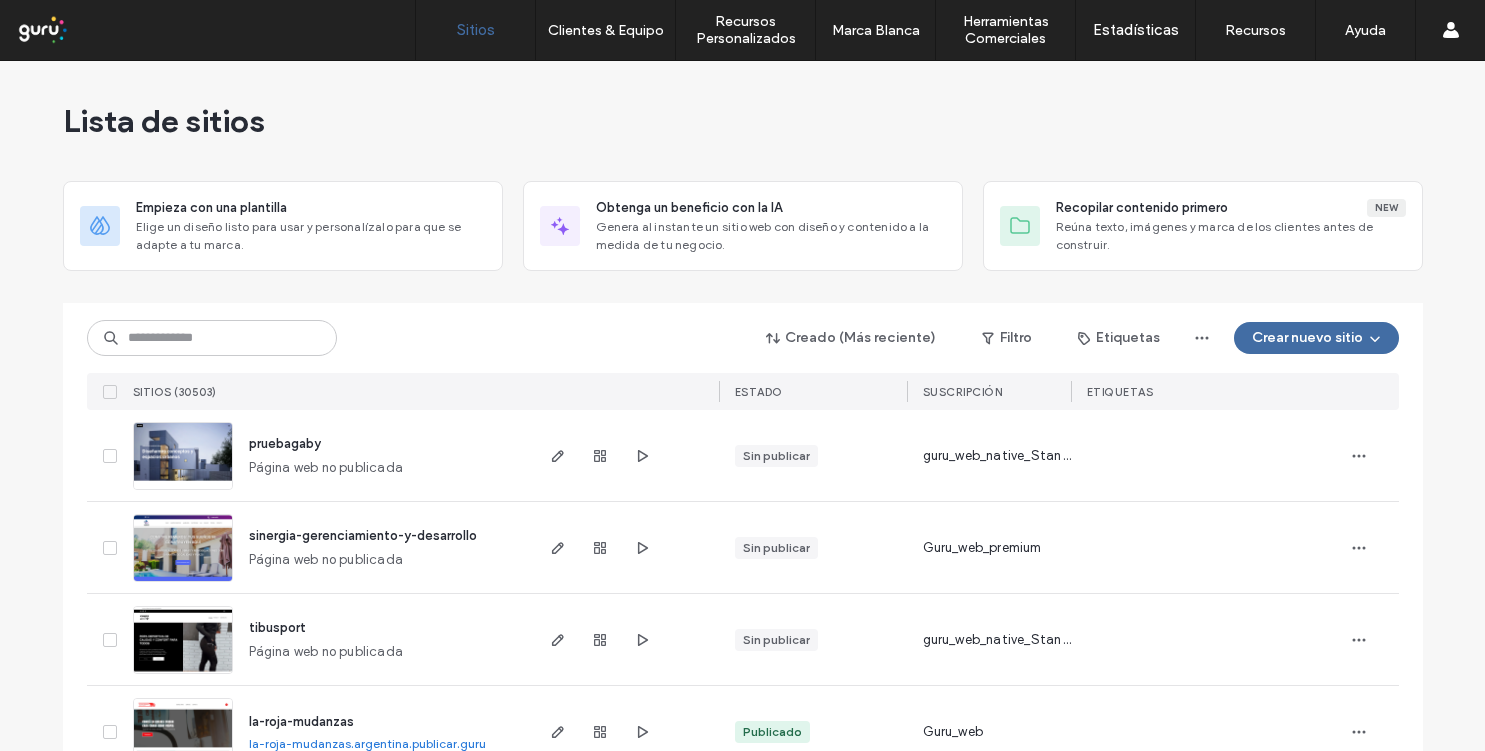 scroll, scrollTop: 0, scrollLeft: 0, axis: both 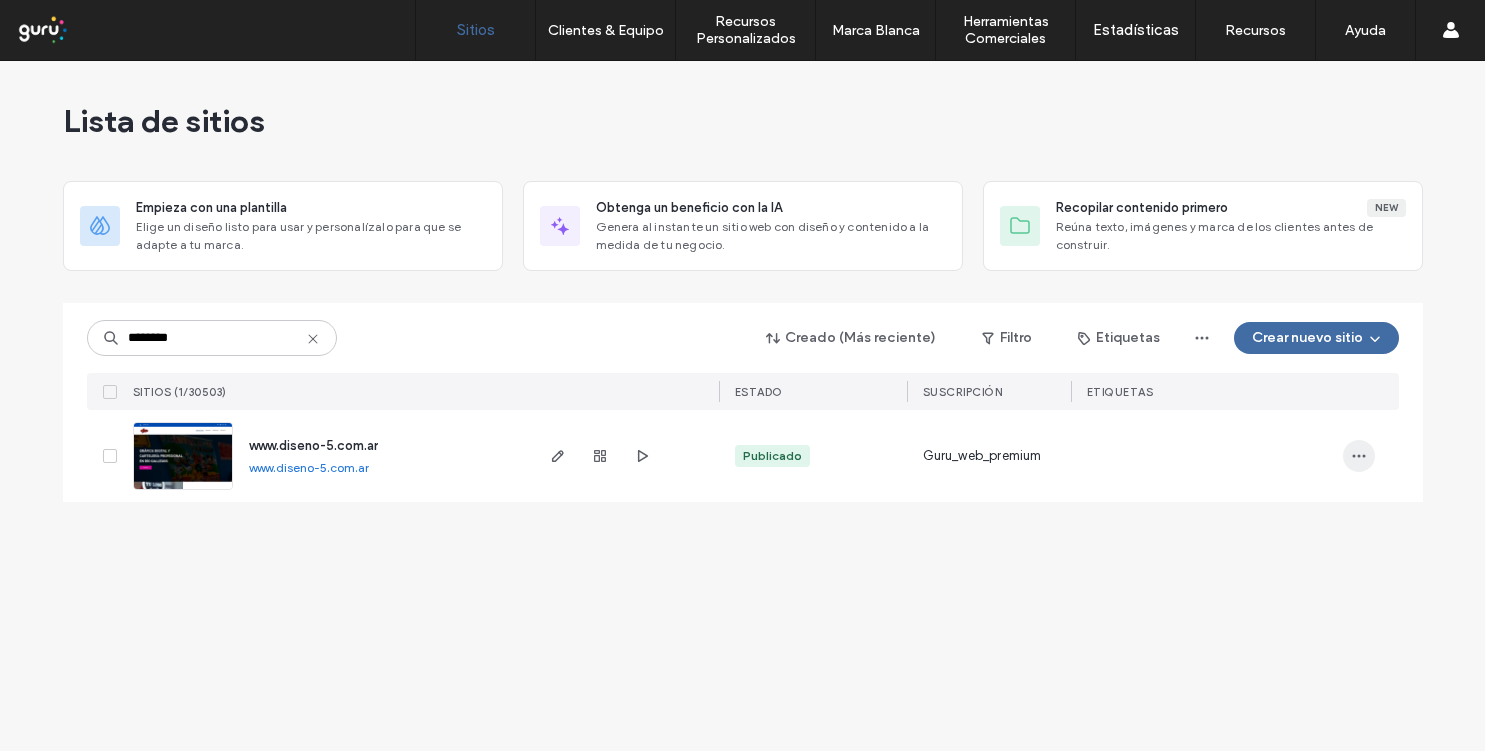 type on "********" 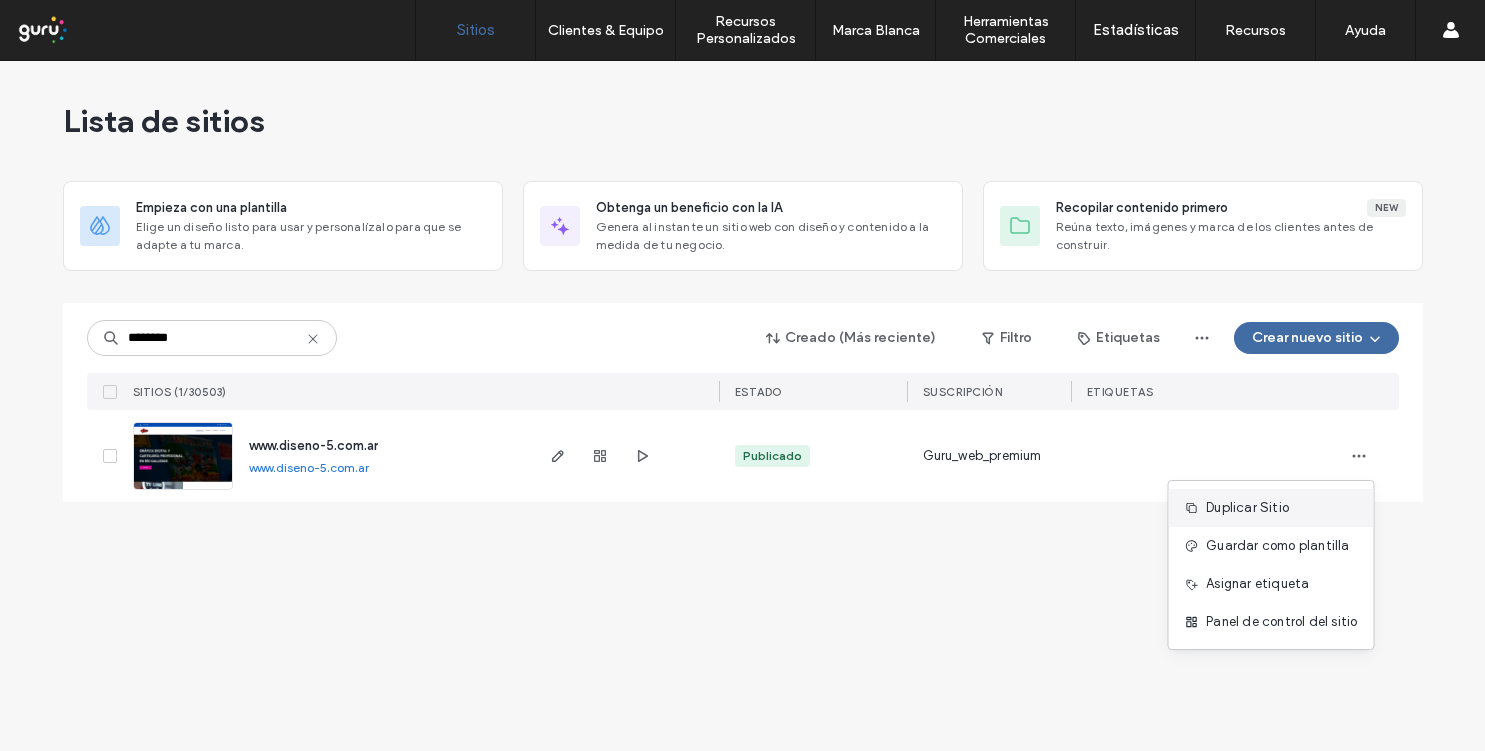 click on "Duplicar Sitio" at bounding box center [1247, 508] 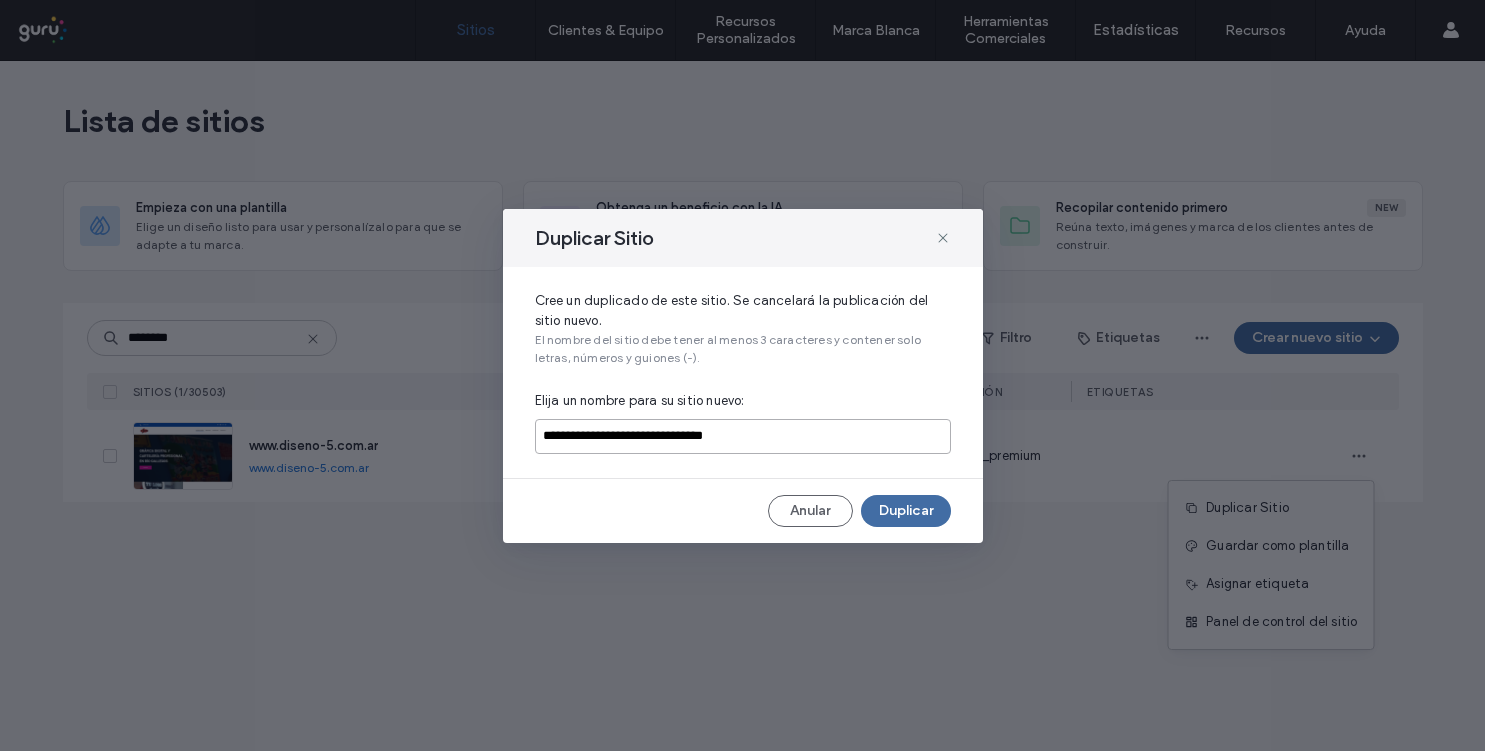 click on "**********" at bounding box center (743, 436) 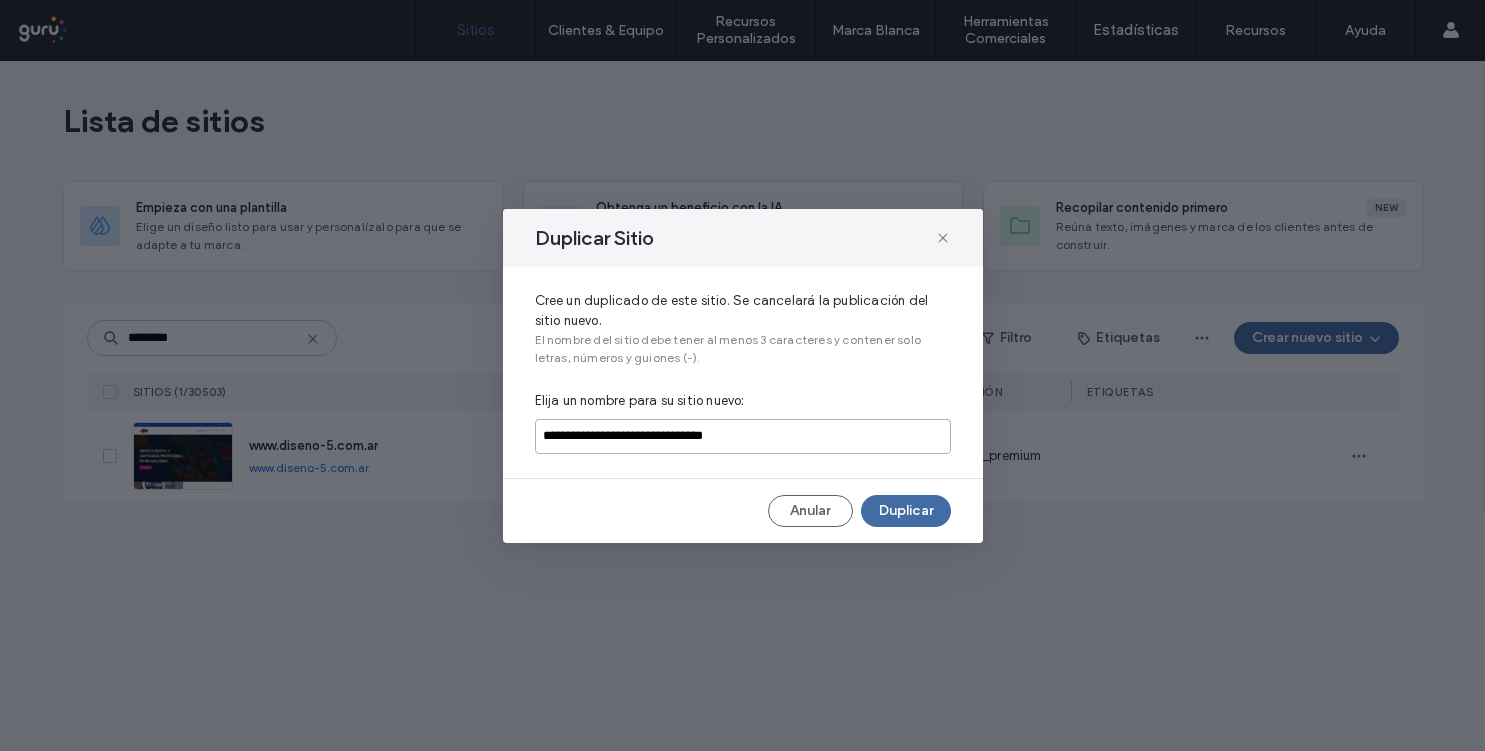 click on "**********" at bounding box center (743, 436) 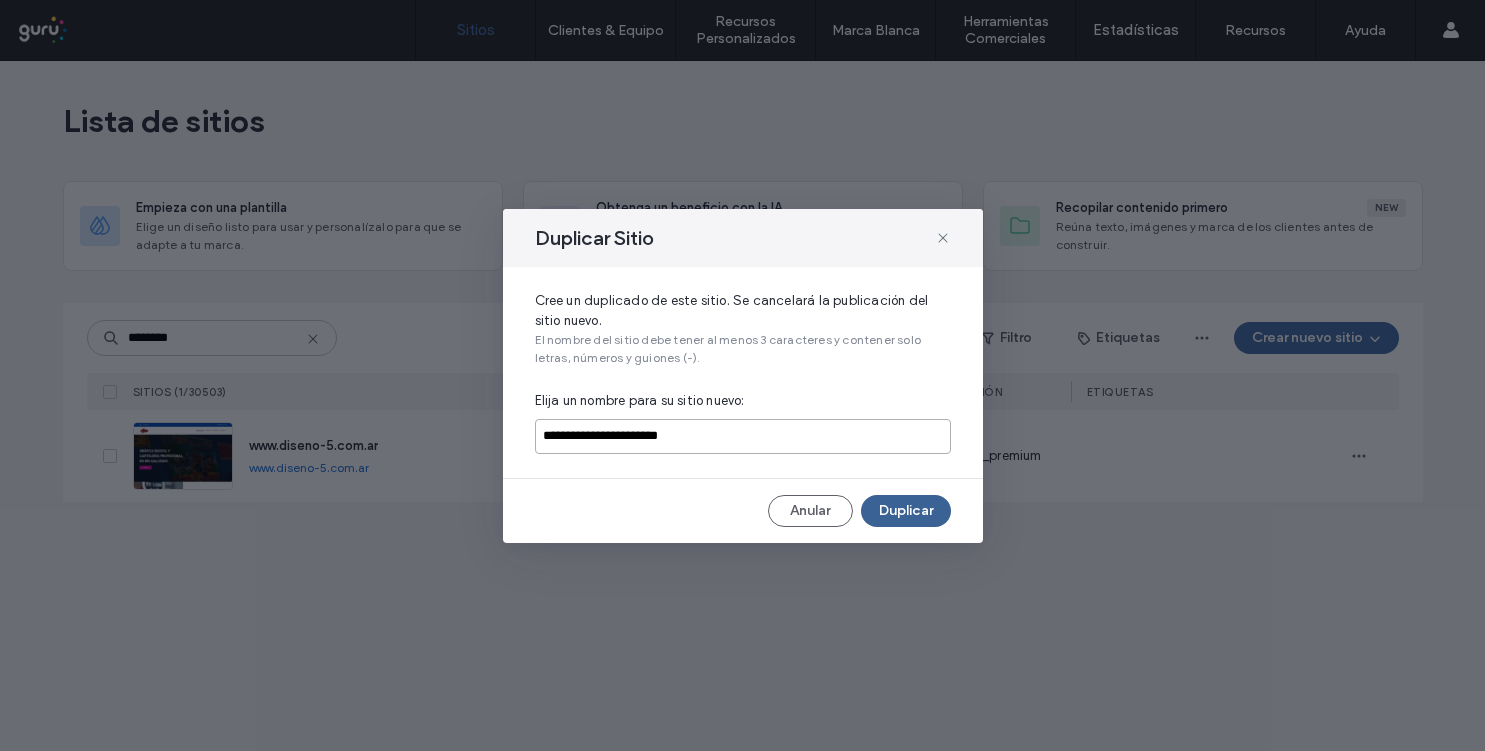 type on "**********" 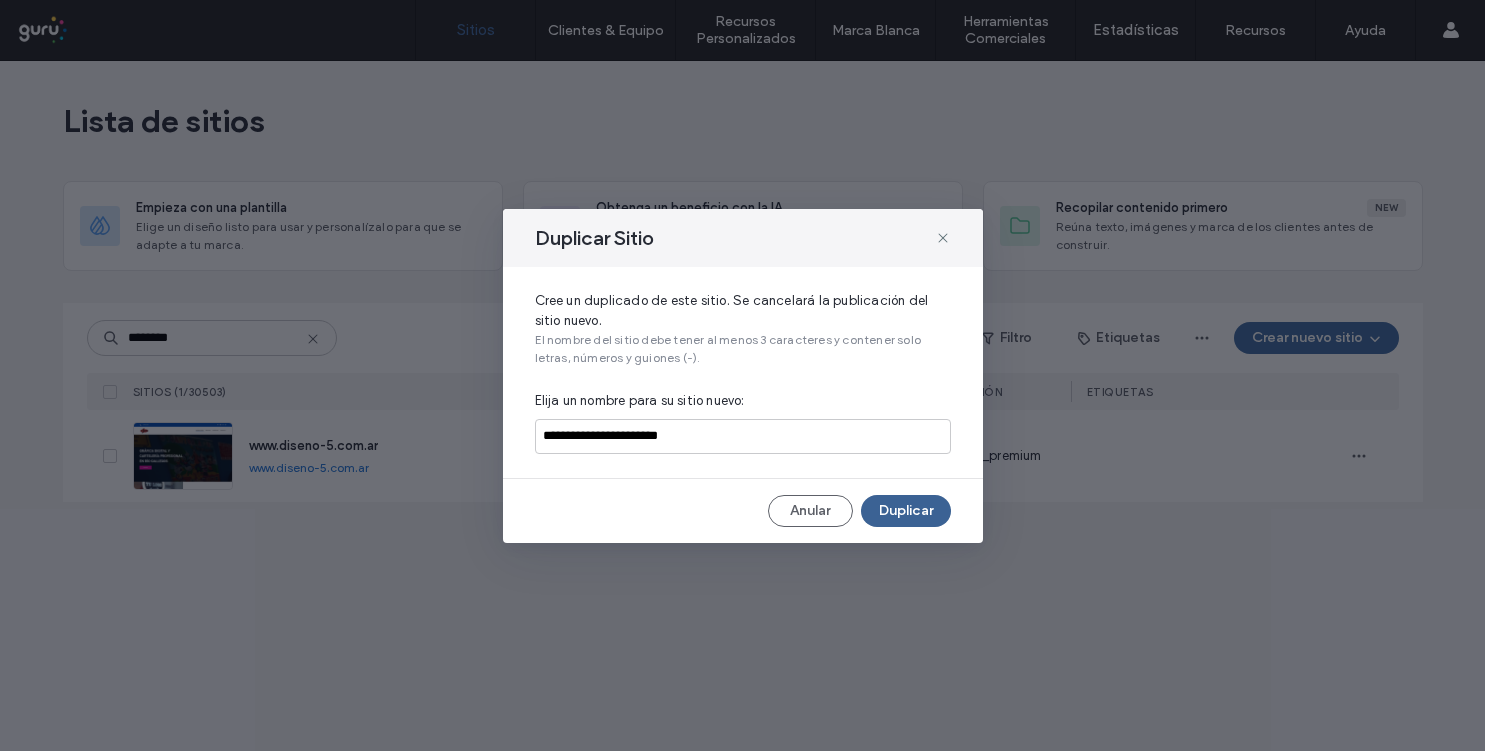 click on "Duplicar" at bounding box center (906, 511) 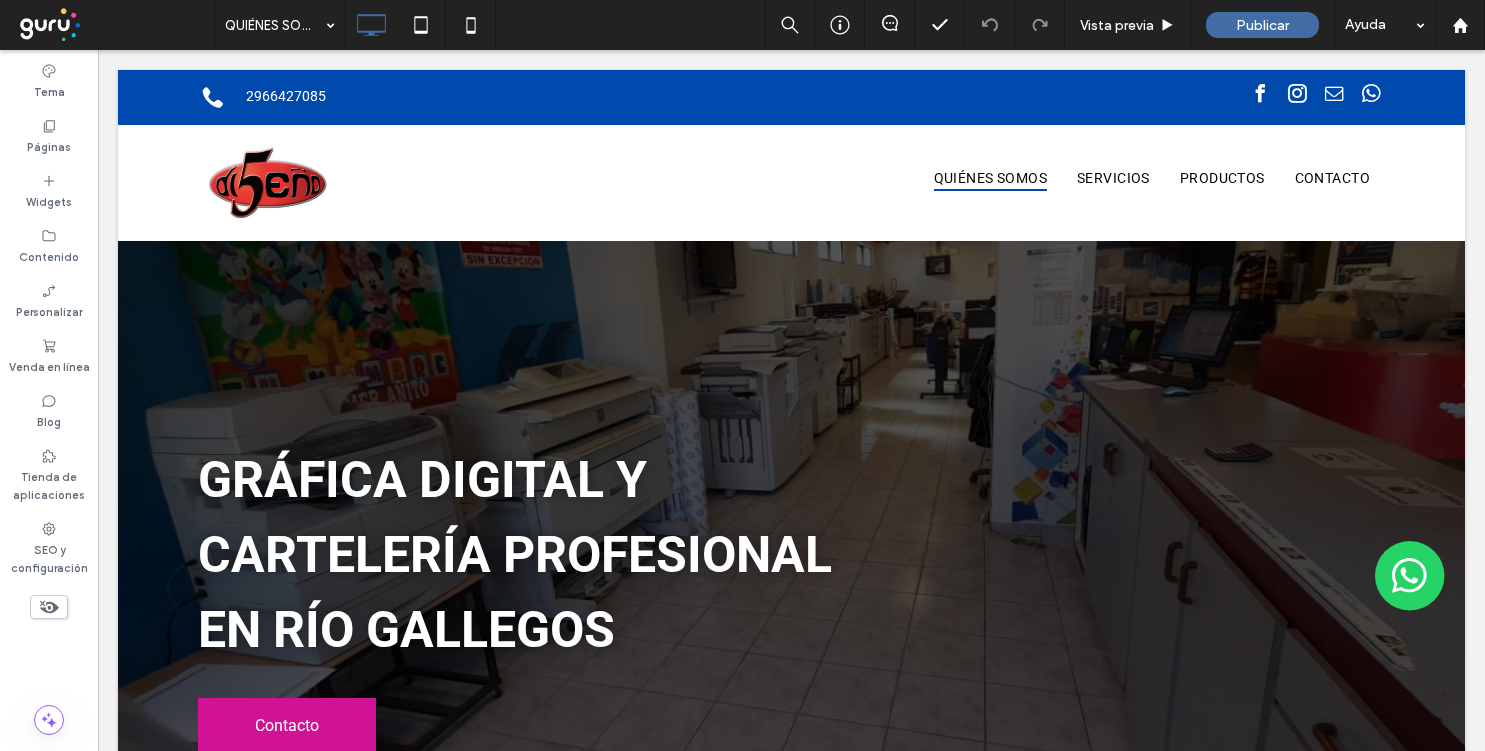 scroll, scrollTop: 0, scrollLeft: 0, axis: both 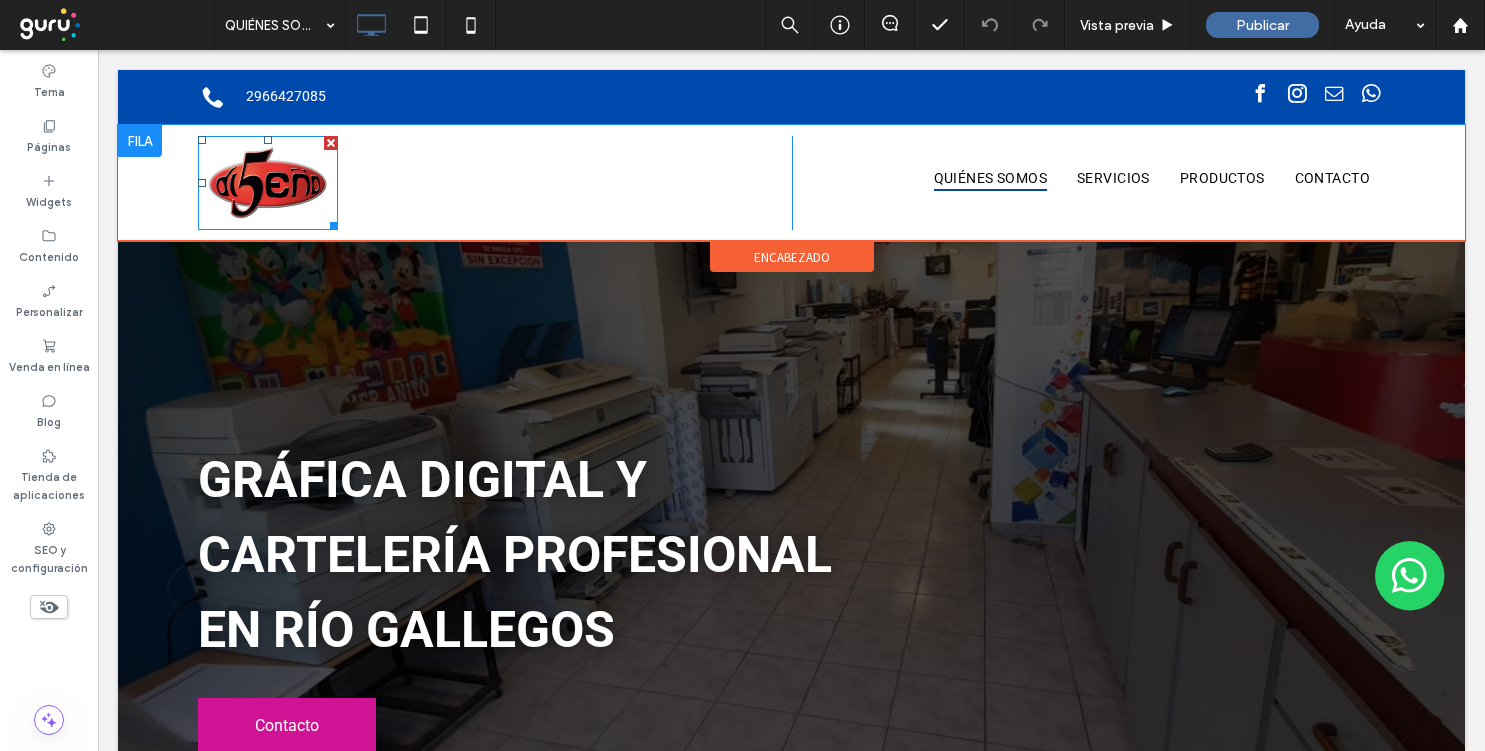 click at bounding box center [268, 183] 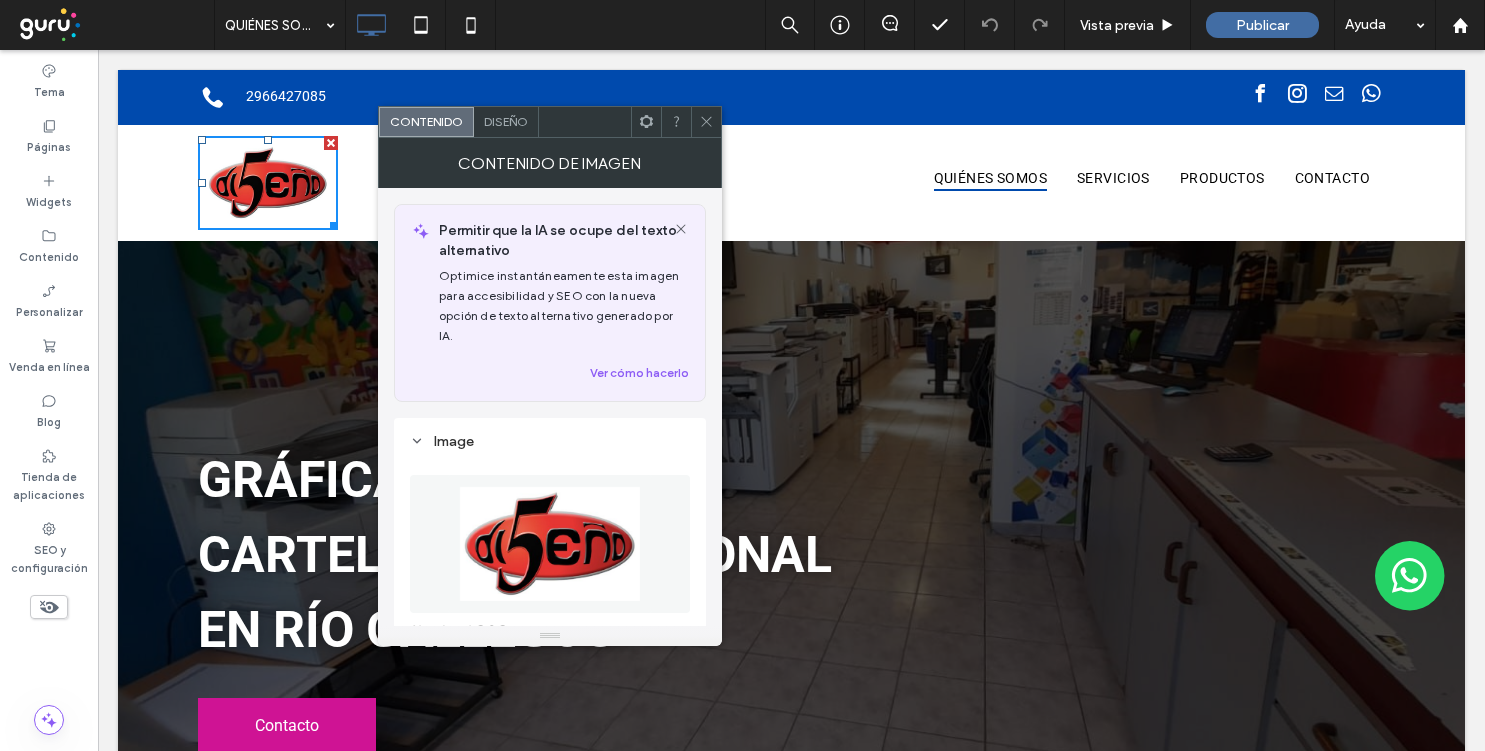 click at bounding box center (550, 544) 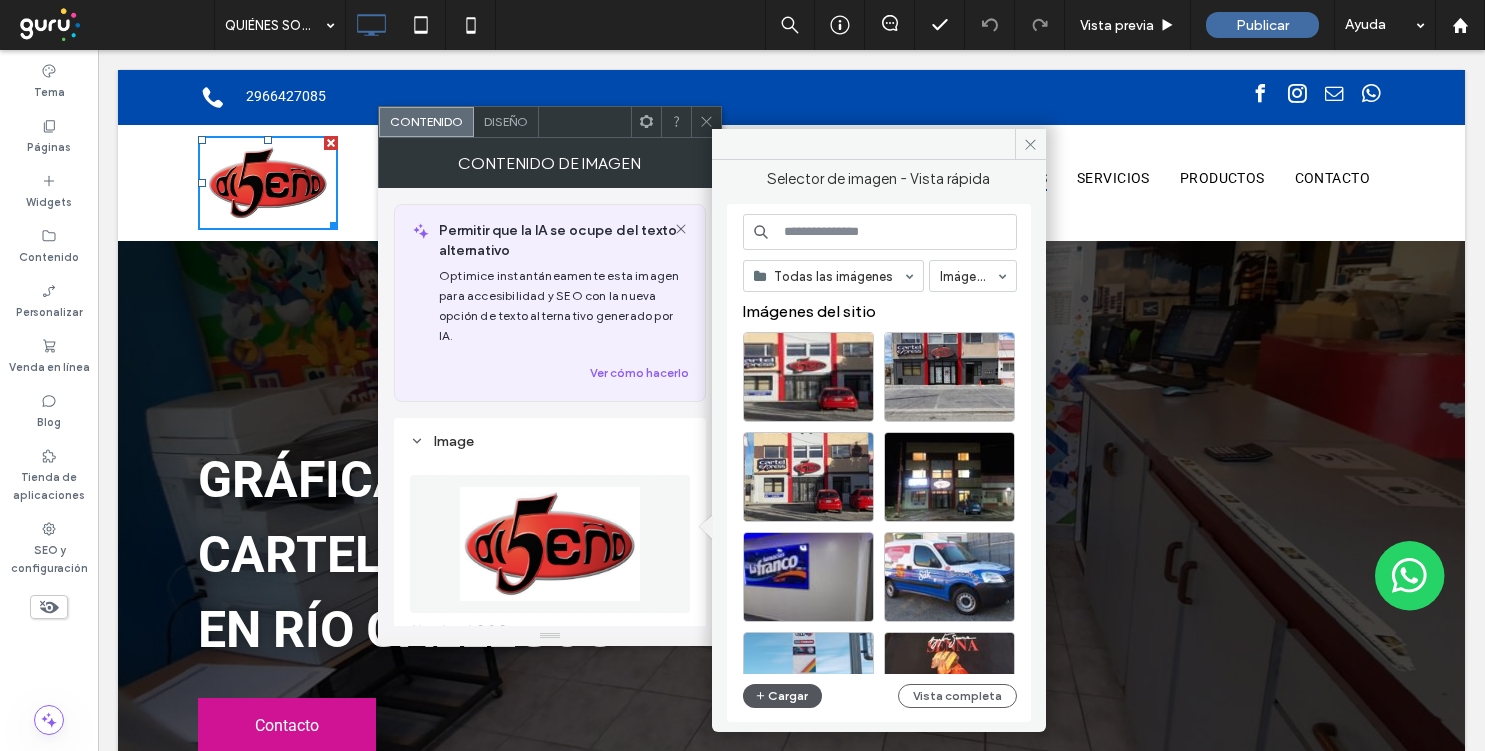 click on "Cargar" at bounding box center [783, 696] 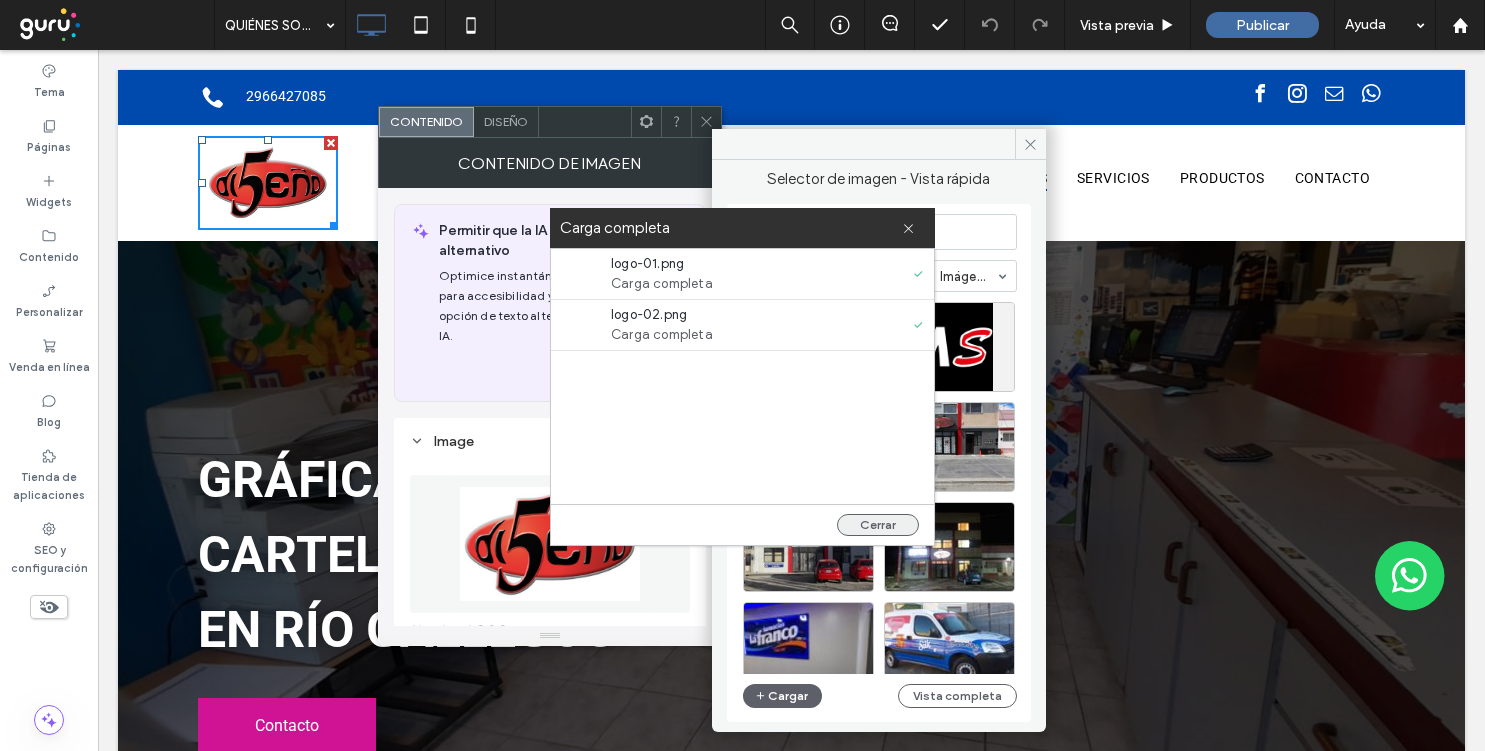 click on "Cerrar" at bounding box center (878, 525) 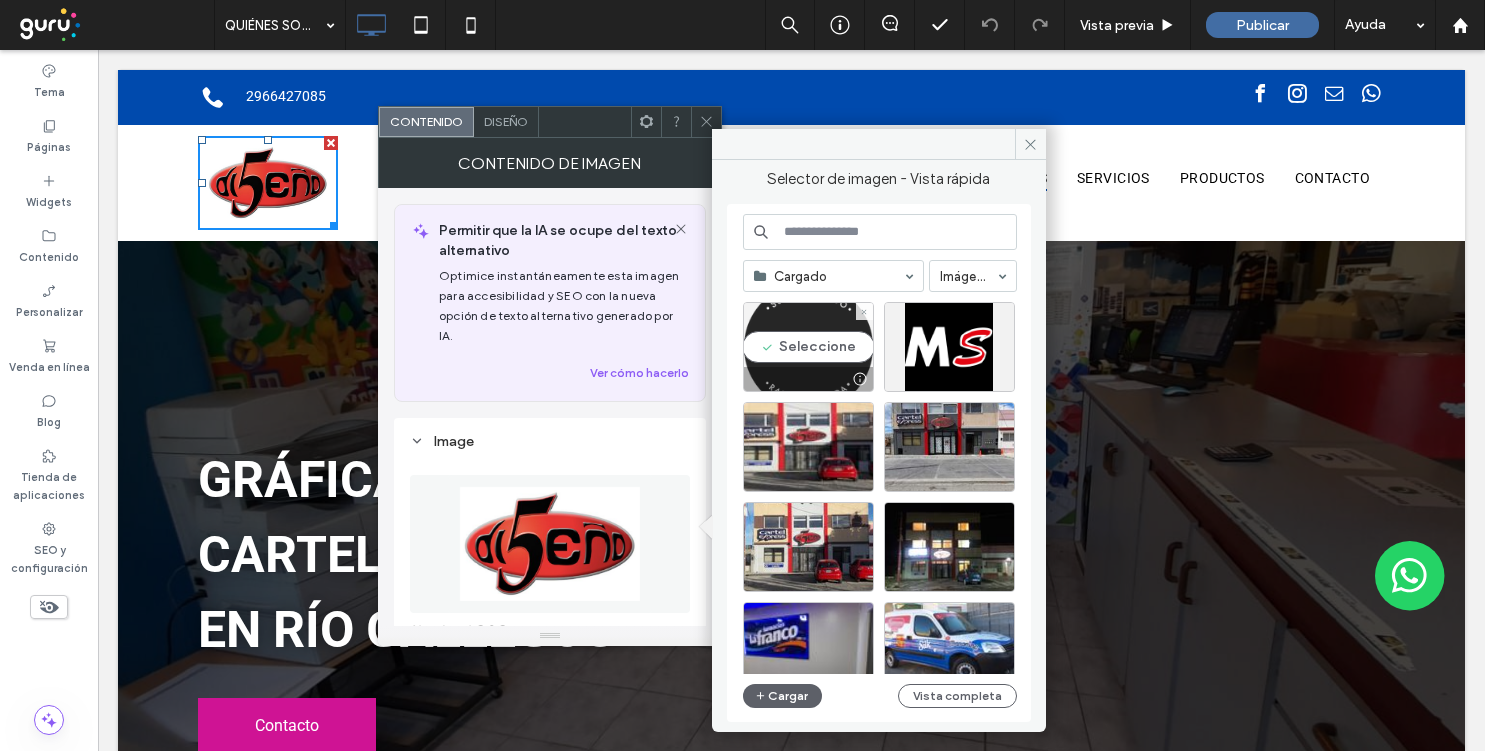 click on "Seleccione" at bounding box center (808, 347) 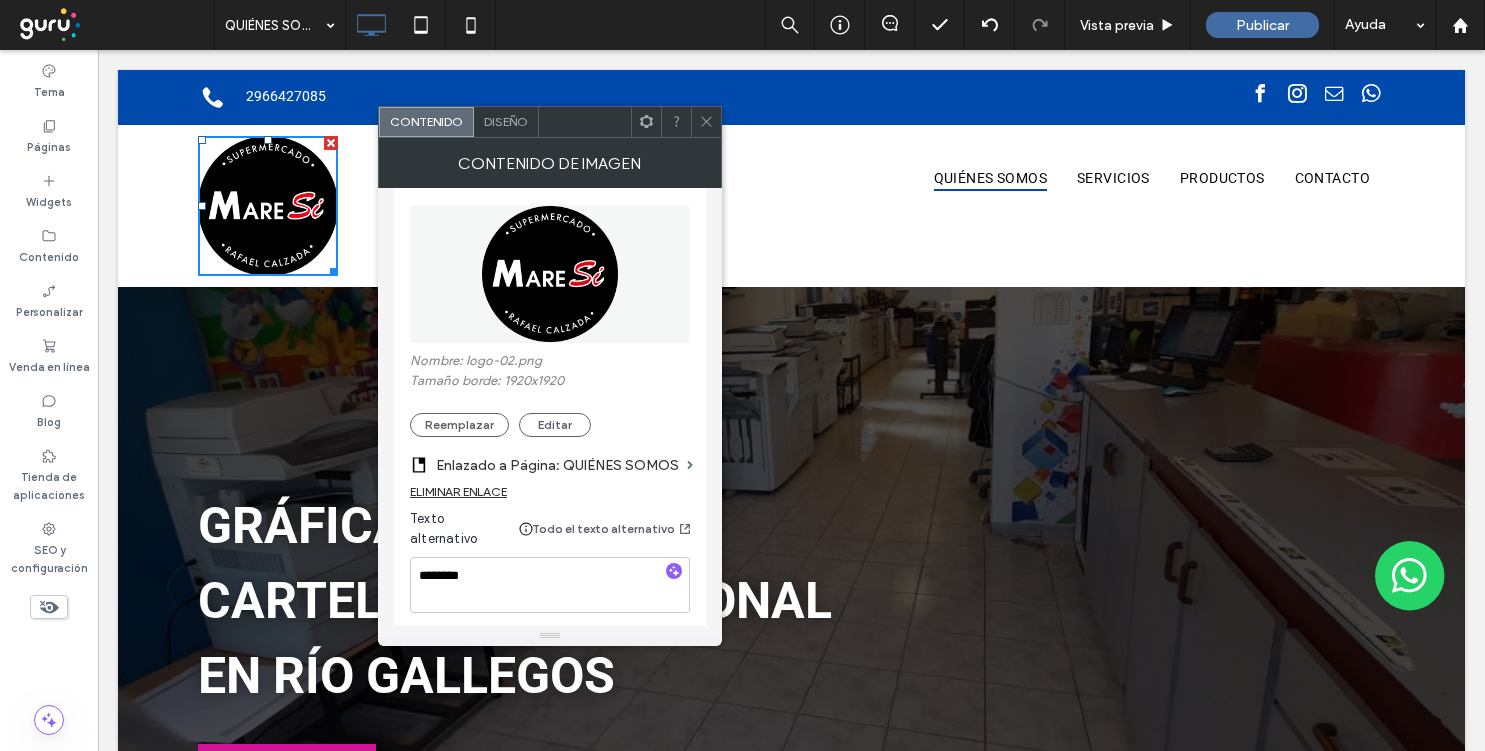 scroll, scrollTop: 492, scrollLeft: 0, axis: vertical 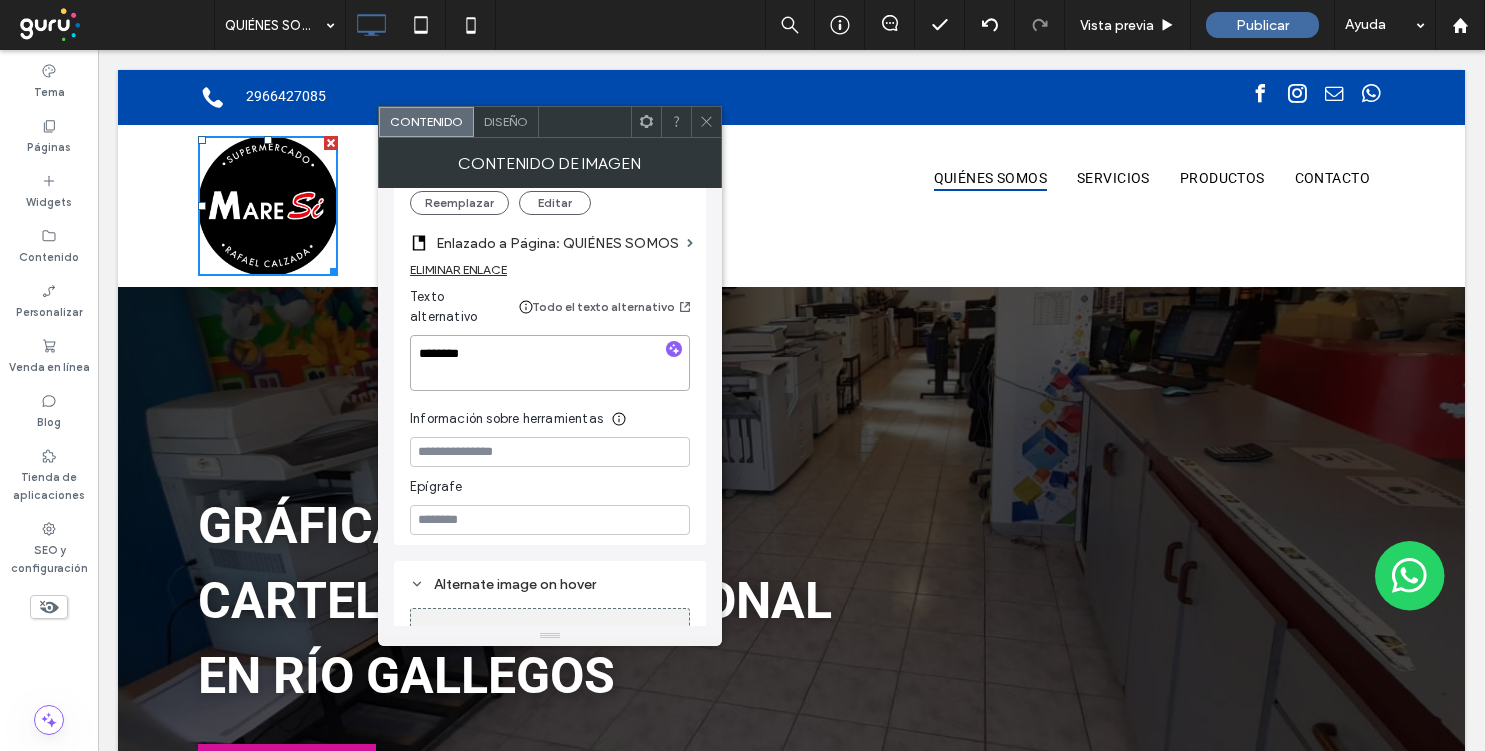 click on "********" at bounding box center (550, 363) 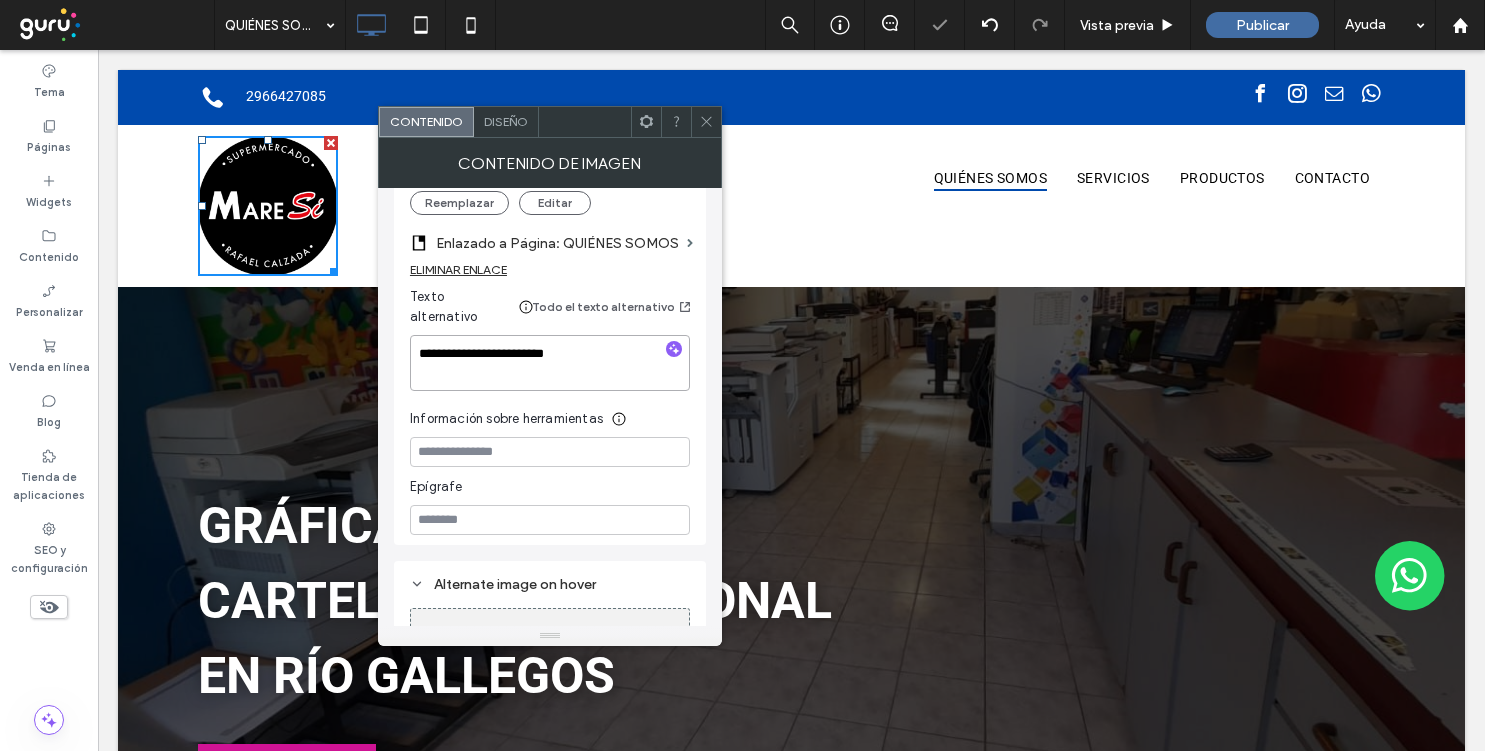 type on "**********" 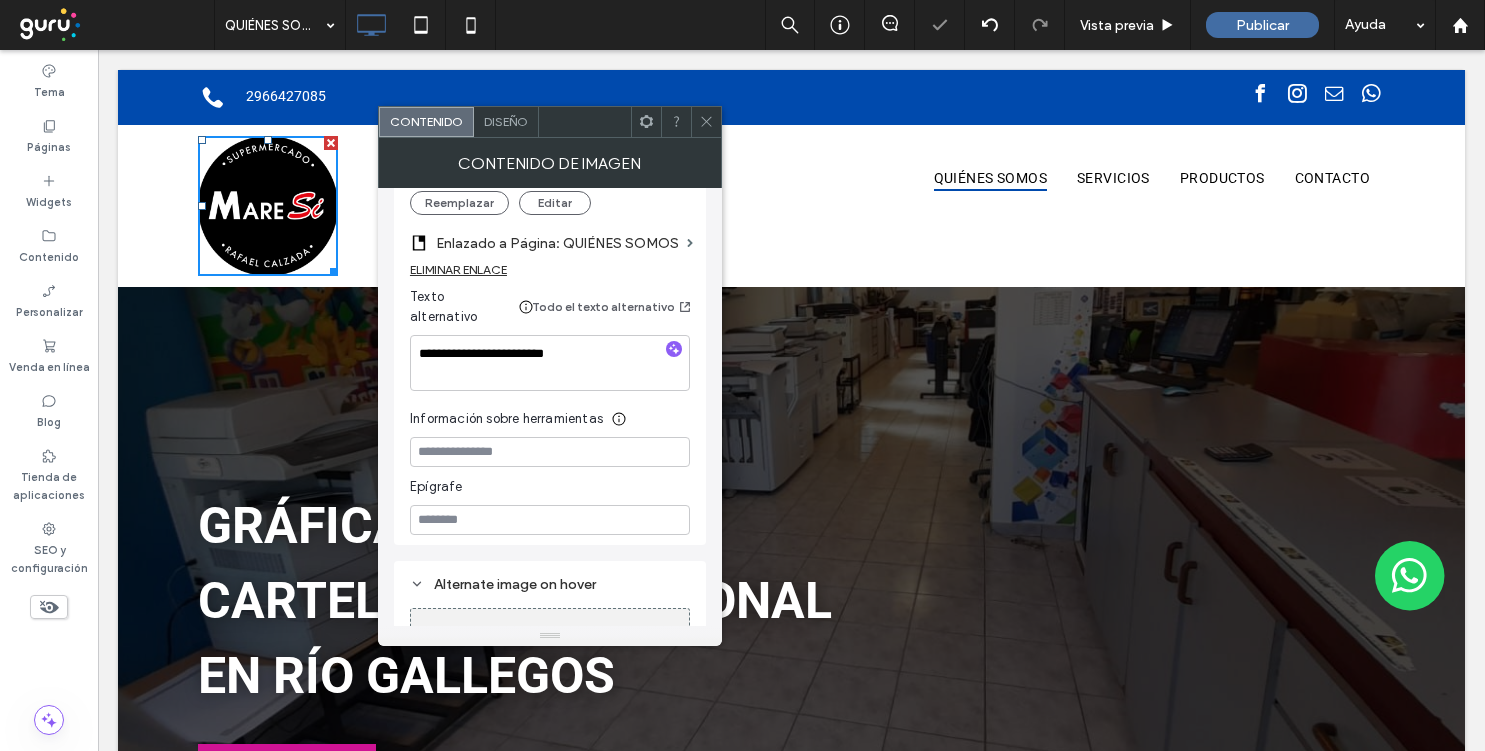 click 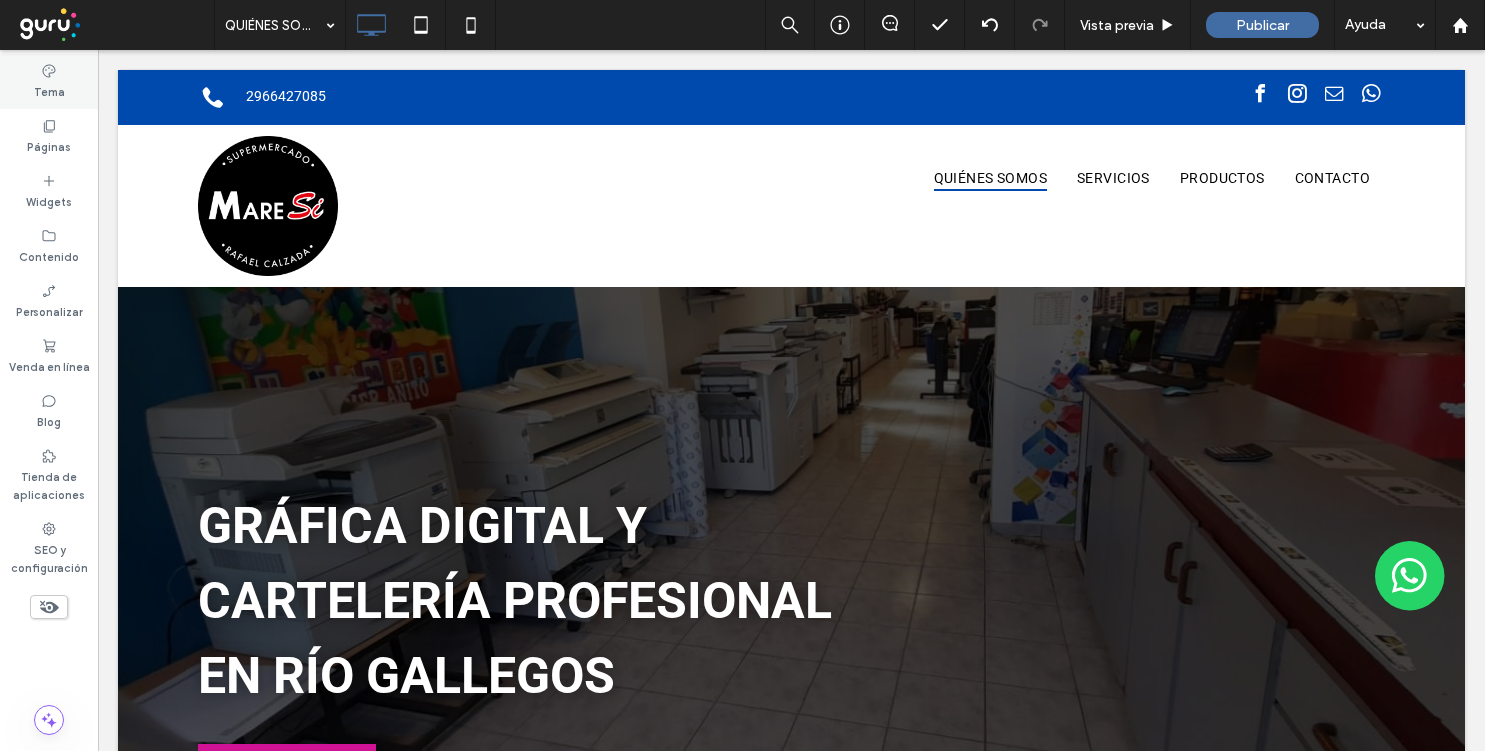 click 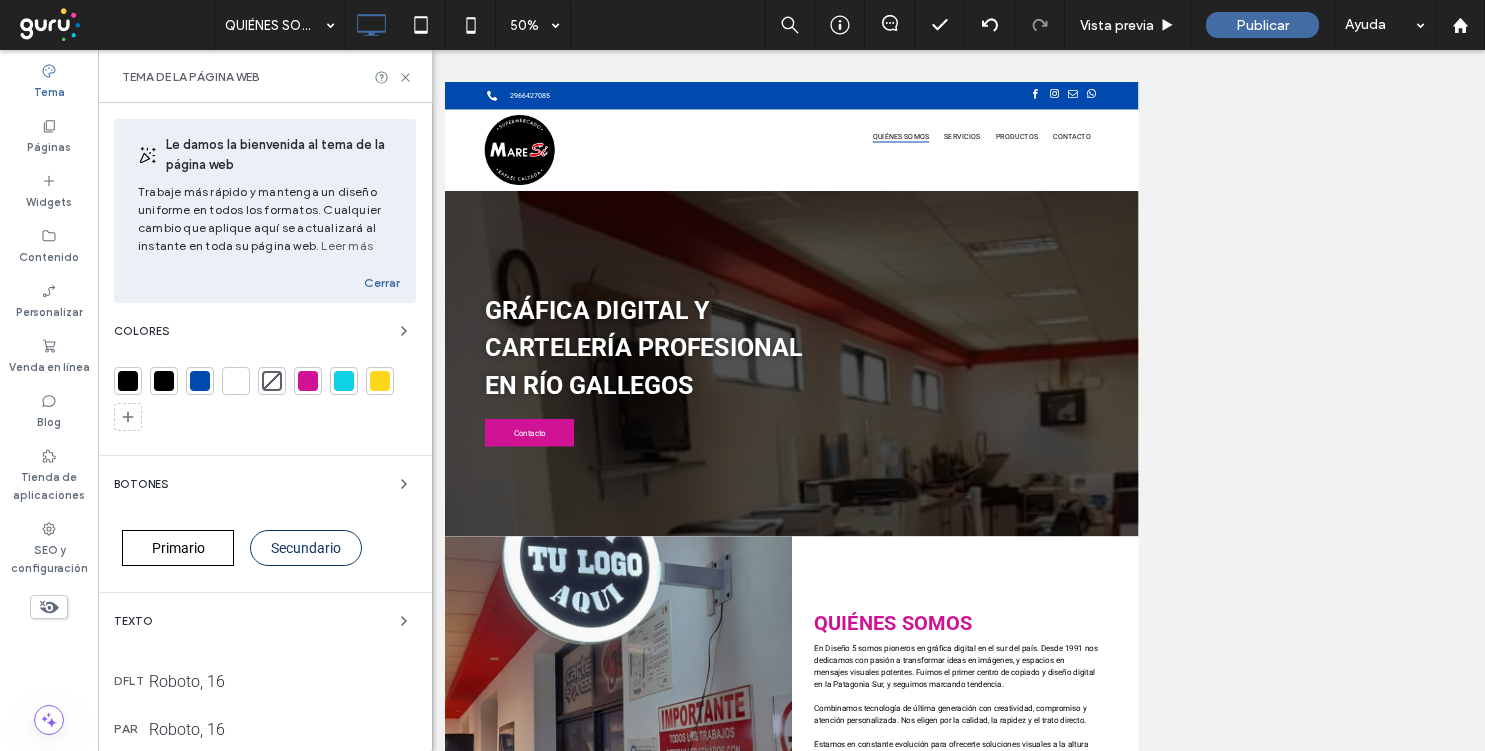 click at bounding box center (200, 381) 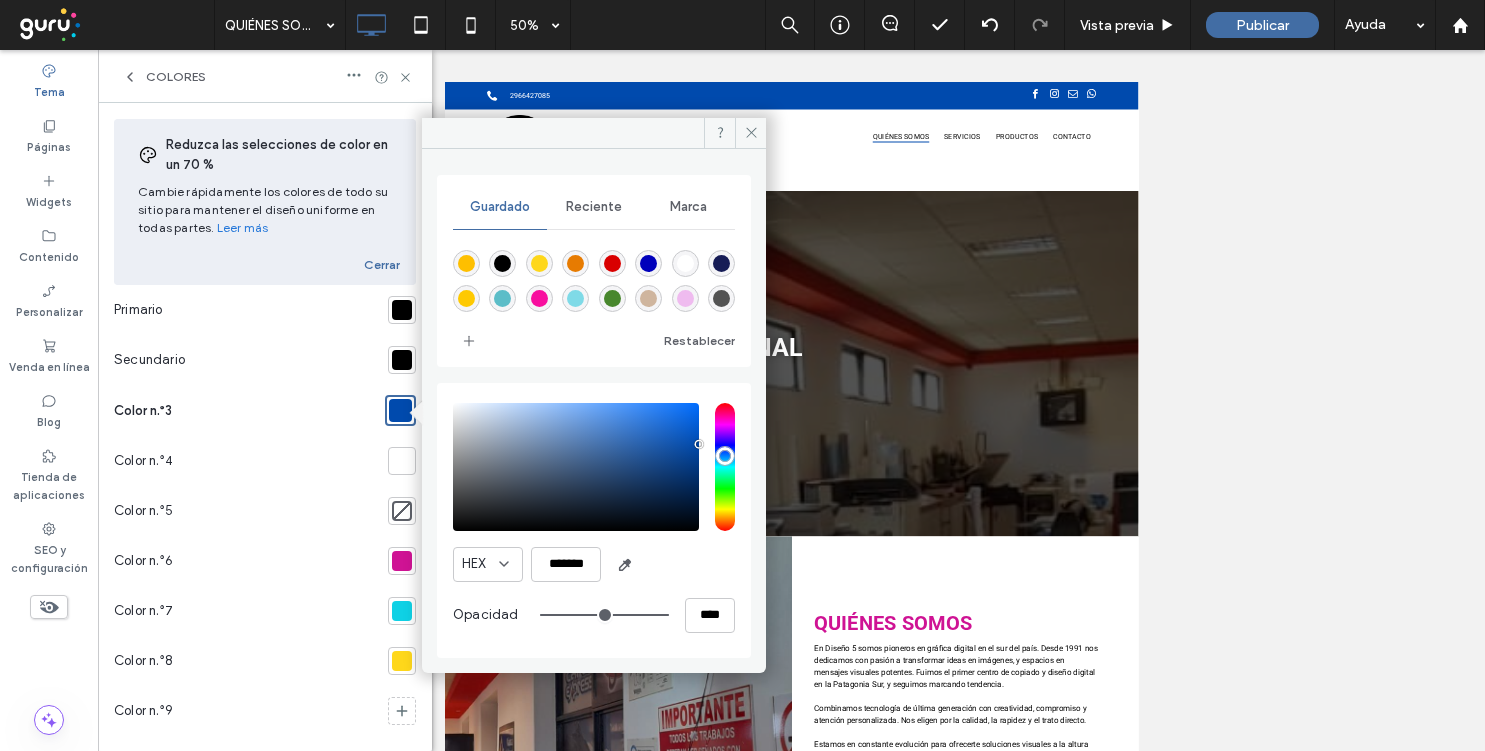 type on "***" 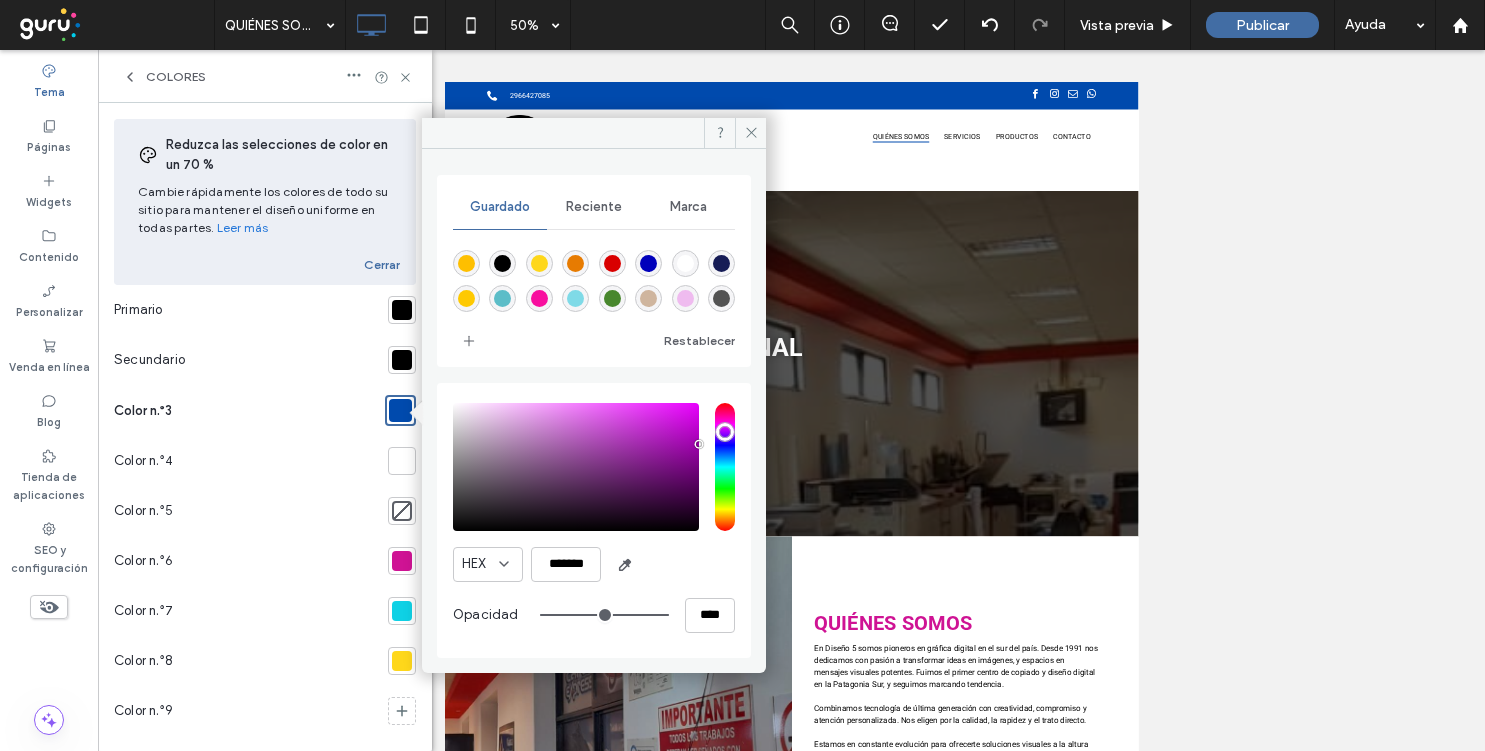 type on "***" 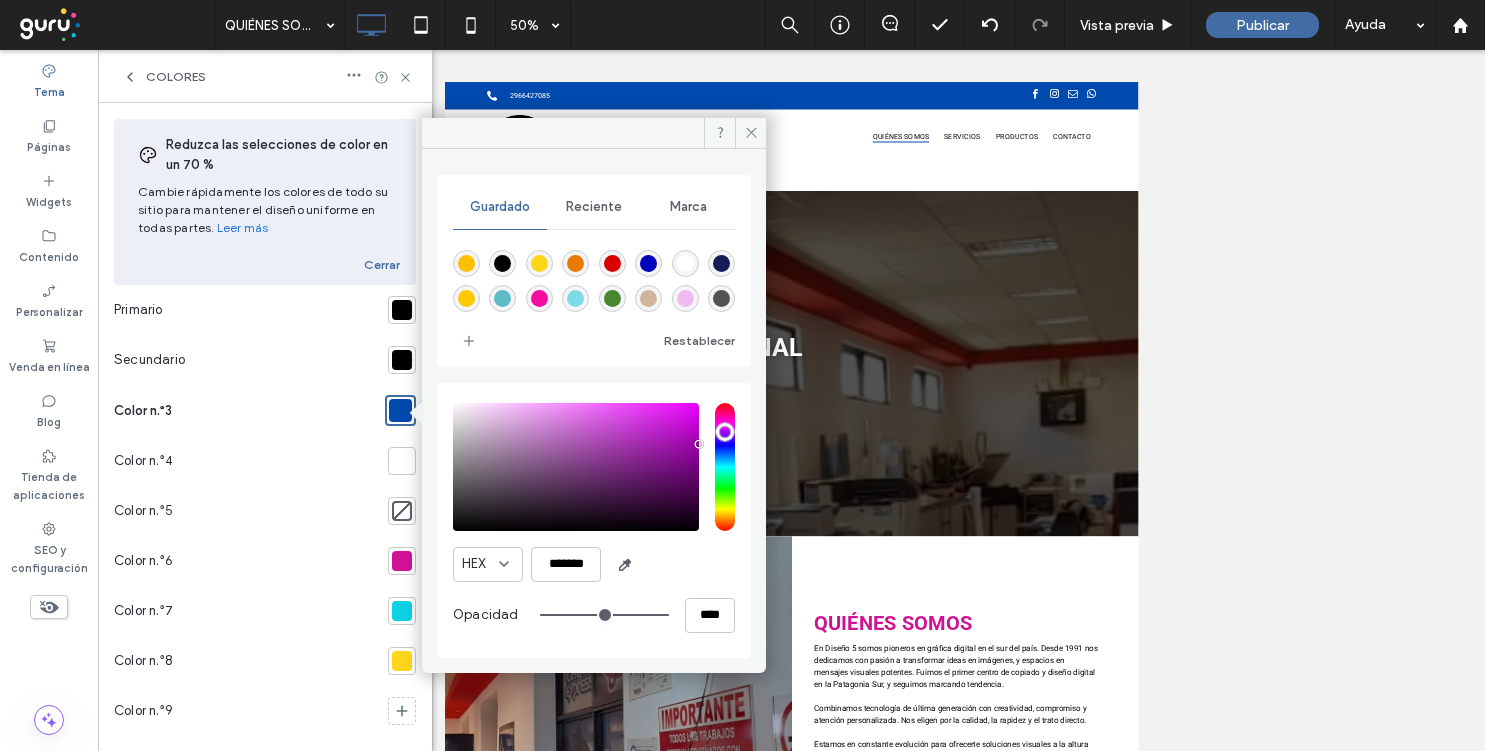 type on "*******" 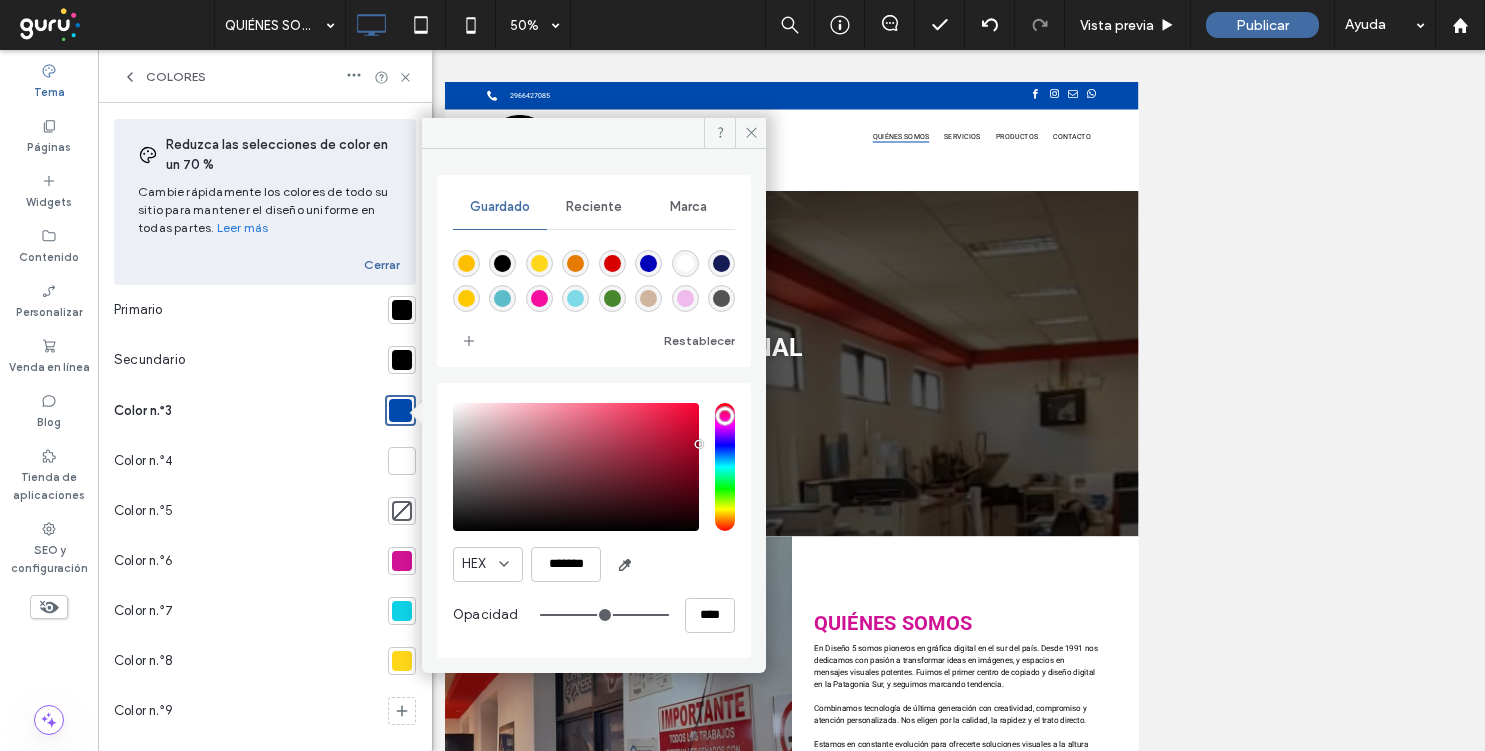 type on "***" 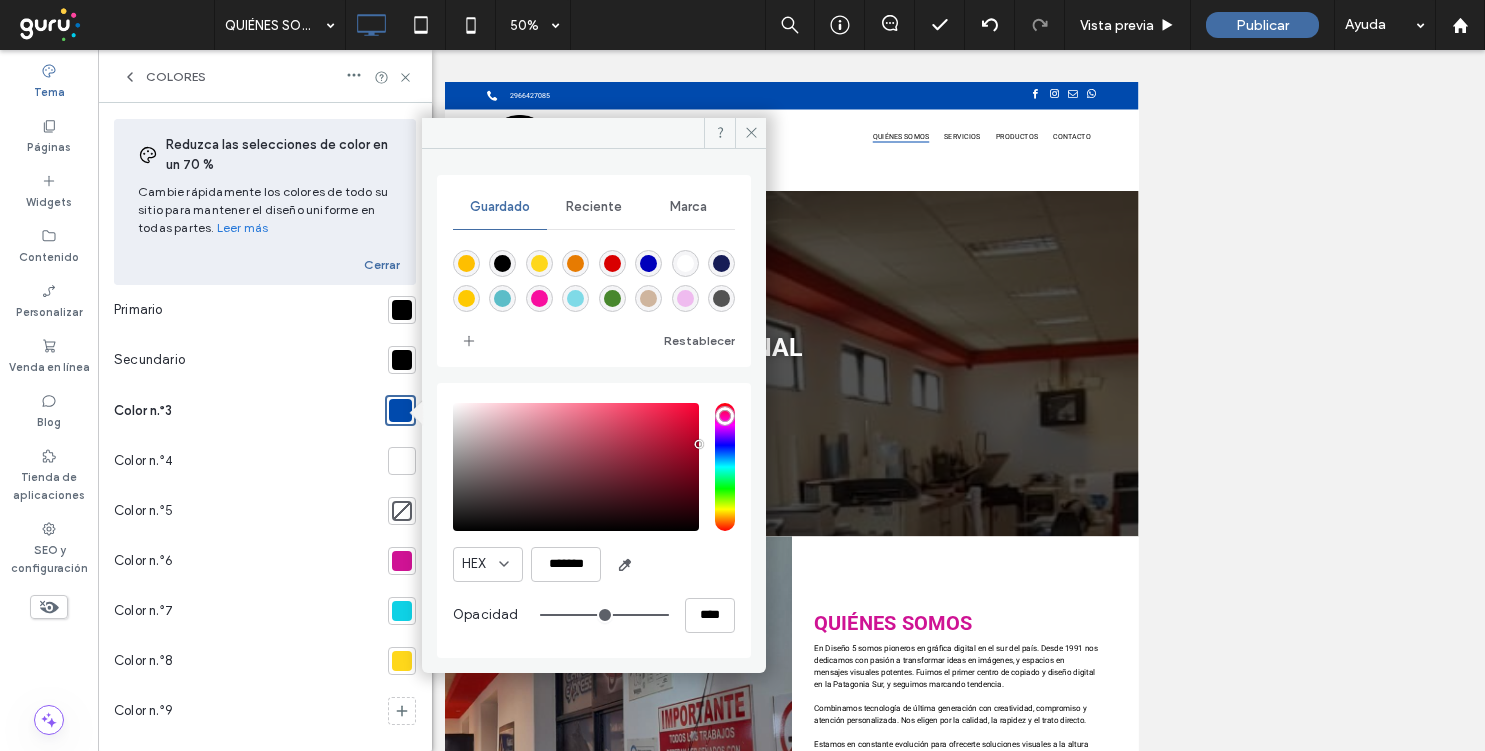 type on "*******" 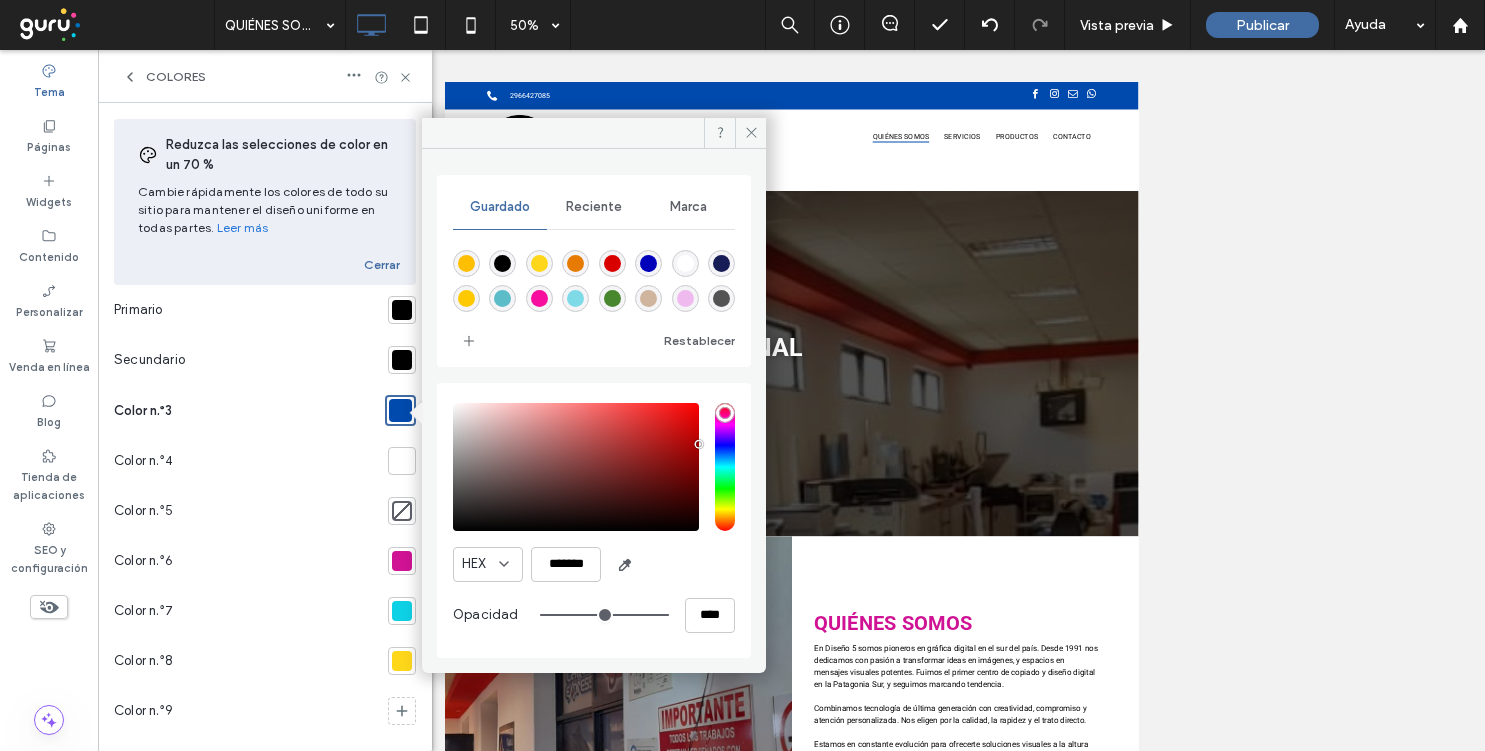 drag, startPoint x: 723, startPoint y: 450, endPoint x: 726, endPoint y: 401, distance: 49.09175 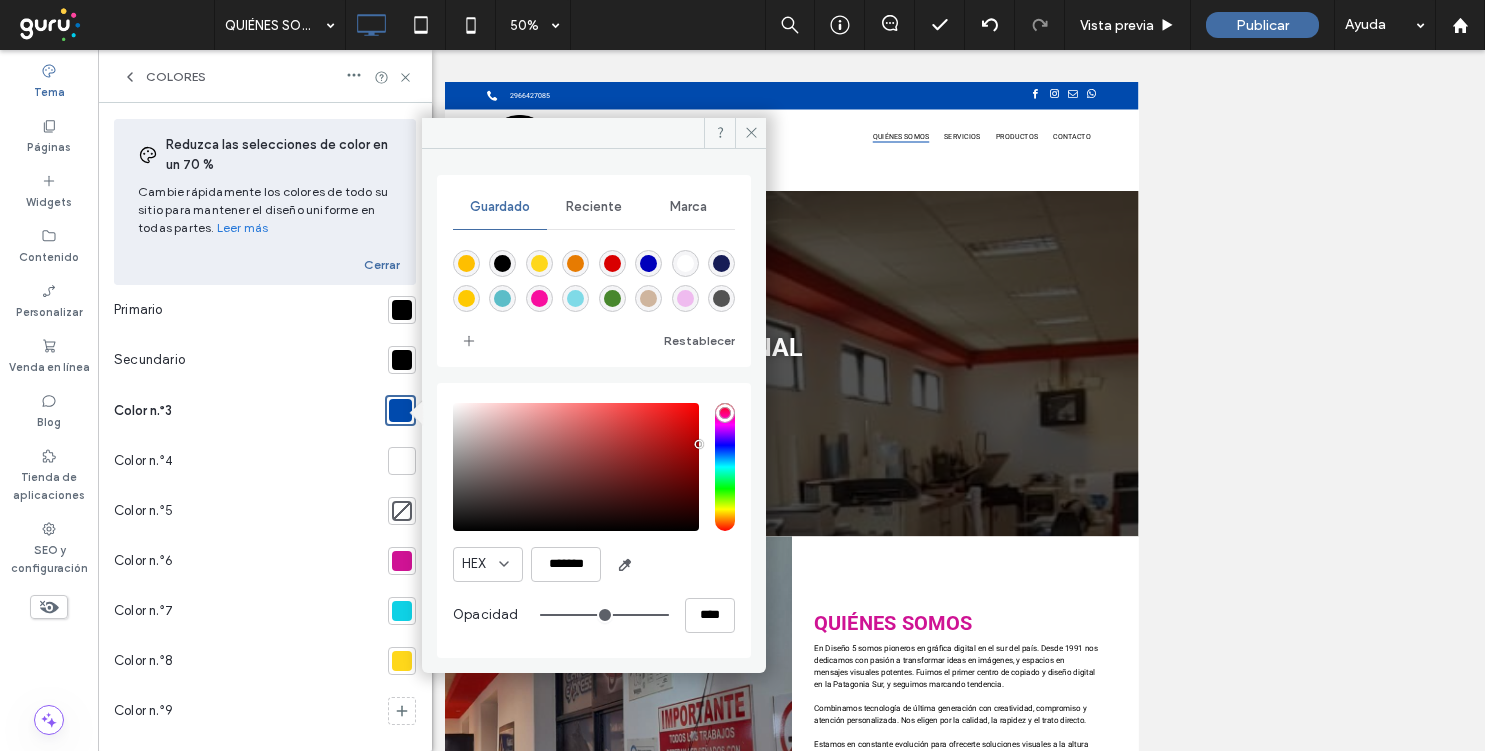 type on "***" 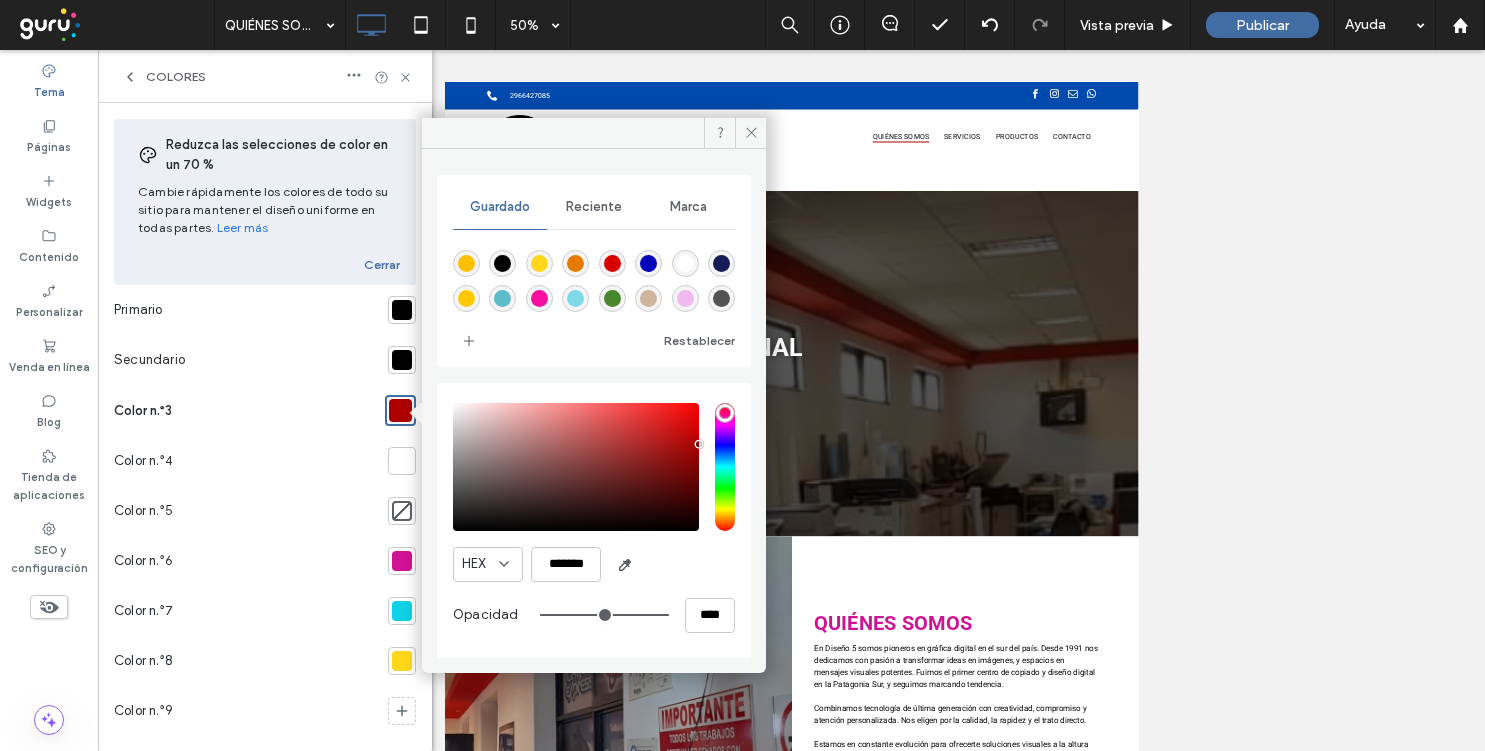 click at bounding box center (402, 561) 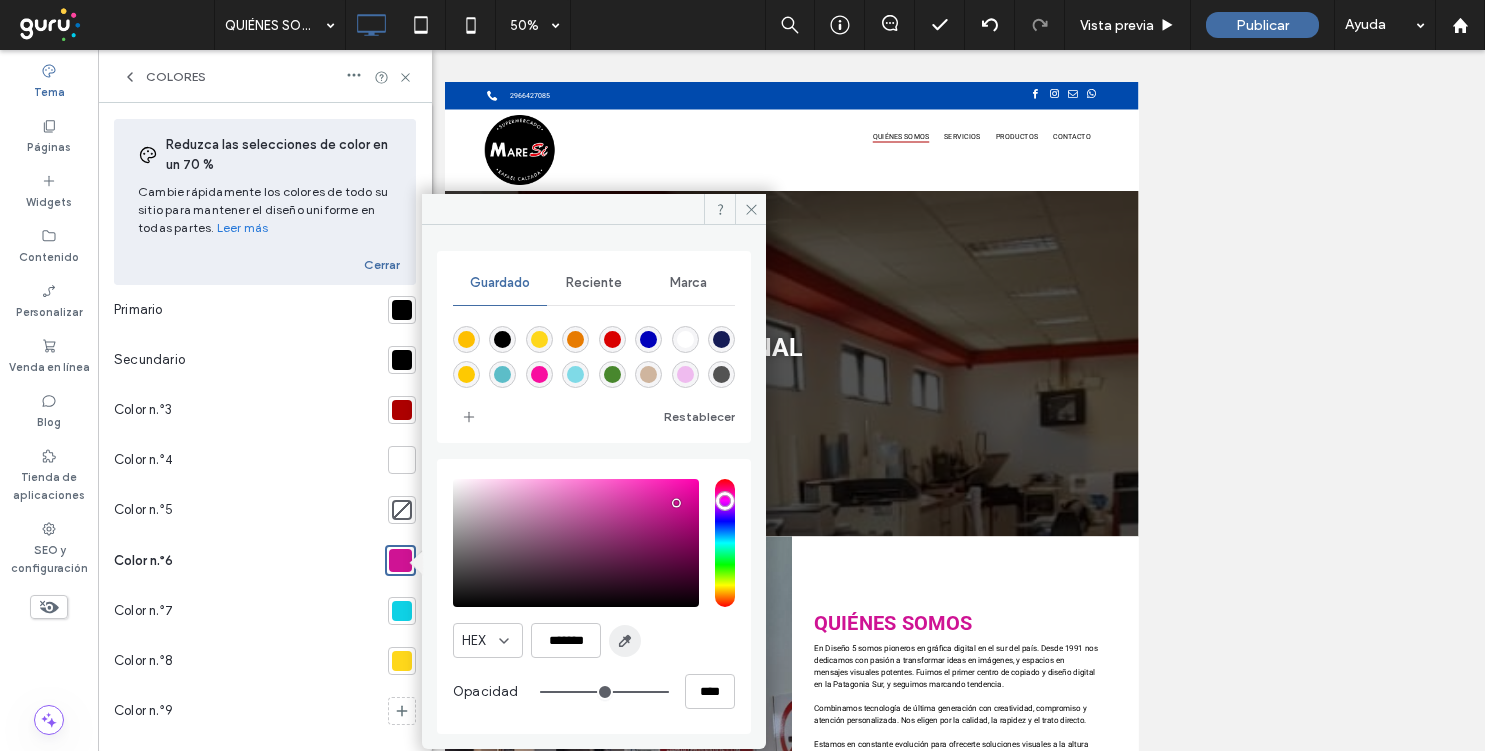 click 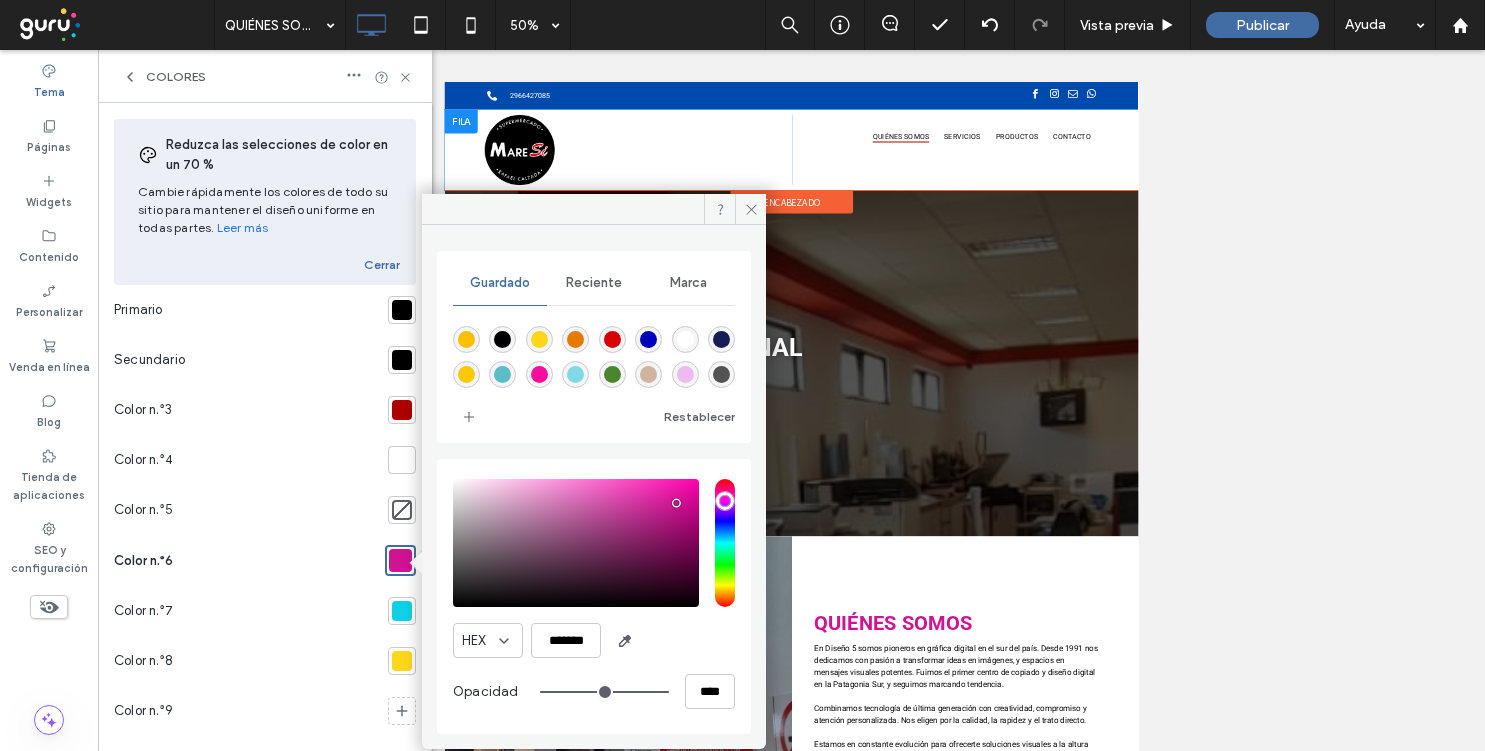 type on "*******" 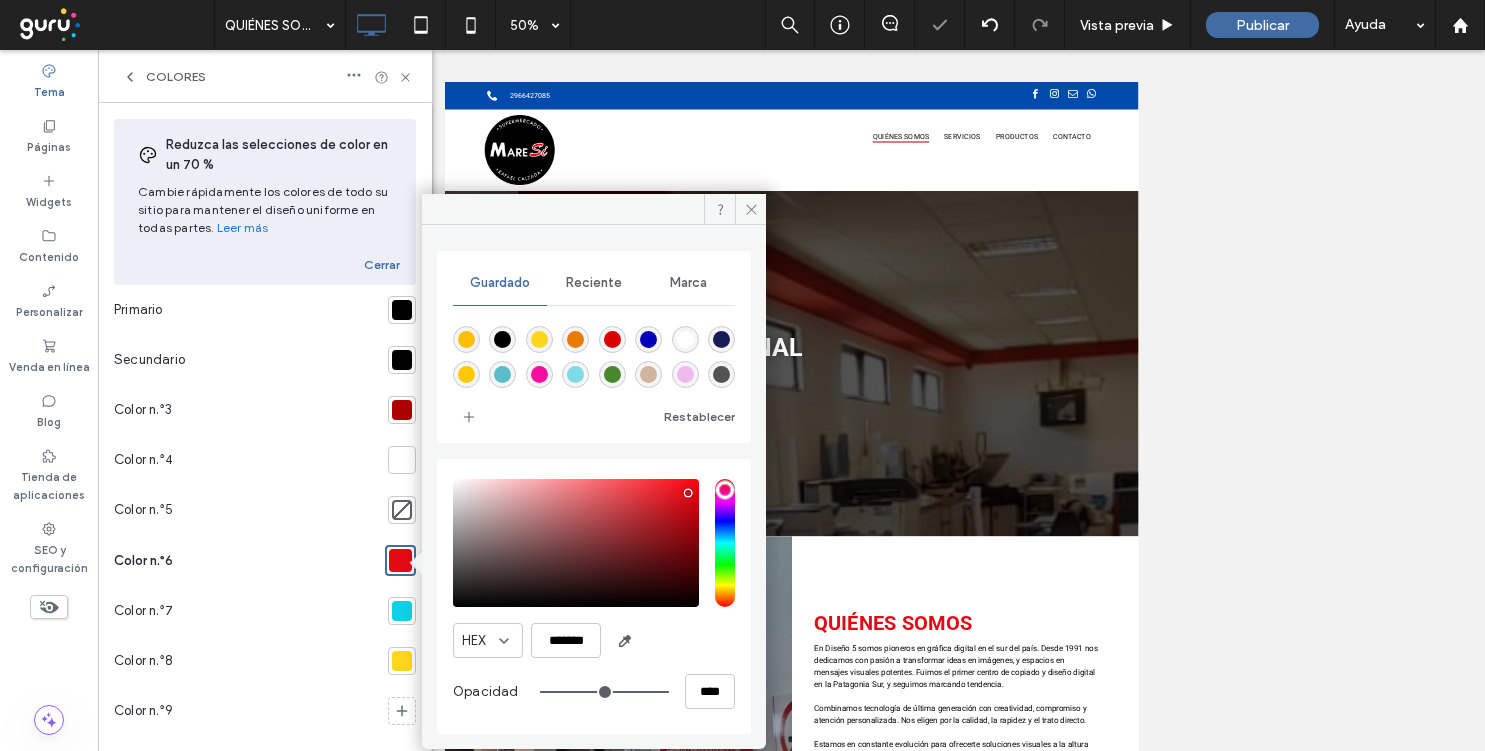 click at bounding box center [402, 611] 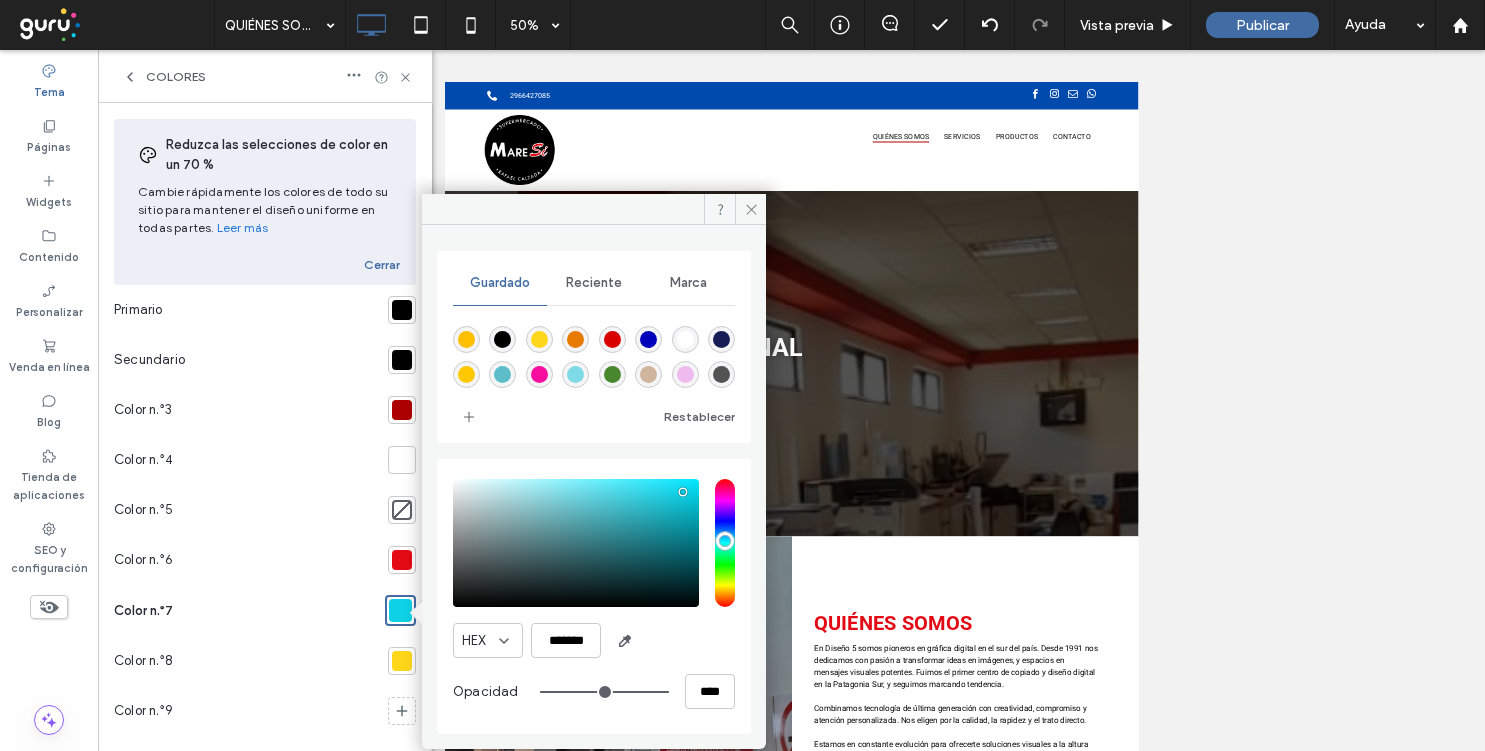 click at bounding box center [502, 339] 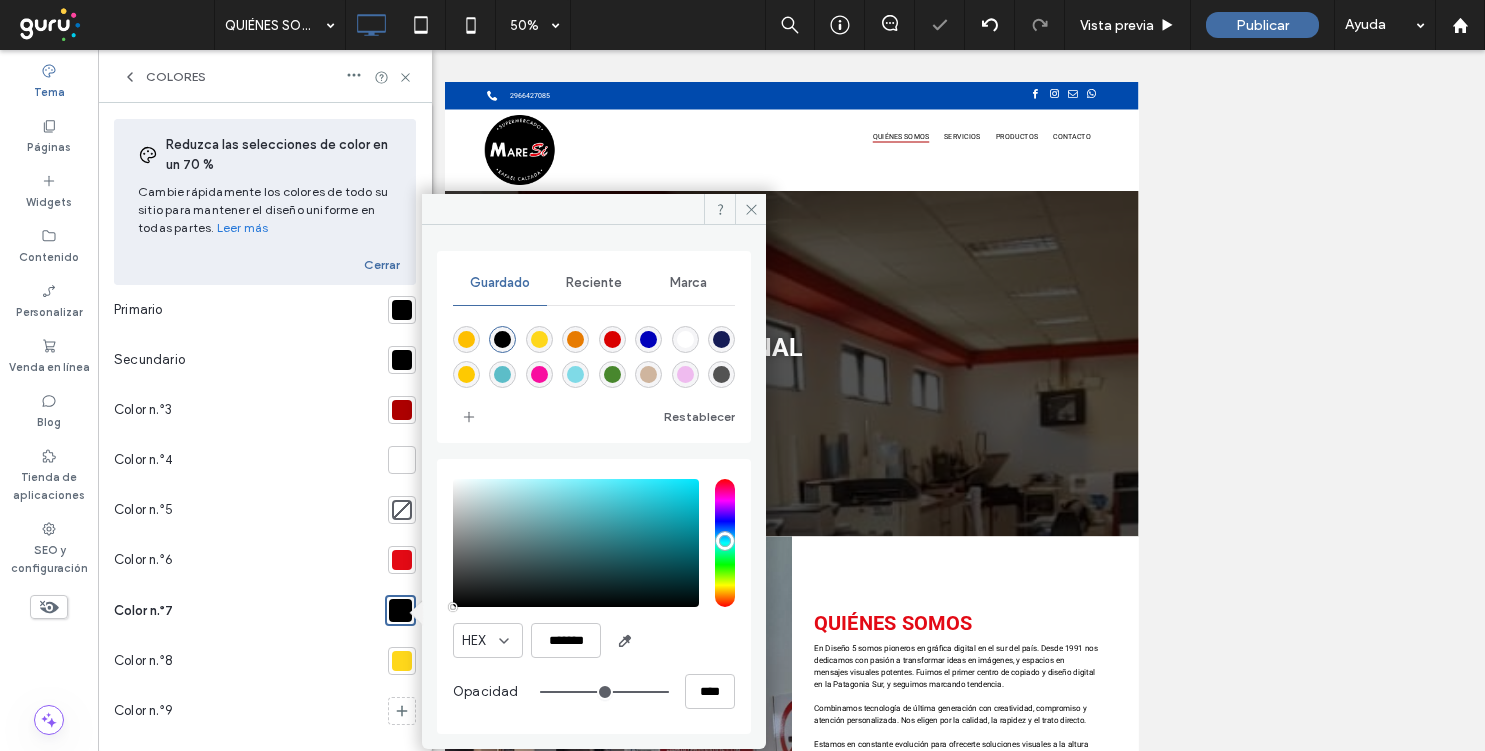 click at bounding box center [402, 661] 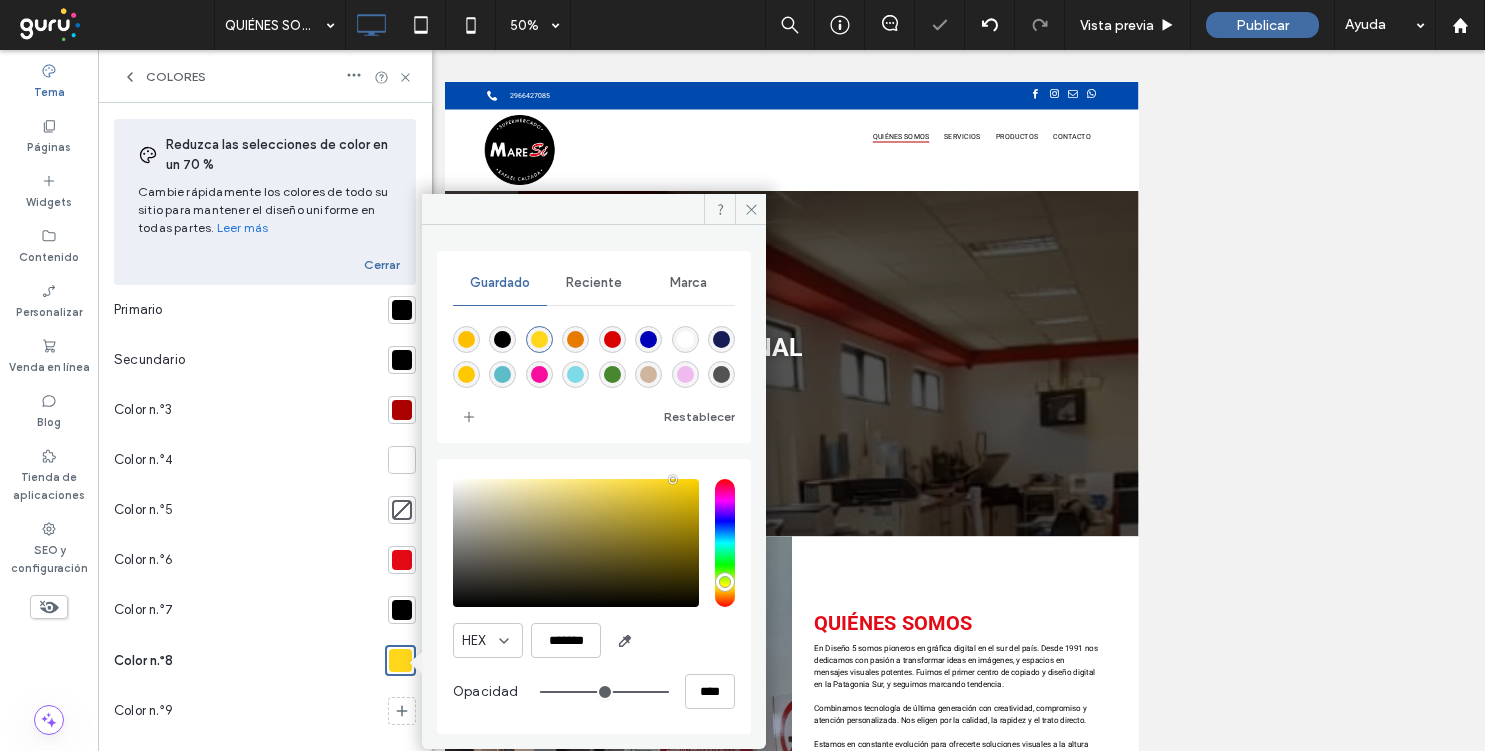 click at bounding box center [502, 339] 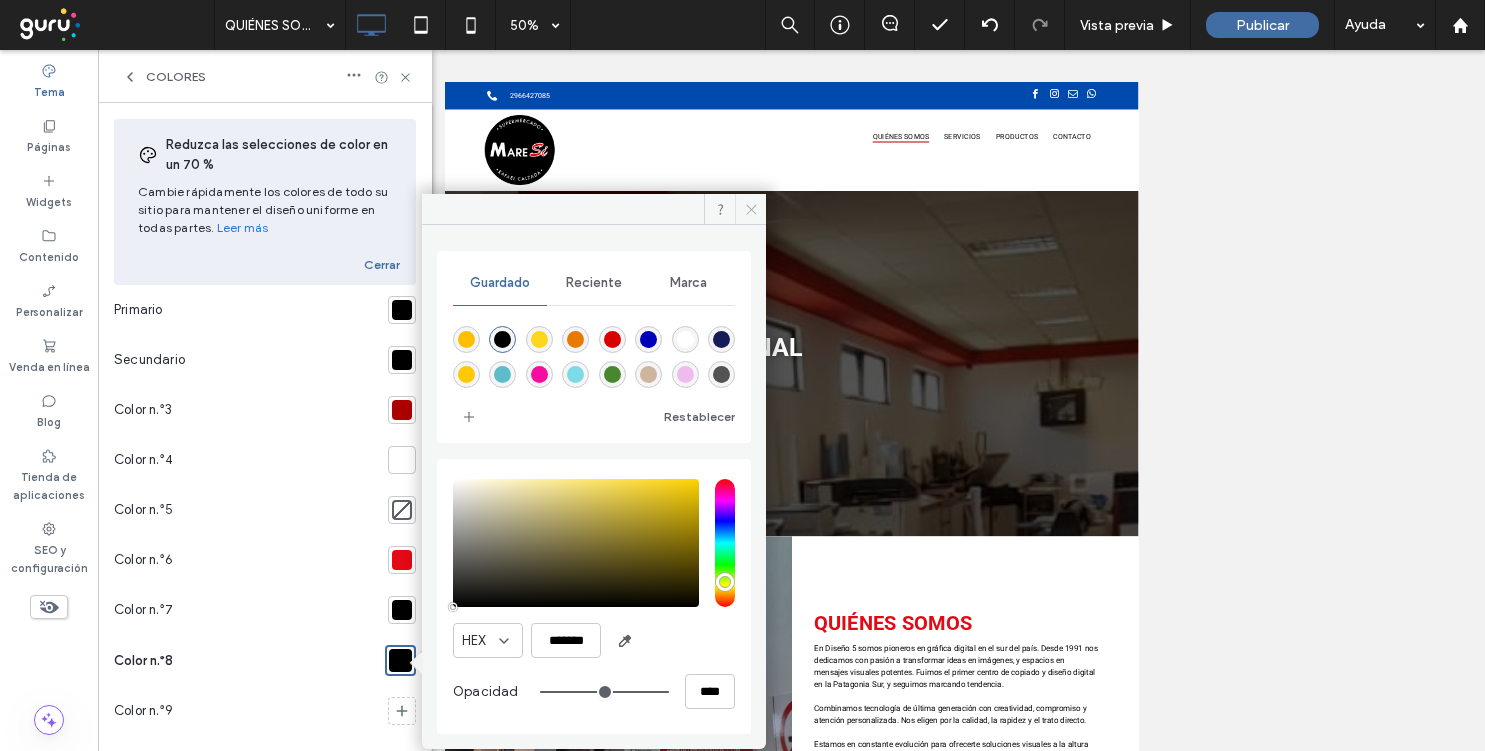 click 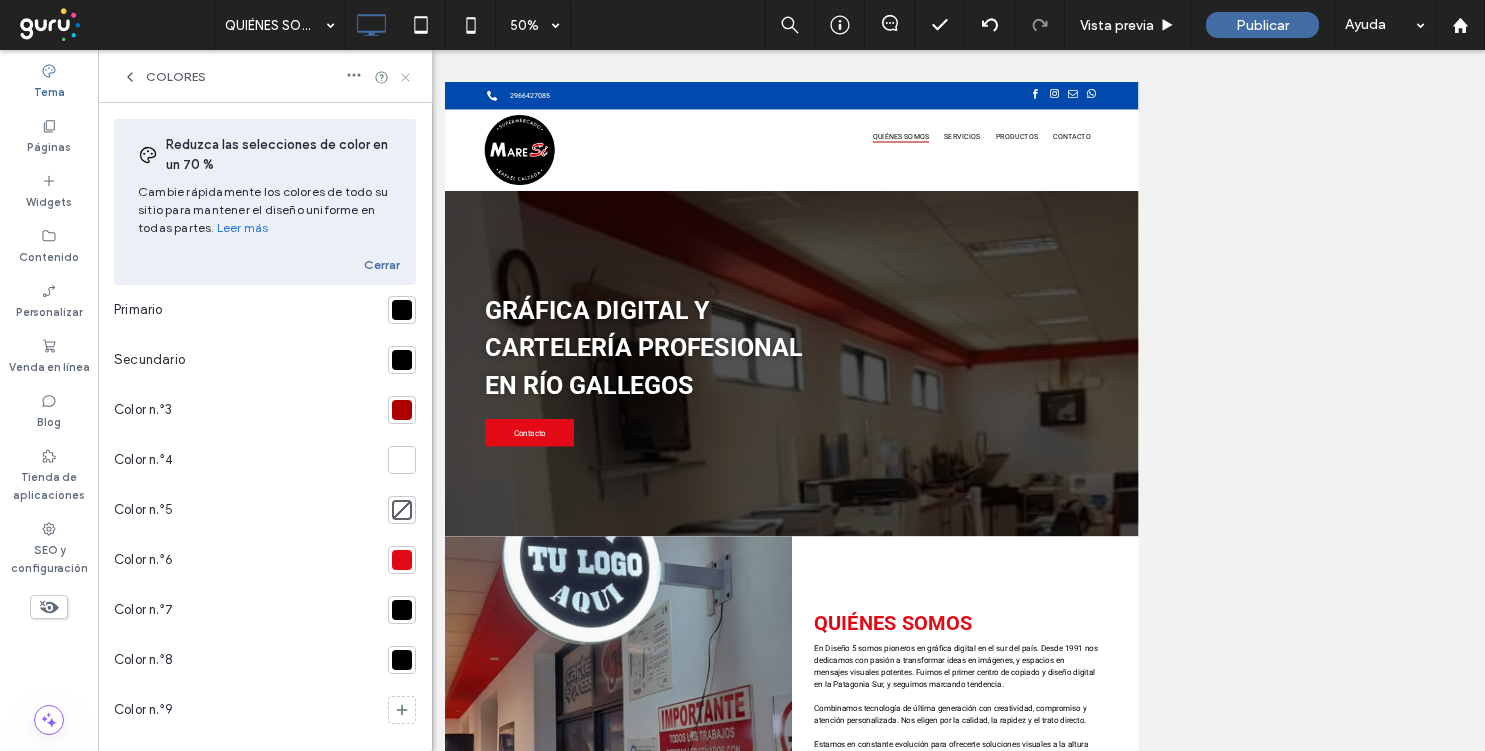 click 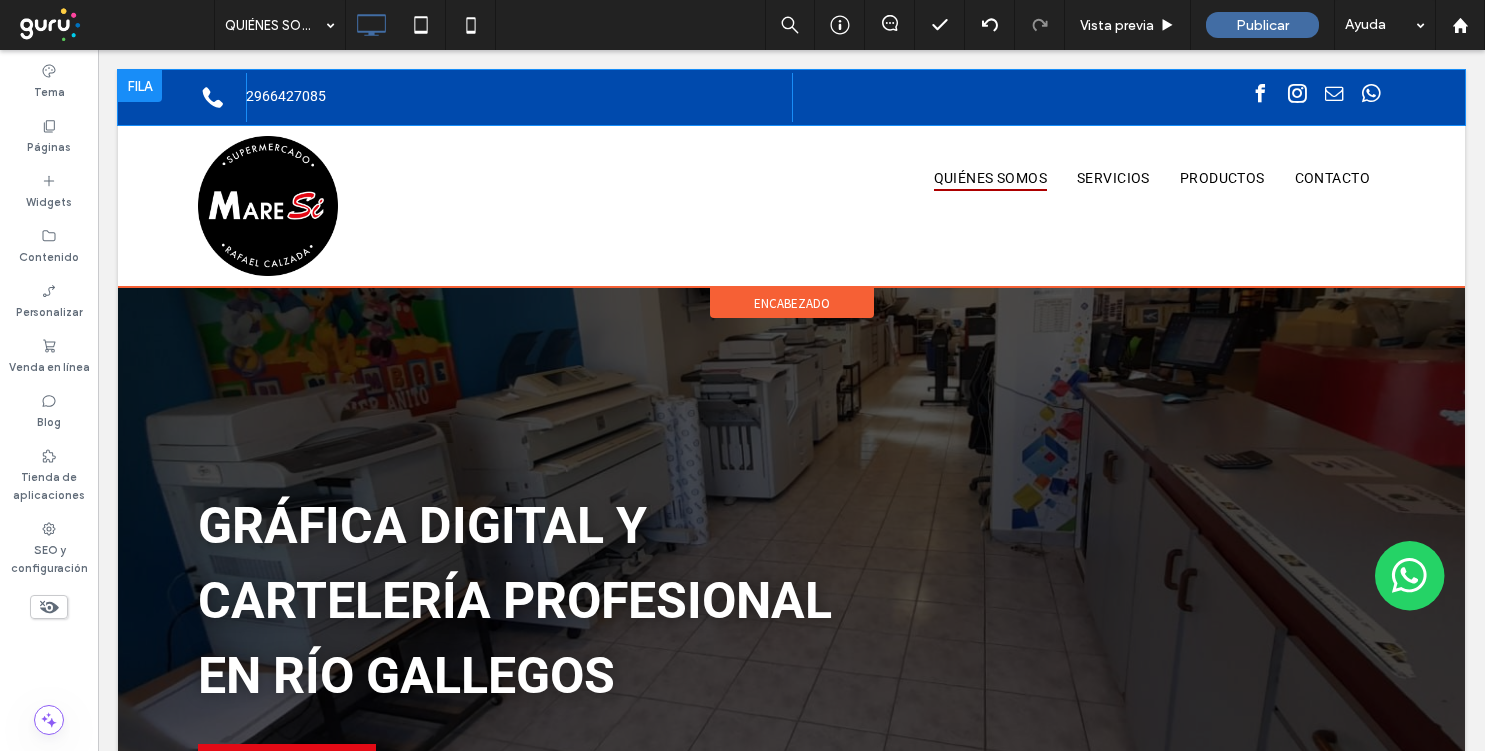 click at bounding box center [140, 86] 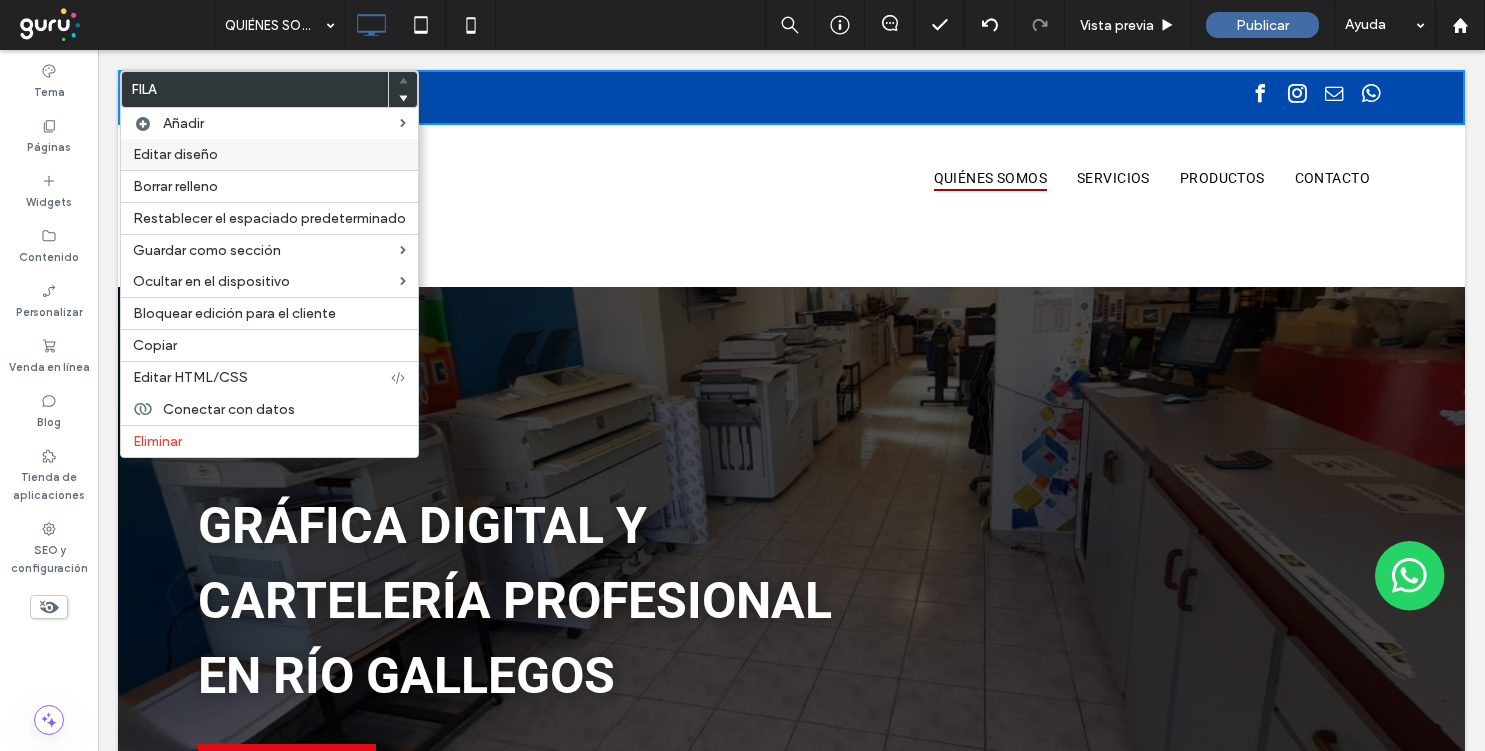 click on "Editar diseño" at bounding box center (175, 154) 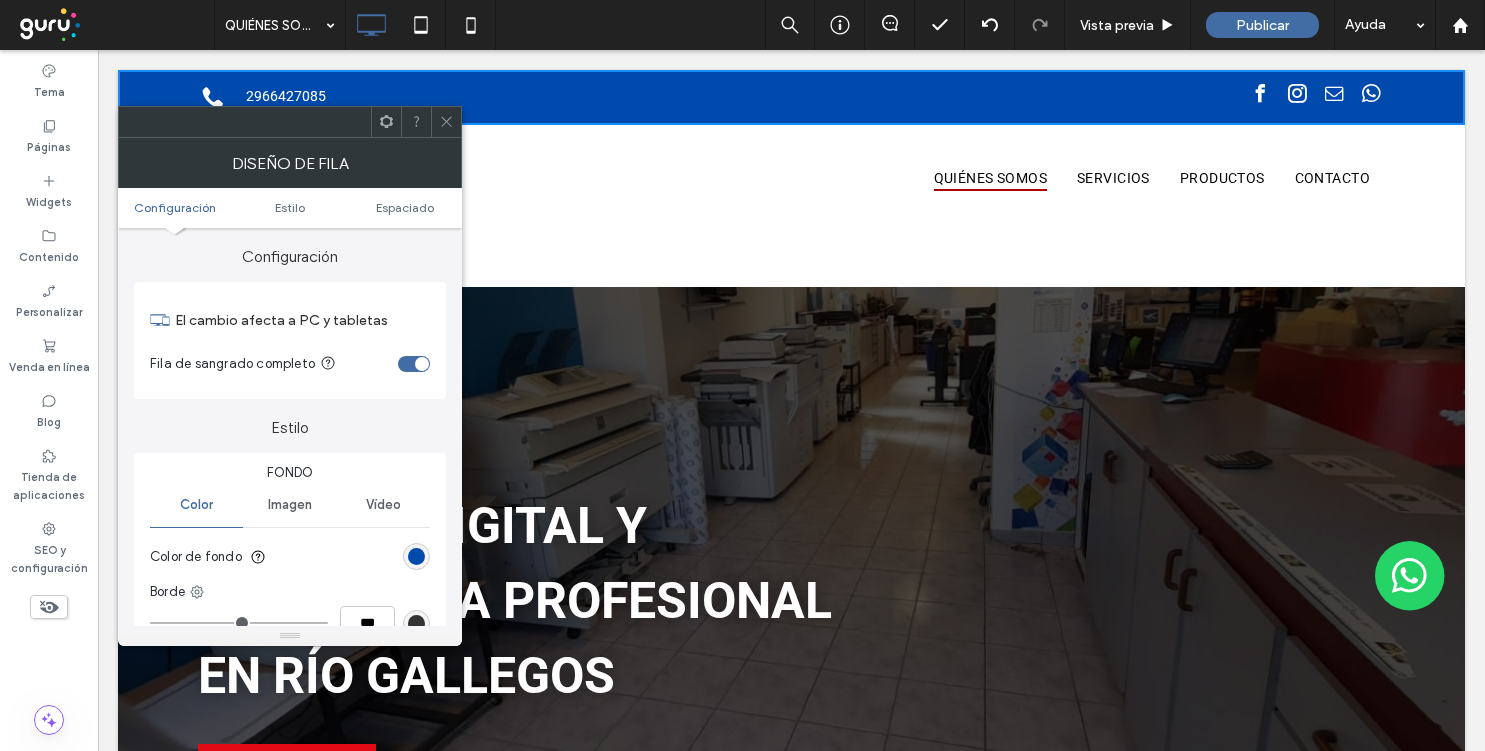 click at bounding box center (416, 556) 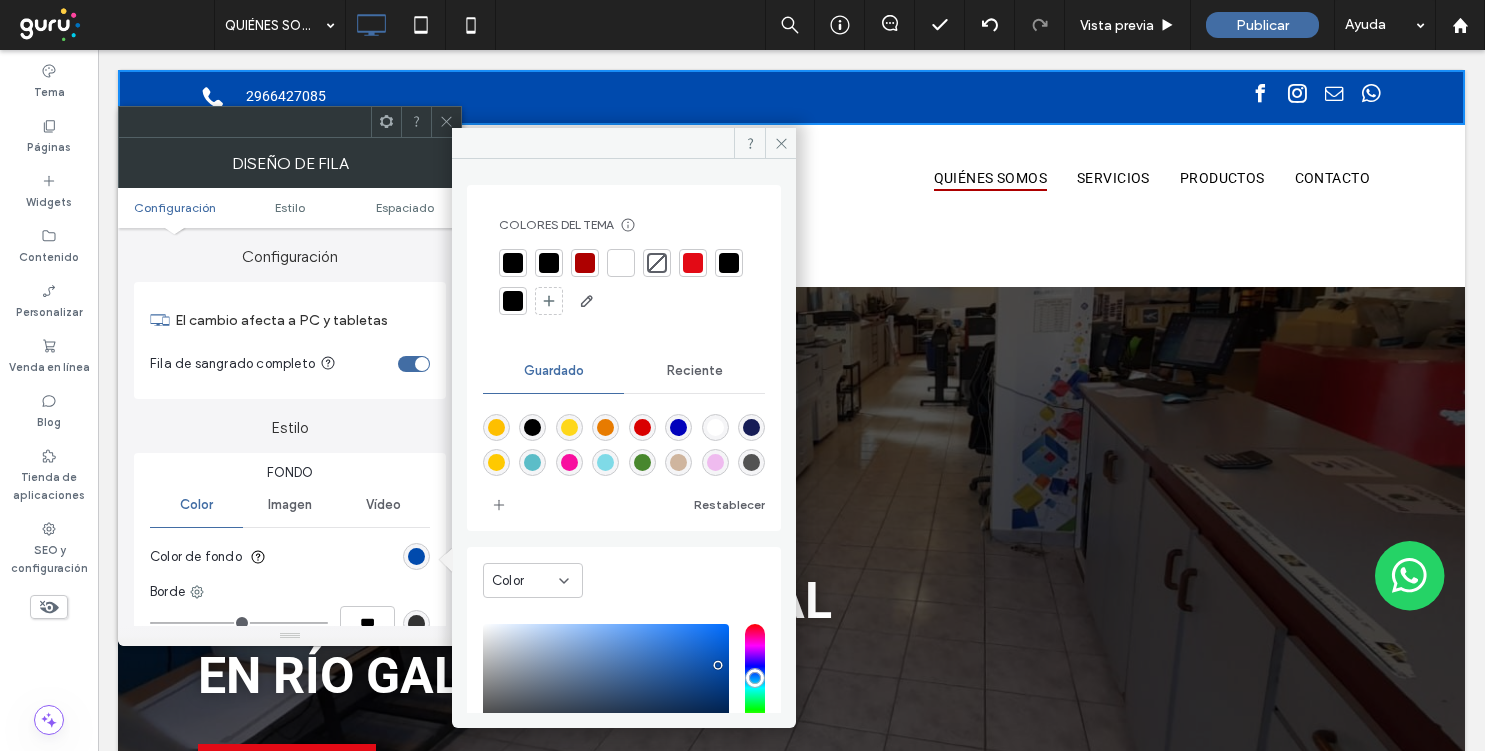 click at bounding box center (513, 263) 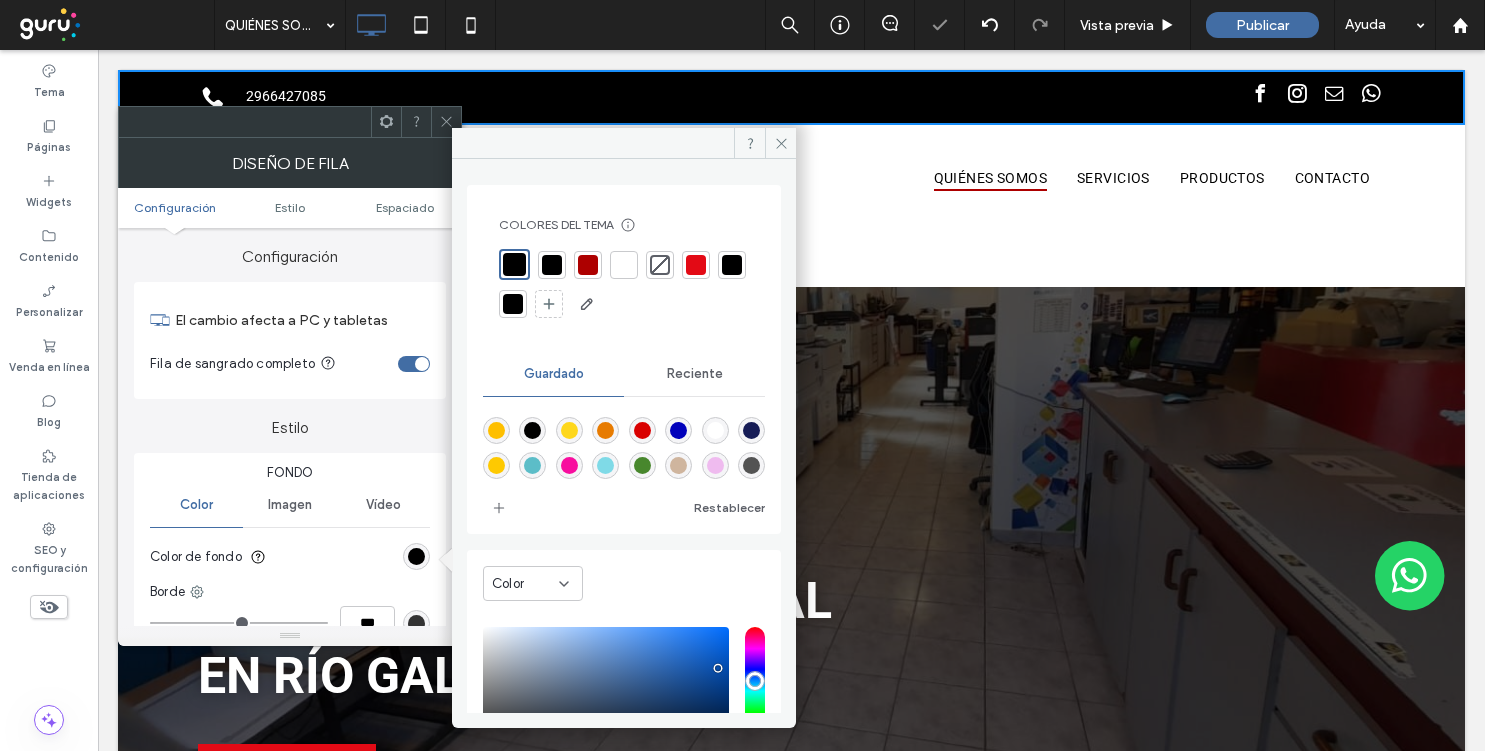 click 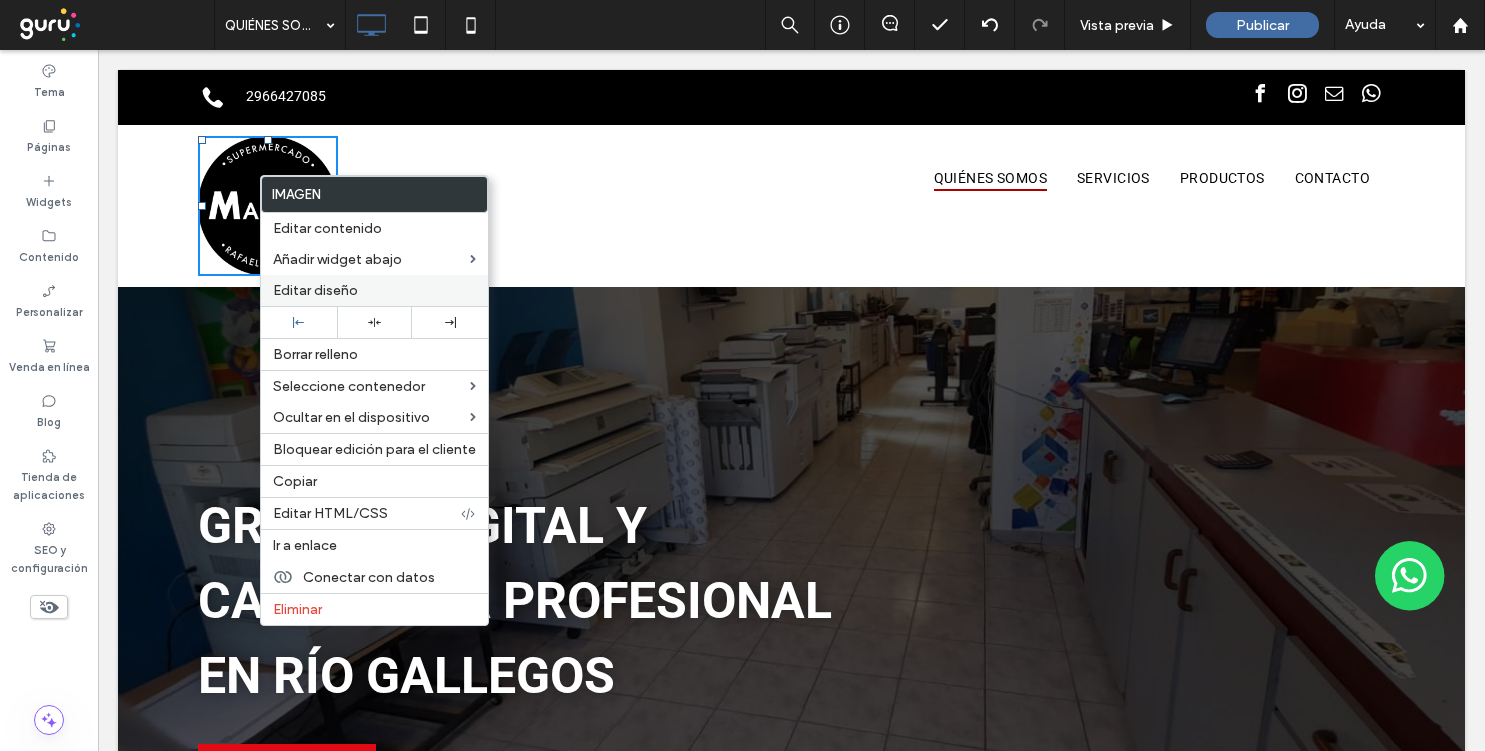 click on "Editar diseño" at bounding box center [374, 290] 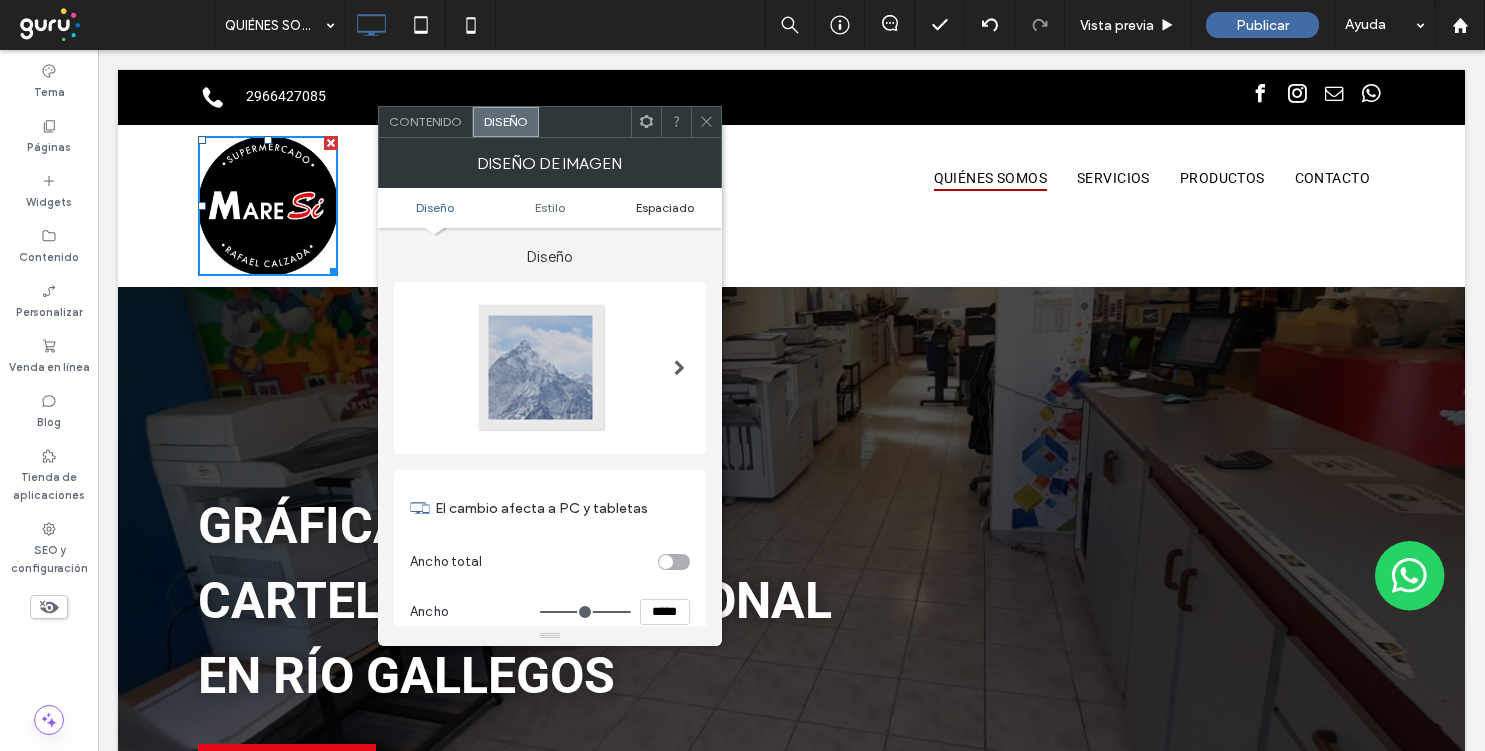 click on "Espaciado" at bounding box center [665, 207] 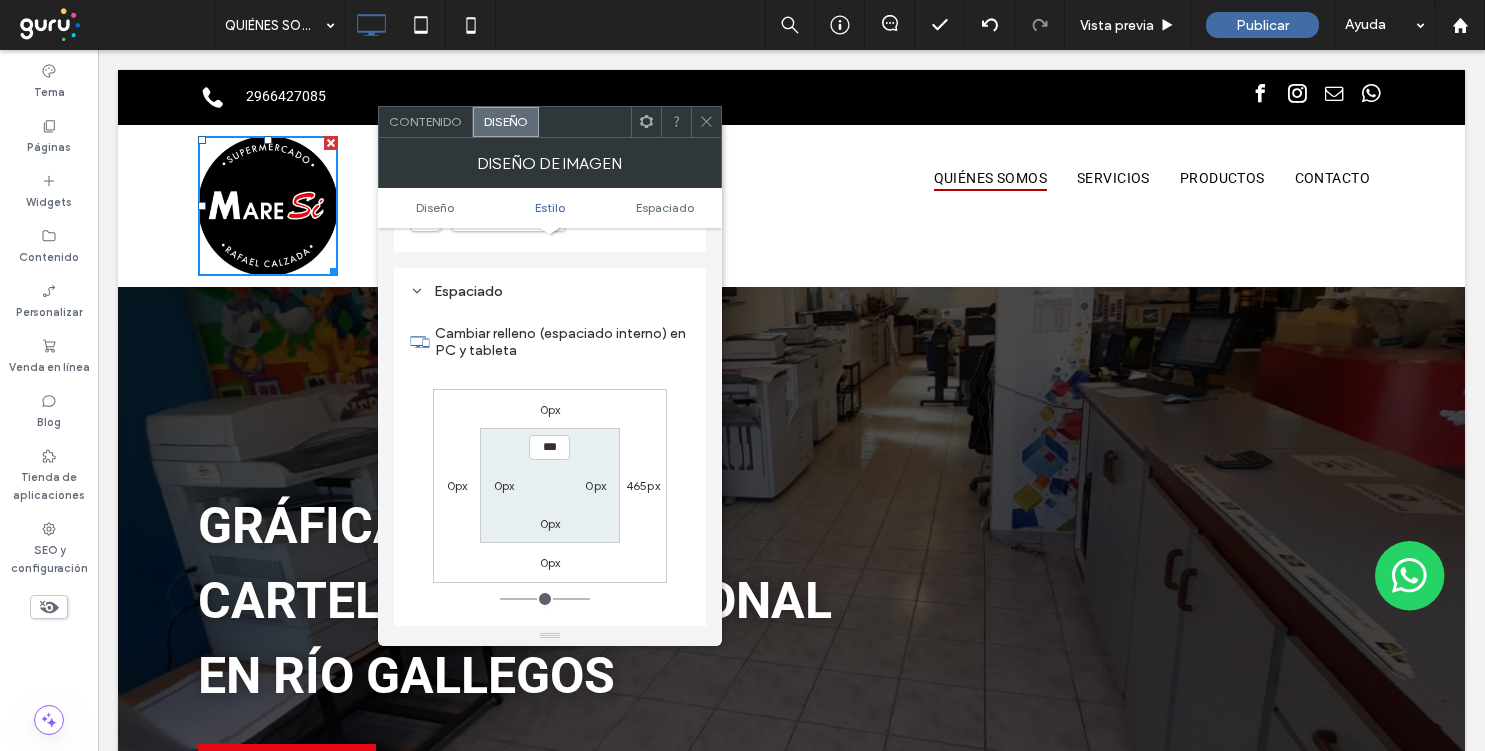 scroll, scrollTop: 944, scrollLeft: 0, axis: vertical 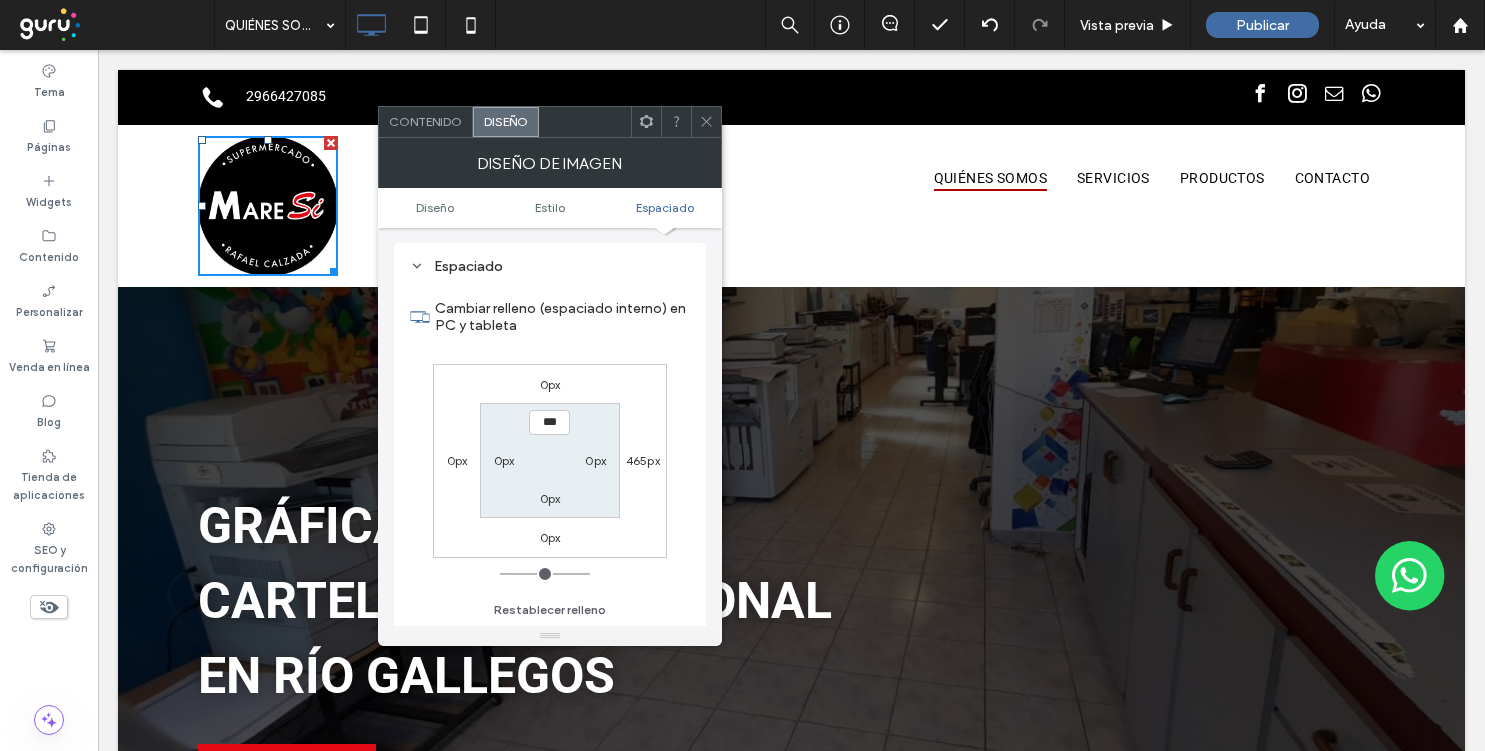 click on "0px" at bounding box center [550, 537] 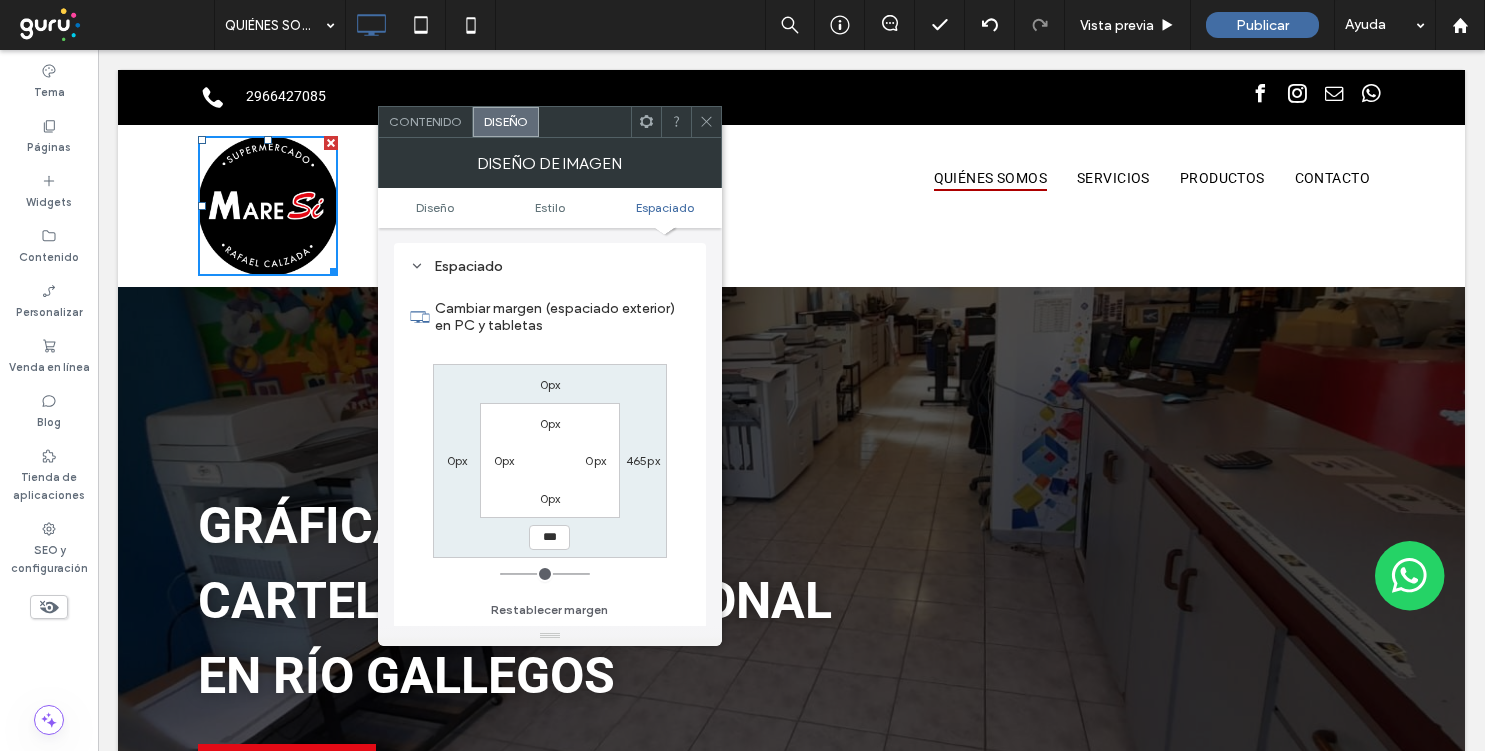 type on "***" 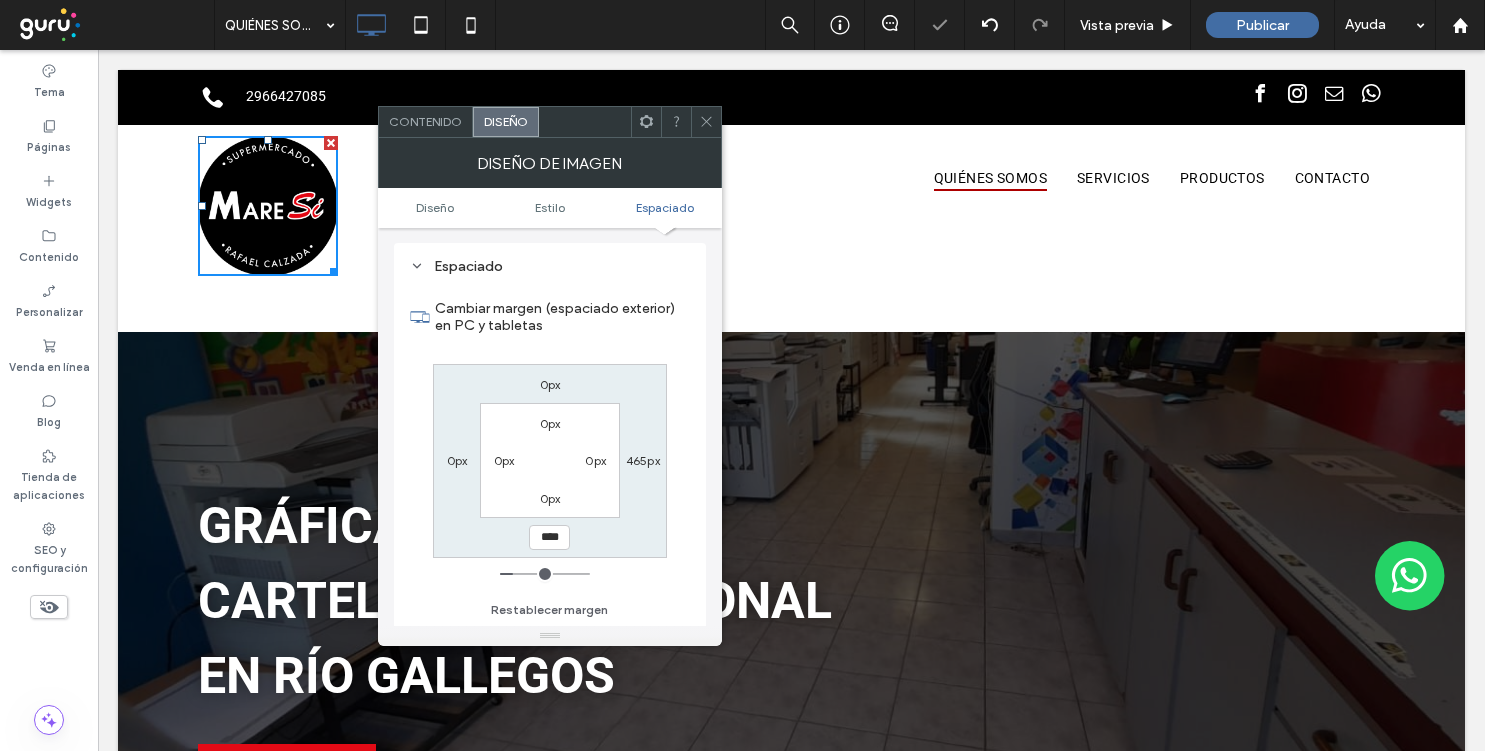 click on "****" at bounding box center (549, 537) 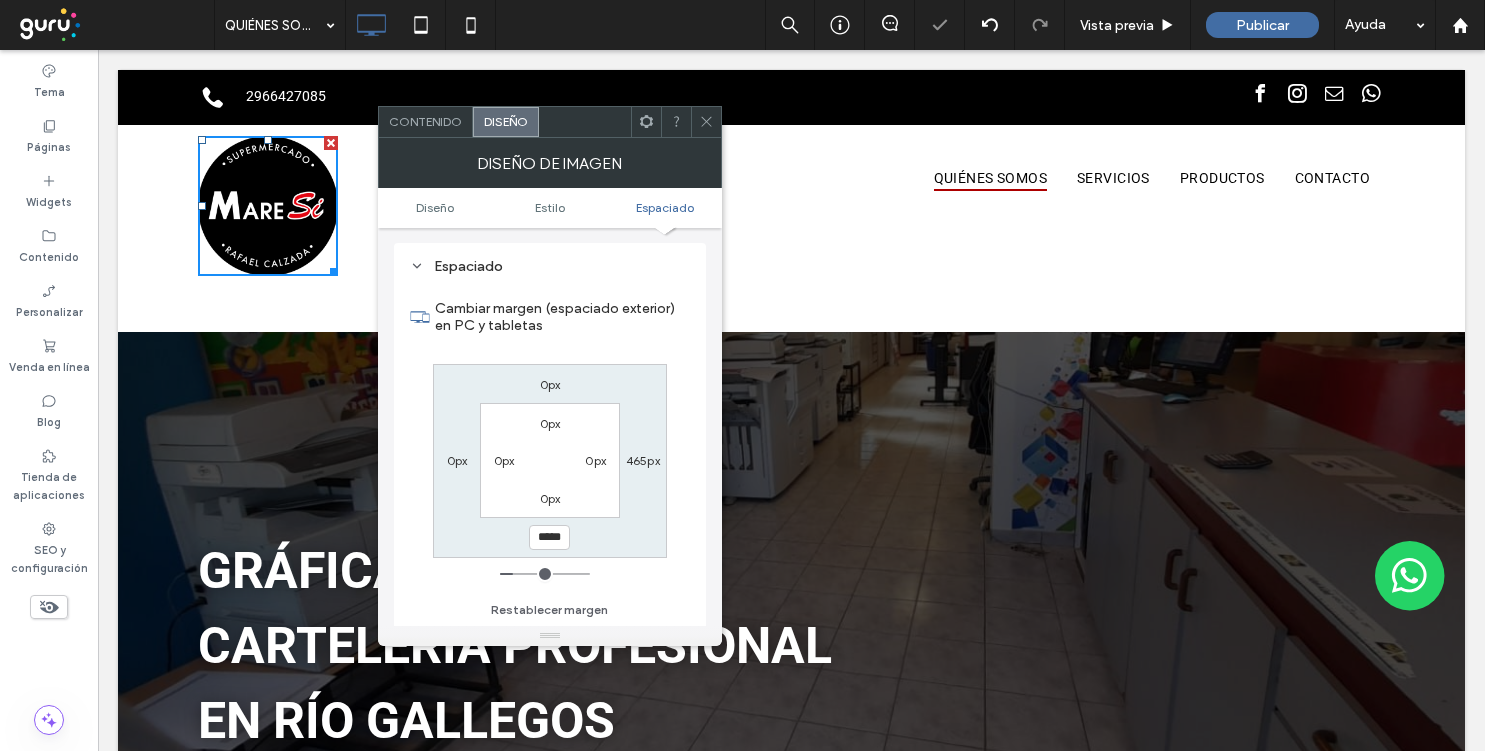 type on "*****" 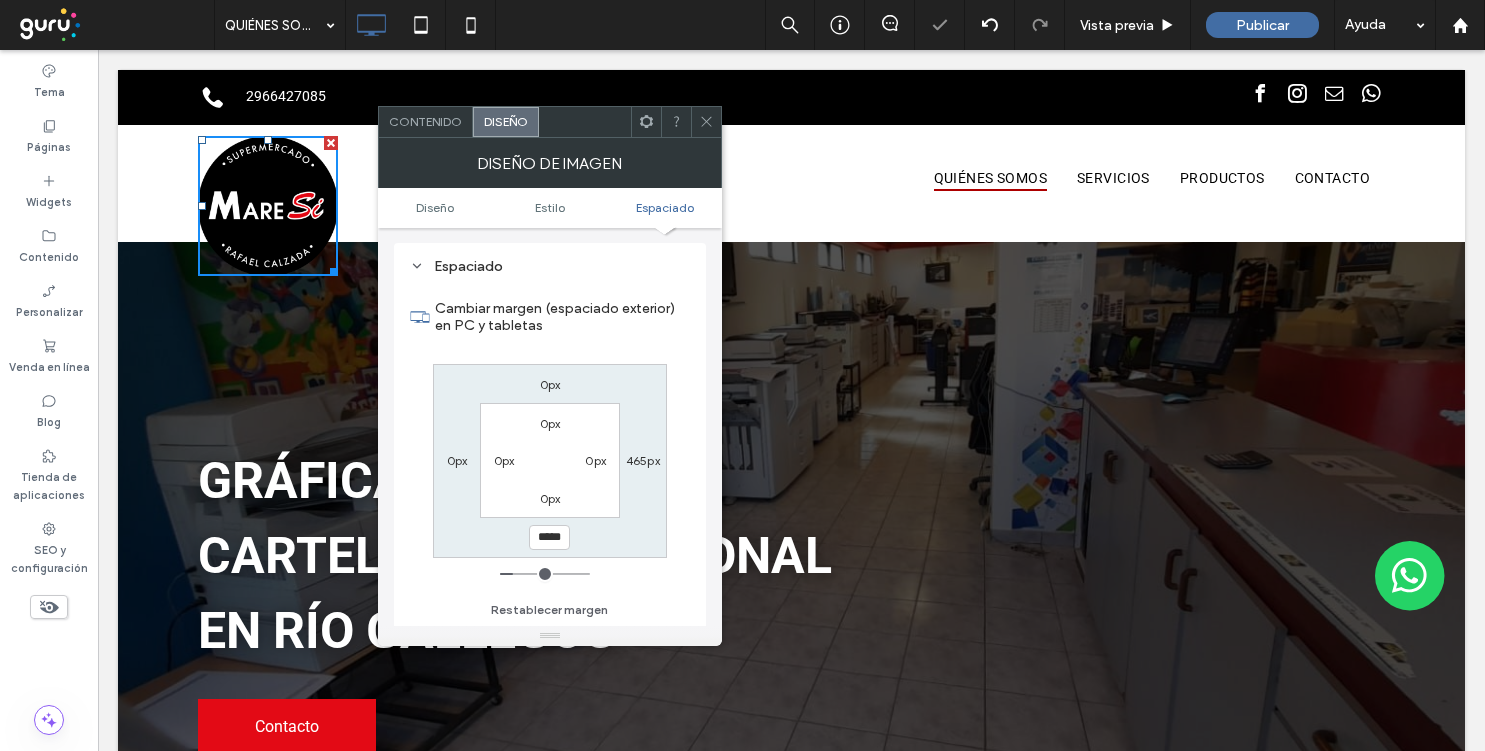 click on "0px" at bounding box center [550, 498] 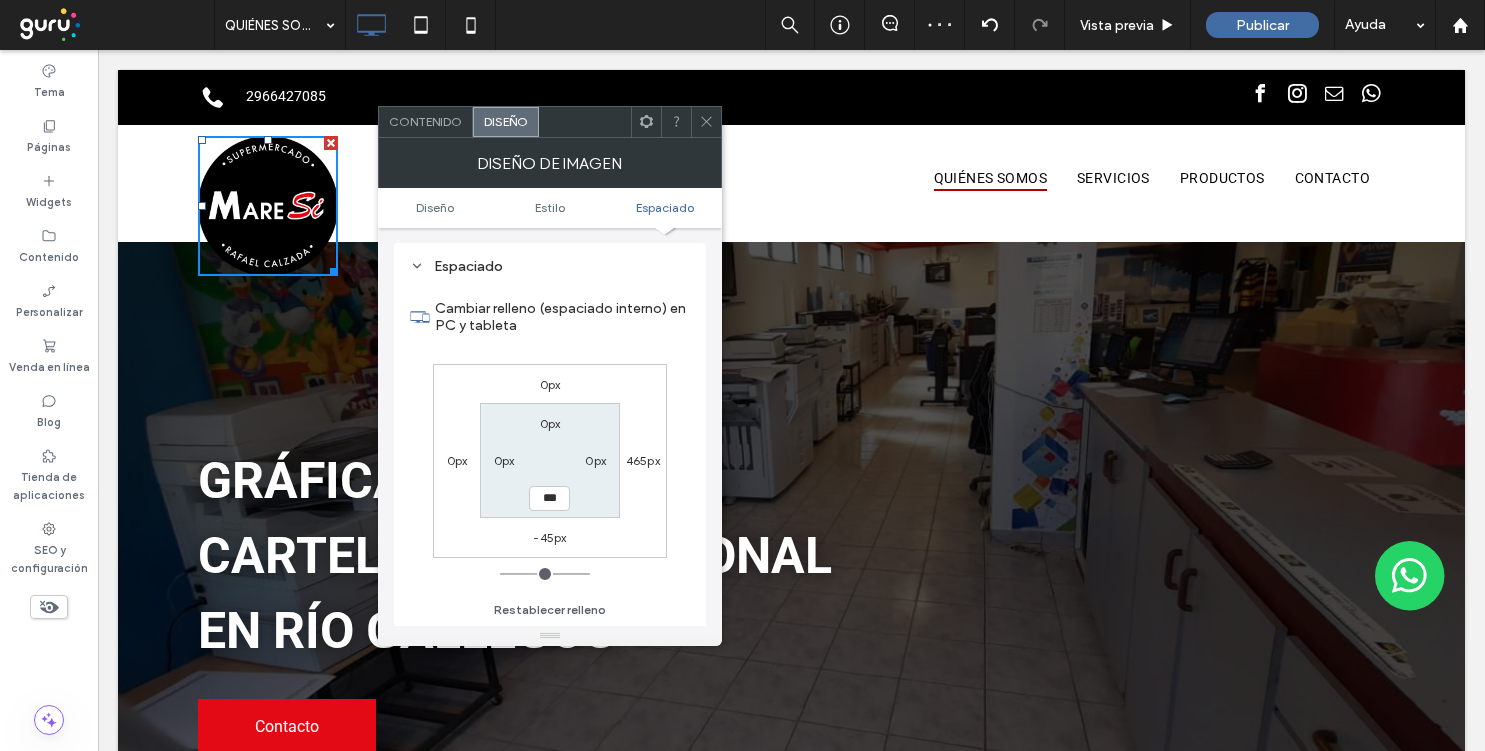 click 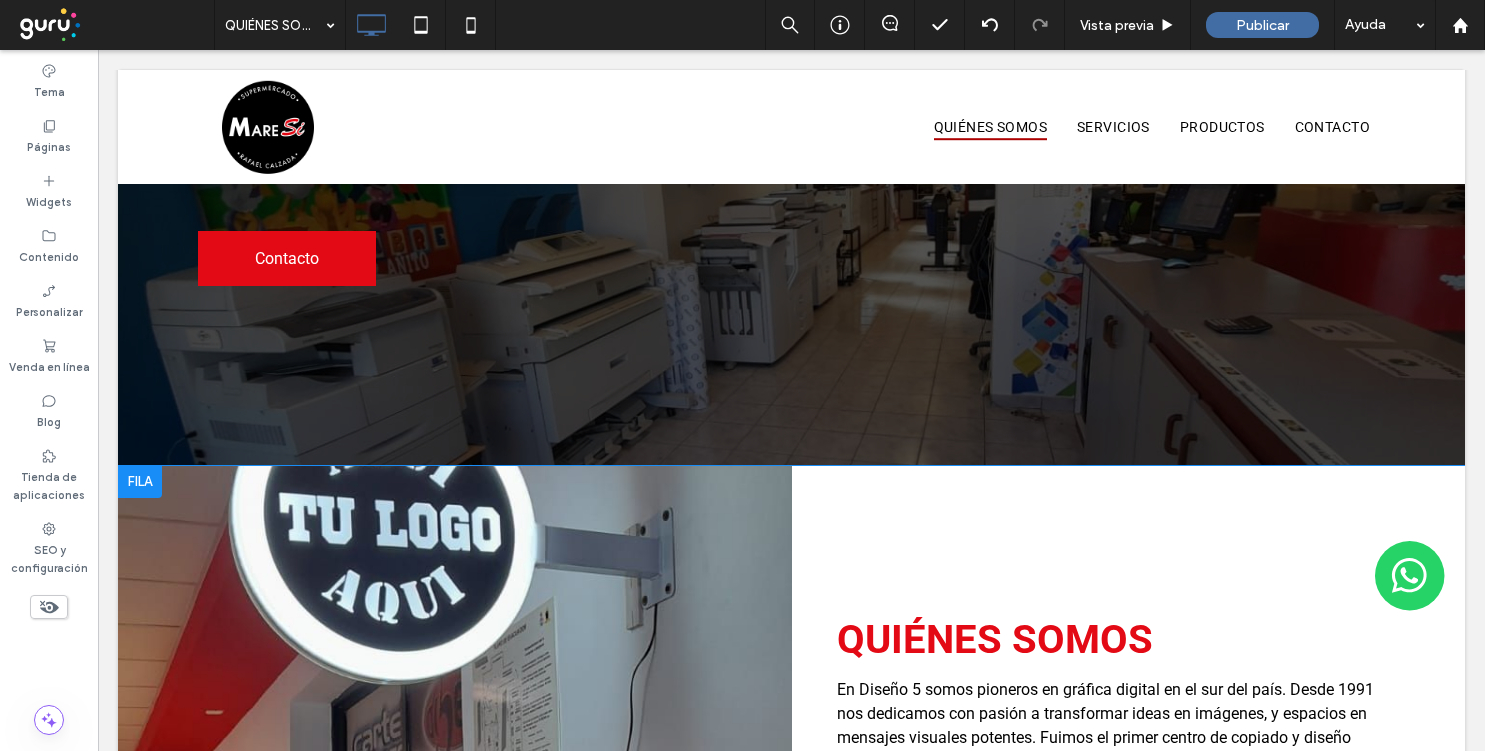 scroll, scrollTop: 0, scrollLeft: 0, axis: both 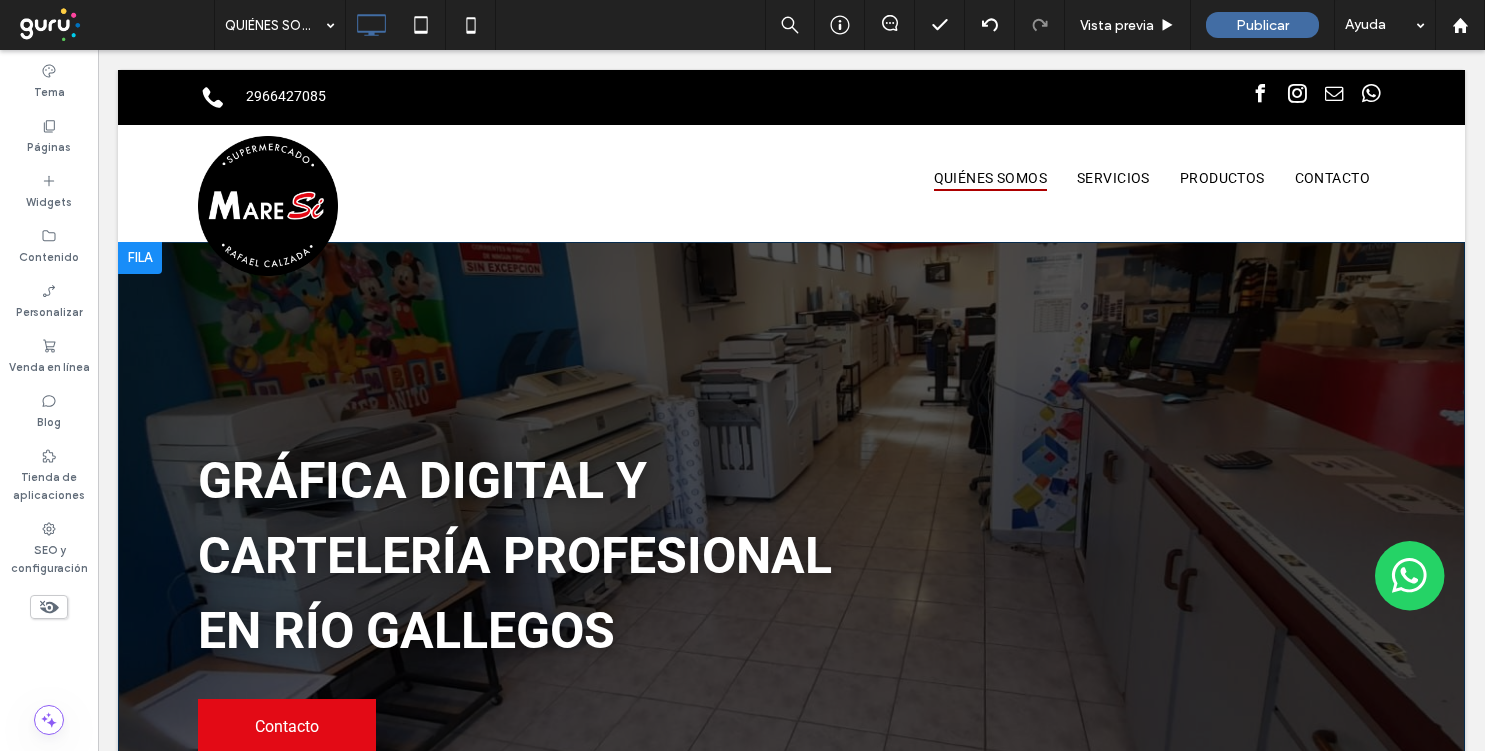 click on "Gráfica digital y cartelería profesional en Río Gallegos
Contacto
Click To Paste
Fila + Añadir sección" at bounding box center [791, 588] 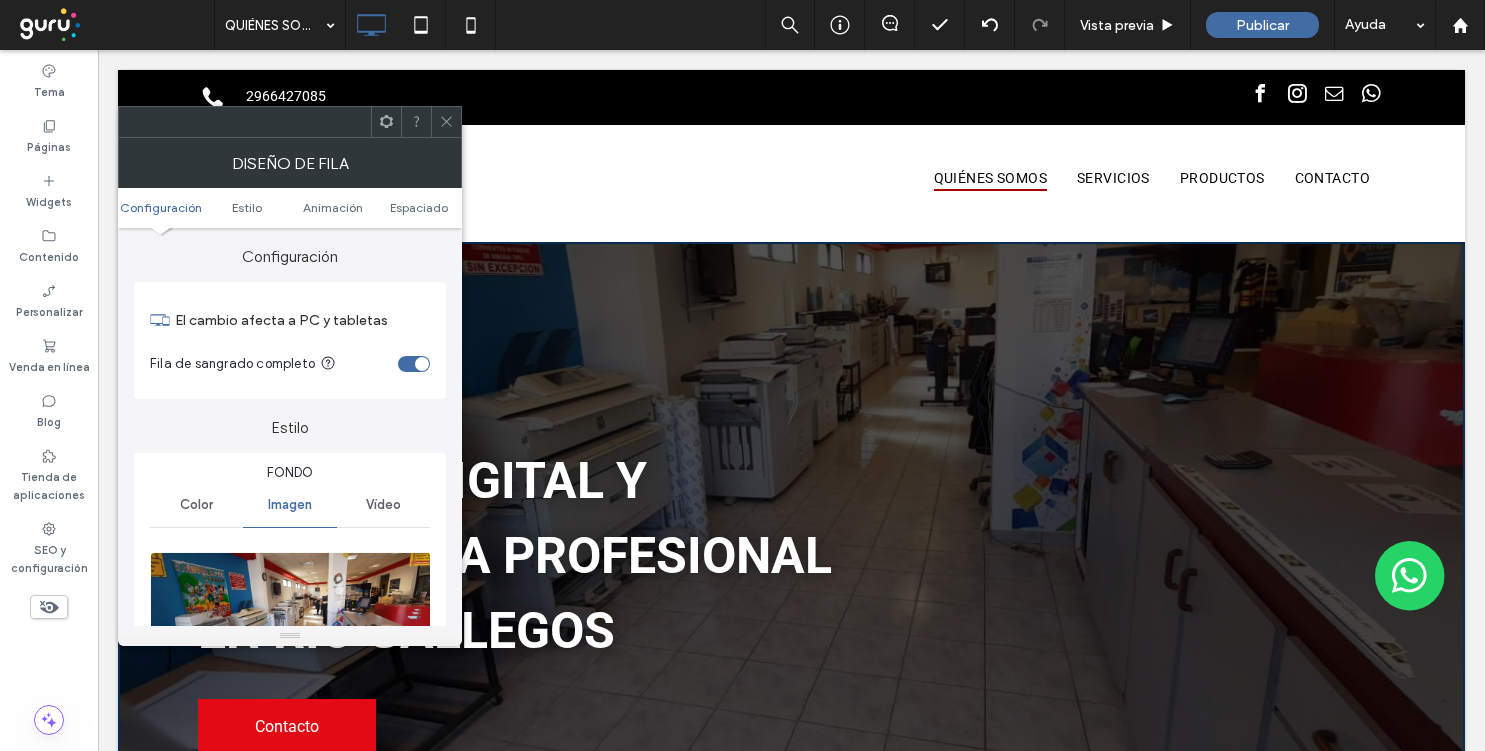 click at bounding box center (291, 621) 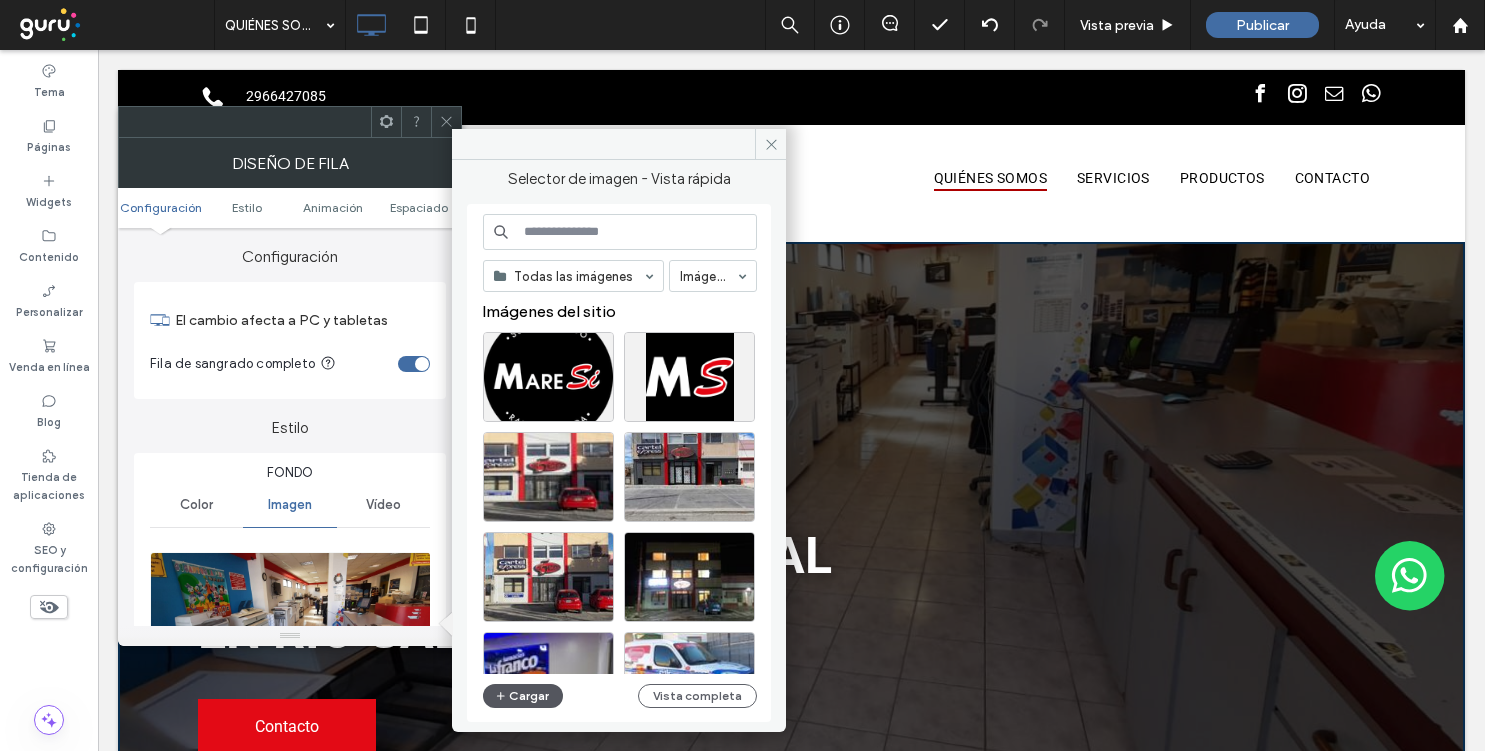 click on "Cargar" at bounding box center (523, 696) 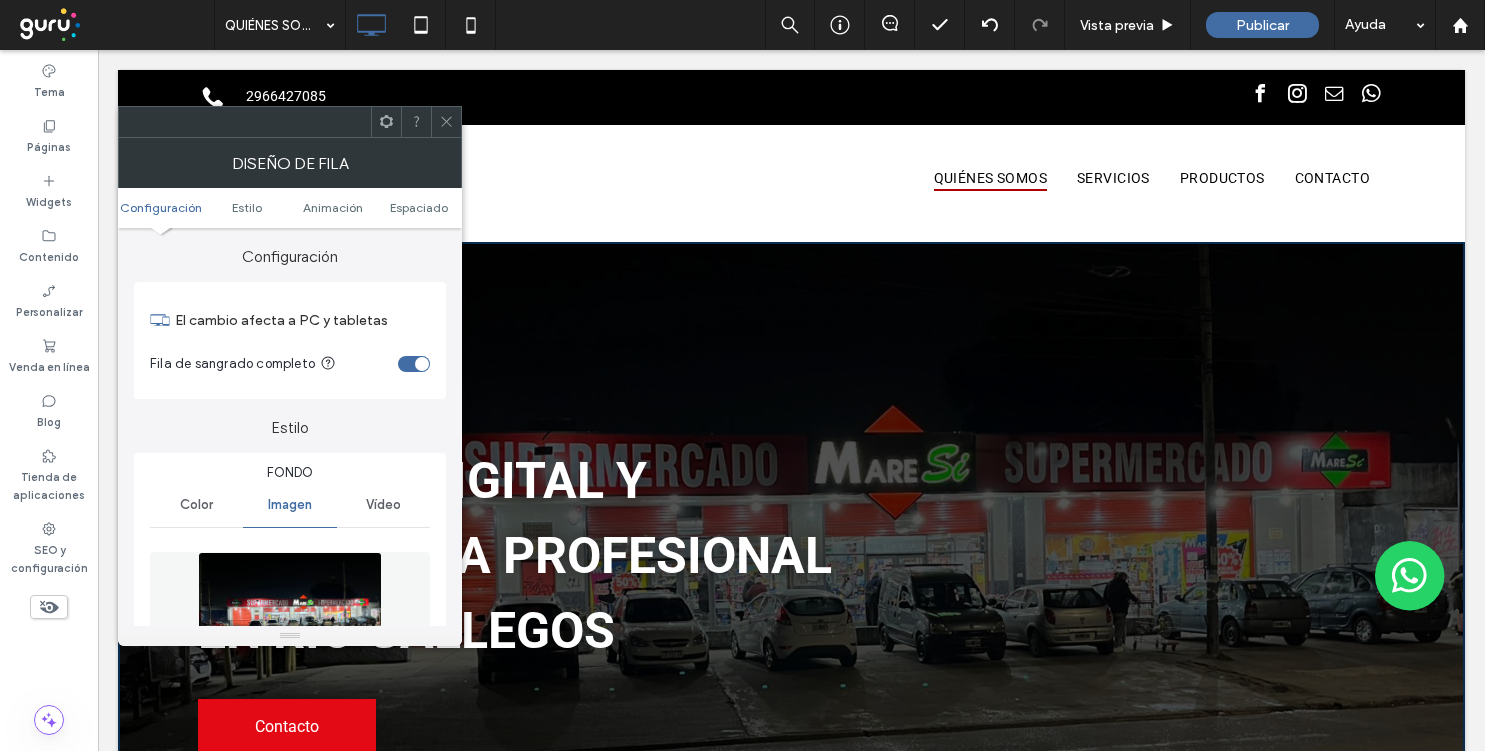 click at bounding box center (289, 621) 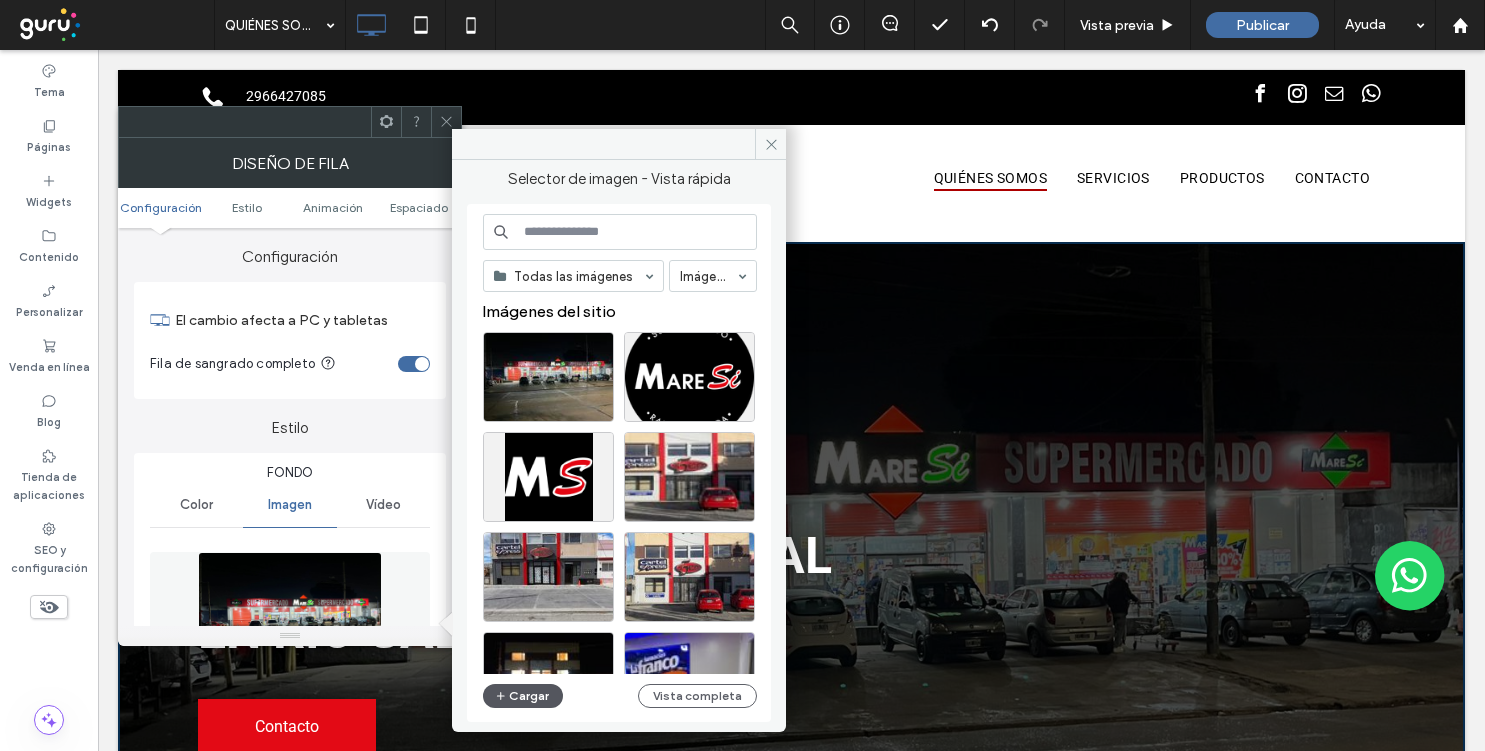click on "Cargar" at bounding box center [523, 696] 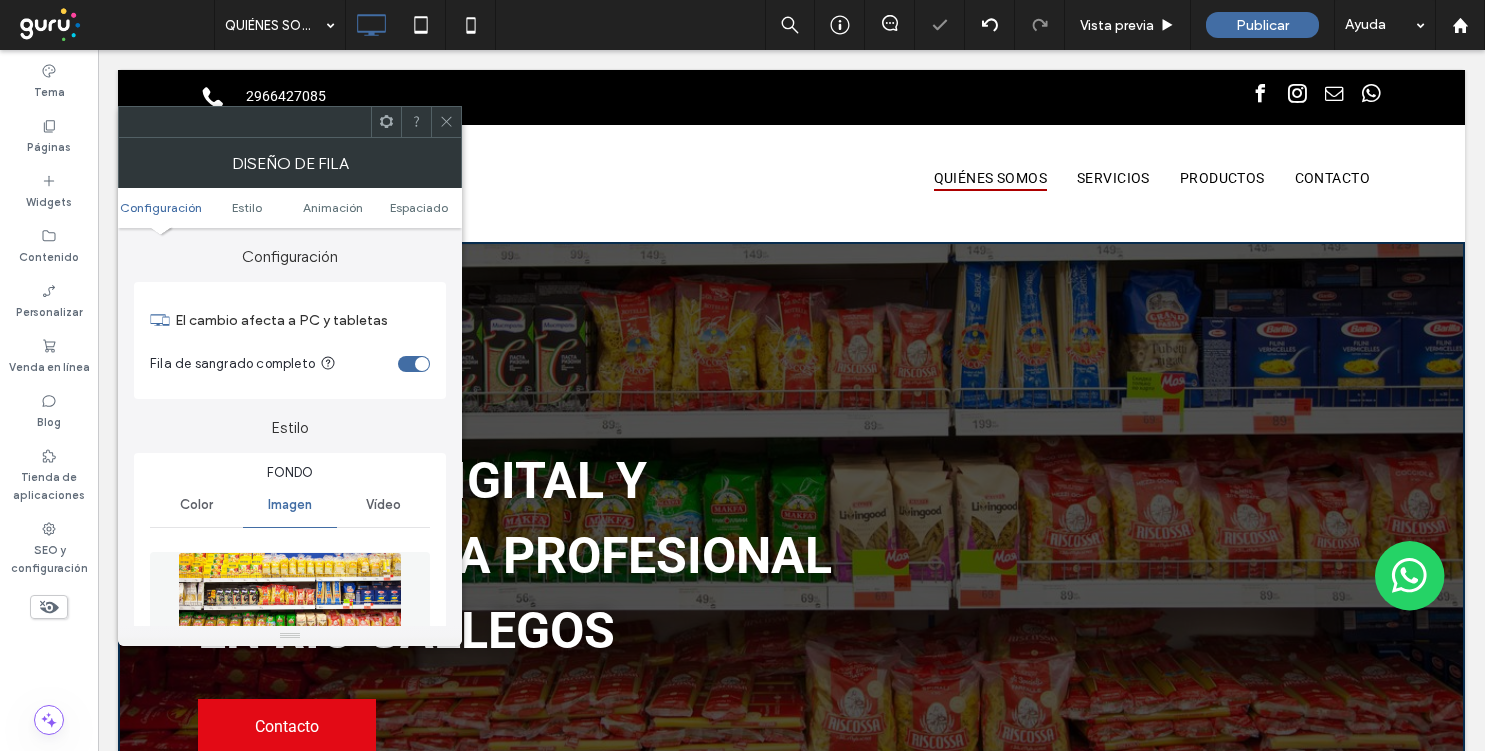 click at bounding box center (290, 122) 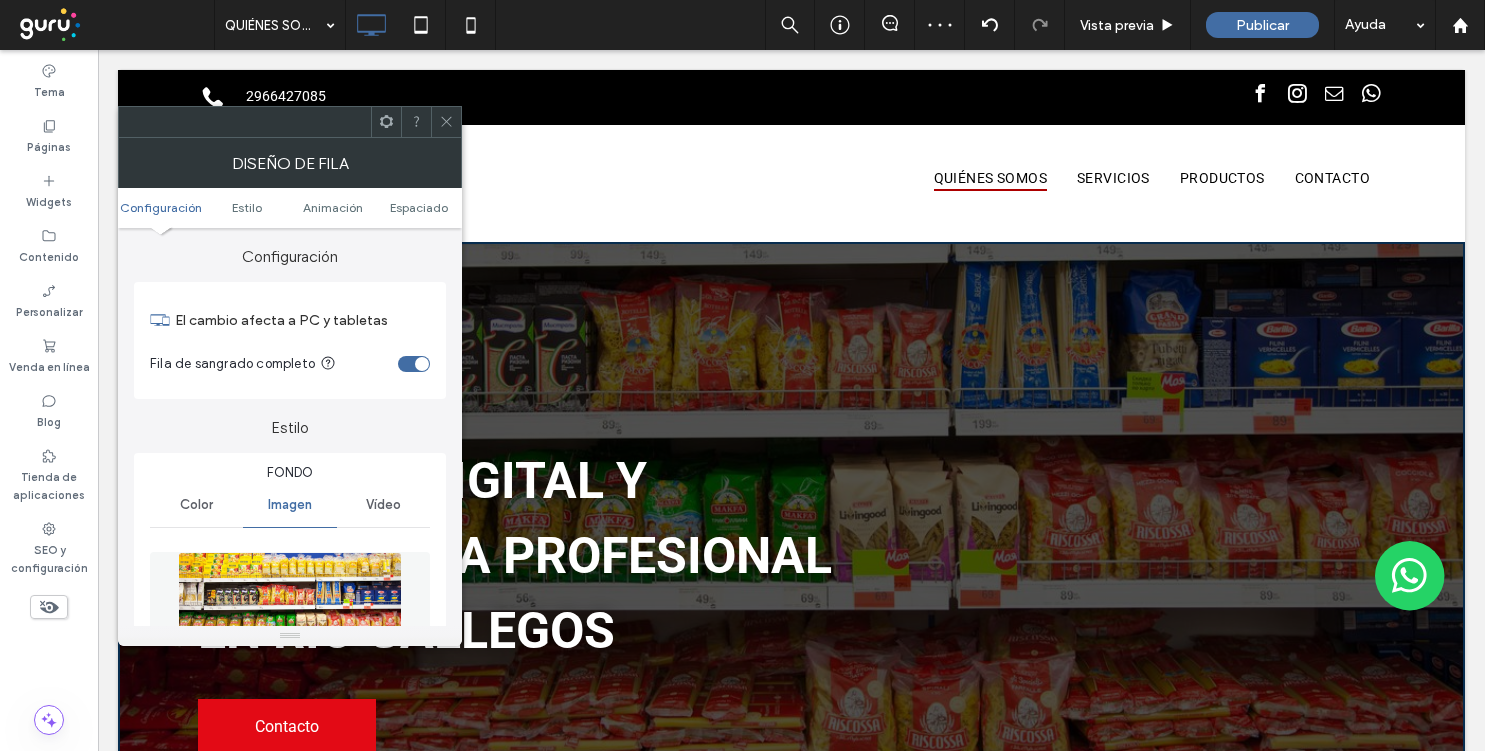 click 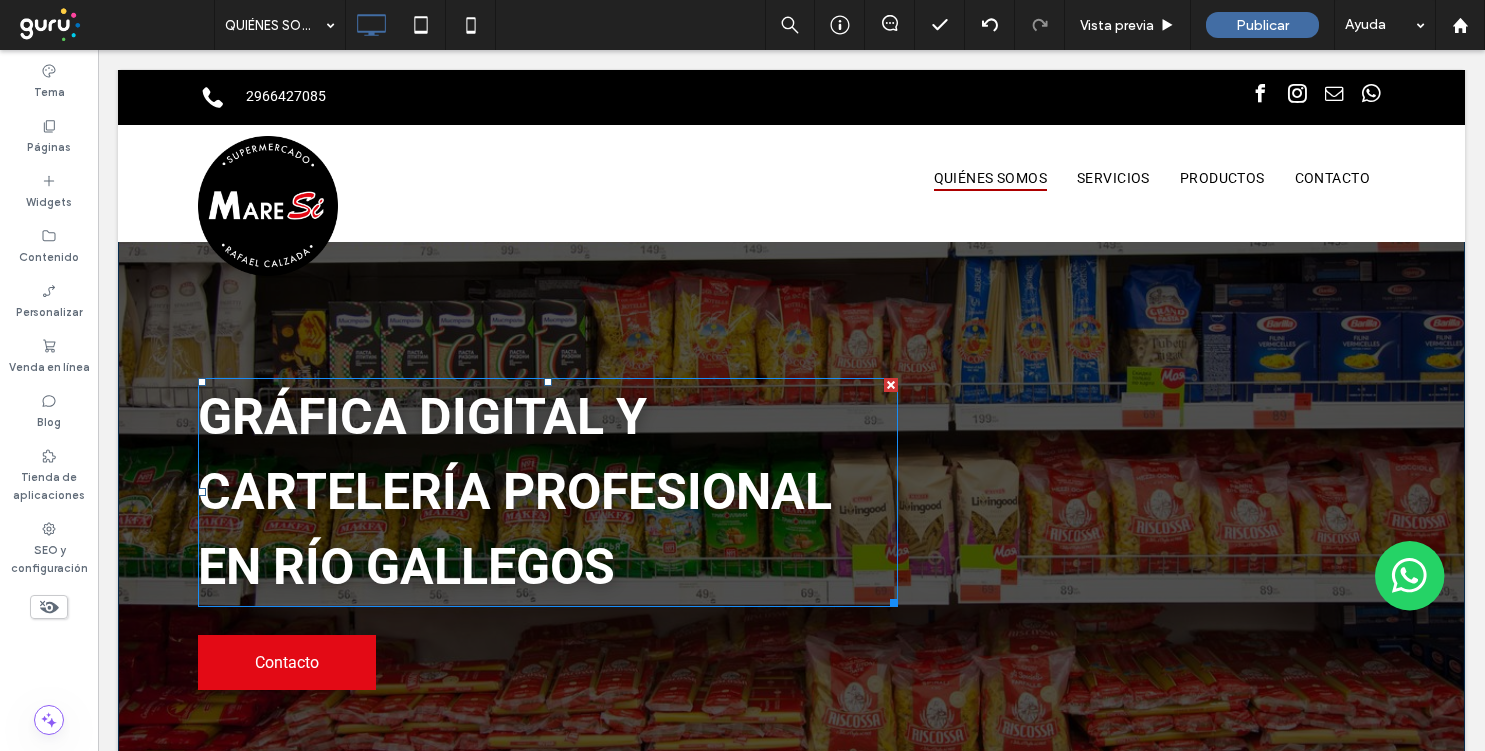 scroll, scrollTop: 110, scrollLeft: 0, axis: vertical 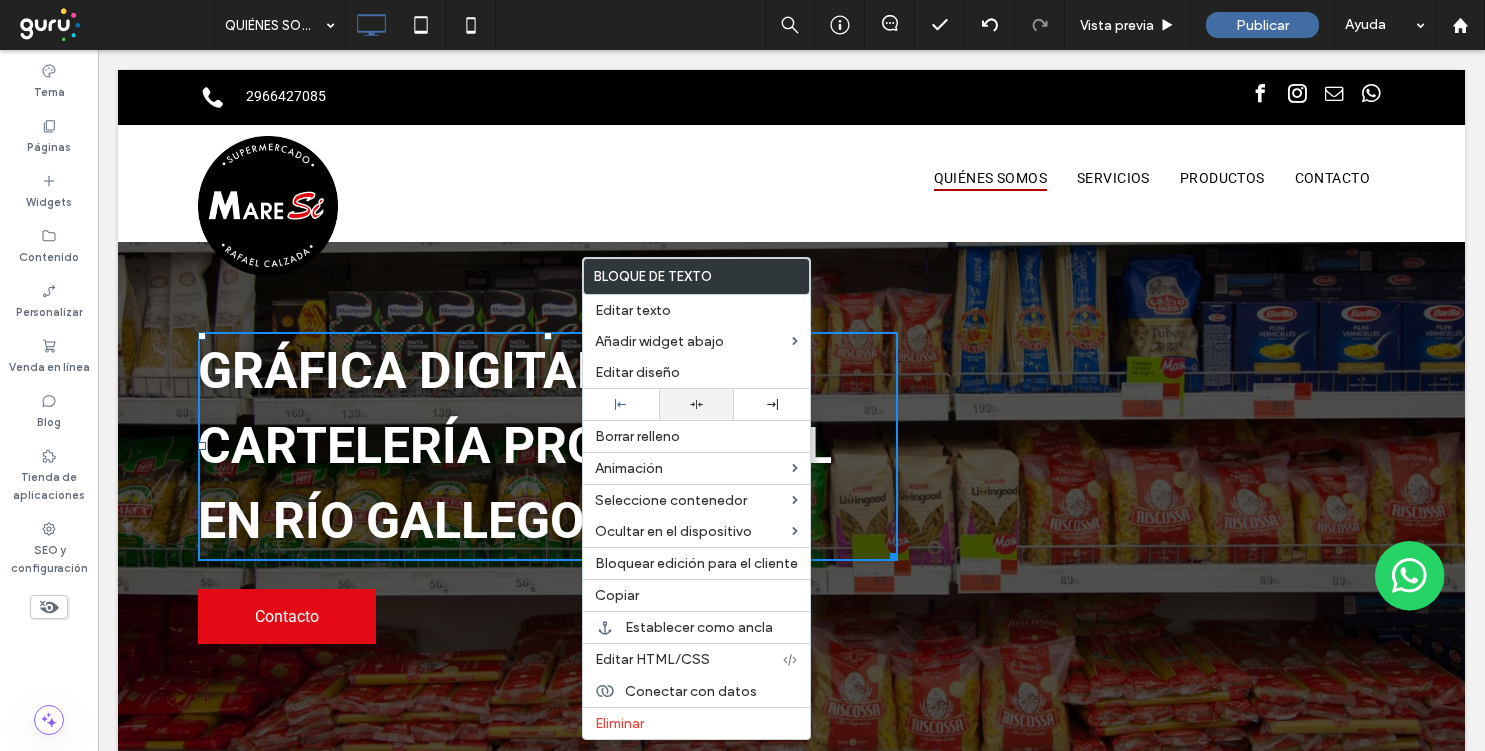 click at bounding box center (697, 404) 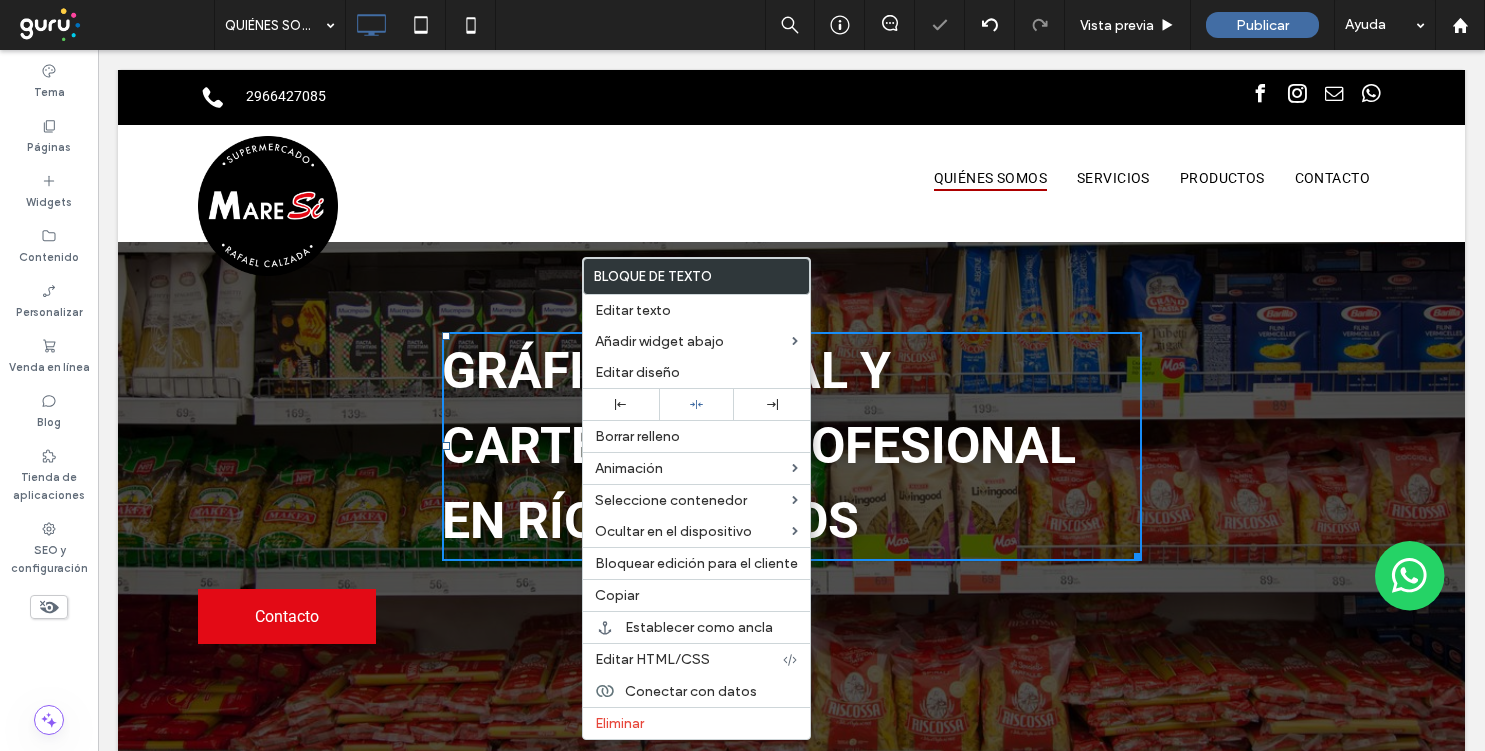 click on "Gráfica digital y cartelería profesional en Río Gallegos" at bounding box center (759, 446) 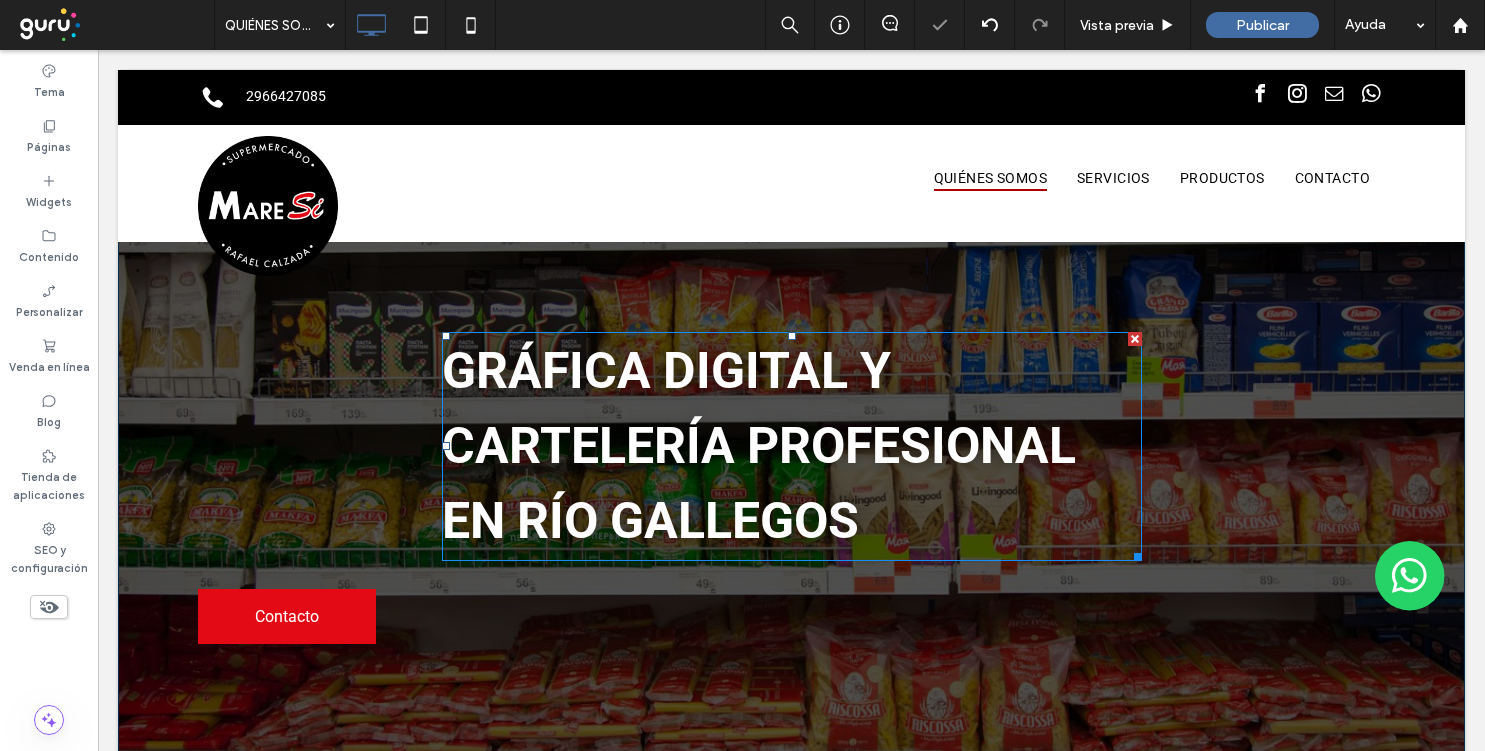 click on "Gráfica digital y cartelería profesional en Río Gallegos" at bounding box center (759, 446) 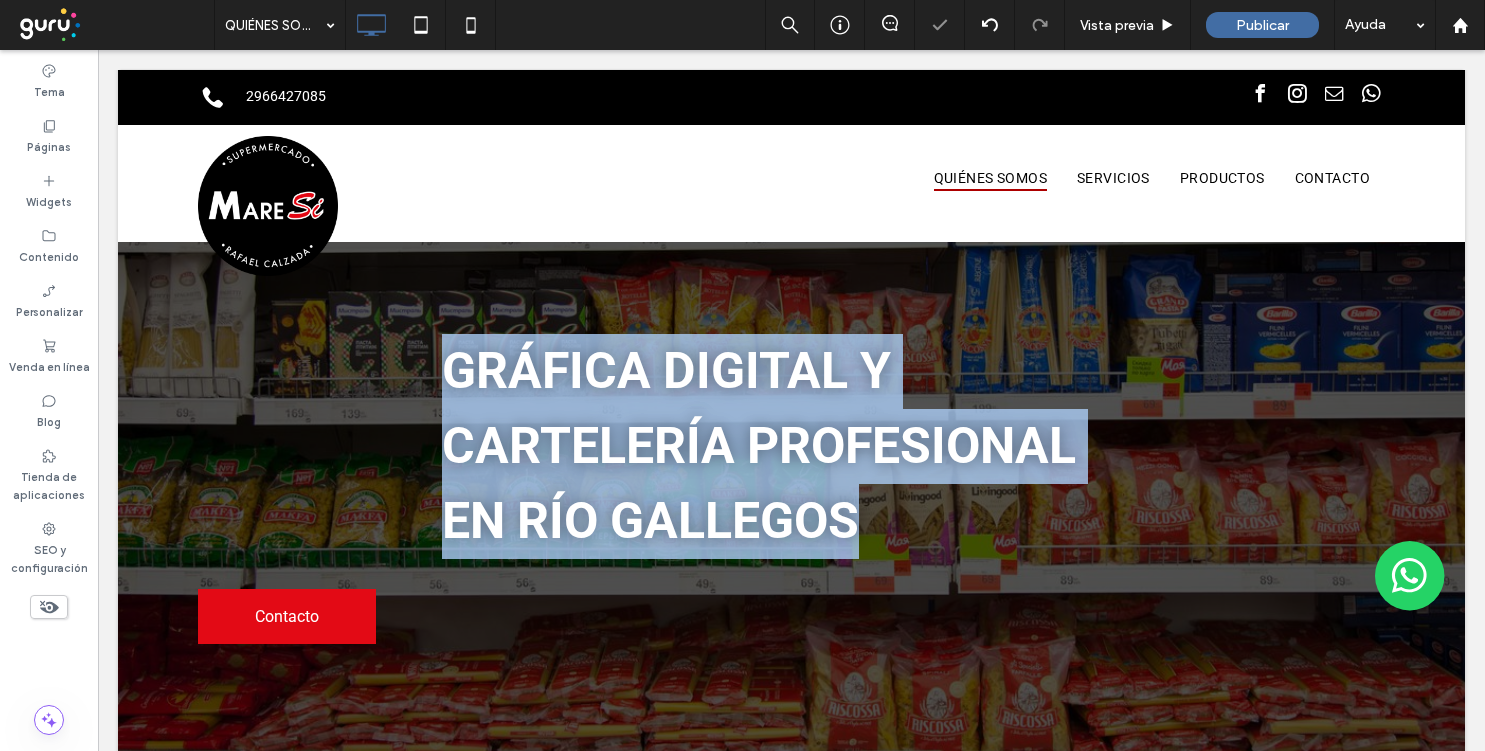 click on "Gráfica digital y cartelería profesional en Río Gallegos" at bounding box center (759, 446) 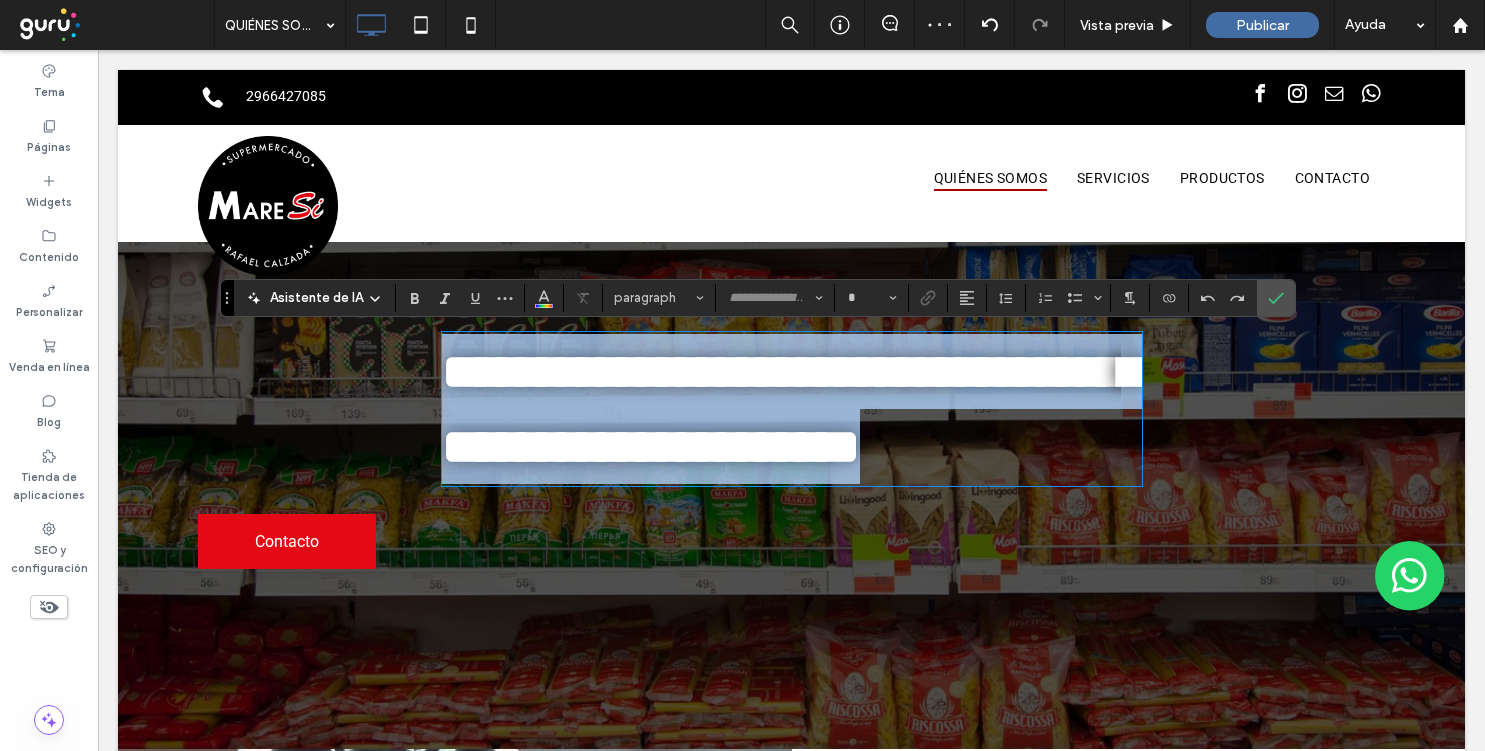 type on "******" 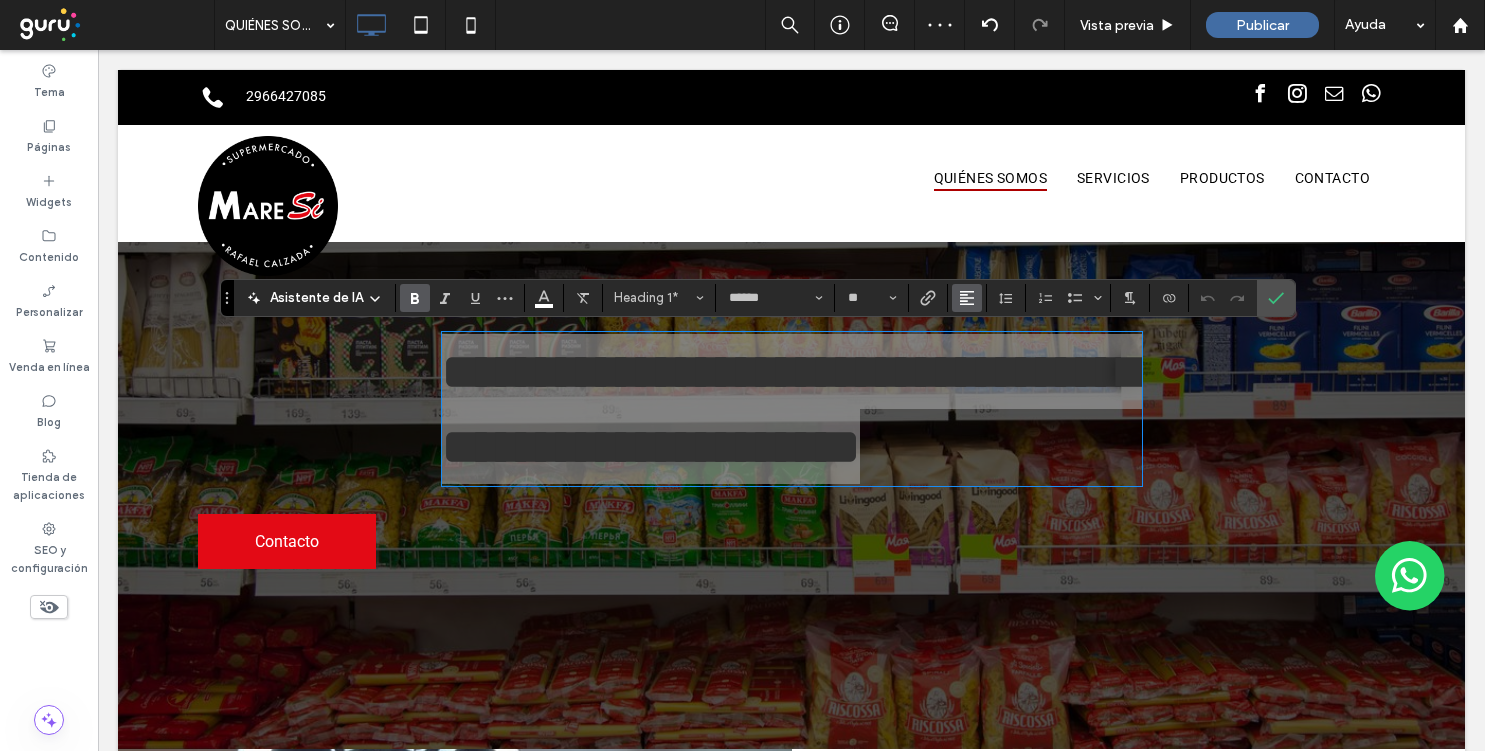click 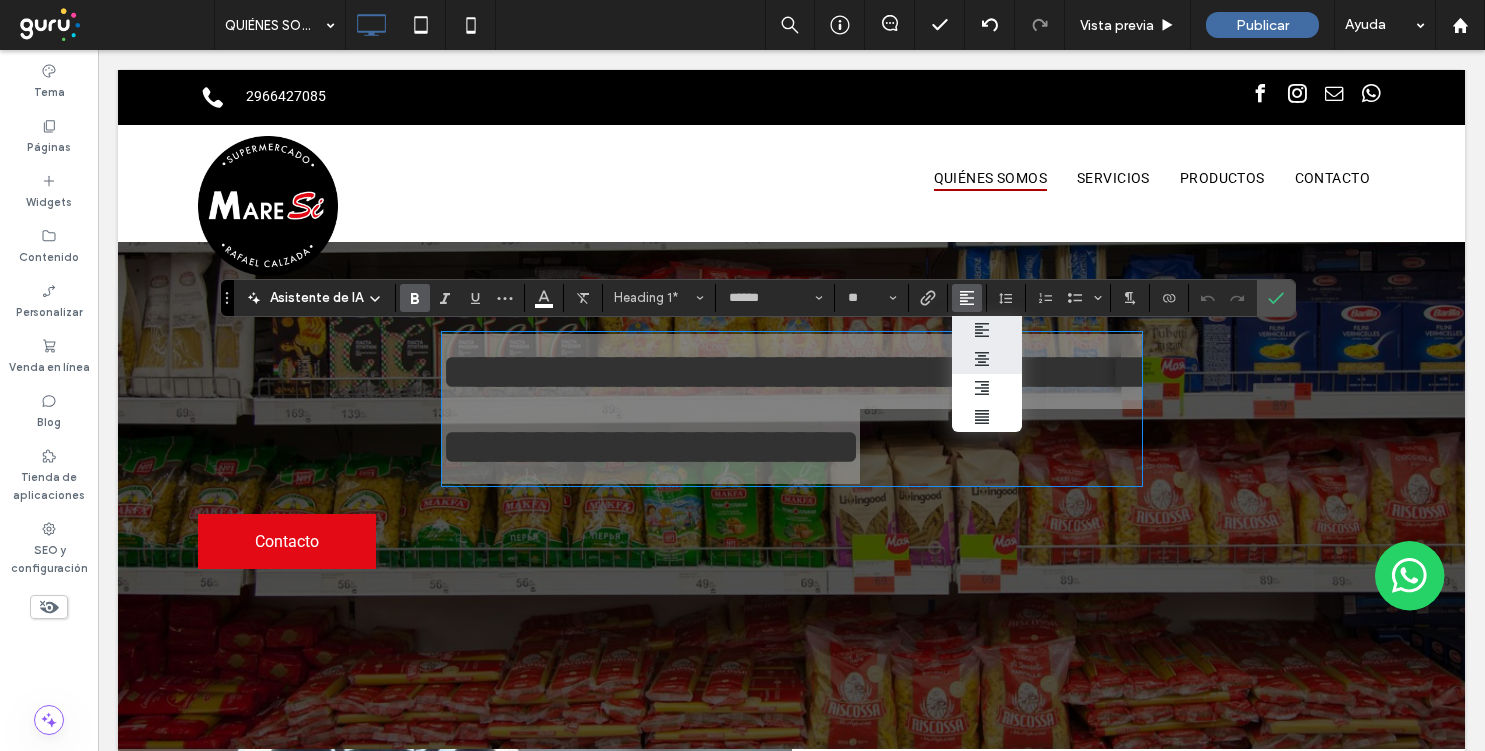 click at bounding box center [987, 359] 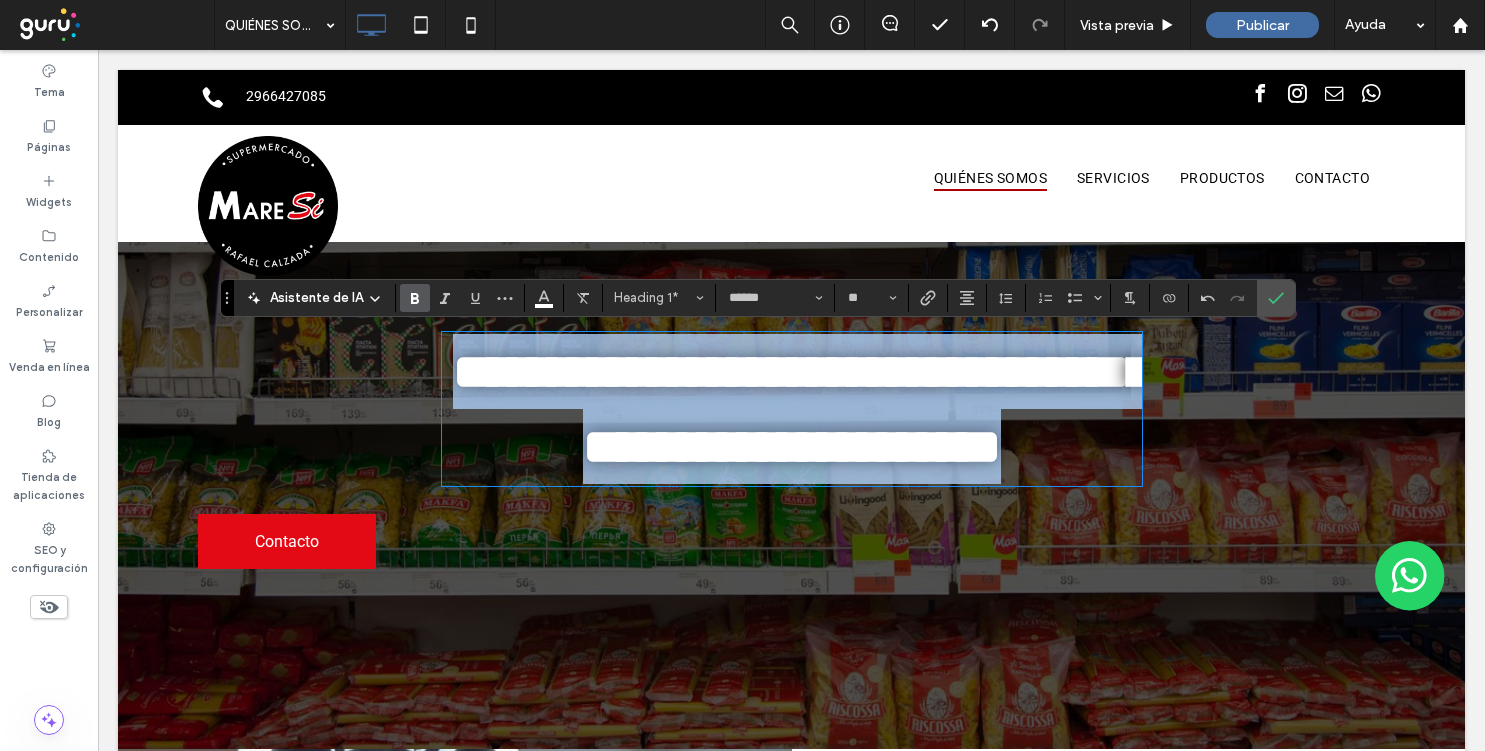 click on "**********" at bounding box center (802, 409) 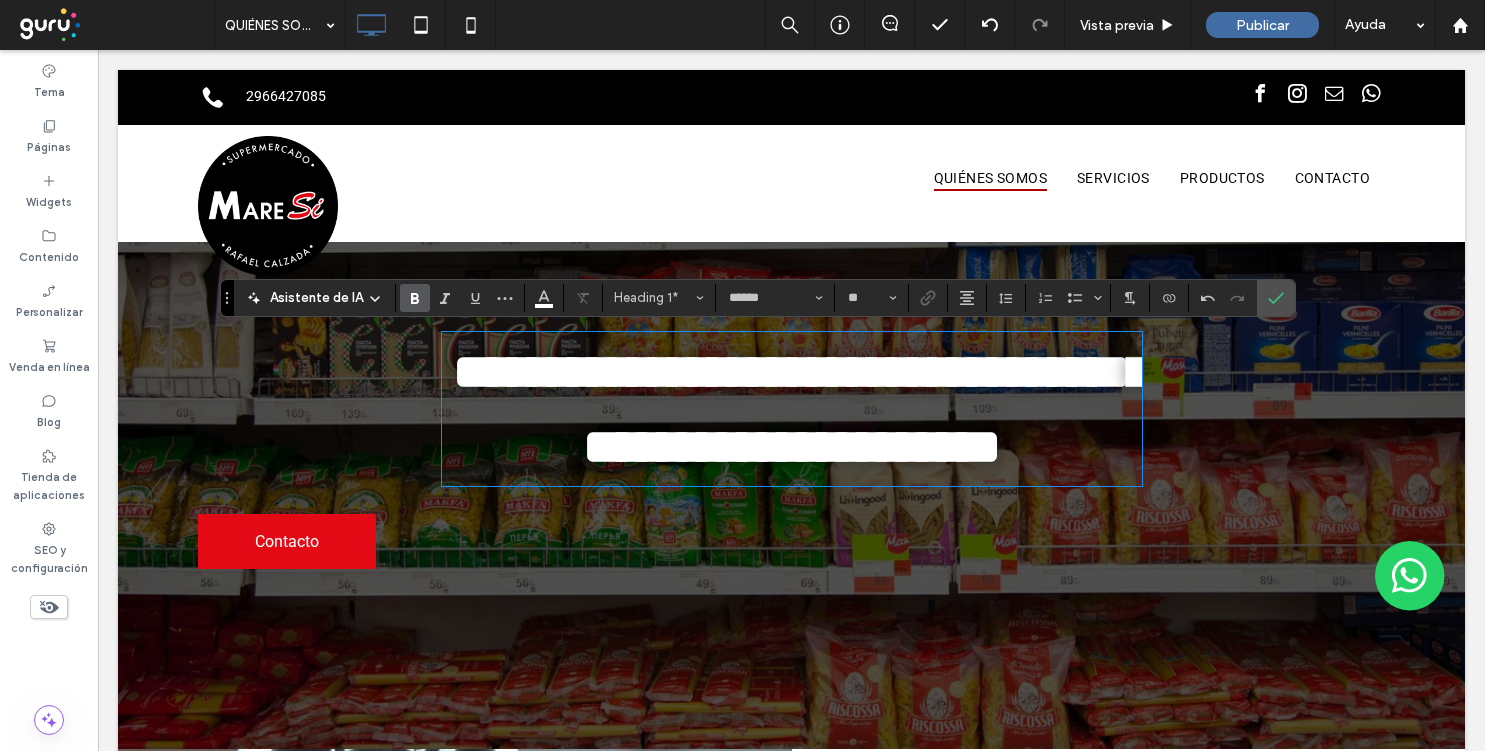 click on "**********" at bounding box center [802, 409] 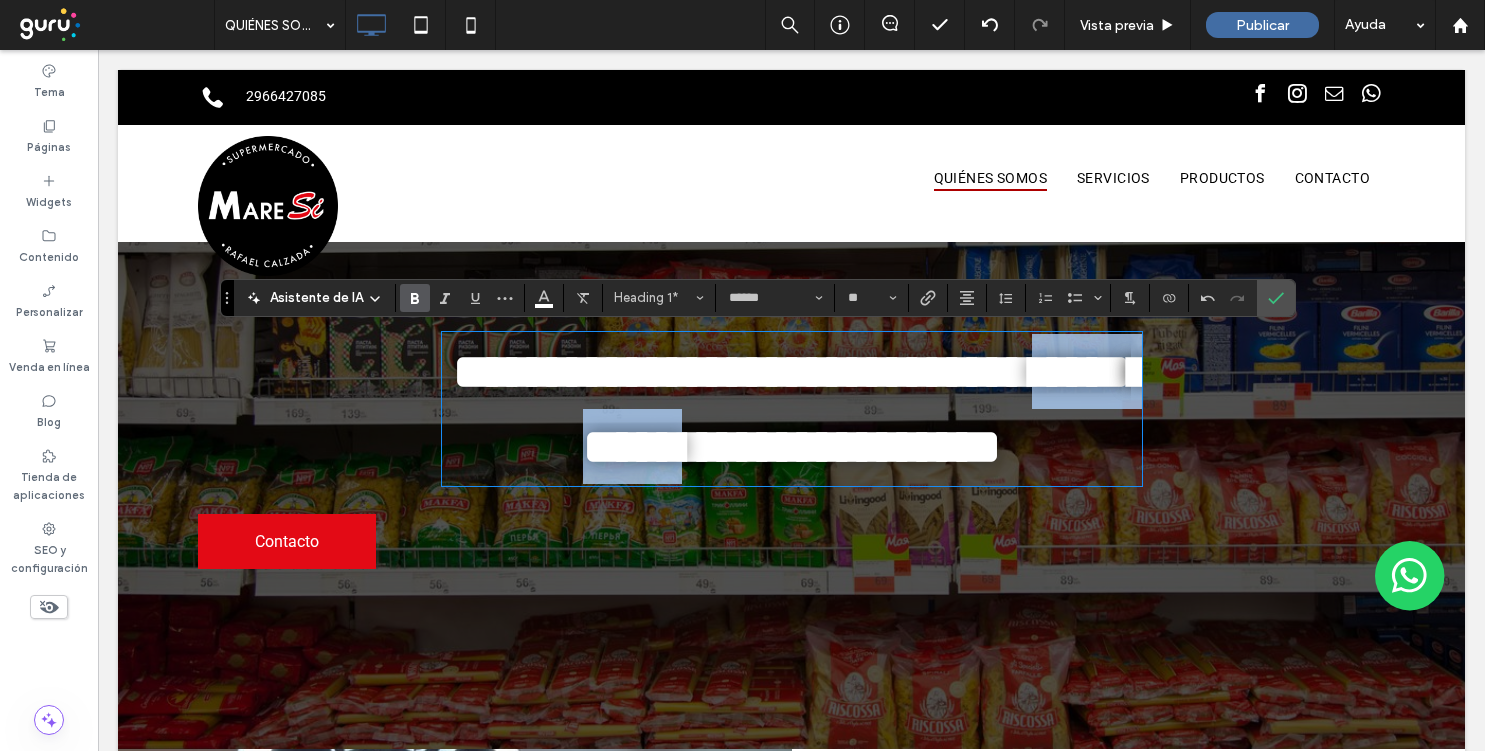 click on "**********" at bounding box center [802, 409] 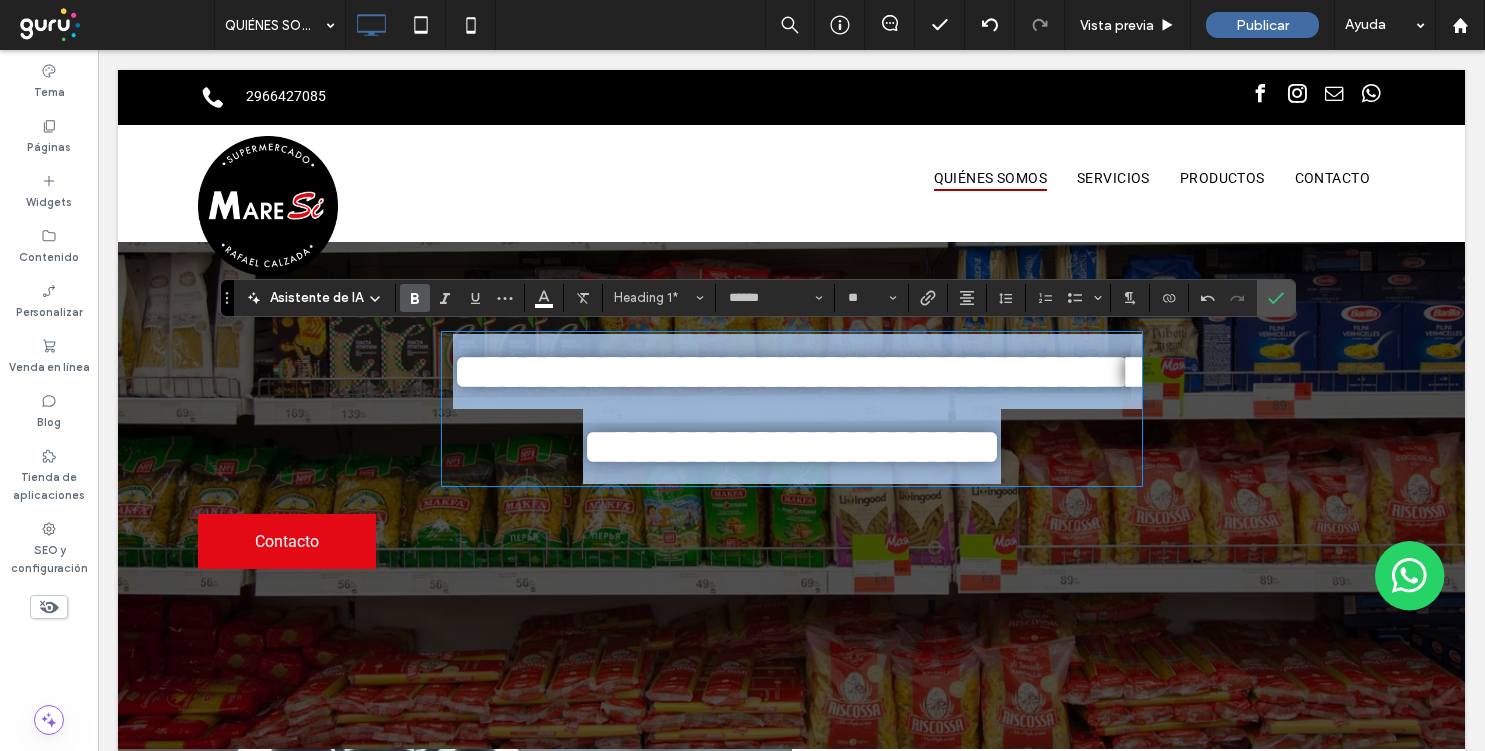 click on "**********" at bounding box center (802, 409) 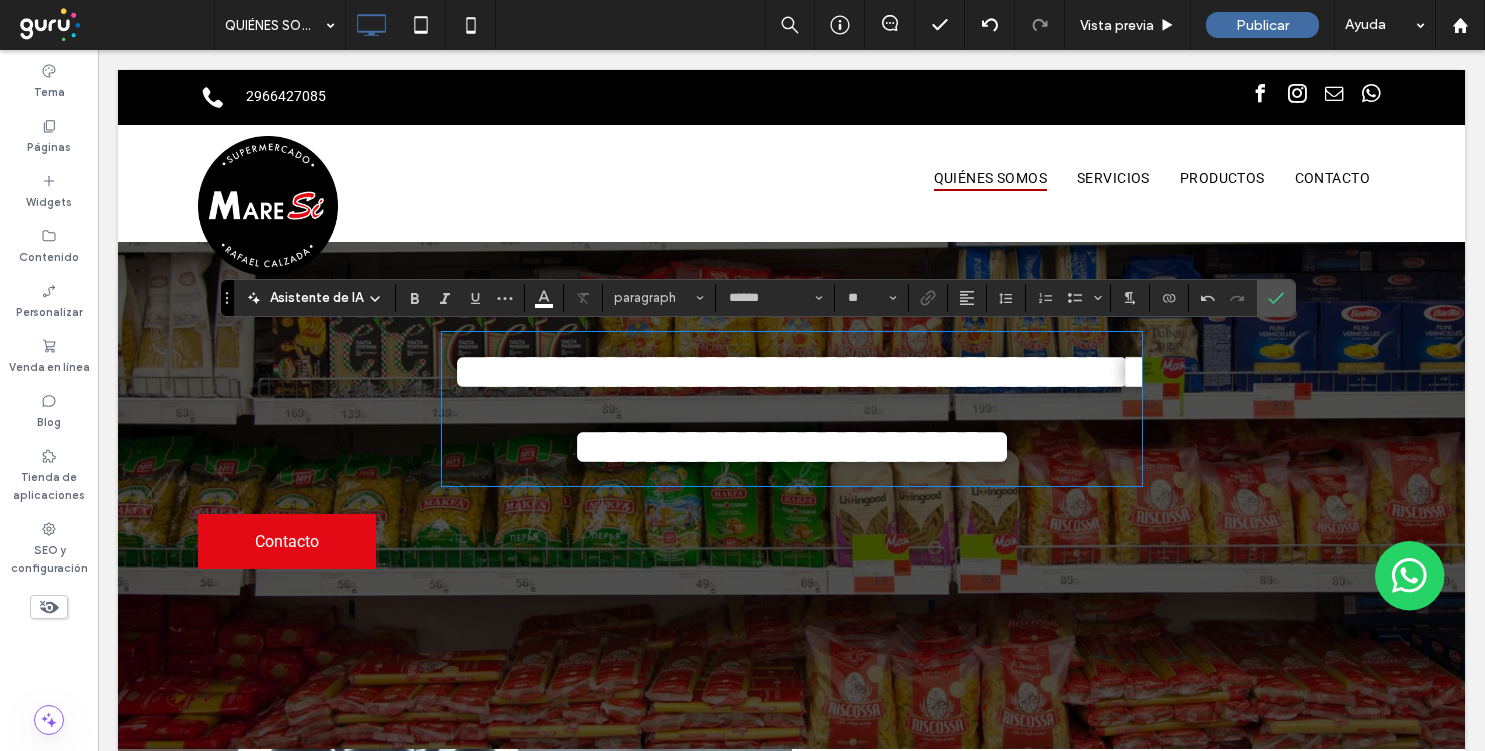 type on "**" 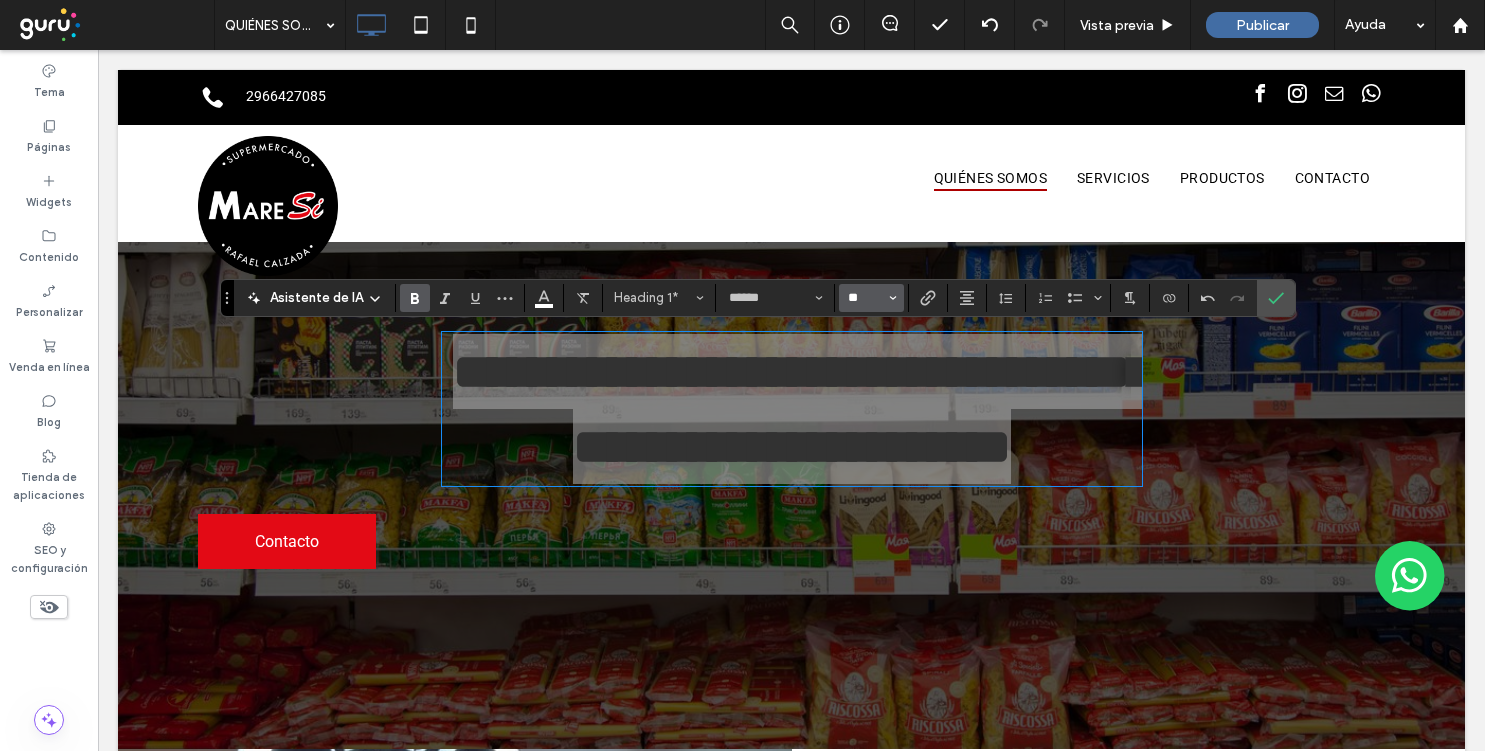 click on "**" at bounding box center (865, 298) 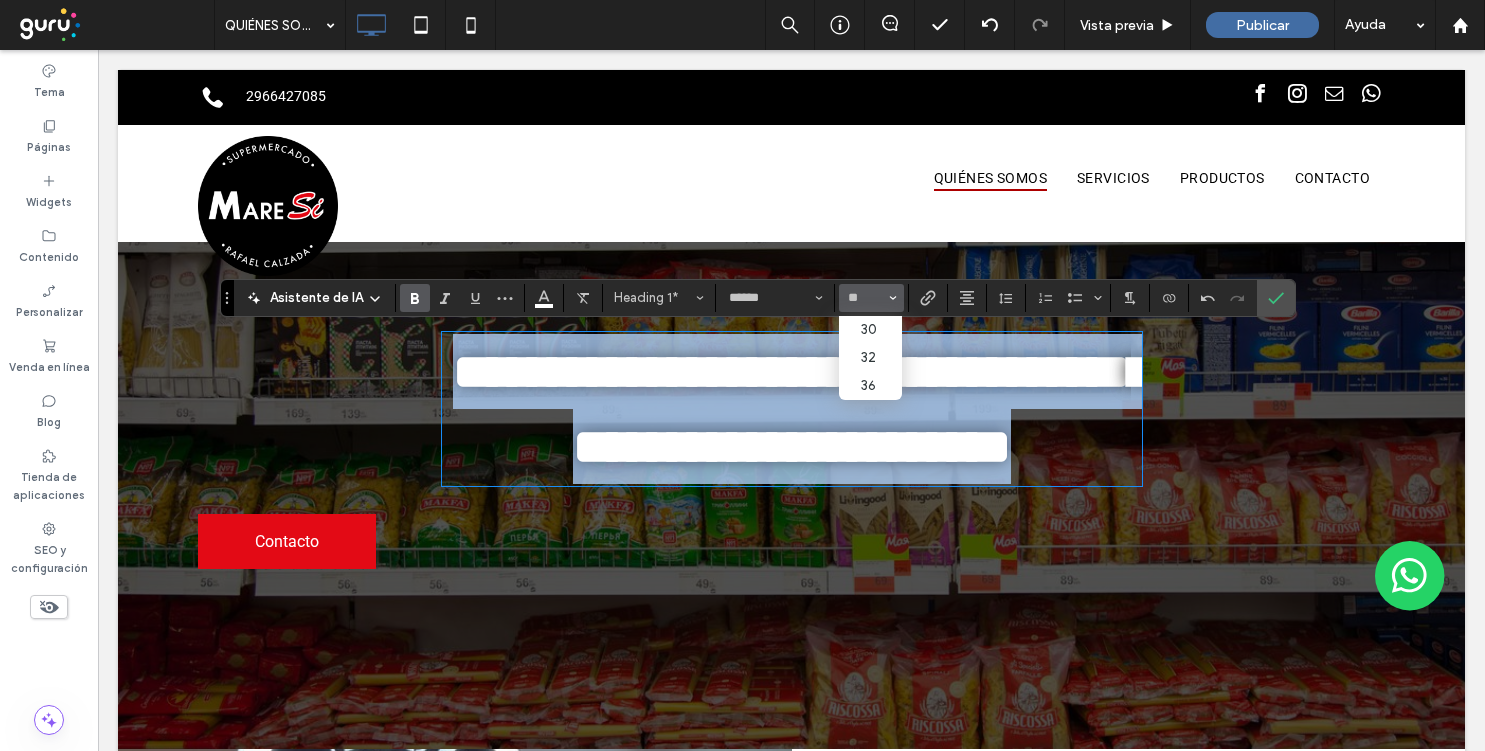 type on "**" 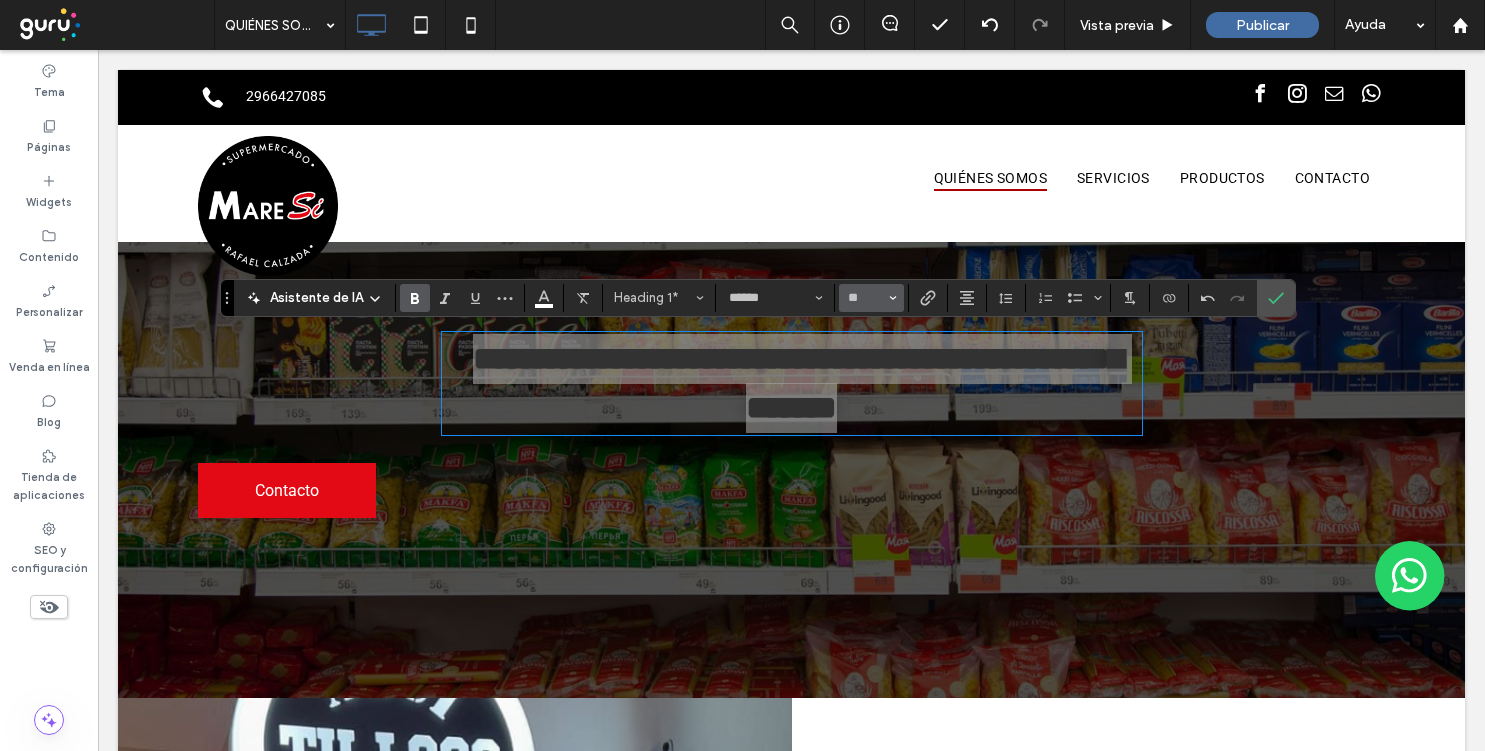 click on "**" at bounding box center (865, 298) 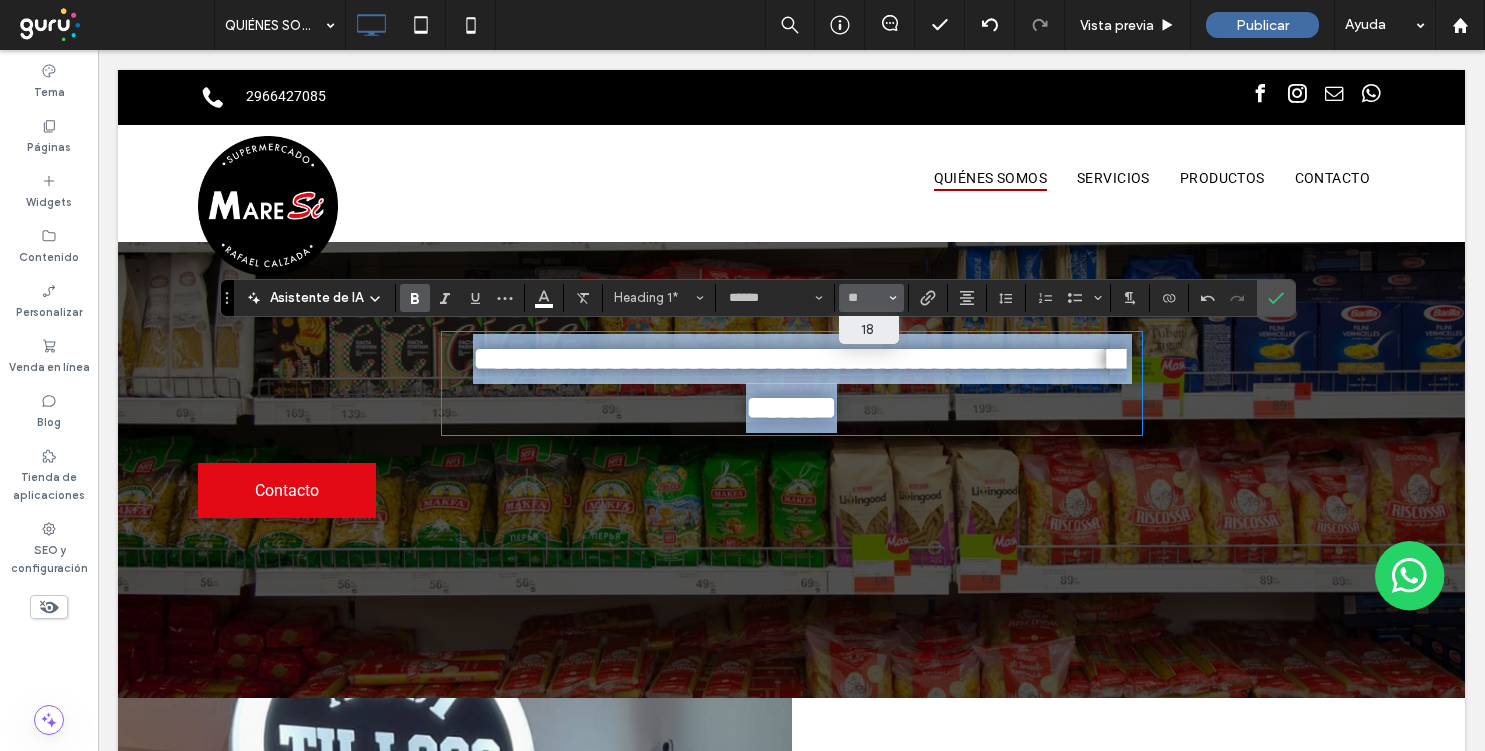 type on "**" 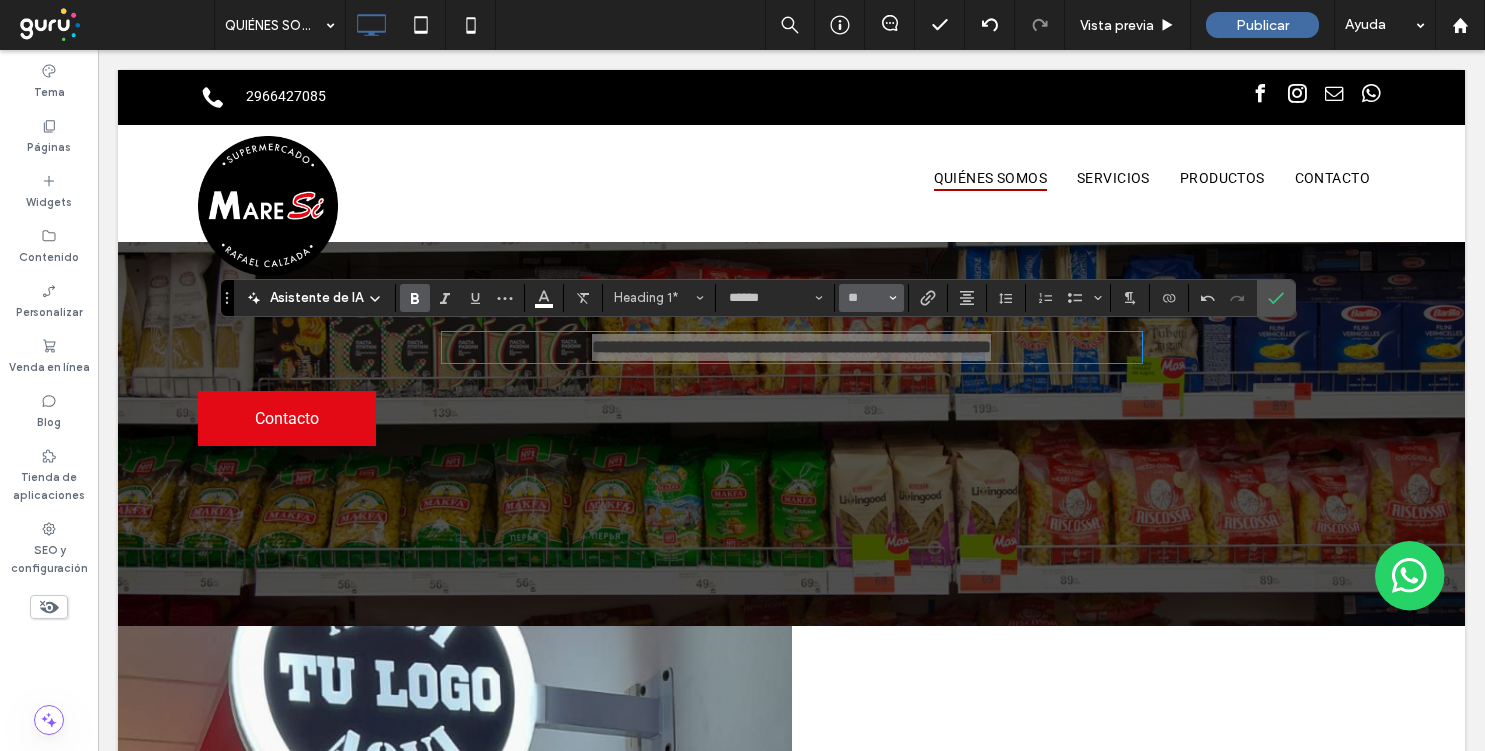 click on "**" at bounding box center (865, 298) 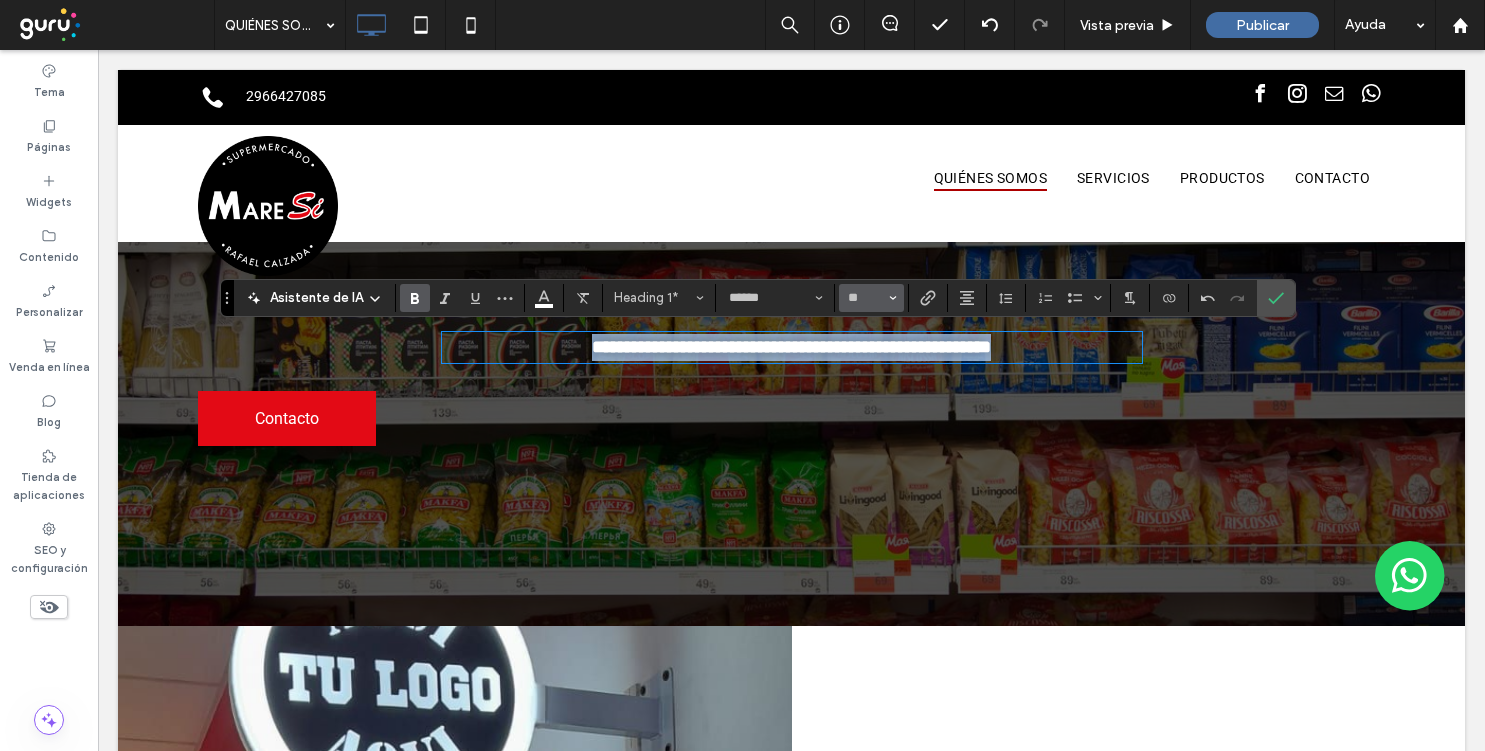 type on "**" 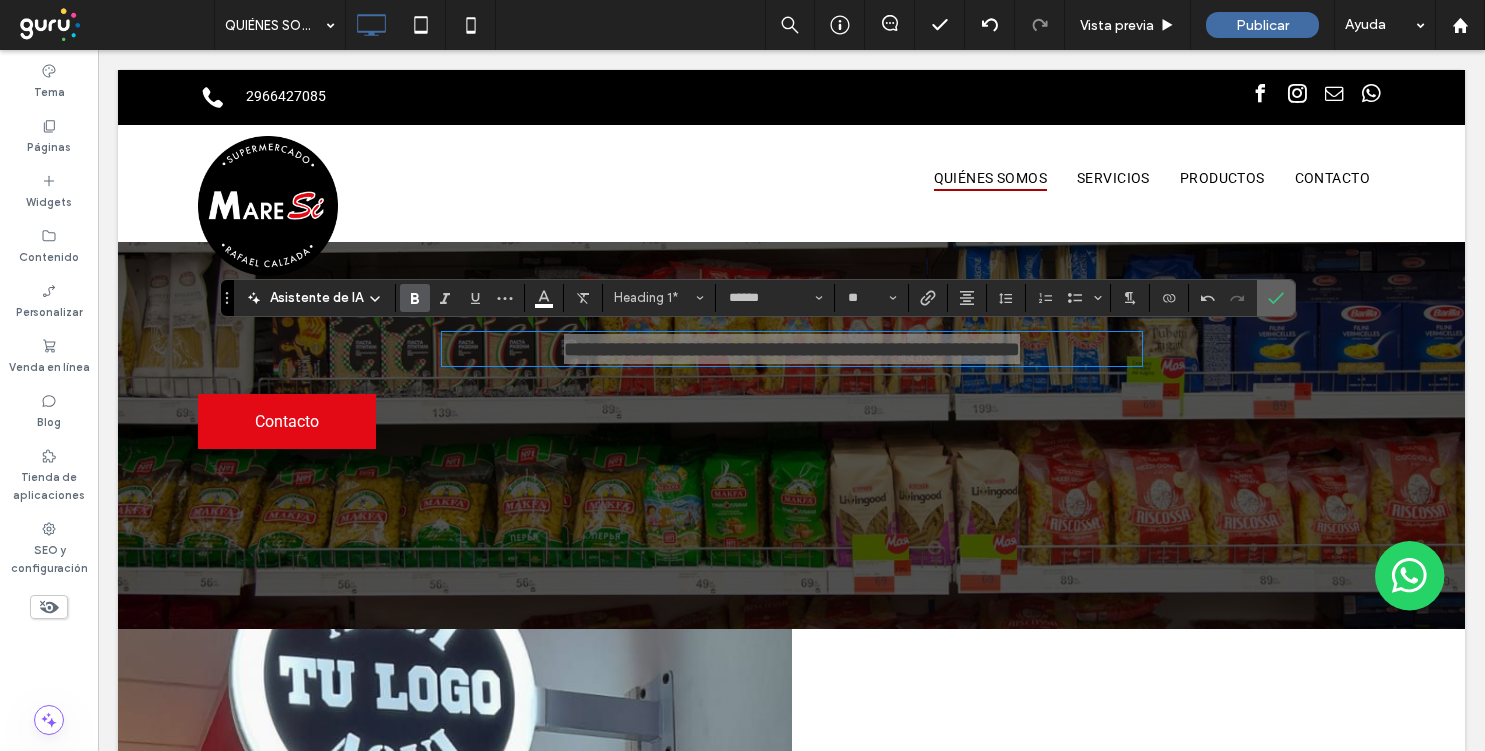 drag, startPoint x: 1268, startPoint y: 297, endPoint x: 1166, endPoint y: 245, distance: 114.49017 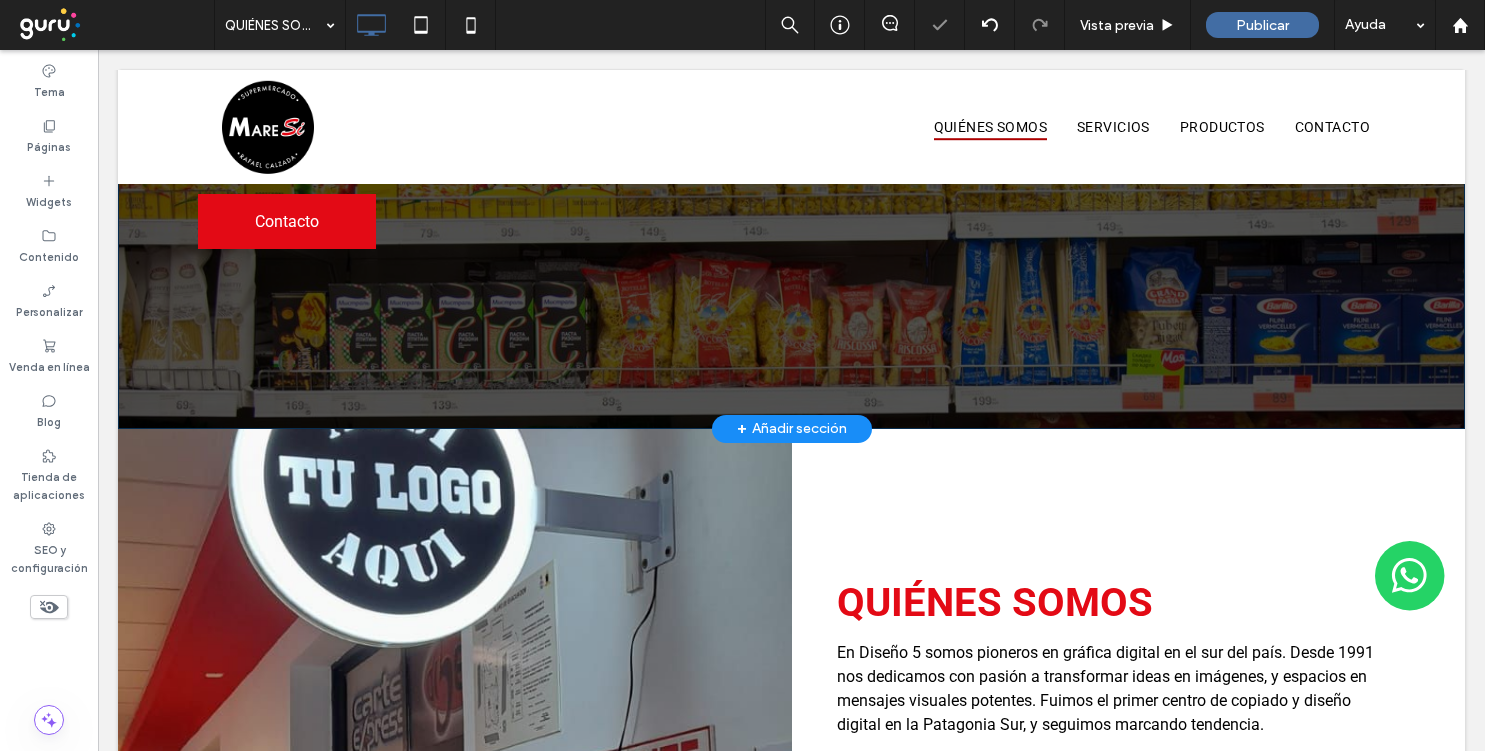 scroll, scrollTop: 330, scrollLeft: 0, axis: vertical 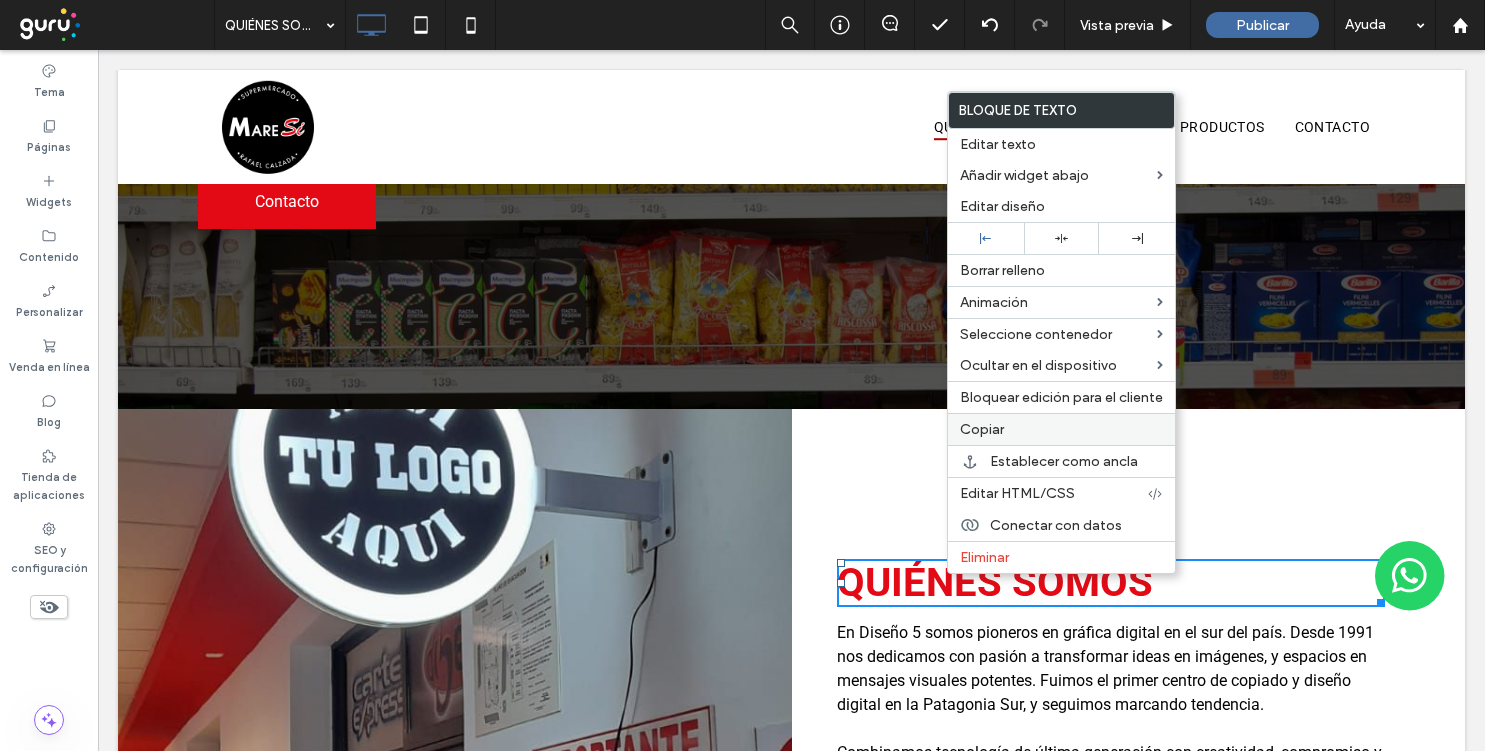 click on "Copiar" at bounding box center (982, 429) 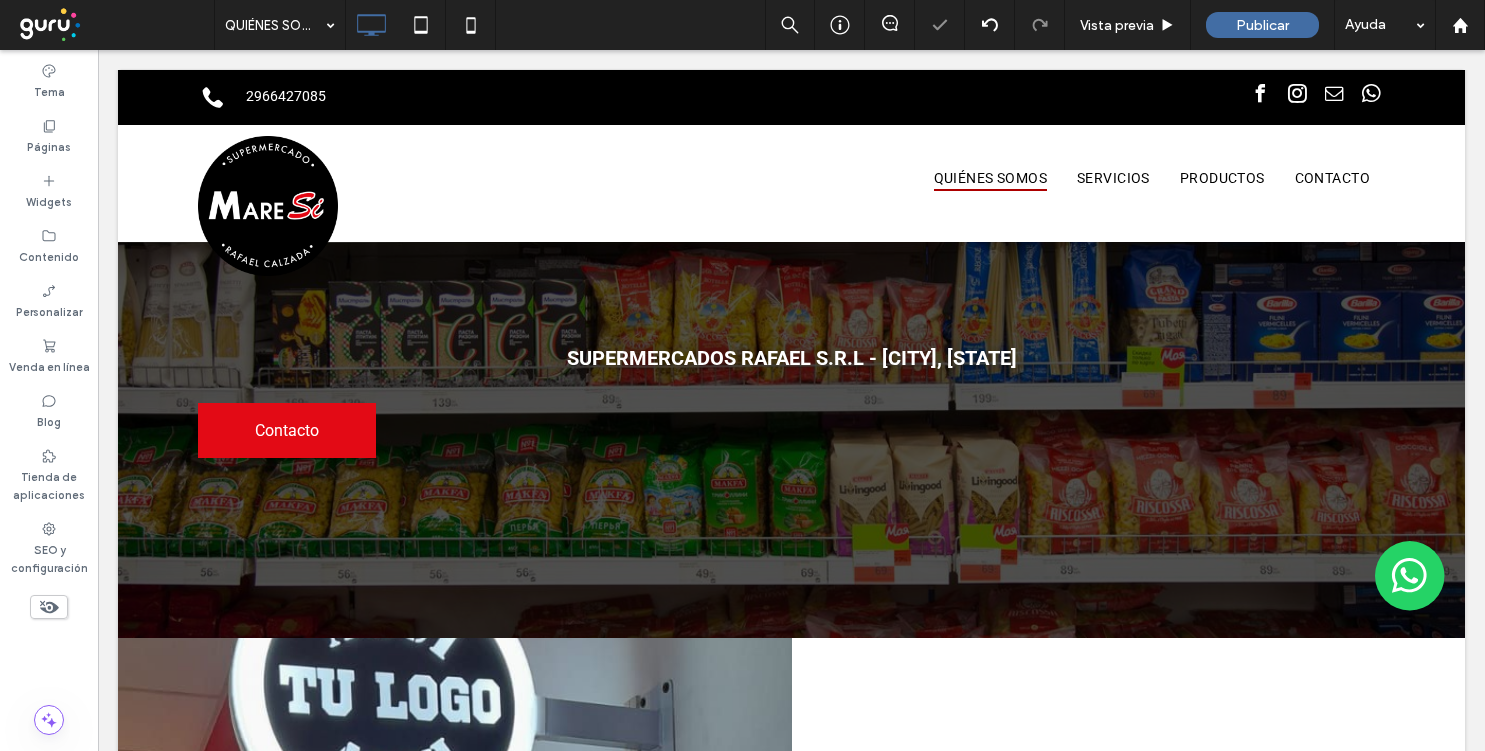 scroll, scrollTop: 0, scrollLeft: 0, axis: both 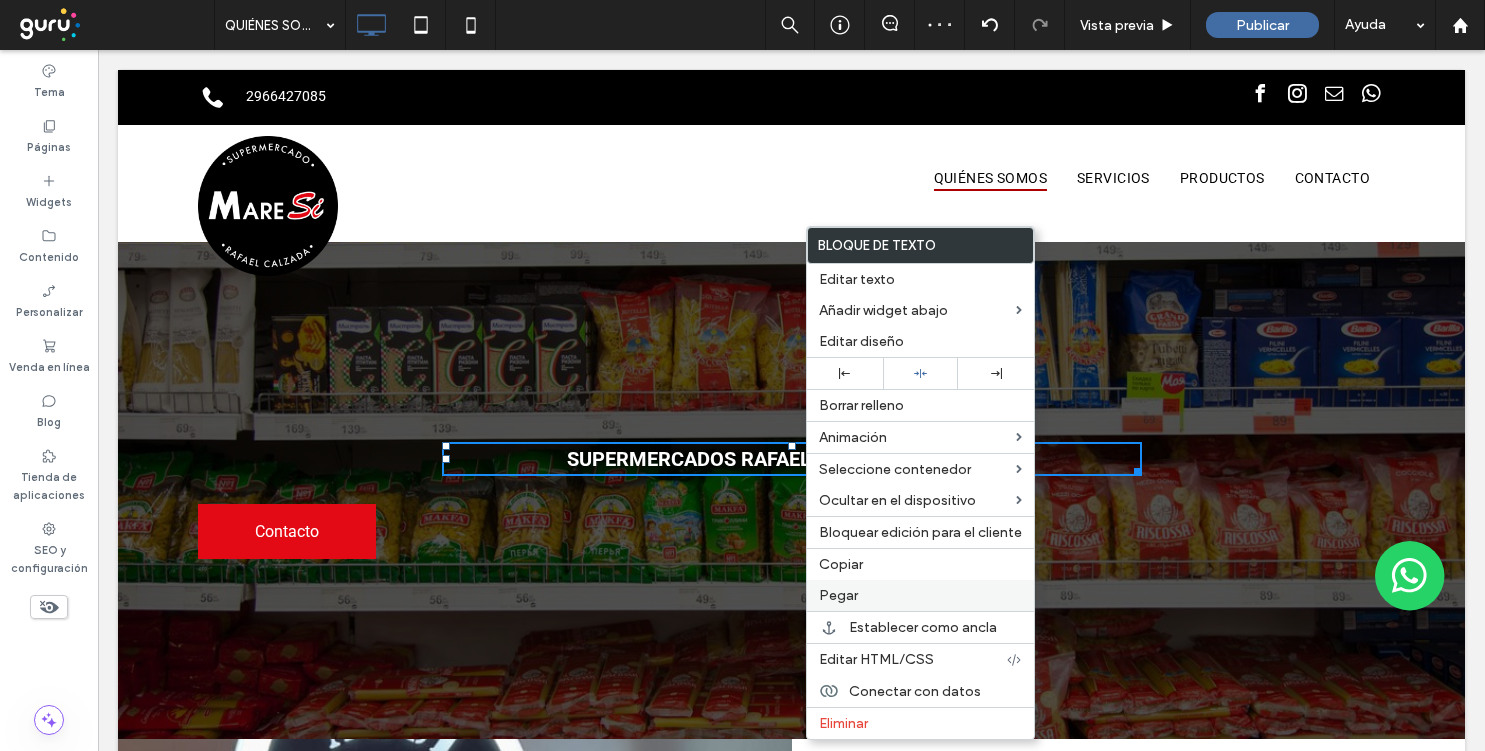 click on "Pegar" at bounding box center [838, 595] 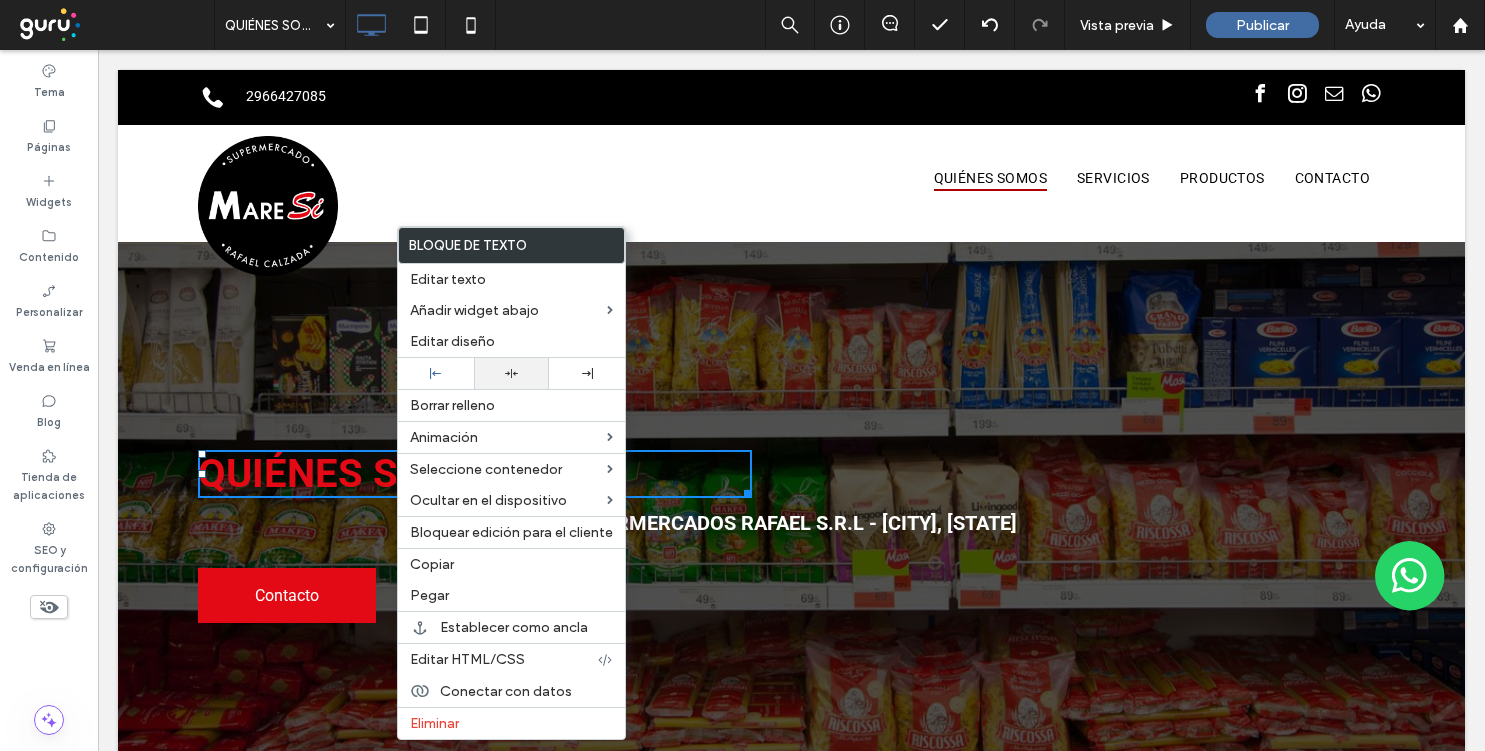click at bounding box center [512, 373] 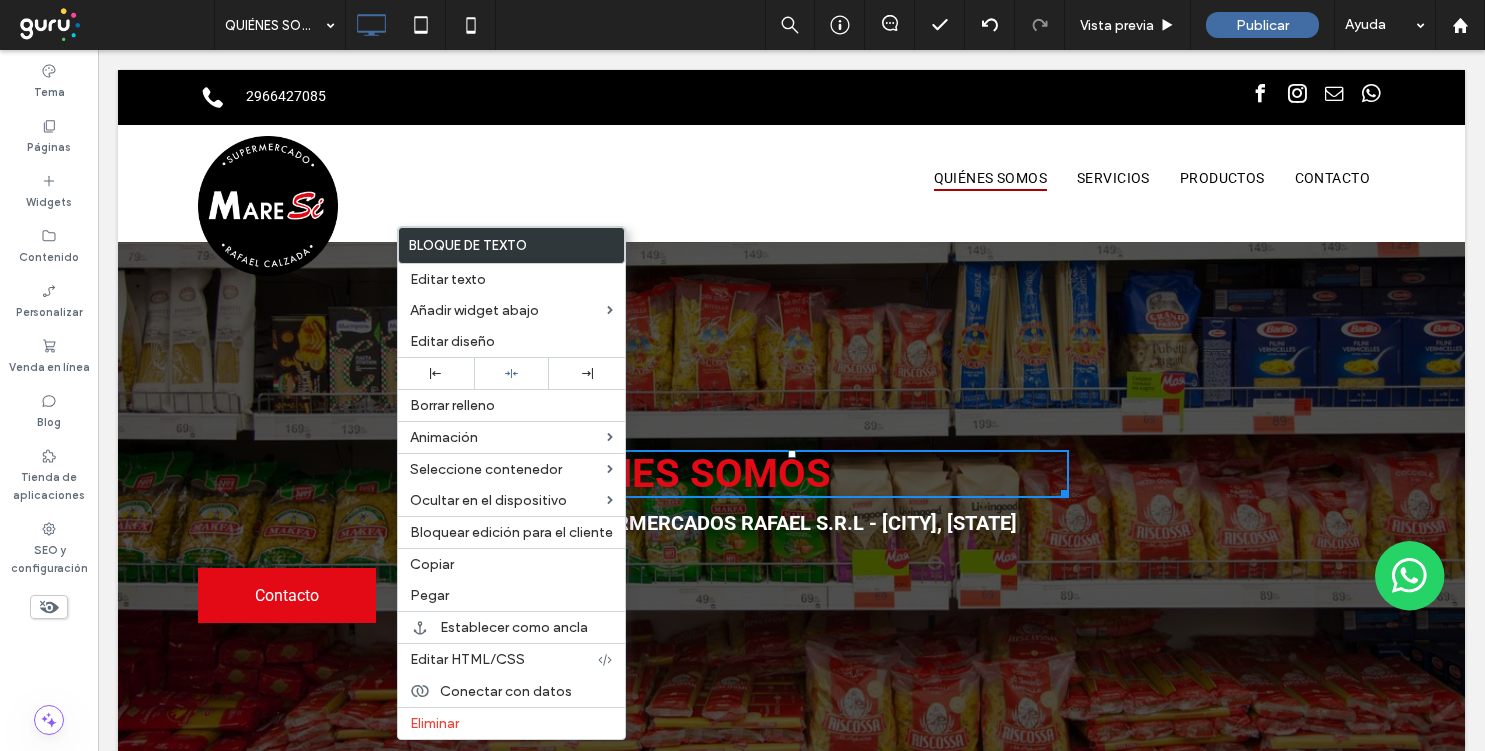 click on "Quiénes somos" at bounding box center [673, 473] 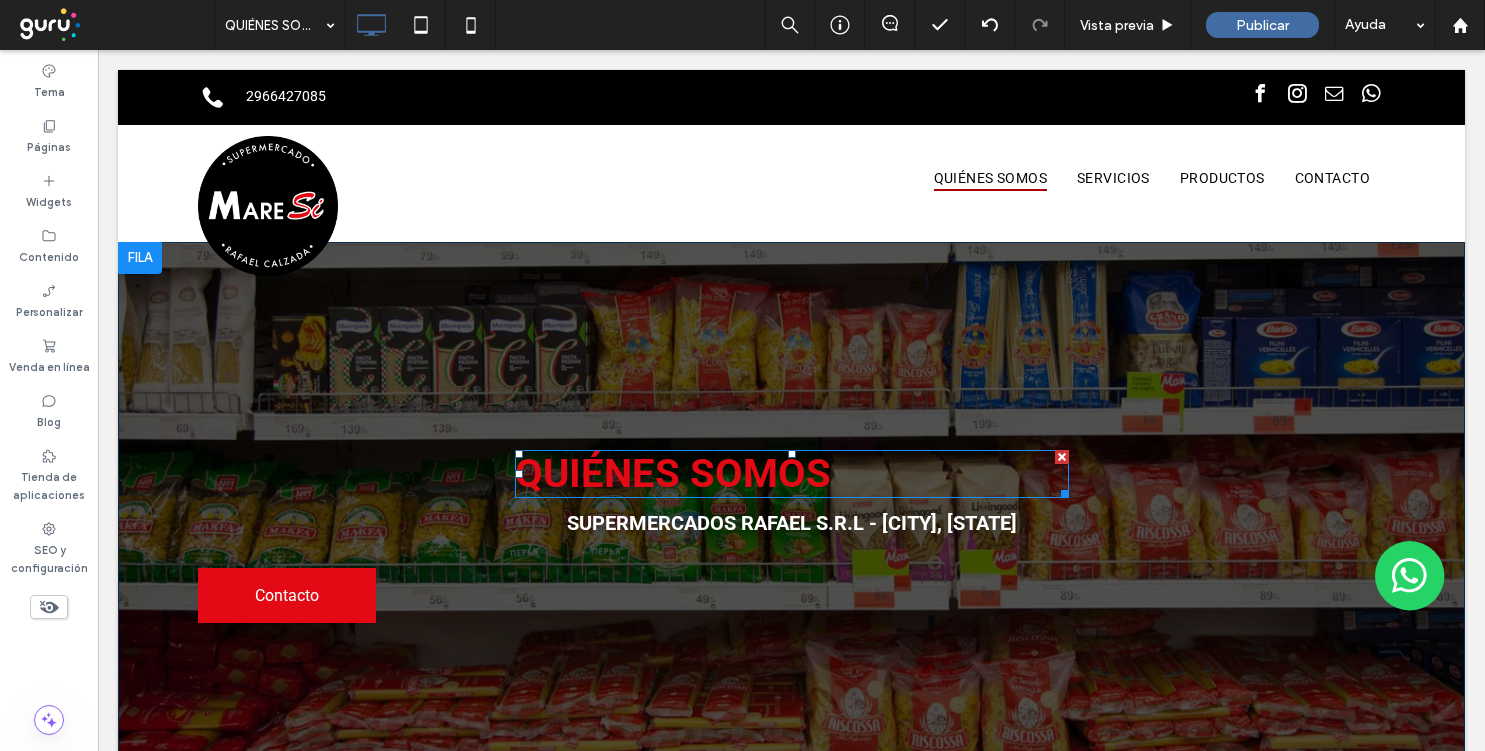 click on "Quiénes somos" at bounding box center [673, 473] 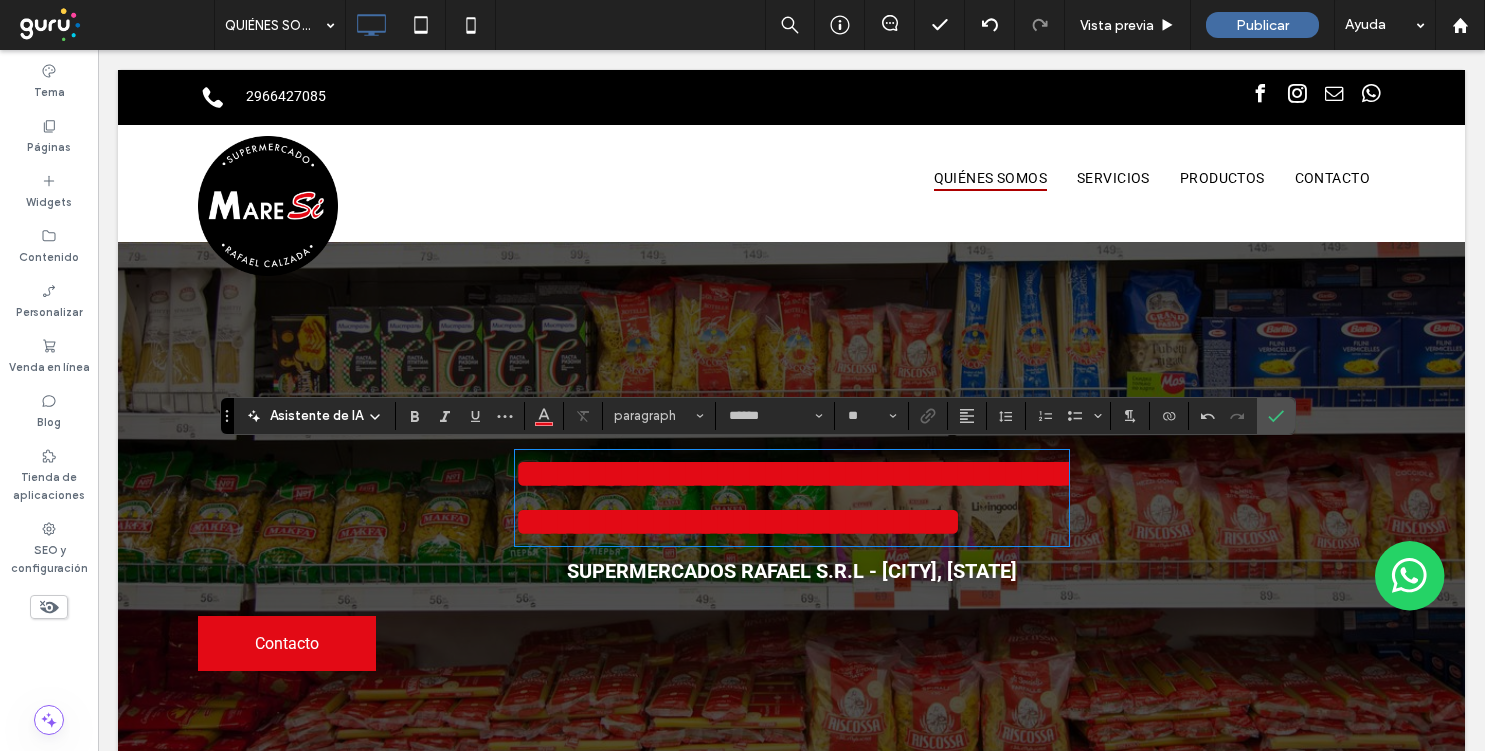 type on "**" 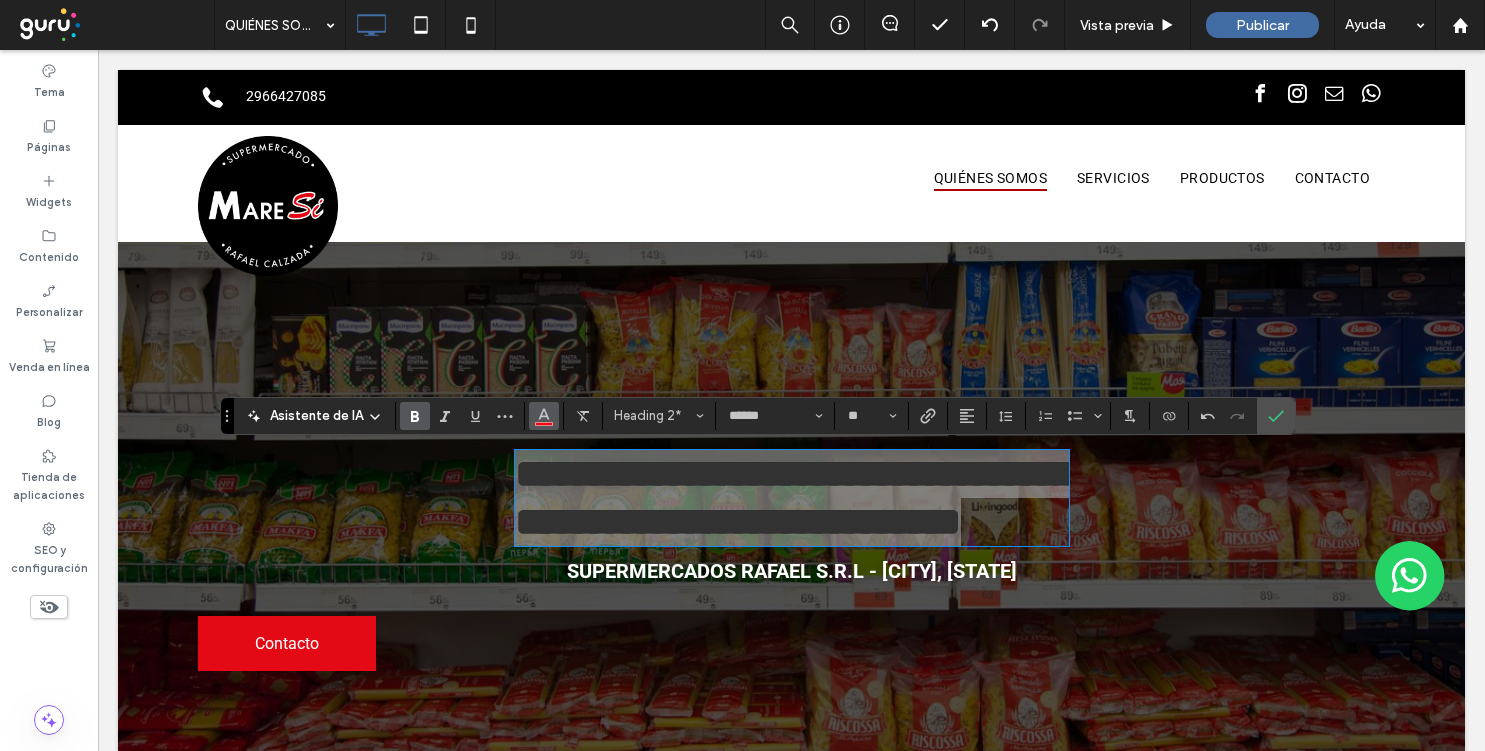 click at bounding box center (544, 416) 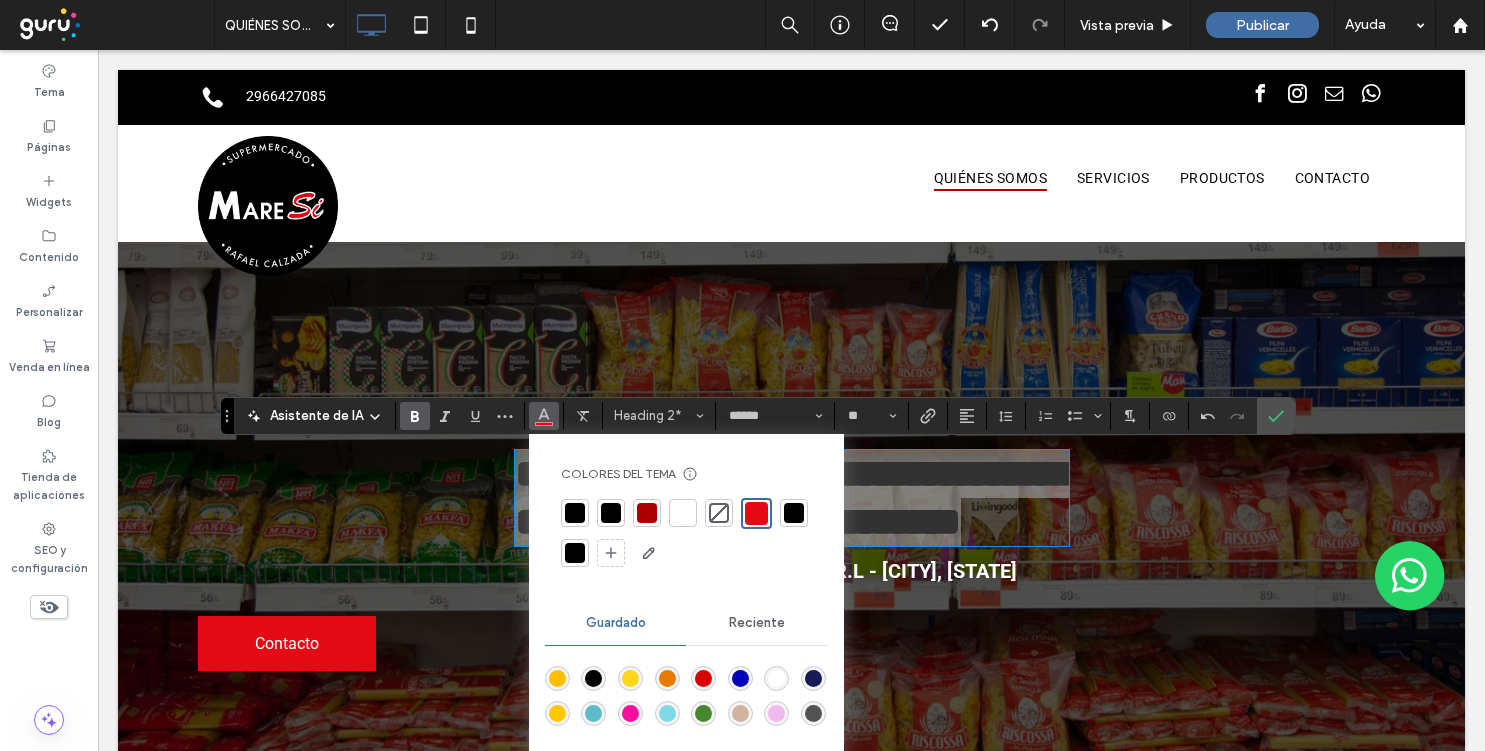 click at bounding box center (683, 513) 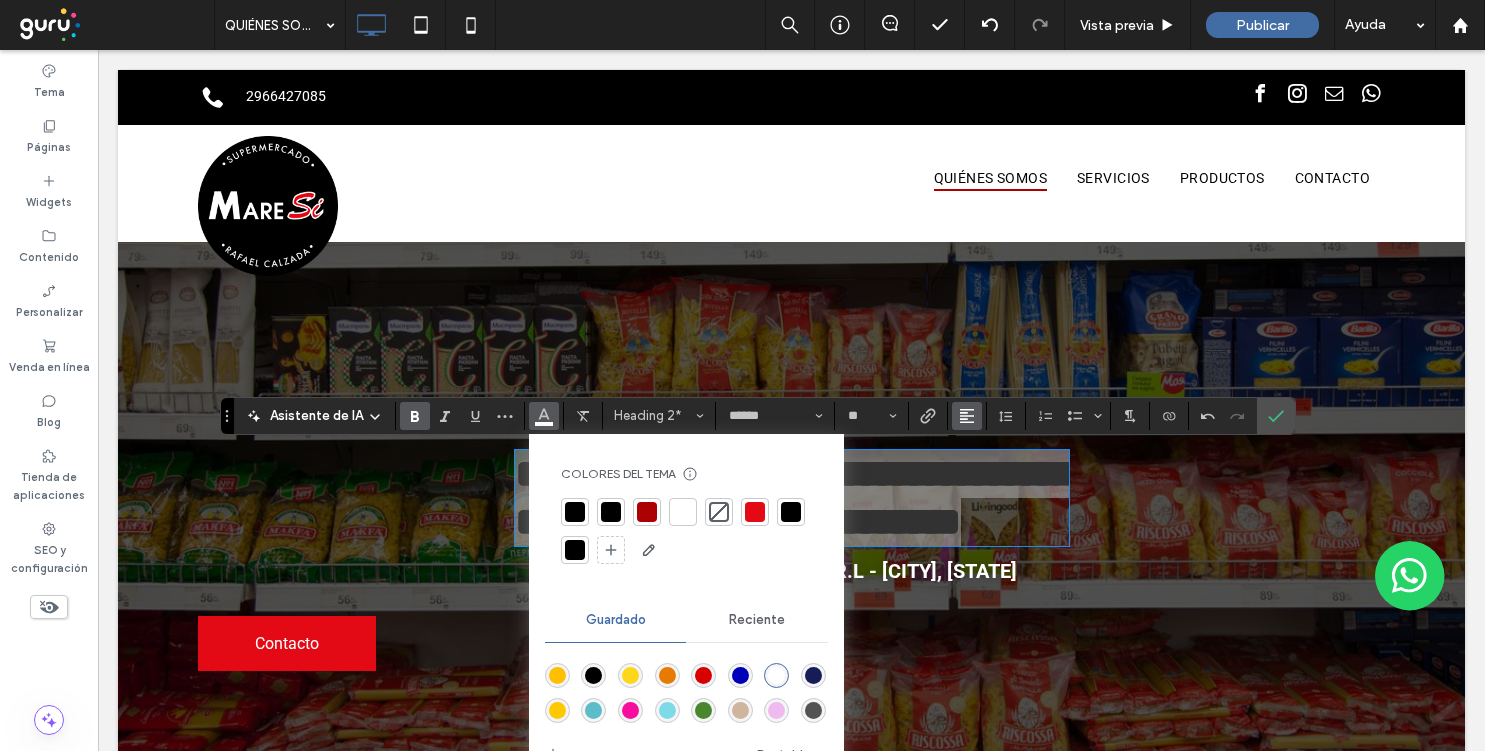 click 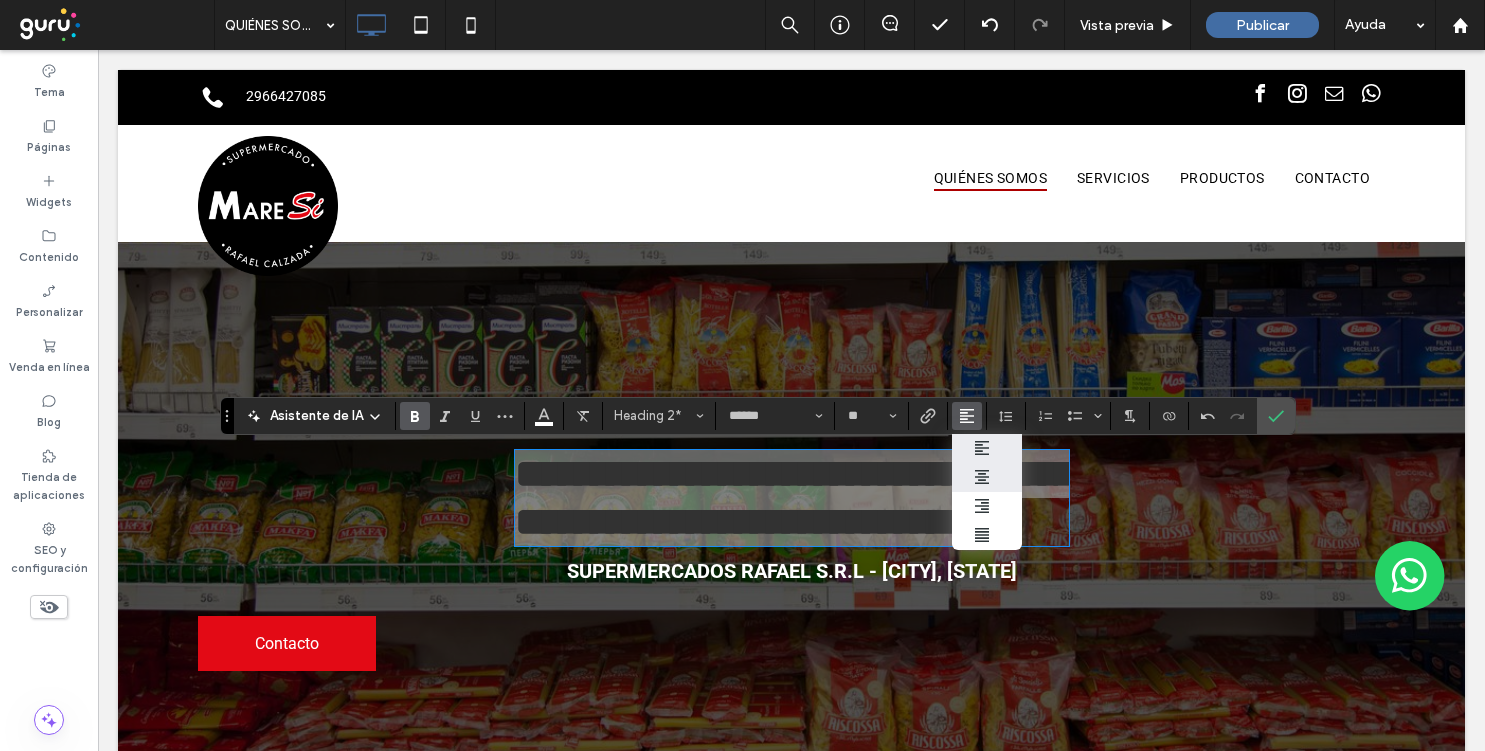click 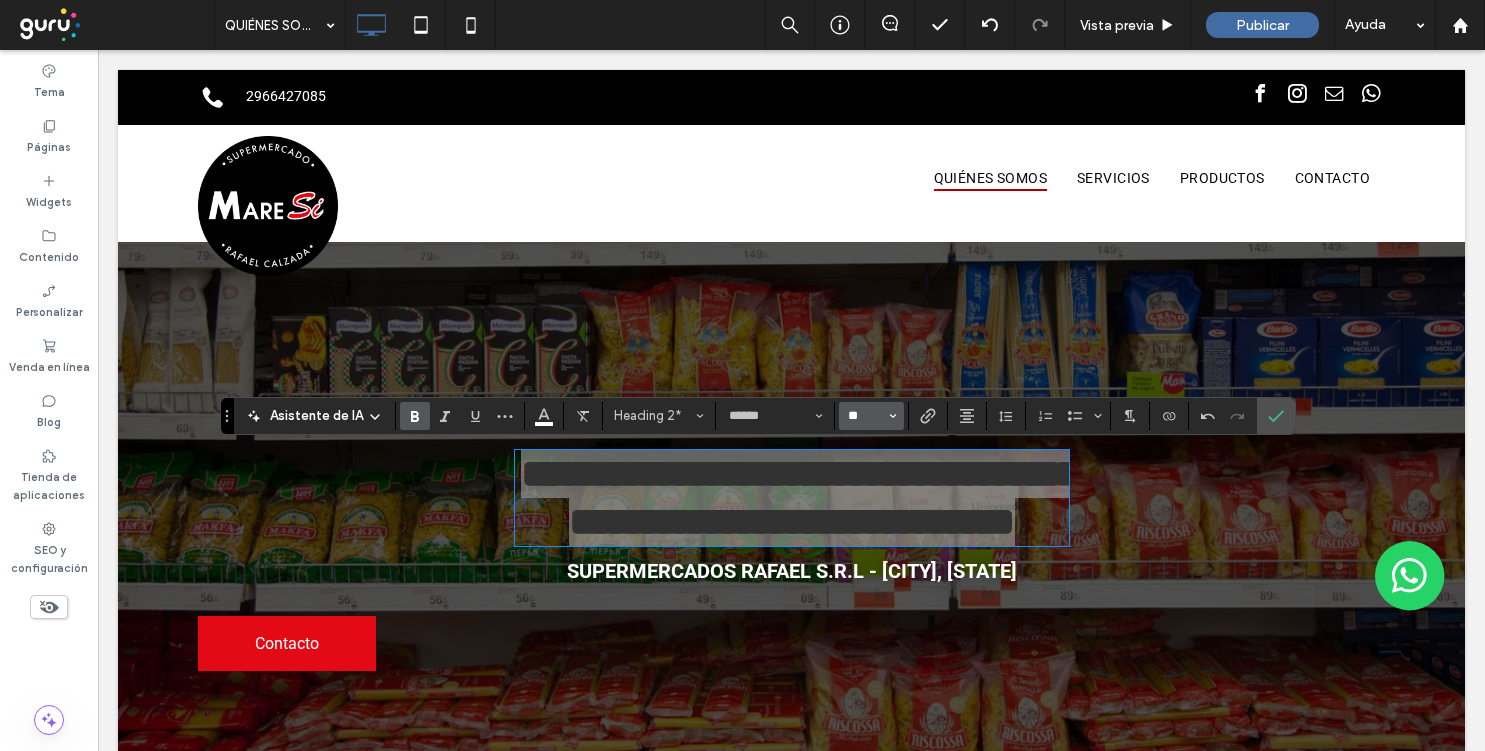 click on "**" at bounding box center (865, 416) 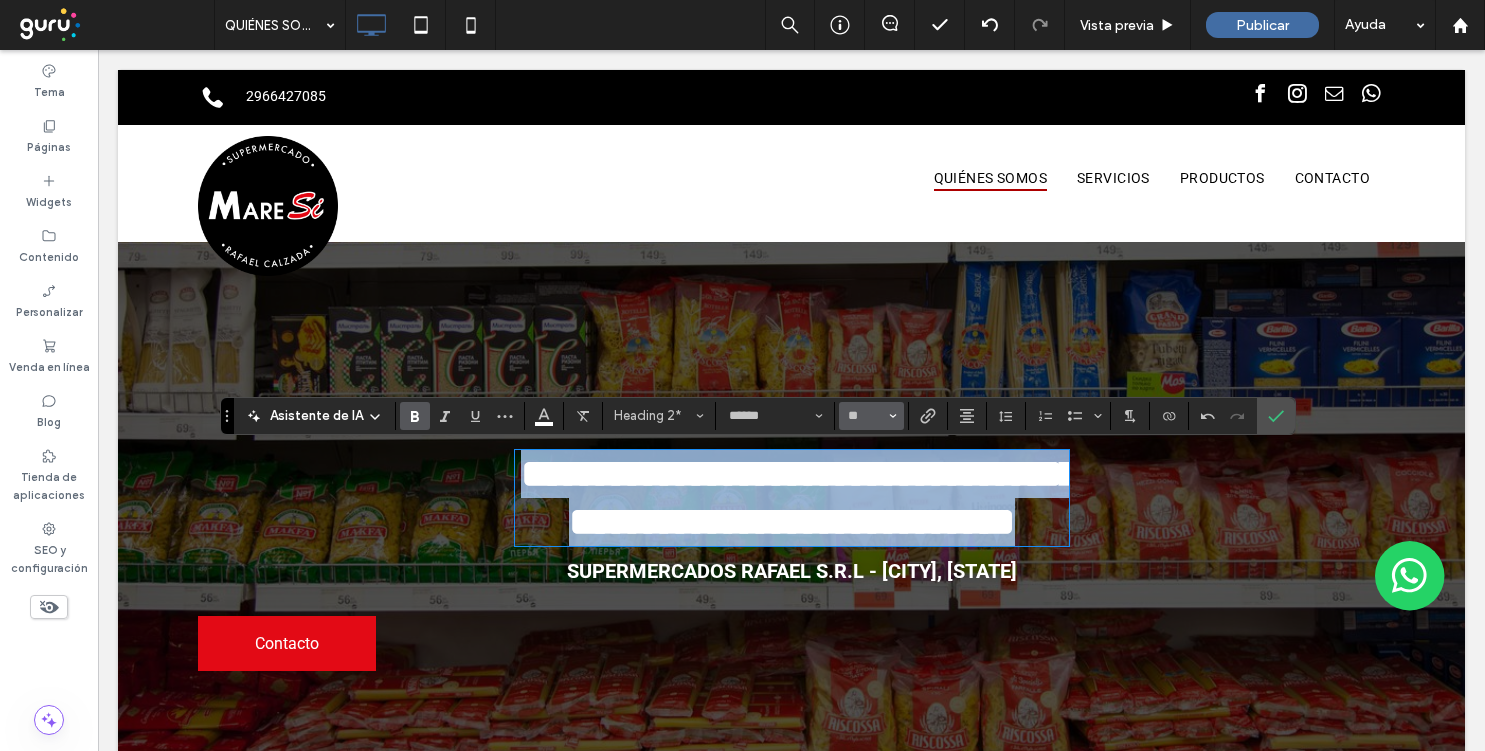 type on "**" 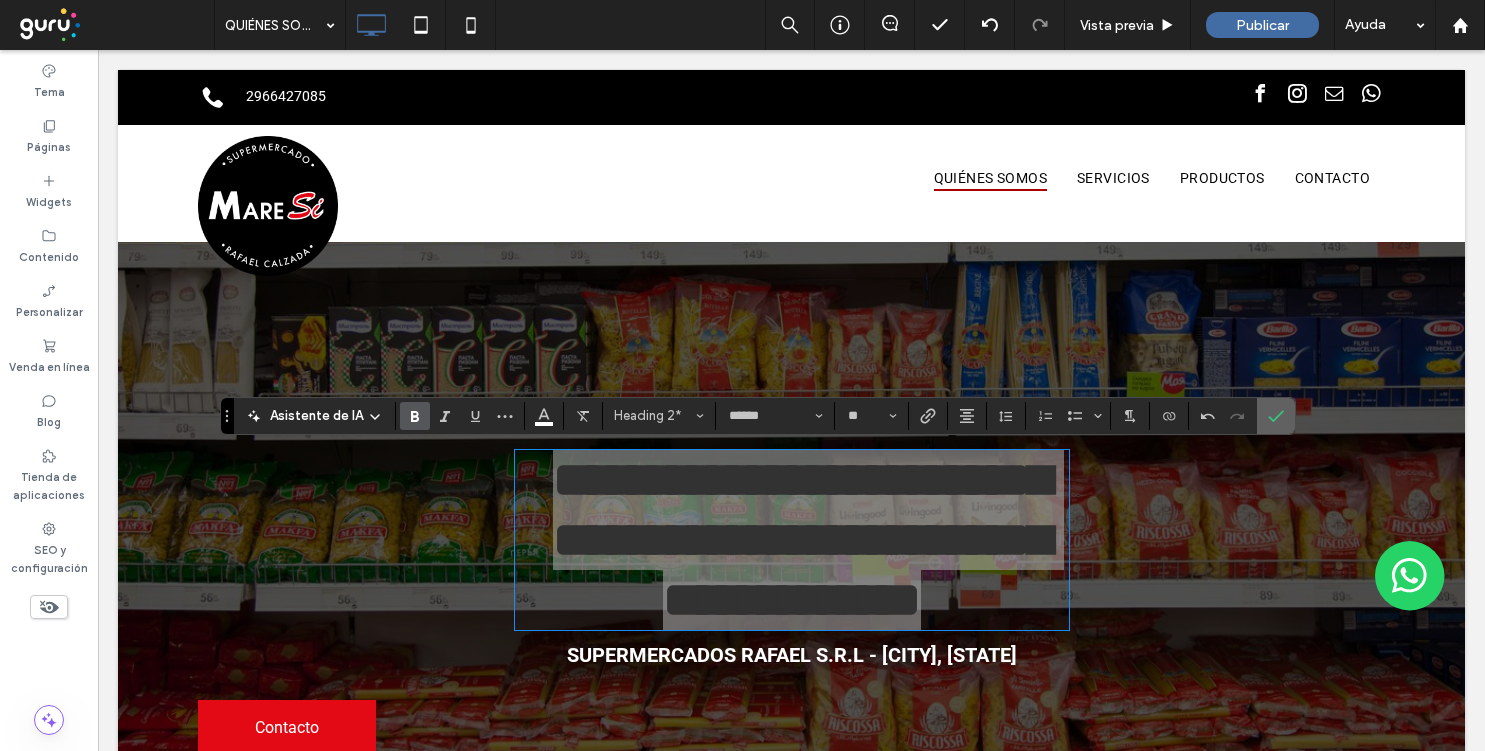 click at bounding box center (1276, 416) 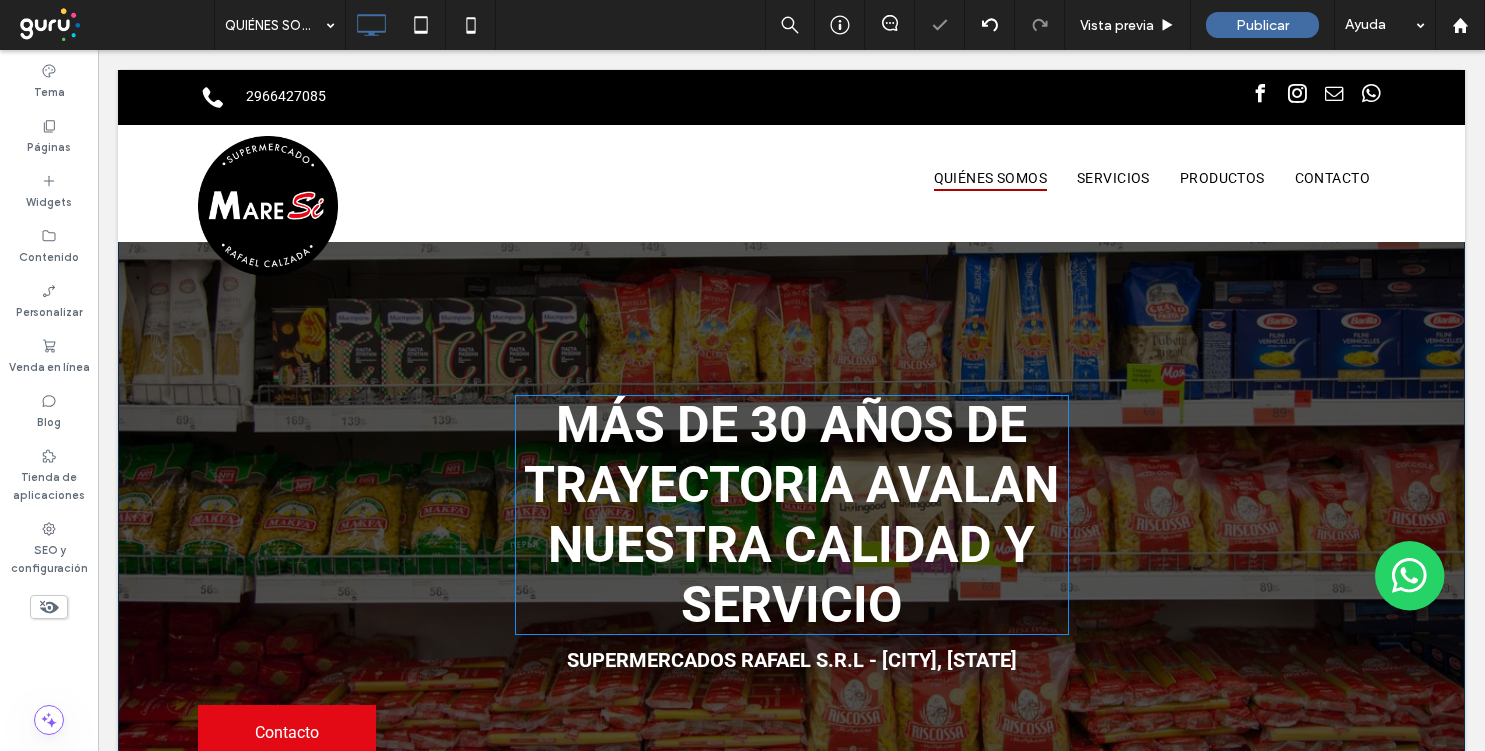 scroll, scrollTop: 67, scrollLeft: 0, axis: vertical 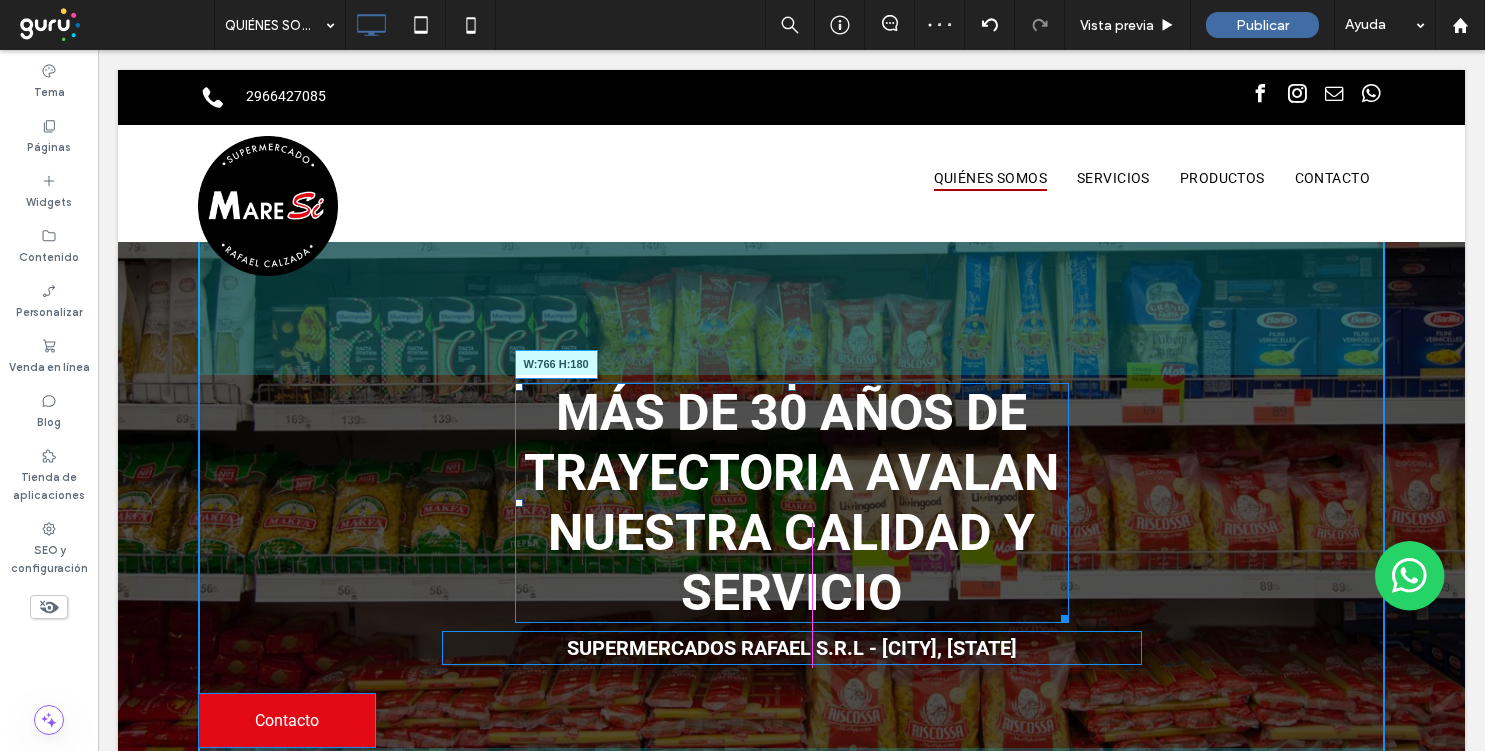 drag, startPoint x: 1064, startPoint y: 614, endPoint x: 1170, endPoint y: 604, distance: 106.47065 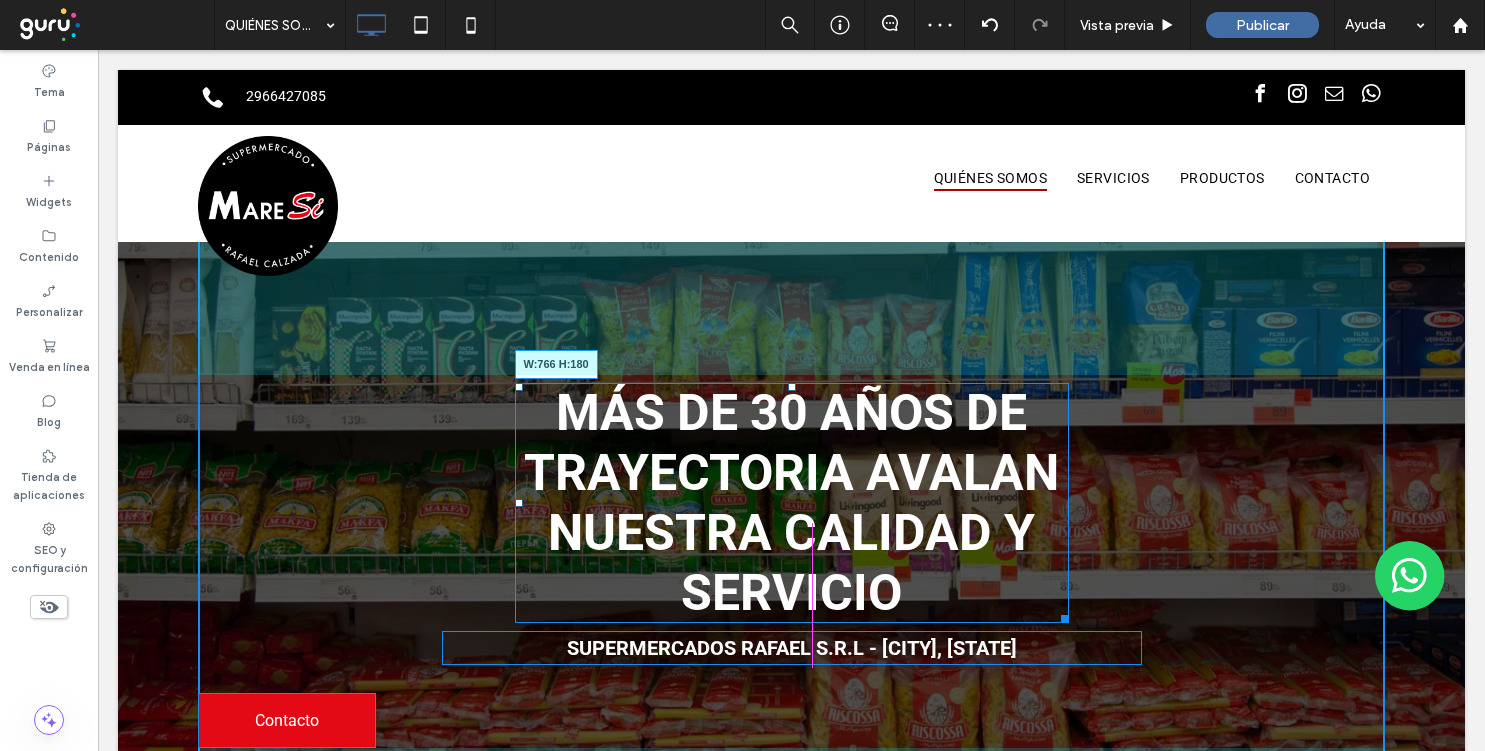 click on "Más de 30 años de trayectoria avalan nuestra calidad y servicio W:766 H:180 Supermercados Rafael S.R.L - Rafael Calzada, Buenos Aires
Contacto
Click To Paste" at bounding box center (791, 551) 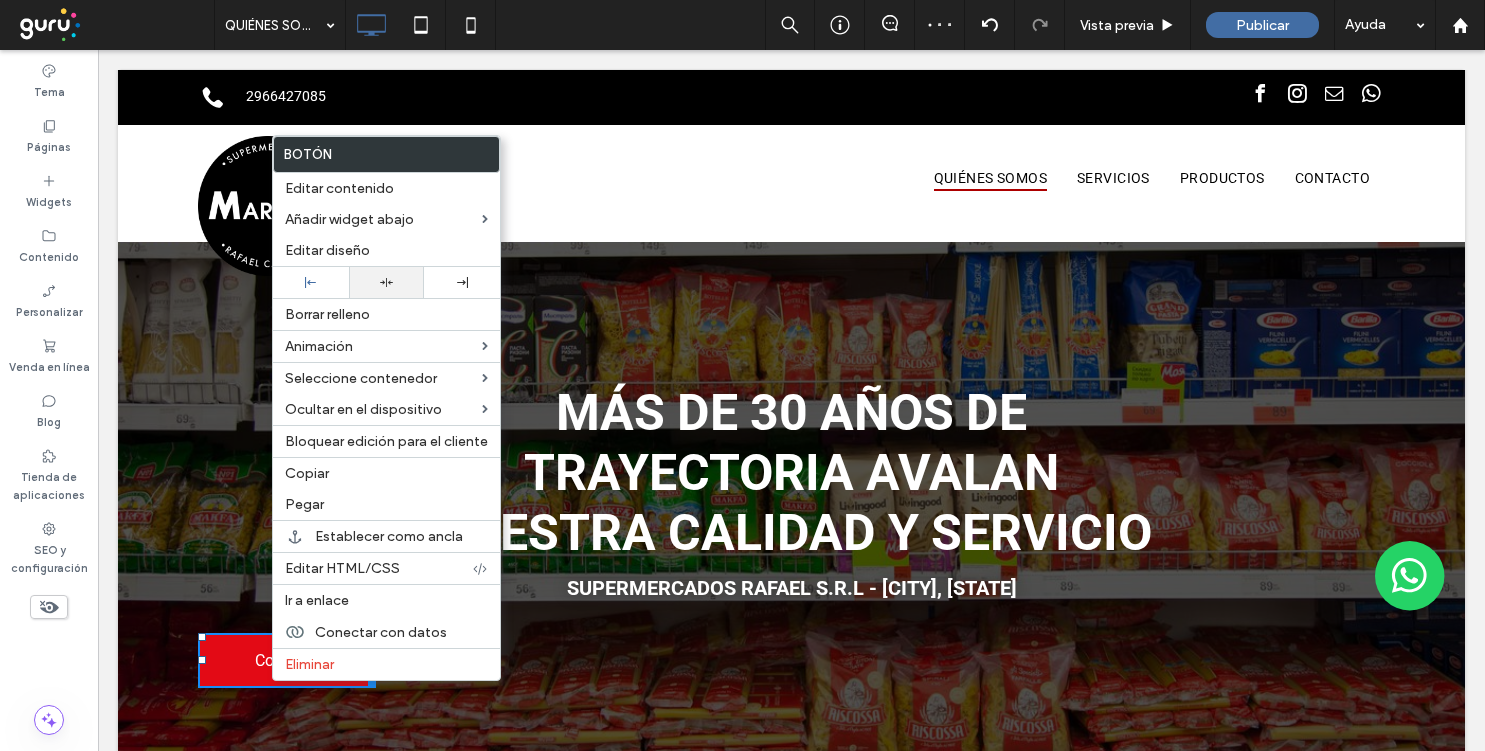 click 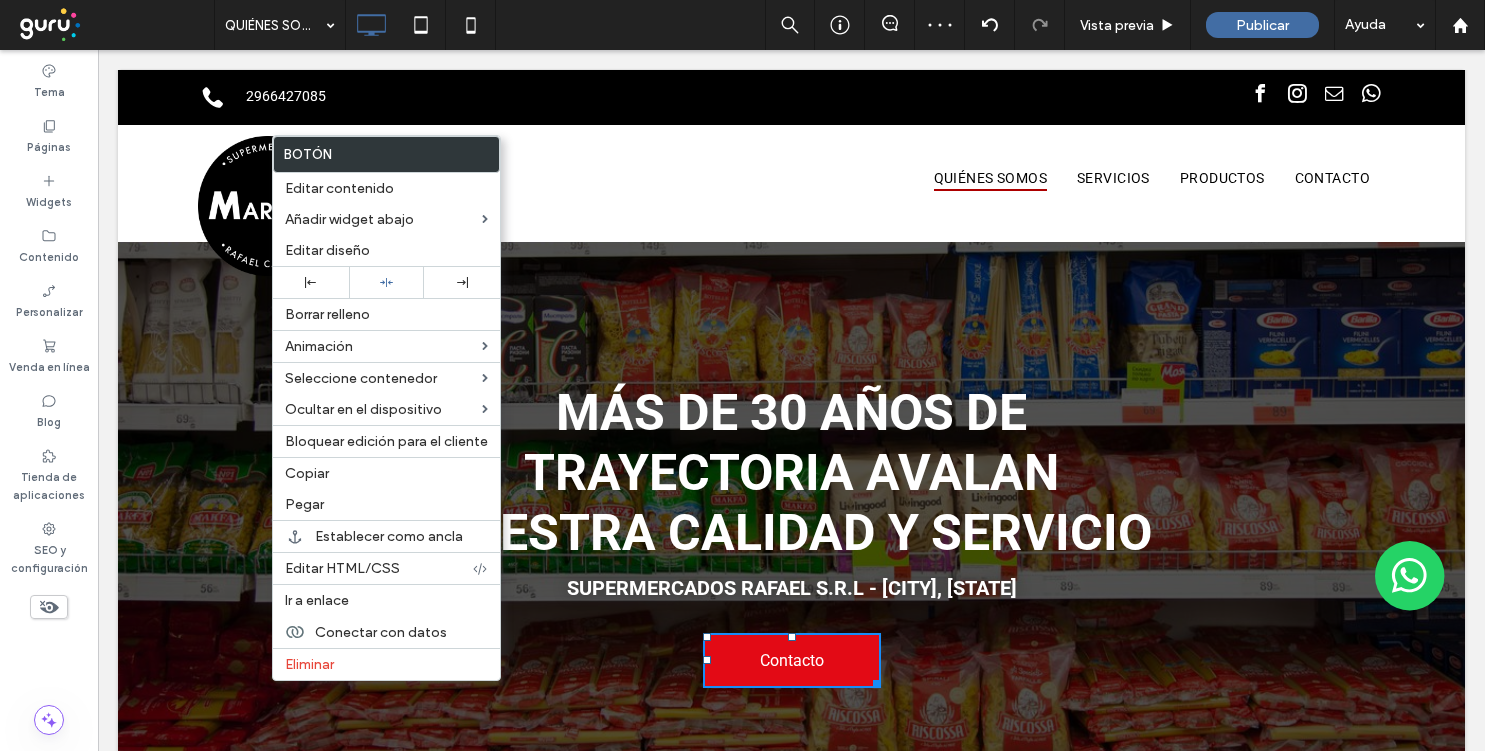 click on "Más de 30 años de trayectoria avalan nuestra calidad y servicio Supermercados Rafael S.R.L - Rafael Calzada, Buenos Aires
Contacto
Click To Paste" at bounding box center (791, 521) 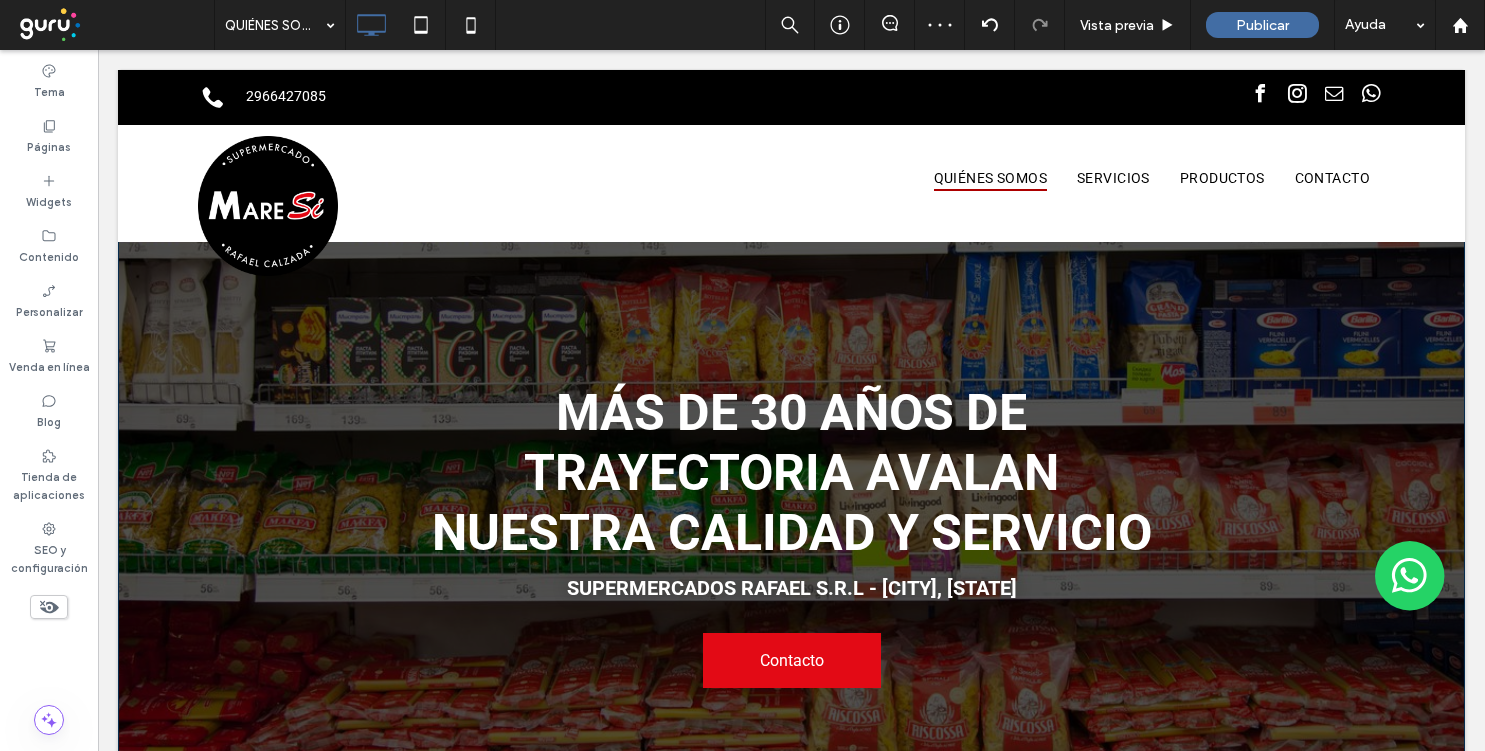 click on "Más de 30 años de trayectoria avalan nuestra calidad y servicio Supermercados Rafael S.R.L - Rafael Calzada, Buenos Aires
Contacto
Click To Paste" at bounding box center [791, 521] 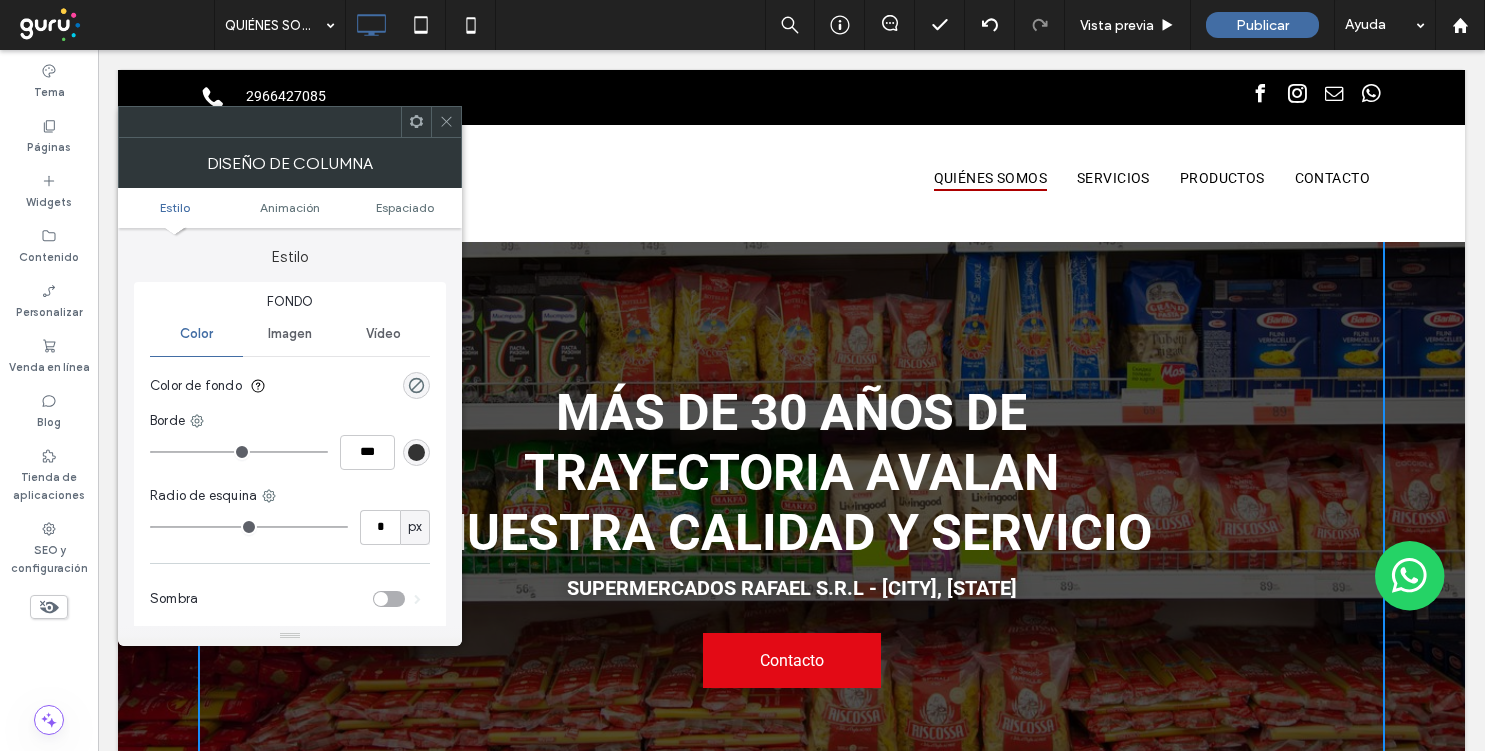 click 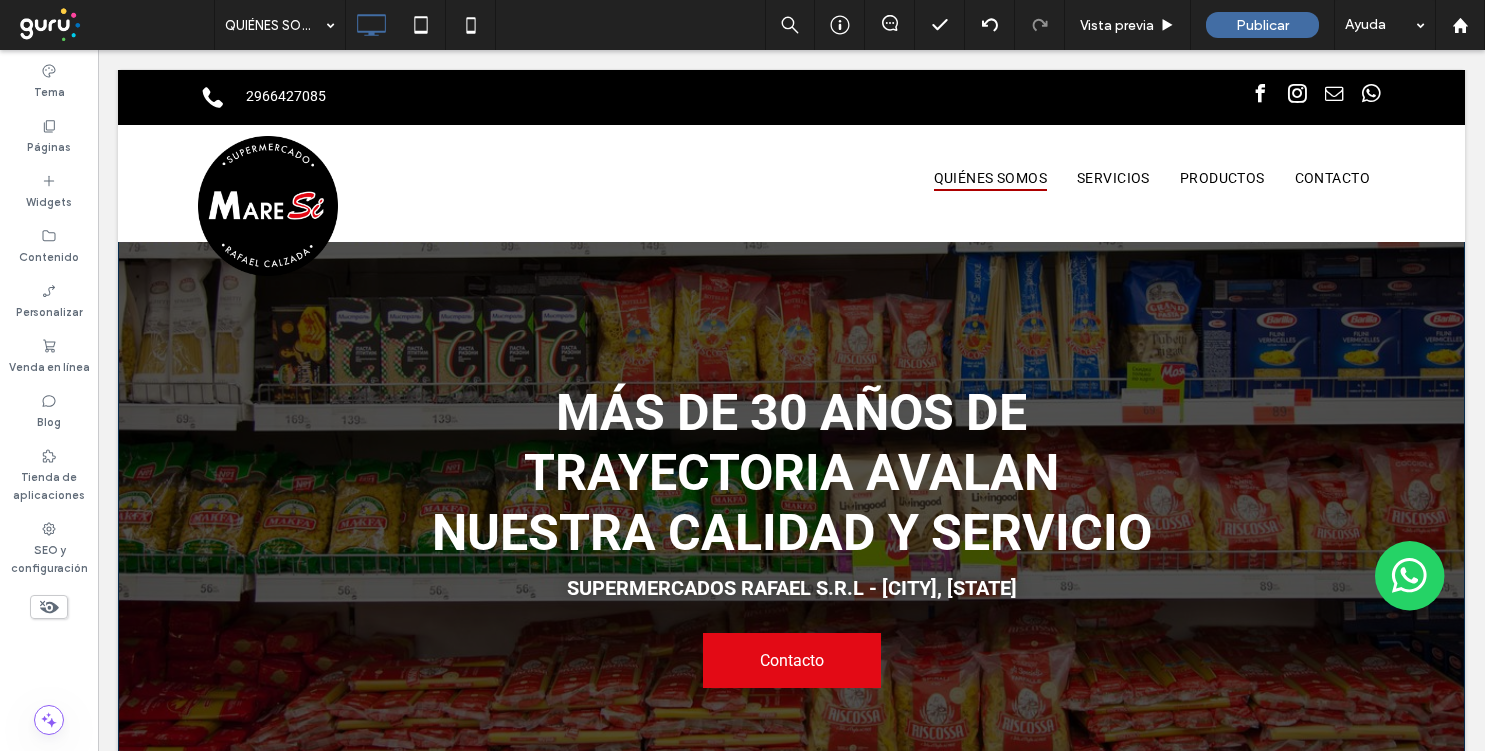 click on "Más de 30 años de trayectoria avalan nuestra calidad y servicio Supermercados Rafael S.R.L - Rafael Calzada, Buenos Aires
Contacto
Click To Paste
Fila + Añadir sección" at bounding box center (791, 521) 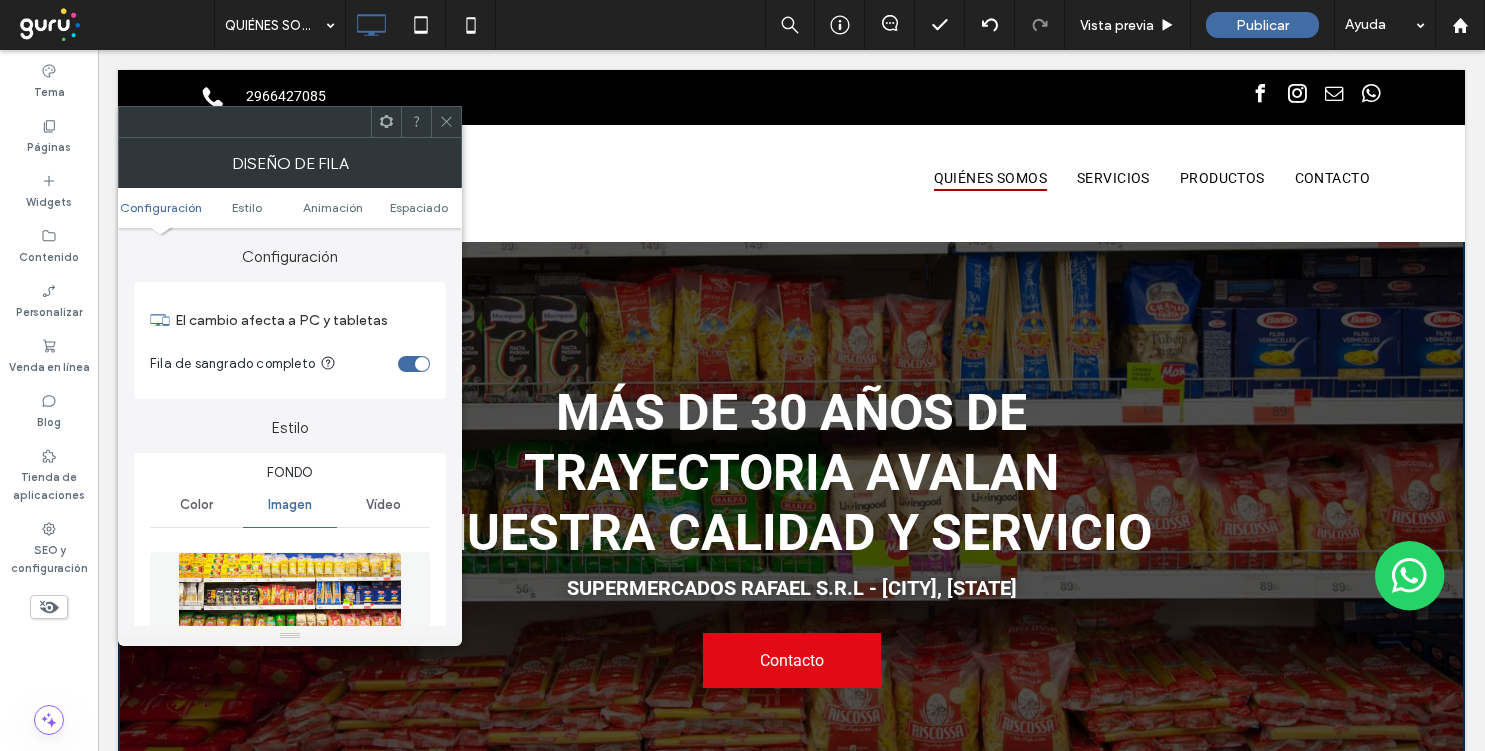 click at bounding box center [290, 621] 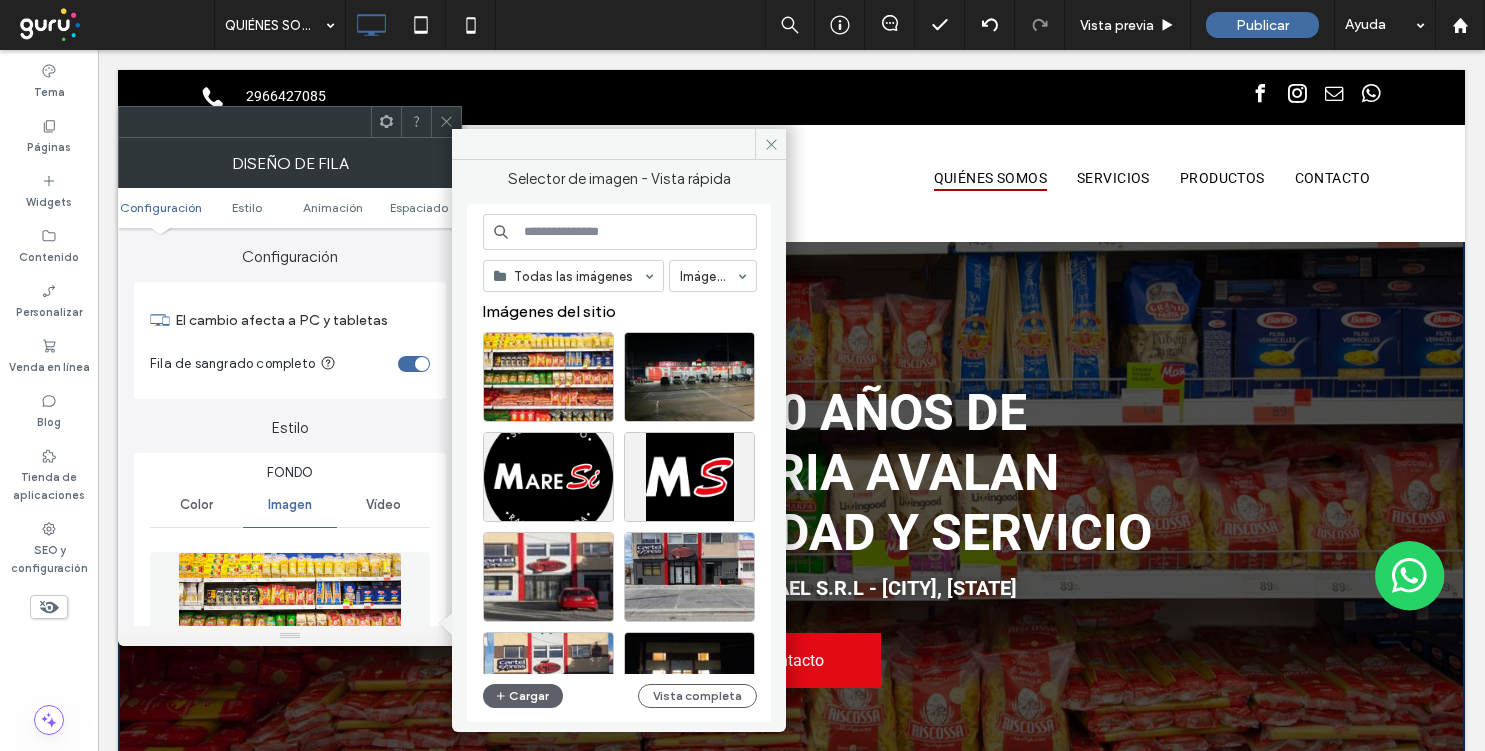 click at bounding box center (620, 232) 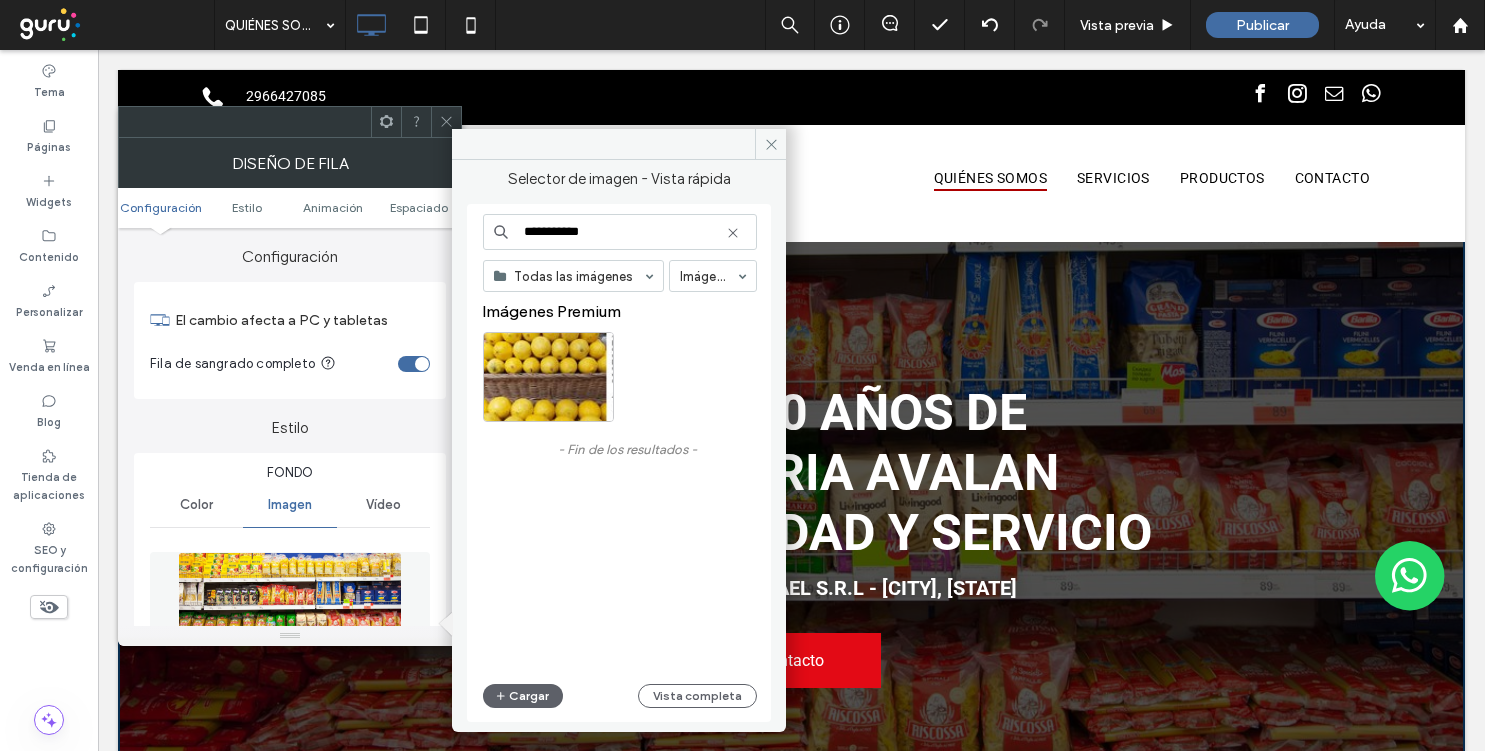 click on "**********" at bounding box center (620, 232) 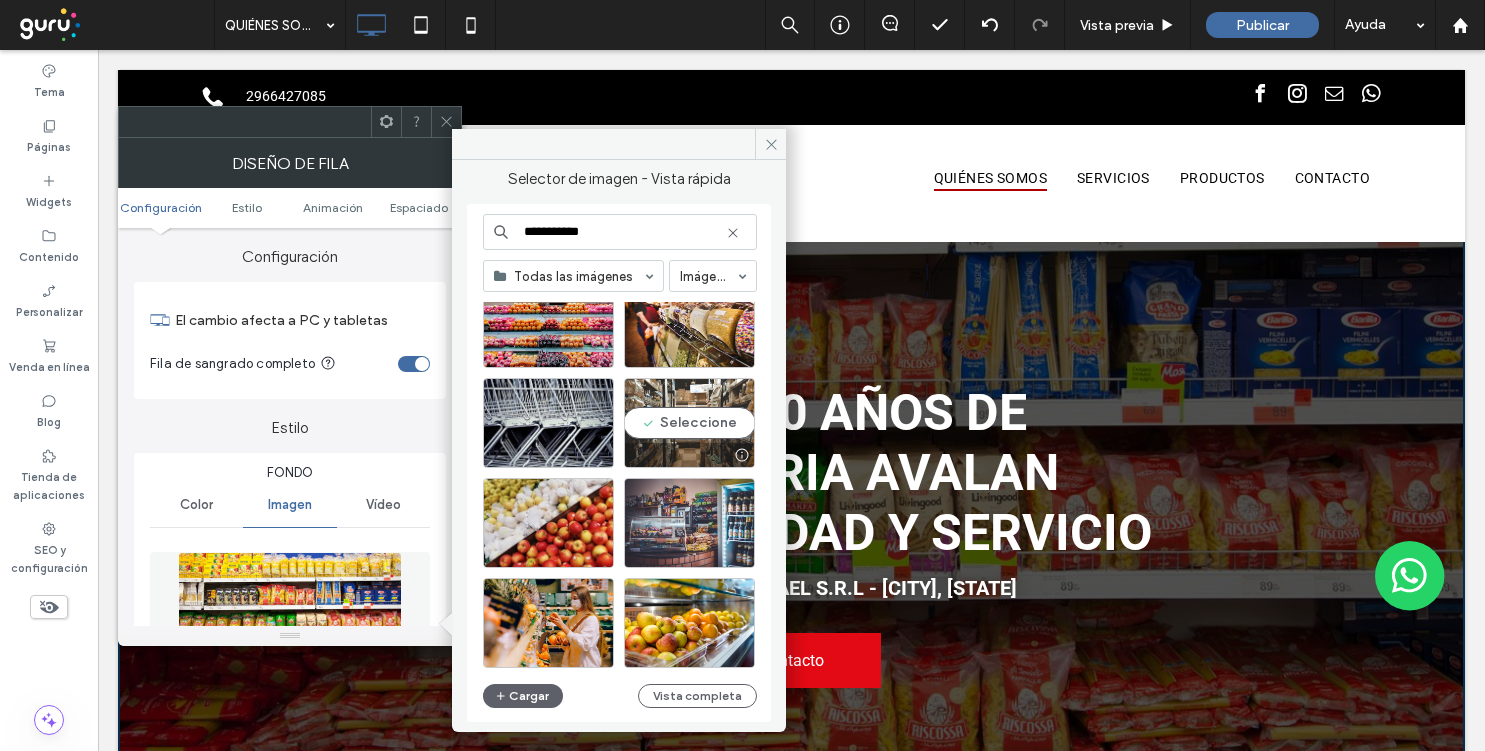 scroll, scrollTop: 355, scrollLeft: 0, axis: vertical 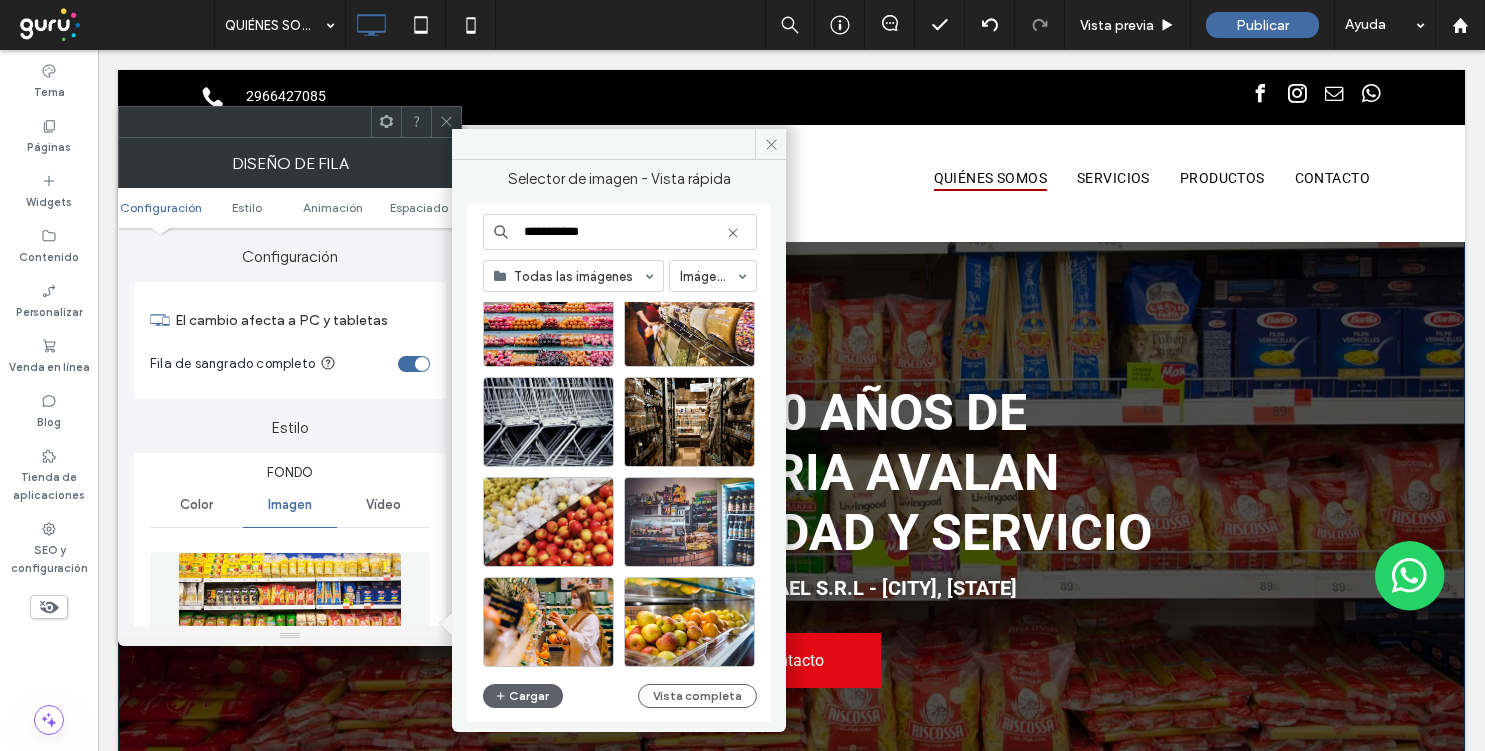 type on "**********" 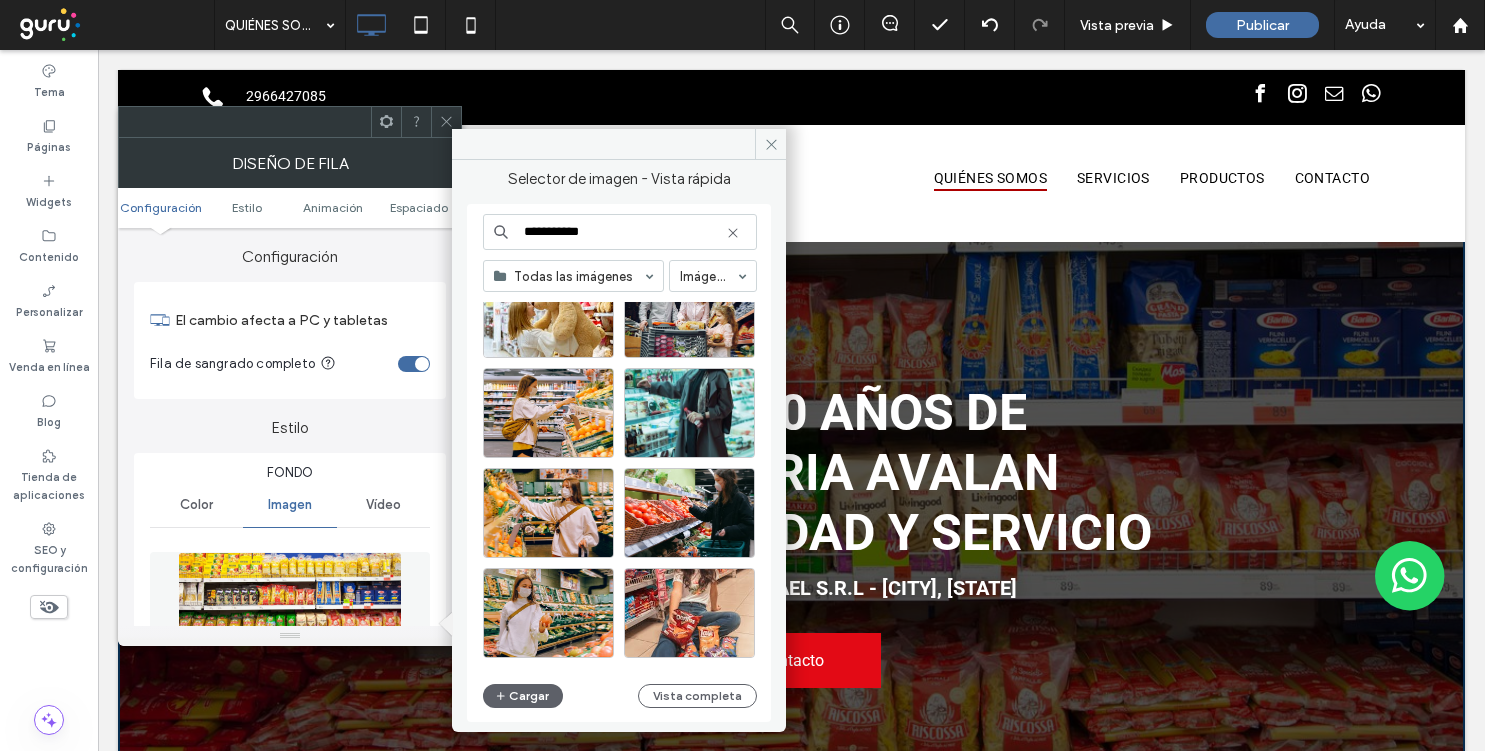 scroll, scrollTop: 865, scrollLeft: 0, axis: vertical 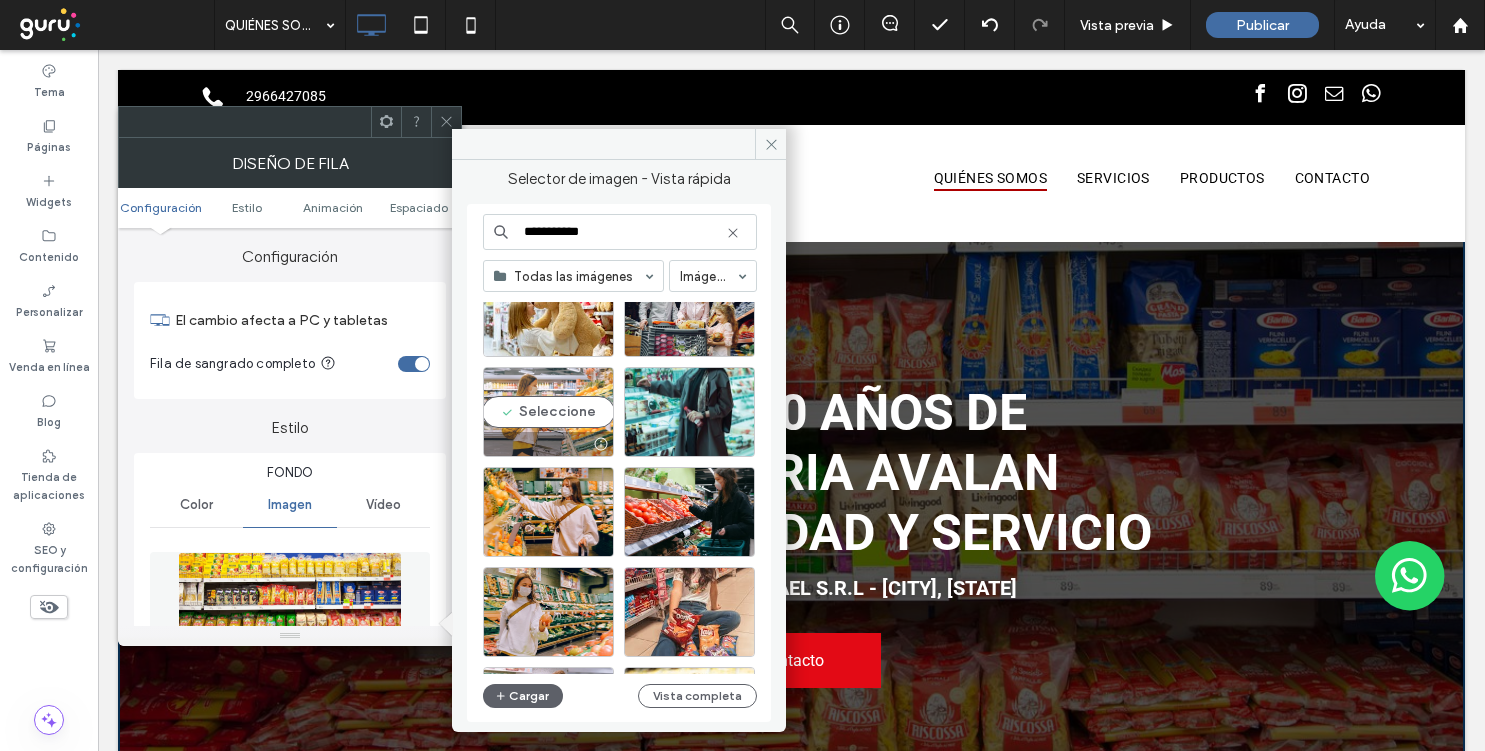 click on "Seleccione" at bounding box center [548, 412] 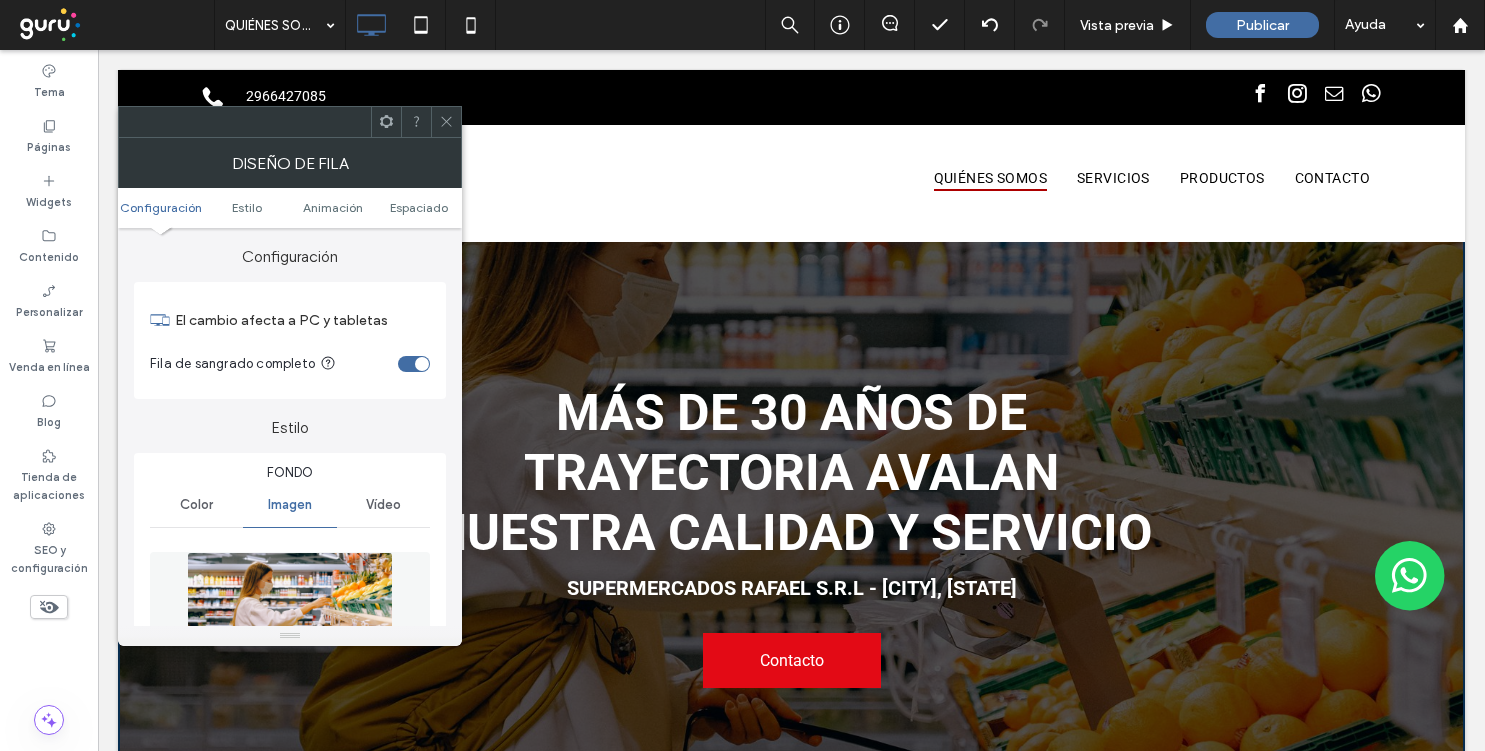 click at bounding box center (290, 621) 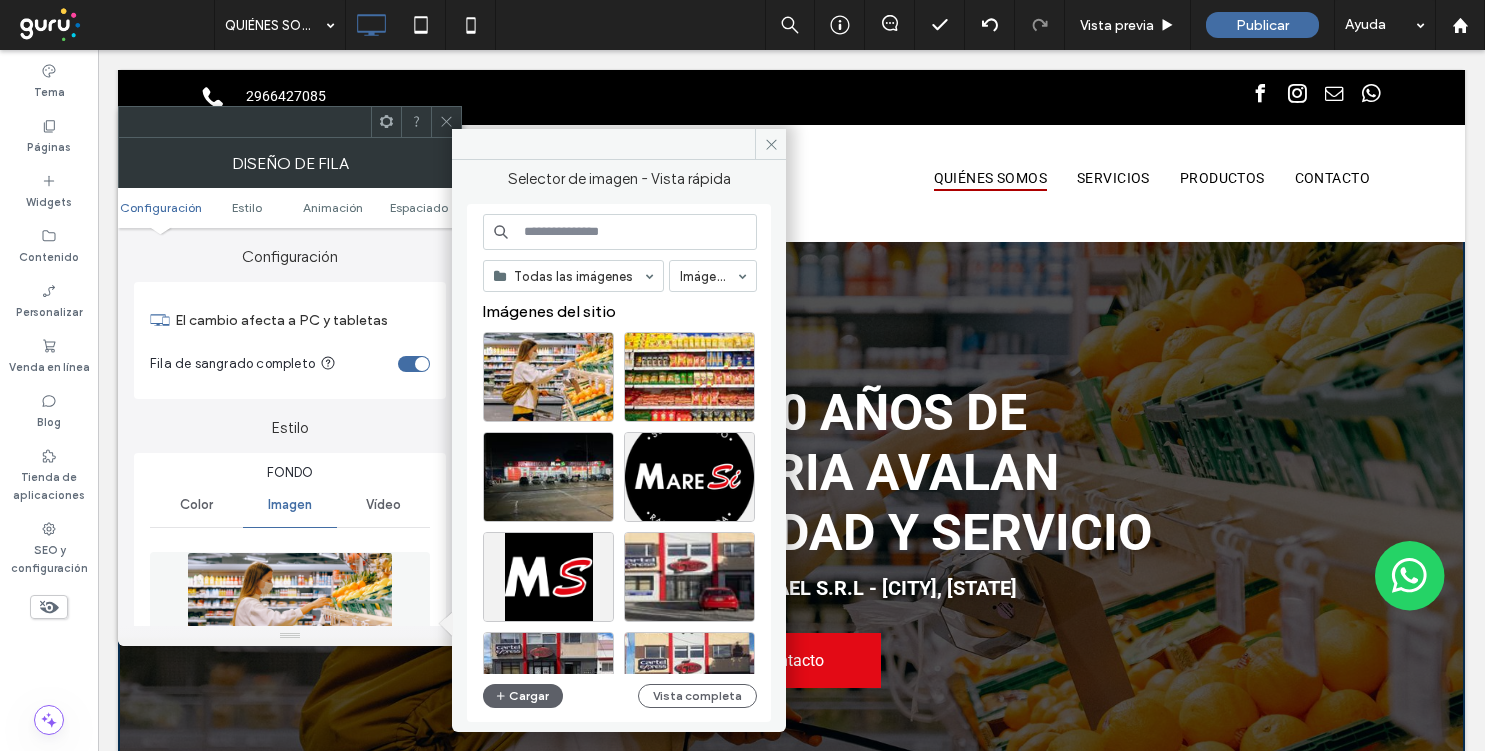 click at bounding box center (620, 232) 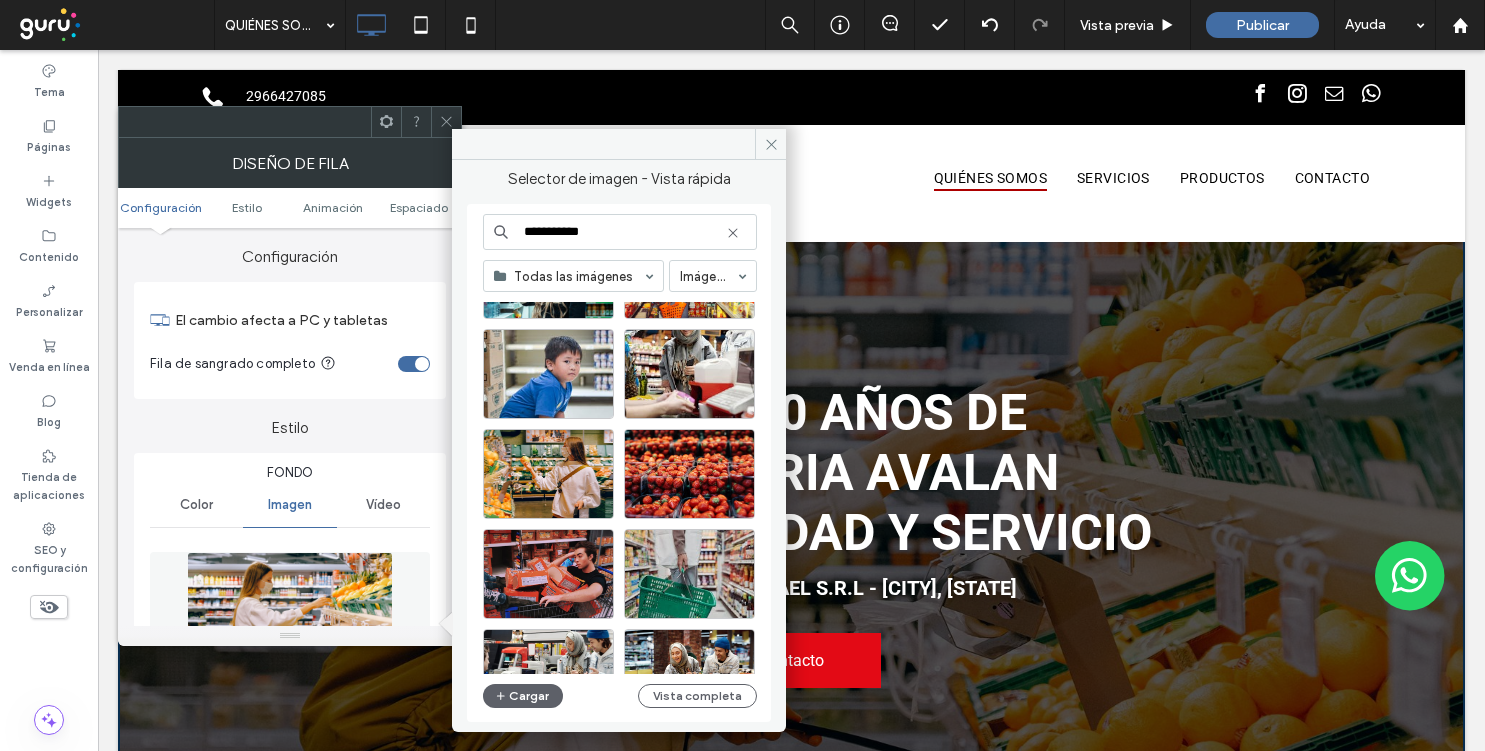 scroll, scrollTop: 1697, scrollLeft: 0, axis: vertical 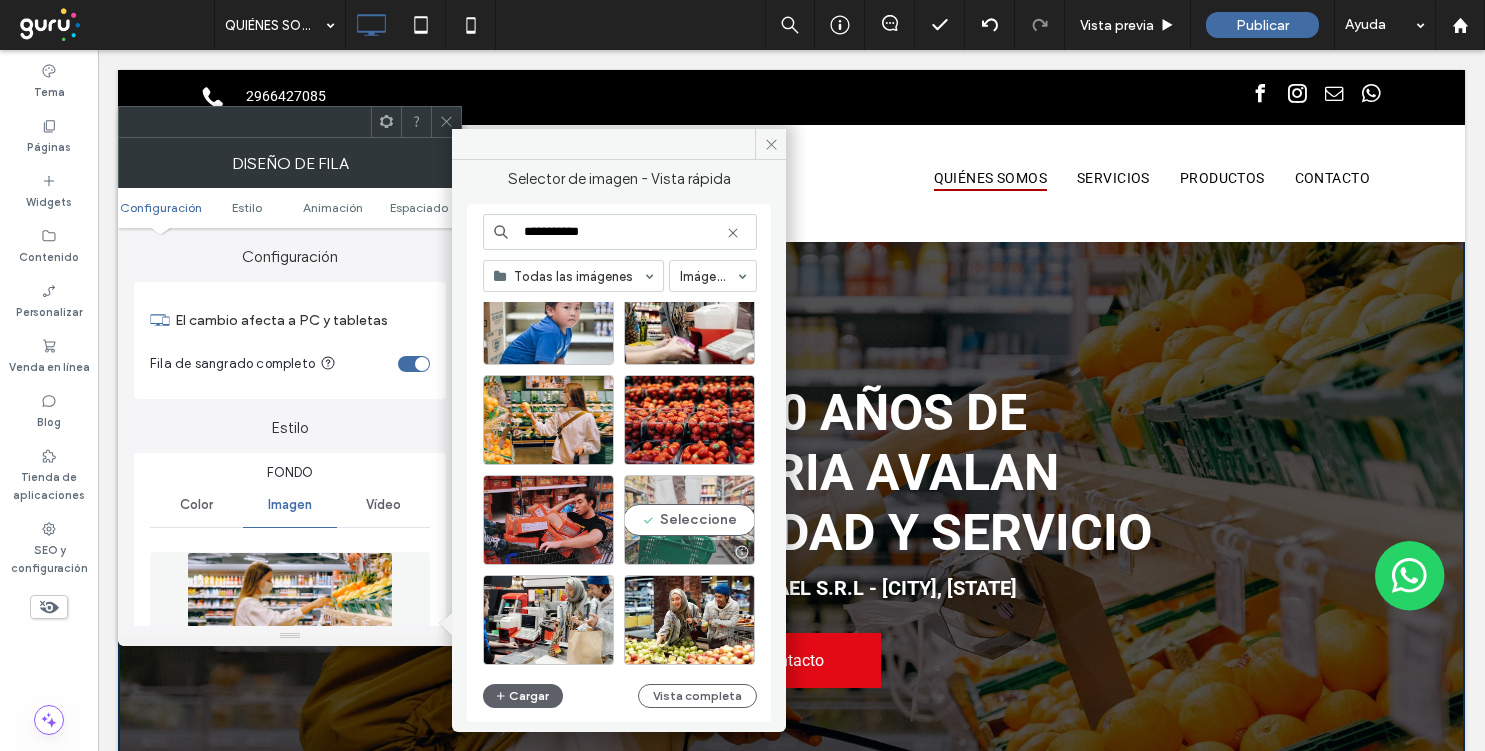 type on "**********" 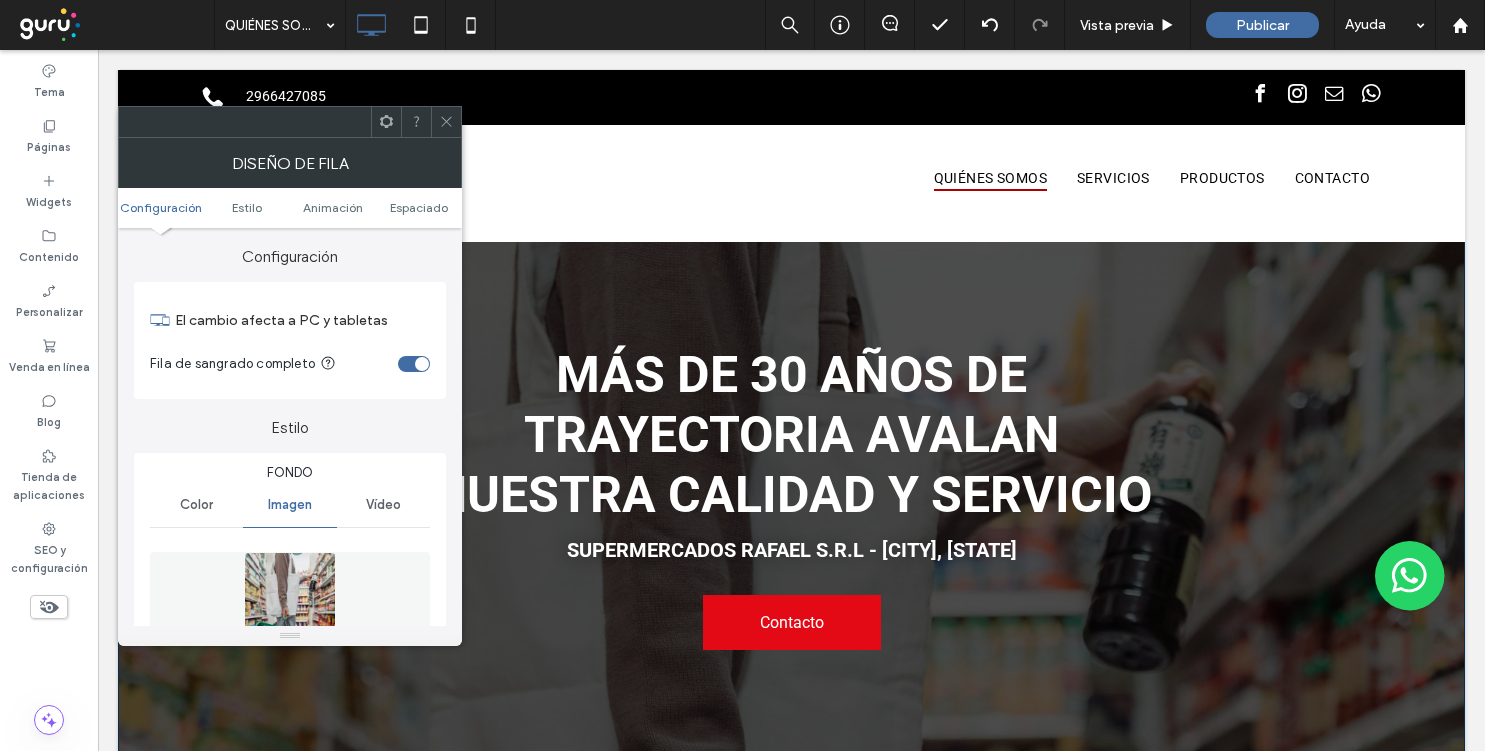 scroll, scrollTop: 0, scrollLeft: 0, axis: both 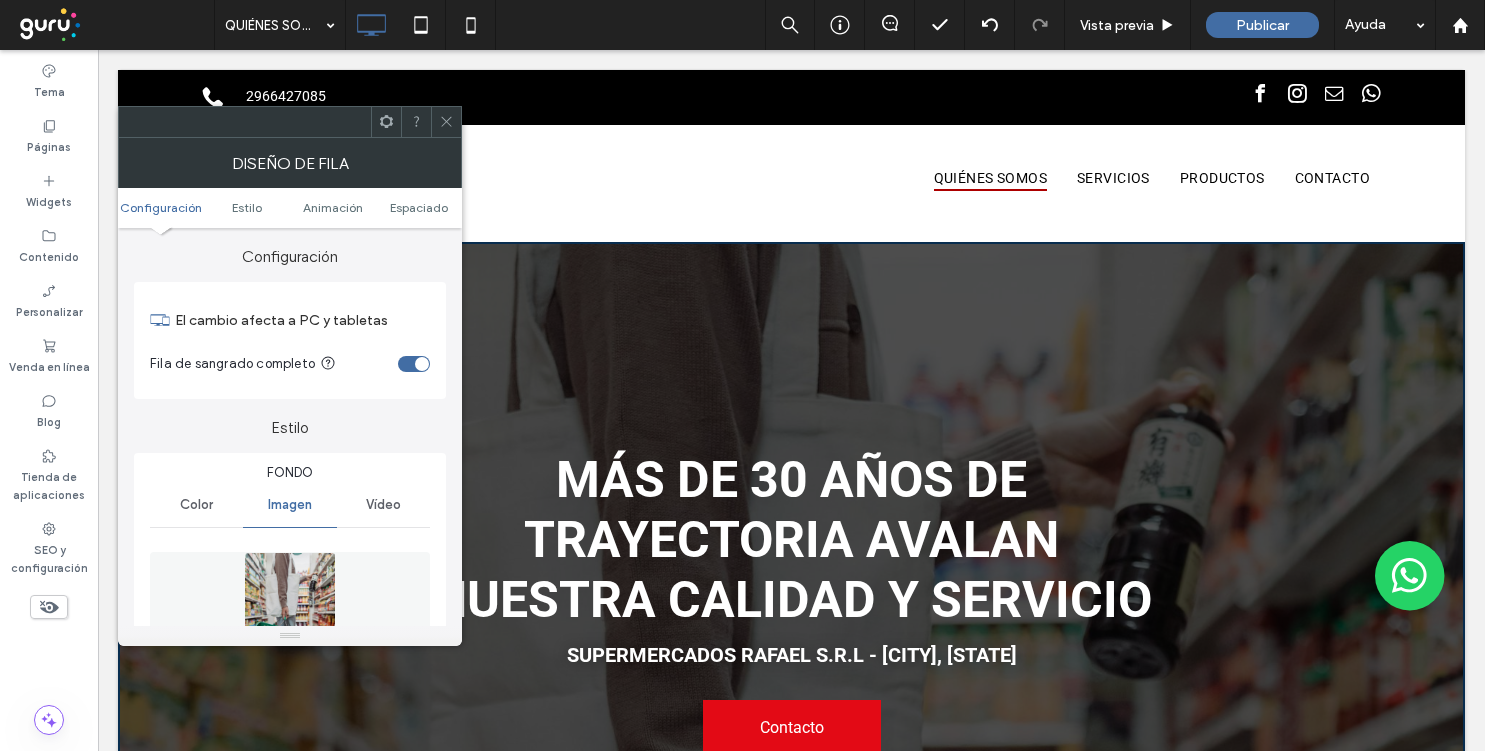 click at bounding box center [446, 122] 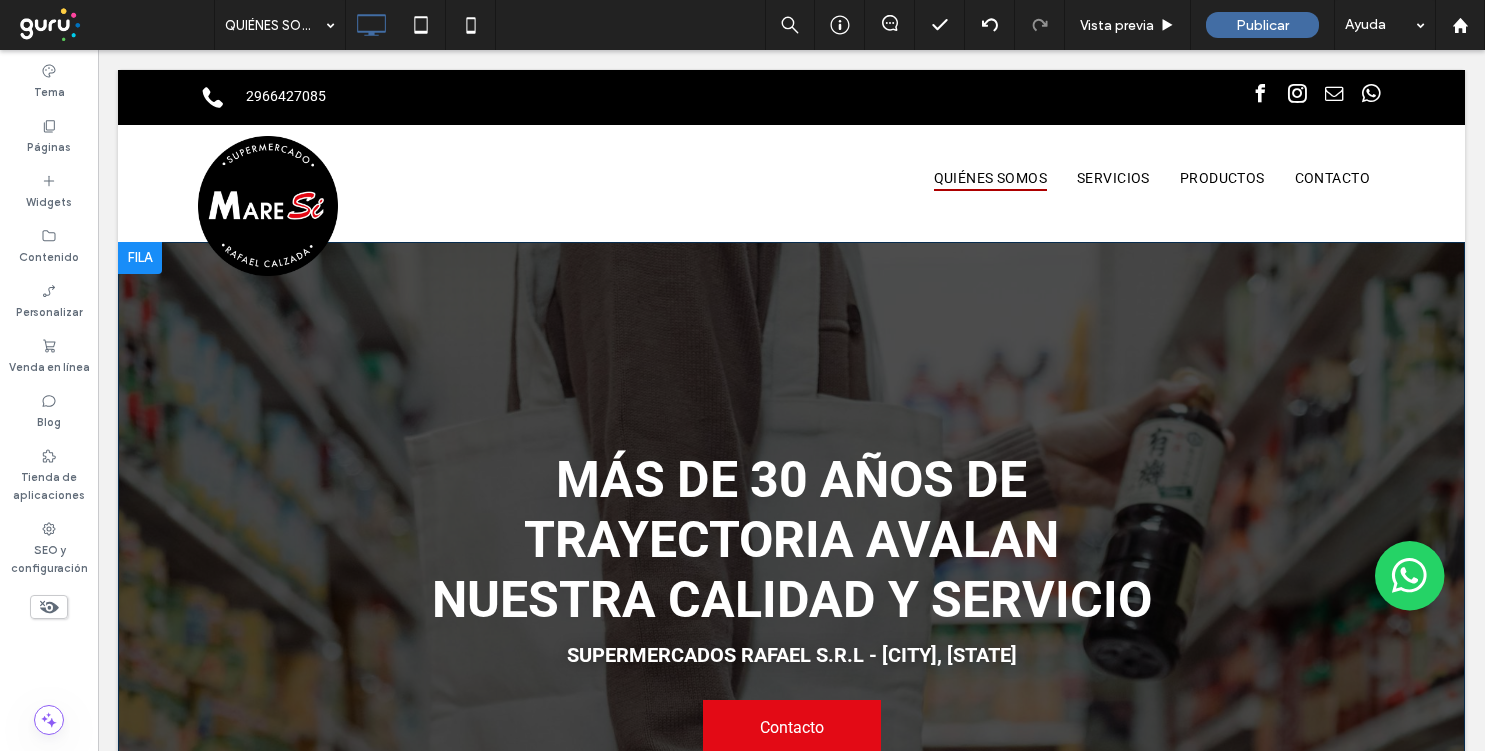 click on "Más de 30 años de trayectoria avalan nuestra calidad y servicio Supermercados Rafael S.R.L - Rafael Calzada, Buenos Aires
Contacto
Click To Paste" at bounding box center (791, 588) 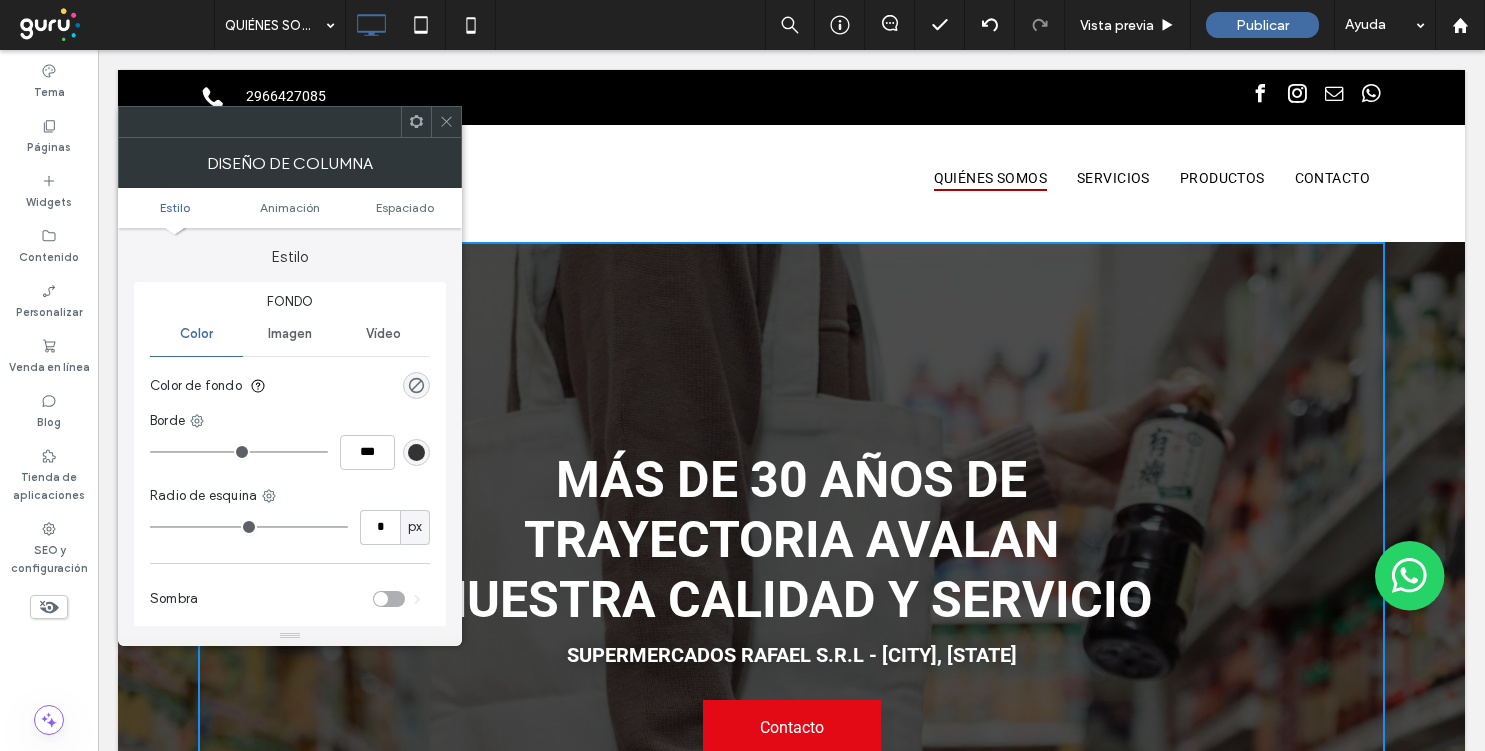 click at bounding box center (446, 122) 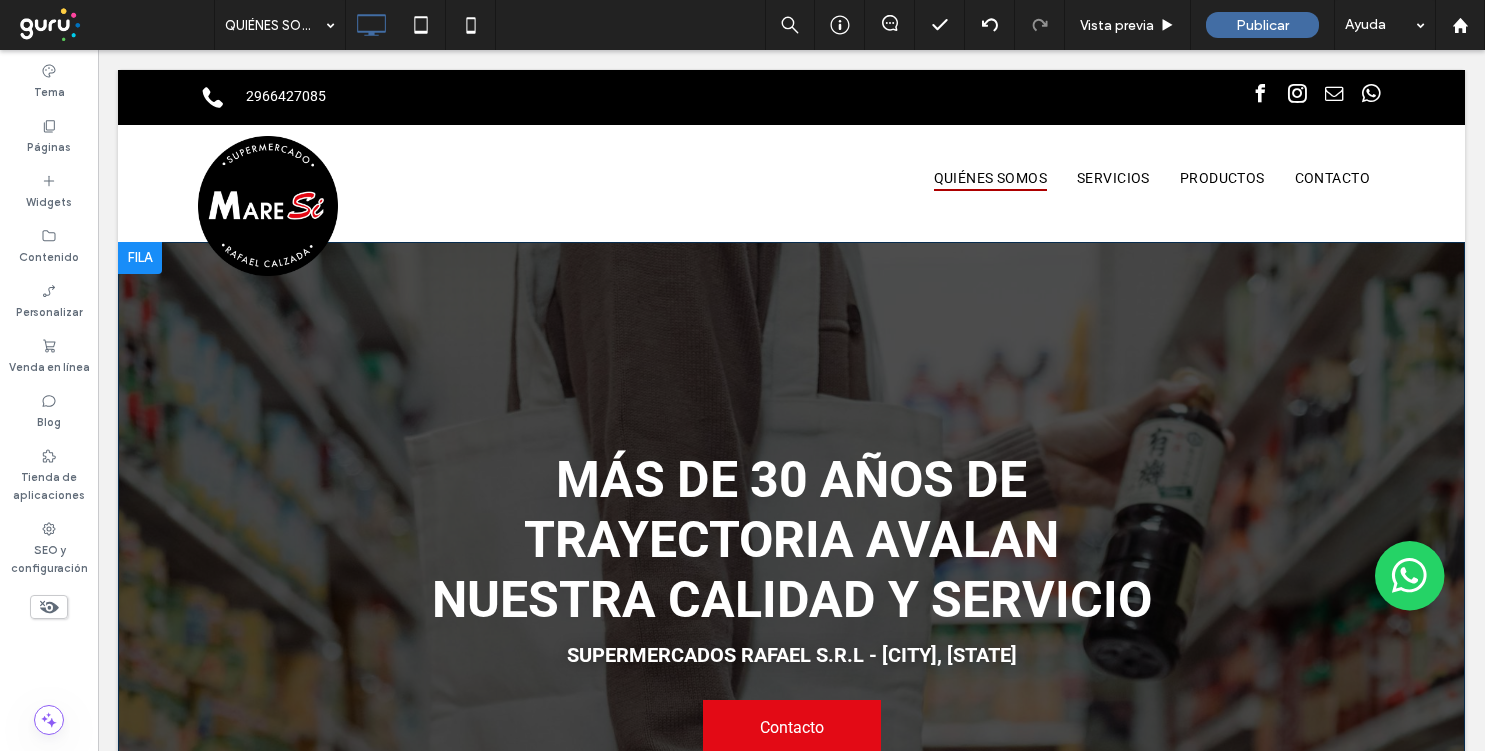 click on "Más de 30 años de trayectoria avalan nuestra calidad y servicio Supermercados Rafael S.R.L - Rafael Calzada, Buenos Aires
Contacto
Click To Paste
Fila + Añadir sección" at bounding box center (791, 588) 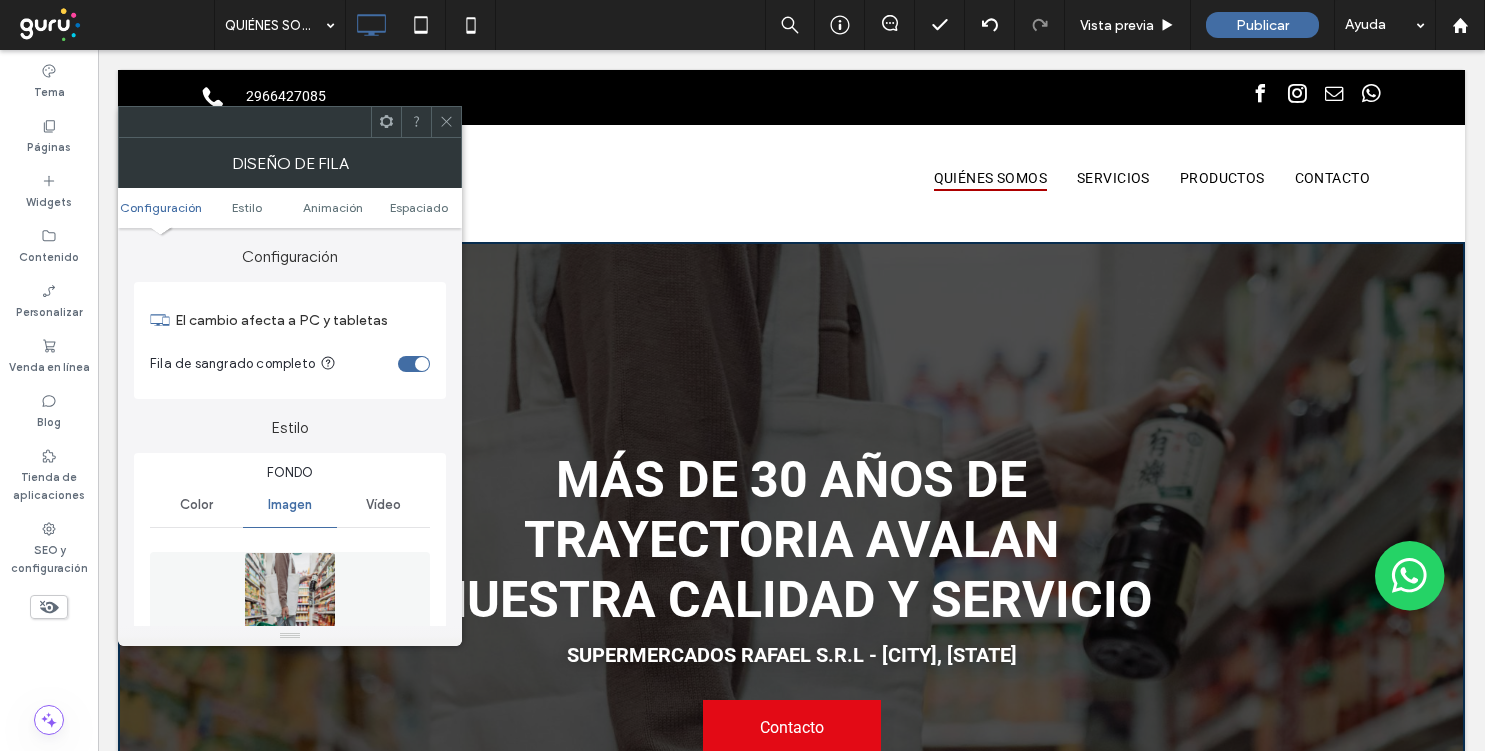 click at bounding box center [290, 621] 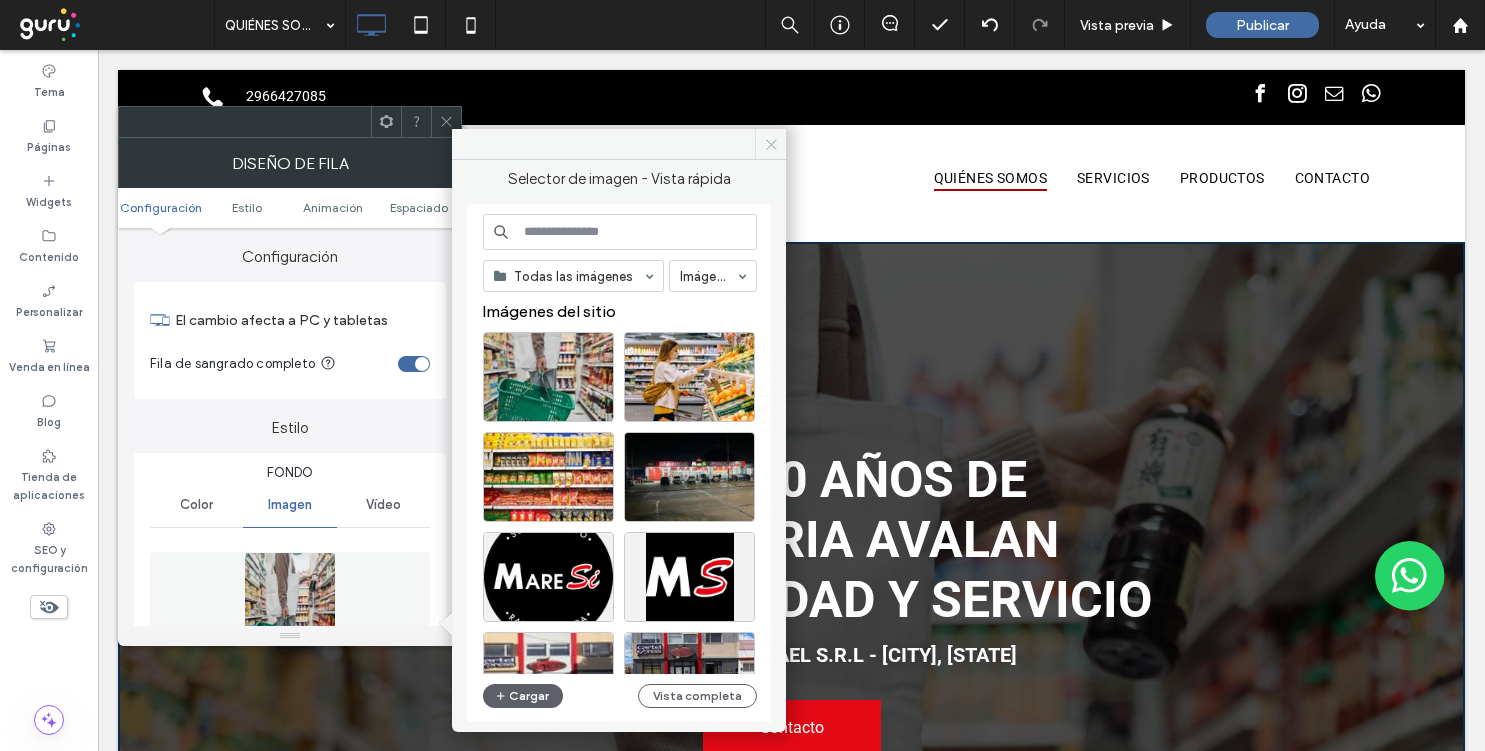 drag, startPoint x: 771, startPoint y: 141, endPoint x: 380, endPoint y: 221, distance: 399.10025 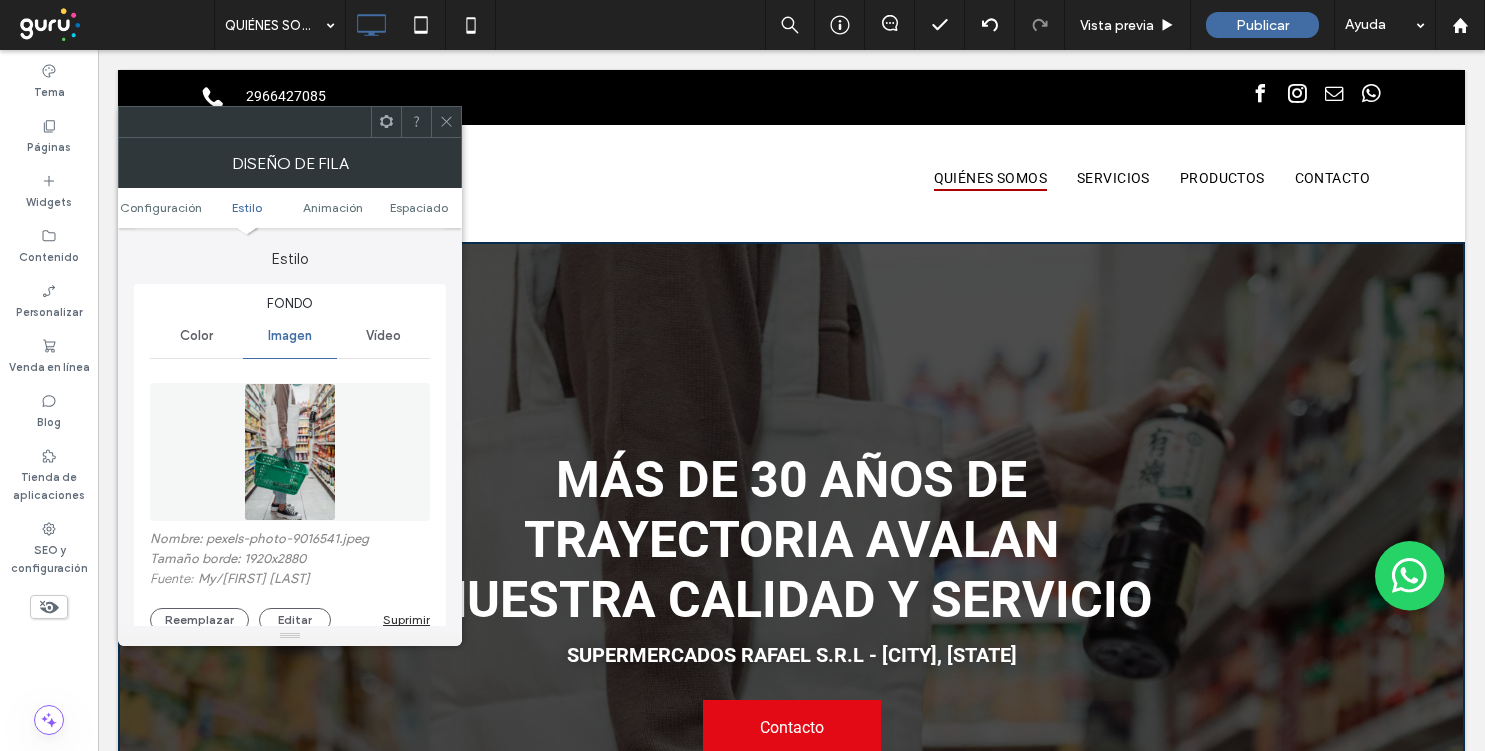 scroll, scrollTop: 189, scrollLeft: 0, axis: vertical 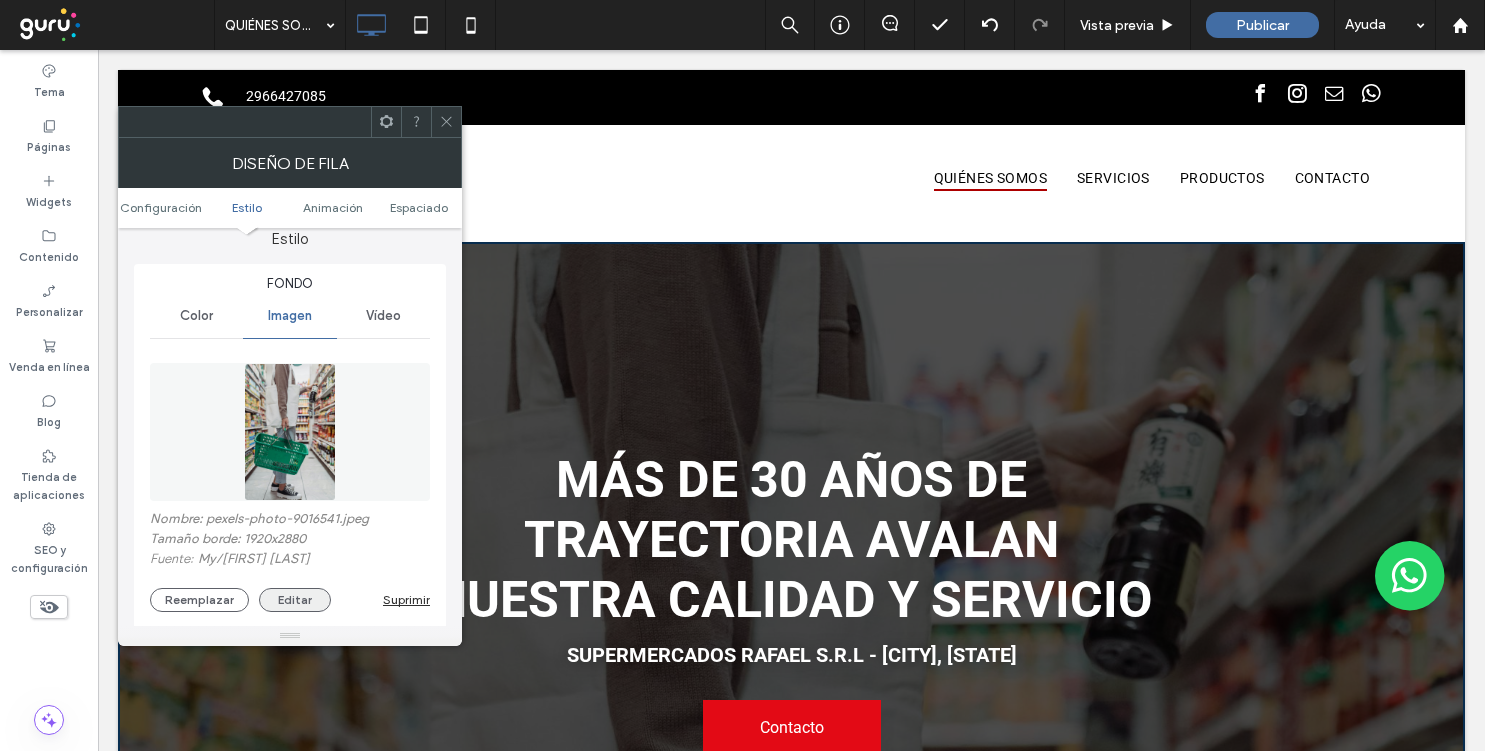 click on "Editar" at bounding box center [295, 600] 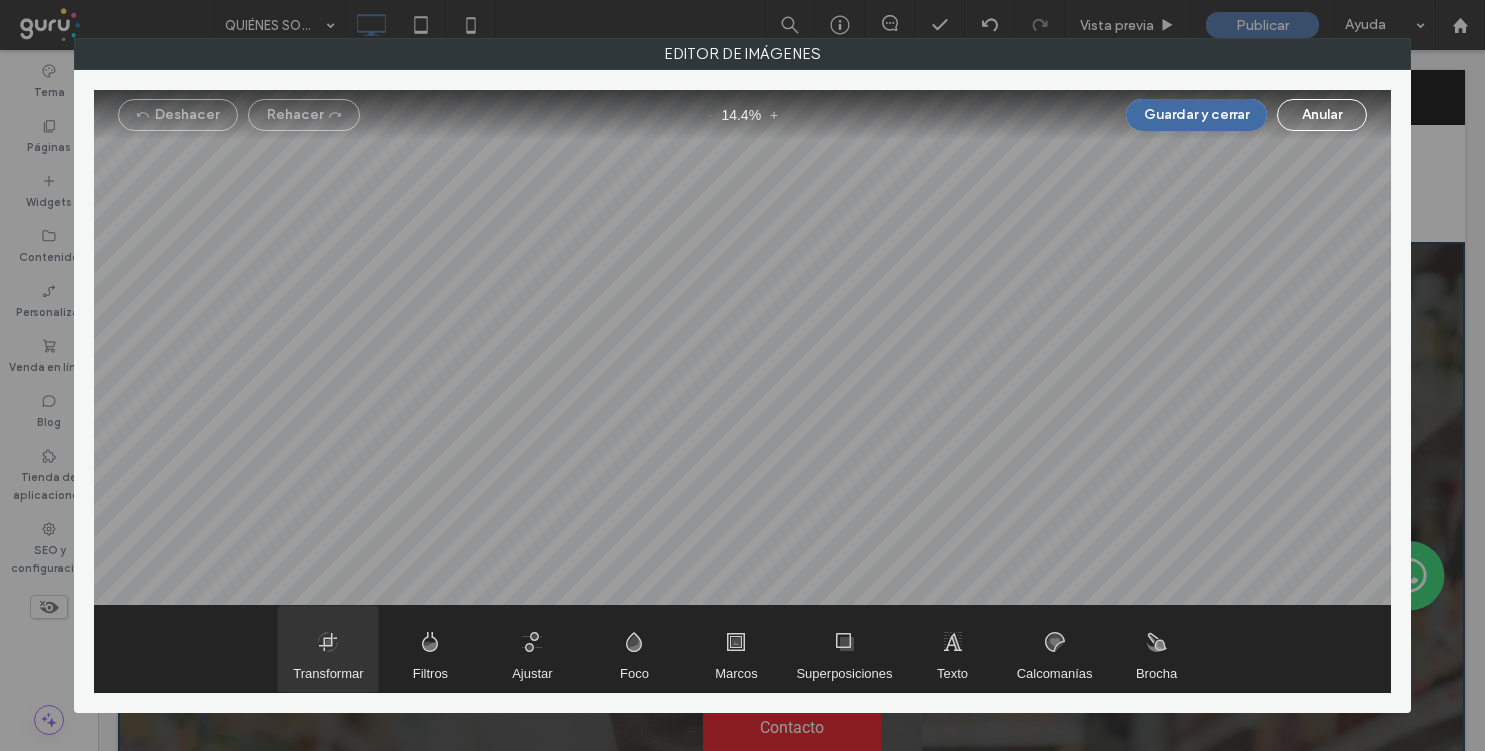 click at bounding box center (328, 649) 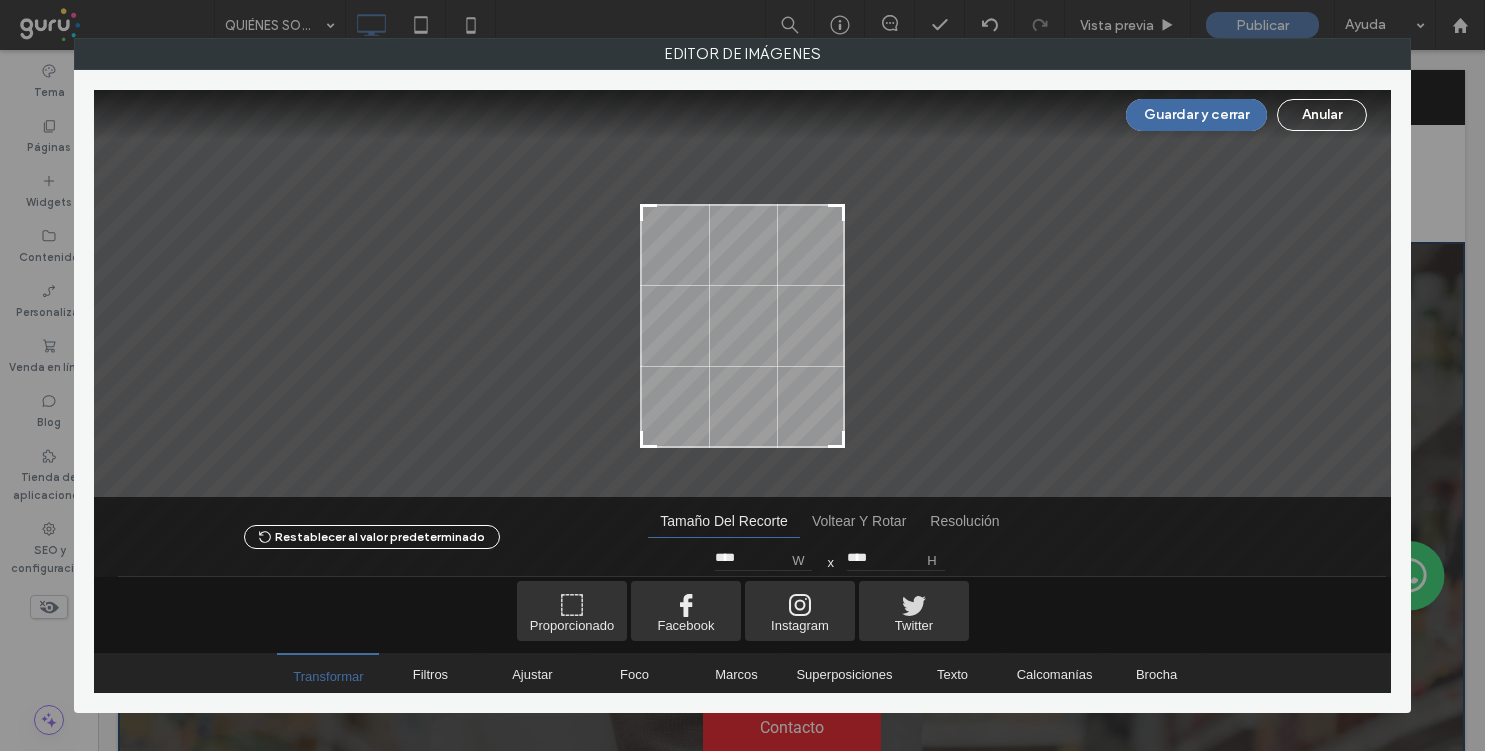 type on "****" 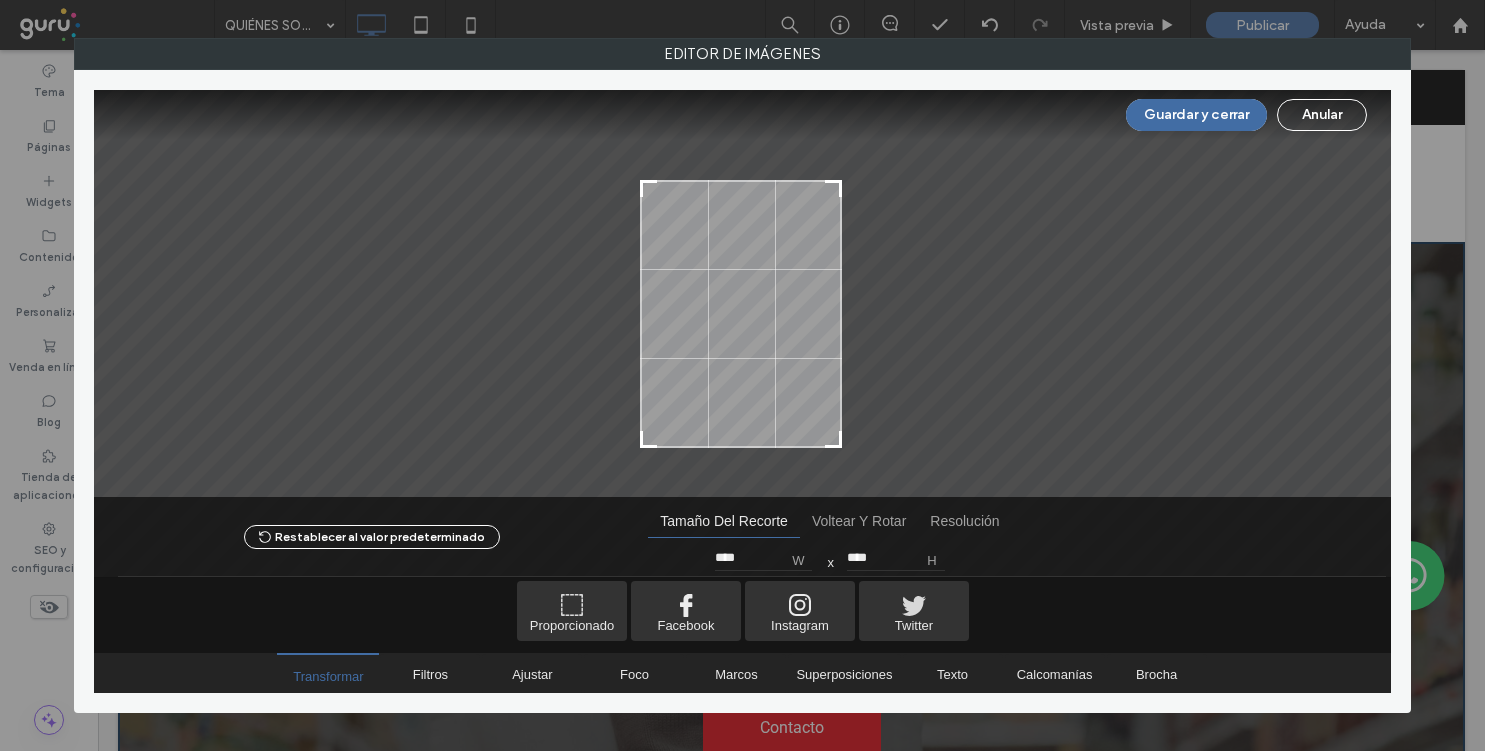 drag, startPoint x: 843, startPoint y: 143, endPoint x: 856, endPoint y: 183, distance: 42.059483 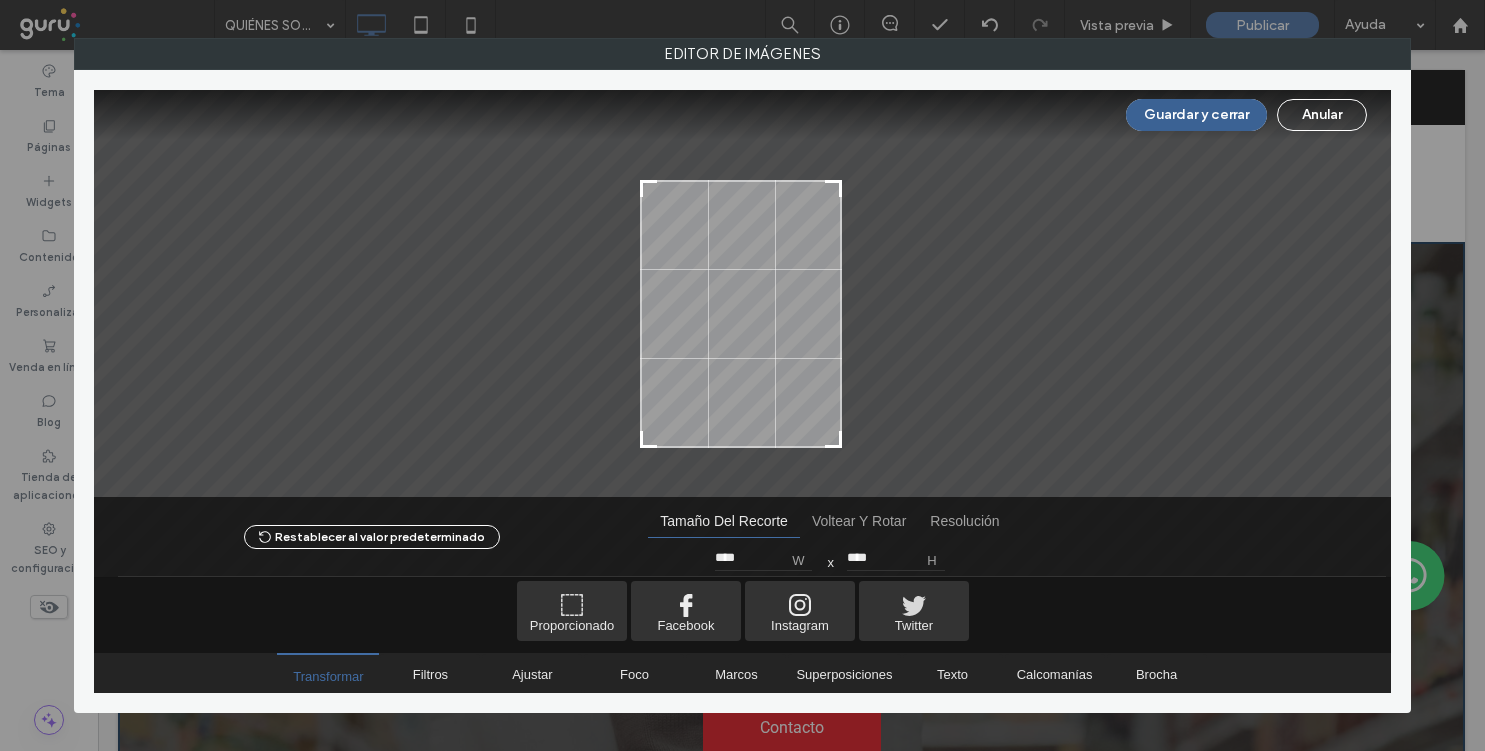 click on "Guardar y cerrar" at bounding box center [1196, 115] 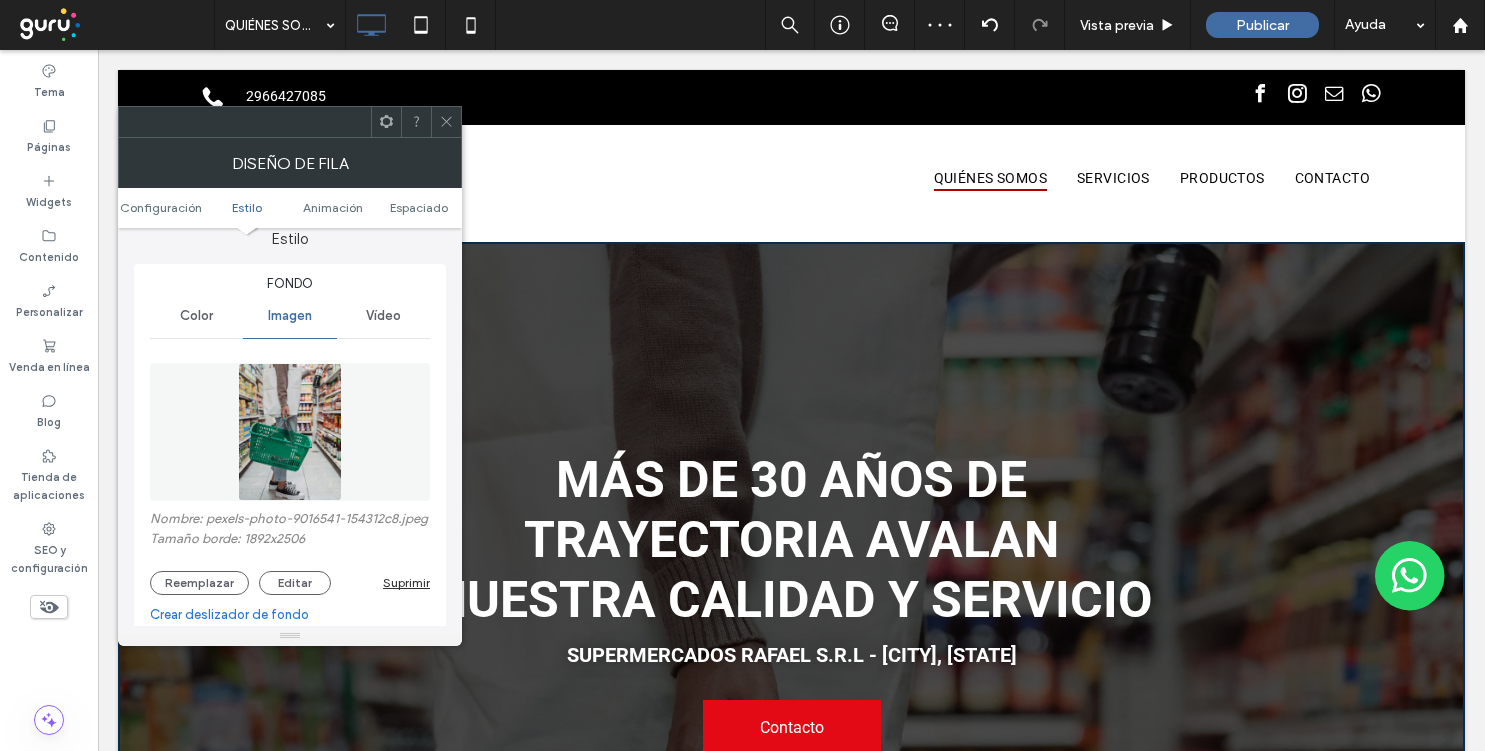click at bounding box center [446, 122] 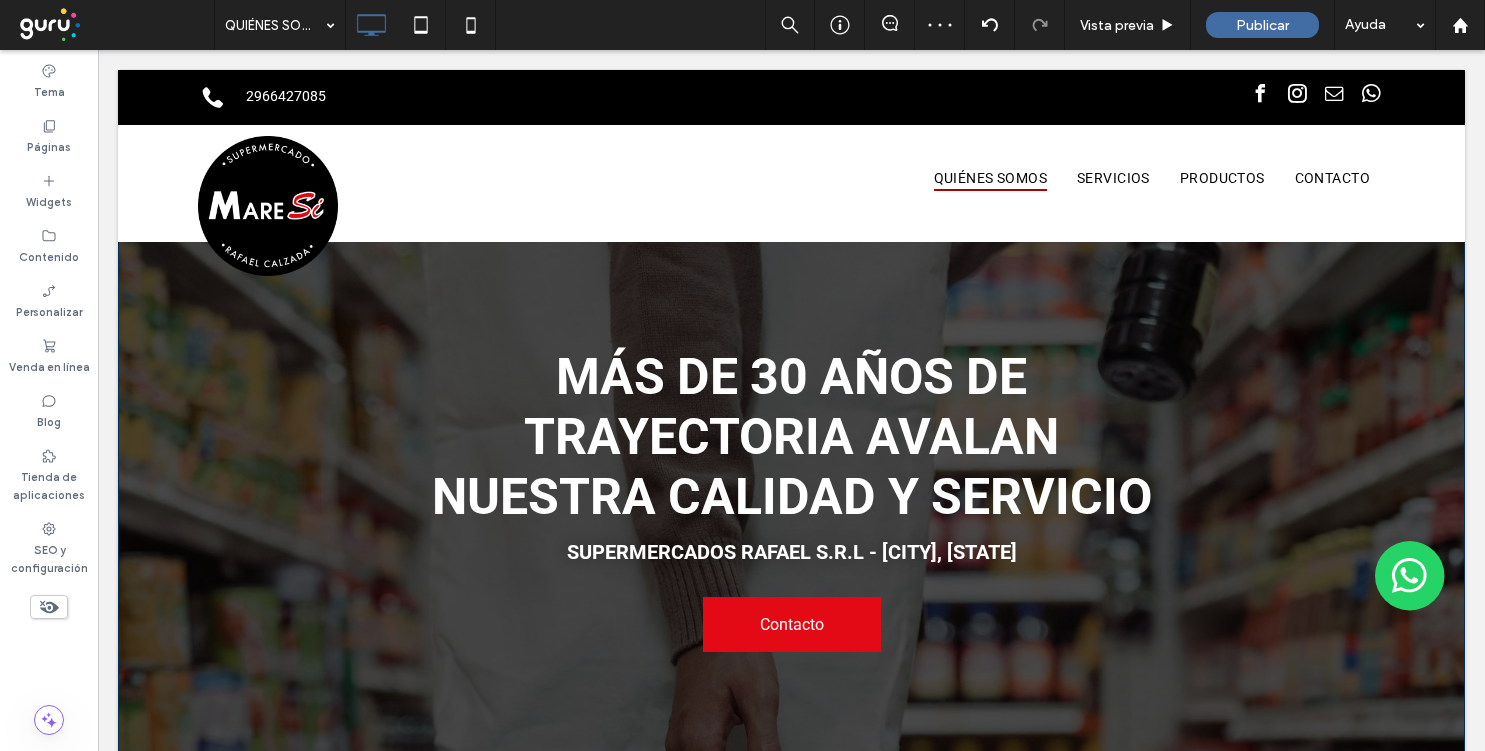 scroll, scrollTop: 130, scrollLeft: 0, axis: vertical 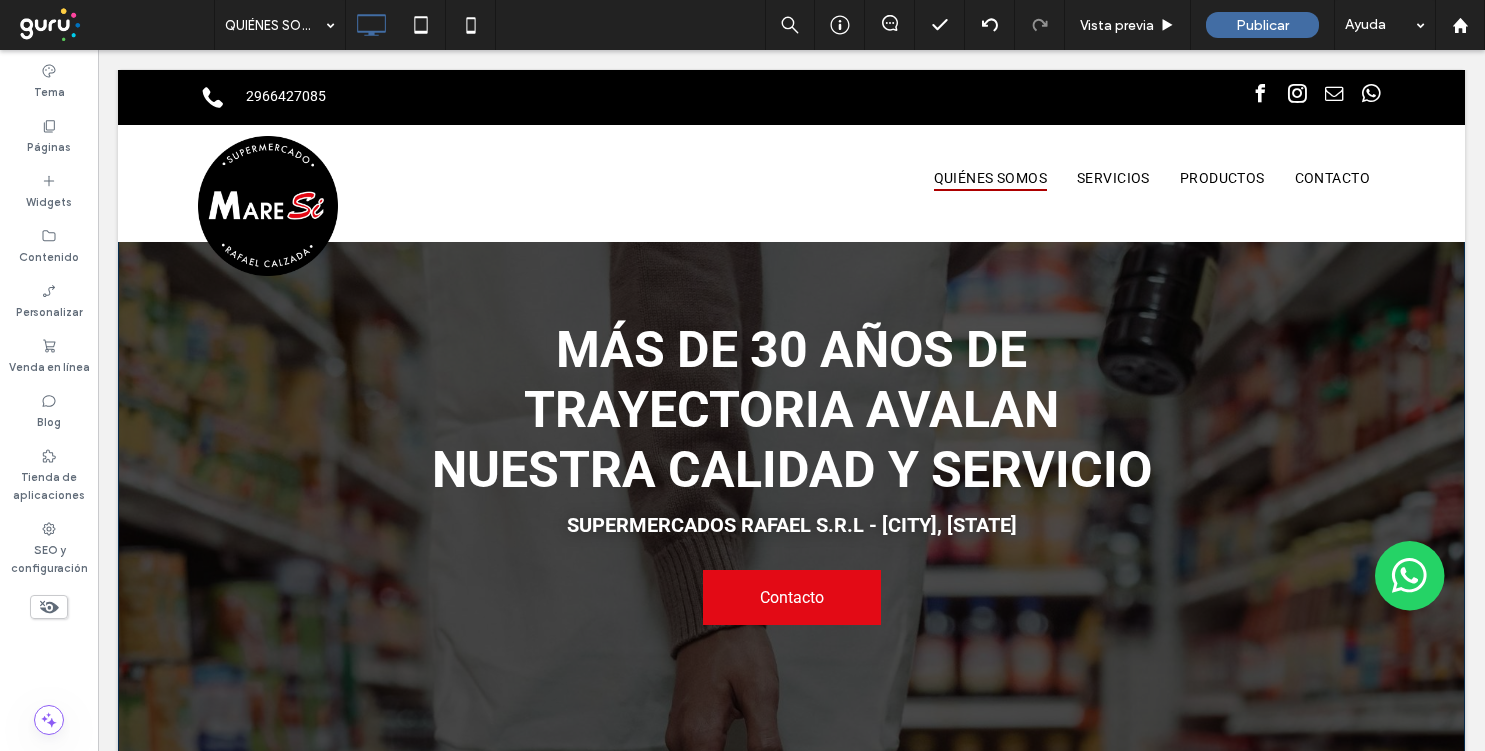 click on "Más de 30 años de trayectoria avalan nuestra calidad y servicio Supermercados Rafael S.R.L - Rafael Calzada, Buenos Aires
Contacto
Click To Paste
Fila + Añadir sección" at bounding box center (791, 458) 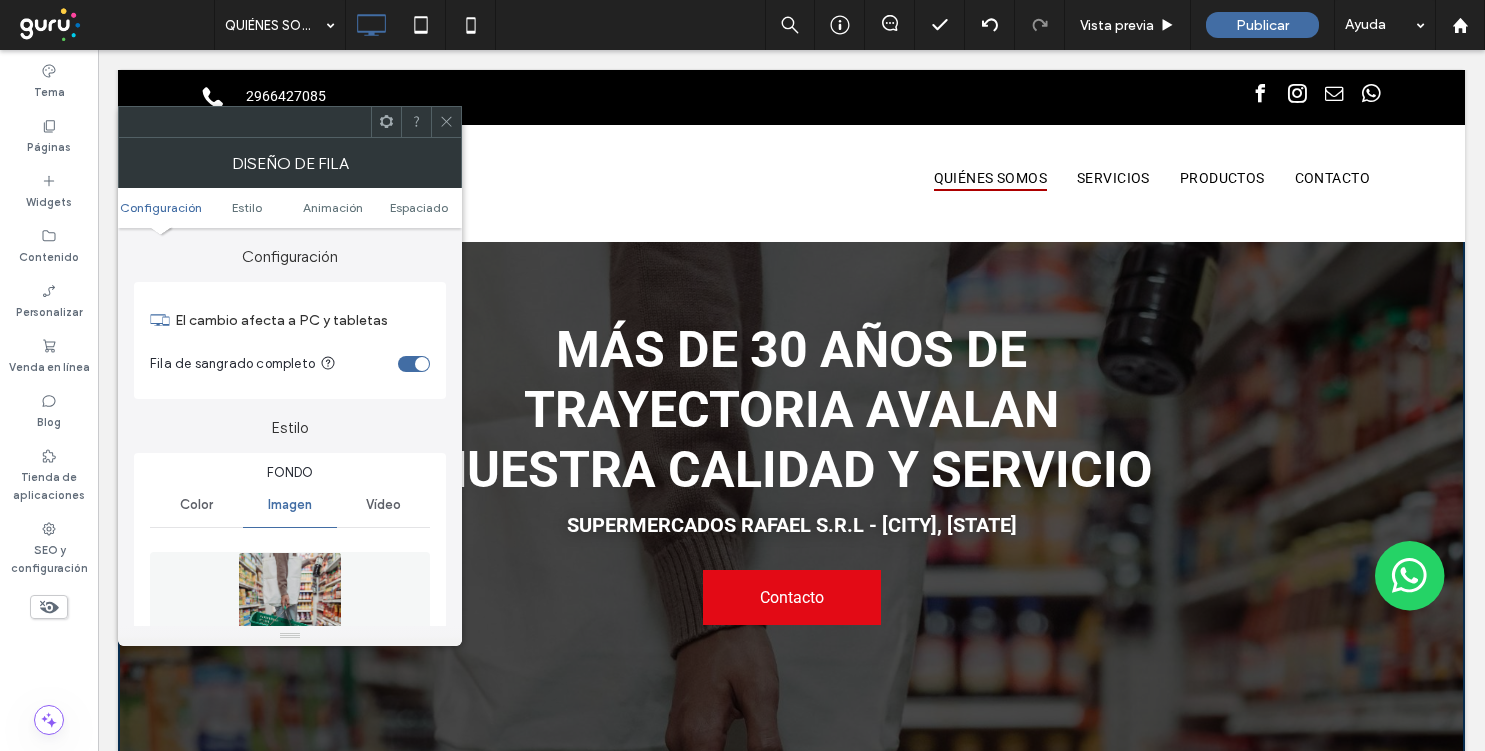 click at bounding box center (290, 621) 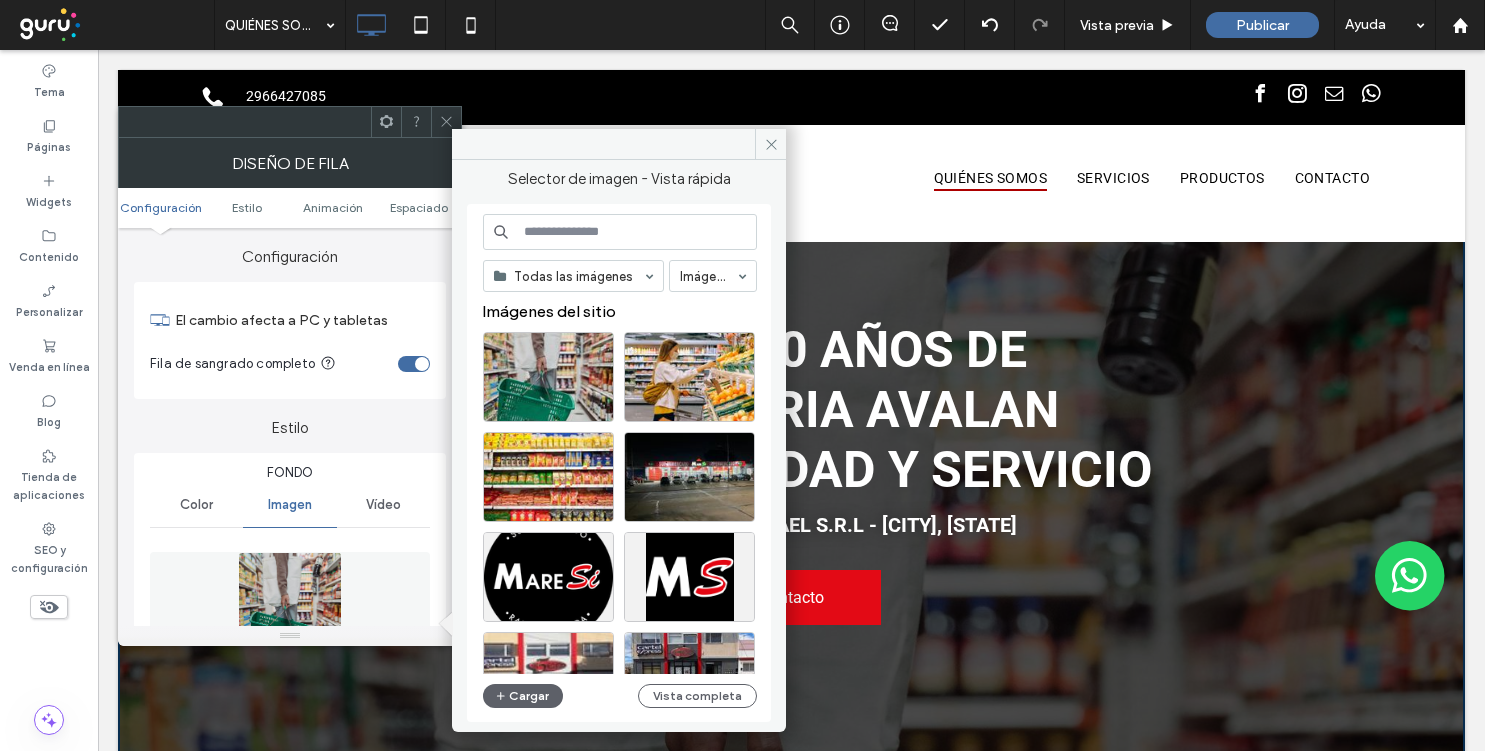 click at bounding box center (620, 232) 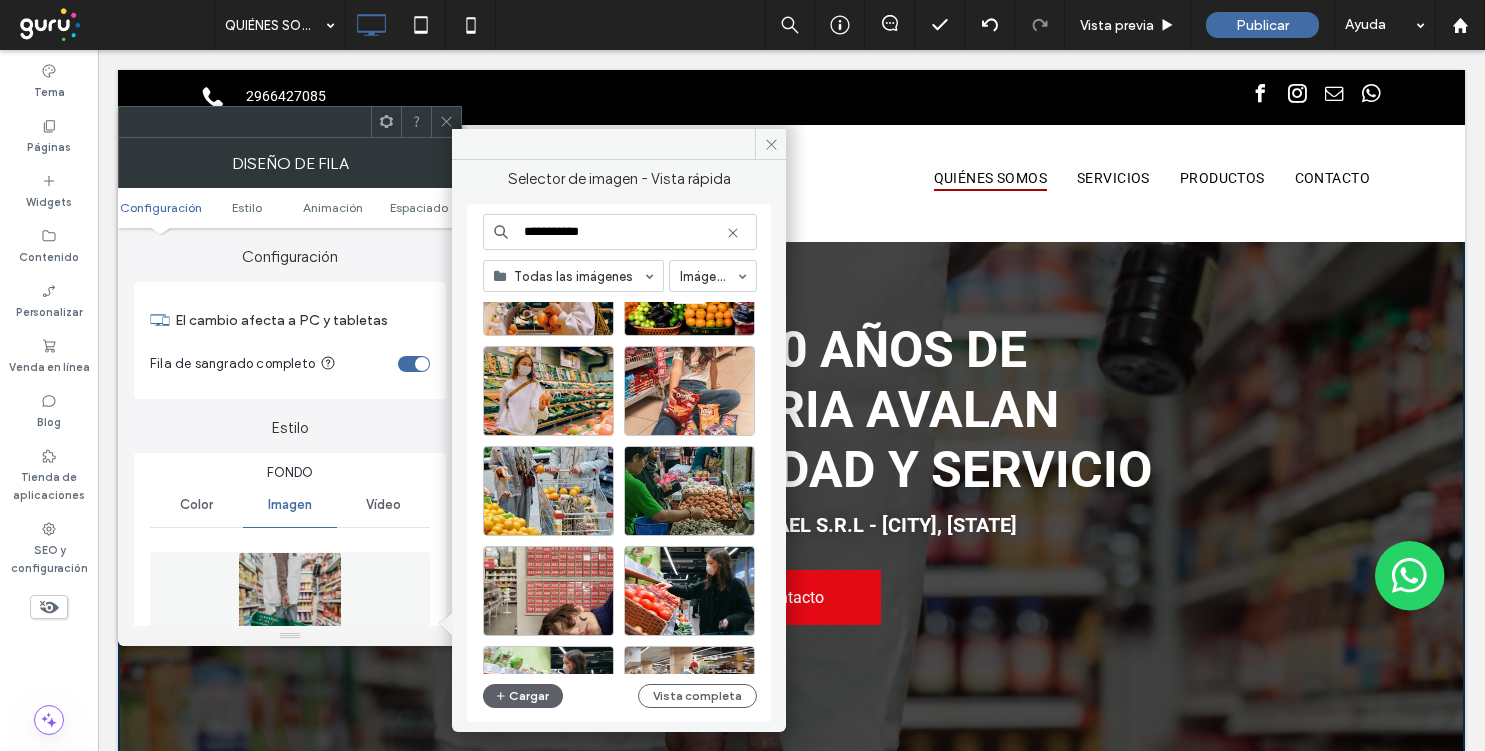 scroll, scrollTop: 2369, scrollLeft: 0, axis: vertical 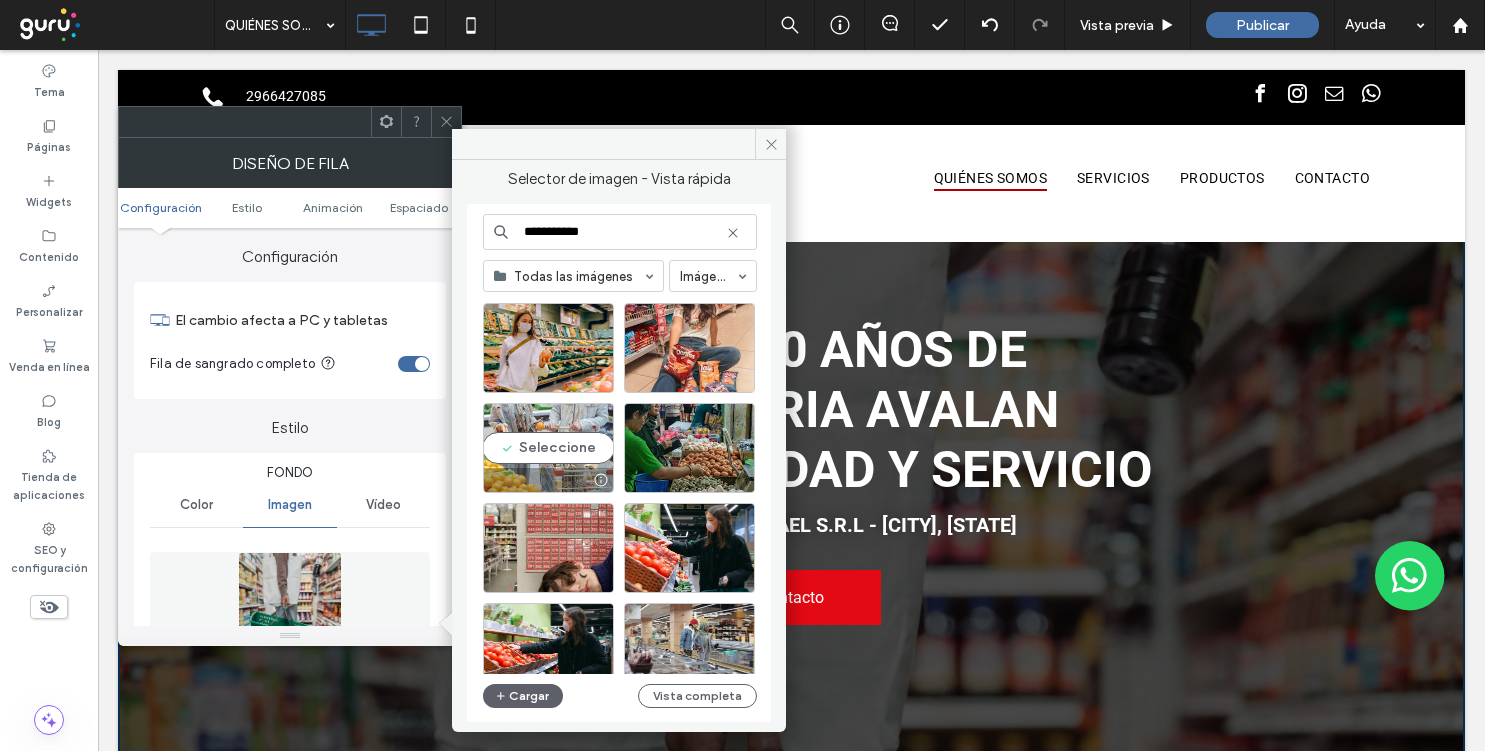 type on "**********" 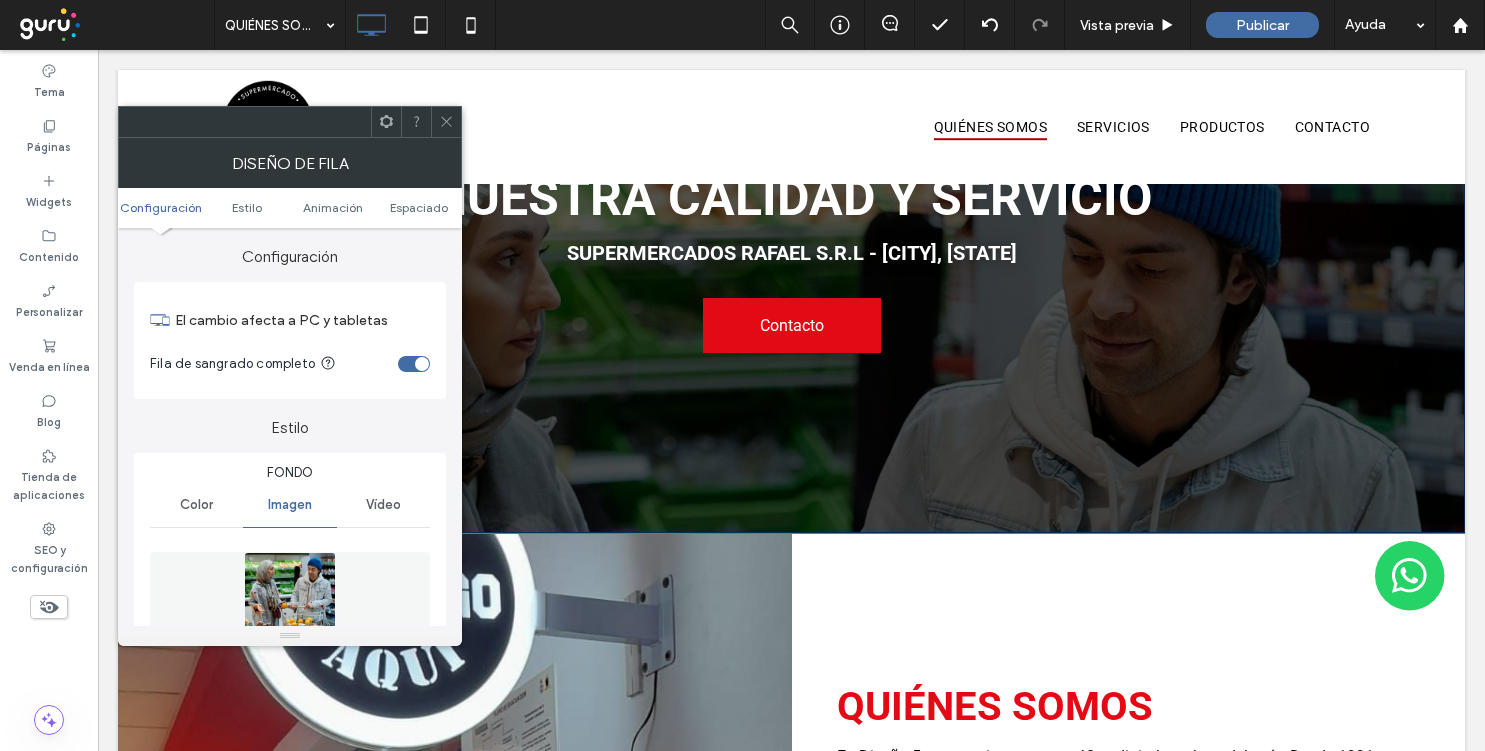 scroll, scrollTop: 113, scrollLeft: 0, axis: vertical 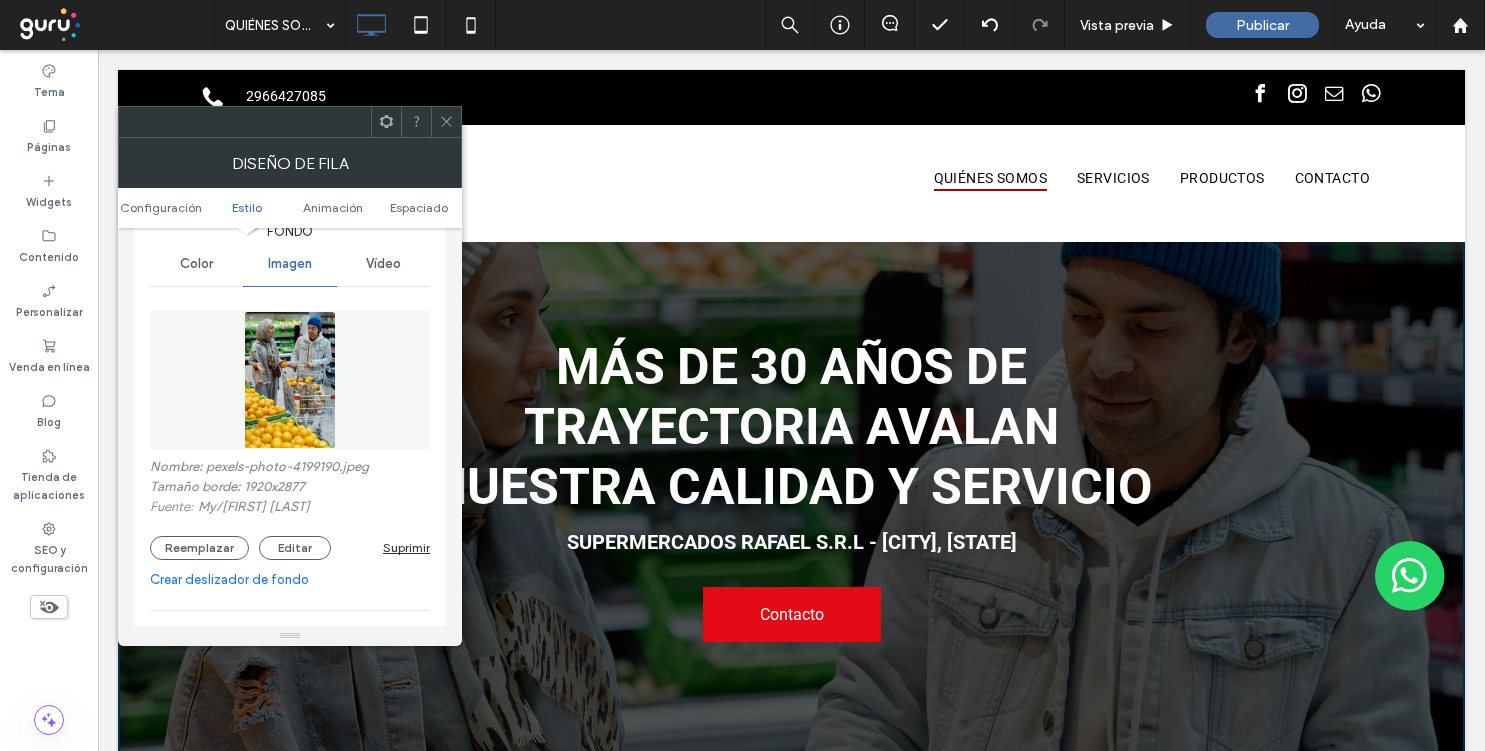 click 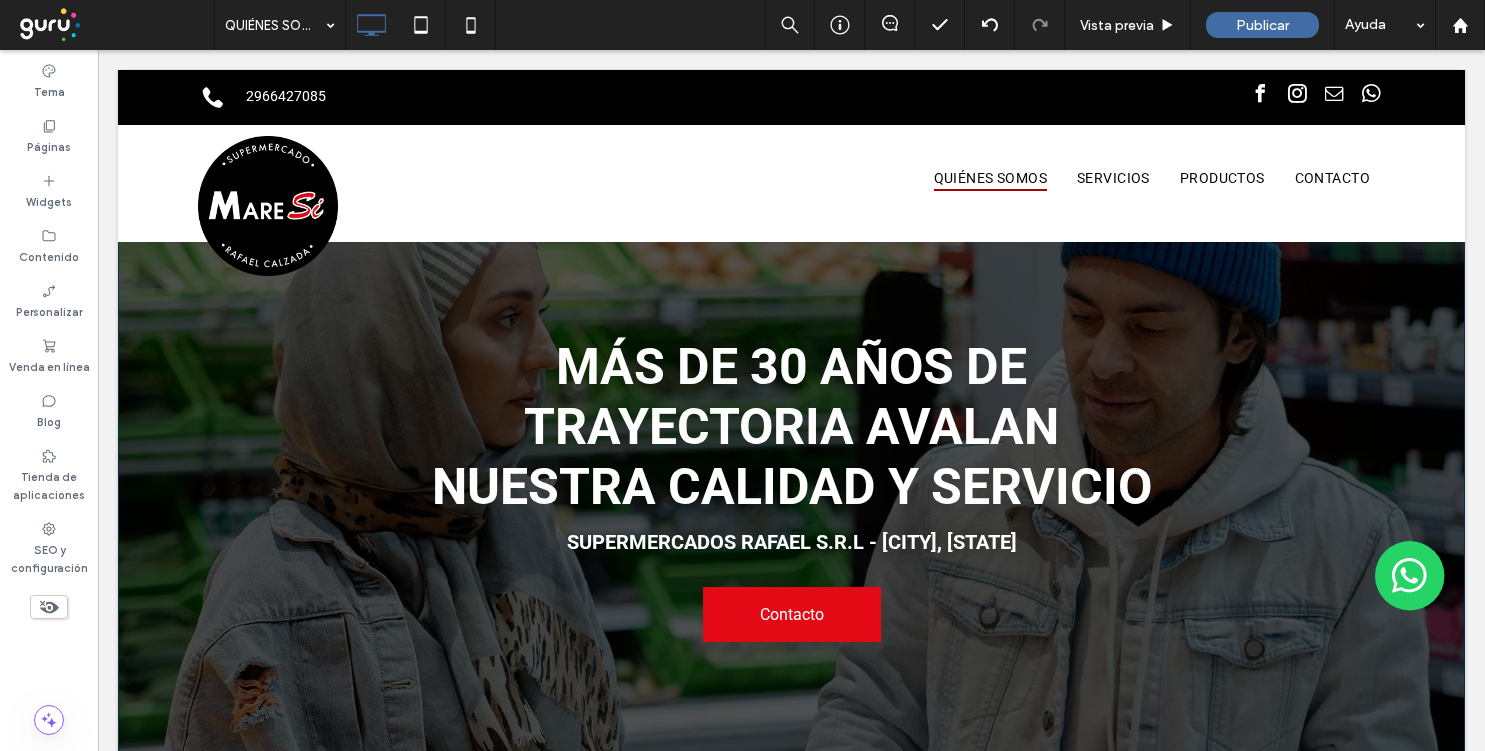 click on "Más de 30 años de trayectoria avalan nuestra calidad y servicio Supermercados Rafael S.R.L - Rafael Calzada, Buenos Aires
Contacto
Click To Paste
Fila + Añadir sección" at bounding box center [791, 475] 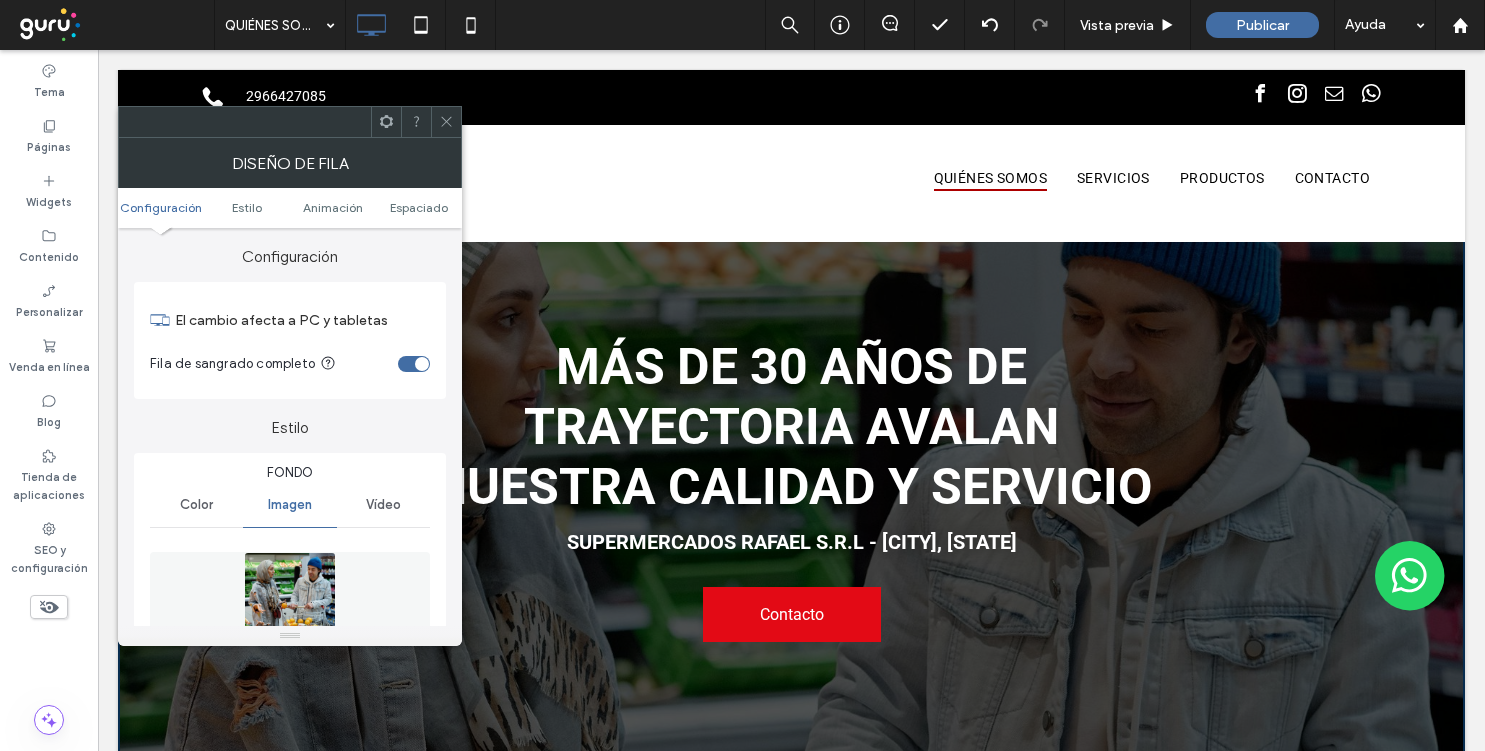 click at bounding box center [290, 621] 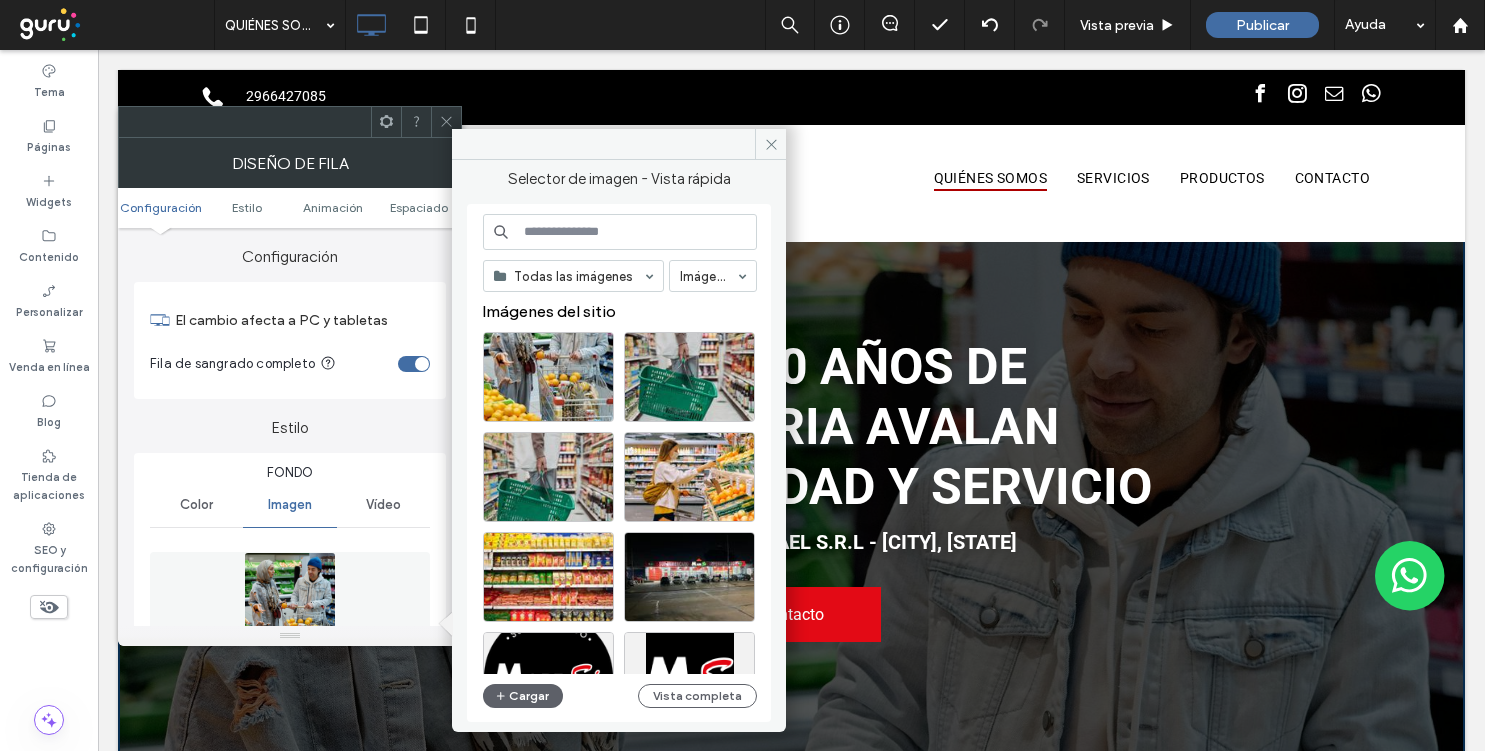 click at bounding box center [620, 232] 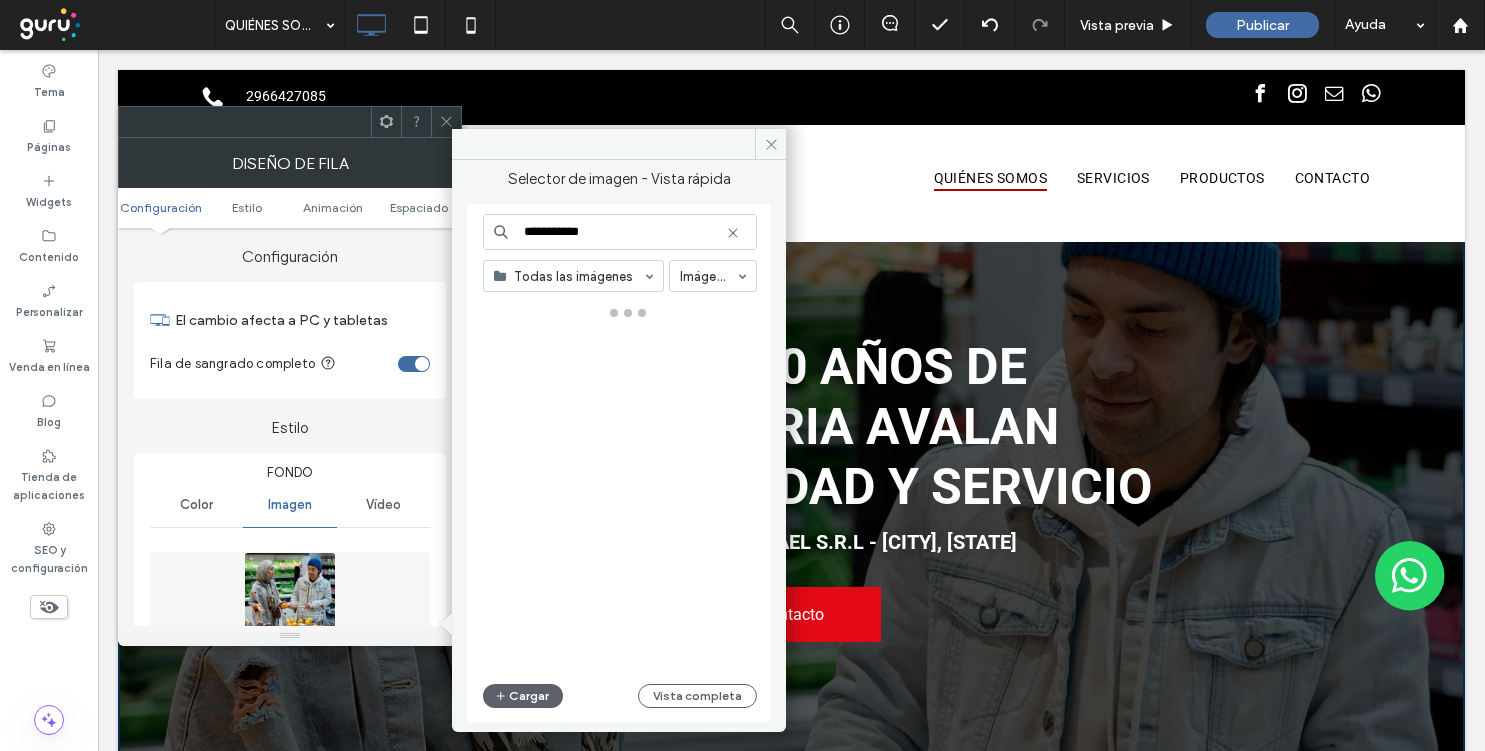 type on "**********" 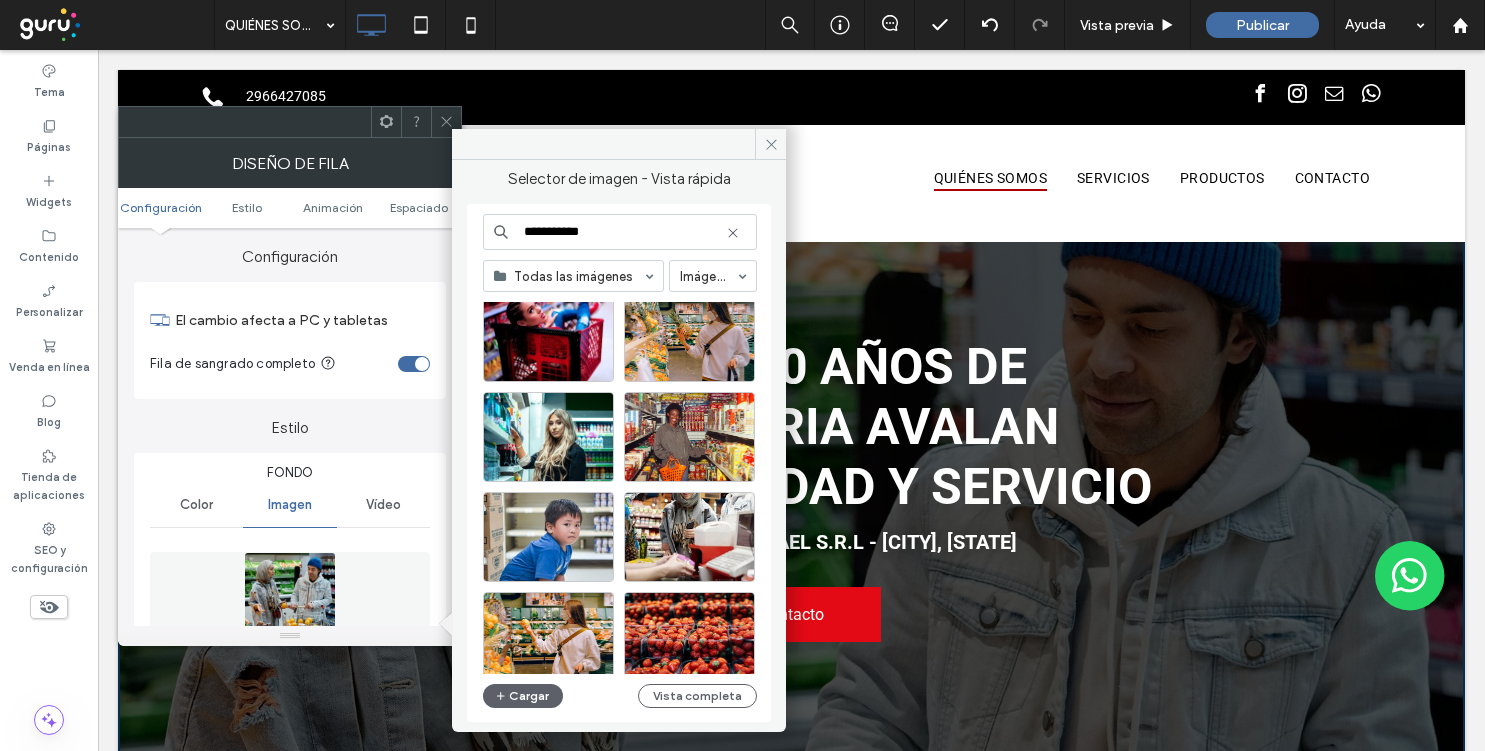 scroll, scrollTop: 1135, scrollLeft: 0, axis: vertical 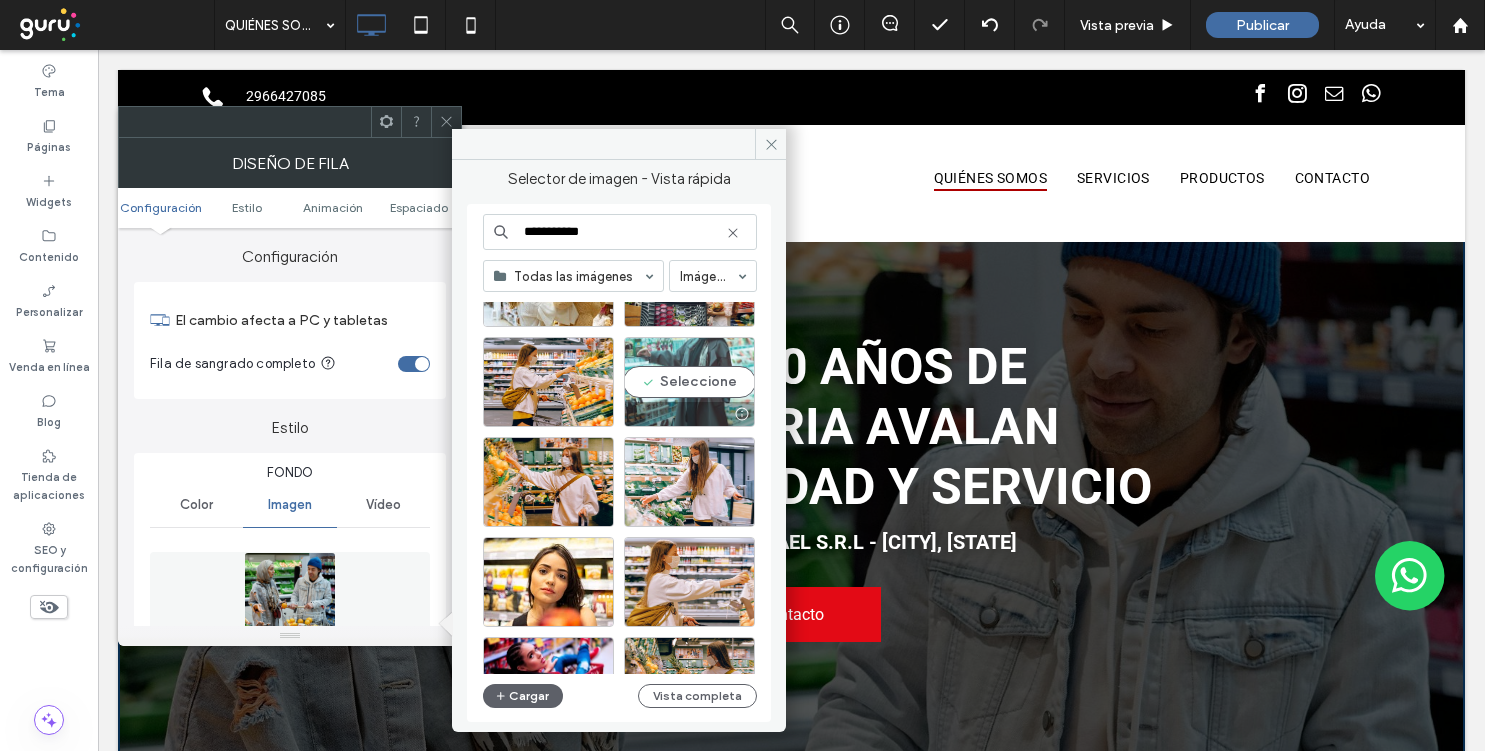 click on "Seleccione" at bounding box center [689, 382] 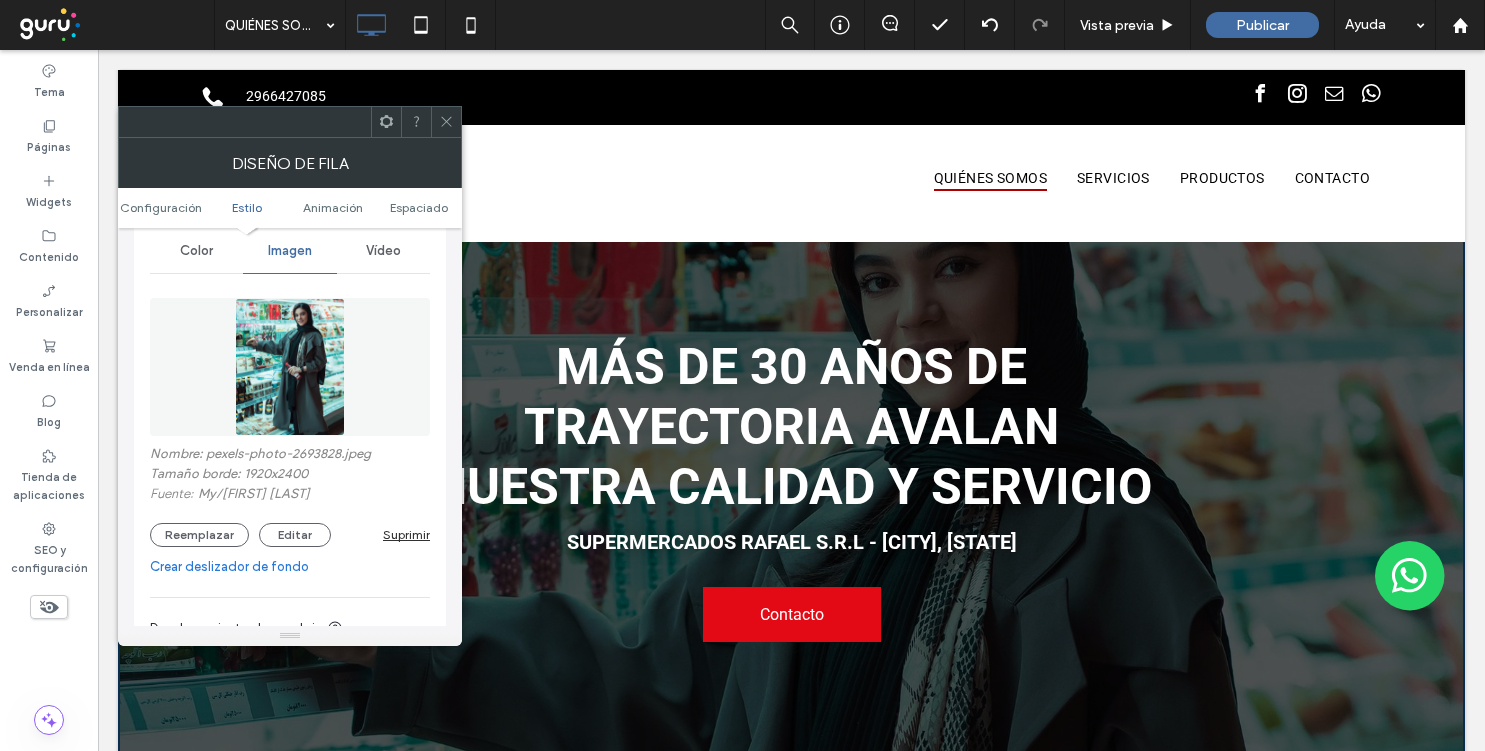 scroll, scrollTop: 310, scrollLeft: 0, axis: vertical 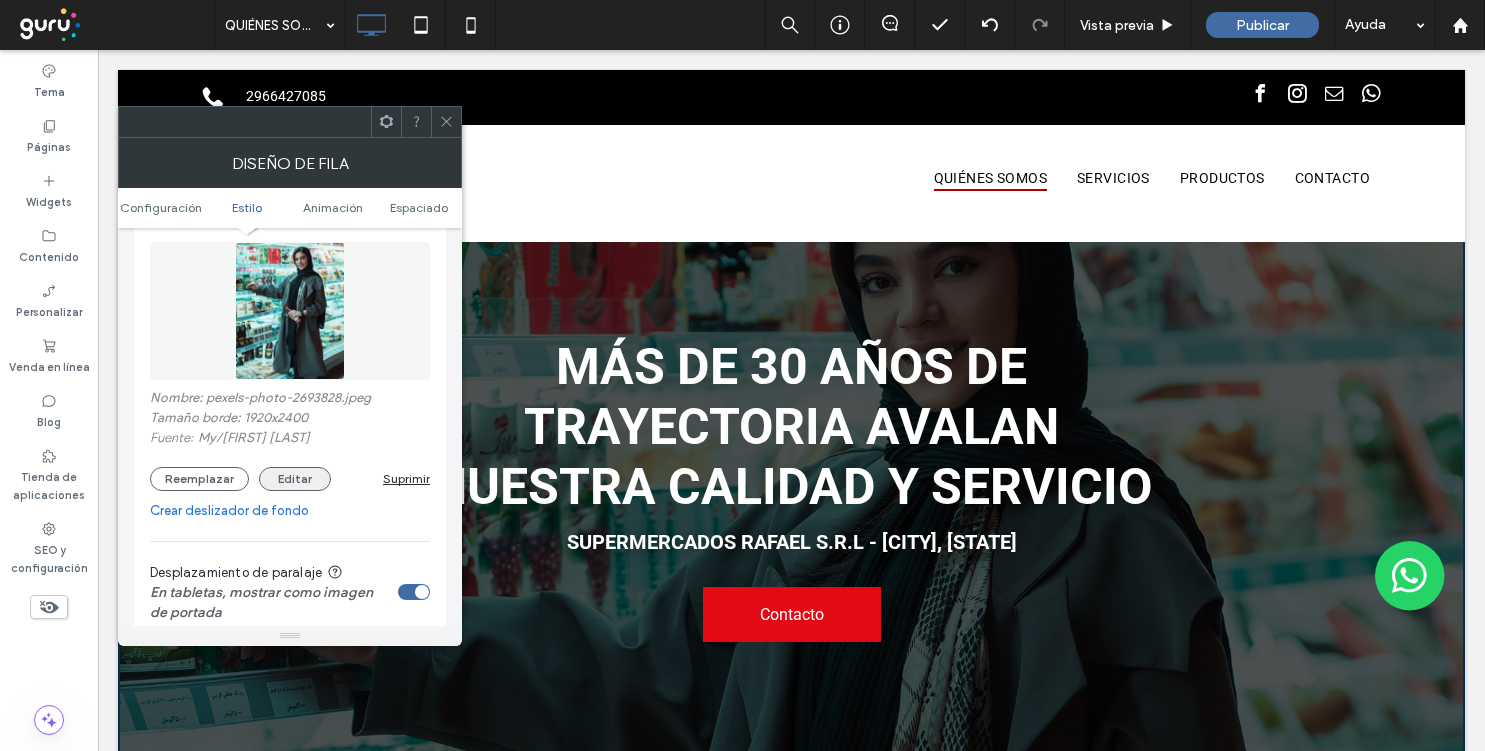 click on "Editar" at bounding box center [295, 479] 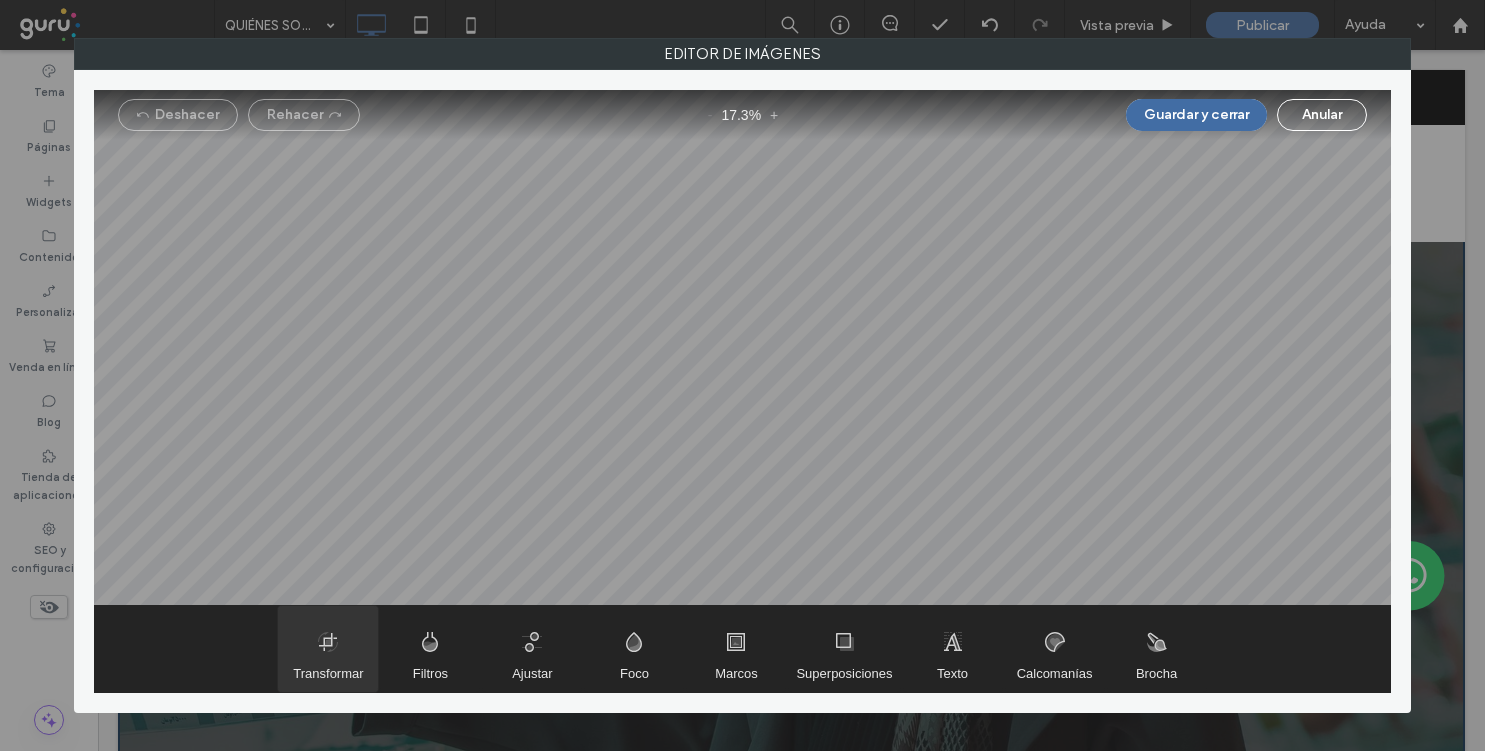 click at bounding box center [328, 649] 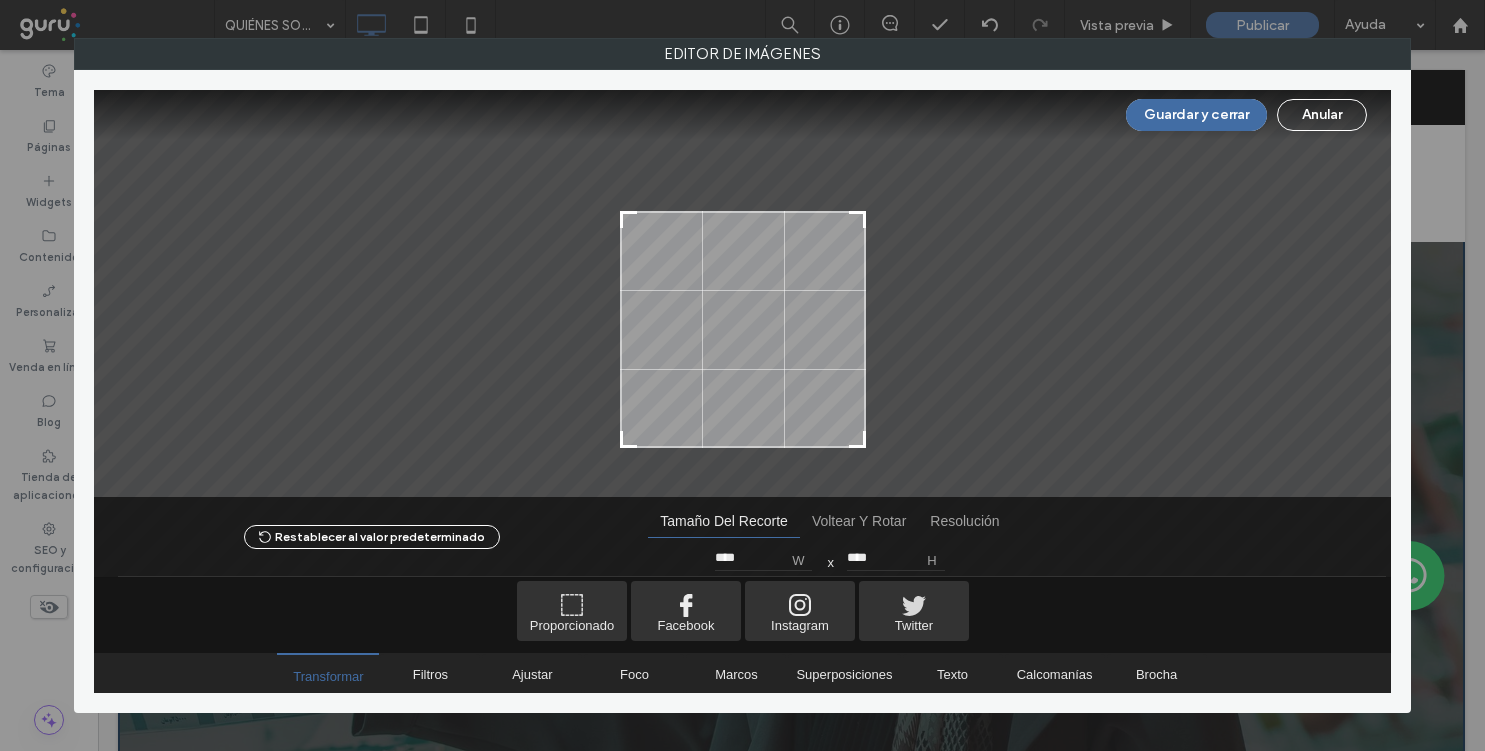 drag, startPoint x: 858, startPoint y: 141, endPoint x: 875, endPoint y: 211, distance: 72.03471 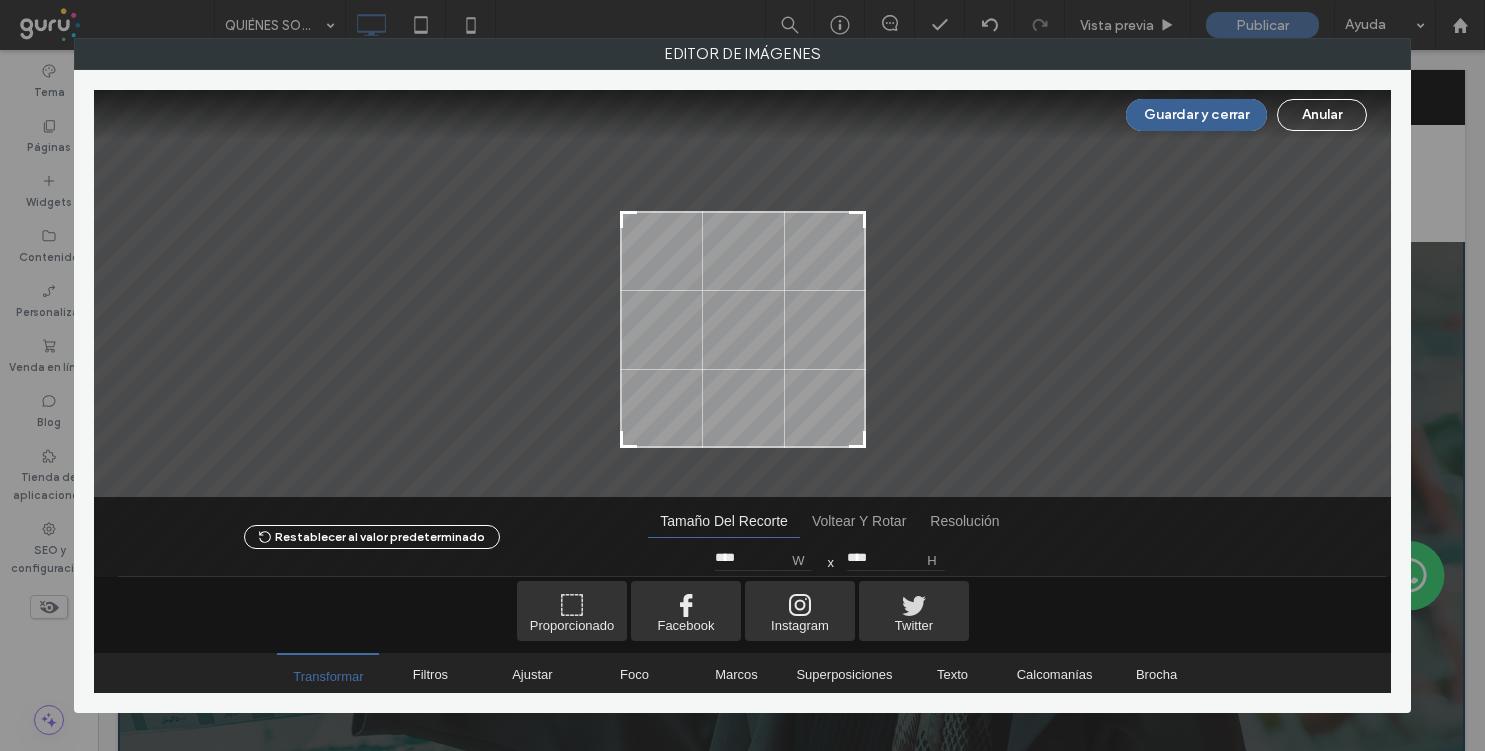 click on "Guardar y cerrar" at bounding box center [1196, 115] 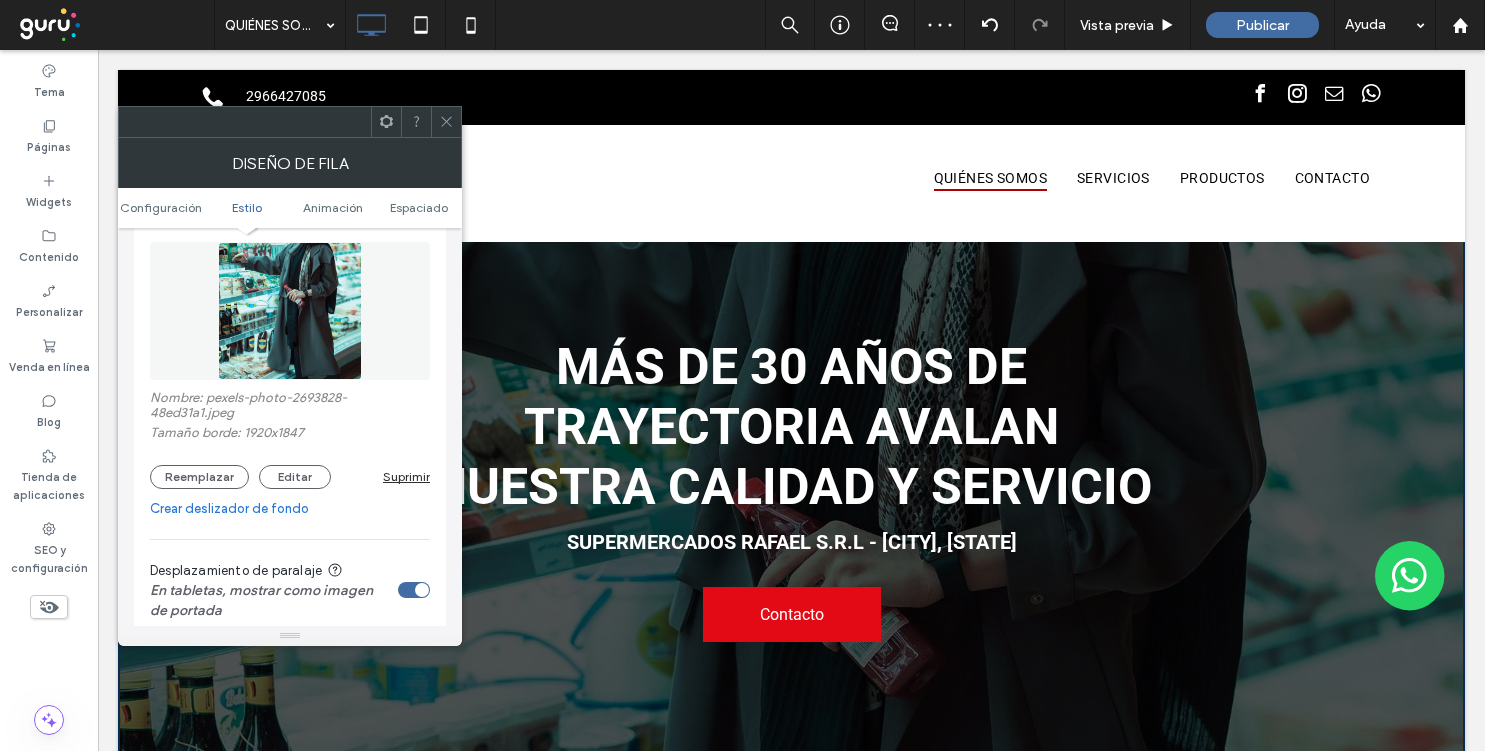 click at bounding box center [289, 311] 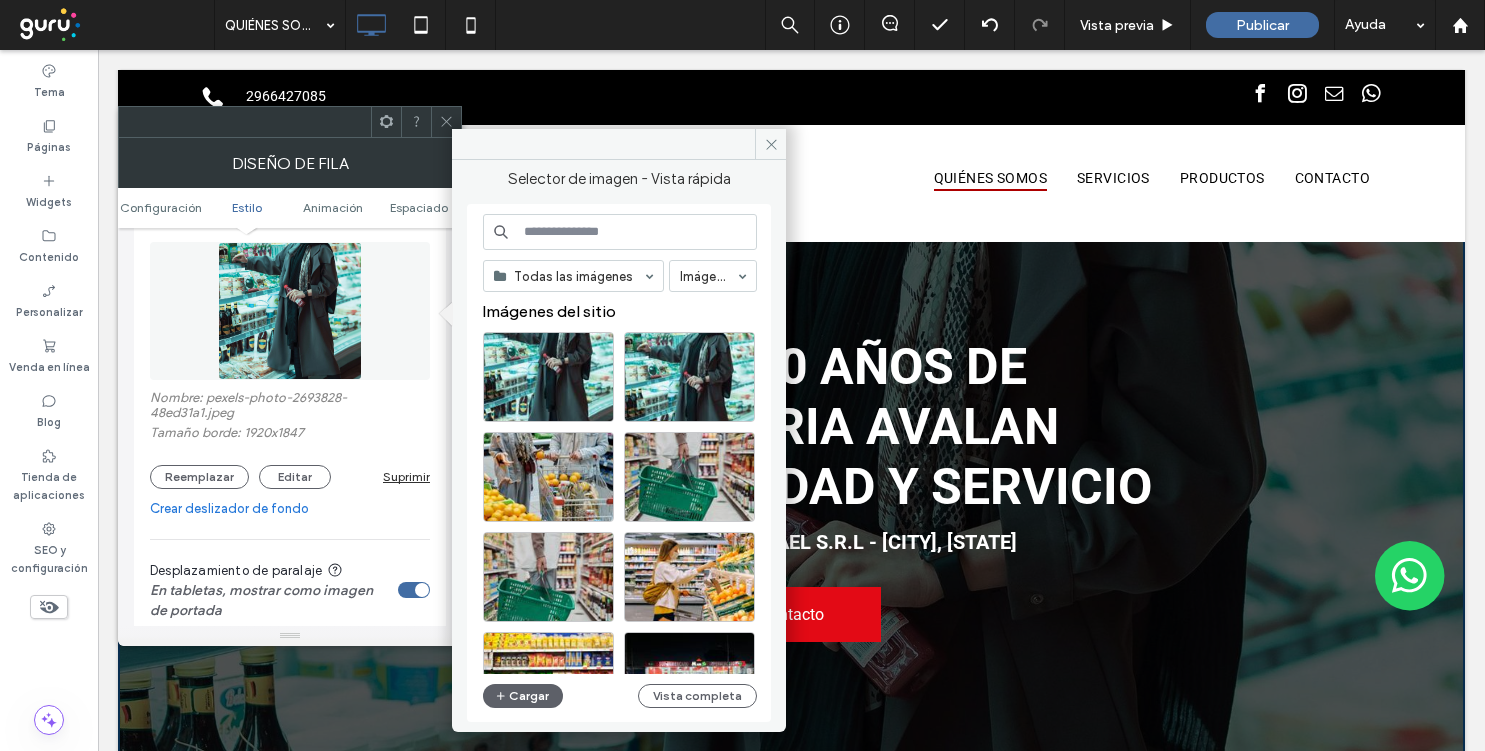 click at bounding box center [620, 232] 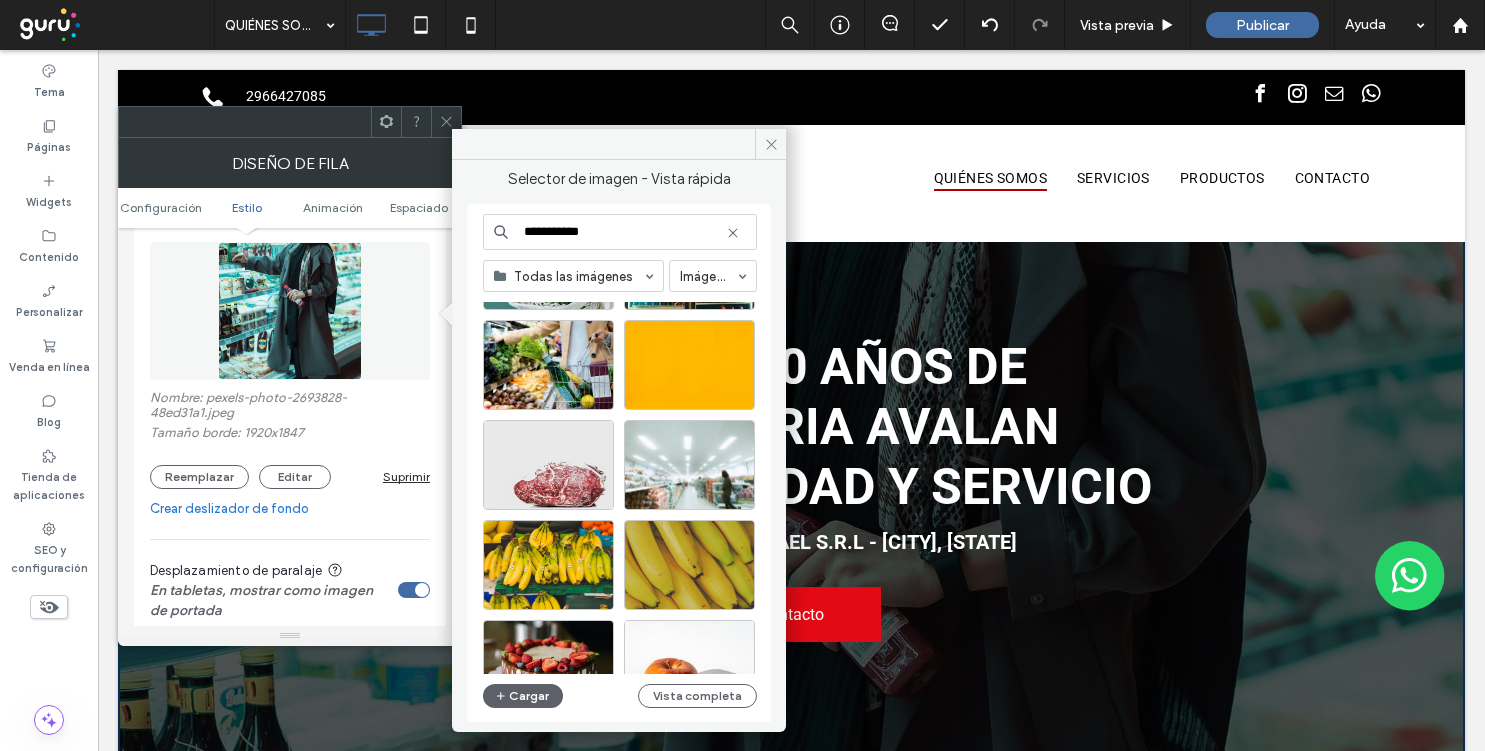 scroll, scrollTop: 4627, scrollLeft: 0, axis: vertical 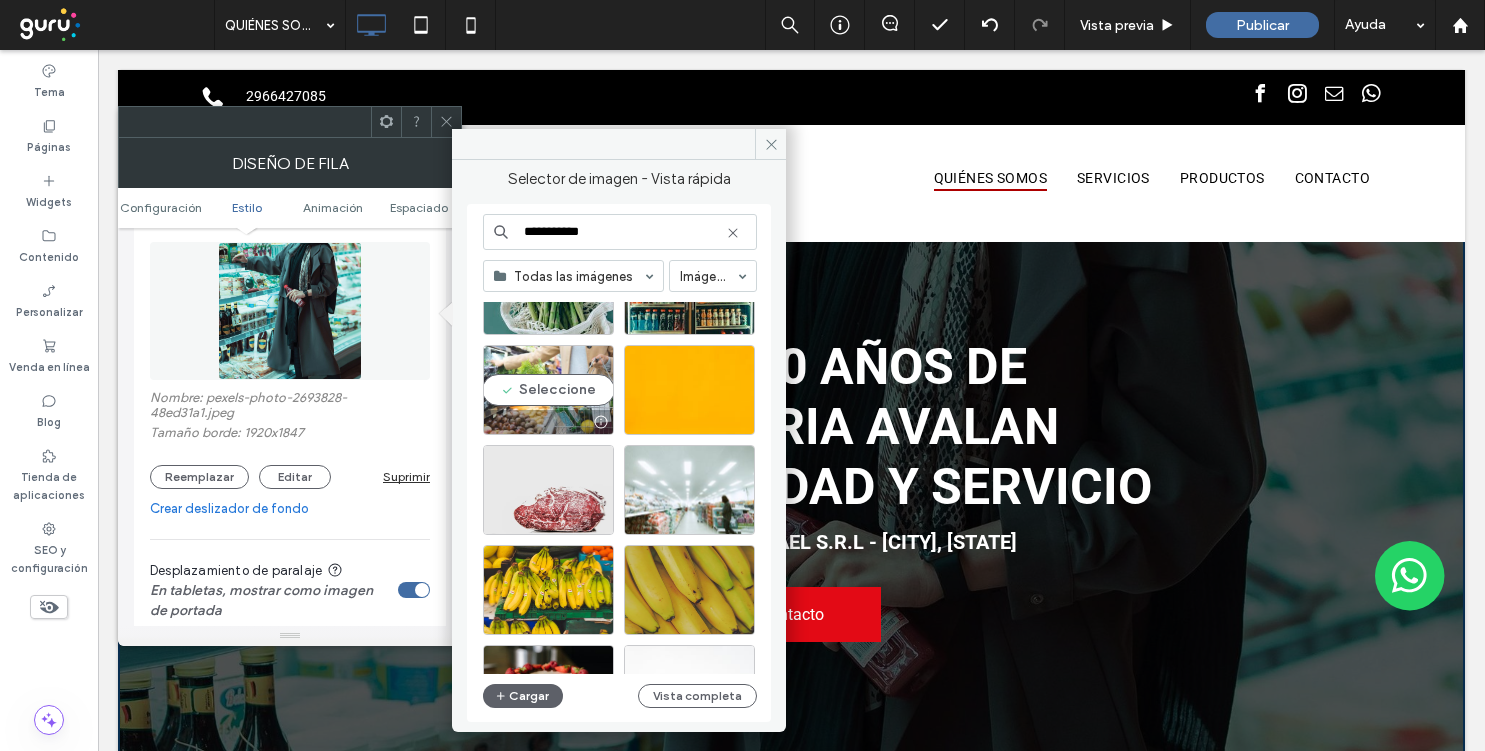 type on "**********" 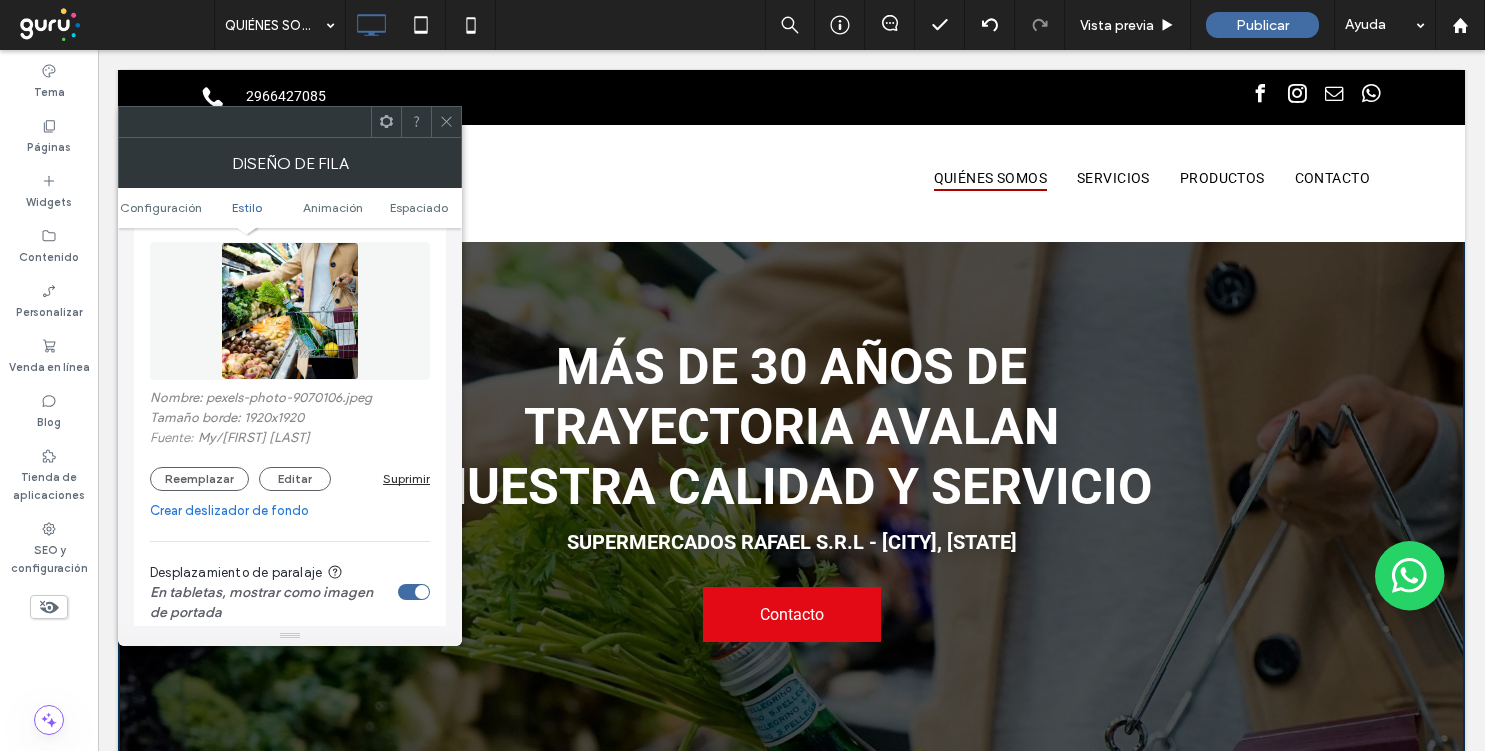 click on "2966427085" at bounding box center (391, 95) 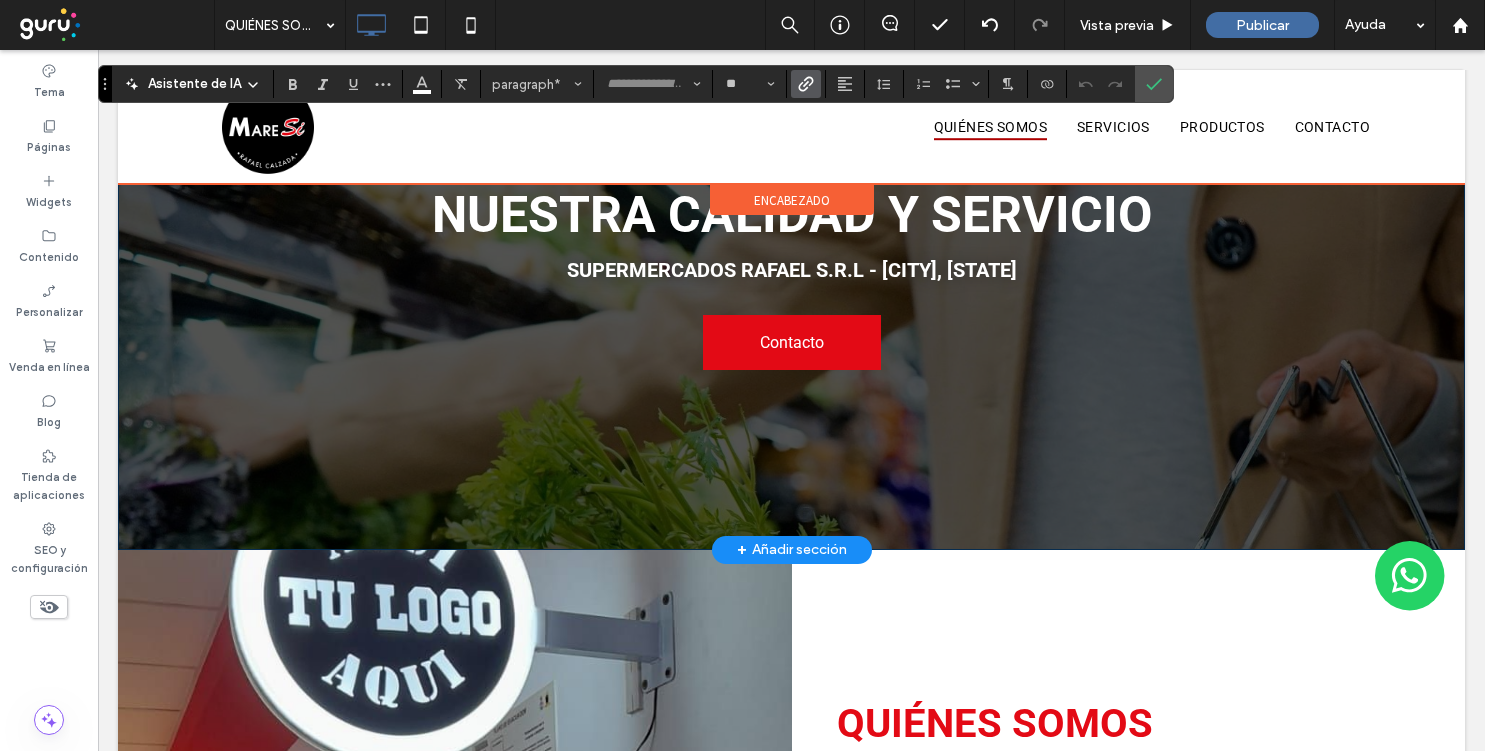 scroll, scrollTop: 0, scrollLeft: 0, axis: both 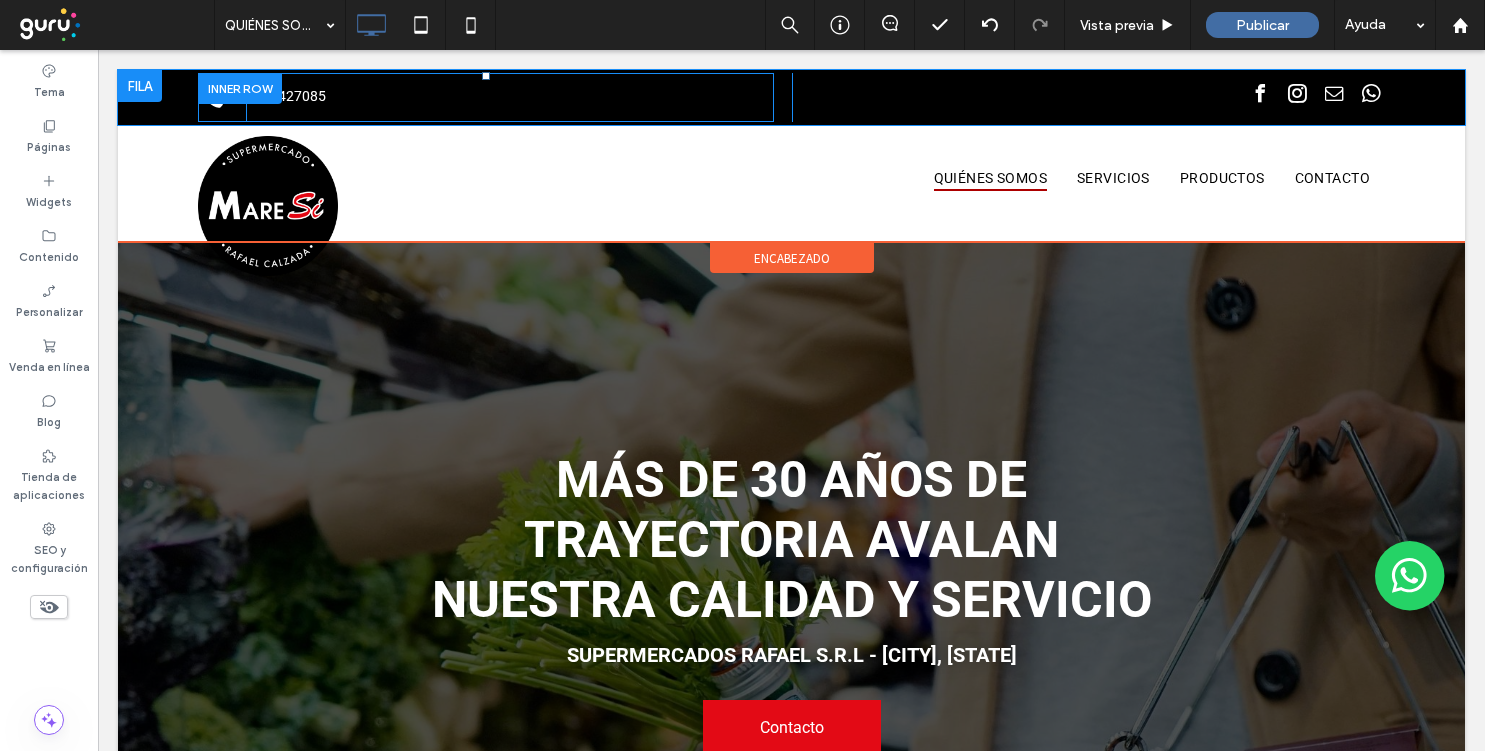 click on "encabezado" at bounding box center (792, 258) 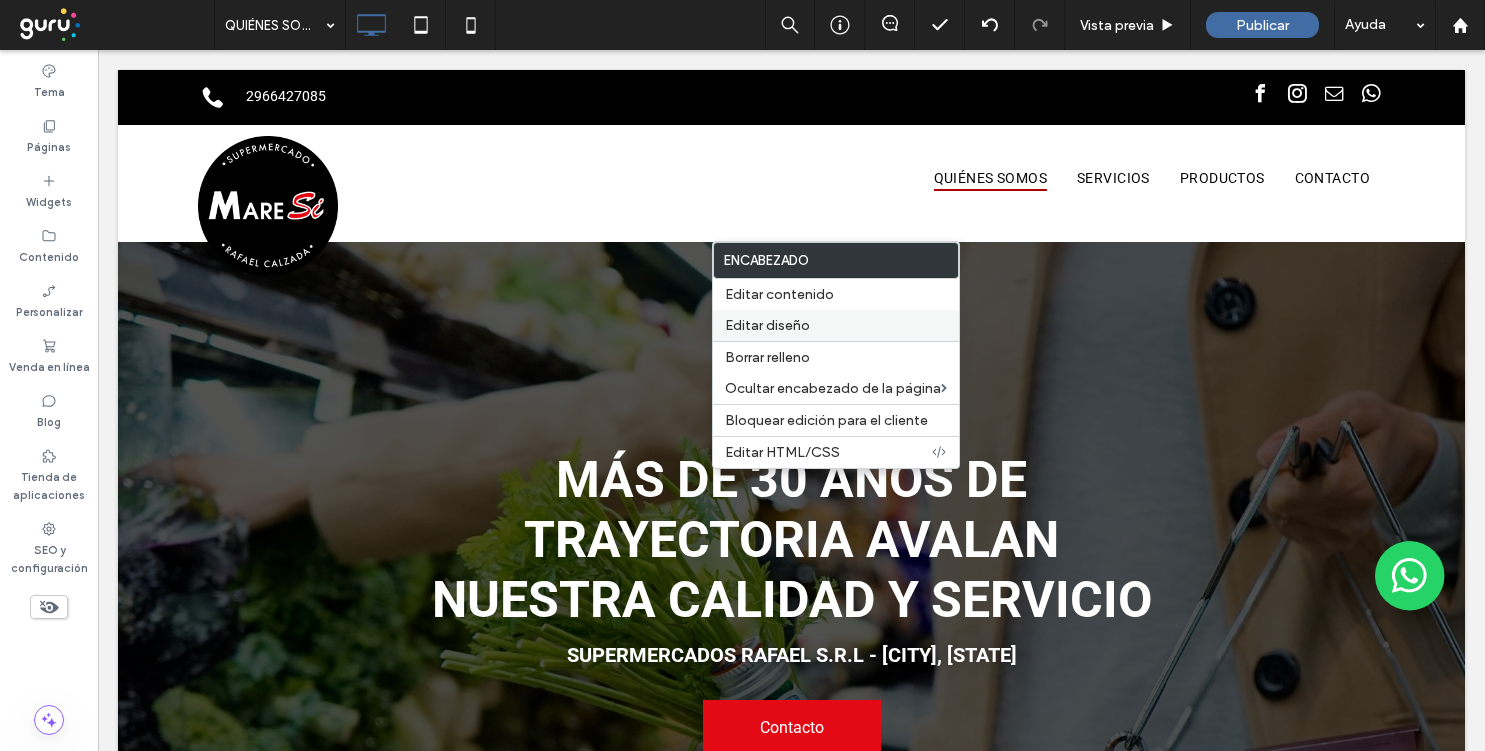 click on "Editar diseño" at bounding box center [767, 325] 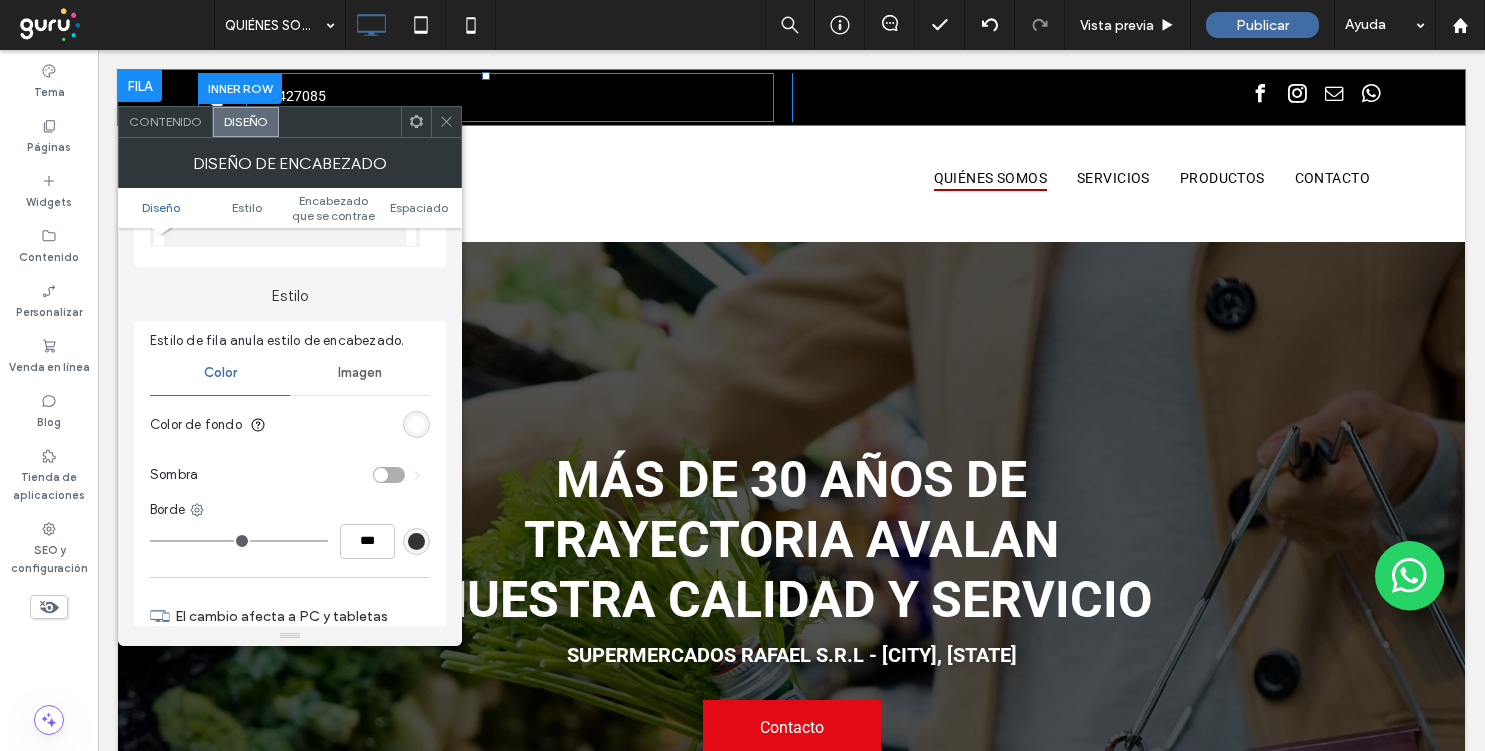 scroll, scrollTop: 184, scrollLeft: 0, axis: vertical 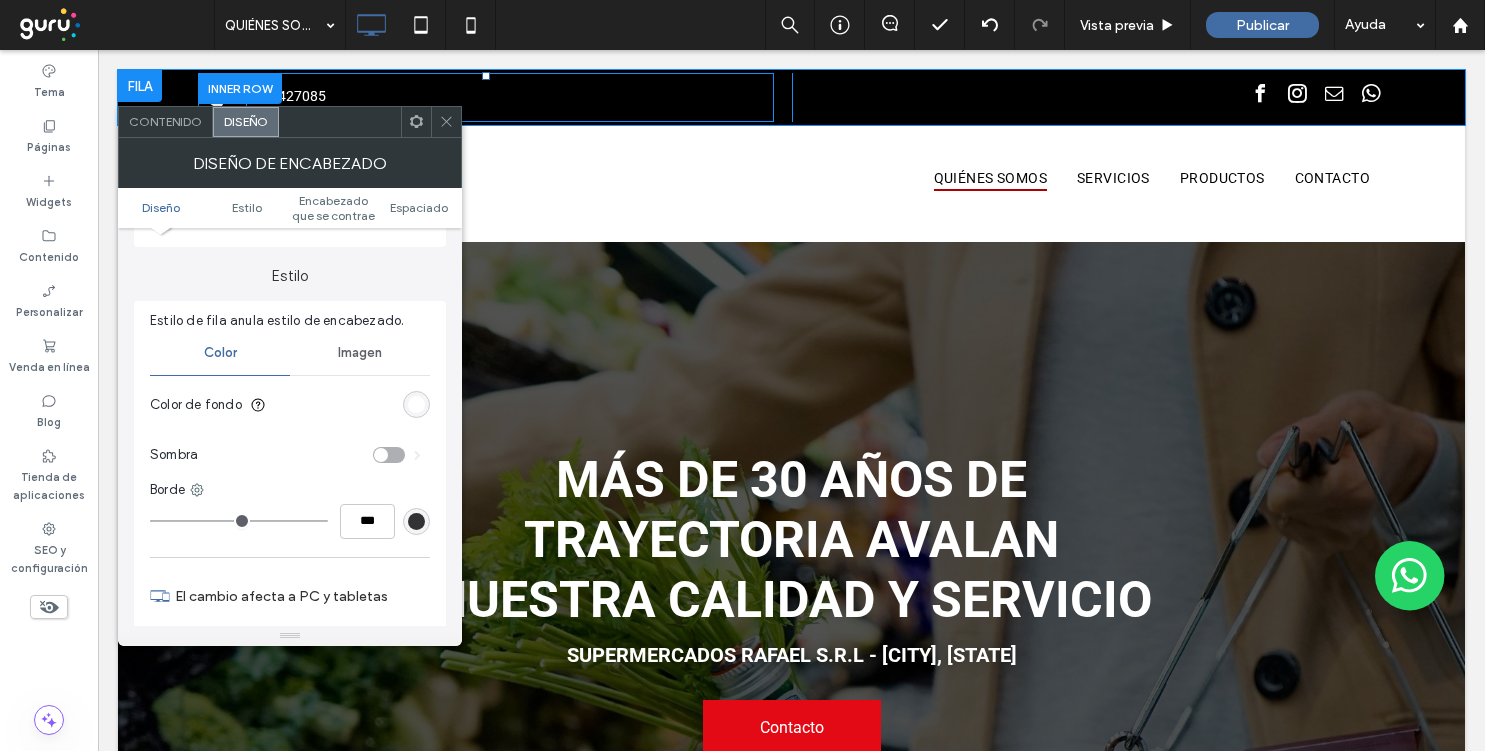 click at bounding box center [416, 404] 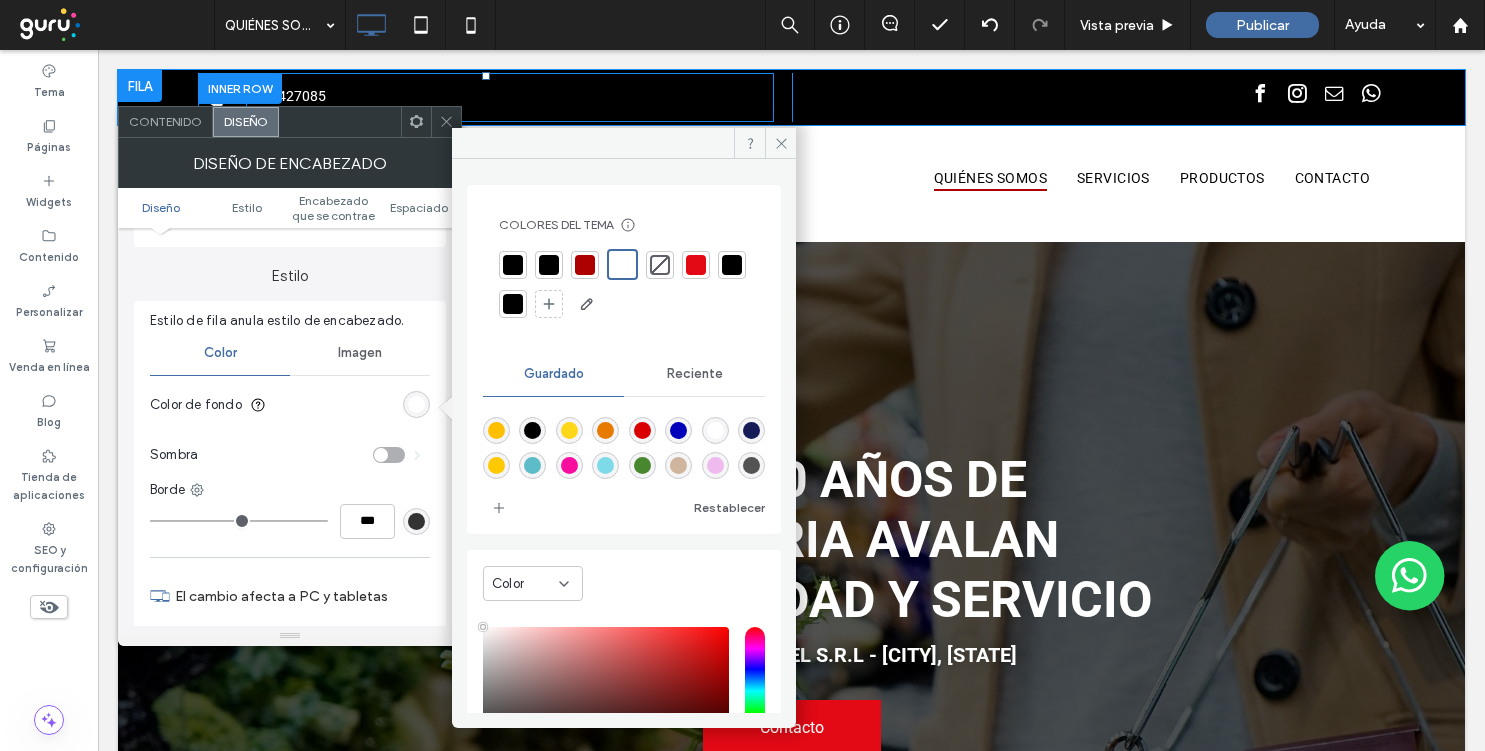 click at bounding box center (660, 265) 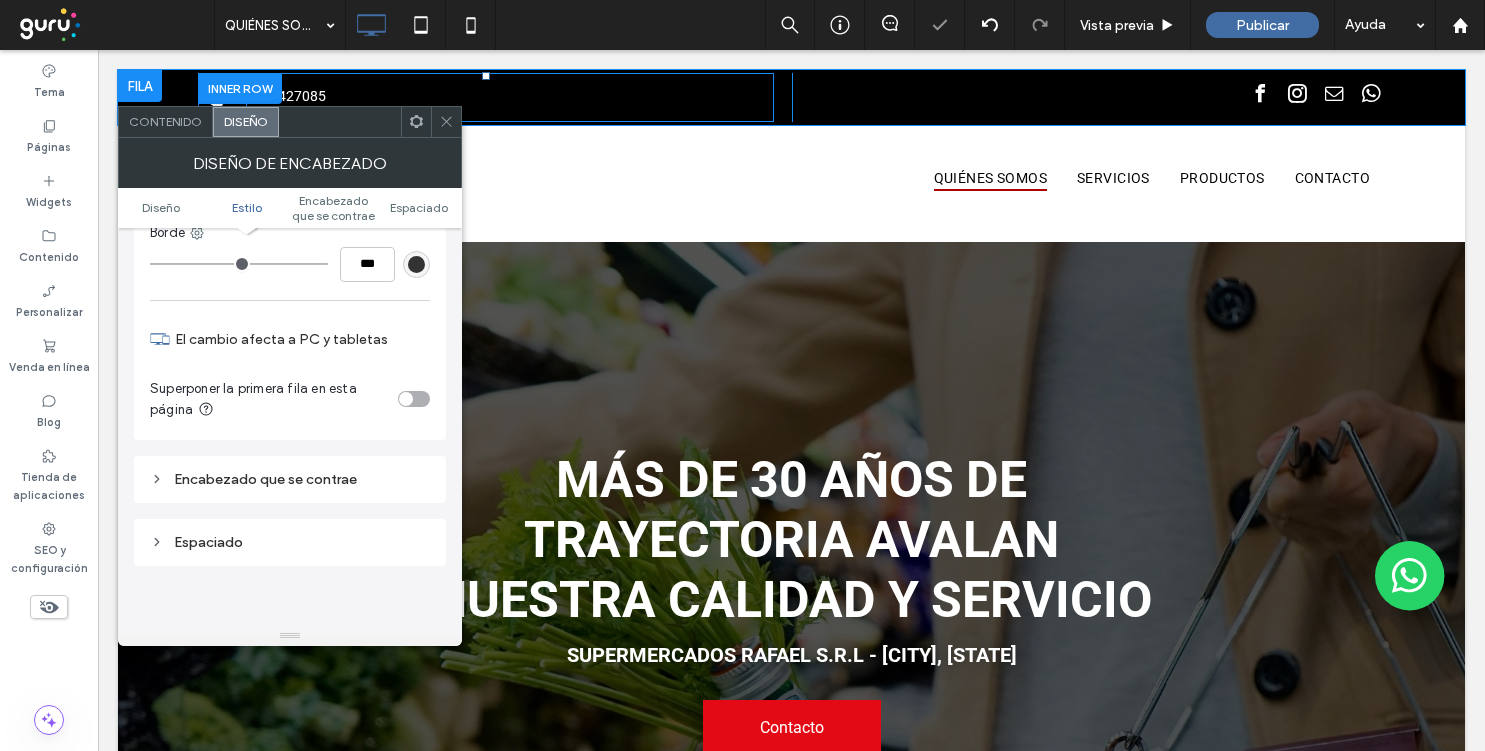 scroll, scrollTop: 499, scrollLeft: 0, axis: vertical 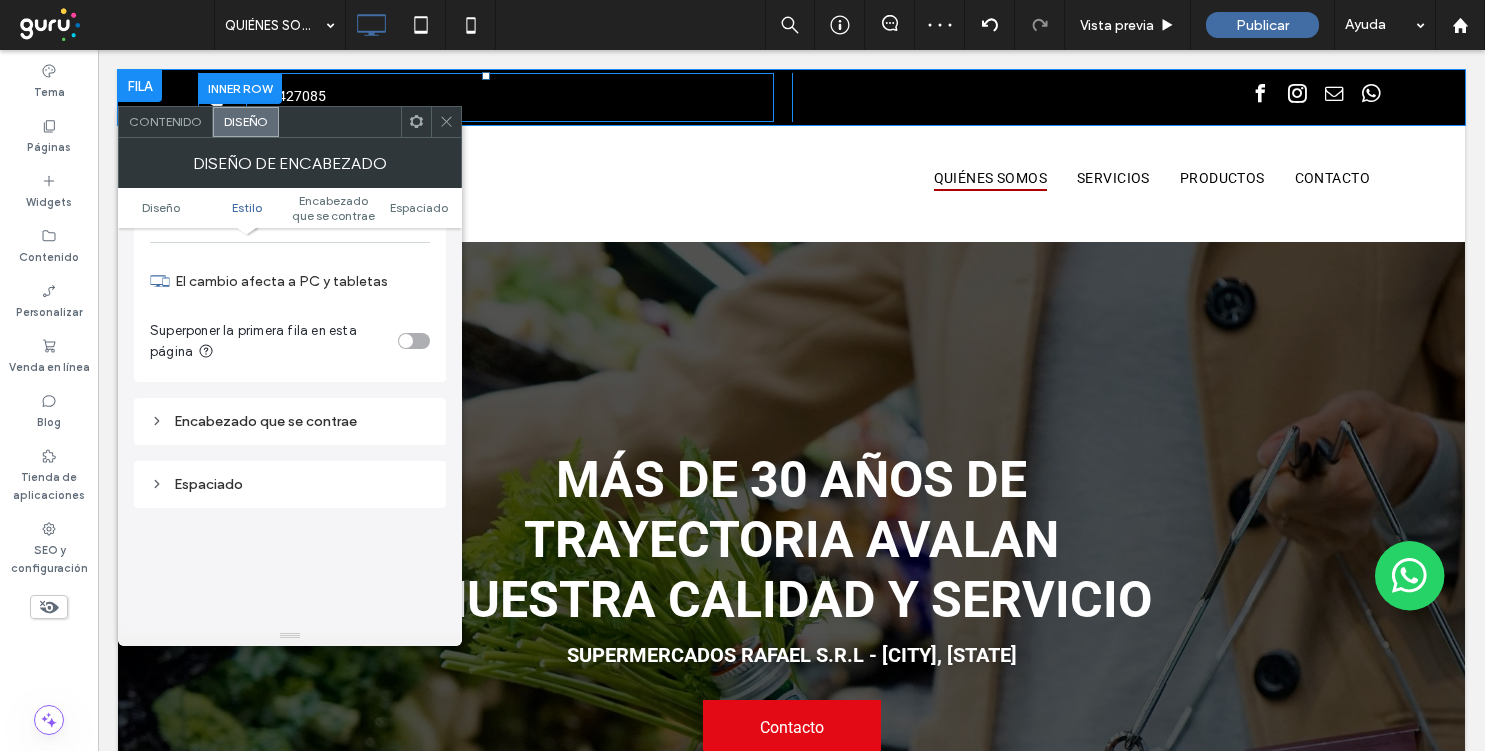 click at bounding box center [414, 341] 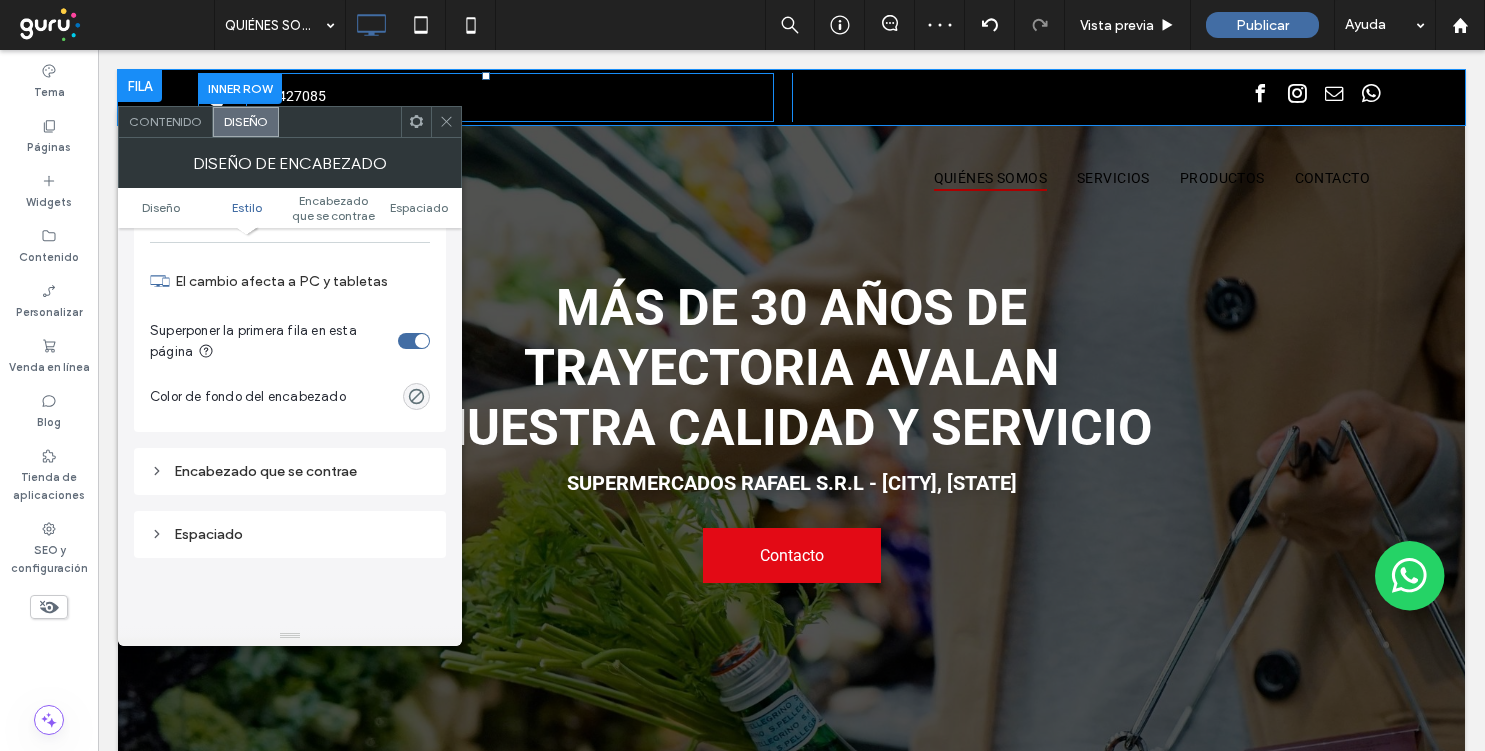 click on "Encabezado que se contrae" at bounding box center [290, 471] 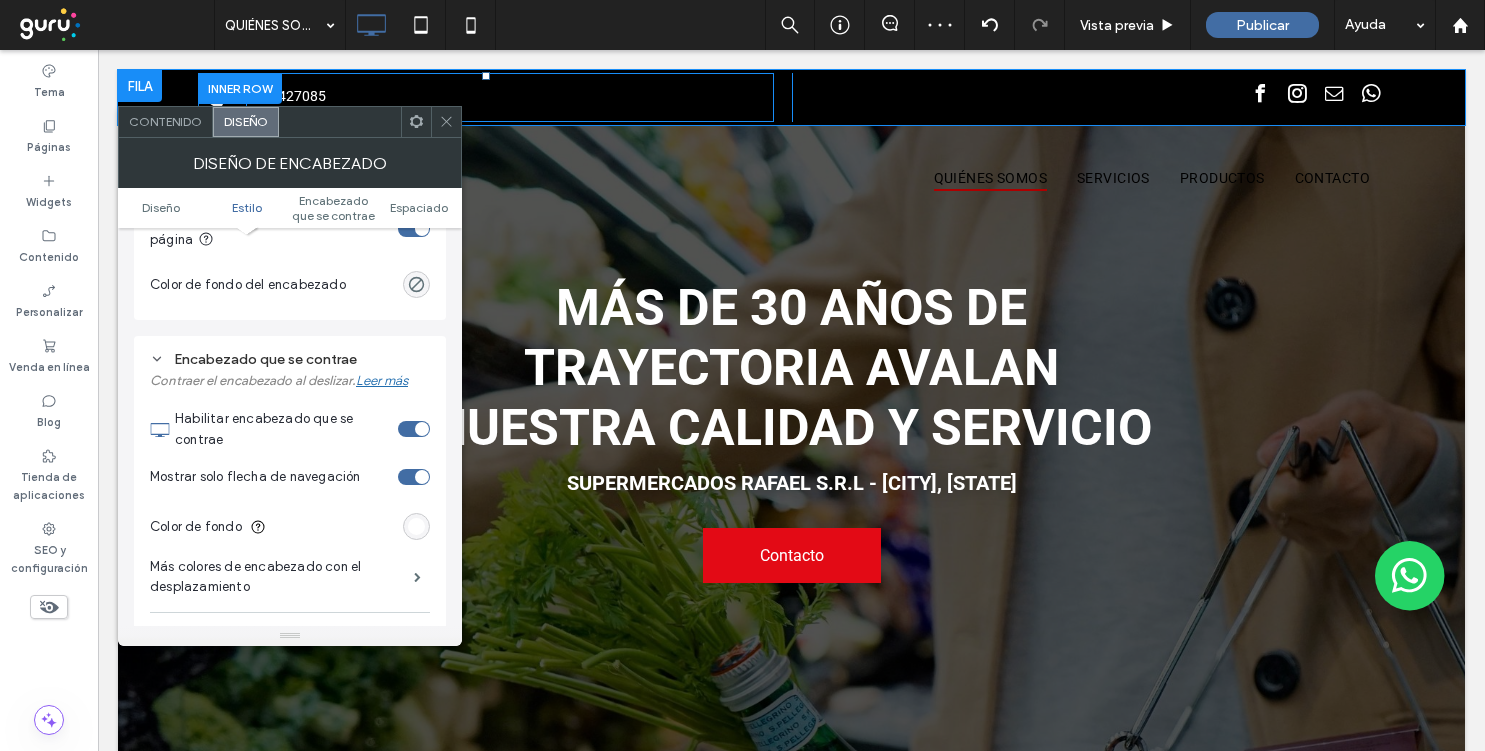 scroll, scrollTop: 709, scrollLeft: 0, axis: vertical 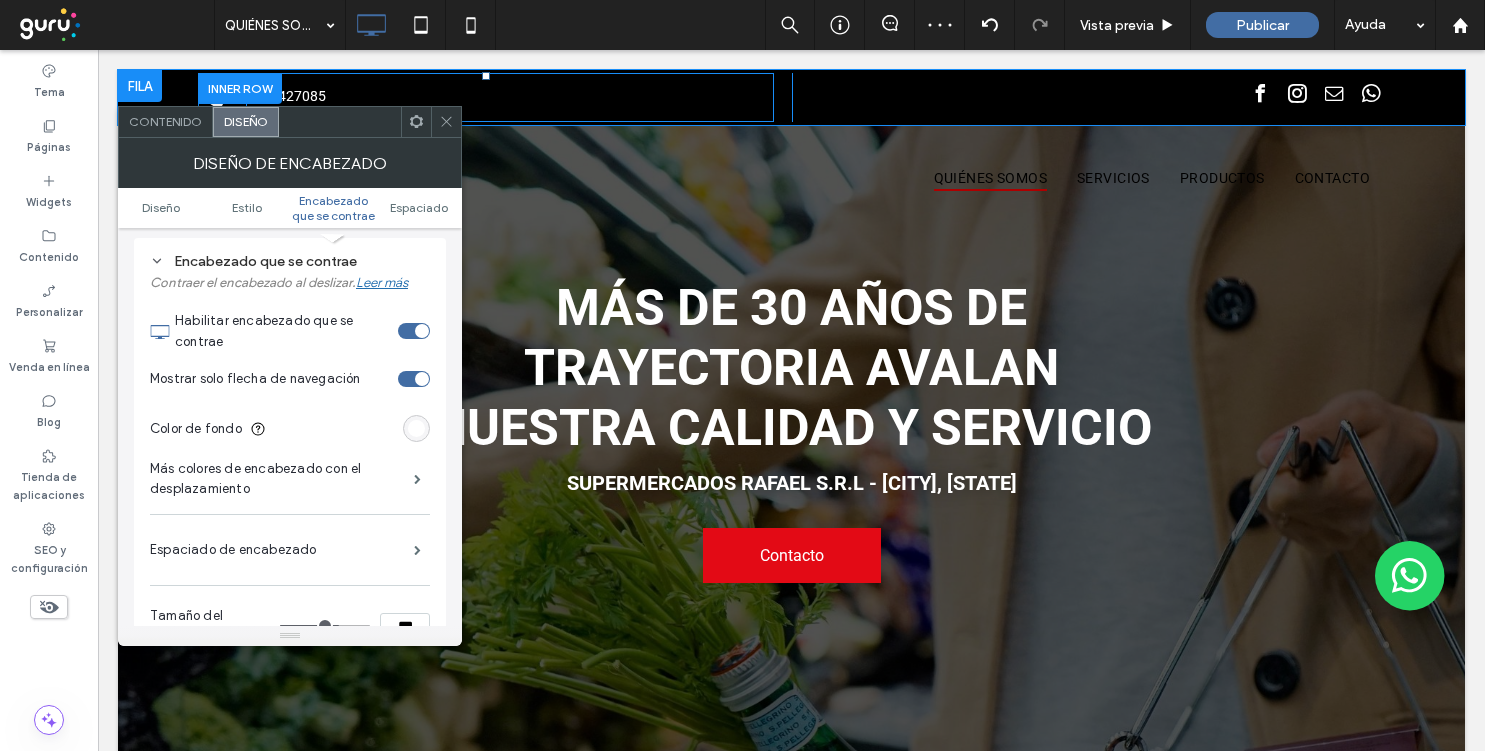 click at bounding box center [416, 428] 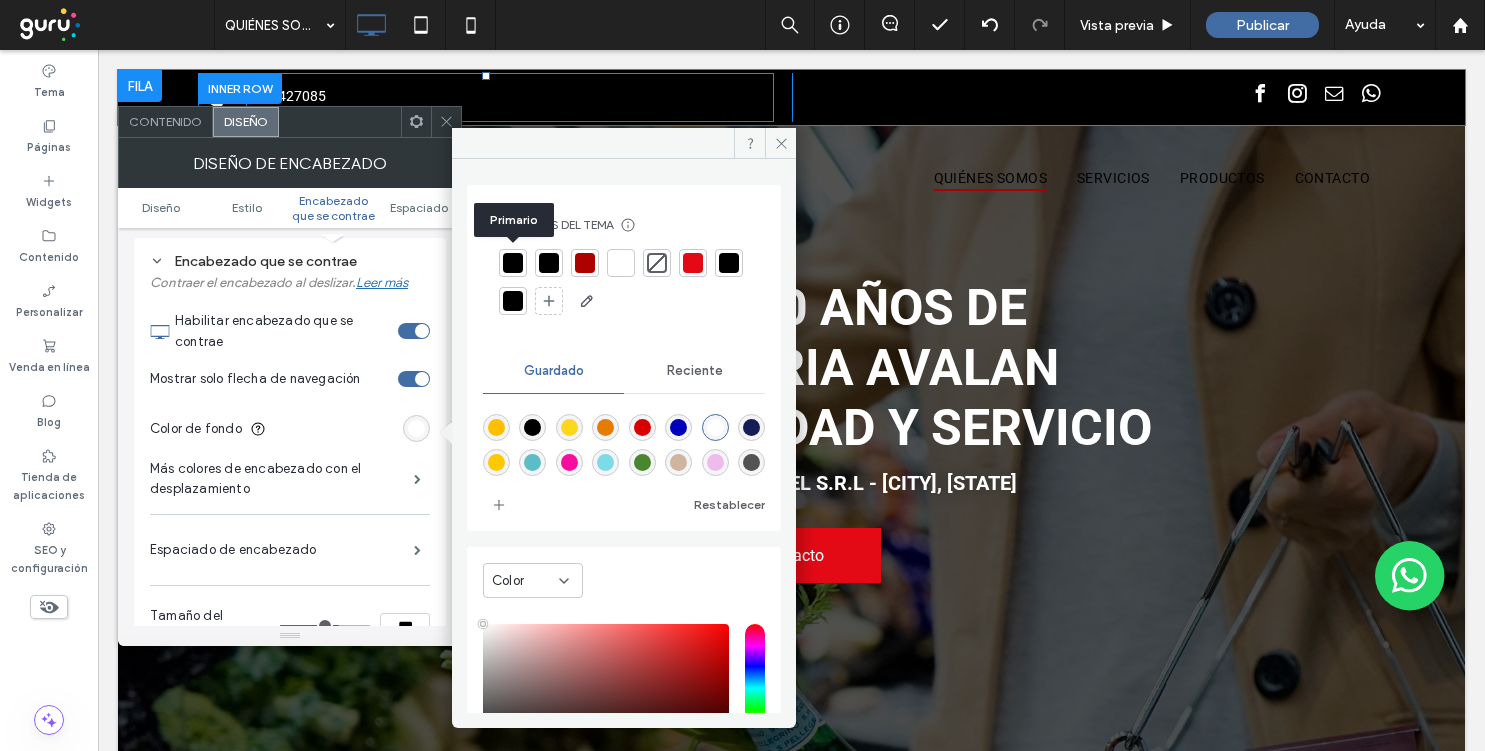 click at bounding box center (513, 263) 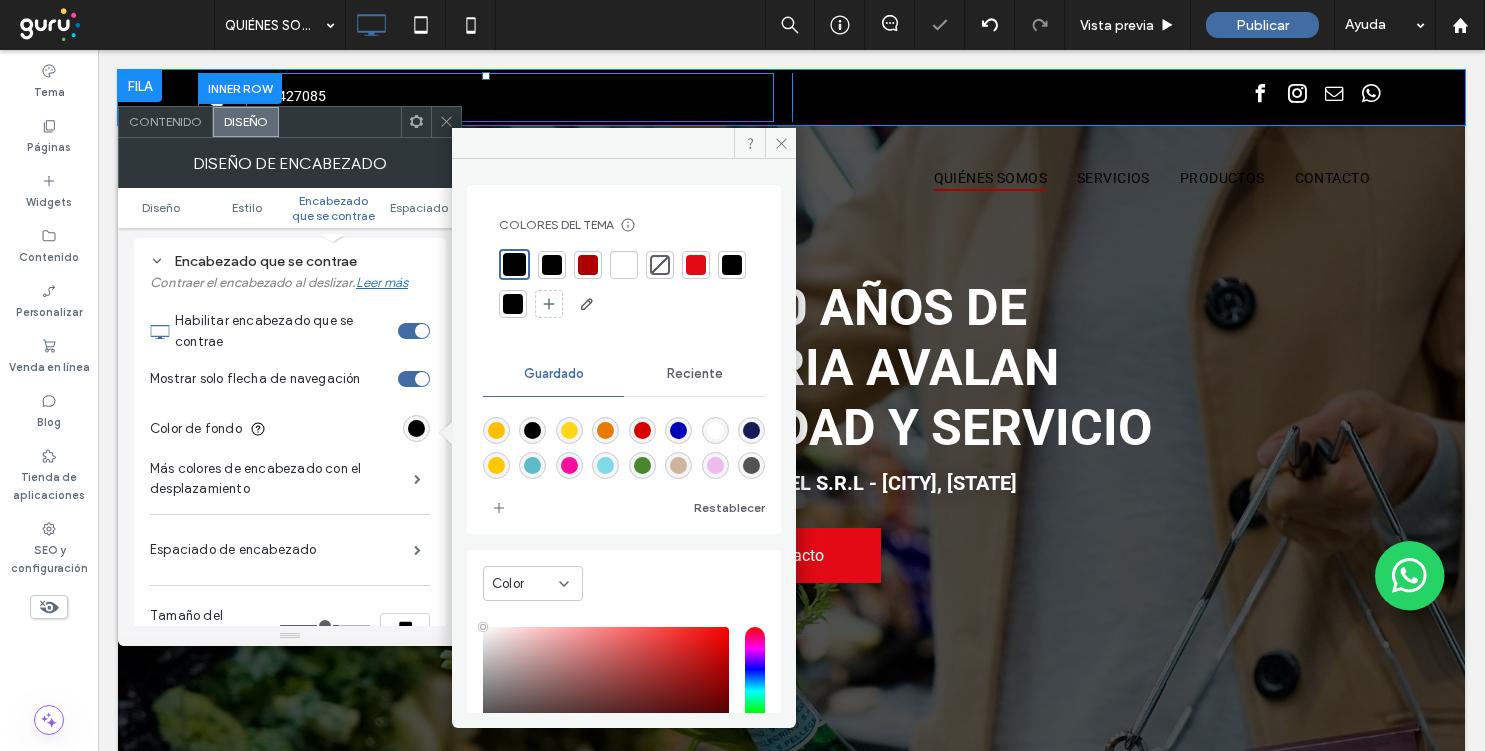 click at bounding box center (446, 122) 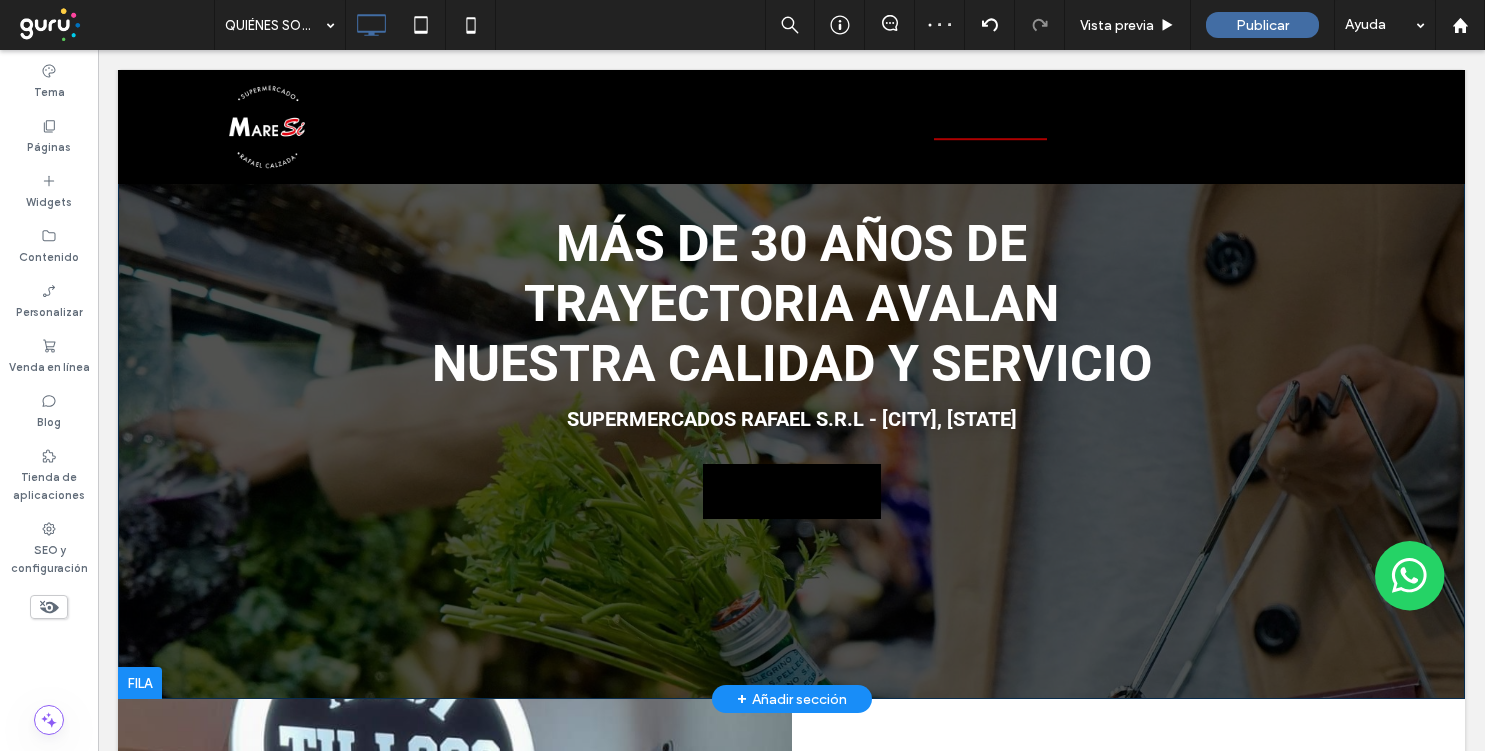 scroll, scrollTop: 0, scrollLeft: 0, axis: both 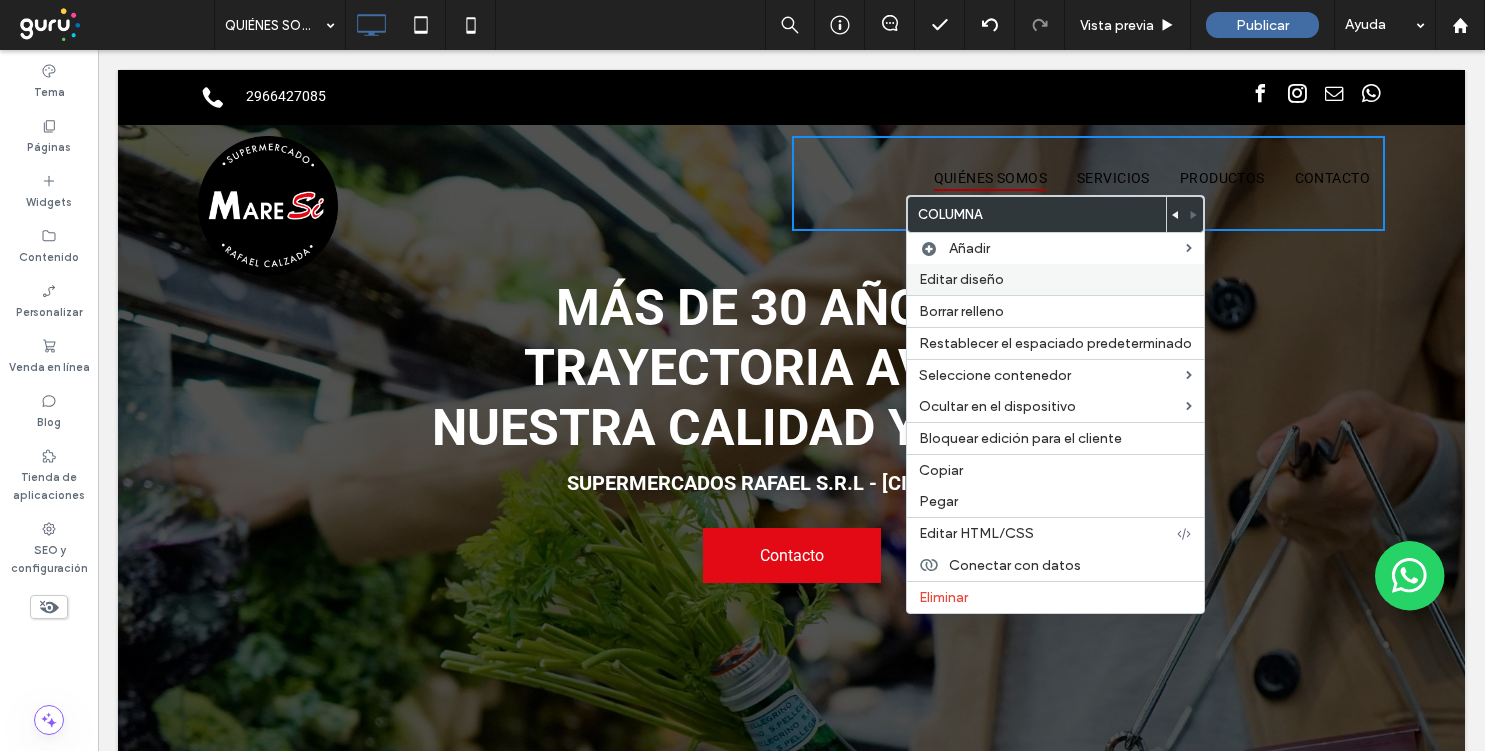 click on "Editar diseño" at bounding box center [1055, 279] 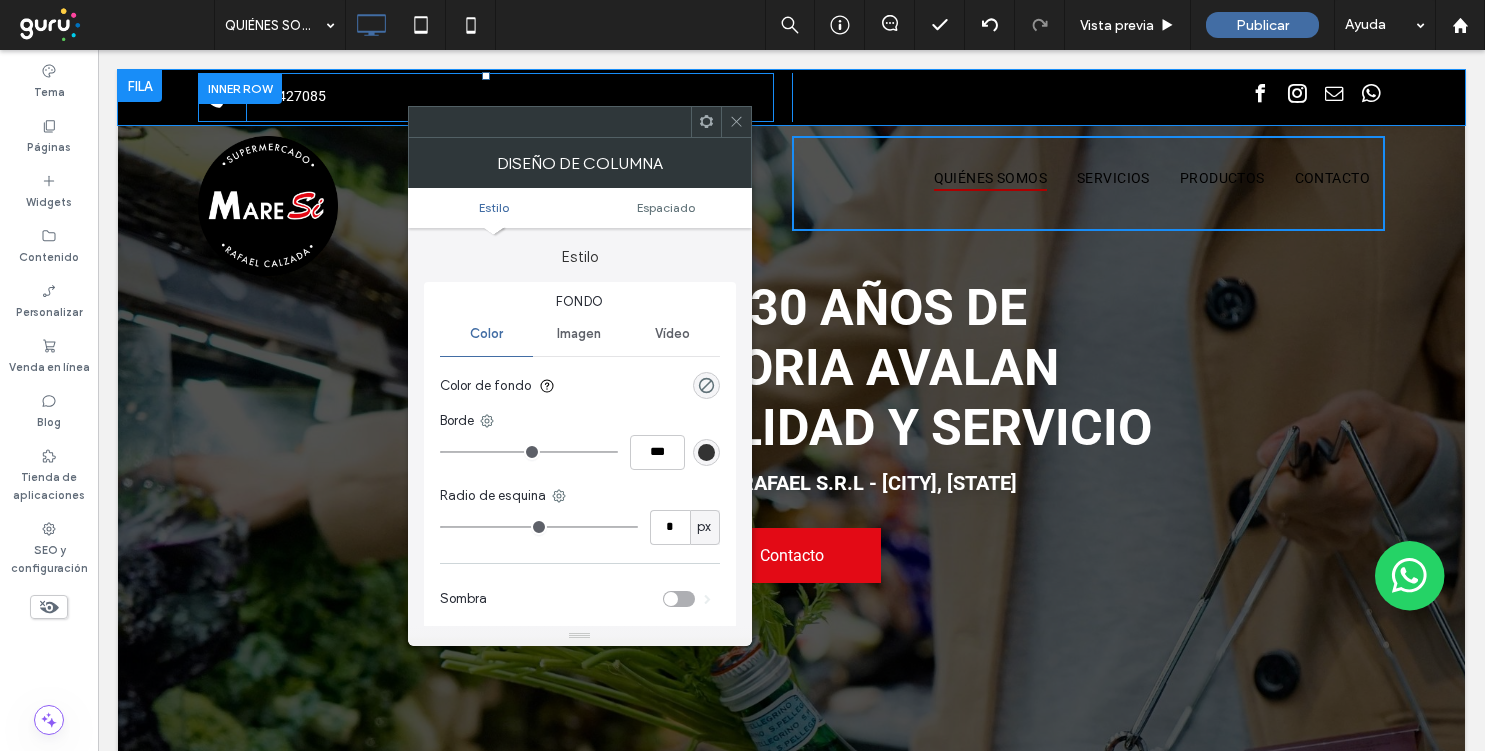 click at bounding box center [580, 122] 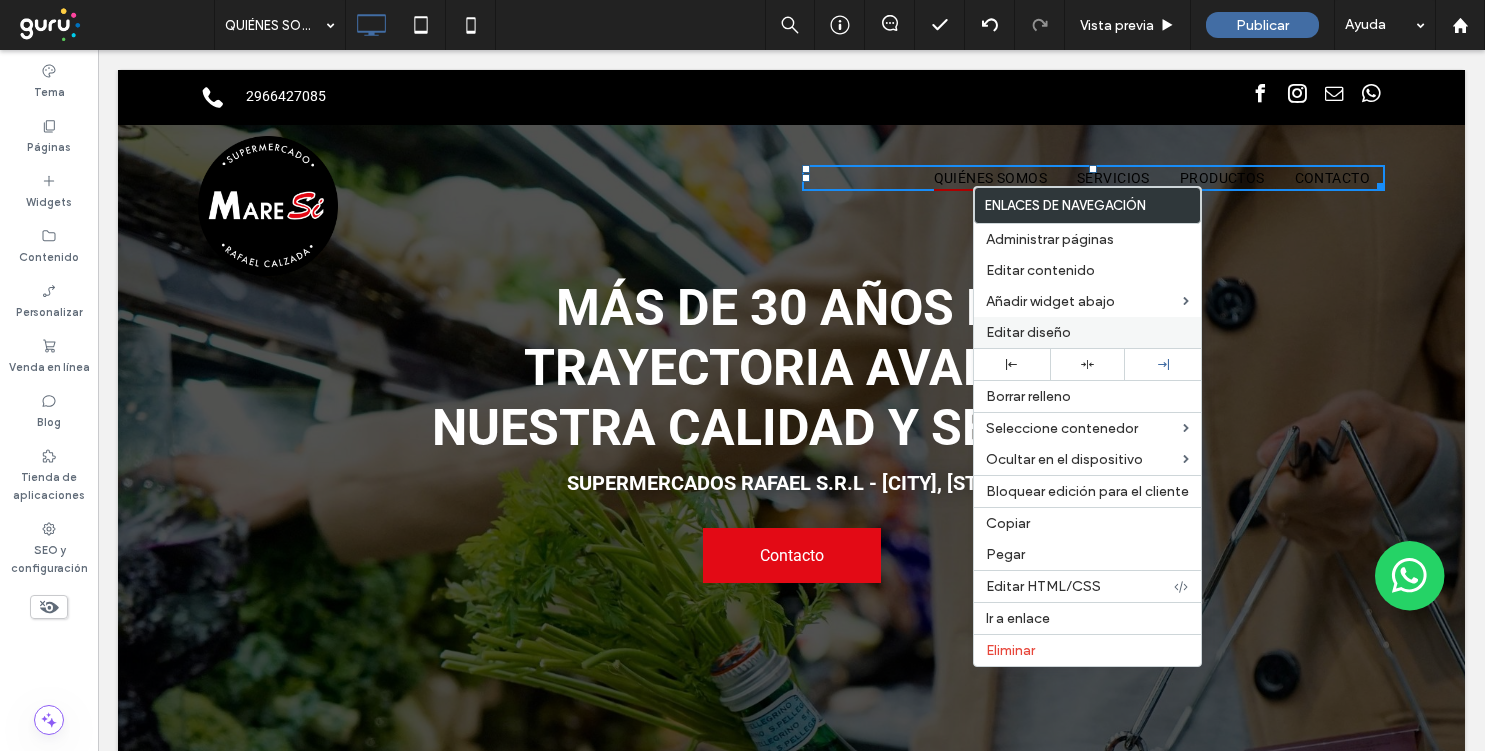 click on "Editar diseño" at bounding box center [1028, 332] 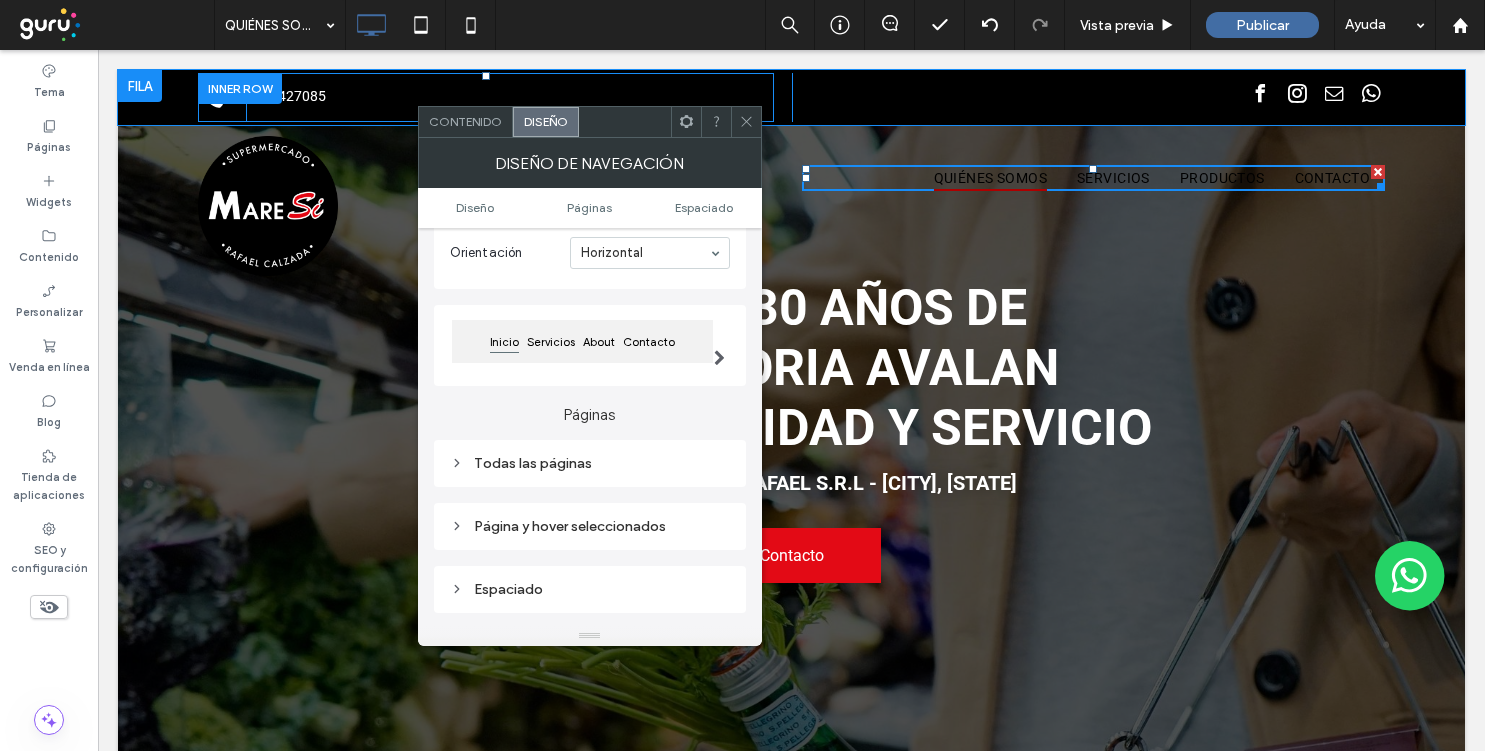 scroll, scrollTop: 181, scrollLeft: 0, axis: vertical 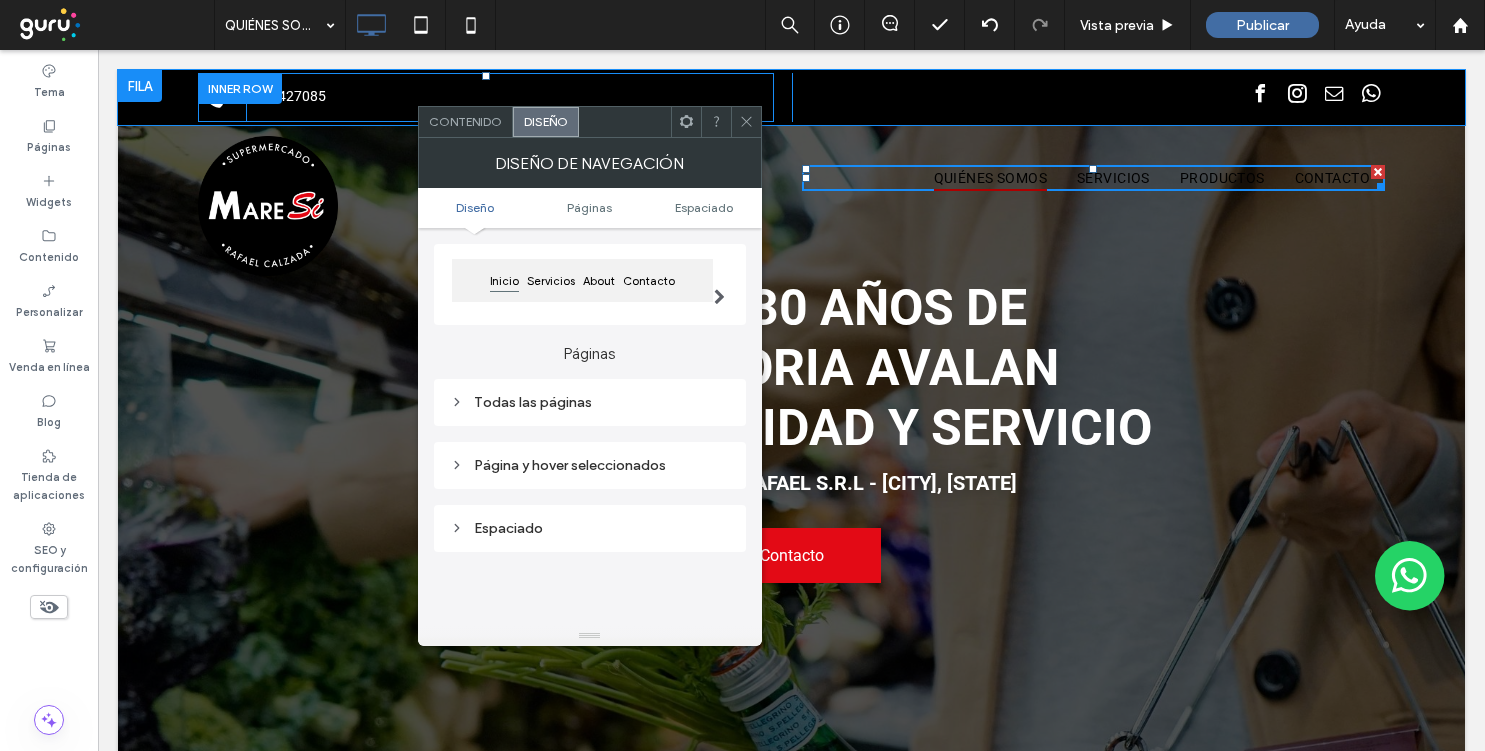 click on "Todas las páginas" at bounding box center [590, 402] 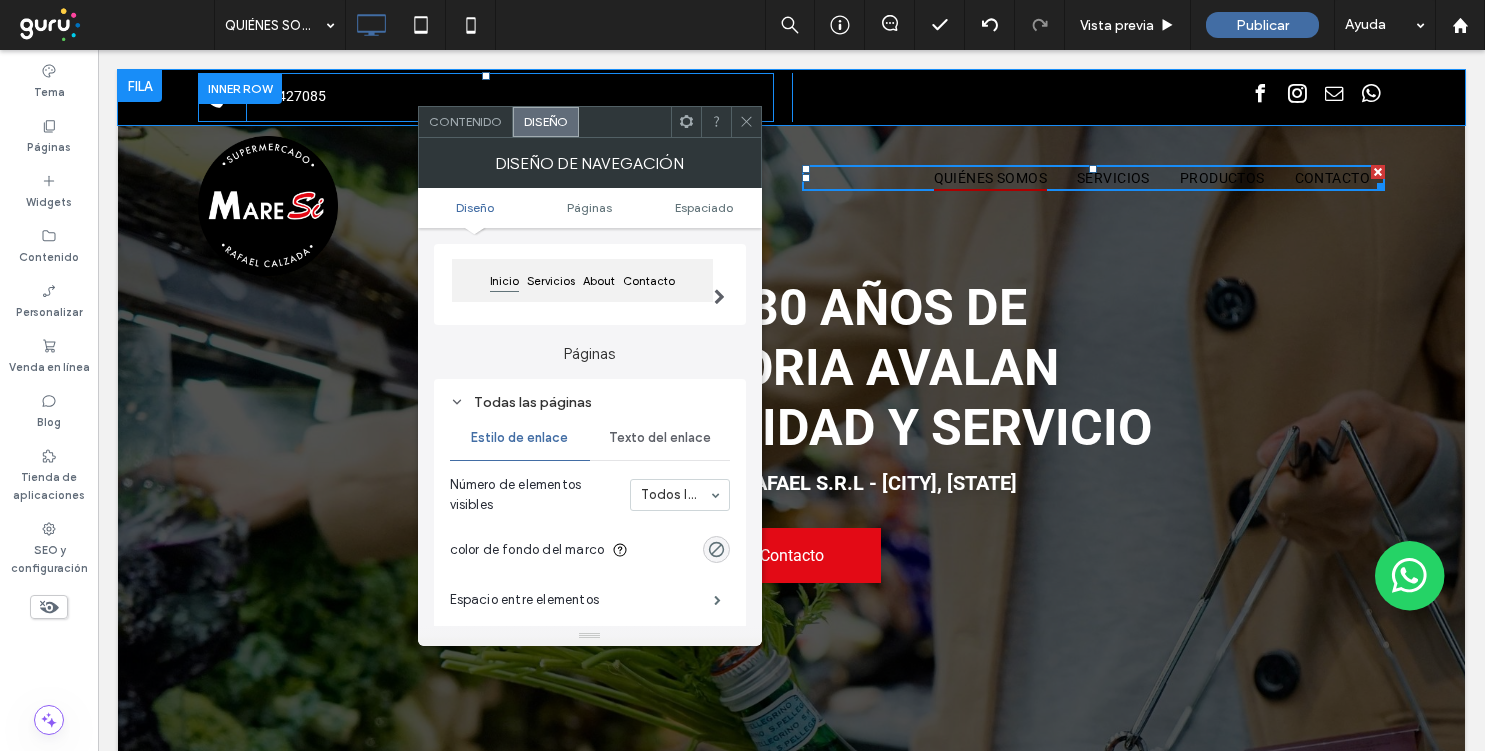 click on "Texto del enlace" at bounding box center [660, 438] 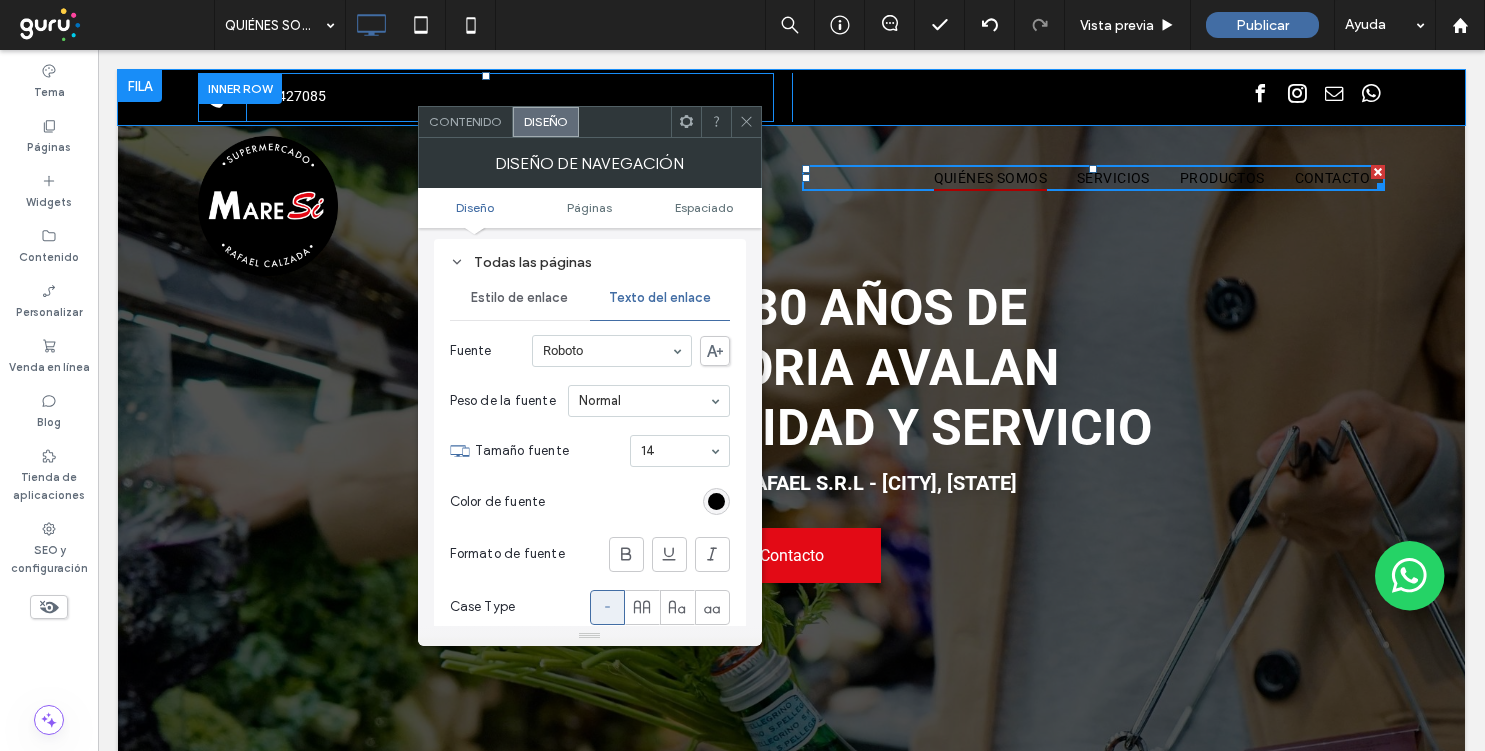 scroll, scrollTop: 372, scrollLeft: 0, axis: vertical 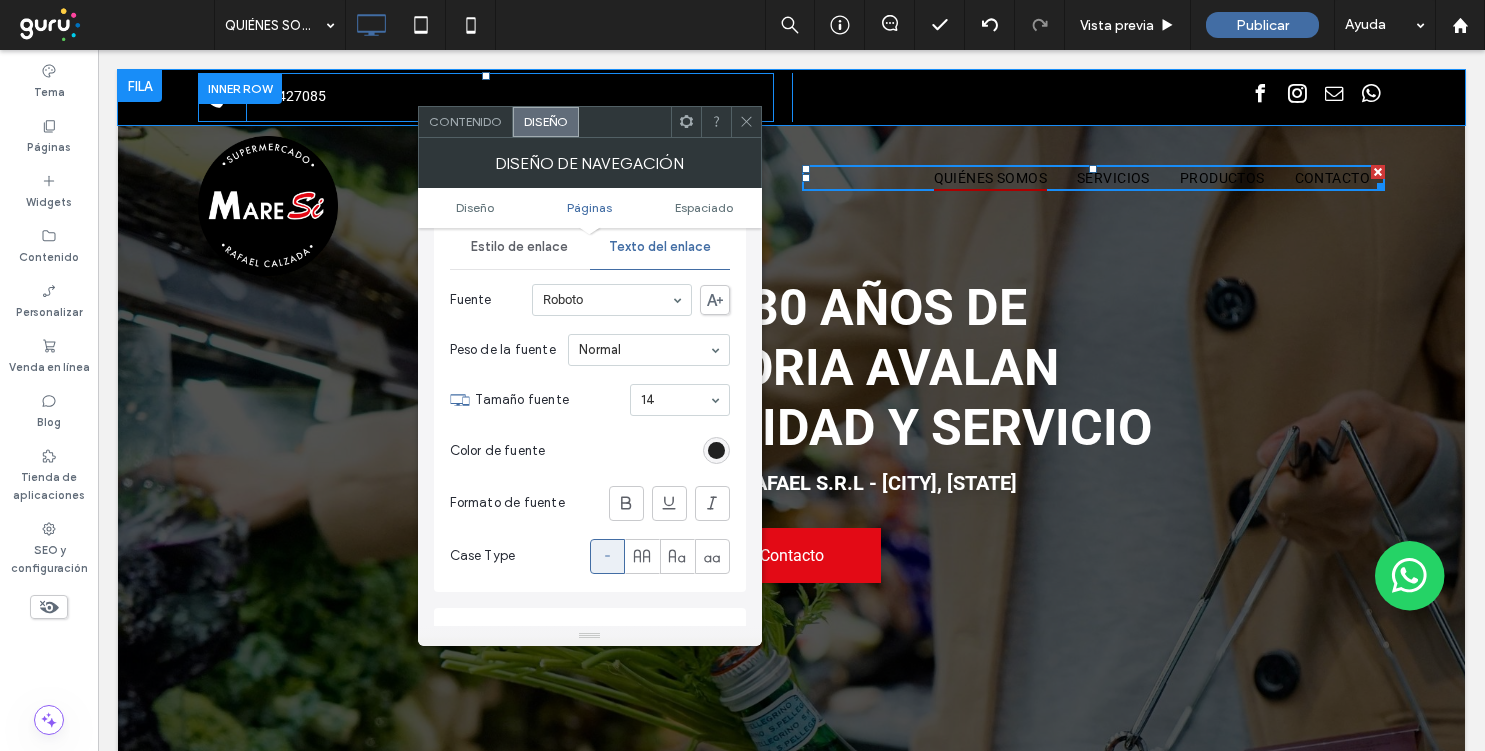 click at bounding box center [716, 450] 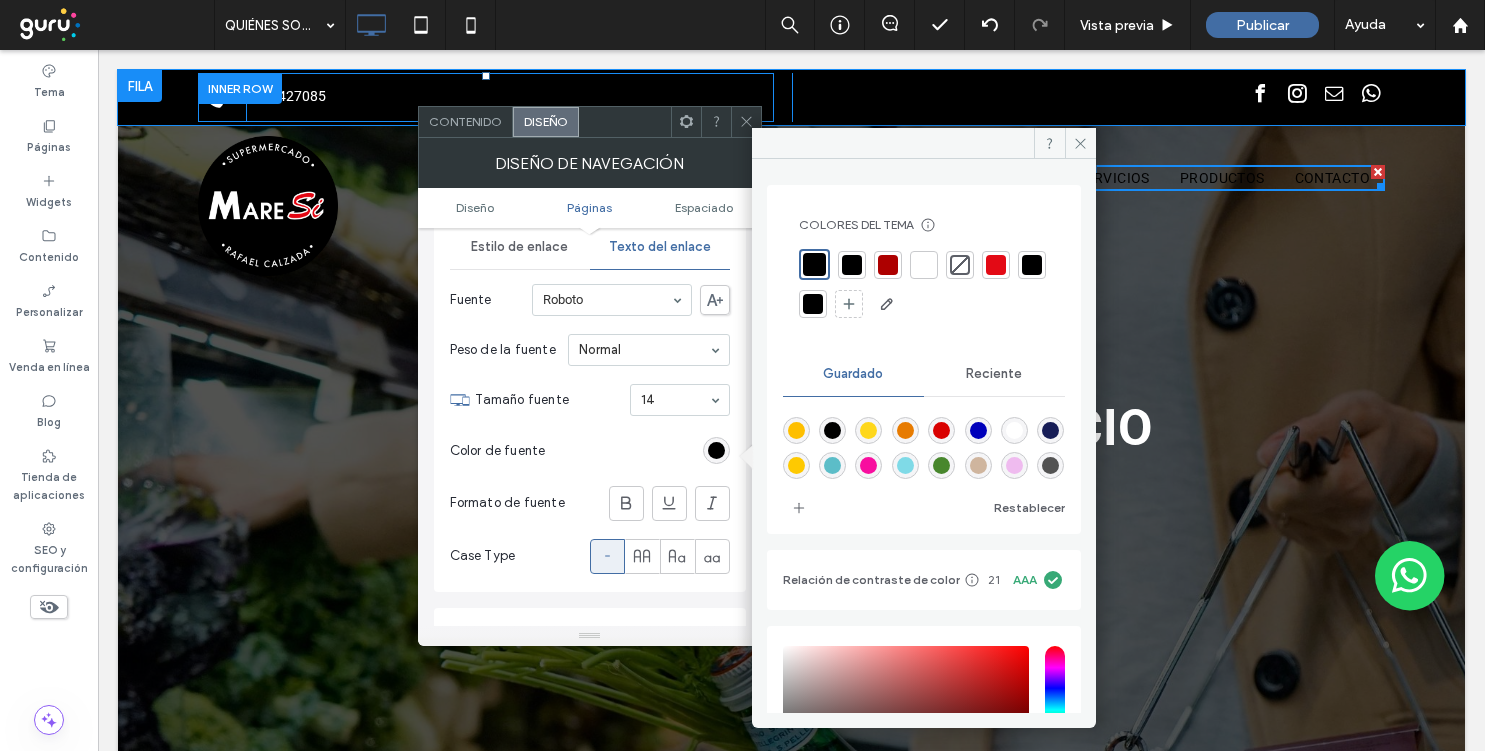click at bounding box center [924, 265] 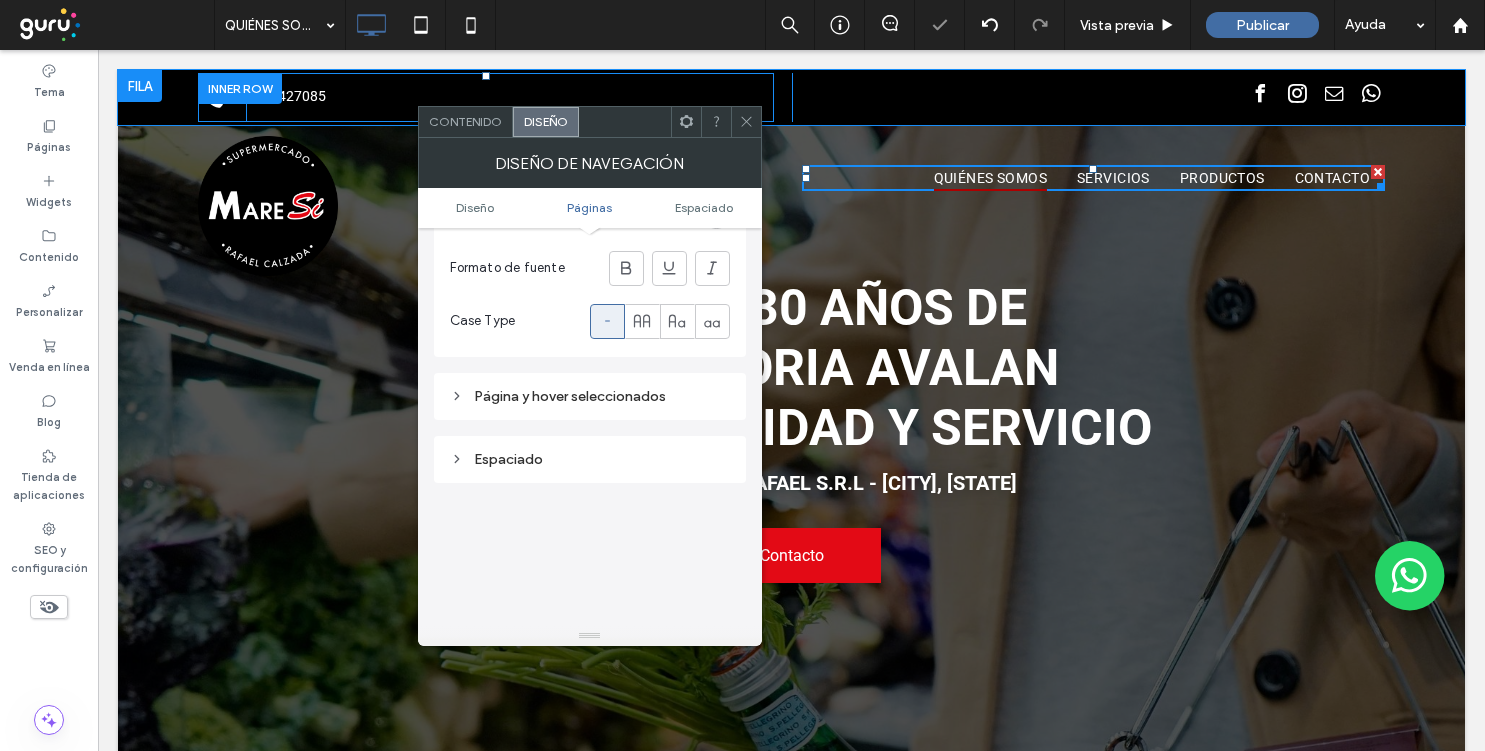 scroll, scrollTop: 625, scrollLeft: 0, axis: vertical 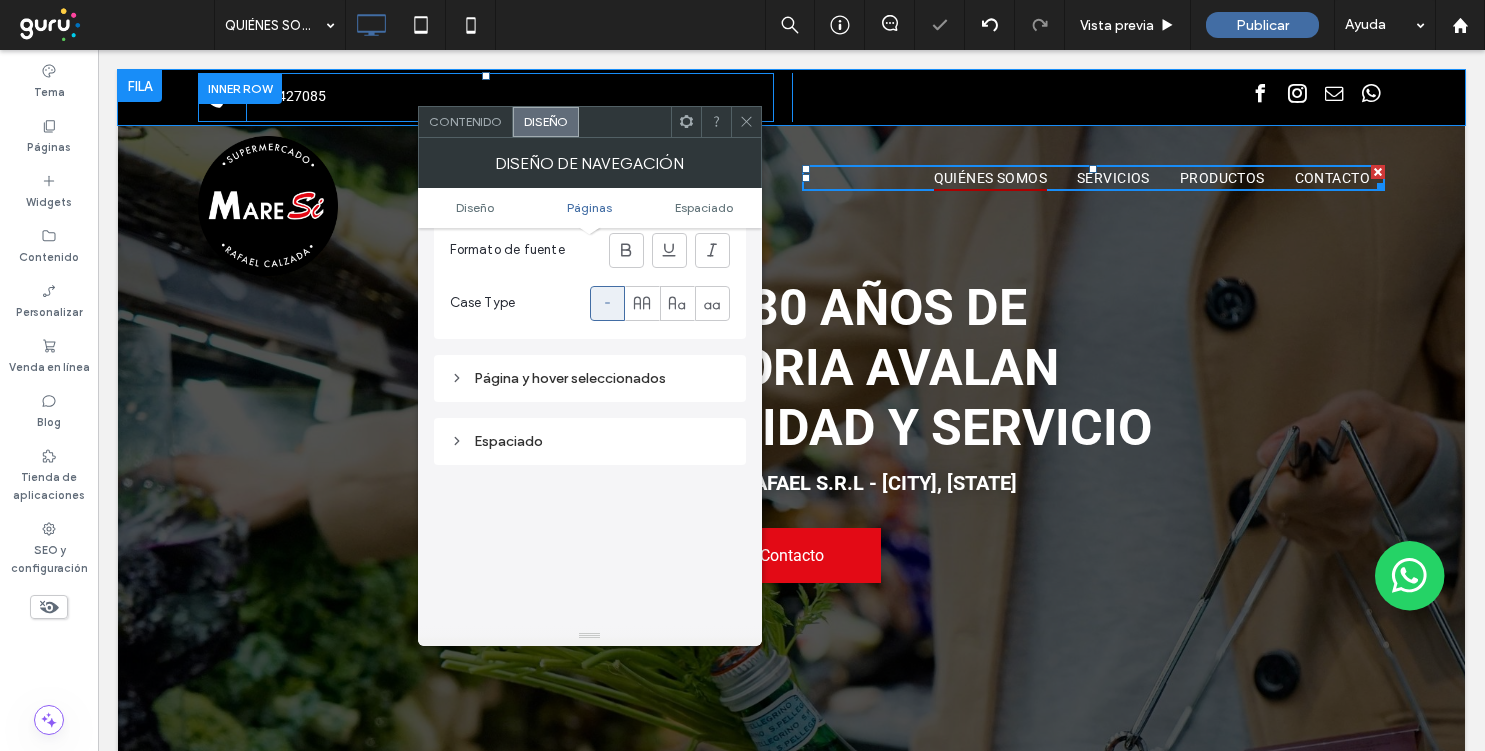 click on "Página y hover seleccionados" at bounding box center (590, 378) 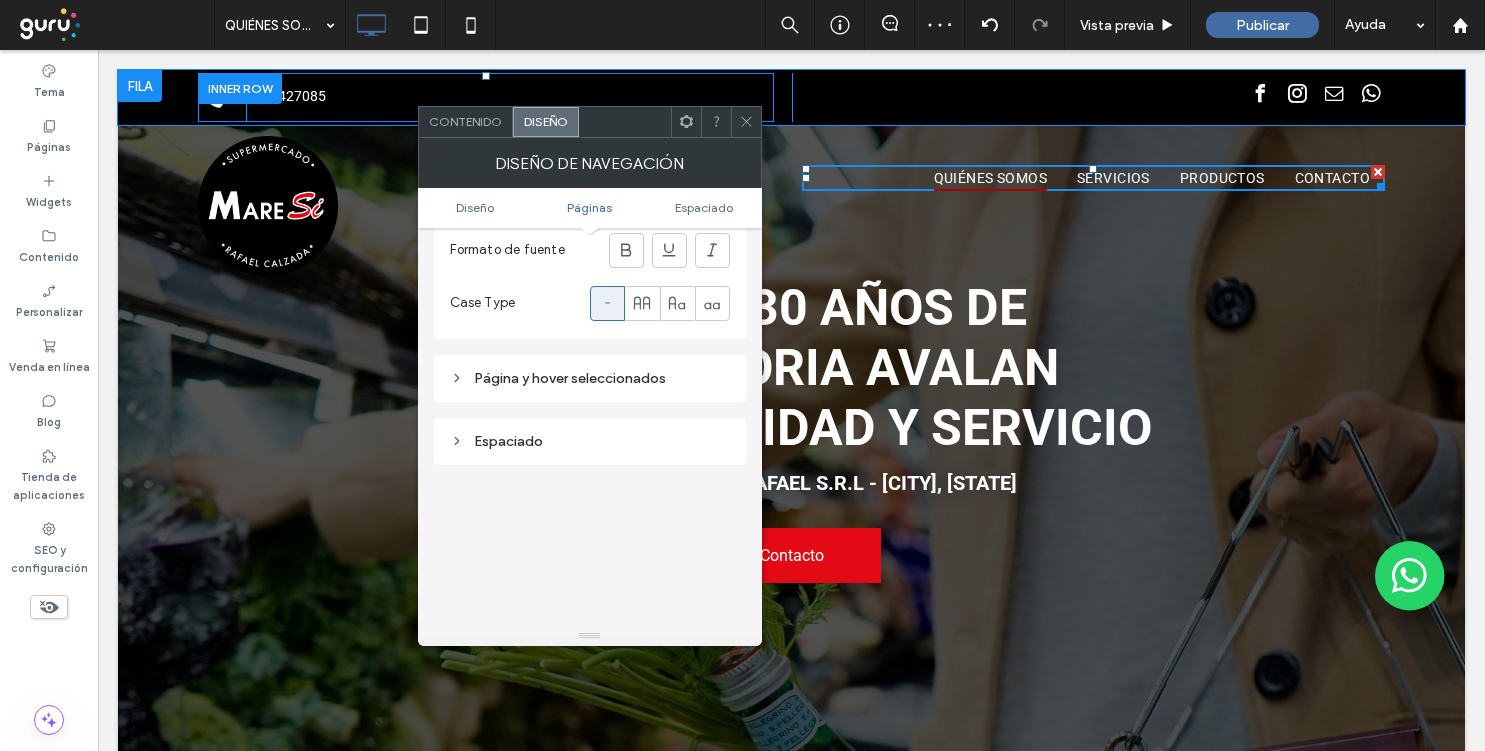click on "Página y hover seleccionados" at bounding box center (590, 378) 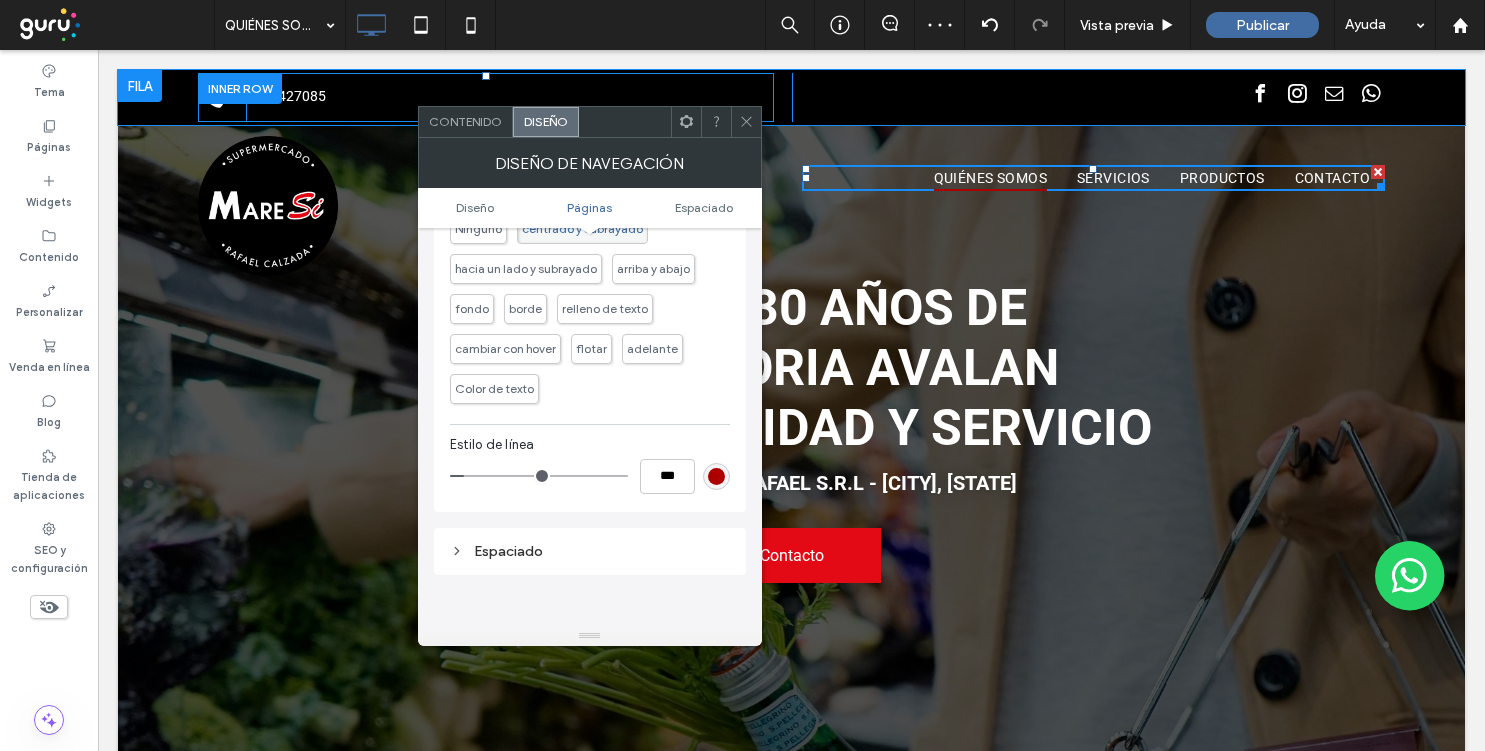 scroll, scrollTop: 884, scrollLeft: 0, axis: vertical 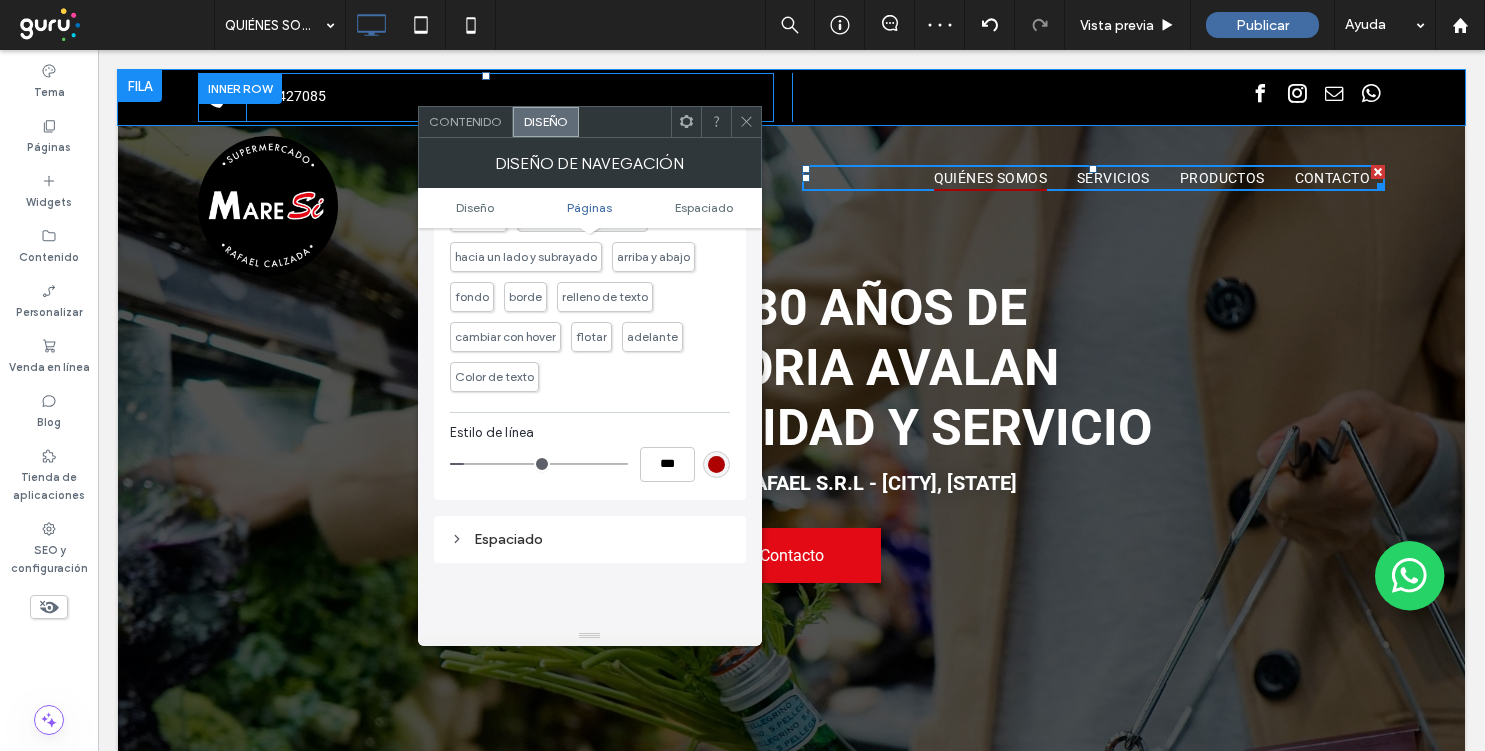 click at bounding box center (716, 464) 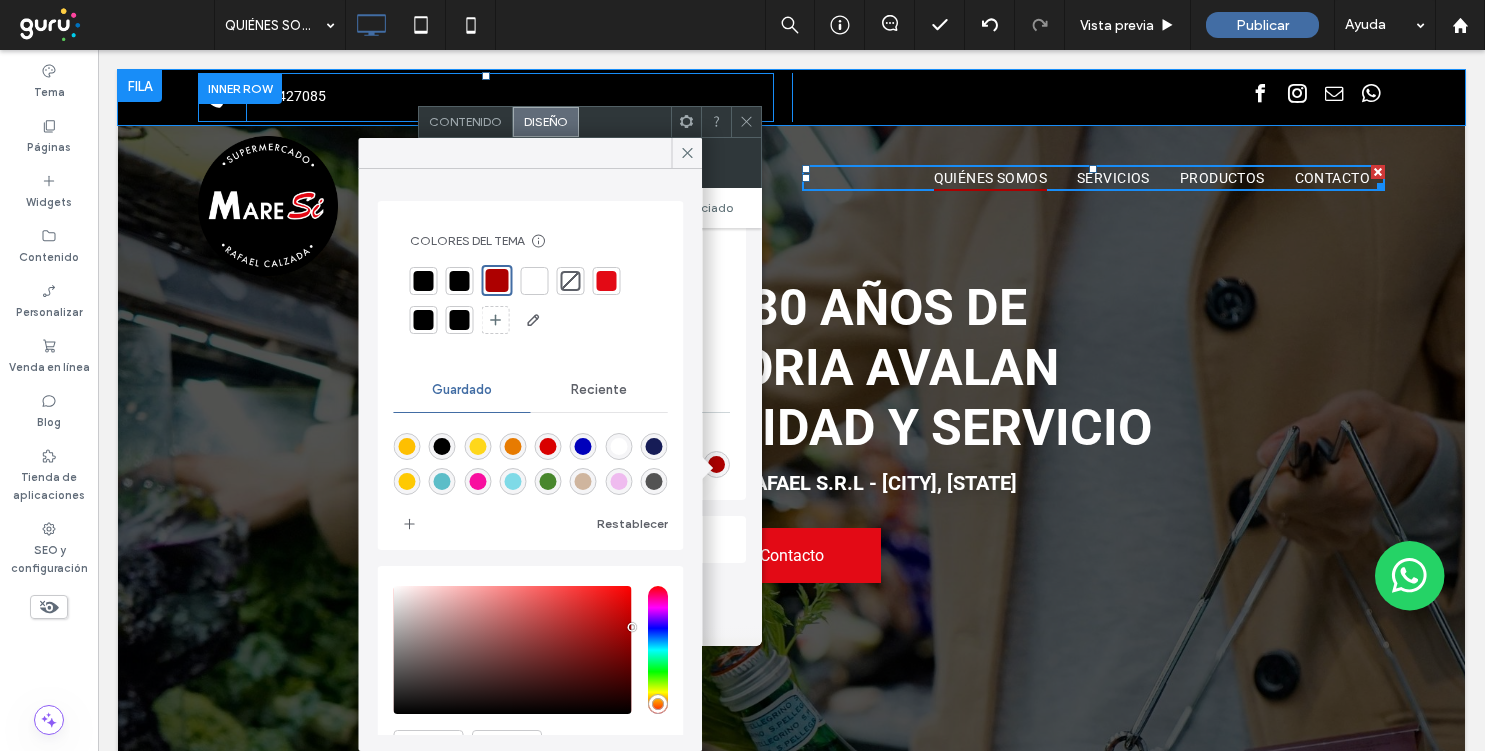 click at bounding box center [607, 281] 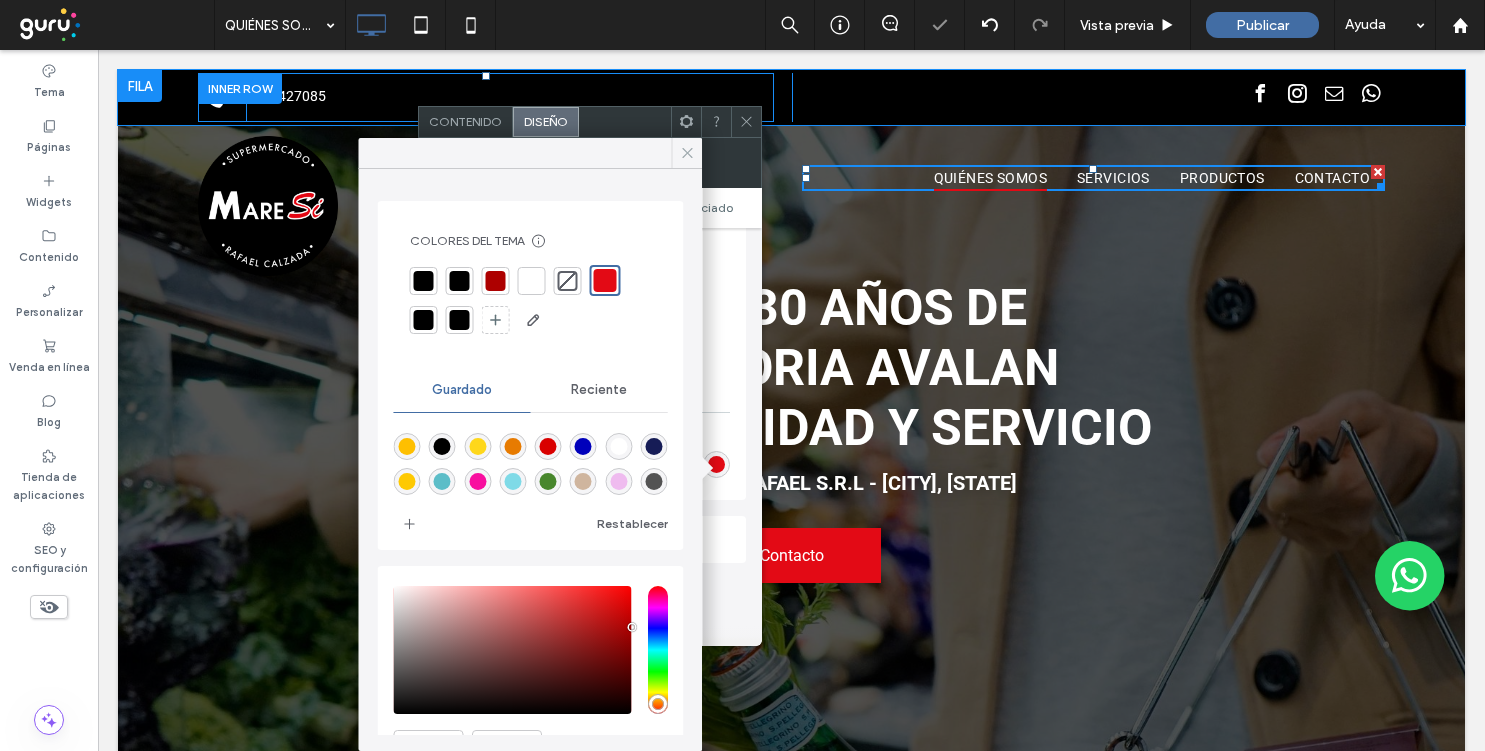 click 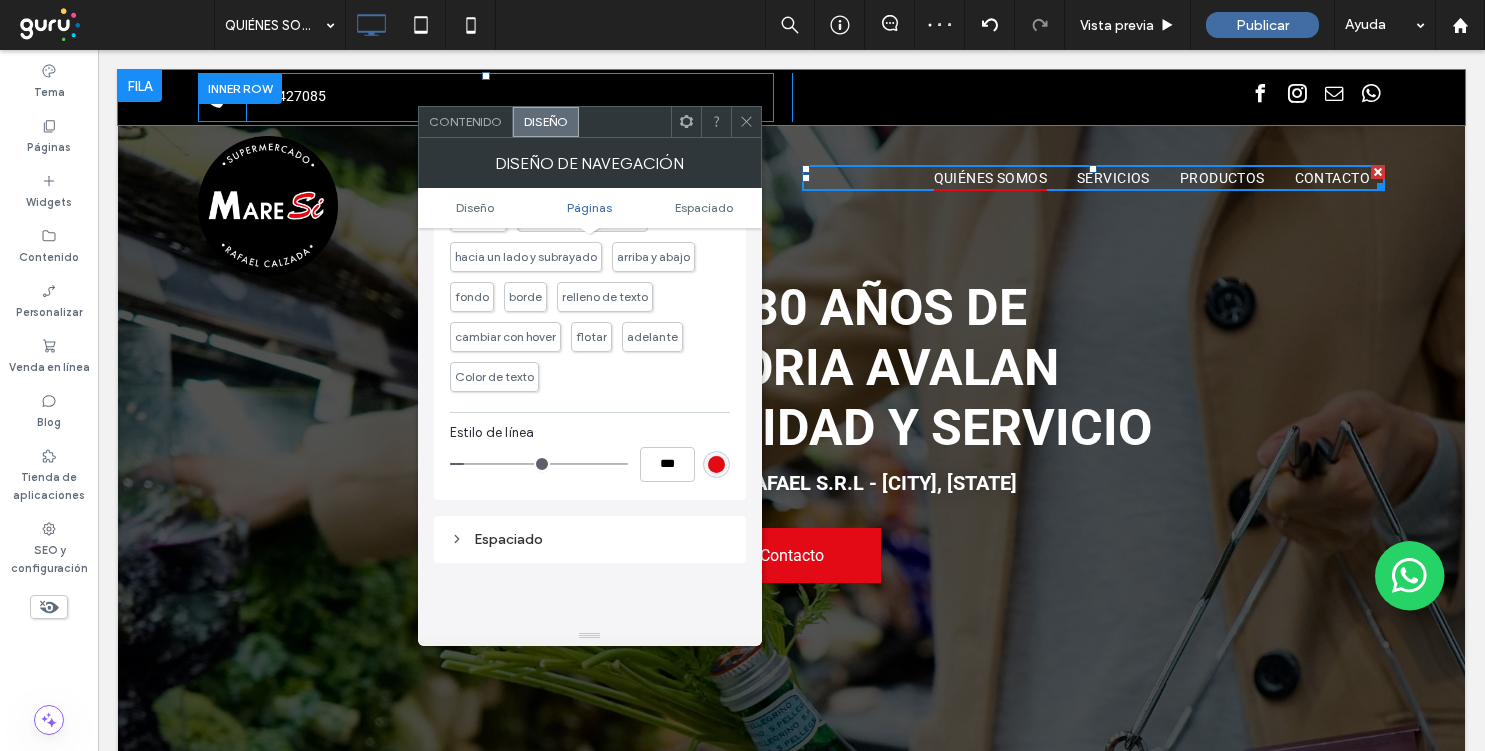 click at bounding box center (746, 122) 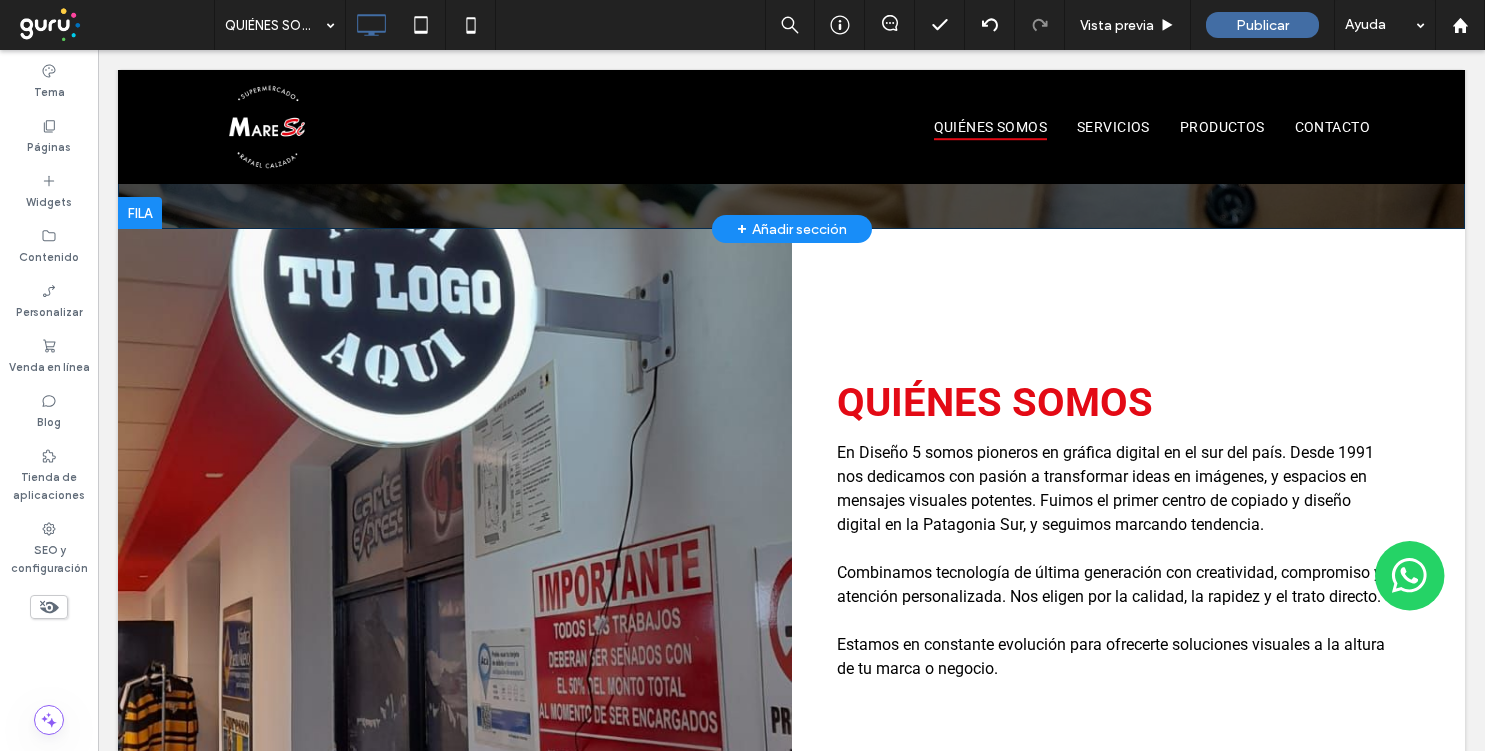 scroll, scrollTop: 0, scrollLeft: 0, axis: both 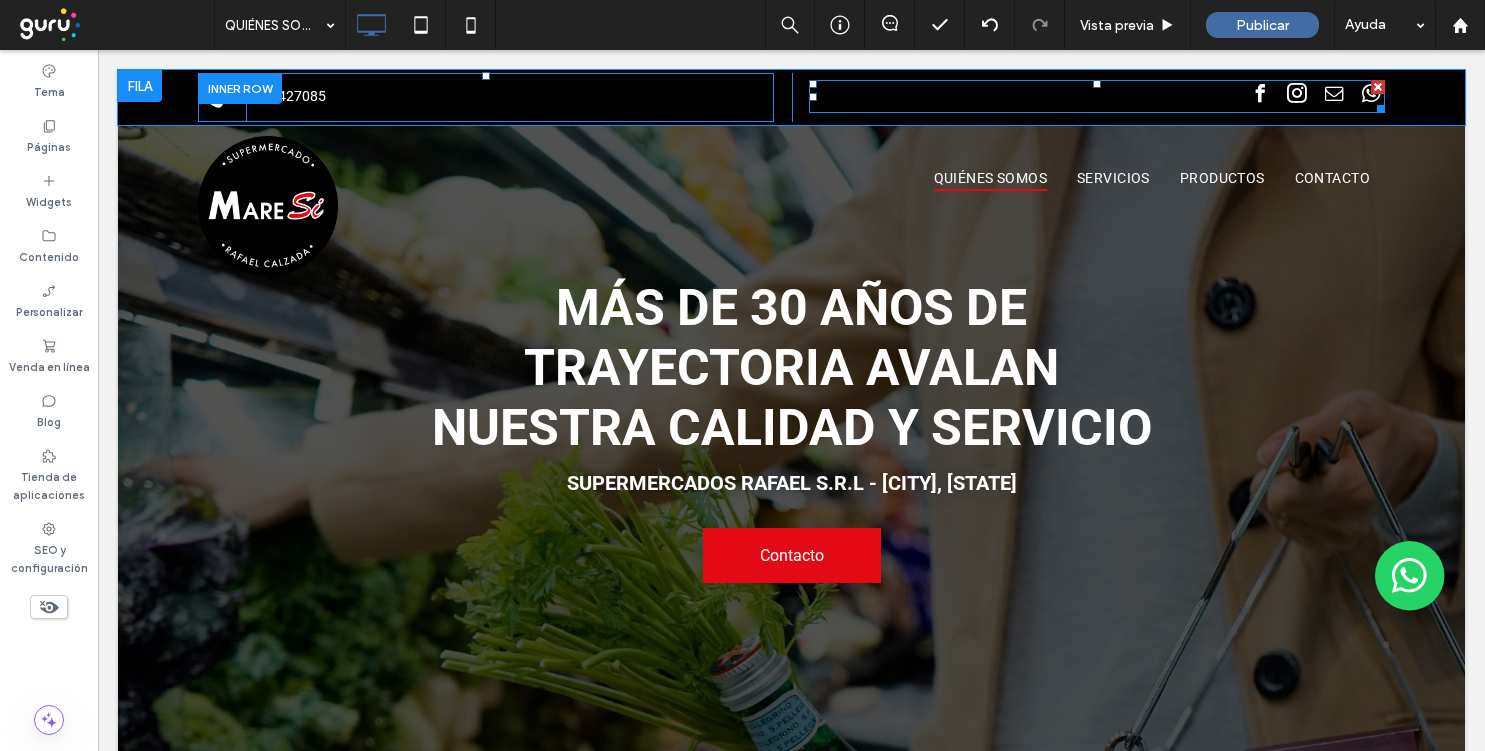 click at bounding box center [1297, 94] 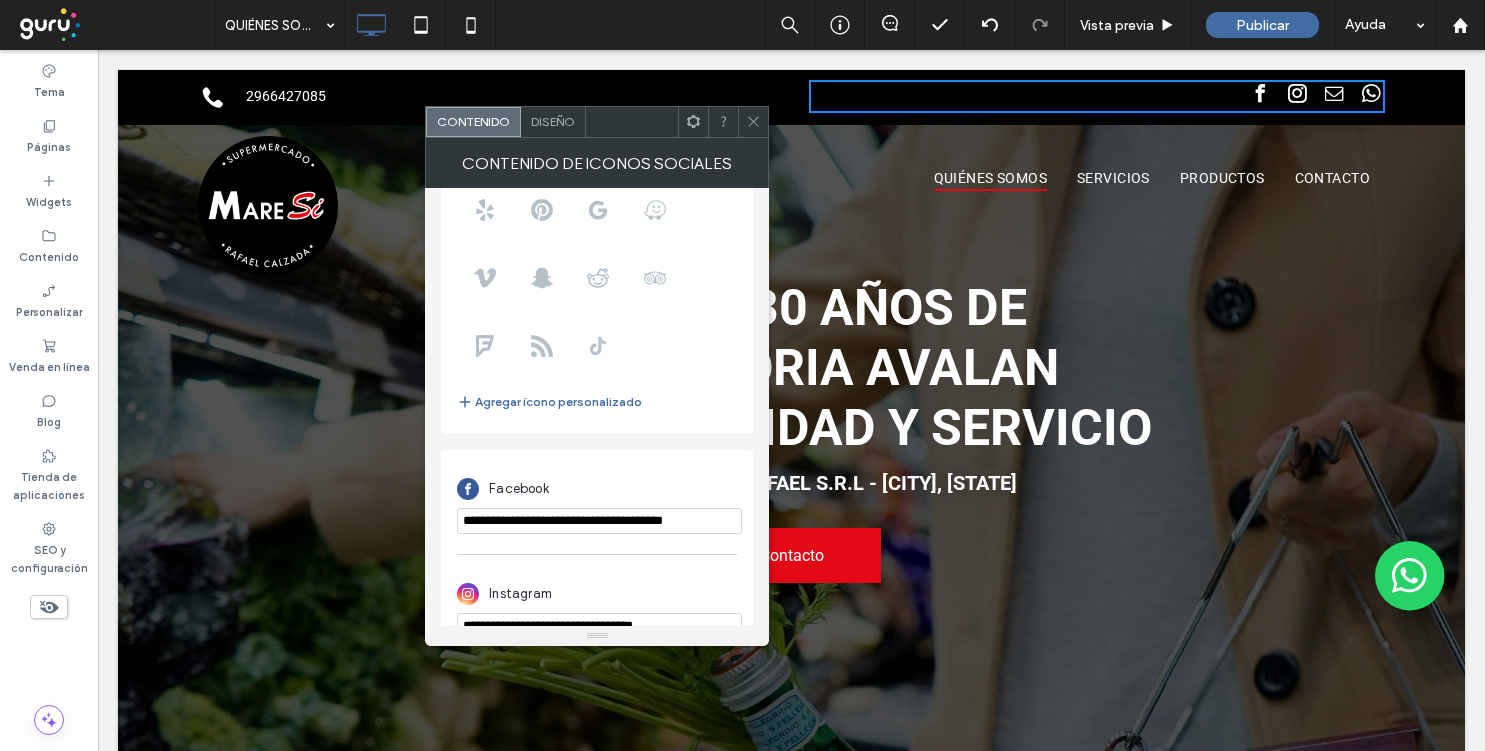 scroll, scrollTop: 349, scrollLeft: 0, axis: vertical 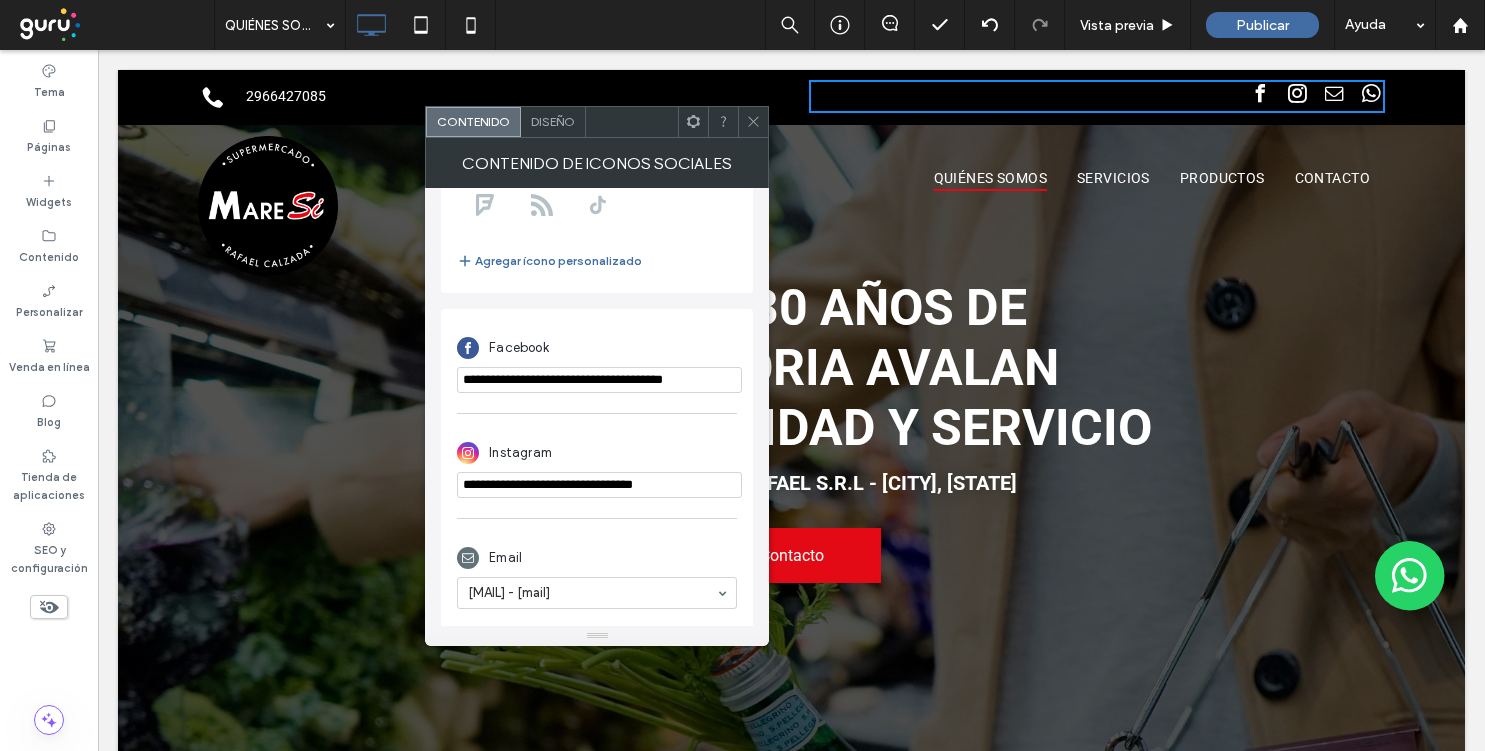 click on "**********" at bounding box center (599, 380) 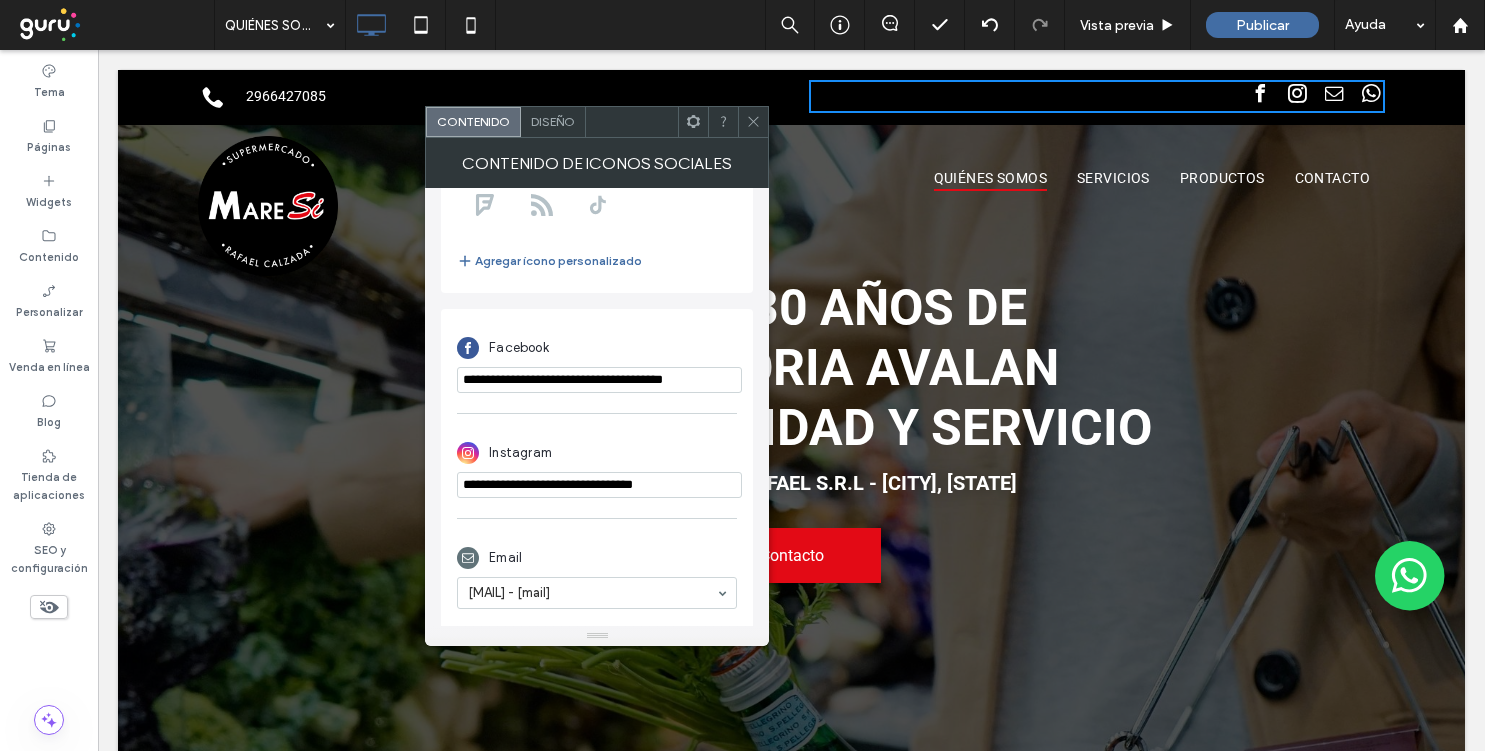 paste on "**********" 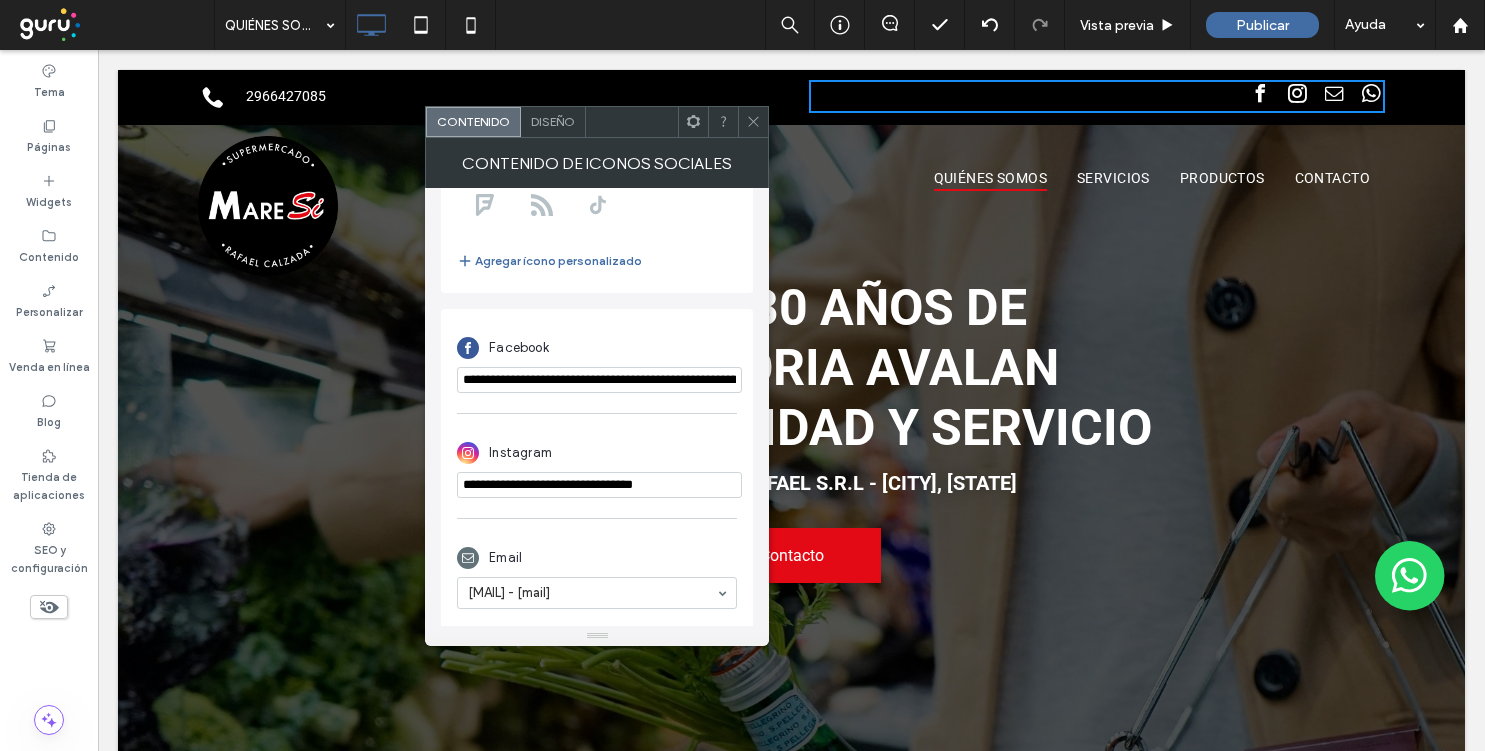 scroll, scrollTop: 0, scrollLeft: 683, axis: horizontal 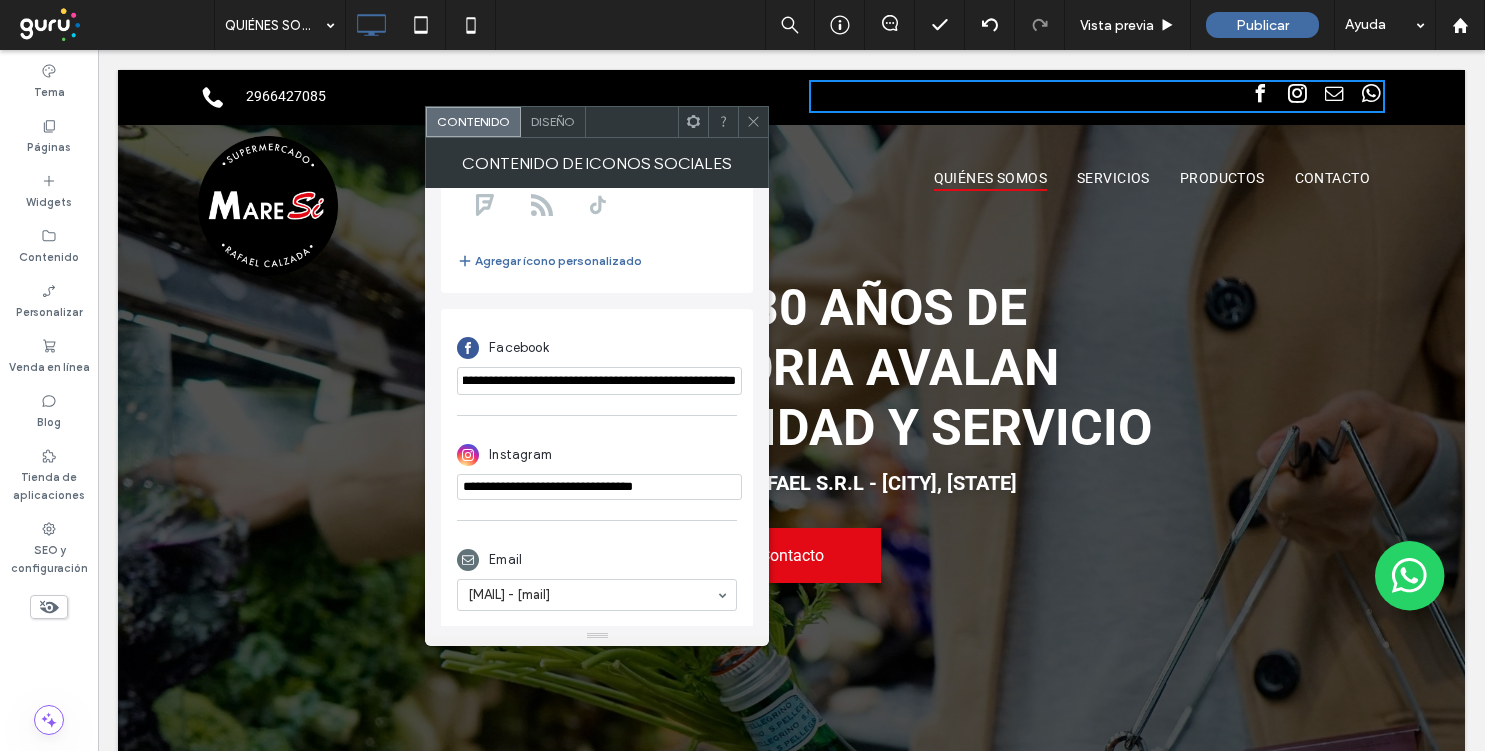 type on "**********" 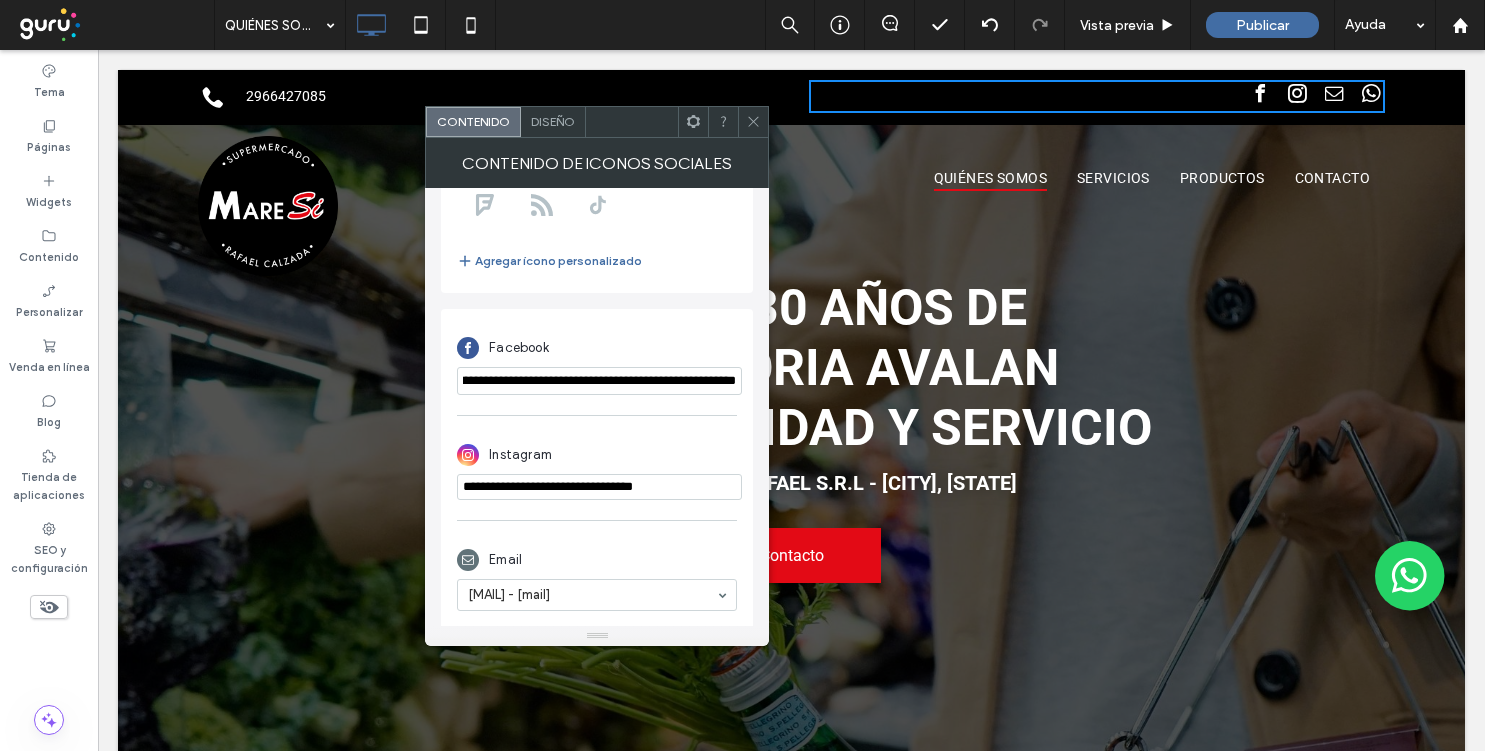 scroll, scrollTop: 0, scrollLeft: 0, axis: both 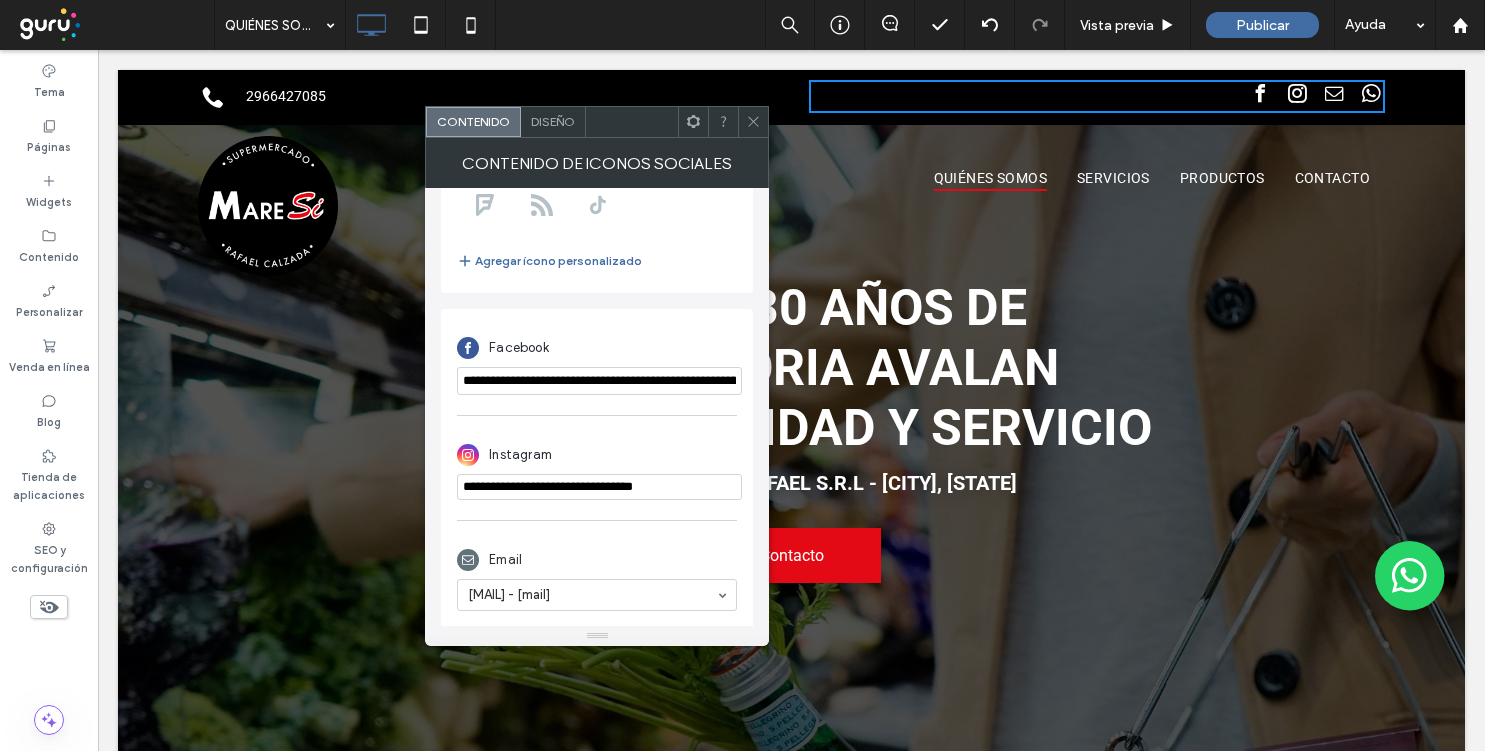 click on "**********" at bounding box center (599, 487) 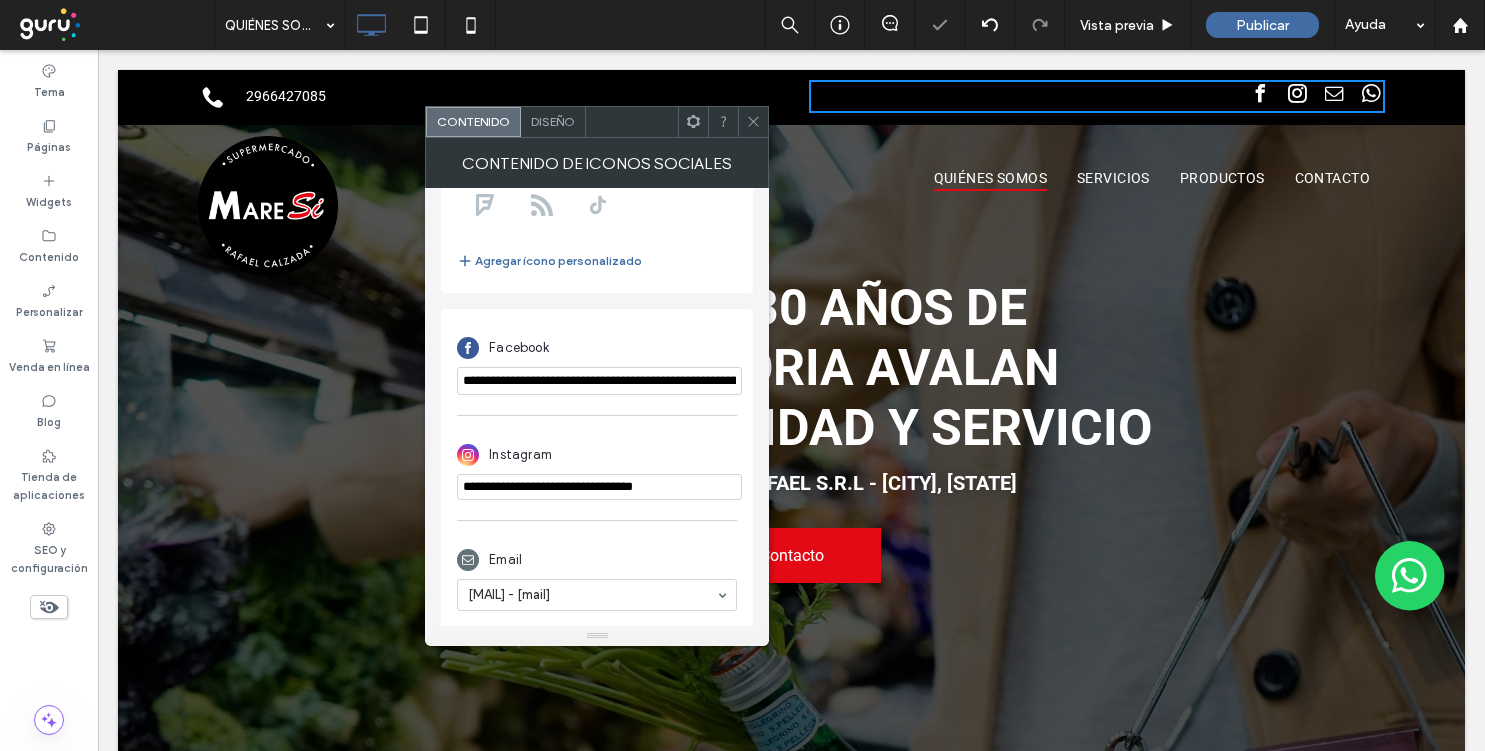 click on "**********" at bounding box center (599, 487) 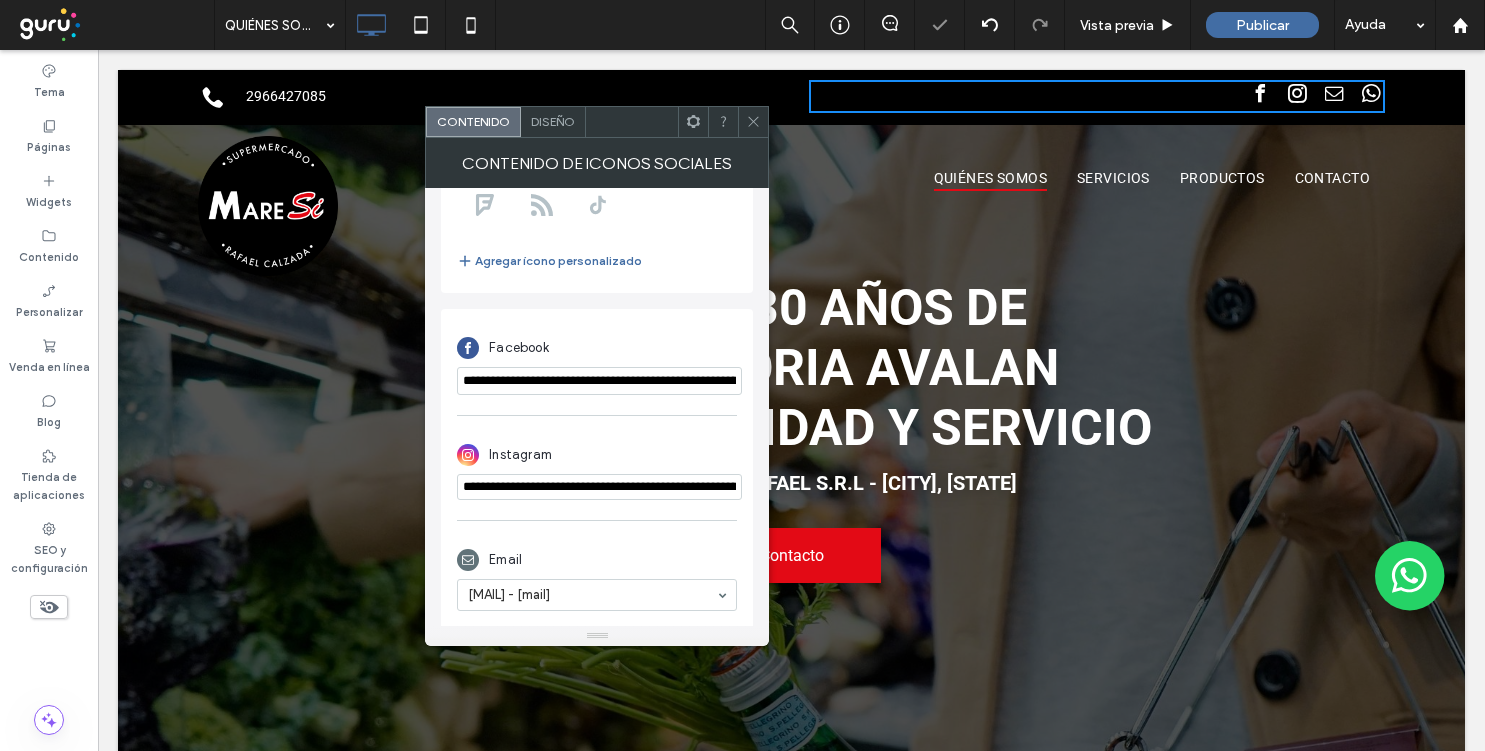 scroll, scrollTop: 0, scrollLeft: 269, axis: horizontal 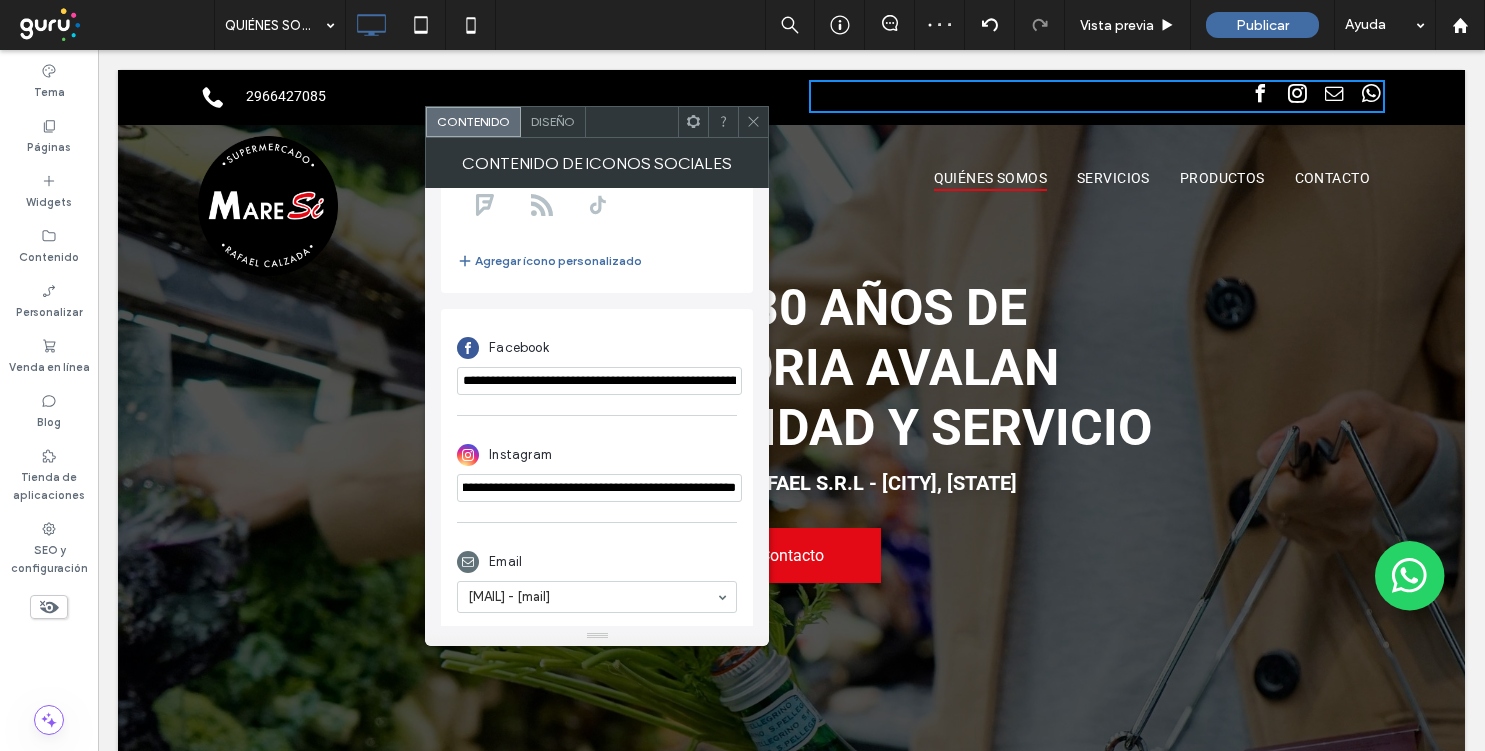 type on "**********" 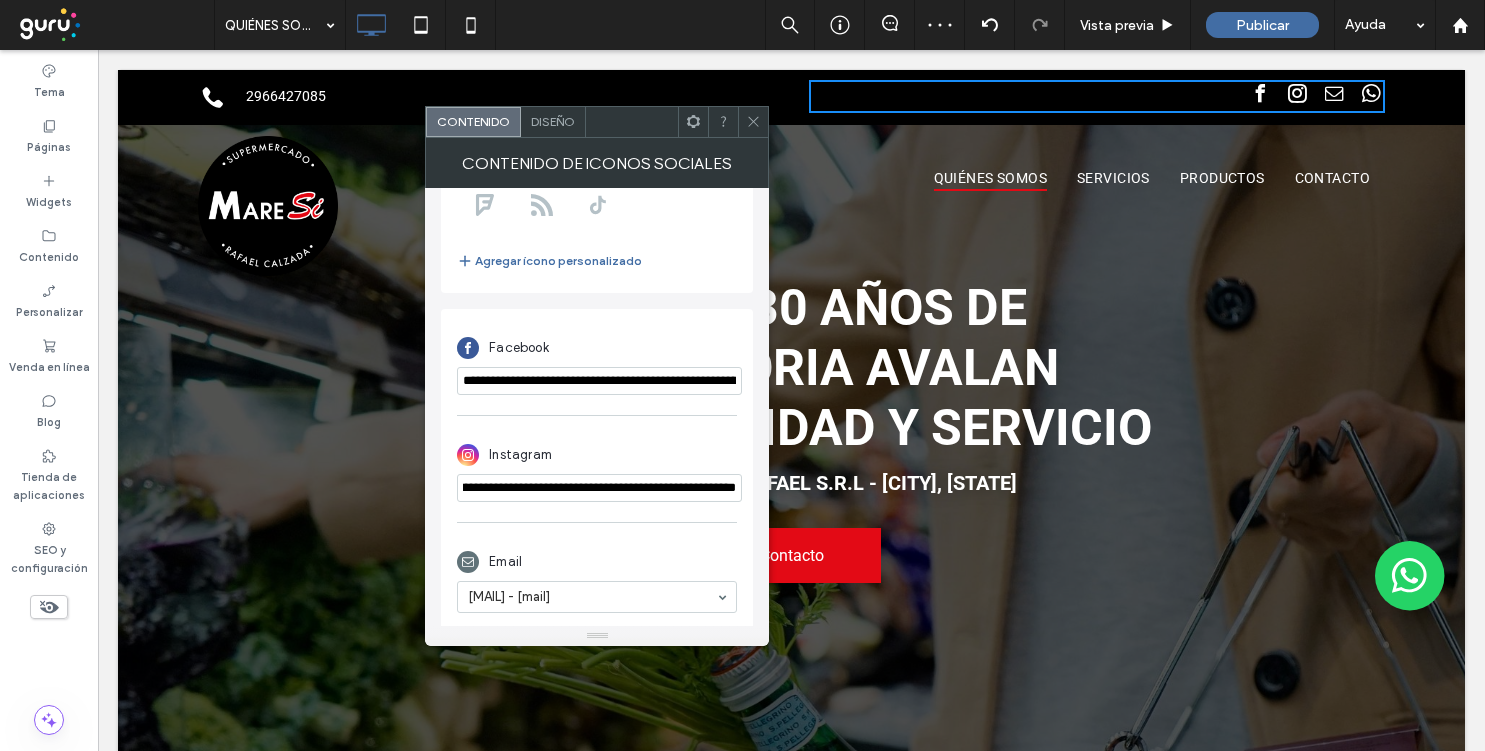scroll, scrollTop: 0, scrollLeft: 0, axis: both 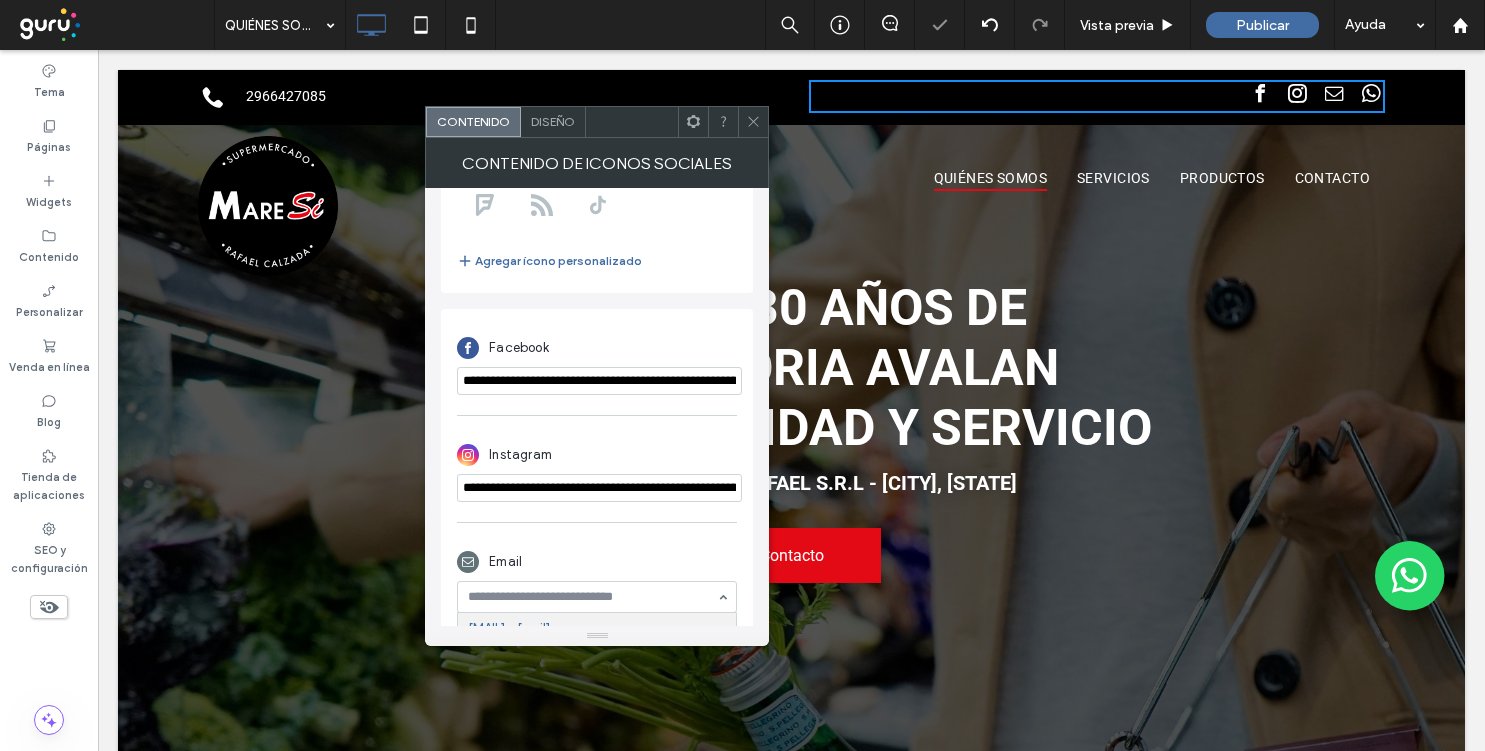 paste on "**********" 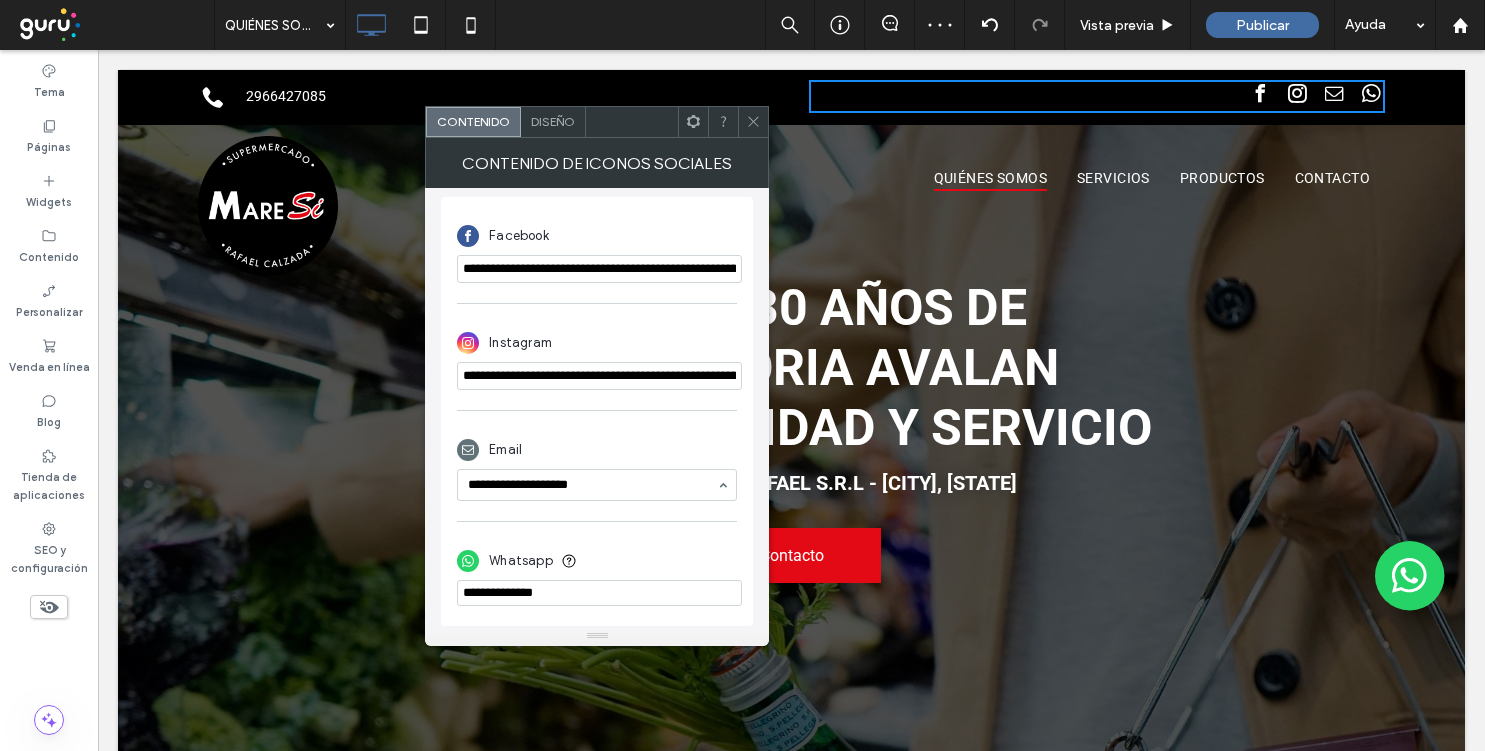 scroll, scrollTop: 0, scrollLeft: 0, axis: both 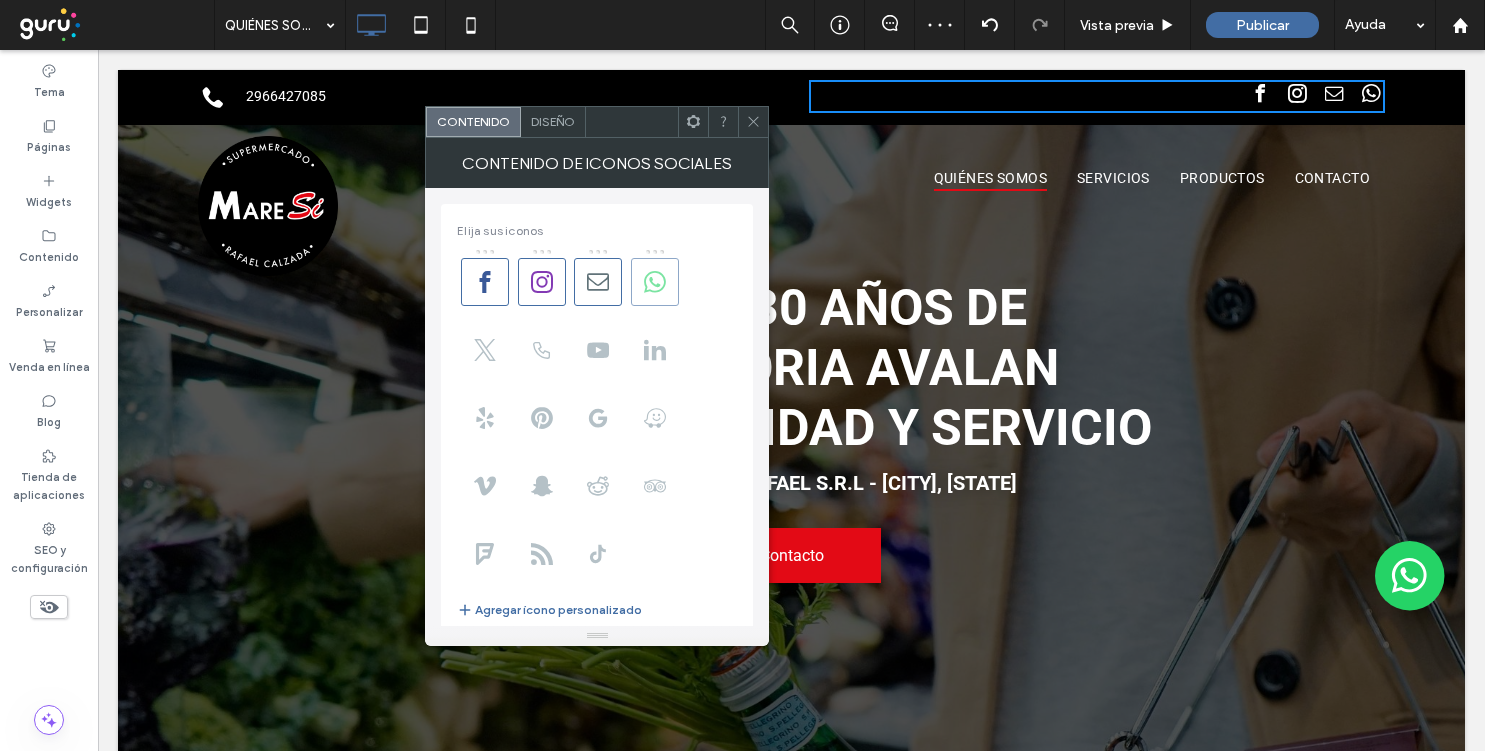 type on "**********" 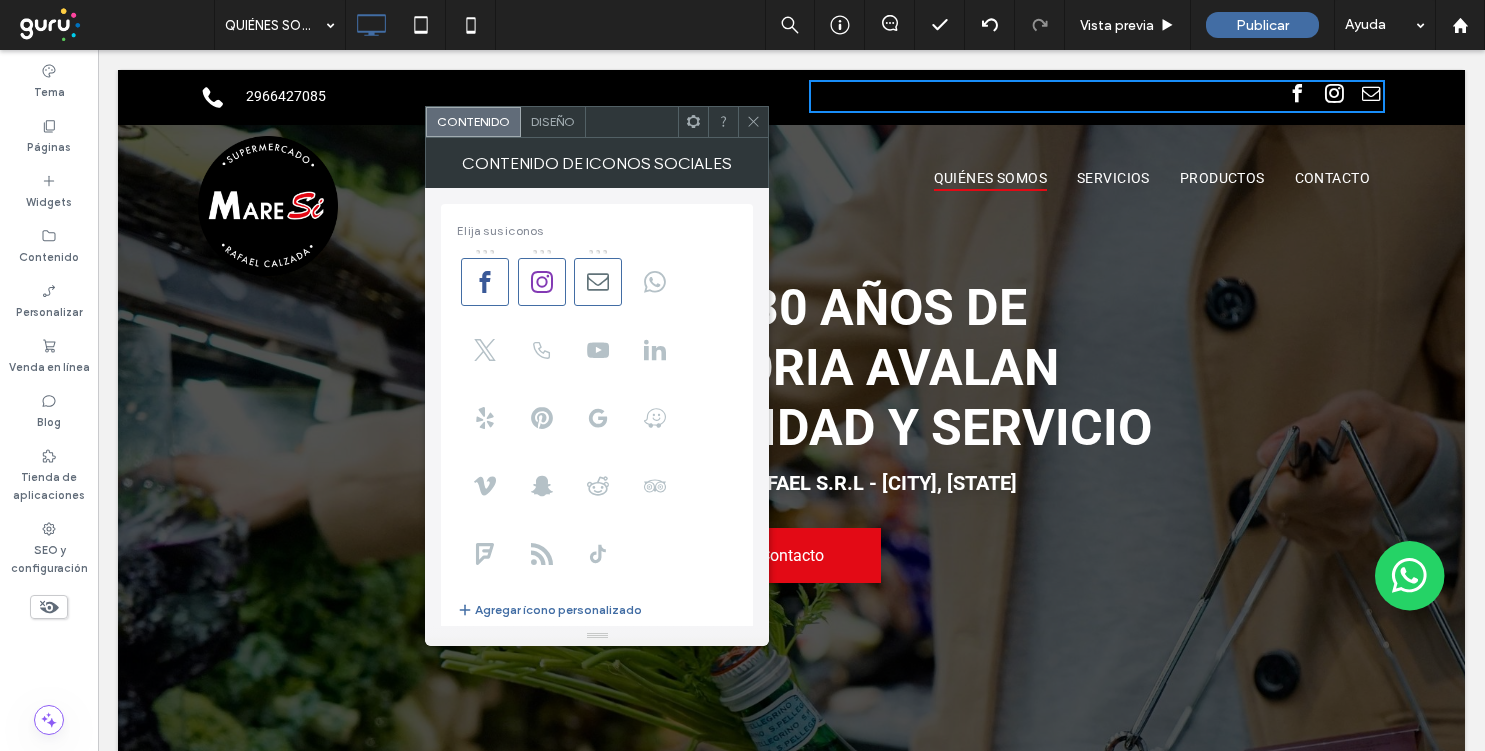 click 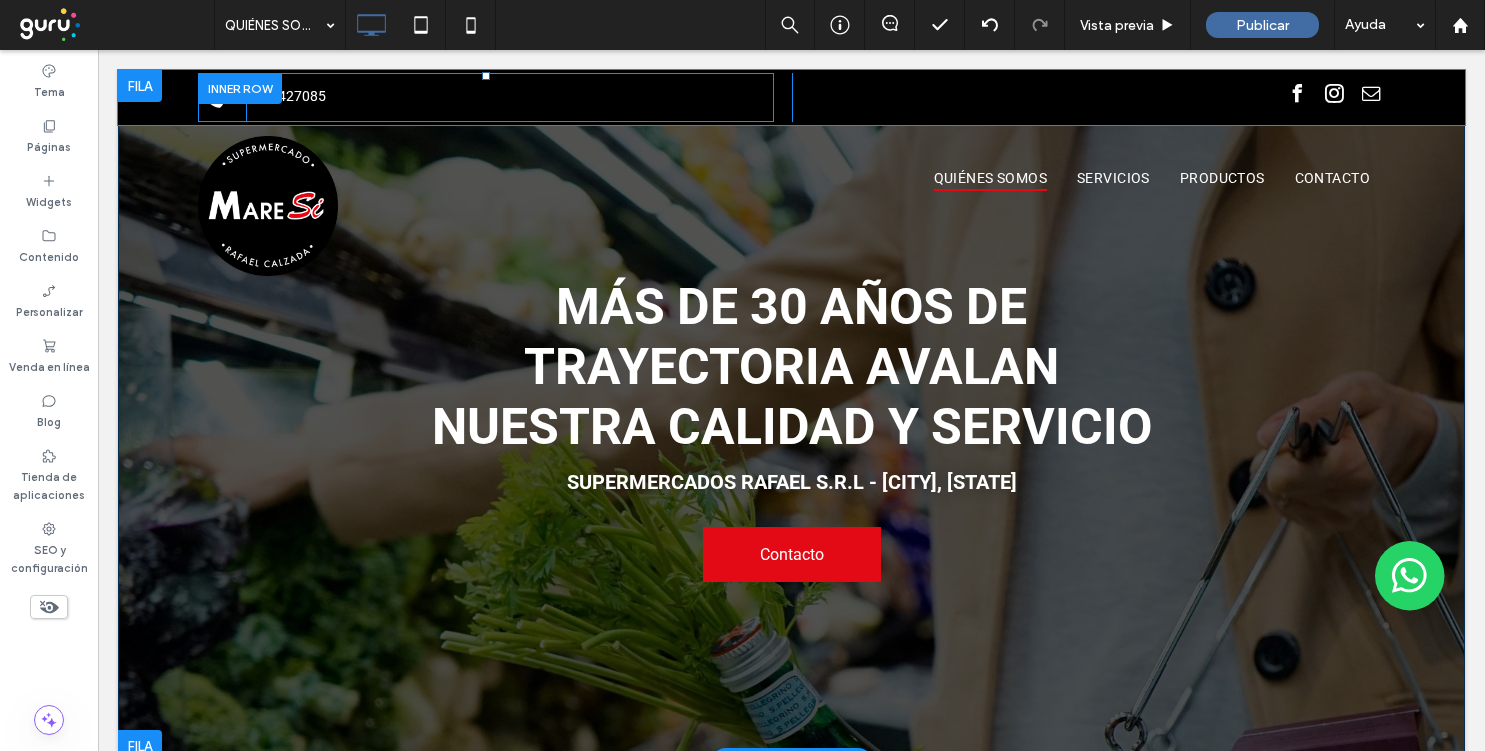 scroll, scrollTop: 0, scrollLeft: 0, axis: both 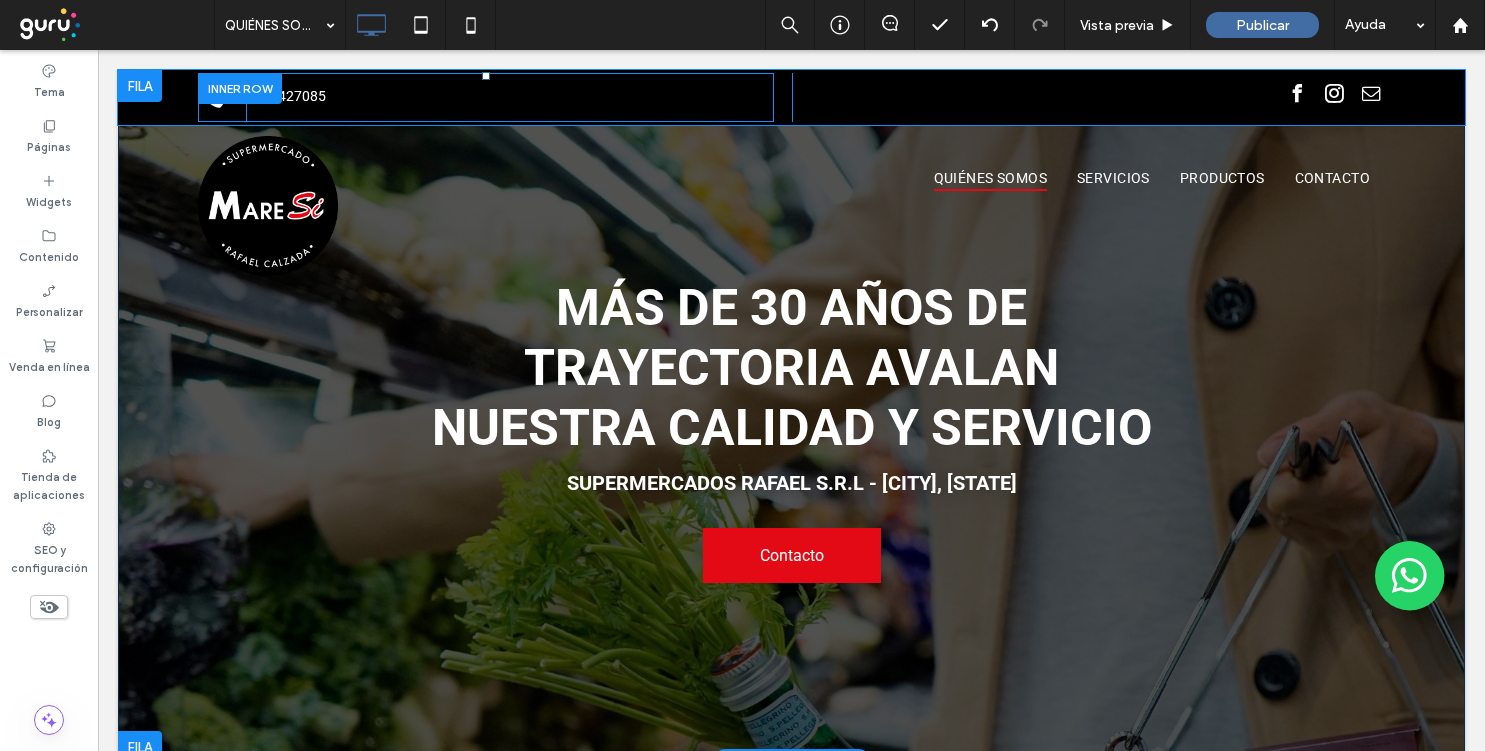 click on "Más de 30 años de trayectoria avalan nuestra calidad y servicio Supermercados Rafael S.R.L - Rafael Calzada, Buenos Aires
Contacto
Click To Paste
Fila + Añadir sección" at bounding box center [791, 416] 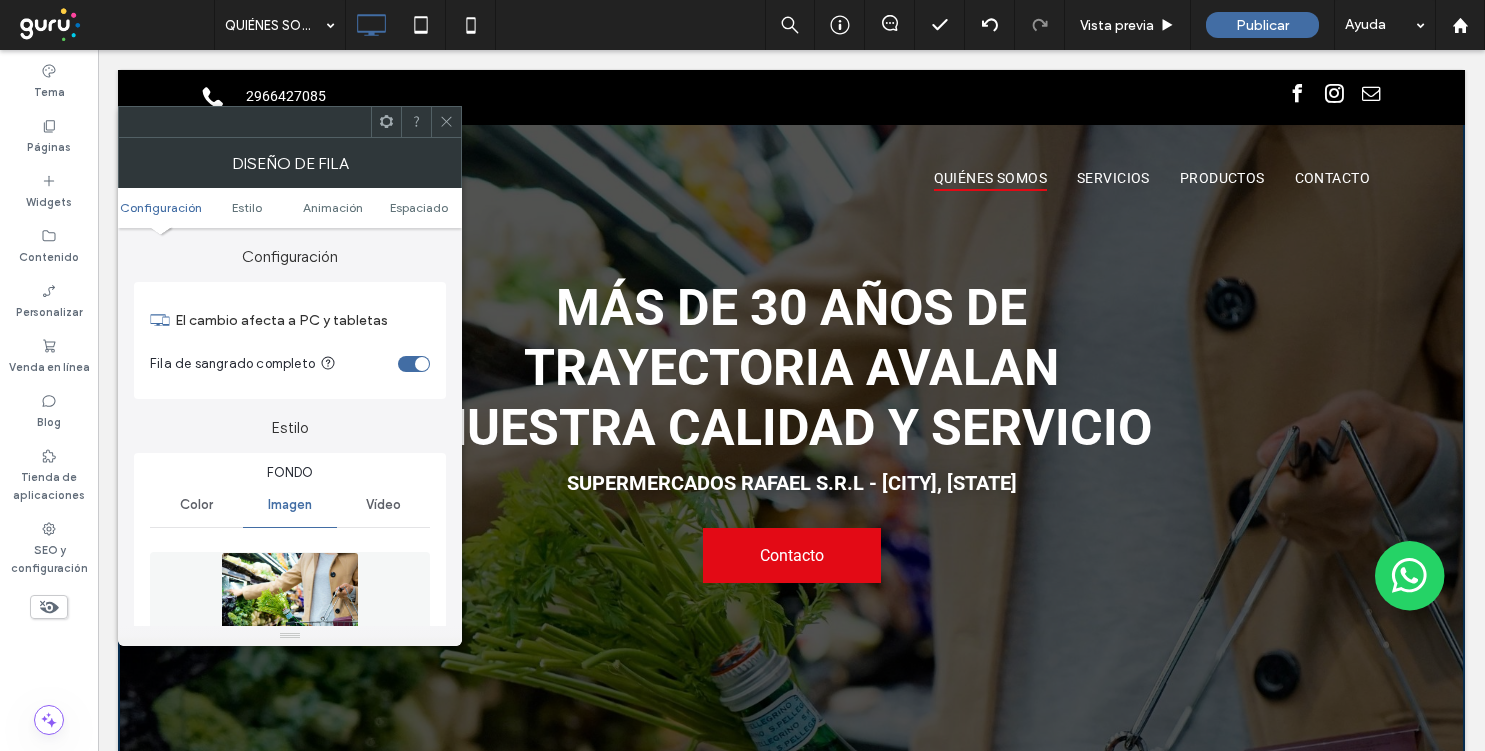 click on "2966427085" at bounding box center (391, 95) 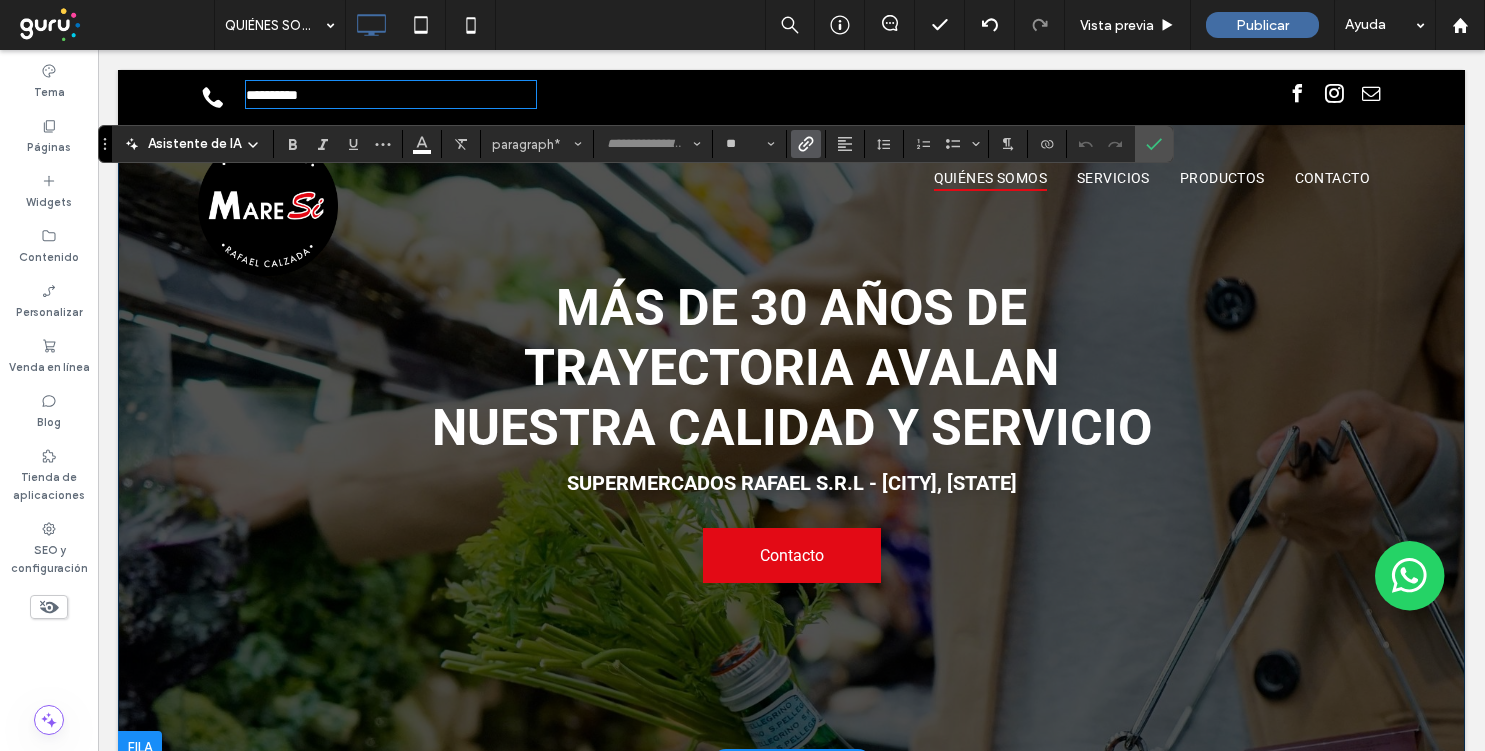 click on "Más de 30 años de trayectoria avalan nuestra calidad y servicio Supermercados Rafael S.R.L - Rafael Calzada, Buenos Aires
Contacto
Click To Paste" at bounding box center [791, 416] 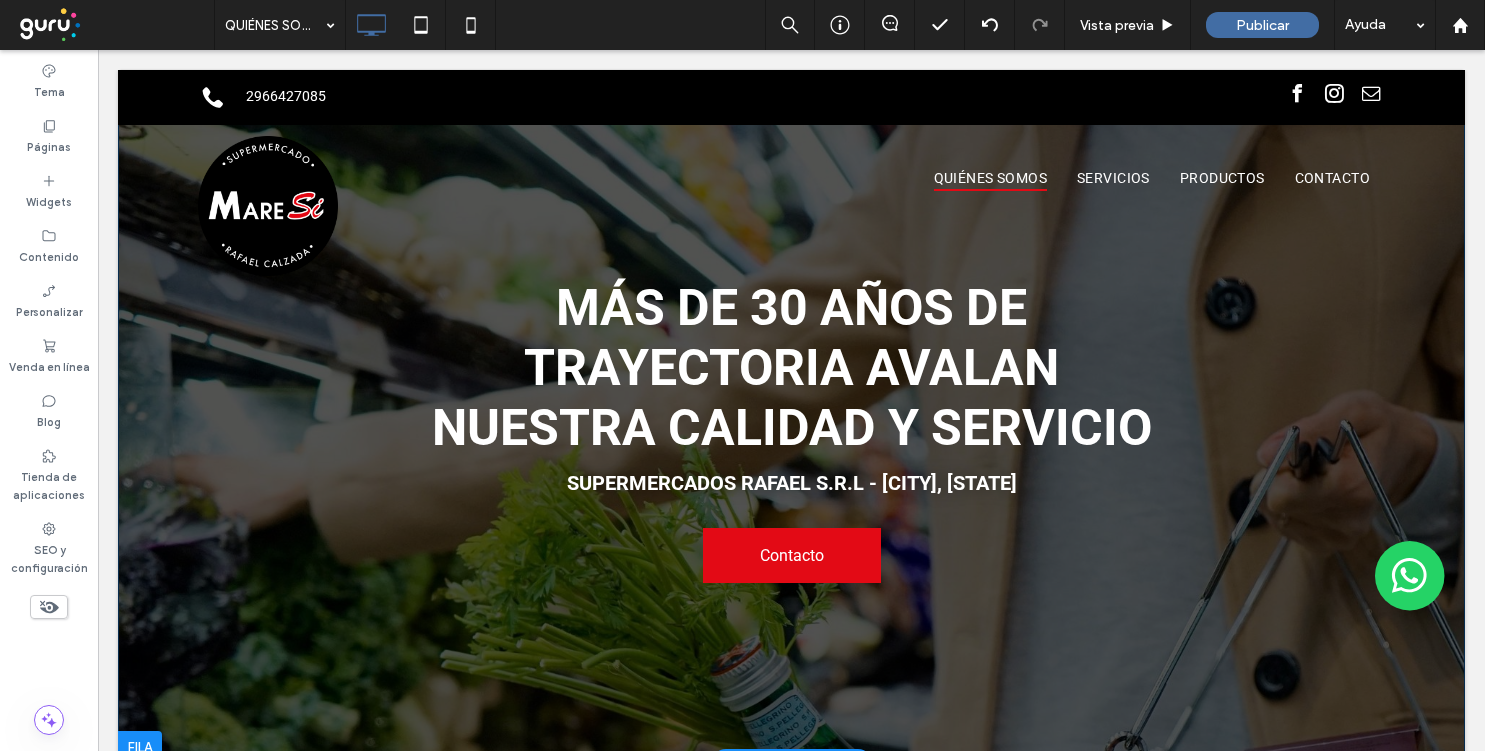 click on "Más de 30 años de trayectoria avalan nuestra calidad y servicio Supermercados Rafael S.R.L - Rafael Calzada, Buenos Aires
Contacto
Click To Paste" at bounding box center [791, 416] 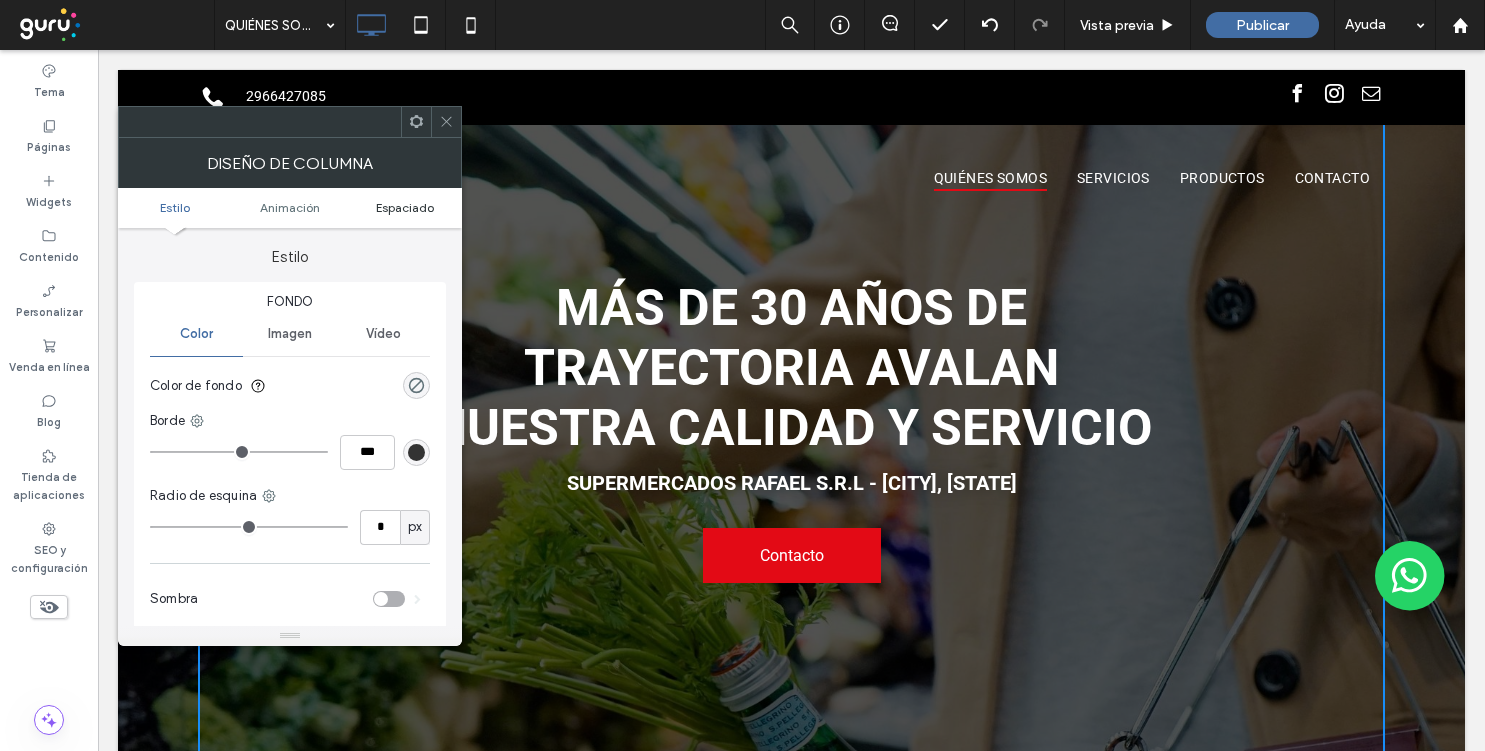 click on "Espaciado" at bounding box center (405, 207) 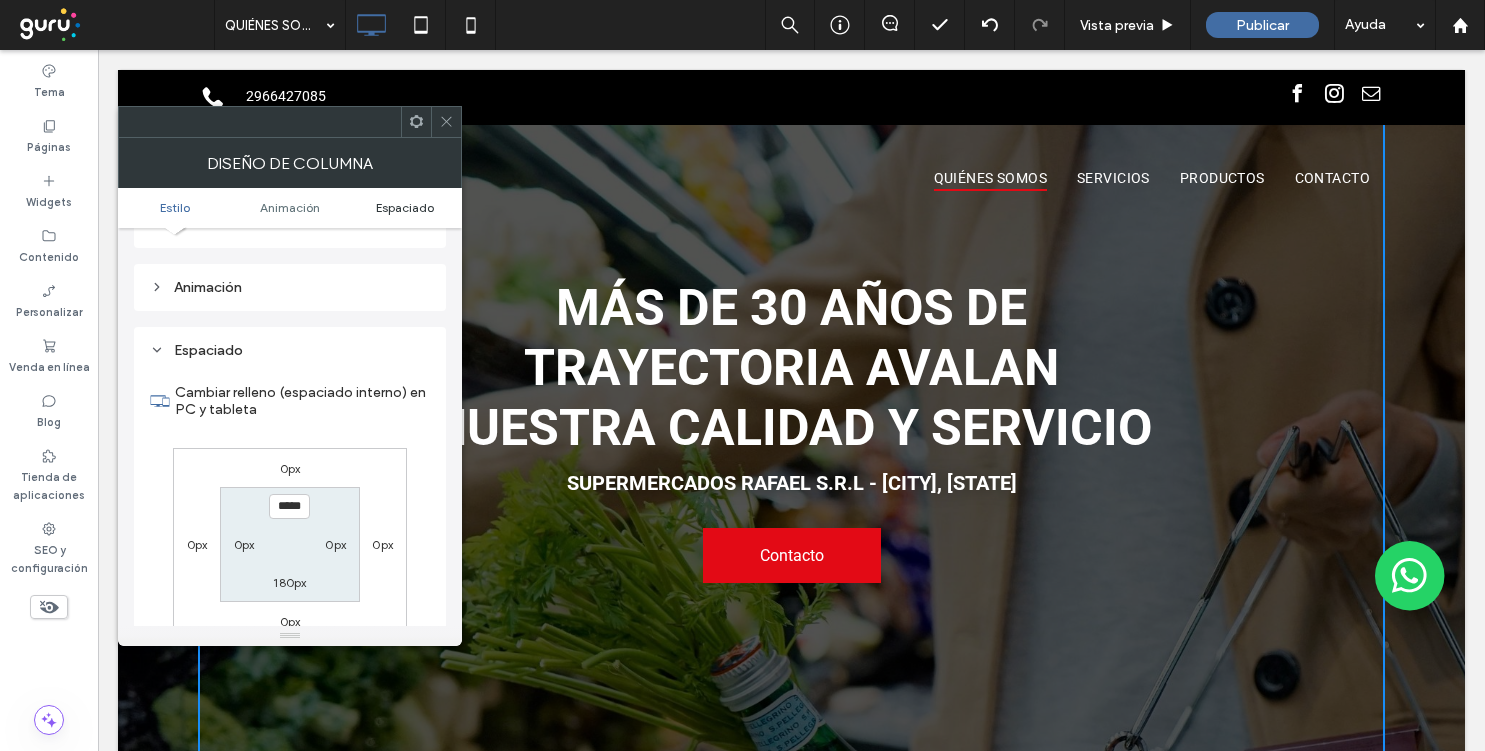 scroll, scrollTop: 470, scrollLeft: 0, axis: vertical 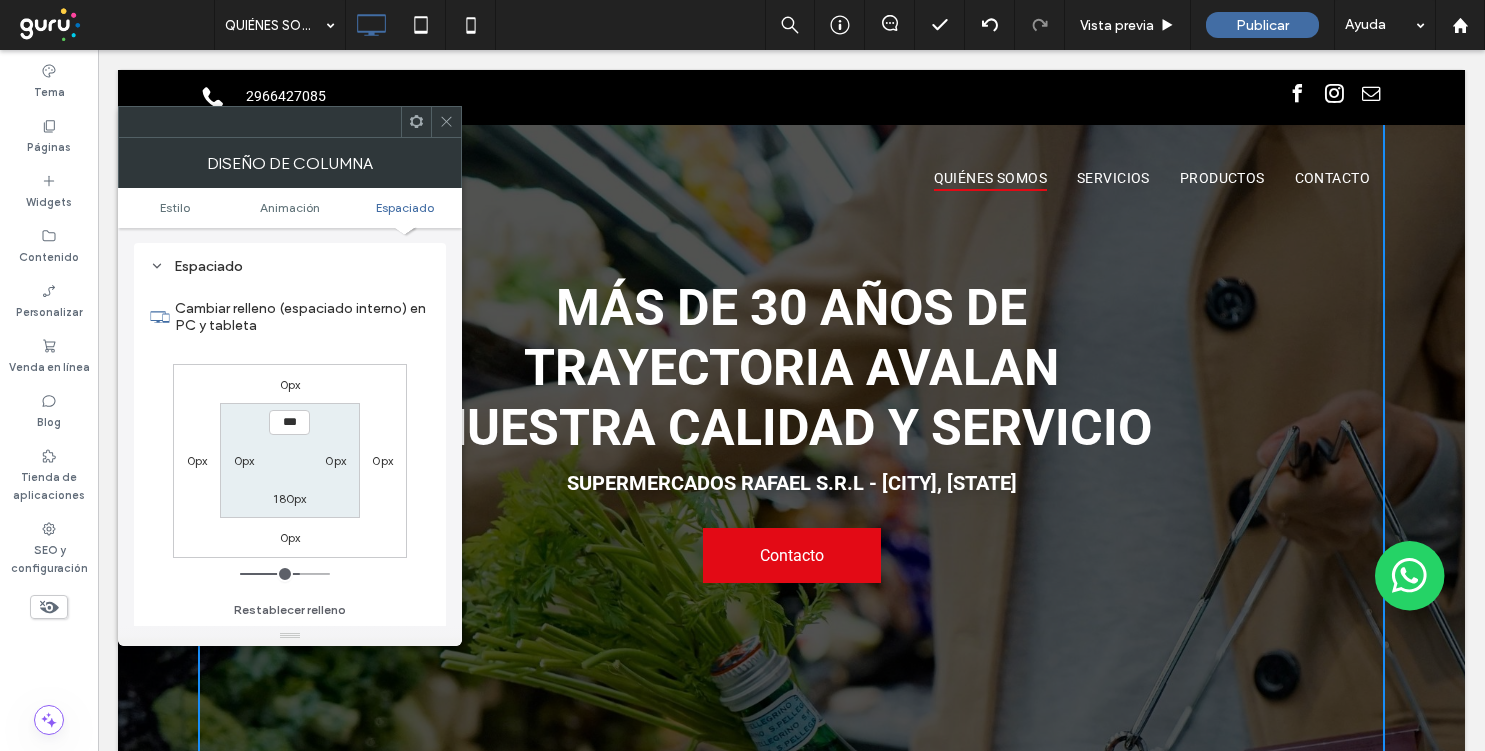 type on "*****" 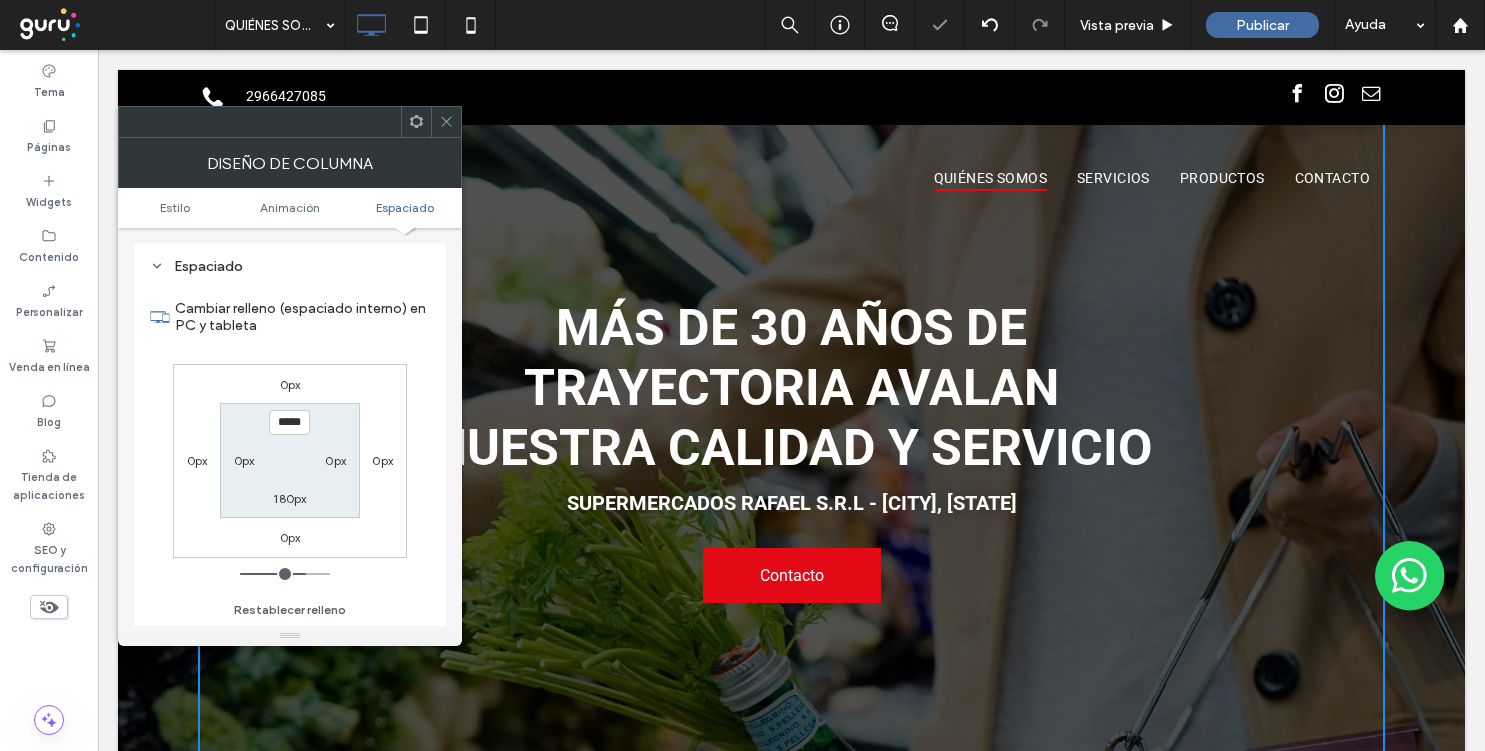 click 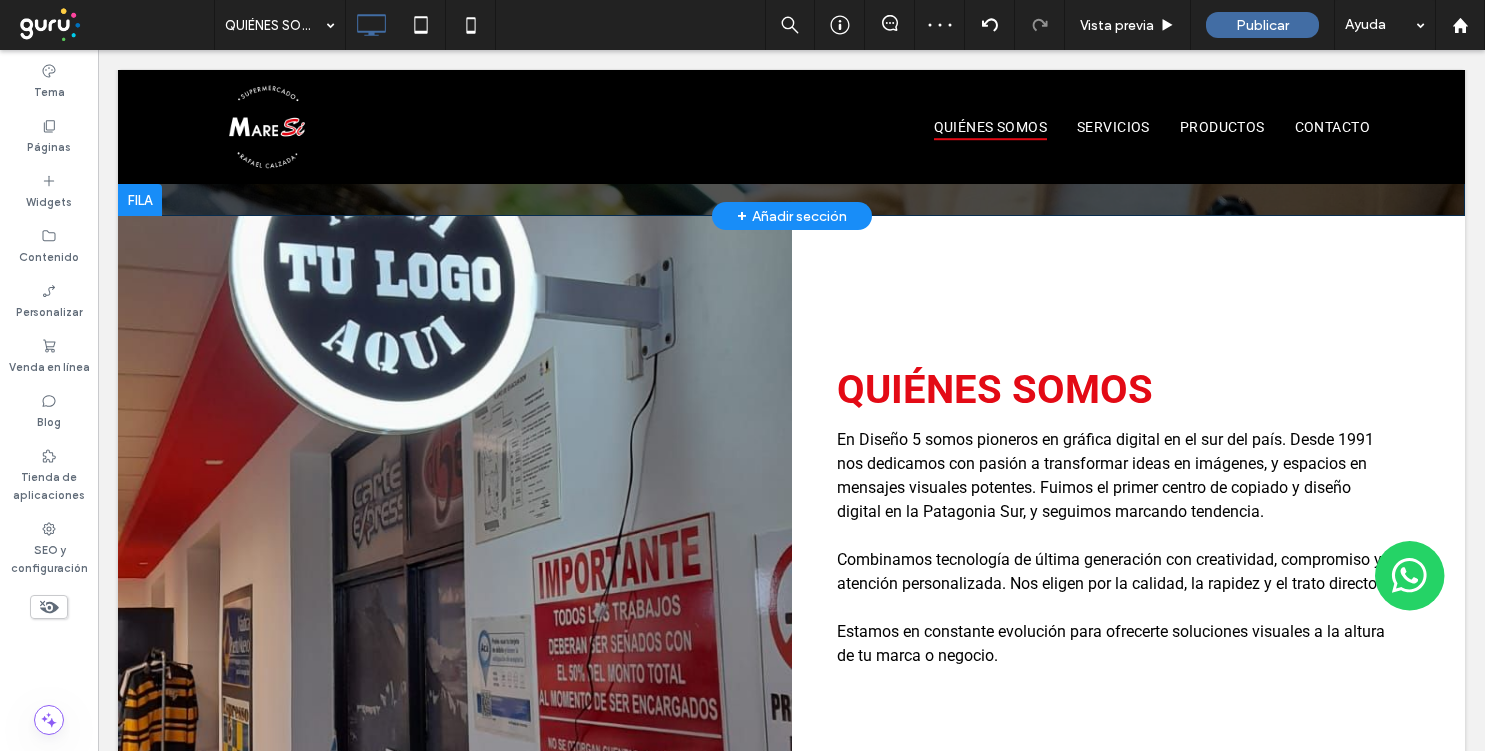 scroll, scrollTop: 604, scrollLeft: 0, axis: vertical 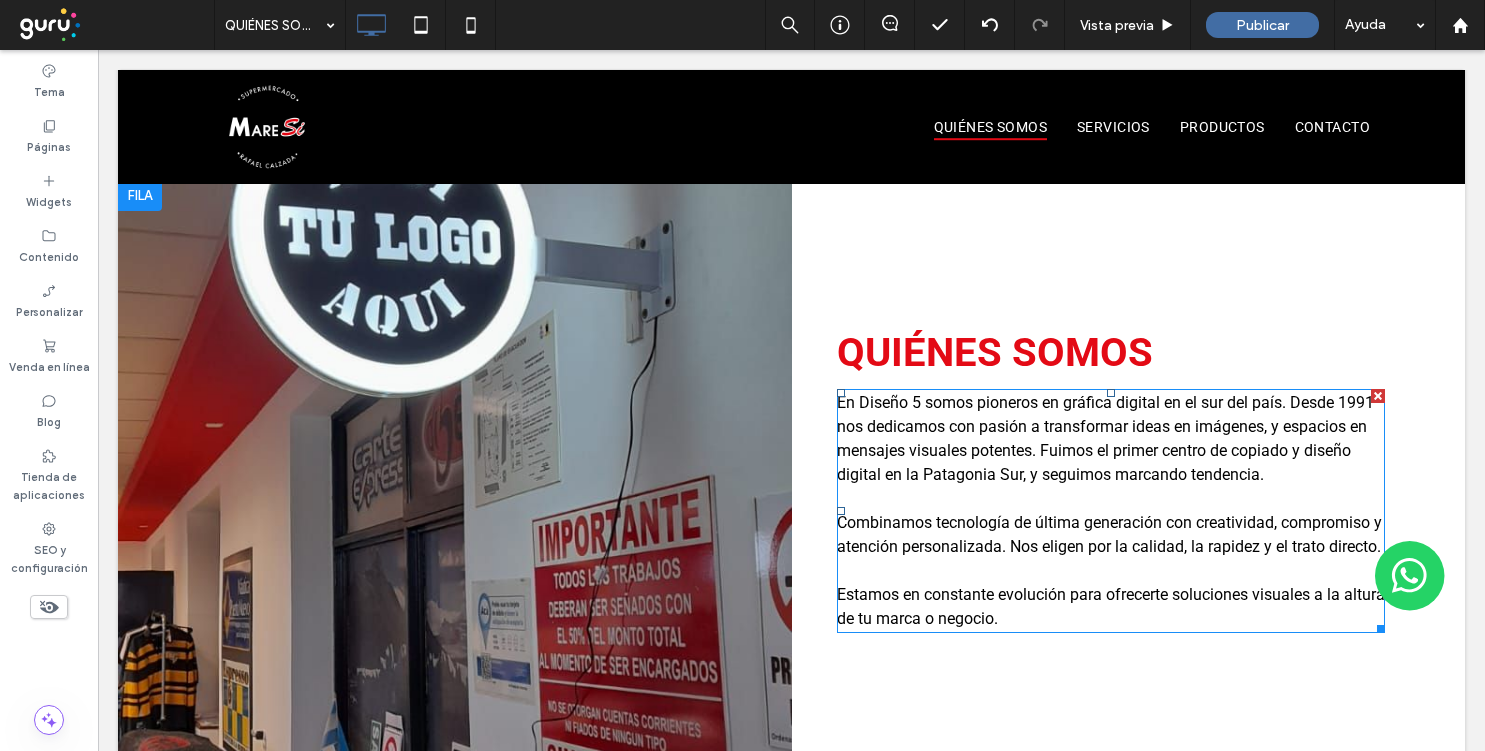 click on "En Diseño 5 somos pioneros en gráfica digital en el sur del país. Desde 1991 nos dedicamos con pasión a transformar ideas en imágenes, y espacios en mensajes visuales potentes. Fuimos el primer centro de copiado y diseño digital en la Patagonia Sur, y seguimos marcando tendencia." at bounding box center [1105, 438] 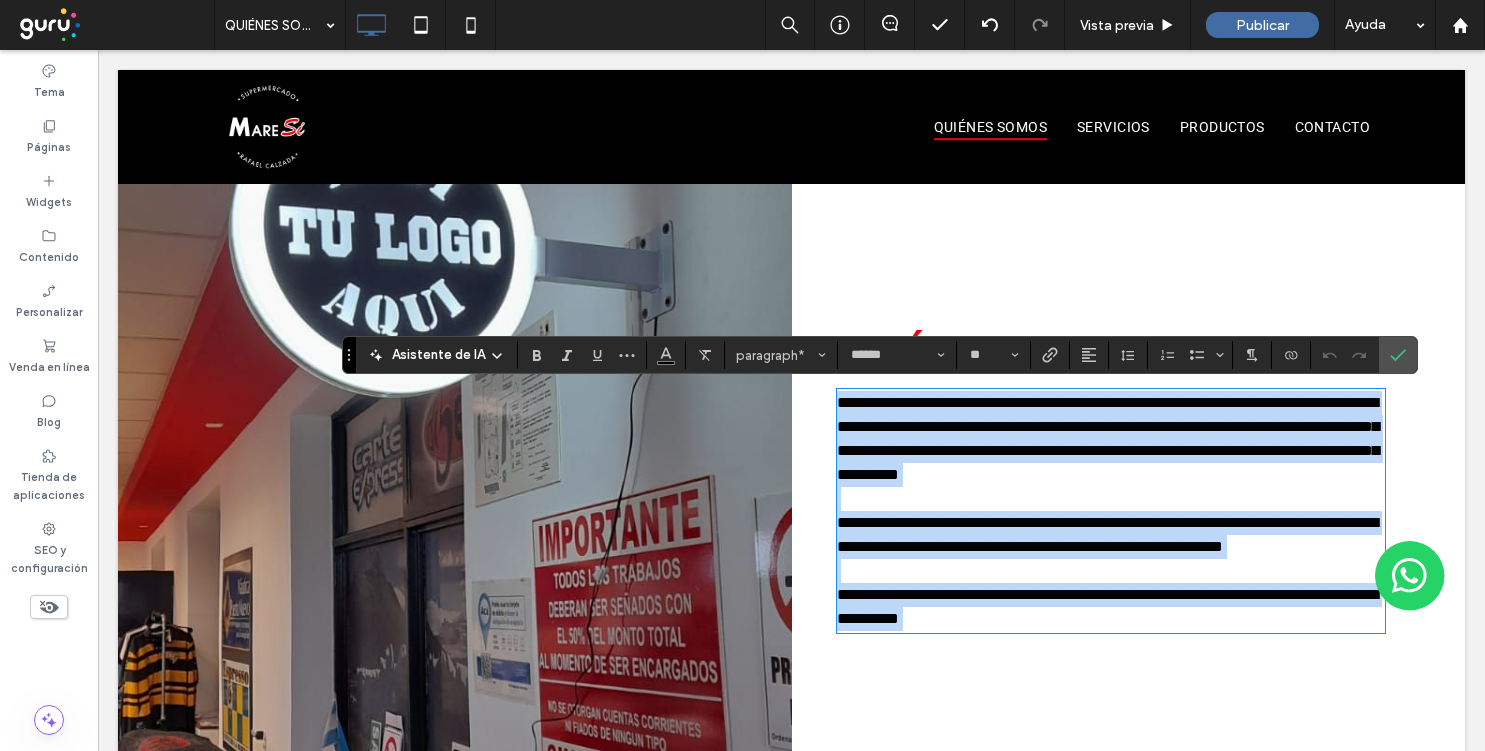 click on "**********" at bounding box center (1108, 438) 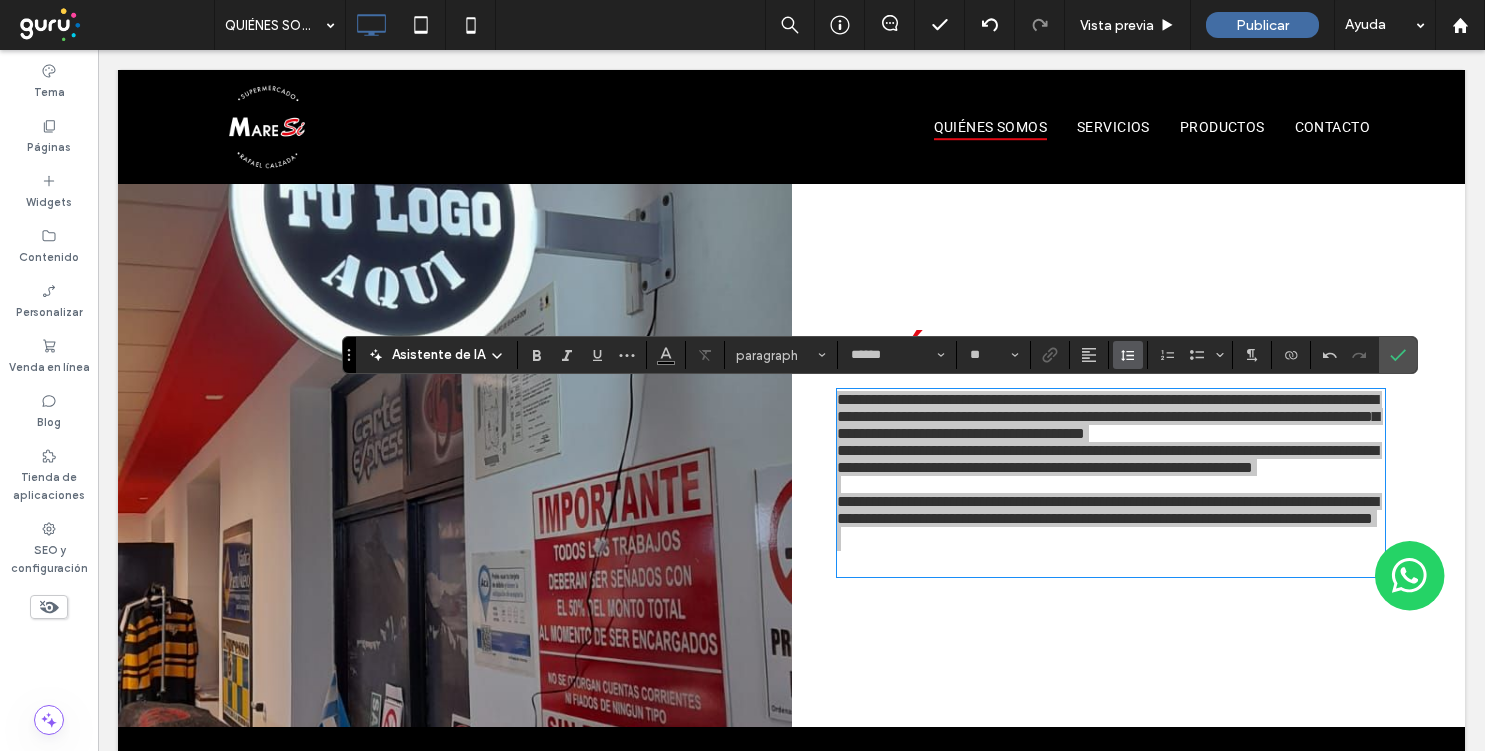 click 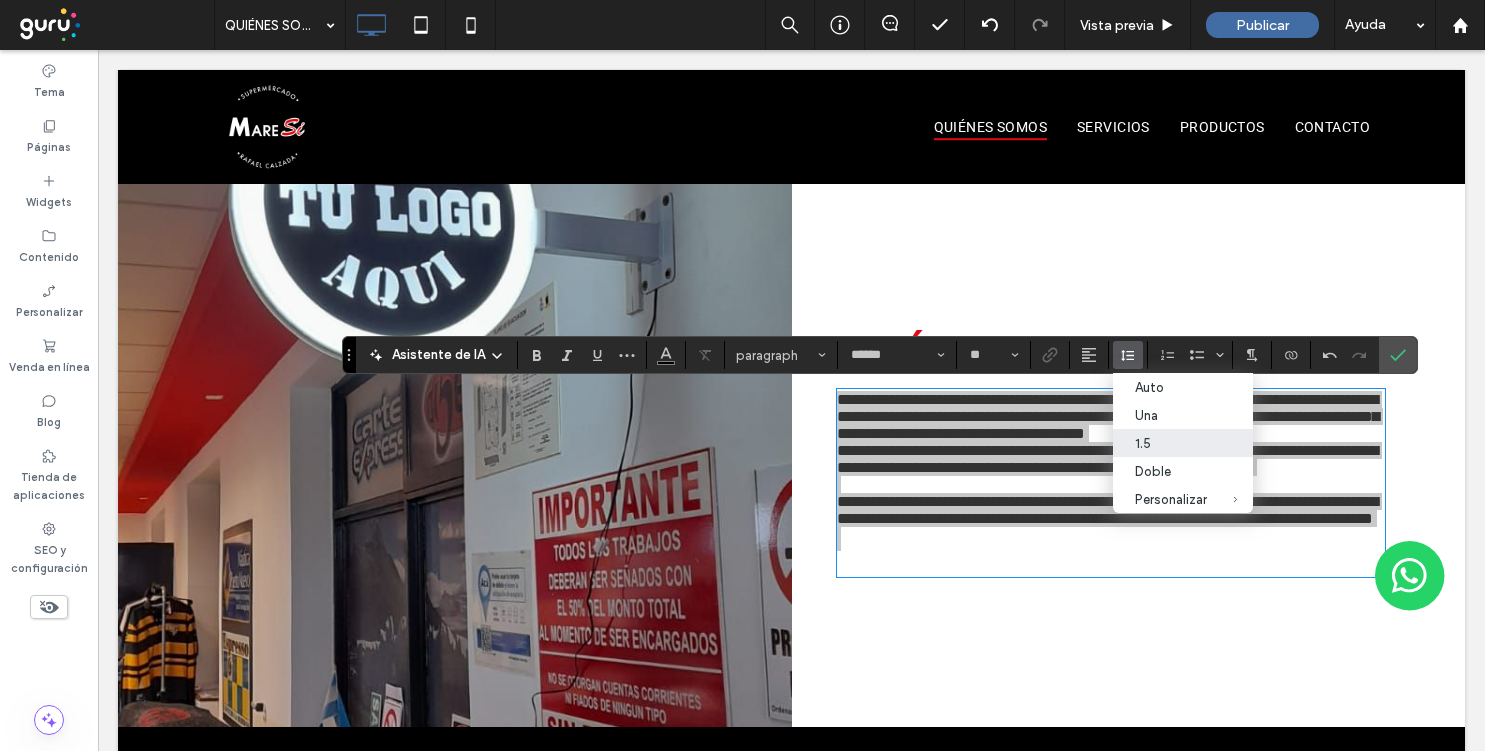 click on "1.5" at bounding box center [1171, 443] 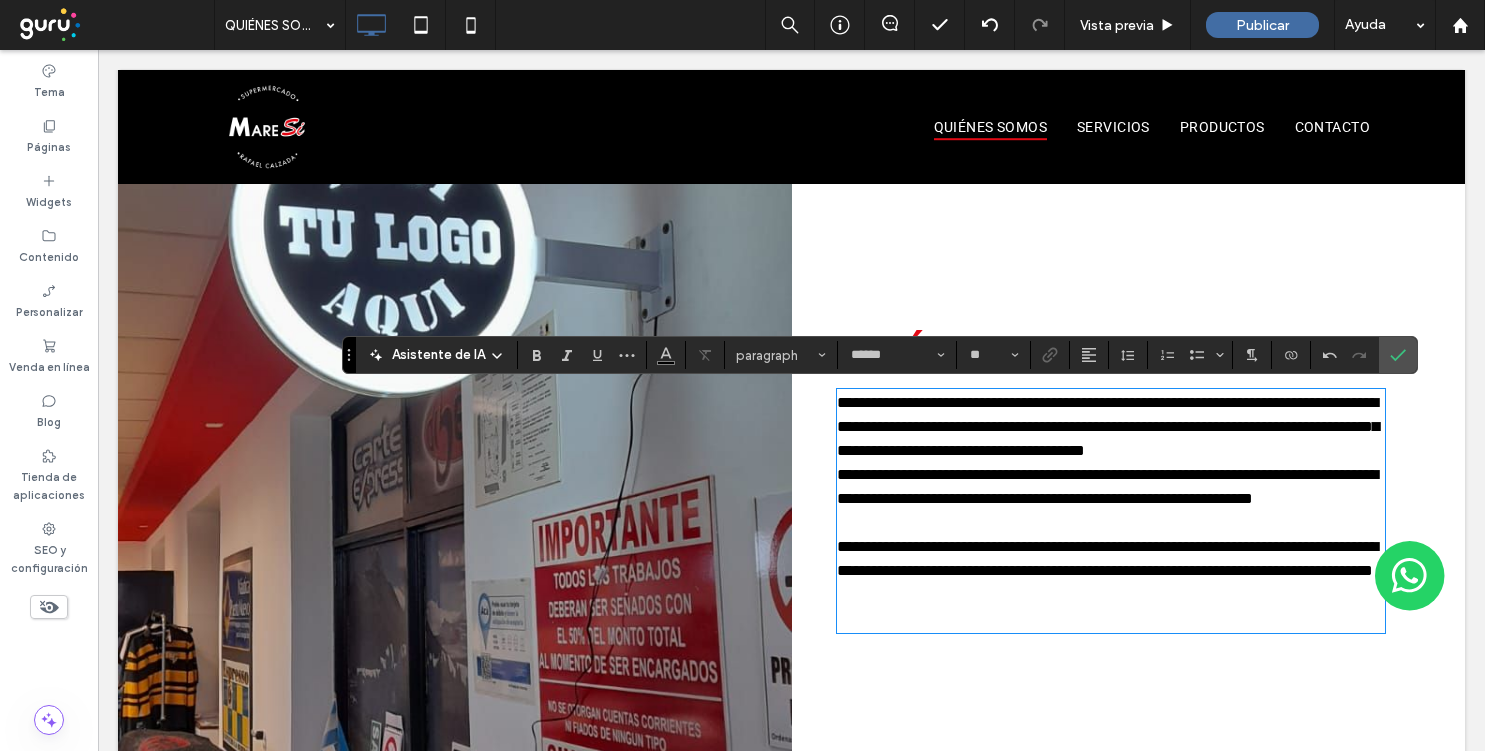 click at bounding box center [1111, 607] 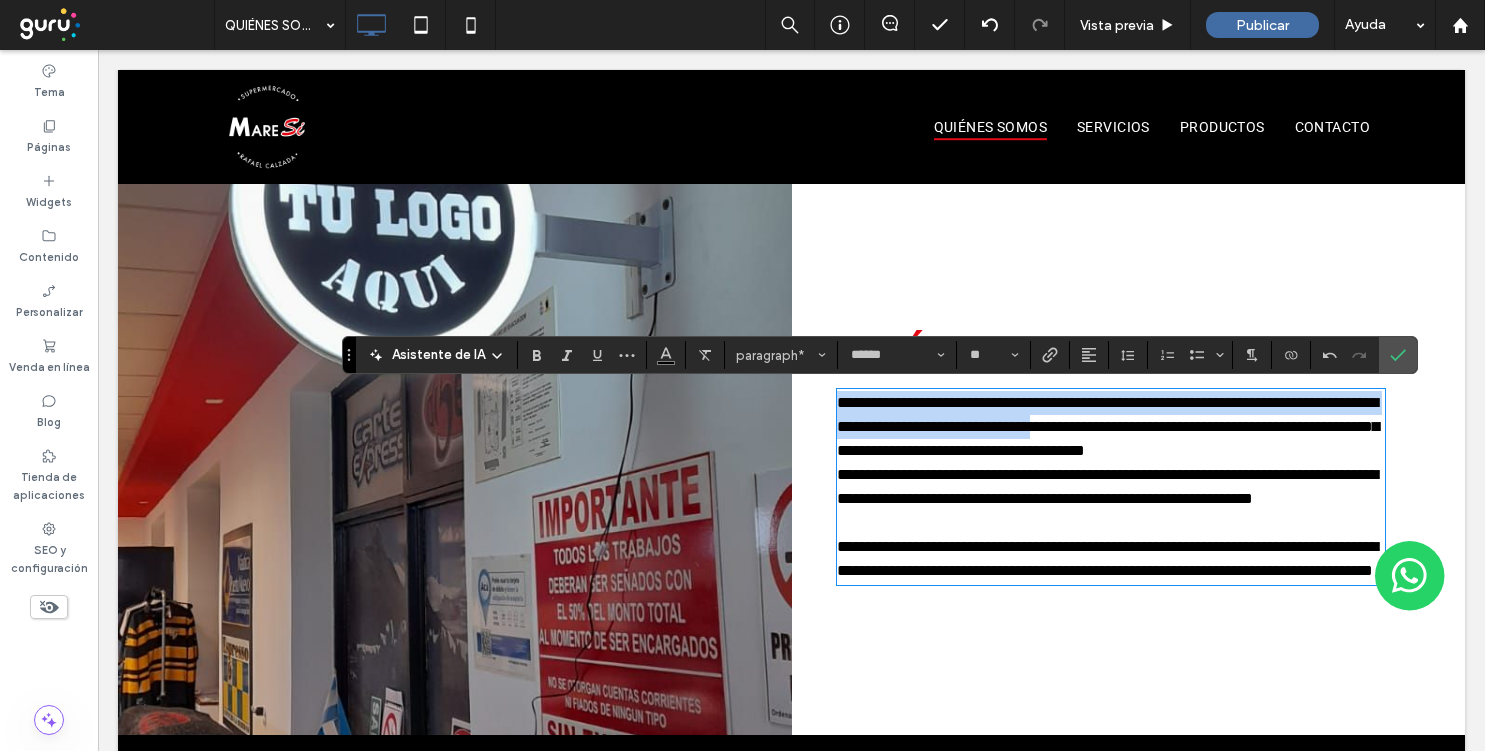 drag, startPoint x: 1178, startPoint y: 432, endPoint x: 818, endPoint y: 381, distance: 363.59454 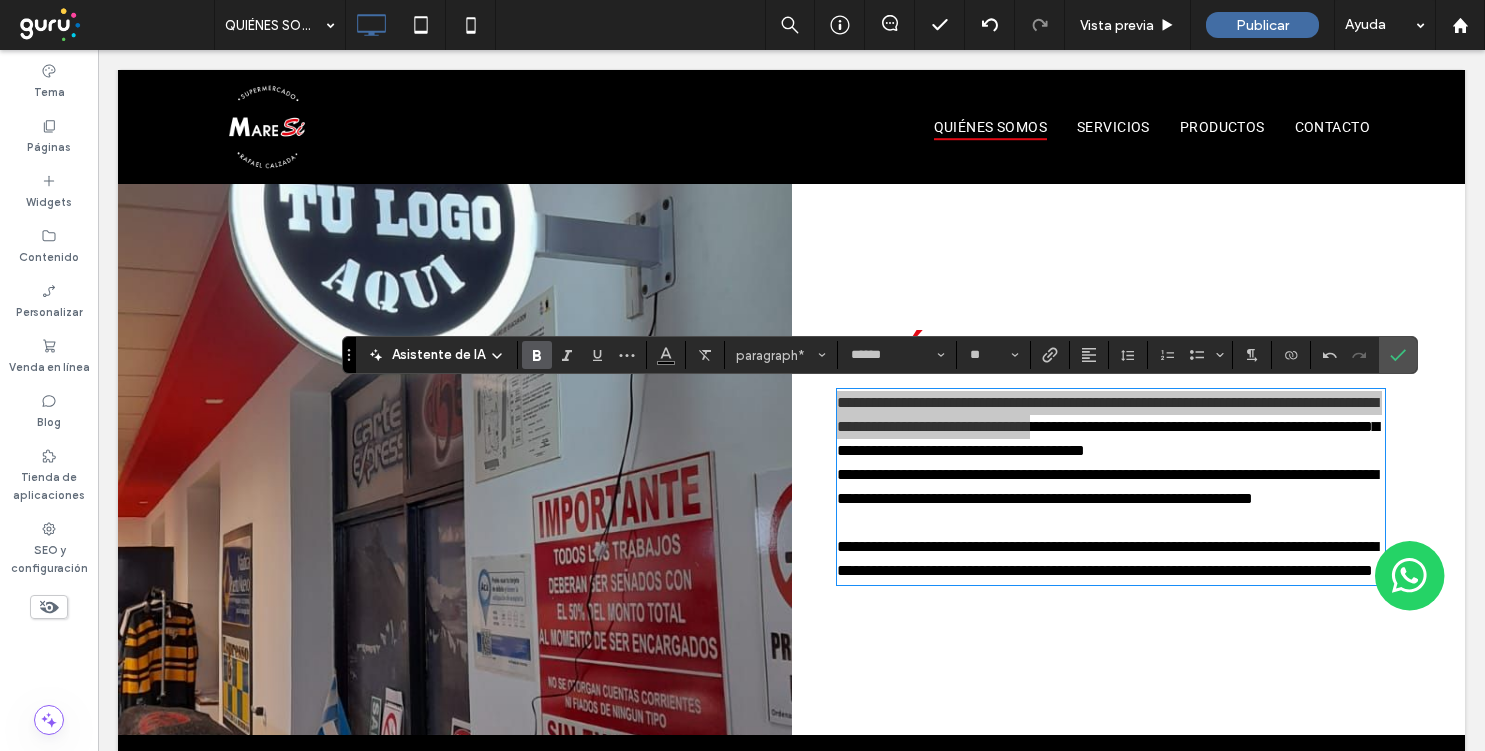 click 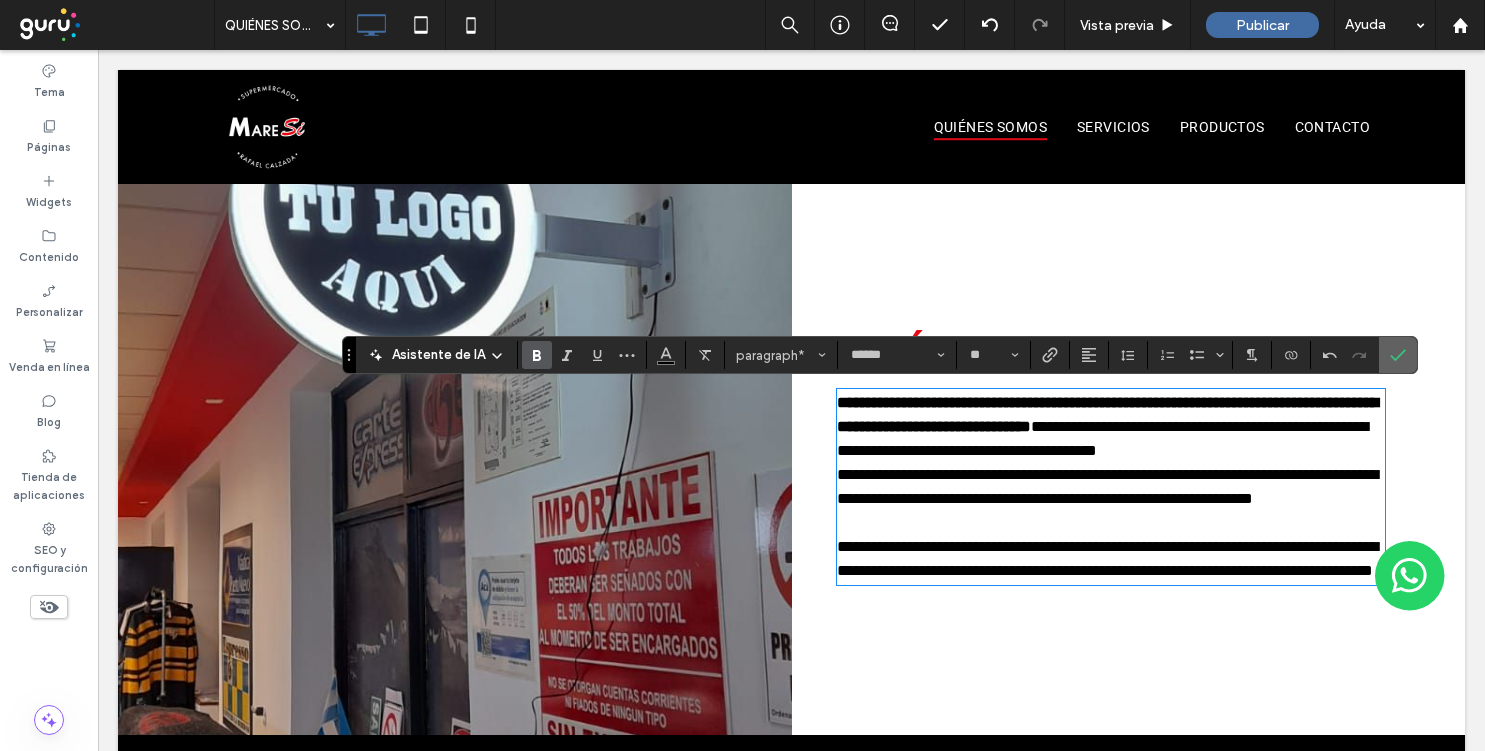 click 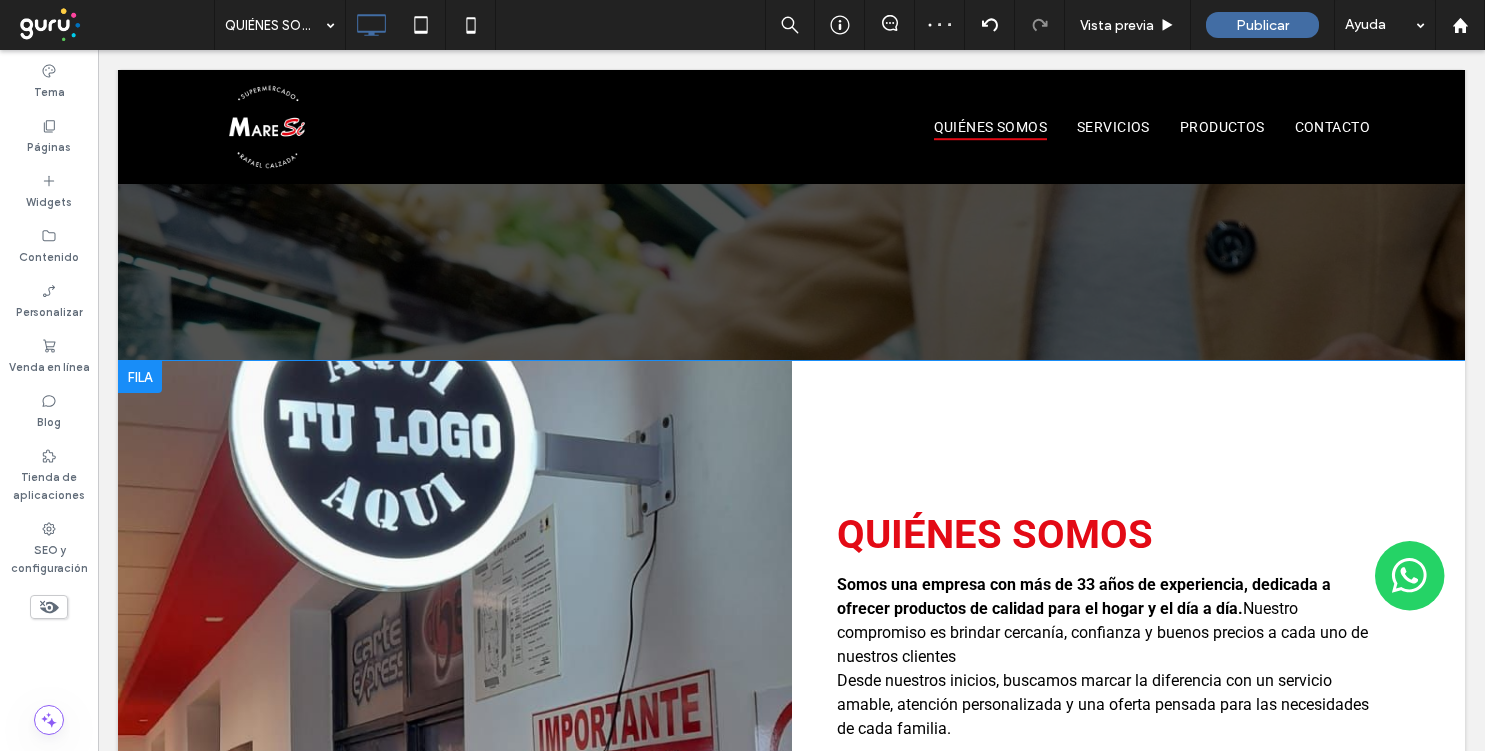 scroll, scrollTop: 398, scrollLeft: 0, axis: vertical 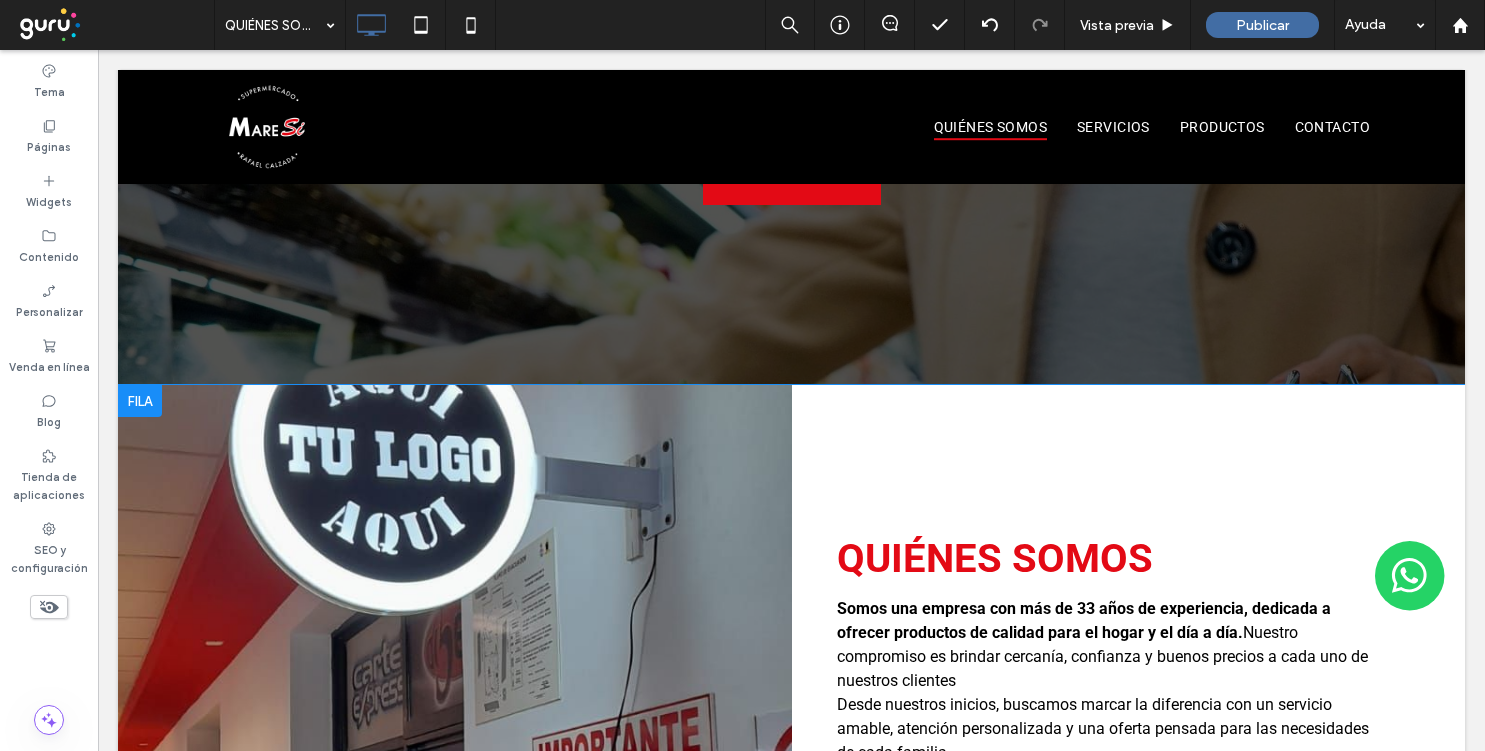 click at bounding box center [140, 401] 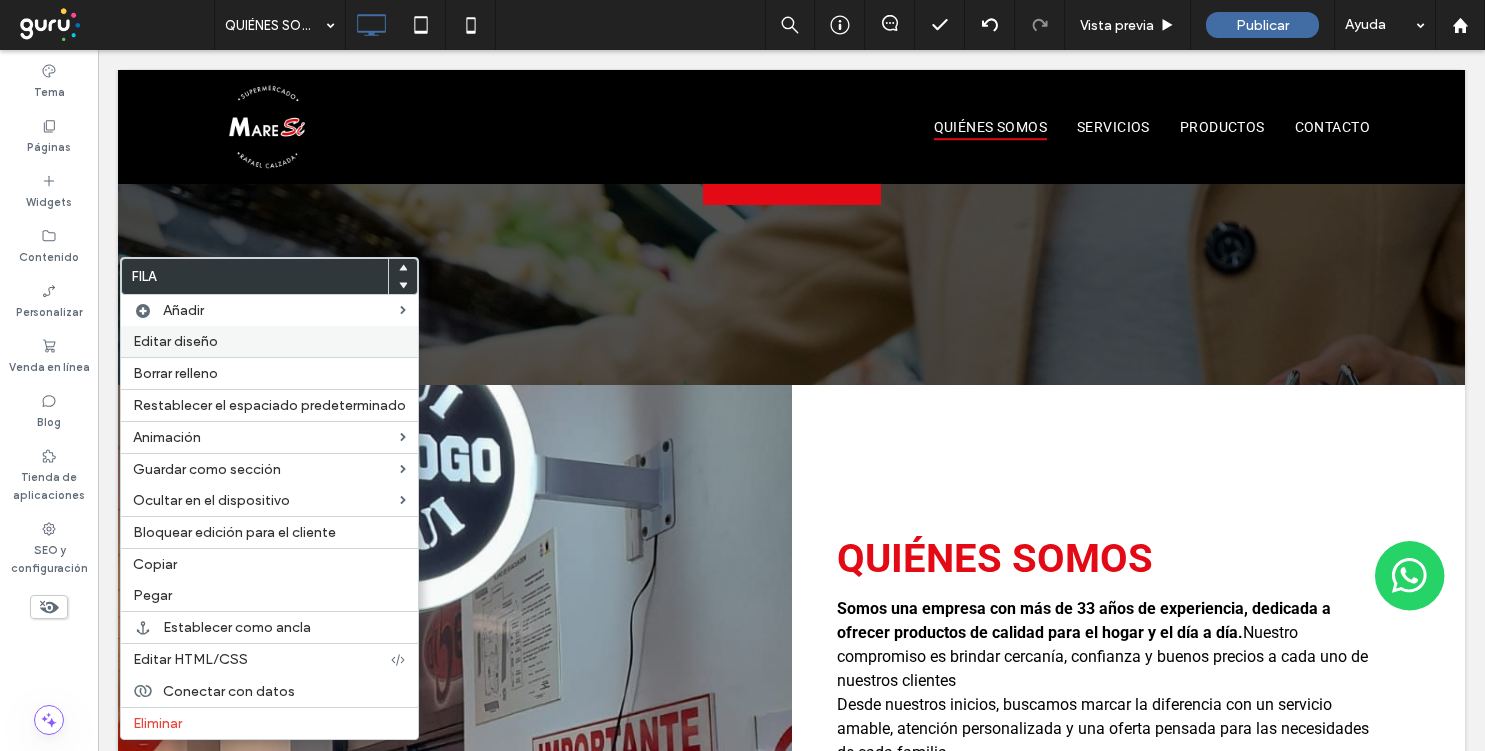 click on "Editar diseño" at bounding box center [175, 341] 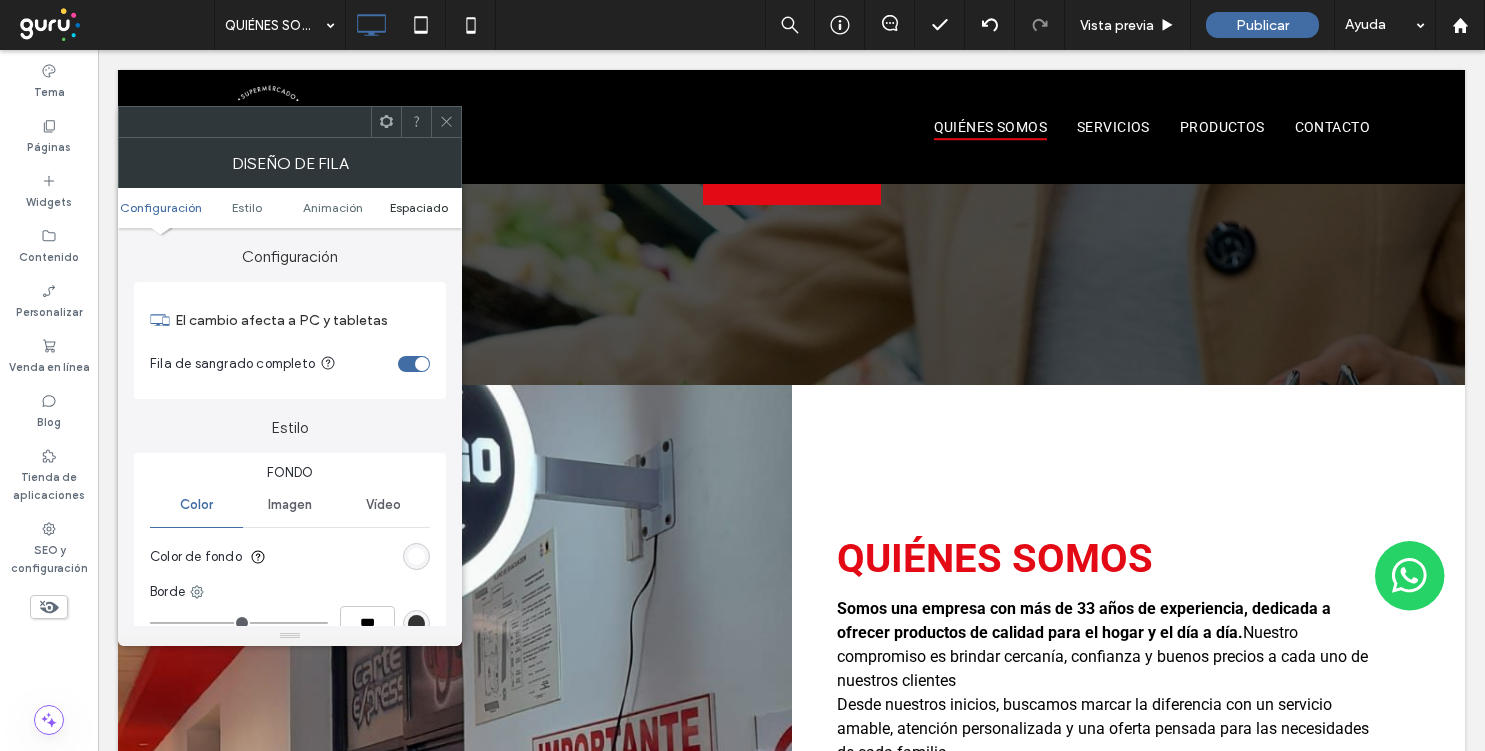 click on "Espaciado" at bounding box center (419, 207) 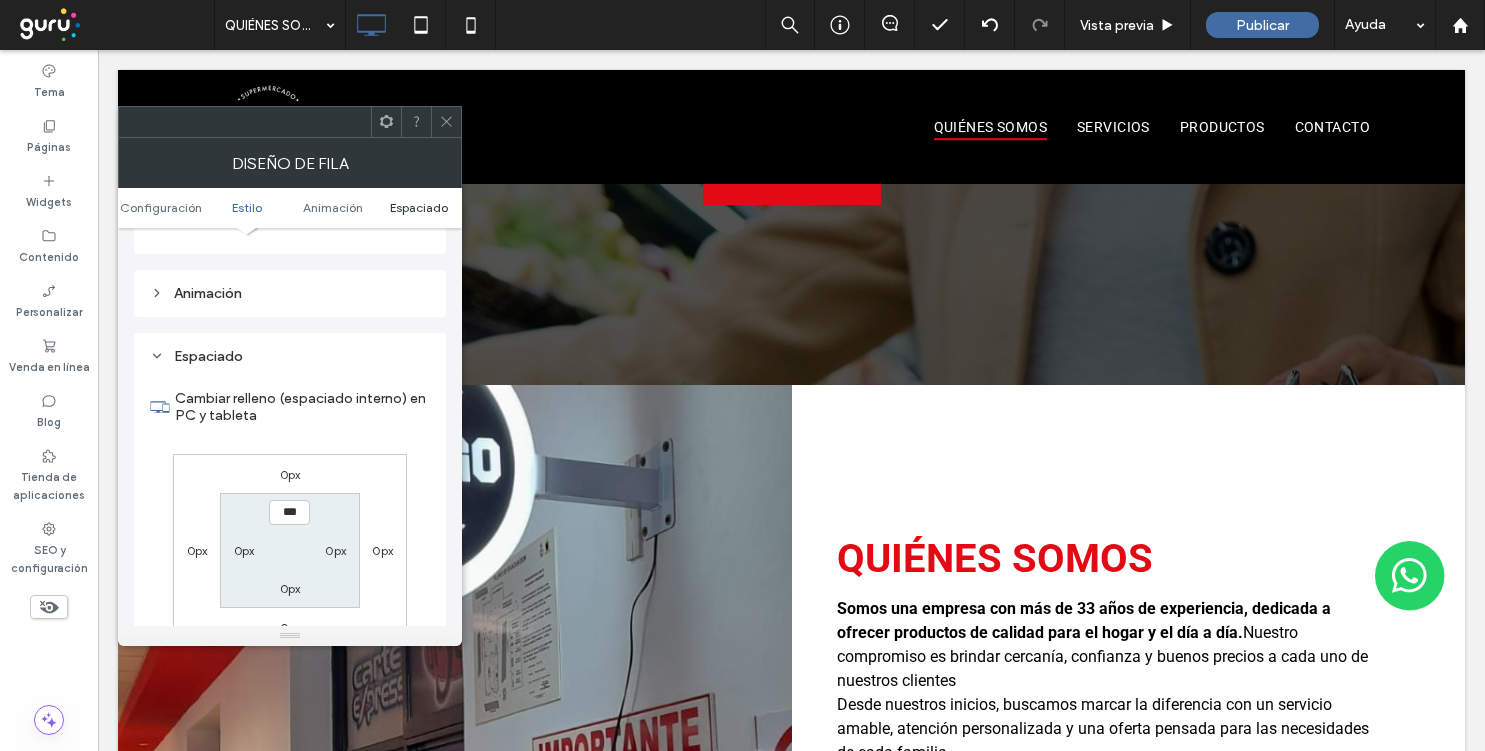 scroll, scrollTop: 566, scrollLeft: 0, axis: vertical 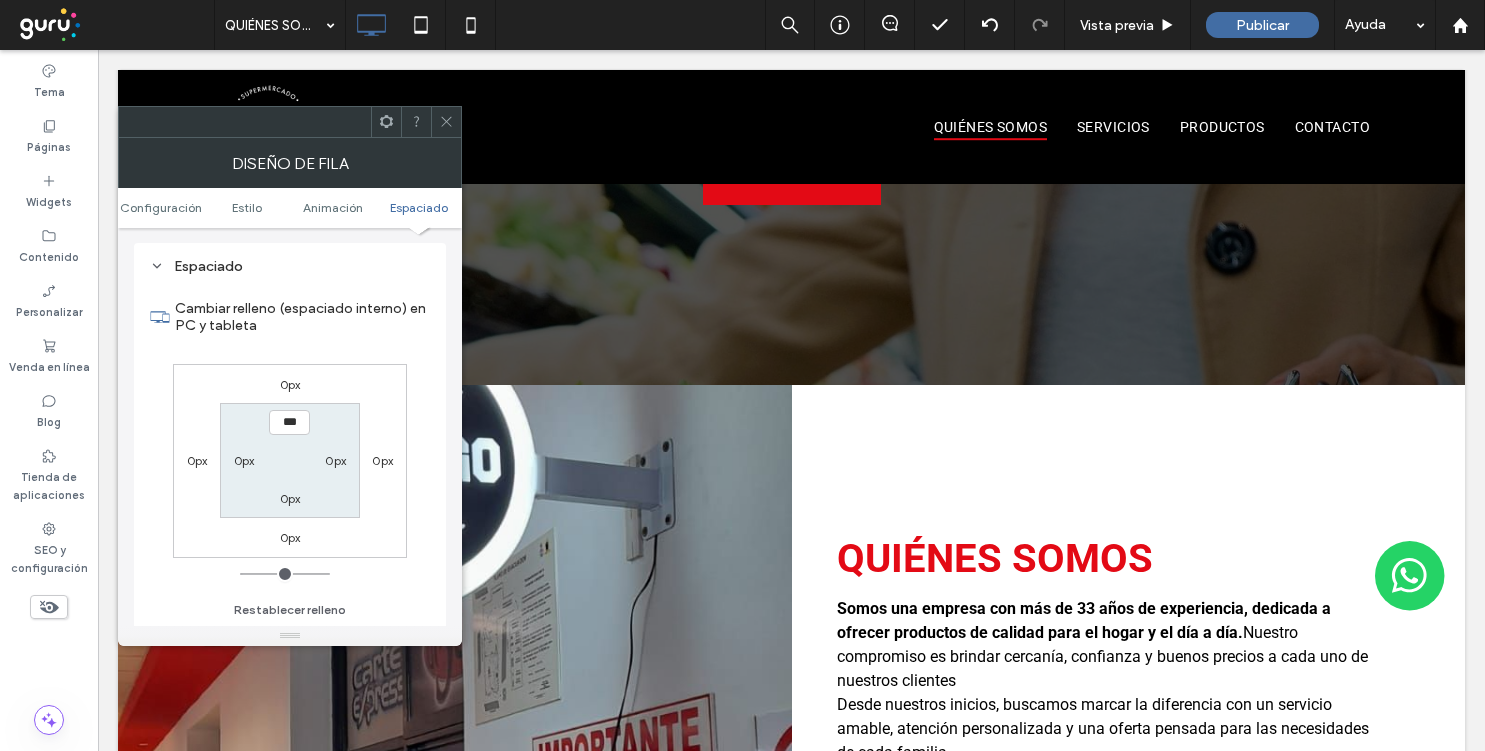 click on "0px" at bounding box center (244, 460) 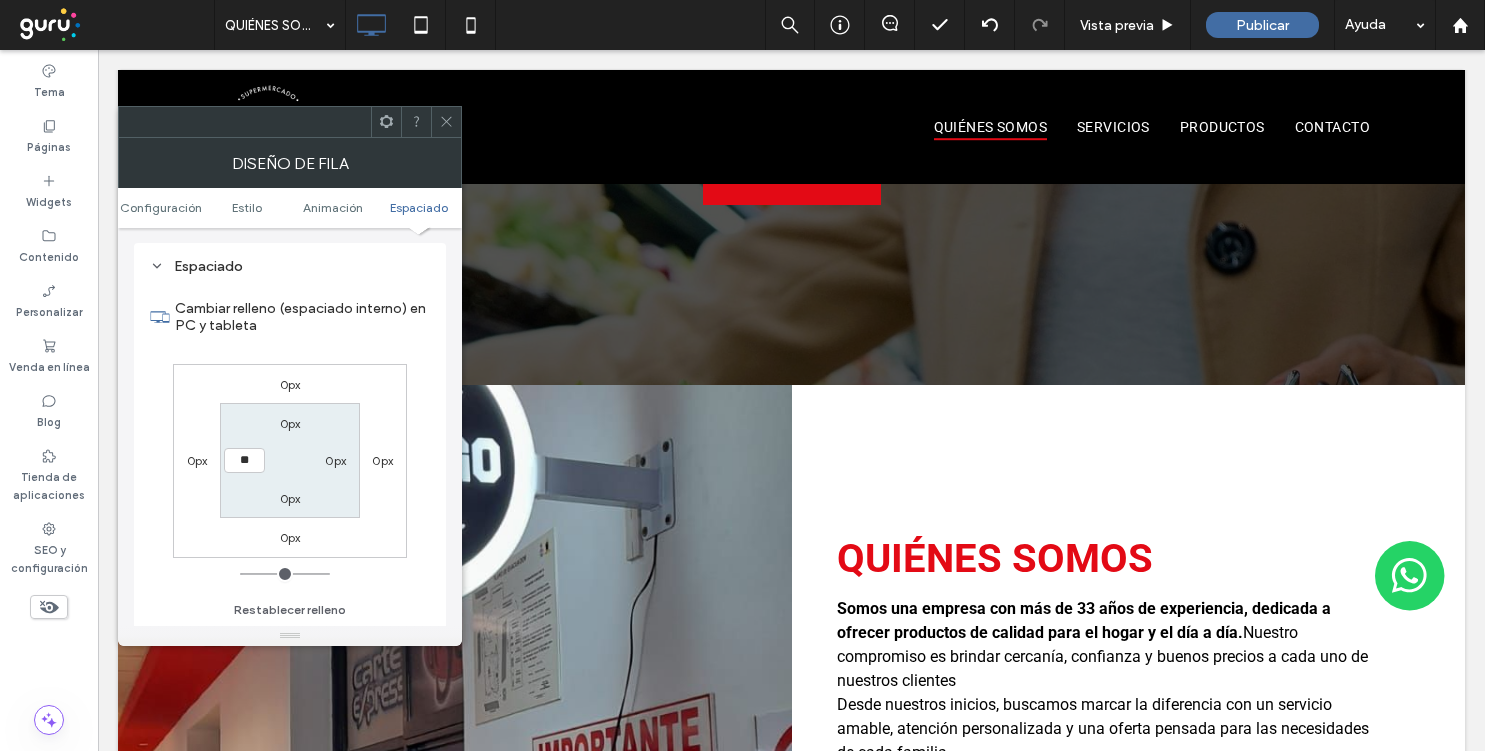 type on "**" 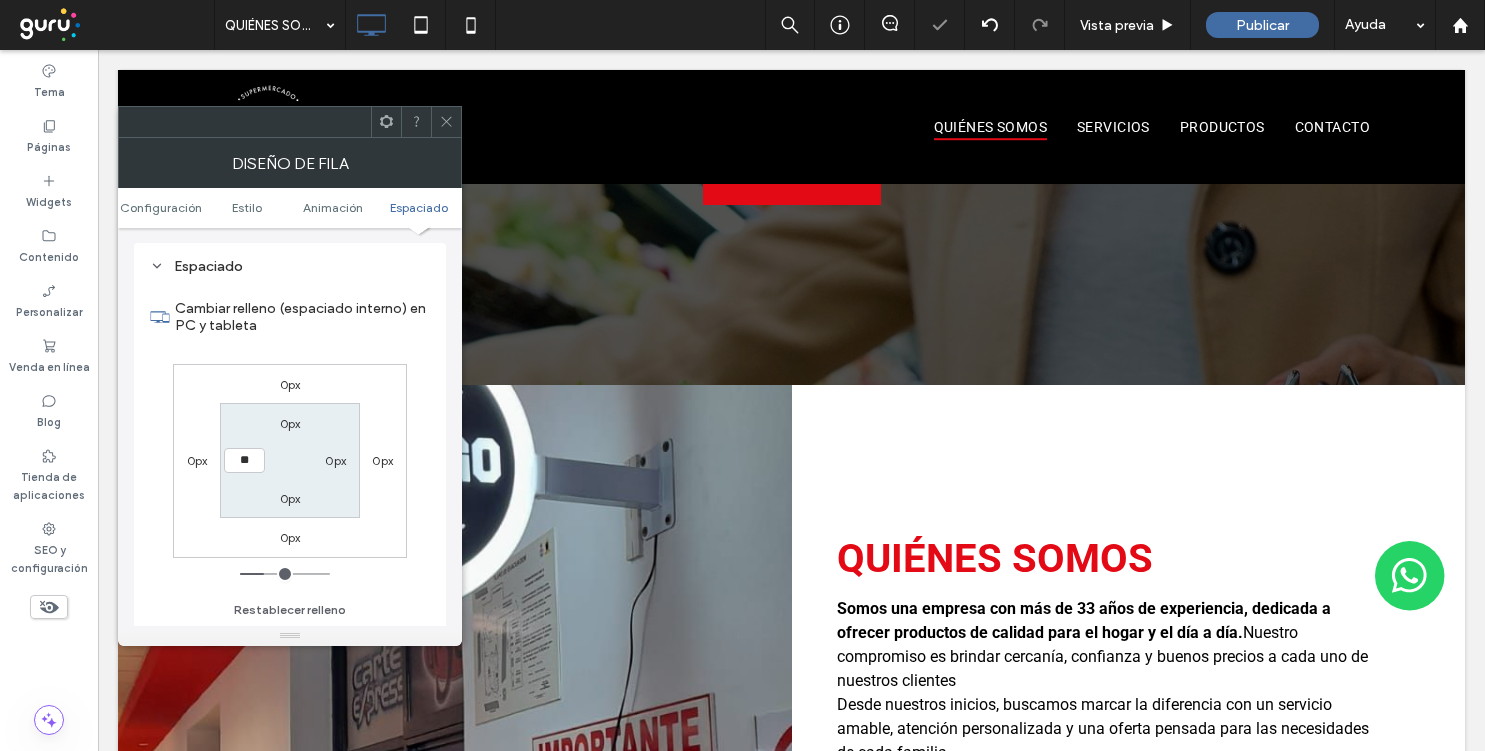 type on "**" 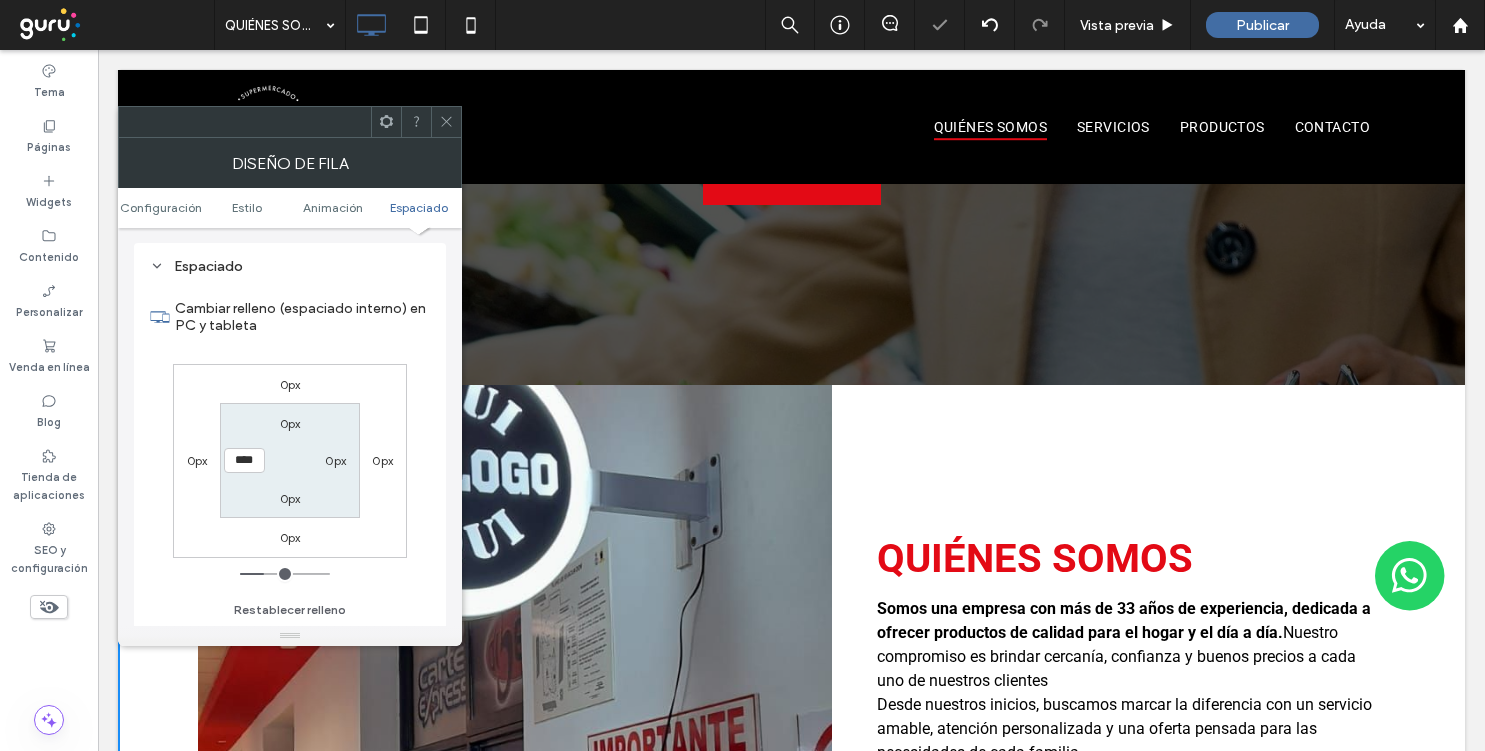 click on "0px" at bounding box center (336, 460) 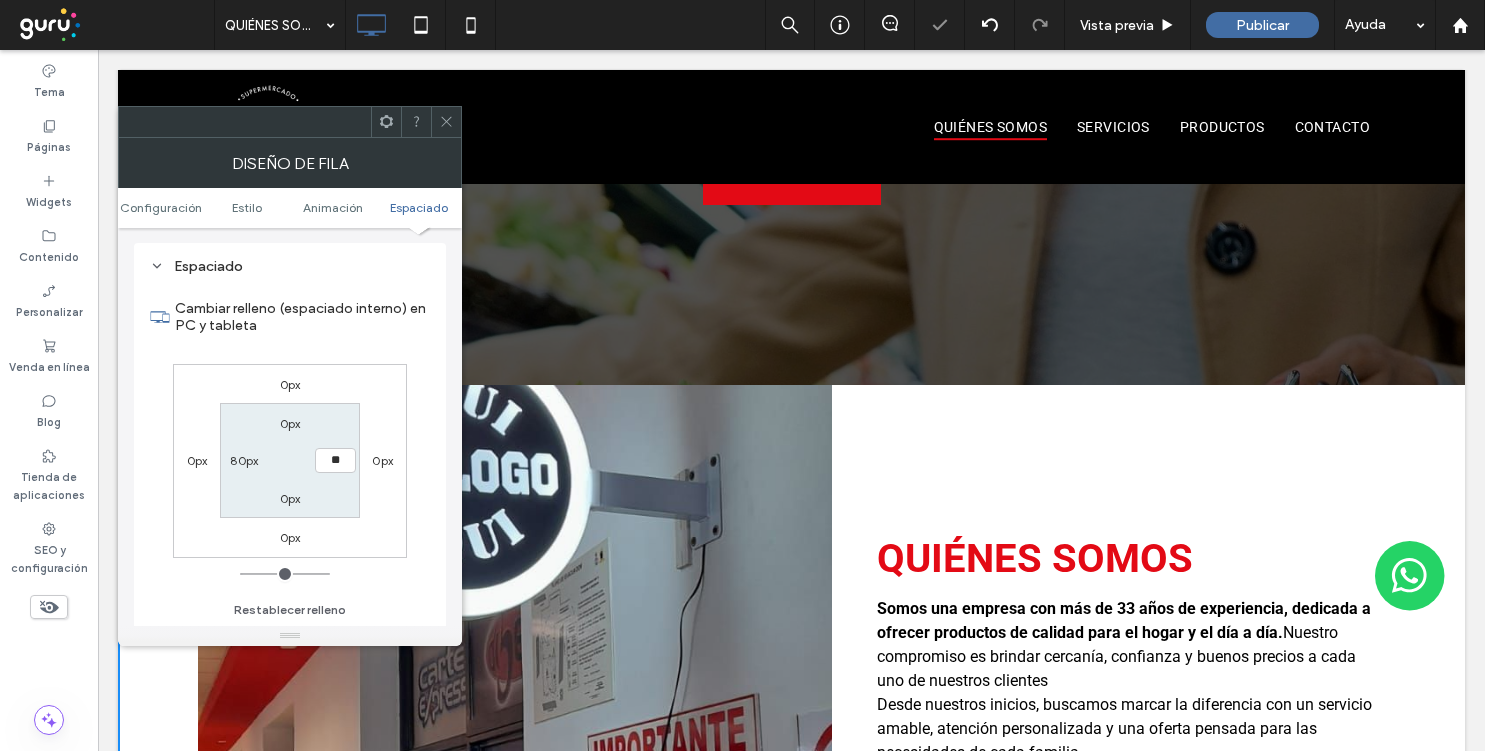 type on "**" 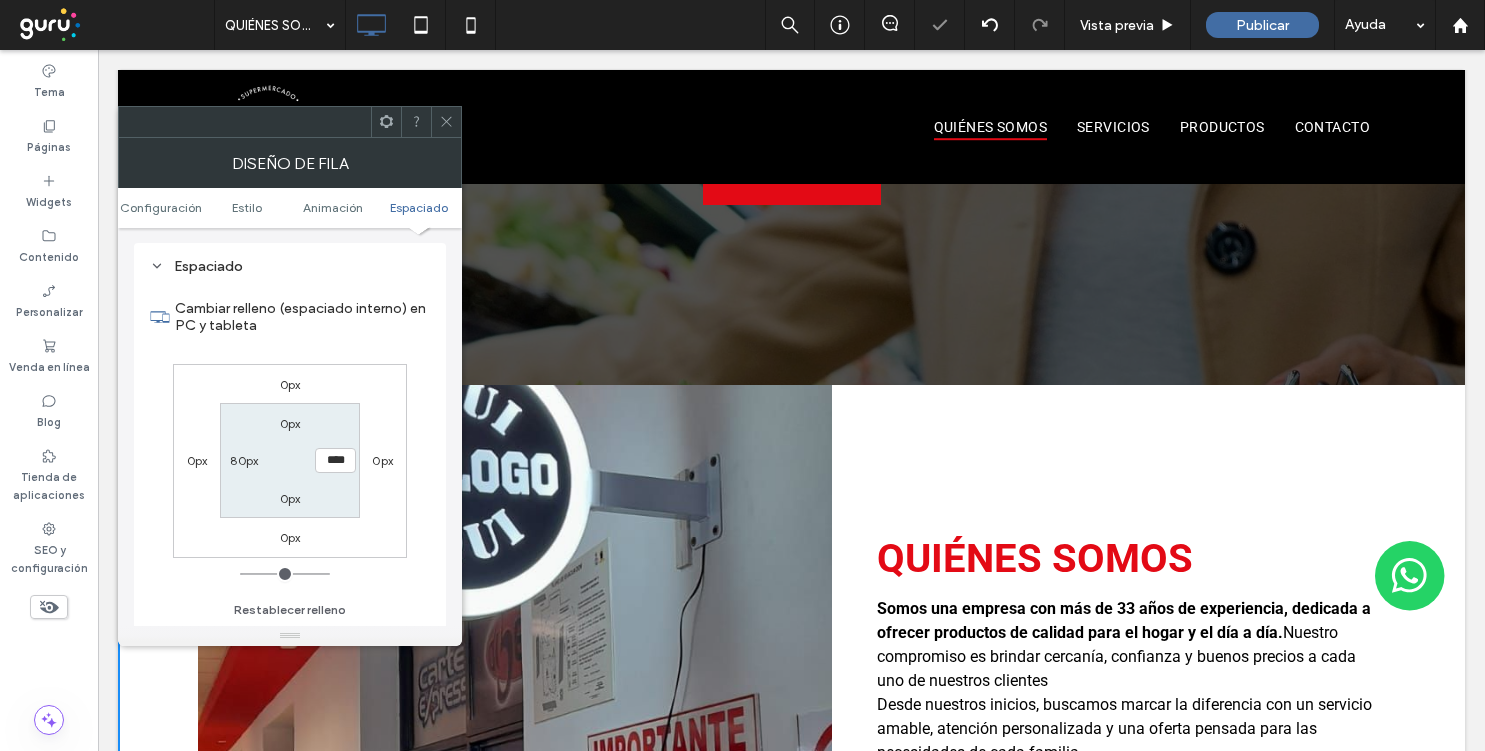 click on "0px" at bounding box center [290, 423] 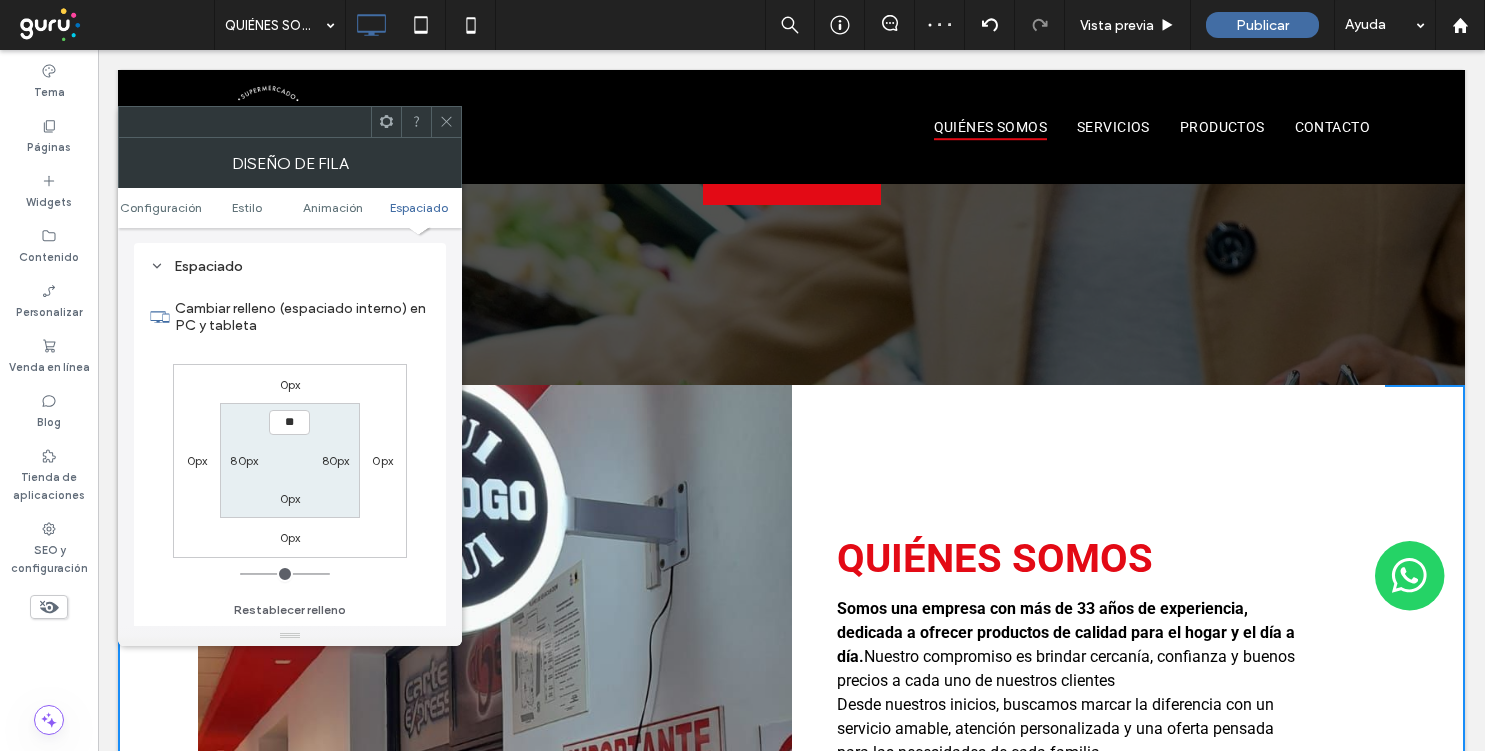 type on "**" 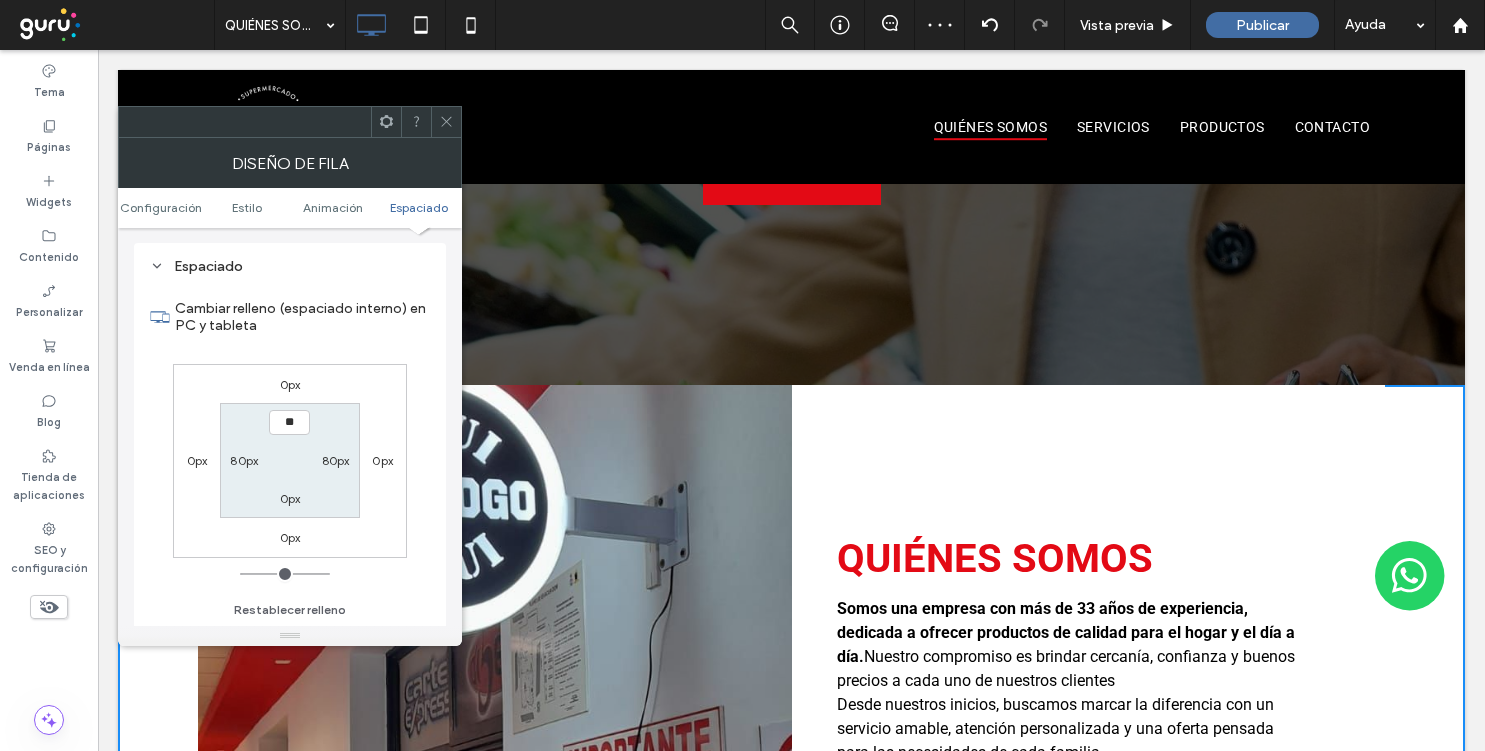 type on "**" 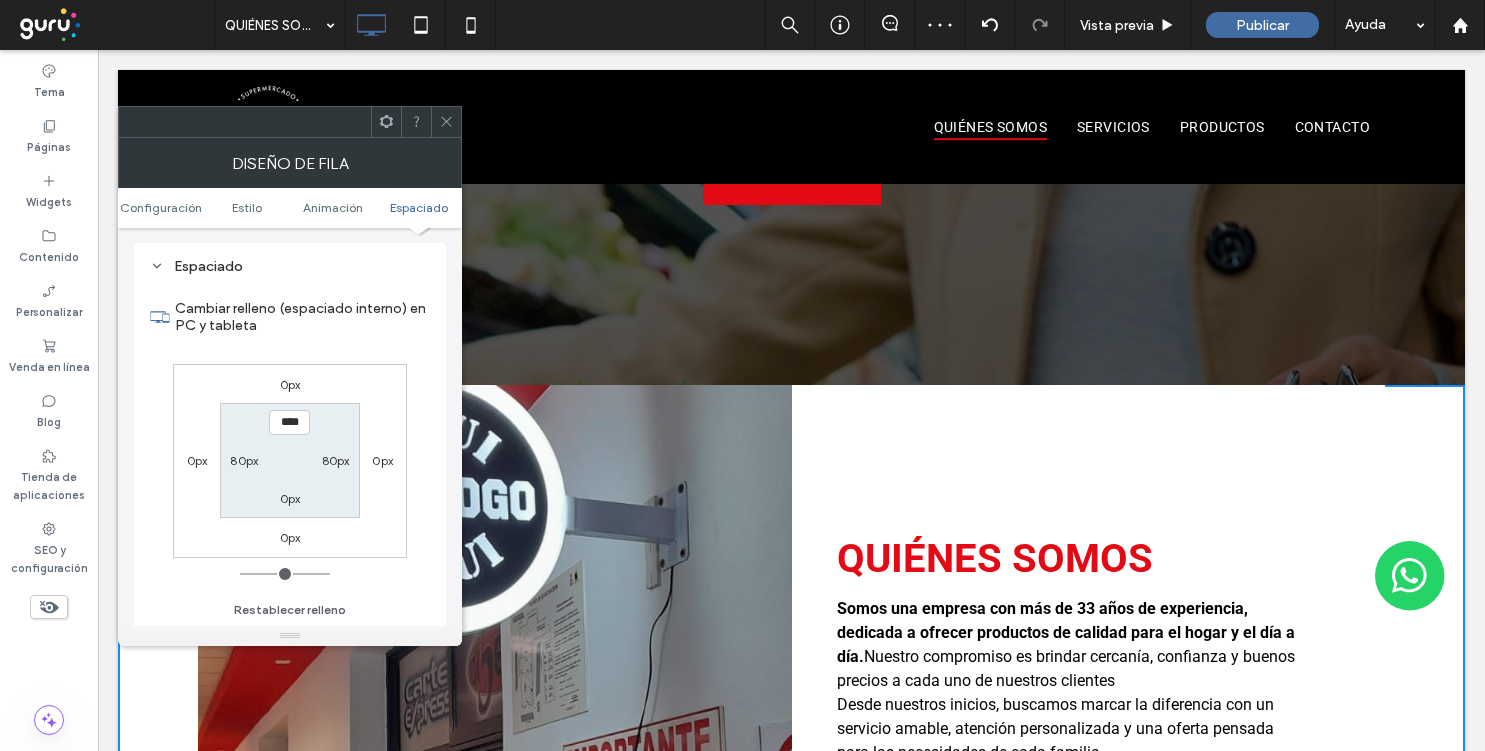 click on "0px" at bounding box center (290, 537) 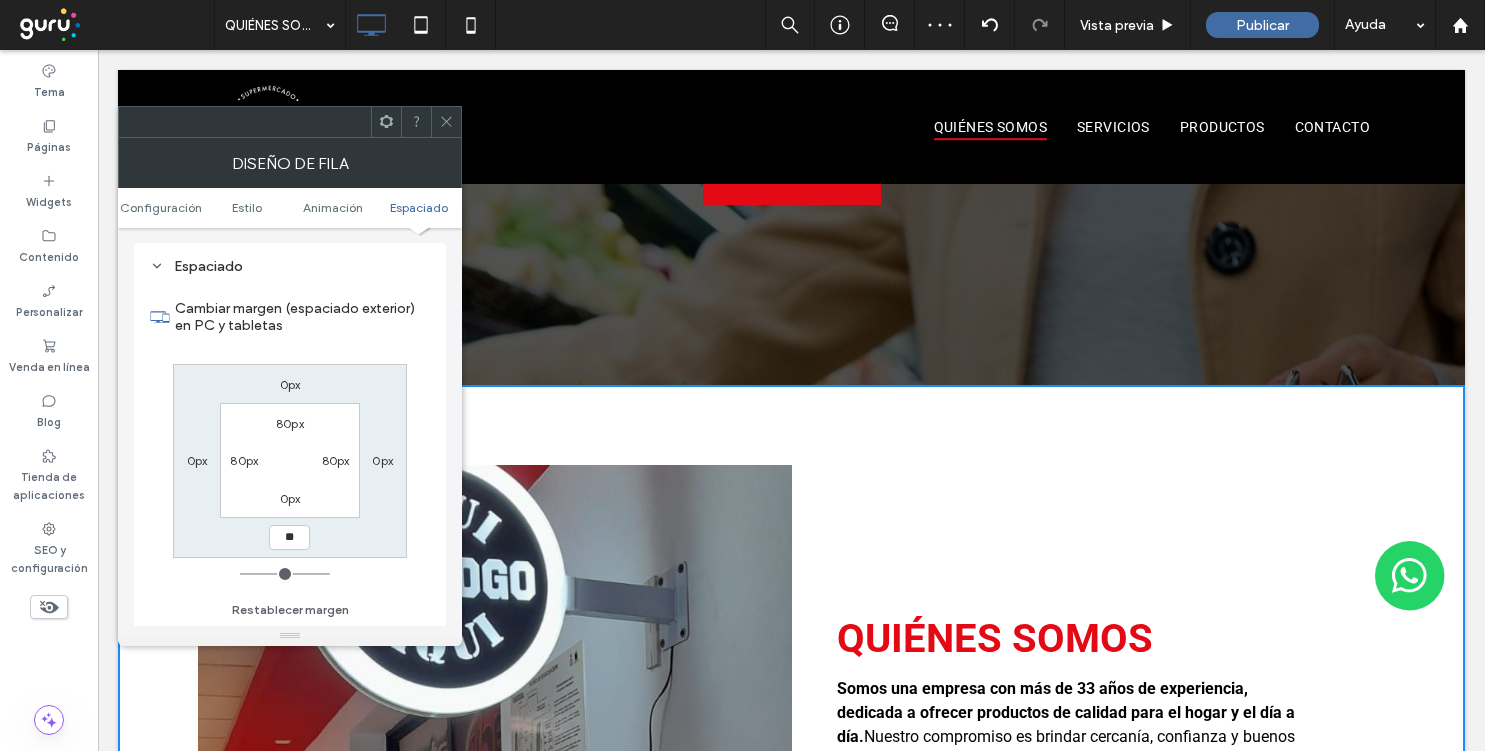 type on "**" 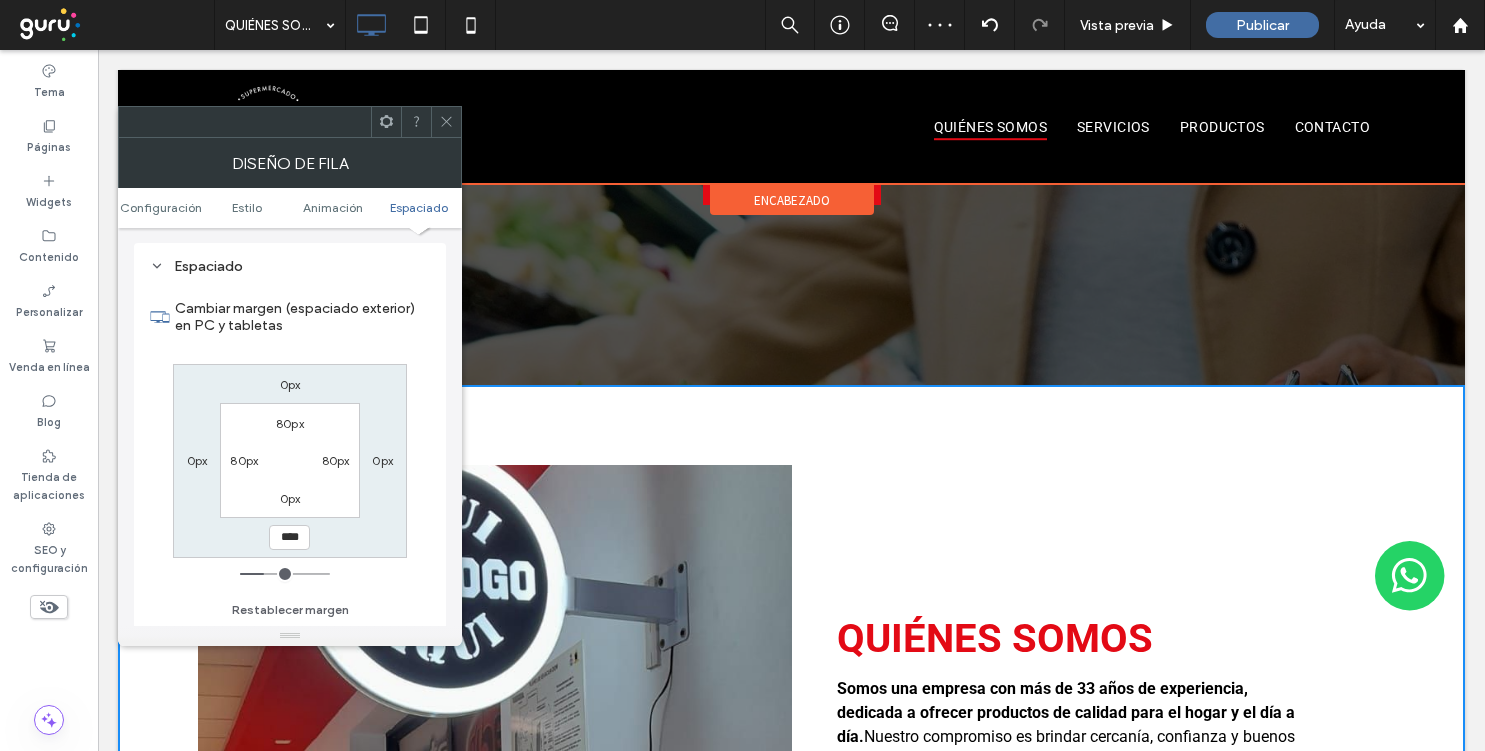 click at bounding box center (791, 127) 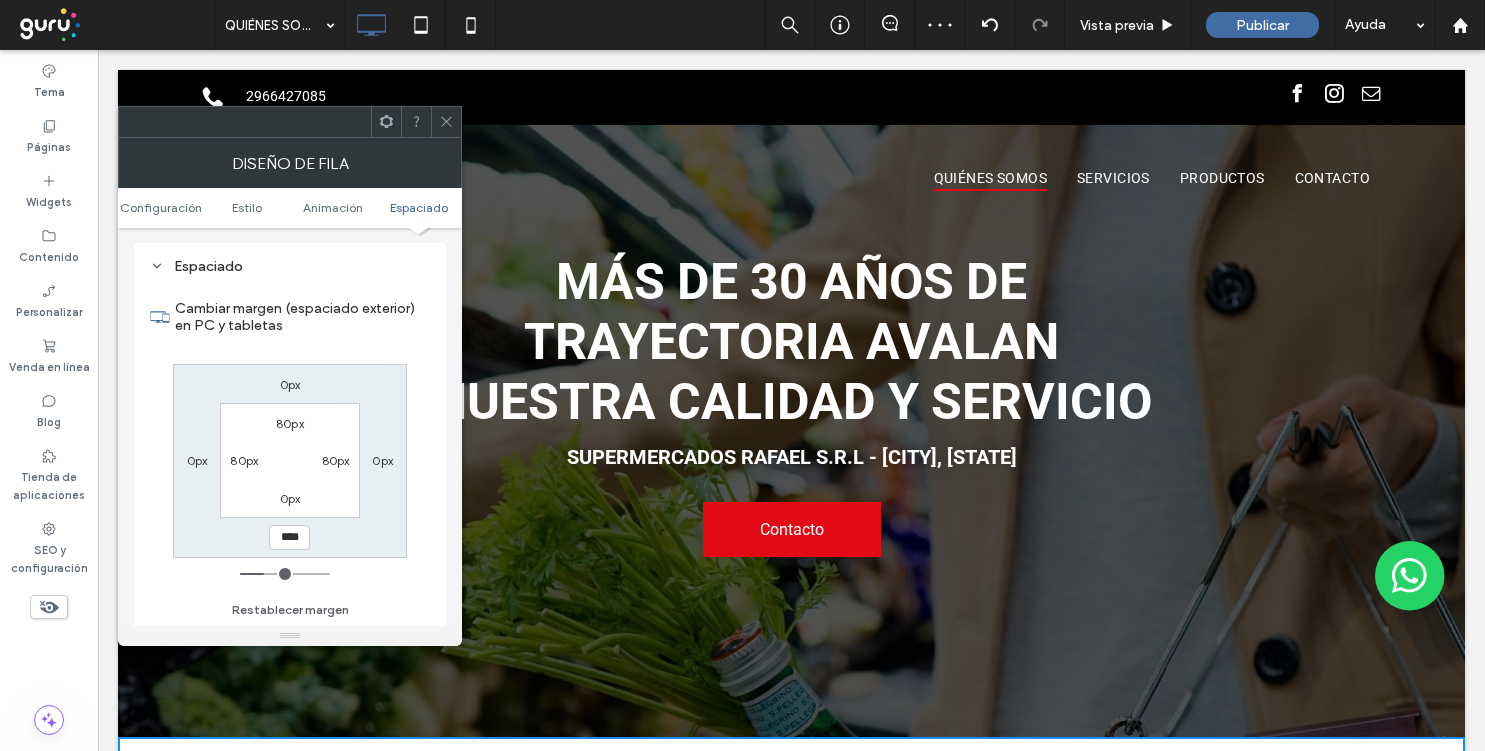 scroll, scrollTop: 0, scrollLeft: 0, axis: both 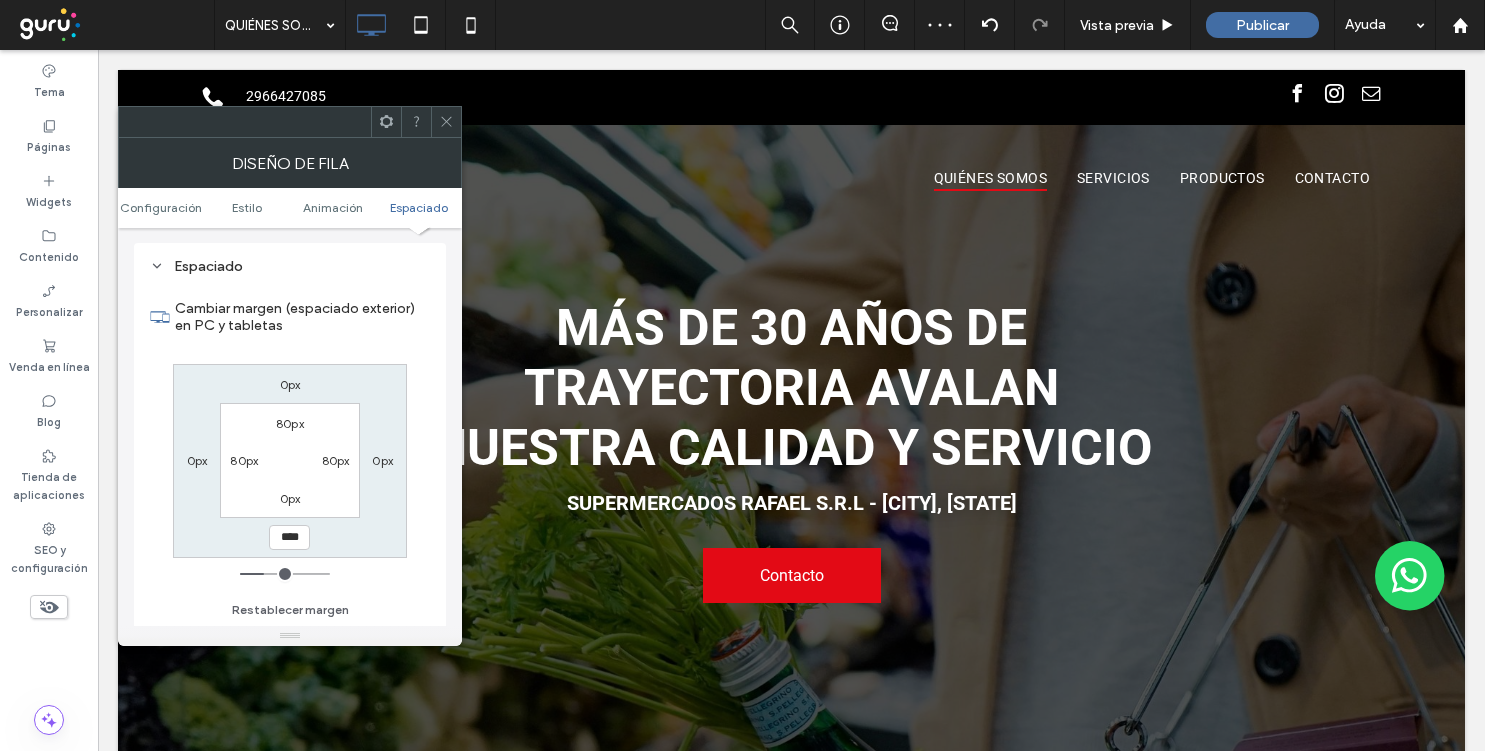 click 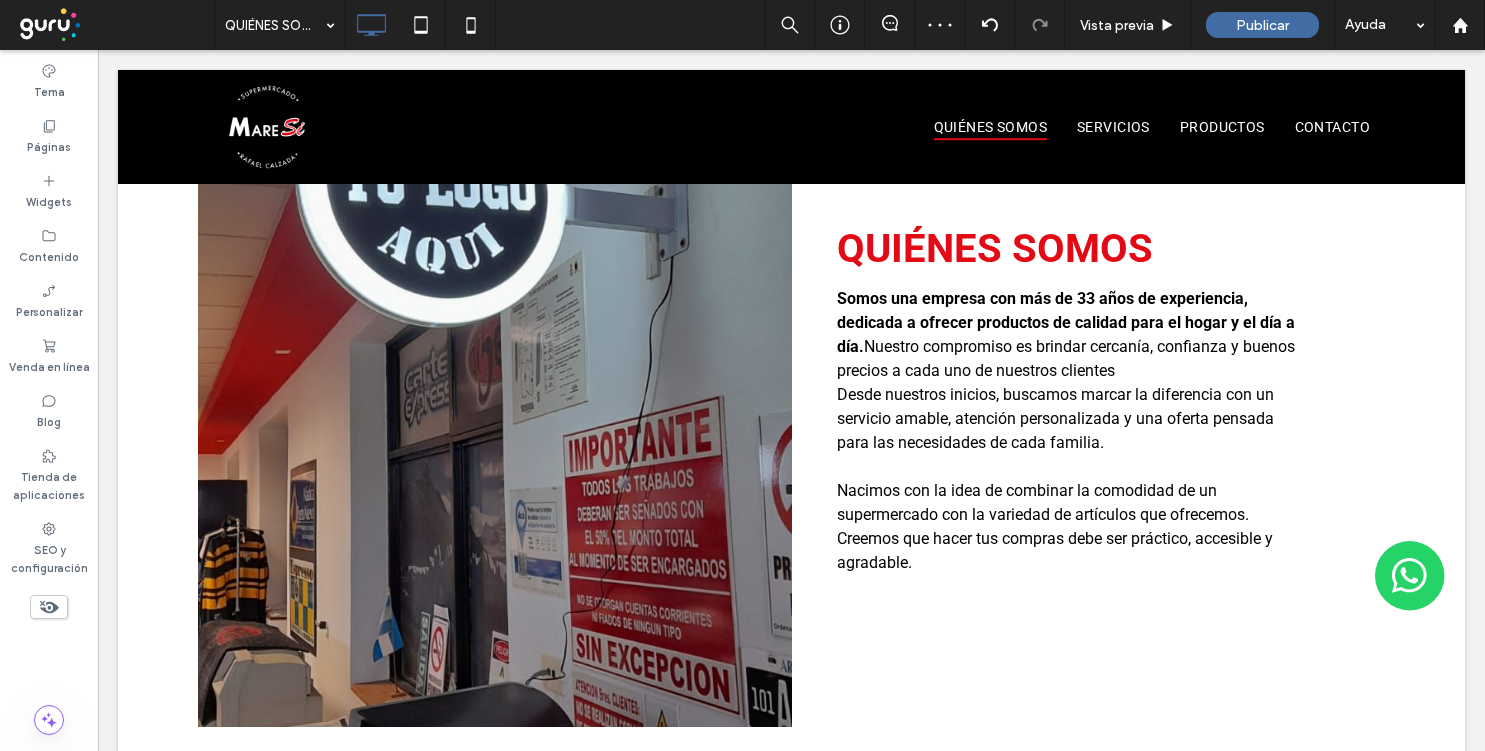 scroll, scrollTop: 856, scrollLeft: 0, axis: vertical 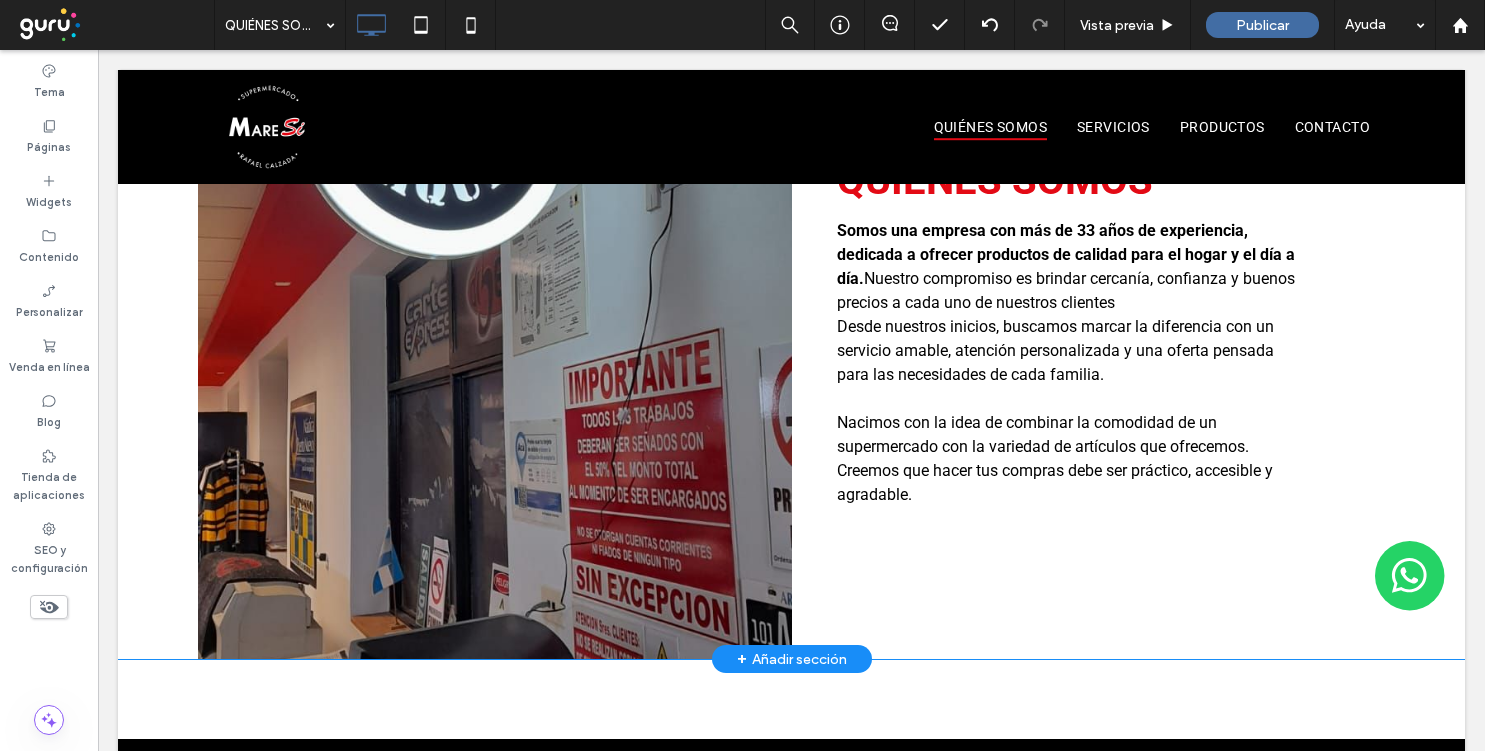 click on "Quiénes somos
Somos una empresa con más de 33 años de experiencia, dedicada a ofrecer productos de calidad para el hogar y el día a día.  Nuestro compromiso es brindar cercanía, confianza y buenos precios a cada uno de nuestros clientes Desde nuestros inicios, buscamos marcar la diferencia con un servicio amable, atención personalizada y una oferta pensada para las necesidades de cada familia. Nacimos con la idea de combinar la comodidad de un supermercado con la variedad de artículos que ofrecemos. Creemos que hacer tus compras debe ser práctico, accesible y agradable. Click To Paste" at bounding box center [1089, 333] 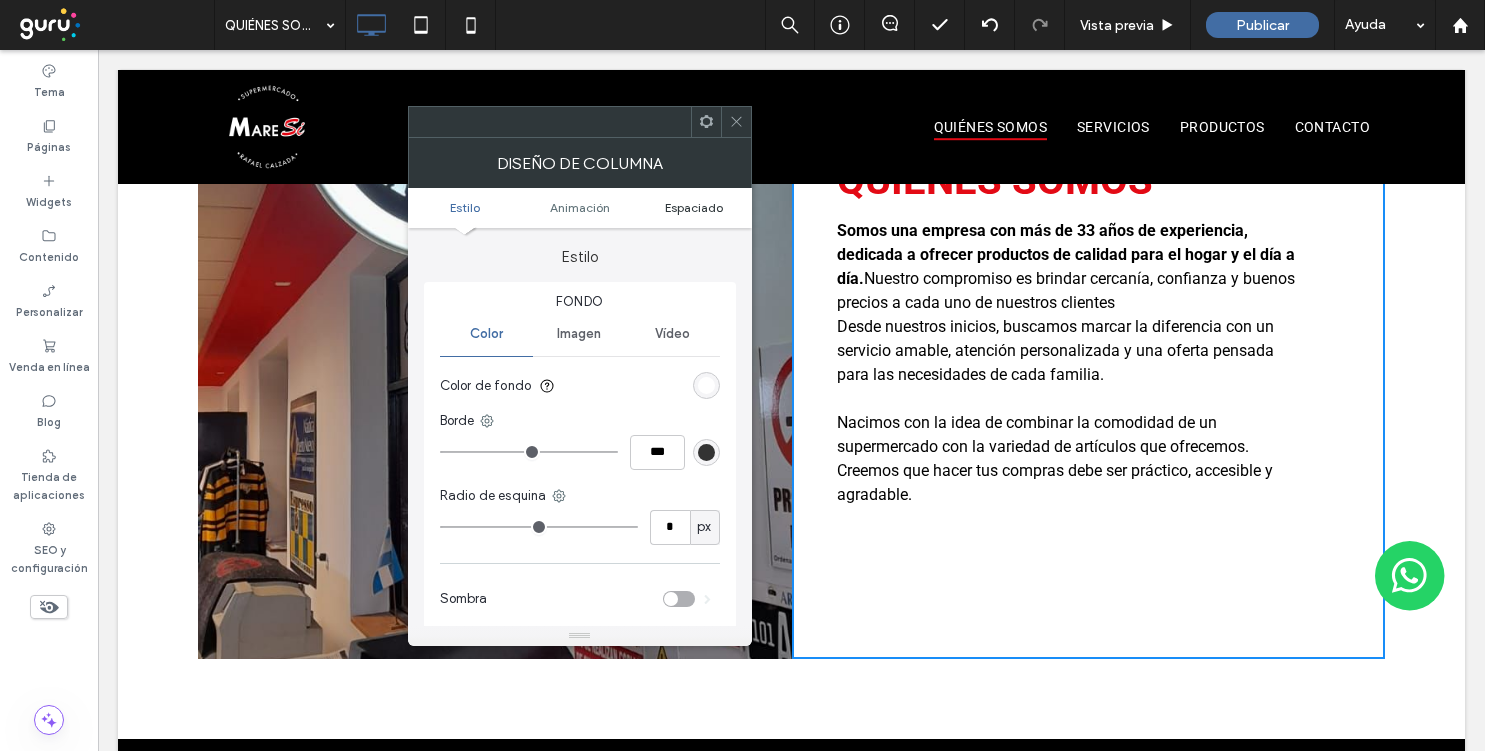 click on "Espaciado" at bounding box center (694, 207) 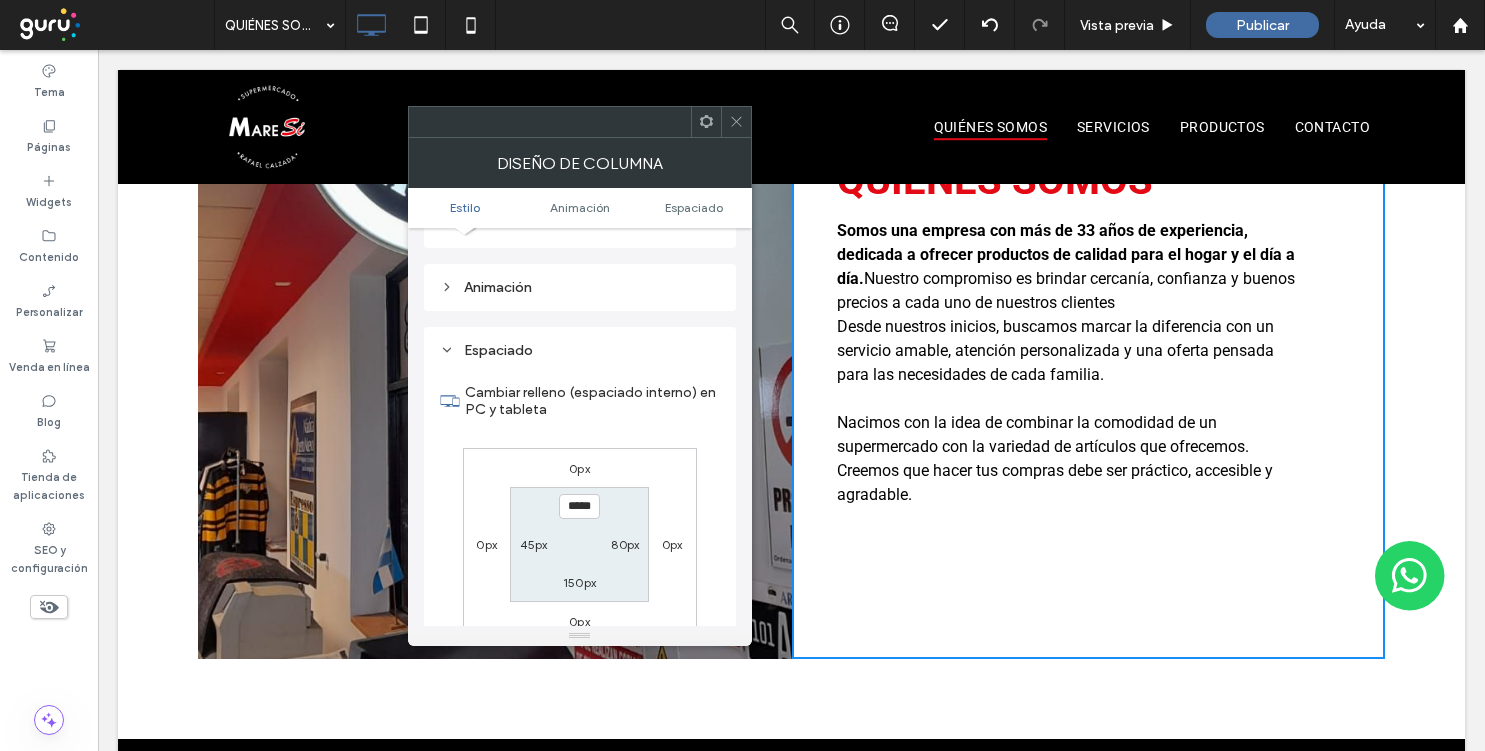 scroll, scrollTop: 470, scrollLeft: 0, axis: vertical 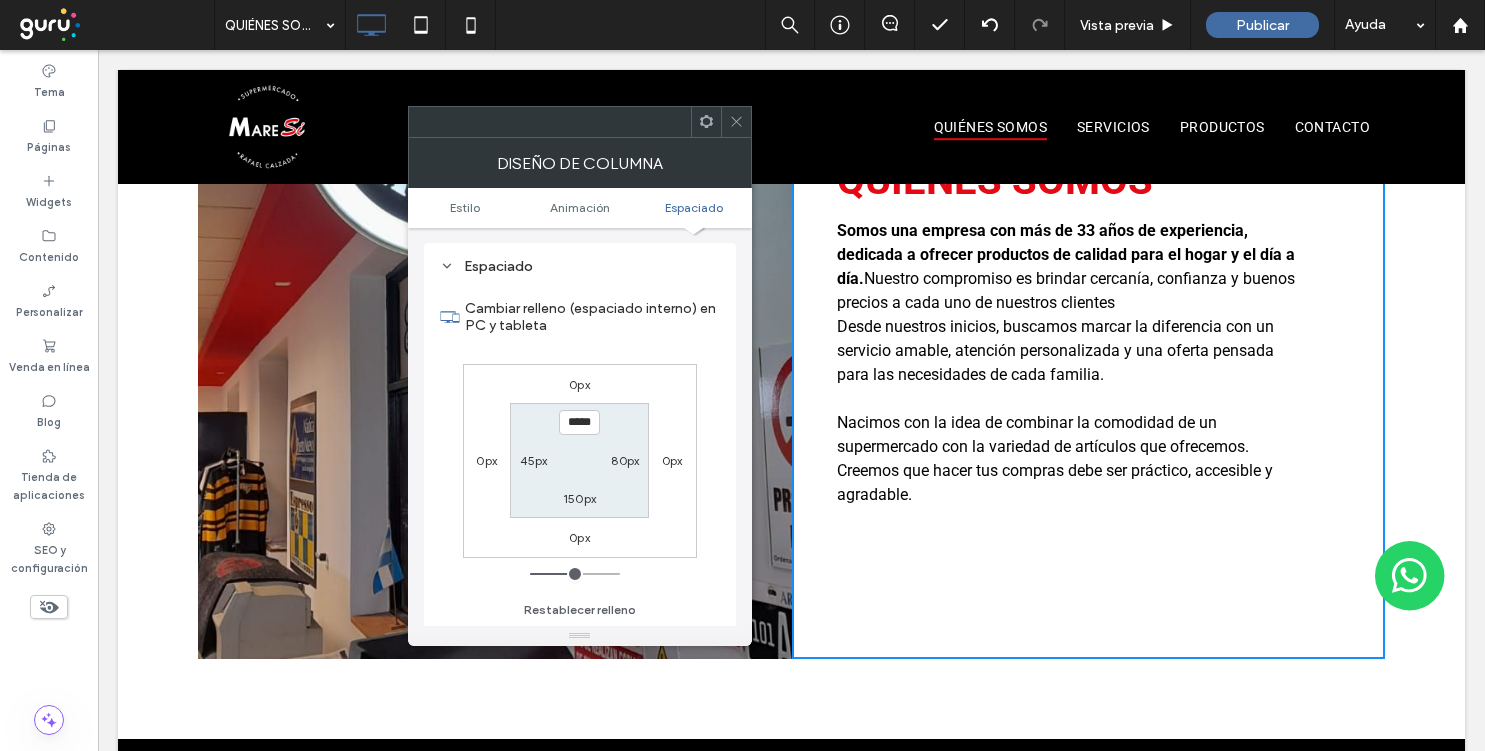 click on "80px" at bounding box center [625, 460] 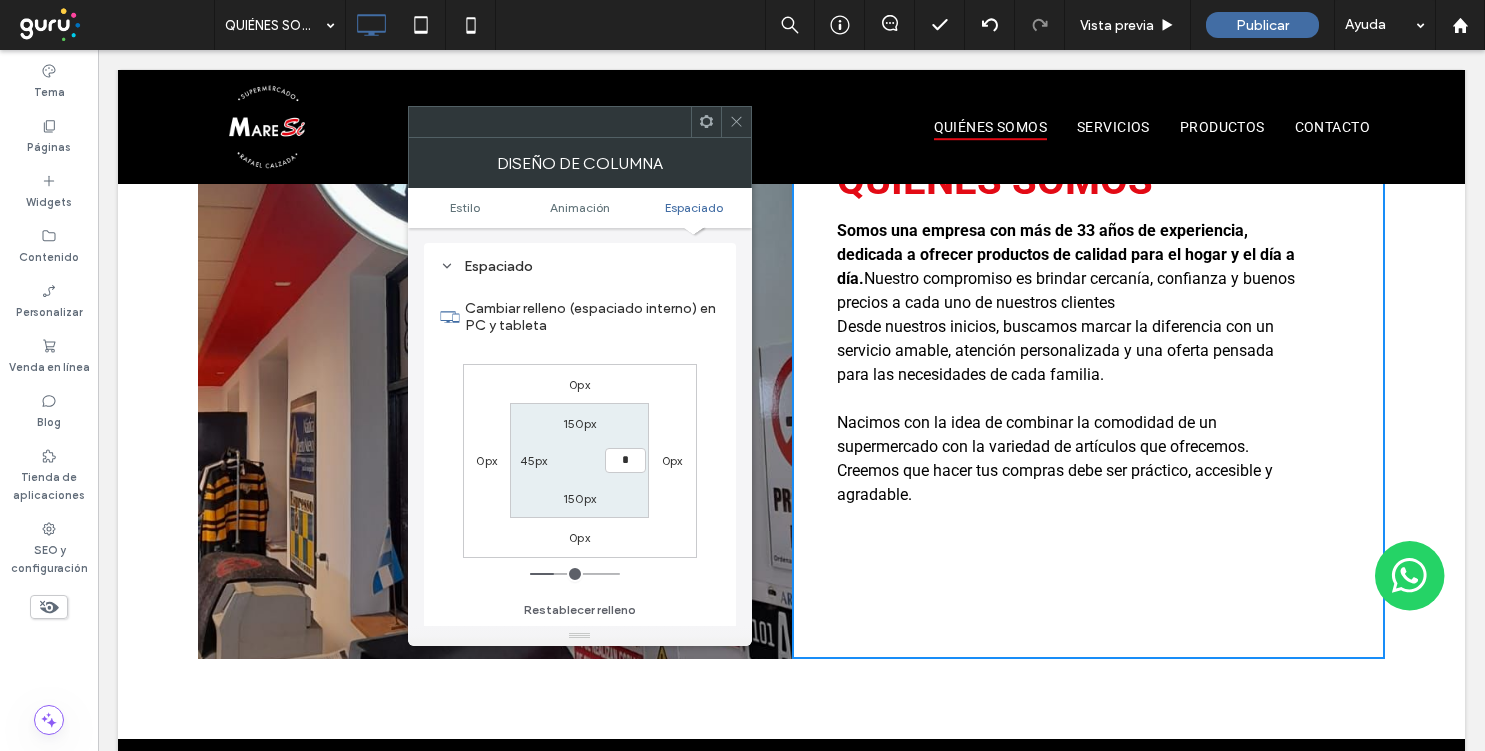 type on "*" 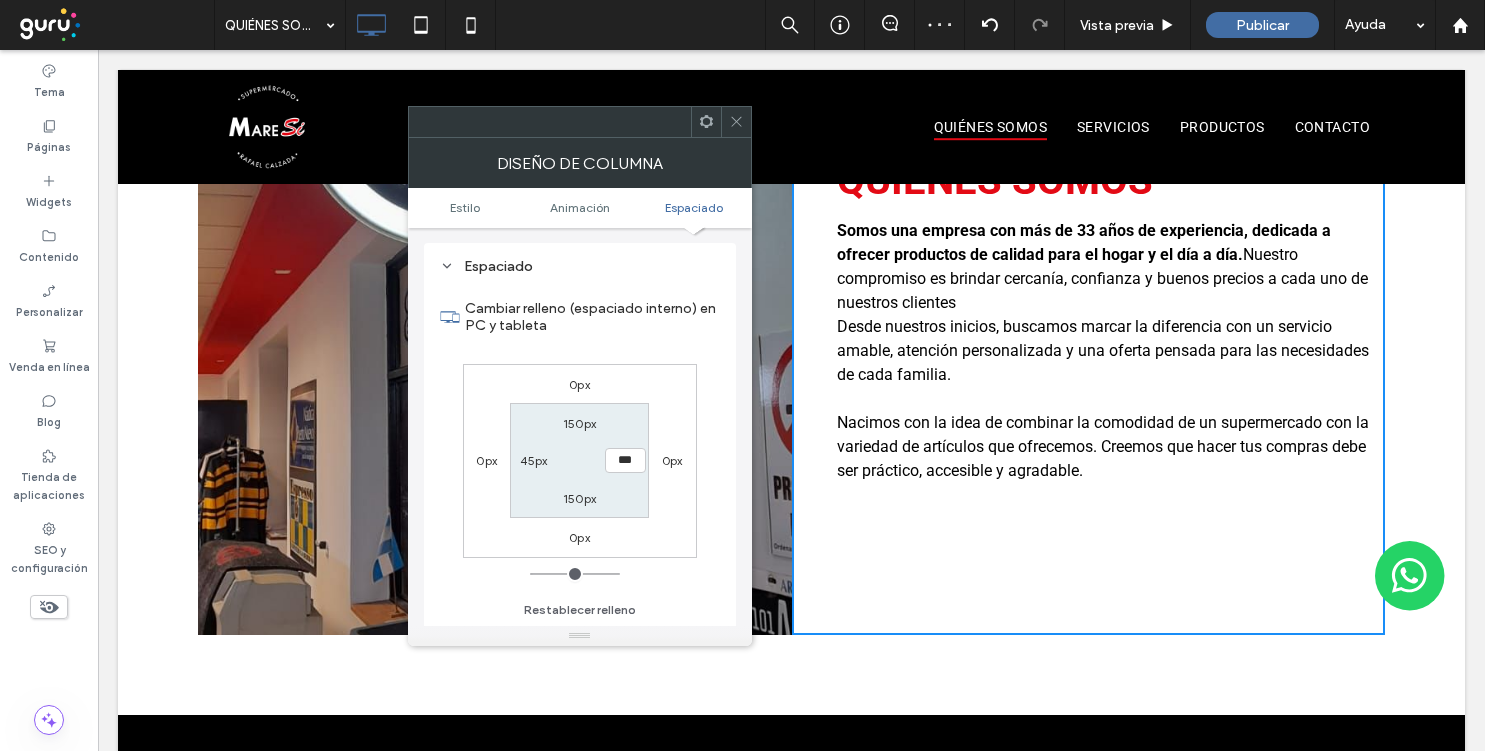 click at bounding box center [736, 122] 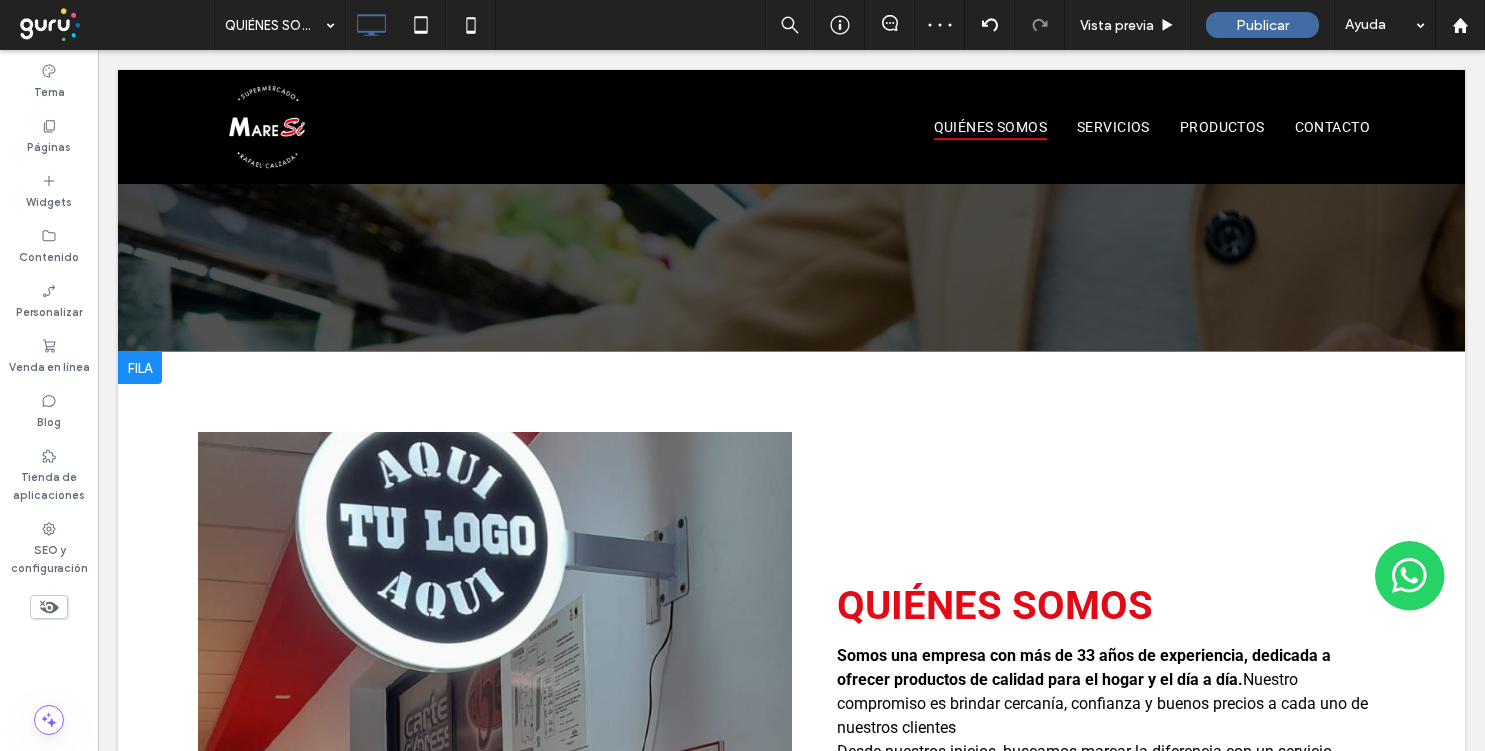 scroll, scrollTop: 405, scrollLeft: 0, axis: vertical 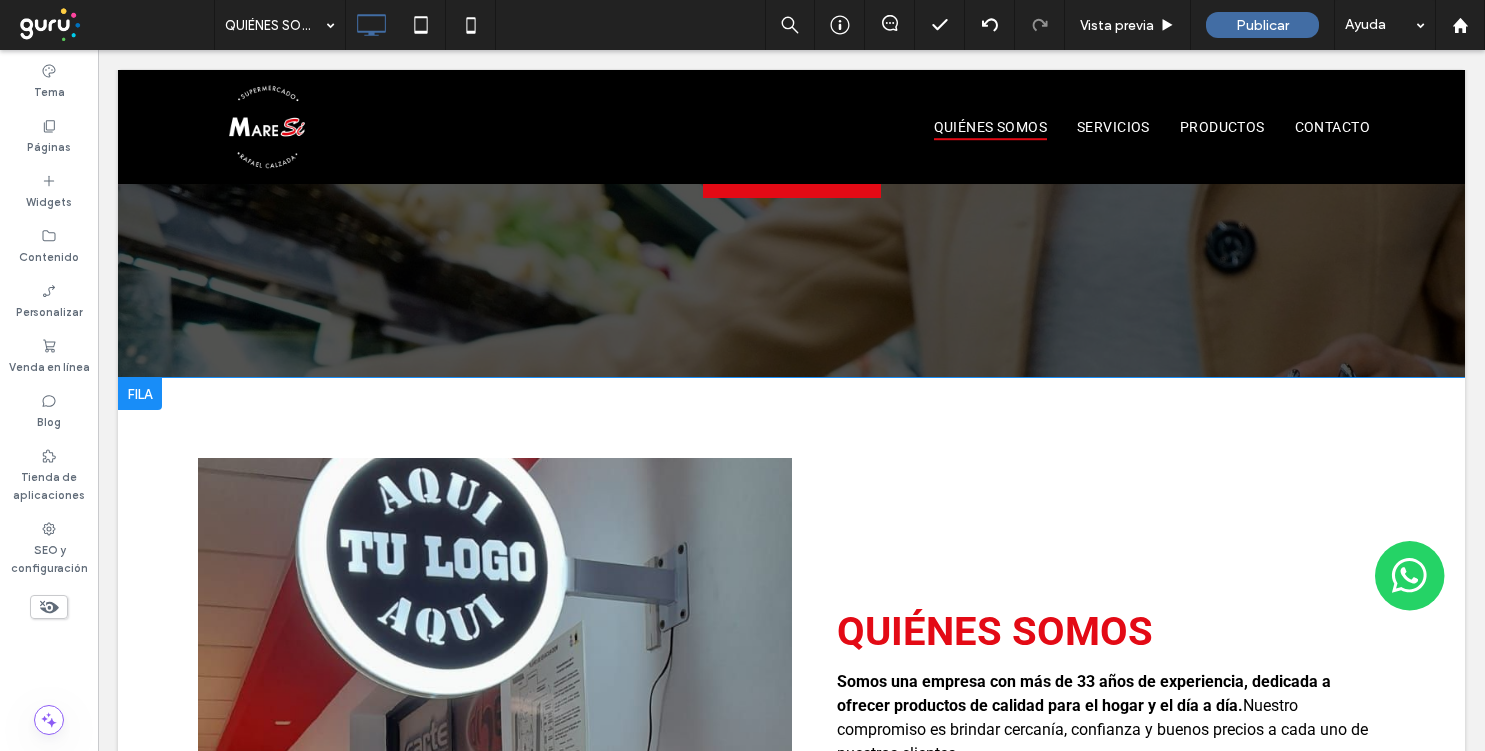 click at bounding box center [140, 394] 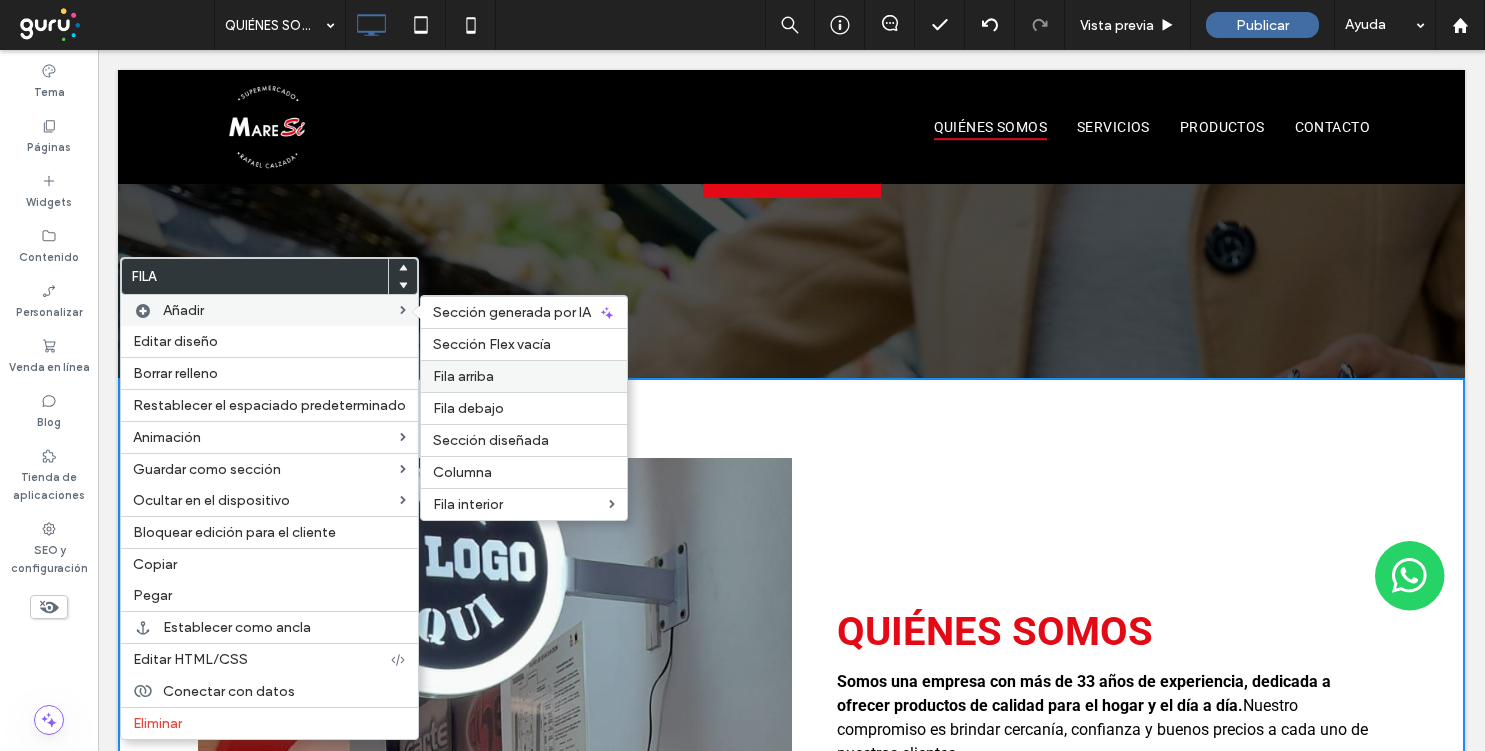 click on "Fila arriba" at bounding box center (524, 376) 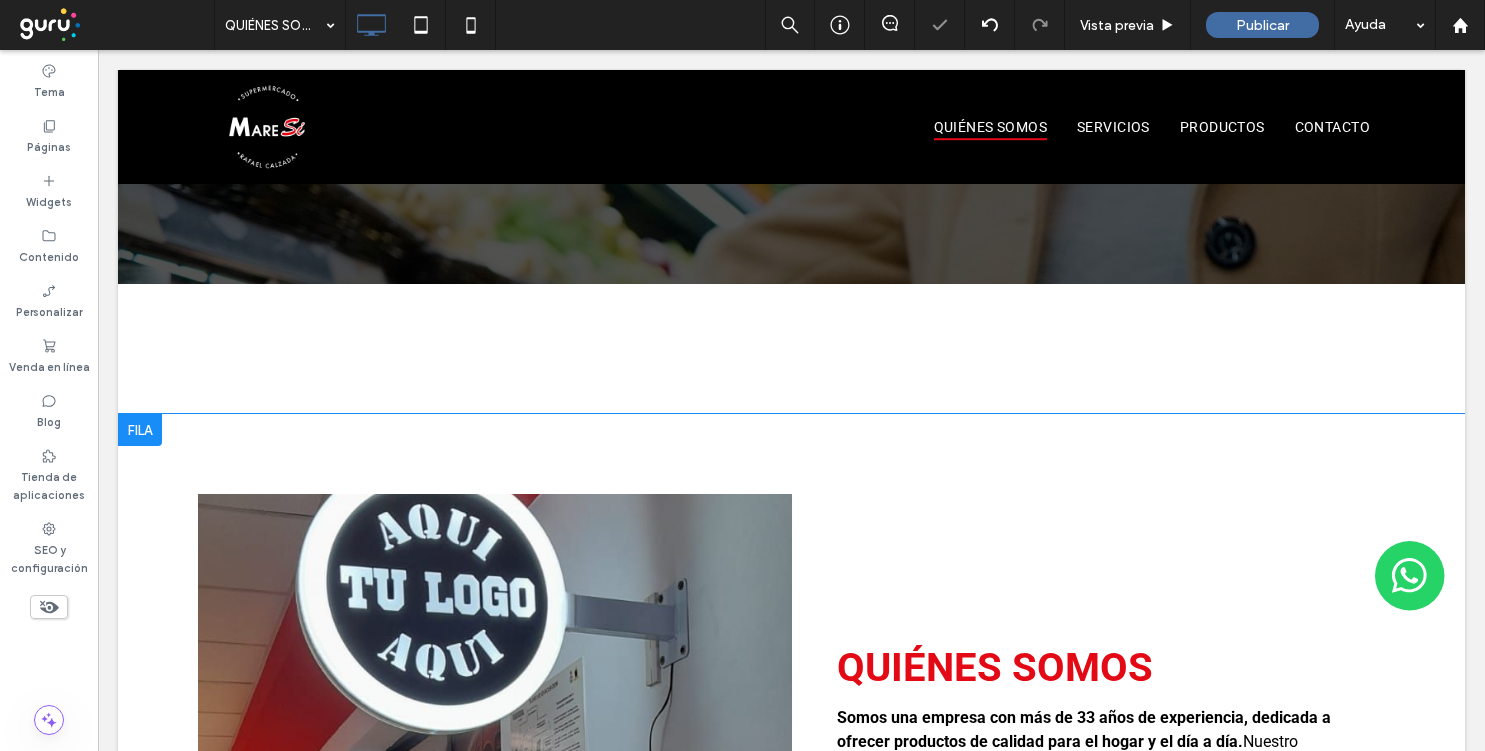 scroll, scrollTop: 511, scrollLeft: 0, axis: vertical 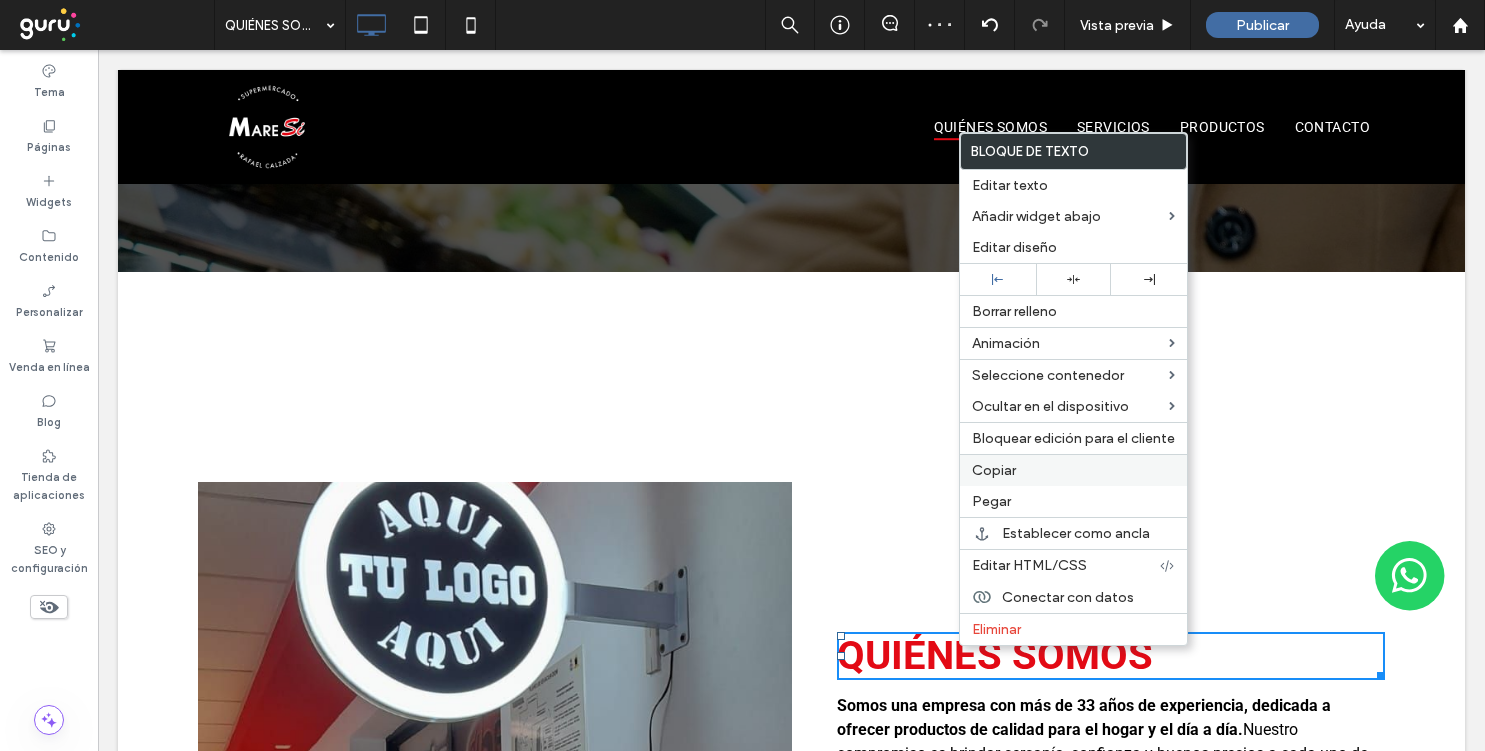 click on "Copiar" at bounding box center [1073, 470] 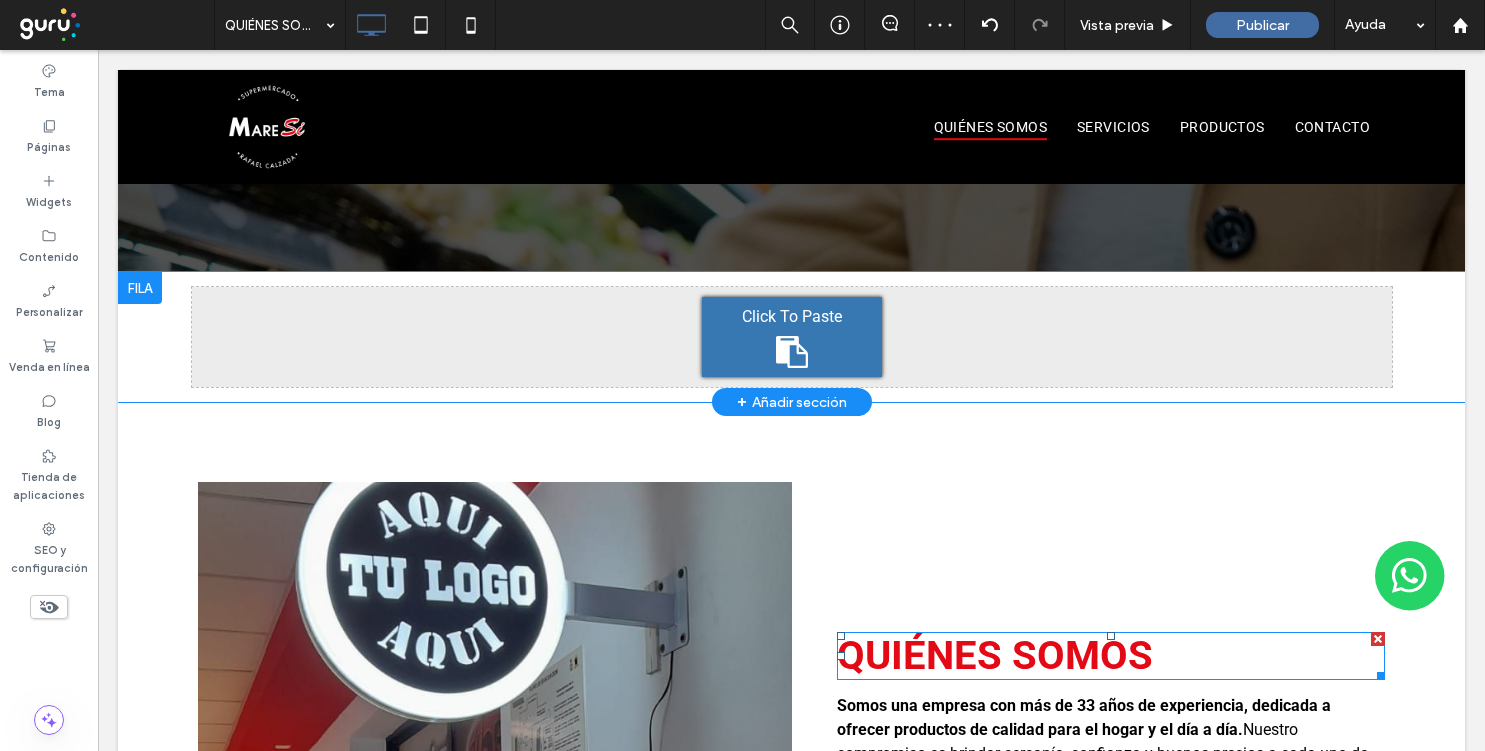 click on "Click To Paste" at bounding box center (792, 337) 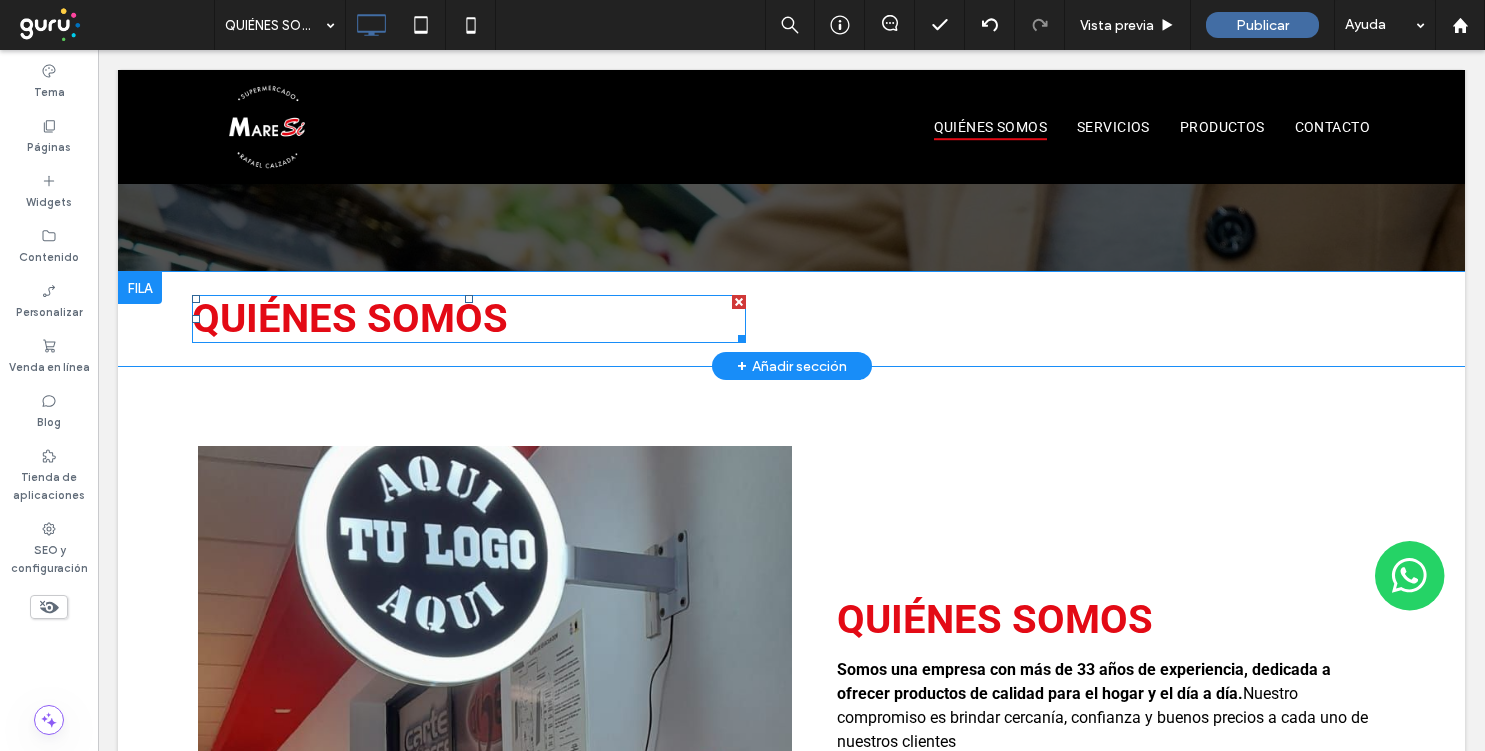 click on "Quiénes somos" at bounding box center (469, 319) 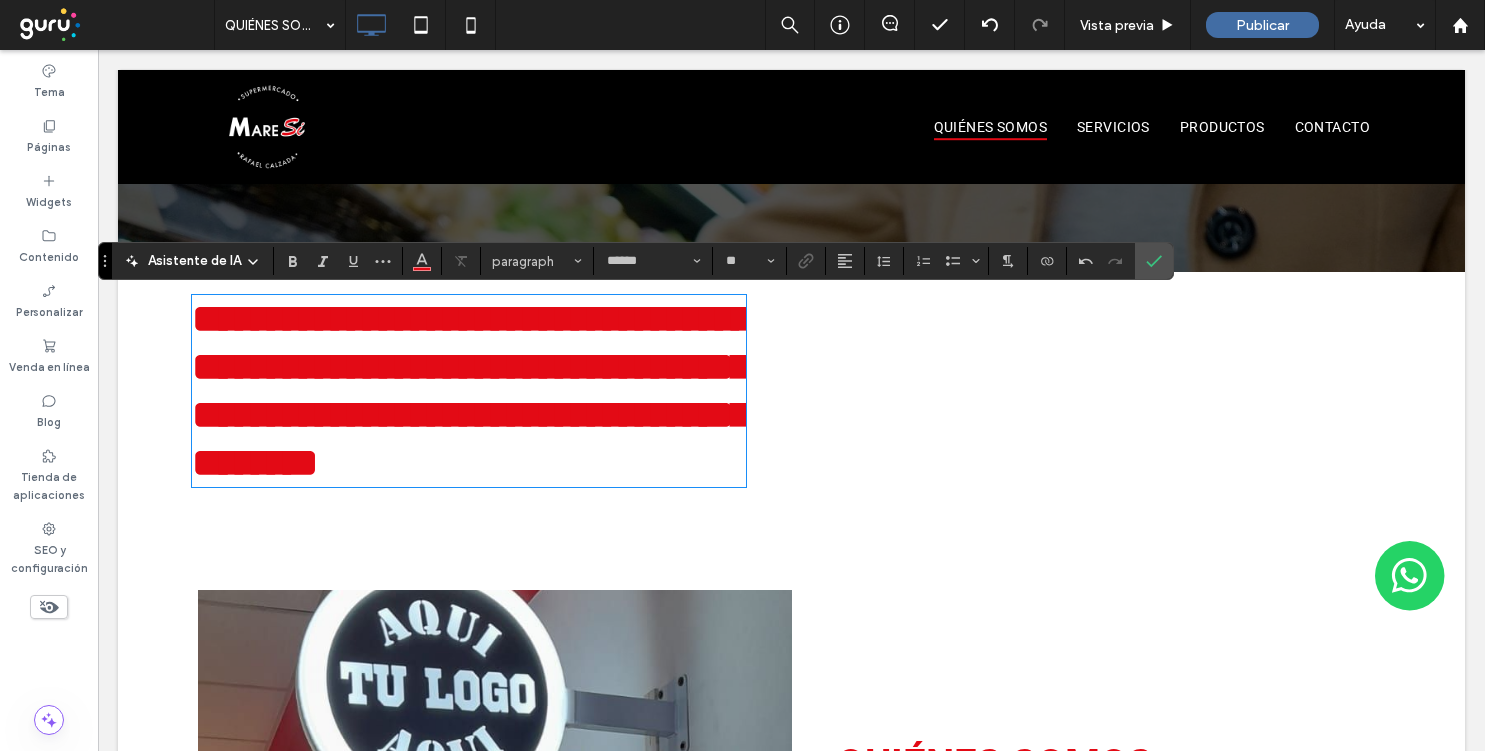 type on "**" 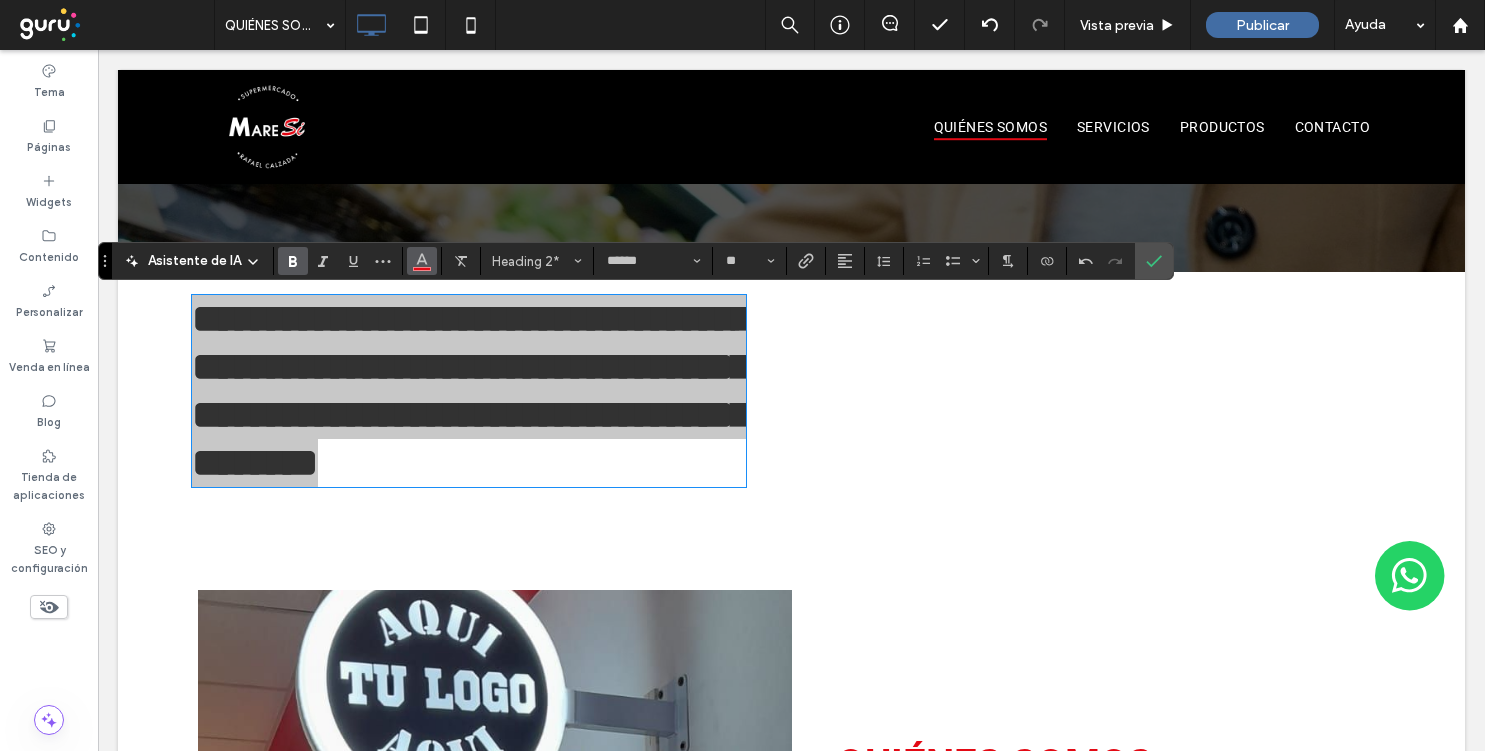 click 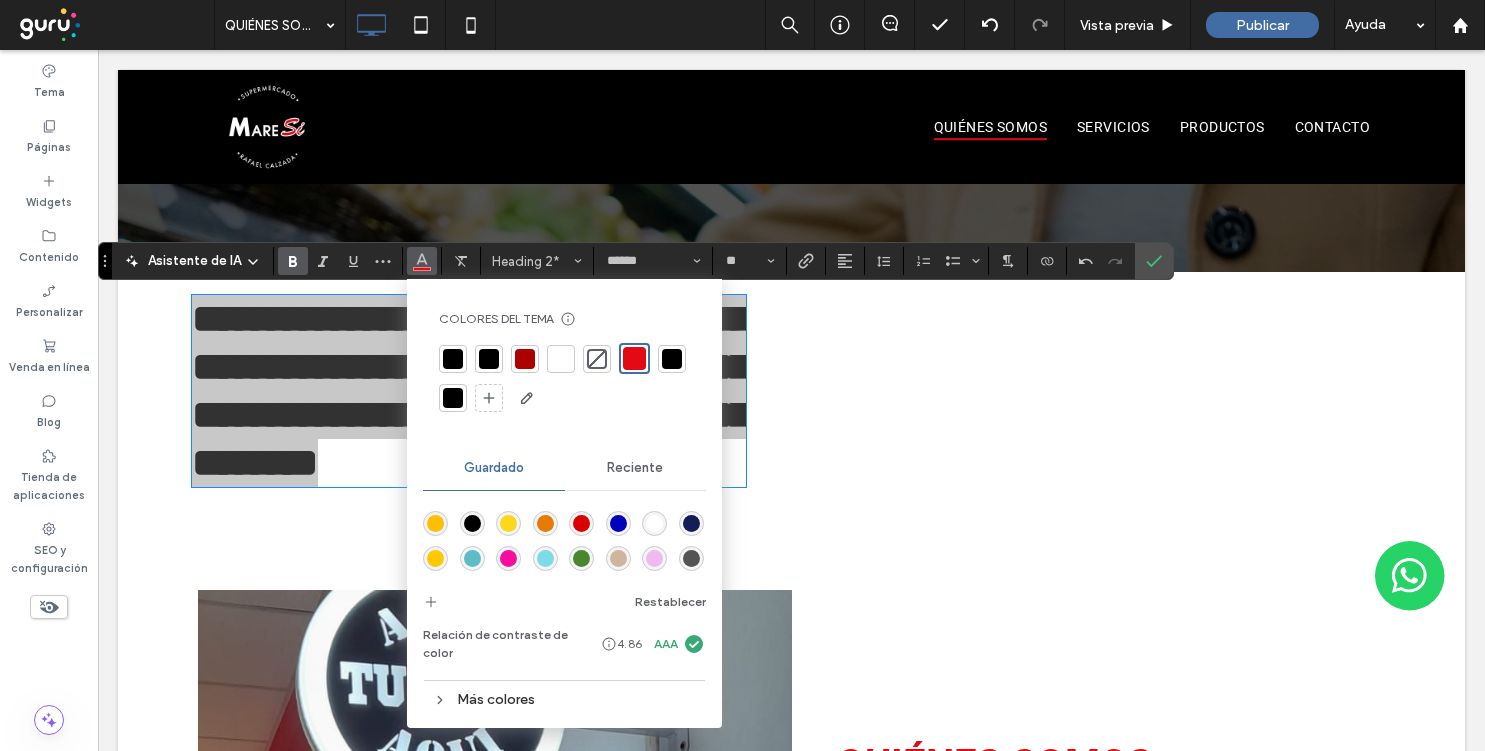 click at bounding box center [453, 359] 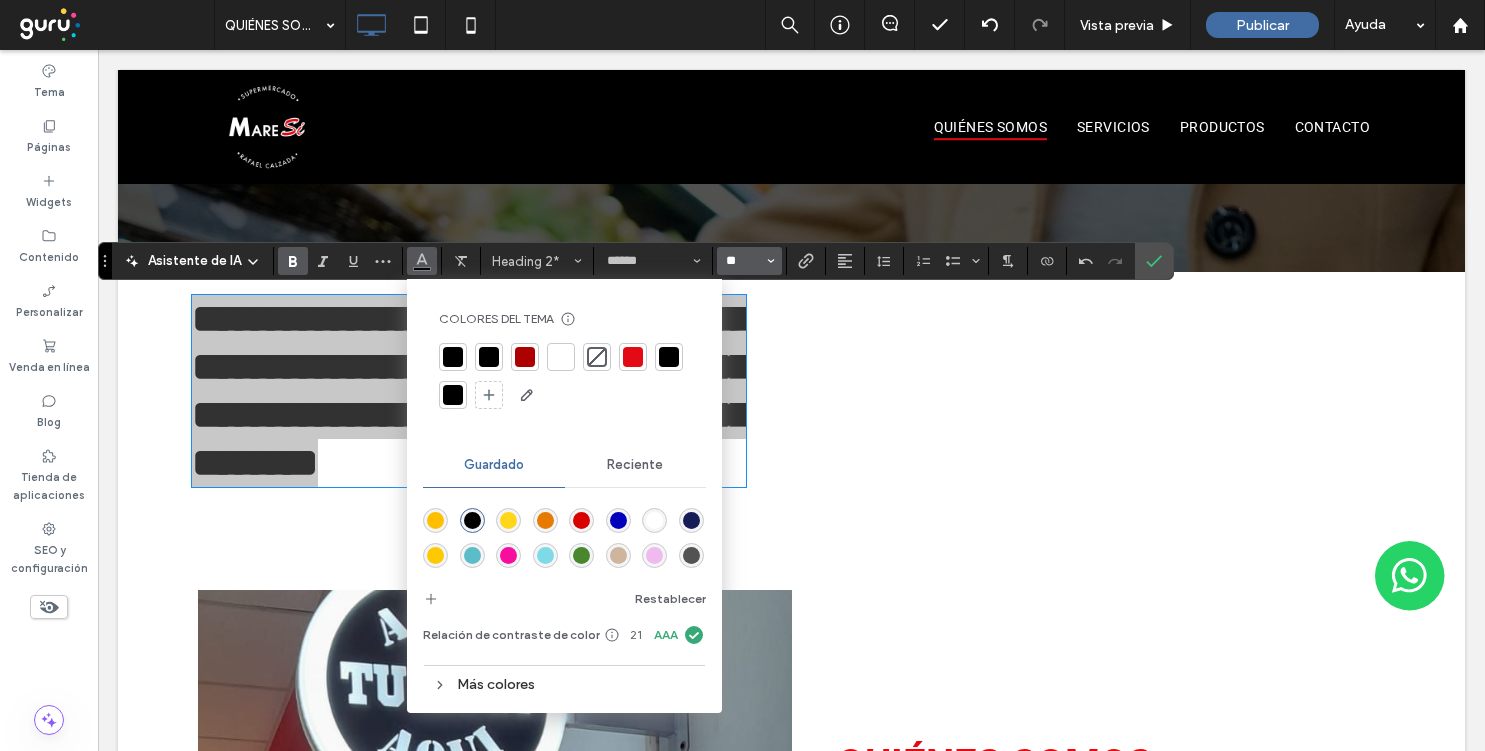 click on "**" at bounding box center [743, 261] 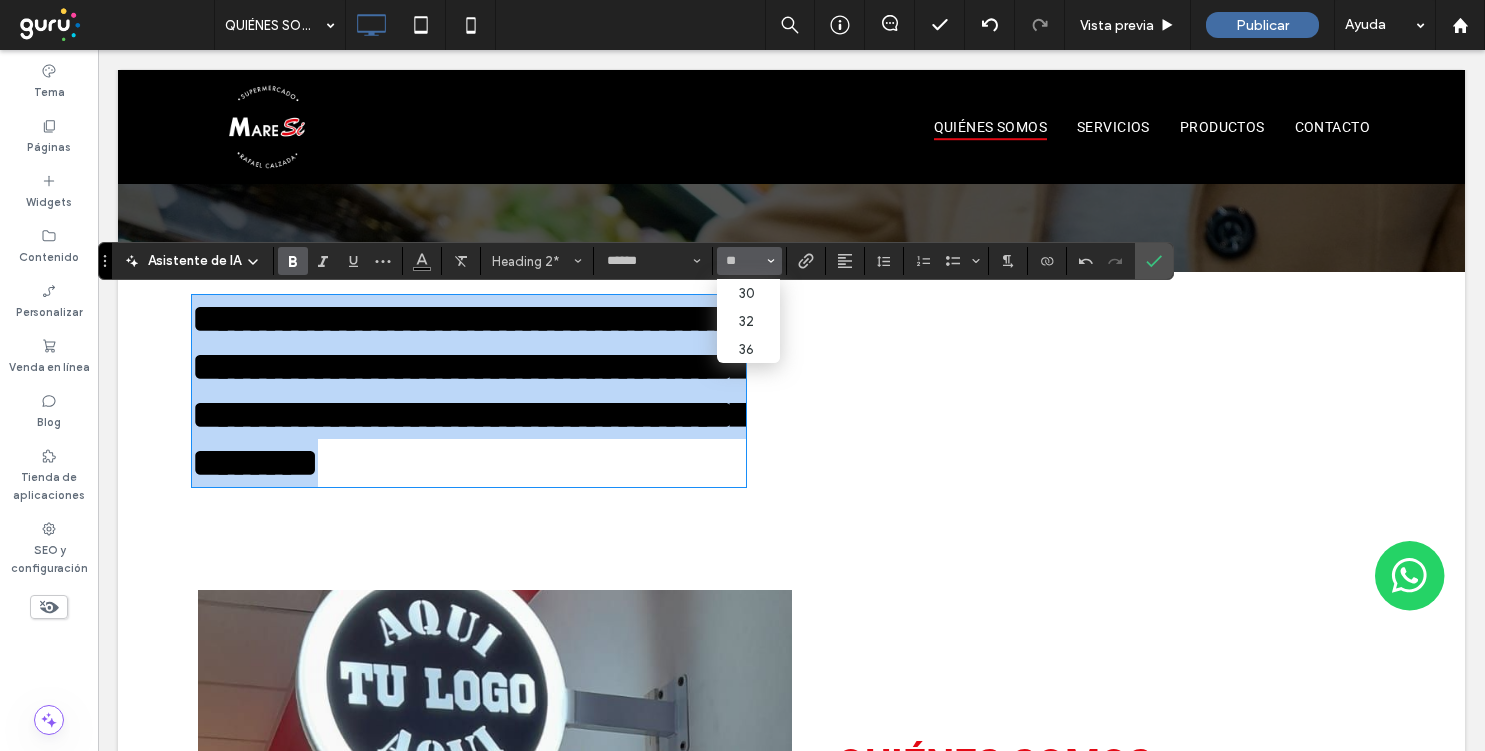 type on "**" 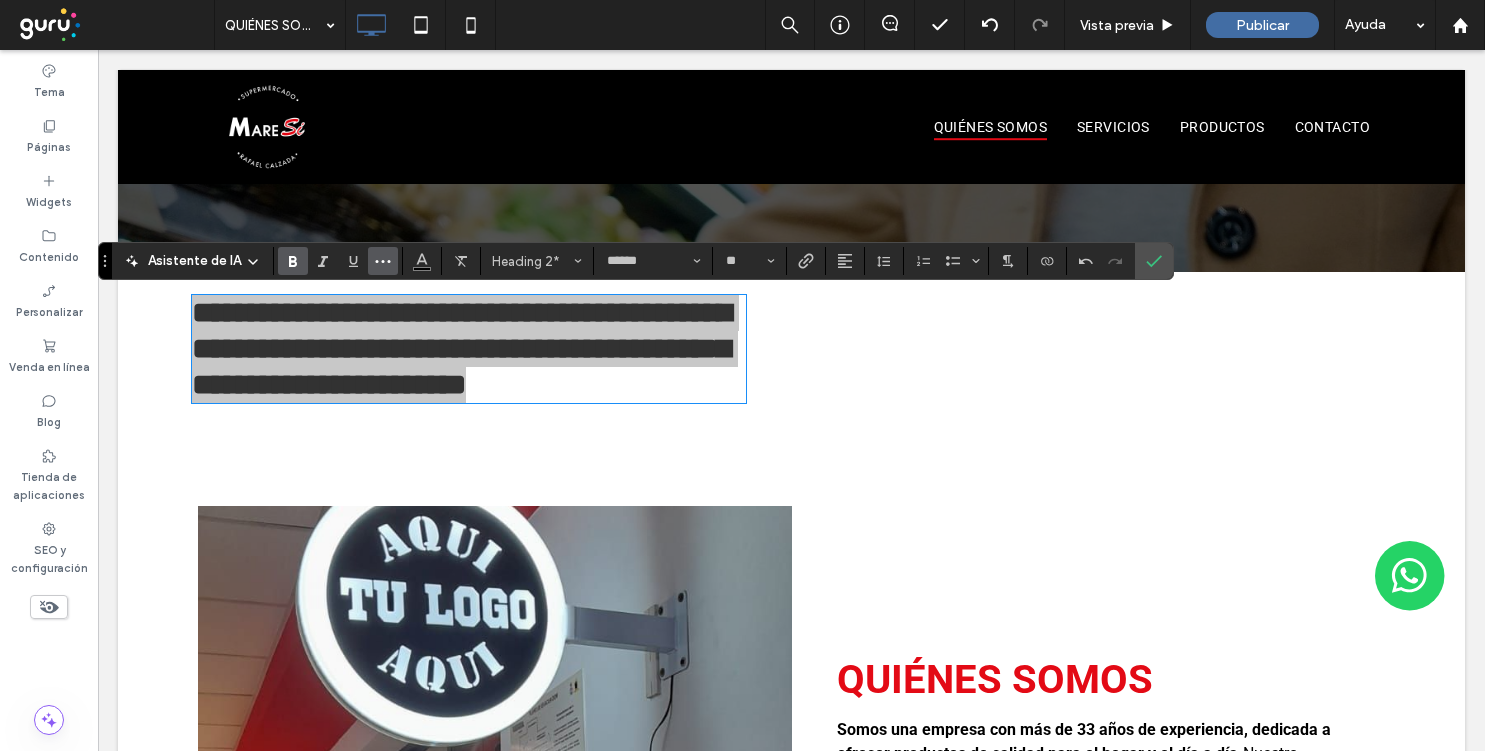 click 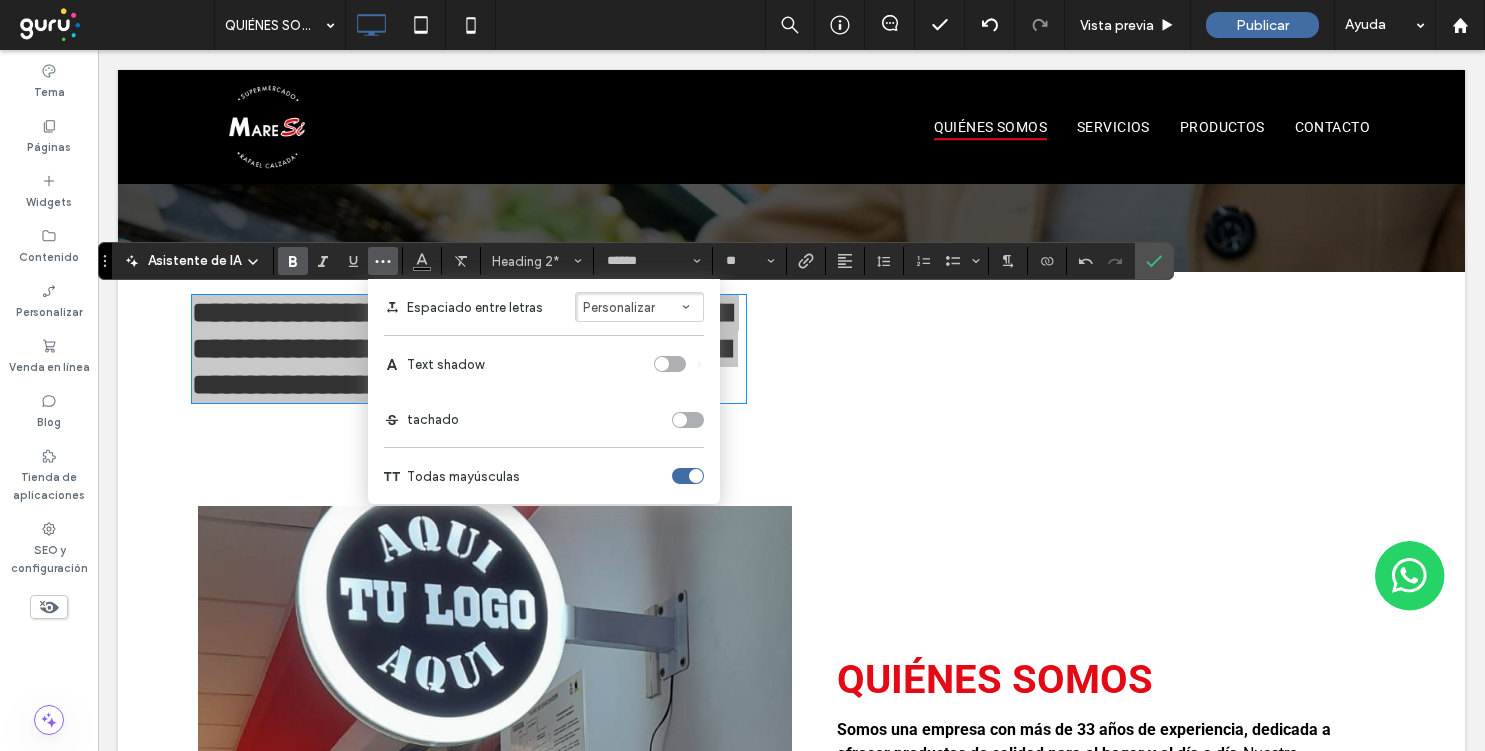 click at bounding box center [688, 476] 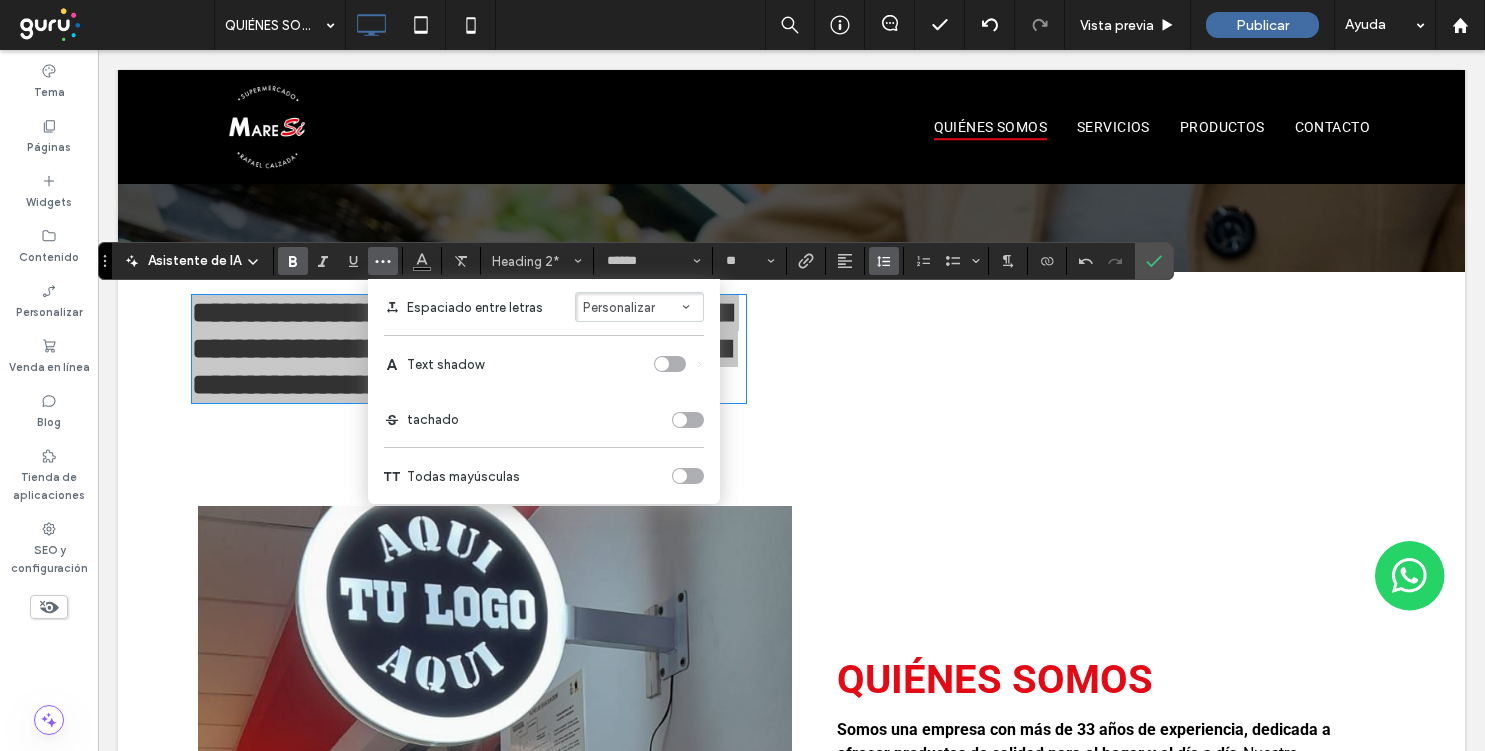 click at bounding box center [884, 261] 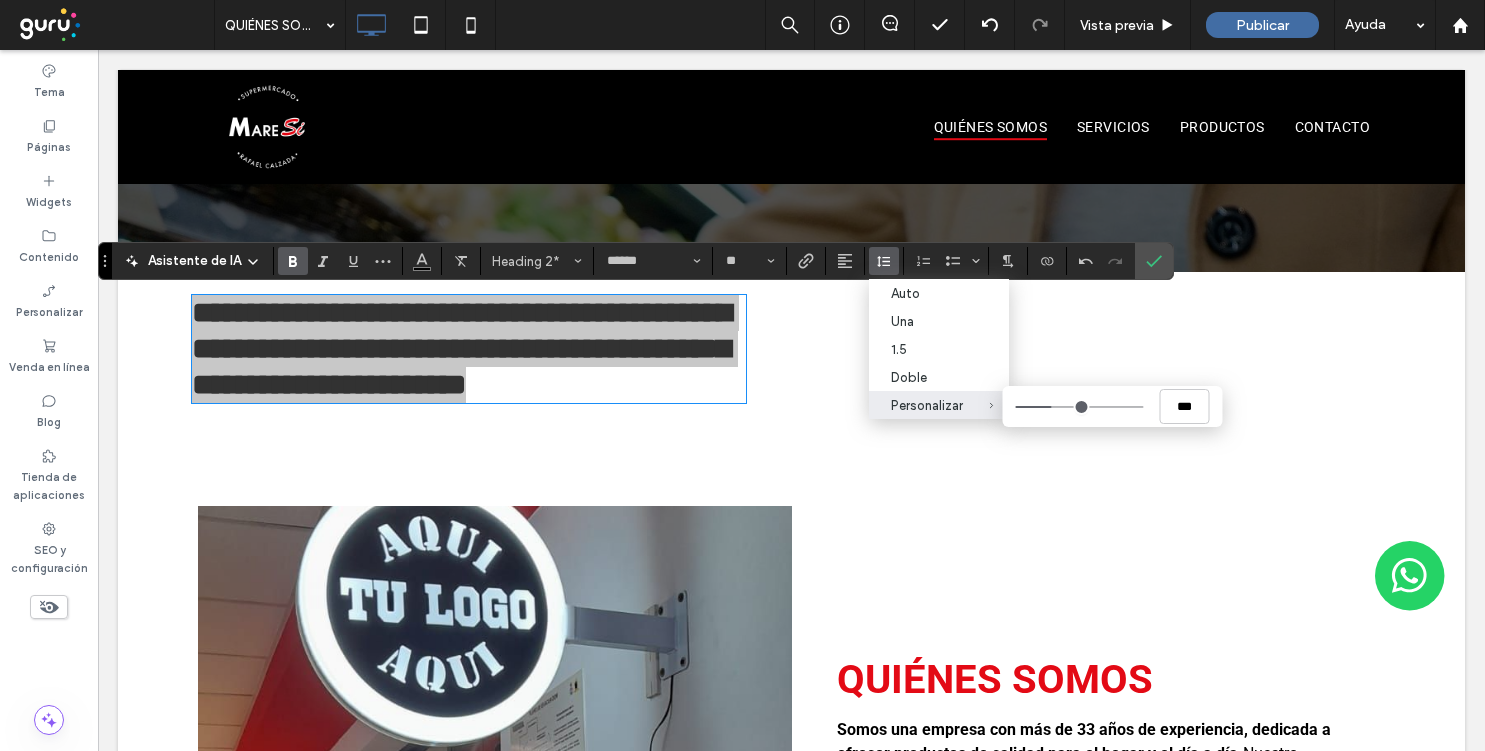 type on "***" 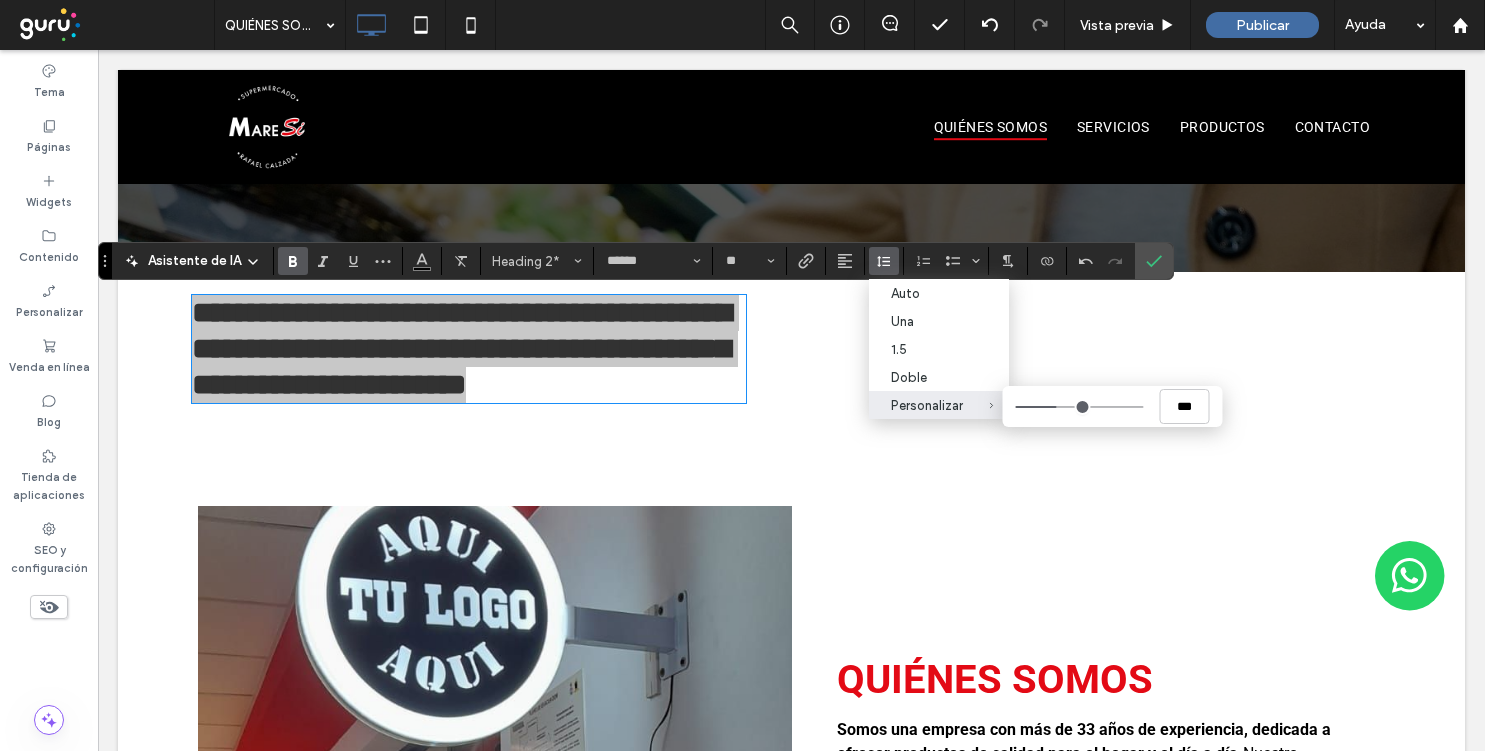 type on "***" 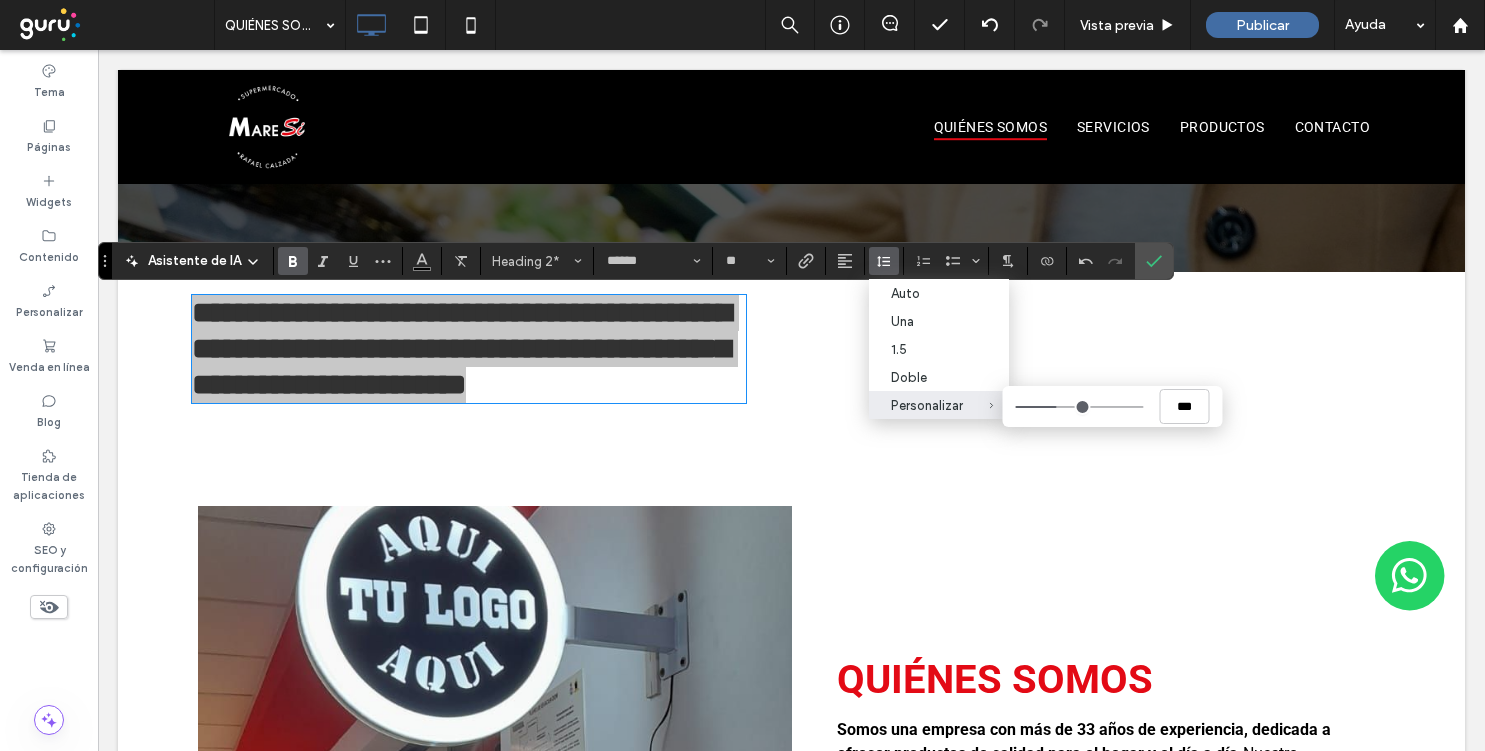 type on "***" 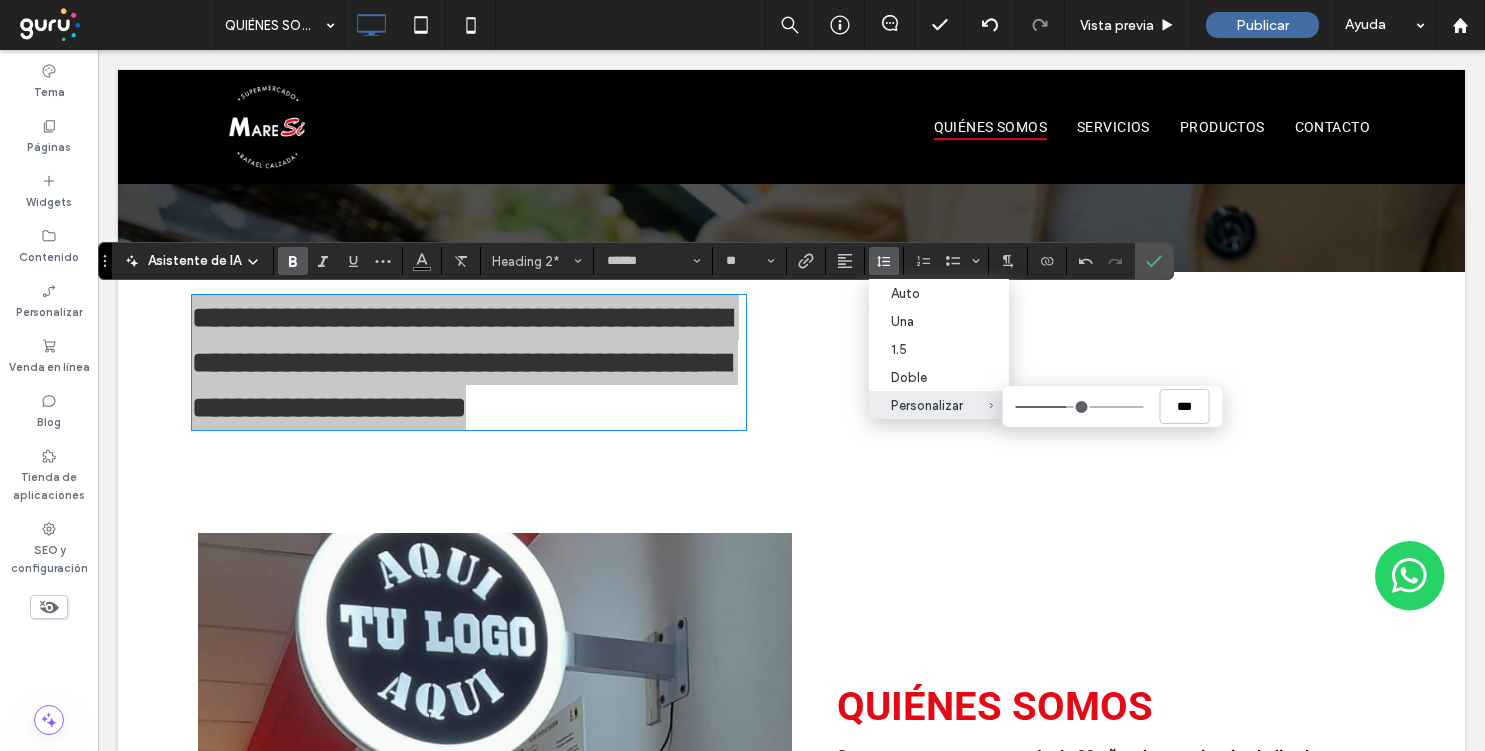 type on "***" 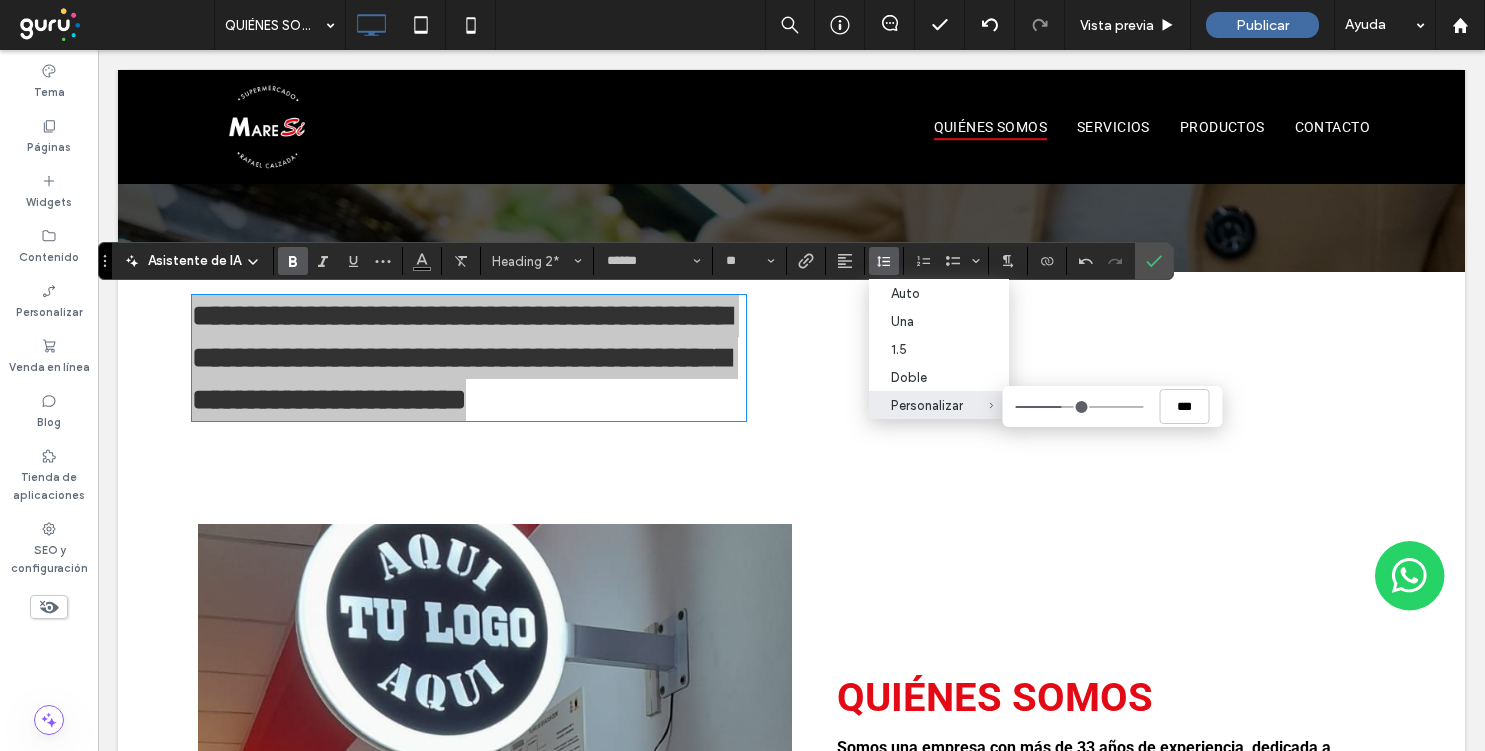 type on "***" 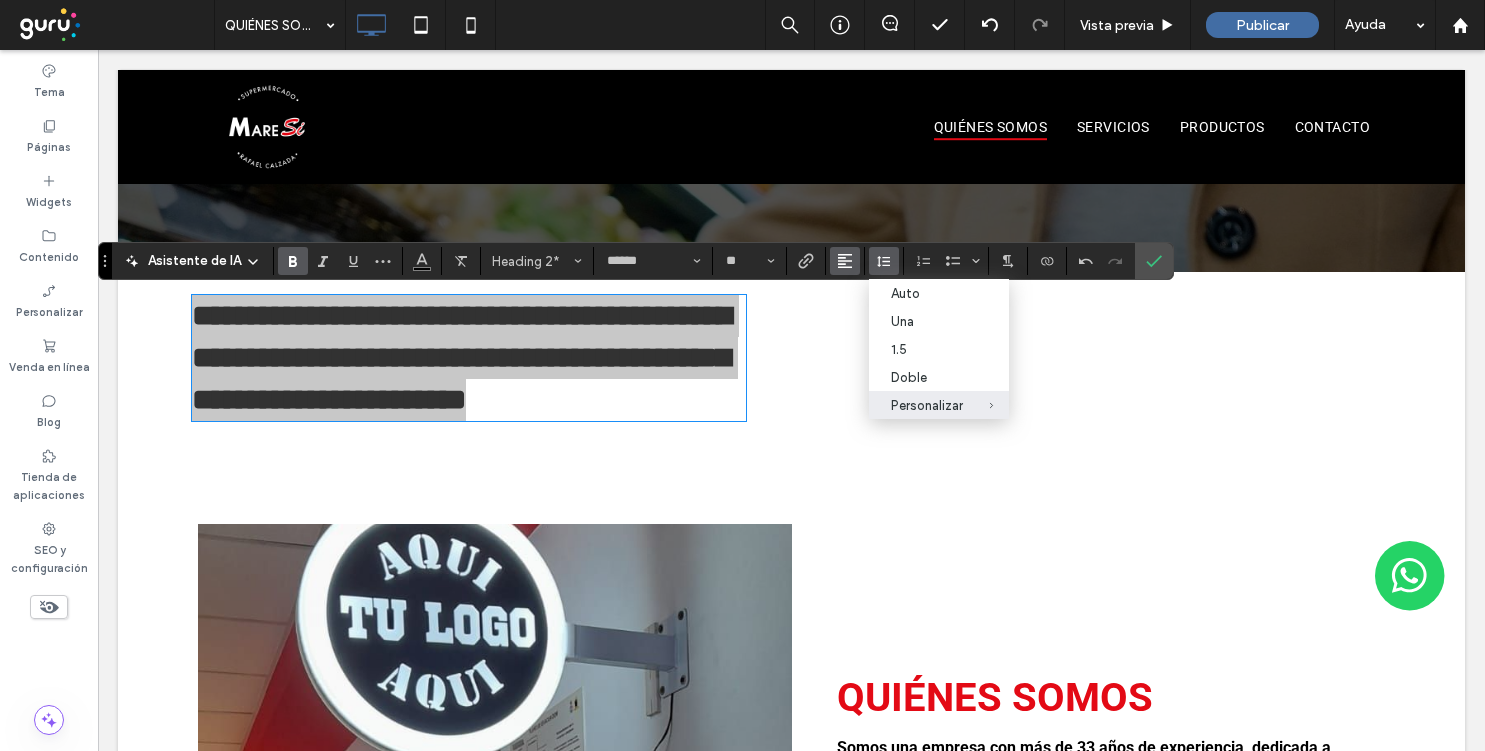 click 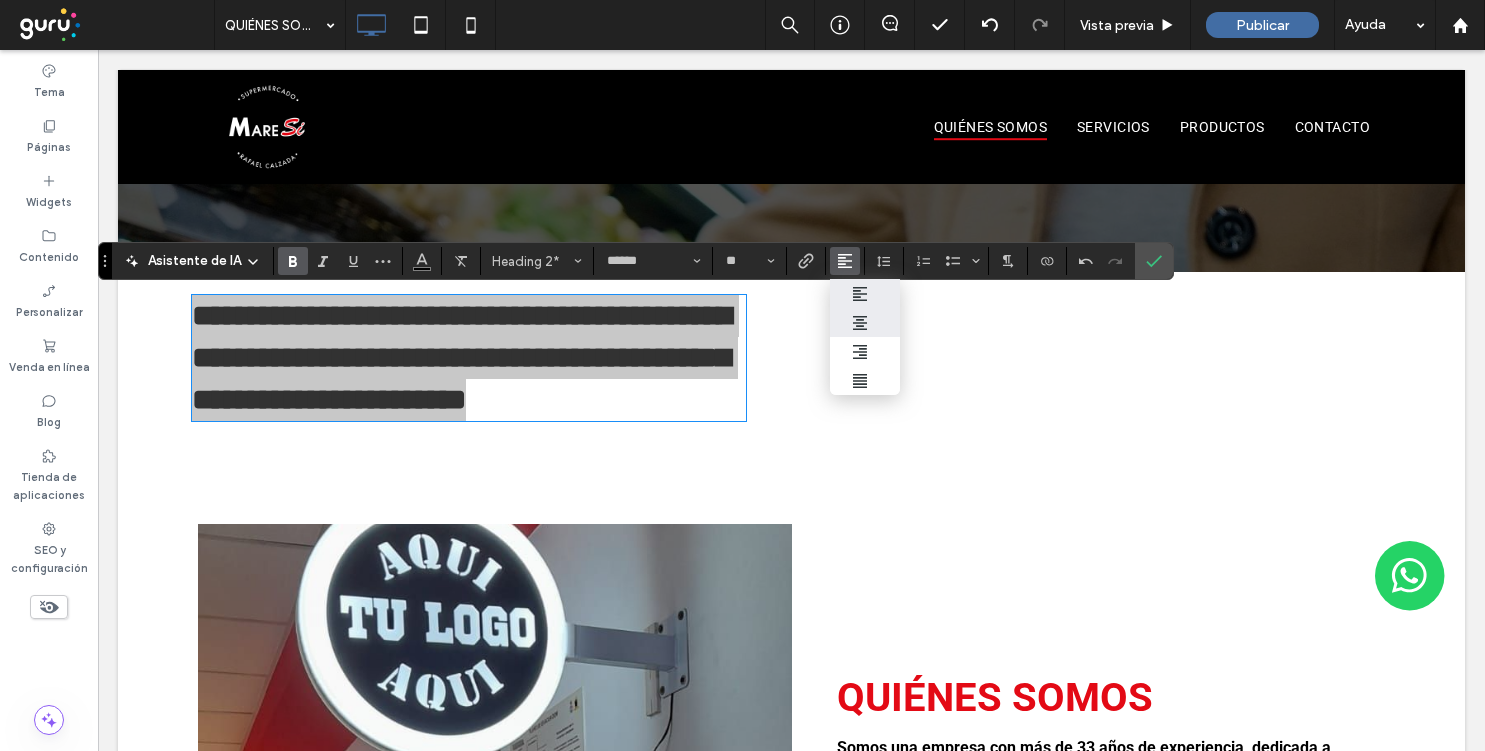 click at bounding box center [865, 323] 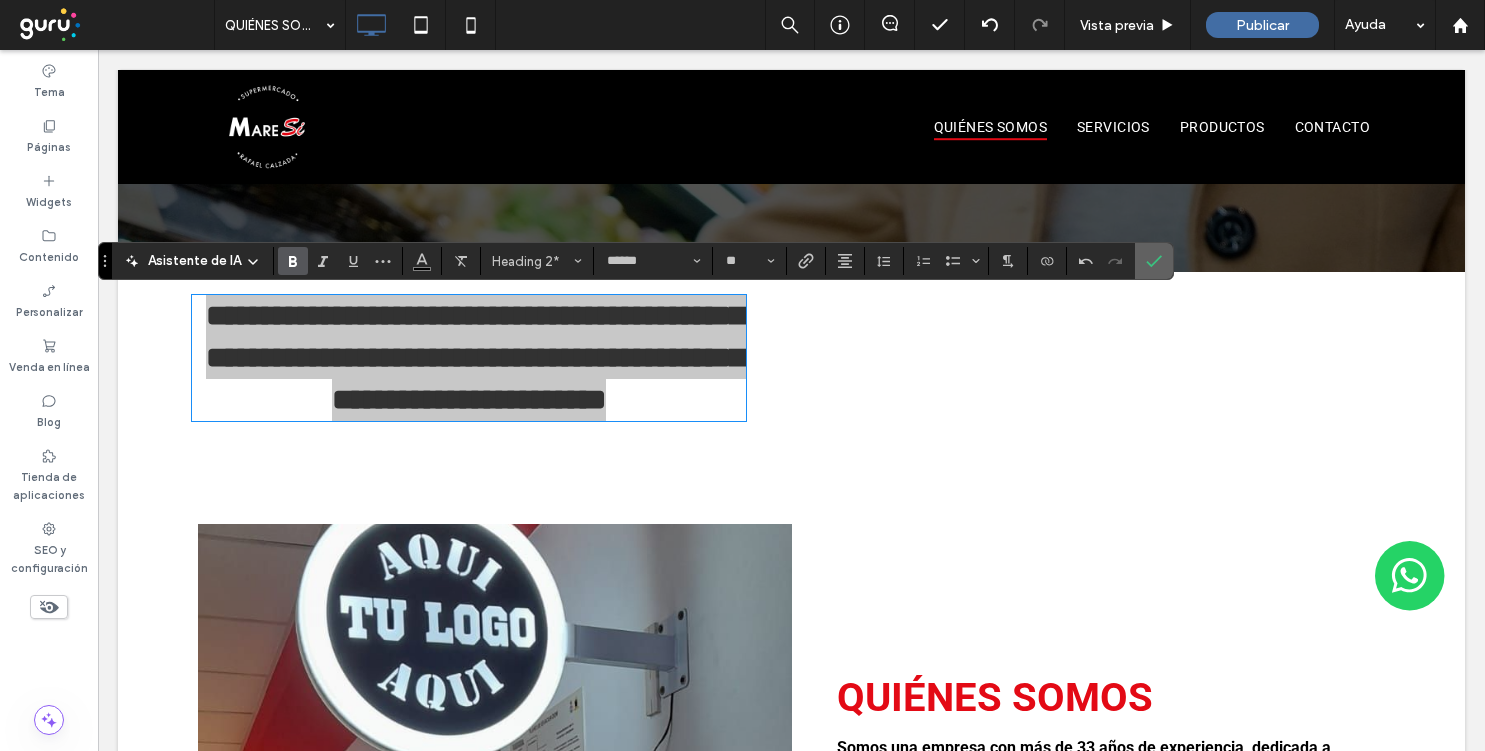 click 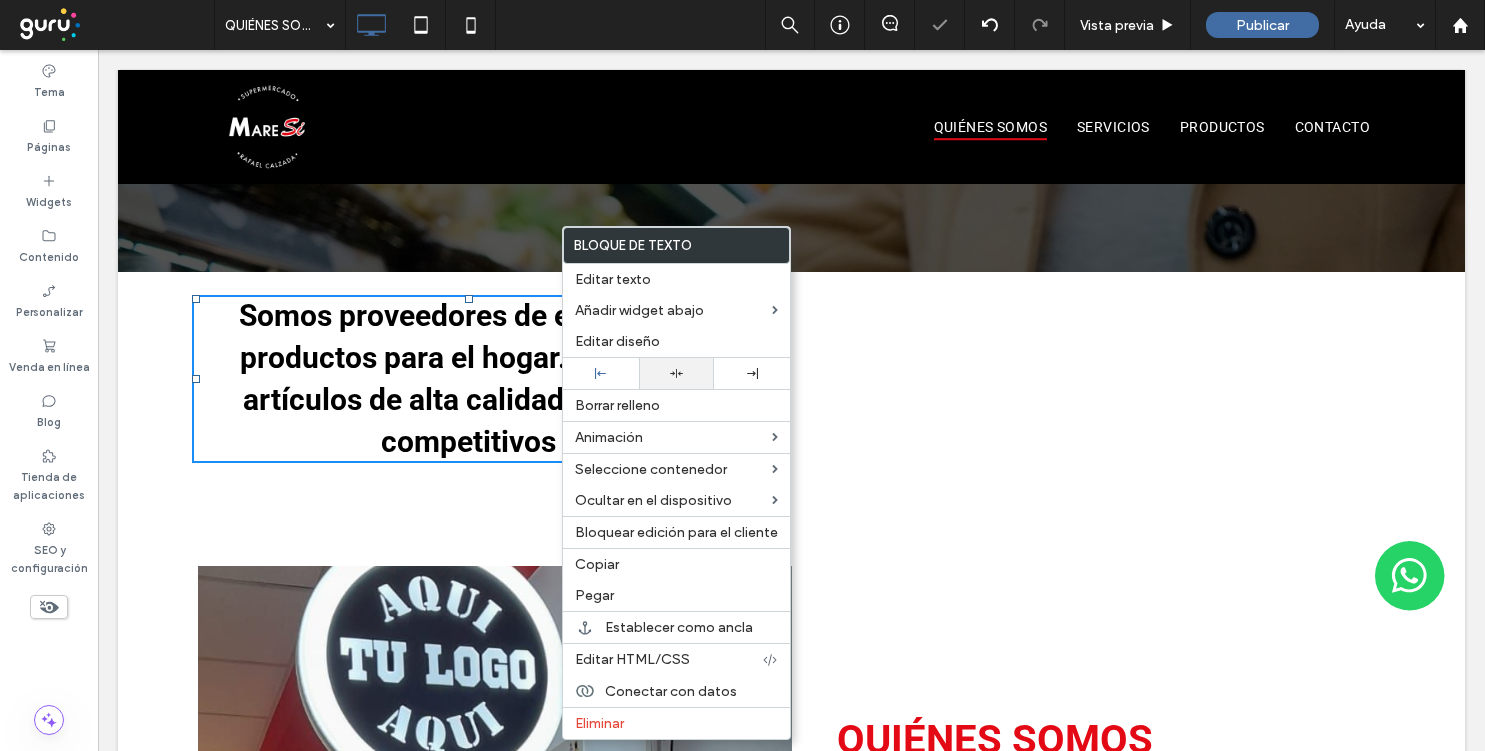 click at bounding box center [677, 373] 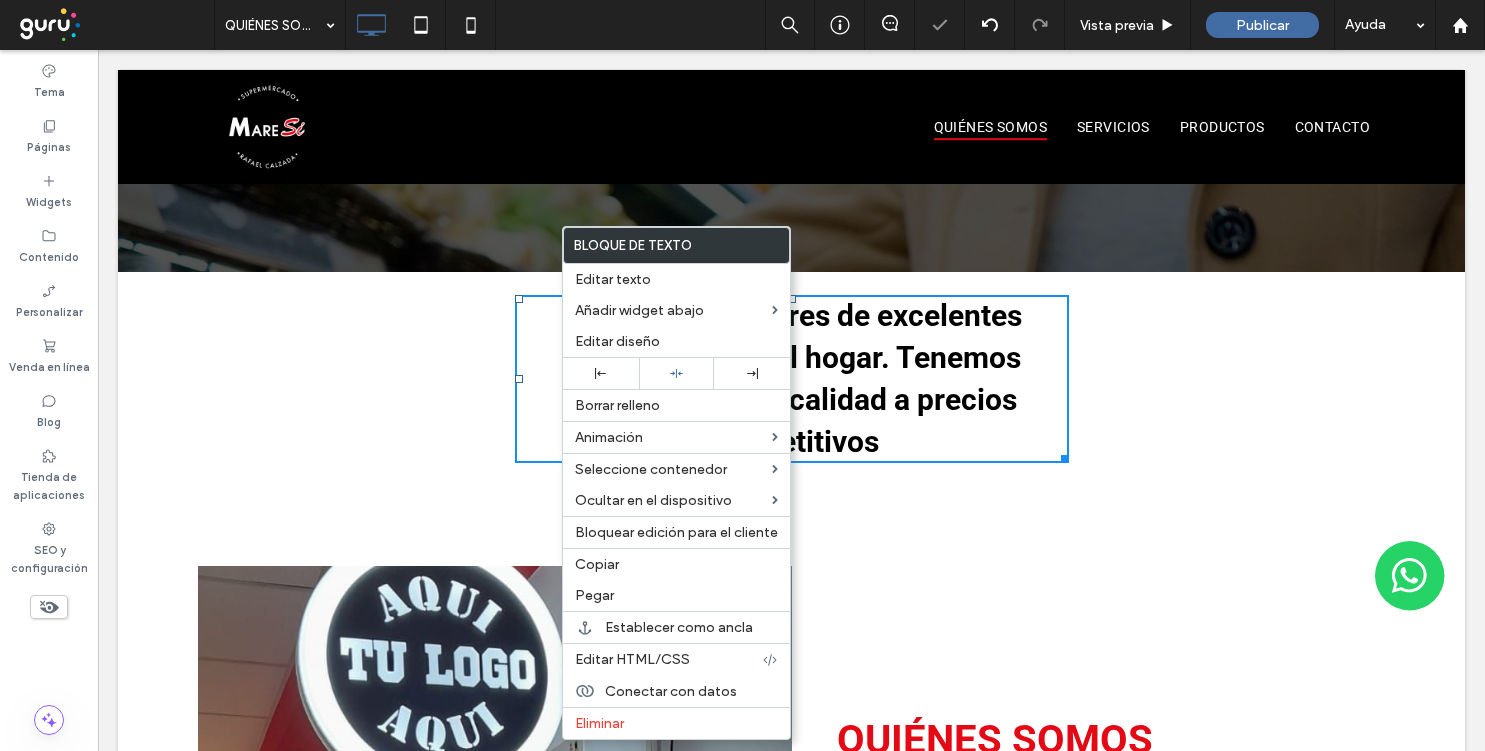 click on "Somos proveedores de excelentes productos para el hogar. Tenemos artículos de alta calidad a precios competitivos" at bounding box center [792, 379] 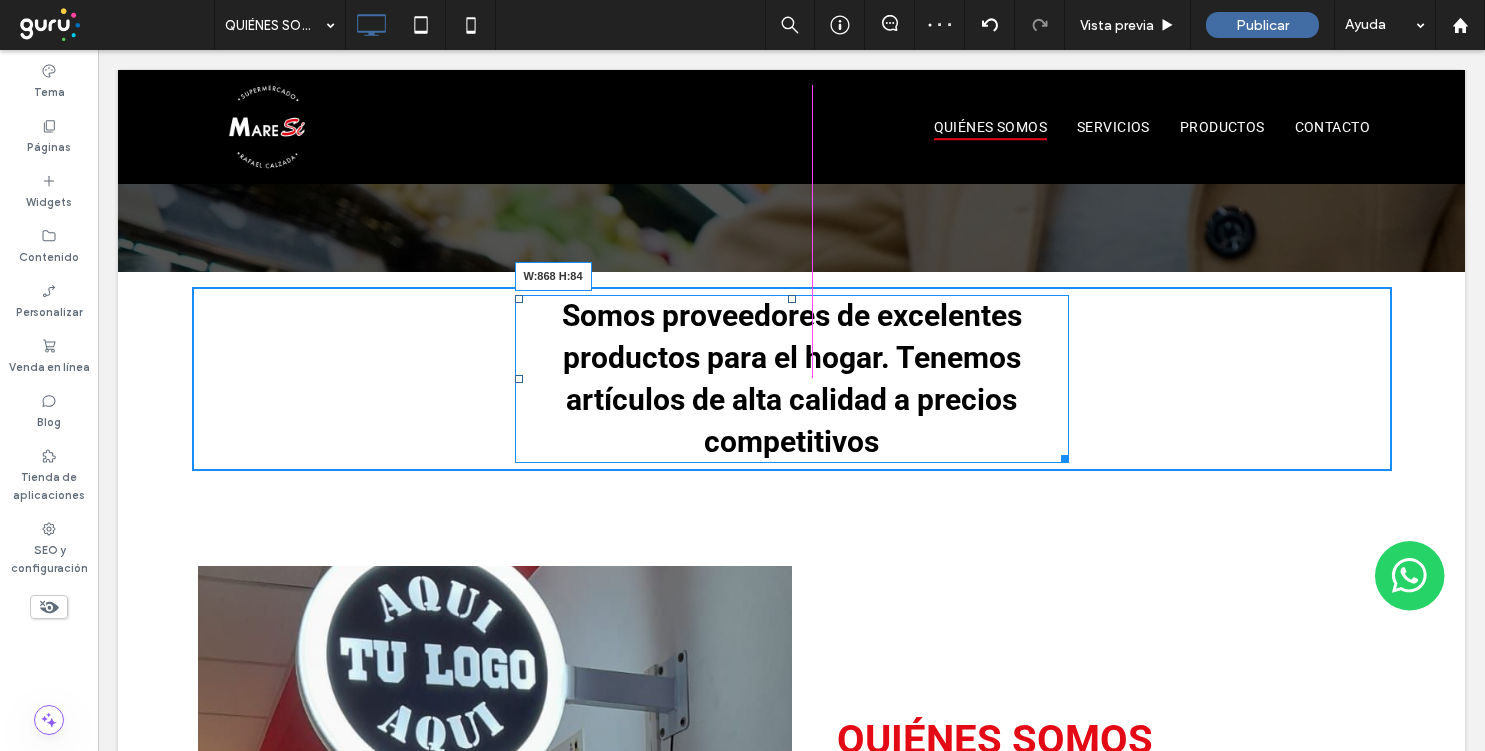 drag, startPoint x: 1064, startPoint y: 461, endPoint x: 1319, endPoint y: 502, distance: 258.27505 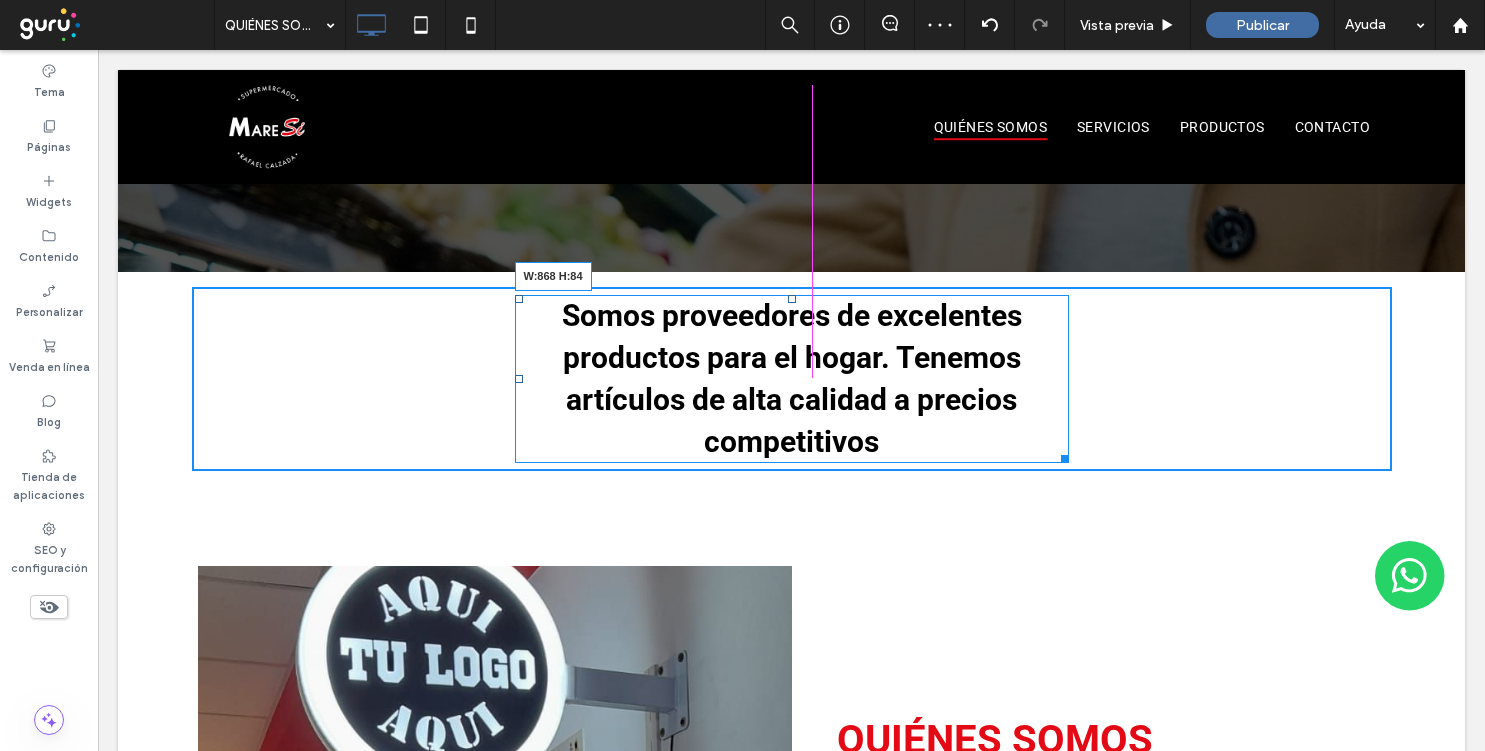 click on "Más de 30 años de trayectoria avalan nuestra calidad y servicio Supermercados Rafael S.R.L - Rafael Calzada, Buenos Aires
Contacto
Click To Paste
Fila + Añadir sección
AGENTE EXCLUSIVO Click To Paste
Click To Paste
Click To Paste
Productos Click To Paste
Click To Paste
Click To Paste
Fila
Click To Paste     Click To Paste     Somos proveedores de excelentes productos para el hogar. Tenemos artículos de alta calidad a precios competitivos W:868 H:84
Fila + Añadir sección
Click To Paste
Quiénes somos
Somos una empresa con más de 33 años de experiencia, dedicada a ofrecer productos de calidad para el hogar y el día a día.  Nuestro compromiso es brindar cercanía, confianza y buenos precios a cada uno de nuestros clientes Click To Paste
Fila + Añadir sección" at bounding box center (791, 416) 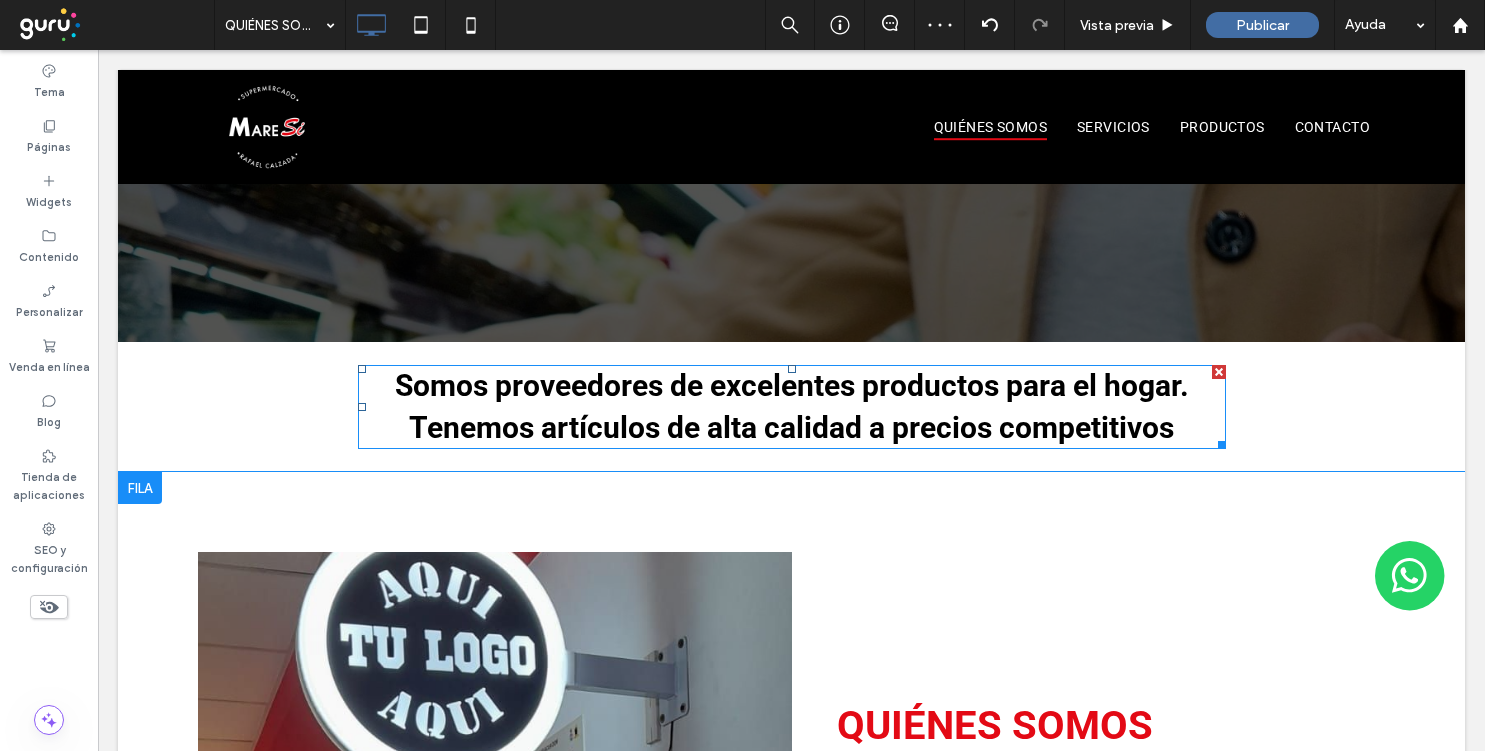 scroll, scrollTop: 379, scrollLeft: 0, axis: vertical 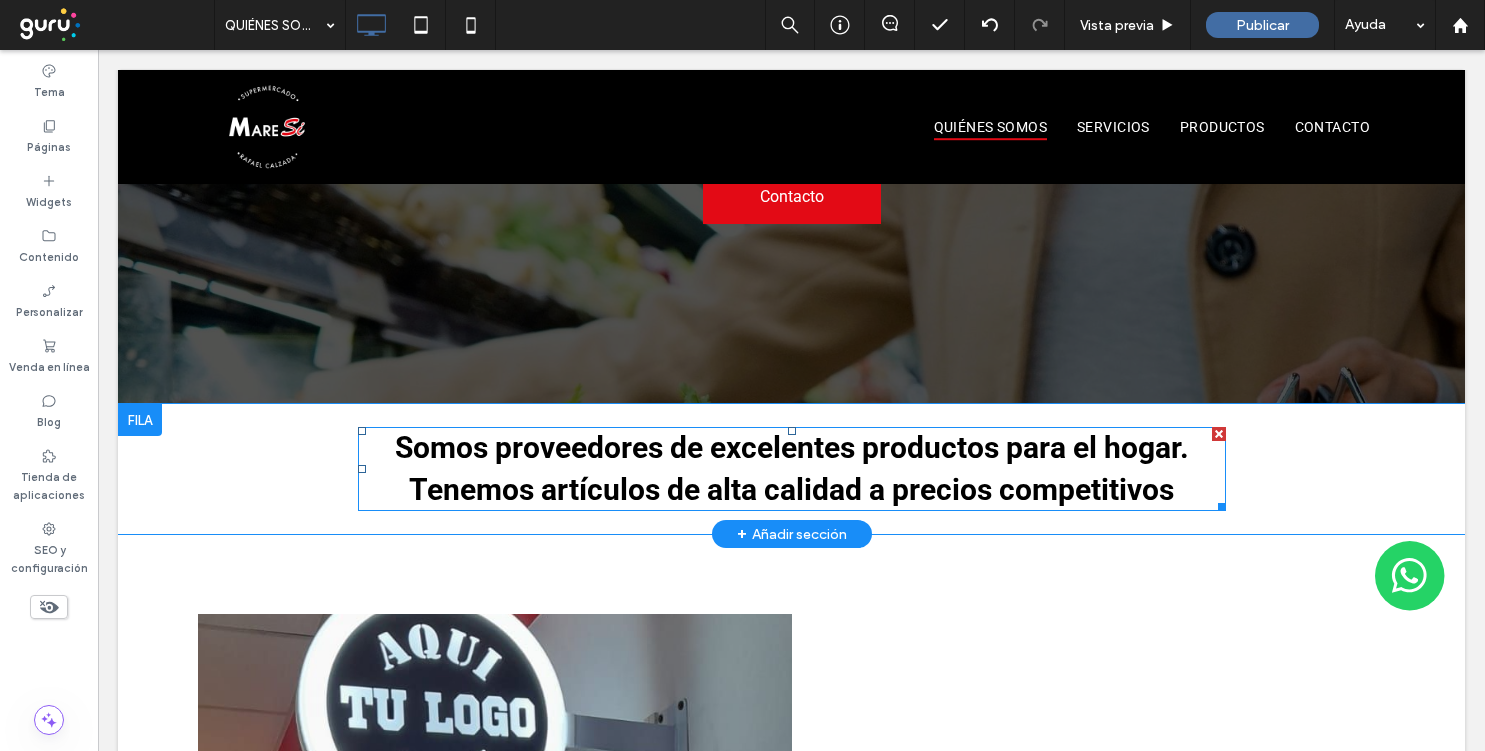 click on "Click To Paste     Click To Paste     Somos proveedores de excelentes productos para el hogar. Tenemos artículos de alta calidad a precios competitivos
Fila + Añadir sección" at bounding box center [791, 469] 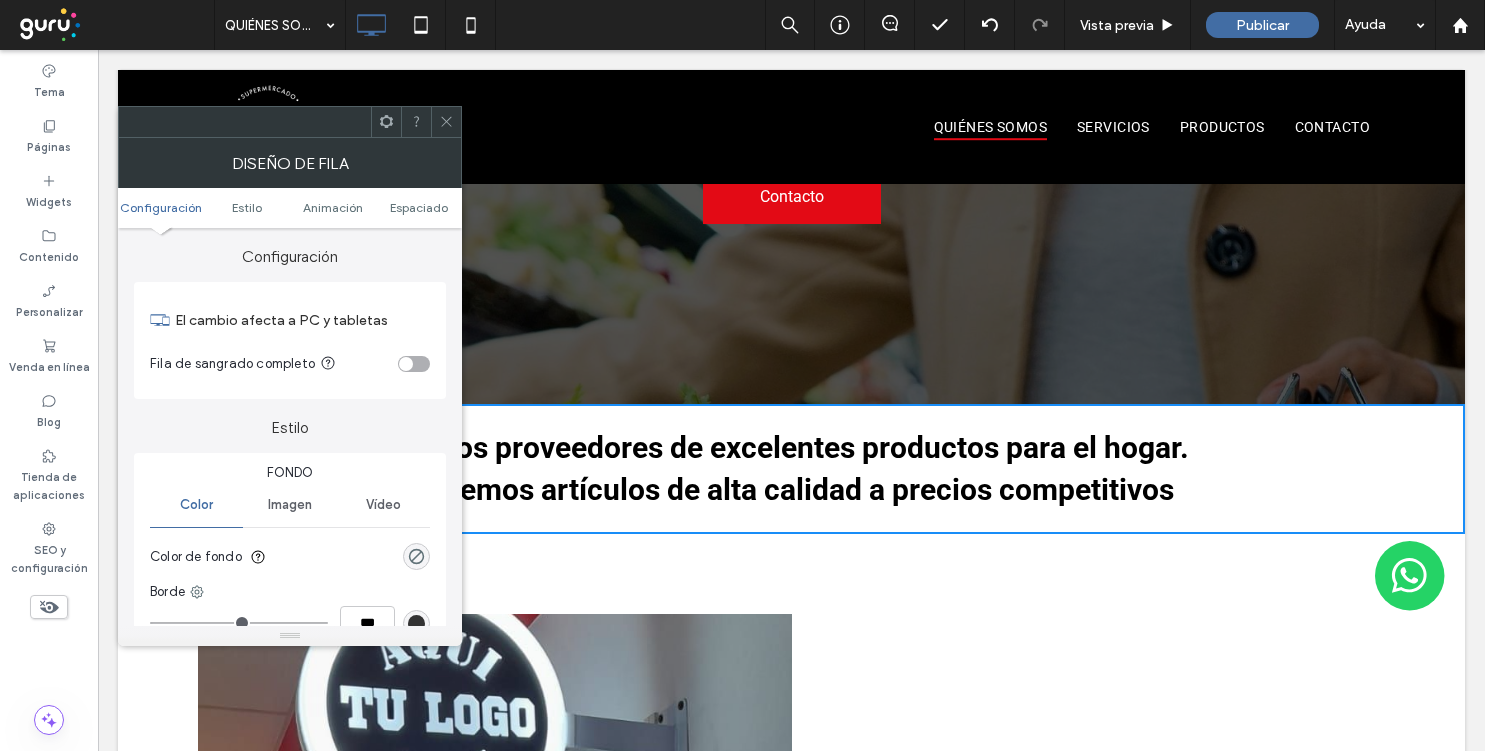 click at bounding box center (414, 364) 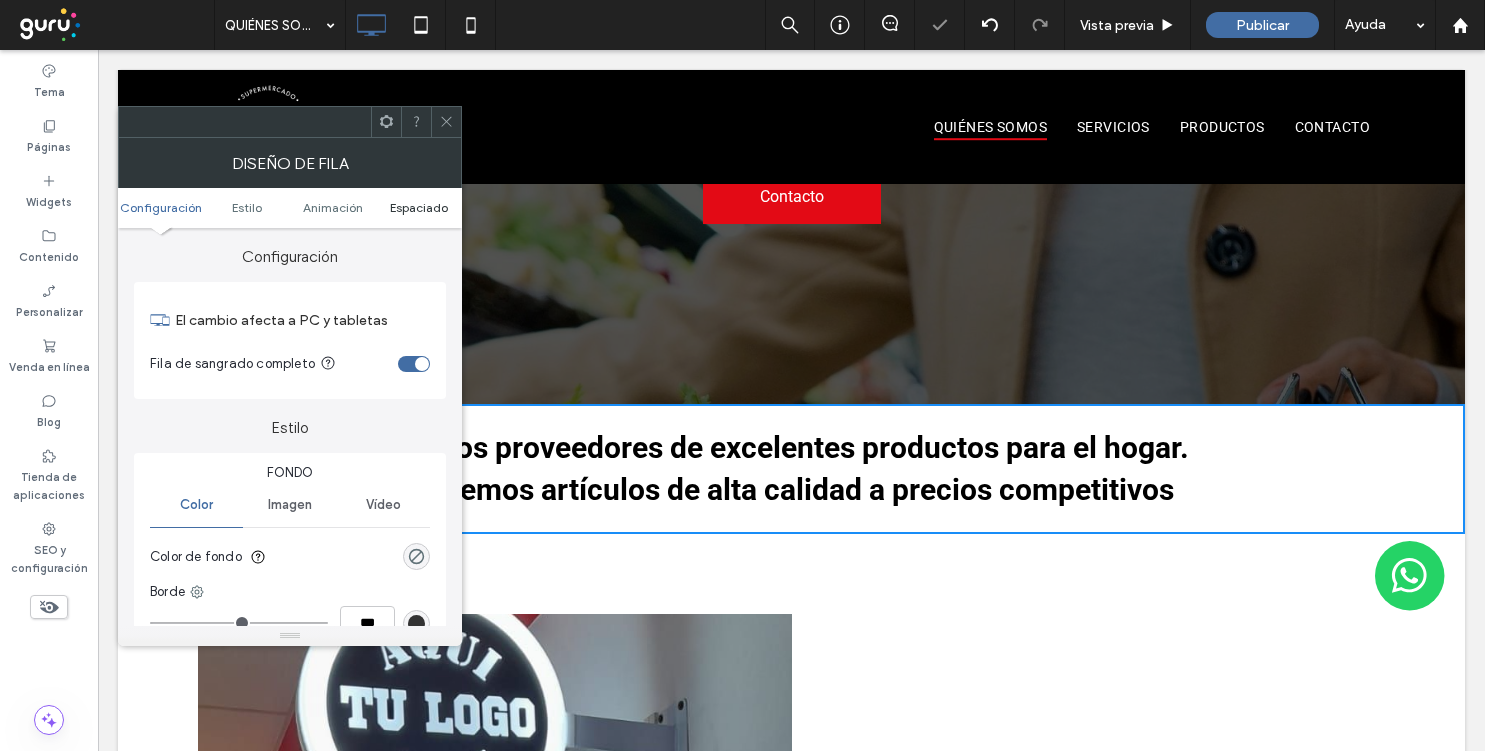 click on "Espaciado" at bounding box center [419, 207] 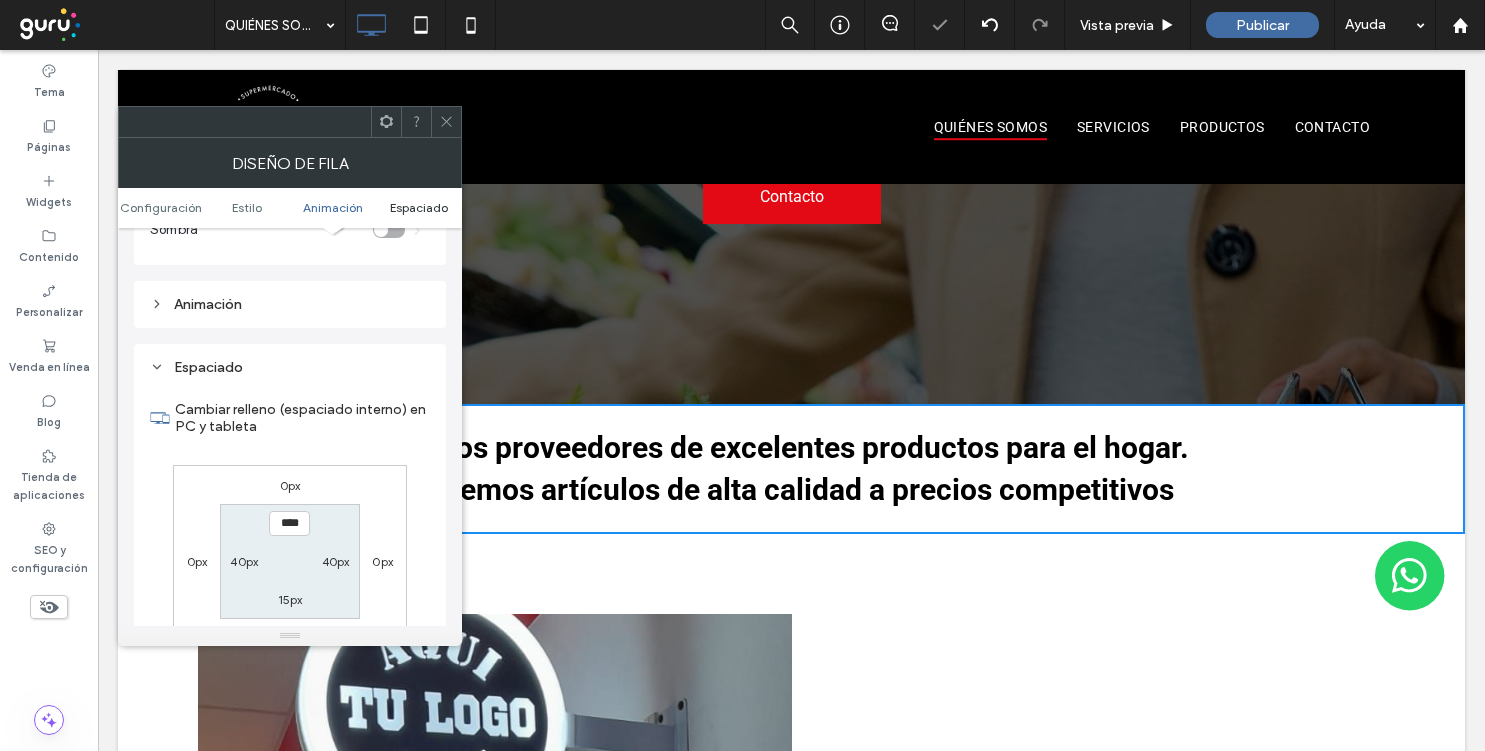 scroll, scrollTop: 566, scrollLeft: 0, axis: vertical 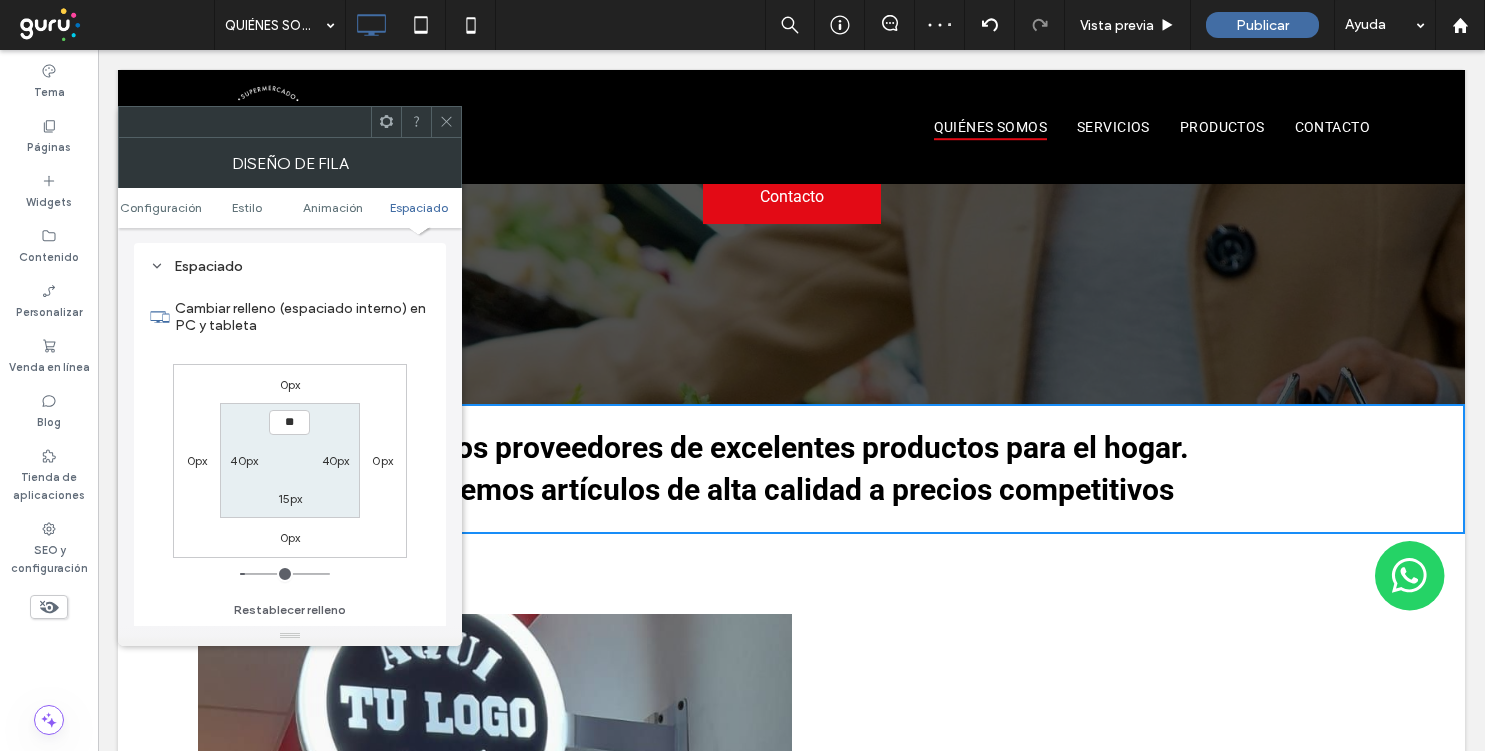 type on "****" 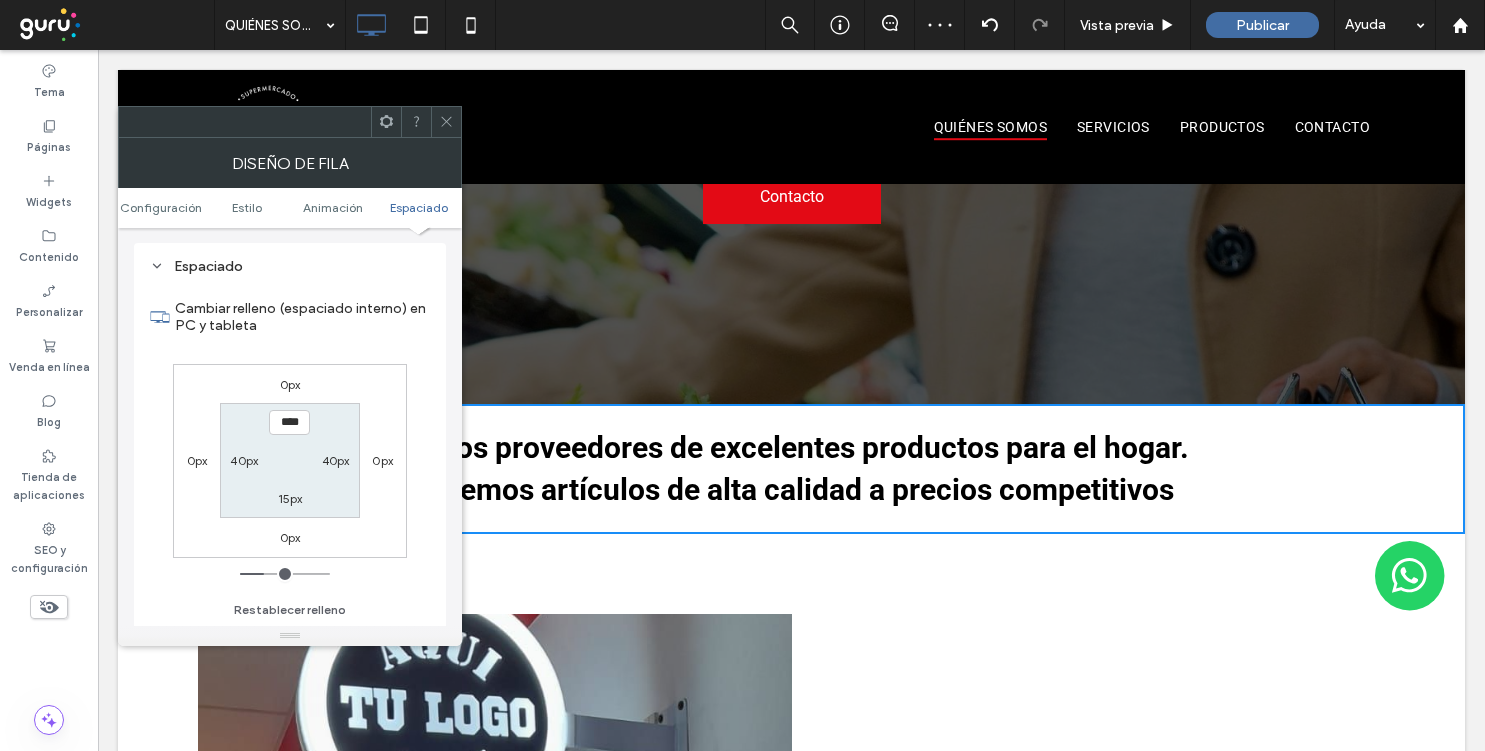 click on "40px" at bounding box center (336, 460) 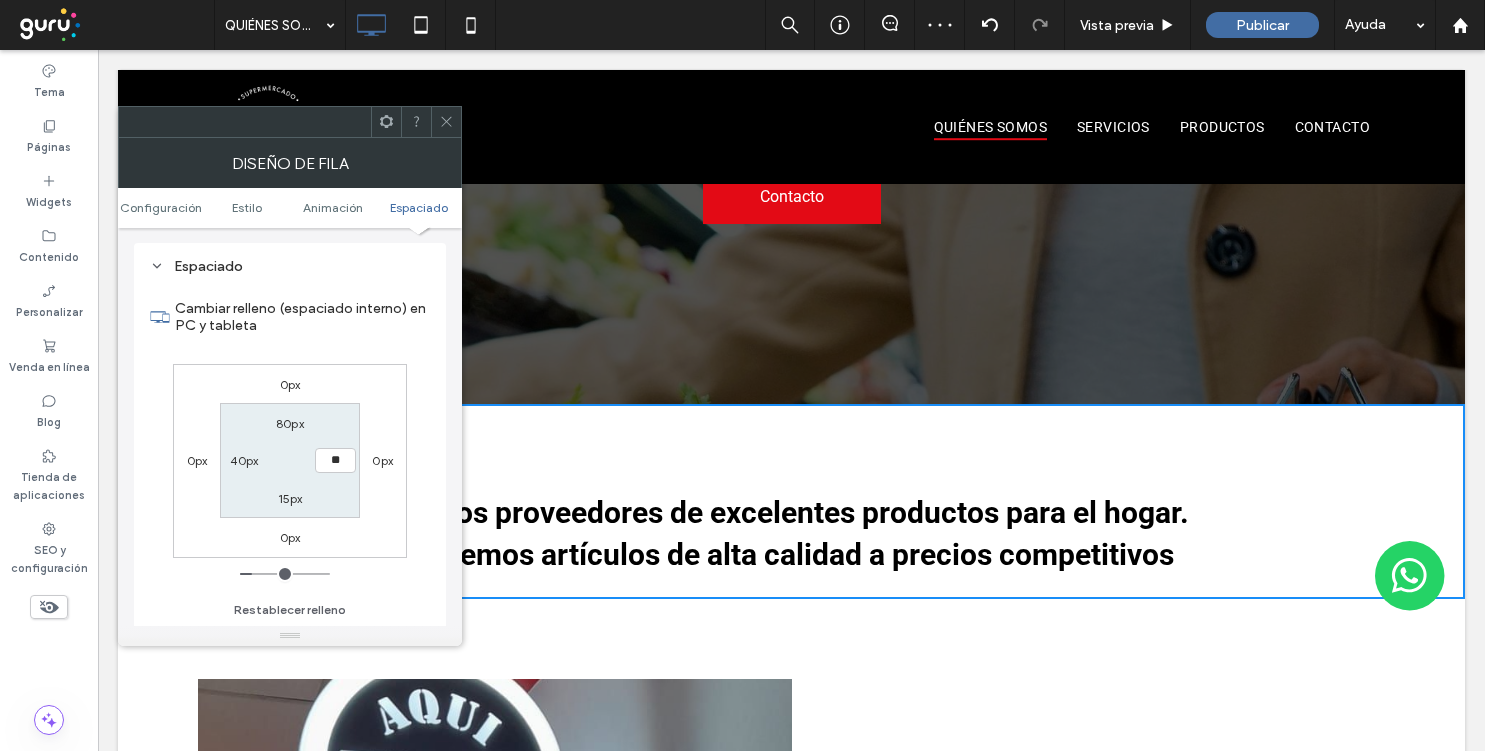 type on "**" 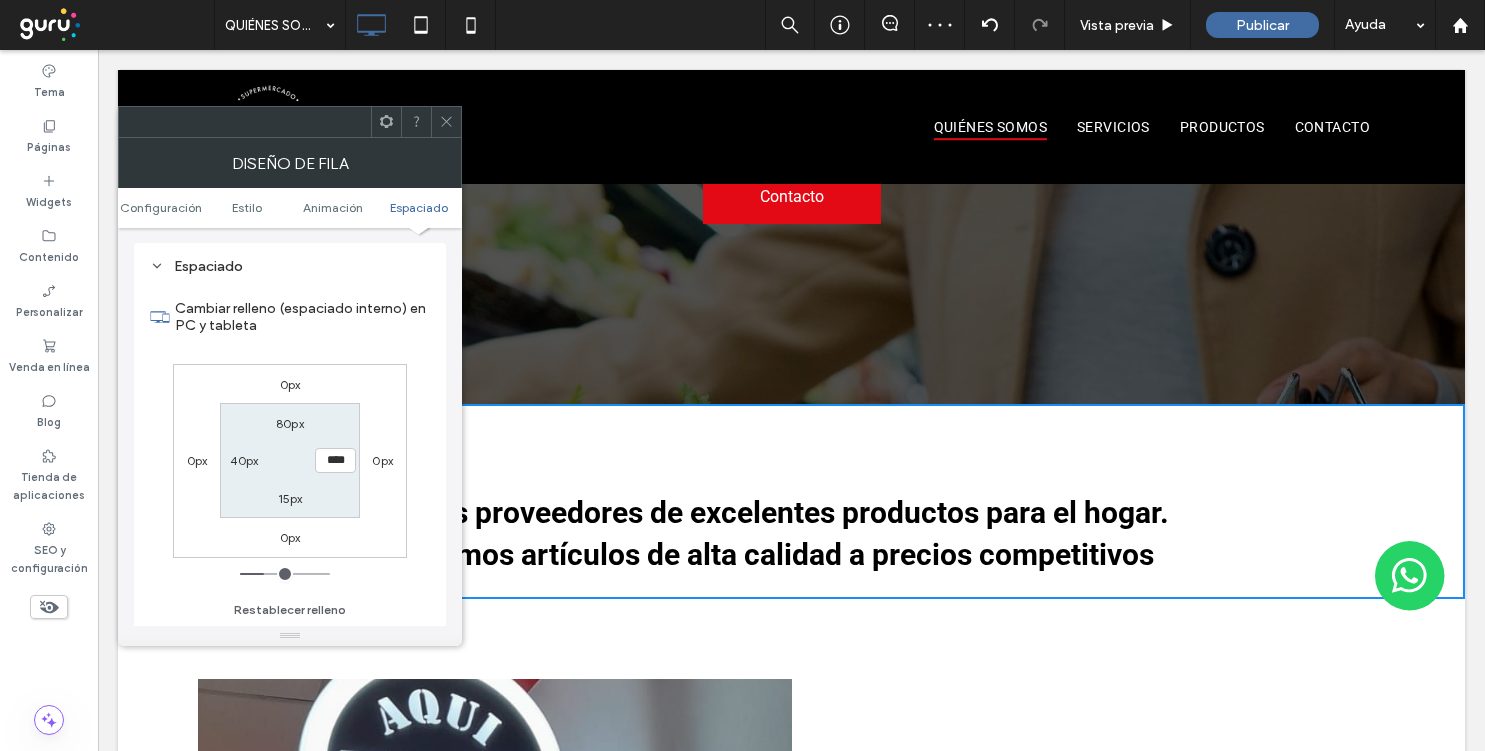 click on "40px" at bounding box center [244, 460] 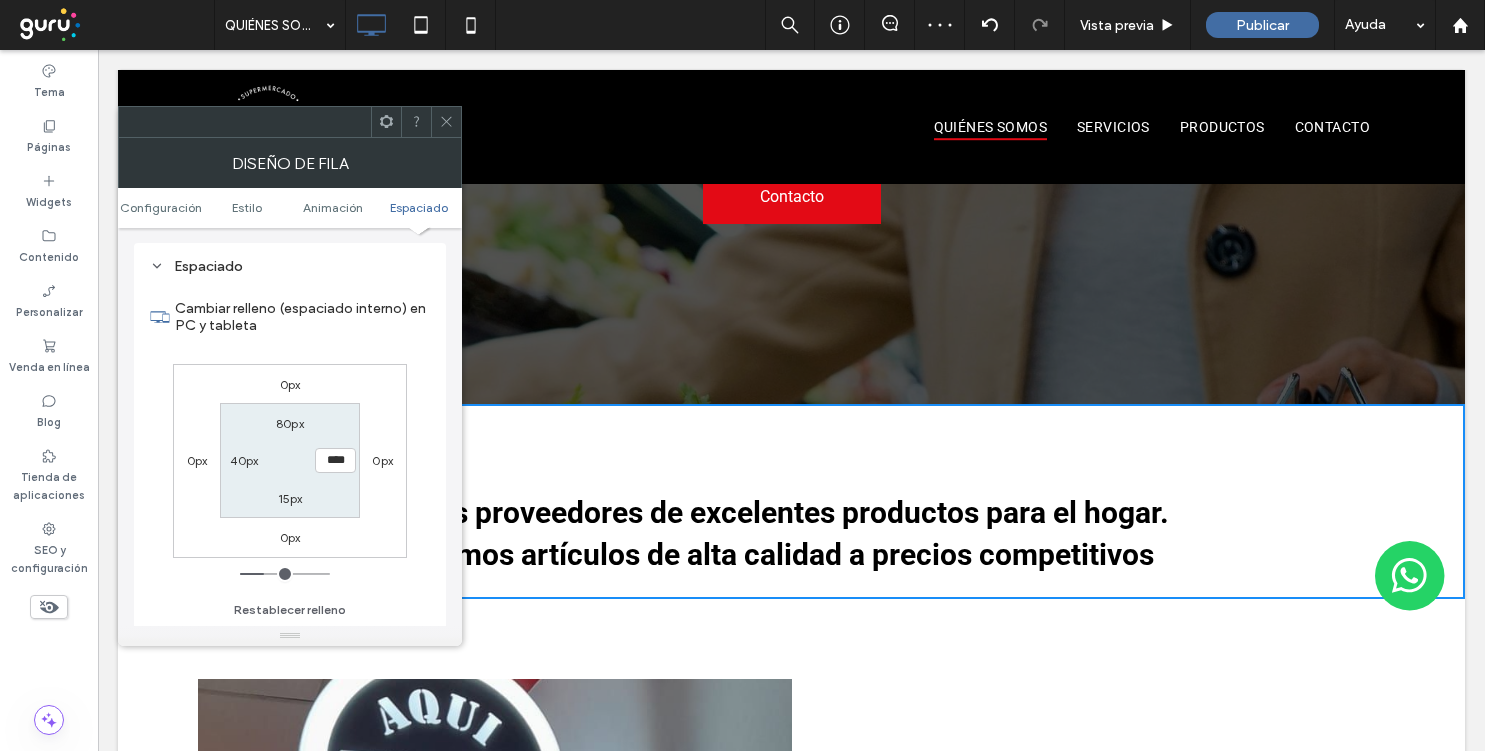 type on "**" 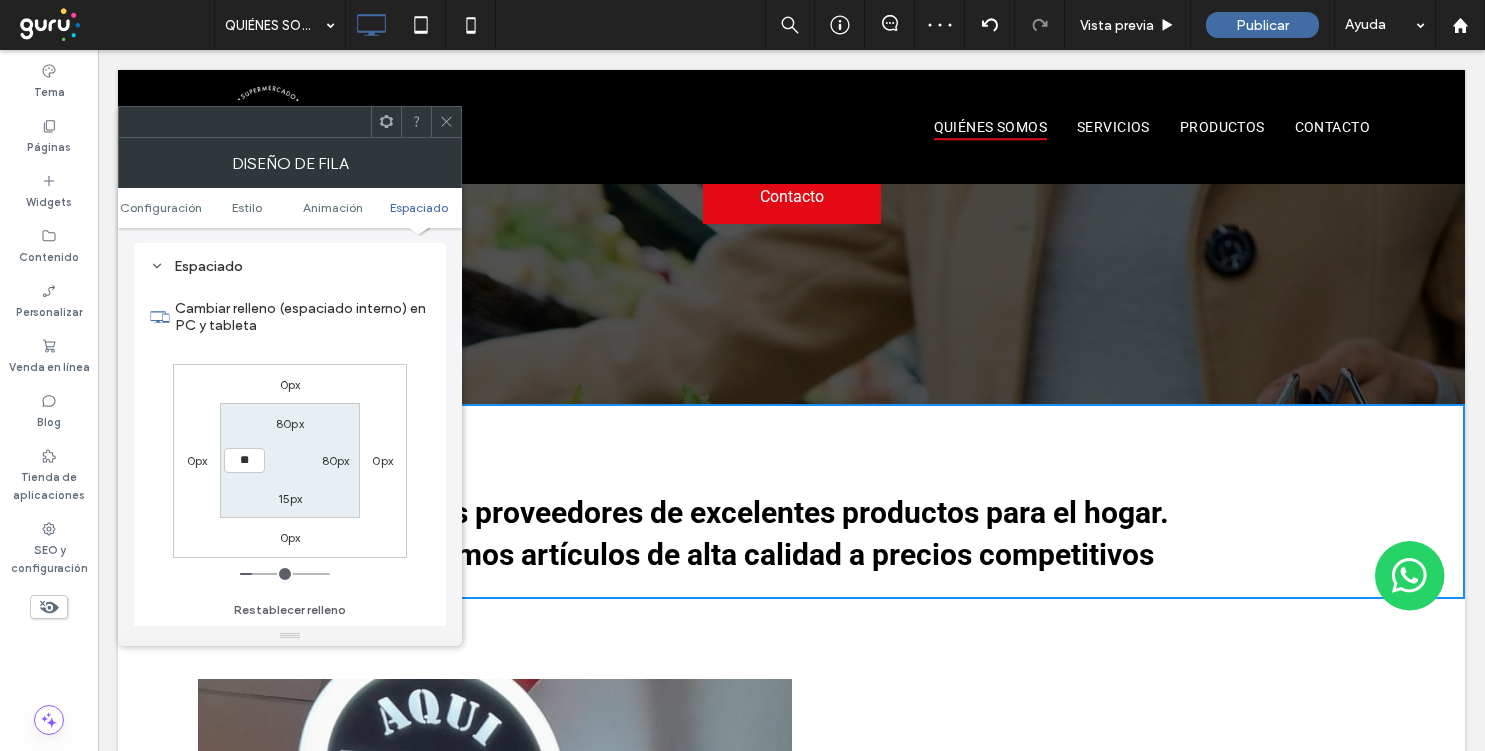 type on "**" 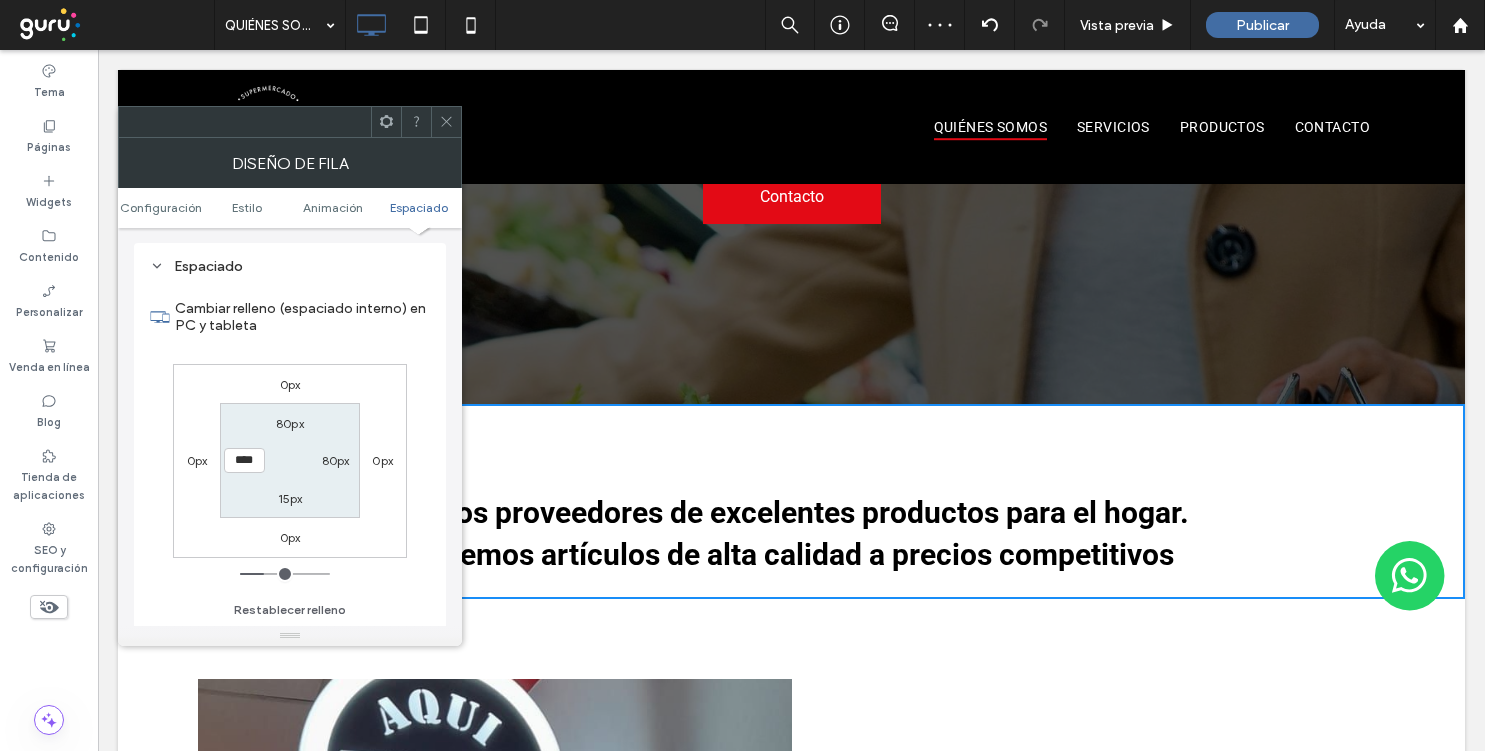 click on "80px 80px 15px ****" at bounding box center [289, 460] 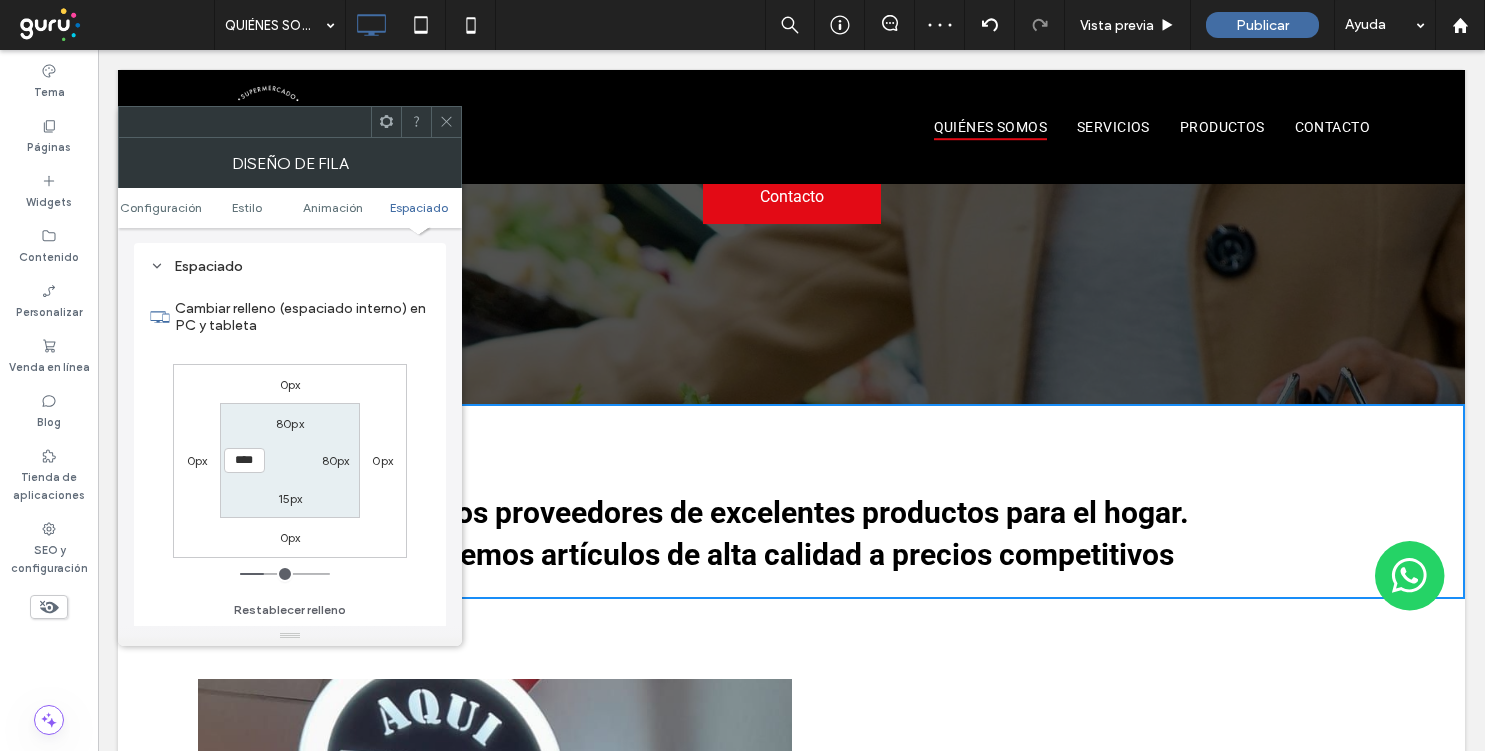 click 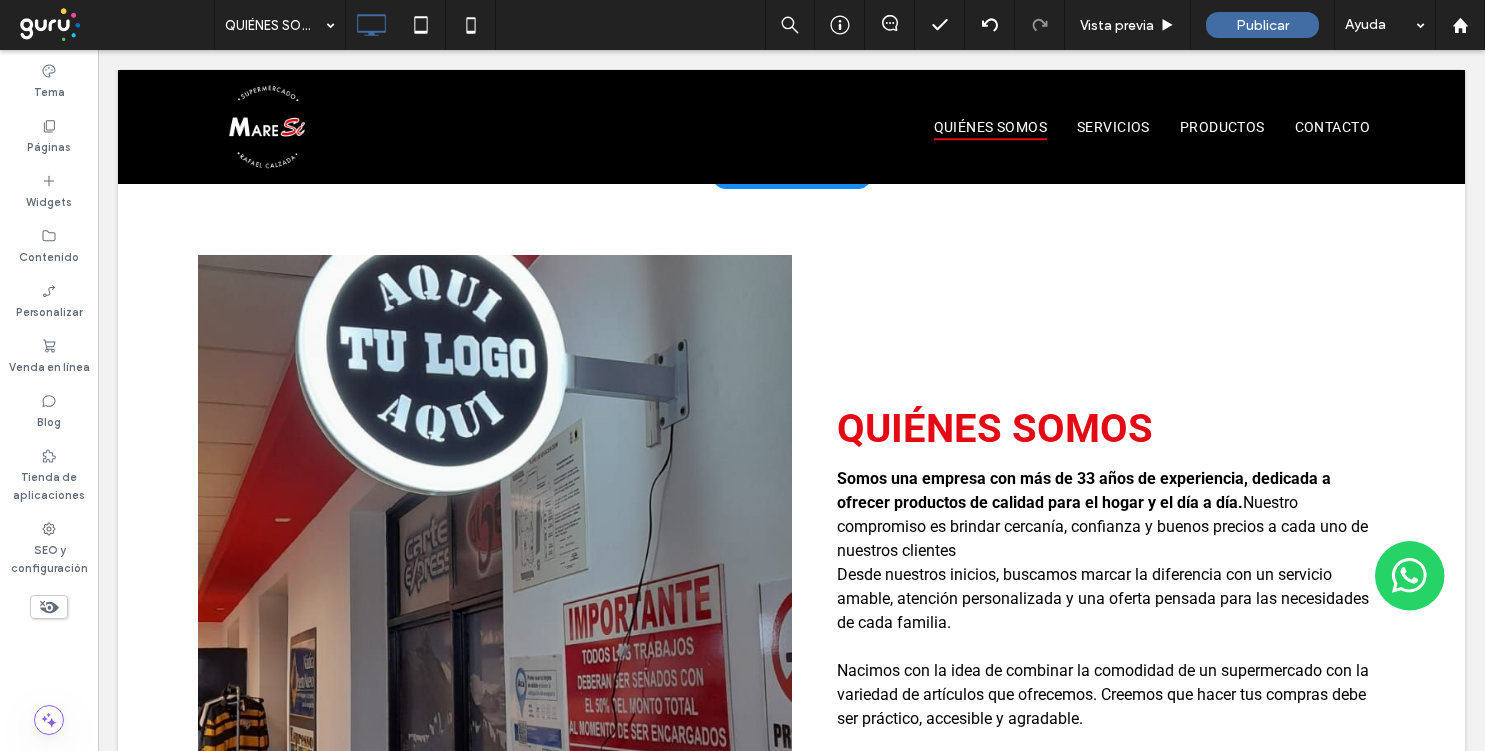 scroll, scrollTop: 779, scrollLeft: 0, axis: vertical 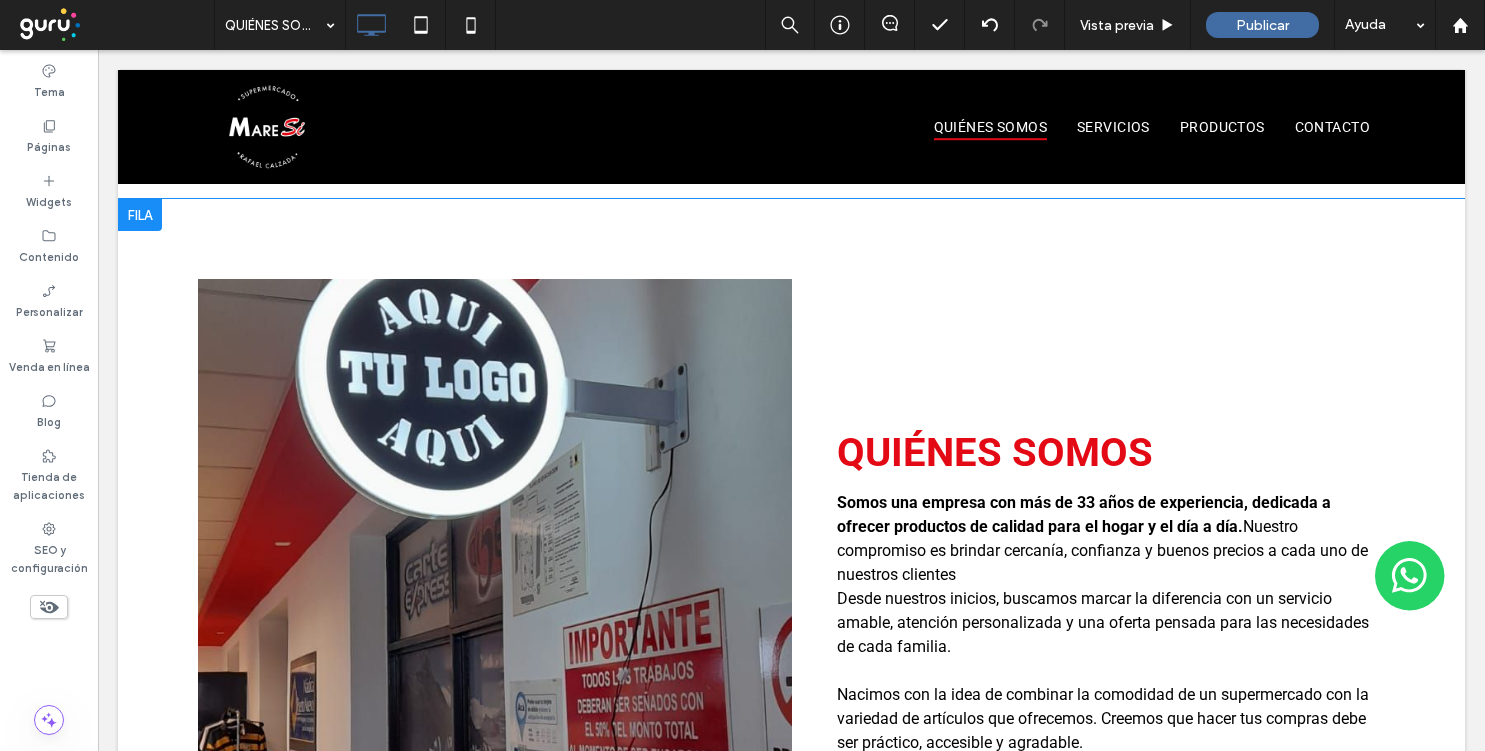 click on "Quiénes somos
Somos una empresa con más de 33 años de experiencia, dedicada a ofrecer productos de calidad para el hogar y el día a día.  Nuestro compromiso es brindar cercanía, confianza y buenos precios a cada uno de nuestros clientes Desde nuestros inicios, buscamos marcar la diferencia con un servicio amable, atención personalizada y una oferta pensada para las necesidades de cada familia. Nacimos con la idea de combinar la comodidad de un supermercado con la variedad de artículos que ofrecemos. Creemos que hacer tus compras debe ser práctico, accesible y agradable. Click To Paste" at bounding box center (1089, 593) 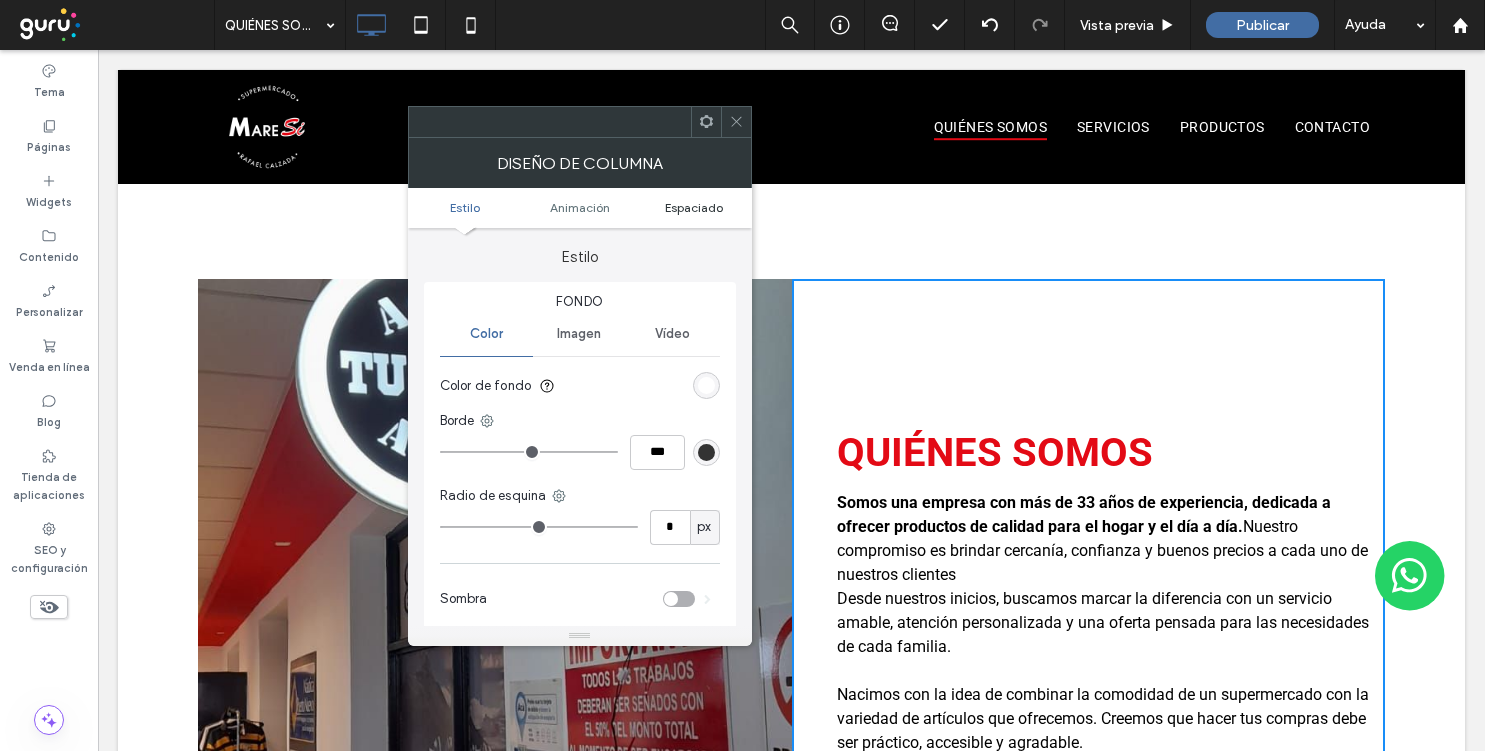 click on "Espaciado" at bounding box center (694, 207) 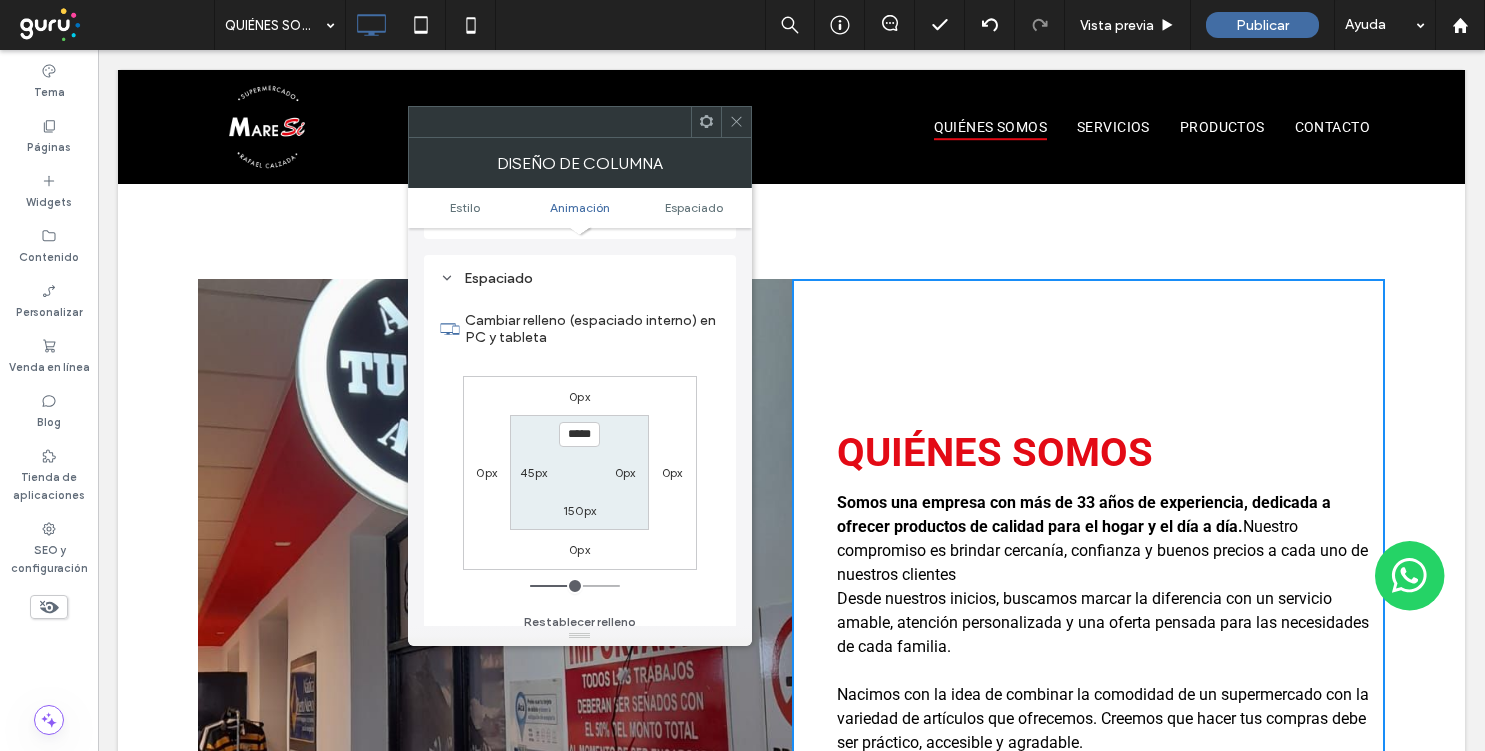 scroll, scrollTop: 470, scrollLeft: 0, axis: vertical 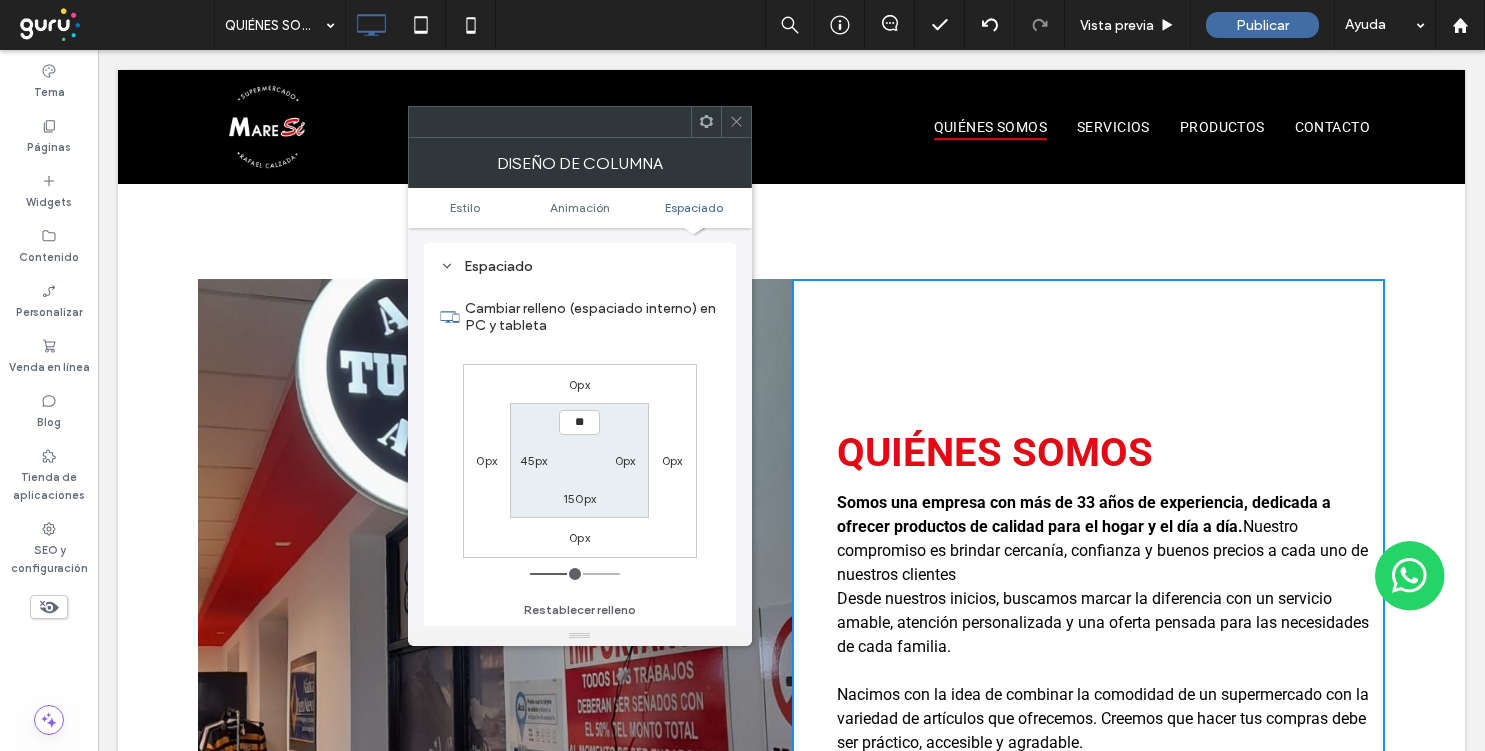 type on "****" 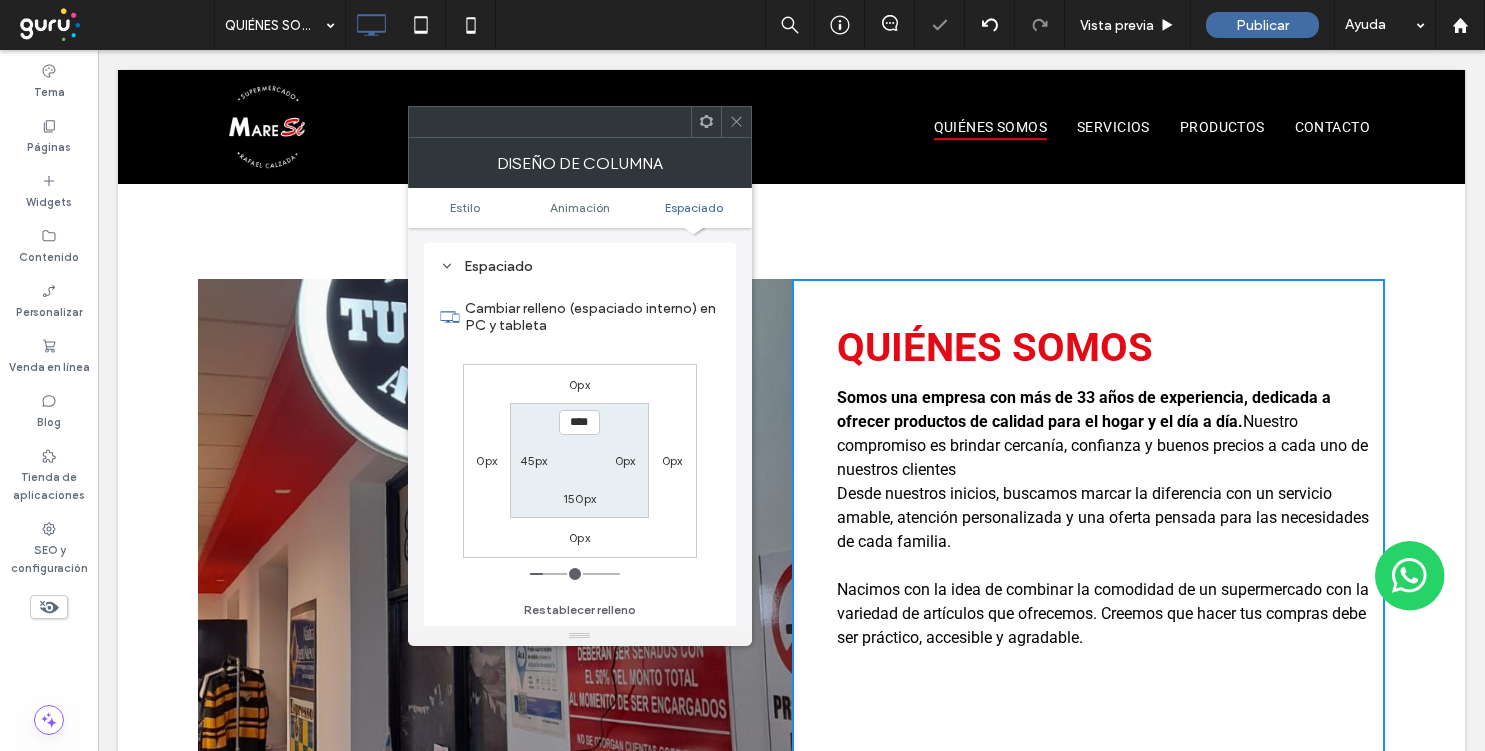 click on "150px" at bounding box center (579, 498) 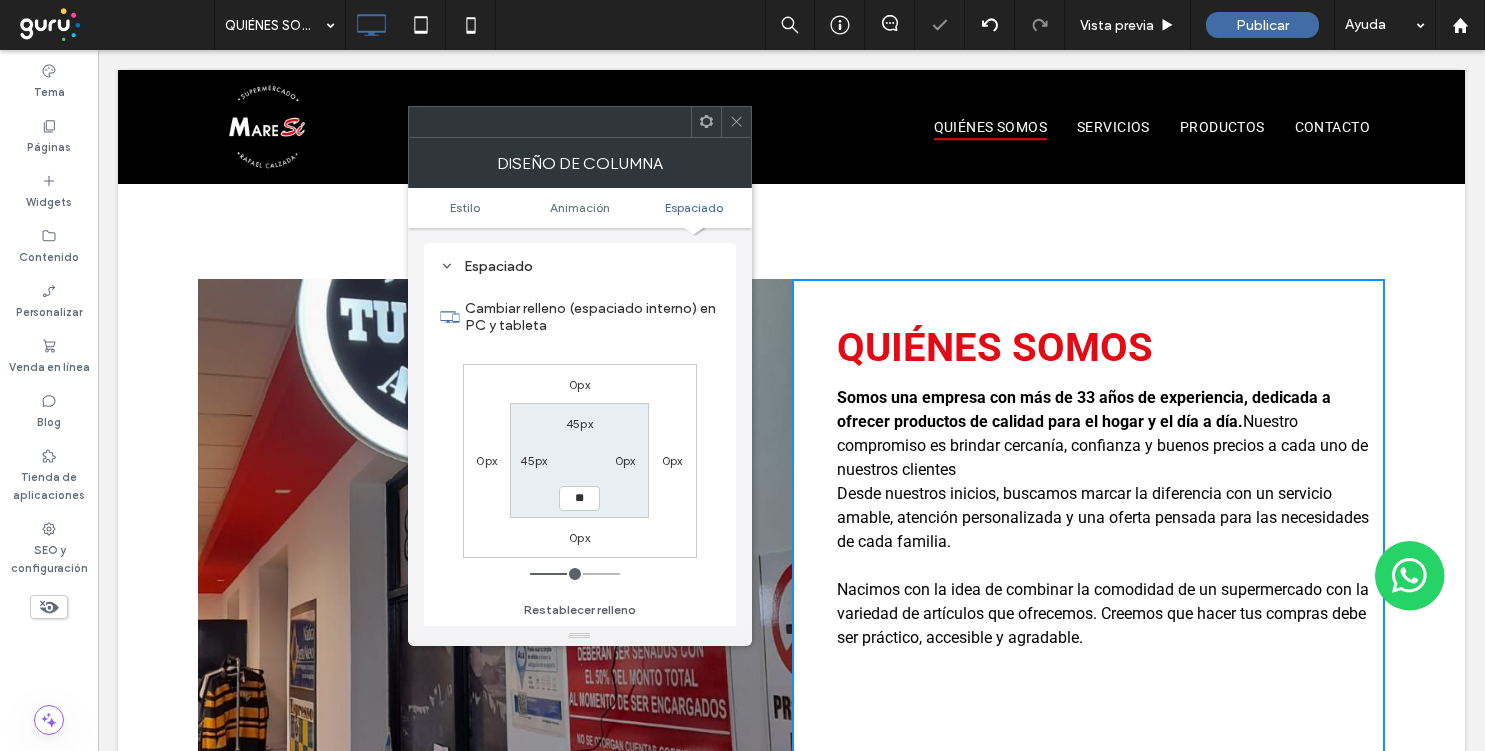 type on "**" 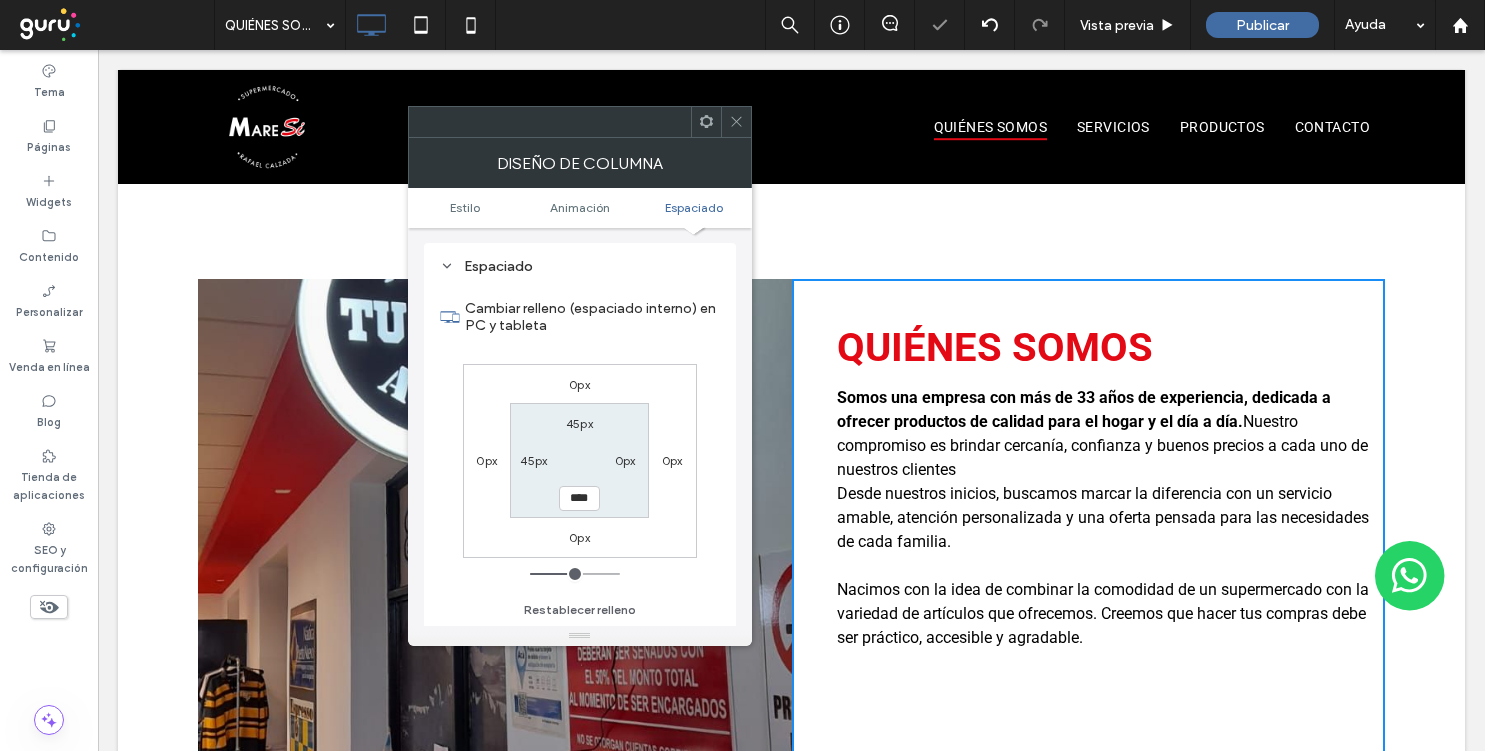 click on "45px" at bounding box center [579, 423] 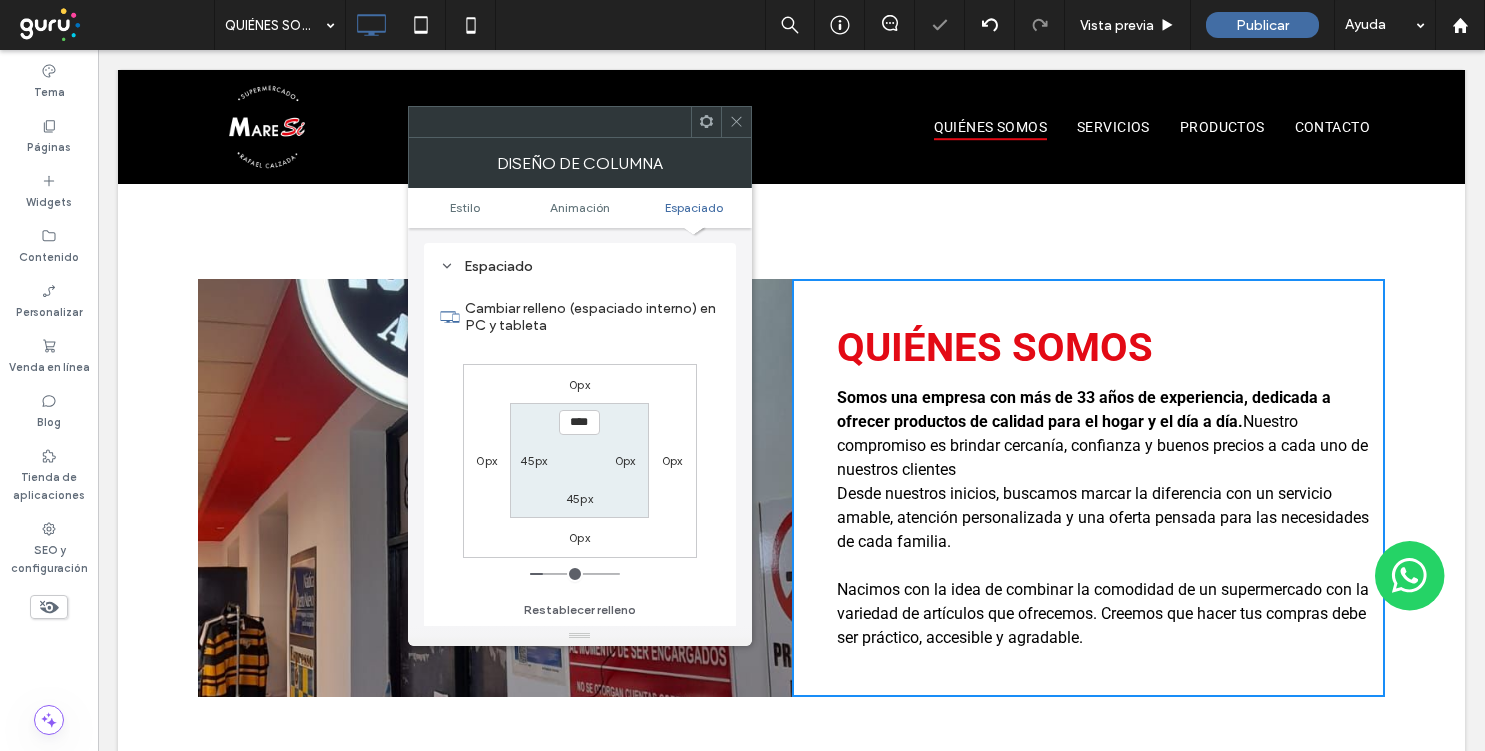 click at bounding box center [791, 127] 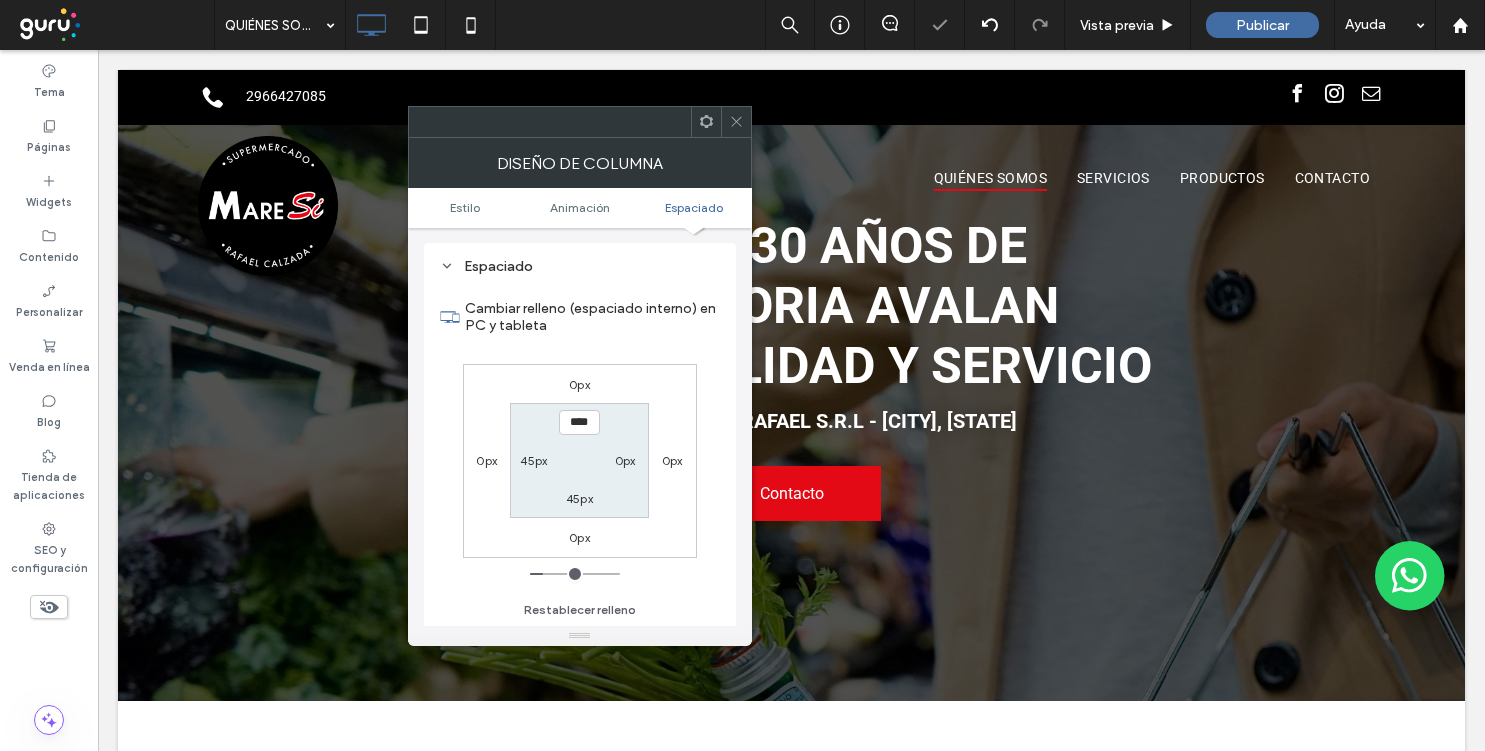 scroll, scrollTop: 0, scrollLeft: 0, axis: both 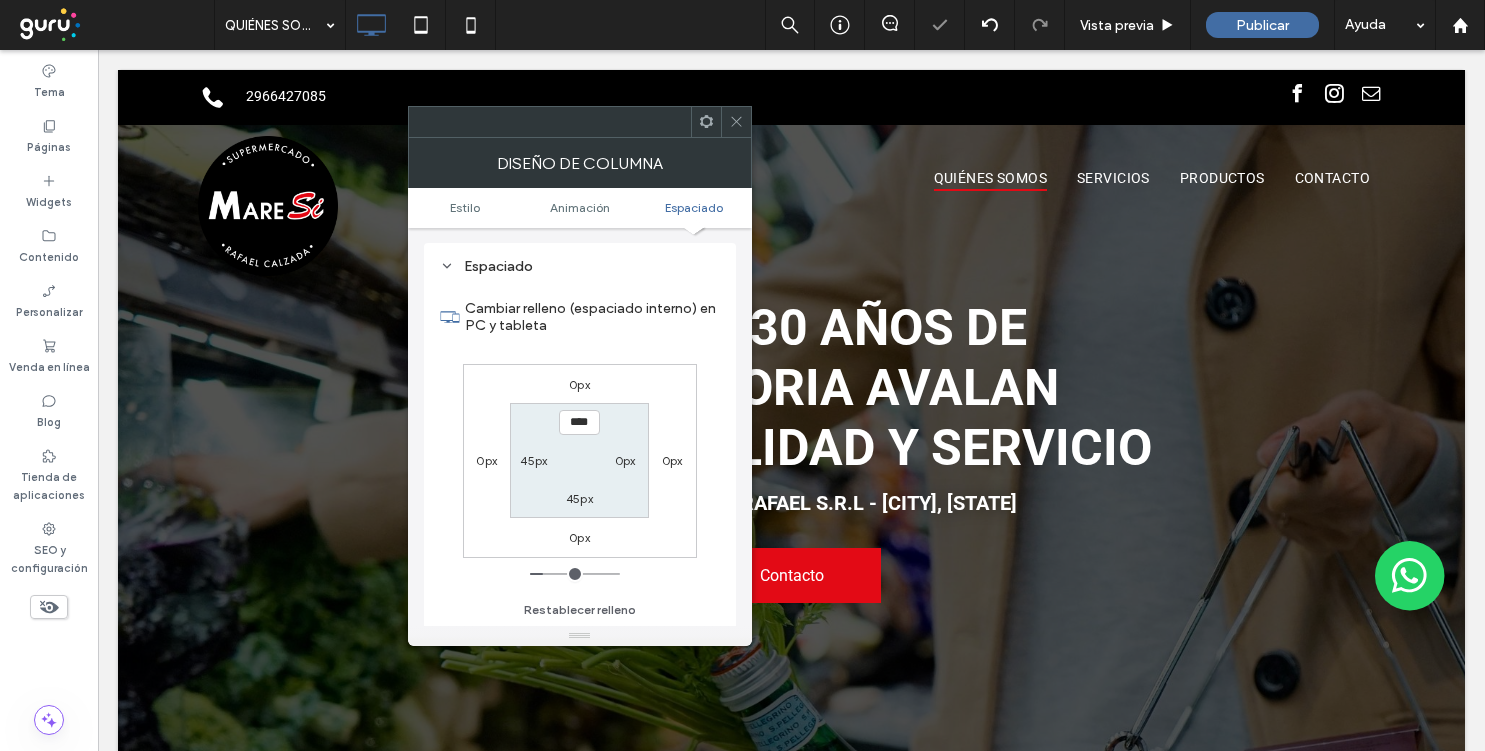 click 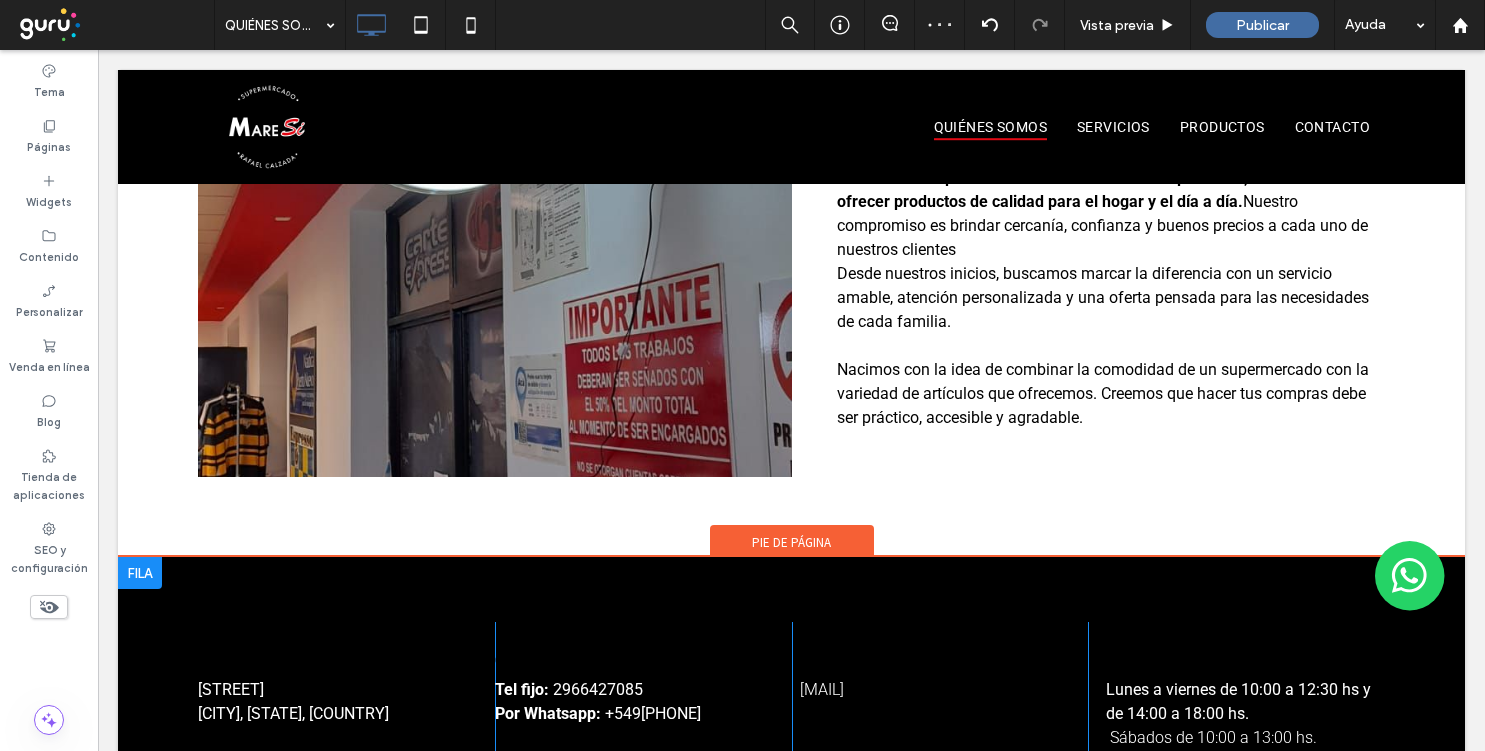 scroll, scrollTop: 963, scrollLeft: 0, axis: vertical 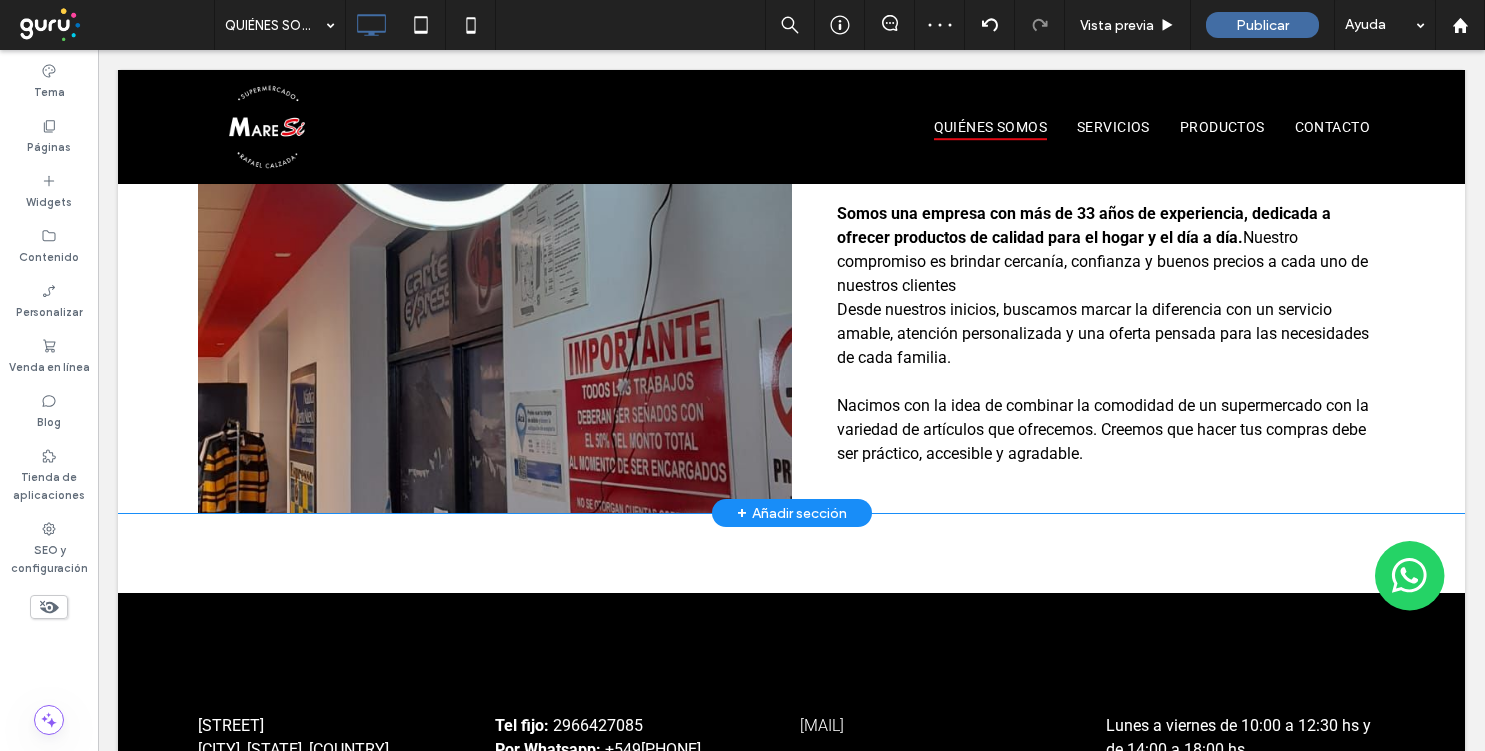 click on "Click To Paste" at bounding box center [495, 304] 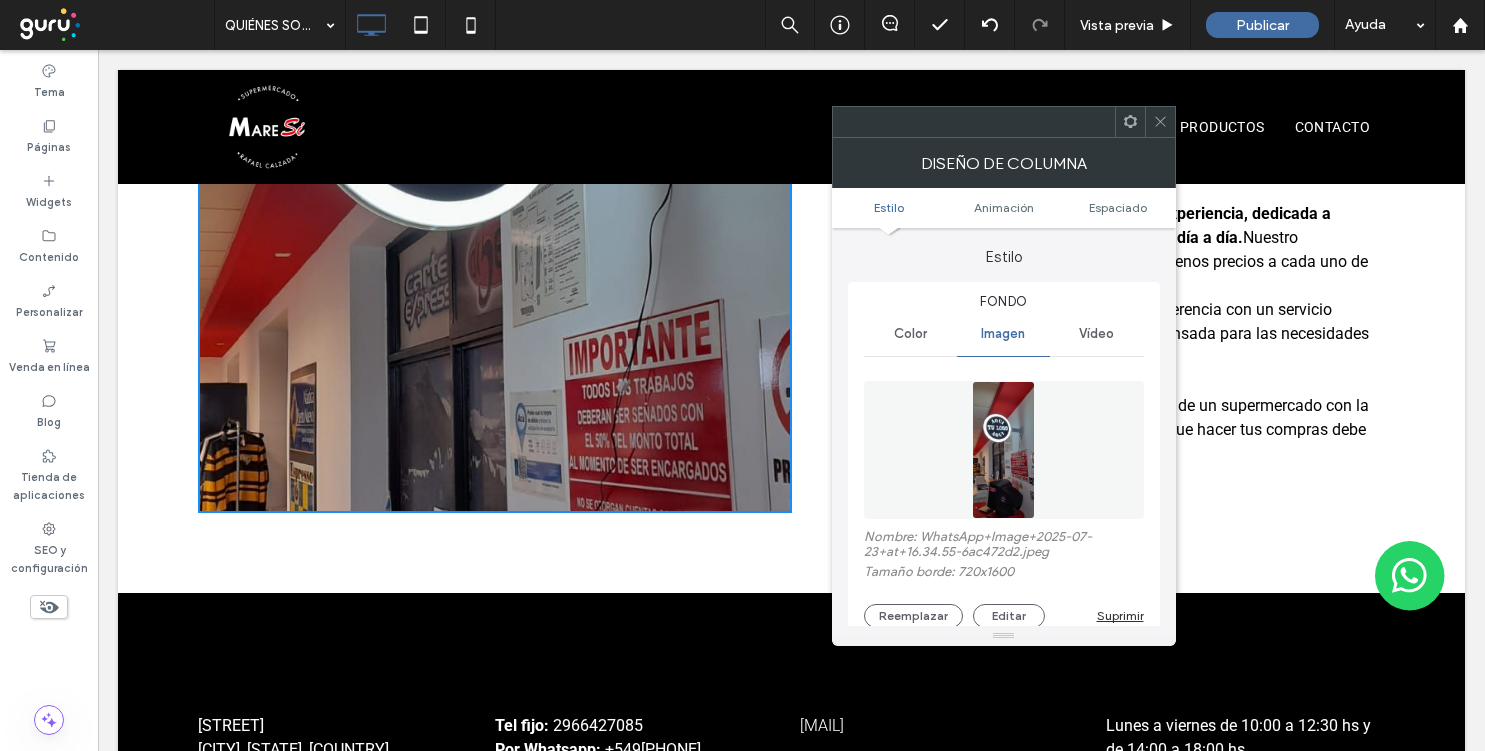 click at bounding box center [1003, 450] 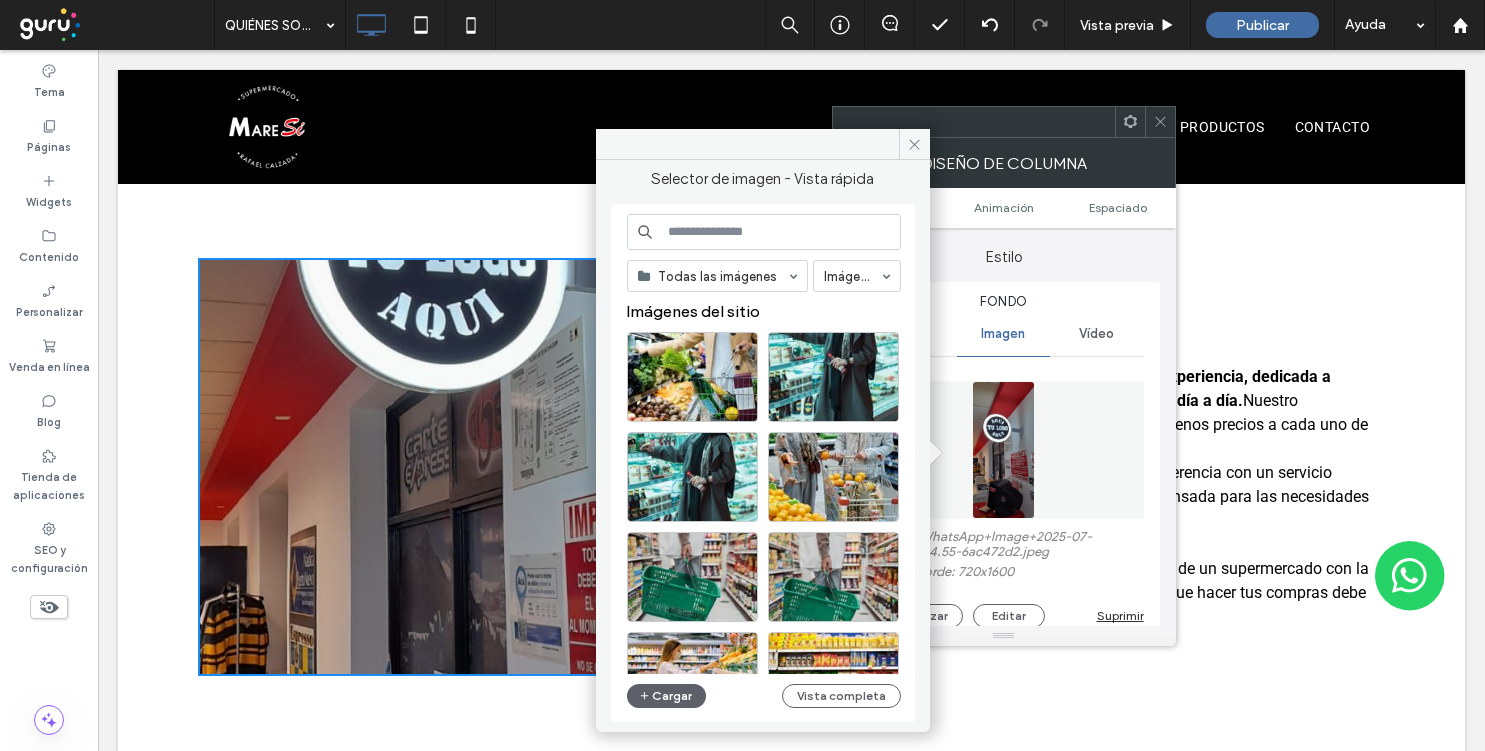 scroll, scrollTop: 803, scrollLeft: 0, axis: vertical 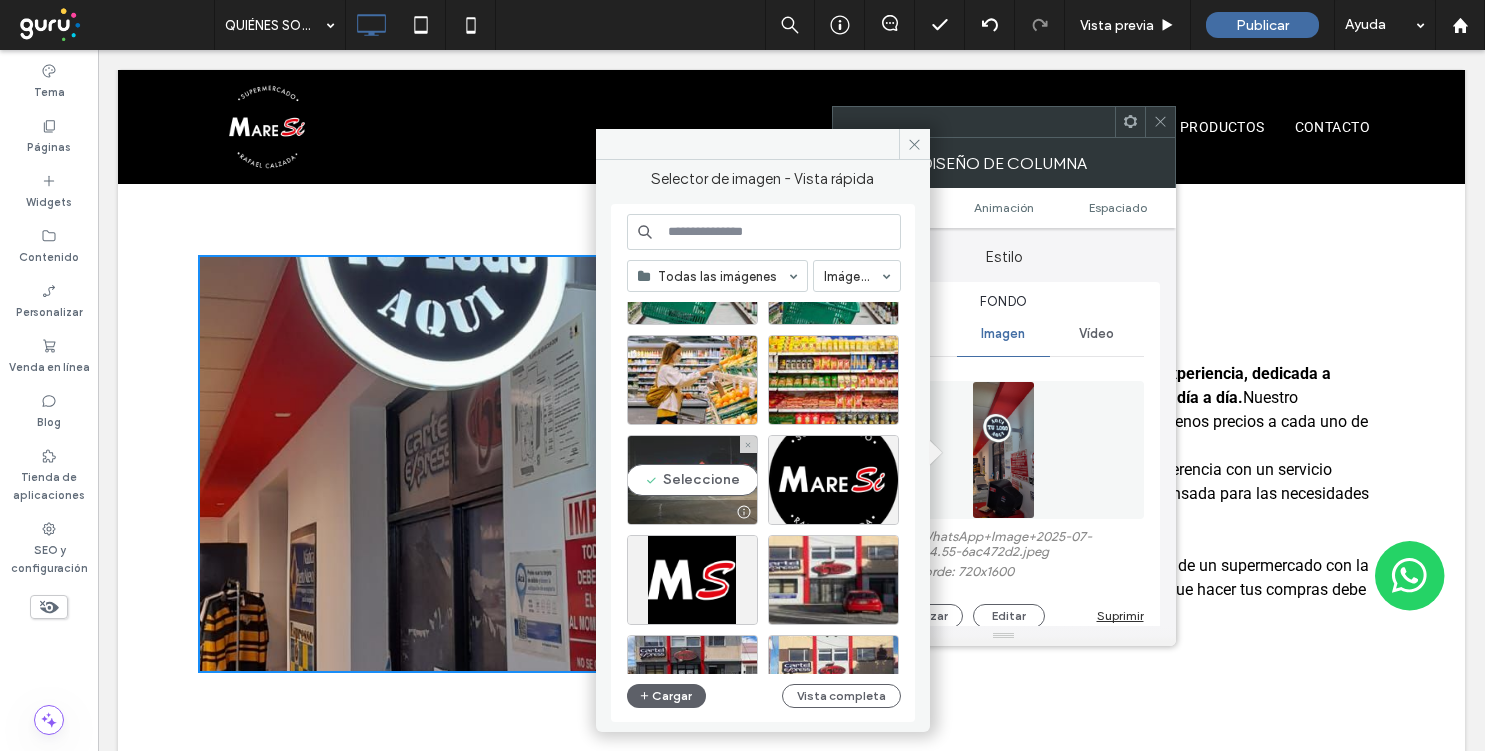 click on "Seleccione" at bounding box center [692, 480] 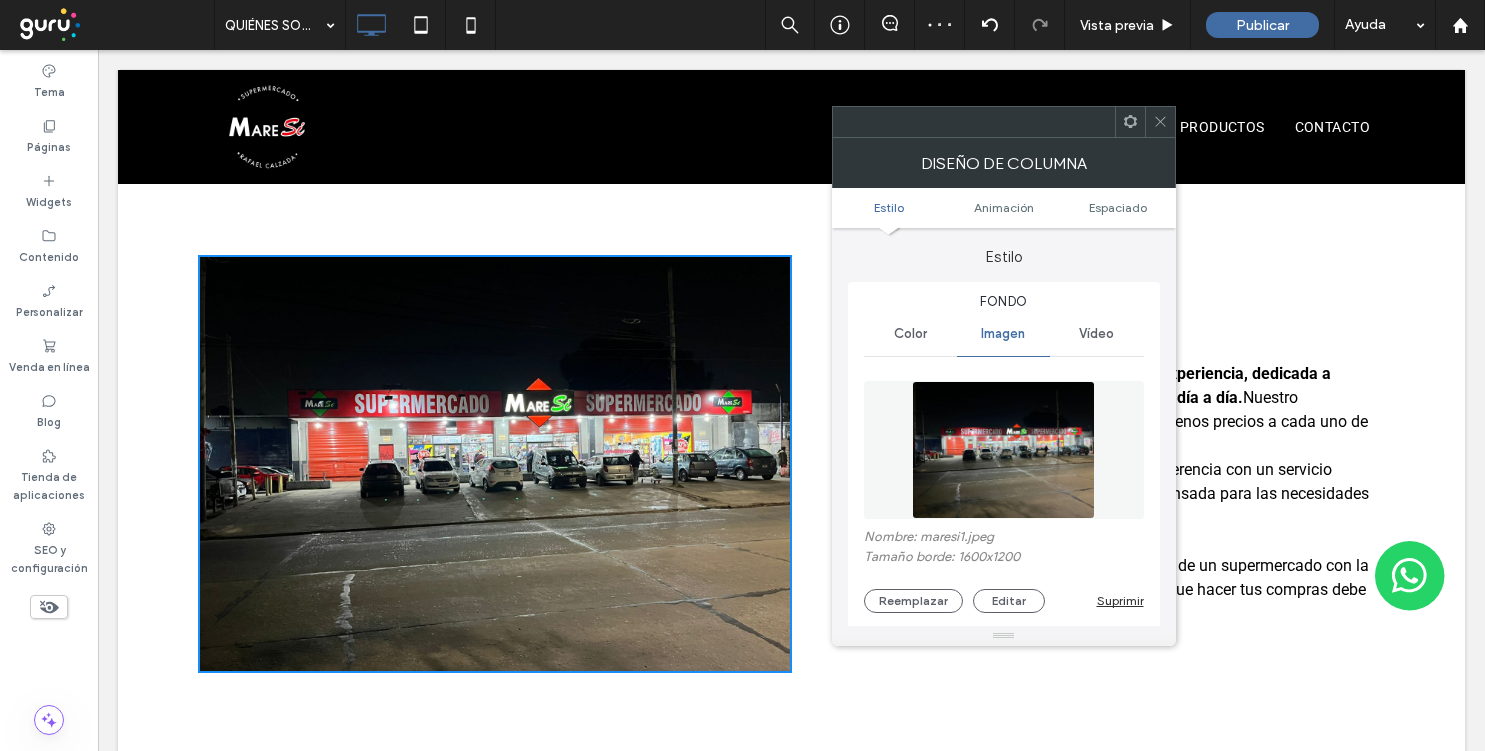 click 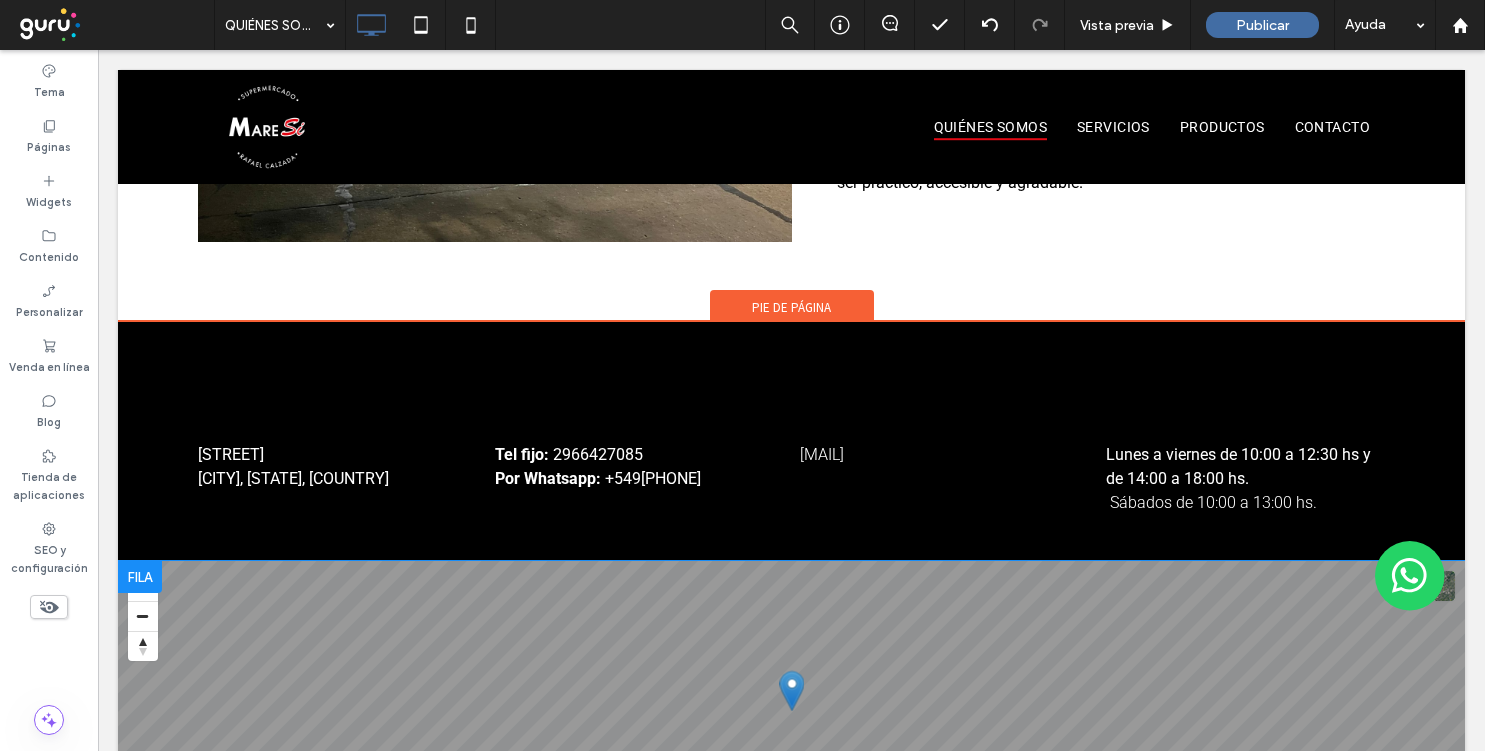 scroll, scrollTop: 1238, scrollLeft: 0, axis: vertical 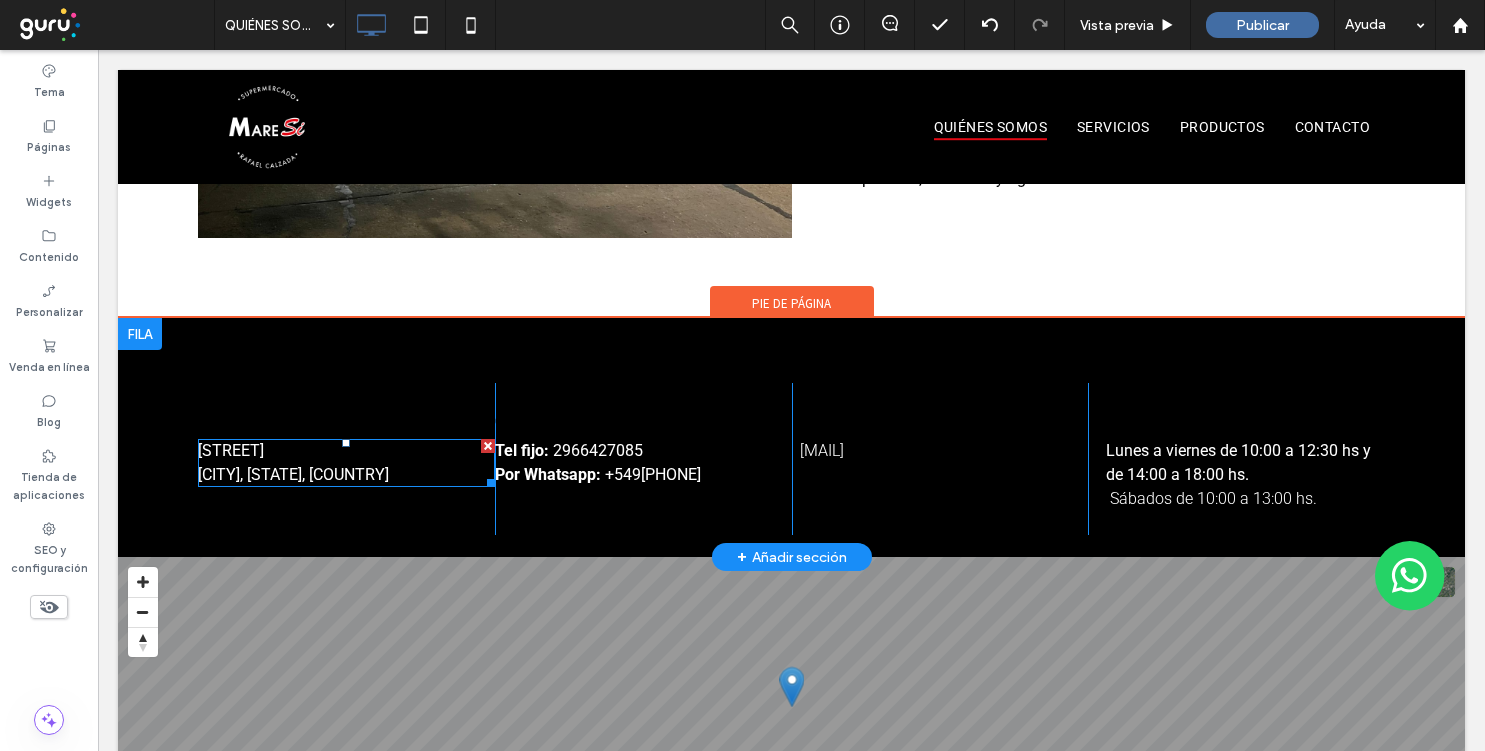 click on "Bernardino Rivadavia 476,  Río Gallegos, Santa Cruz, Argentina" at bounding box center (293, 462) 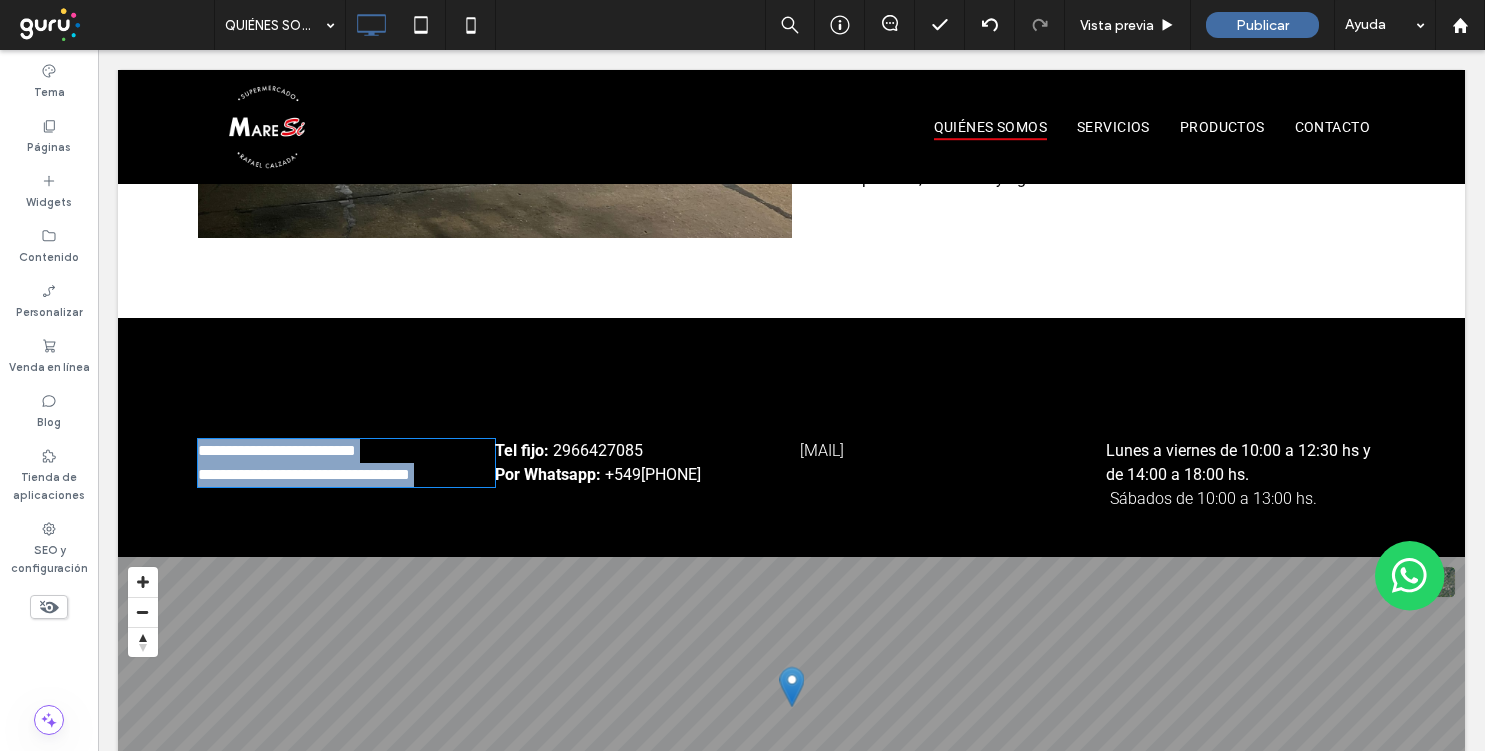 click on "**********" at bounding box center [304, 462] 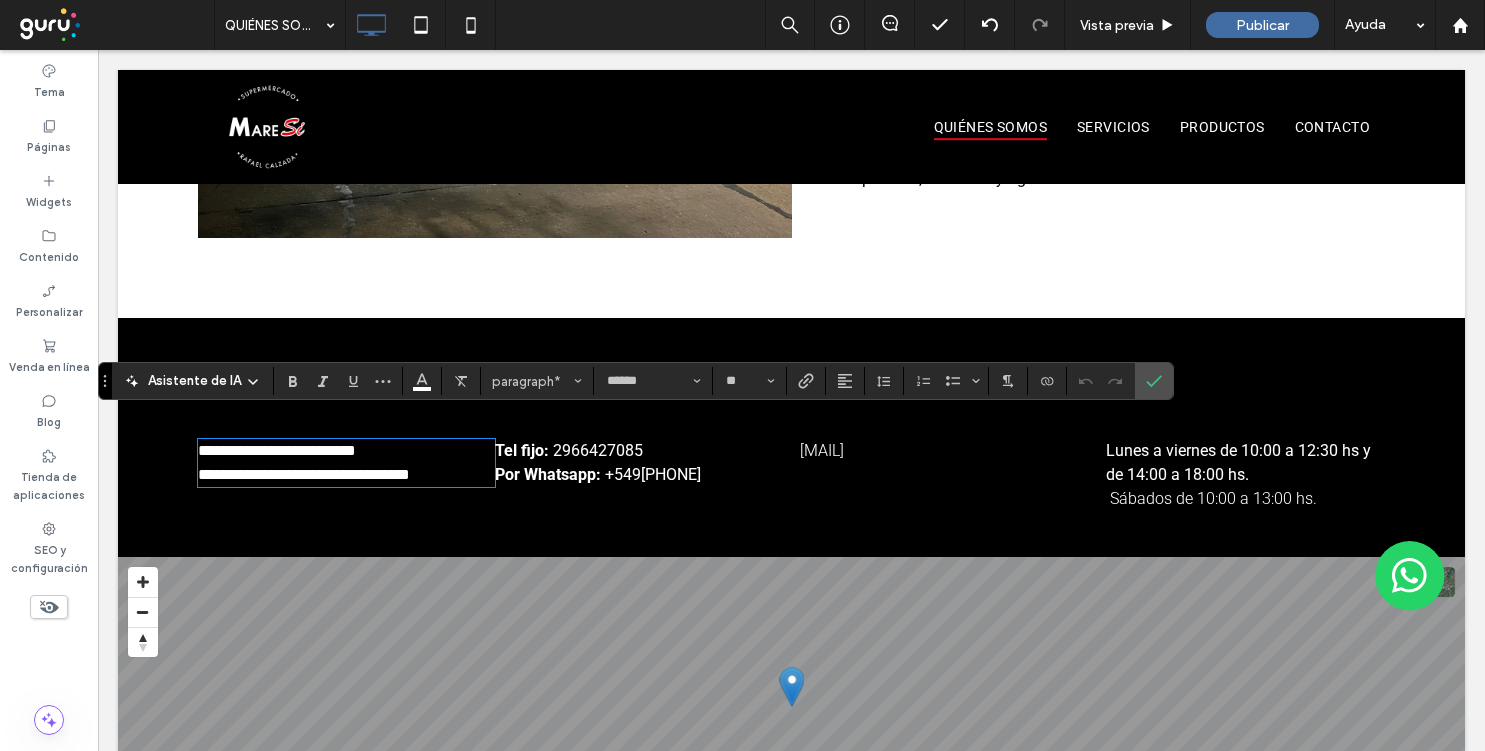 scroll, scrollTop: 0, scrollLeft: 0, axis: both 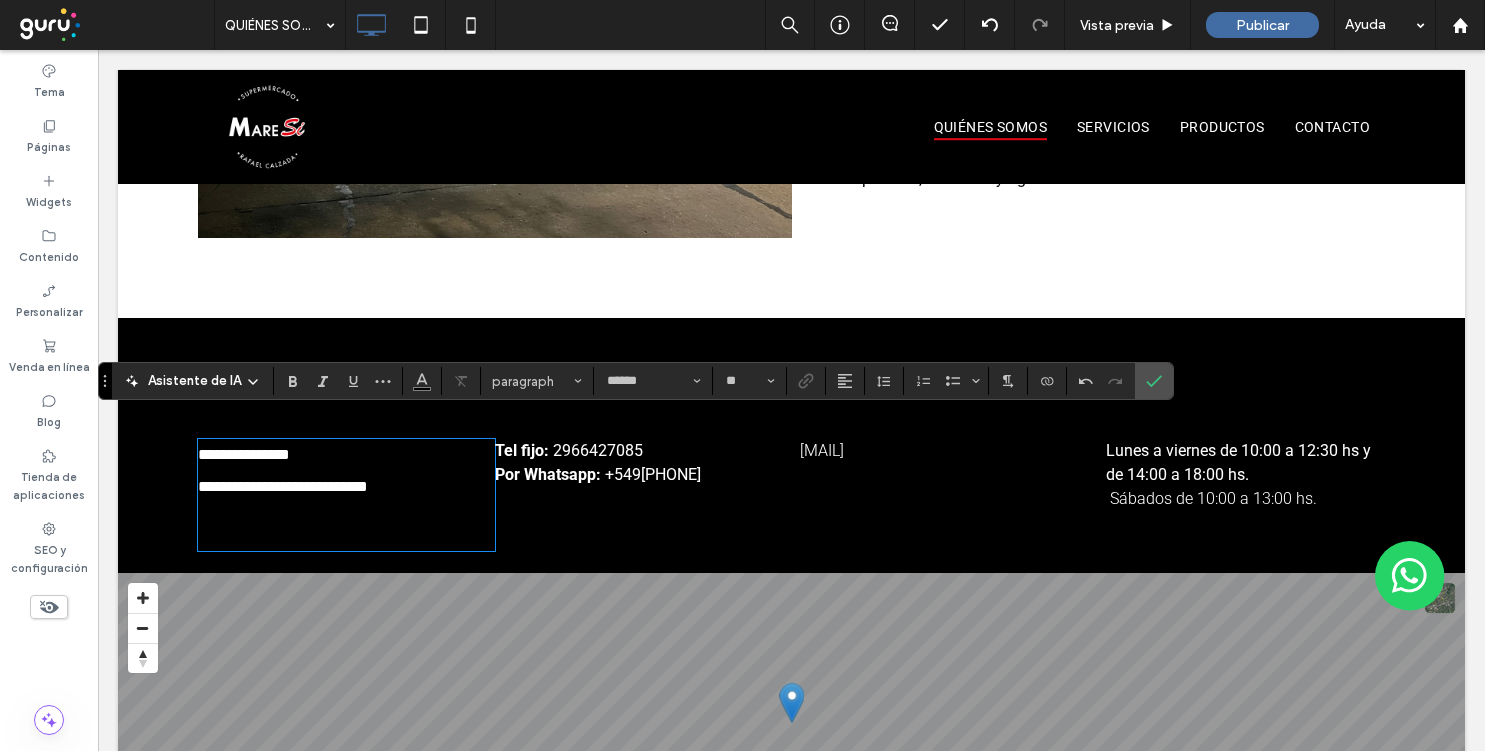 click at bounding box center [346, 527] 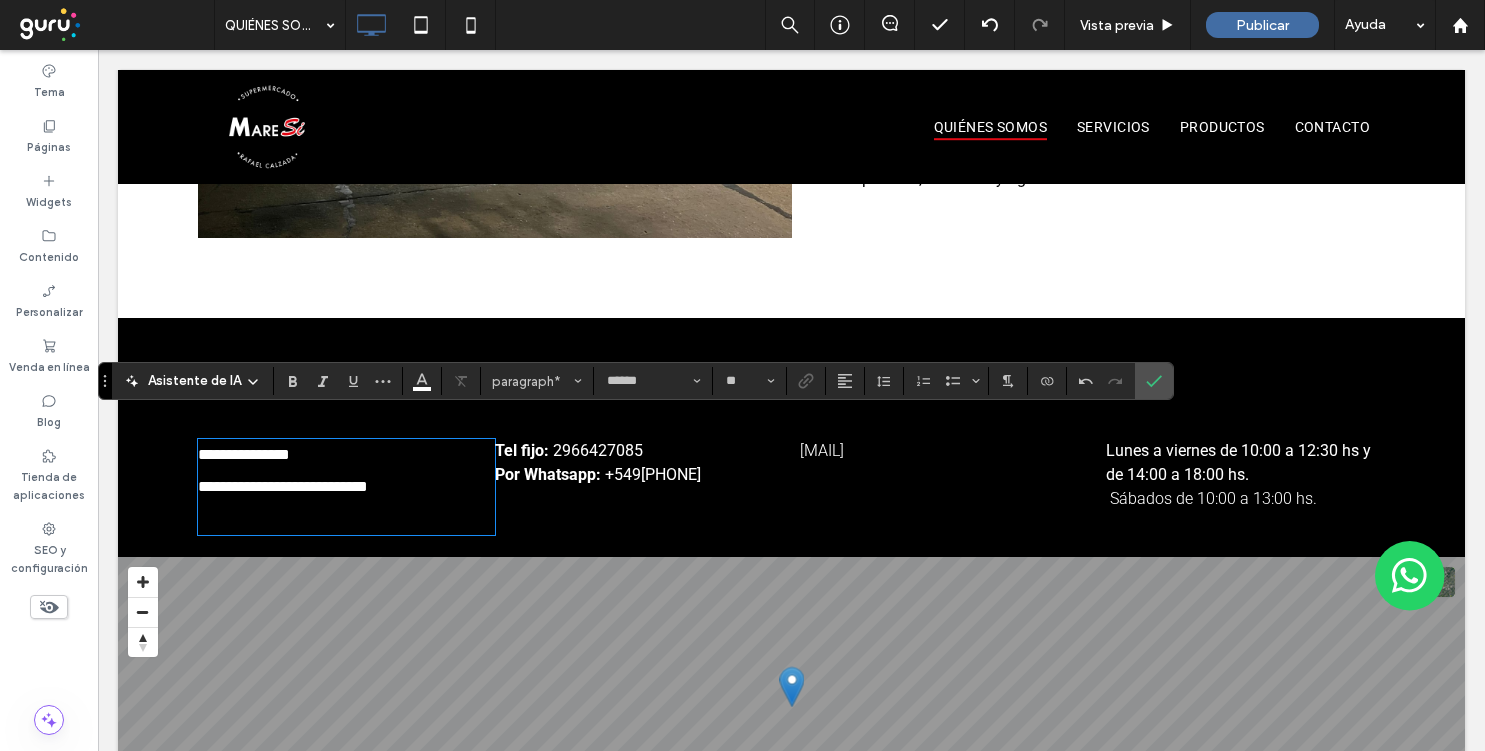 type 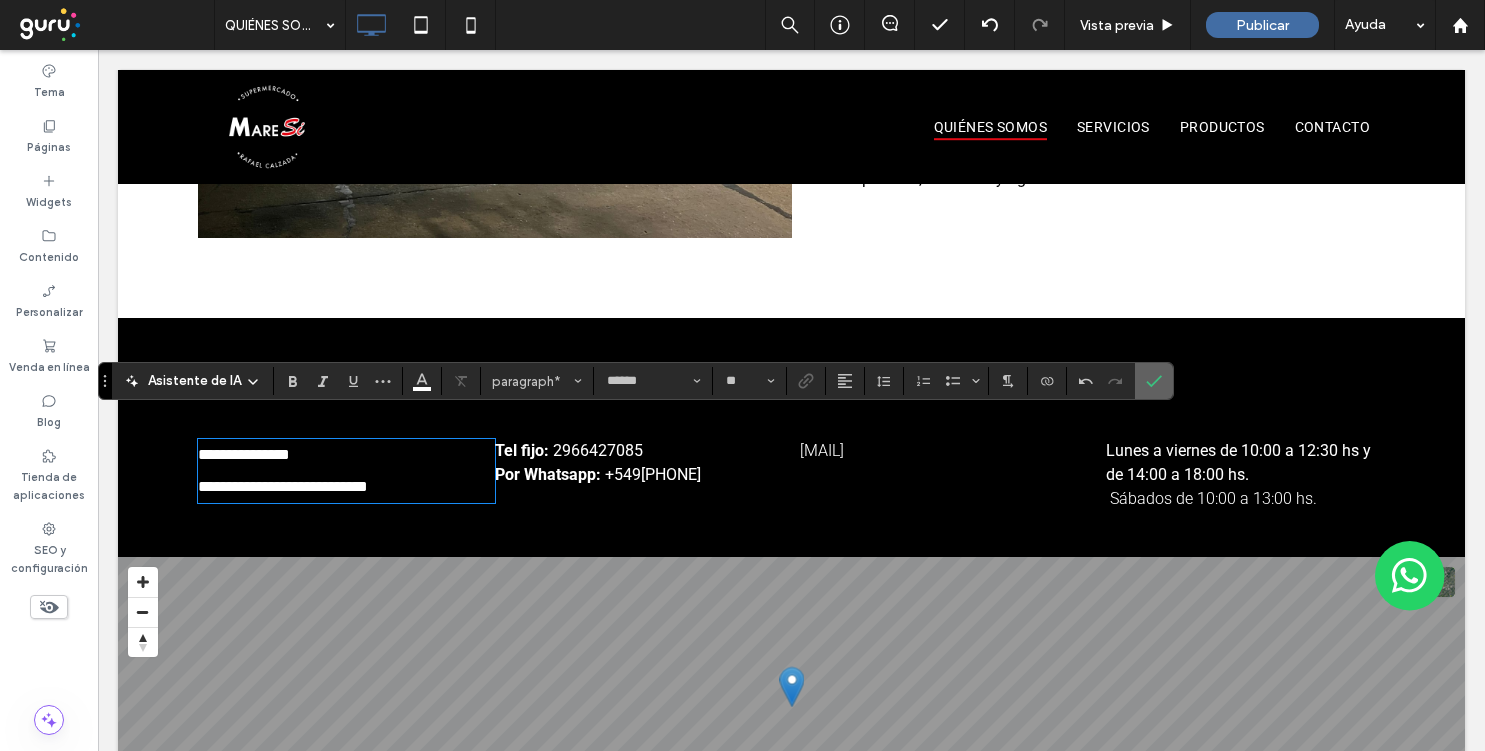 click 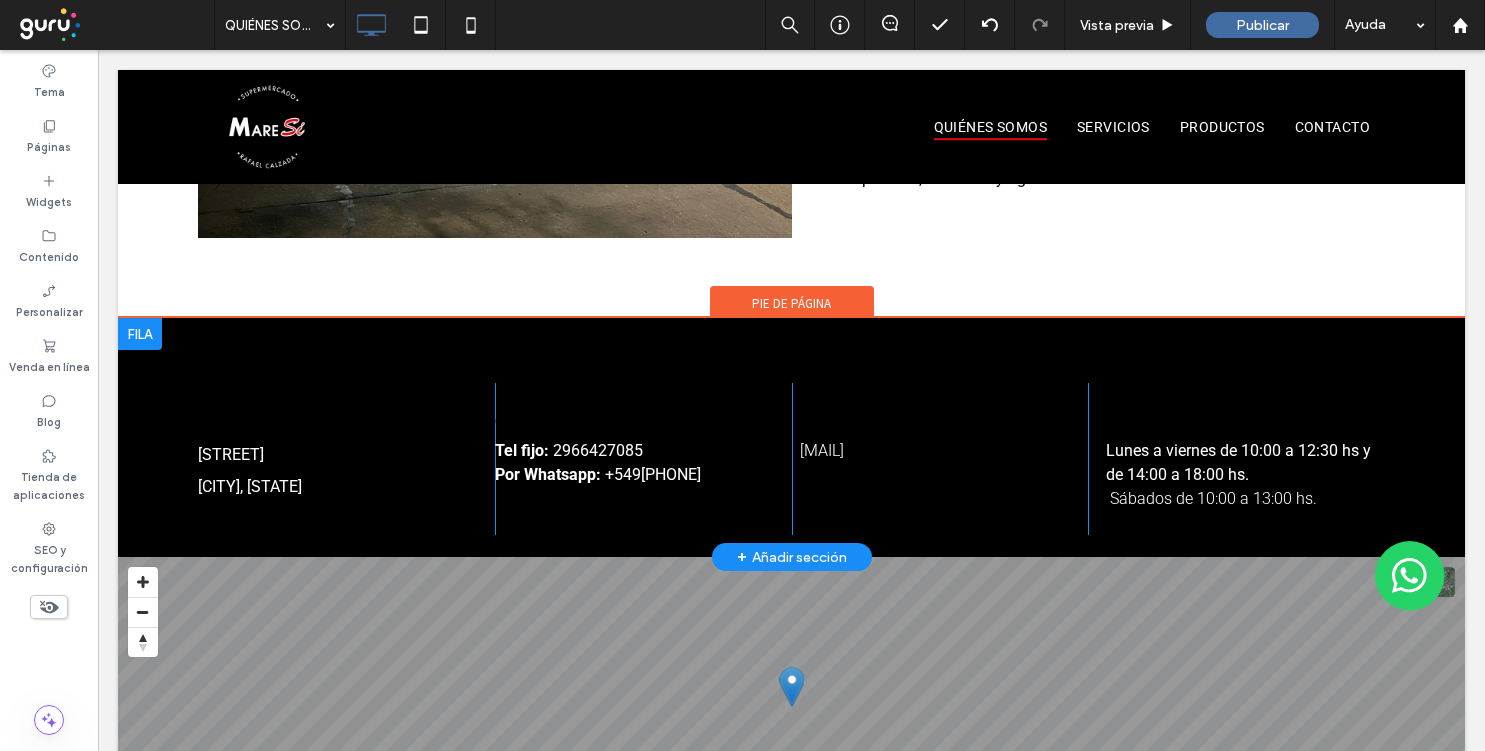 click on "DIRECCIÓN
San Martín 2965 Rafael Calzada, Buenos Aires Click To Paste
CONTACTOS
Tel fijo:
2966427085 Por Whatsapp:
+549 2966222917 Click To Paste
CORREO
info@diseno-5.com.ar Click To Paste
HORARIOS
Lunes a viernes de 10:00 a 12:30 hs y de 14:00 a 18:00 hs.   Sábados de 10:00 a 13:00 hs. Click To Paste
+ Añadir sección" at bounding box center [791, 437] 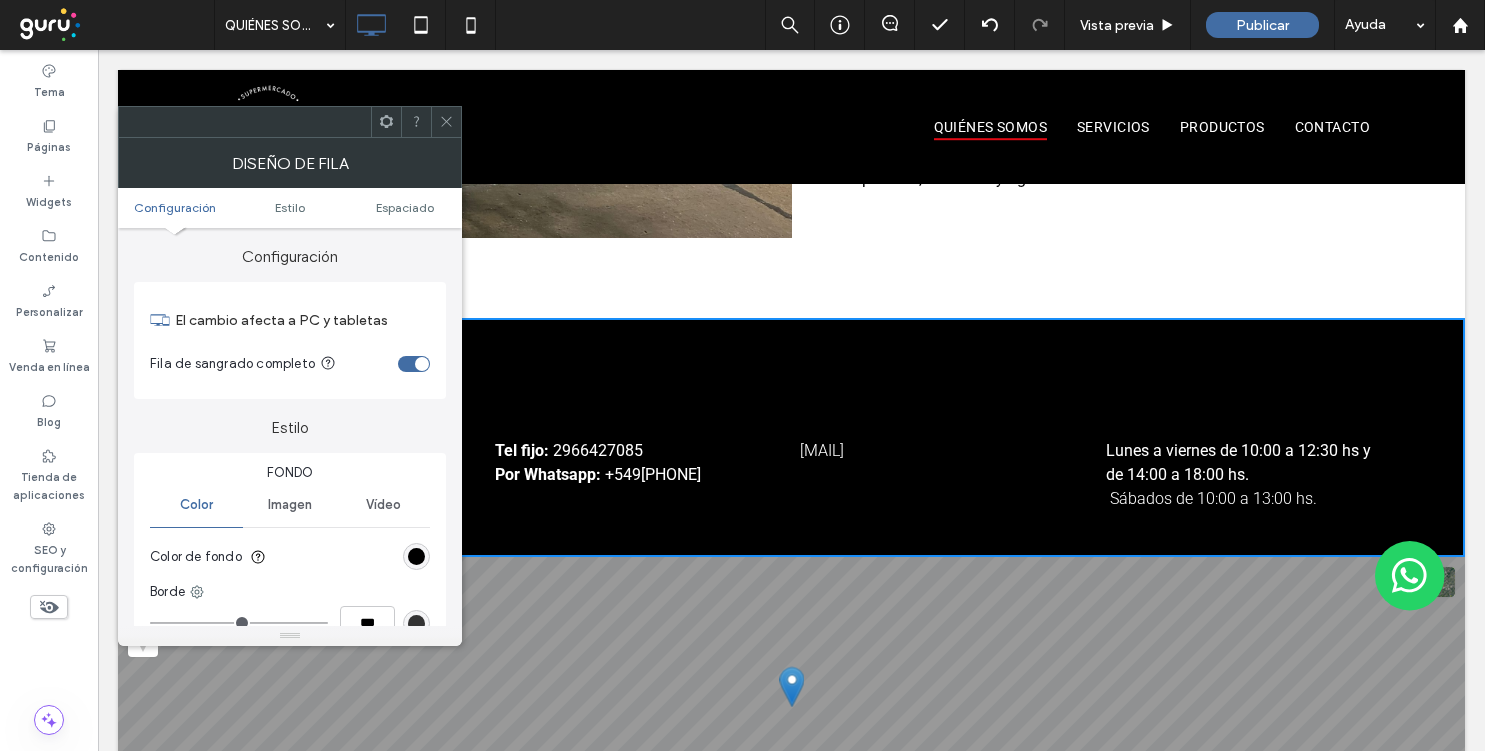 click at bounding box center [446, 122] 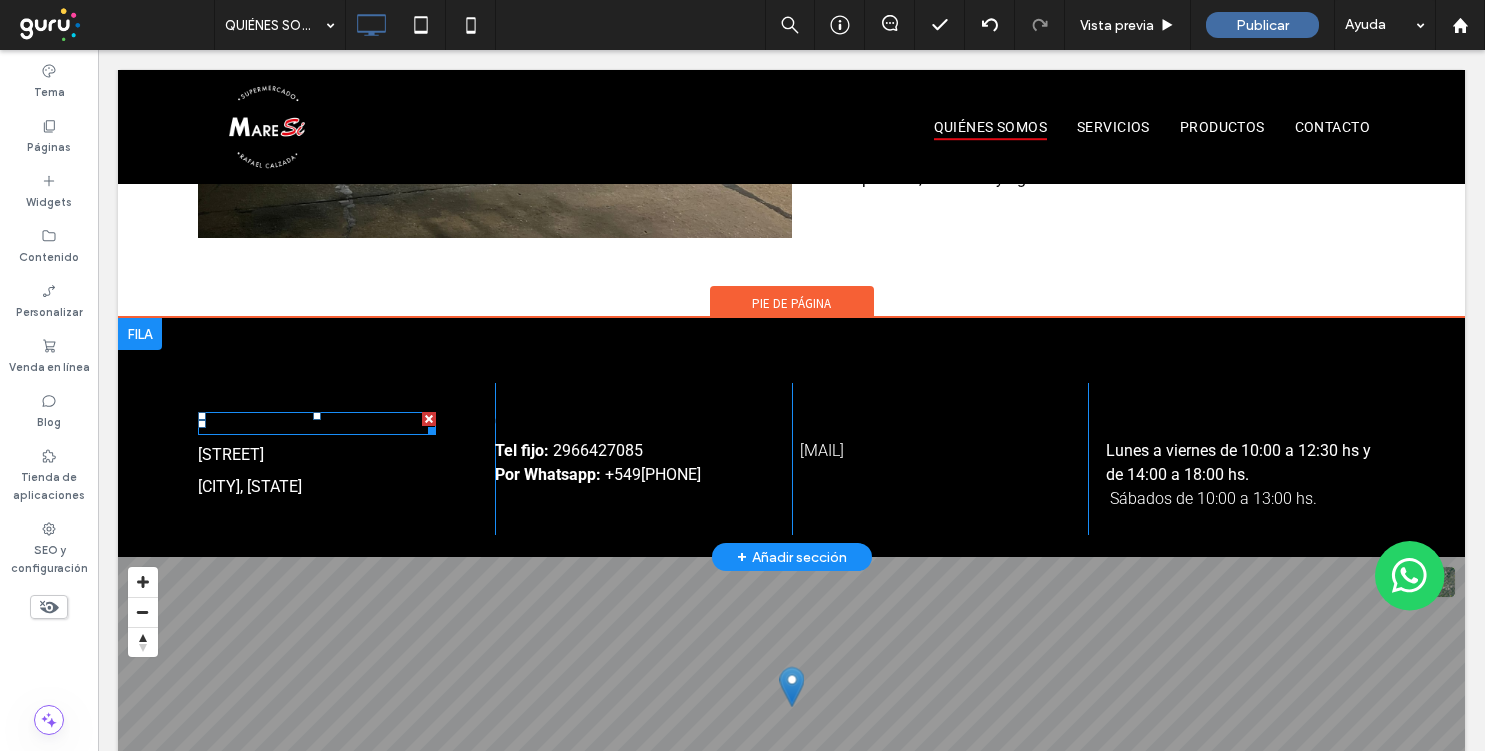 click on "DIRECCIÓN" at bounding box center [238, 423] 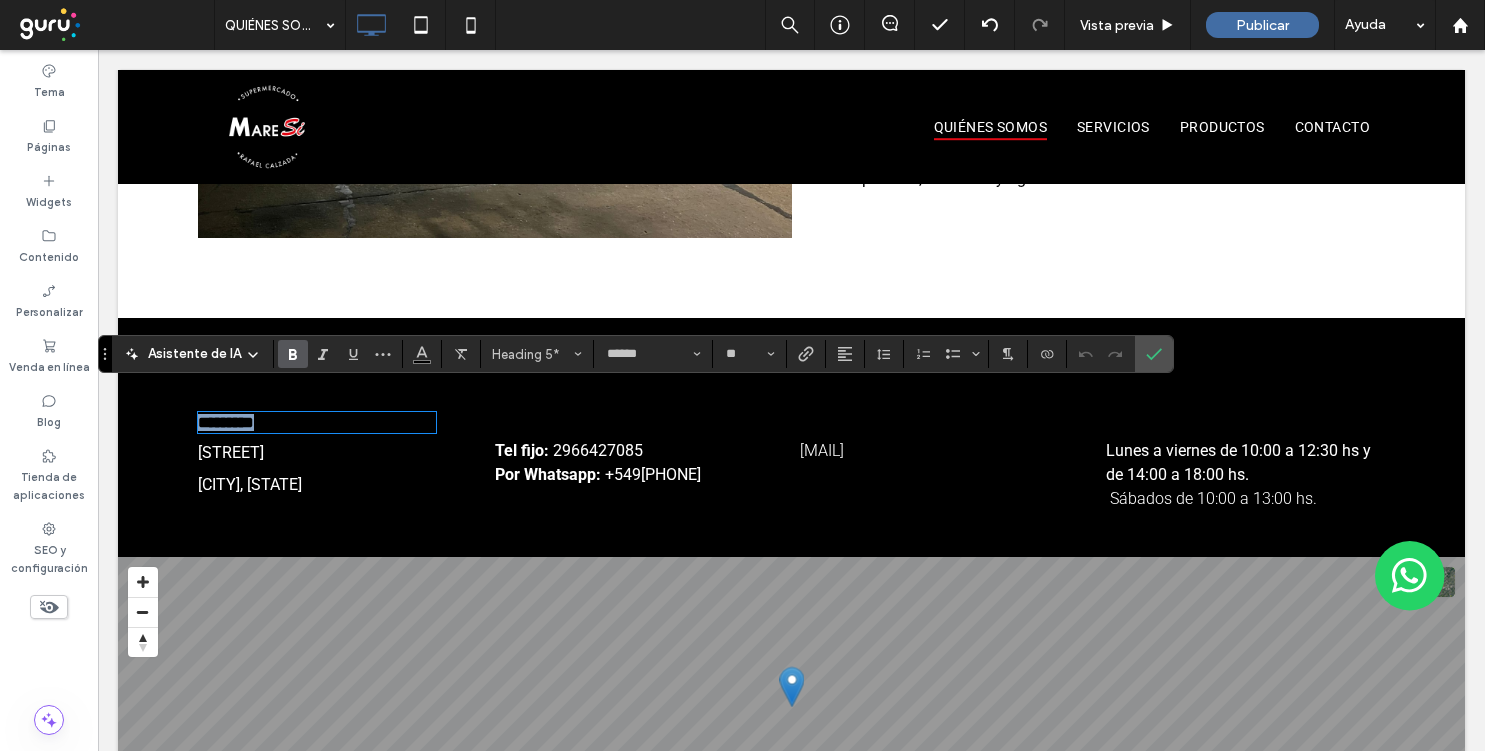 click on "*********" at bounding box center (226, 422) 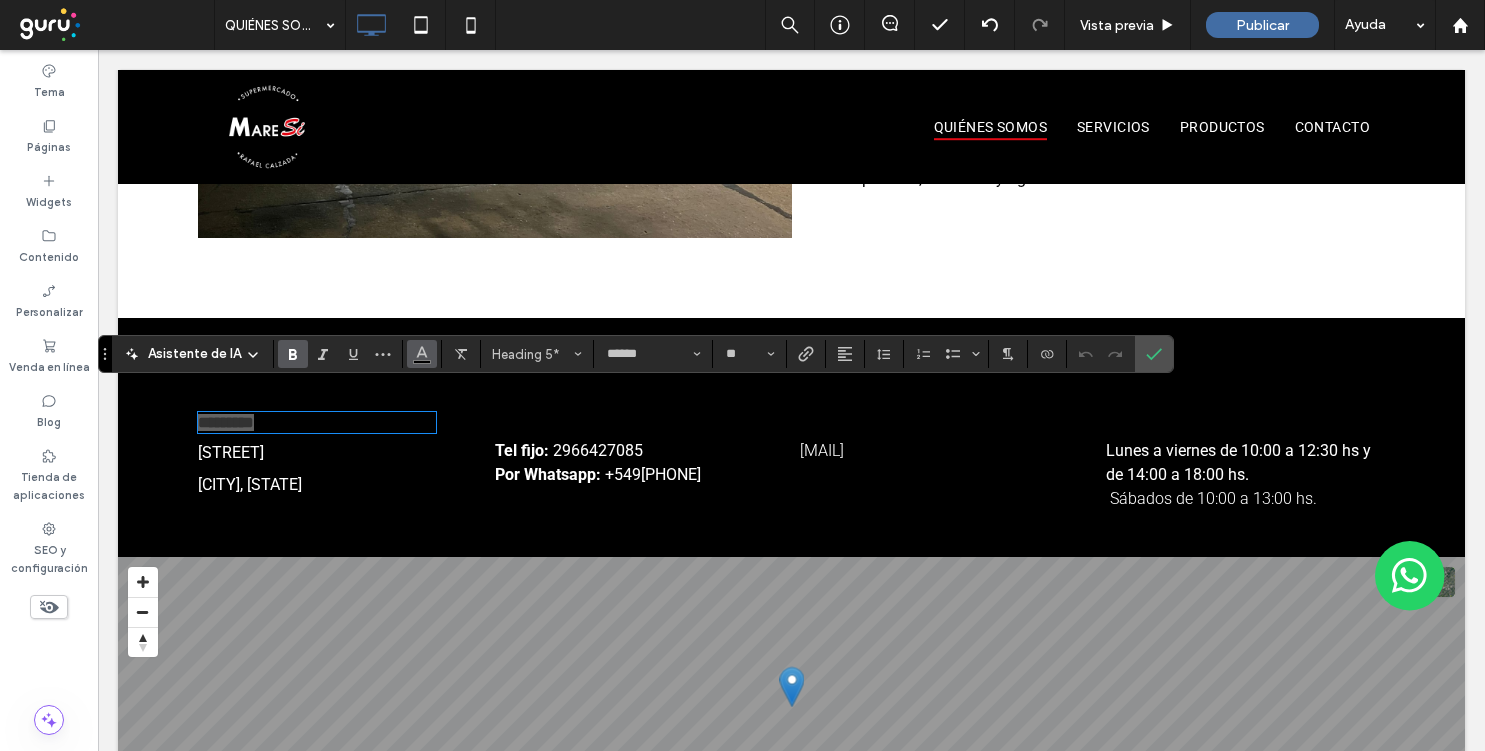 click 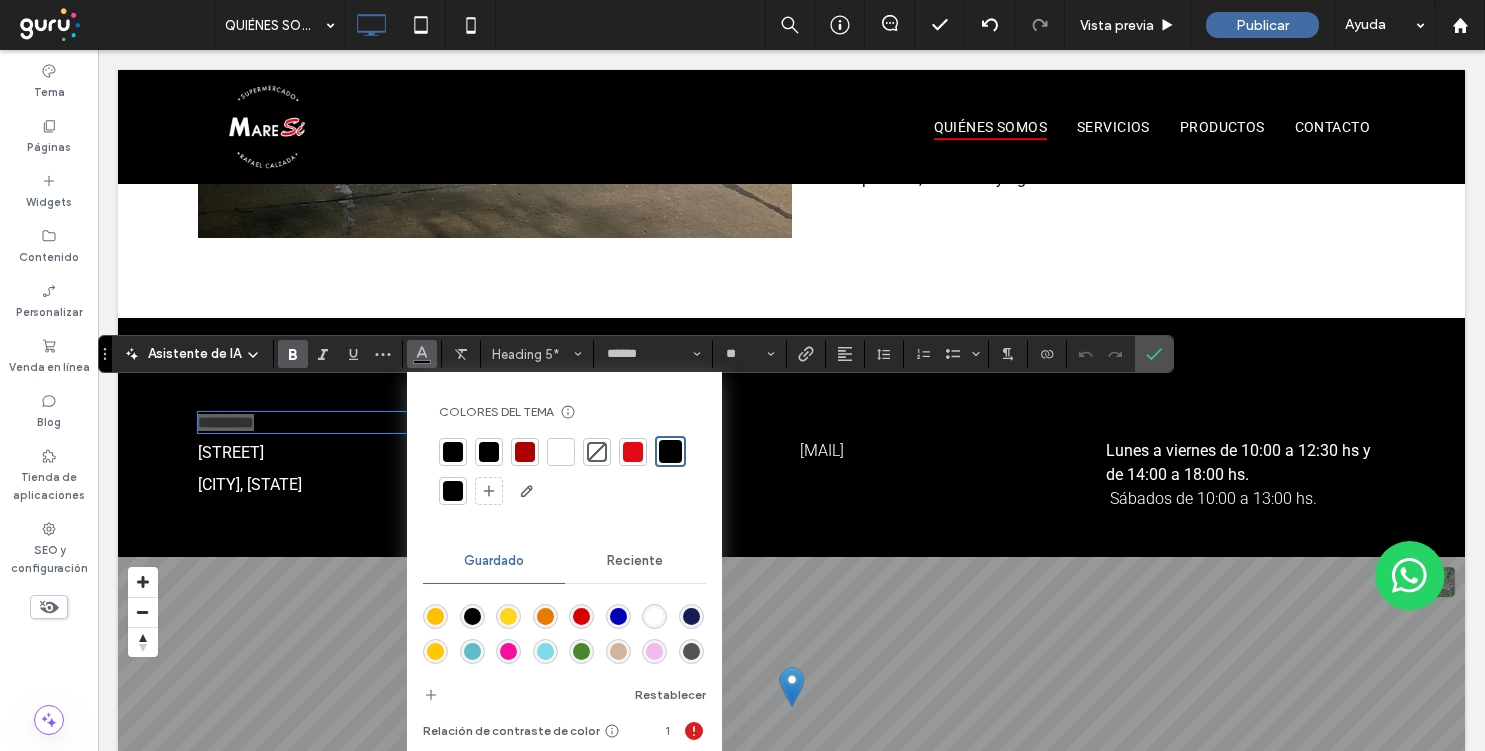 click at bounding box center (561, 452) 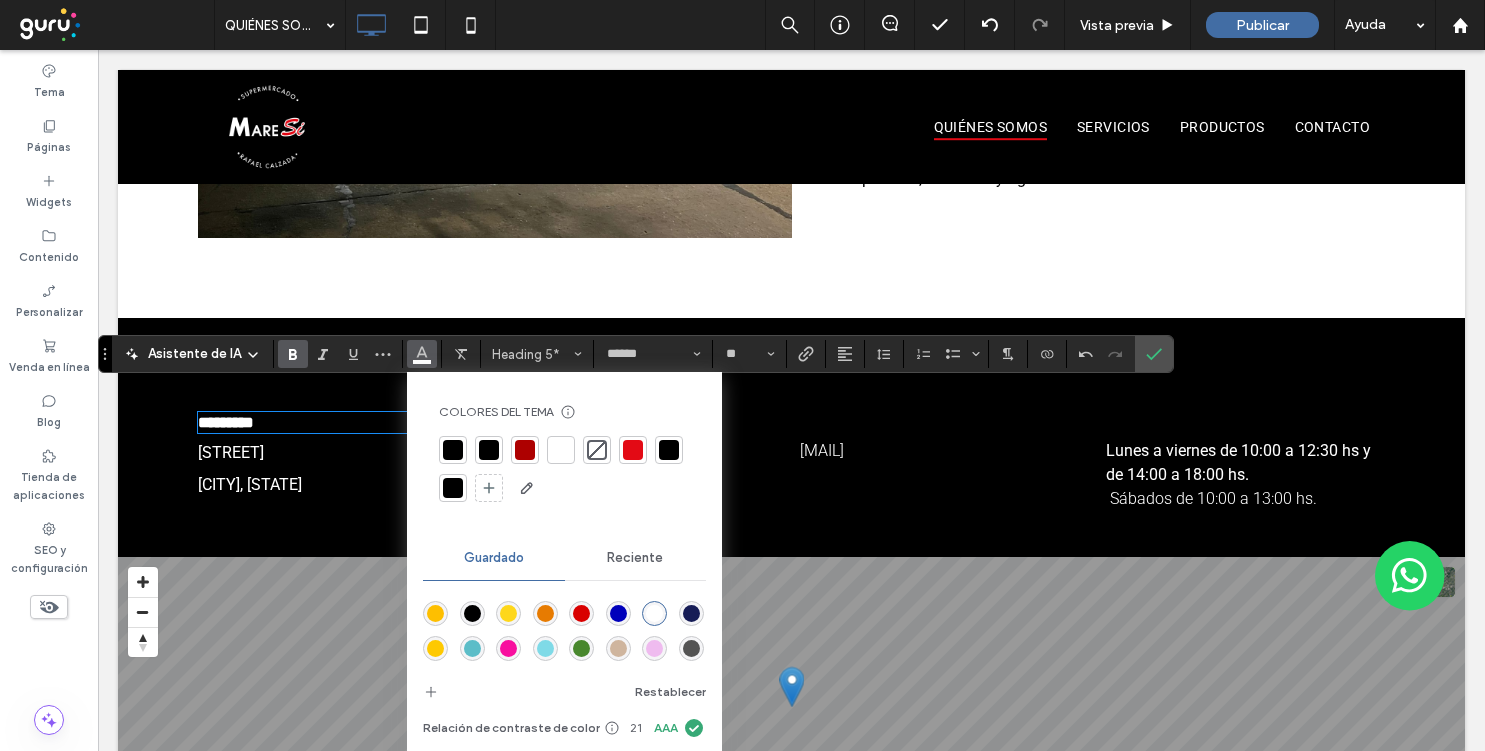 click on "CONTACTOS
Tel fijo:
2966427085 Por Whatsapp:
+549 2966222917 Click To Paste" at bounding box center [643, 459] 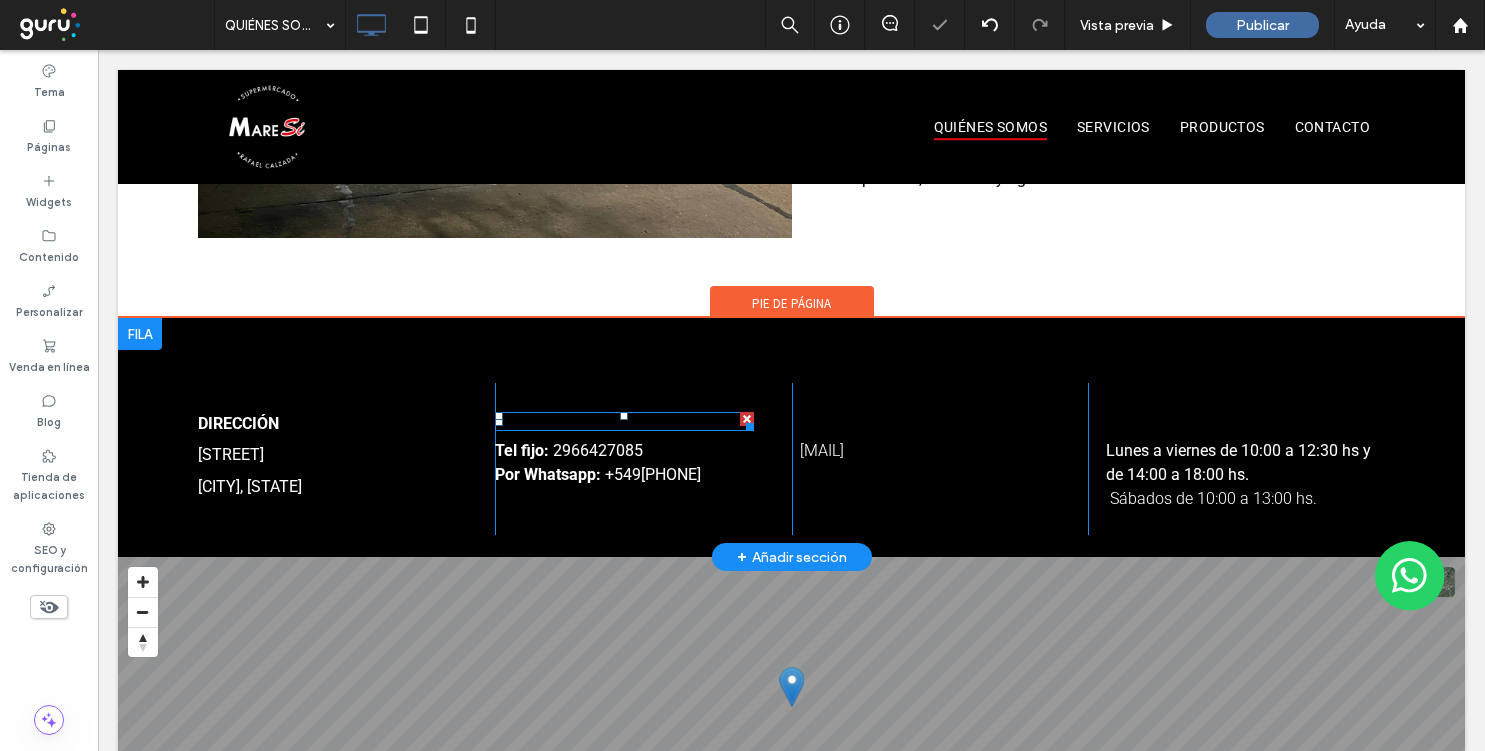 click on "CONTACTOS" at bounding box center [541, 421] 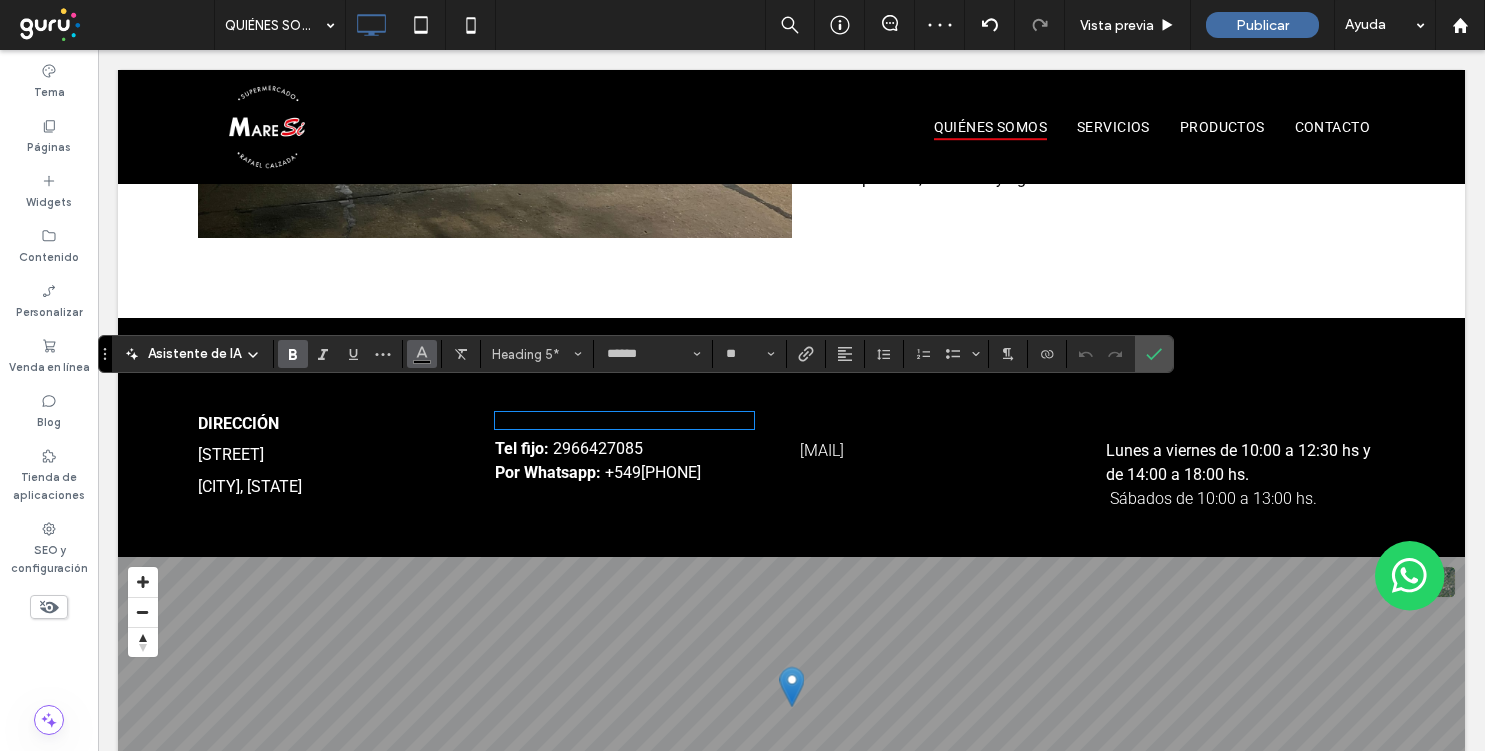 click 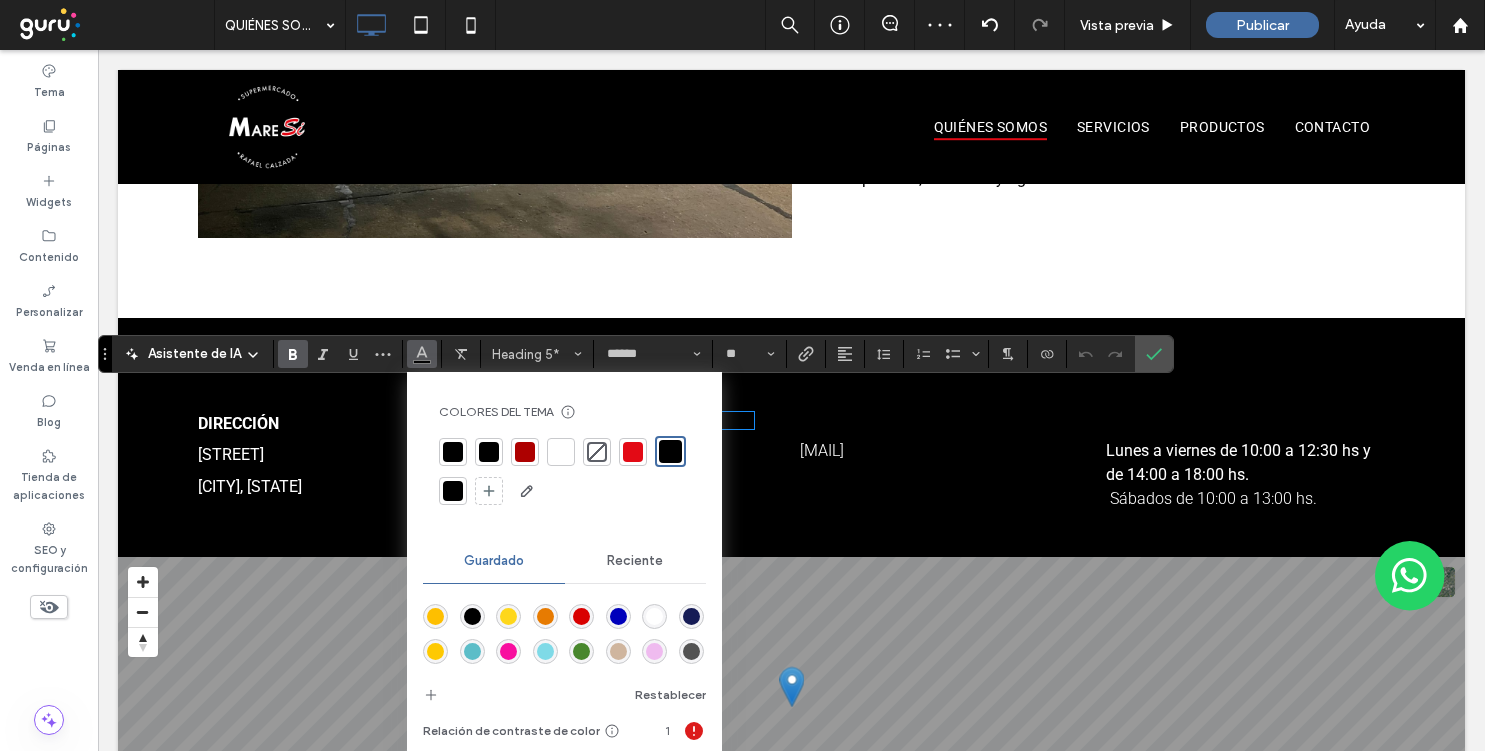 click at bounding box center (561, 452) 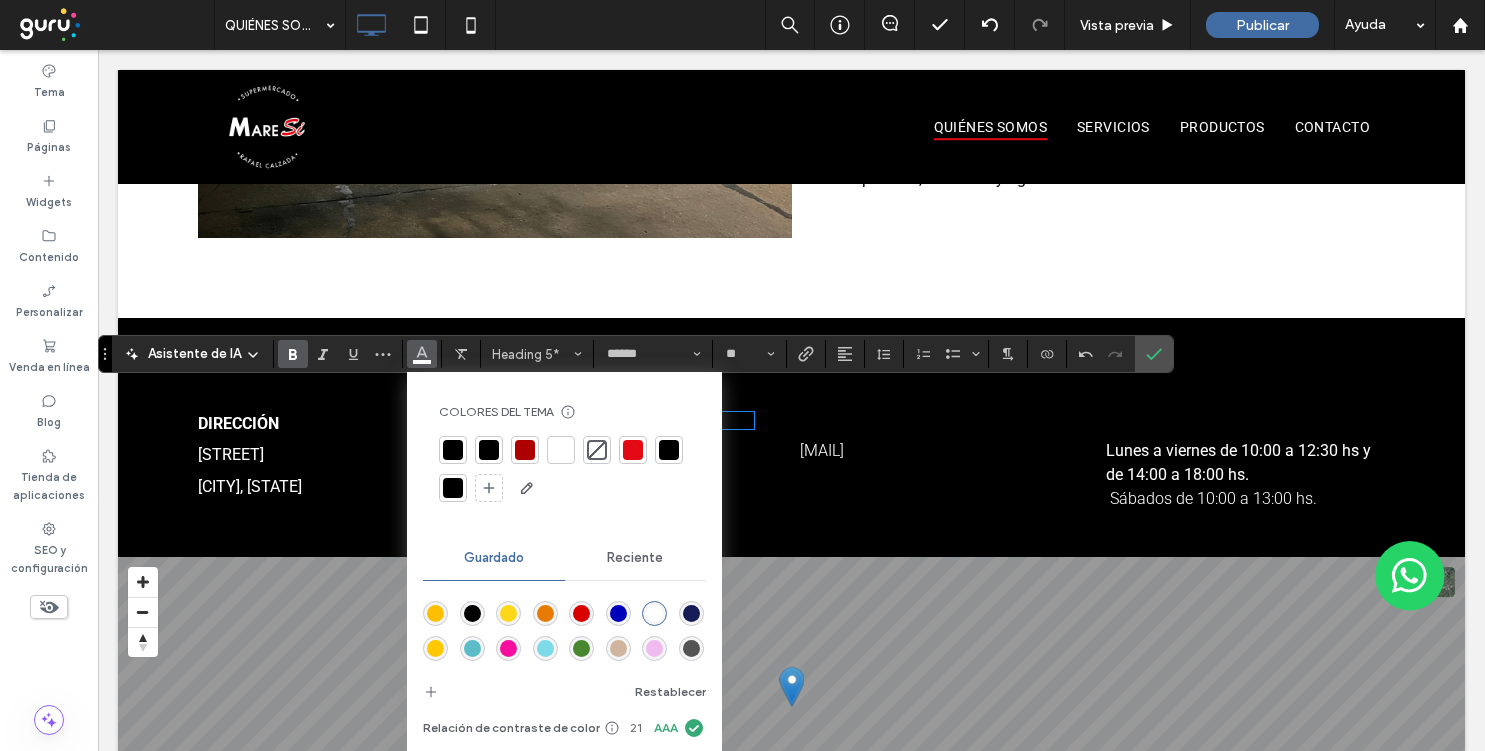 click at bounding box center (561, 450) 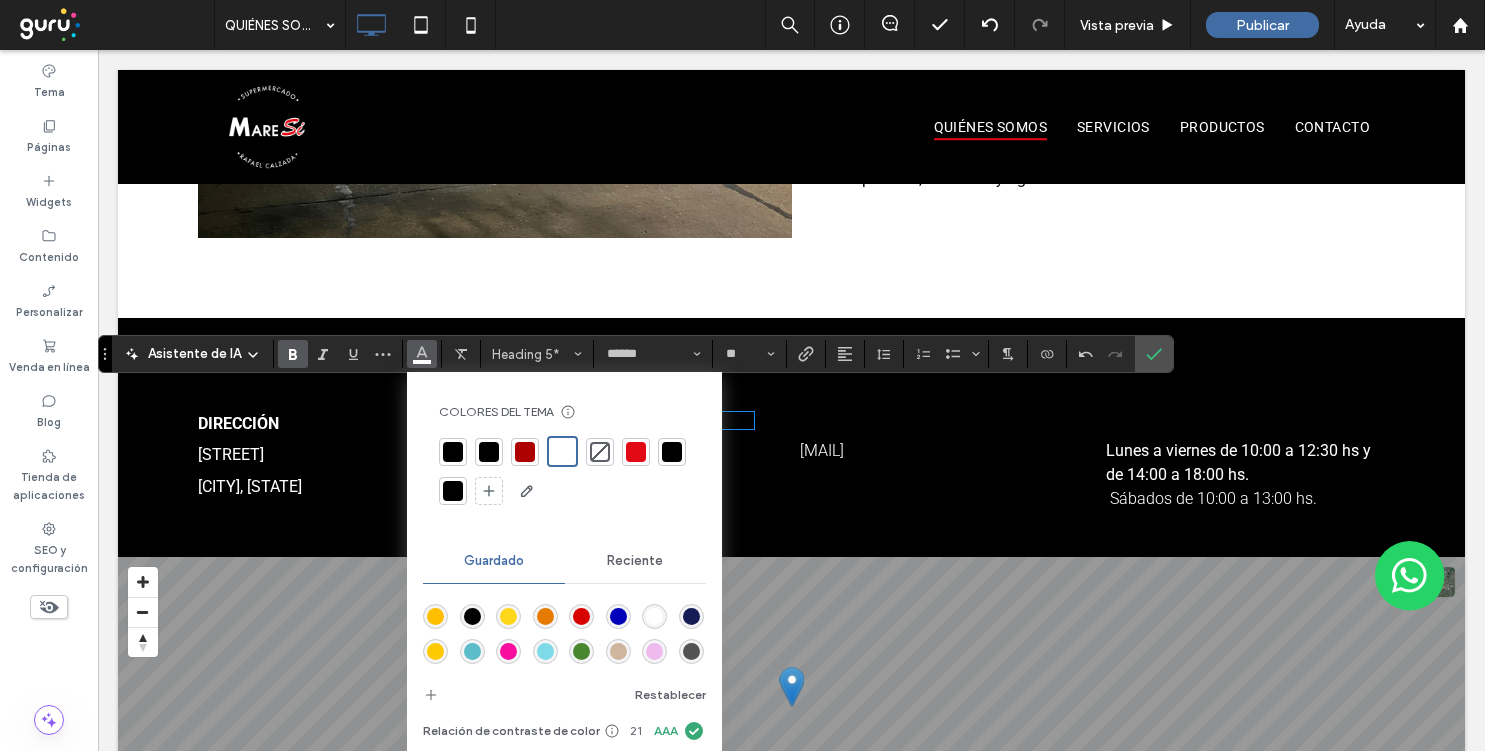 click on "CORREO" at bounding box center [830, 421] 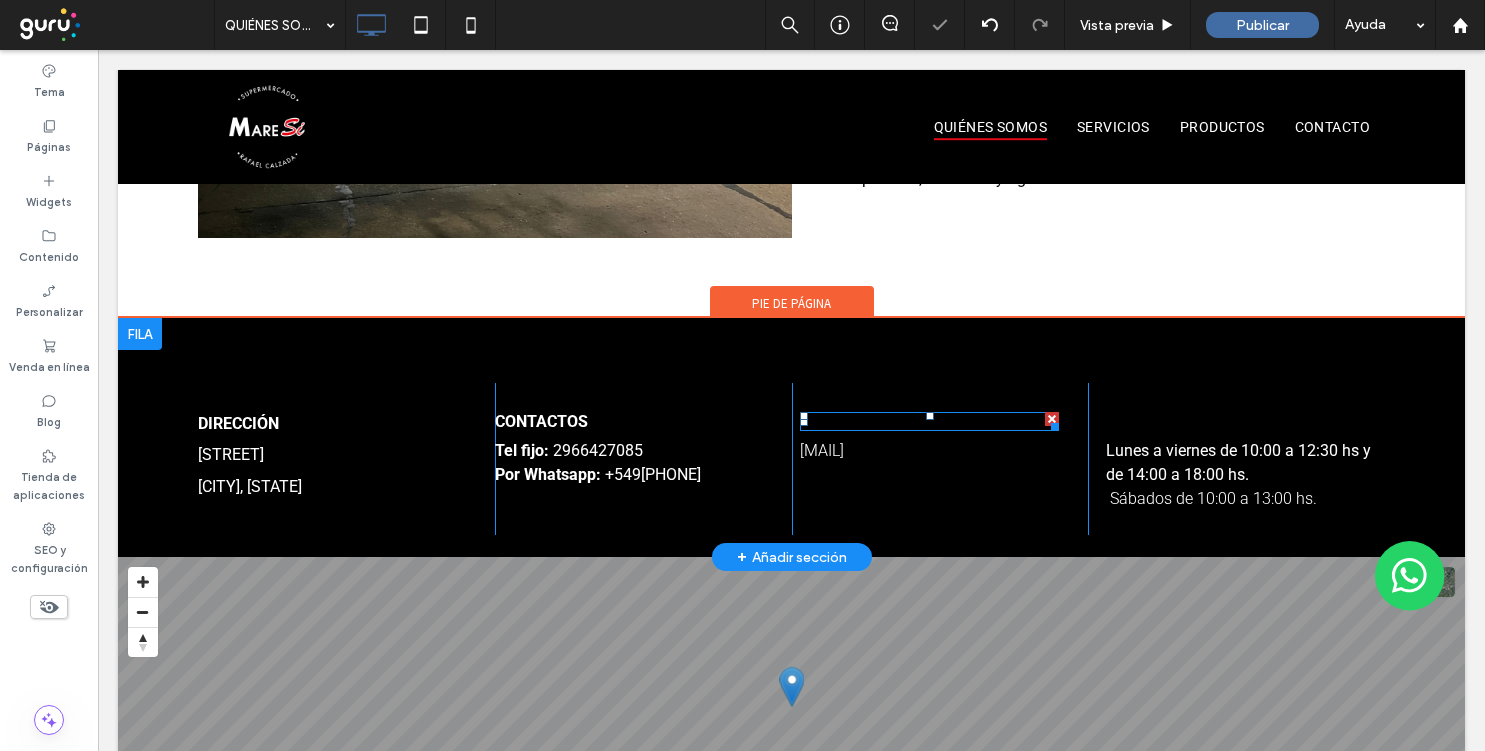 click on "CORREO" at bounding box center (830, 421) 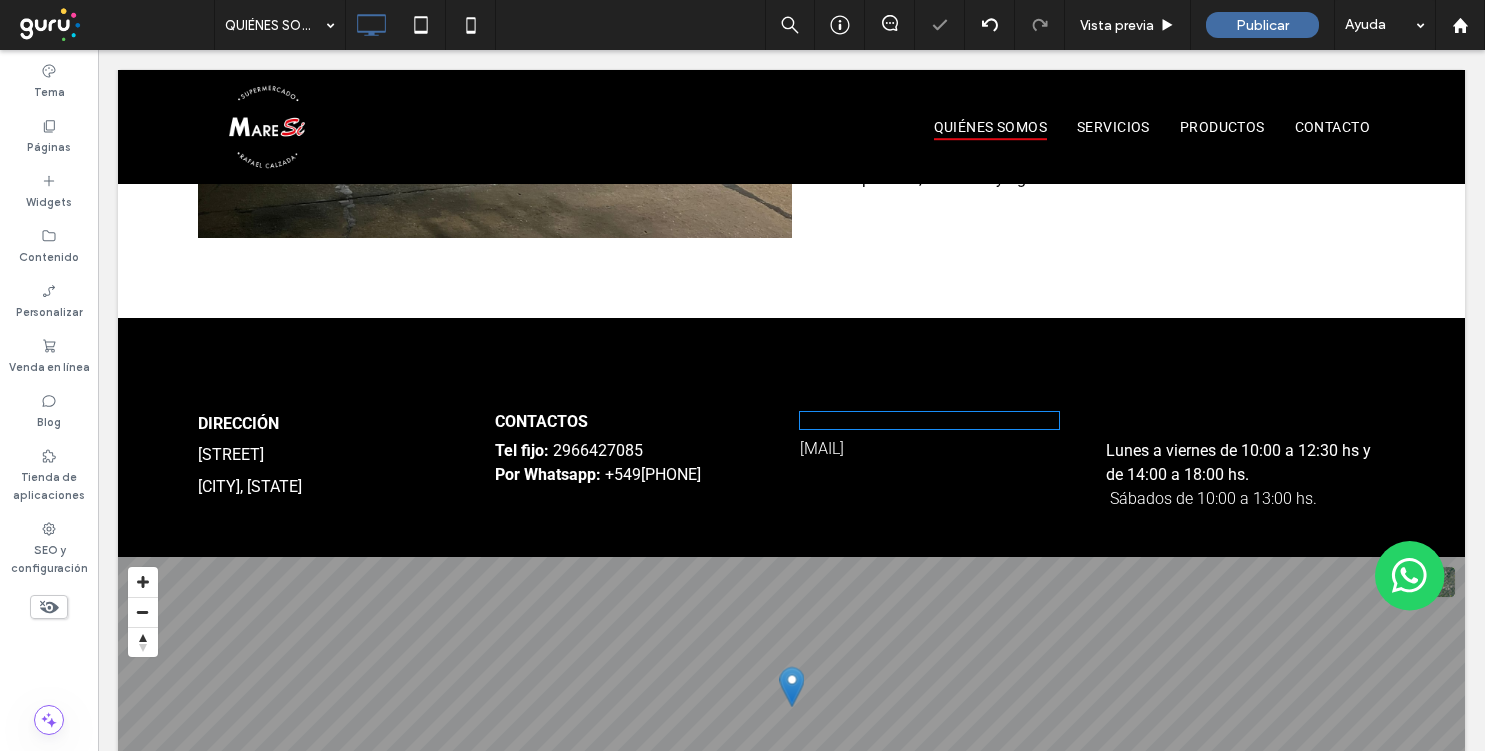 click on "******" at bounding box center [819, 420] 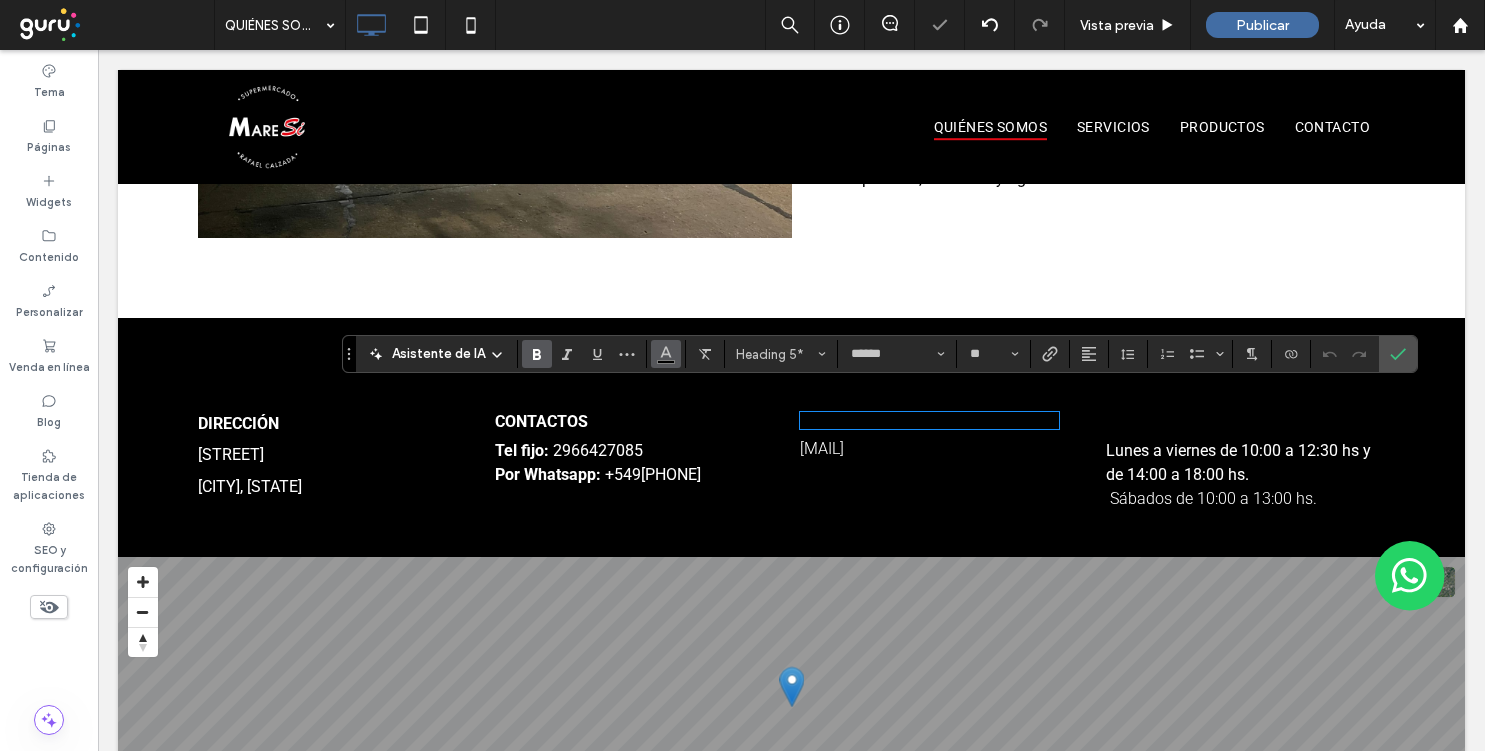 click 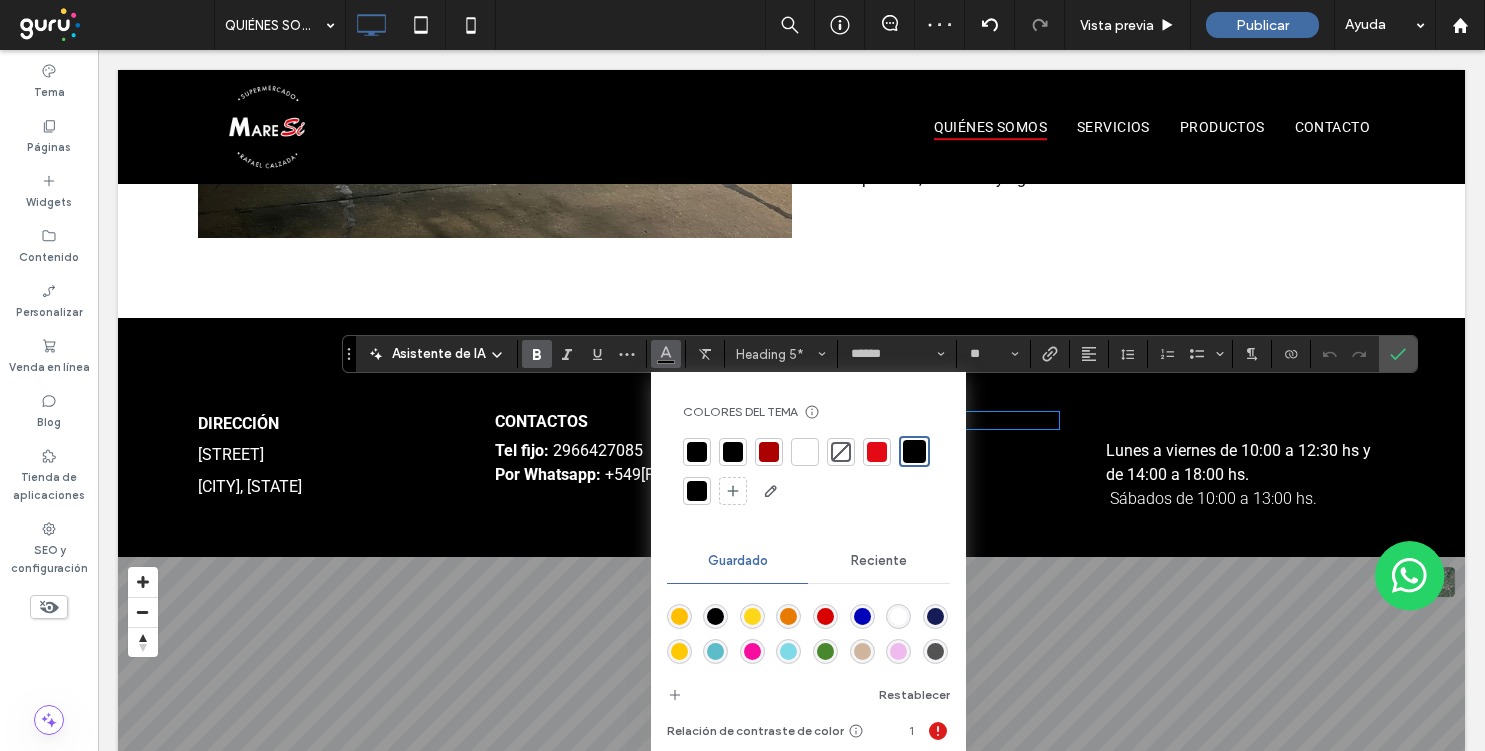 click at bounding box center (805, 452) 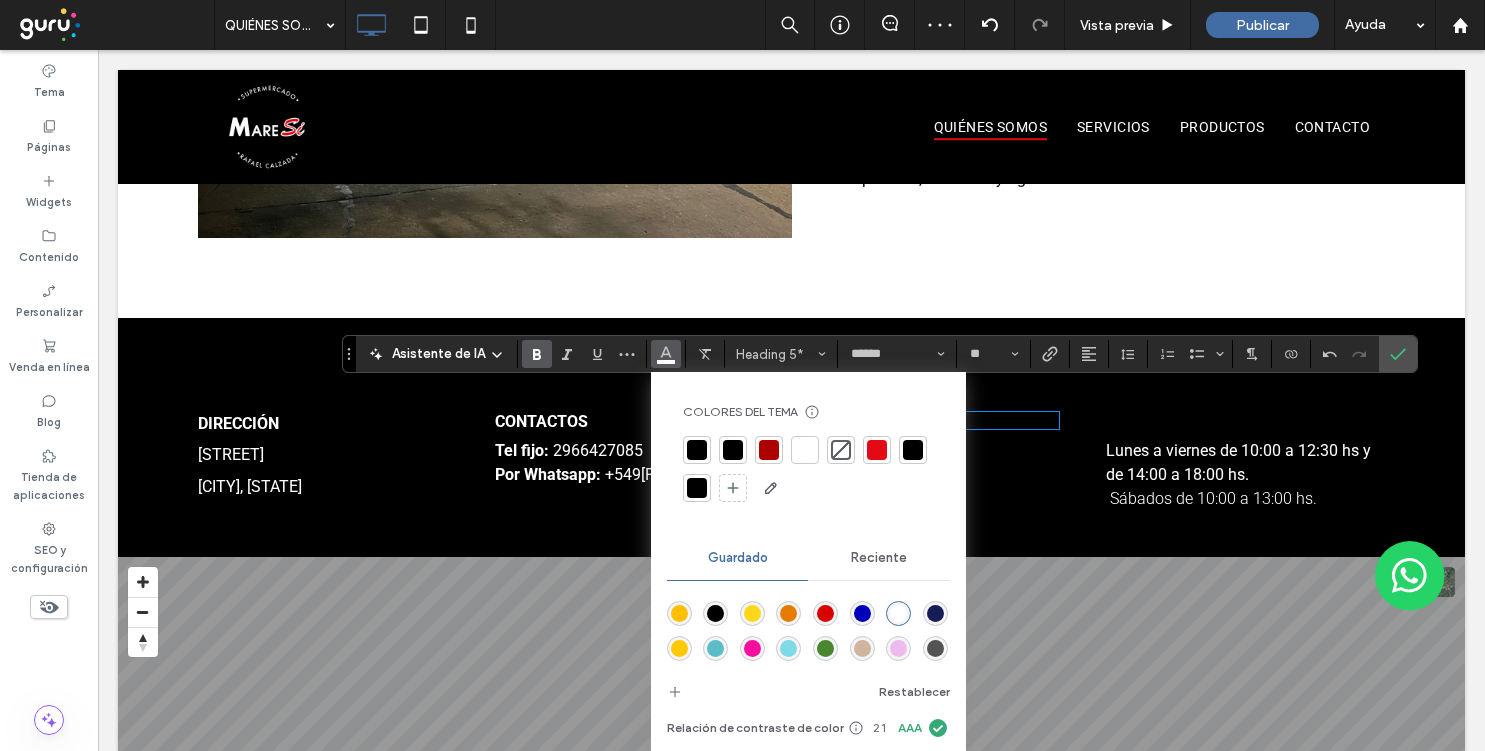 click at bounding box center (805, 450) 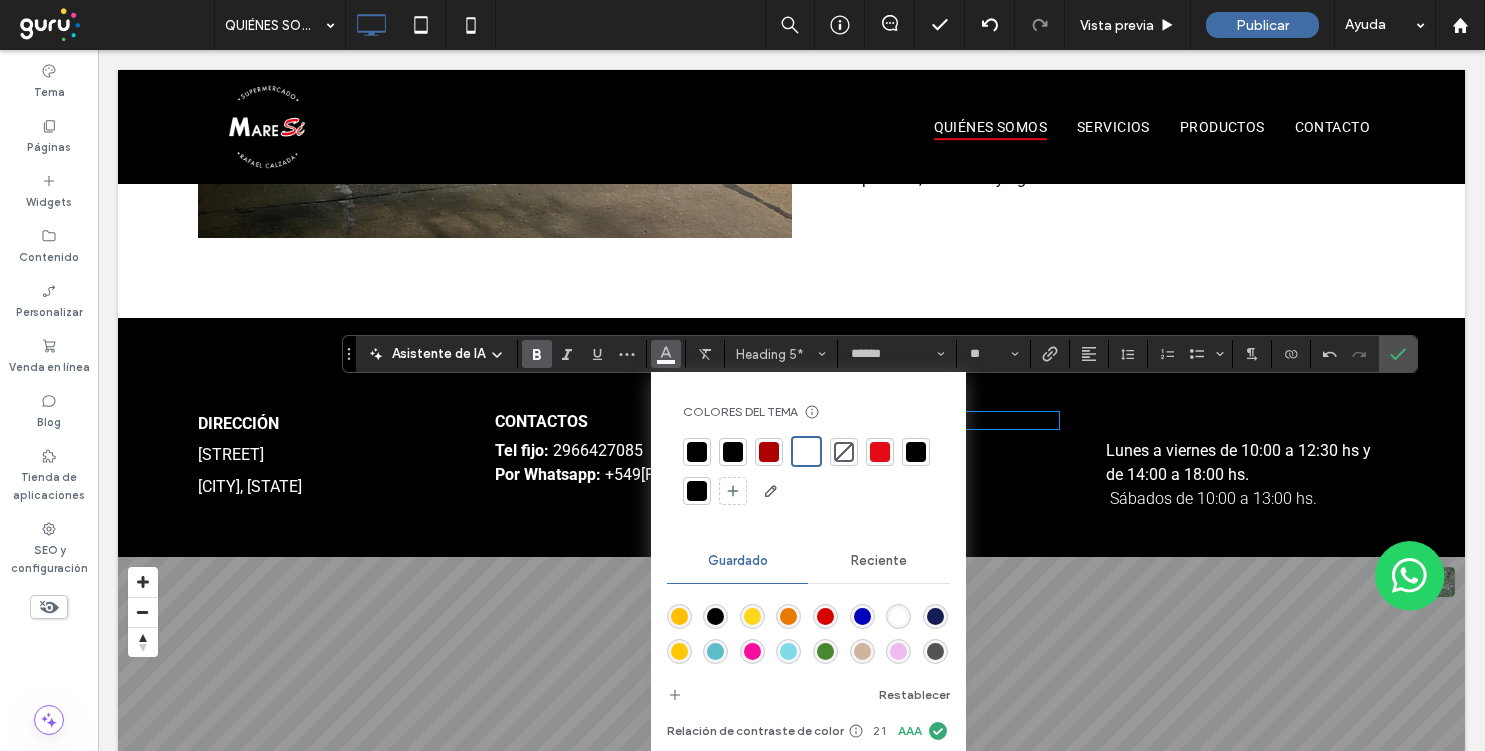 click on "HORARIOS" at bounding box center [1245, 421] 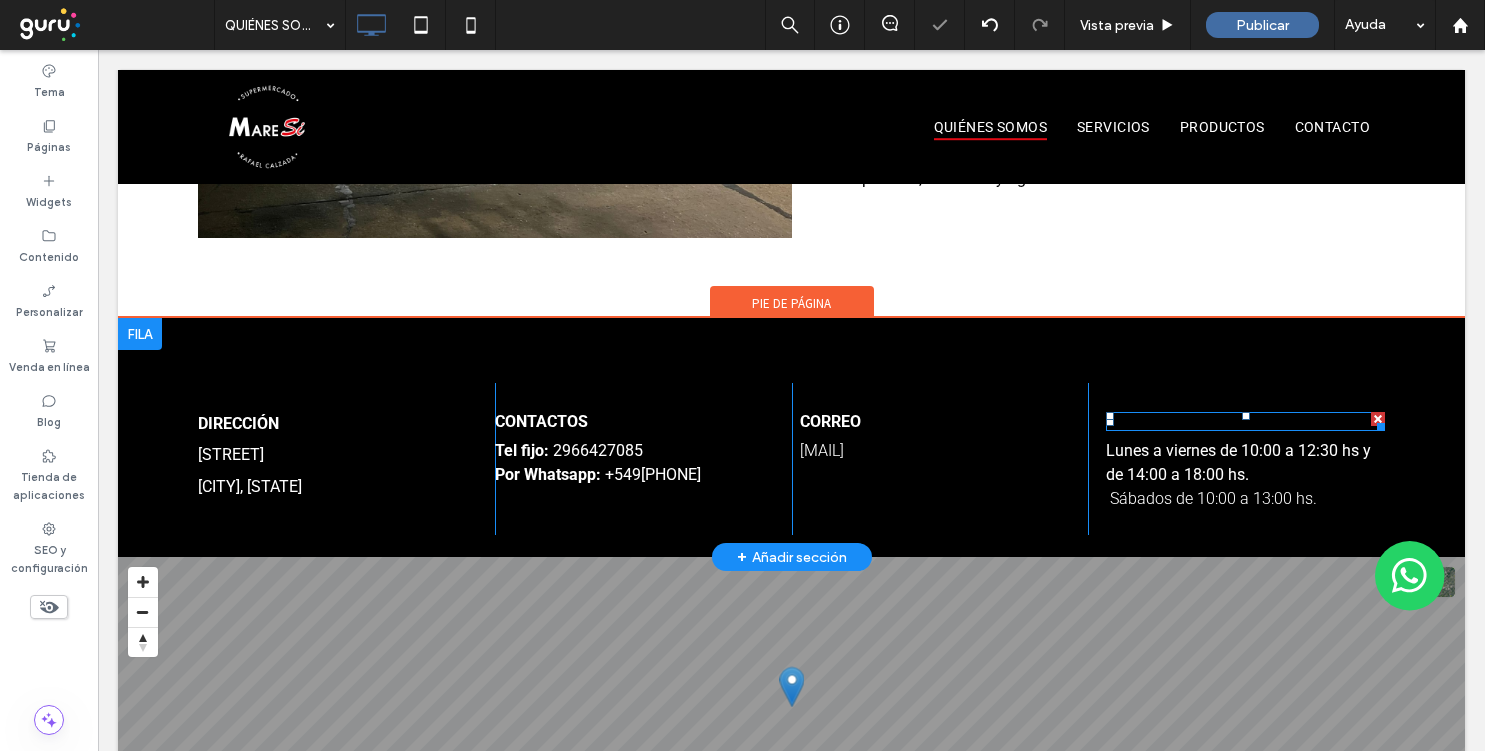 click on "HORARIOS" at bounding box center [1245, 421] 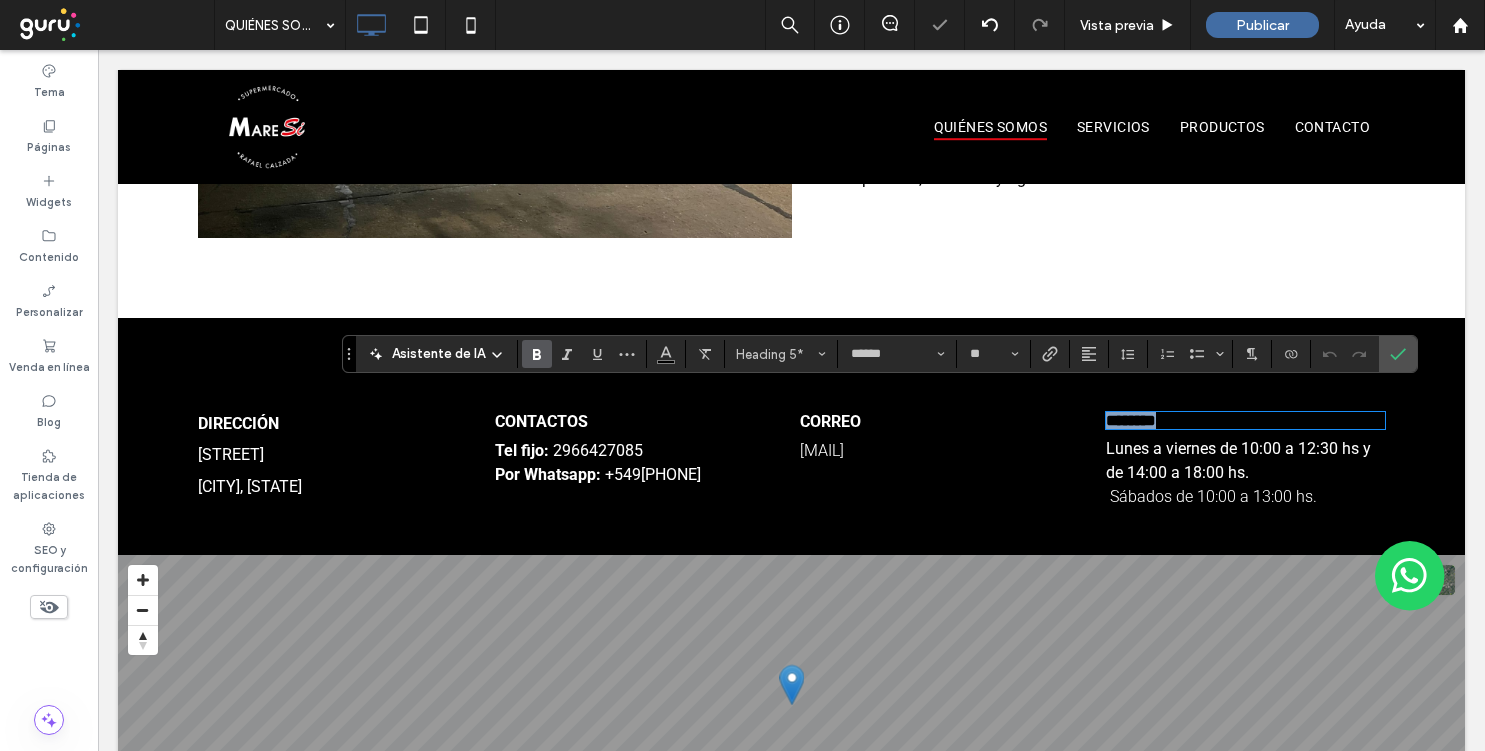 click on "********" at bounding box center [1245, 420] 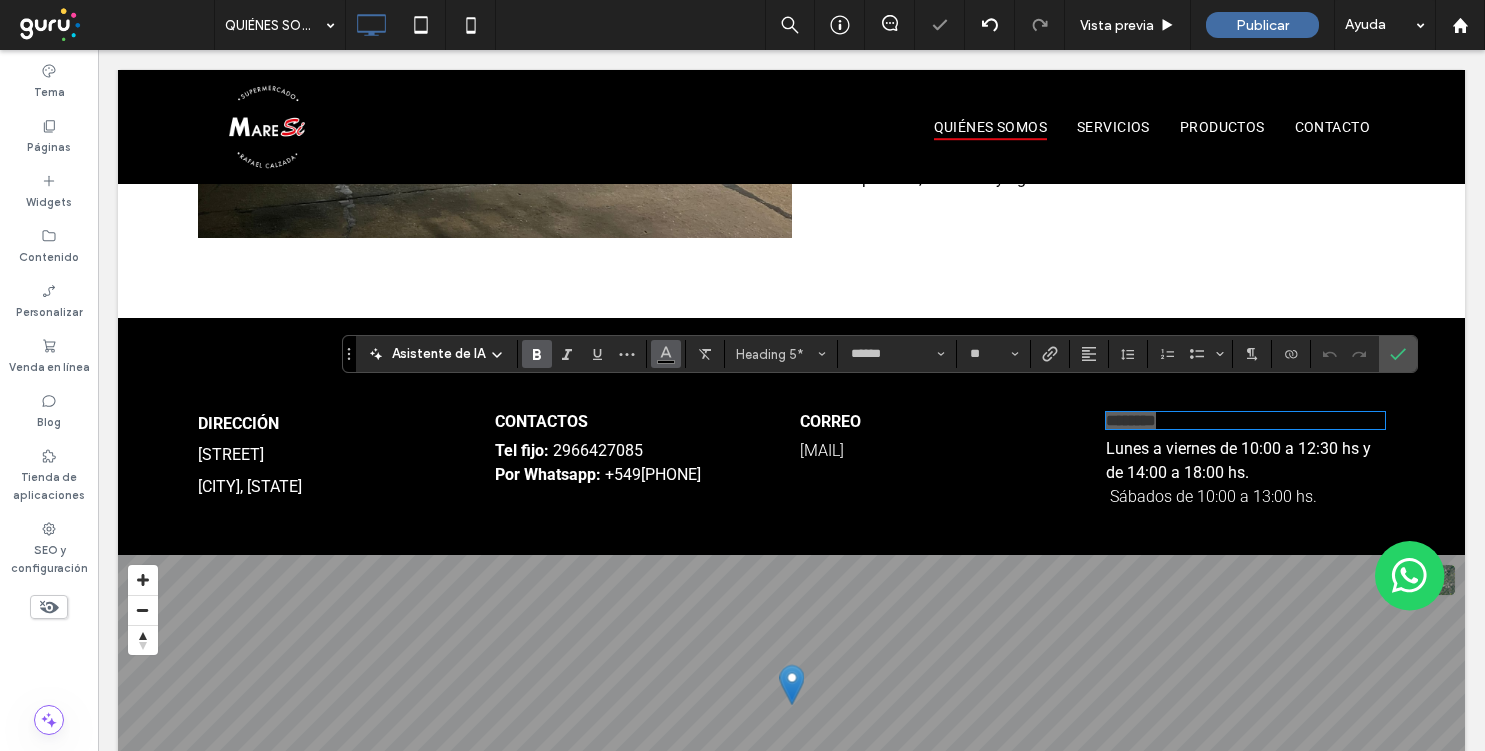click 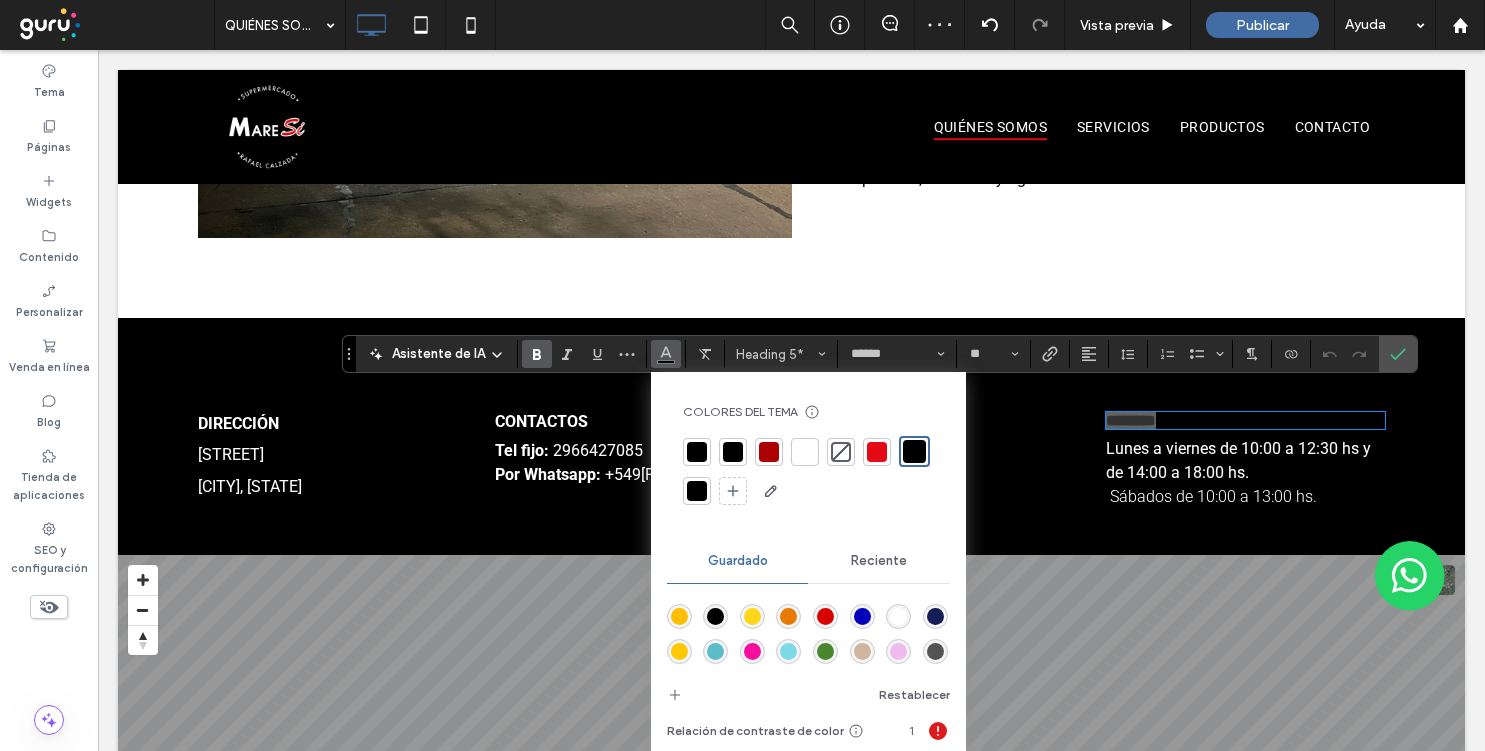 click at bounding box center (805, 452) 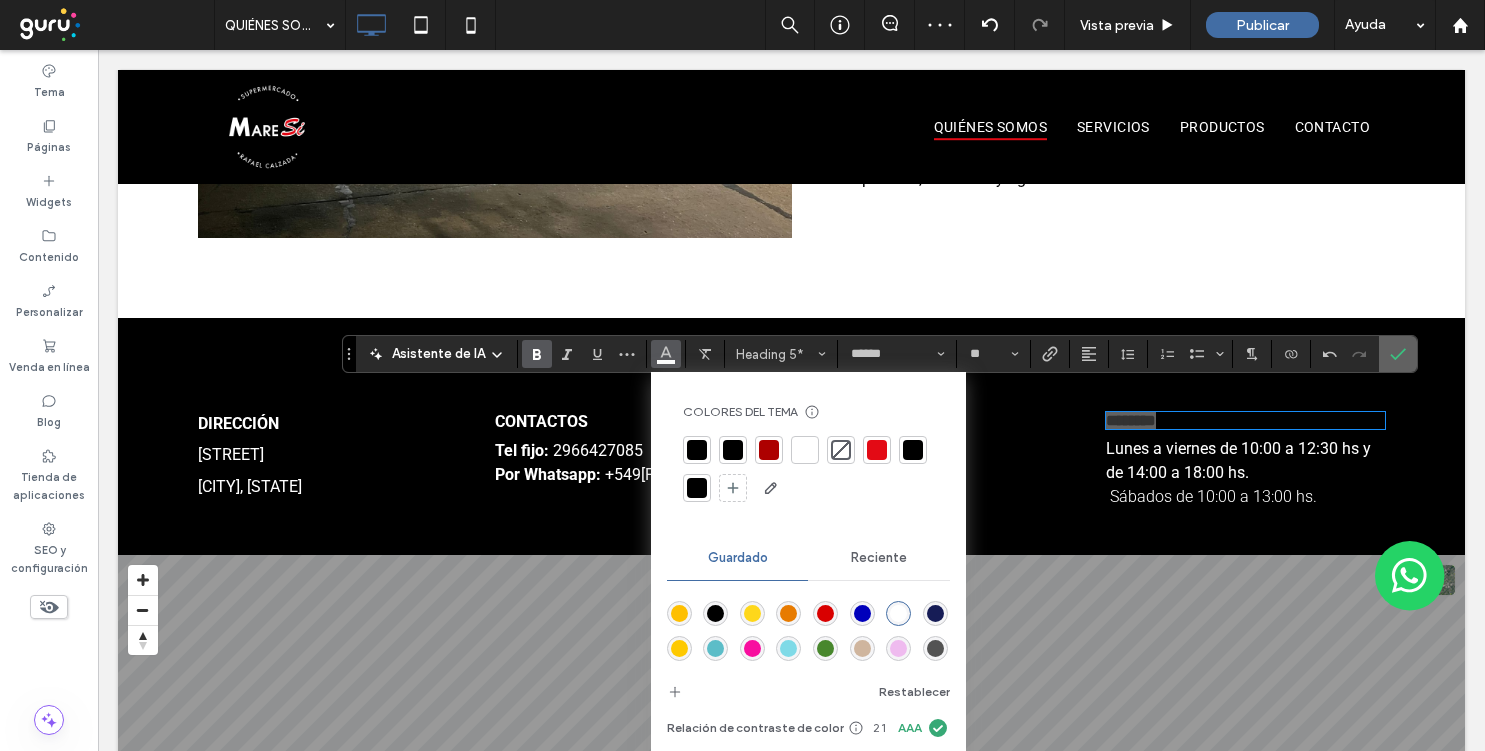 click at bounding box center (1398, 354) 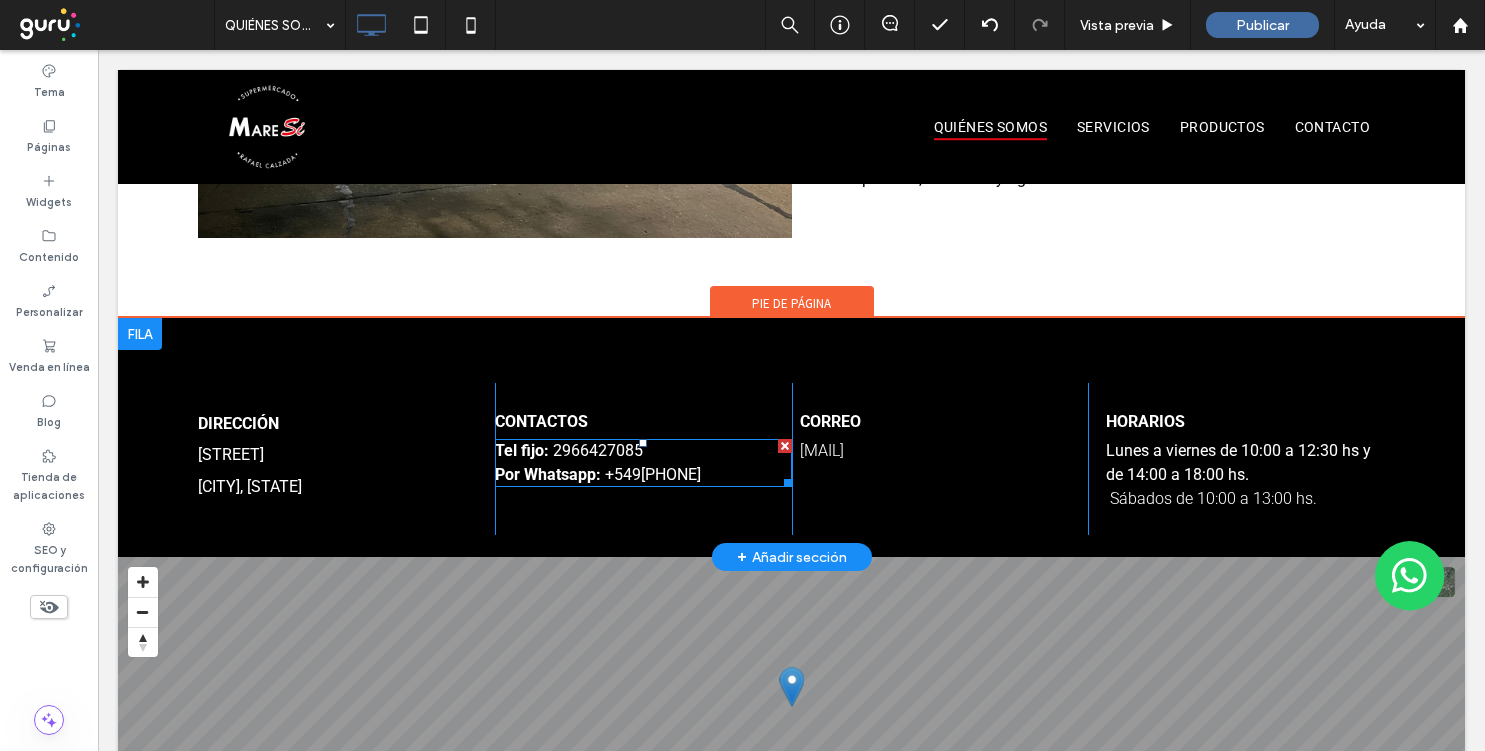 click on "2966427085" at bounding box center (598, 450) 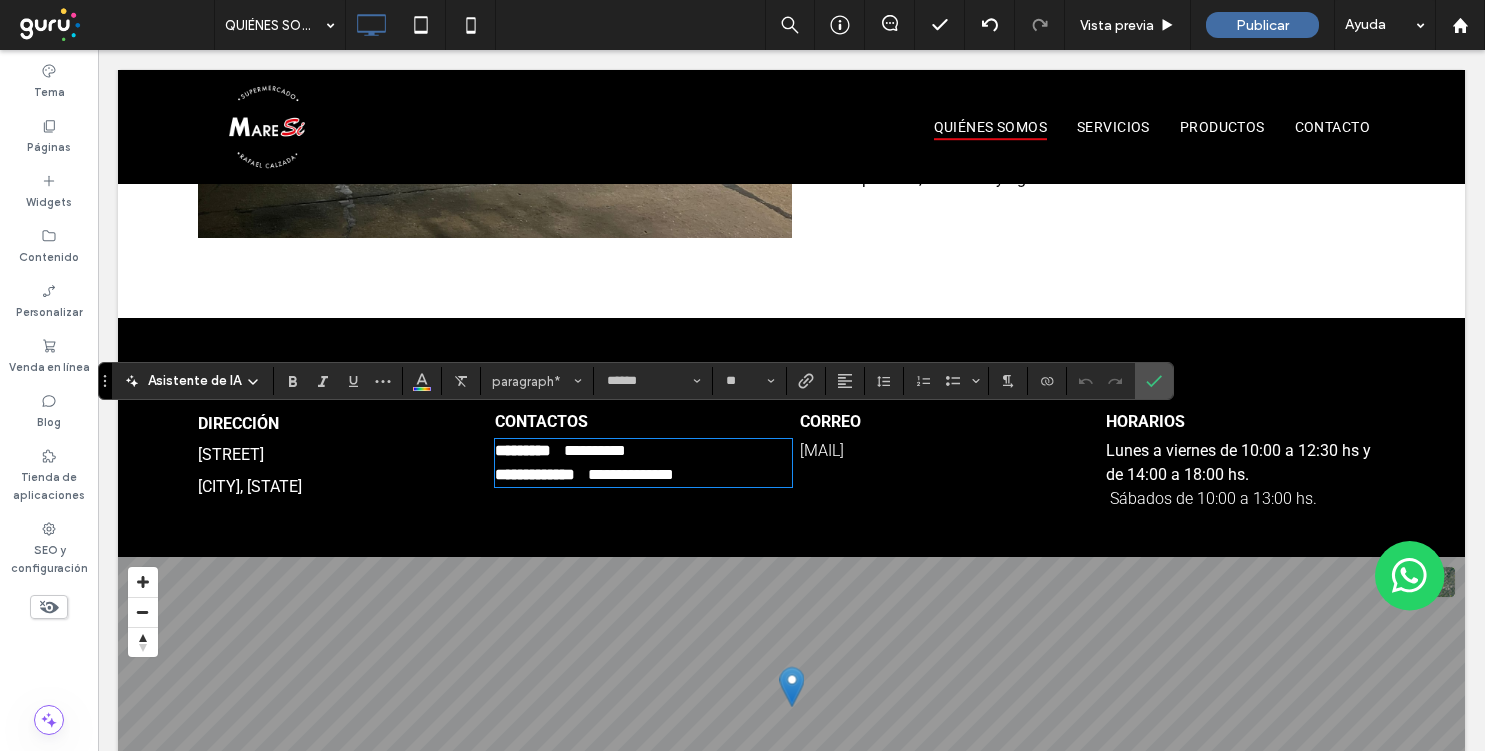 scroll, scrollTop: 0, scrollLeft: 0, axis: both 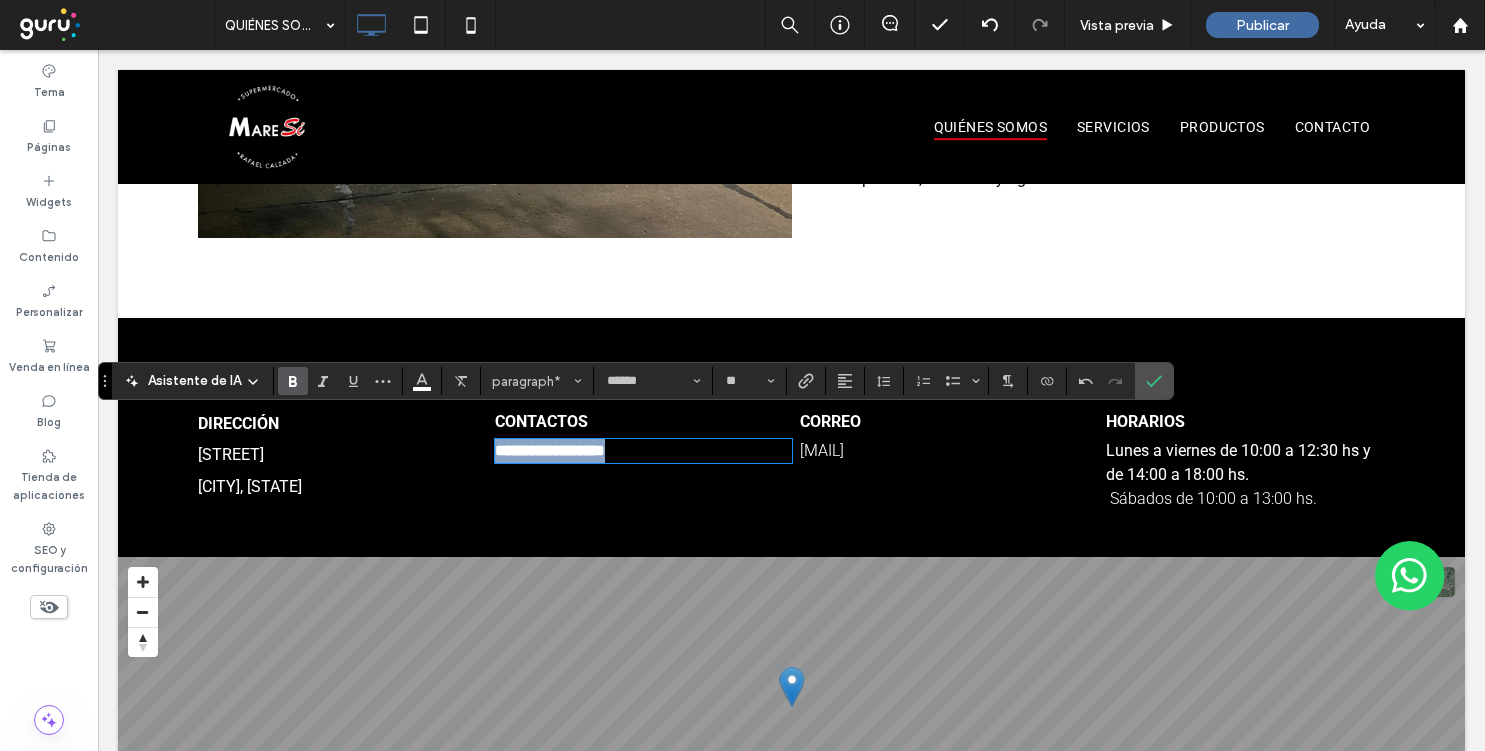 copy on "**********" 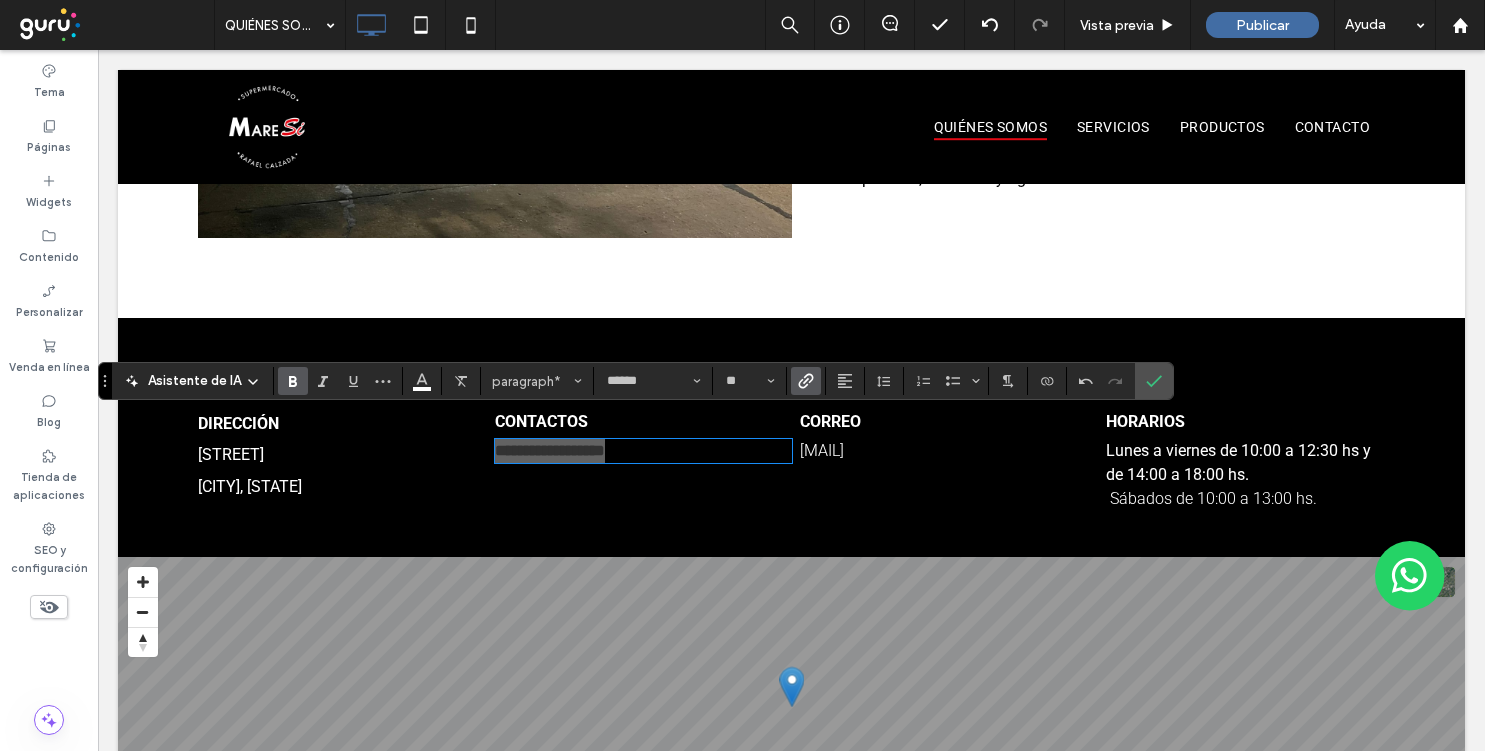click 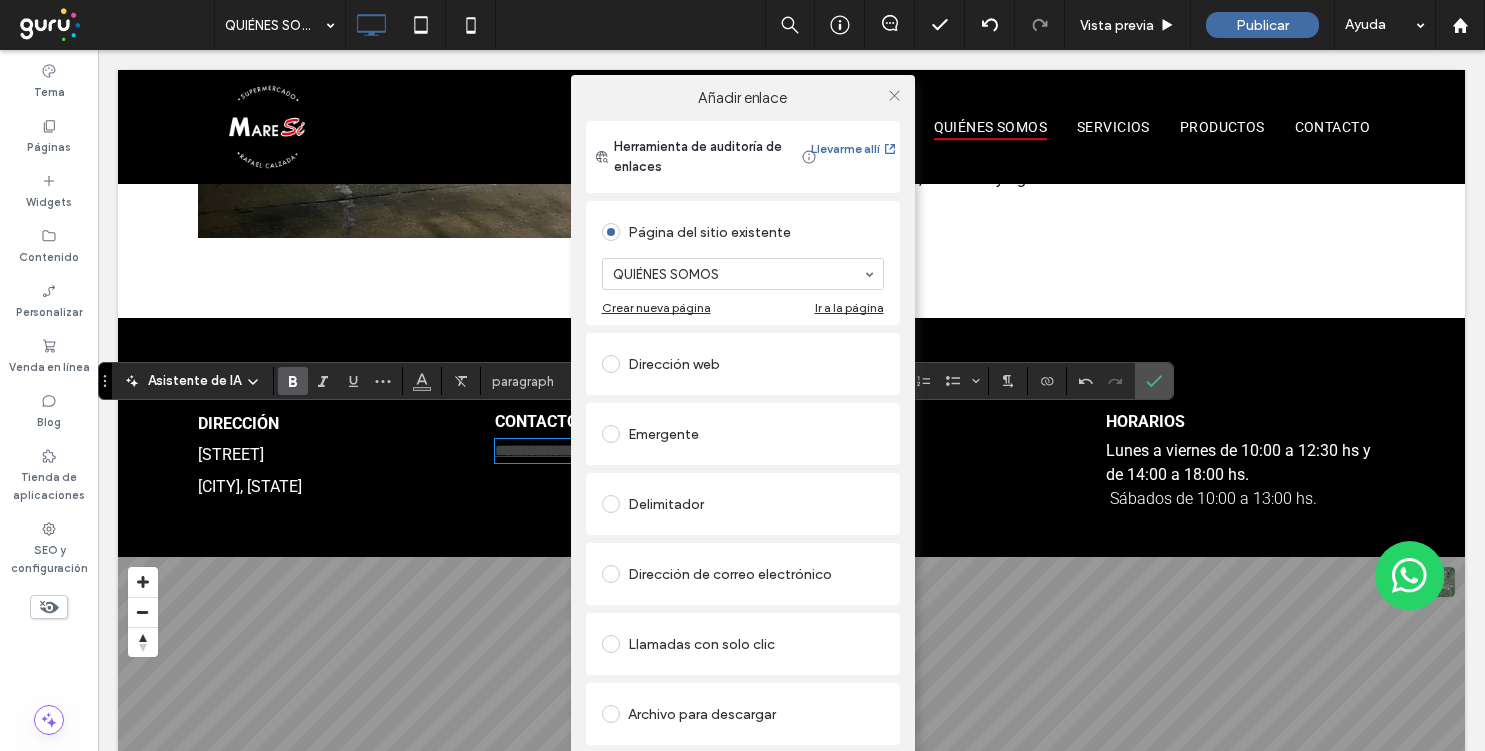 click on "Llamadas con solo clic" at bounding box center [743, 644] 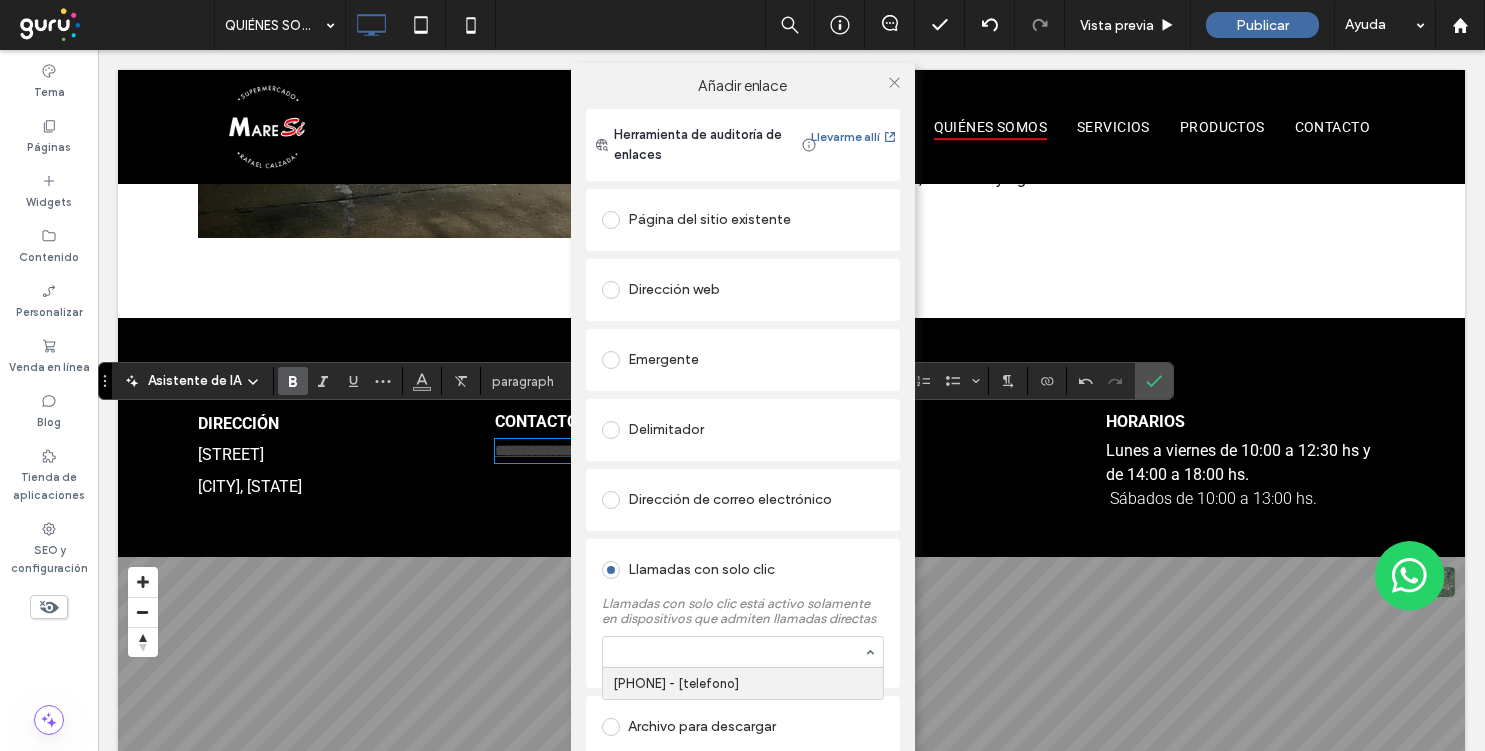 paste on "**********" 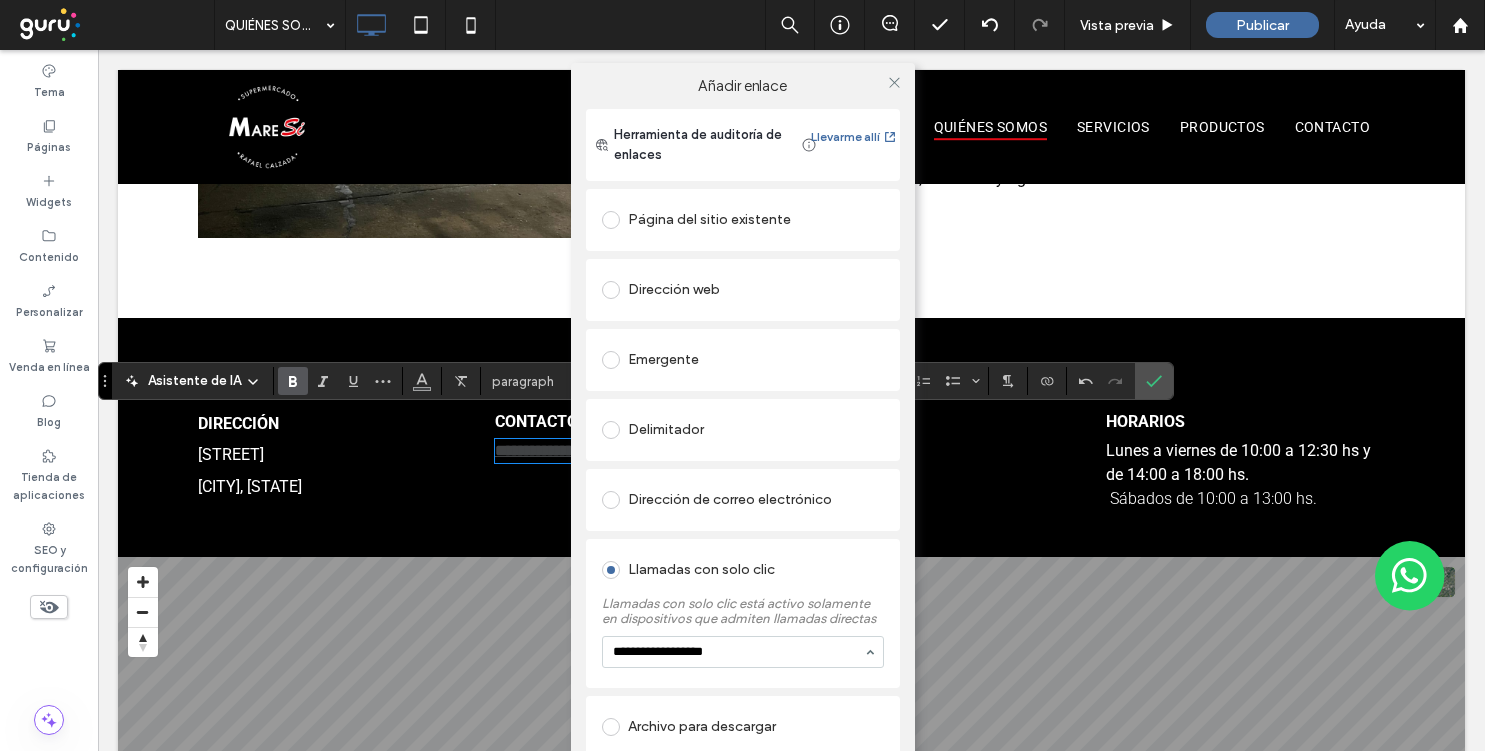 click on "**********" at bounding box center (738, 652) 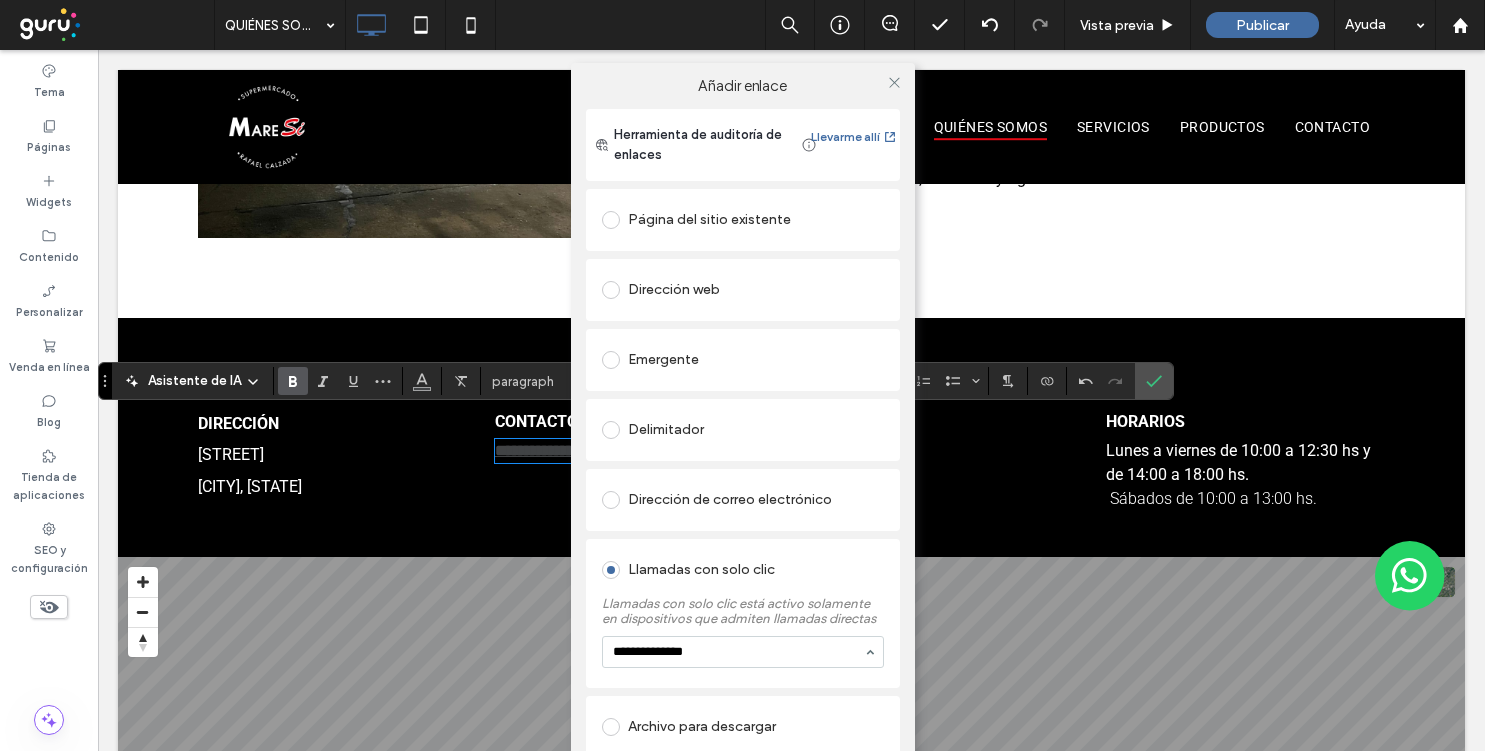 click on "**********" at bounding box center [738, 652] 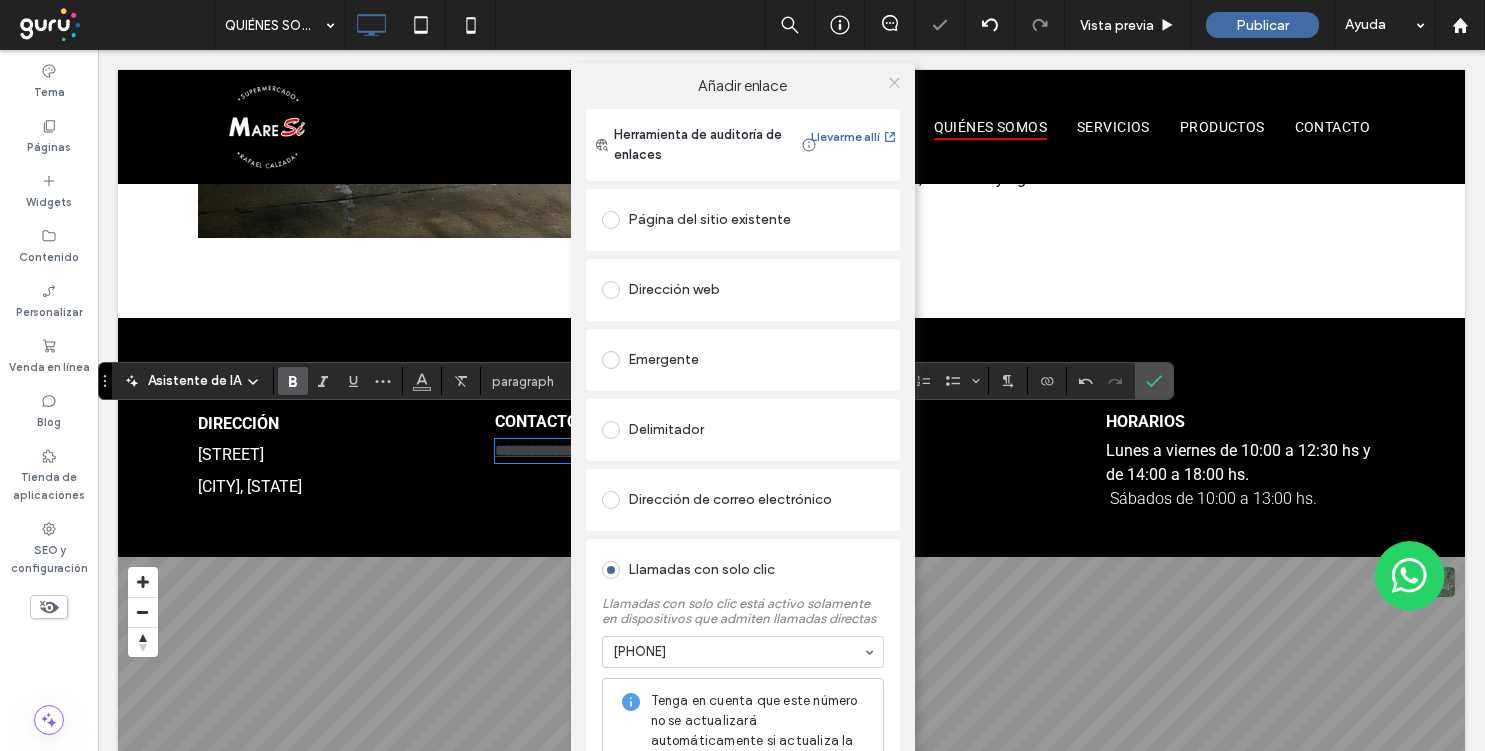 click 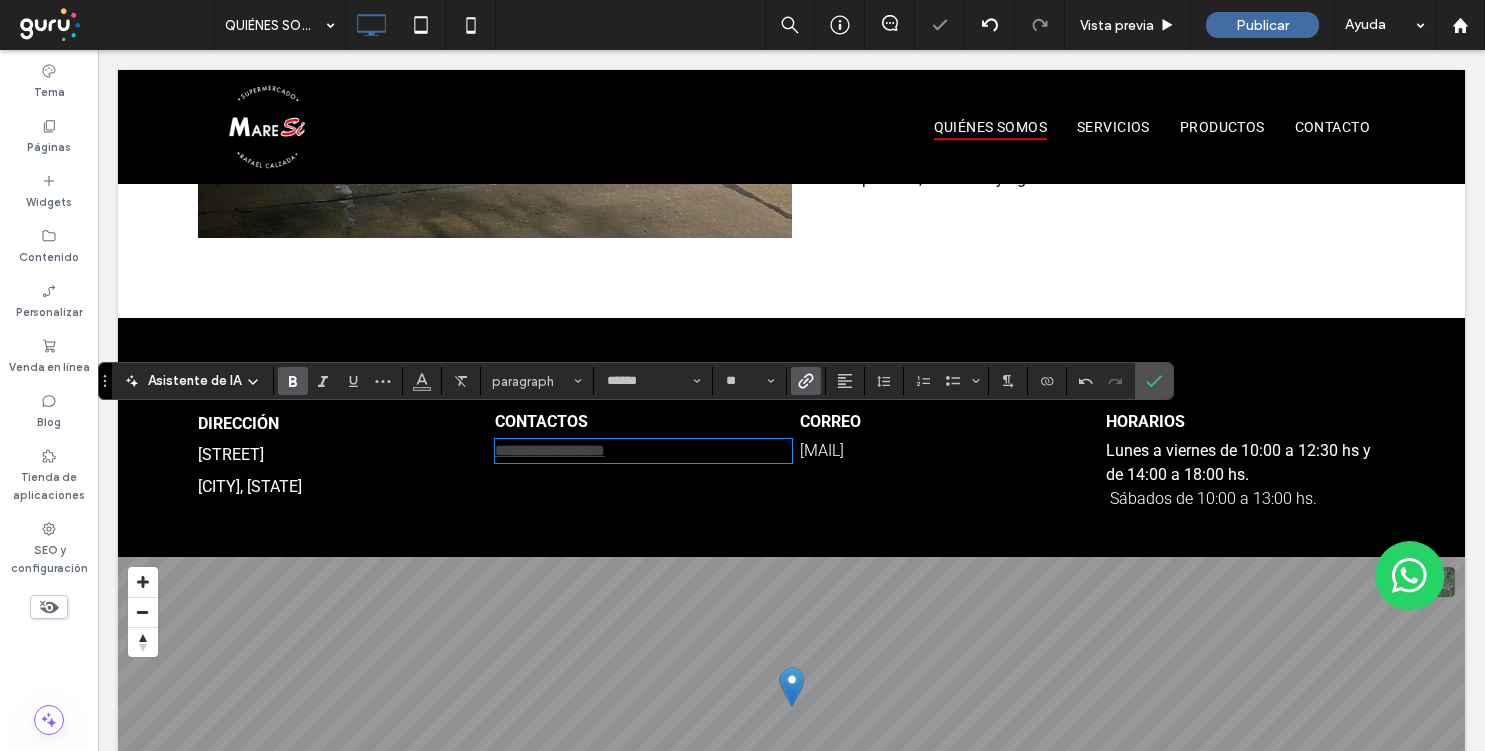 click 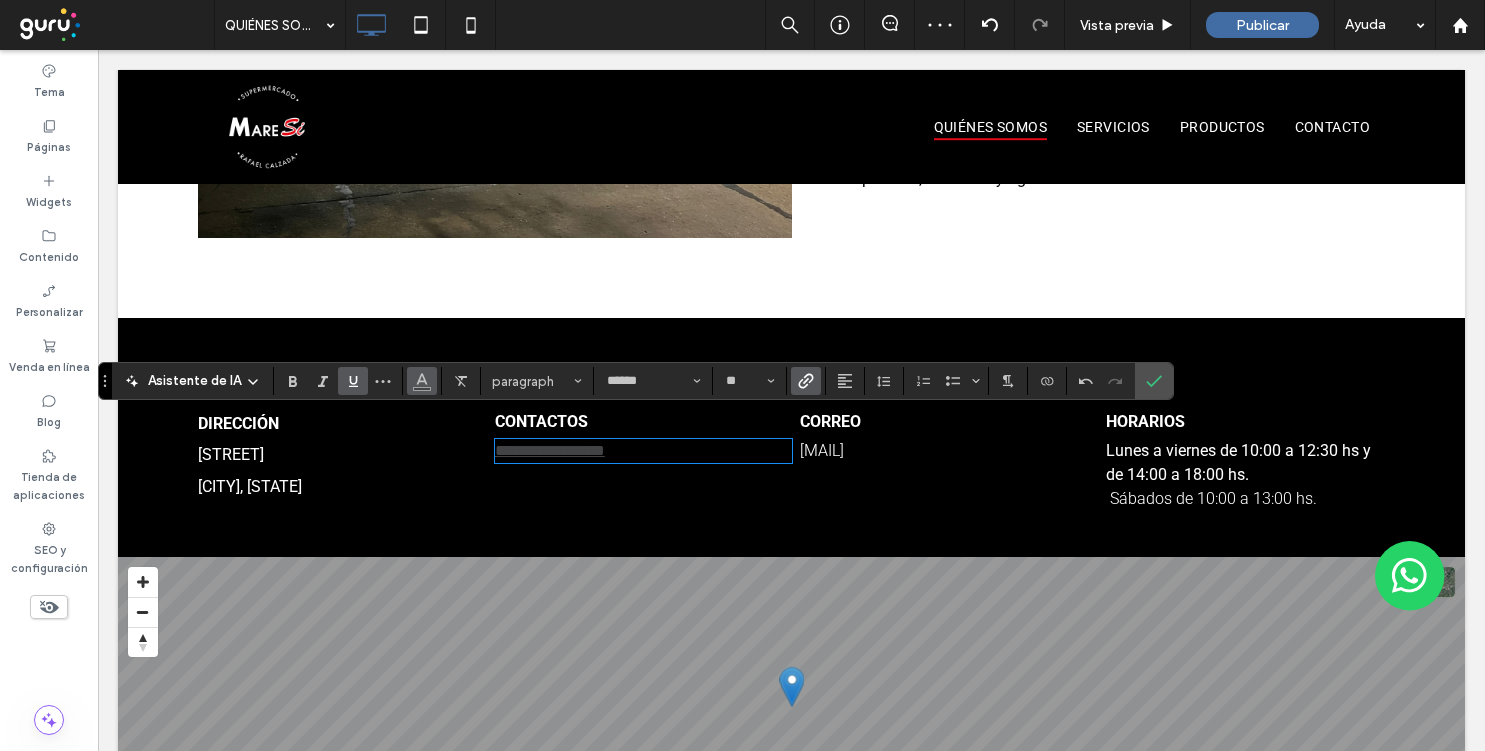 click at bounding box center (422, 381) 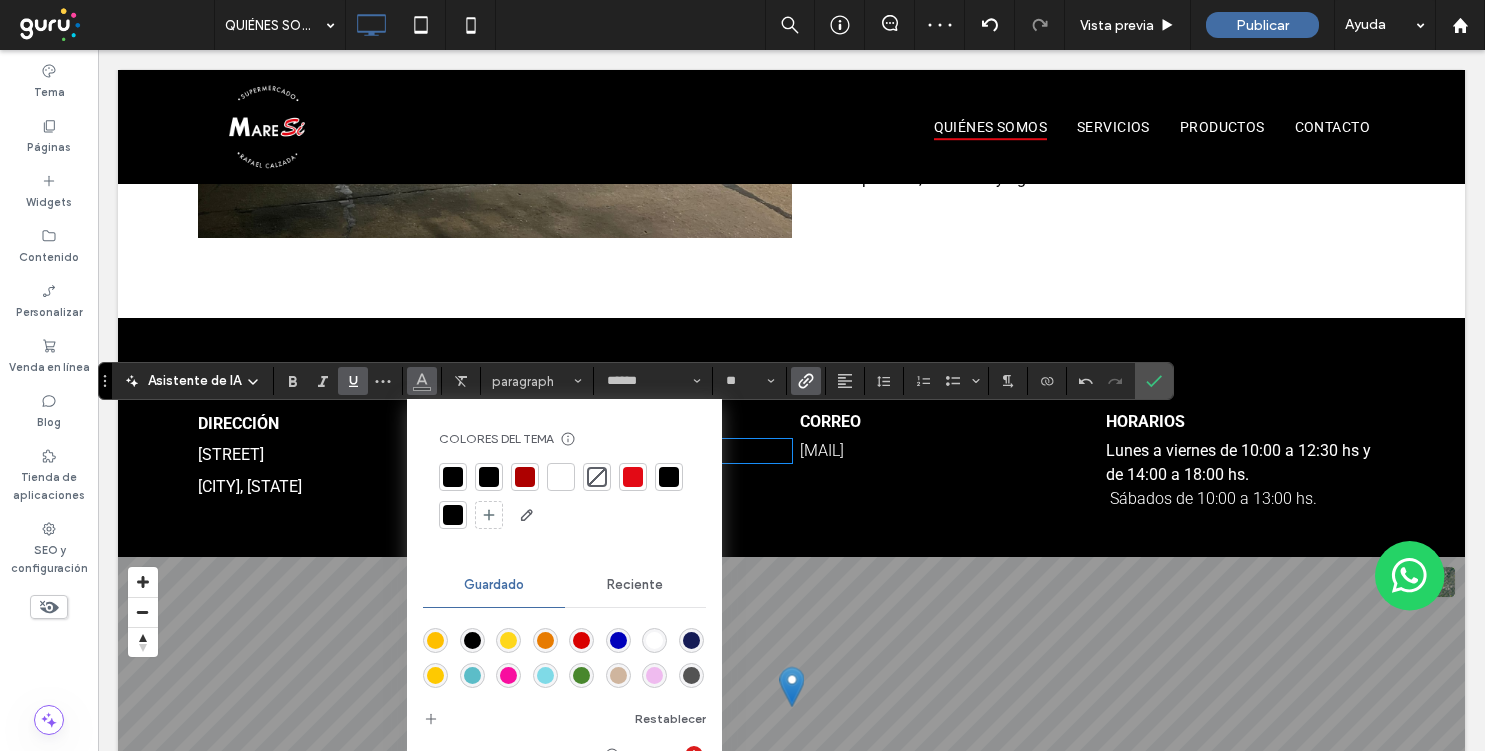 click at bounding box center [561, 477] 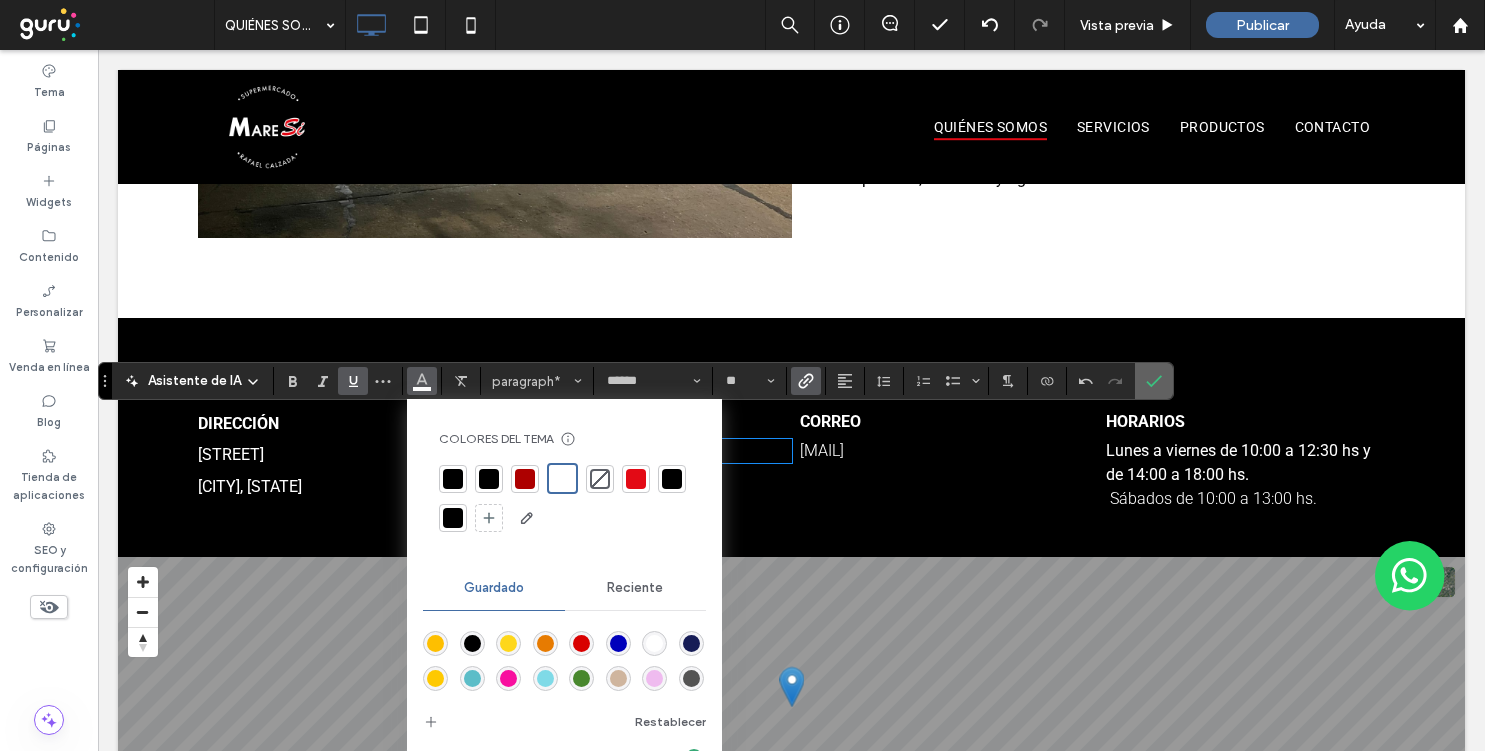 click 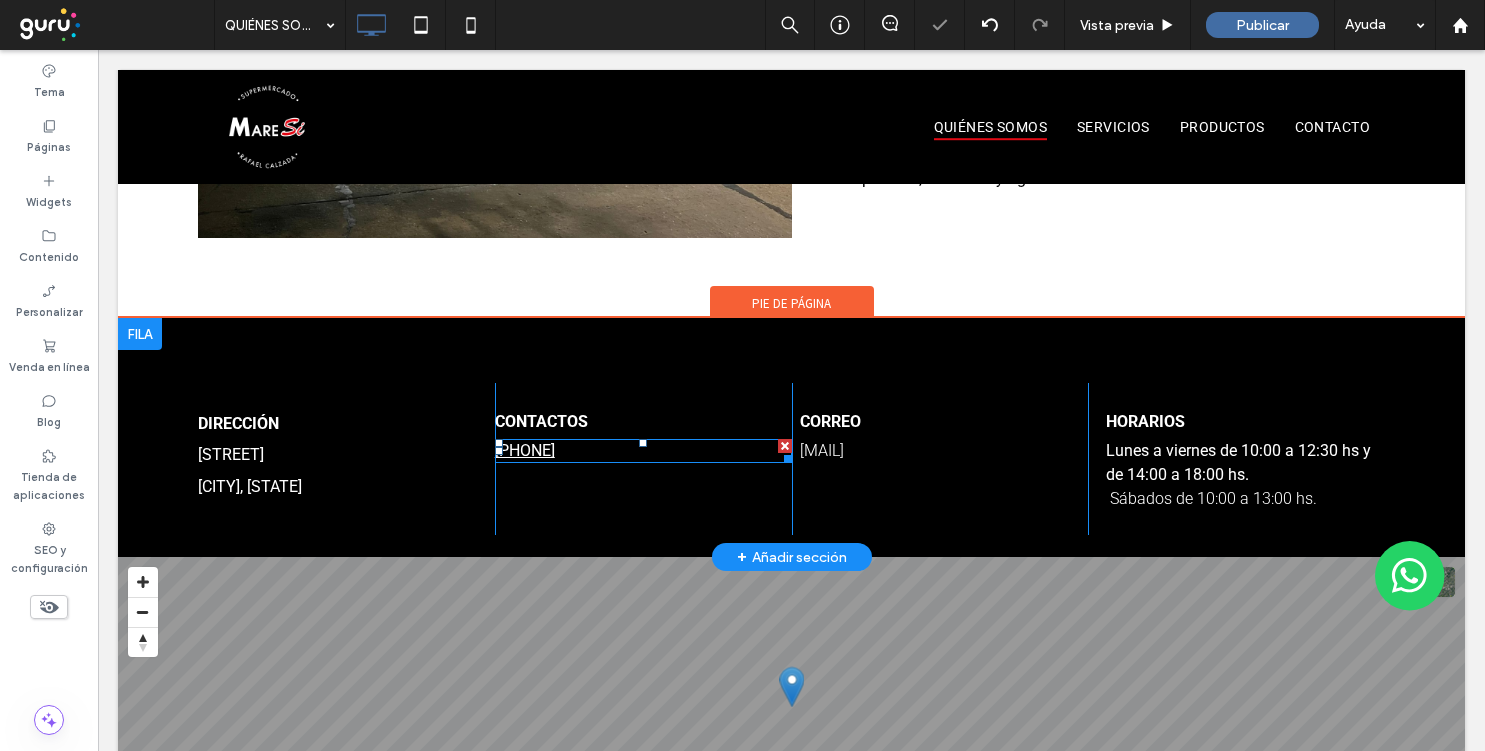 click on "+54 9 11 5589-6422" at bounding box center (643, 451) 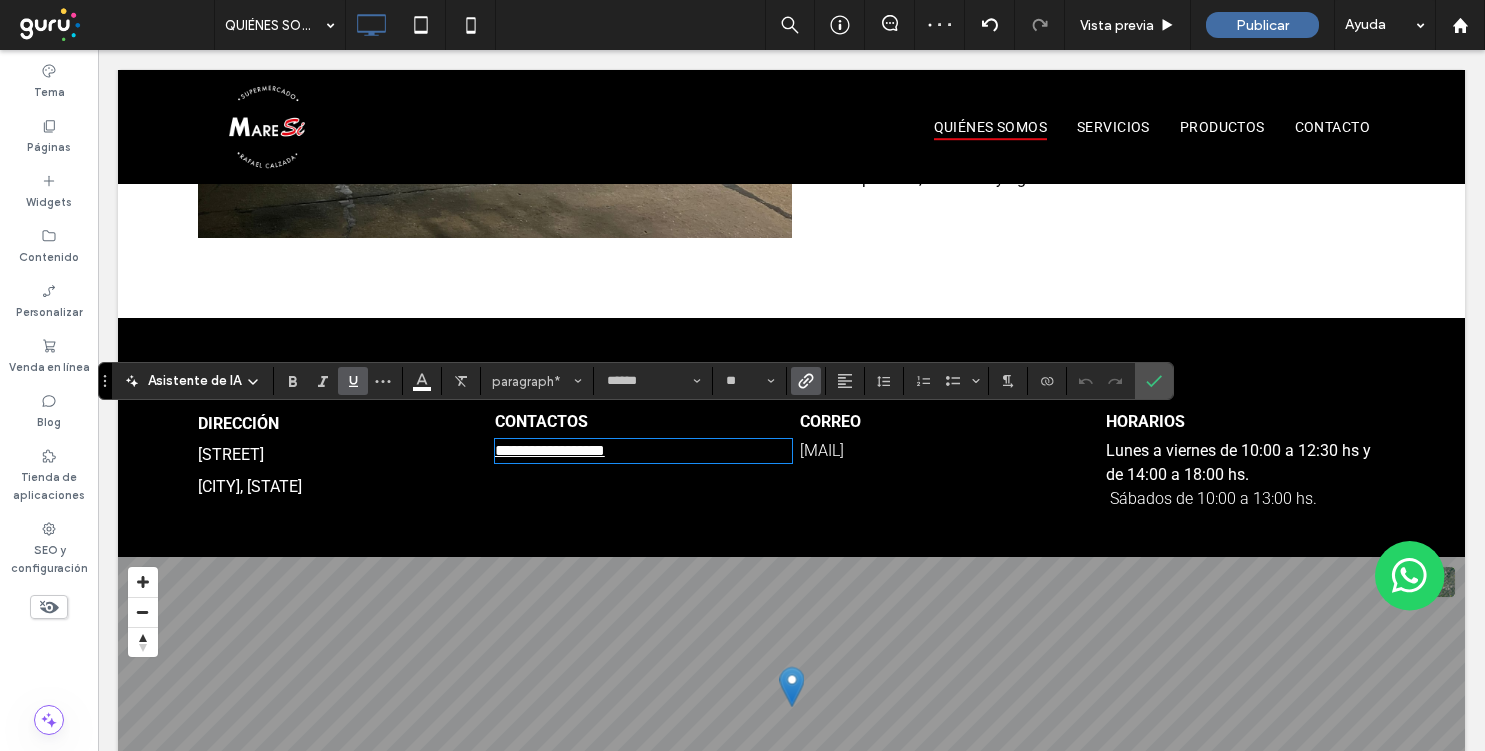 click on "**********" at bounding box center (643, 451) 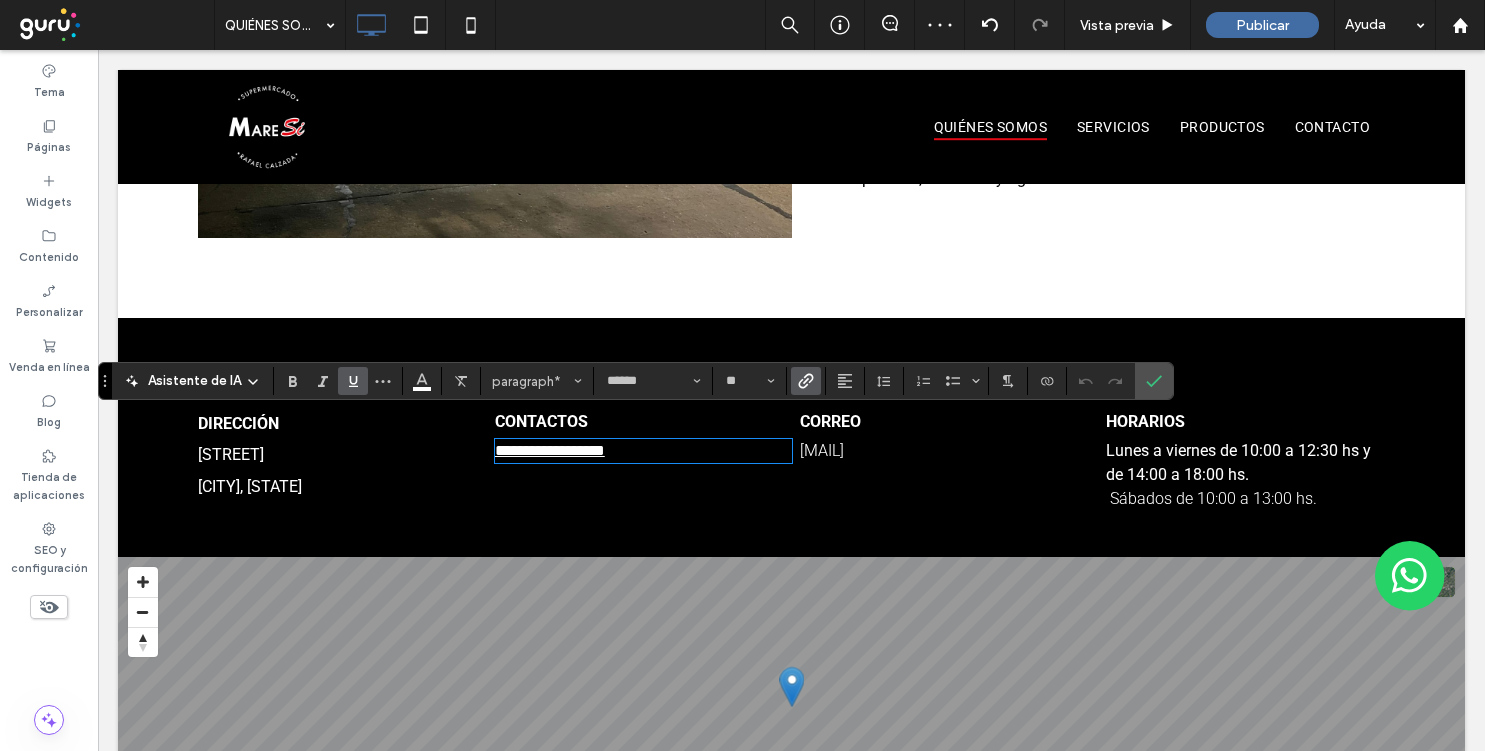click at bounding box center (353, 381) 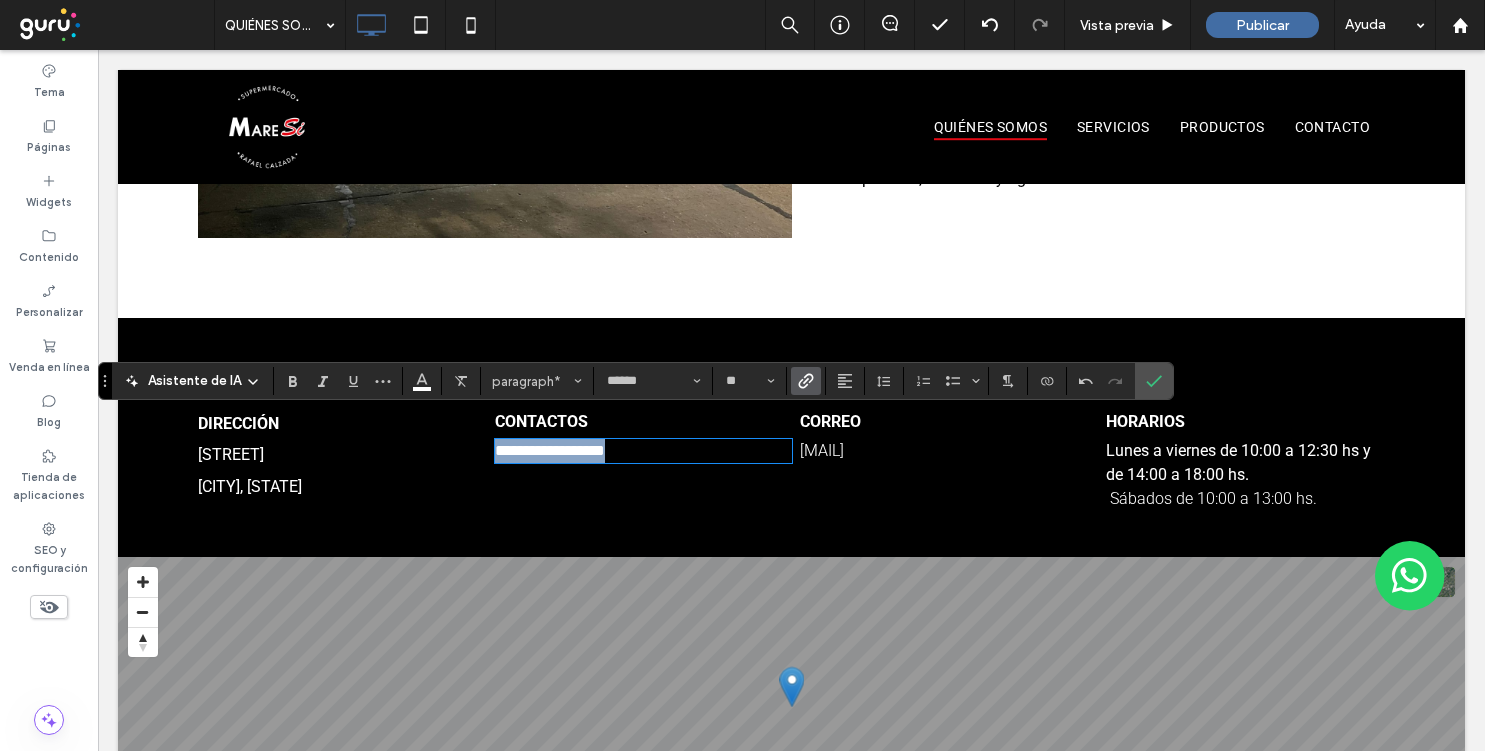 click on "info@diseno-5.com.ar" at bounding box center [822, 450] 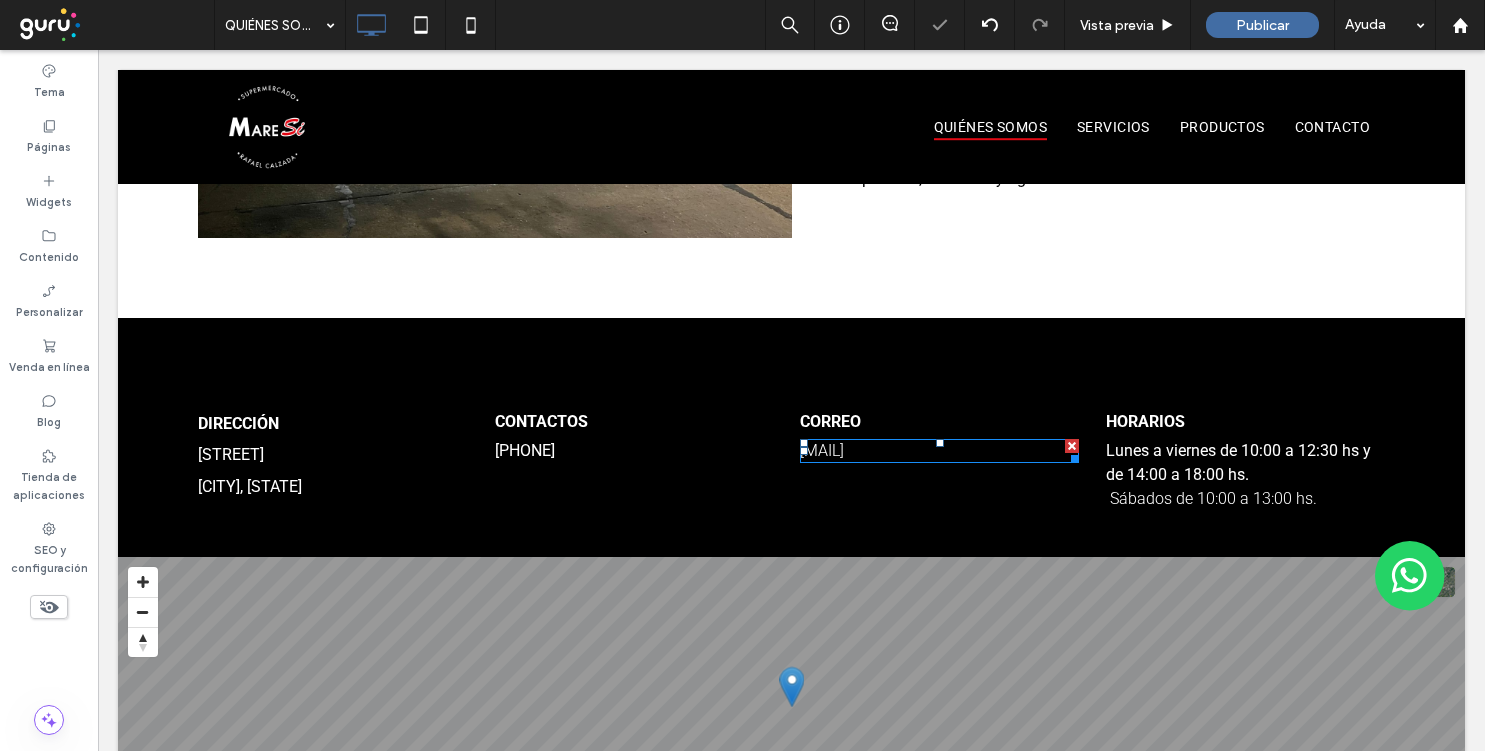 click on "info@diseno-5.com.ar" at bounding box center (822, 450) 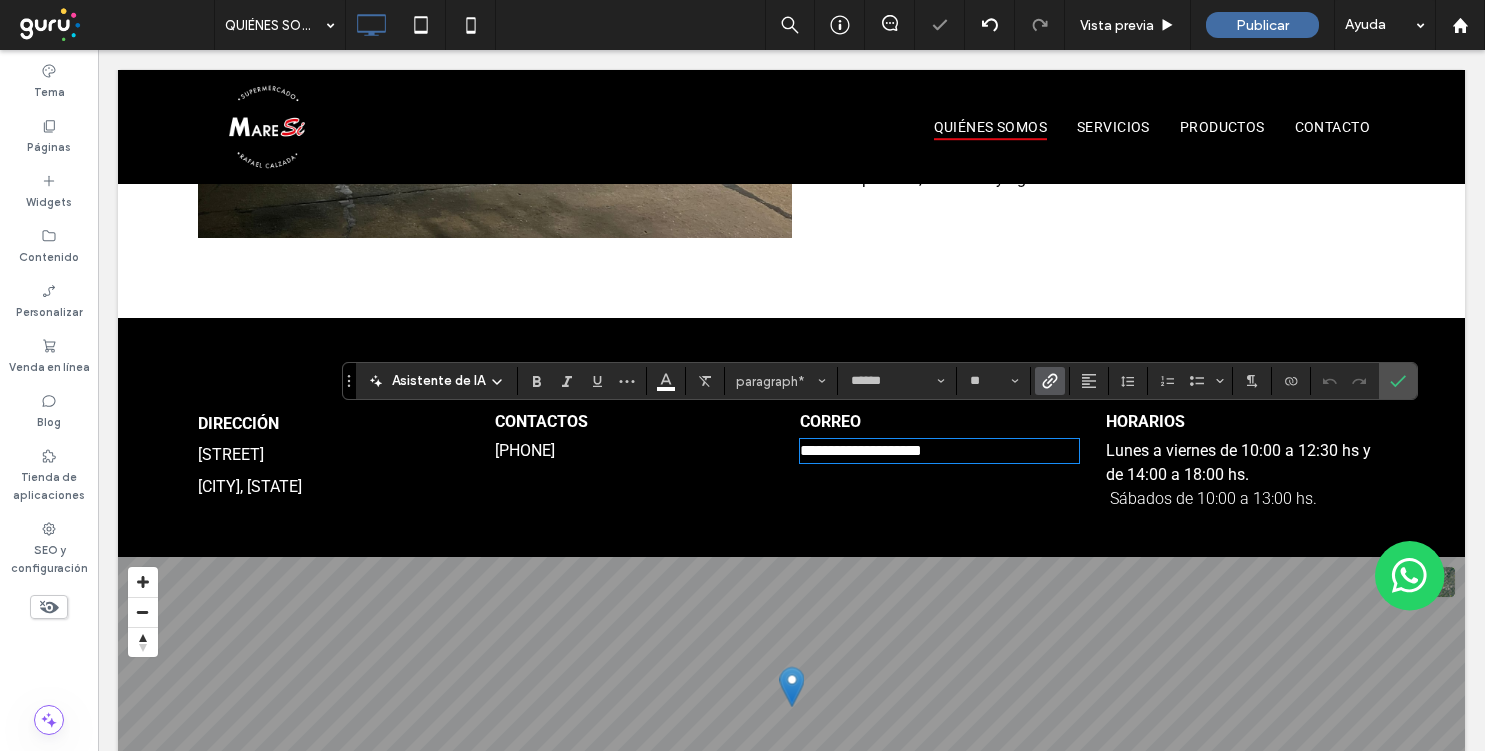 scroll, scrollTop: 0, scrollLeft: 0, axis: both 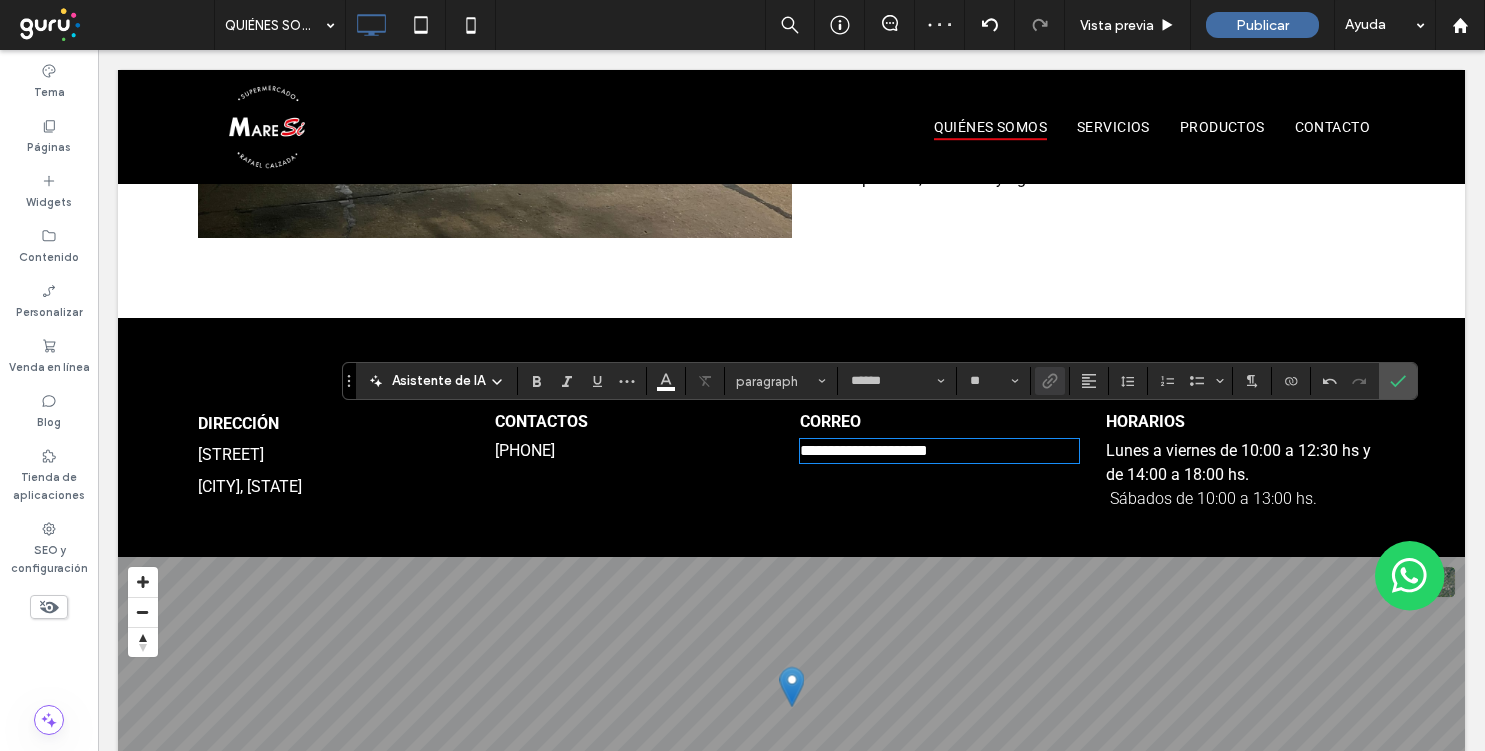 click on "**********" at bounding box center (939, 451) 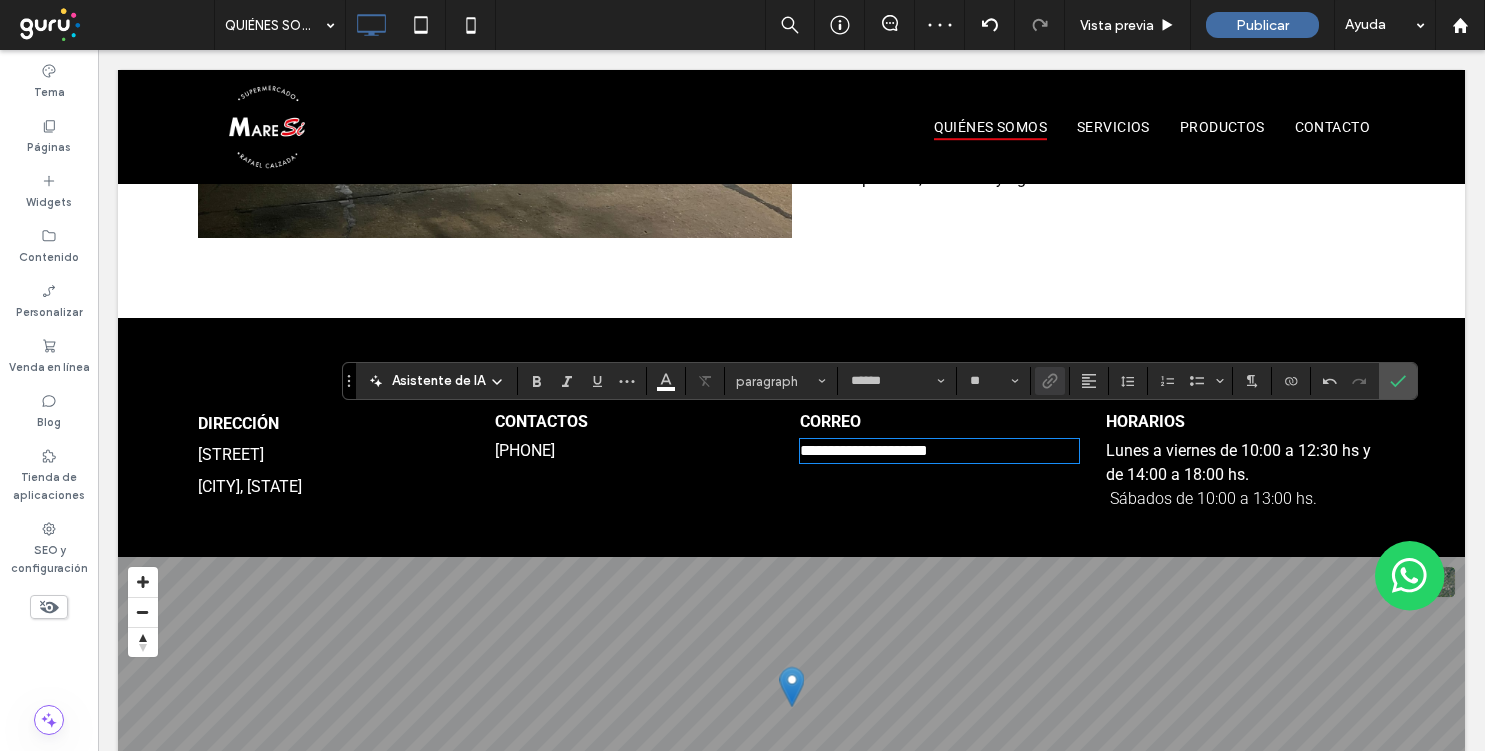 type 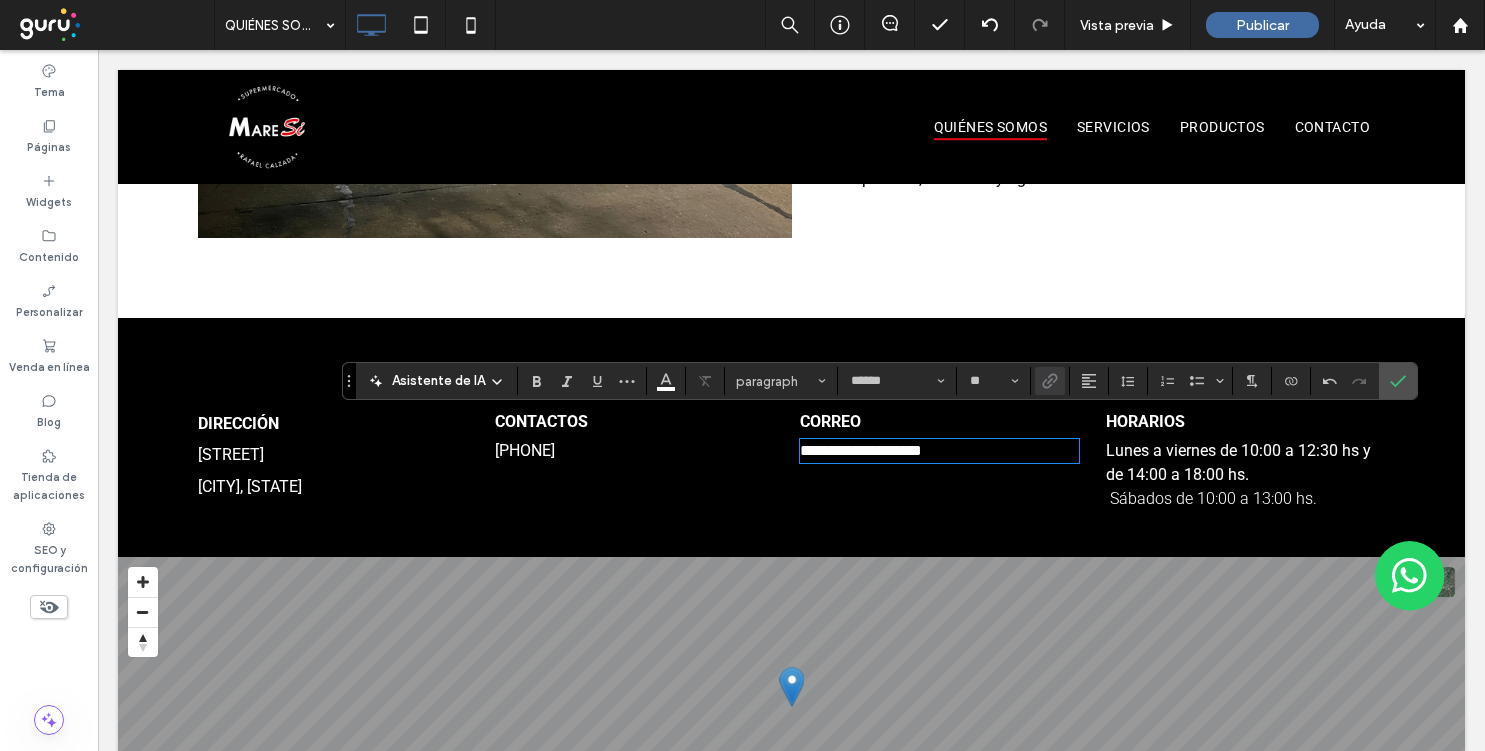 click on "**********" at bounding box center [861, 450] 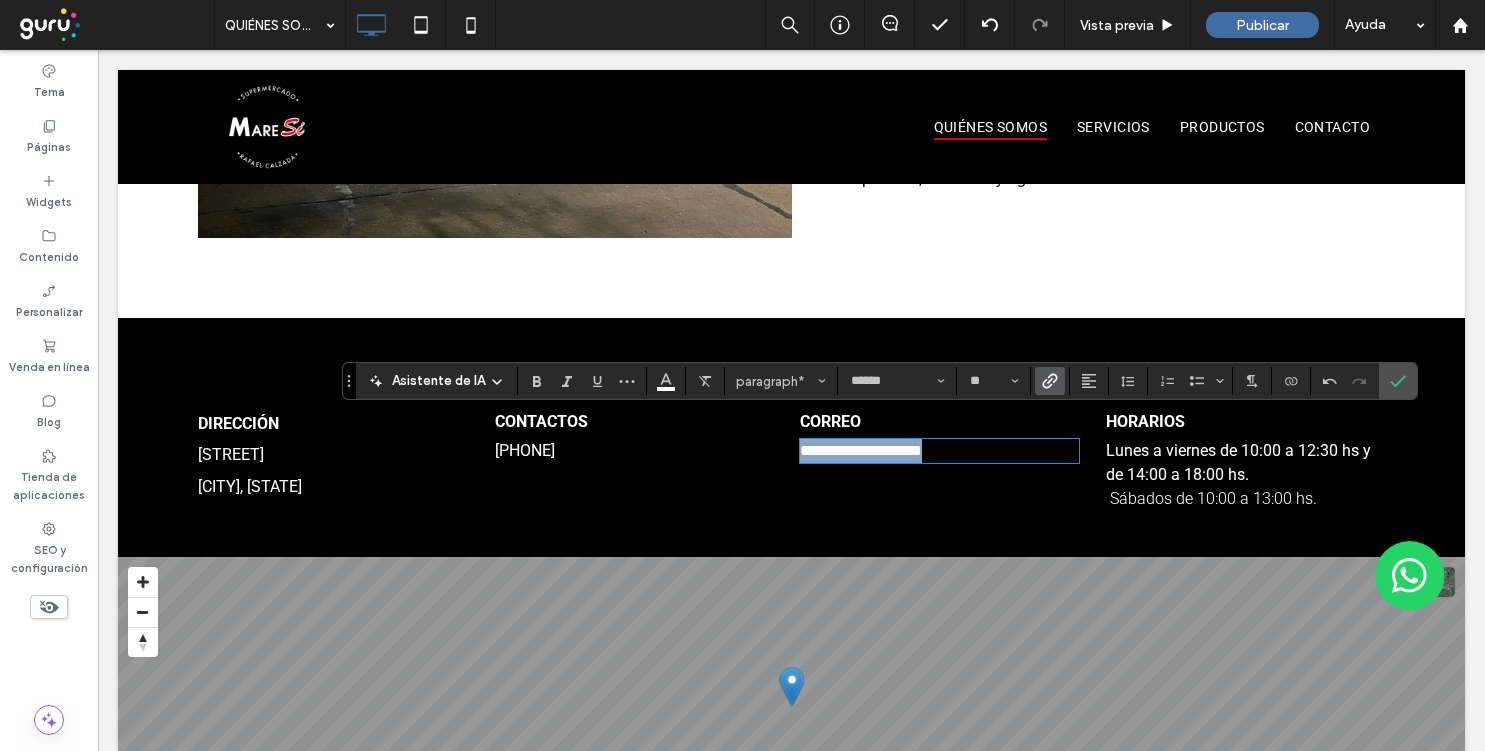 copy on "**********" 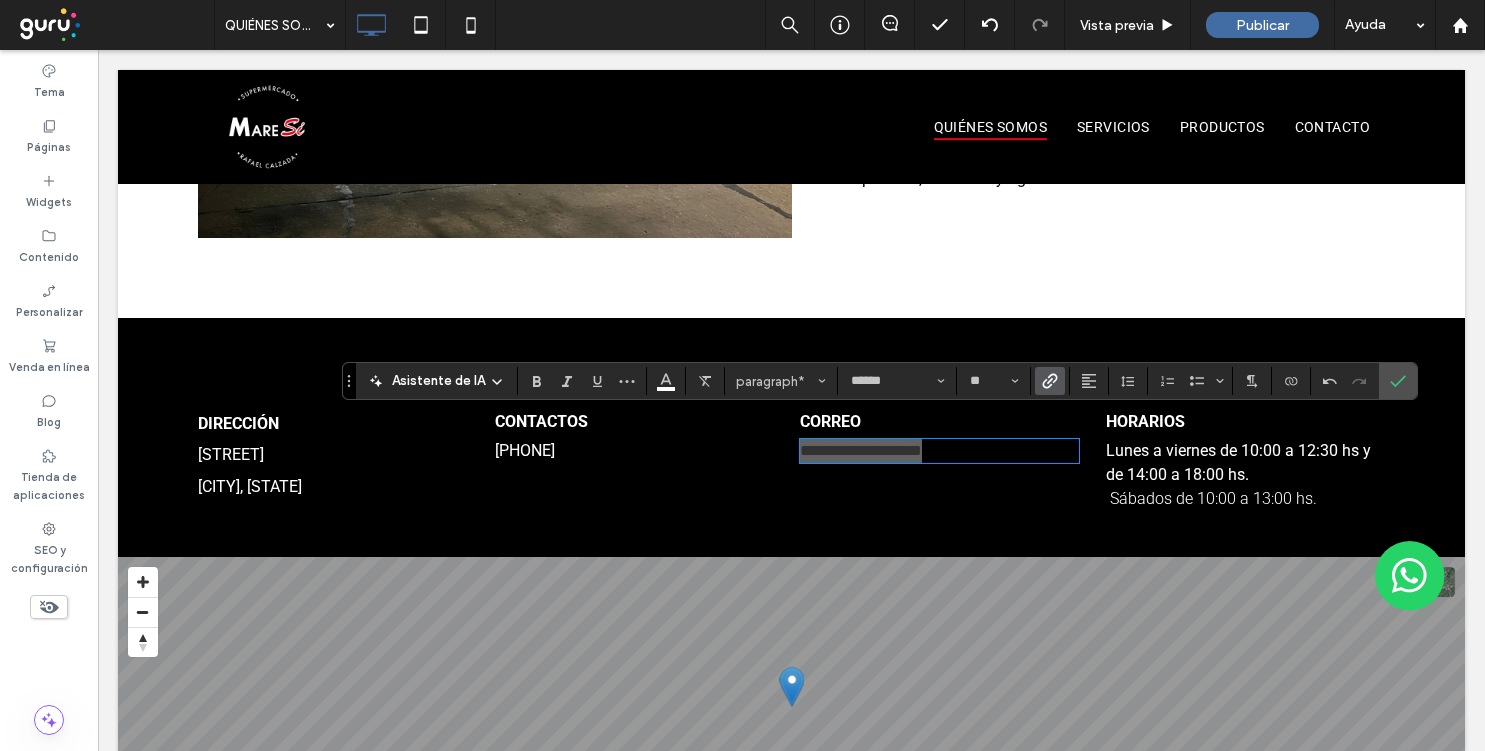 click 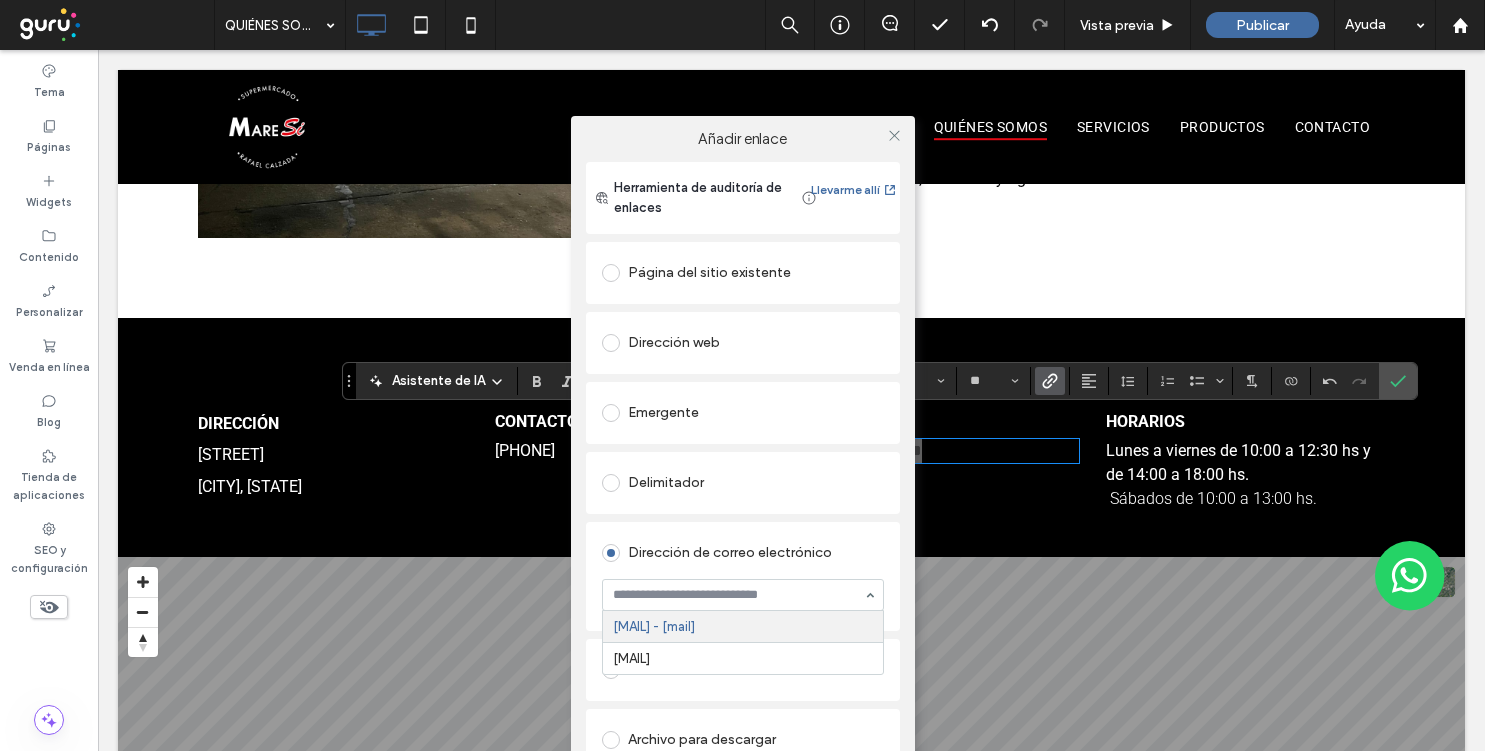 paste on "**********" 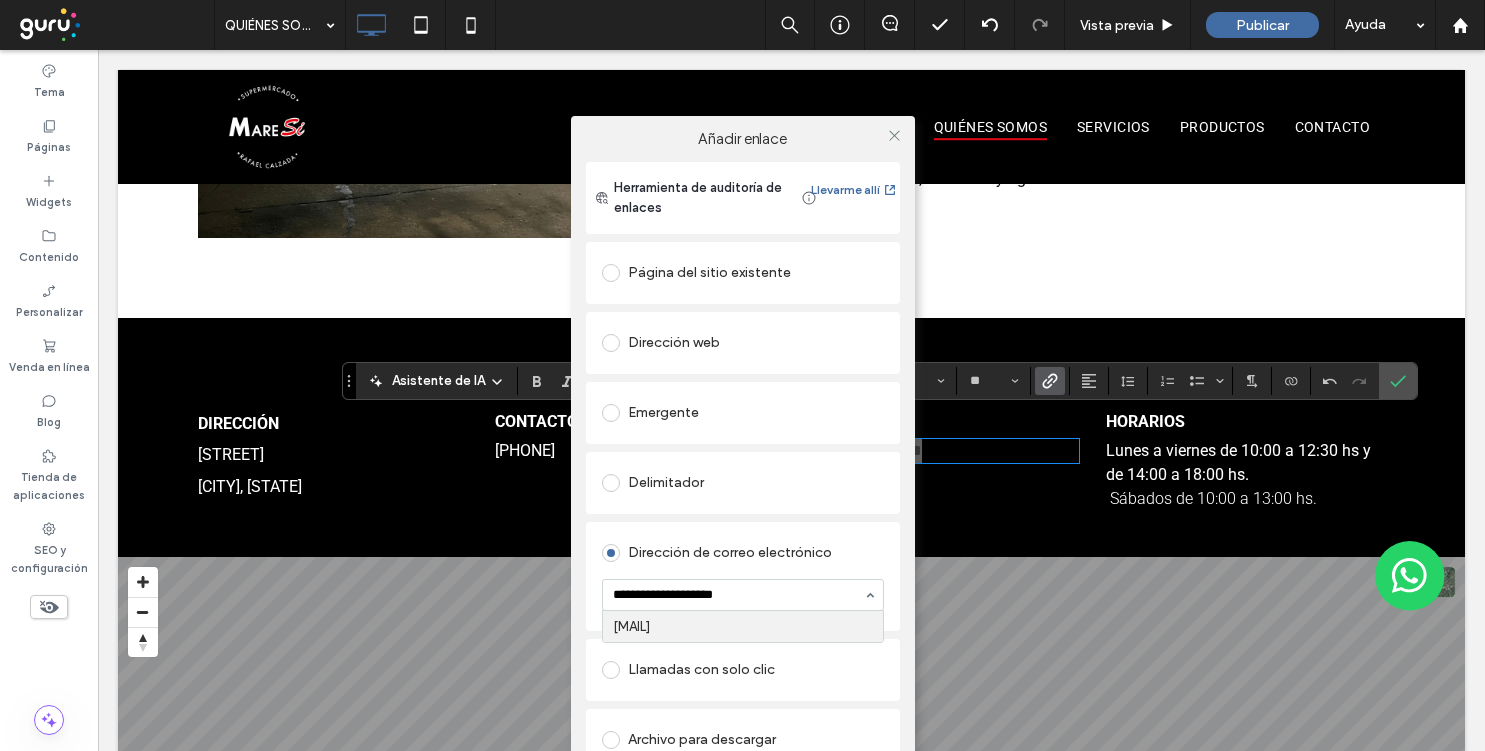 type on "**********" 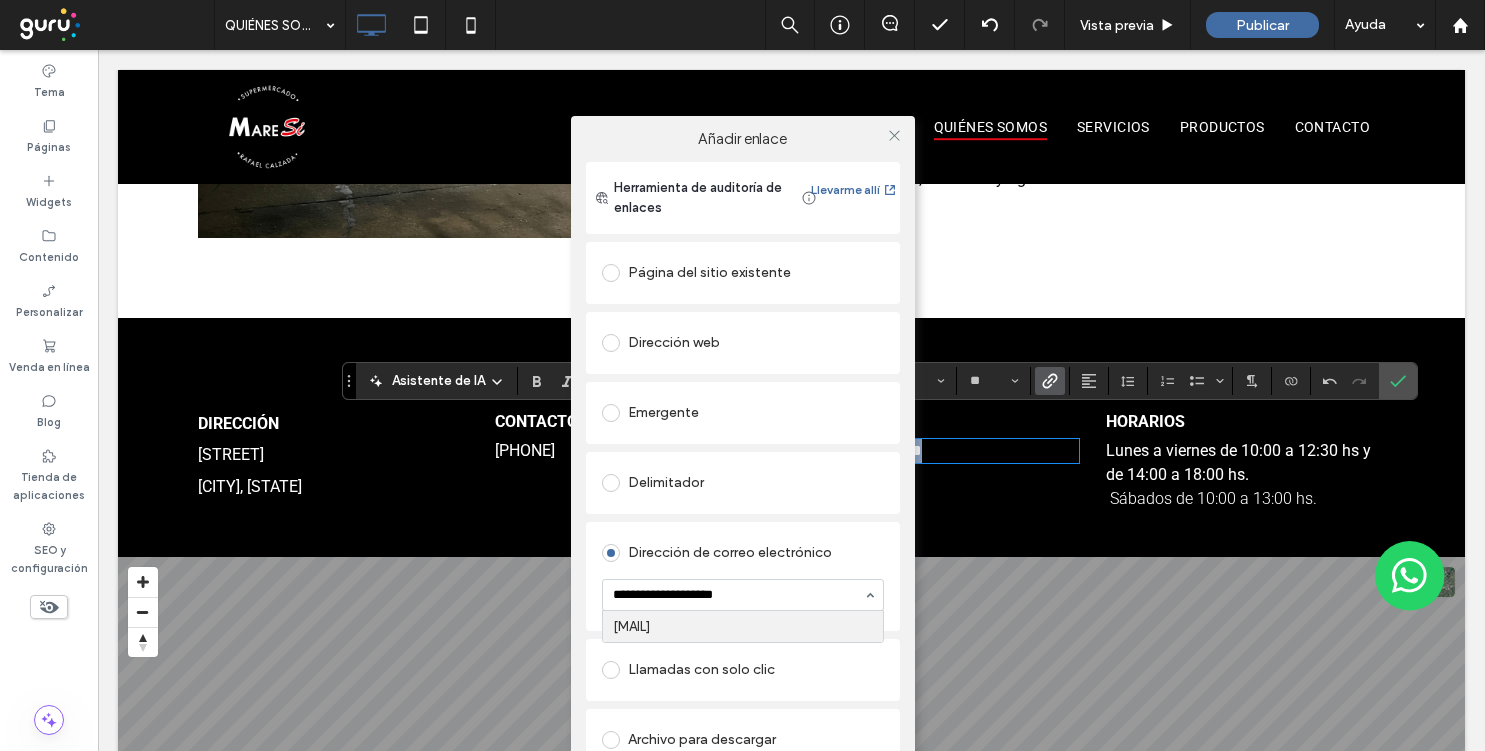 type 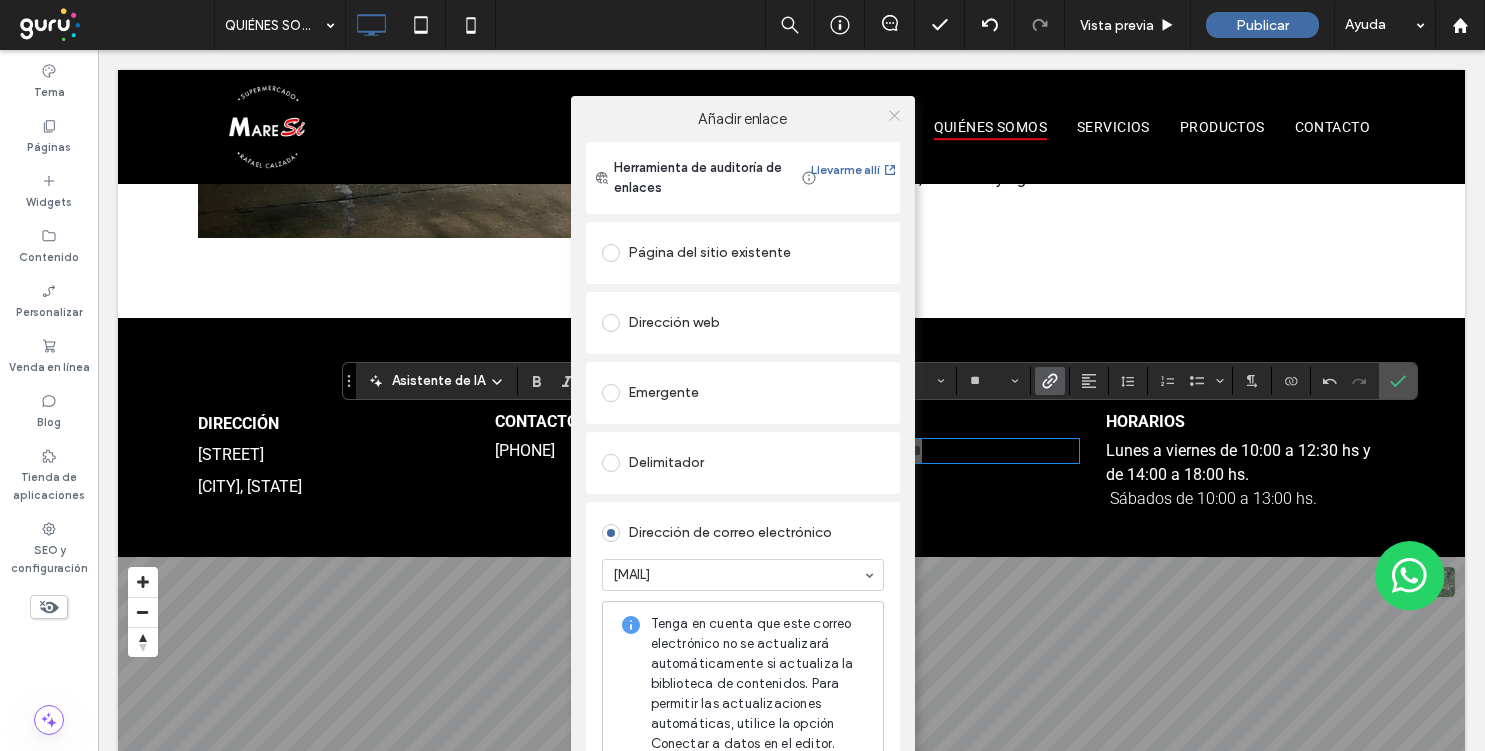 click 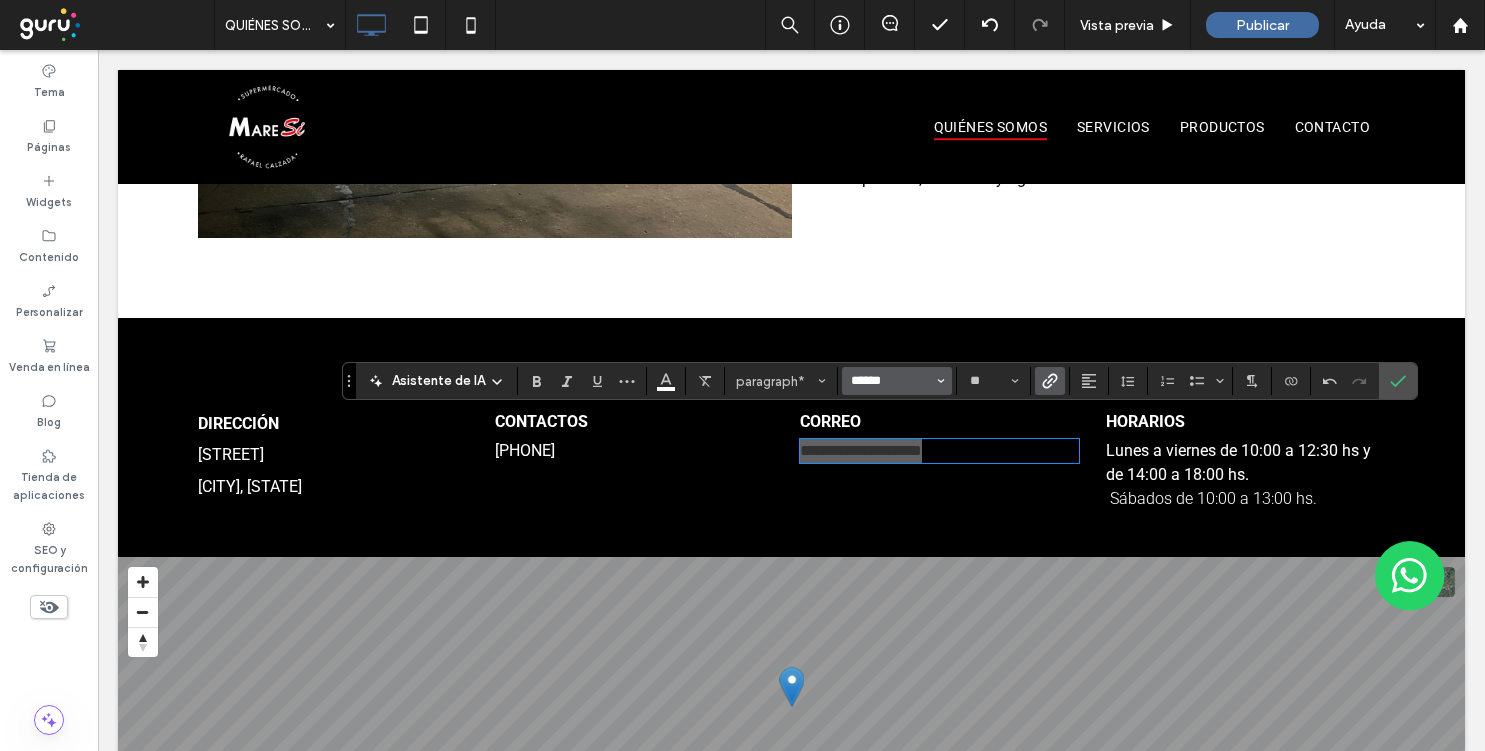 click on "******" at bounding box center [891, 381] 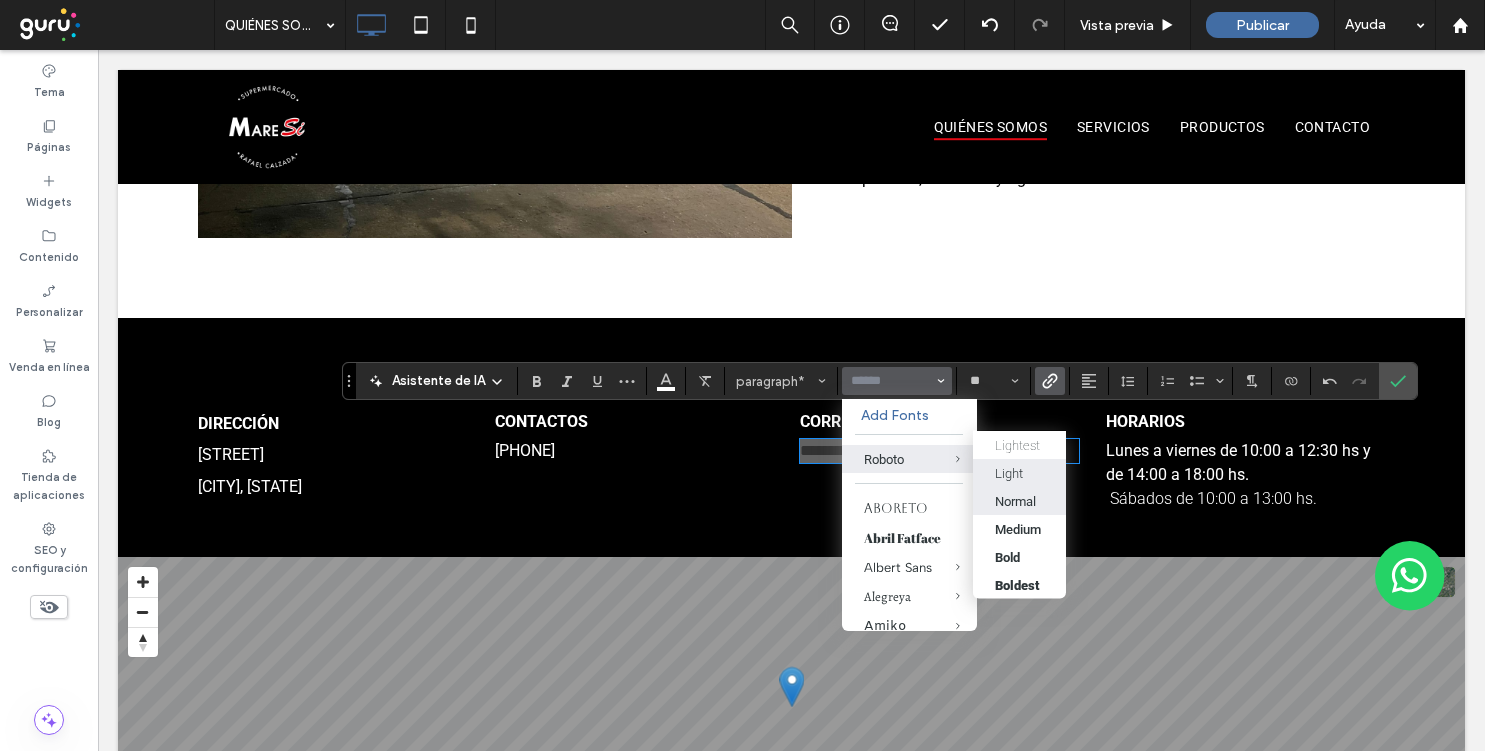click on "Normal" at bounding box center (1015, 500) 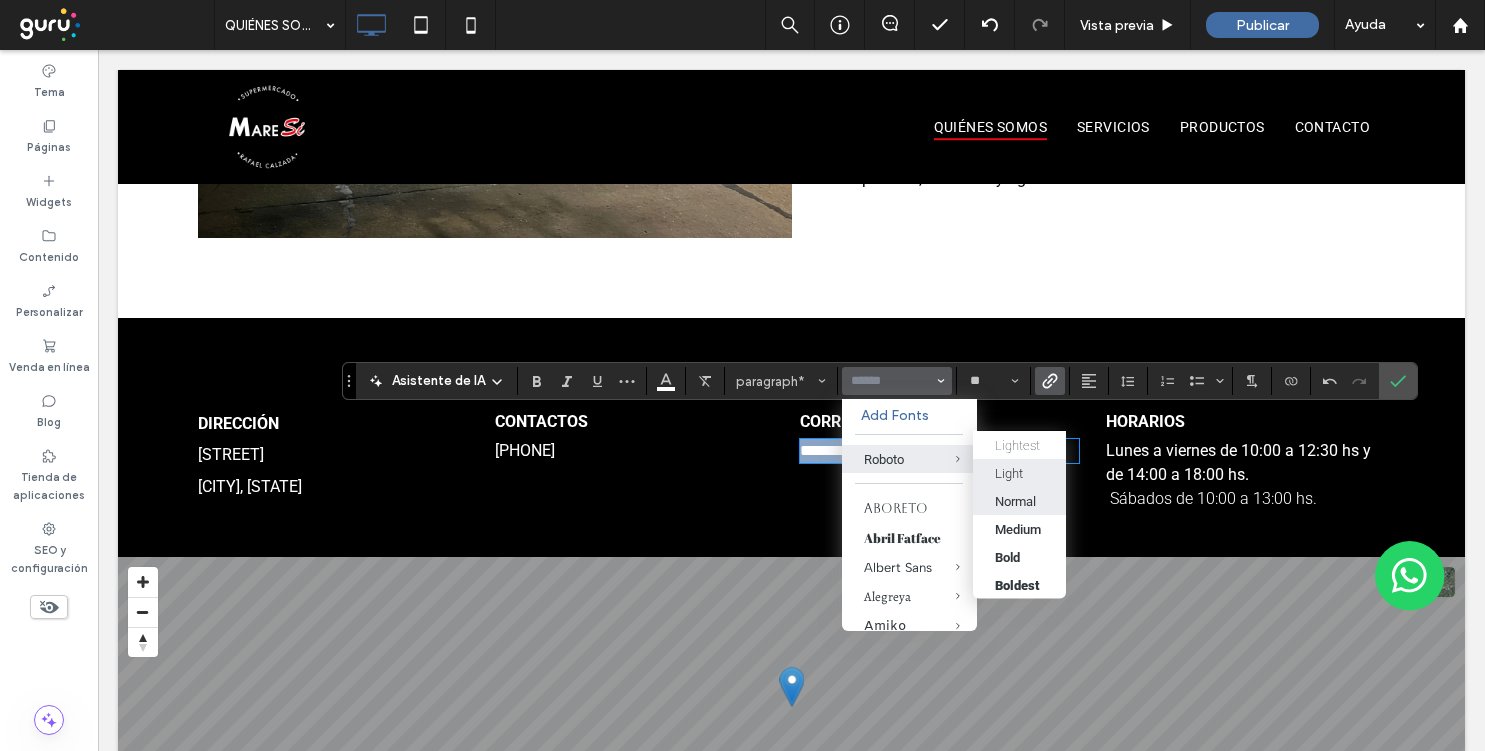 type on "******" 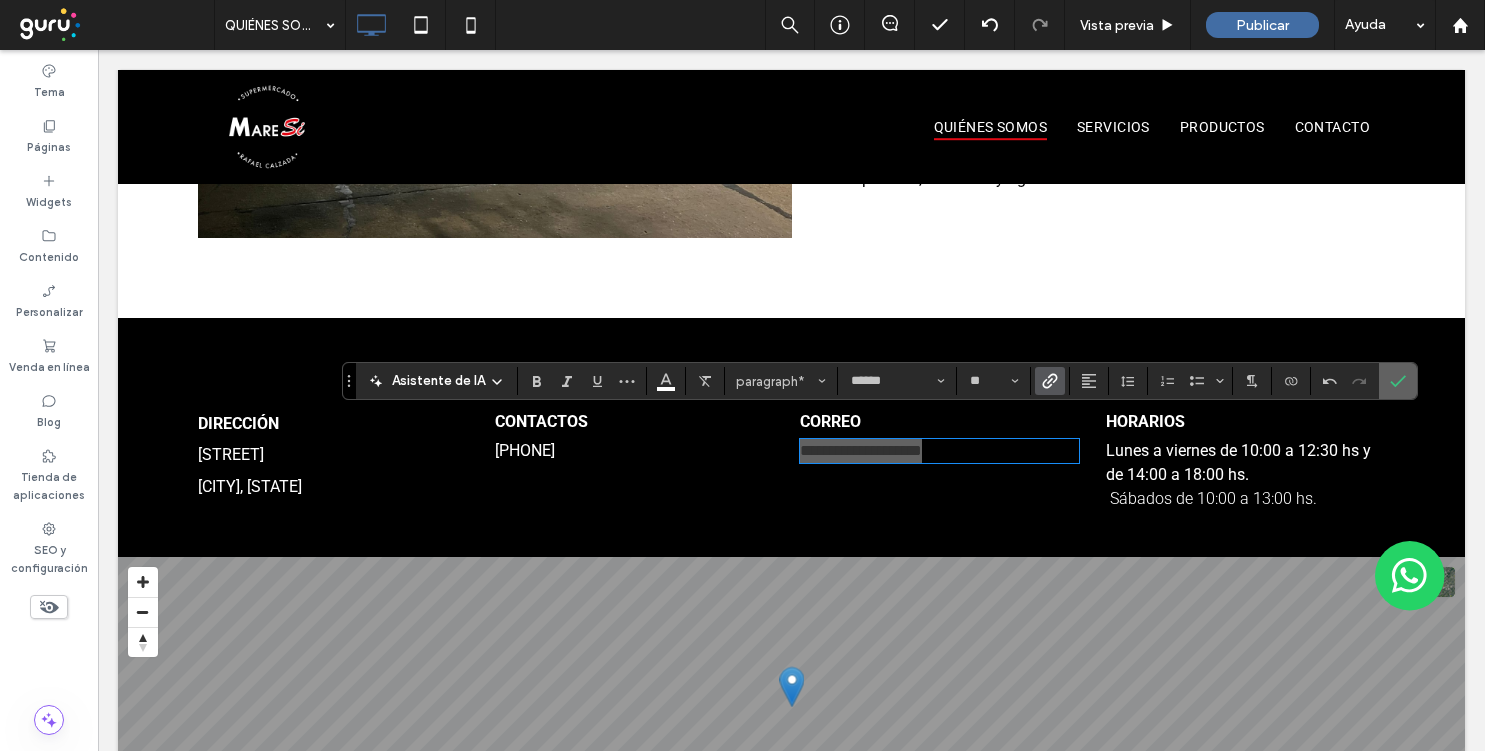 click 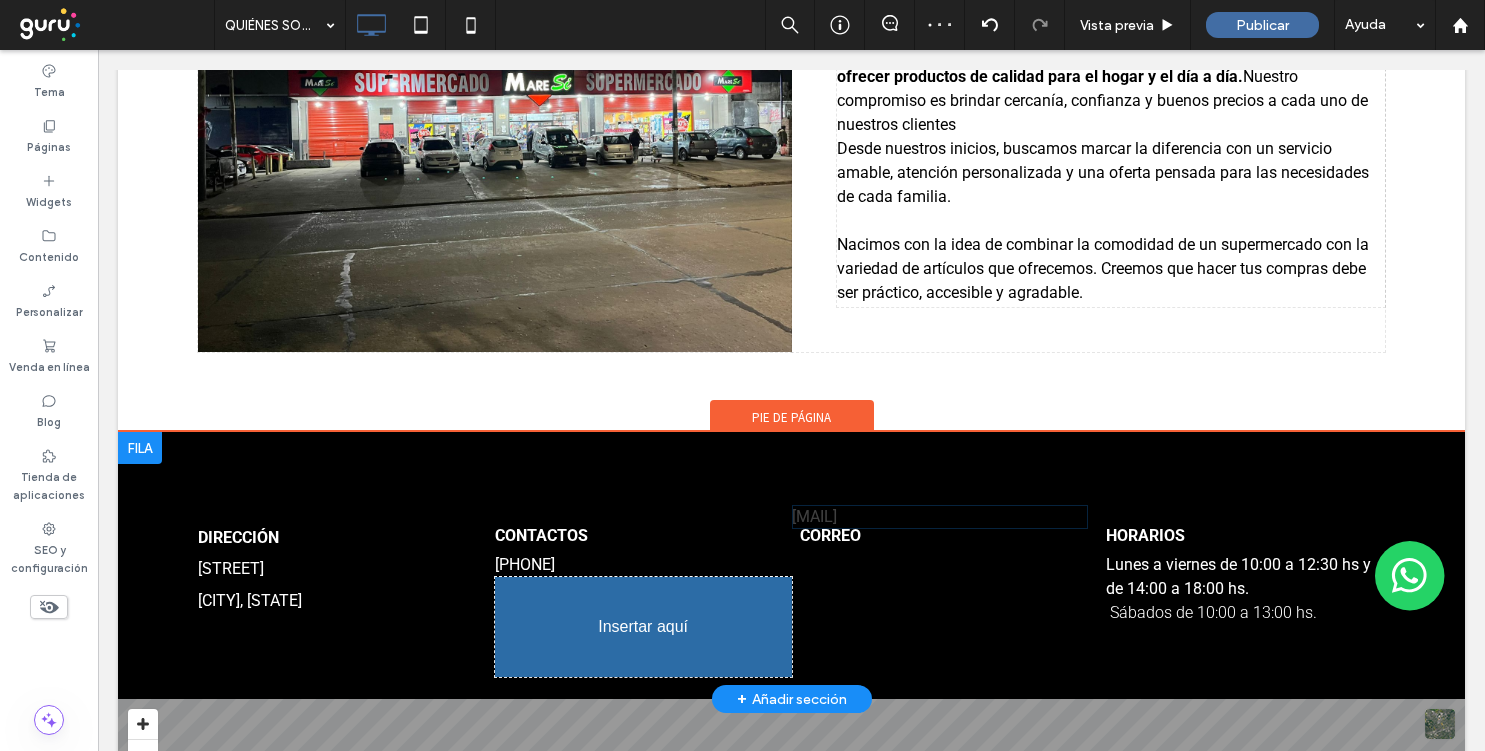 drag, startPoint x: 830, startPoint y: 421, endPoint x: 549, endPoint y: 606, distance: 336.43127 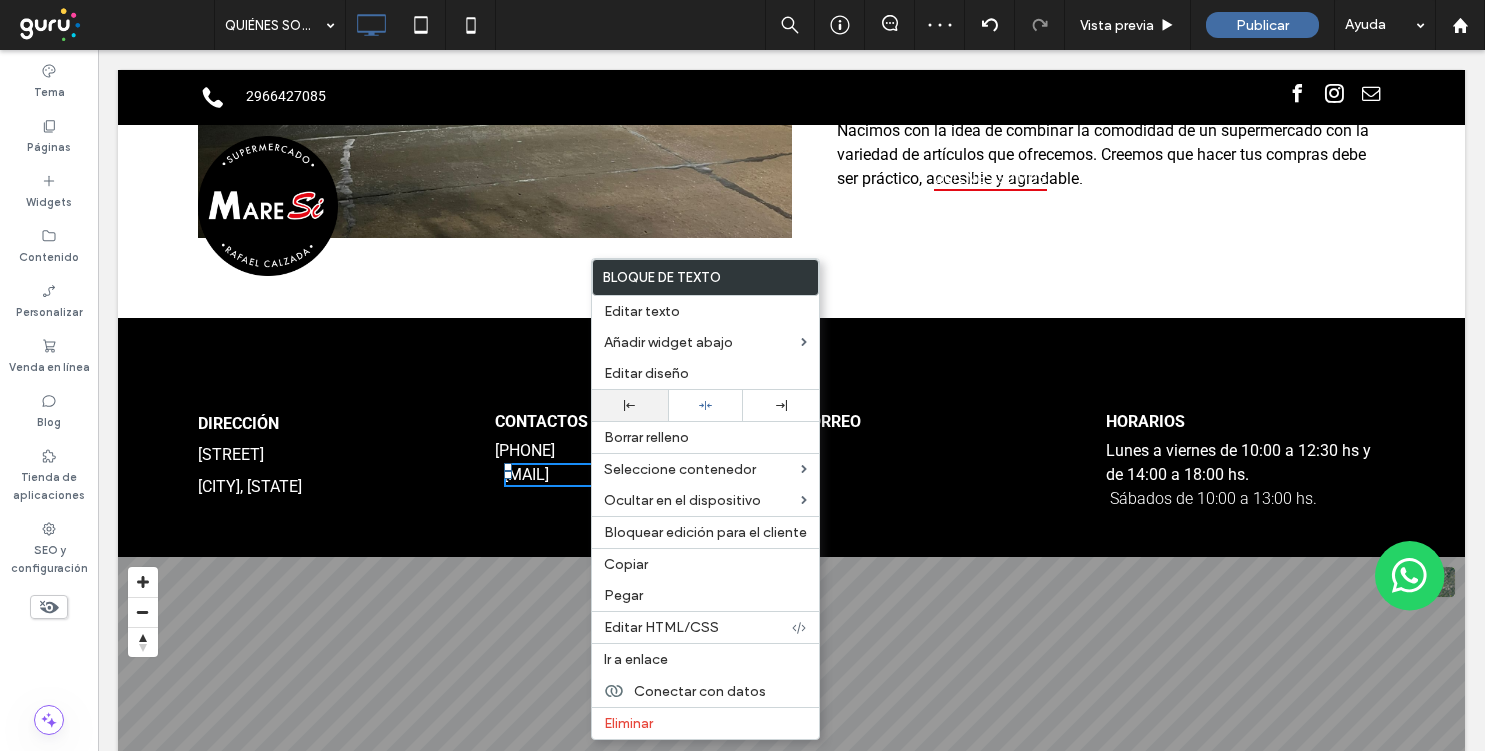 click at bounding box center (630, 405) 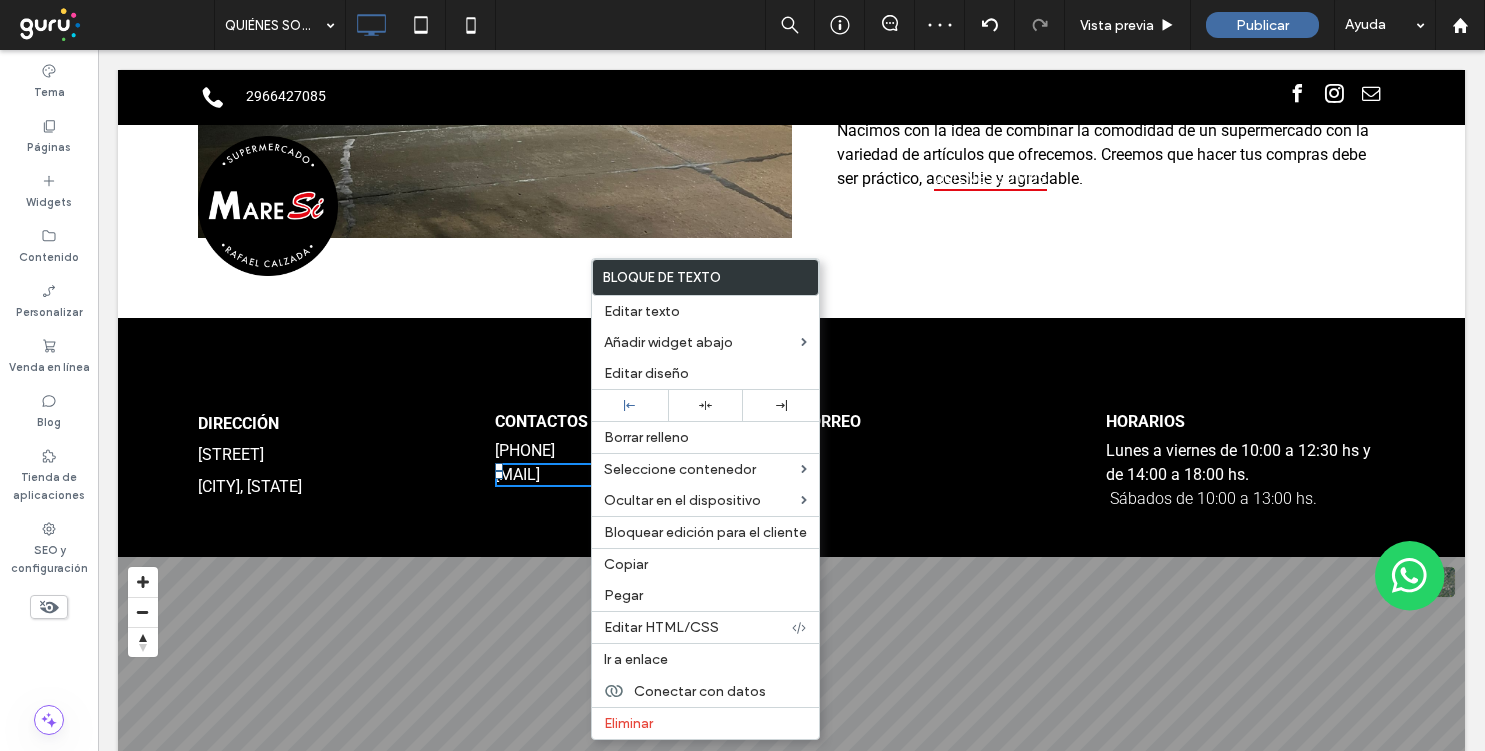 click on "DIRECCIÓN   San Martín 2965 Rafael Calzada, Buenos Aires Click To Paste
CONTACTOS   +54 9 11 5589-6422 maresi10@hotmail.com Click To Paste
CORREO   Click To Paste
HORARIOS   Lunes a viernes de 10:00 a 12:30 hs y de 14:00 a 18:00 hs.   Sábados de 10:00 a 13:00 hs. Click To Paste
+ Añadir sección" at bounding box center (791, 437) 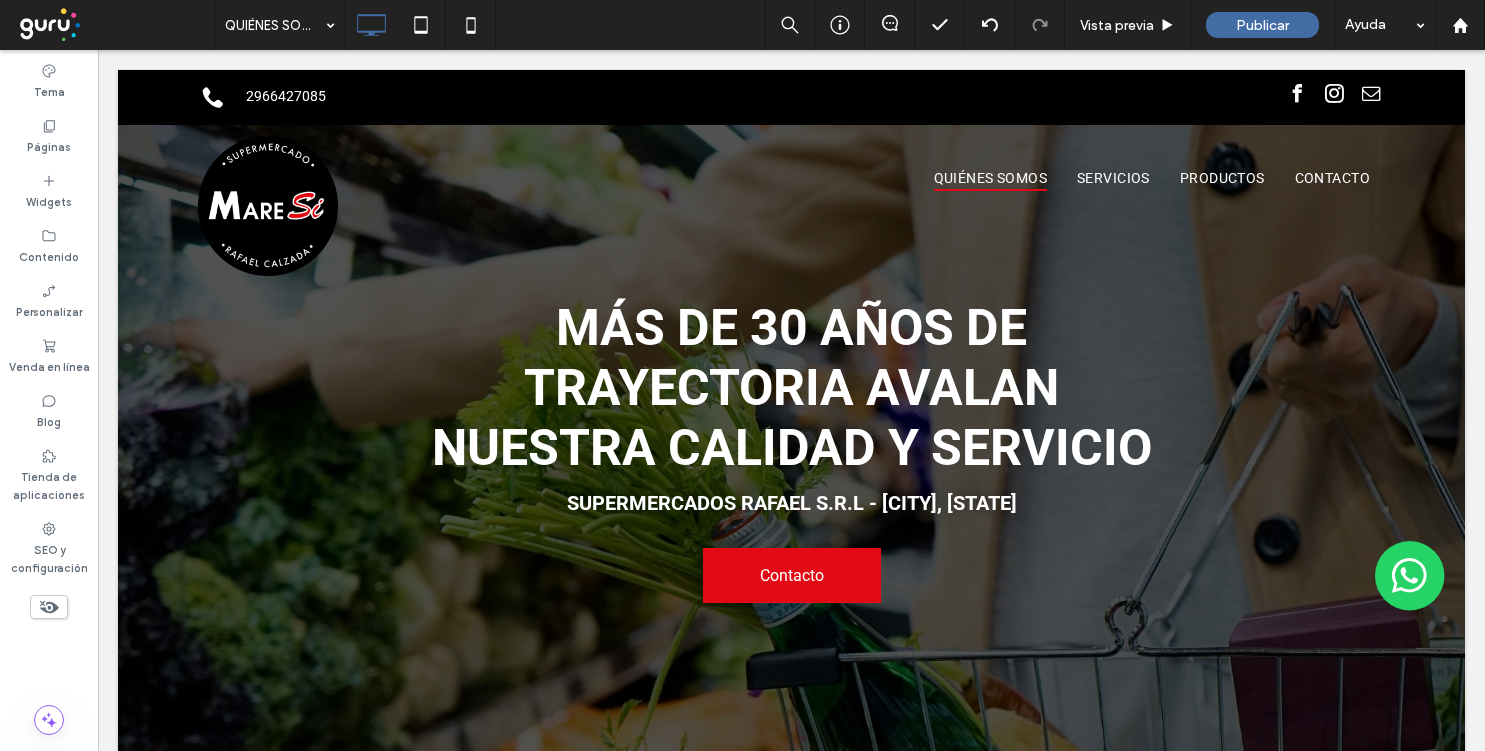 scroll, scrollTop: 1238, scrollLeft: 0, axis: vertical 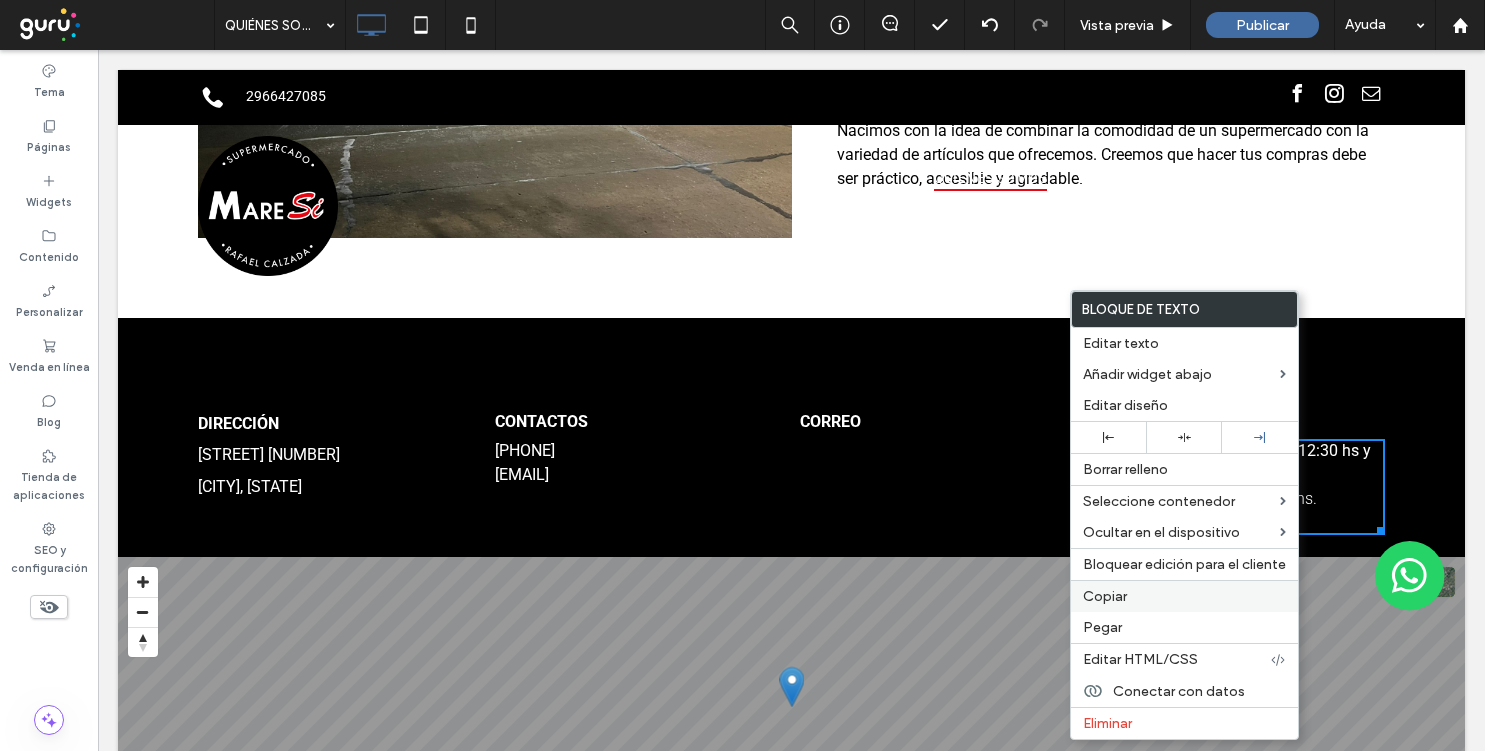 click on "Copiar" at bounding box center [1184, 596] 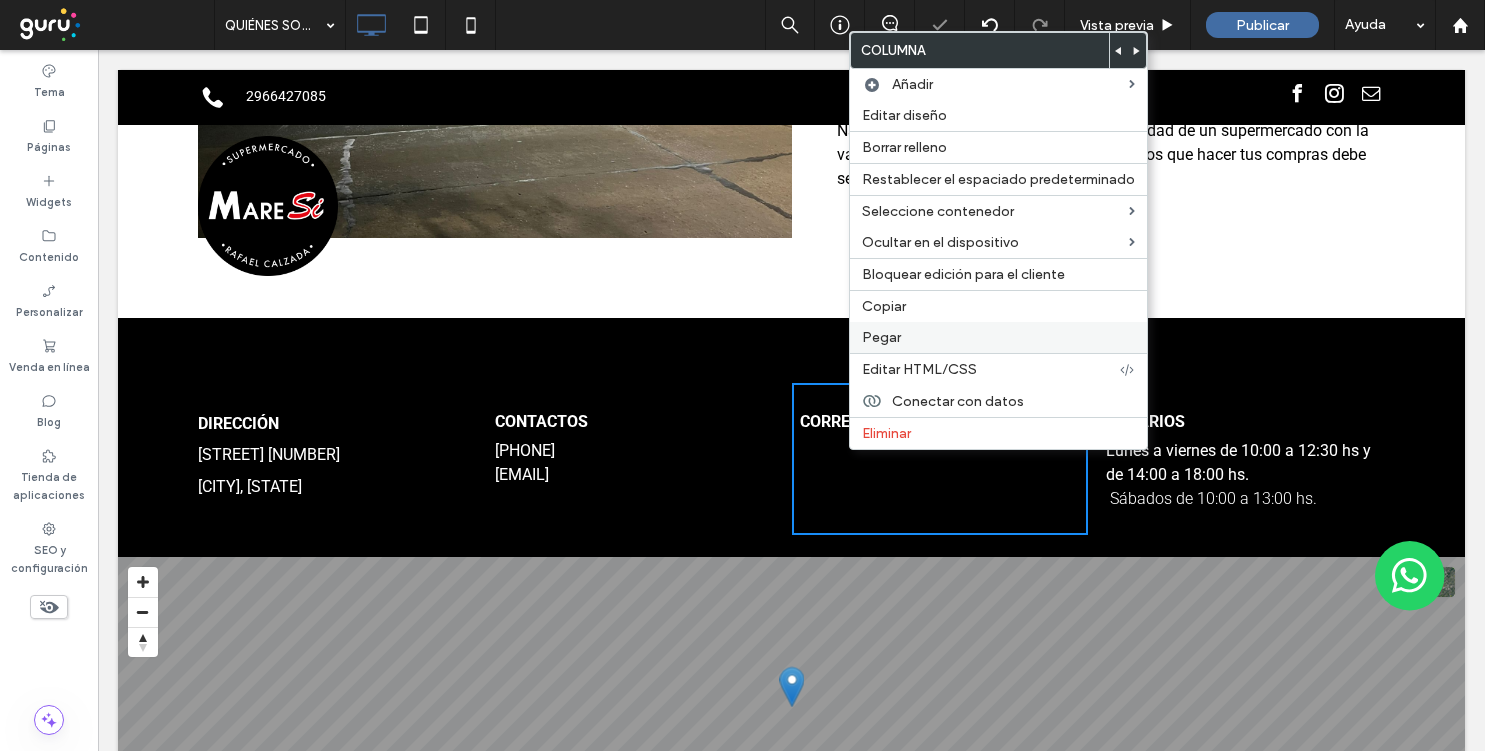 click on "Pegar" at bounding box center (998, 337) 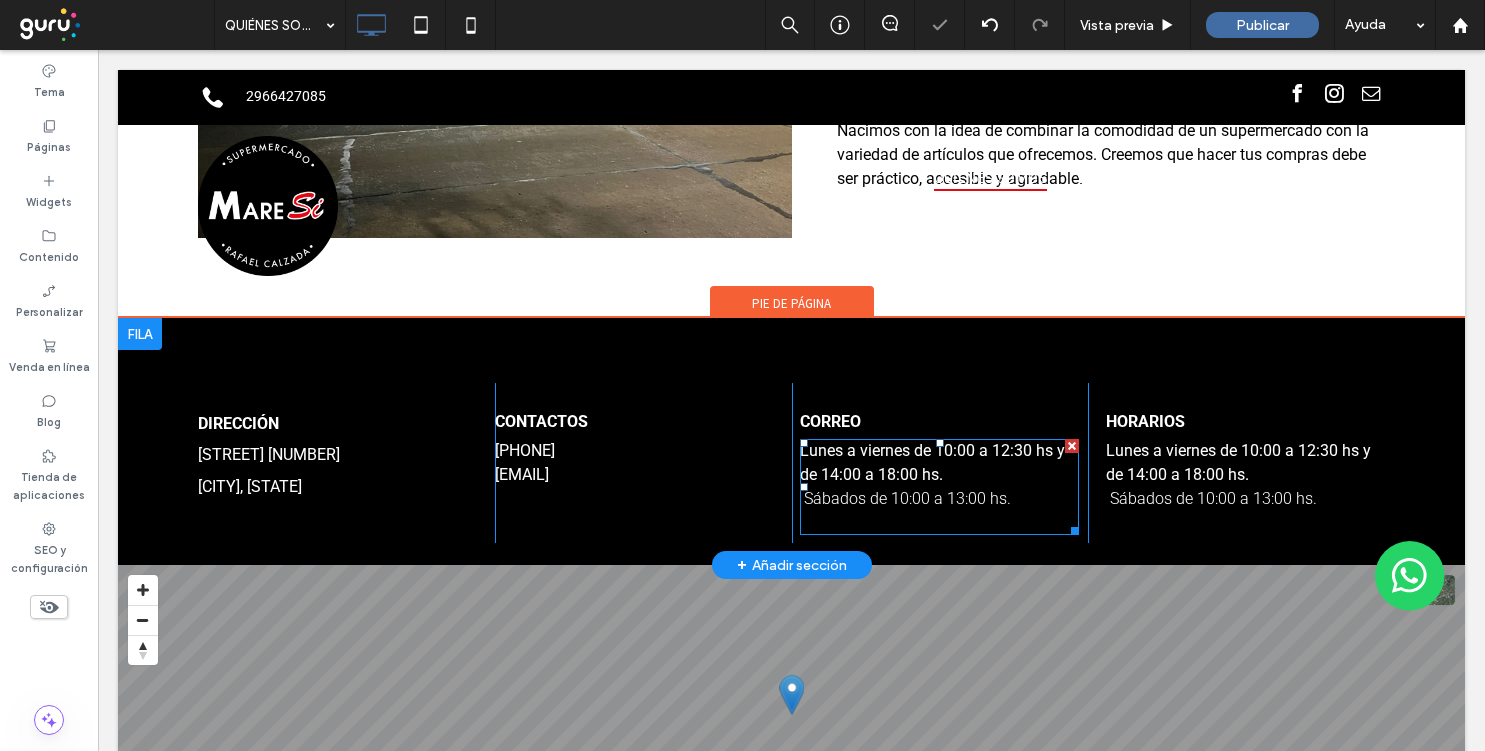 click on "Lunes a viernes de 10:00 a 12:30 hs y de 14:00 a 18:00 hs." at bounding box center [932, 462] 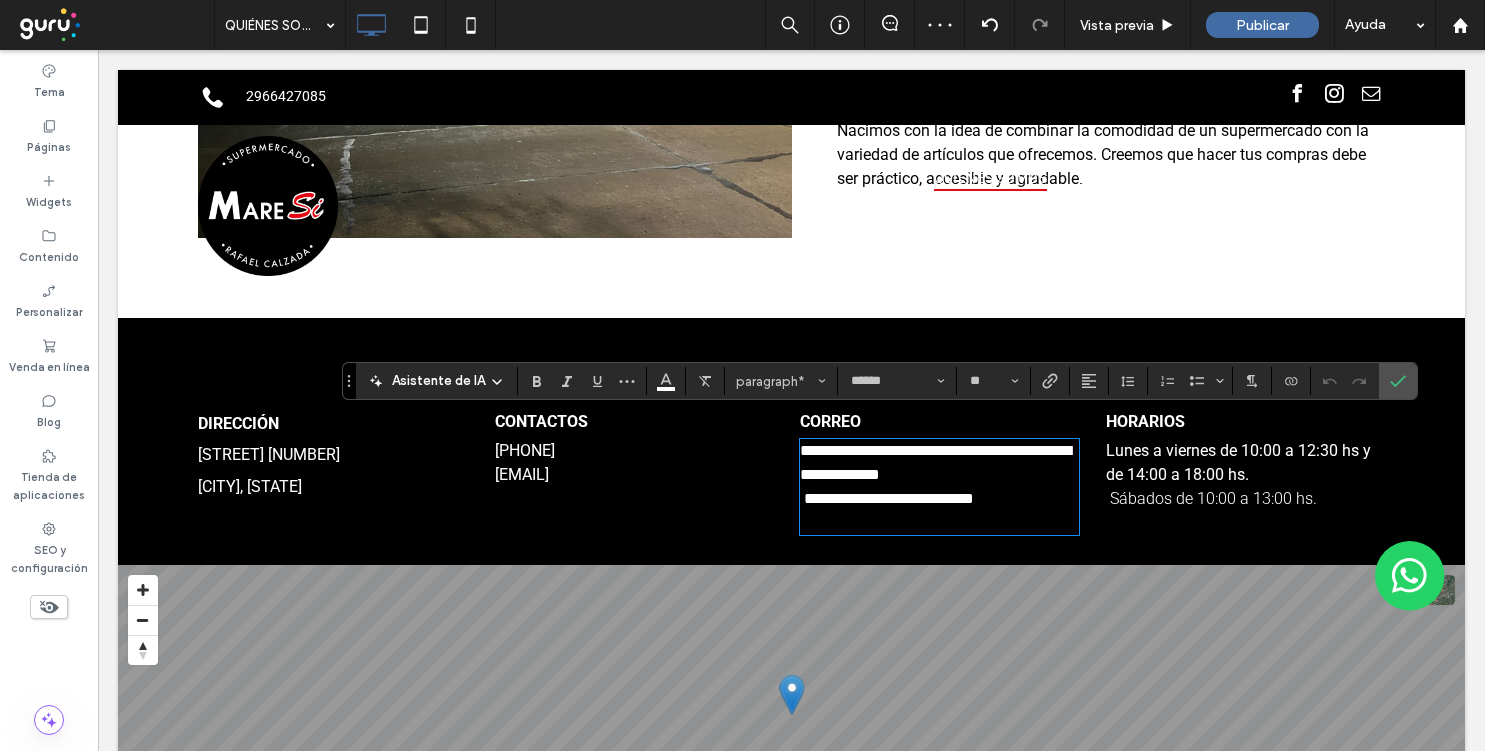 scroll, scrollTop: 0, scrollLeft: 0, axis: both 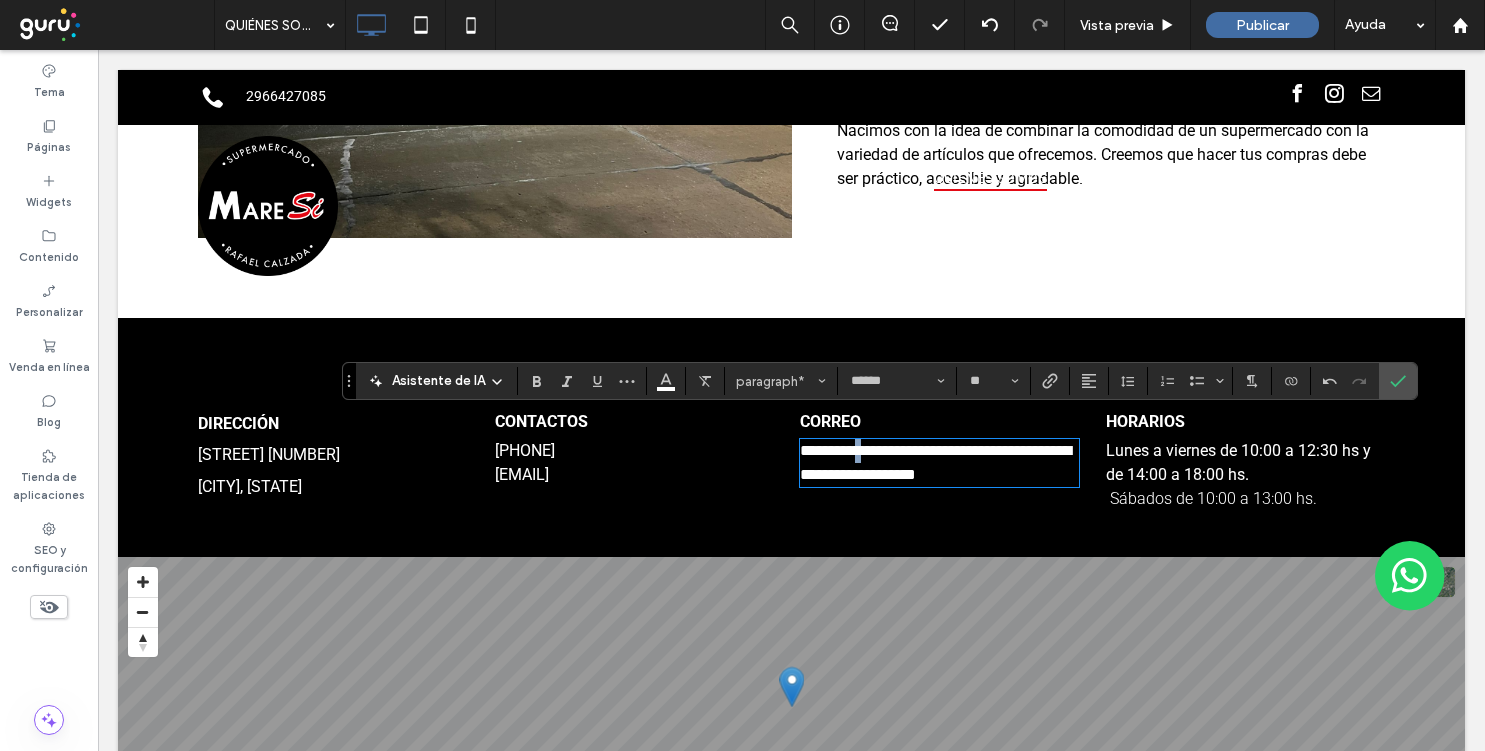 click on "**********" at bounding box center [935, 462] 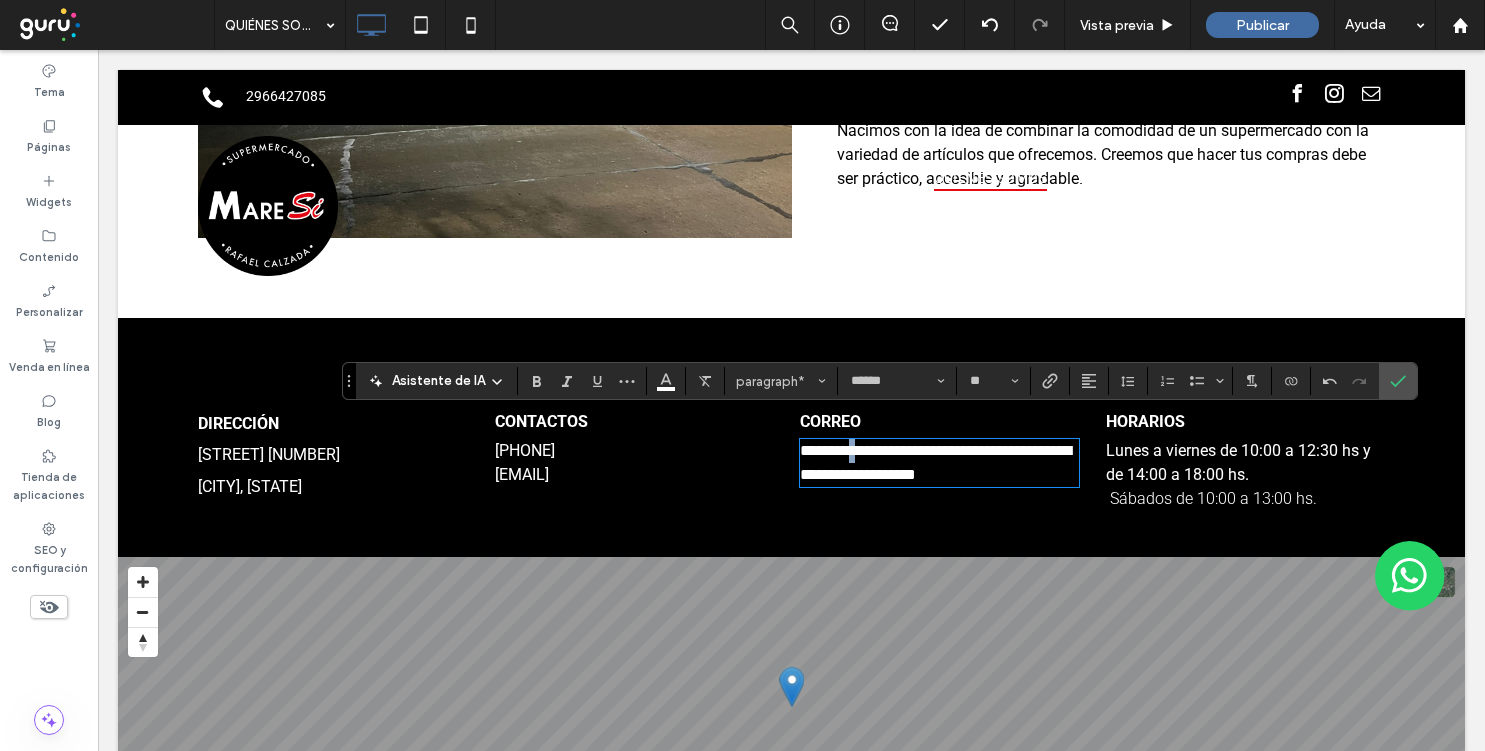 click on "**********" at bounding box center (935, 462) 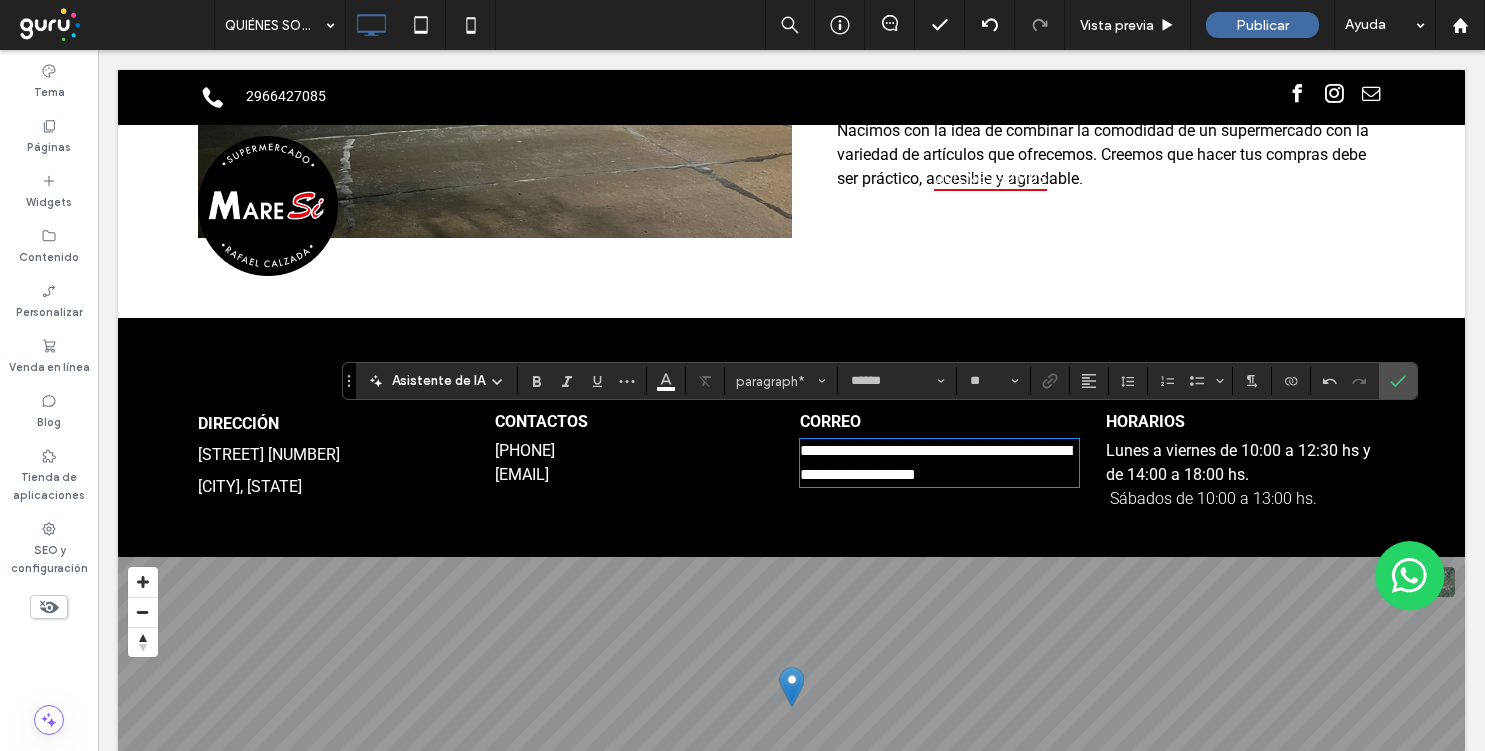 click on "**********" at bounding box center [935, 462] 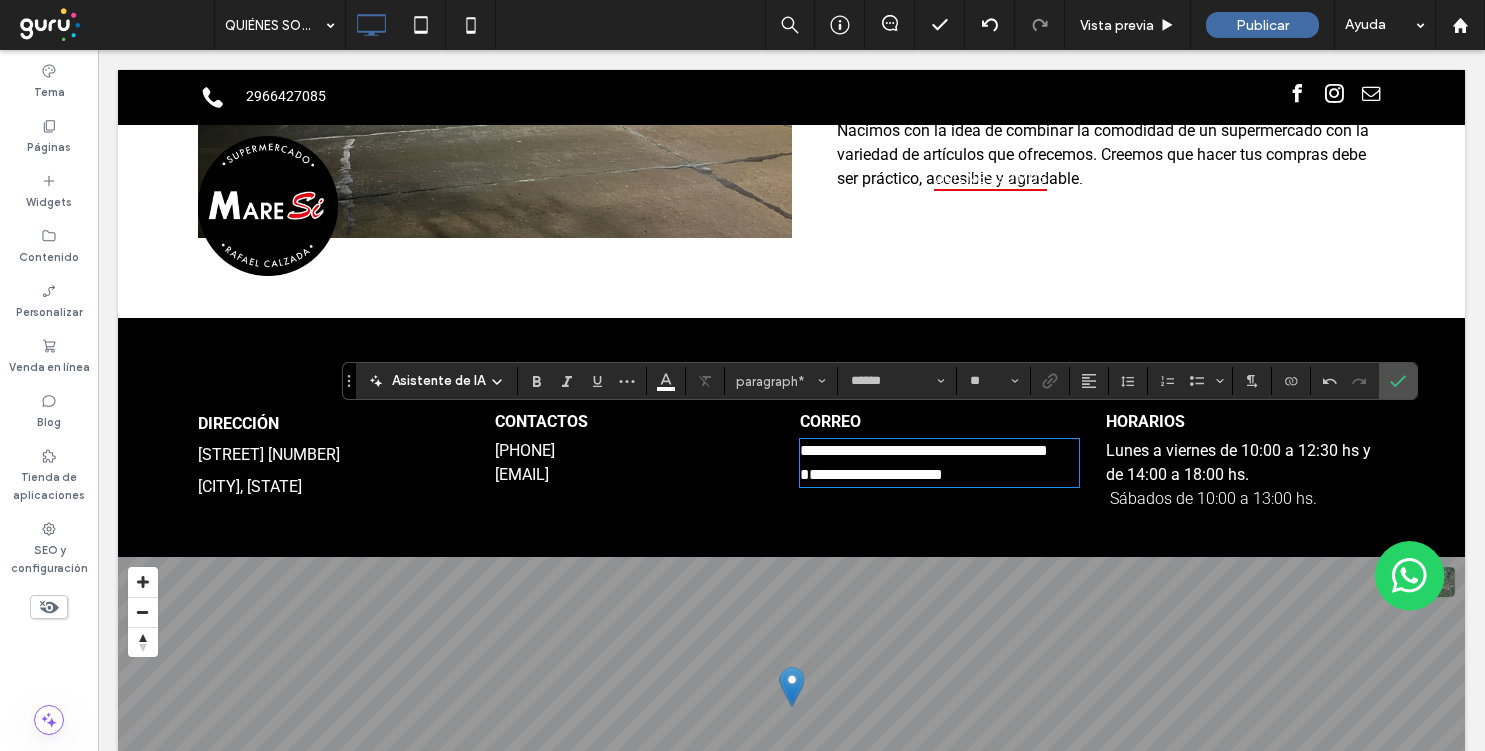 click on "**********" at bounding box center [924, 462] 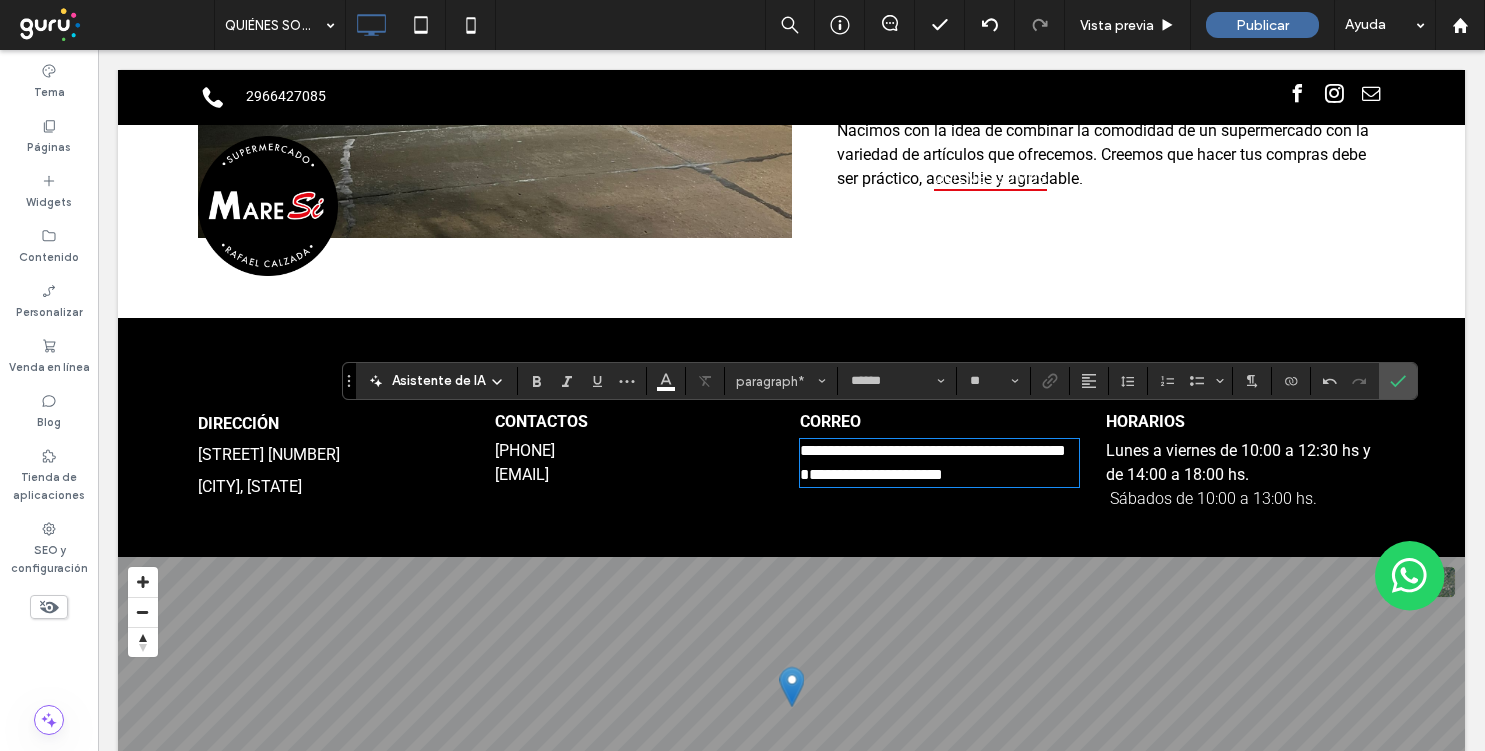 click on "**********" at bounding box center [933, 462] 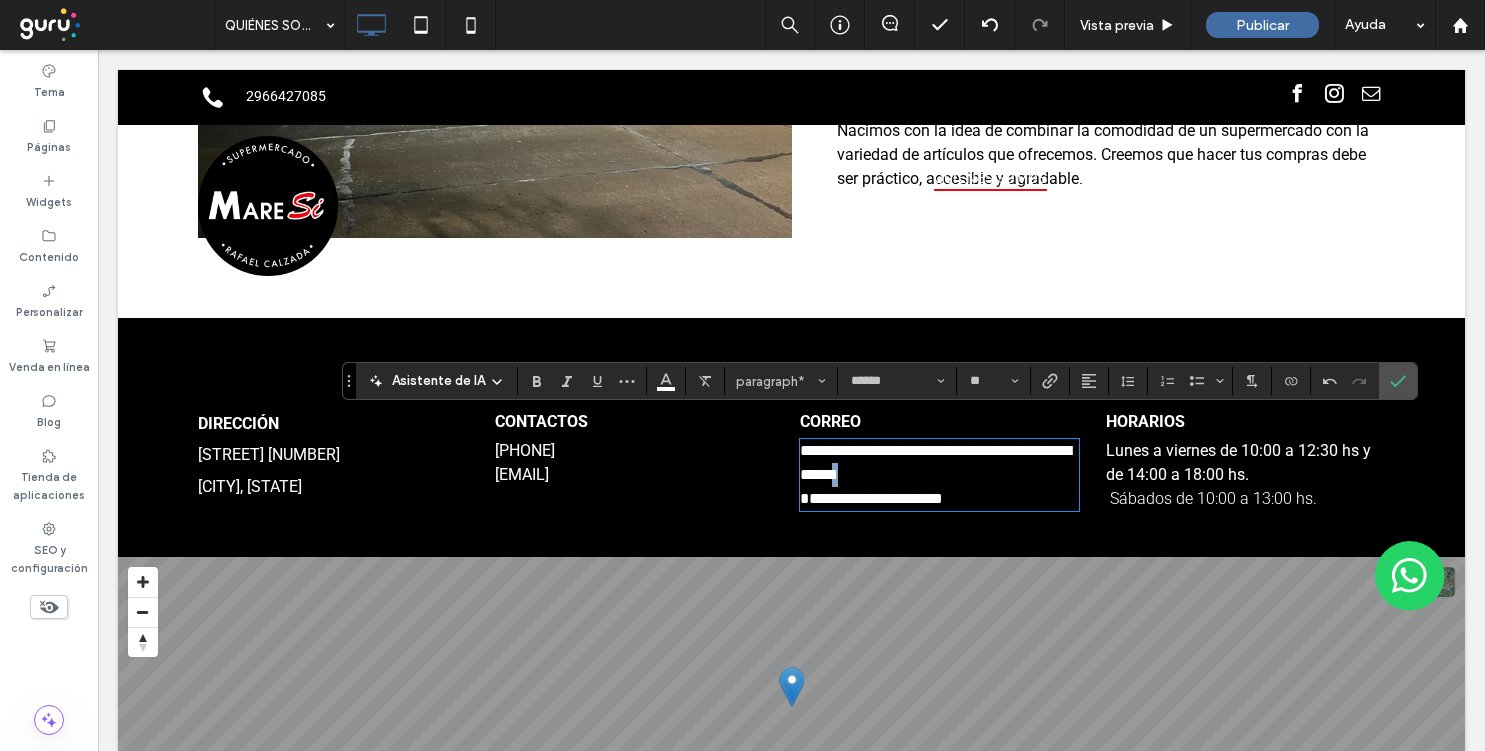 drag, startPoint x: 881, startPoint y: 452, endPoint x: 906, endPoint y: 453, distance: 25.019993 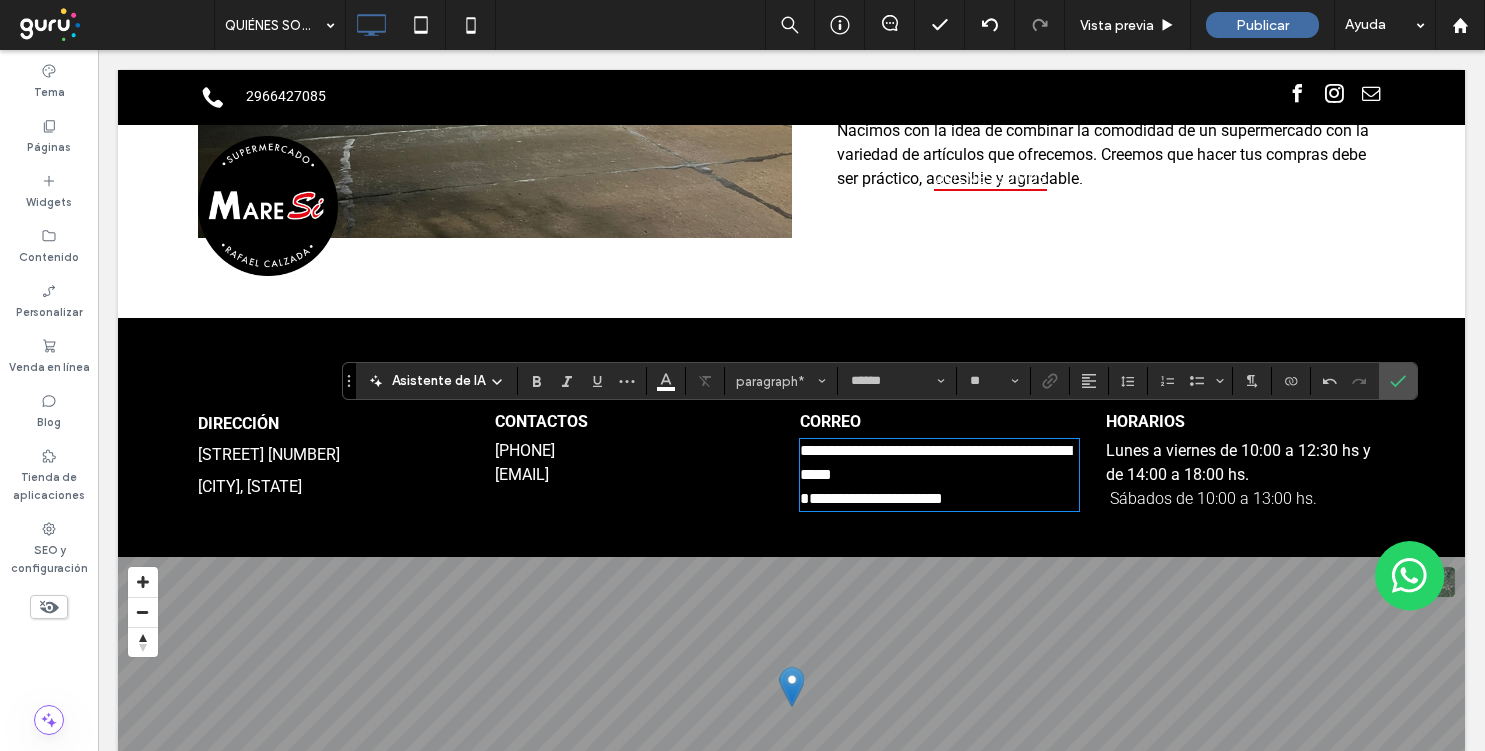 click on "**********" at bounding box center [935, 474] 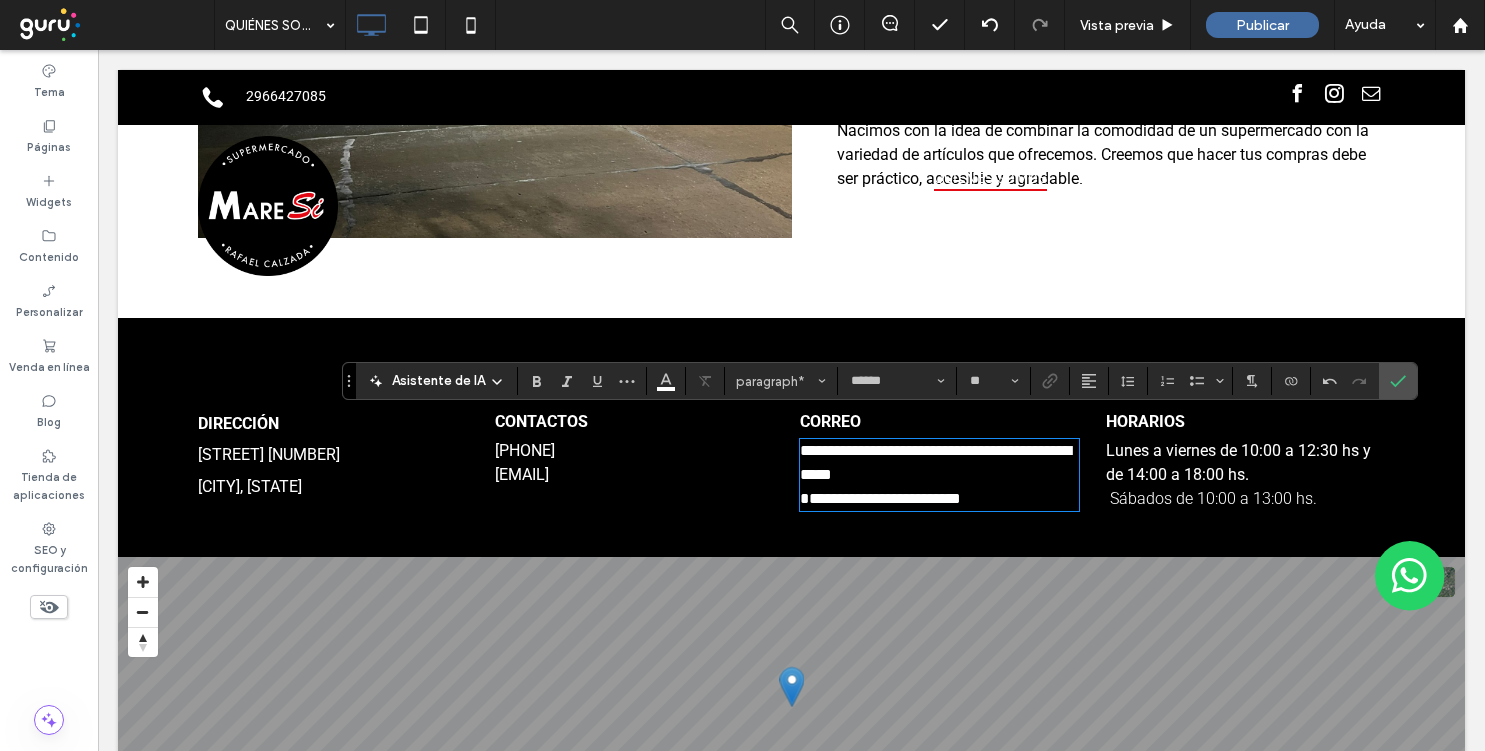click on "**********" at bounding box center (935, 474) 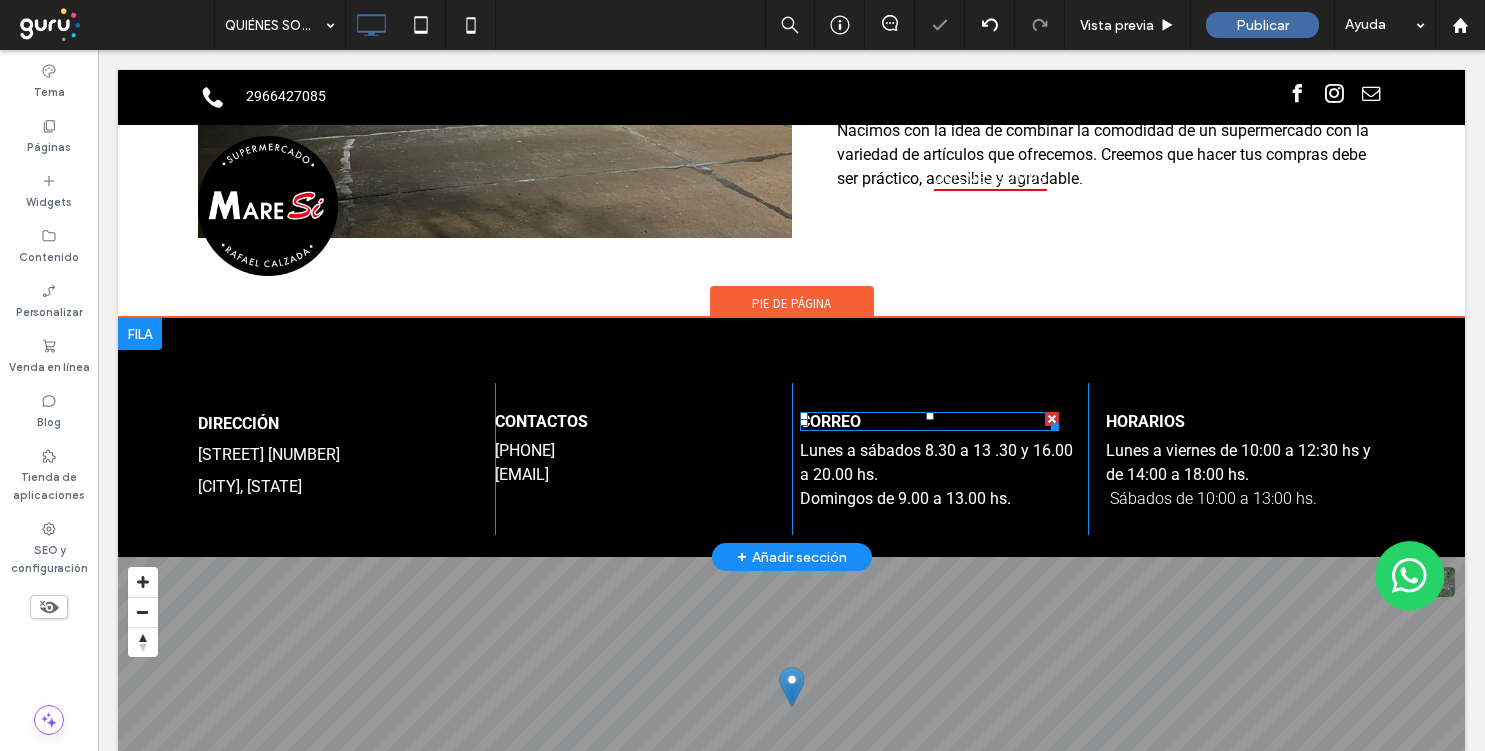 click on "CORREO" at bounding box center [929, 421] 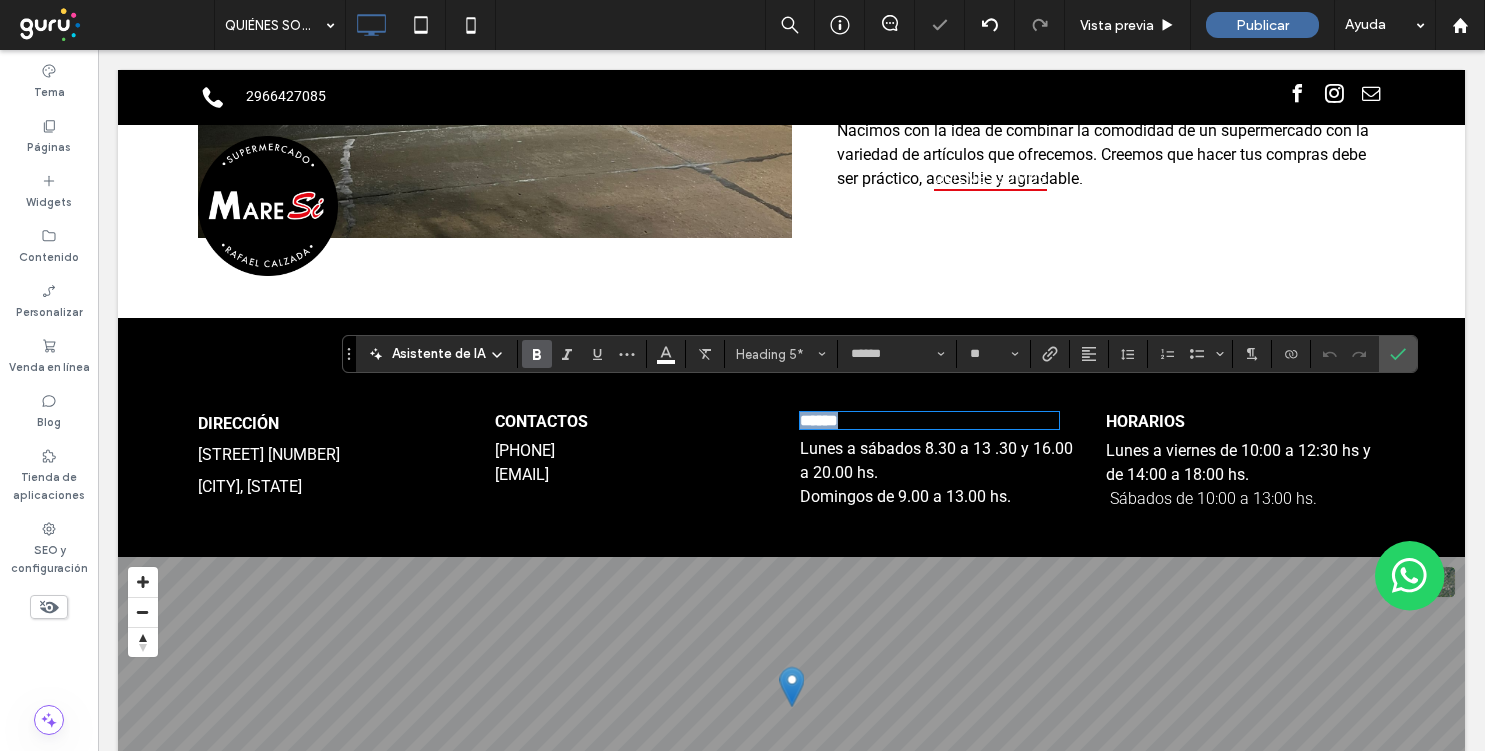 type 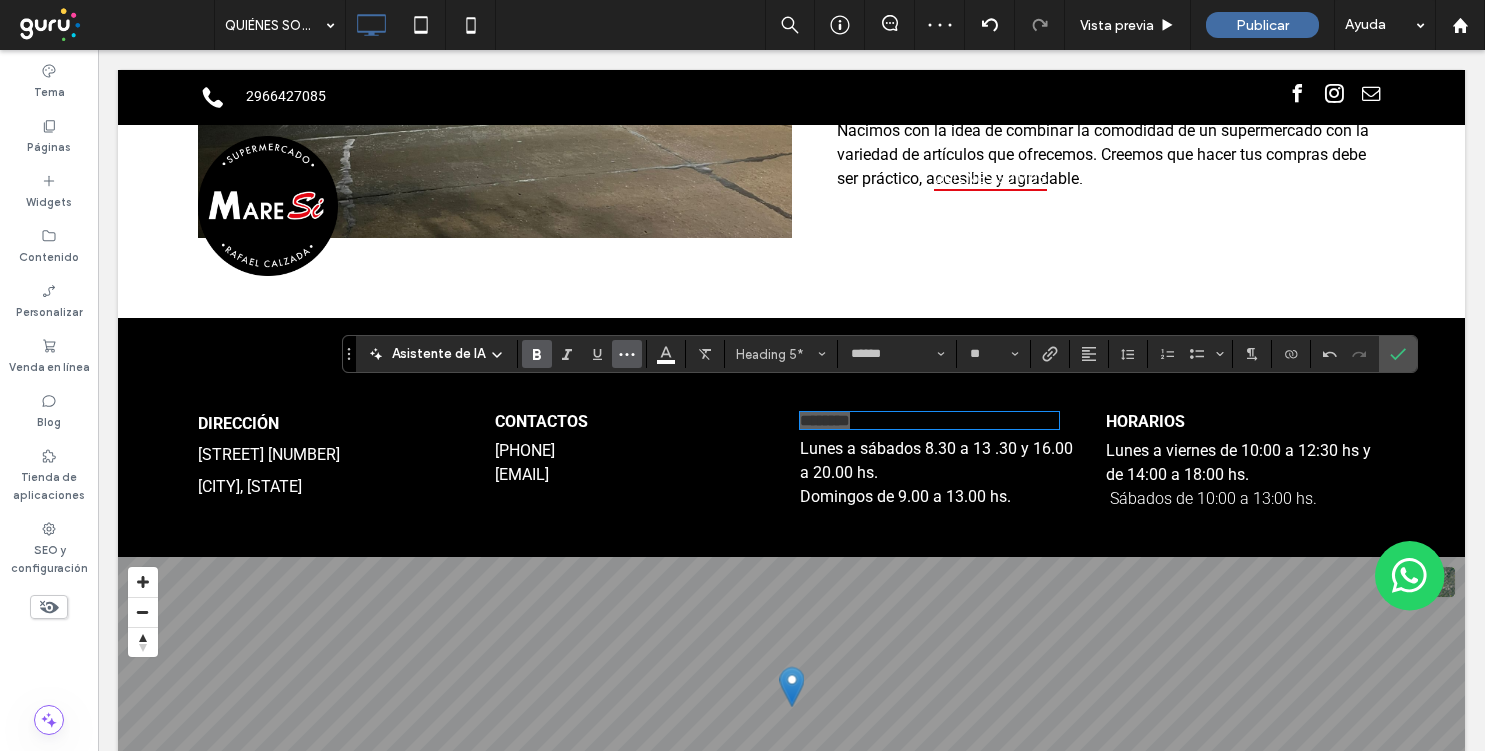 click at bounding box center [627, 354] 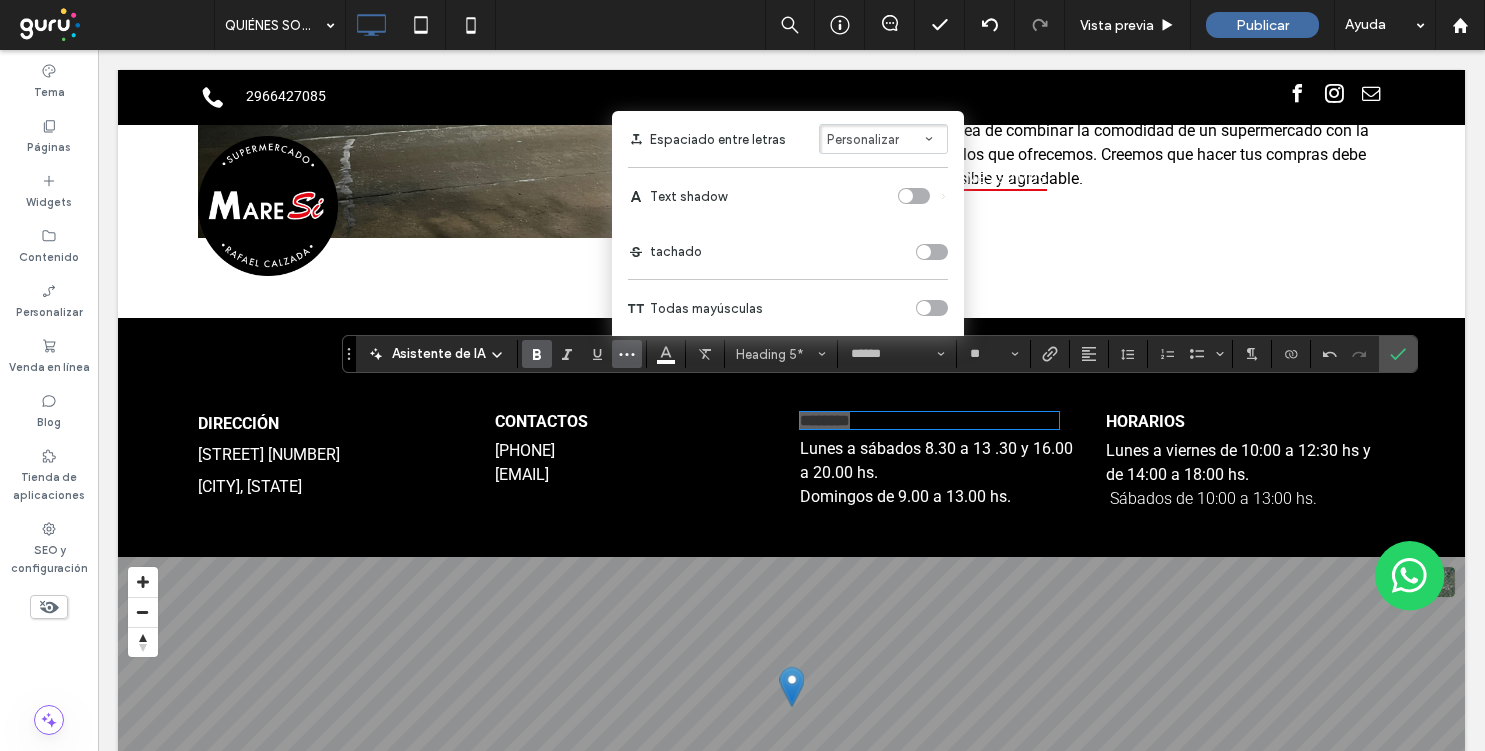 click at bounding box center (924, 308) 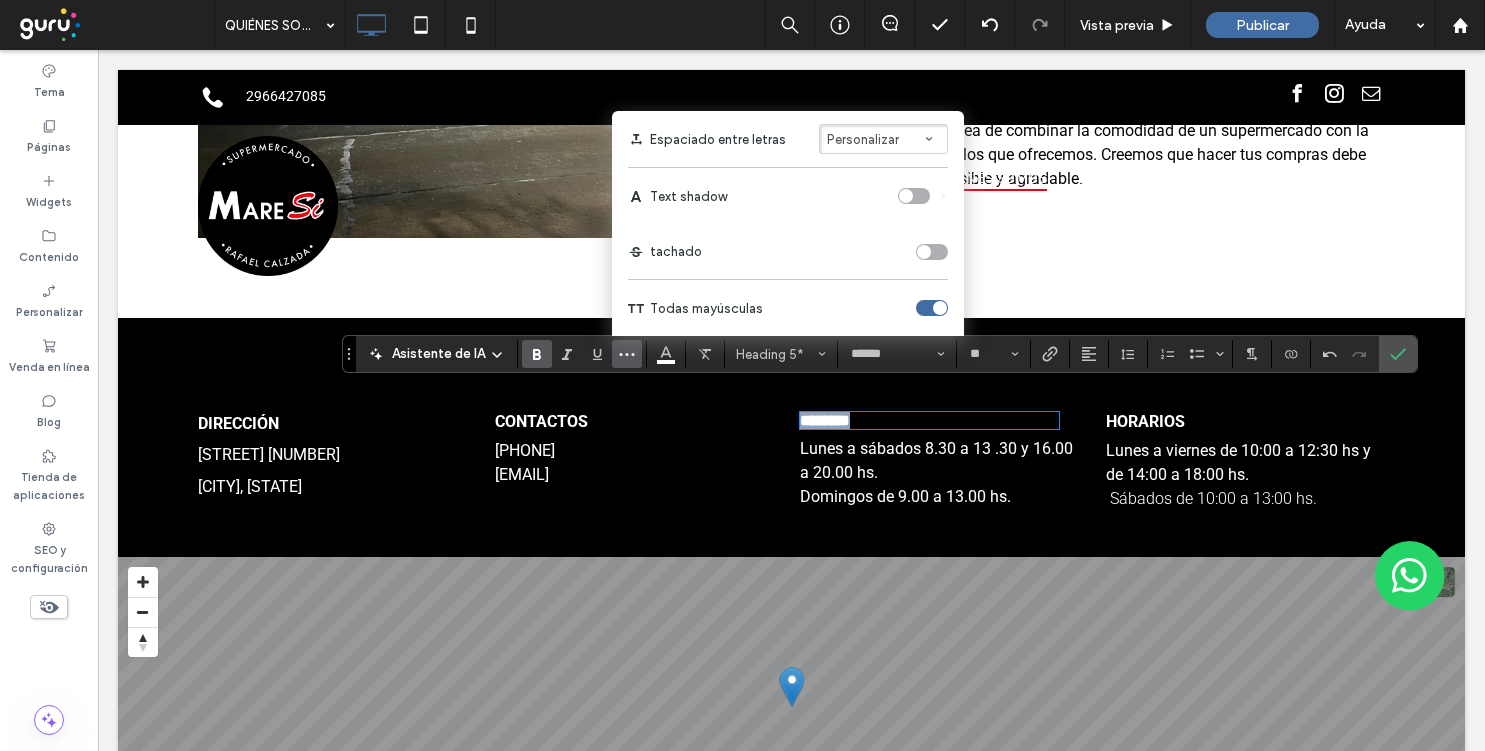 click on "HORARIOS" at bounding box center (1145, 421) 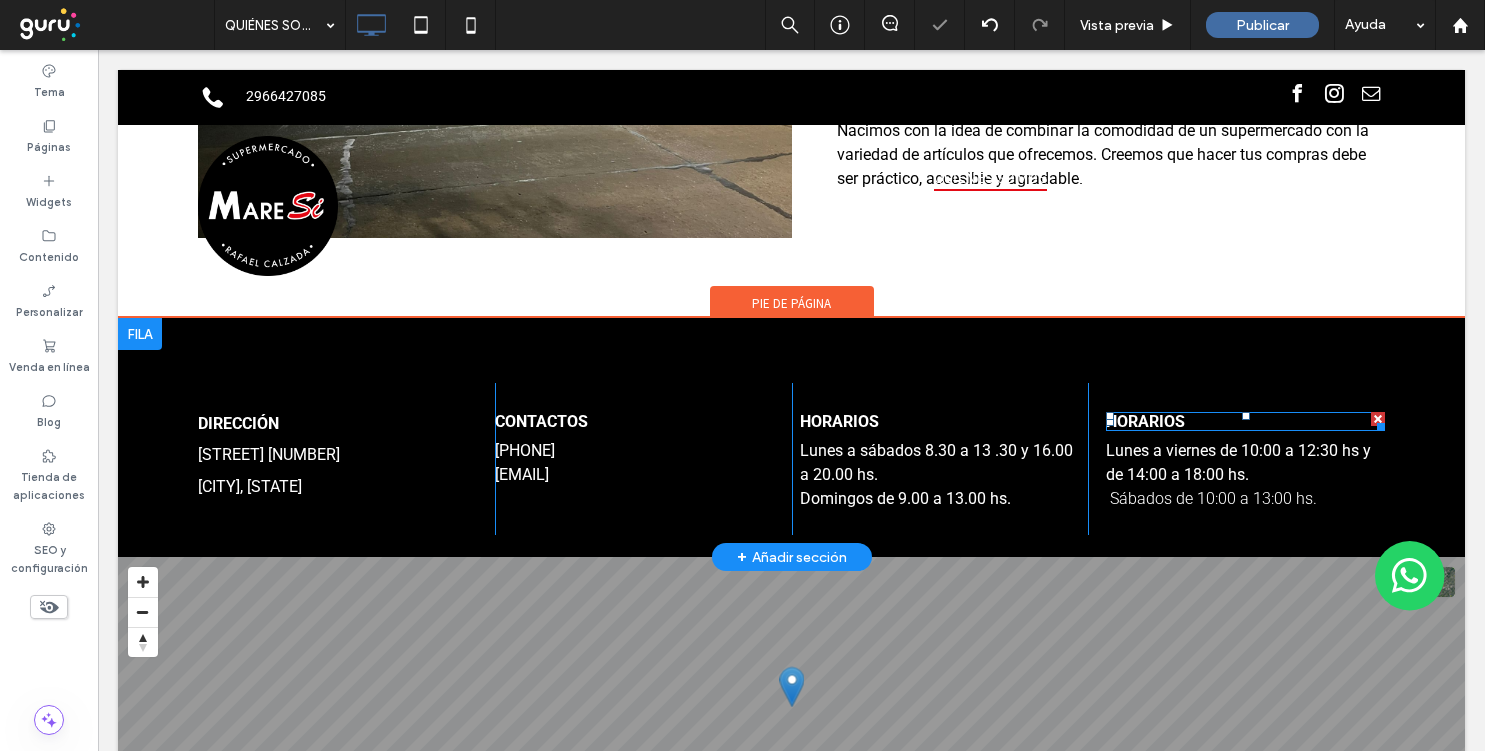 click on "HORARIOS" at bounding box center (1145, 421) 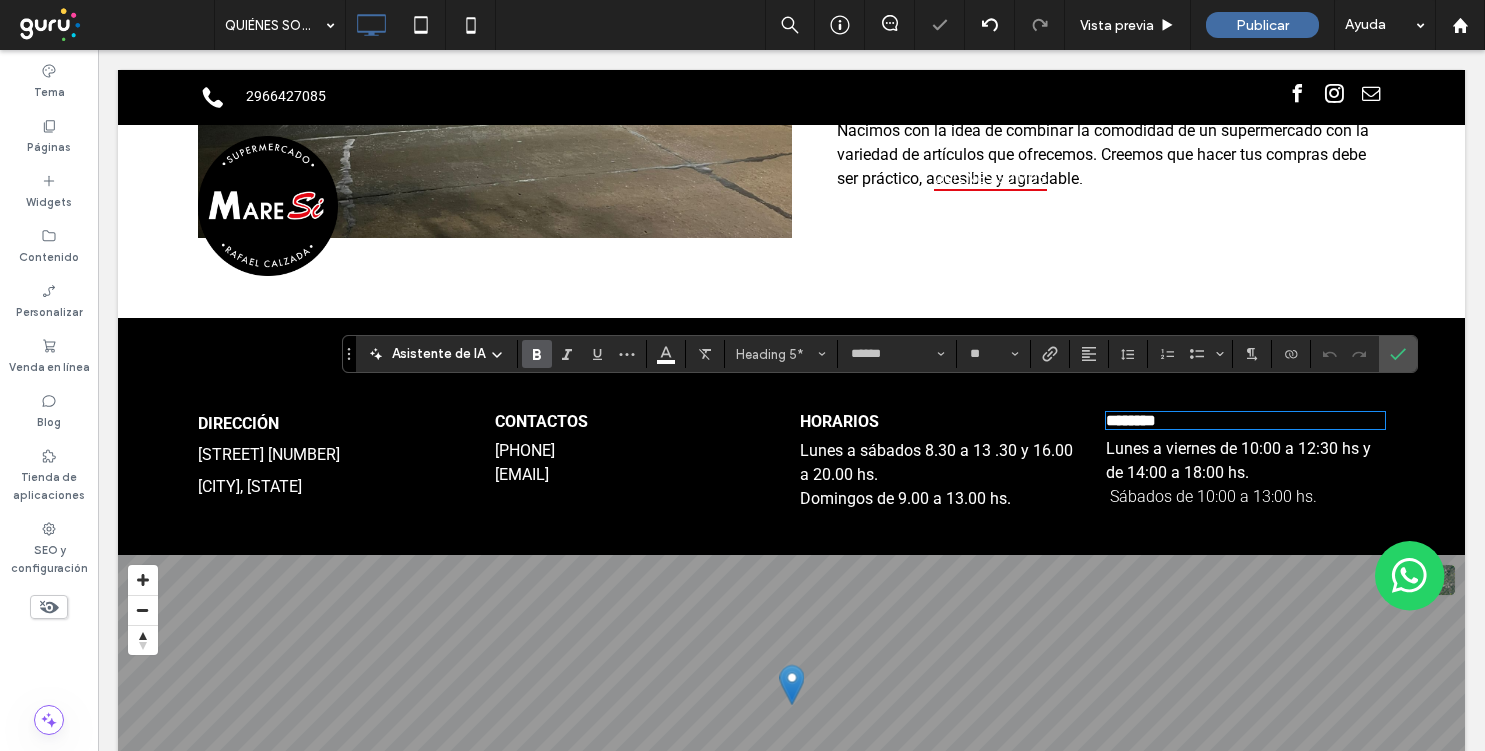 type 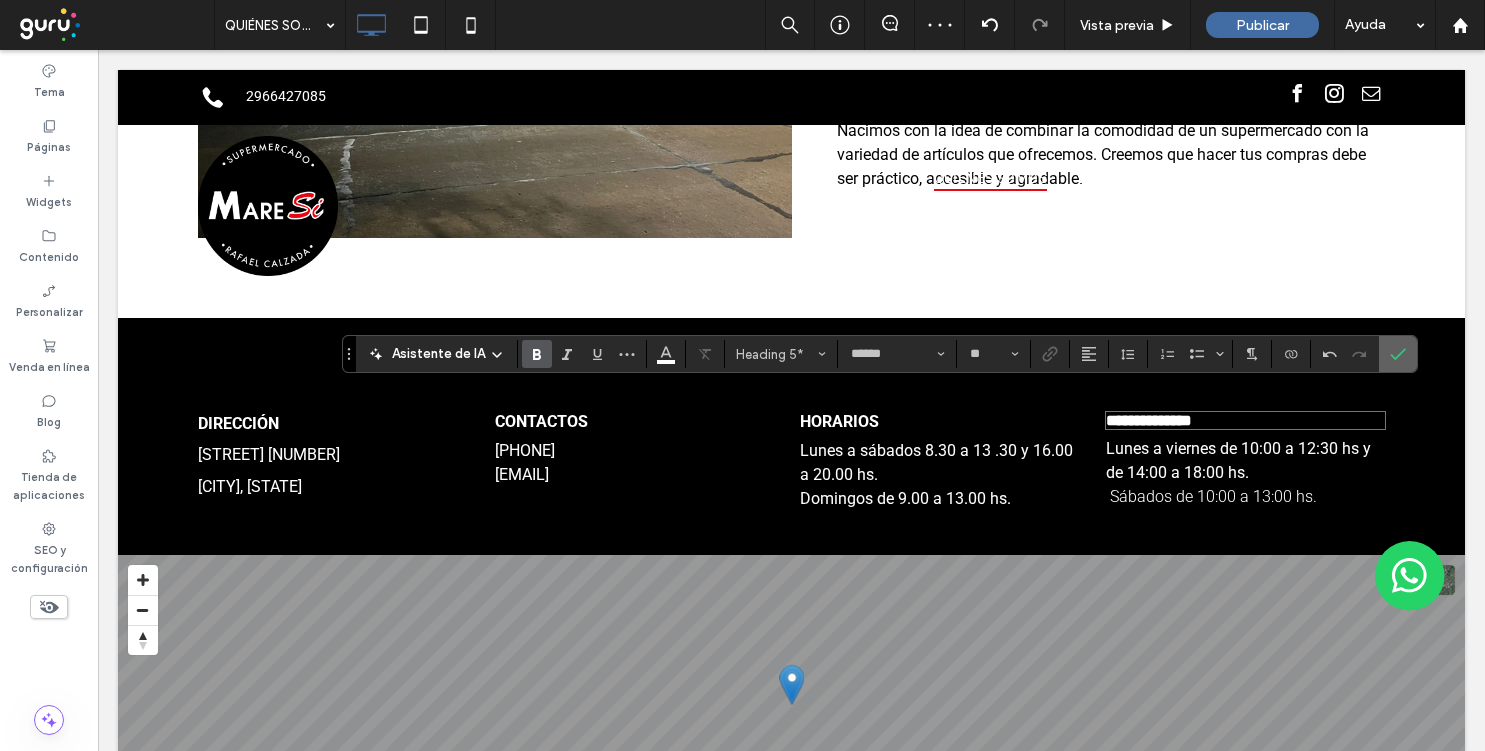 click at bounding box center (1398, 354) 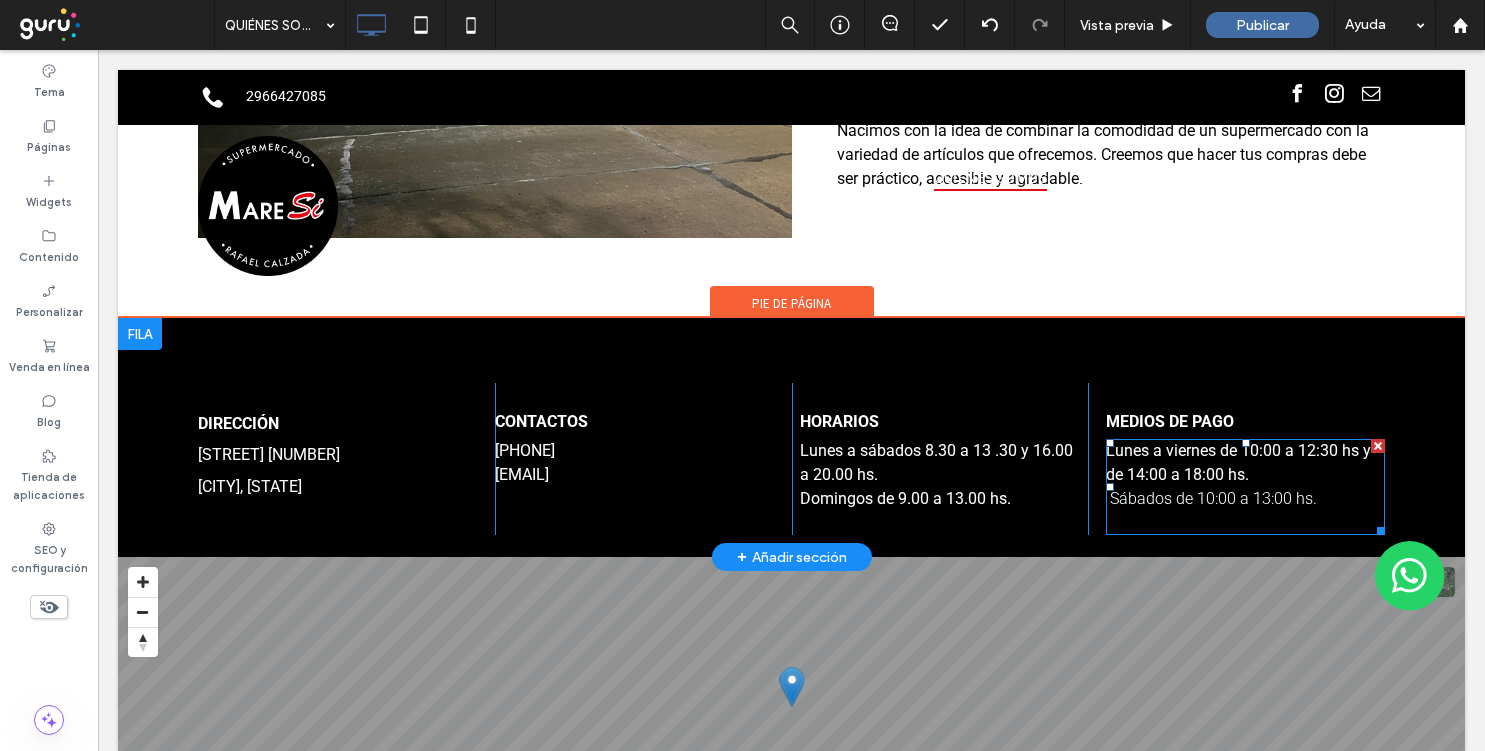 click on "Sábados de 10:00 a 13:00 hs." at bounding box center (1245, 499) 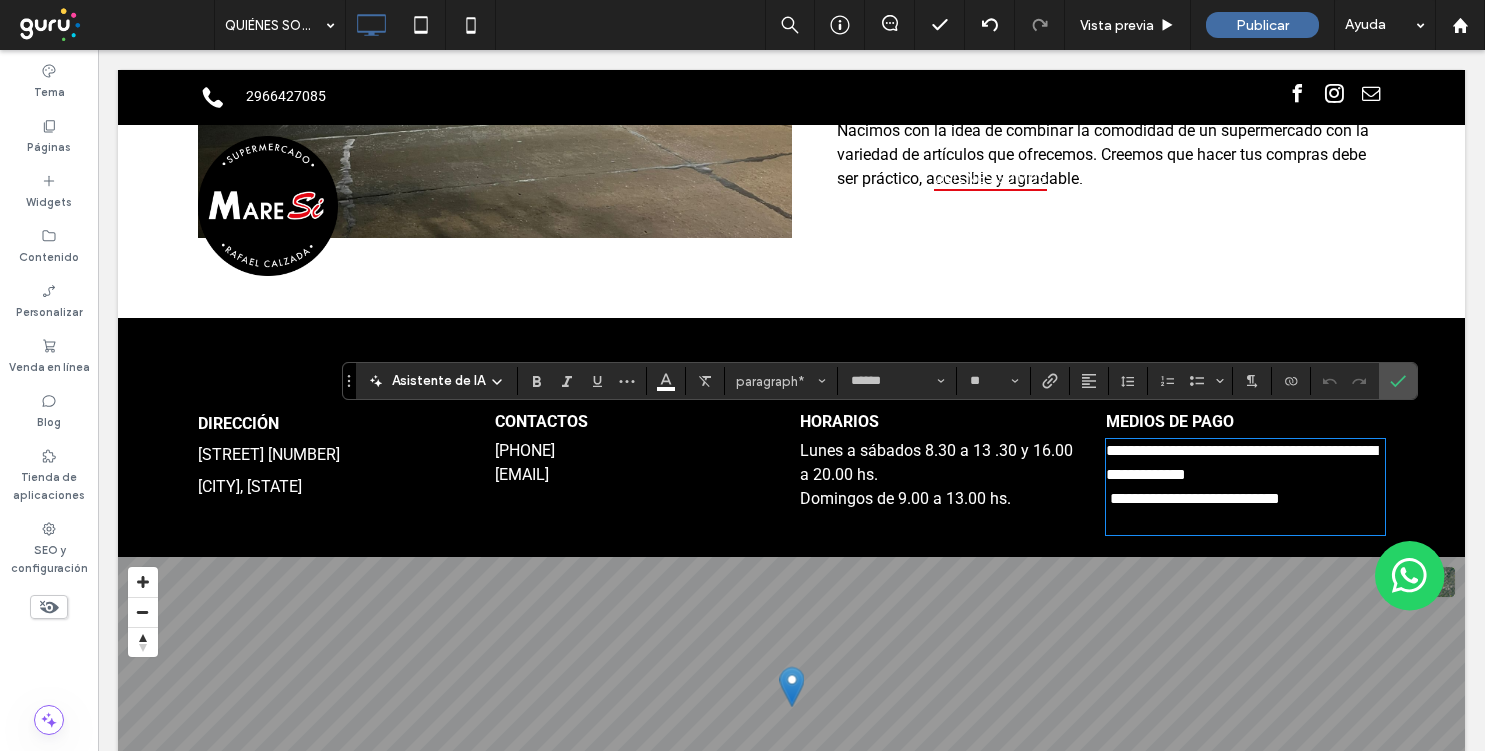 scroll, scrollTop: 0, scrollLeft: 0, axis: both 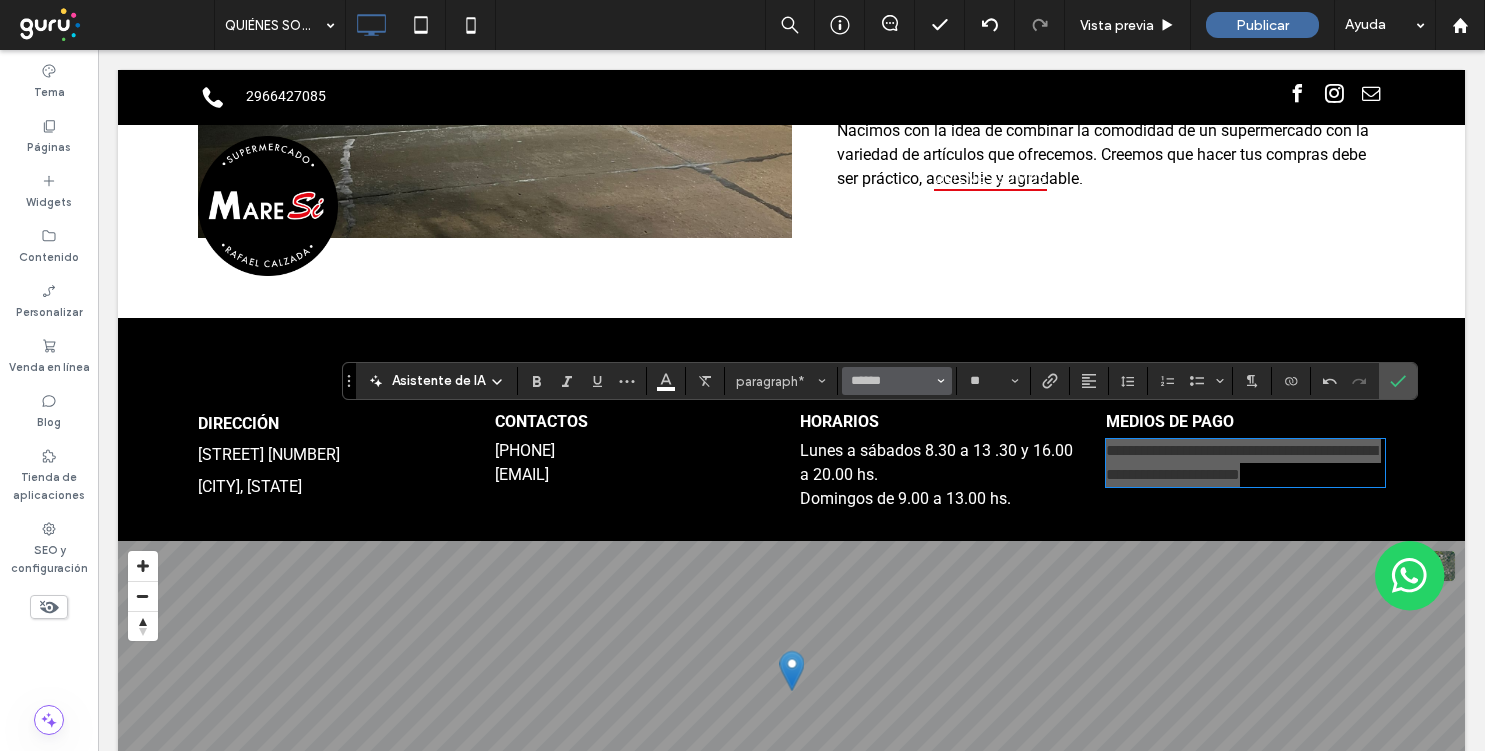 click 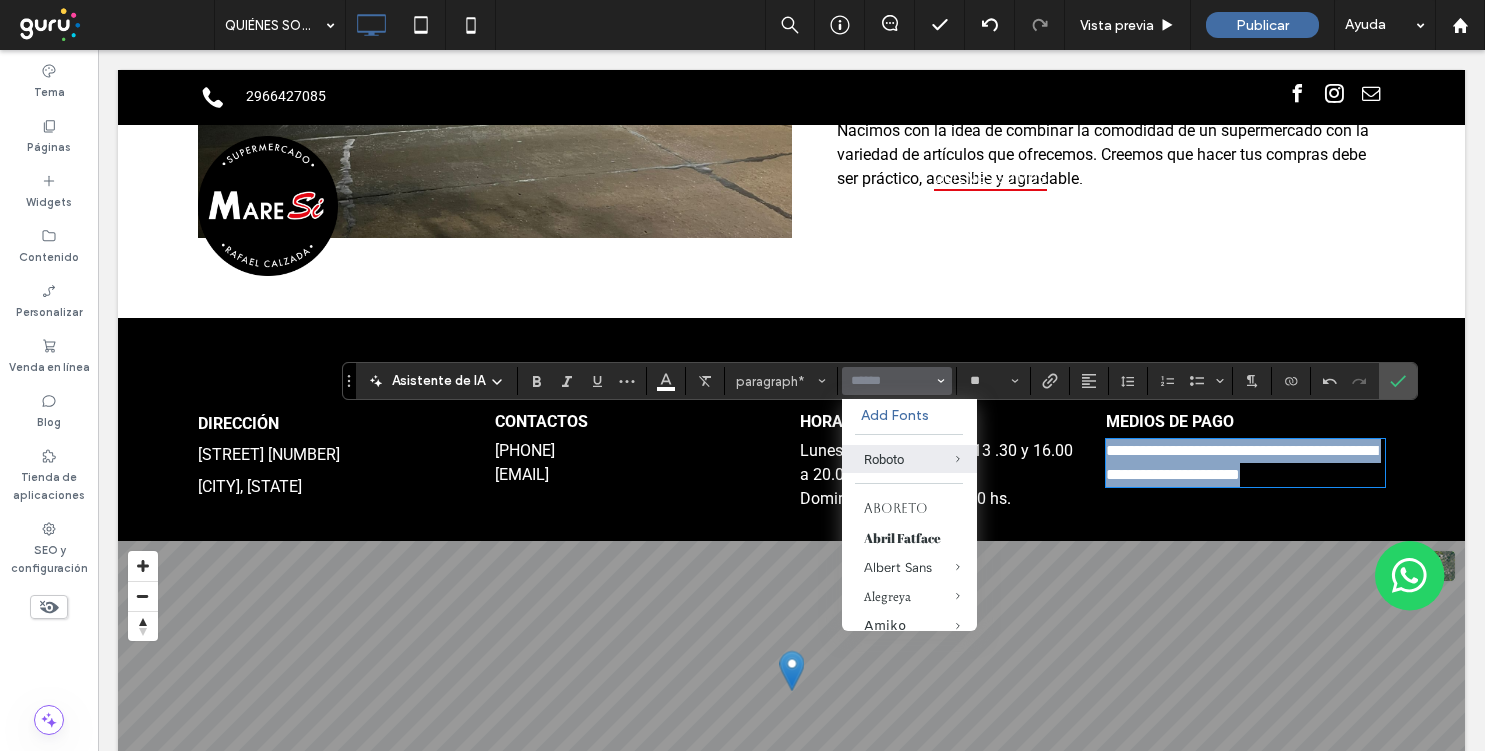 click on "**********" at bounding box center (1245, 463) 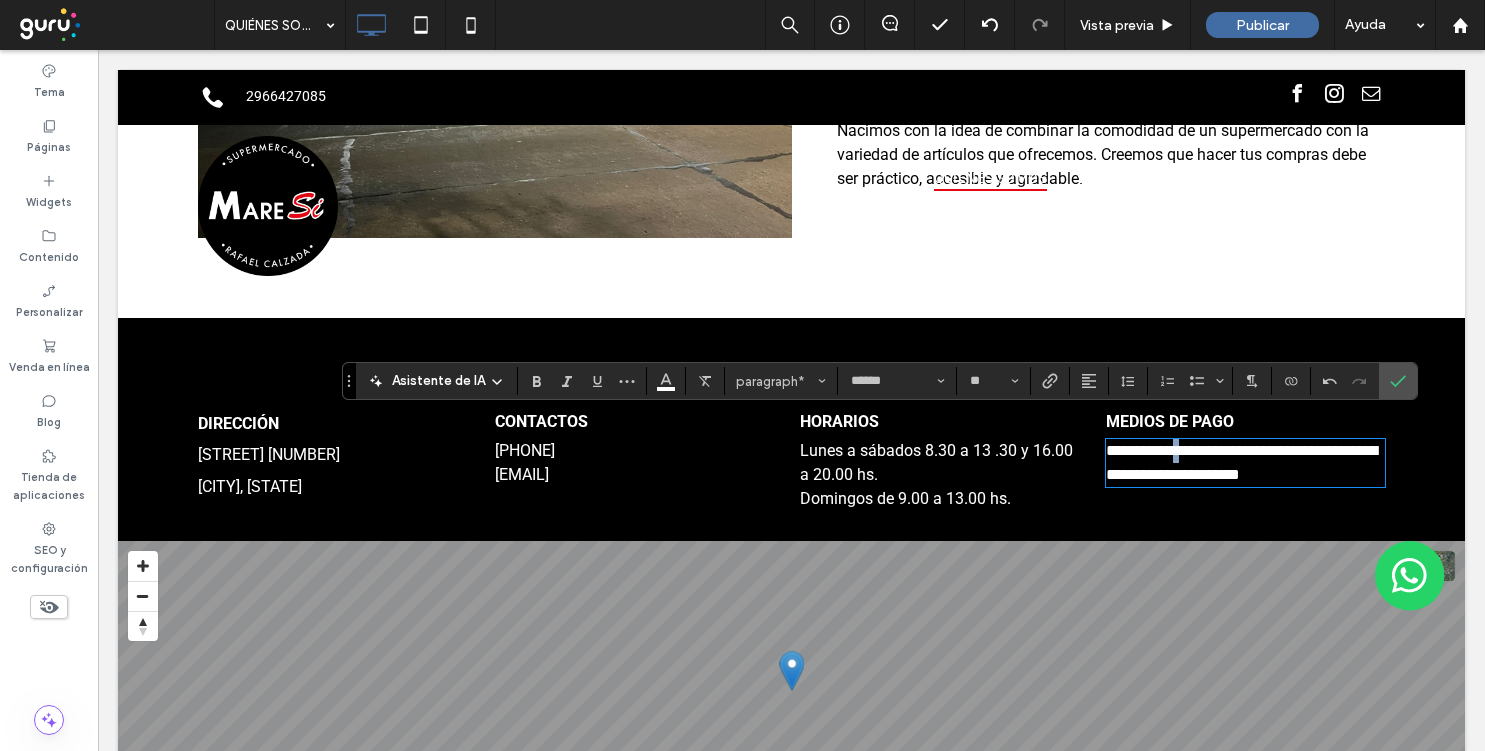 click on "**********" at bounding box center [1241, 462] 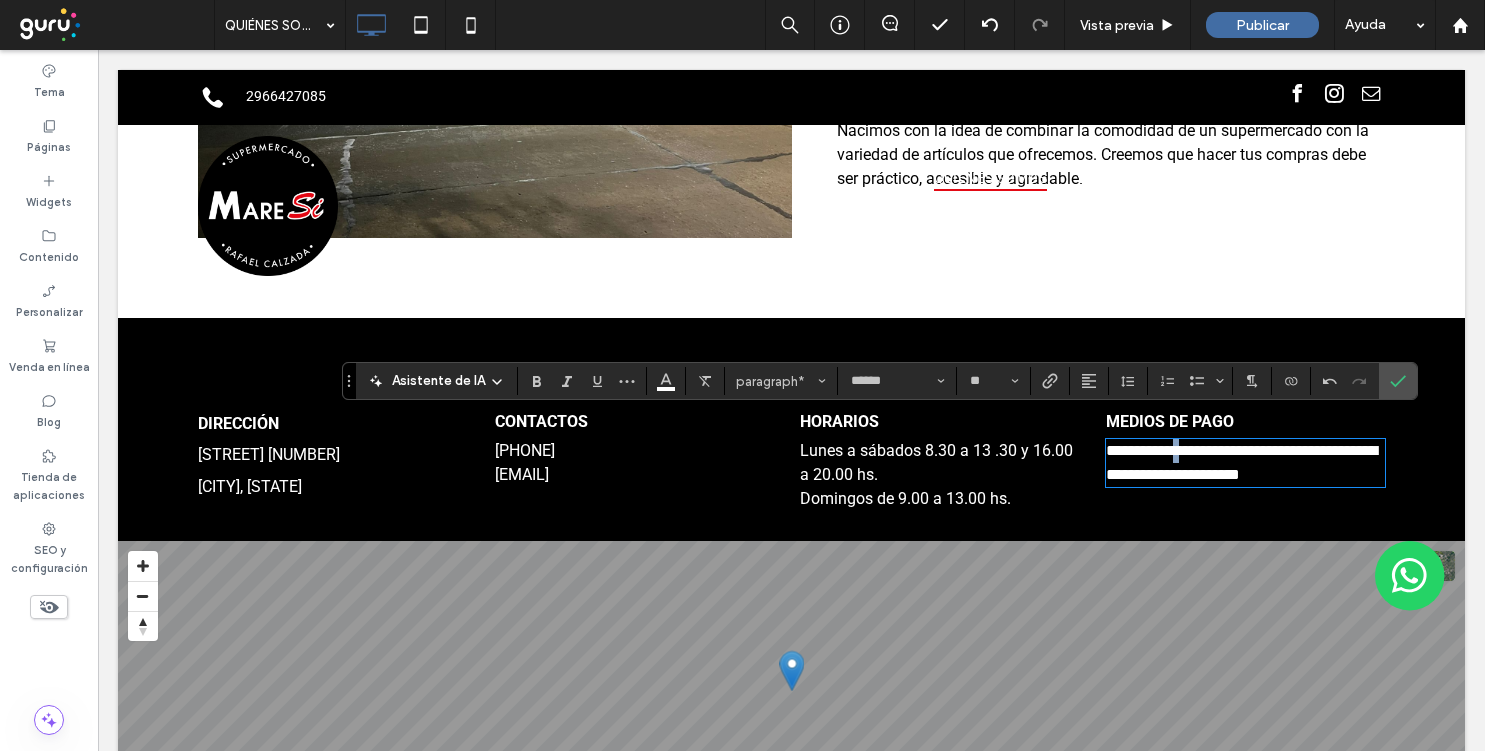 type 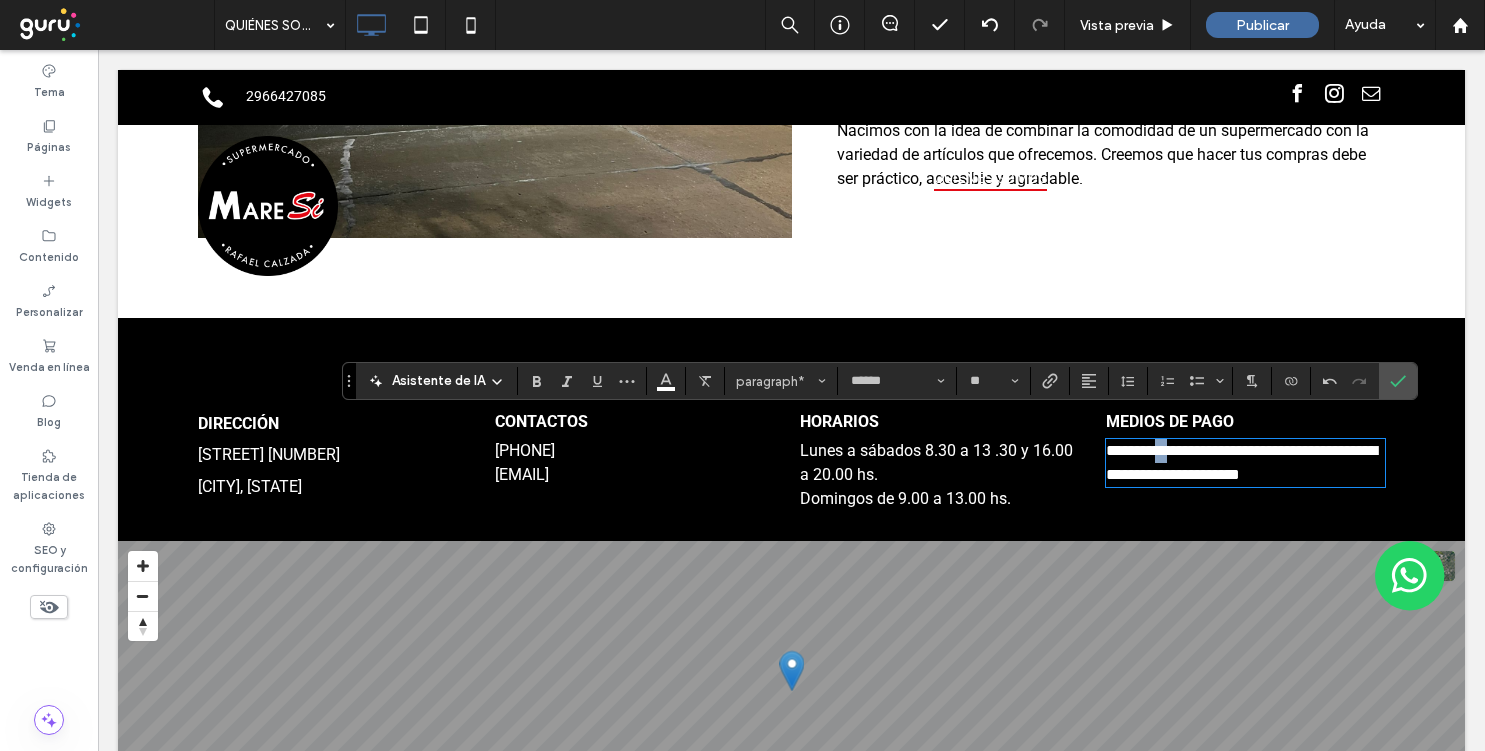 click on "**********" at bounding box center [1241, 462] 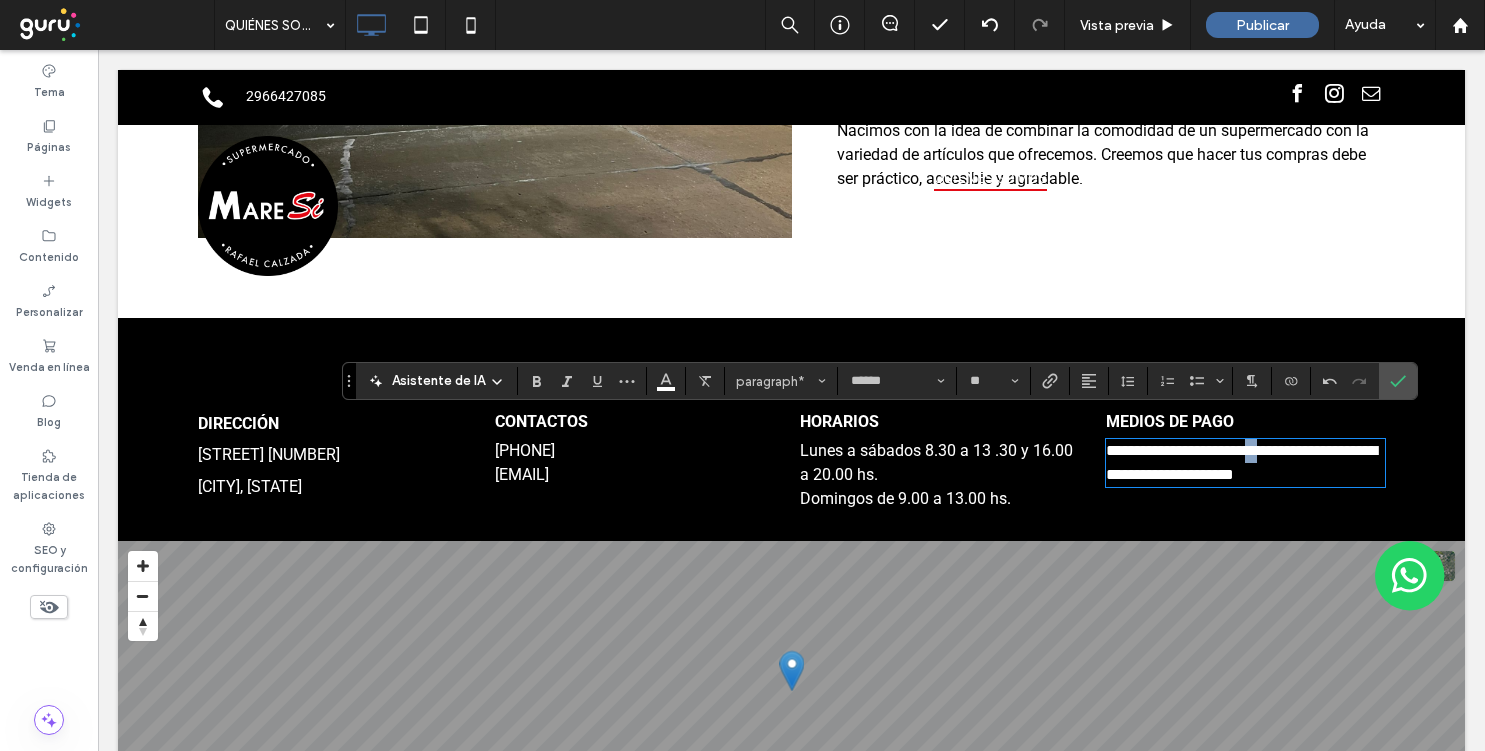 drag, startPoint x: 1273, startPoint y: 429, endPoint x: 1263, endPoint y: 430, distance: 10.049875 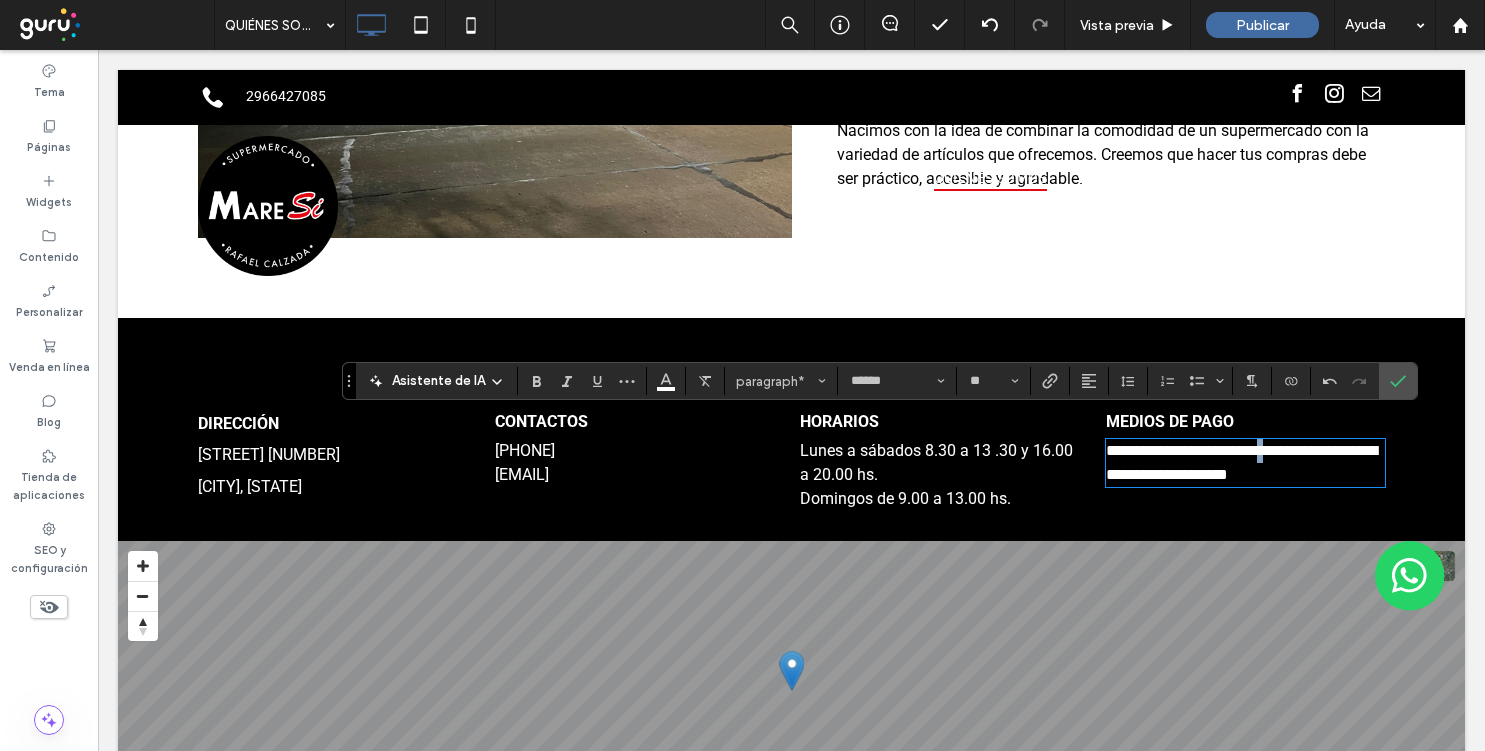 click on "**********" at bounding box center (1241, 462) 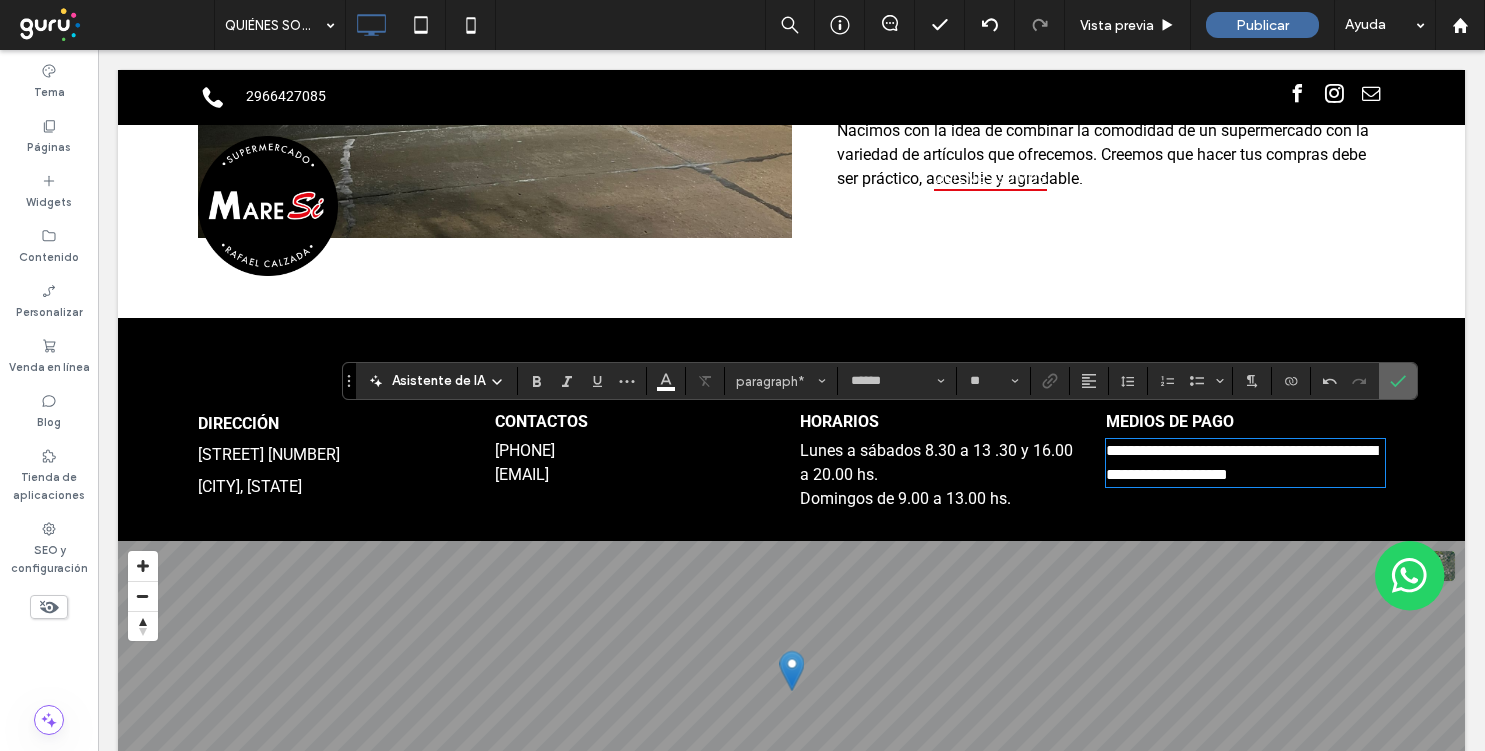 click 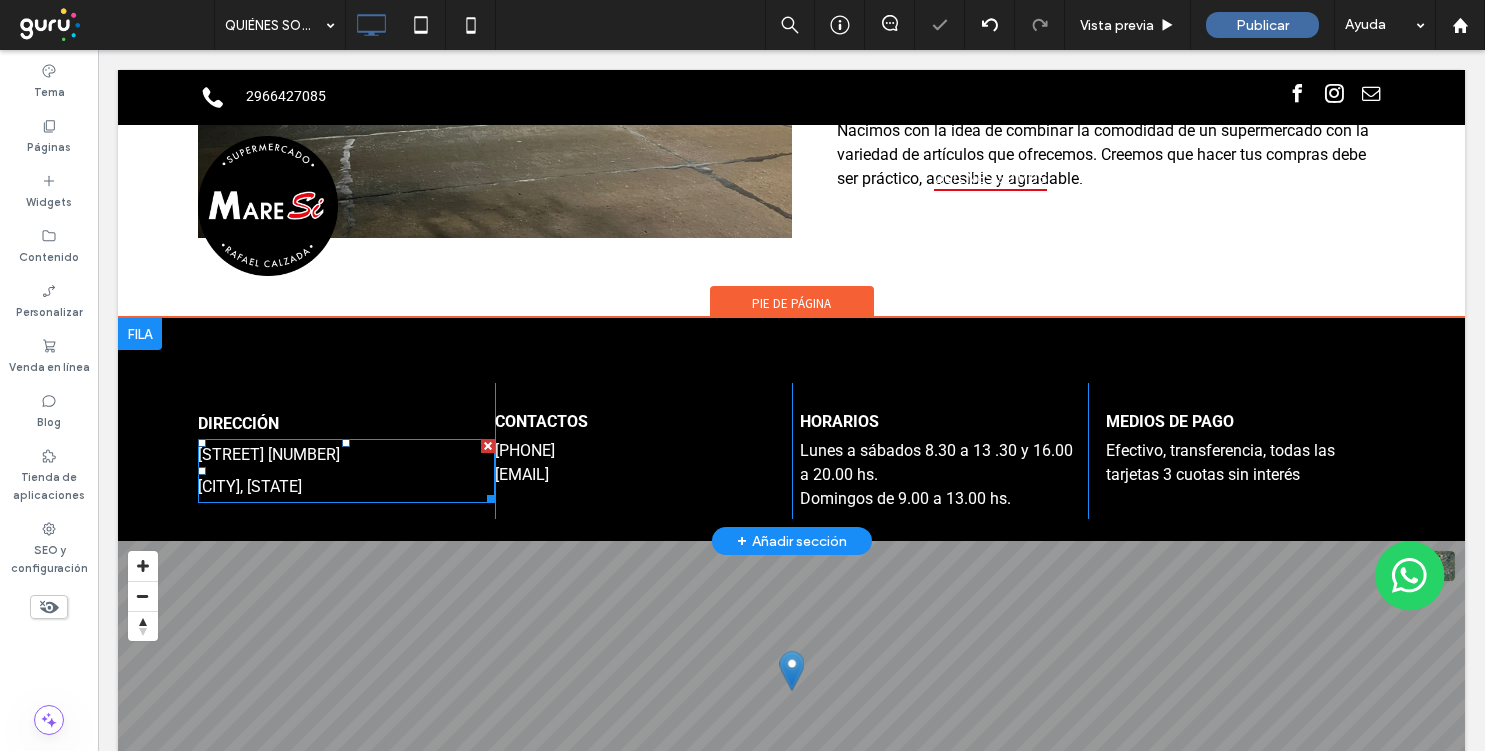 click on "[STREET]" at bounding box center (346, 455) 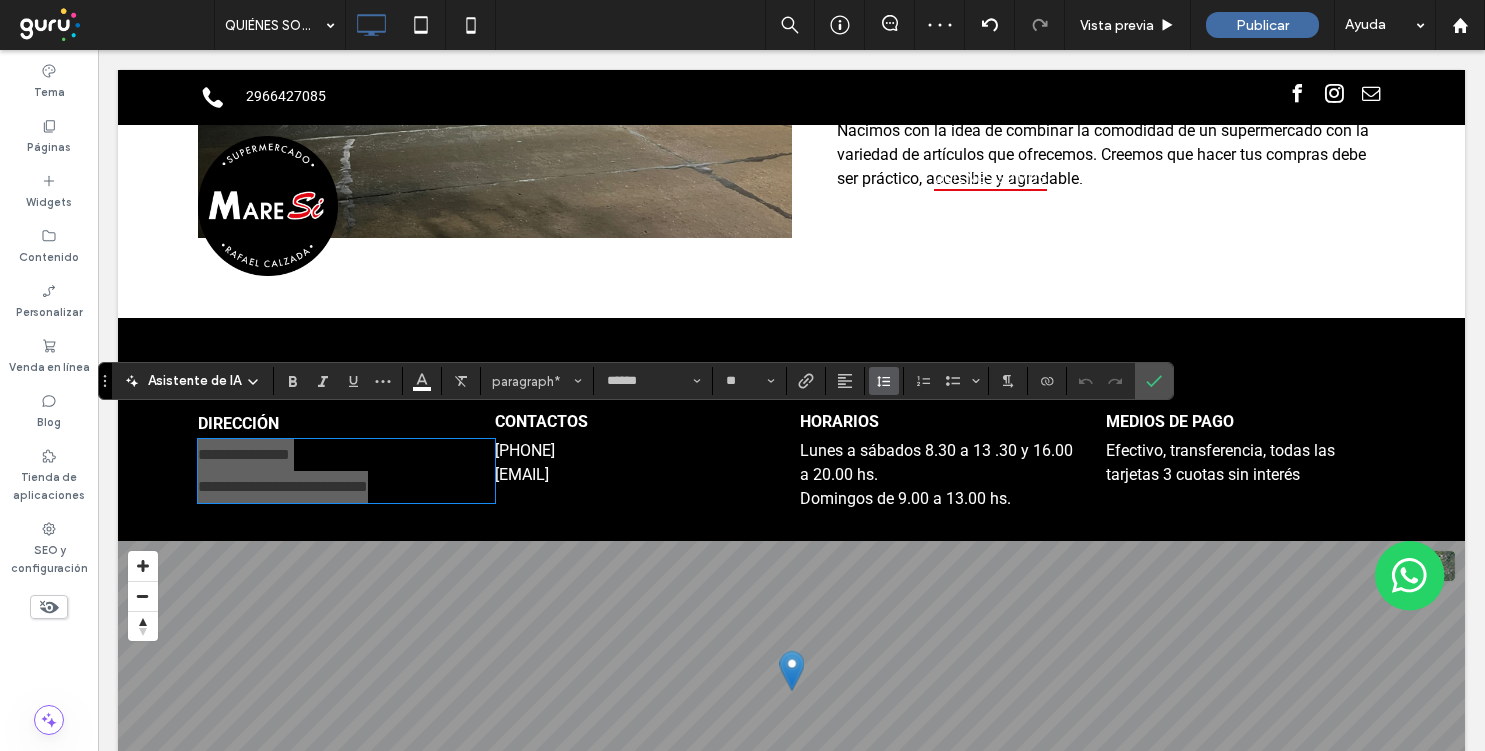 click 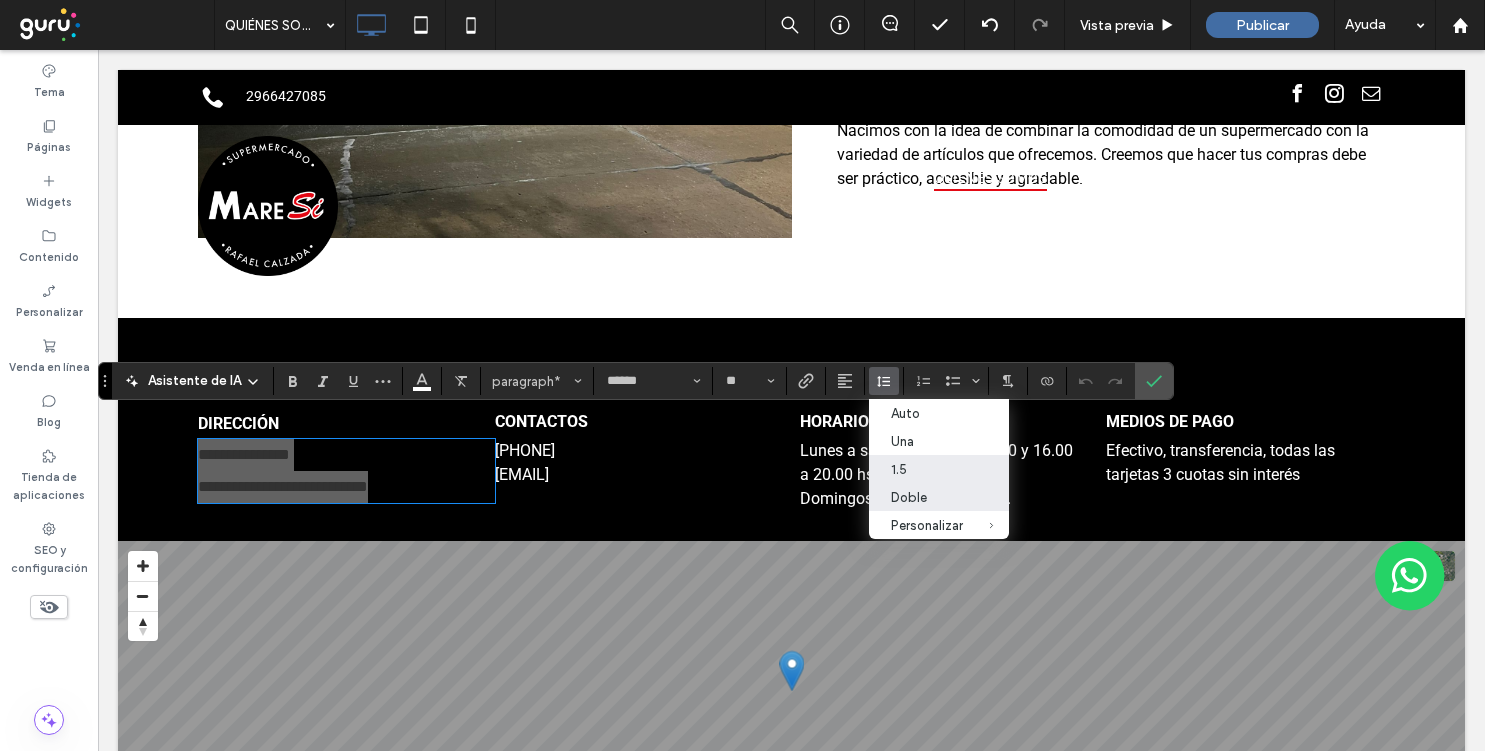 click on "1.5" at bounding box center (927, 469) 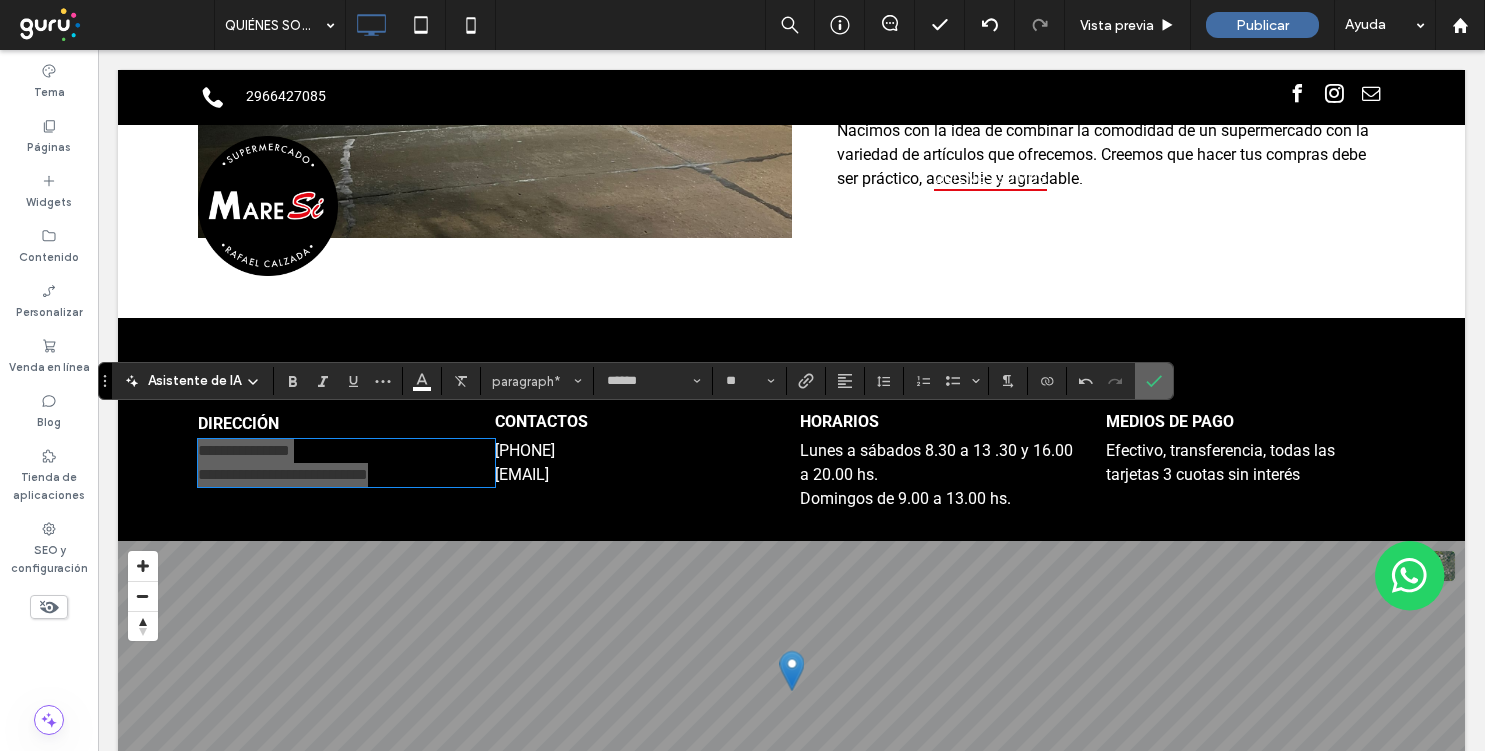 click 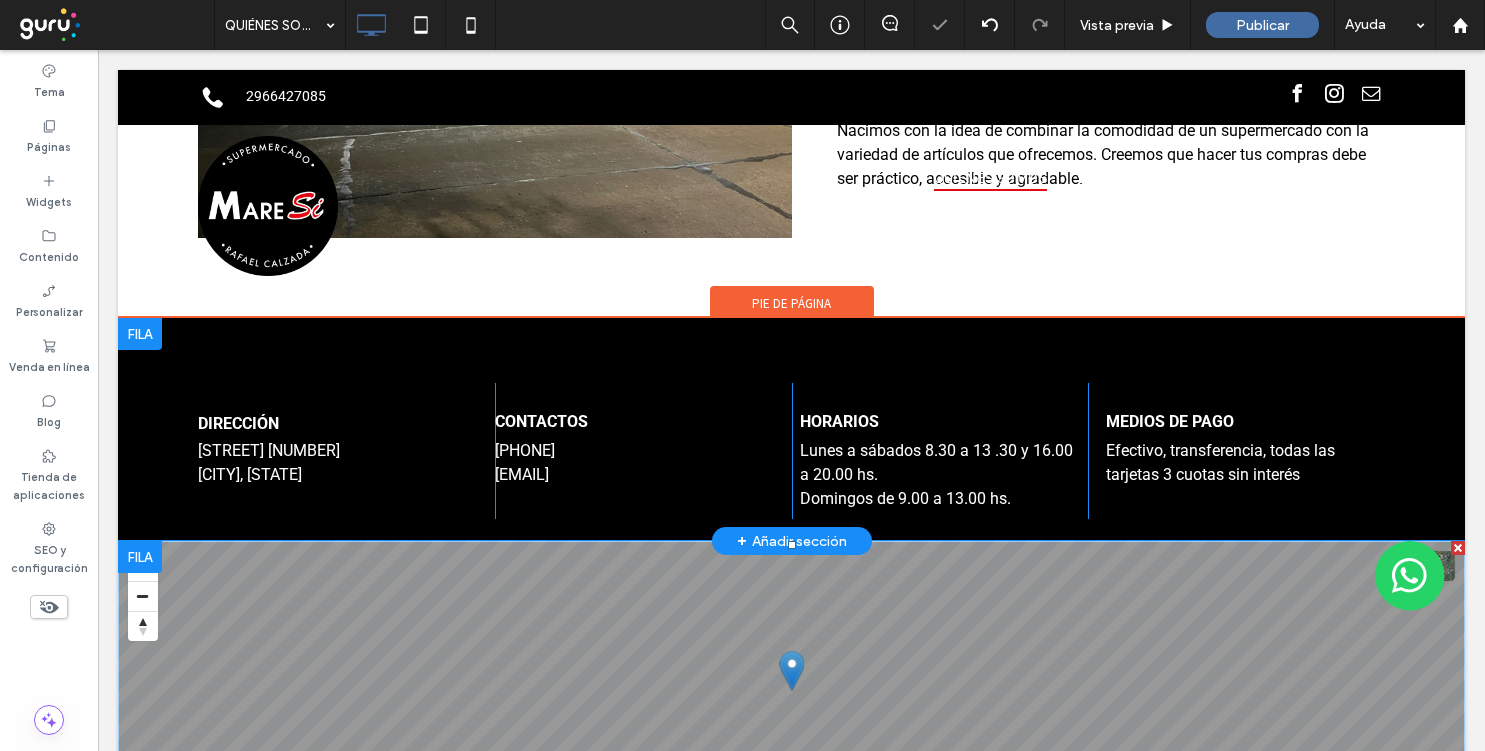 click at bounding box center (791, 691) 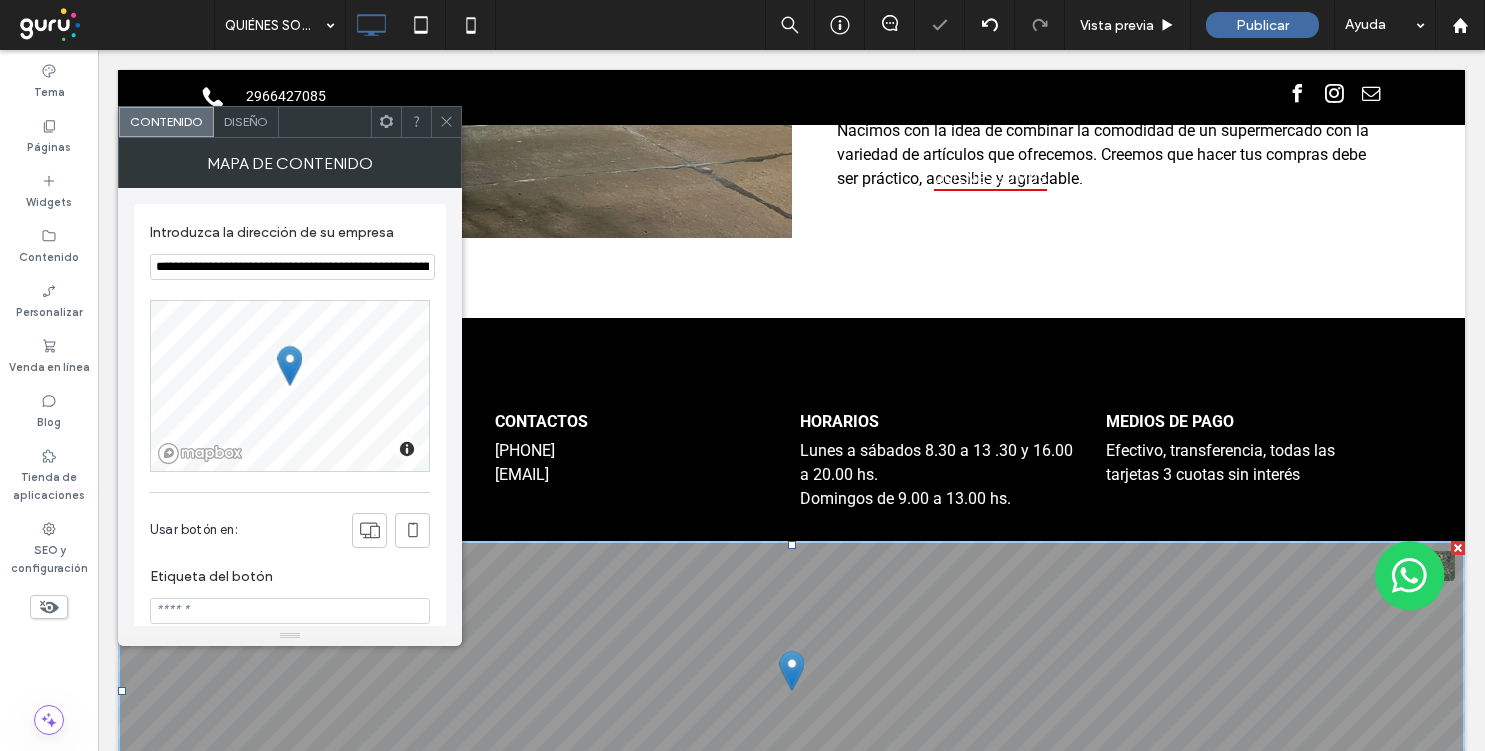 click on "**********" at bounding box center [292, 267] 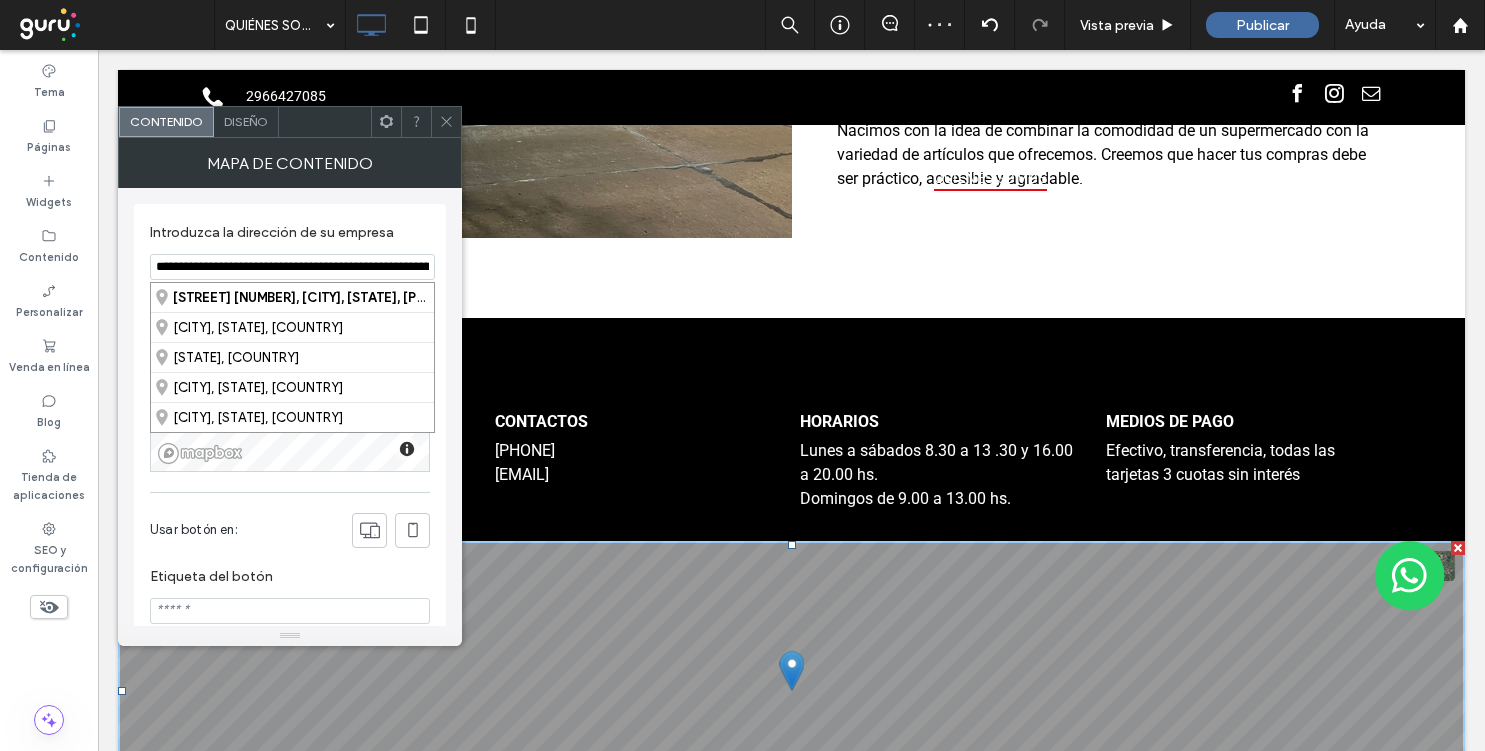 paste 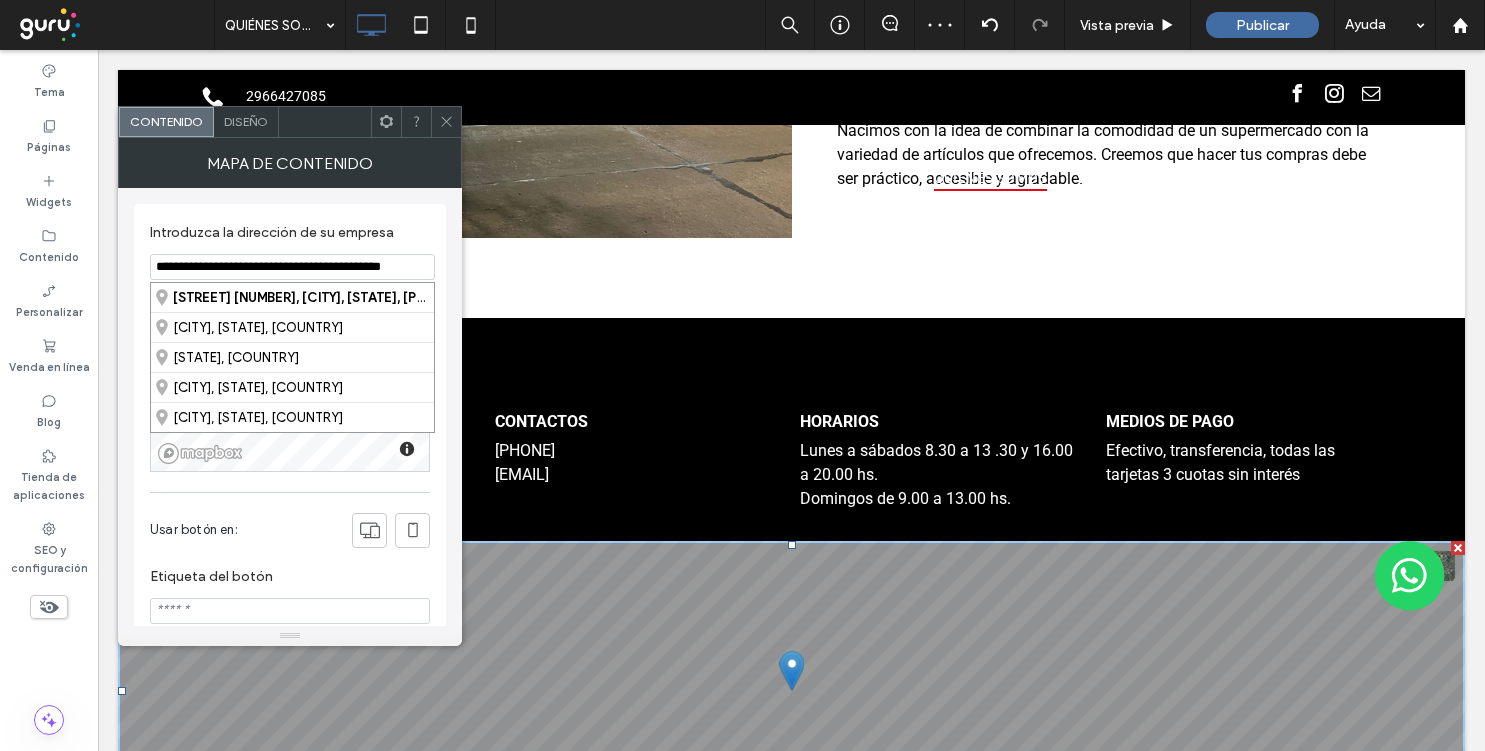 scroll, scrollTop: 0, scrollLeft: 1, axis: horizontal 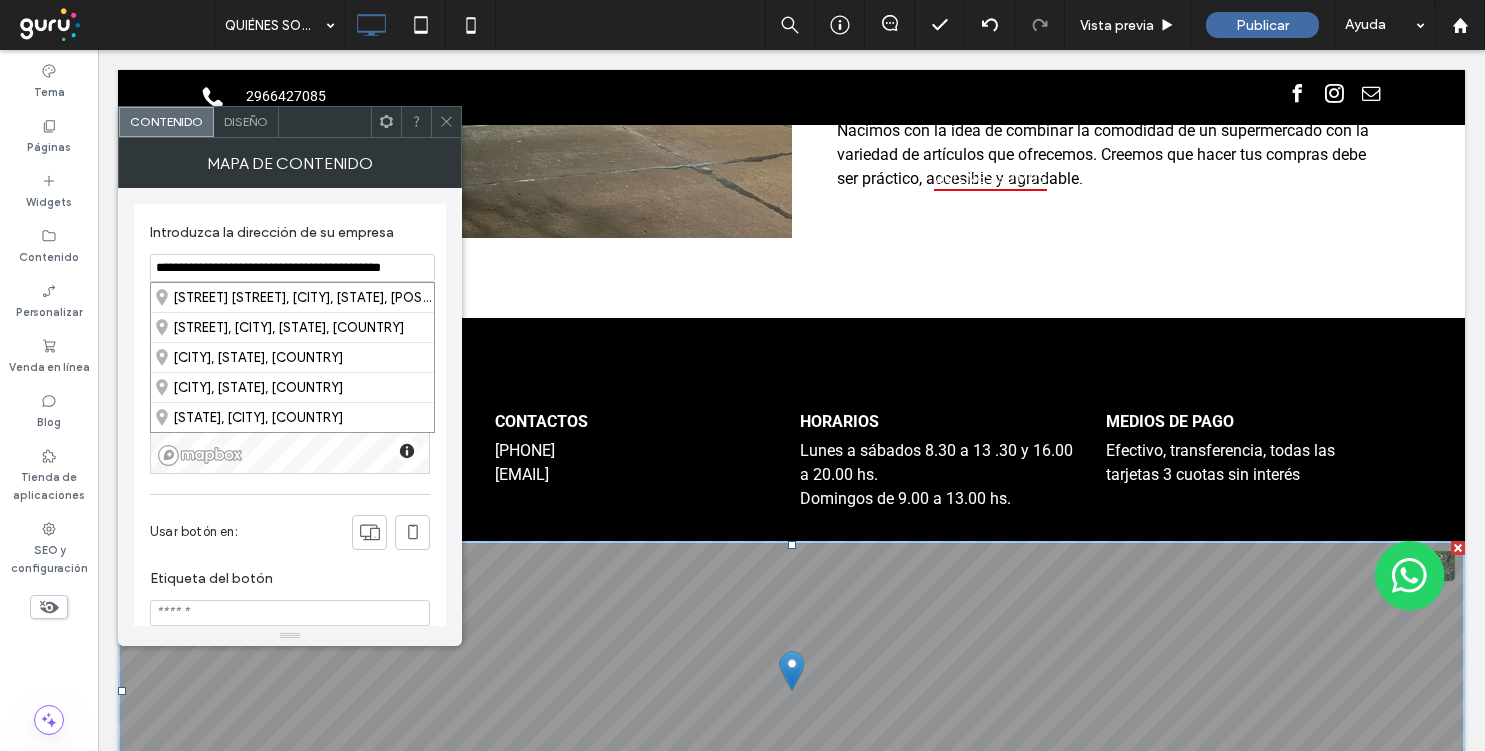 click on "**********" at bounding box center (292, 268) 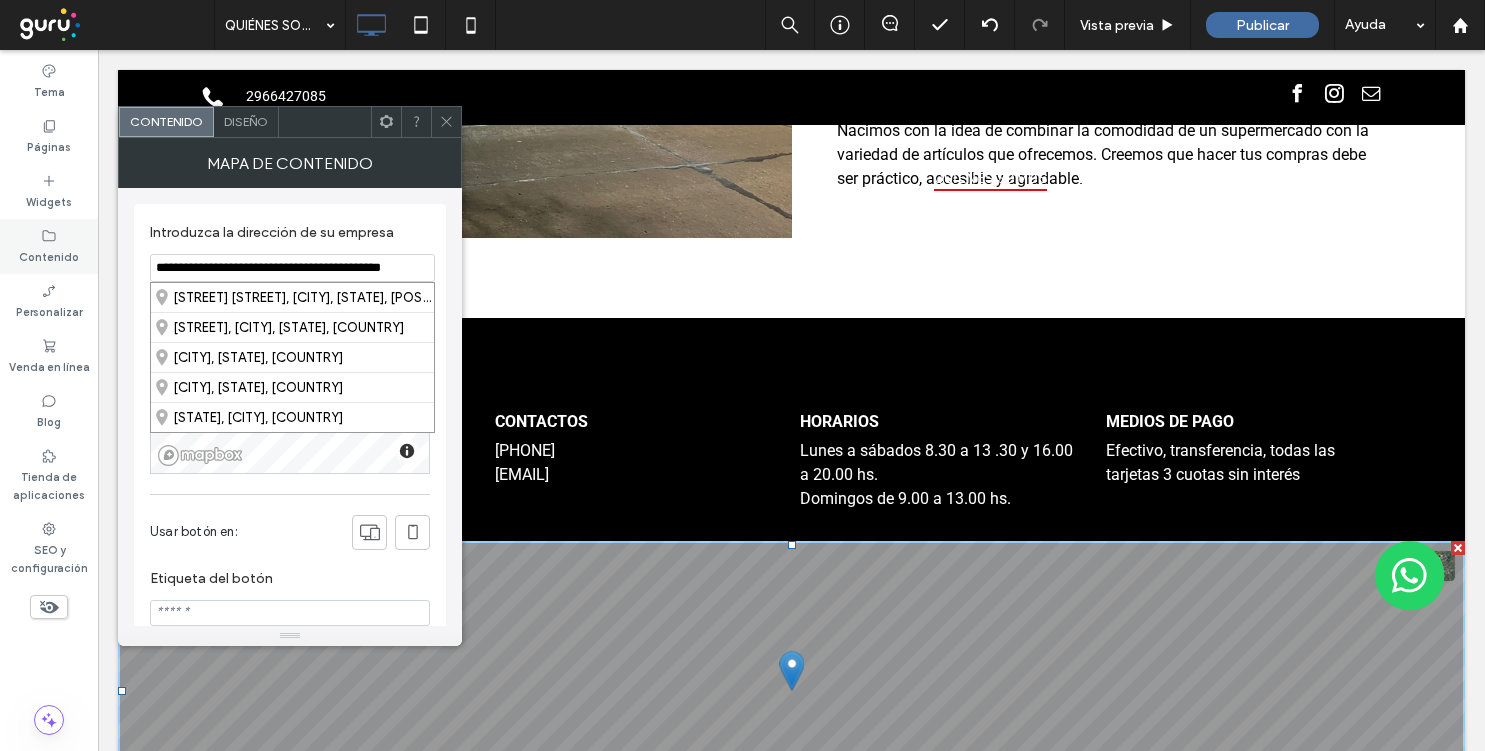 scroll, scrollTop: 0, scrollLeft: 0, axis: both 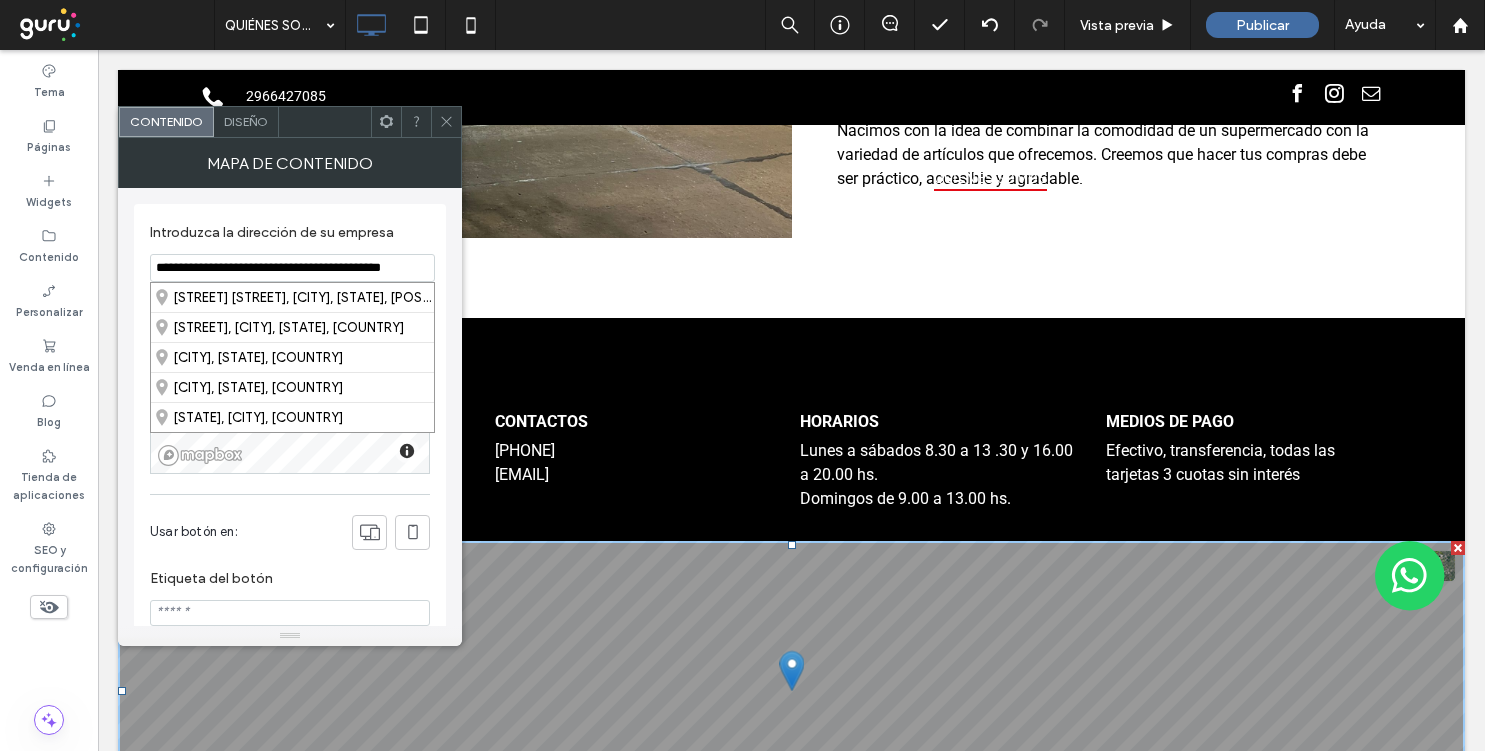 click on "**********" at bounding box center [292, 268] 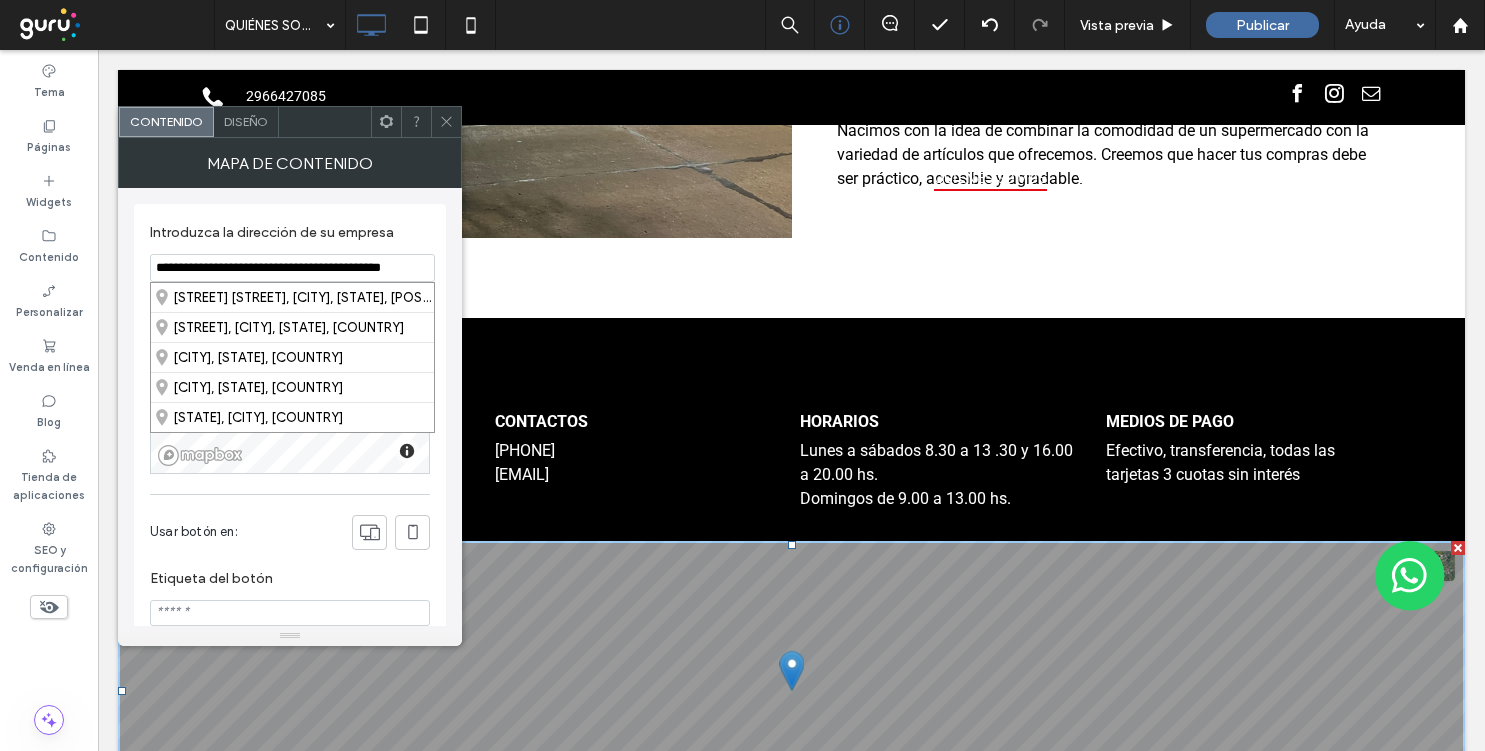 type on "**********" 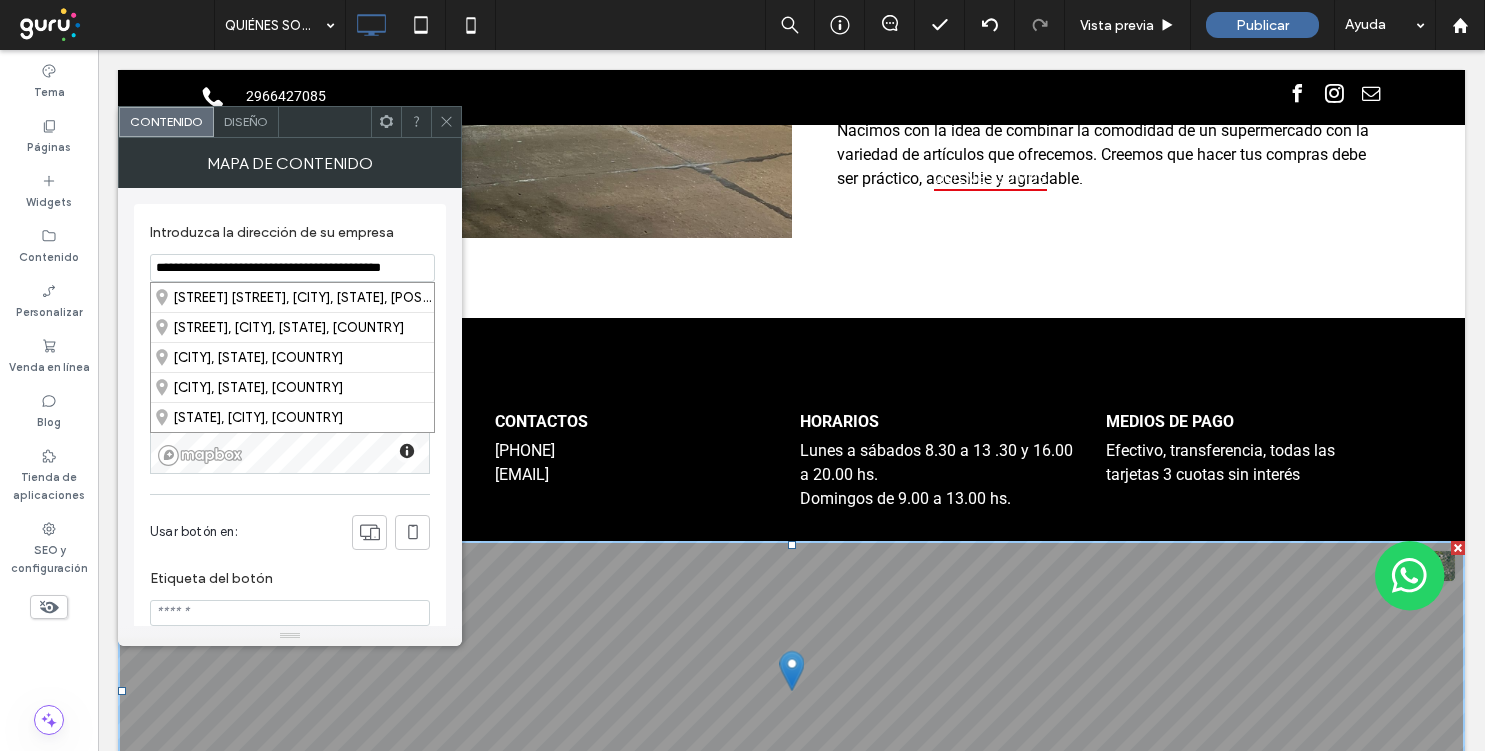 click at bounding box center (446, 122) 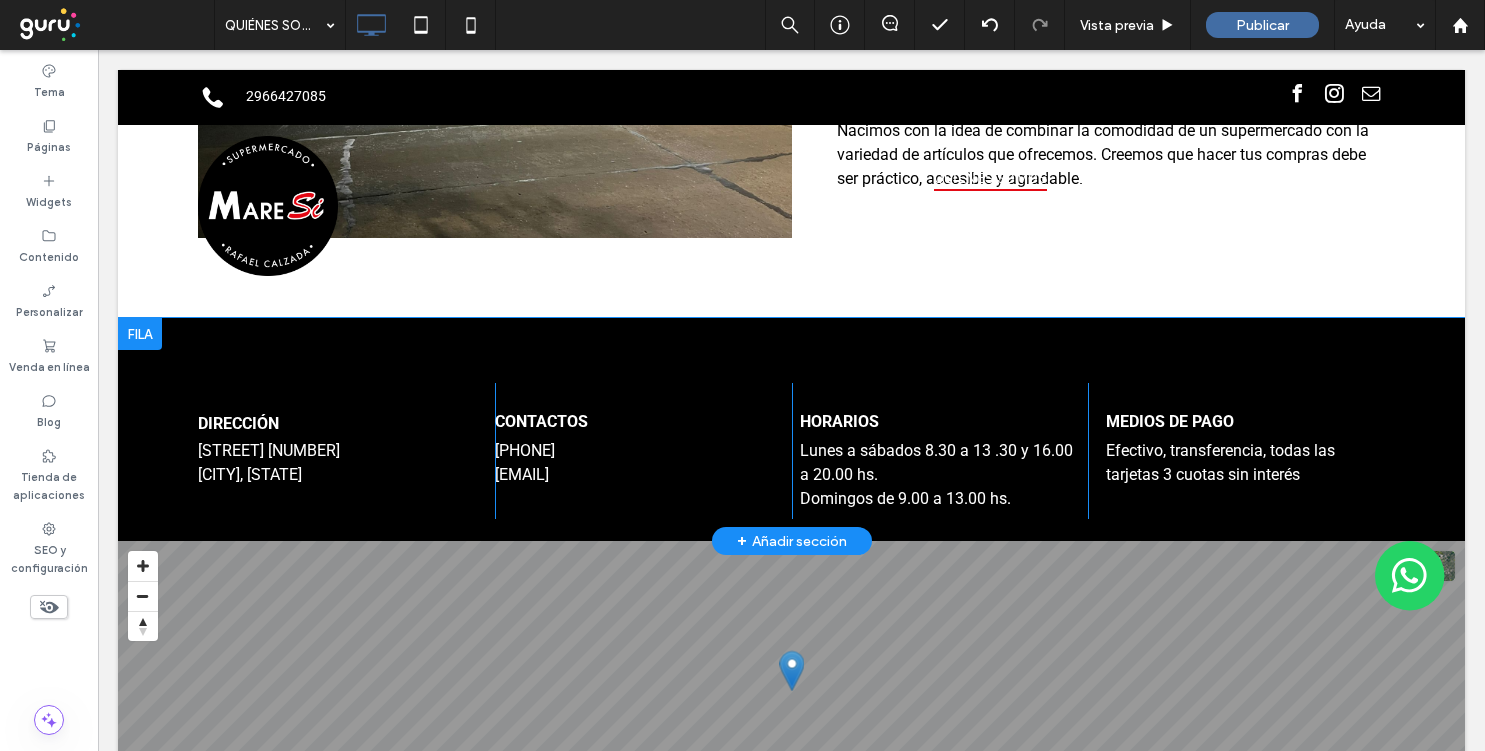 click on "DIRECCIÓN   San Martín 2965 Rafael Calzada, Buenos Aires Click To Paste
CONTACTOS   +54 9 11 5589-6422 maresi10@hotmail.com Click To Paste
horarios   Click To Paste     Lunes a sábados 8.30 a 13 .30 y 16.00 a 20.00 hs.   Domingos de 9.00 a 13.00 hs.
MEDIOS DE PAGO   Efectivo, transferencia, todas las tarjetas 3 cuotas sin interés  Click To Paste
+ Añadir sección" at bounding box center [791, 429] 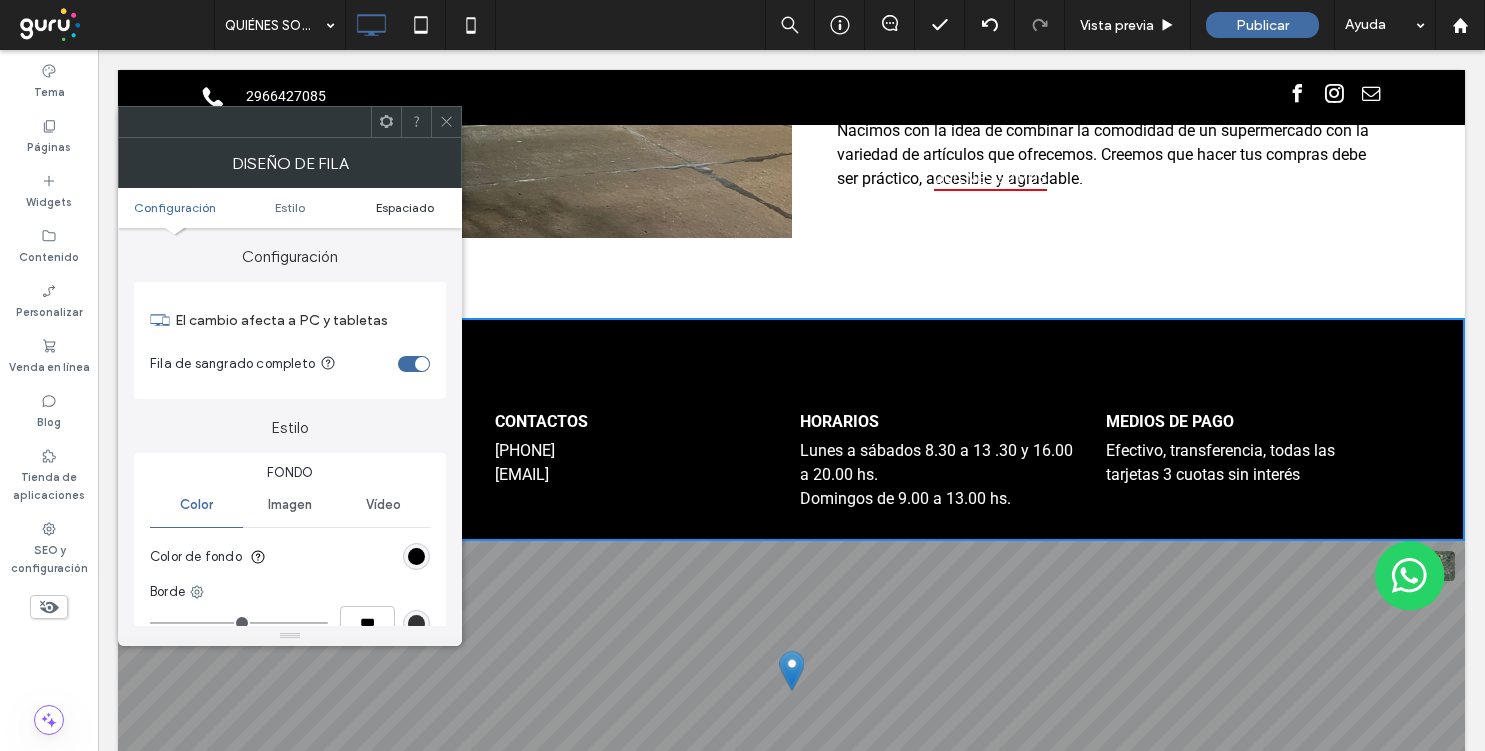 click on "Espaciado" at bounding box center [405, 207] 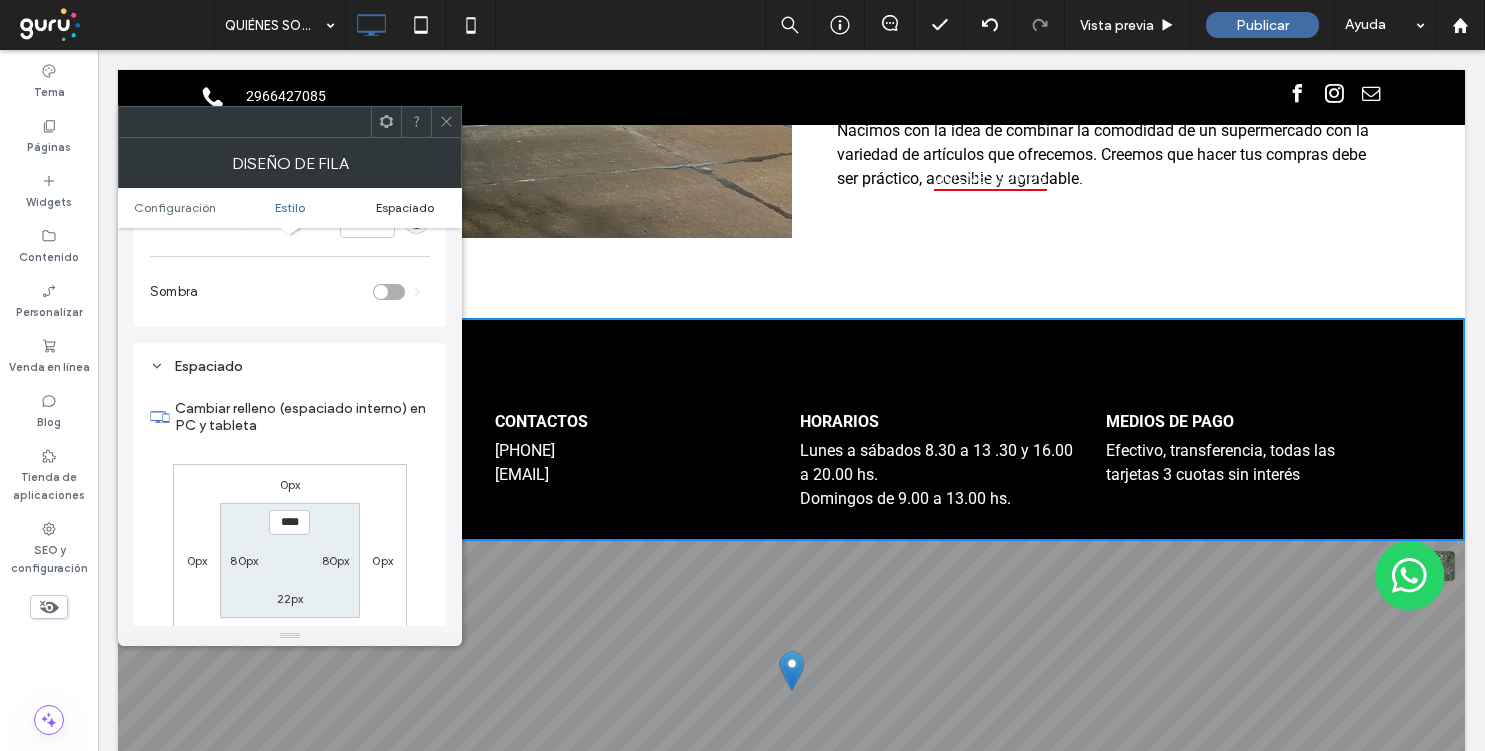 scroll, scrollTop: 503, scrollLeft: 0, axis: vertical 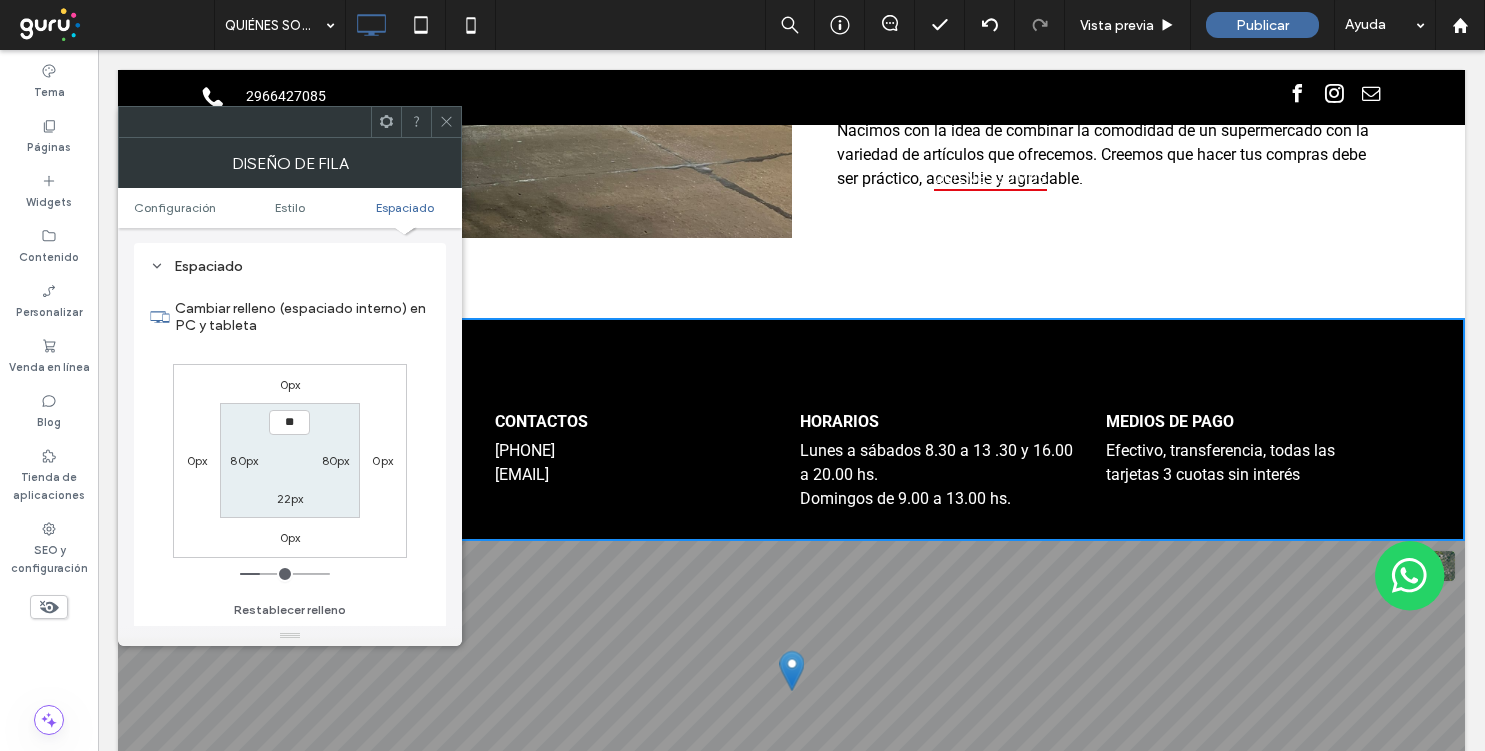 type on "****" 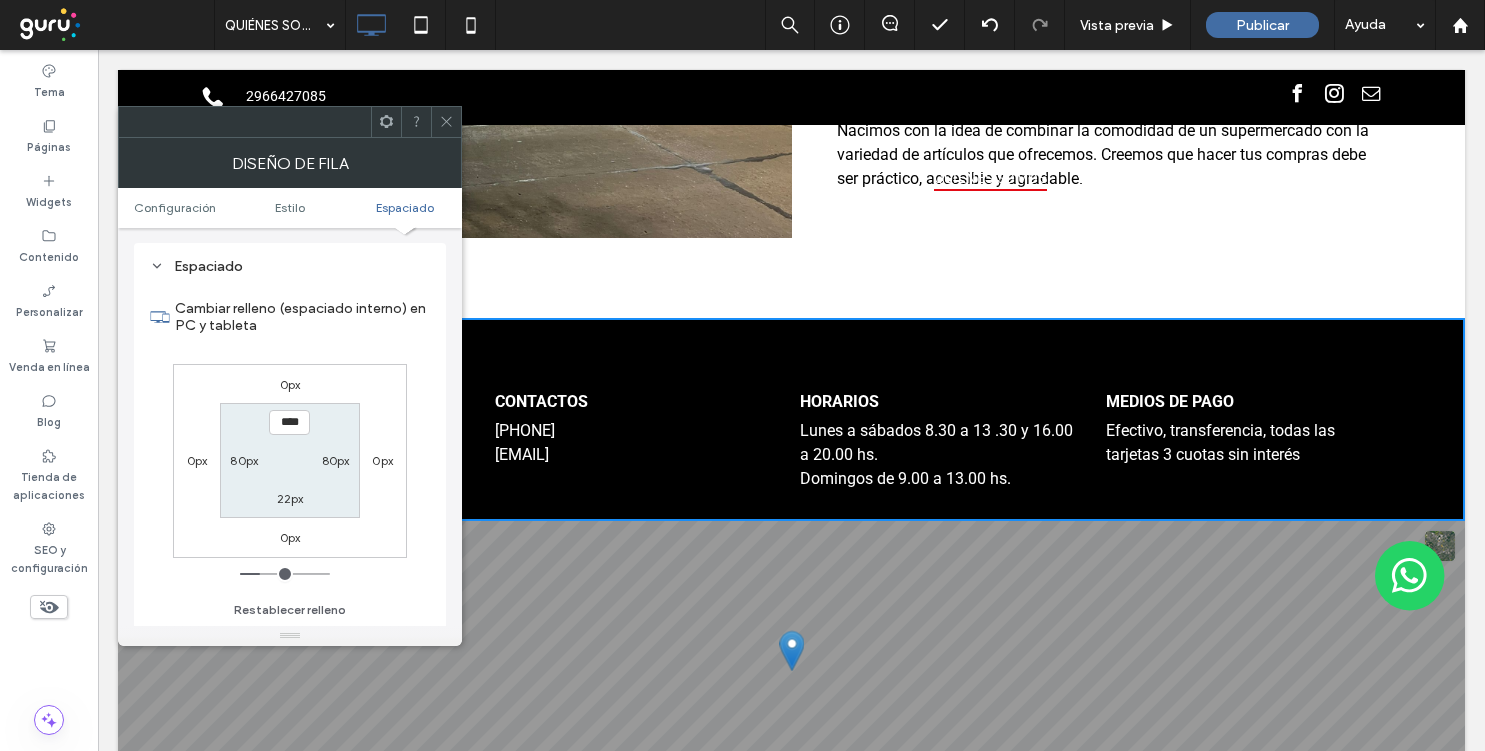 click on "0px 0px 0px 0px **** 80px 22px 80px" at bounding box center [290, 461] 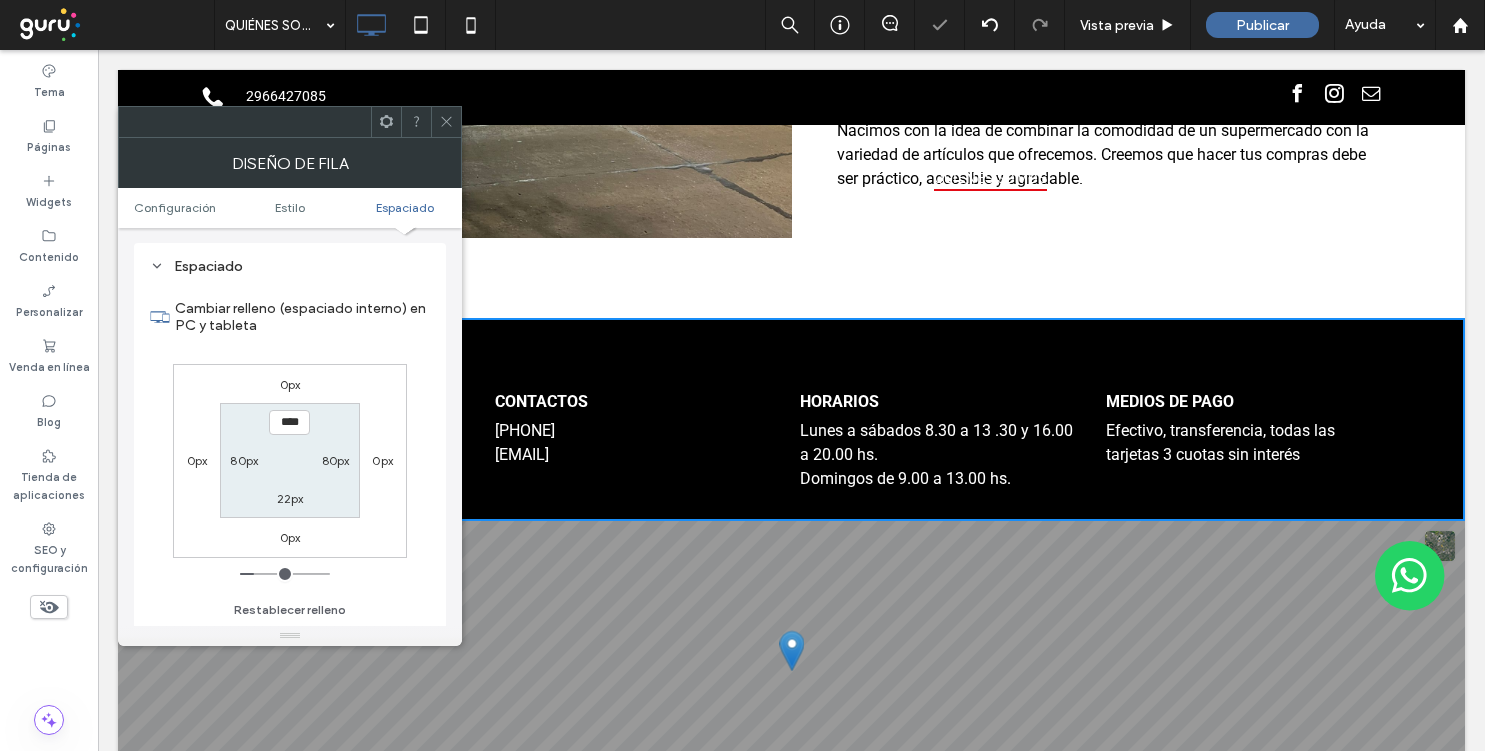 click 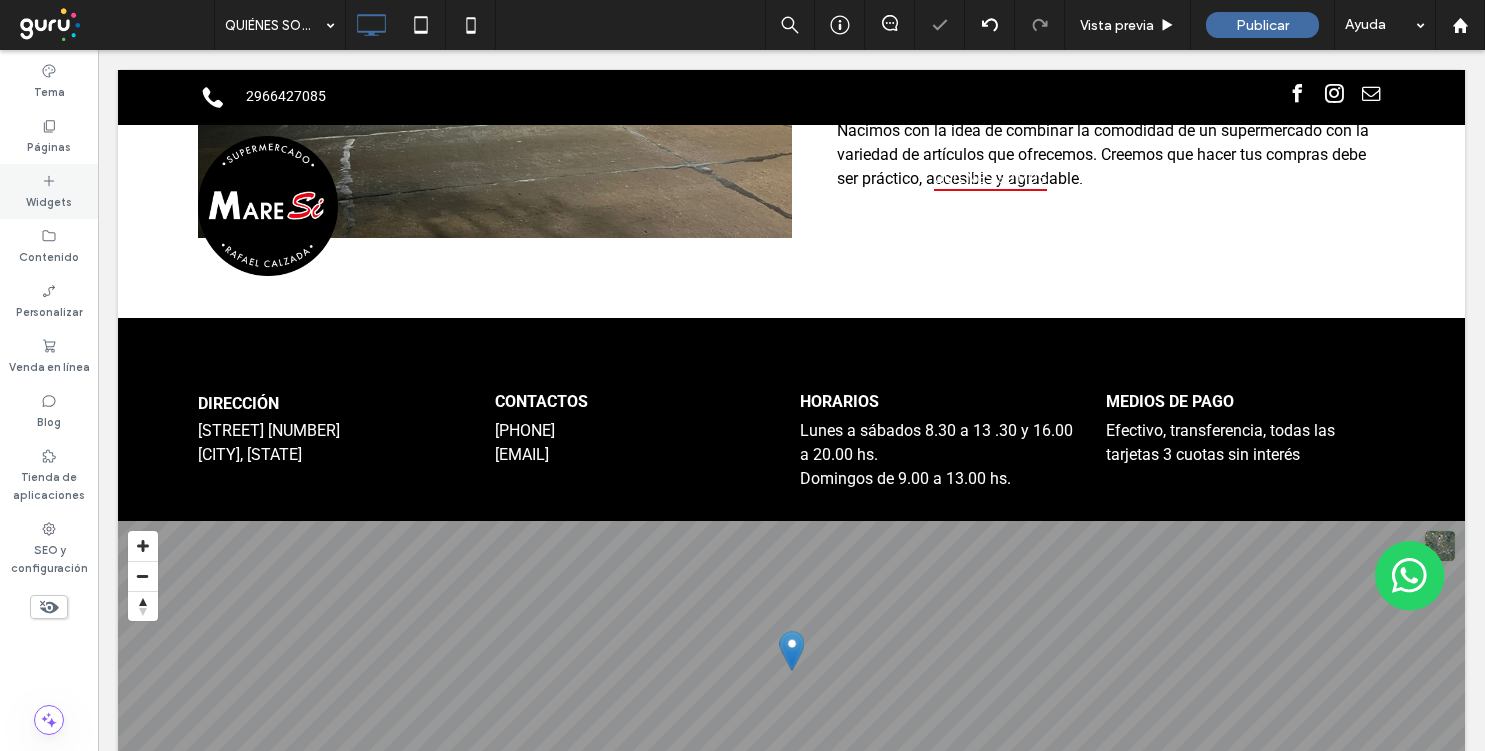 click on "Widgets" at bounding box center (49, 200) 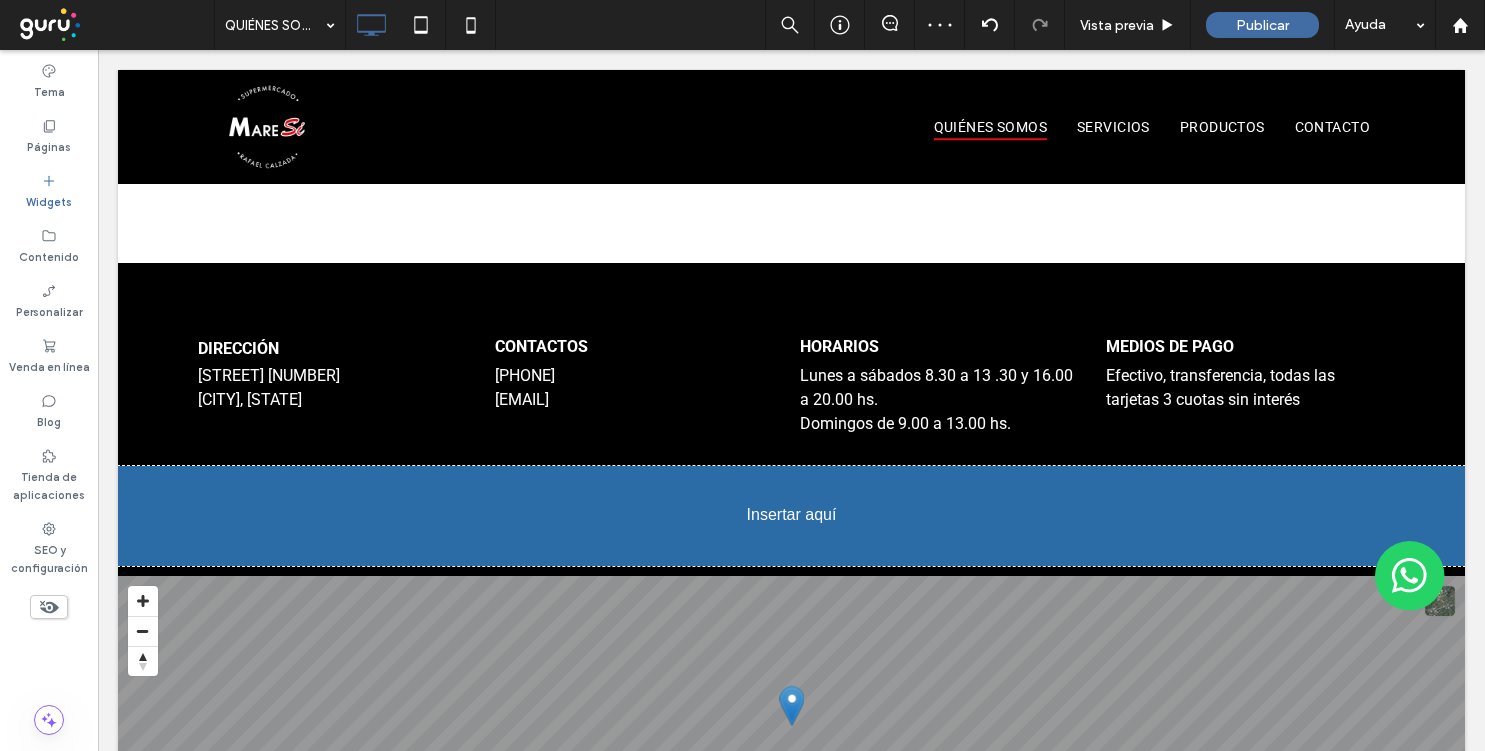 scroll, scrollTop: 1343, scrollLeft: 0, axis: vertical 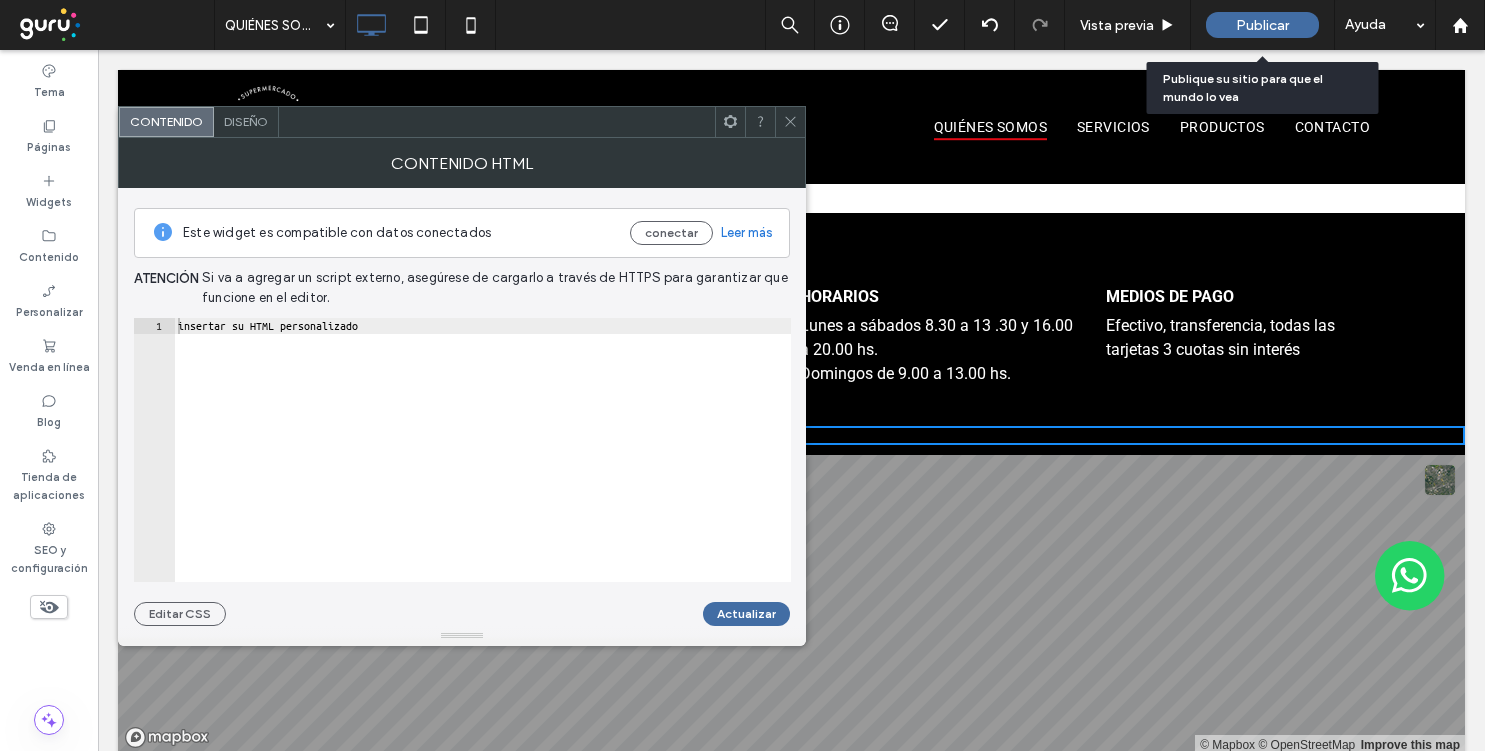 drag, startPoint x: 160, startPoint y: 408, endPoint x: 1285, endPoint y: 10, distance: 1193.3269 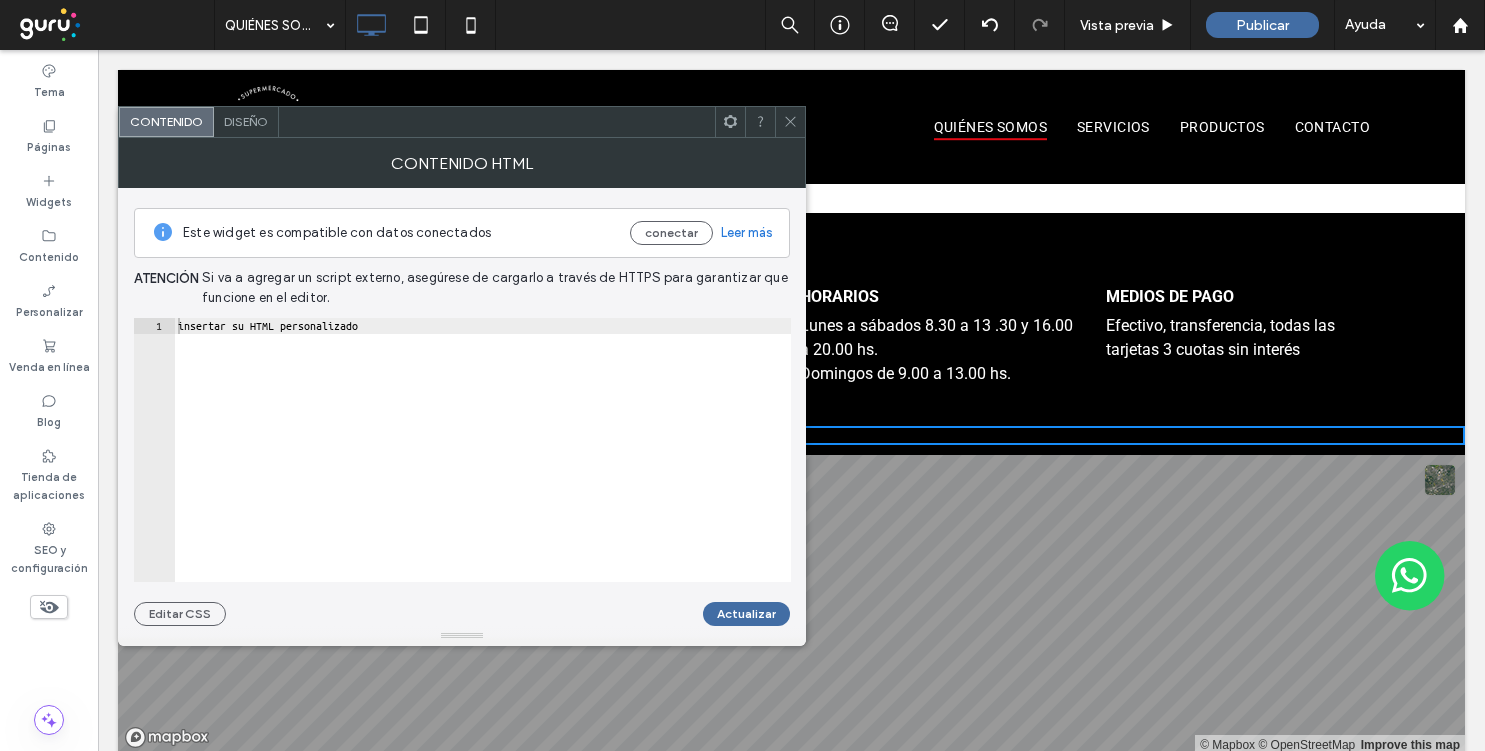 click on "insertar su HTML personalizado" at bounding box center (482, 466) 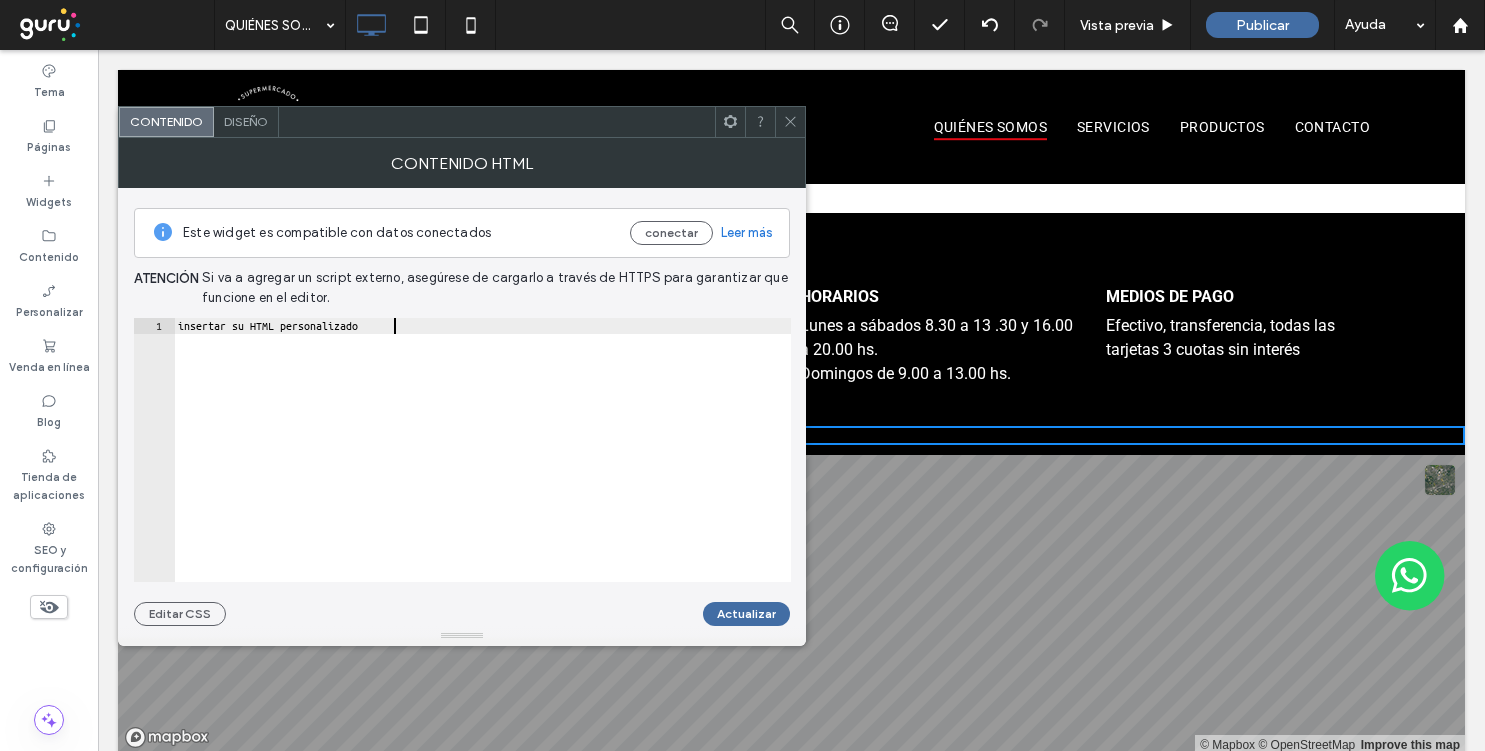 click on "insertar su HTML personalizado" at bounding box center (482, 466) 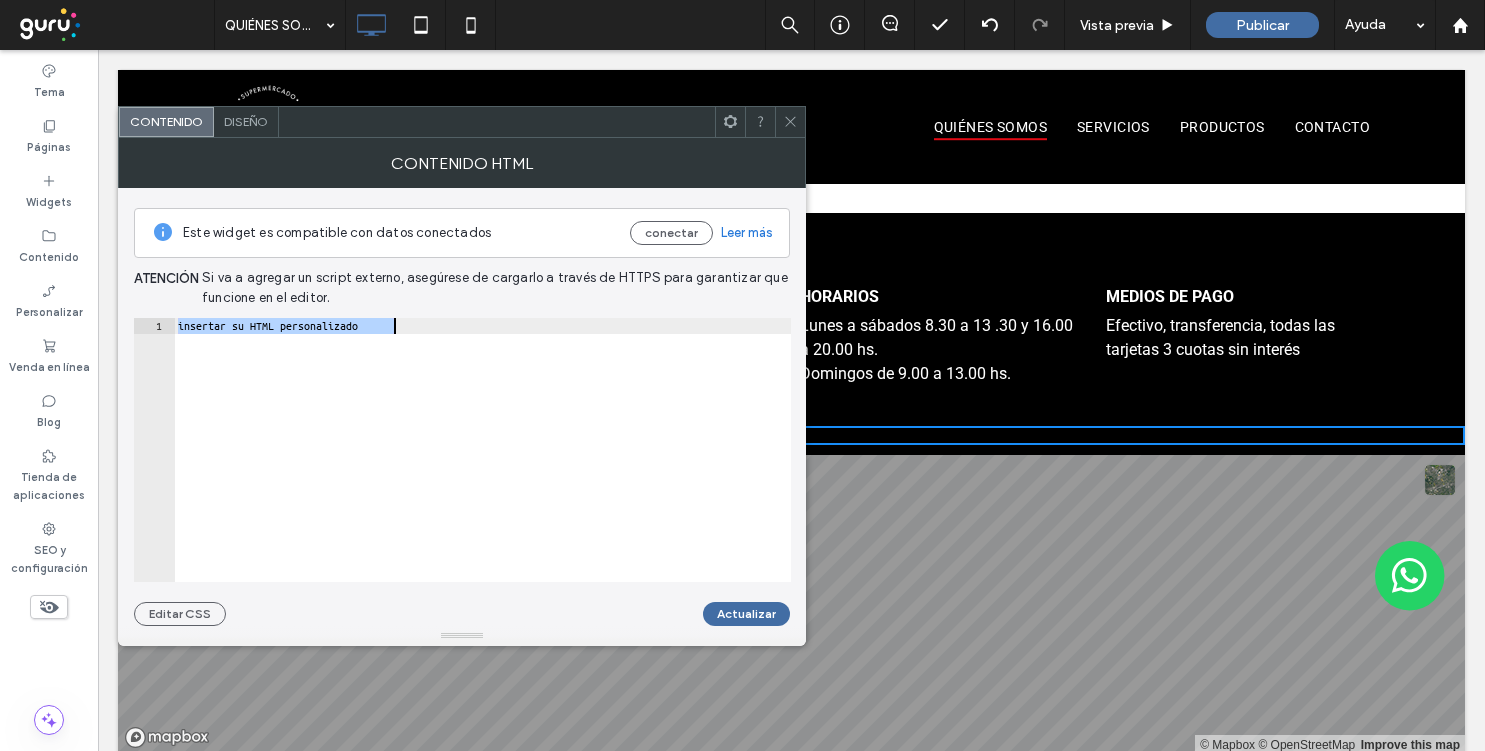 click on "insertar su HTML personalizado" at bounding box center (482, 466) 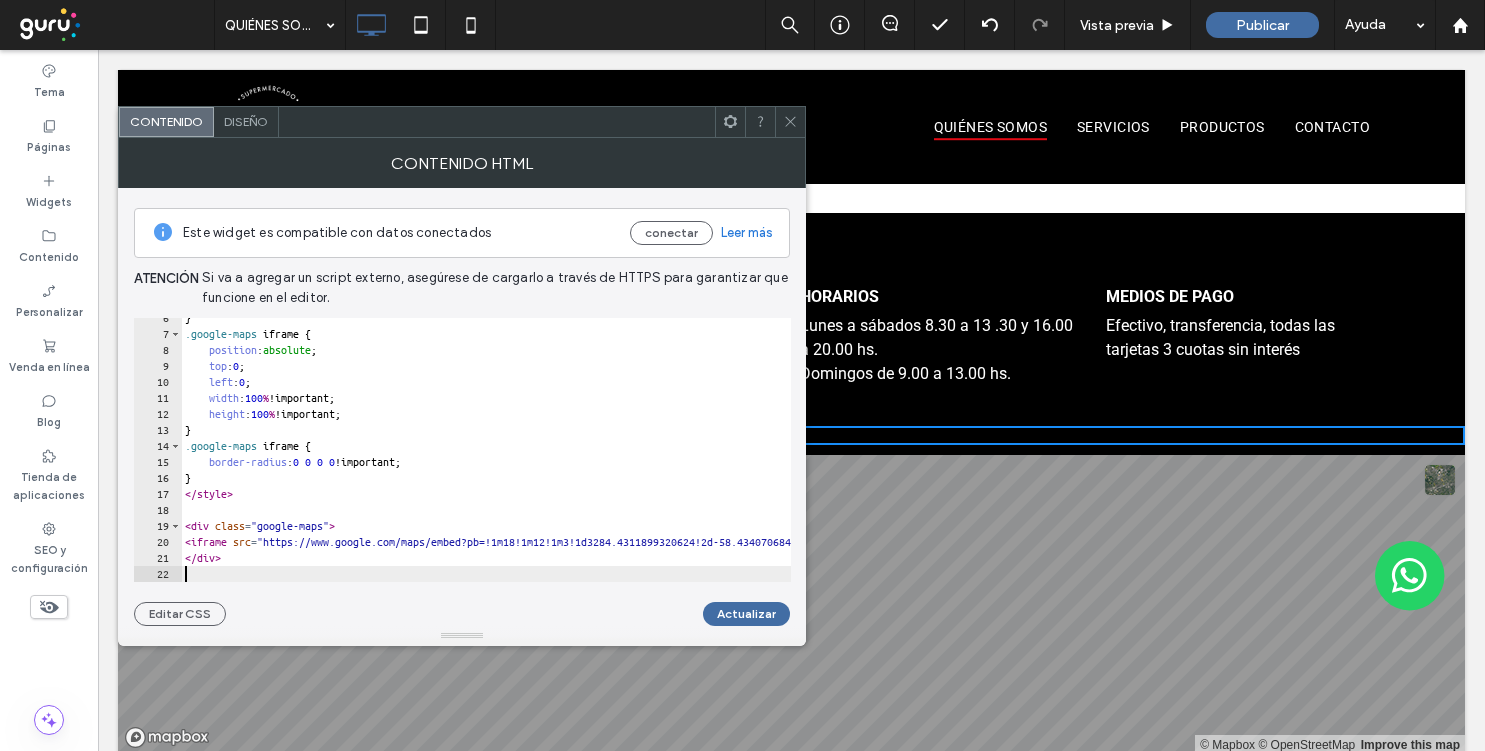 click on "} .google-maps   iframe   {      position :  absolute ;      top :  0 ;      left :  0 ;      width :  100 %  !important;      height :  100 %  !important; } .google-maps   iframe   {      border-radius :  0   0   0   0  !important; } </ style > < div   class = "google-maps" > < iframe   src = "https://www.google.com/maps/embed?pb=!1m18!1m12!1m3!1d3284.4311899320624!2d-58.43407068429079!3d-34.593256564452666!2m3!1f0!2f0!3f0!3m2!1i1024!2i768!4f13.1!3m3!1m2!1s0x0%3A0x0!2zMzTCsDM1JzM1LjciUyA1OMKwMjUnNTQuOCJX!5e0!3m2!1ses!2sar!4v1463762186973"   width = "600"   height = "450"   frameborder = "0"   style = "border:0"   allowfullscreen > </ iframe > </ div >" at bounding box center (1431, 458) 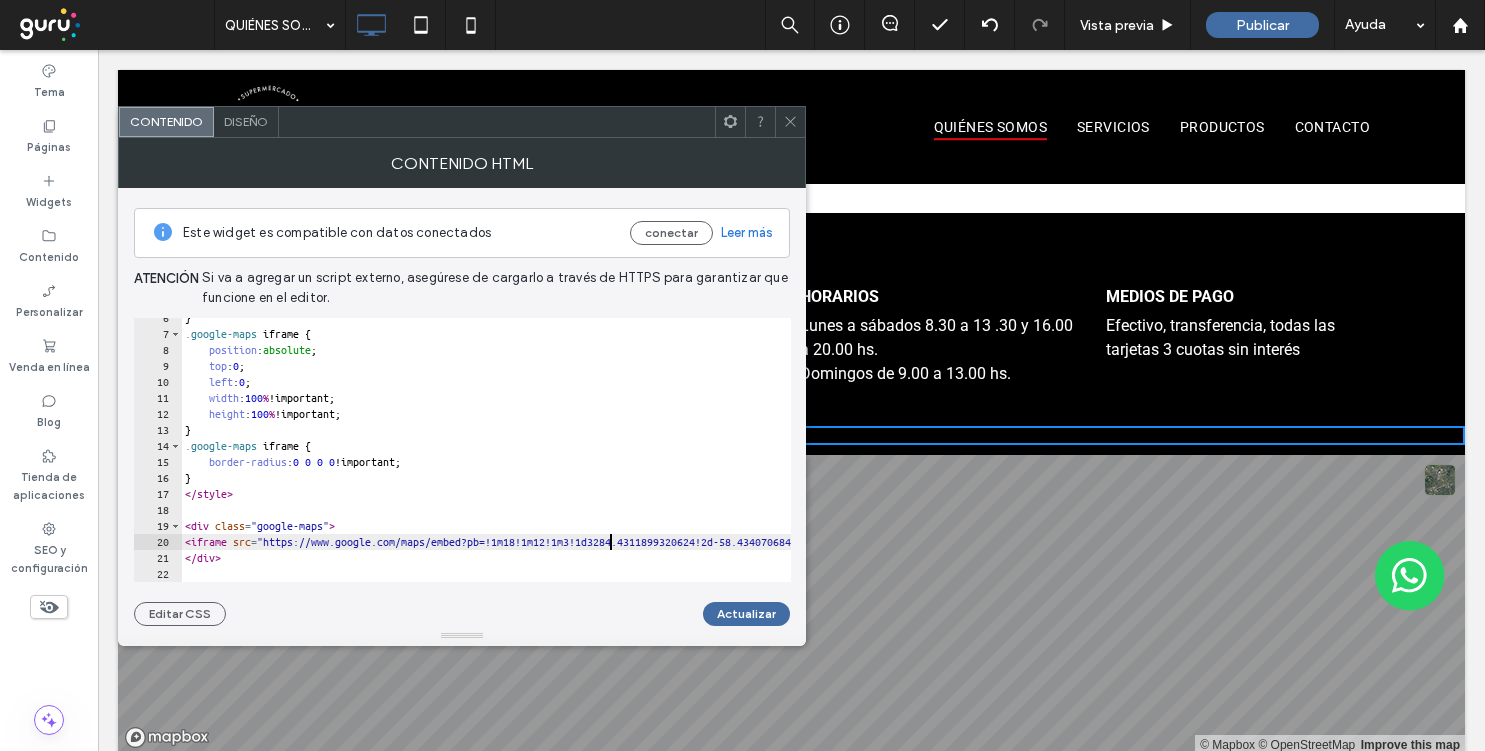 click on "} .google-maps   iframe   {      position :  absolute ;      top :  0 ;      left :  0 ;      width :  100 %  !important;      height :  100 %  !important; } .google-maps   iframe   {      border-radius :  0   0   0   0  !important; } </ style > < div   class = "google-maps" > < iframe   src = "https://www.google.com/maps/embed?pb=!1m18!1m12!1m3!1d3284.4311899320624!2d-58.43407068429079!3d-34.593256564452666!2m3!1f0!2f0!3f0!3m2!1i1024!2i768!4f13.1!3m3!1m2!1s0x0%3A0x0!2zMzTCsDM1JzM1LjciUyA1OMKwMjUnNTQuOCJX!5e0!3m2!1ses!2sar!4v1463762186973"   width = "600"   height = "450"   frameborder = "0"   style = "border:0"   allowfullscreen > </ iframe > </ div >" at bounding box center (1431, 458) 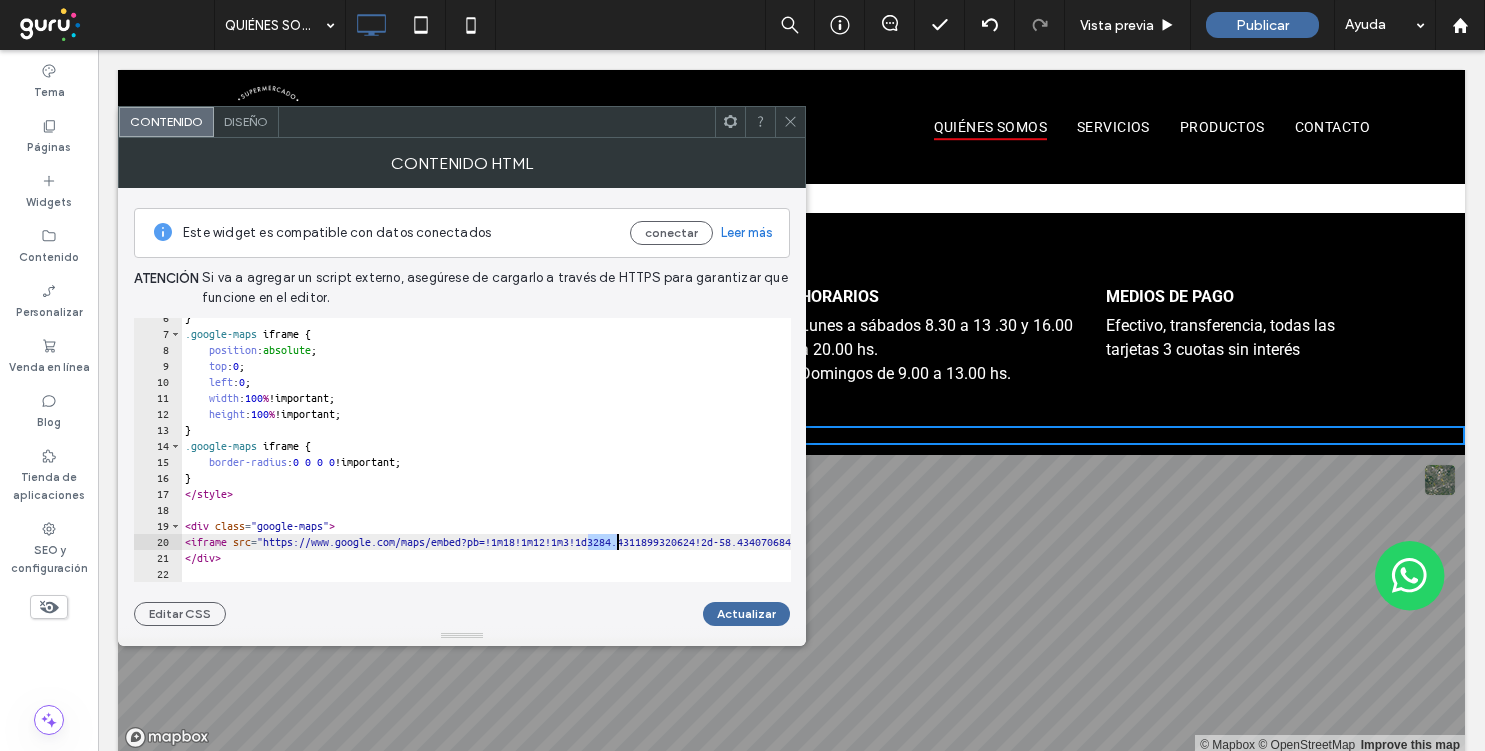 click on "} .google-maps   iframe   {      position :  absolute ;      top :  0 ;      left :  0 ;      width :  100 %  !important;      height :  100 %  !important; } .google-maps   iframe   {      border-radius :  0   0   0   0  !important; } </ style > < div   class = "google-maps" > < iframe   src = "https://www.google.com/maps/embed?pb=!1m18!1m12!1m3!1d3284.4311899320624!2d-58.43407068429079!3d-34.593256564452666!2m3!1f0!2f0!3f0!3m2!1i1024!2i768!4f13.1!3m3!1m2!1s0x0%3A0x0!2zMzTCsDM1JzM1LjciUyA1OMKwMjUnNTQuOCJX!5e0!3m2!1ses!2sar!4v1463762186973"   width = "600"   height = "450"   frameborder = "0"   style = "border:0"   allowfullscreen > </ iframe > </ div >" at bounding box center (1431, 458) 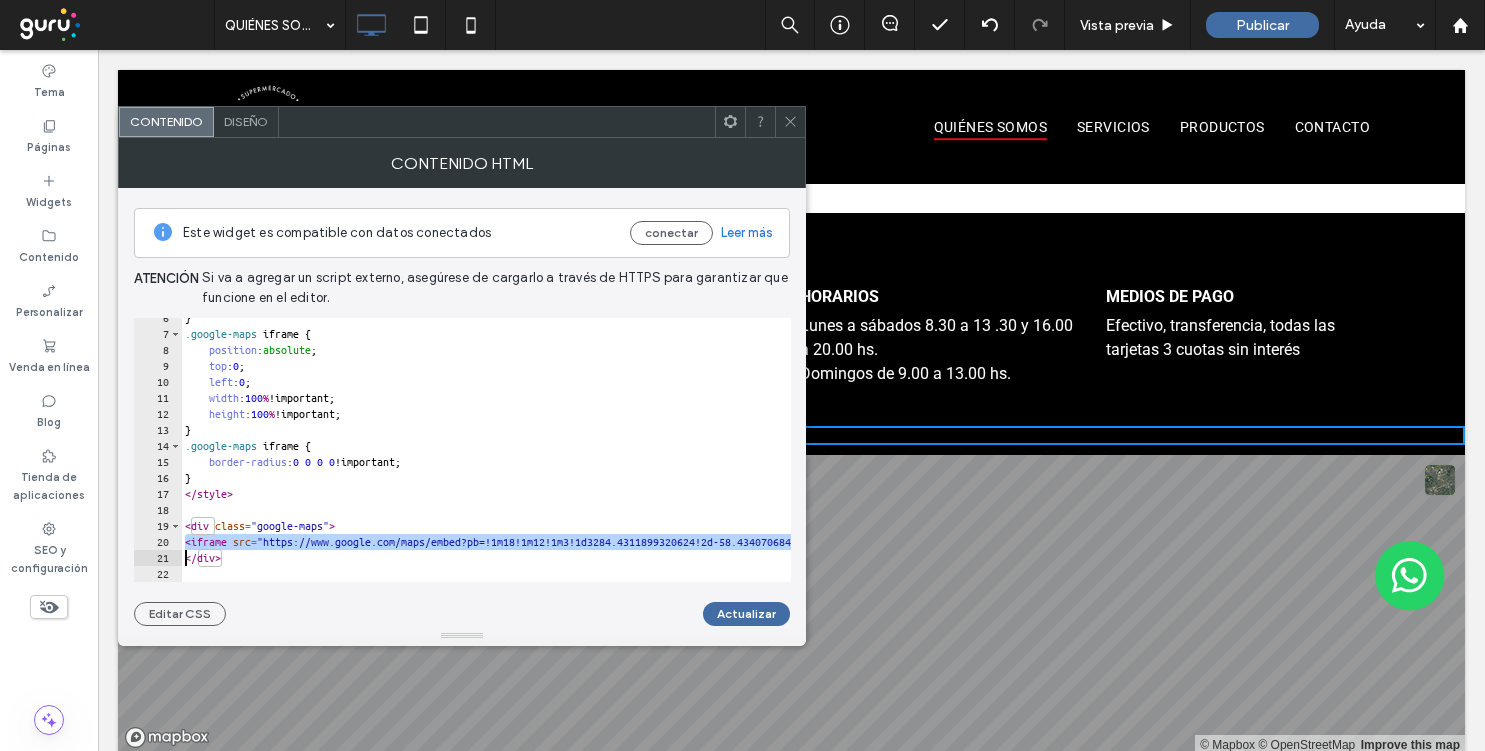 paste 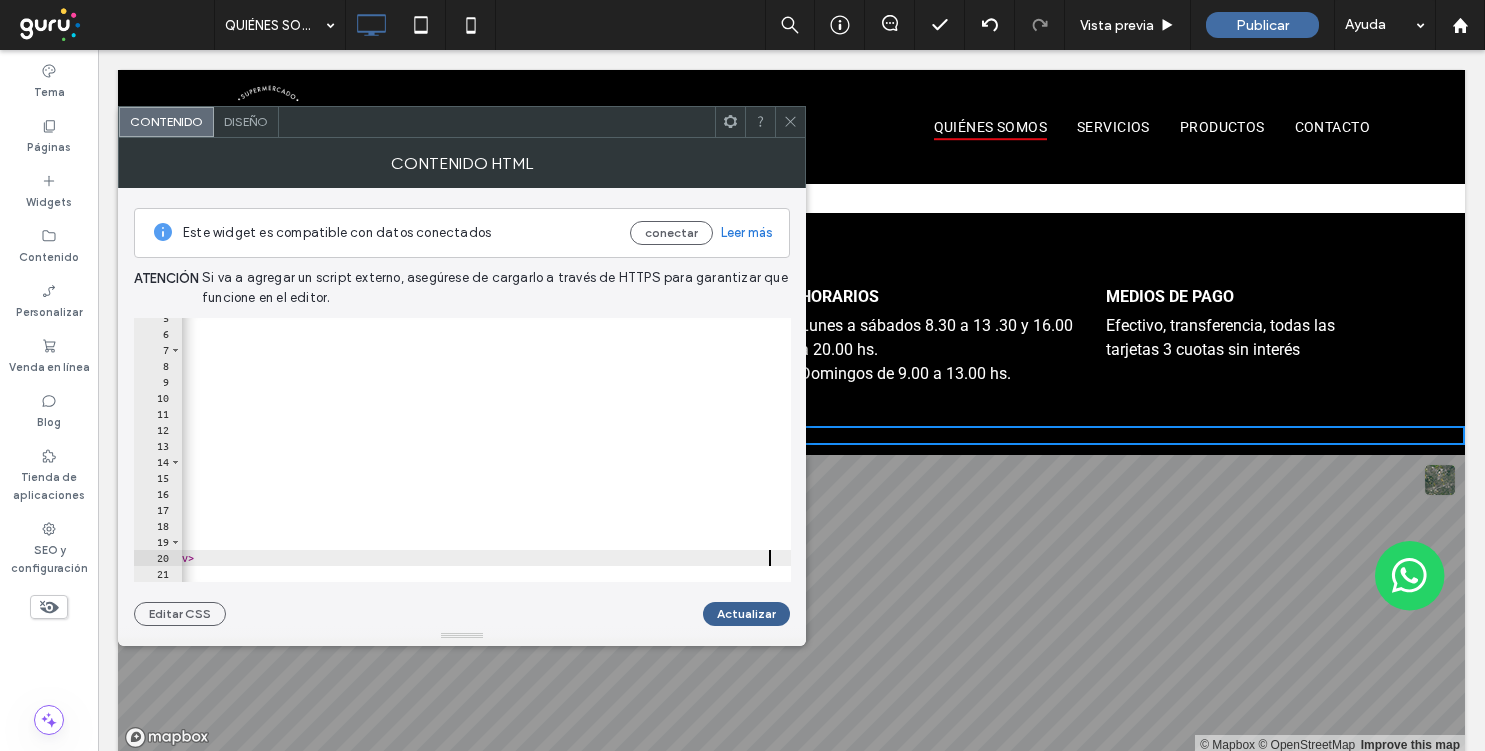 click on "Actualizar" at bounding box center [746, 614] 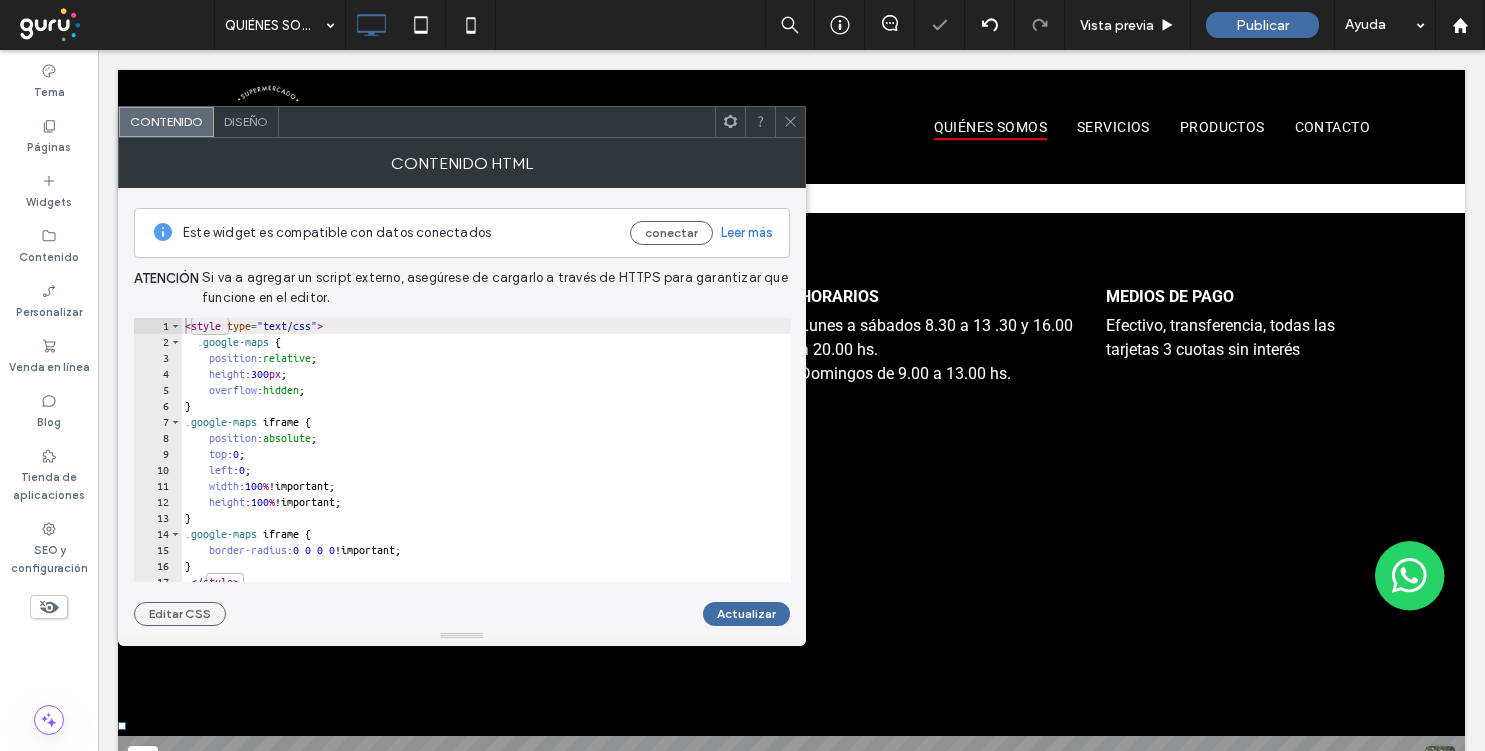 click on "Diseño" at bounding box center [246, 121] 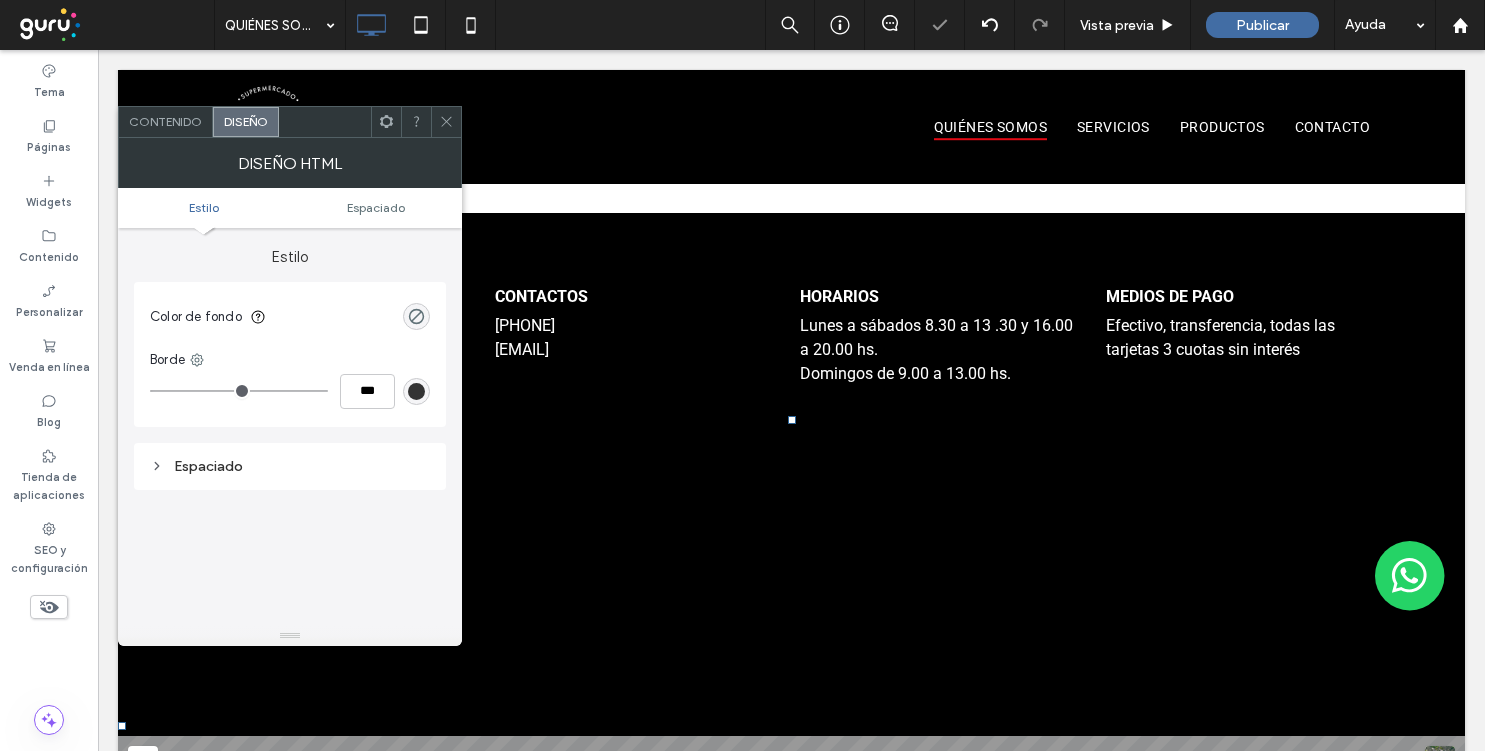 click on "Estilo Espaciado" at bounding box center [290, 208] 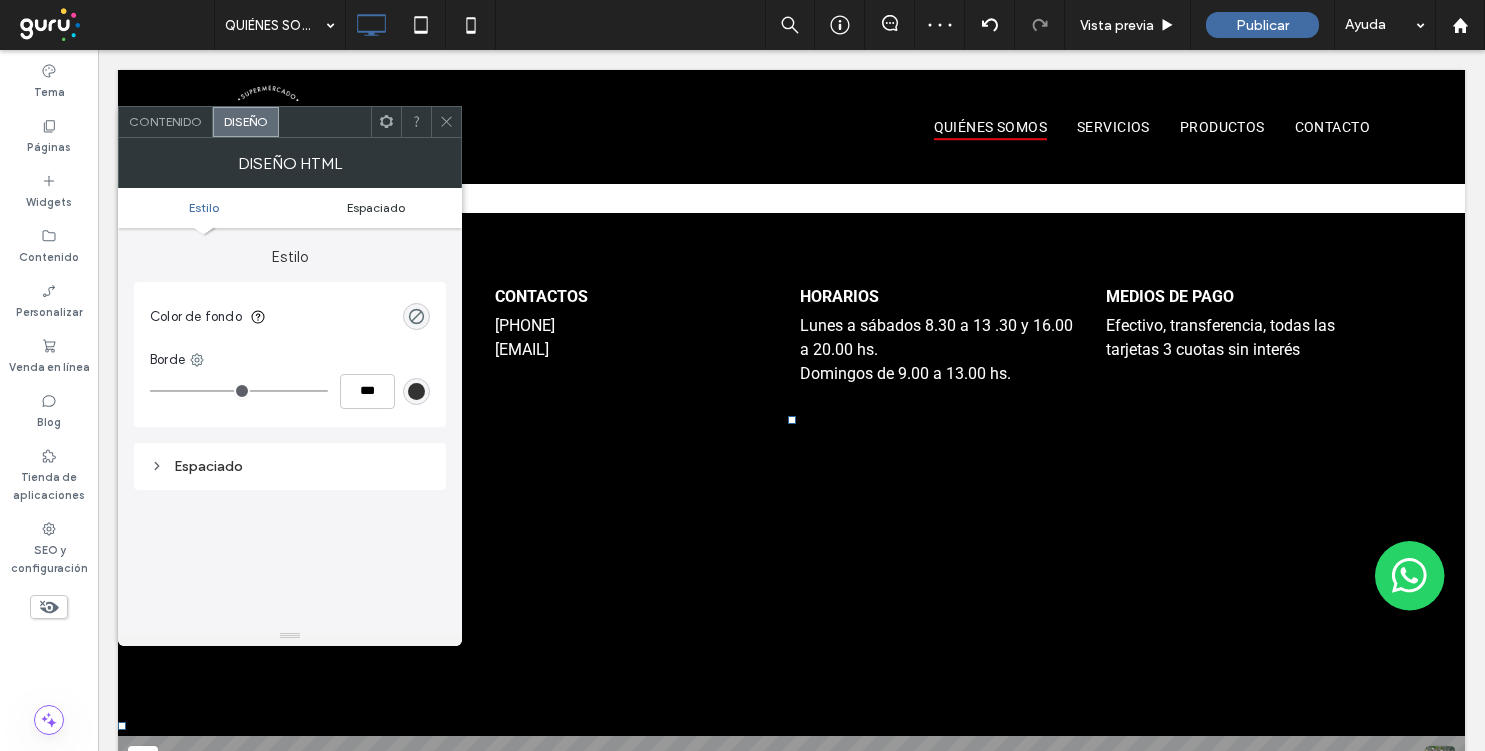 click on "Espaciado" at bounding box center [376, 207] 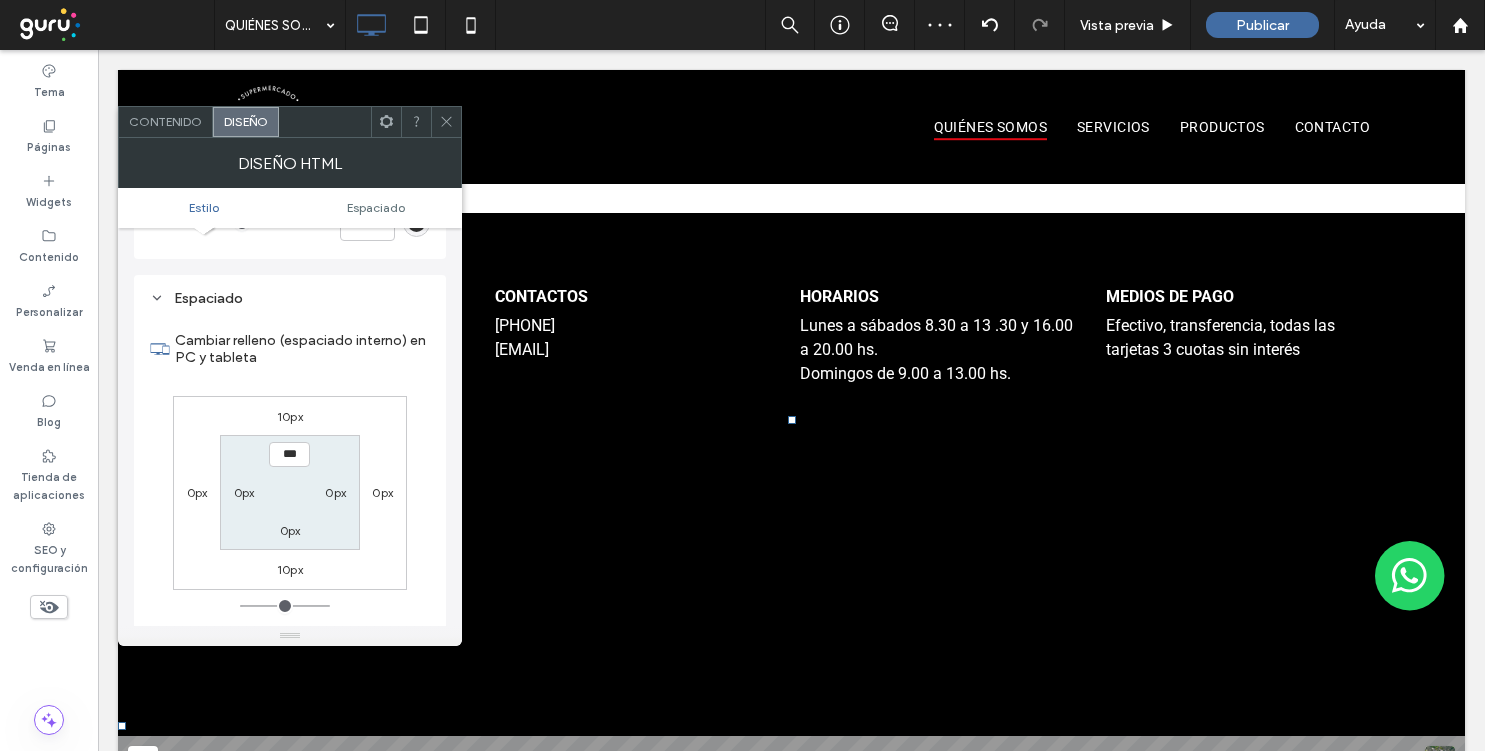 scroll, scrollTop: 200, scrollLeft: 0, axis: vertical 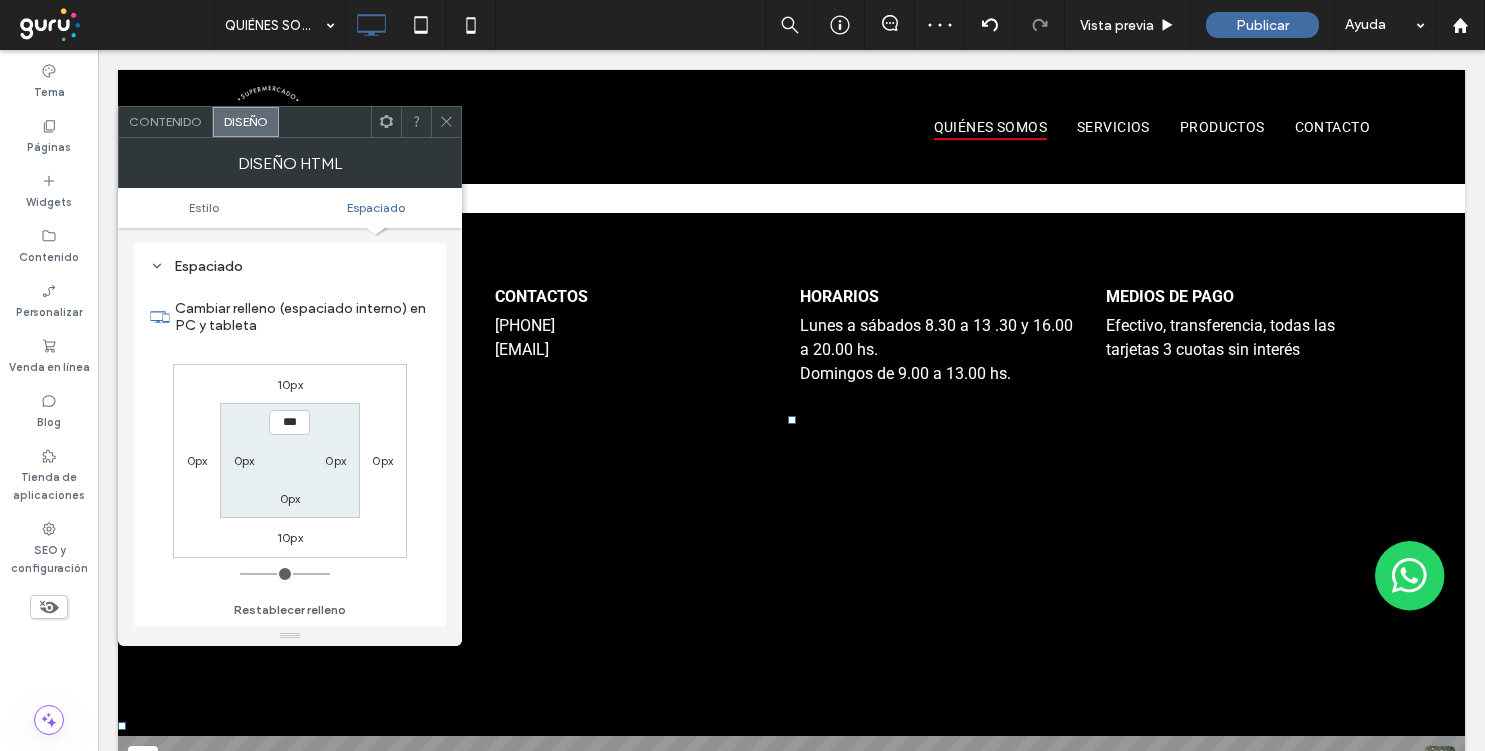 click on "10px" at bounding box center [290, 384] 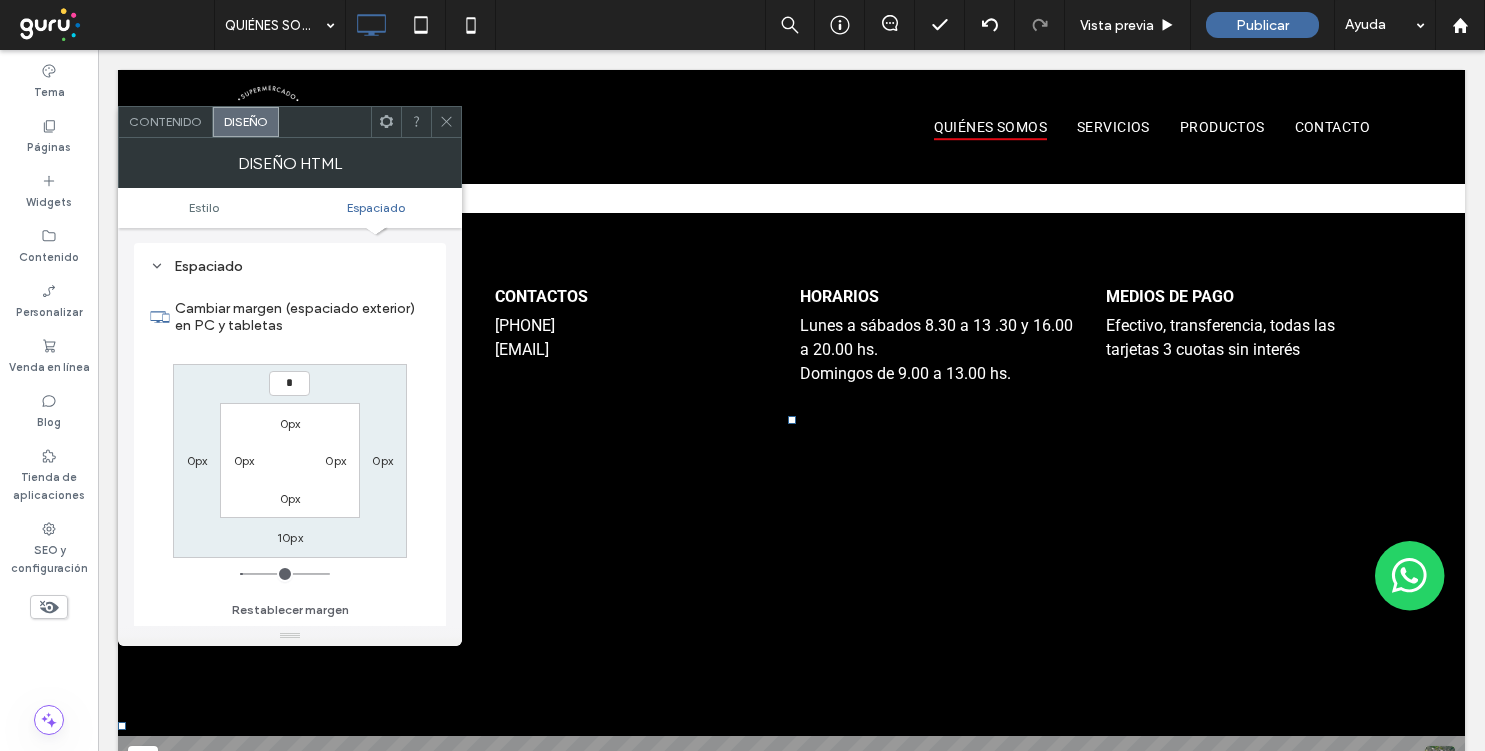 type on "*" 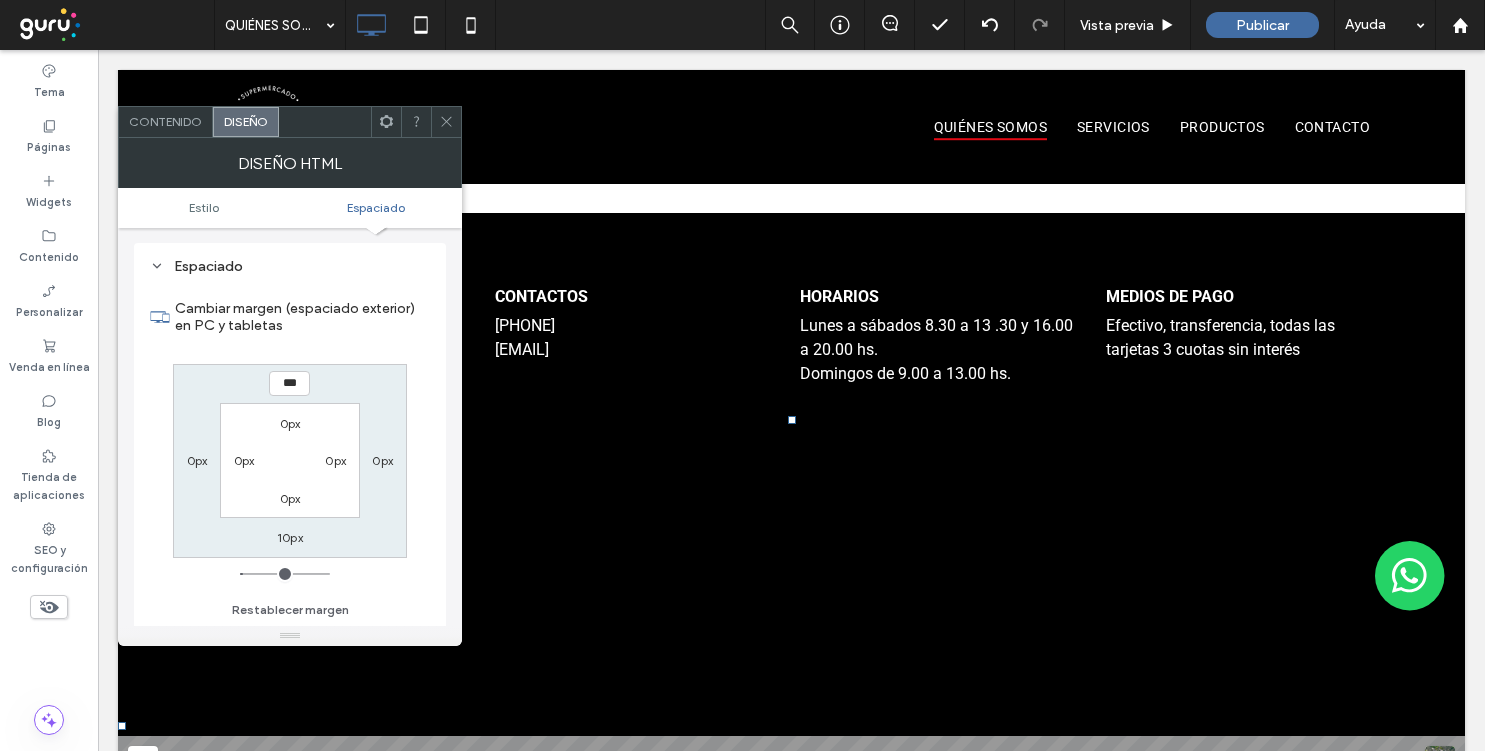 click on "10px" at bounding box center [290, 537] 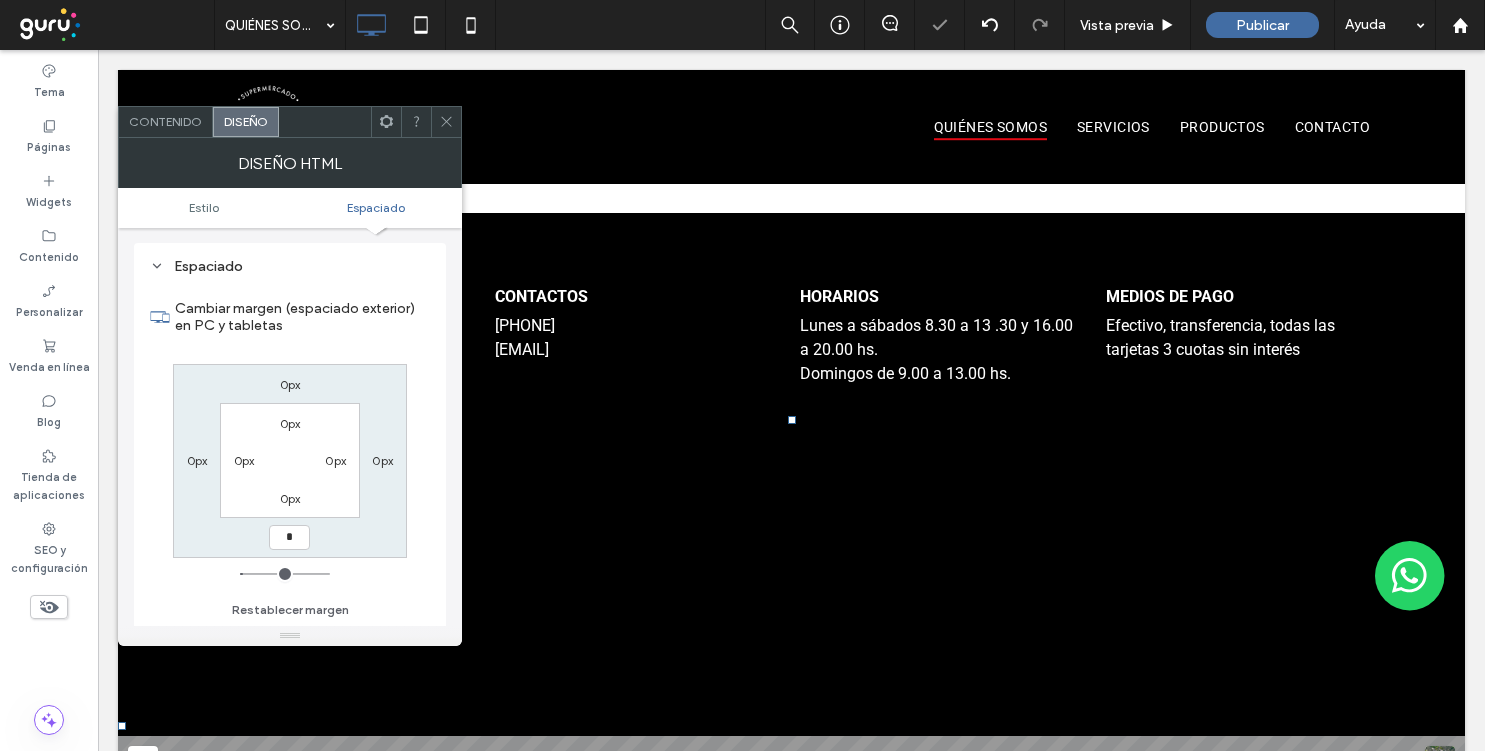 type on "*" 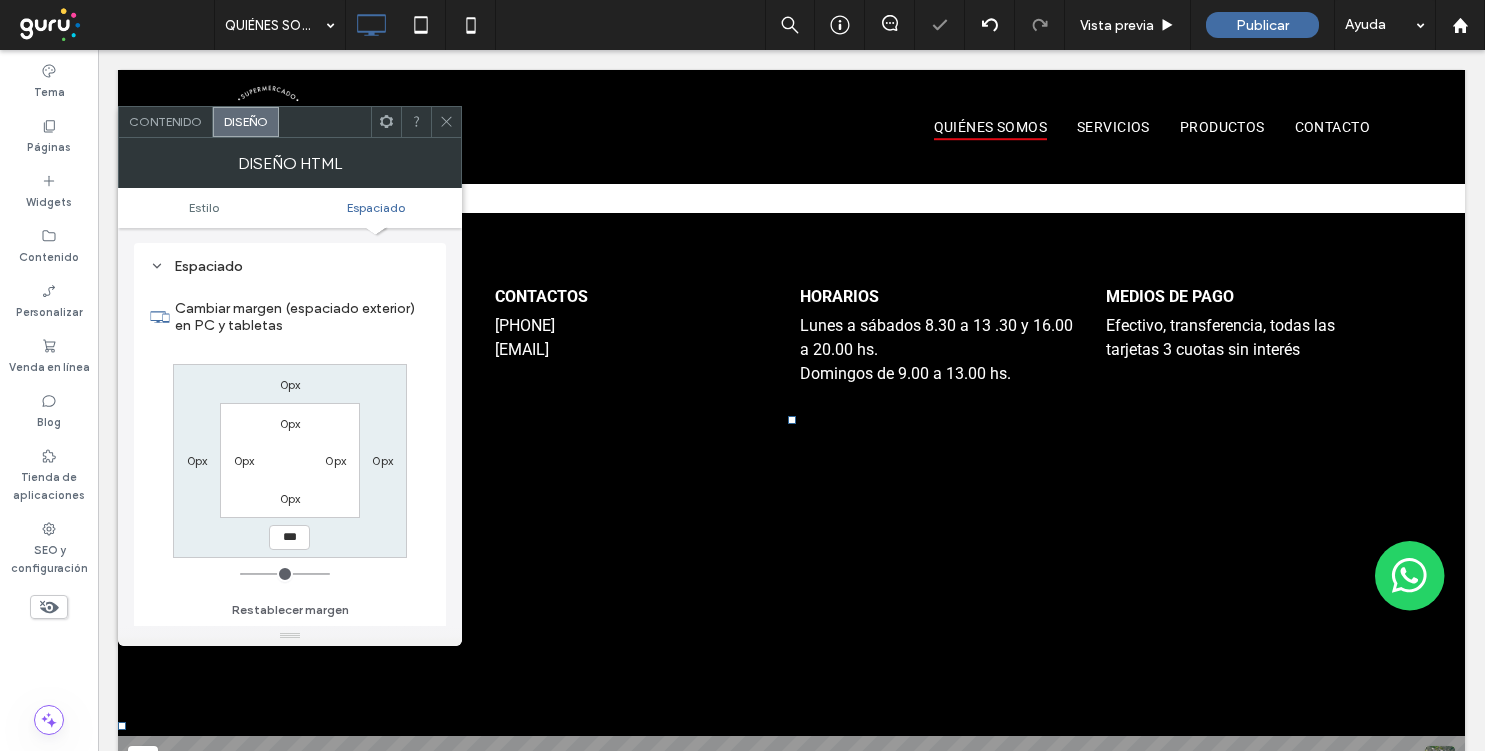 click at bounding box center [446, 122] 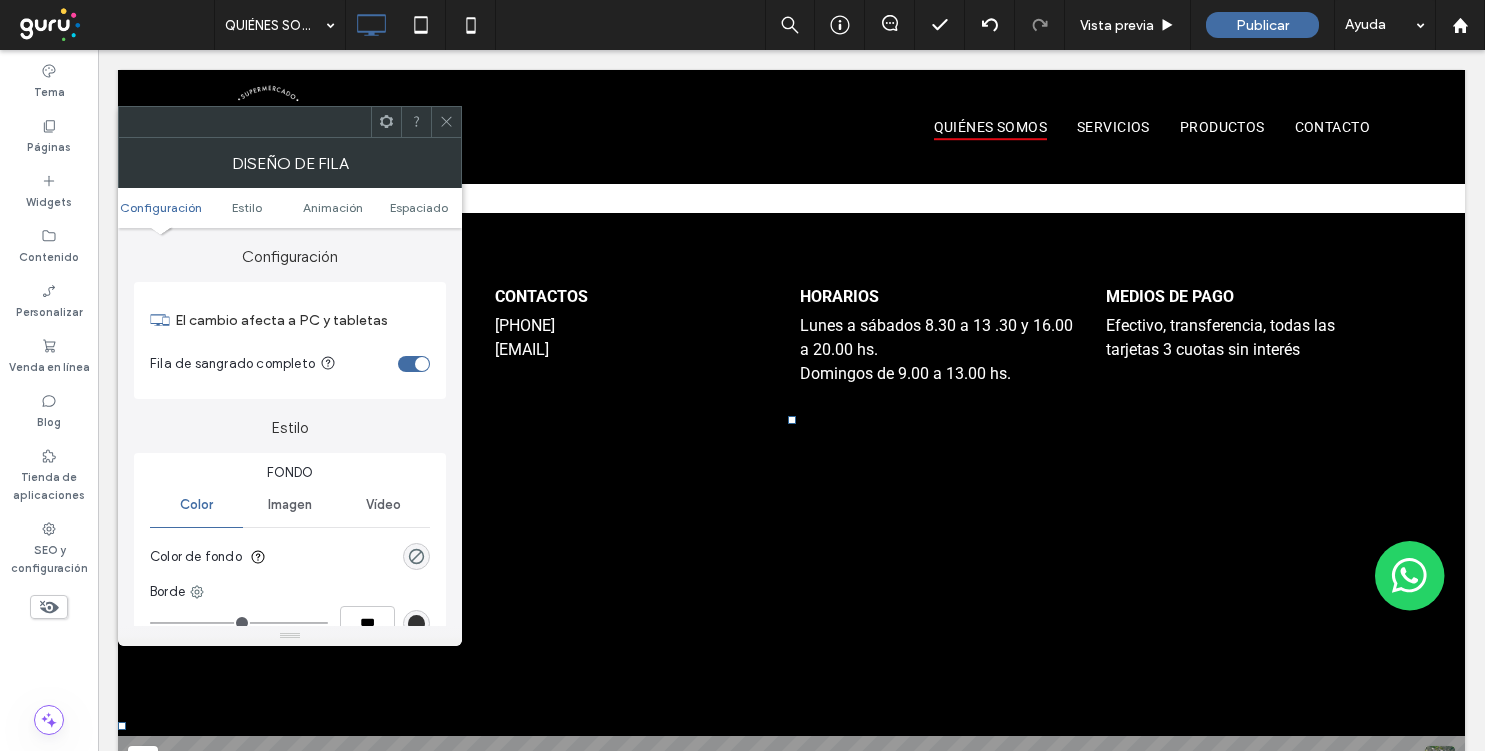 click 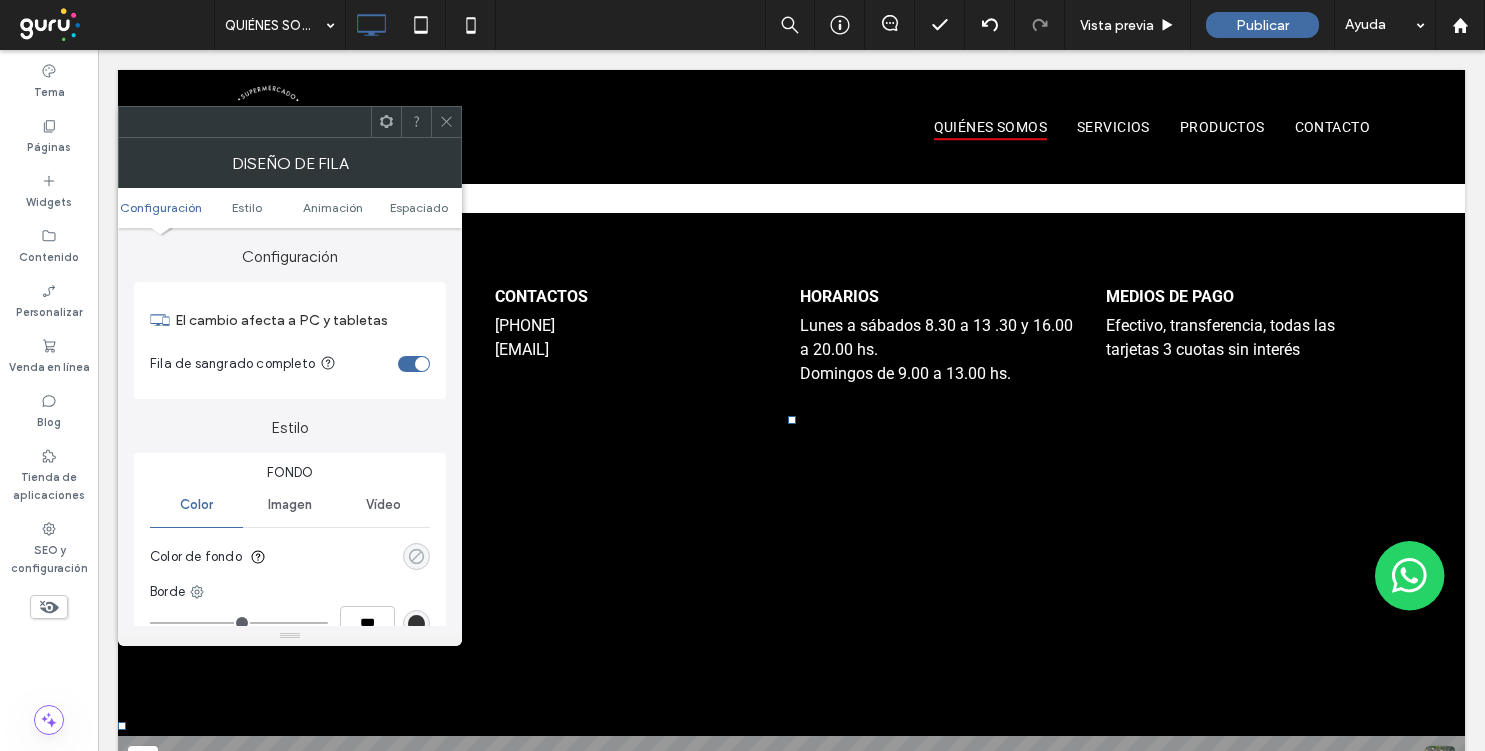 click at bounding box center [416, 556] 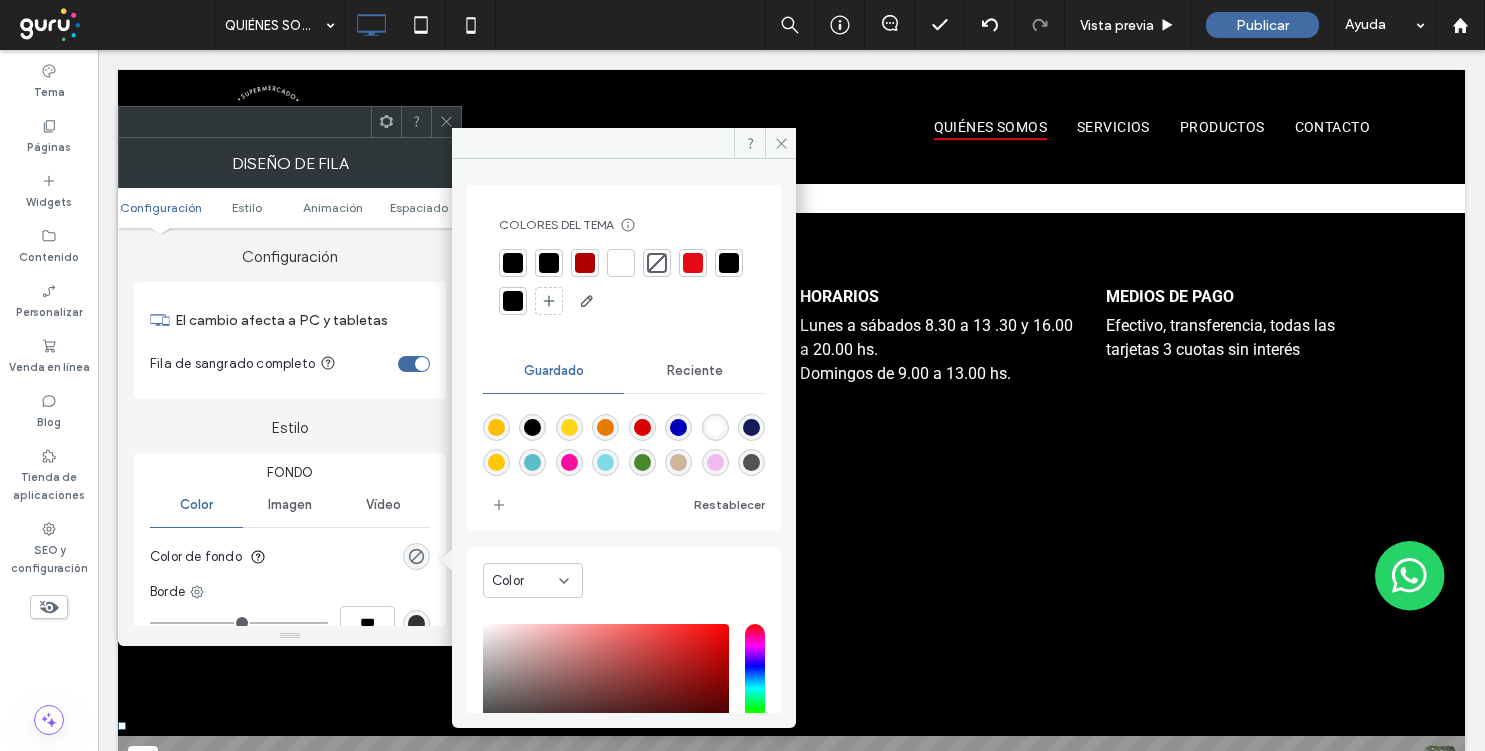click at bounding box center (624, 283) 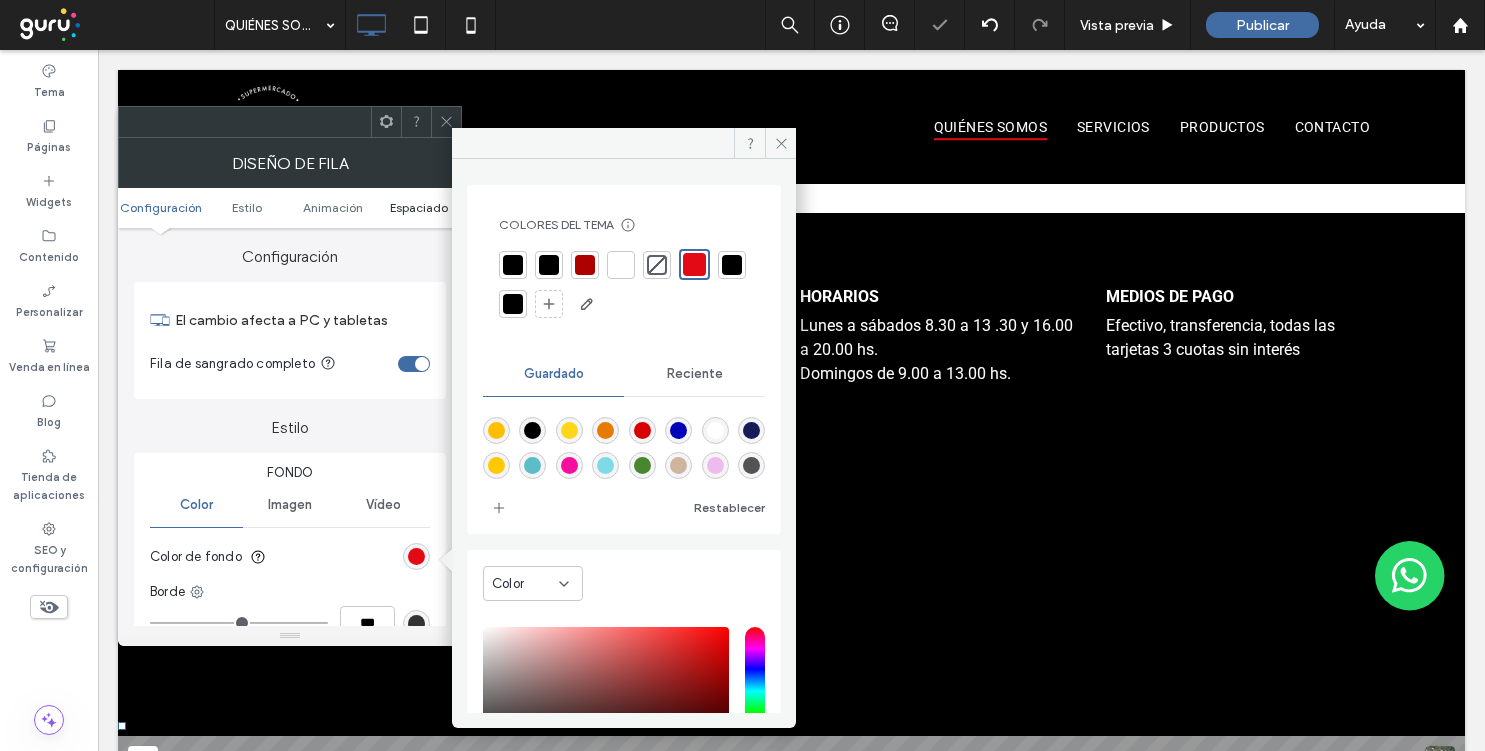 click on "Espaciado" at bounding box center (419, 207) 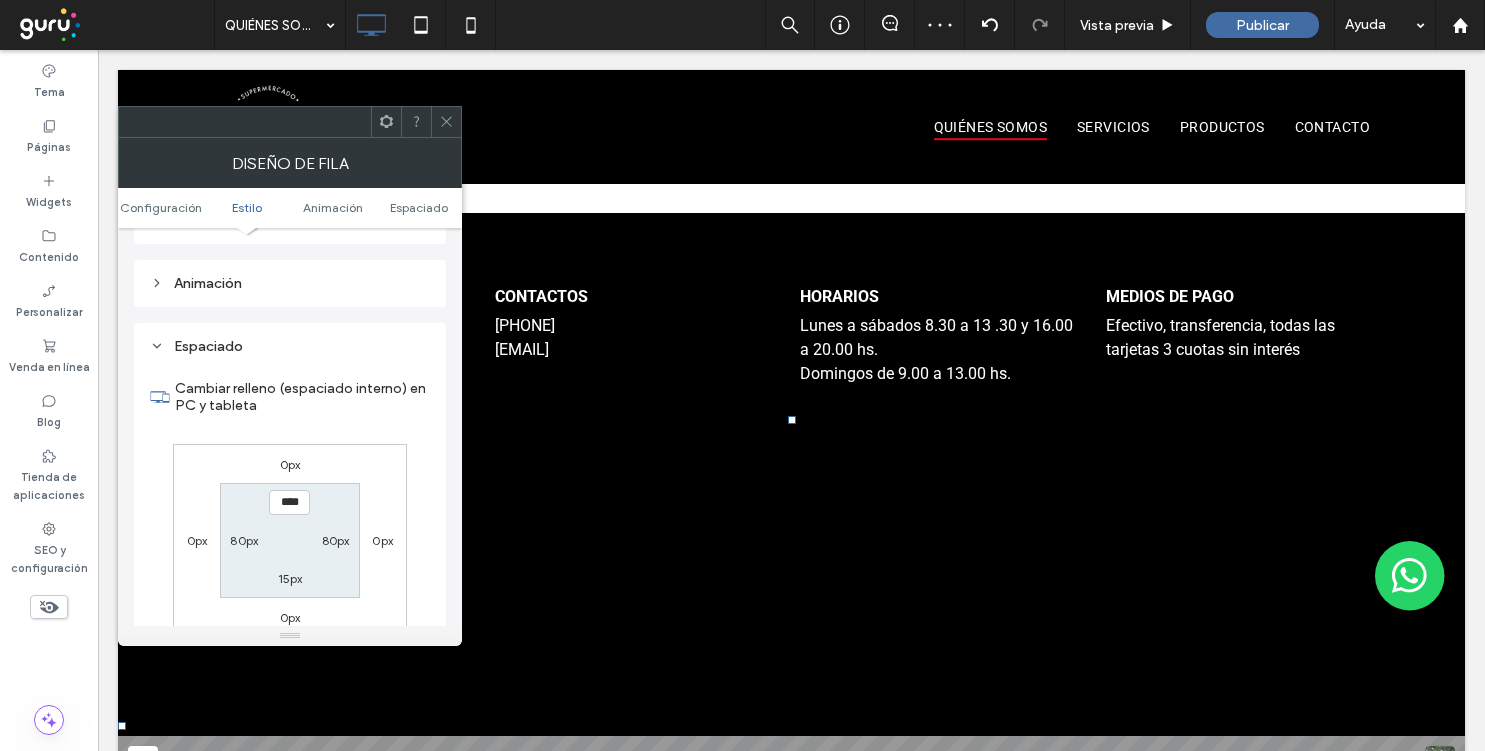 scroll, scrollTop: 566, scrollLeft: 0, axis: vertical 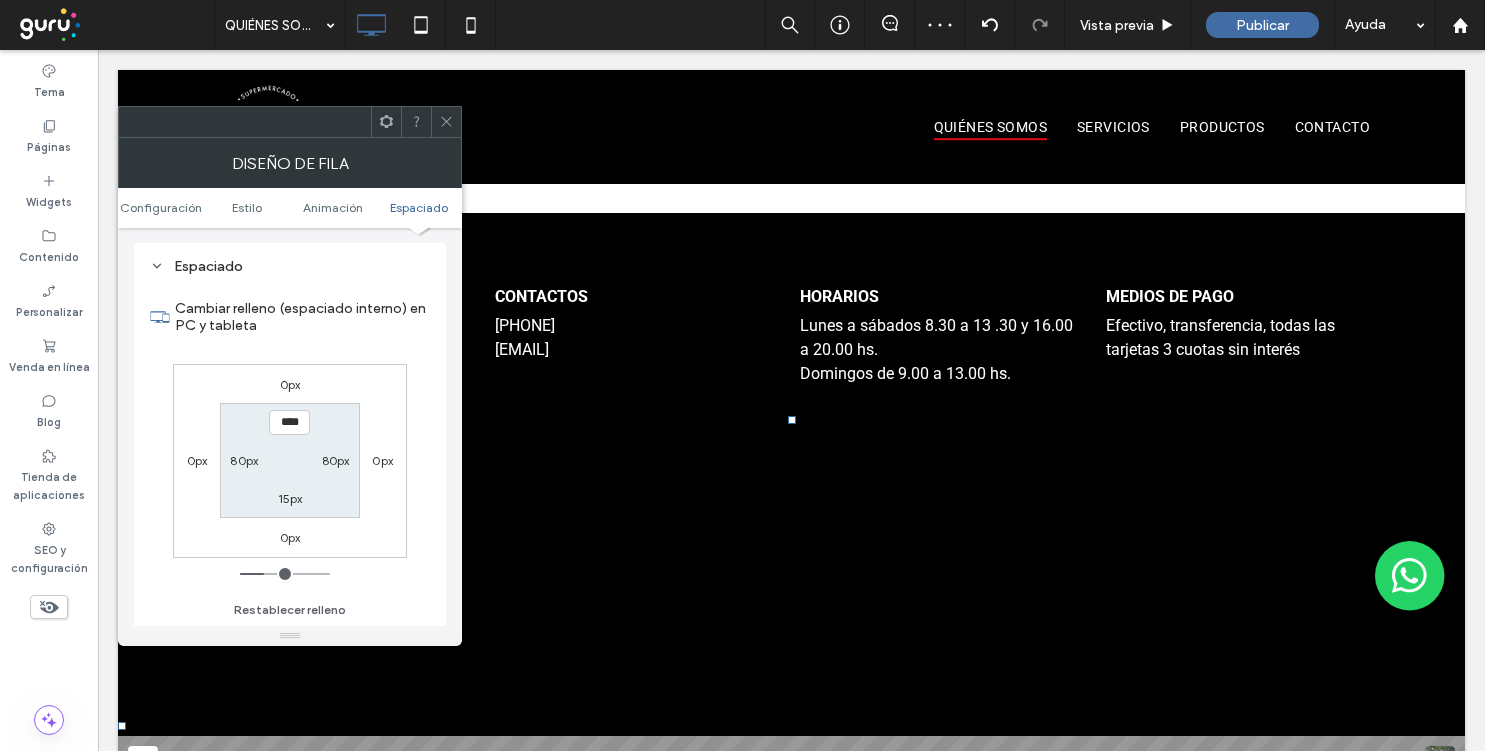 click on "15px" at bounding box center (290, 498) 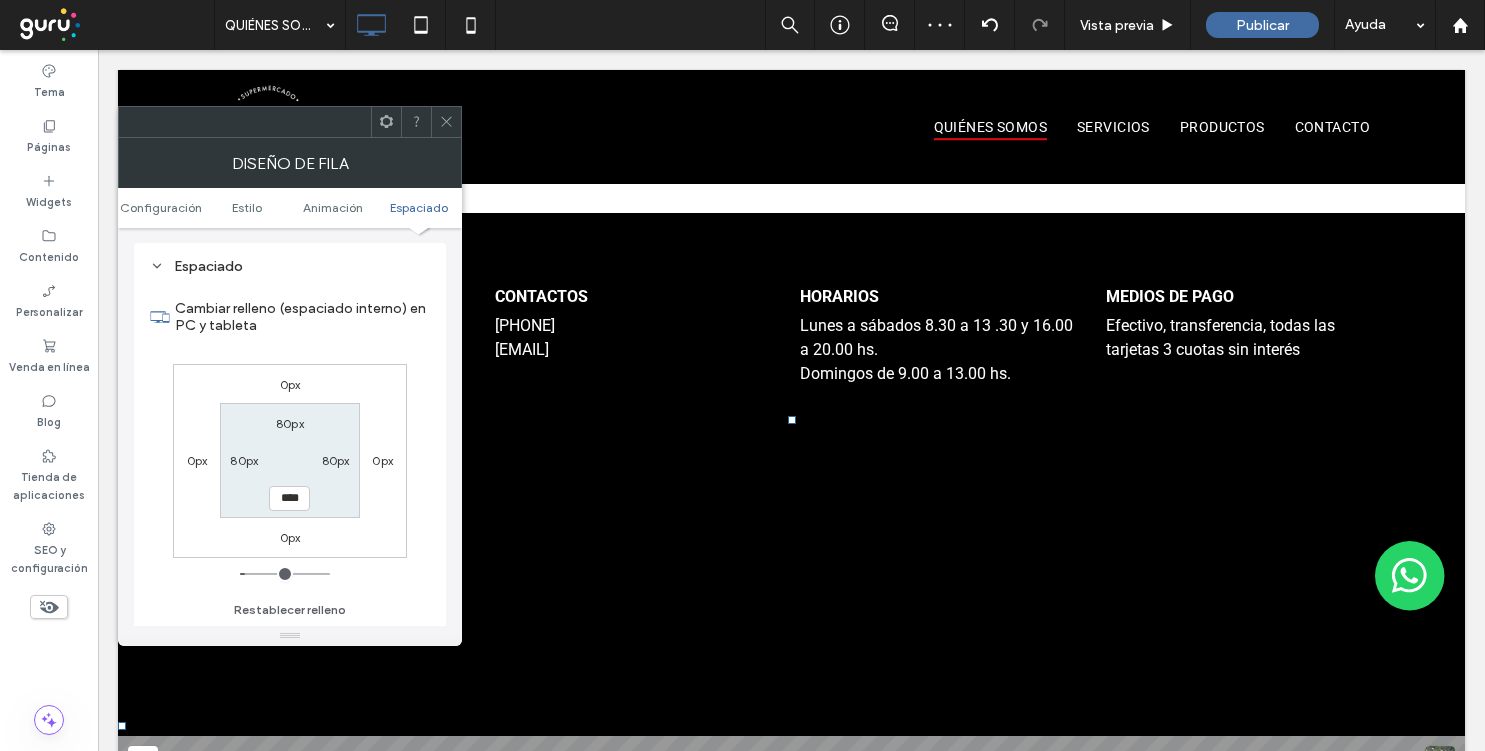 type on "**" 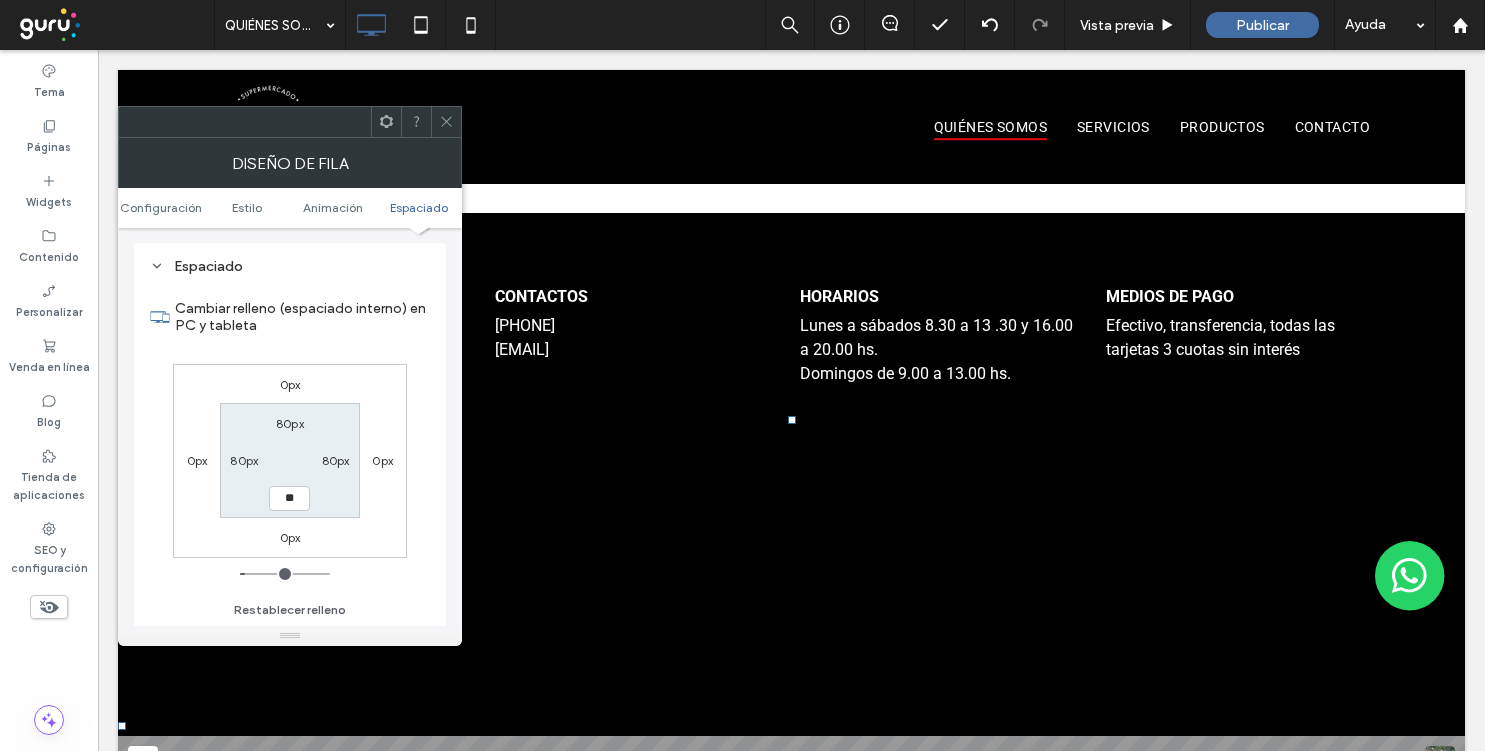 type on "**" 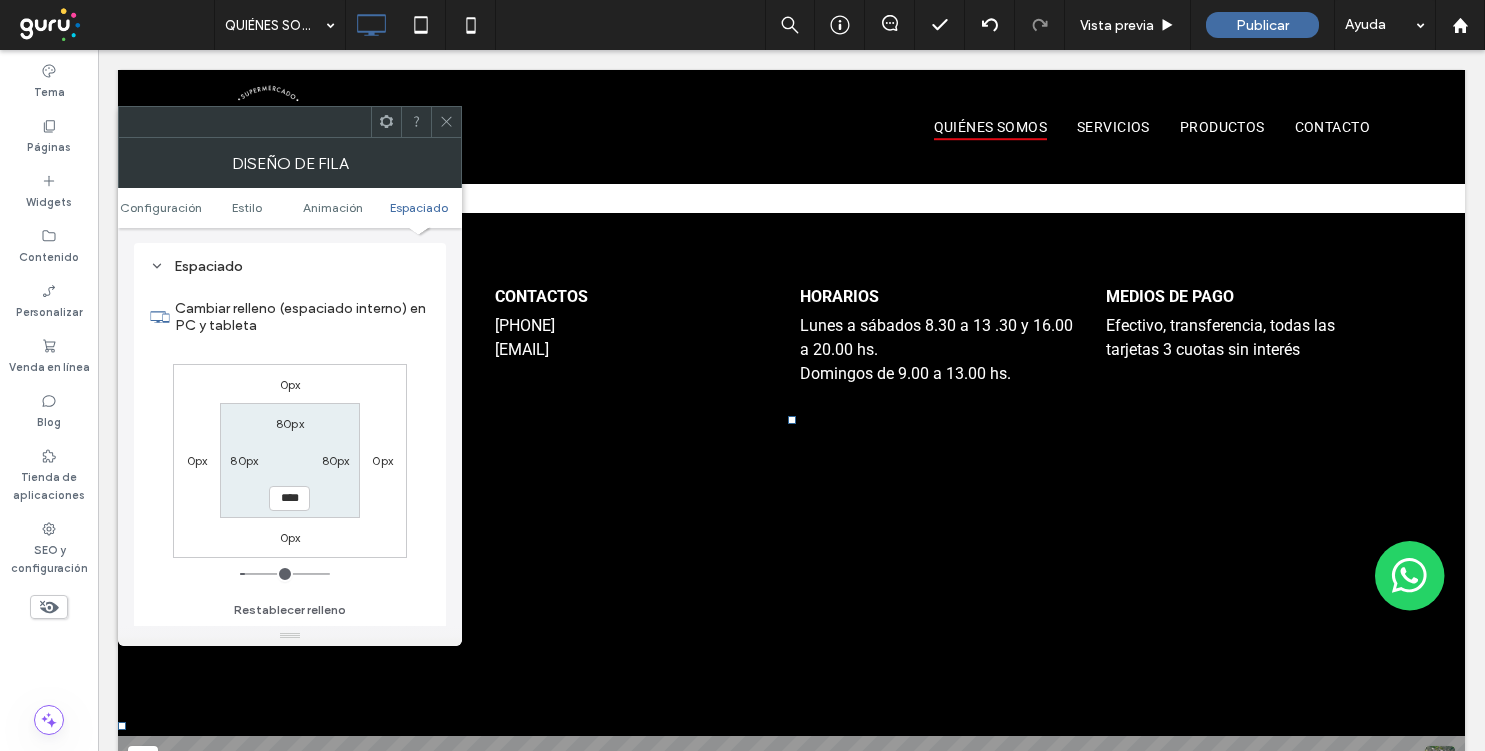 click on "80px" at bounding box center (290, 423) 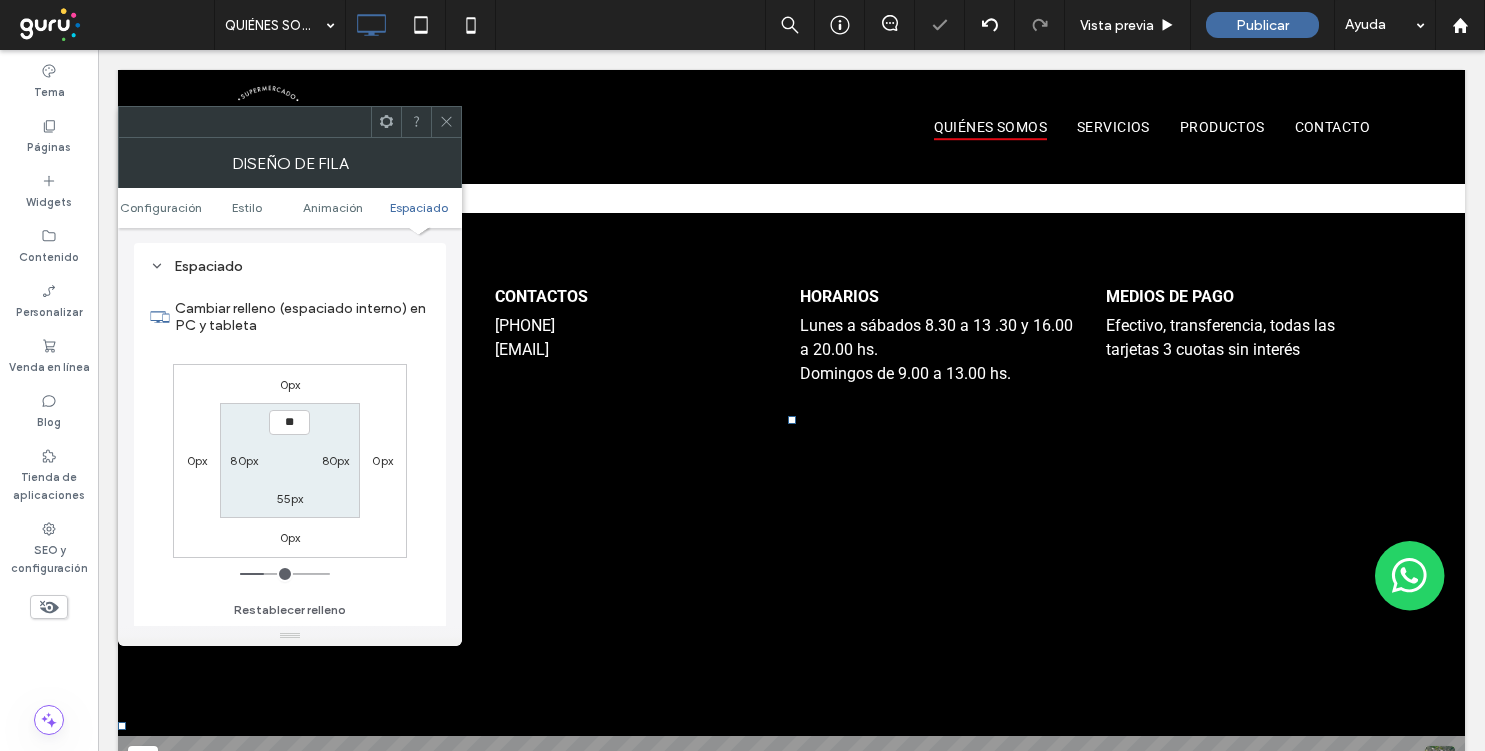 type on "**" 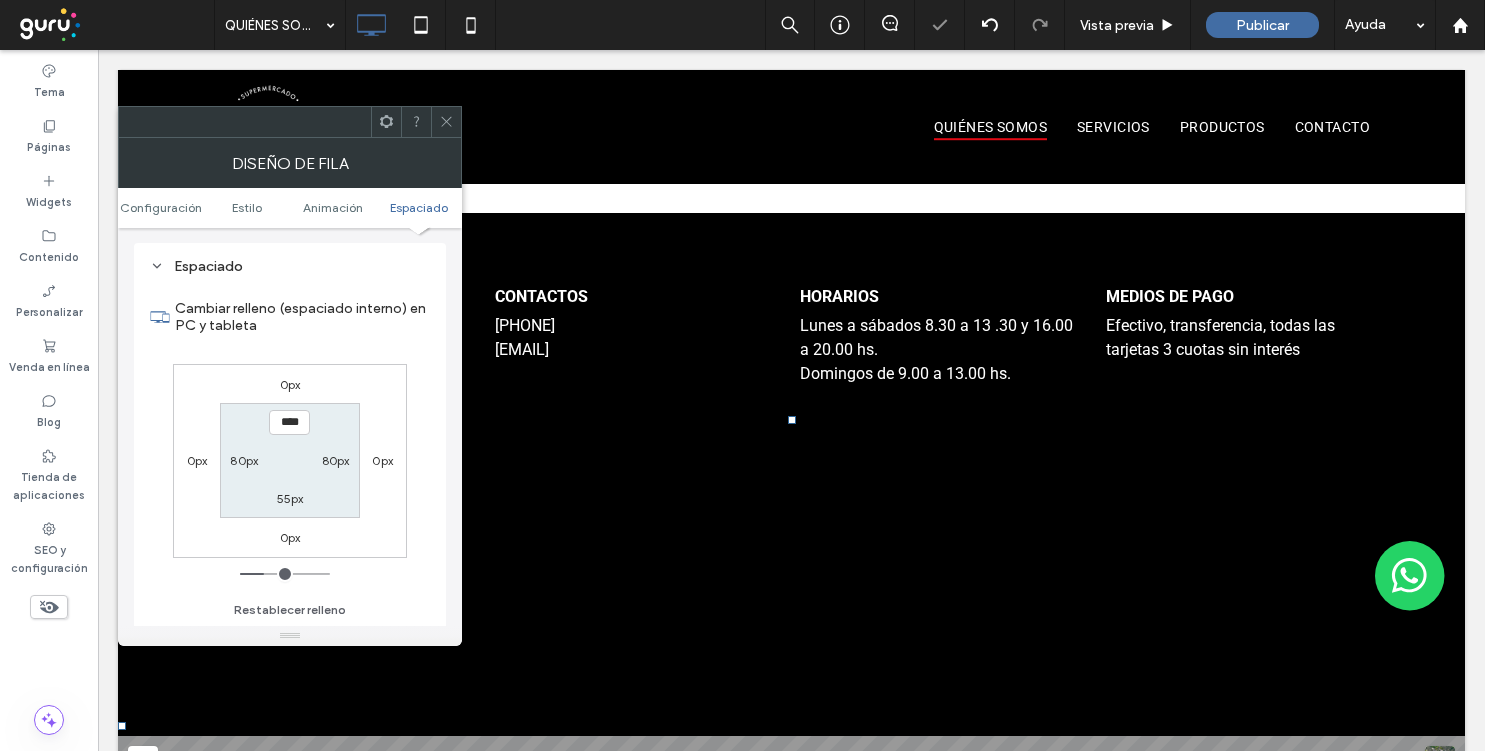 click on "0px" at bounding box center (290, 384) 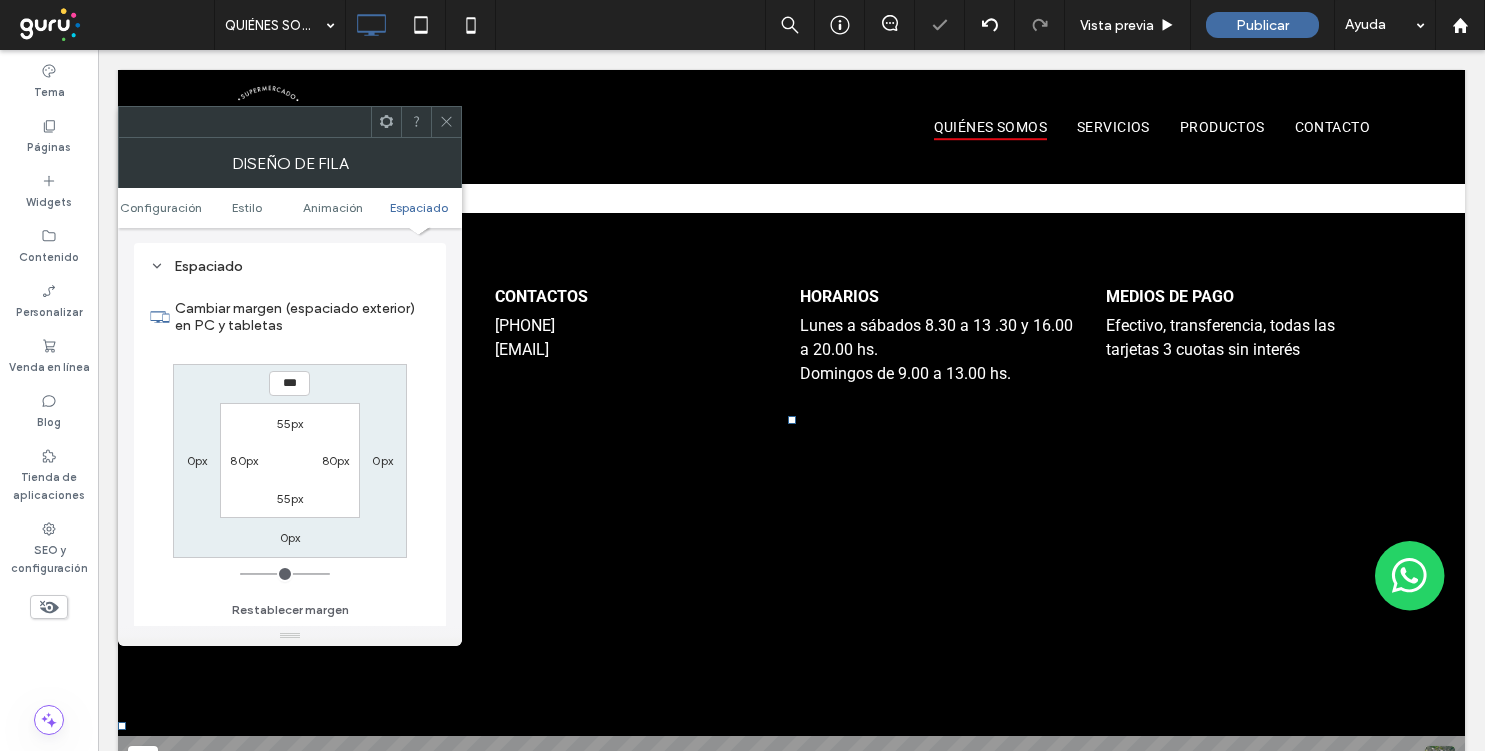 click 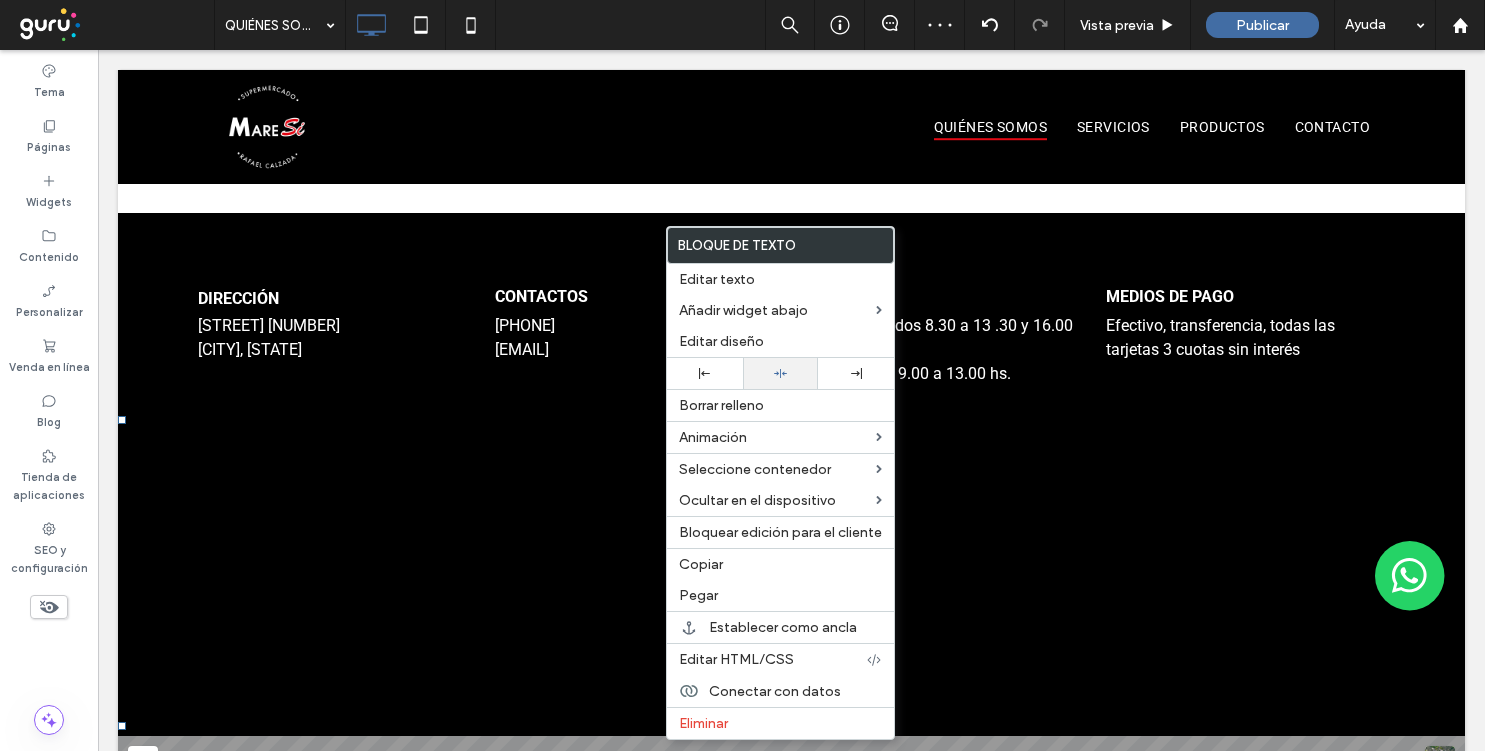click 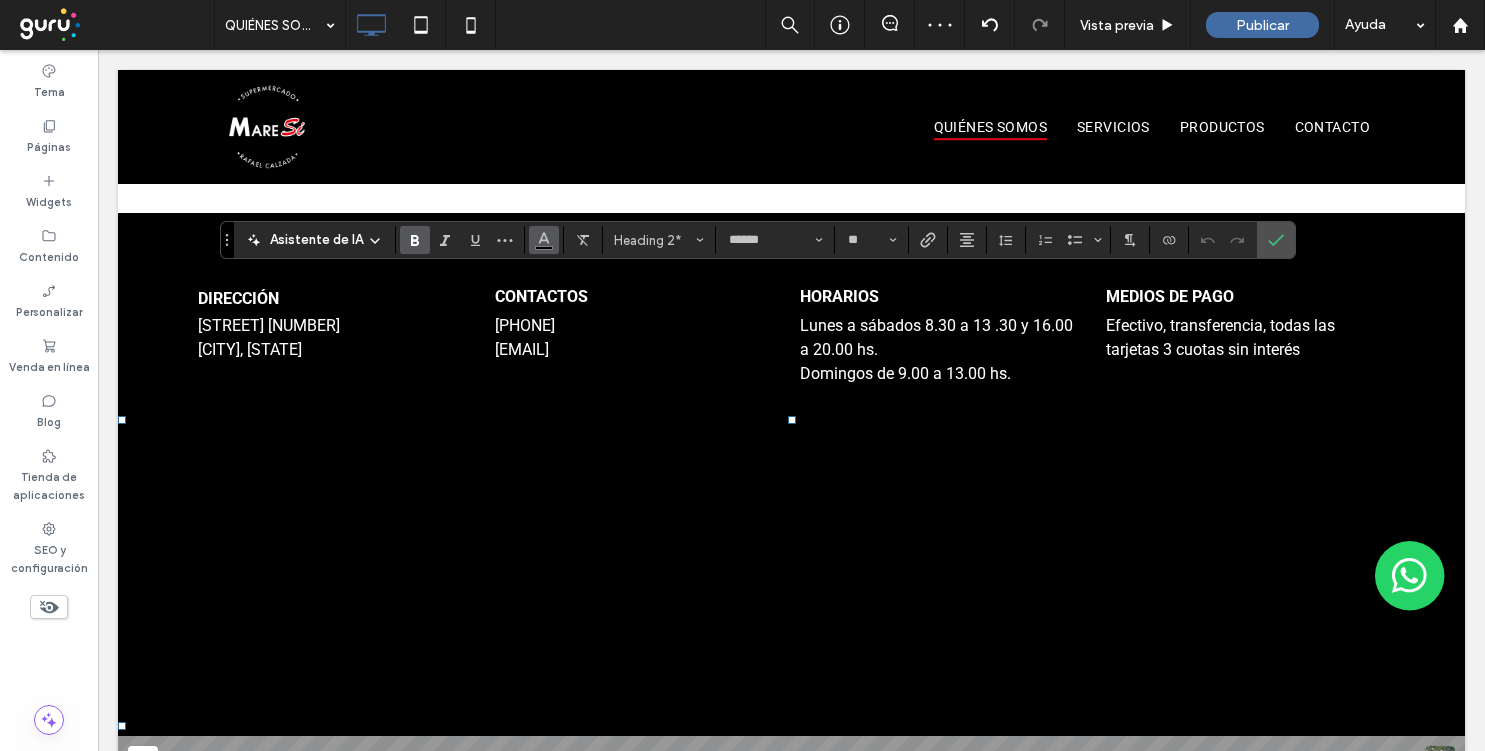 click 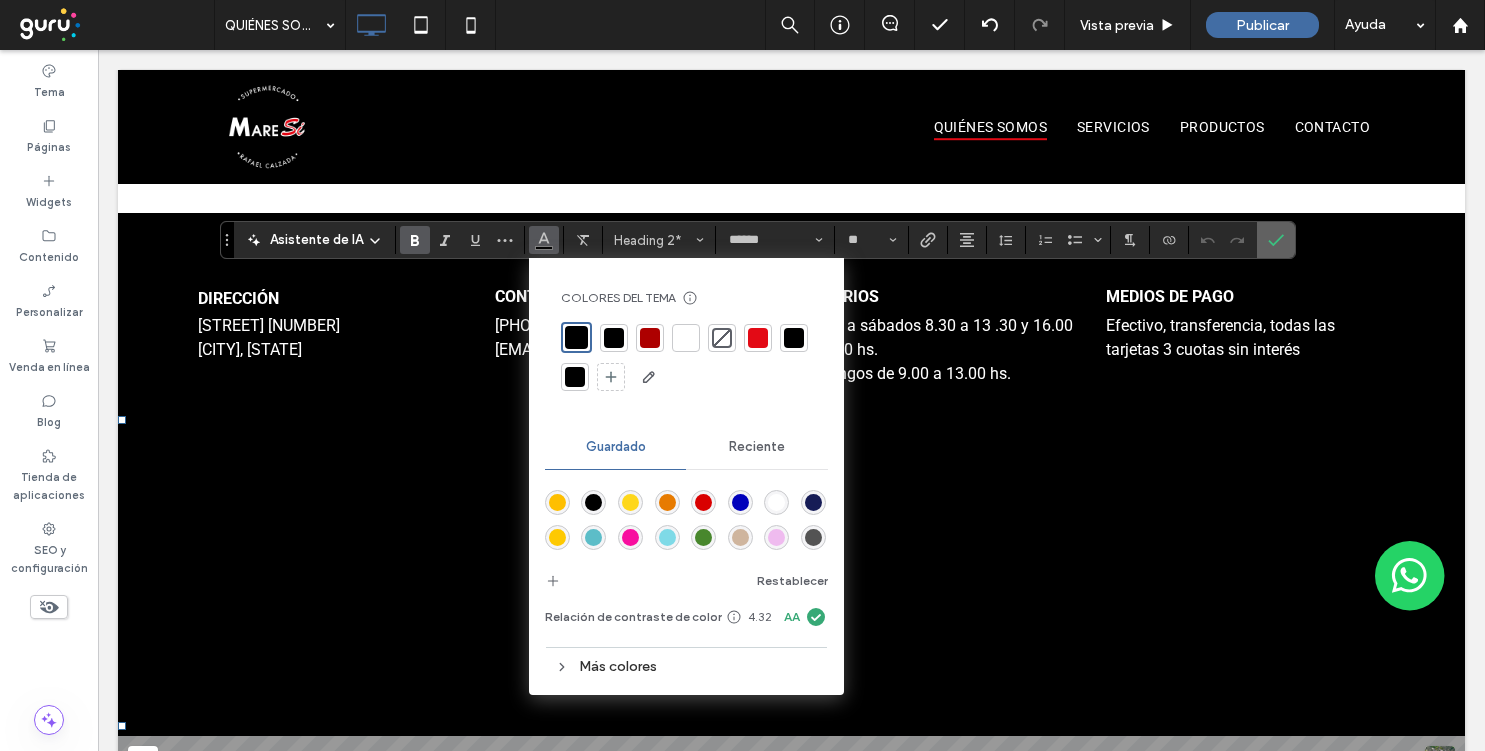 click 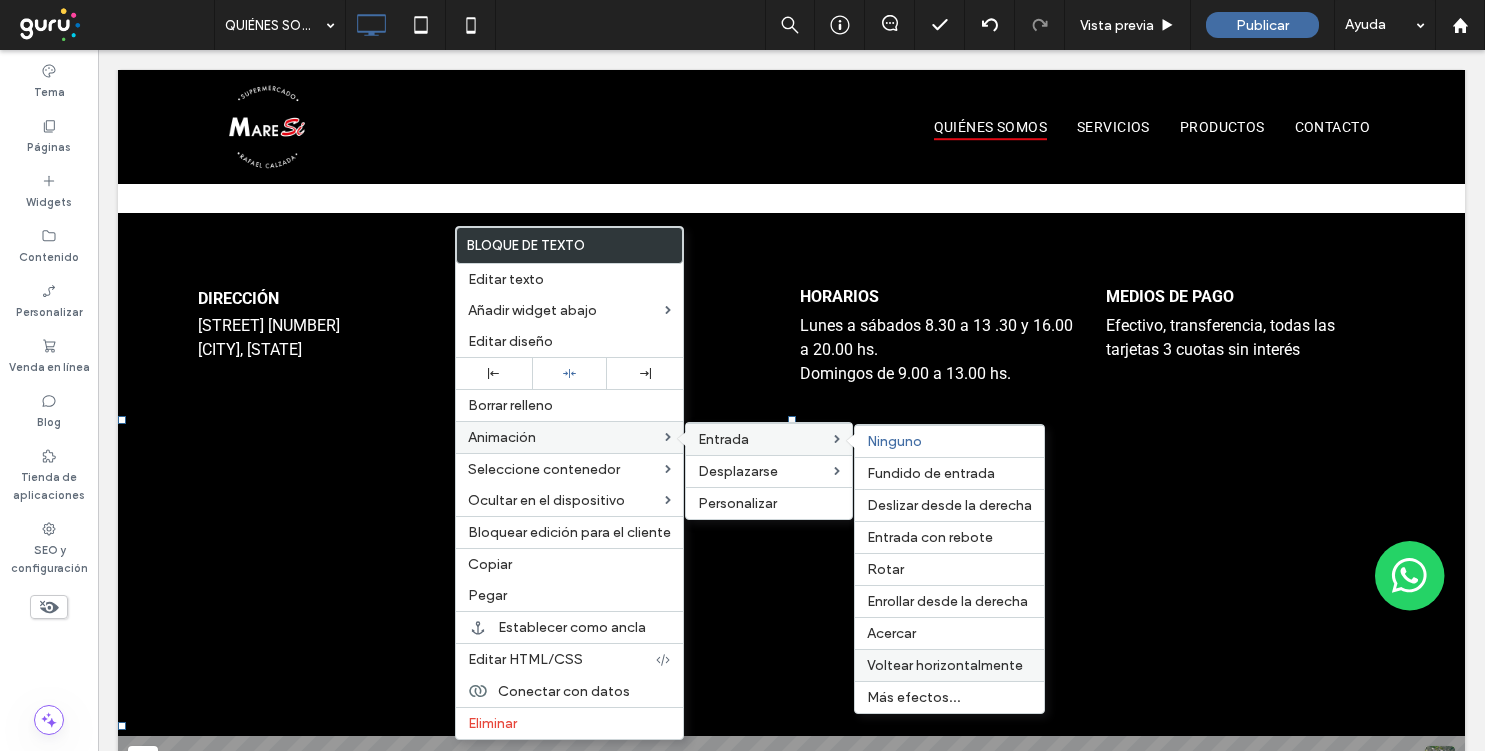 click on "Voltear horizontalmente" at bounding box center (945, 665) 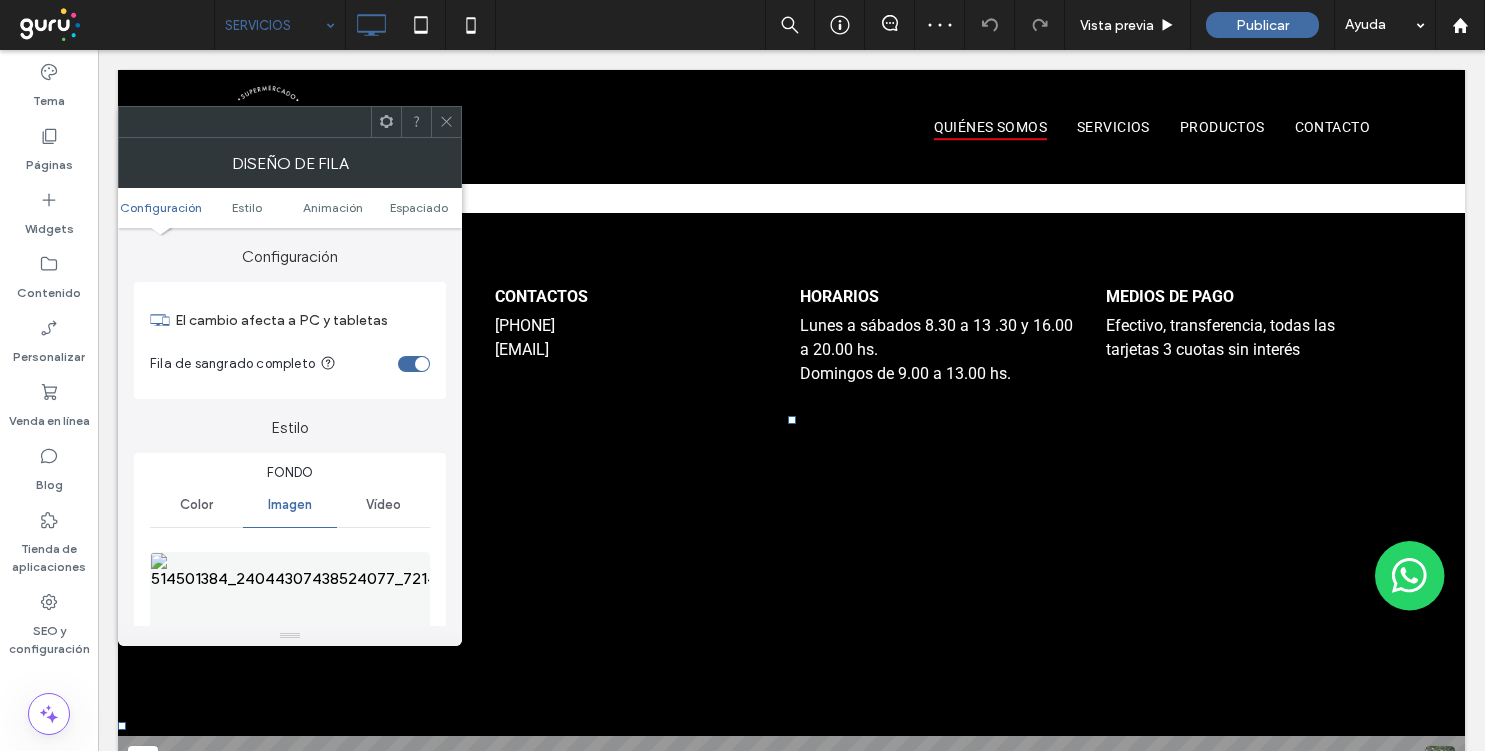 click on "Configuración Estilo Animación Espaciado" at bounding box center [290, 208] 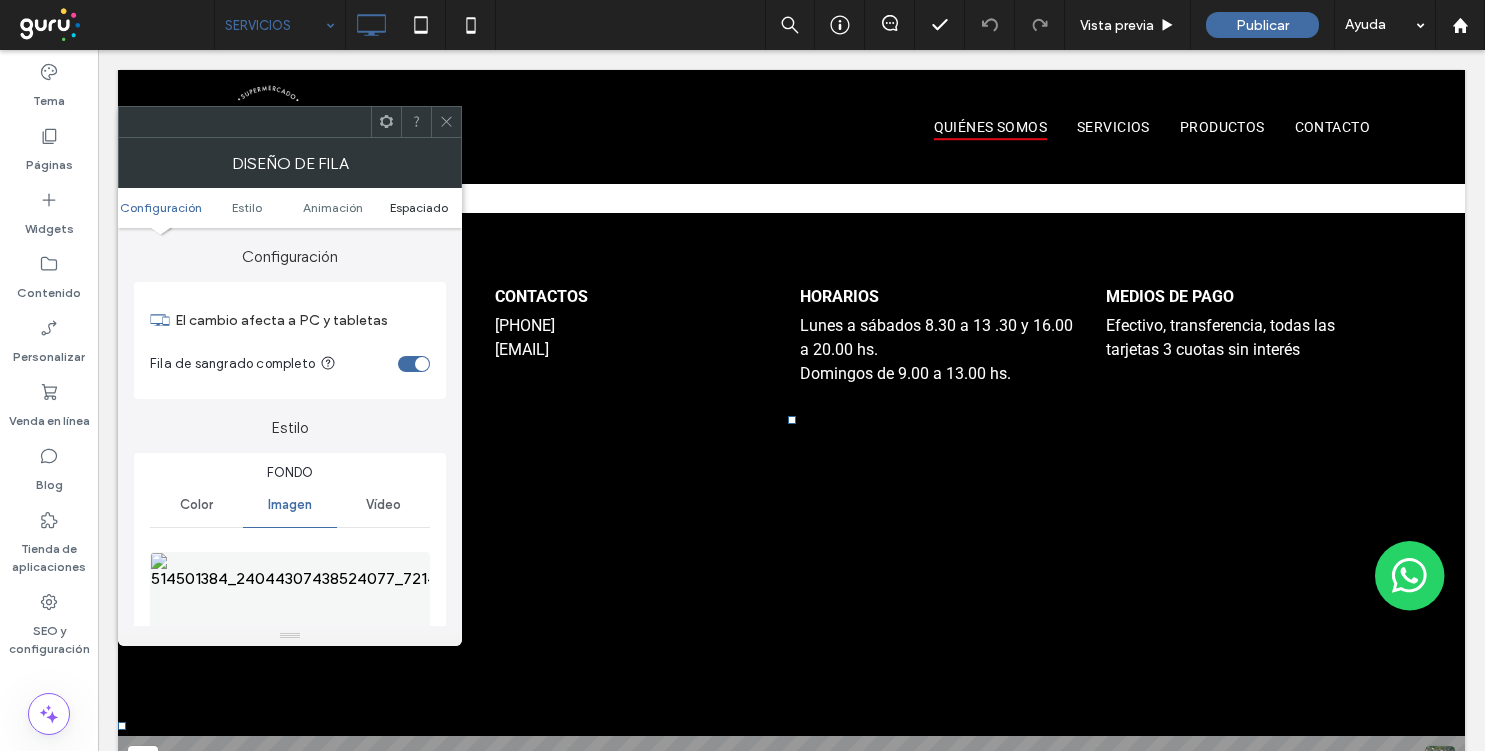 click on "Espaciado" at bounding box center (419, 207) 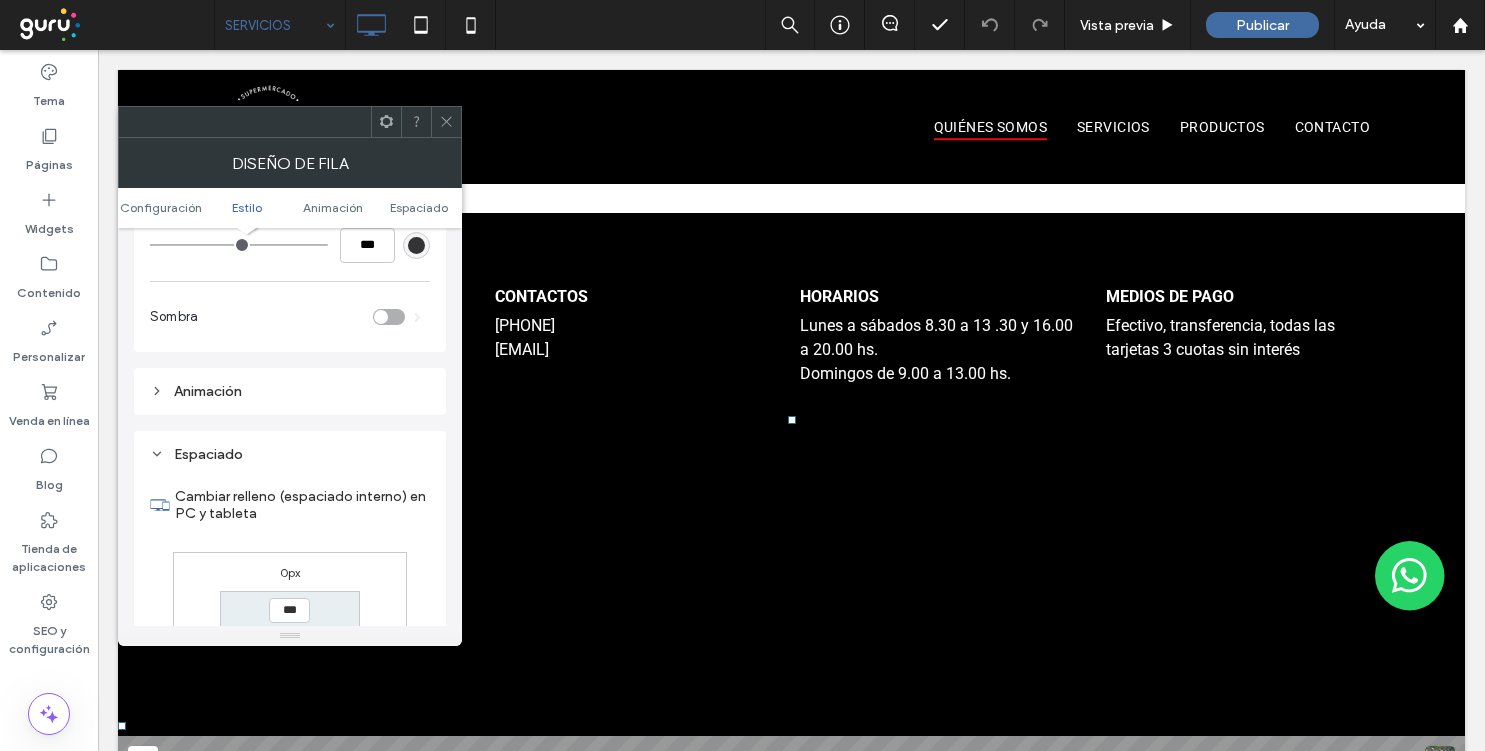 scroll, scrollTop: 1196, scrollLeft: 0, axis: vertical 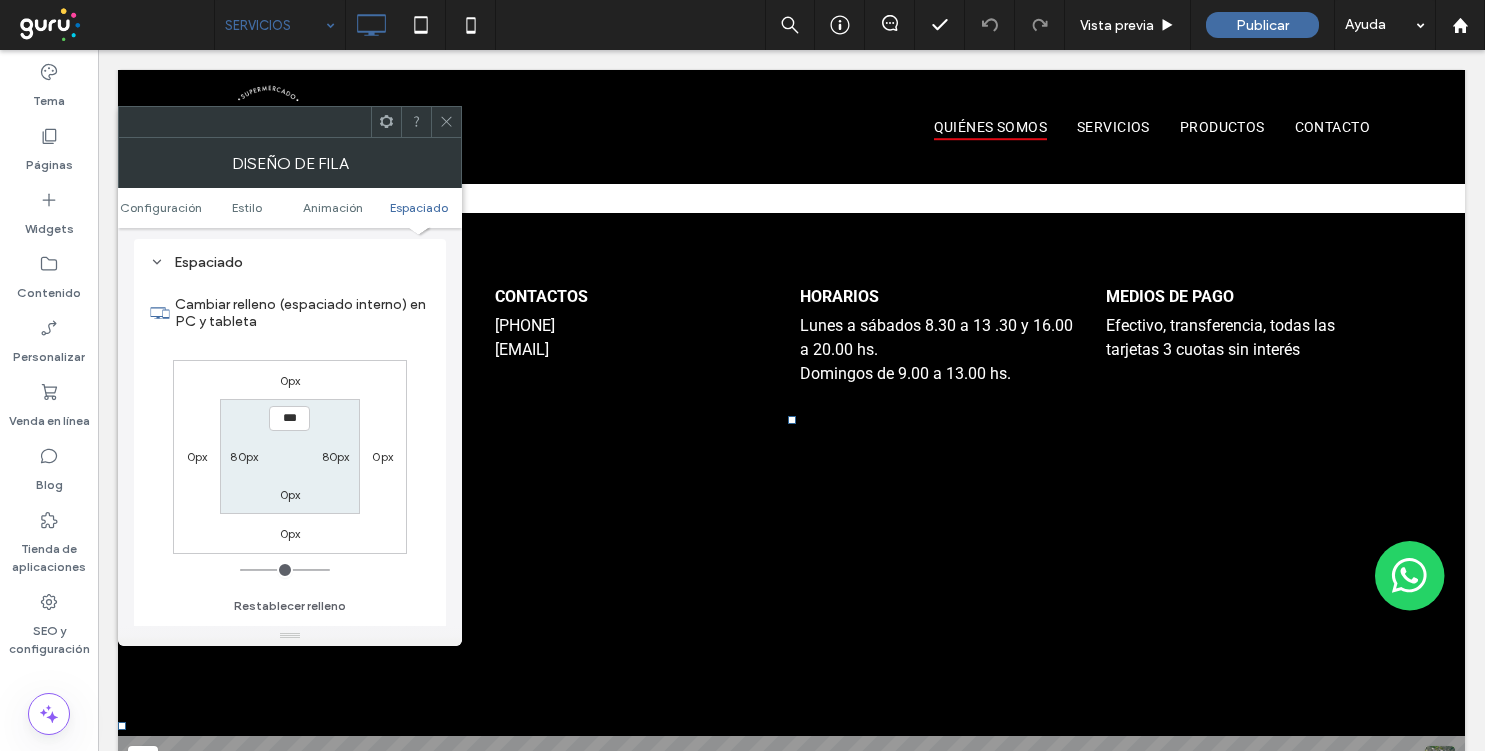 click on "Diseño de fila" at bounding box center (290, 163) 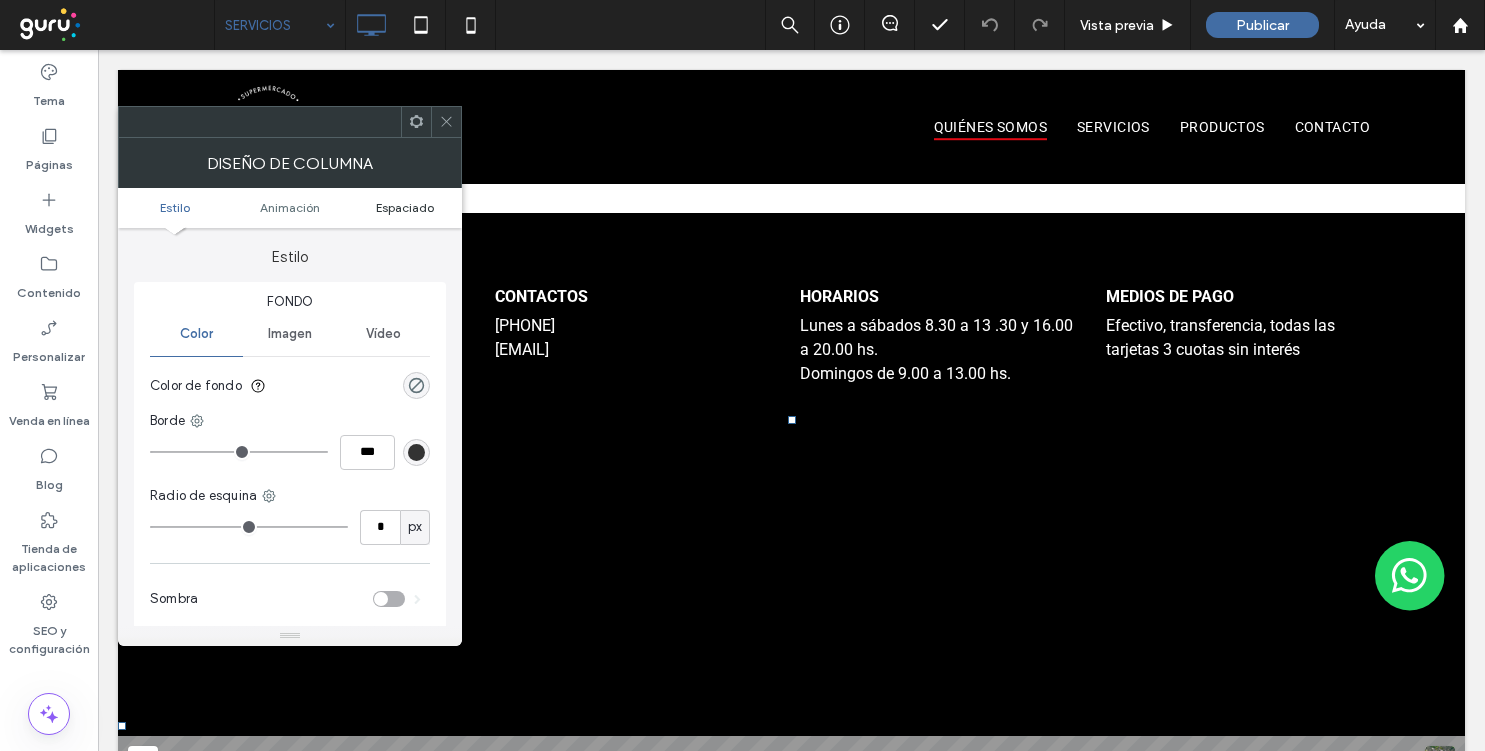 click on "Espaciado" at bounding box center [405, 207] 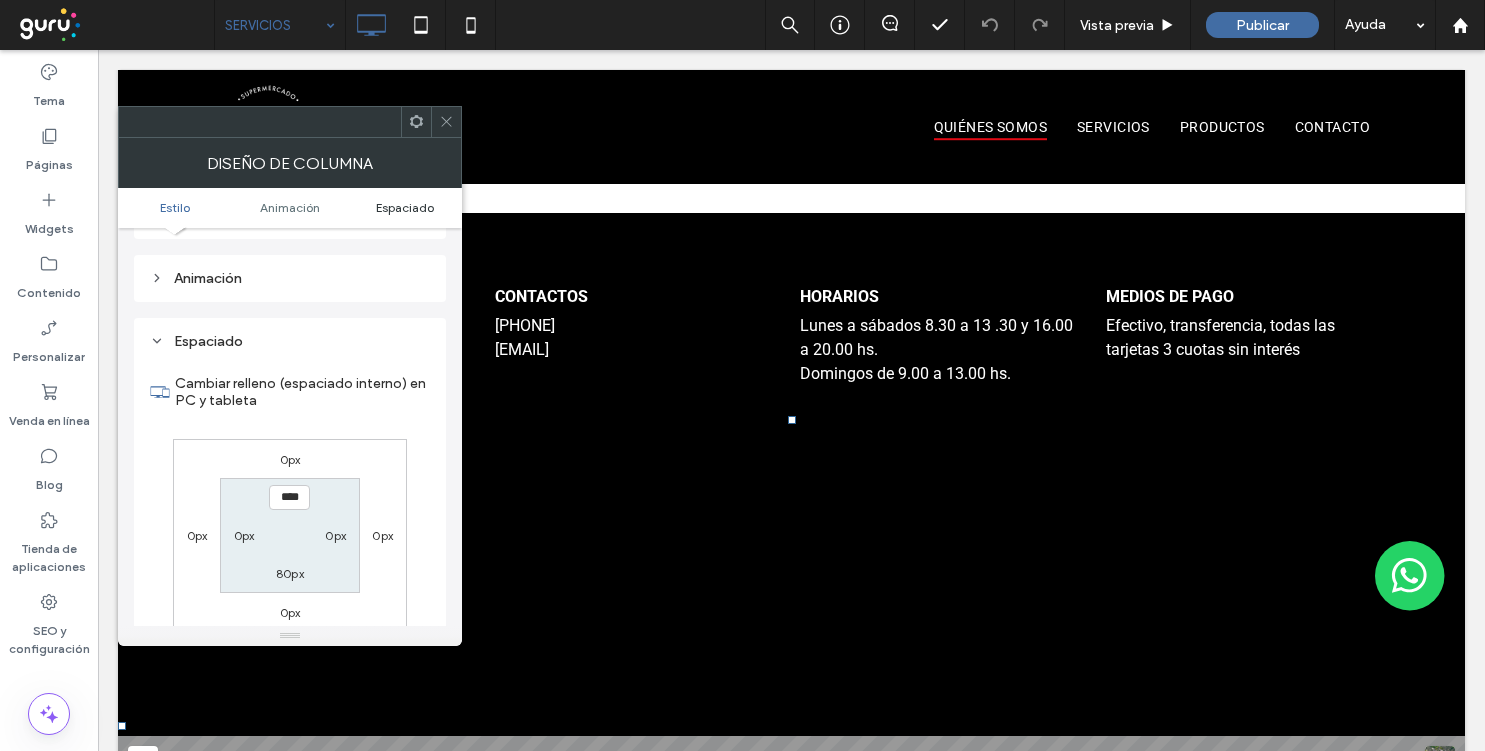 scroll, scrollTop: 470, scrollLeft: 0, axis: vertical 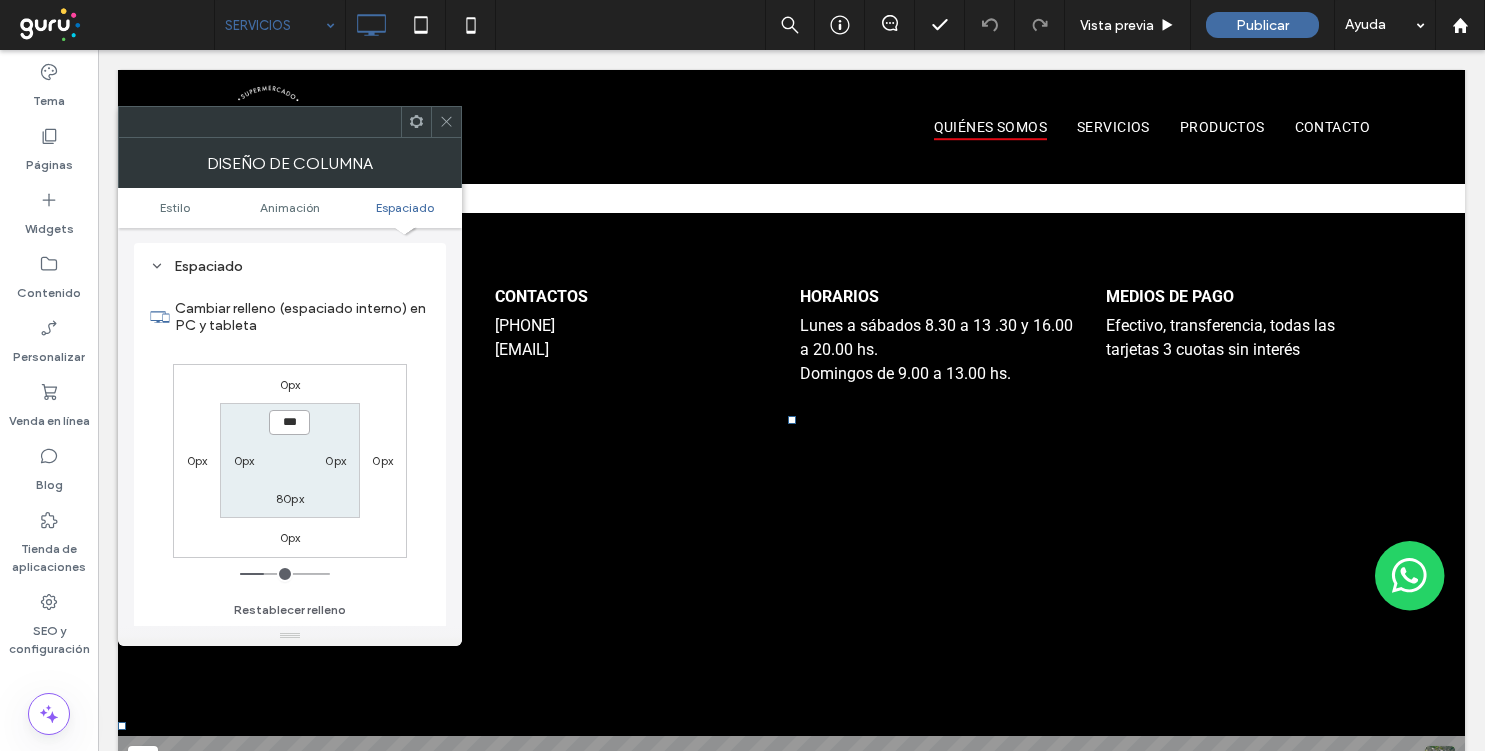 type on "*****" 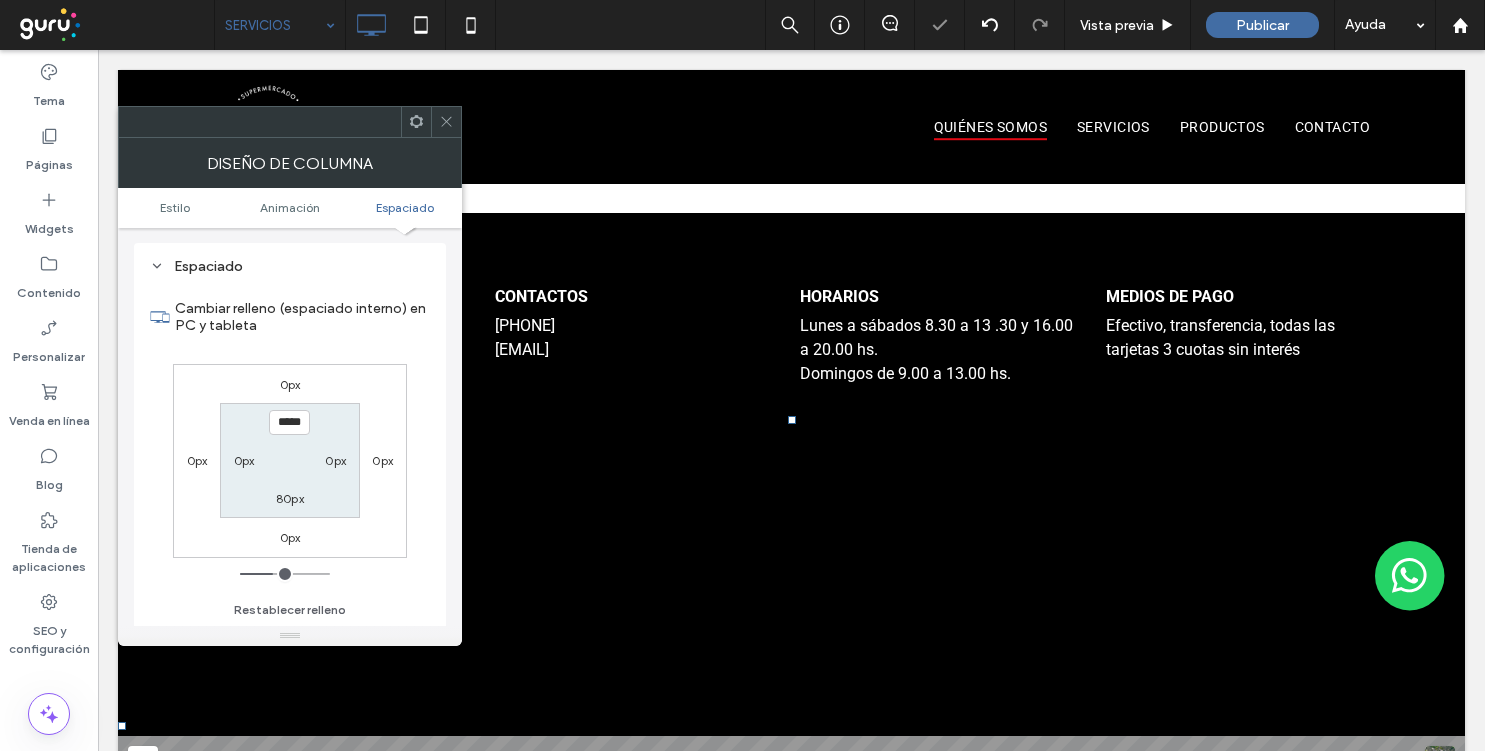 click 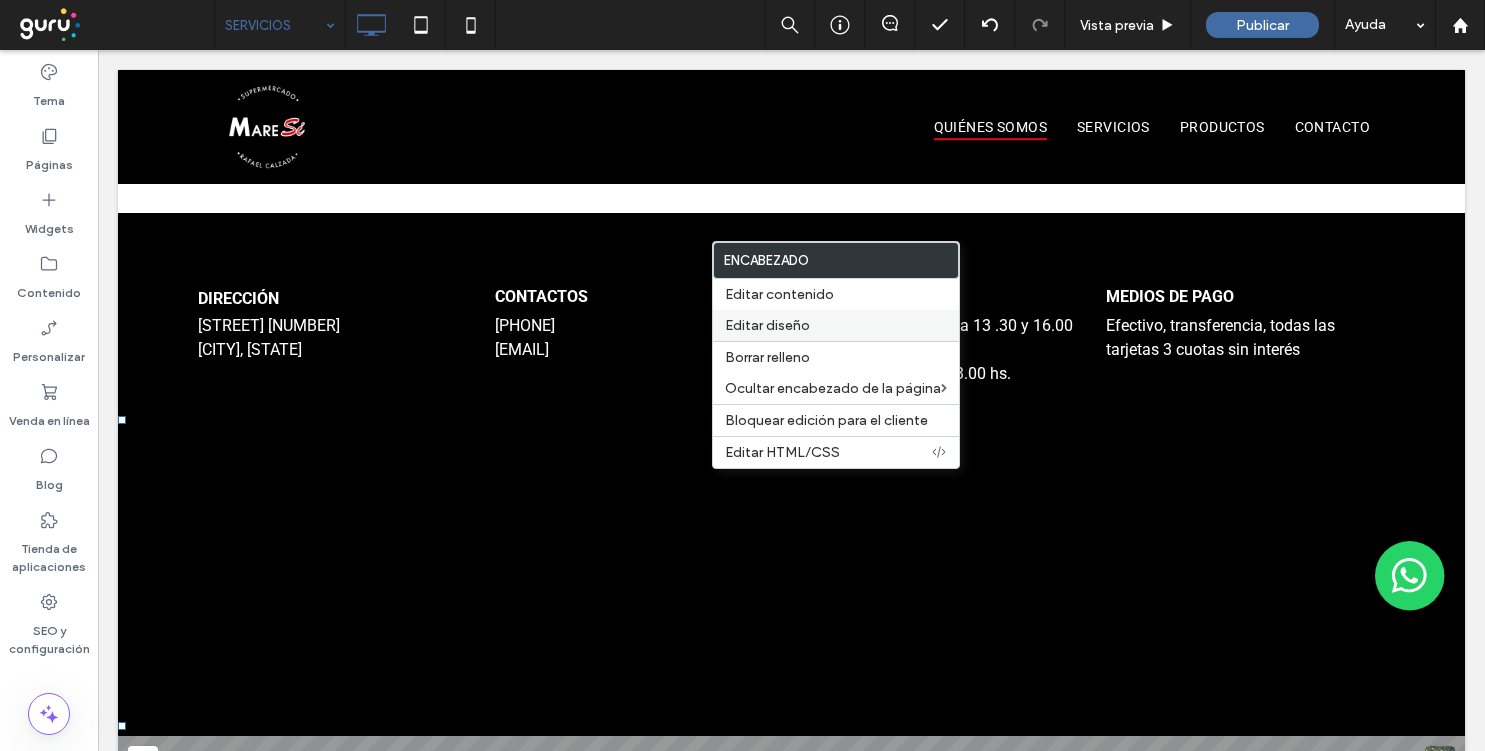 click on "Editar diseño" at bounding box center [836, 325] 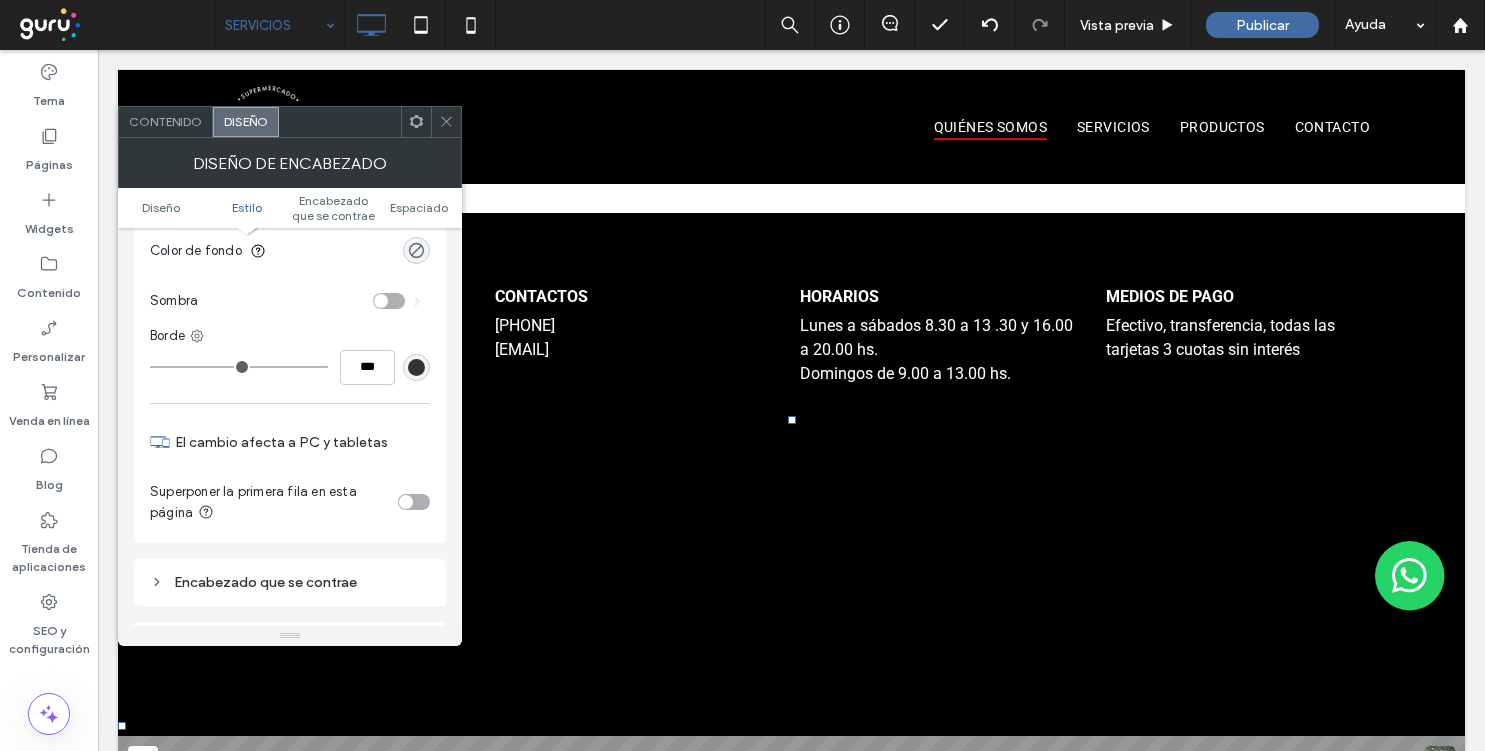 scroll, scrollTop: 270, scrollLeft: 0, axis: vertical 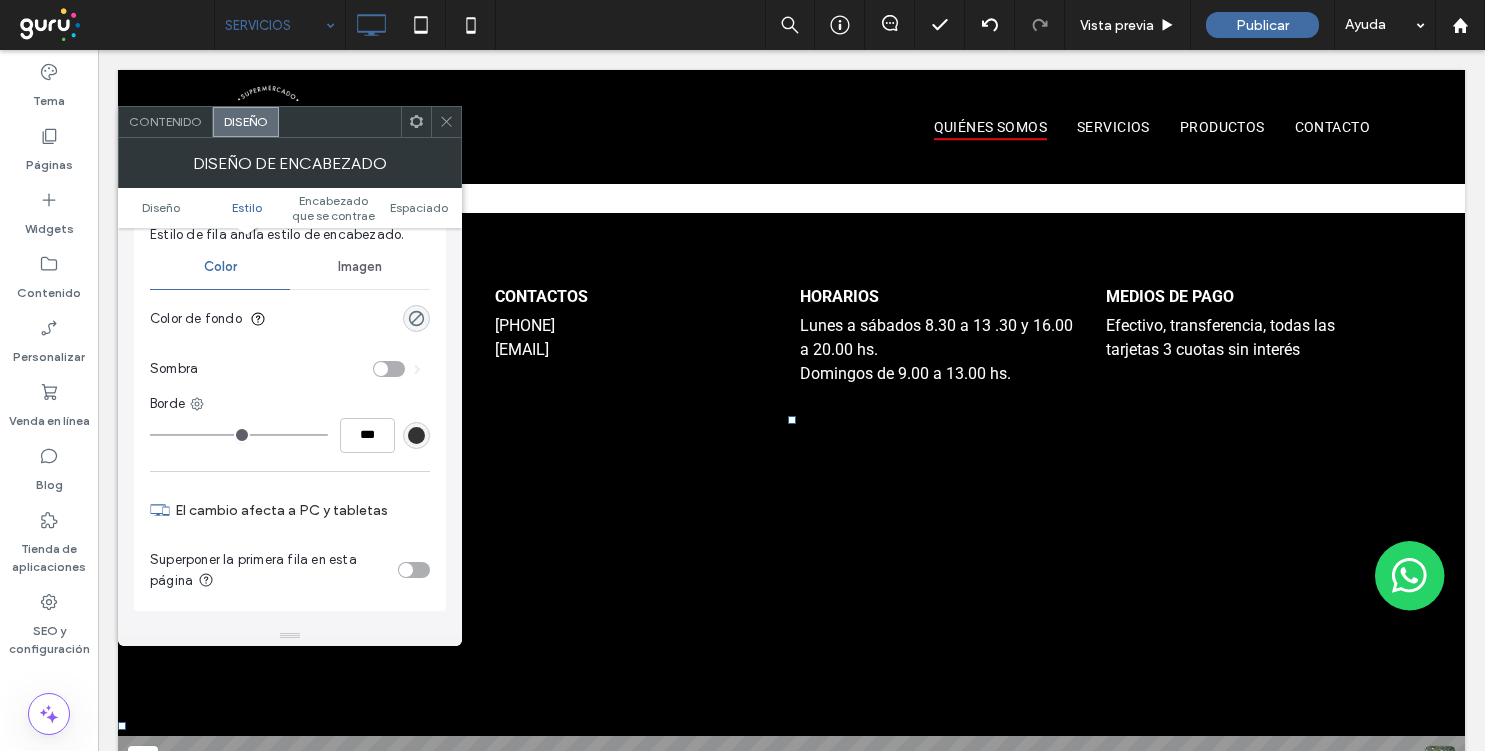 click at bounding box center [406, 570] 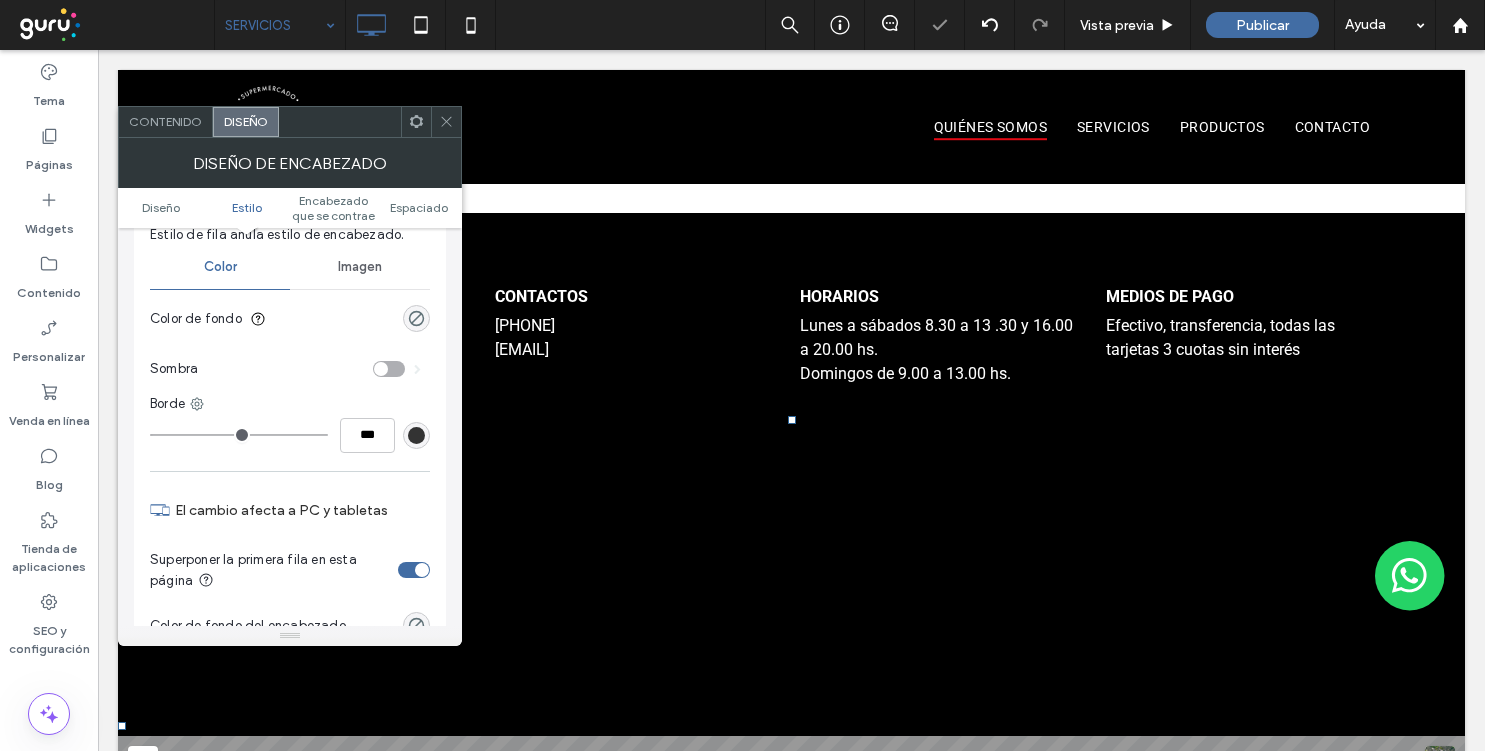 click 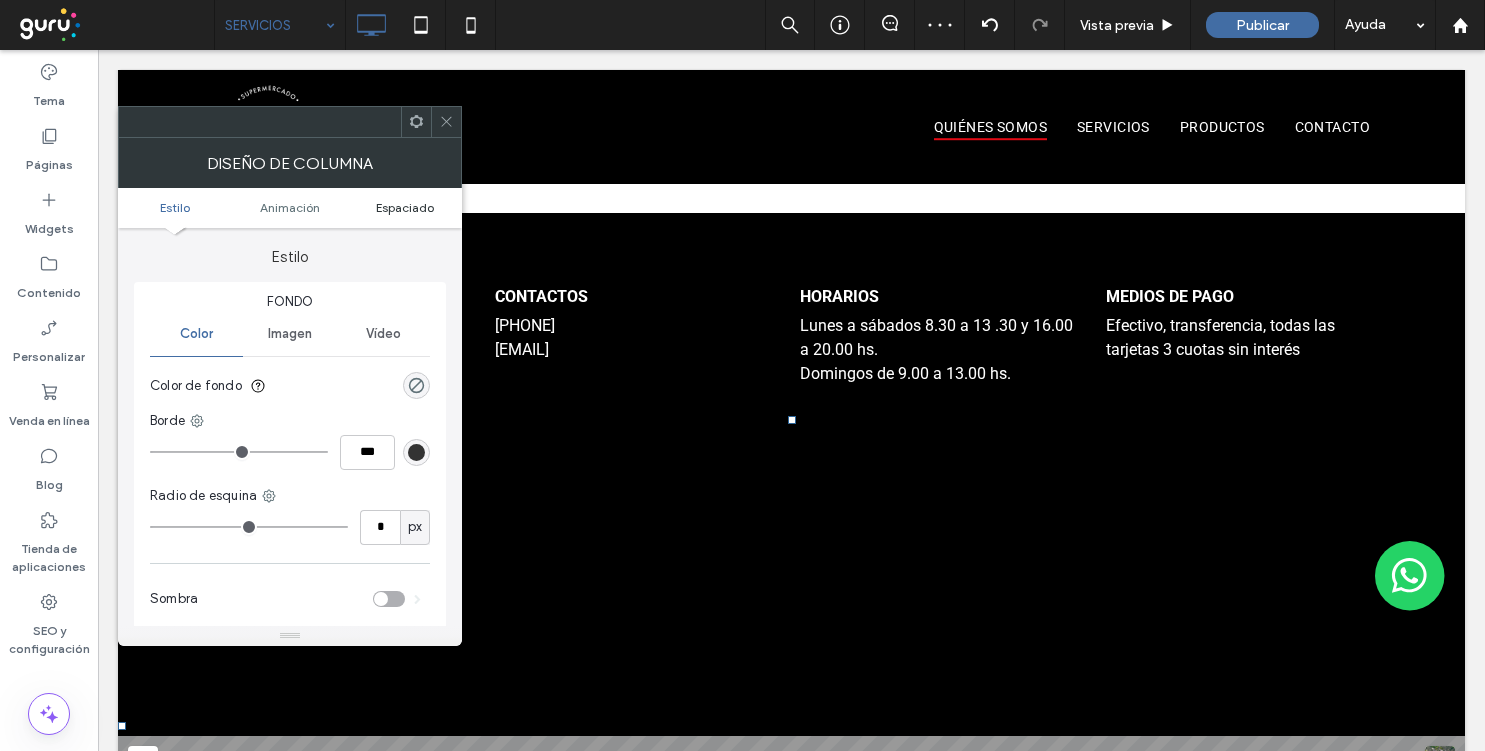 click on "Espaciado" at bounding box center (405, 207) 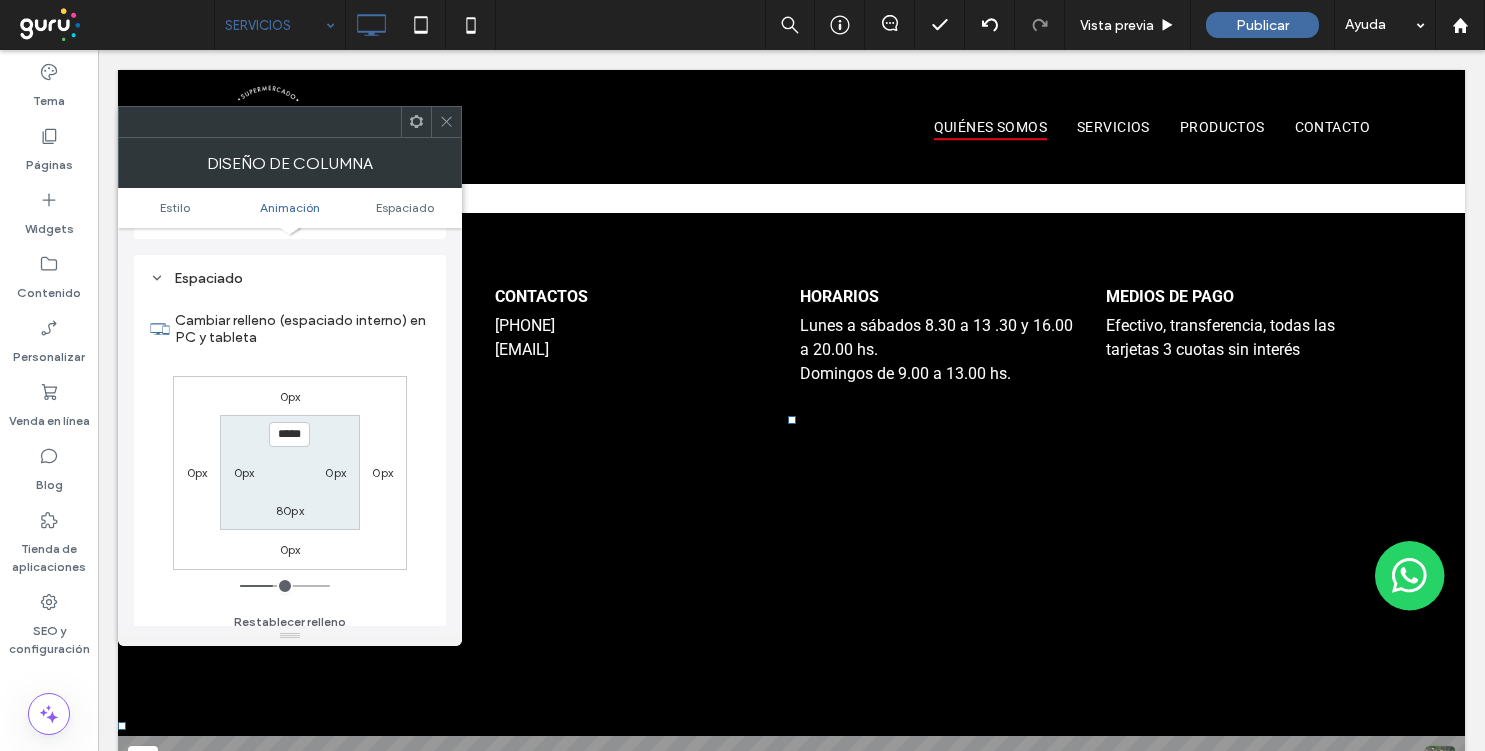 scroll, scrollTop: 470, scrollLeft: 0, axis: vertical 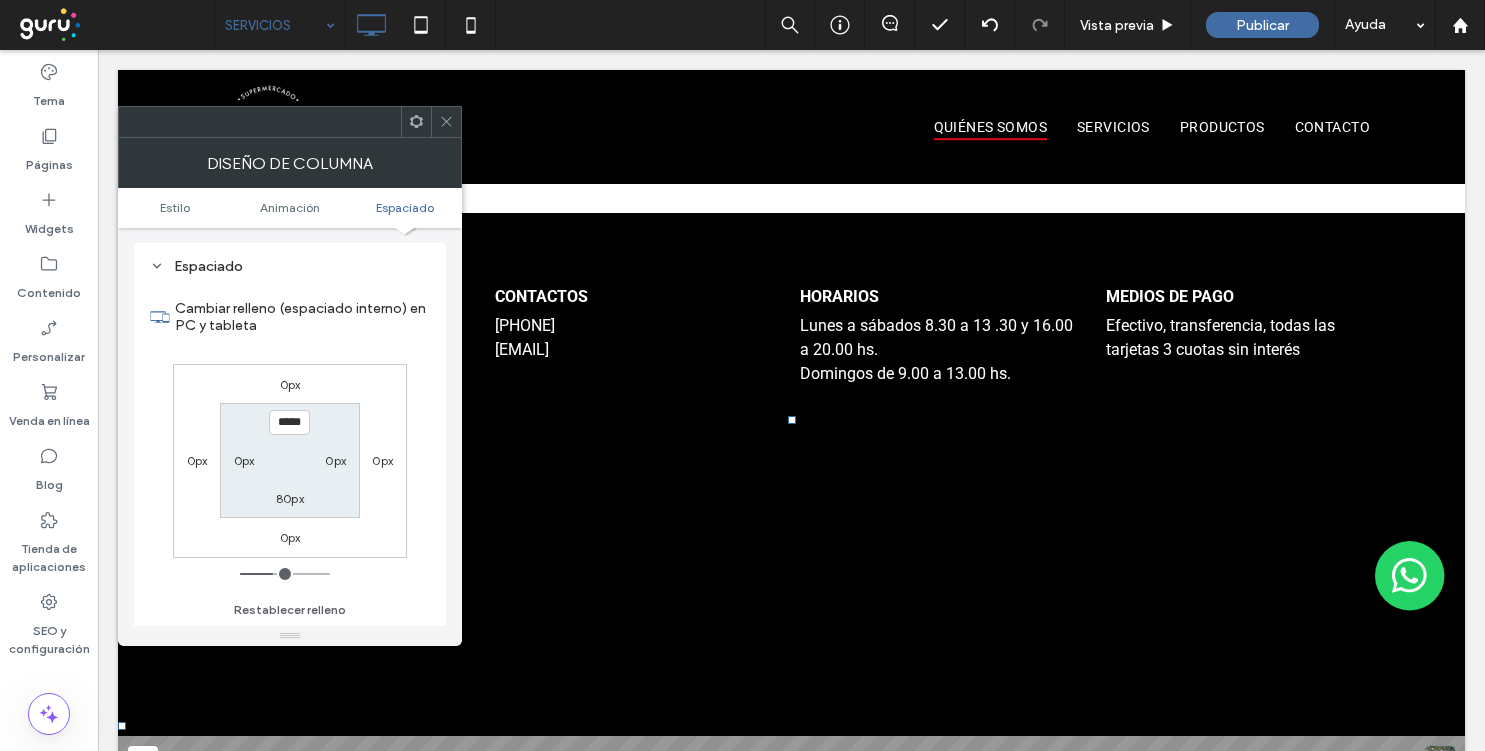 click on "*****" at bounding box center (289, 422) 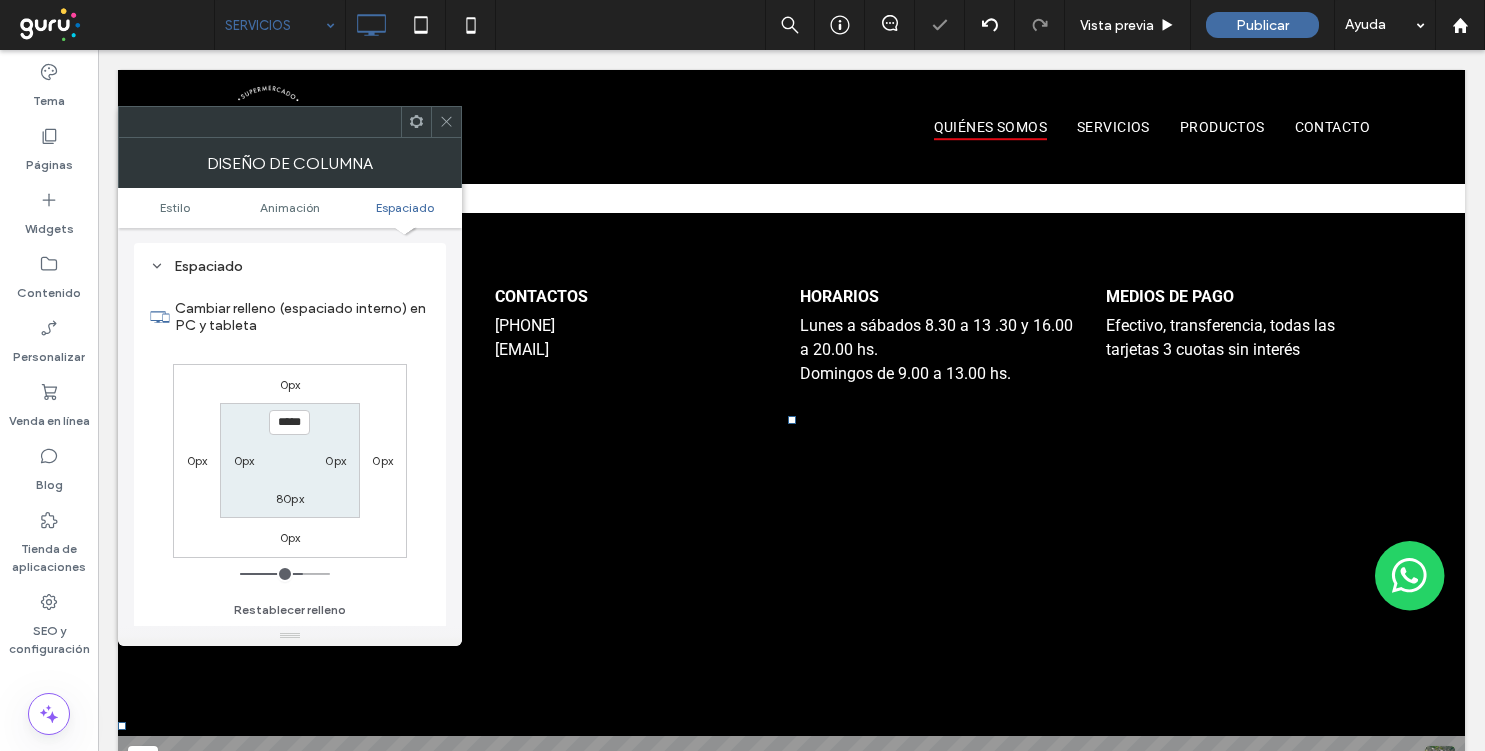 click 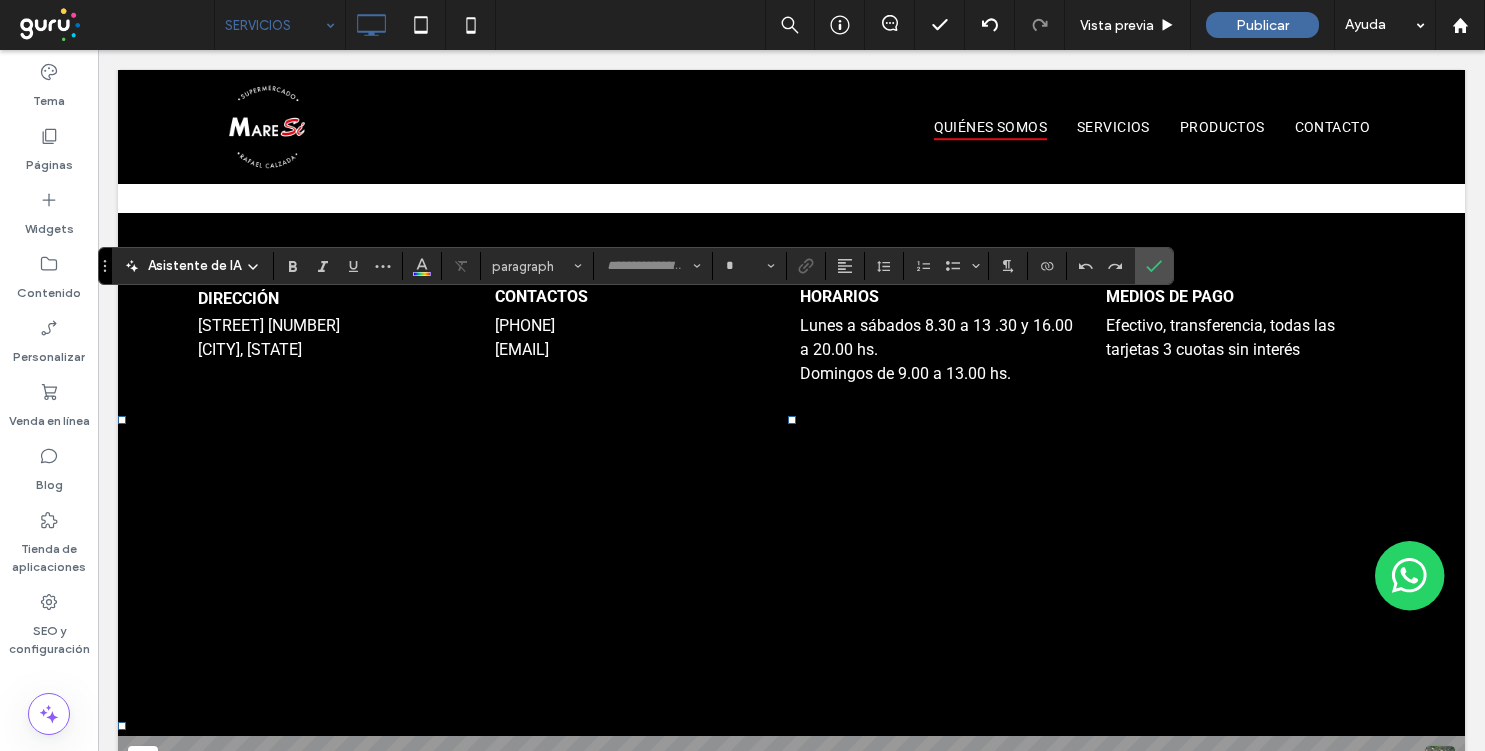 type on "******" 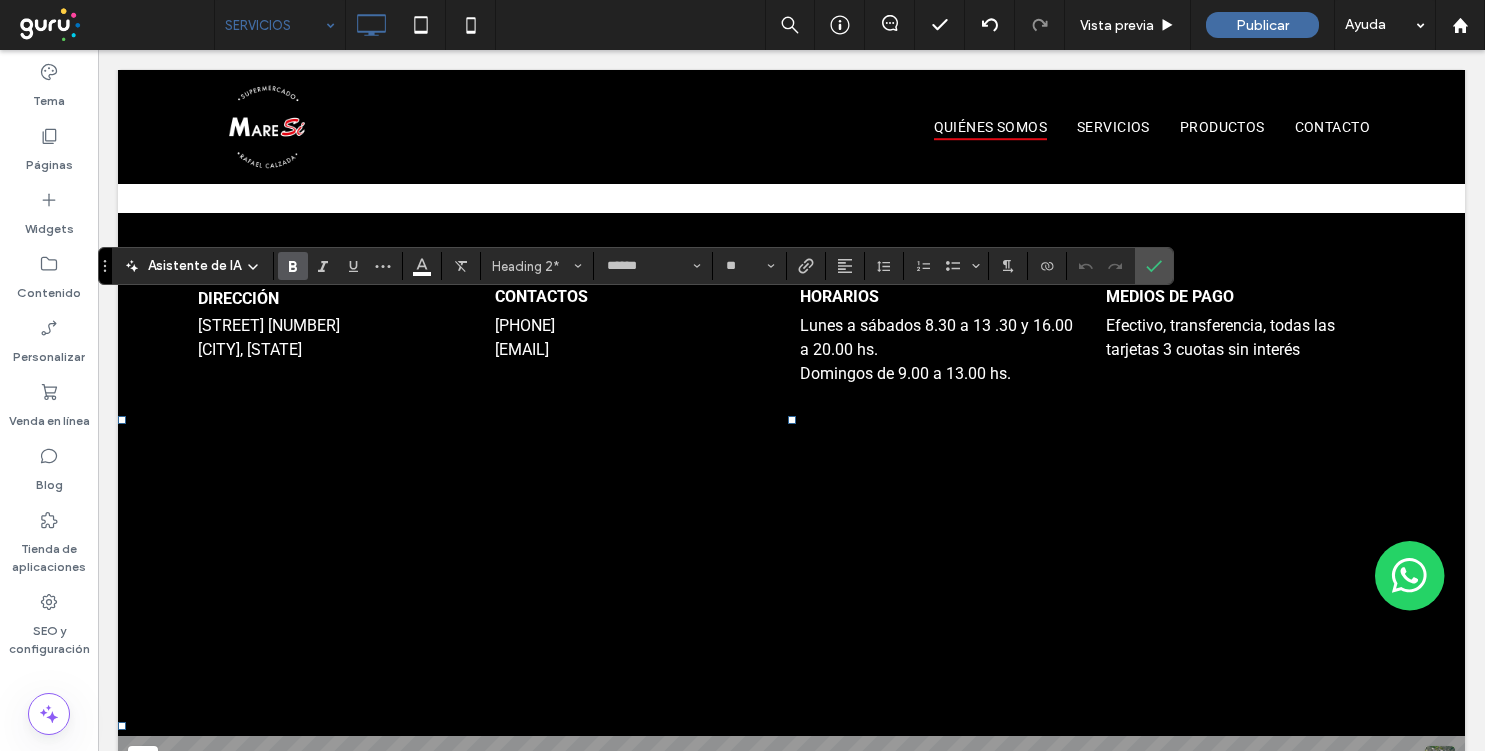 type on "**" 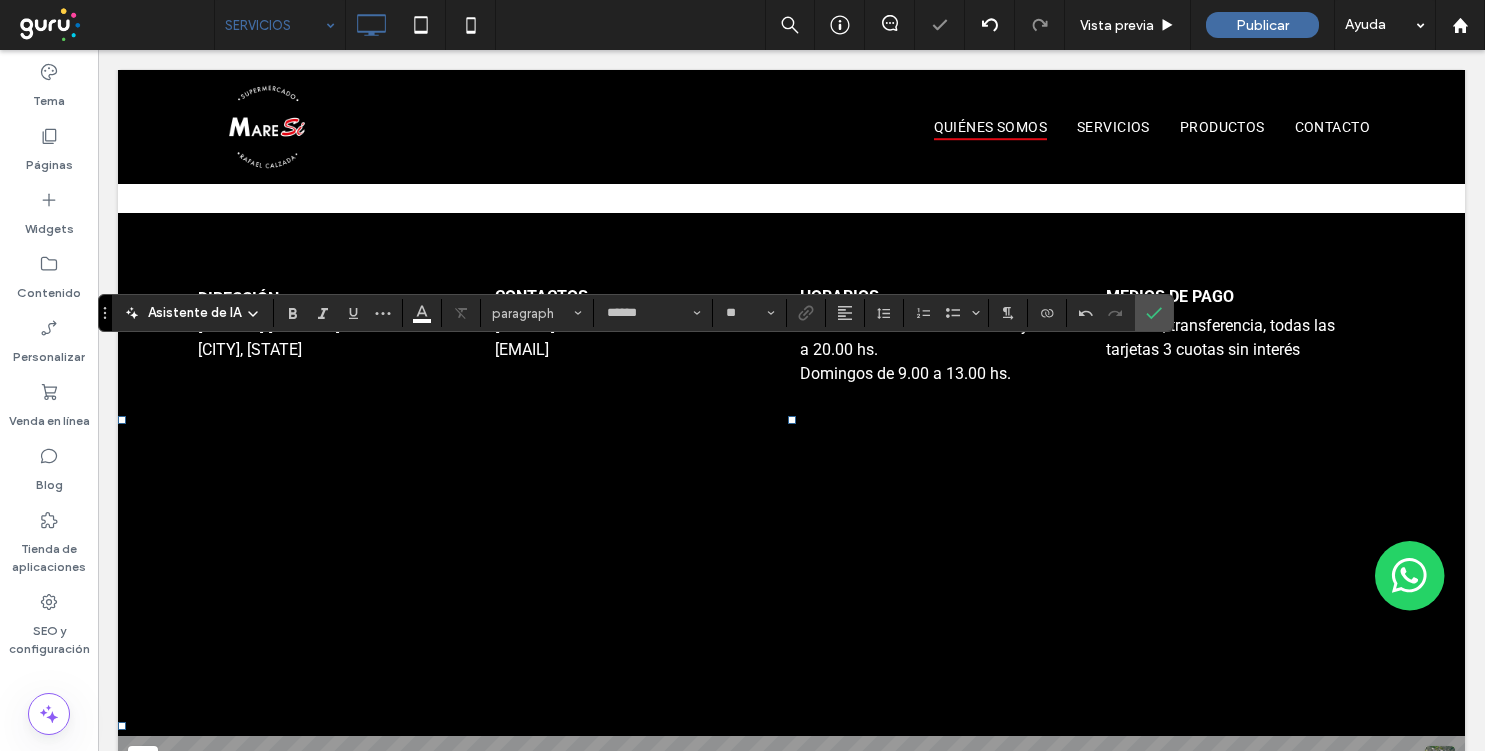 type on "**" 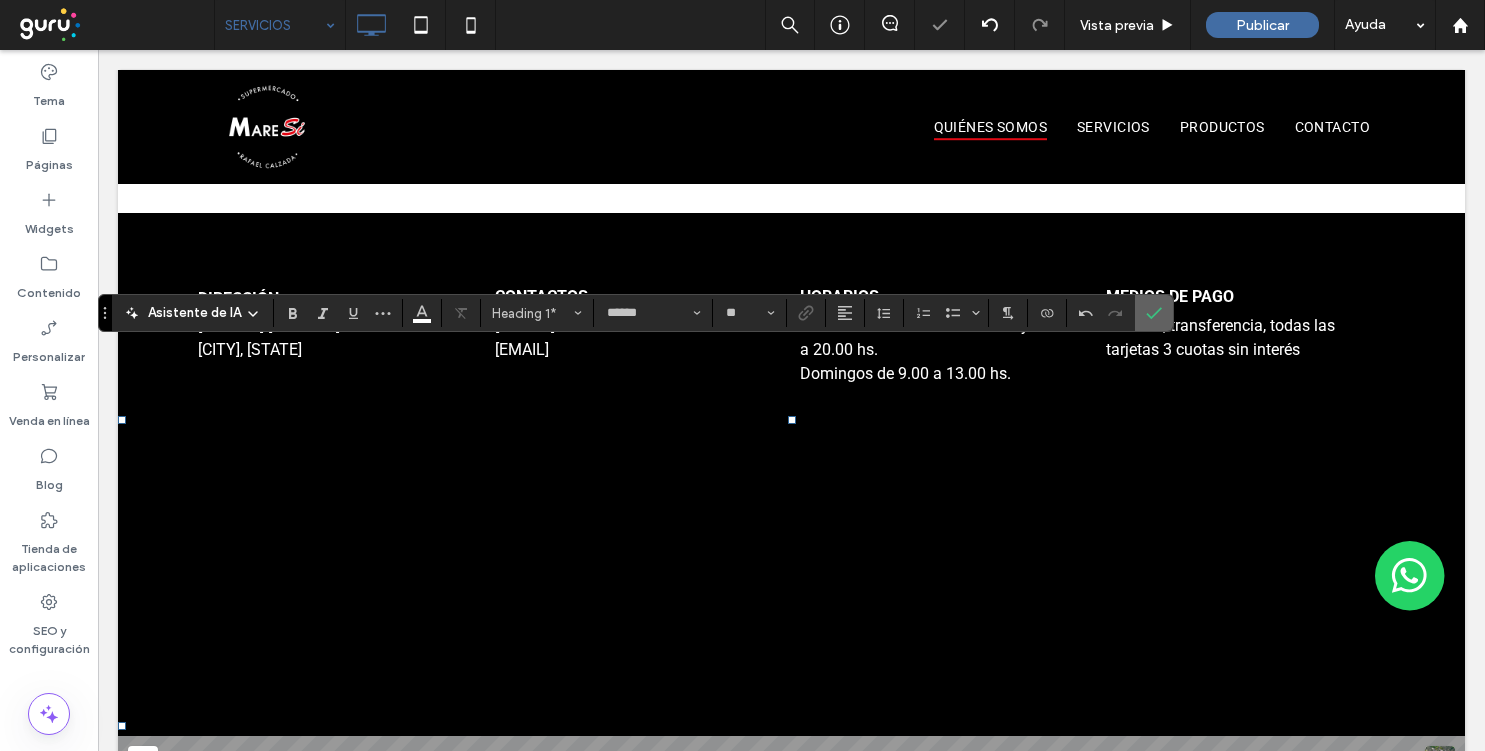 click at bounding box center [1154, 313] 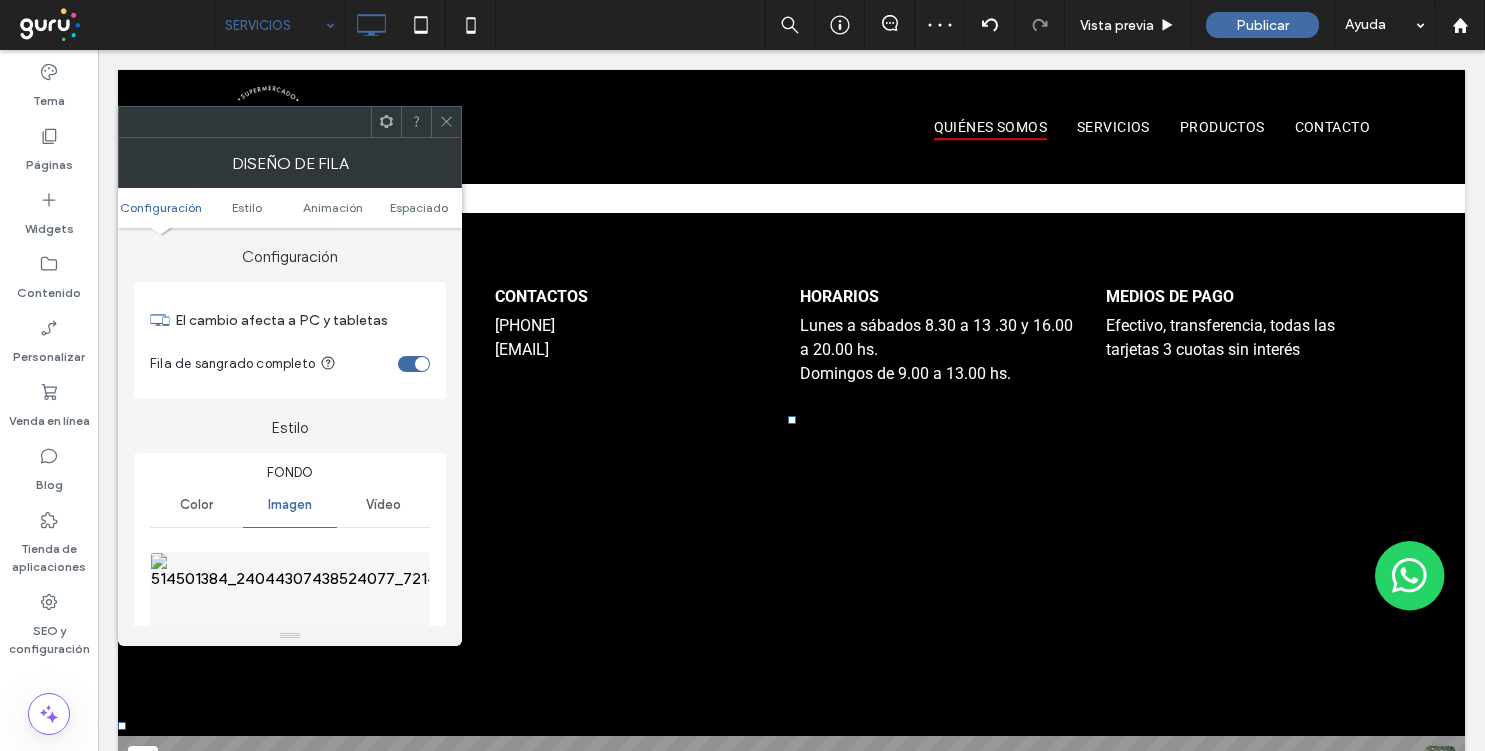 click at bounding box center (290, 621) 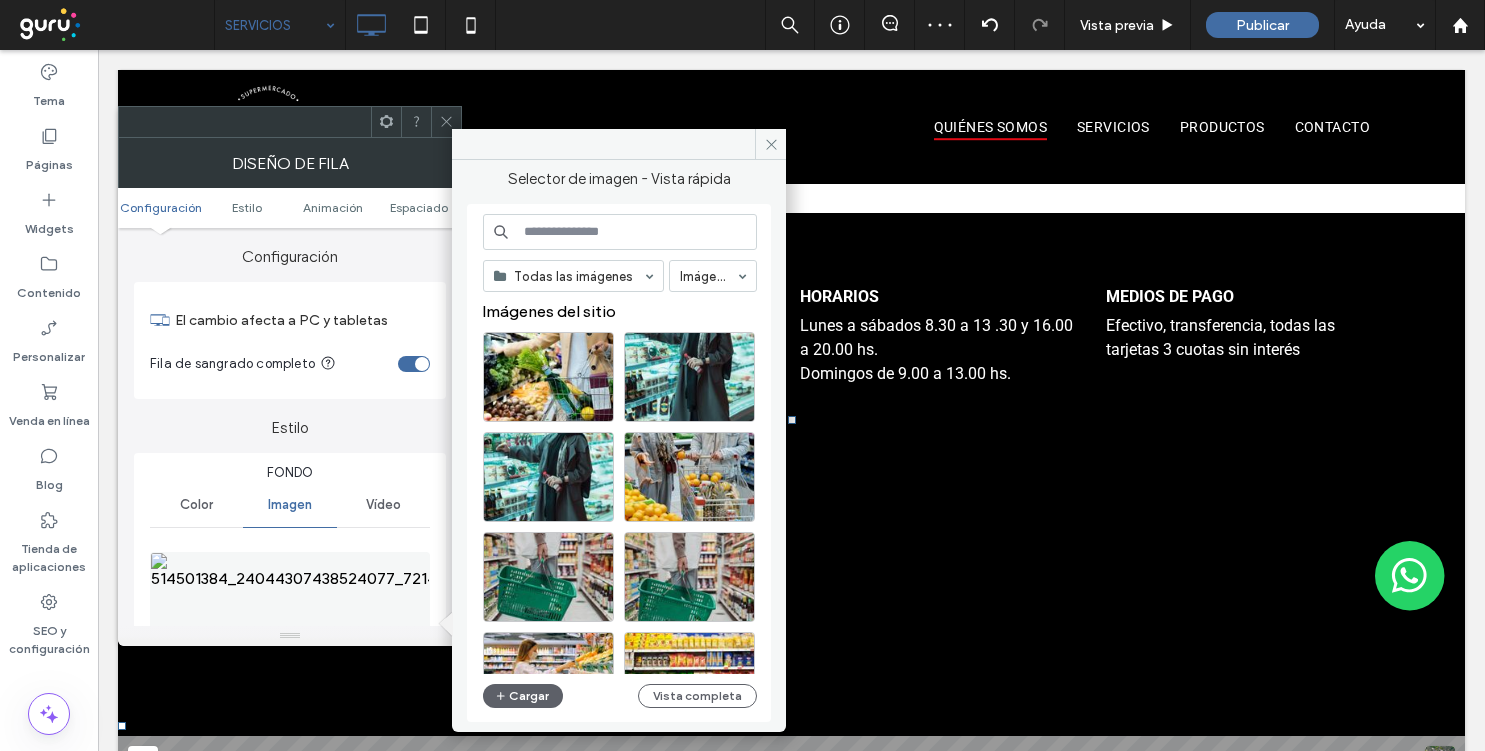 click at bounding box center [620, 232] 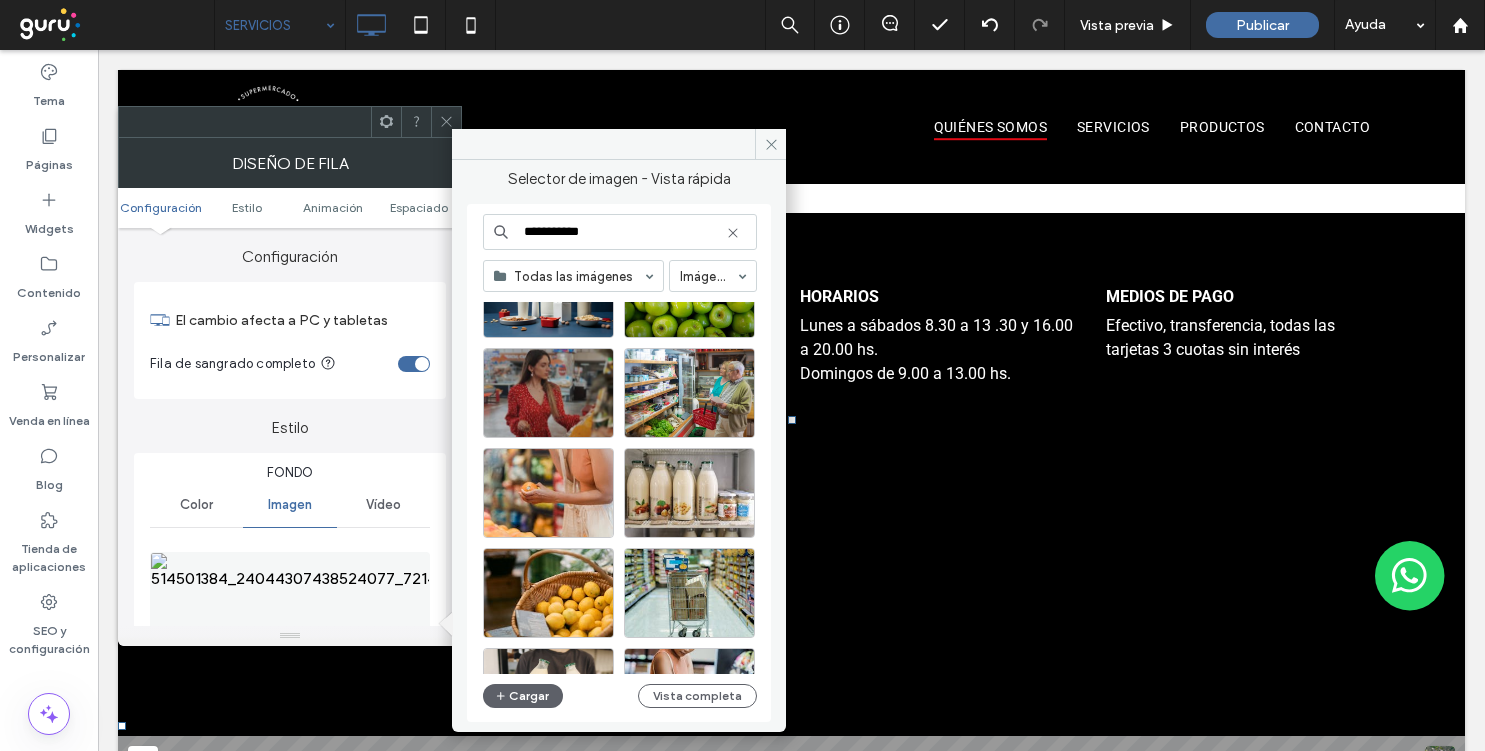 scroll, scrollTop: 5223, scrollLeft: 0, axis: vertical 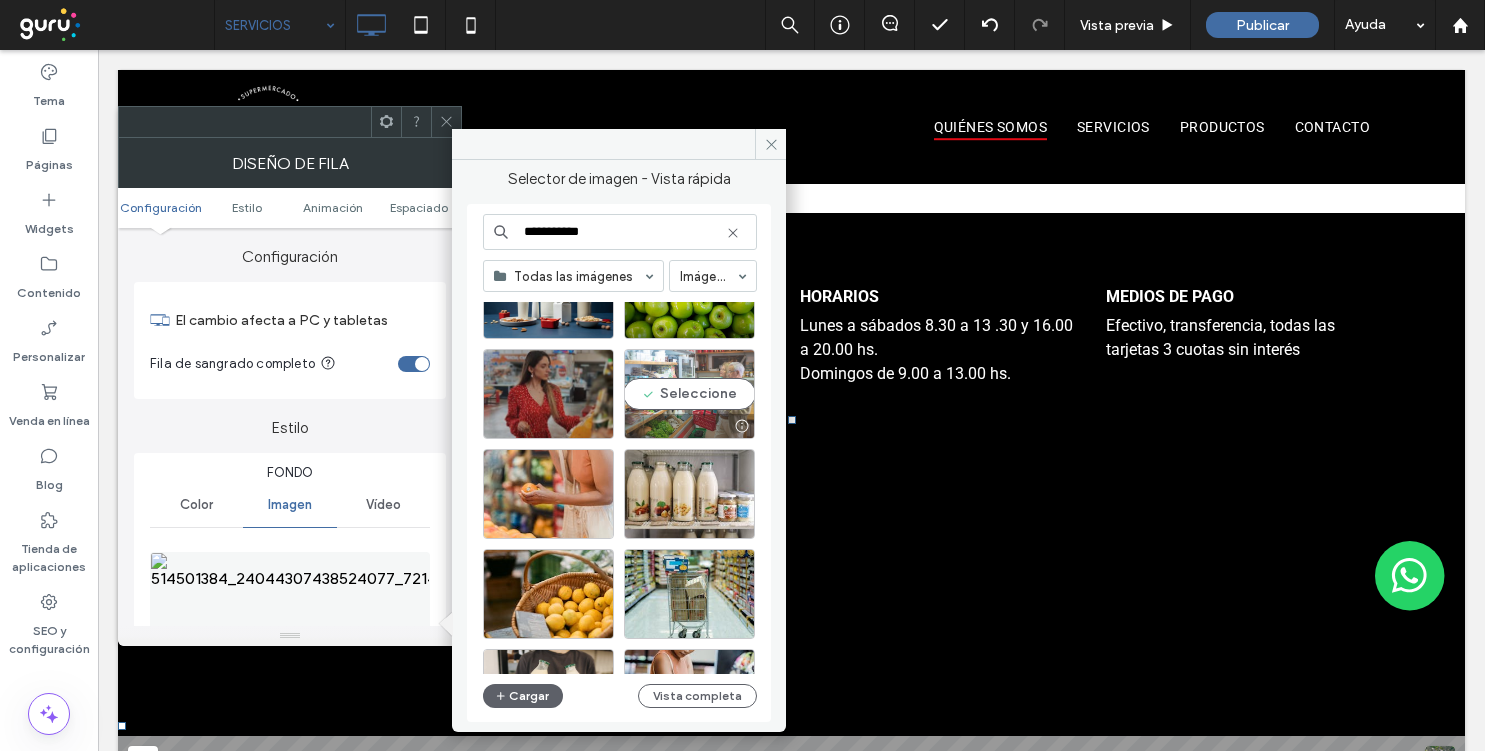 type on "**********" 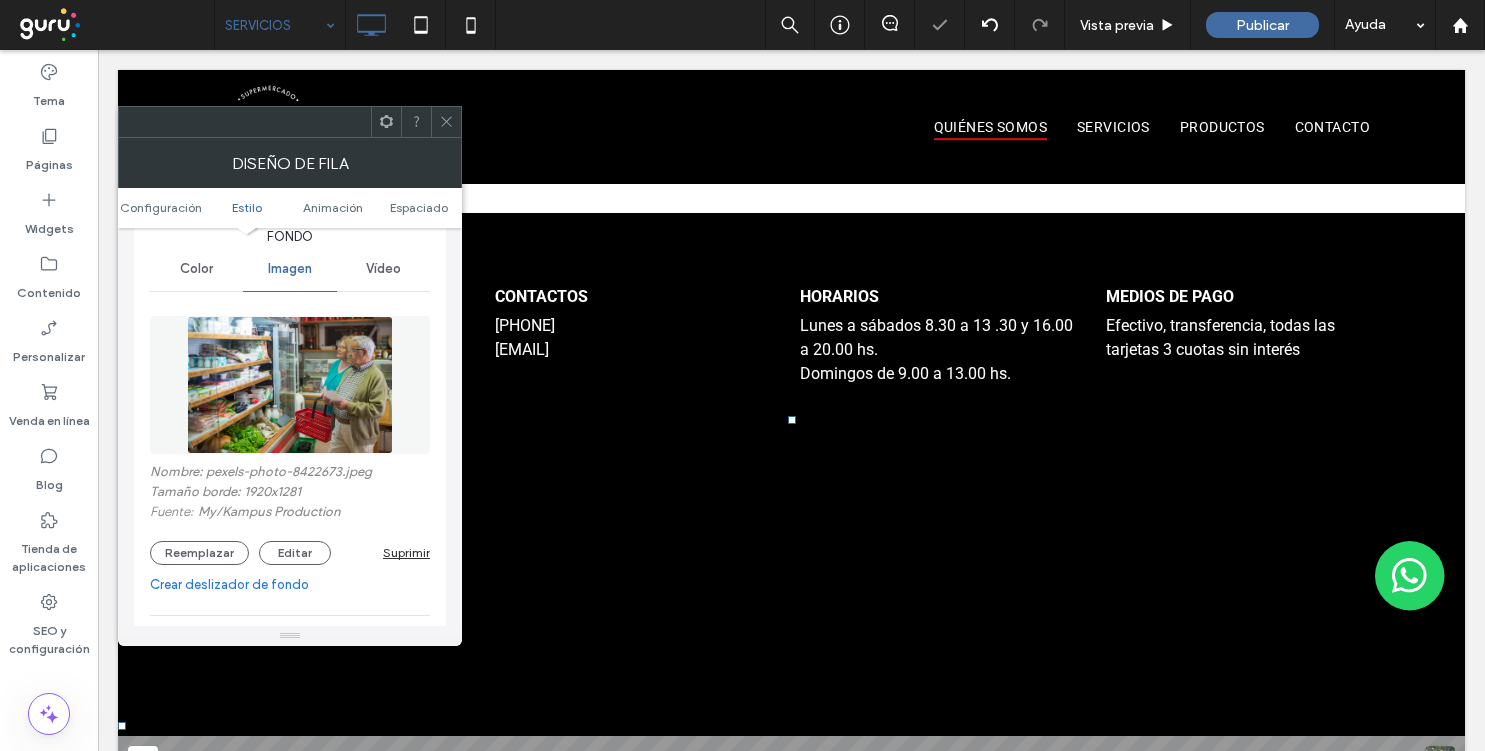 scroll, scrollTop: 261, scrollLeft: 0, axis: vertical 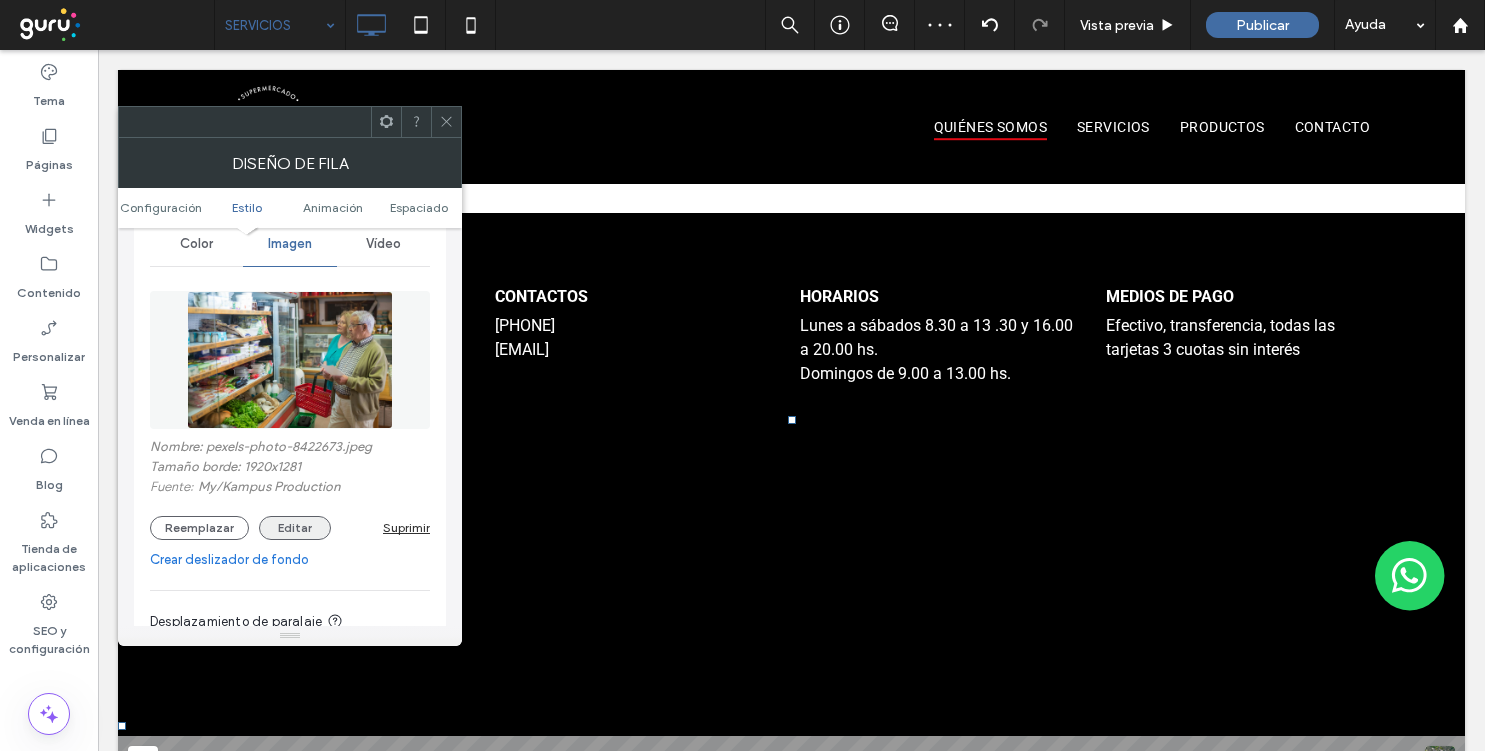 click on "Editar" at bounding box center [295, 528] 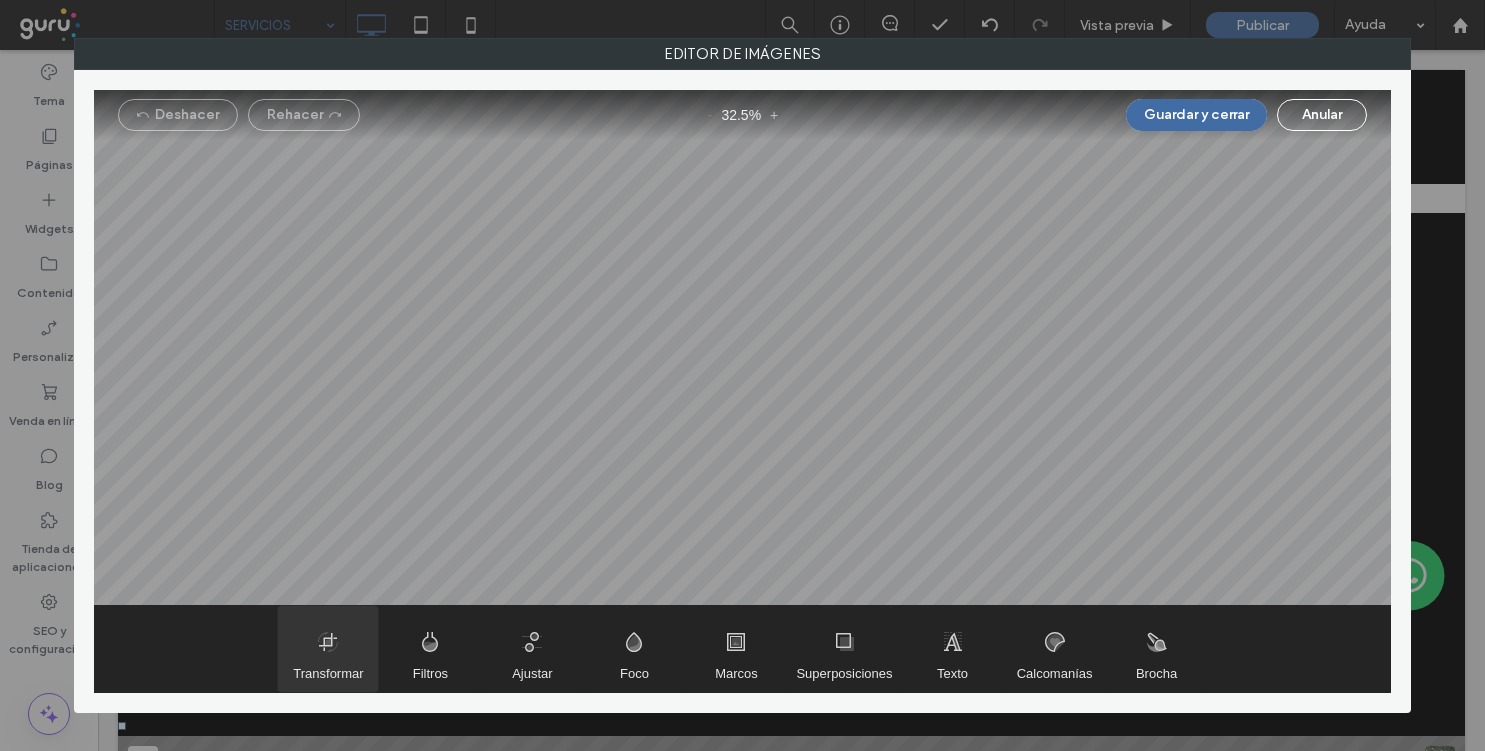 click at bounding box center [328, 649] 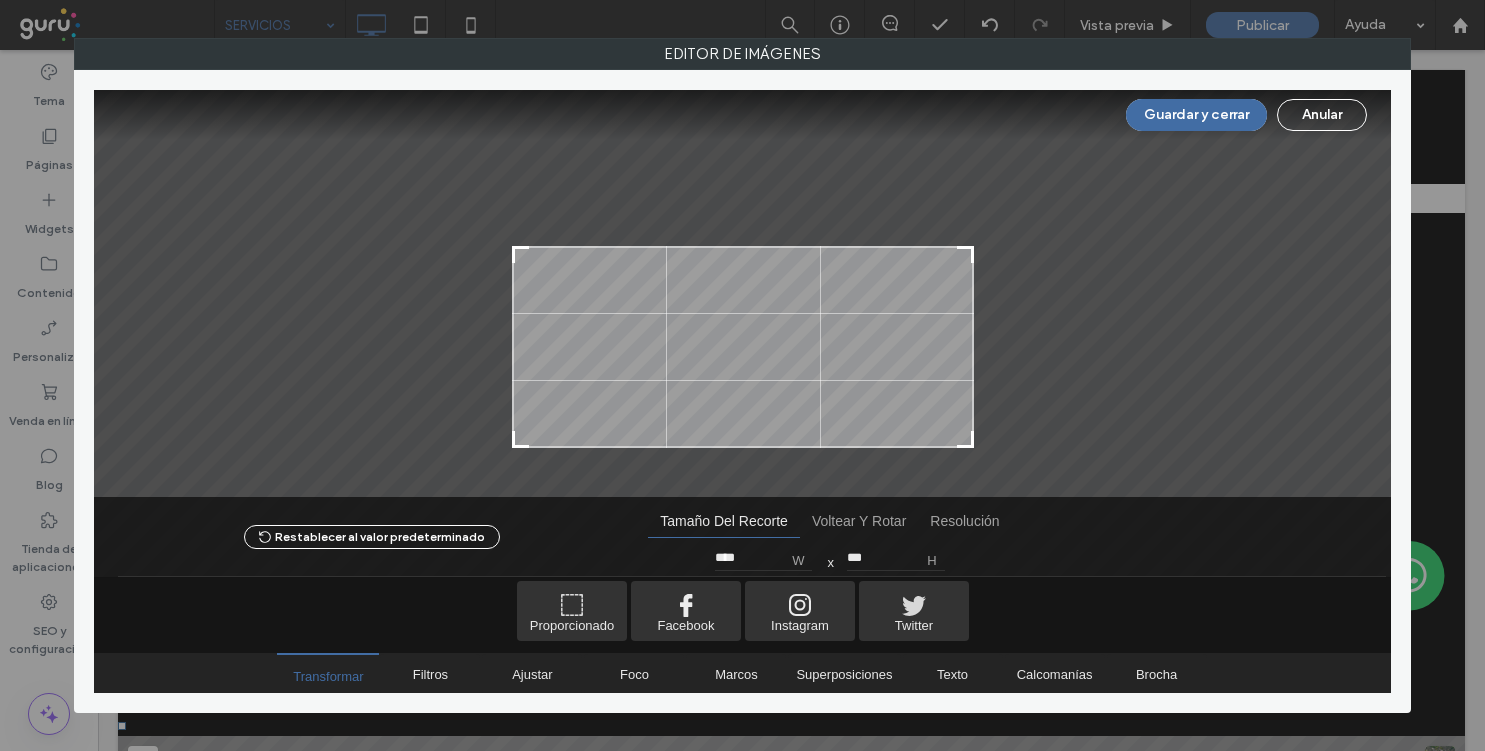 type on "***" 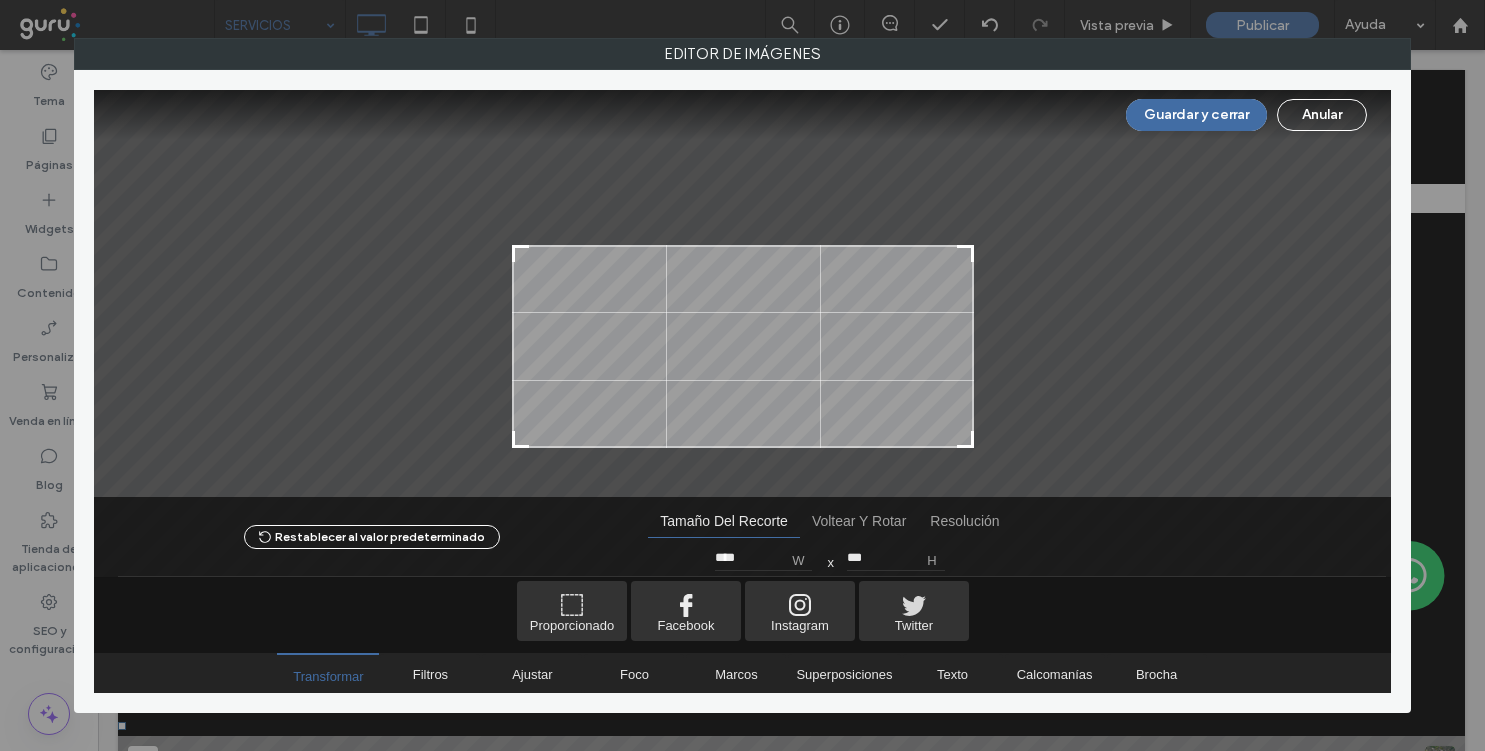 drag, startPoint x: 969, startPoint y: 143, endPoint x: 1004, endPoint y: 248, distance: 110.67972 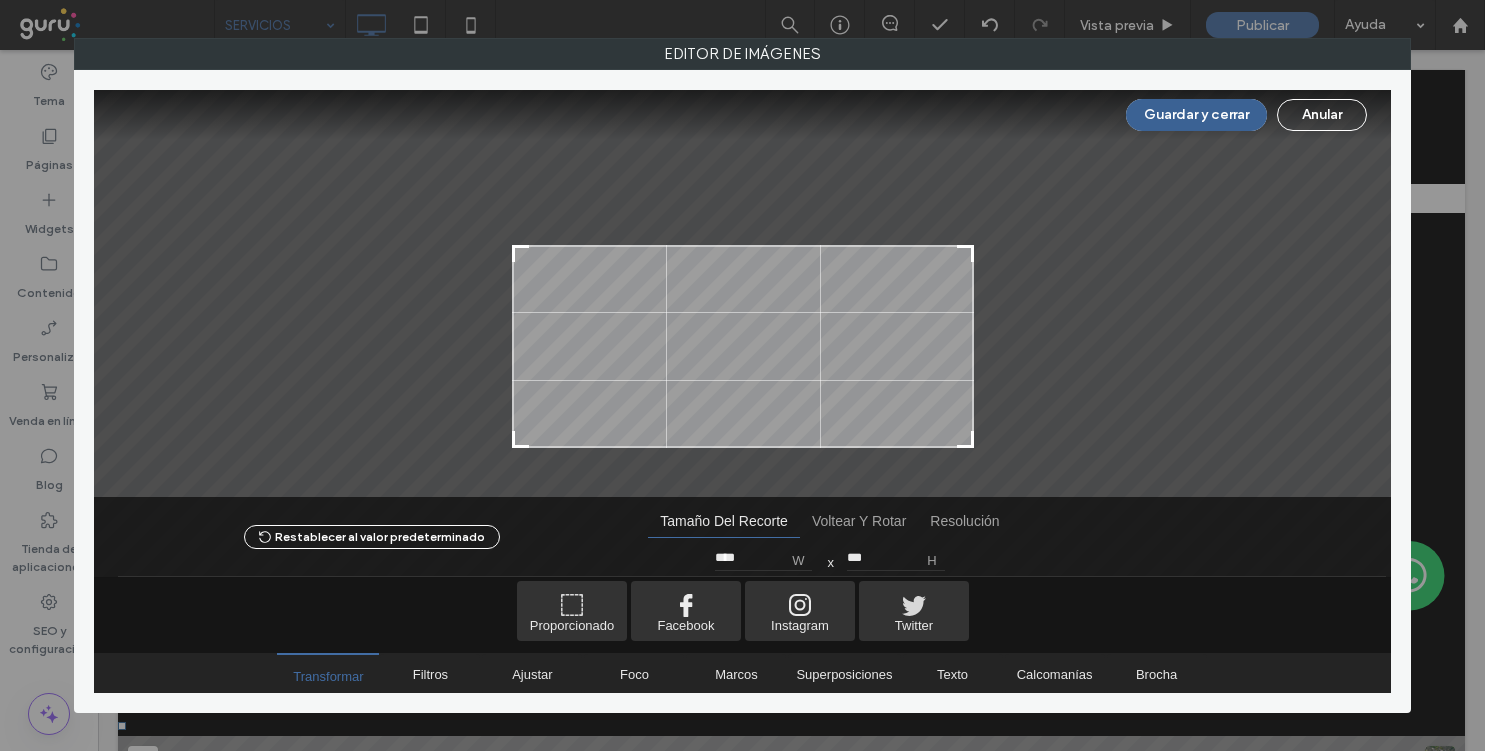 click on "Guardar y cerrar" at bounding box center [1196, 115] 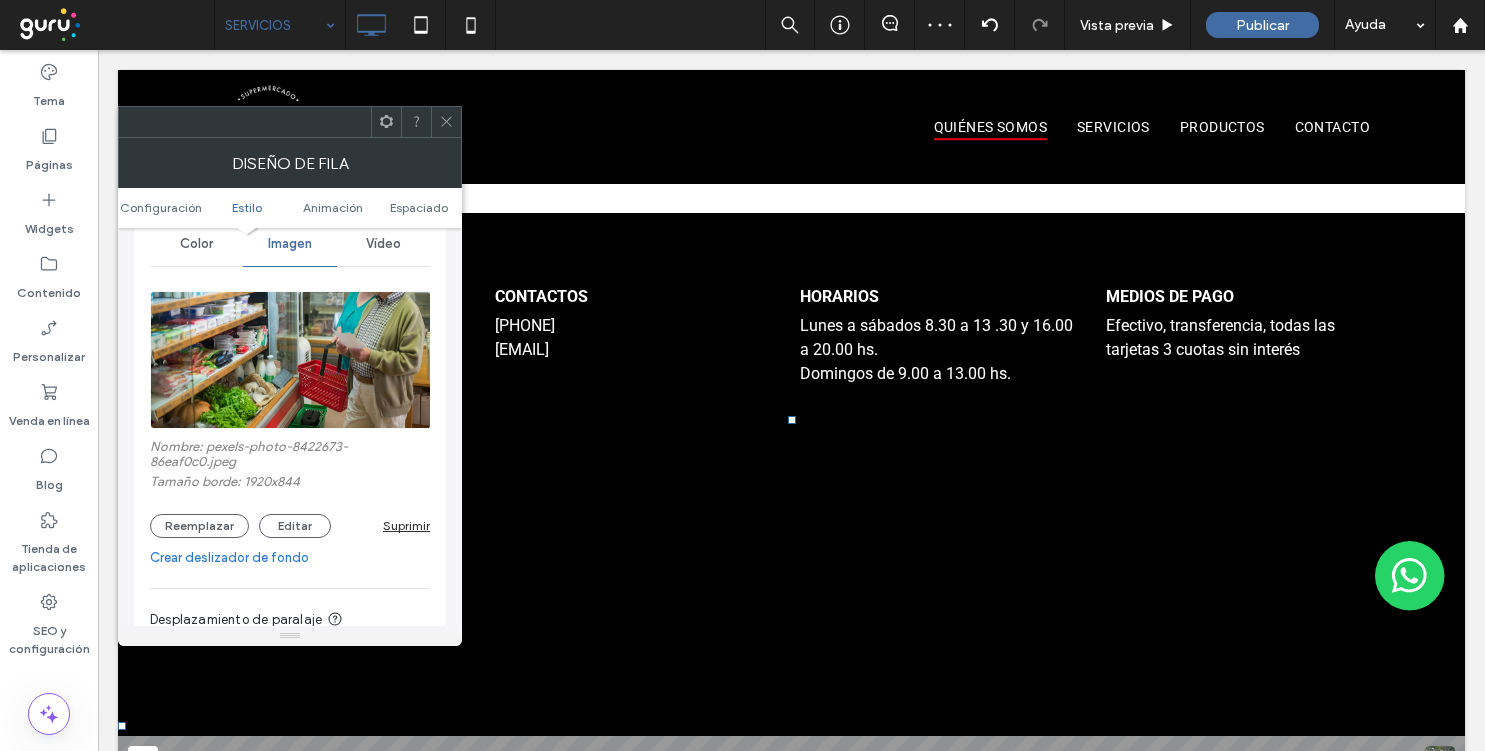 click at bounding box center [446, 122] 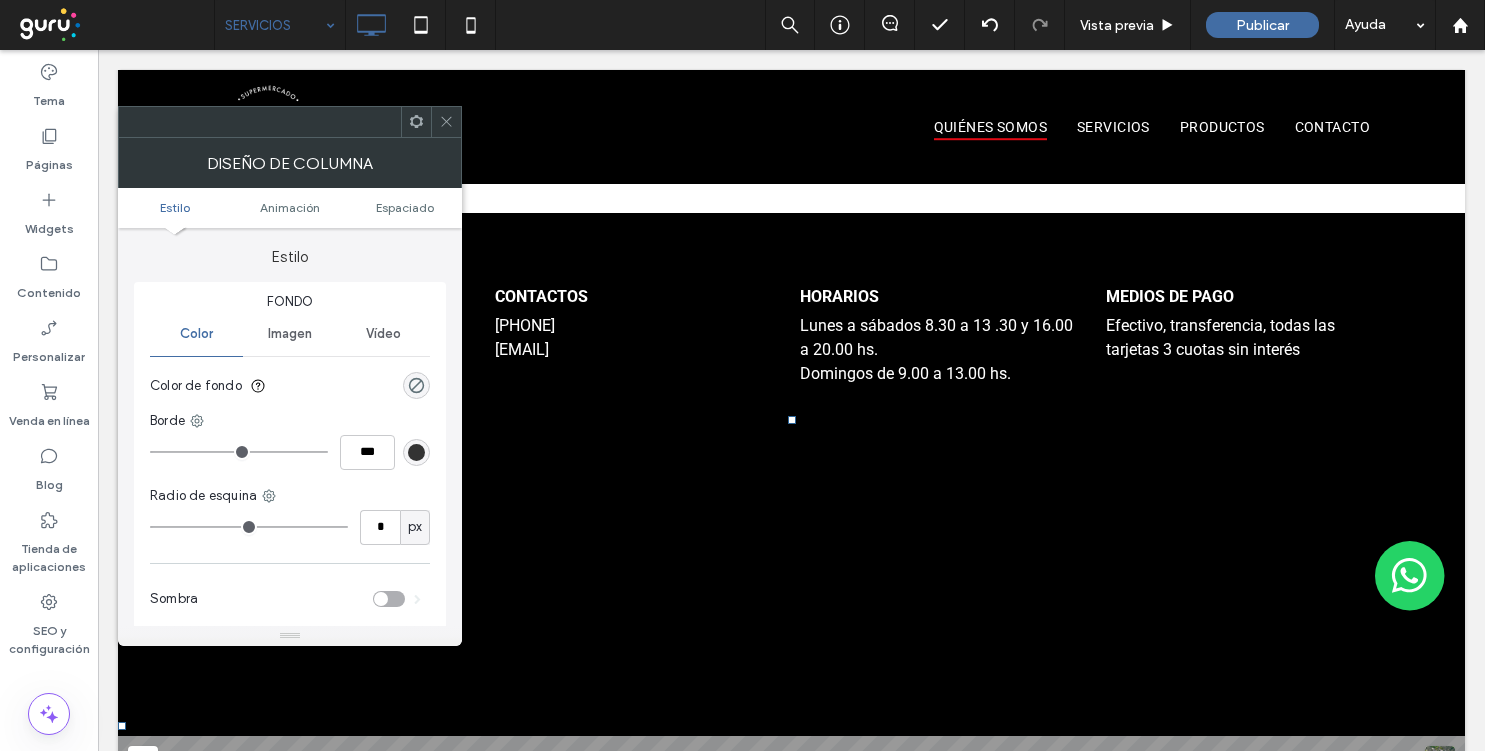 click at bounding box center (446, 122) 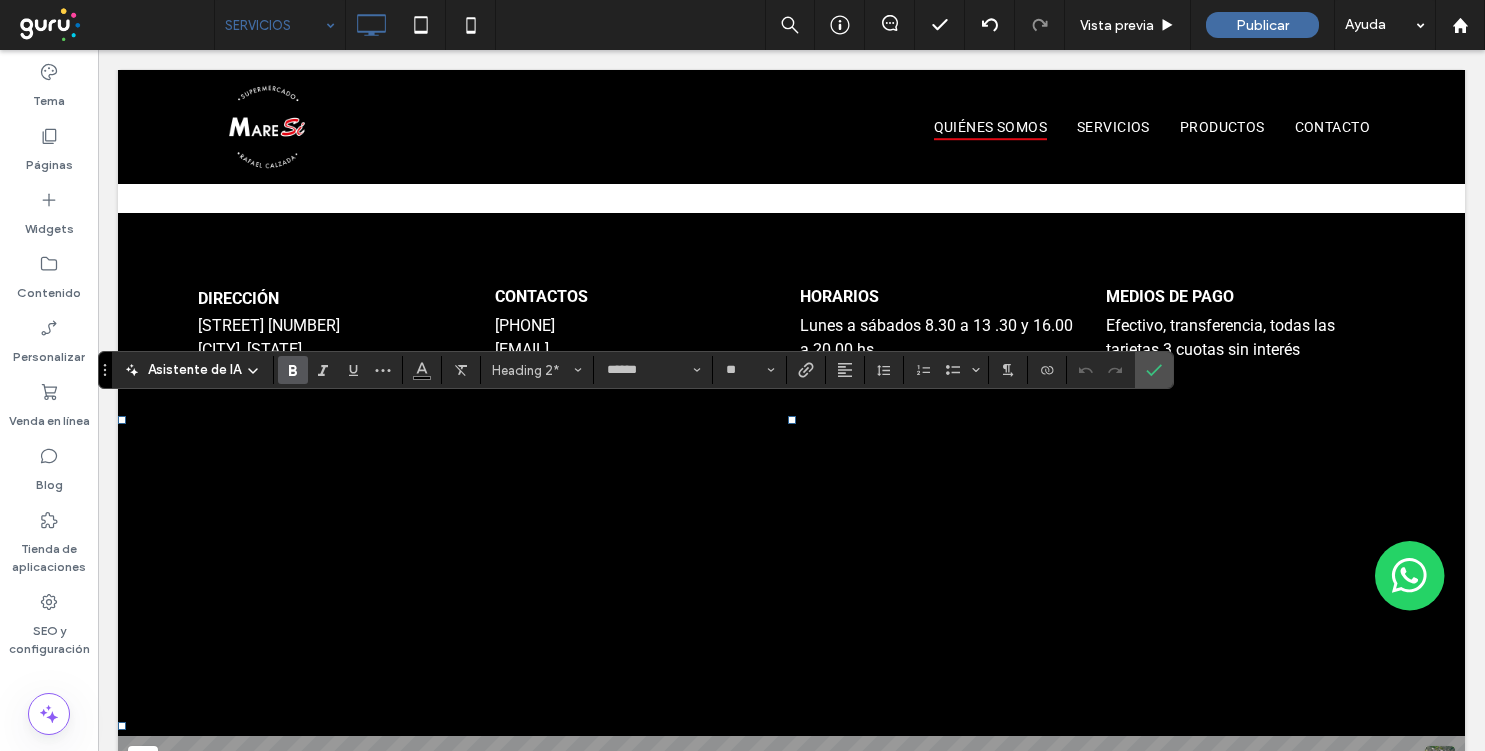 type on "**" 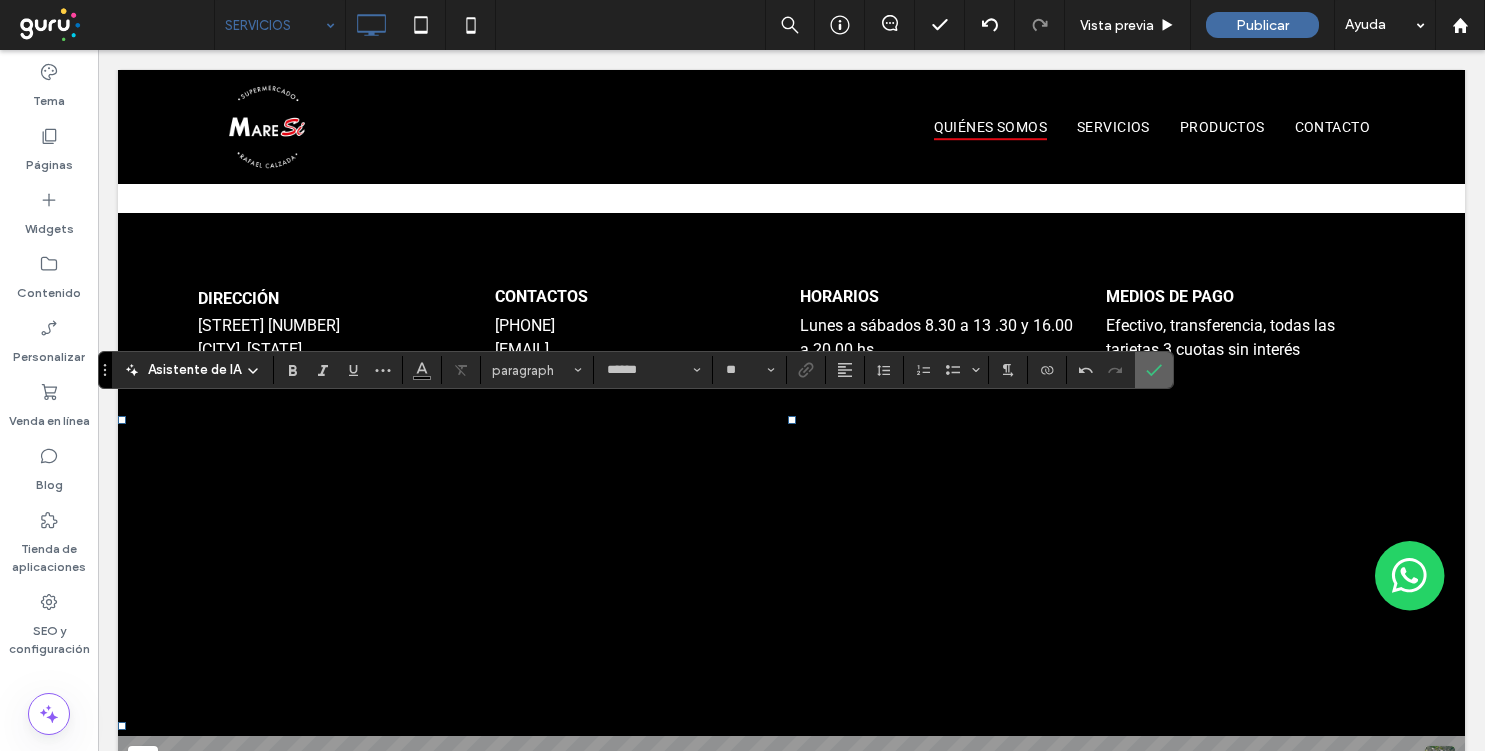 click 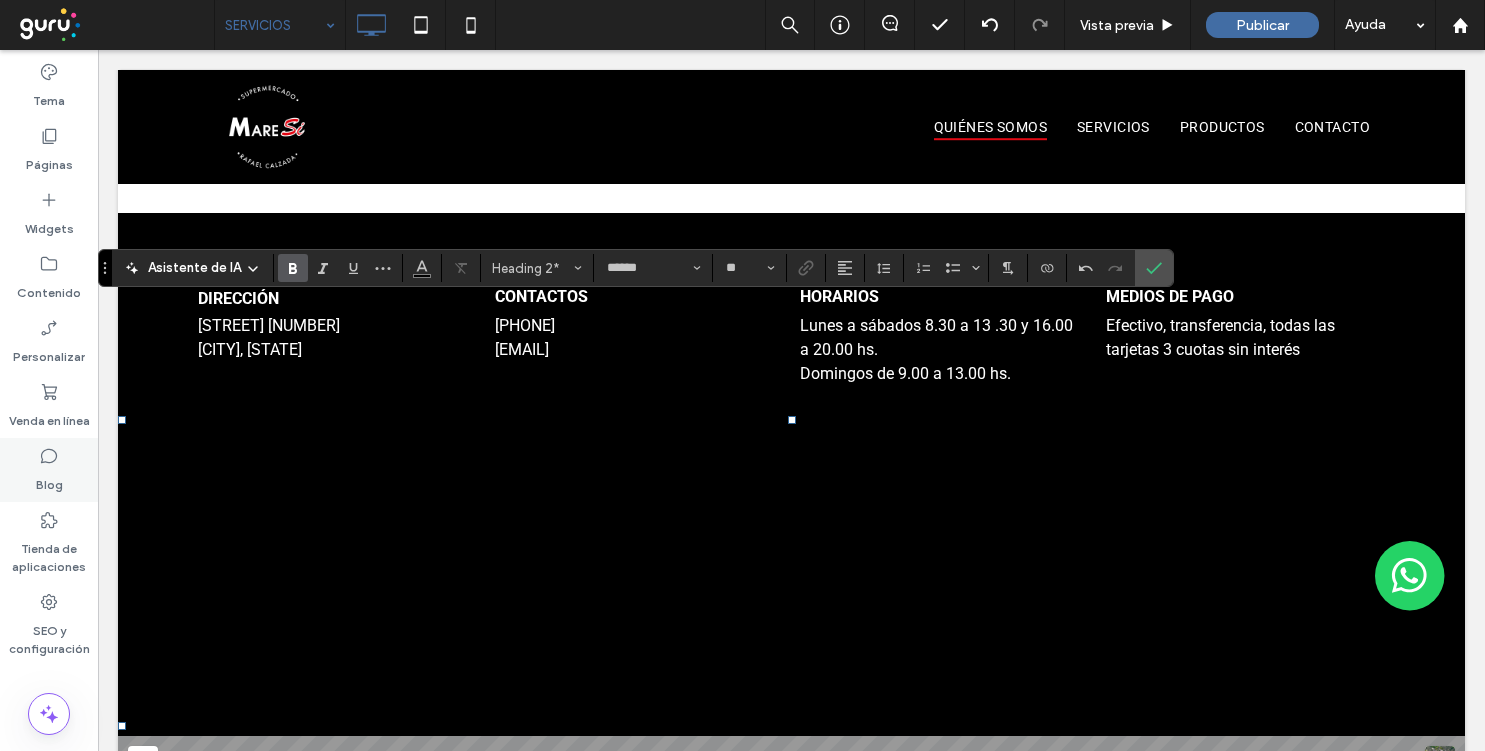 type on "**" 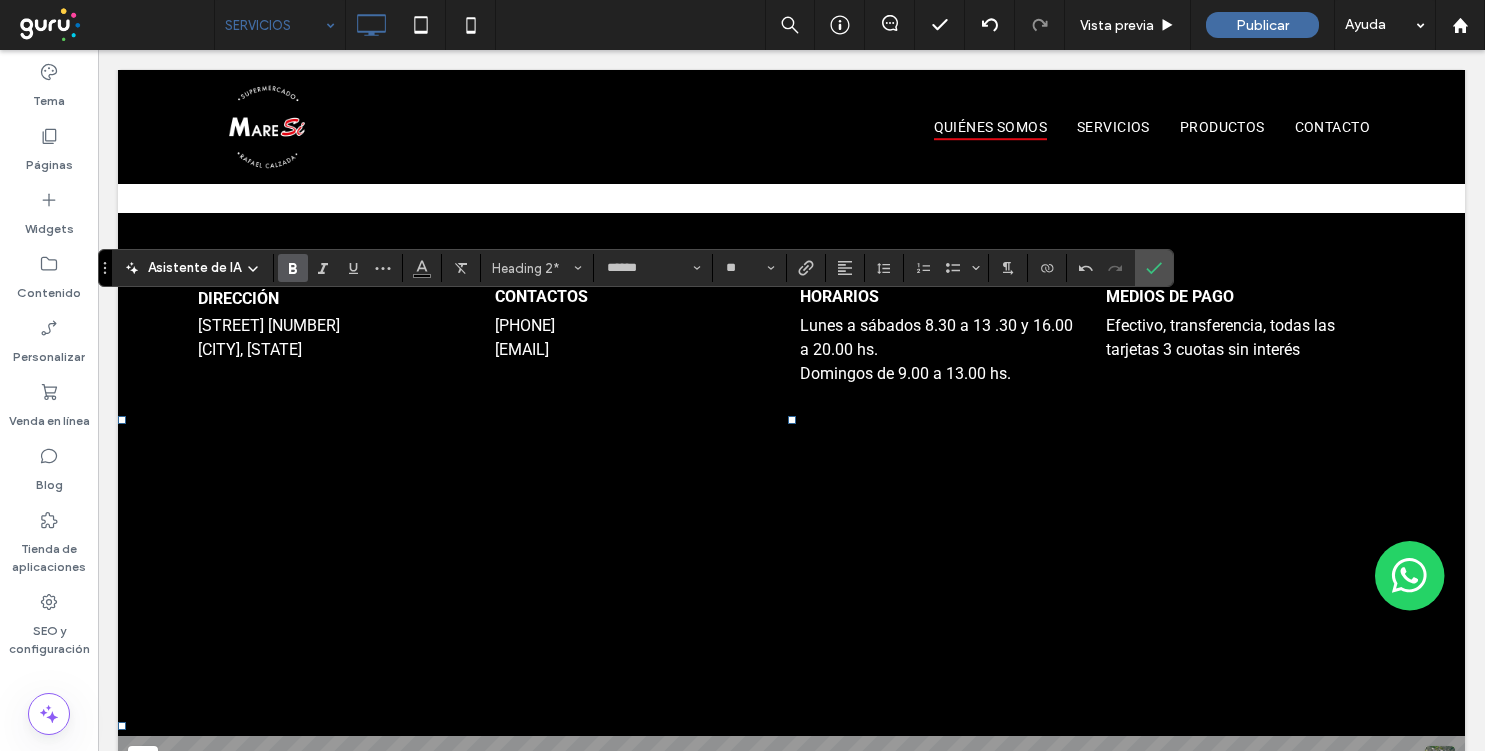 click 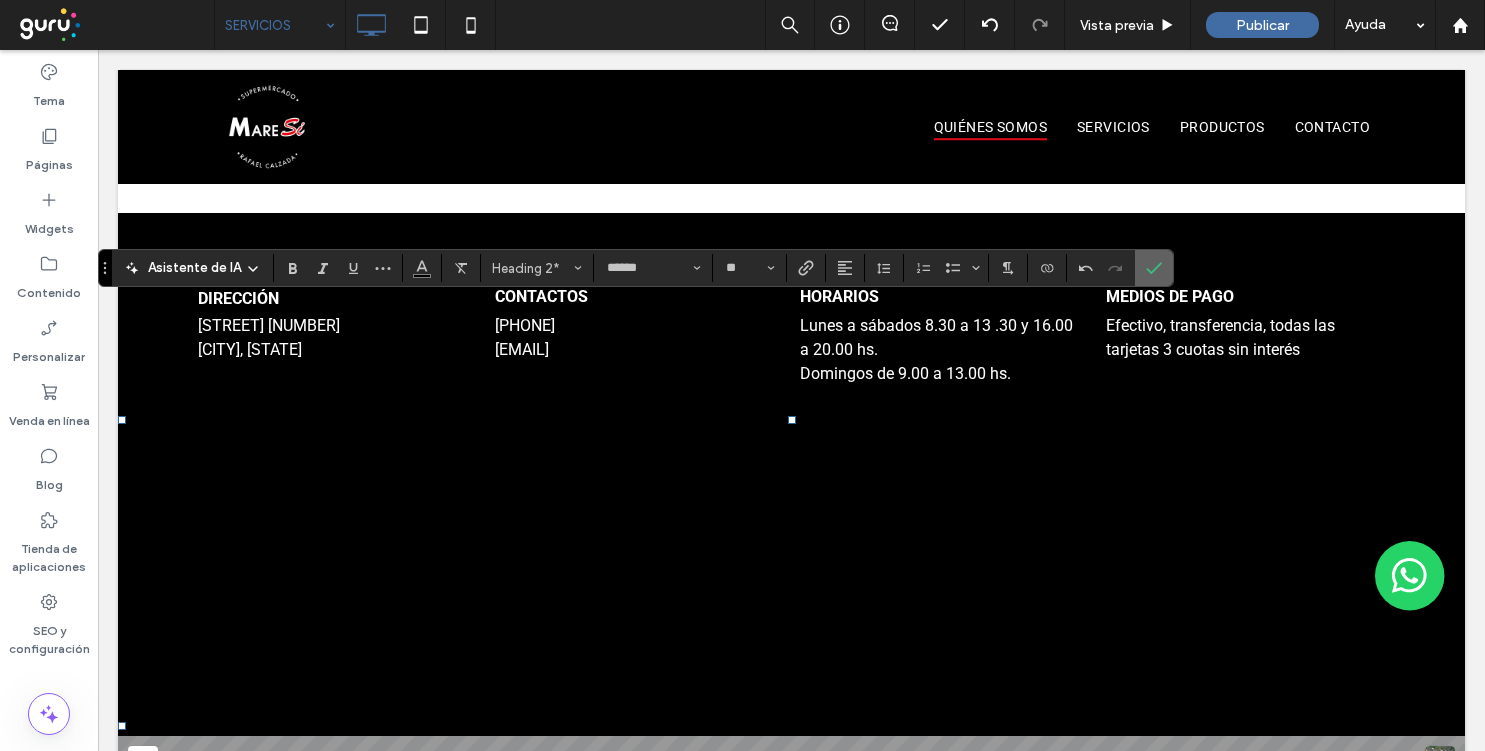 click 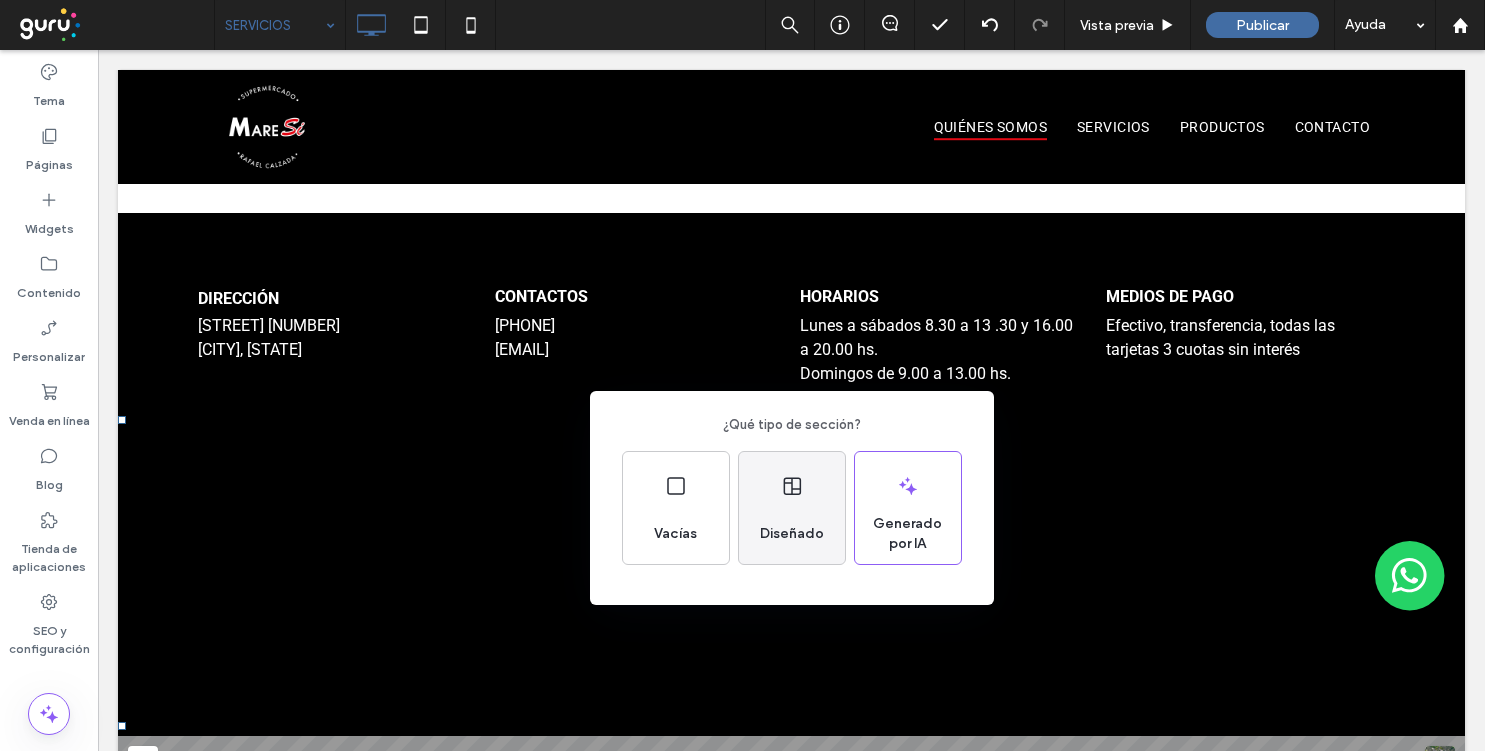 click on "Diseñado" at bounding box center (792, 534) 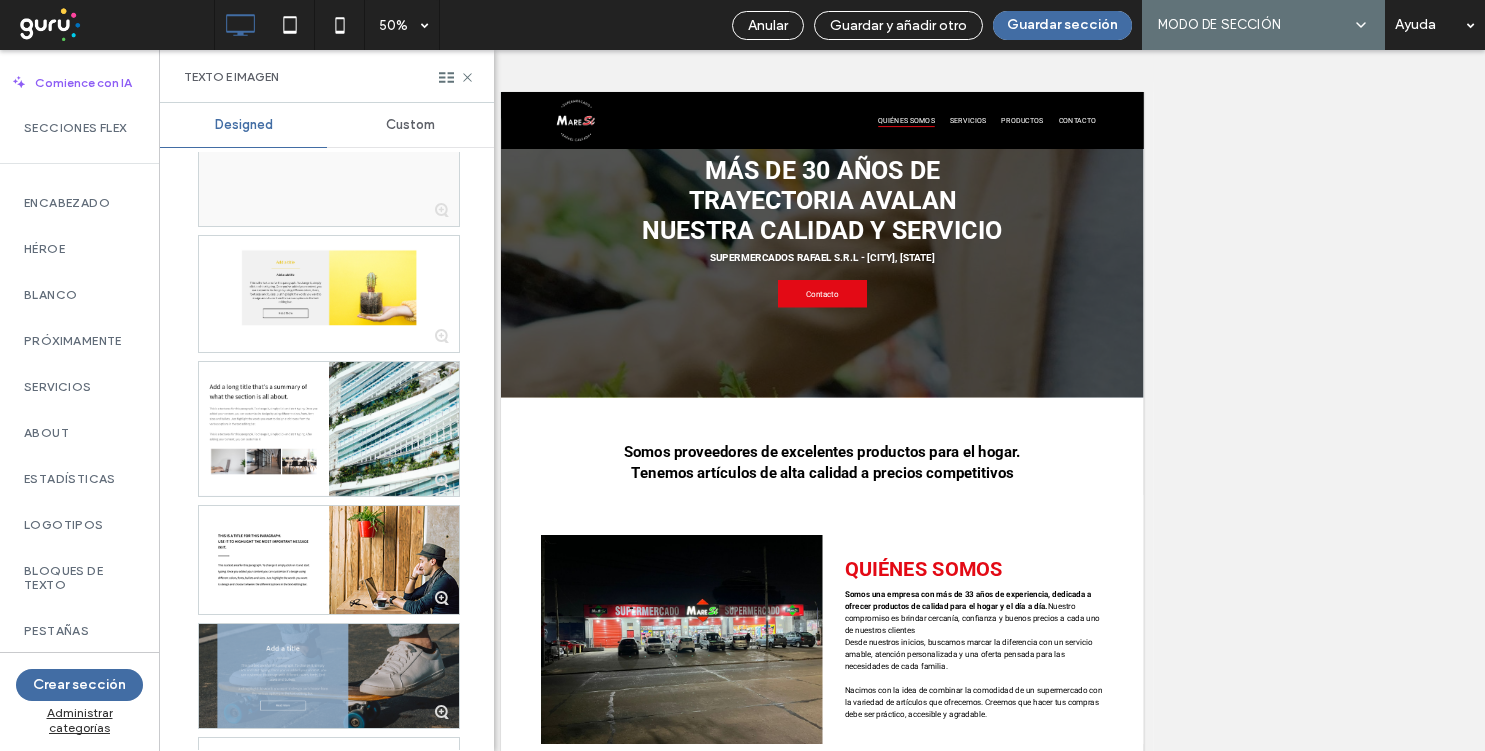 scroll, scrollTop: 1686, scrollLeft: 0, axis: vertical 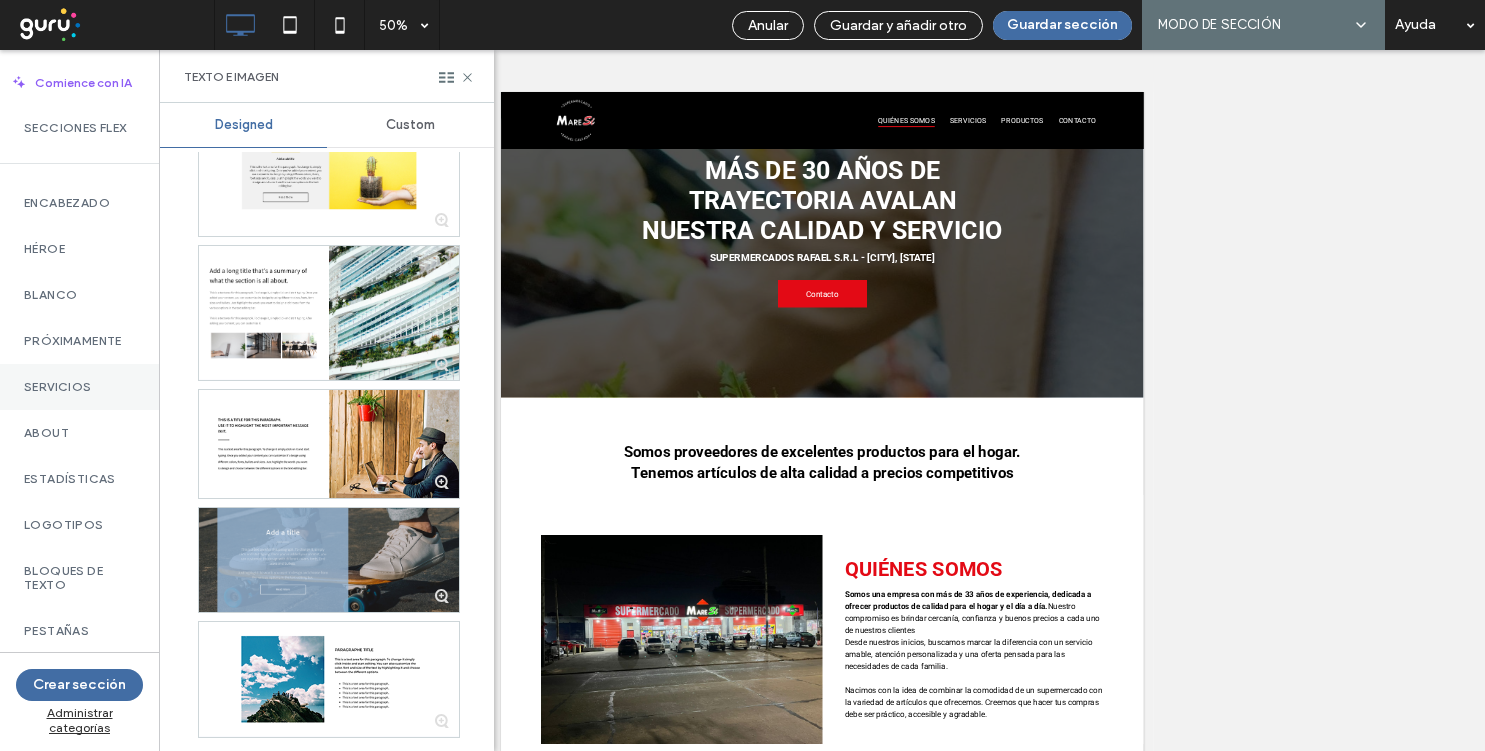 click on "Servicios" at bounding box center (79, 387) 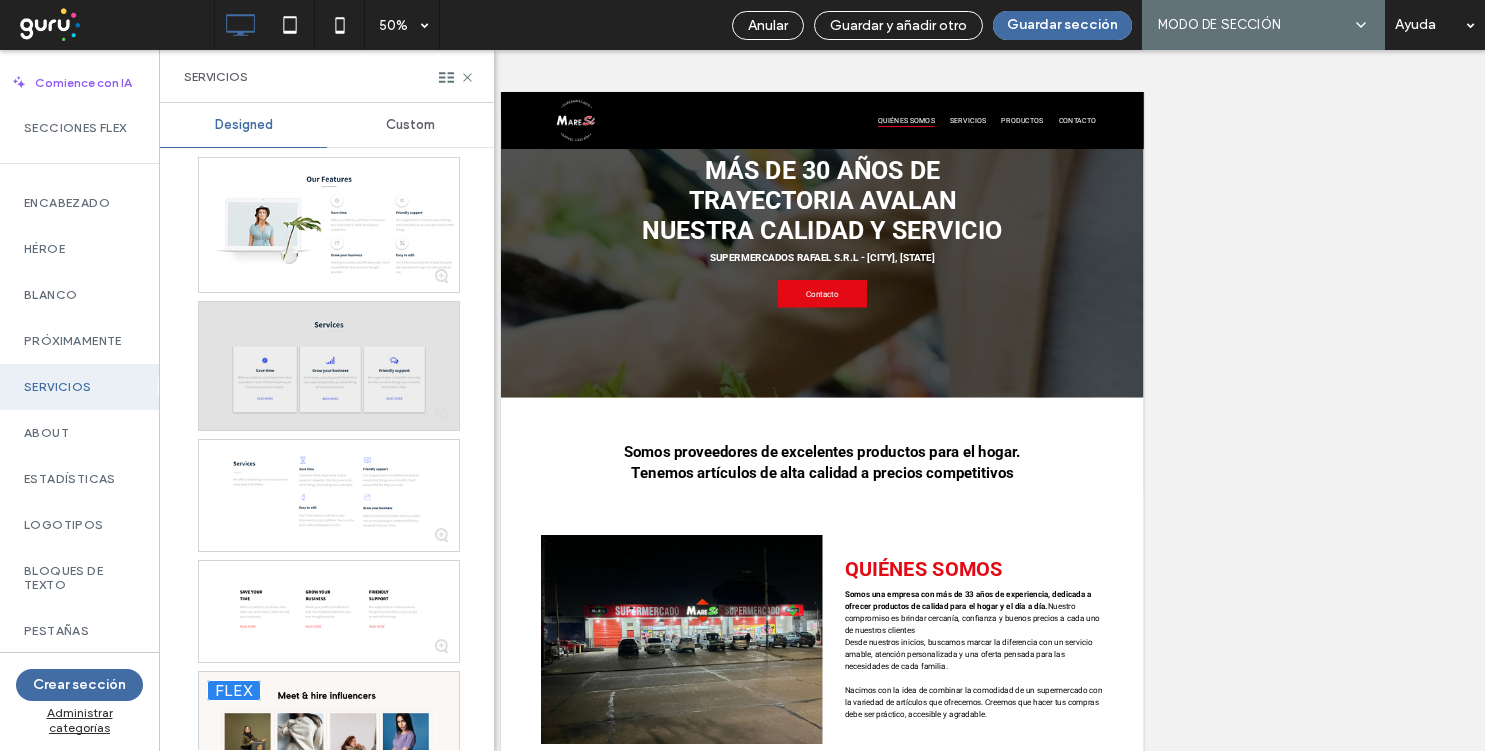 scroll, scrollTop: 5880, scrollLeft: 0, axis: vertical 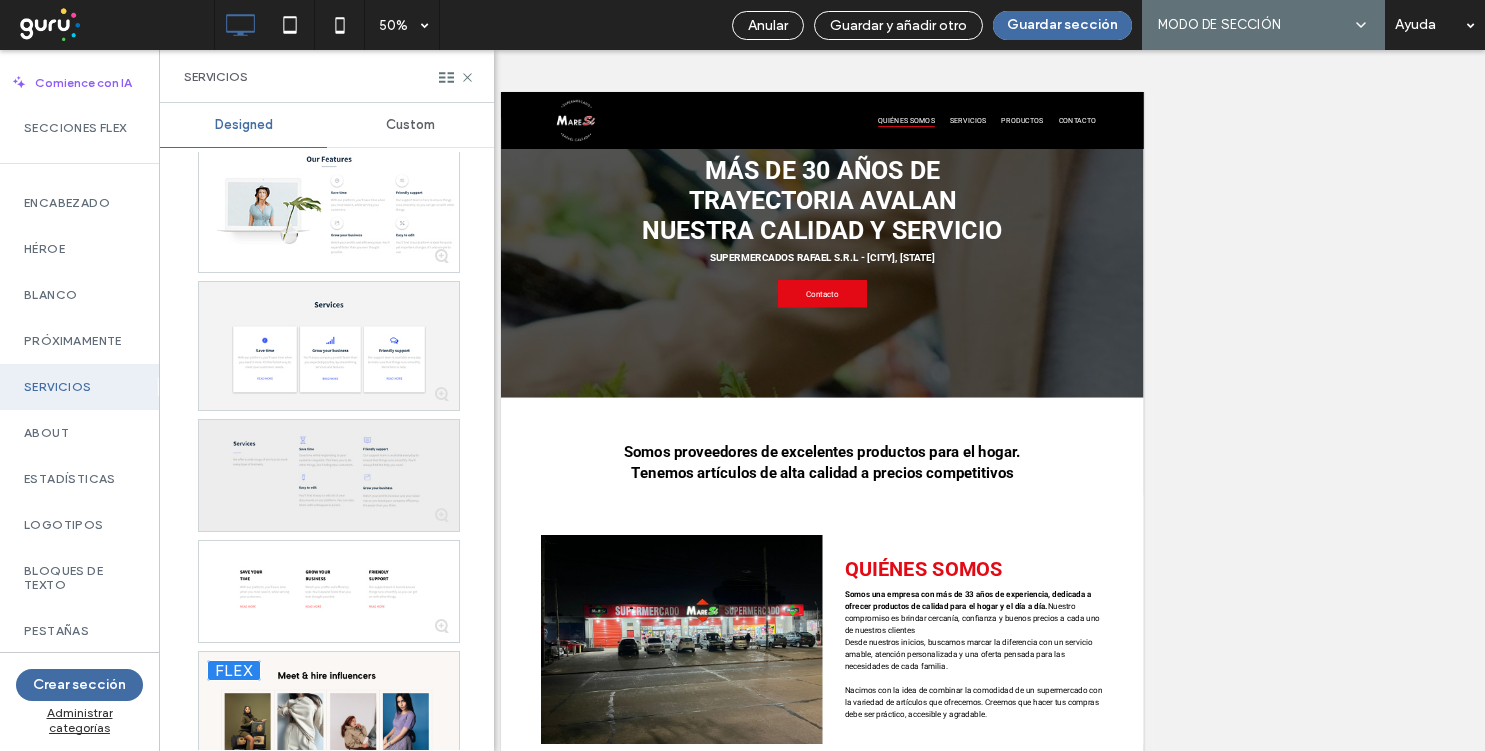click at bounding box center (329, 475) 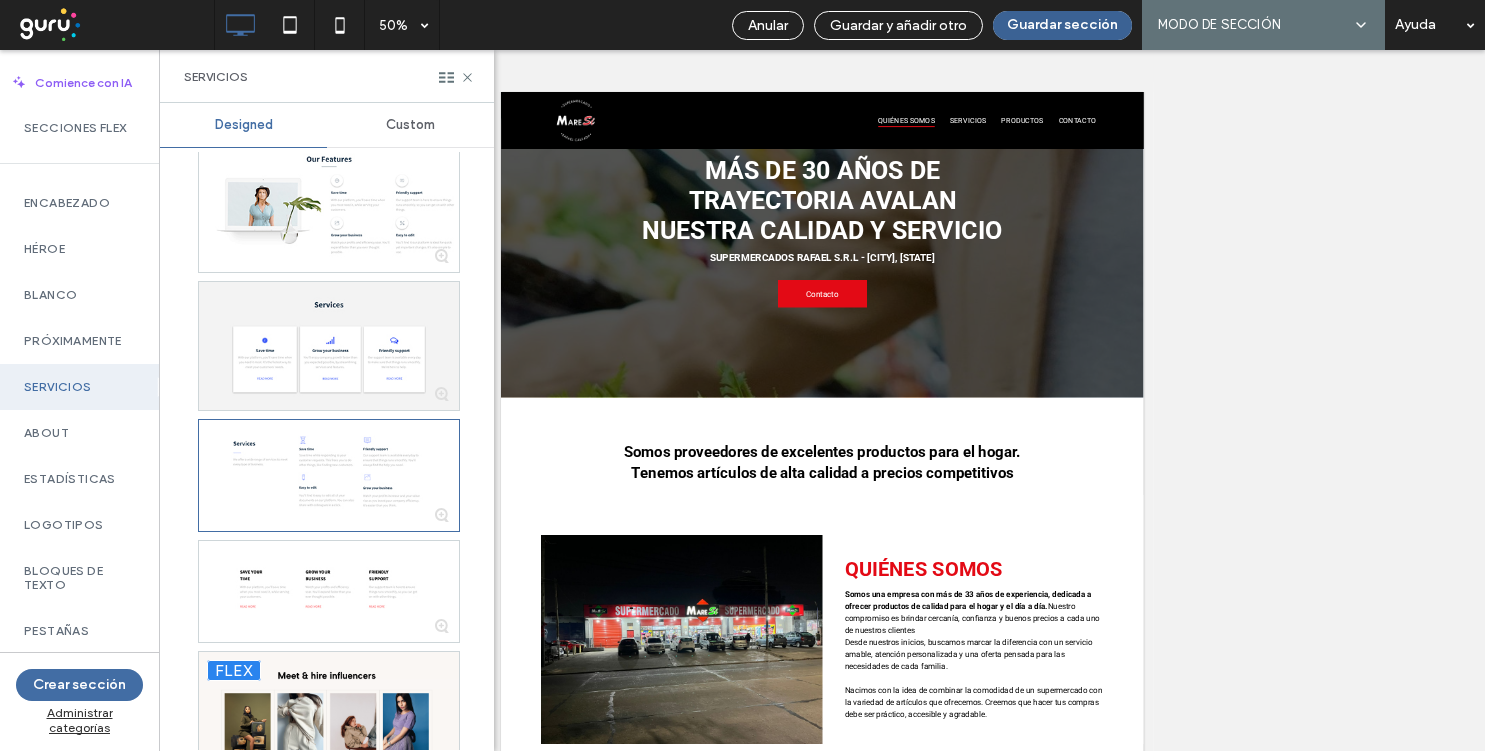 click on "Guardar sección" at bounding box center (1062, 25) 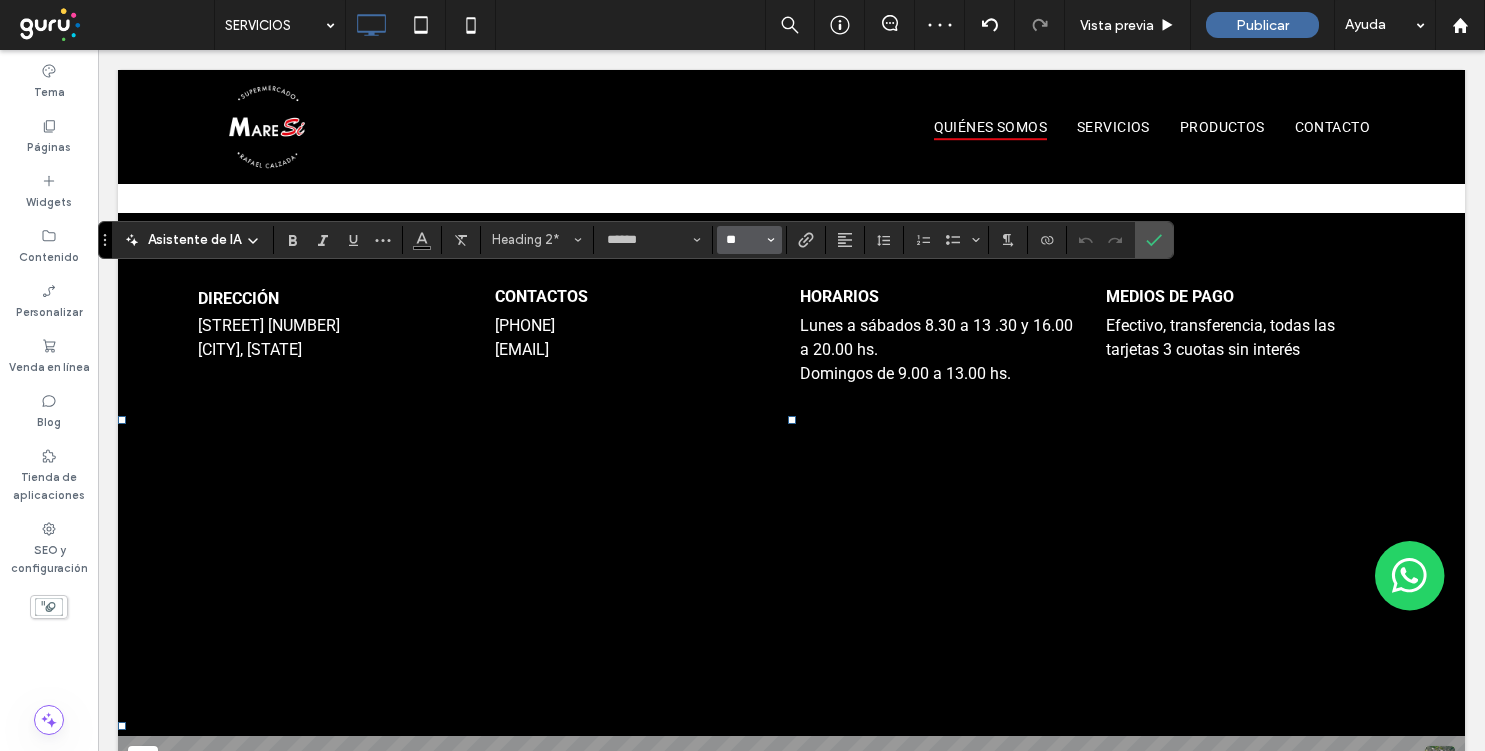 click on "**" at bounding box center [743, 240] 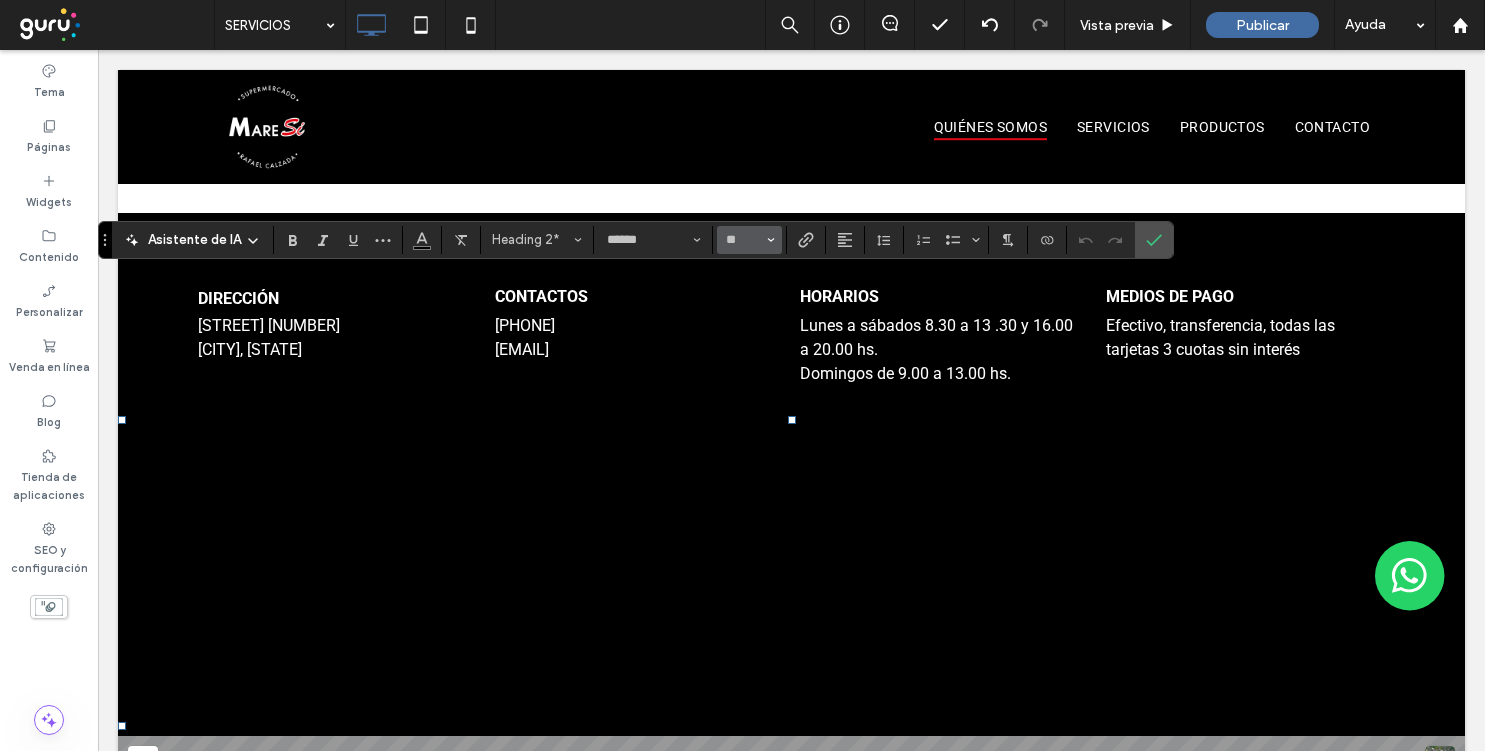 type on "**" 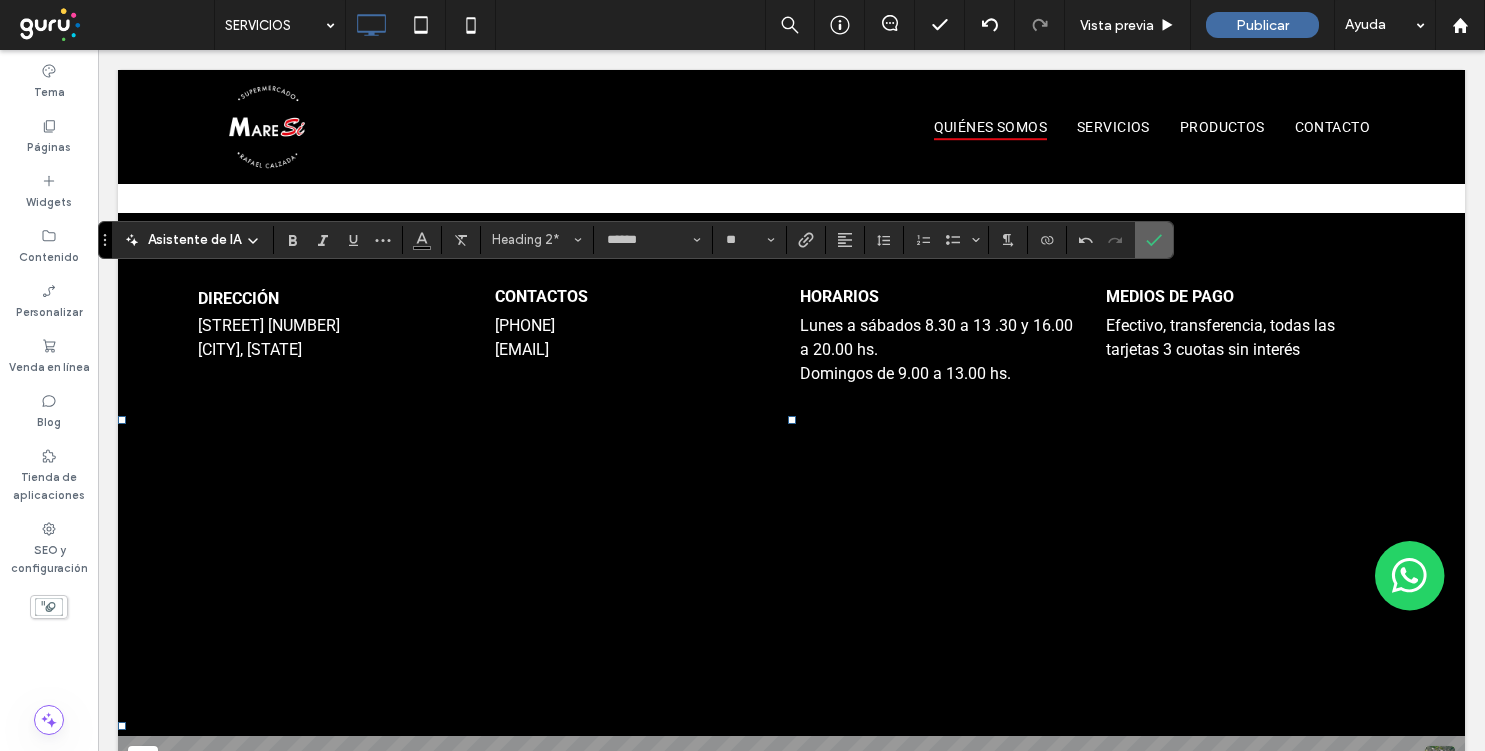 click 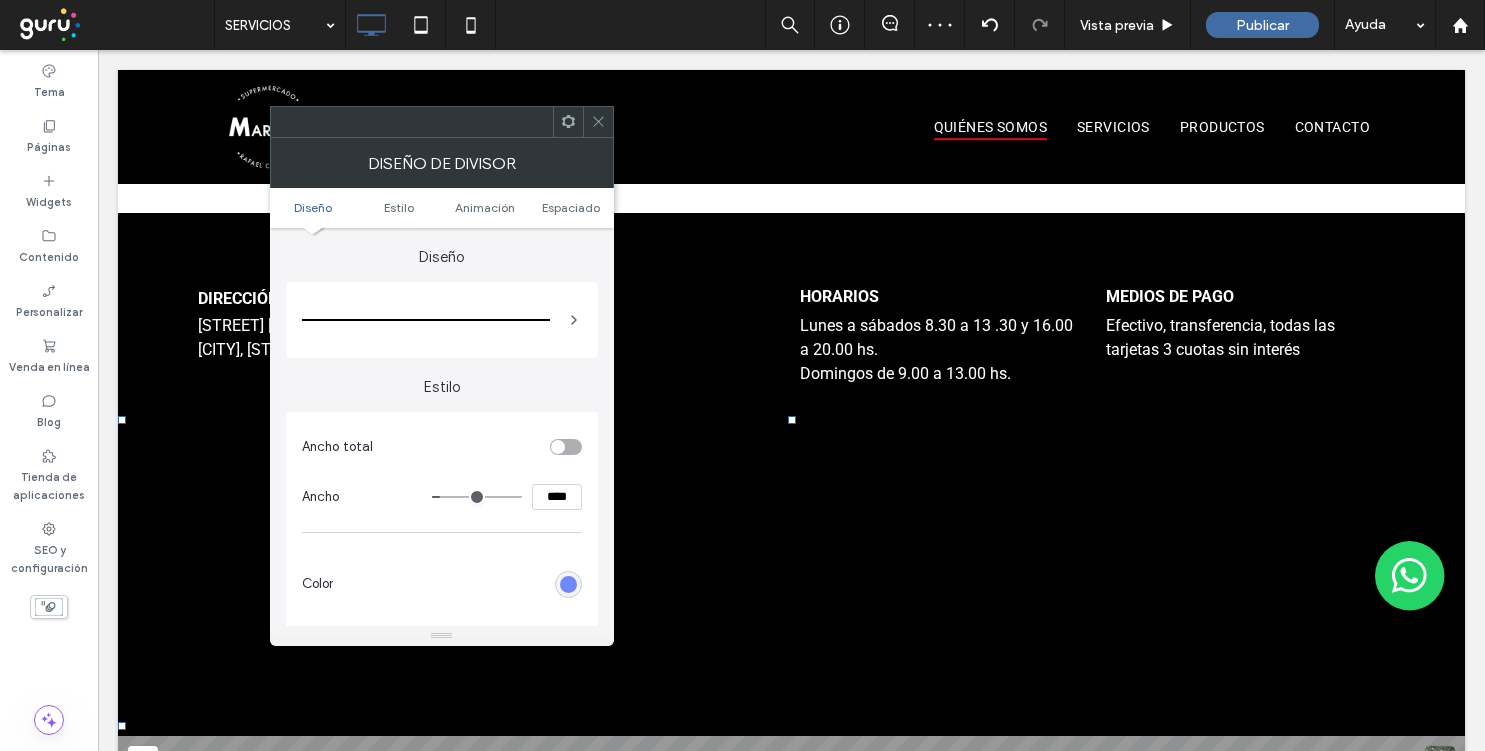 click at bounding box center [568, 584] 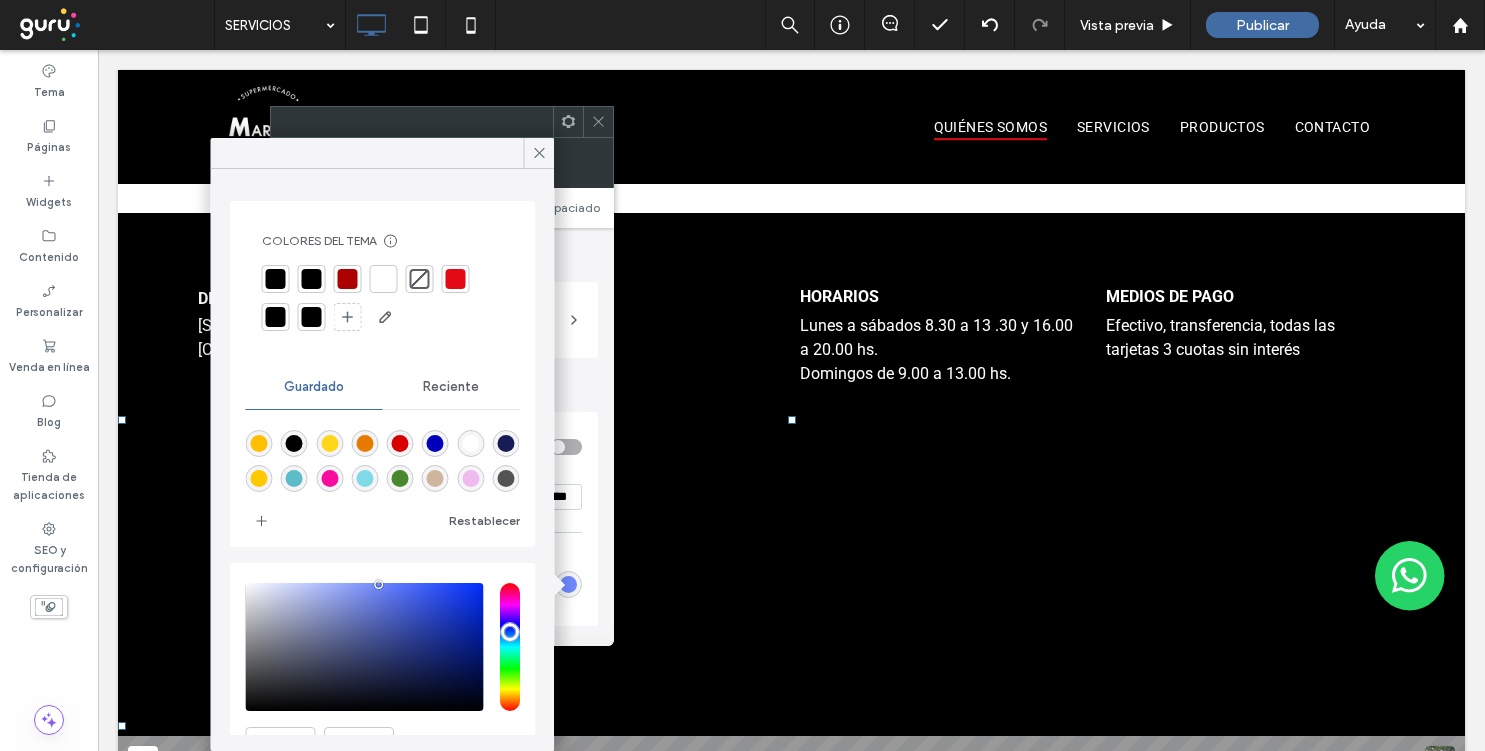 click at bounding box center [348, 279] 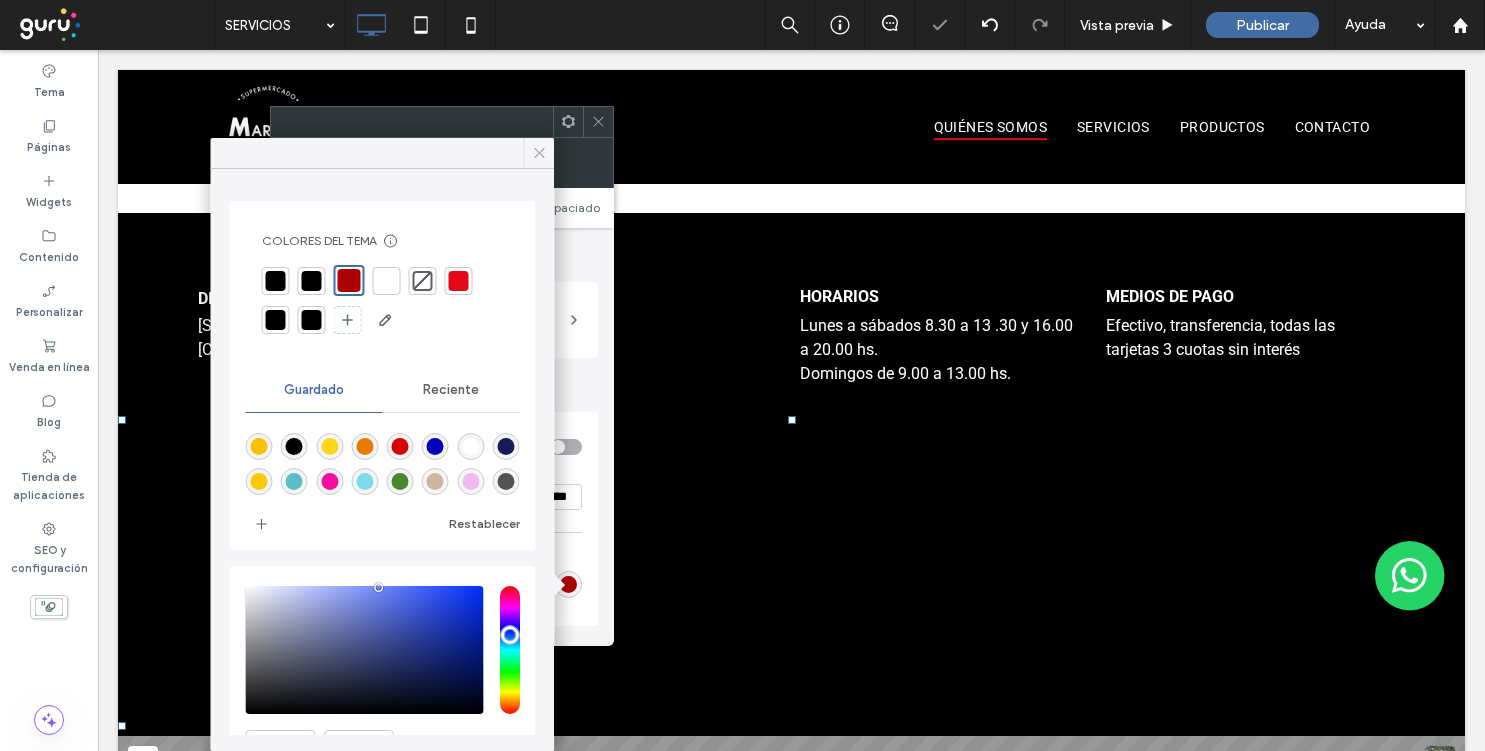 click 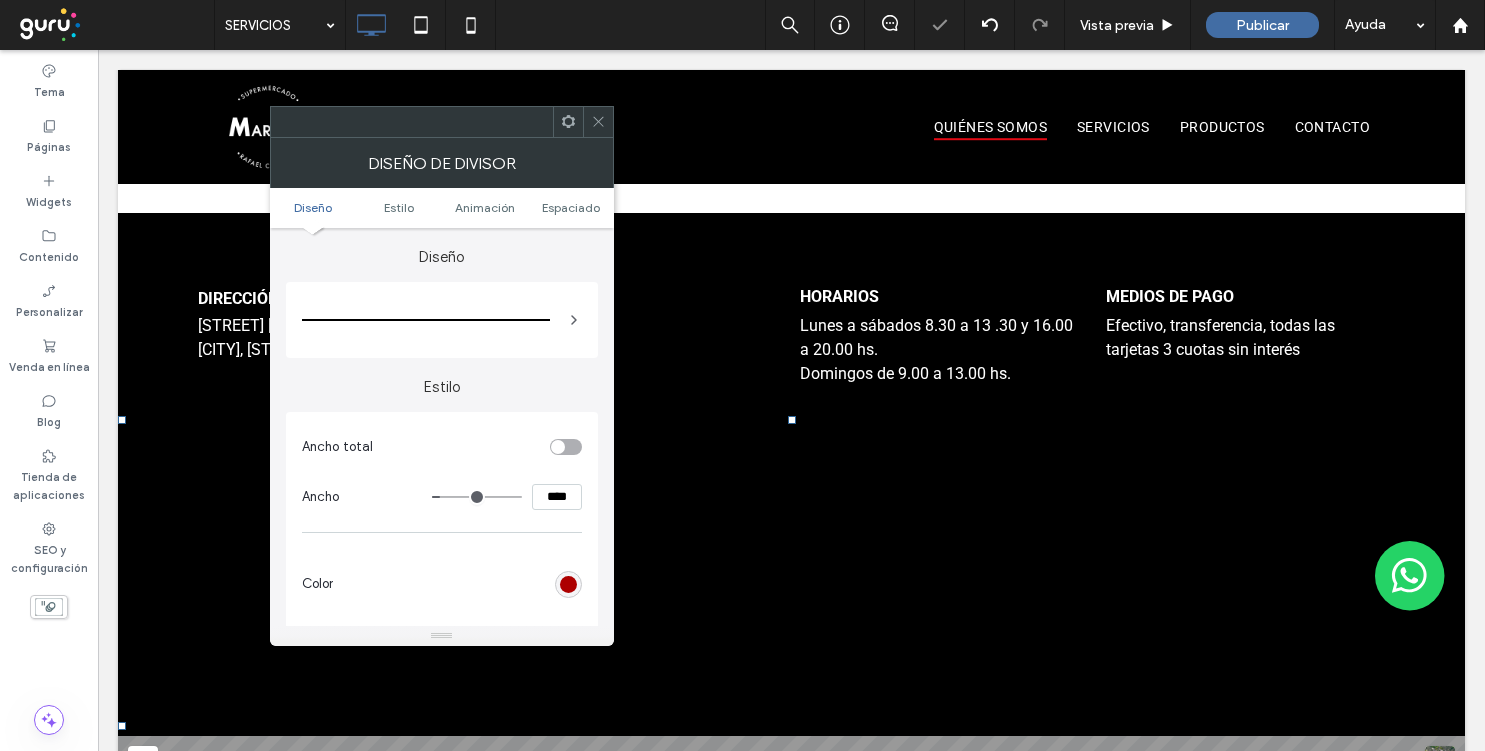 click 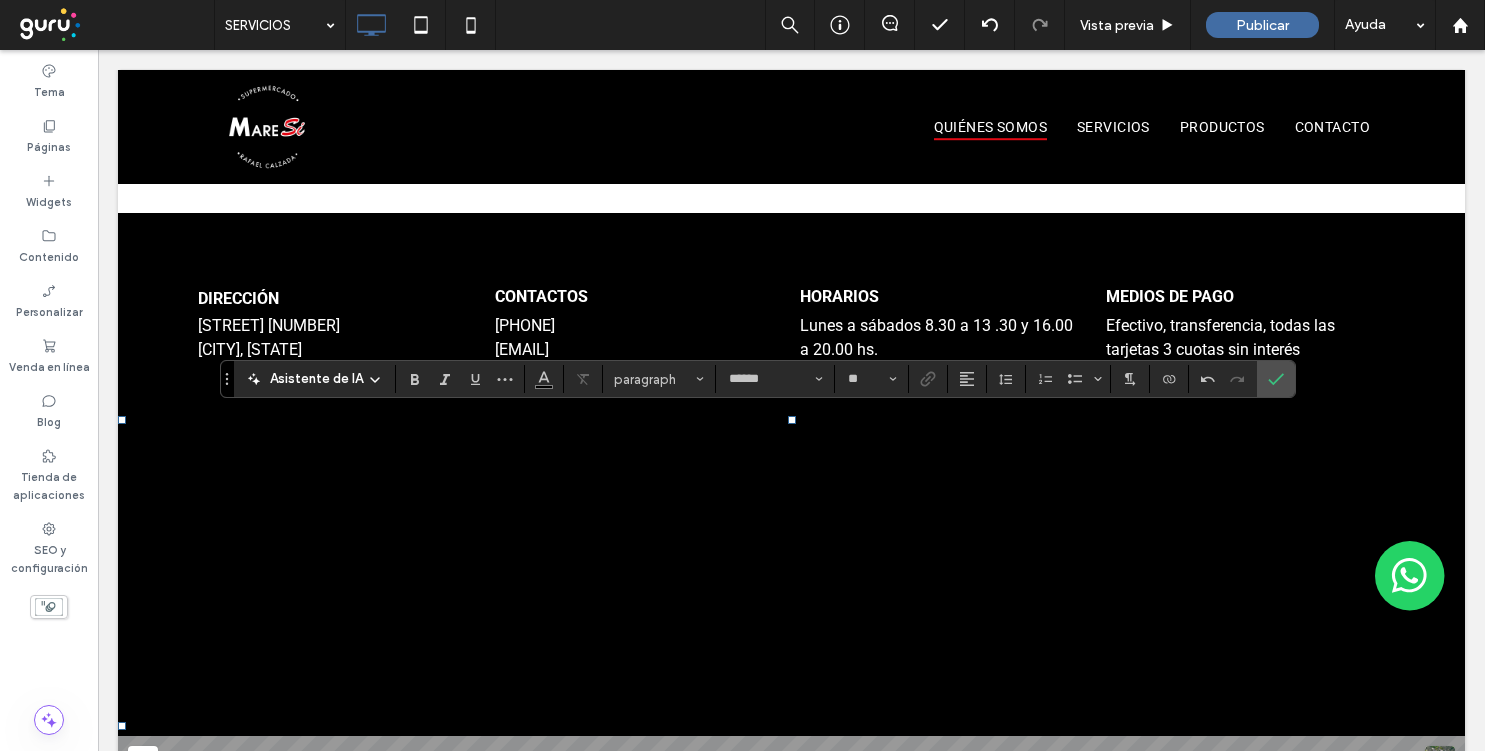 type on "**" 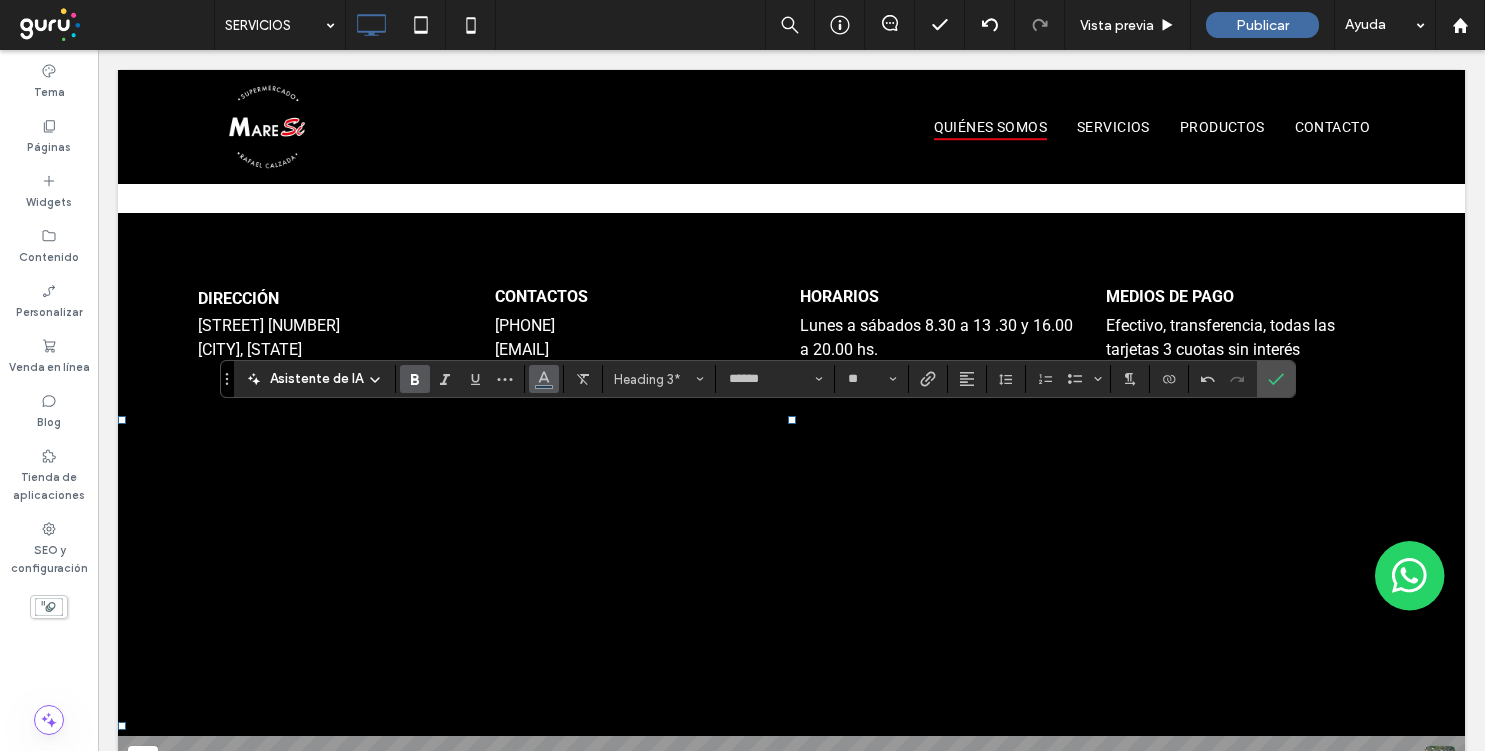 click 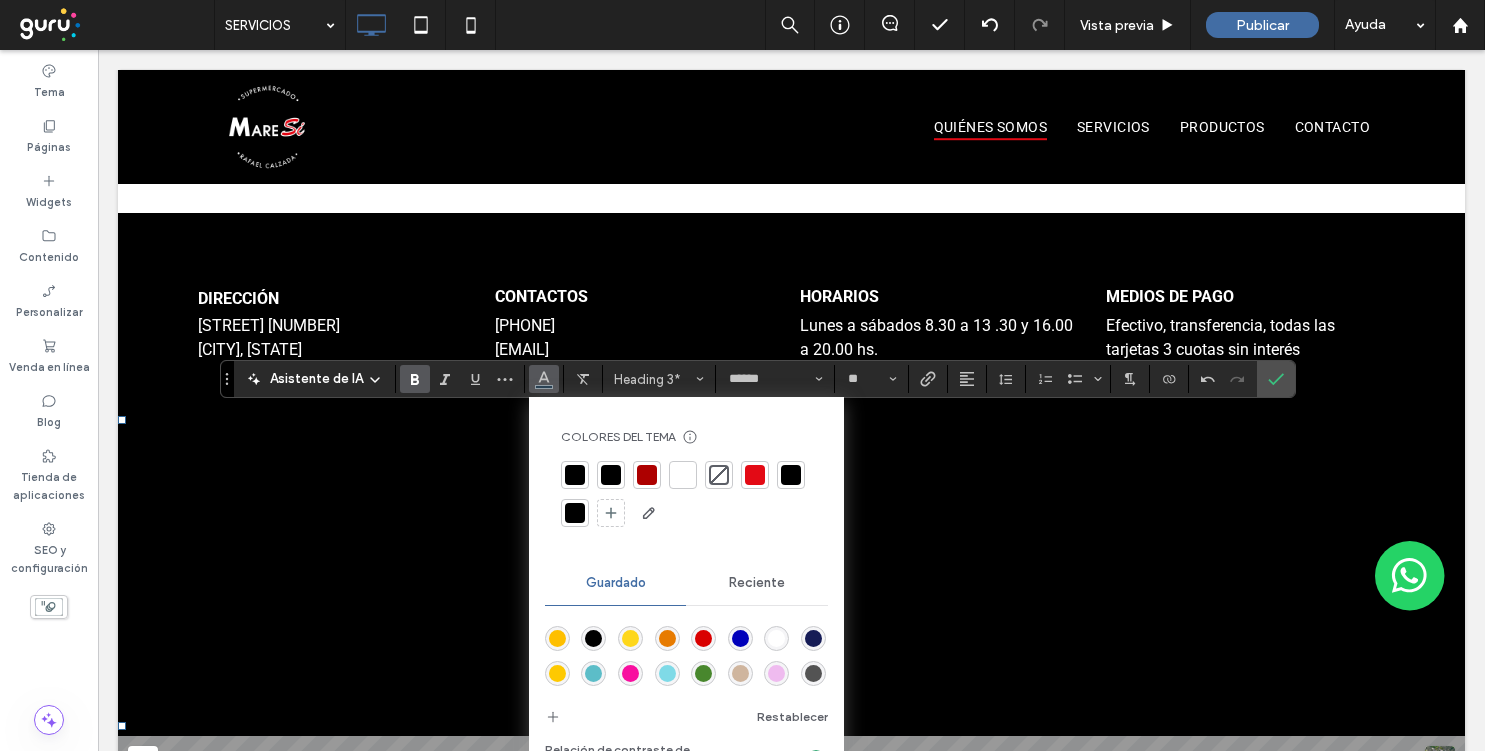 click at bounding box center [575, 475] 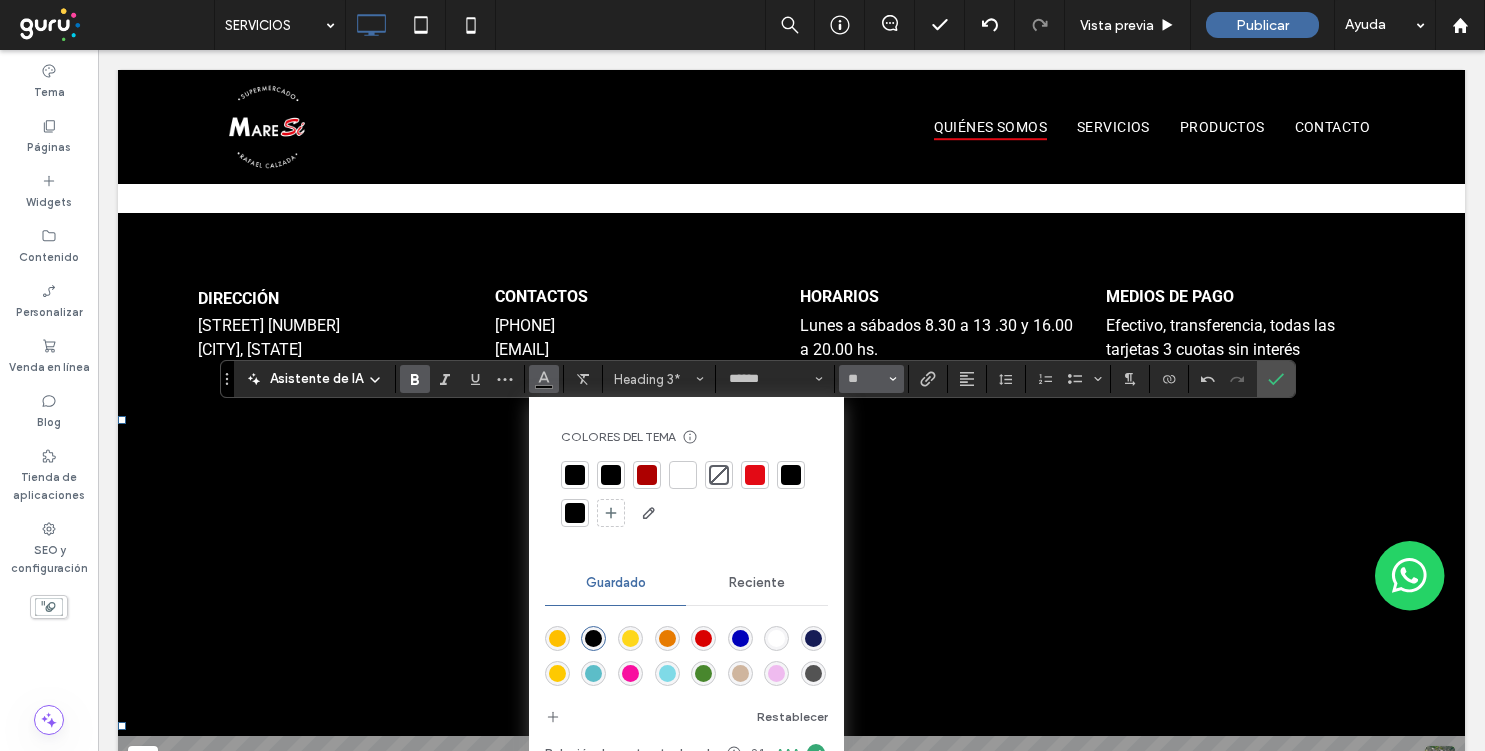 click 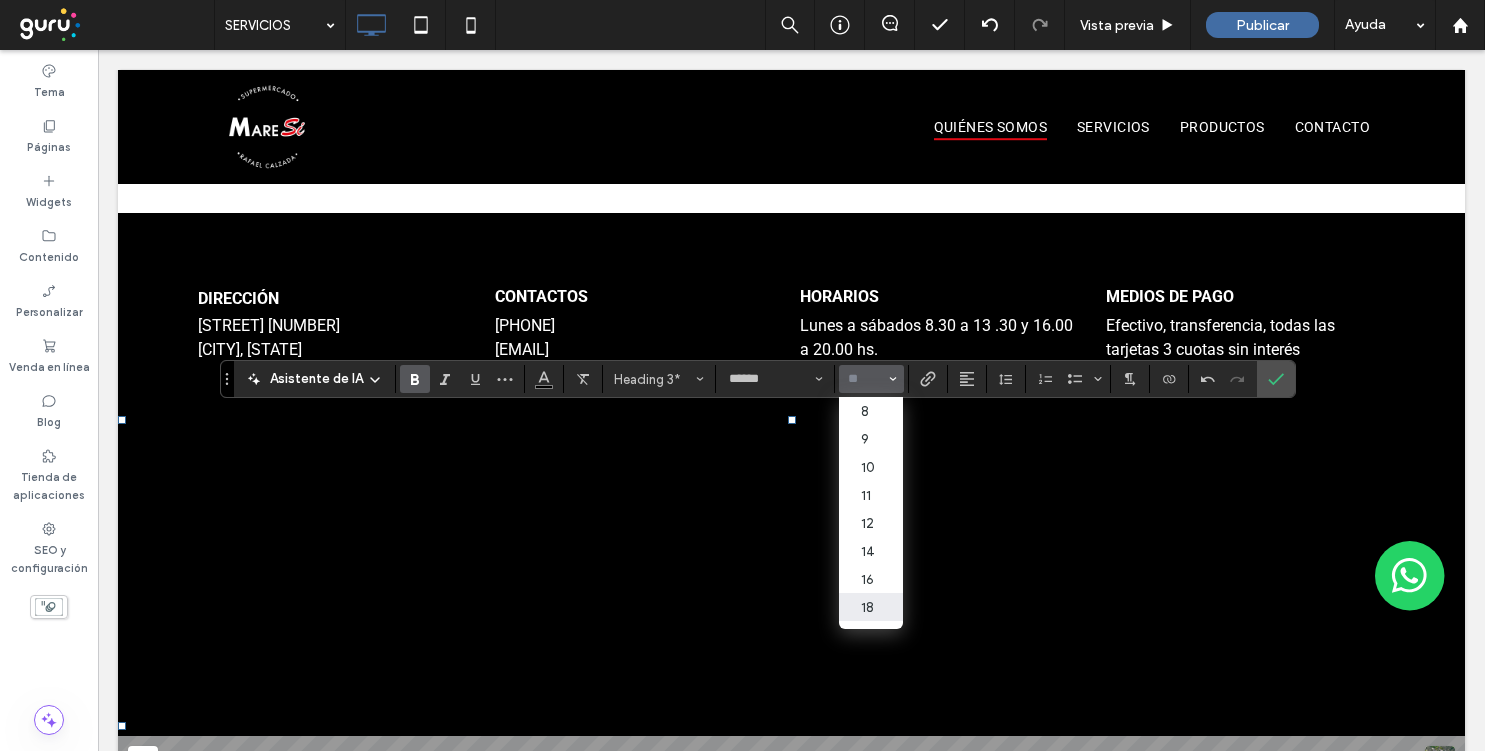 click on "18" at bounding box center (871, 607) 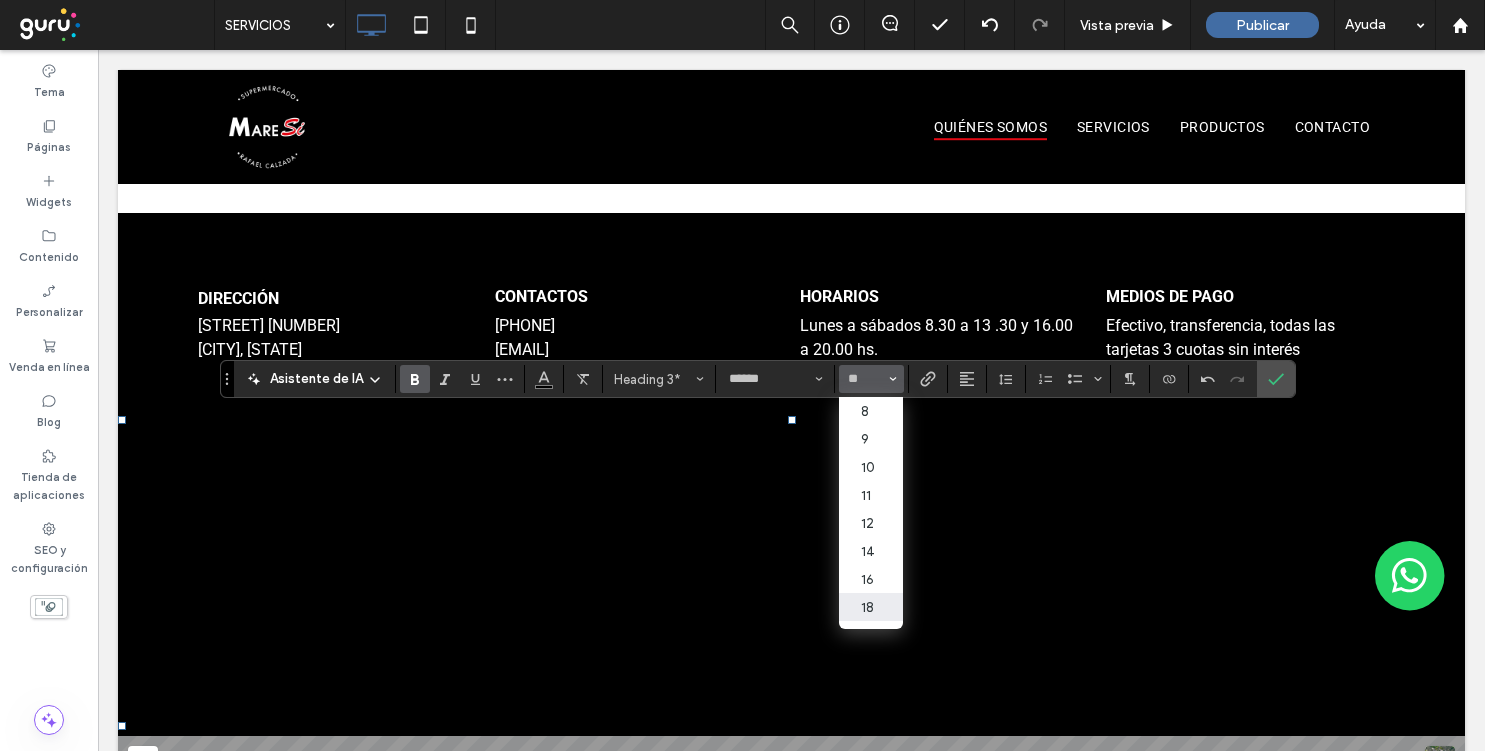 type on "**" 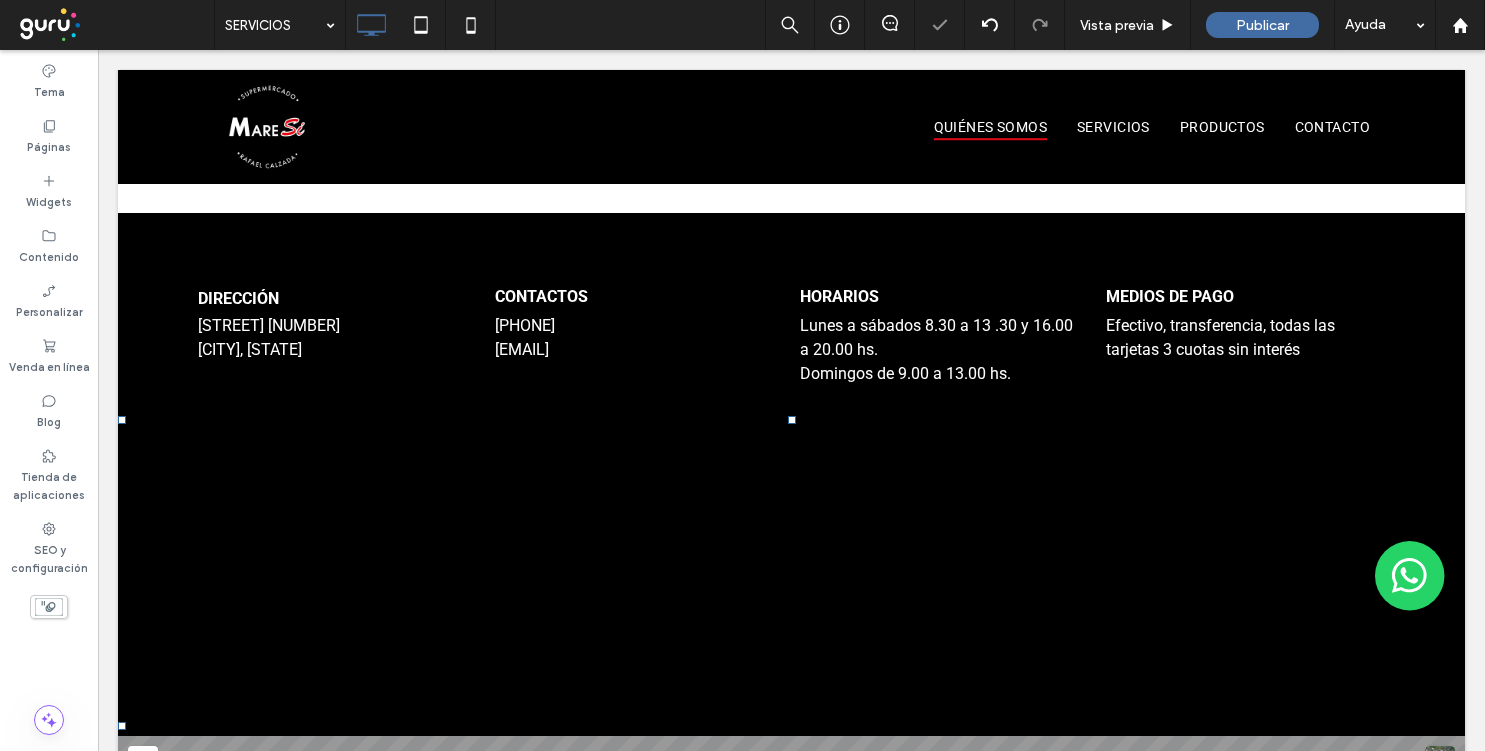 type on "******" 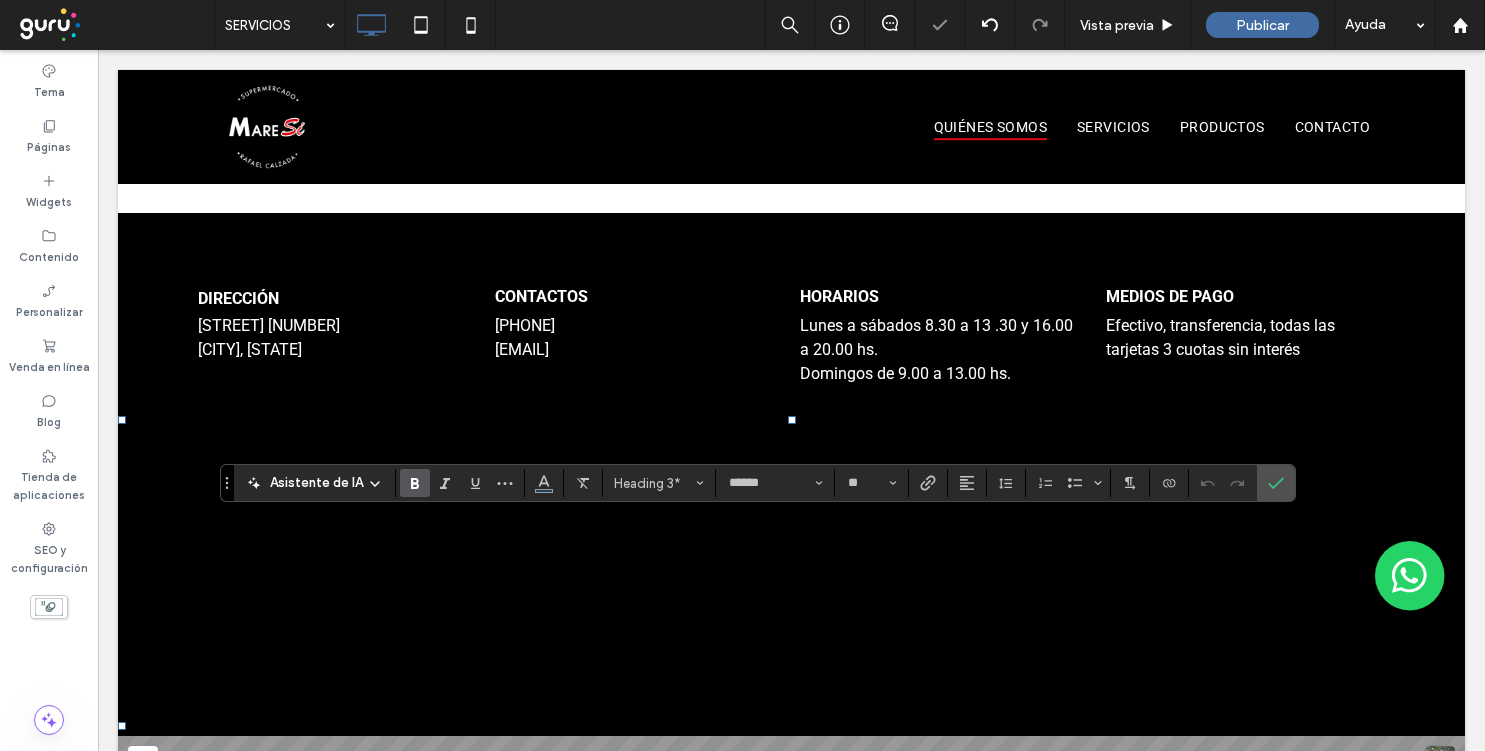 type on "**" 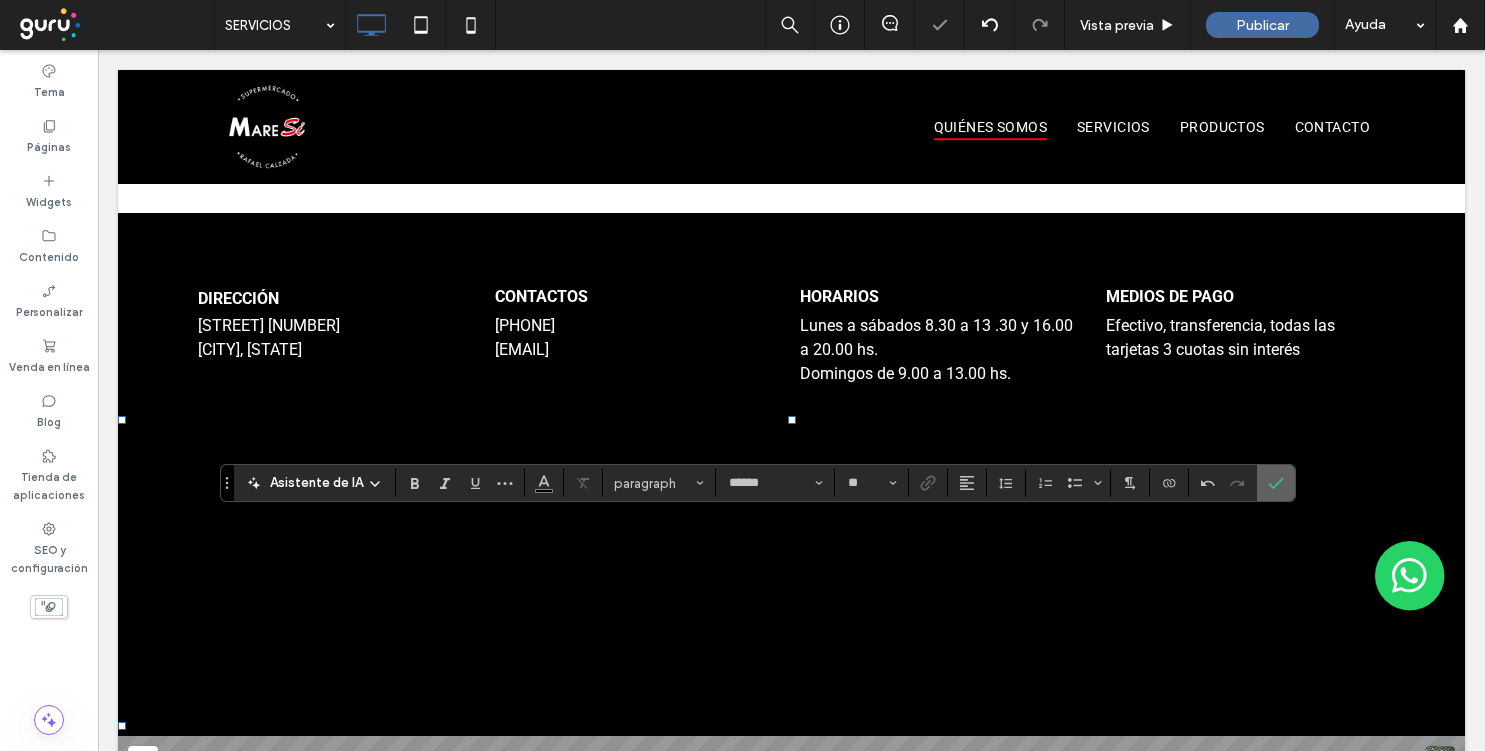 click at bounding box center [1276, 483] 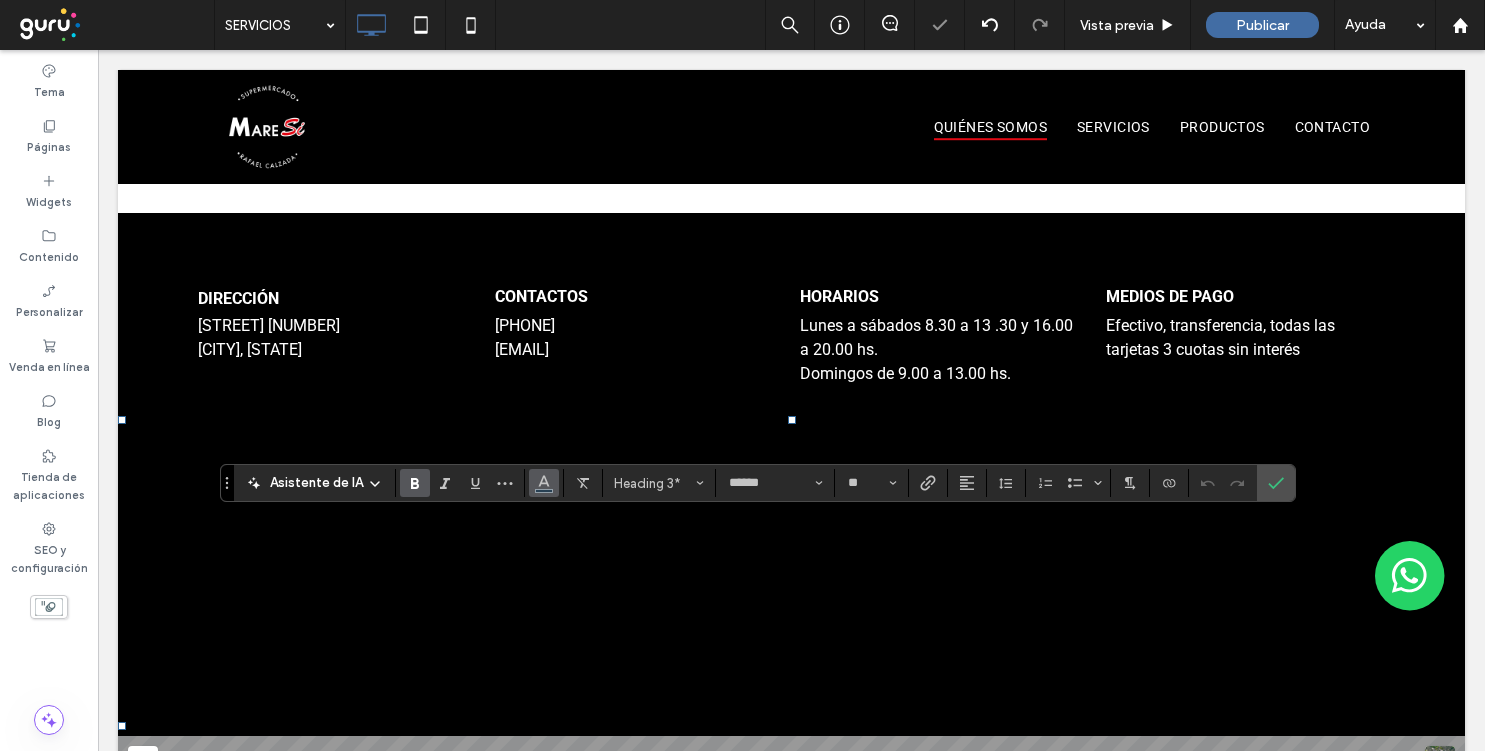 click 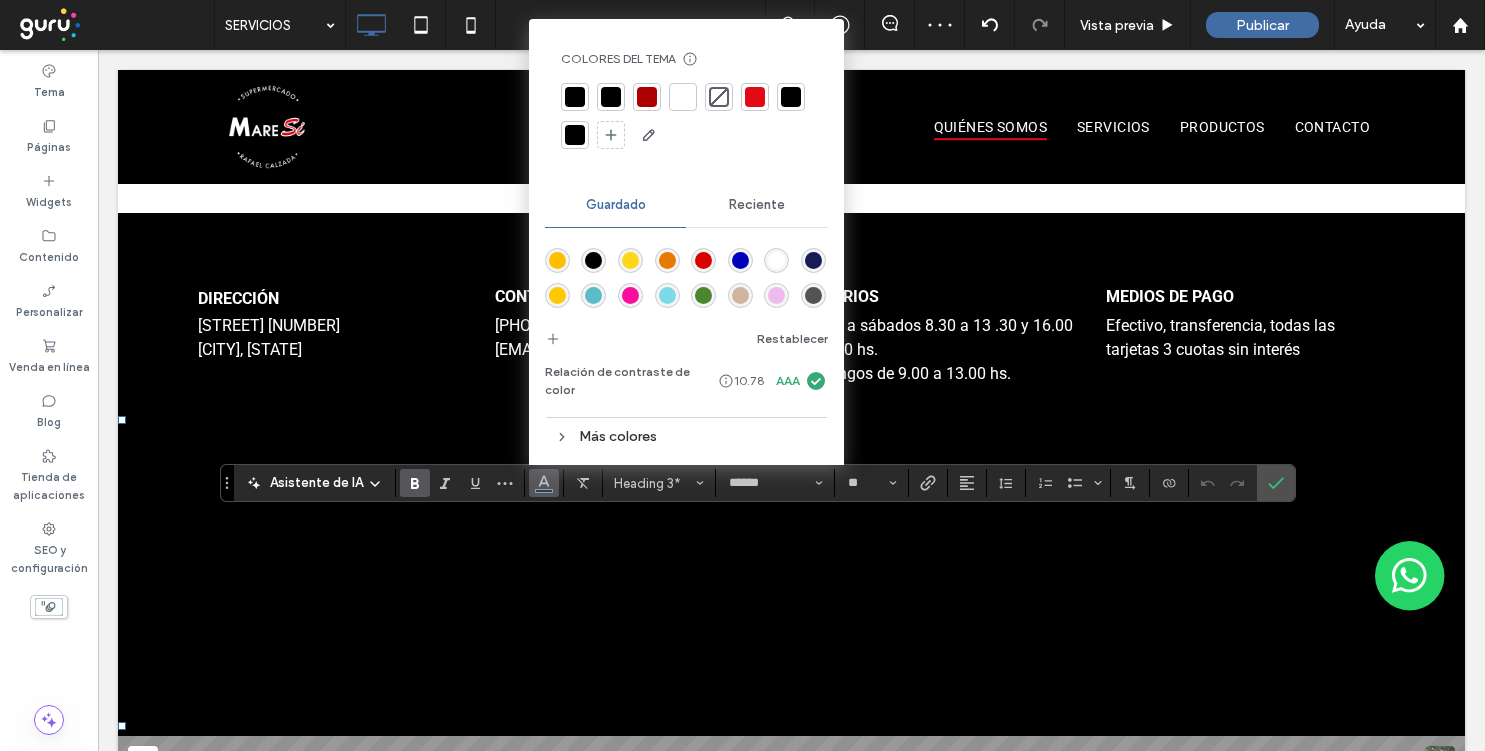click at bounding box center [575, 97] 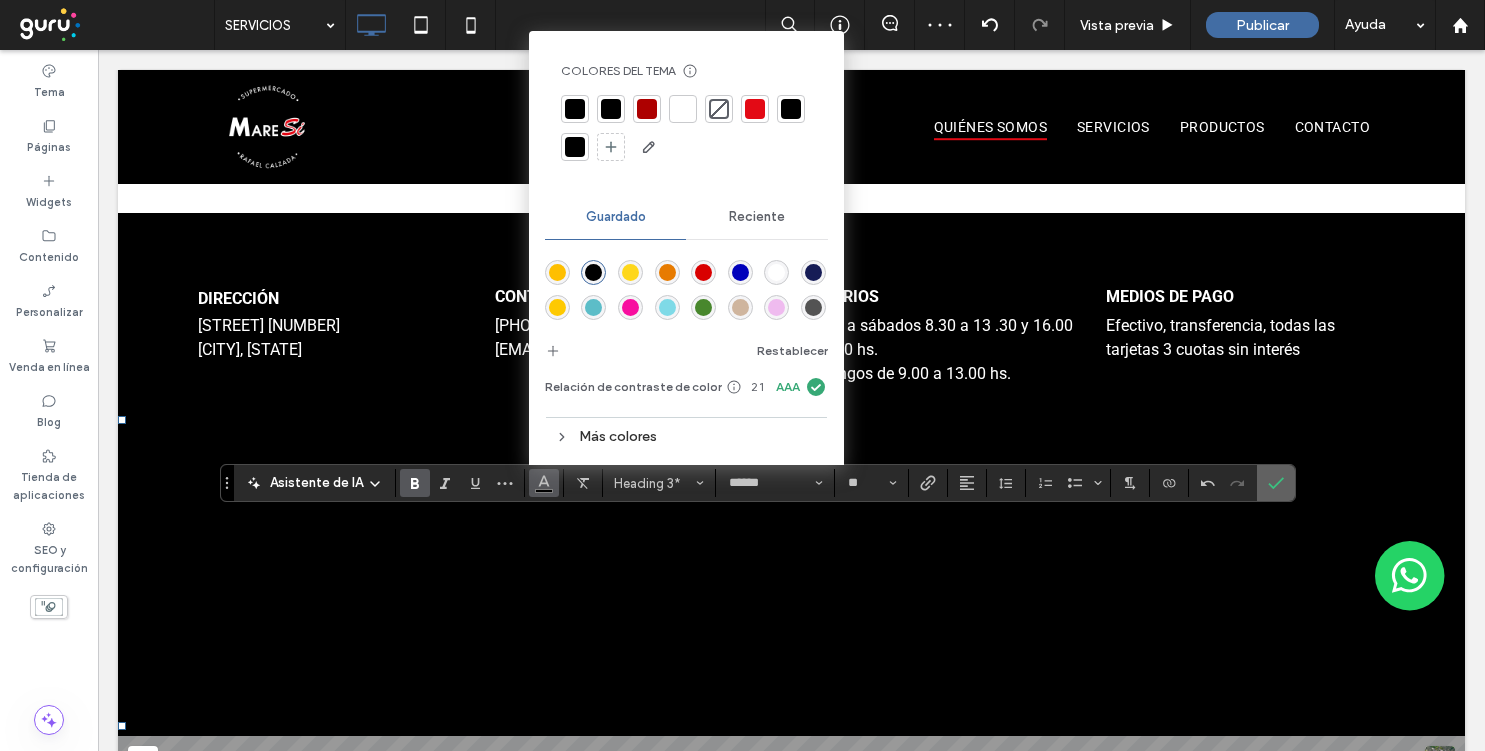 click 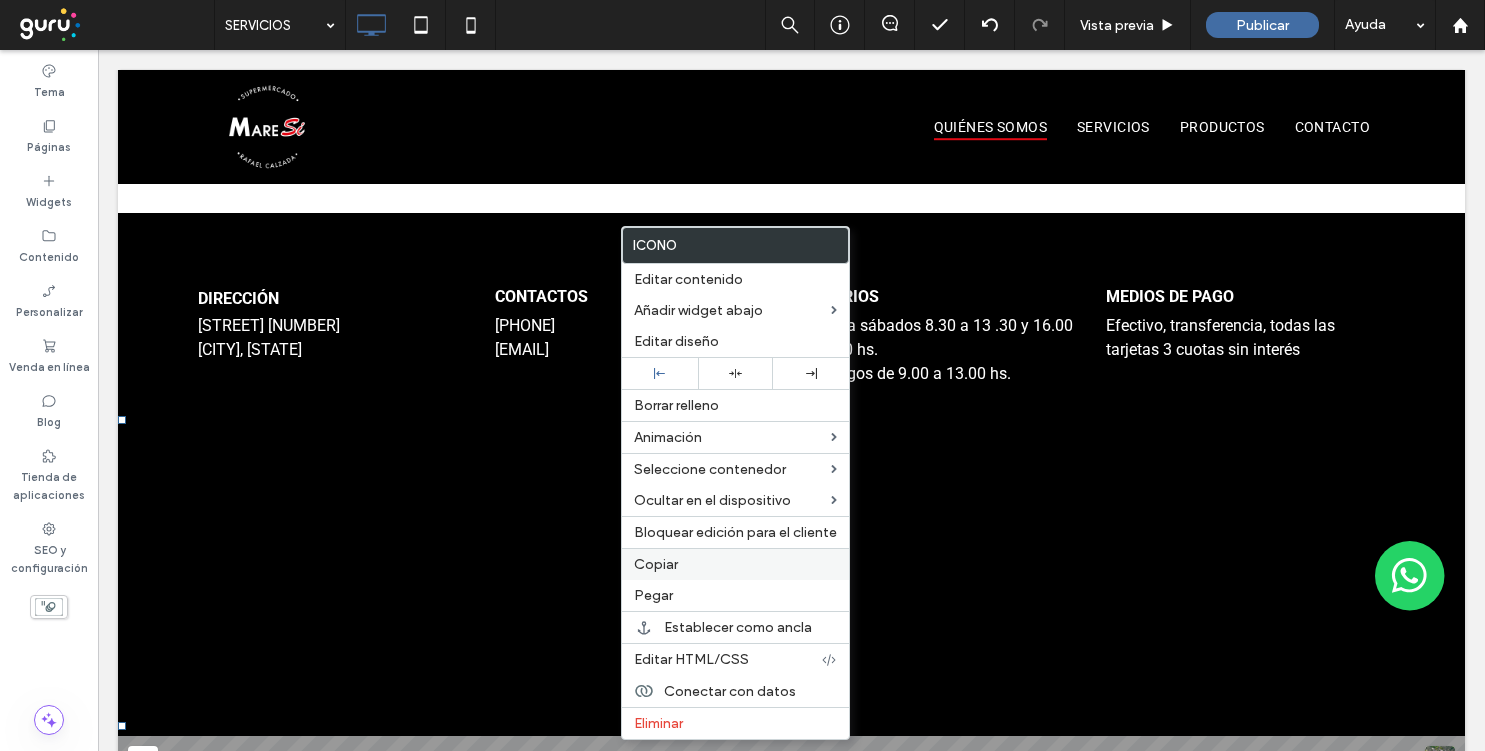 click on "Copiar" at bounding box center (735, 564) 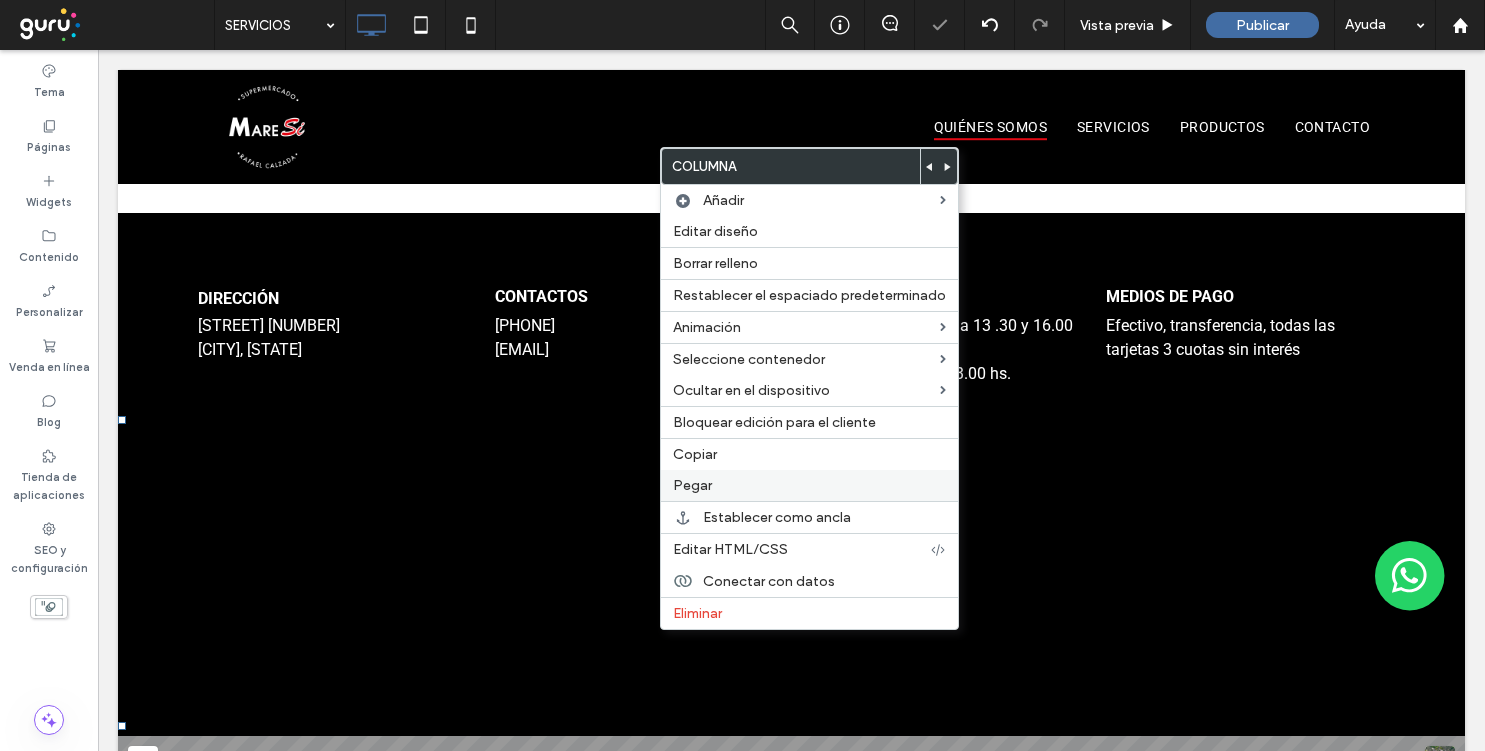 click on "Pegar" at bounding box center [809, 485] 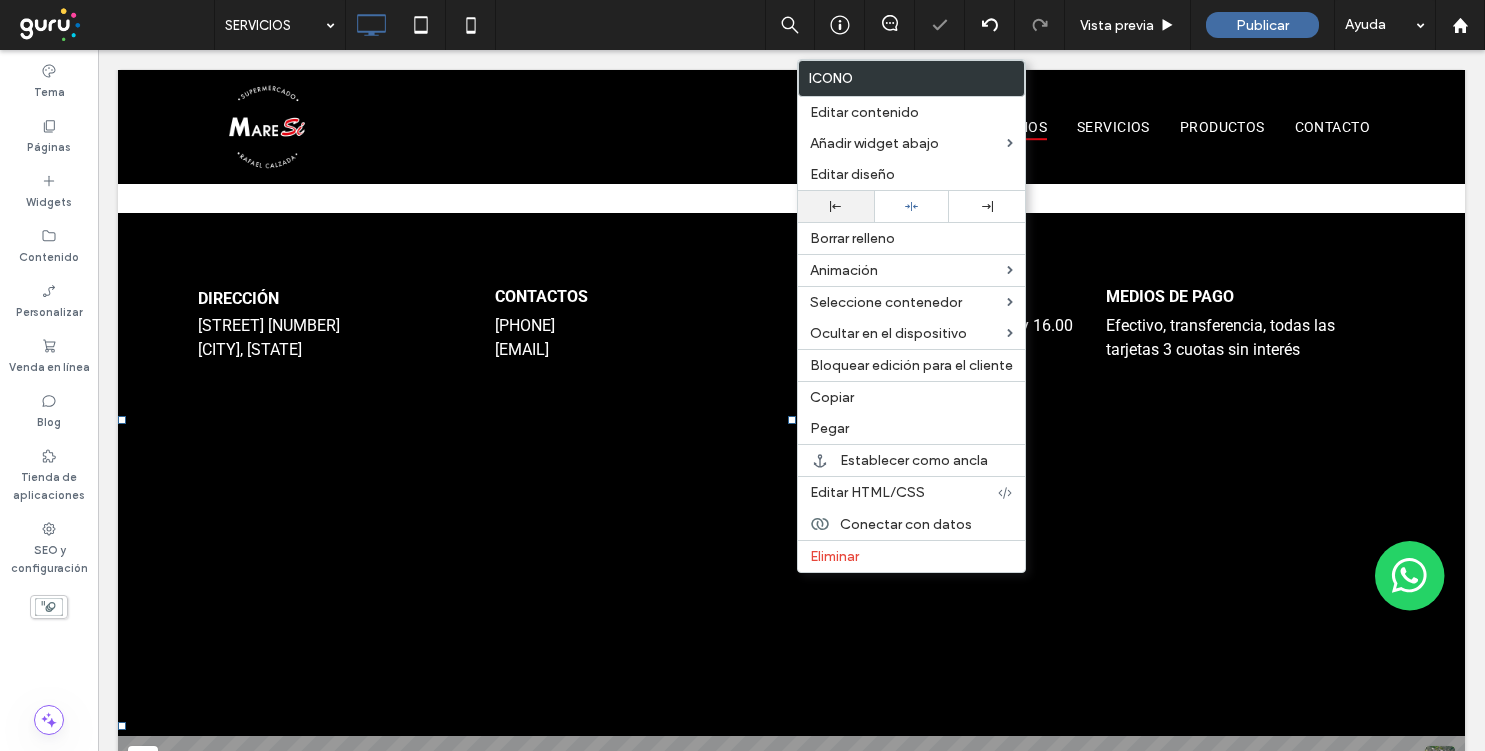 click at bounding box center [836, 206] 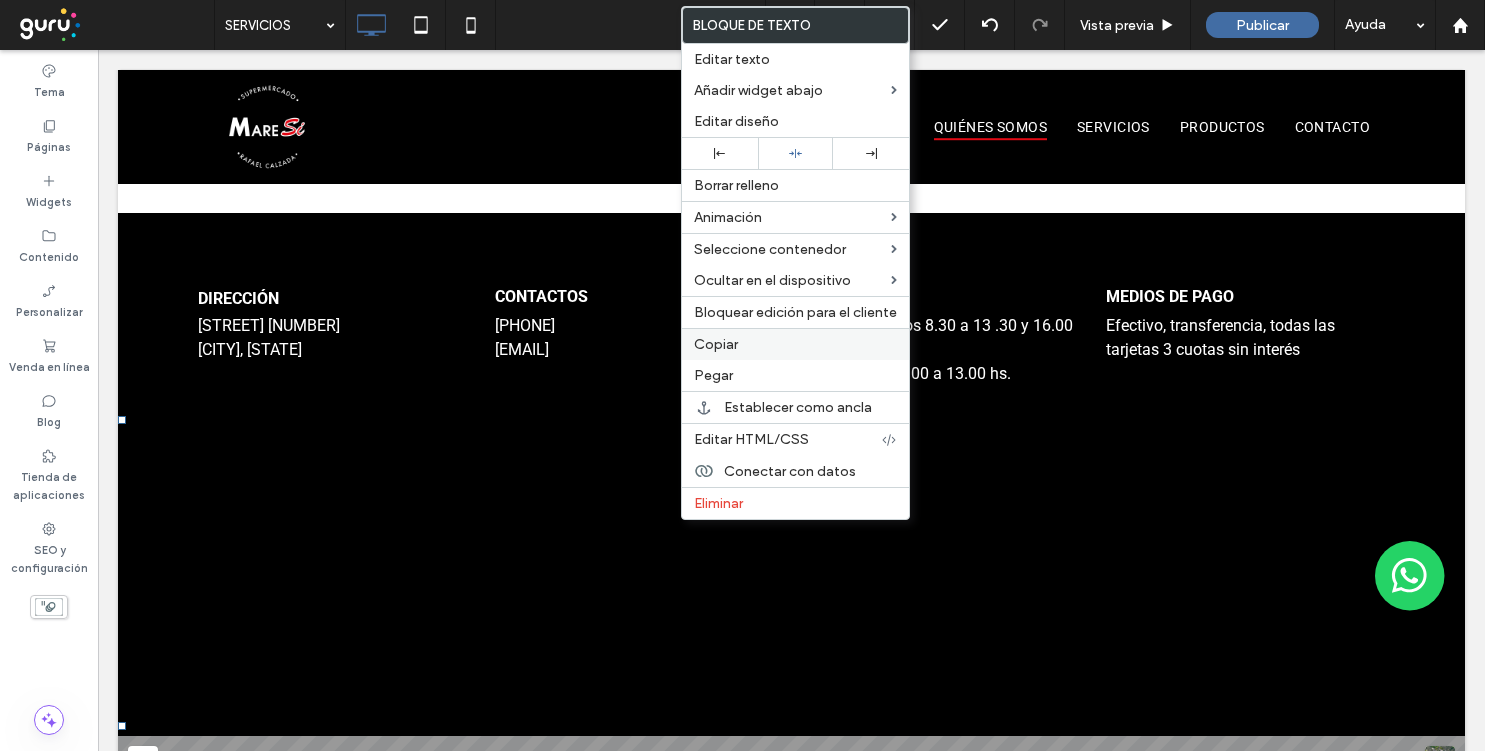 click on "Copiar" at bounding box center [795, 344] 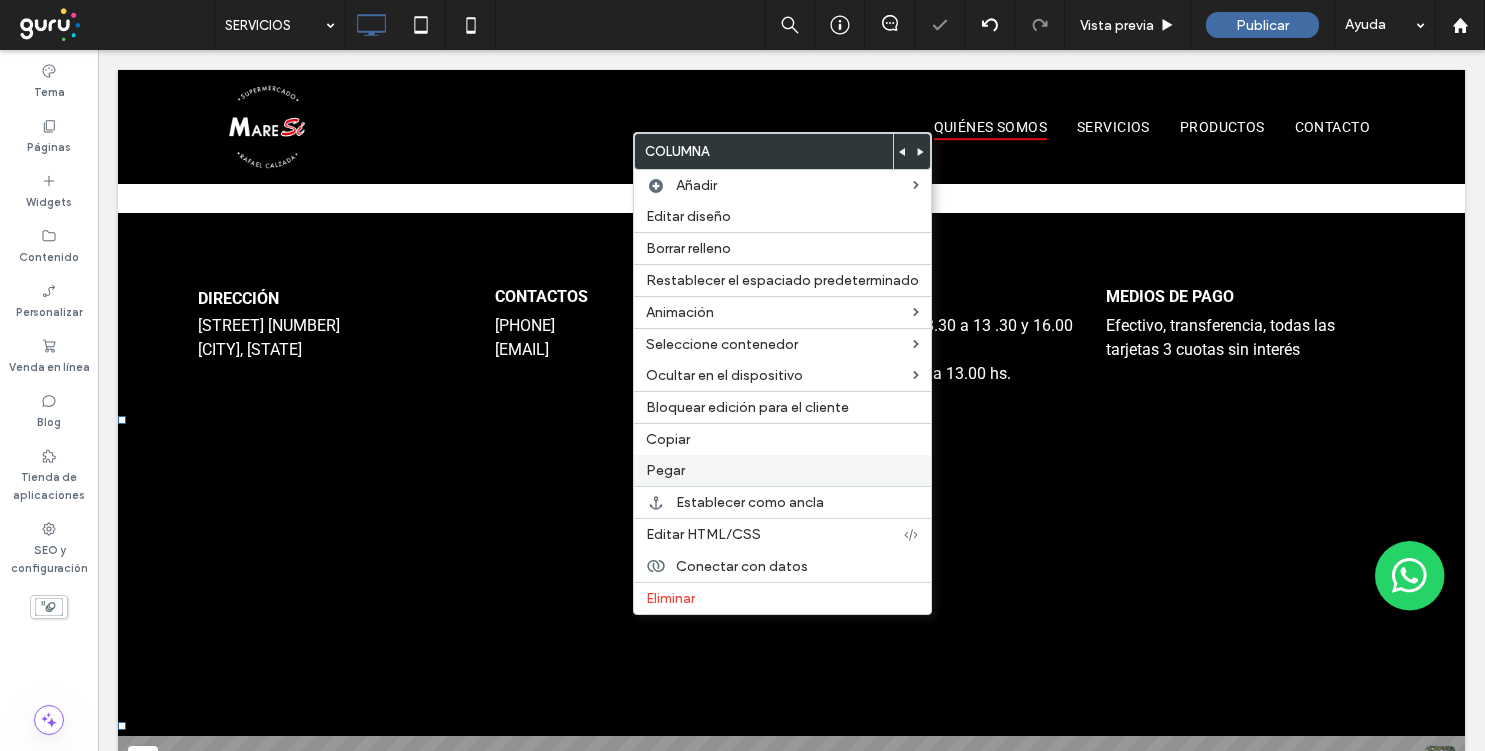 click on "Pegar" at bounding box center (665, 470) 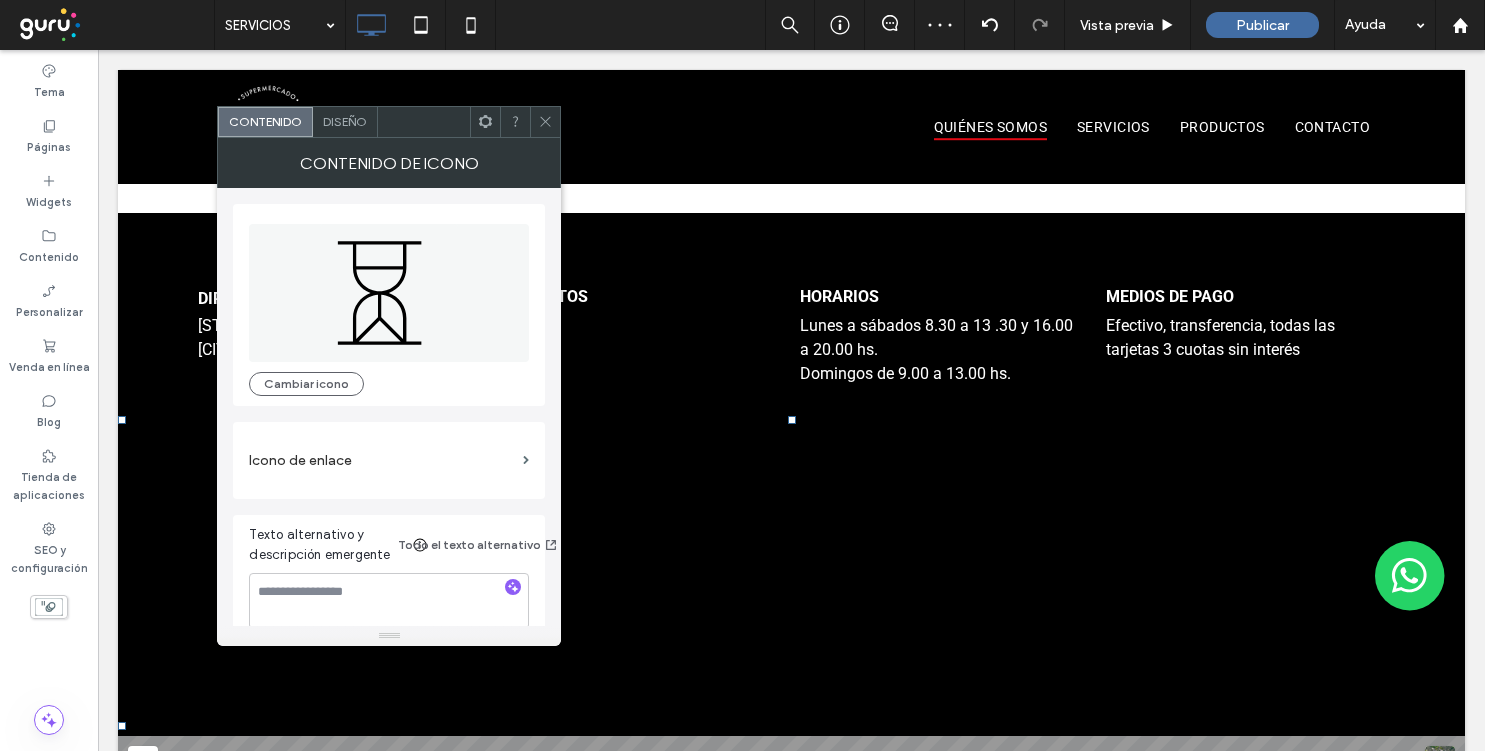 click on ".st0{fill:#231f20}" 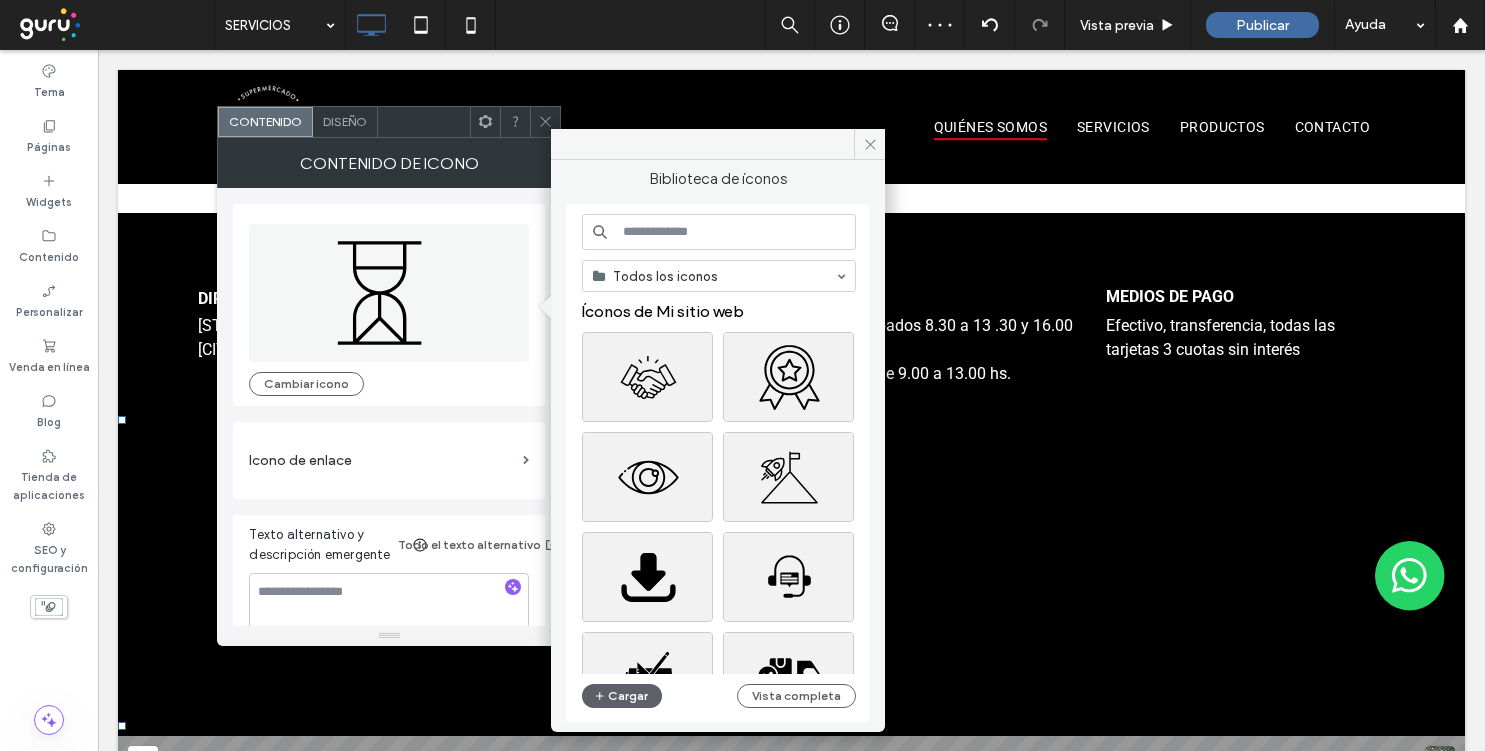 click at bounding box center (719, 232) 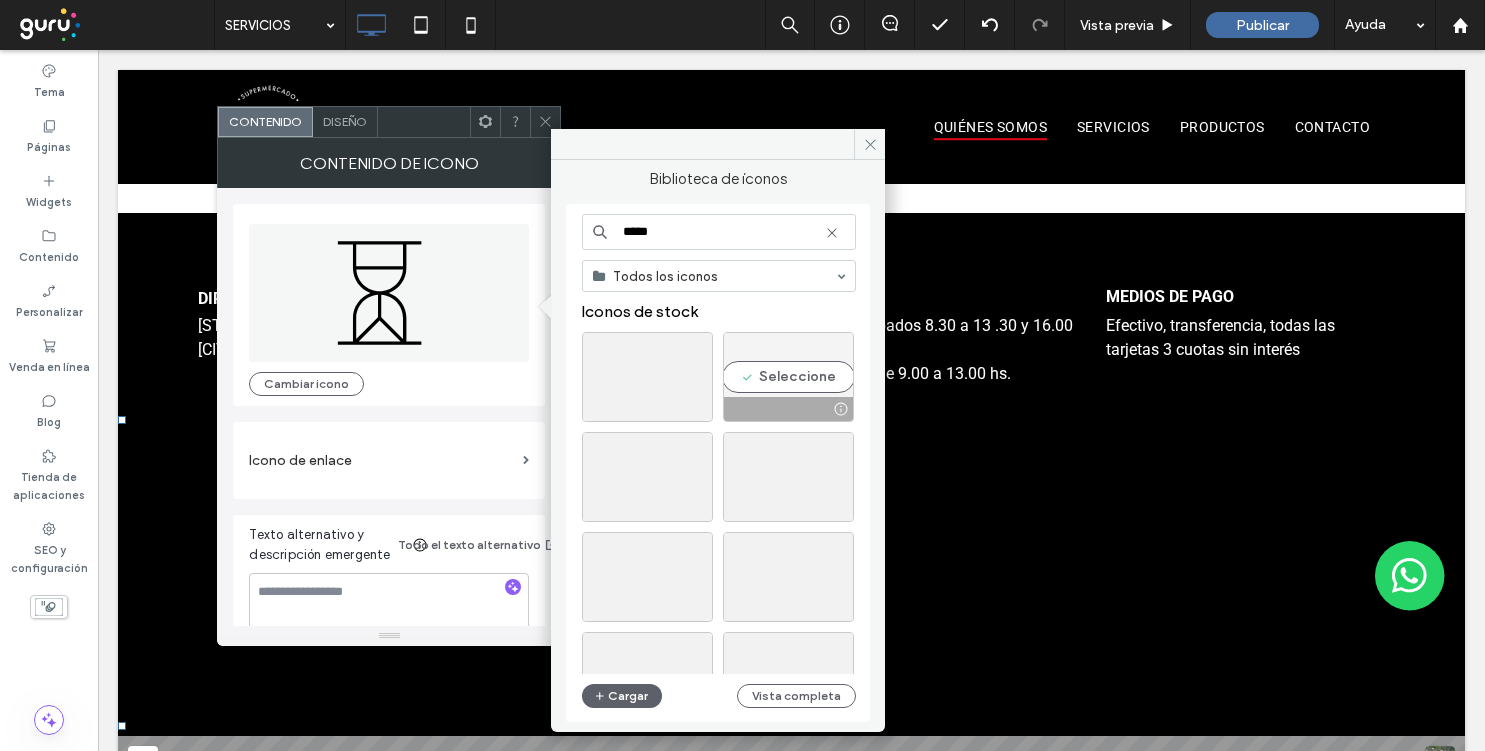 type on "*****" 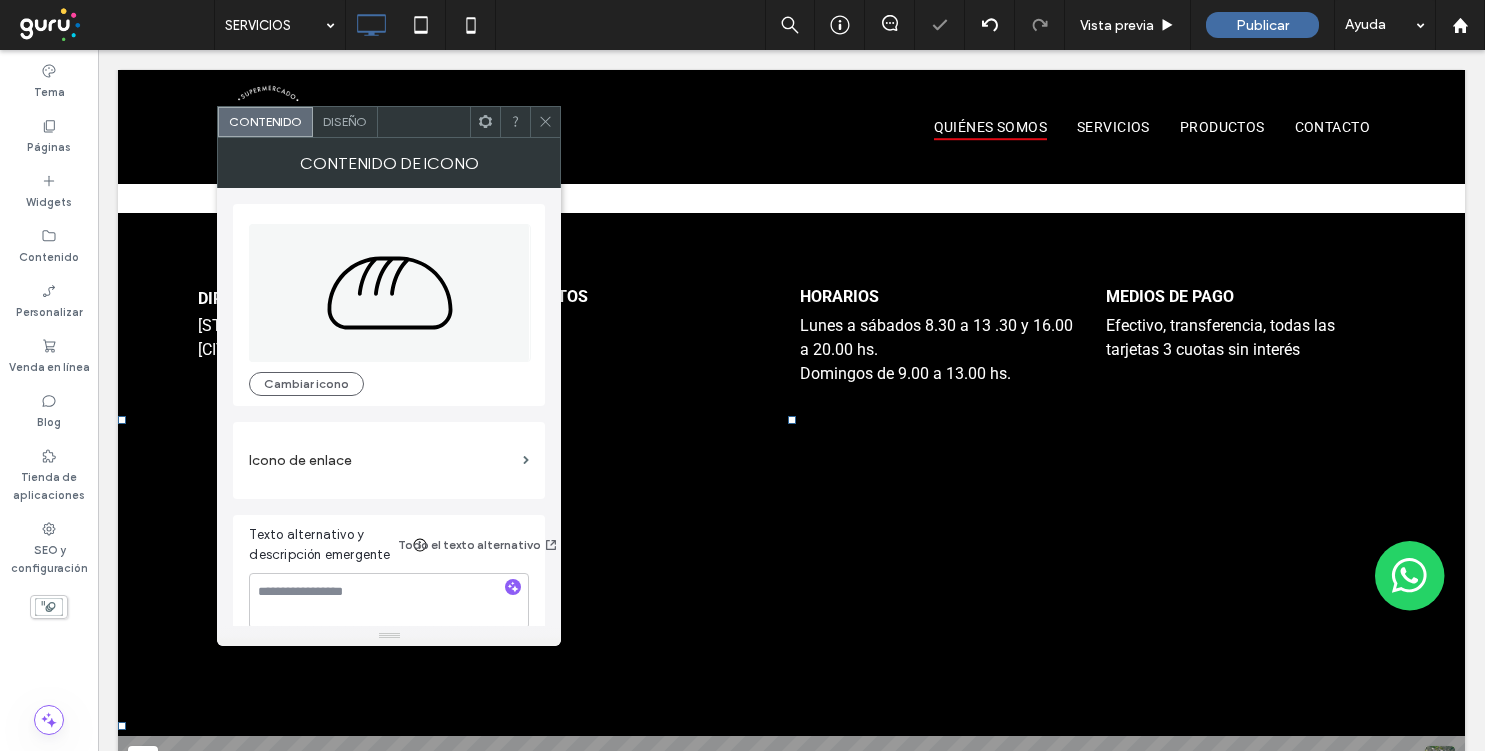click on "Diseño" at bounding box center (345, 121) 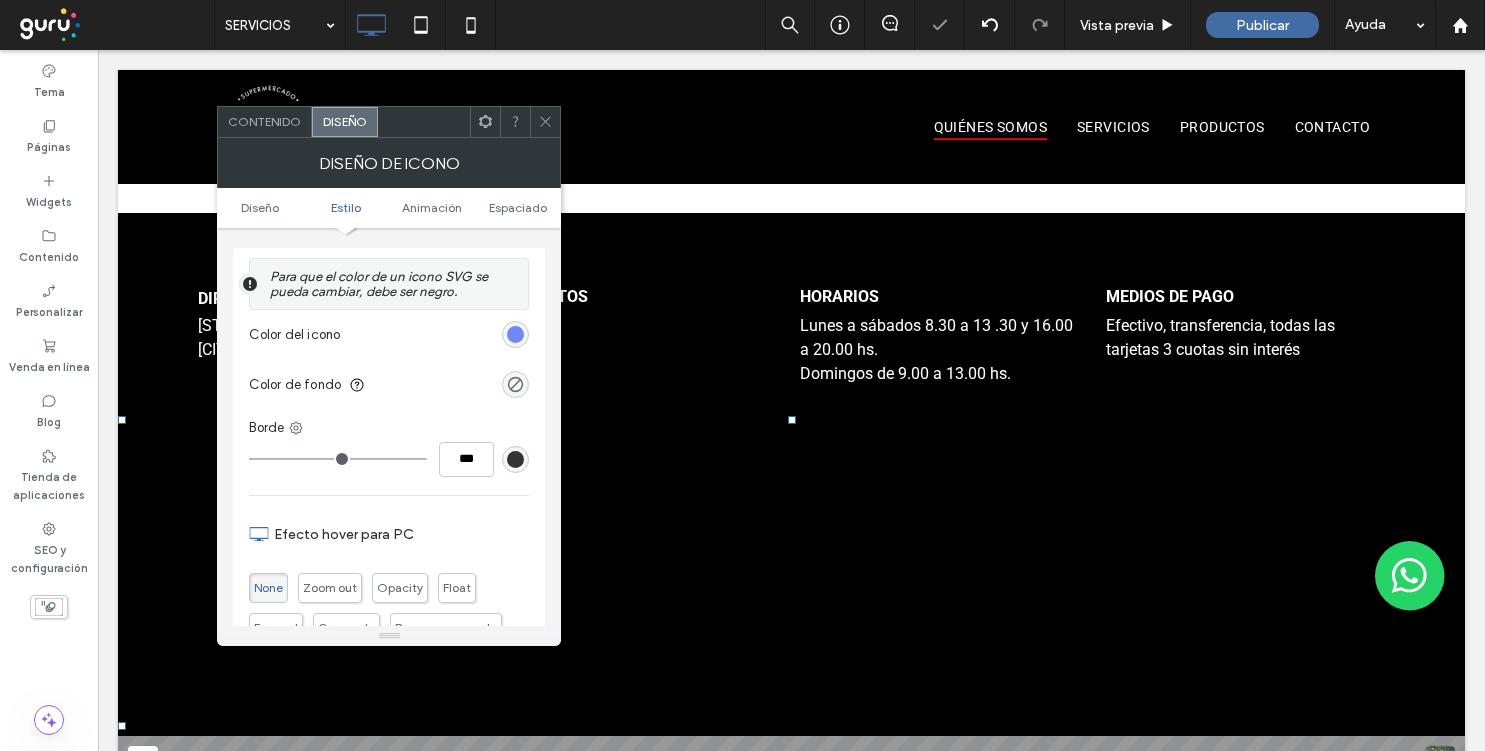 scroll, scrollTop: 480, scrollLeft: 0, axis: vertical 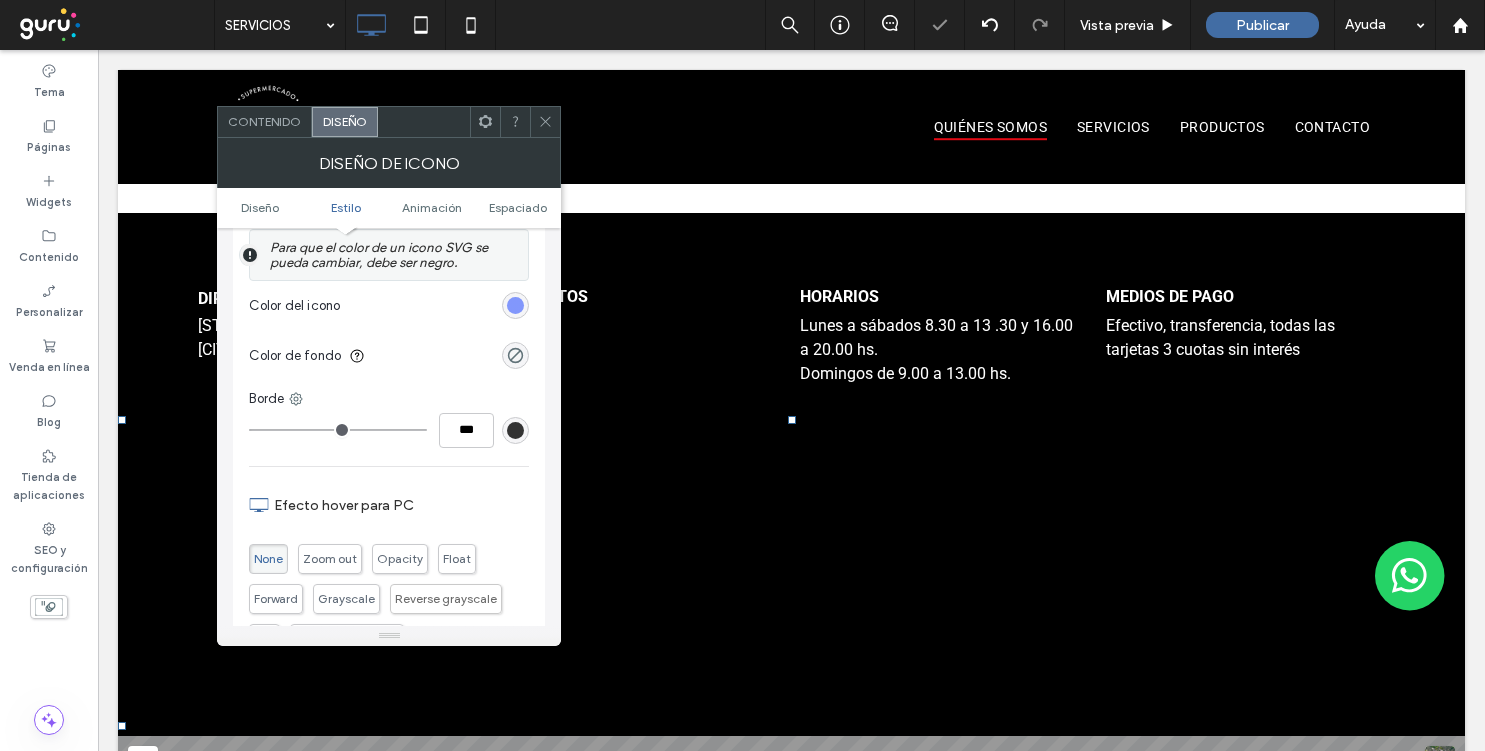 click at bounding box center [515, 305] 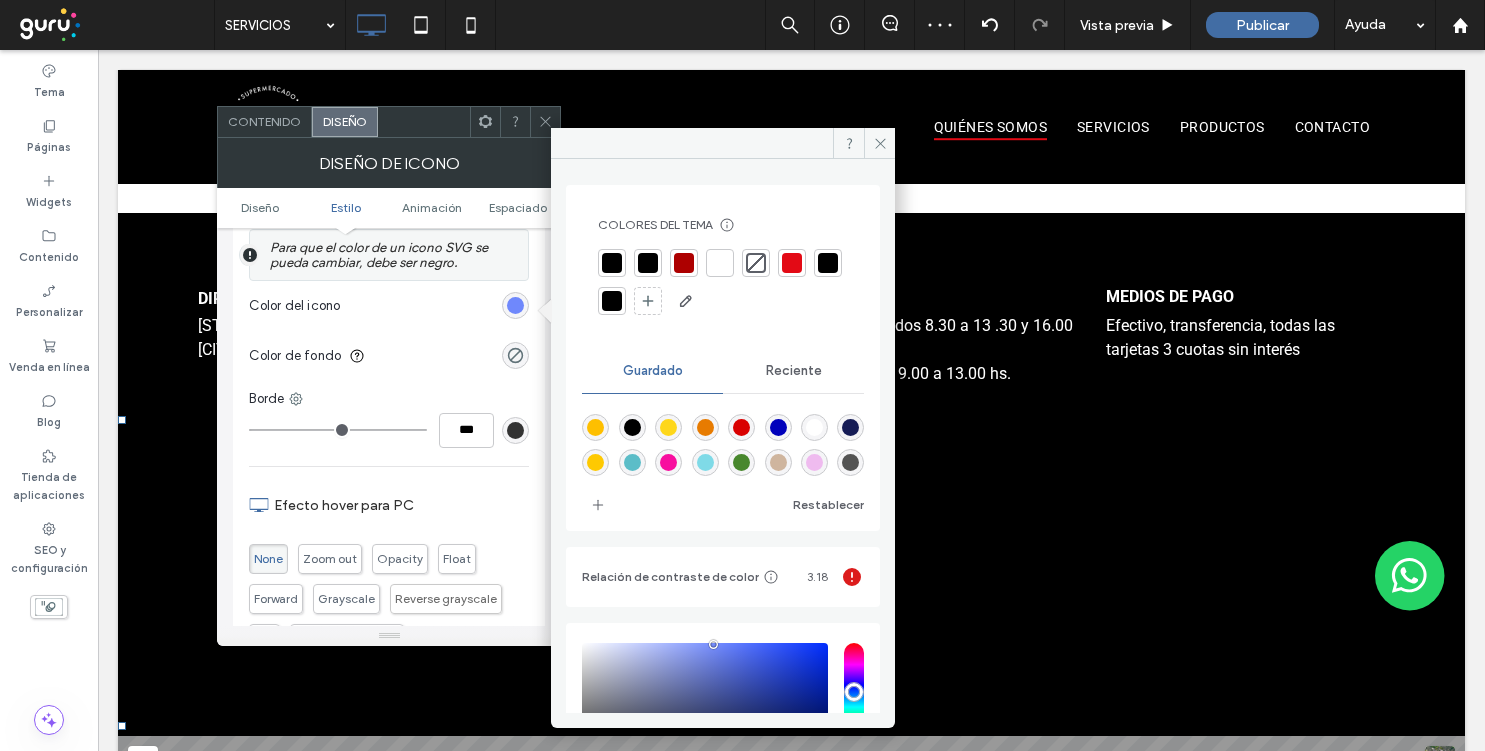 click at bounding box center [792, 263] 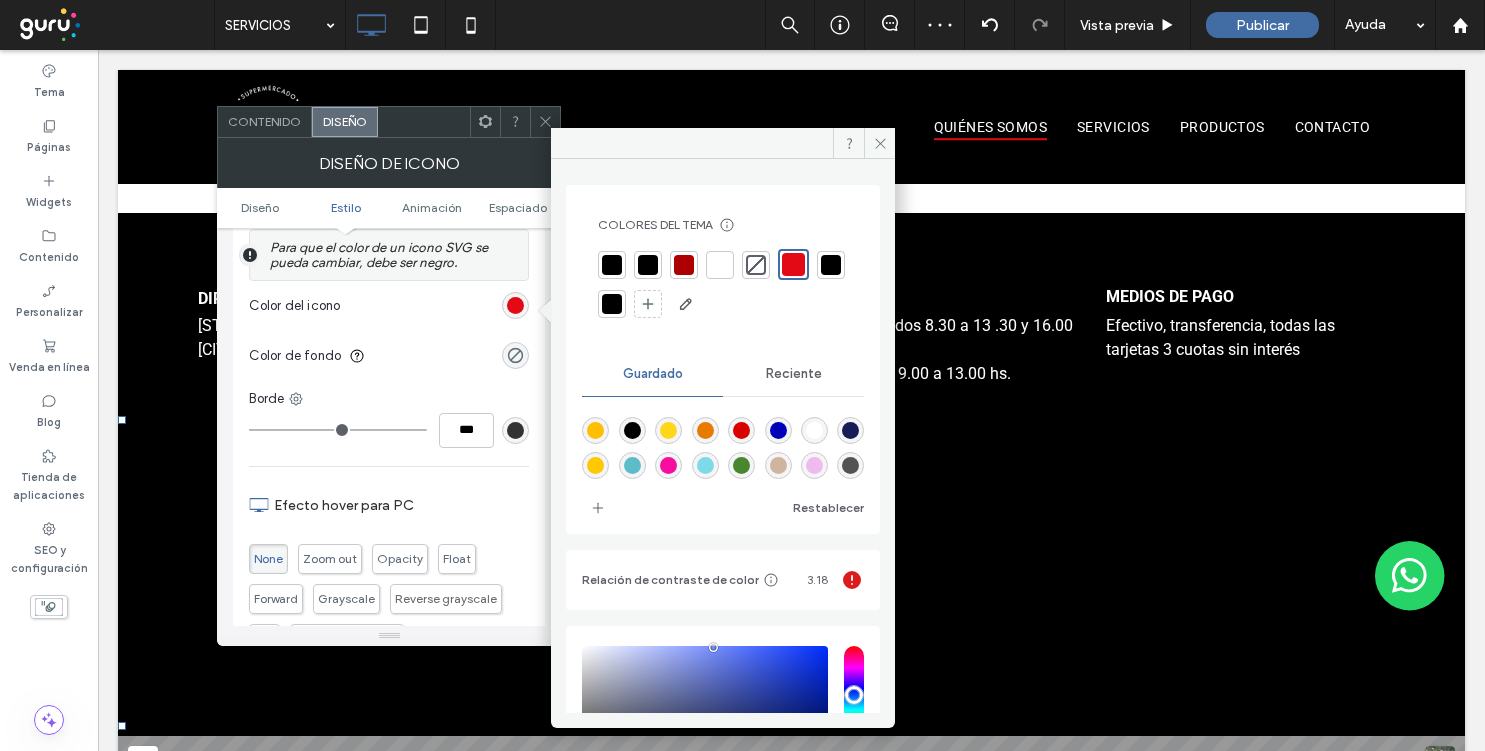click at bounding box center [545, 122] 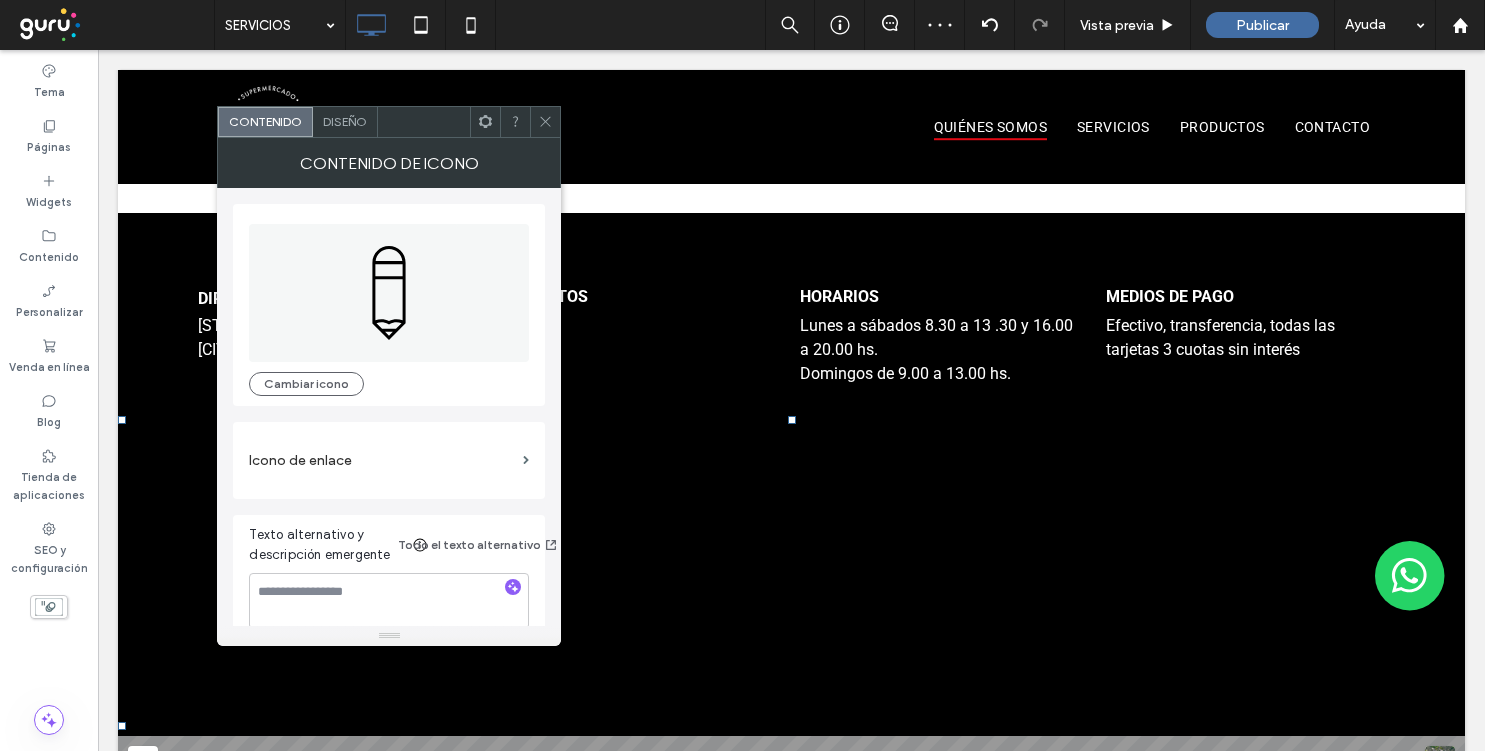 click 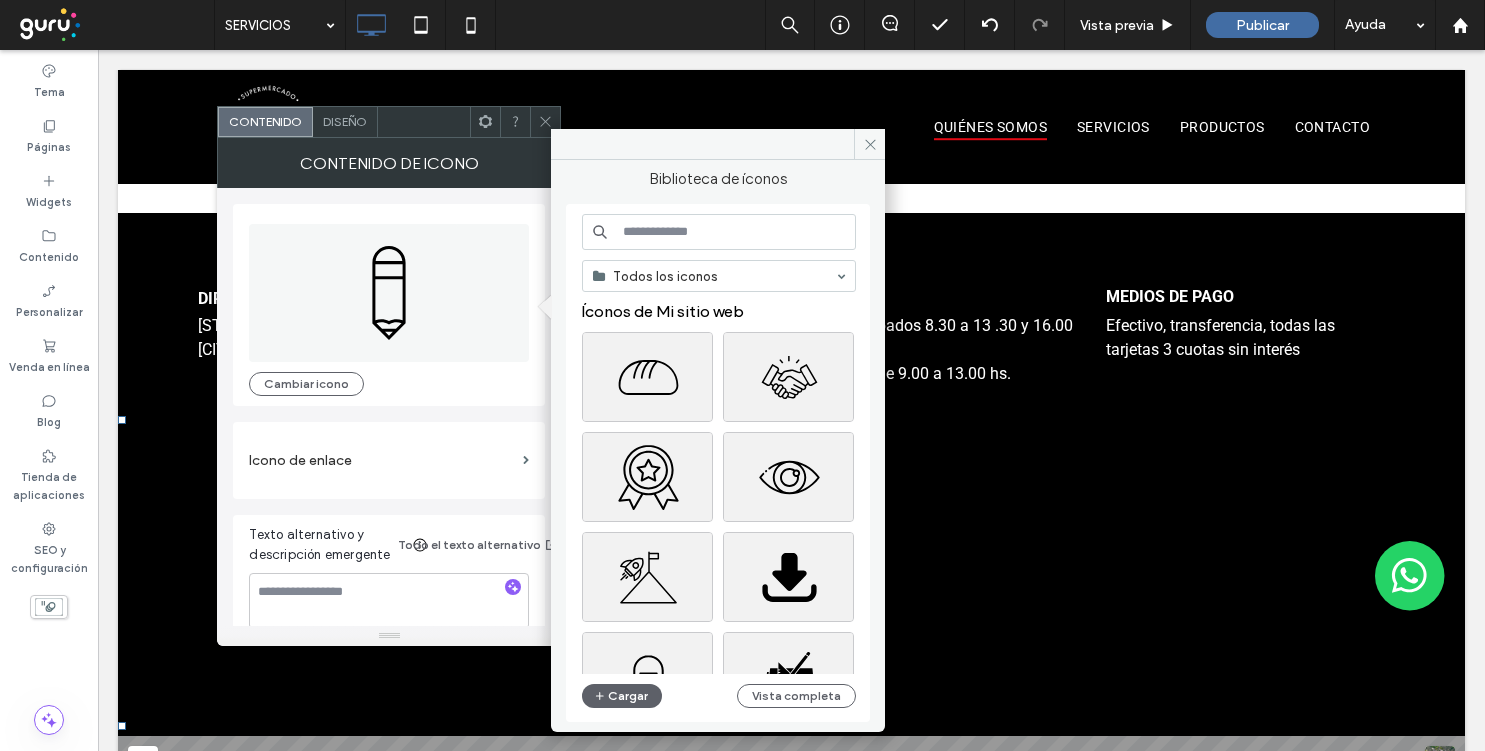 click at bounding box center (719, 232) 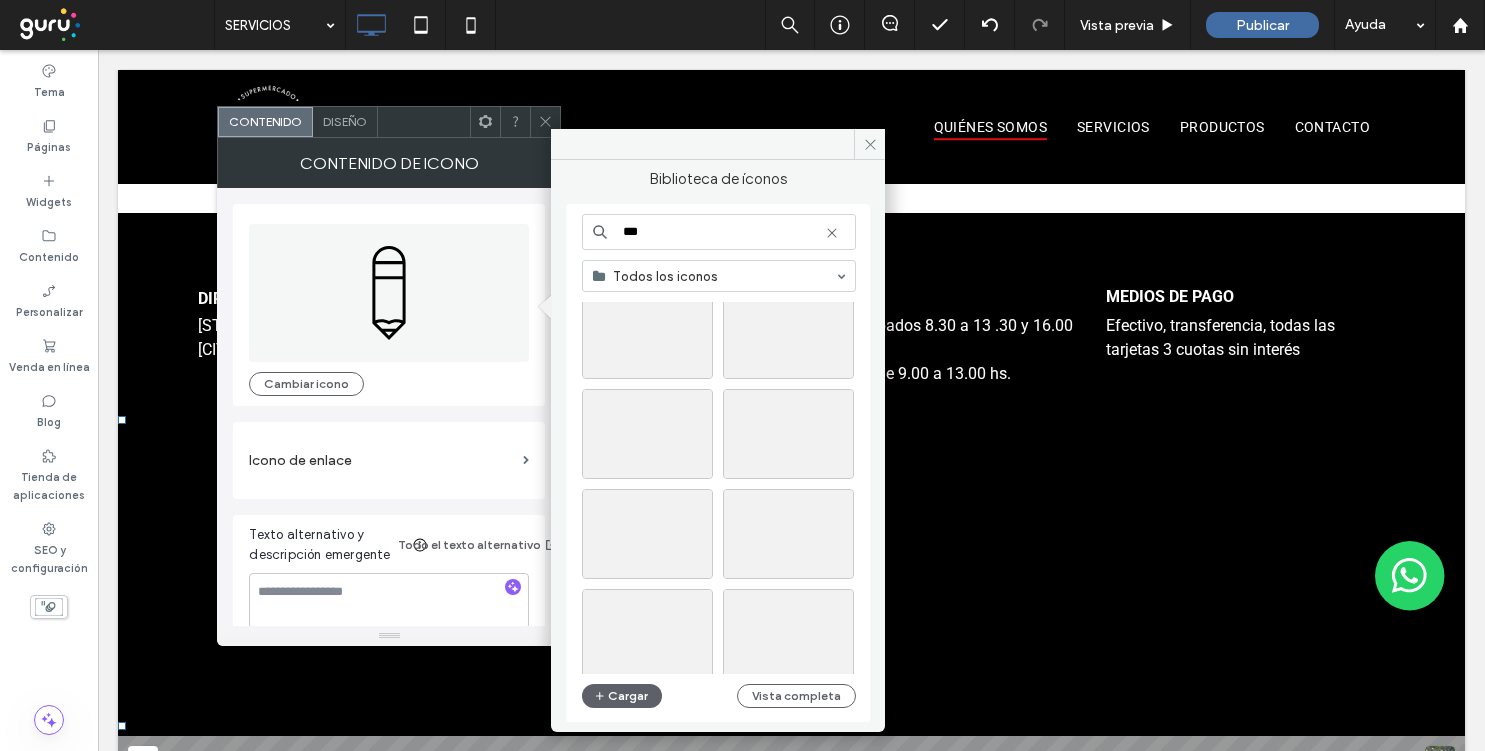 scroll, scrollTop: 948, scrollLeft: 0, axis: vertical 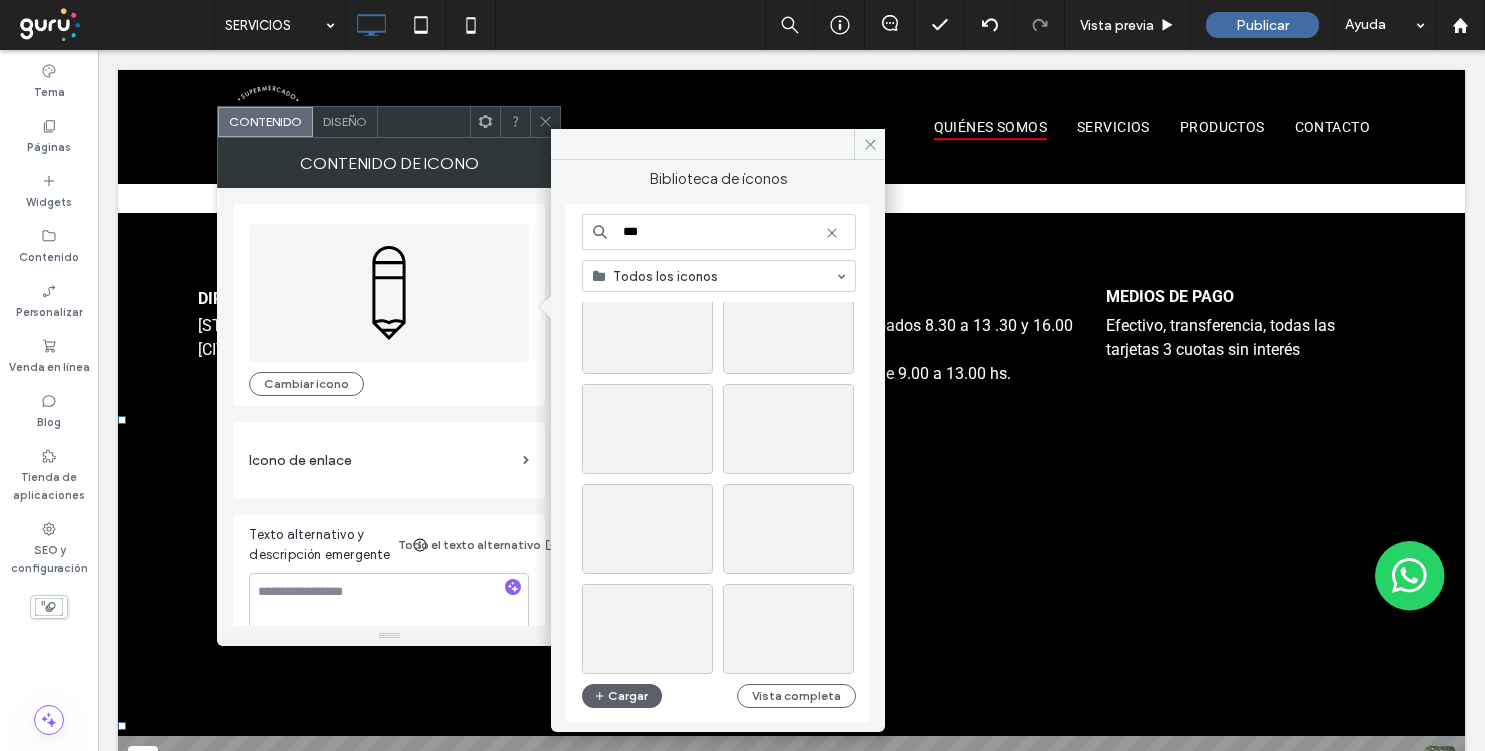 drag, startPoint x: 627, startPoint y: 235, endPoint x: 606, endPoint y: 235, distance: 21 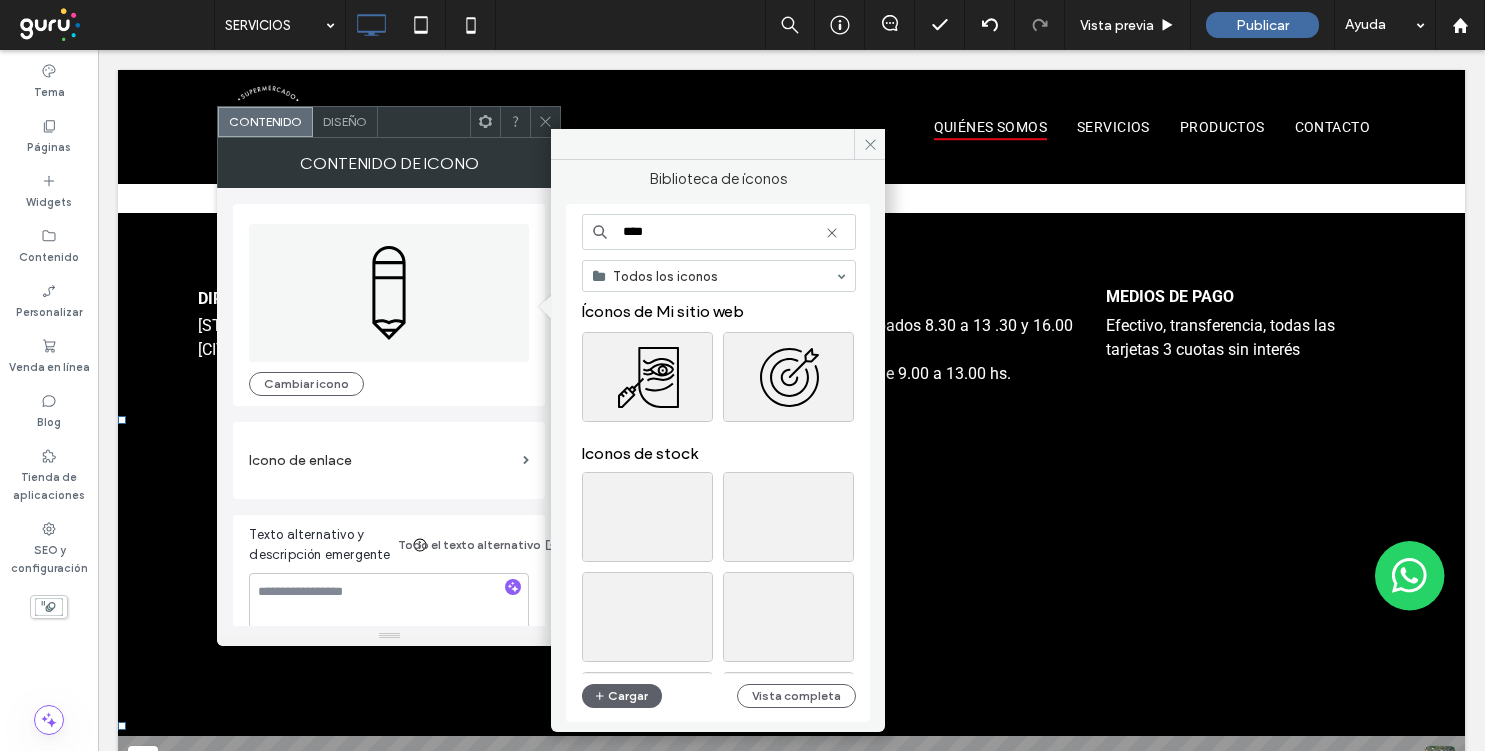 click 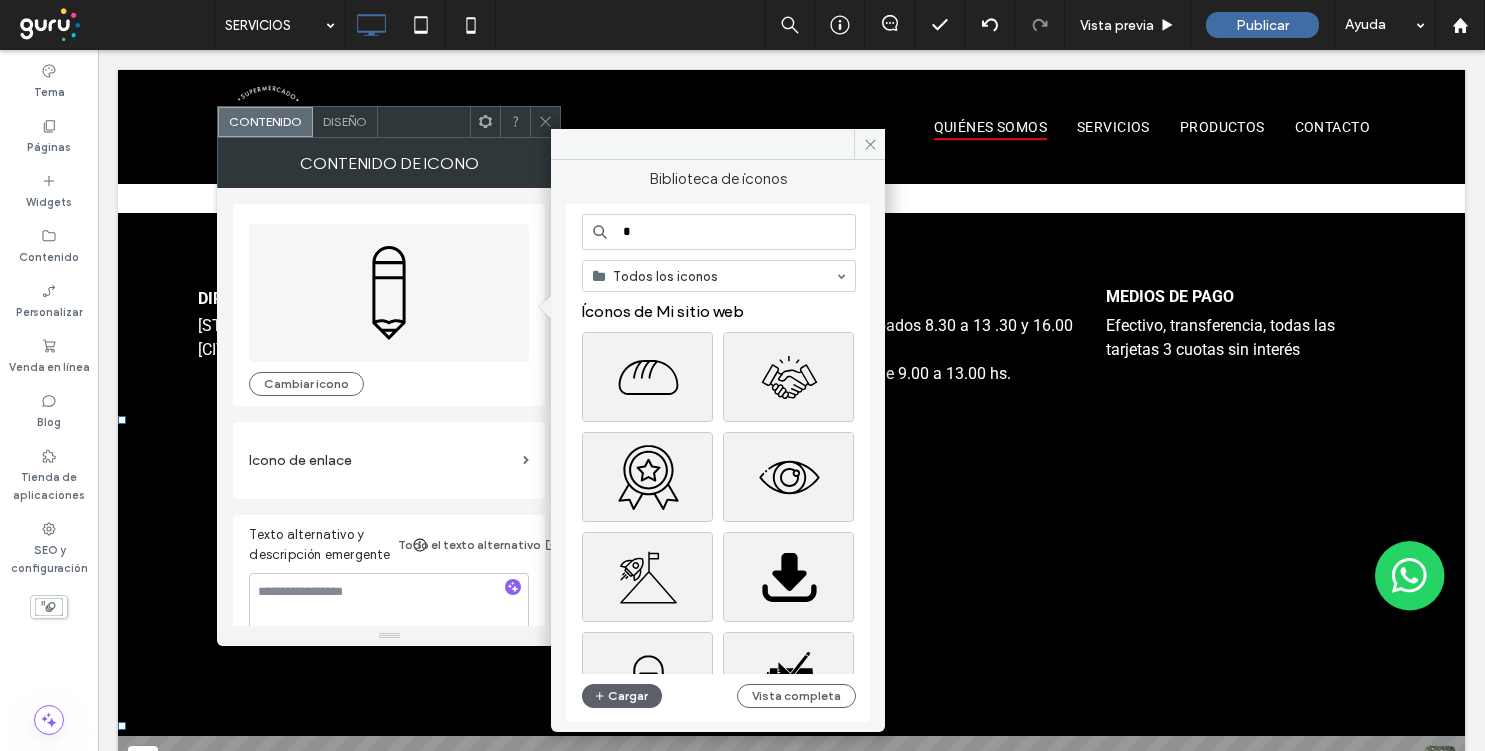 type on "*" 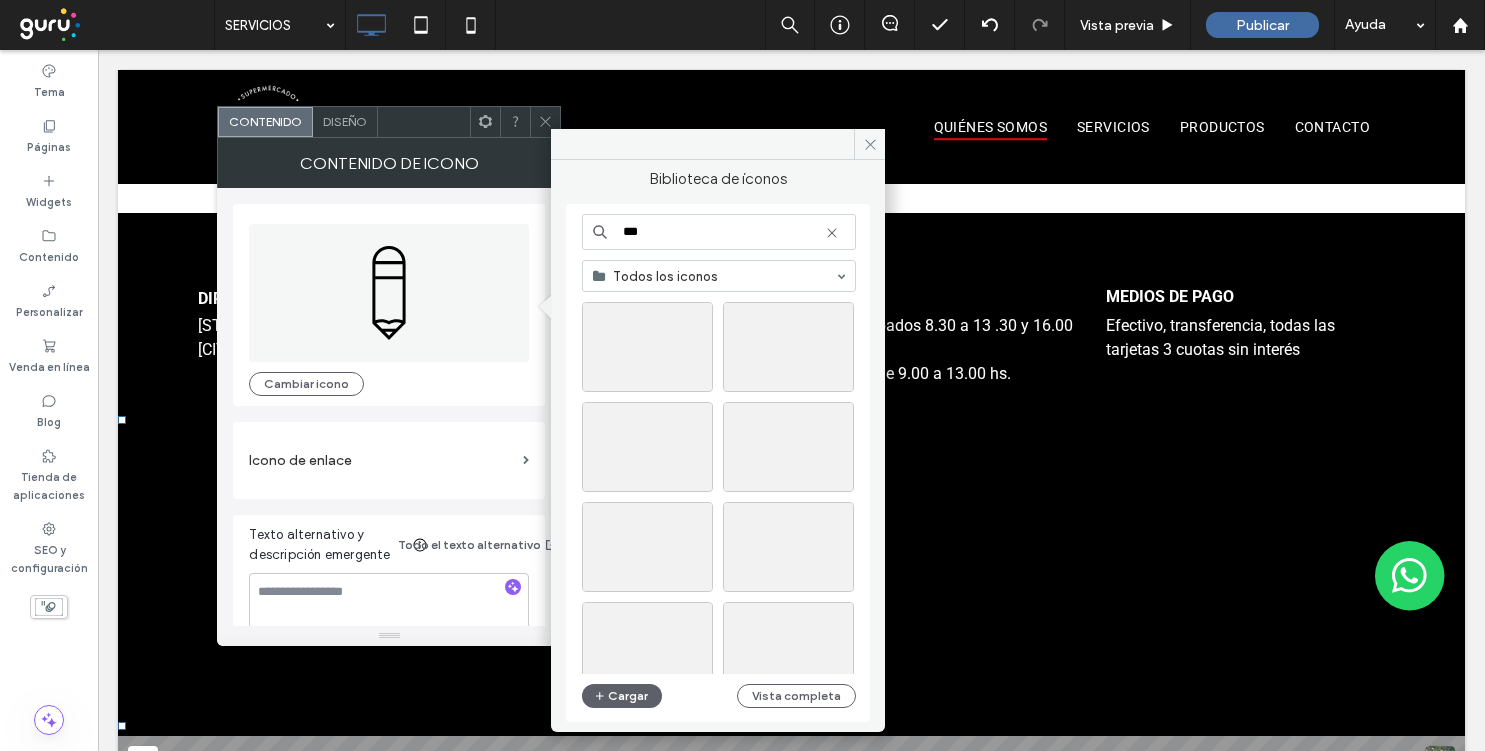 scroll, scrollTop: 4217, scrollLeft: 0, axis: vertical 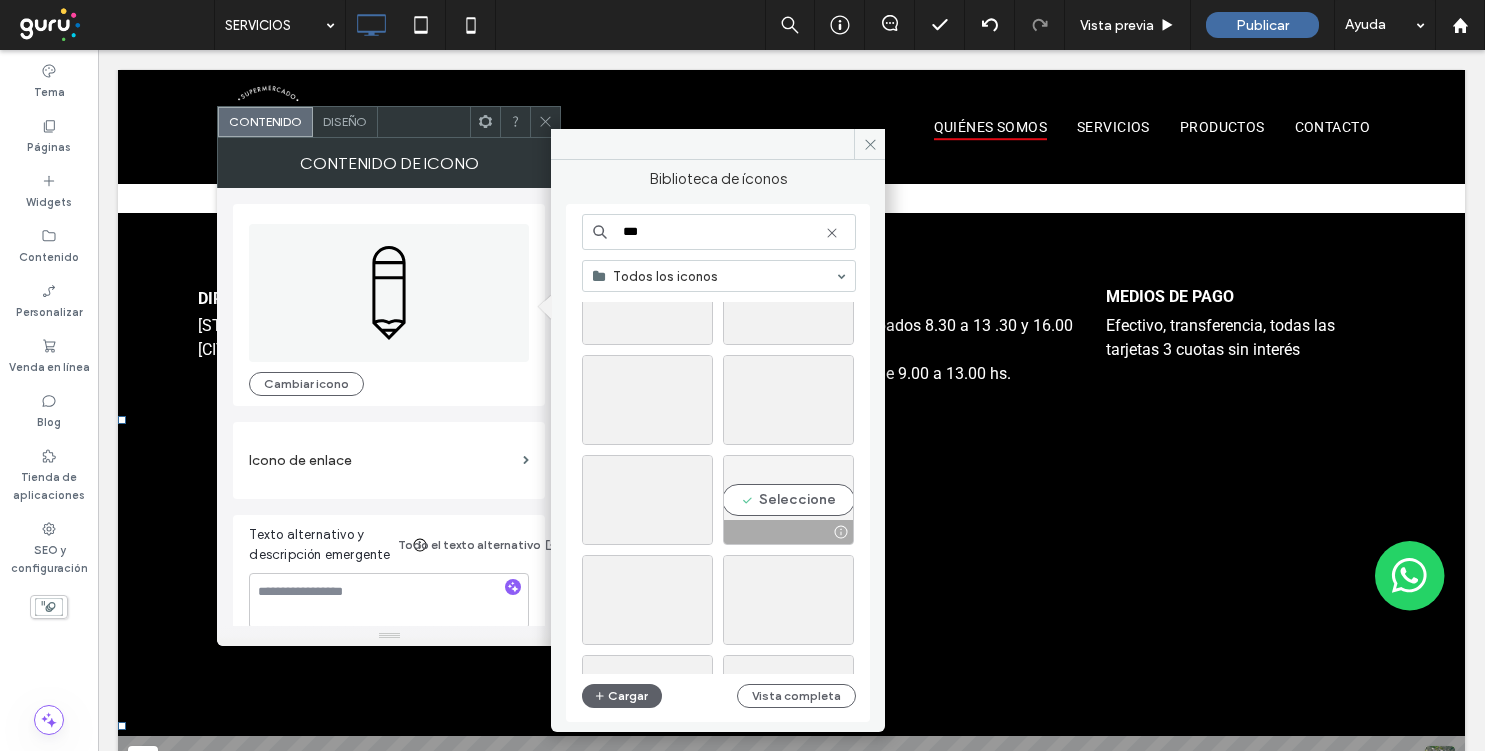 type on "***" 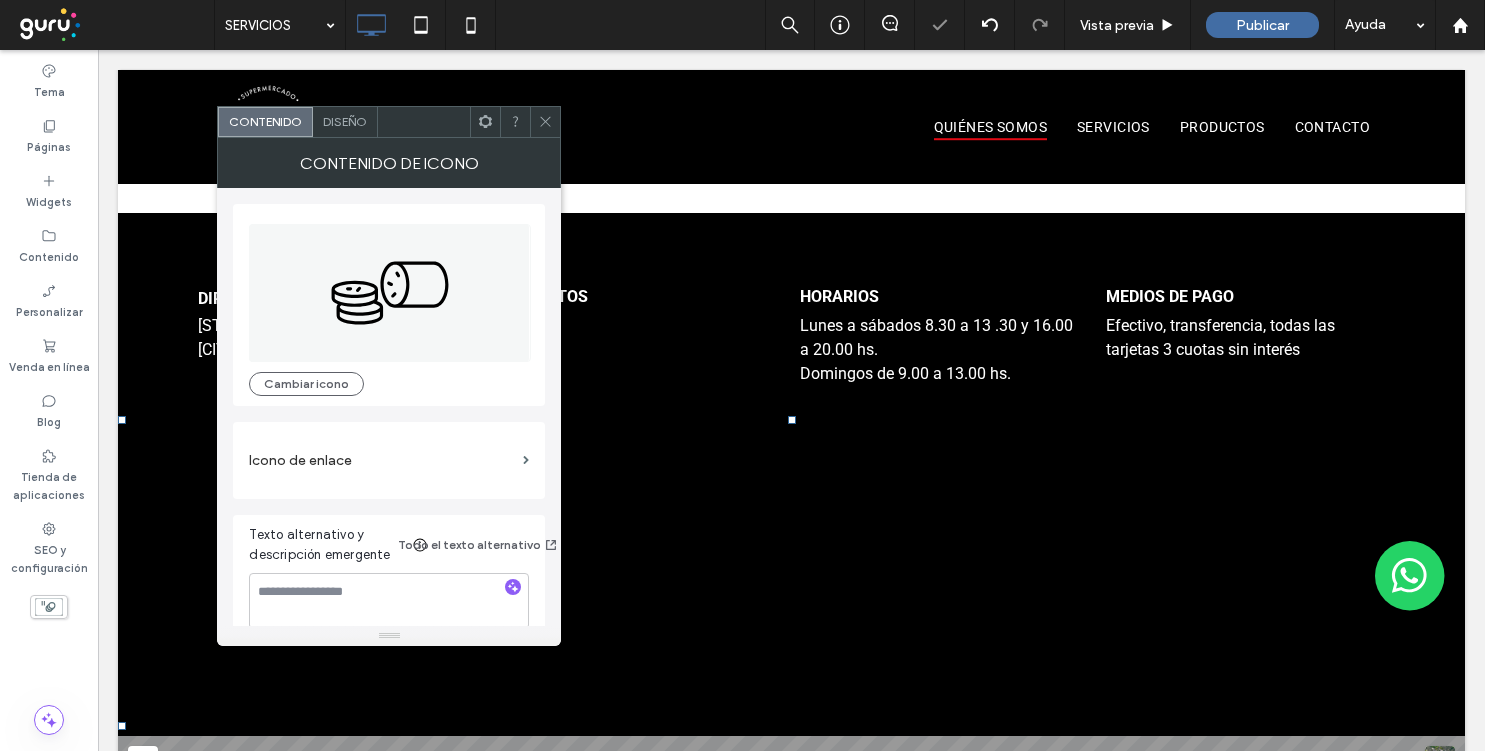click on "Diseño" at bounding box center (345, 121) 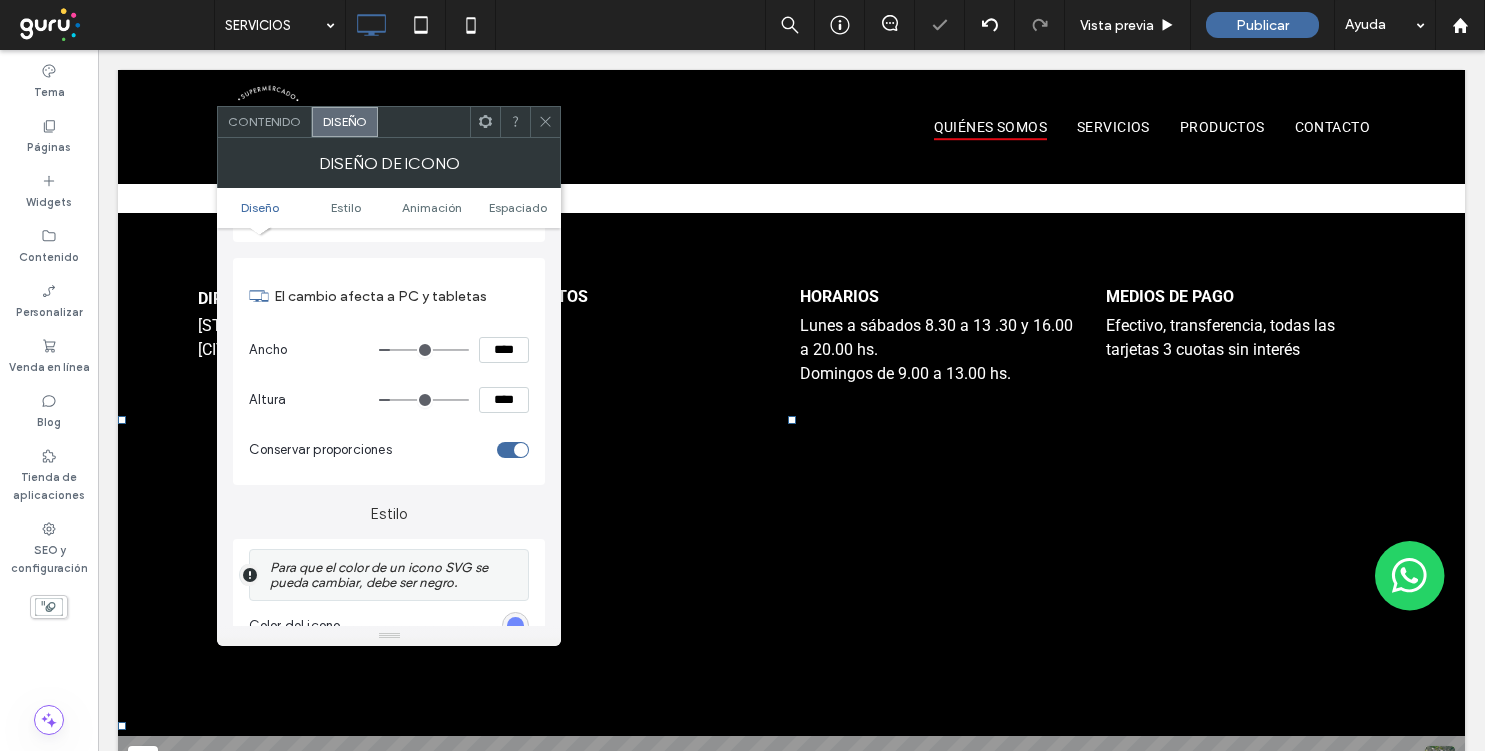 scroll, scrollTop: 273, scrollLeft: 0, axis: vertical 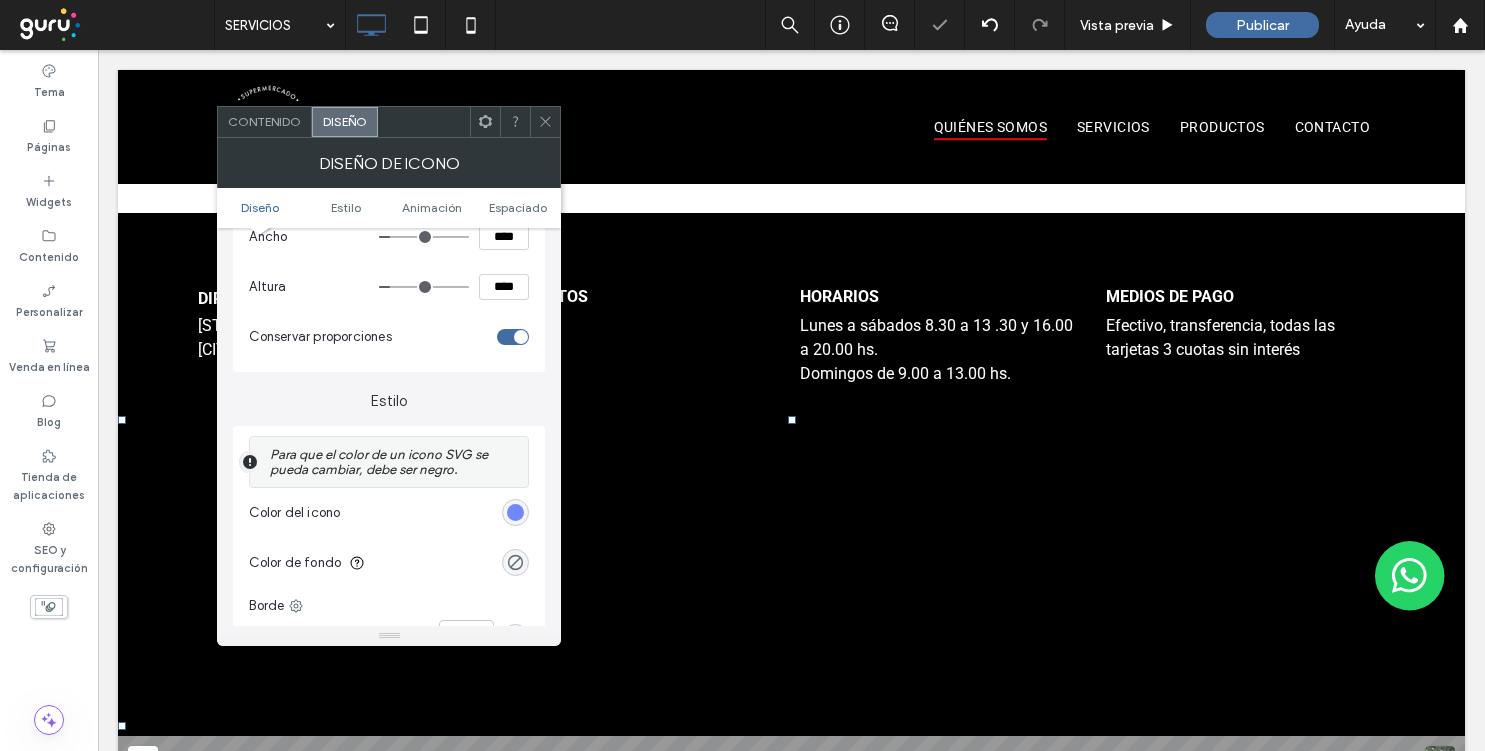 click on "Color del icono" at bounding box center [389, 513] 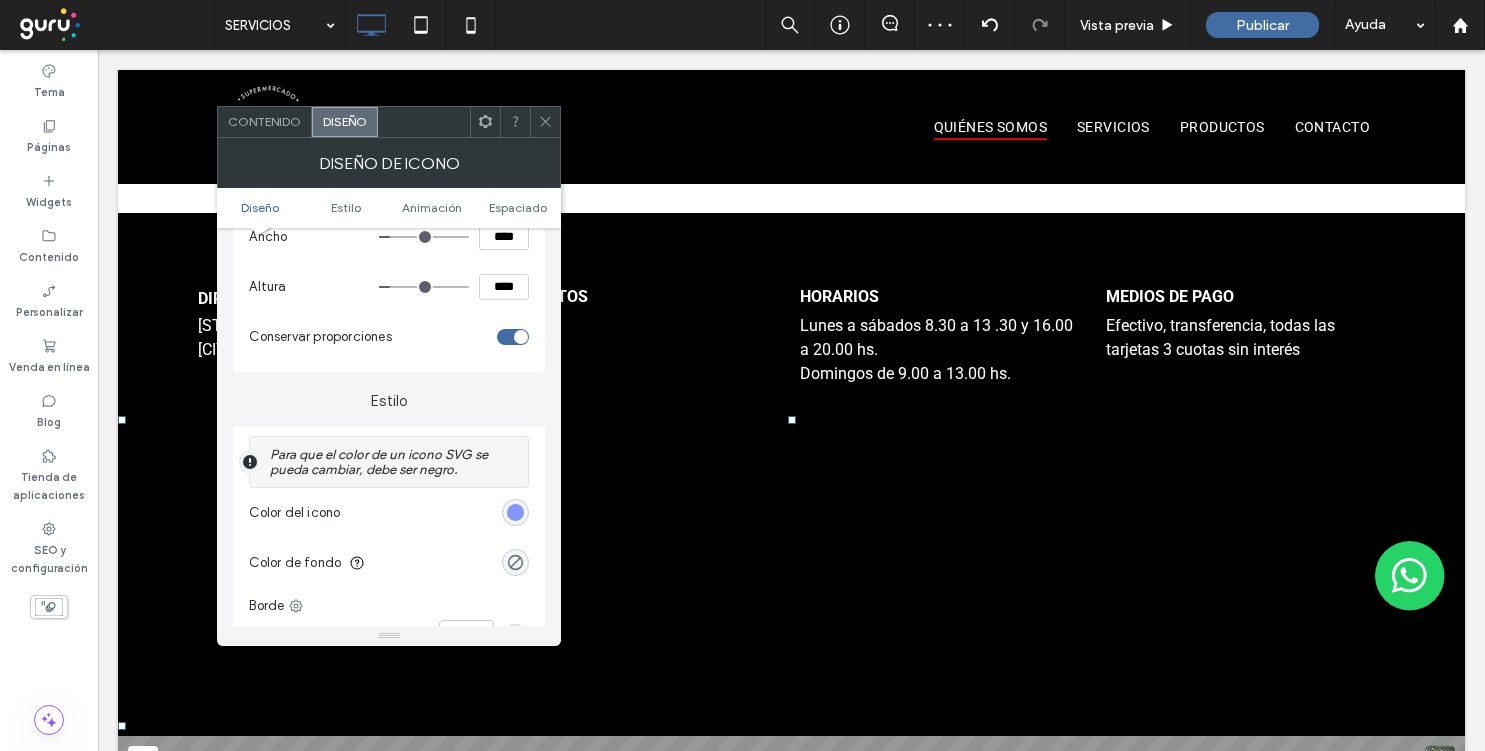 click at bounding box center (515, 512) 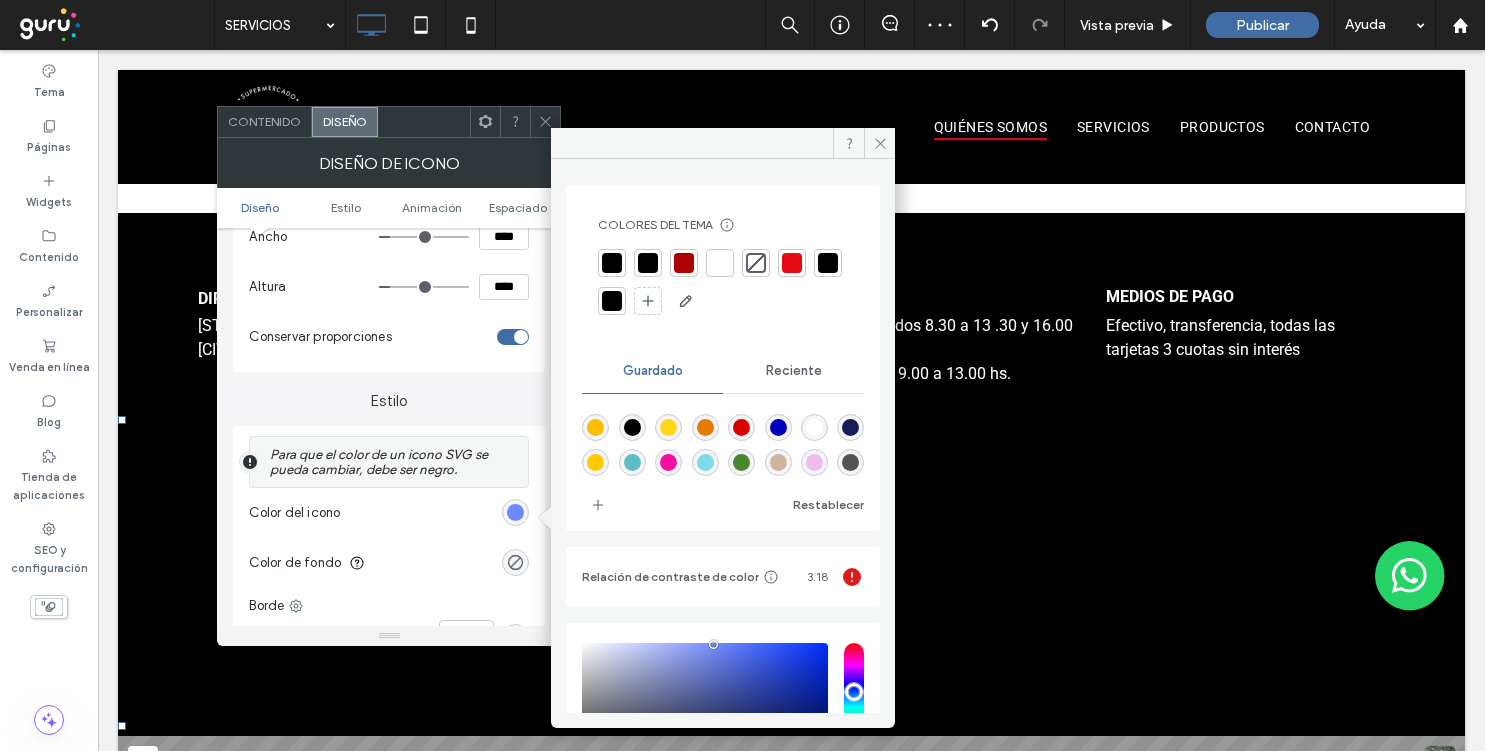 click at bounding box center (792, 263) 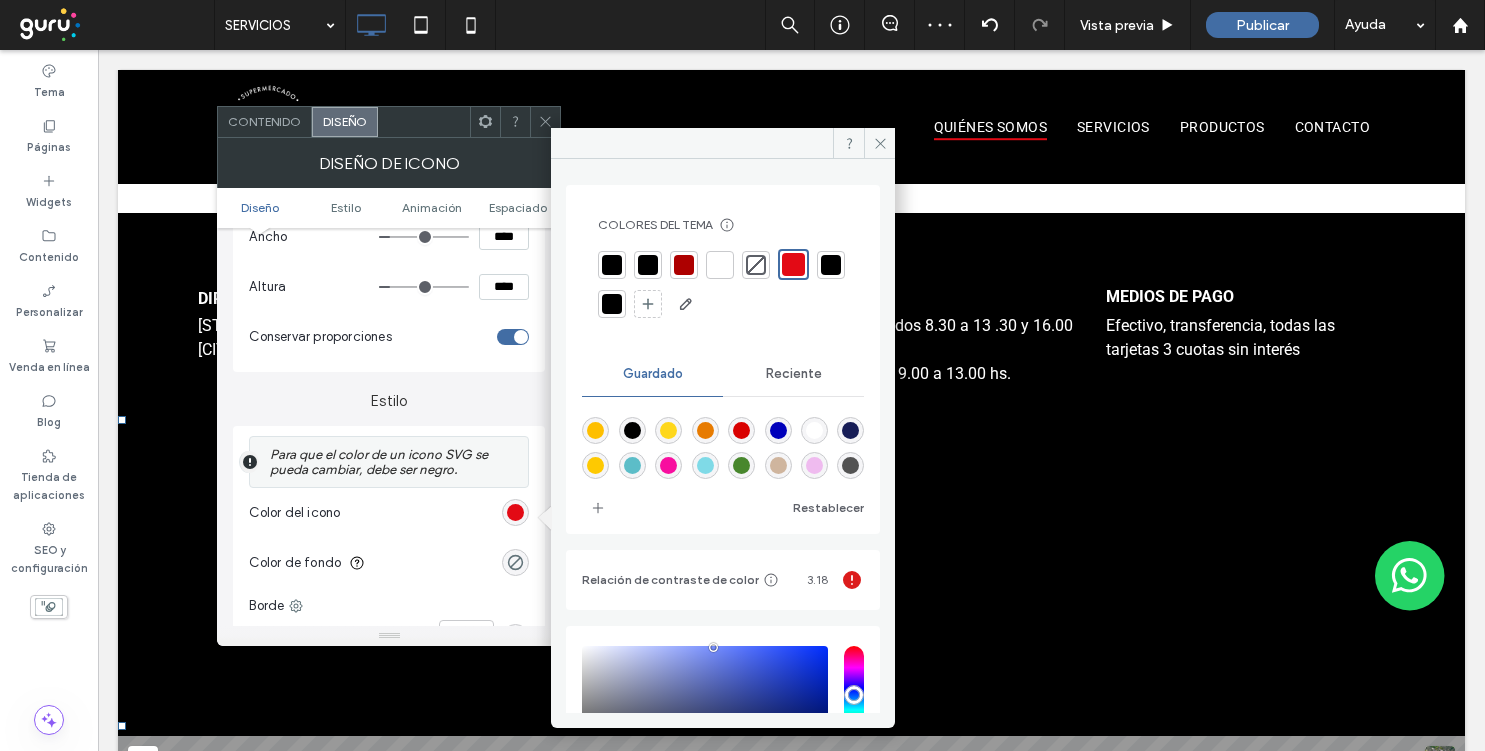 click at bounding box center (545, 122) 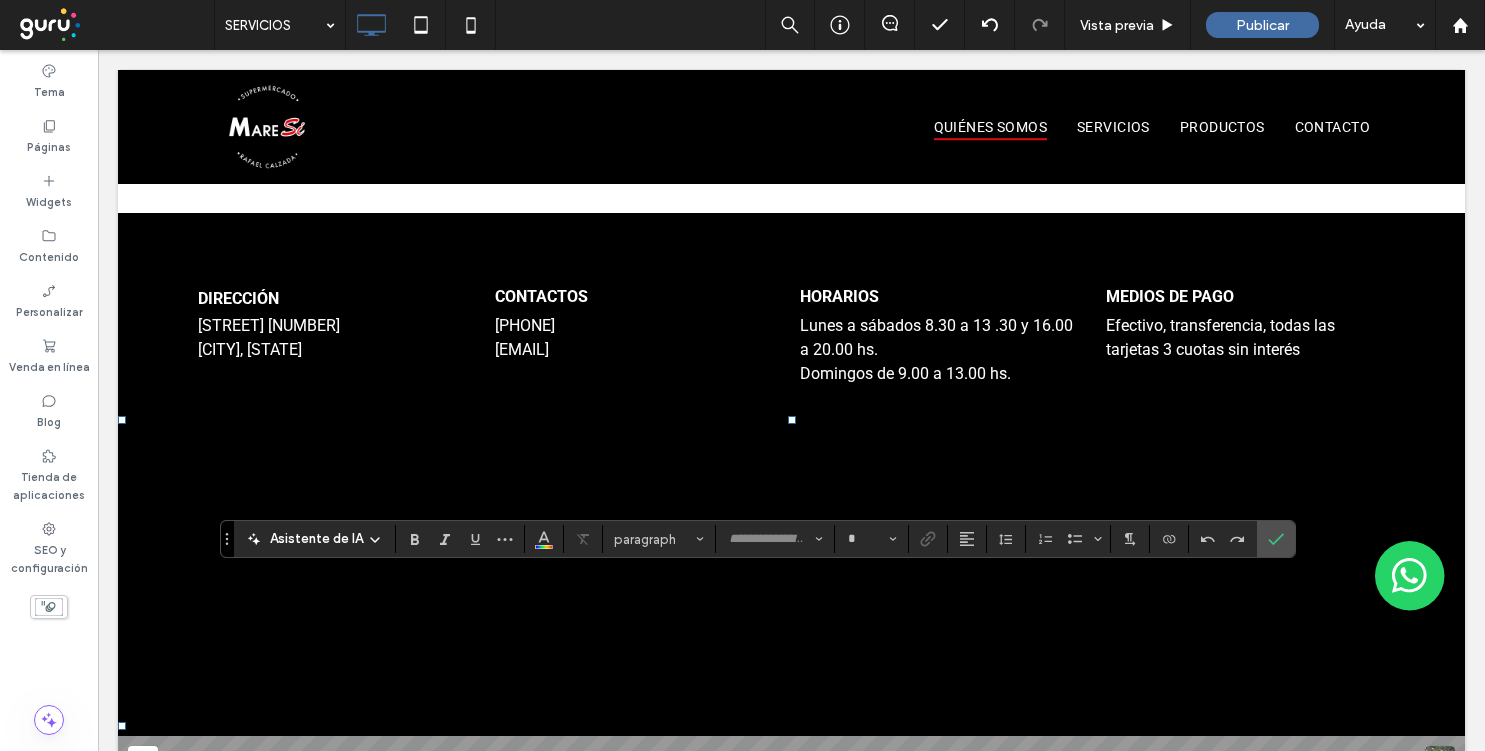 type on "******" 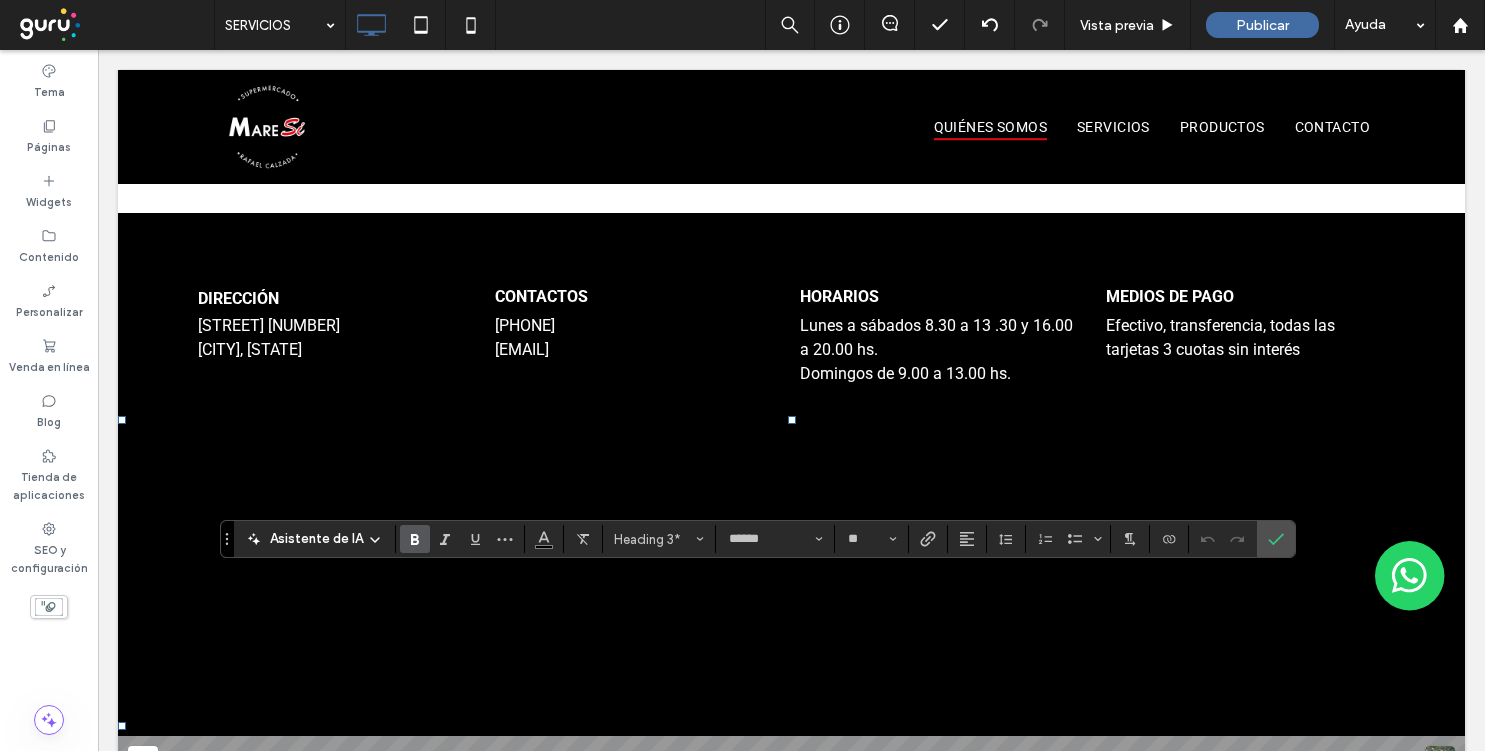 type on "**" 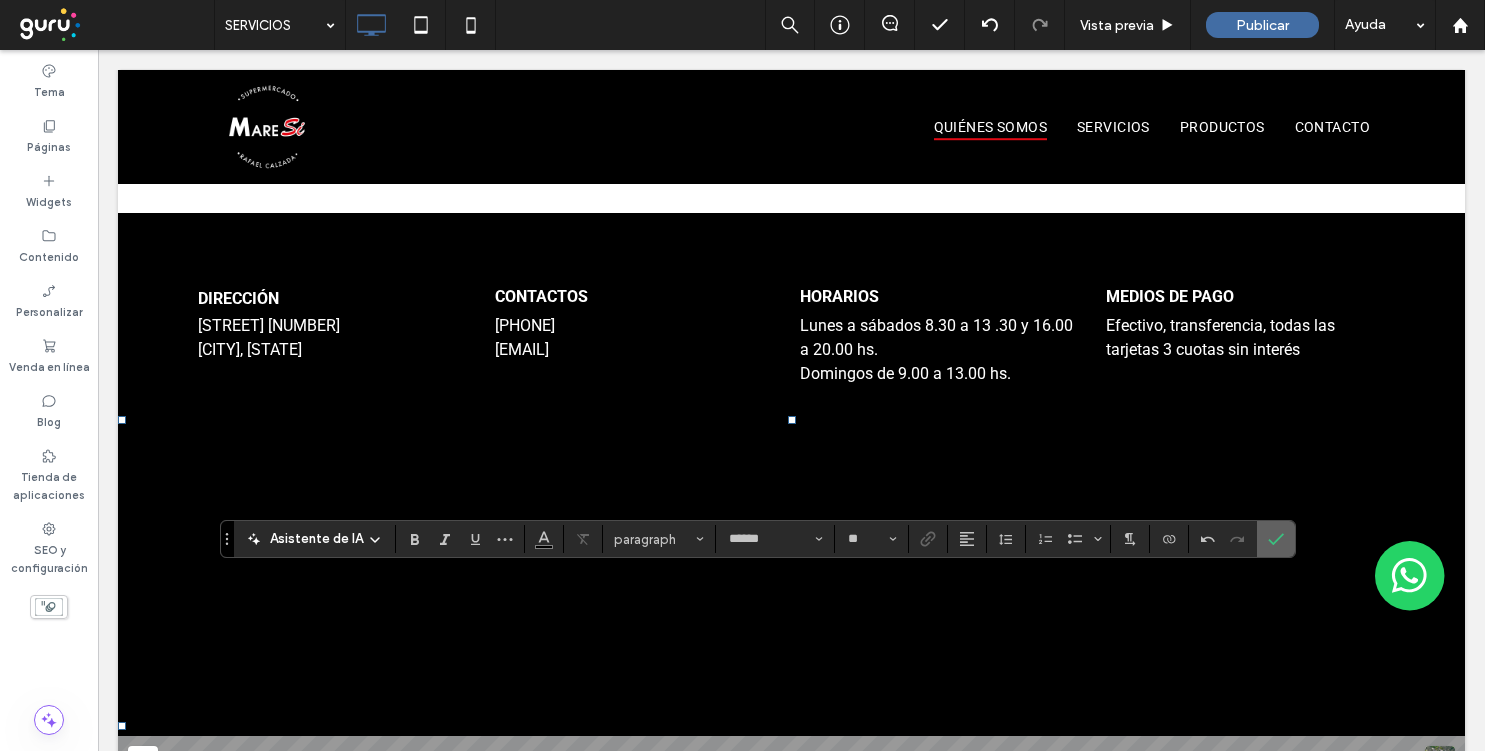 click at bounding box center (1276, 539) 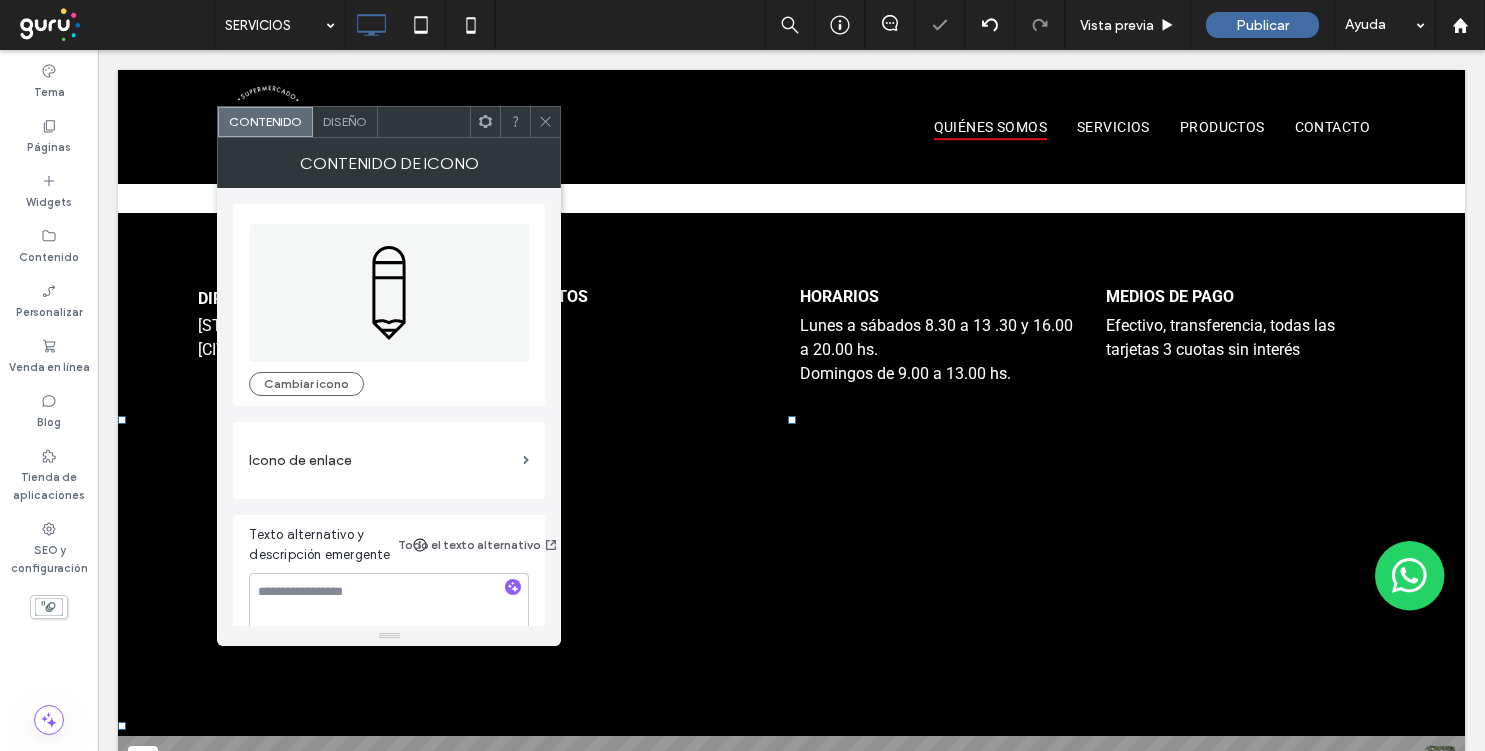 click 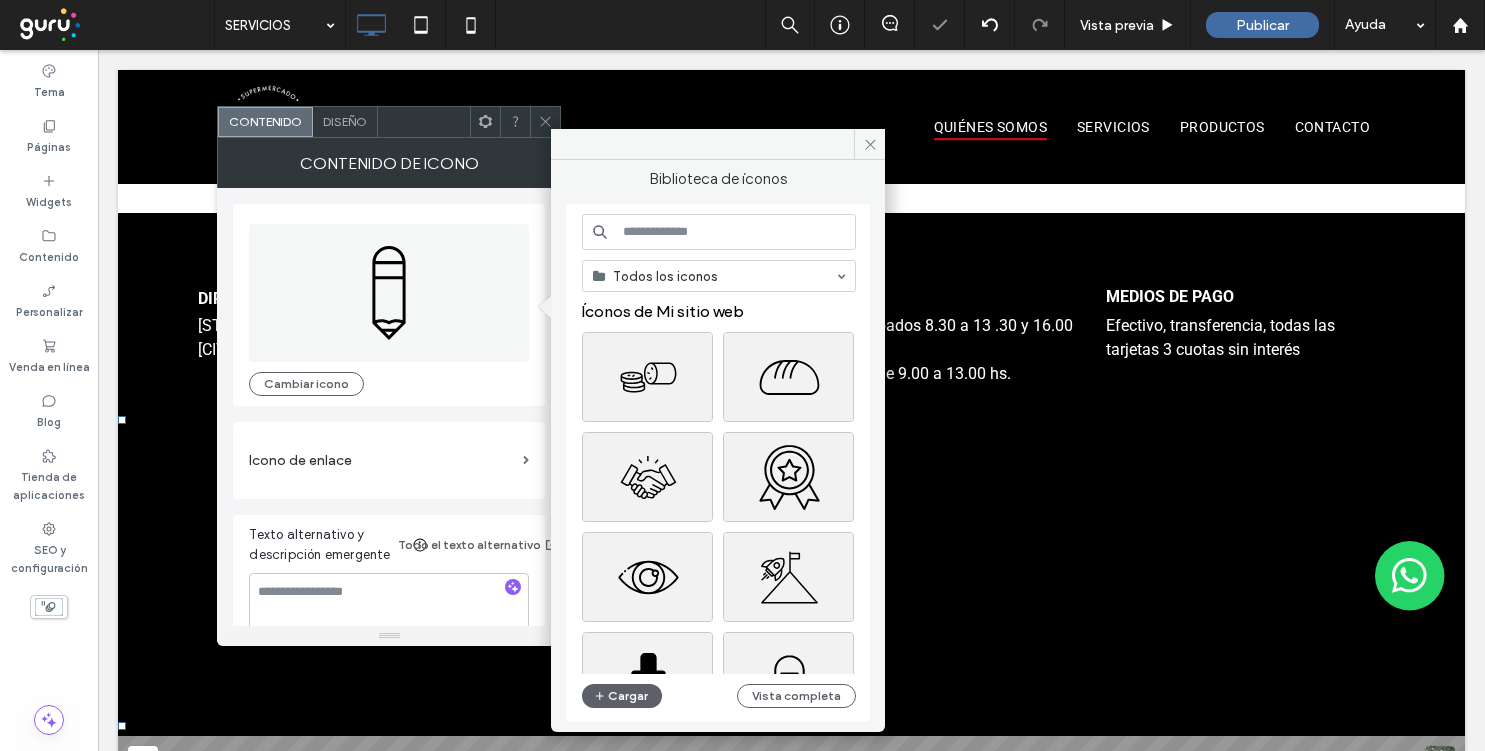 click at bounding box center [719, 232] 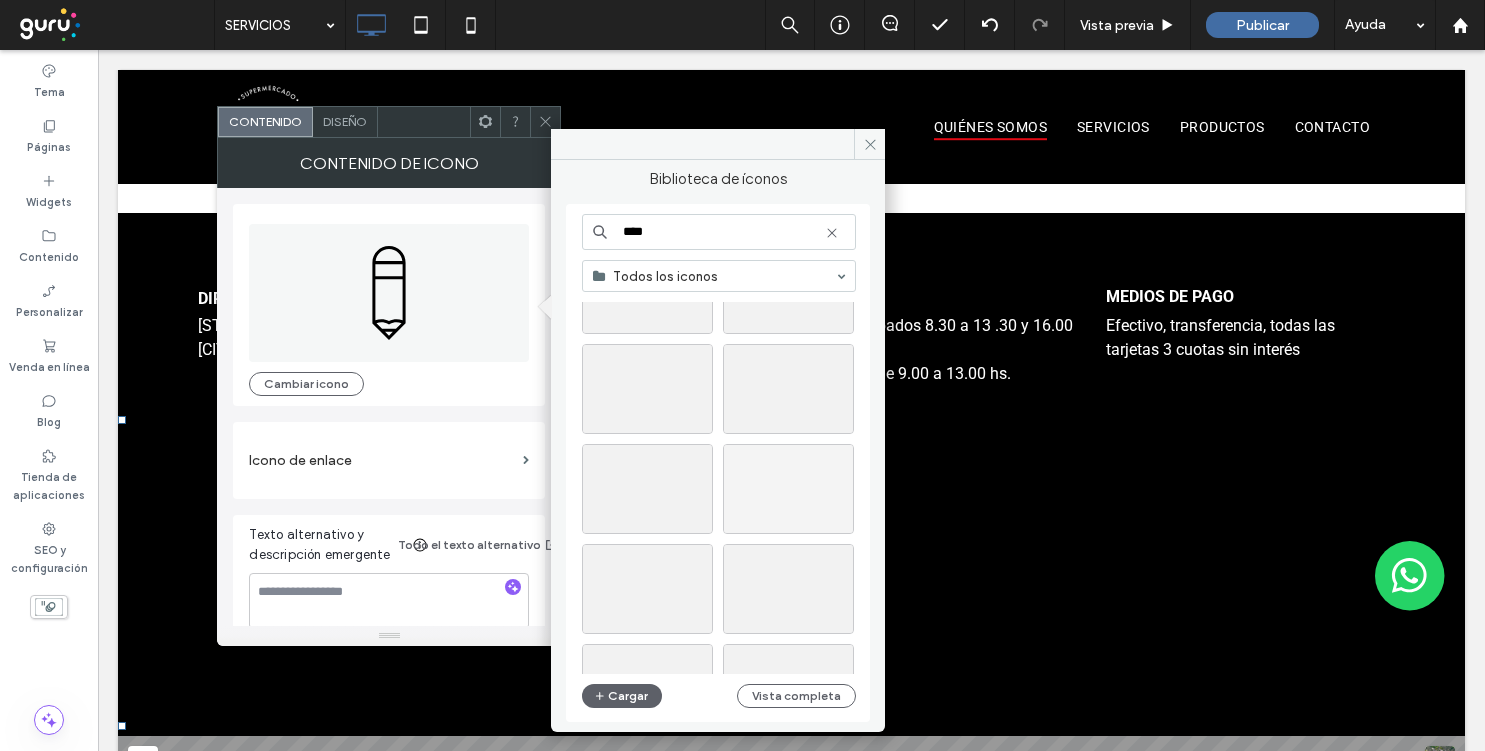 scroll, scrollTop: 386, scrollLeft: 0, axis: vertical 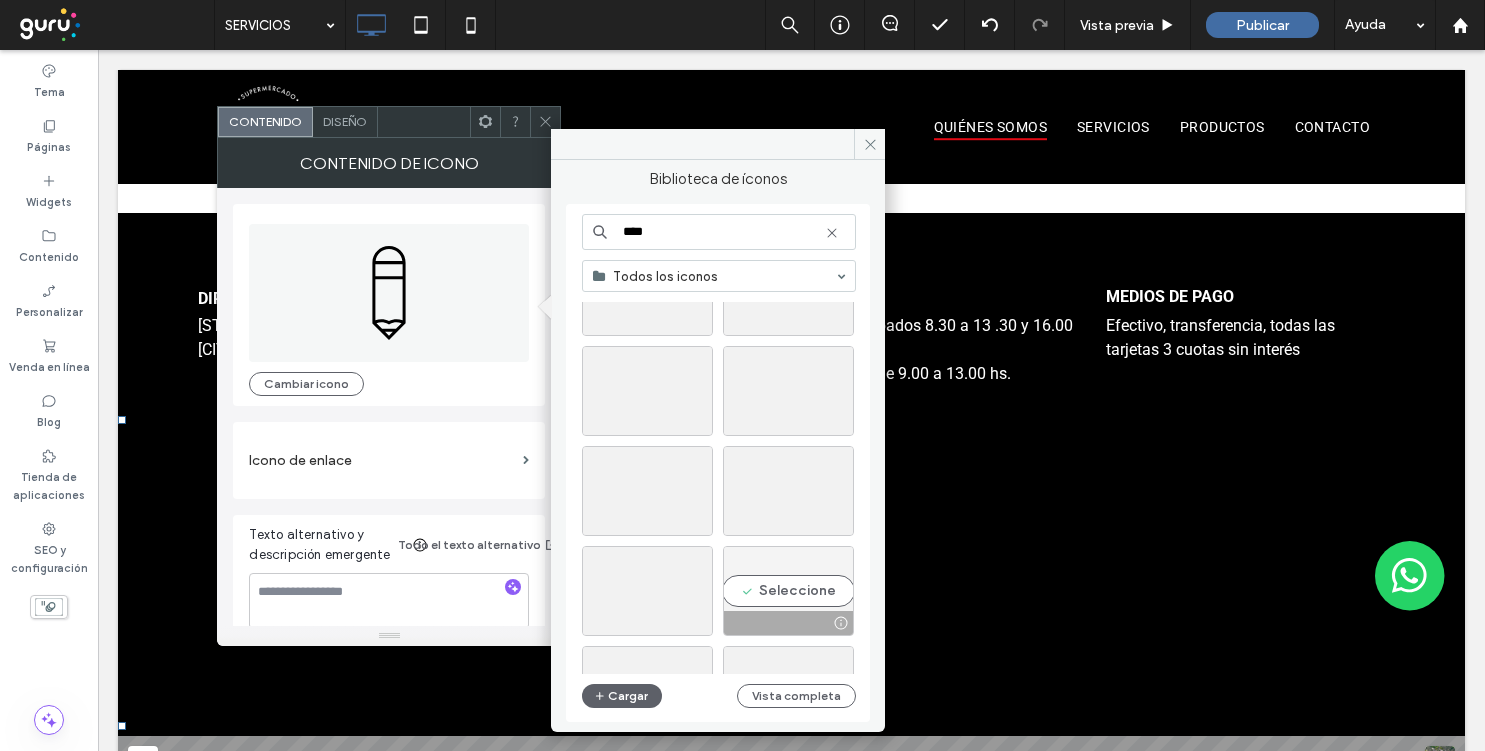 type on "****" 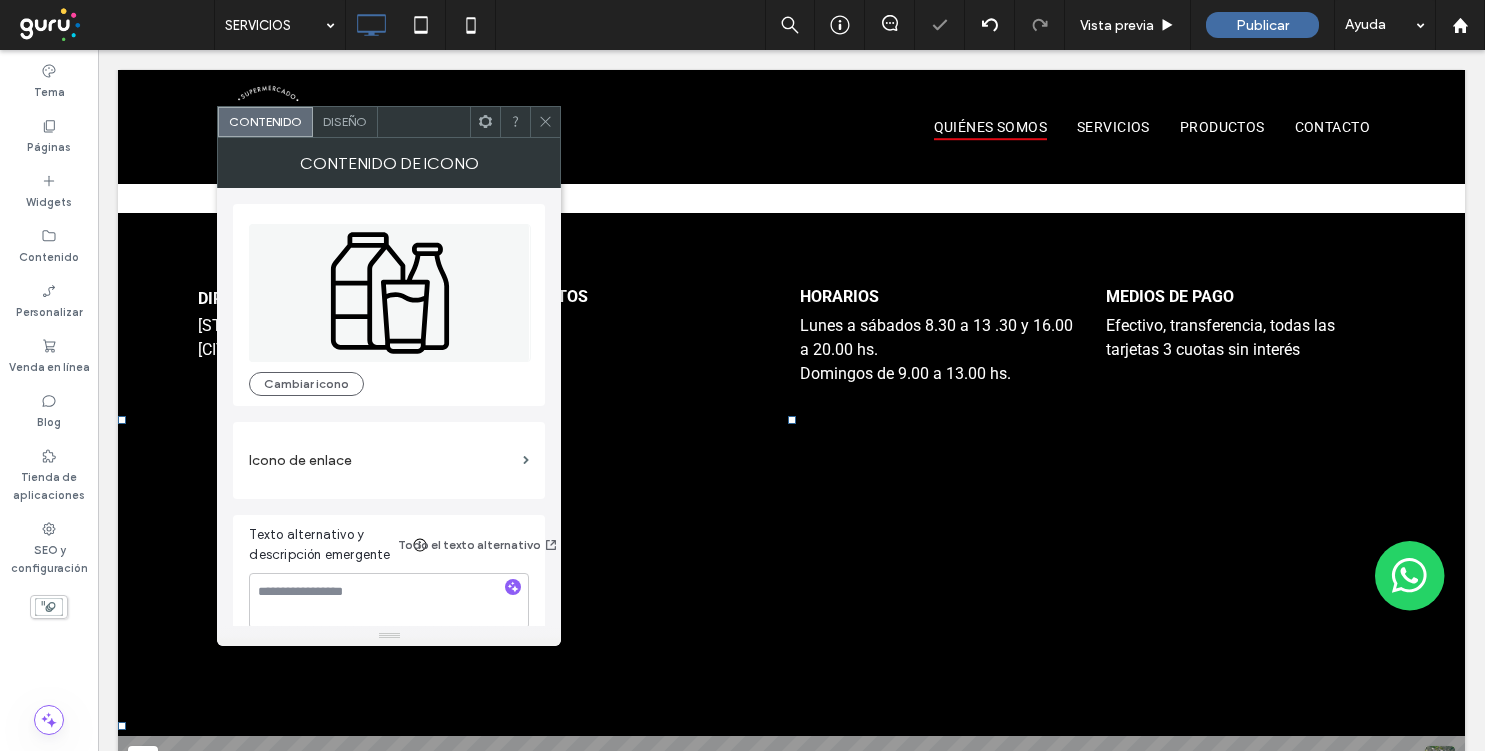 click on "Diseño" at bounding box center [345, 121] 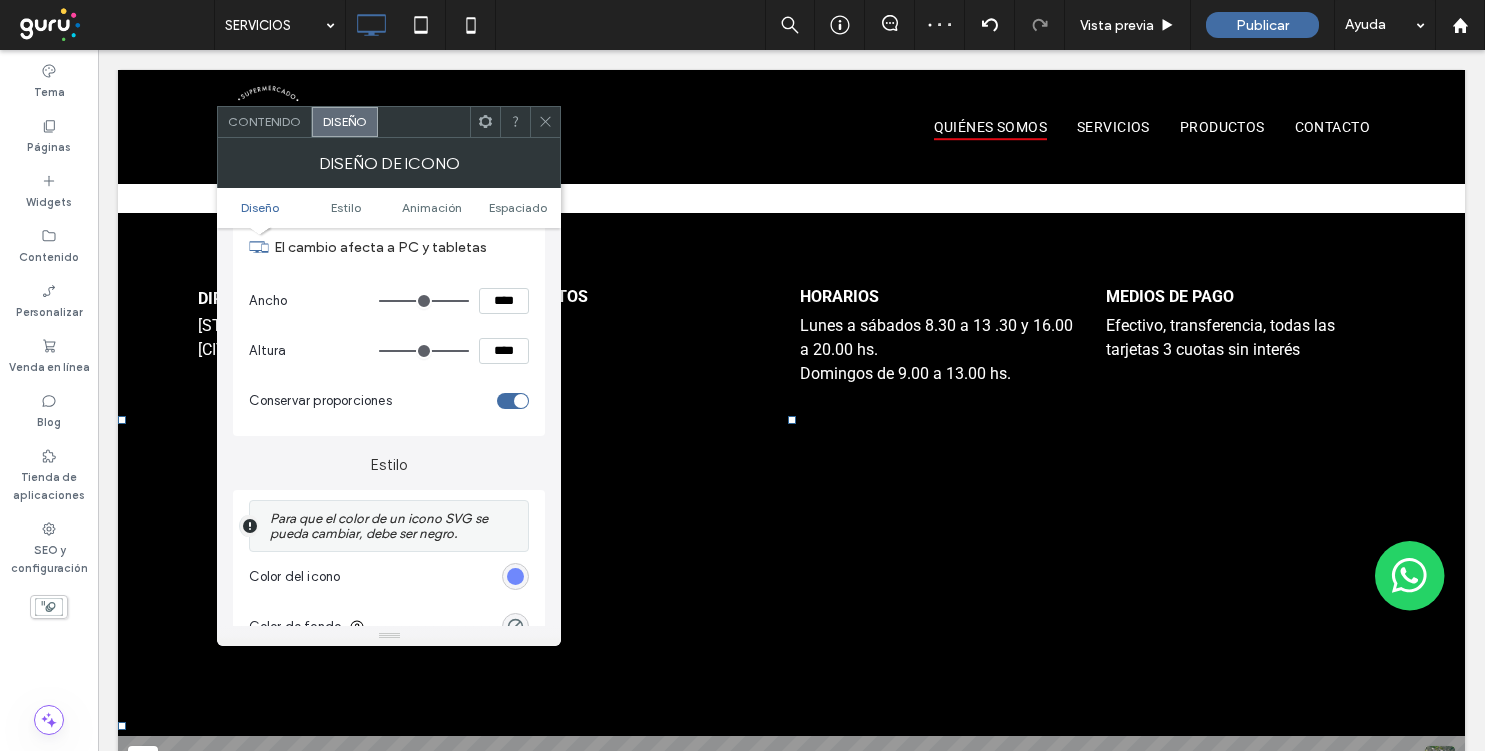 scroll, scrollTop: 233, scrollLeft: 0, axis: vertical 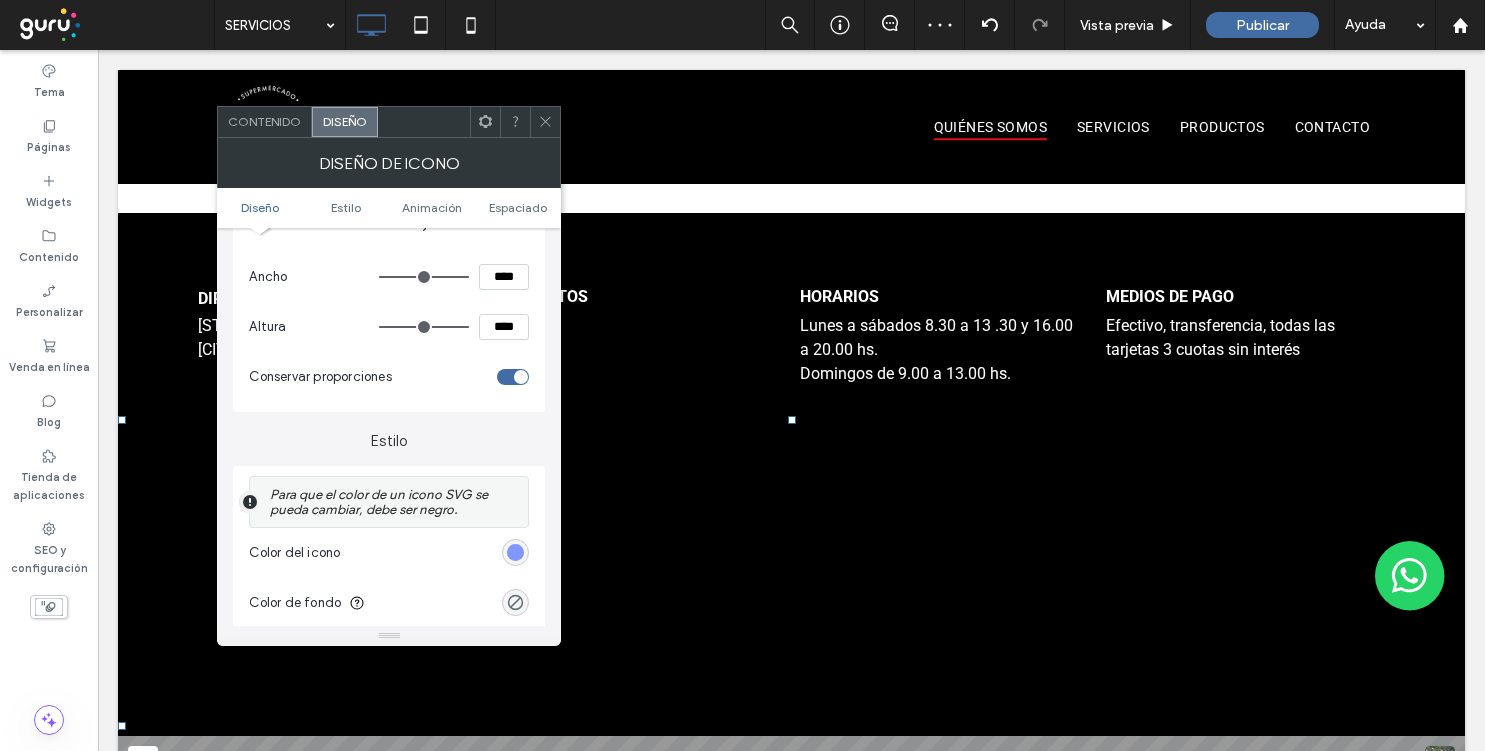 click at bounding box center (515, 552) 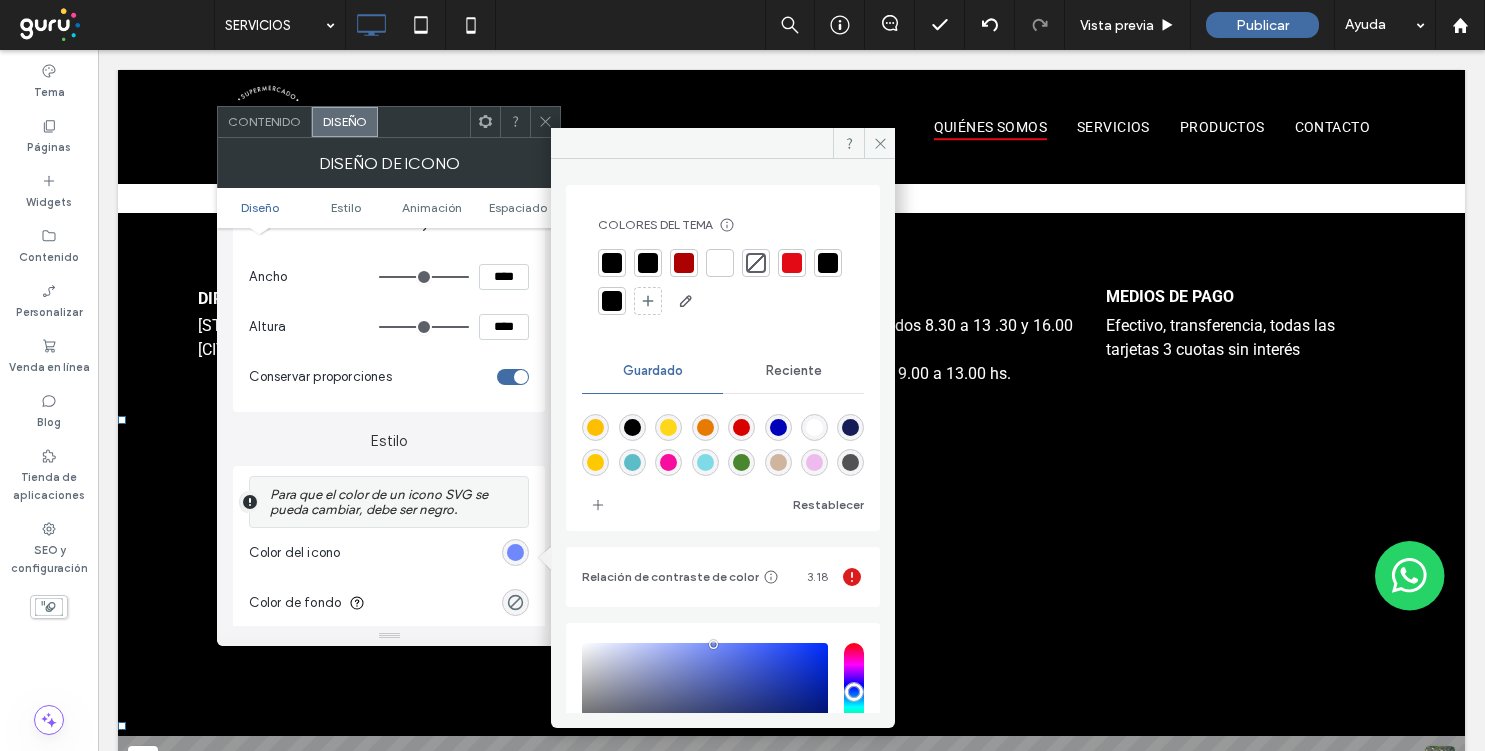 click at bounding box center (612, 263) 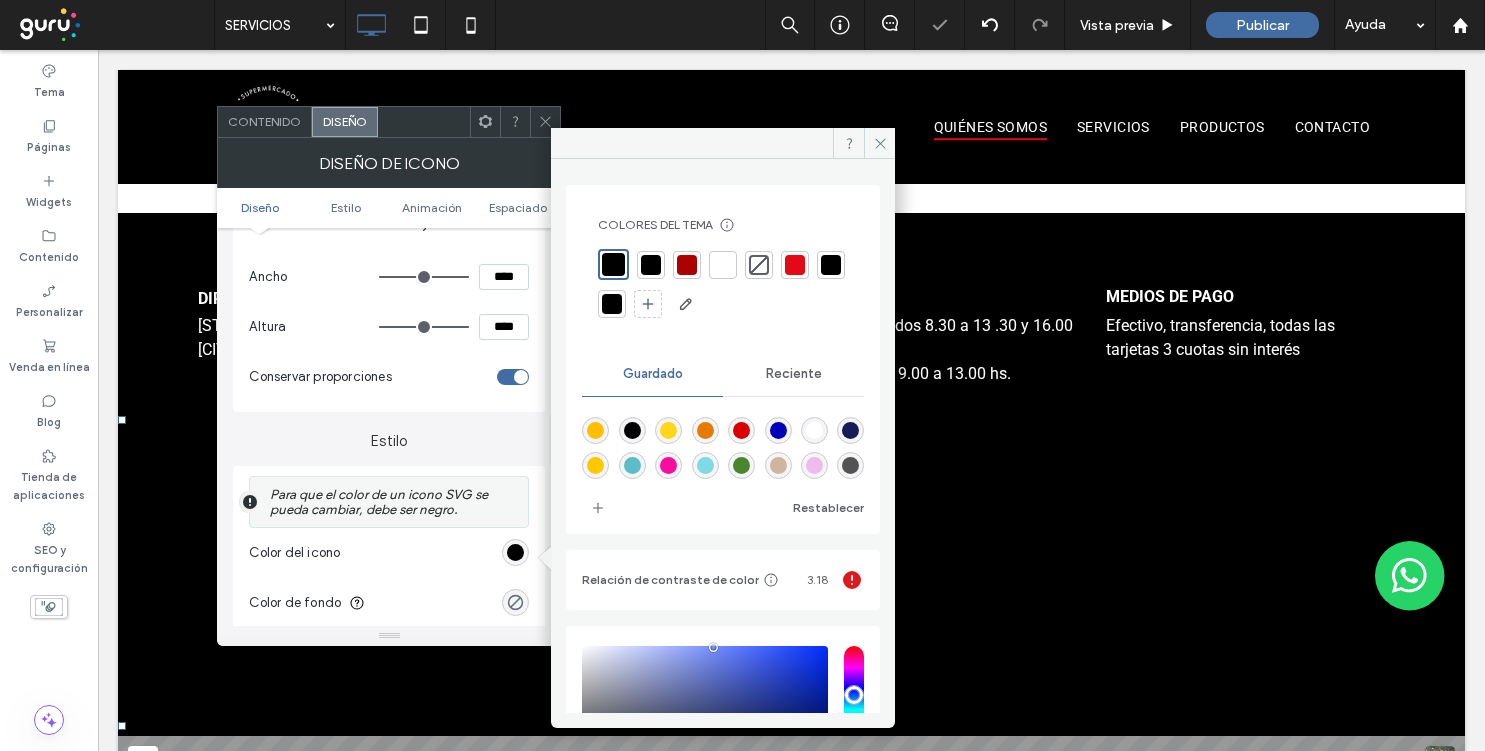 click at bounding box center (795, 265) 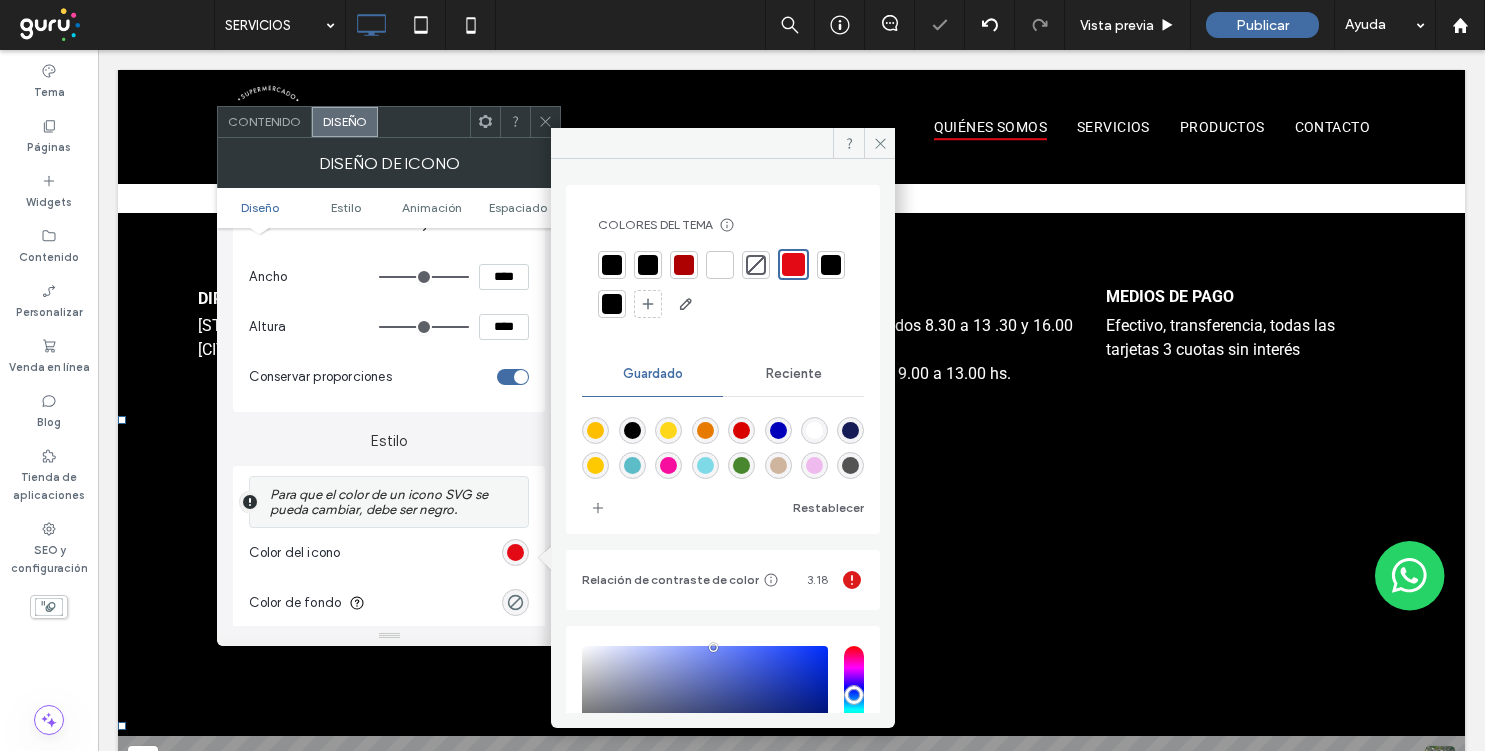 click 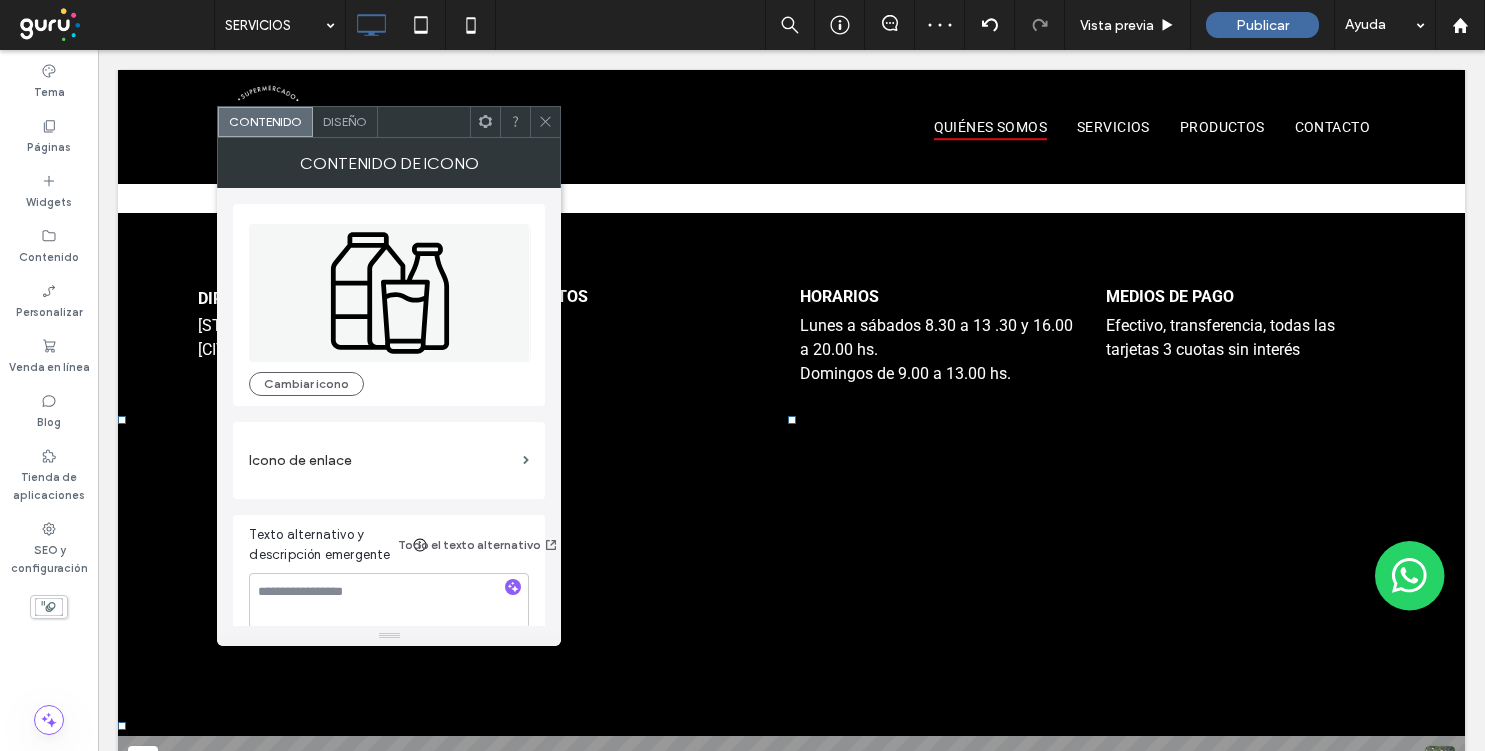 click 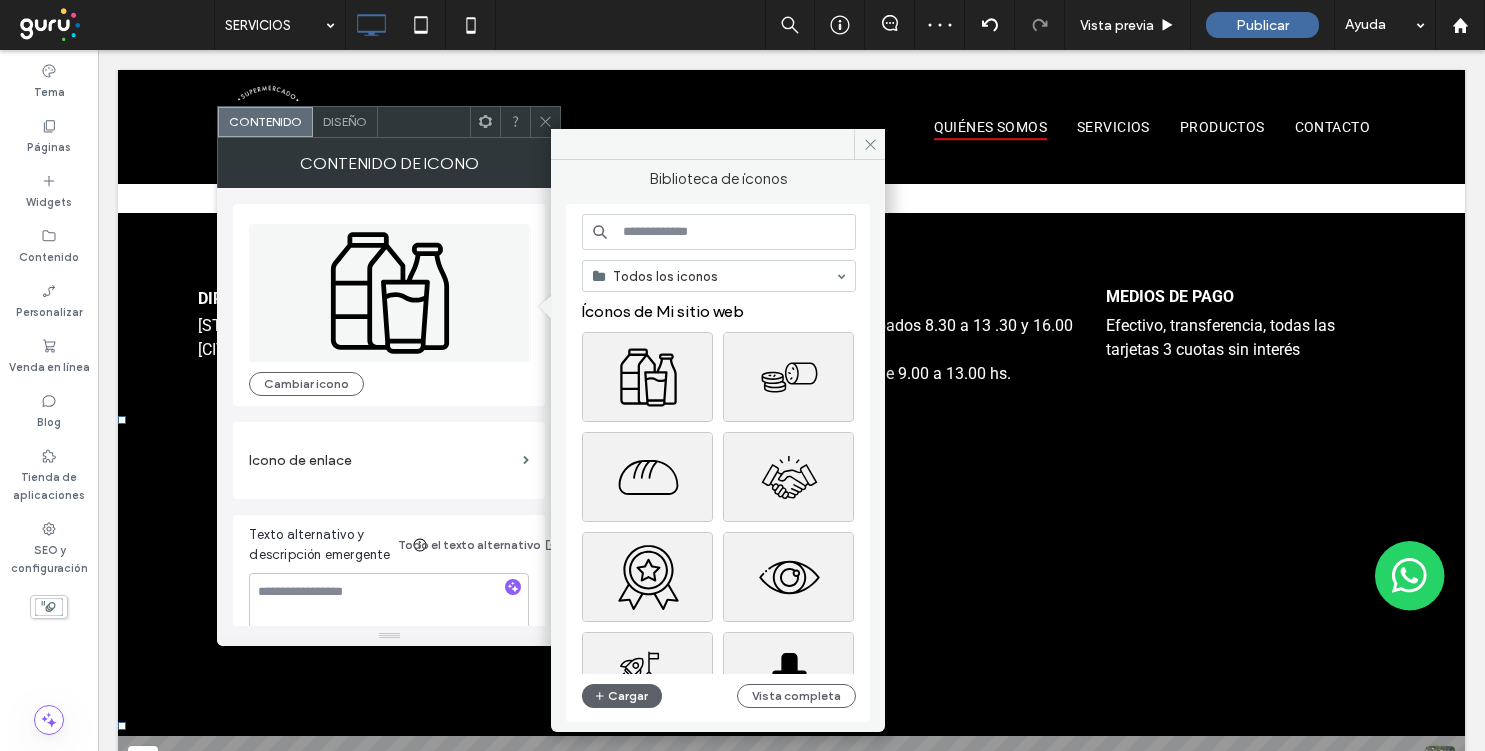 click at bounding box center [719, 232] 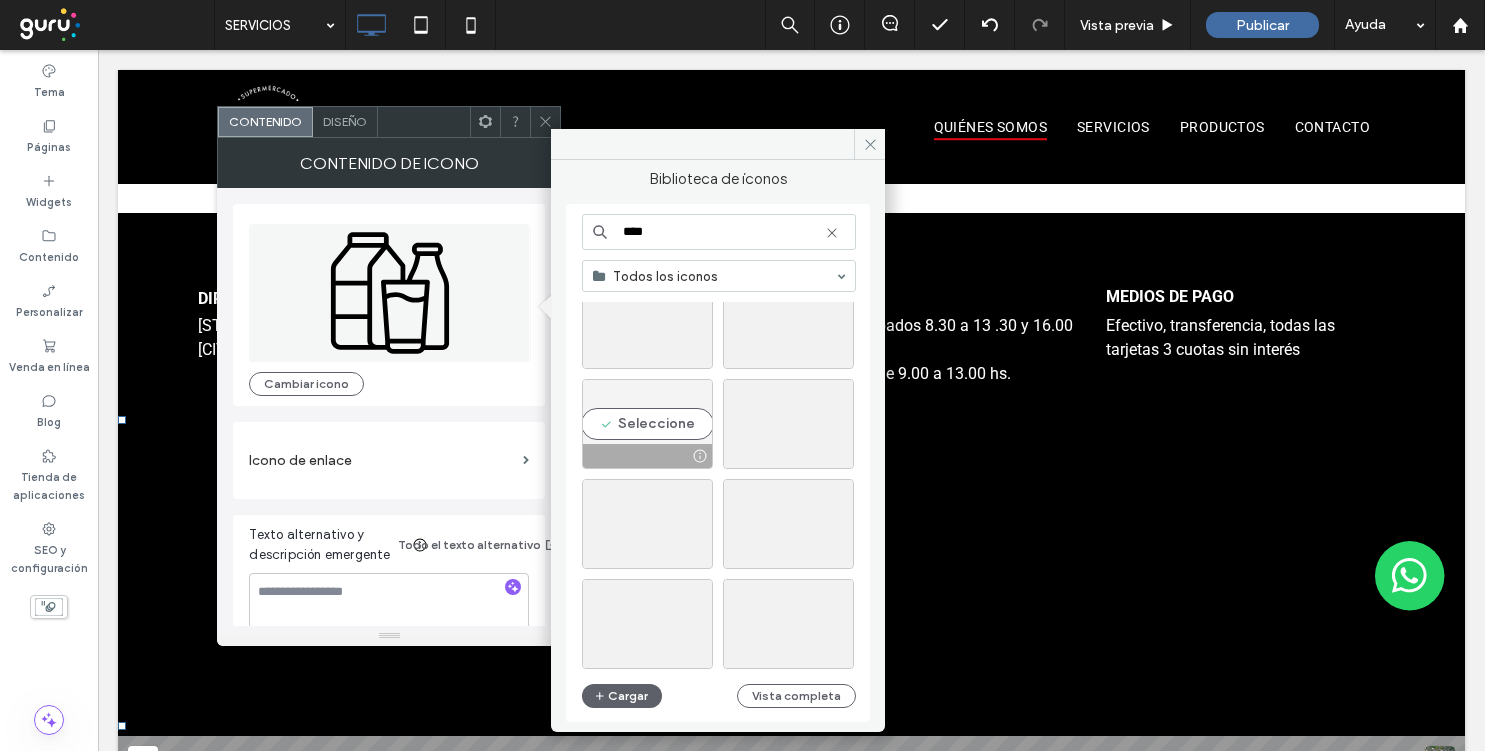 scroll, scrollTop: 753, scrollLeft: 0, axis: vertical 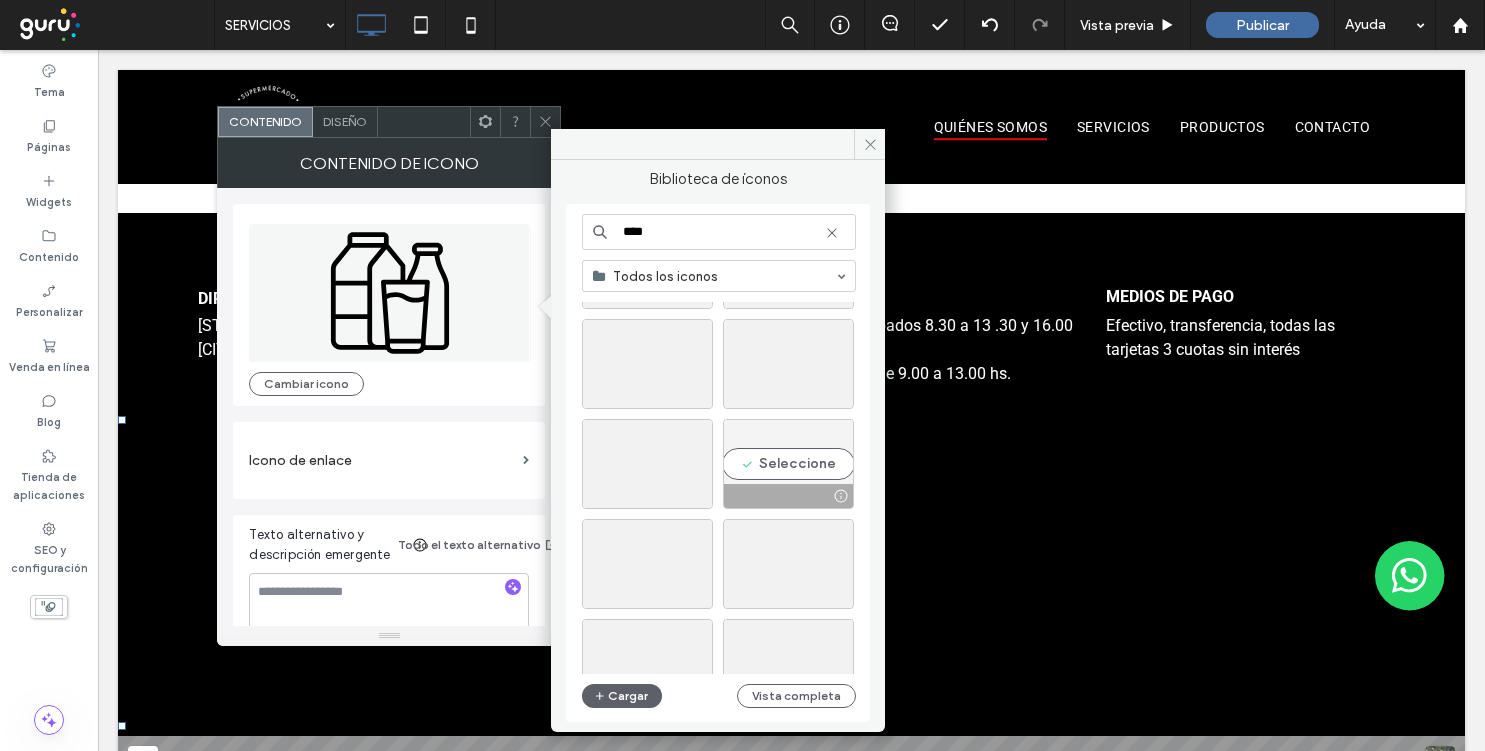 type on "****" 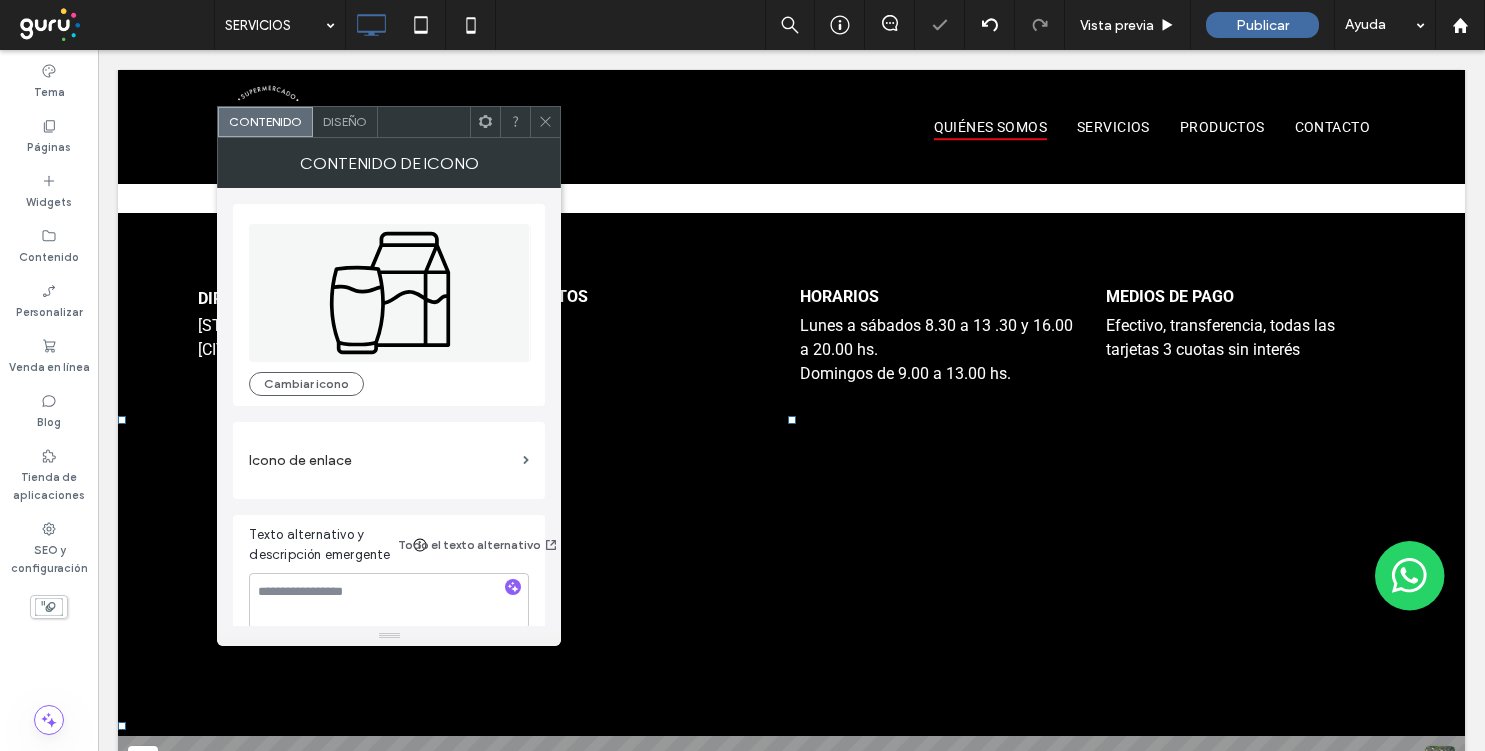 click 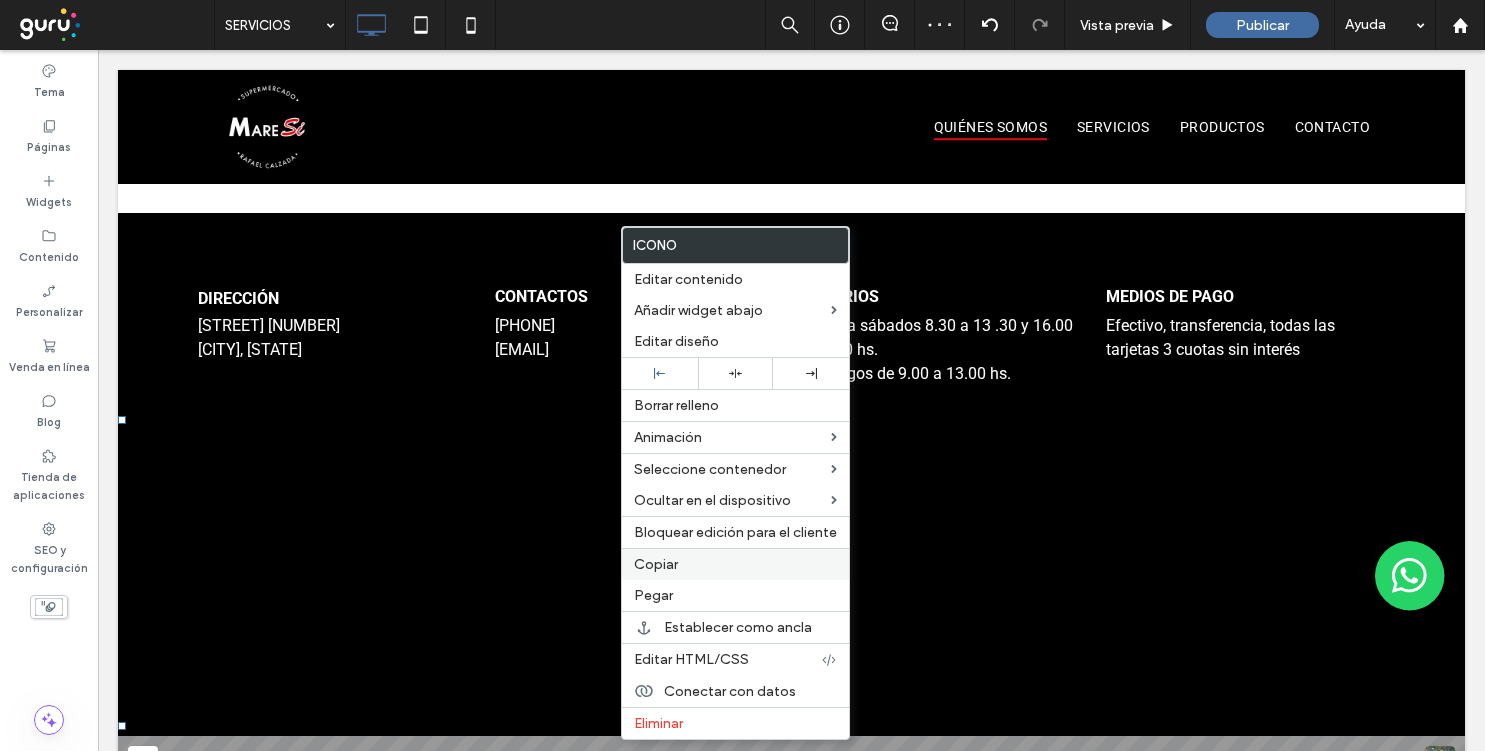 click on "Copiar" at bounding box center [656, 564] 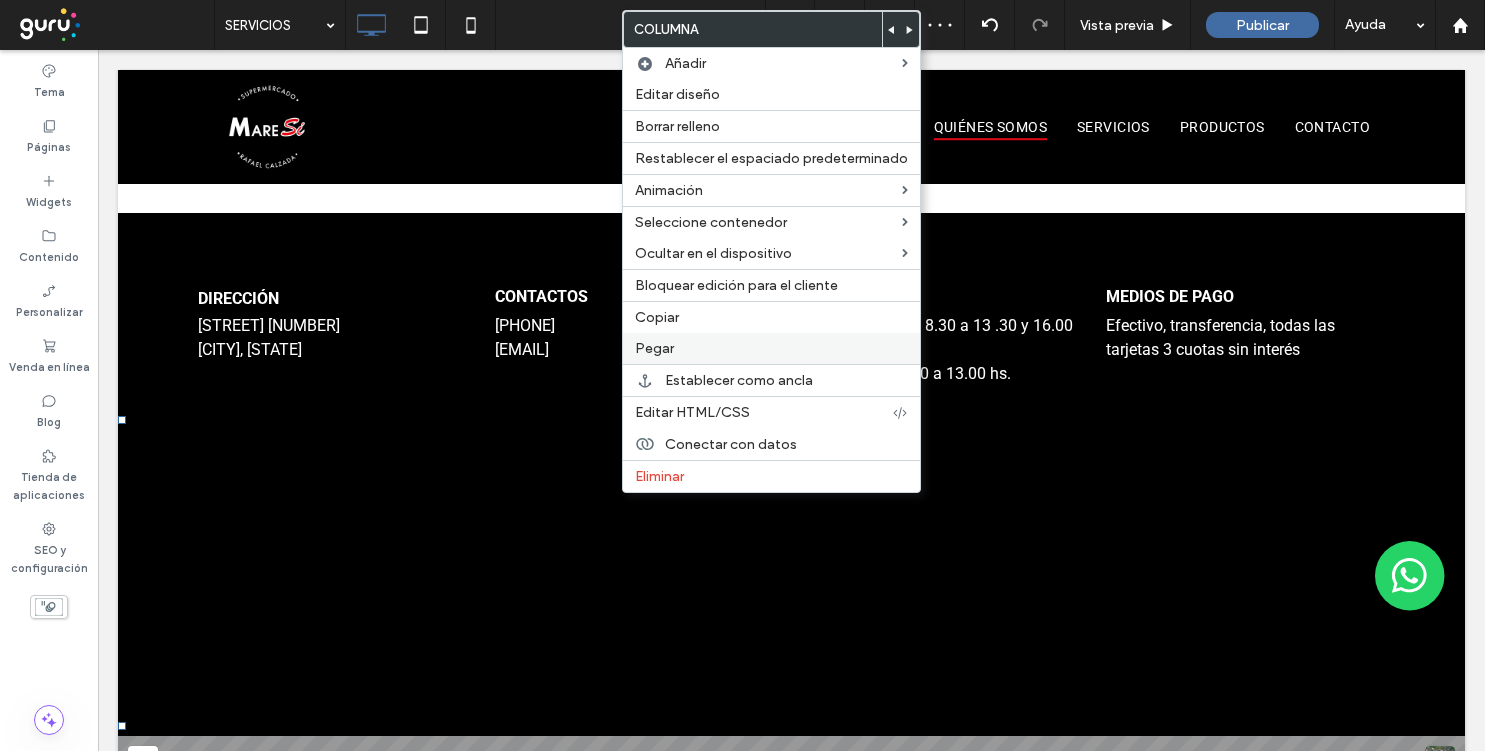 click on "Pegar" at bounding box center (771, 348) 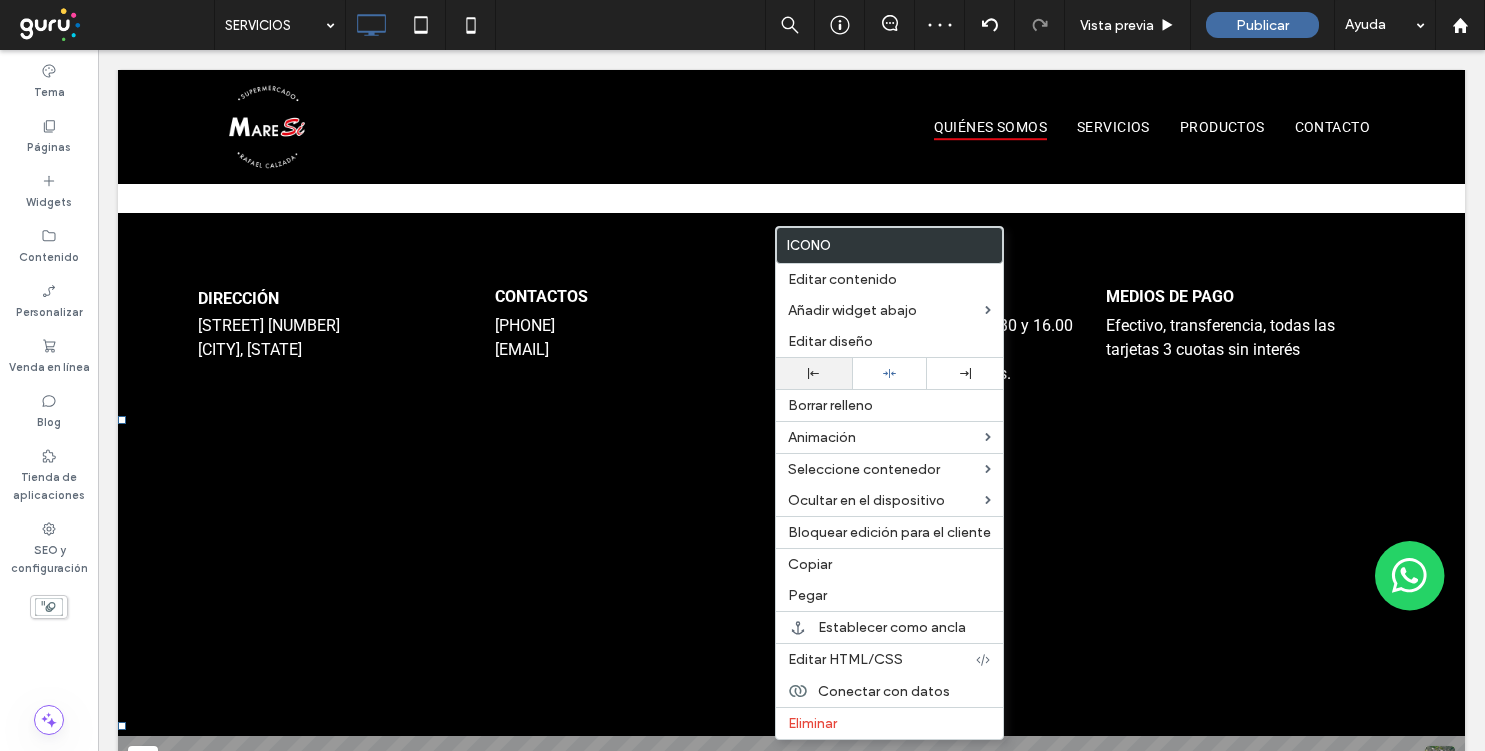 click 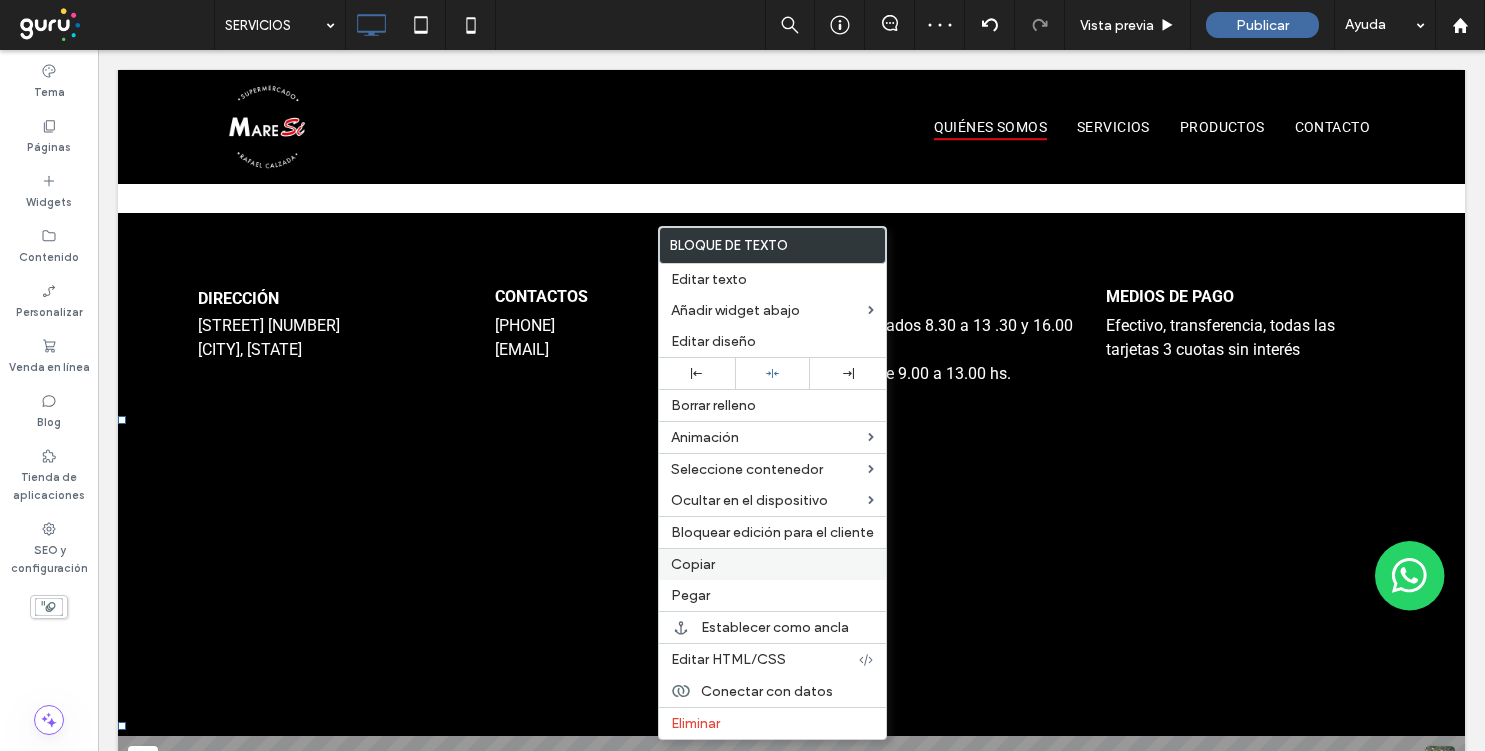click on "Copiar" at bounding box center (693, 564) 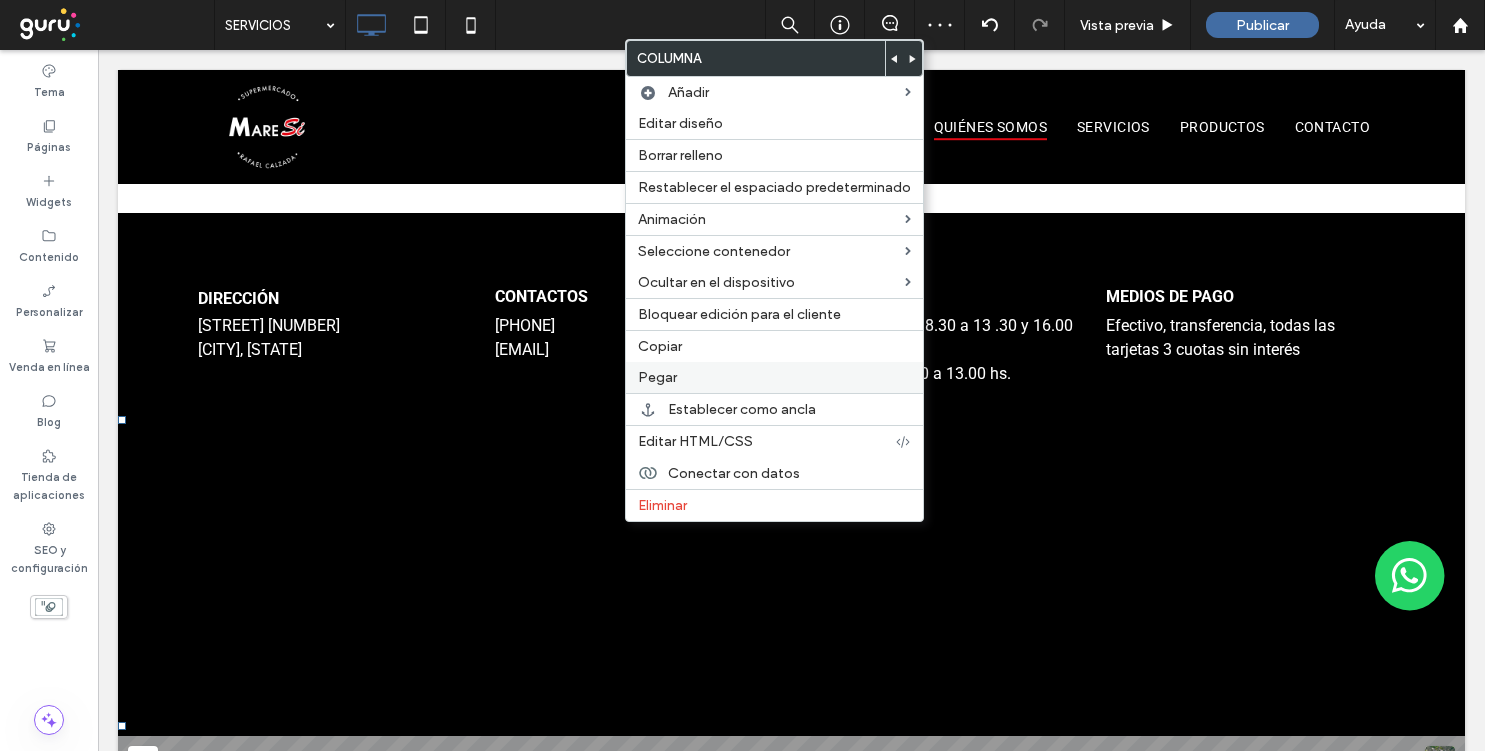 click on "Pegar" at bounding box center (774, 377) 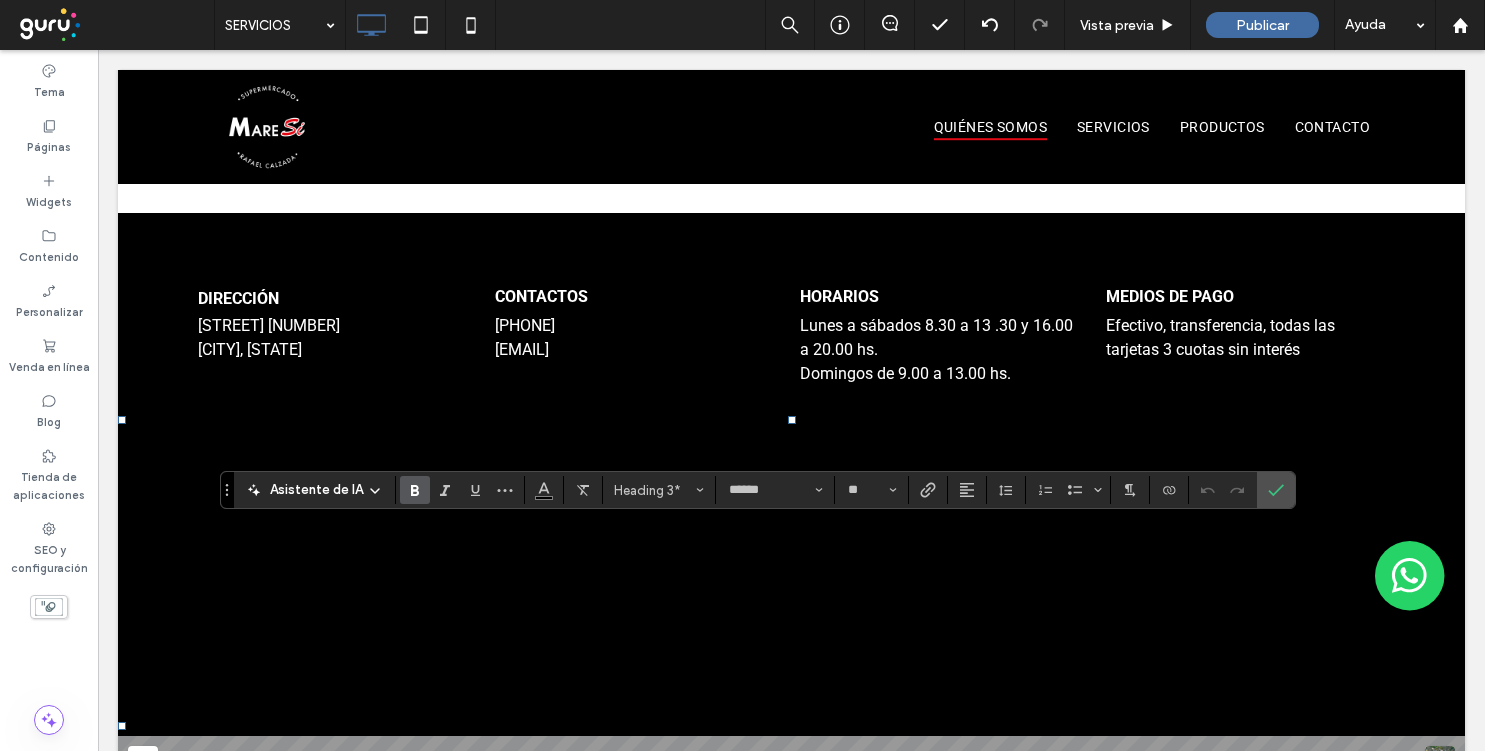 type on "**" 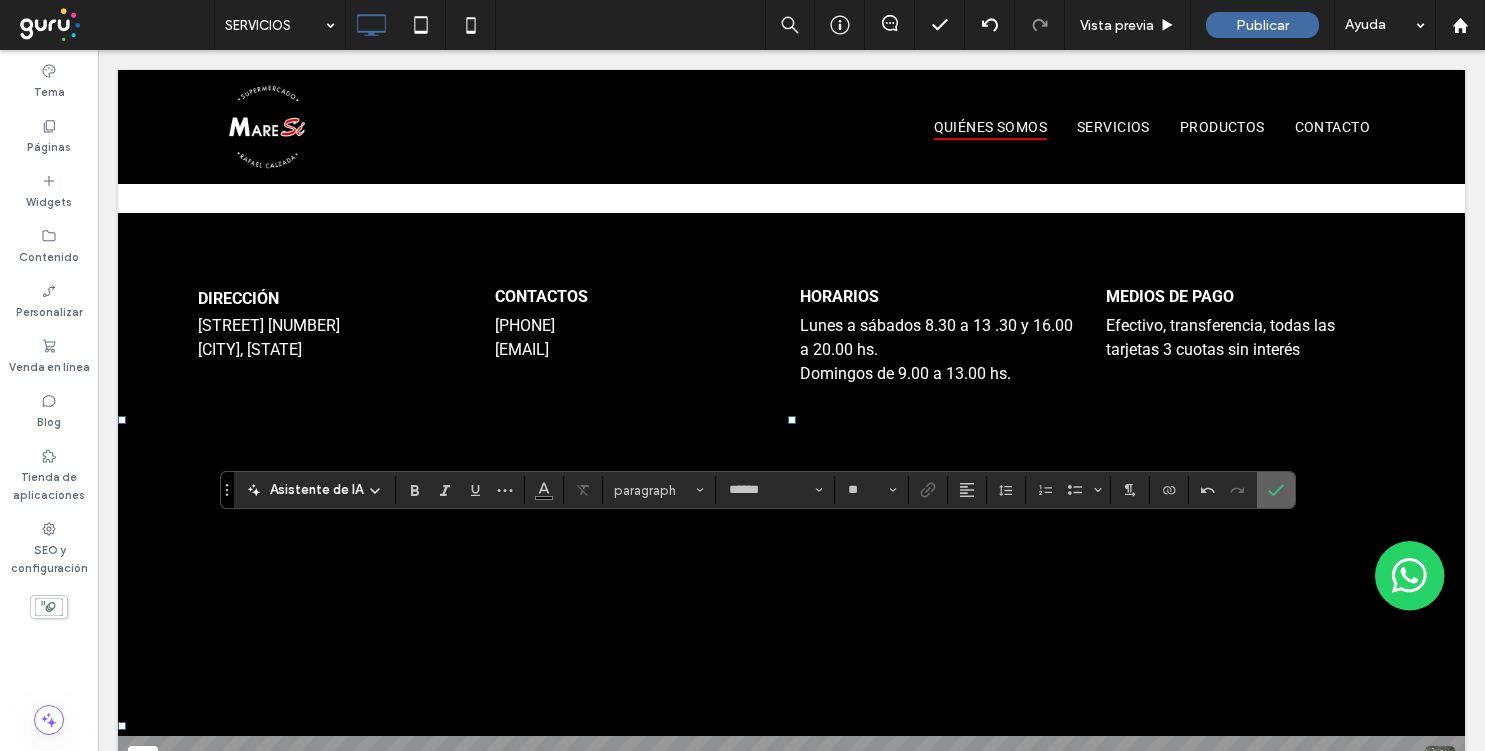 click at bounding box center [1276, 490] 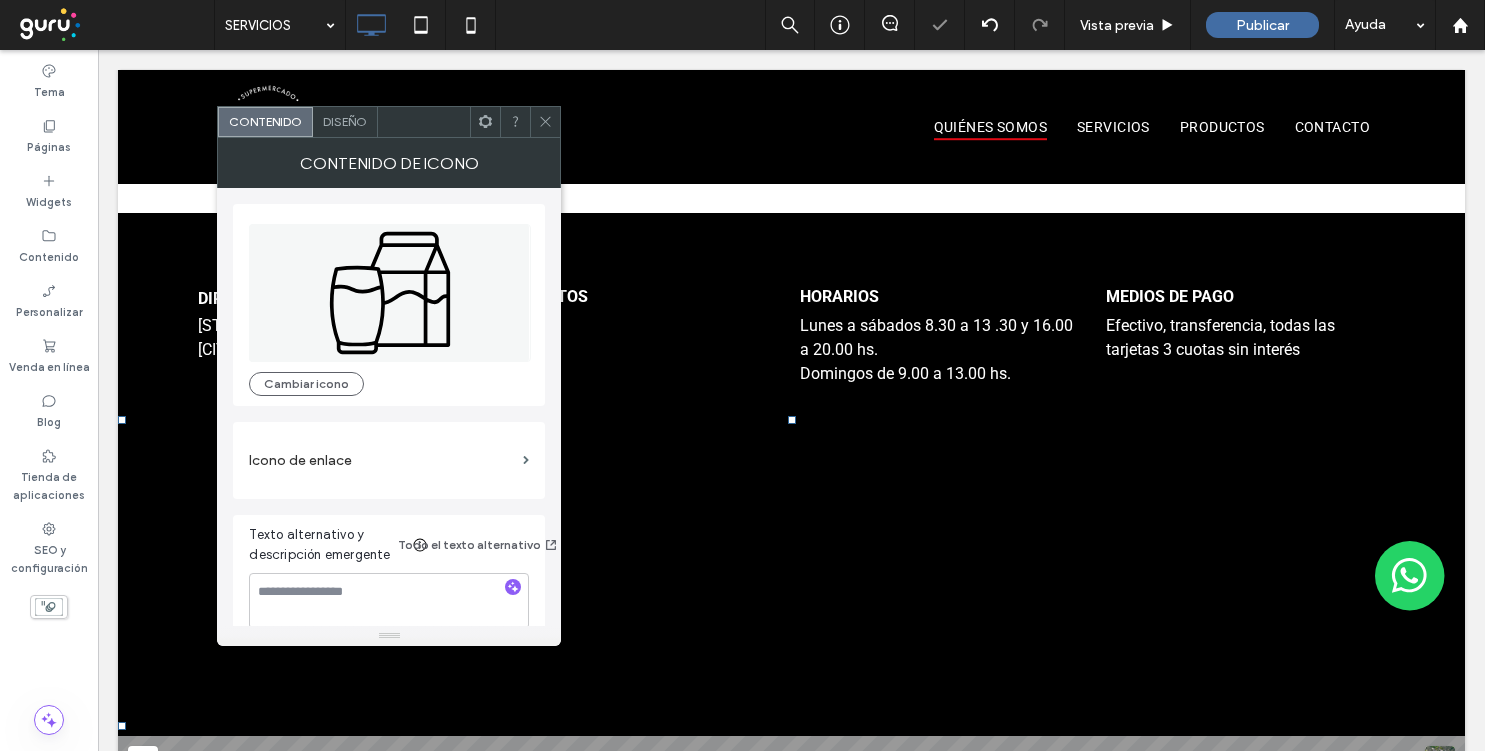 click 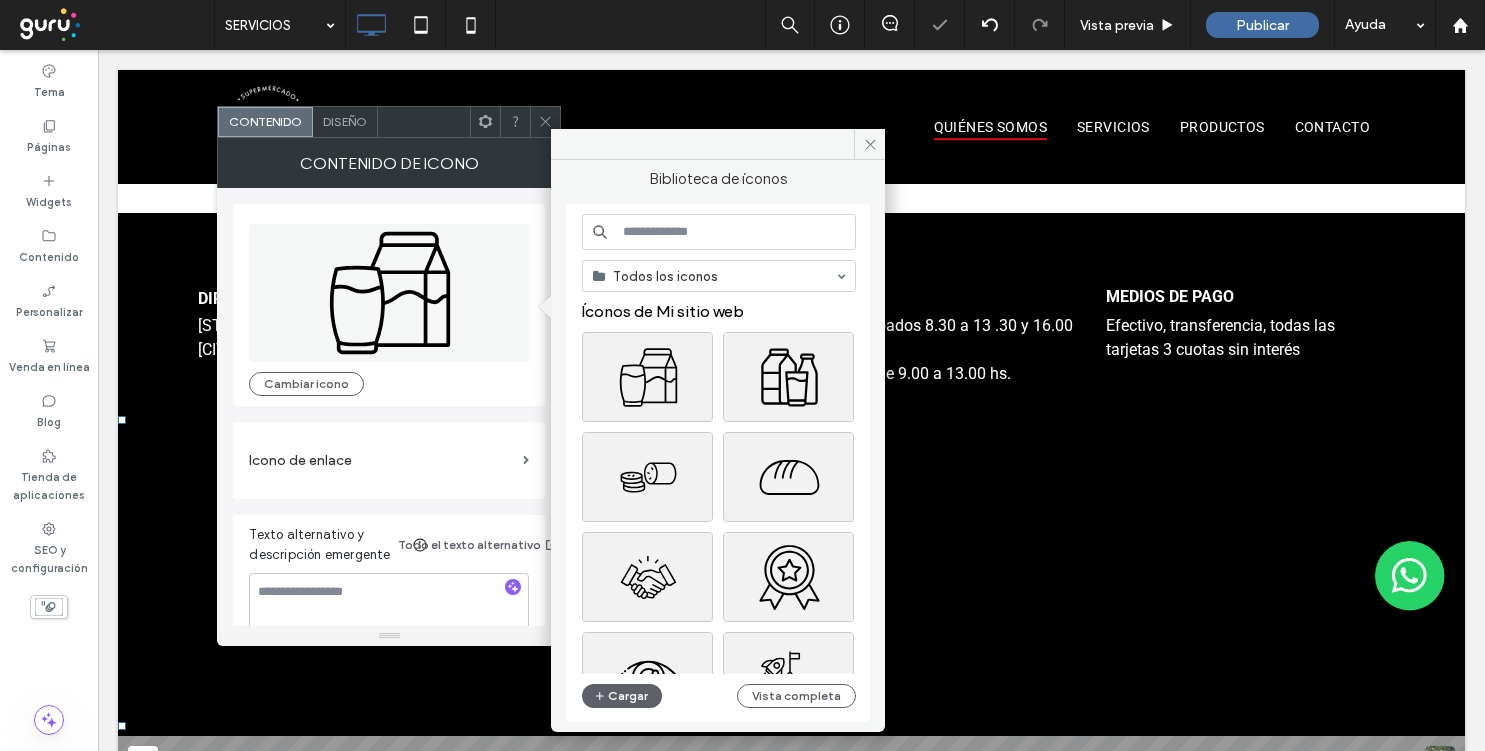 click at bounding box center (719, 232) 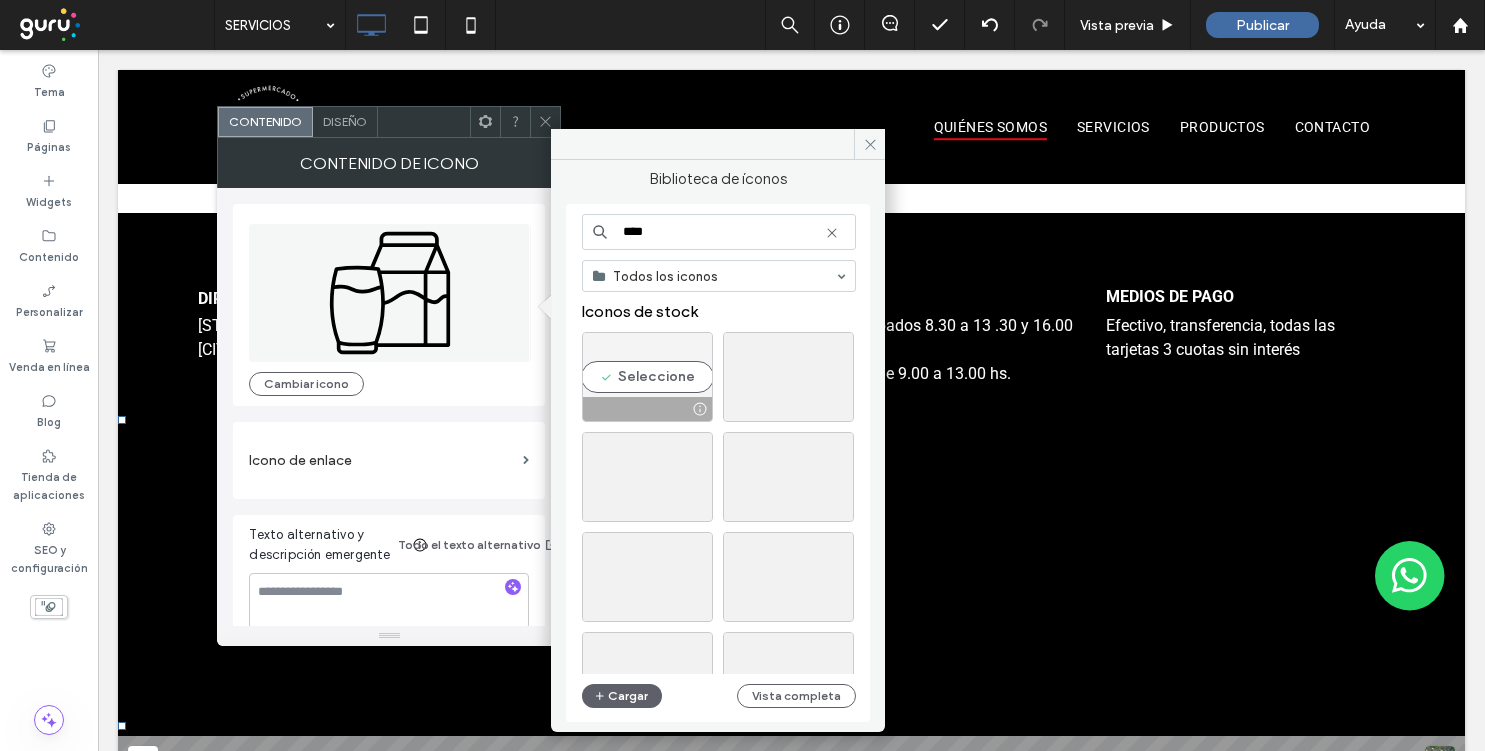 type on "****" 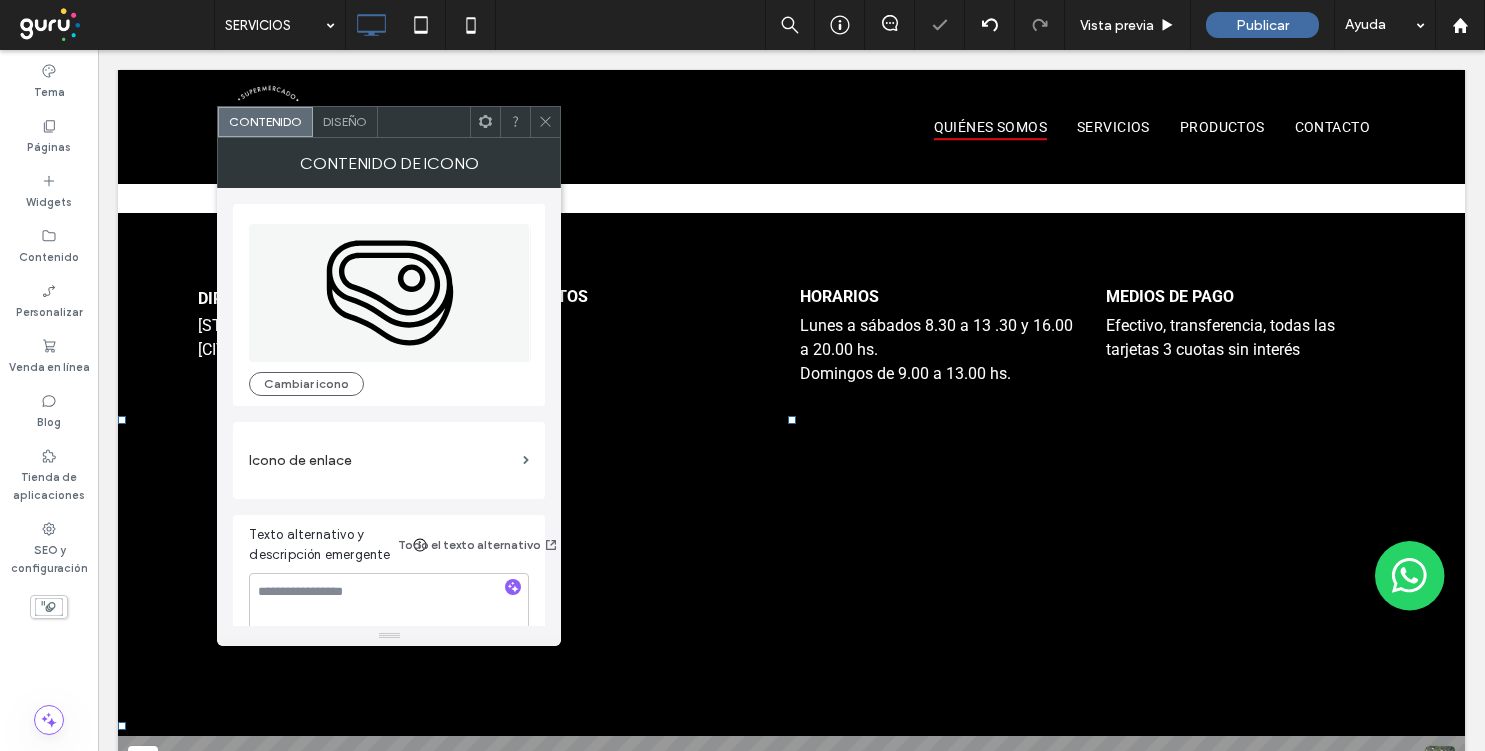 click 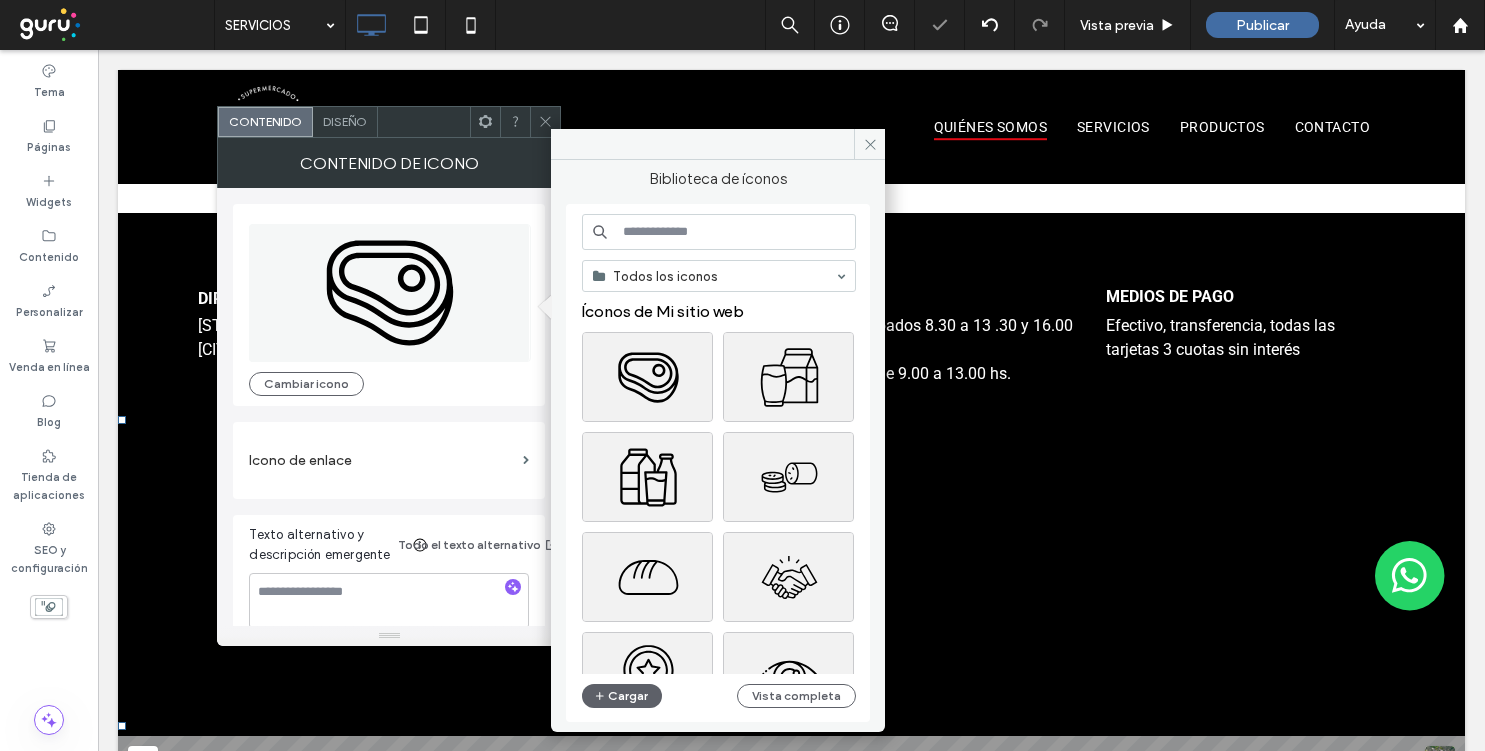 click at bounding box center [719, 232] 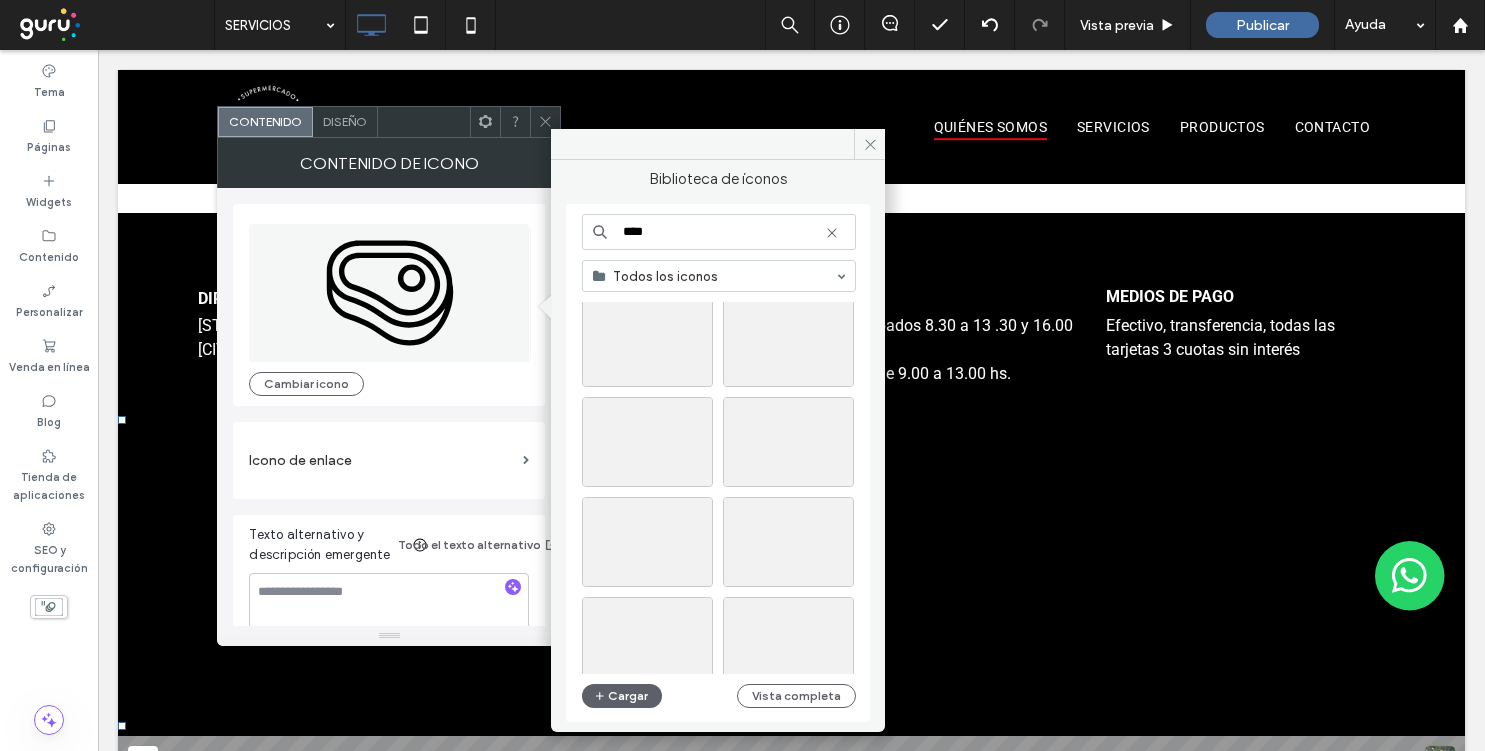 scroll, scrollTop: 1302, scrollLeft: 0, axis: vertical 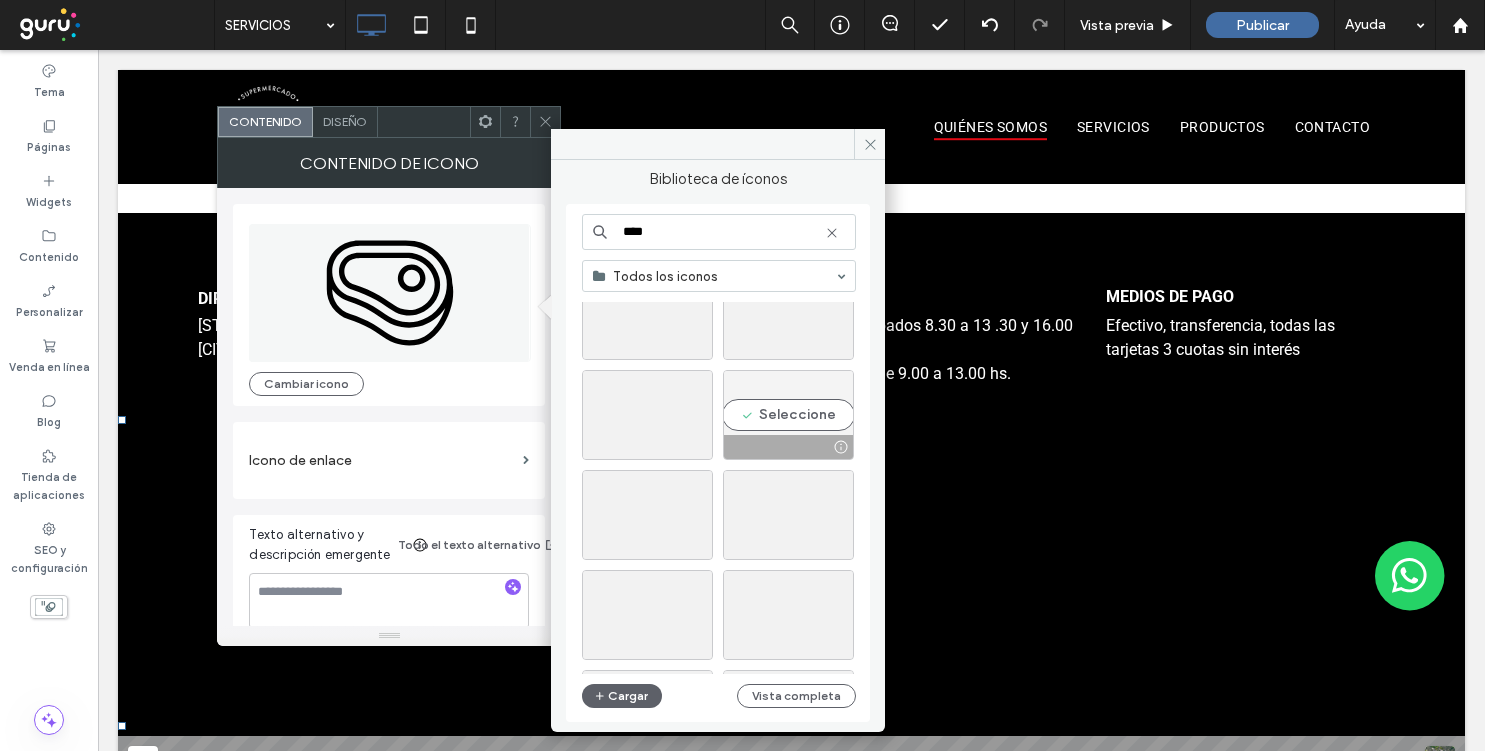 type on "****" 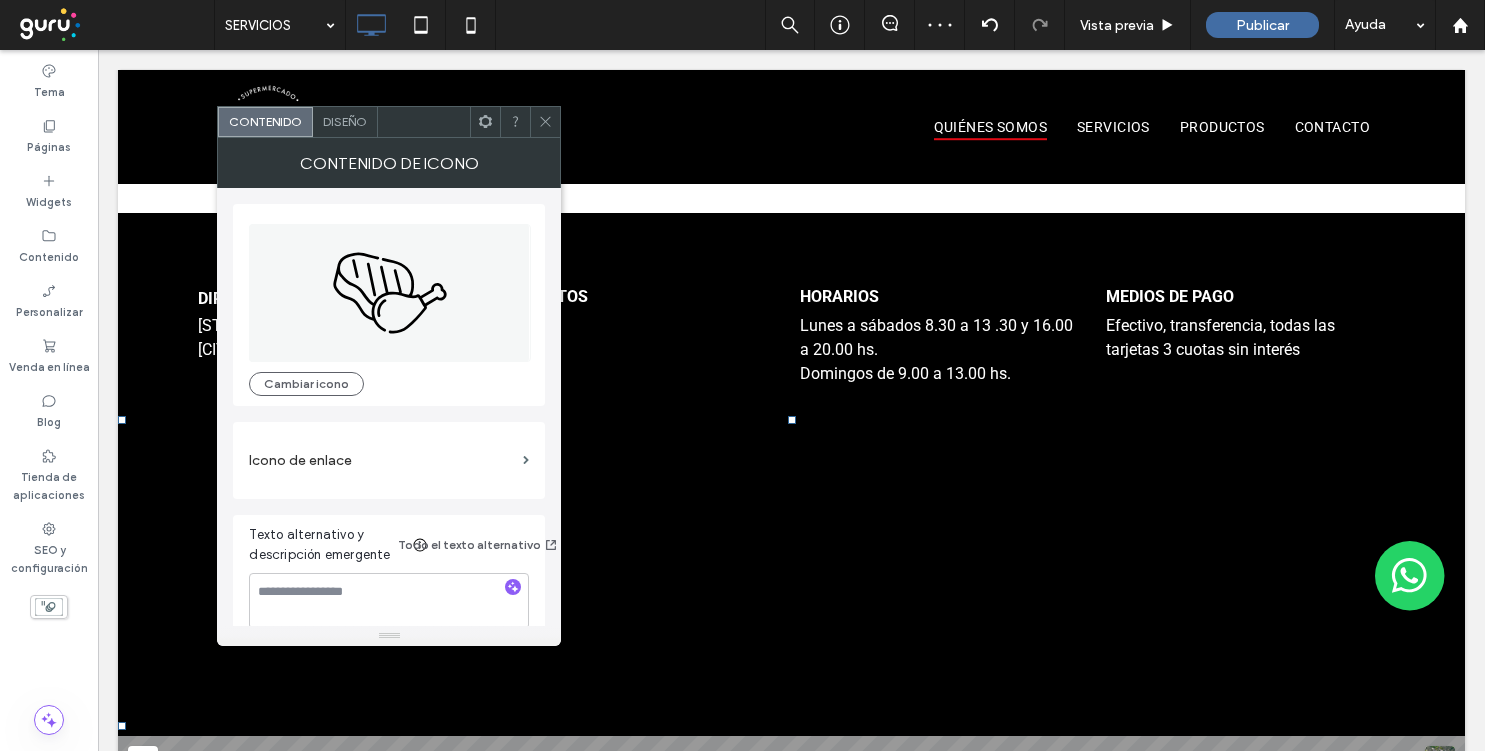 click 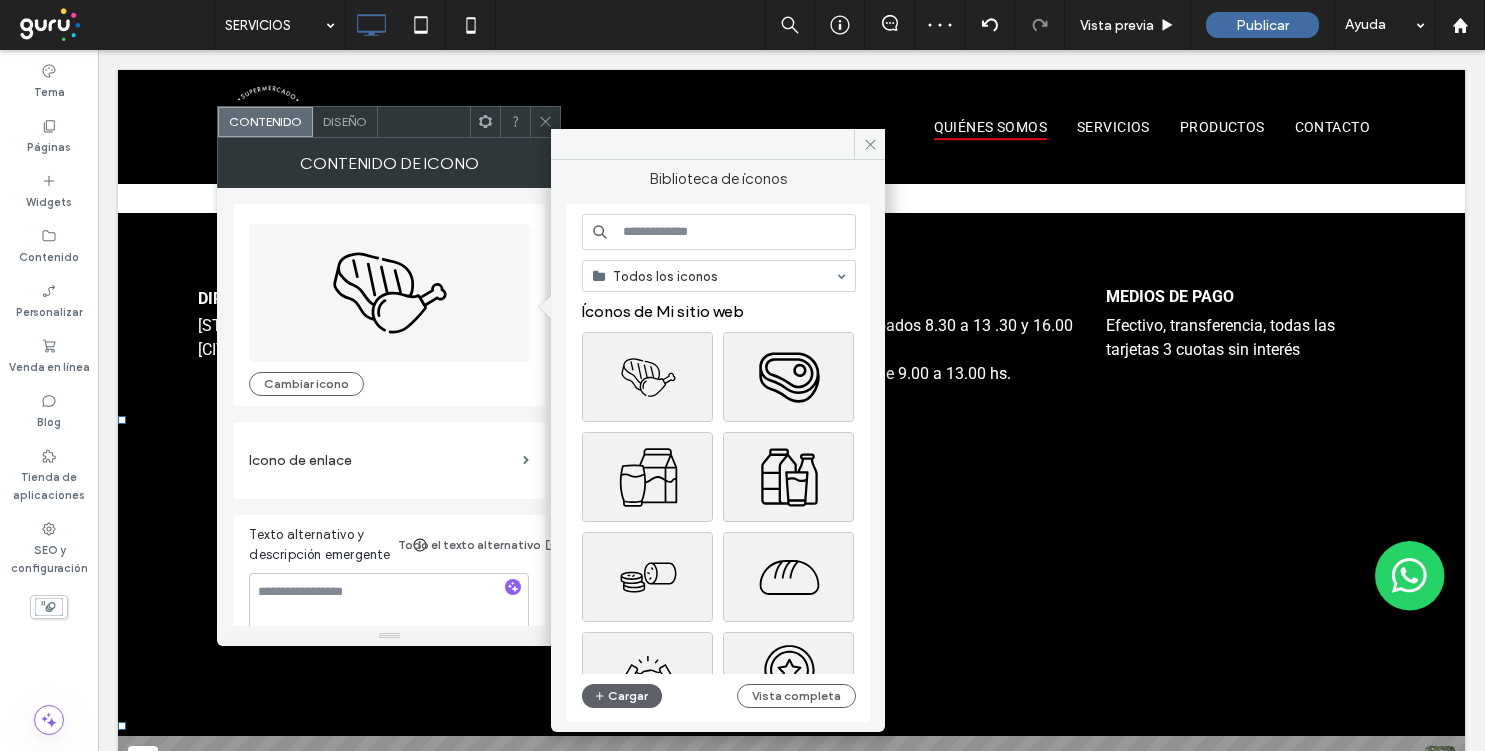 click at bounding box center (719, 232) 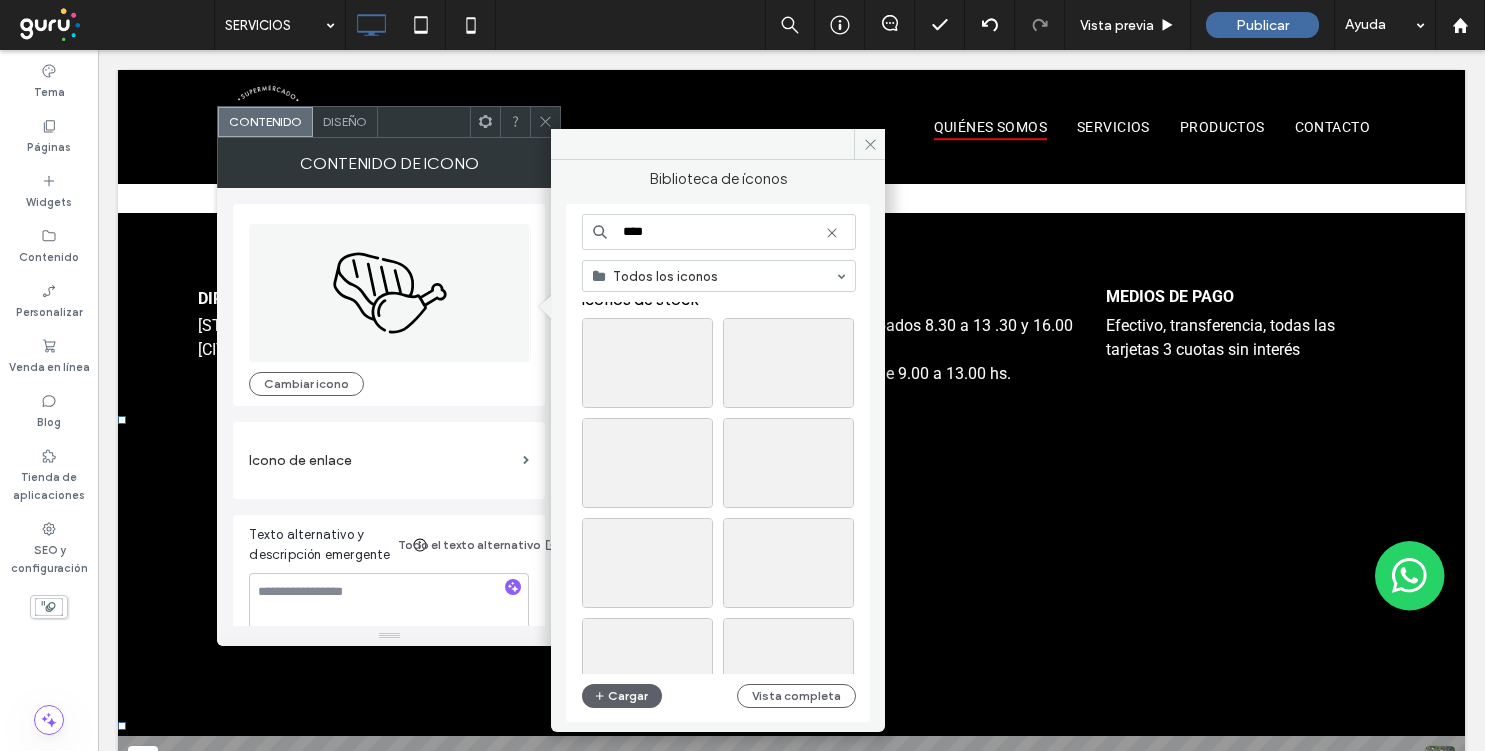 scroll, scrollTop: 200, scrollLeft: 0, axis: vertical 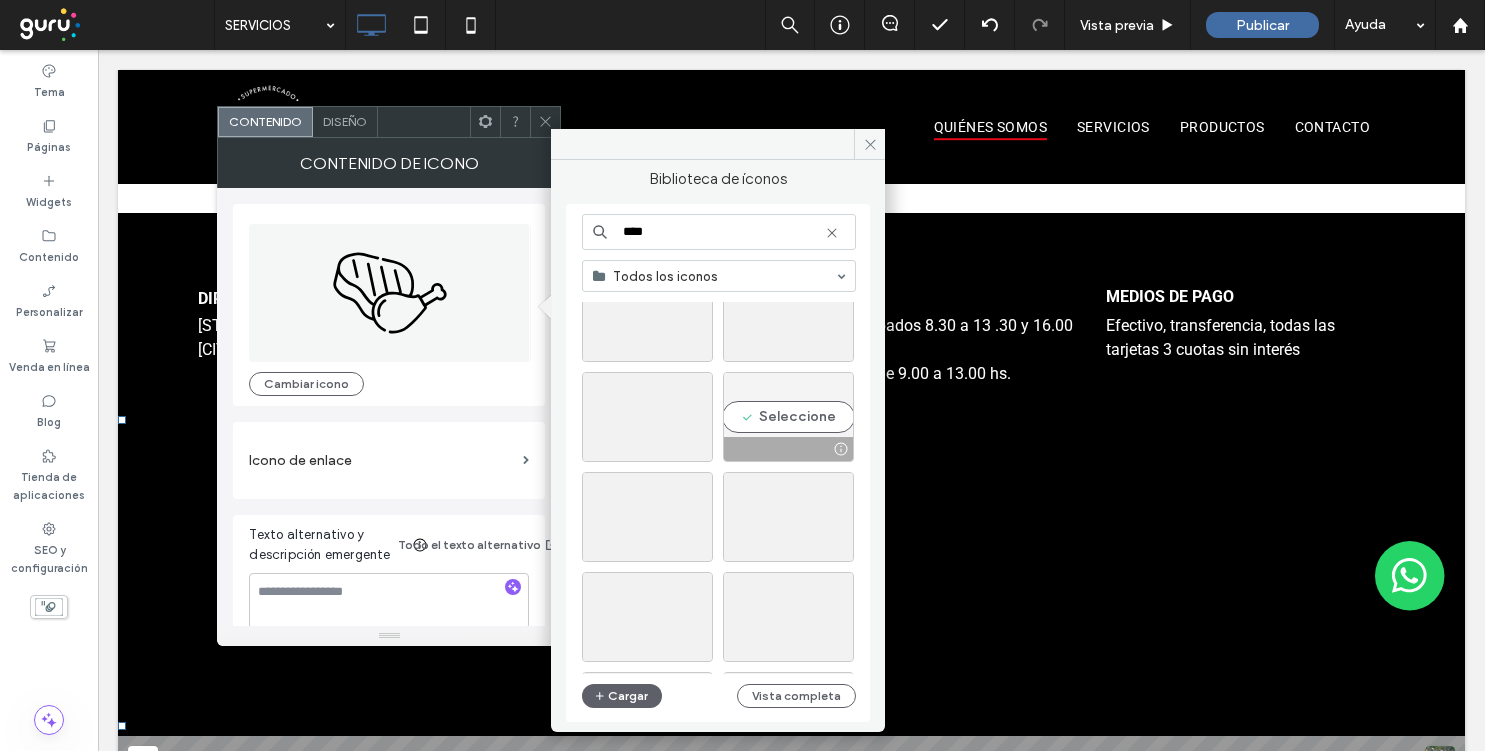type on "****" 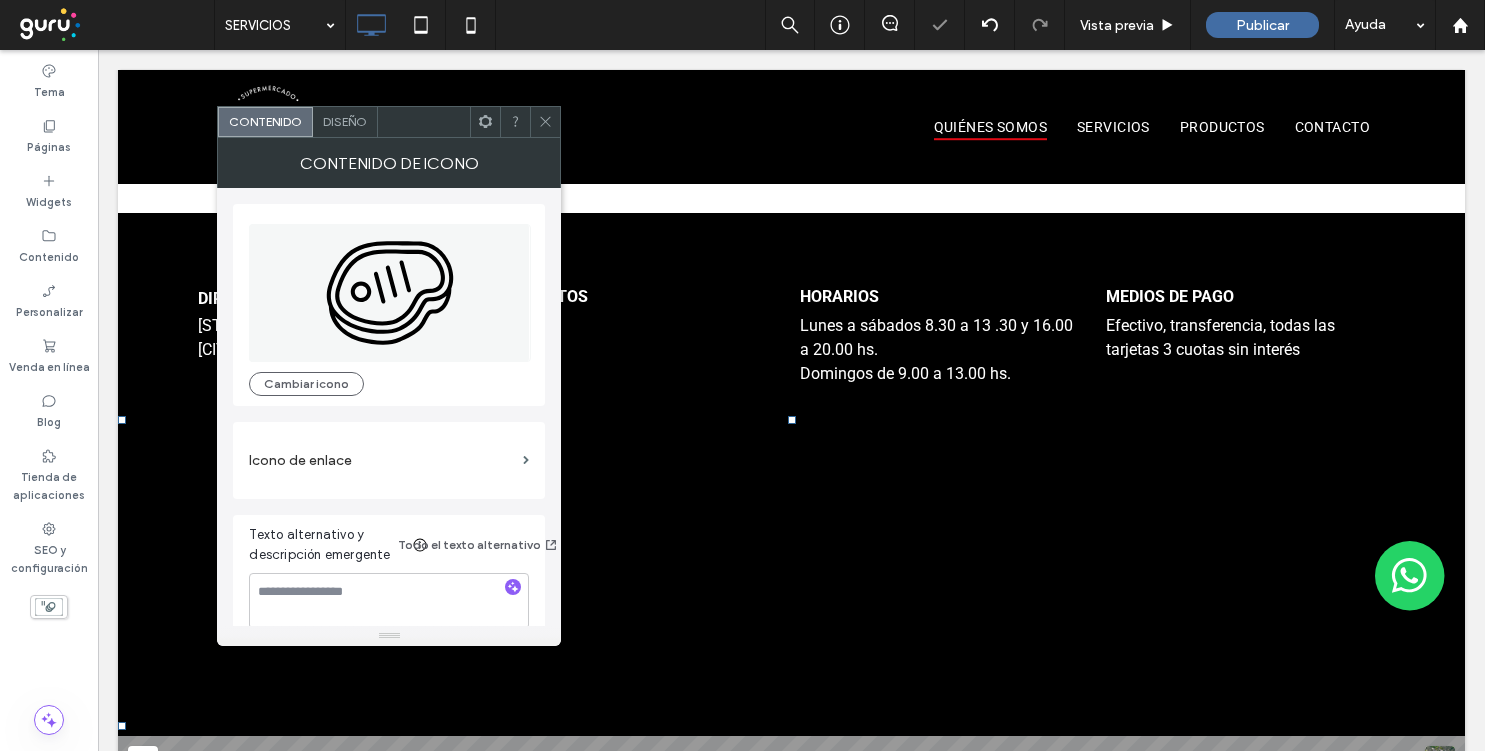 click 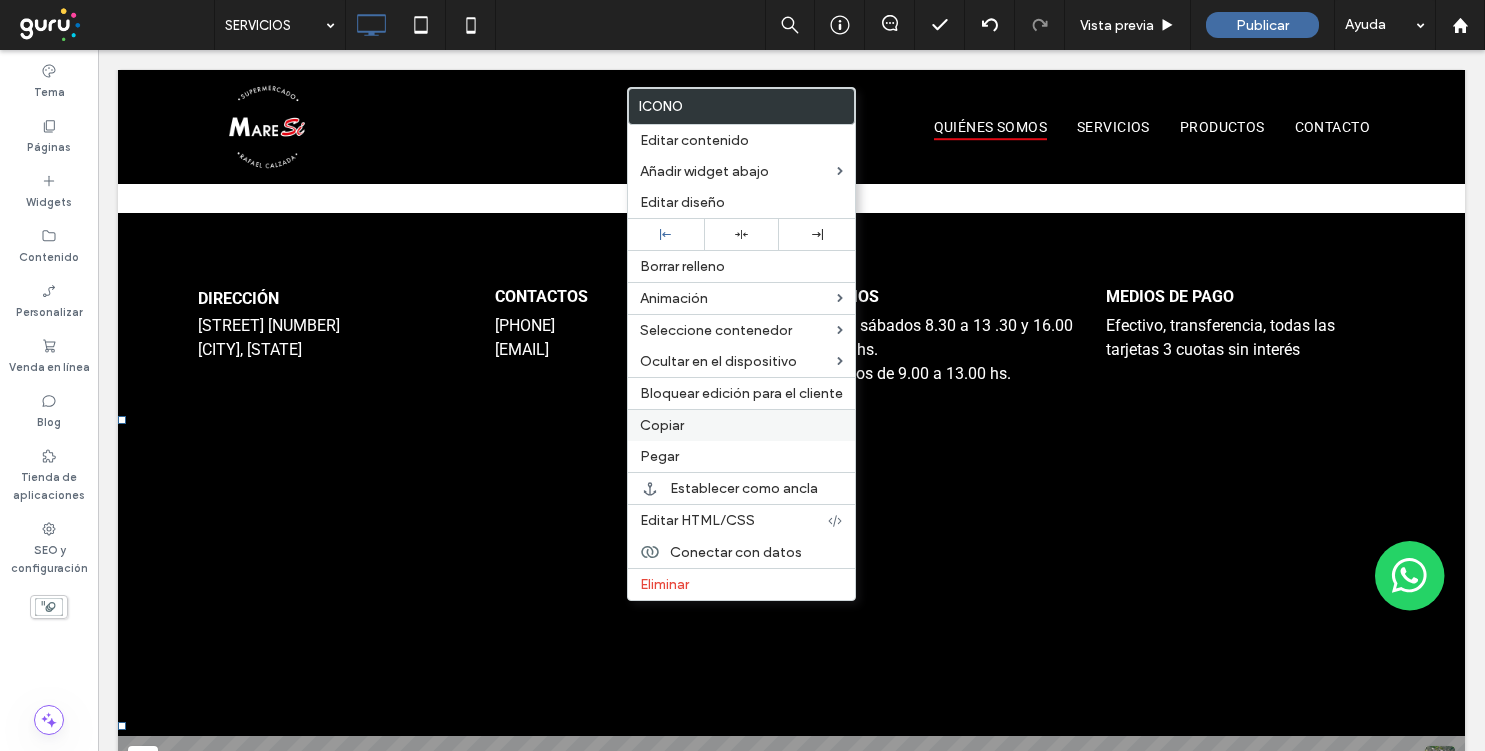 click on "Copiar" at bounding box center [741, 425] 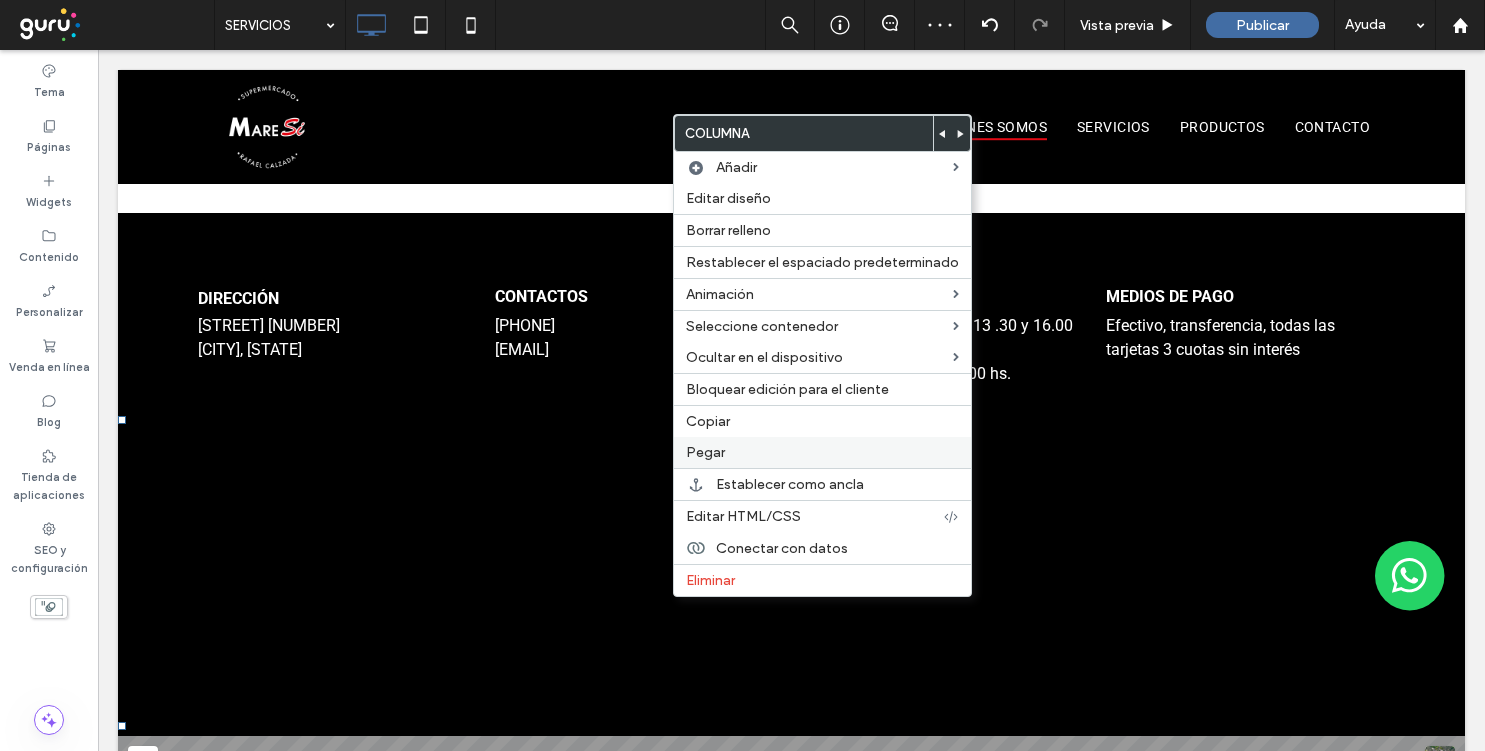 click on "Pegar" at bounding box center [822, 452] 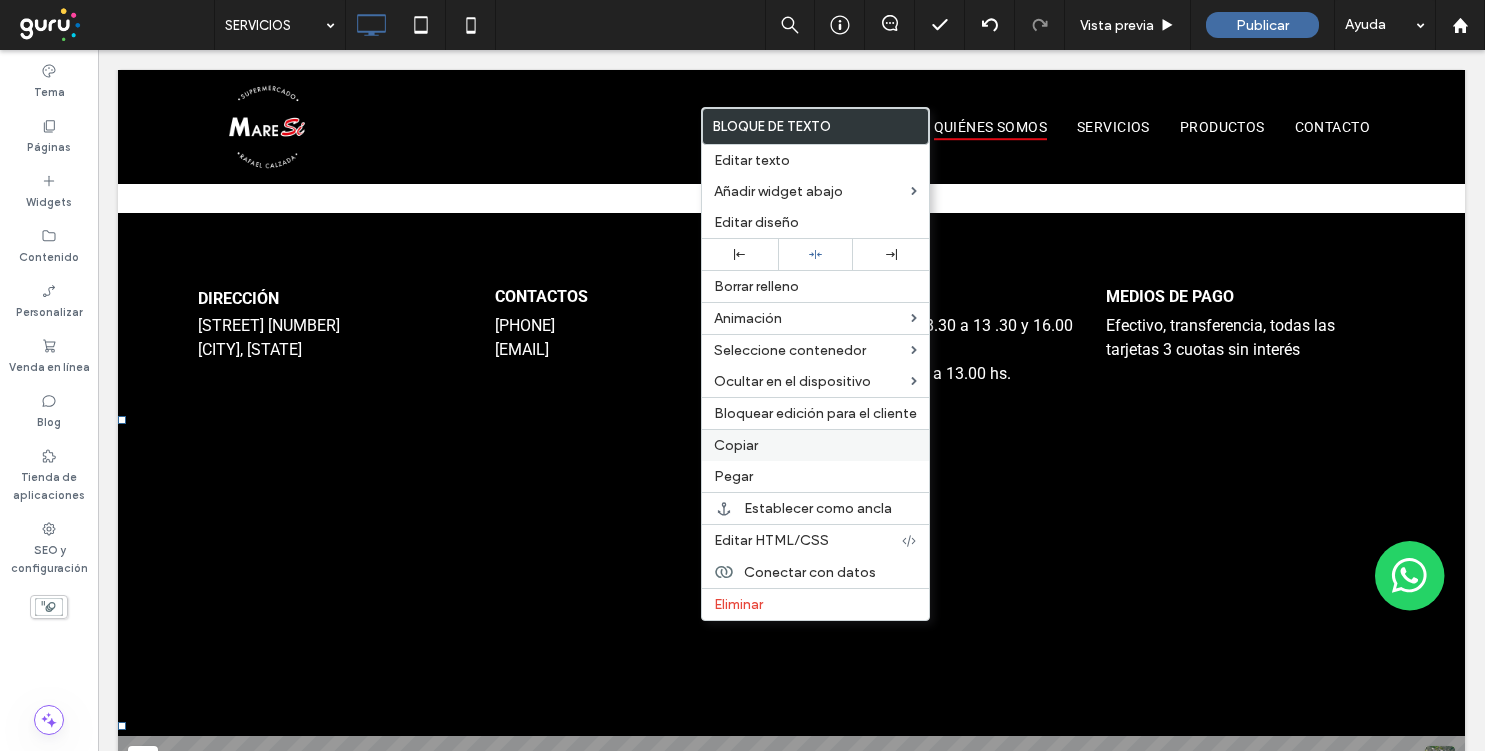 click on "Copiar" at bounding box center [815, 445] 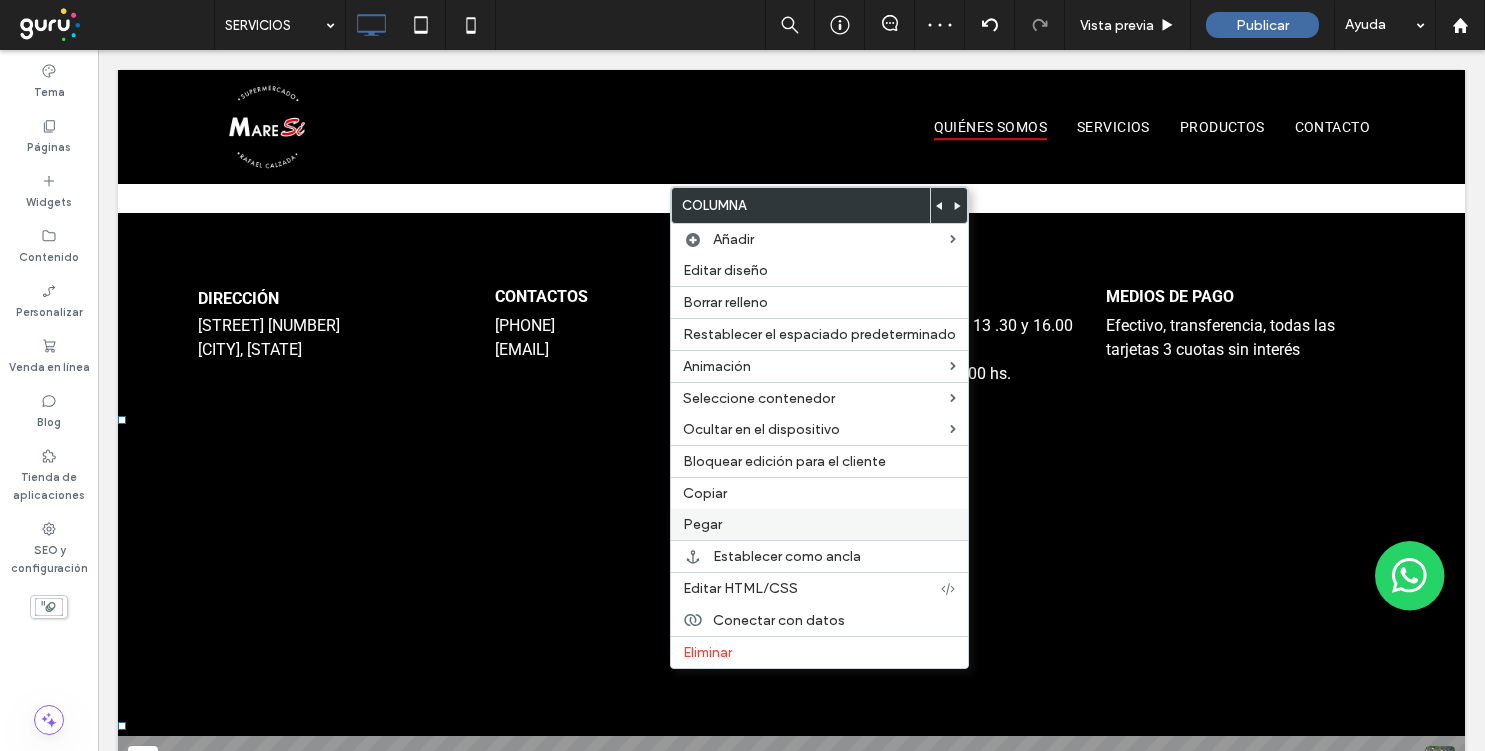 click on "Pegar" at bounding box center (819, 524) 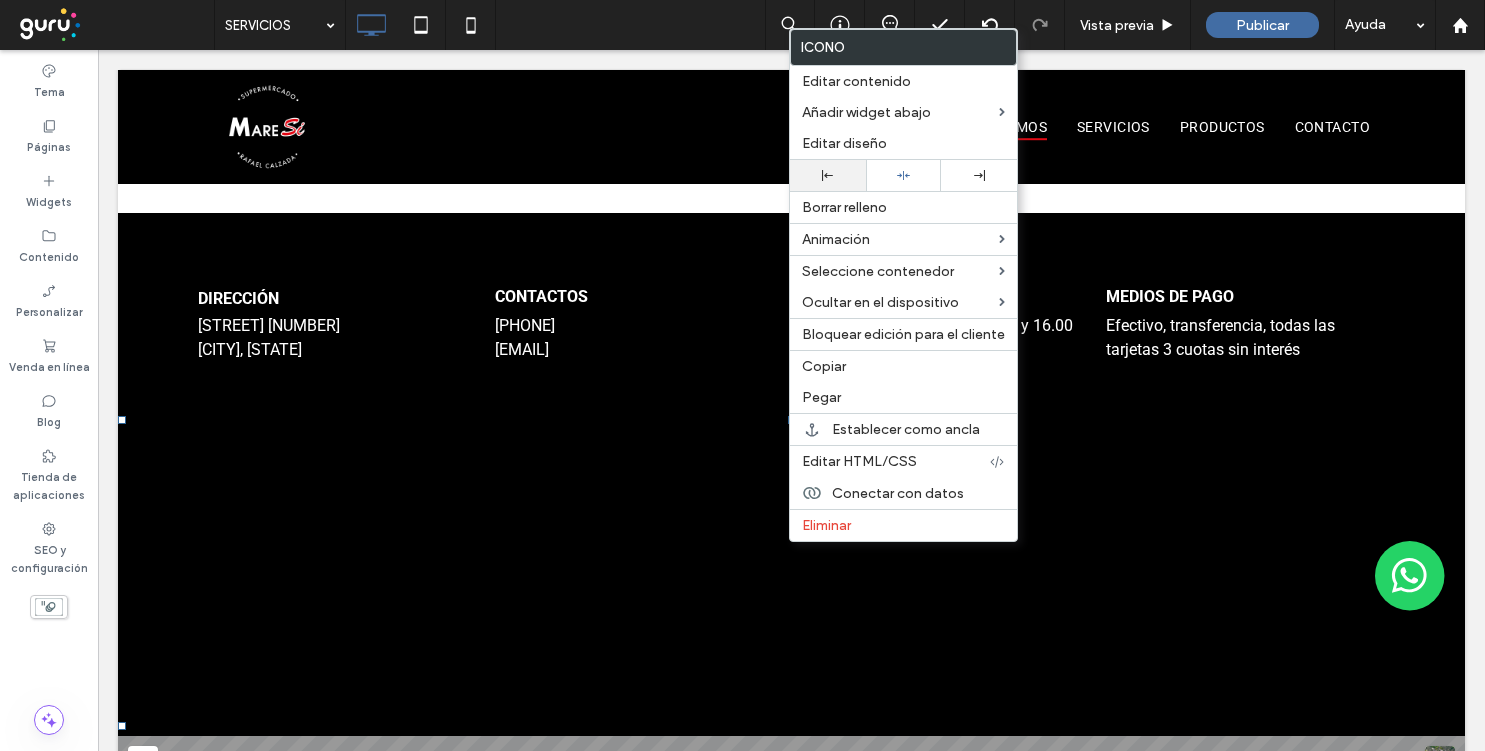click at bounding box center (828, 175) 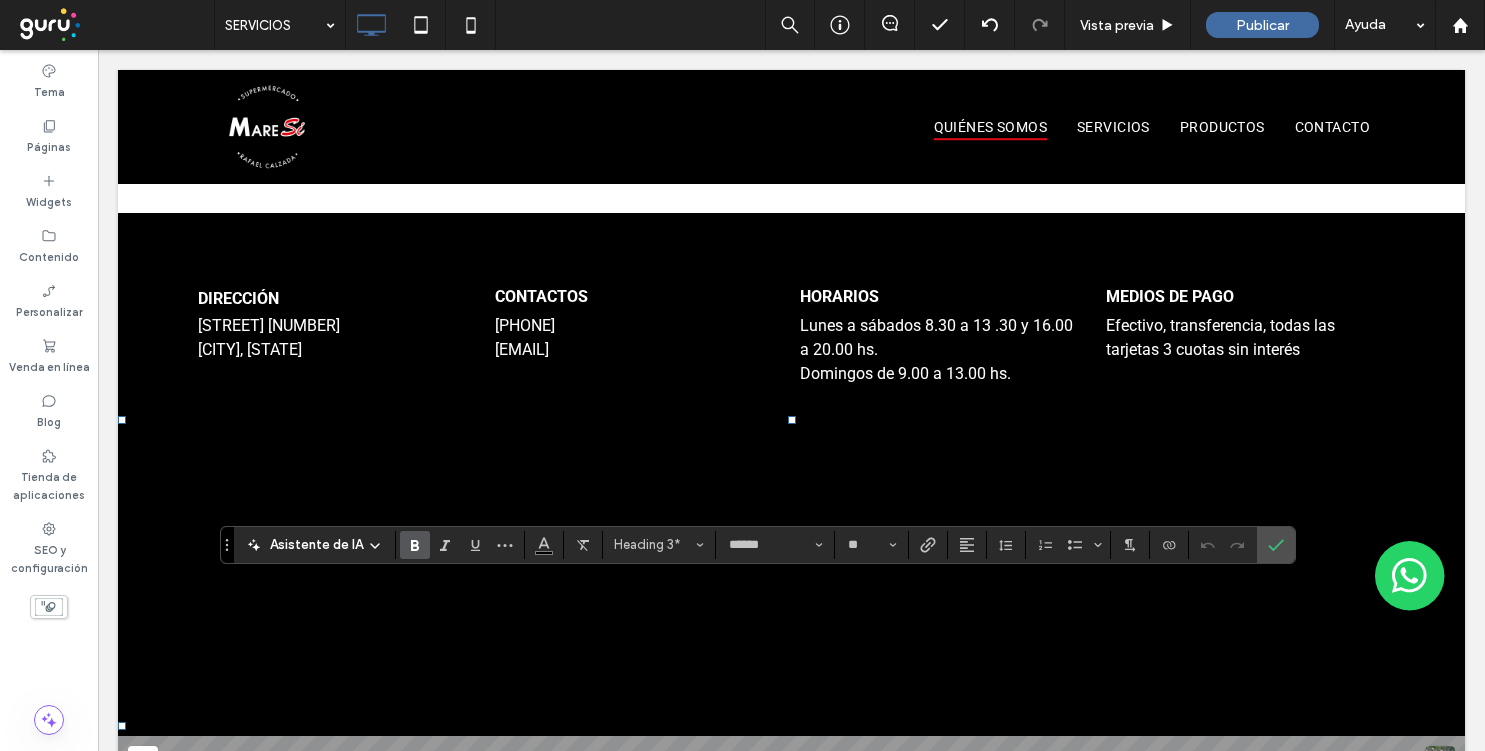 type on "**" 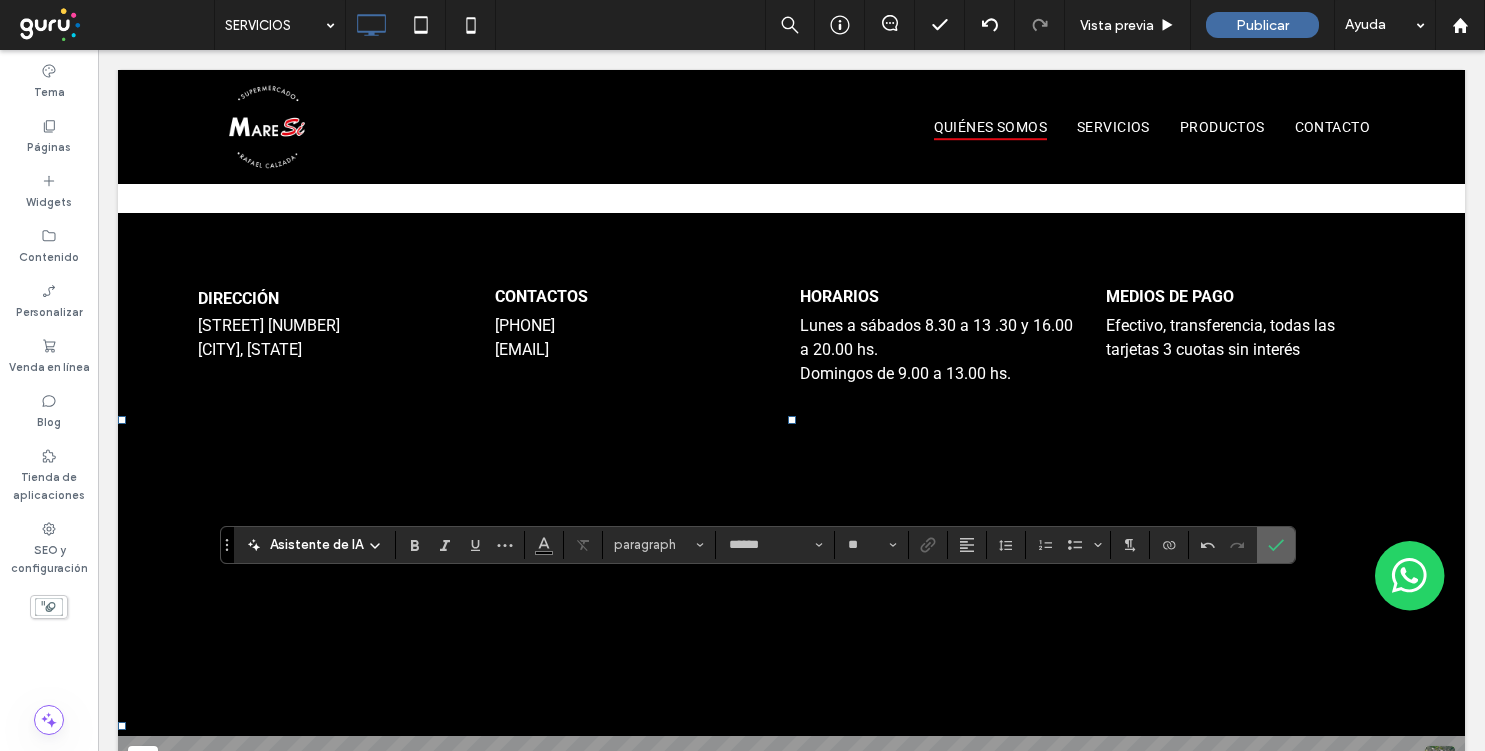 click 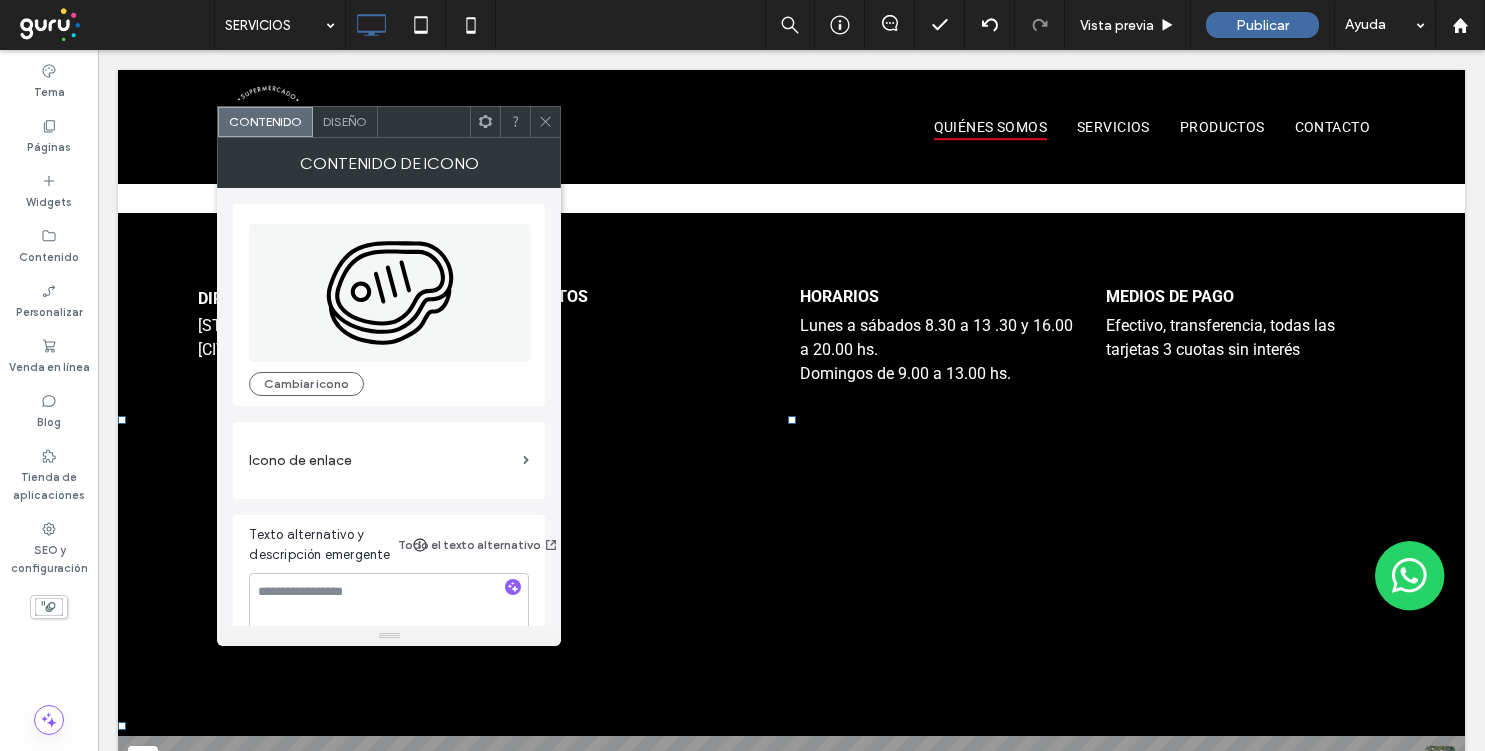 click 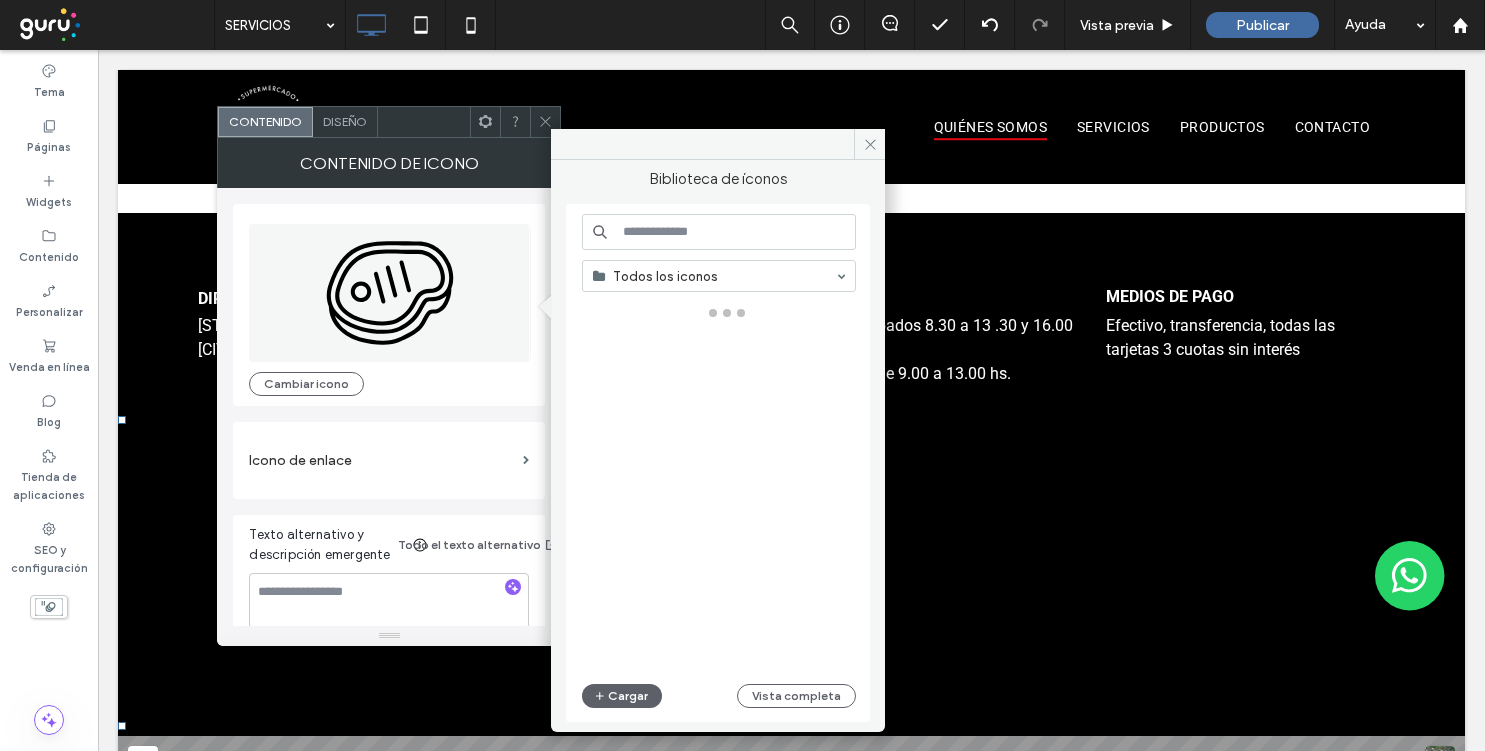 click at bounding box center (719, 232) 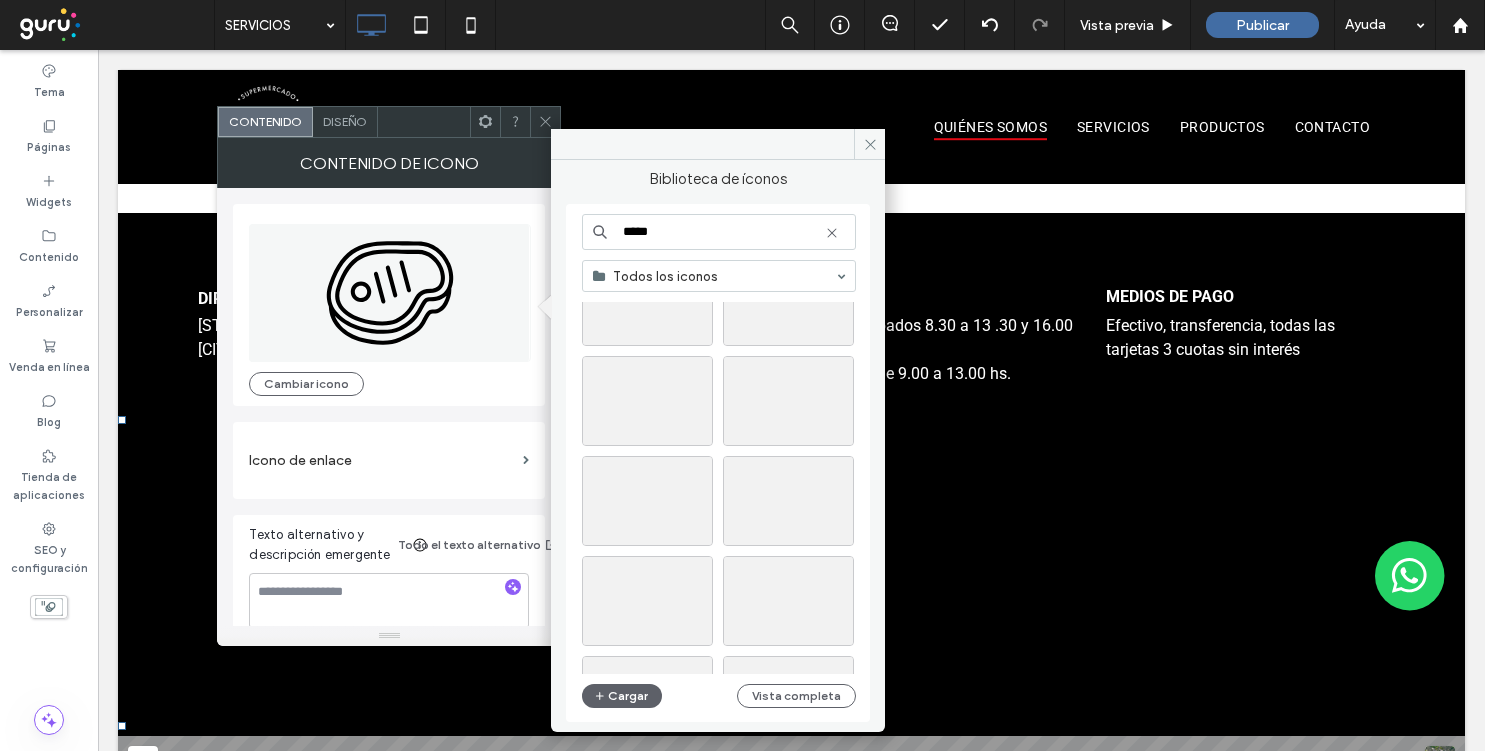 scroll, scrollTop: 184, scrollLeft: 0, axis: vertical 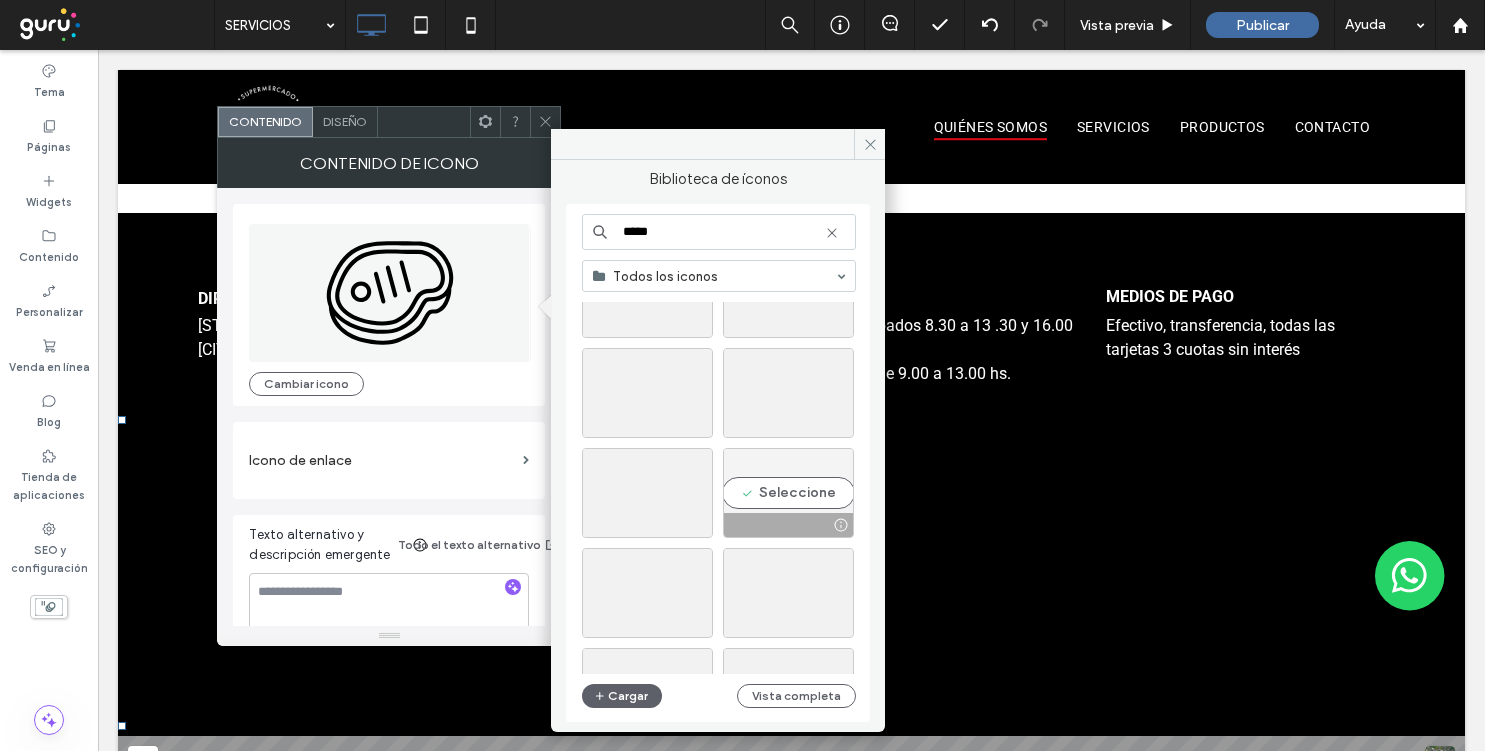 type on "*****" 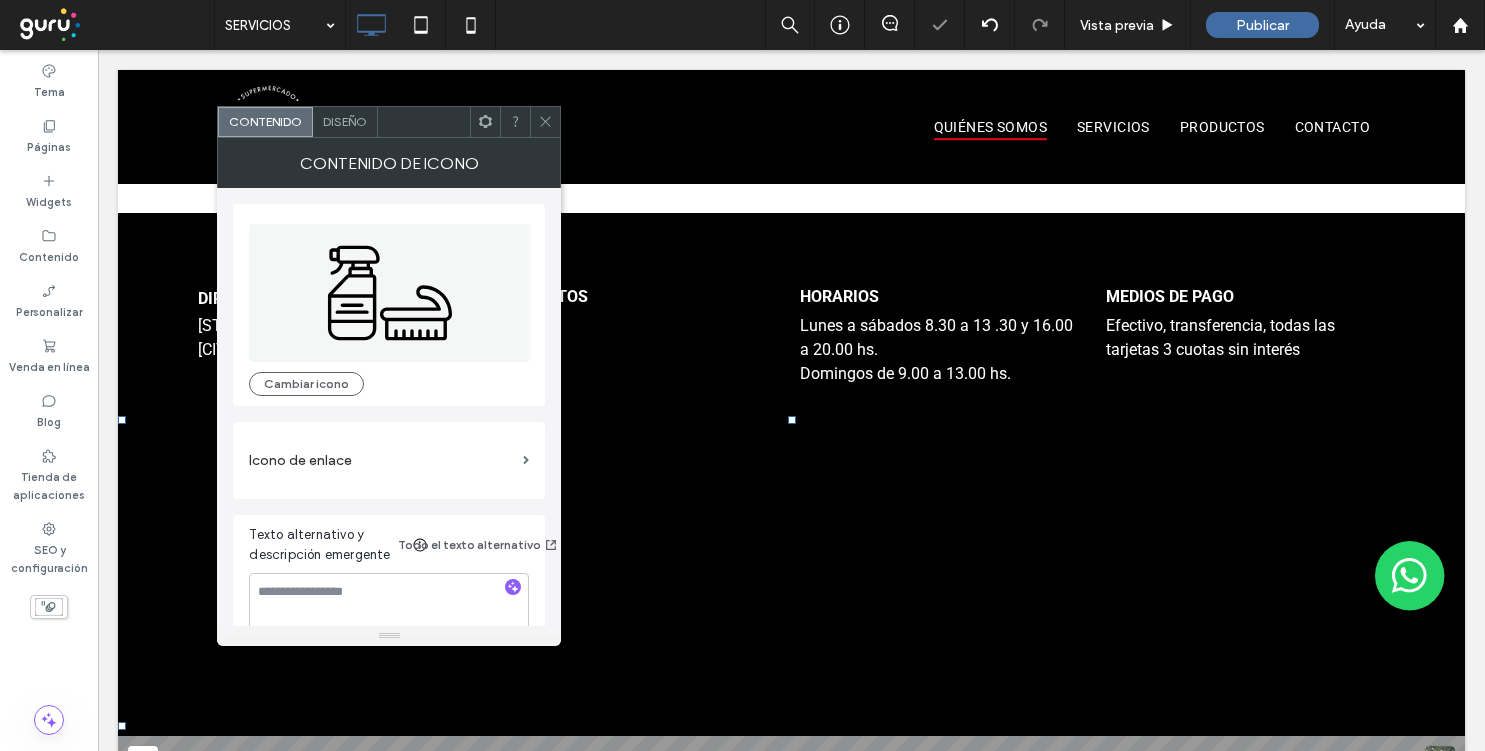 click 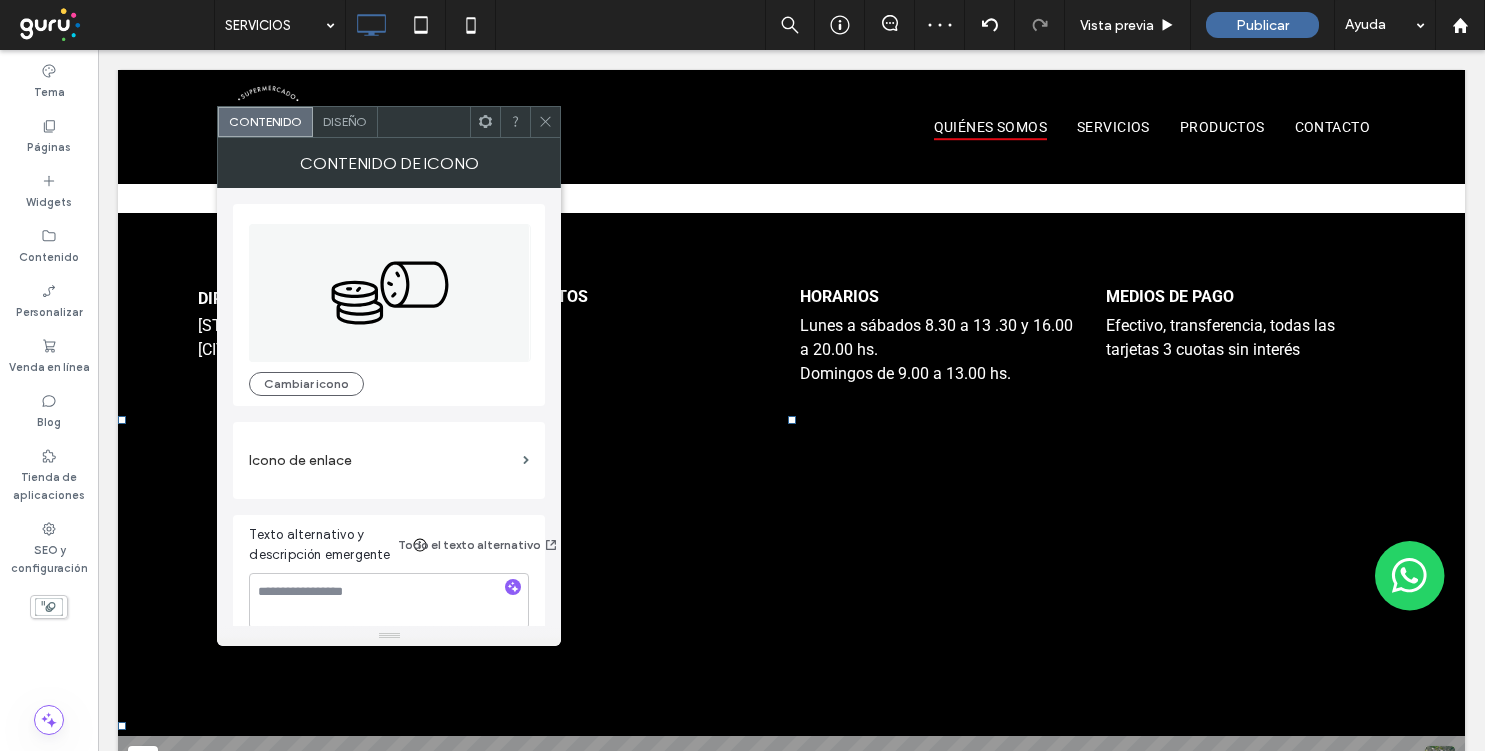 click 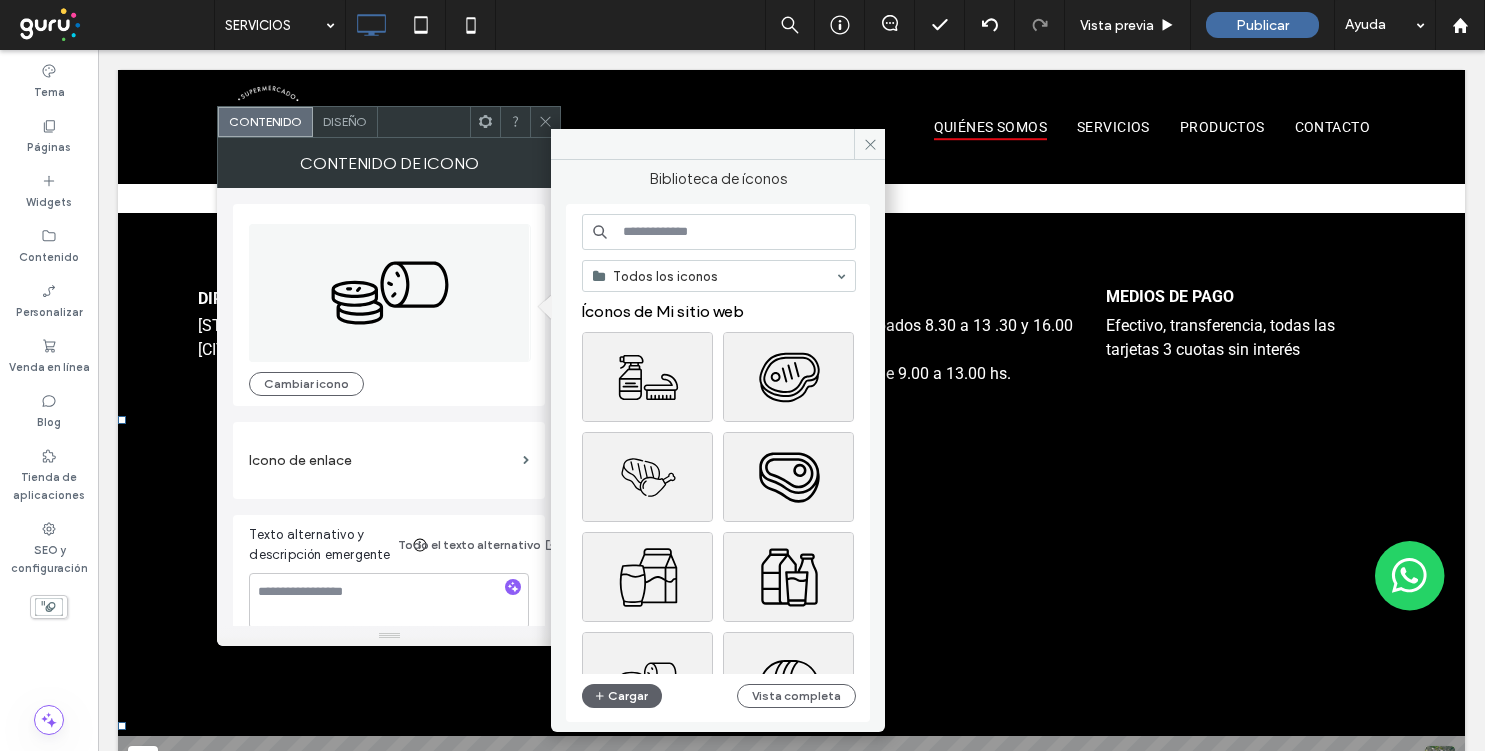 click at bounding box center [719, 232] 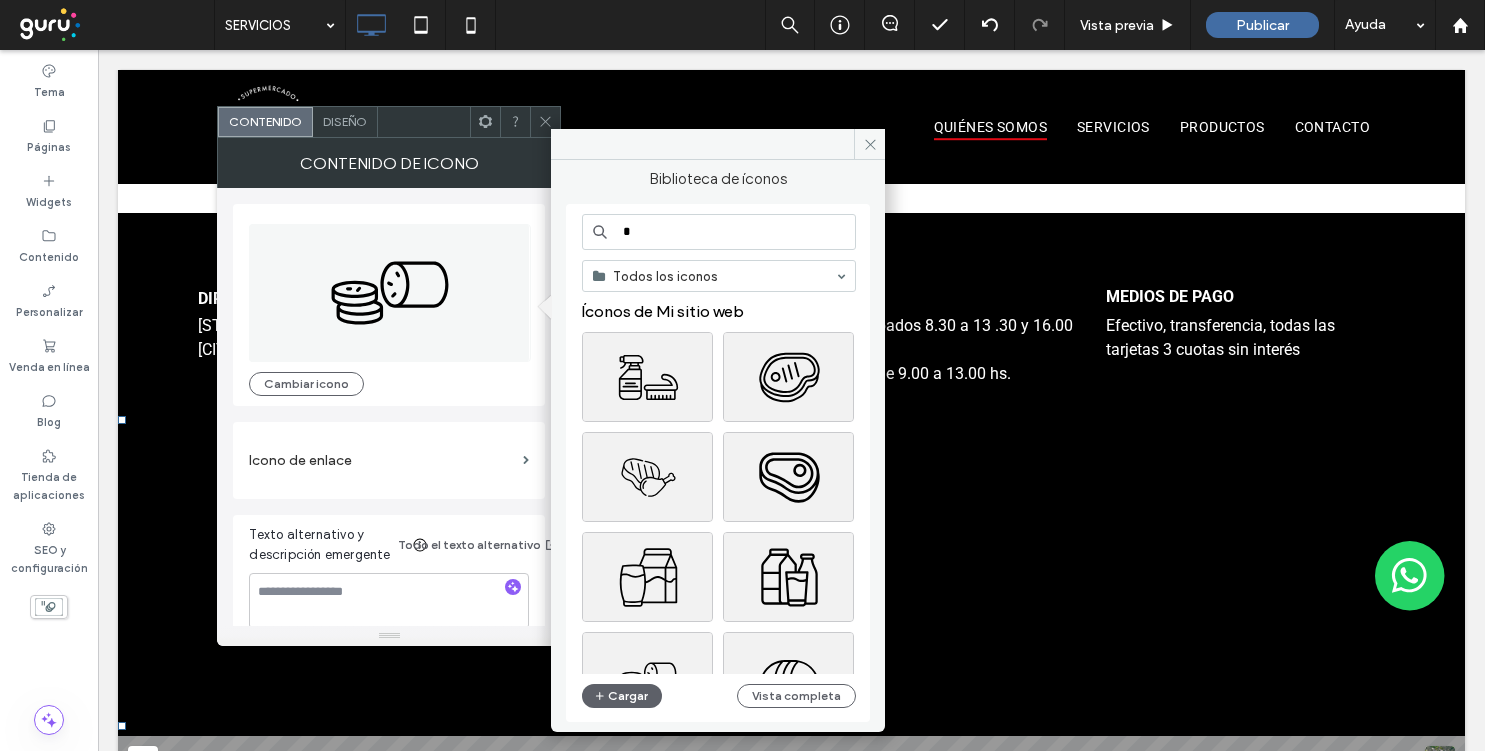 type on "*" 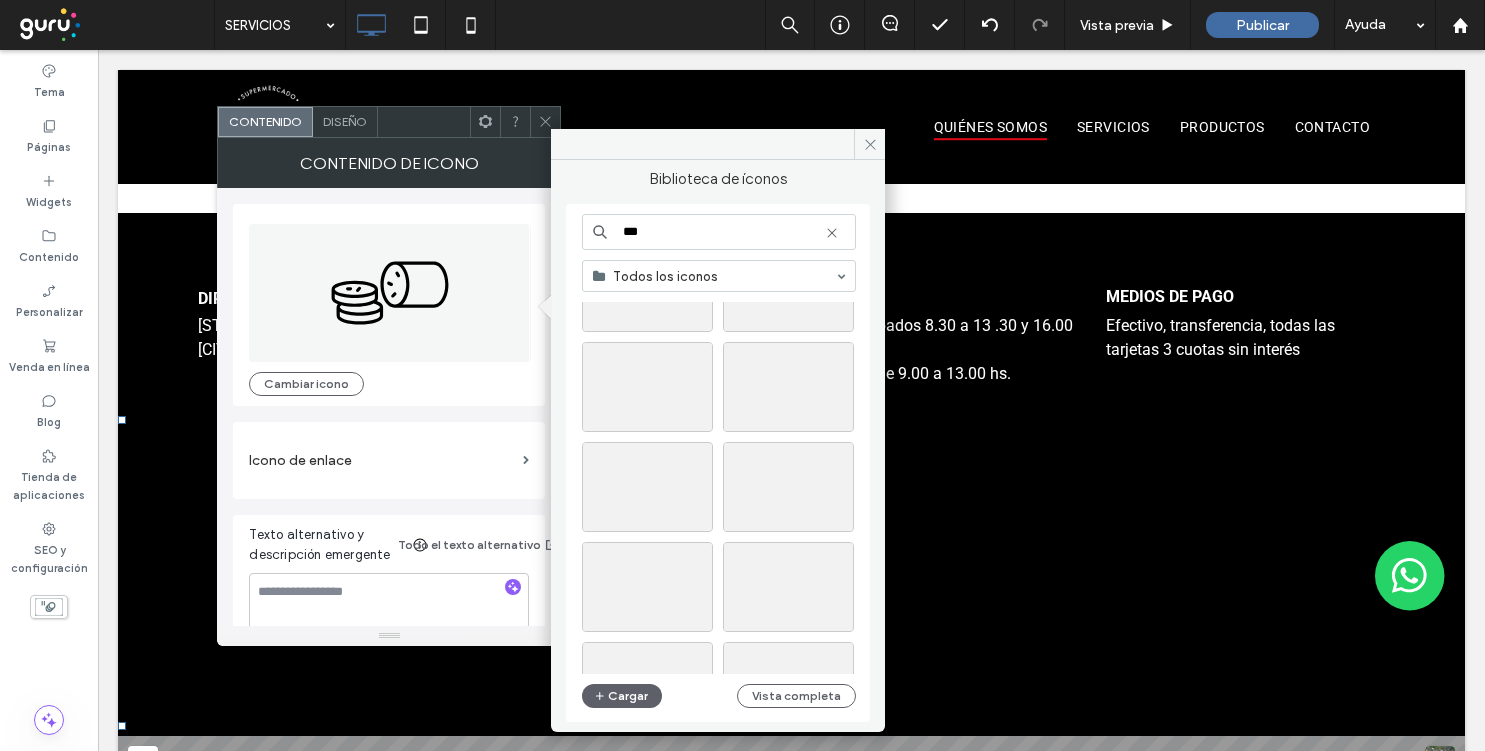 scroll, scrollTop: 6934, scrollLeft: 0, axis: vertical 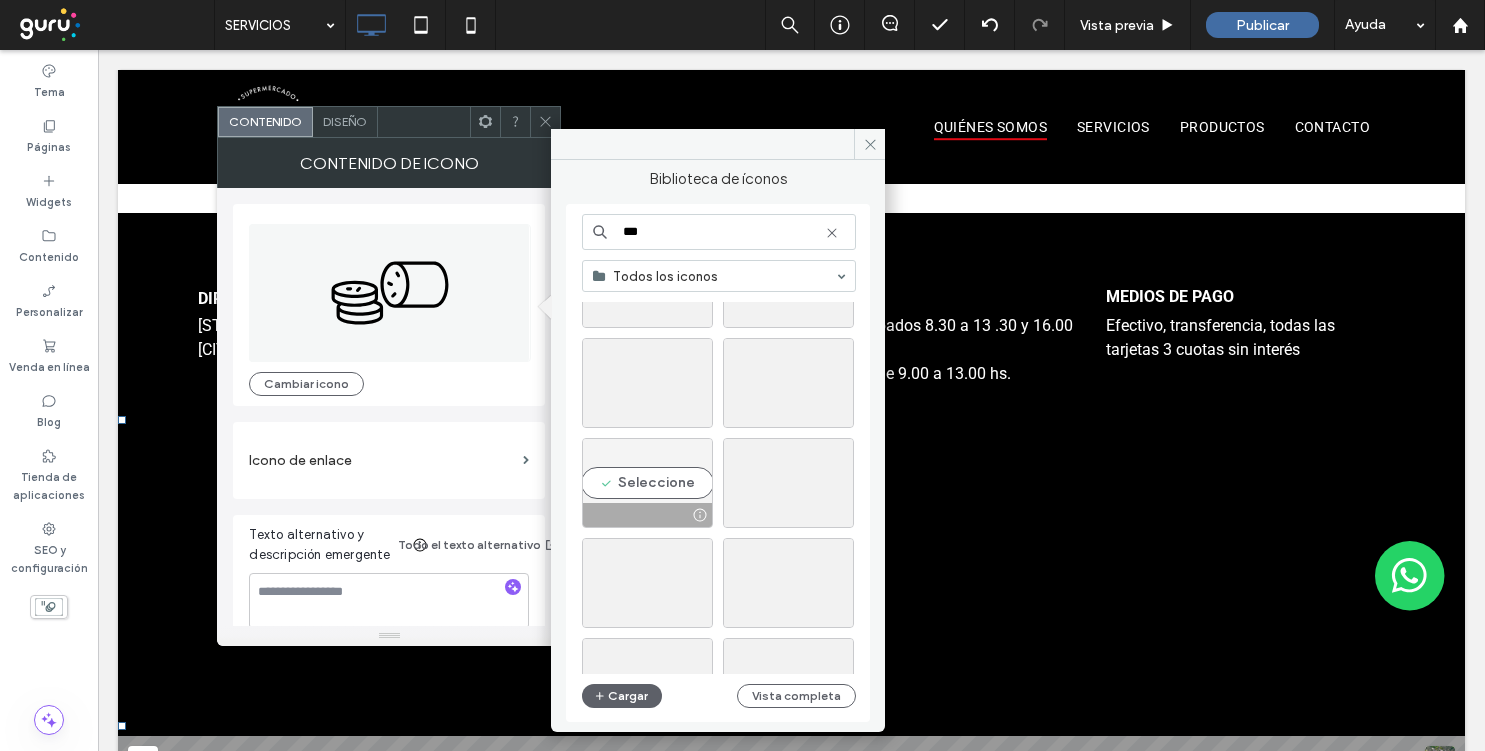 type on "***" 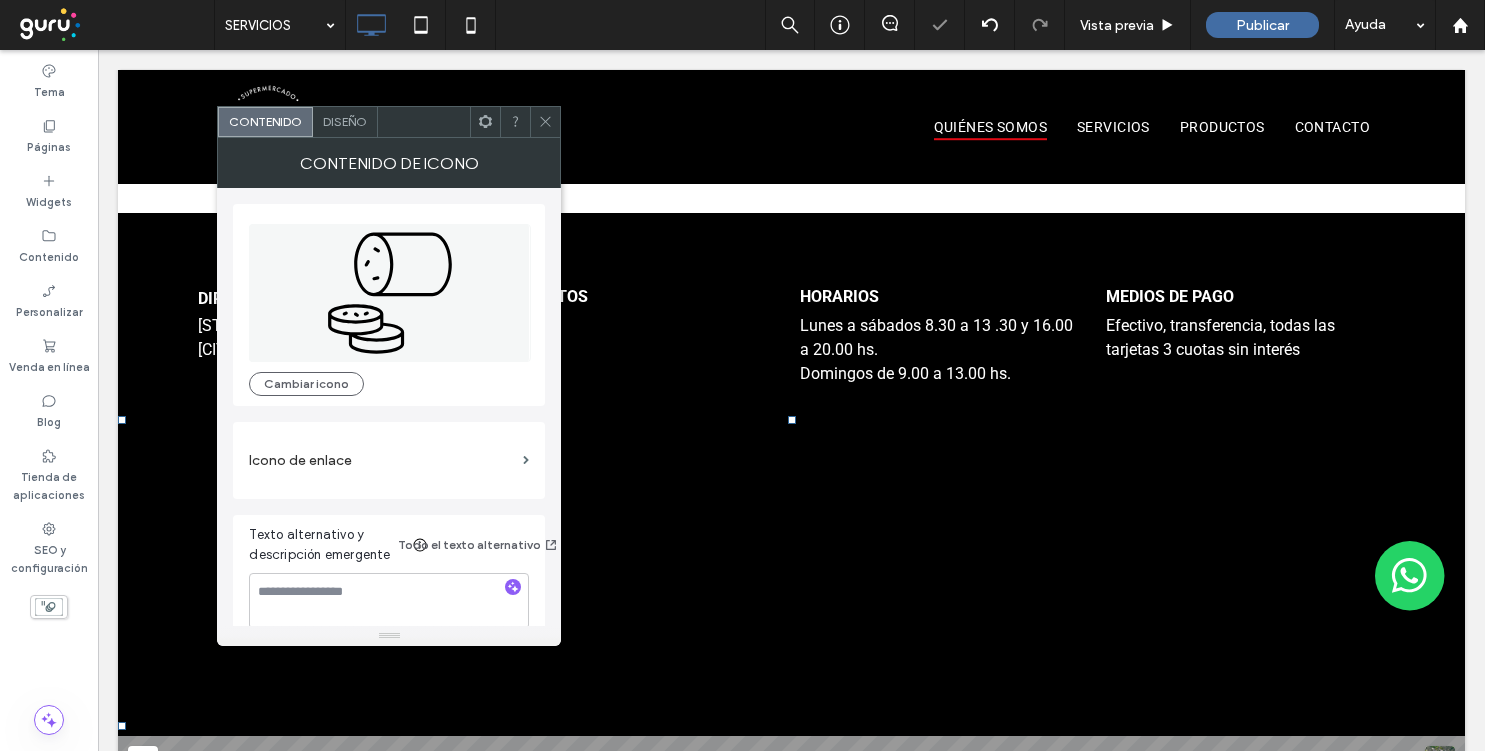 click at bounding box center [545, 122] 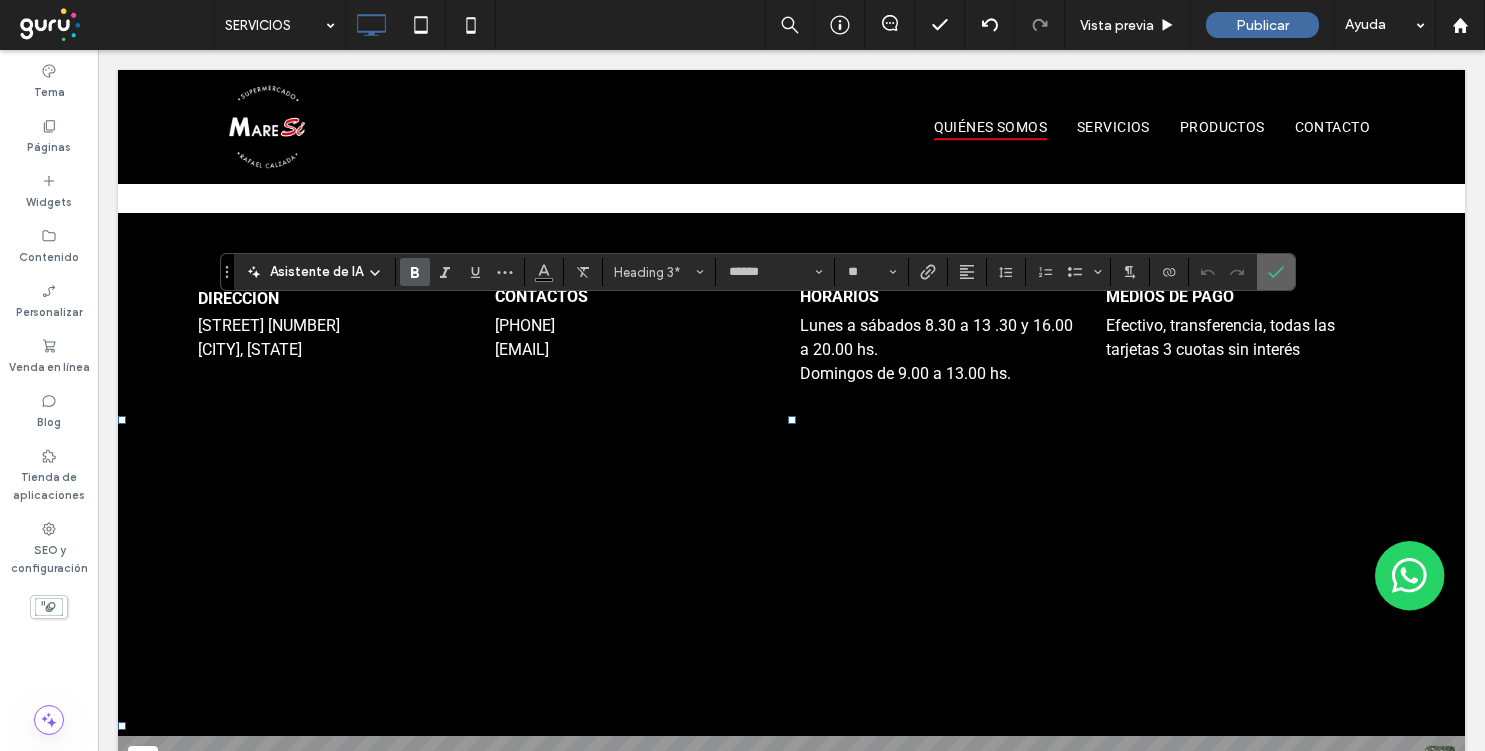 click 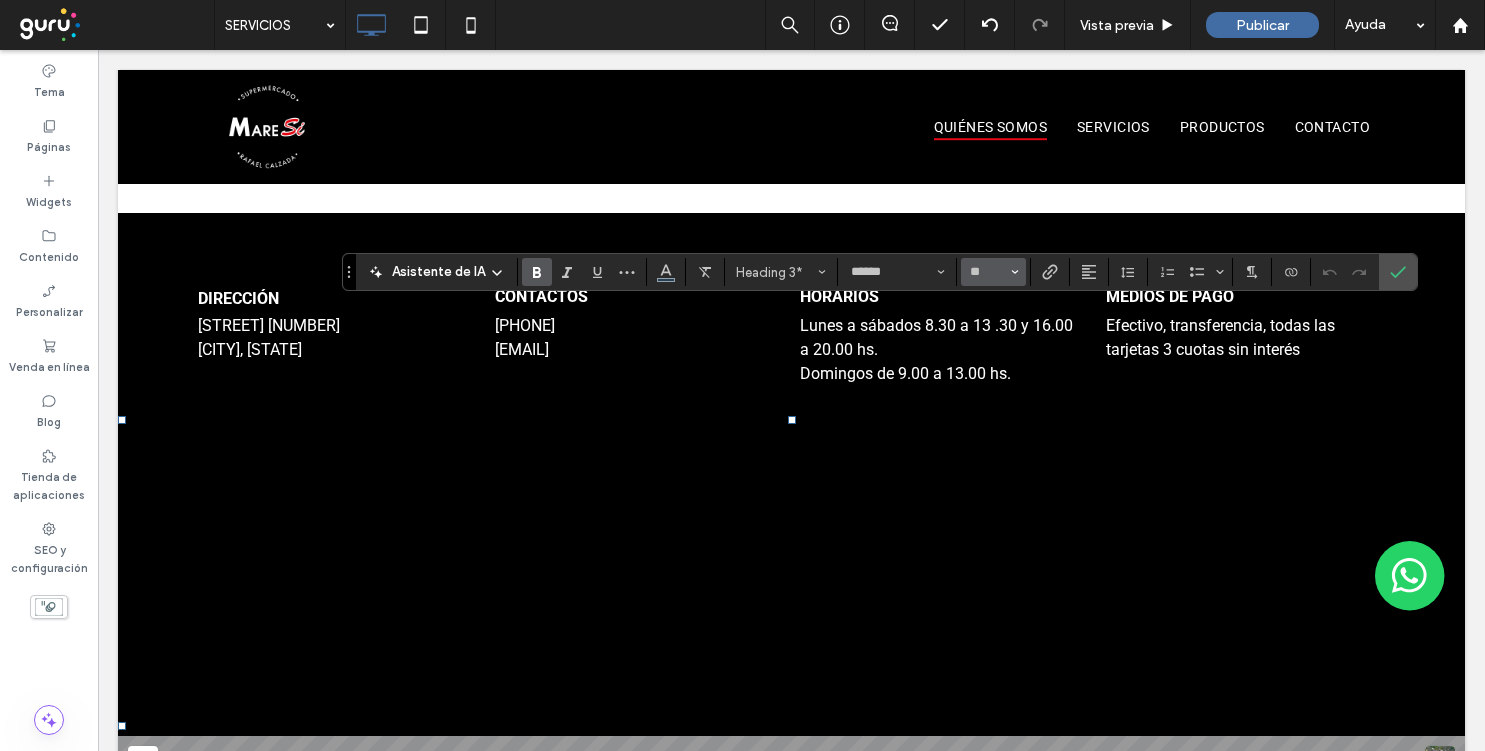 click 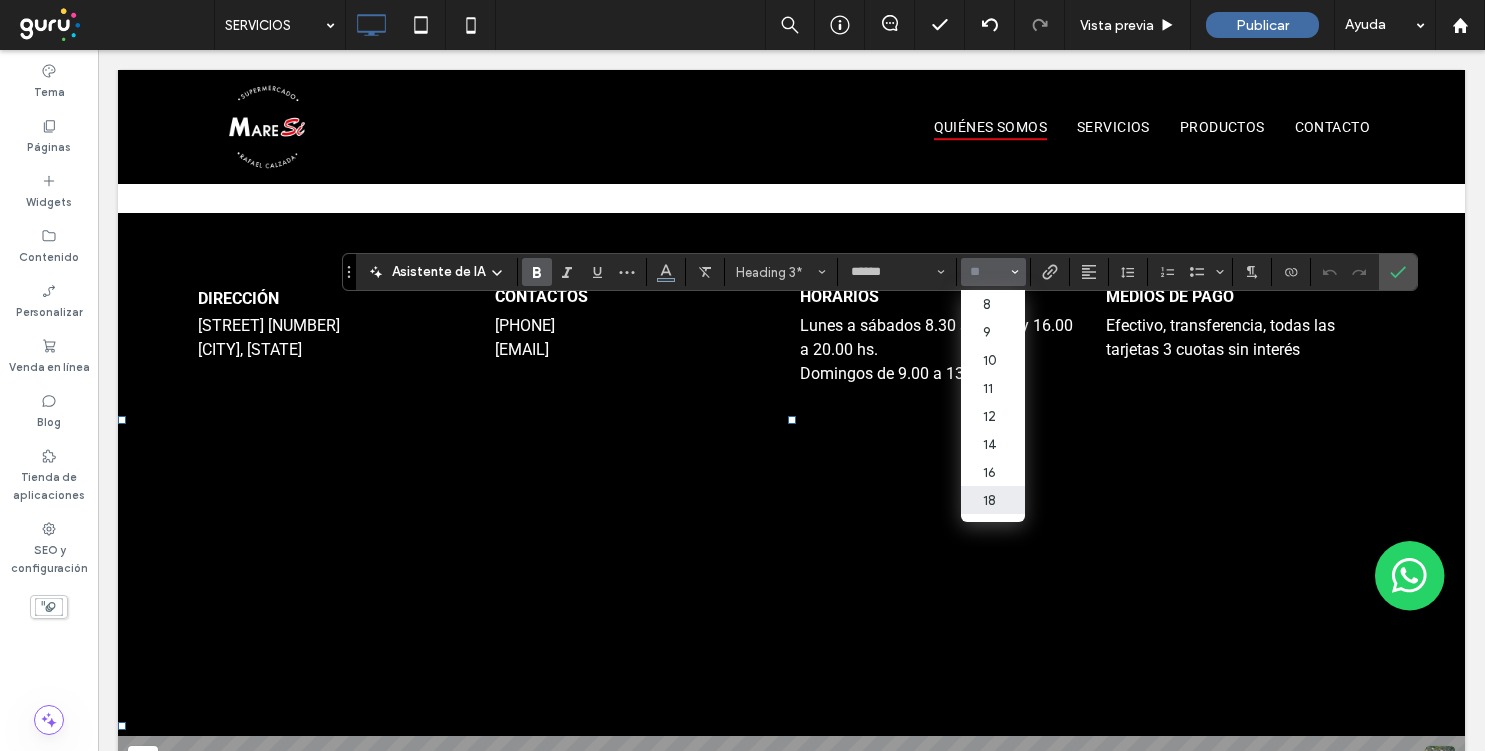 click on "18" at bounding box center (993, 500) 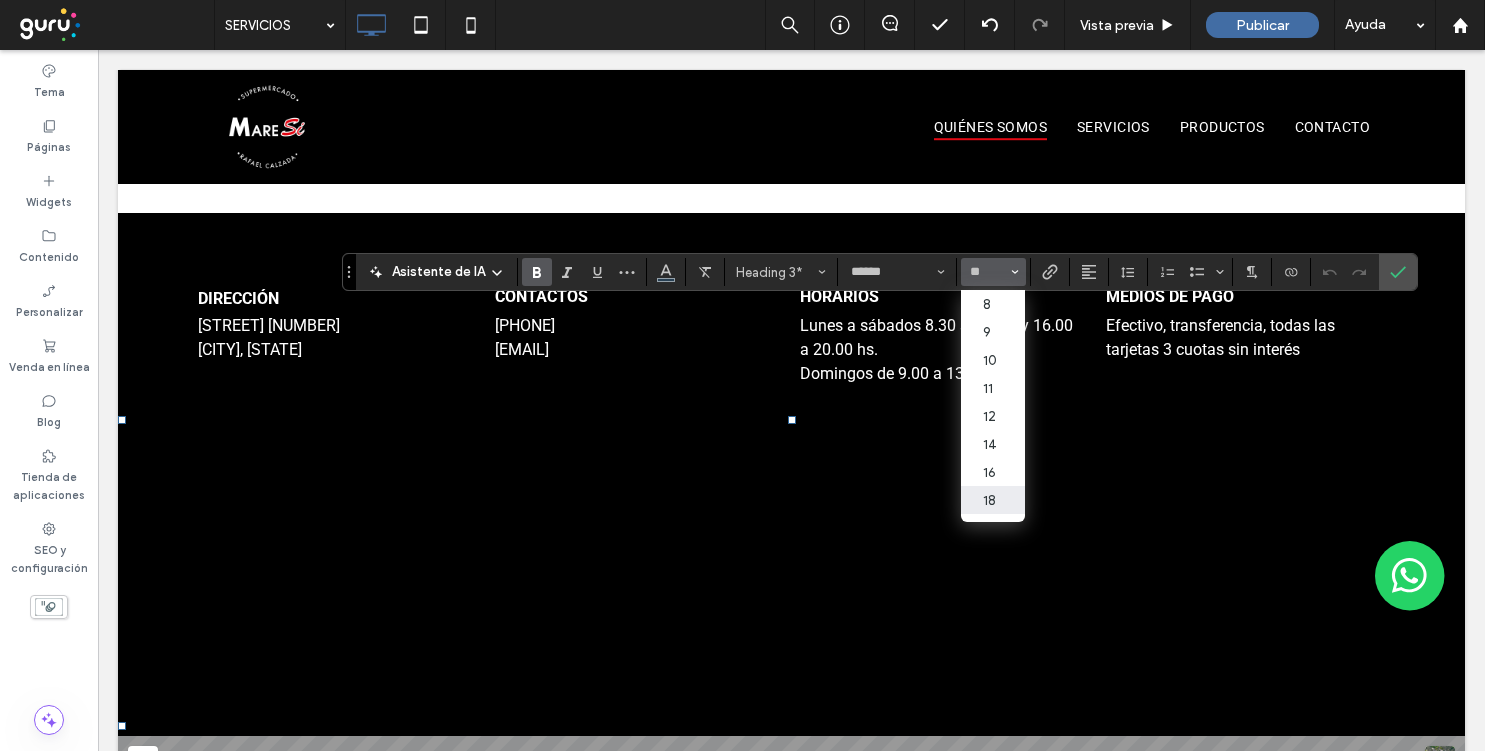 type on "**" 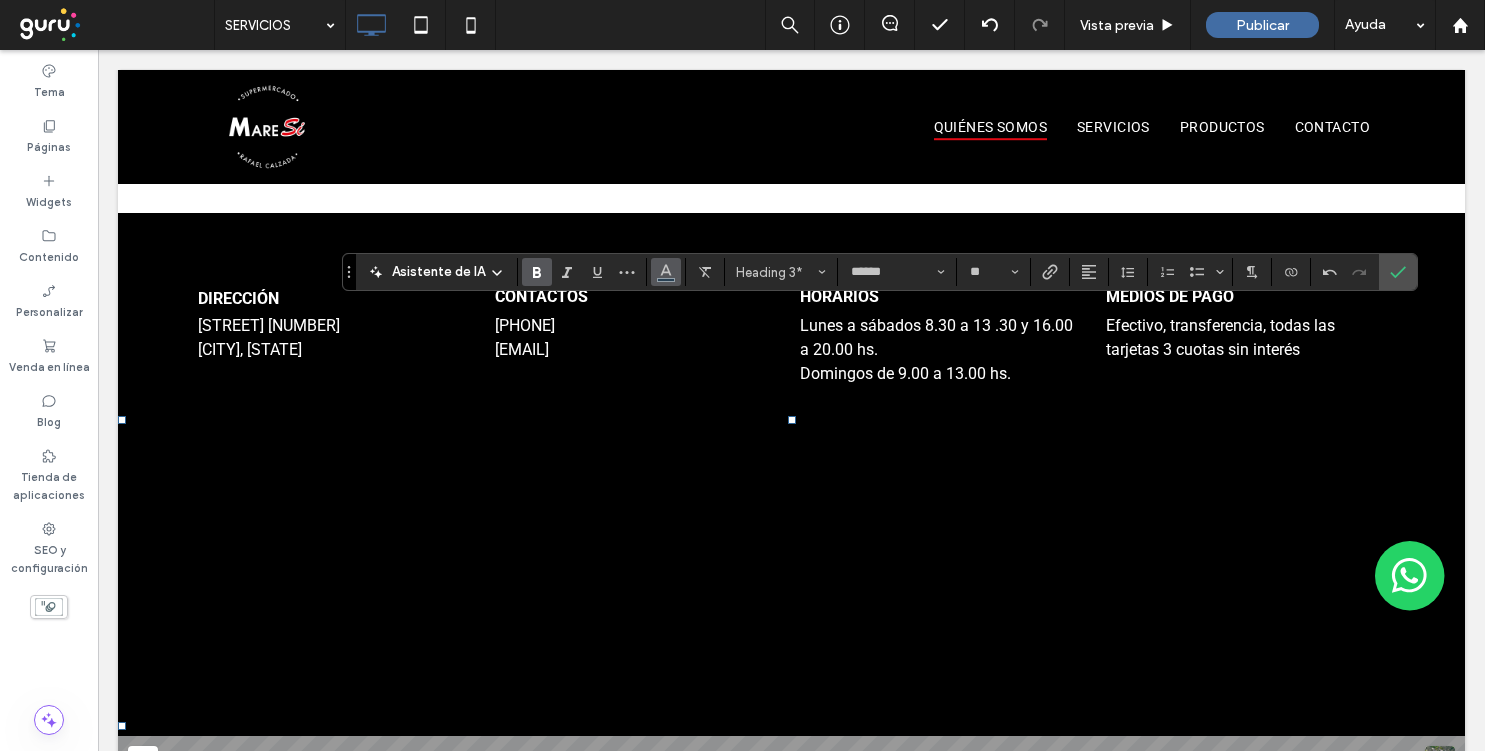 click at bounding box center [666, 272] 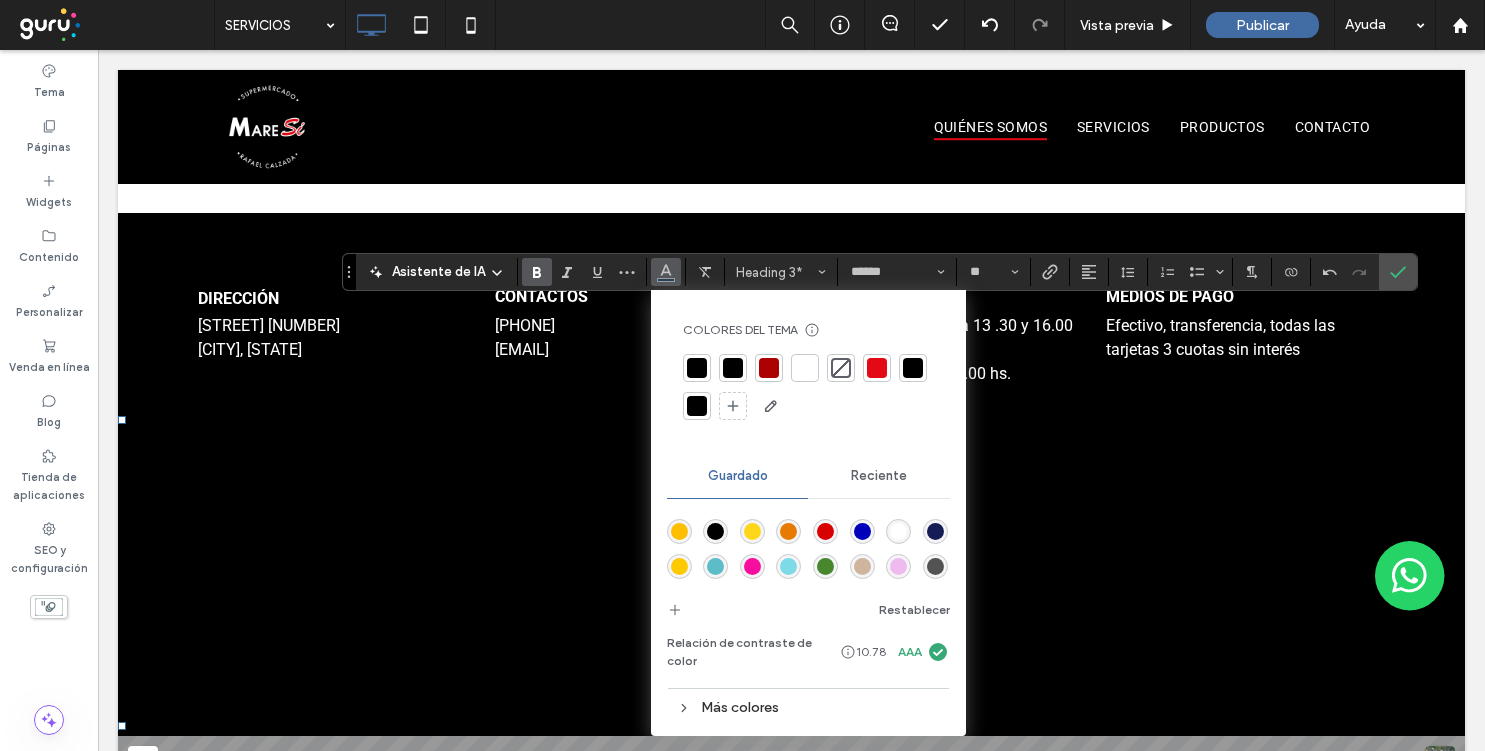 click at bounding box center (697, 368) 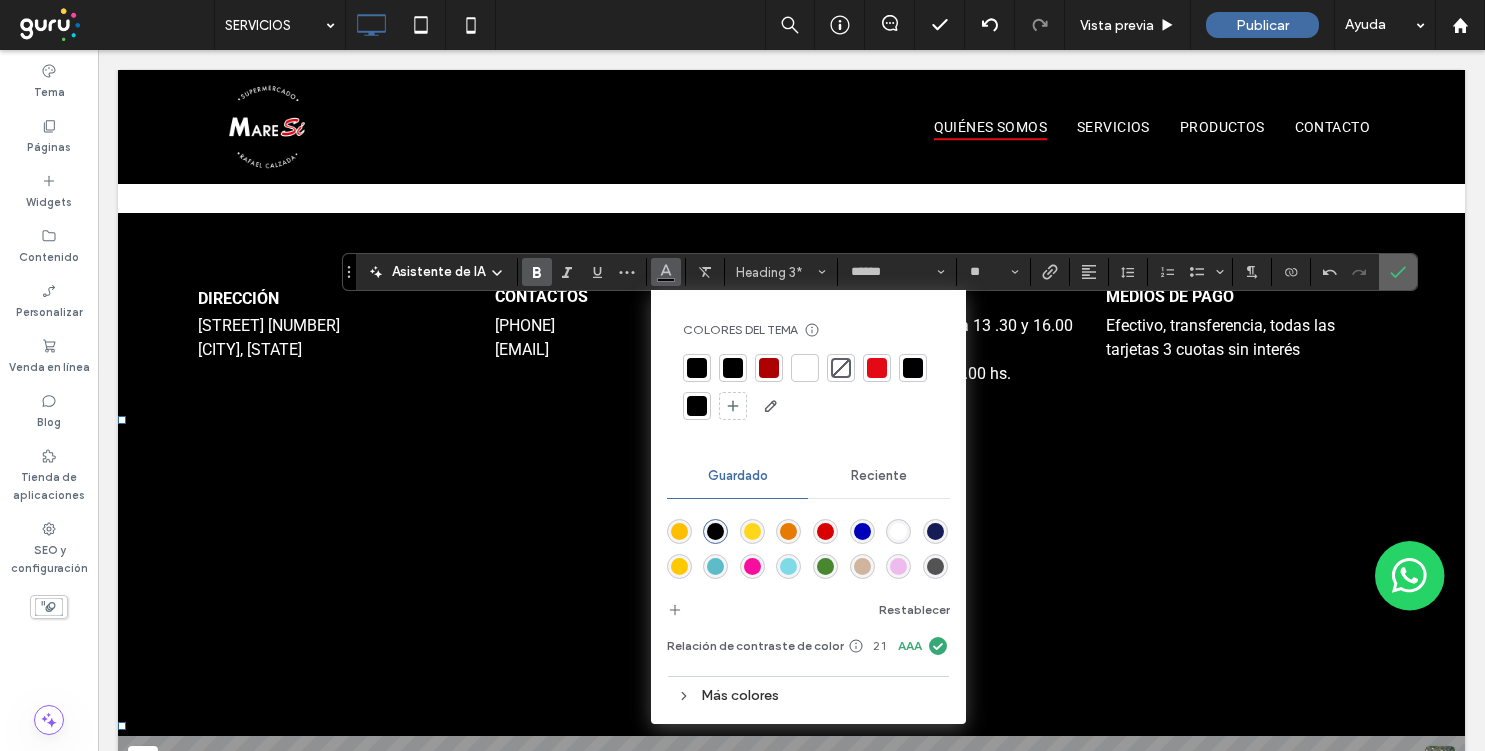 click 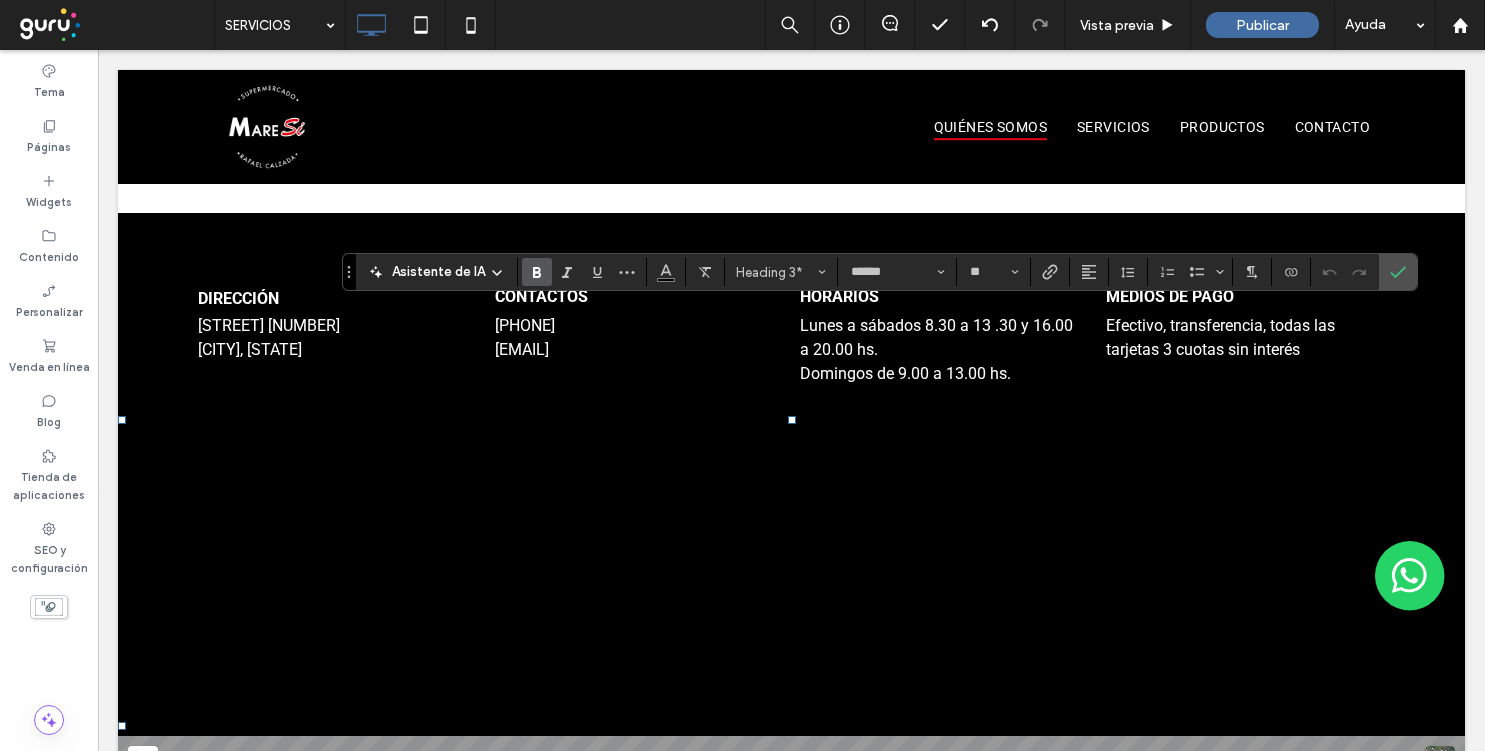 type on "**" 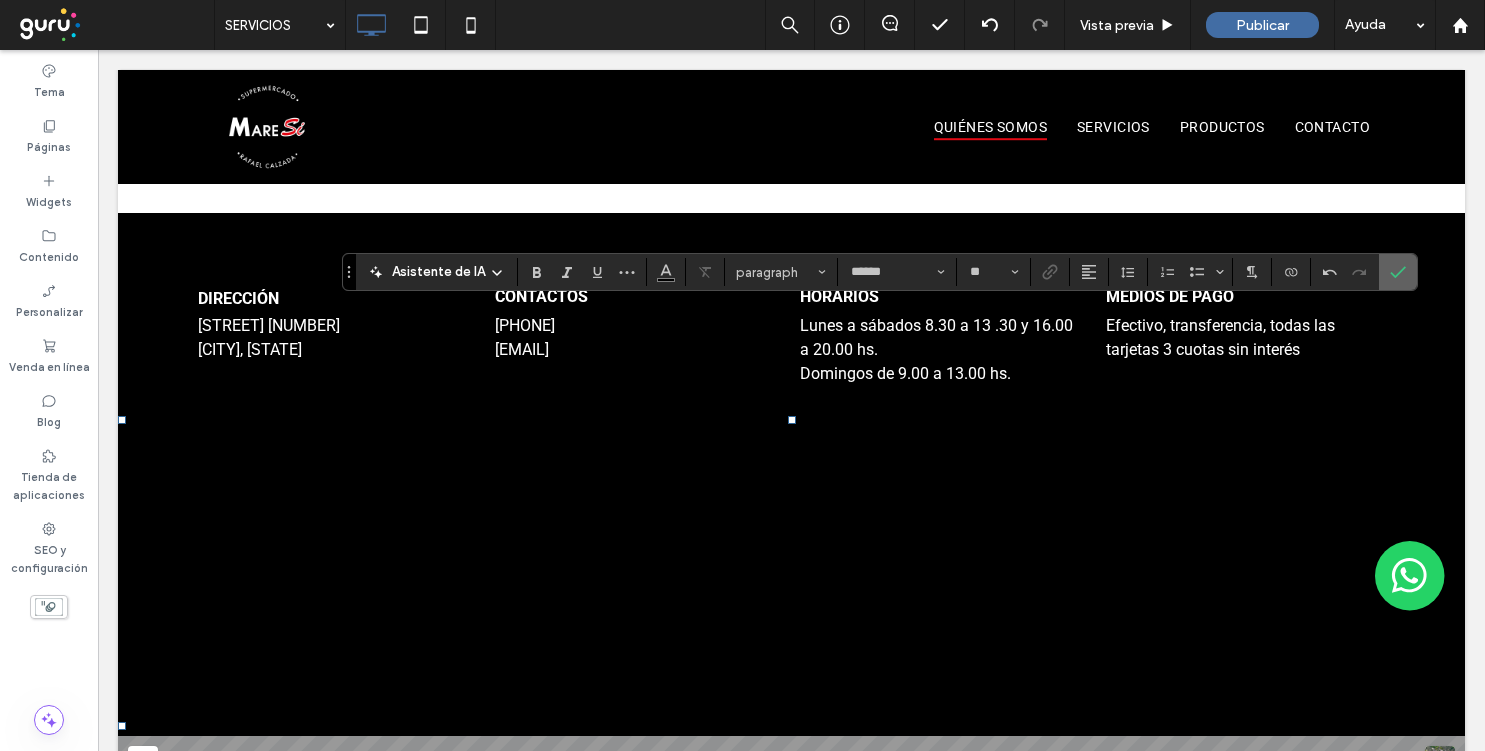 click at bounding box center (1394, 272) 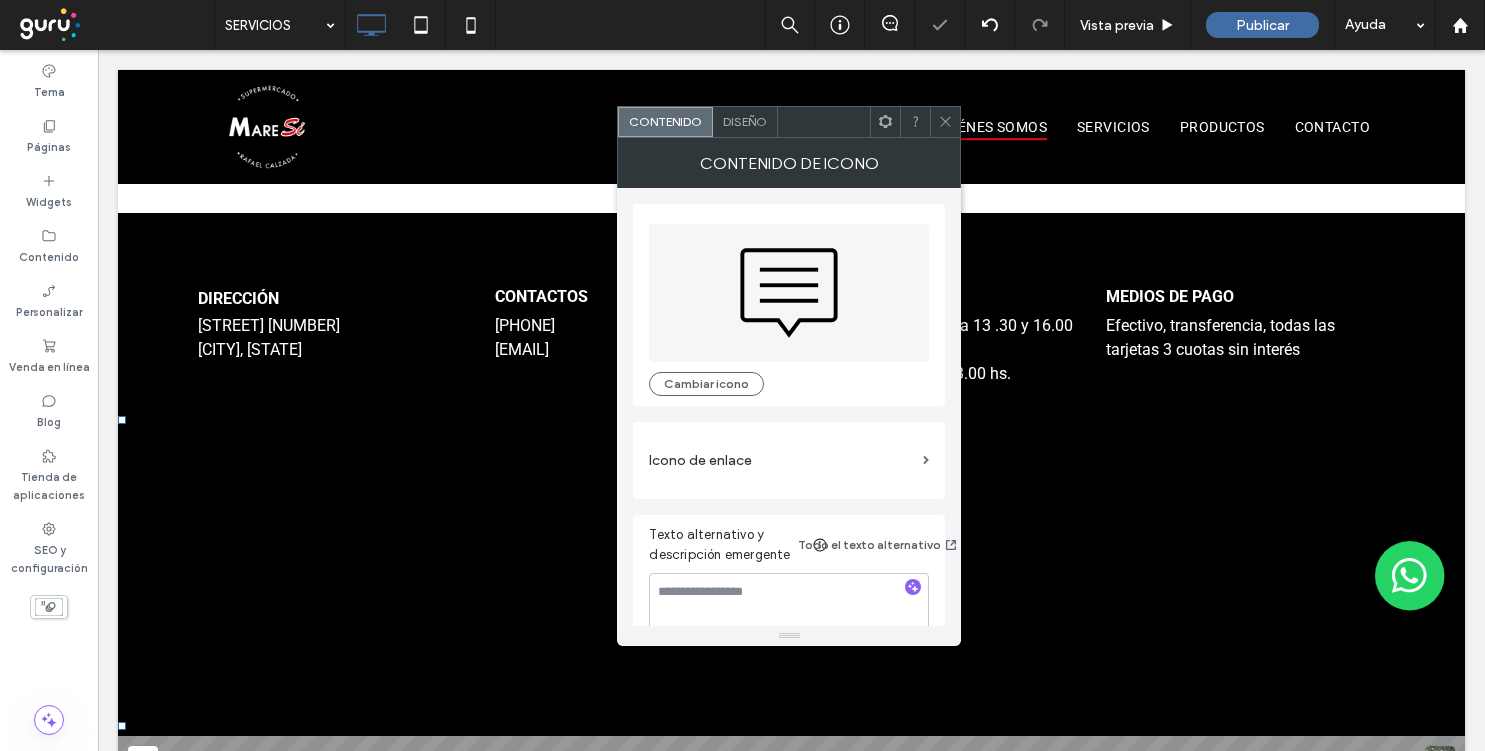 click 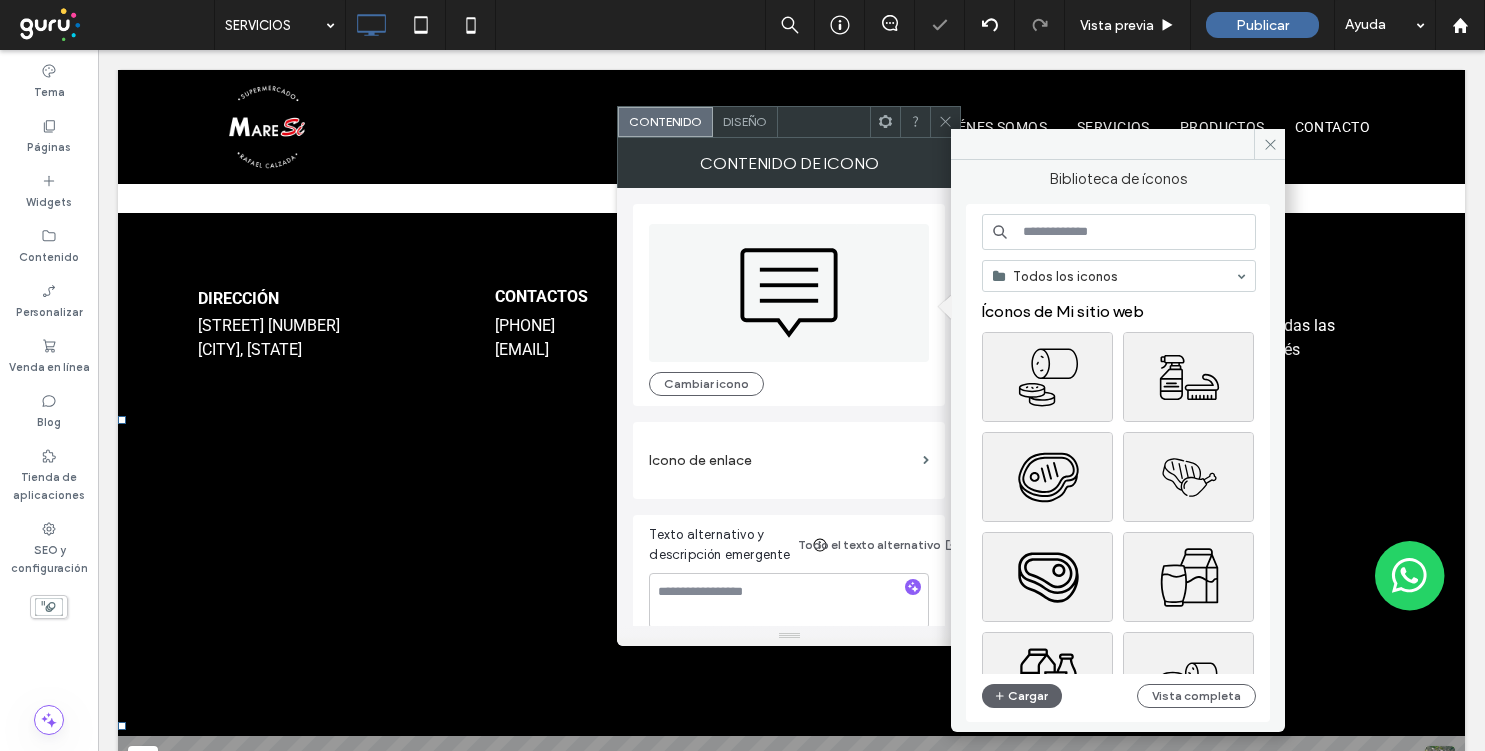click at bounding box center [1119, 232] 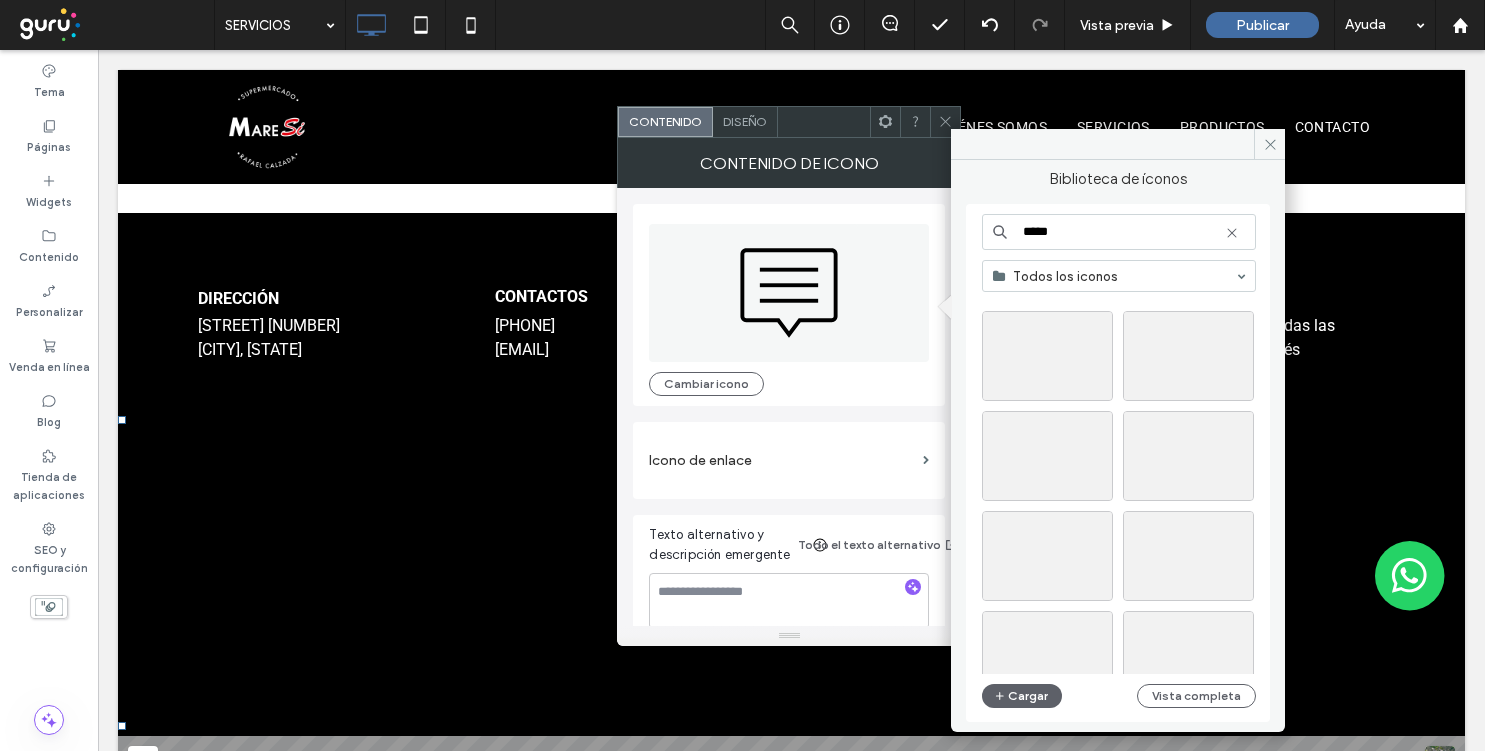 scroll, scrollTop: 523, scrollLeft: 0, axis: vertical 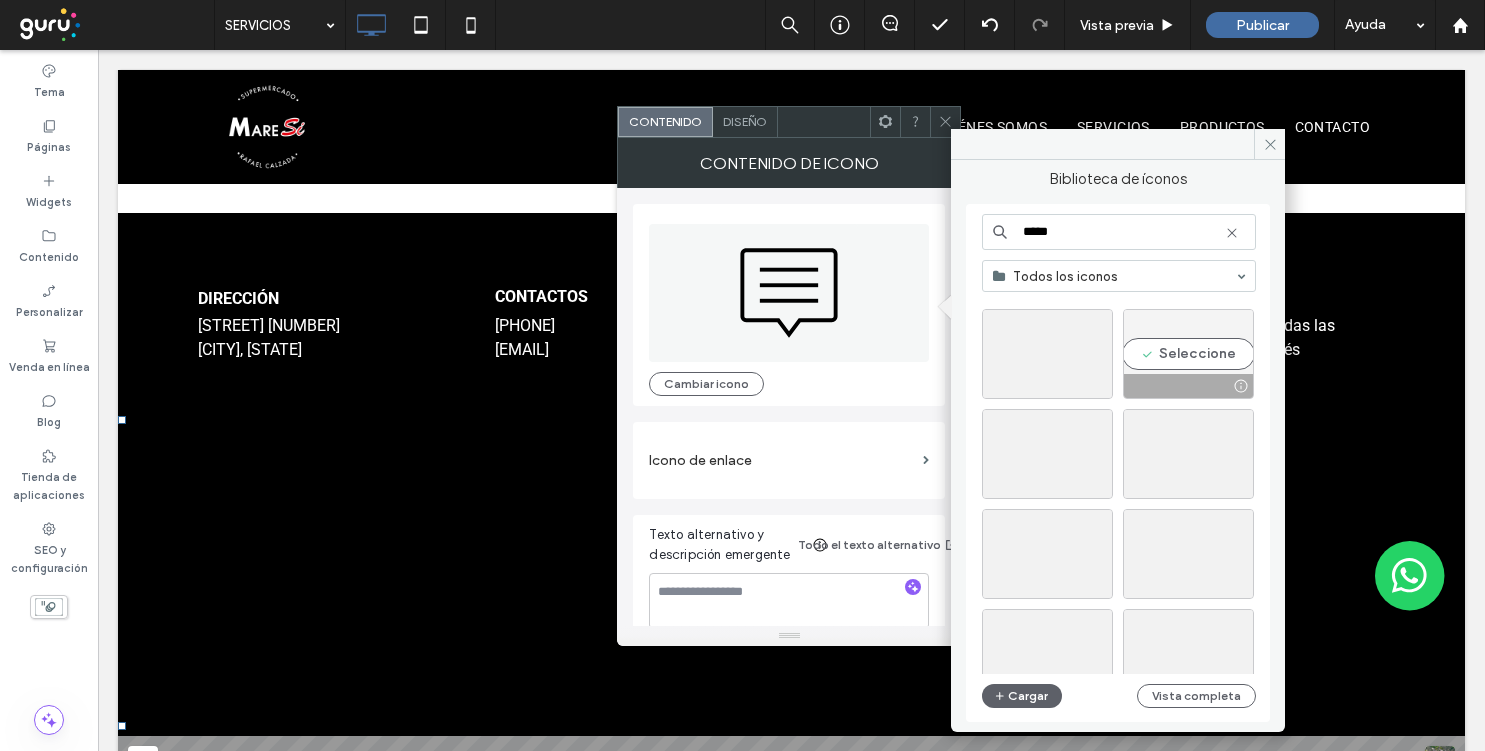 type on "*****" 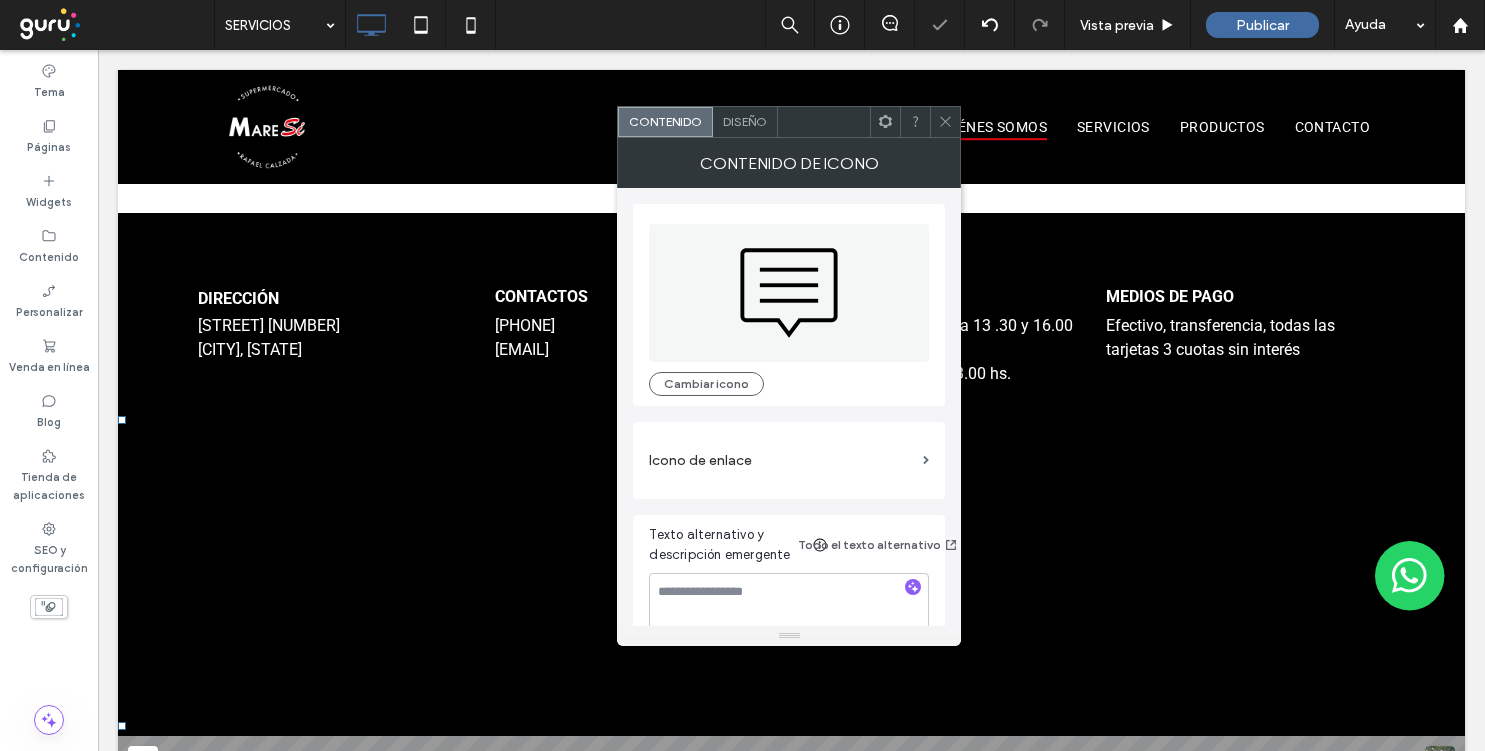 click on "Diseño" at bounding box center [745, 121] 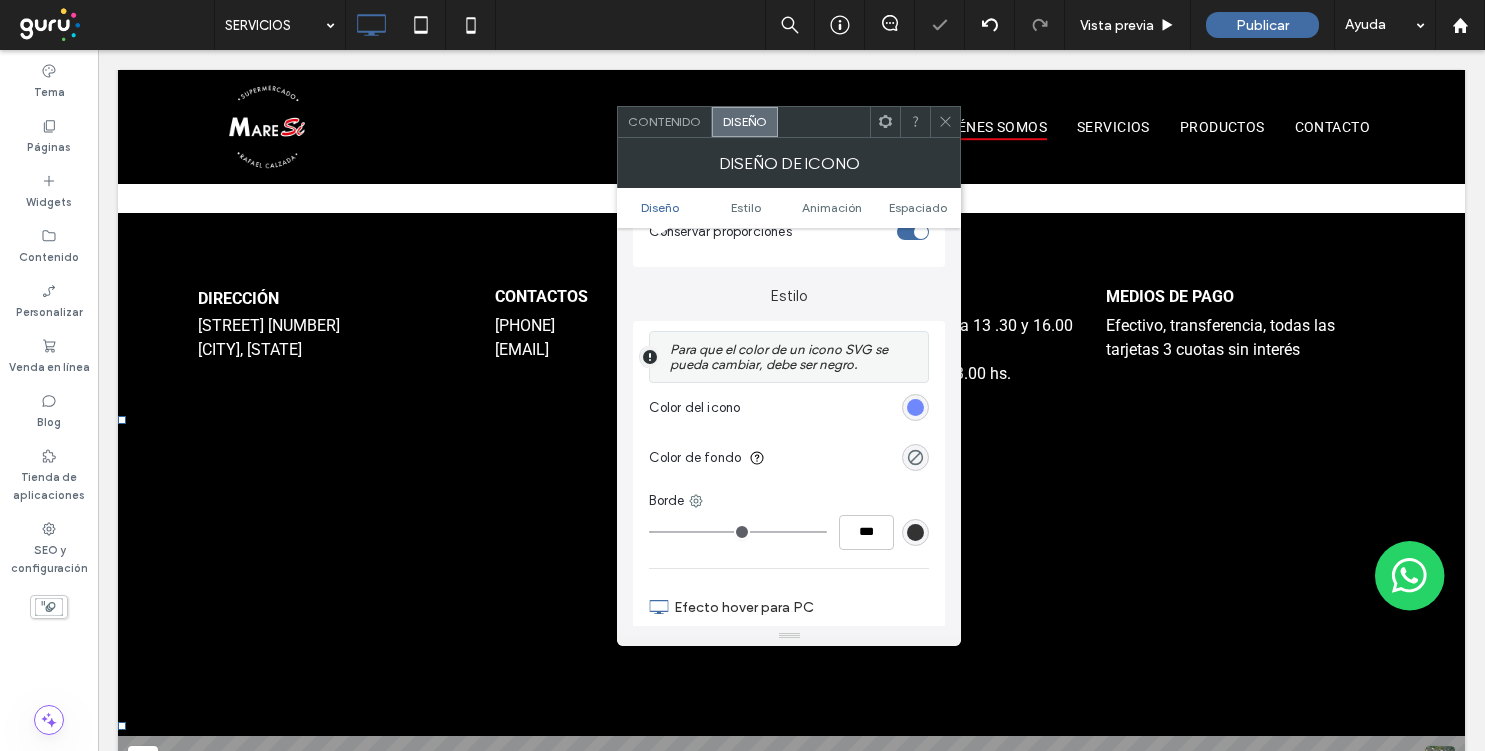 scroll, scrollTop: 424, scrollLeft: 0, axis: vertical 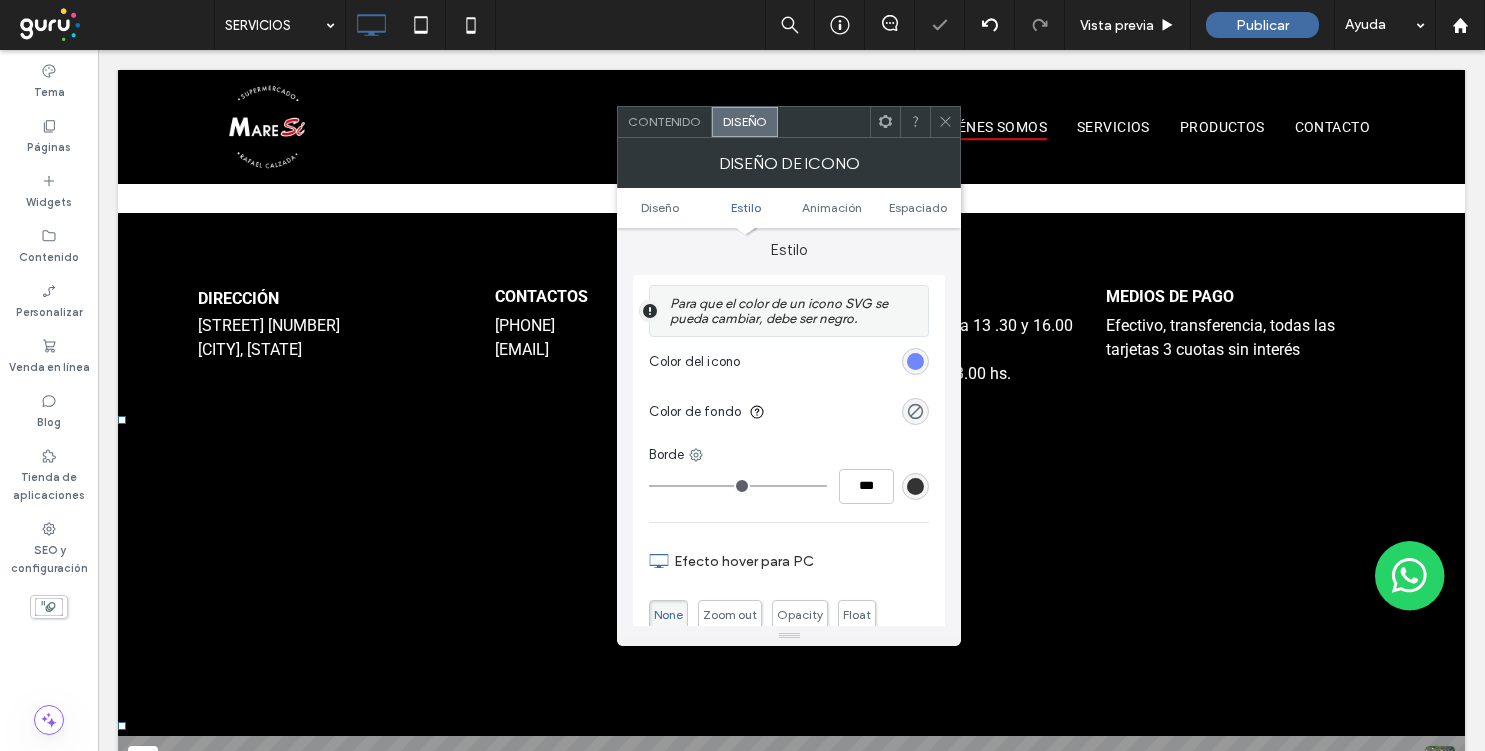 click on "Color del icono" at bounding box center (789, 362) 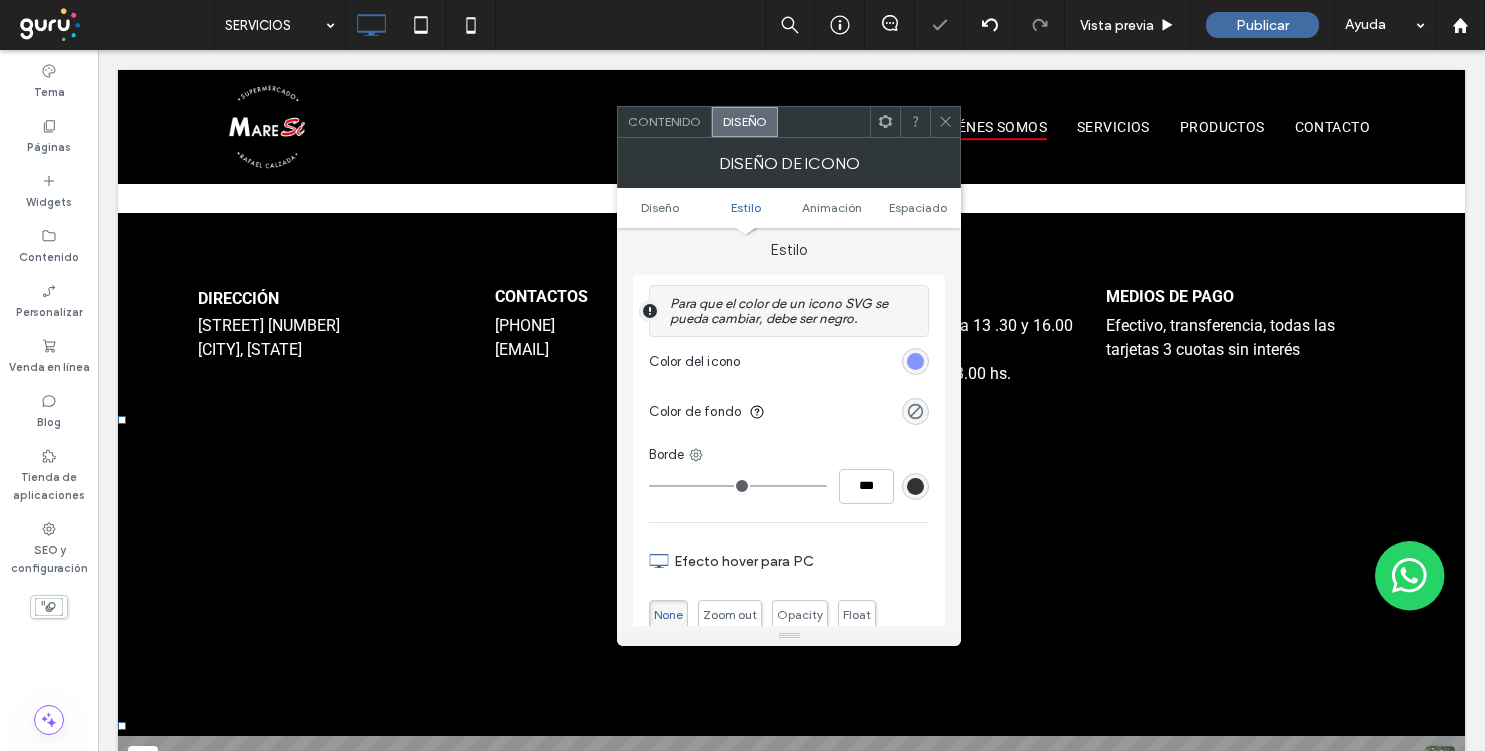 click at bounding box center (915, 361) 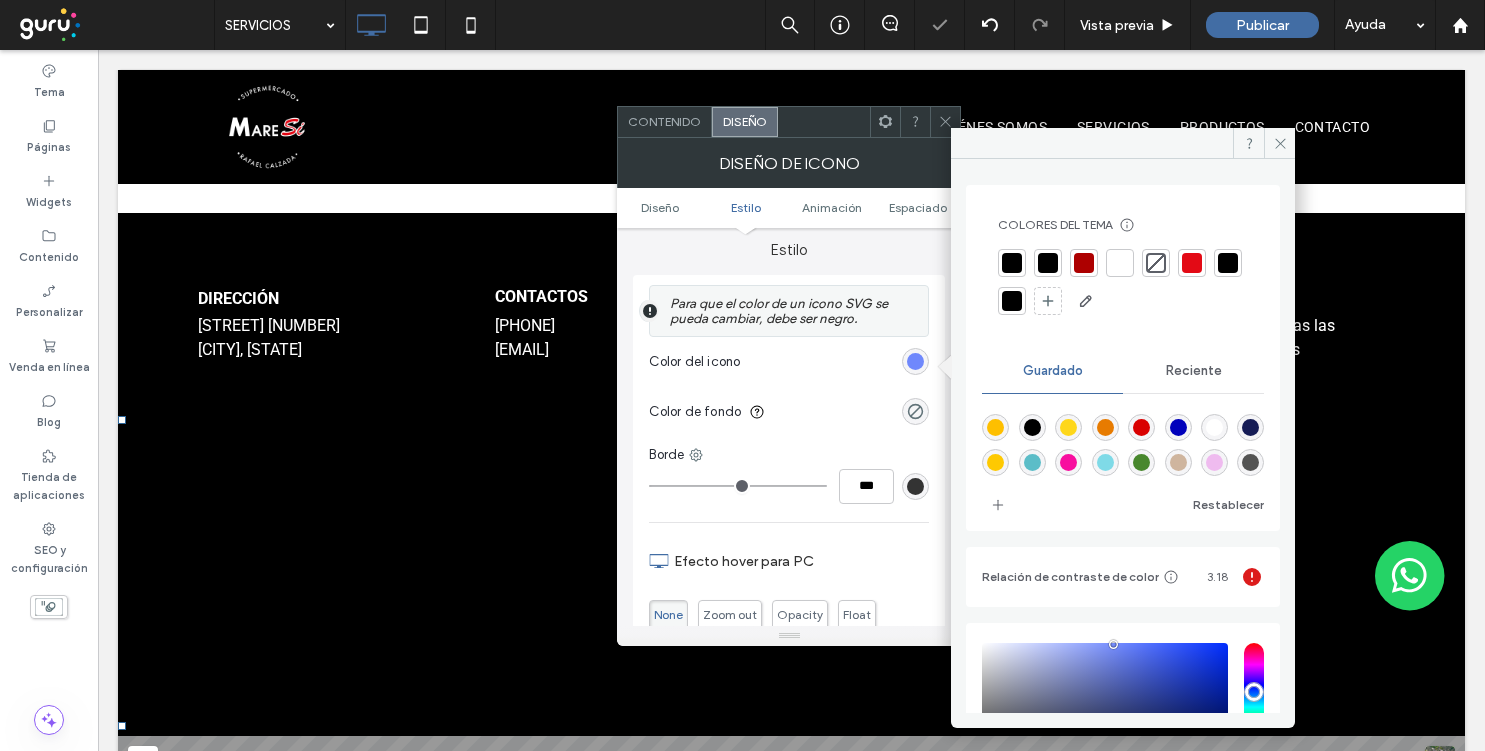 click at bounding box center (1123, 283) 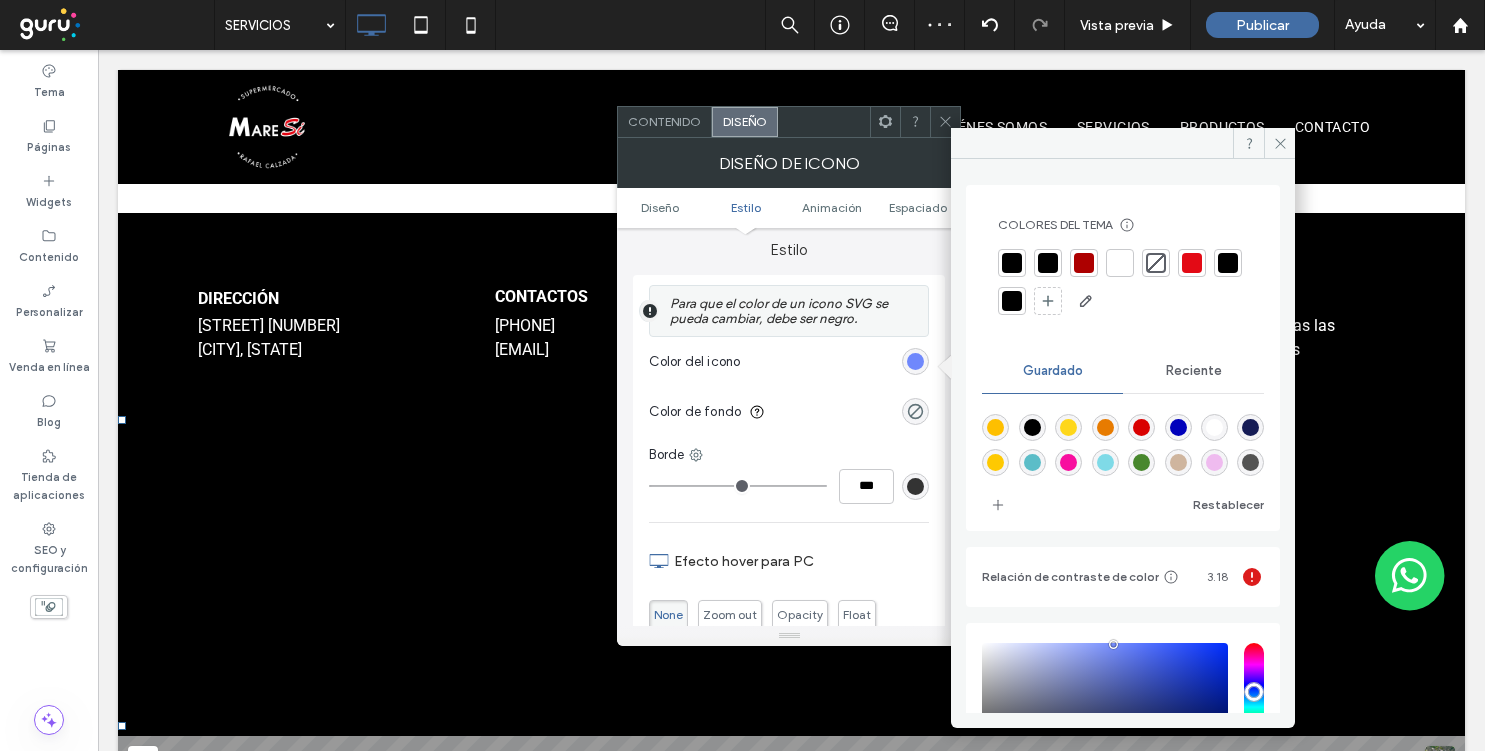 click at bounding box center (1192, 263) 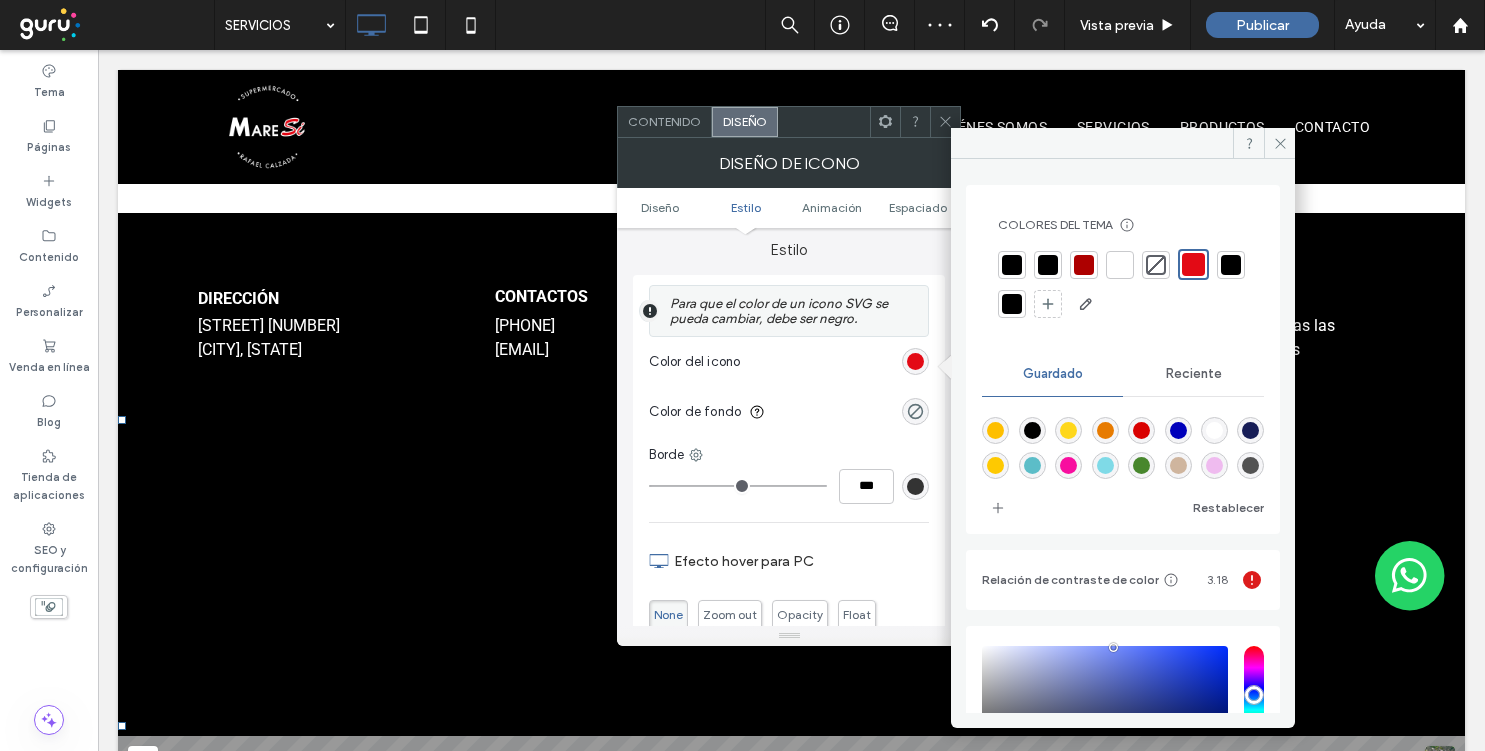 click 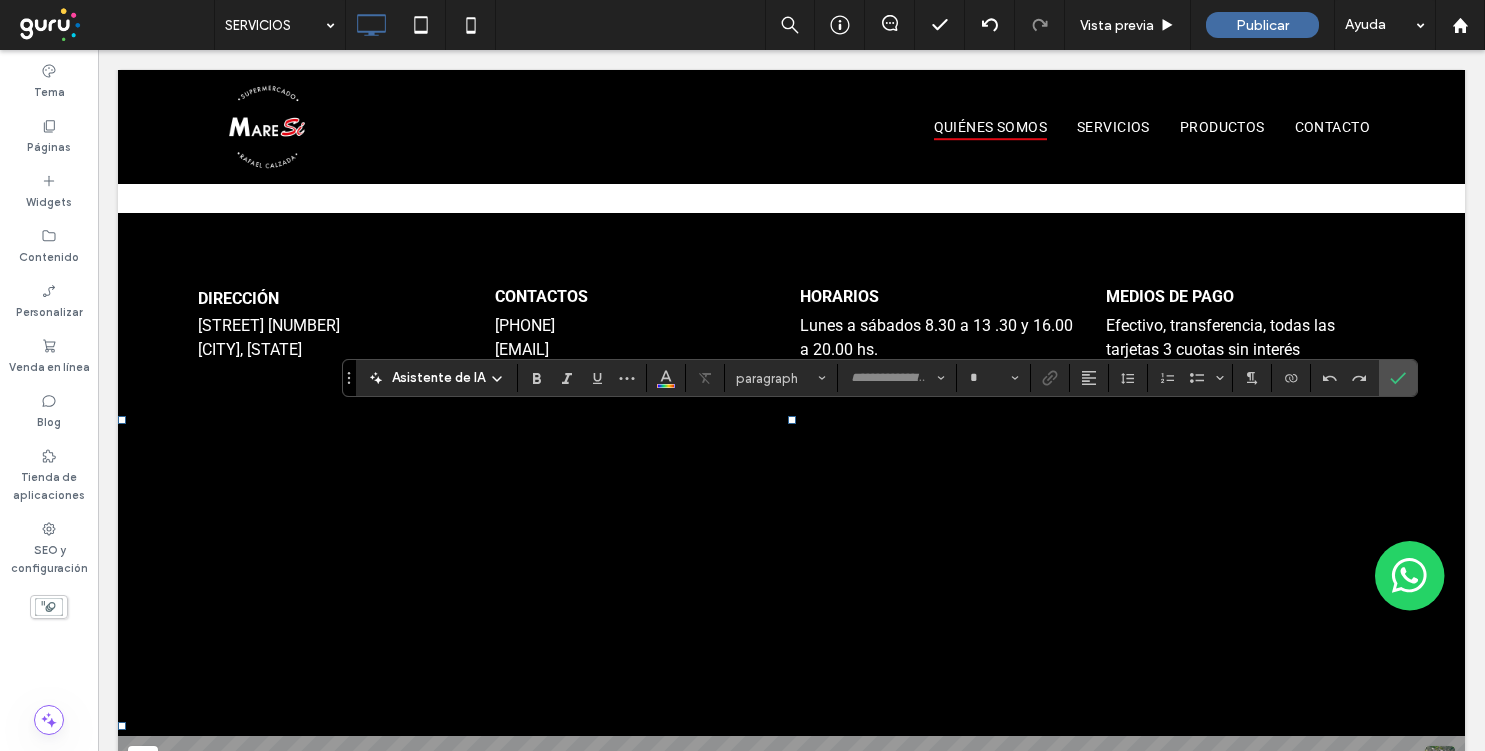 type on "******" 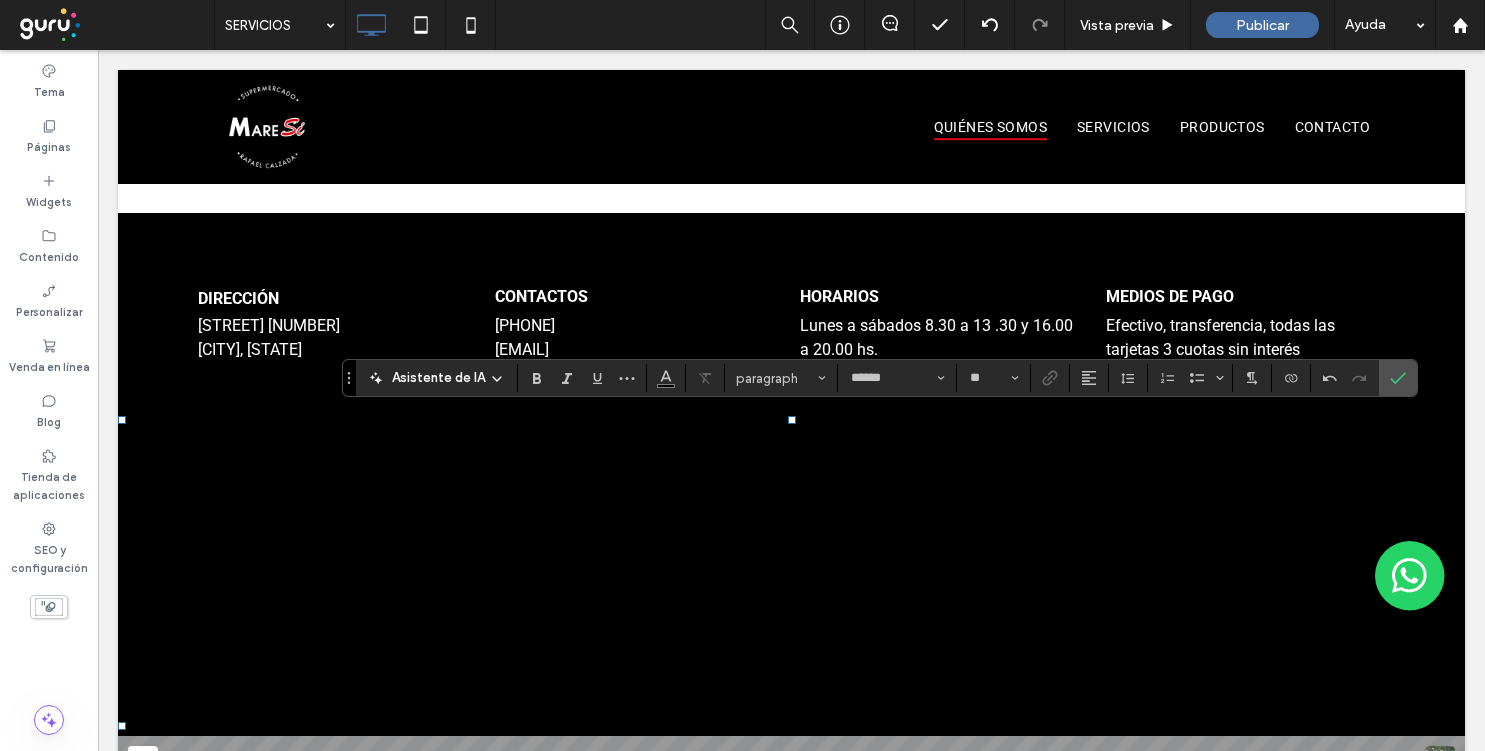 type on "**" 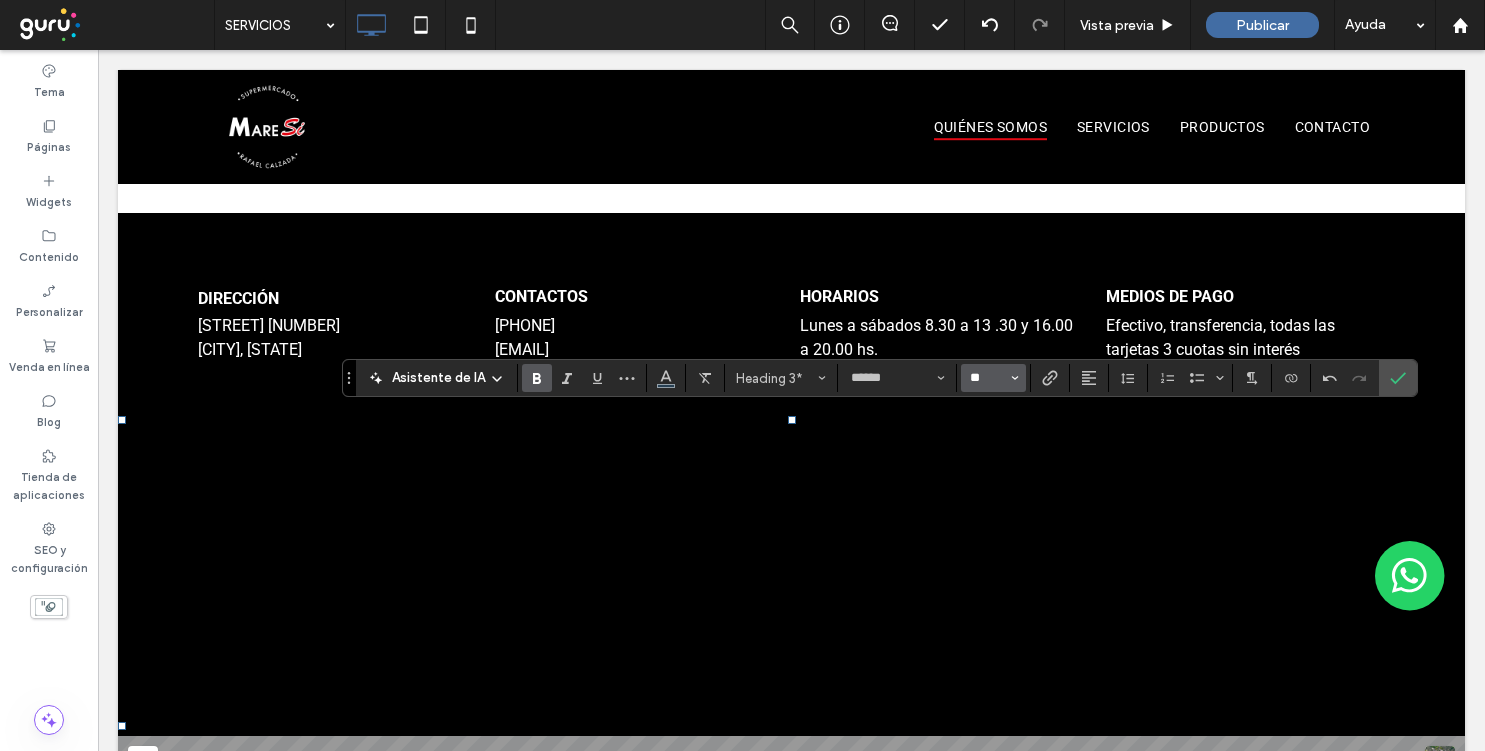 click on "**" at bounding box center (987, 378) 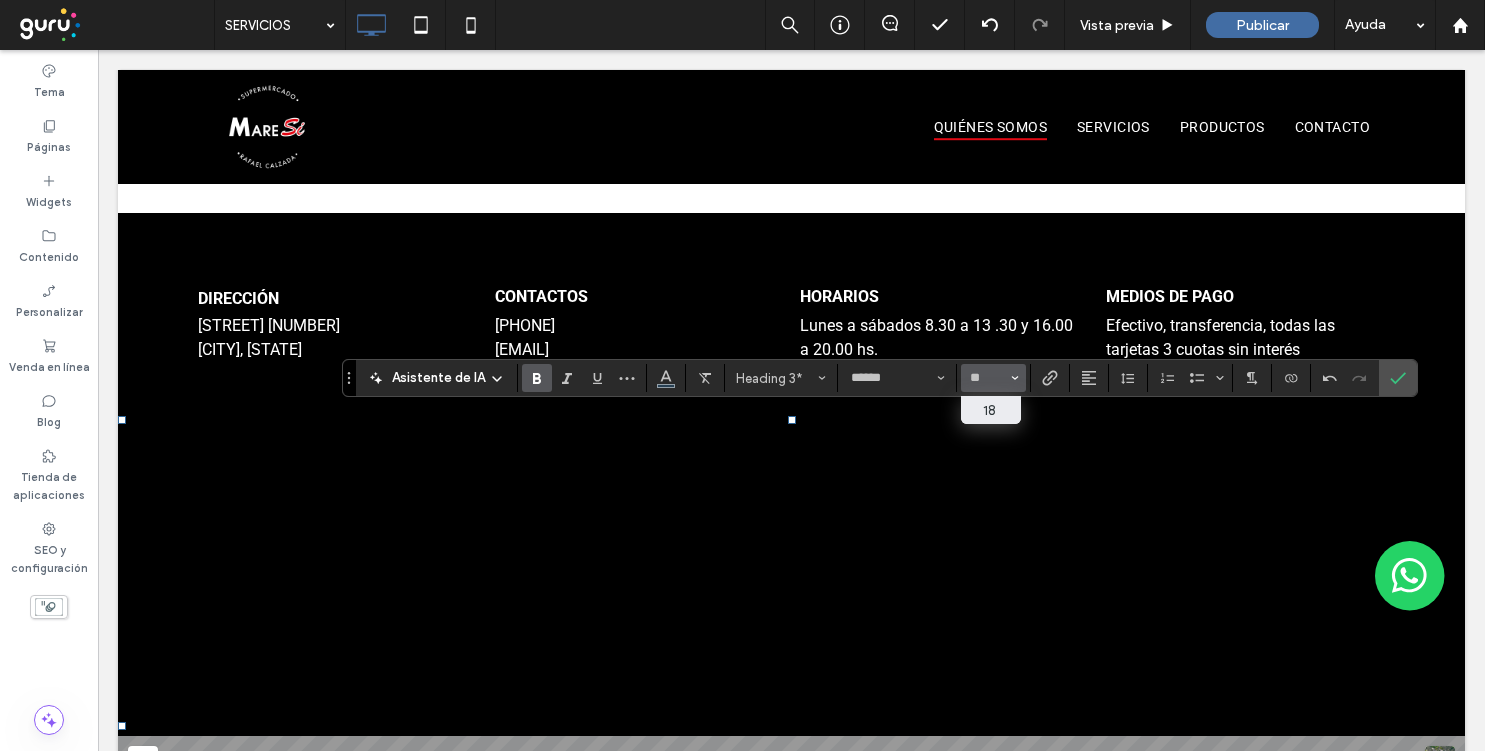 type on "**" 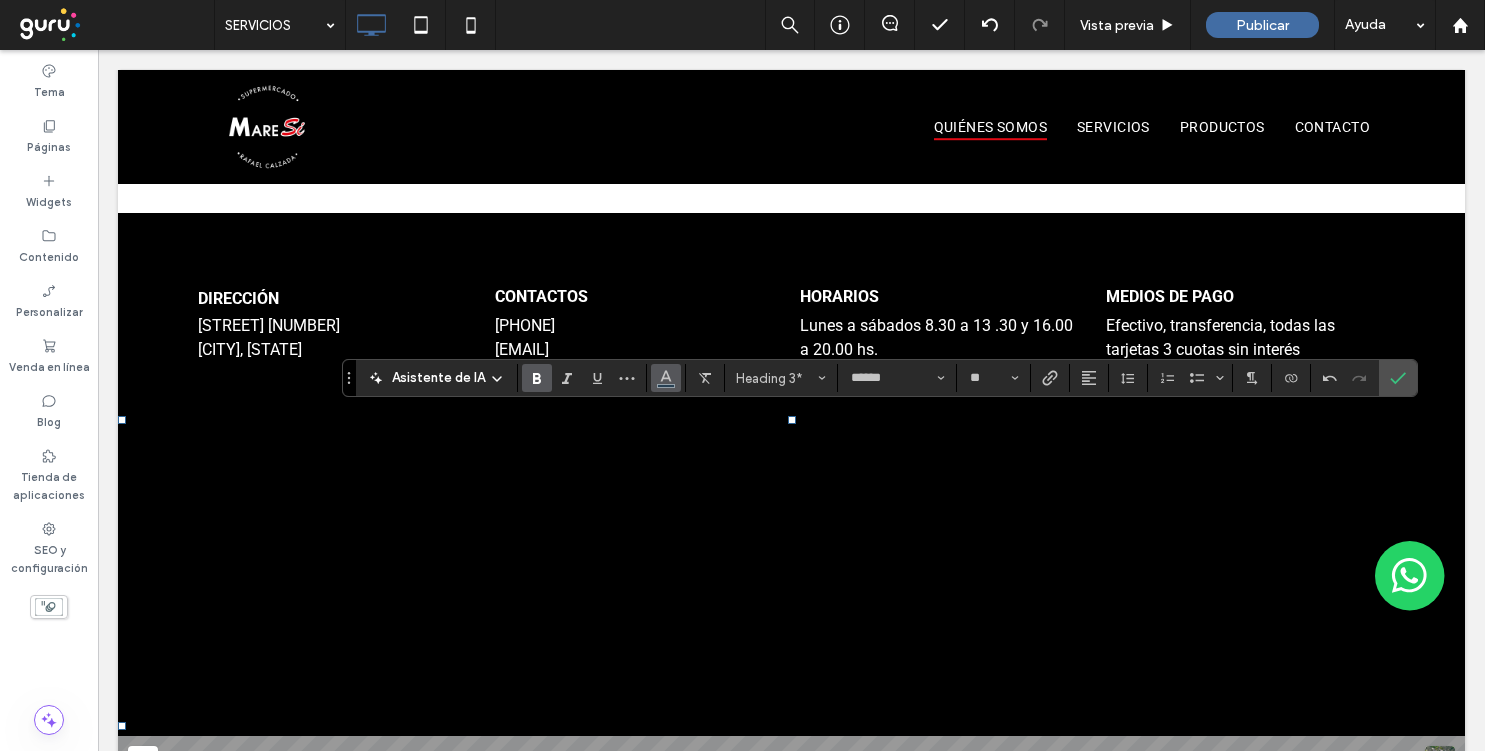 click 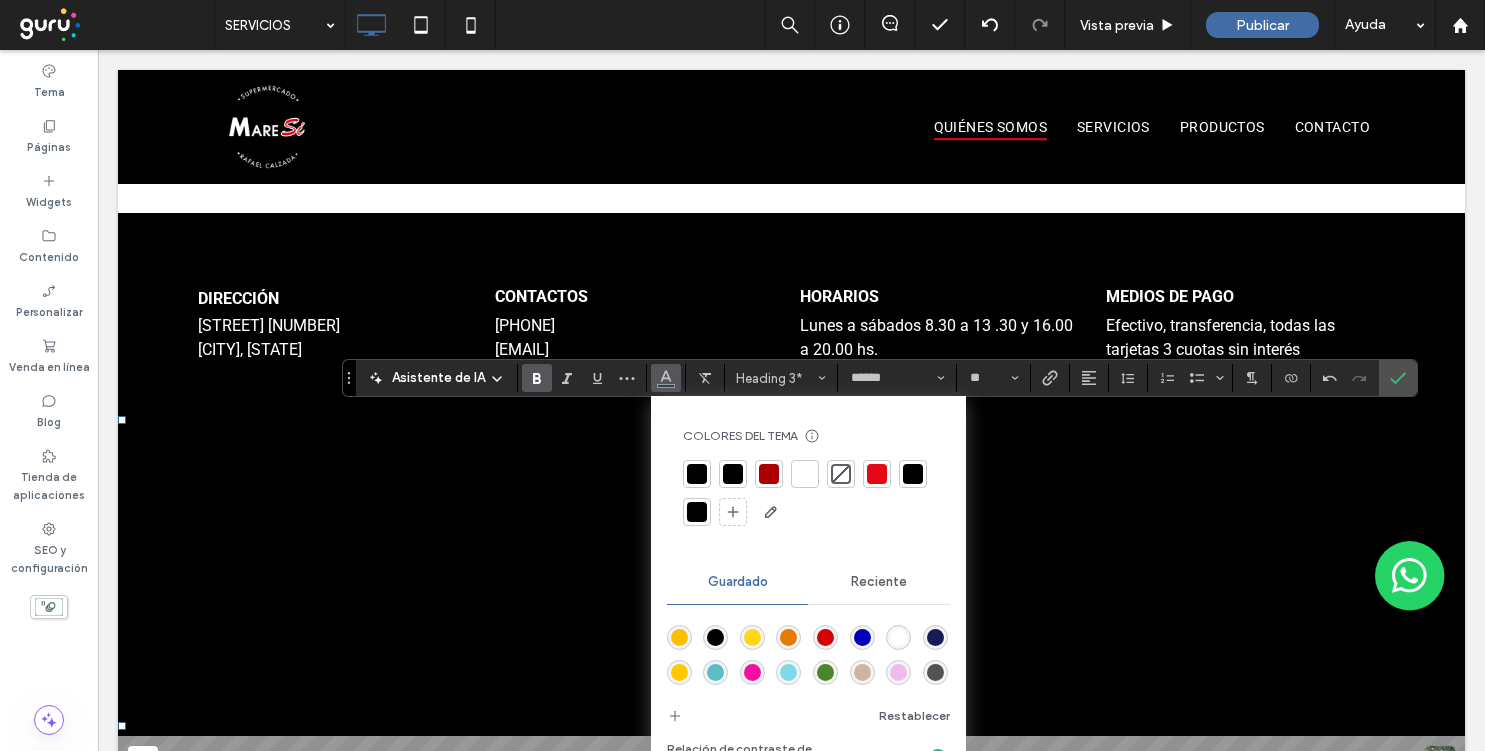 click at bounding box center [697, 474] 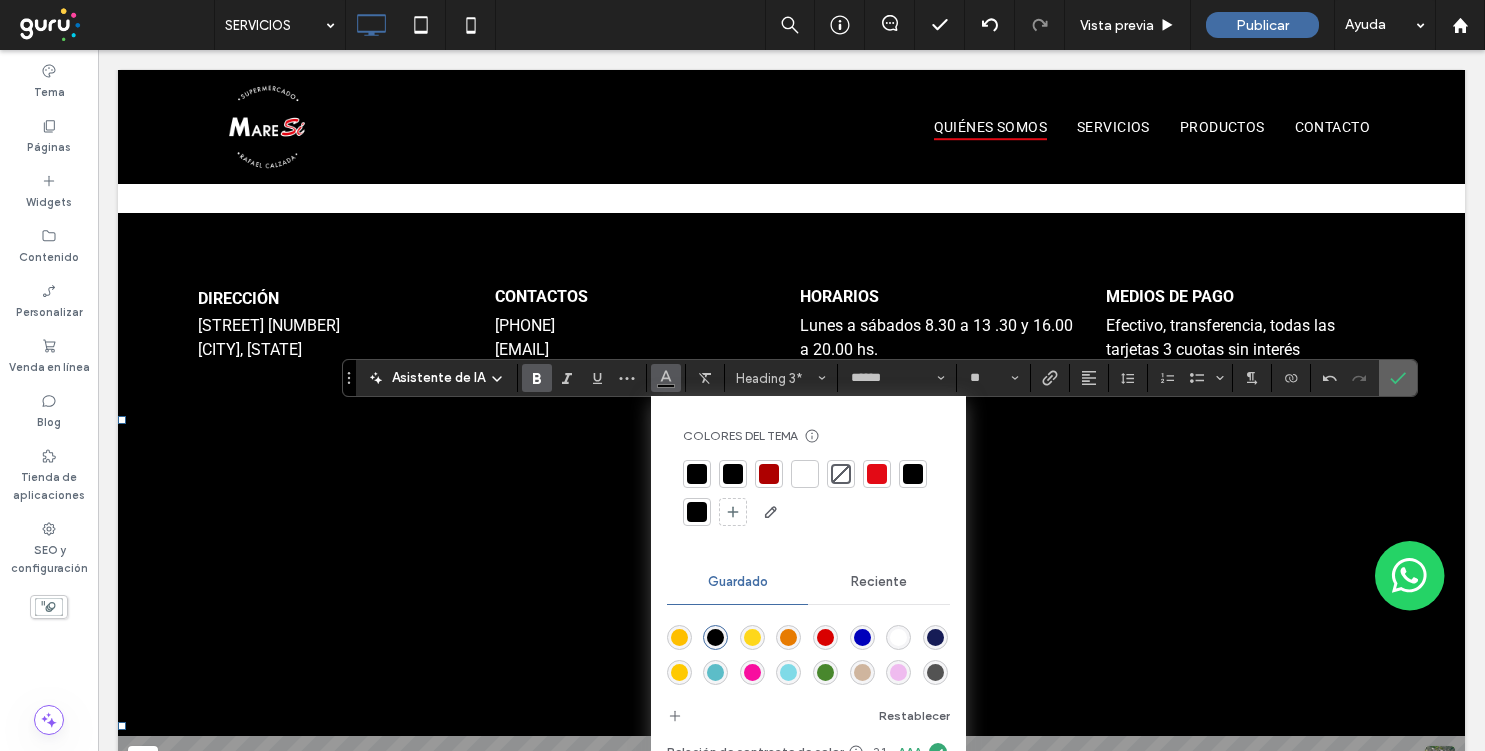 click 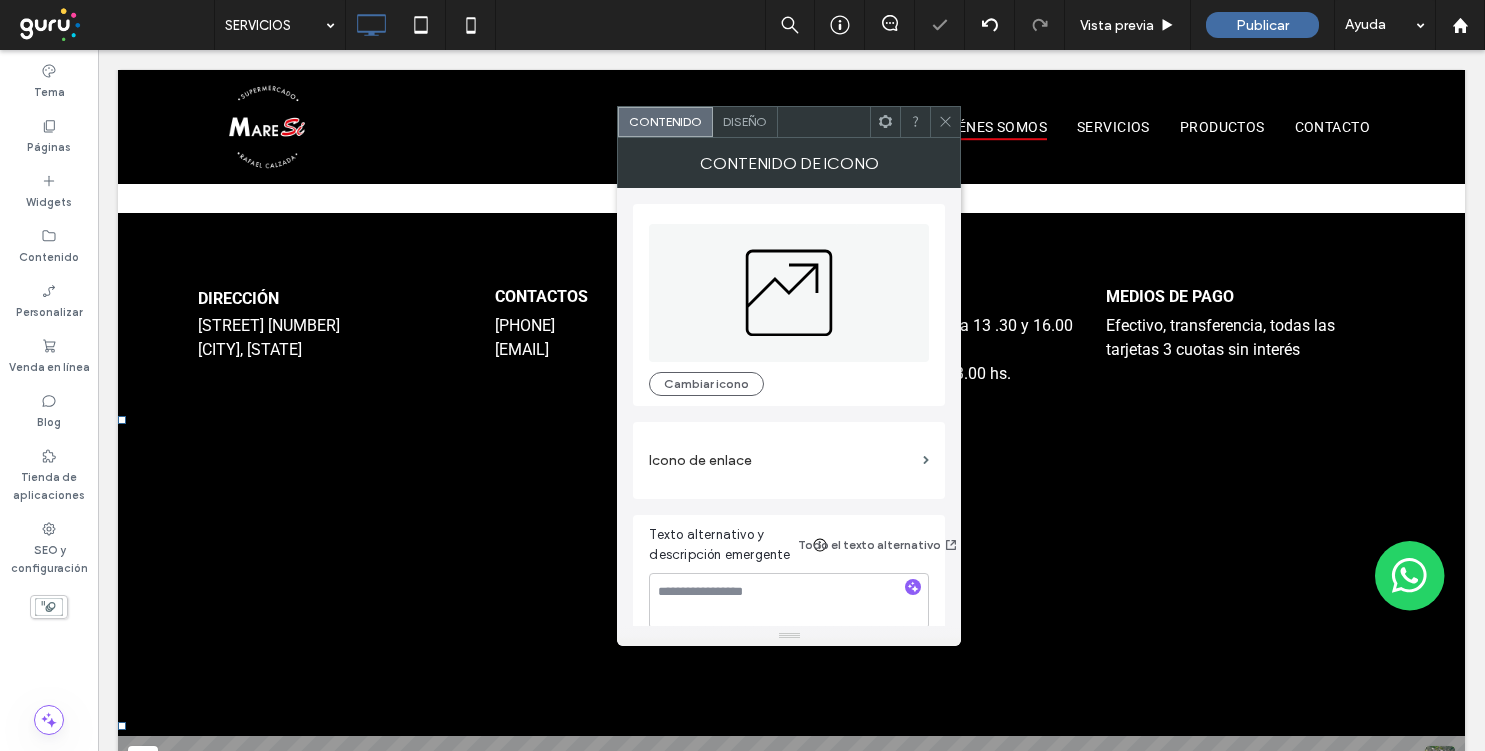 click 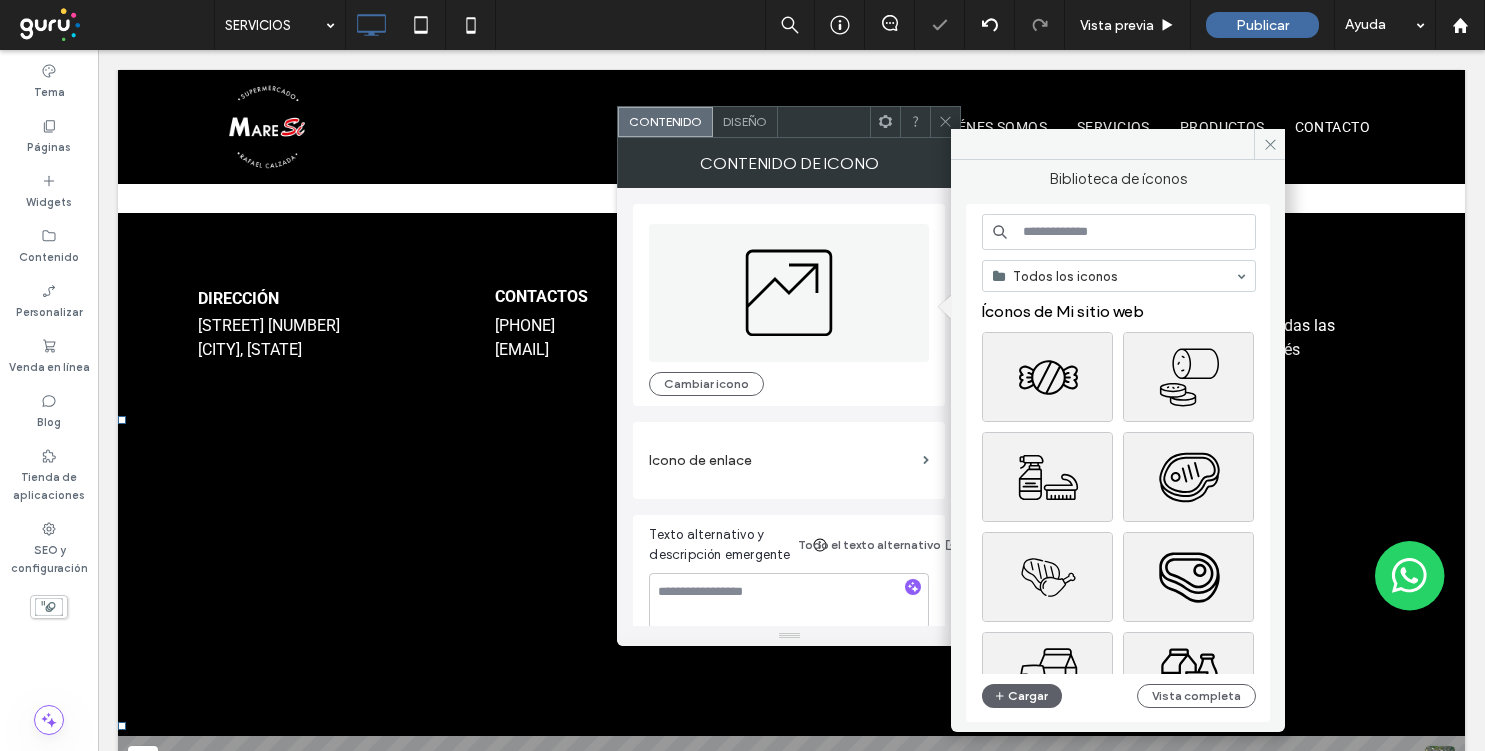 click at bounding box center (1119, 232) 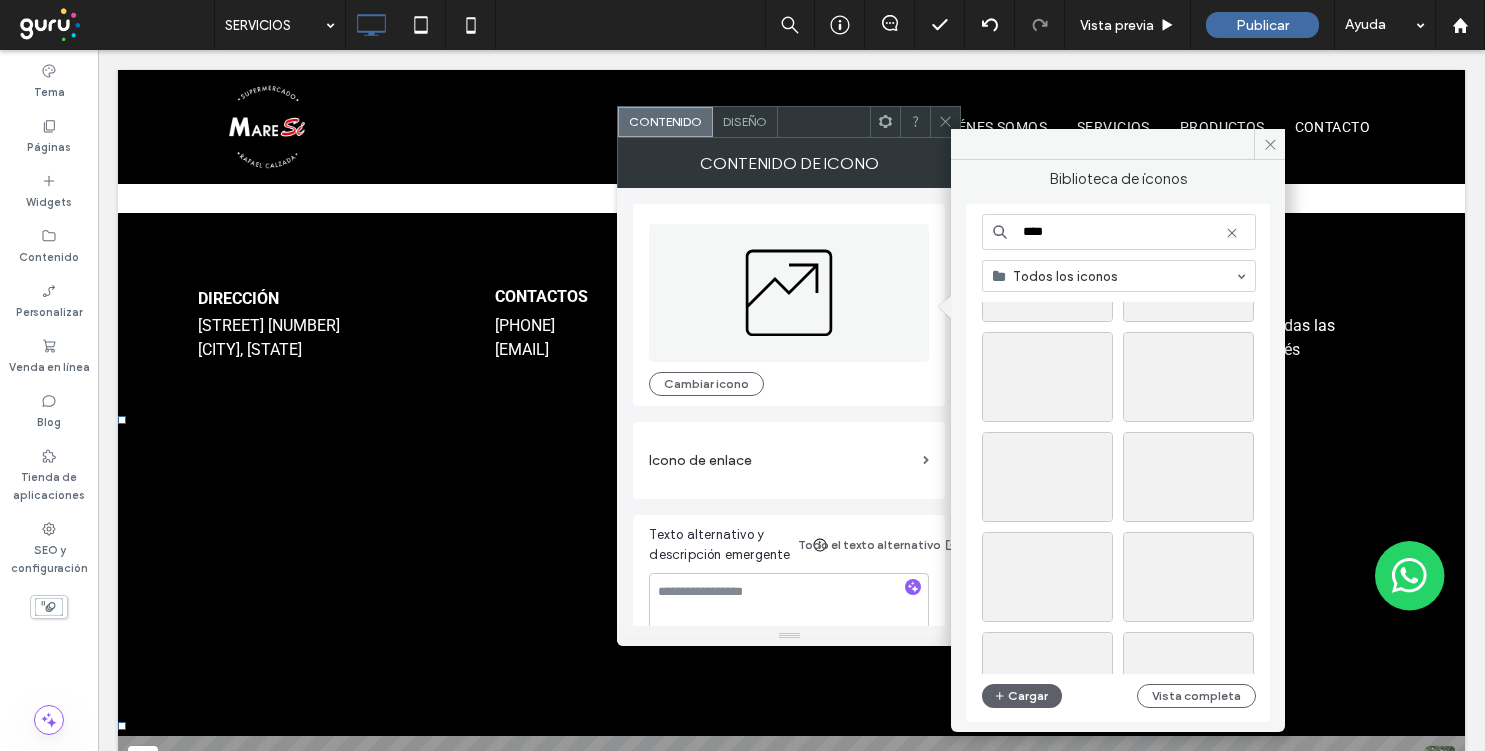 scroll, scrollTop: 1015, scrollLeft: 0, axis: vertical 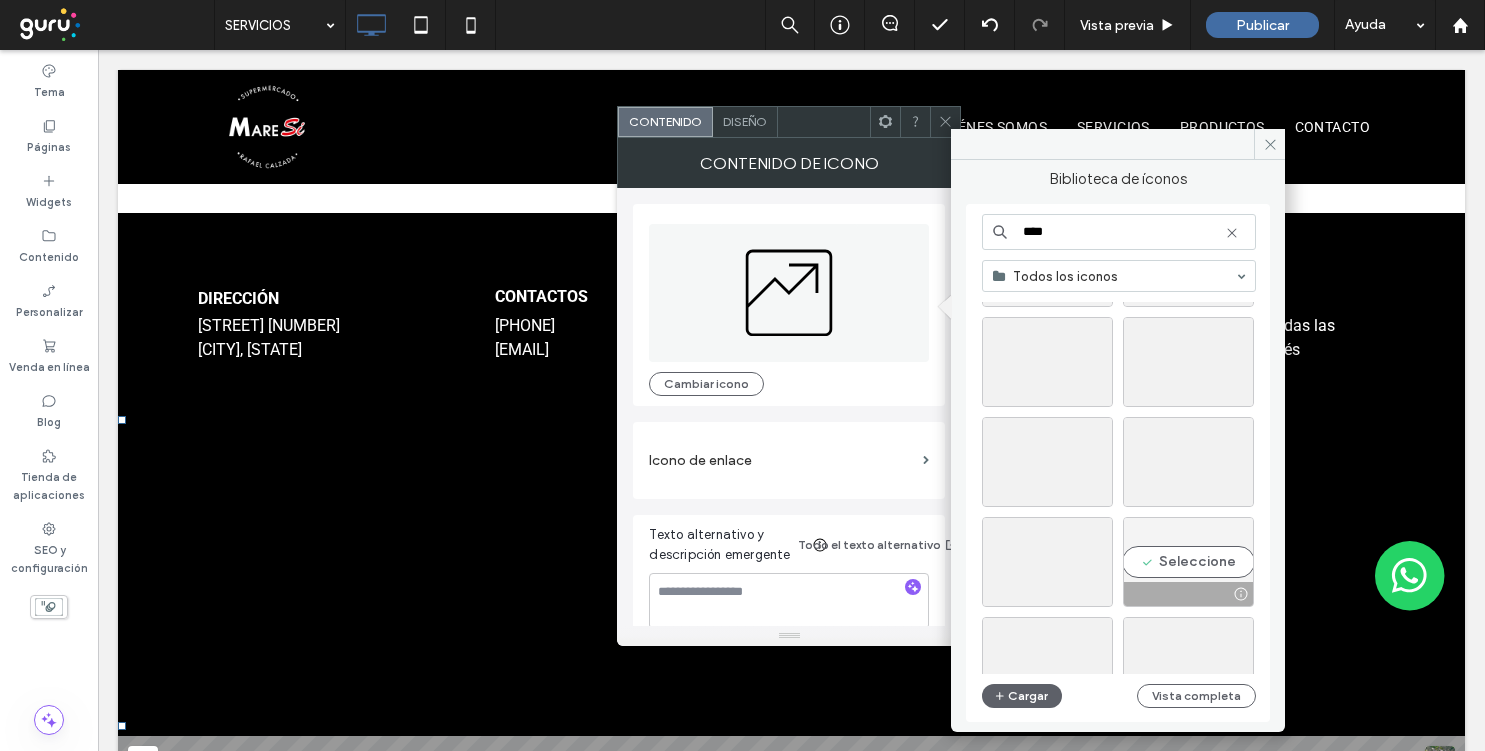 type on "****" 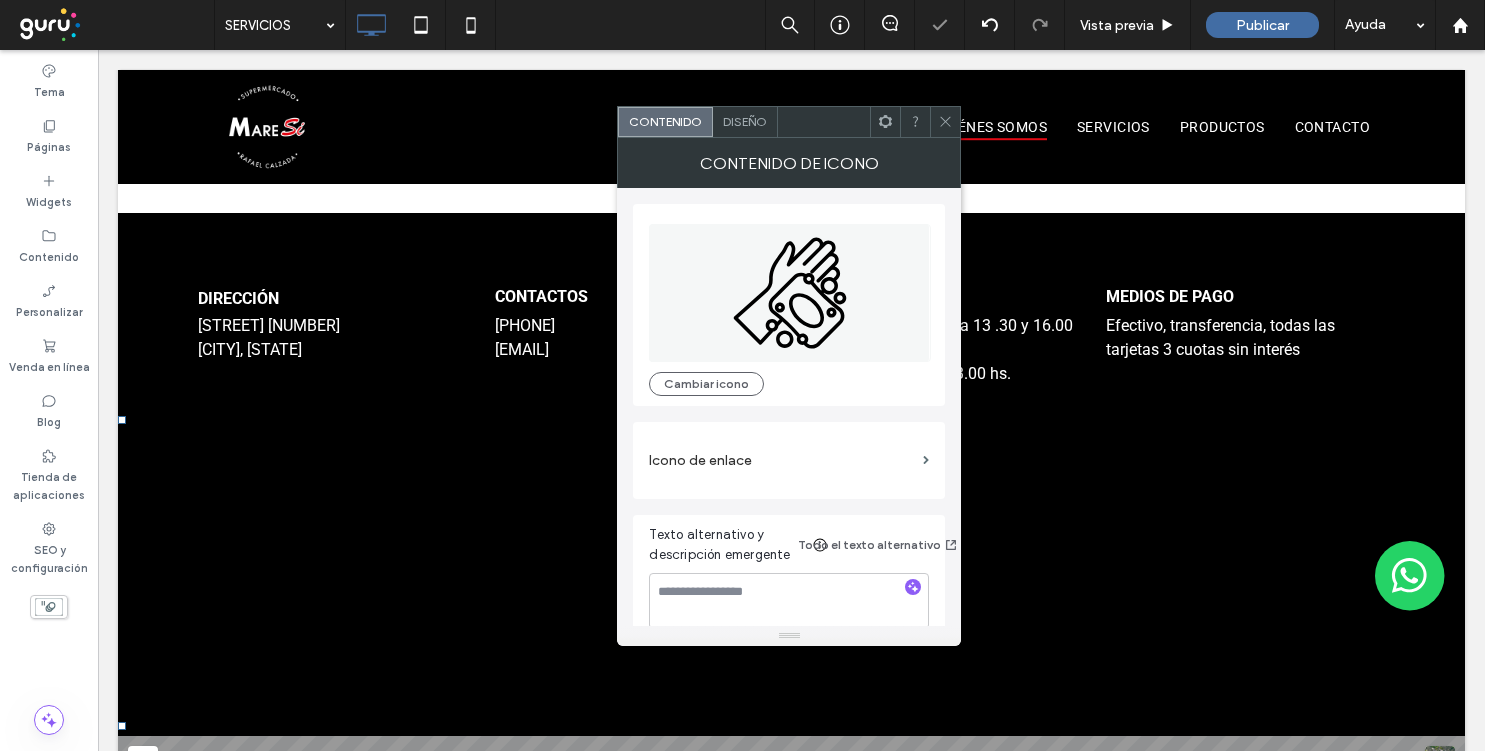 click on "Diseño" at bounding box center (745, 121) 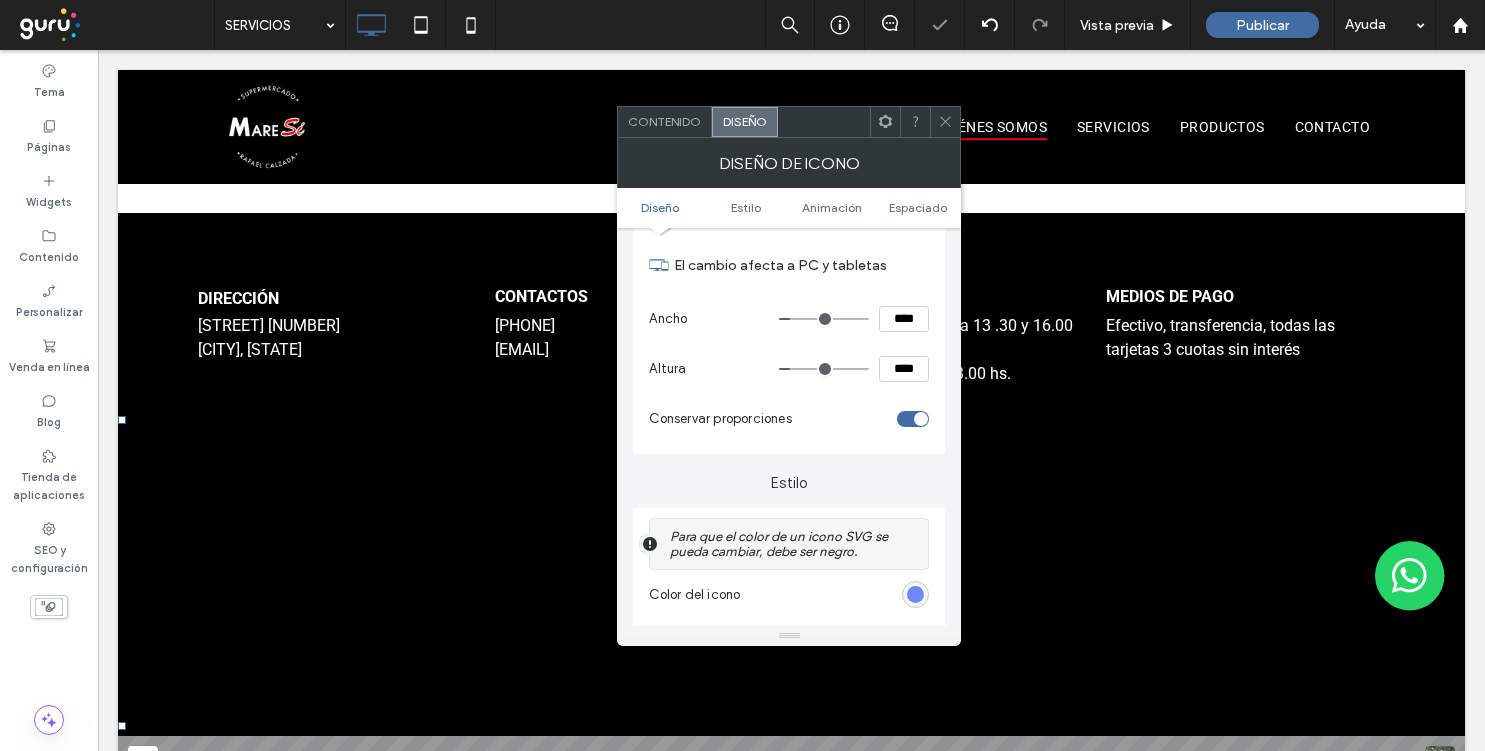 scroll, scrollTop: 370, scrollLeft: 0, axis: vertical 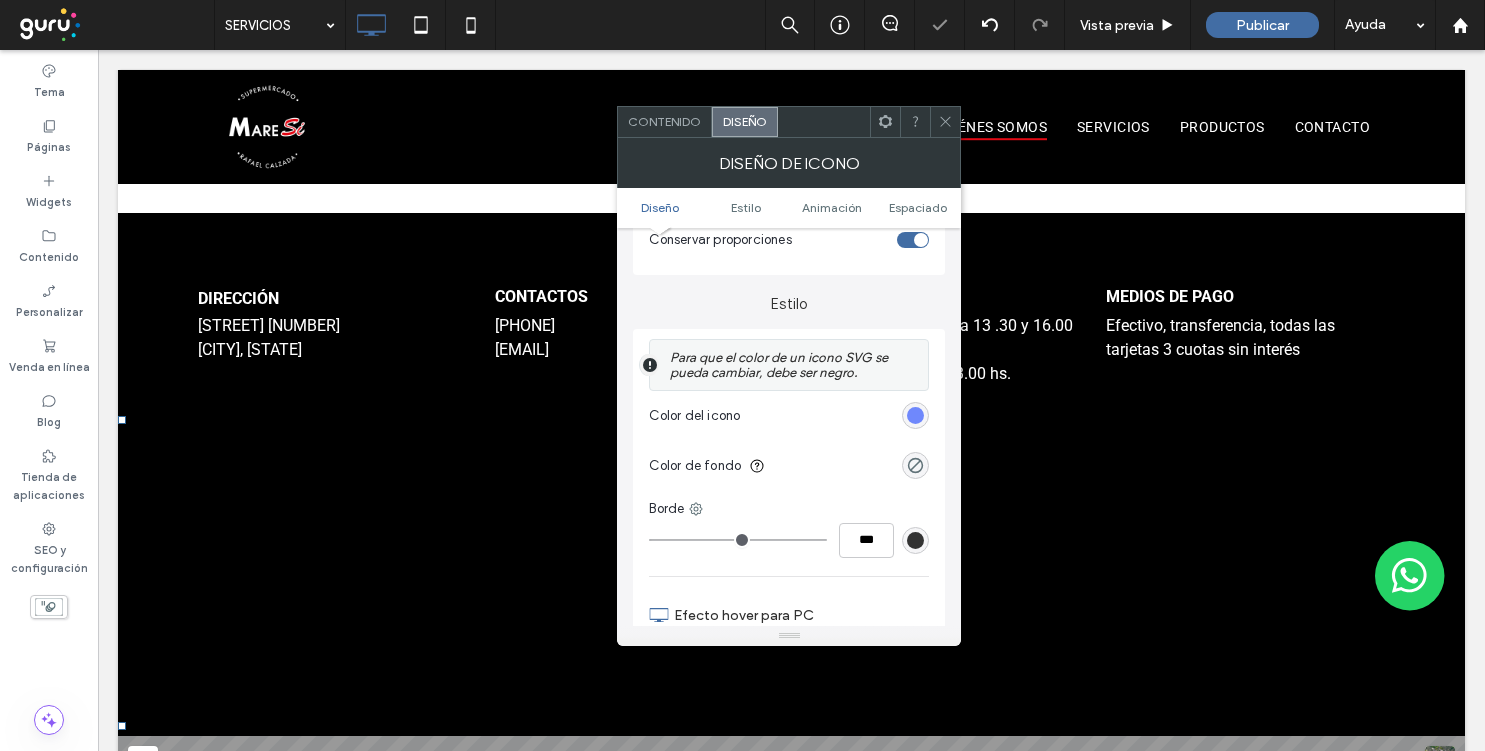 click at bounding box center [915, 415] 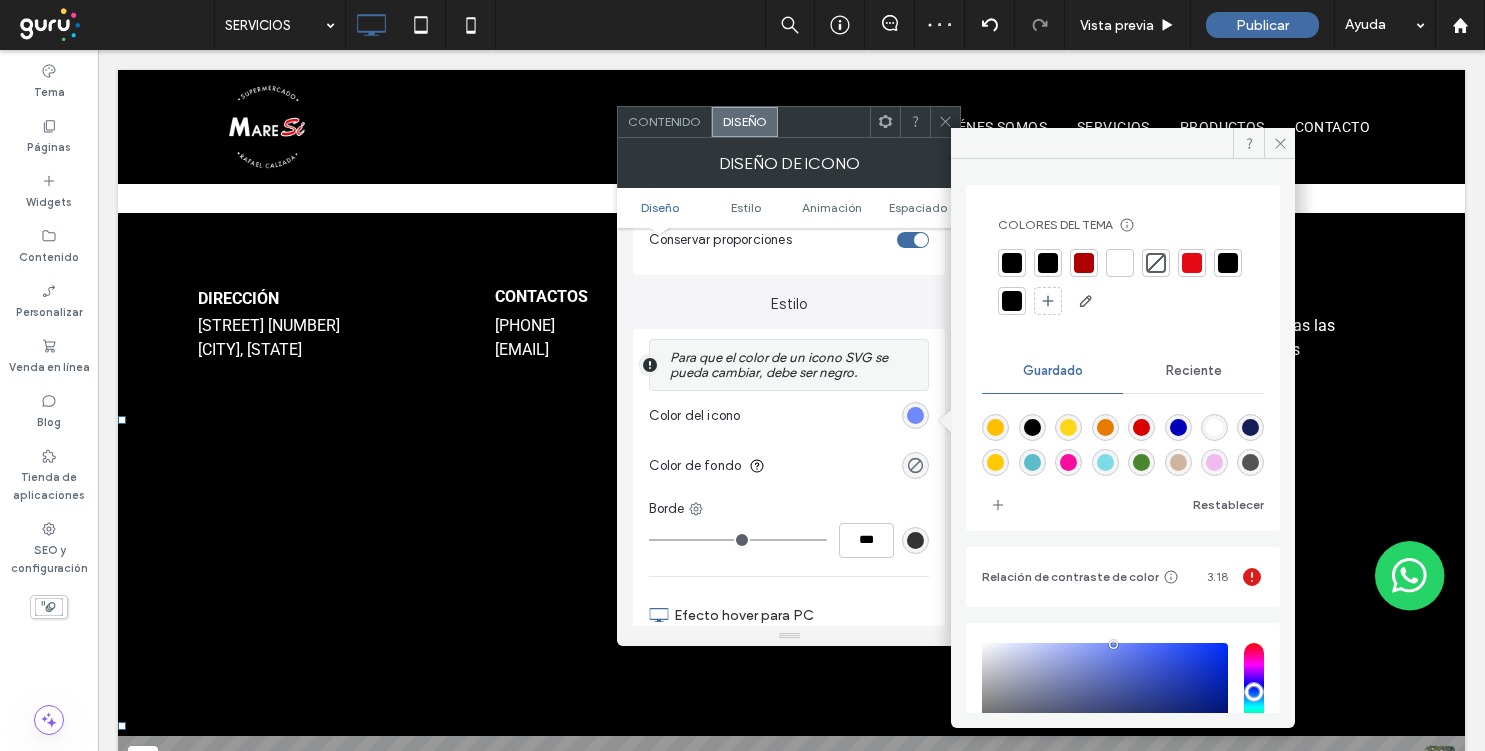 click at bounding box center [1192, 263] 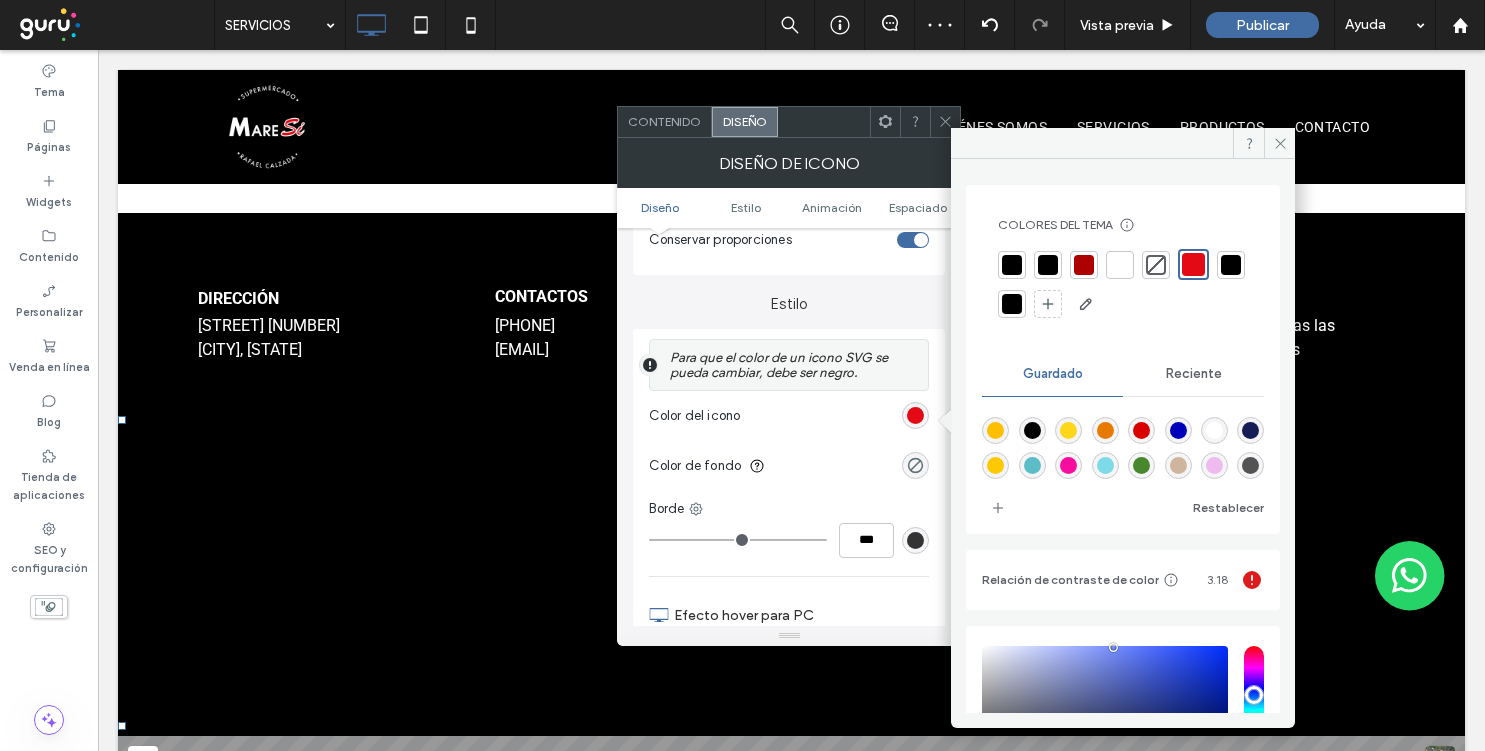 click at bounding box center [945, 122] 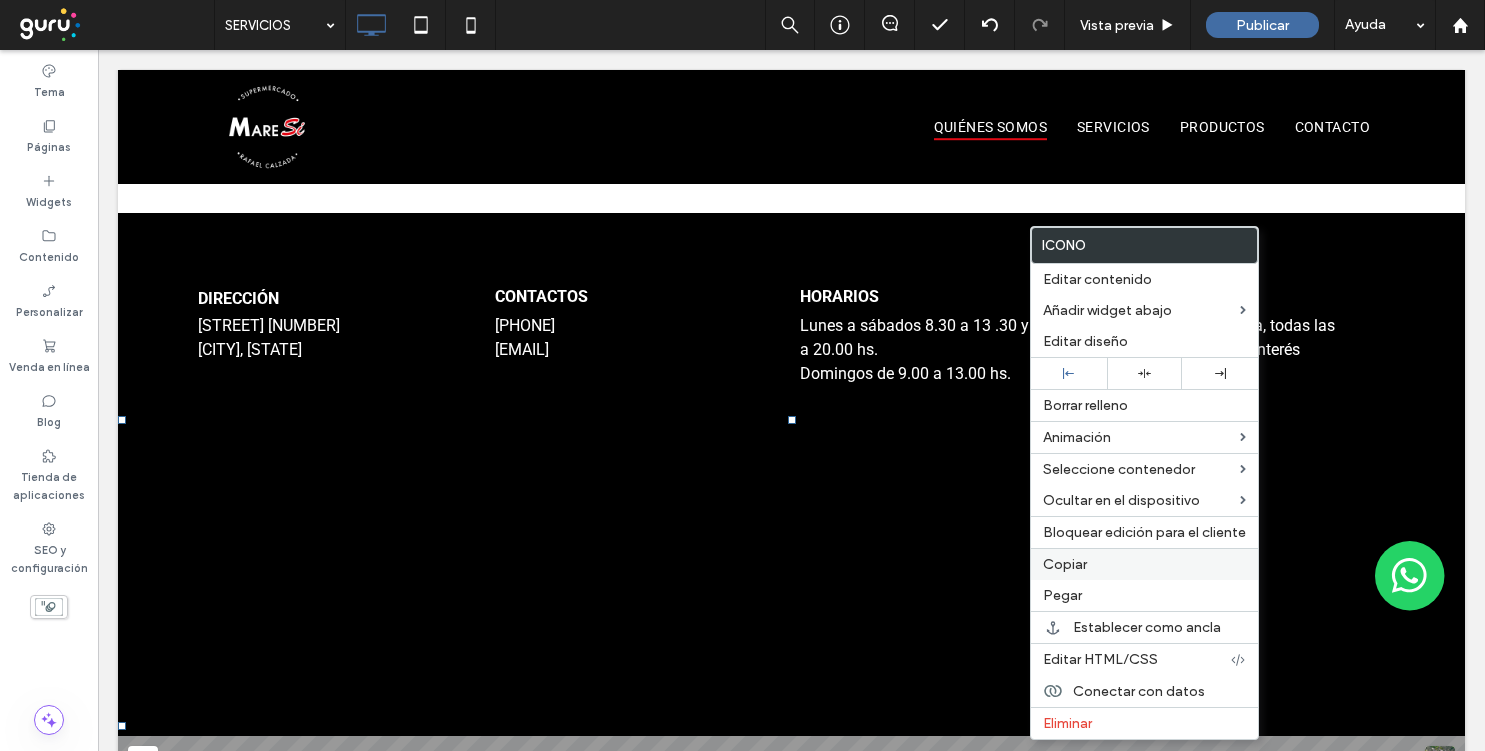 click on "Copiar" at bounding box center [1065, 564] 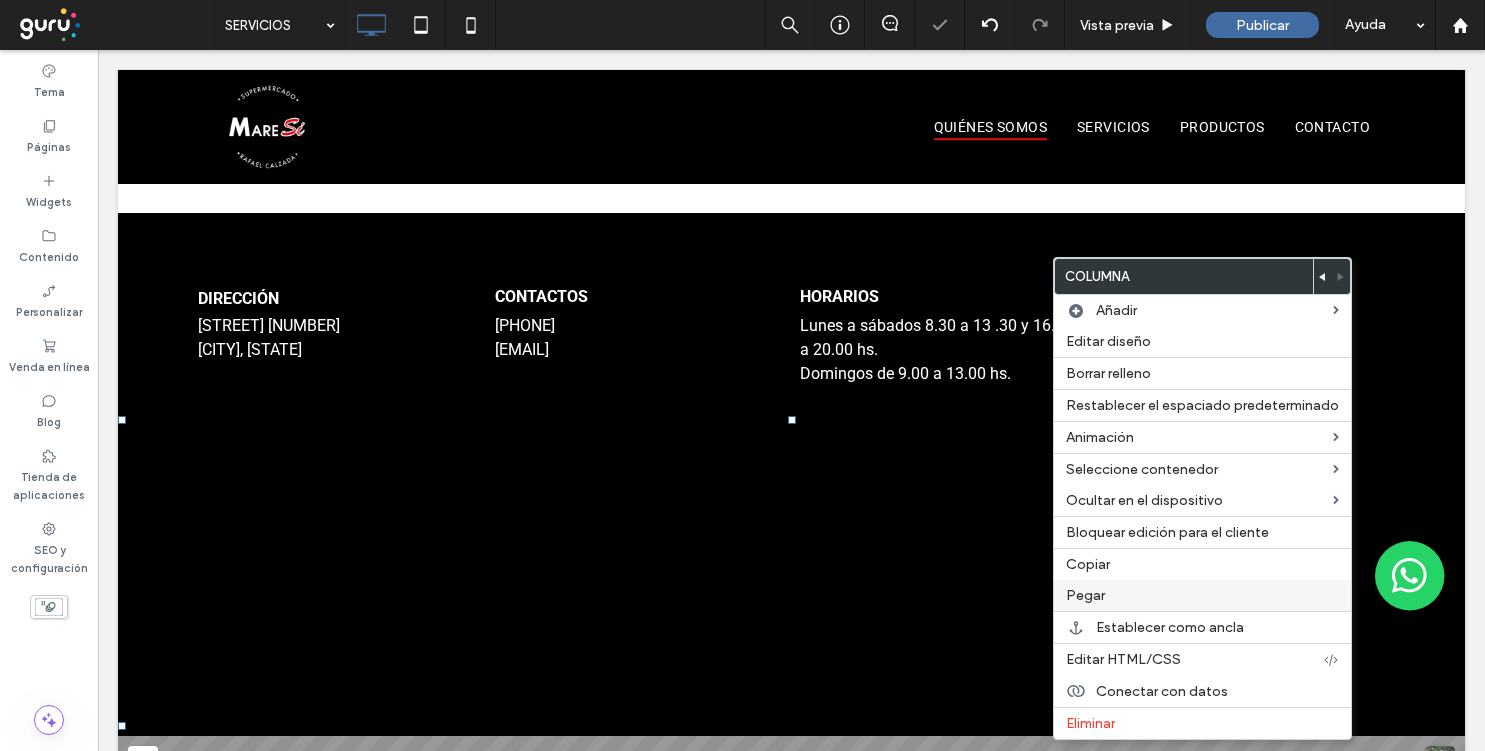 click on "Pegar" at bounding box center [1085, 595] 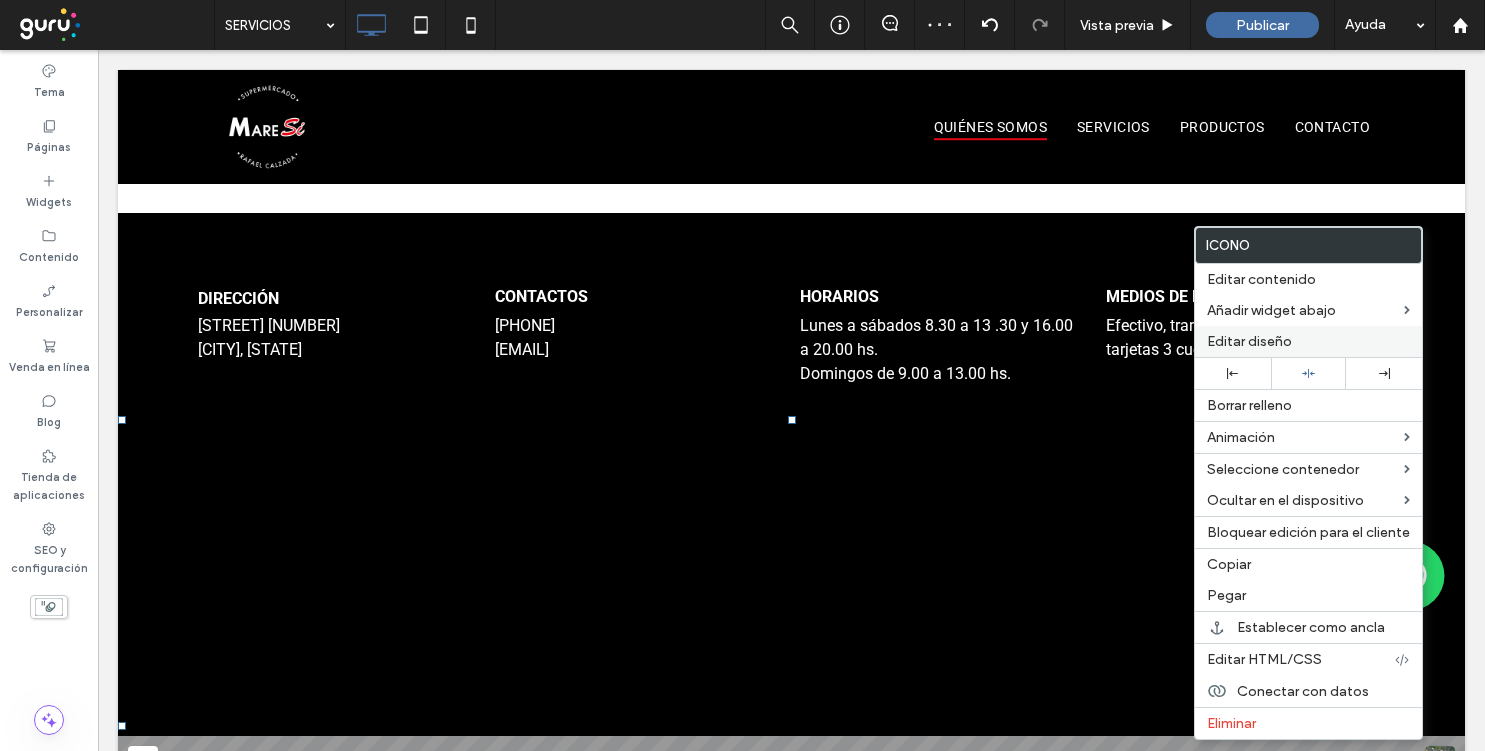 click on "Editar diseño" at bounding box center (1308, 341) 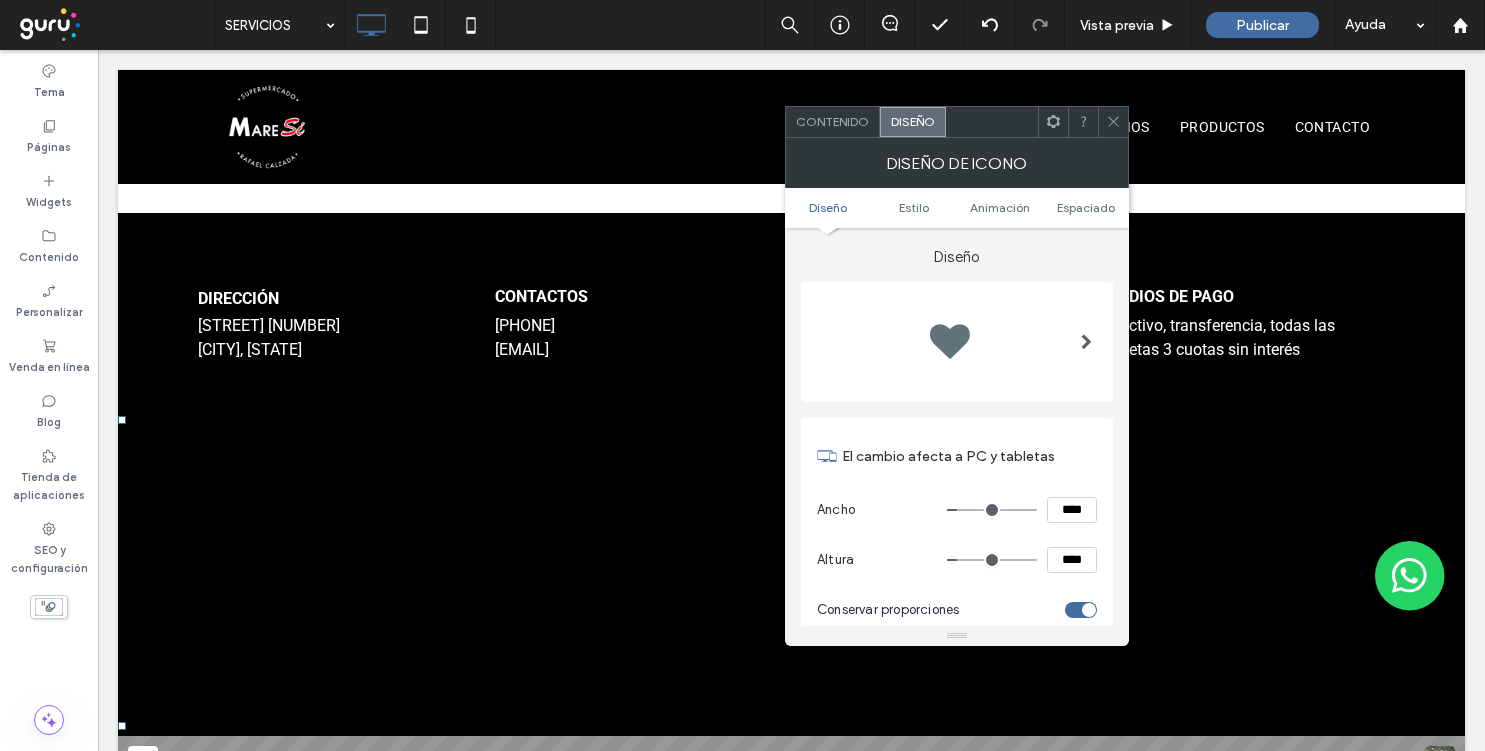 click on "Contenido" at bounding box center (832, 121) 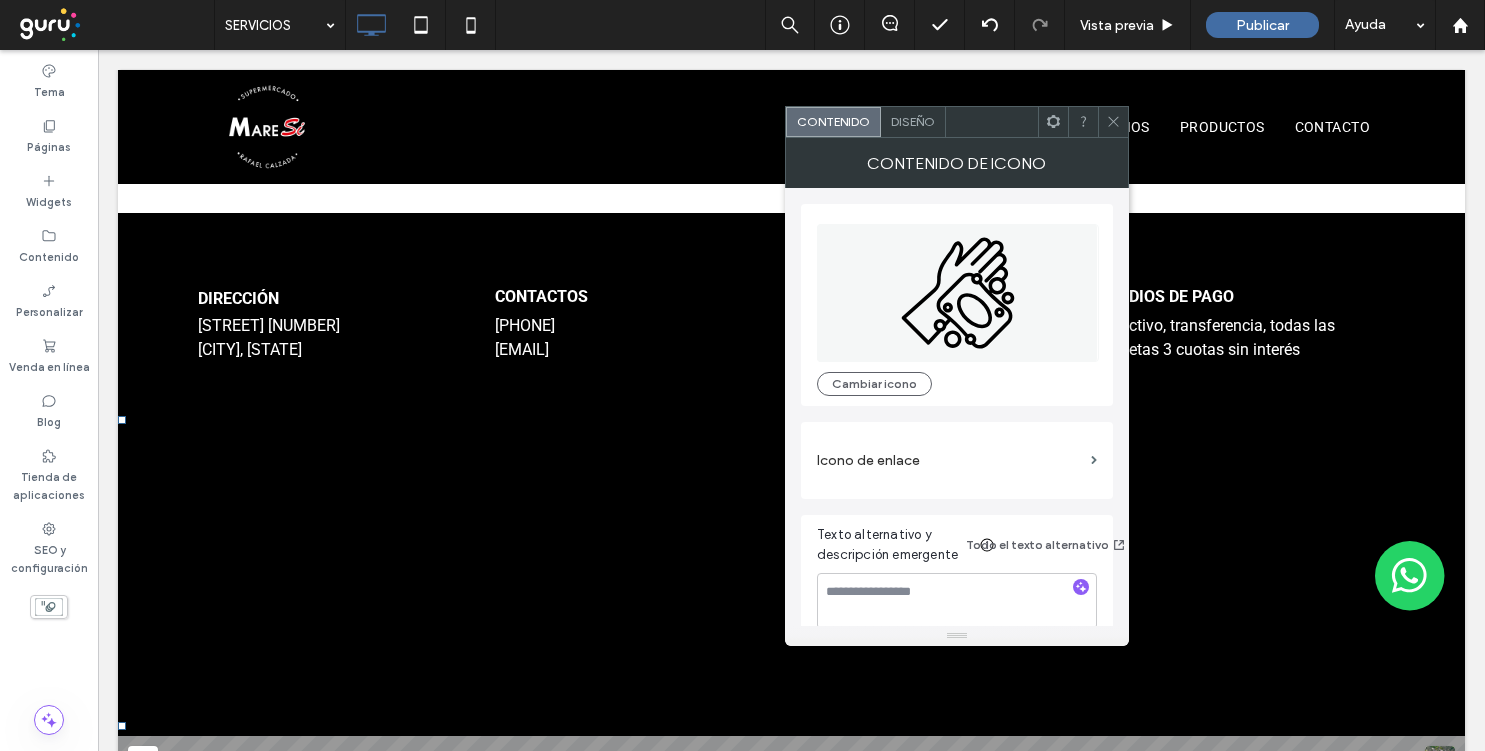 click 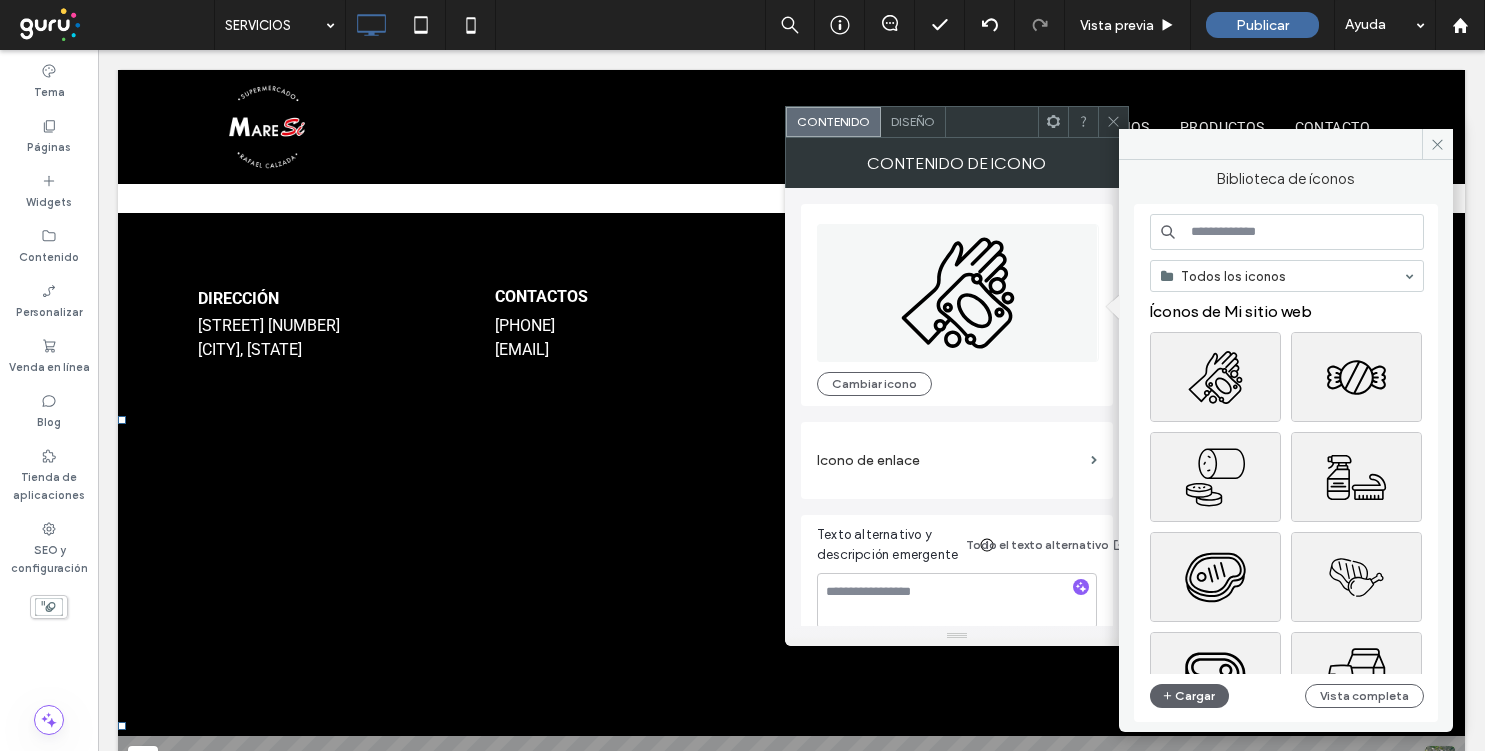 click at bounding box center (1287, 232) 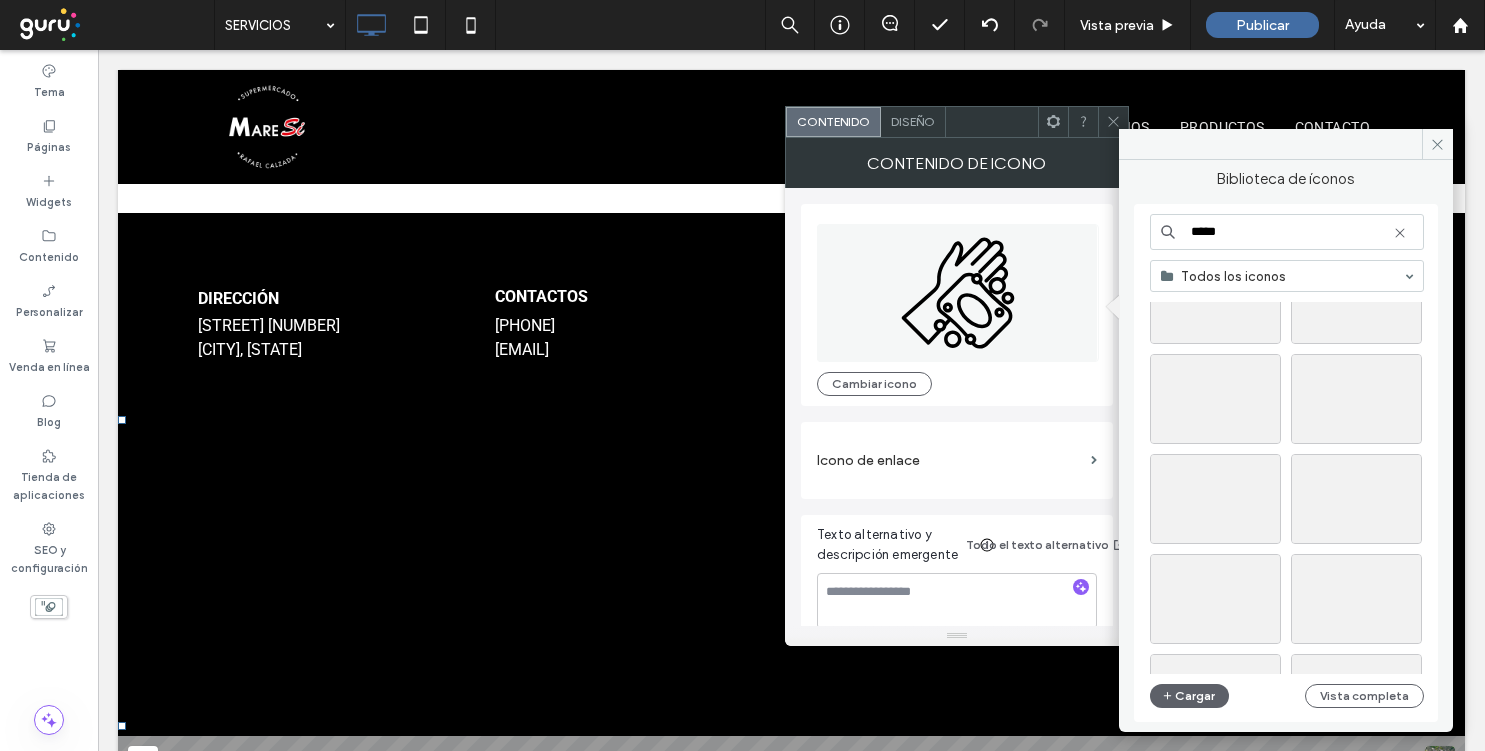 scroll, scrollTop: 1579, scrollLeft: 0, axis: vertical 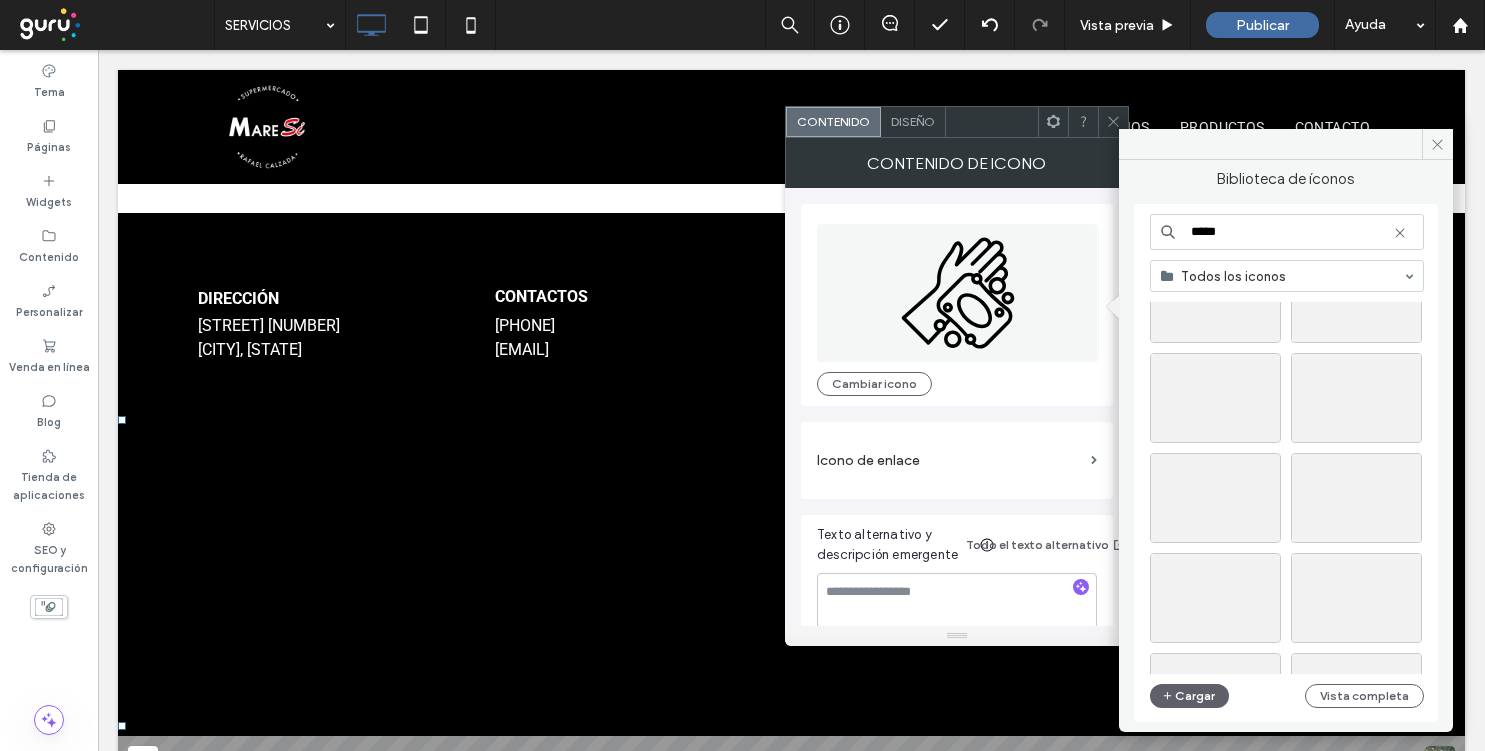 click on "*****" at bounding box center [1287, 232] 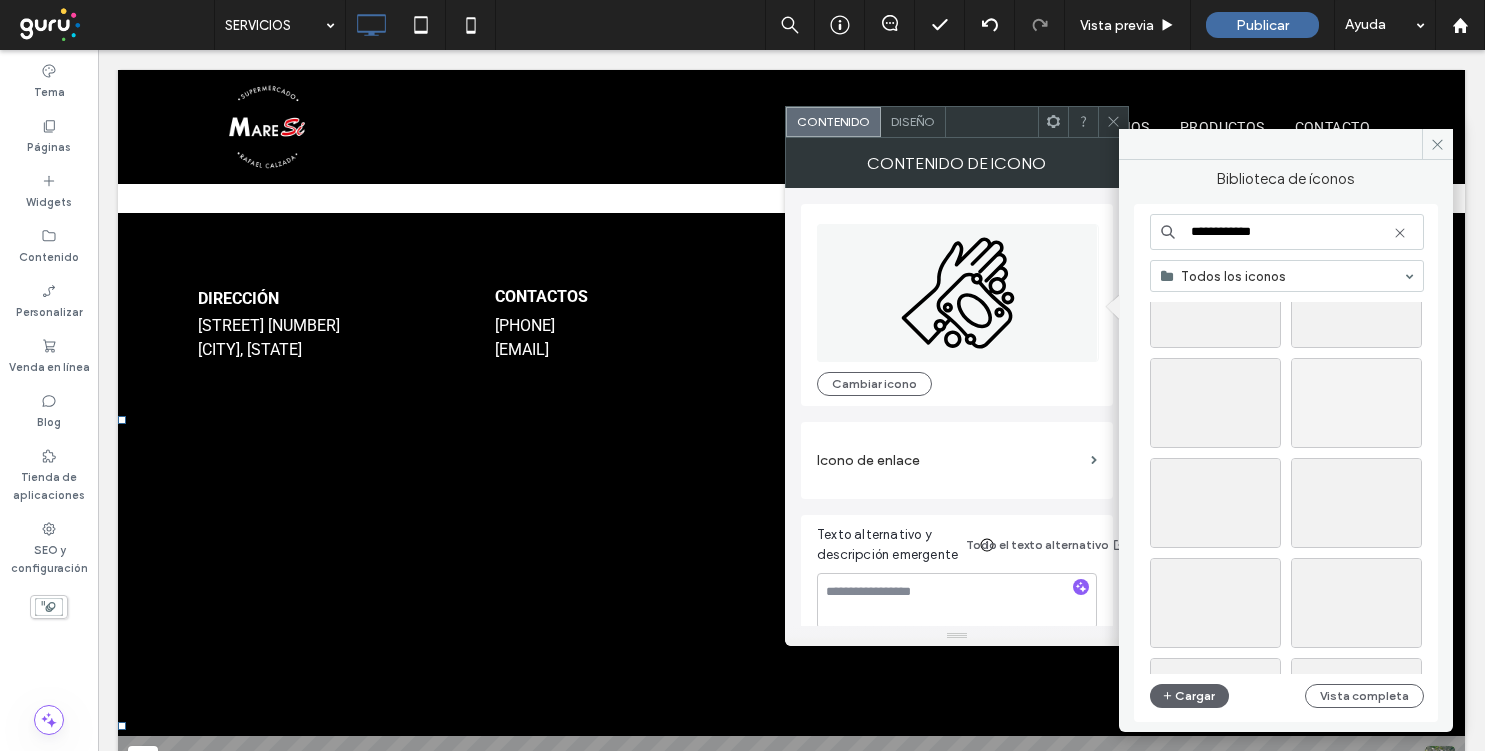 scroll, scrollTop: 775, scrollLeft: 0, axis: vertical 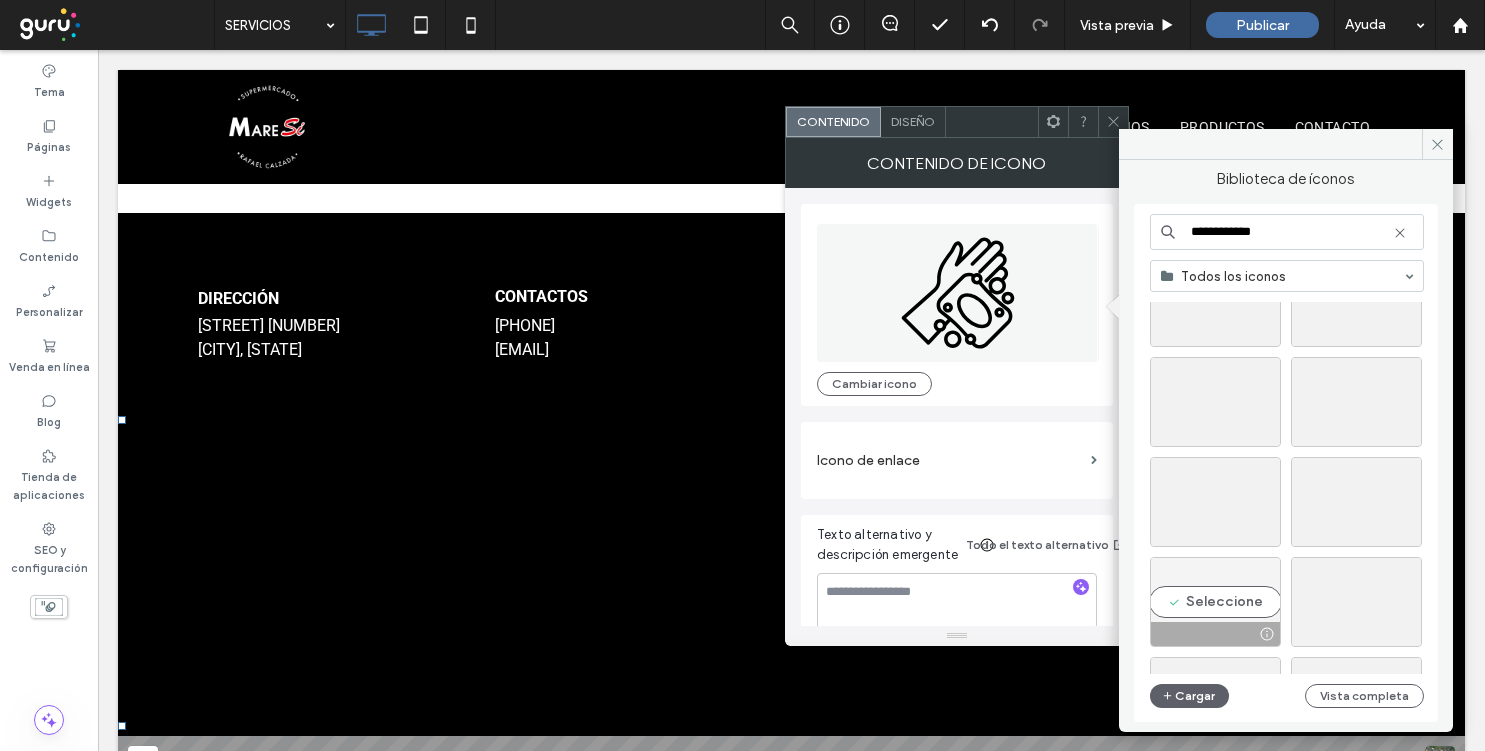 type on "**********" 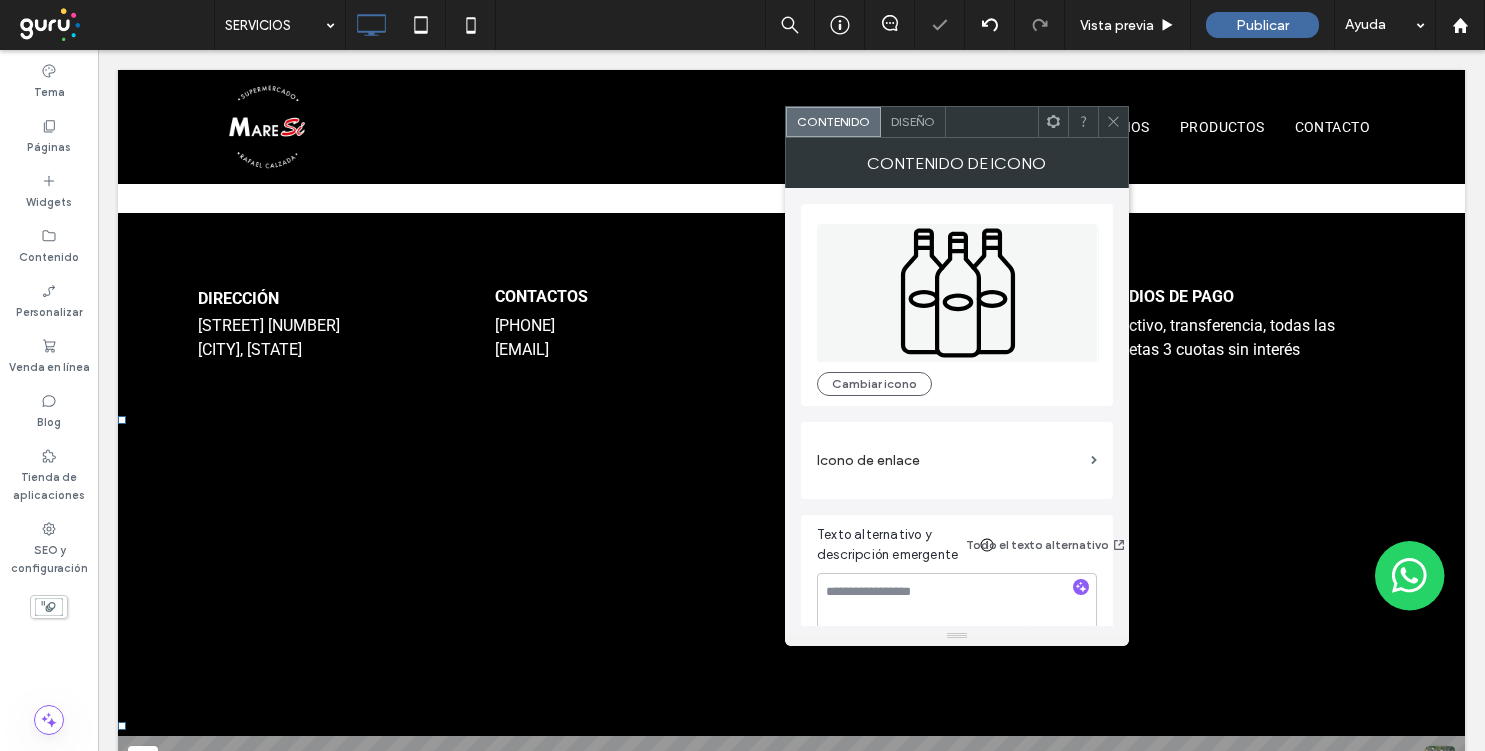 click 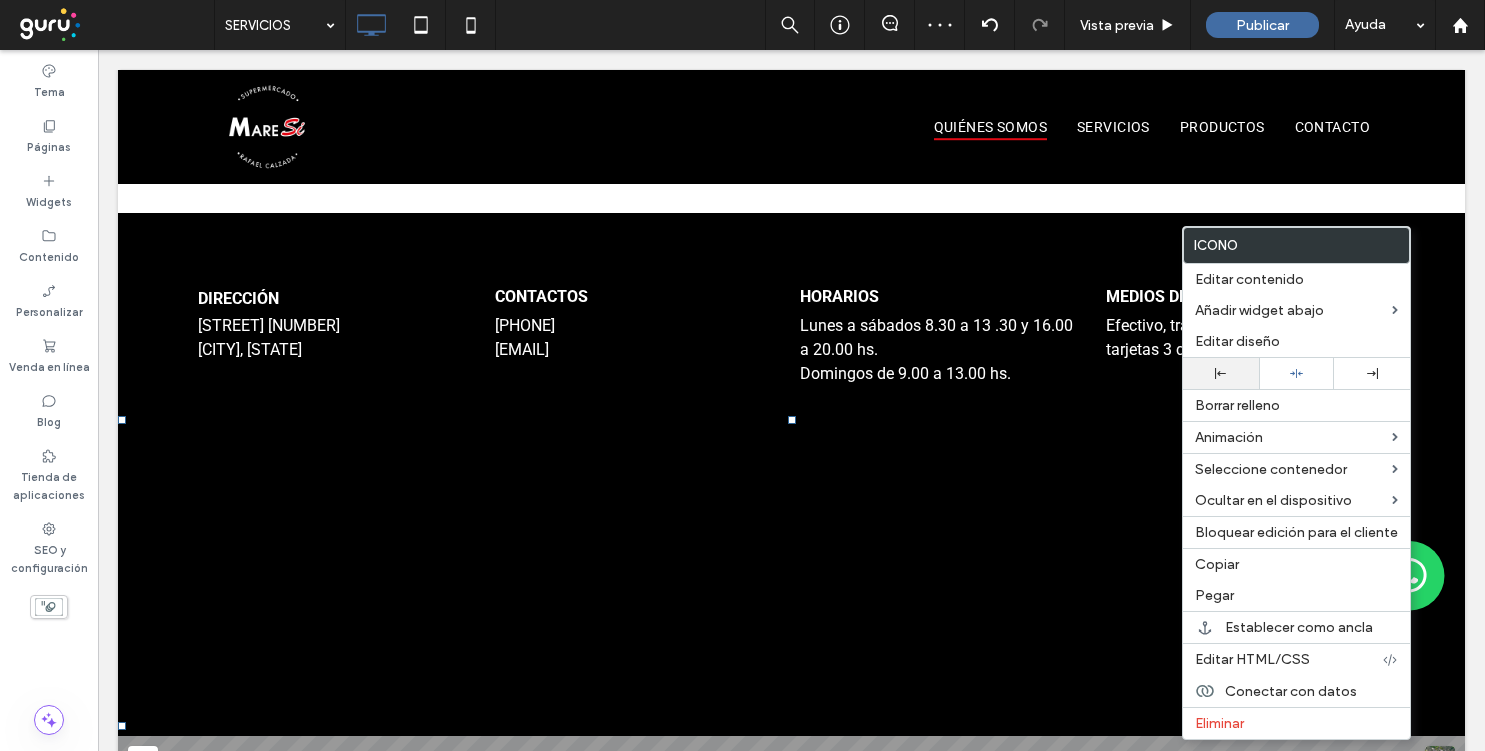 click at bounding box center [1221, 373] 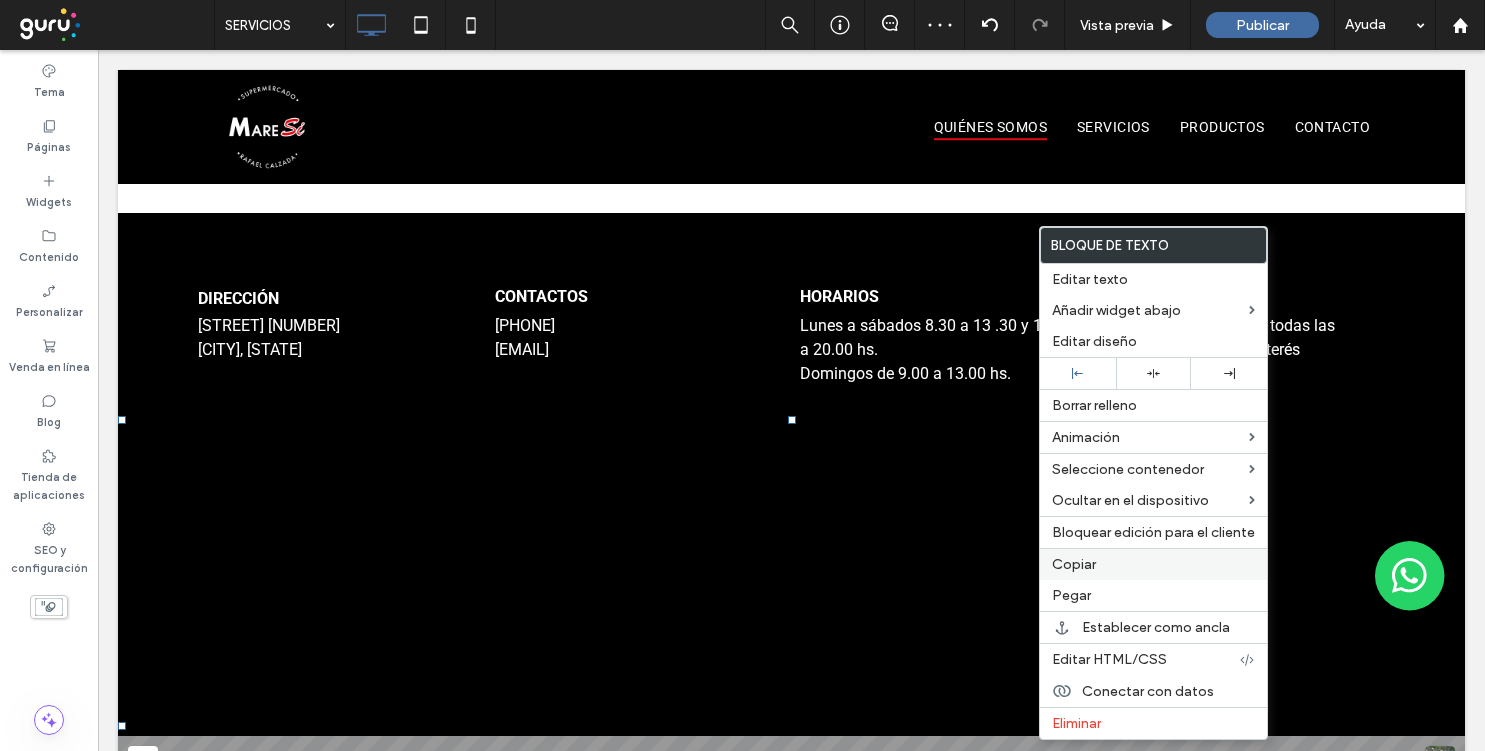 click on "Copiar" at bounding box center (1153, 564) 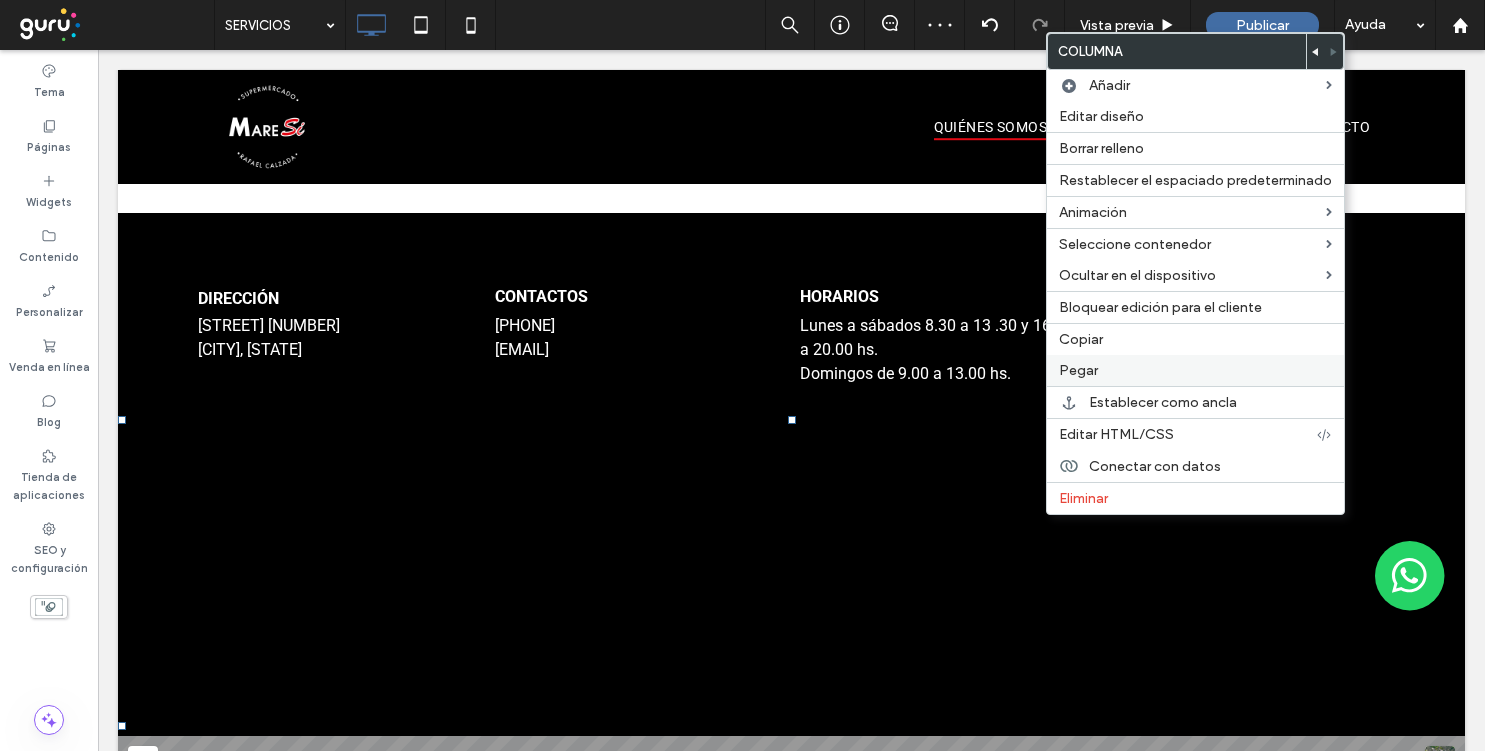 click on "Pegar" at bounding box center [1195, 370] 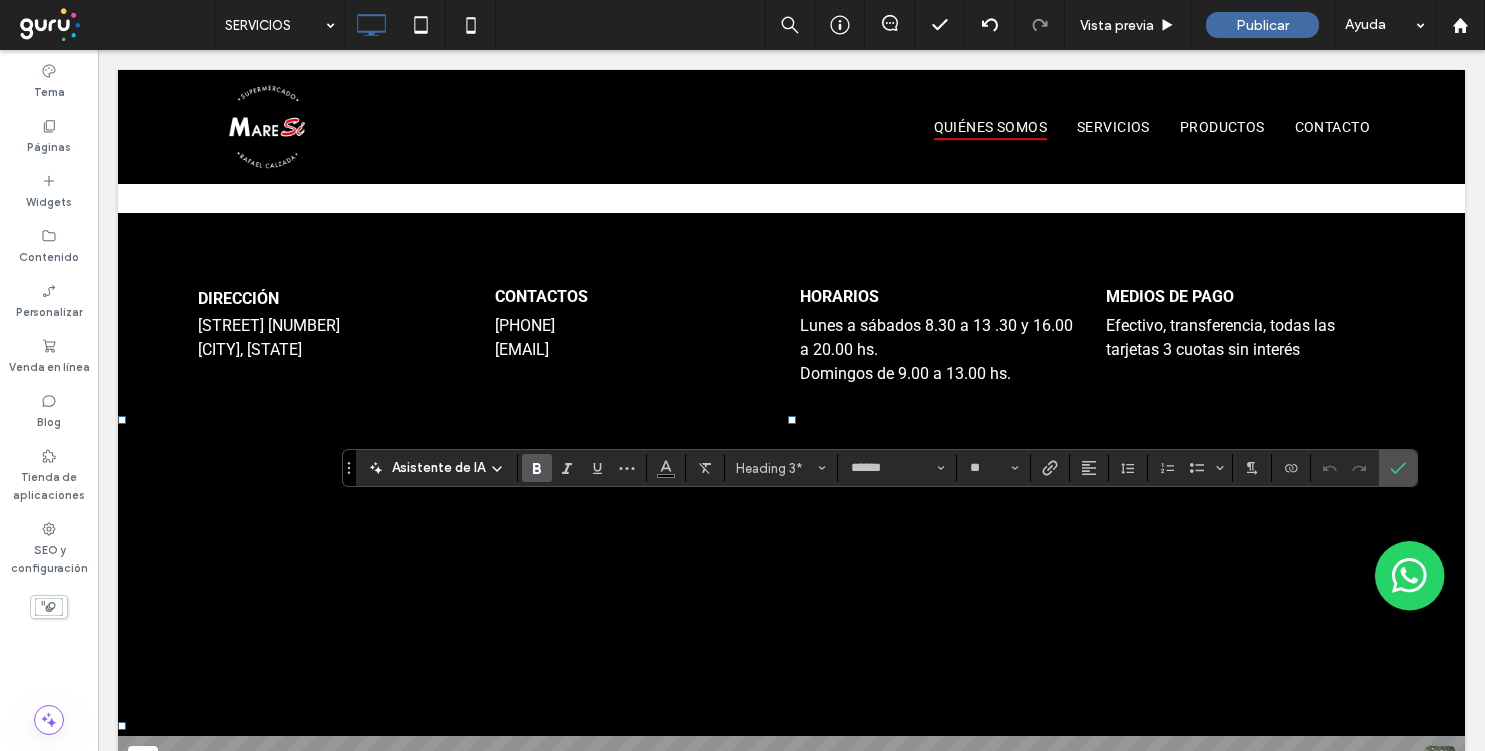 type on "**" 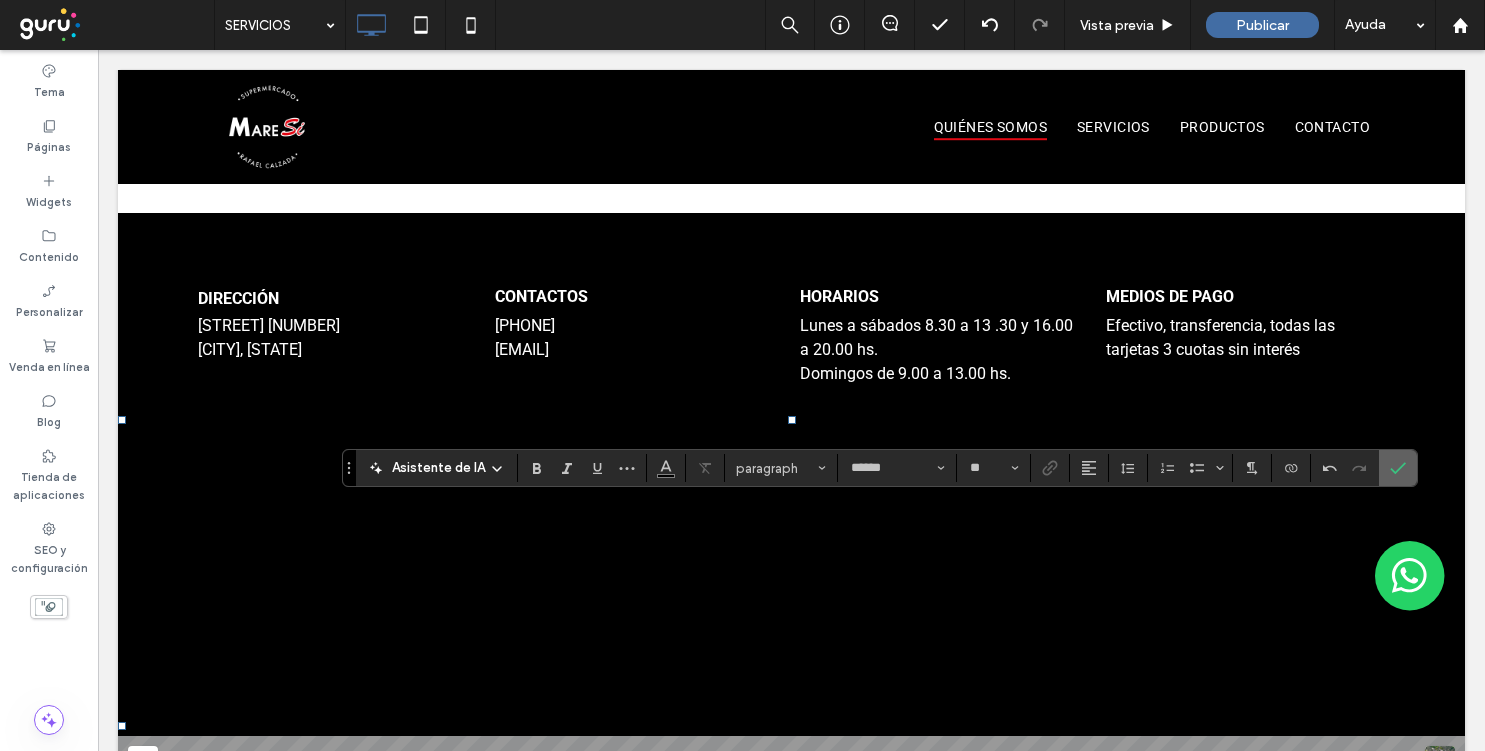 click 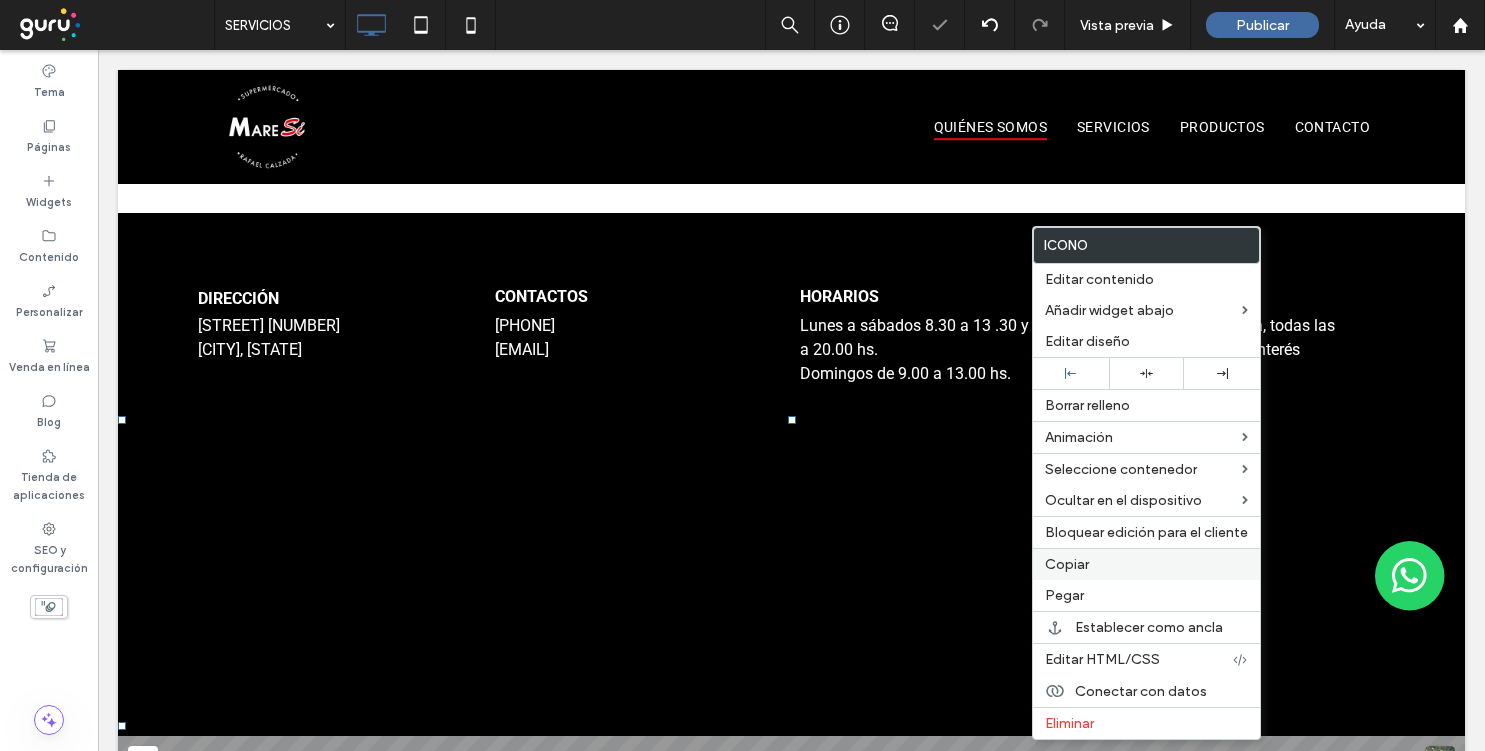 click on "Copiar" at bounding box center [1146, 564] 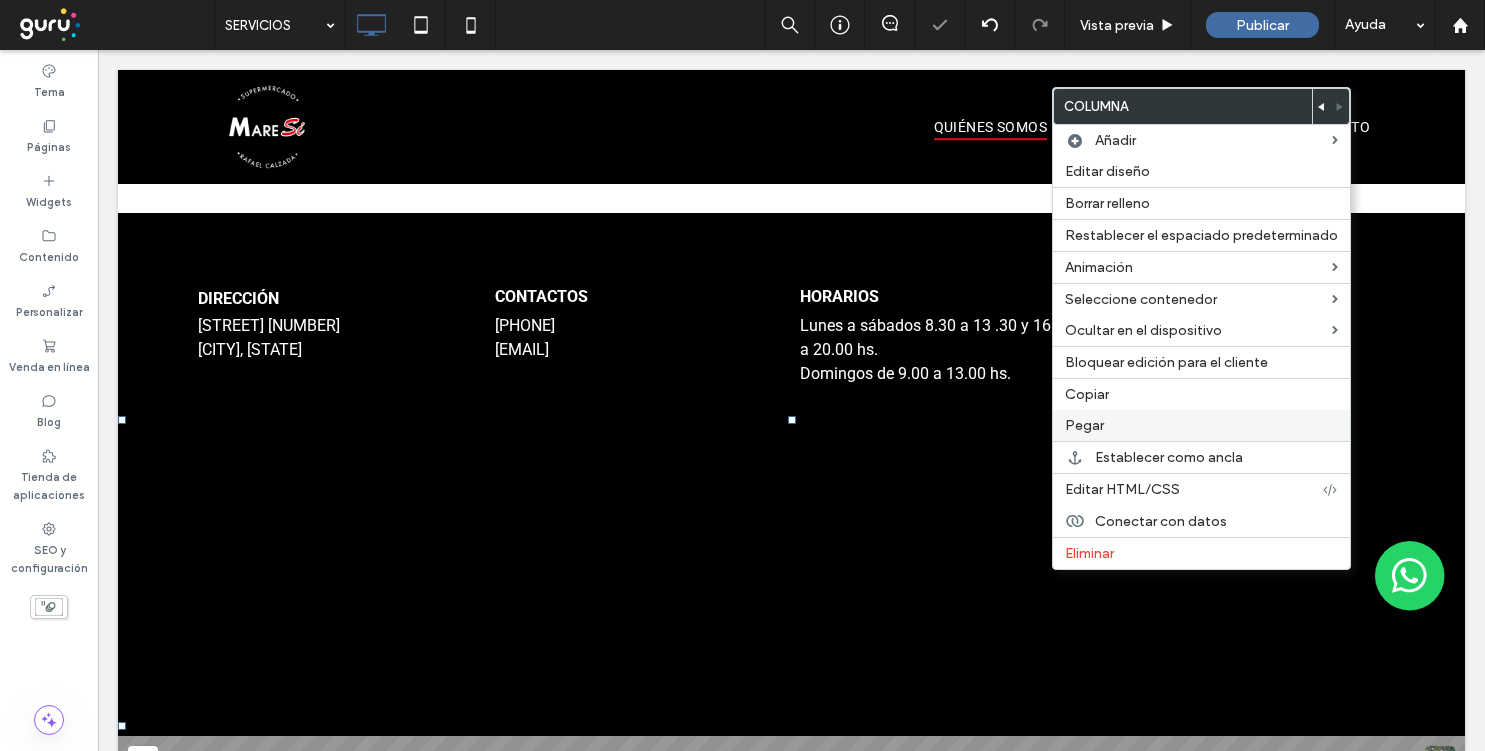 click on "Pegar" at bounding box center (1201, 425) 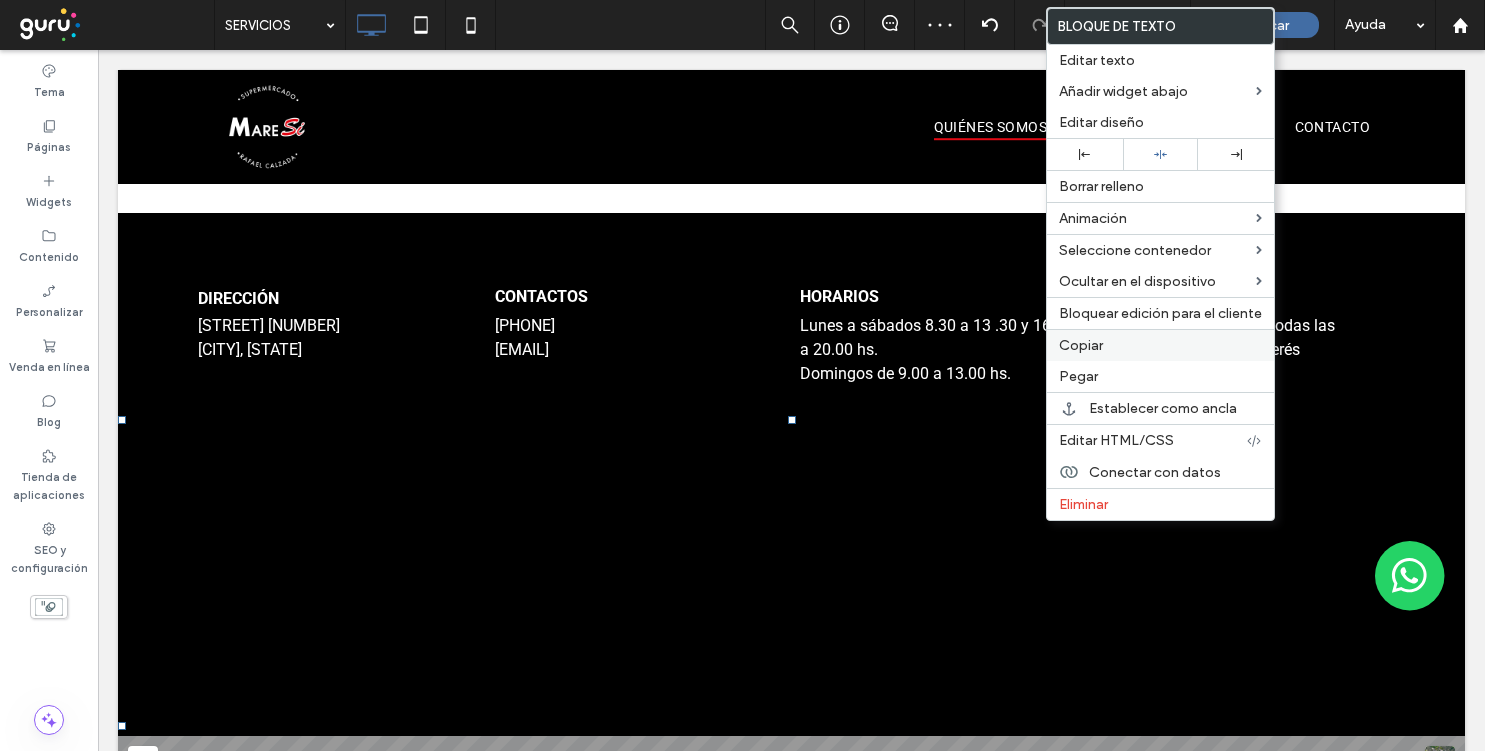 click on "Copiar" at bounding box center (1081, 345) 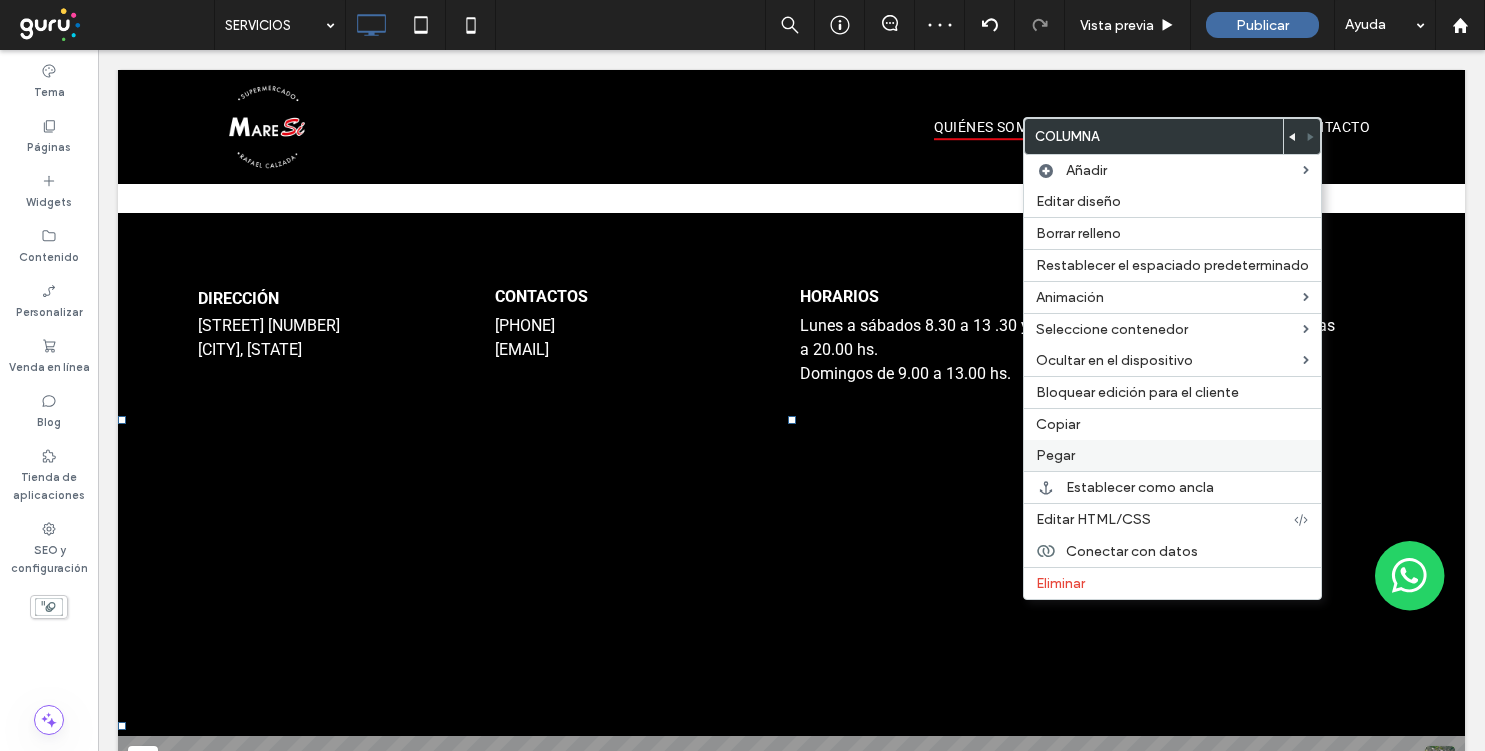 click on "Pegar" at bounding box center [1172, 455] 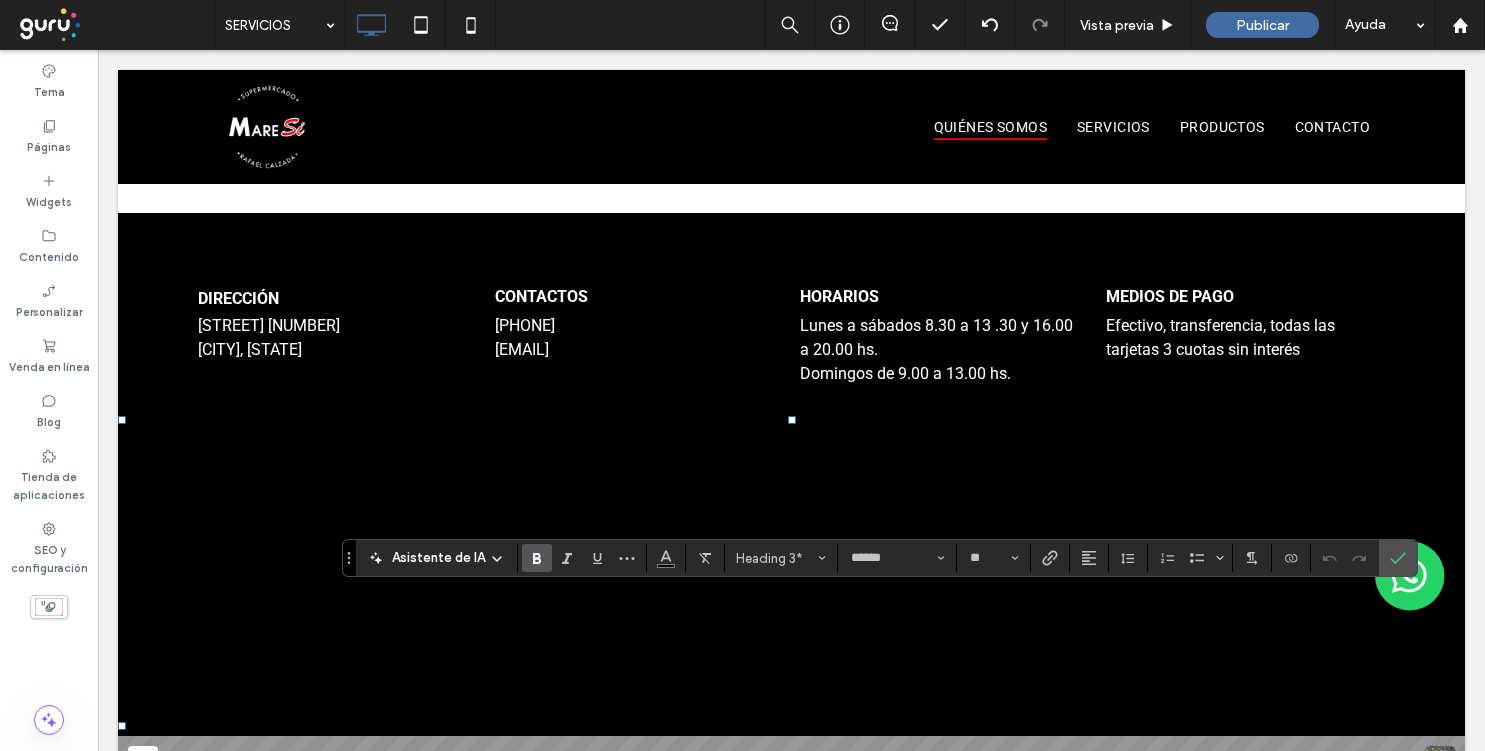 type on "**" 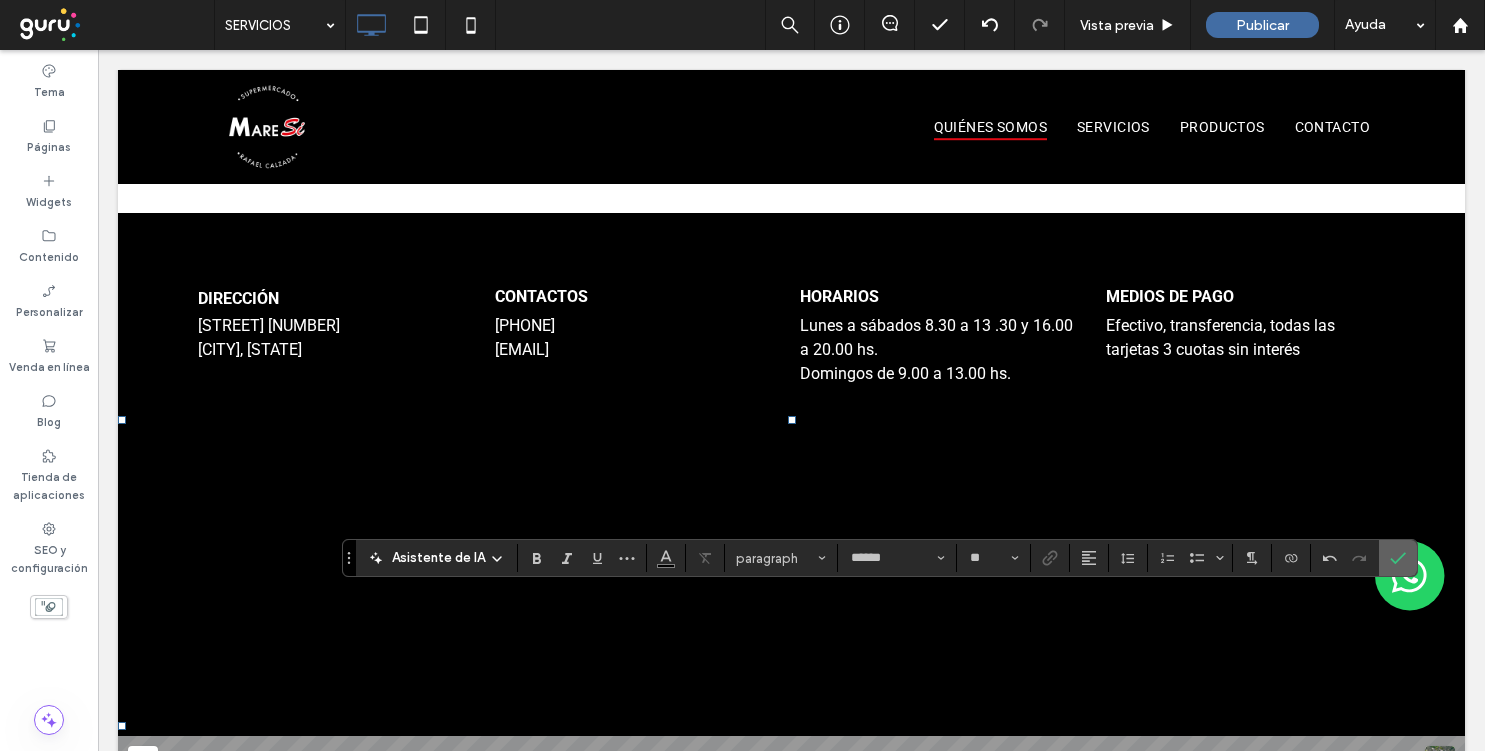 click 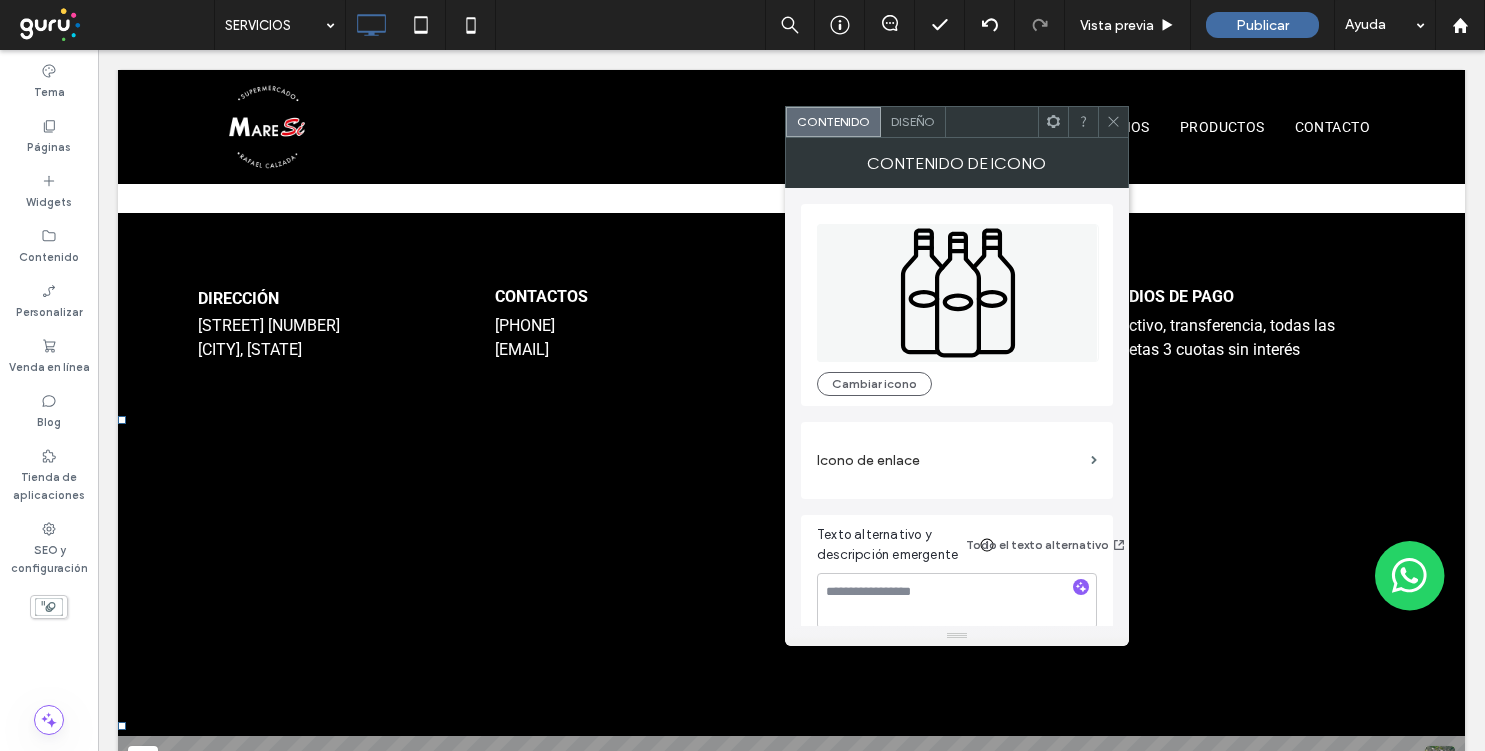 click 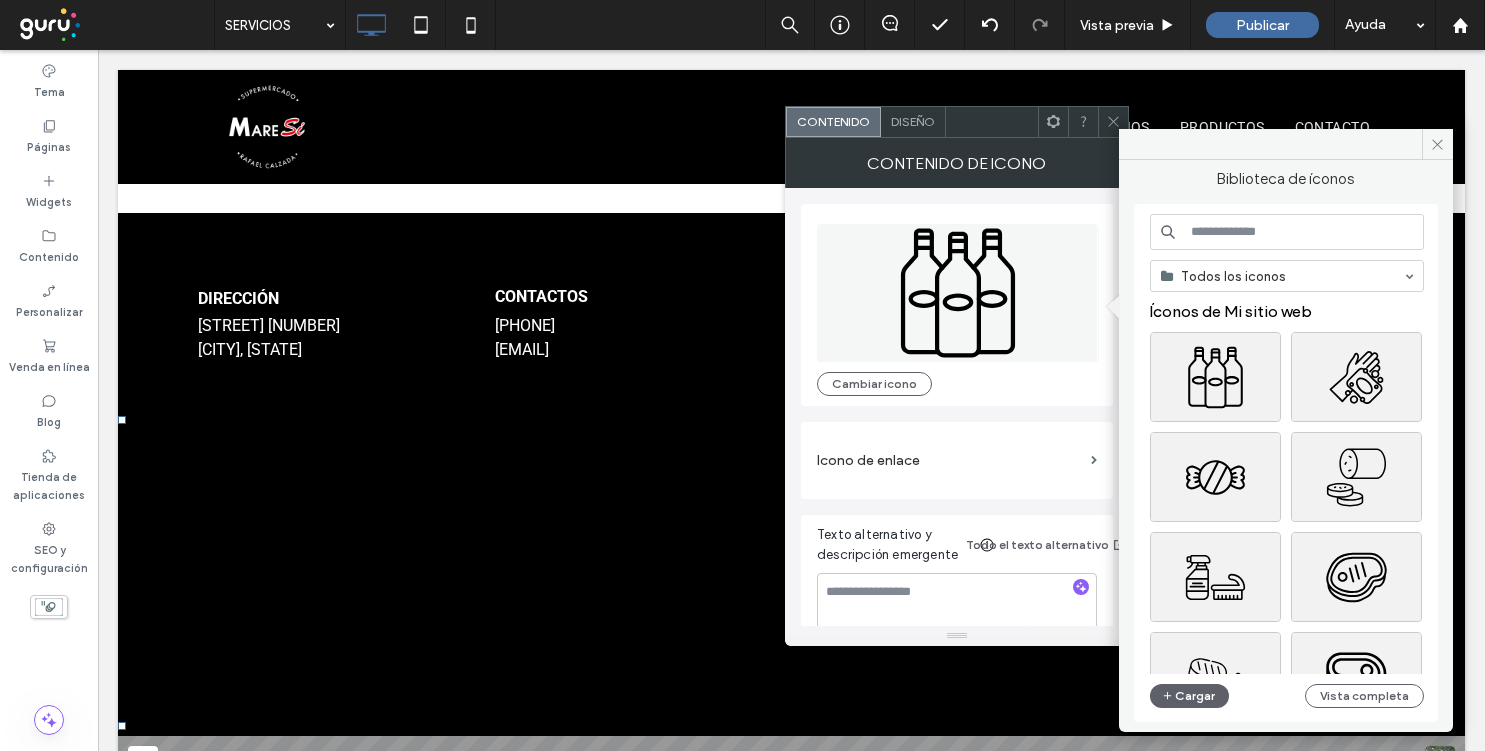 click at bounding box center (1287, 232) 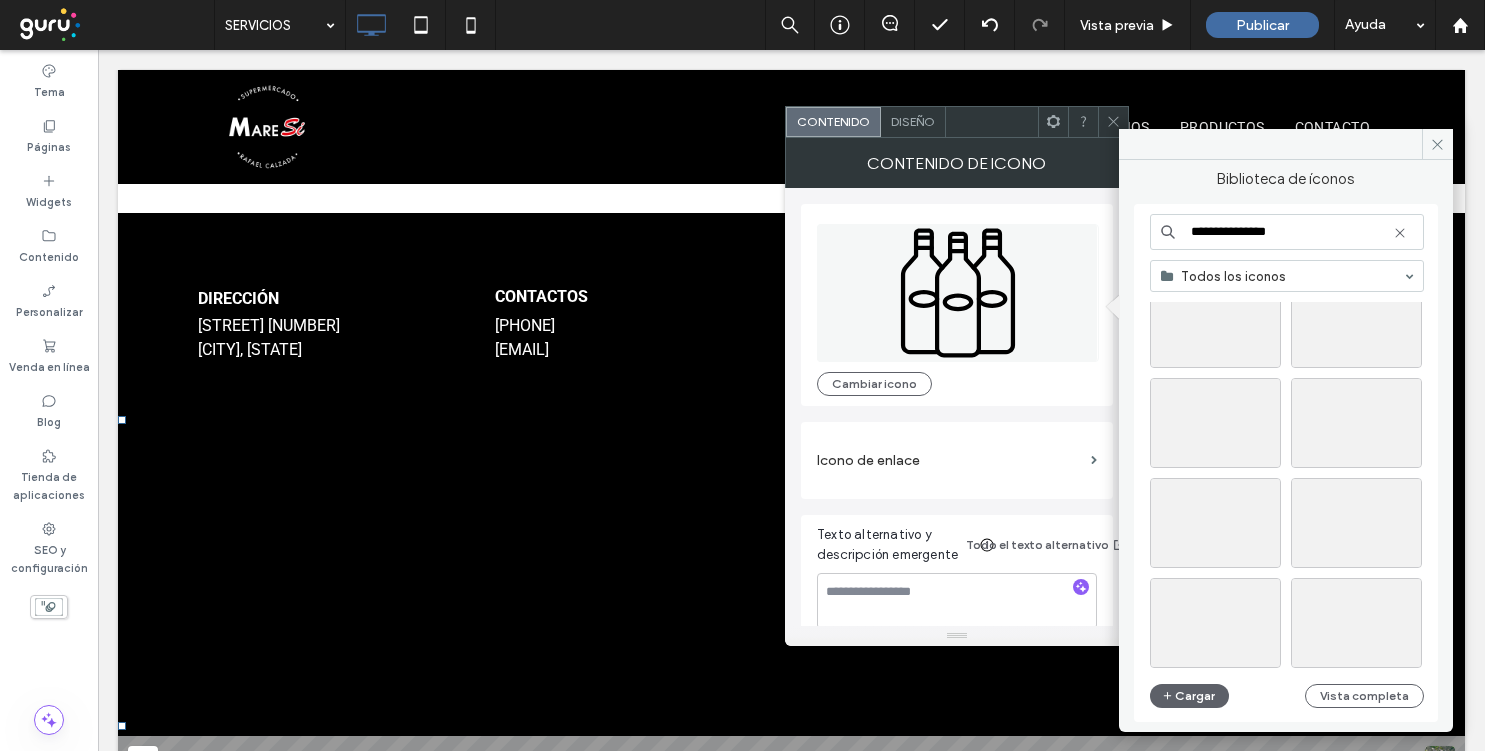 scroll, scrollTop: 927, scrollLeft: 0, axis: vertical 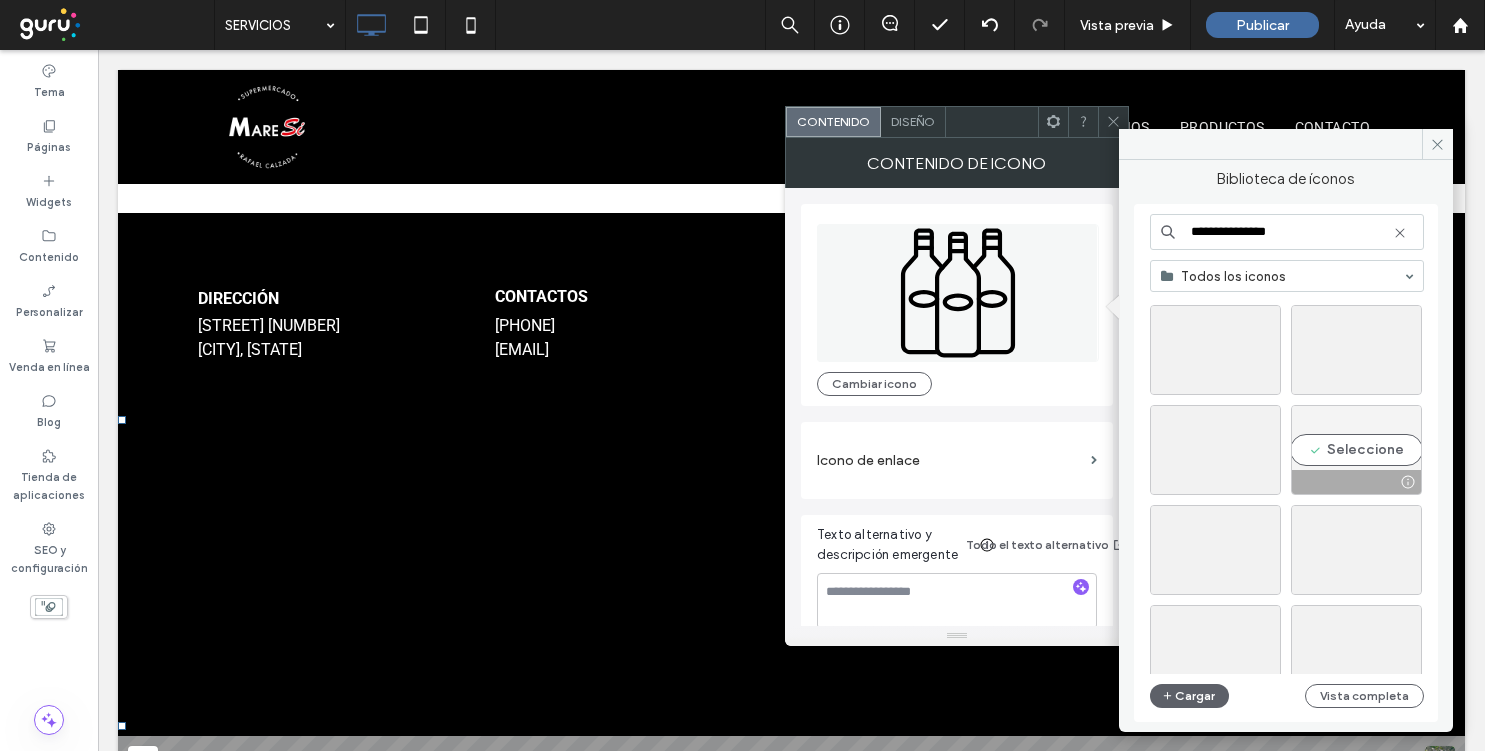 type on "**********" 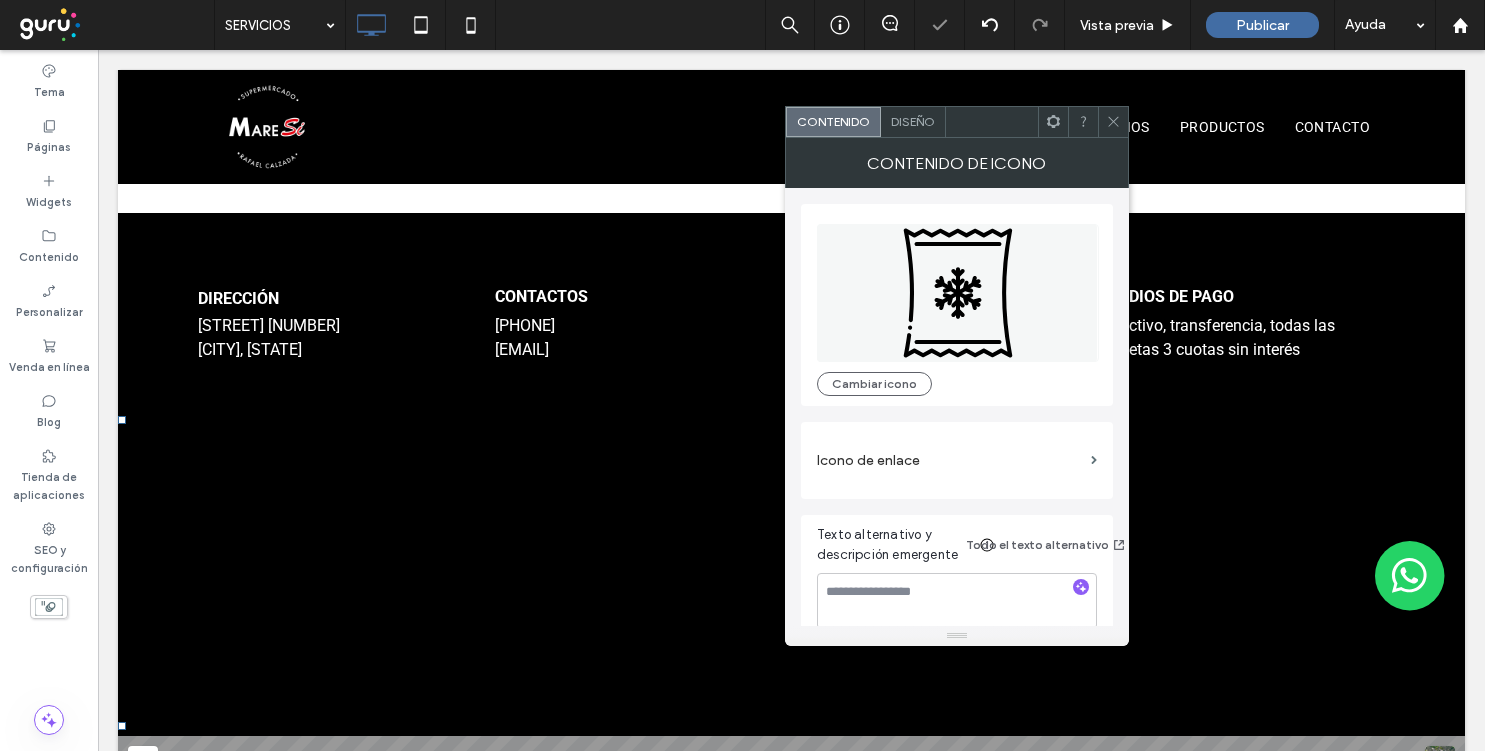 click 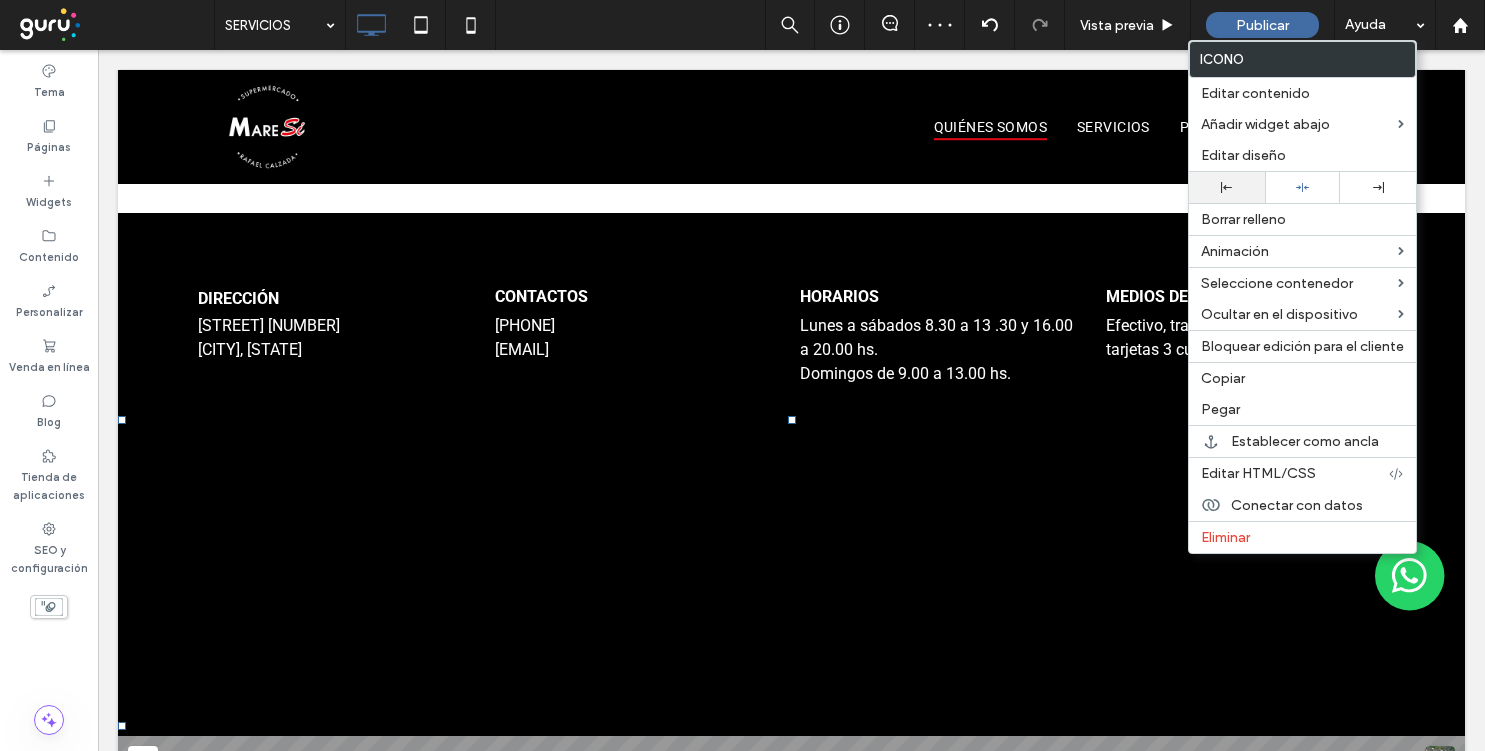click 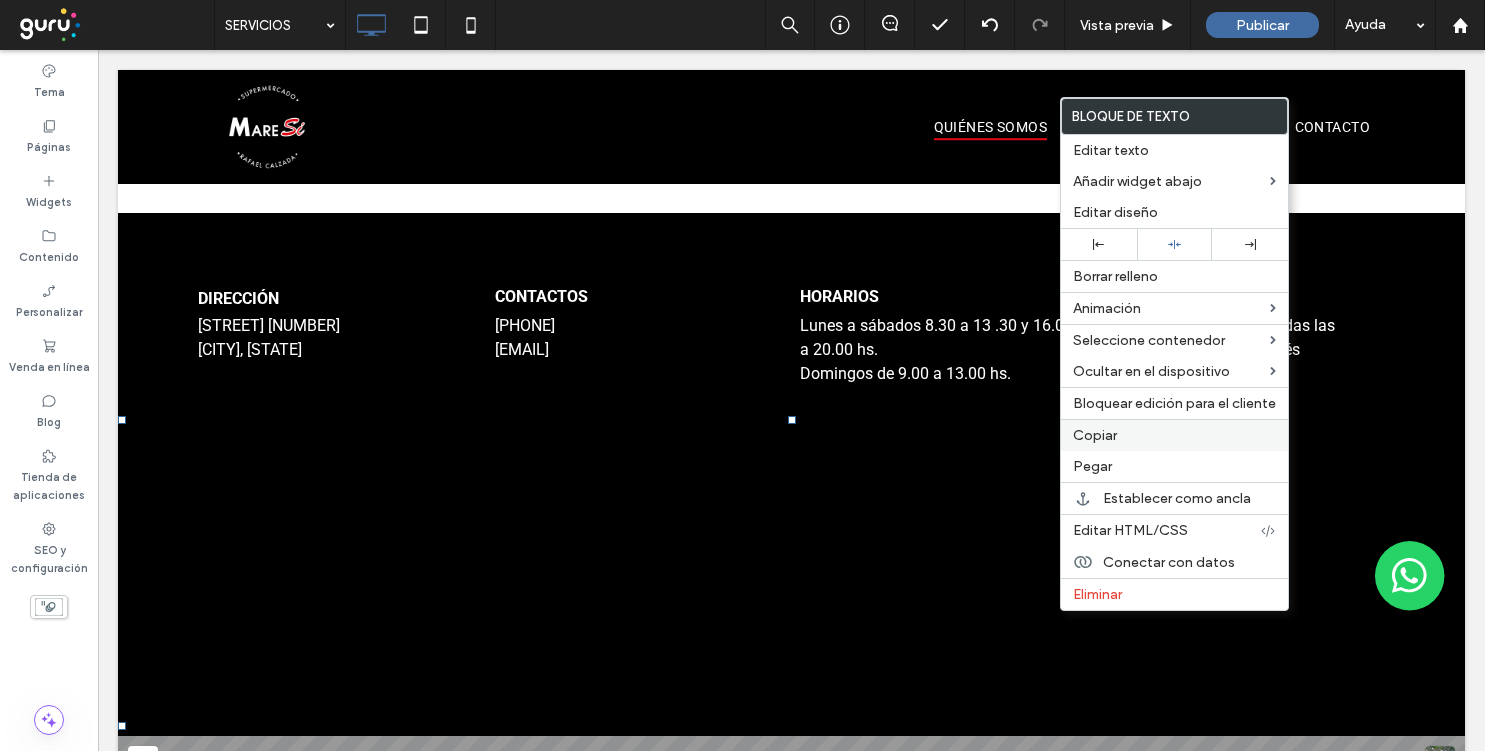 click on "Copiar" at bounding box center (1174, 435) 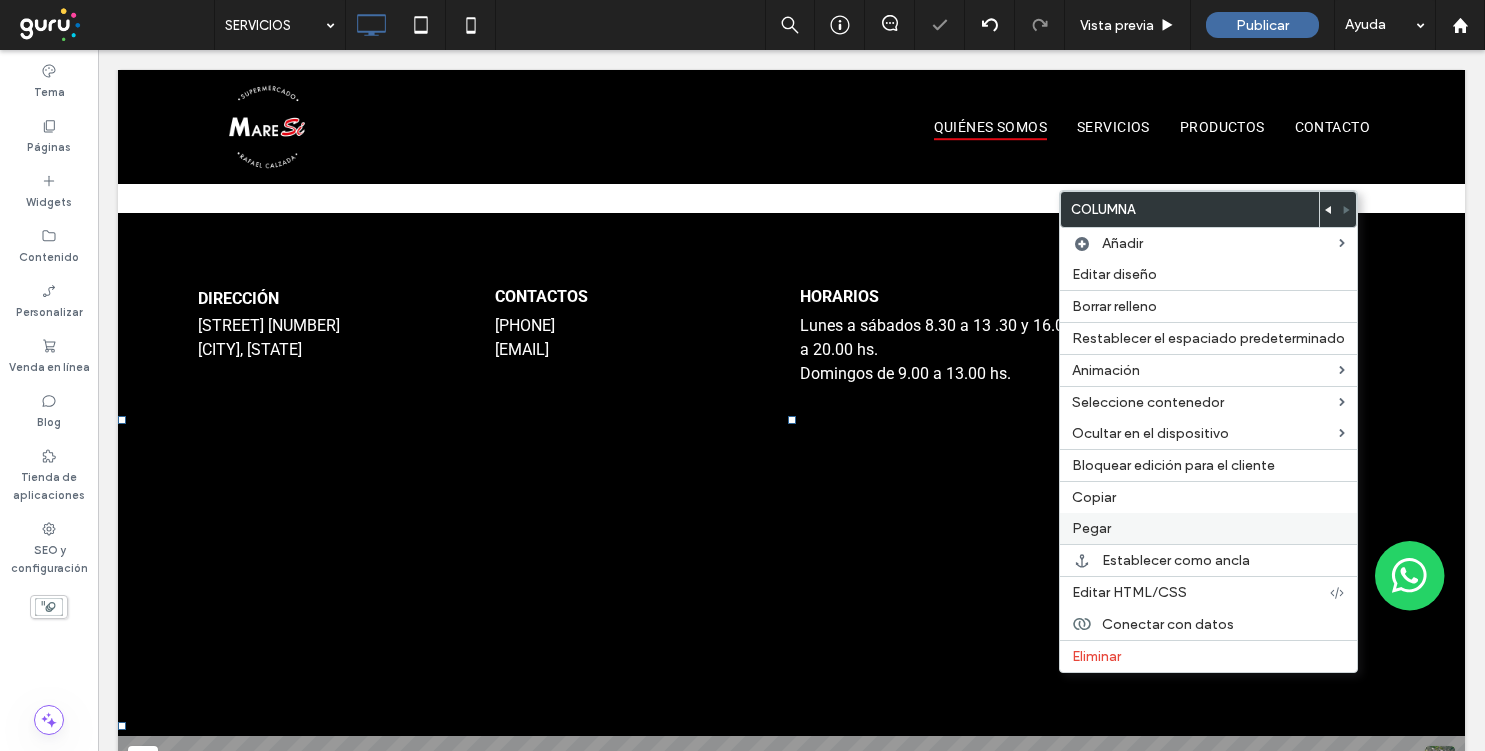 click on "Pegar" at bounding box center [1208, 528] 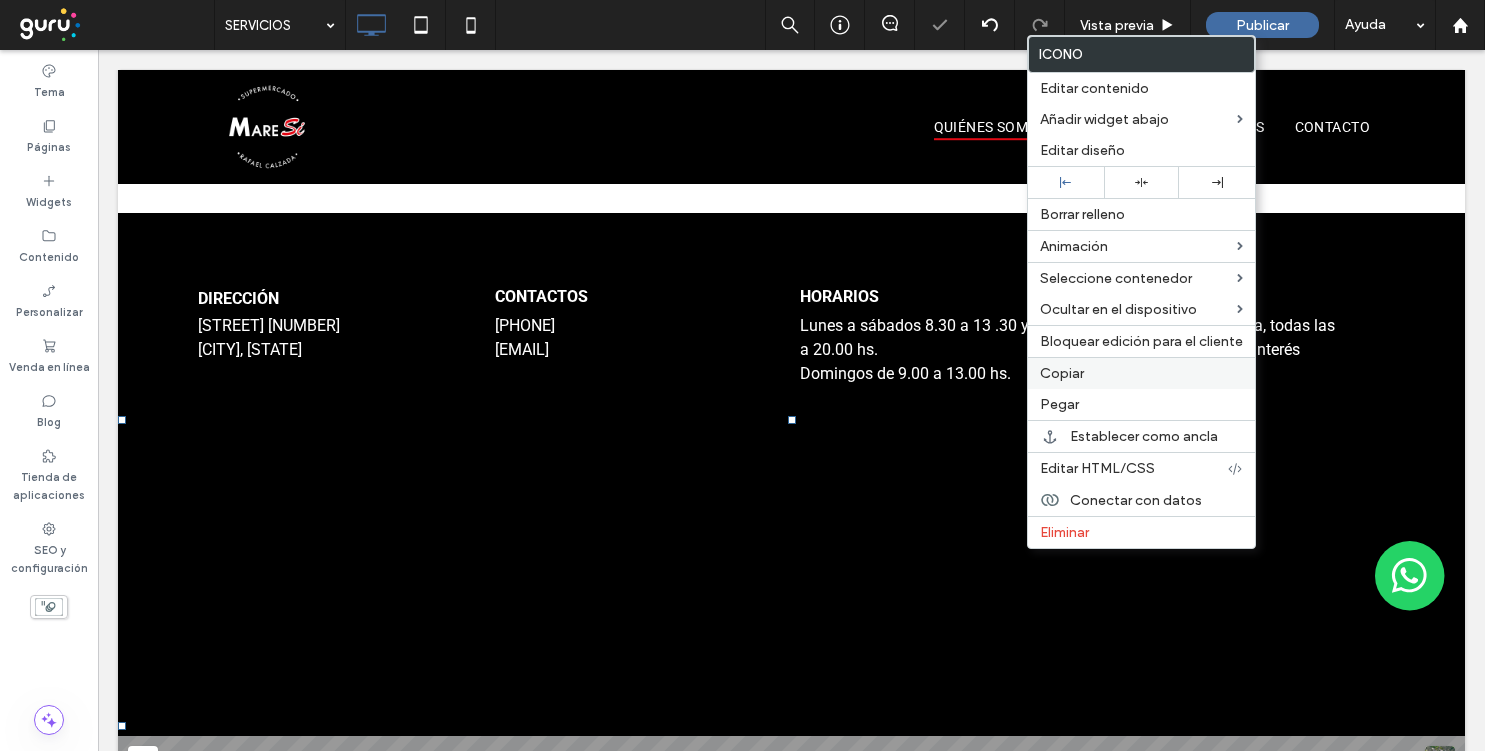 click on "Copiar" at bounding box center [1141, 373] 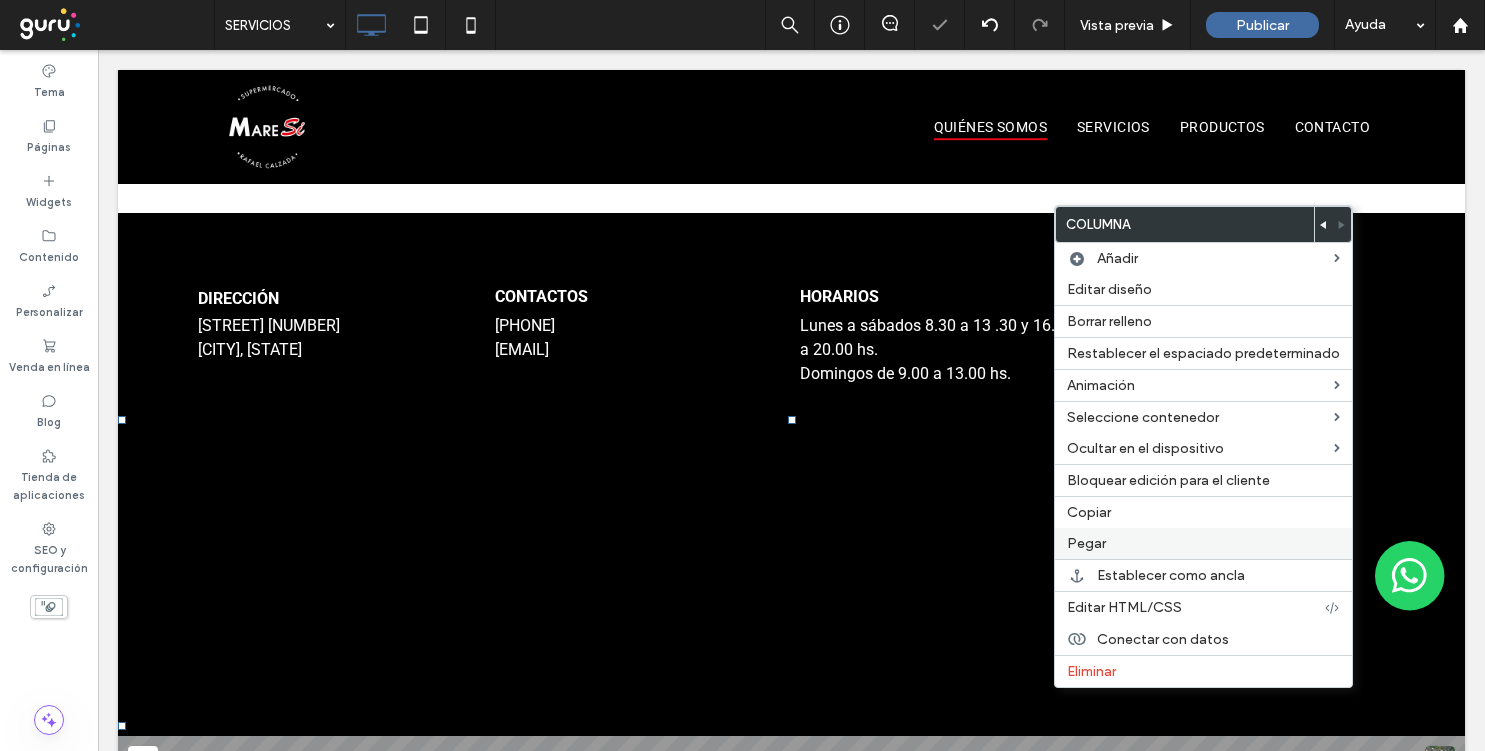 click on "Pegar" at bounding box center [1203, 543] 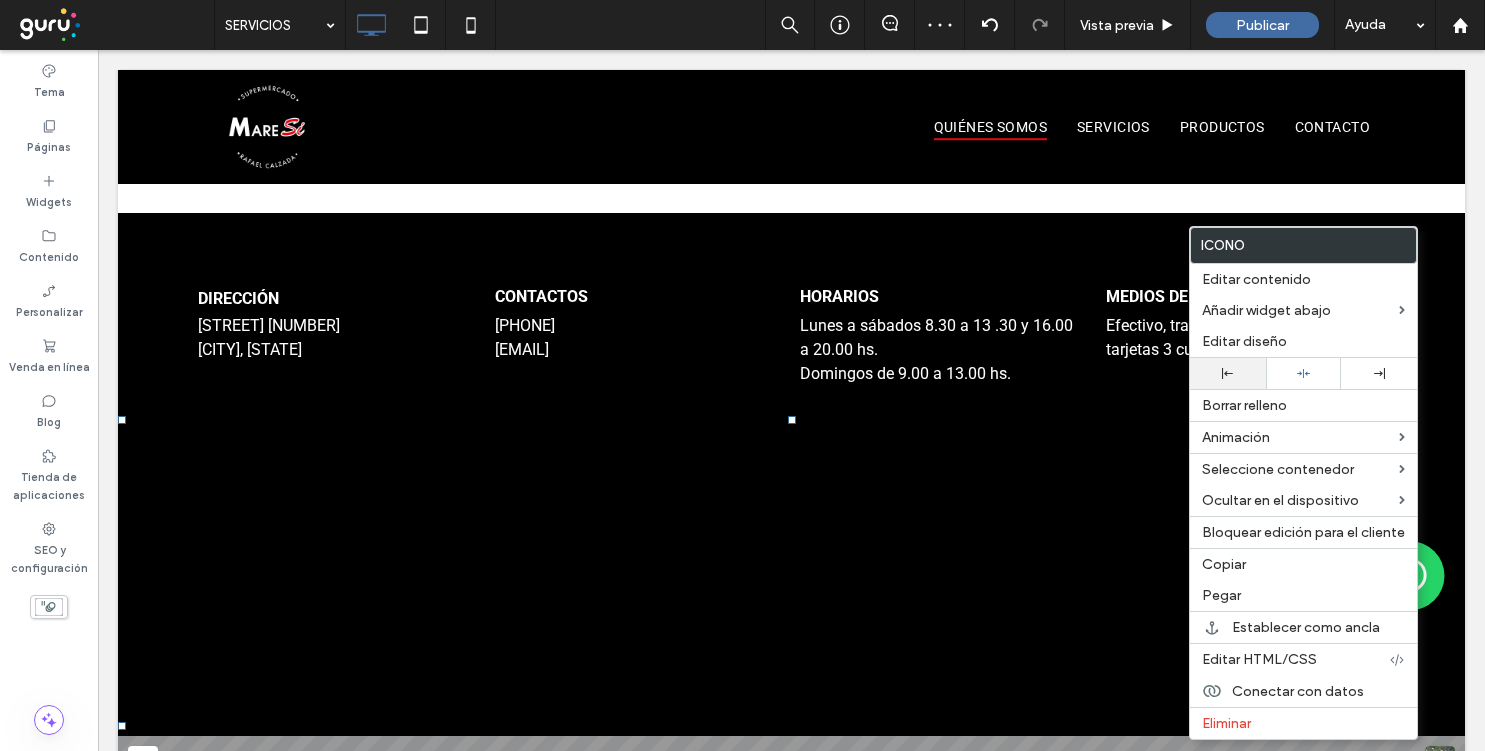 click at bounding box center (1228, 373) 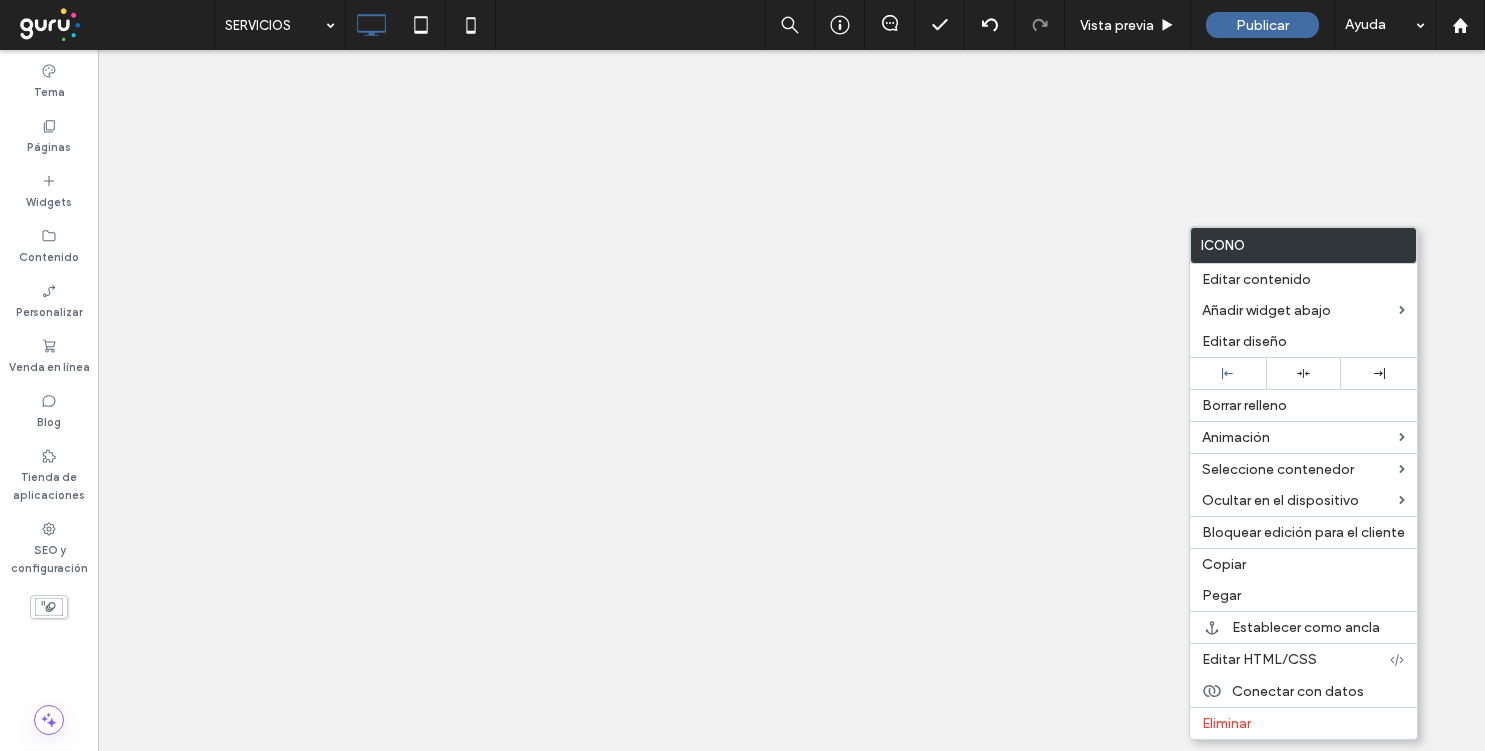 scroll, scrollTop: 0, scrollLeft: 0, axis: both 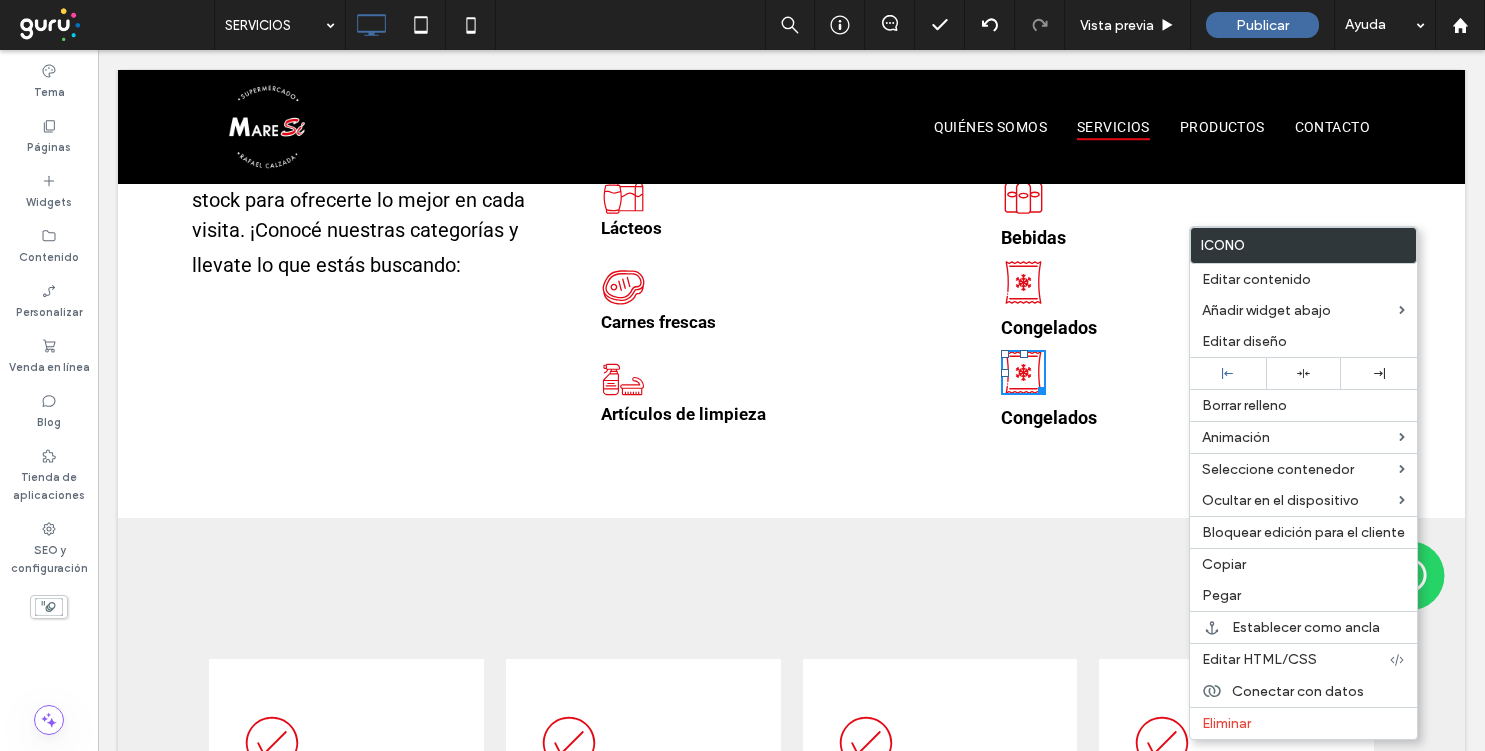 click on "Congelados" at bounding box center (1049, 417) 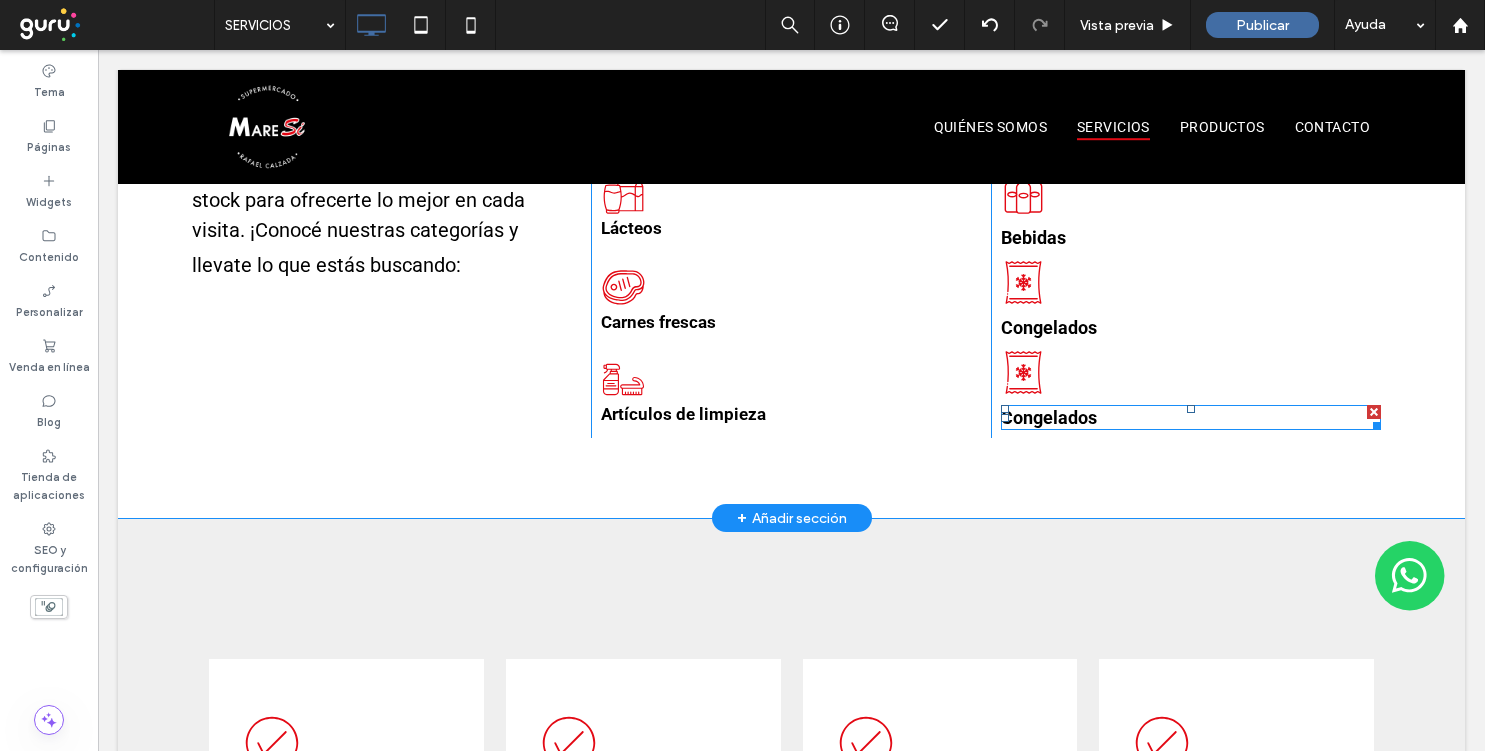 click on "Congelados" at bounding box center [1049, 417] 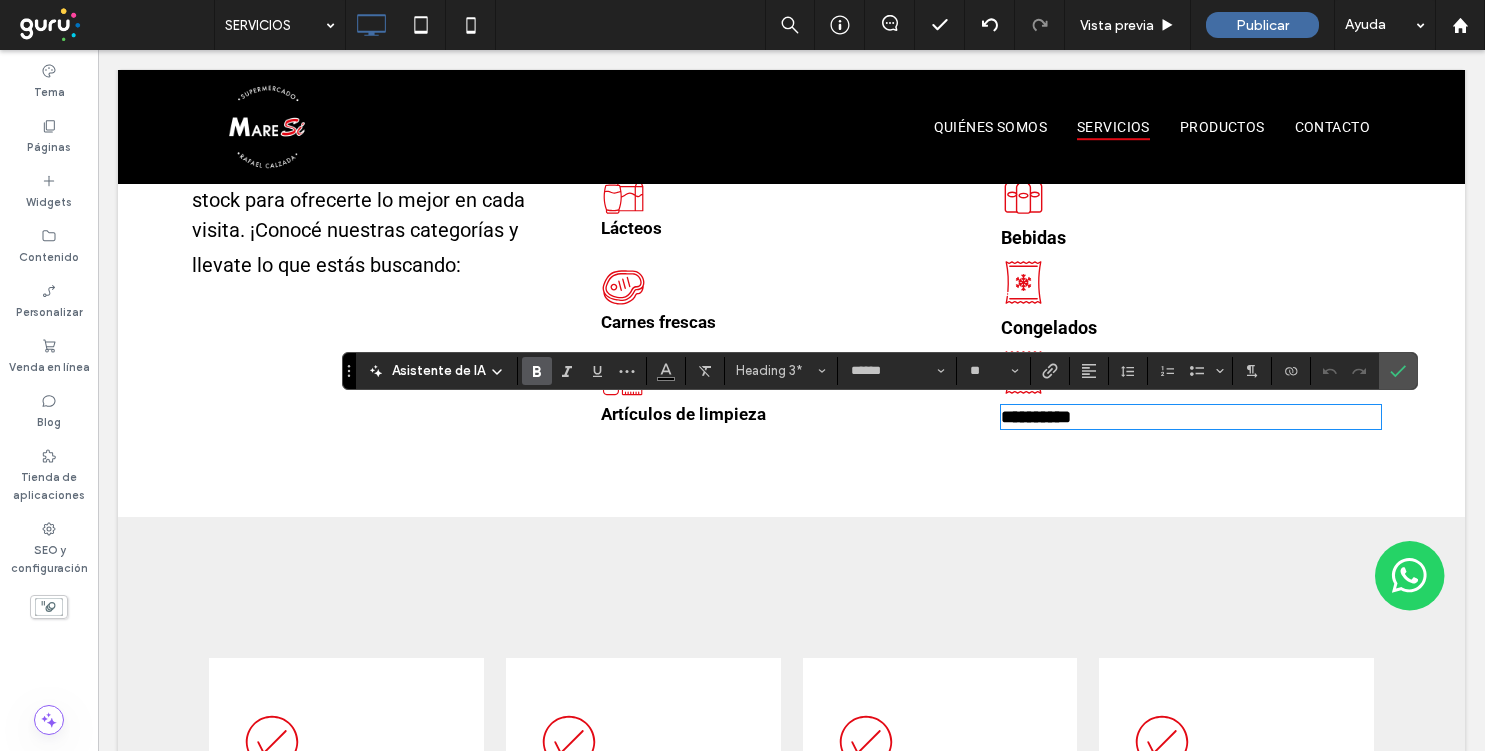 click on "**********" at bounding box center [1036, 417] 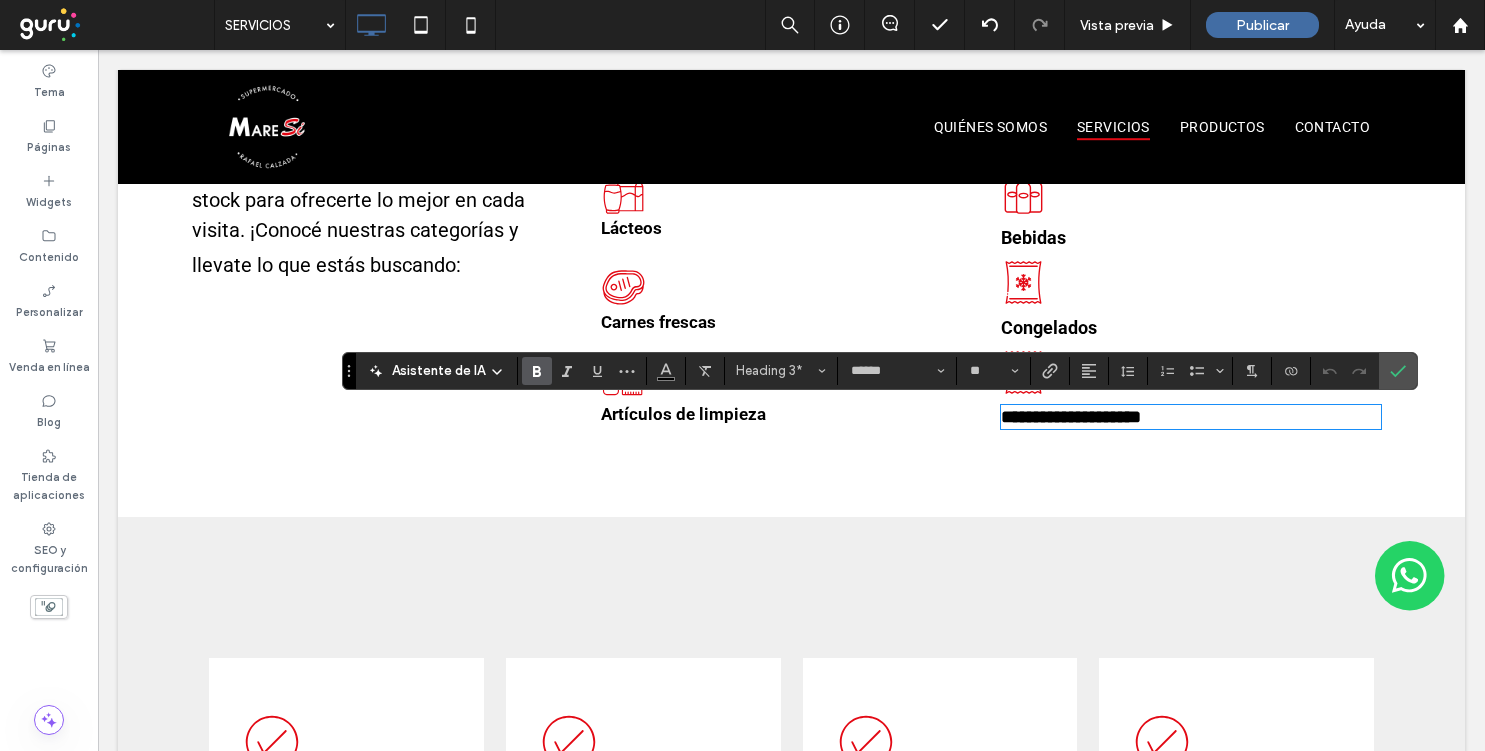 type on "**" 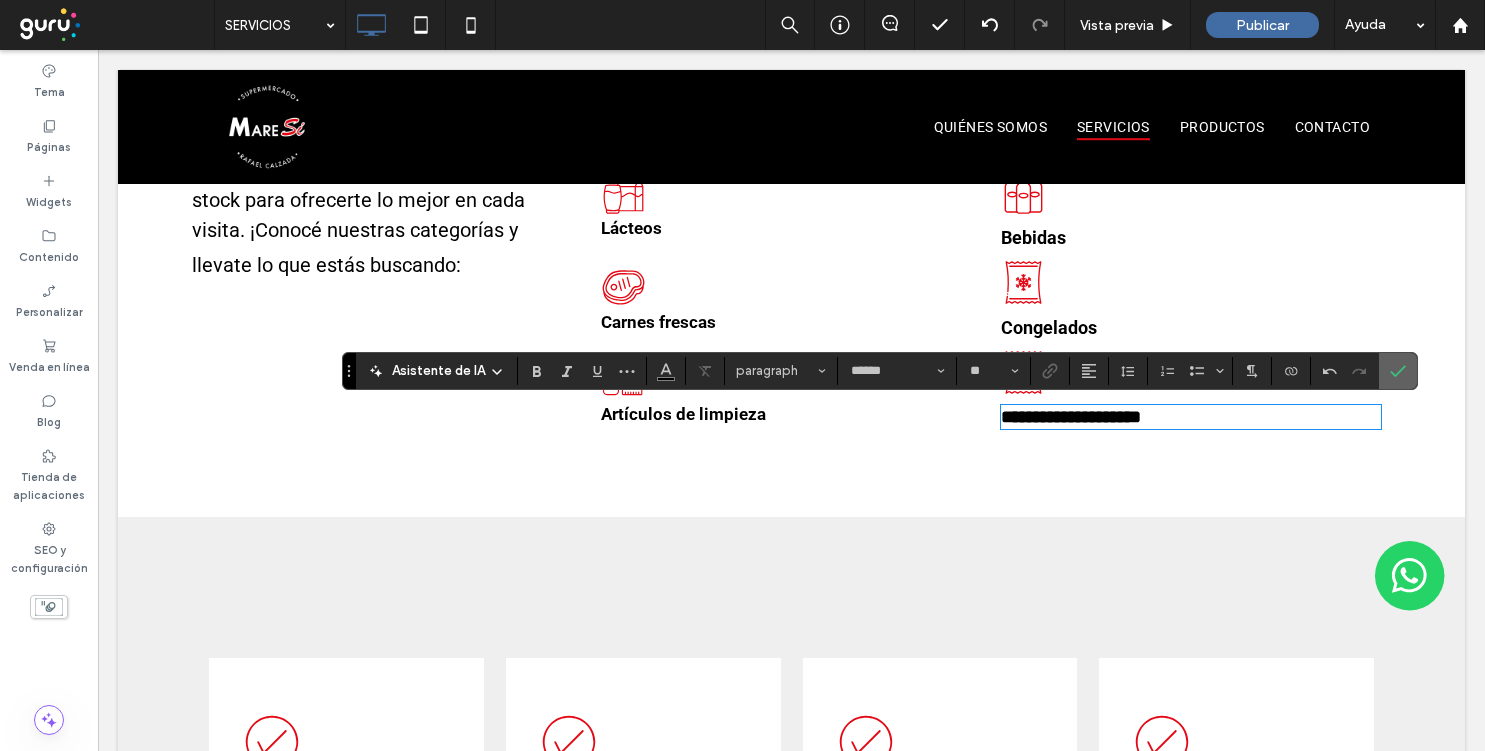 click 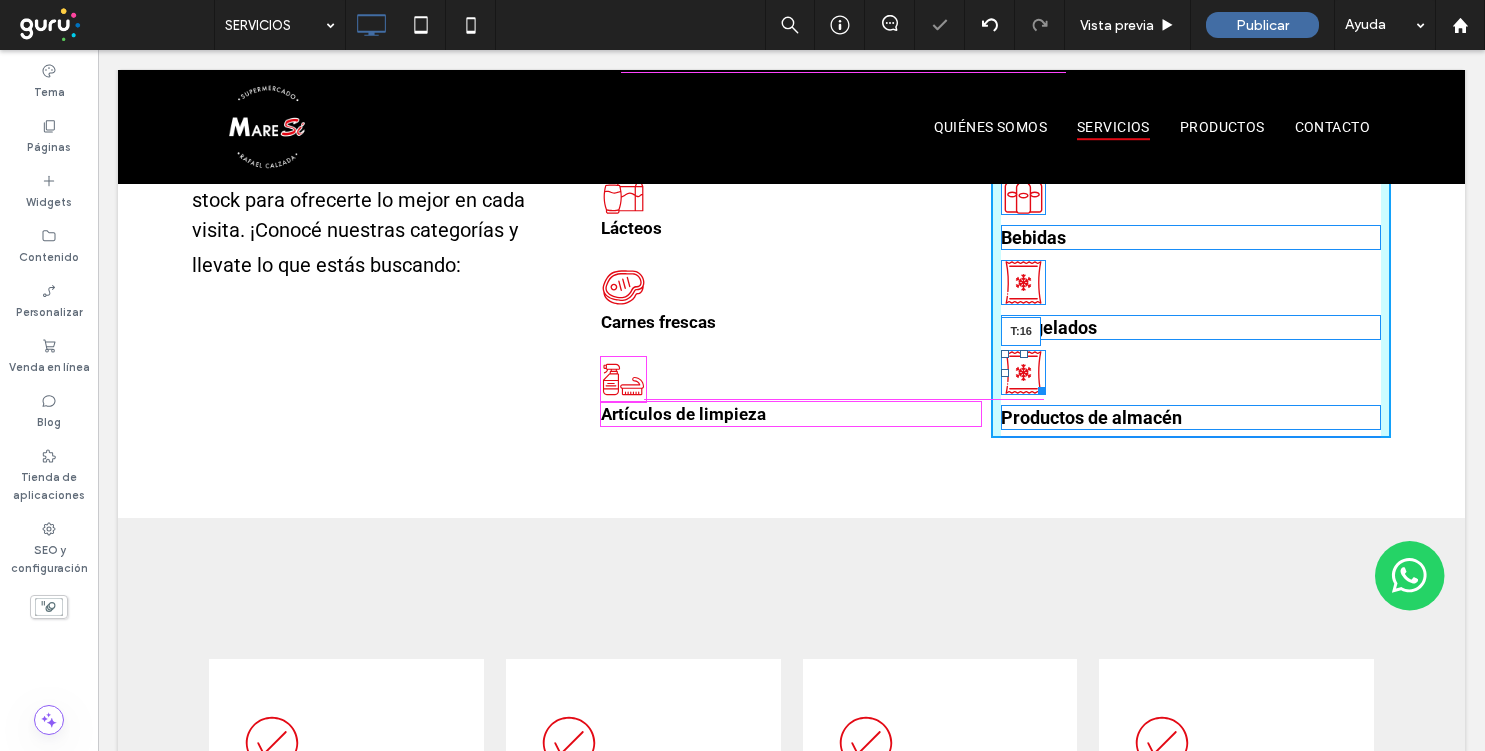 click at bounding box center [1024, 354] 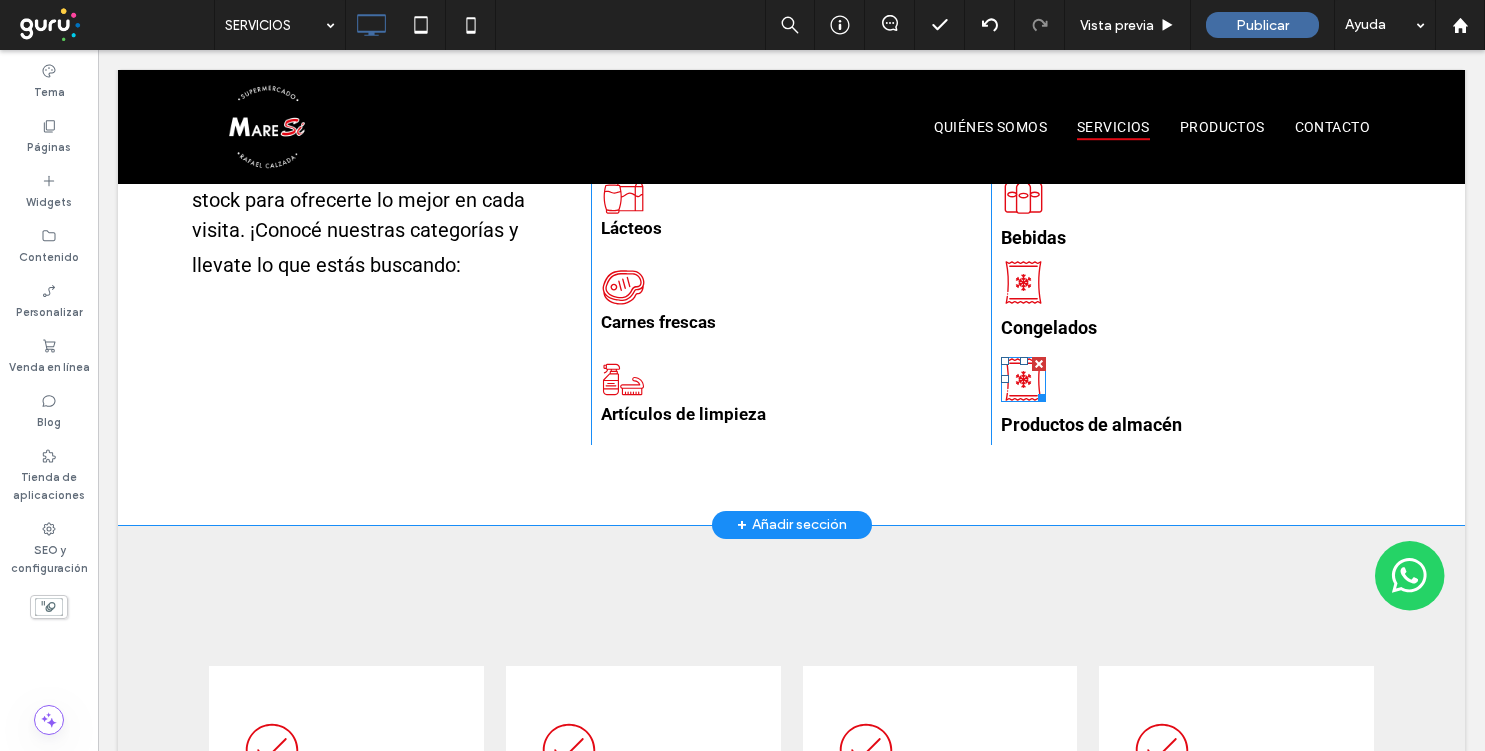 click 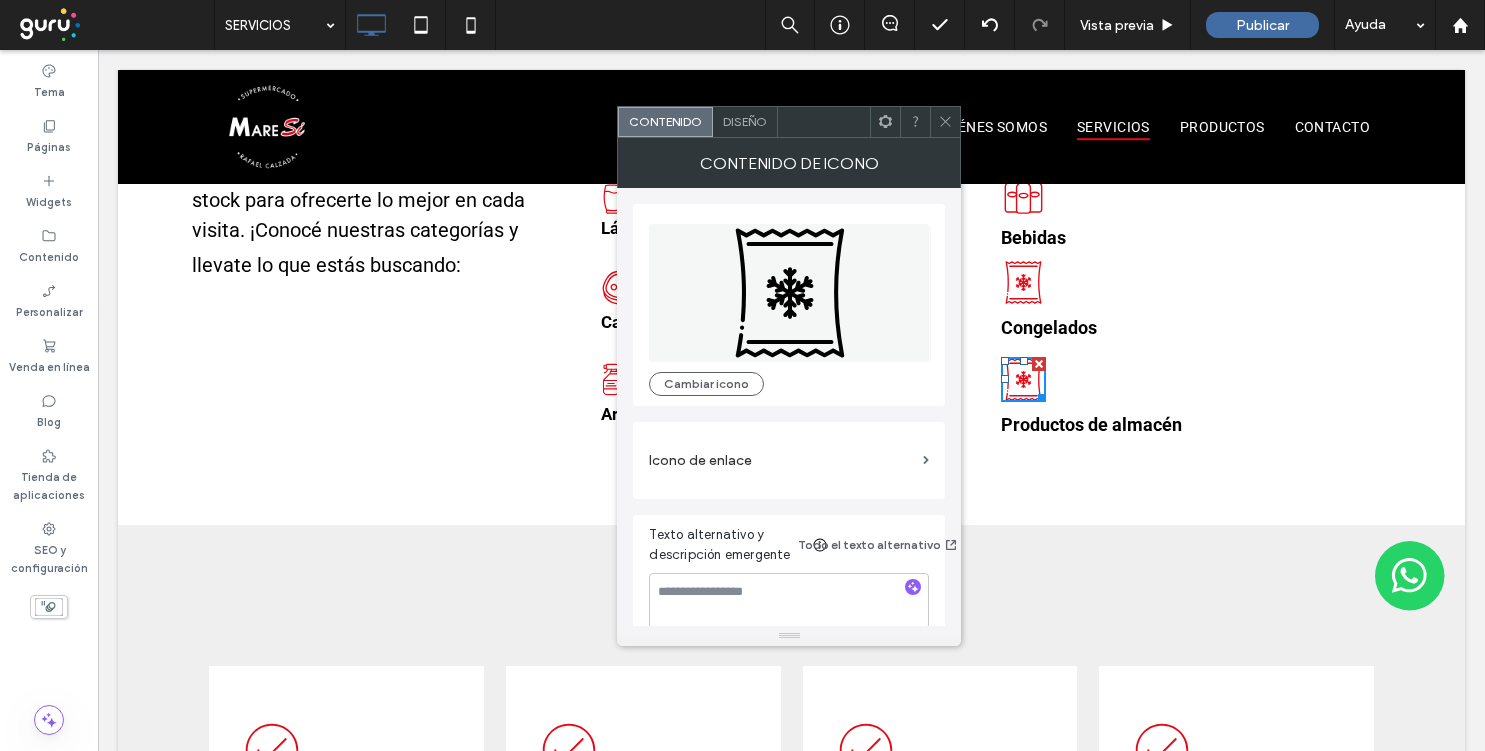 click 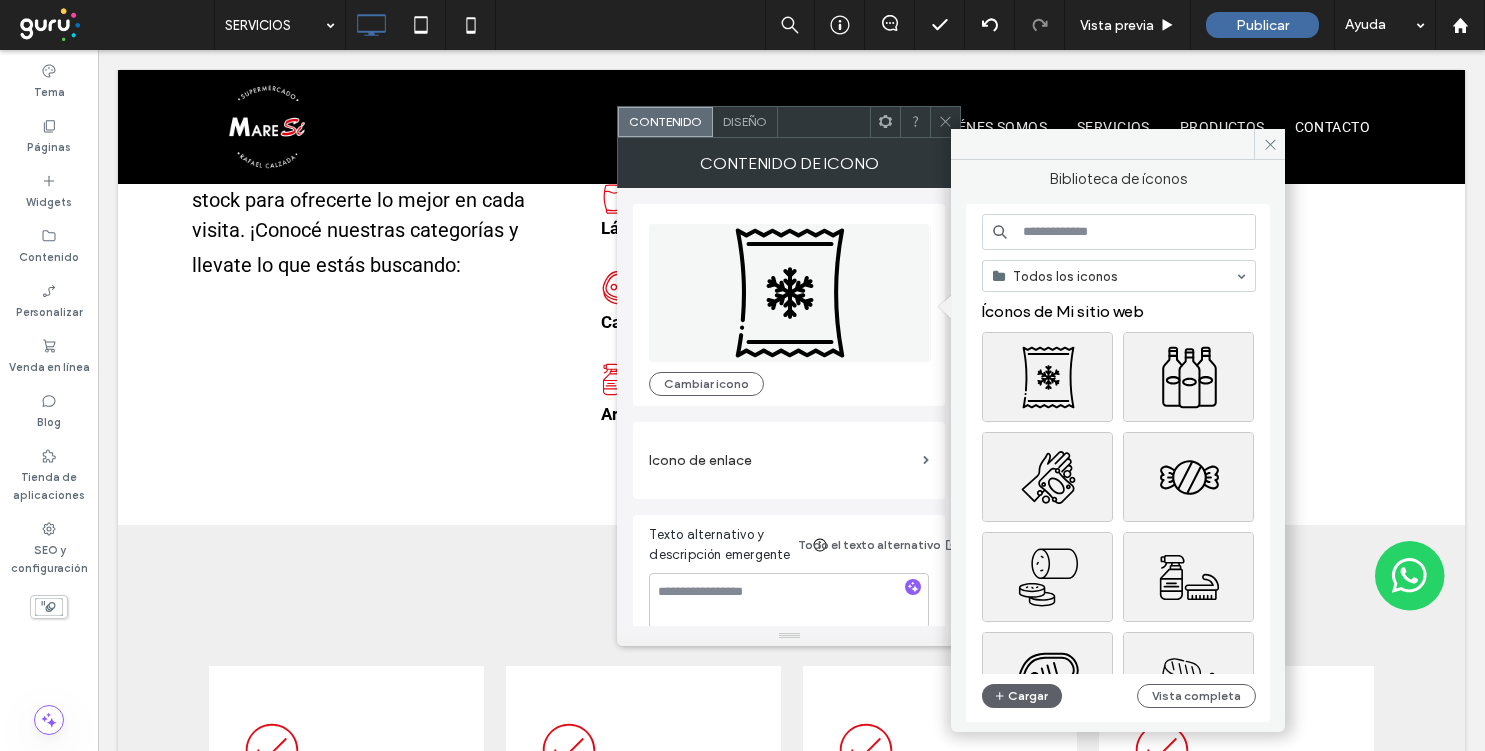 click at bounding box center [1119, 232] 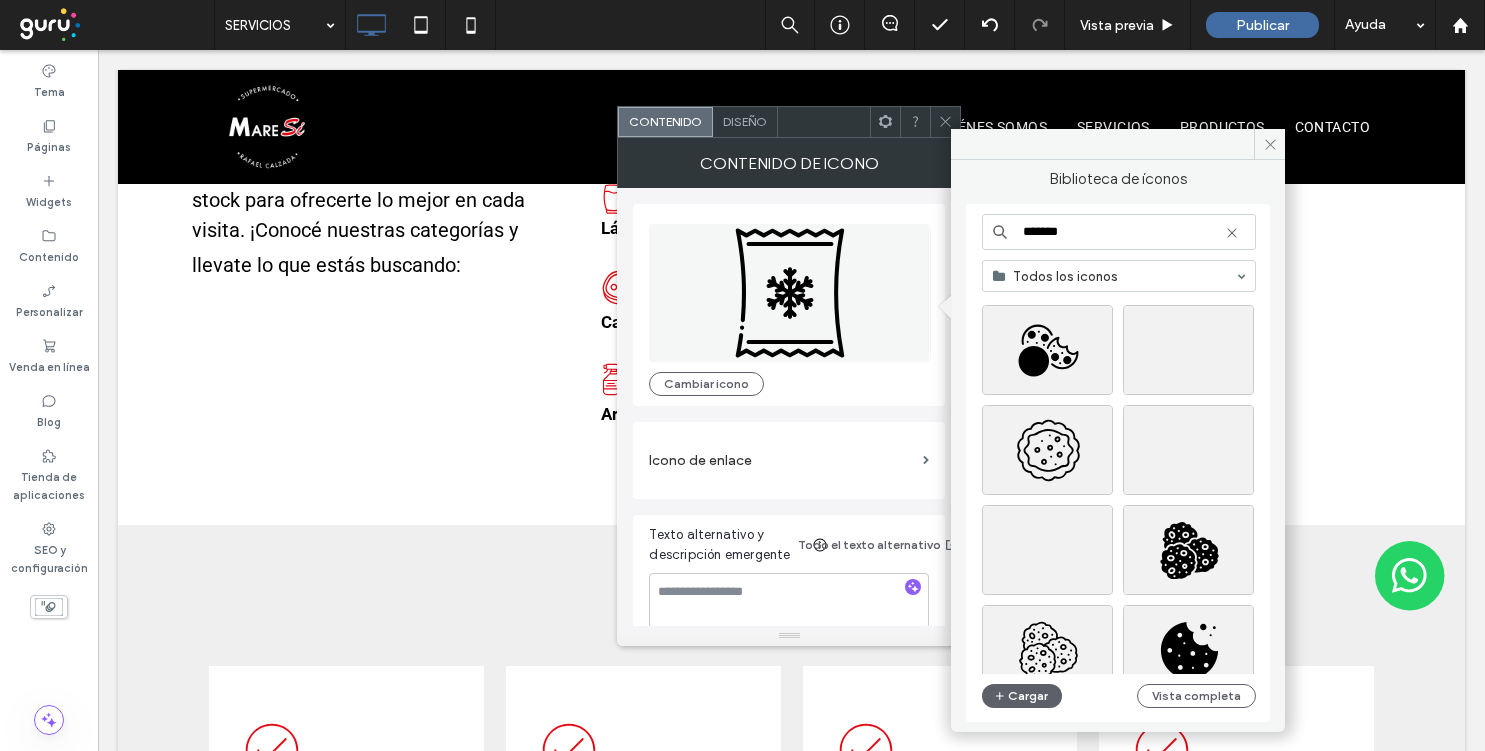 scroll, scrollTop: 1348, scrollLeft: 0, axis: vertical 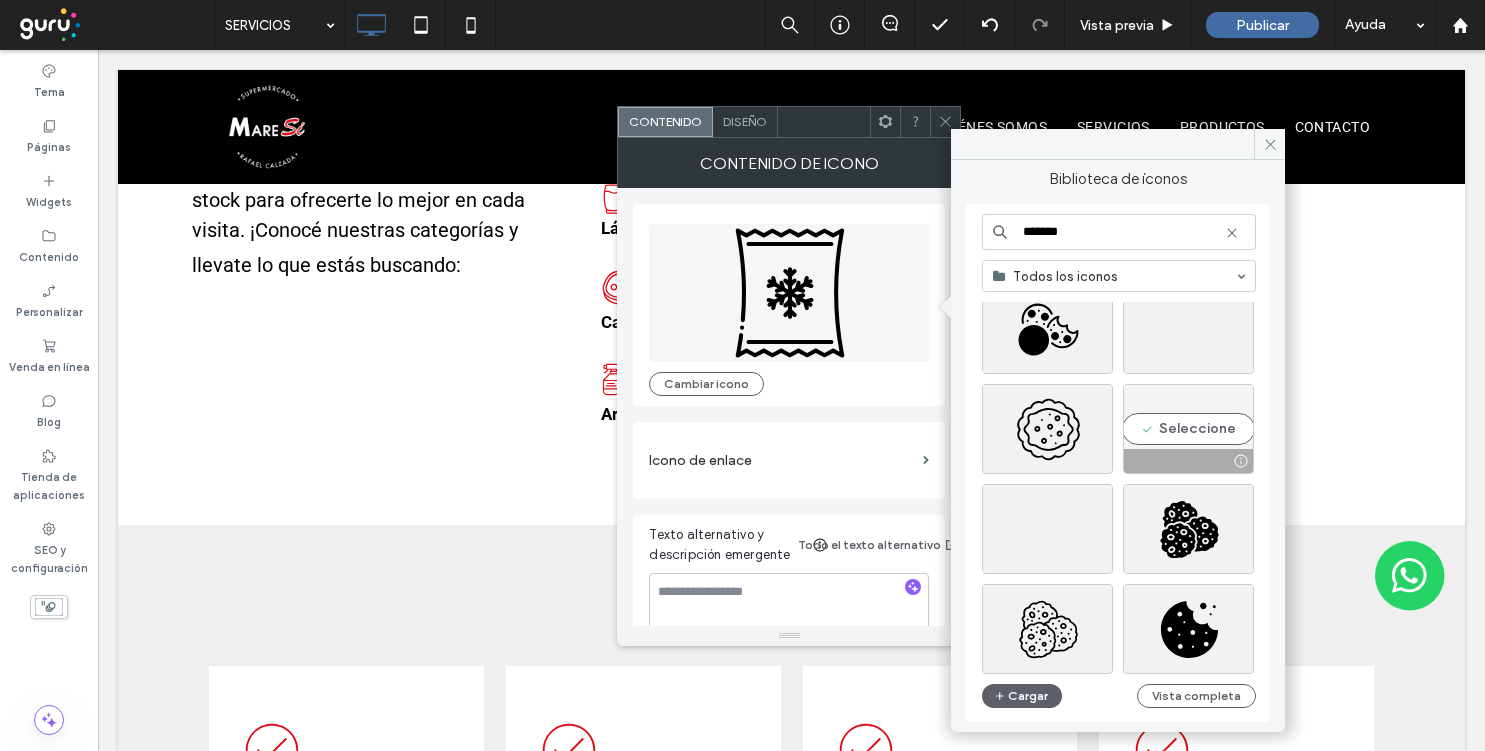 type on "*******" 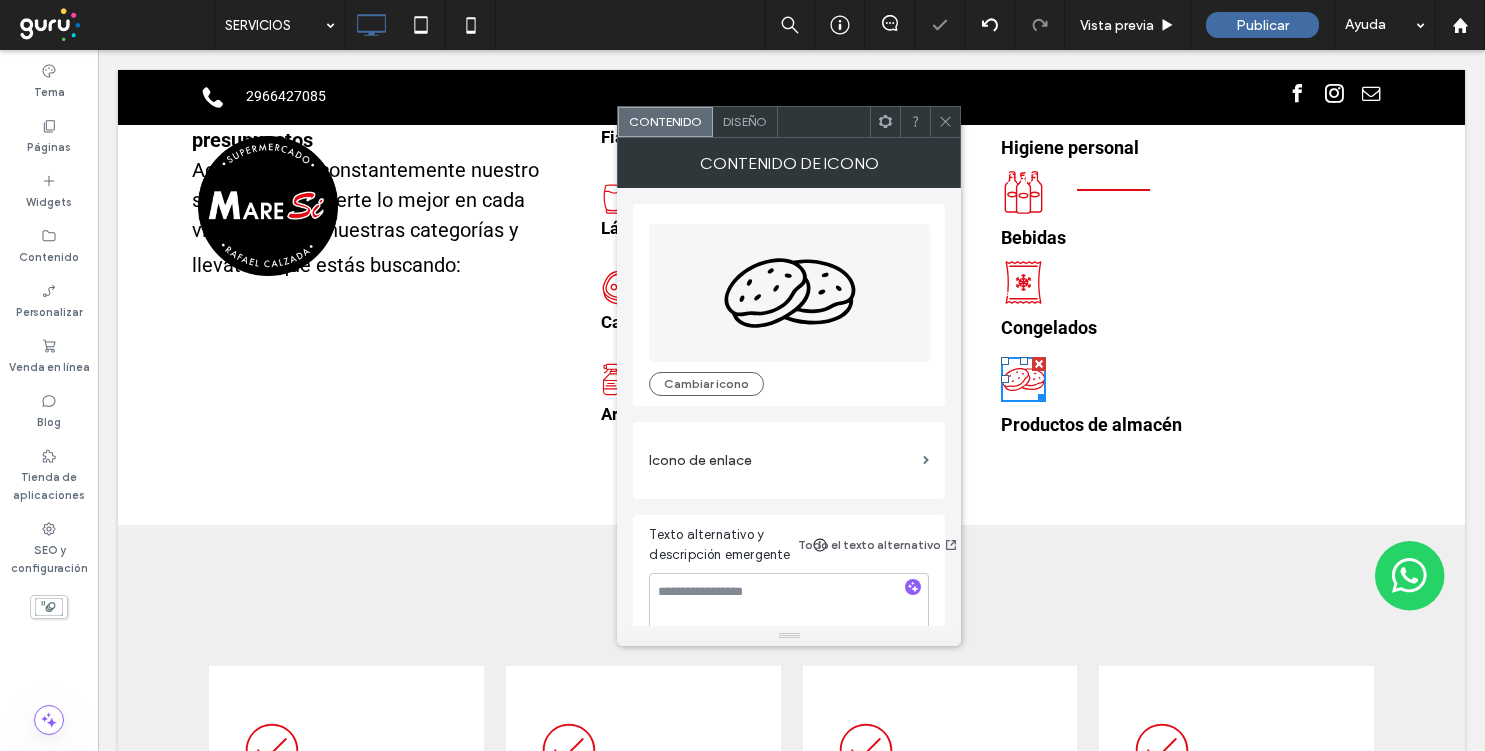 click on "Diseño" at bounding box center [745, 121] 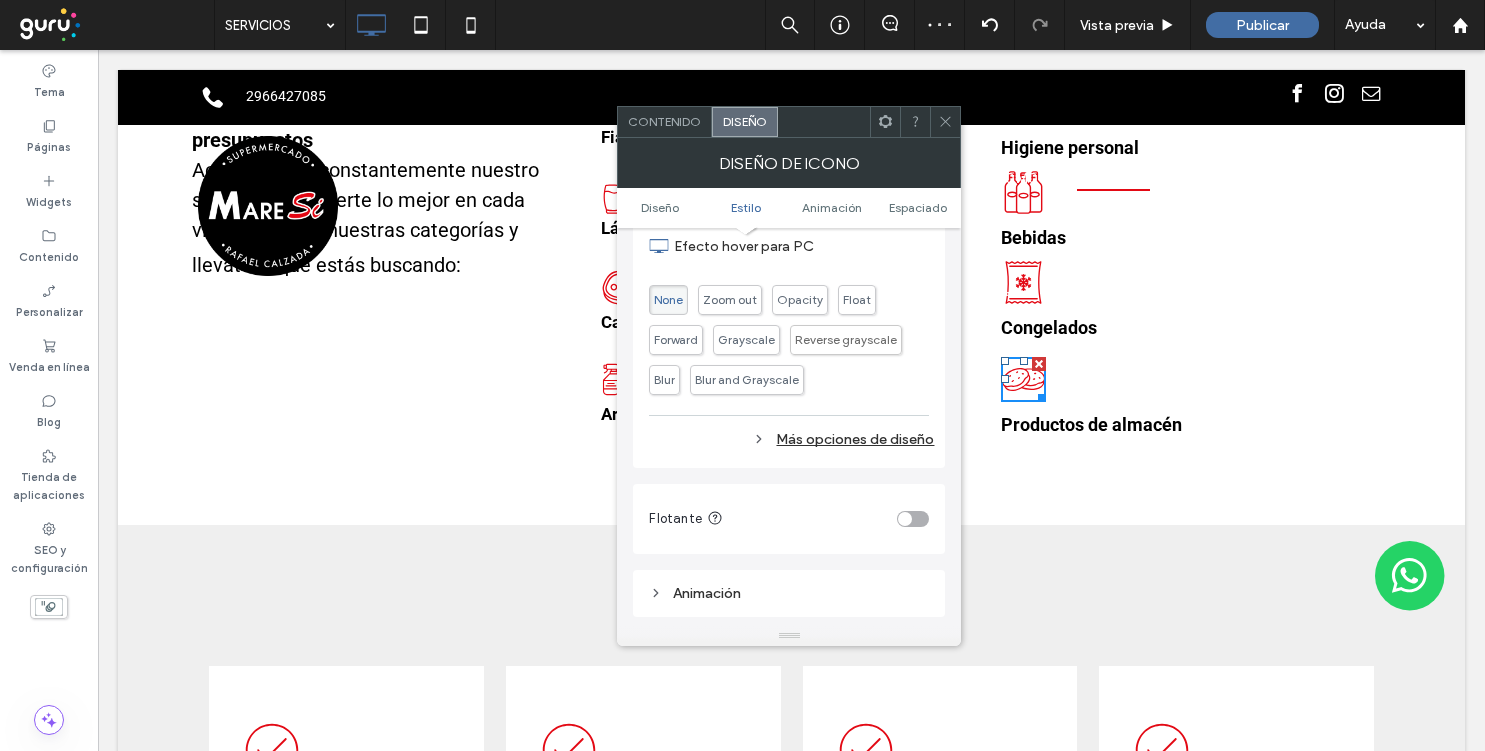 scroll, scrollTop: 769, scrollLeft: 0, axis: vertical 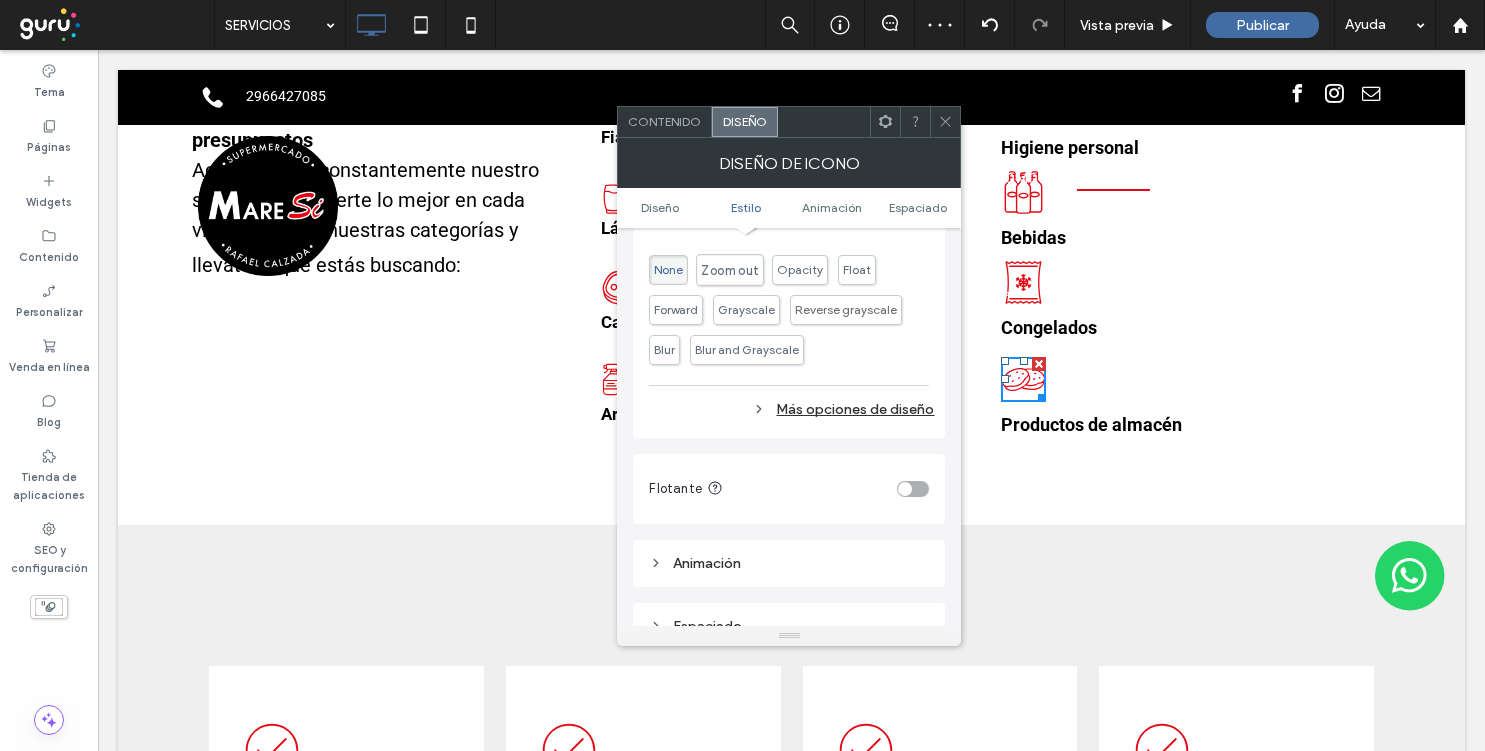 click on "Zoom out" at bounding box center [730, 270] 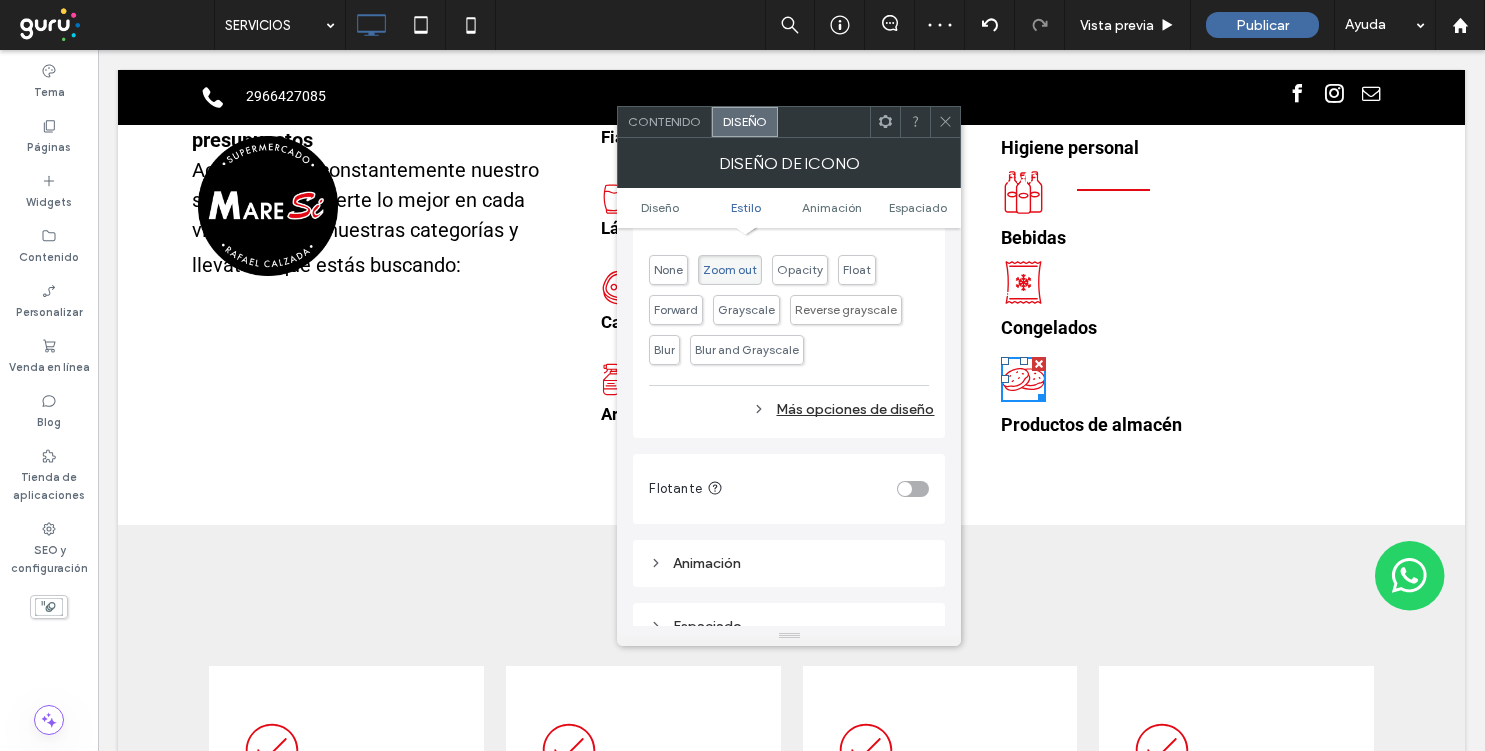 click at bounding box center (945, 122) 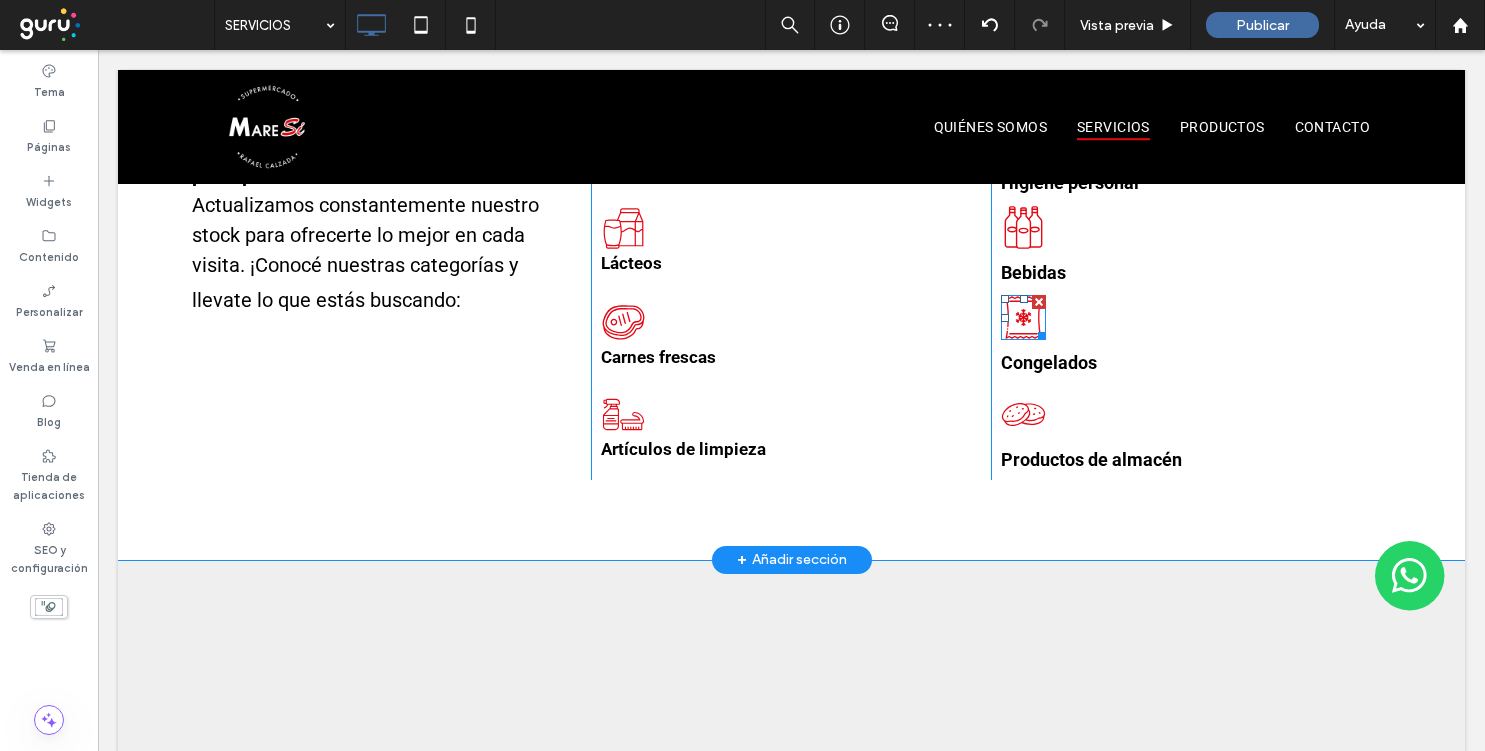 scroll, scrollTop: 558, scrollLeft: 0, axis: vertical 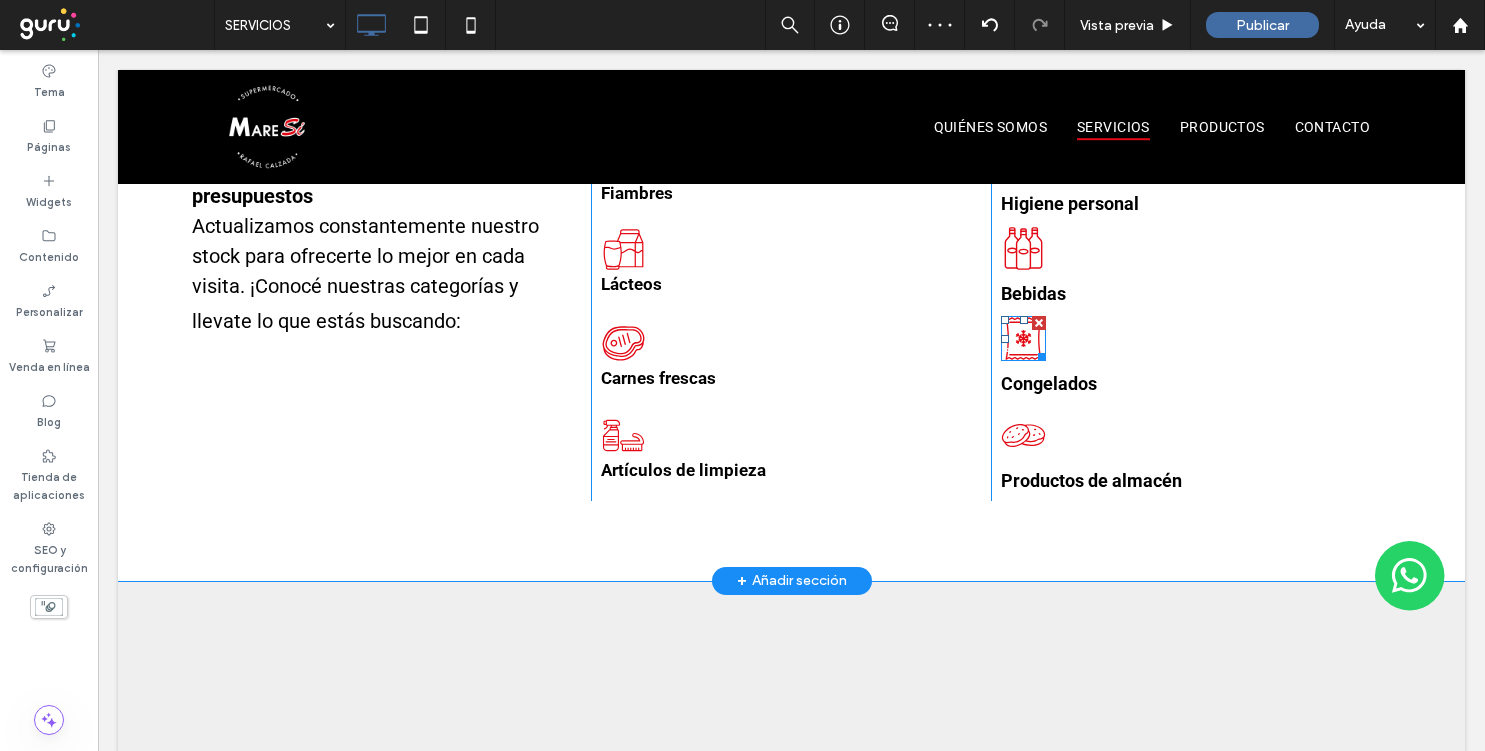 click 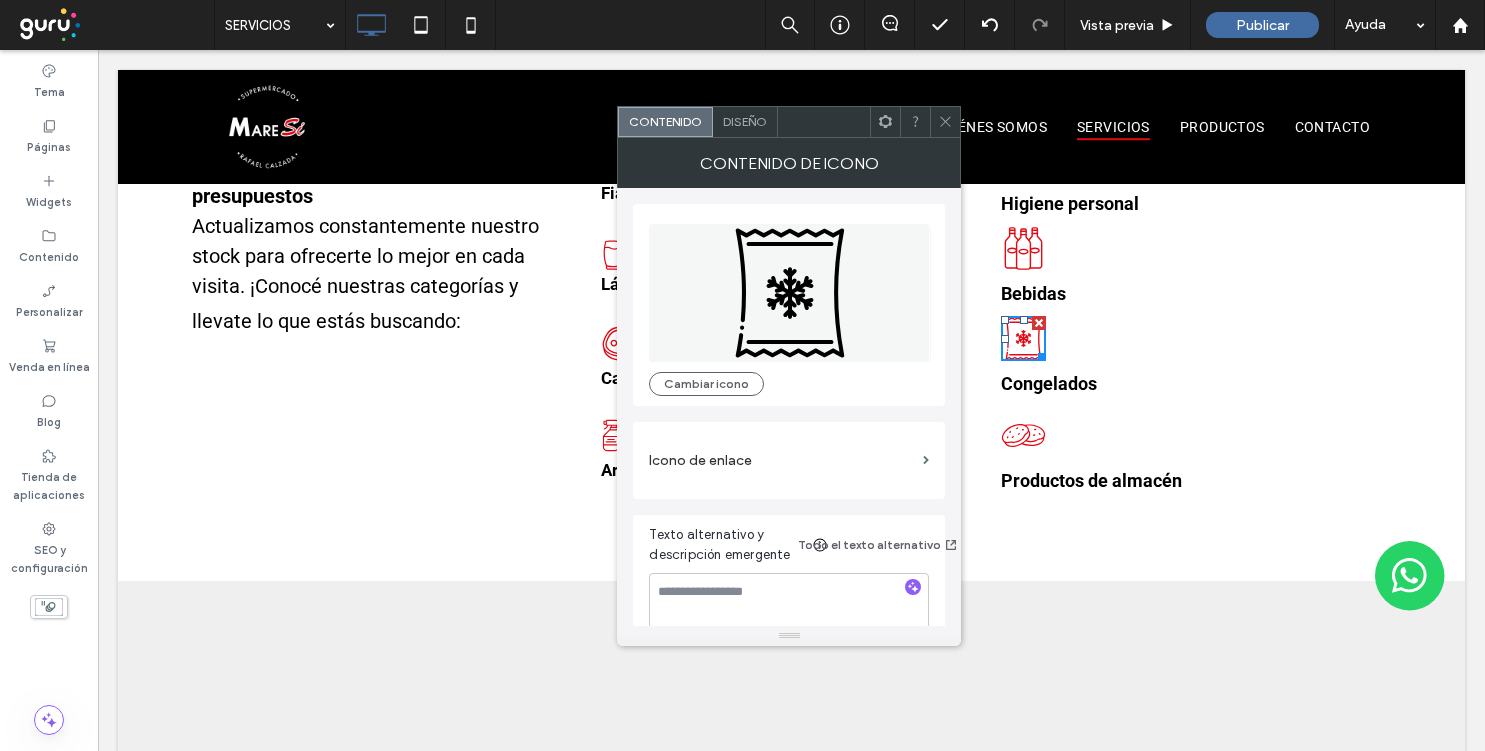 click on "Diseño" at bounding box center [745, 121] 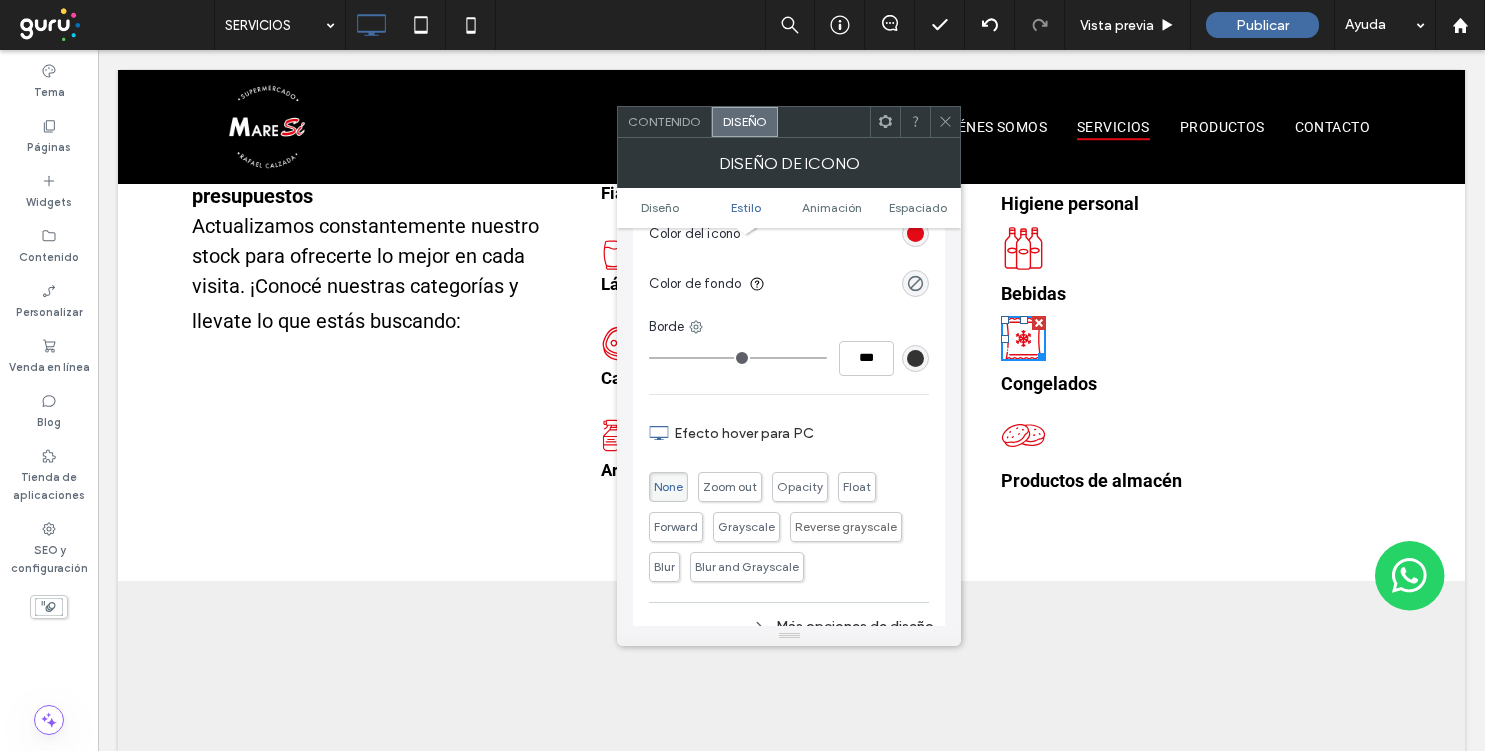 scroll, scrollTop: 602, scrollLeft: 0, axis: vertical 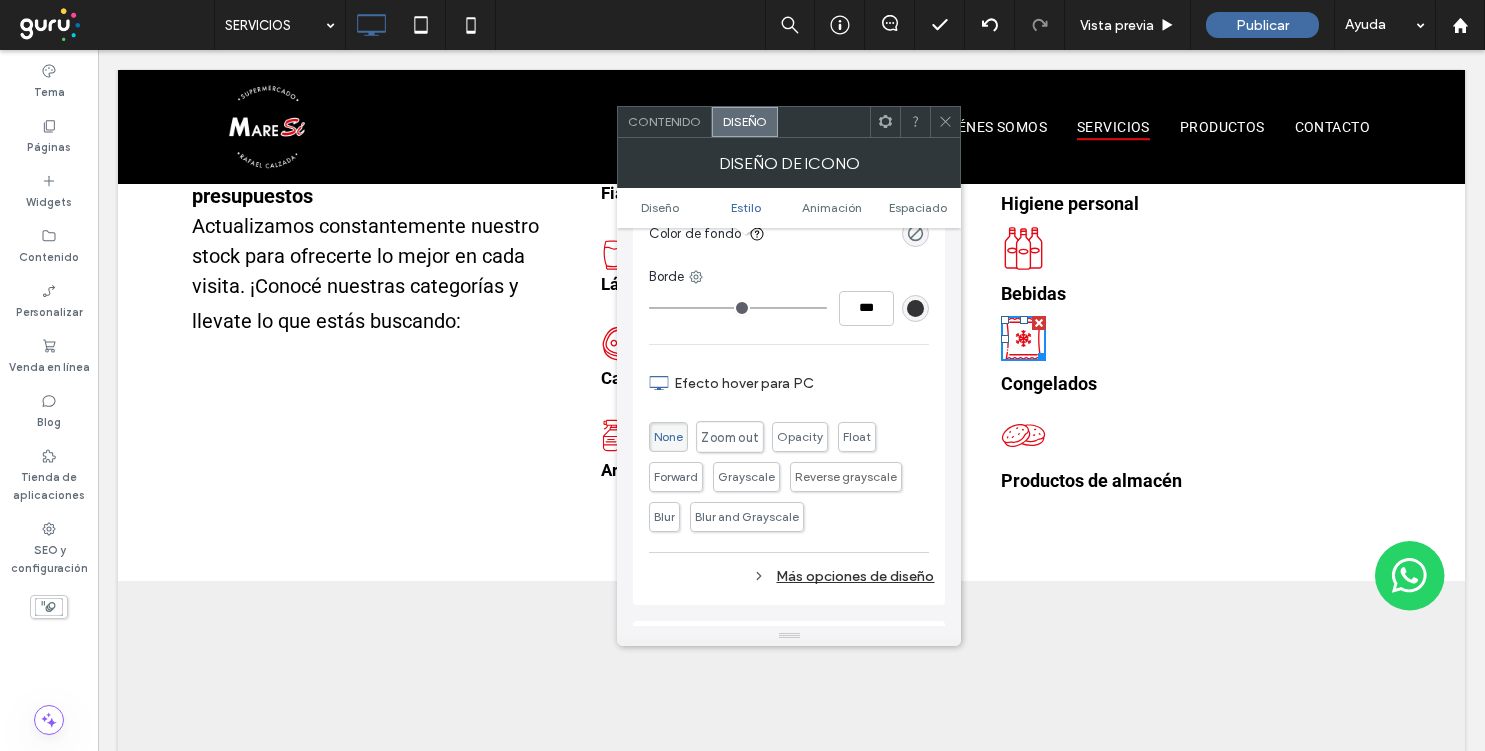 click on "Zoom out" at bounding box center (730, 437) 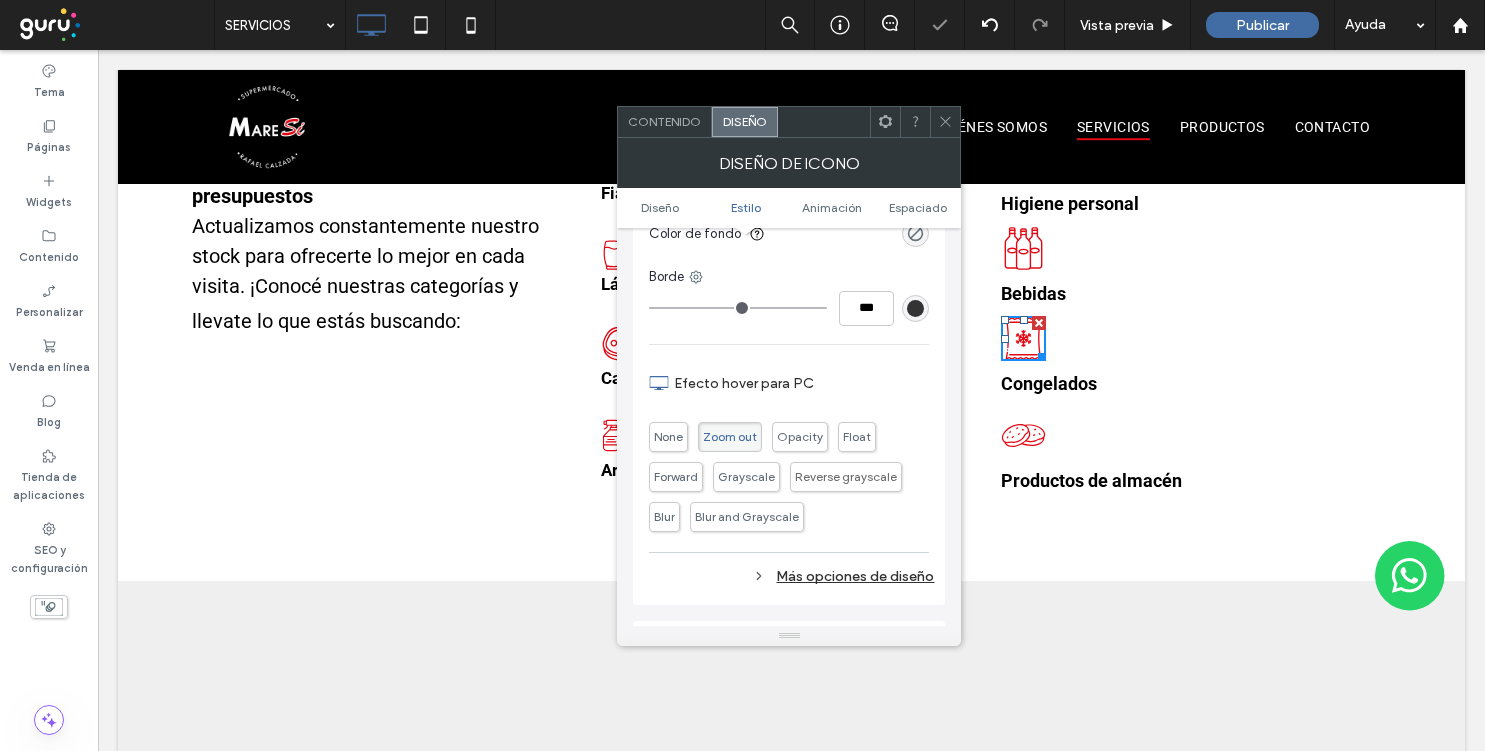 click at bounding box center (945, 122) 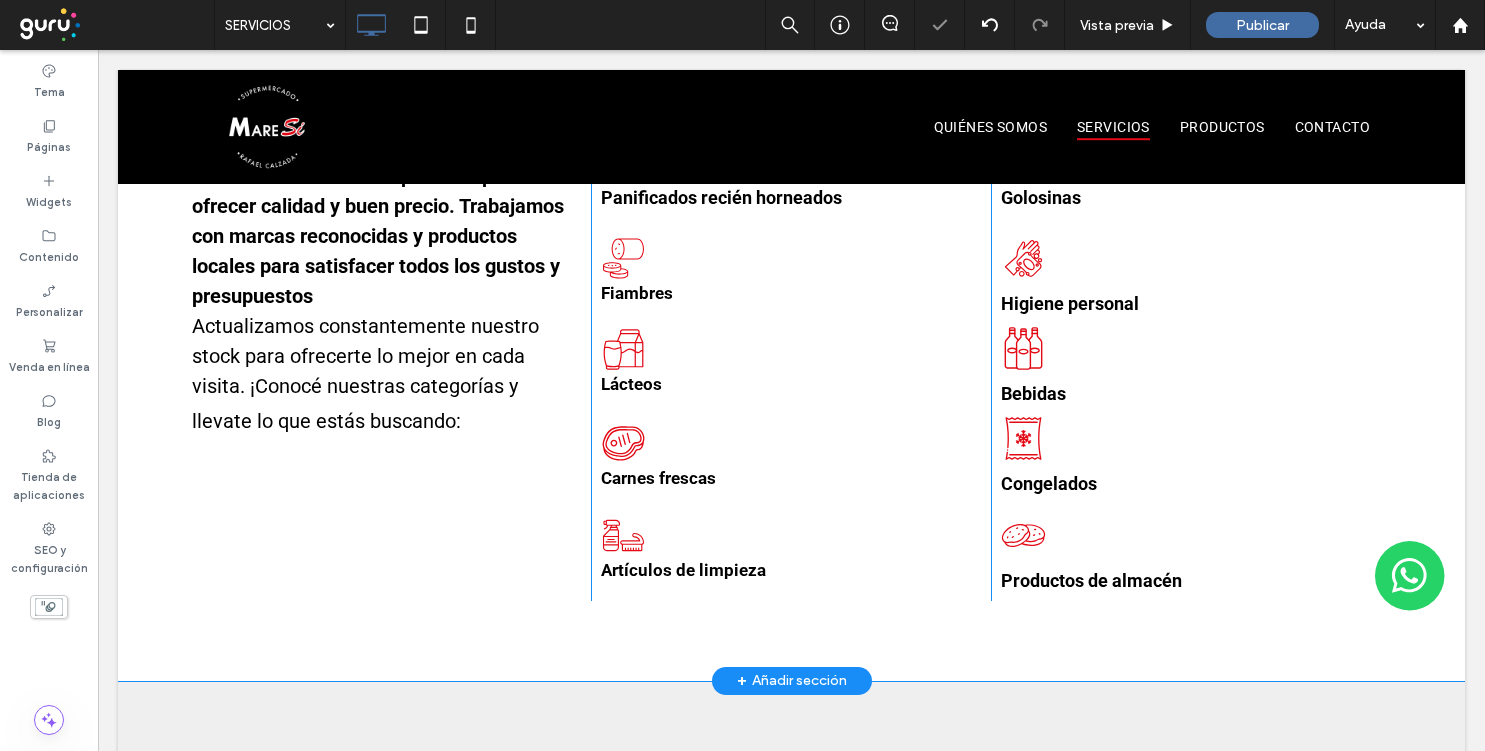 scroll, scrollTop: 305, scrollLeft: 0, axis: vertical 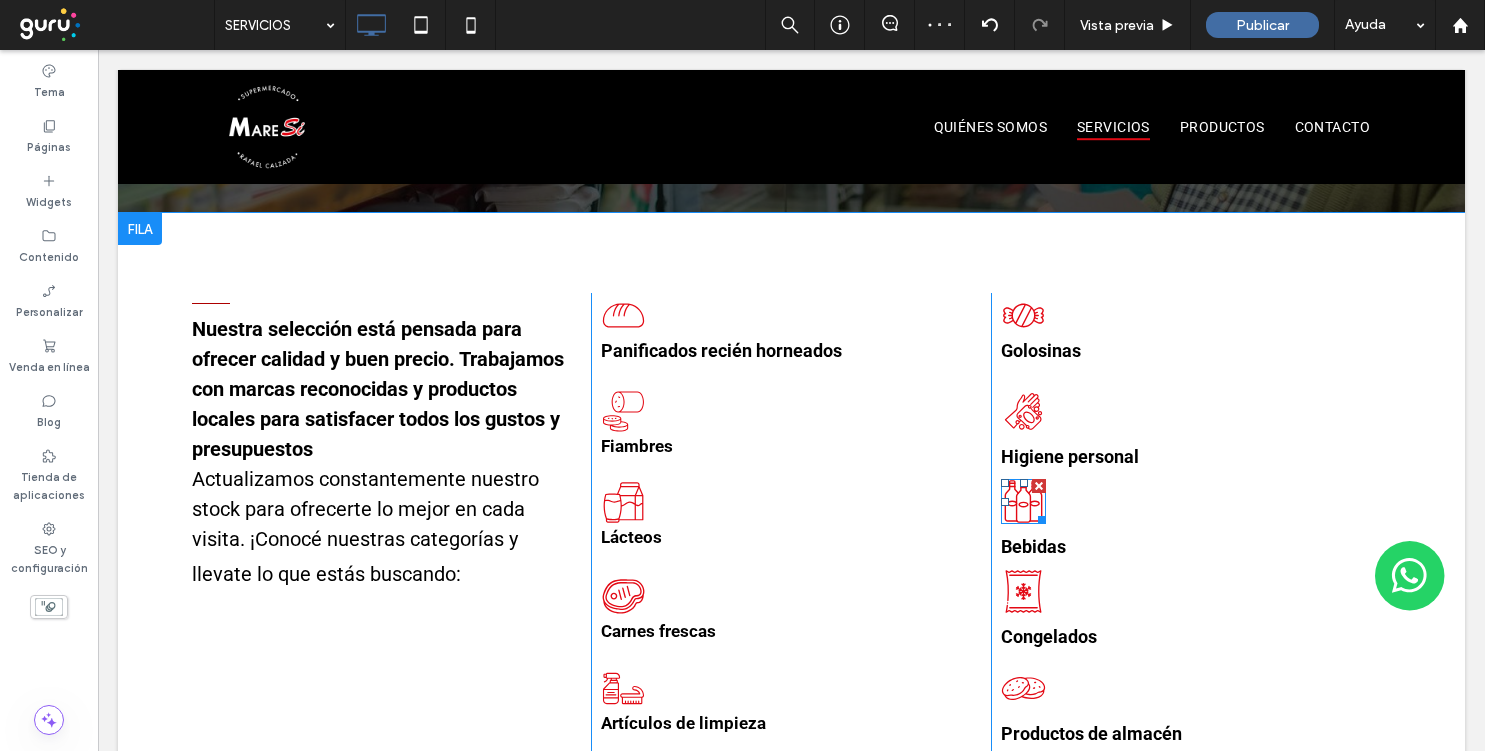 click 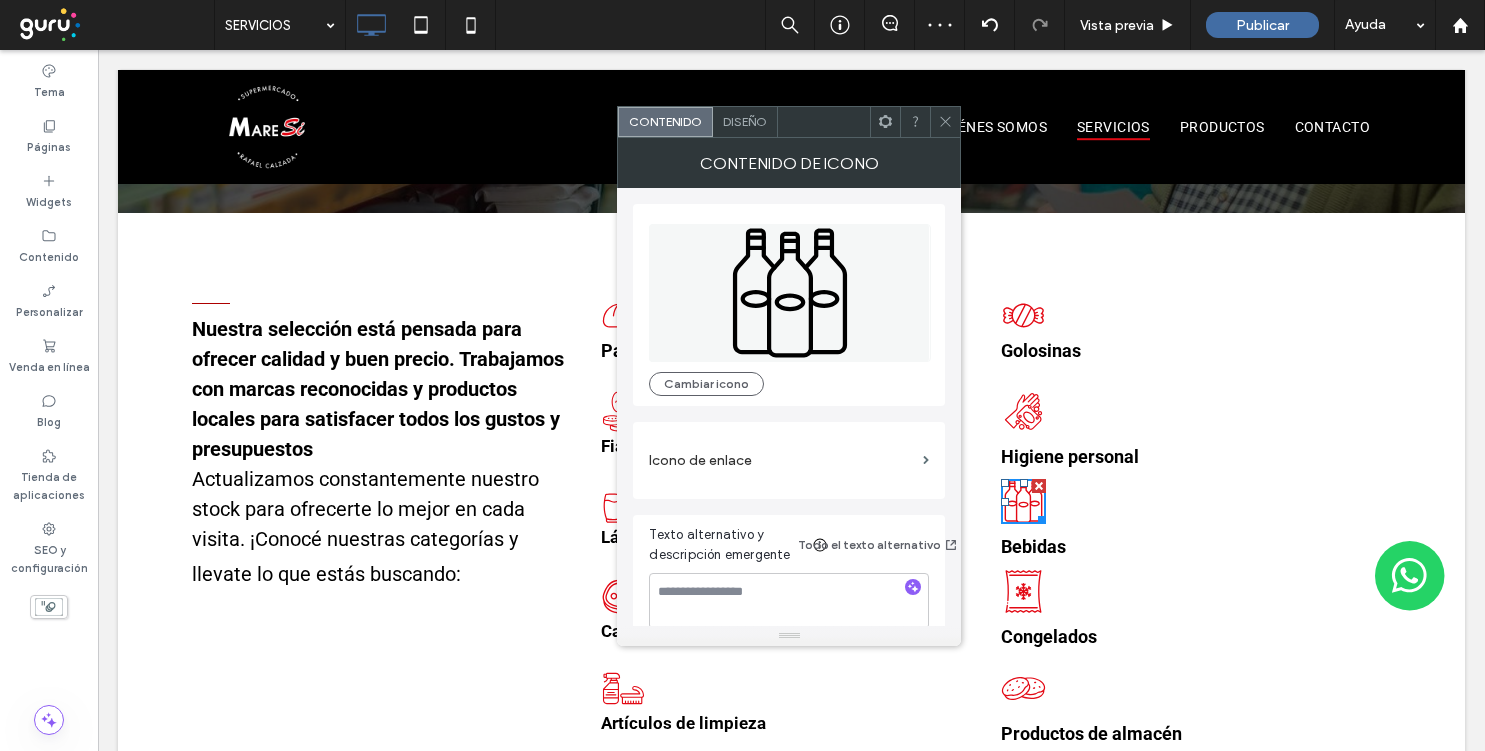 click on "Diseño" at bounding box center [745, 122] 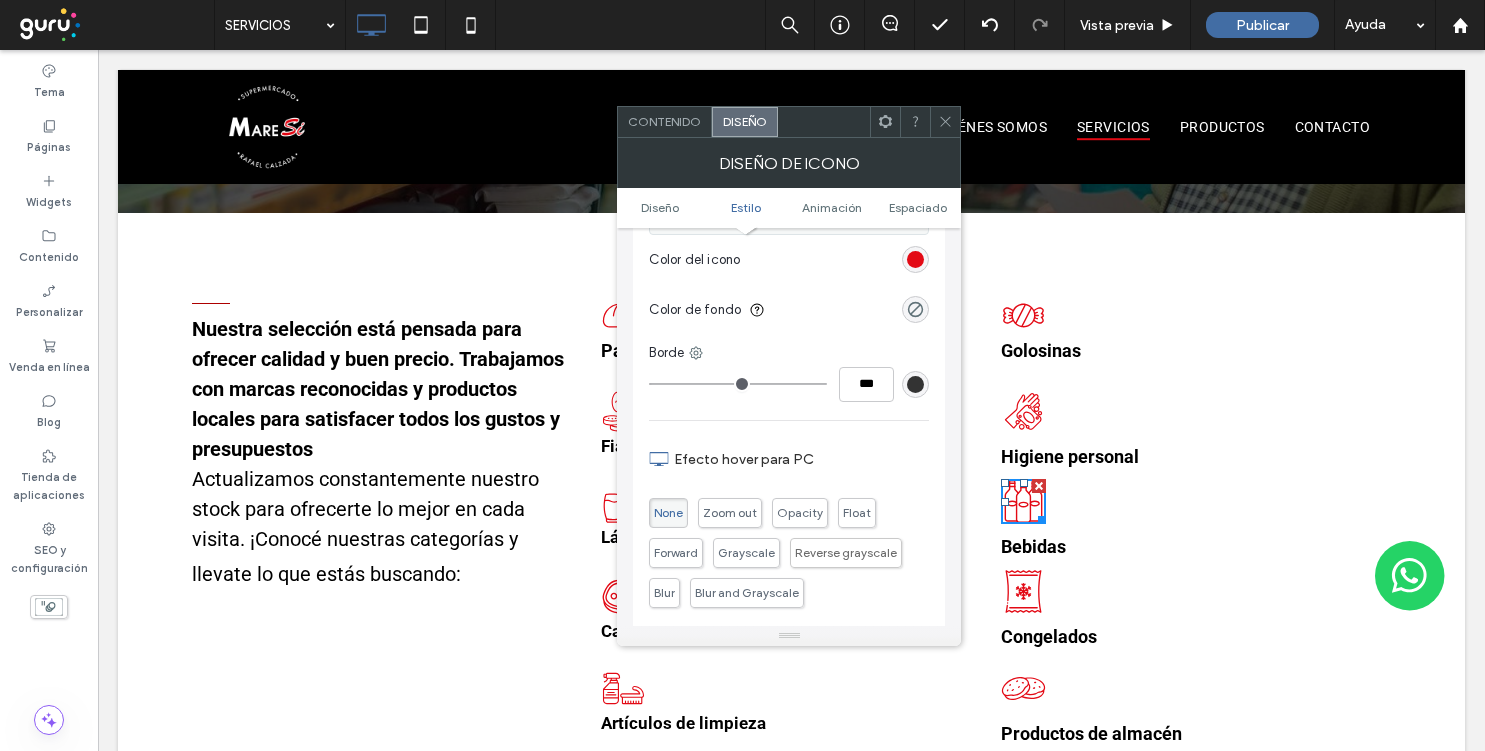 scroll, scrollTop: 598, scrollLeft: 0, axis: vertical 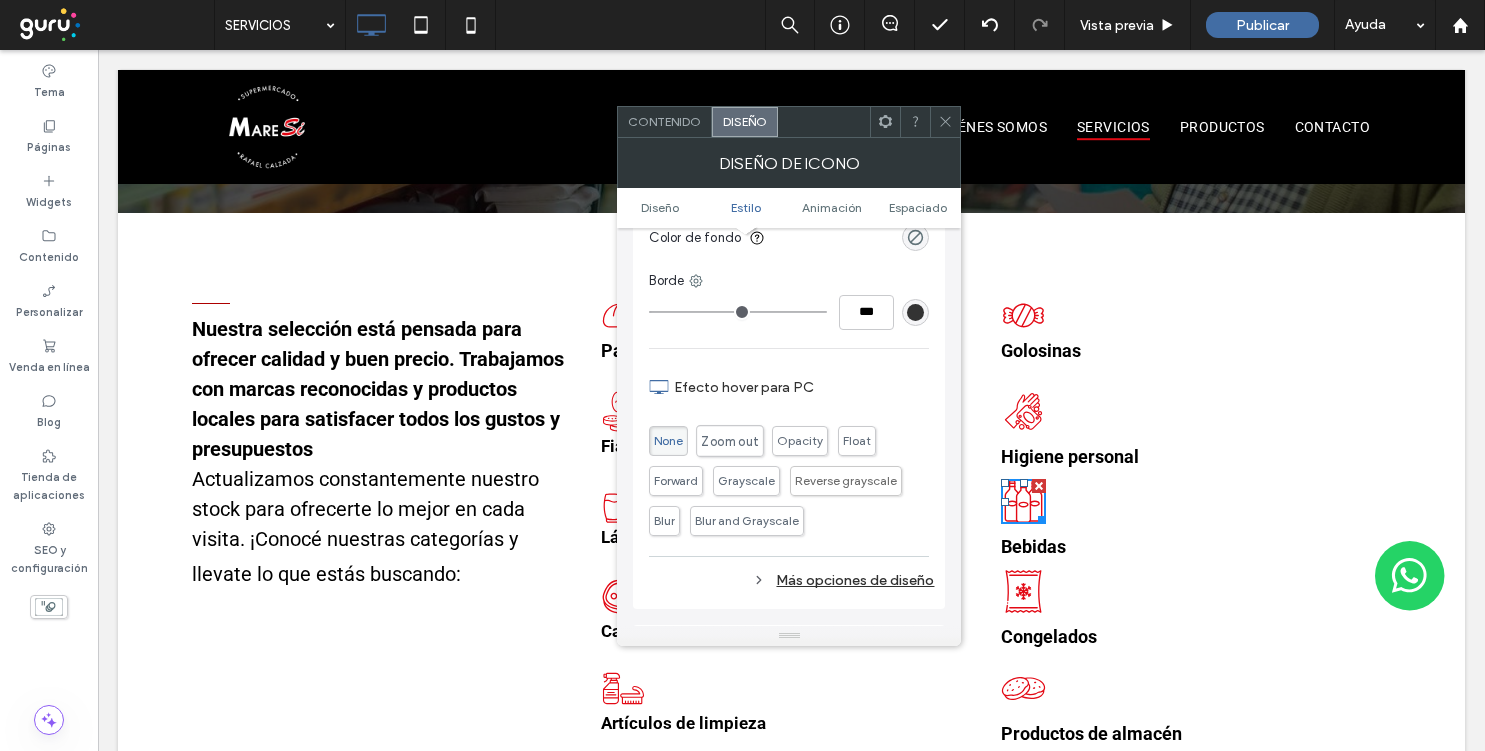 click on "Zoom out" at bounding box center [731, 441] 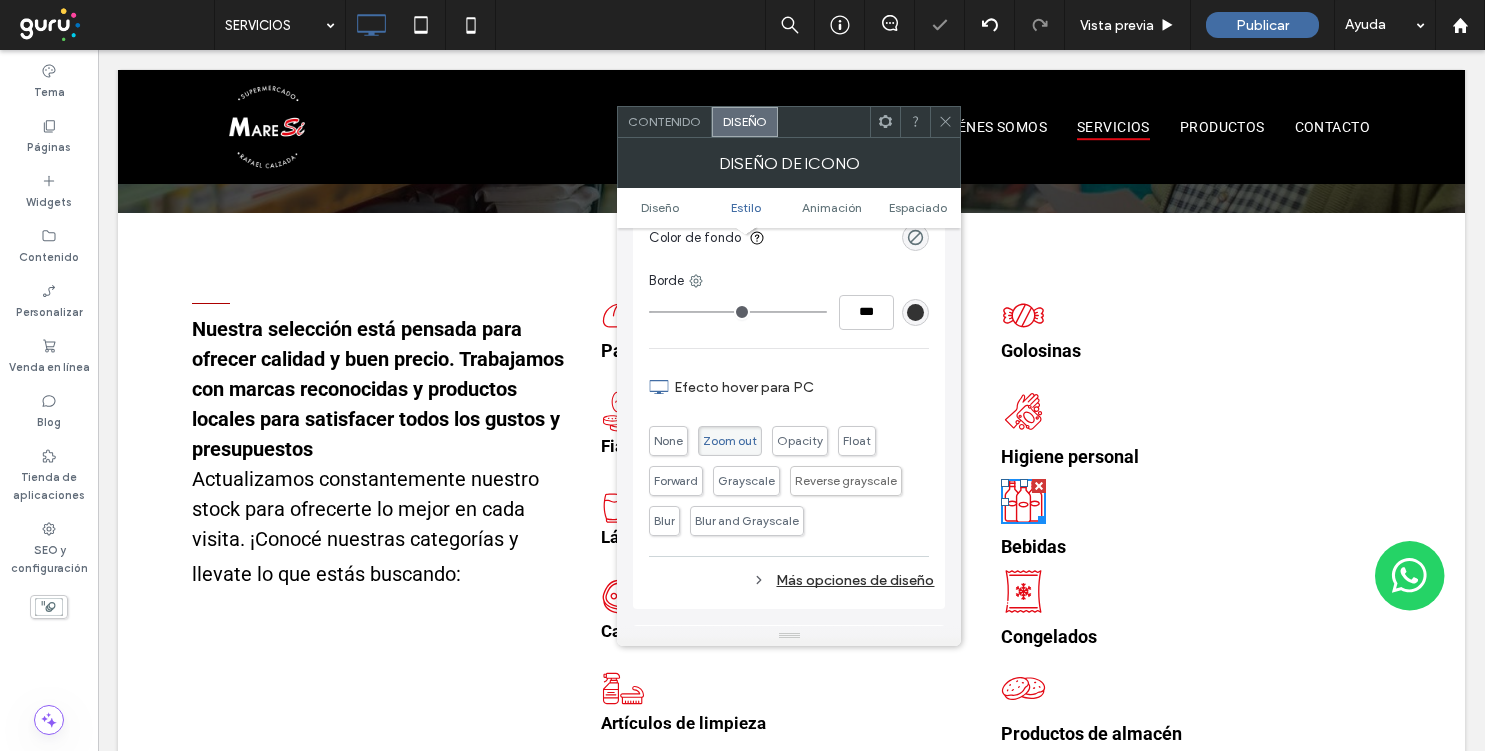 click 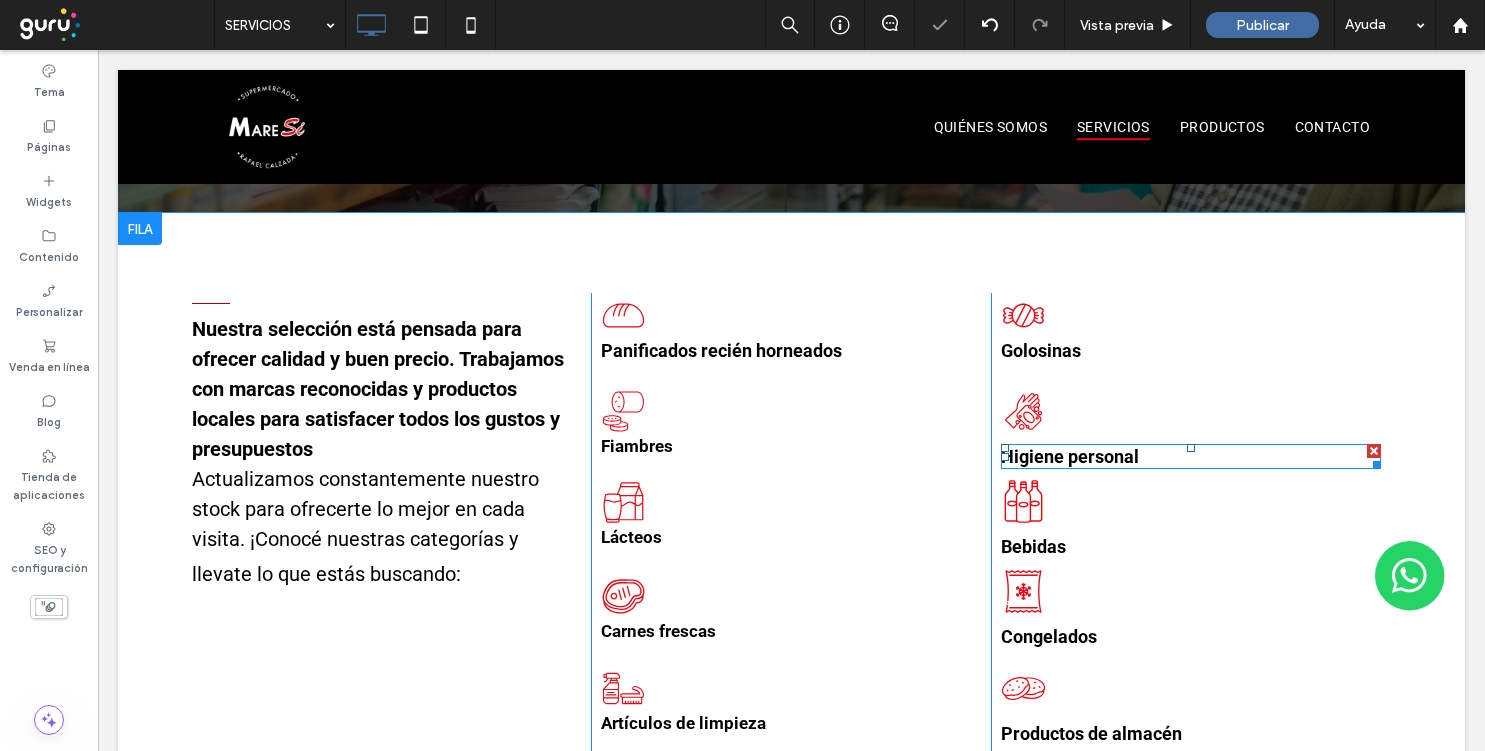 scroll, scrollTop: 285, scrollLeft: 0, axis: vertical 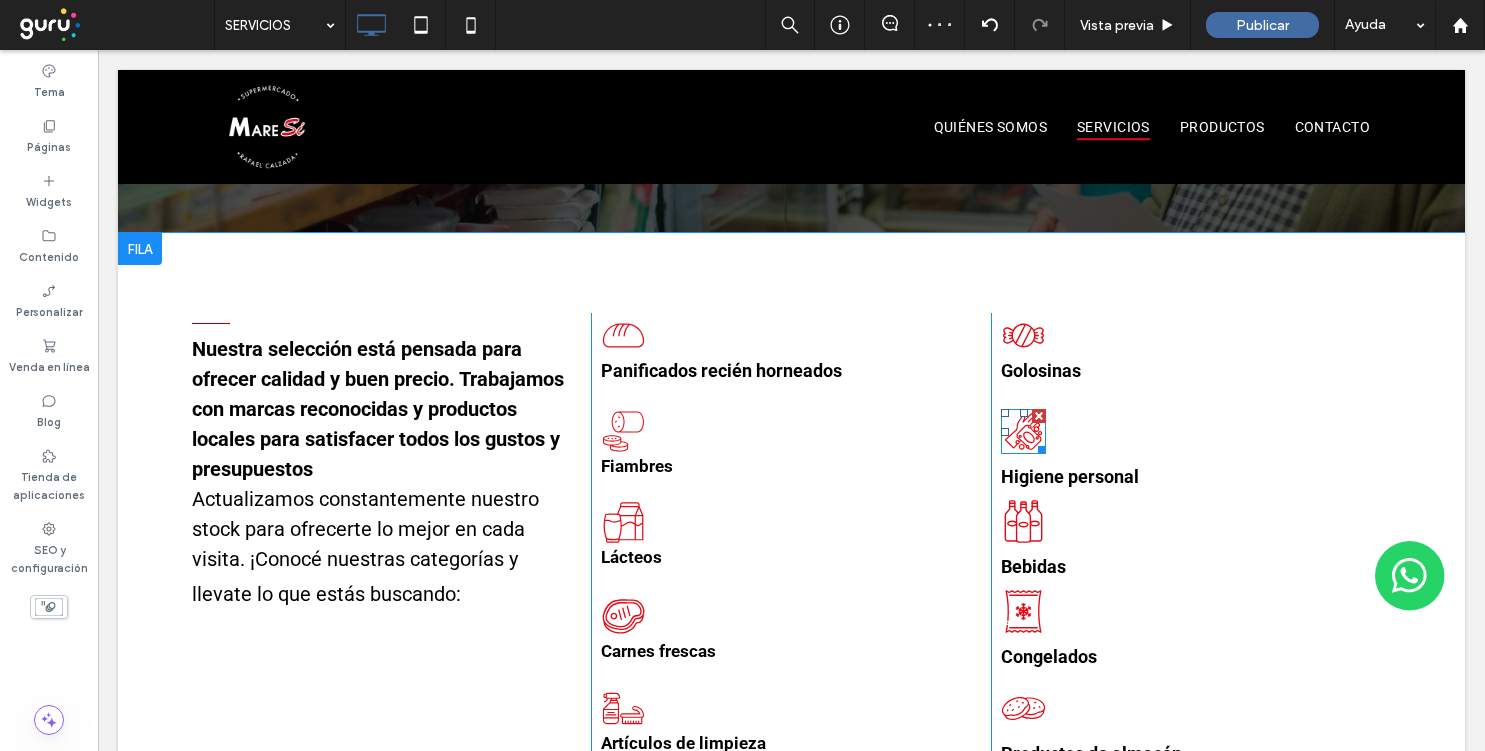 click 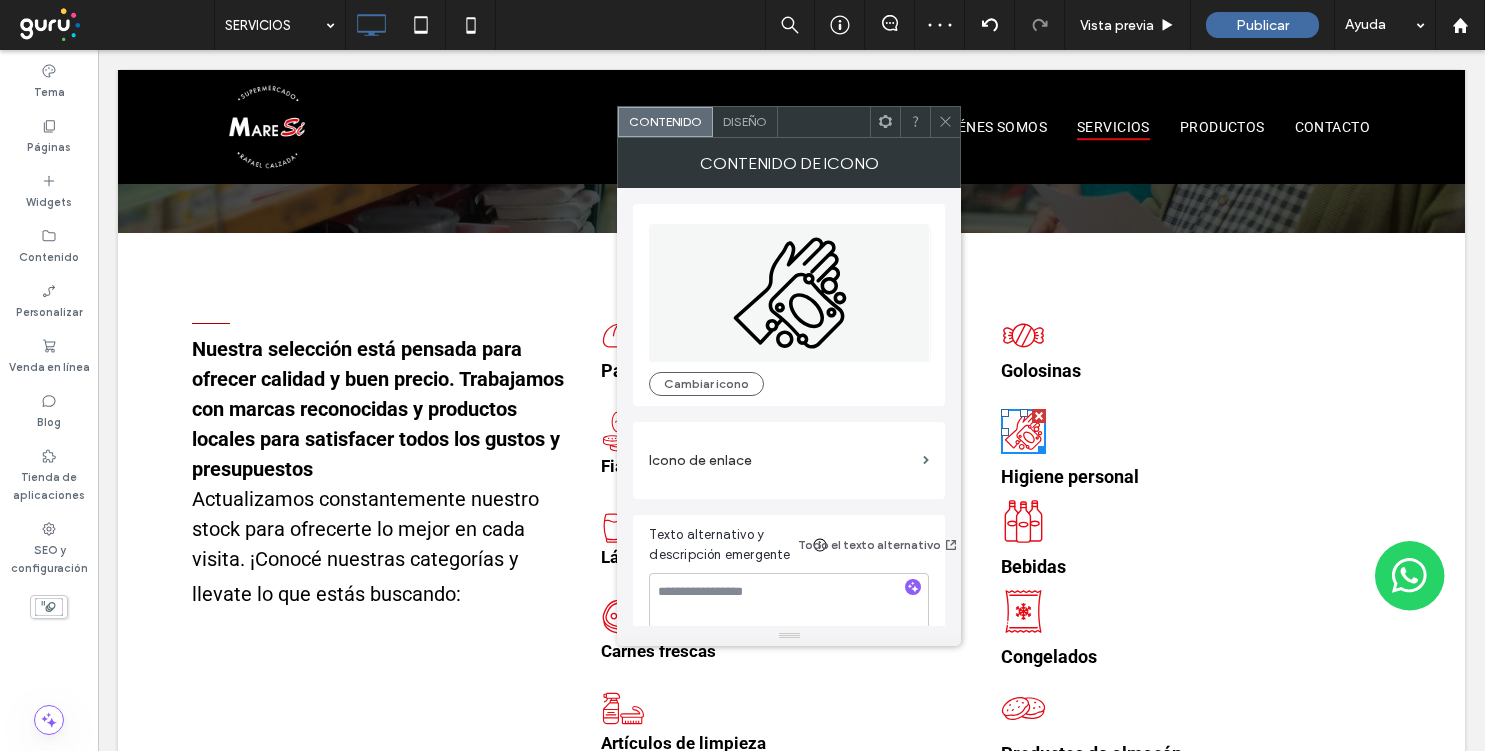 click on "Diseño" at bounding box center (745, 122) 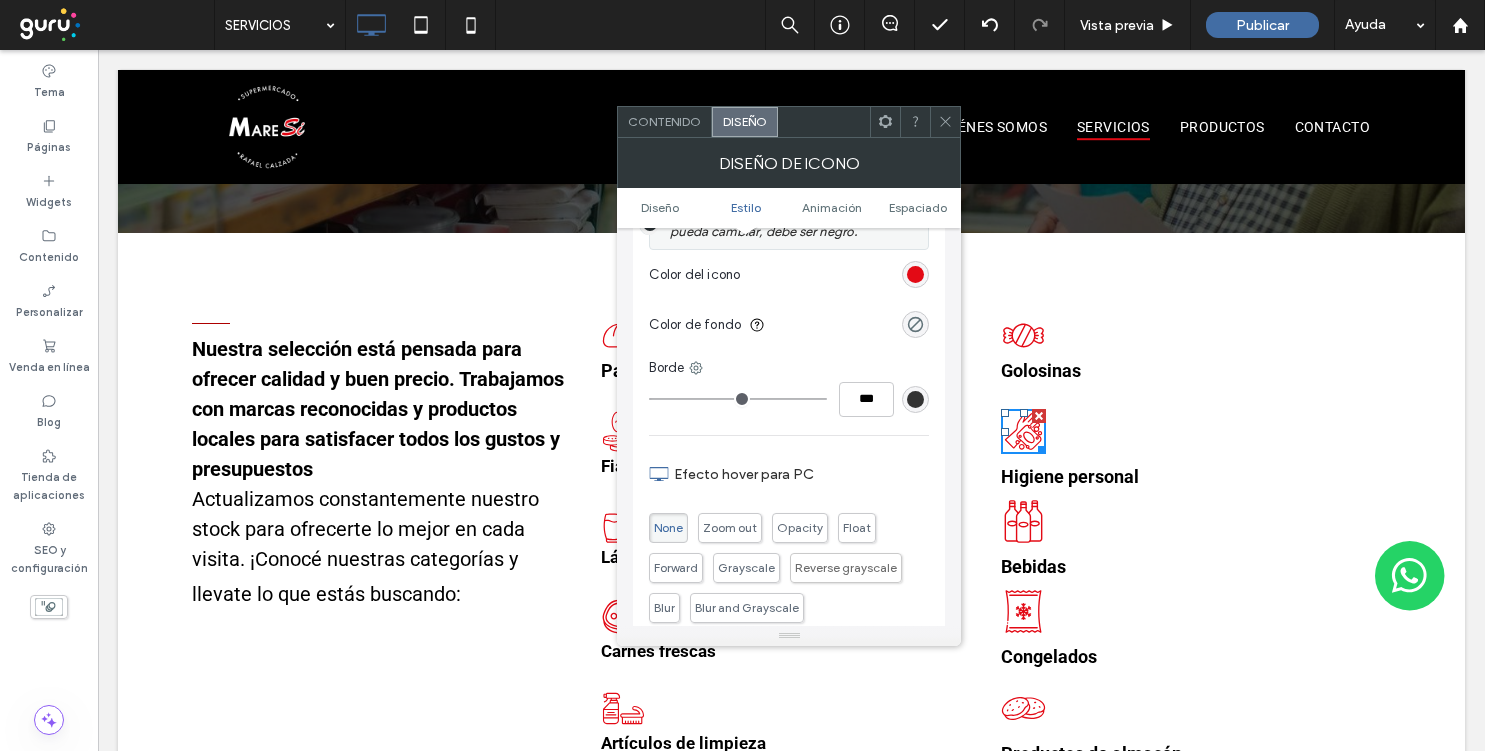 scroll, scrollTop: 542, scrollLeft: 0, axis: vertical 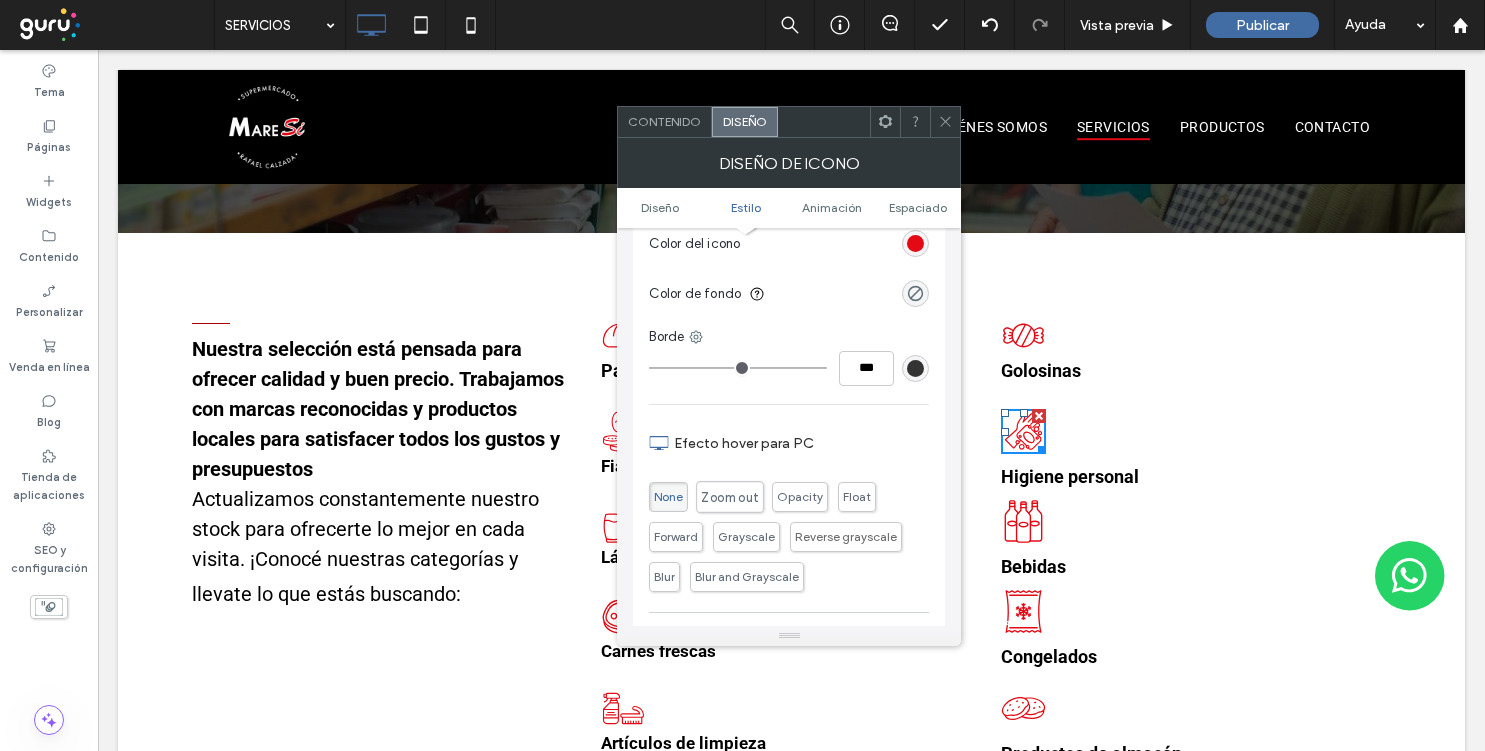 click on "Zoom out" at bounding box center [730, 497] 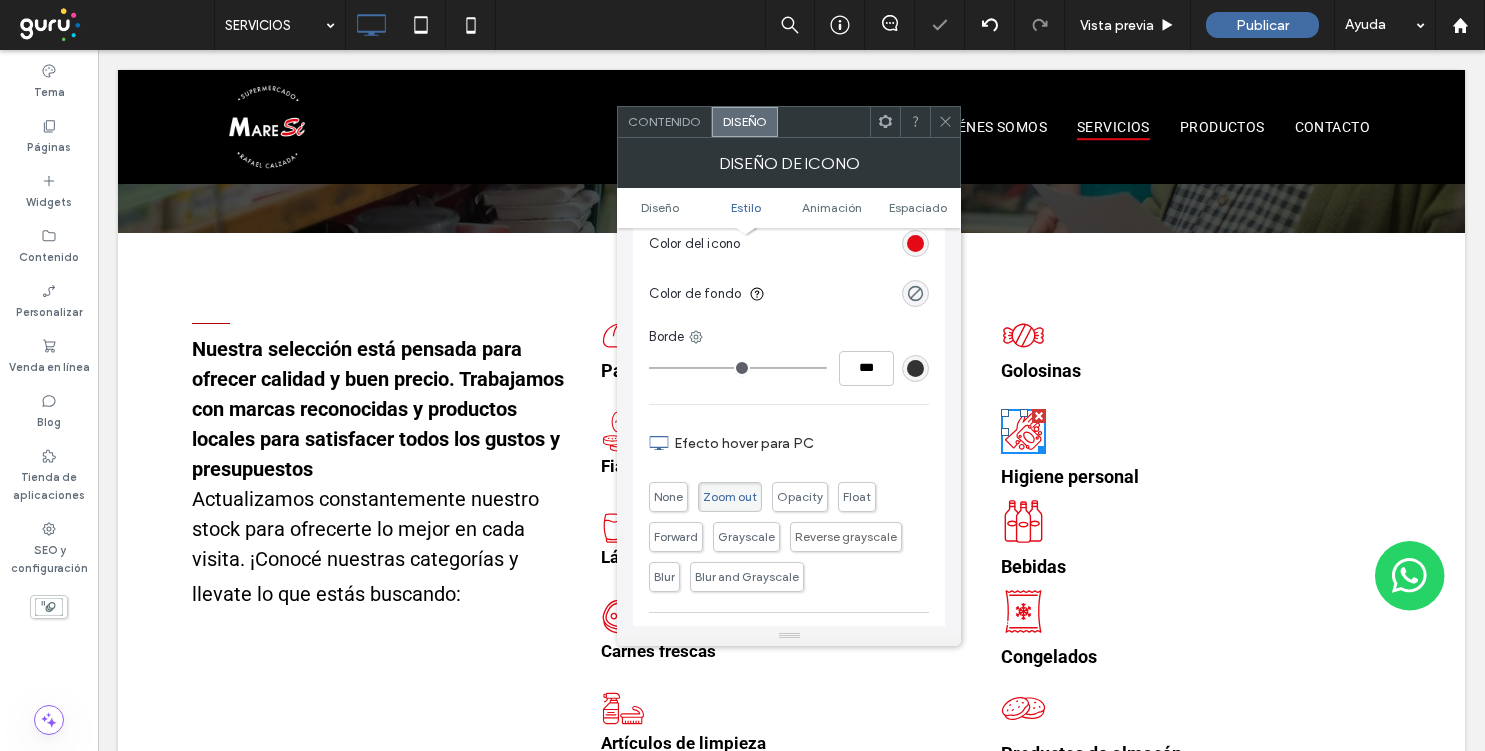 click at bounding box center [945, 122] 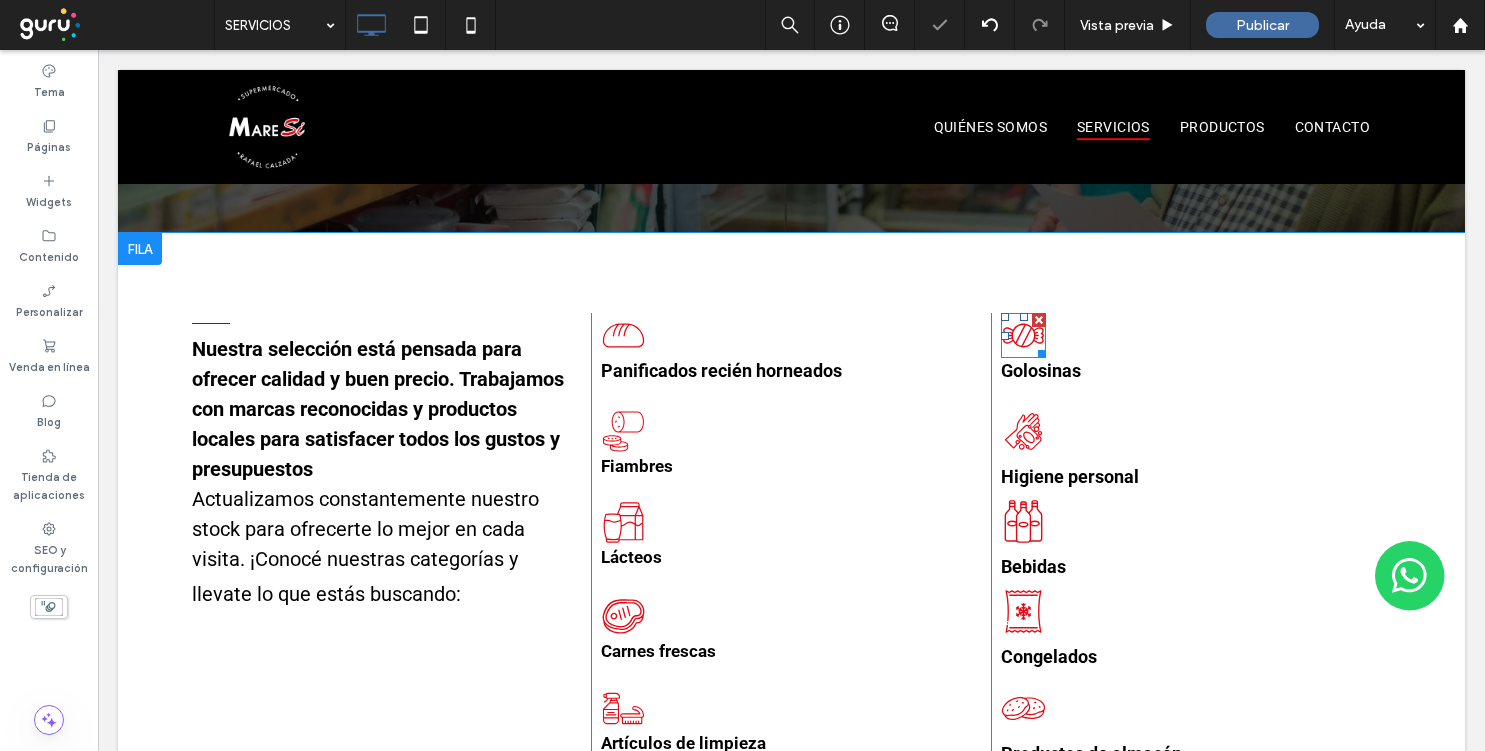 click 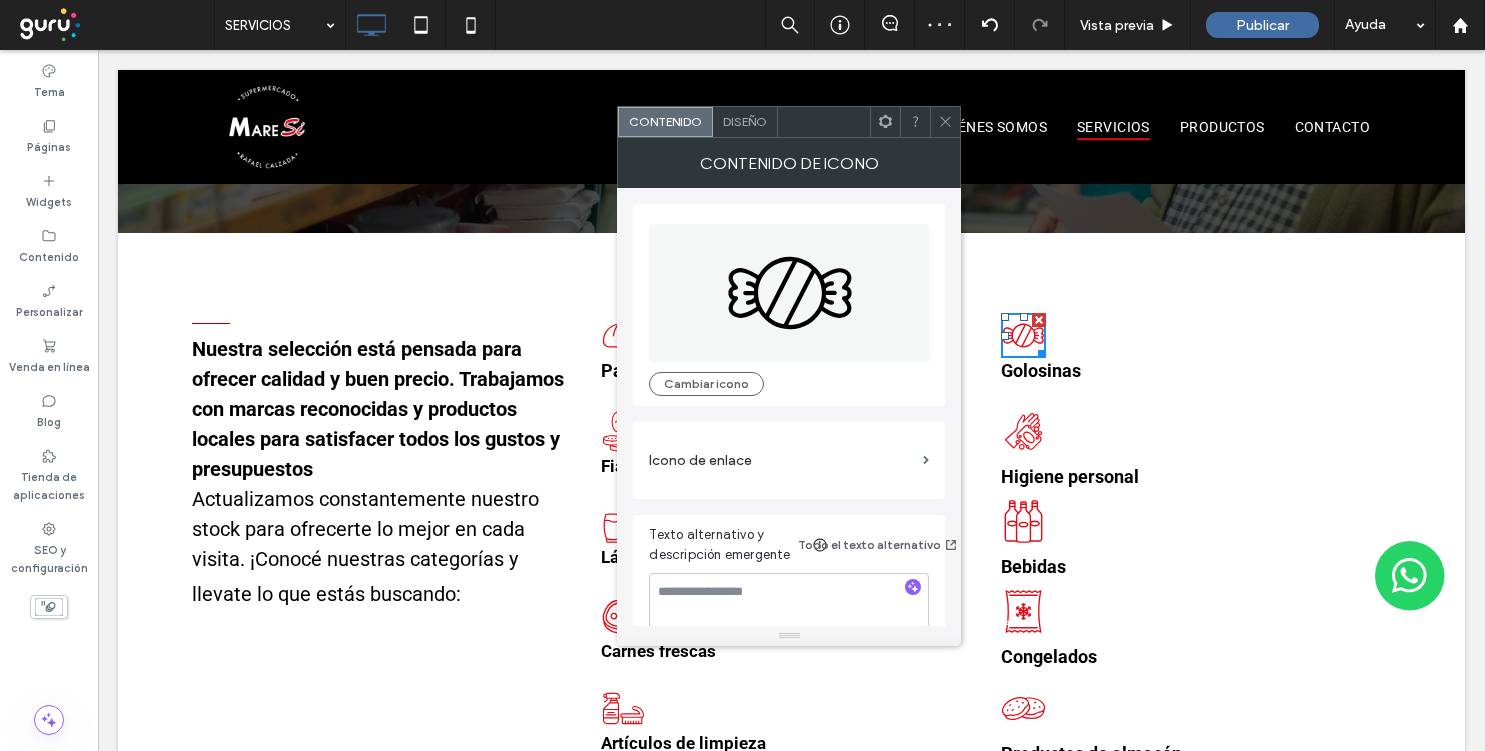 click on "Diseño" at bounding box center (745, 121) 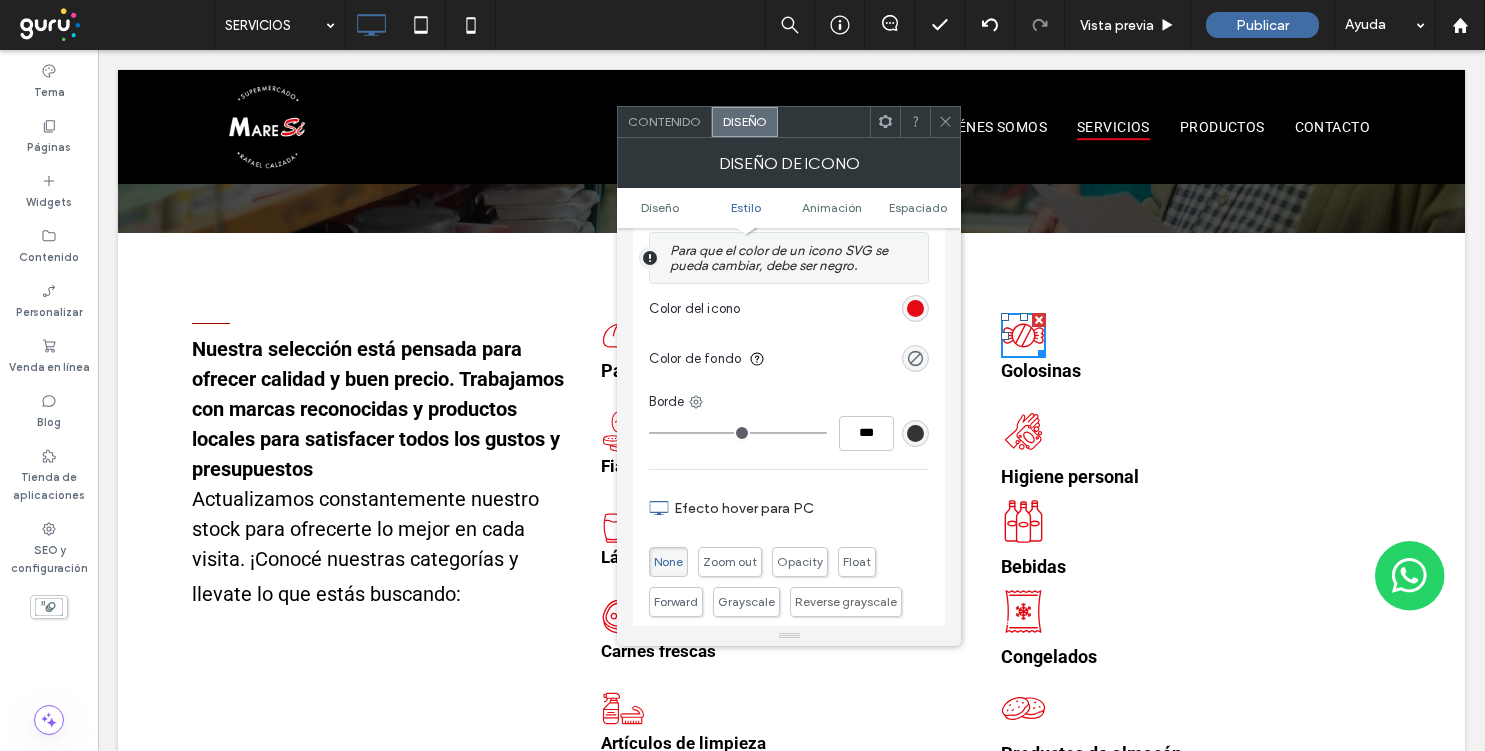 scroll, scrollTop: 643, scrollLeft: 0, axis: vertical 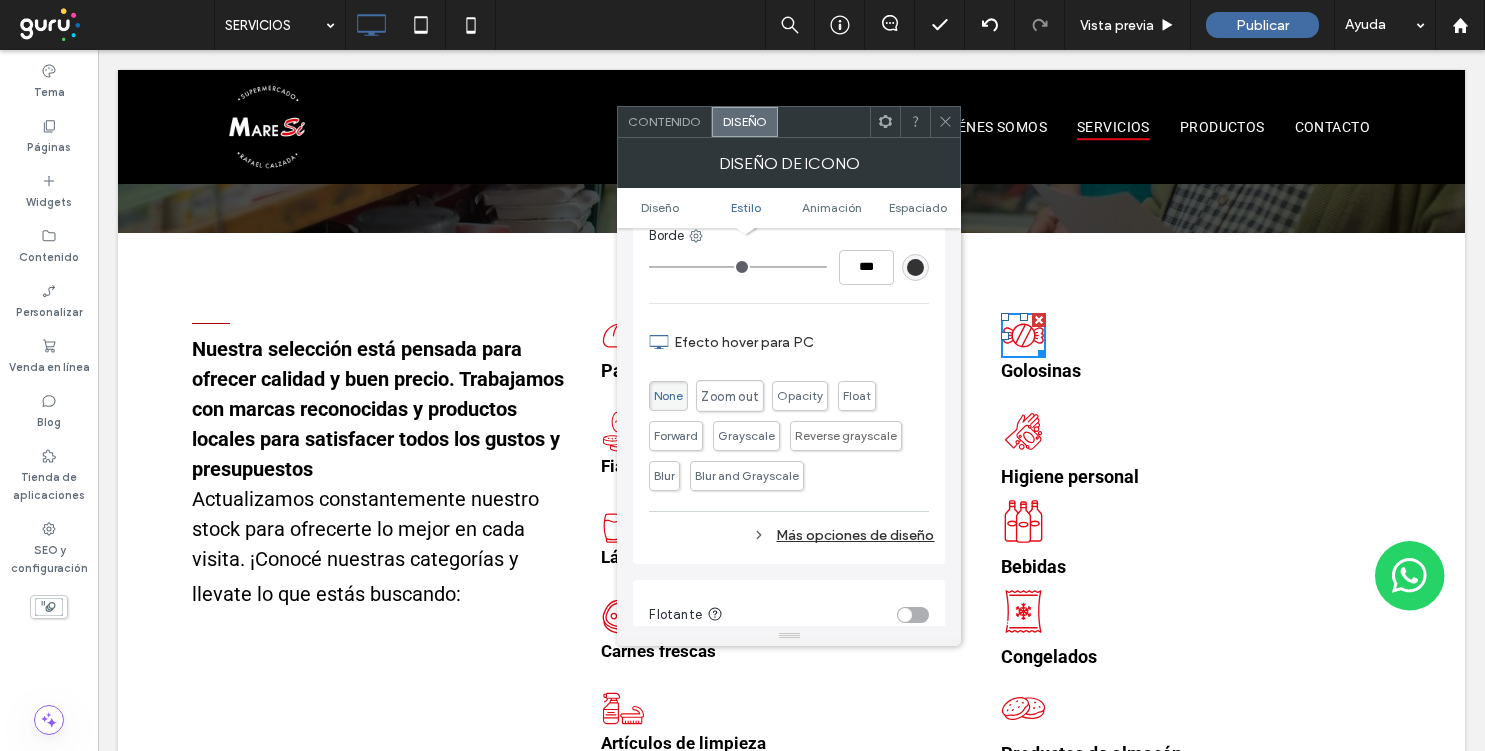 click on "Zoom out" at bounding box center [730, 396] 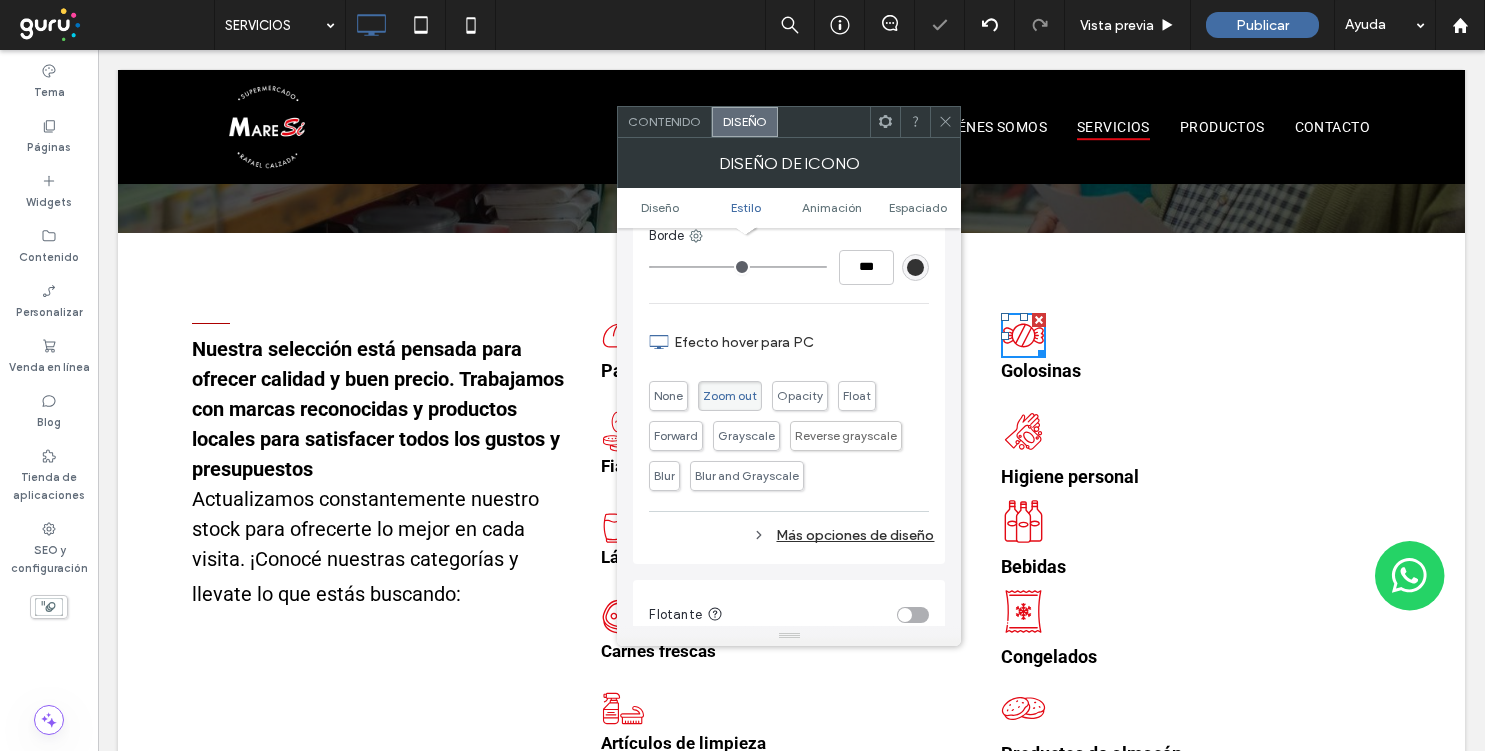 click at bounding box center [945, 122] 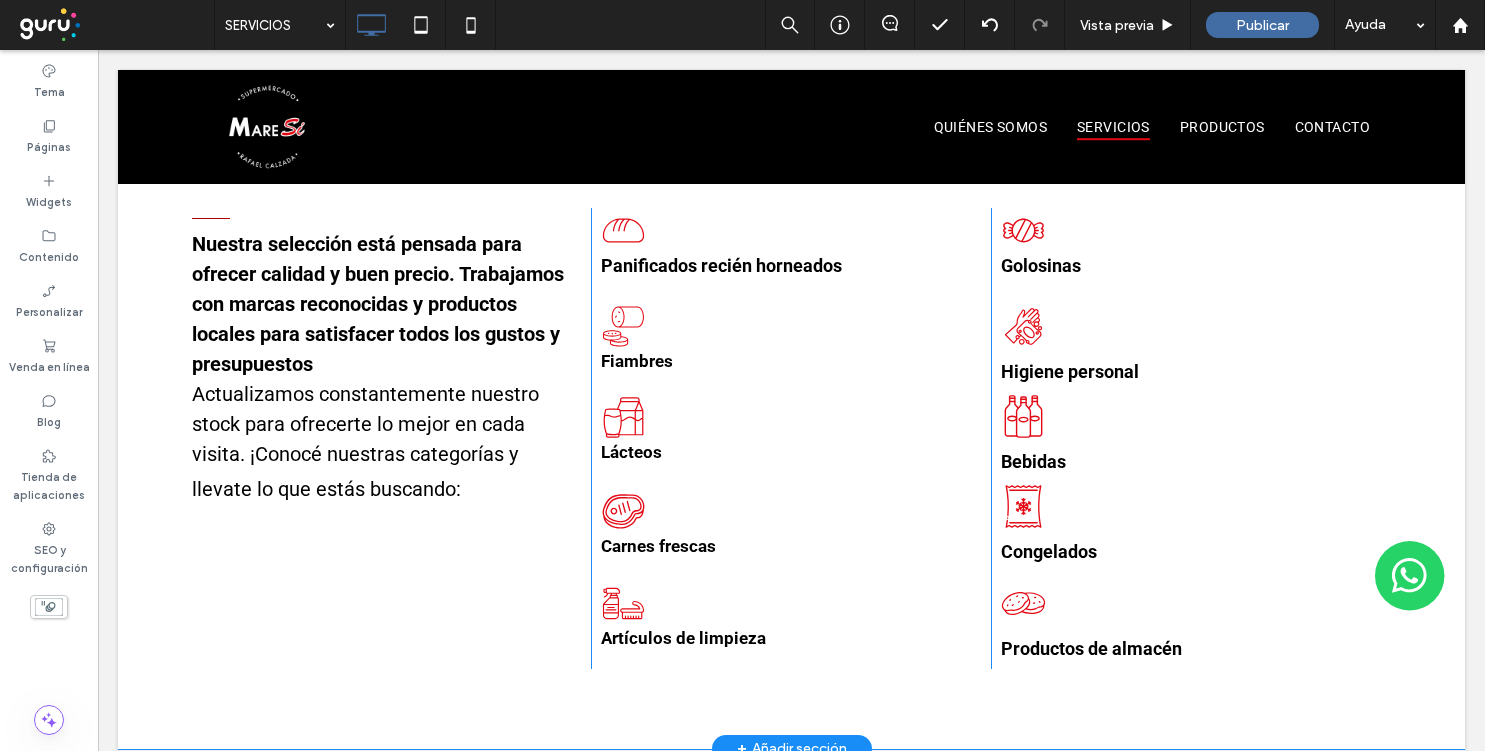 scroll, scrollTop: 391, scrollLeft: 0, axis: vertical 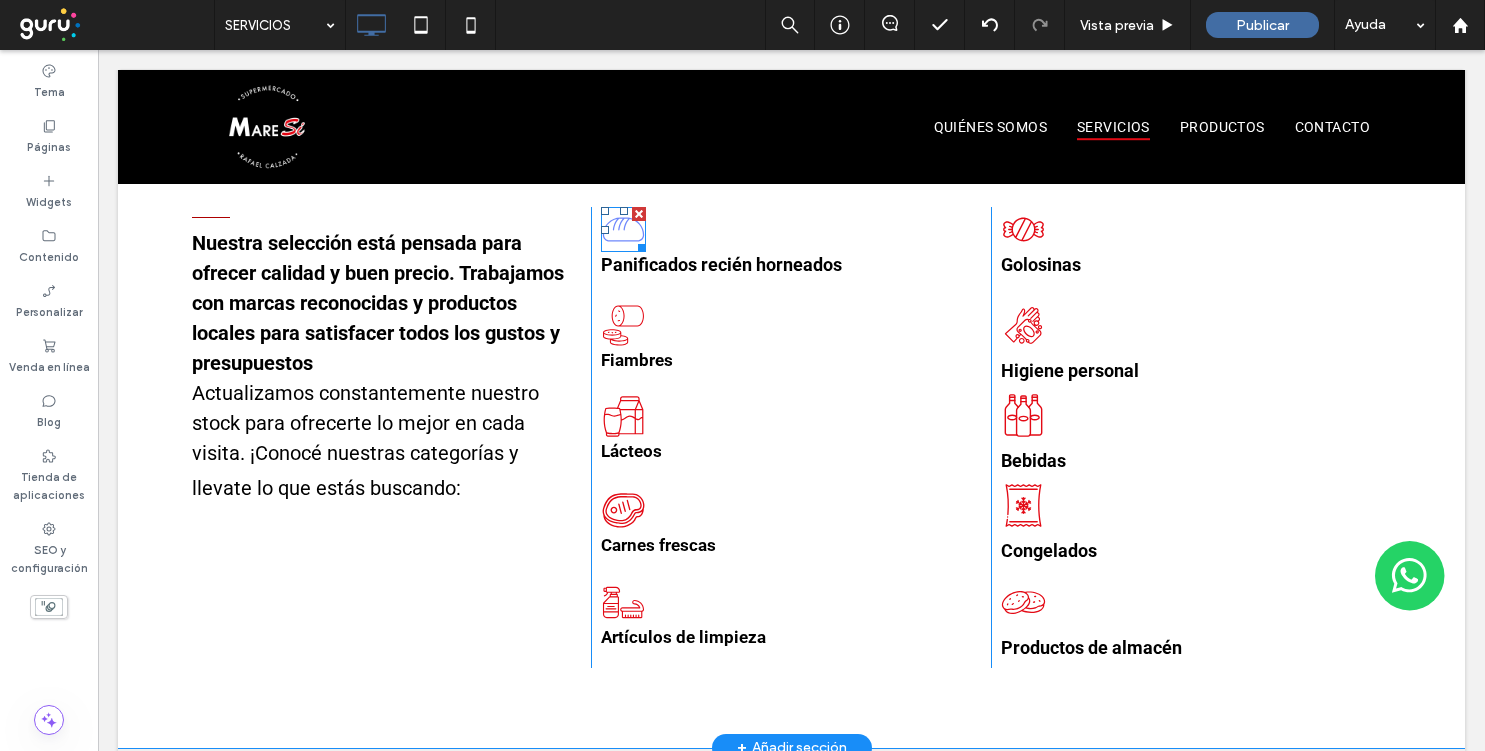 click 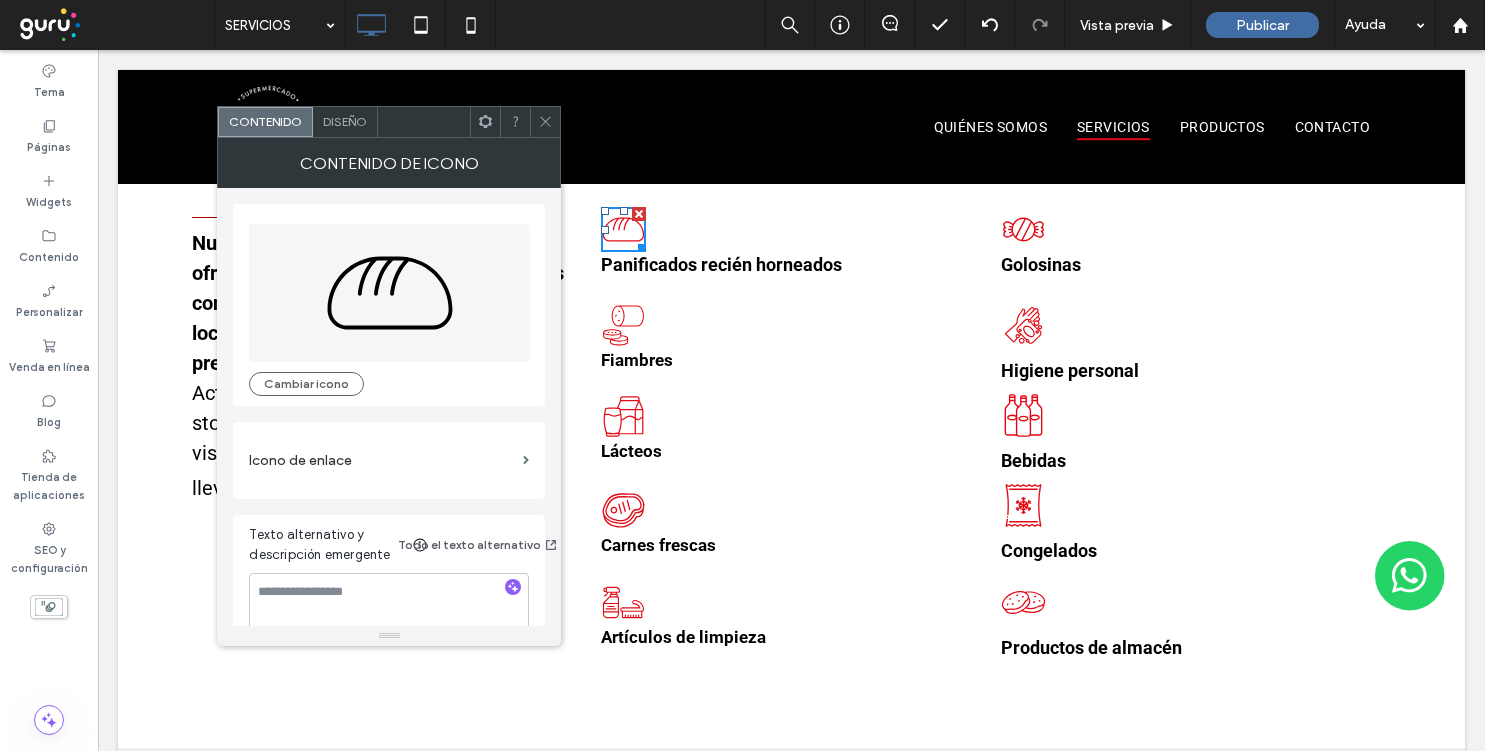 click on "Diseño" at bounding box center (345, 121) 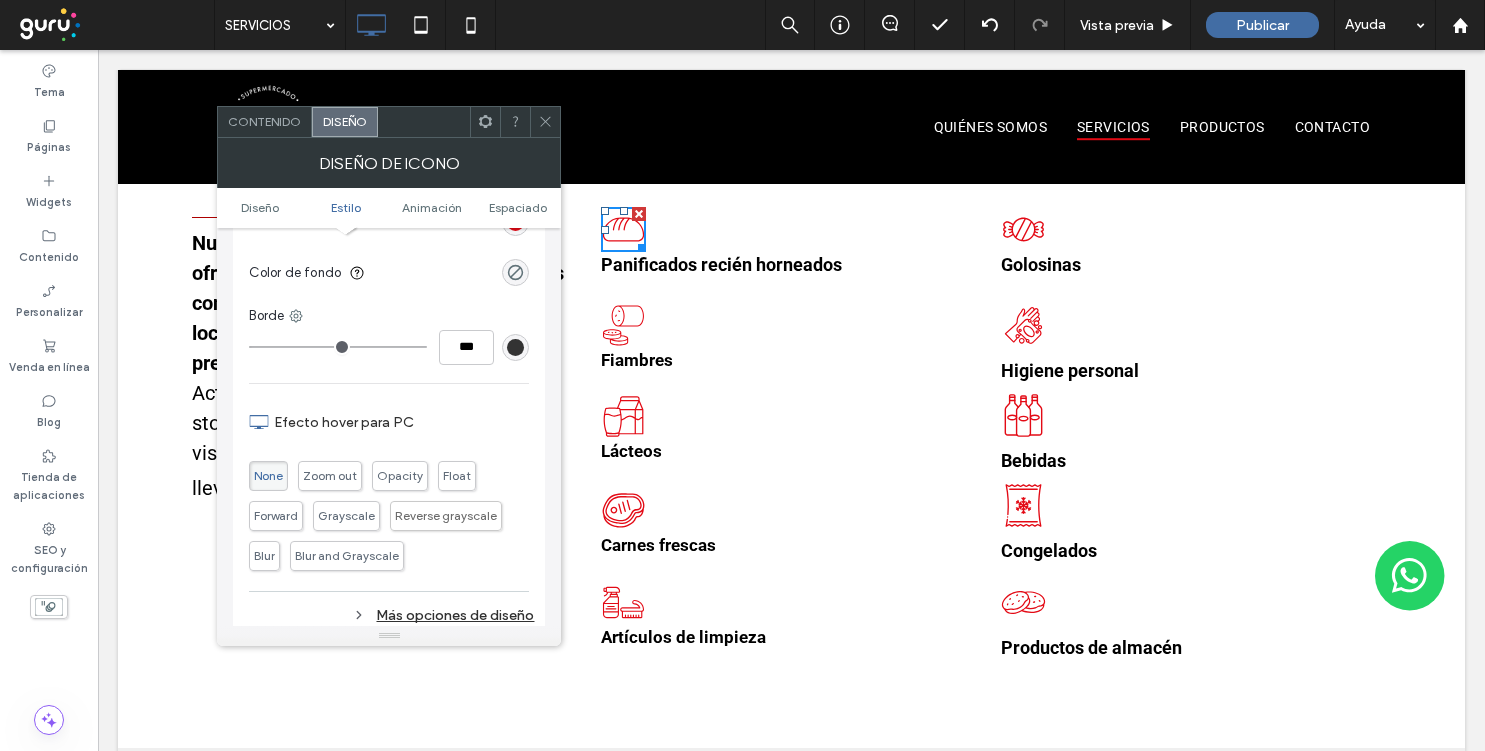 scroll, scrollTop: 575, scrollLeft: 0, axis: vertical 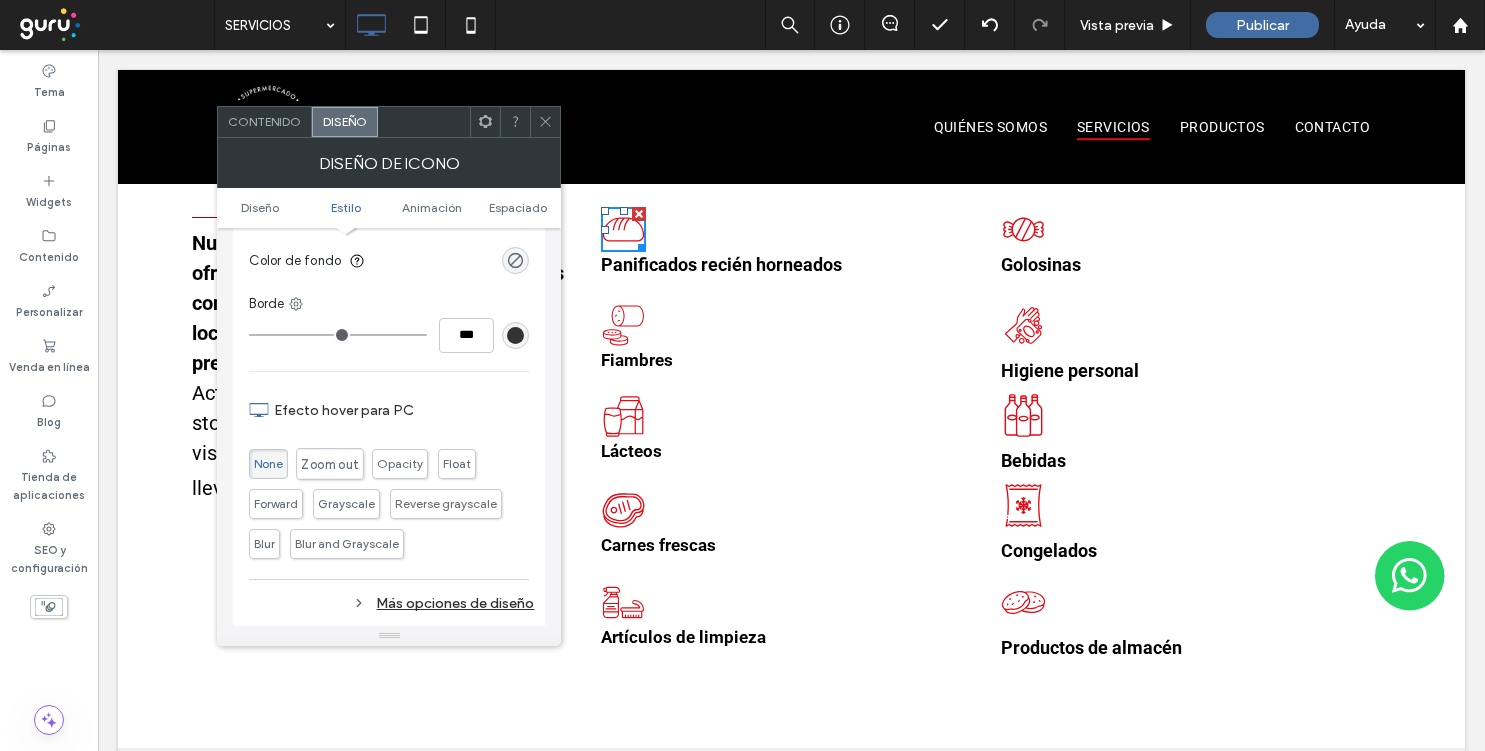 click on "Zoom out" at bounding box center [330, 464] 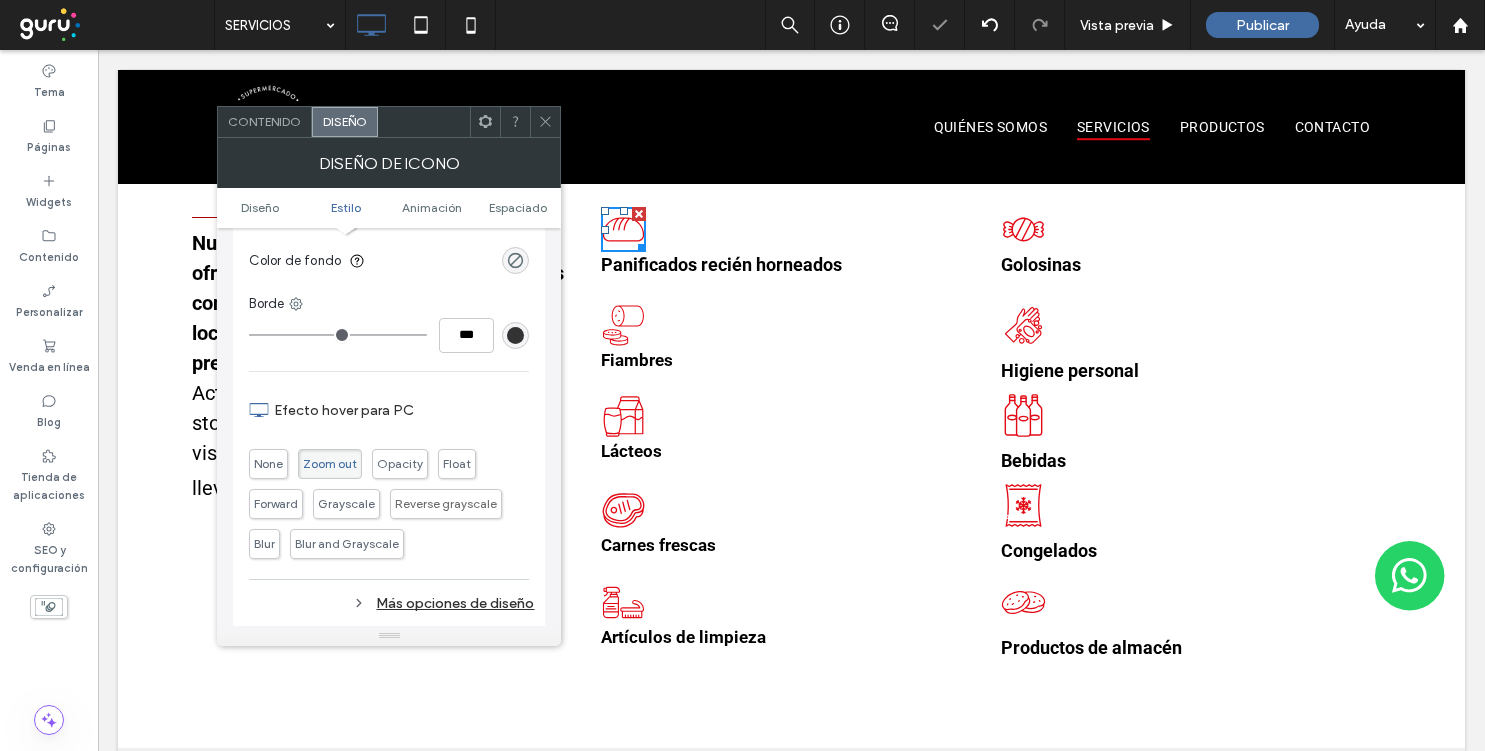 click 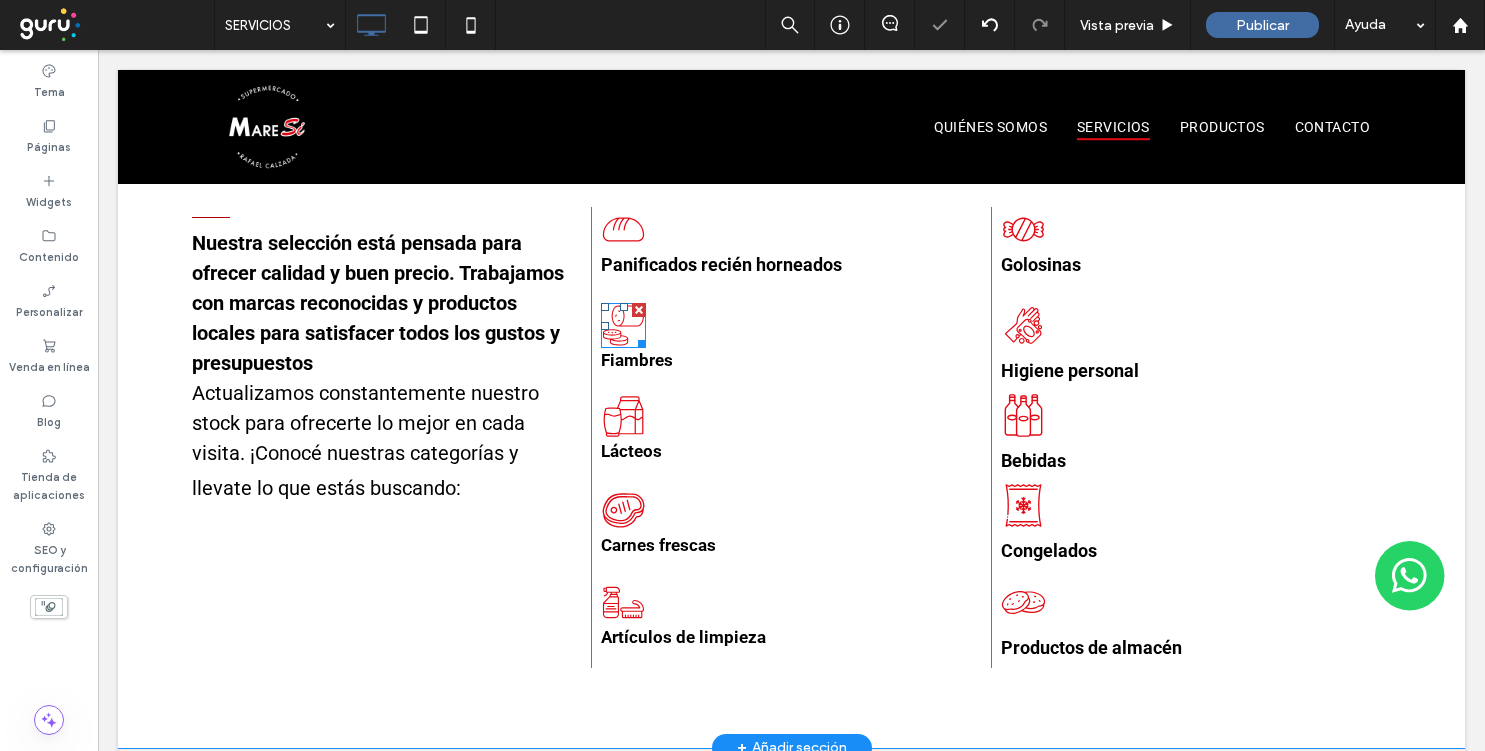 click 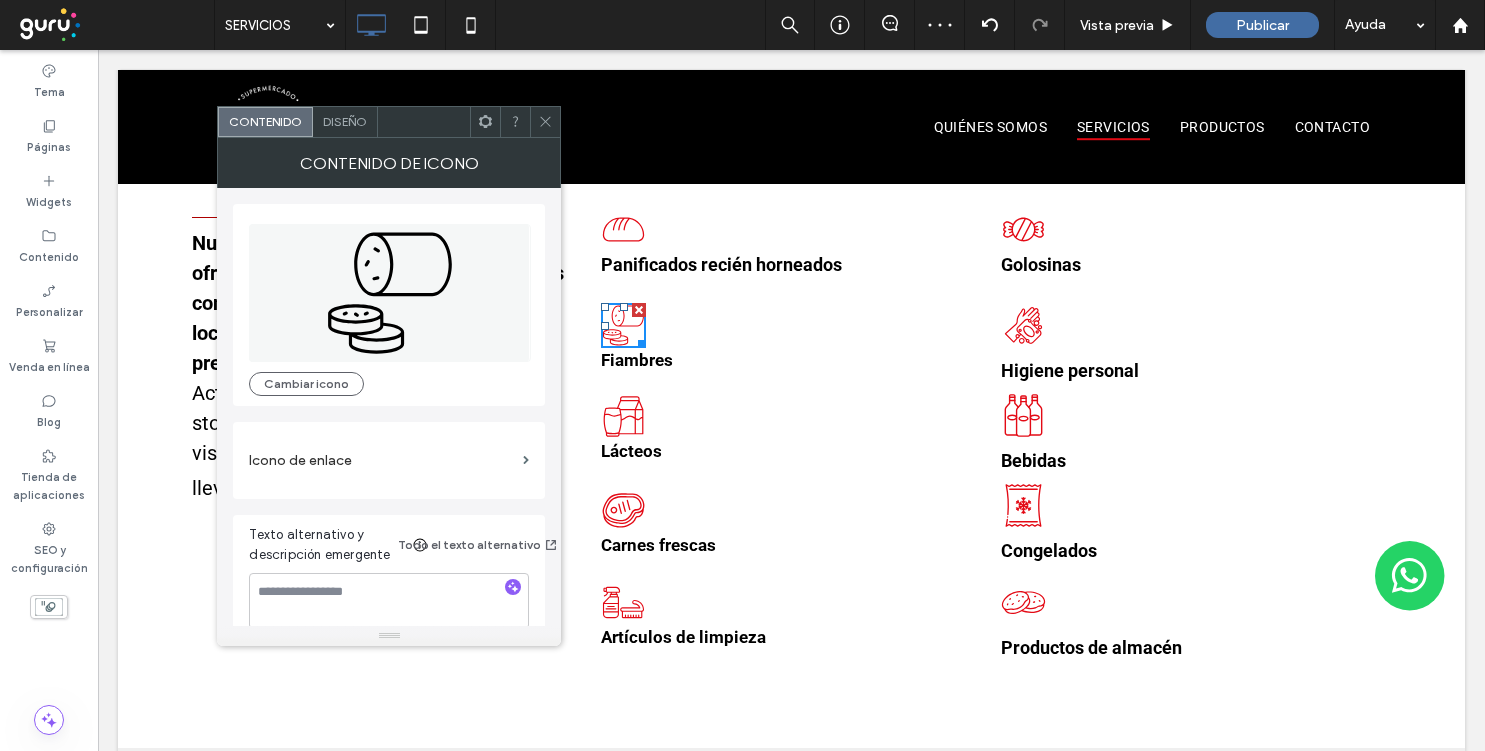 click on "Diseño" at bounding box center [345, 121] 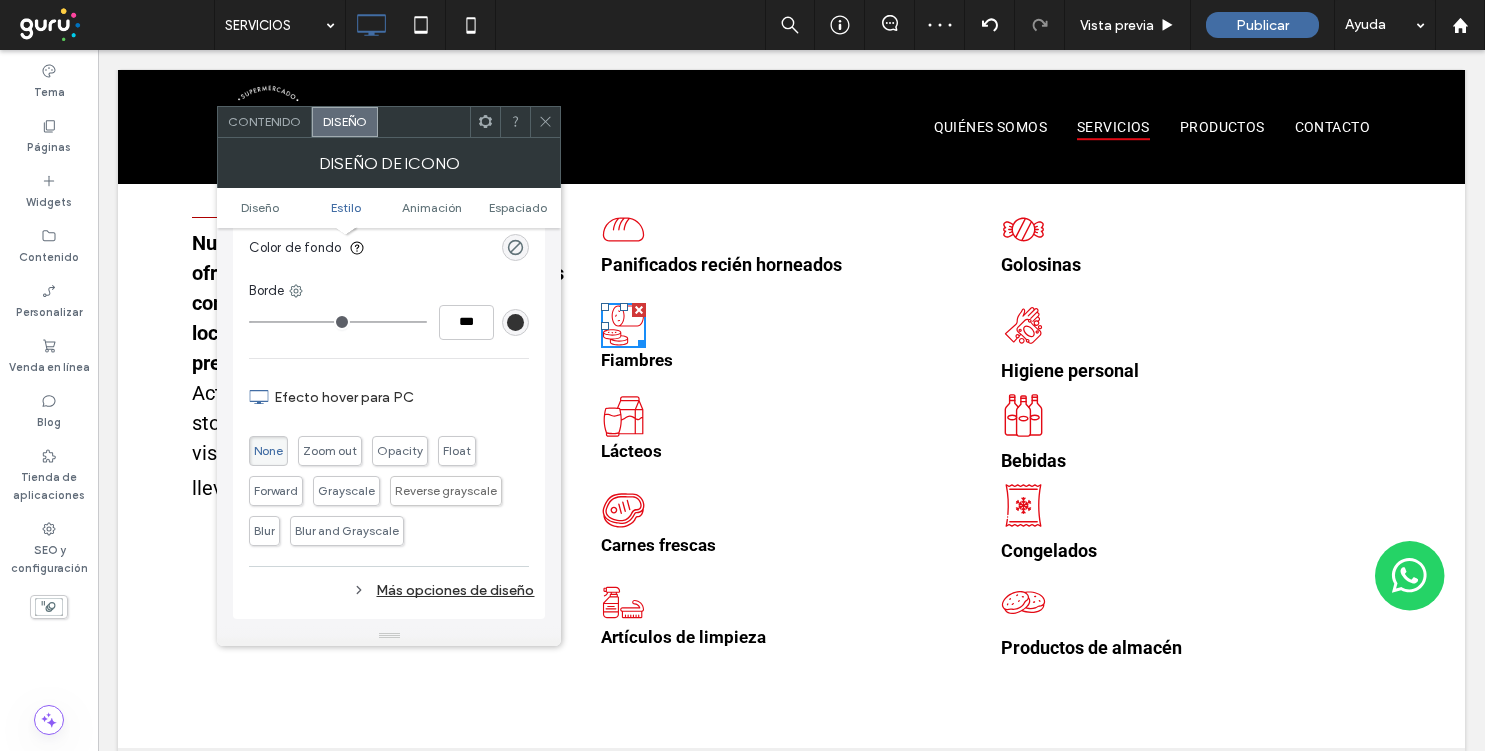 scroll, scrollTop: 620, scrollLeft: 0, axis: vertical 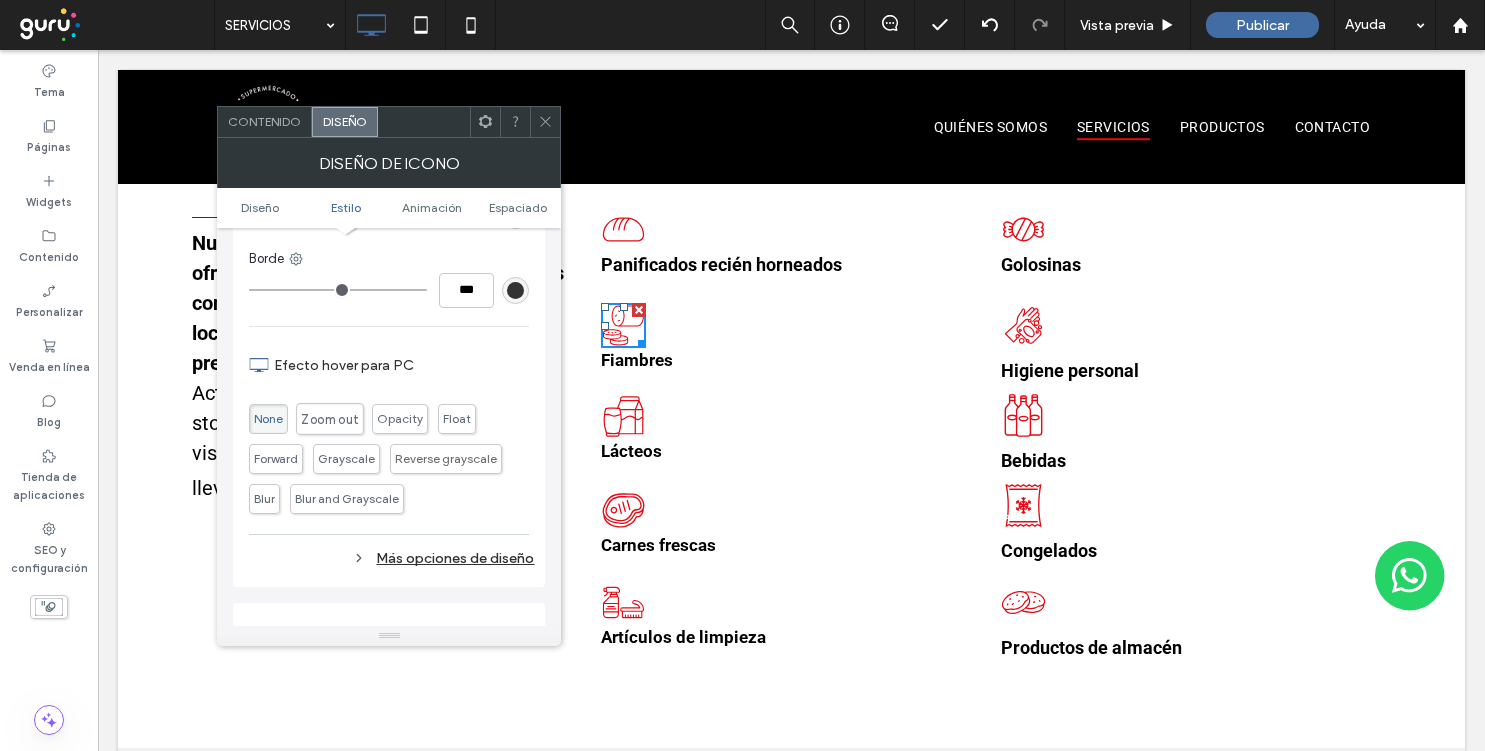 click on "Zoom out" at bounding box center (330, 419) 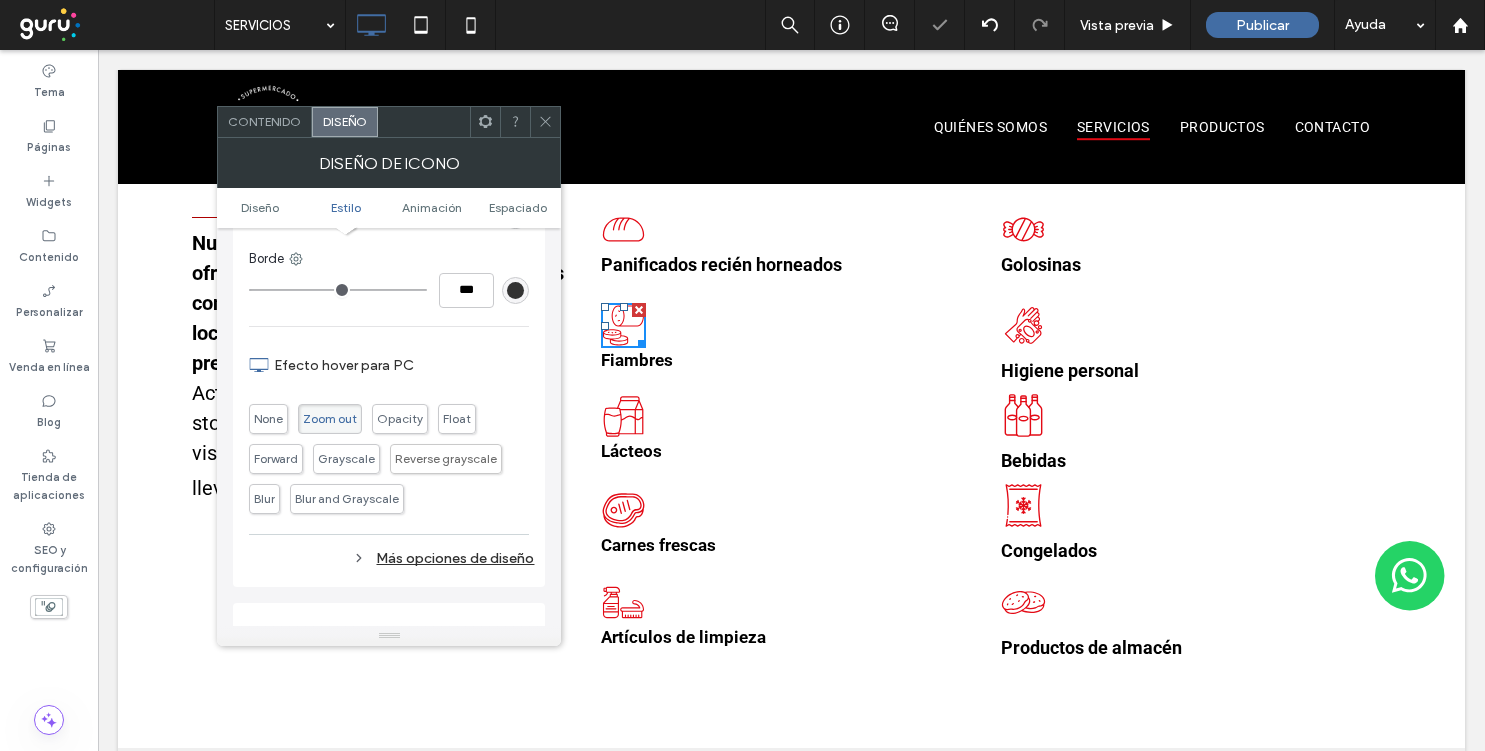 click 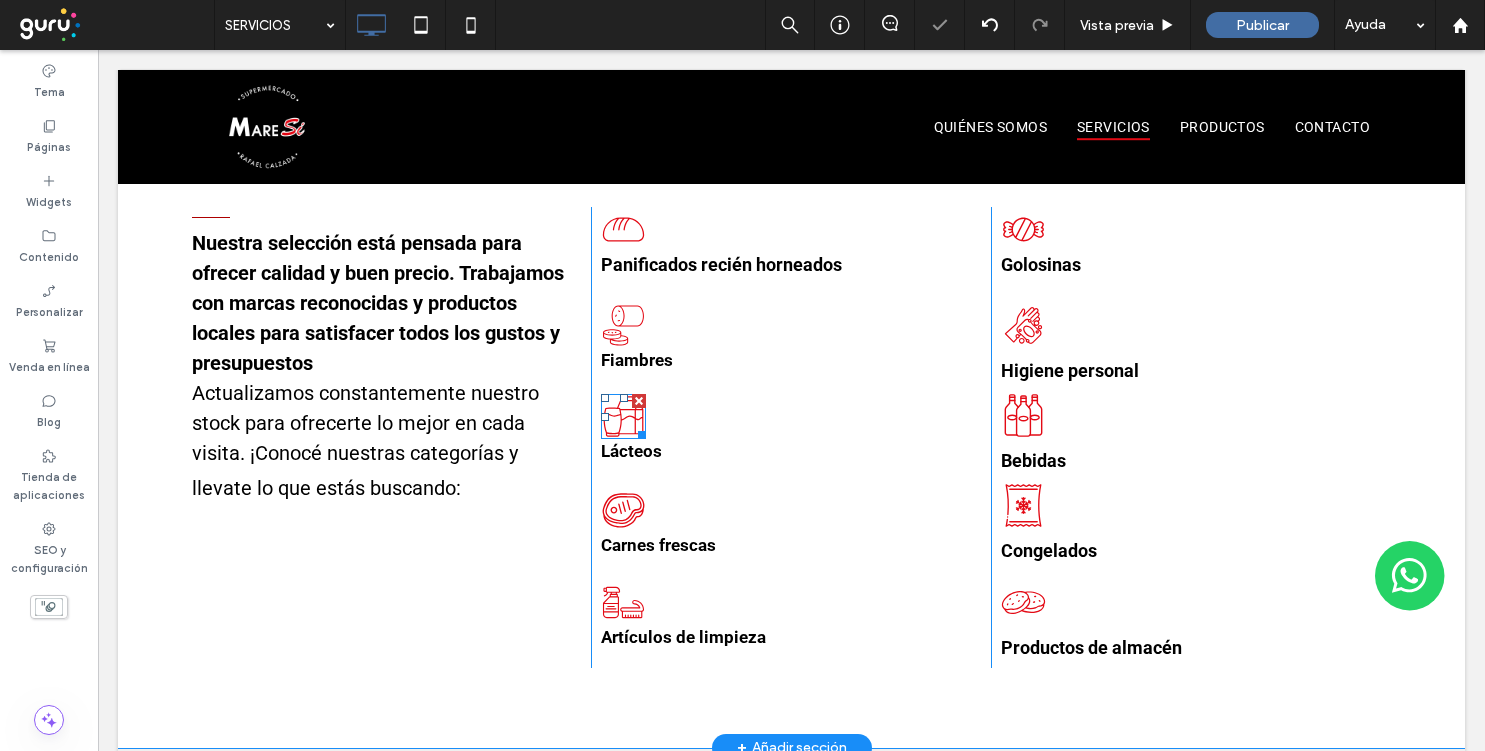 click 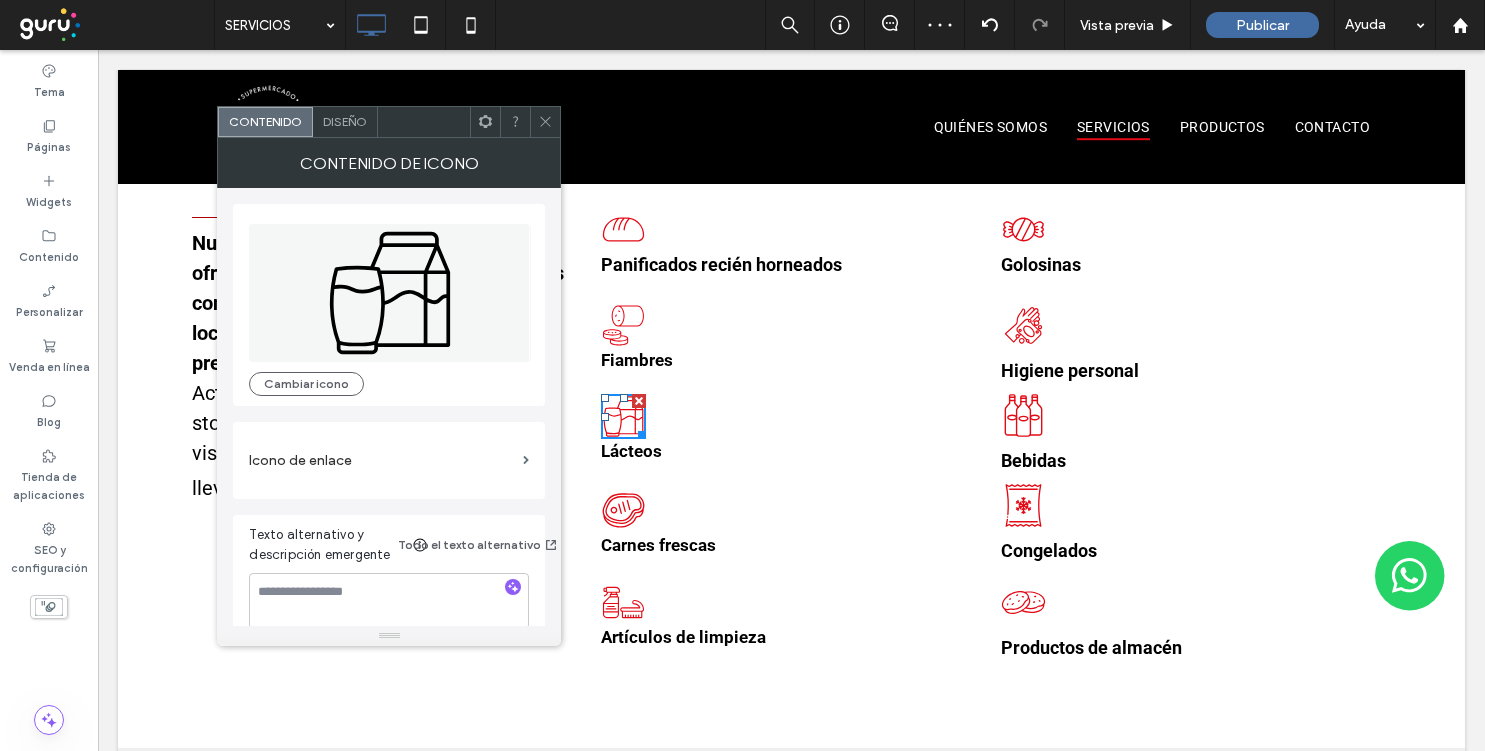 click on "Diseño" at bounding box center (345, 121) 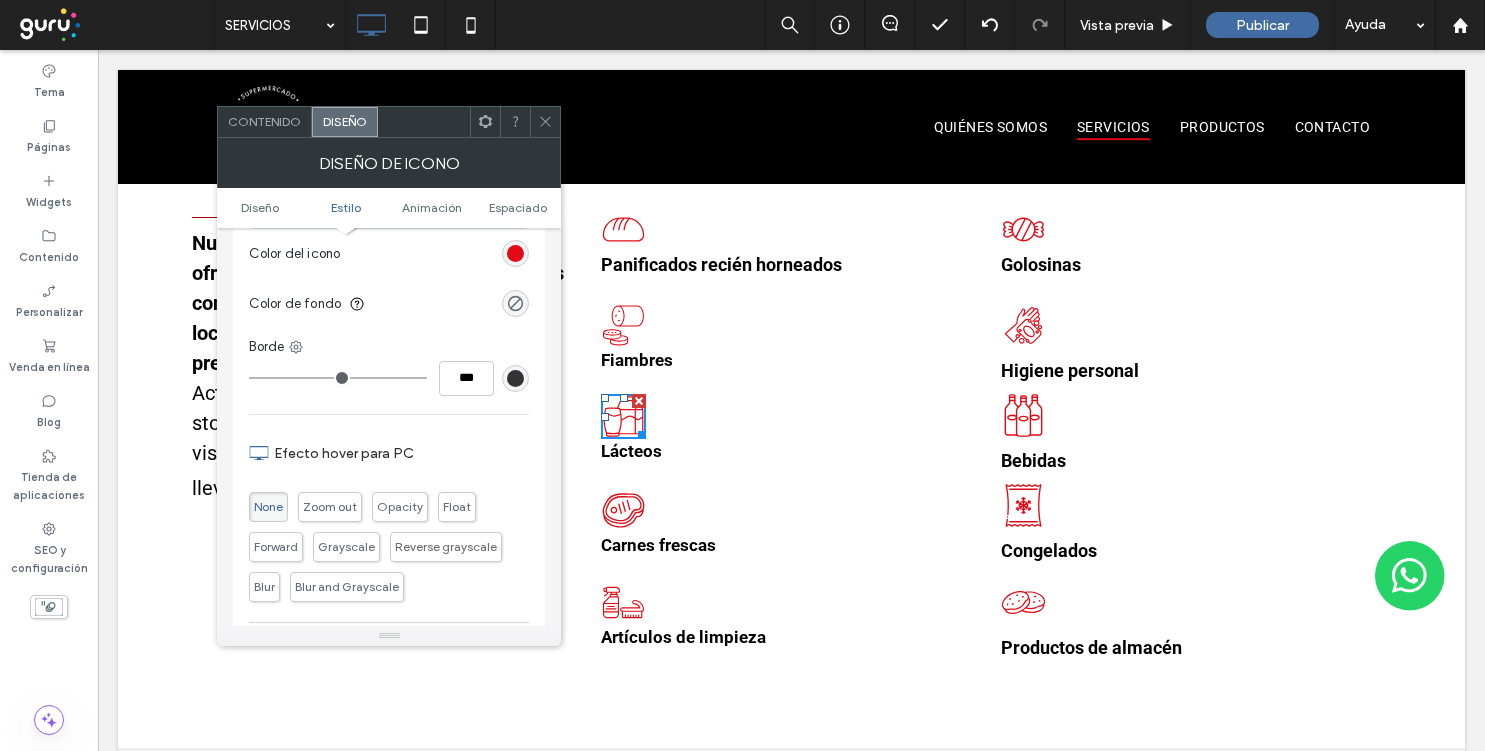 scroll, scrollTop: 651, scrollLeft: 0, axis: vertical 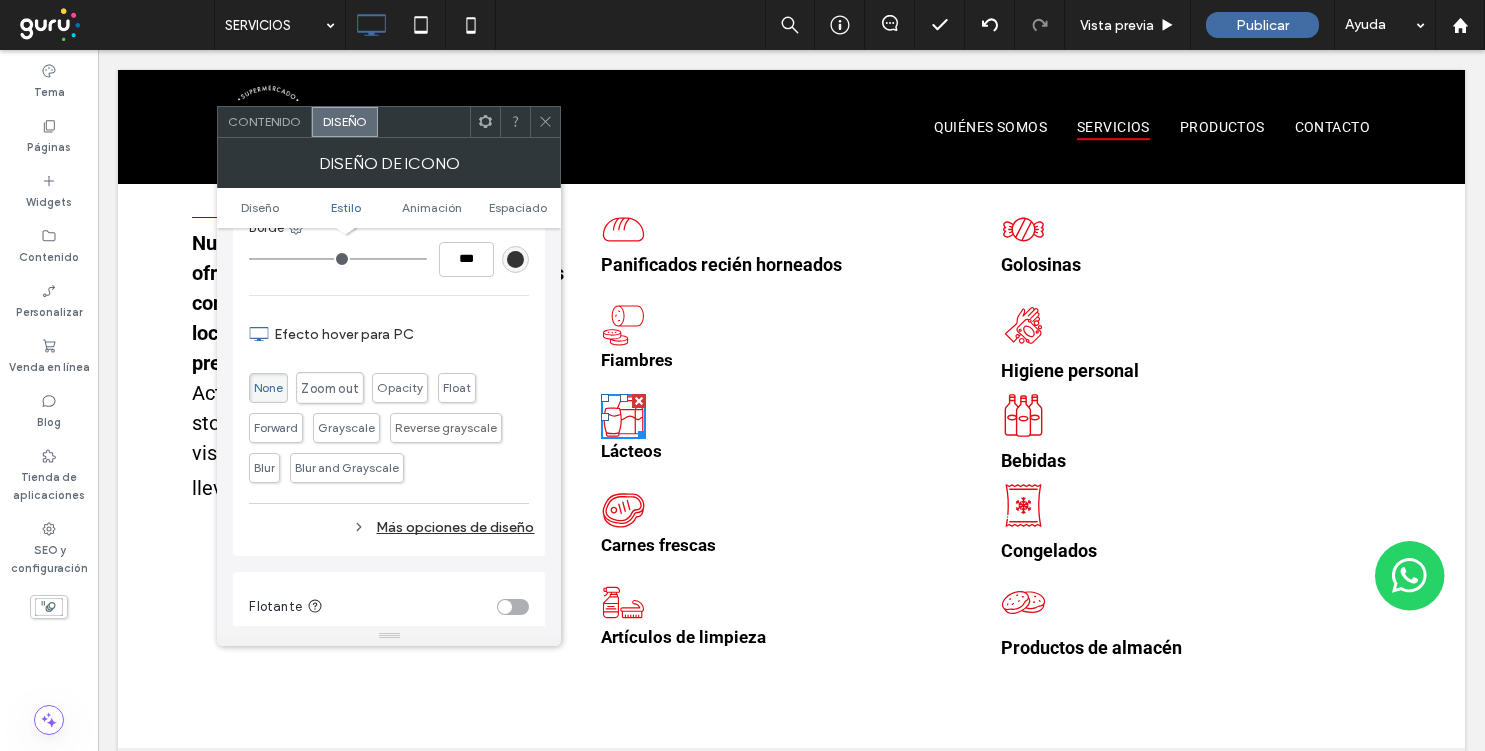 click on "Zoom out" at bounding box center [330, 388] 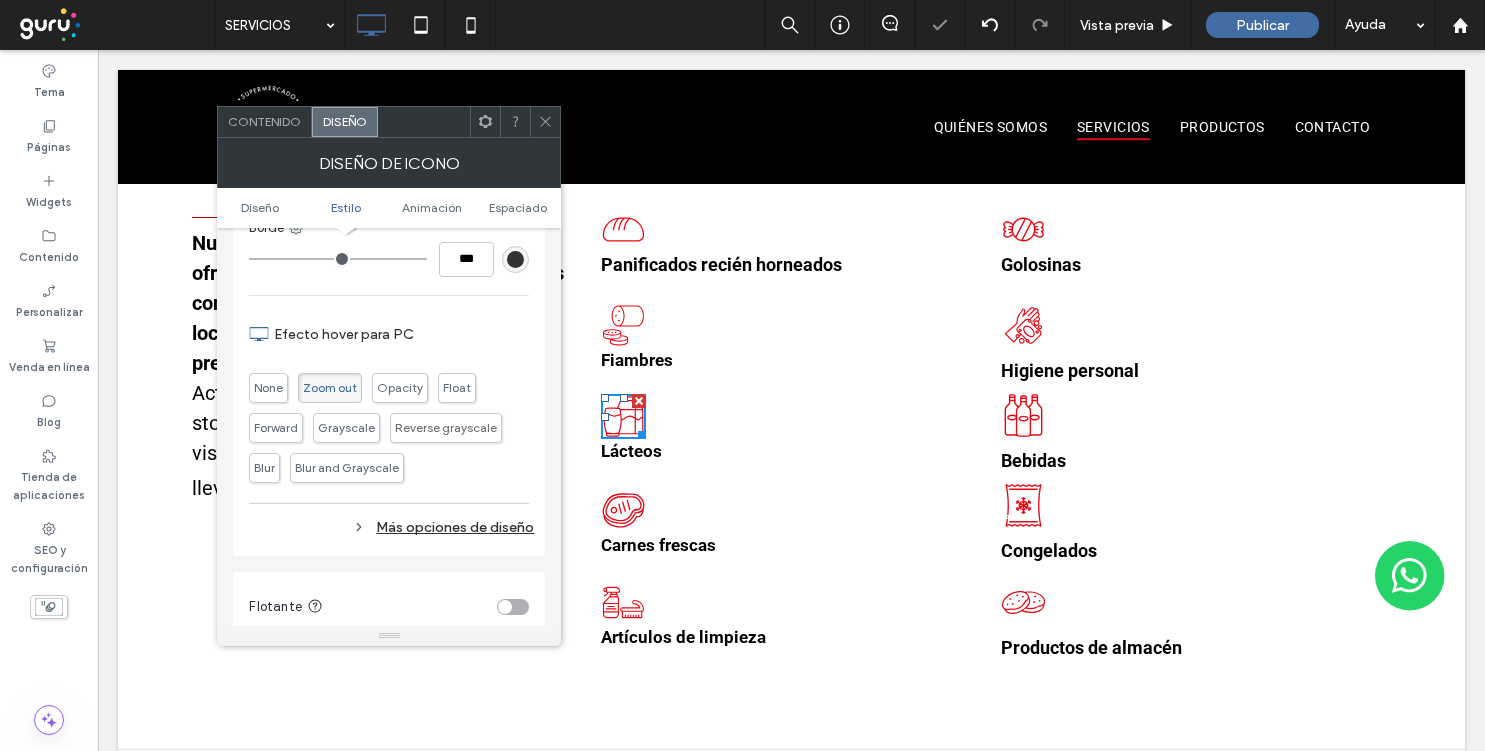 click 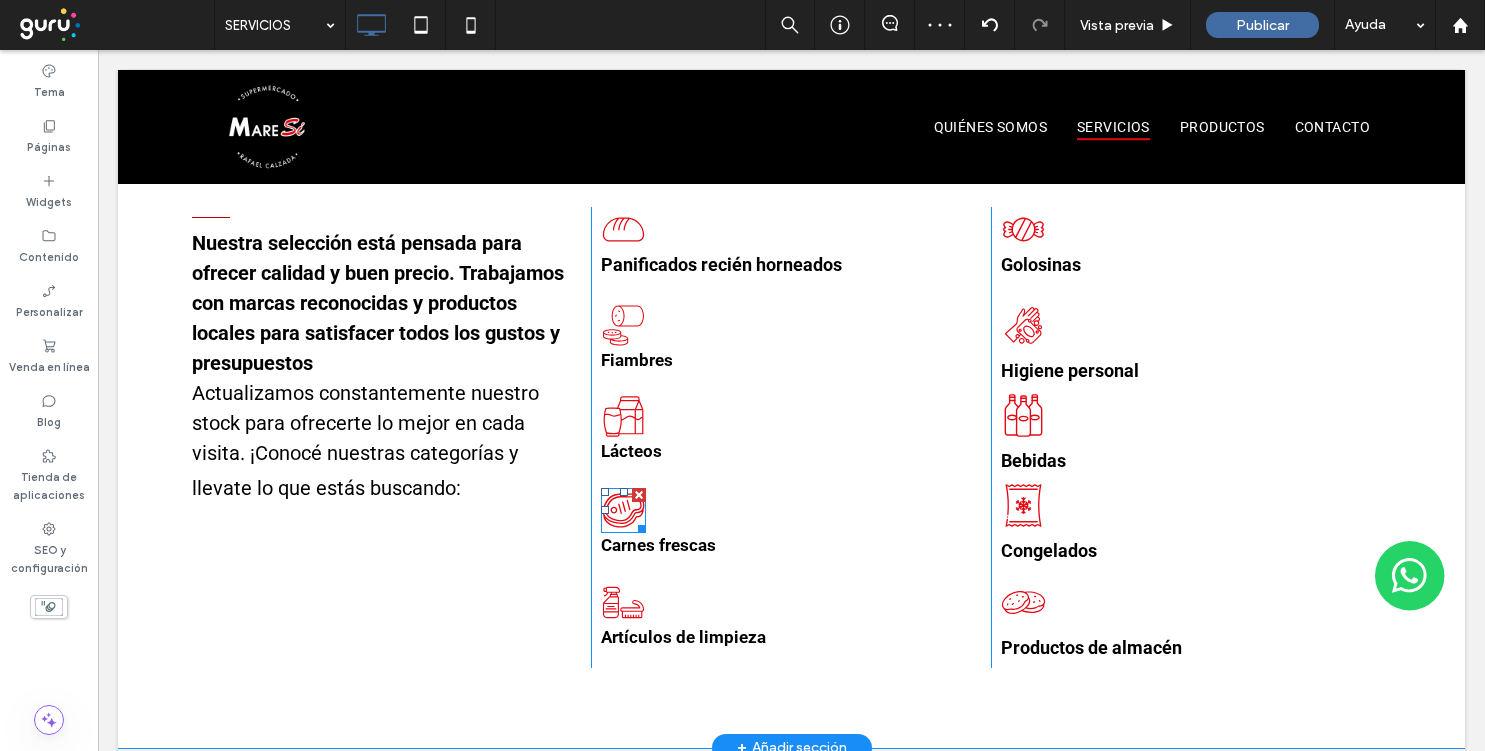 click 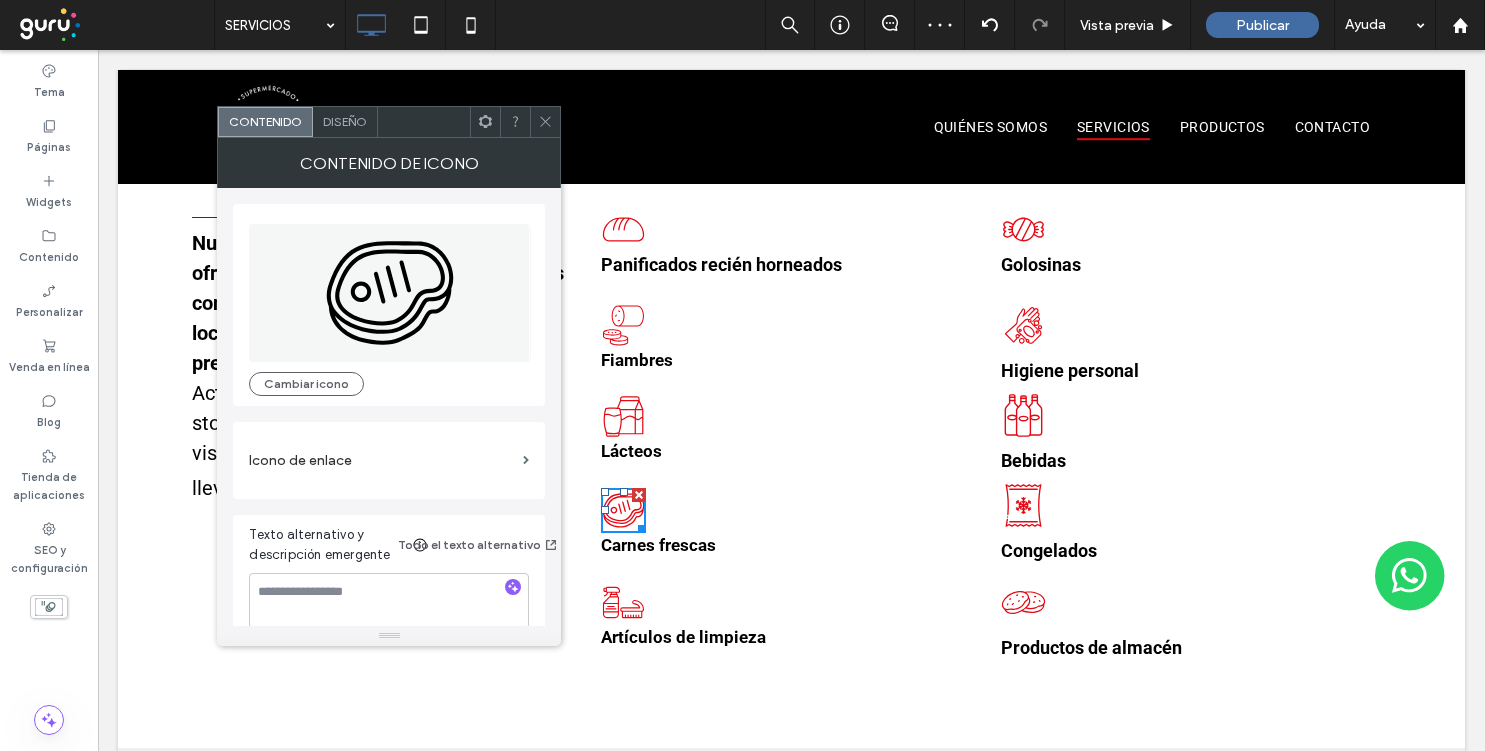 click on "Diseño" at bounding box center [345, 121] 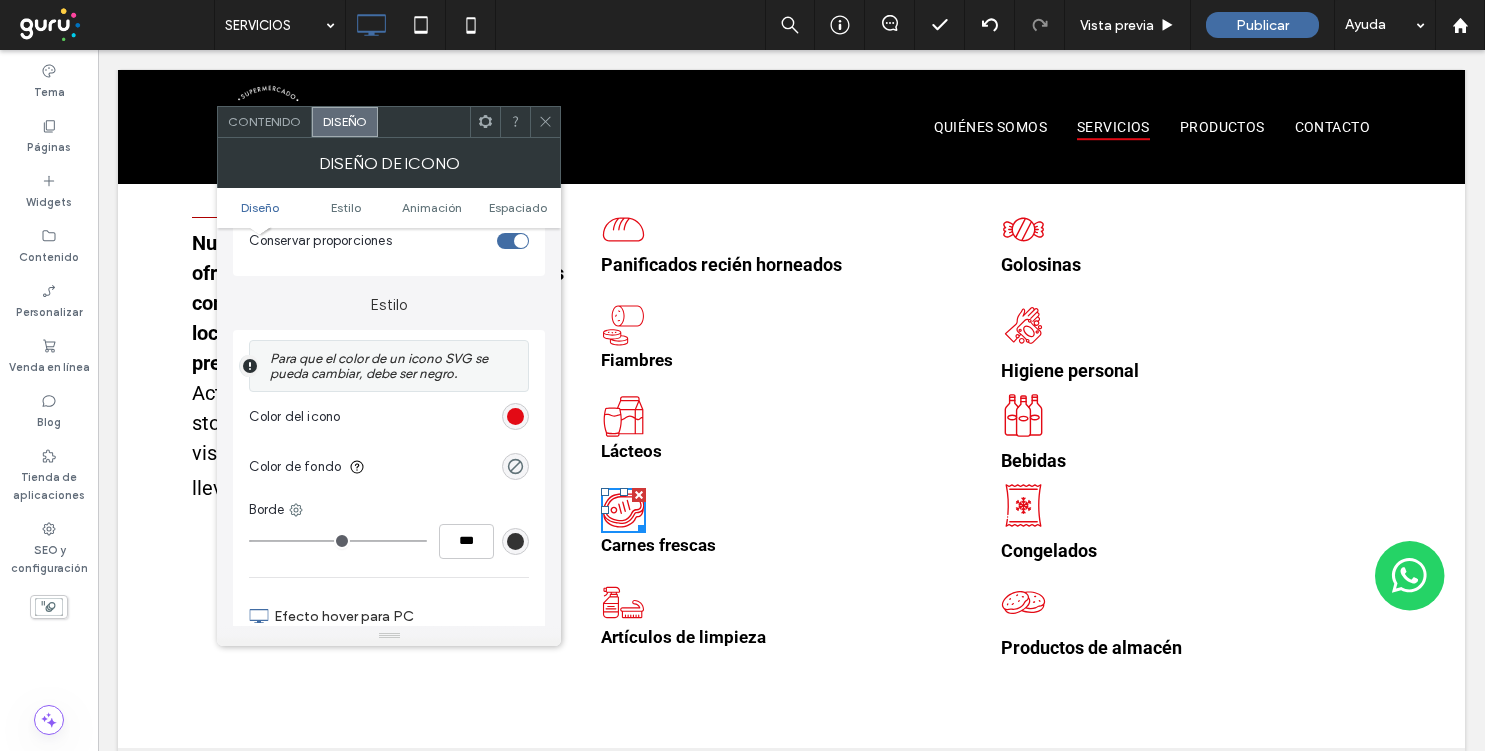 scroll, scrollTop: 448, scrollLeft: 0, axis: vertical 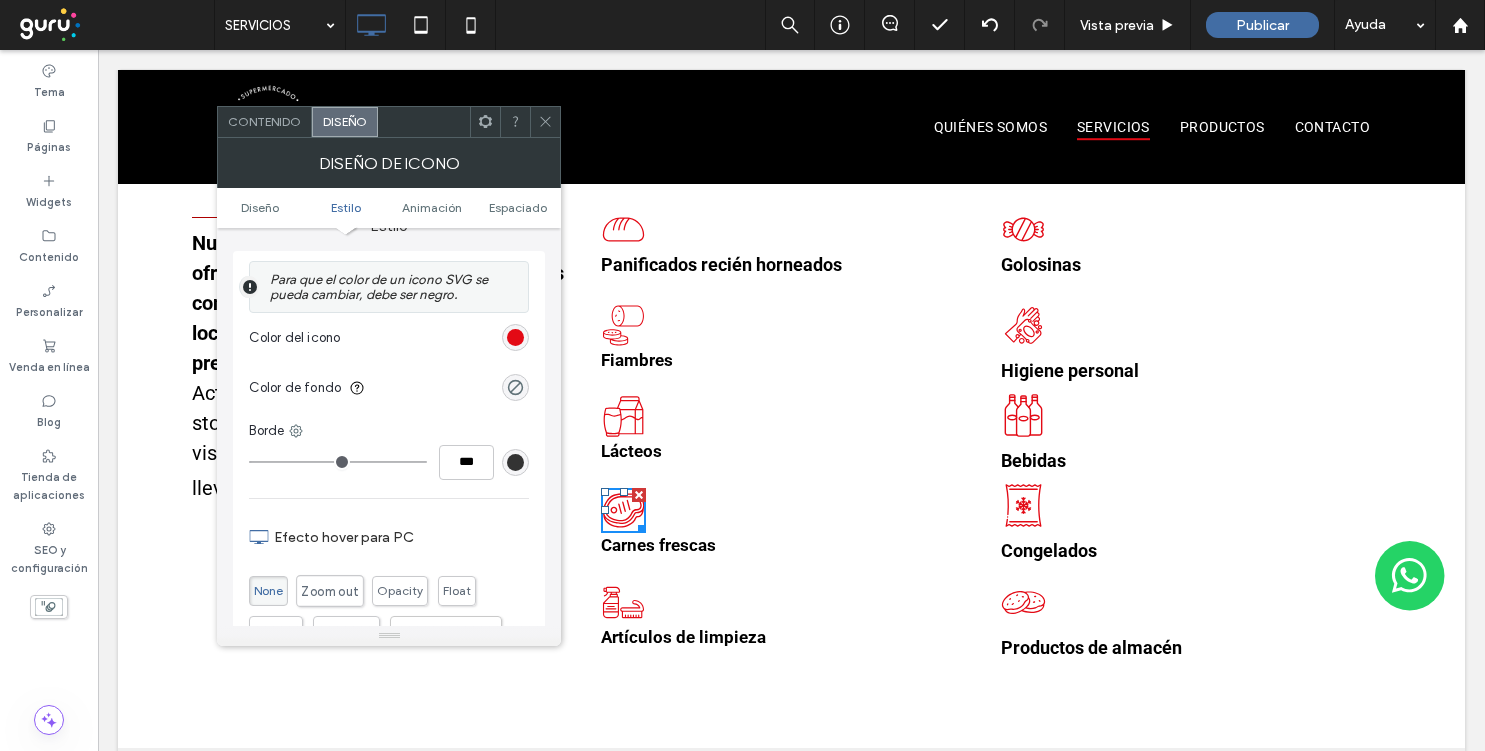 click on "Zoom out" at bounding box center (330, 591) 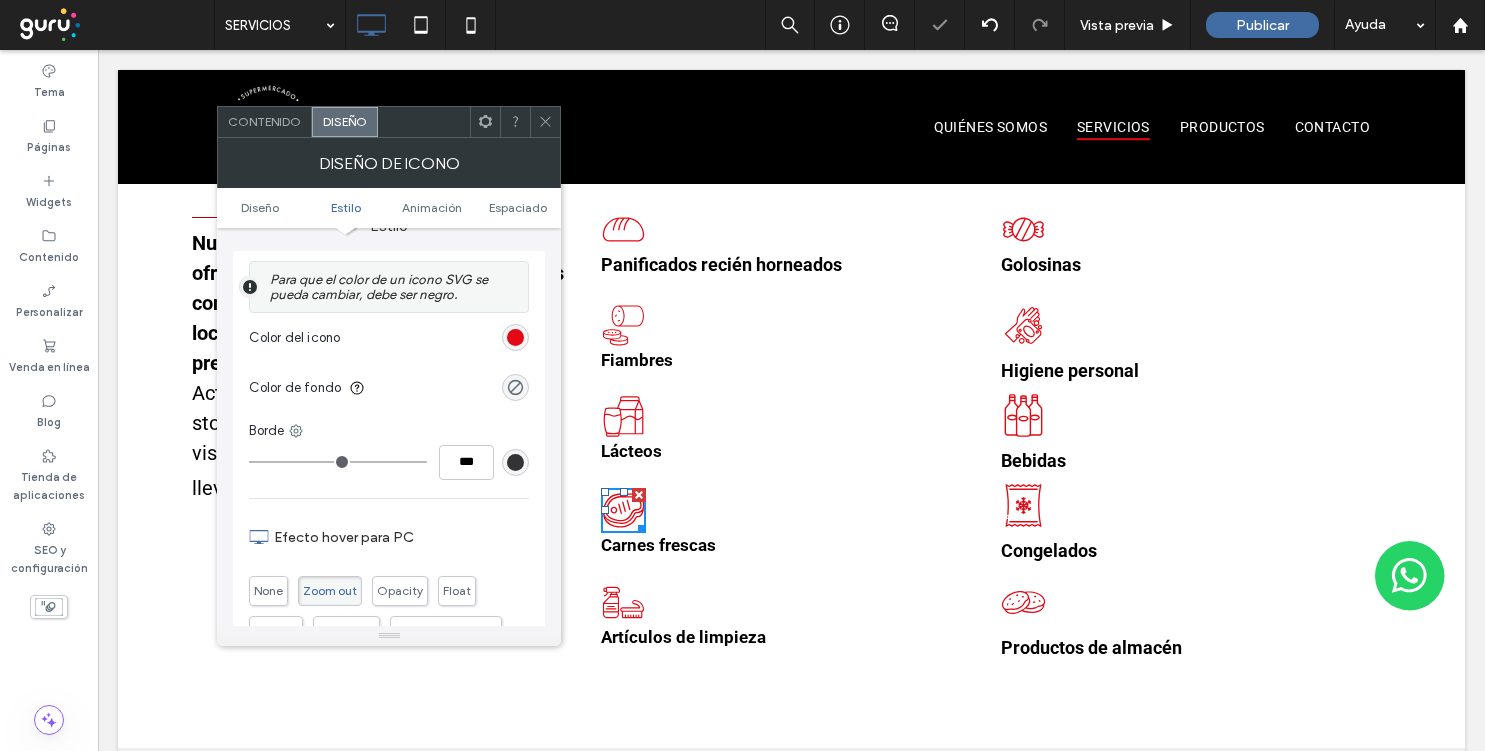 click 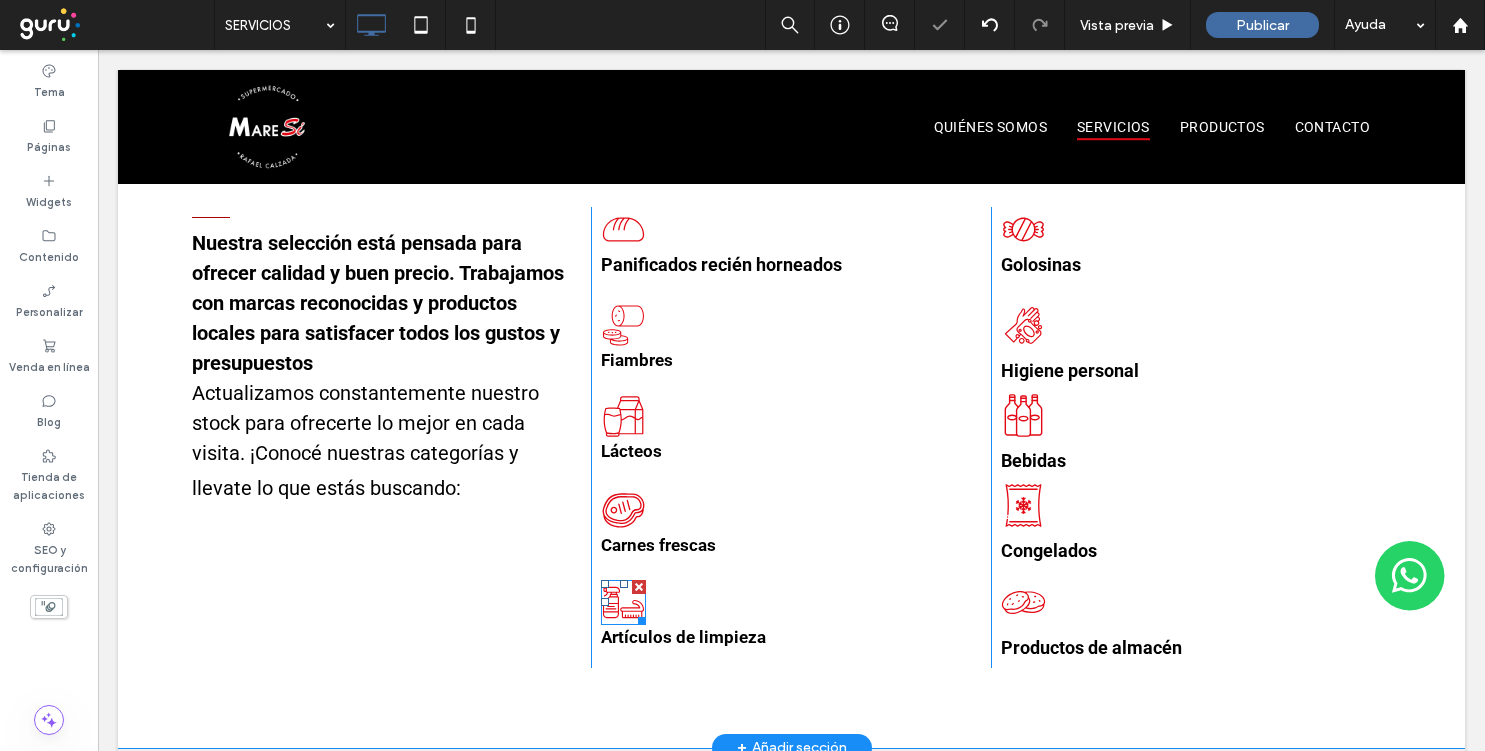 click 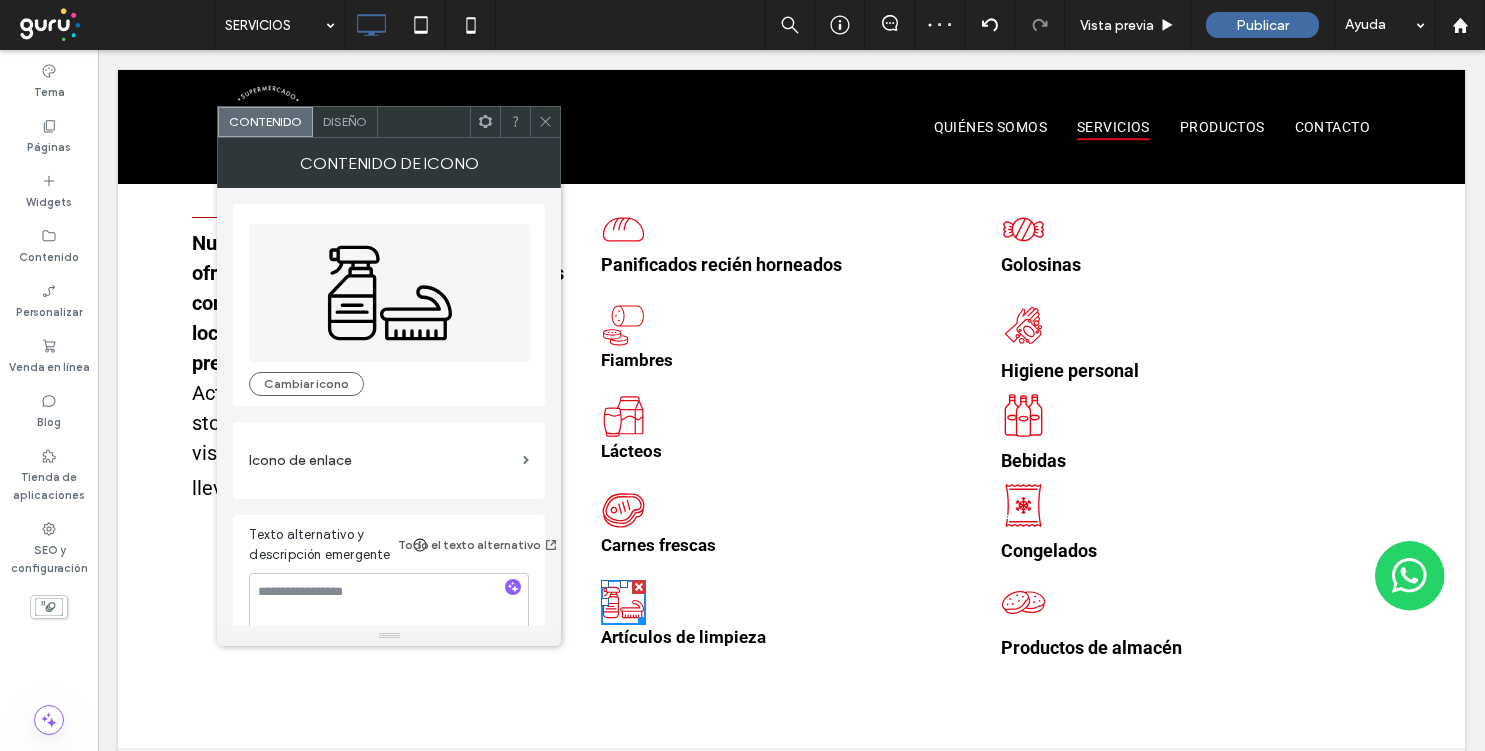 click on "Diseño" at bounding box center (345, 121) 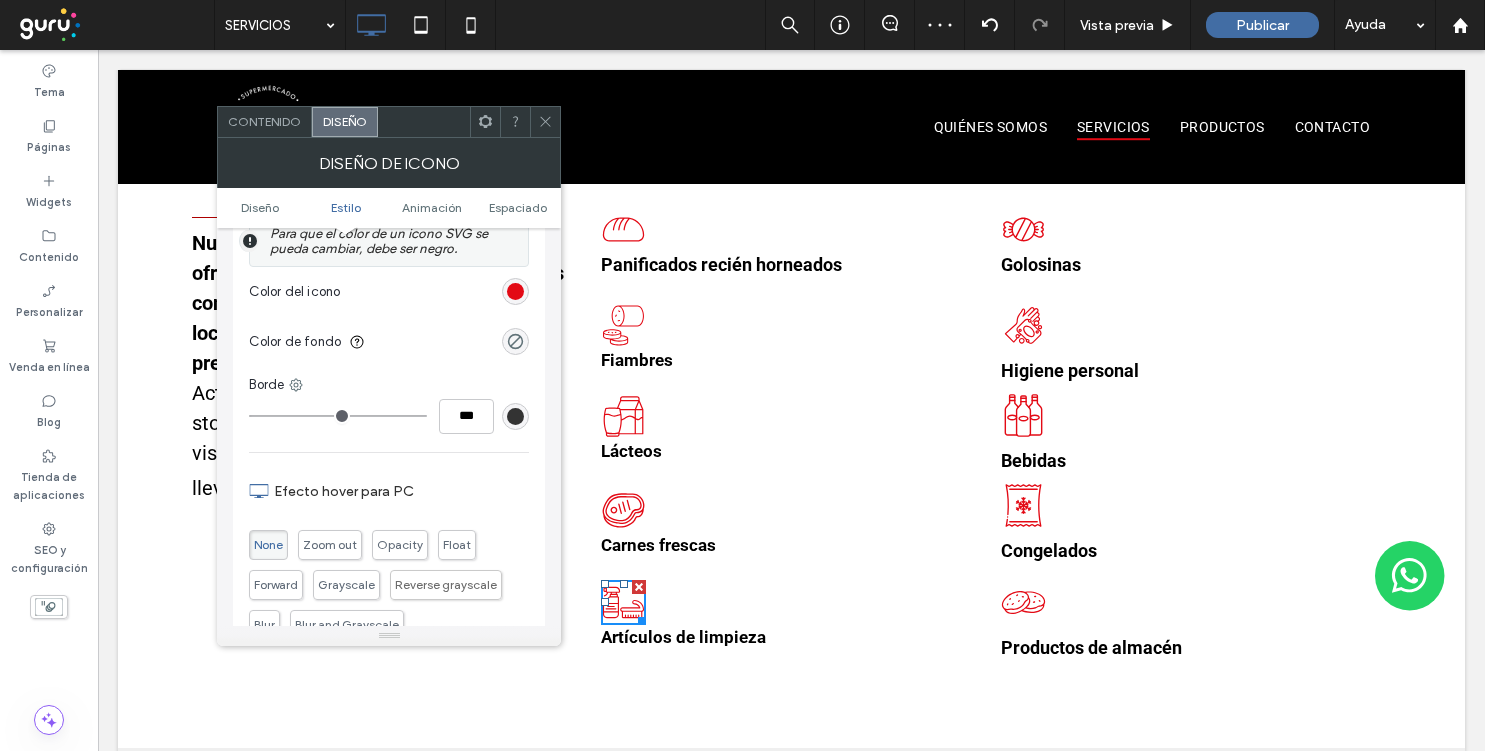scroll, scrollTop: 587, scrollLeft: 0, axis: vertical 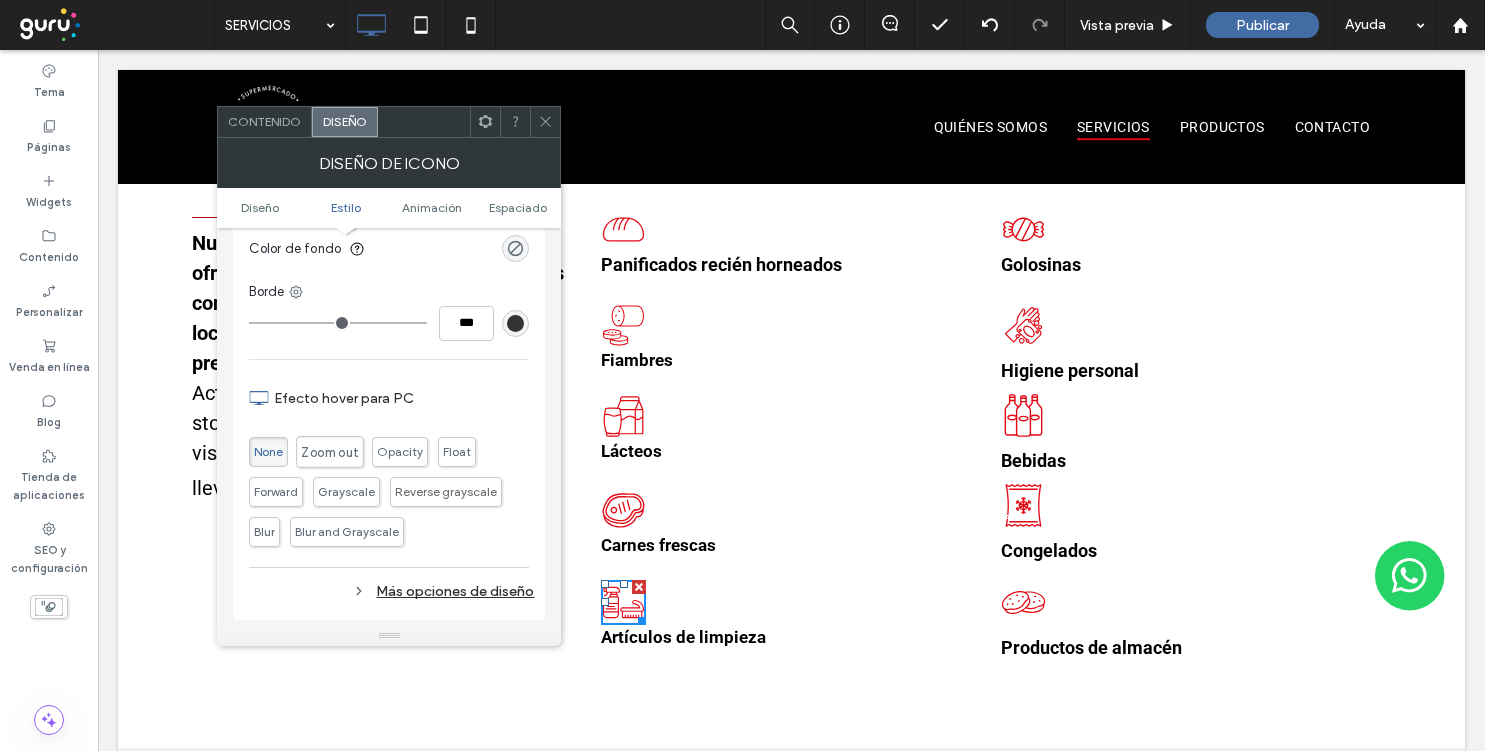 click on "Zoom out" at bounding box center (330, 452) 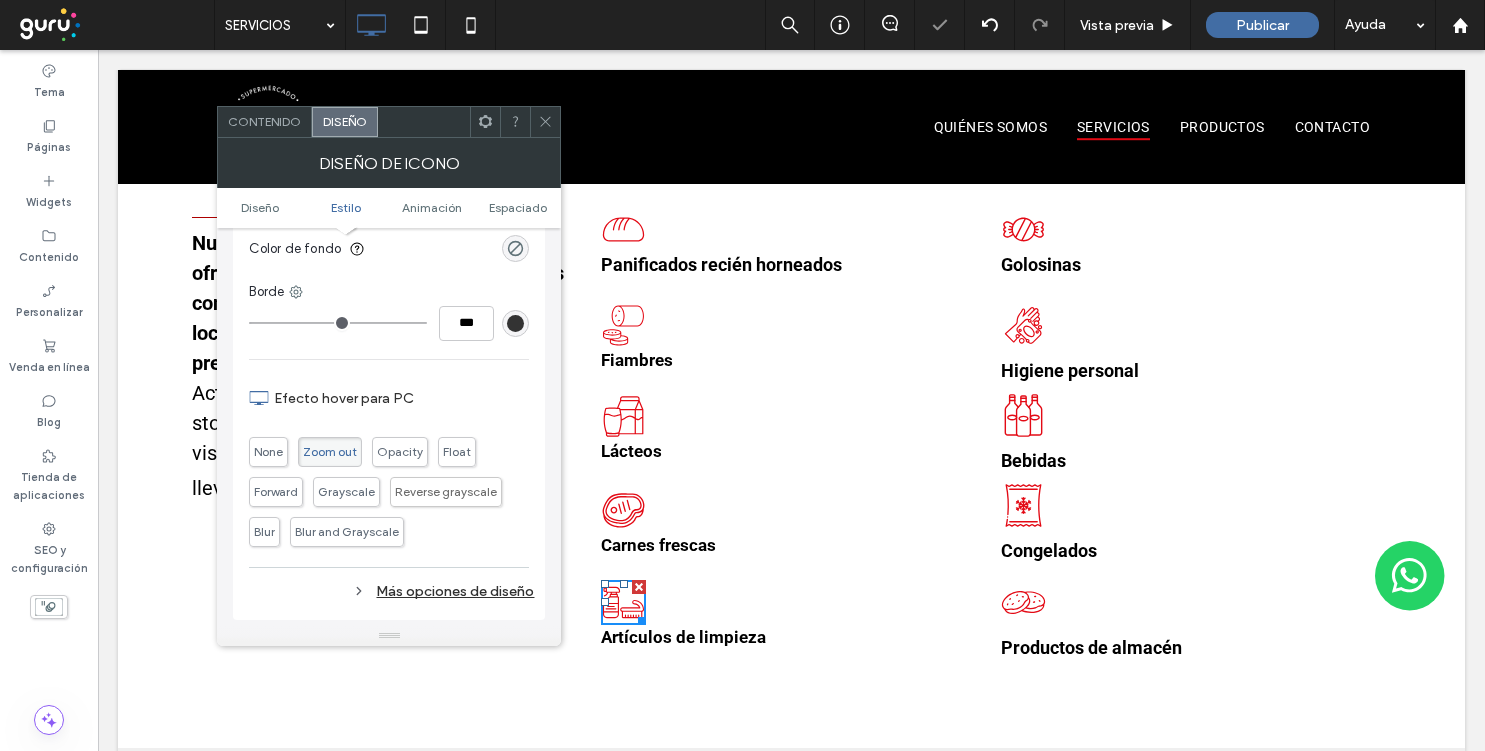 click 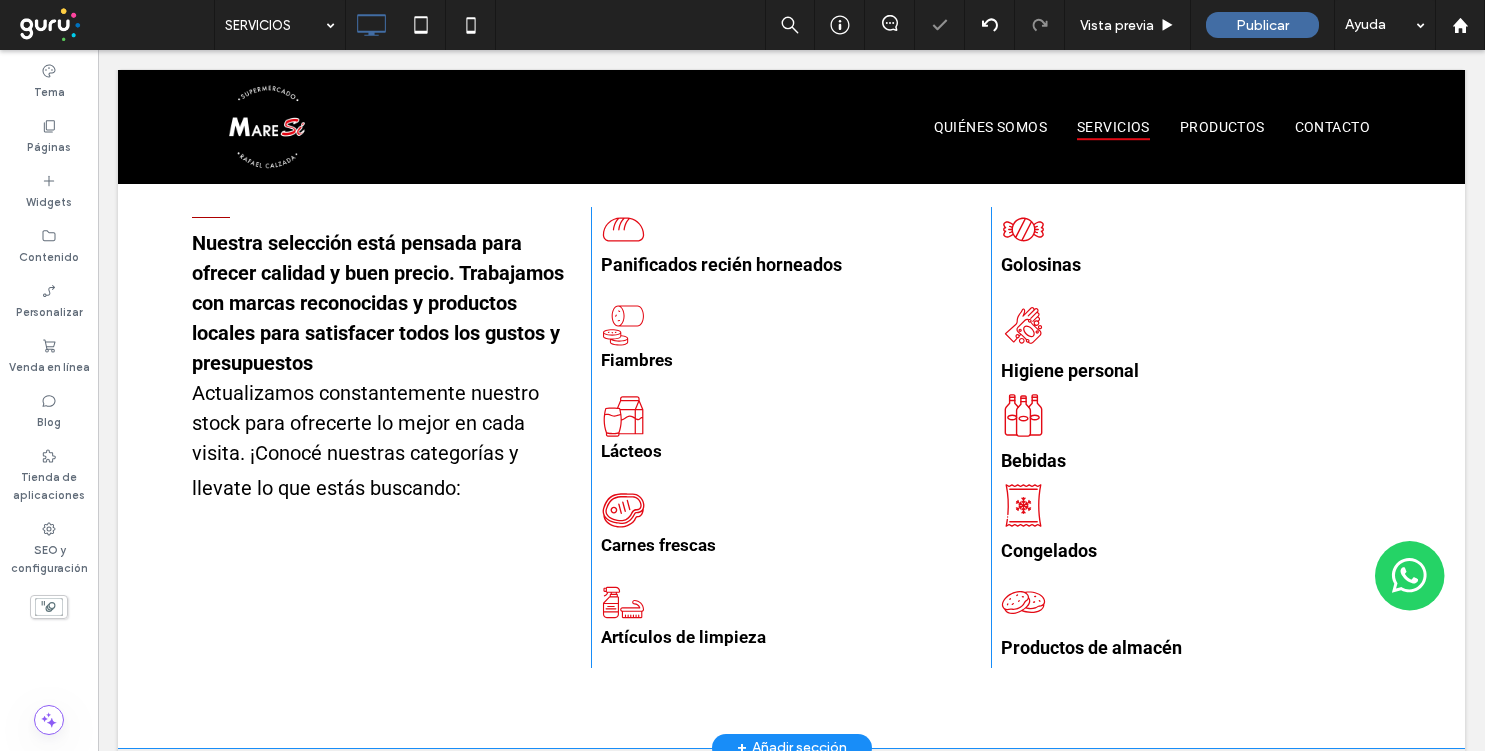 click on "Panificados recién horneados
Fiambres   Click To Paste
Lácteos
Carnes frescas
Artículos de limpieza" at bounding box center [791, 437] 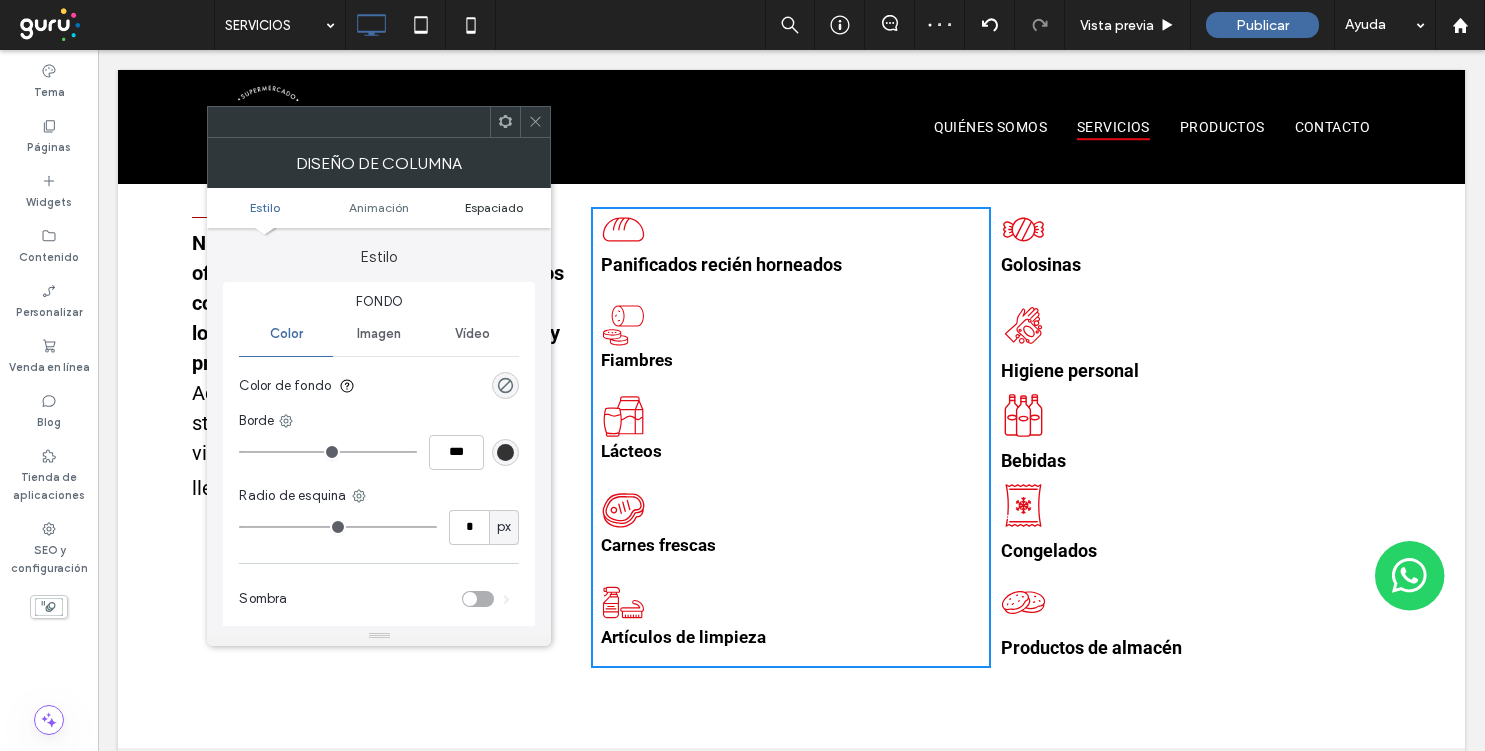 click on "Espaciado" at bounding box center [494, 207] 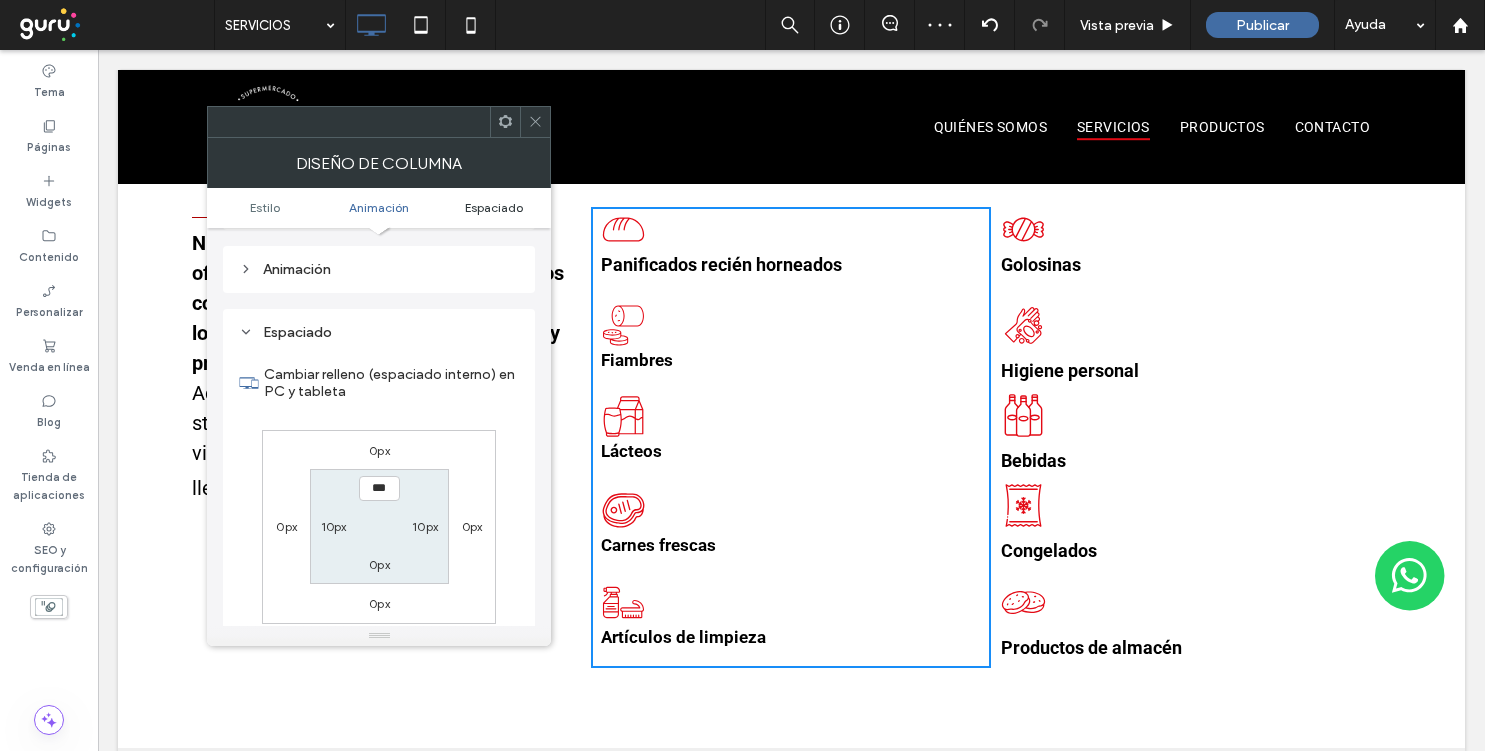 scroll, scrollTop: 470, scrollLeft: 0, axis: vertical 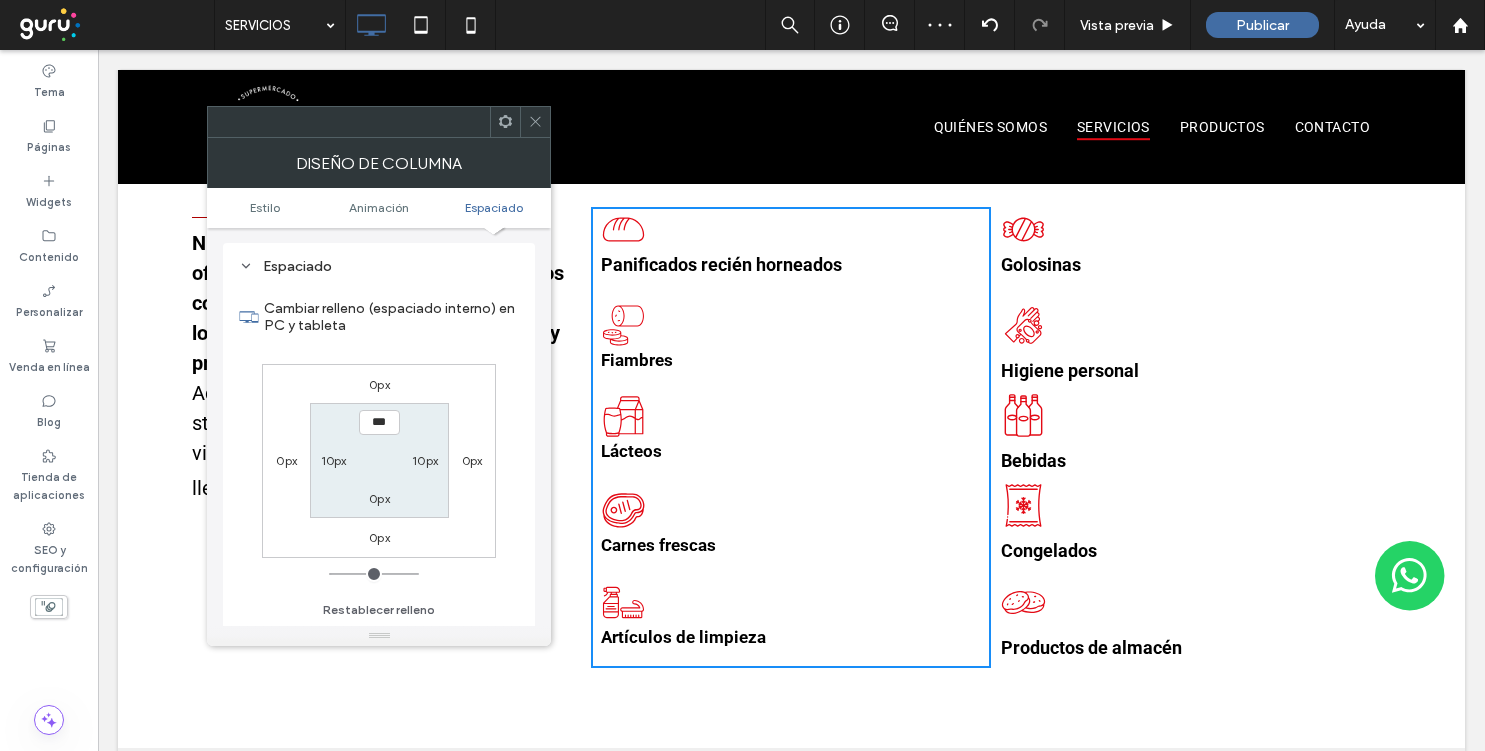 click on "10px" at bounding box center (334, 460) 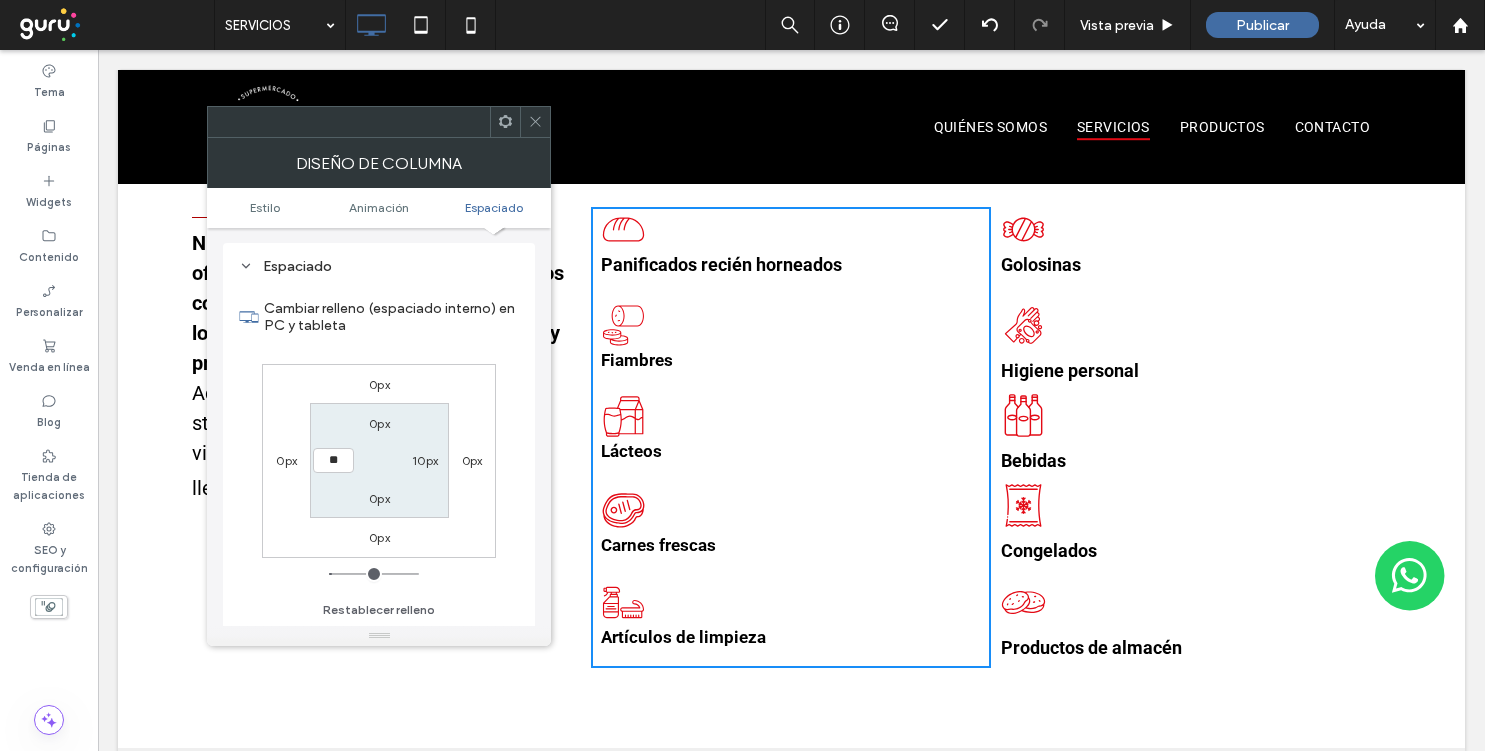 type on "**" 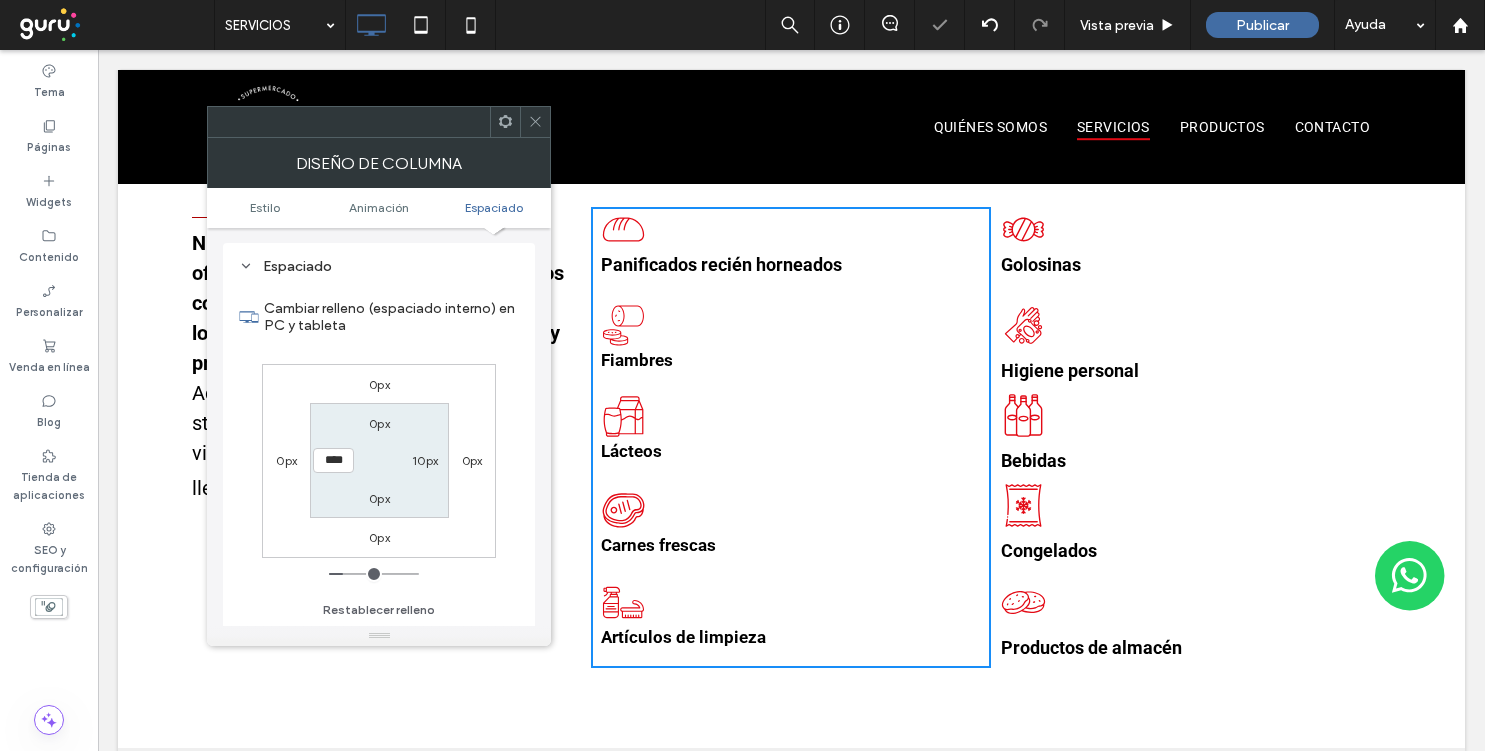 click on "0px" at bounding box center (379, 423) 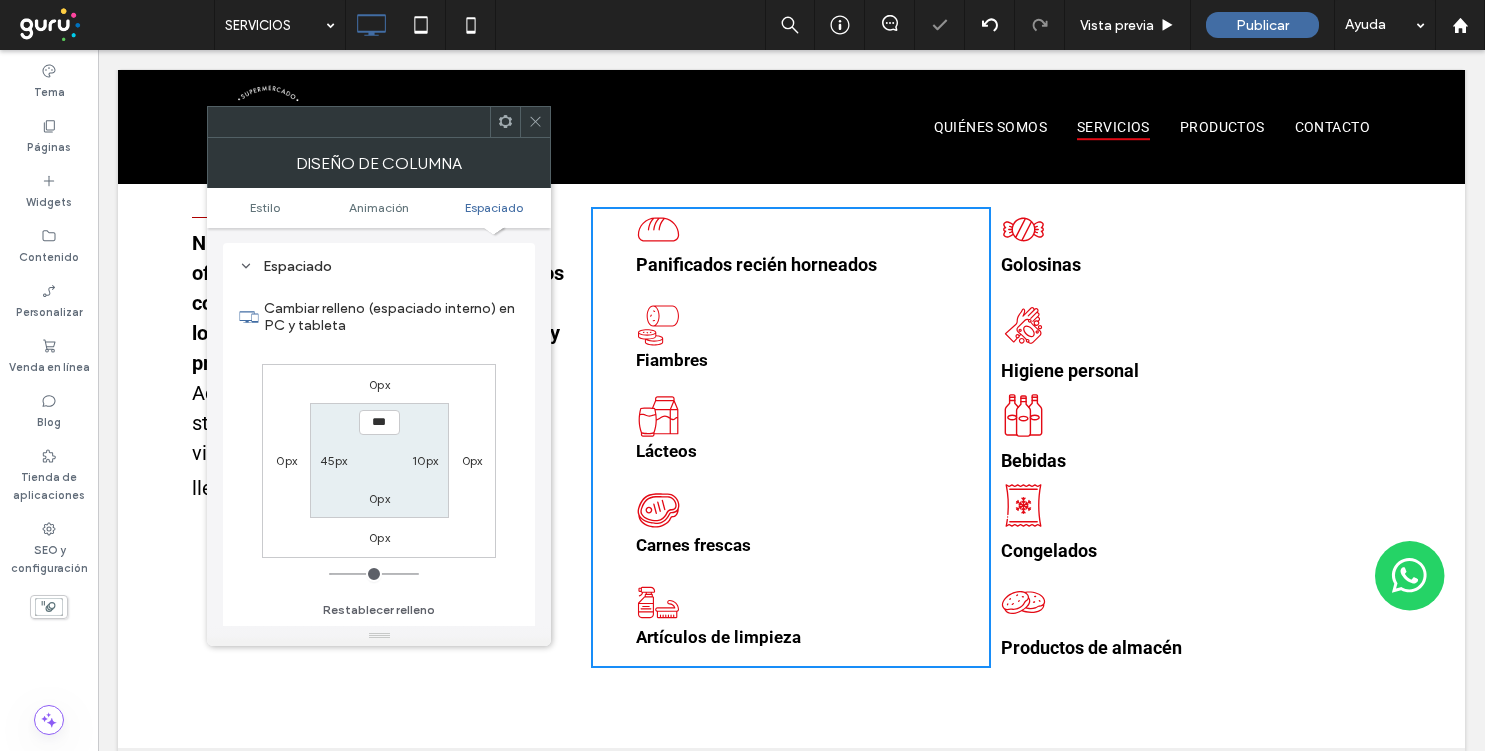 click on "10px" at bounding box center [425, 460] 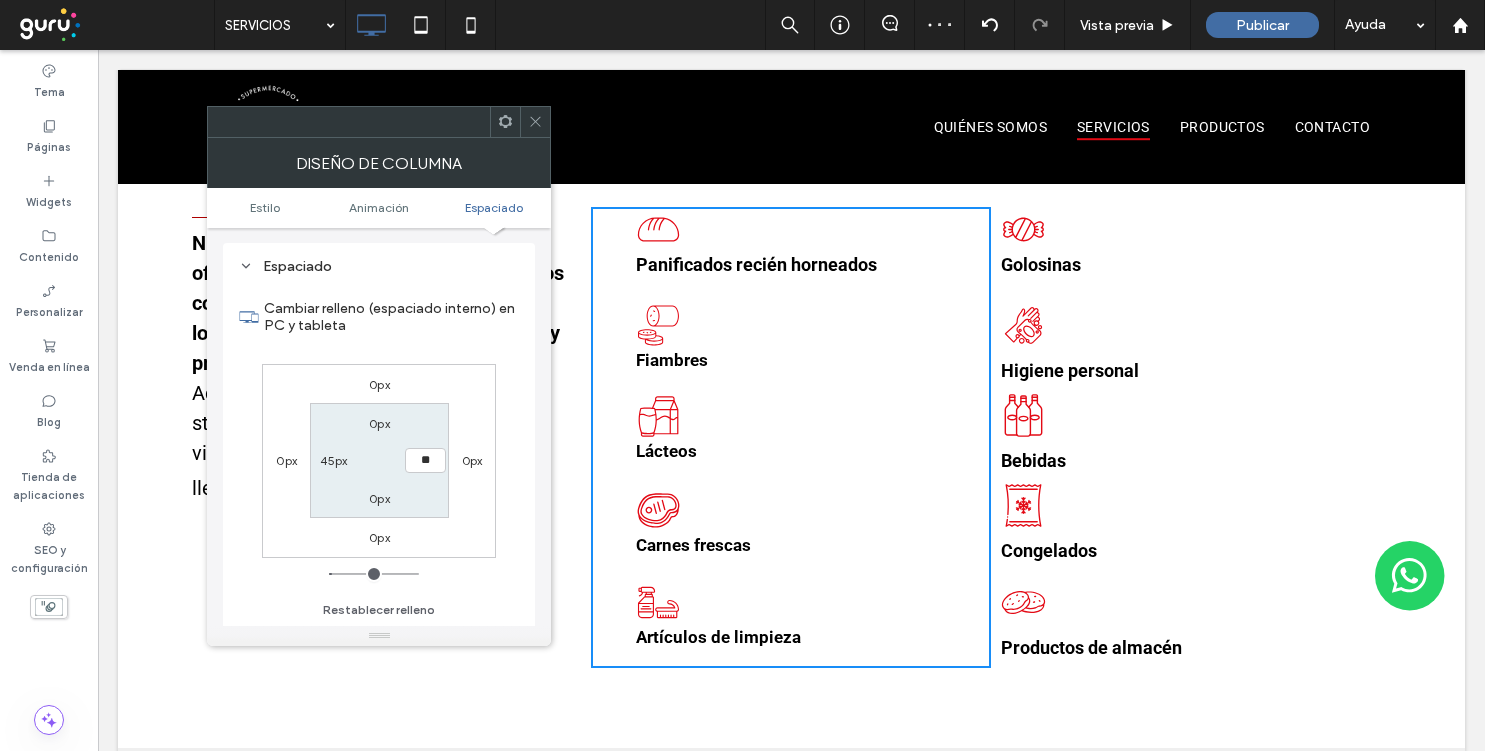type on "**" 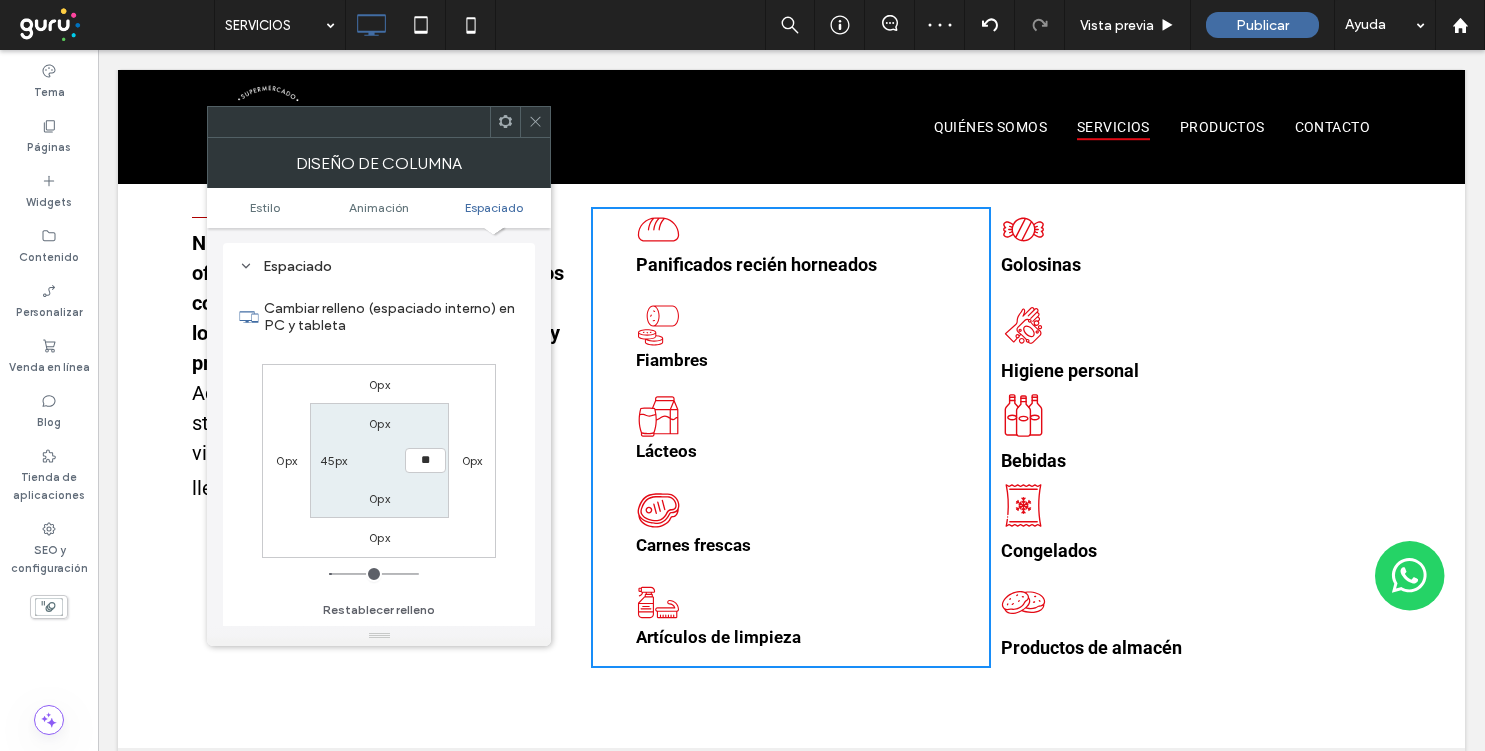 type on "**" 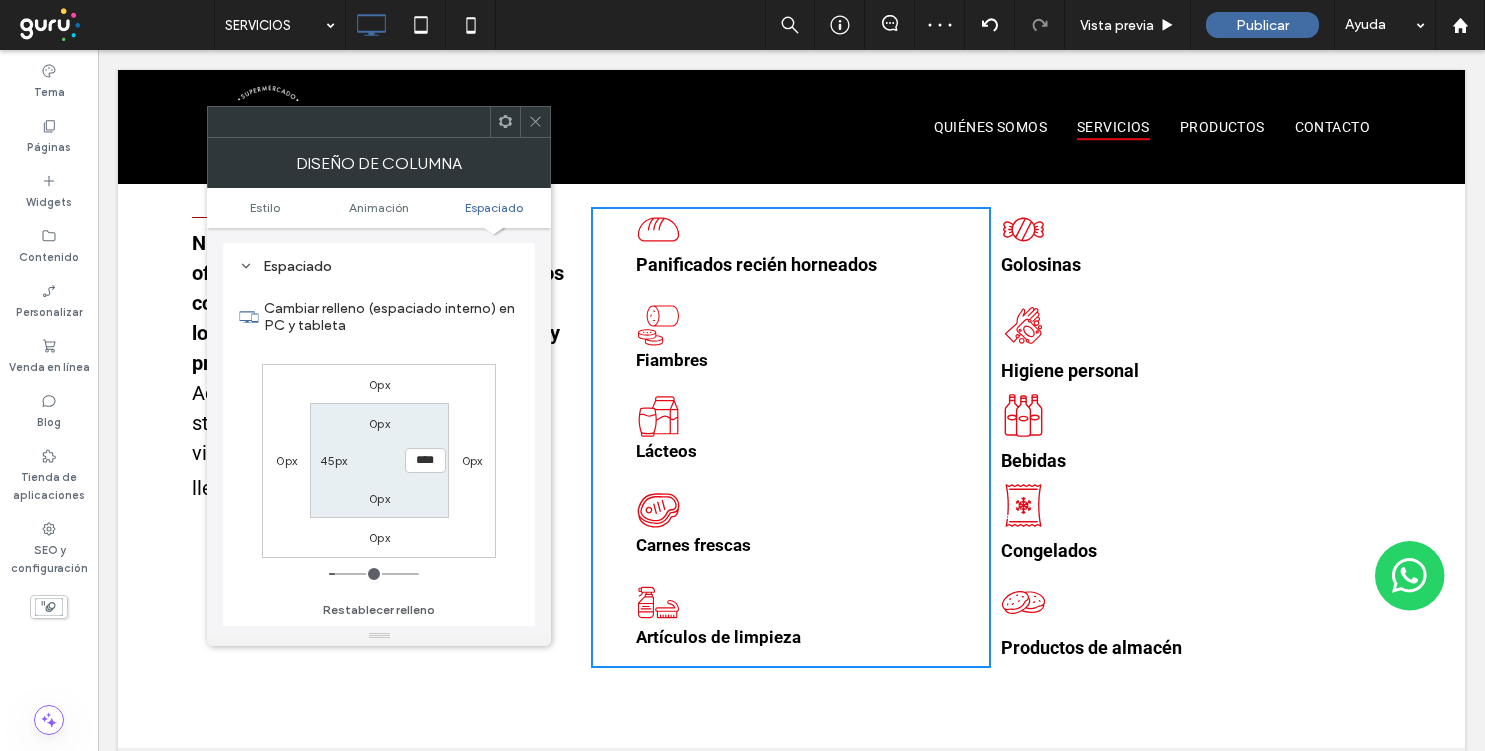 click 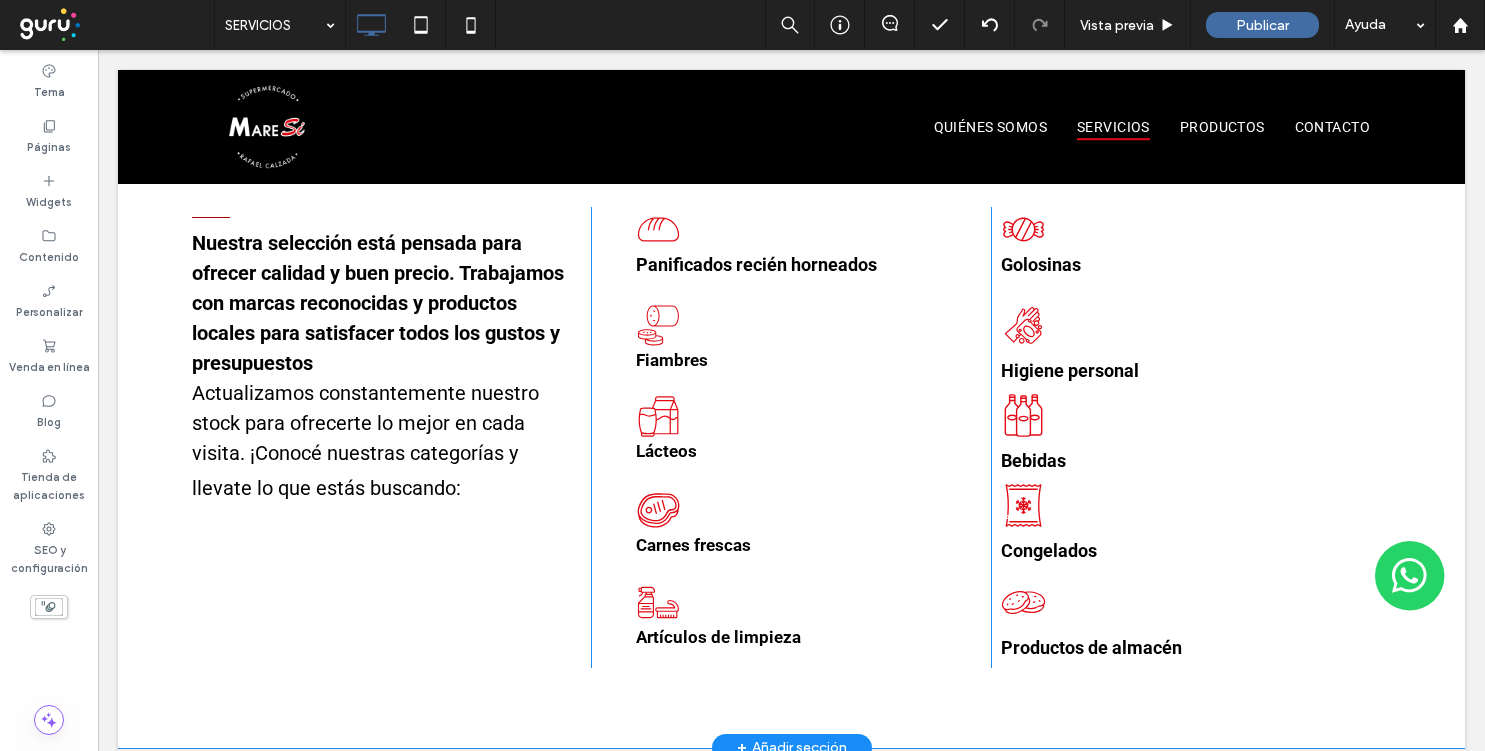 click on "Nuestra selección está pensada para ofrecer calidad y buen precio. Trabajamos con marcas reconocidas y productos locales para satisfacer todos los gustos y presupuestos Actualizamos constantemente nuestro stock para ofrecerte lo mejor en cada visita. ¡Conocé nuestras categorías y llevate lo que estás buscando: Click To Paste
Panificados recién horneados
Fiambres   Click To Paste
Lácteos
Carnes frescas
Artículos de limpieza
Golosinas
Higiene personal   Click To Paste
Bebidas
Congelados
Productos de almacén
Fila + Añadir sección" at bounding box center (791, 437) 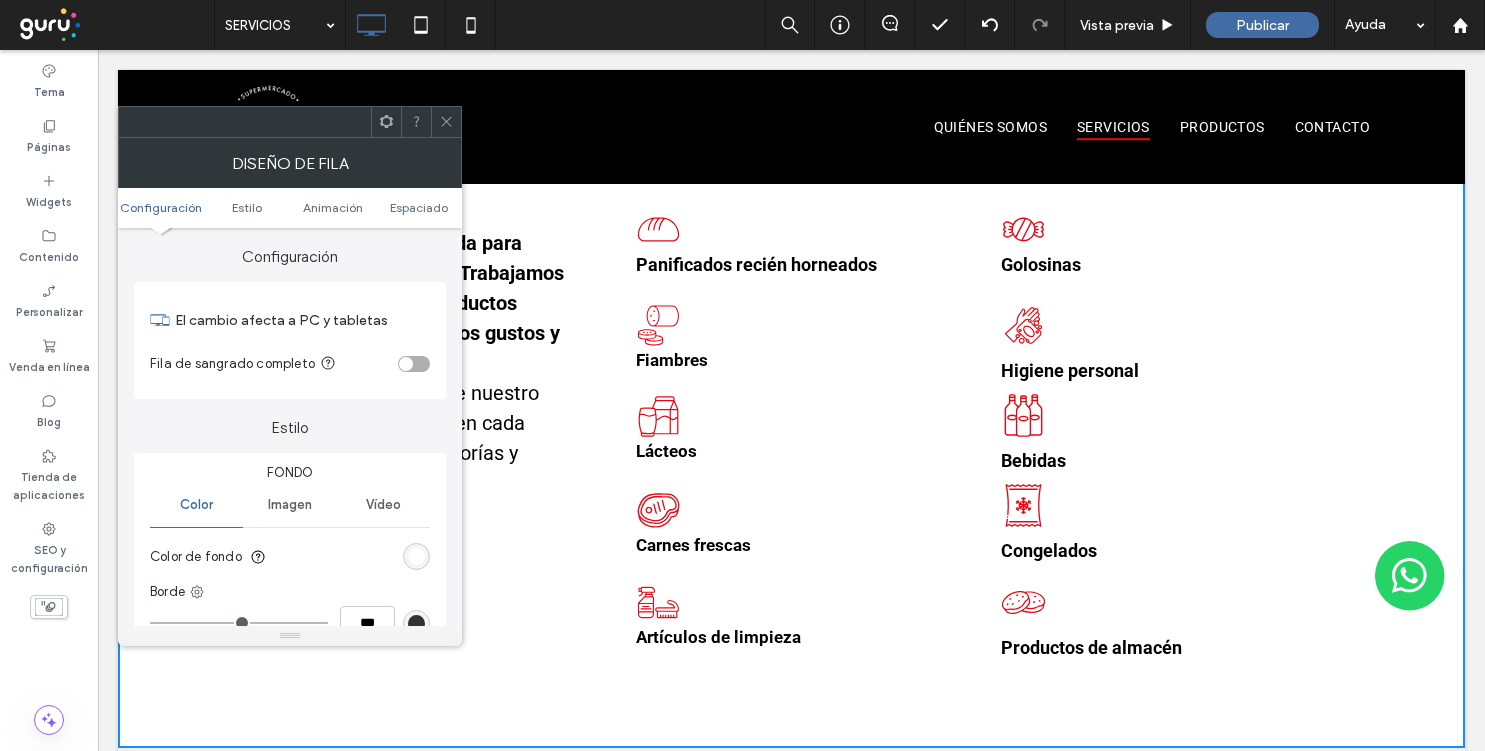 click on "Golosinas
Higiene personal   Click To Paste
Bebidas
Congelados
Productos de almacén" at bounding box center (1191, 437) 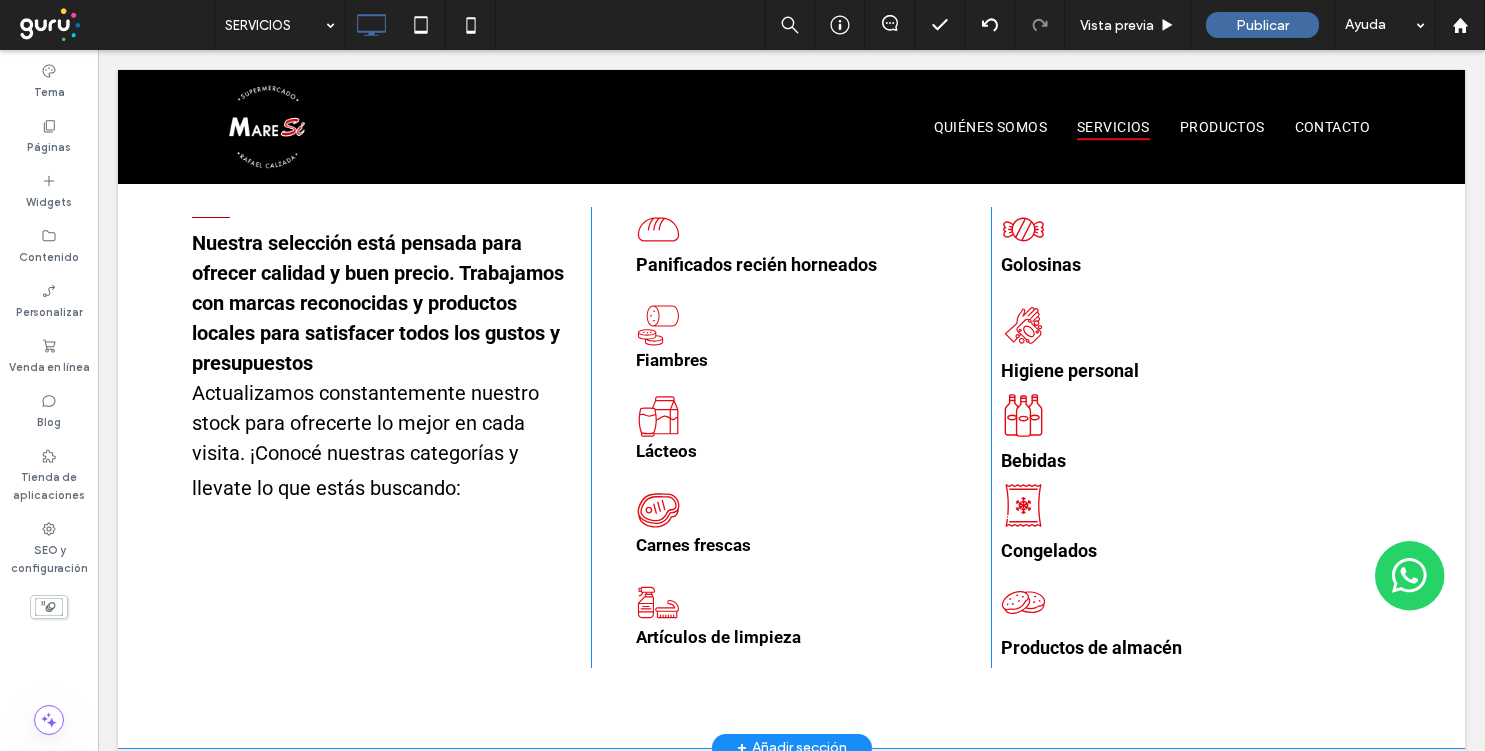 click on "Golosinas
Higiene personal   Click To Paste
Bebidas
Congelados
Productos de almacén" at bounding box center [1191, 437] 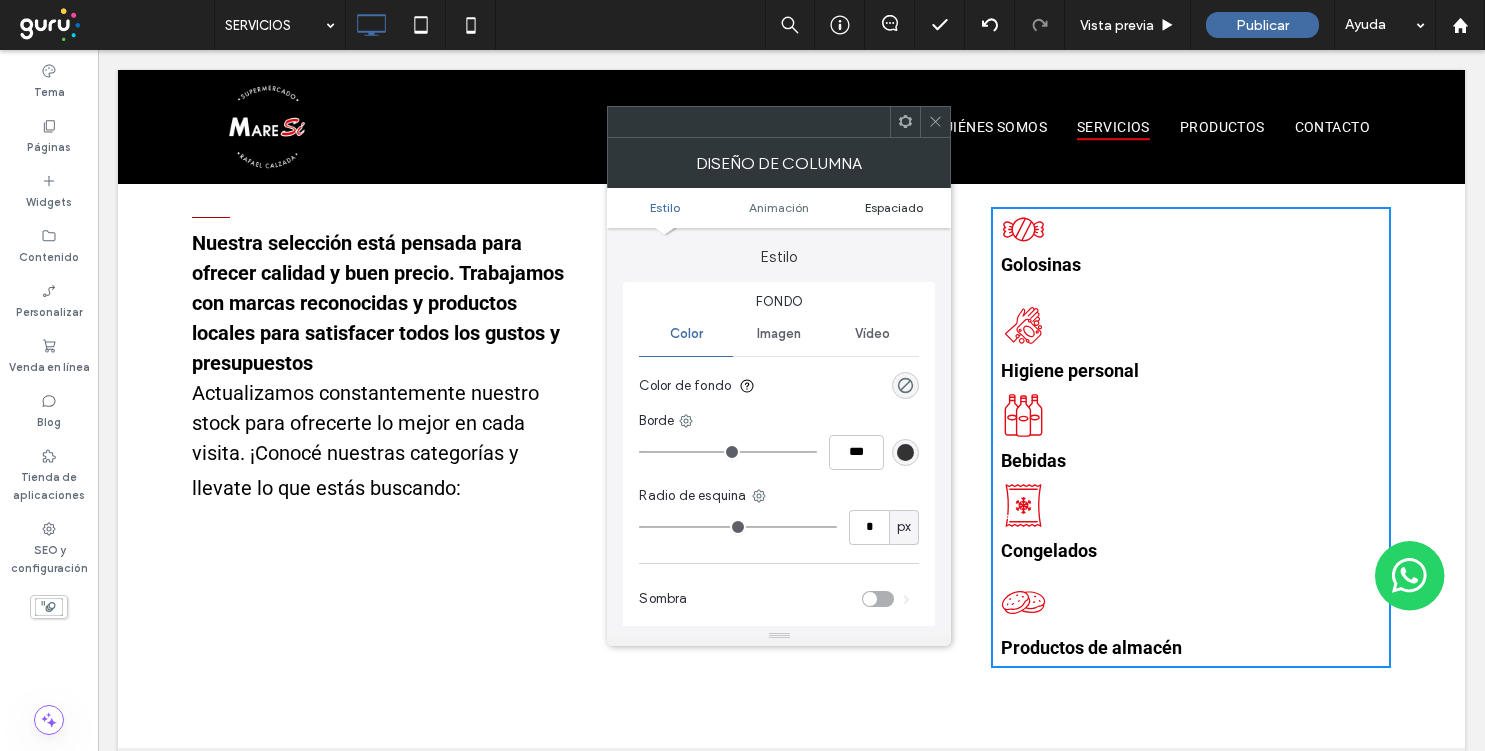 click on "Espaciado" at bounding box center (894, 207) 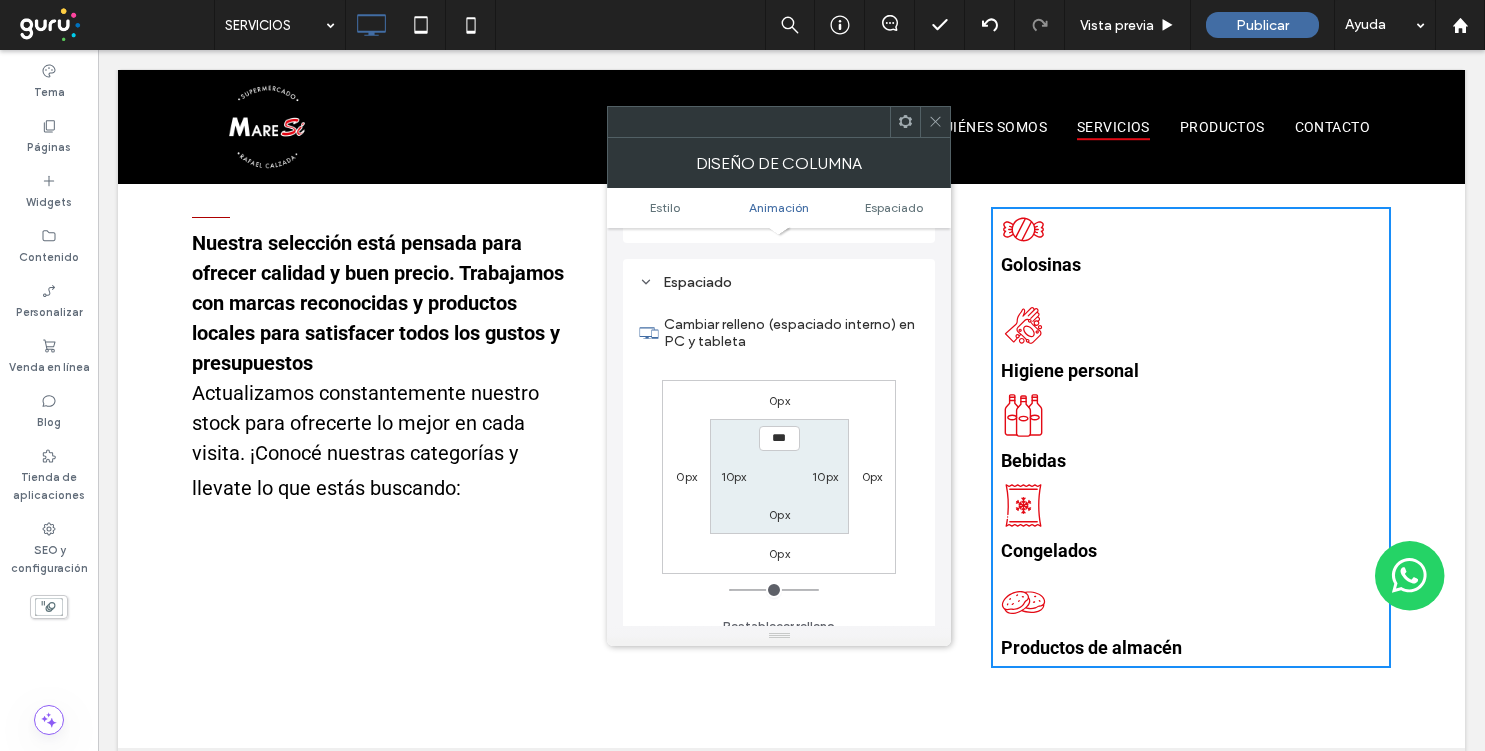 scroll, scrollTop: 470, scrollLeft: 0, axis: vertical 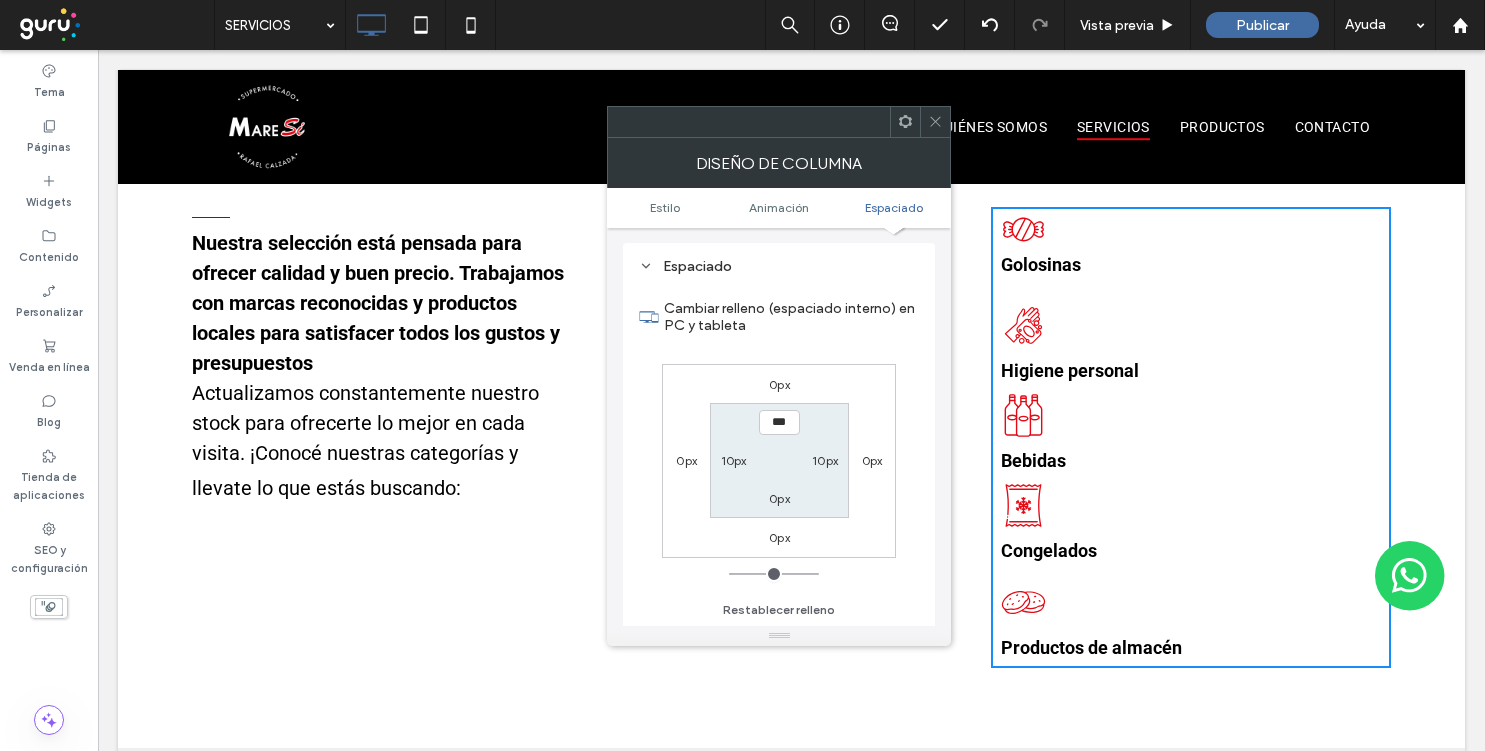 click on "10px" at bounding box center (734, 460) 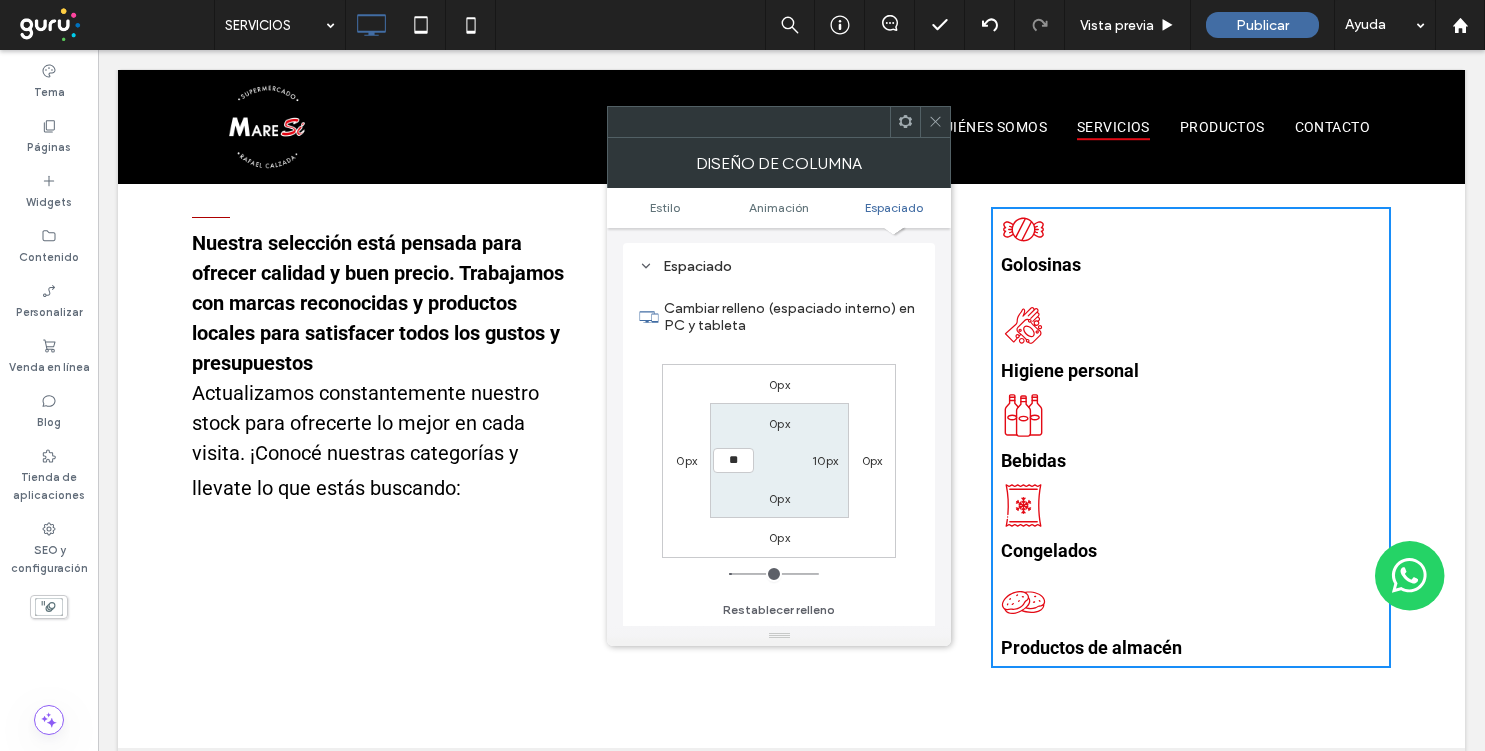 type on "**" 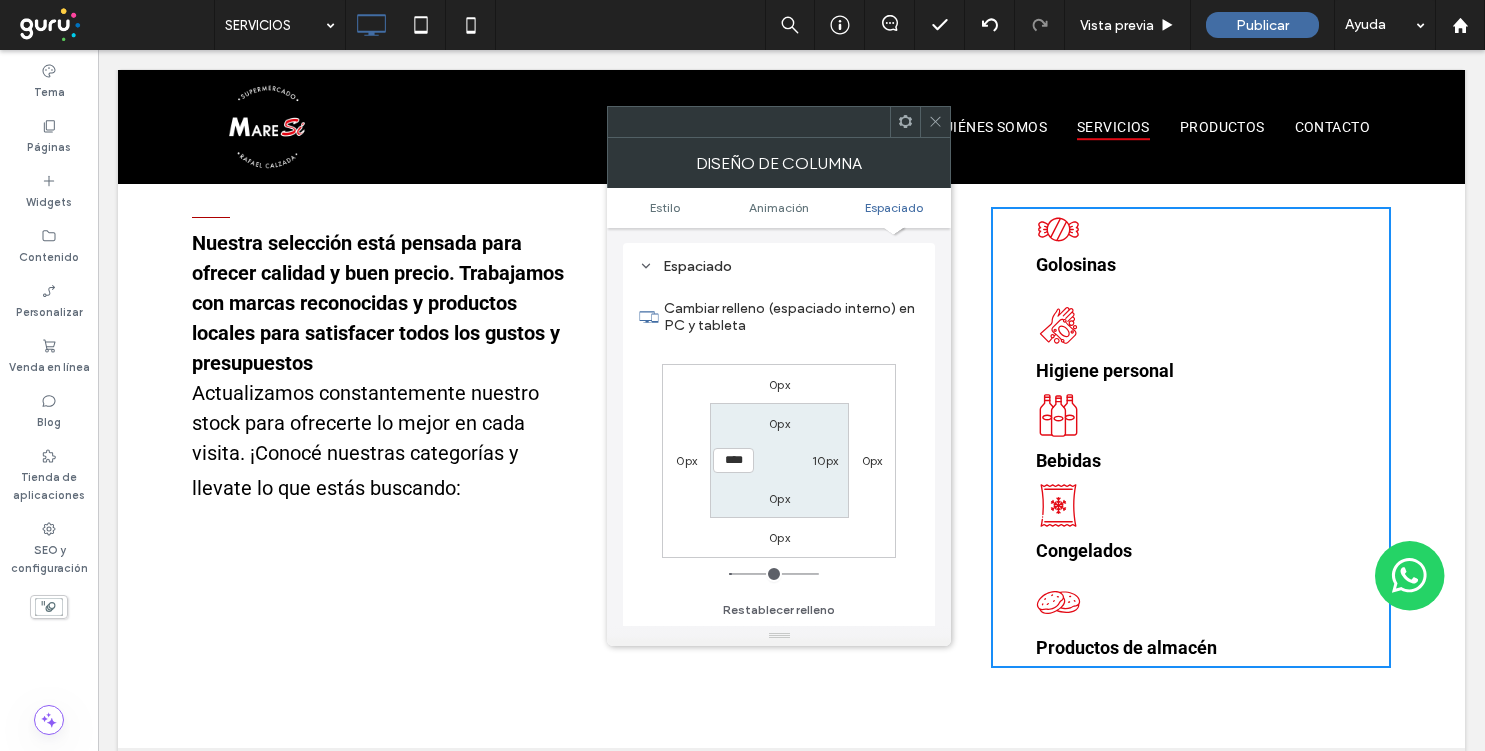 click on "10px" at bounding box center (825, 460) 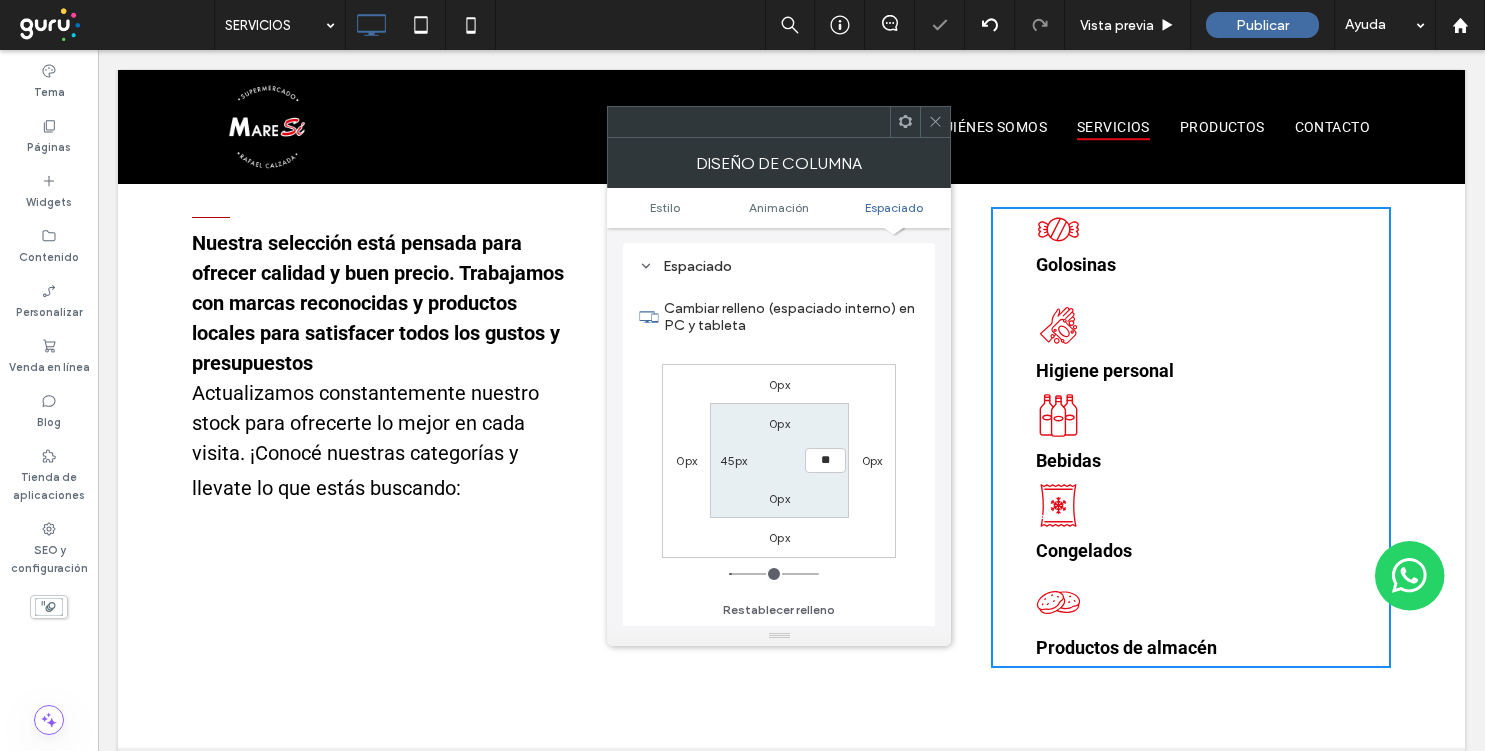 type on "**" 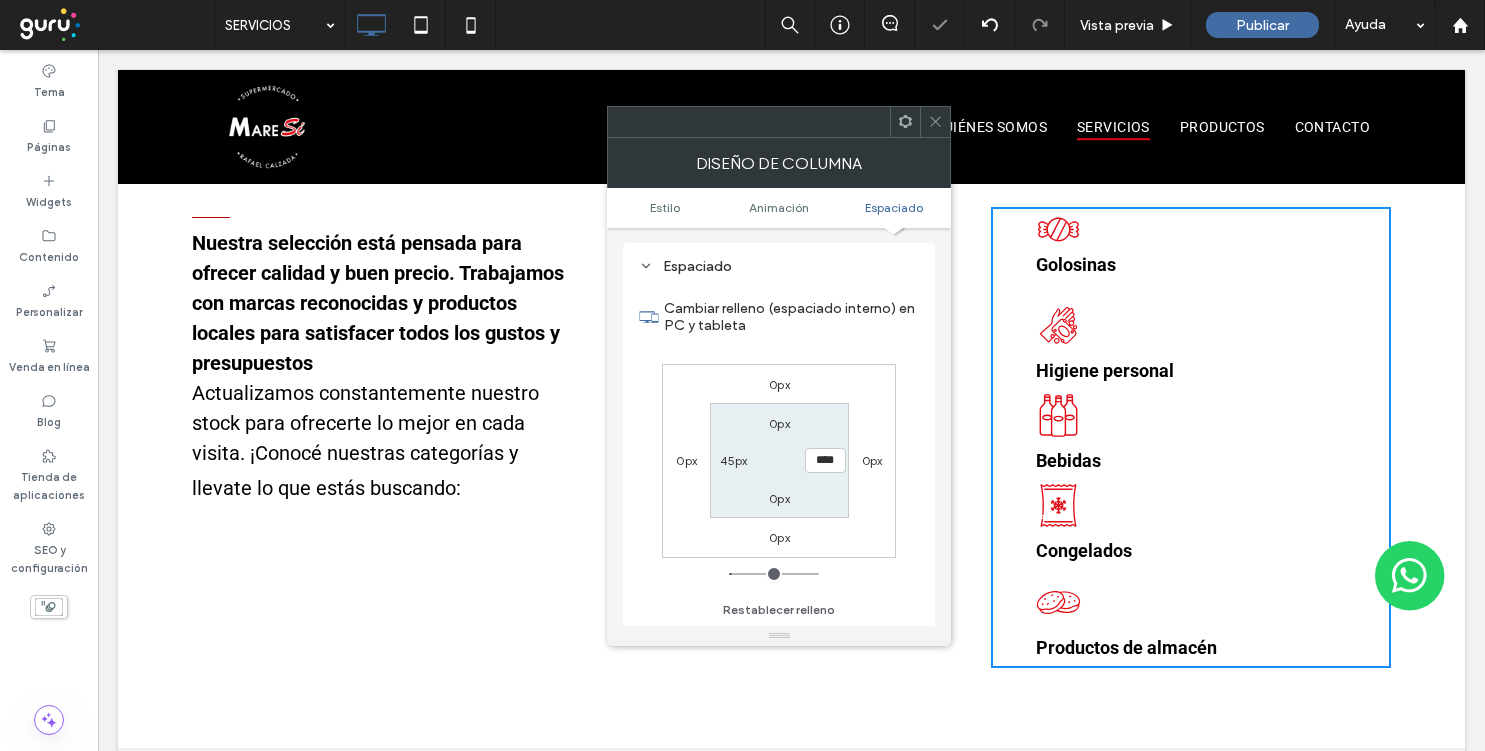 click on "0px 0px 0px 0px 0px **** 0px 45px" at bounding box center [779, 461] 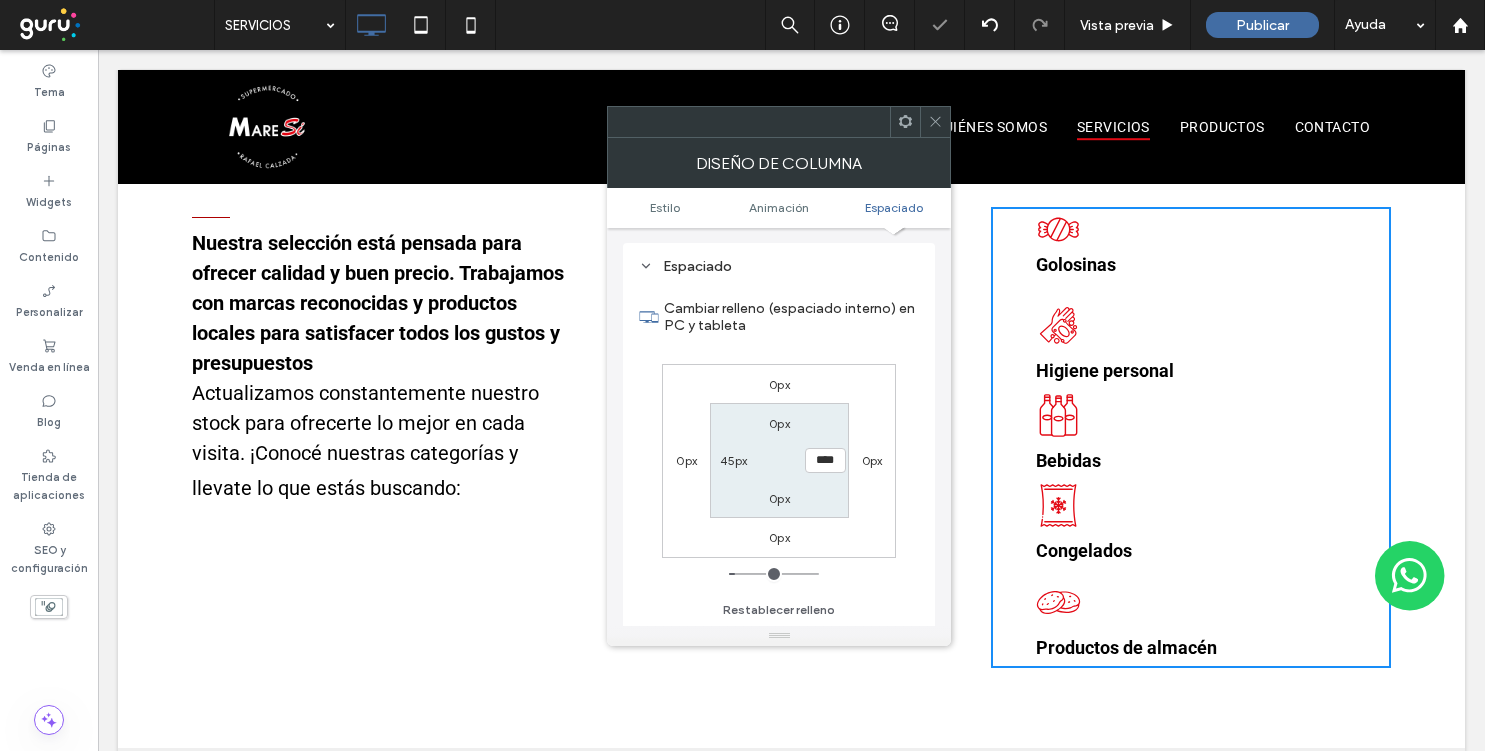 click 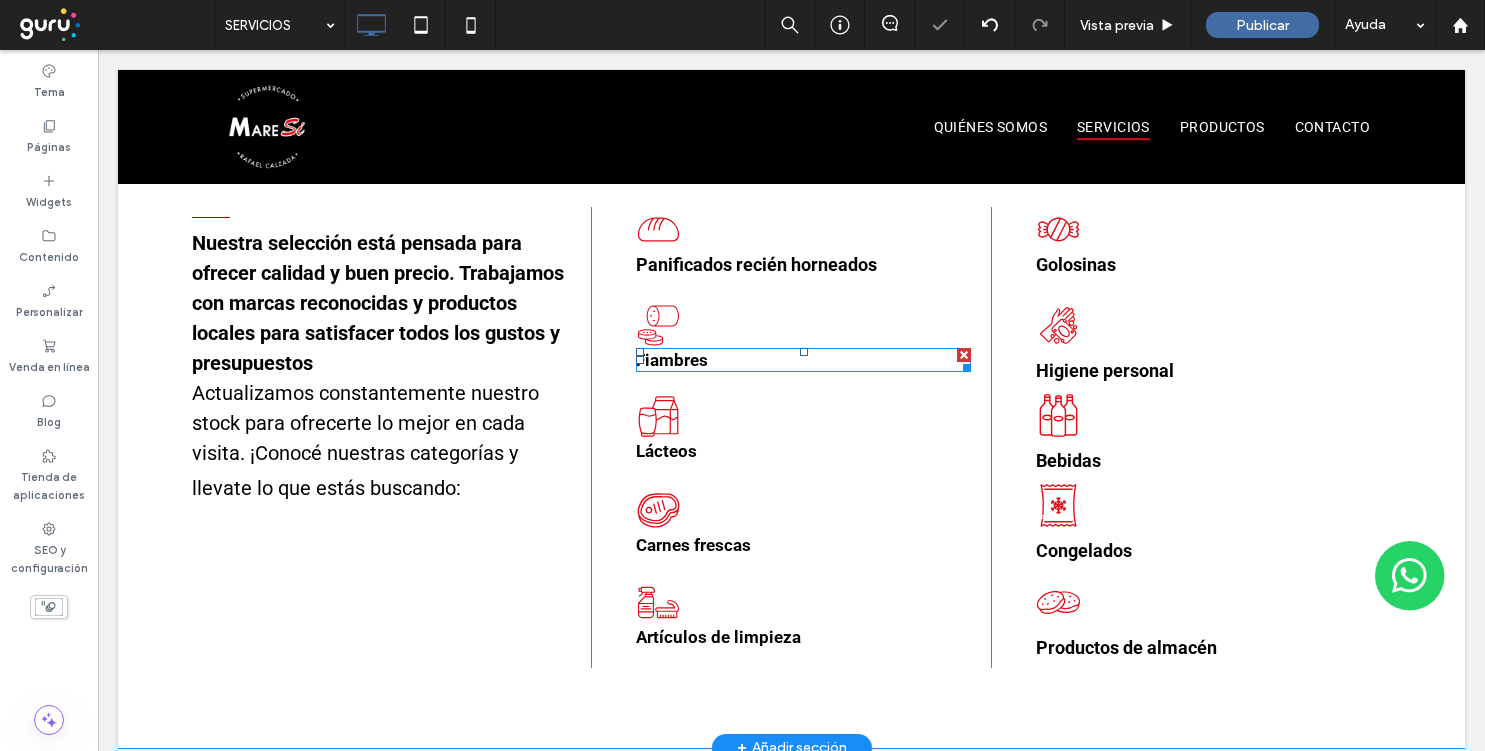 click at bounding box center (964, 355) 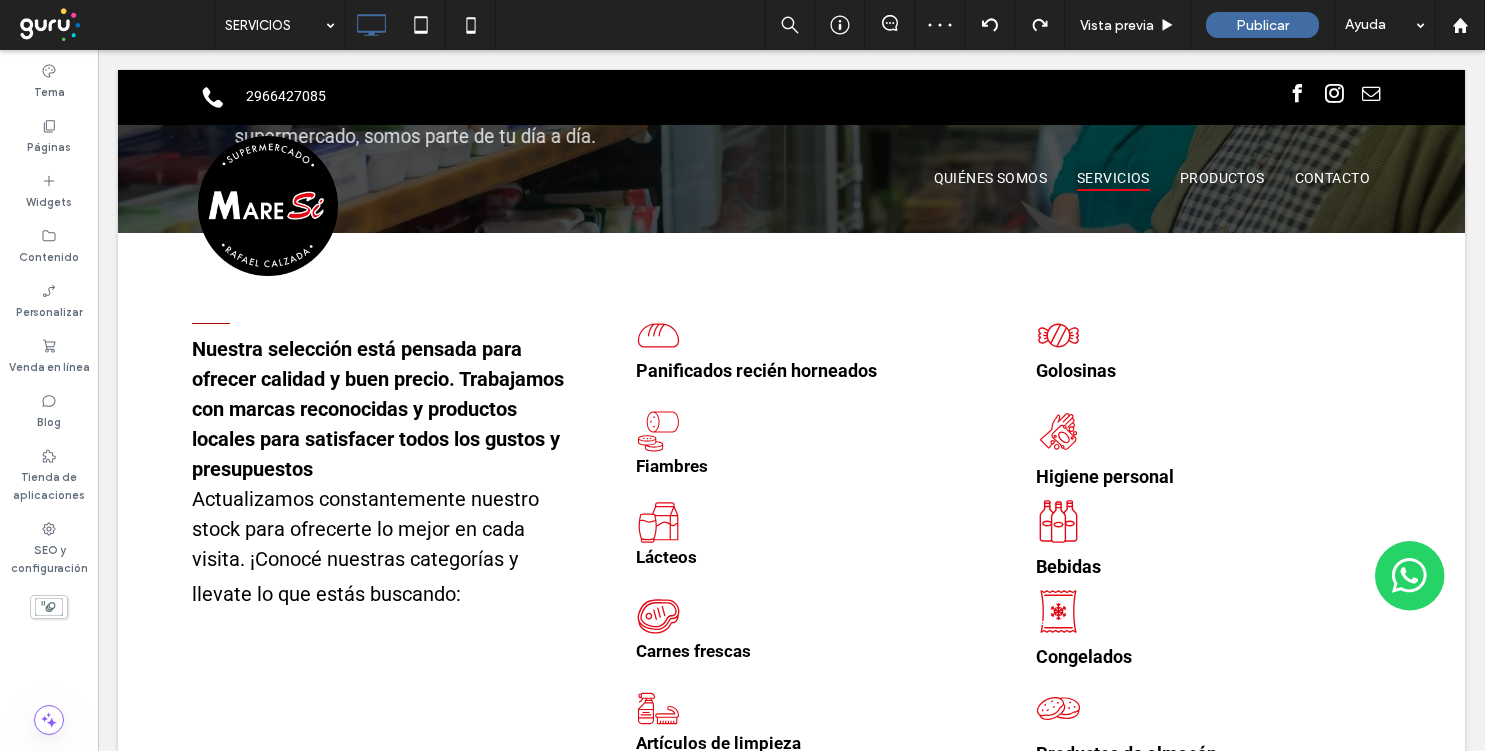 scroll, scrollTop: 432, scrollLeft: 0, axis: vertical 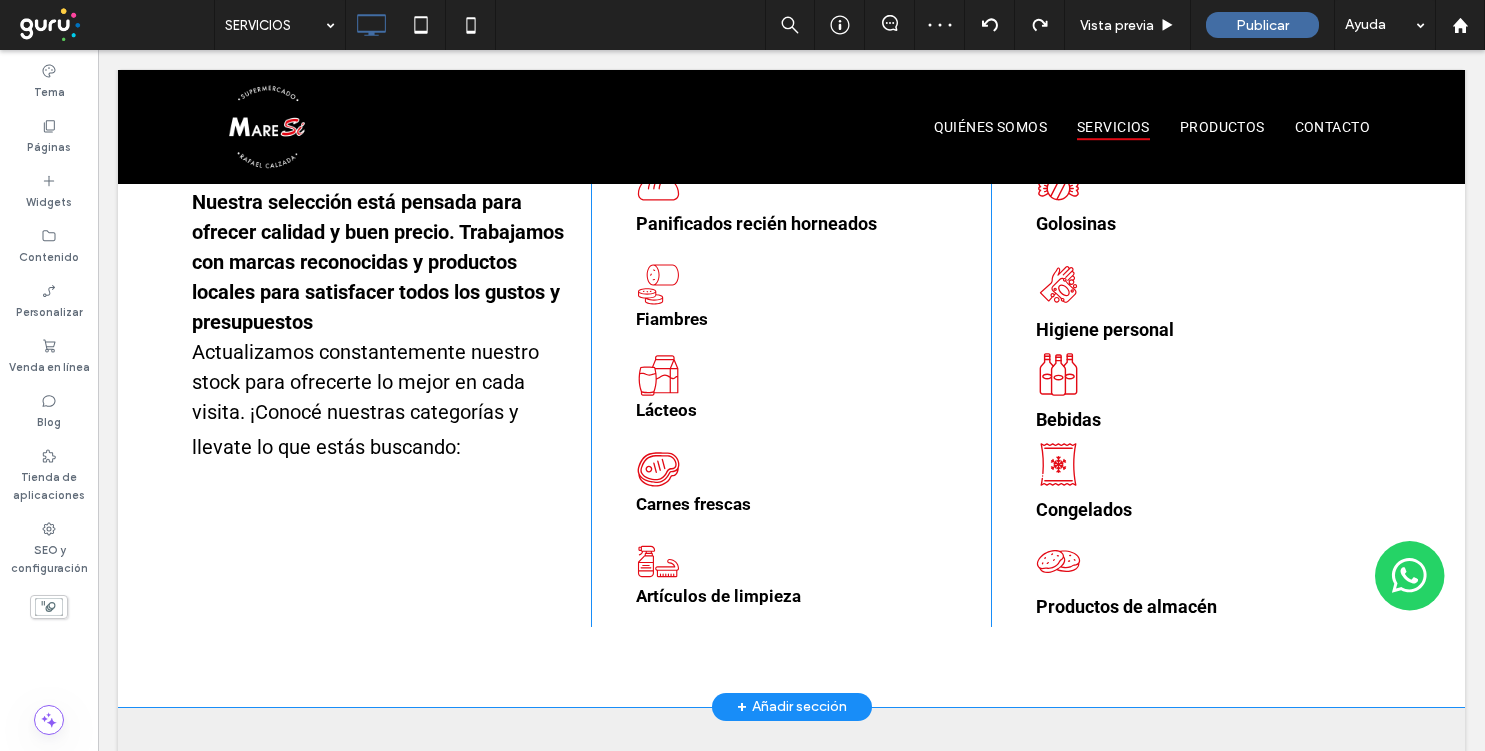 click on "Panificados recién horneados
Fiambres
Lácteos
Carnes frescas
Artículos de limpieza
Click To Paste" at bounding box center [791, 396] 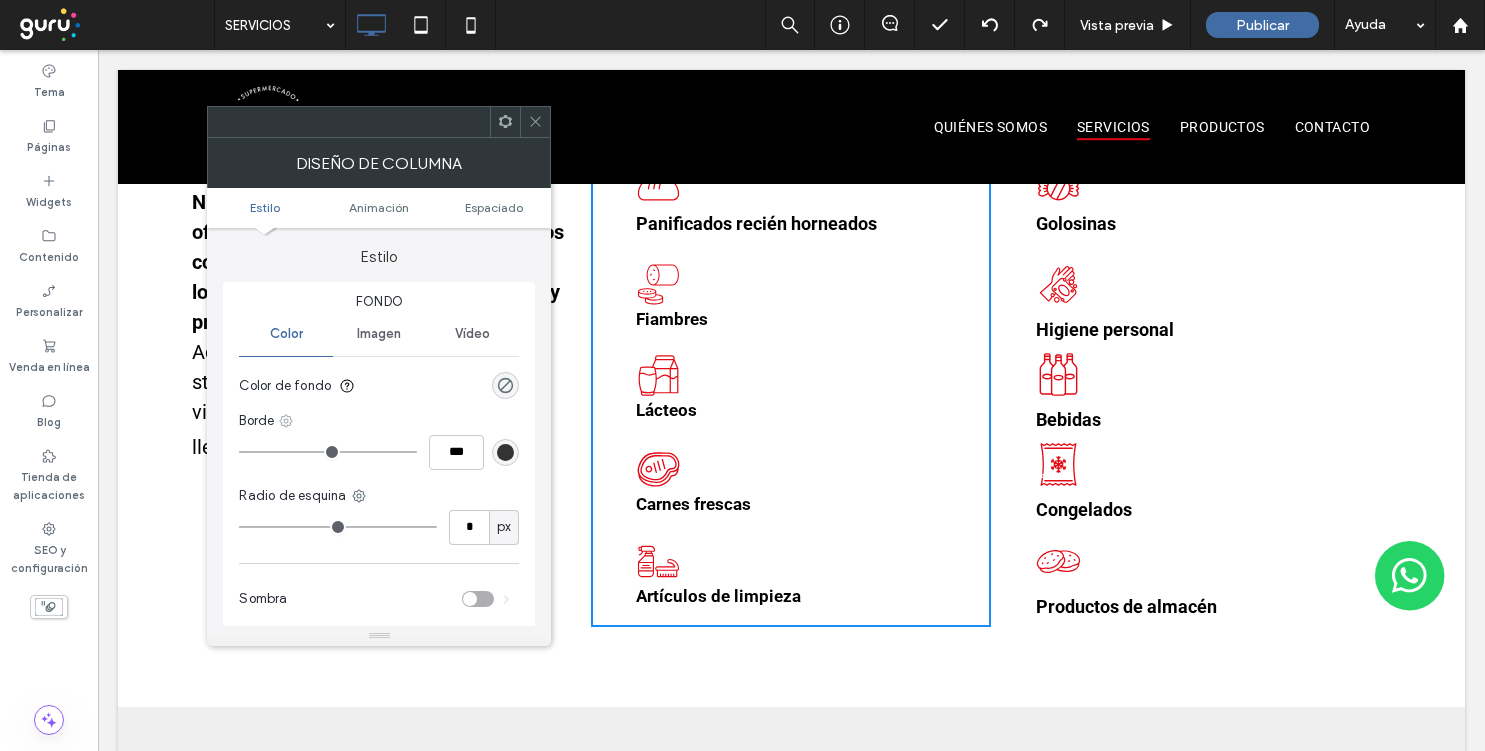 click 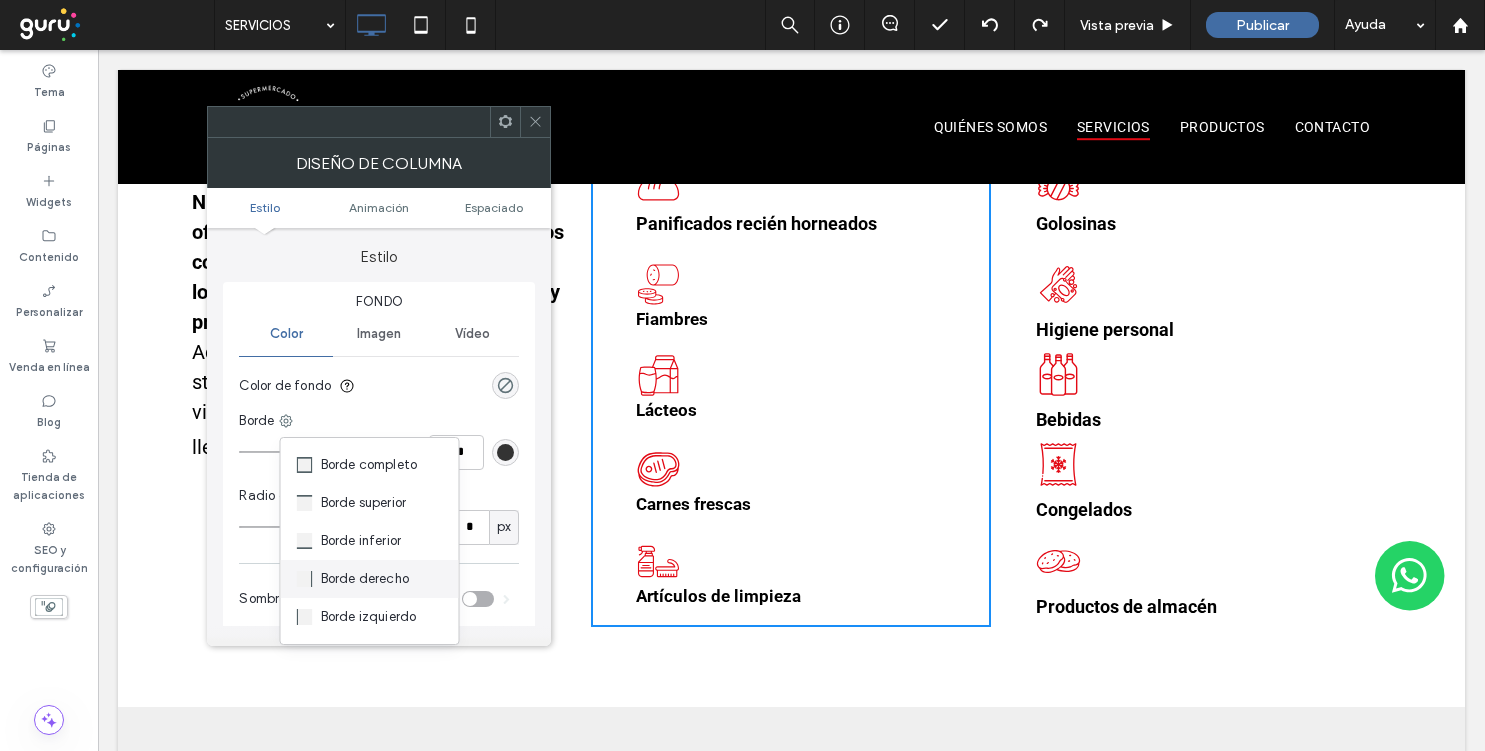 click on "Borde derecho" at bounding box center (370, 579) 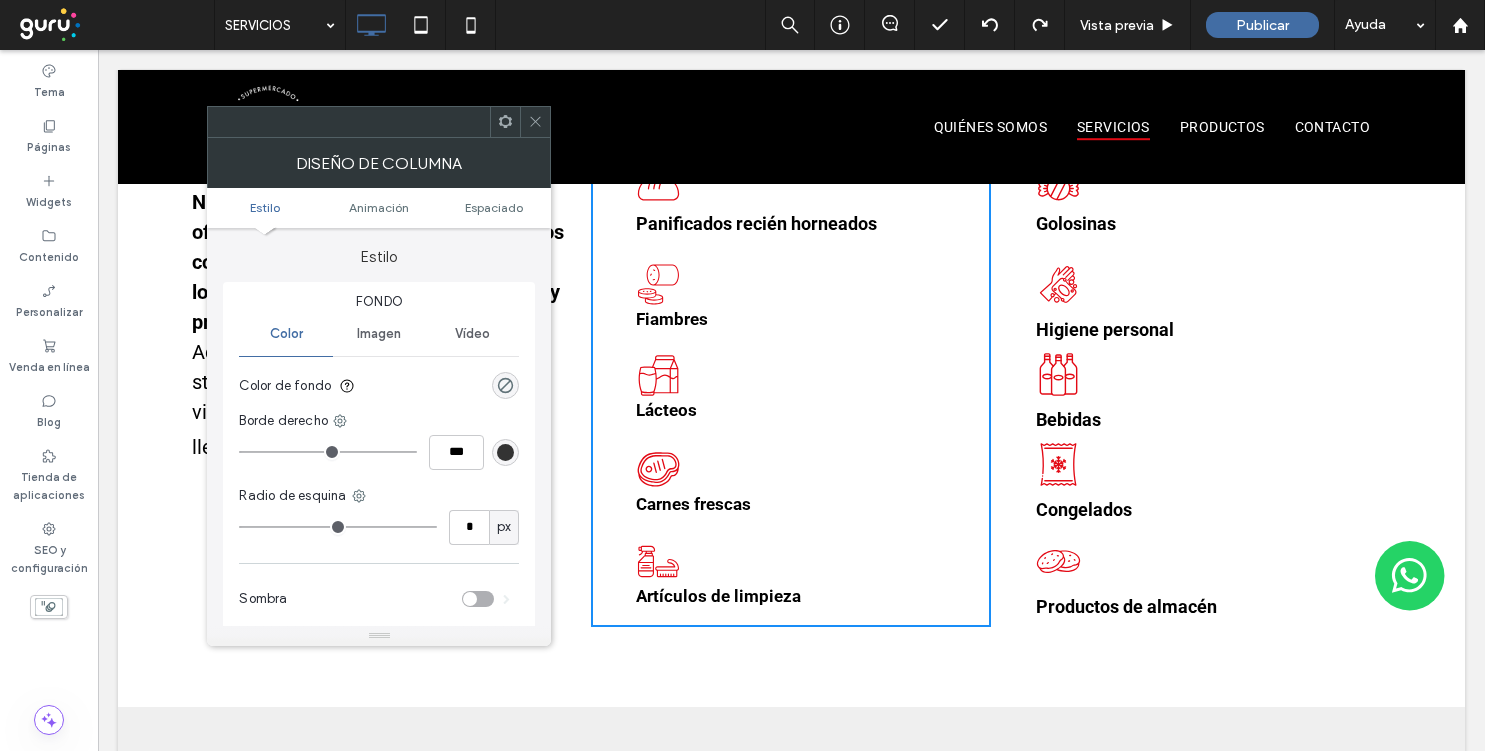 click at bounding box center [505, 452] 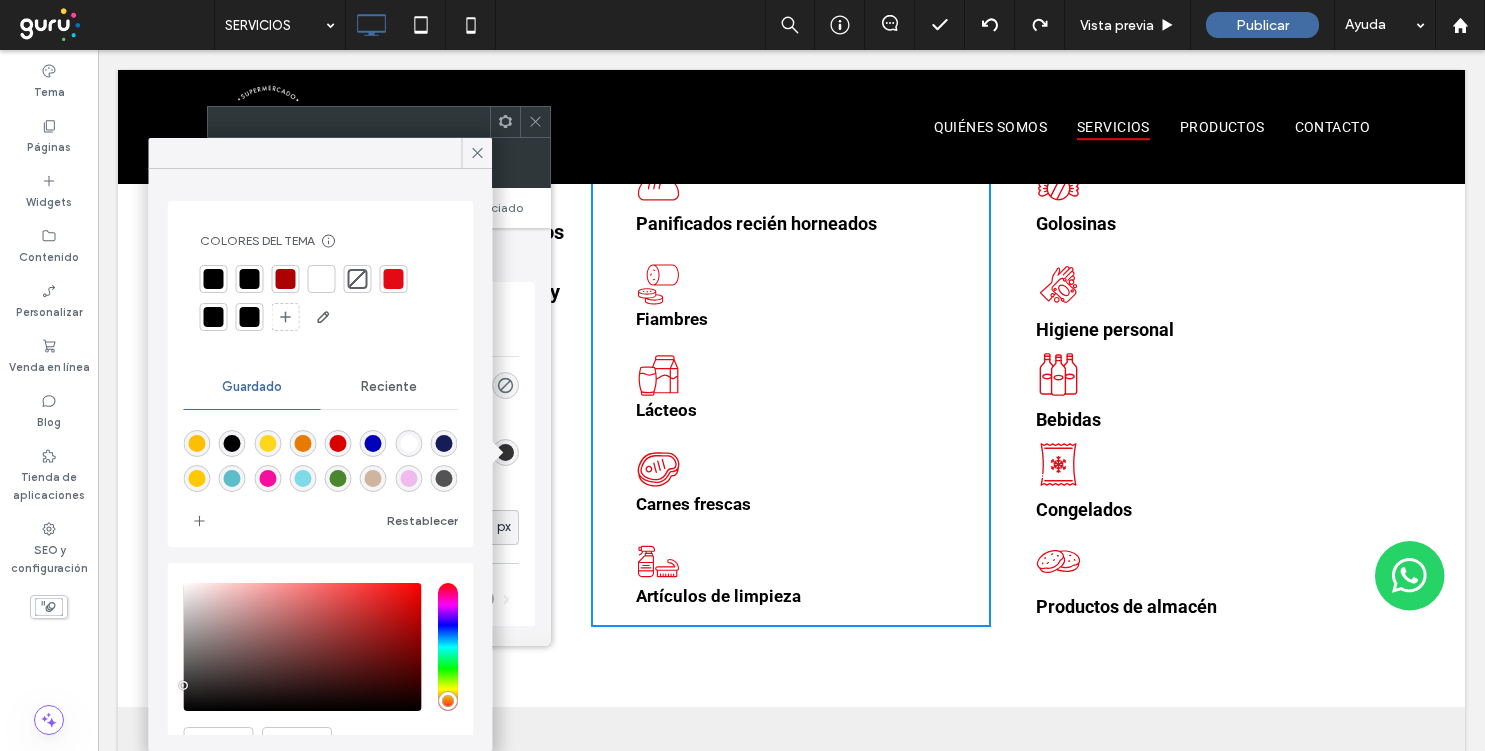 click at bounding box center (394, 279) 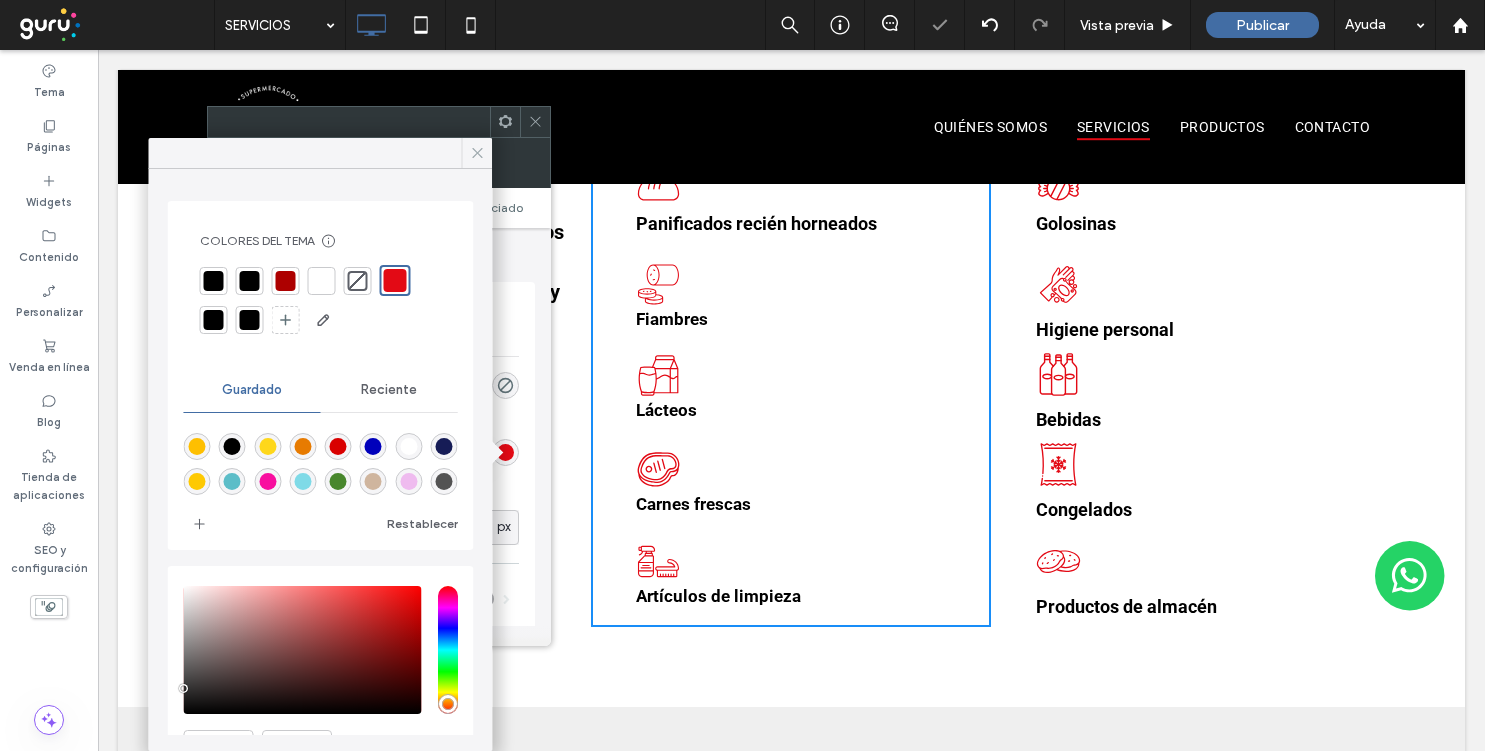 click 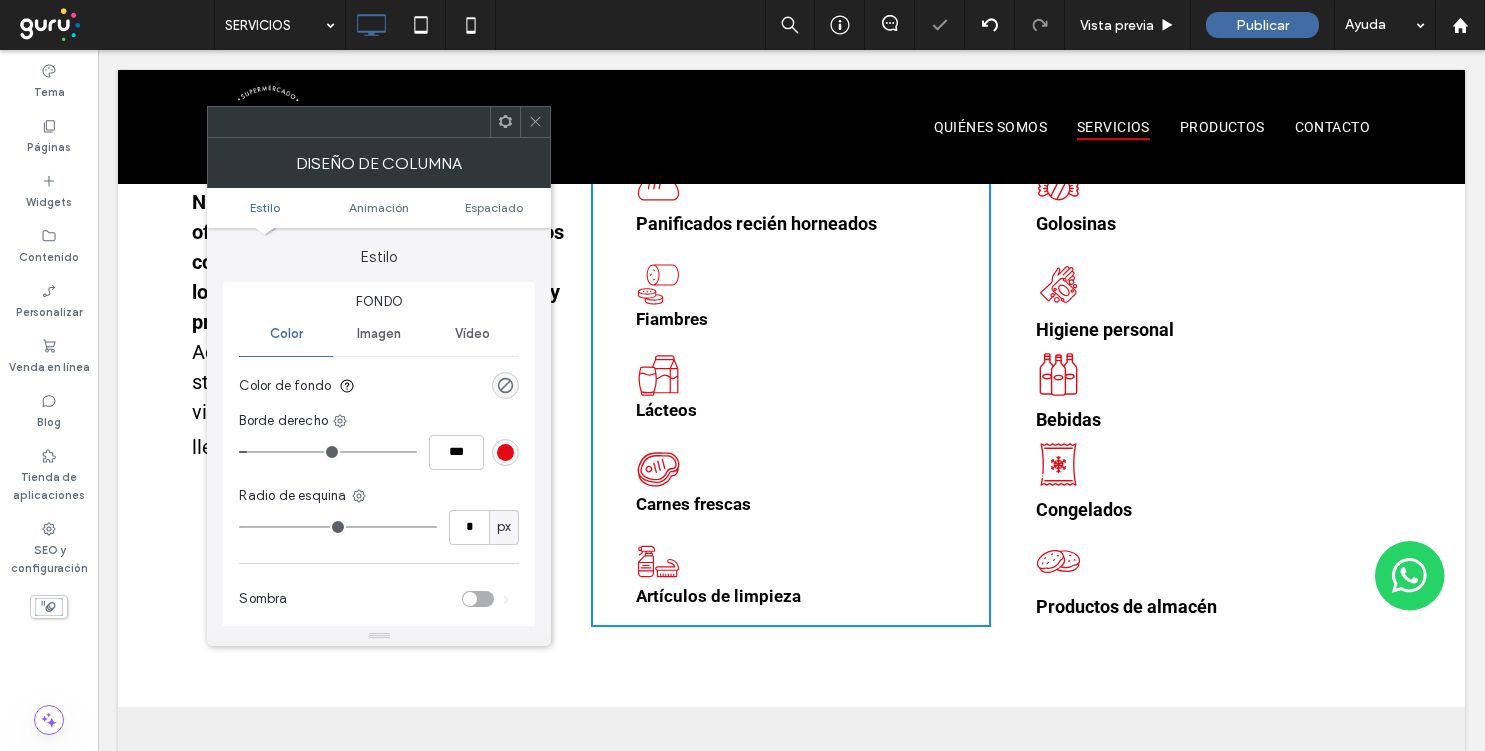 click 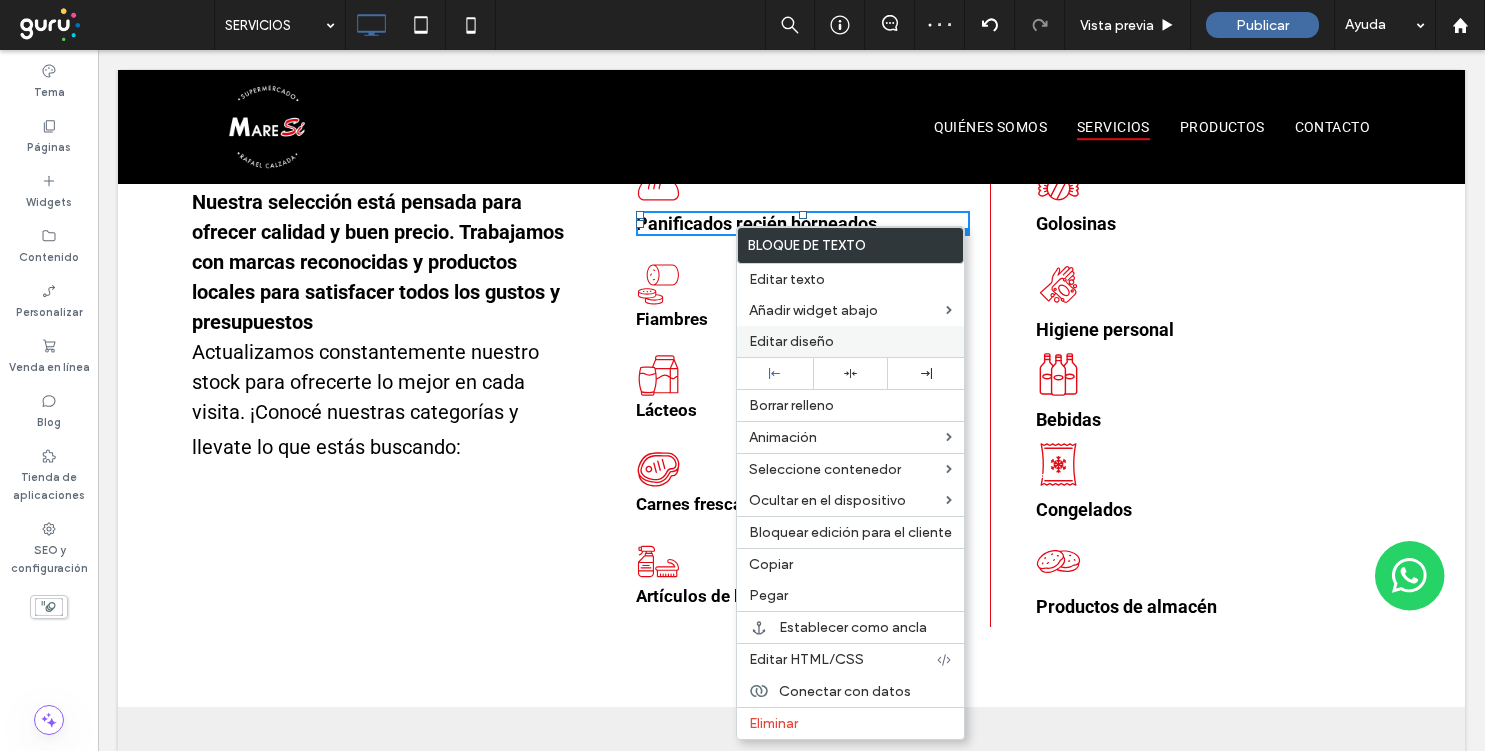 click on "Editar diseño" at bounding box center [791, 341] 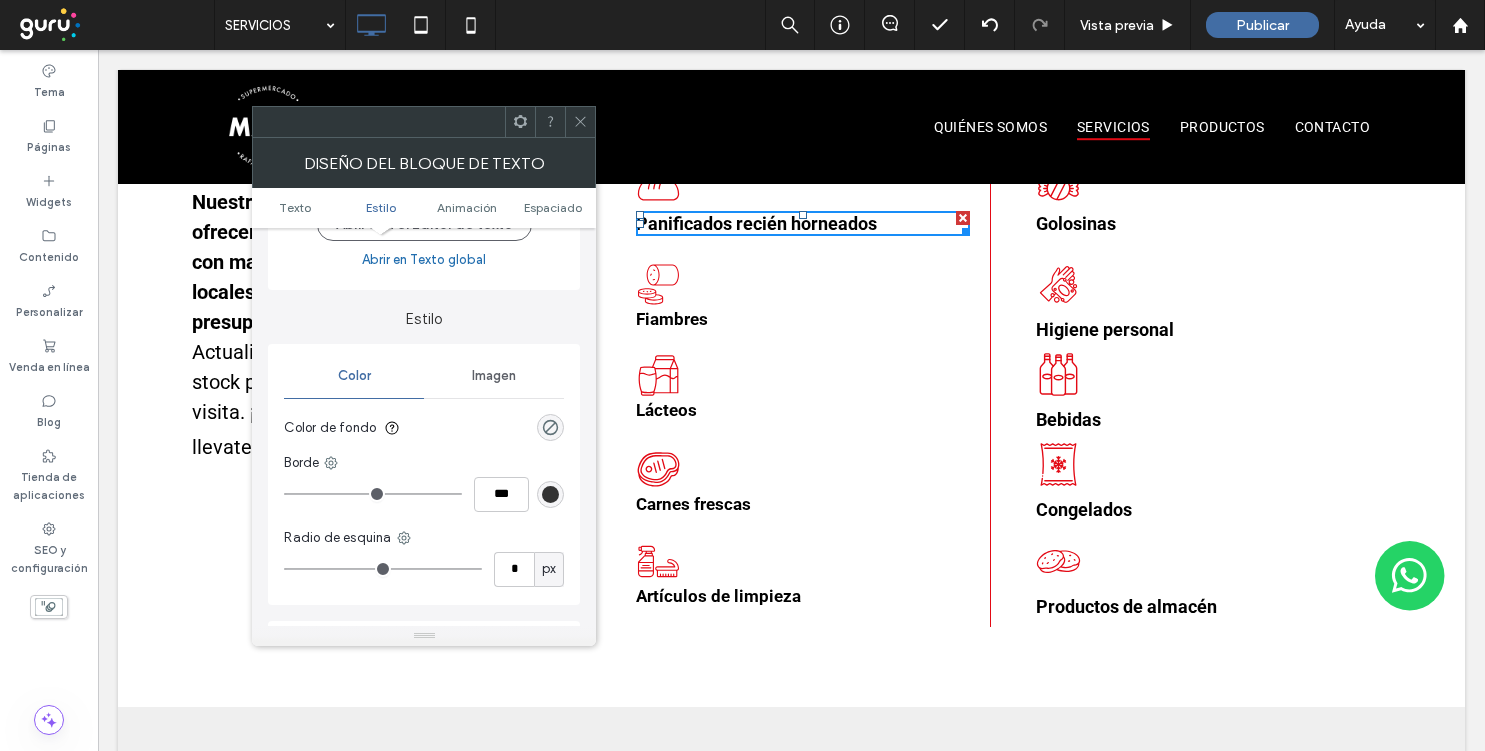 scroll, scrollTop: 257, scrollLeft: 0, axis: vertical 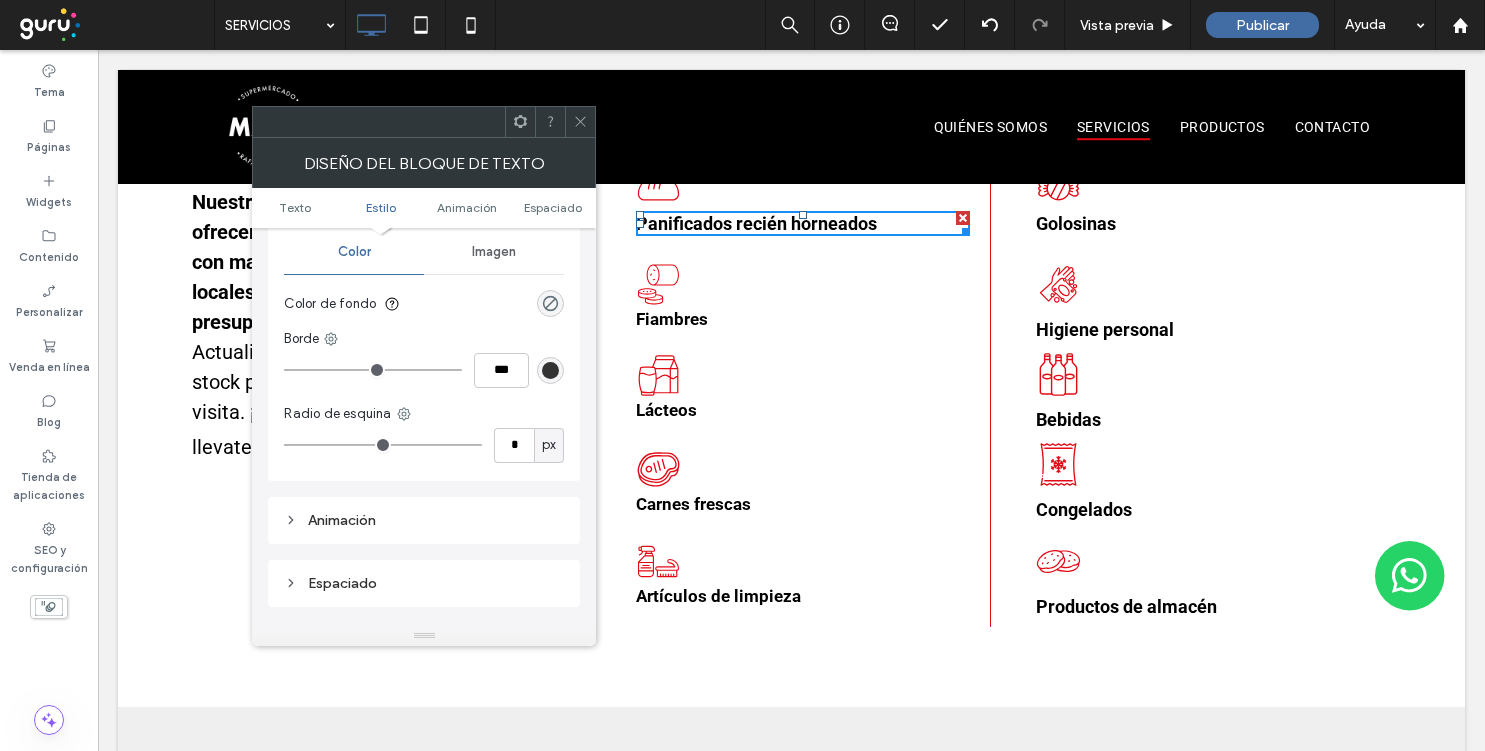 click on "Color de fondo" at bounding box center (424, 304) 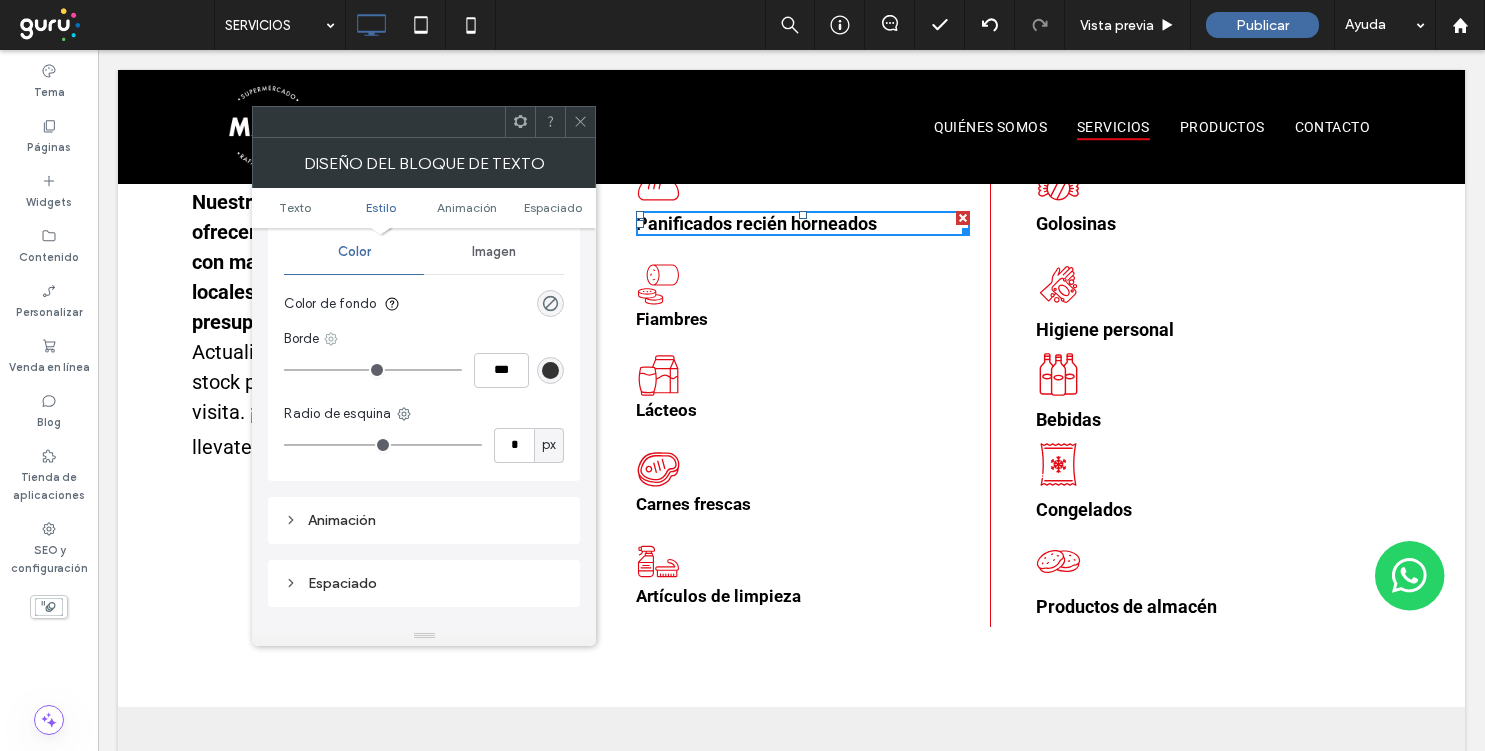 click 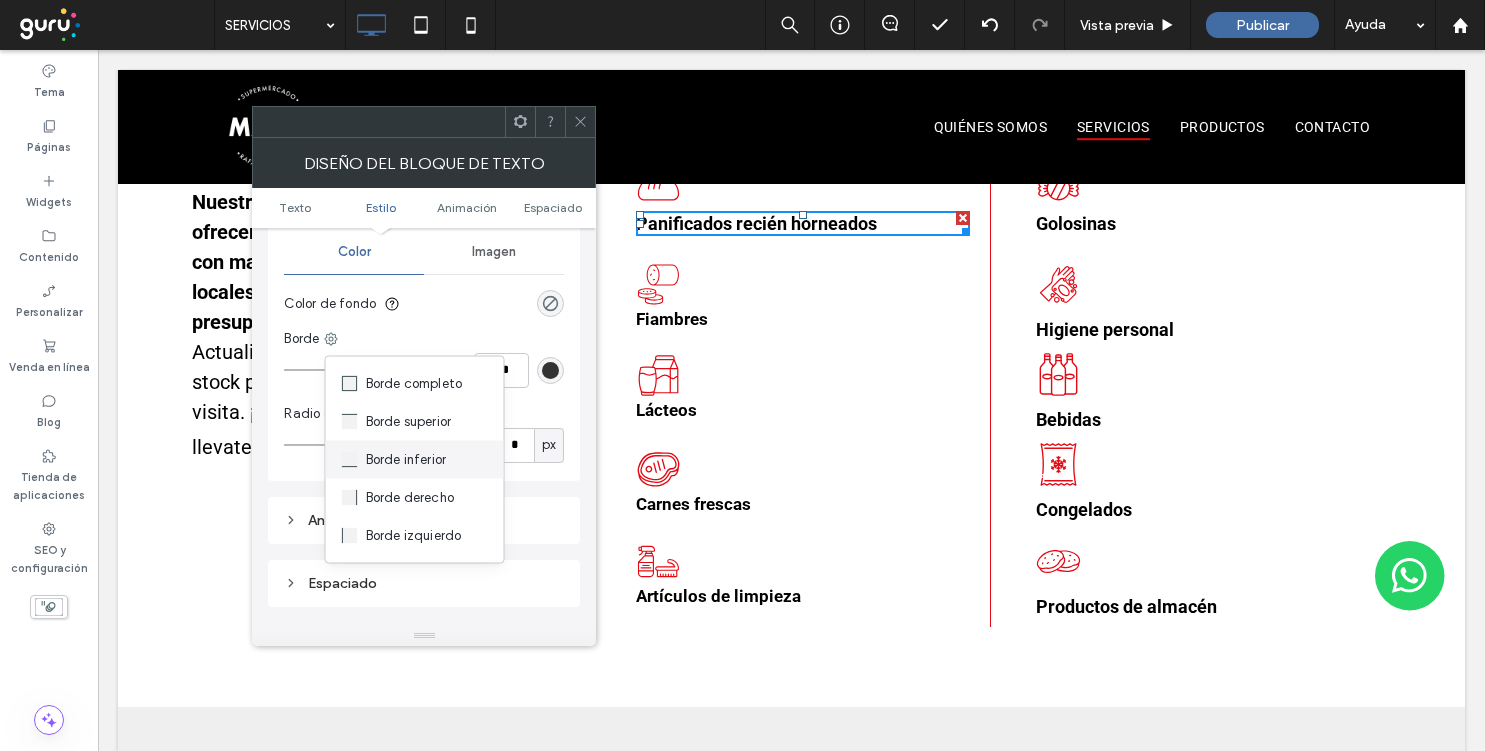 click on "Borde inferior" at bounding box center (406, 460) 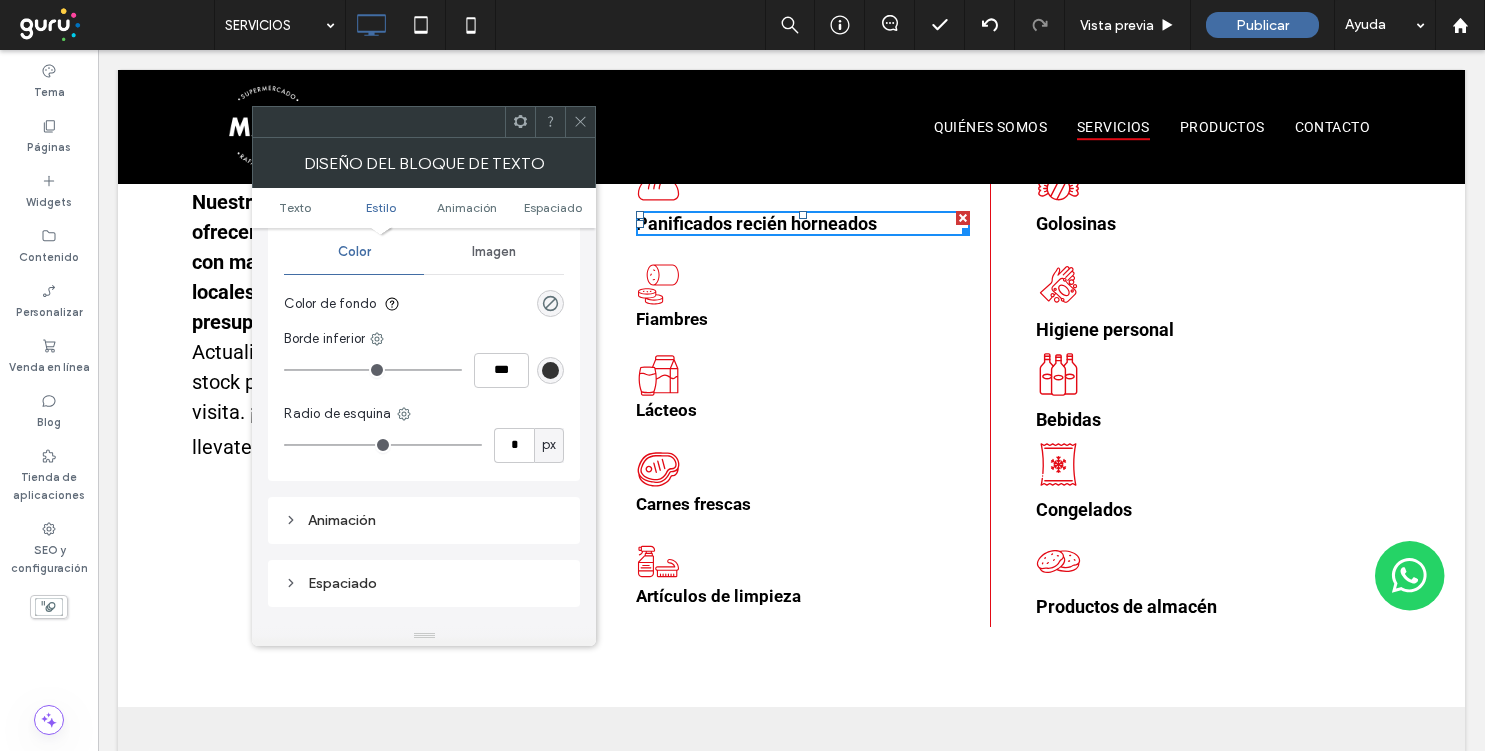 click at bounding box center [550, 370] 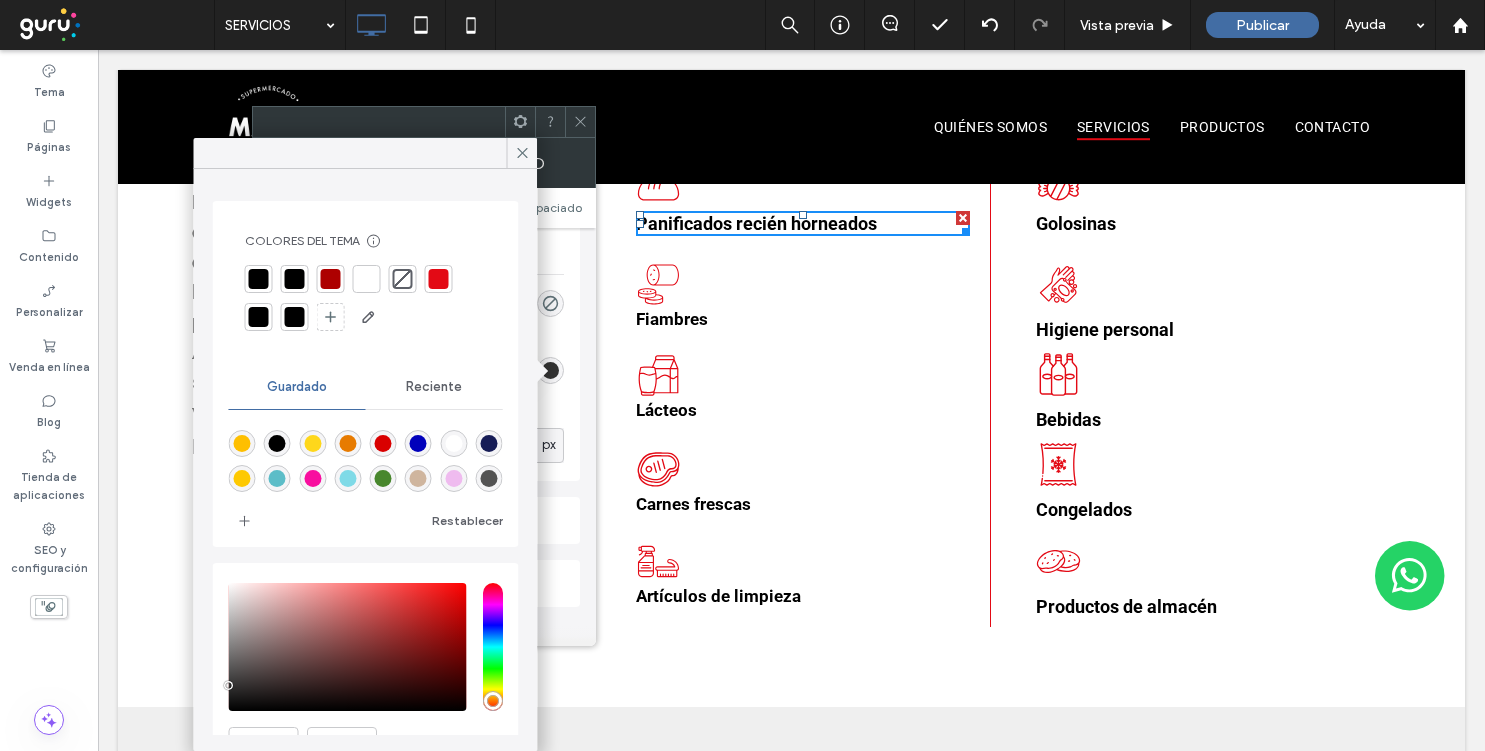click at bounding box center (439, 279) 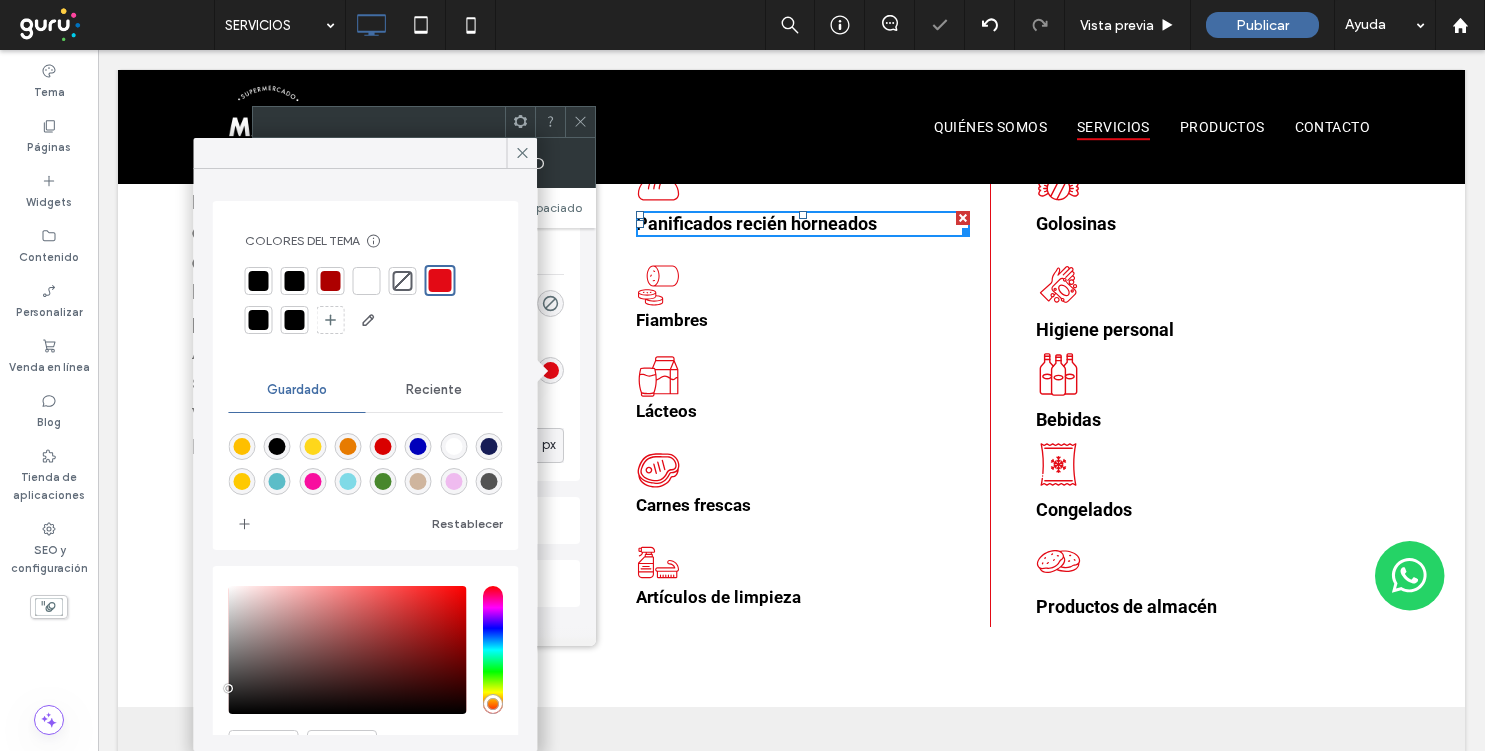click 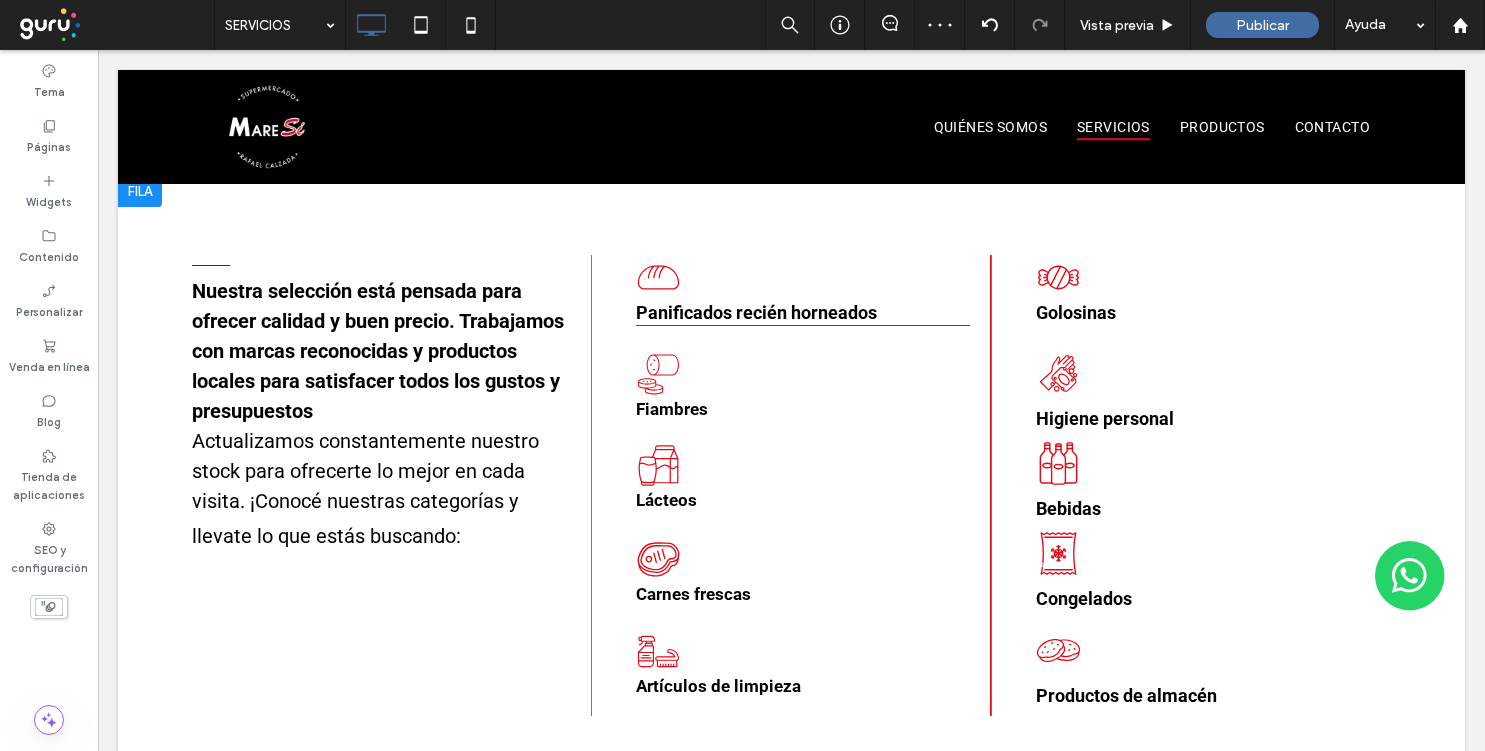 scroll, scrollTop: 342, scrollLeft: 0, axis: vertical 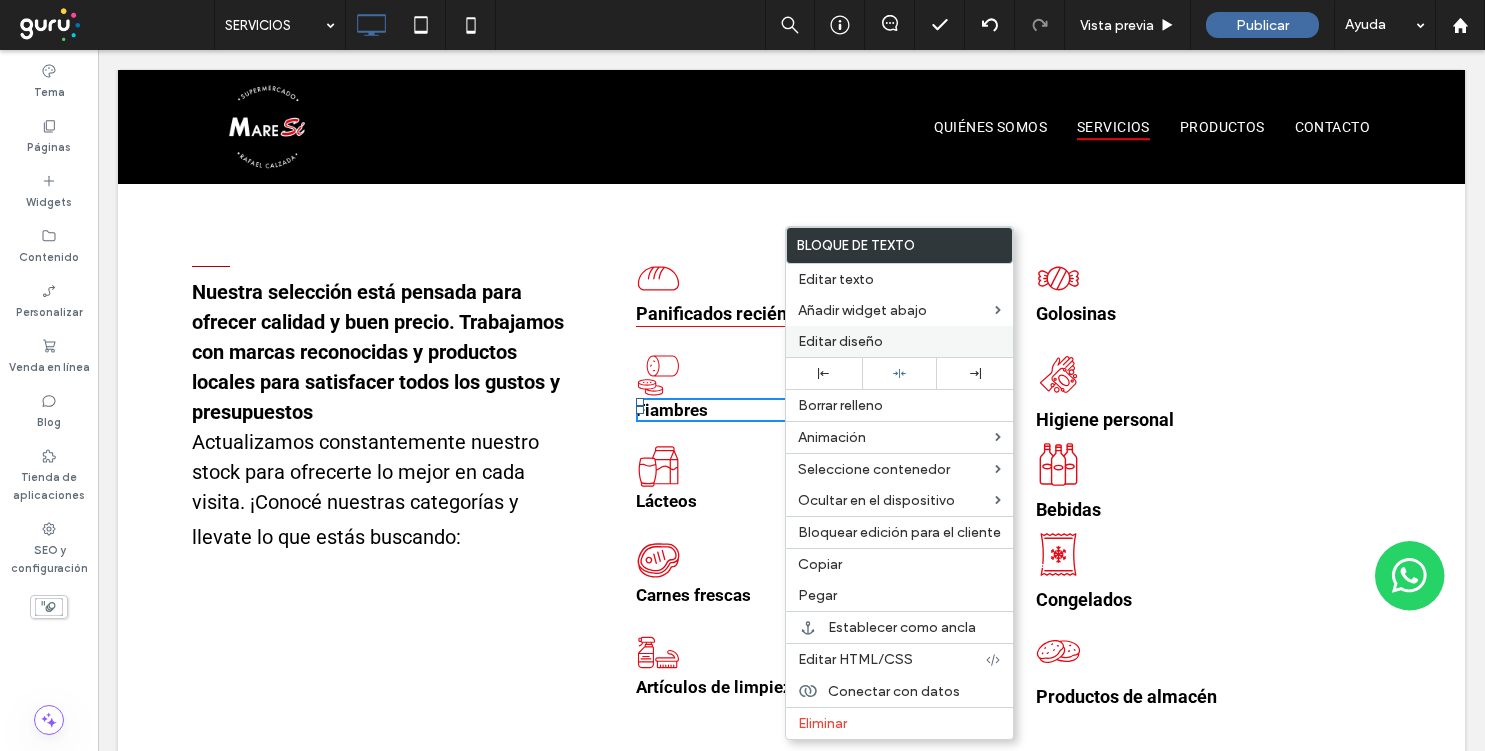 click on "Editar diseño" at bounding box center [840, 341] 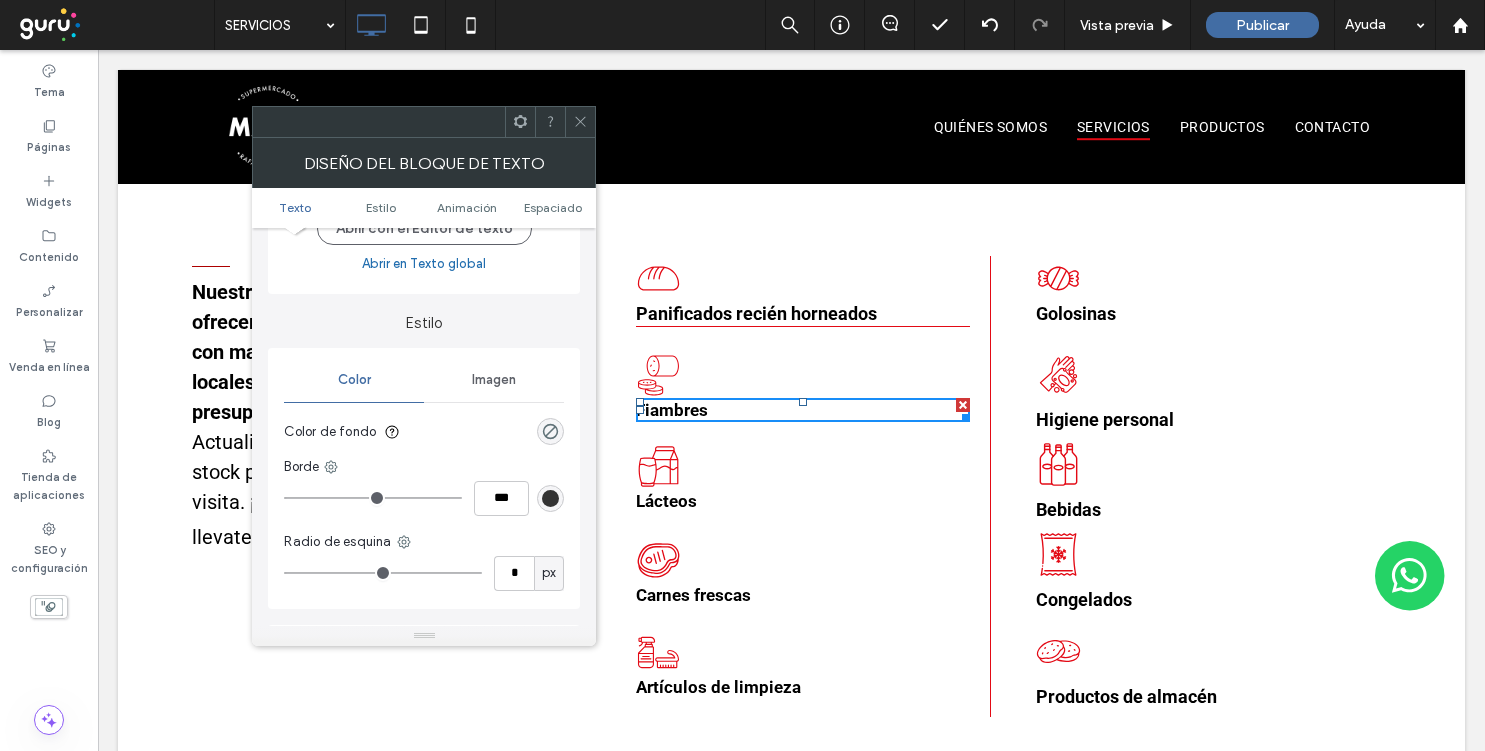 scroll, scrollTop: 249, scrollLeft: 0, axis: vertical 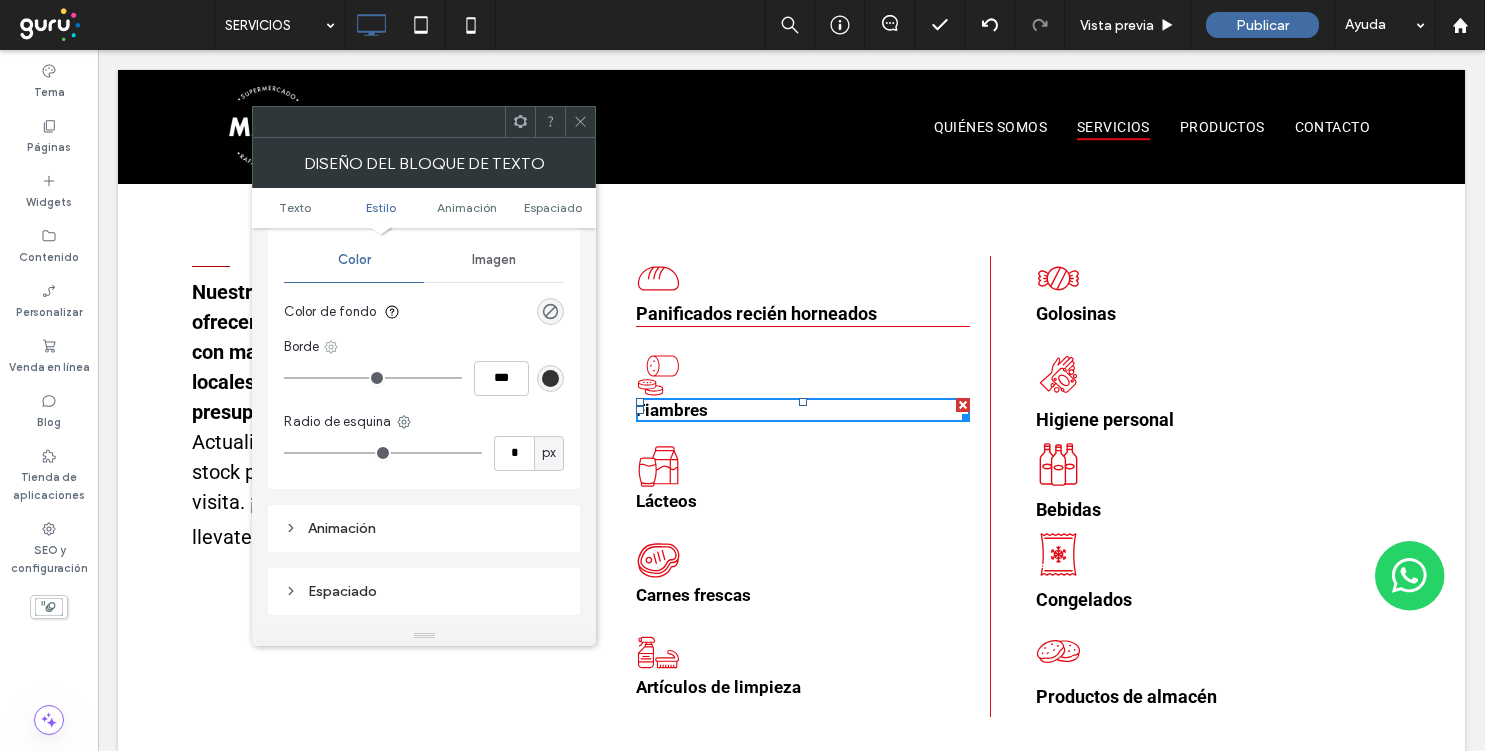 click 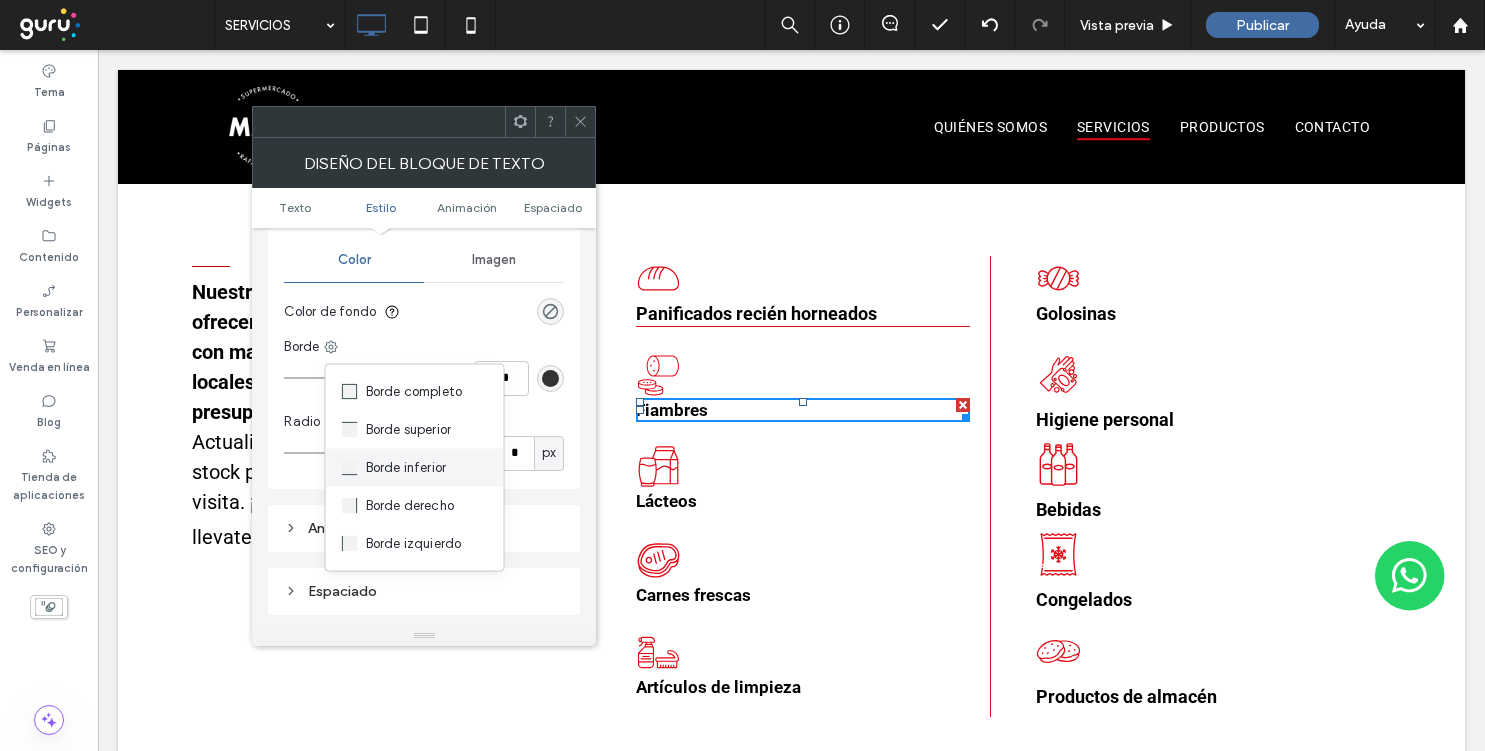 click on "Borde inferior" at bounding box center (415, 468) 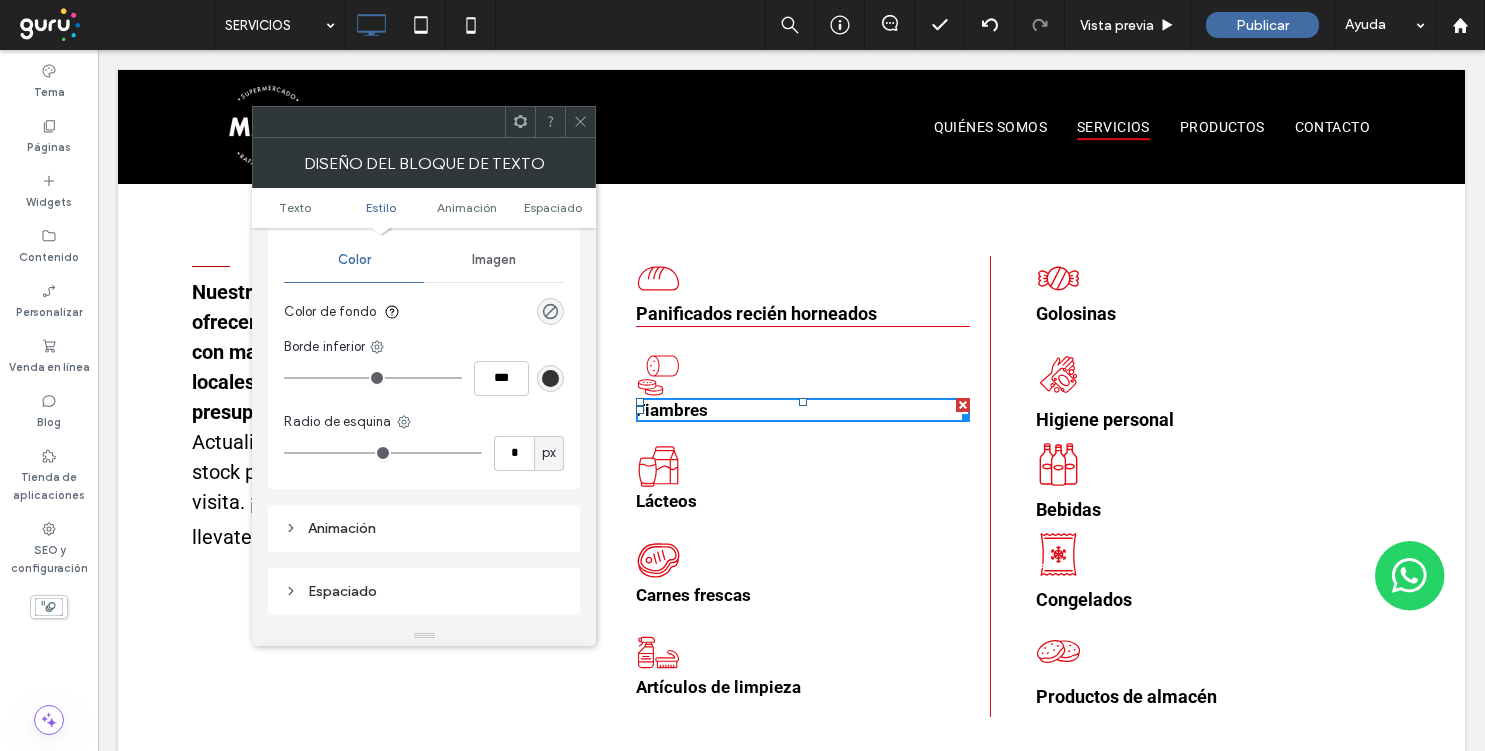 click at bounding box center [550, 378] 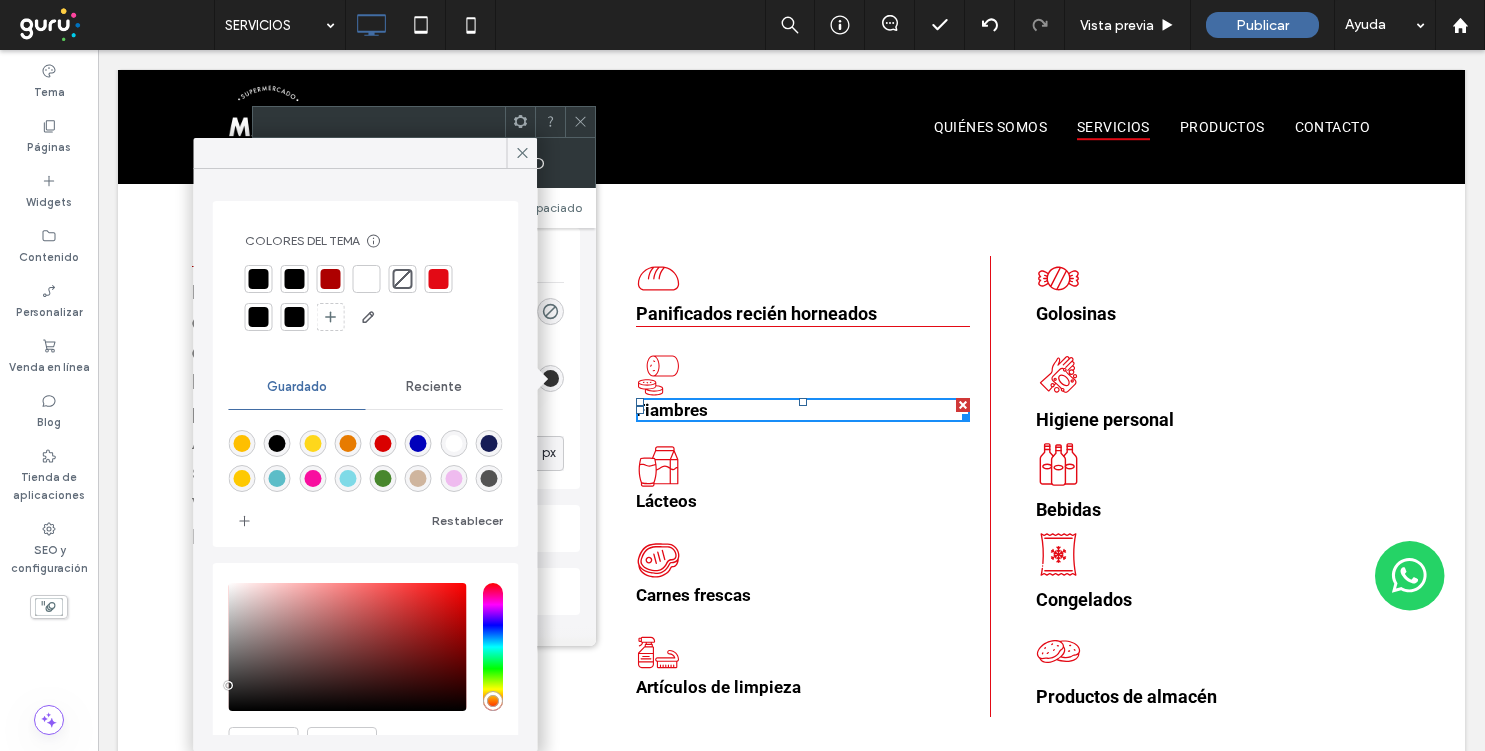 click at bounding box center [439, 279] 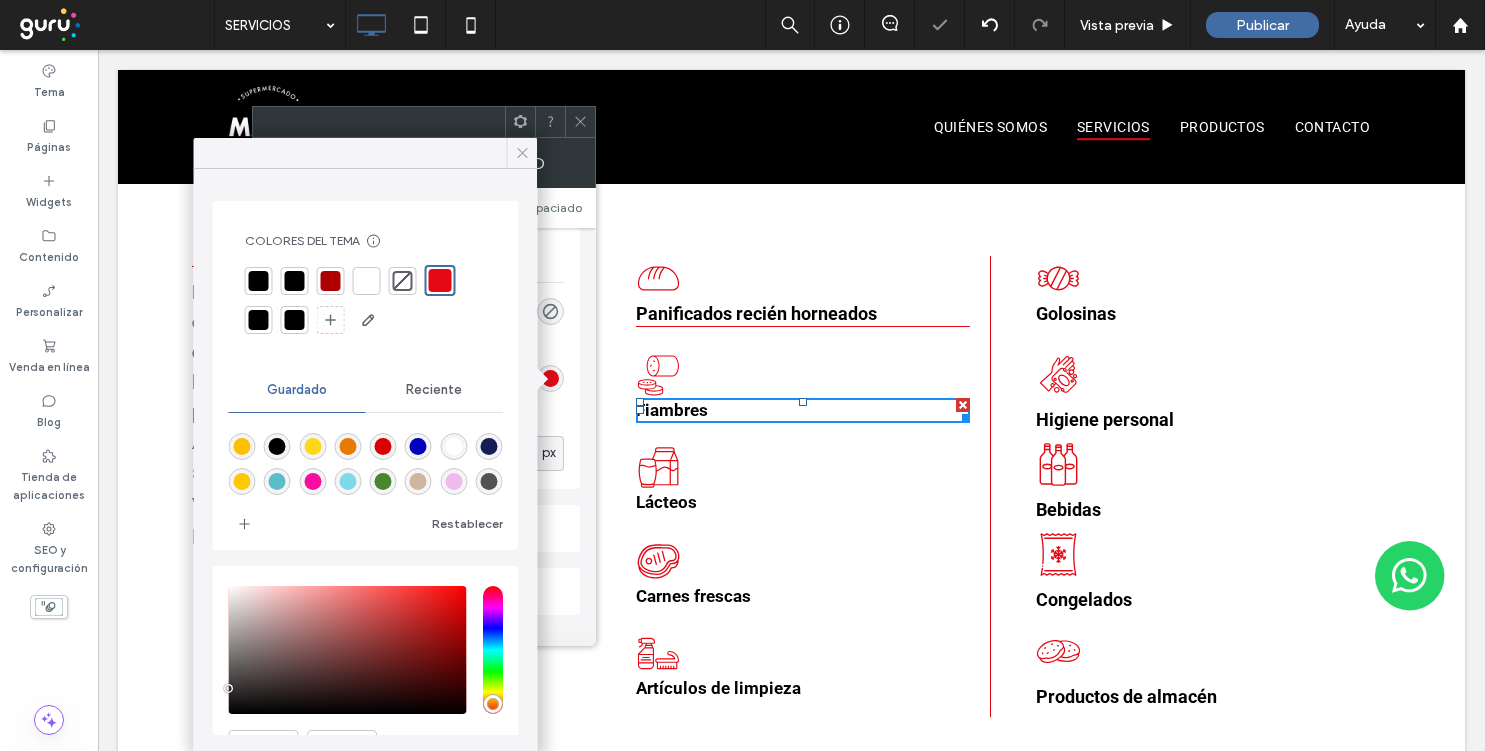 click 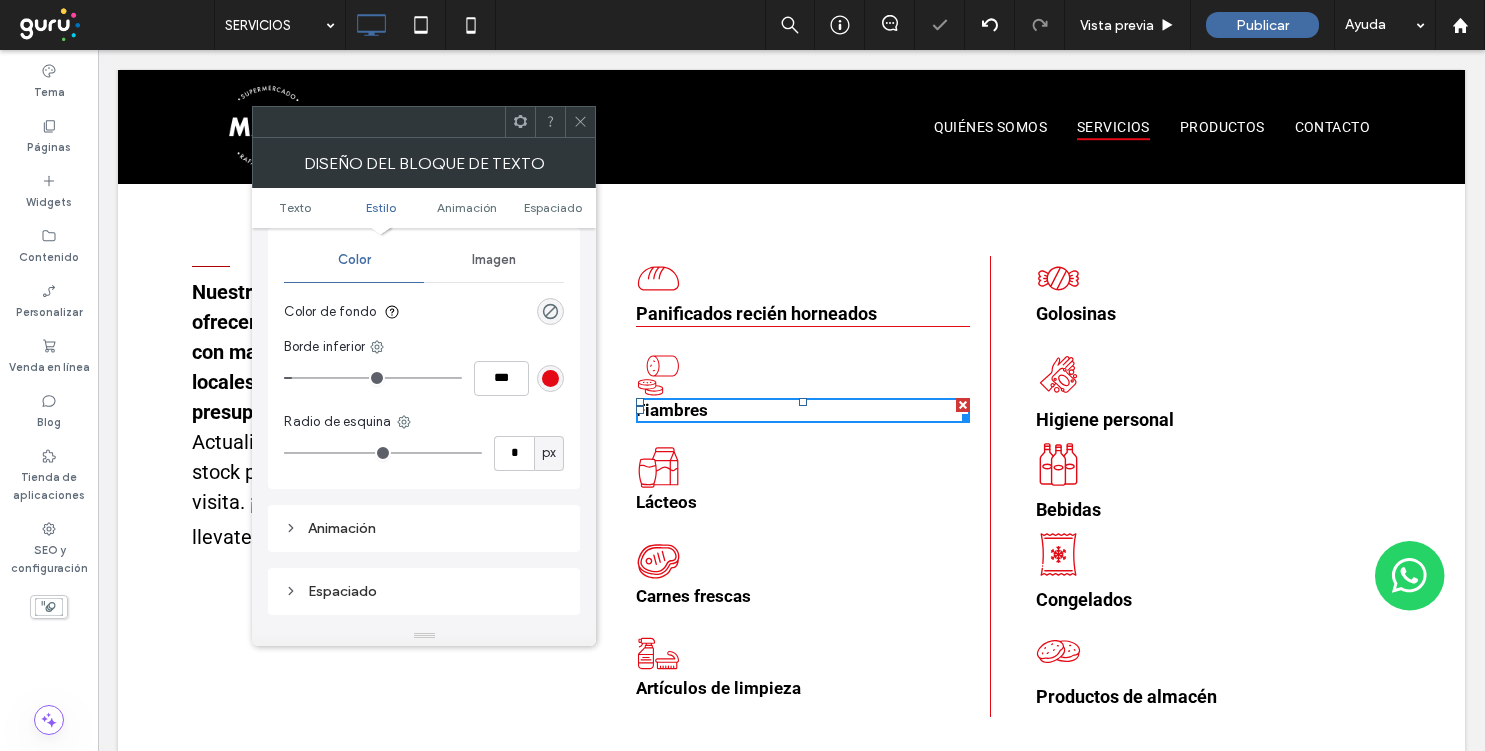 click at bounding box center [580, 122] 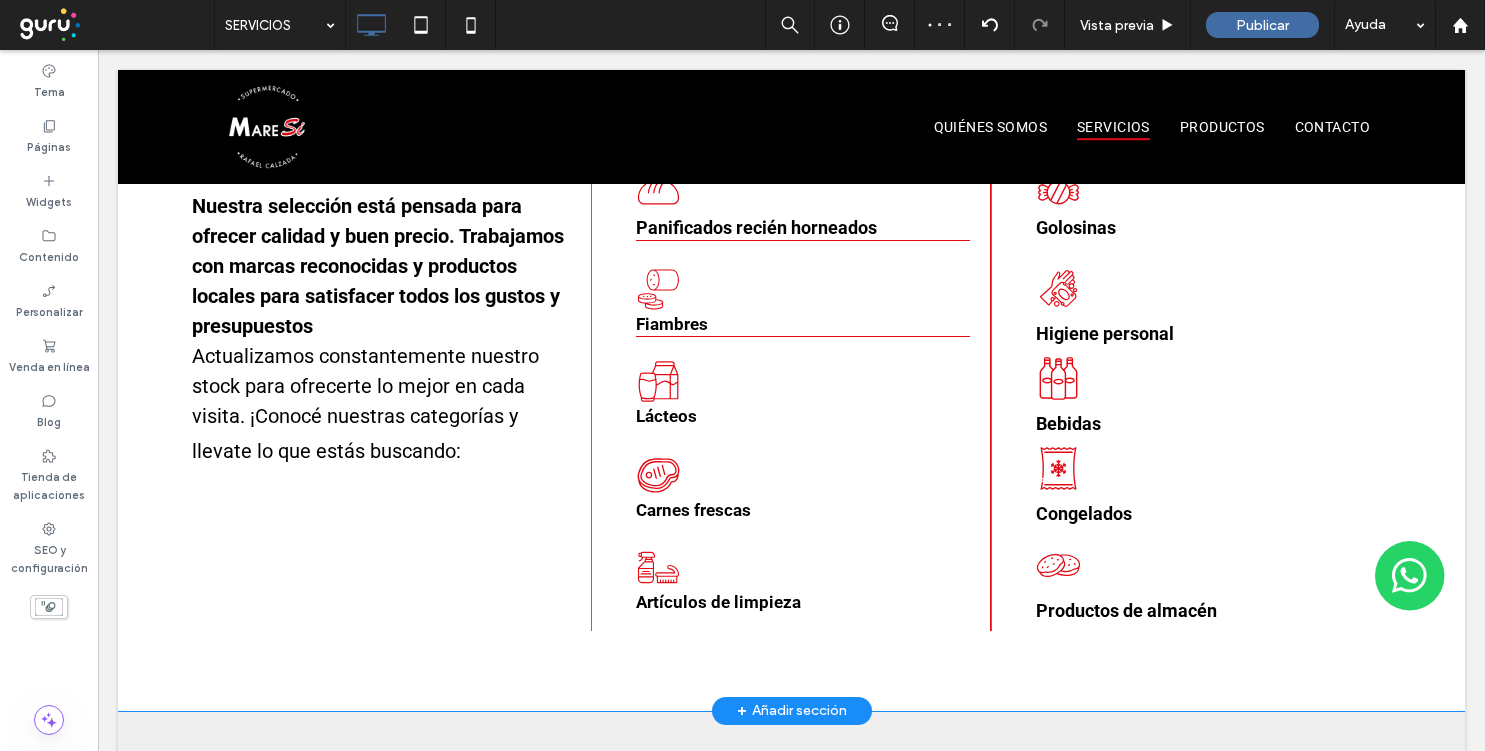 scroll, scrollTop: 443, scrollLeft: 0, axis: vertical 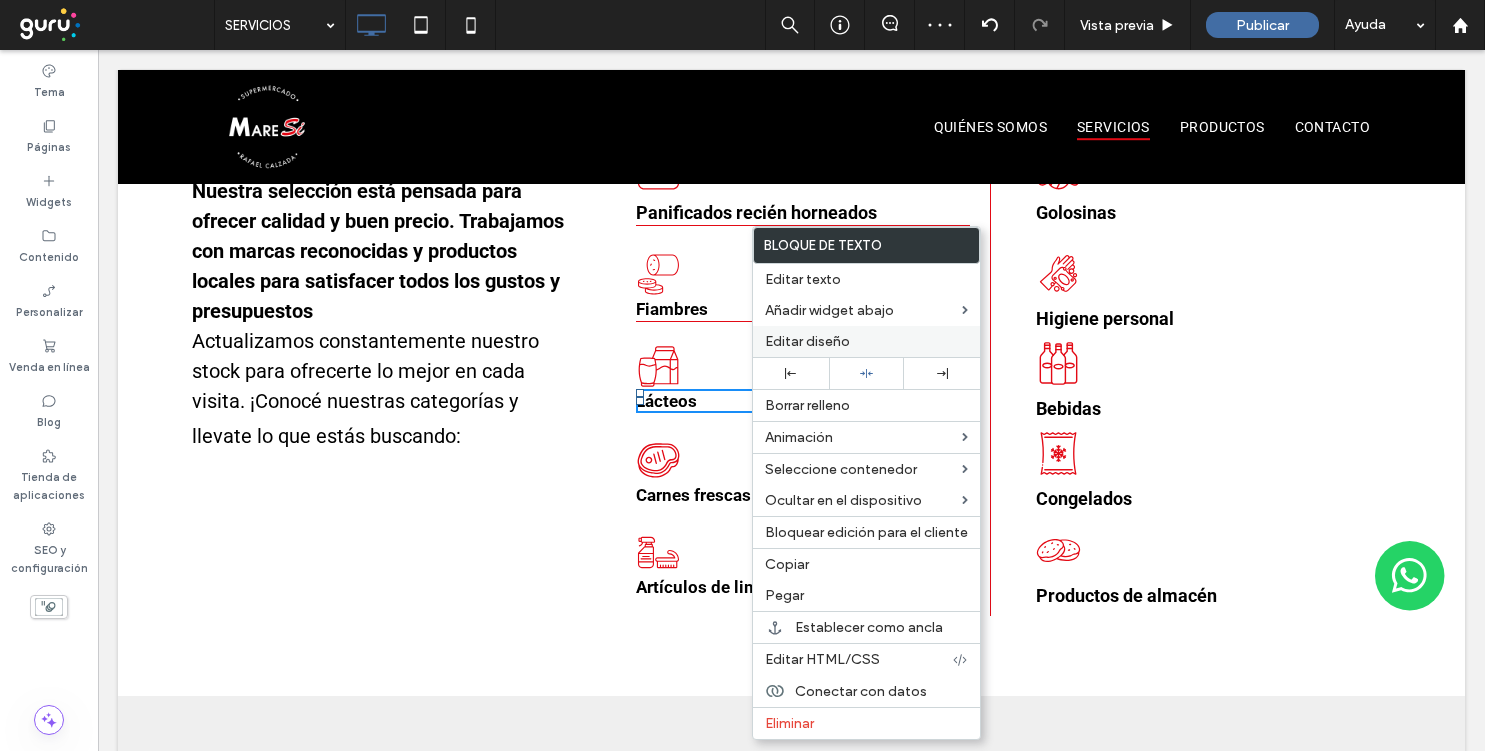 click on "Editar diseño" at bounding box center [807, 341] 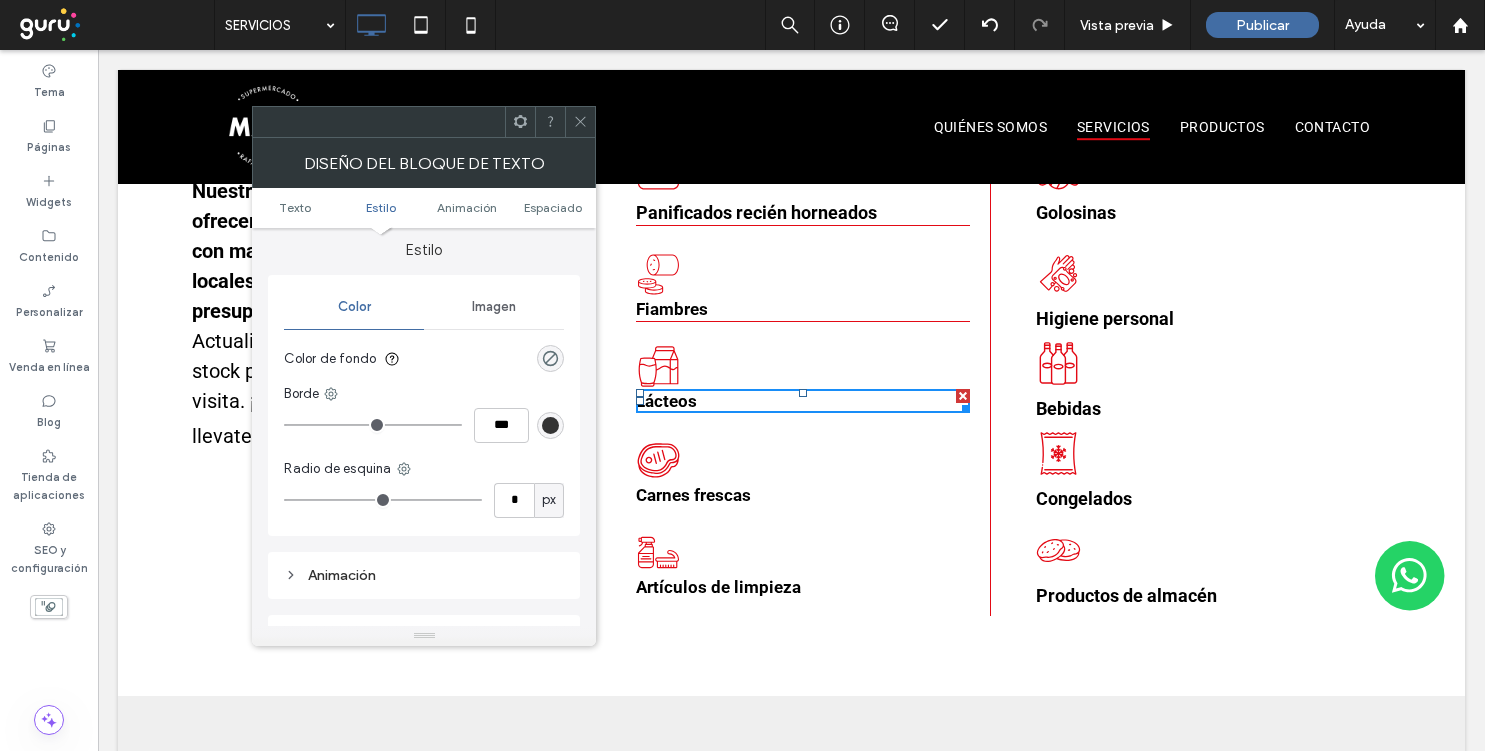 scroll, scrollTop: 349, scrollLeft: 0, axis: vertical 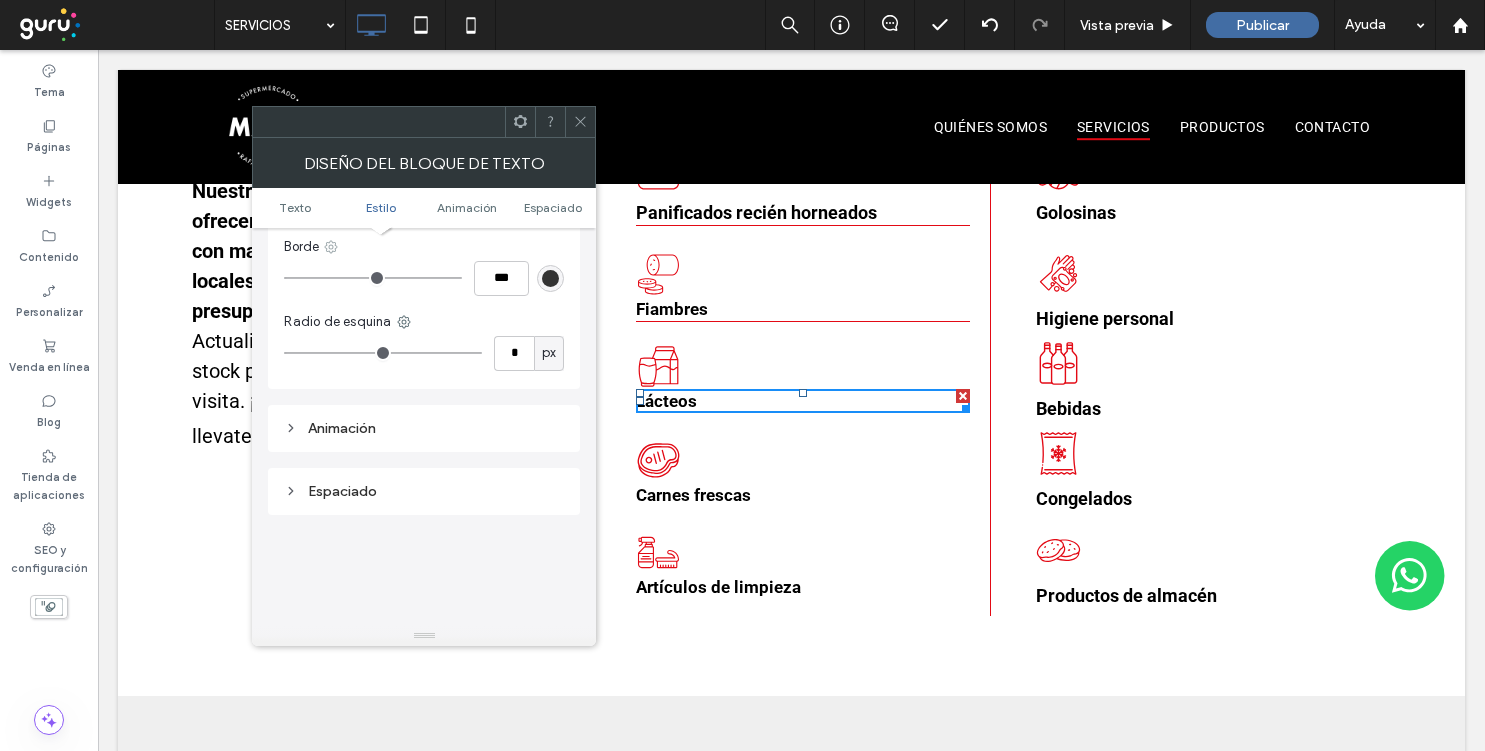 click 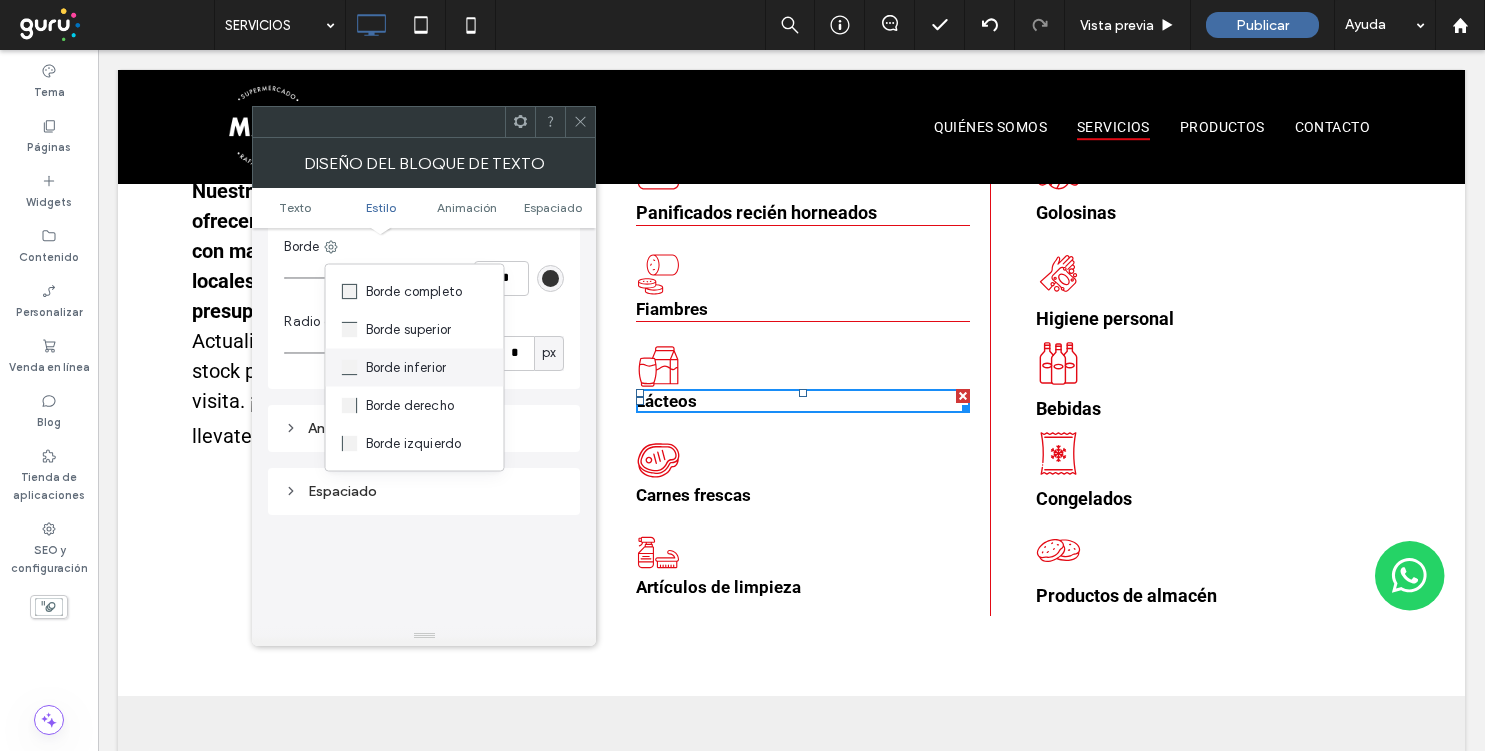 click on "Borde inferior" at bounding box center [415, 368] 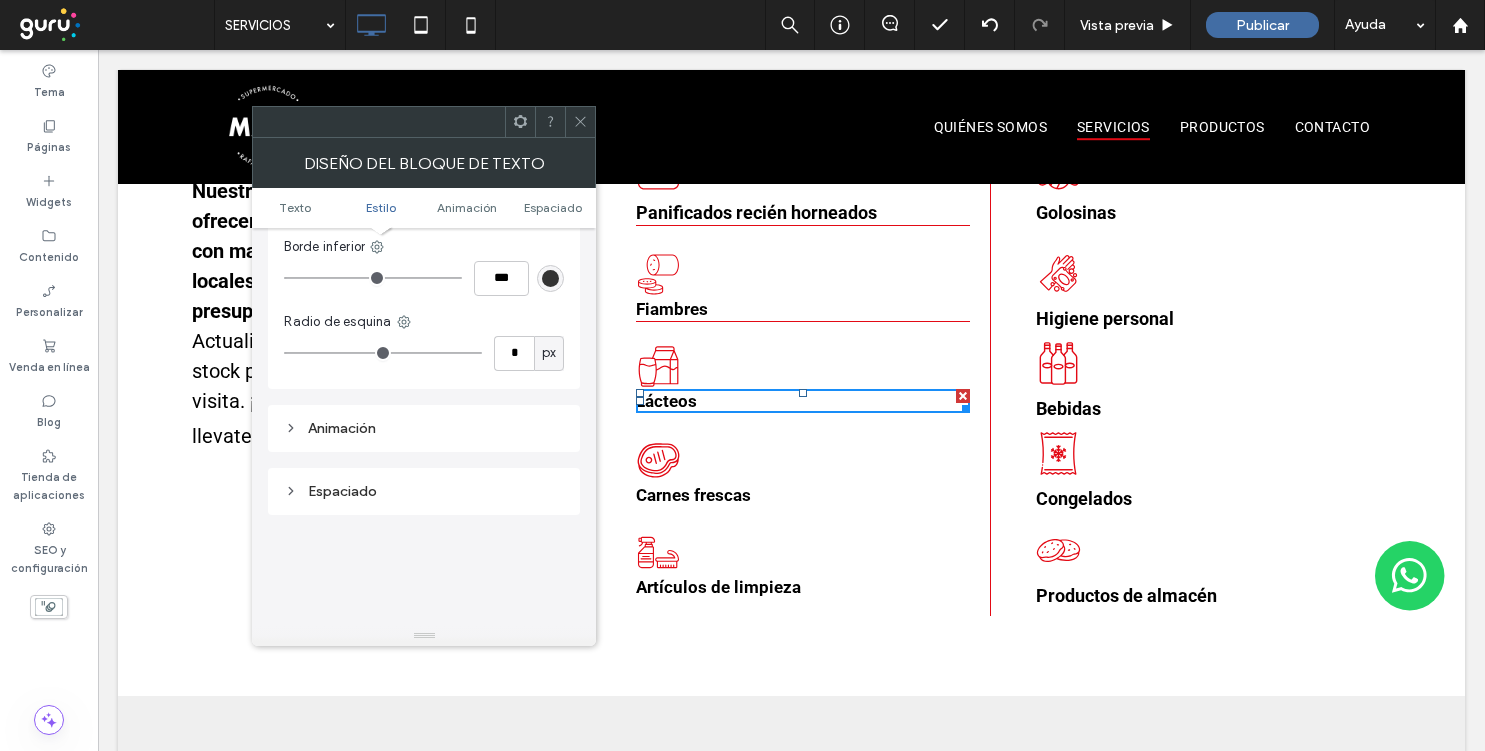 click at bounding box center [550, 278] 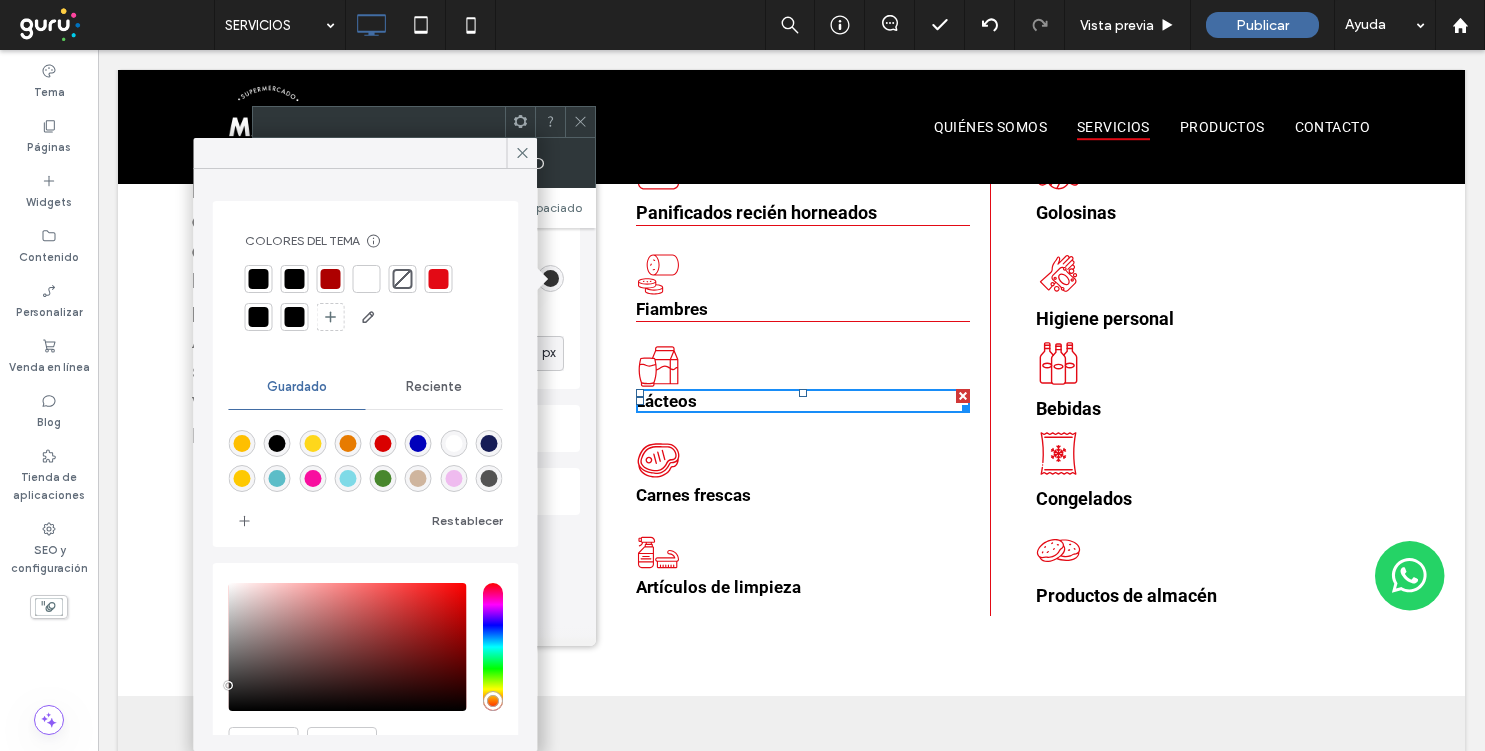 click at bounding box center (439, 279) 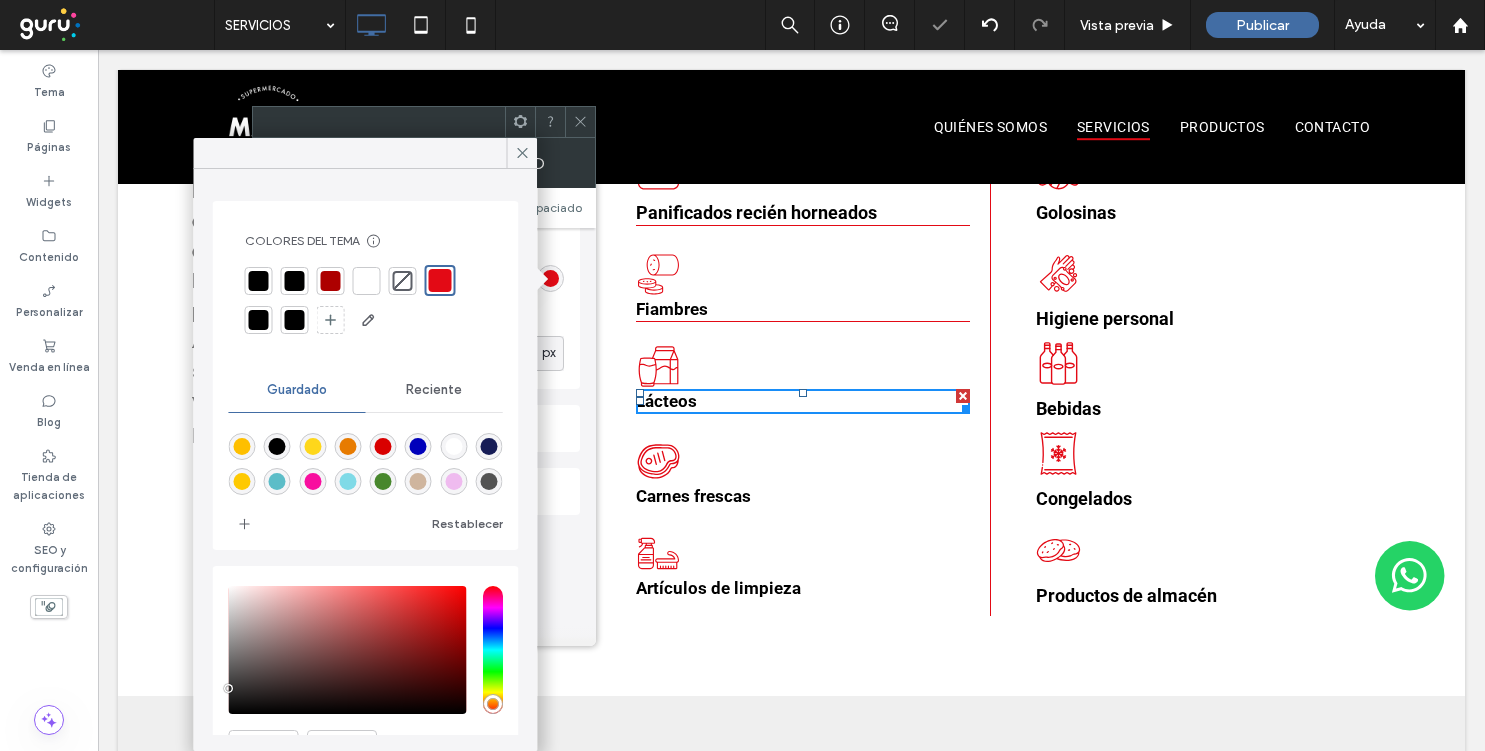 click 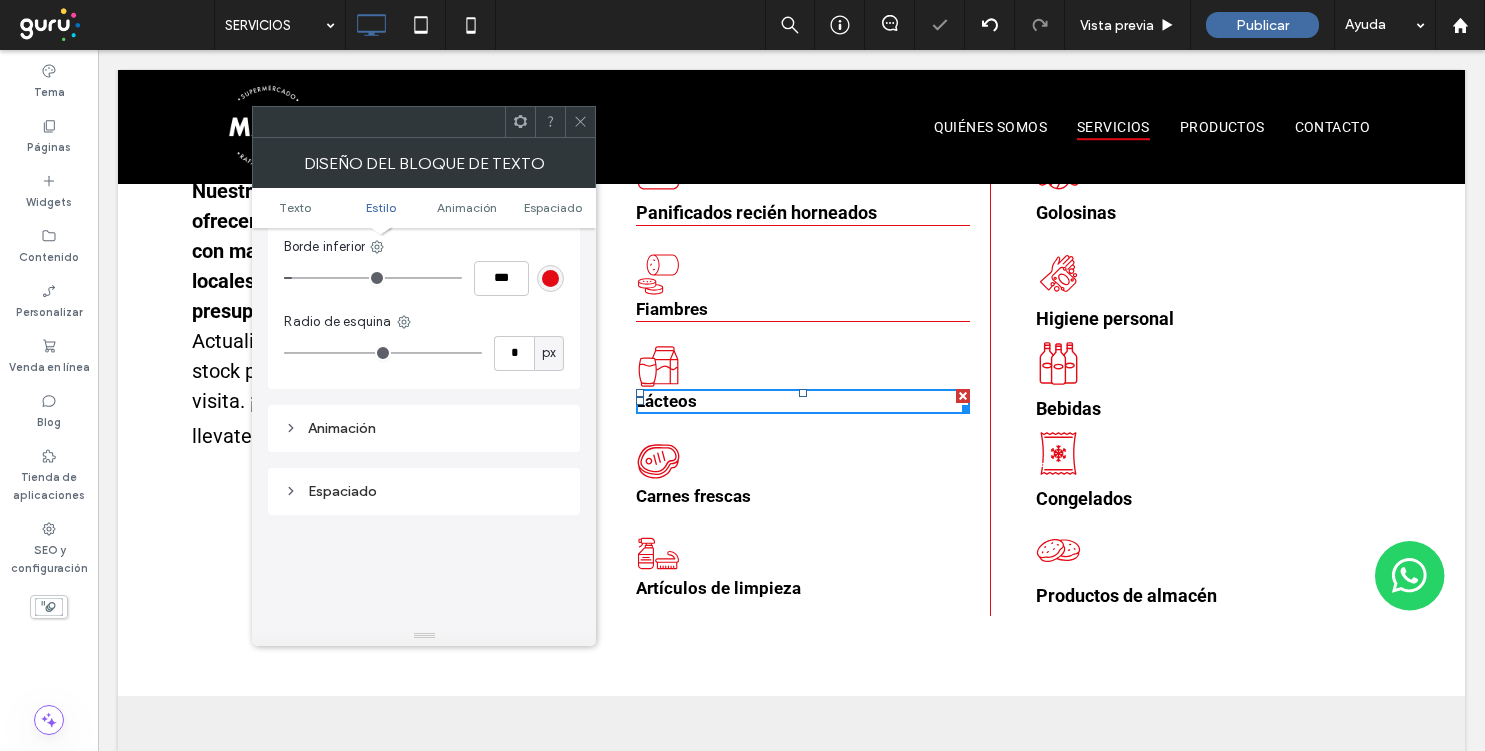 click at bounding box center [580, 122] 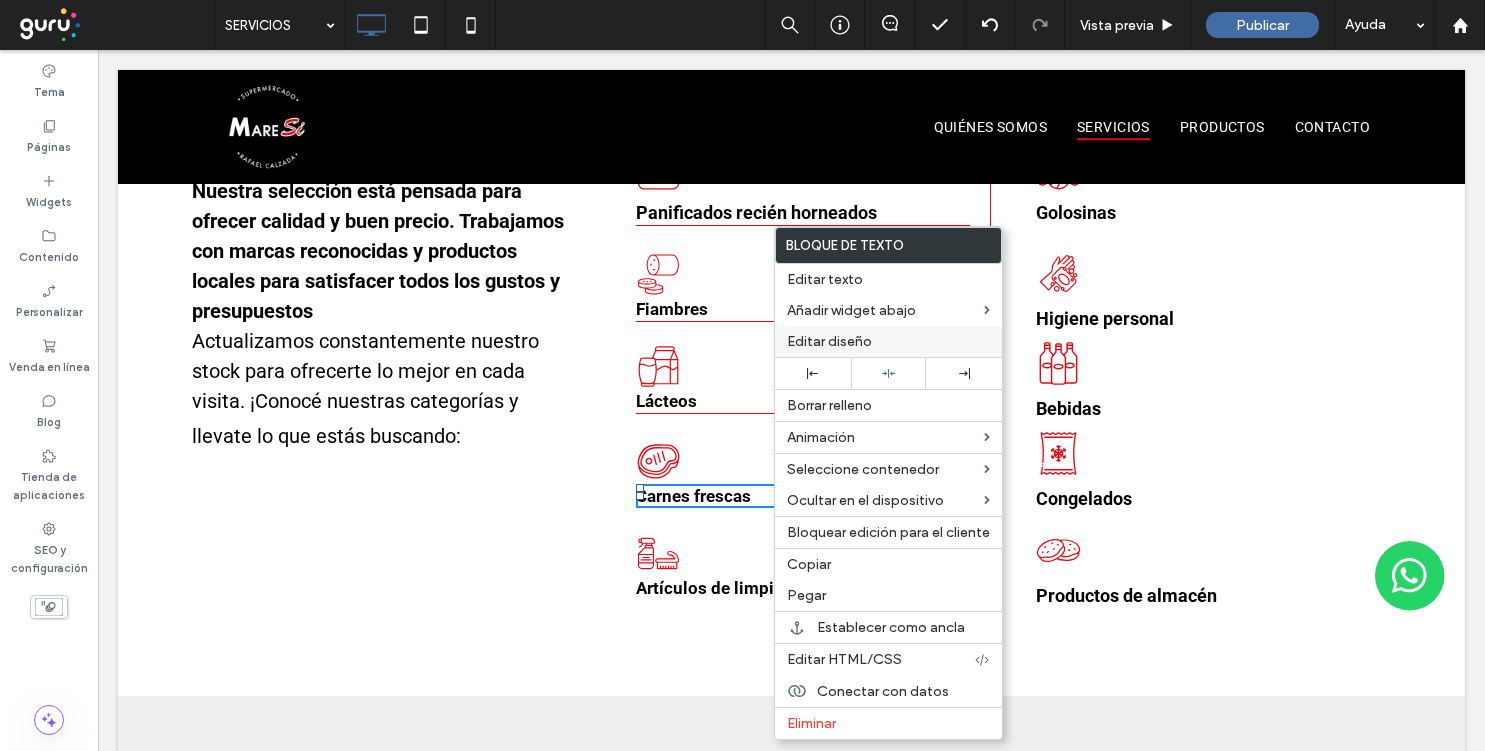 click on "Editar diseño" at bounding box center [888, 341] 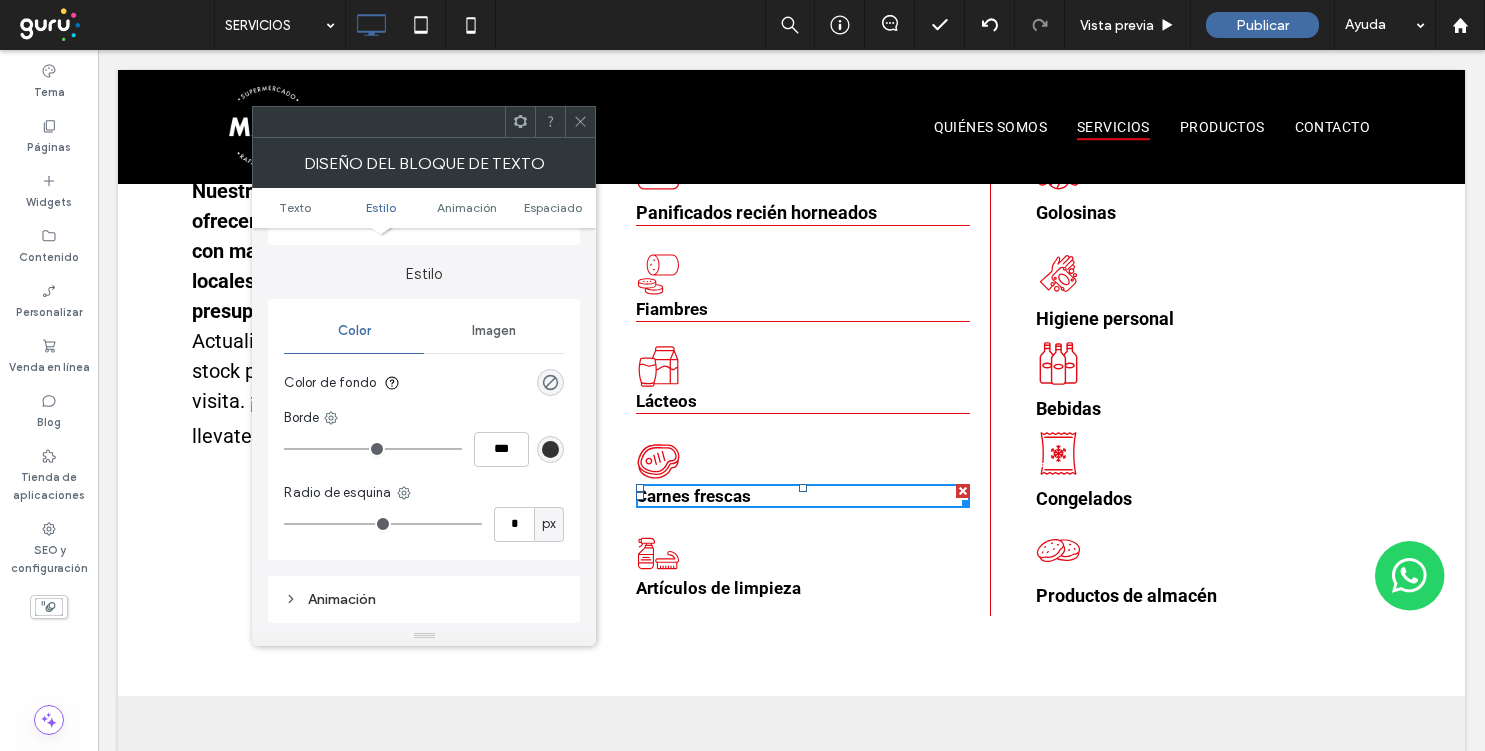 scroll, scrollTop: 204, scrollLeft: 0, axis: vertical 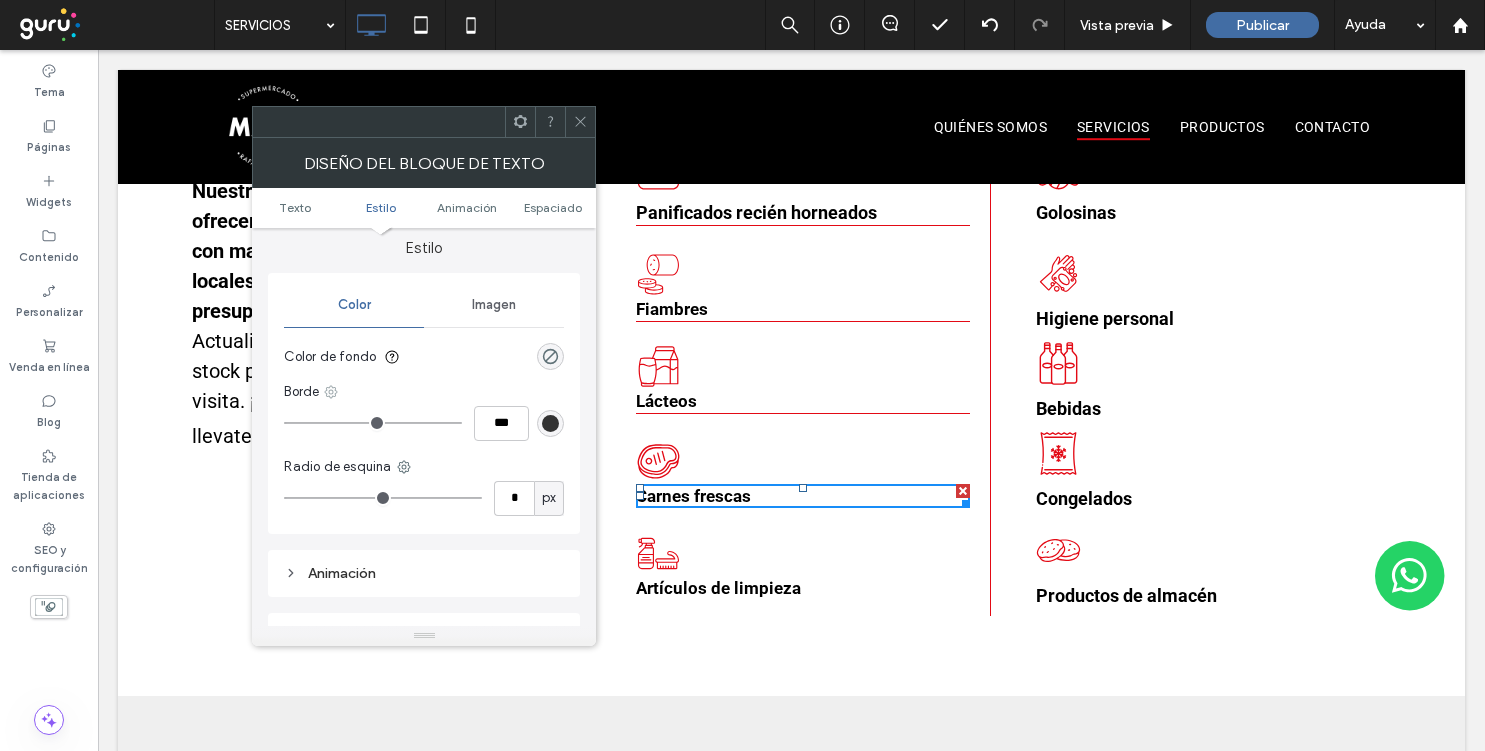 click 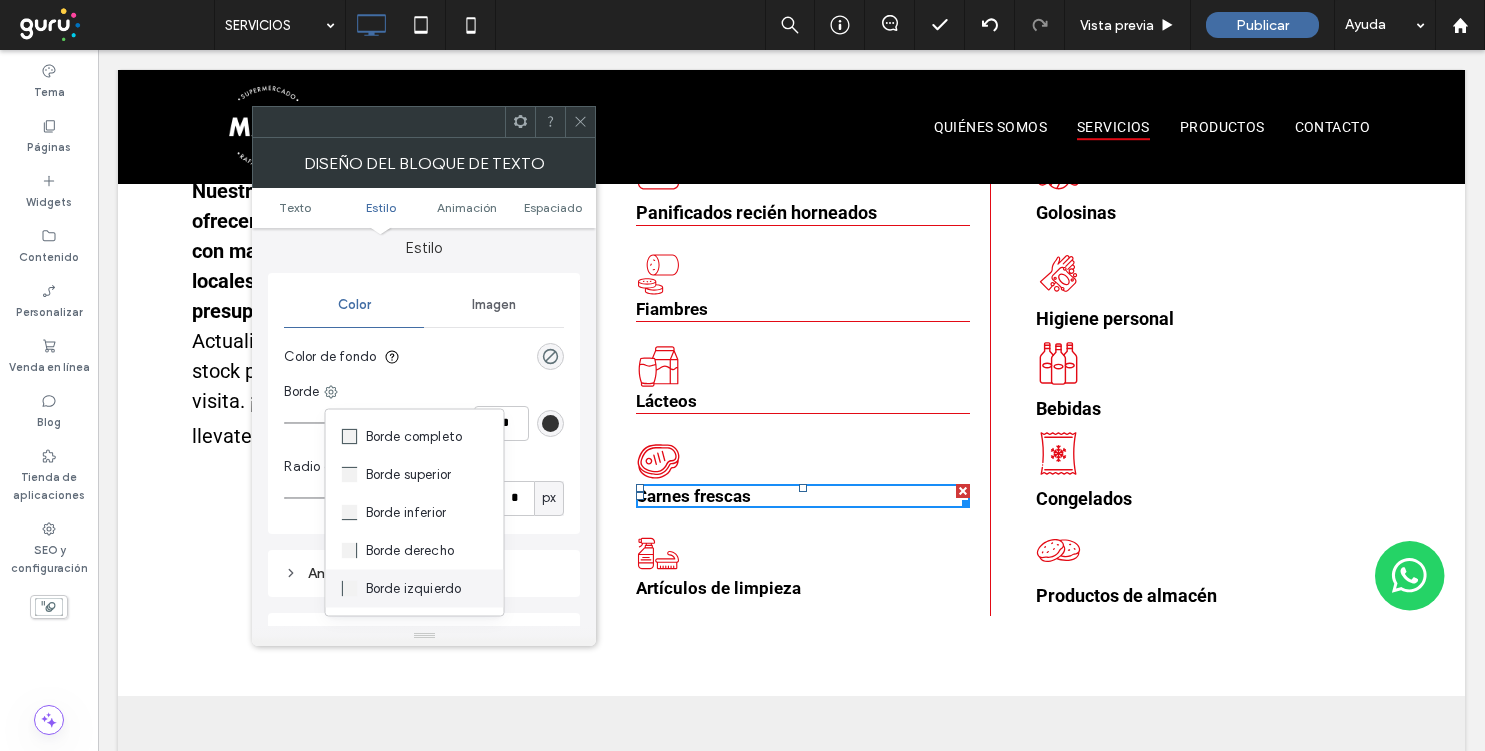 click on "Borde izquierdo" at bounding box center (414, 589) 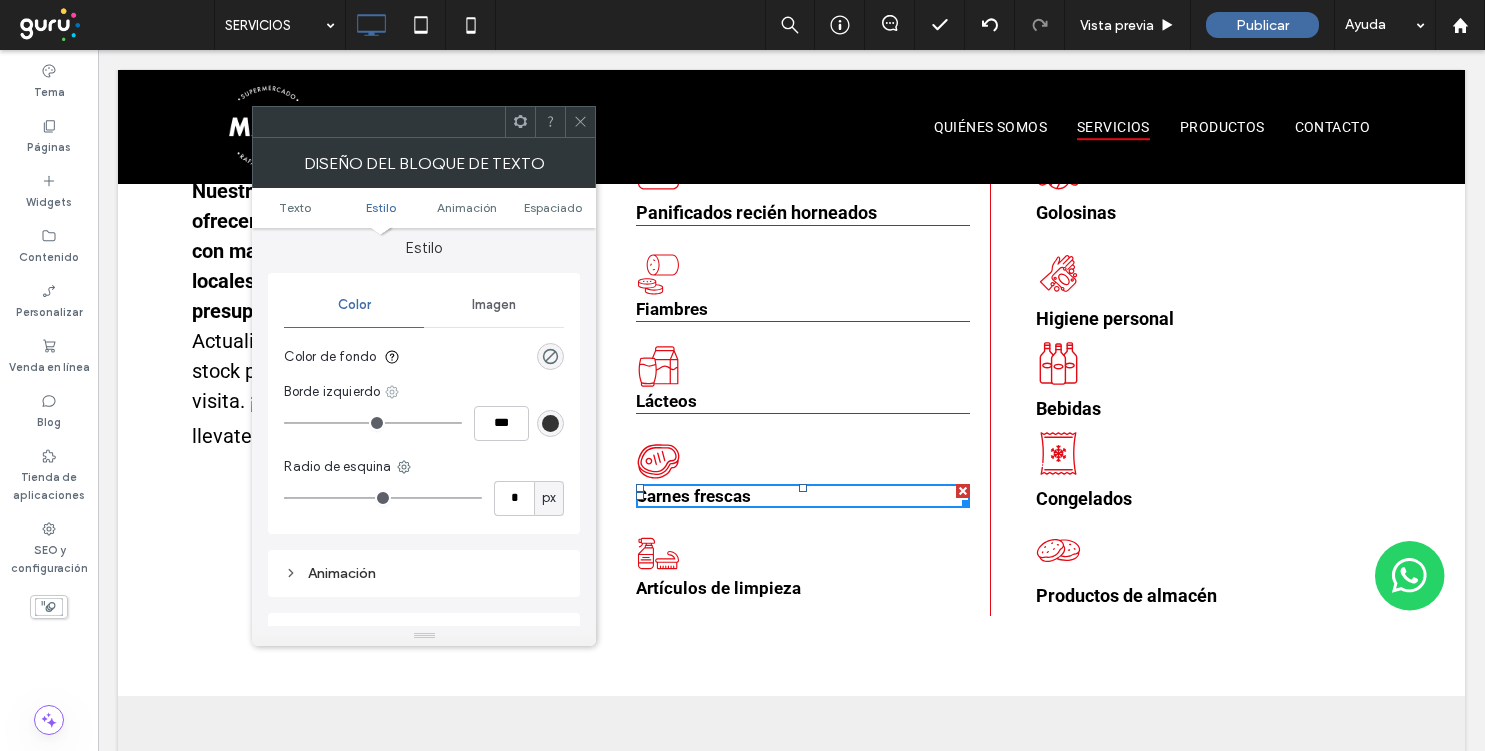 click 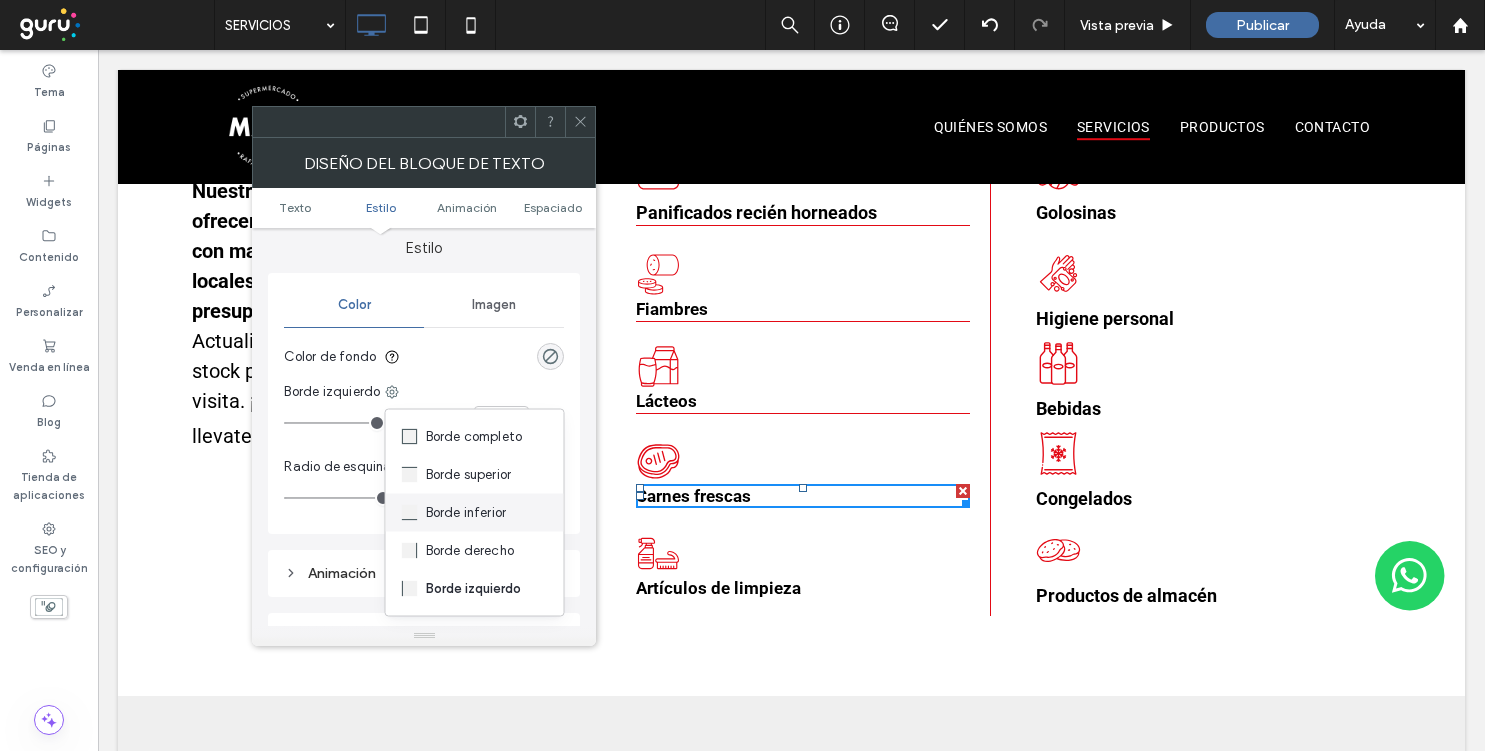 click on "Borde inferior" at bounding box center [466, 513] 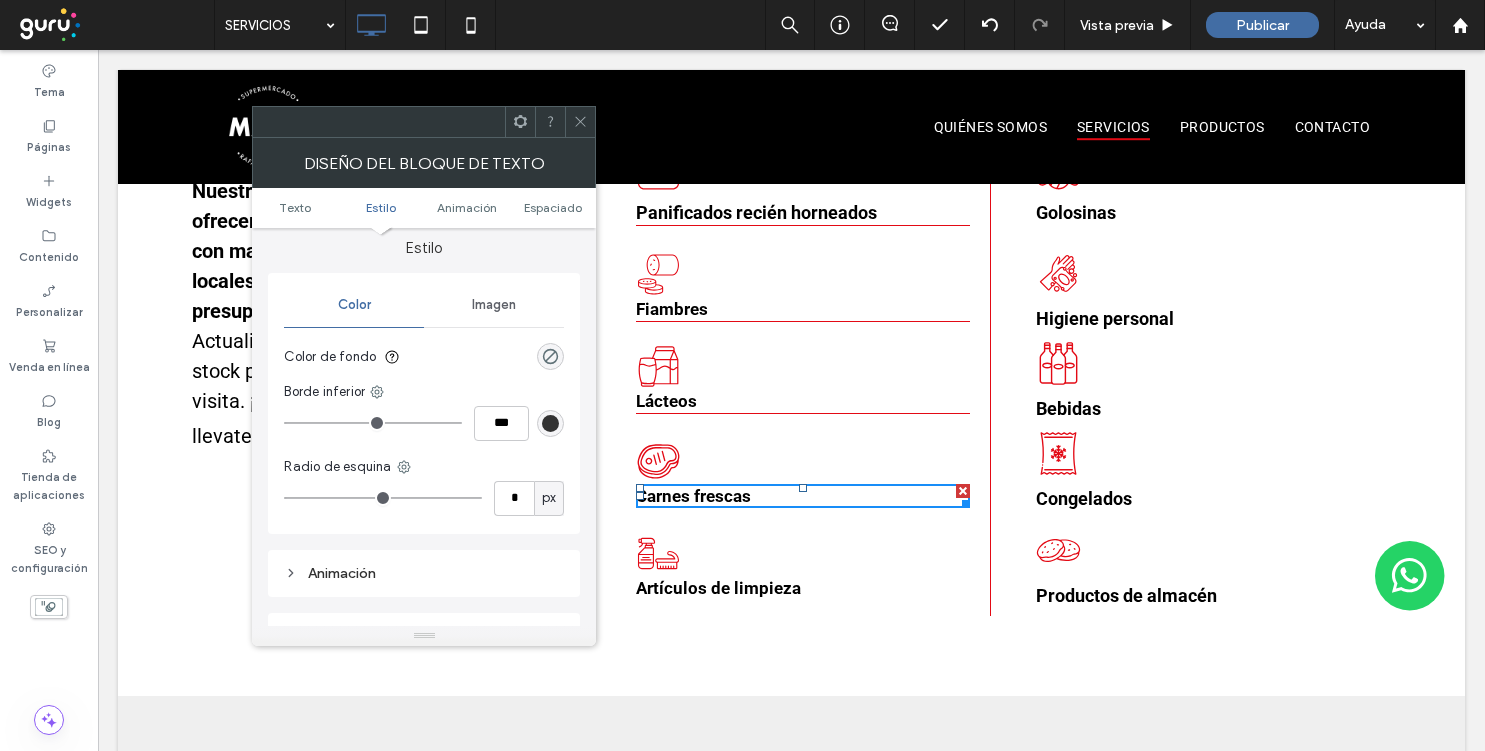 click at bounding box center (550, 423) 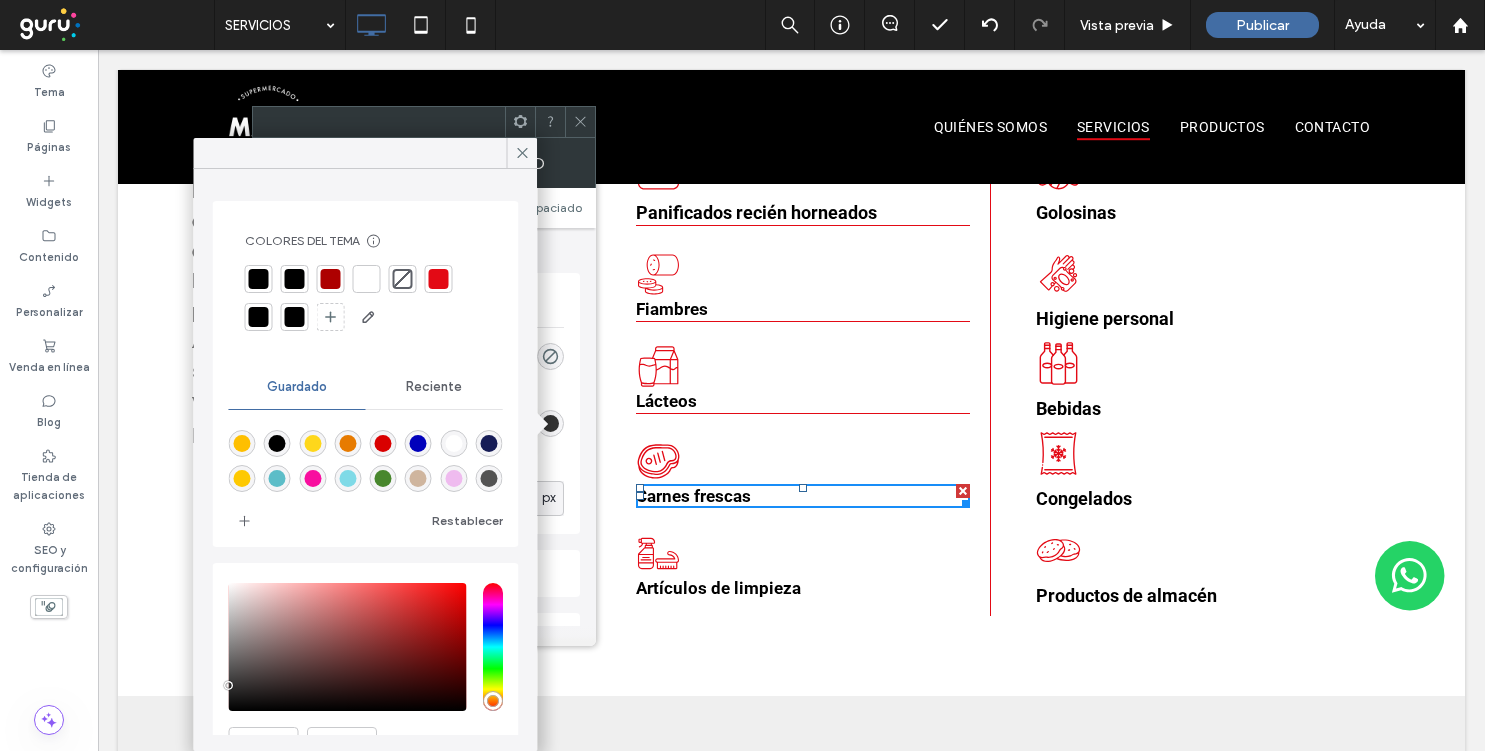 click at bounding box center [439, 279] 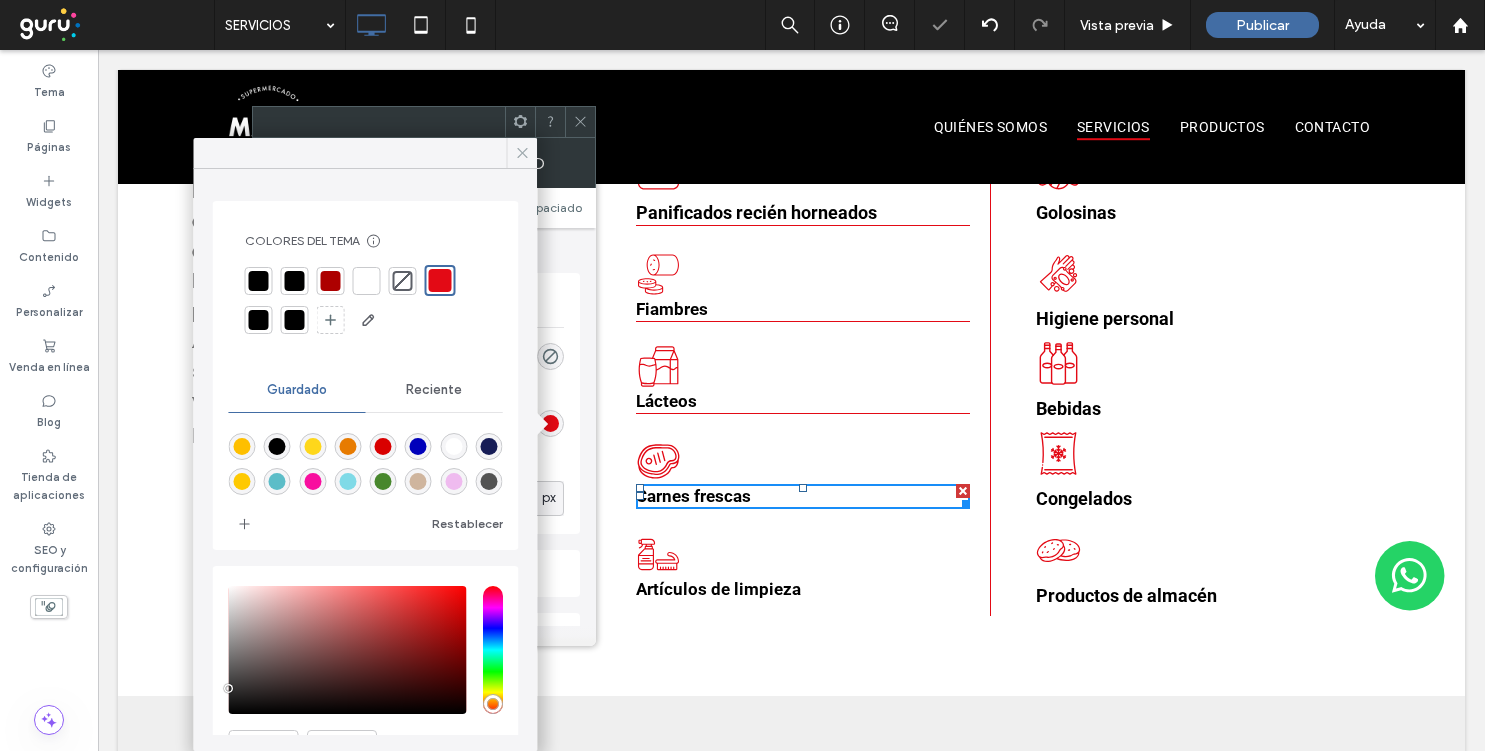 click at bounding box center [523, 153] 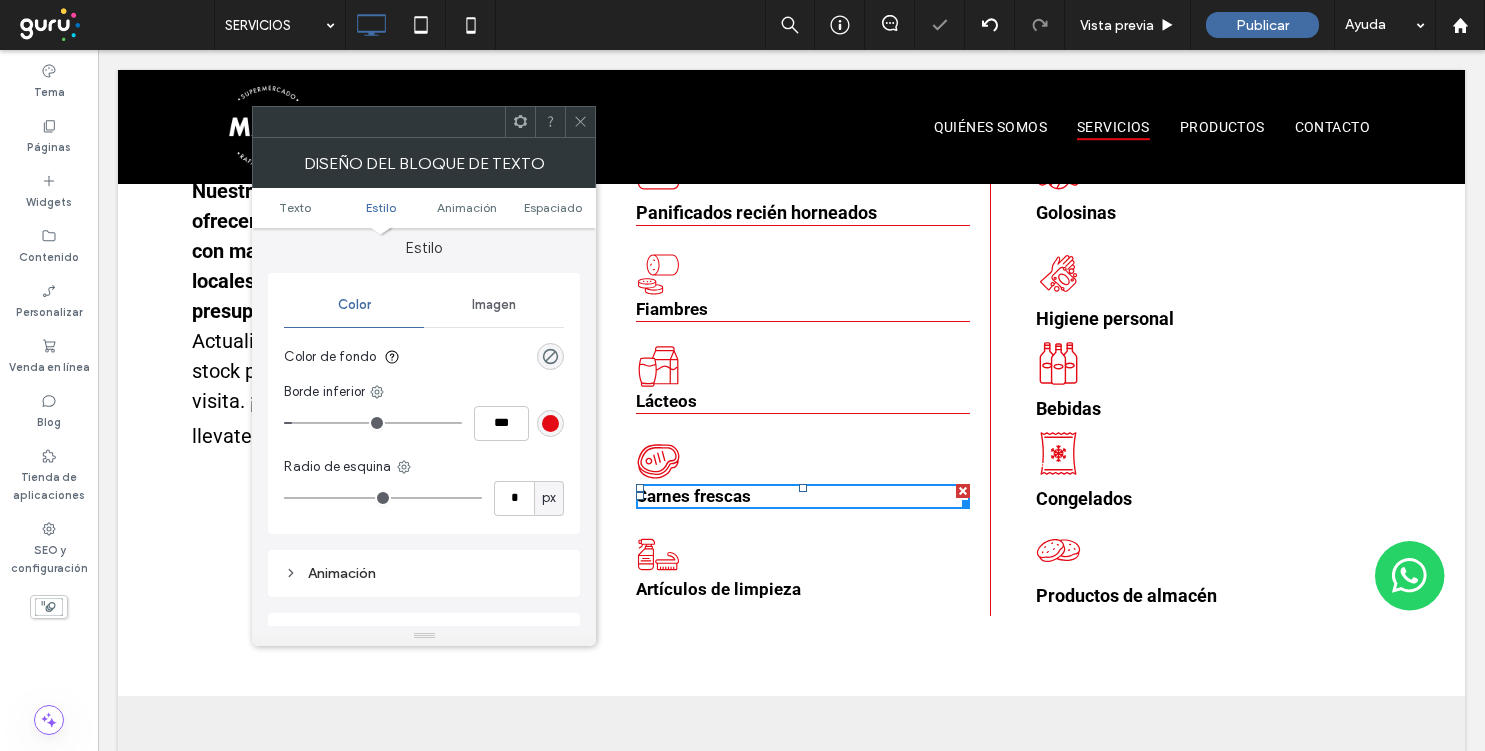 click 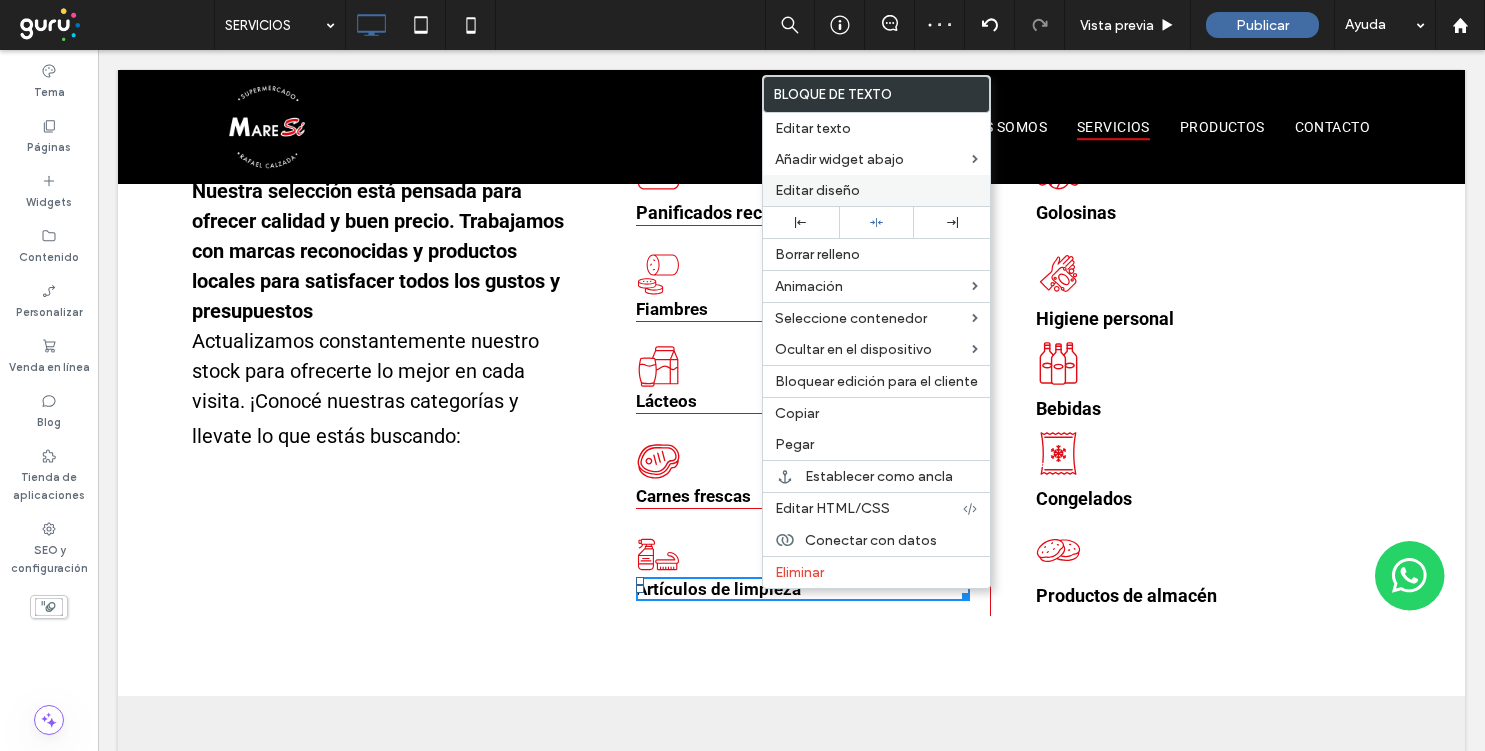click on "Editar diseño" at bounding box center [876, 190] 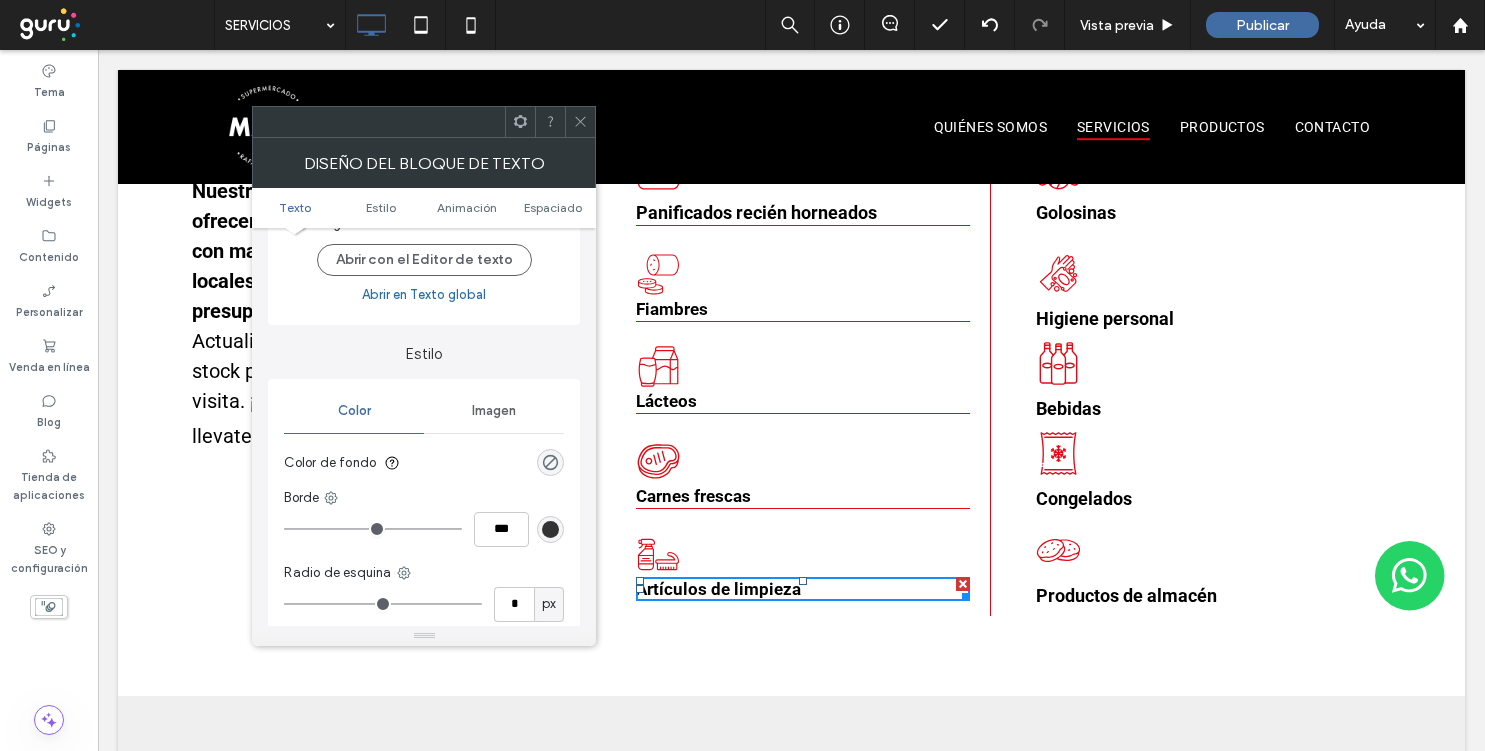 scroll, scrollTop: 162, scrollLeft: 0, axis: vertical 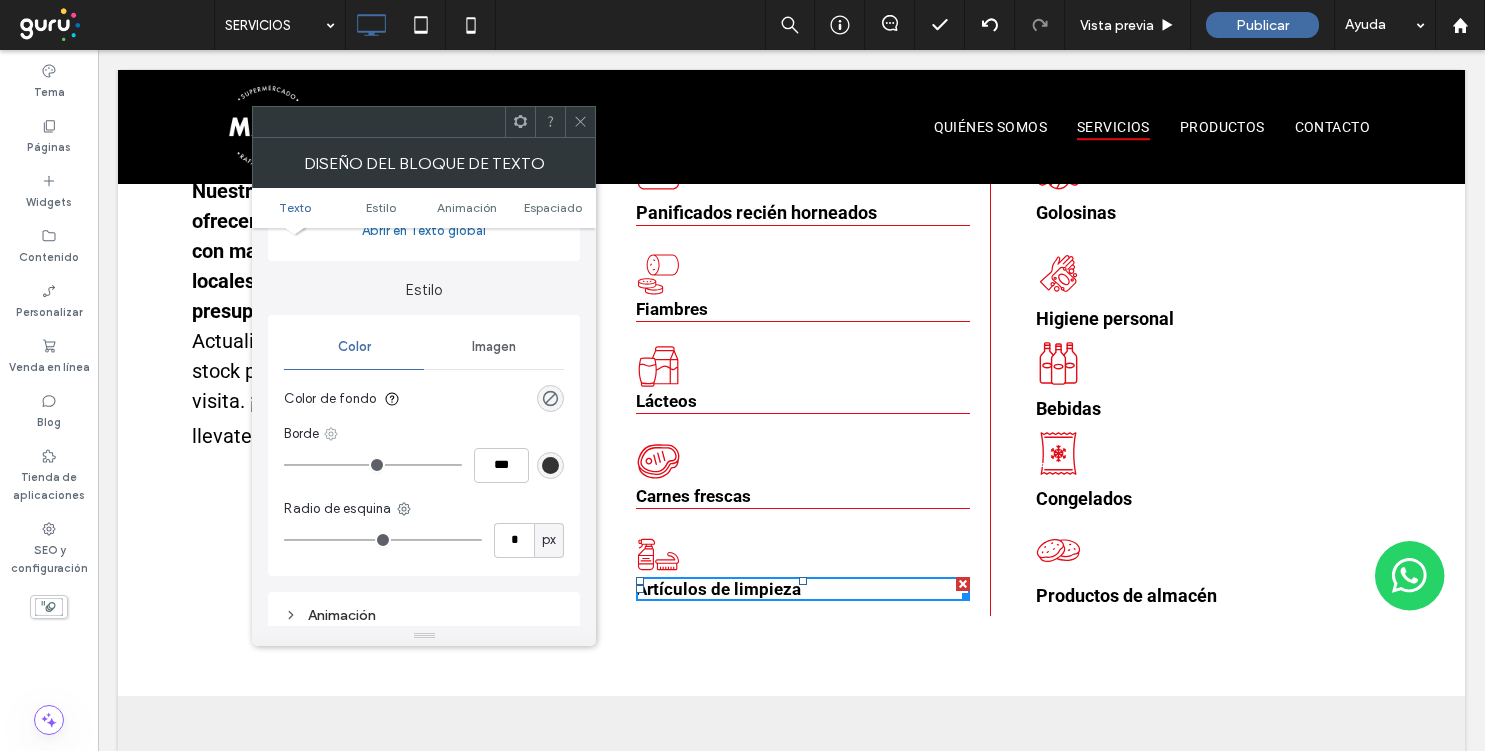 click 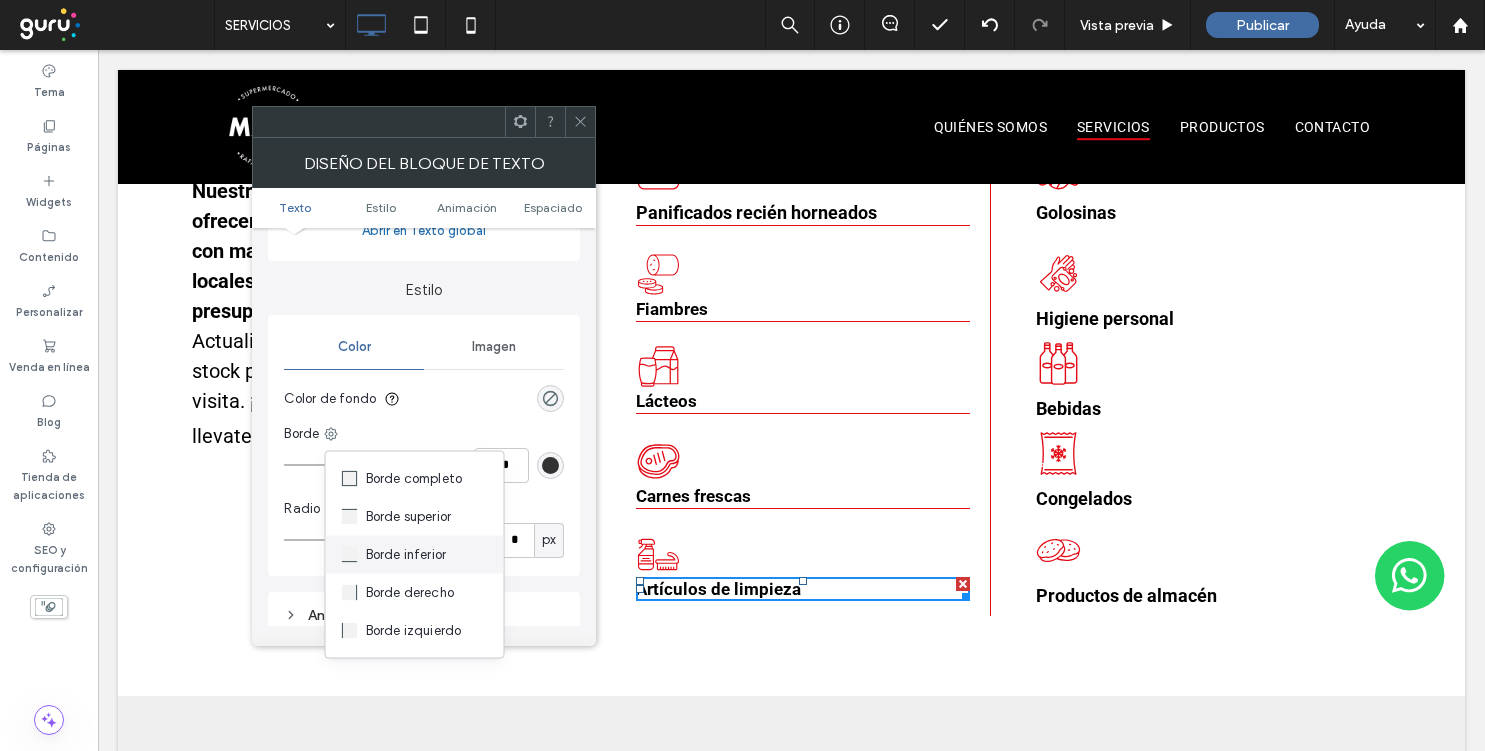 click on "Borde inferior" at bounding box center [406, 555] 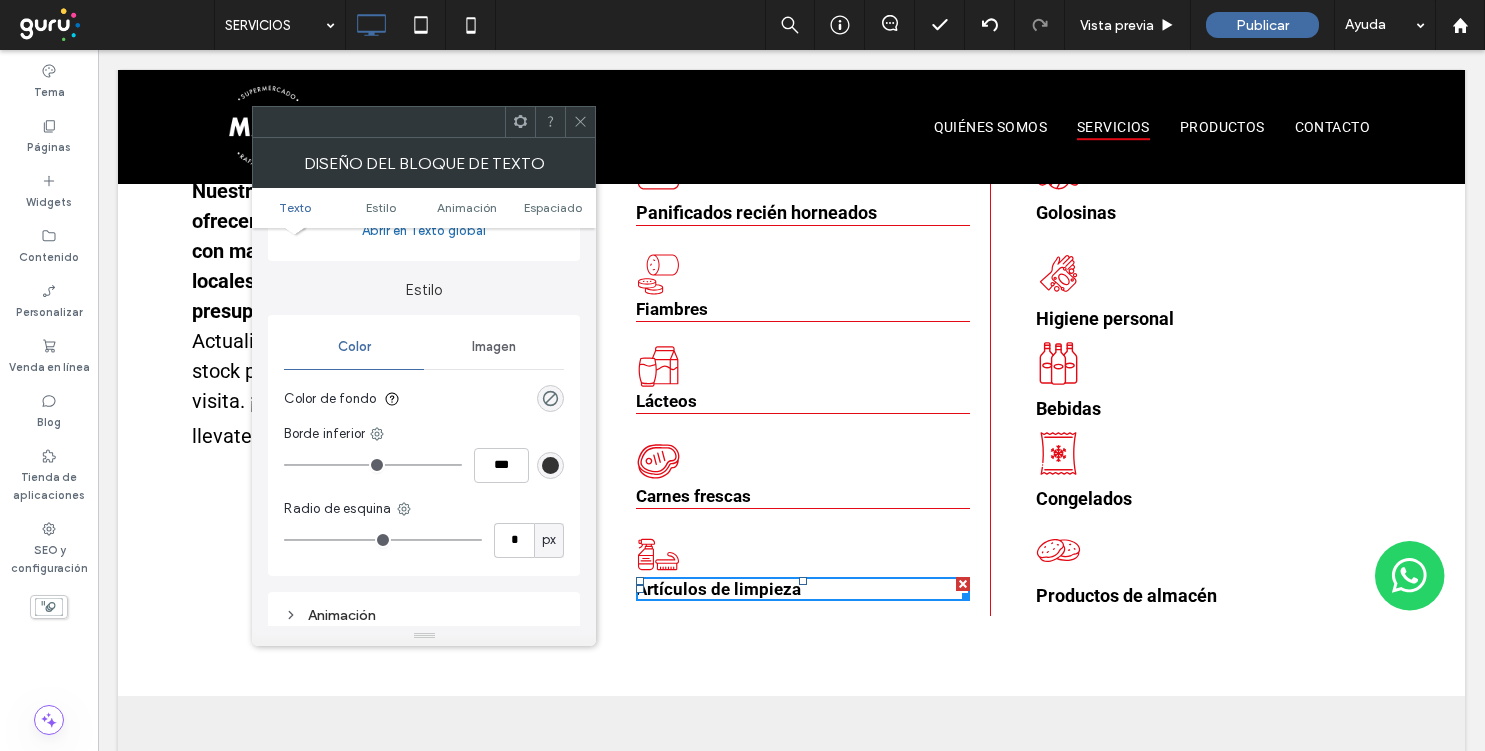 click at bounding box center [550, 465] 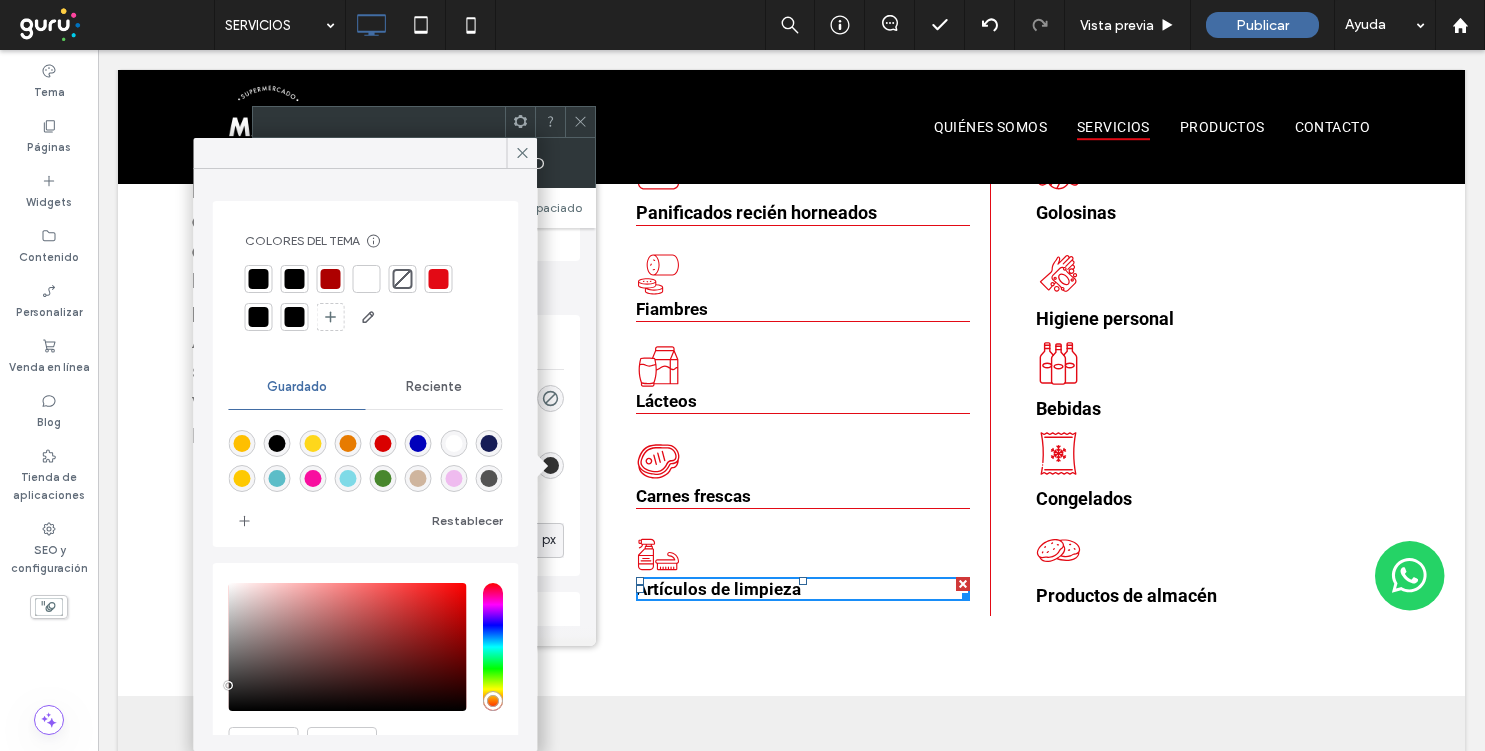 click at bounding box center (439, 279) 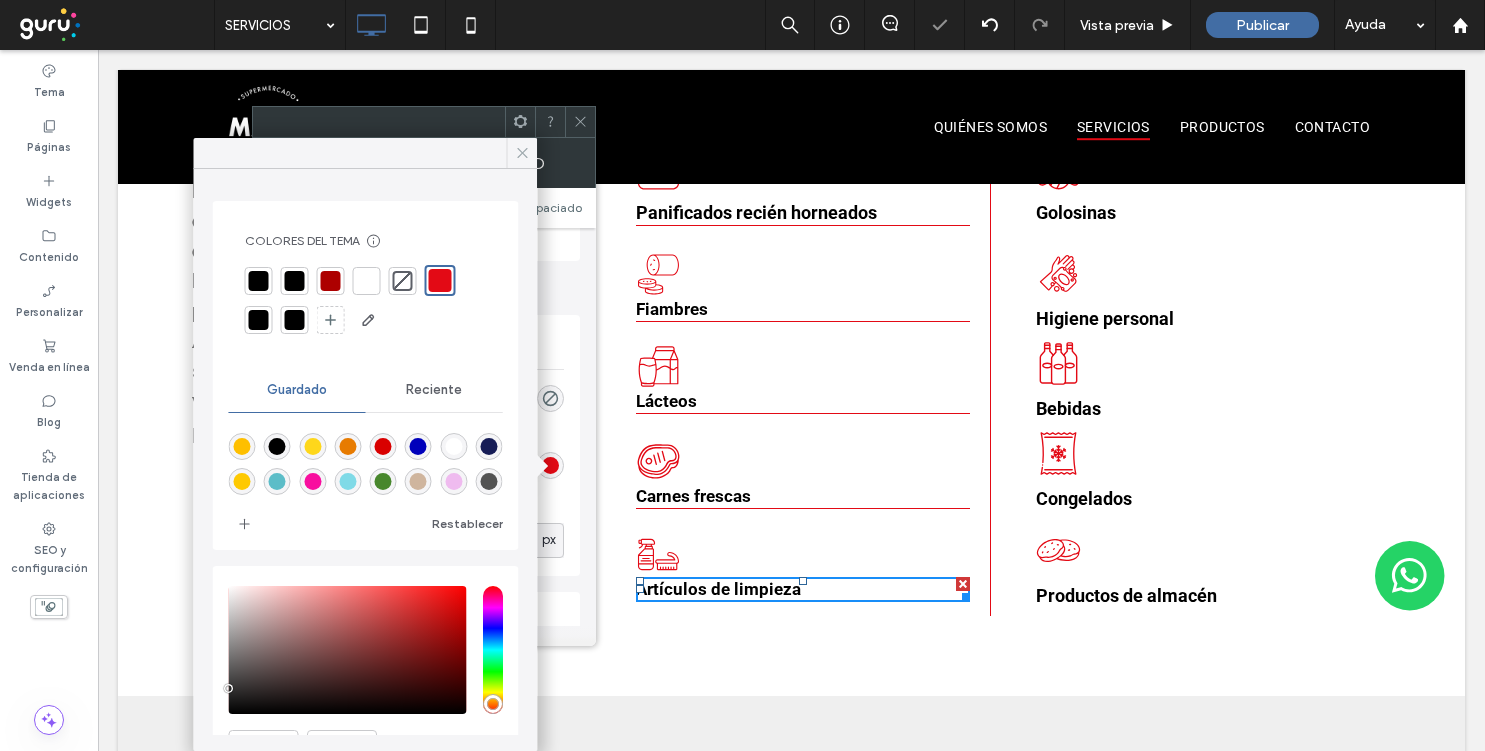 click at bounding box center [522, 153] 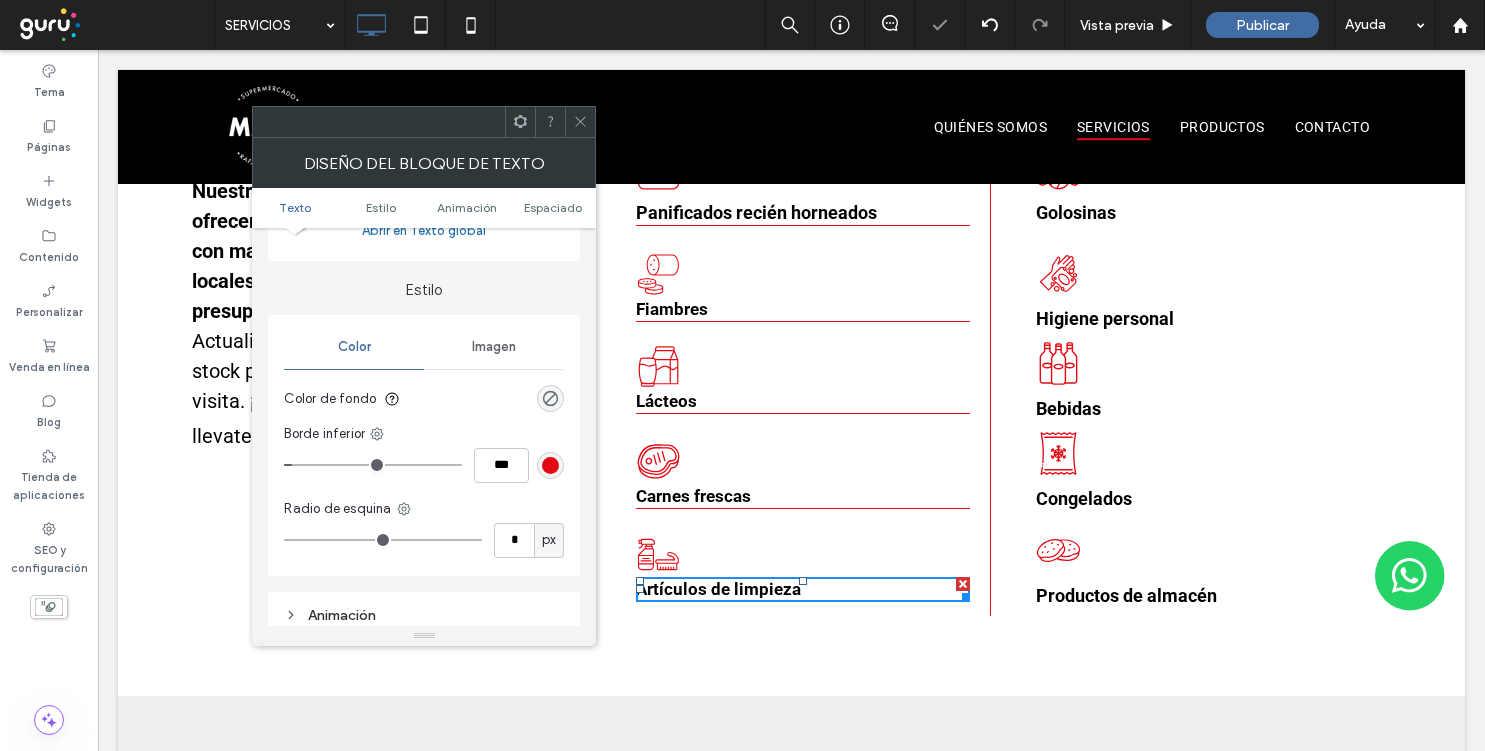 click 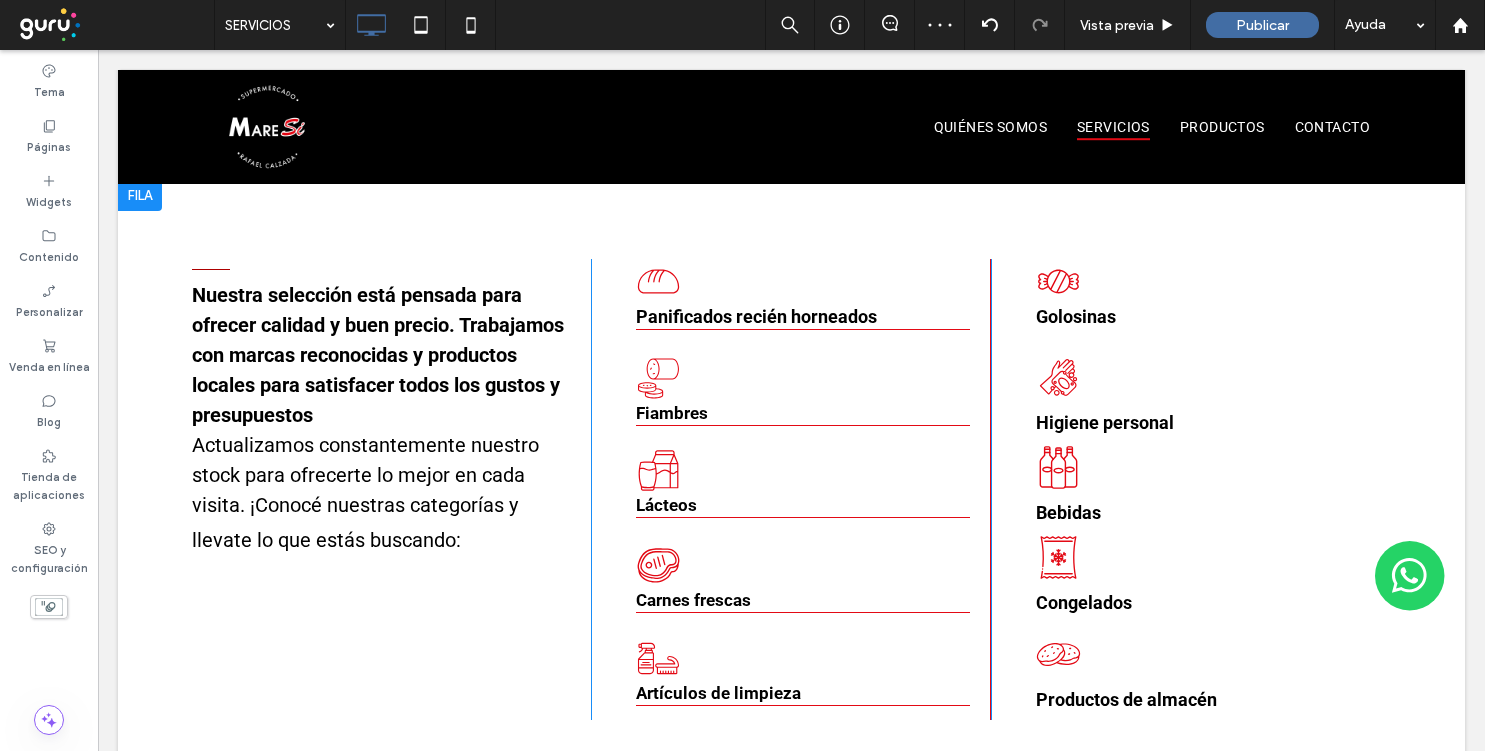 scroll, scrollTop: 342, scrollLeft: 0, axis: vertical 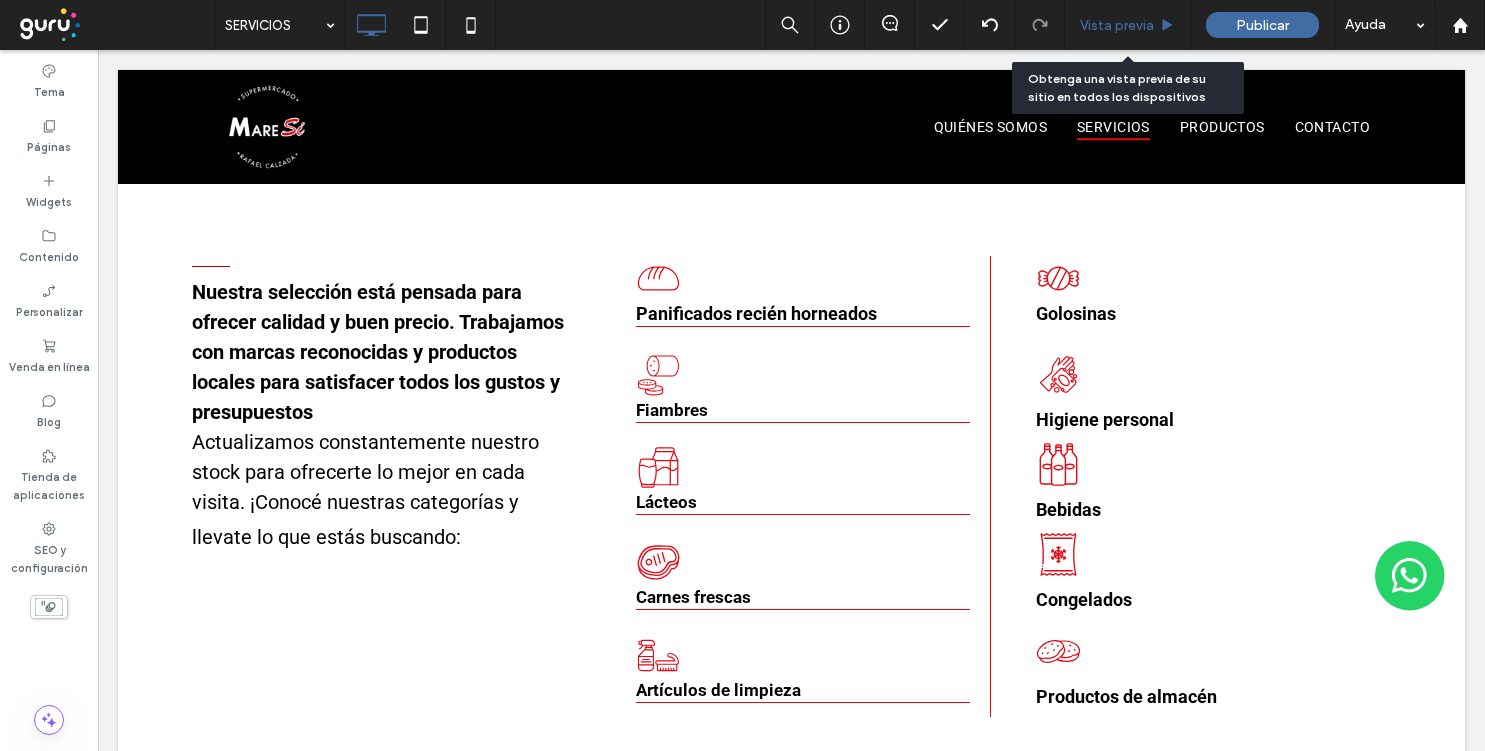 click on "Vista previa" at bounding box center [1128, 25] 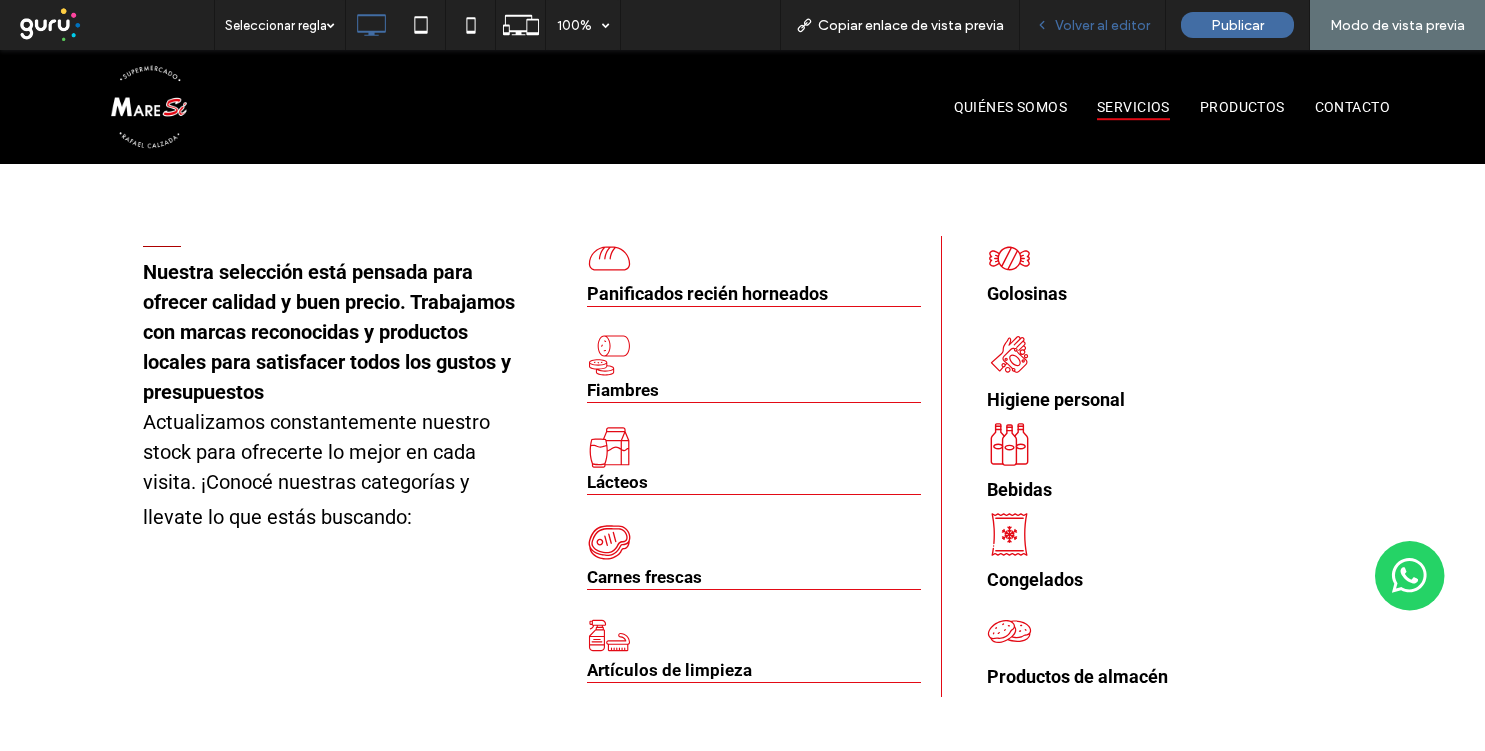 click on "Volver al editor" at bounding box center (1102, 25) 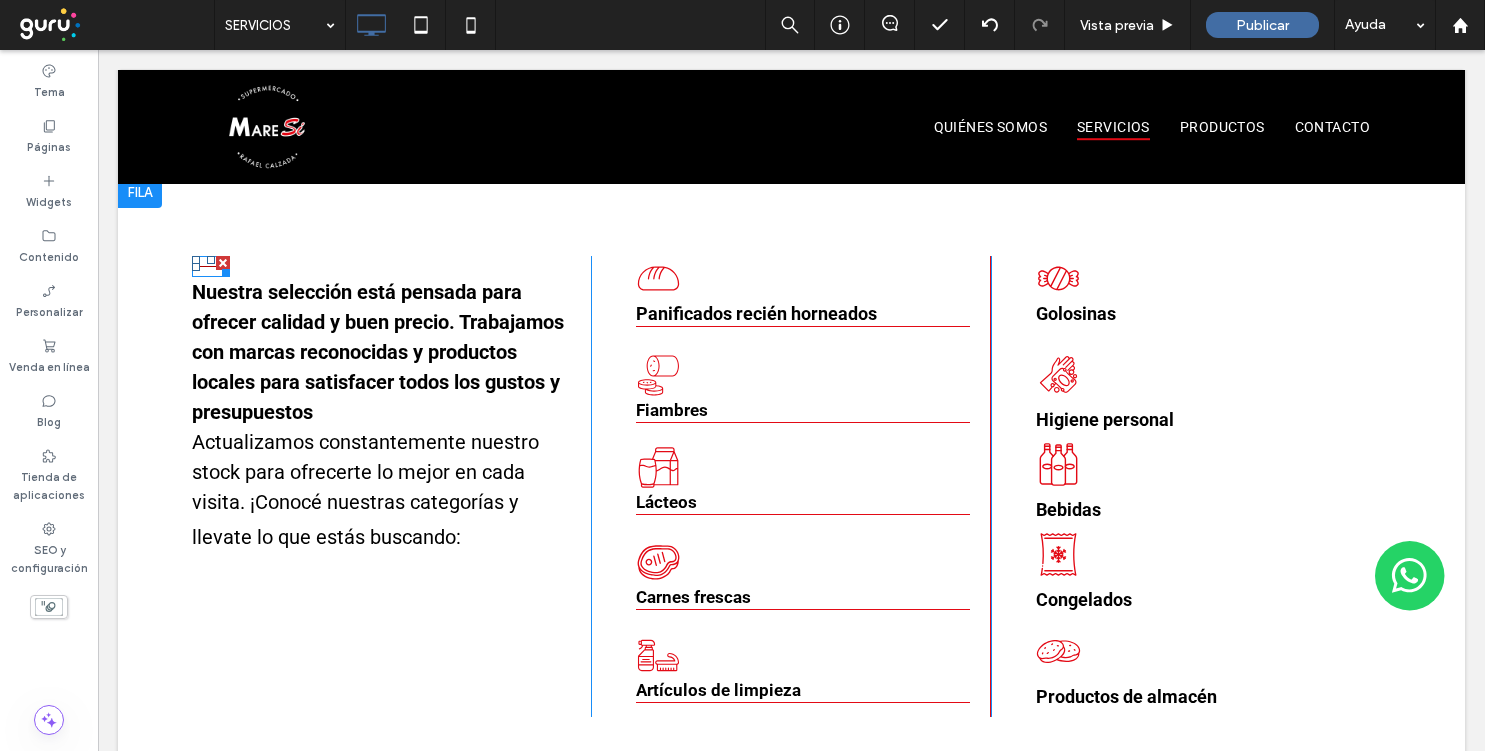 click at bounding box center [223, 263] 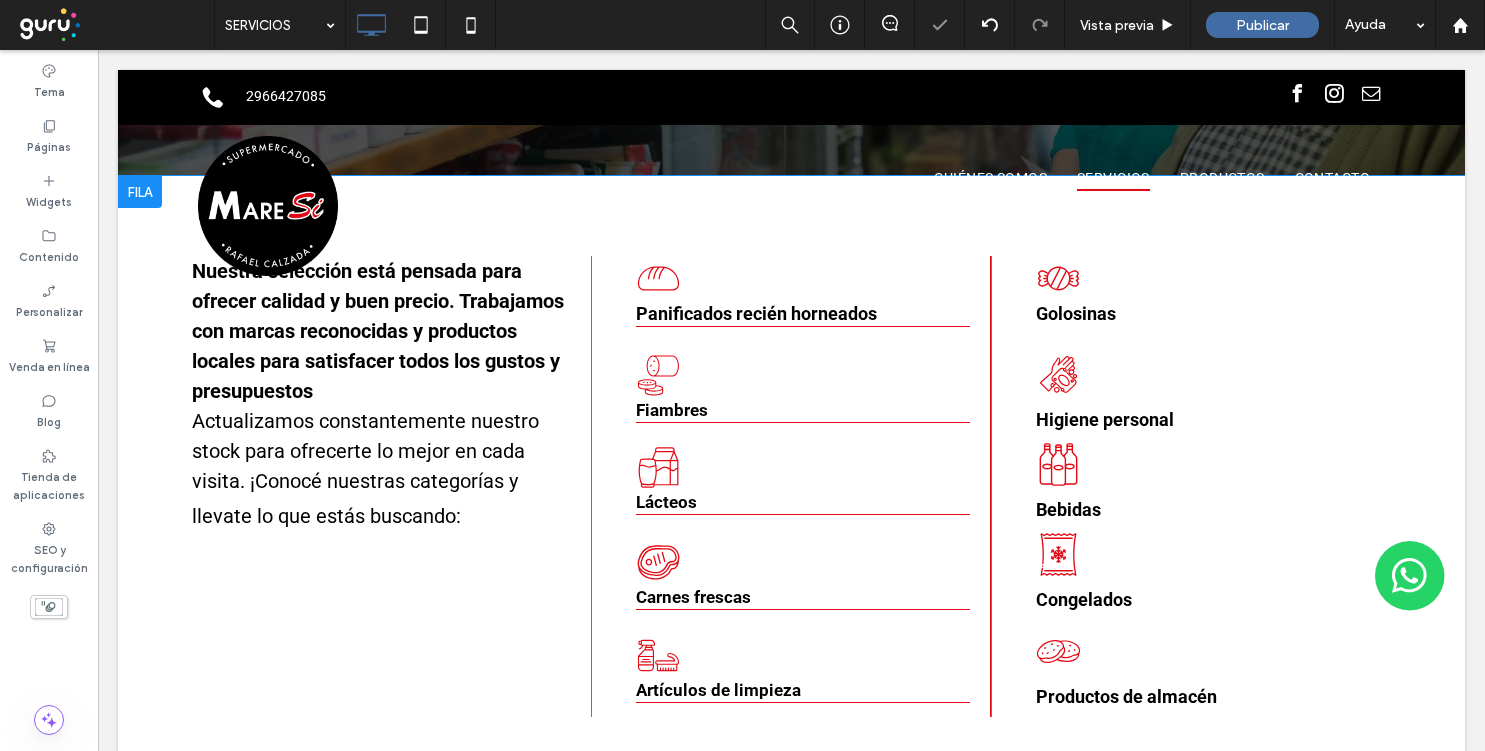 click on "Nuestra selección está pensada para ofrecer calidad y buen precio. Trabajamos con marcas reconocidas y productos locales para satisfacer todos los gustos y presupuestos Actualizamos constantemente nuestro stock para ofrecerte lo mejor en cada visita. ¡Conocé nuestras categorías y llevate lo que estás buscando:
Click To Paste
Panificados recién horneados
Fiambres
Lácteos
Carnes frescas
Artículos de limpieza
Click To Paste
Golosinas
Higiene personal
Bebidas
Congelados
Productos de almacén
Click To Paste
Fila + Añadir sección" at bounding box center [791, 486] 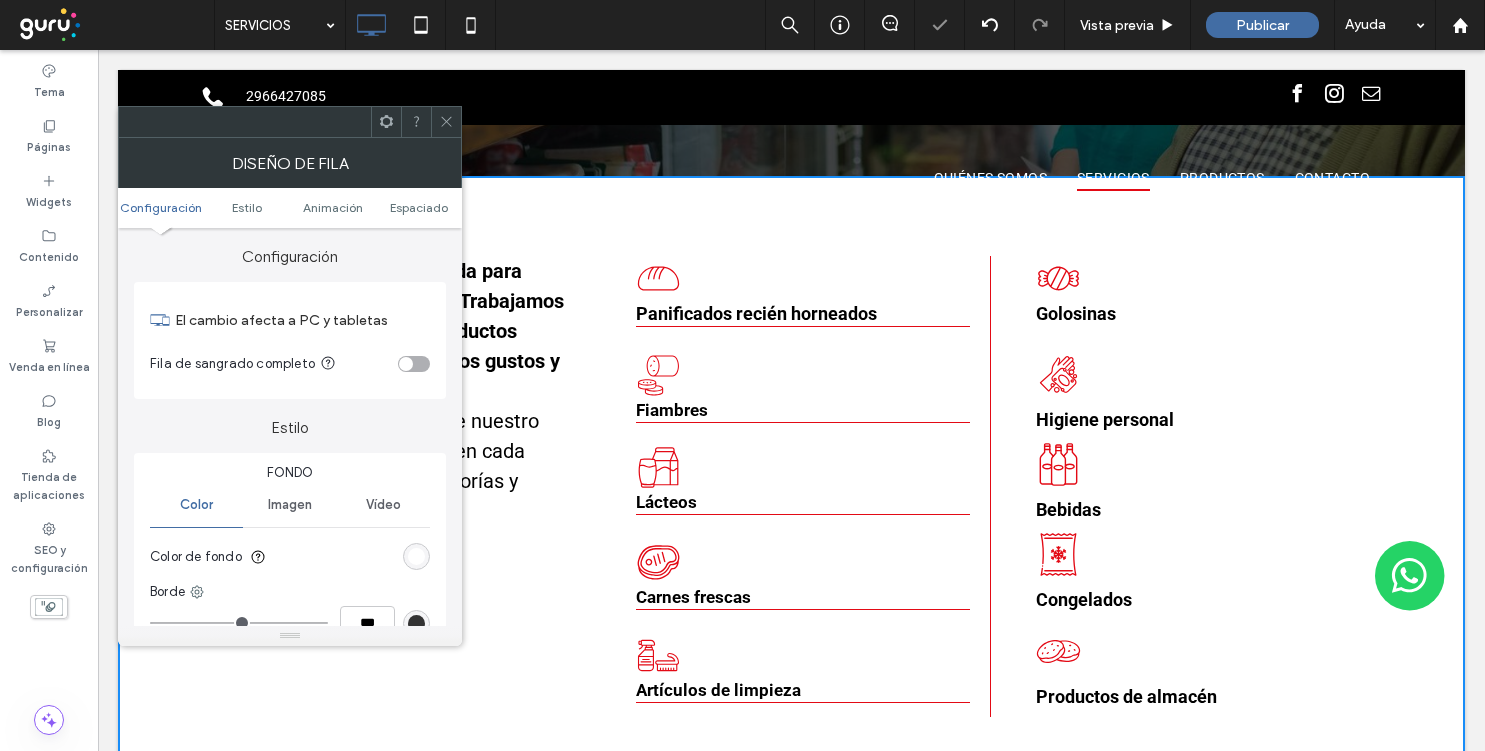 click at bounding box center (406, 364) 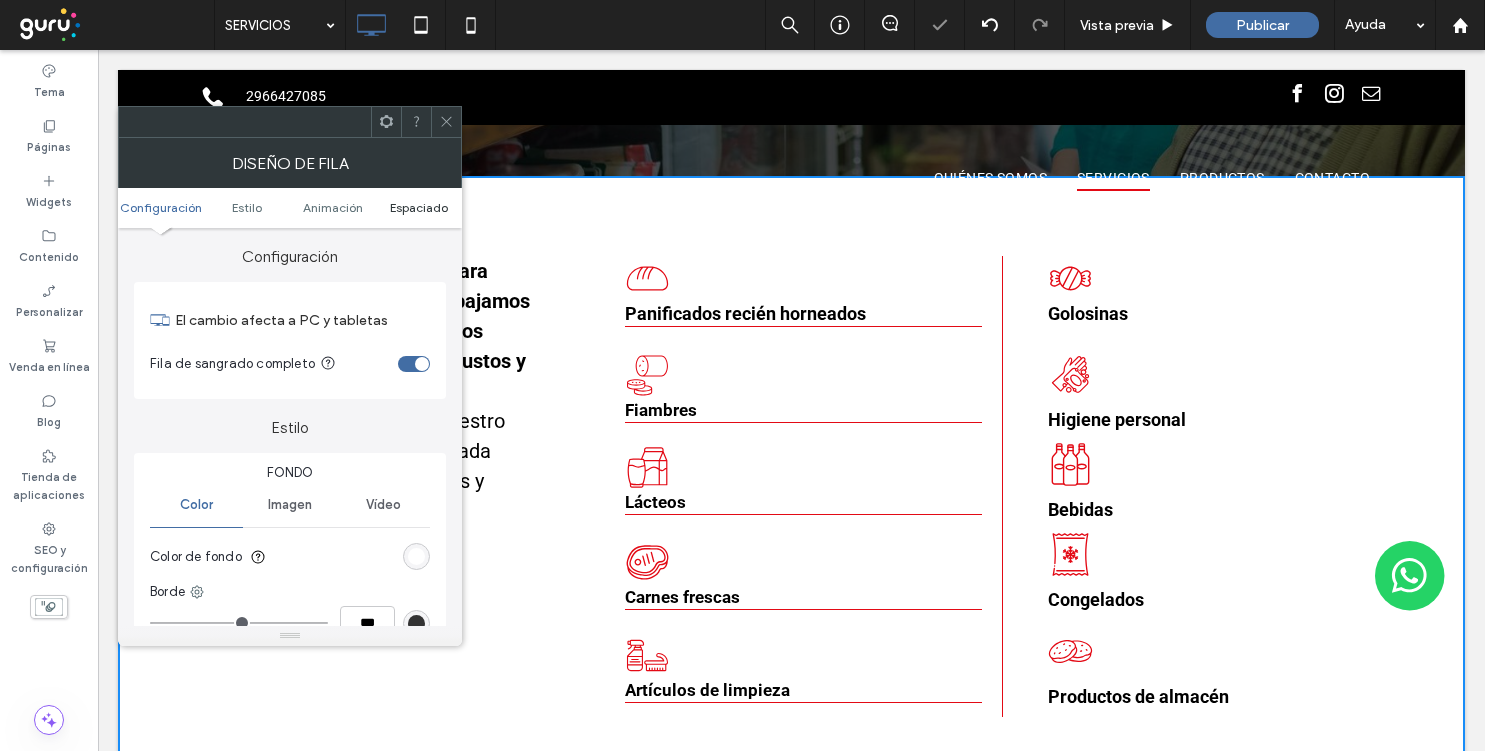 click on "Espaciado" at bounding box center [419, 207] 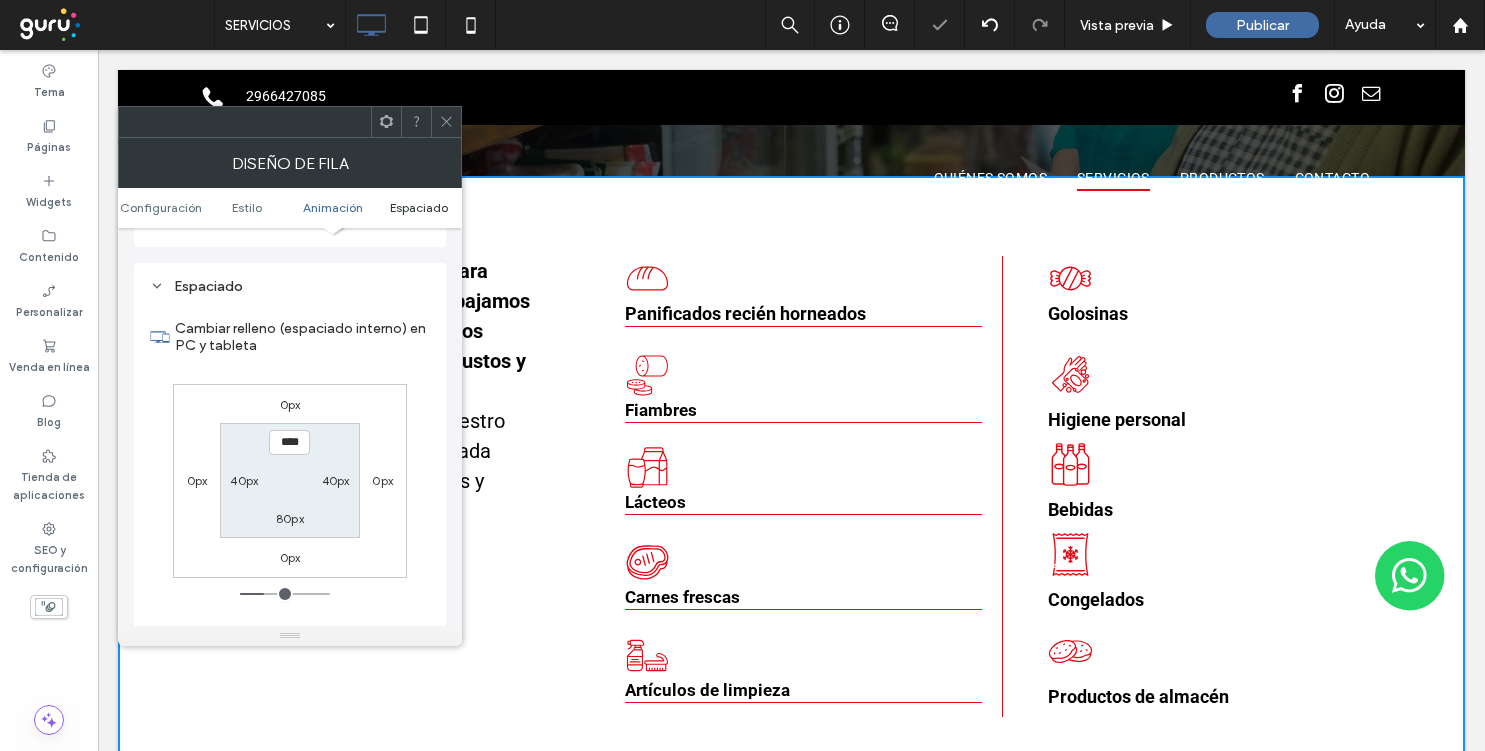 scroll, scrollTop: 566, scrollLeft: 0, axis: vertical 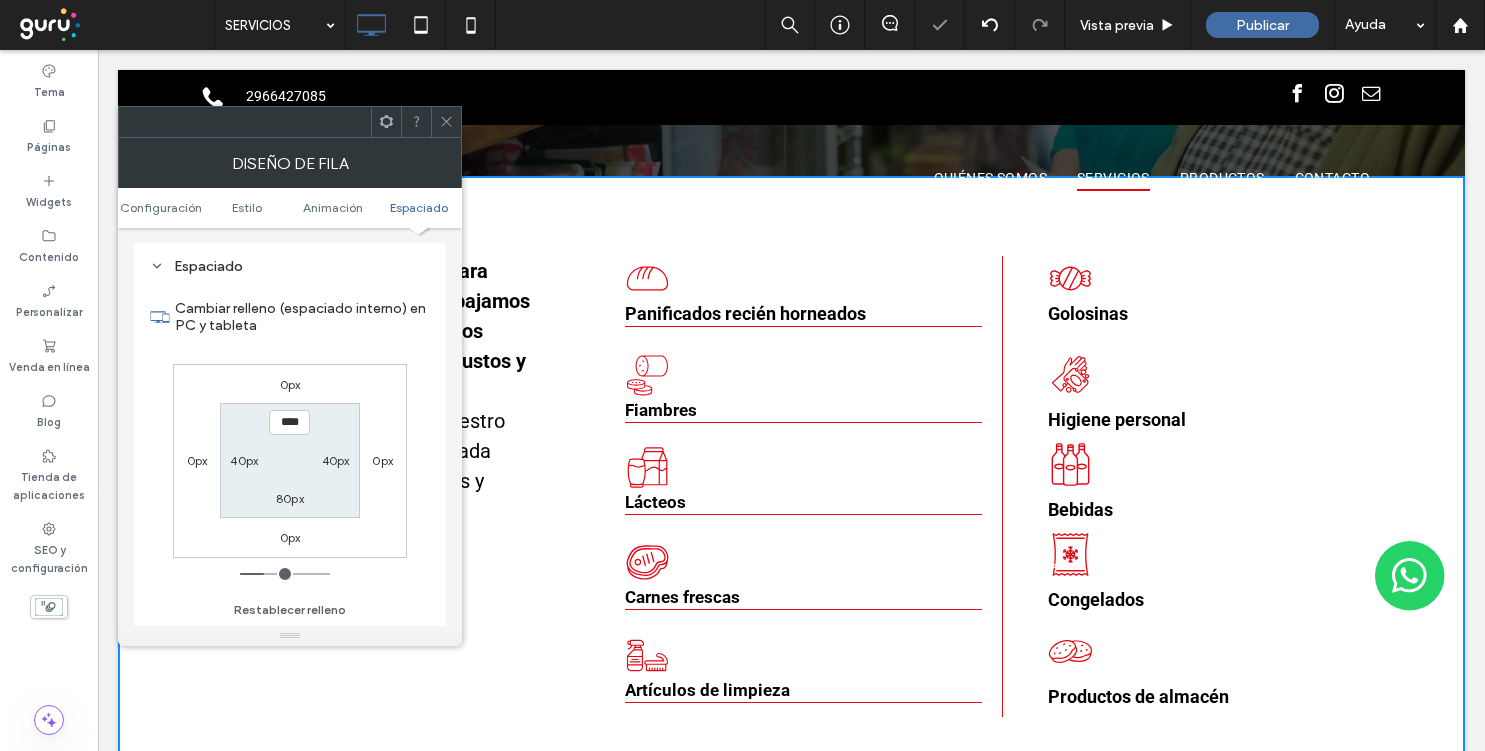 click on "40px" at bounding box center (244, 460) 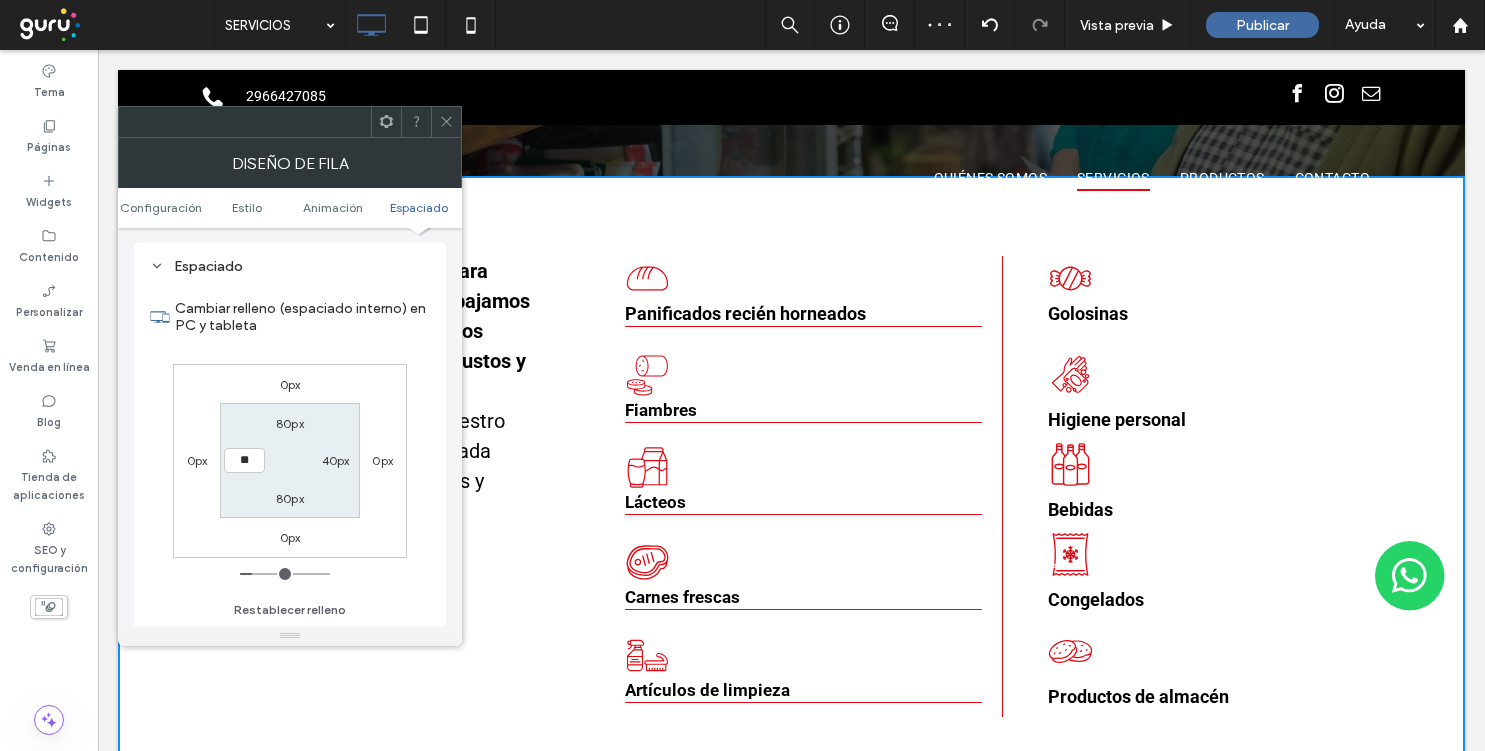 type on "**" 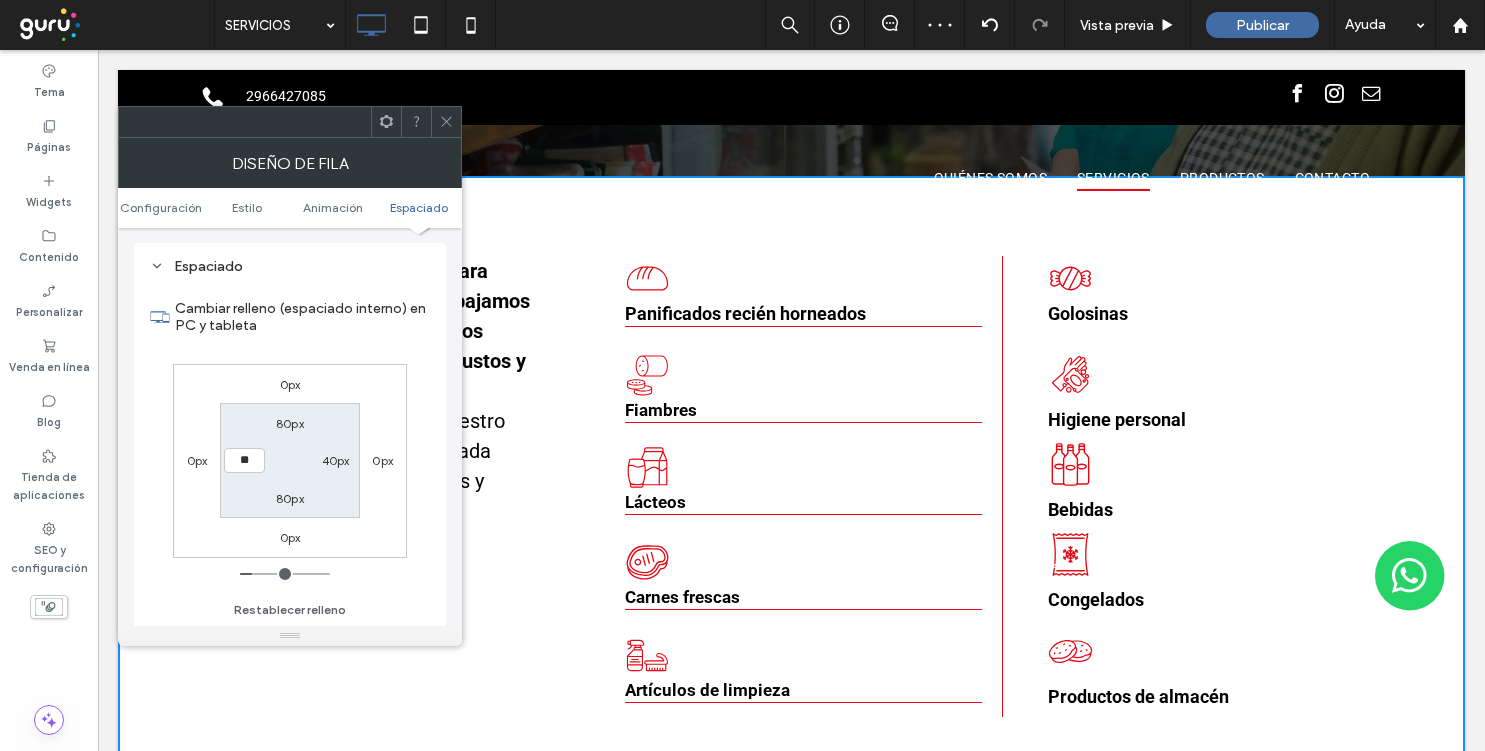 type on "**" 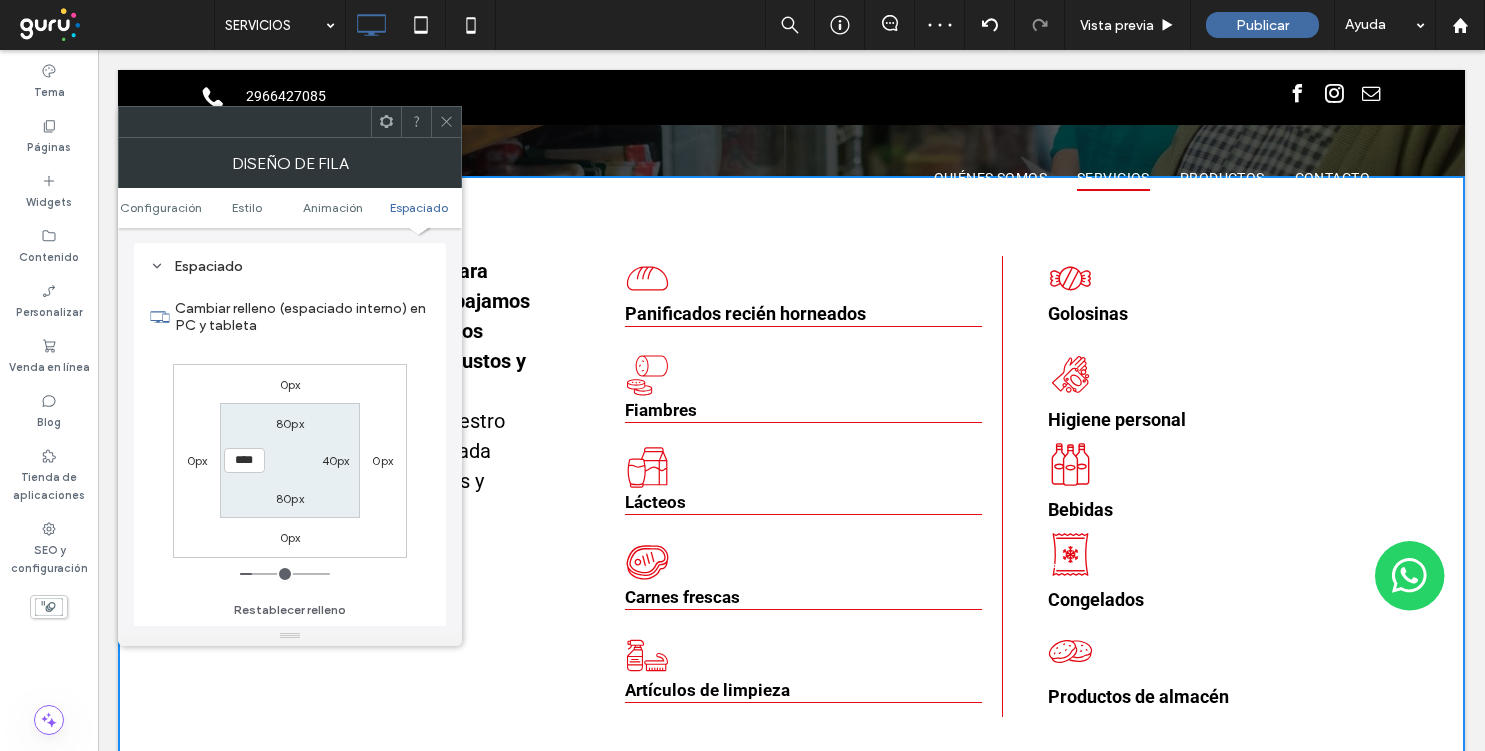 click on "40px" at bounding box center [336, 460] 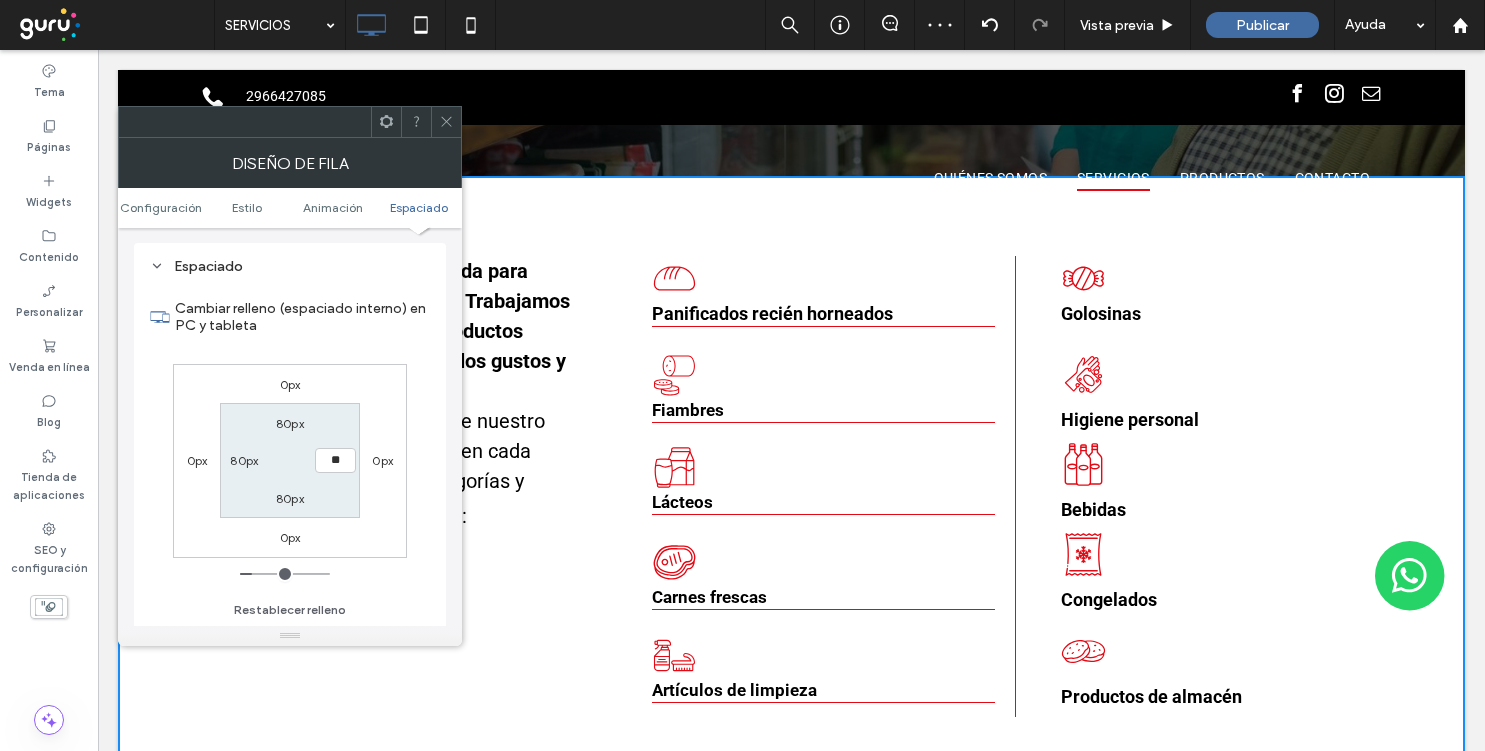 type on "**" 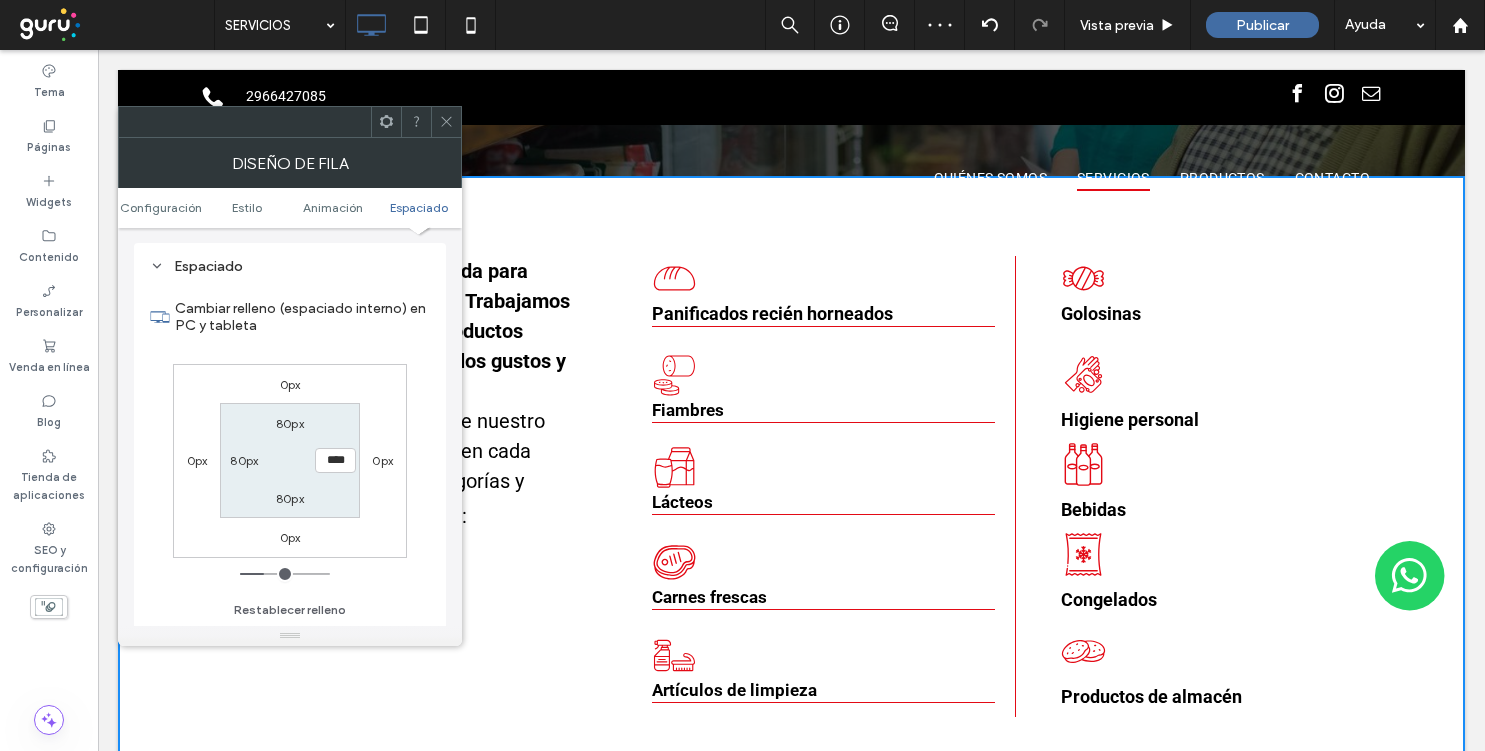 click on "80px" at bounding box center [290, 423] 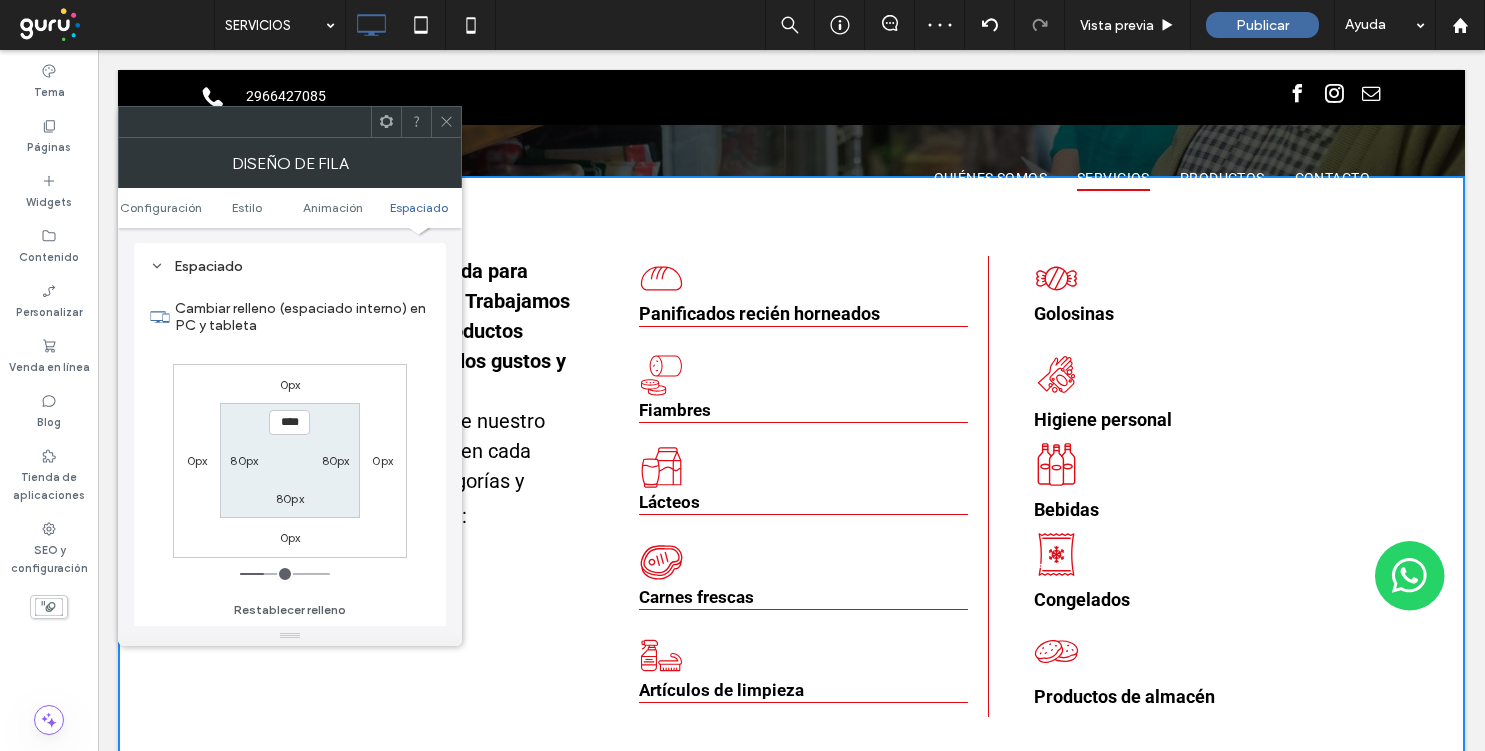 click at bounding box center (446, 122) 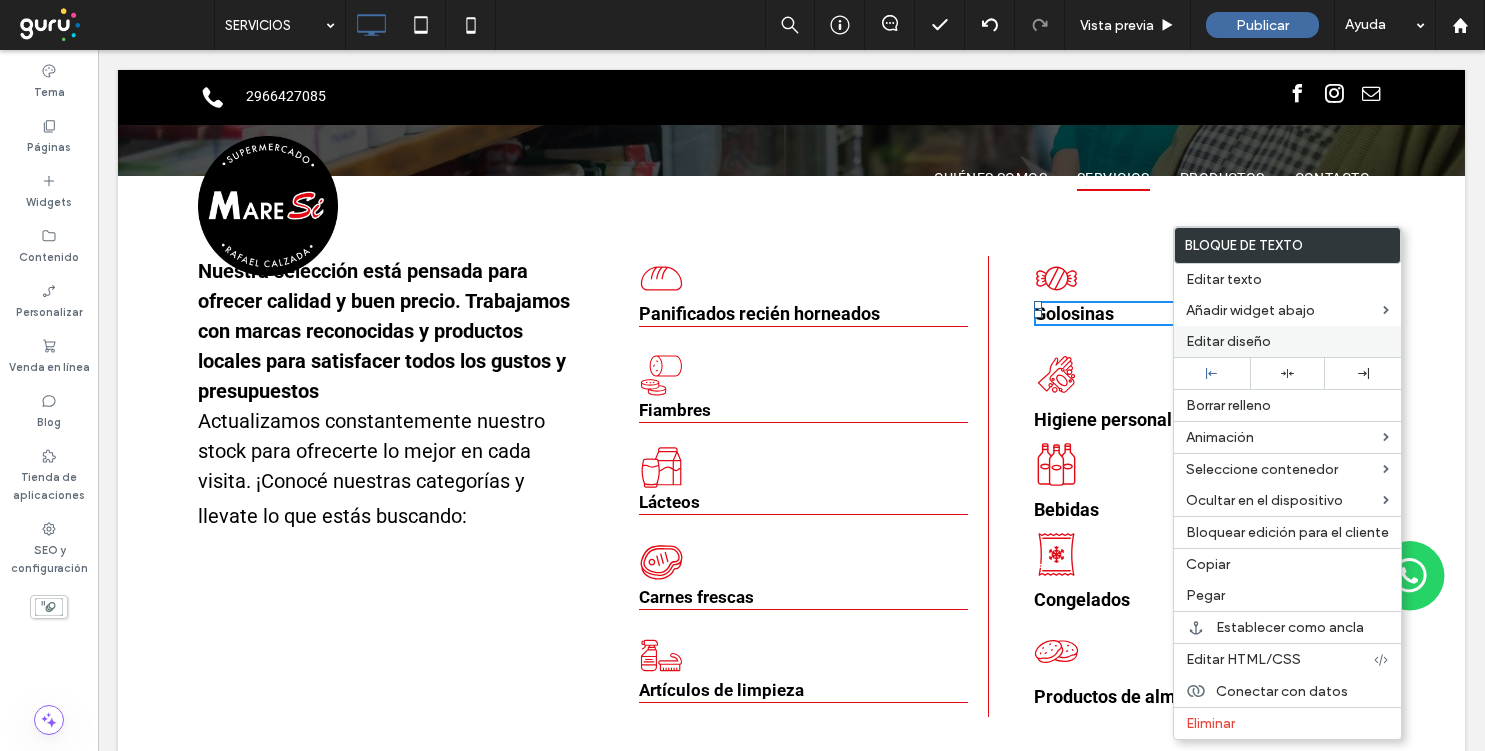 click on "Editar diseño" at bounding box center (1228, 341) 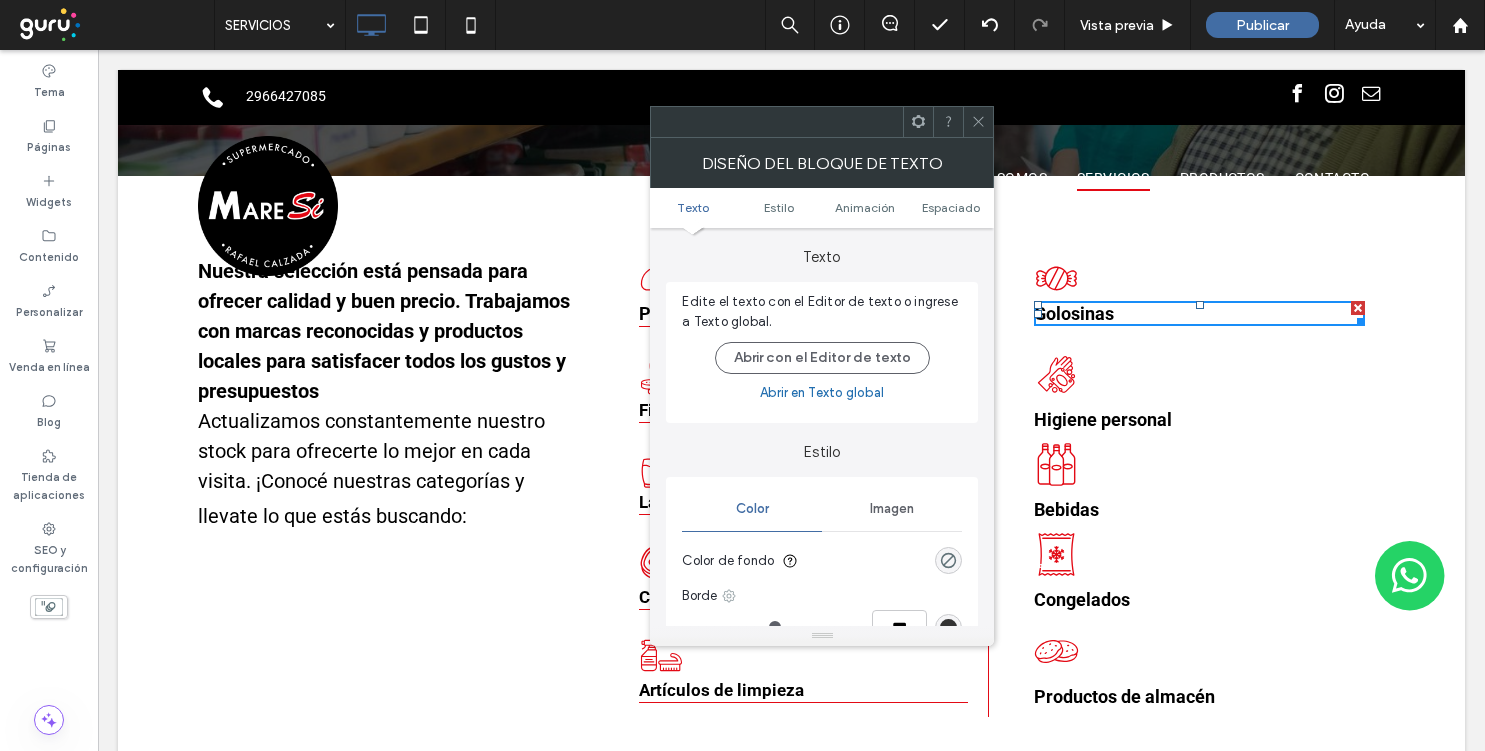 click 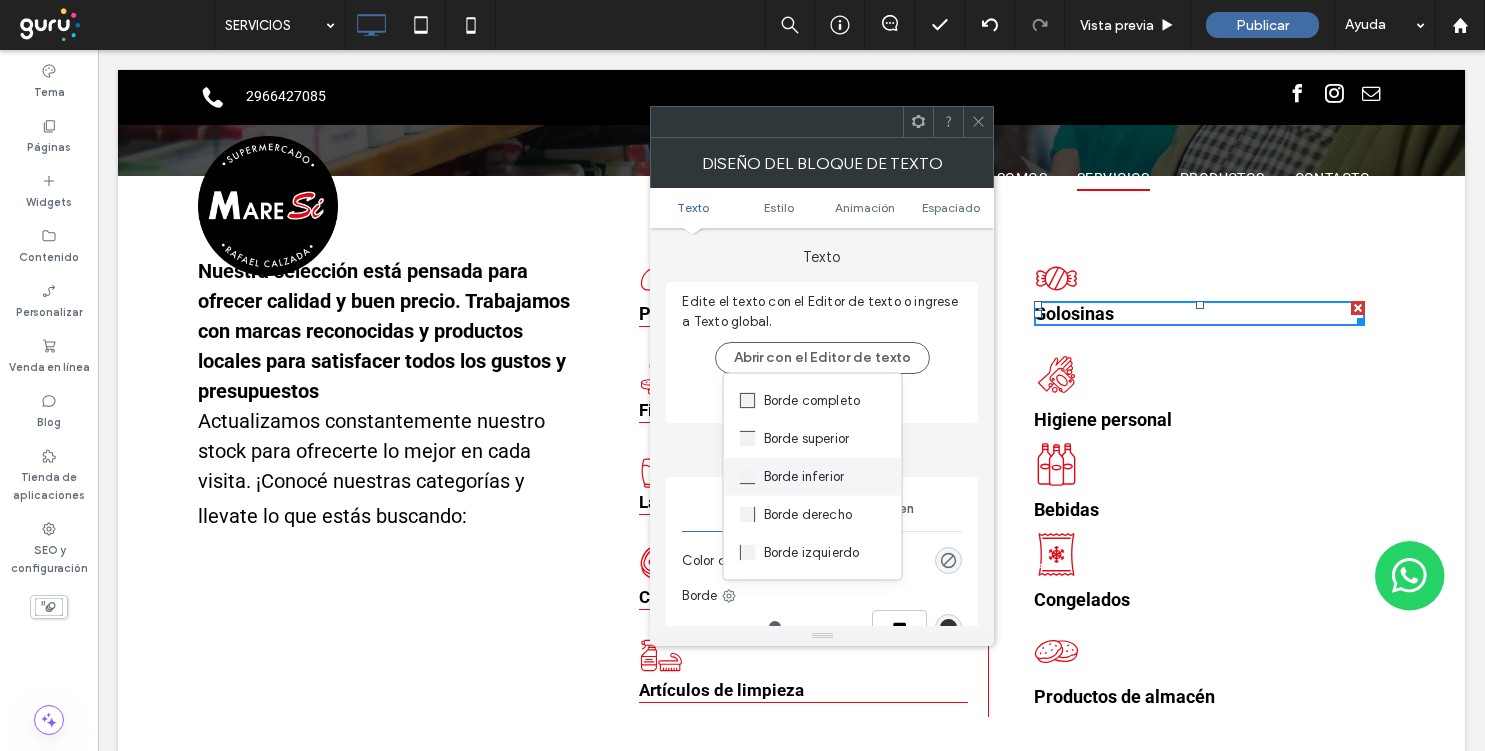 click on "Borde inferior" at bounding box center [804, 477] 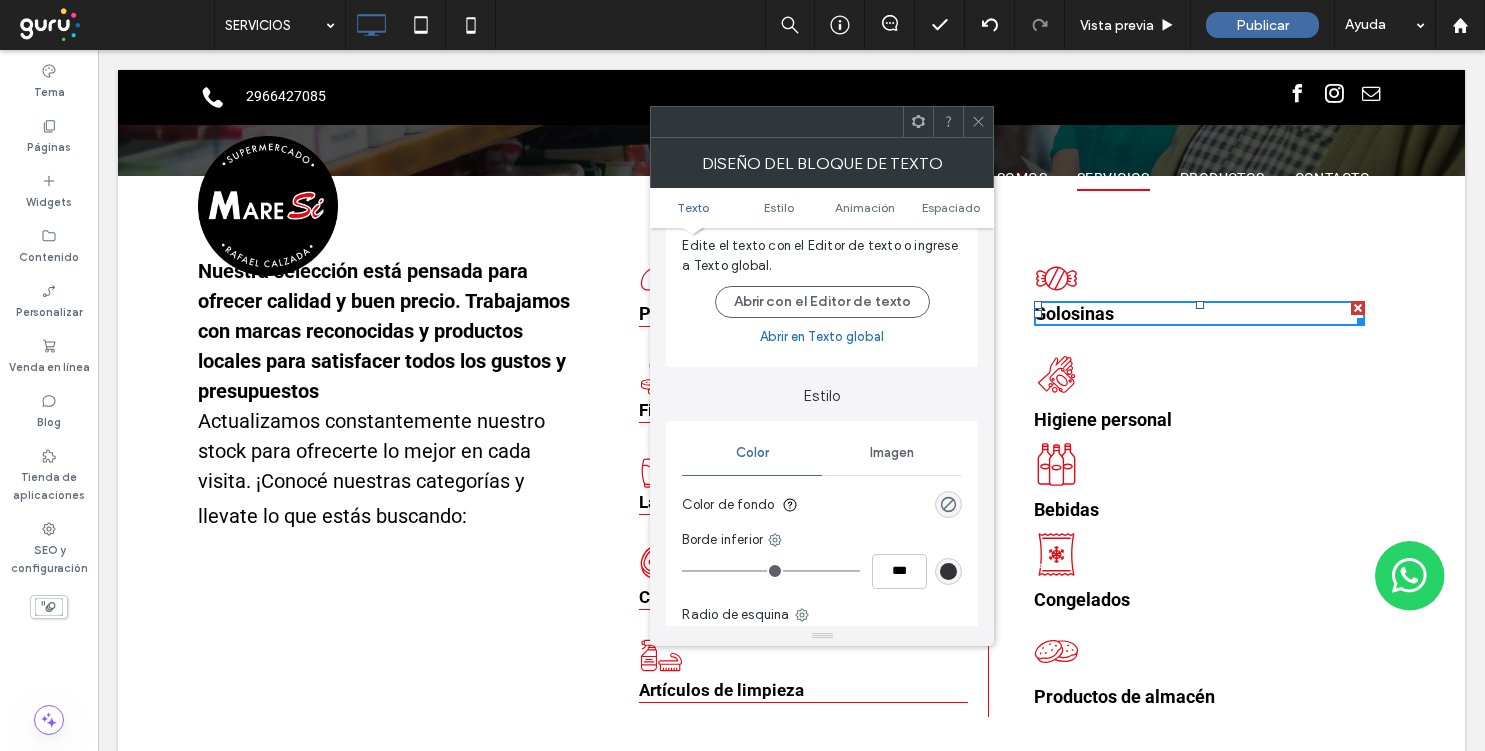 scroll, scrollTop: 89, scrollLeft: 0, axis: vertical 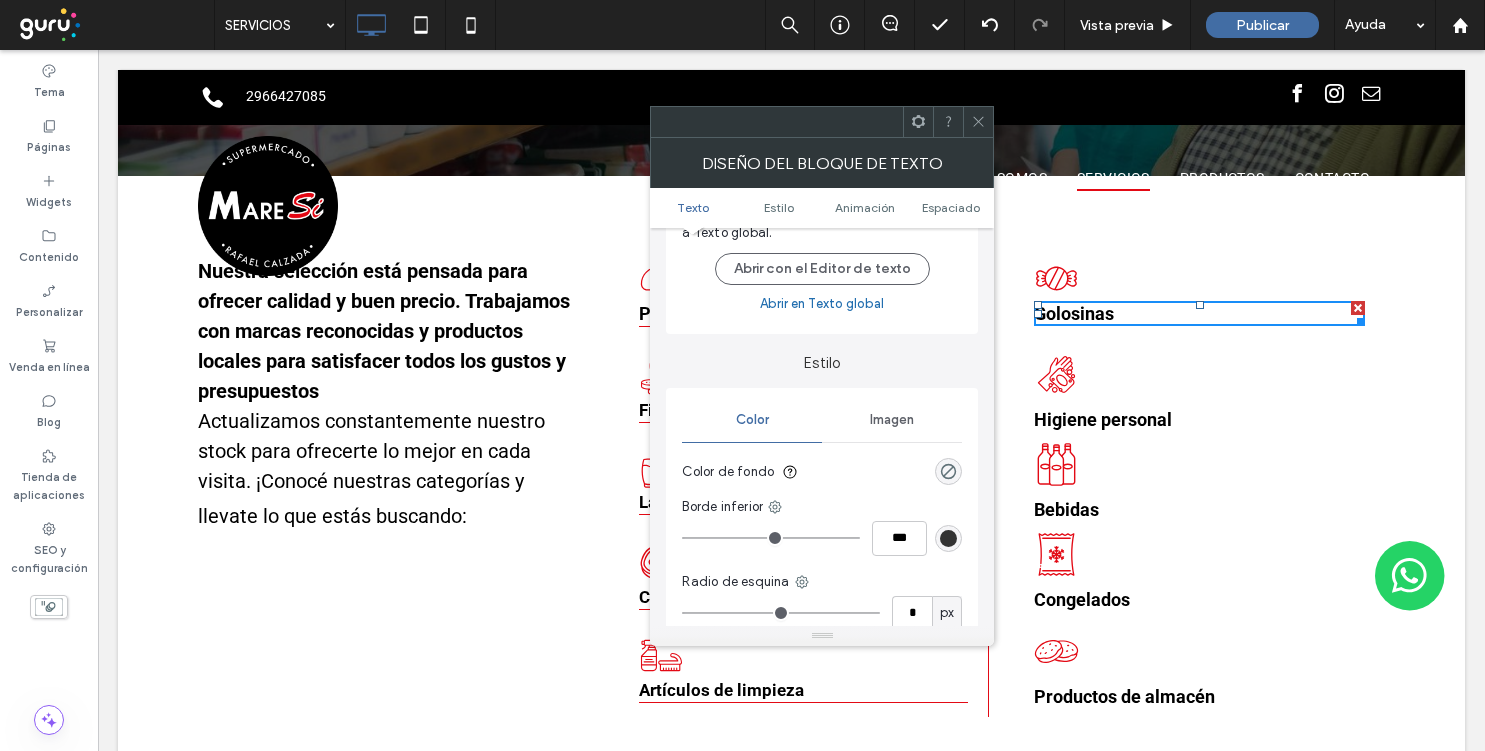 click at bounding box center (948, 538) 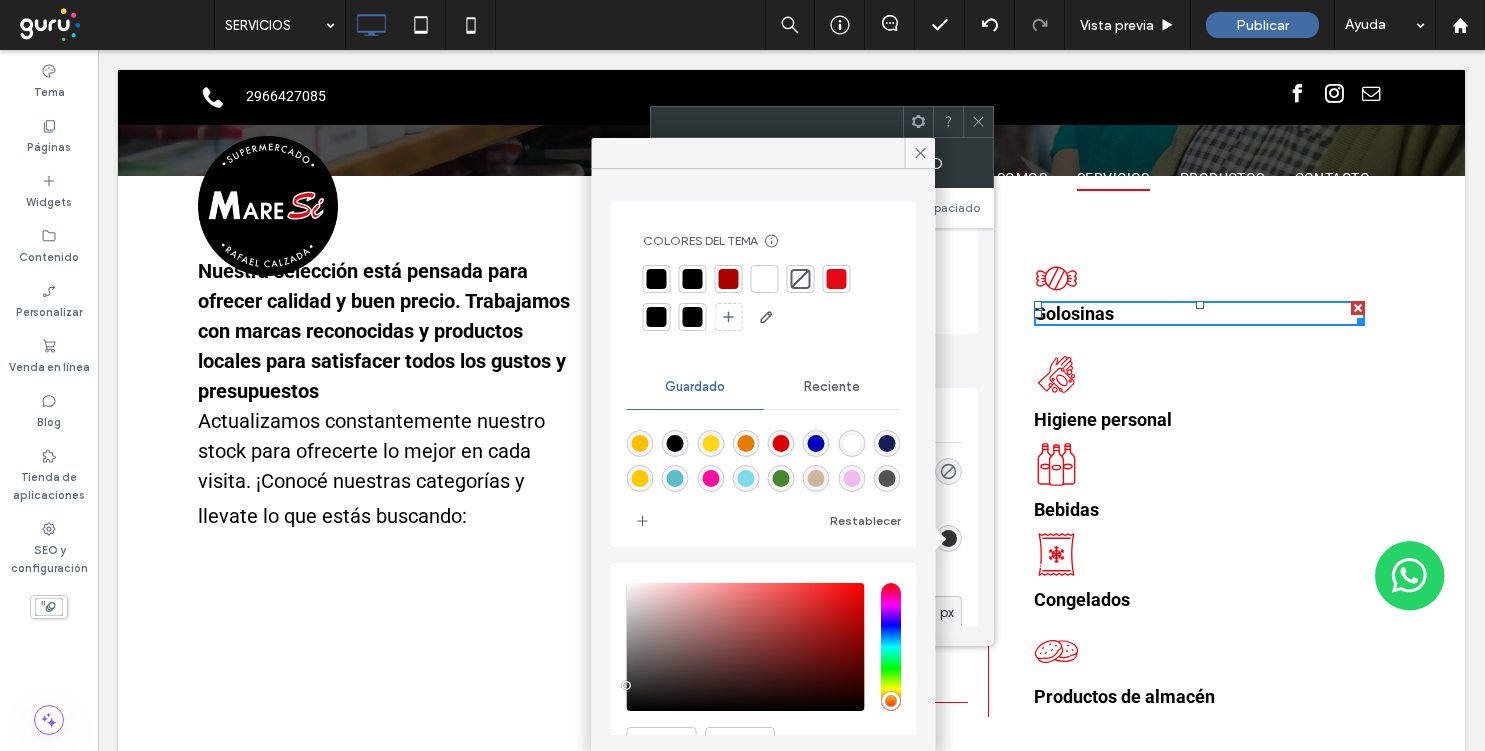 click at bounding box center (837, 279) 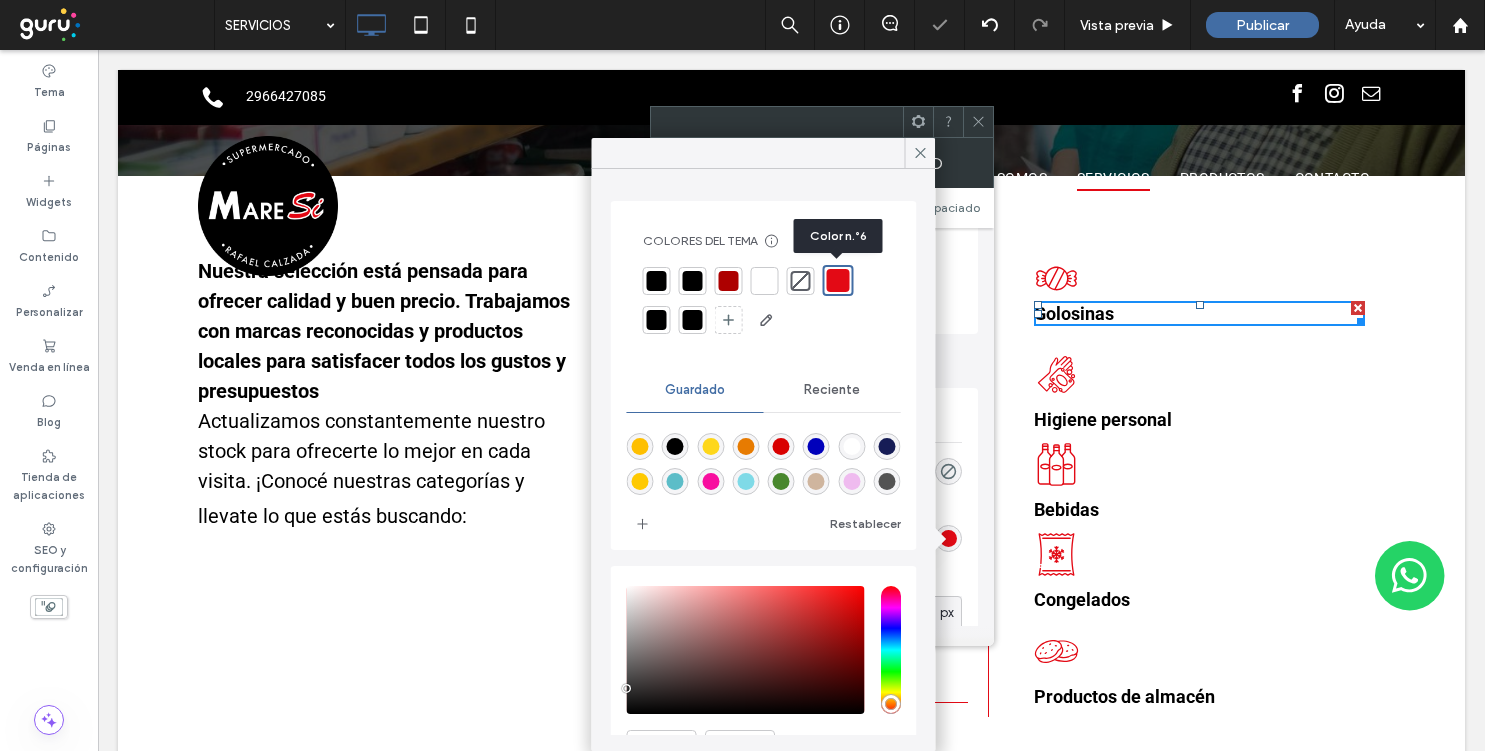 type on "*" 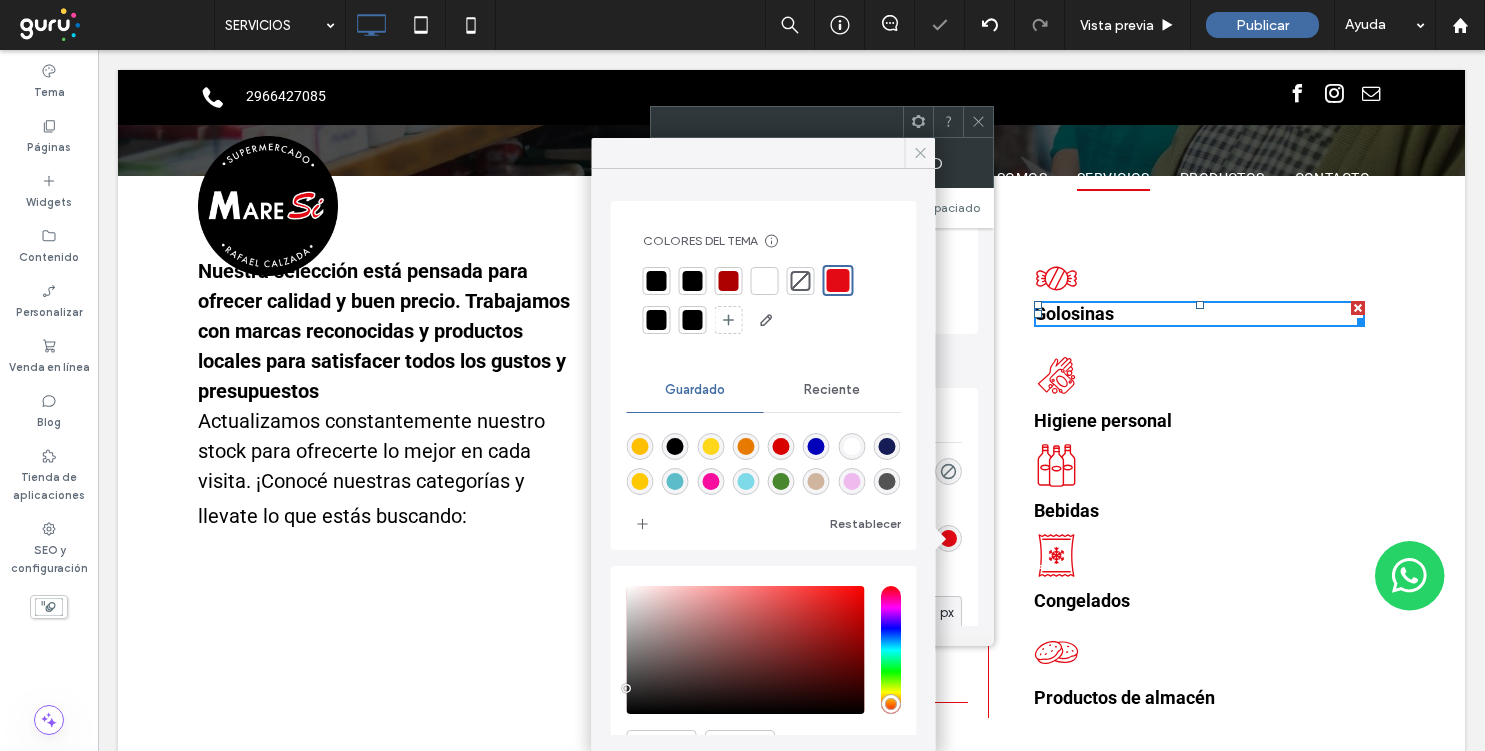 click 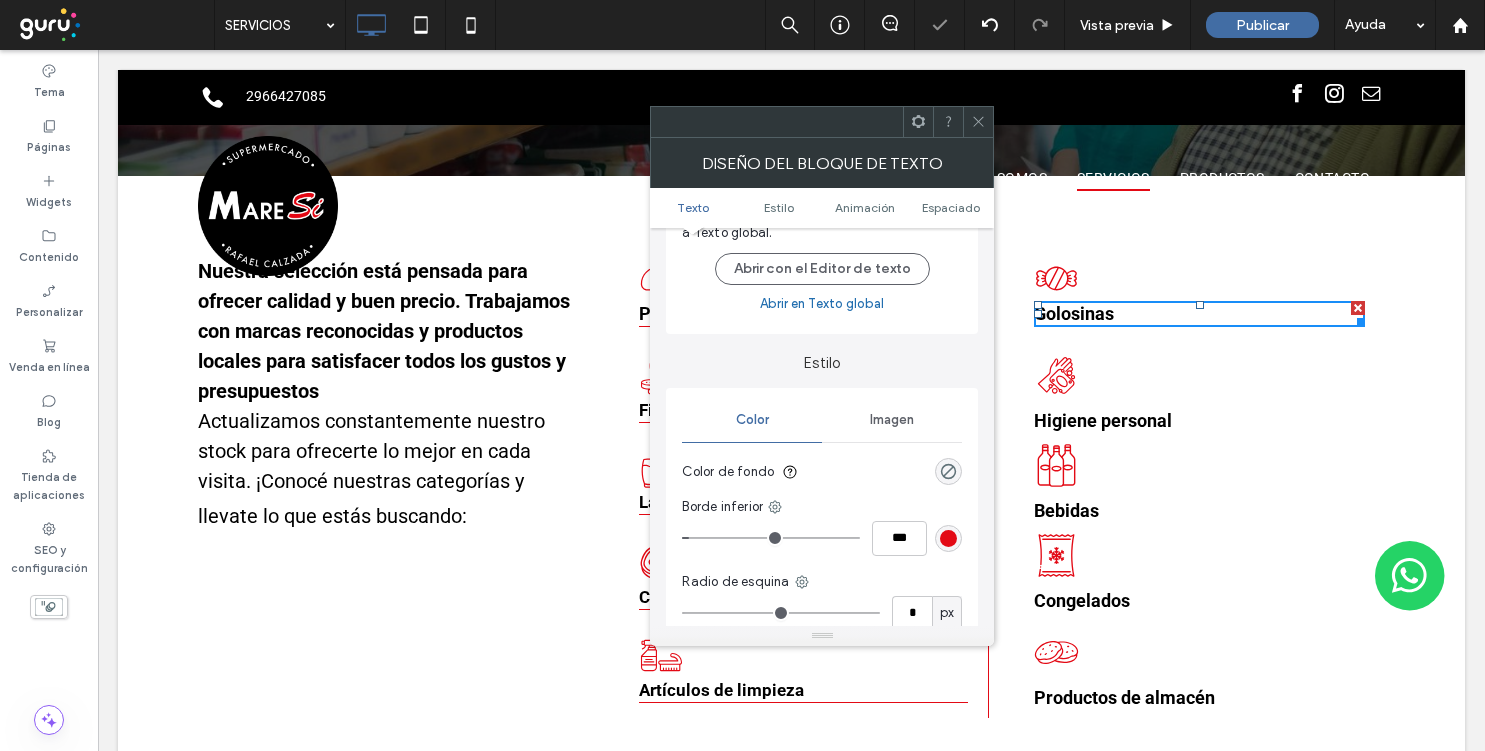 click at bounding box center [978, 122] 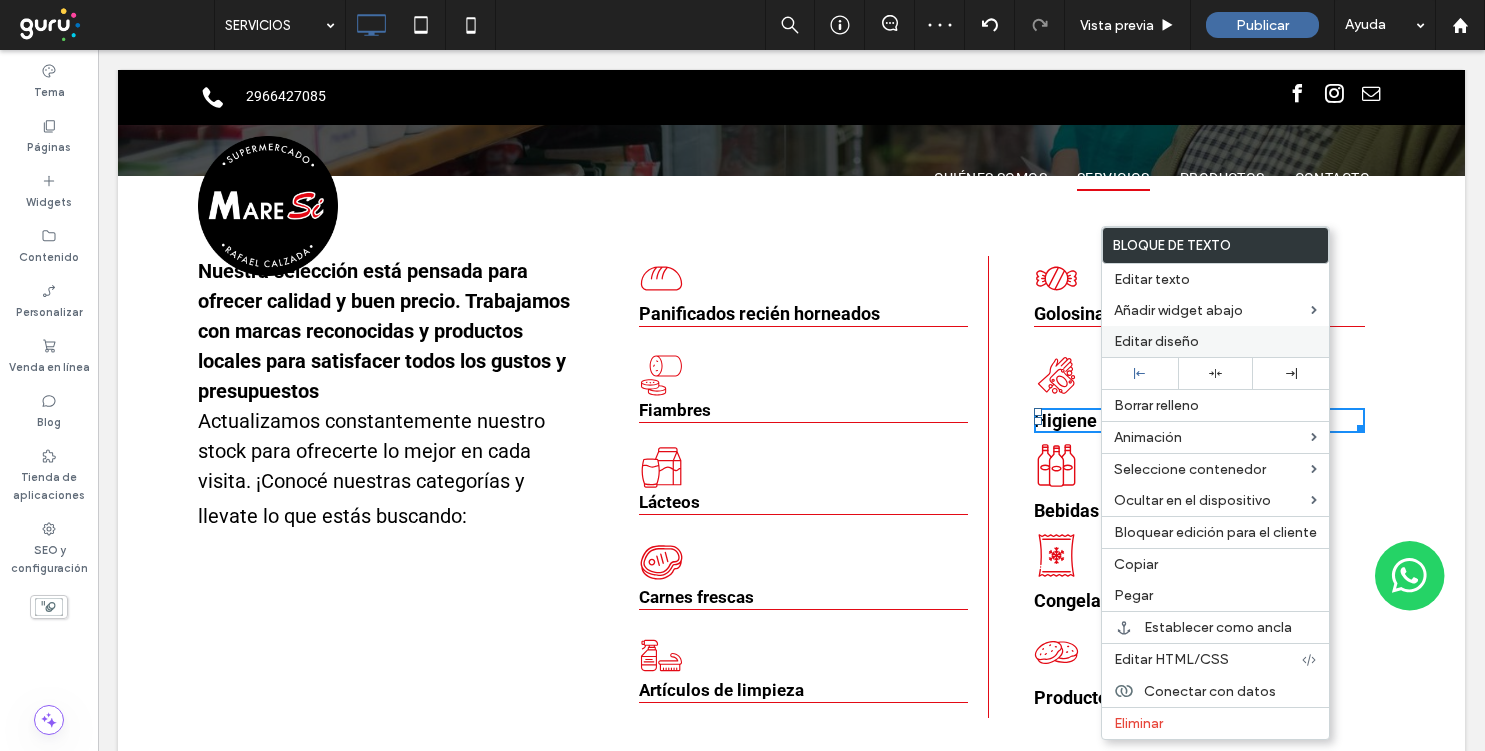 click on "Editar diseño" at bounding box center (1156, 341) 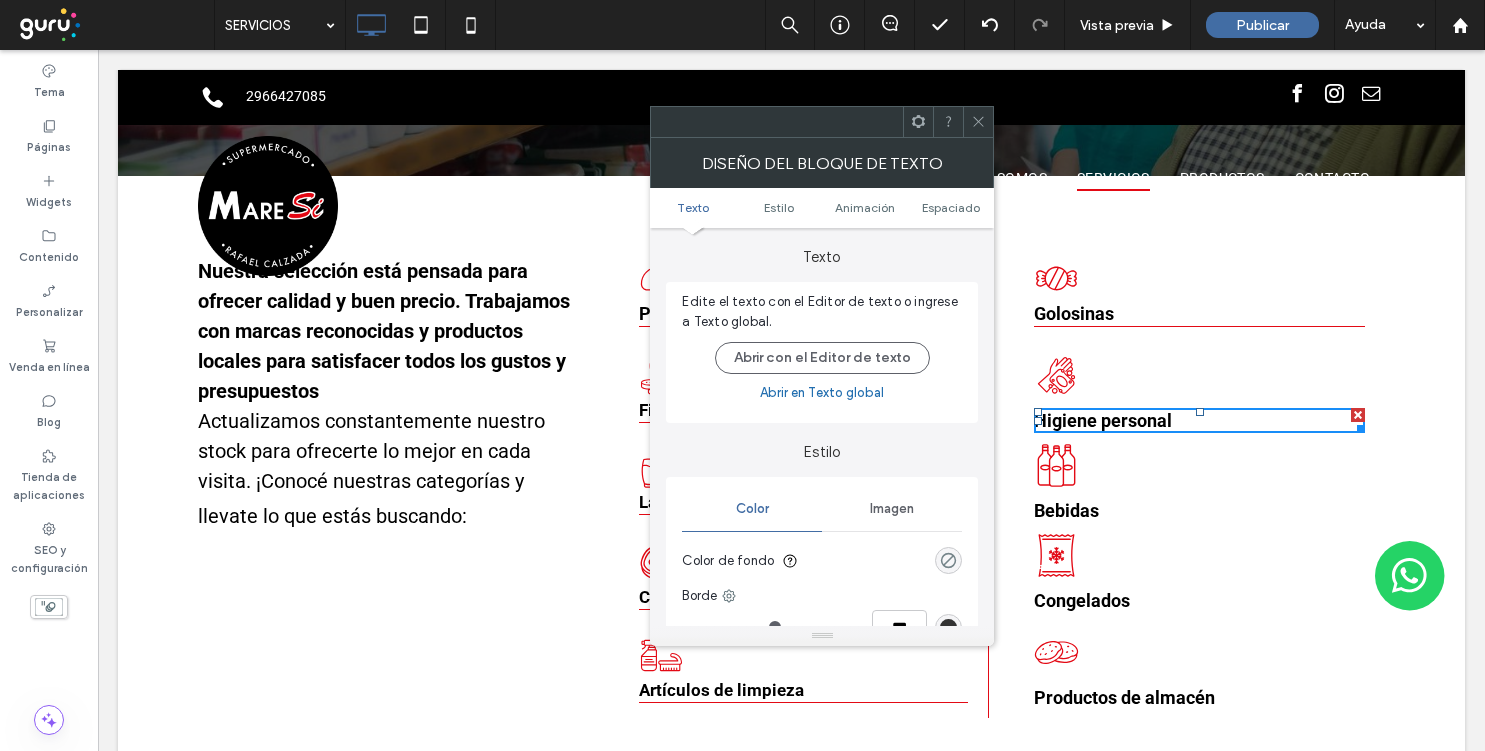 click at bounding box center (948, 560) 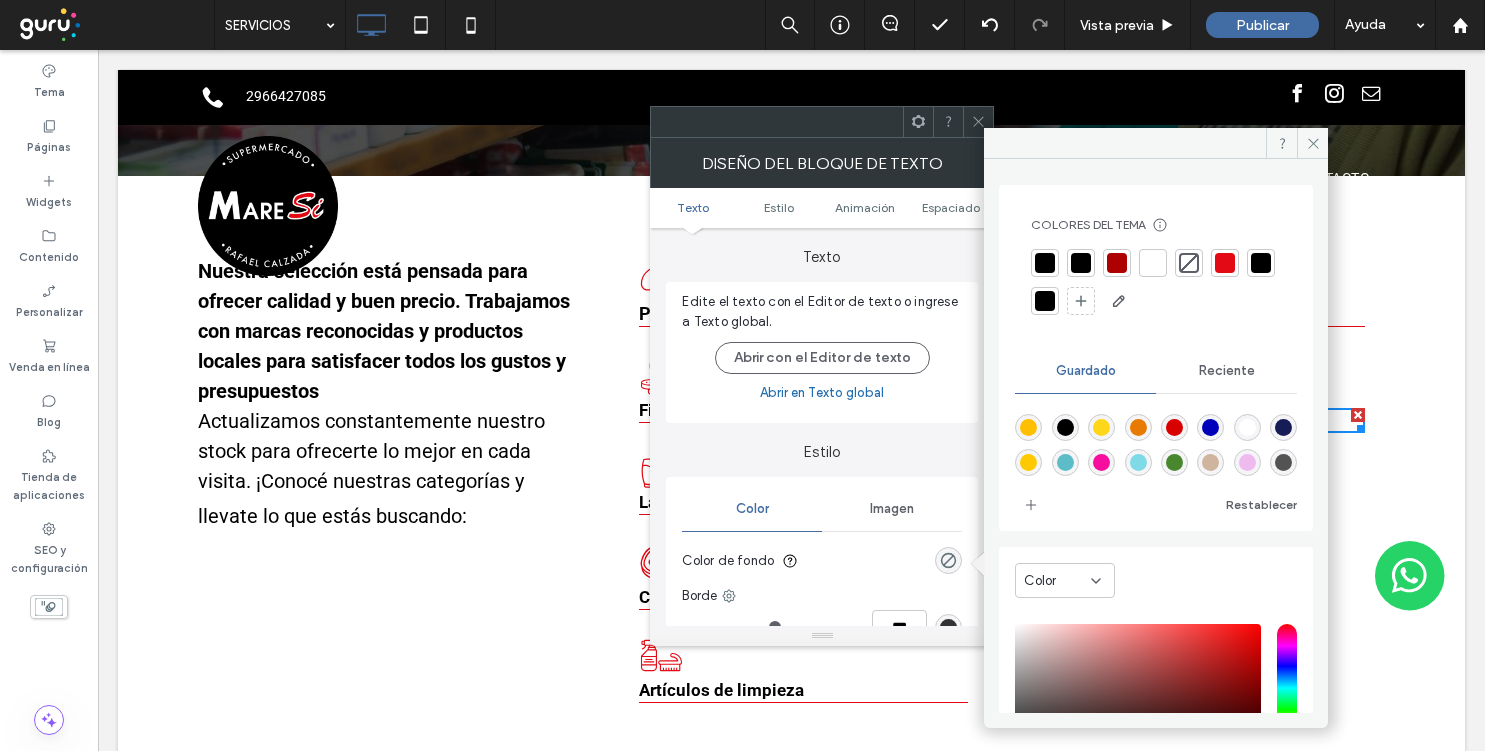 click on "Color de fondo" at bounding box center (822, 561) 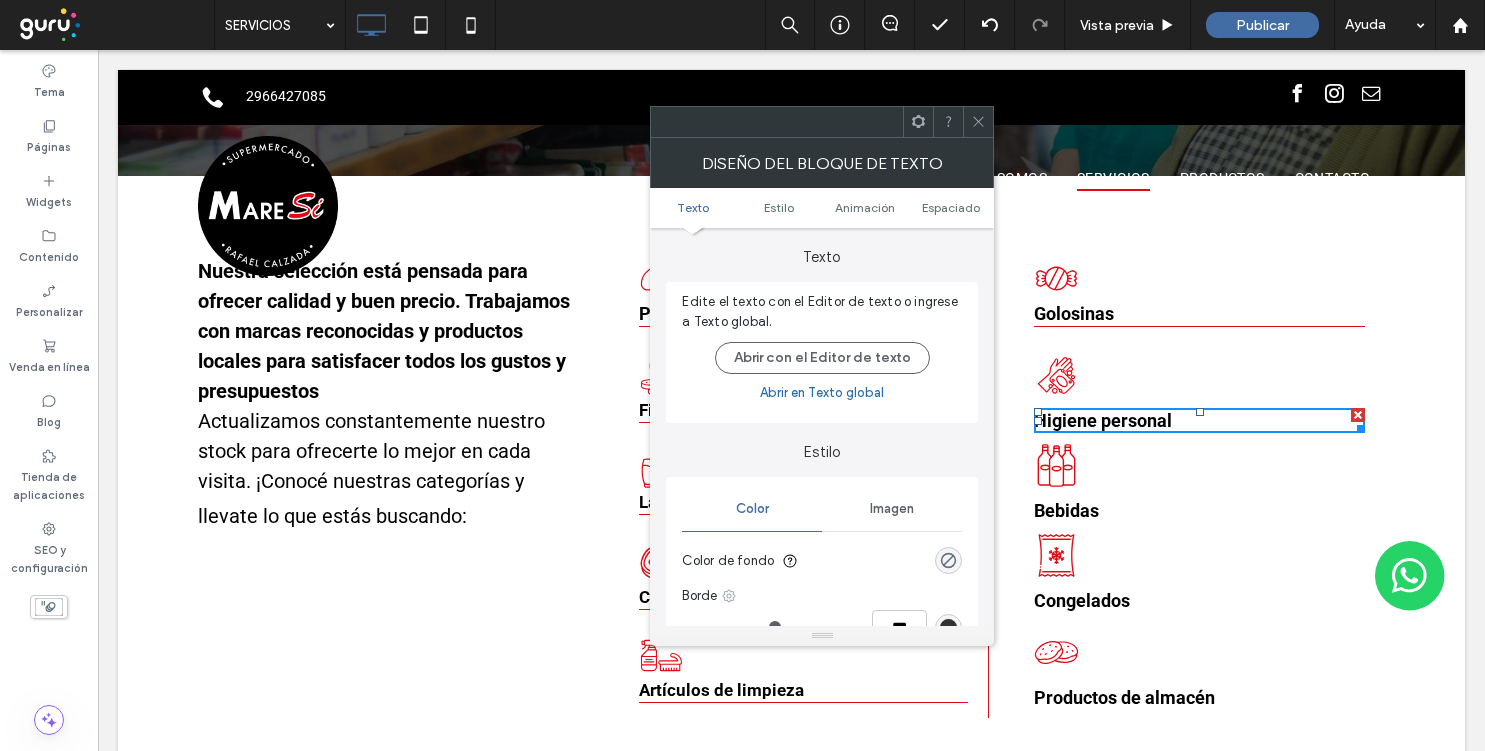 click 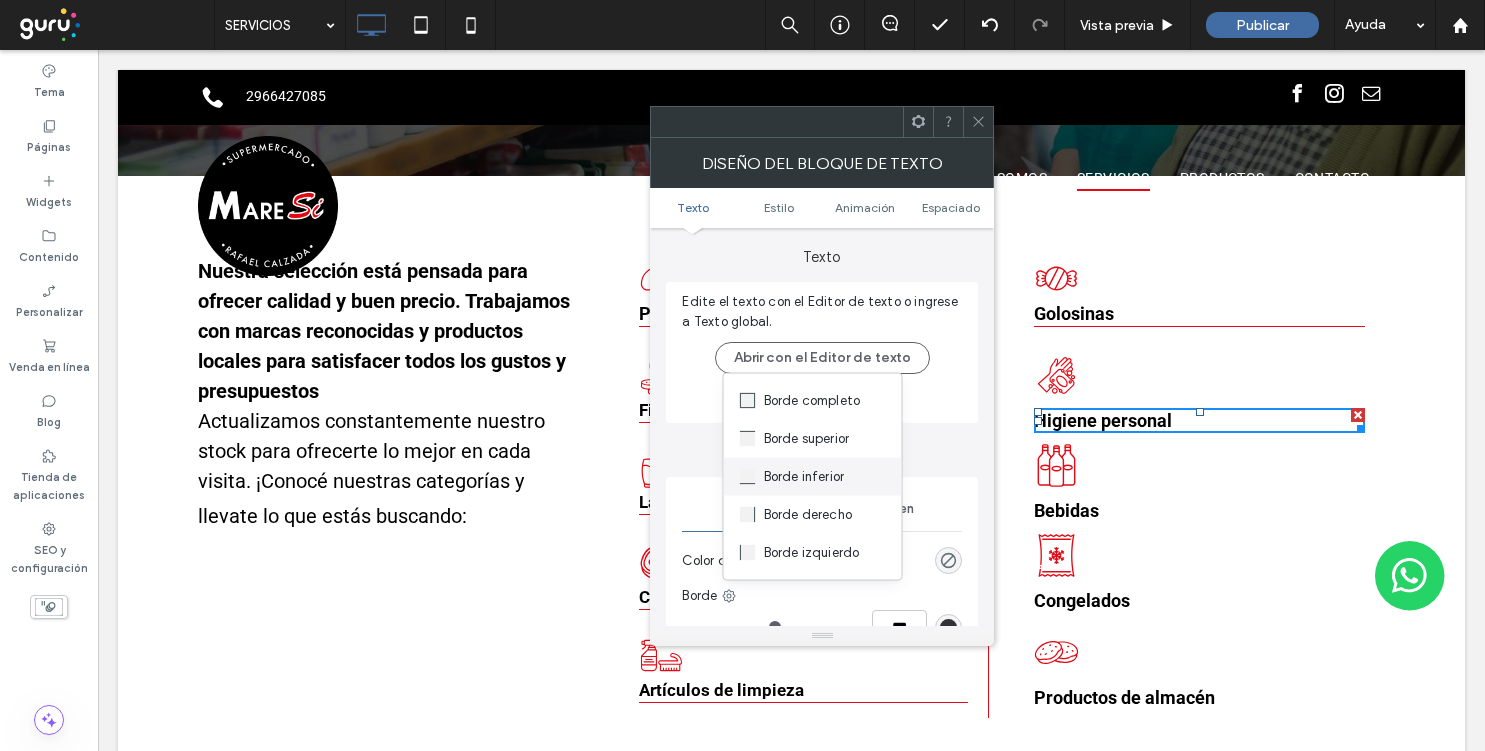 click on "Borde inferior" at bounding box center [804, 477] 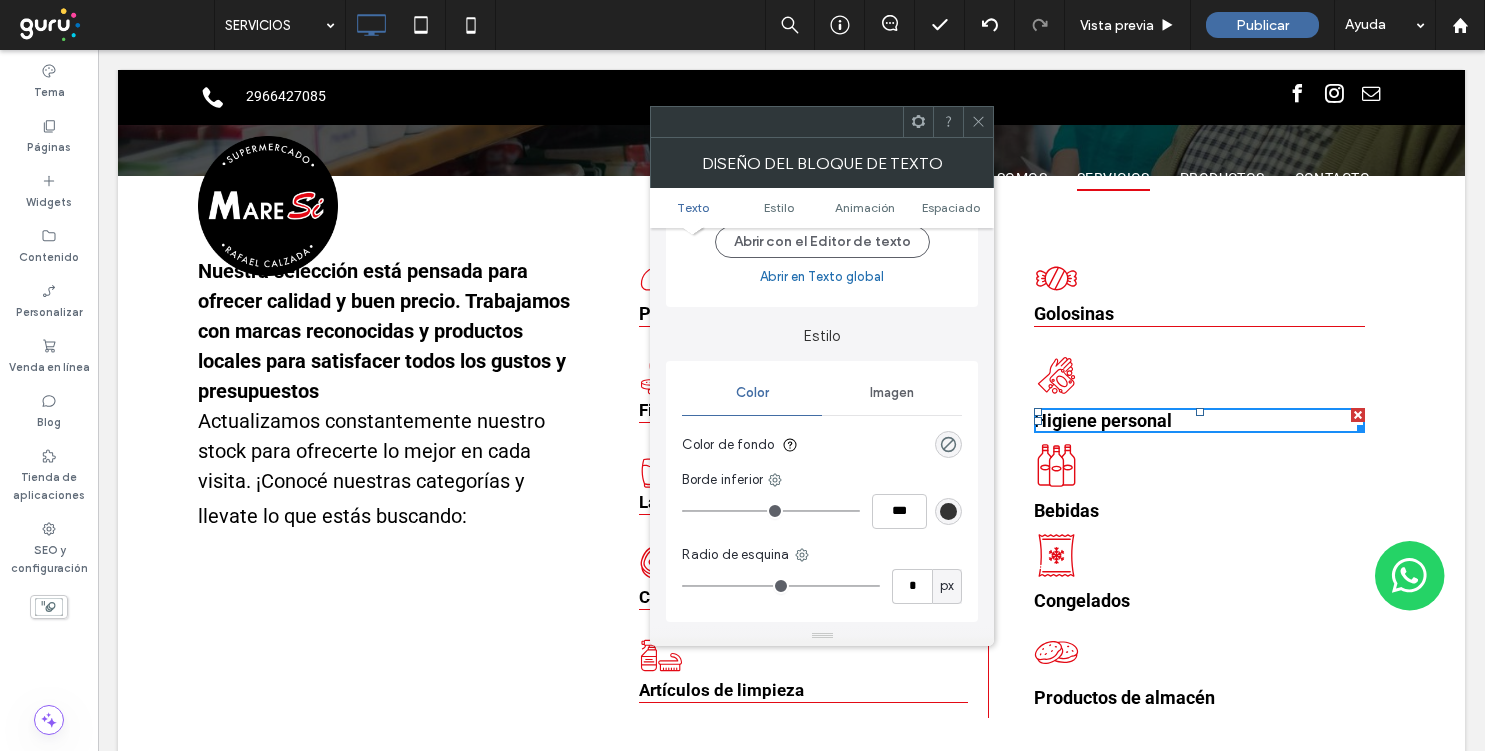 scroll, scrollTop: 136, scrollLeft: 0, axis: vertical 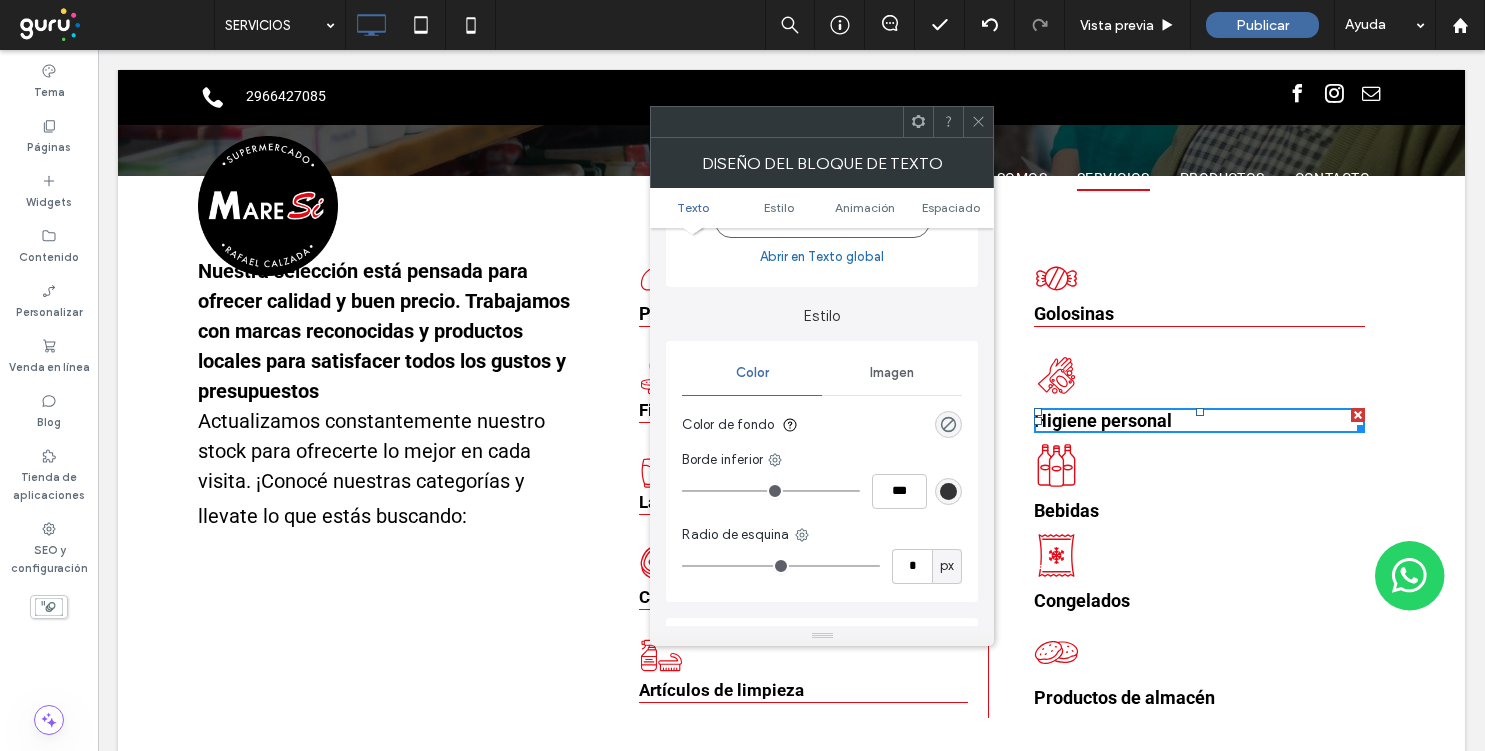click at bounding box center (948, 491) 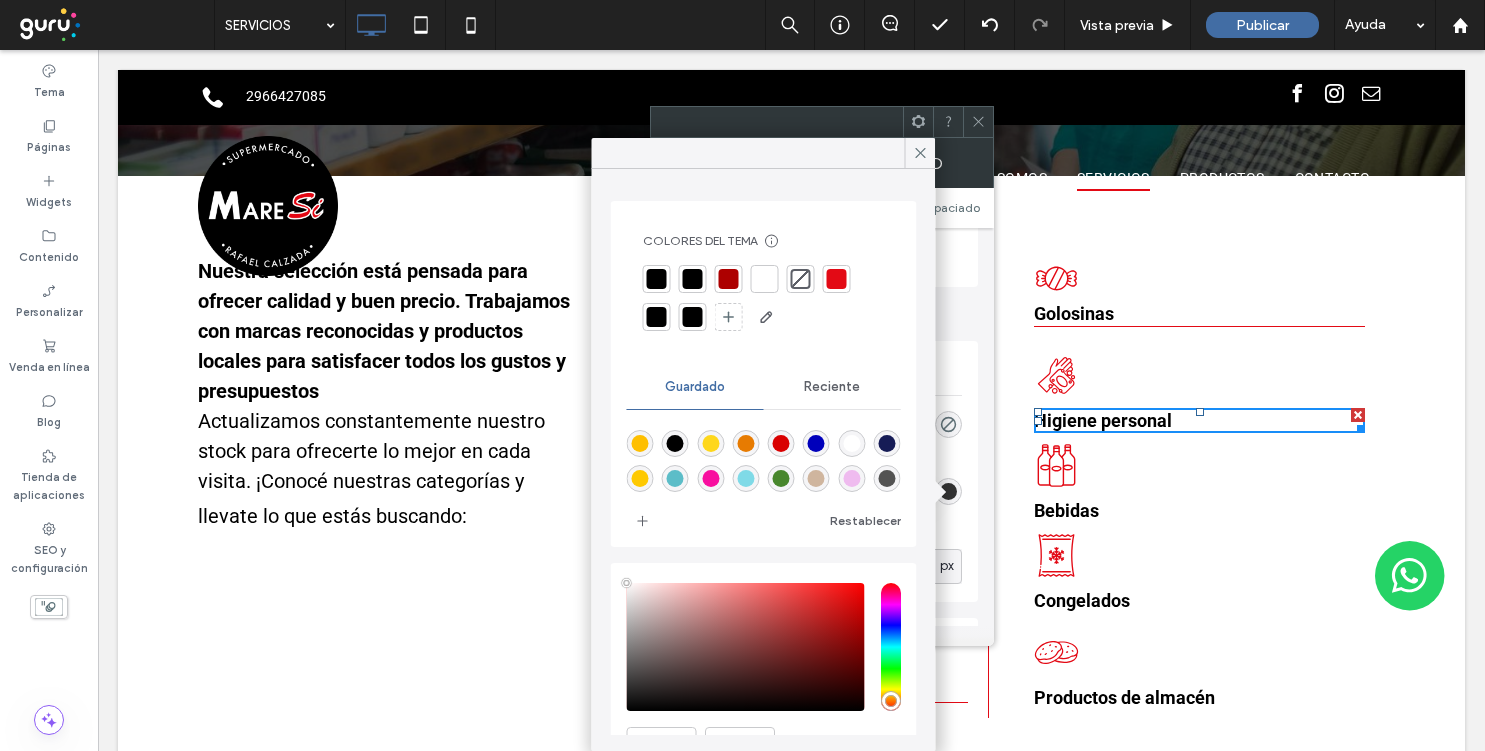type on "****" 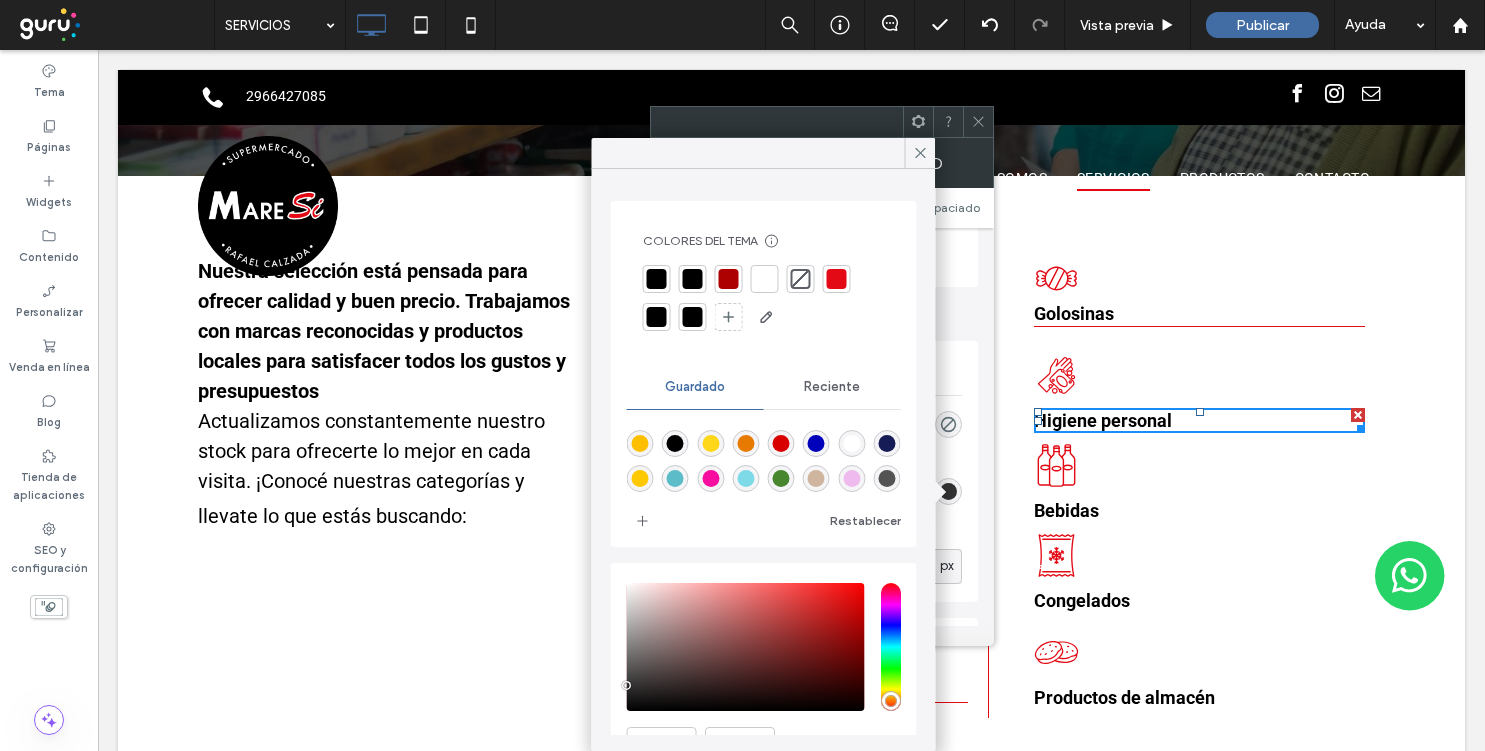 click at bounding box center [837, 279] 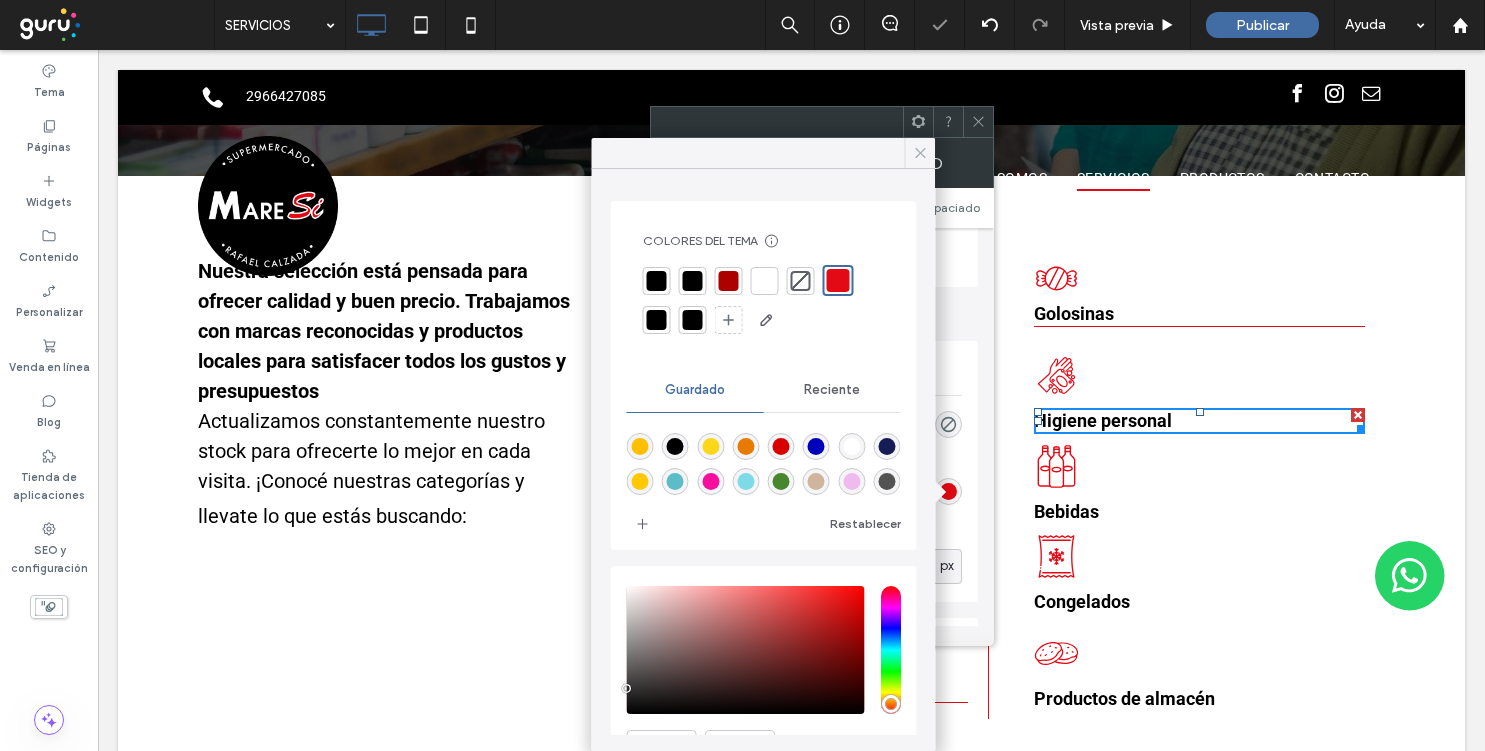 click 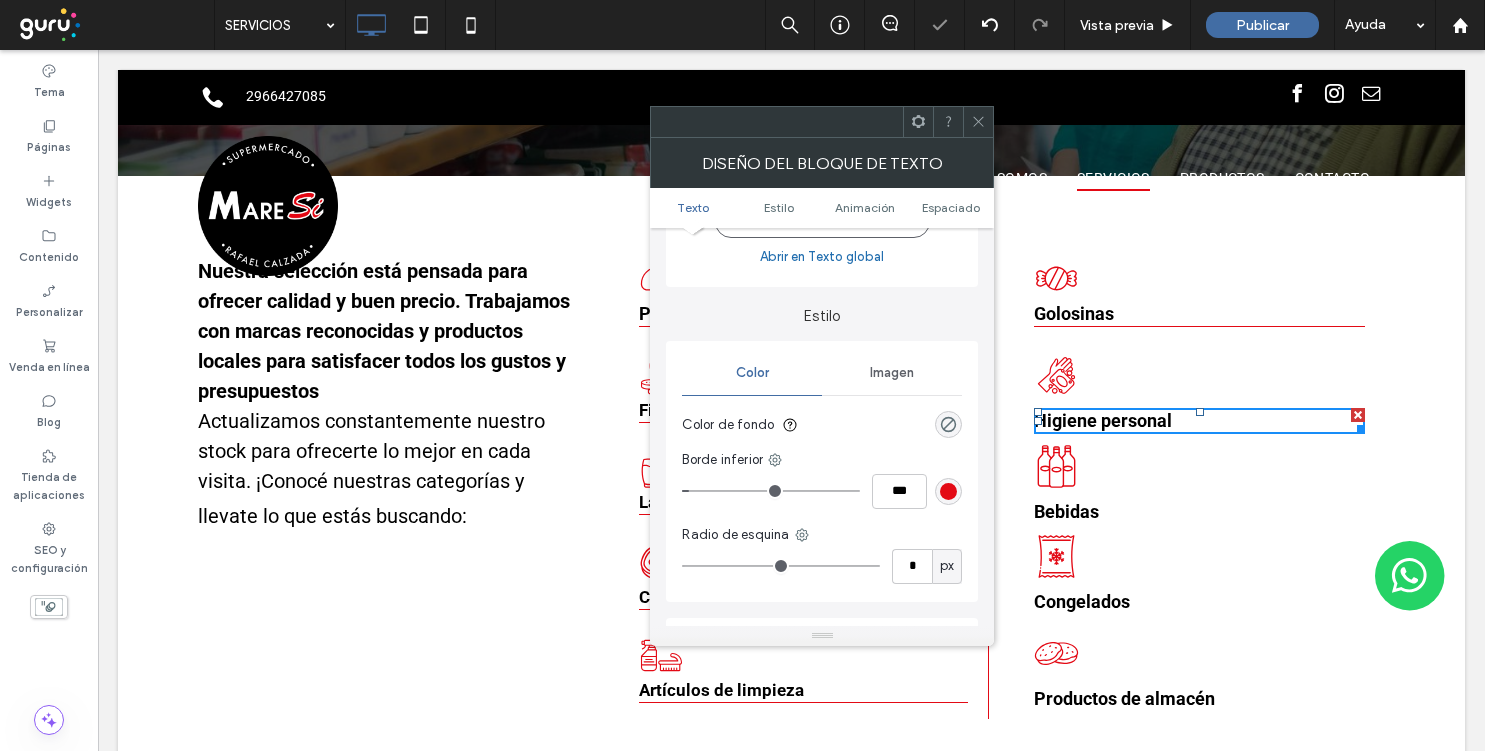 click 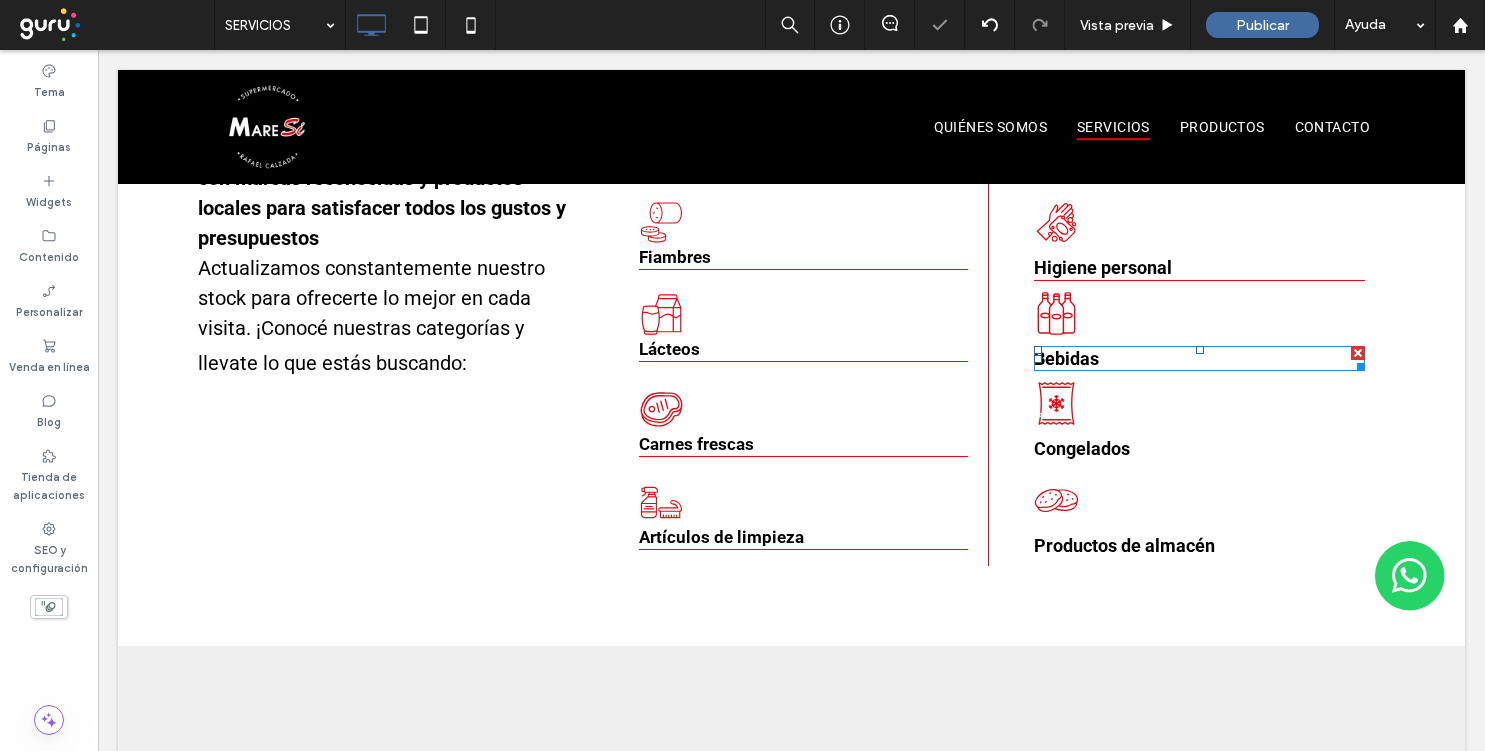 scroll, scrollTop: 503, scrollLeft: 0, axis: vertical 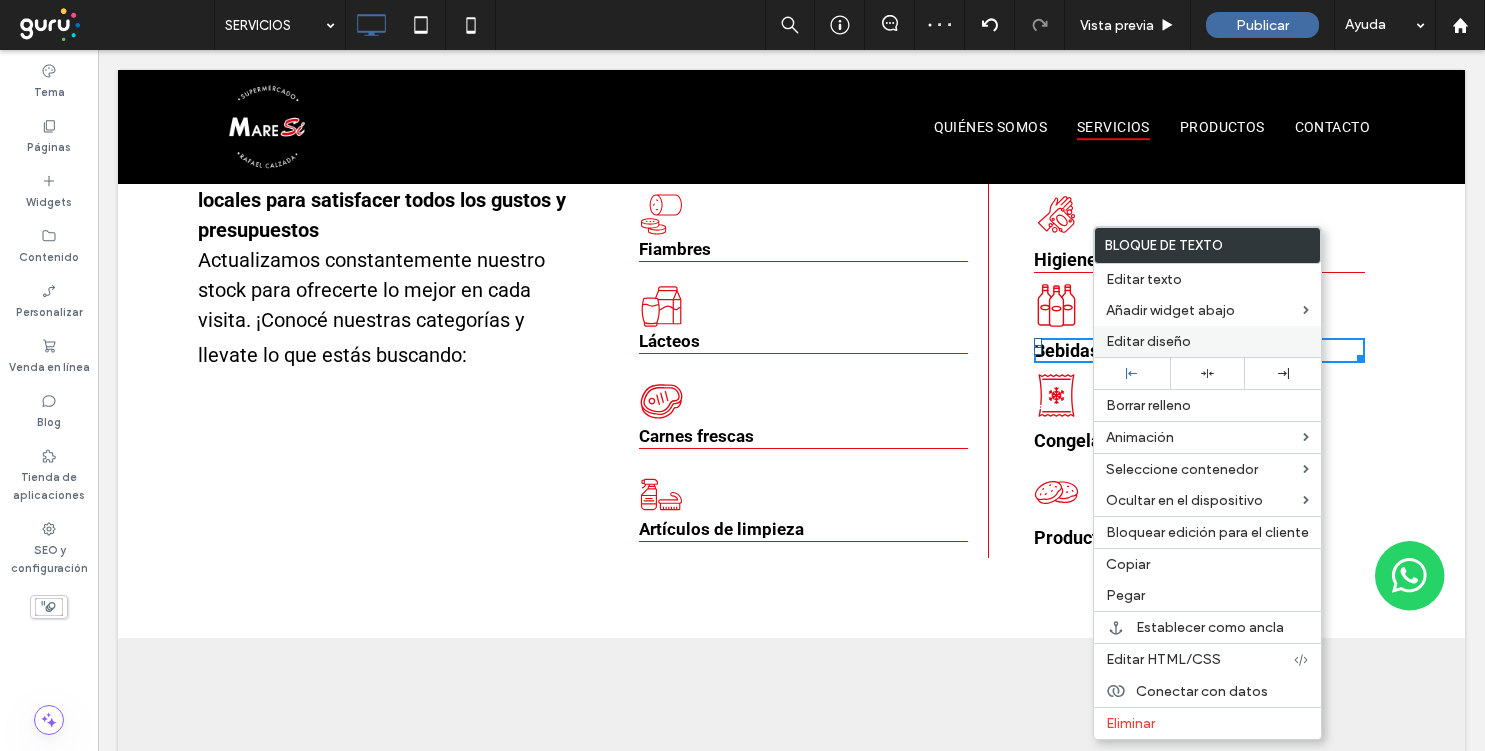 click on "Editar diseño" at bounding box center [1148, 341] 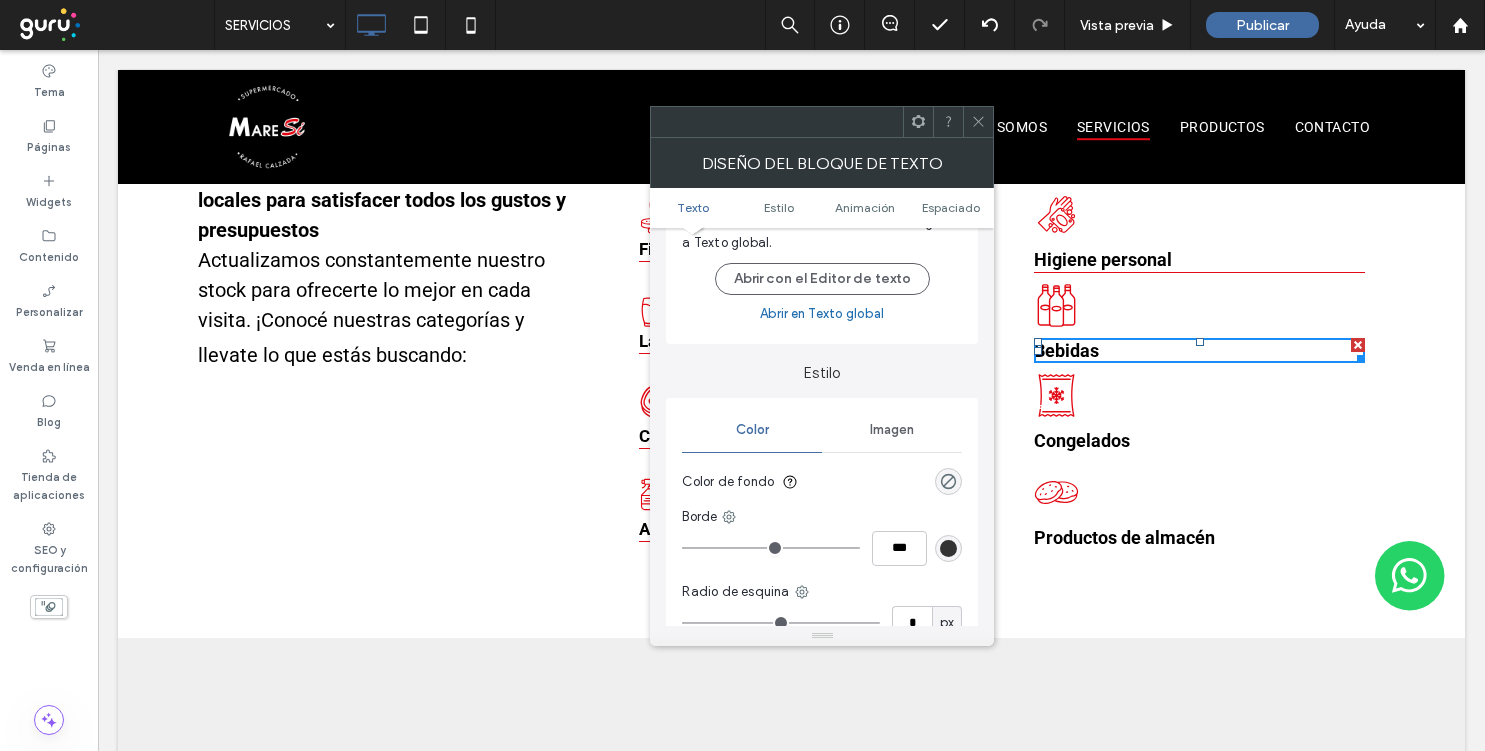 scroll, scrollTop: 115, scrollLeft: 0, axis: vertical 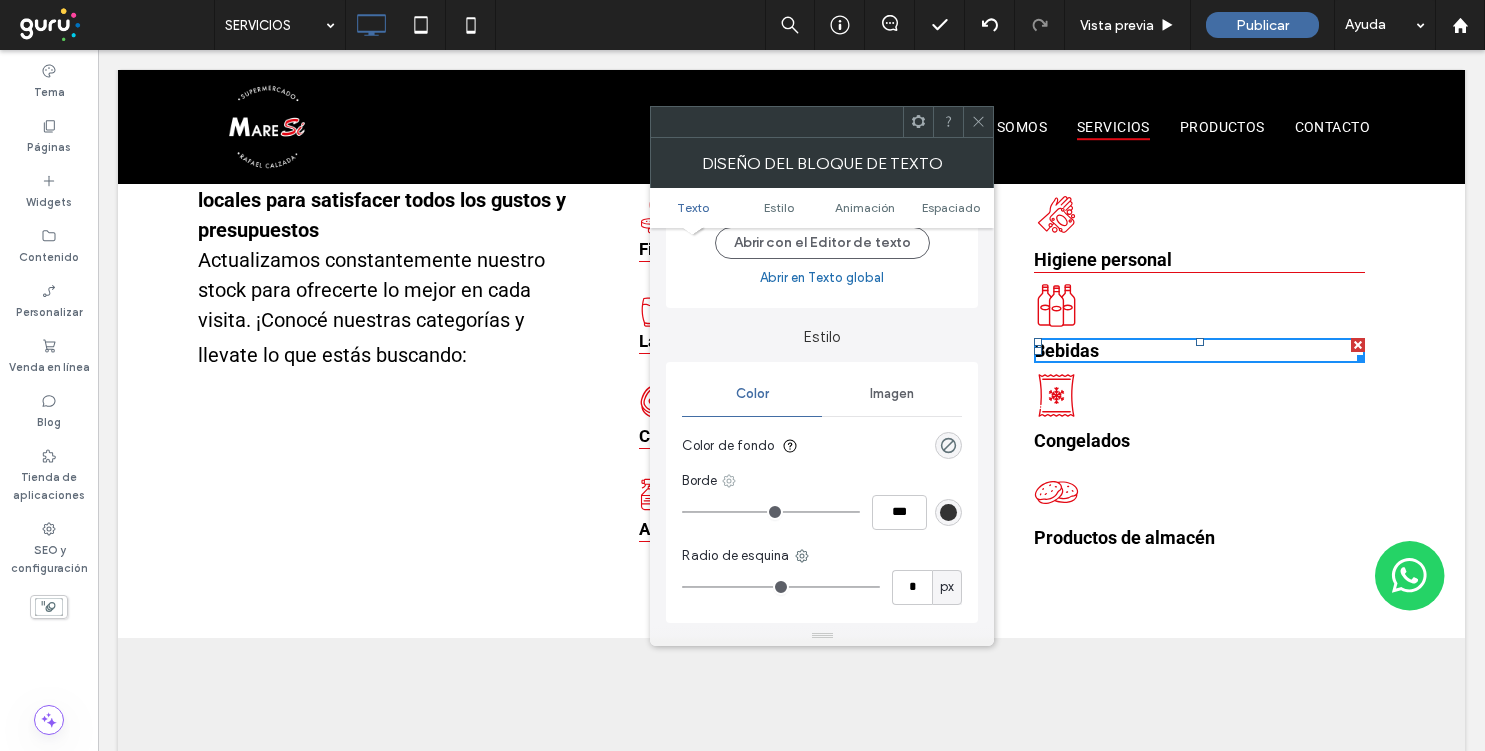 click 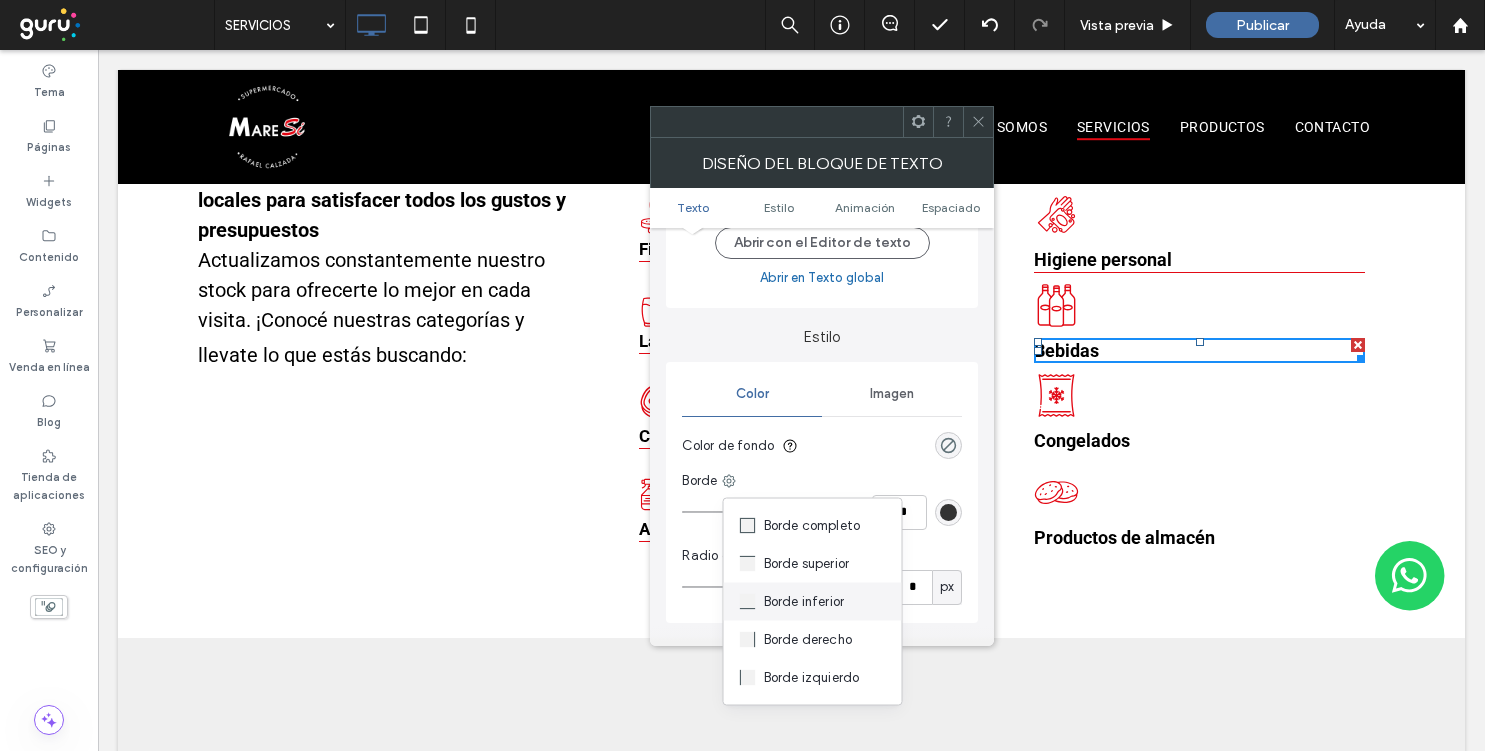 click on "Borde inferior" at bounding box center (804, 602) 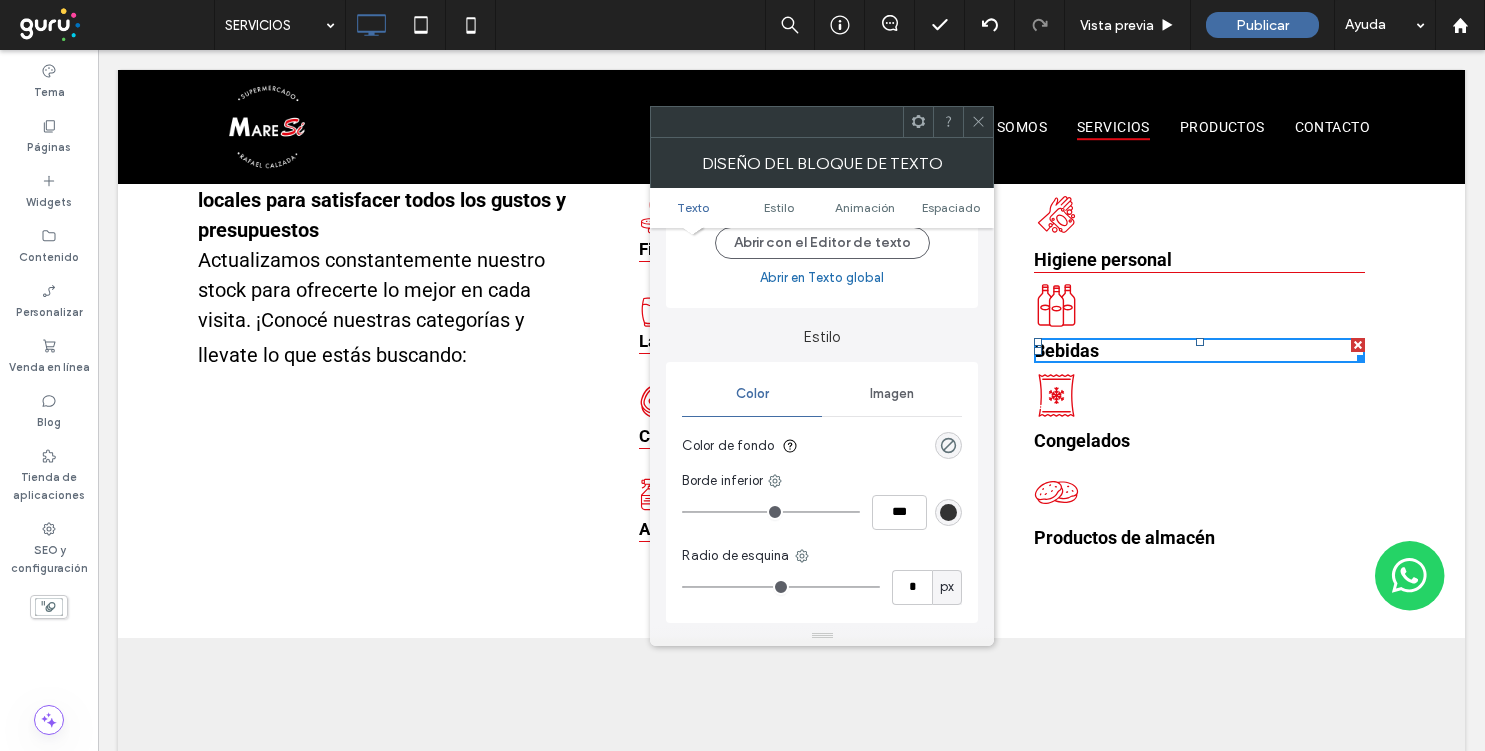 click at bounding box center (948, 512) 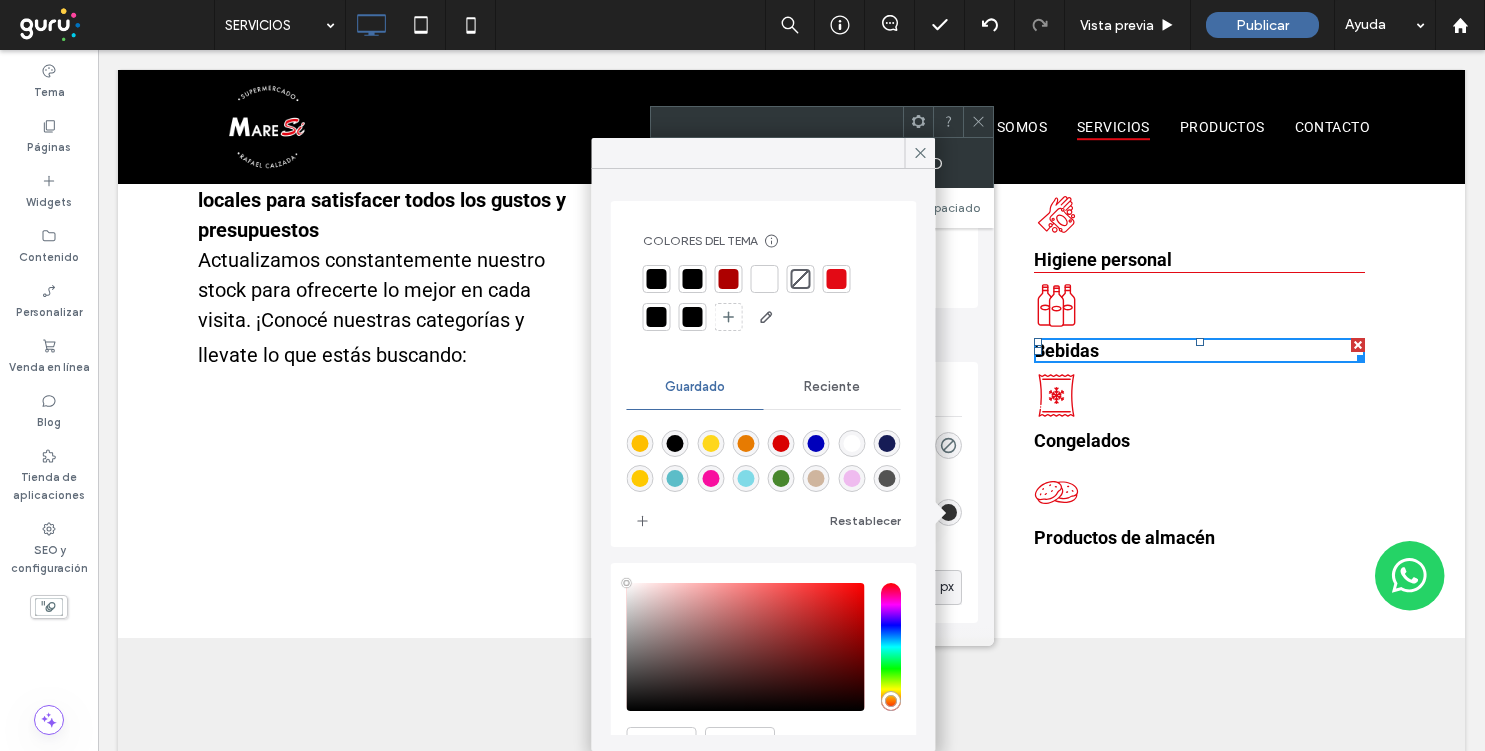 type on "****" 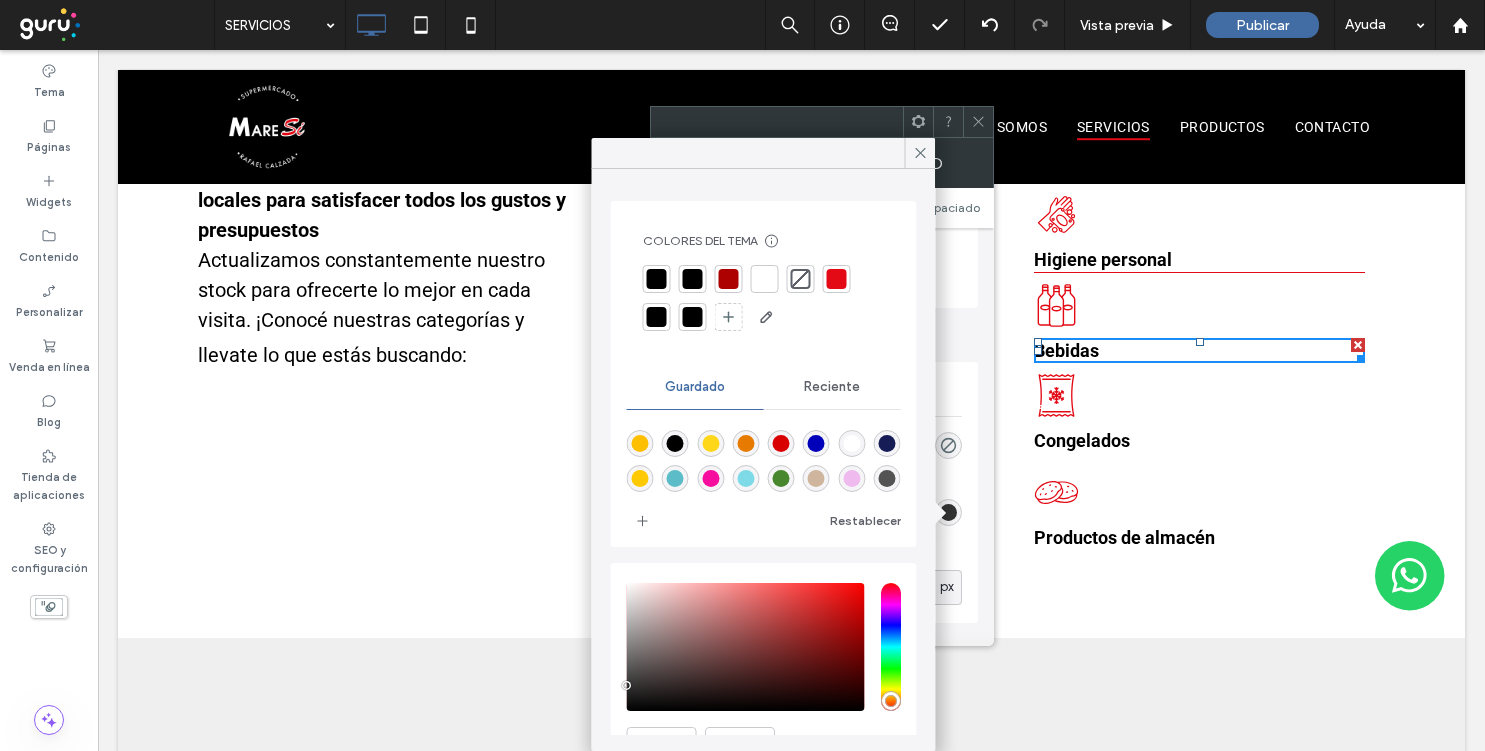 click at bounding box center [837, 279] 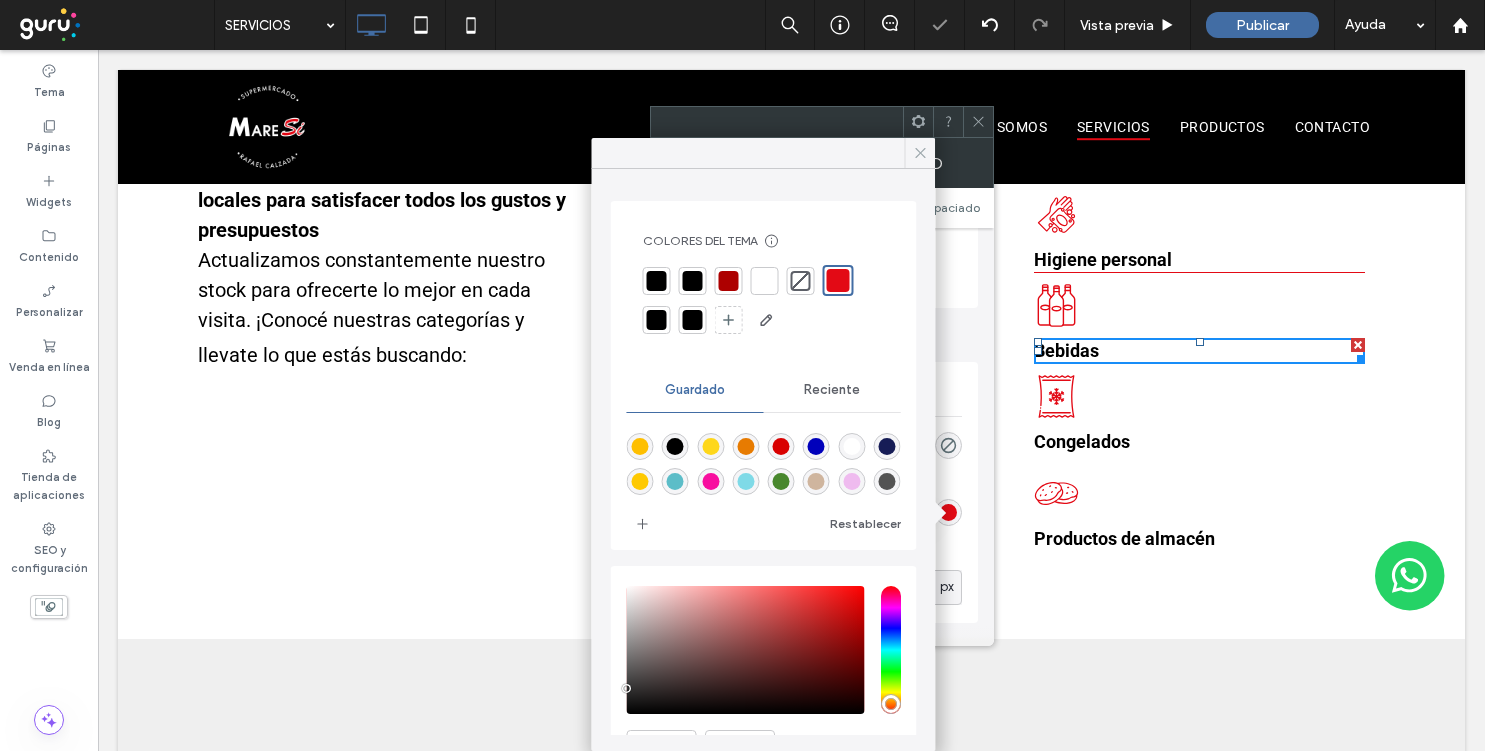 click 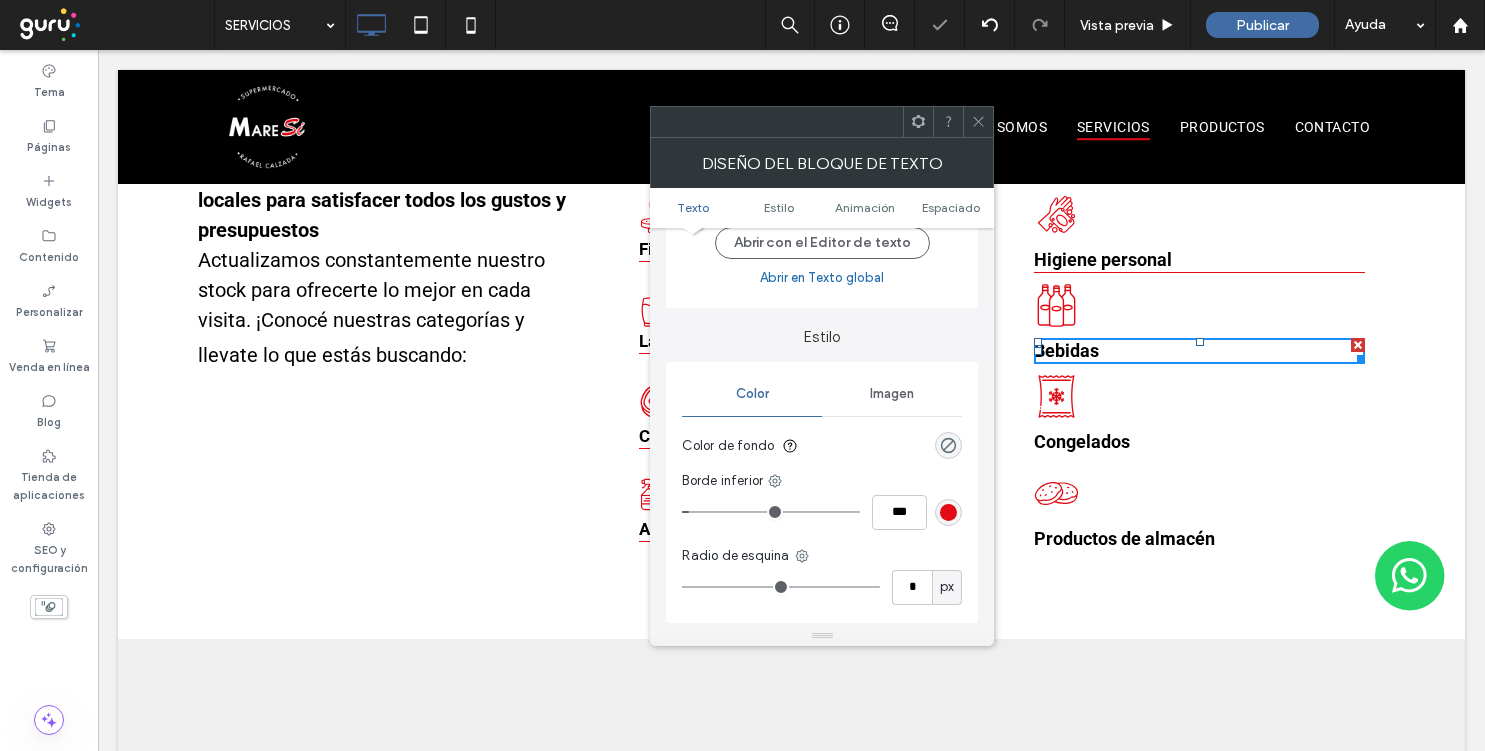 click at bounding box center [978, 122] 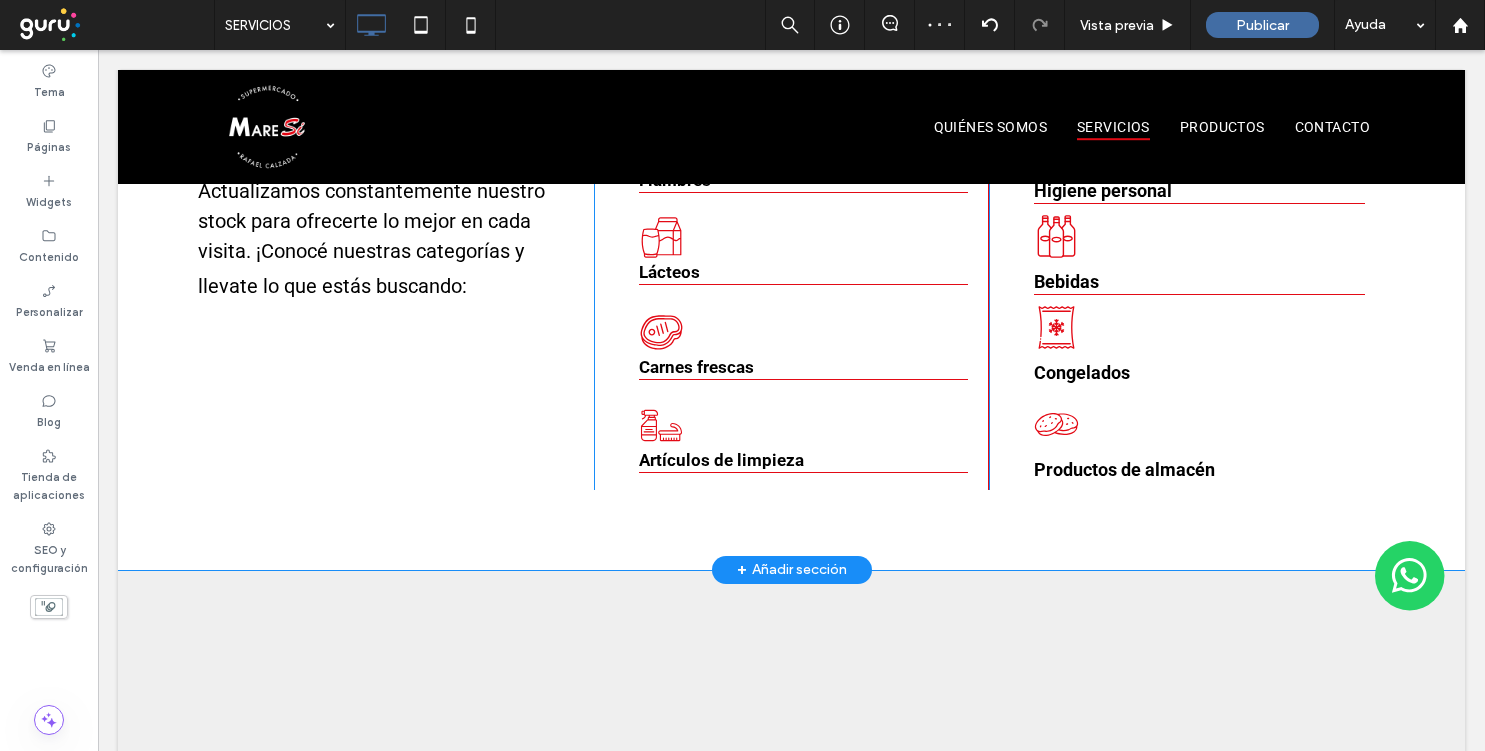 scroll, scrollTop: 591, scrollLeft: 0, axis: vertical 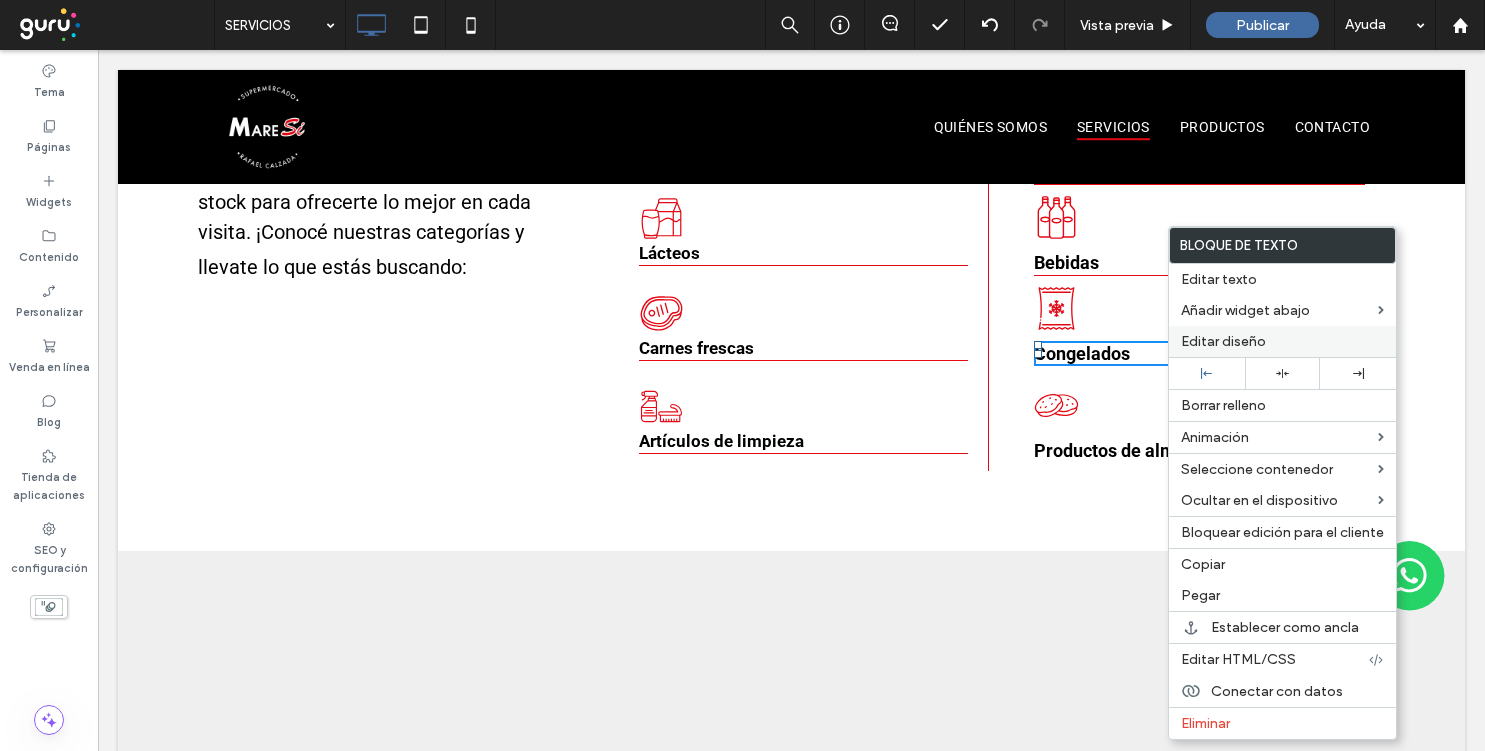 click on "Editar diseño" at bounding box center [1223, 341] 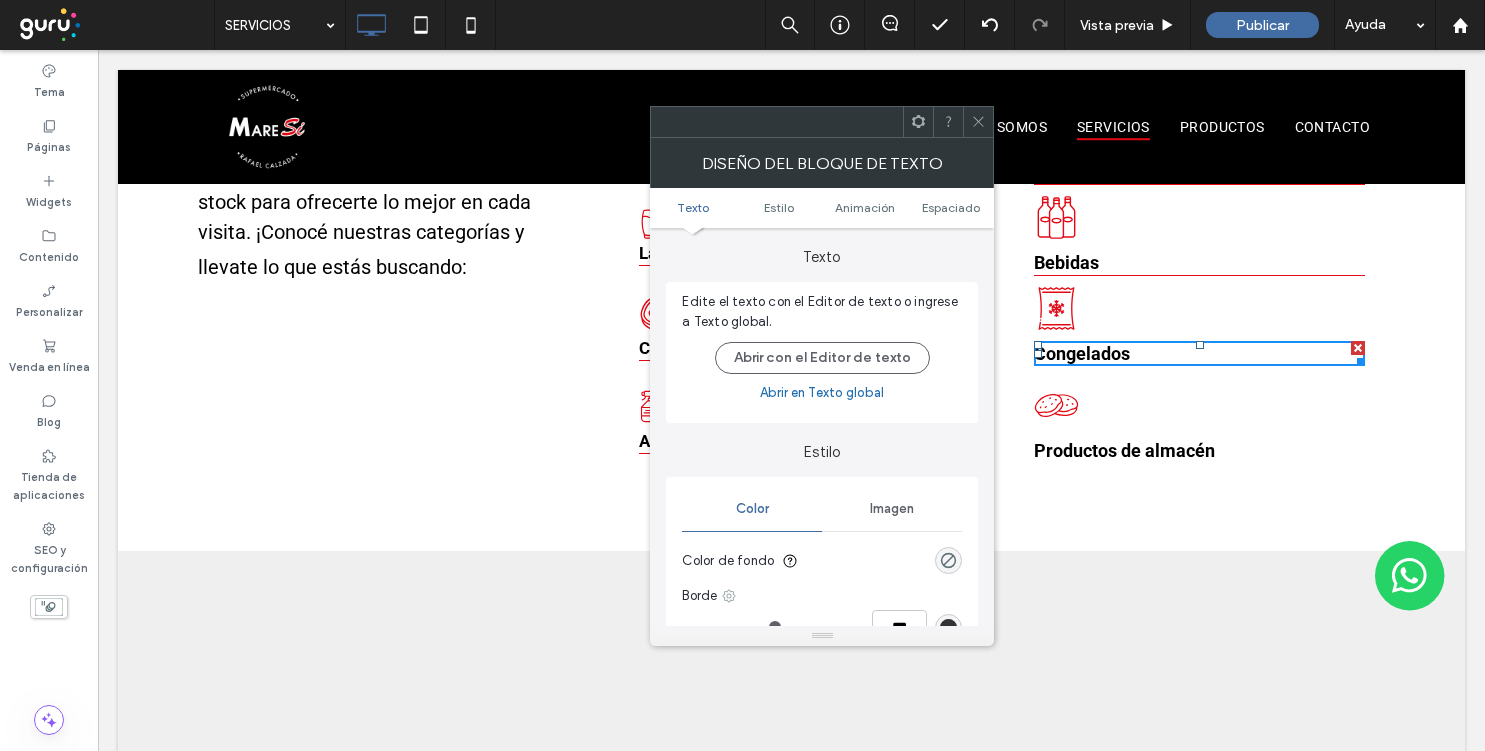 click 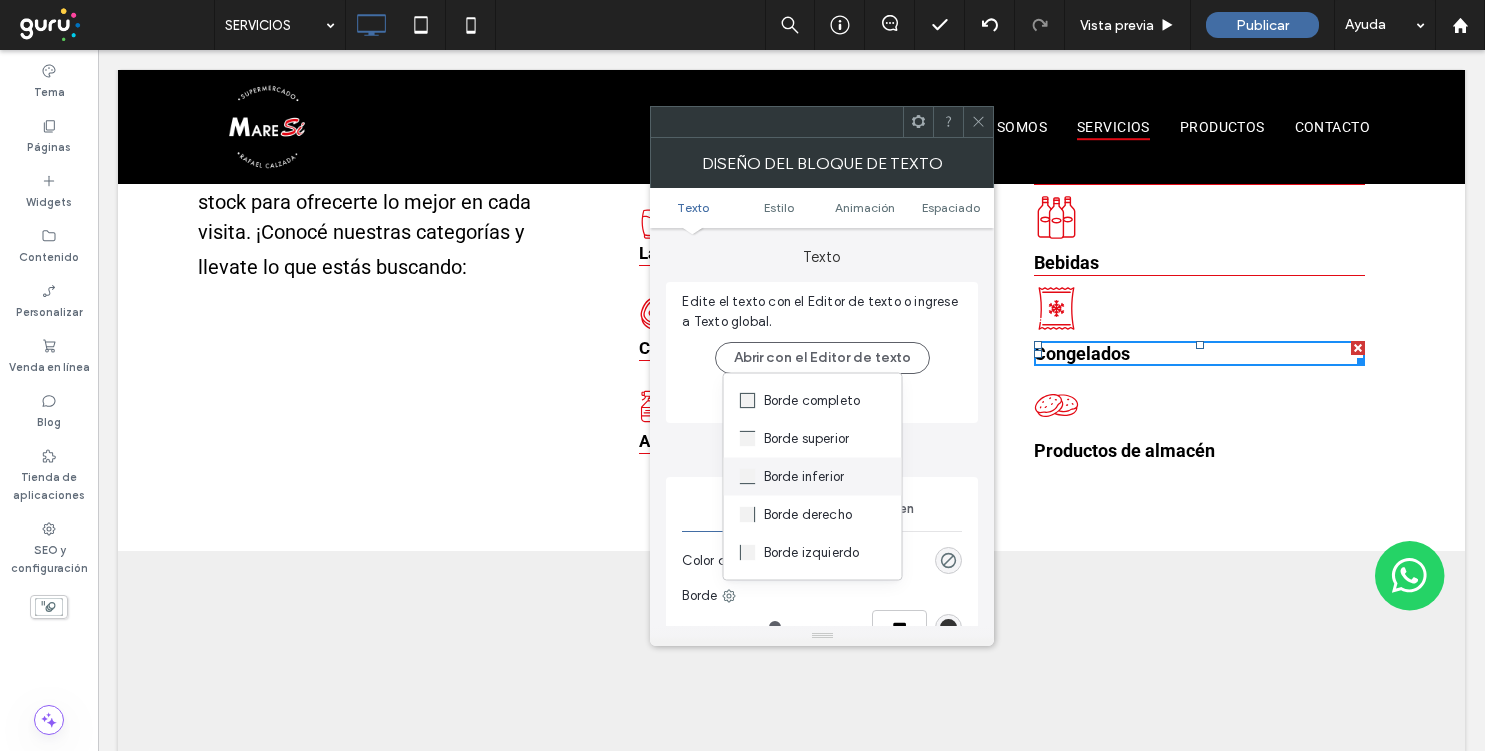 click on "Borde inferior" at bounding box center (804, 477) 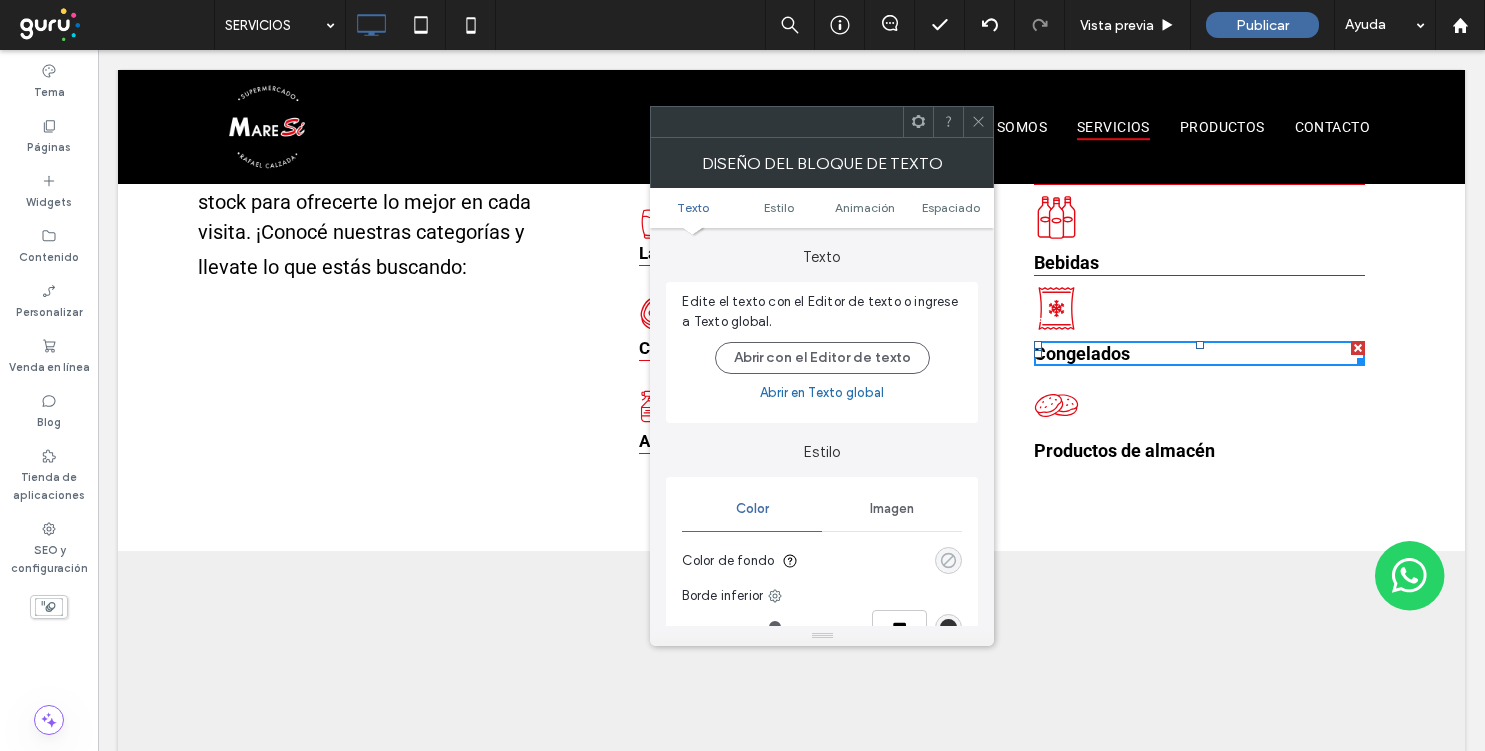 click at bounding box center [948, 560] 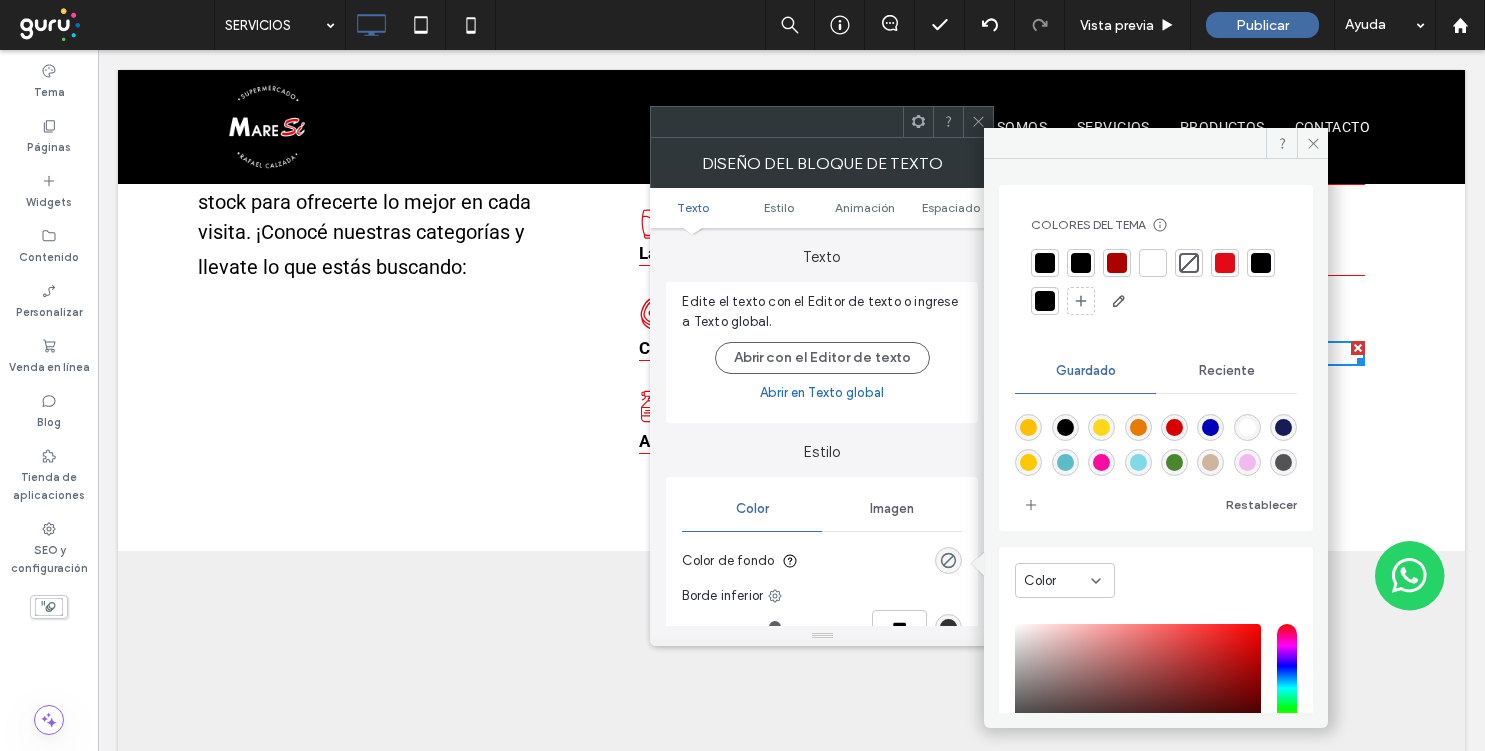 click at bounding box center [1225, 263] 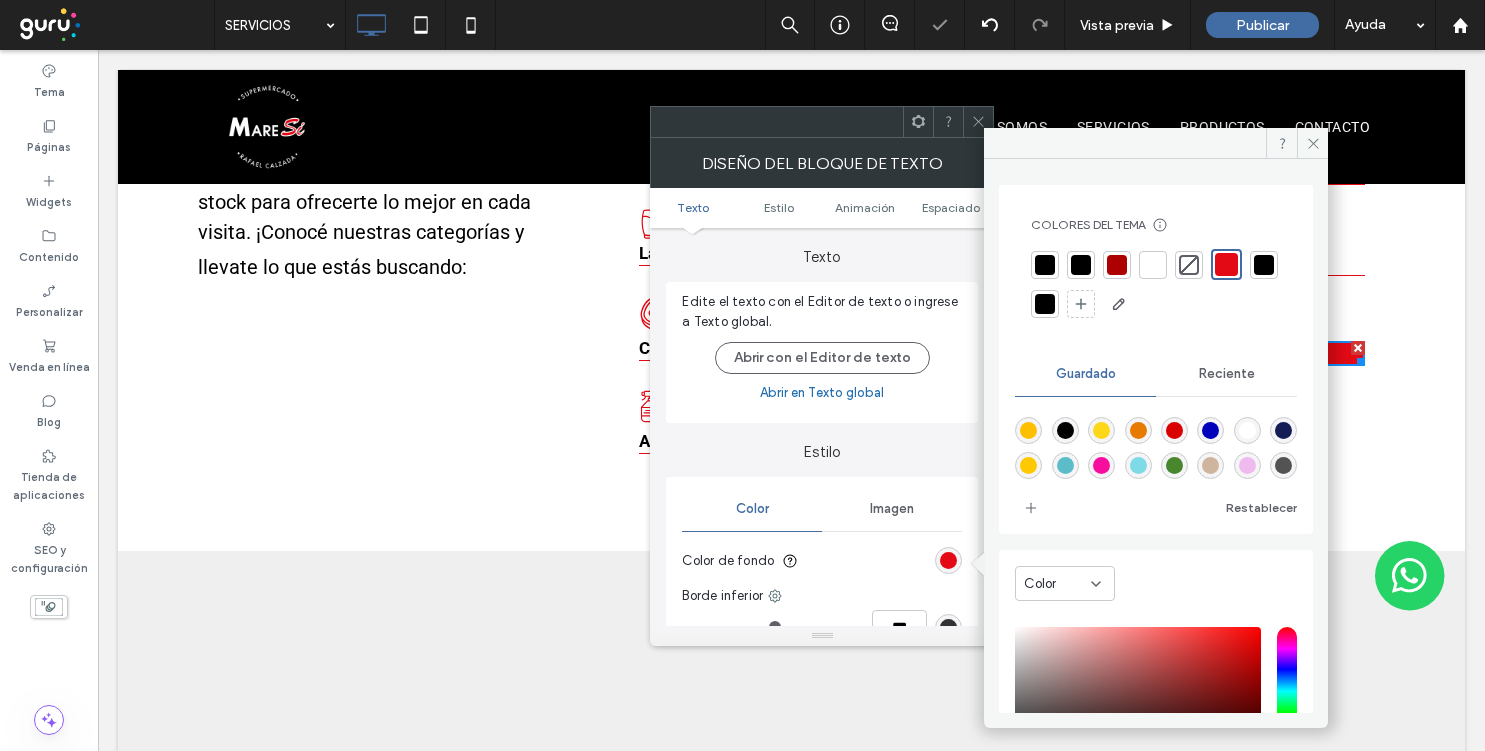 click 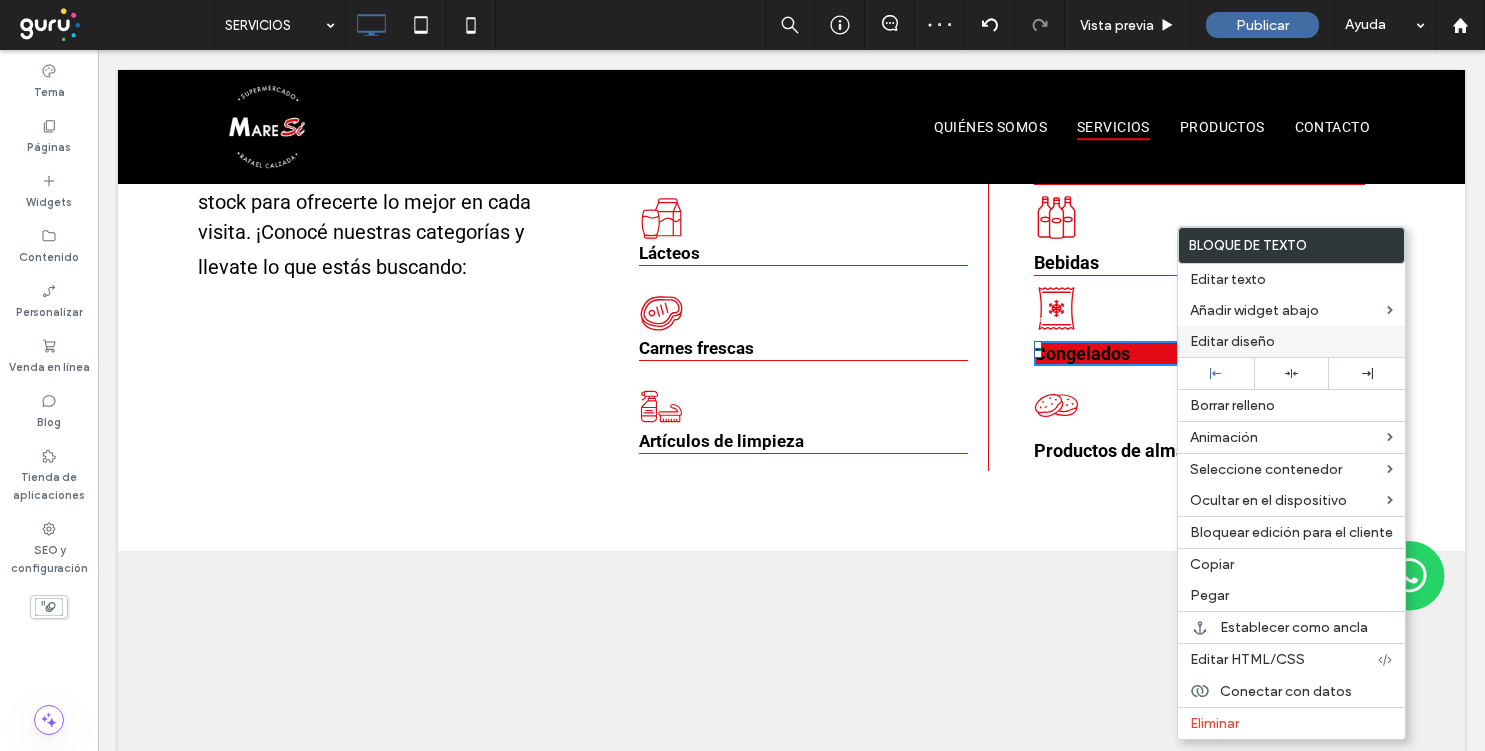 click on "Editar diseño" at bounding box center (1232, 341) 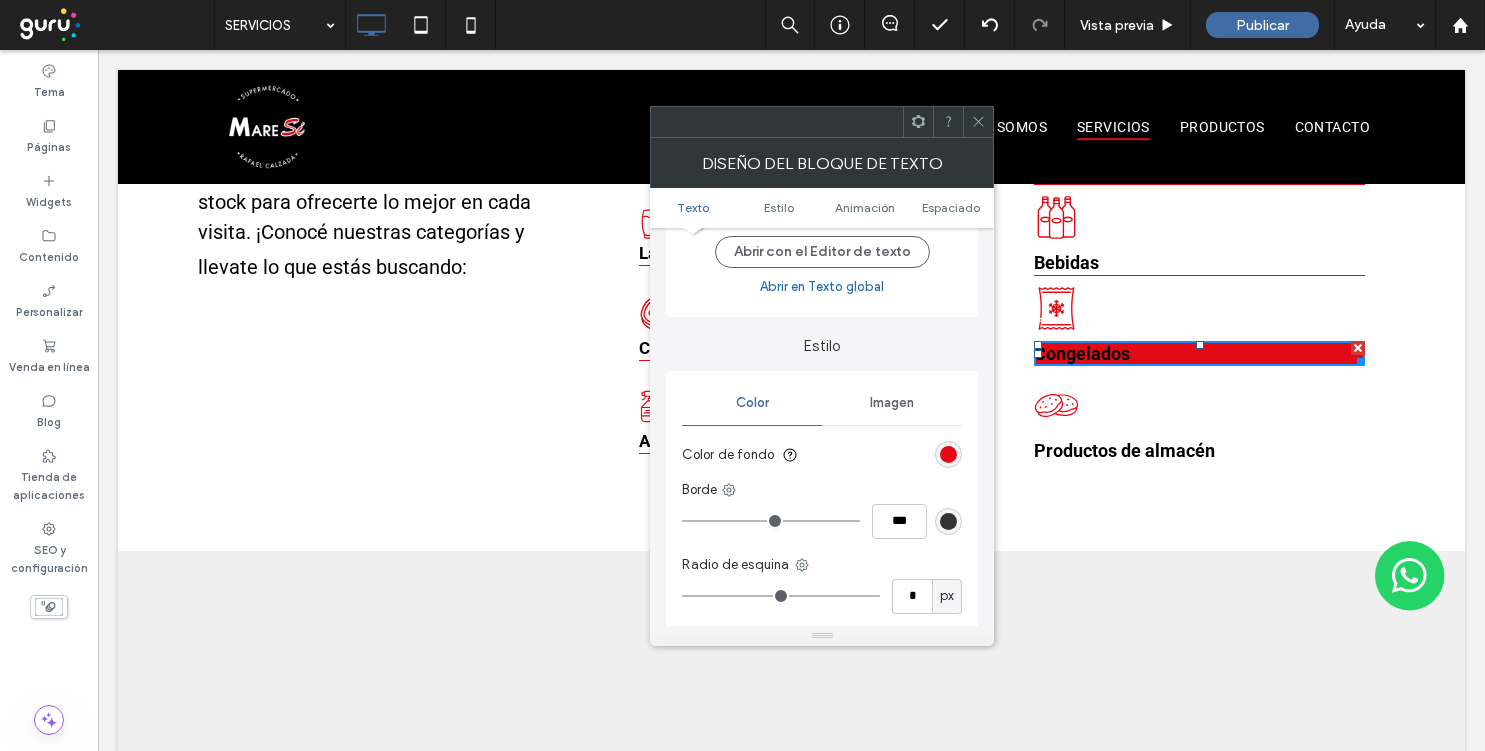 scroll, scrollTop: 152, scrollLeft: 0, axis: vertical 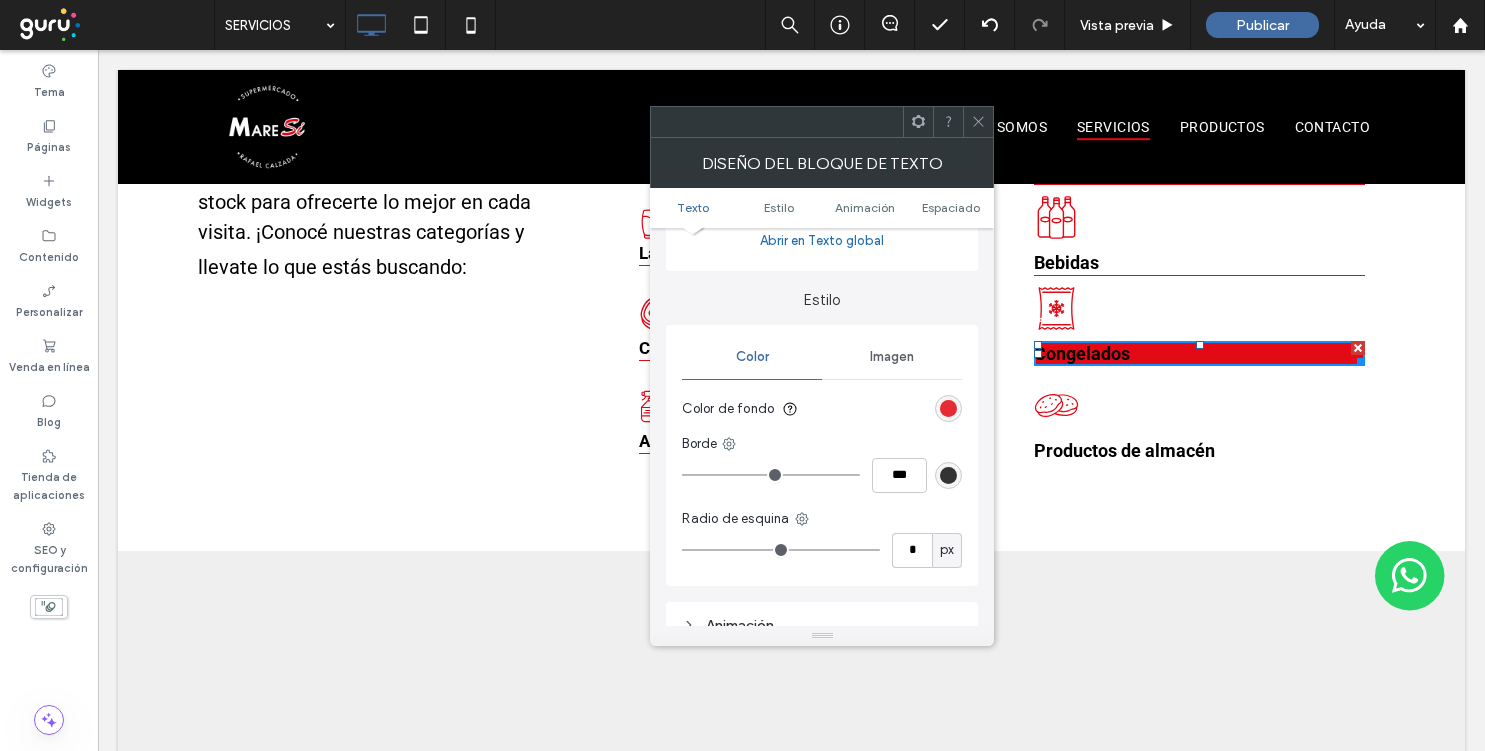 click at bounding box center [948, 408] 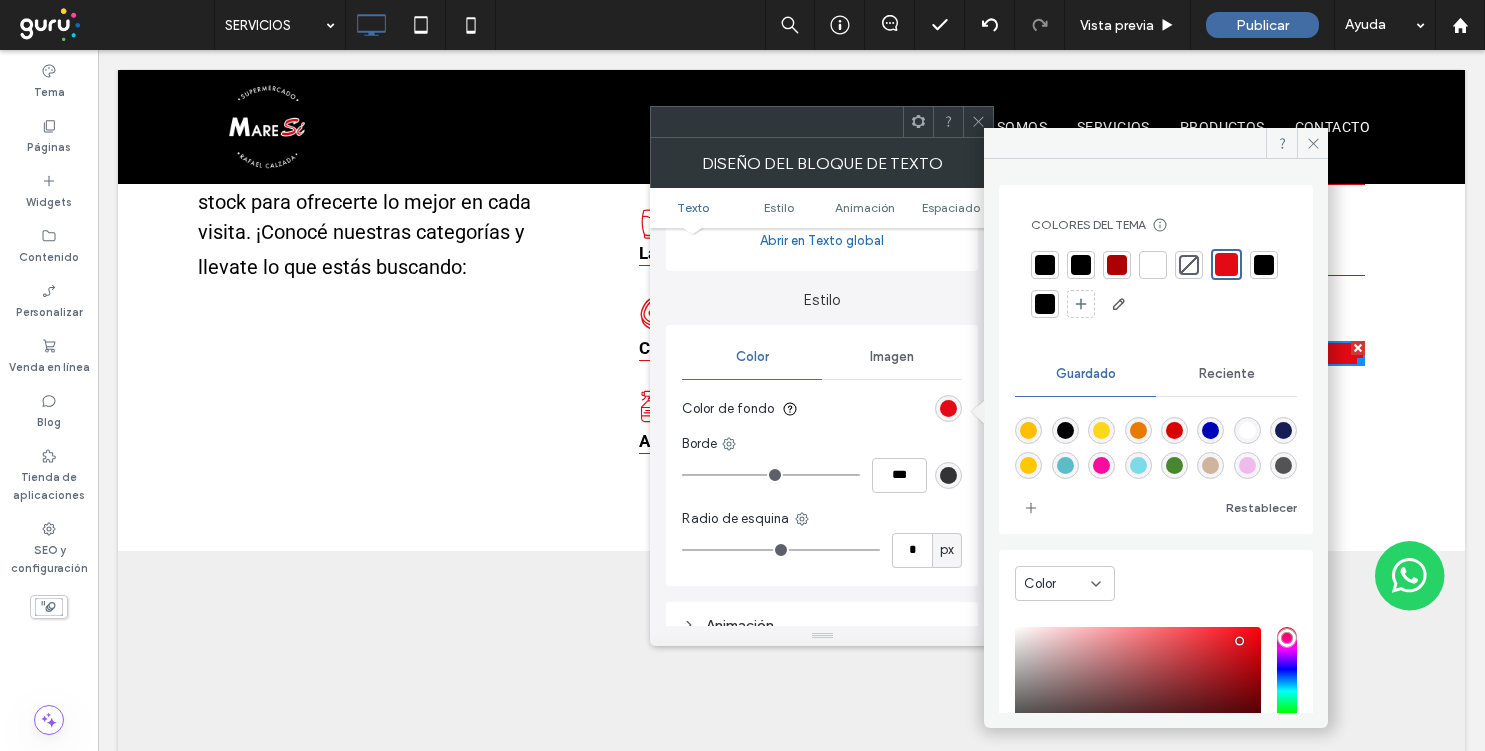 click at bounding box center (1189, 265) 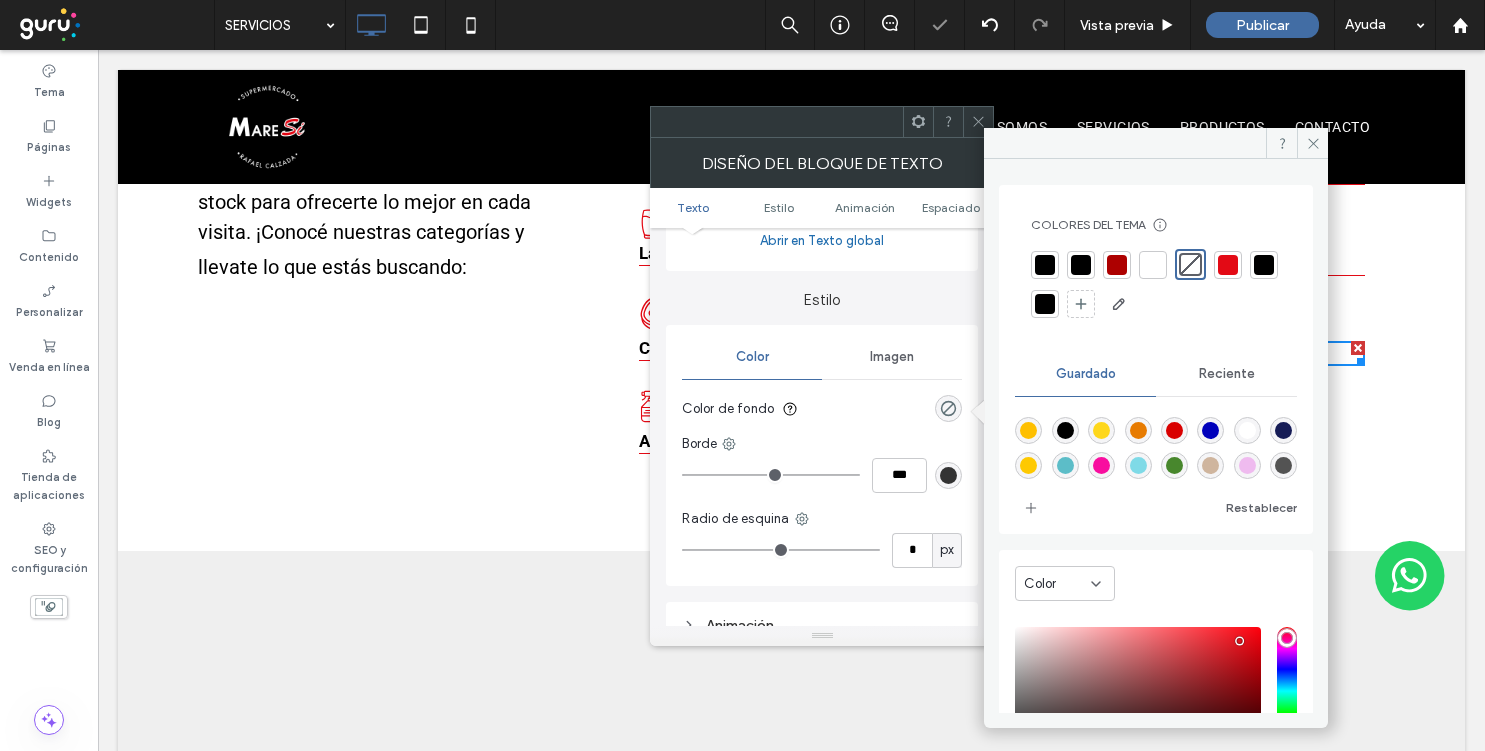 click on "Borde" at bounding box center [822, 444] 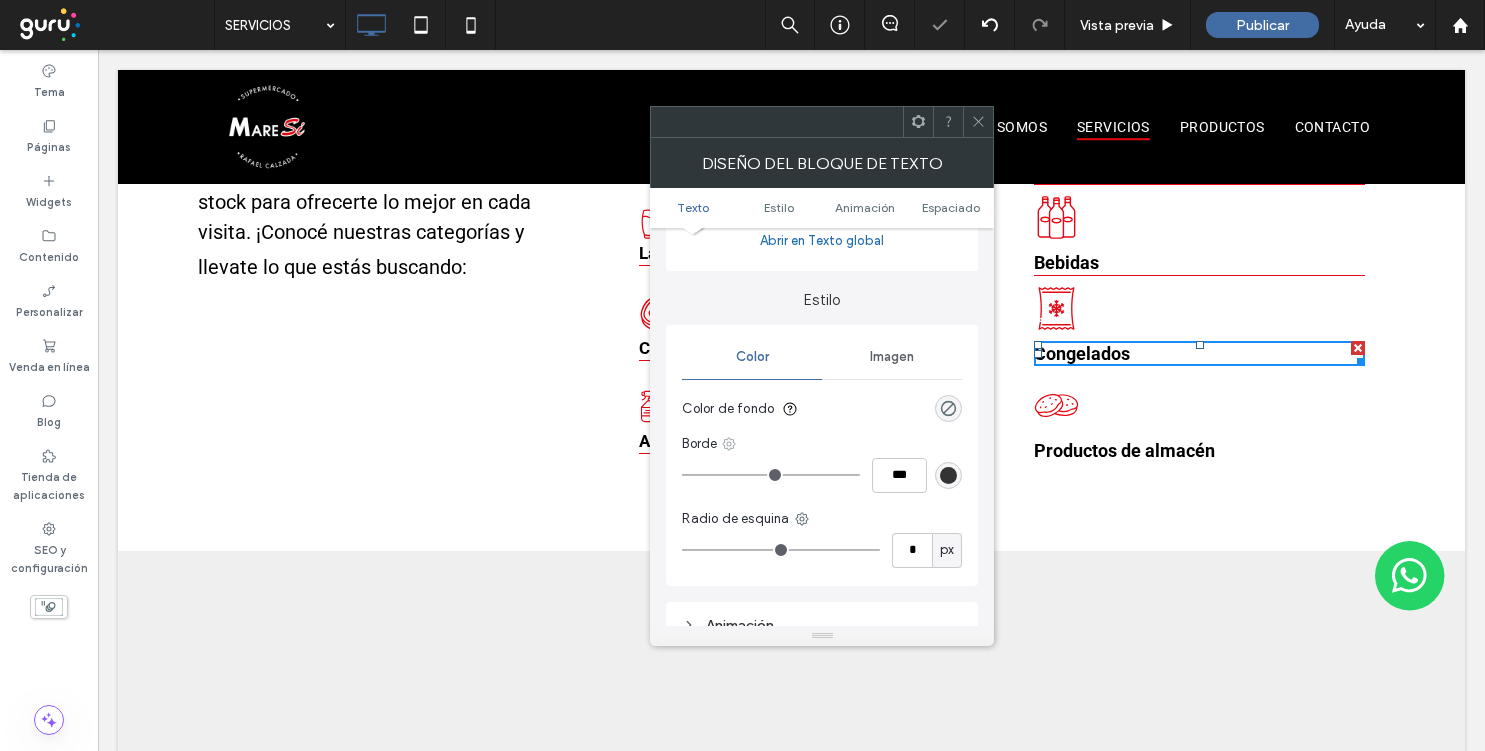 click 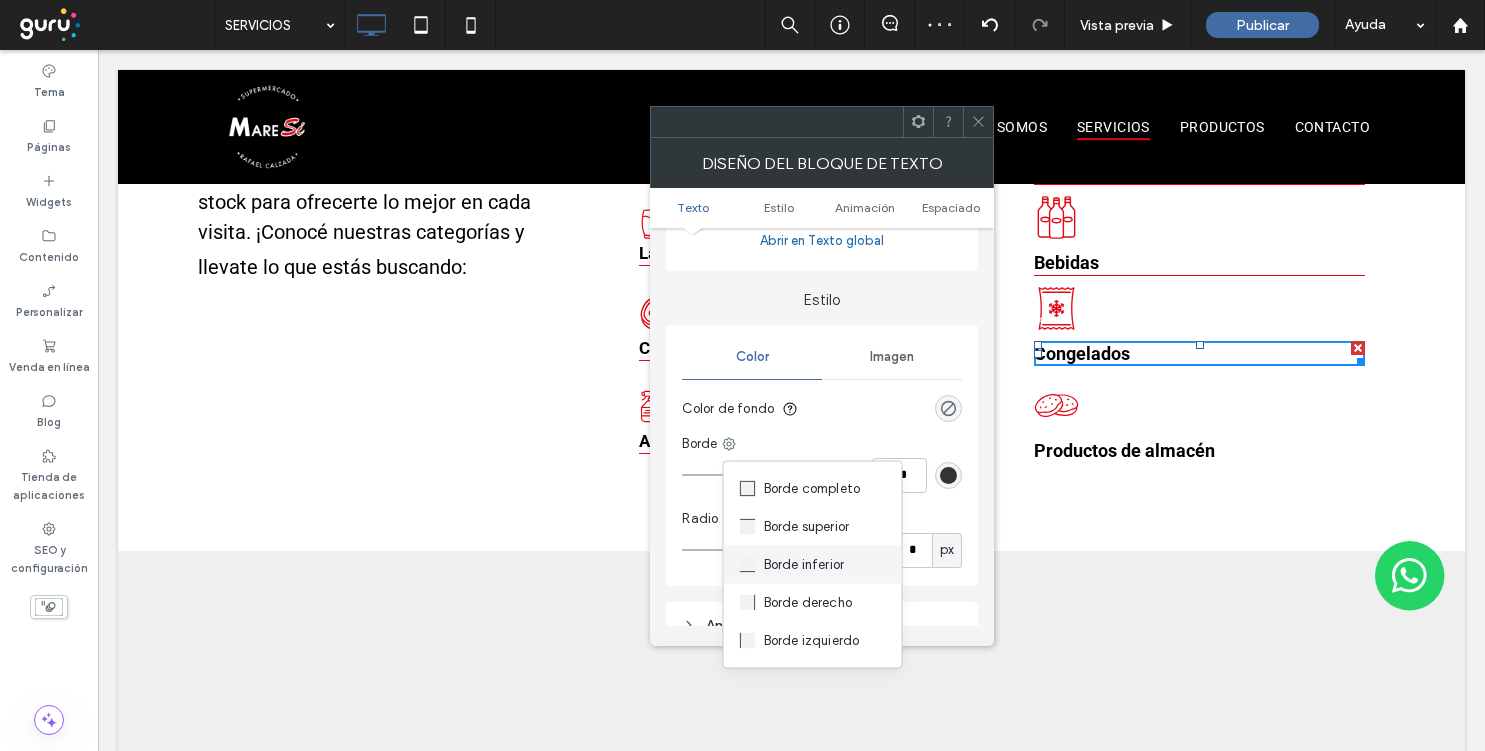 click on "Borde inferior" at bounding box center [804, 565] 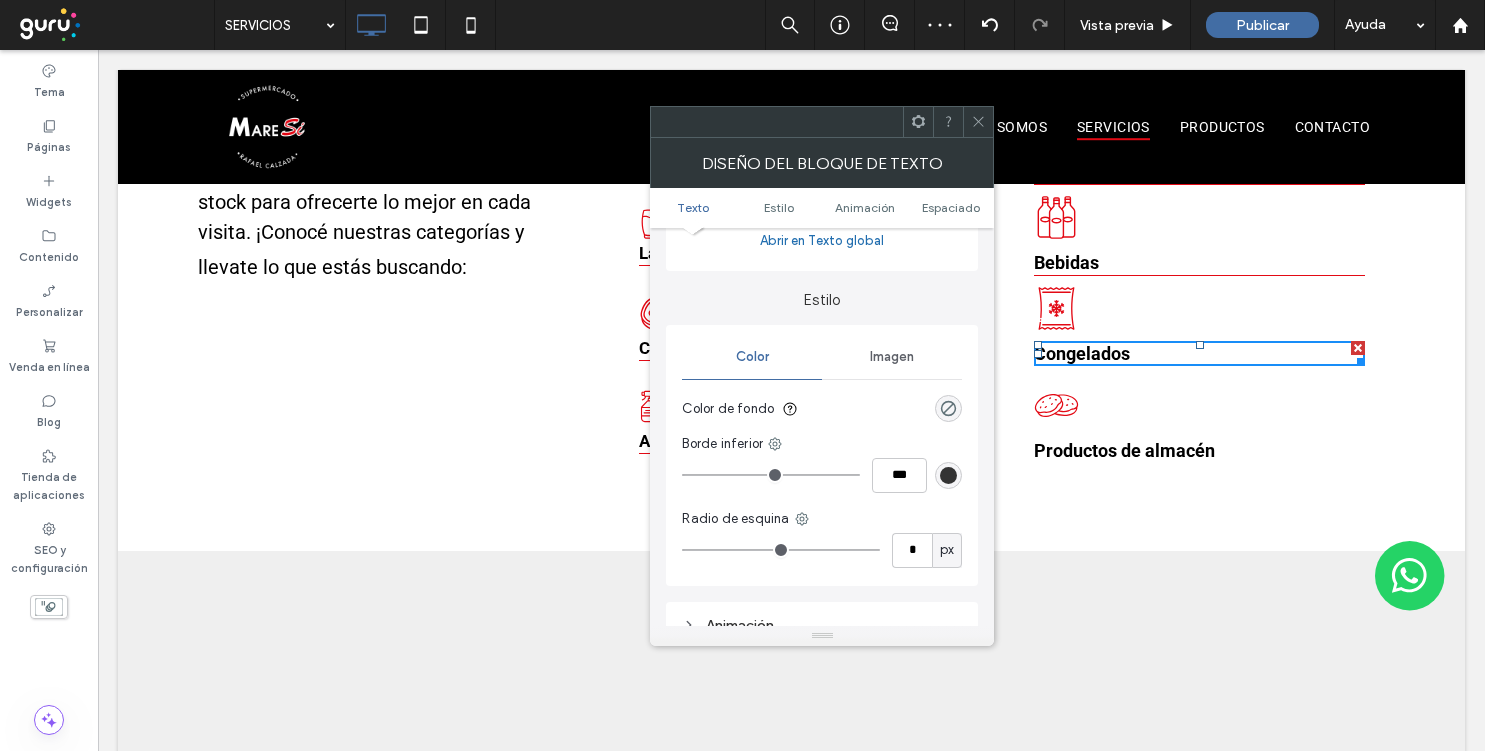 click at bounding box center (948, 475) 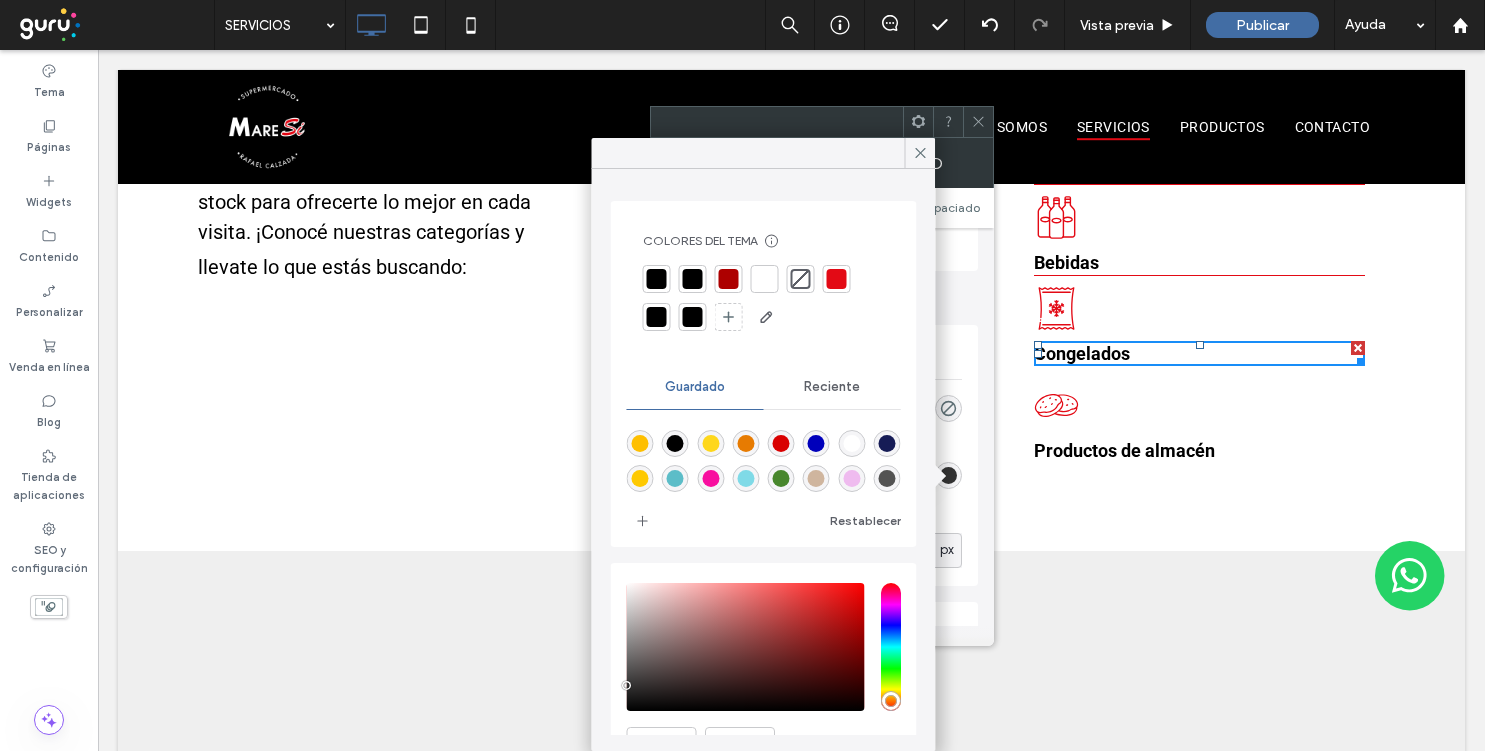 click at bounding box center [837, 279] 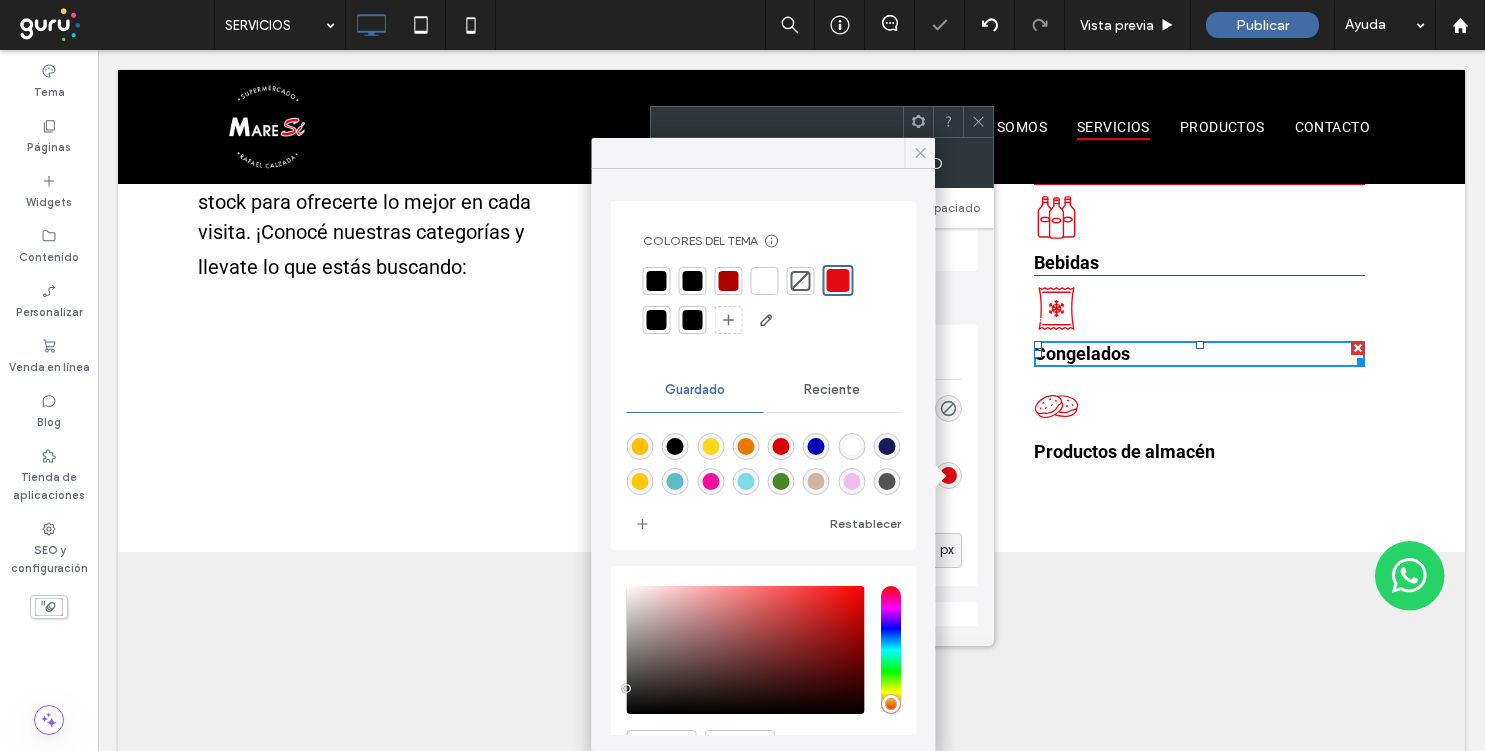 click 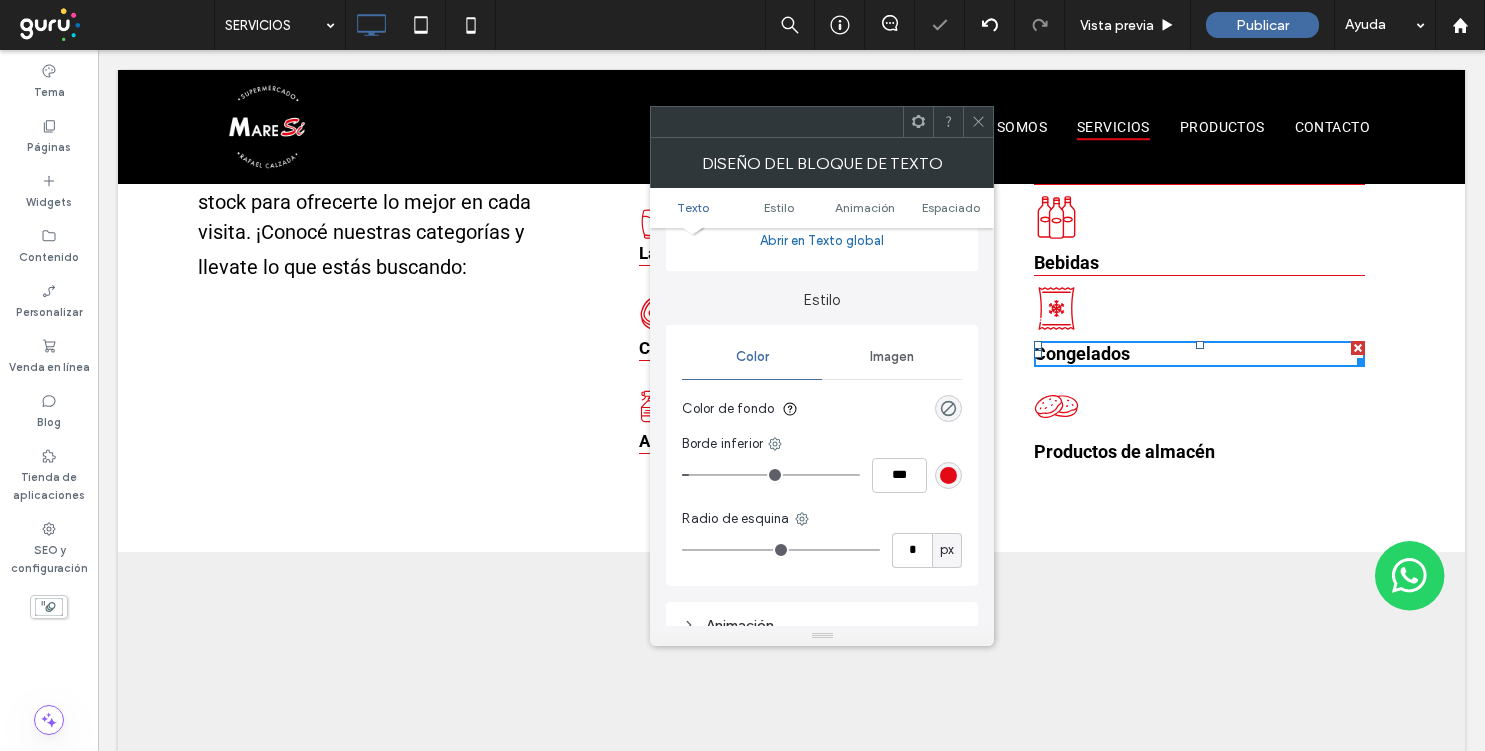 click 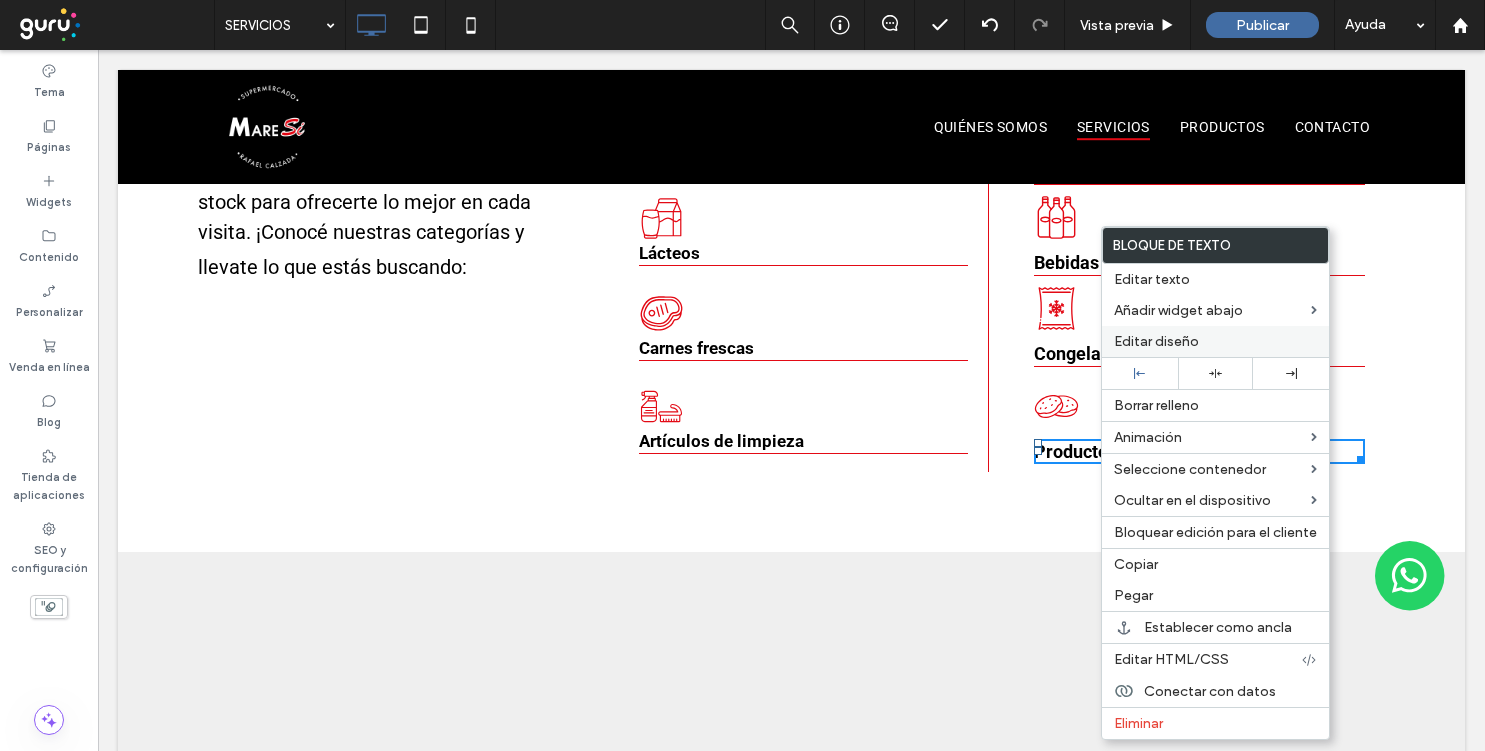 click on "Editar diseño" at bounding box center (1156, 341) 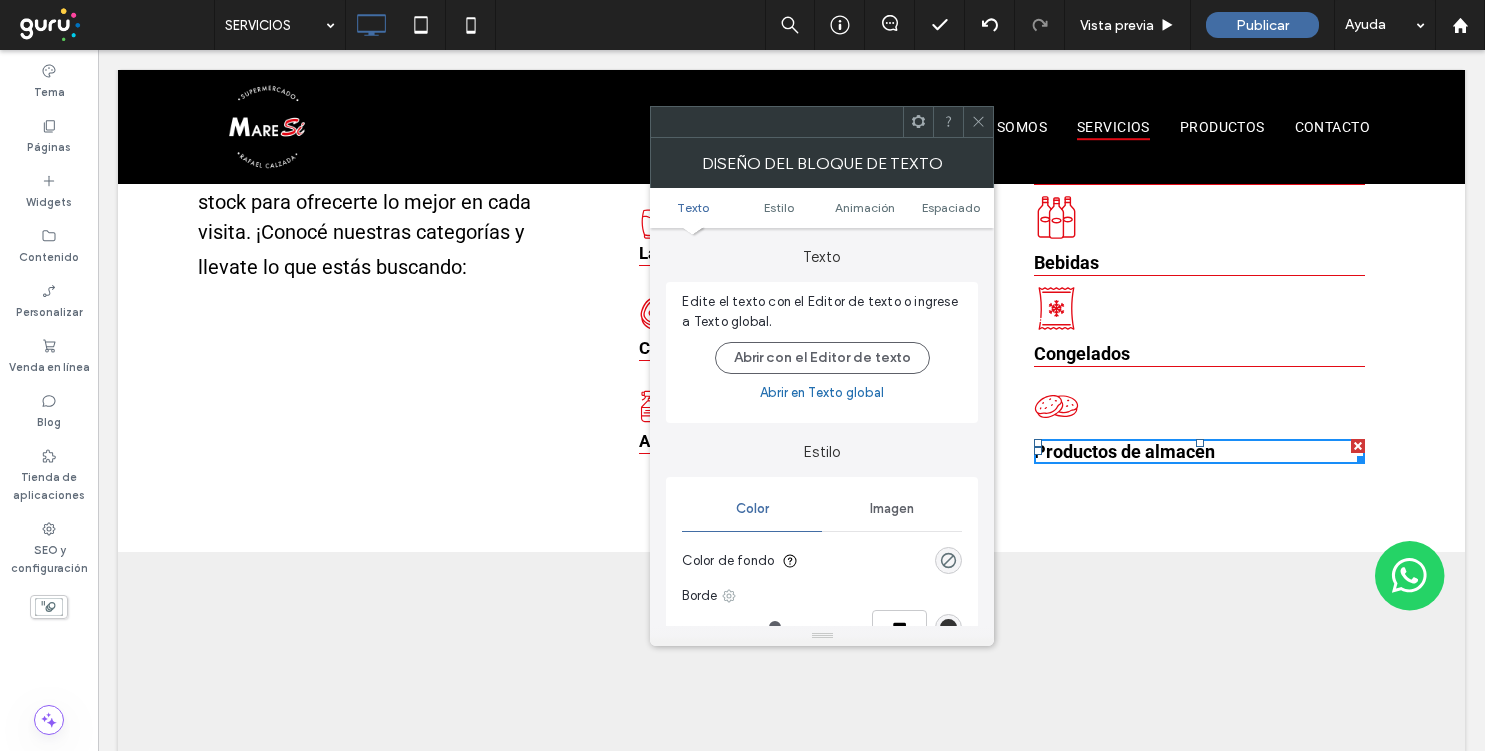 click 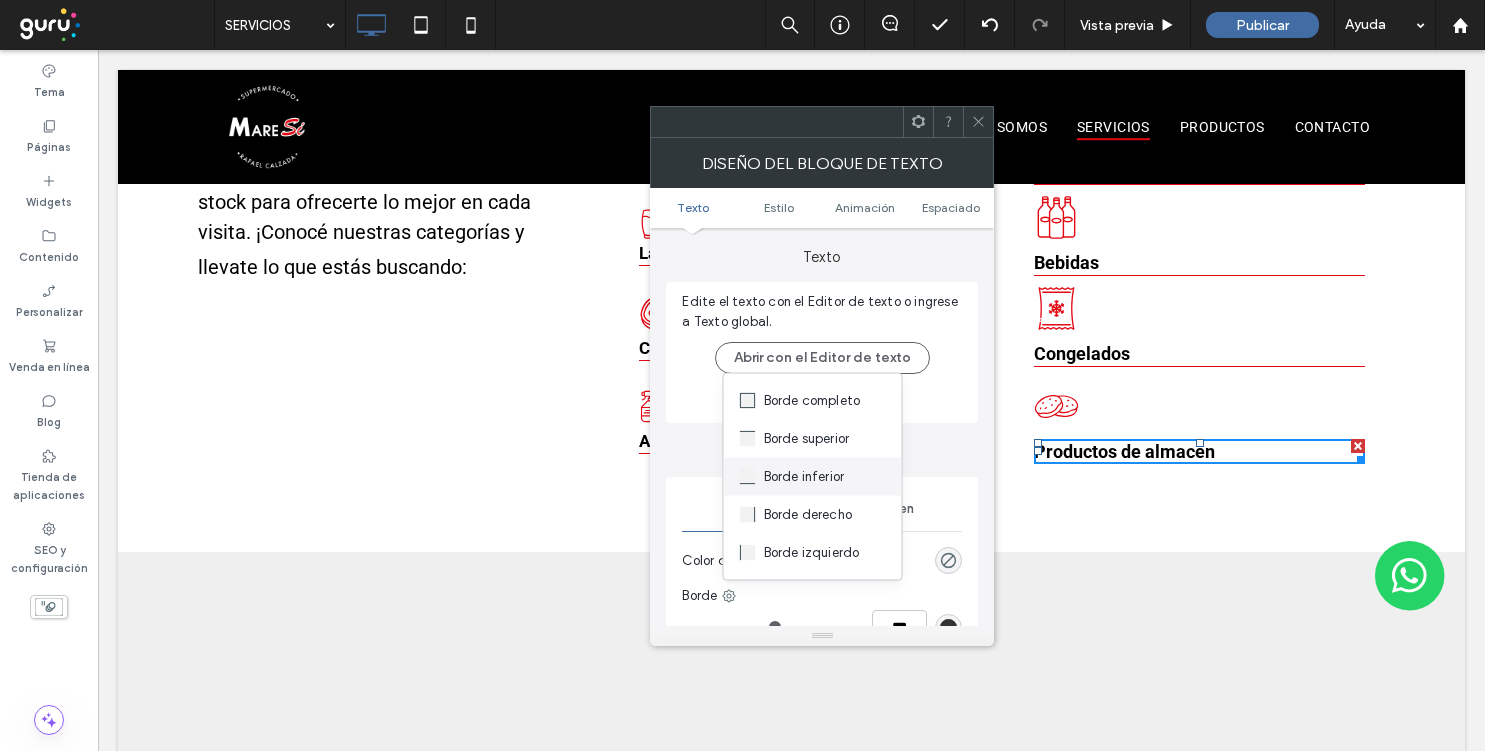 click on "Borde inferior" at bounding box center (813, 477) 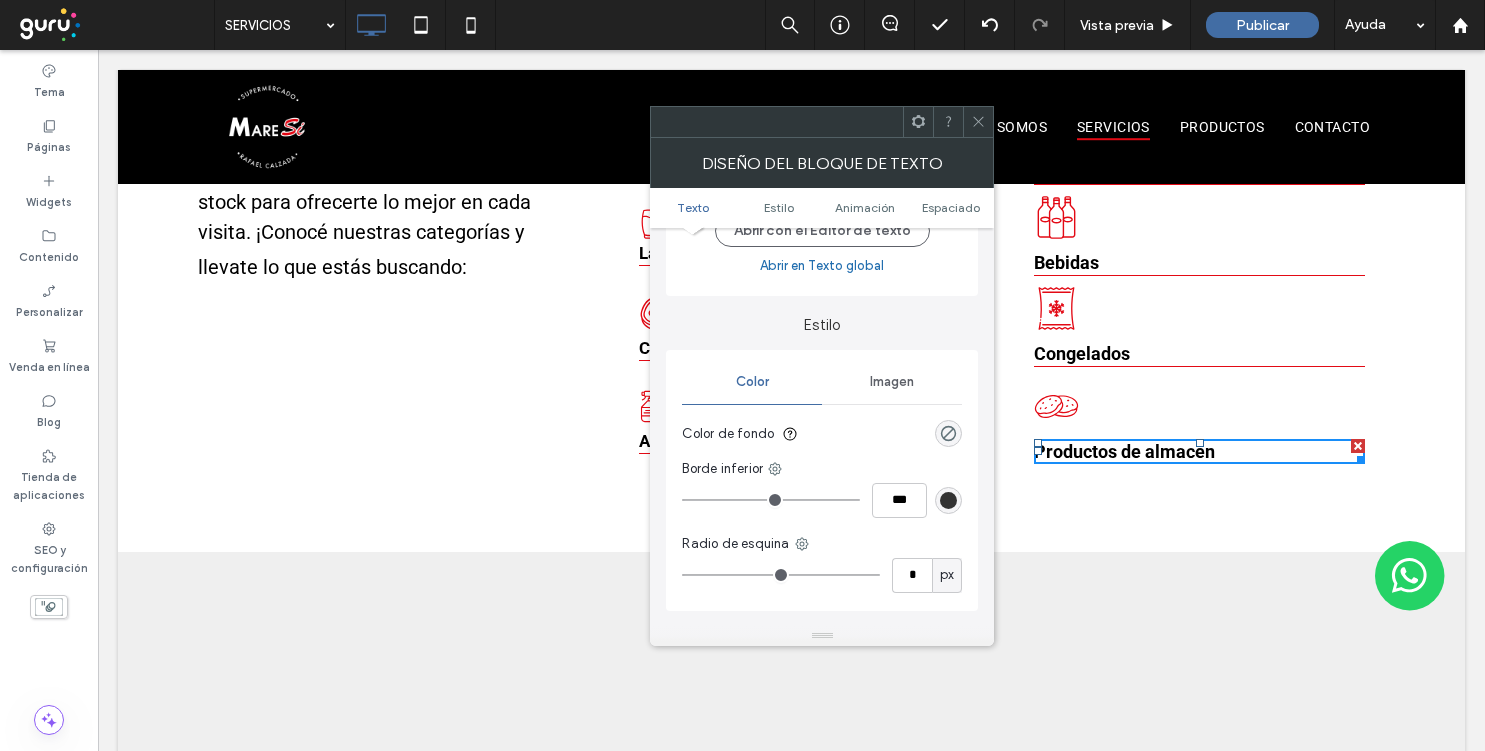 scroll, scrollTop: 133, scrollLeft: 0, axis: vertical 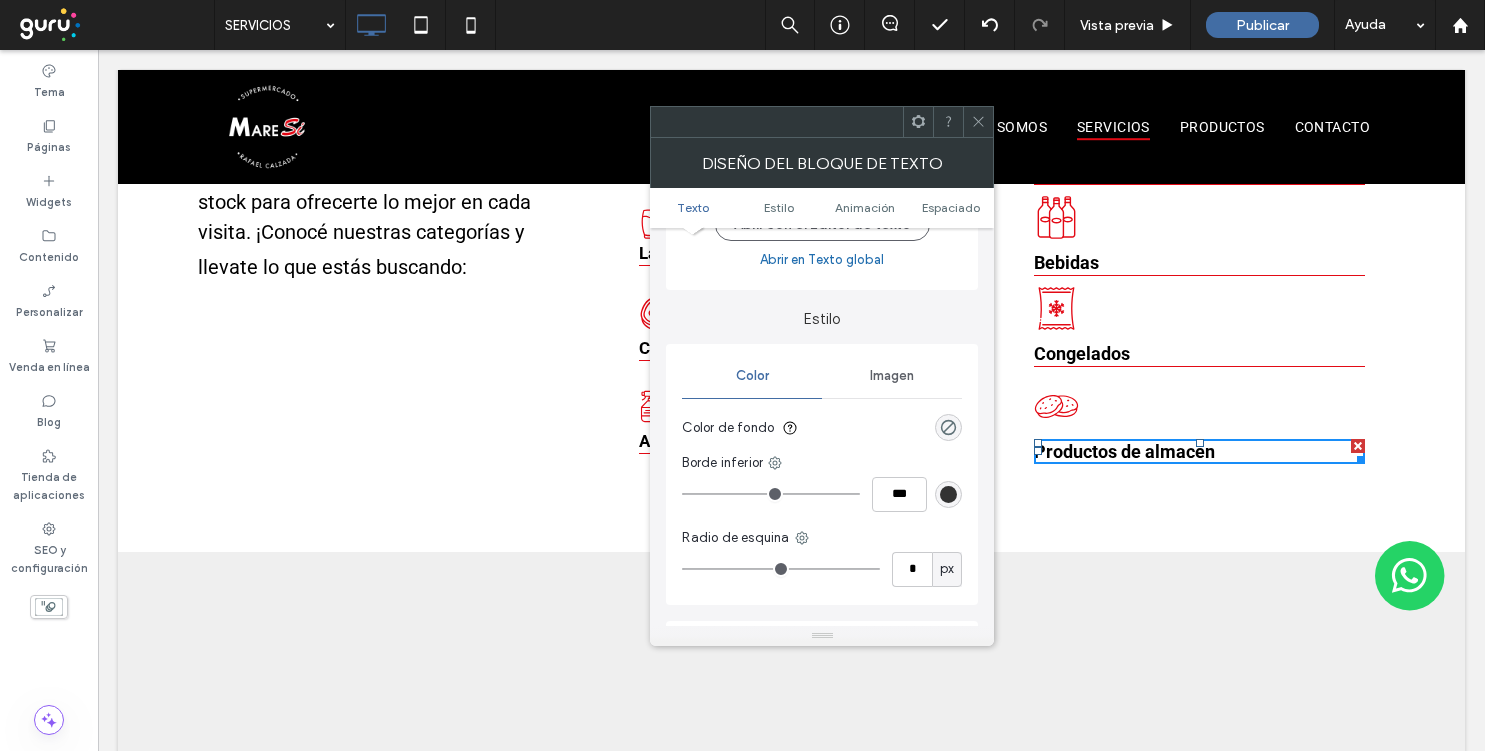 click at bounding box center (948, 494) 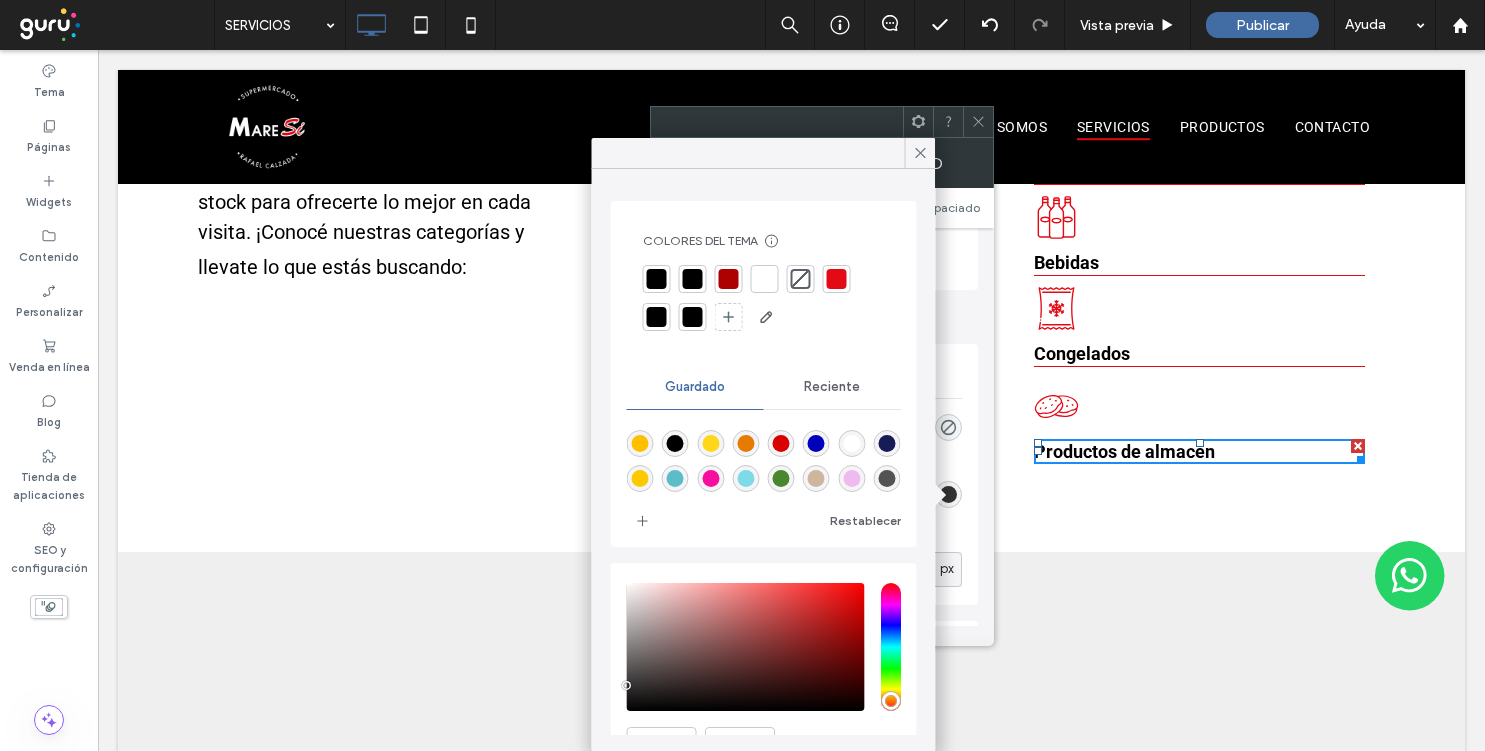 click at bounding box center [837, 279] 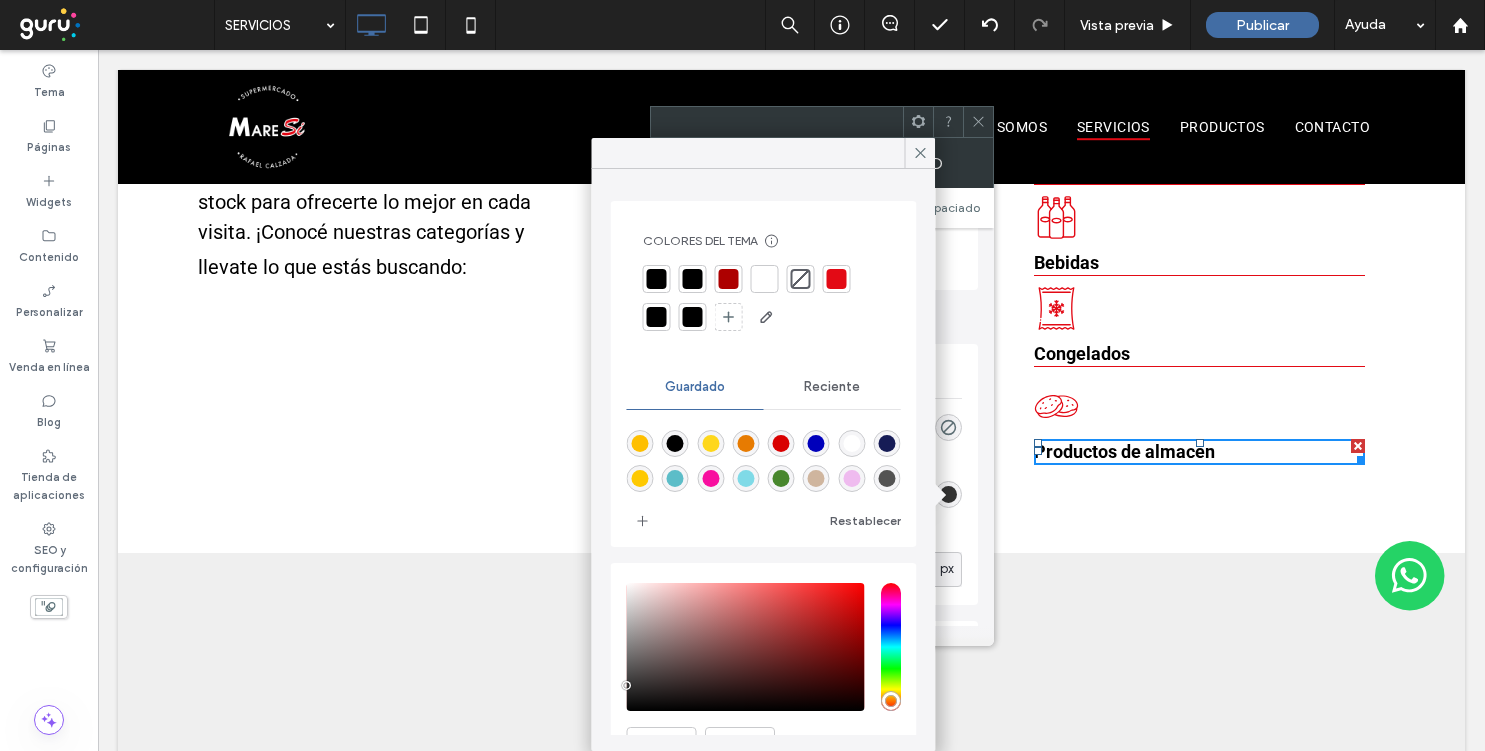 type on "*" 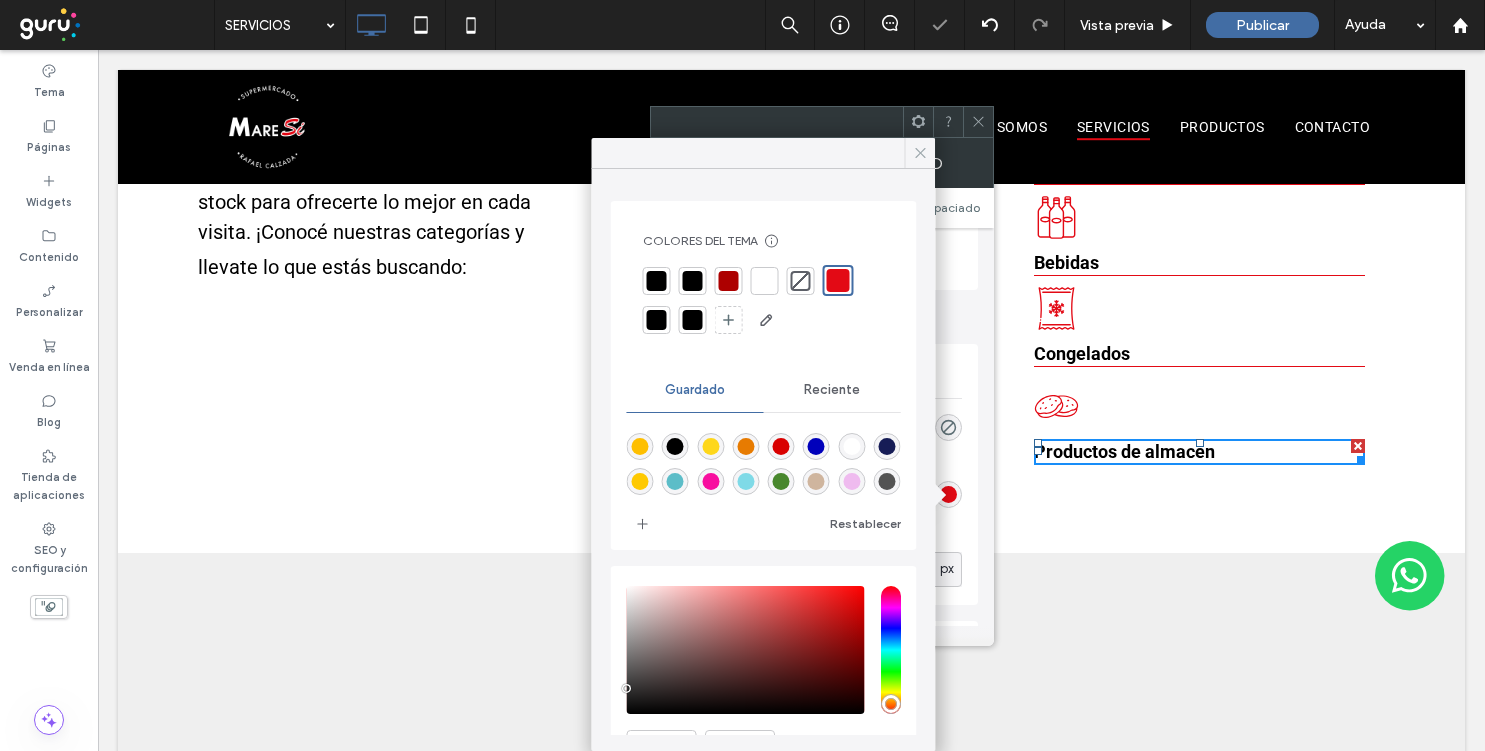 click 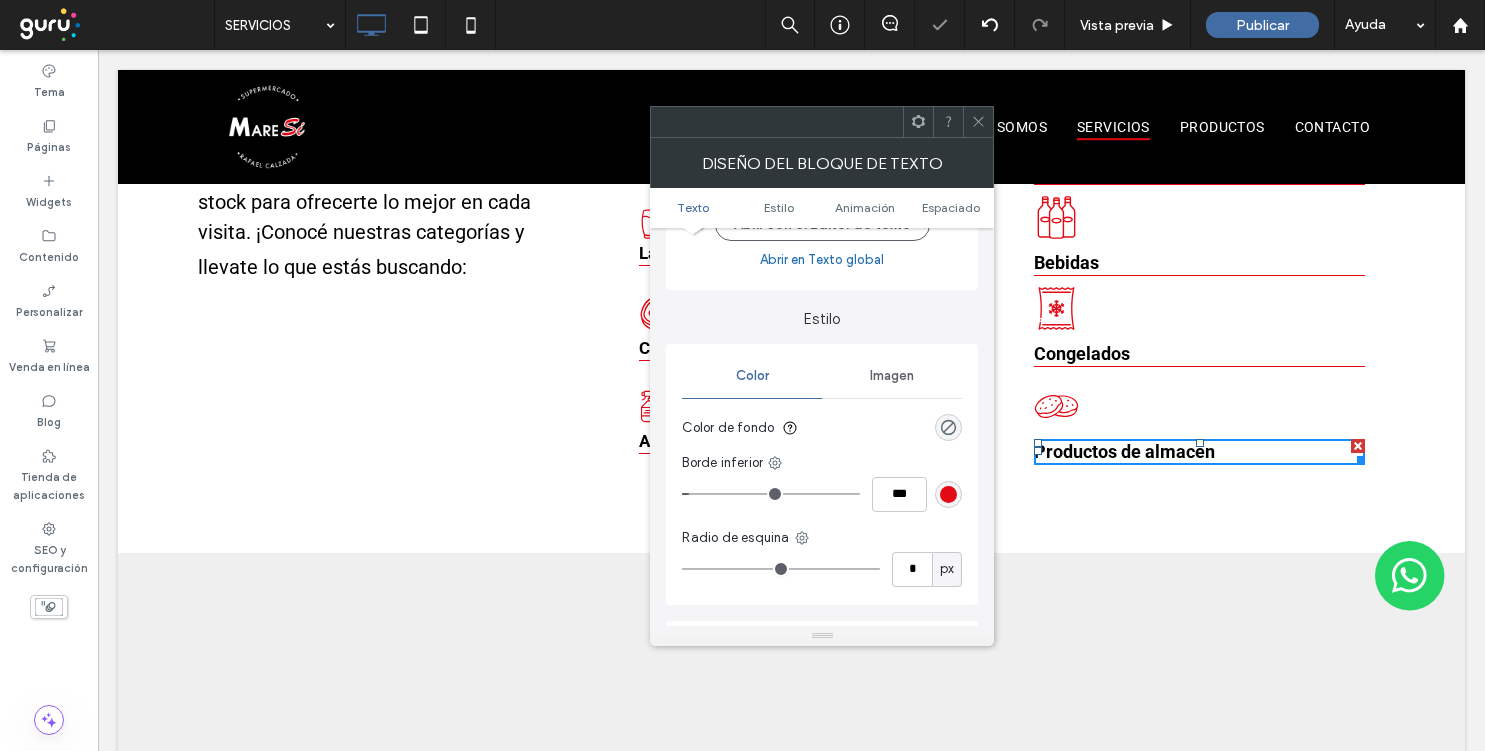 click 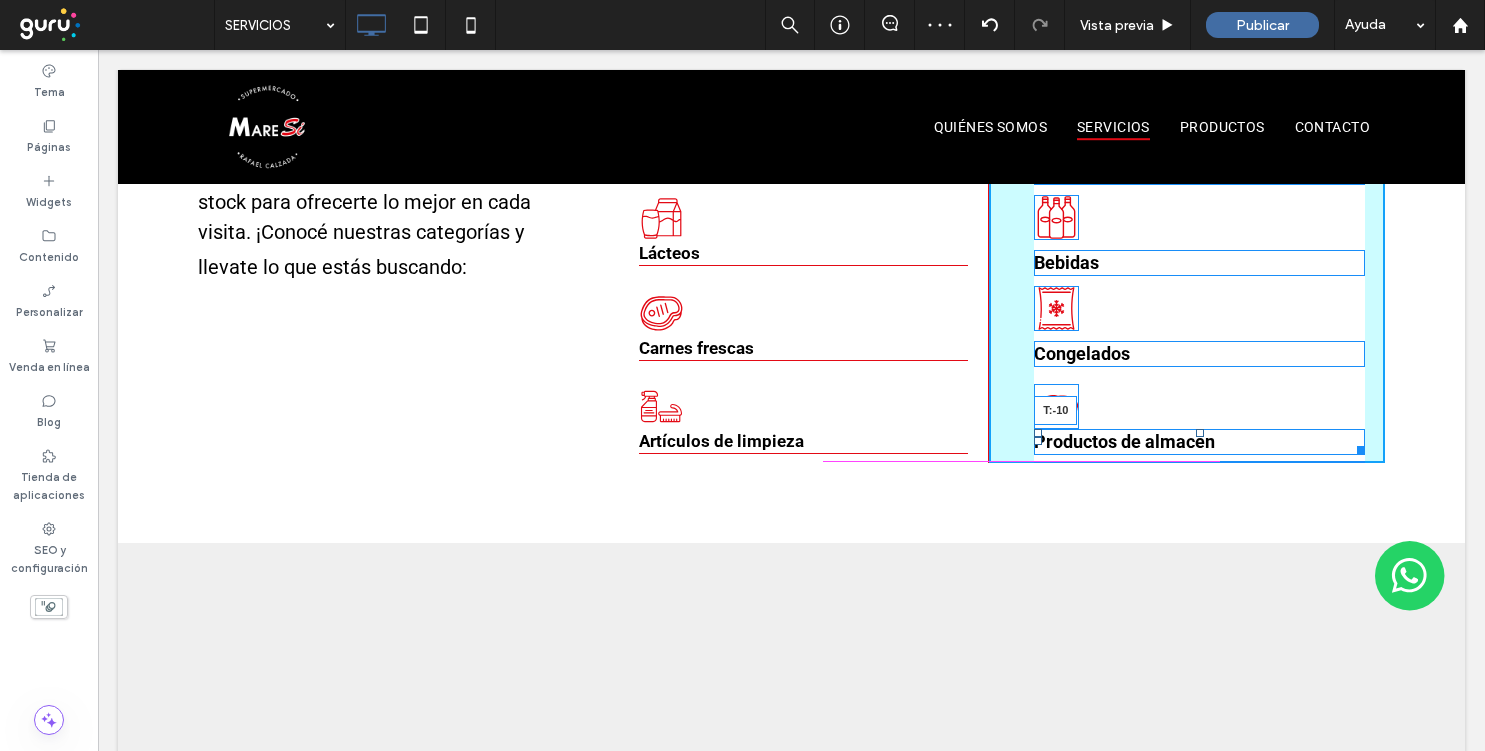 drag, startPoint x: 1199, startPoint y: 442, endPoint x: 1199, endPoint y: 423, distance: 19 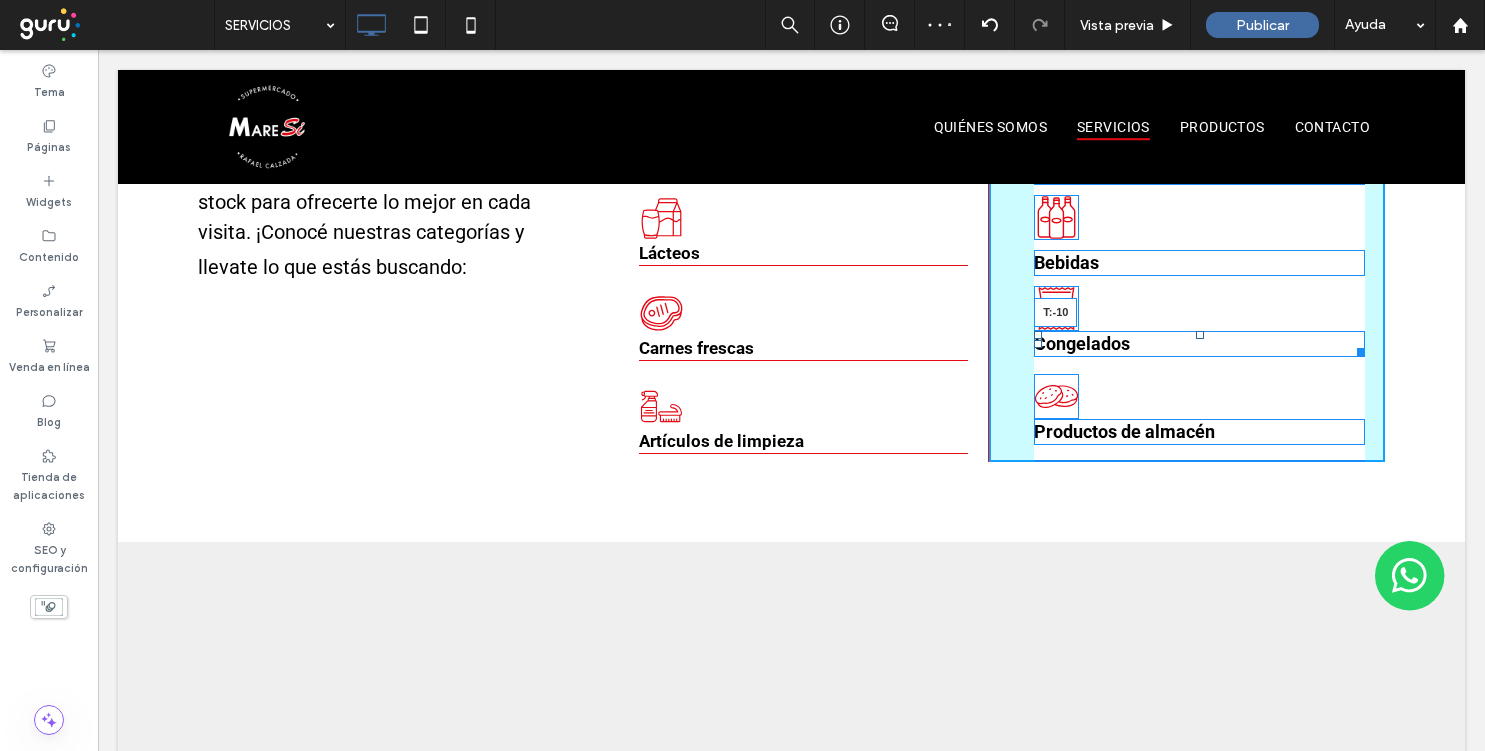 drag, startPoint x: 1203, startPoint y: 343, endPoint x: 1204, endPoint y: 324, distance: 19.026299 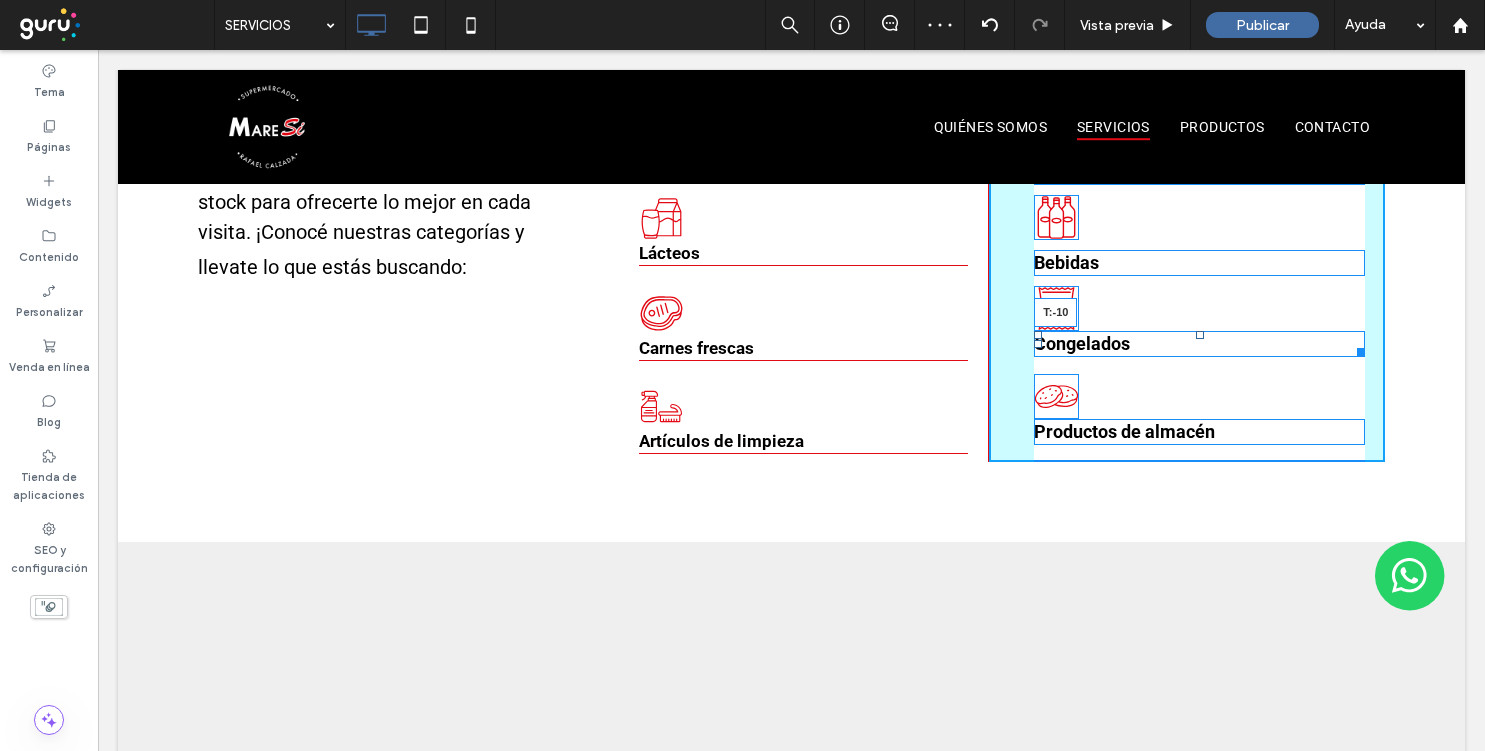 click on "Golosinas
Higiene personal
Bebidas
Congelados
T:-10
Productos de almacén
Click To Paste" at bounding box center (1187, 234) 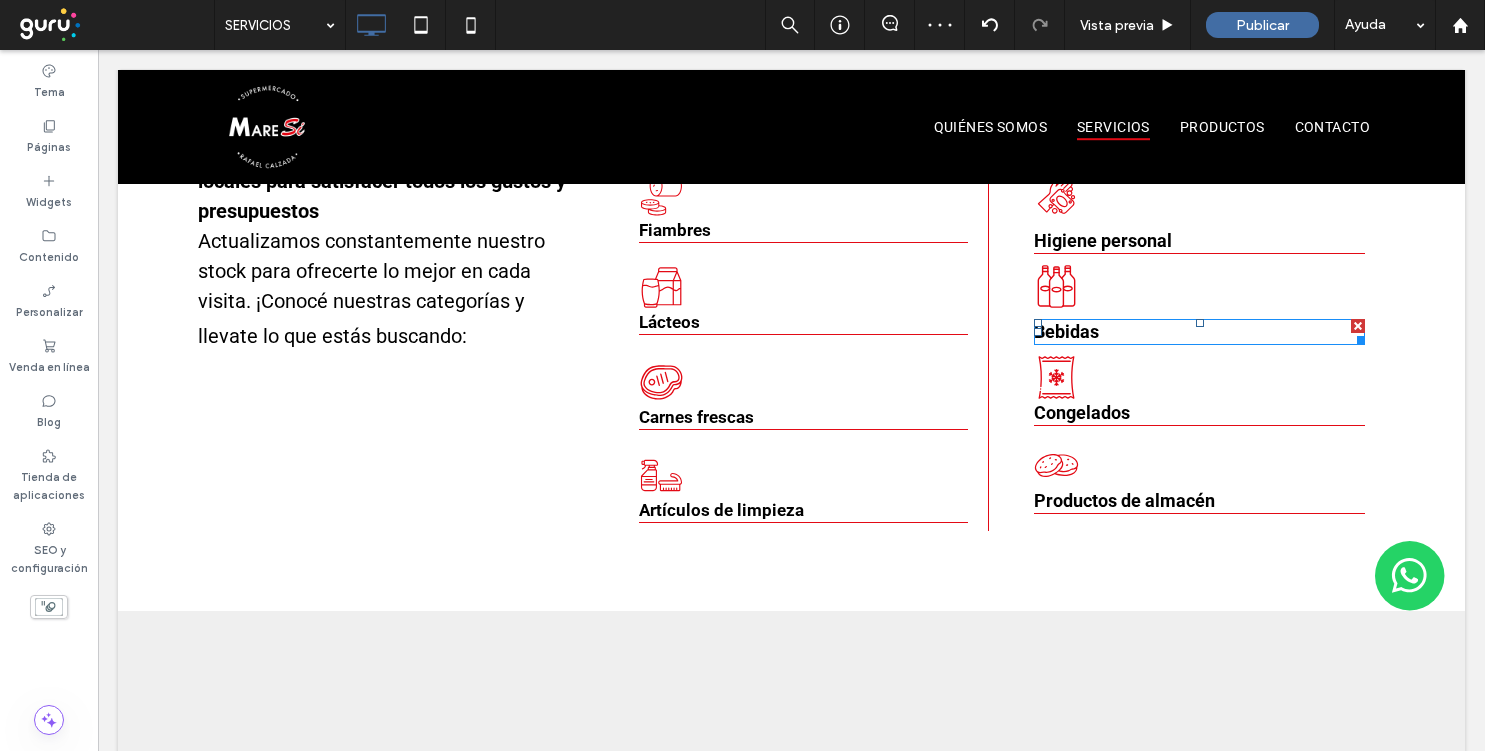scroll, scrollTop: 521, scrollLeft: 0, axis: vertical 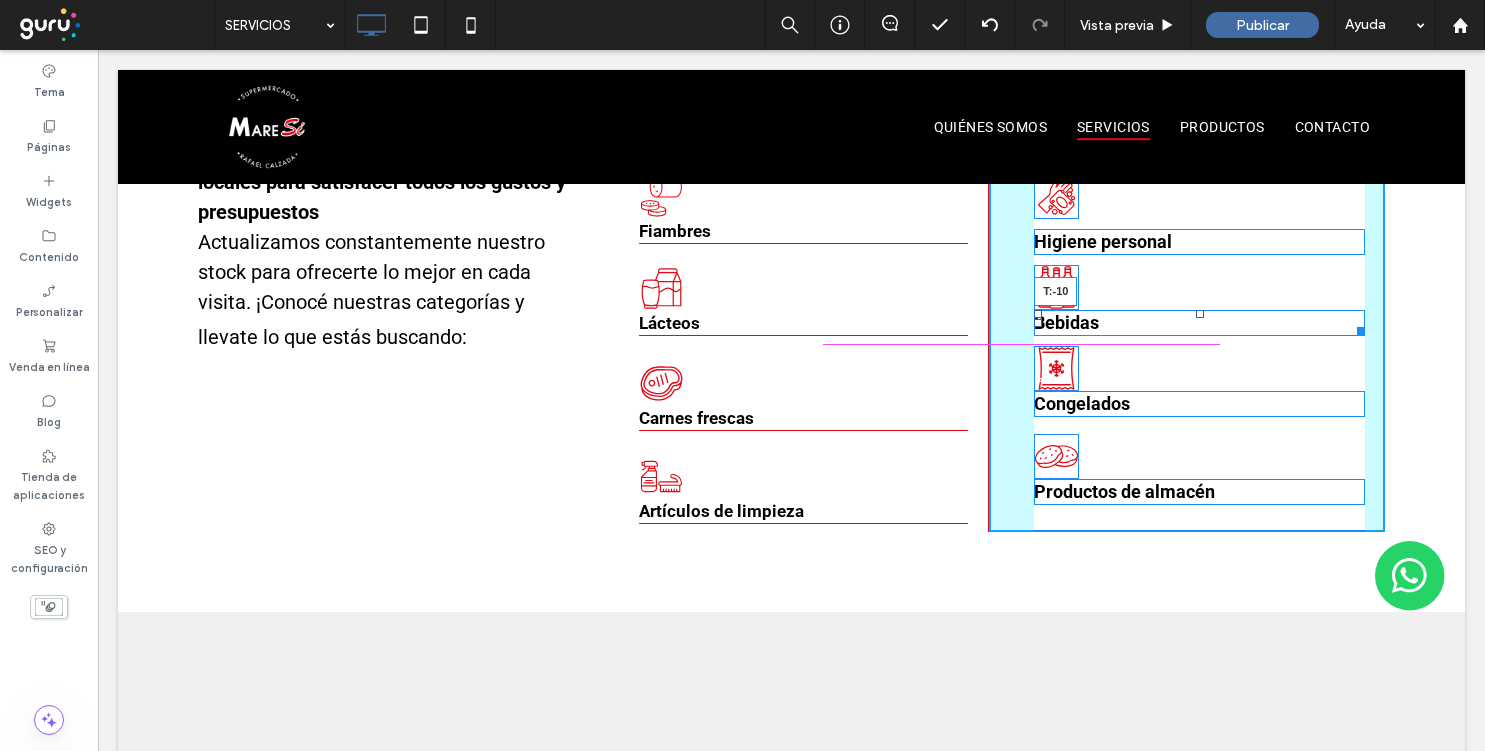 drag, startPoint x: 1197, startPoint y: 325, endPoint x: 1198, endPoint y: 307, distance: 18.027756 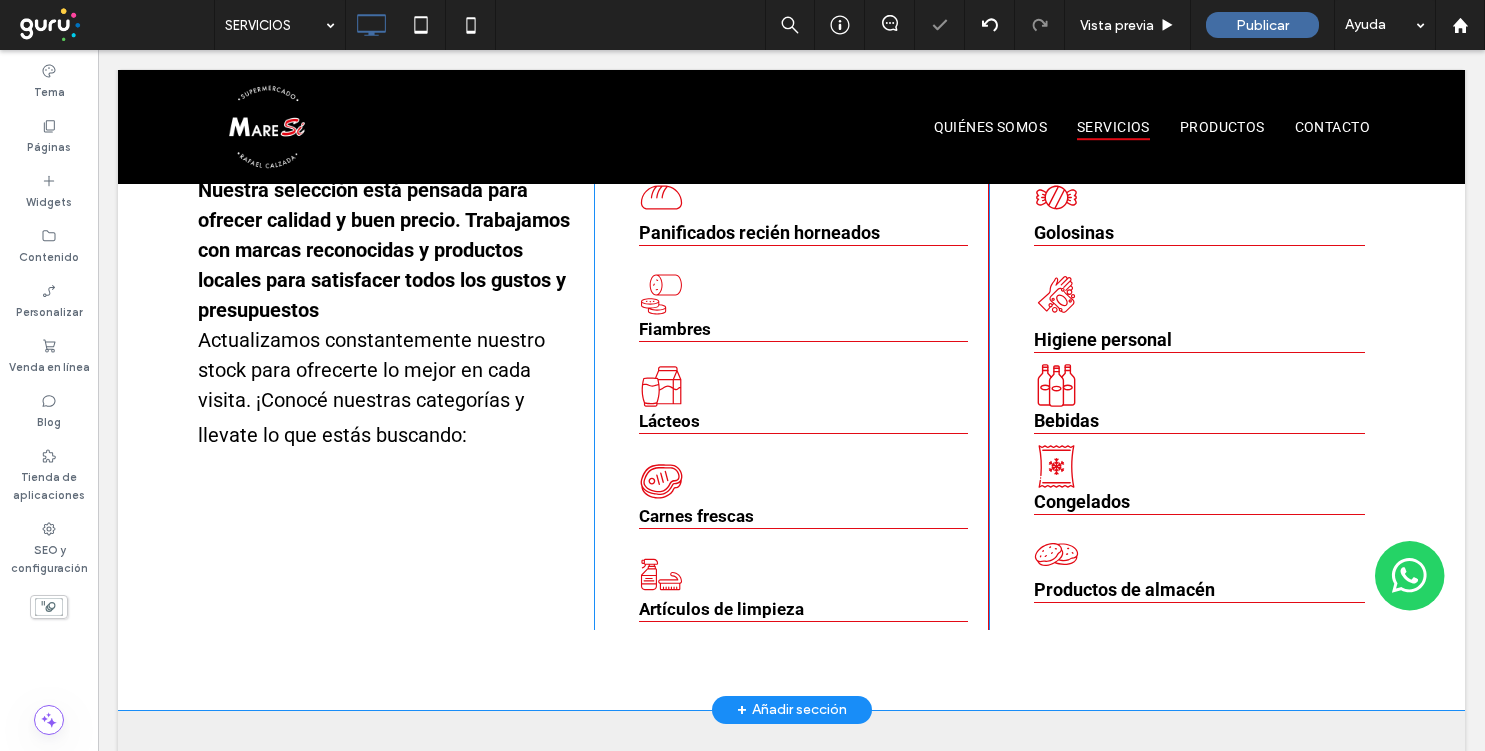 scroll, scrollTop: 420, scrollLeft: 0, axis: vertical 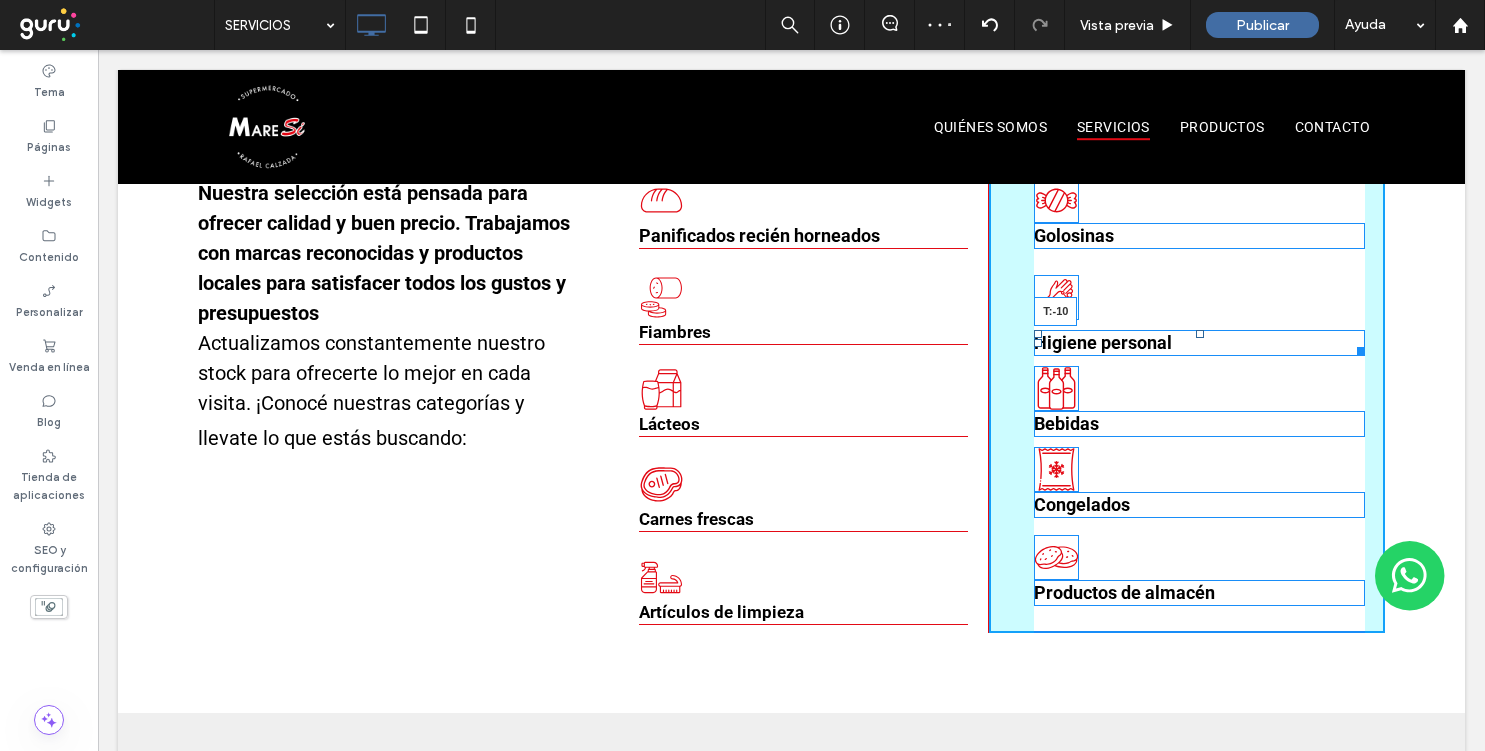 drag, startPoint x: 1201, startPoint y: 333, endPoint x: 1201, endPoint y: 315, distance: 18 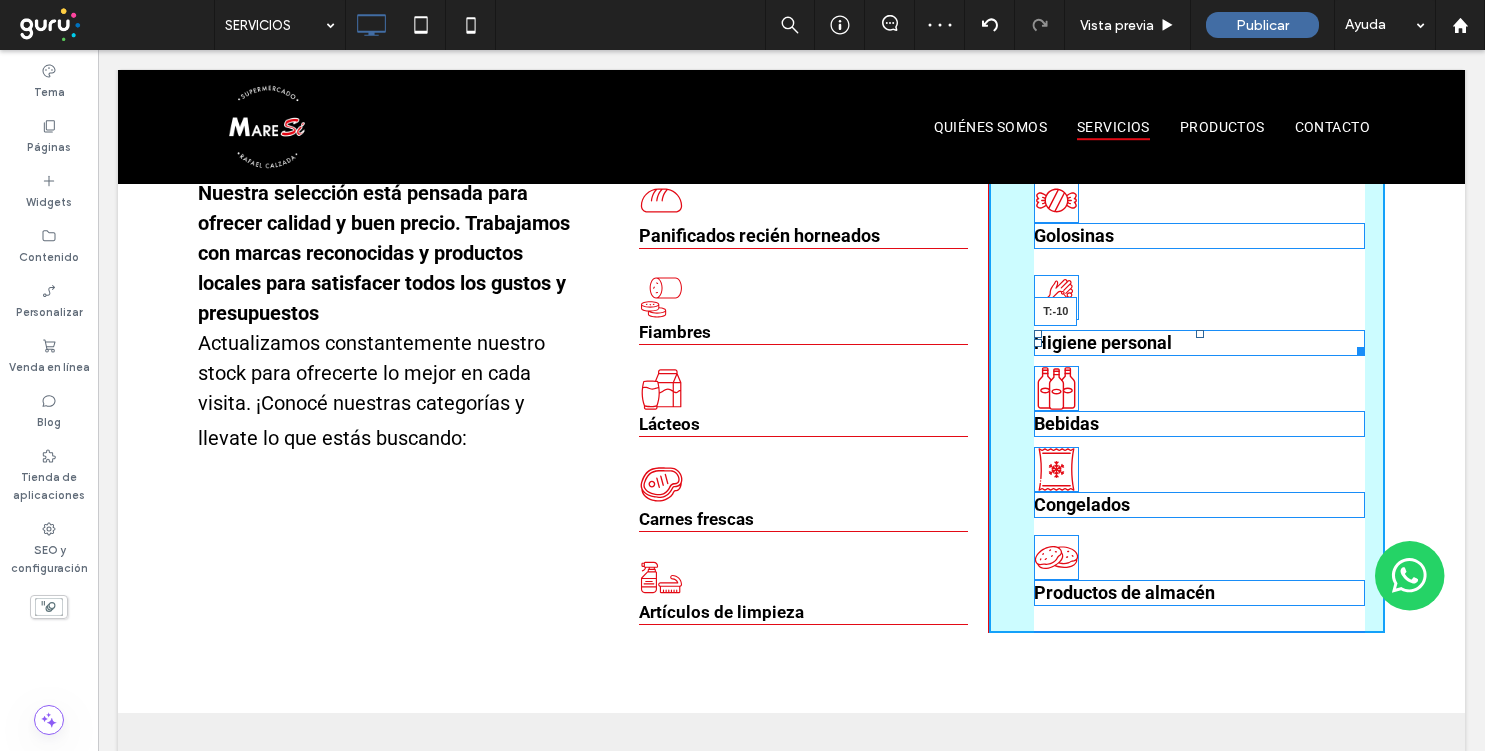 click on "Golosinas
Higiene personal
T:-10
Bebidas
Congelados
Productos de almacén
Click To Paste" at bounding box center (1187, 405) 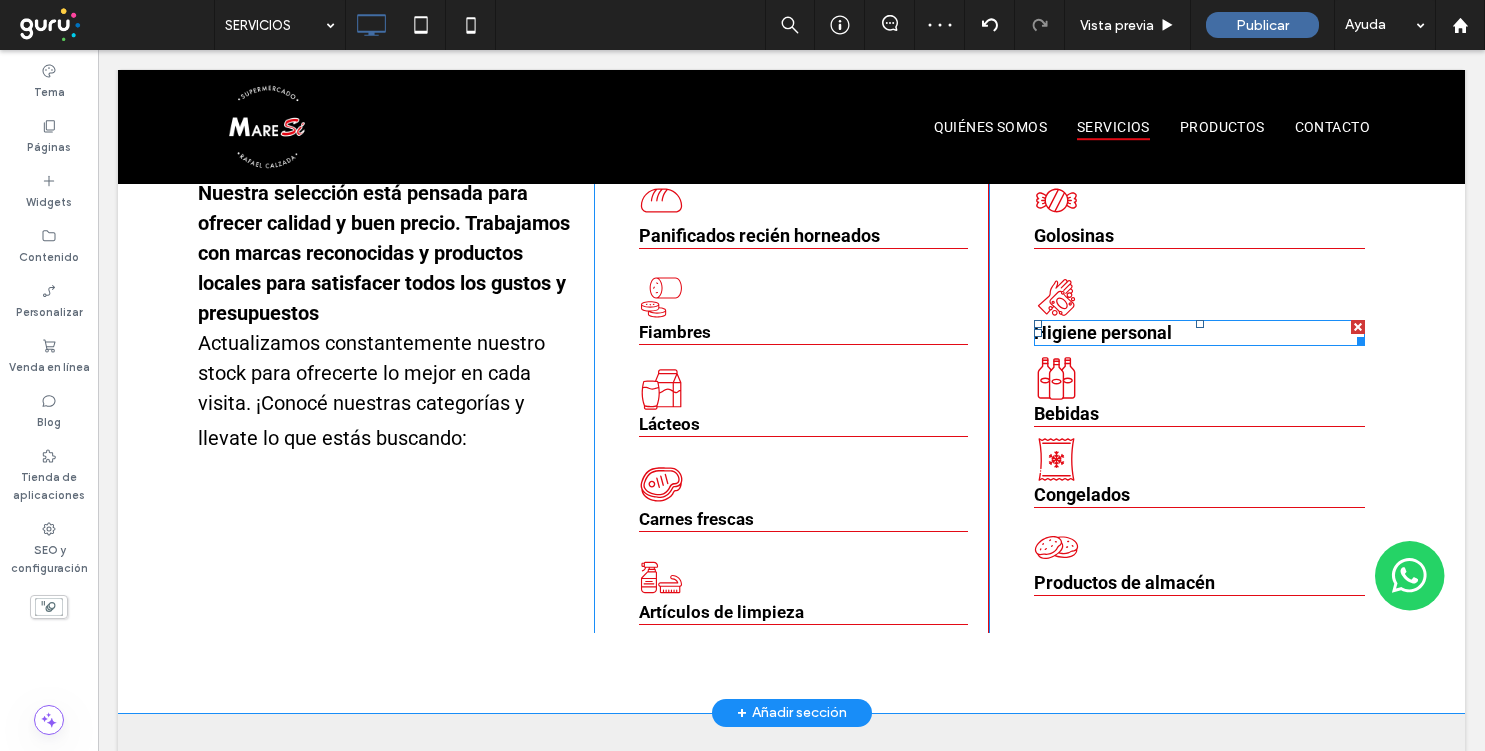 scroll, scrollTop: 447, scrollLeft: 0, axis: vertical 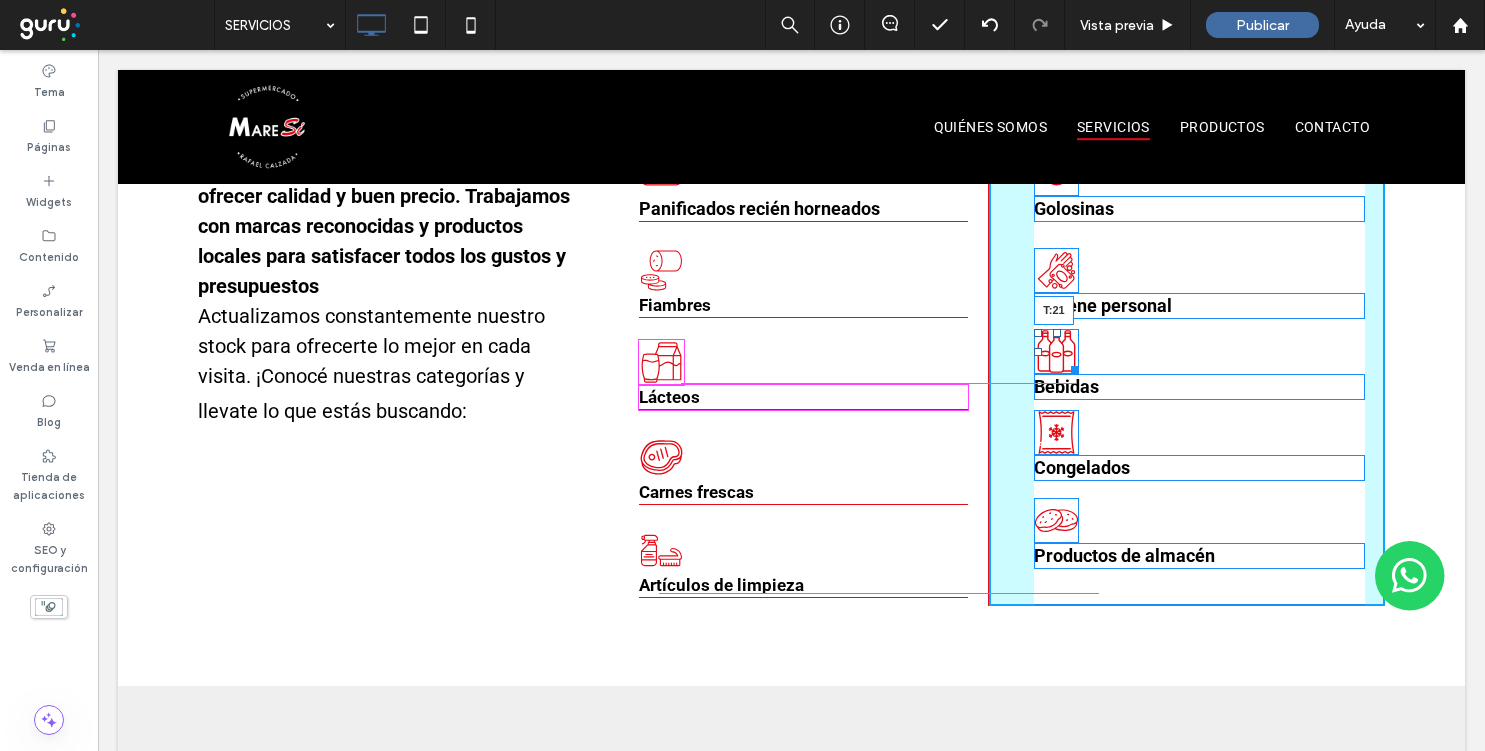 click at bounding box center (1057, 333) 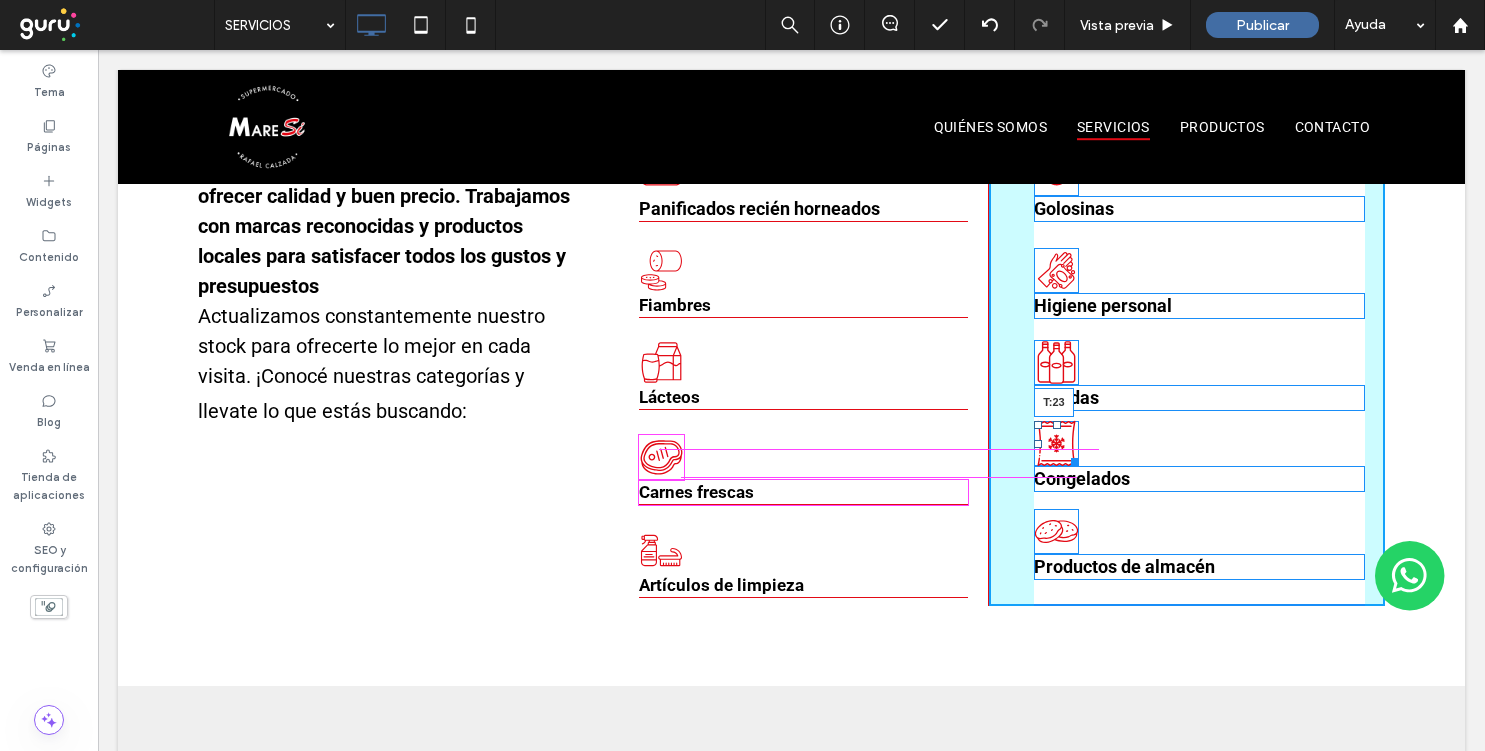 drag, startPoint x: 1056, startPoint y: 424, endPoint x: 1058, endPoint y: 442, distance: 18.110771 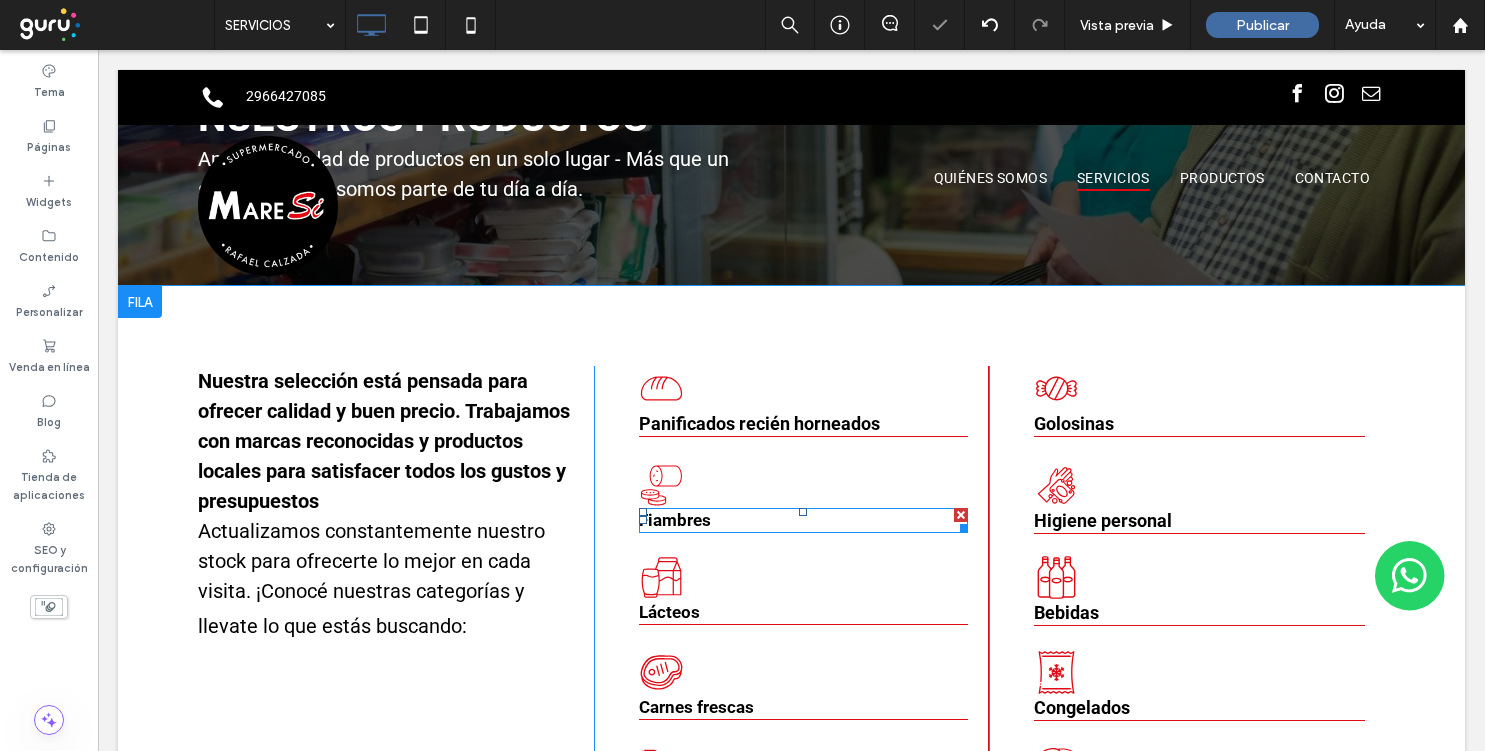 scroll, scrollTop: 243, scrollLeft: 0, axis: vertical 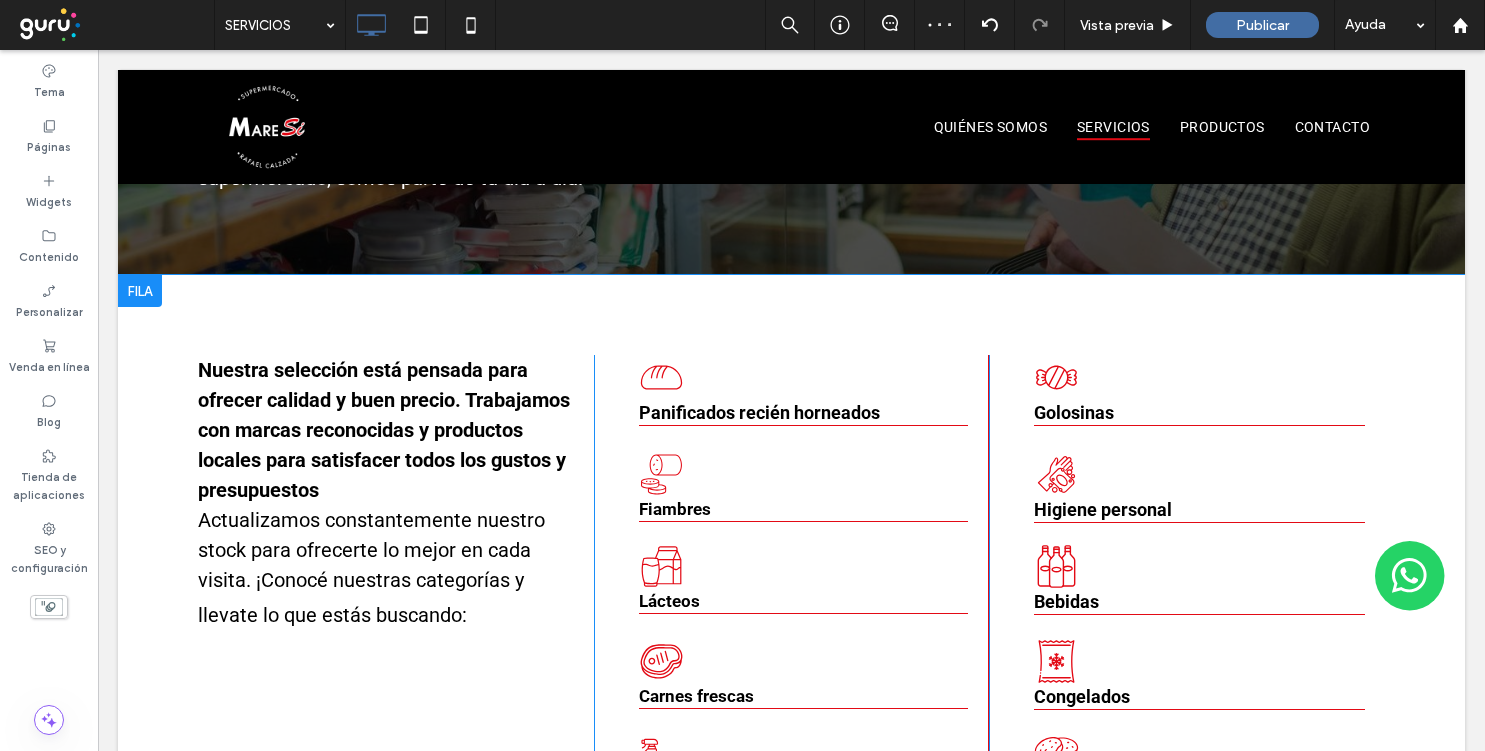 click on "Panificados recién horneados
Fiambres
Lácteos
Carnes frescas
Artículos de limpieza
Click To Paste" at bounding box center [792, 582] 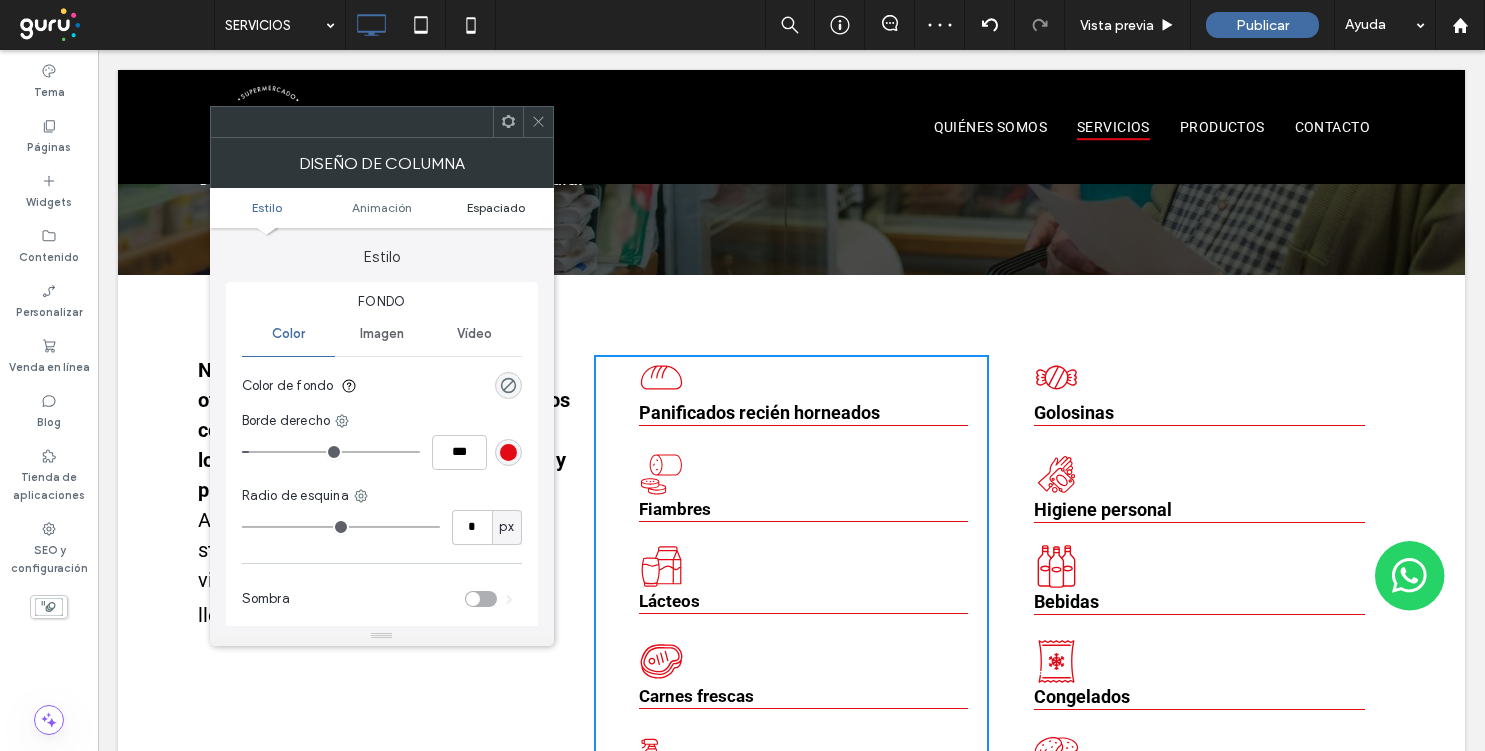 click on "Espaciado" at bounding box center (496, 207) 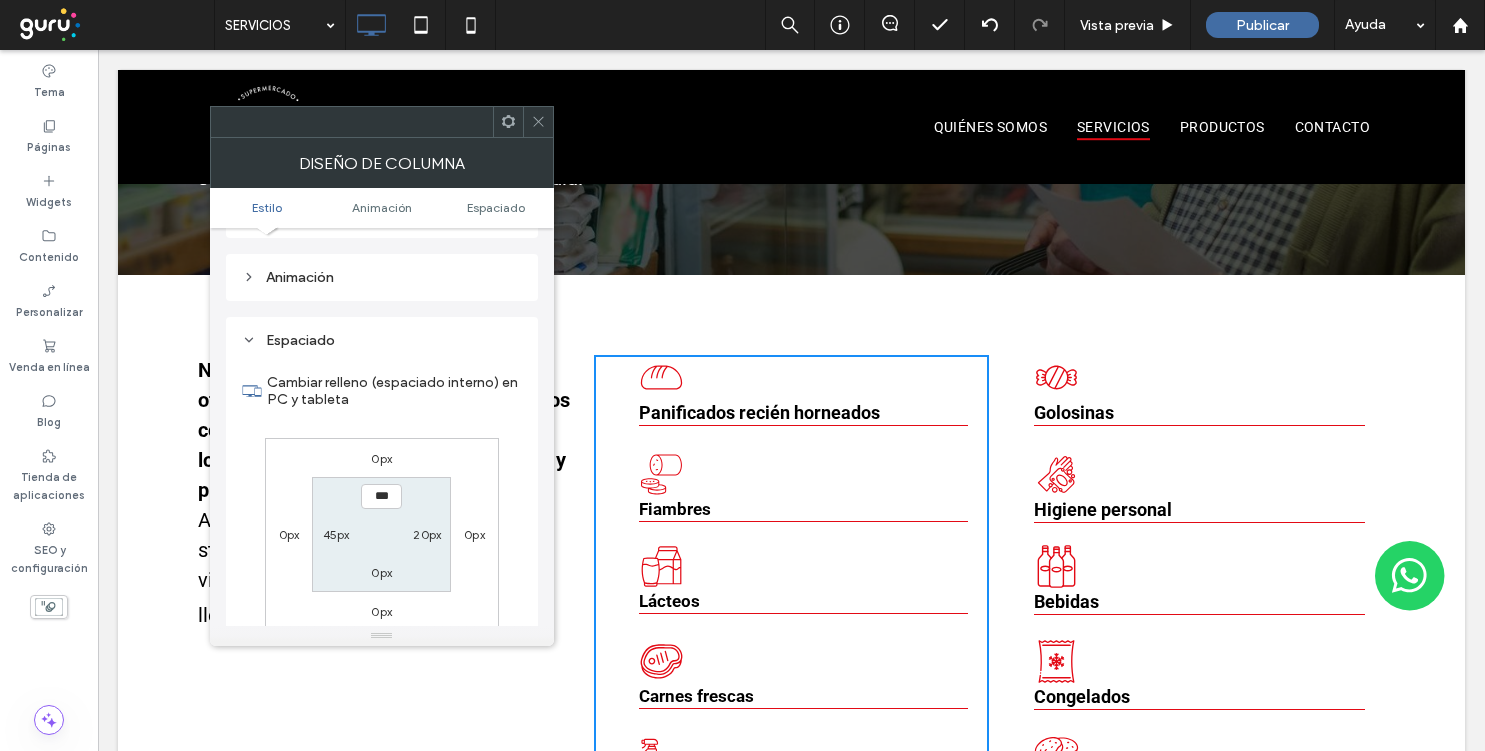 scroll, scrollTop: 470, scrollLeft: 0, axis: vertical 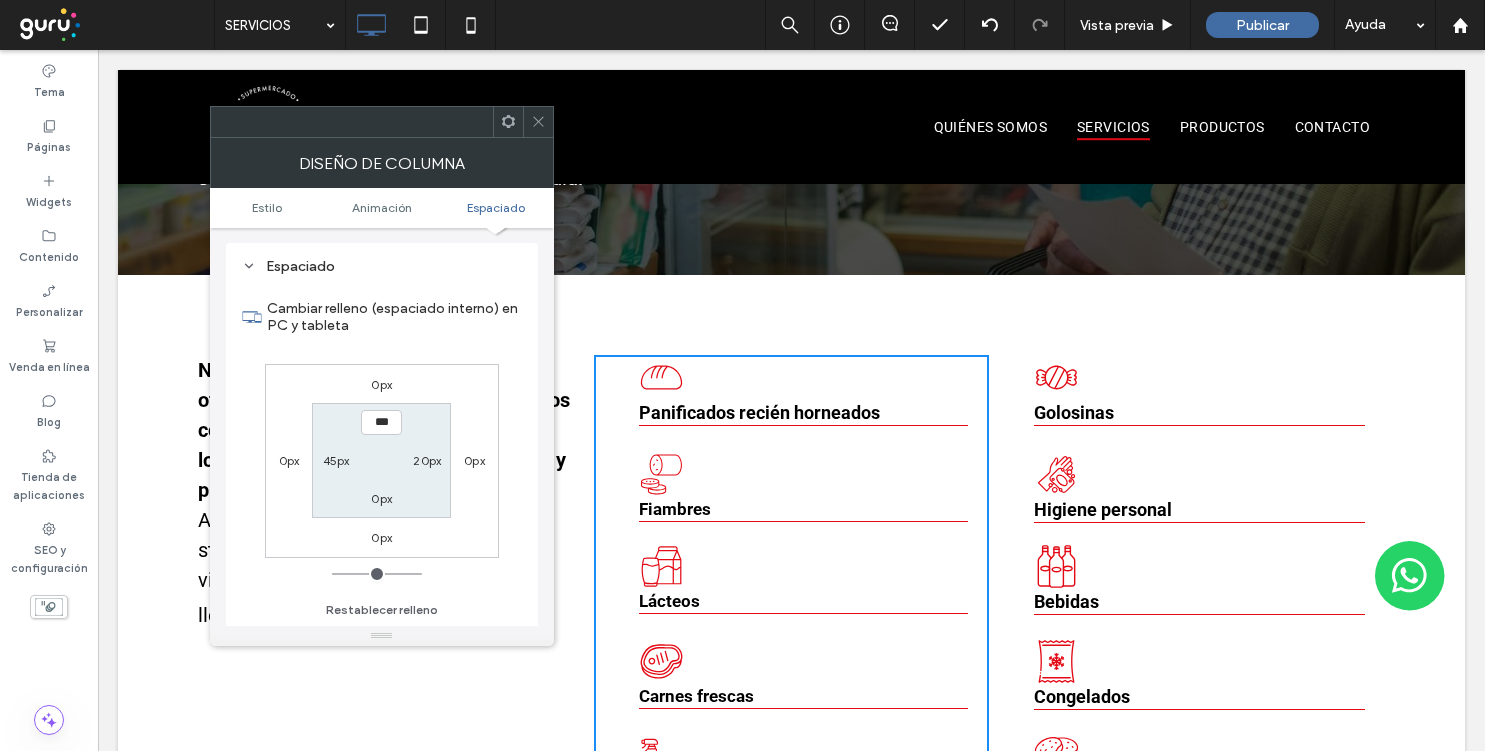 click on "20px" at bounding box center (427, 460) 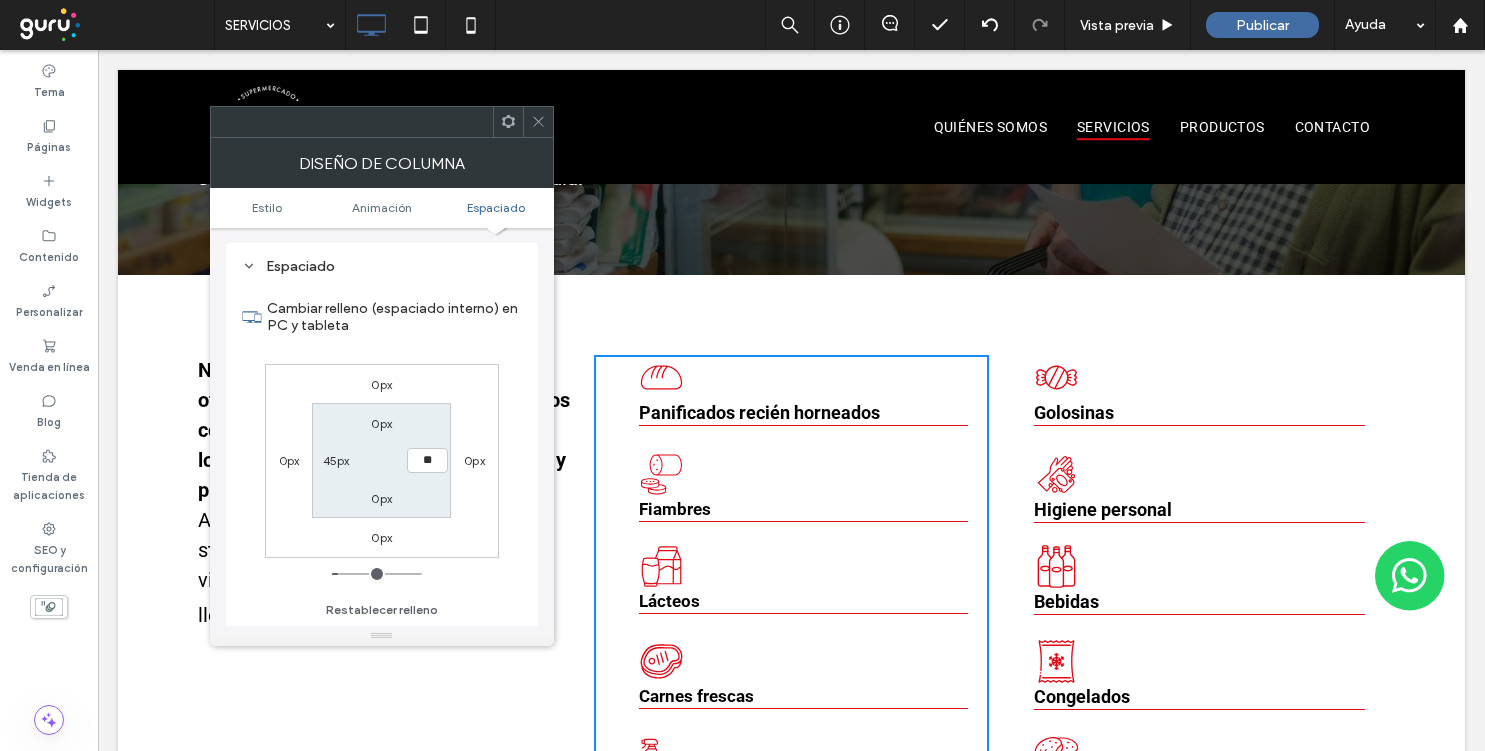 type on "**" 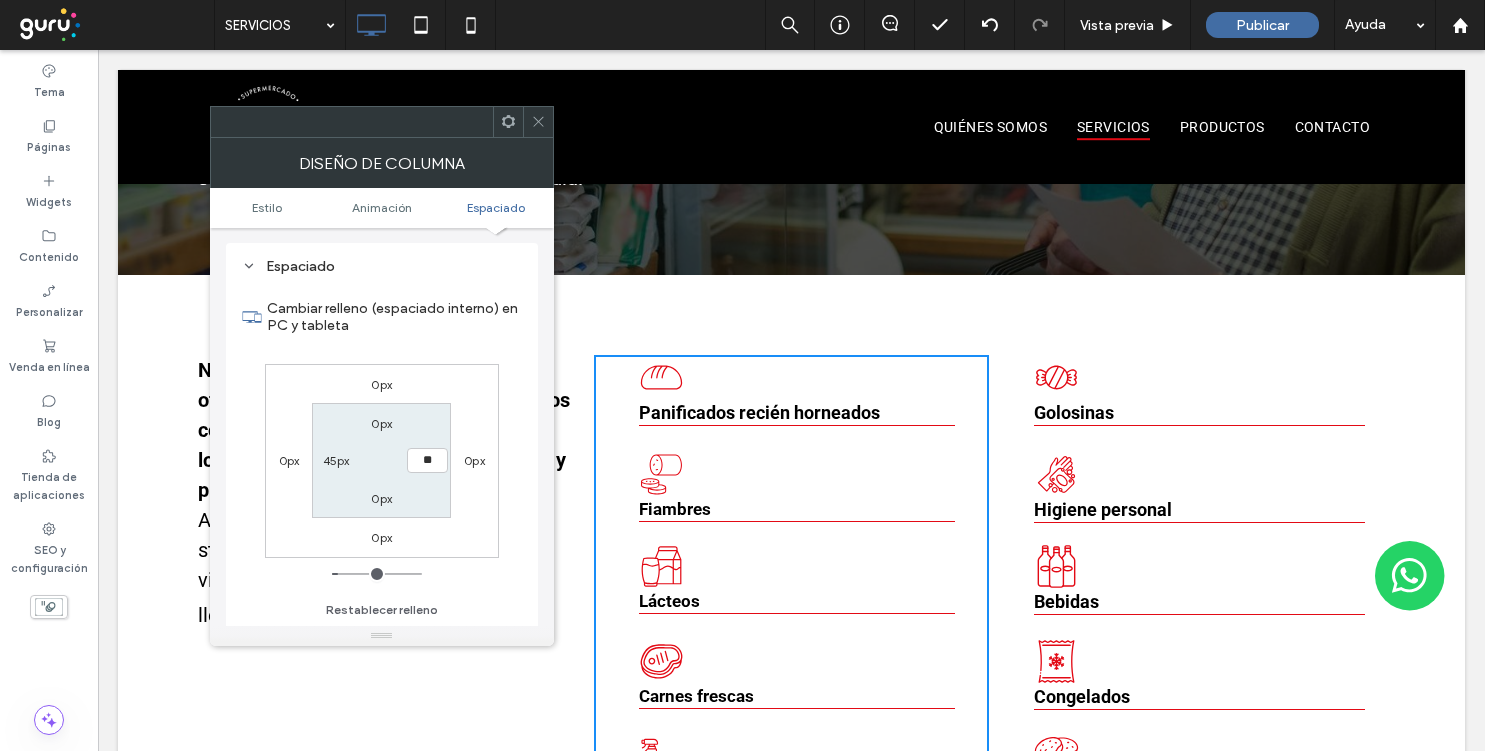 type on "**" 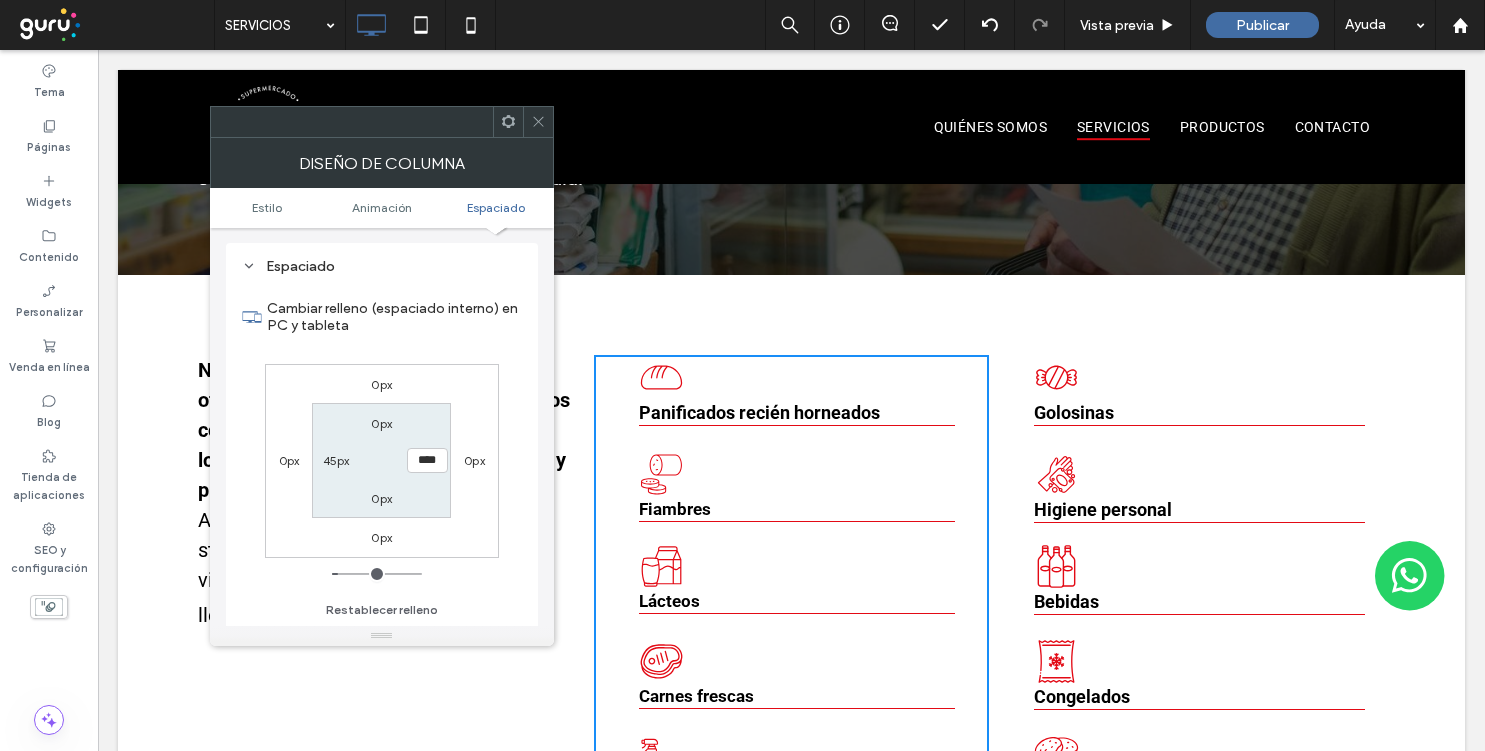 click on "0px 0px 0px 0px 0px **** 0px 45px" at bounding box center (382, 461) 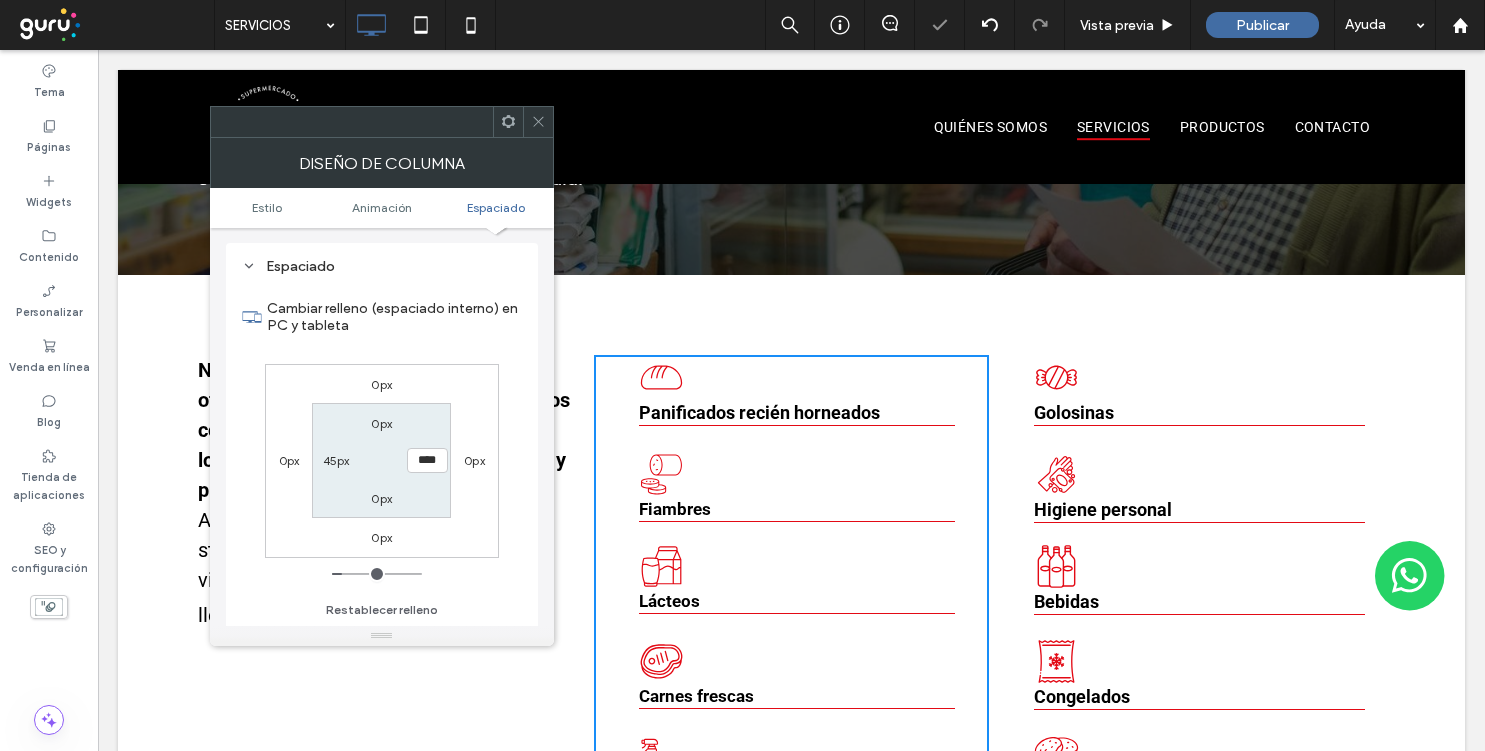 click 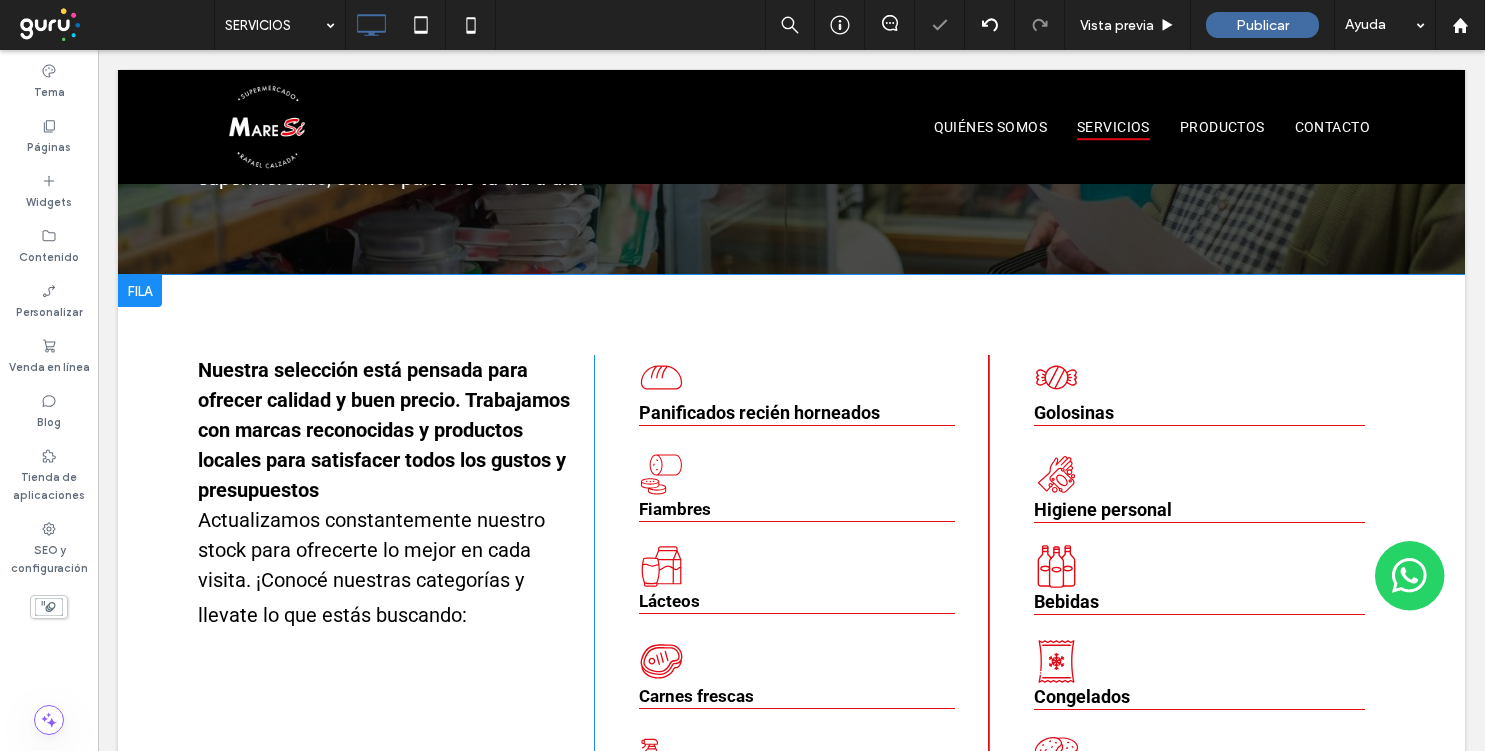 click on "Golosinas
Higiene personal
Bebidas
Congelados
Productos de almacén
Click To Paste" at bounding box center [1187, 582] 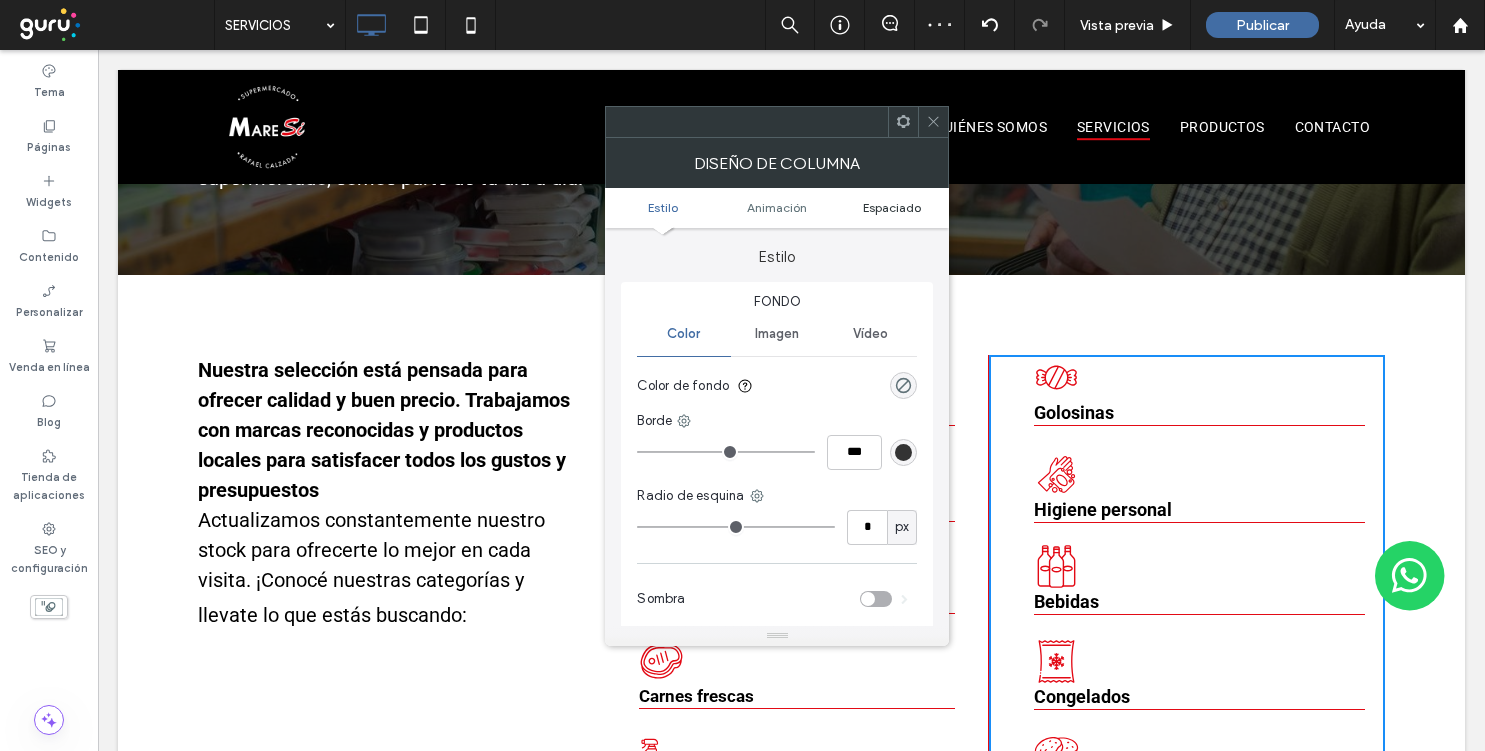 click on "Espaciado" at bounding box center (892, 207) 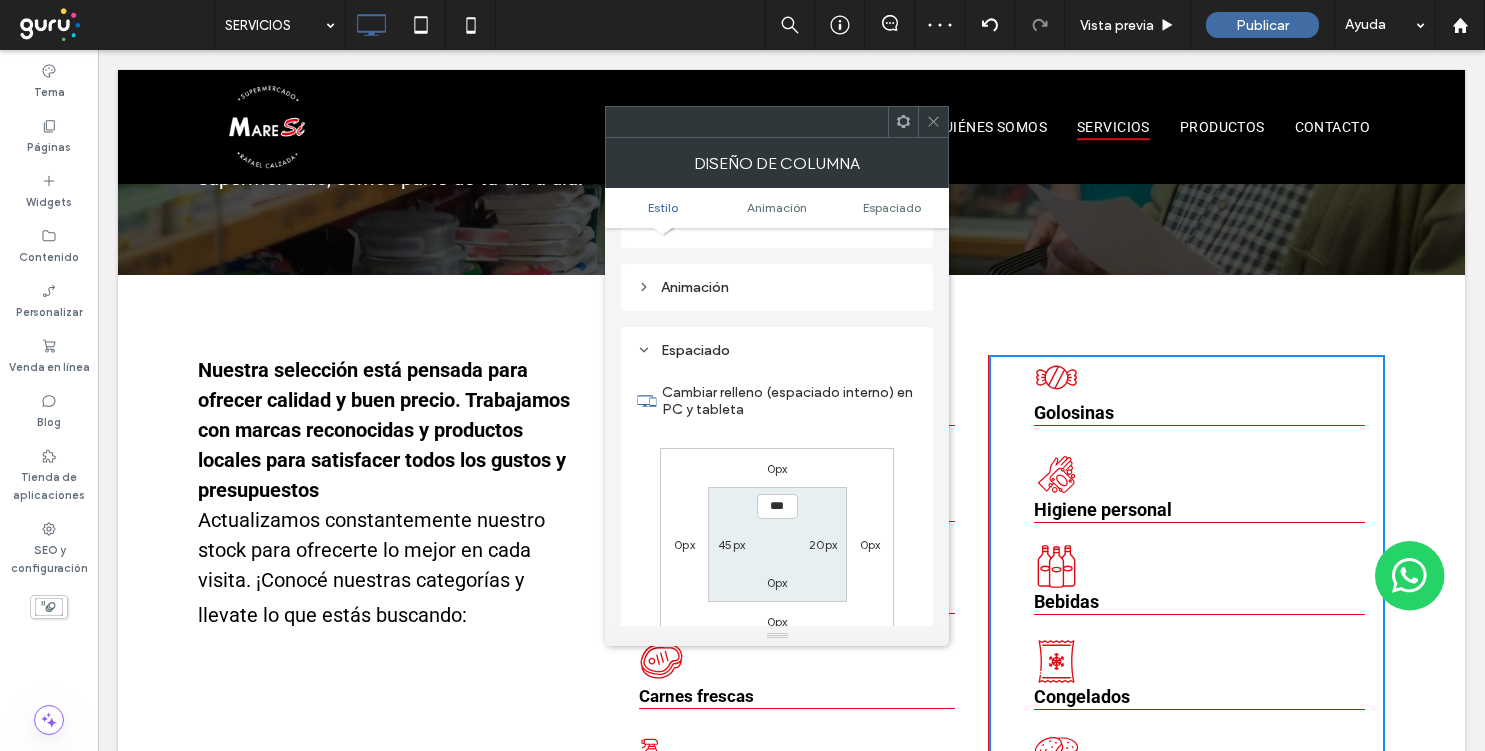 scroll, scrollTop: 470, scrollLeft: 0, axis: vertical 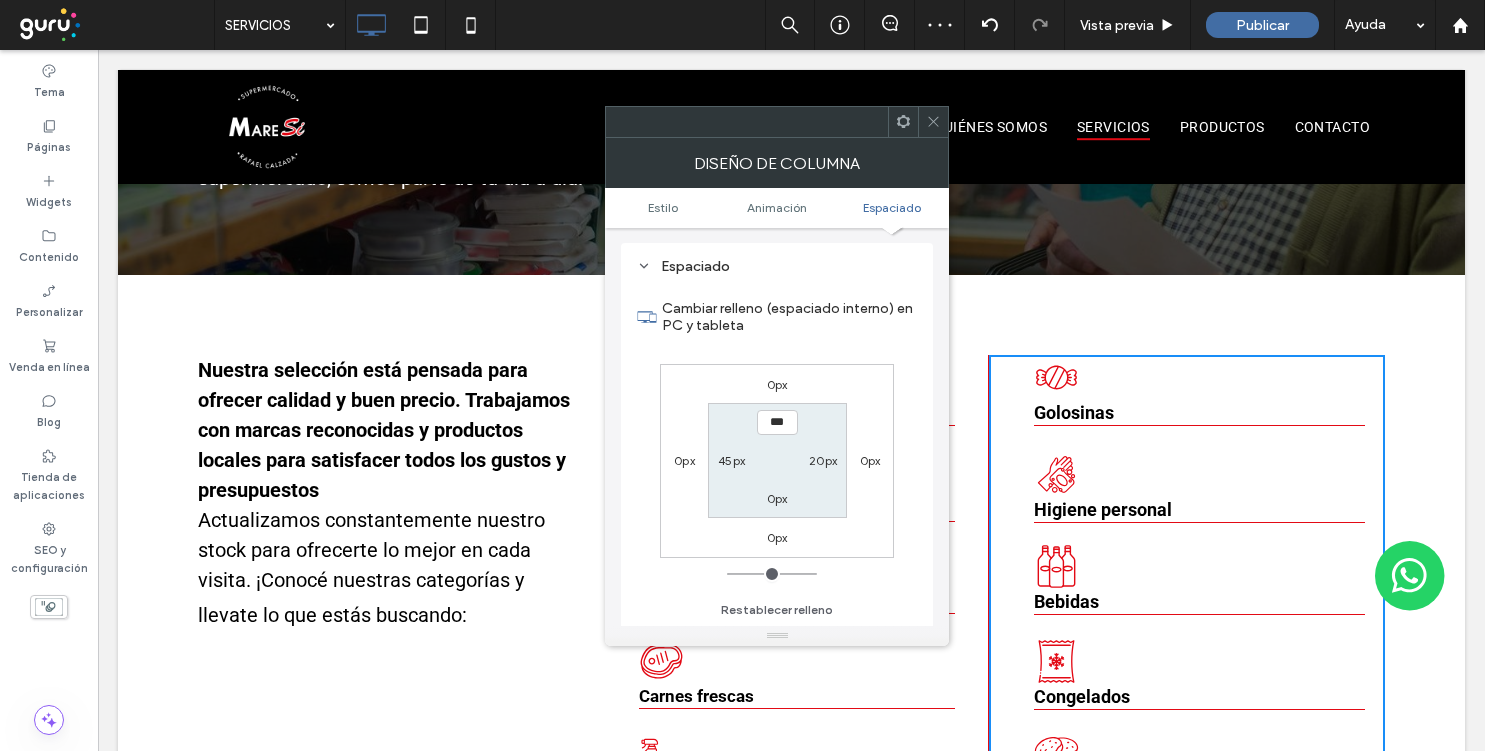click on "45px" at bounding box center (731, 460) 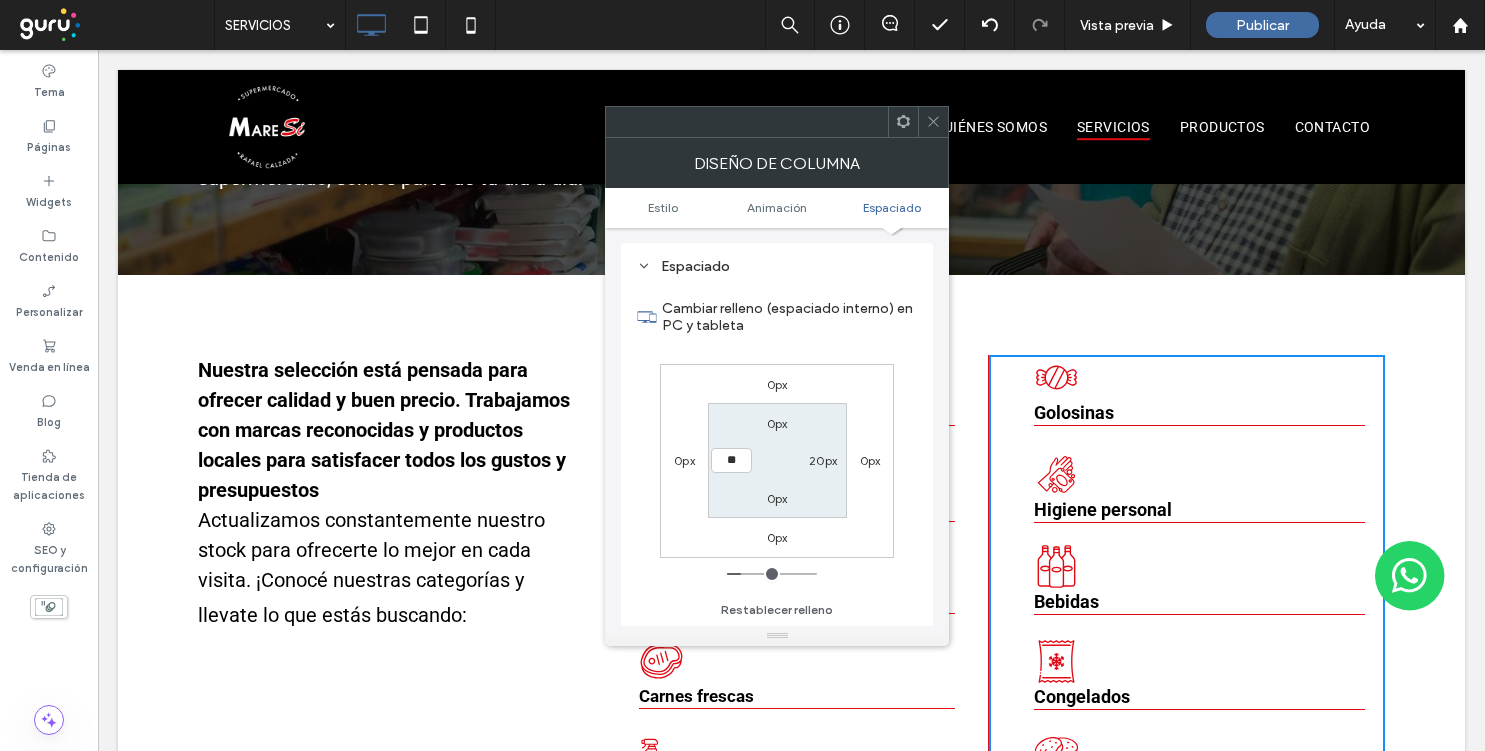 type on "**" 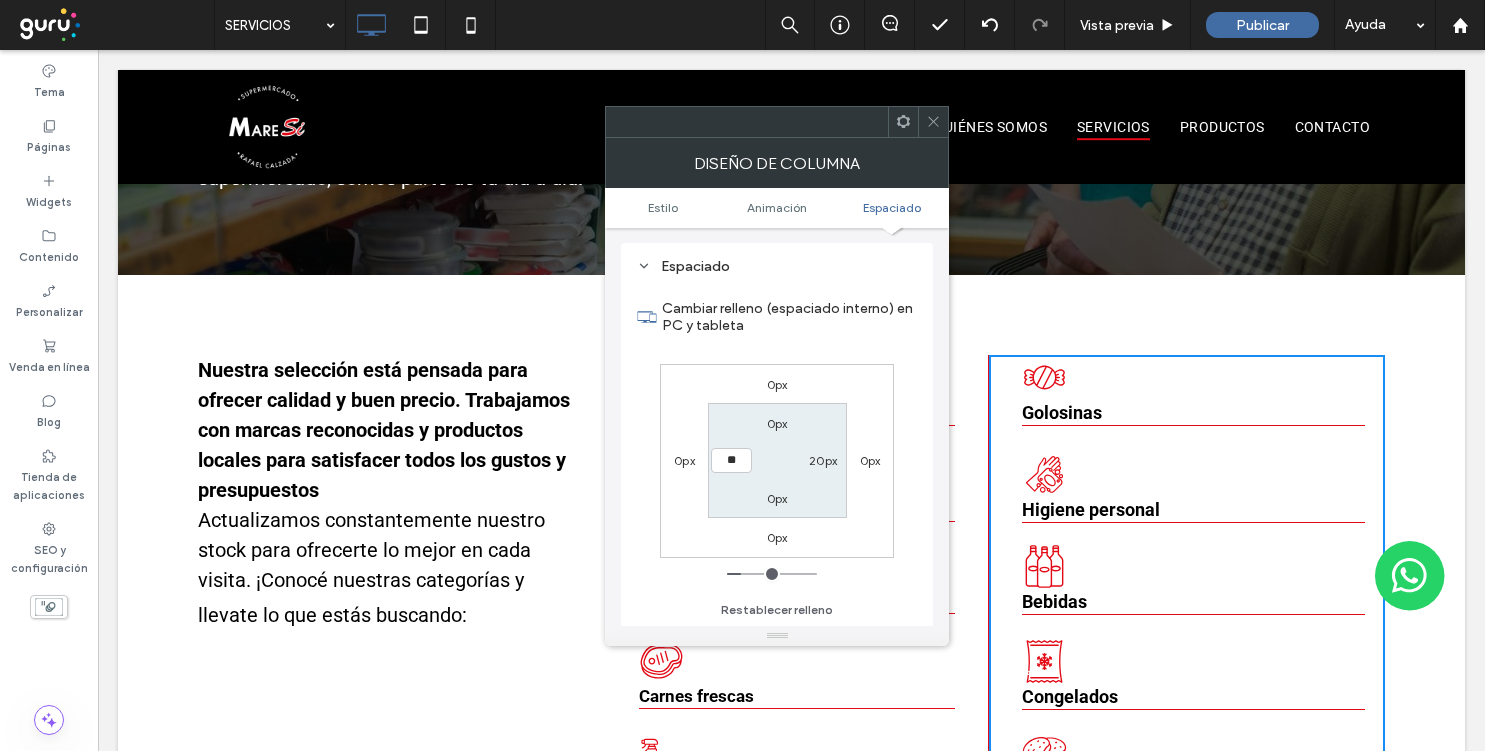 type on "**" 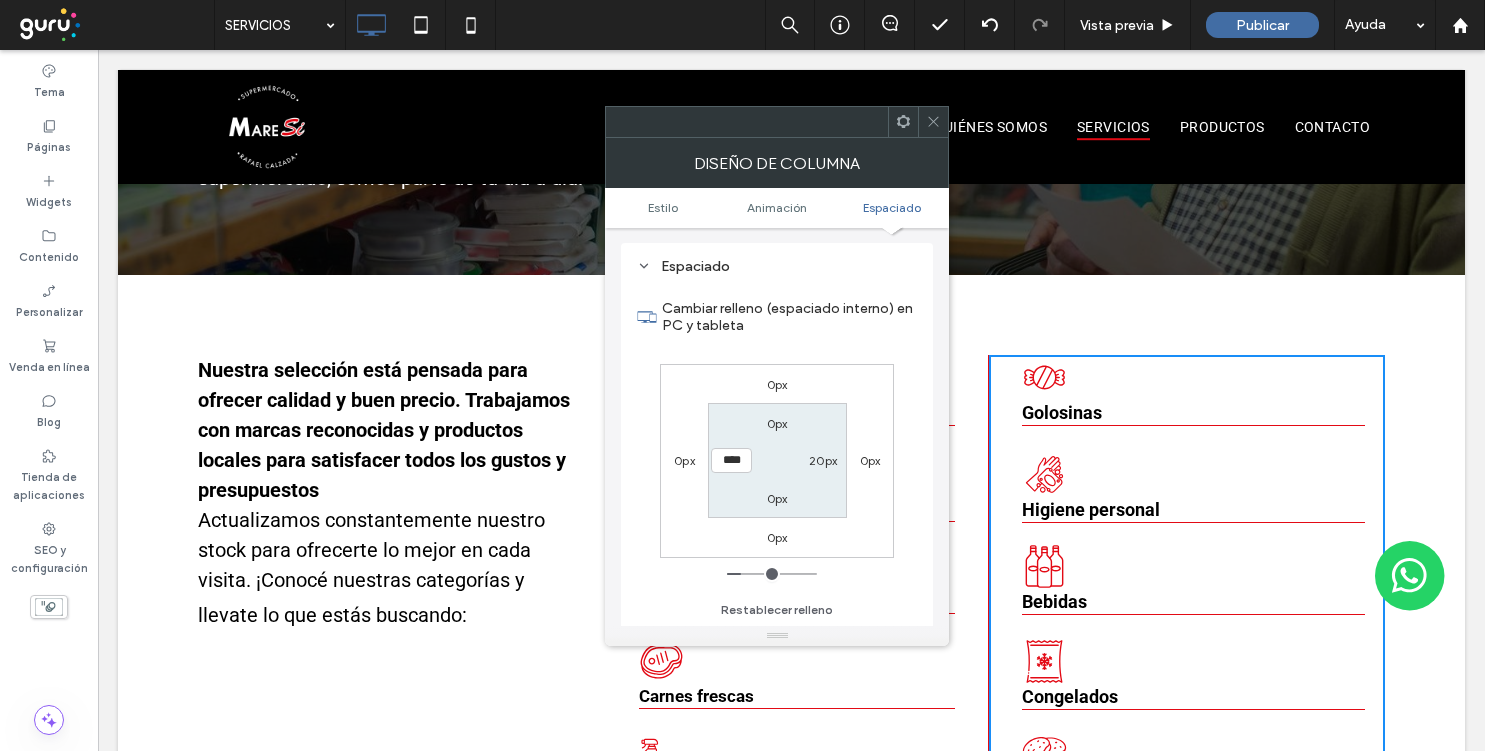 click on "20px" at bounding box center (823, 460) 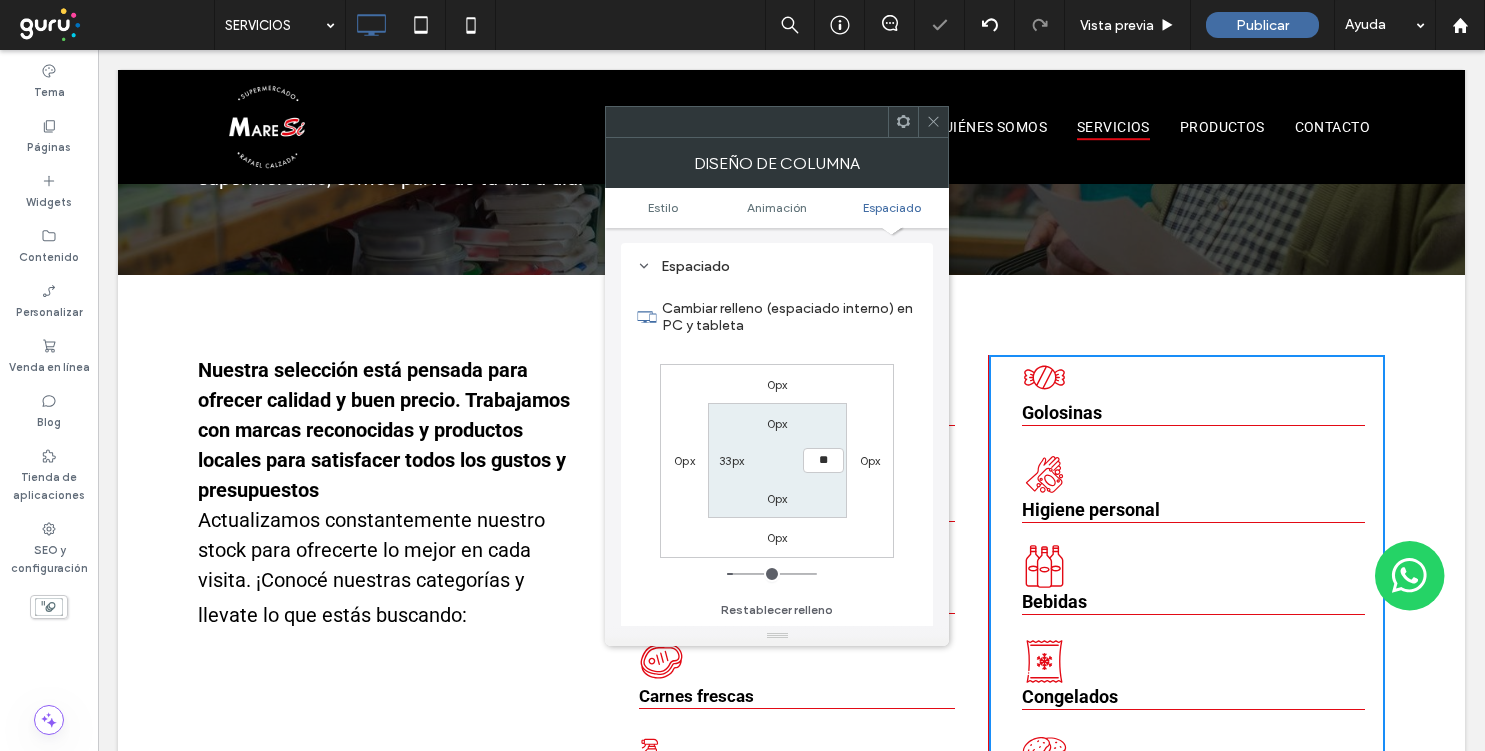 type on "**" 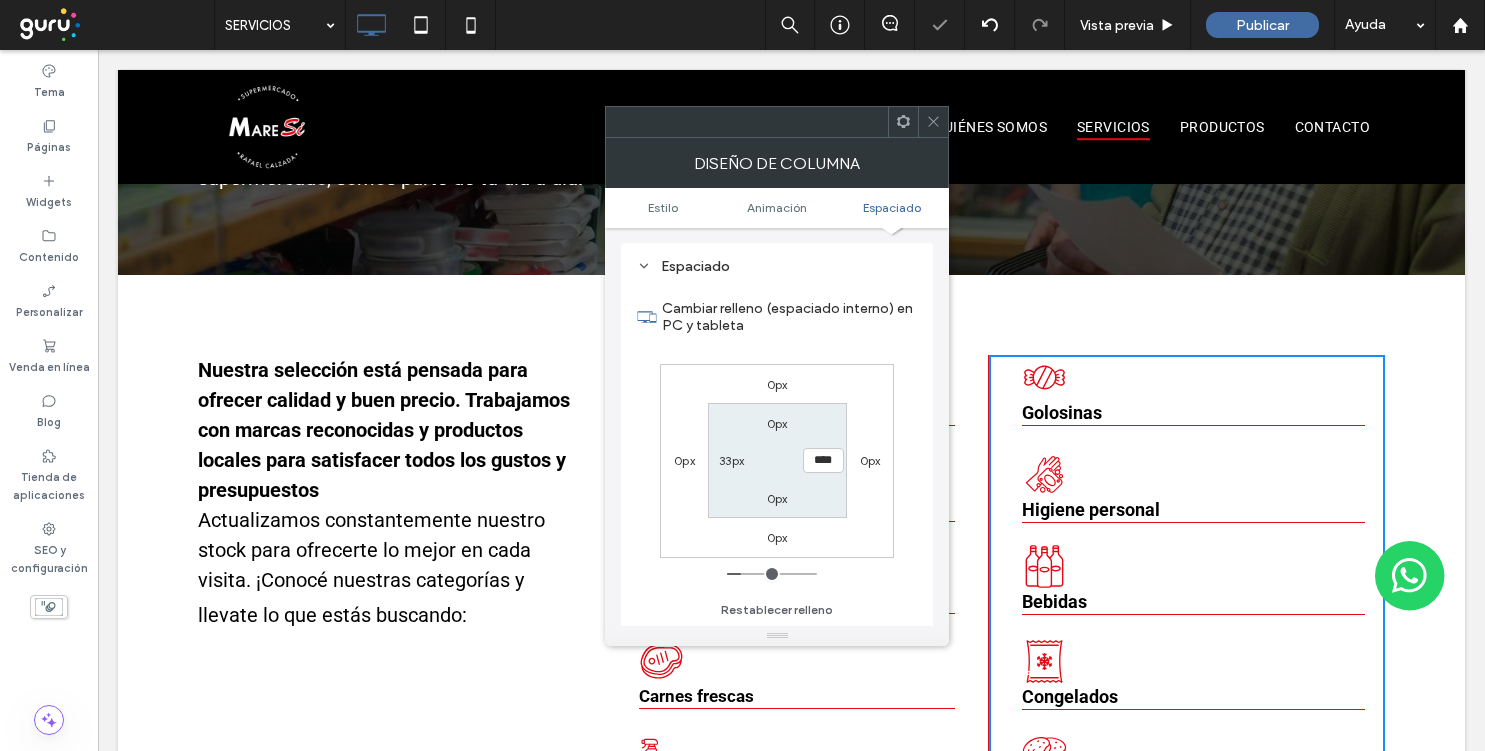click on "0px 0px 0px 0px 0px **** 0px 33px" at bounding box center (777, 461) 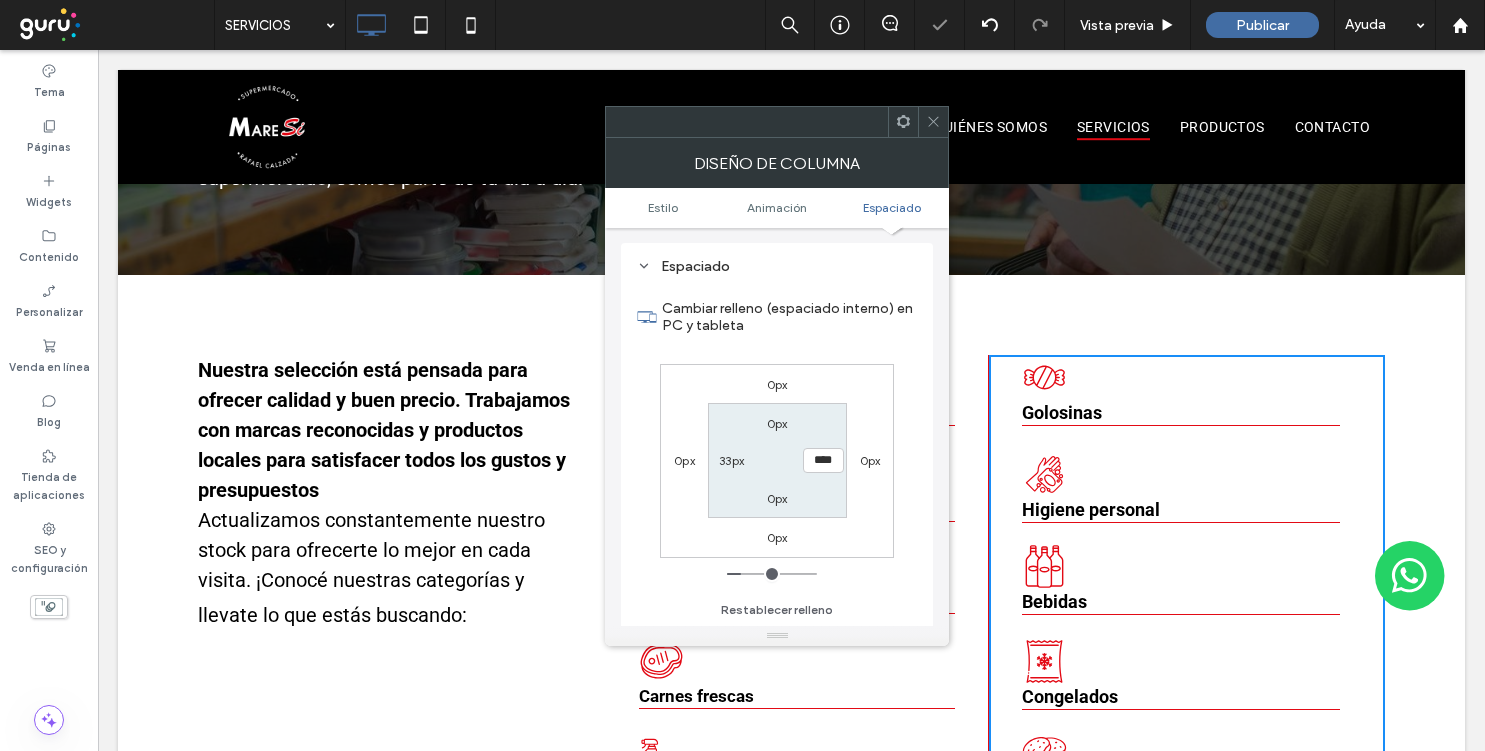 click 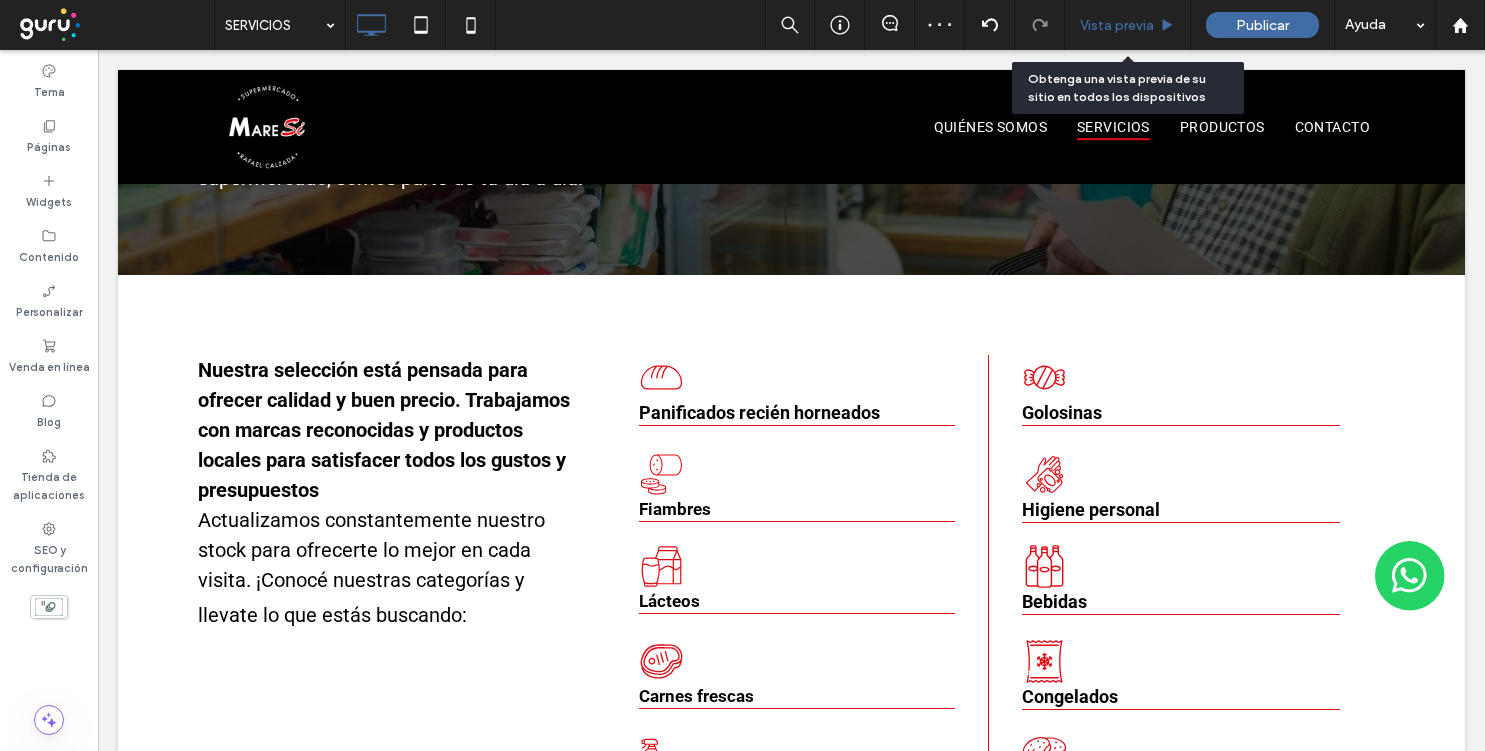 click on "Vista previa" at bounding box center (1128, 25) 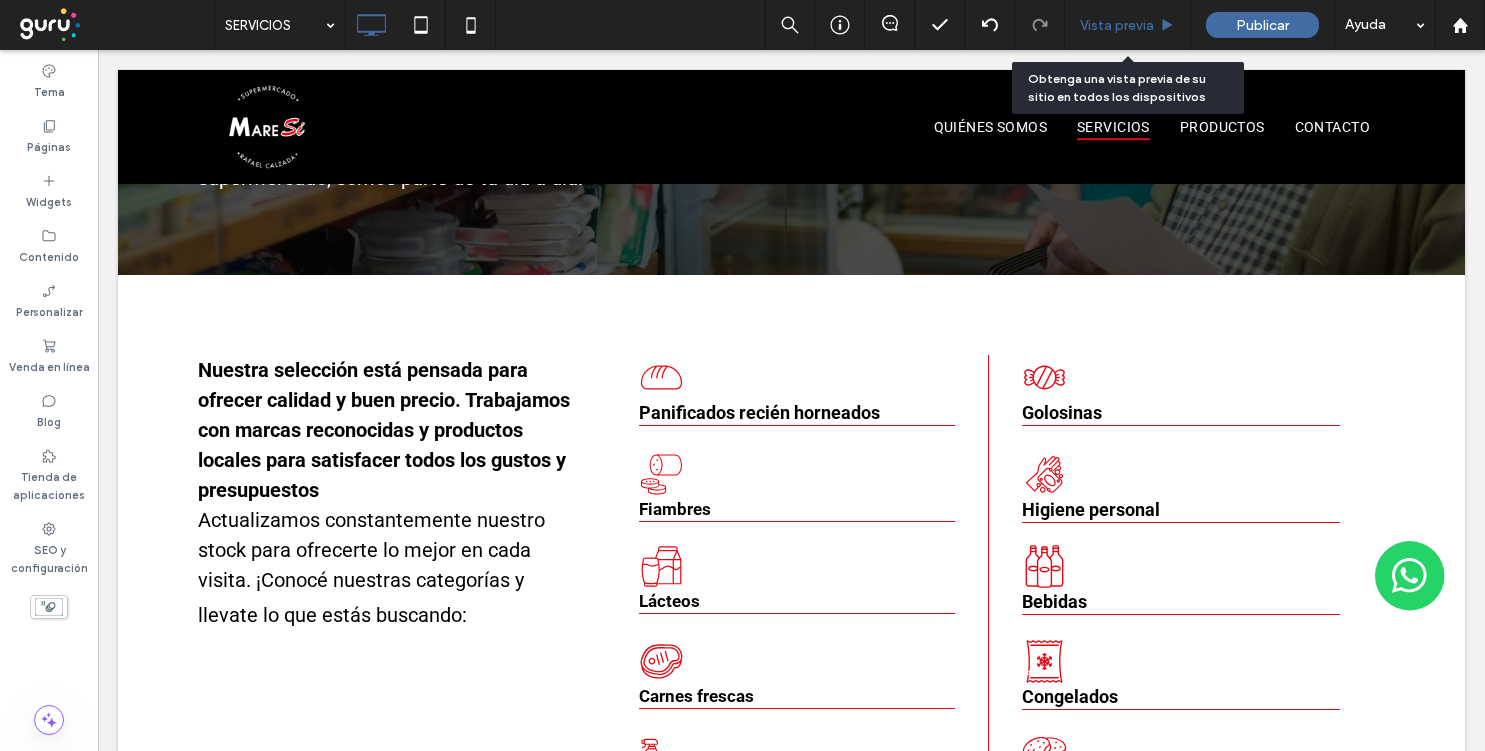 click on "Vista previa" at bounding box center [1117, 25] 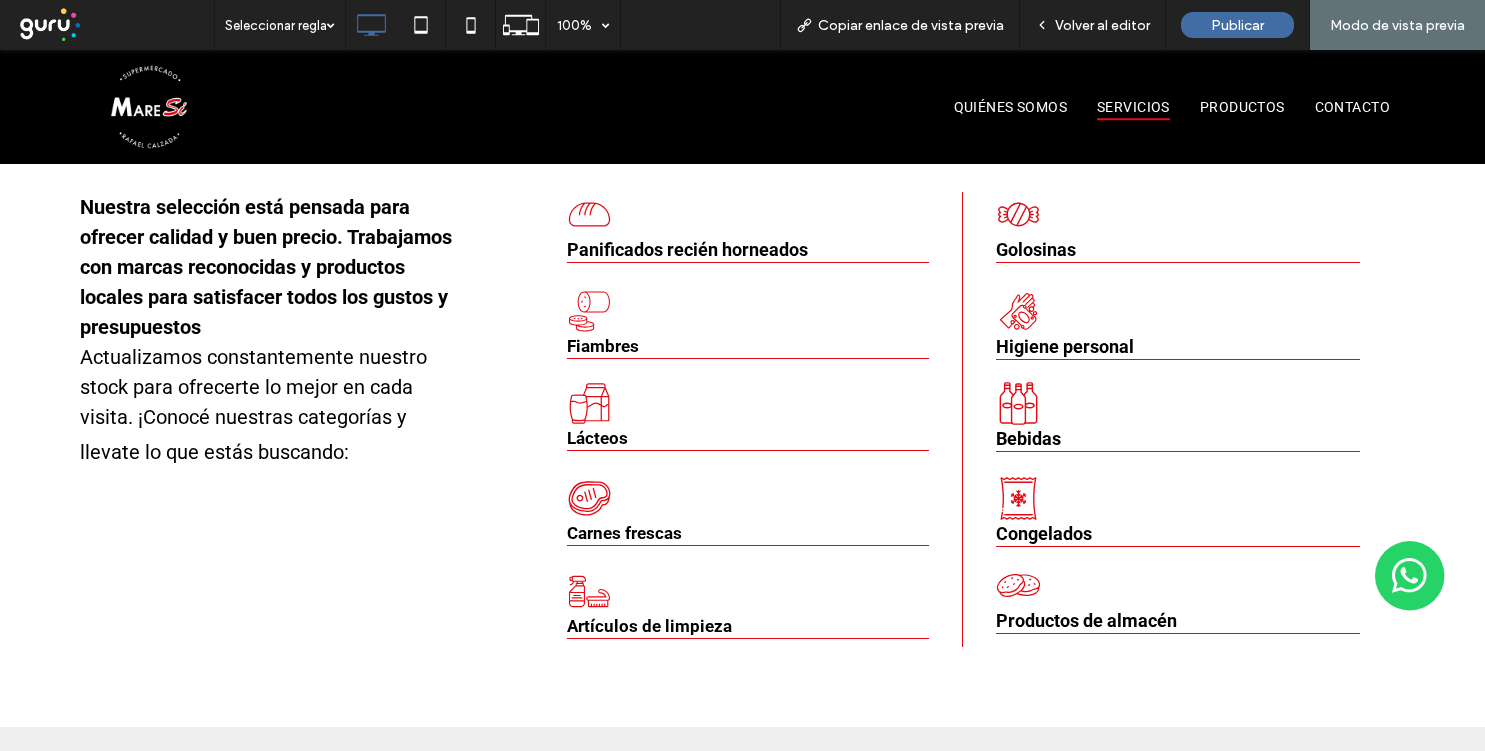 scroll, scrollTop: 405, scrollLeft: 0, axis: vertical 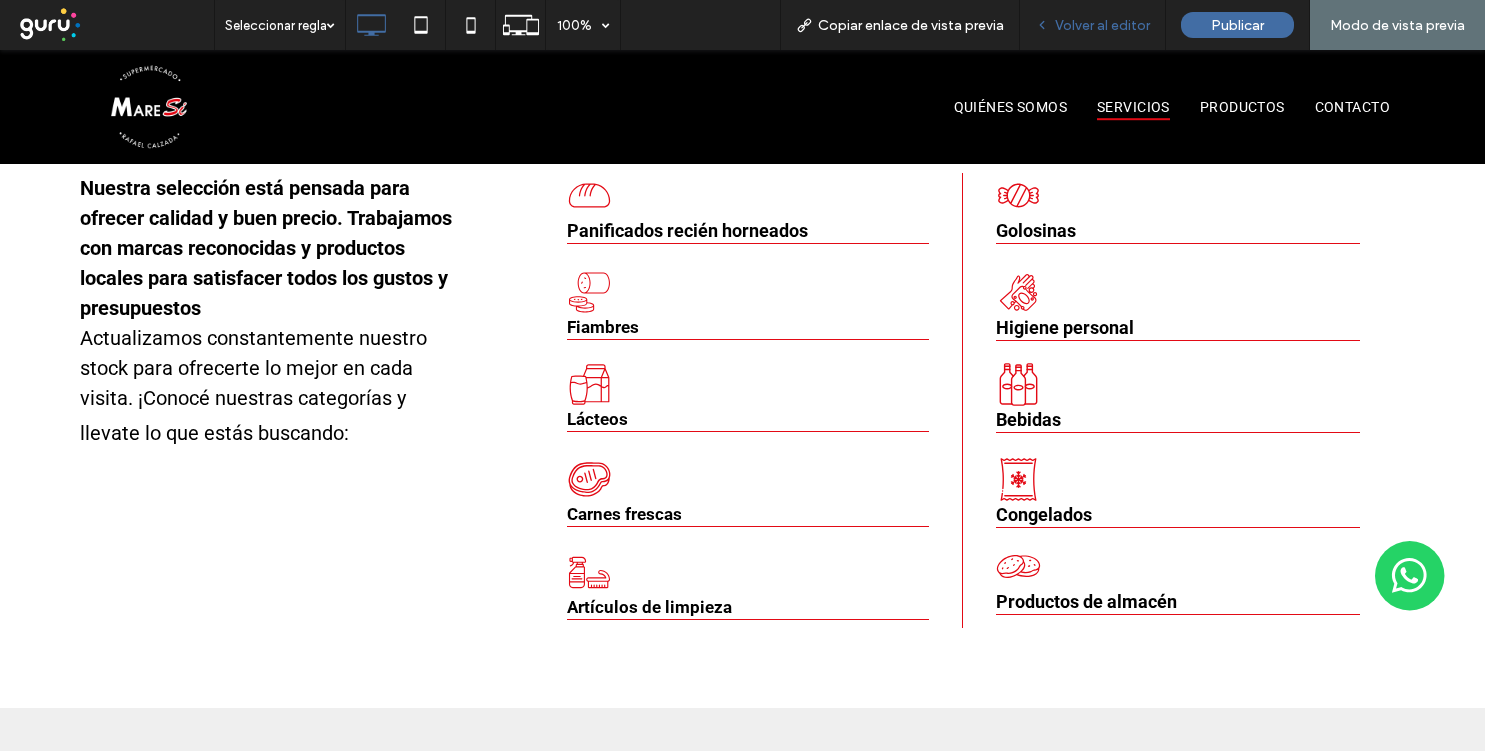 click on "Volver al editor" at bounding box center [1093, 25] 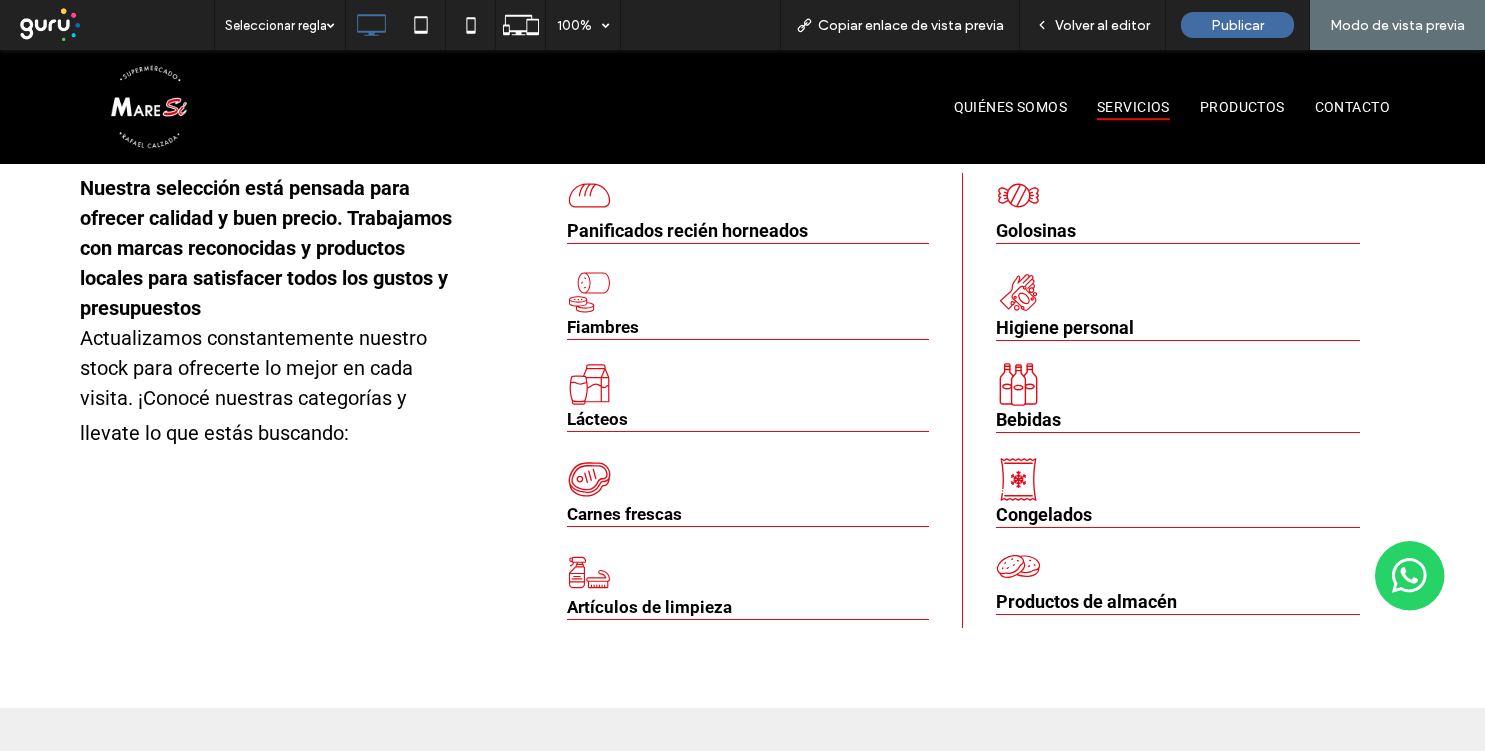 click on "Golosinas
Higiene personal
Bebidas
Congelados
Productos de almacén
Click To Paste" at bounding box center [1184, 400] 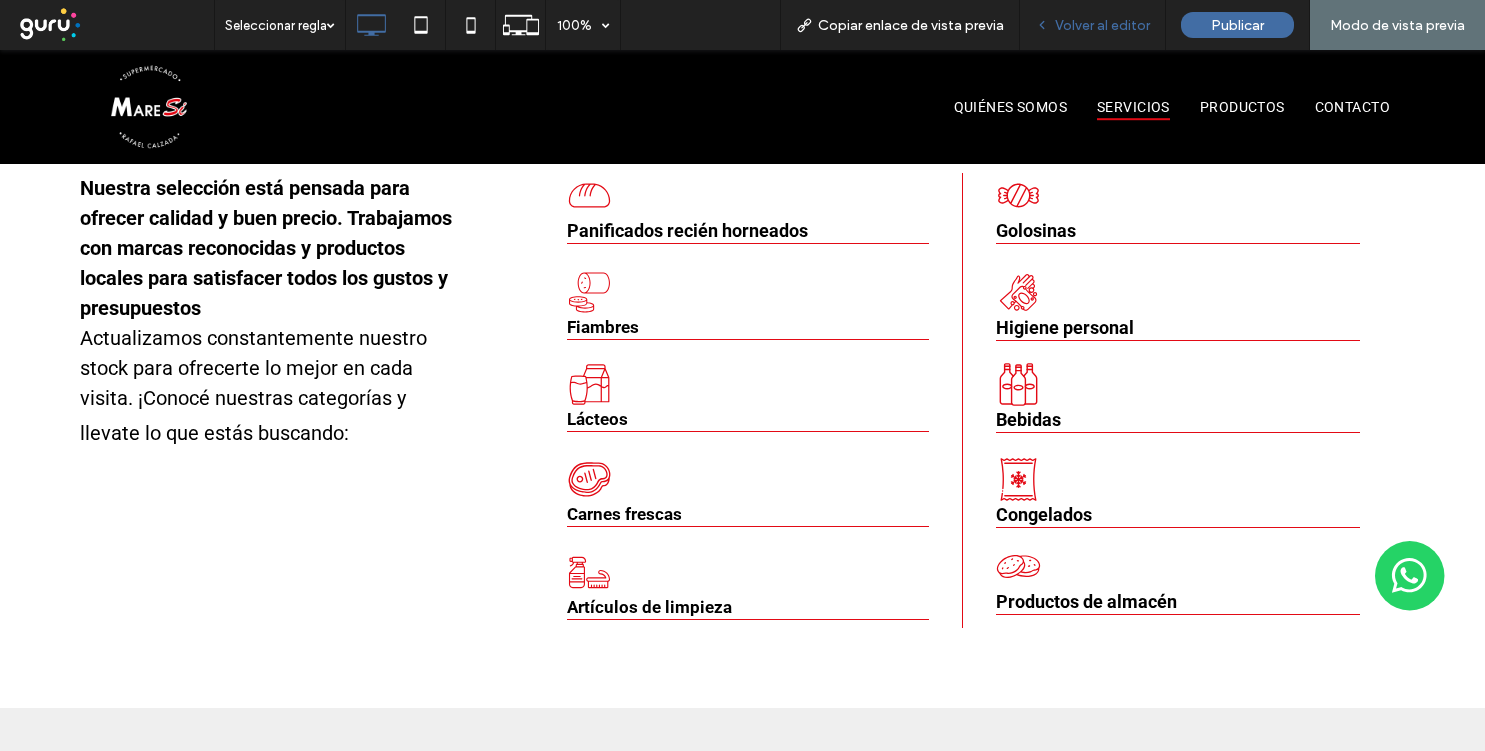 click on "Volver al editor" at bounding box center (1102, 25) 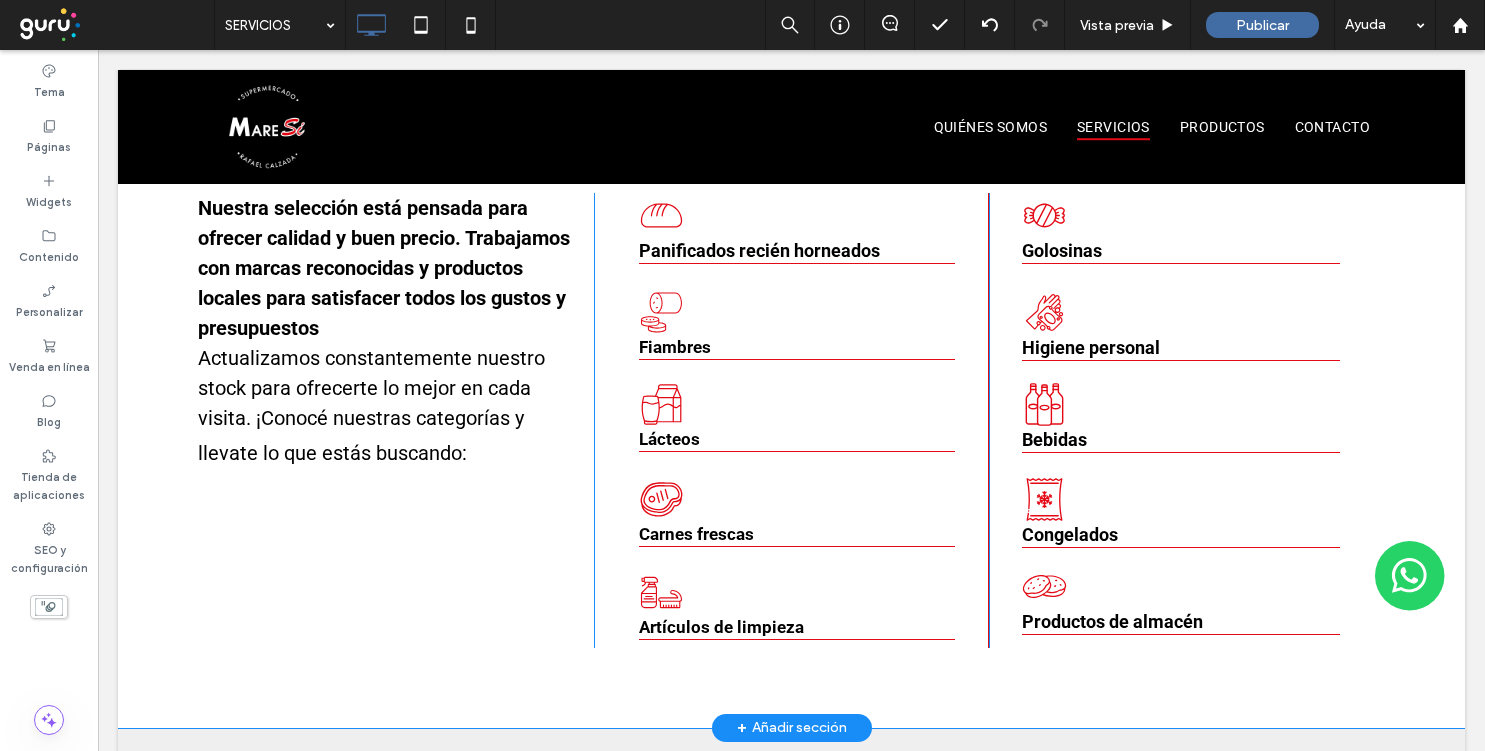 click on "Golosinas
Higiene personal
Bebidas
Congelados
Productos de almacén
Click To Paste" at bounding box center (1187, 420) 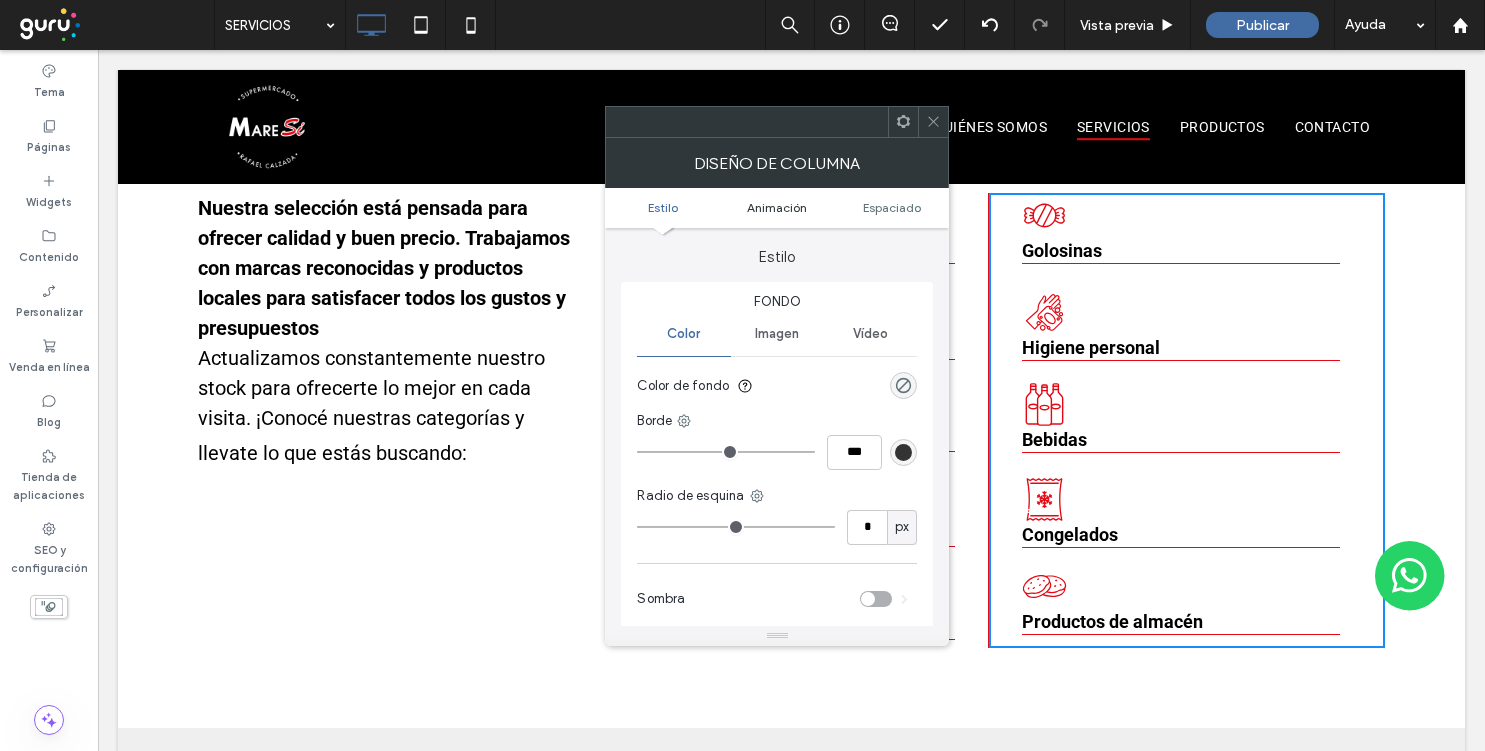 click on "Animación" at bounding box center (777, 207) 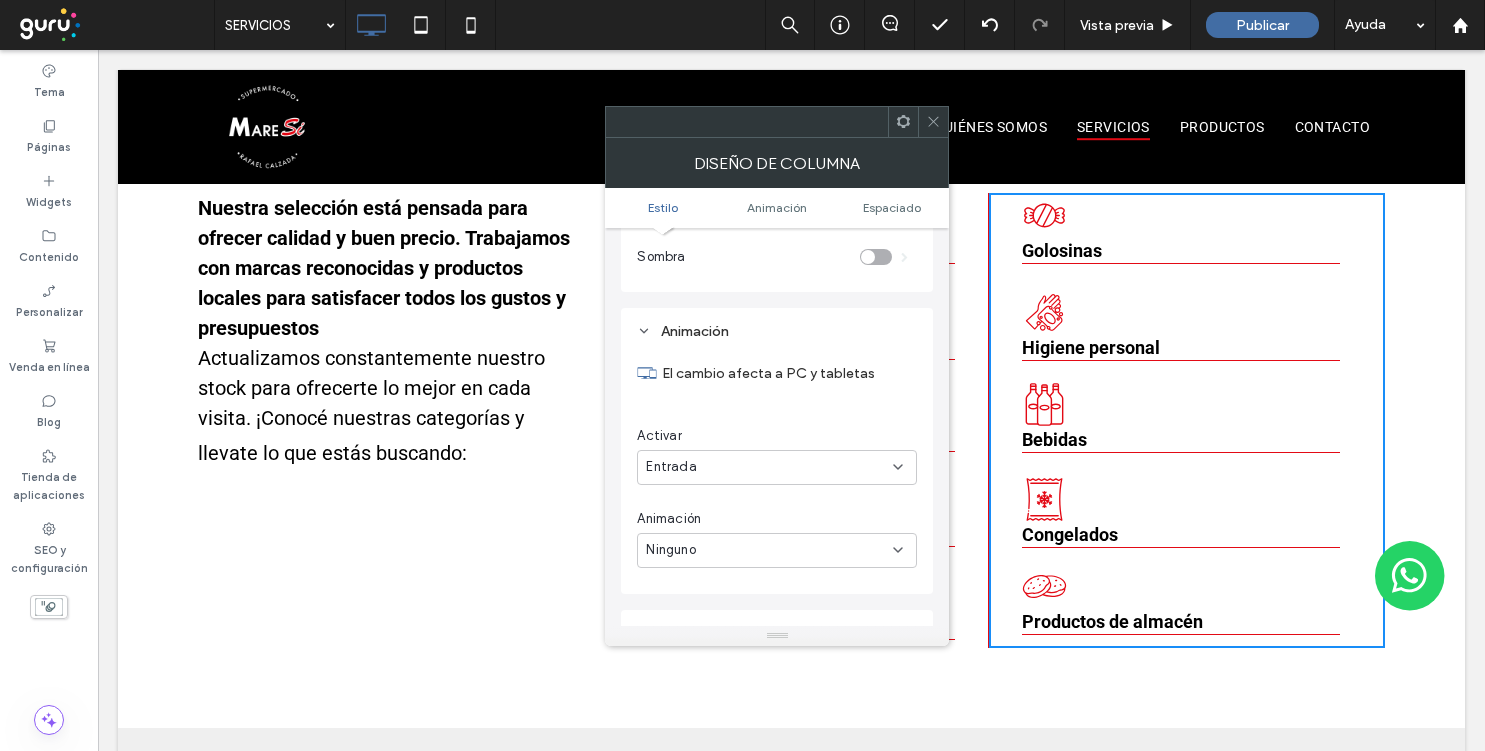 scroll, scrollTop: 407, scrollLeft: 0, axis: vertical 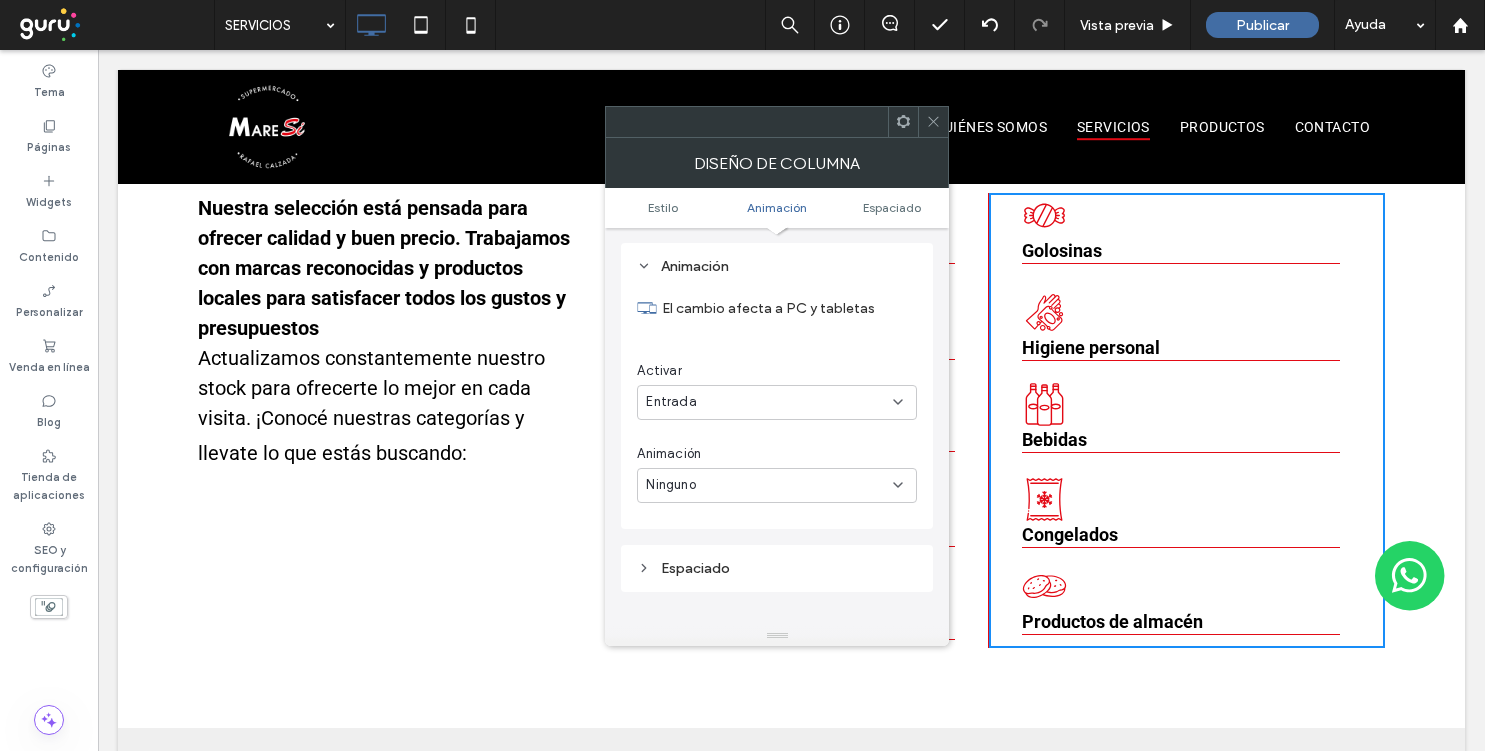 click on "Ninguno" at bounding box center (769, 485) 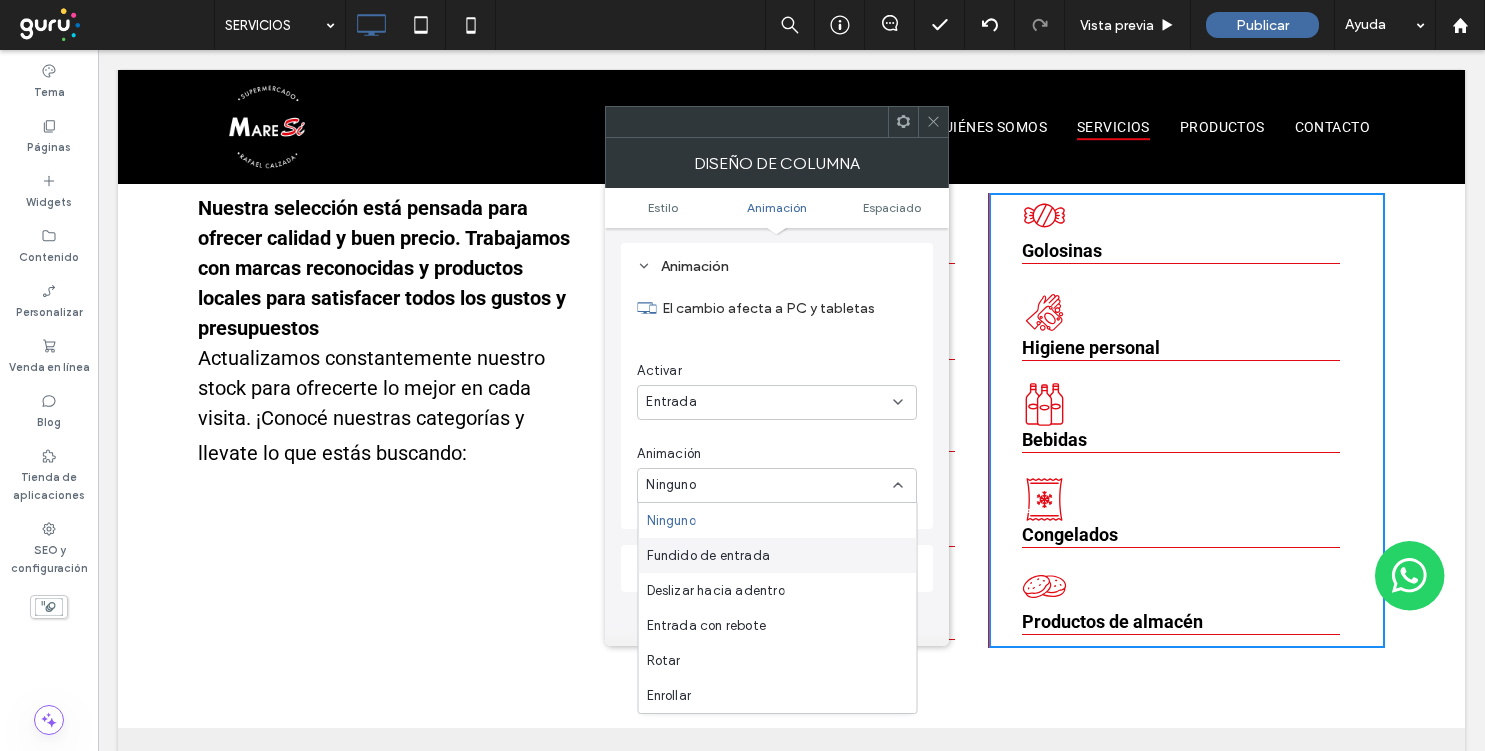 click on "Fundido de entrada" at bounding box center (709, 556) 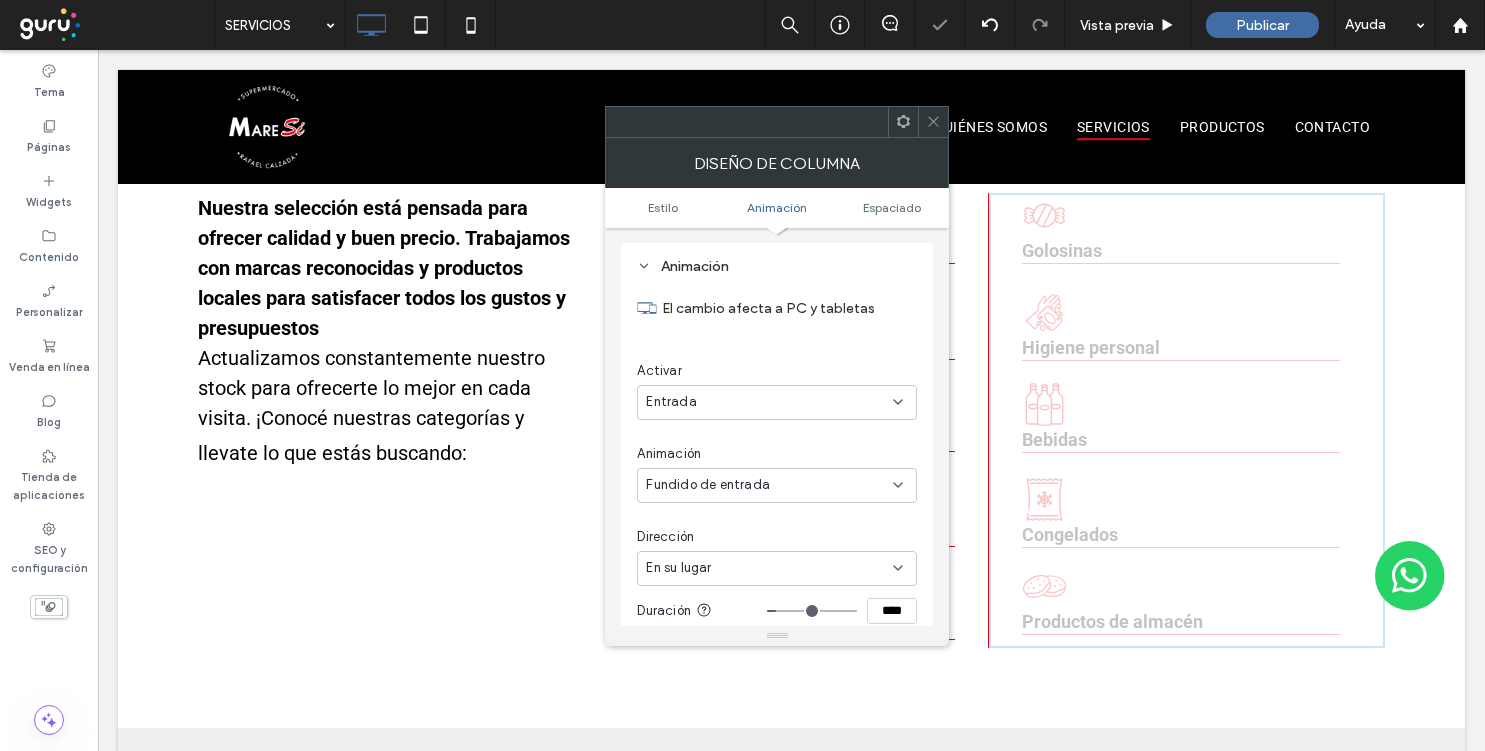 click on "Dirección" at bounding box center (777, 537) 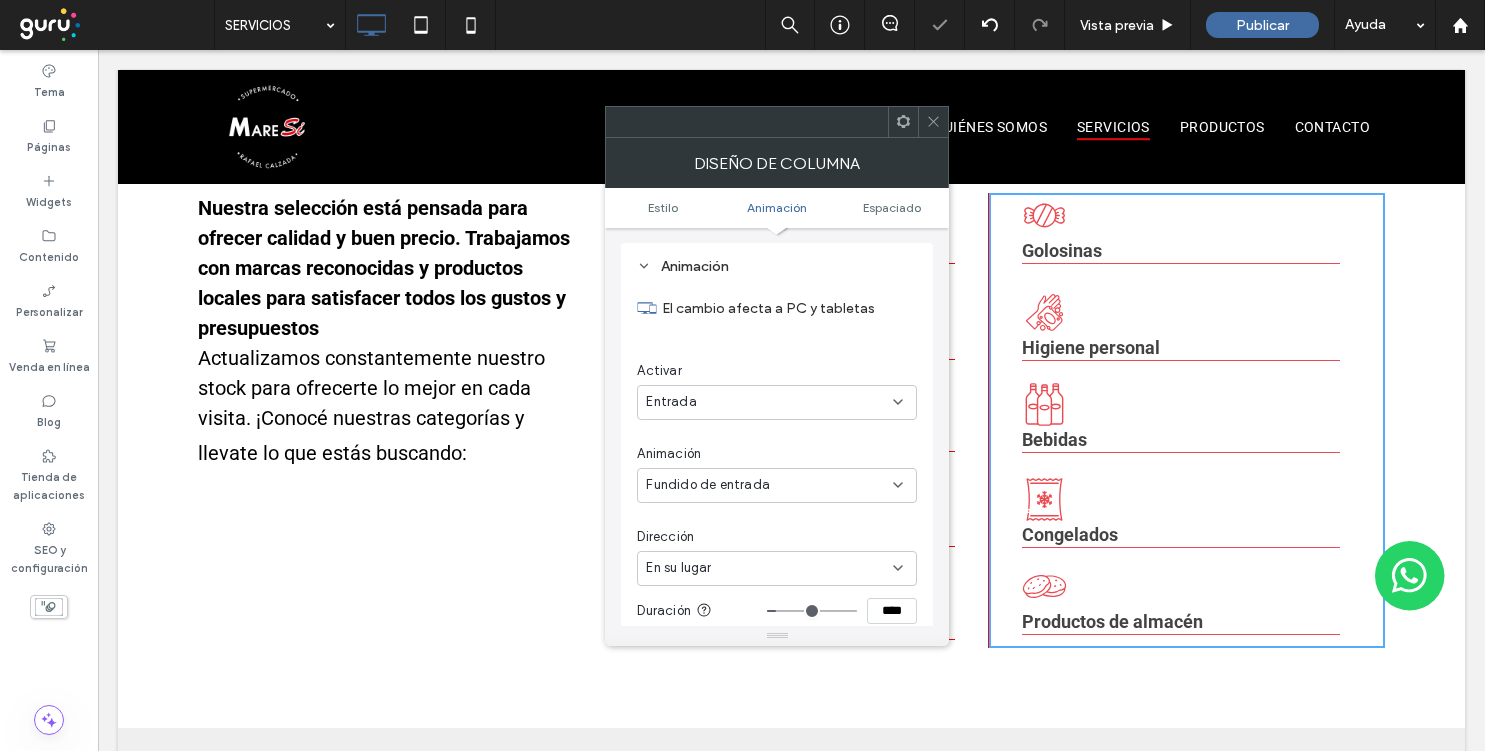 click on "En su lugar" at bounding box center (769, 568) 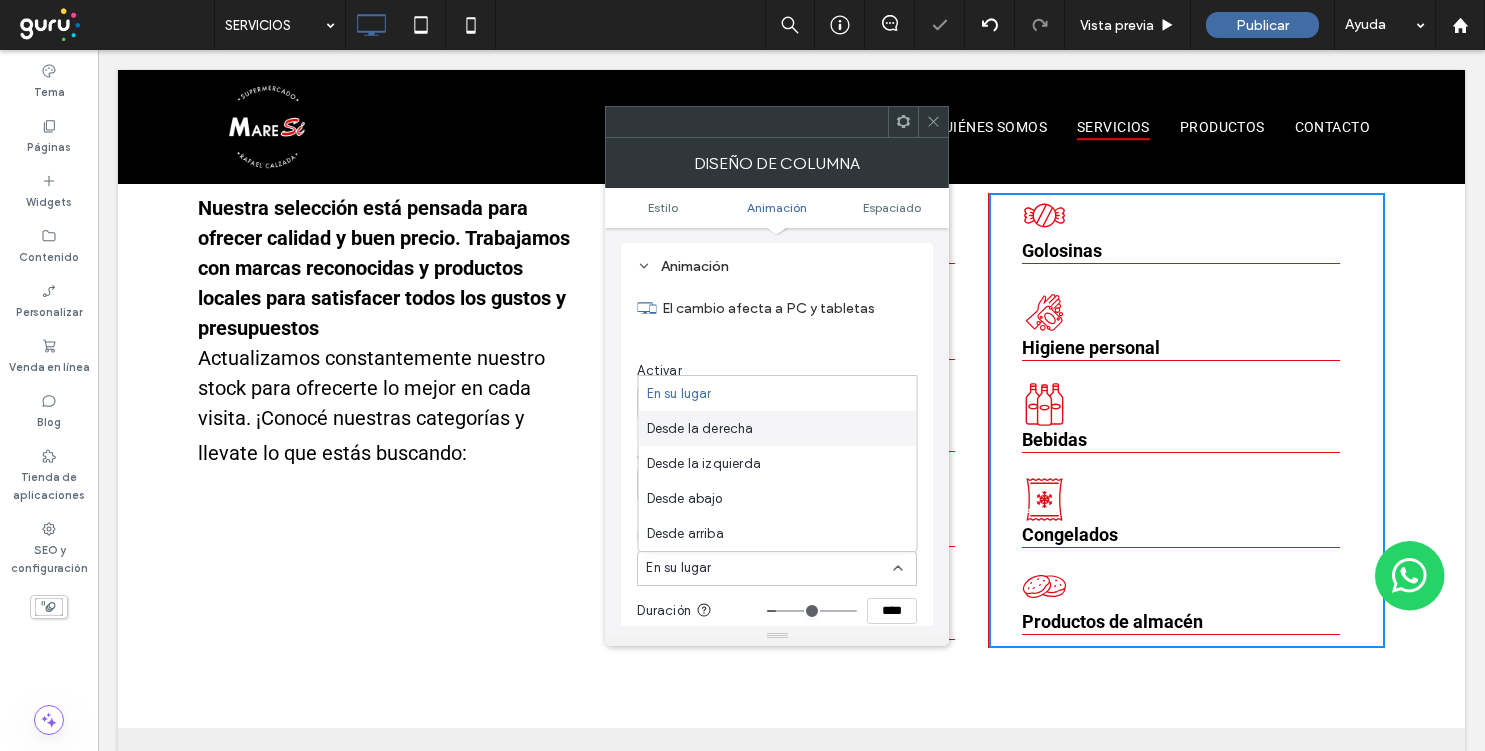 click on "Desde la derecha" at bounding box center [778, 428] 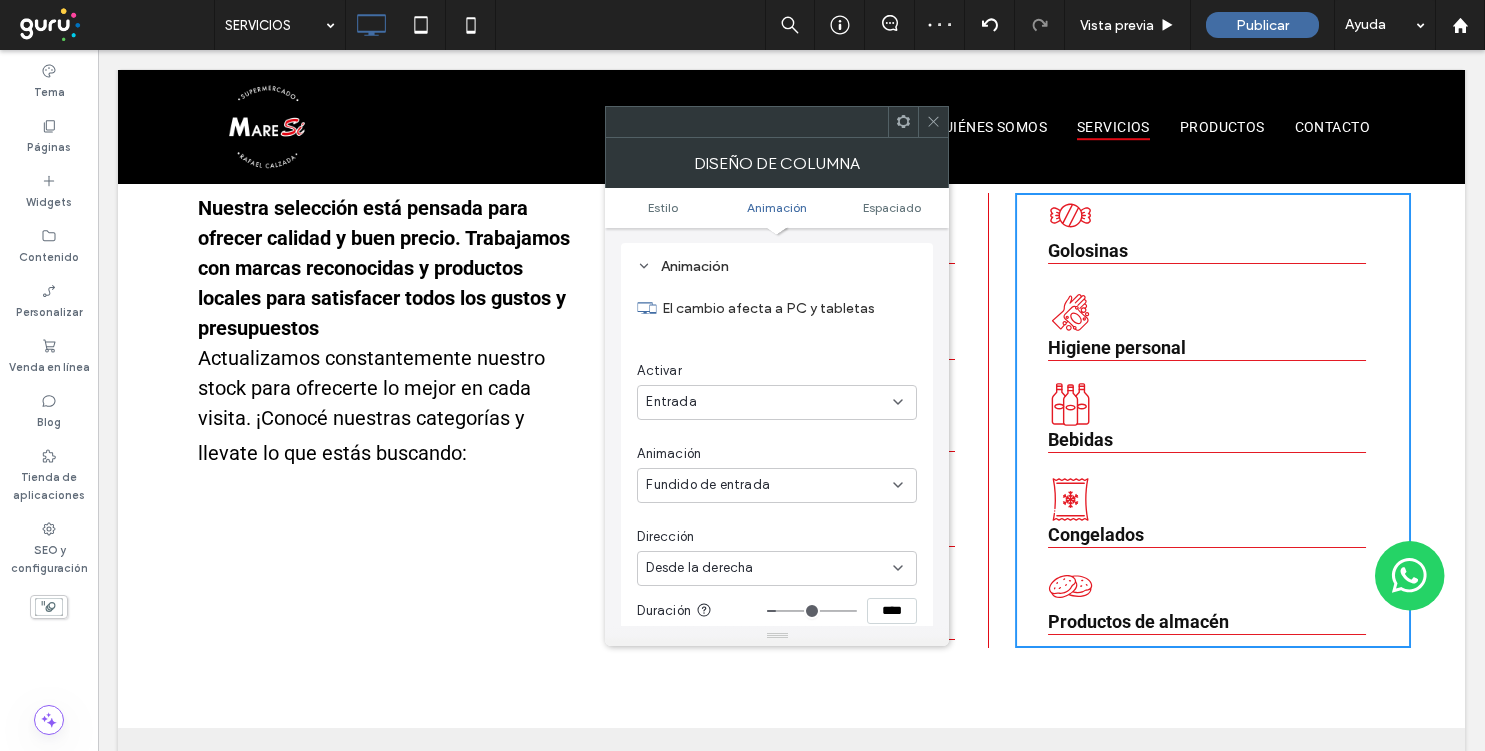 click at bounding box center [777, 122] 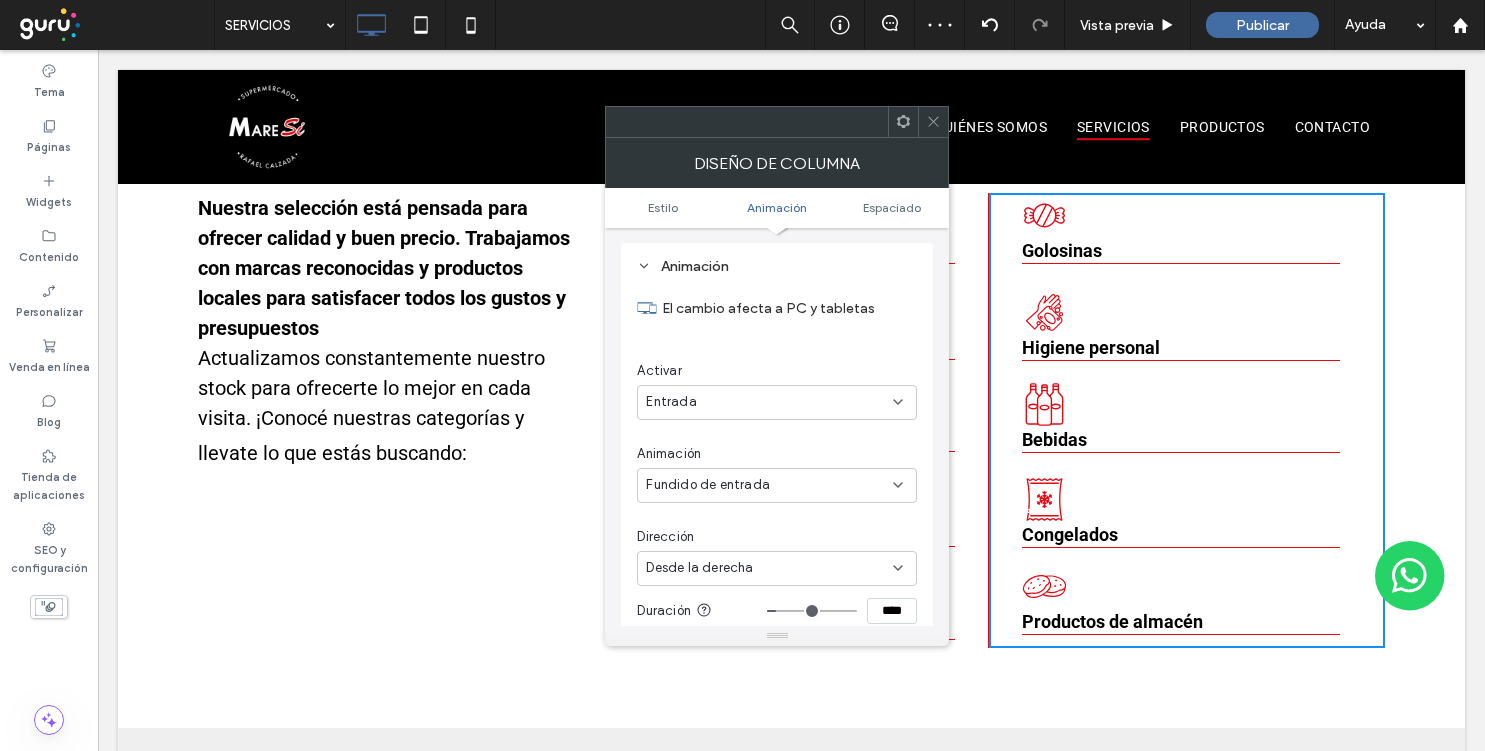 click 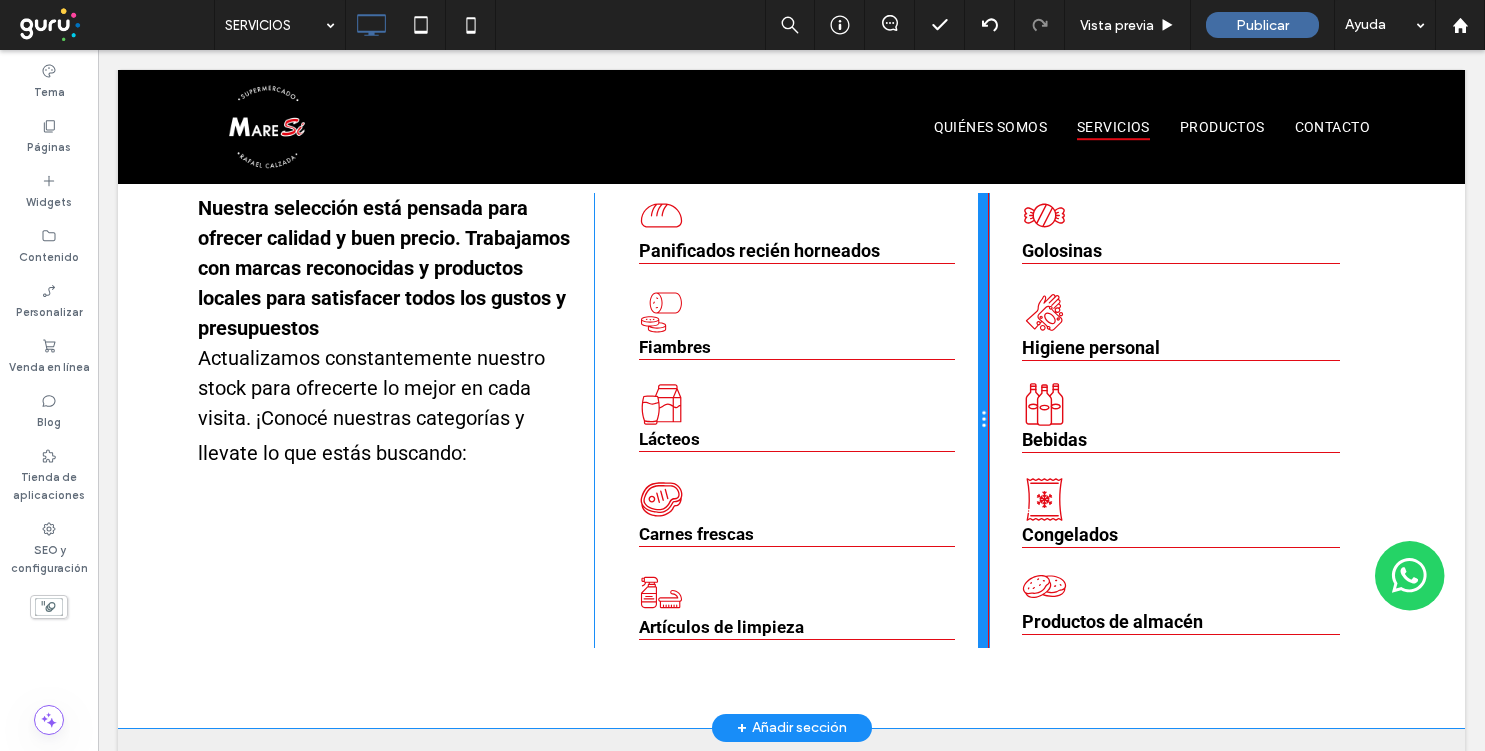 click at bounding box center [983, 420] 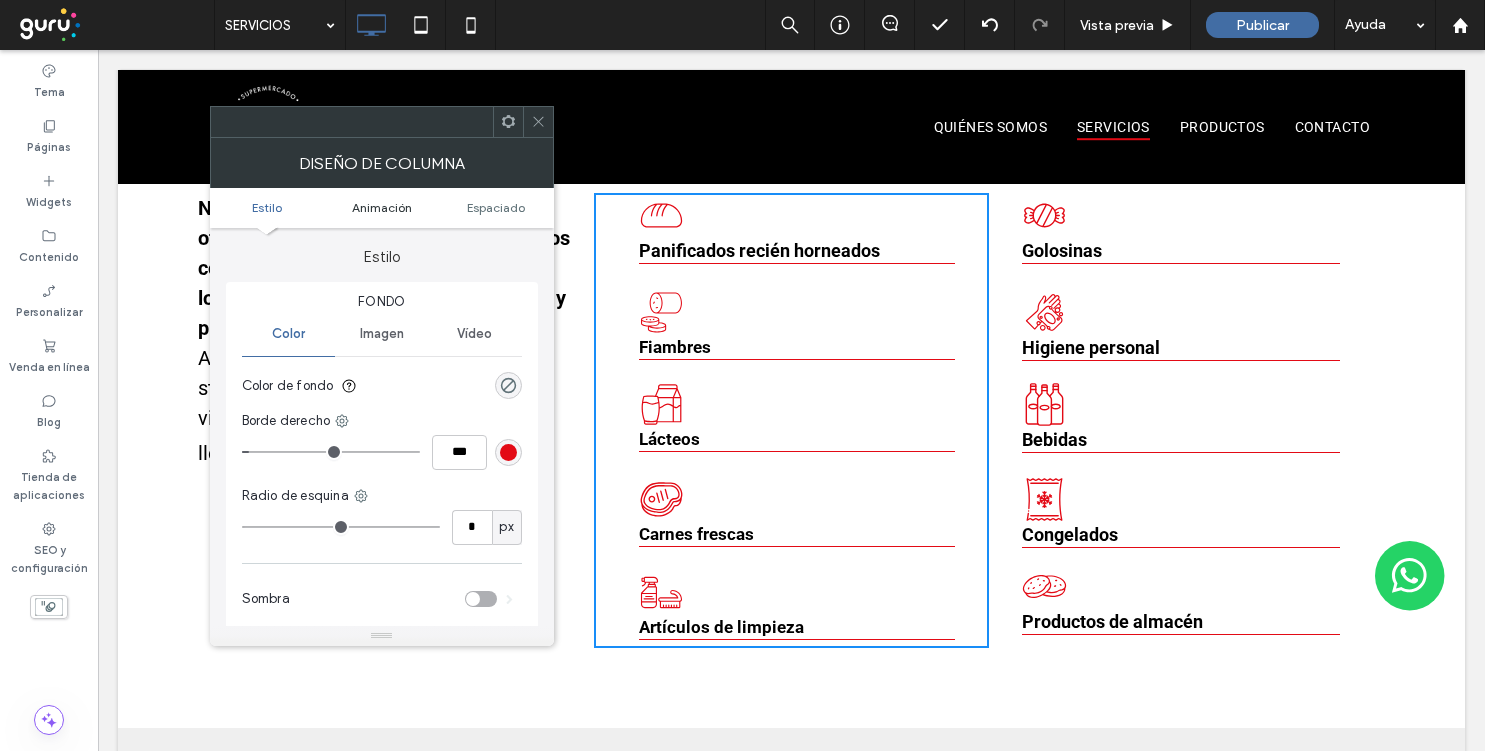 click on "Animación" at bounding box center [382, 207] 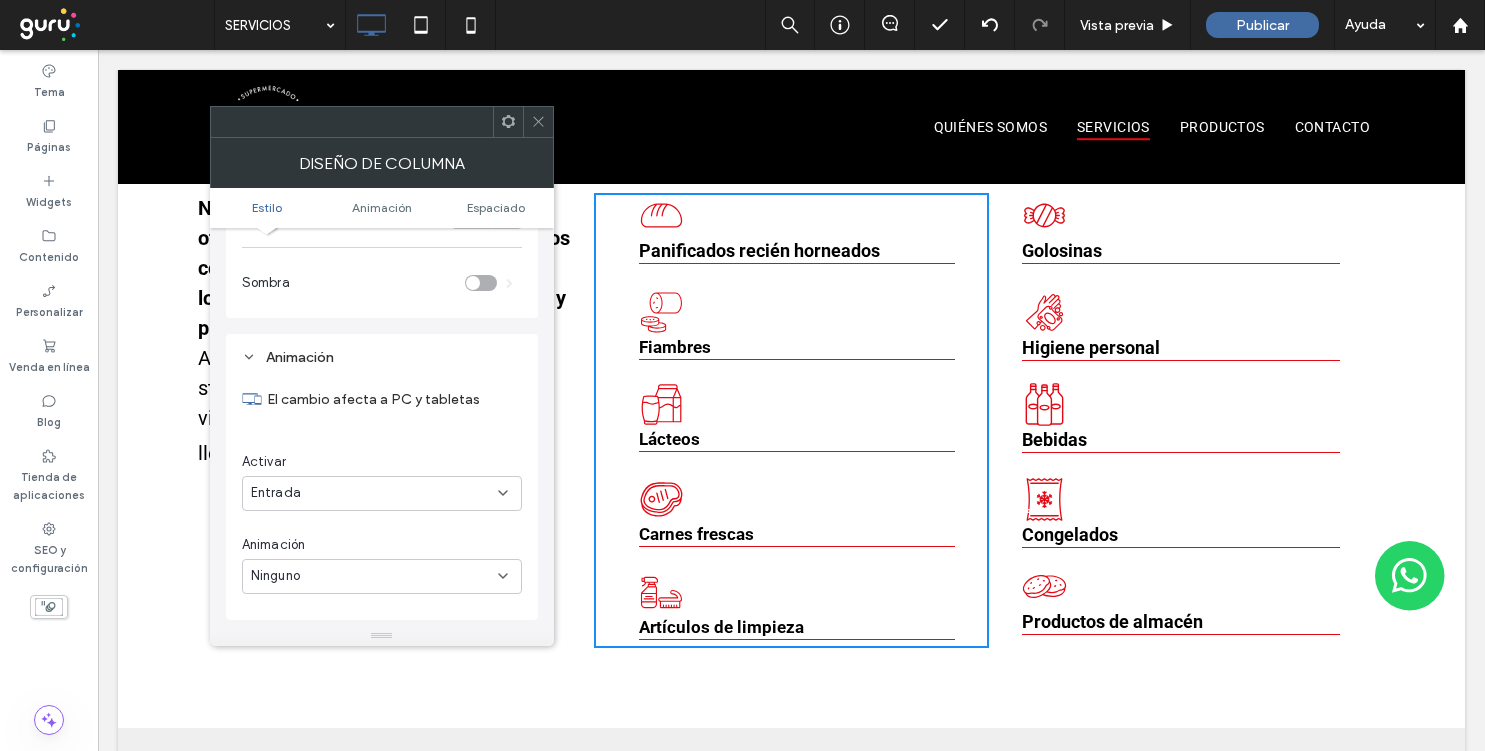 scroll, scrollTop: 407, scrollLeft: 0, axis: vertical 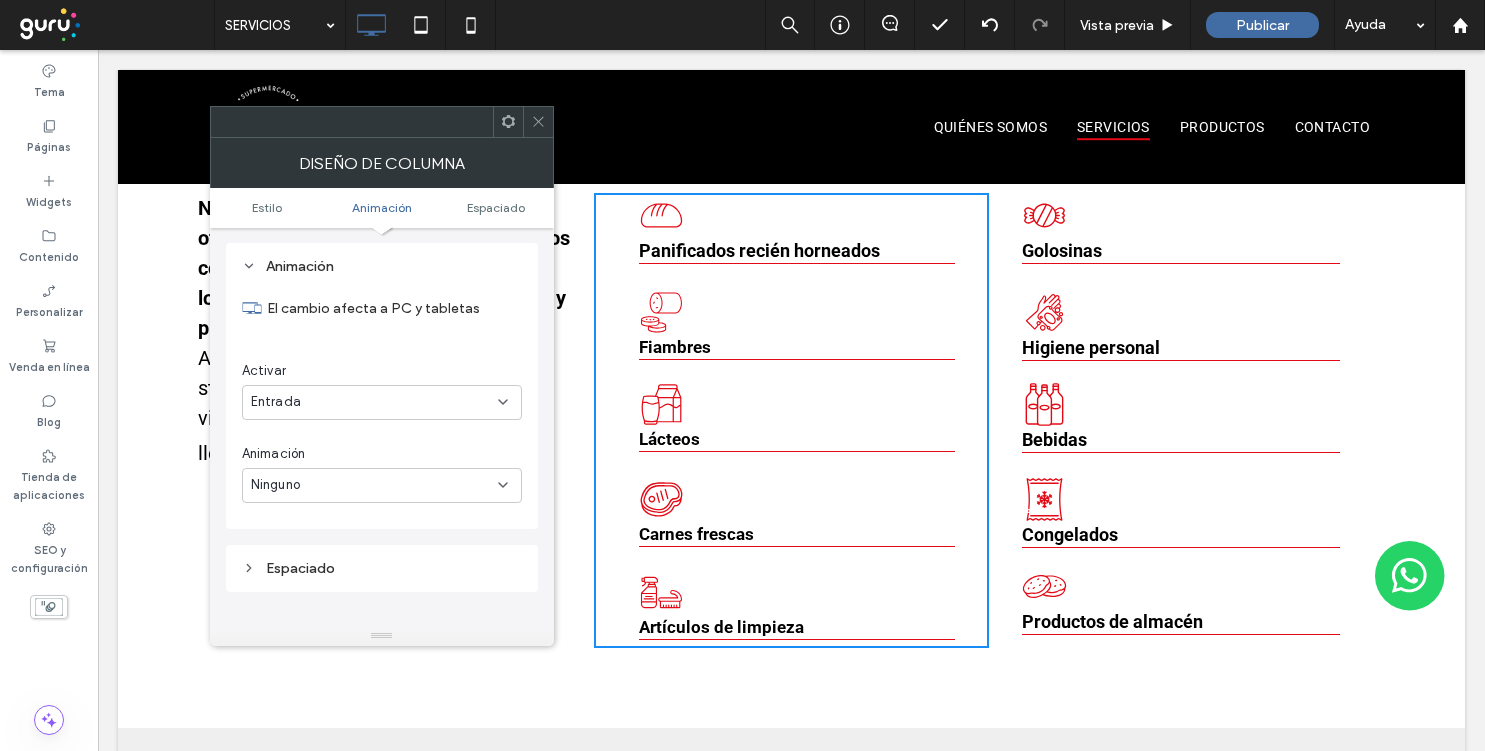 click on "Entrada" at bounding box center [374, 402] 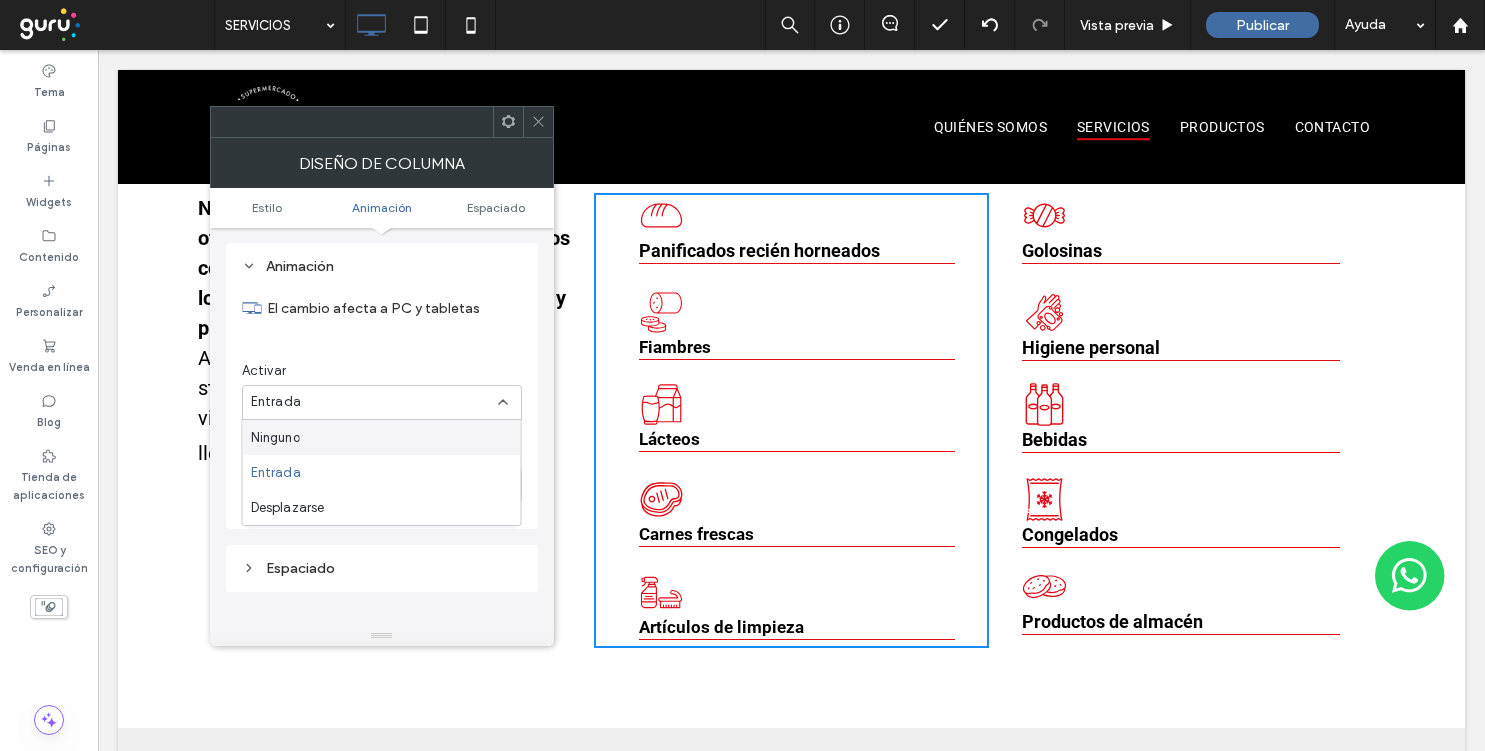 click on "El cambio afecta a PC y tabletas Activar Entrada Animación Ninguno" at bounding box center [382, 391] 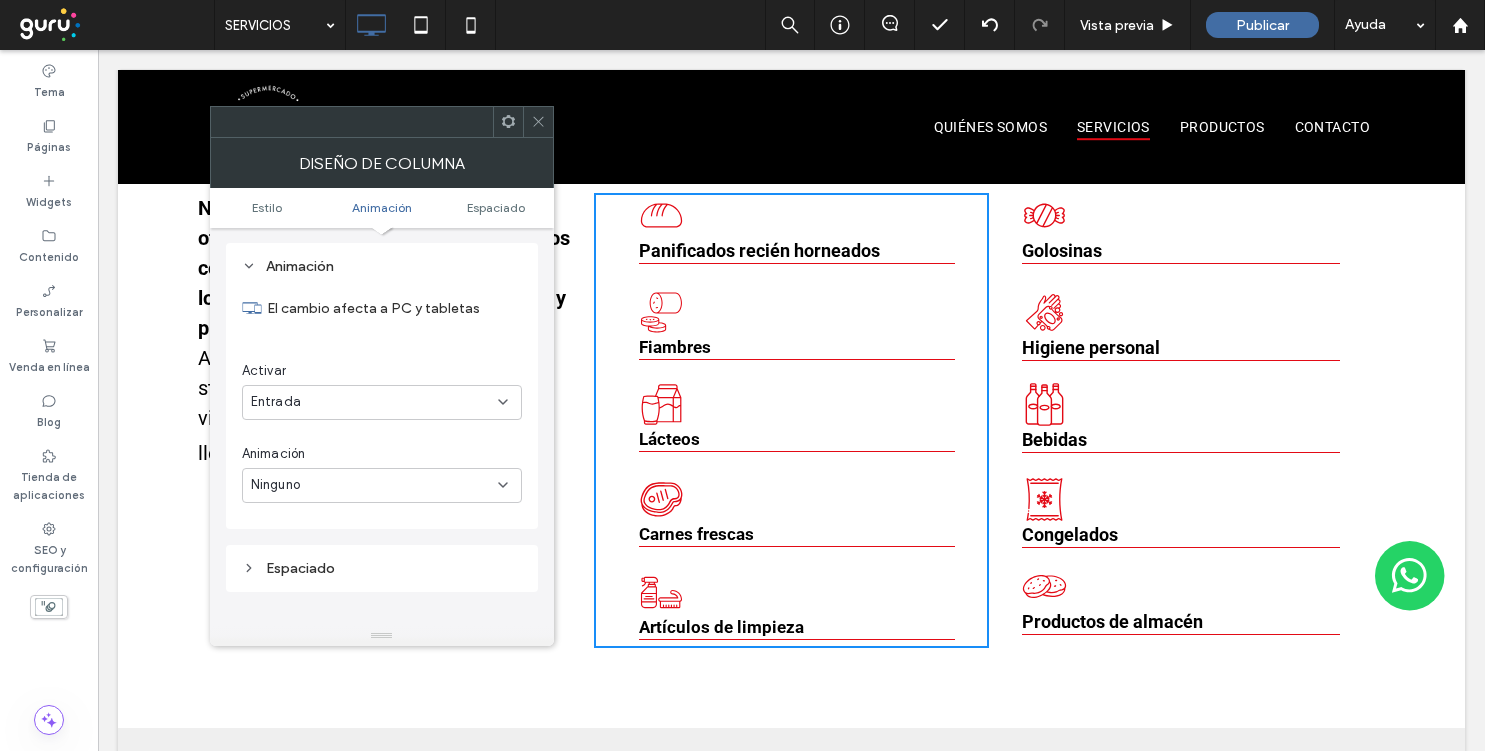 click on "Ninguno" at bounding box center [374, 485] 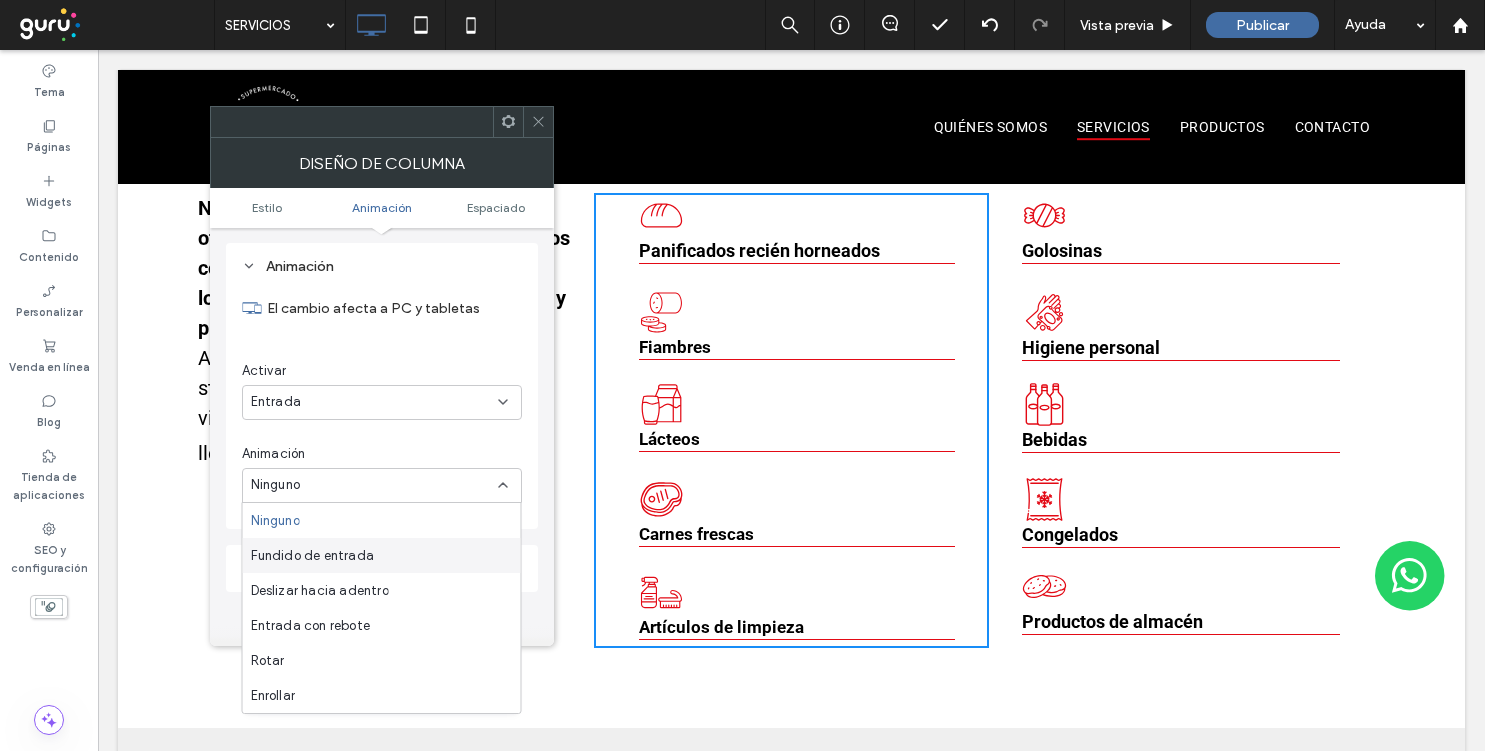 click on "Fundido de entrada" at bounding box center (382, 555) 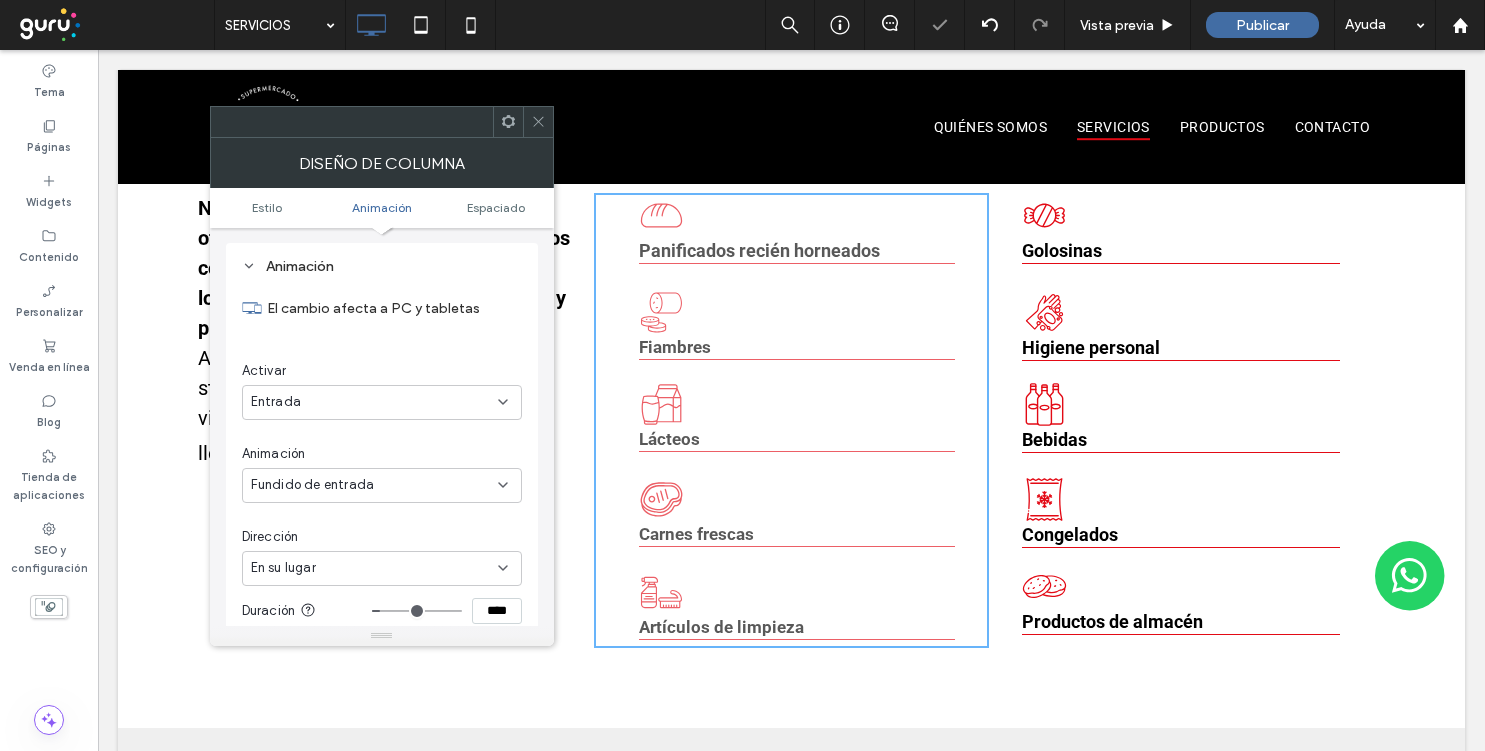 click on "En su lugar" at bounding box center [374, 568] 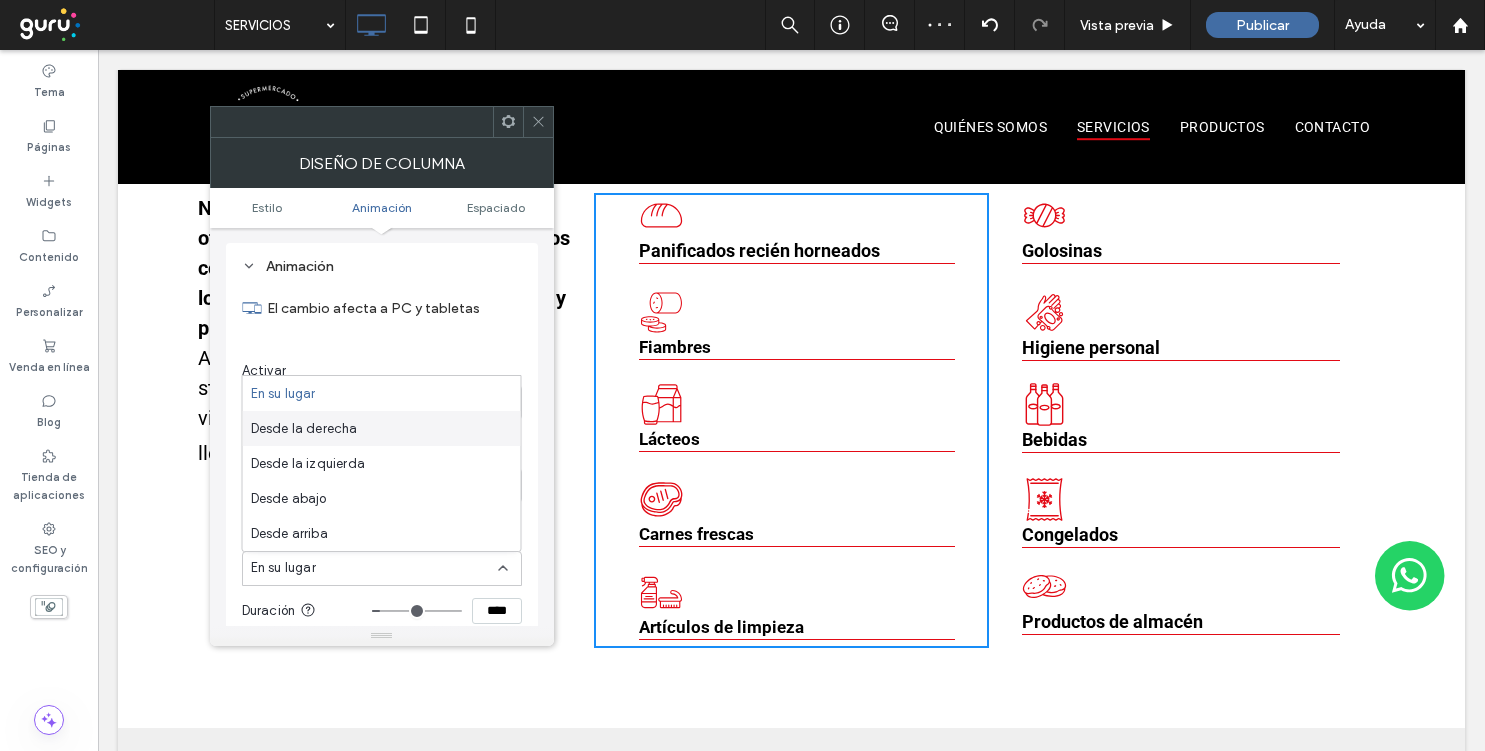 click on "Desde la derecha" at bounding box center [382, 428] 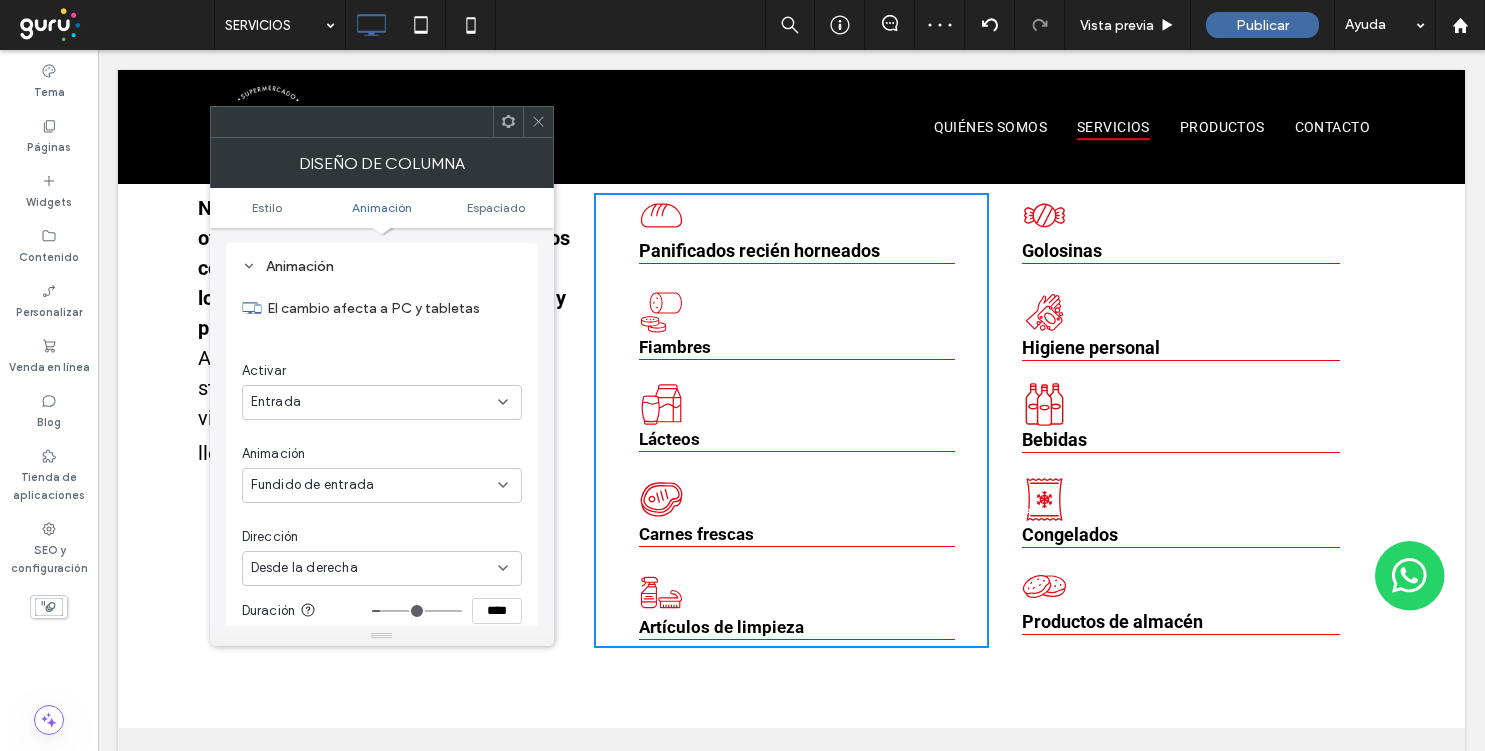 click 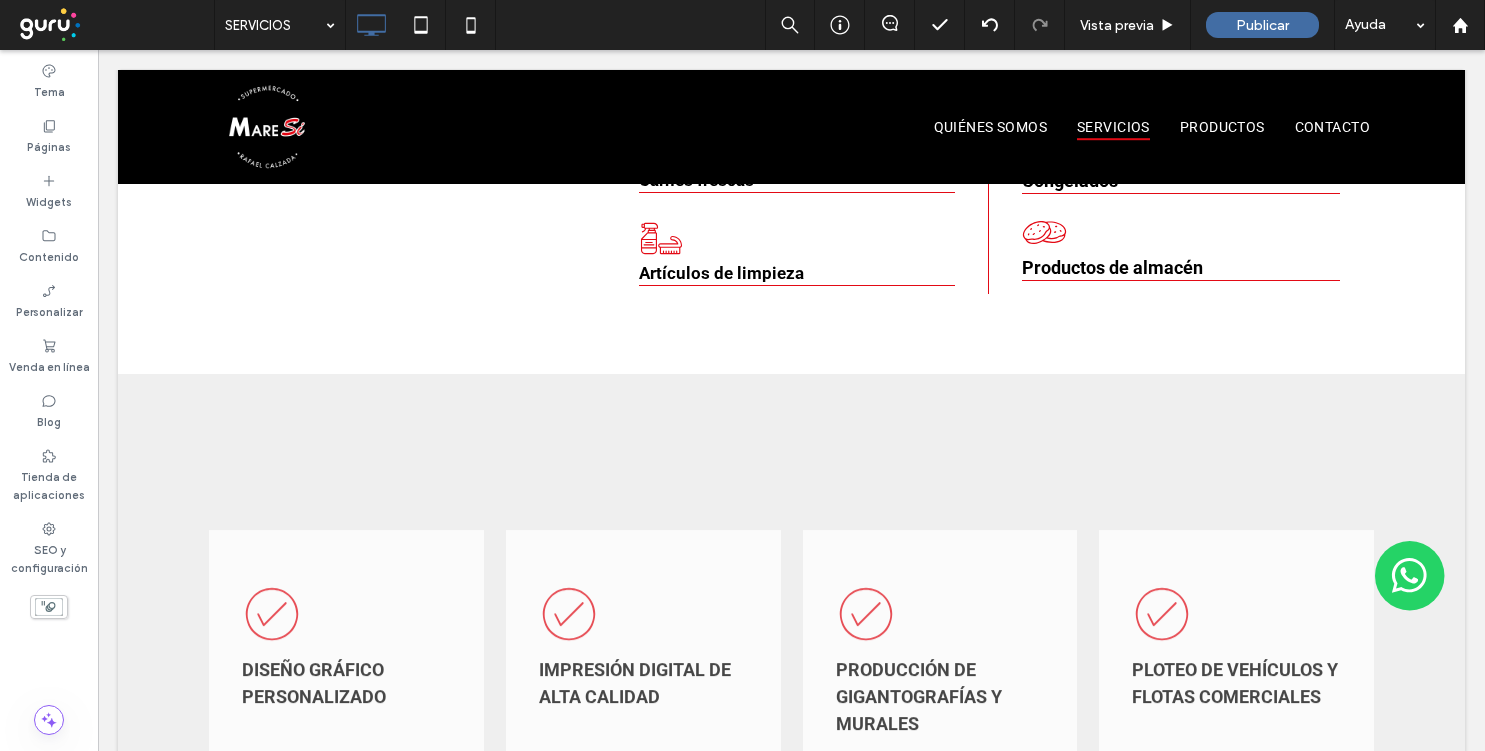 scroll, scrollTop: 810, scrollLeft: 0, axis: vertical 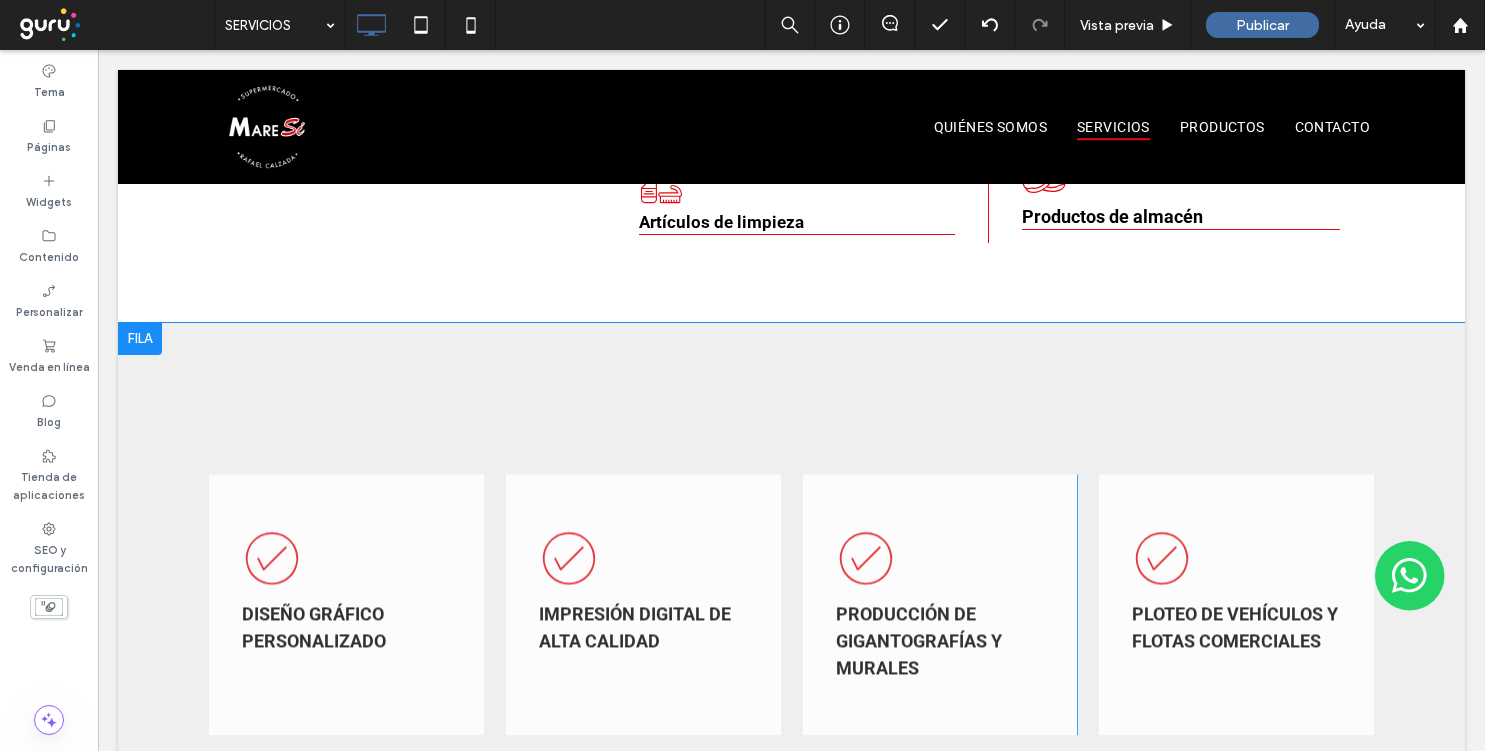 click at bounding box center (140, 339) 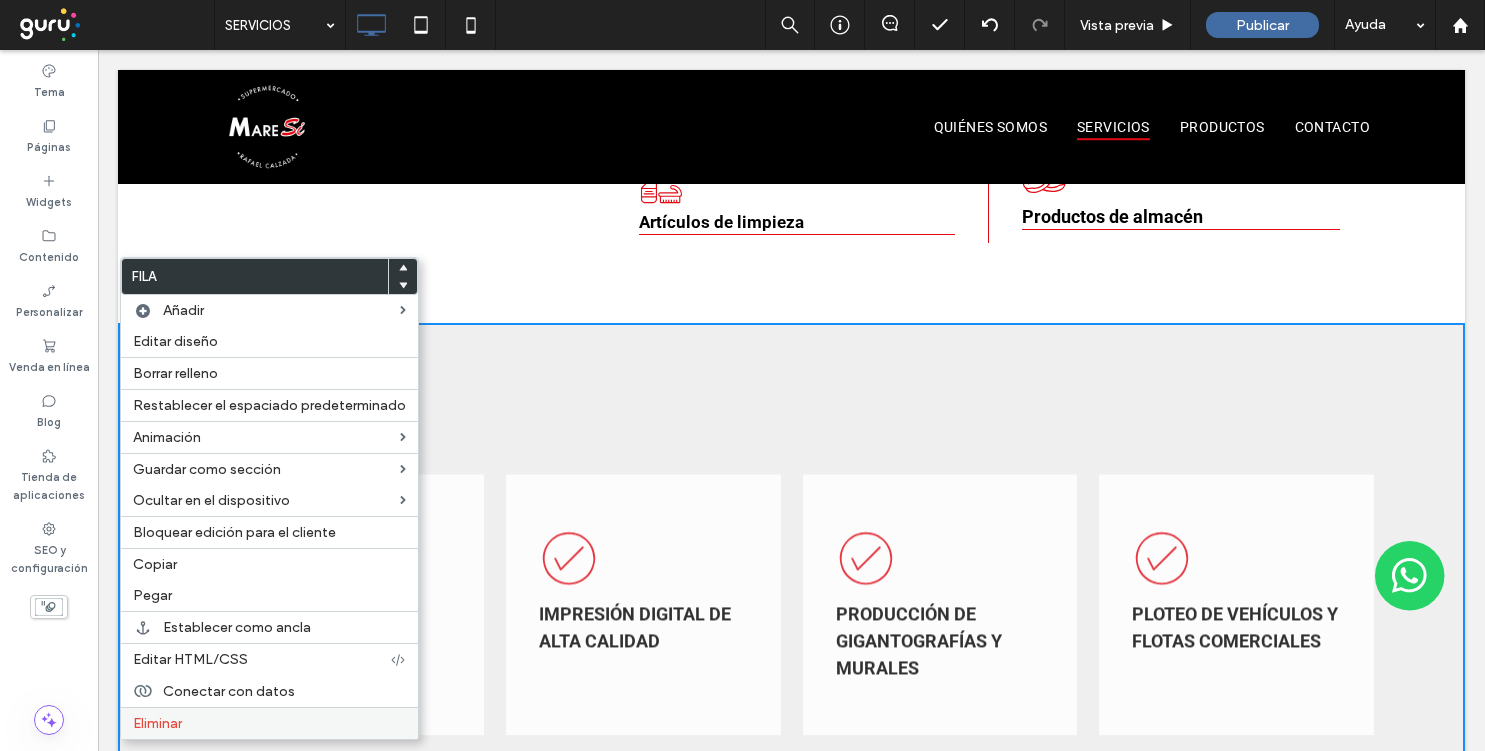 click on "Eliminar" at bounding box center [157, 723] 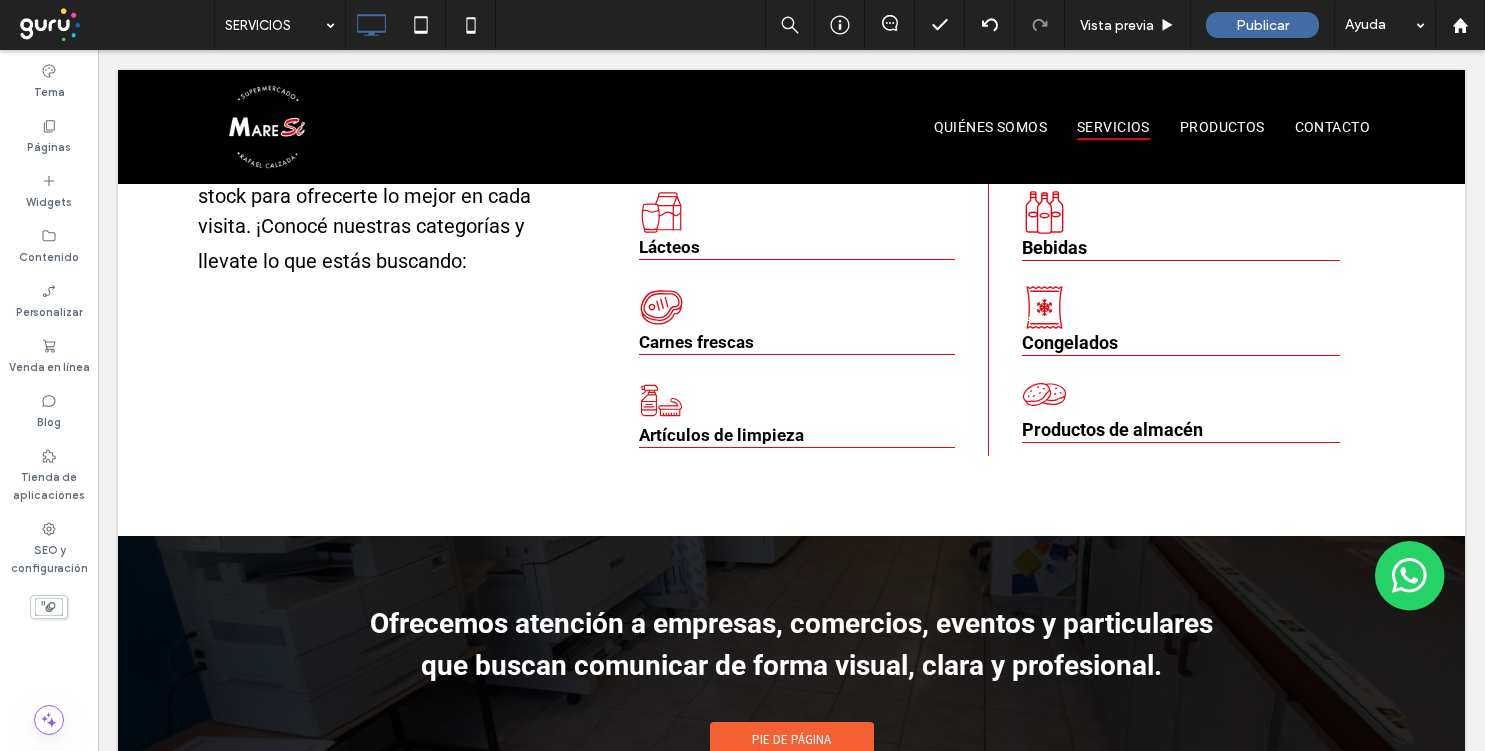 scroll, scrollTop: 587, scrollLeft: 0, axis: vertical 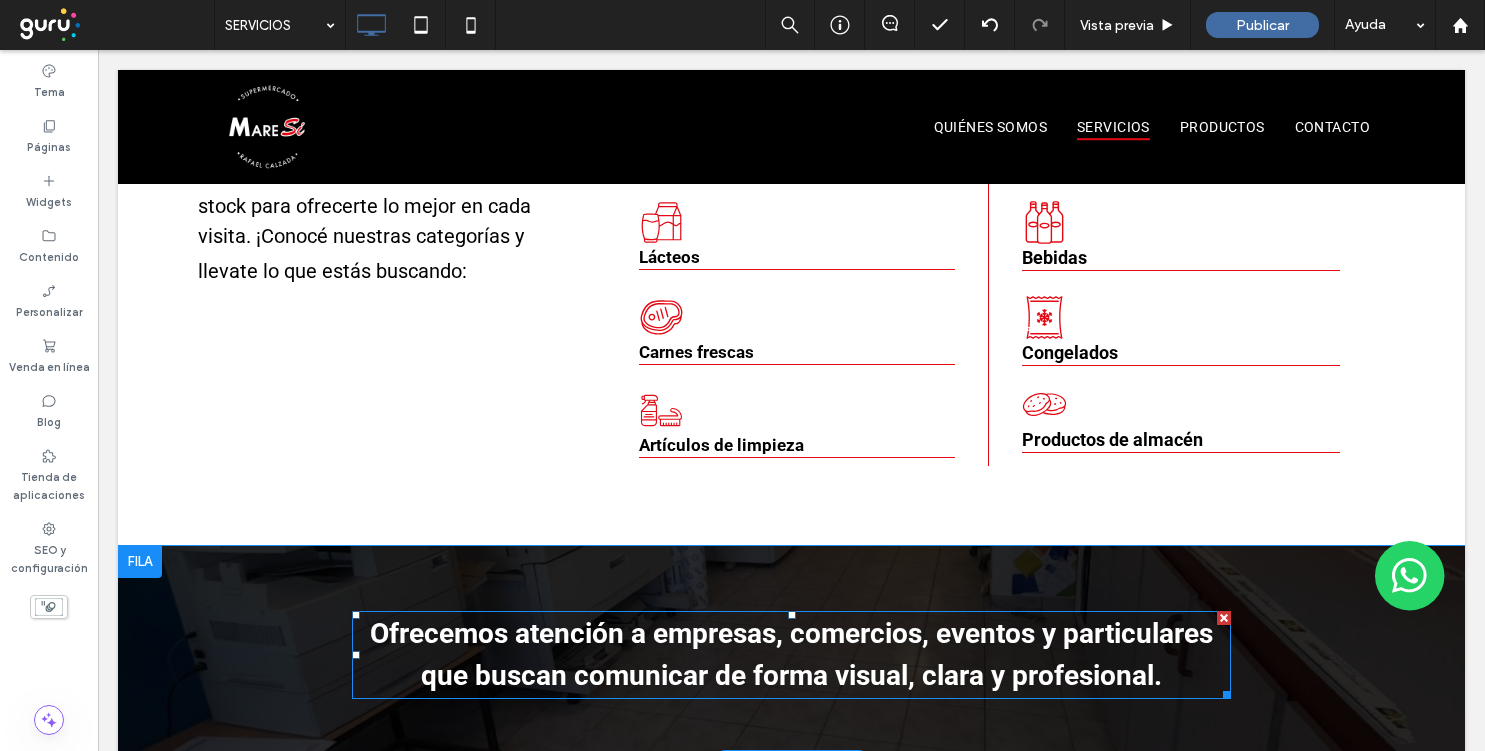 click on "Ofrecemos atención a empresas, comercios, eventos y particulares que buscan comunicar de forma visual, clara y profesional." at bounding box center (791, 654) 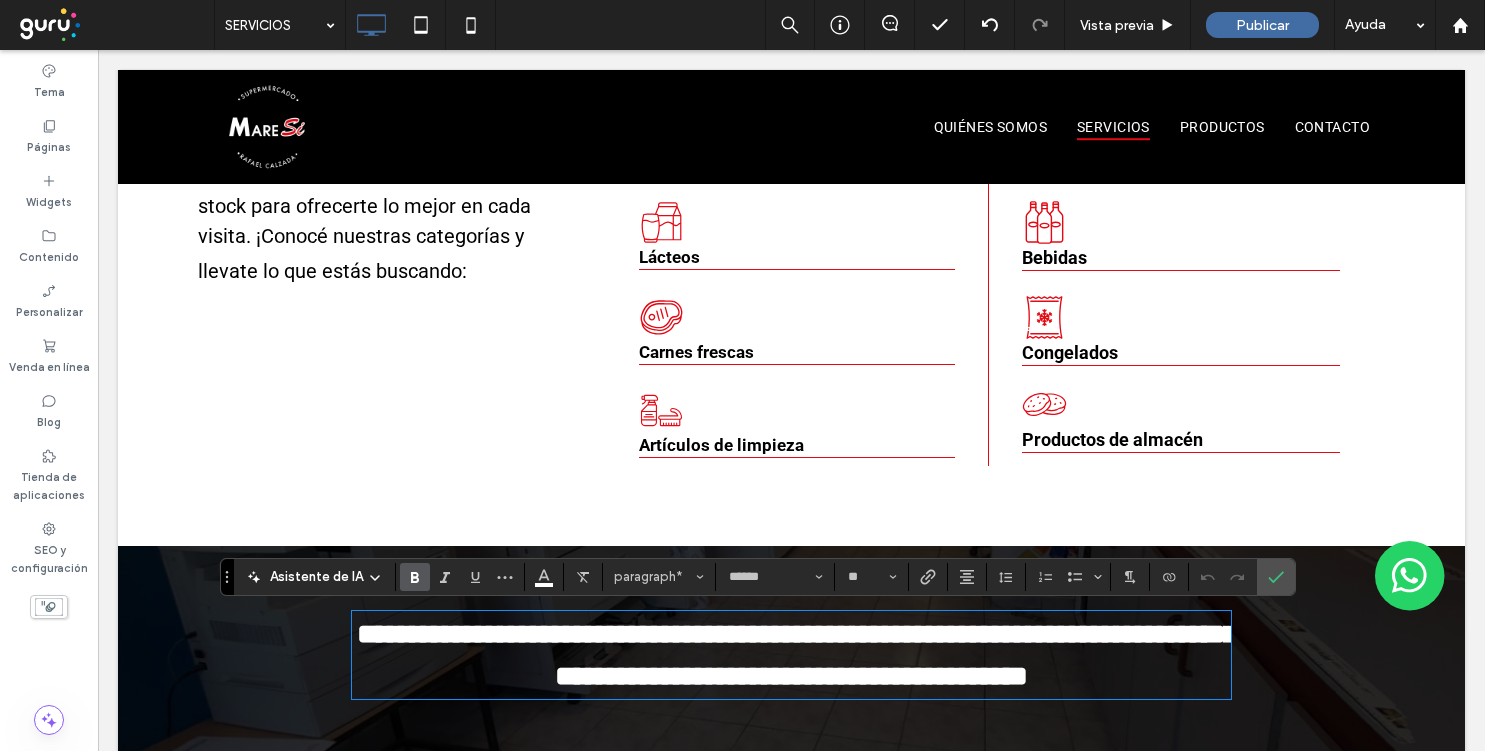 click on "**********" at bounding box center [797, 655] 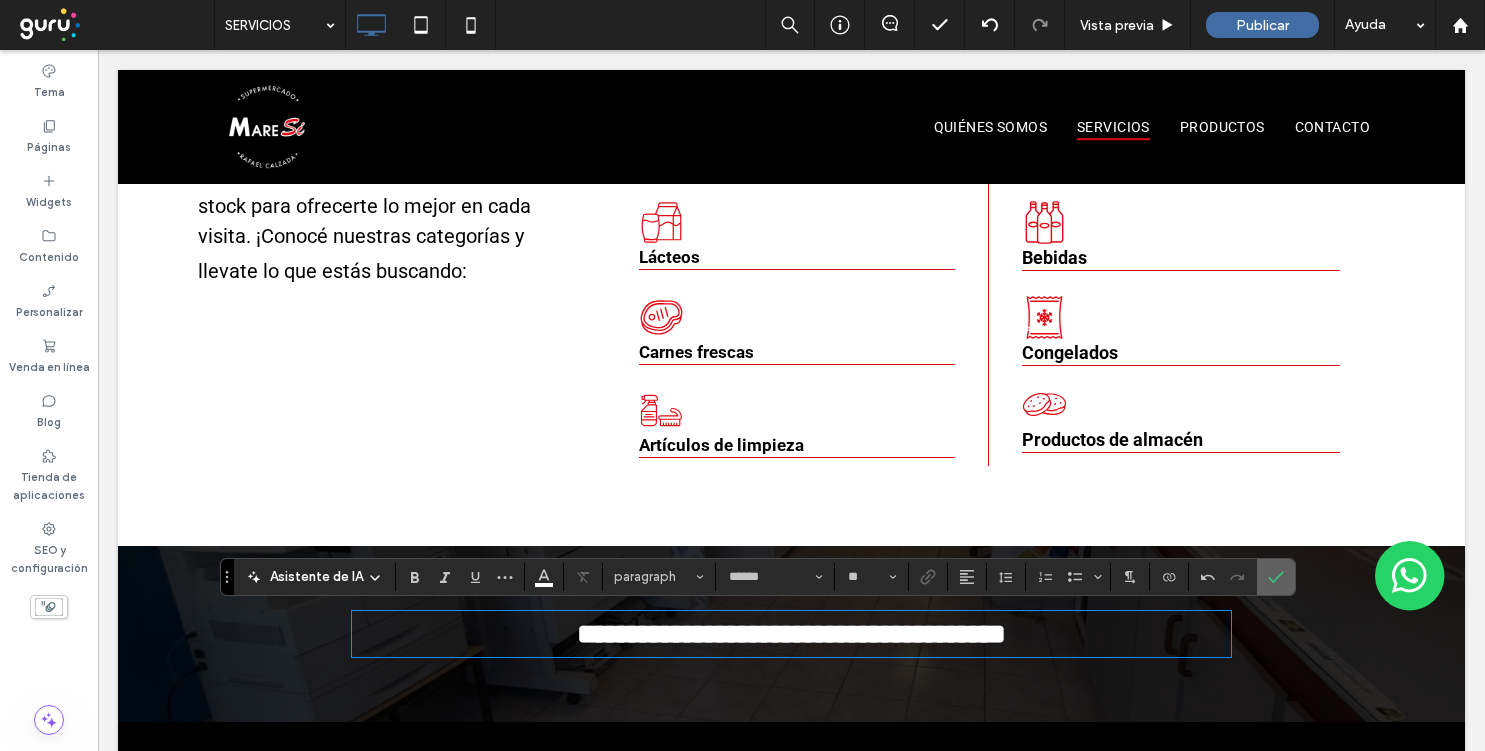 click at bounding box center (1276, 577) 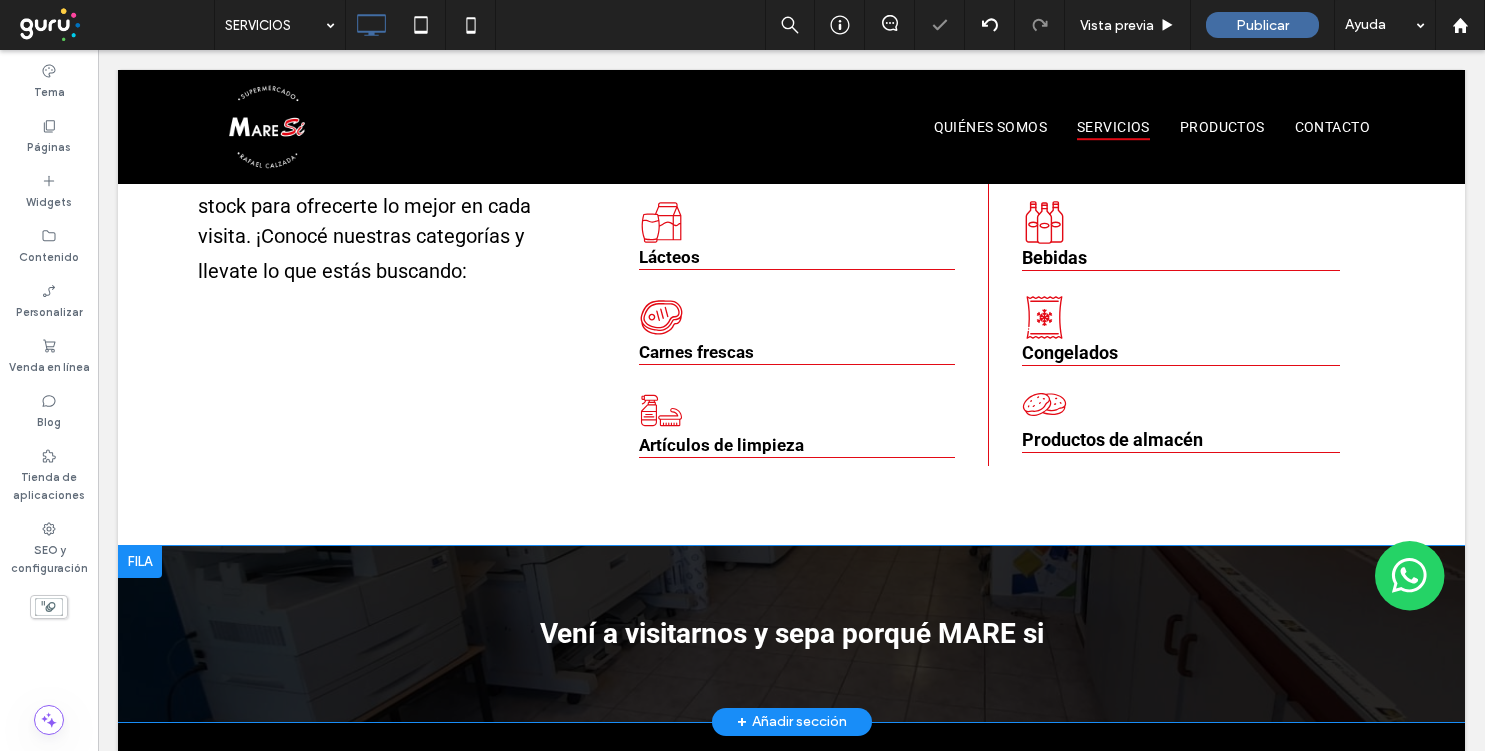 click on "Vení a visitarnos y sepa porqué MARE si Click To Paste
Fila + Añadir sección" at bounding box center [791, 634] 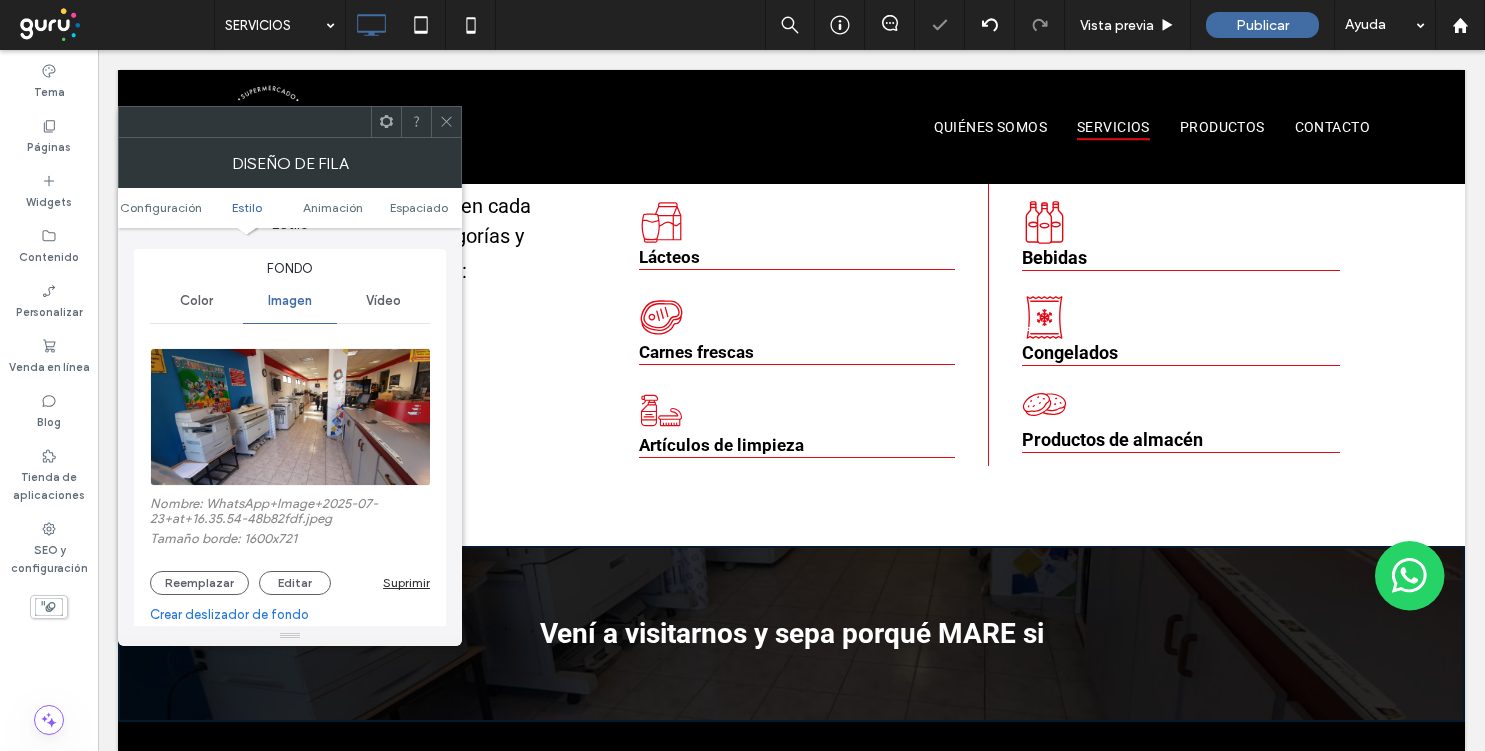scroll, scrollTop: 282, scrollLeft: 0, axis: vertical 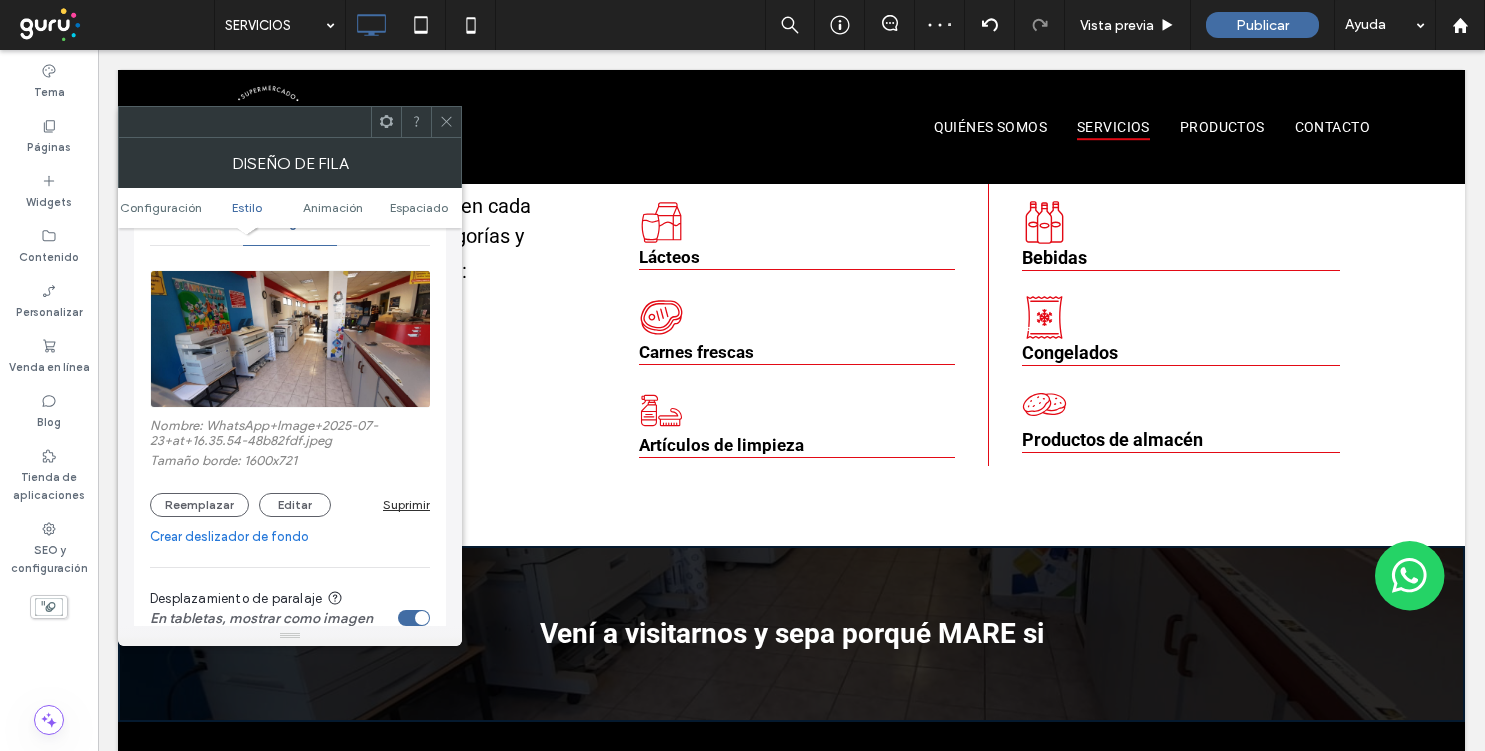 click on "Suprimir" at bounding box center [406, 504] 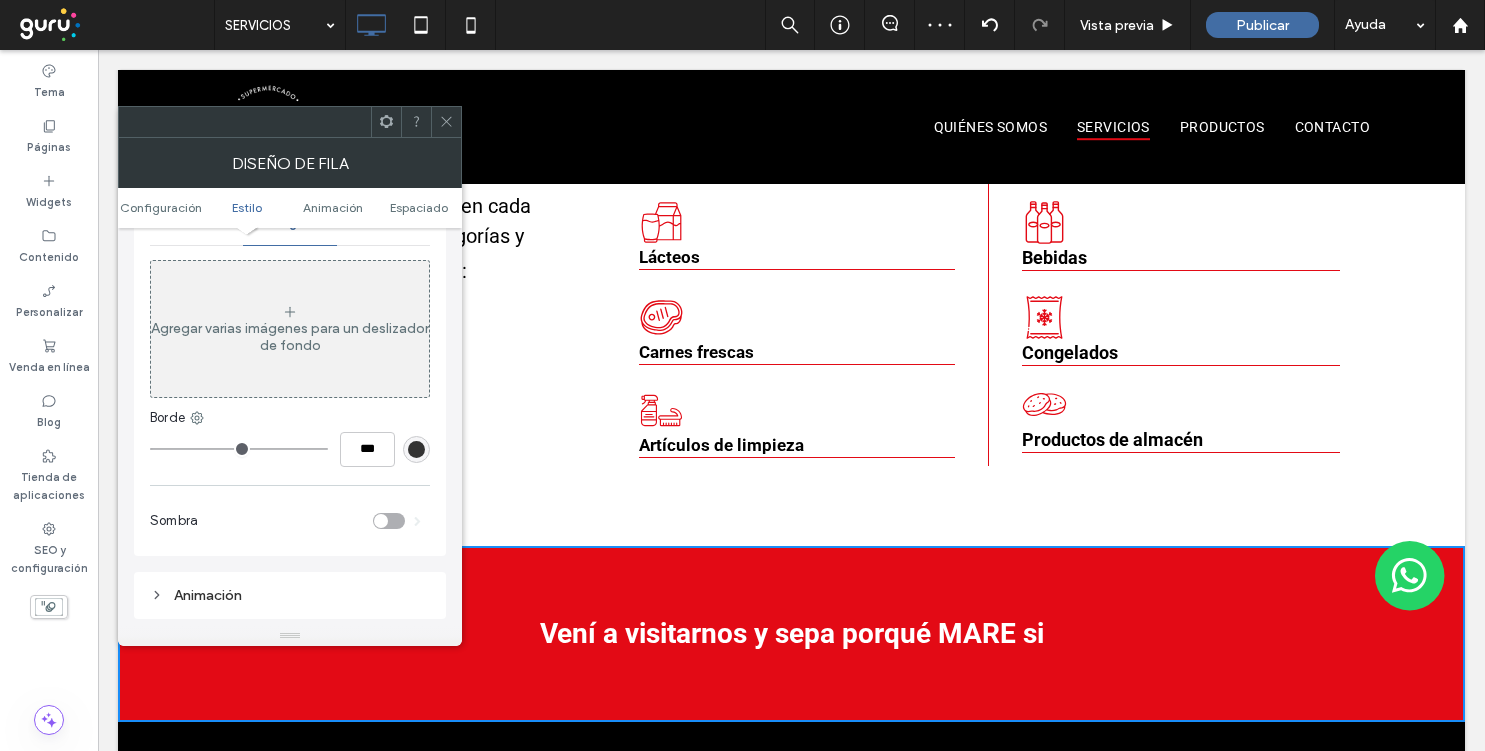 click 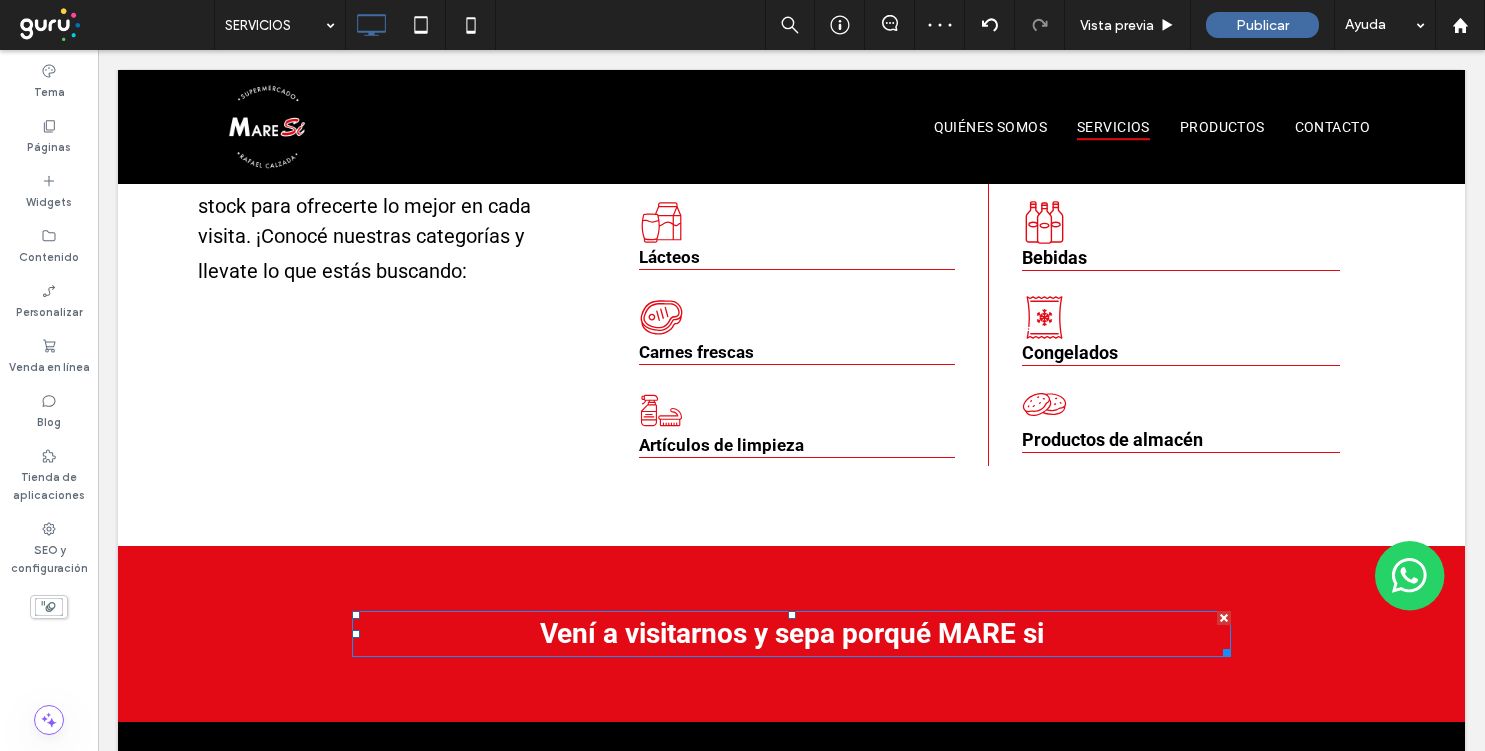 click on "Vení a visitarnos y sepa porqué MARE si" at bounding box center (792, 633) 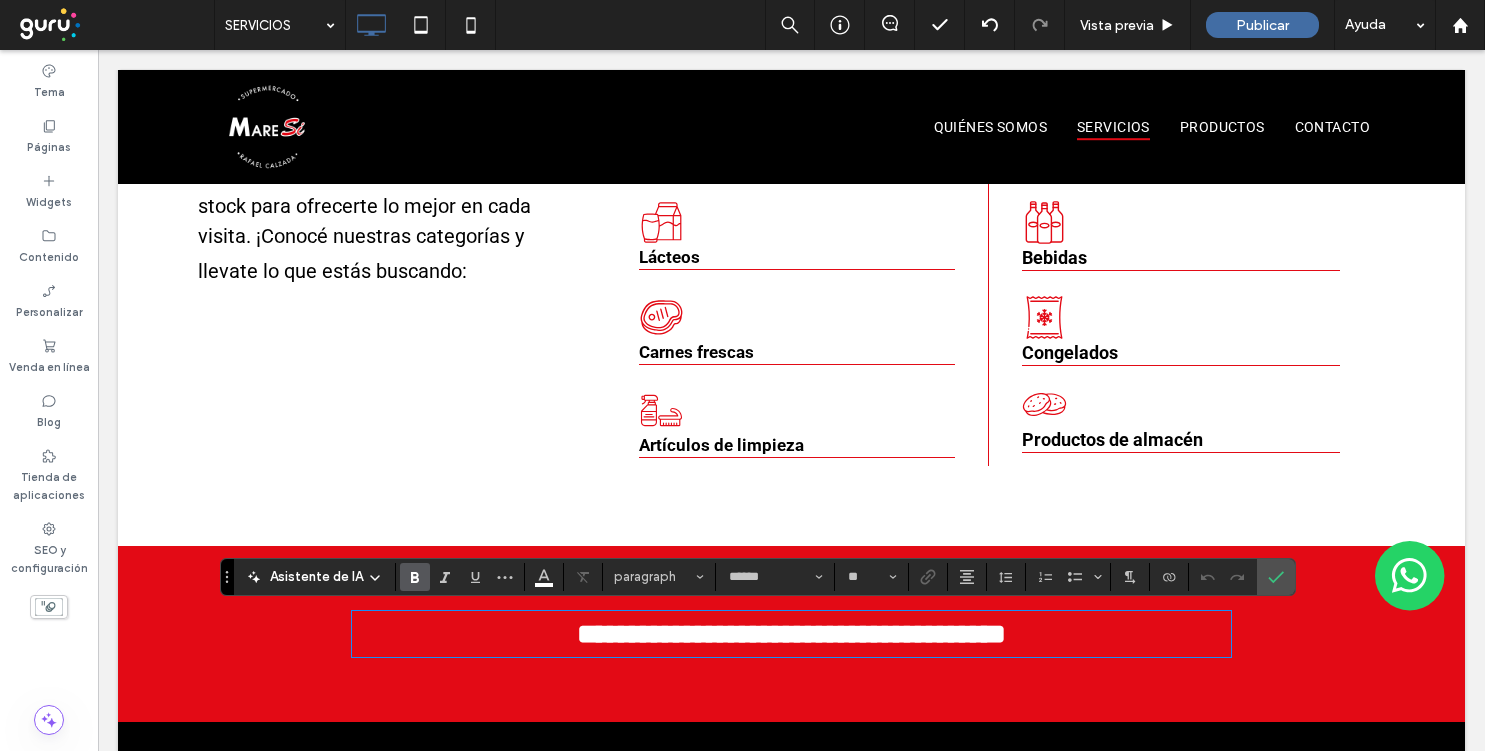 click on "**********" at bounding box center [791, 634] 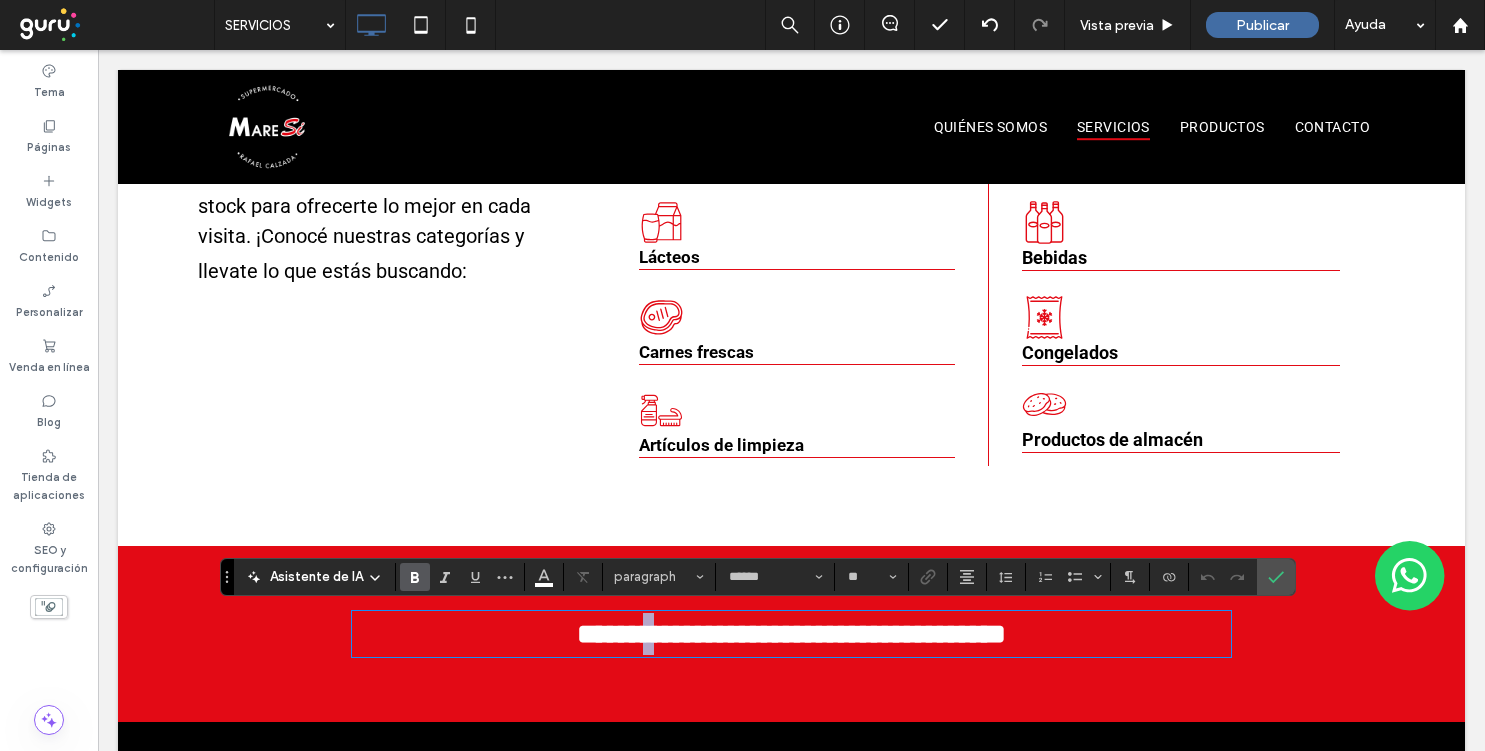 click on "**********" at bounding box center (791, 634) 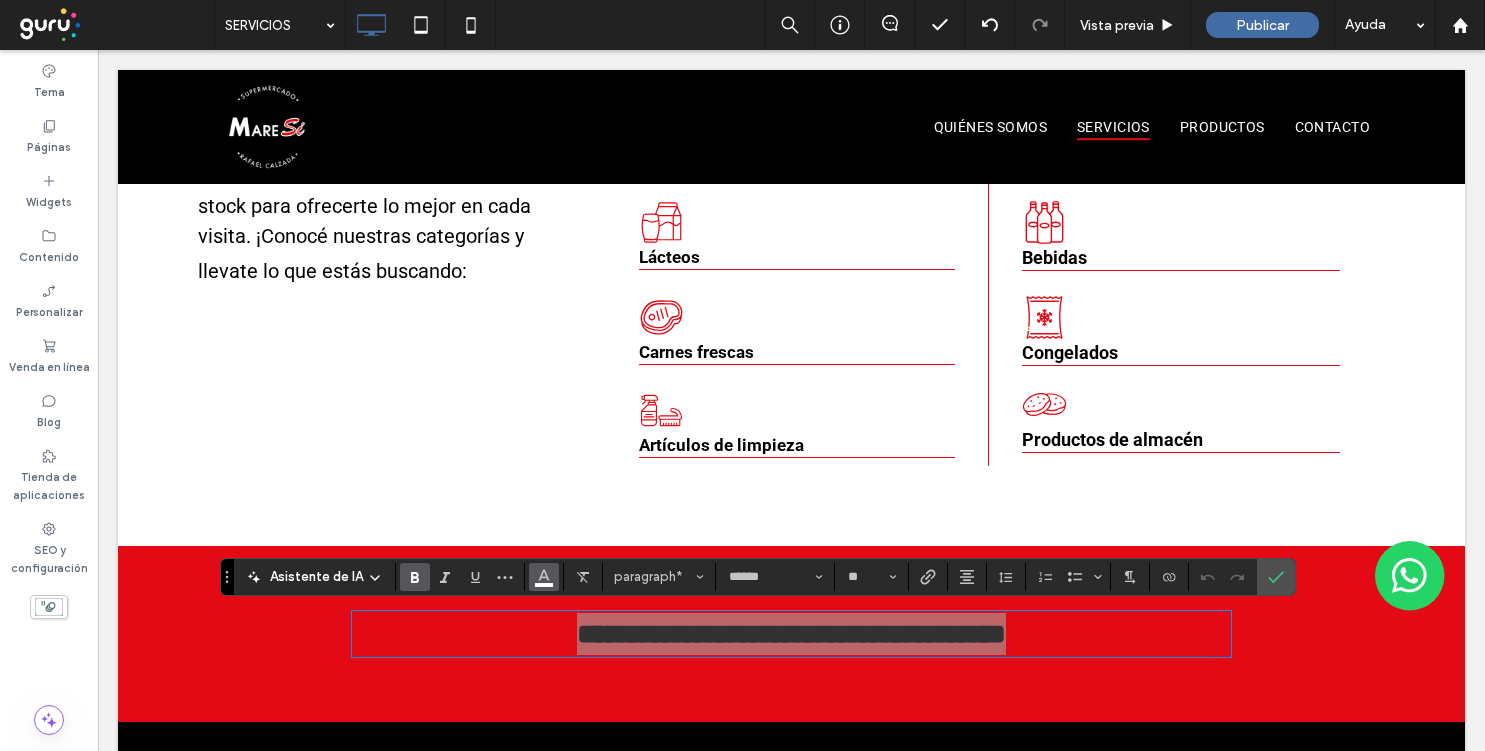 click at bounding box center (544, 575) 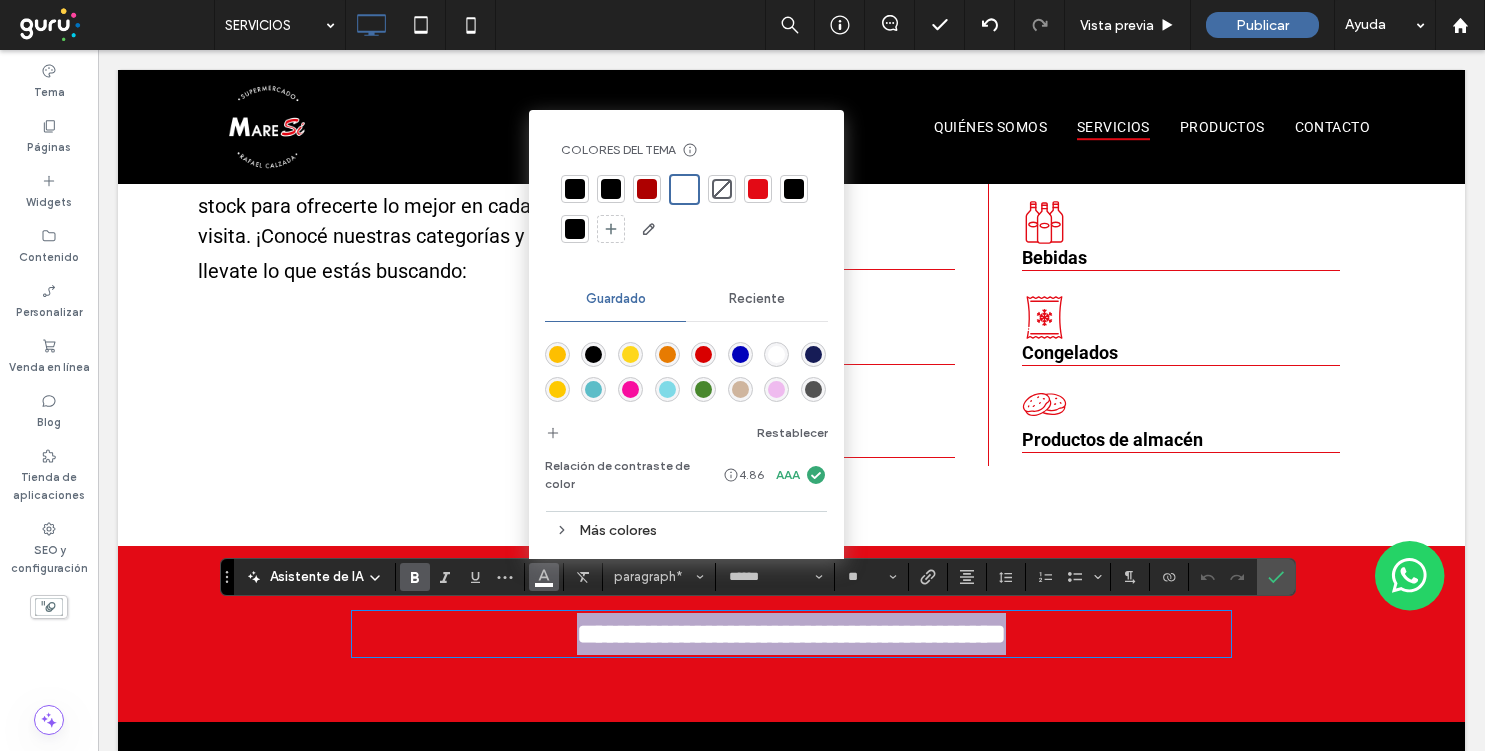 click on "**********" at bounding box center (791, 634) 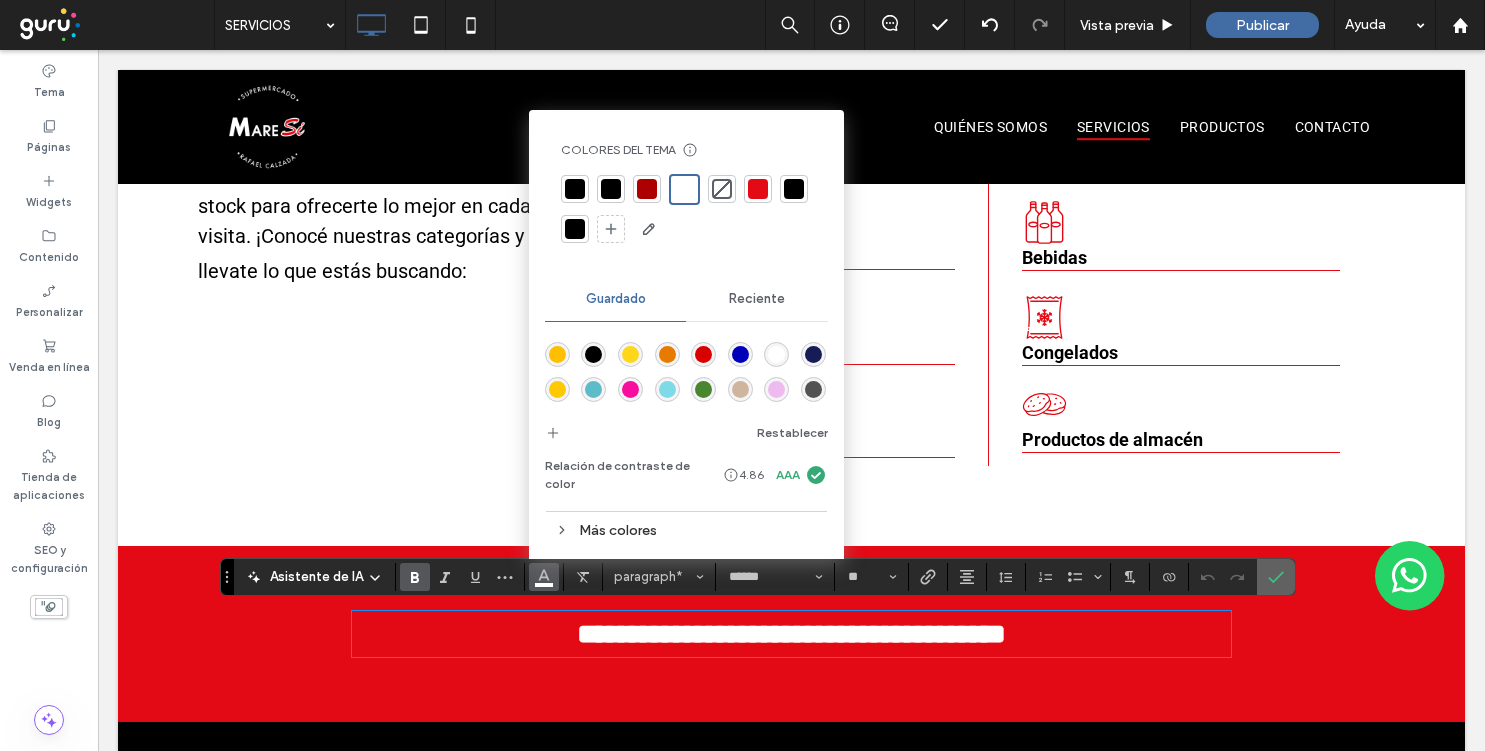 click at bounding box center (1276, 577) 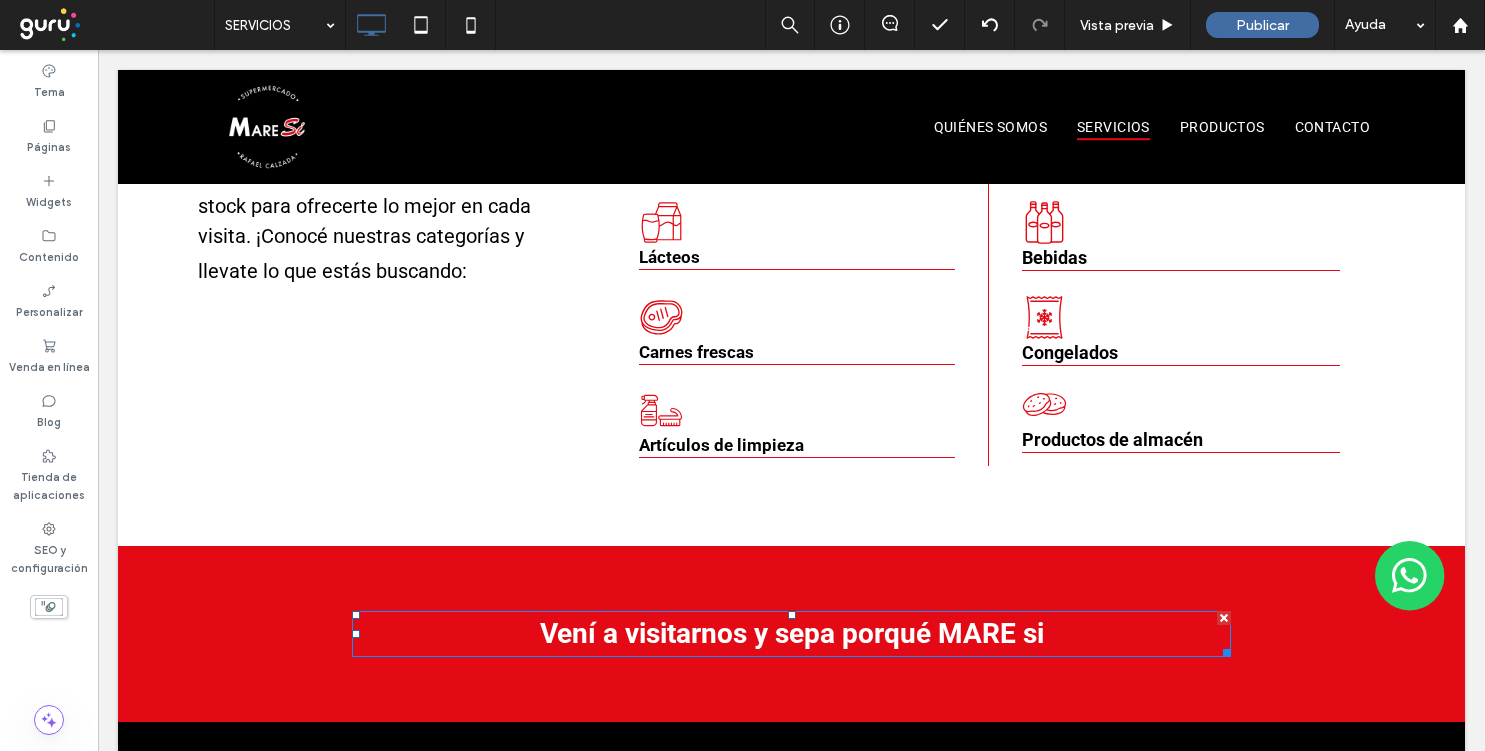 click at bounding box center (792, 615) 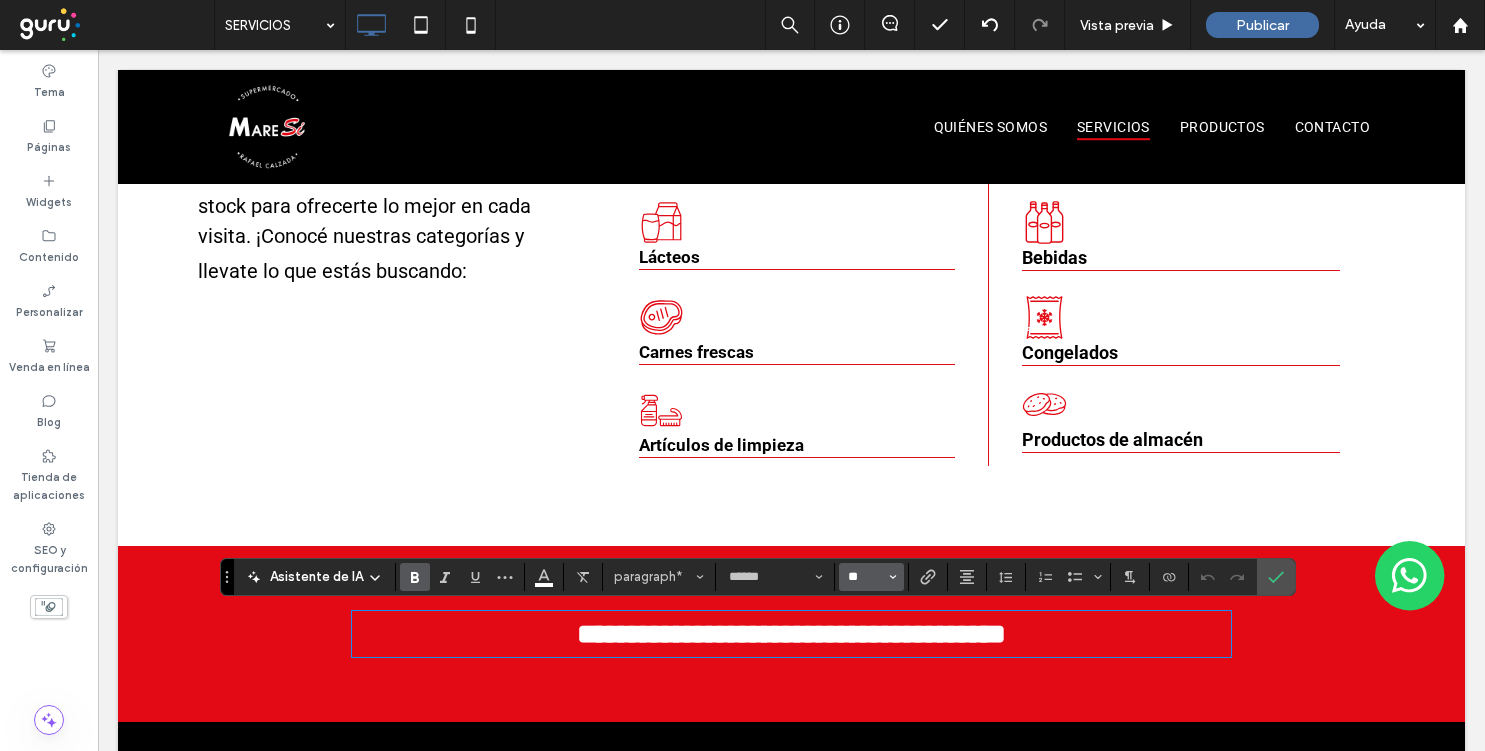 click on "**" at bounding box center [865, 577] 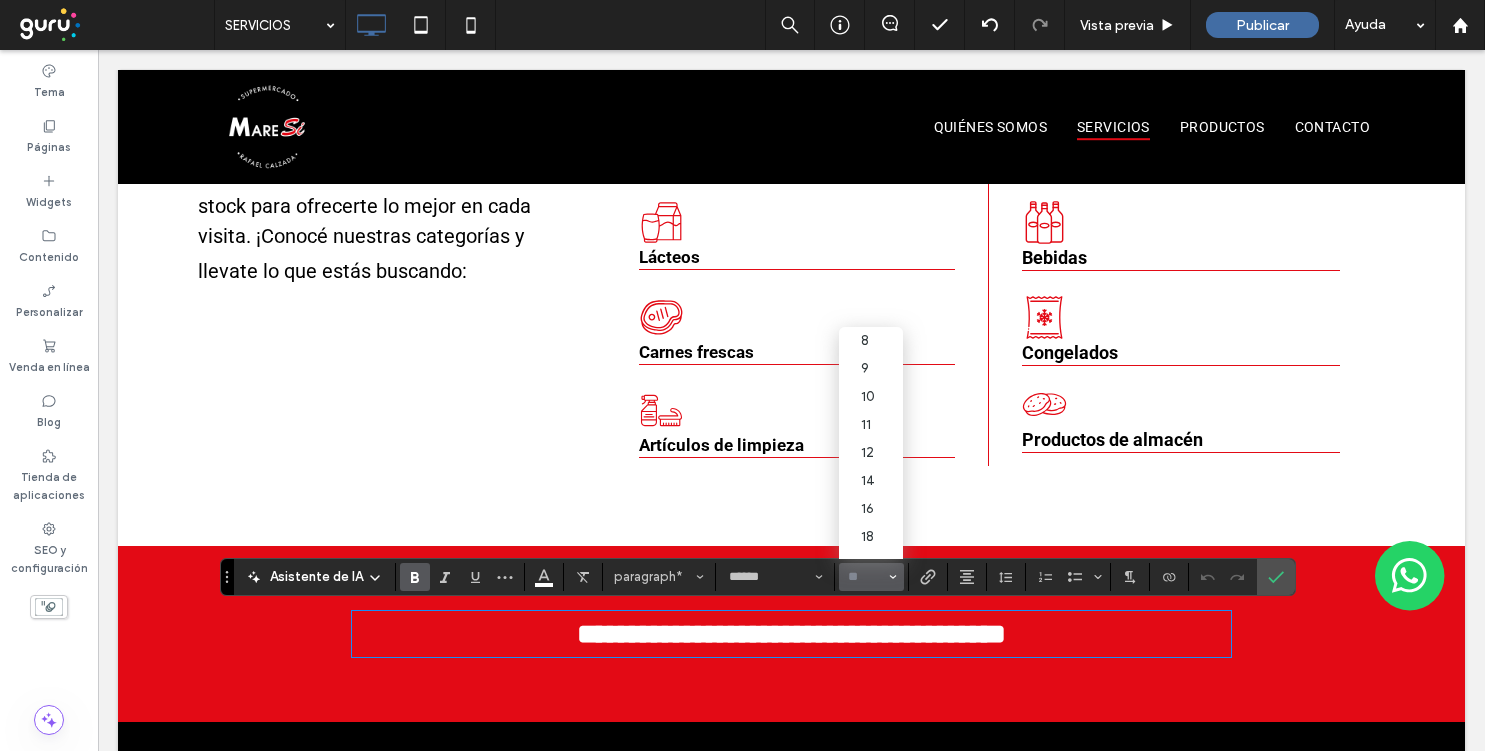 click at bounding box center (865, 577) 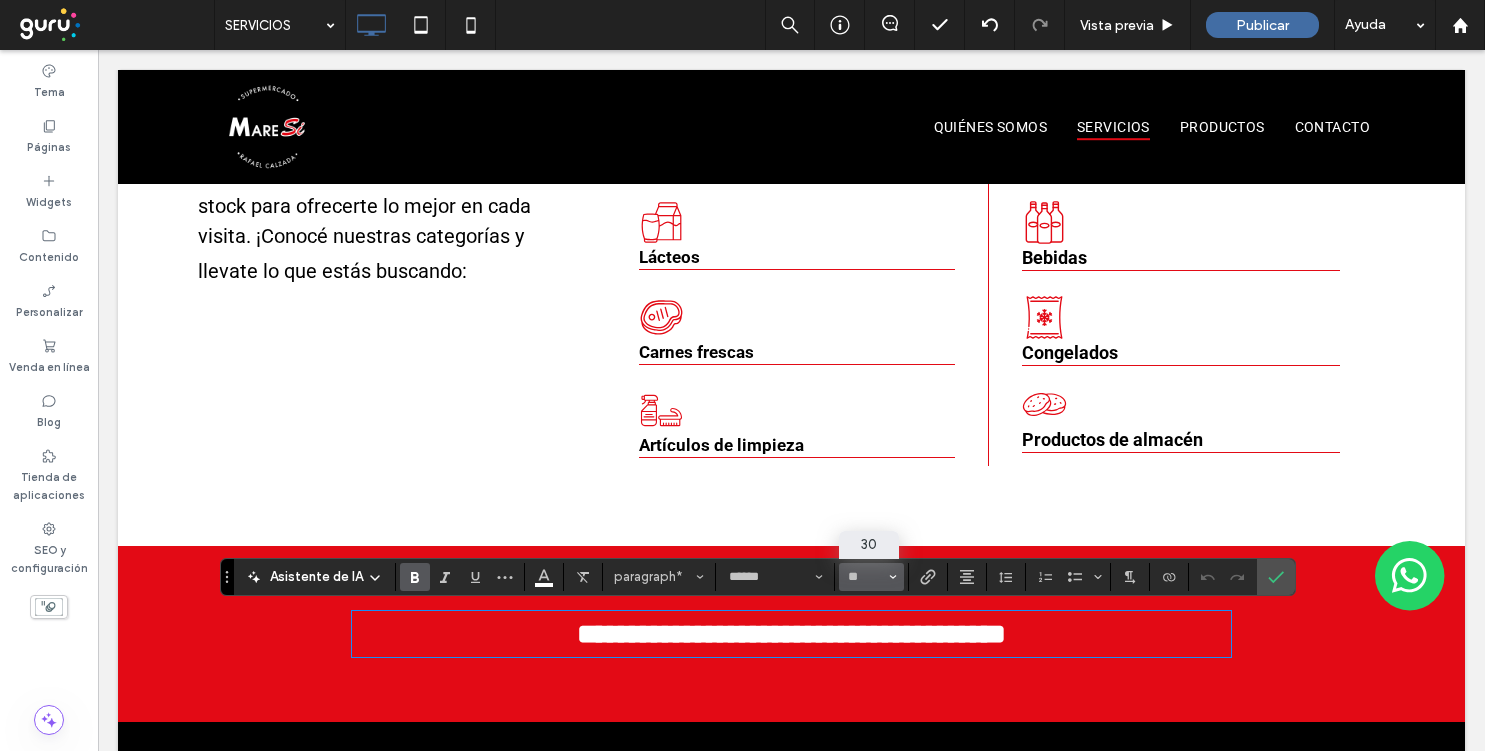 type on "**" 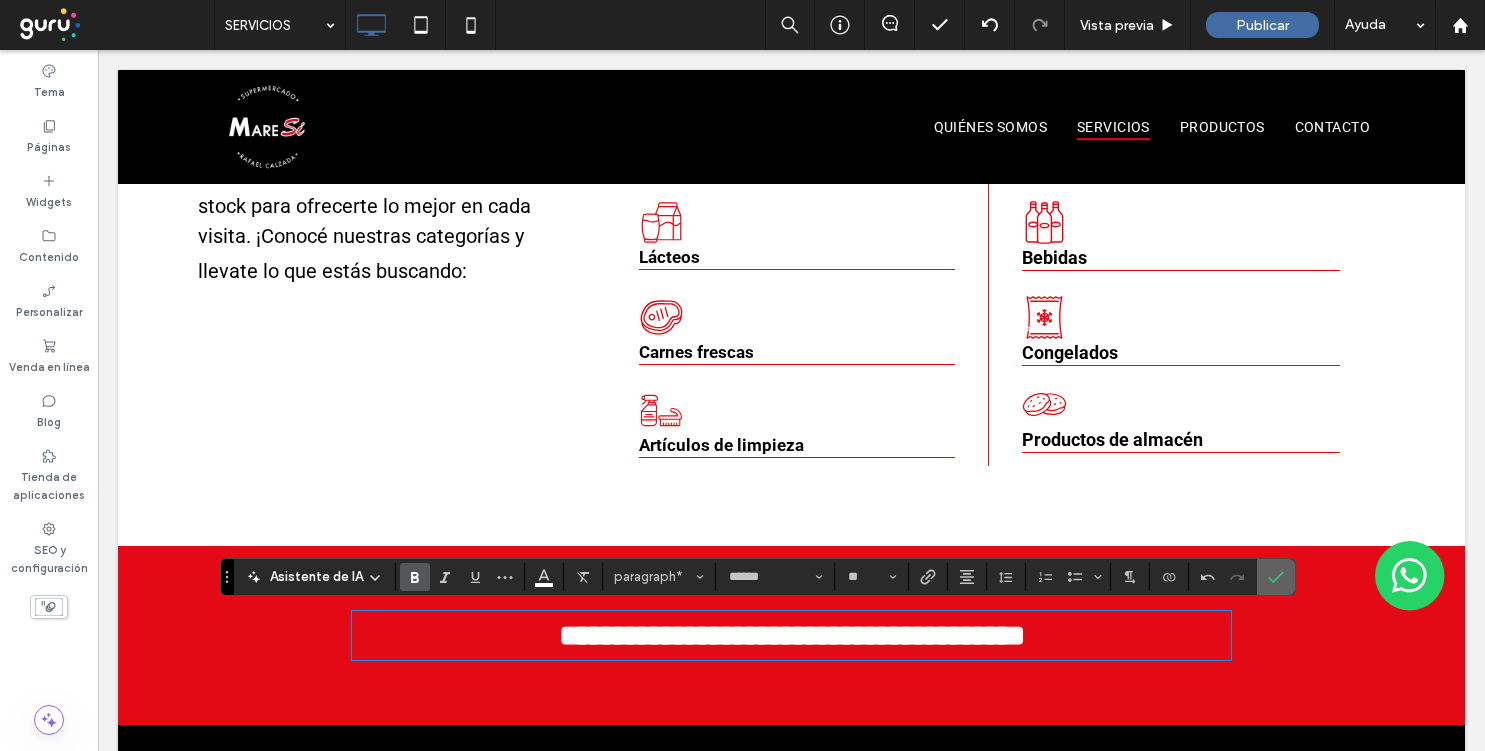 click 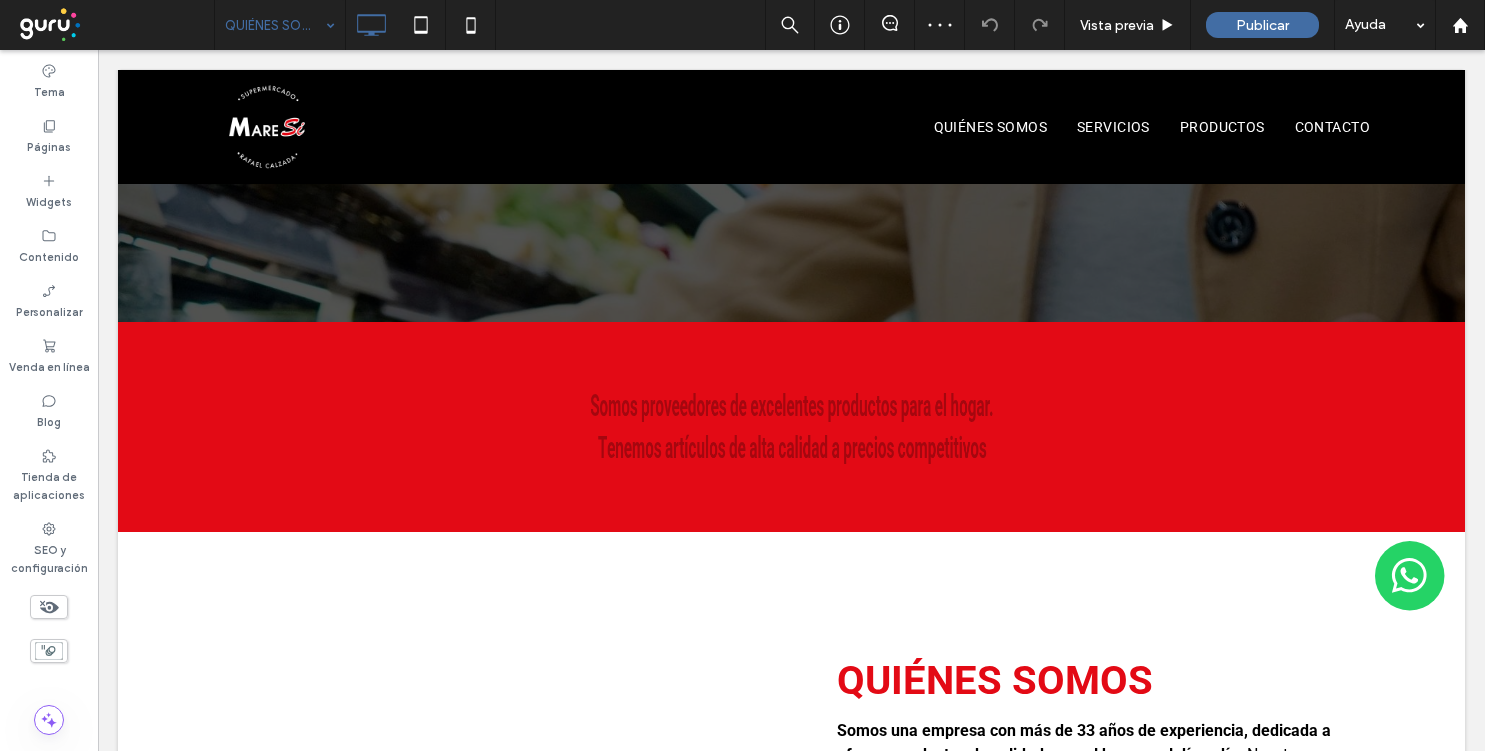 scroll, scrollTop: 562, scrollLeft: 0, axis: vertical 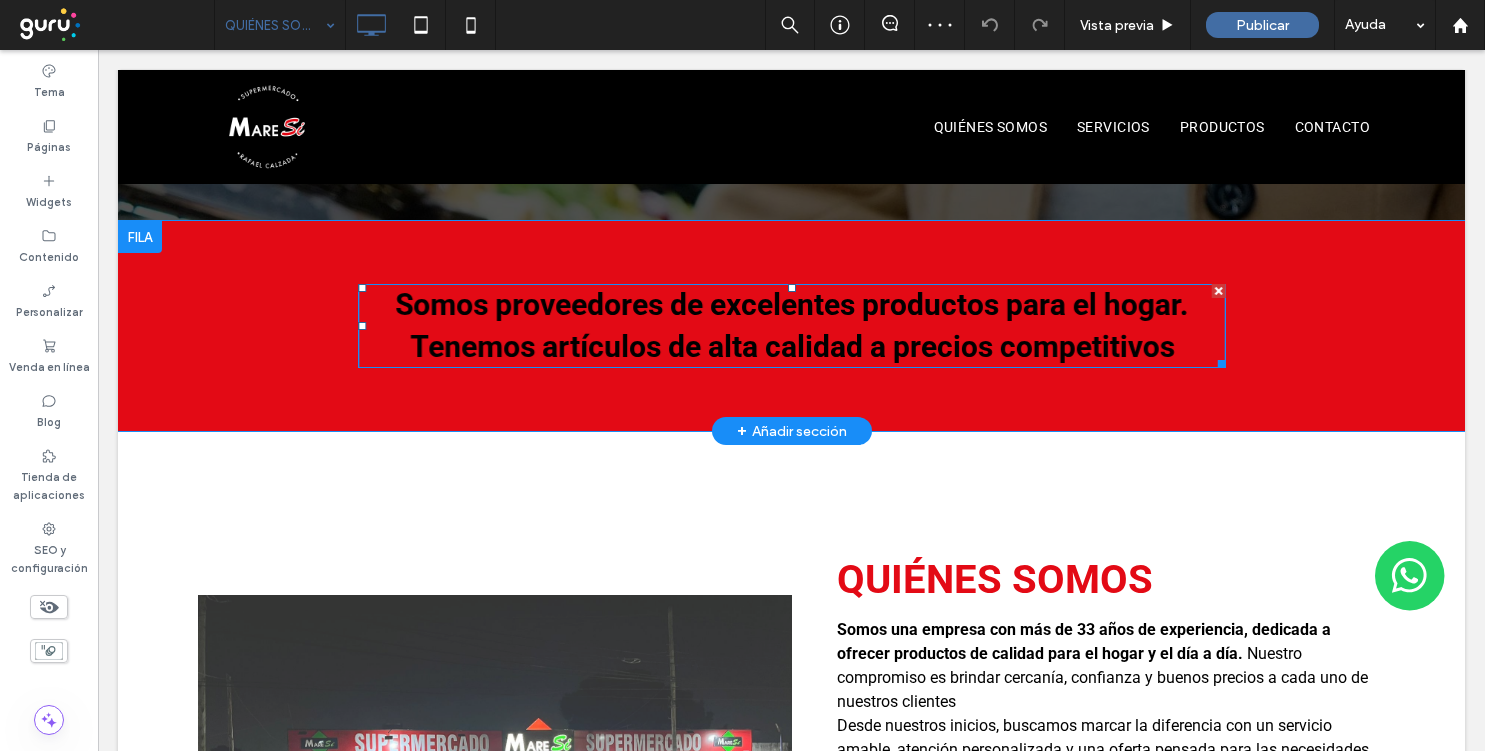 click on "Somos proveedores de excelentes productos para el hogar. Tenemos artículos de alta calidad a precios competitivos" at bounding box center (791, 325) 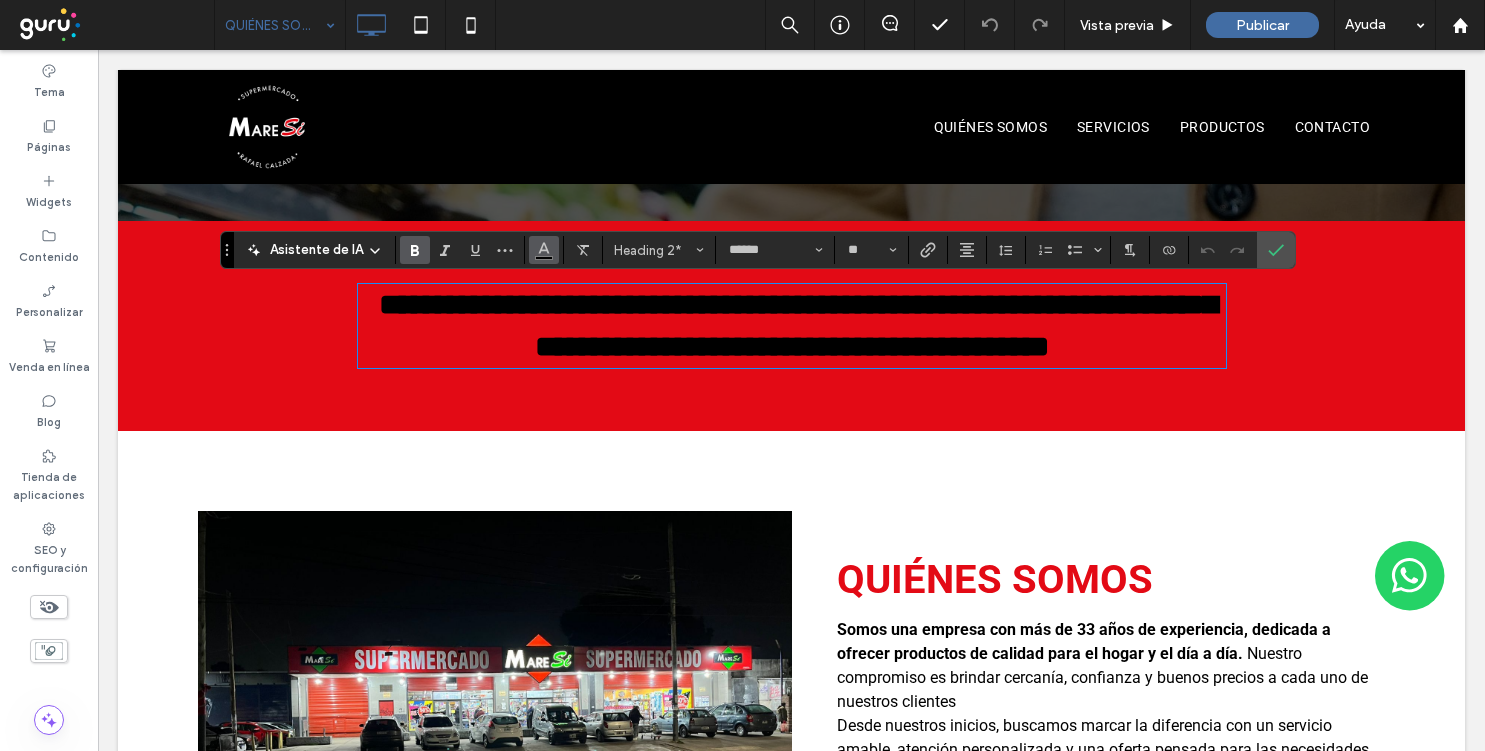click 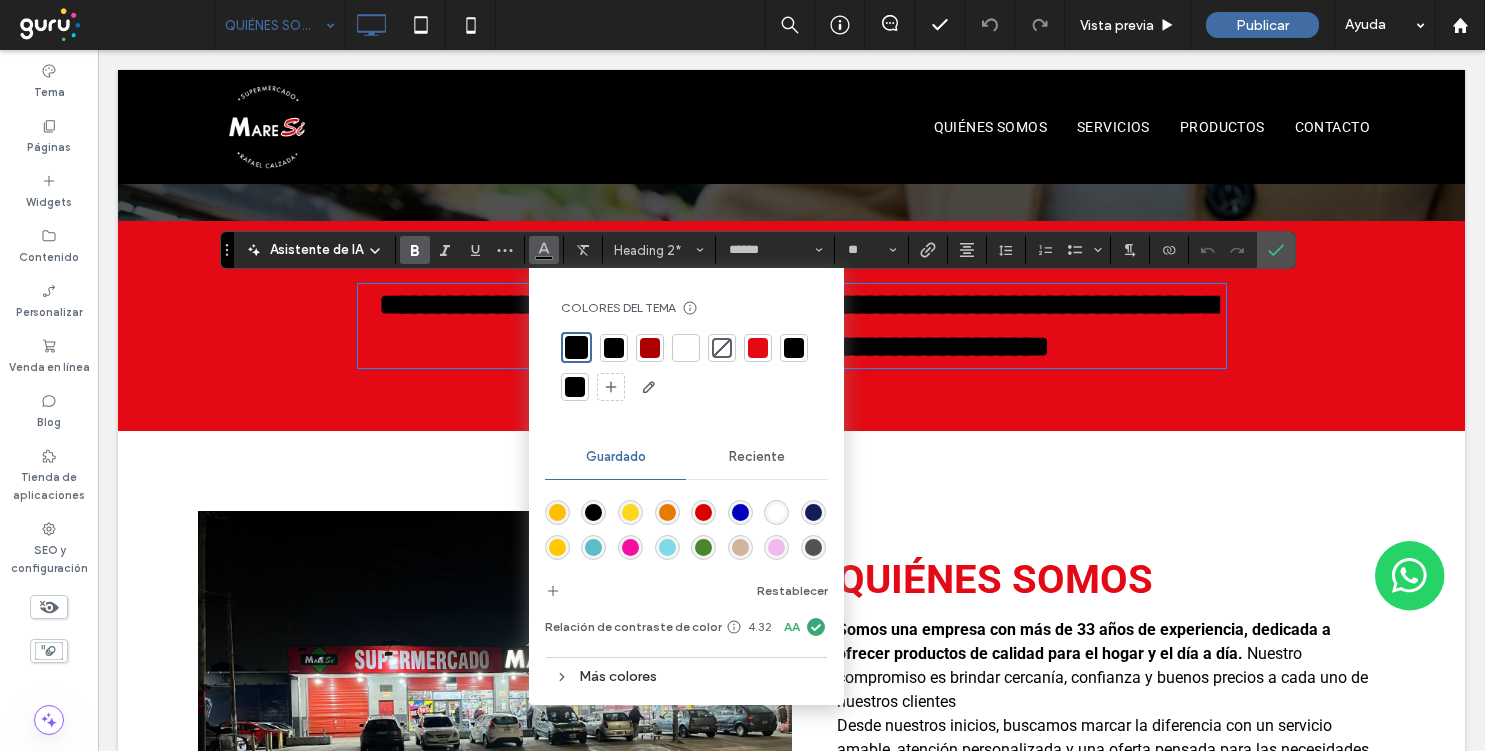 click at bounding box center (686, 348) 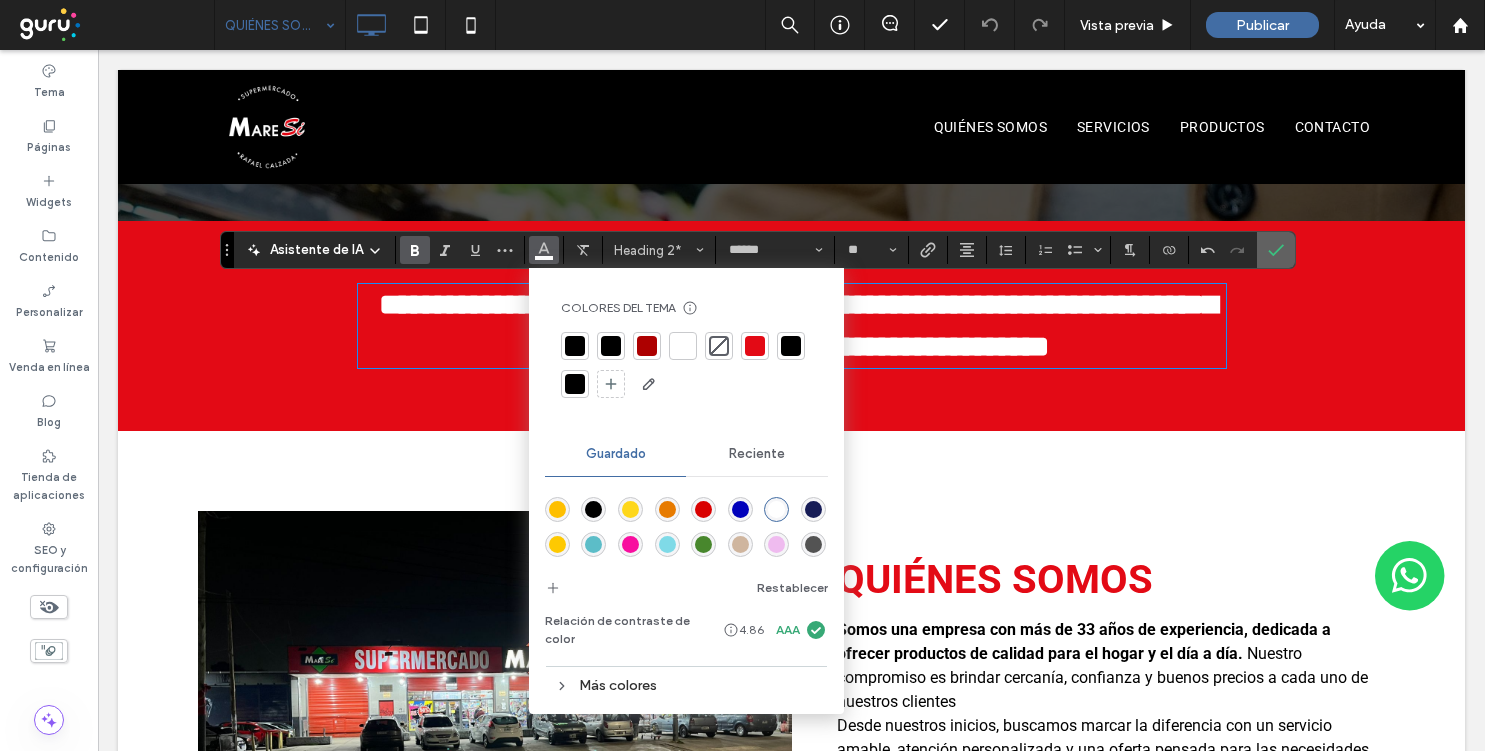 click 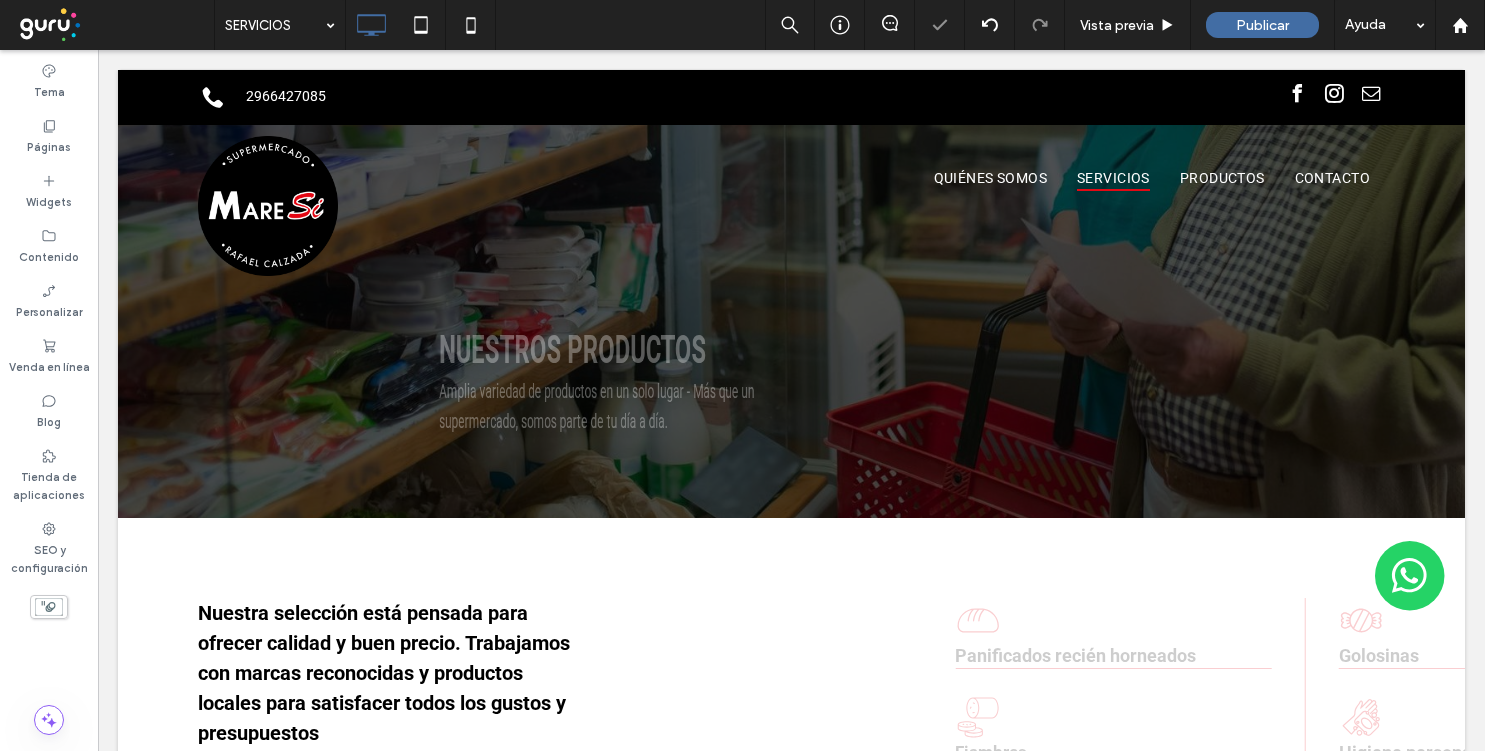 scroll, scrollTop: 0, scrollLeft: 0, axis: both 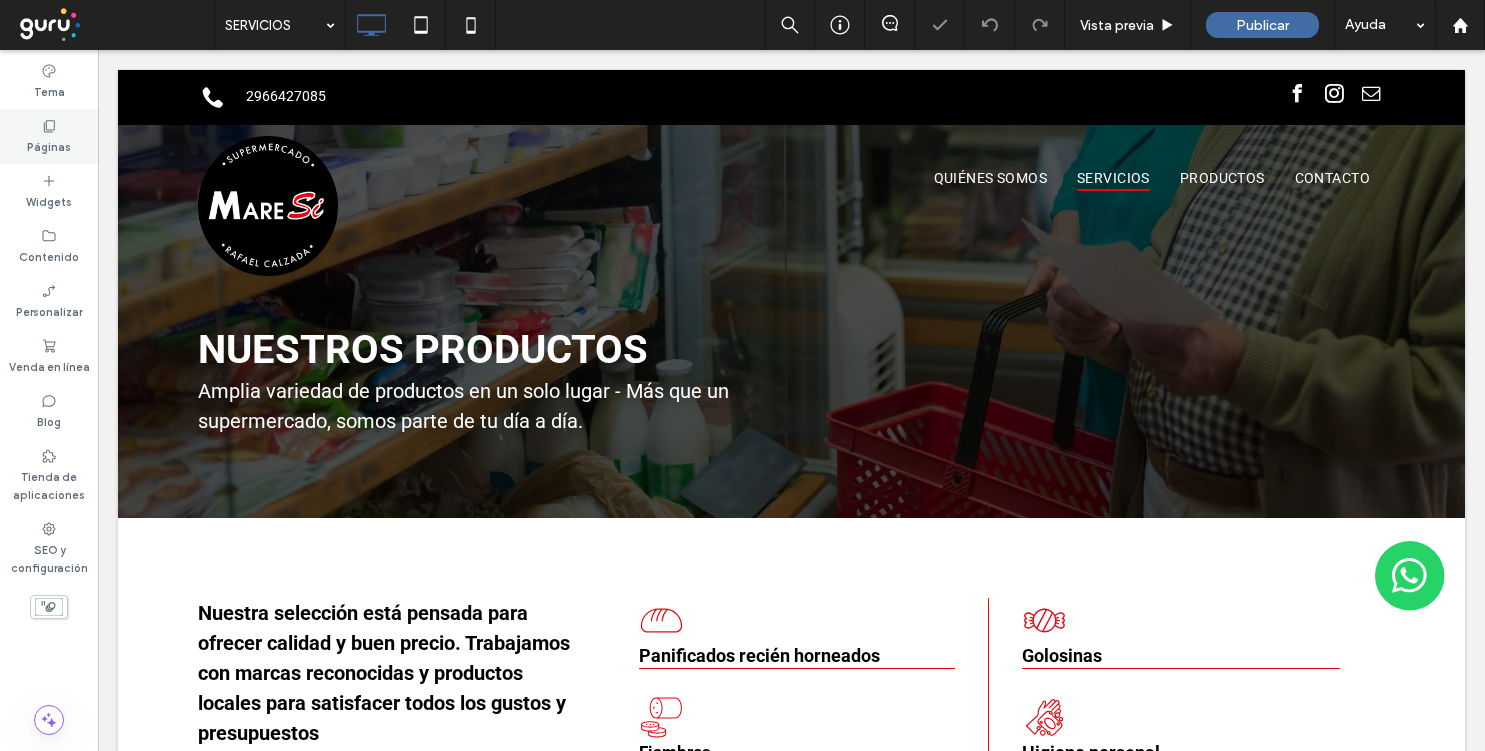 click 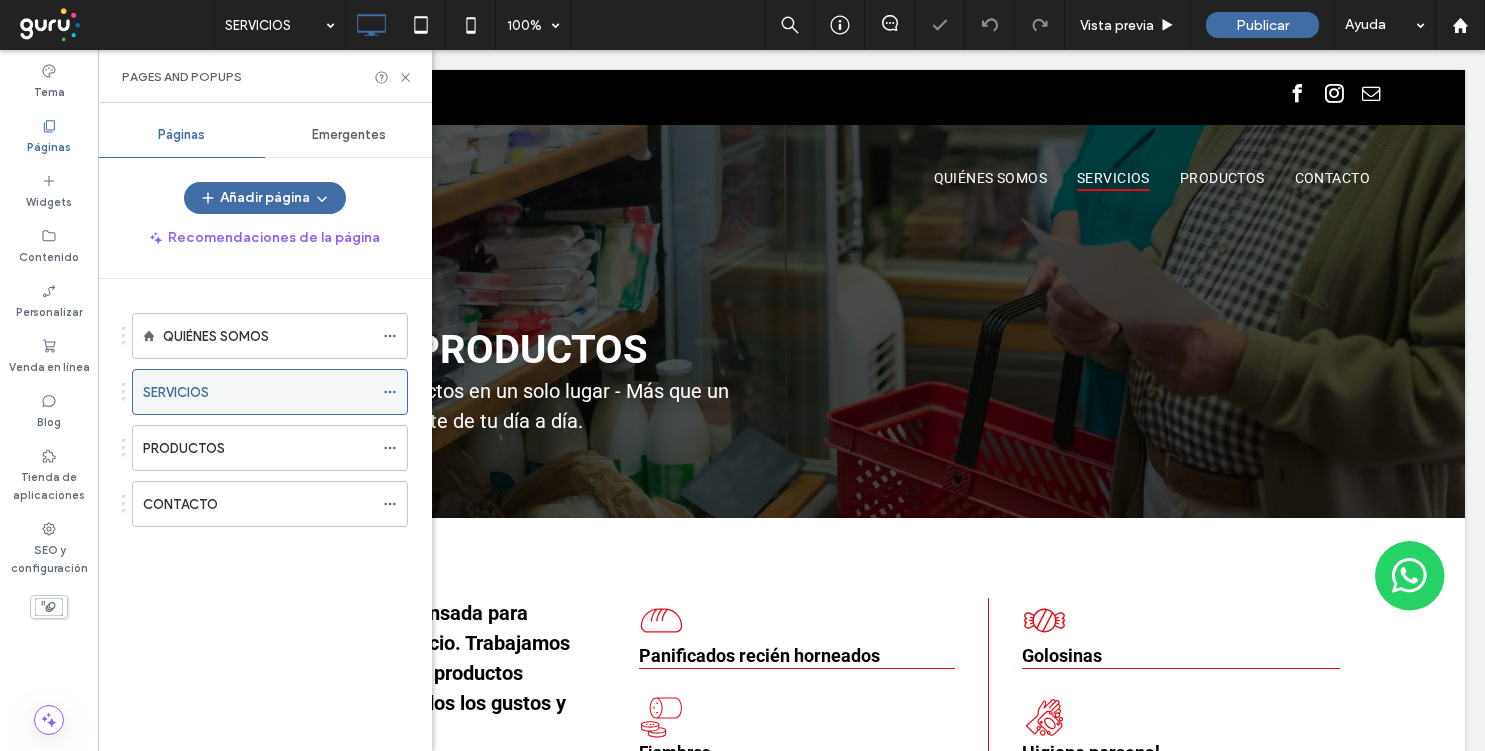 click 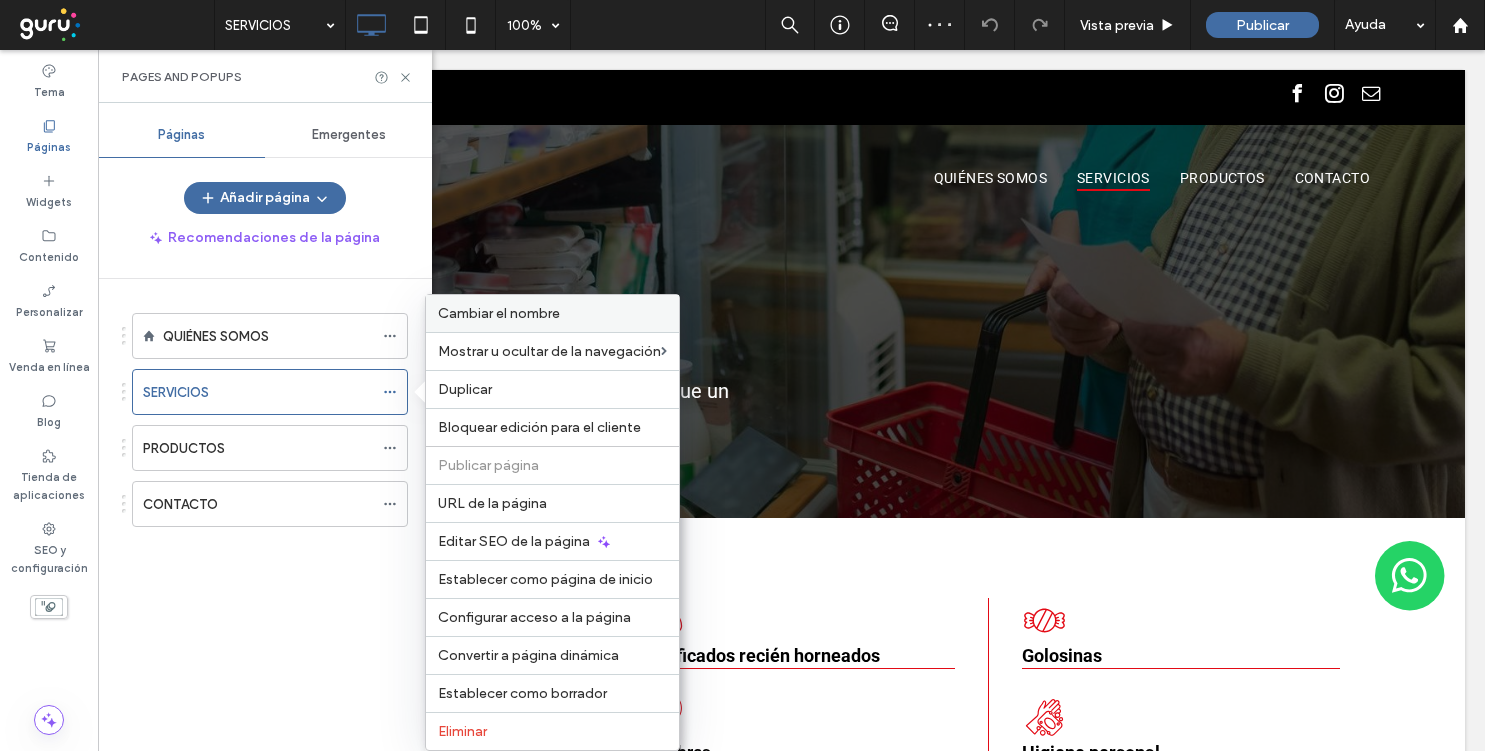 click on "Cambiar el nombre" at bounding box center (499, 313) 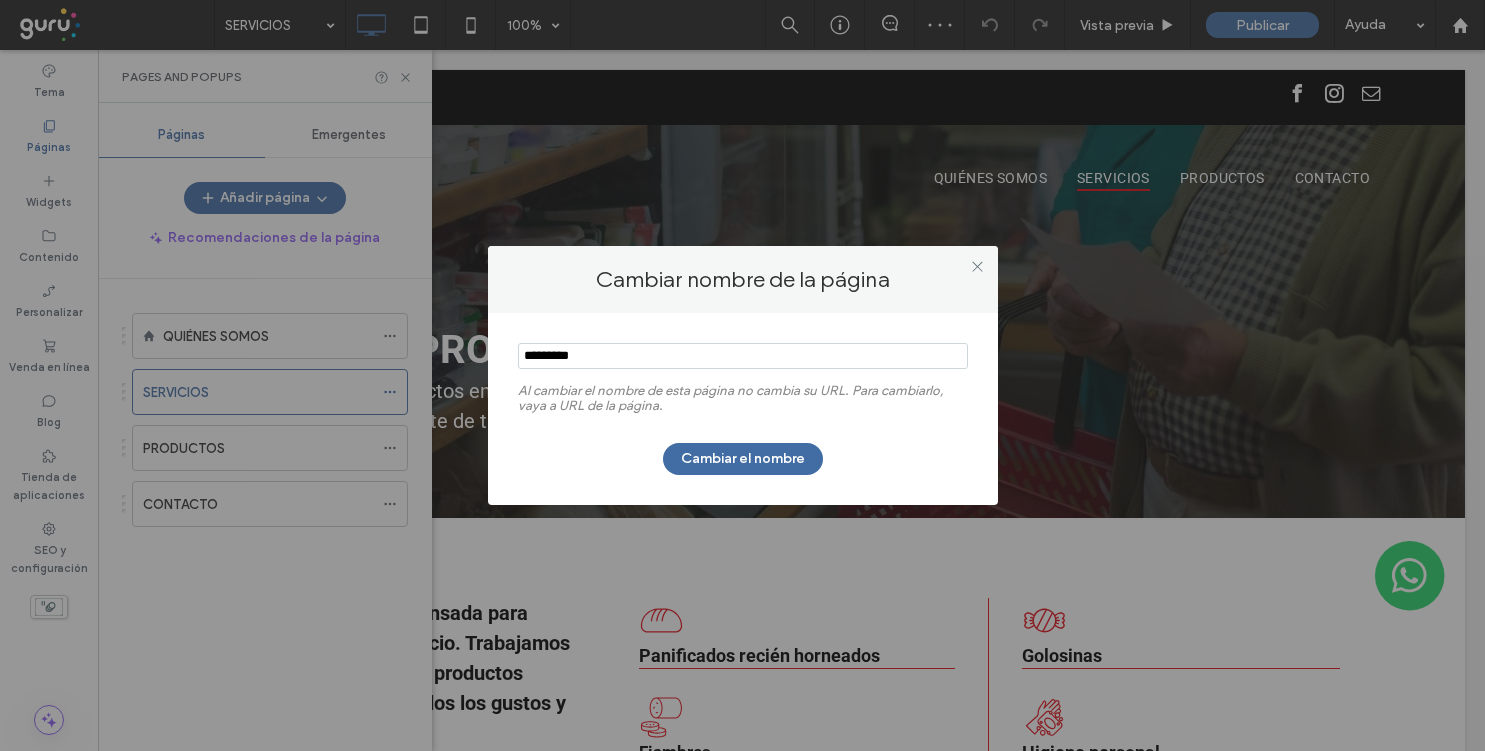 click at bounding box center [743, 356] 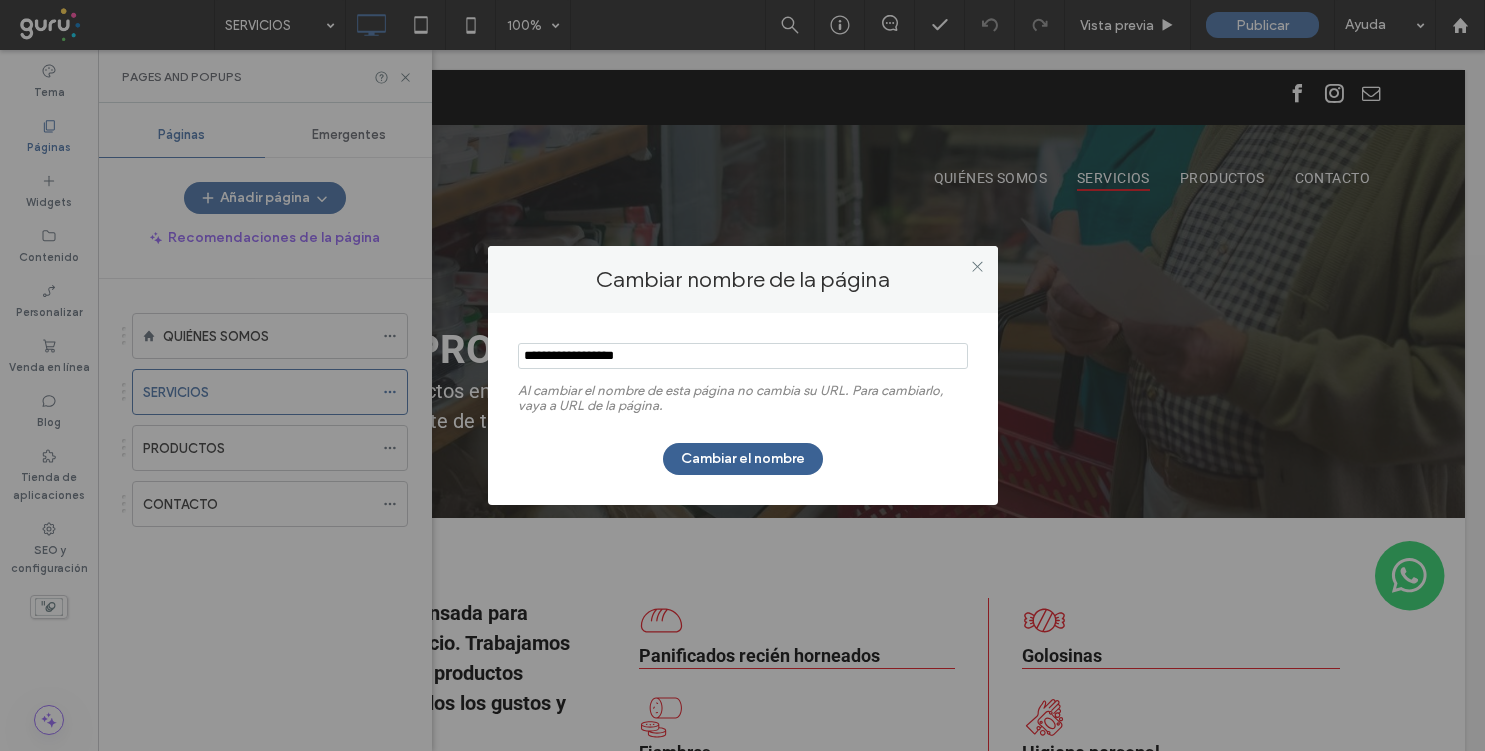 type on "**********" 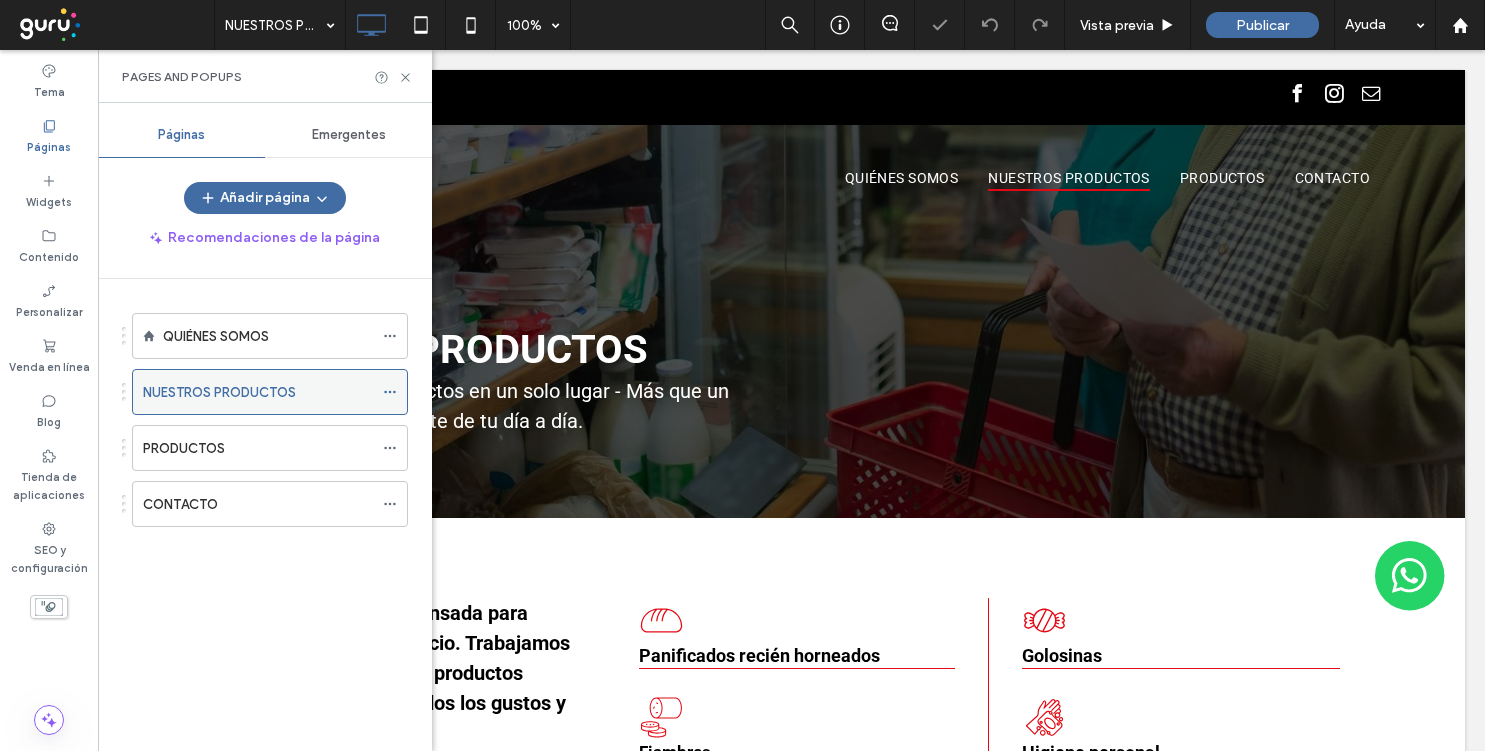 click on "NUESTROS PRODUCTOS" at bounding box center [270, 392] 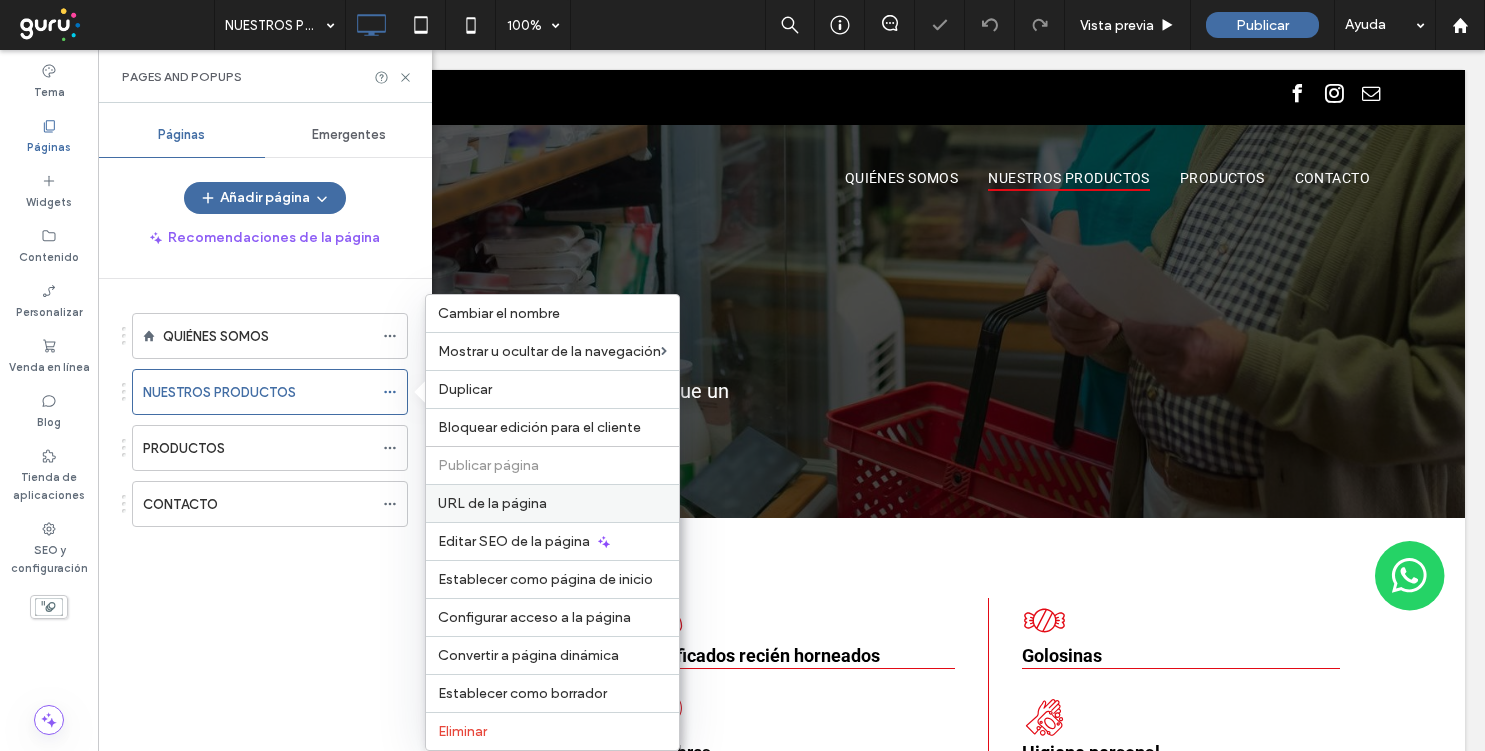 click on "URL de la página" at bounding box center (552, 503) 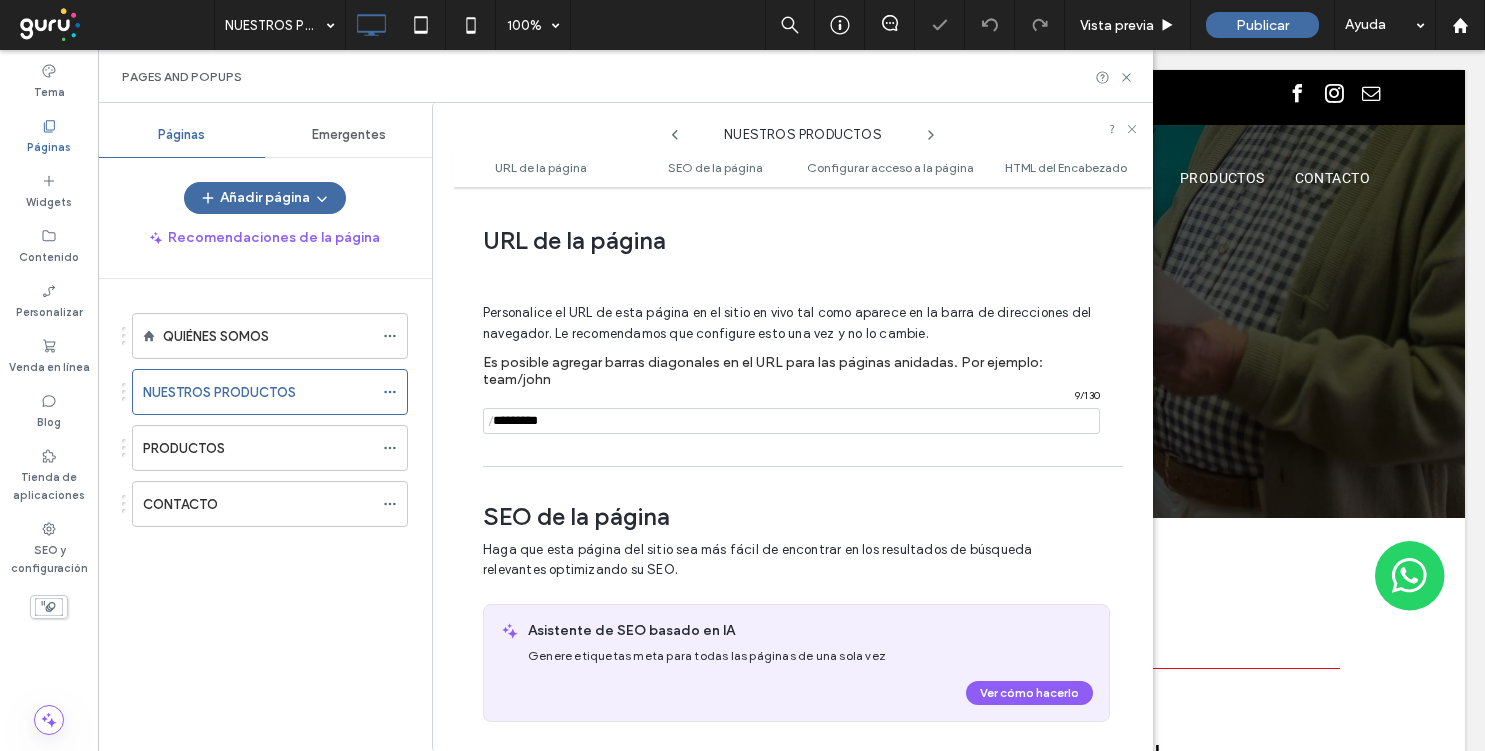 scroll, scrollTop: 10, scrollLeft: 0, axis: vertical 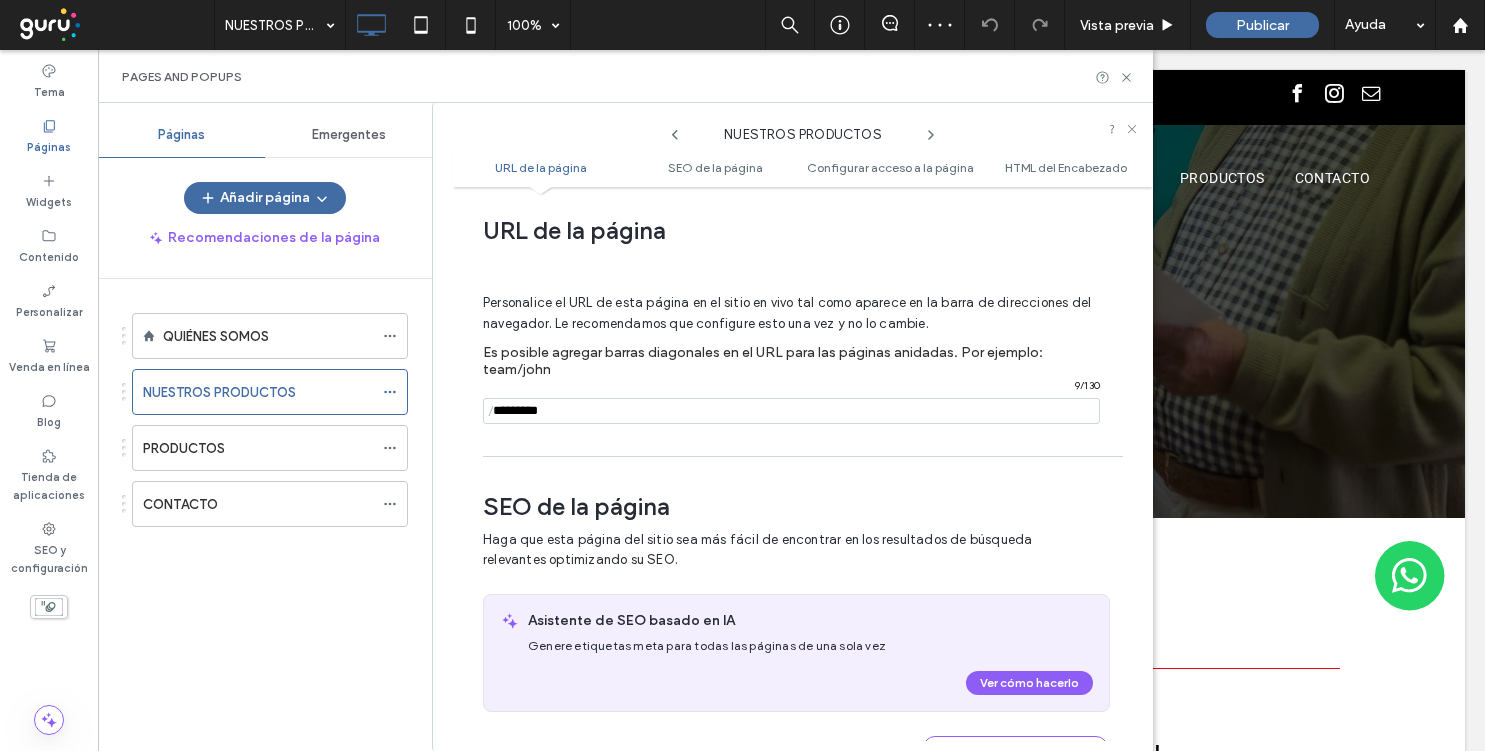 click at bounding box center (791, 411) 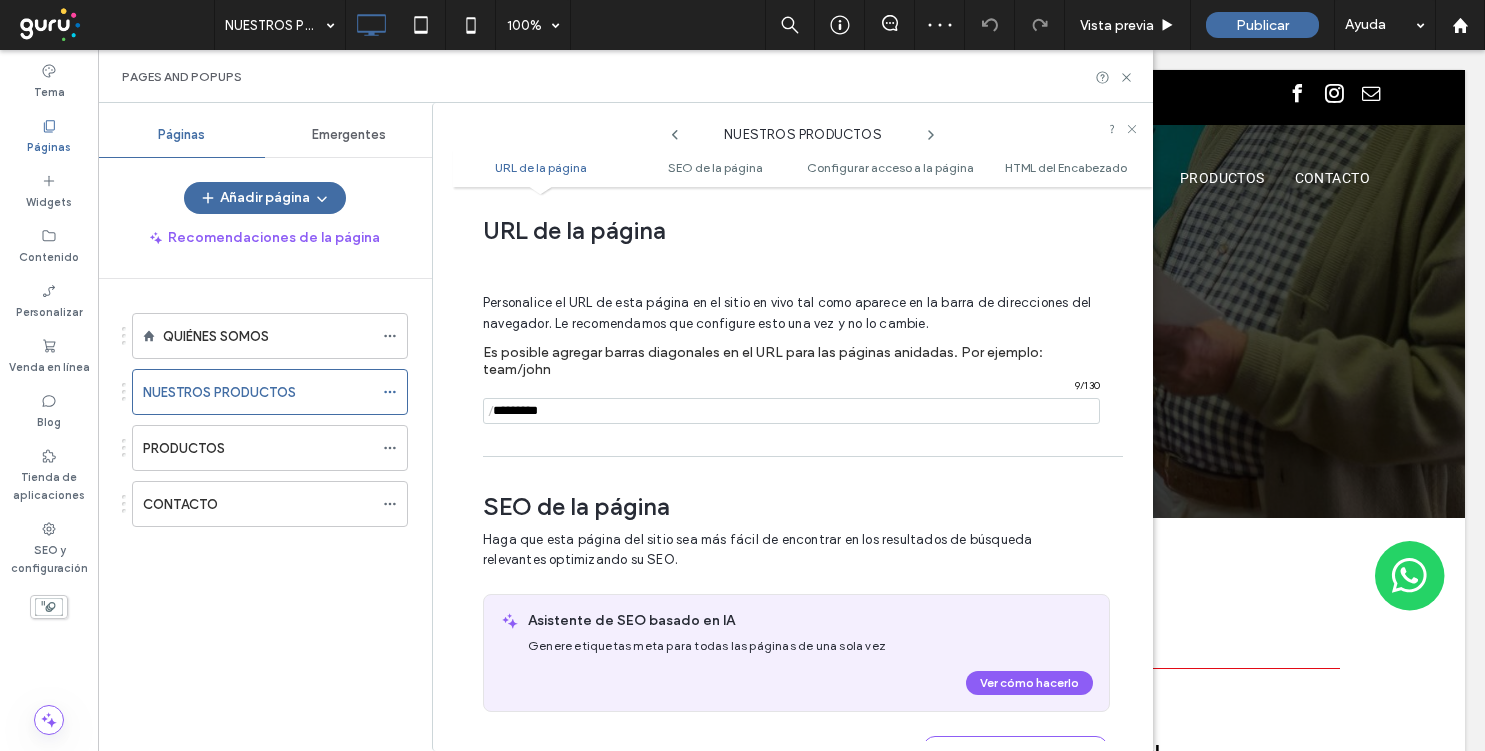 click at bounding box center (791, 411) 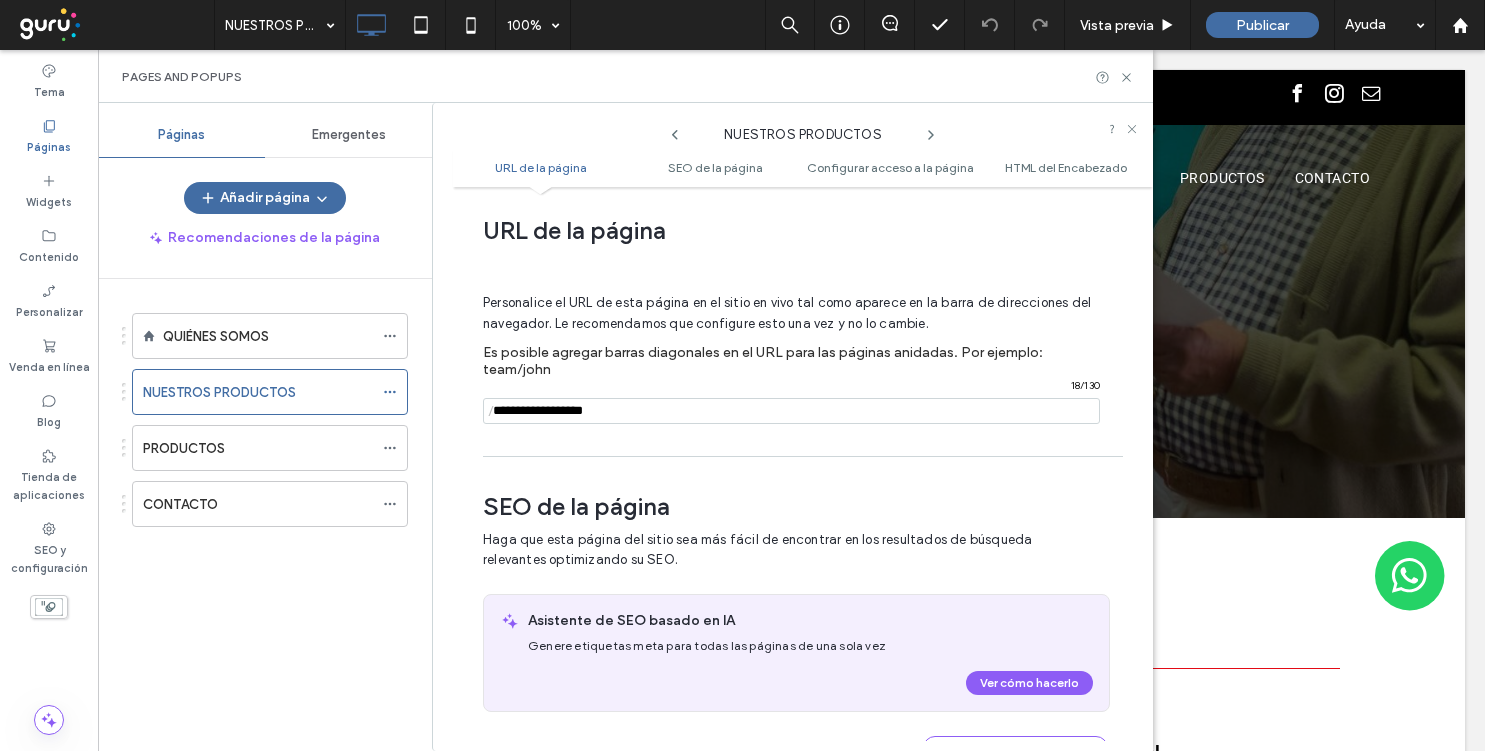 type on "**********" 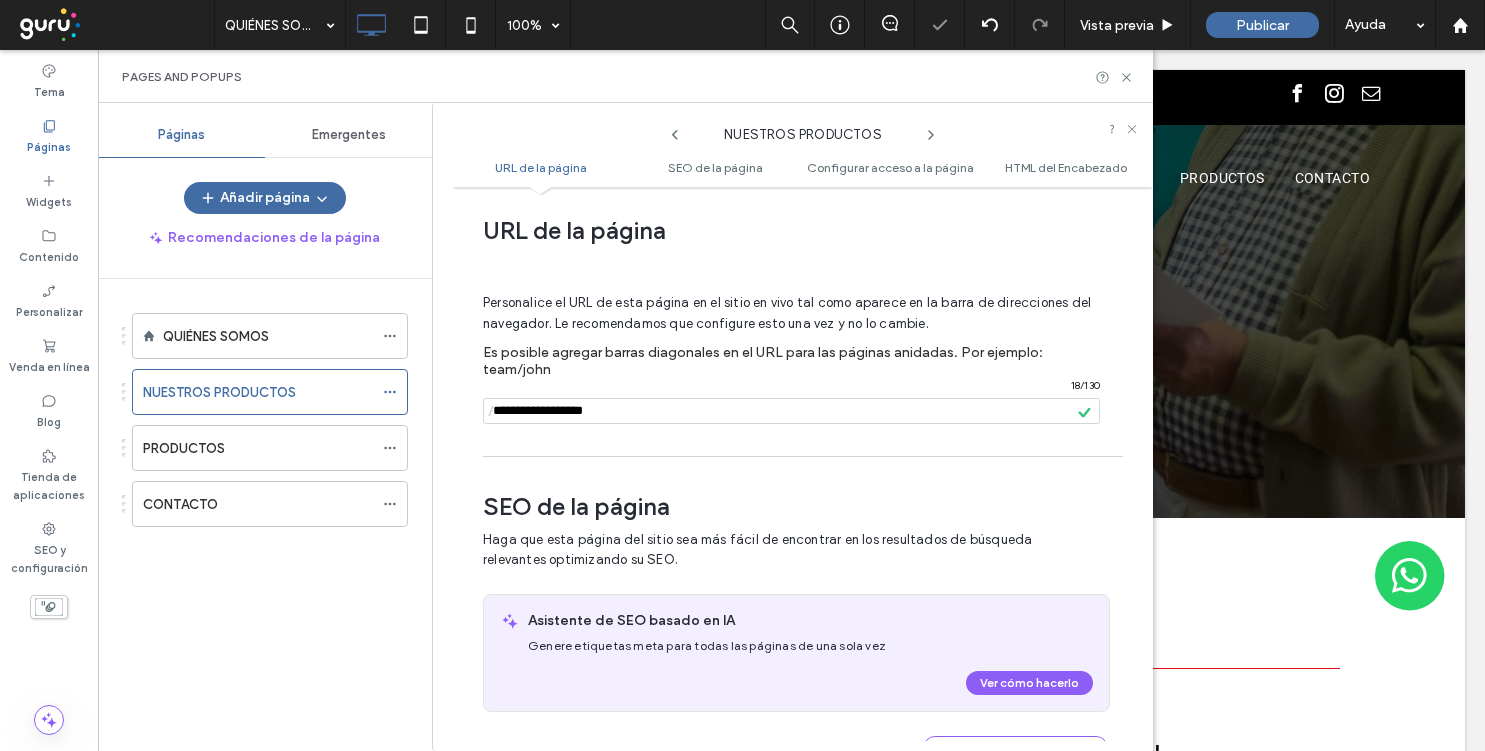 click at bounding box center (742, 375) 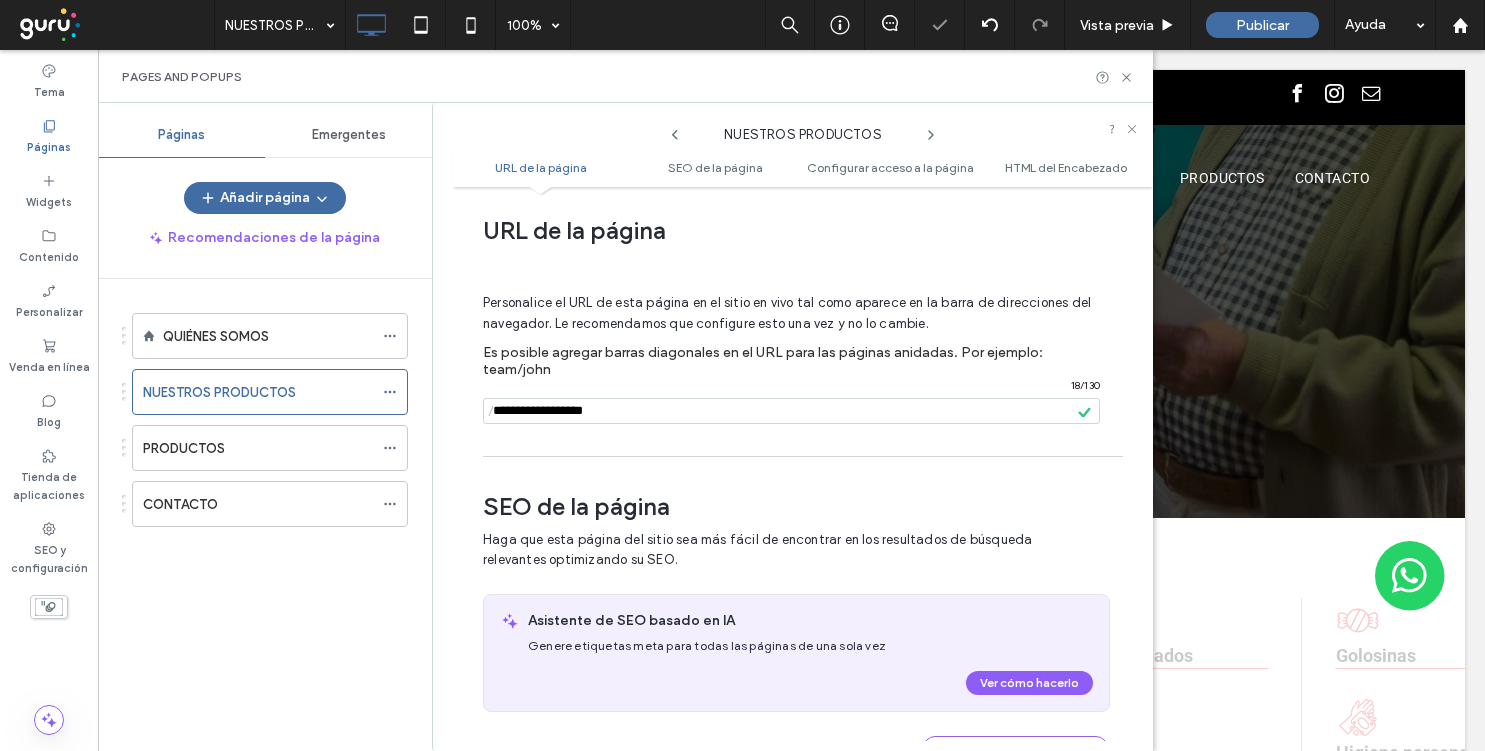 scroll, scrollTop: 0, scrollLeft: 0, axis: both 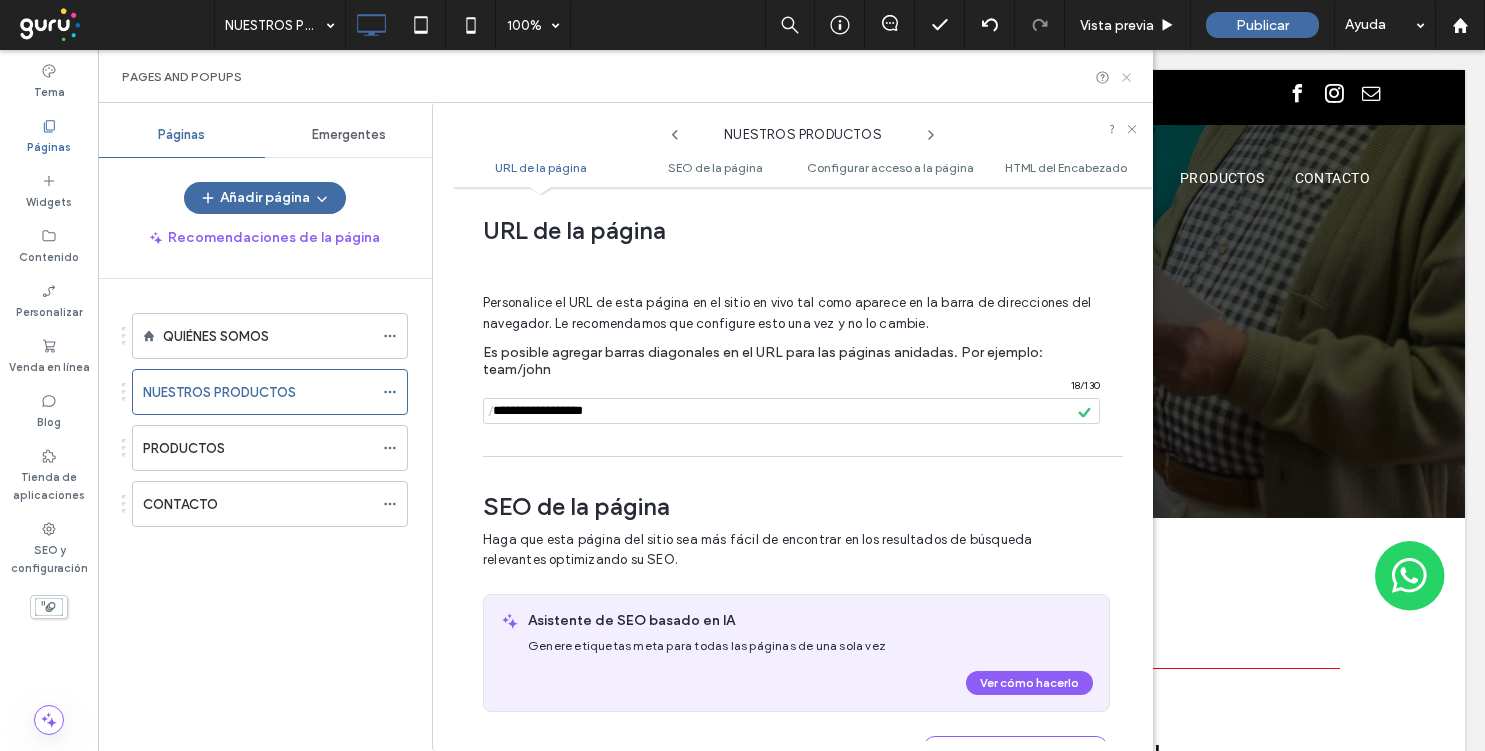 click 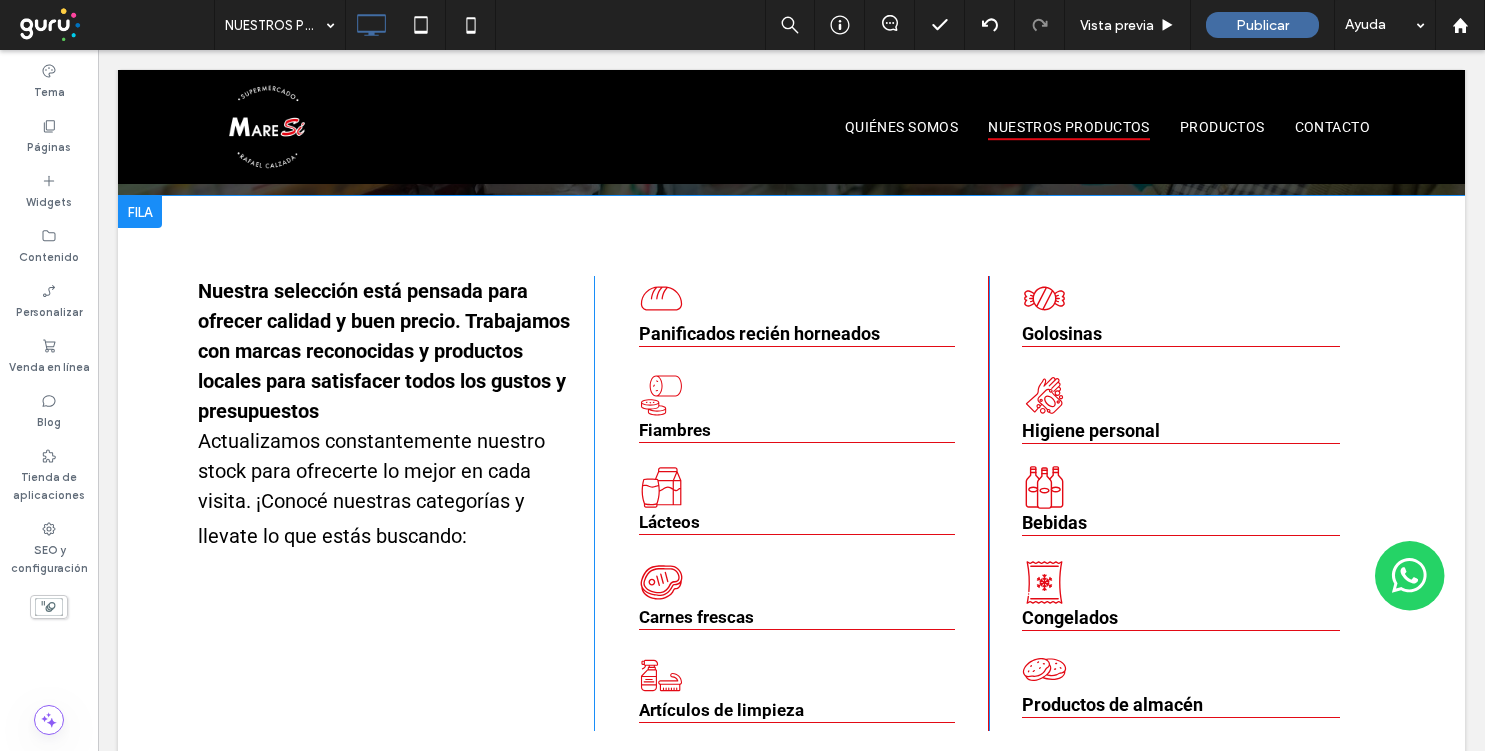 scroll, scrollTop: 227, scrollLeft: 0, axis: vertical 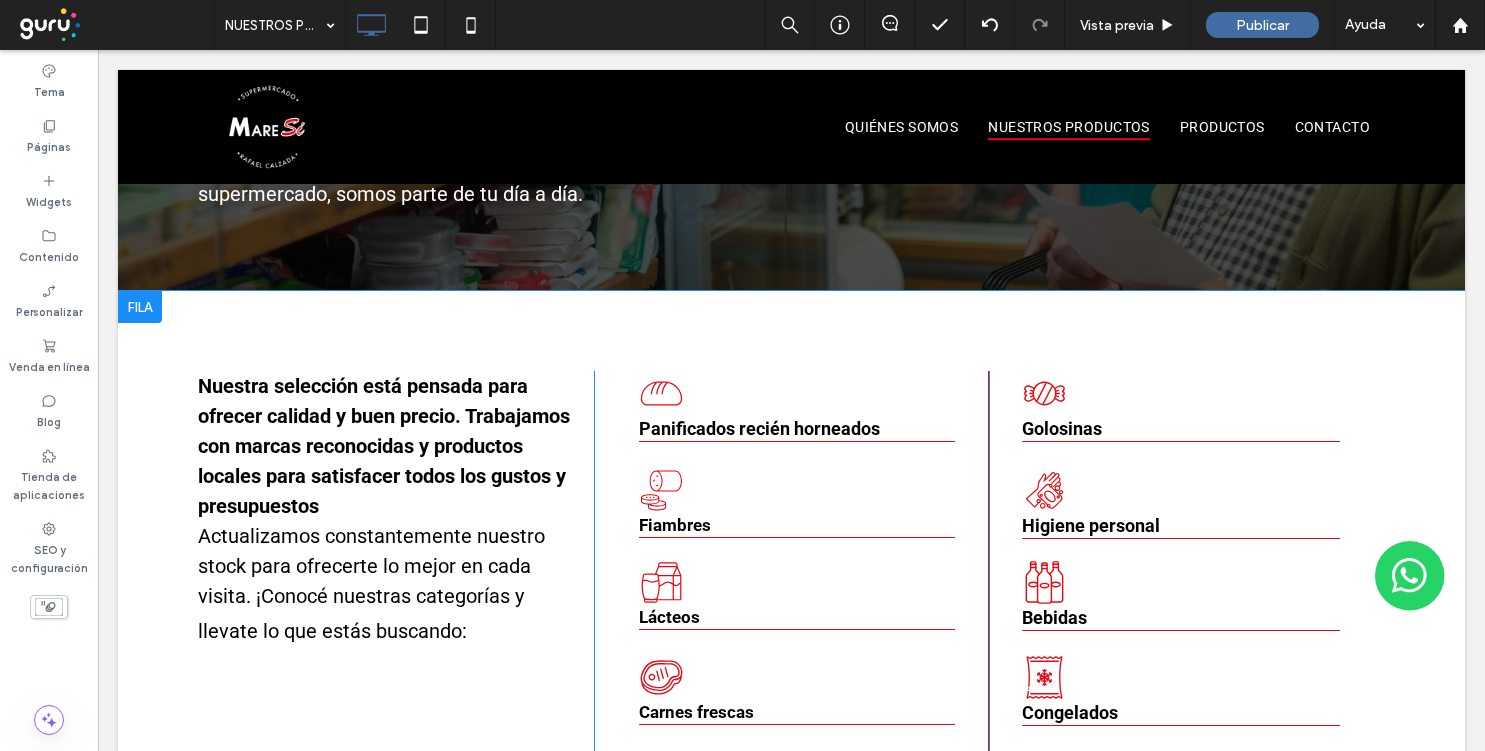 click on "Nuestra selección está pensada para ofrecer calidad y buen precio. Trabajamos con marcas reconocidas y productos locales para satisfacer todos los gustos y presupuestos Actualizamos constantemente nuestro stock para ofrecerte lo mejor en cada visita. ¡Conocé nuestras categorías y llevate lo que estás buscando:
Click To Paste
Panificados recién horneados
Fiambres
Lácteos
Carnes frescas
Artículos de limpieza
Click To Paste
Golosinas
Higiene personal
Bebidas
Congelados
Productos de almacén
Click To Paste
Fila + Añadir sección" at bounding box center (791, 598) 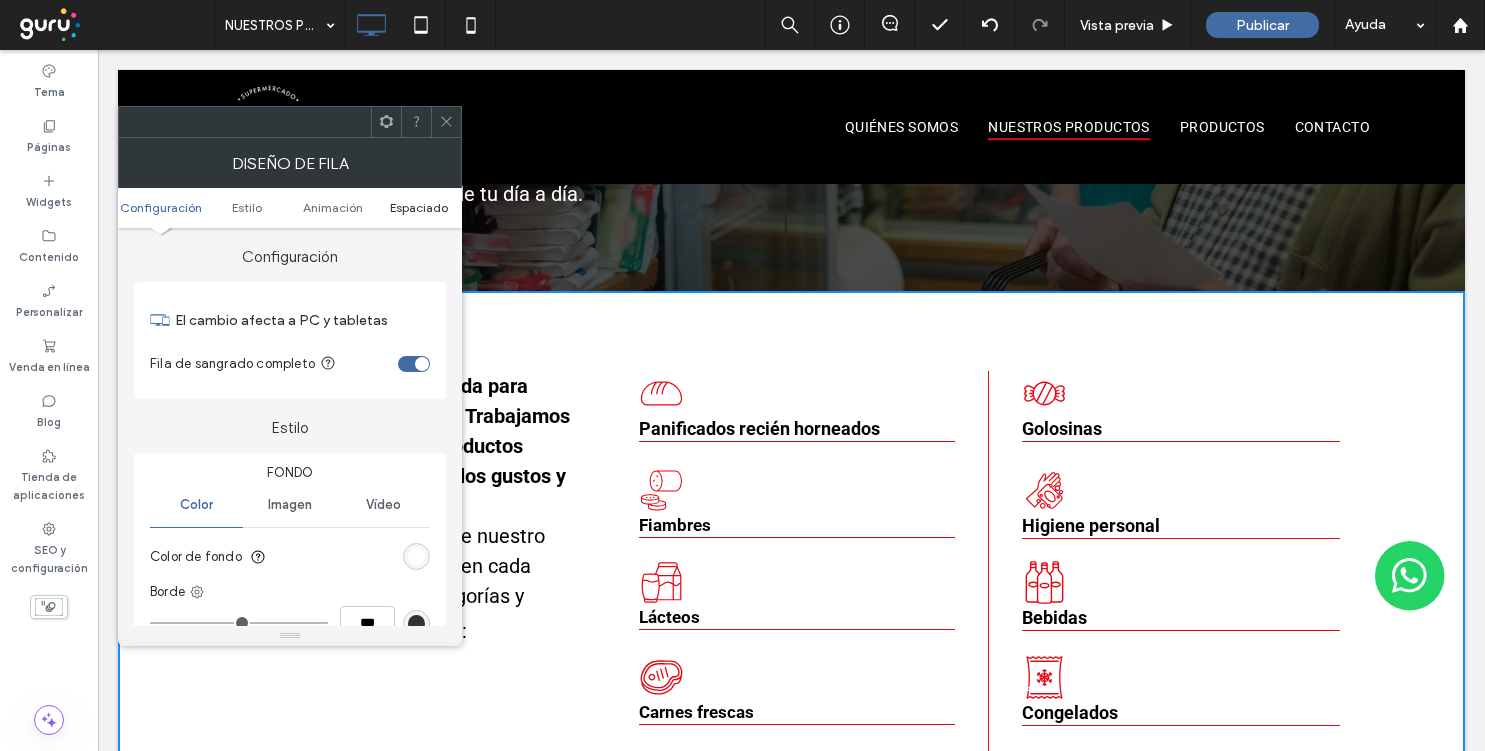 click on "Espaciado" at bounding box center (419, 207) 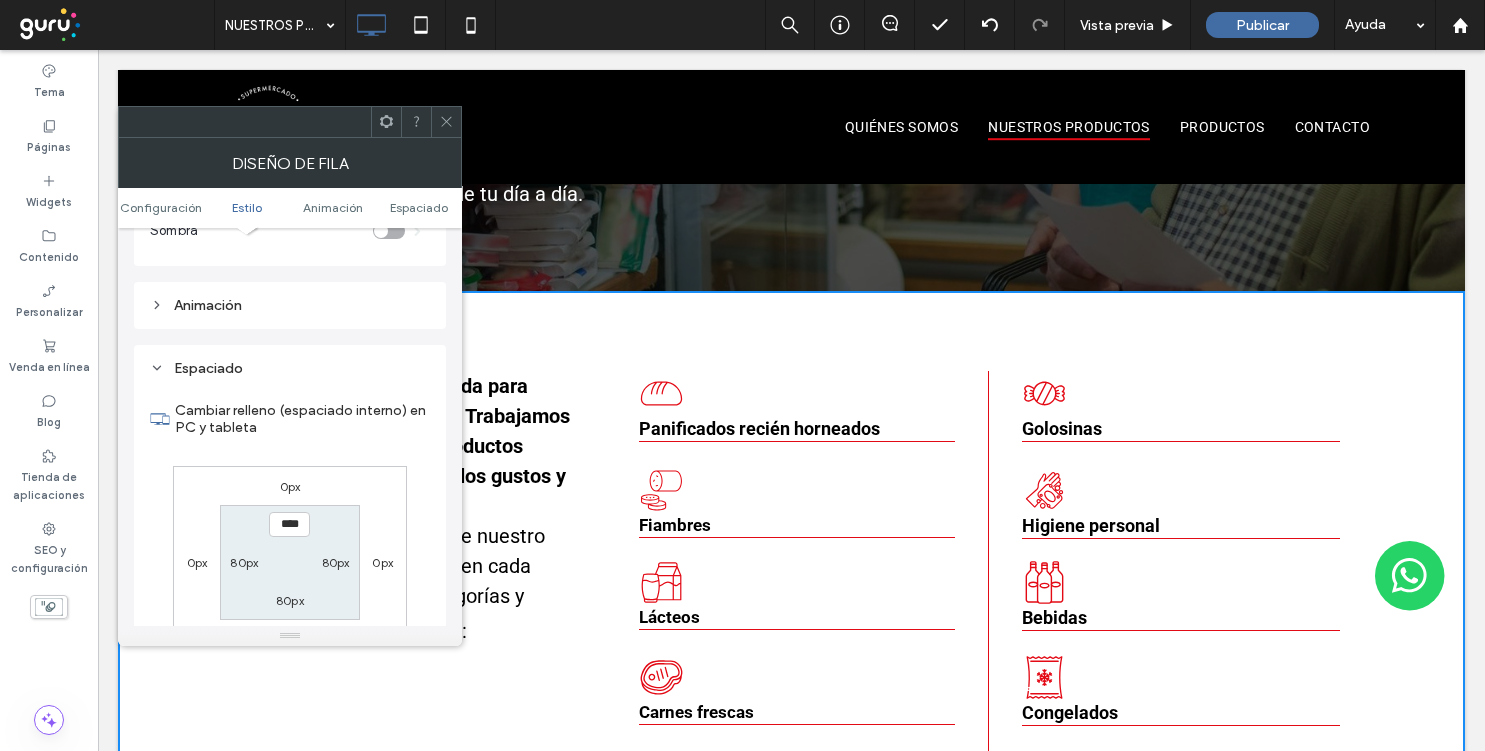 scroll, scrollTop: 566, scrollLeft: 0, axis: vertical 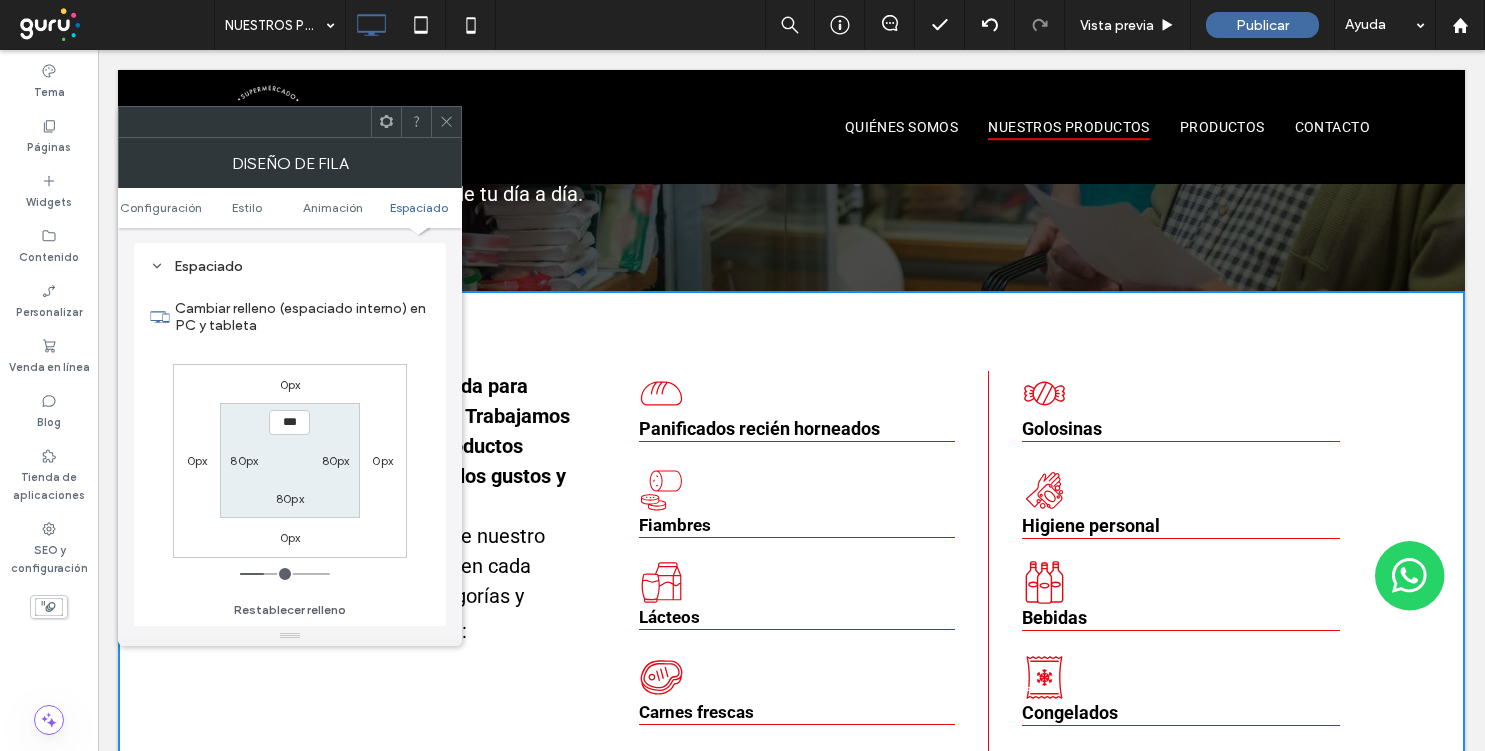 type on "*****" 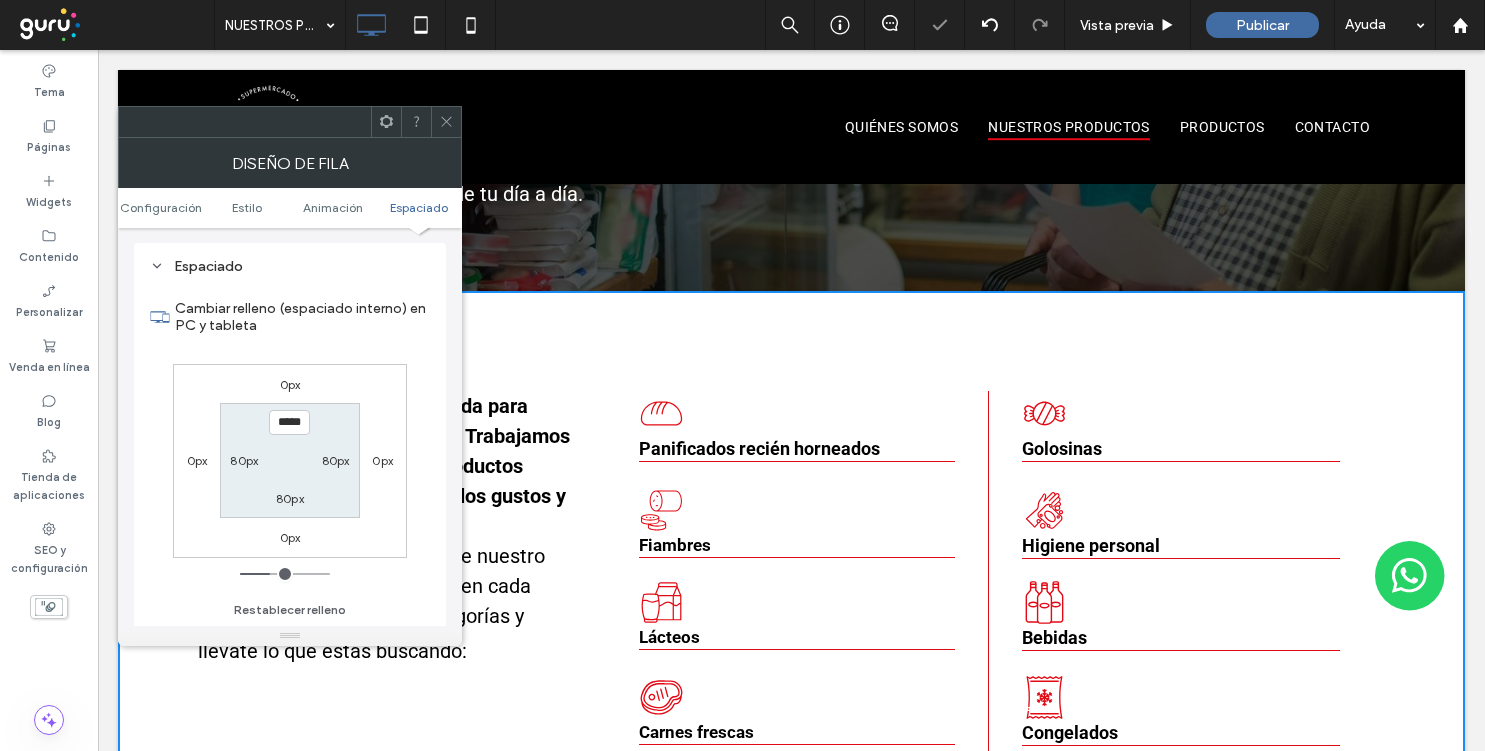click on "80px" at bounding box center [290, 498] 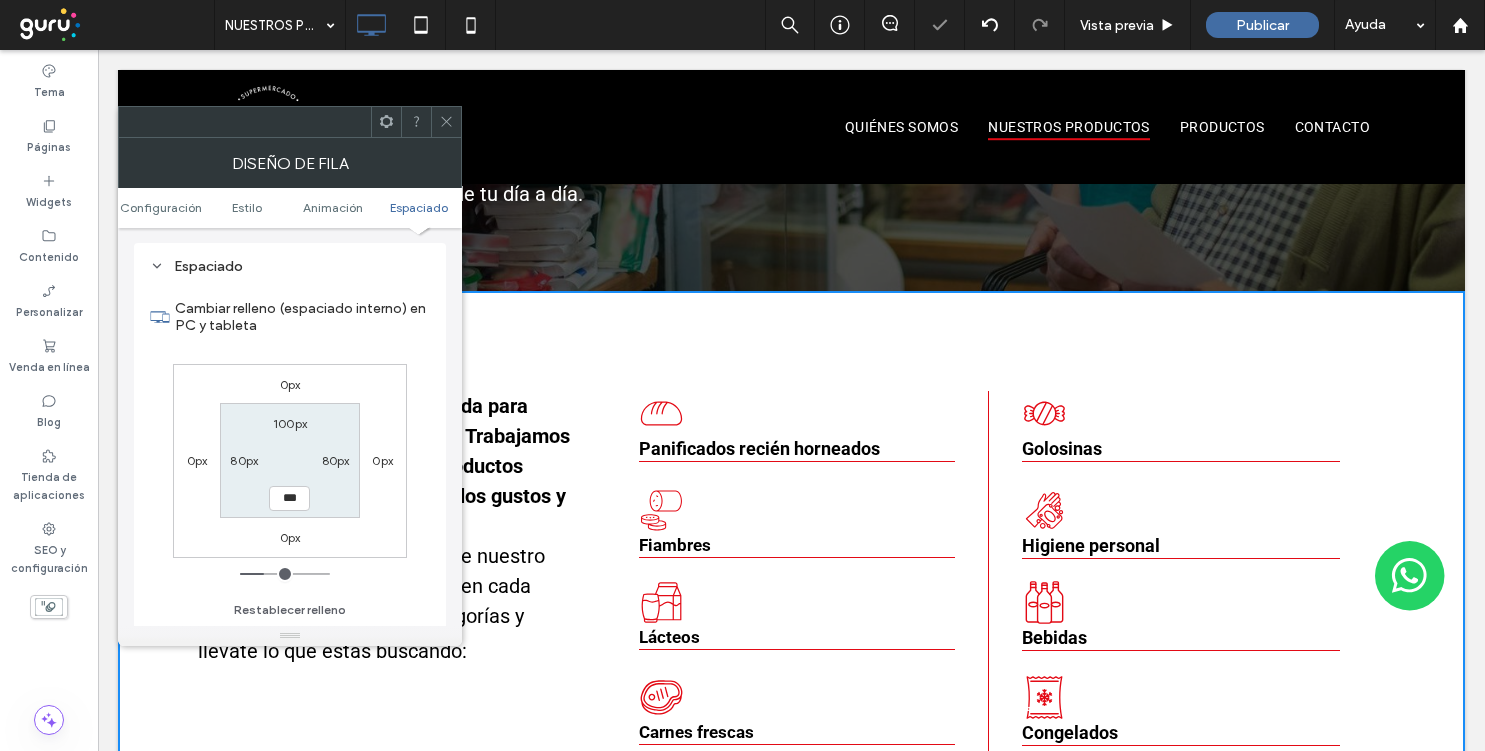 type on "***" 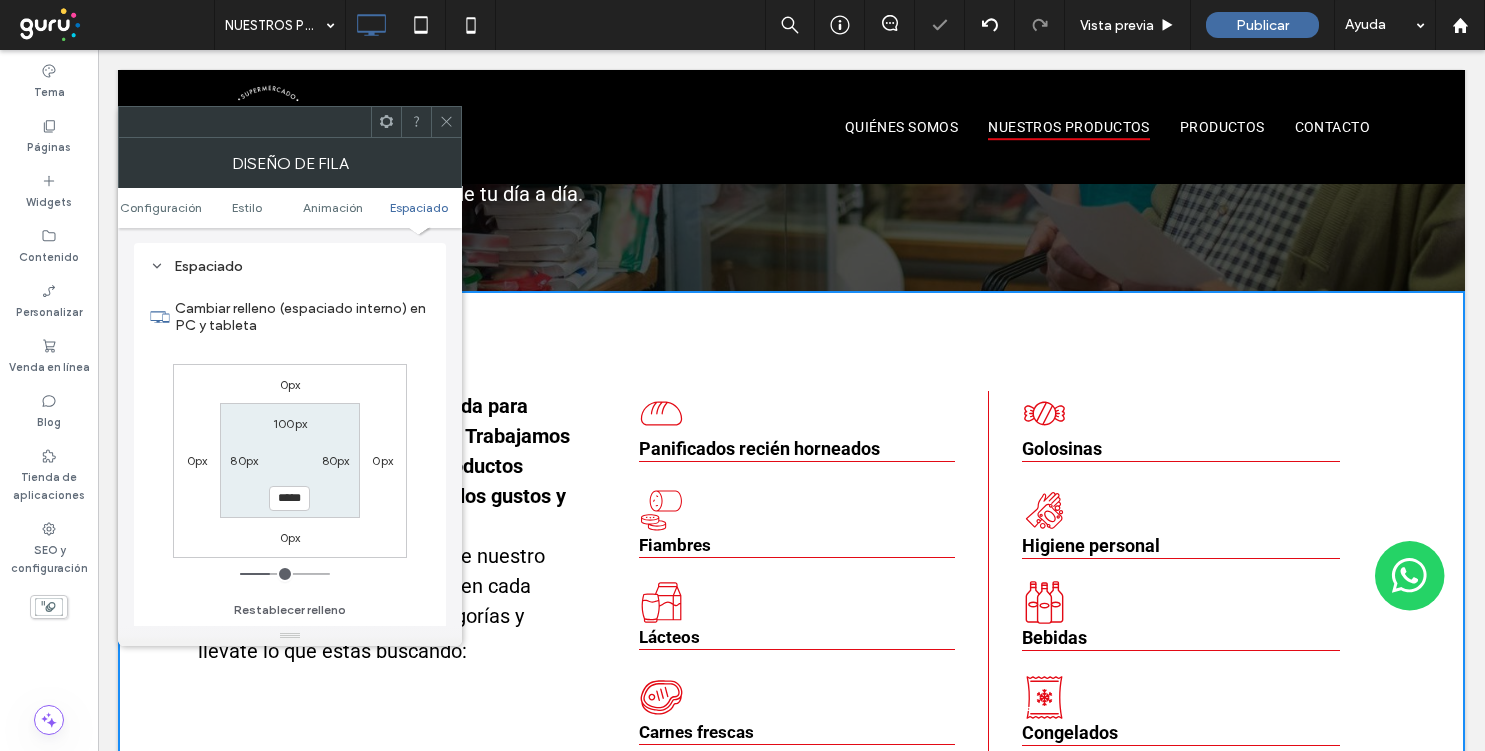 click 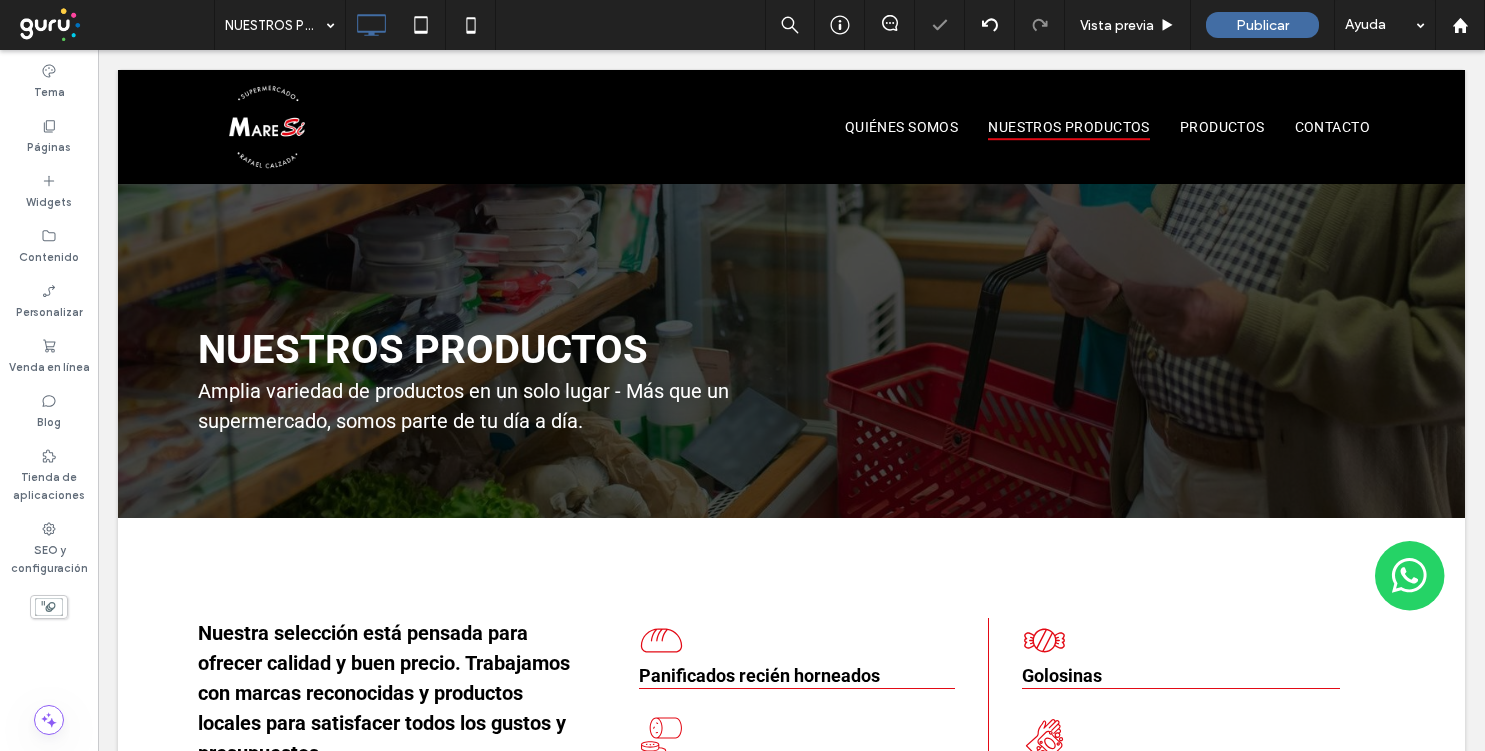 scroll, scrollTop: 271, scrollLeft: 0, axis: vertical 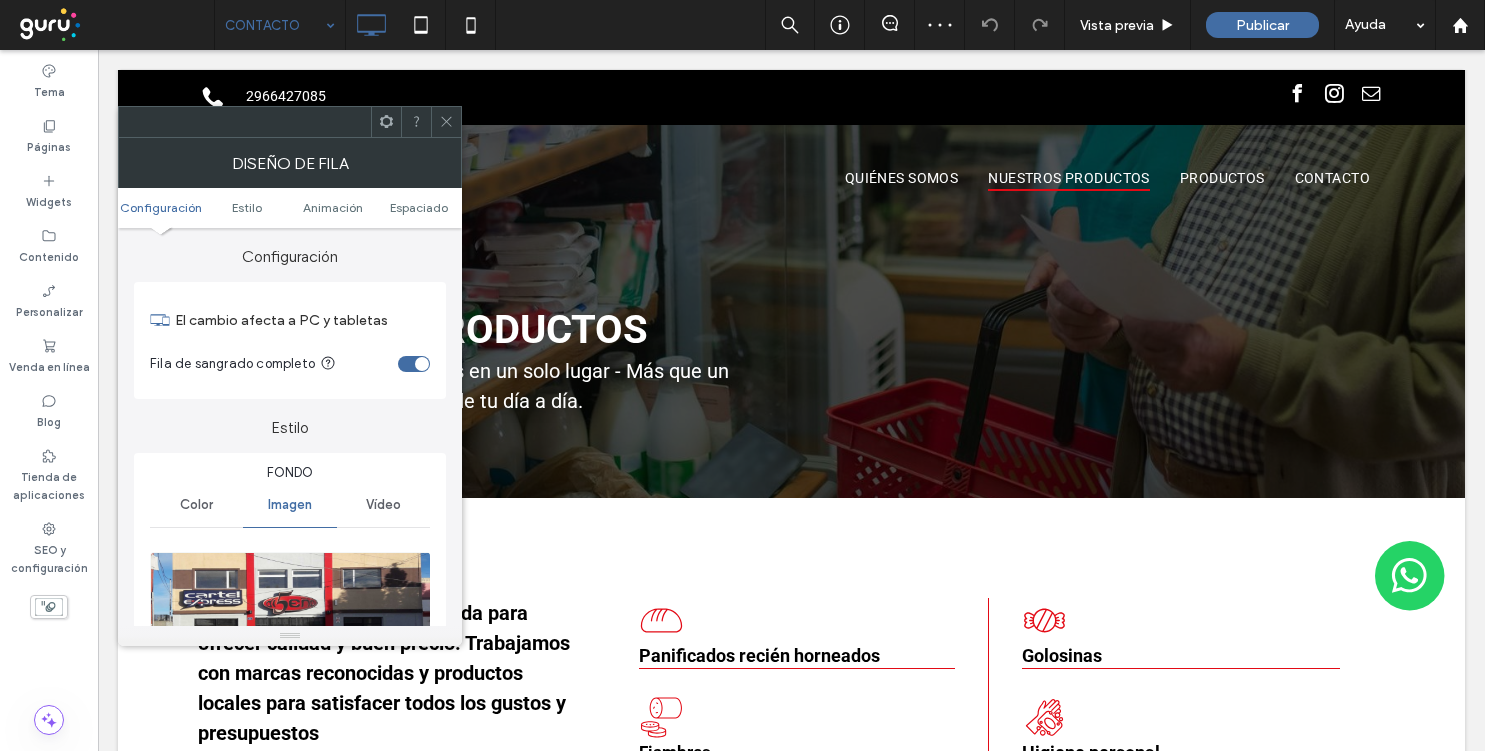 click at bounding box center (446, 122) 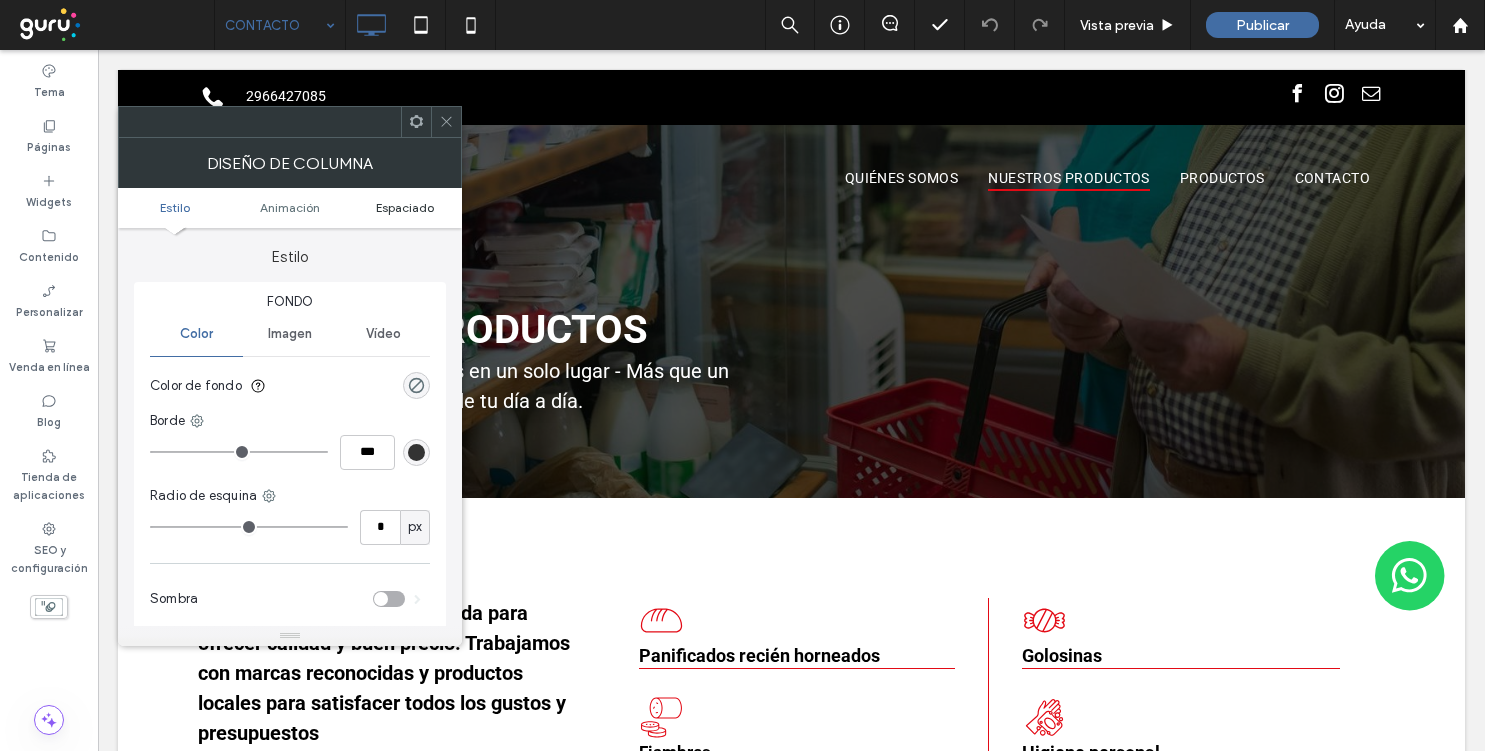 click on "Espaciado" at bounding box center [405, 207] 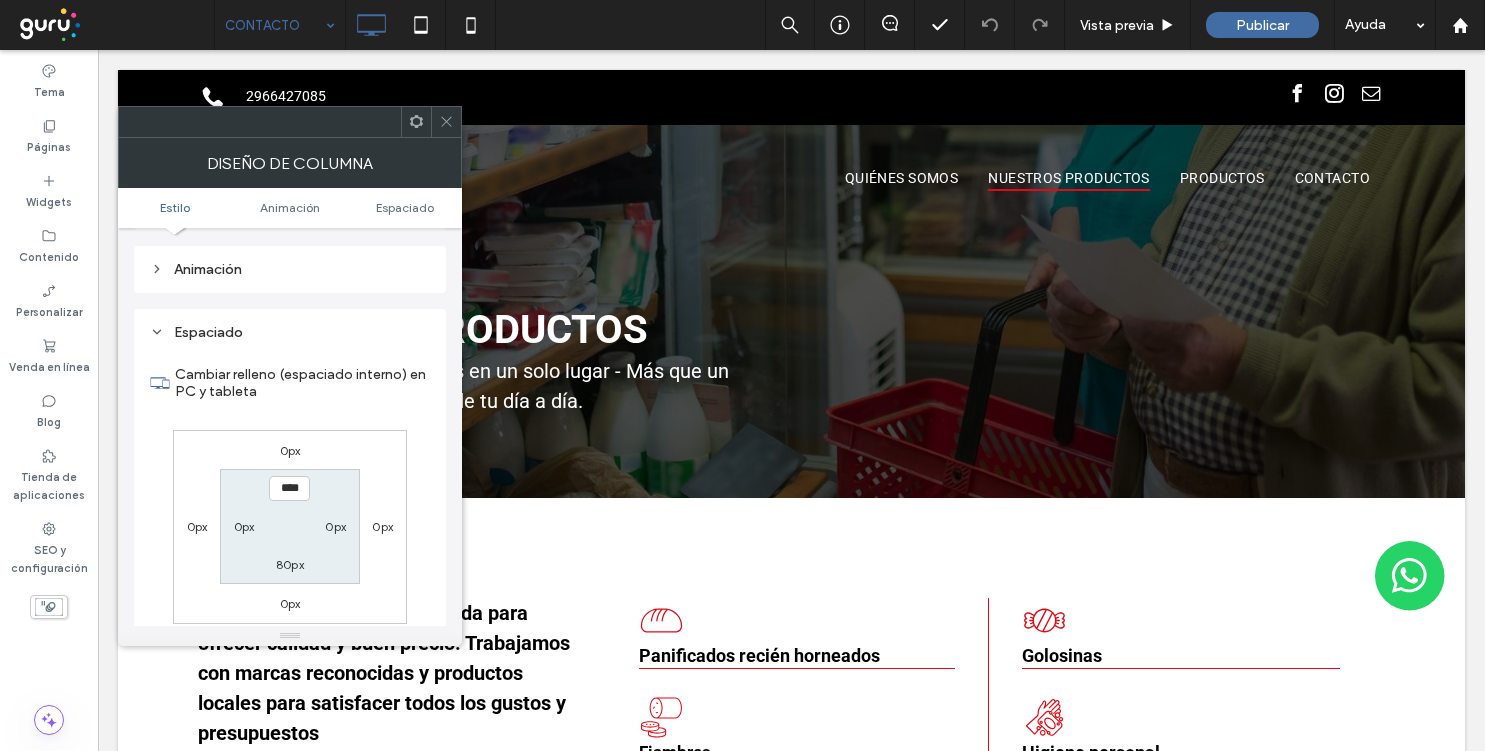 scroll, scrollTop: 470, scrollLeft: 0, axis: vertical 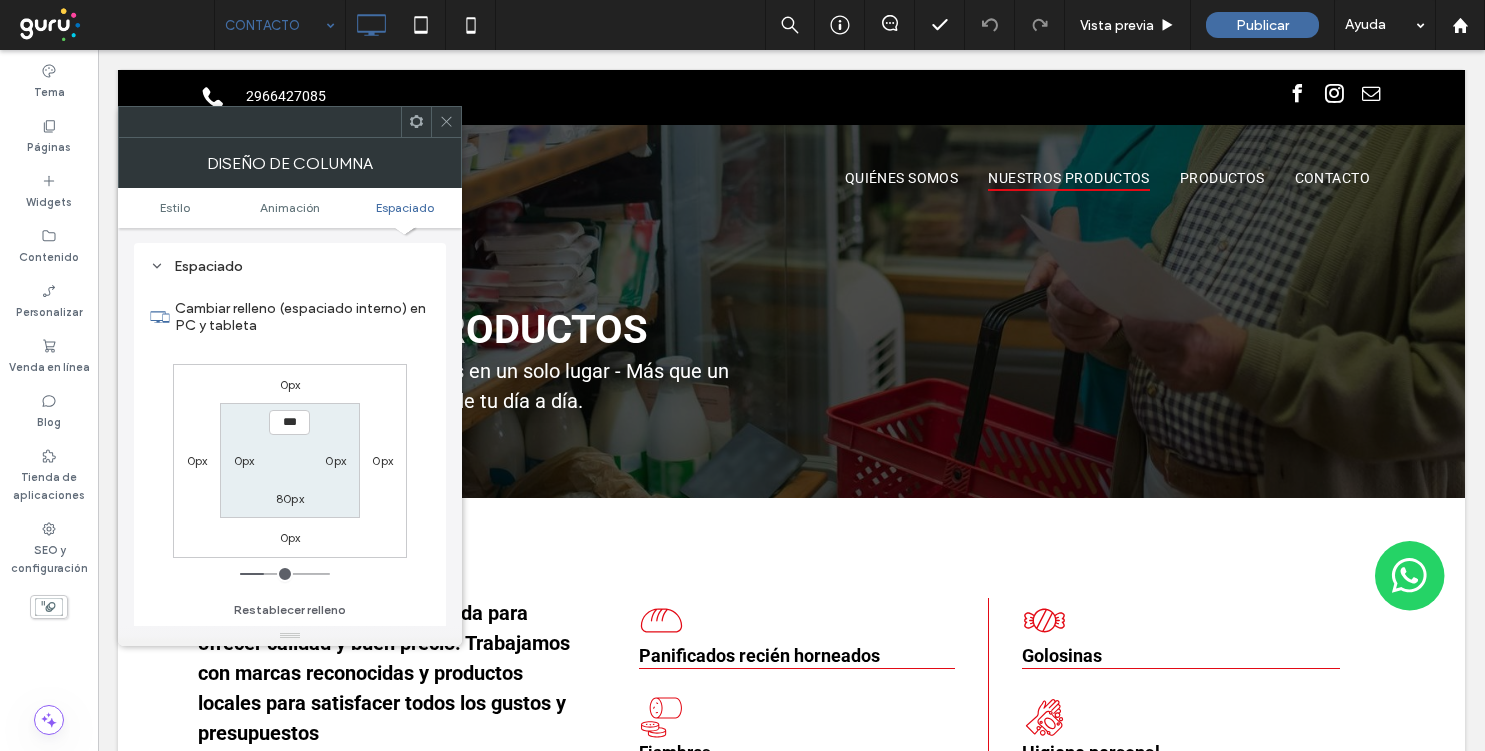 type on "*****" 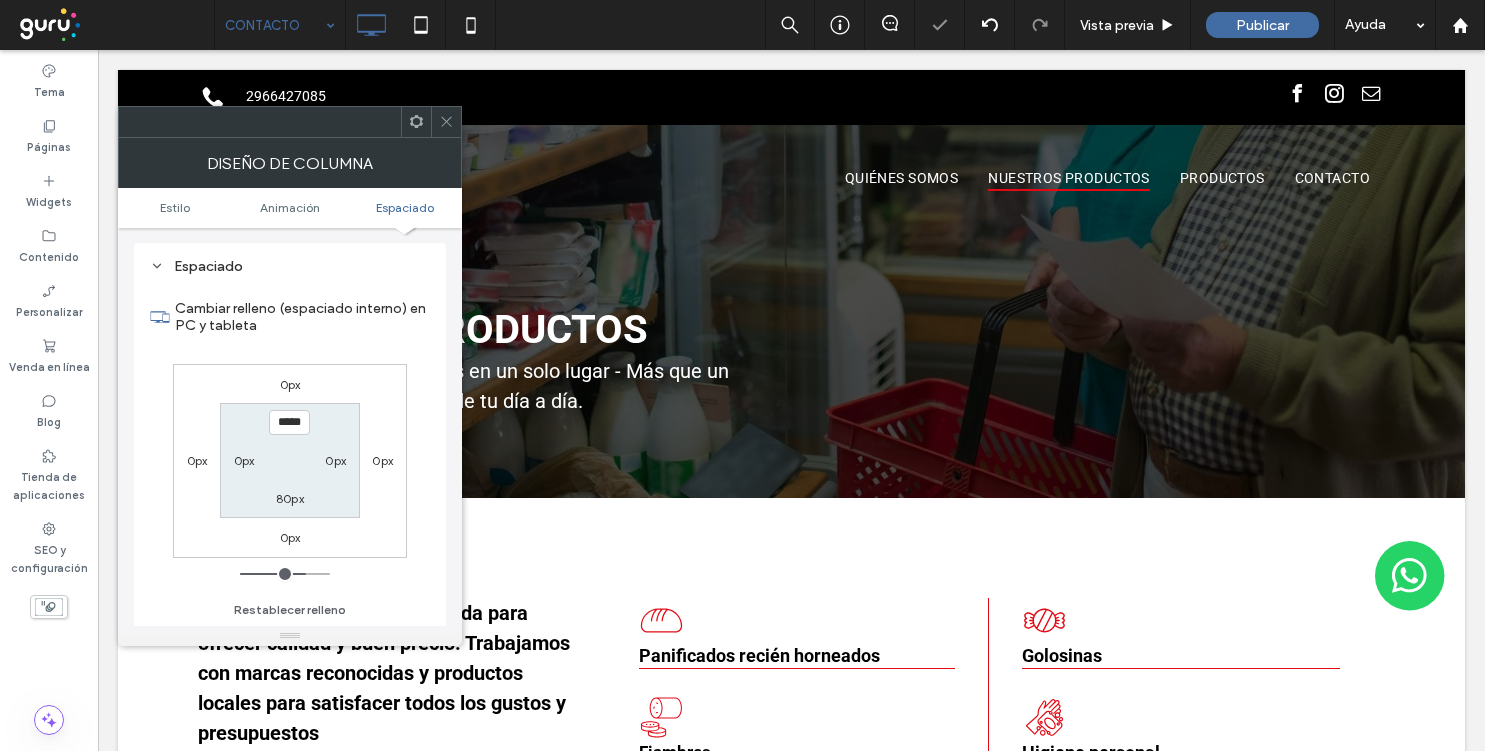 click 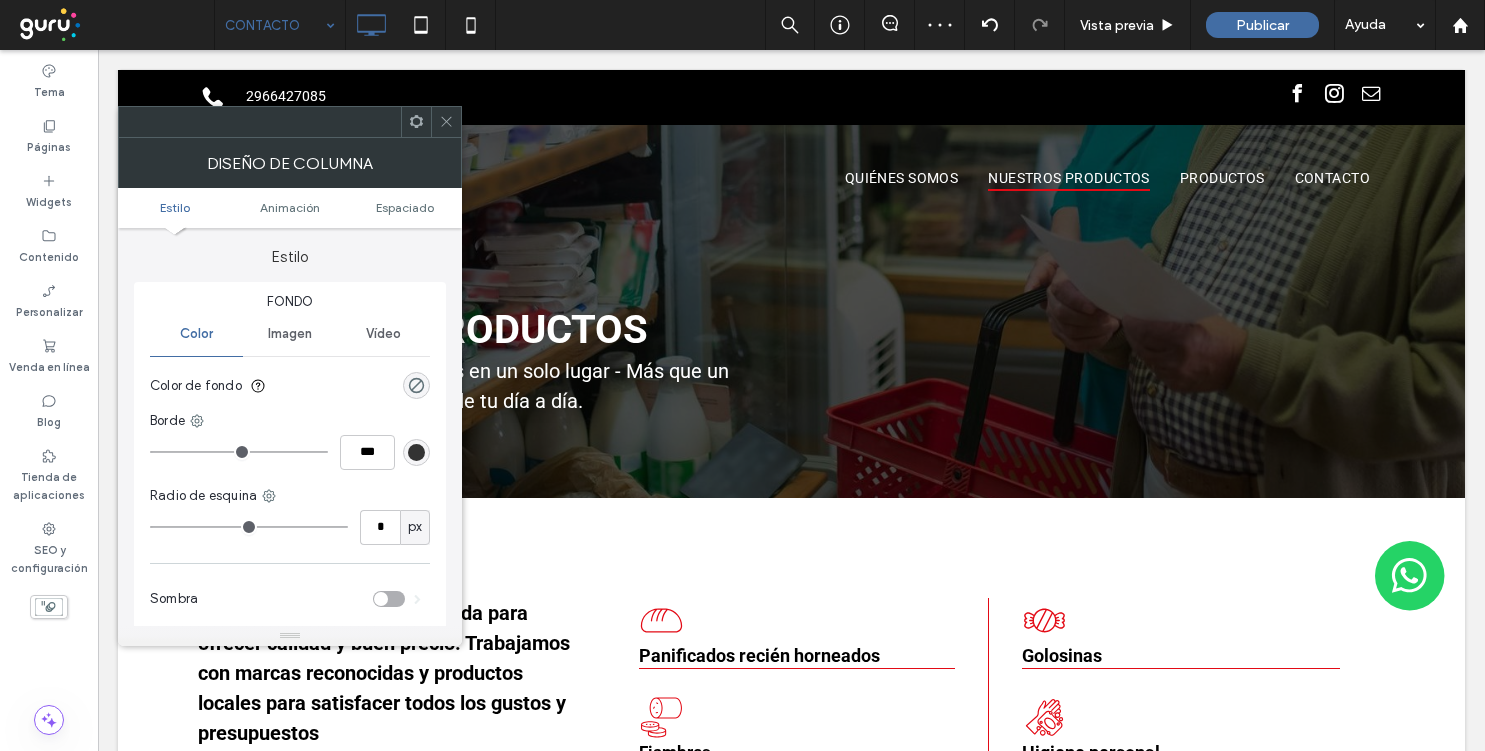 click at bounding box center [446, 122] 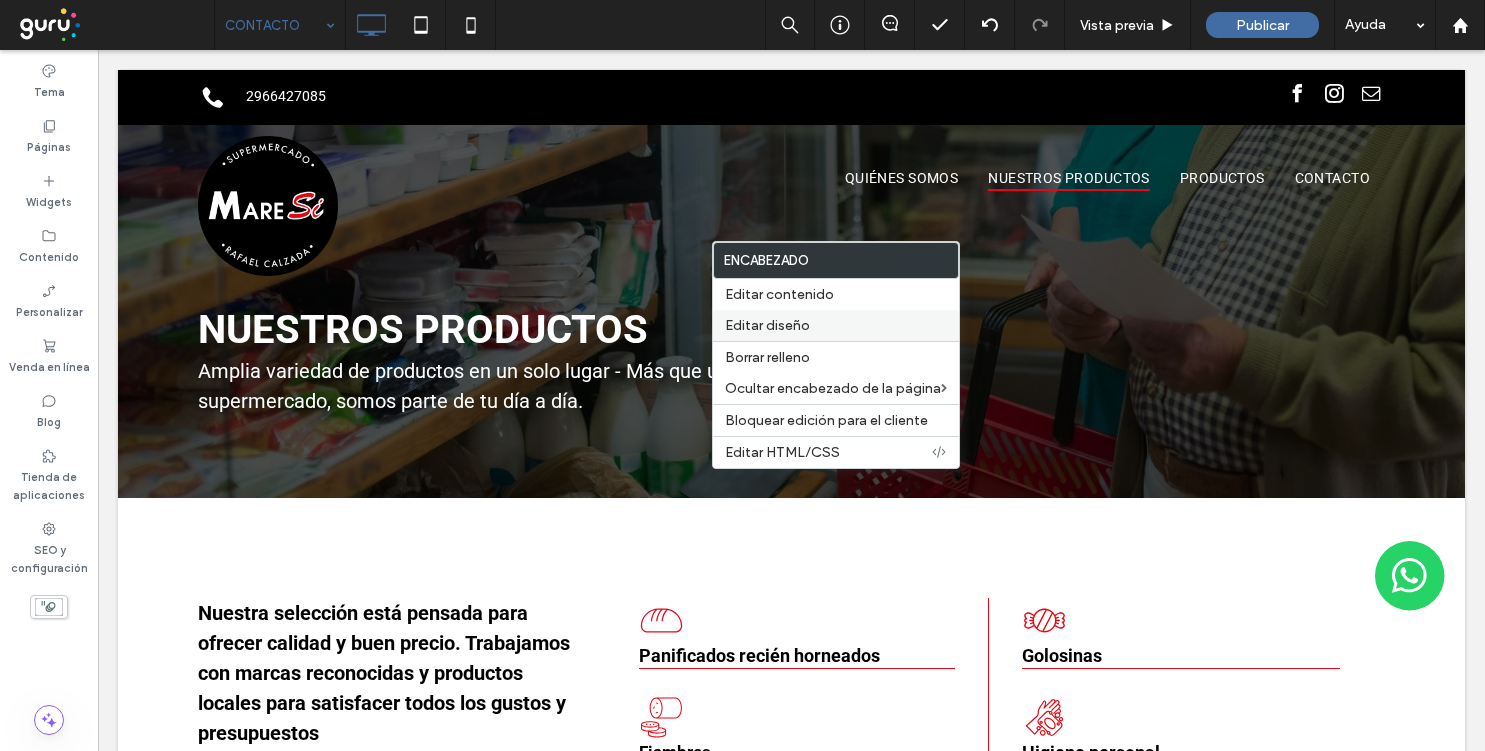 click on "Editar diseño" at bounding box center [836, 325] 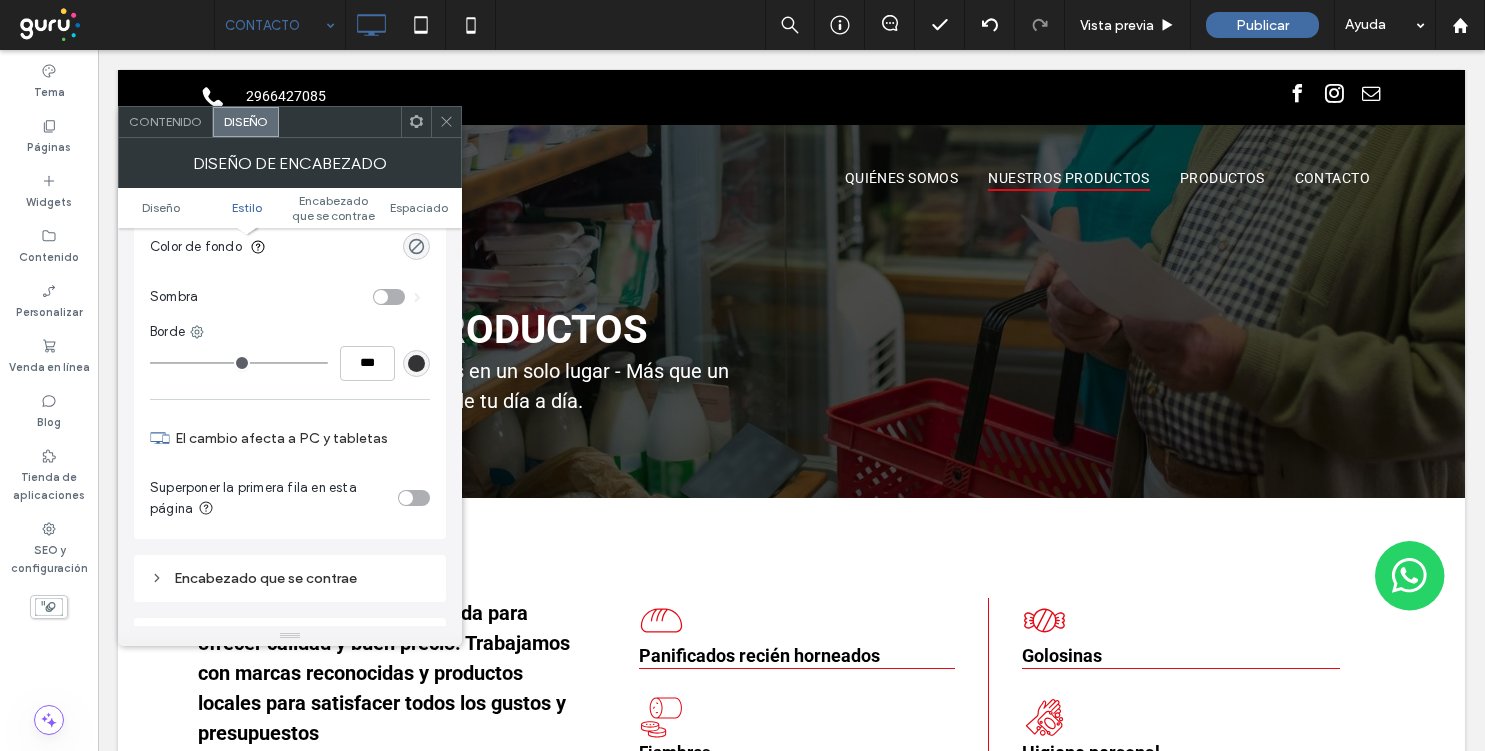 scroll, scrollTop: 356, scrollLeft: 0, axis: vertical 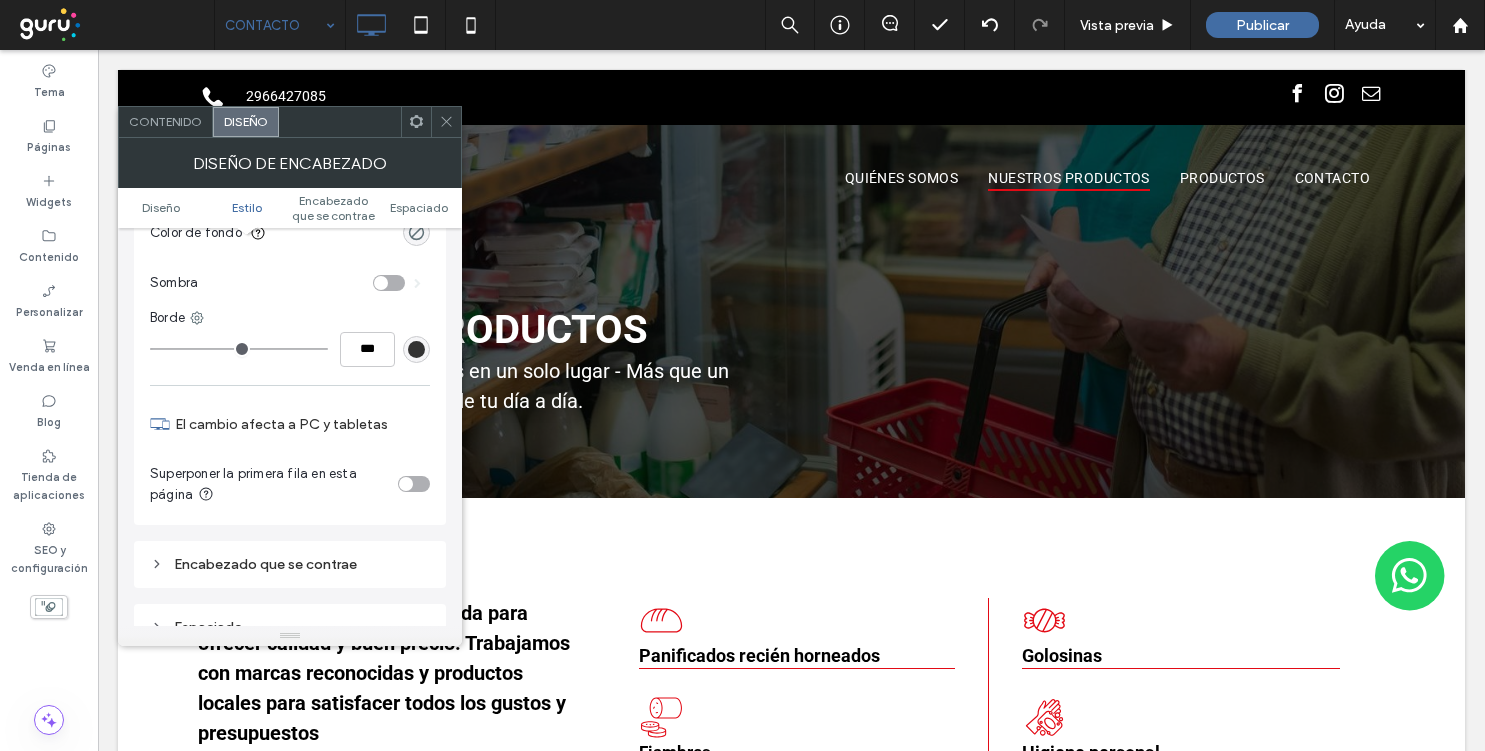 click at bounding box center [406, 484] 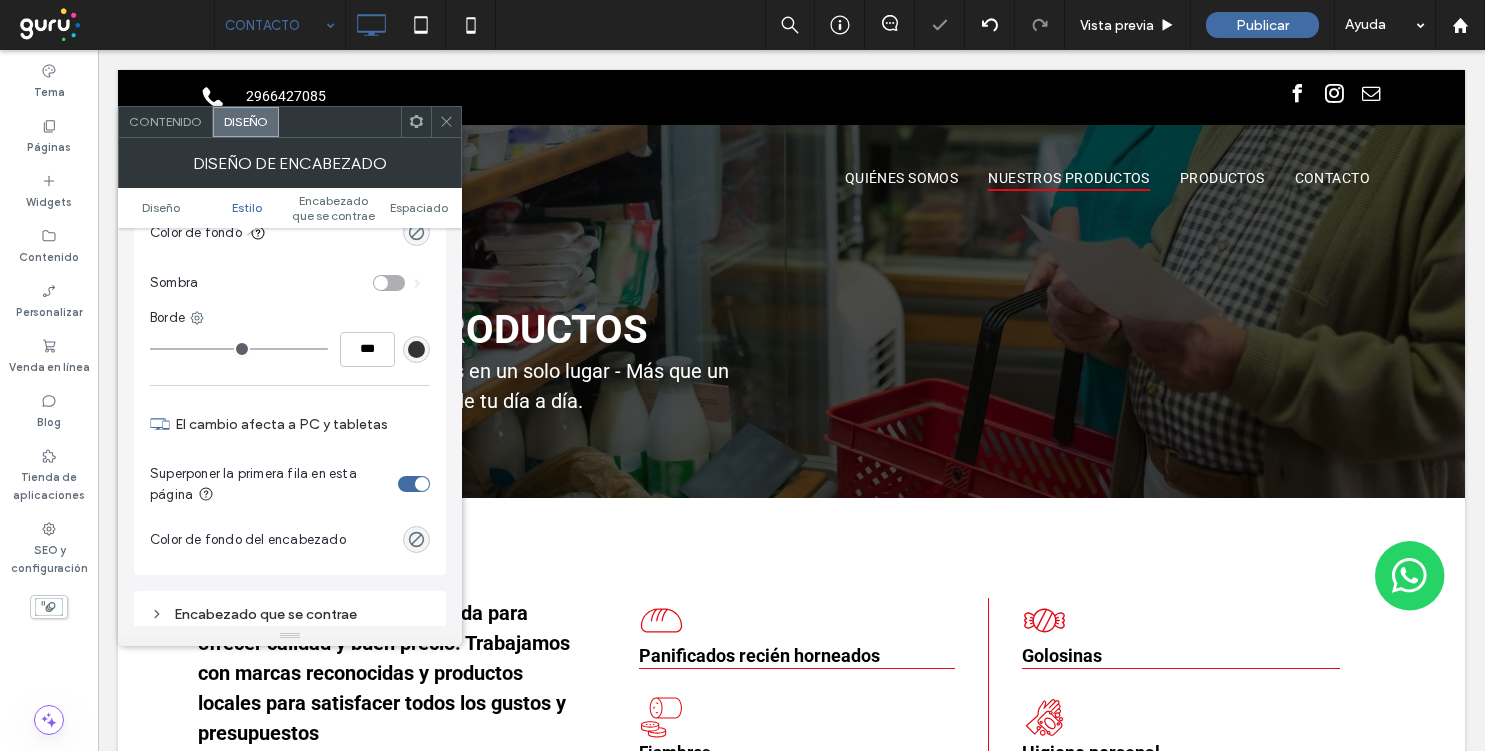 click 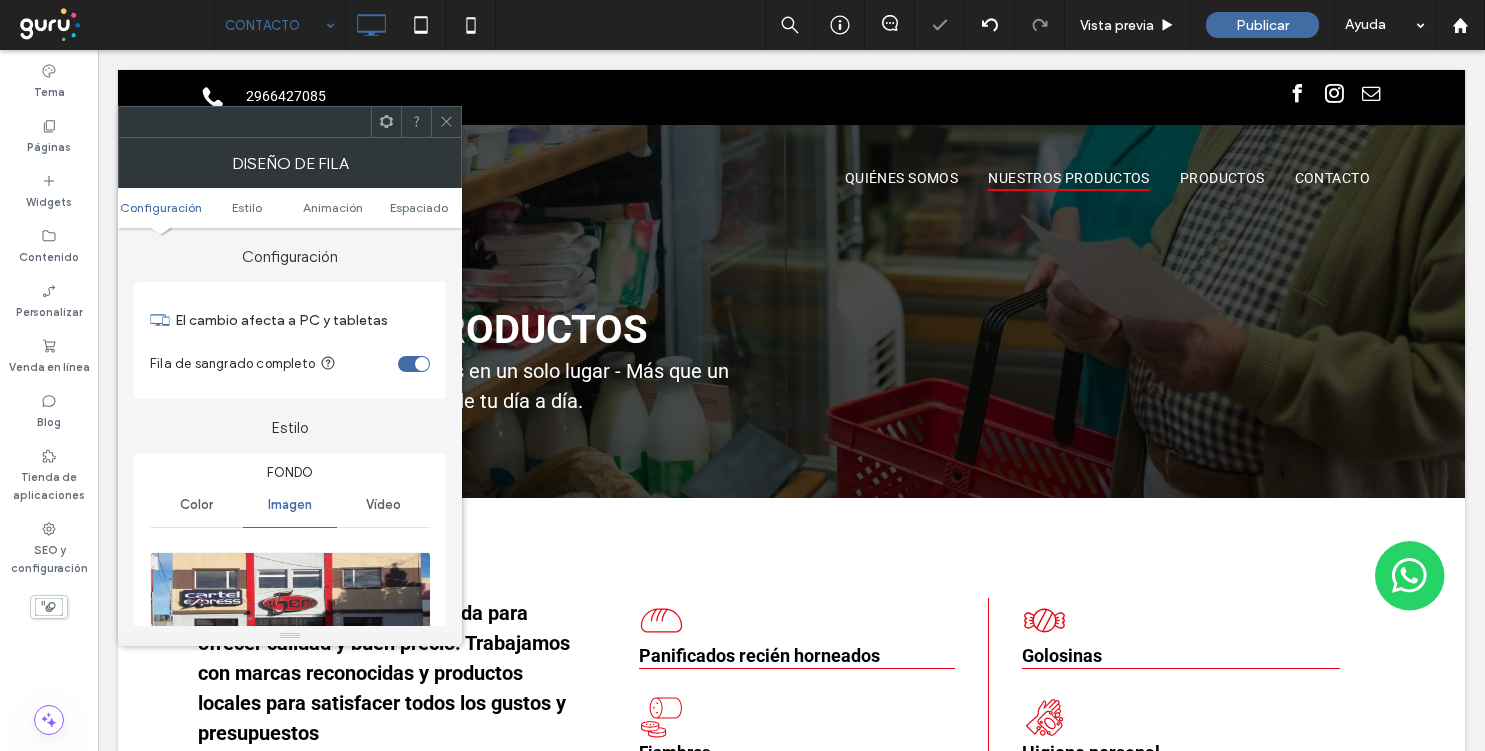 click at bounding box center (291, 621) 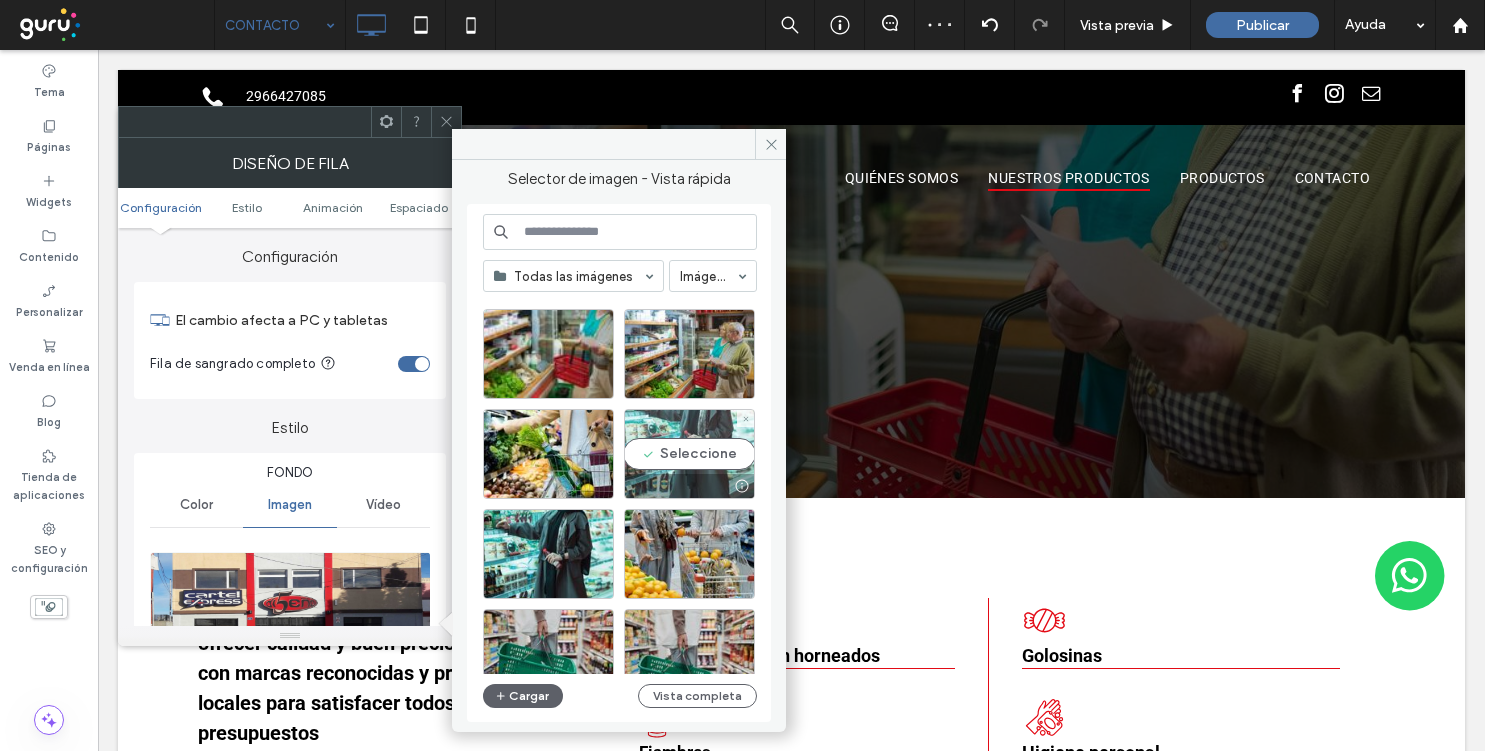 scroll, scrollTop: 30, scrollLeft: 0, axis: vertical 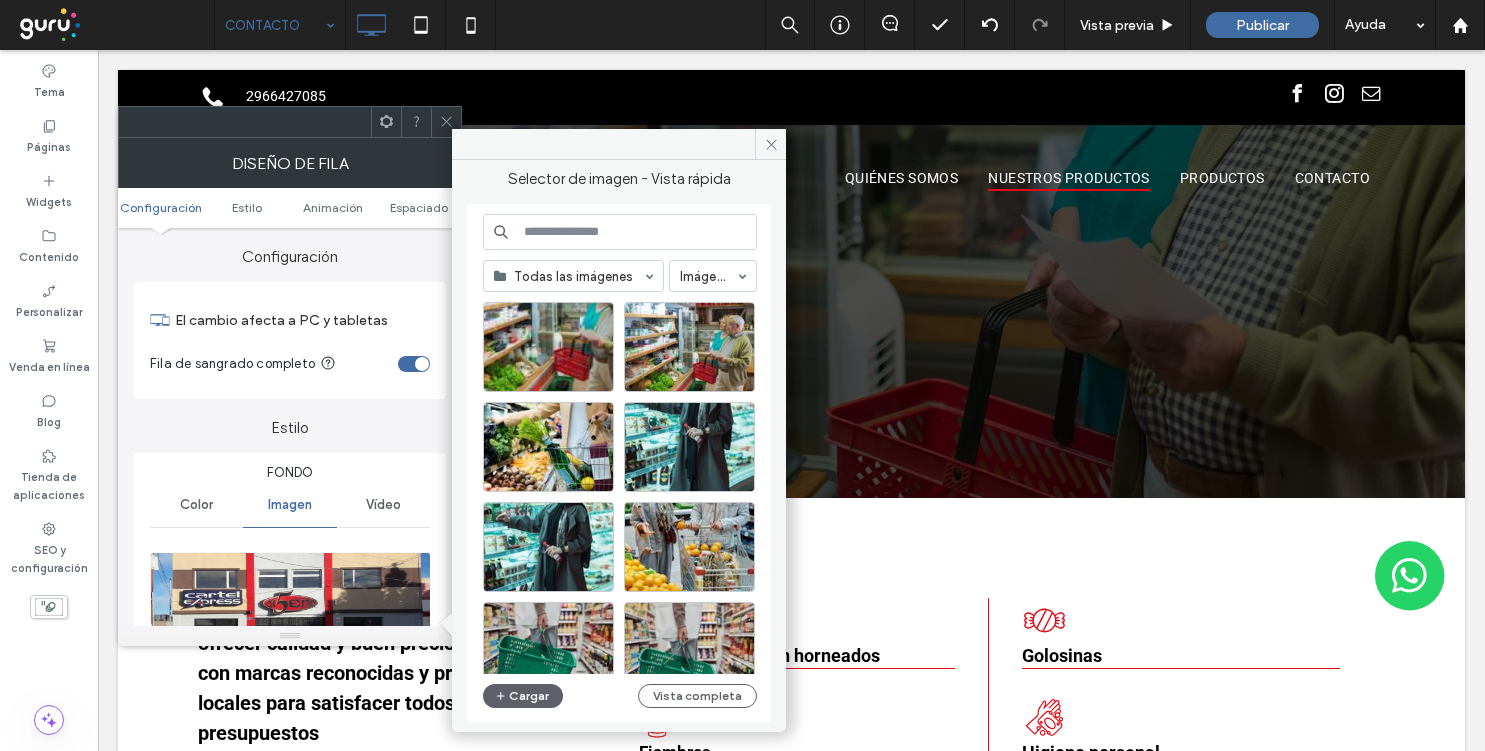 click at bounding box center (620, 232) 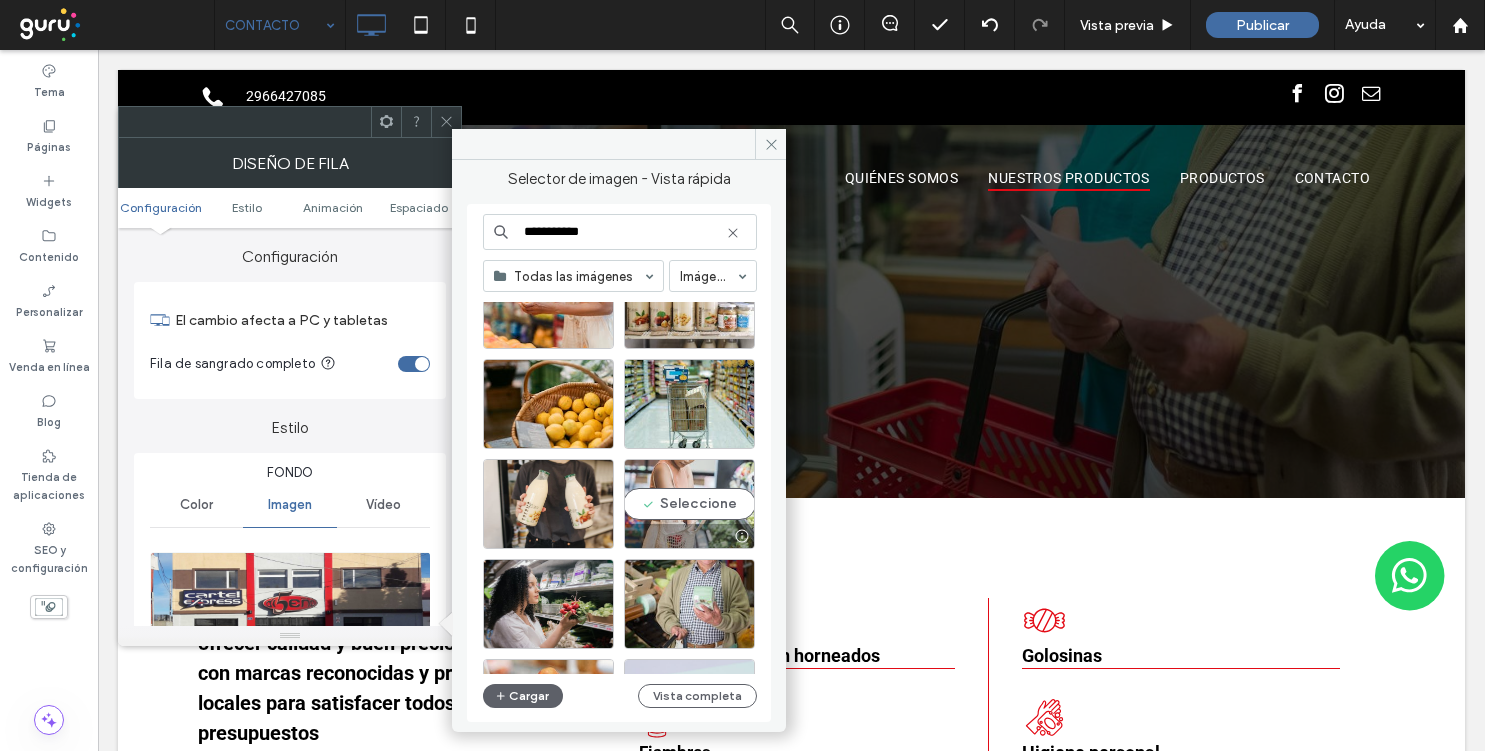 scroll, scrollTop: 5410, scrollLeft: 0, axis: vertical 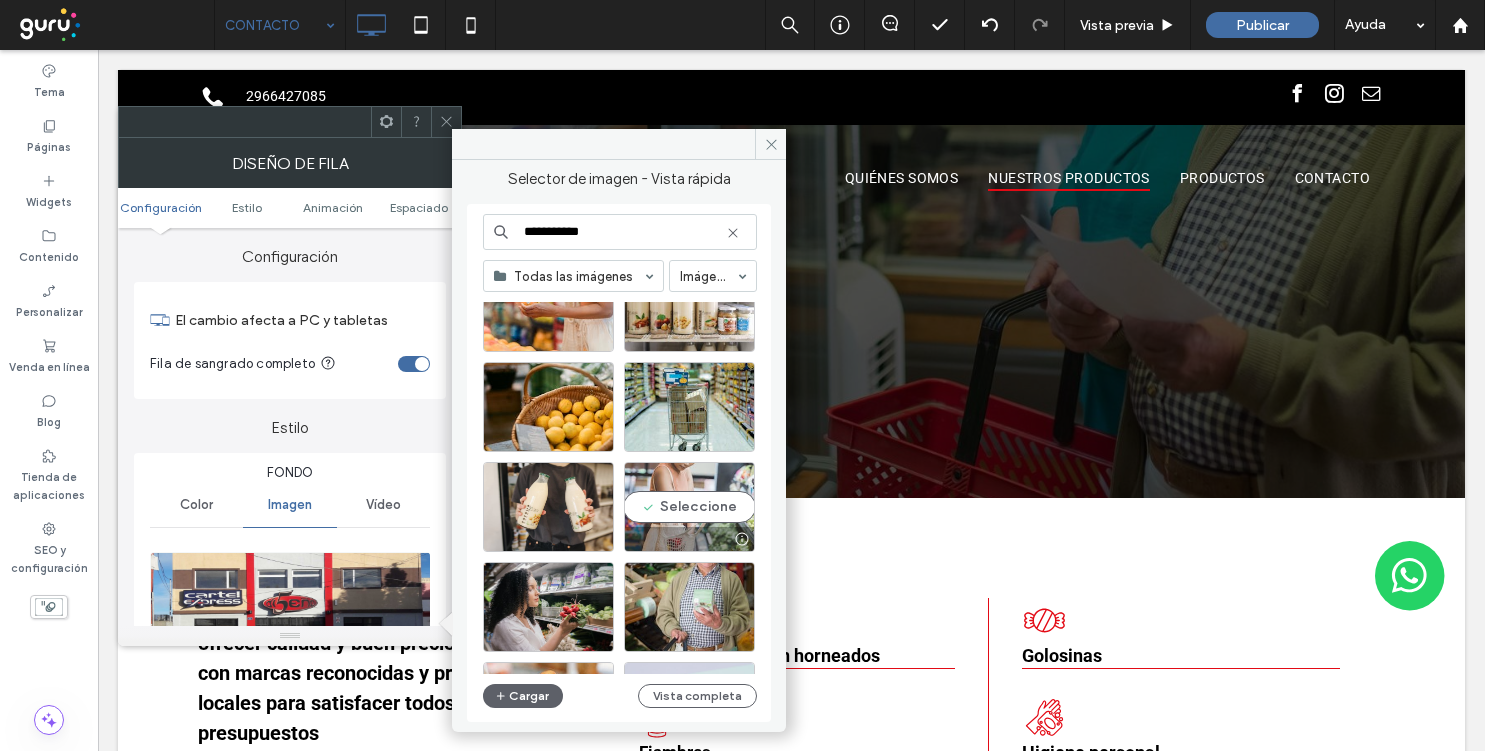 type on "**********" 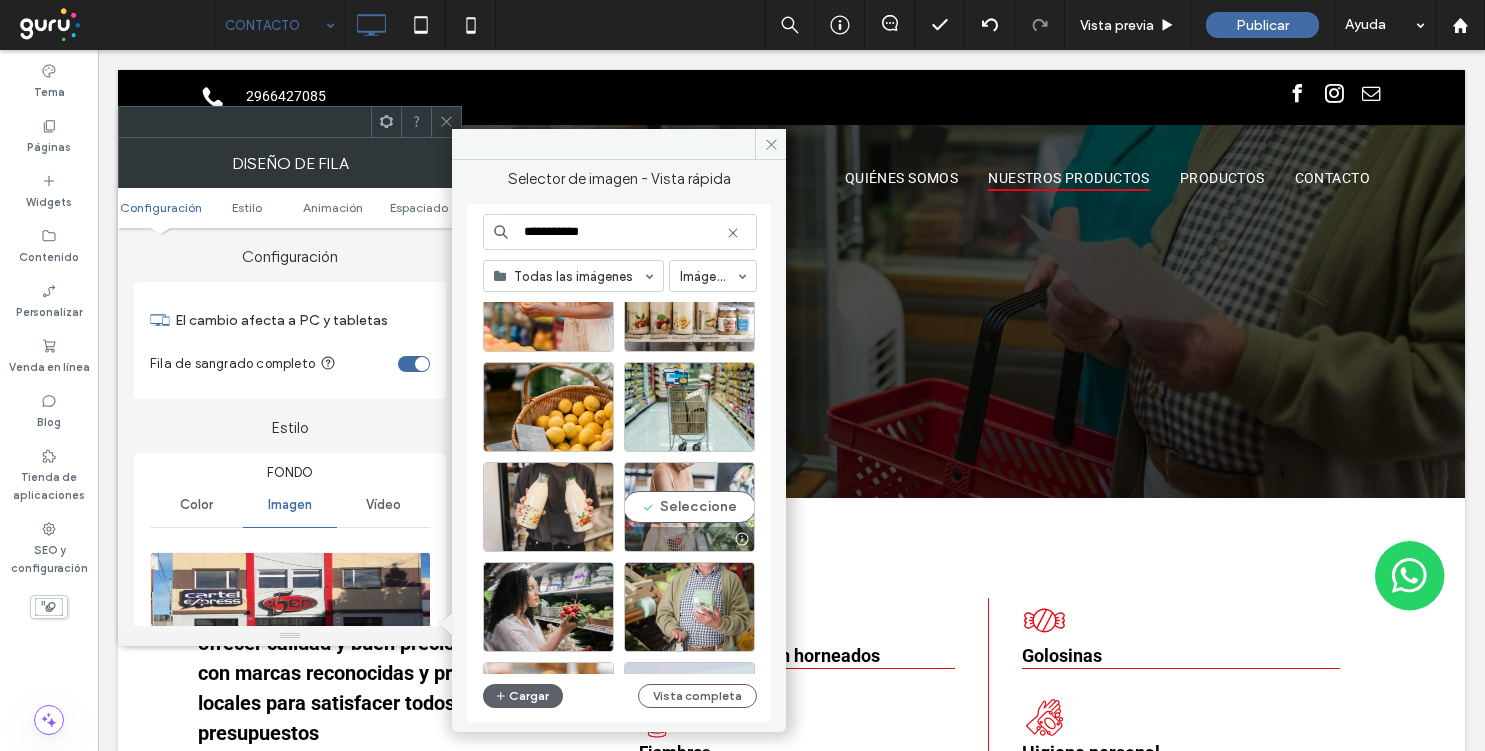 click at bounding box center [689, 539] 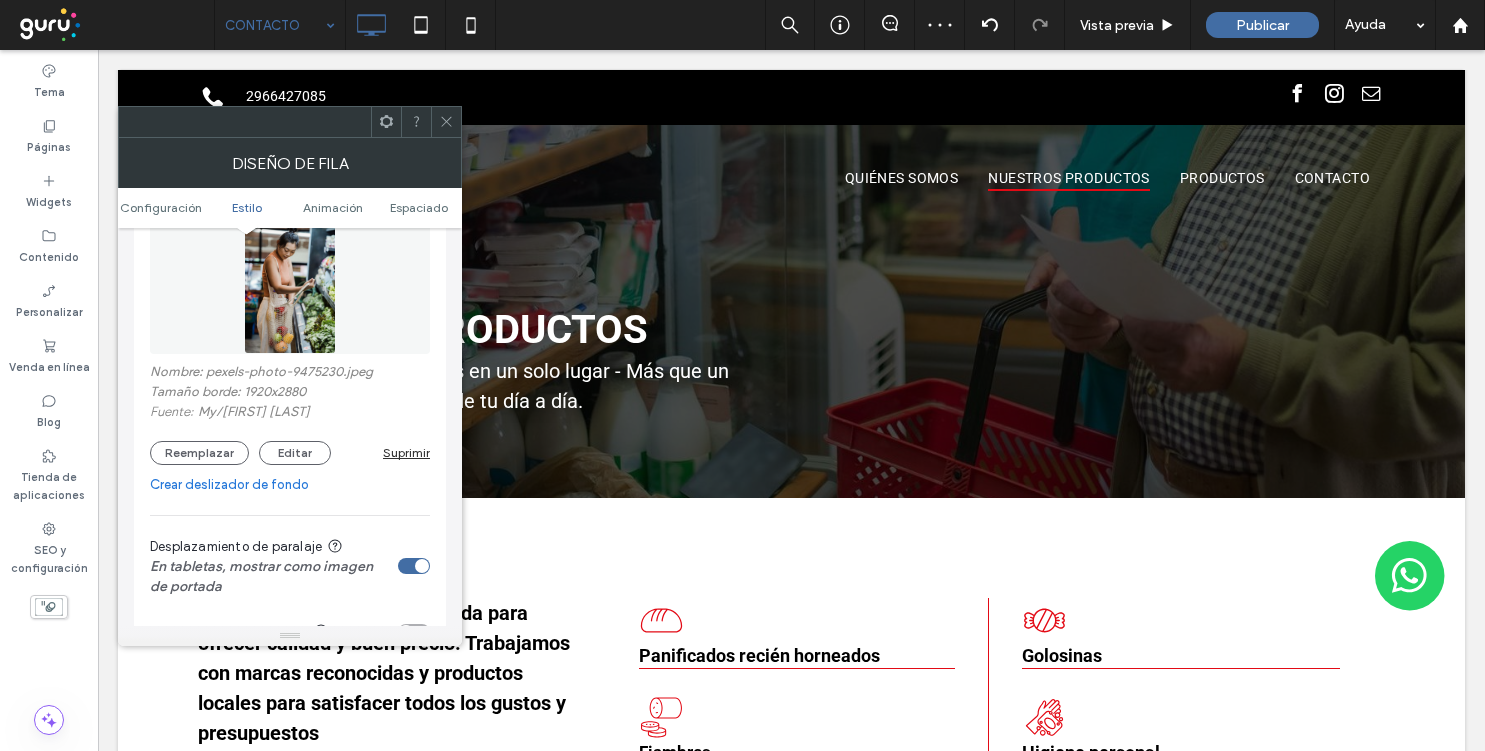 scroll, scrollTop: 371, scrollLeft: 0, axis: vertical 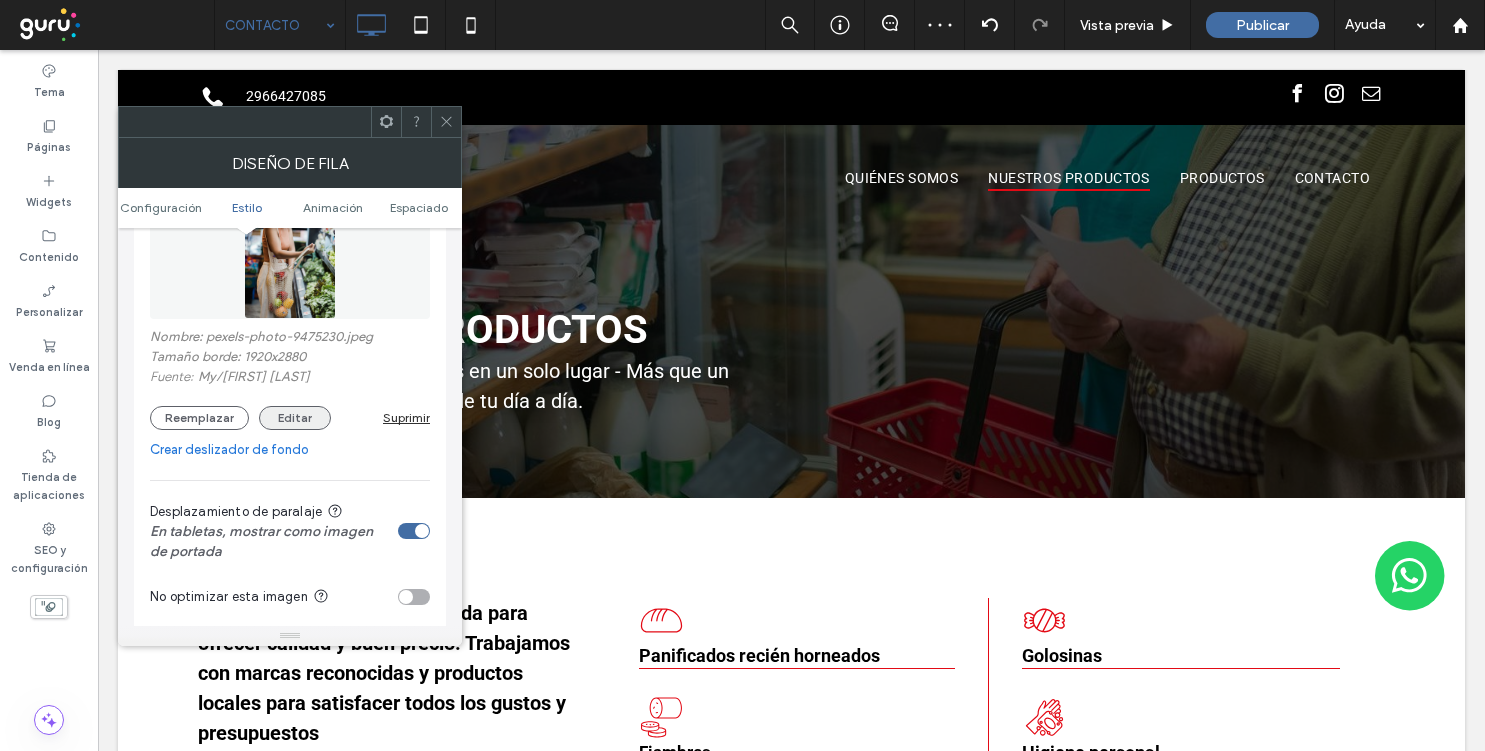 click on "Editar" at bounding box center [295, 418] 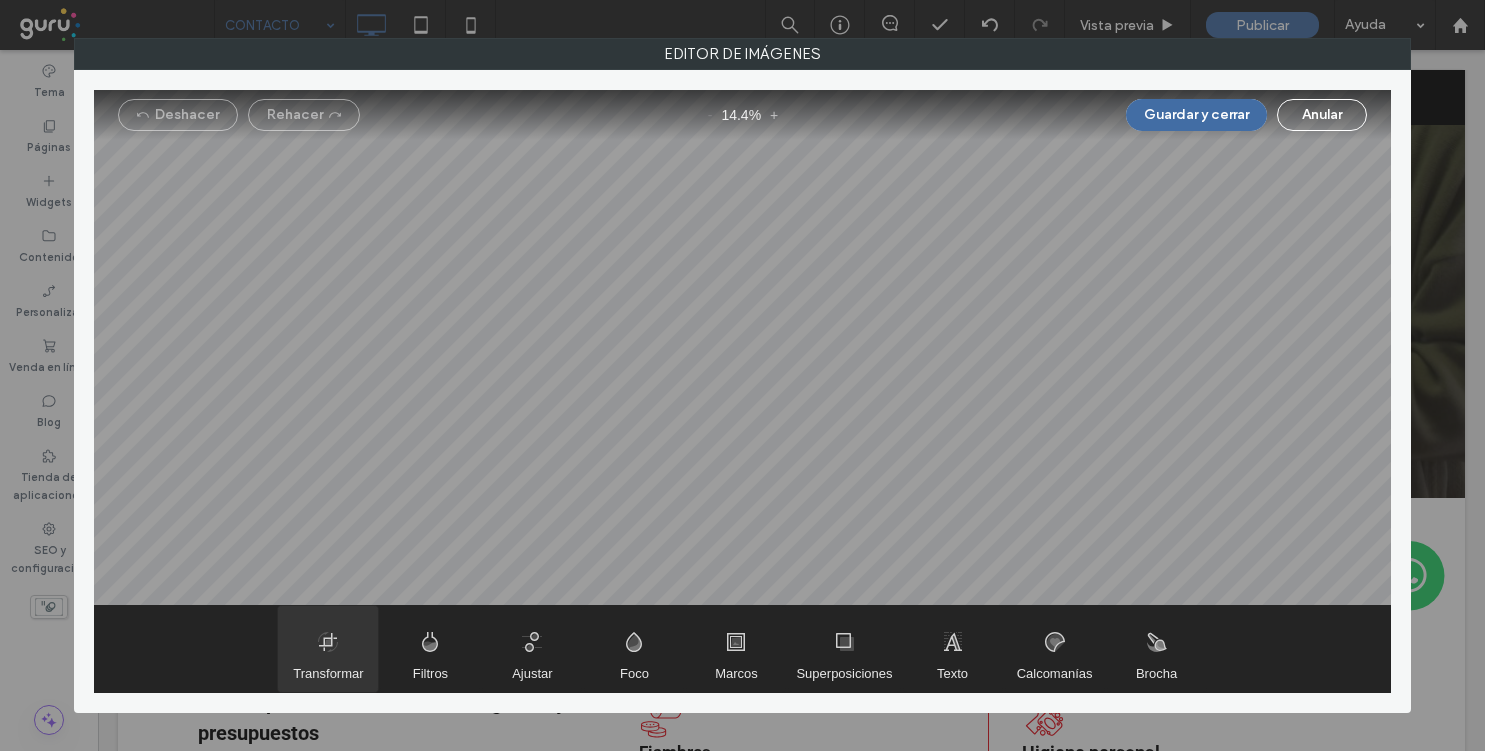 click at bounding box center [328, 649] 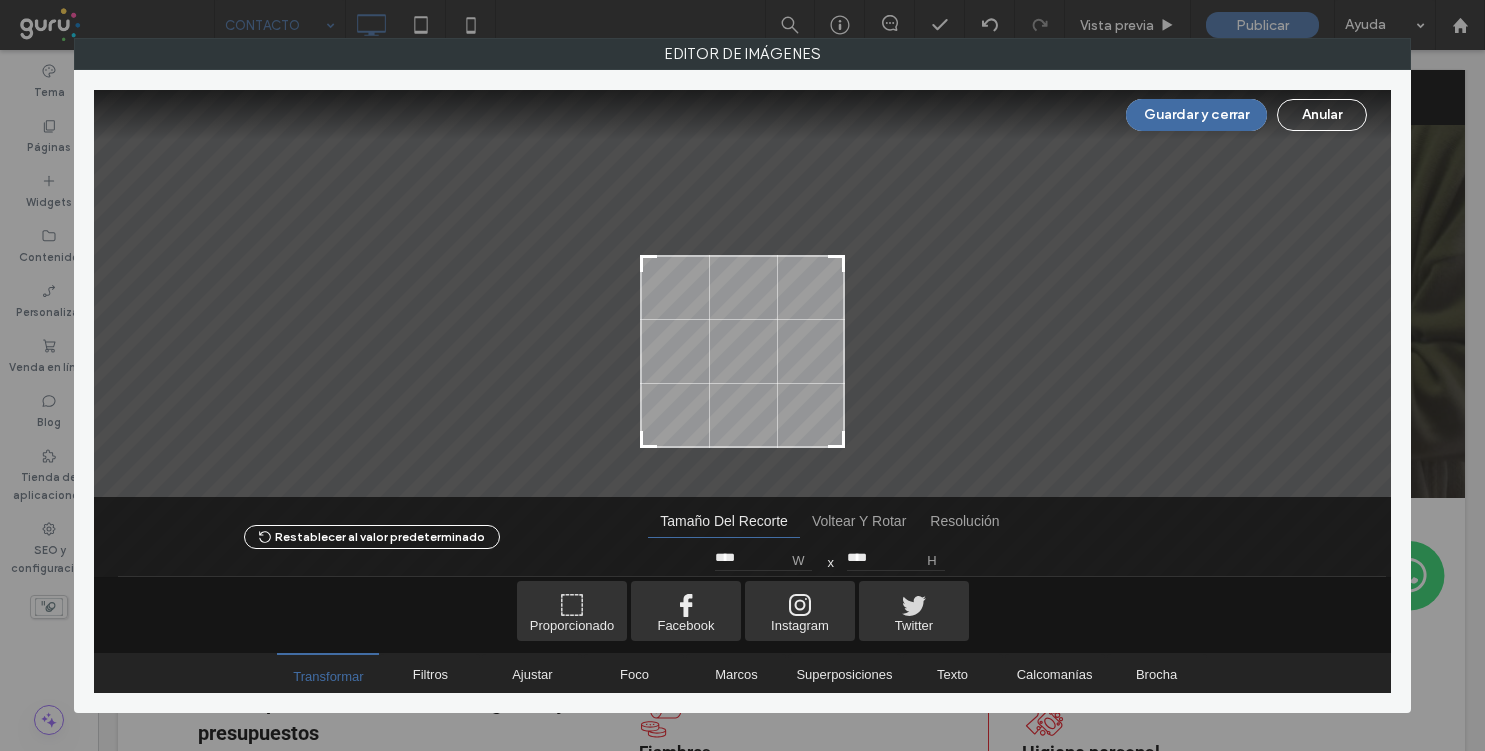 type on "****" 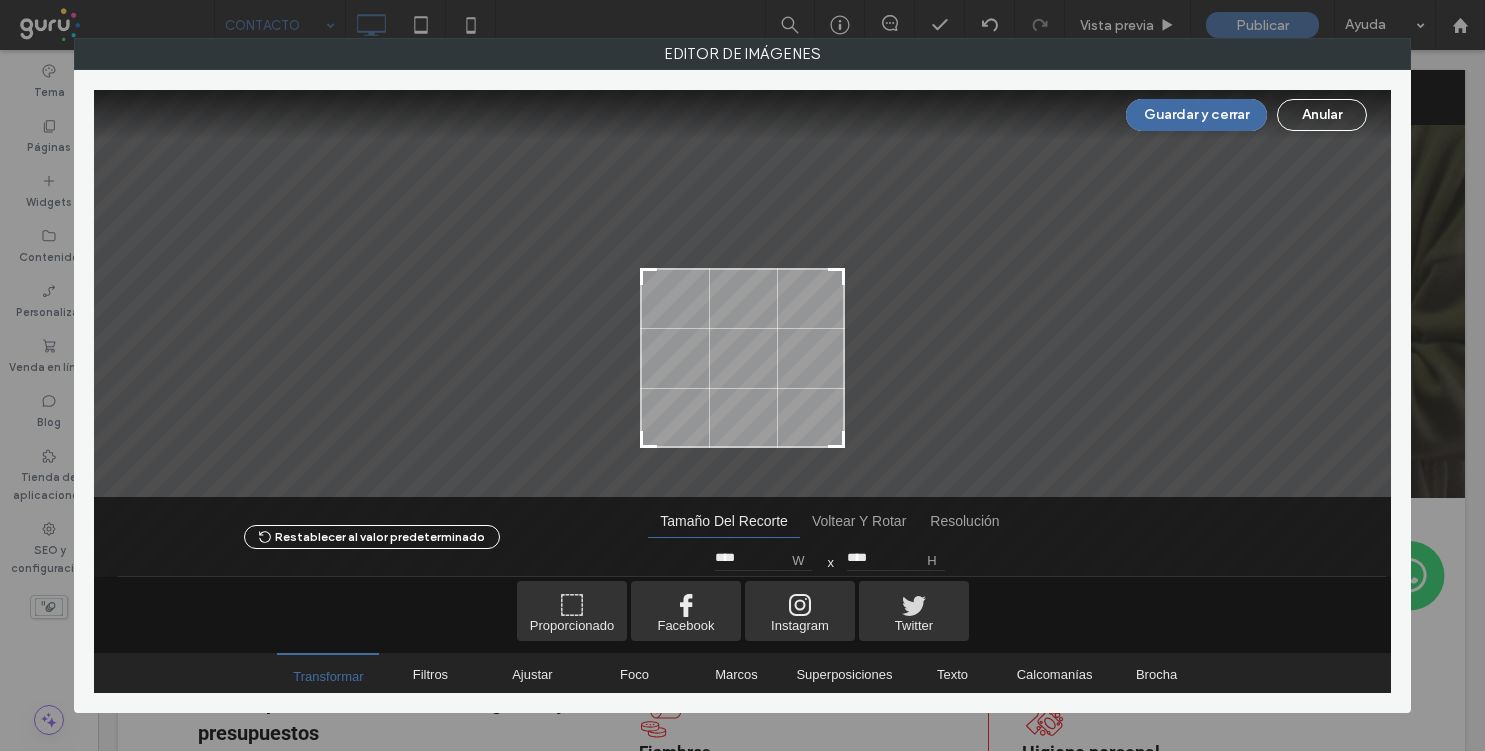 drag, startPoint x: 839, startPoint y: 147, endPoint x: 861, endPoint y: 275, distance: 129.87686 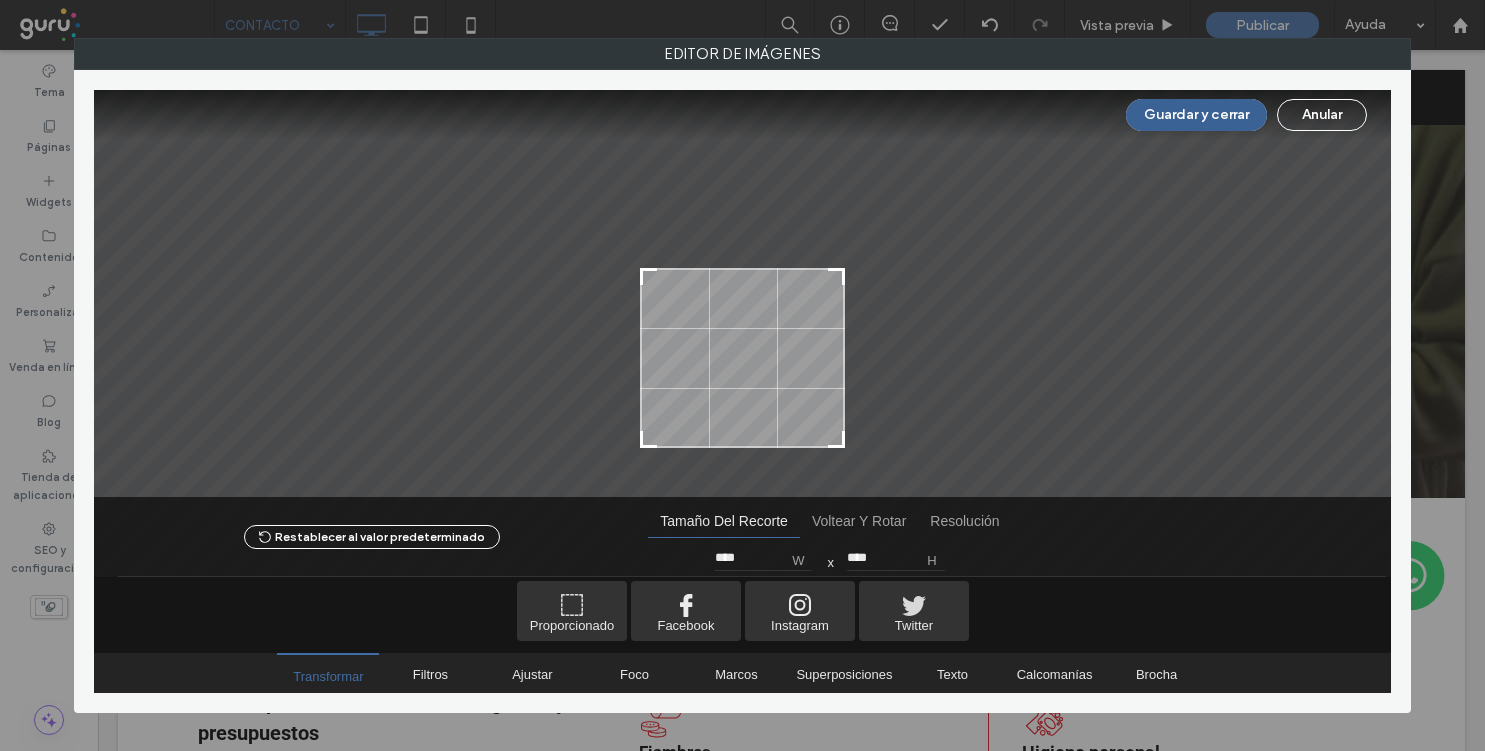 click on "Guardar y cerrar" at bounding box center [1196, 115] 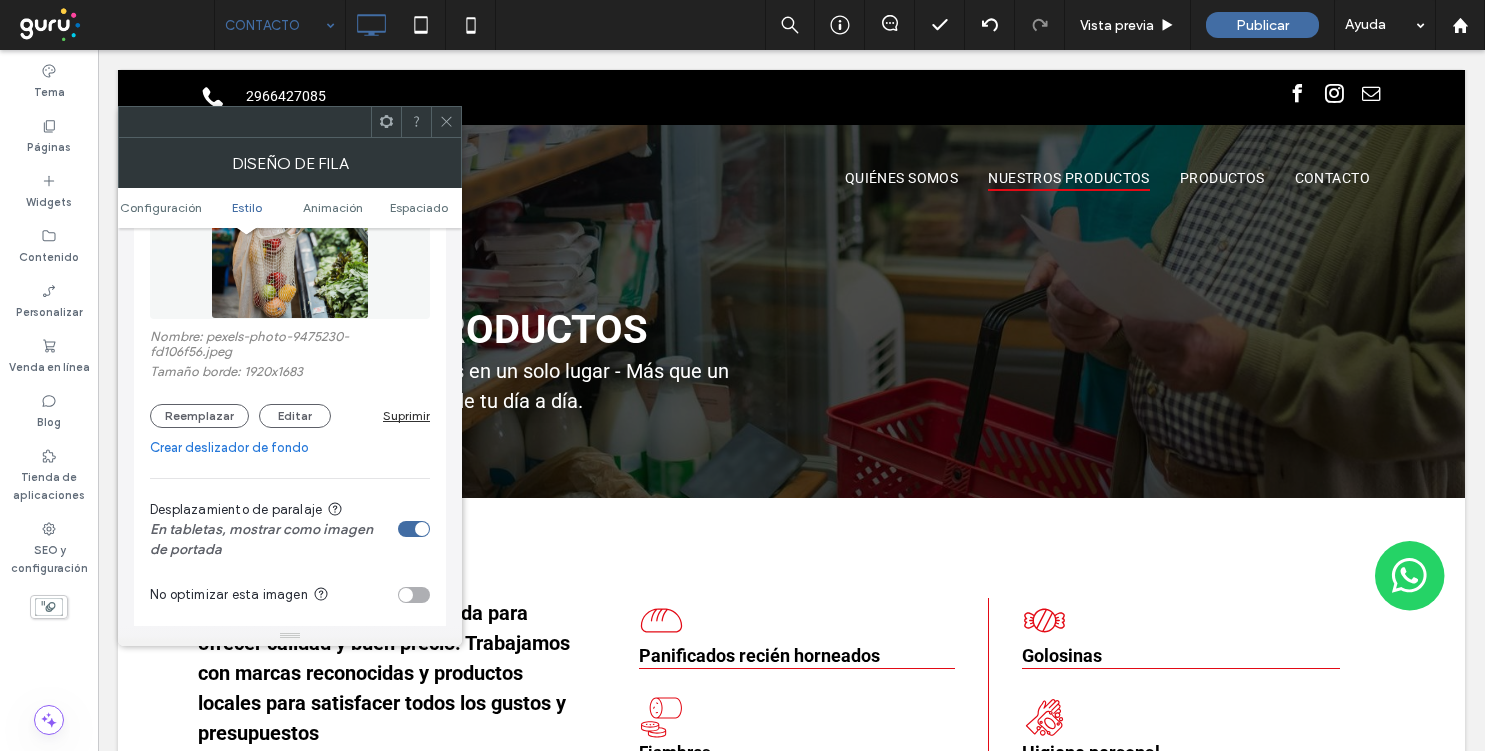 click 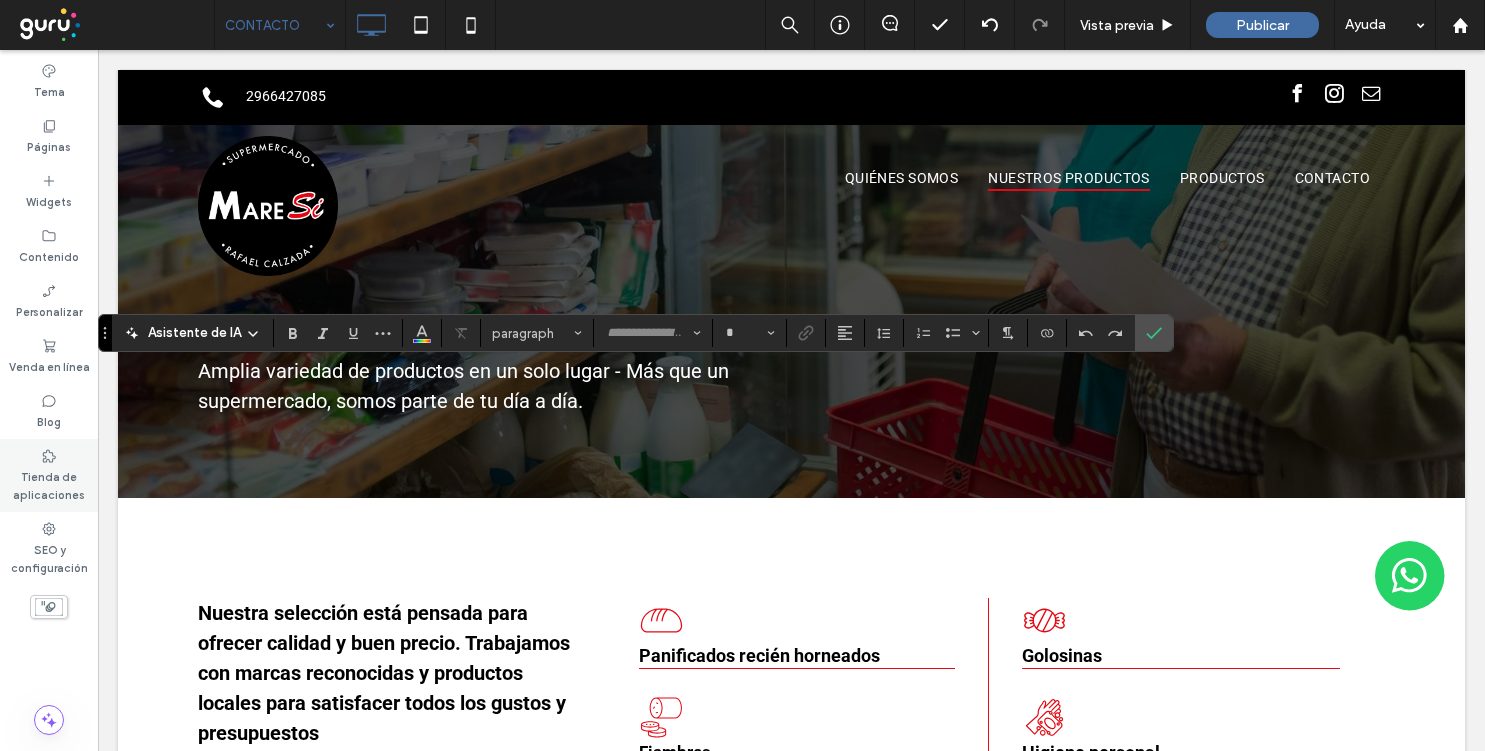 type on "******" 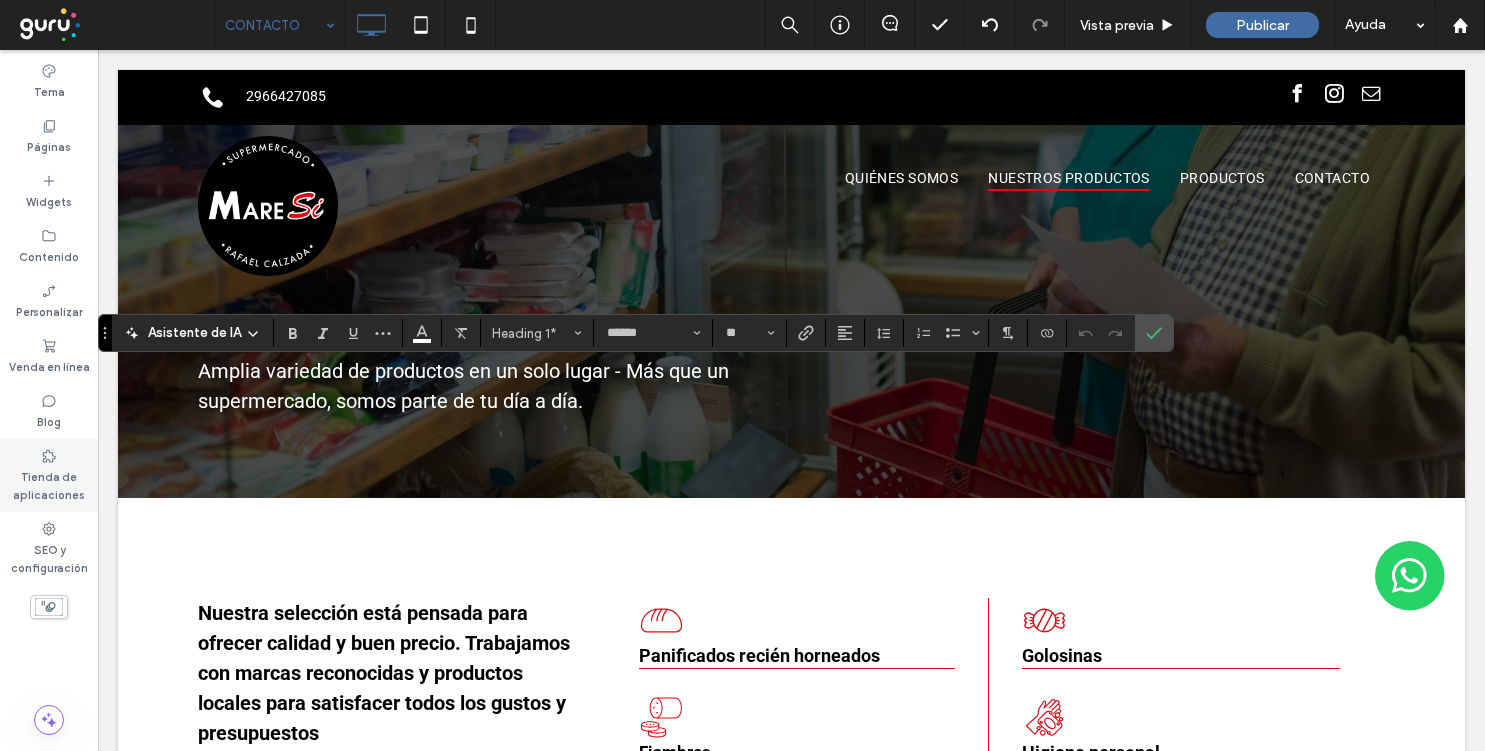 type on "**" 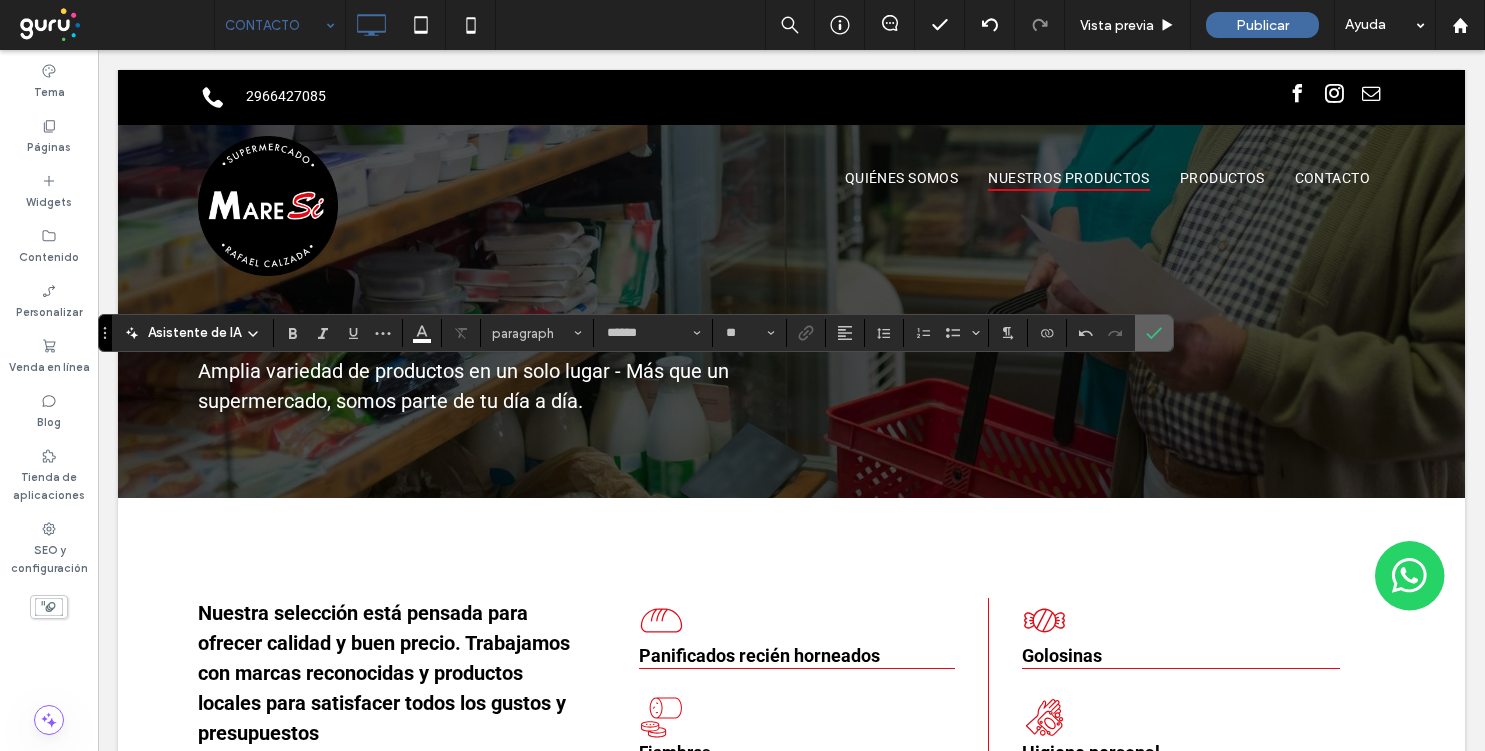 click 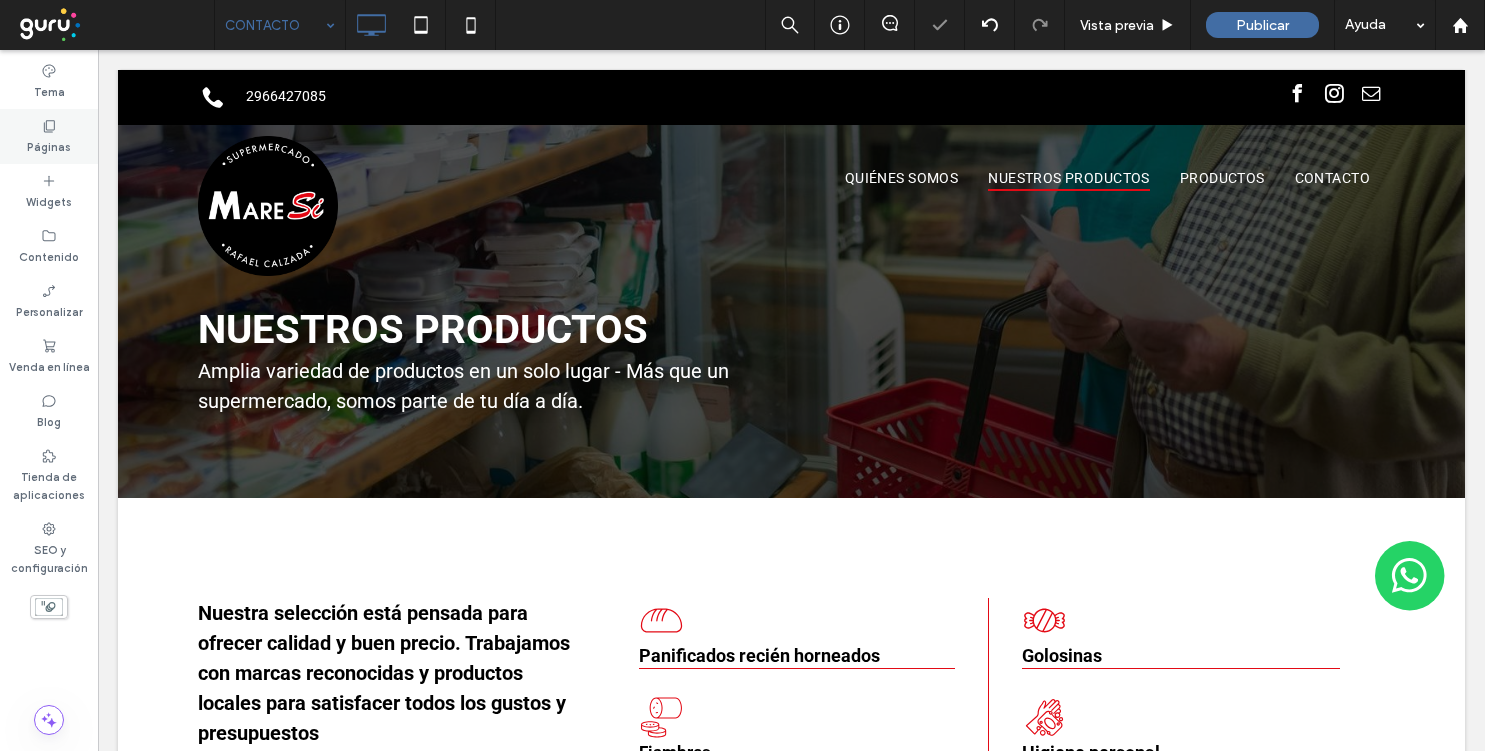 click on "Páginas" at bounding box center [49, 136] 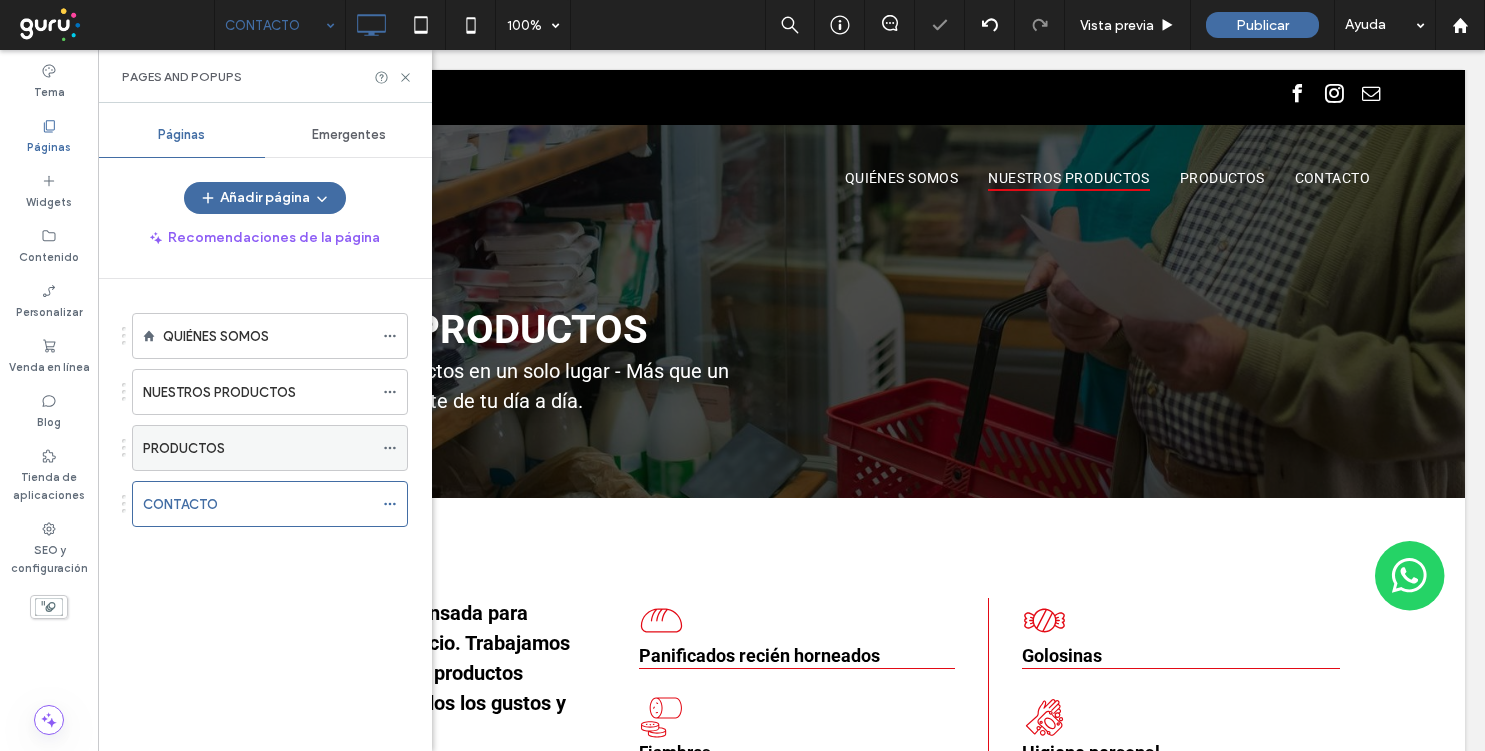 click 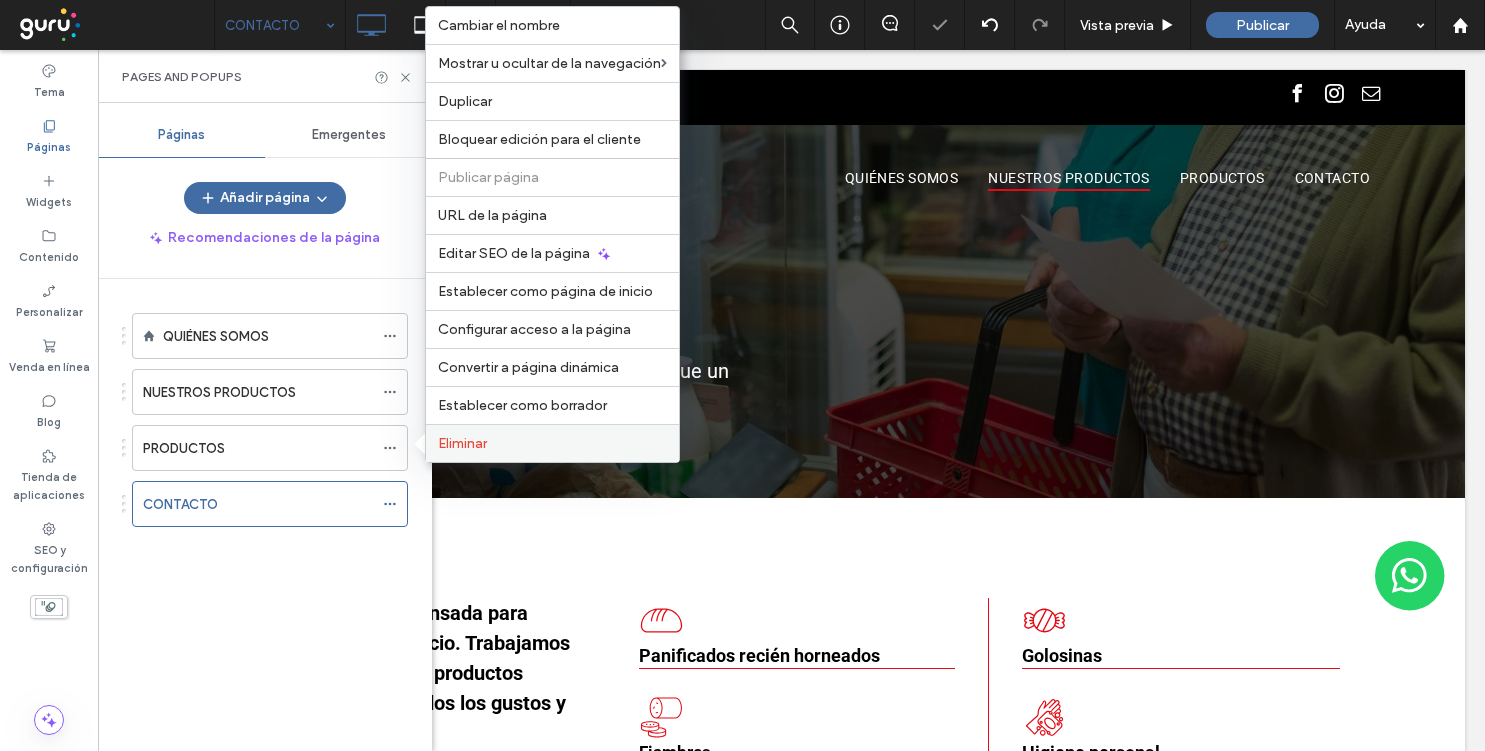 click on "Eliminar" at bounding box center (462, 443) 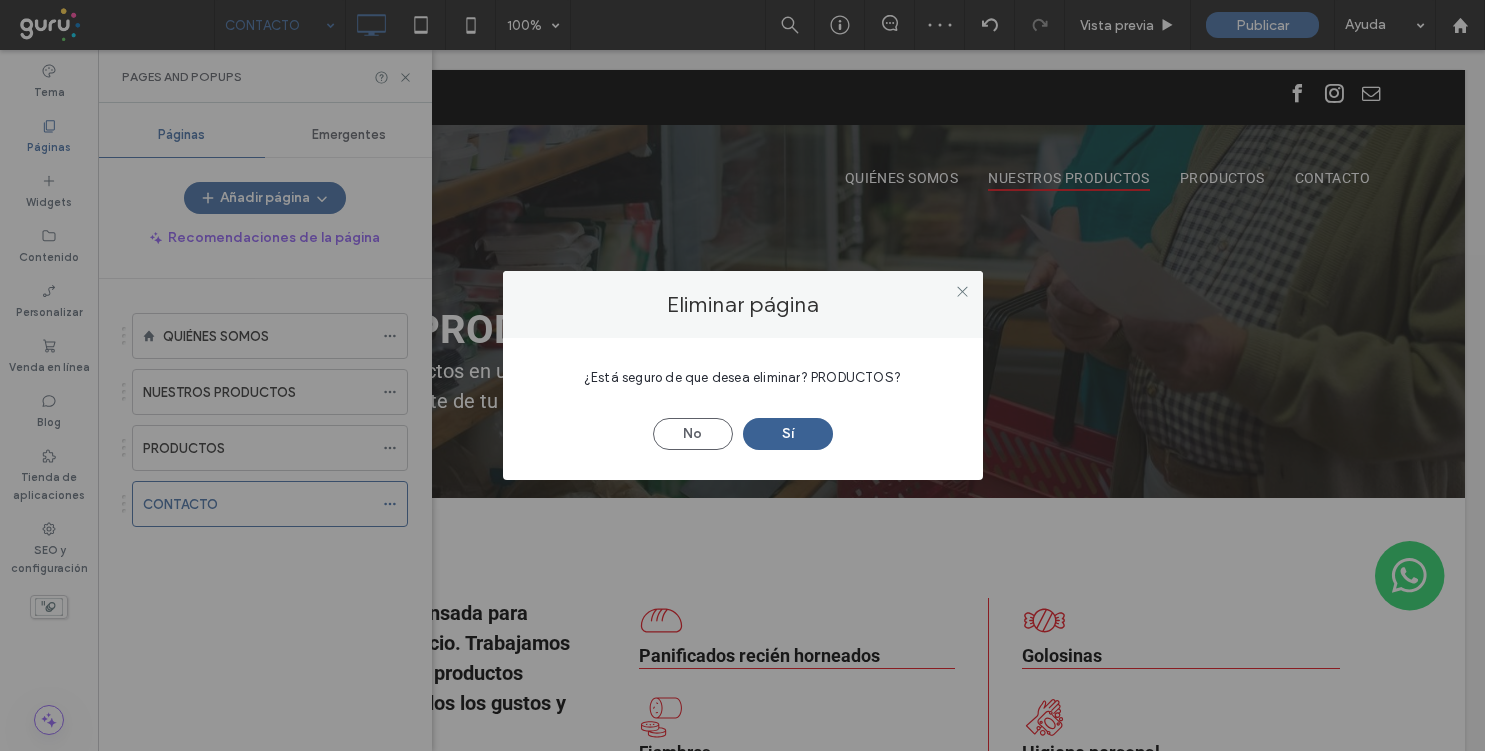 click on "Sí" at bounding box center [788, 434] 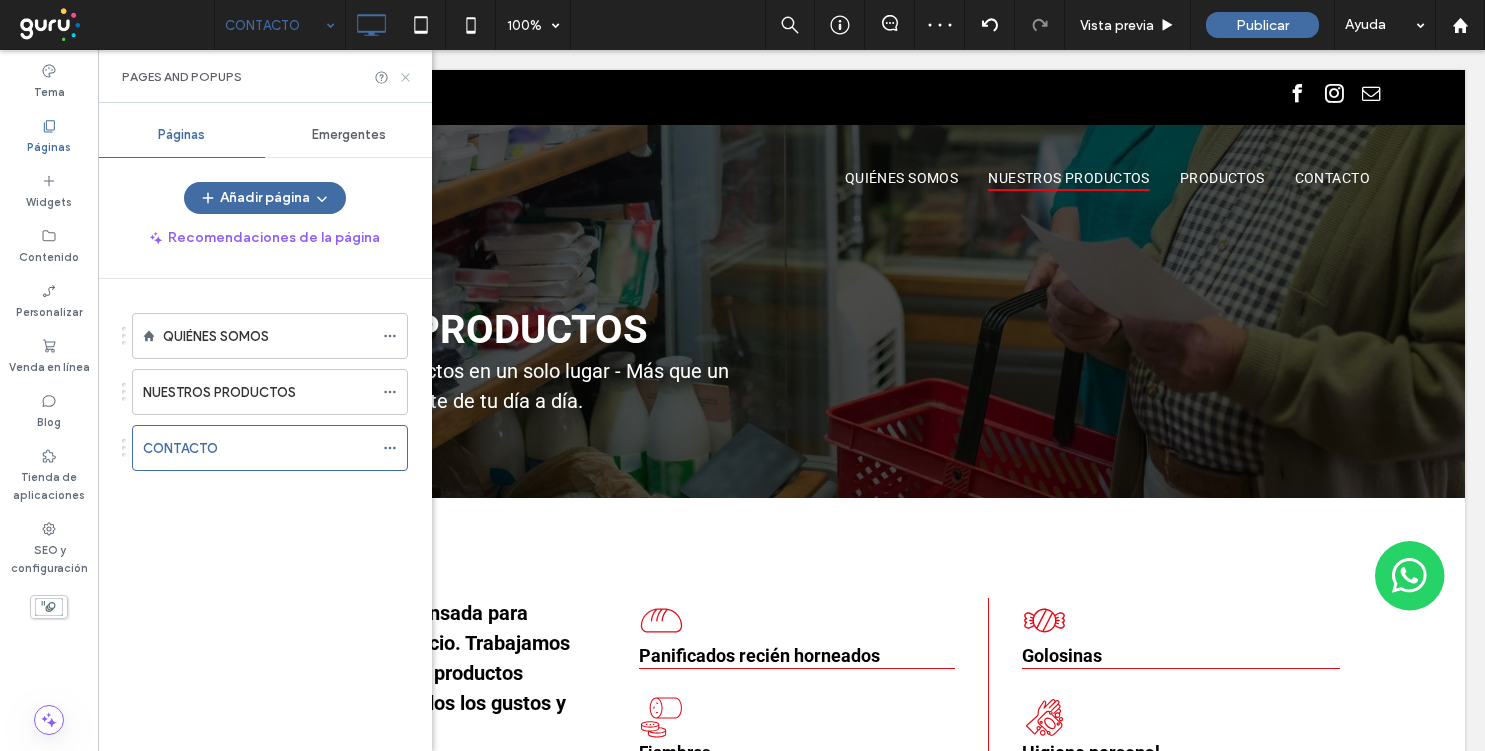 click 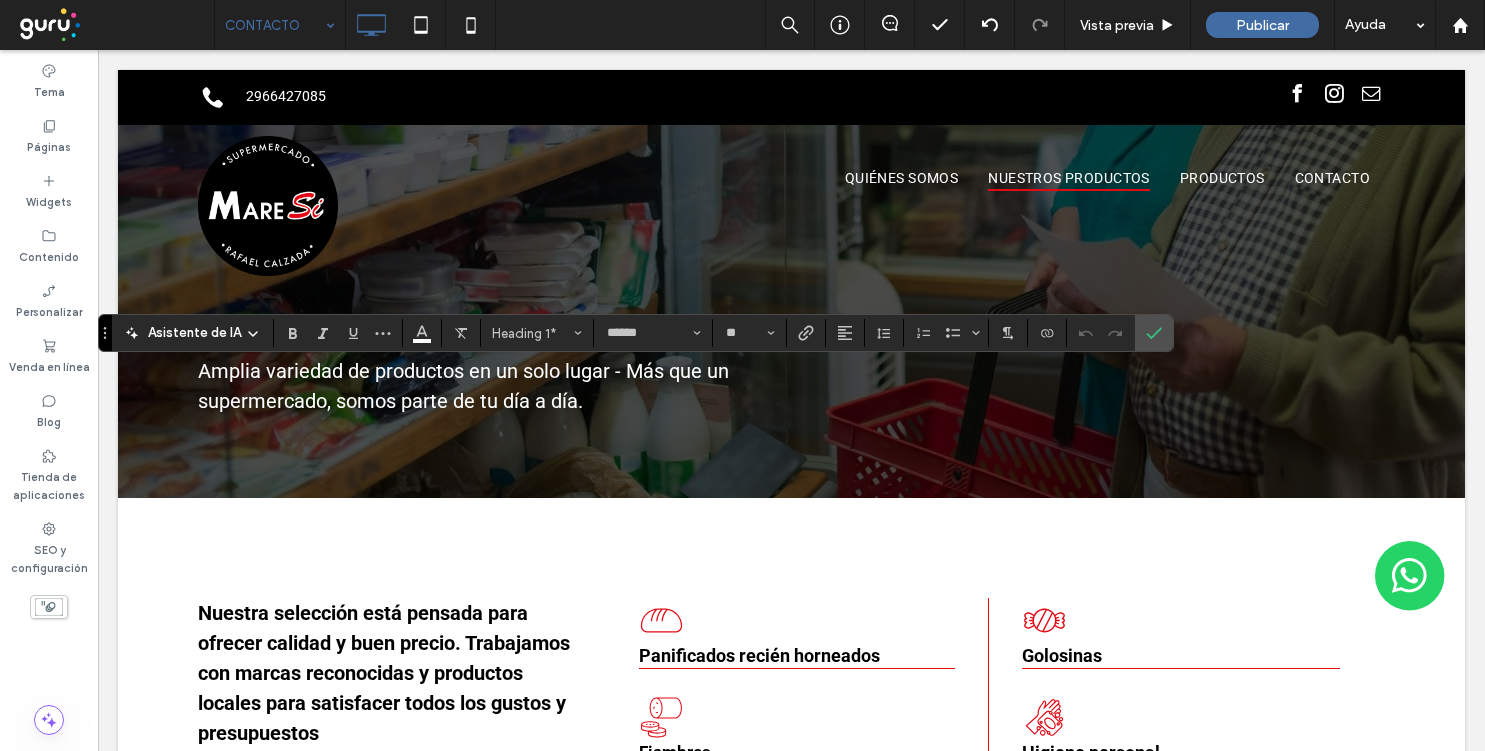 type on "**" 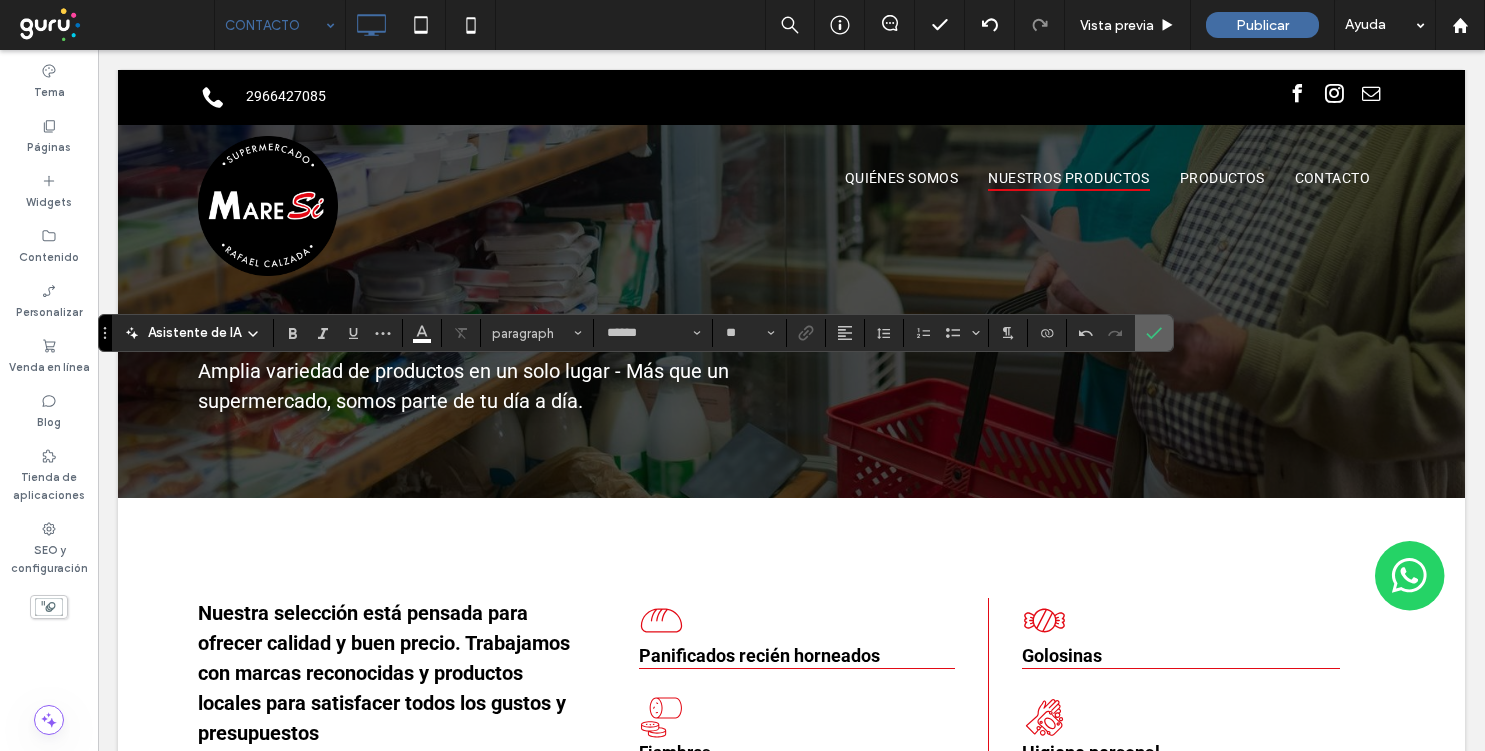 click 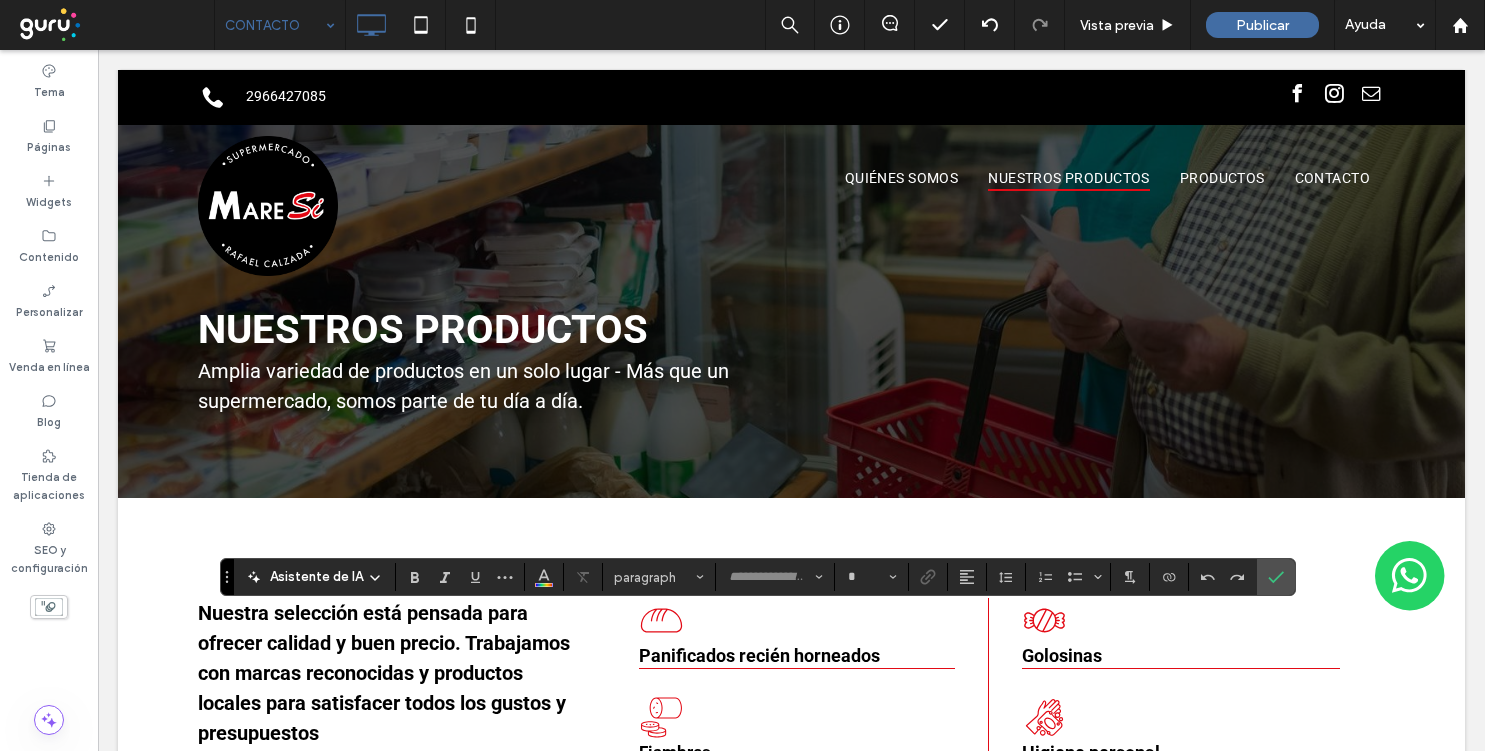 type on "******" 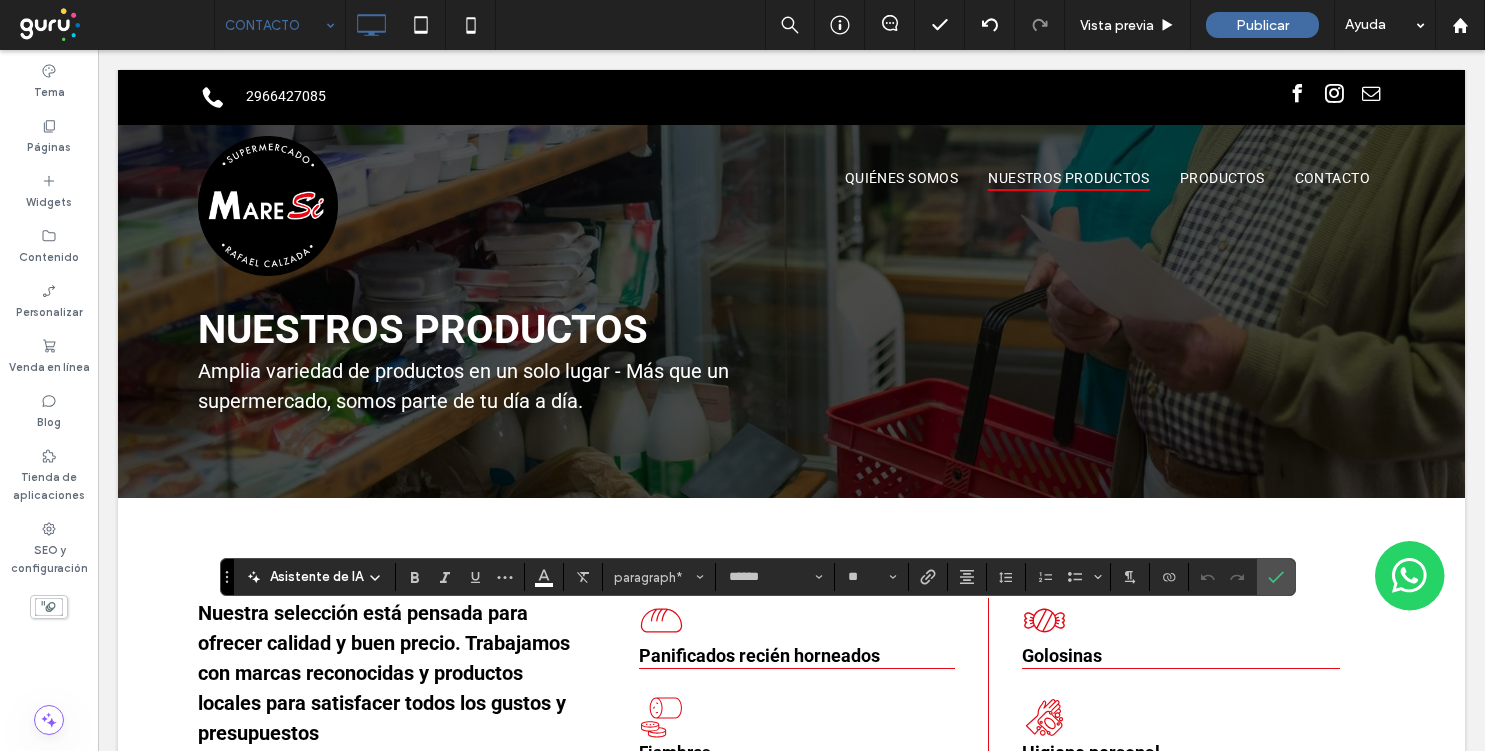 type on "**" 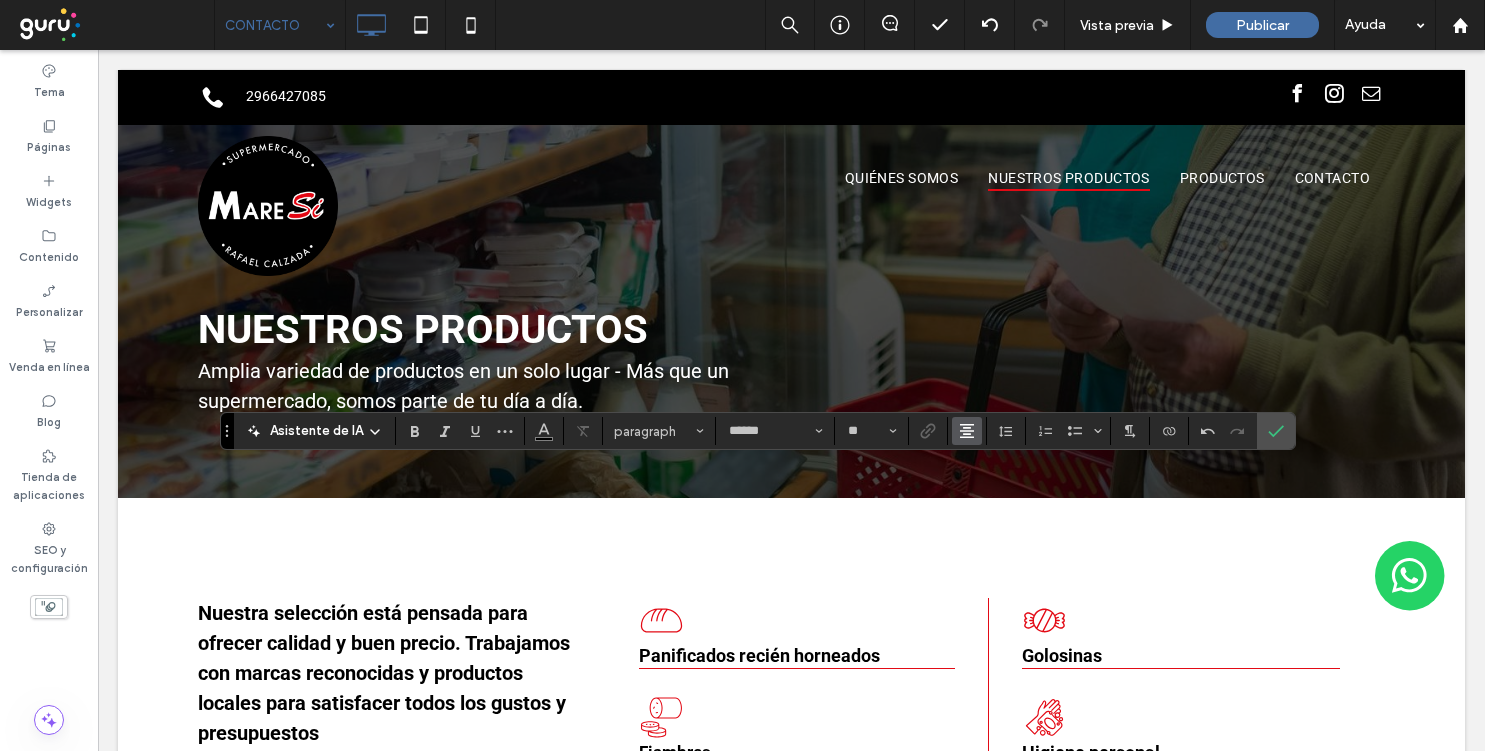 click 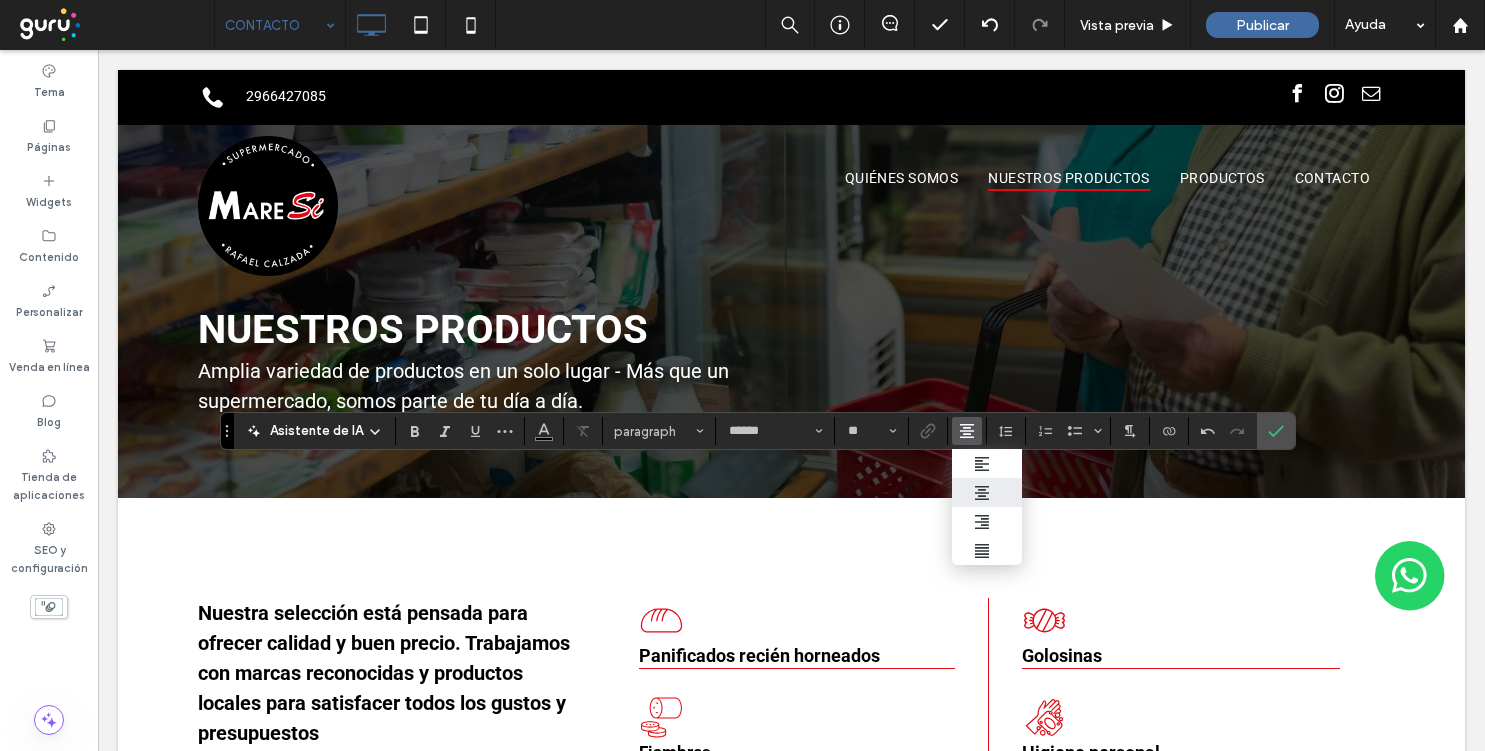 click 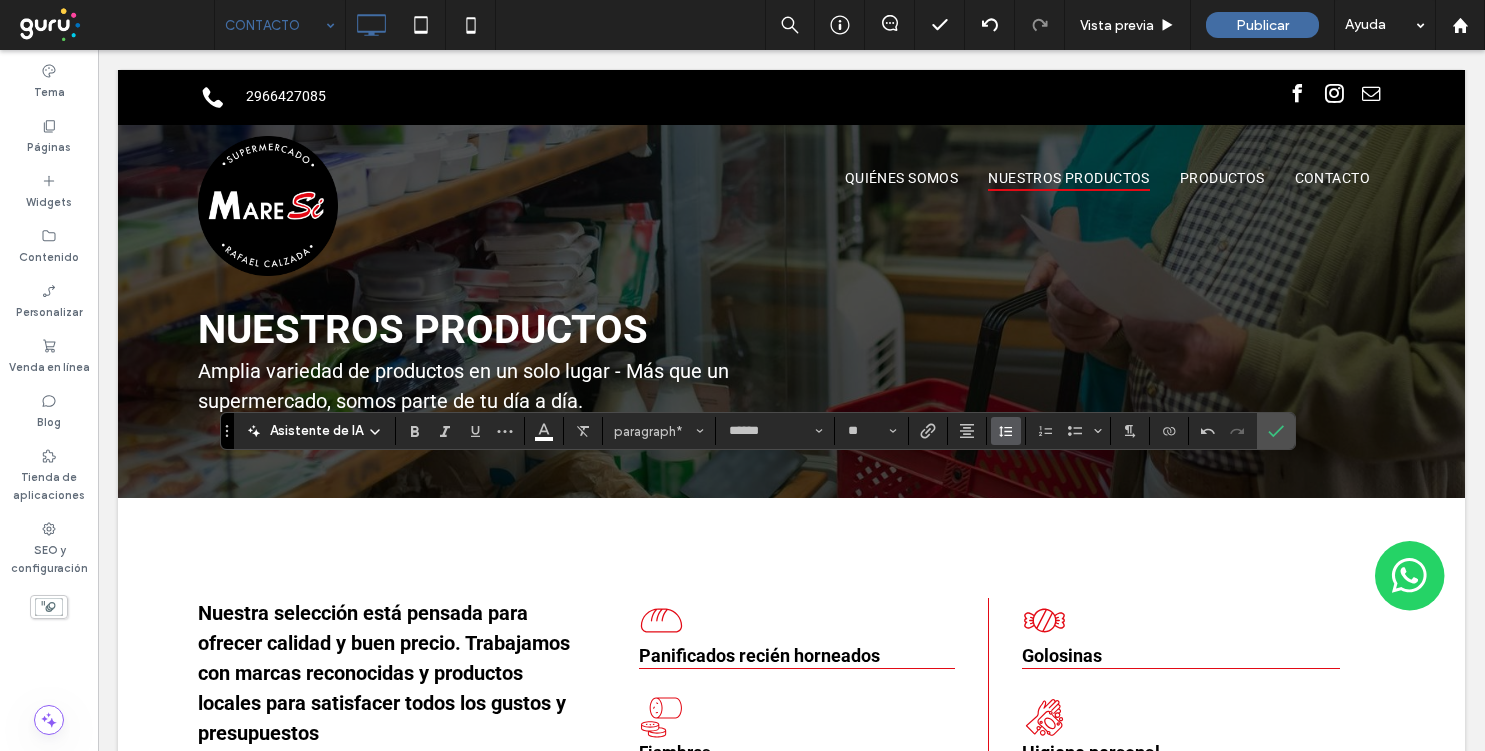 click at bounding box center (1006, 431) 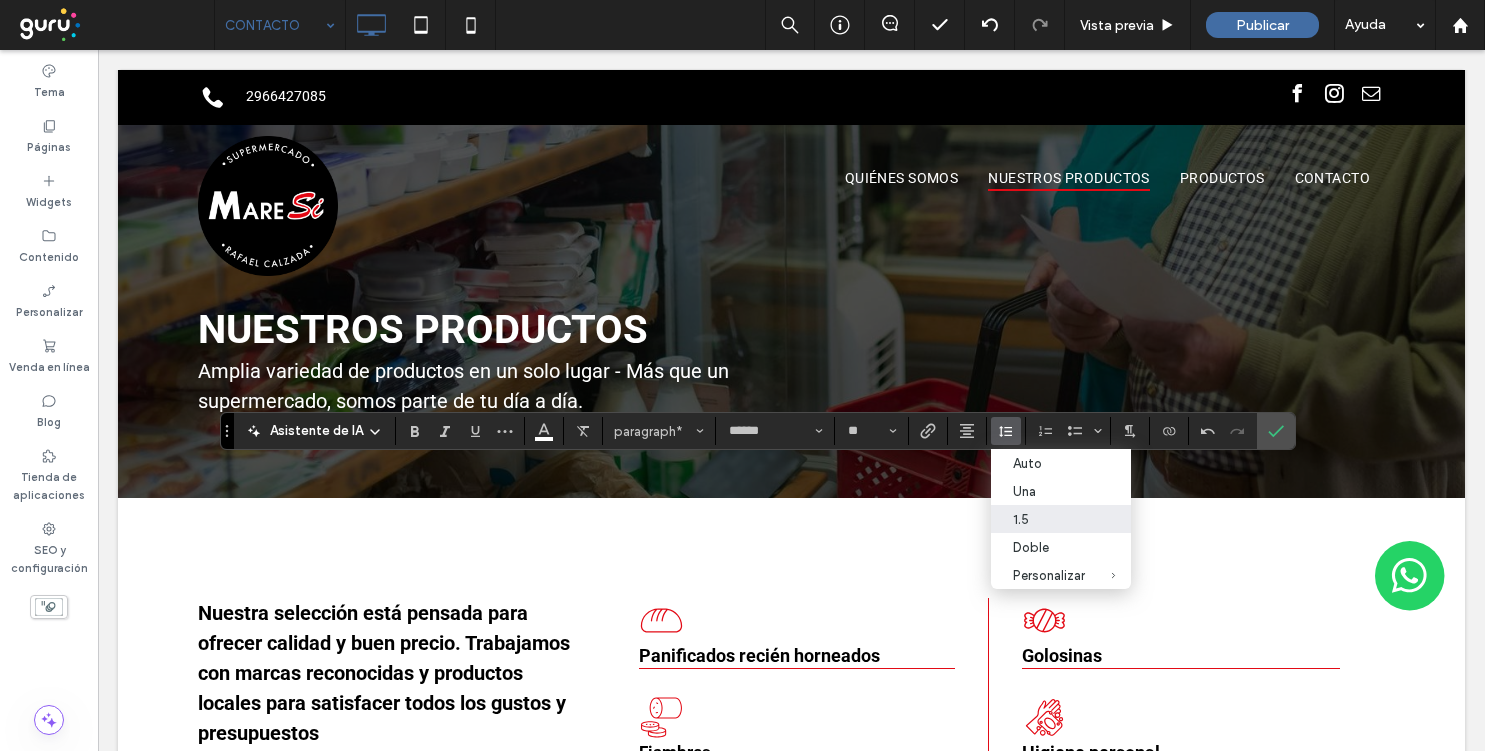 click on "1.5" at bounding box center [1061, 519] 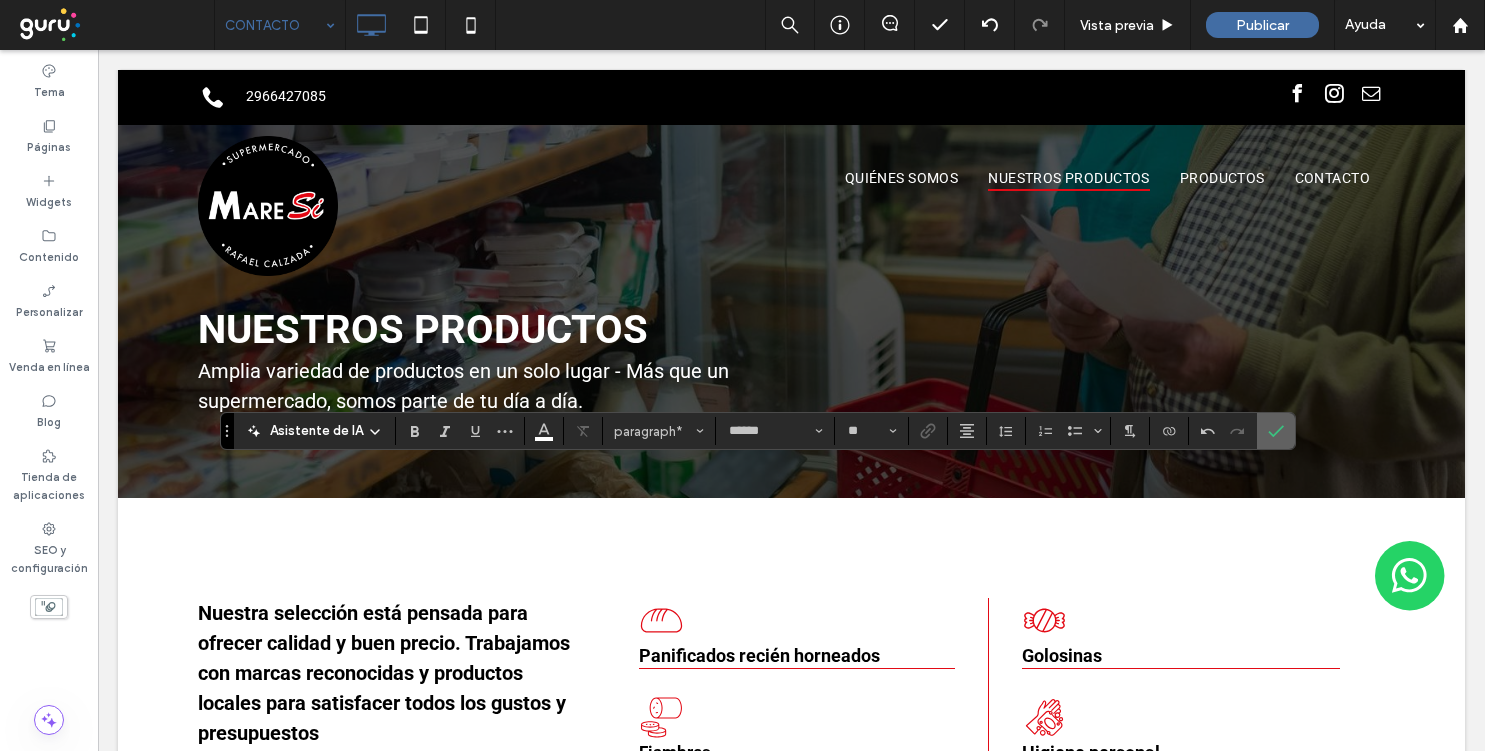 click at bounding box center [1272, 431] 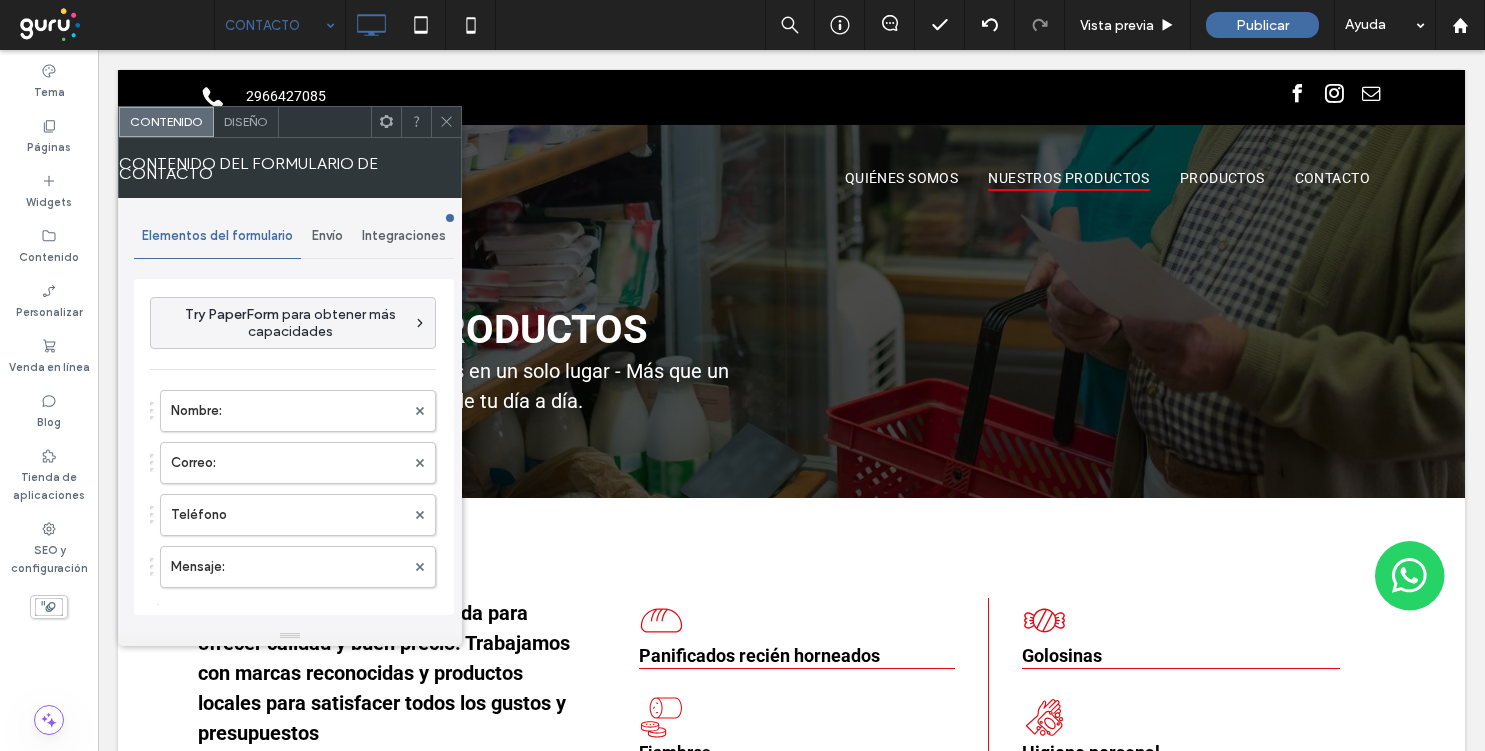 click on "Envío" at bounding box center [327, 236] 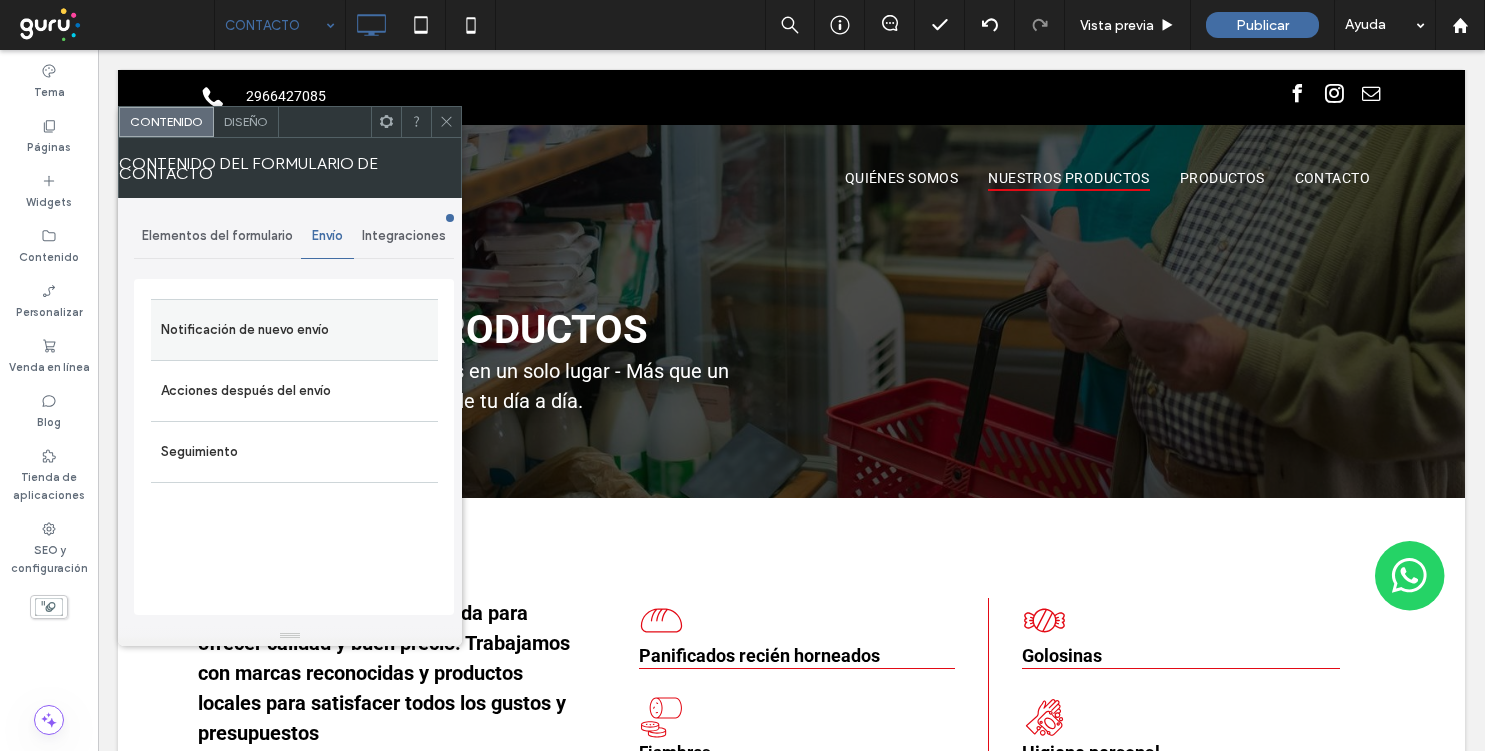 click on "Notificación de nuevo envío" at bounding box center (294, 330) 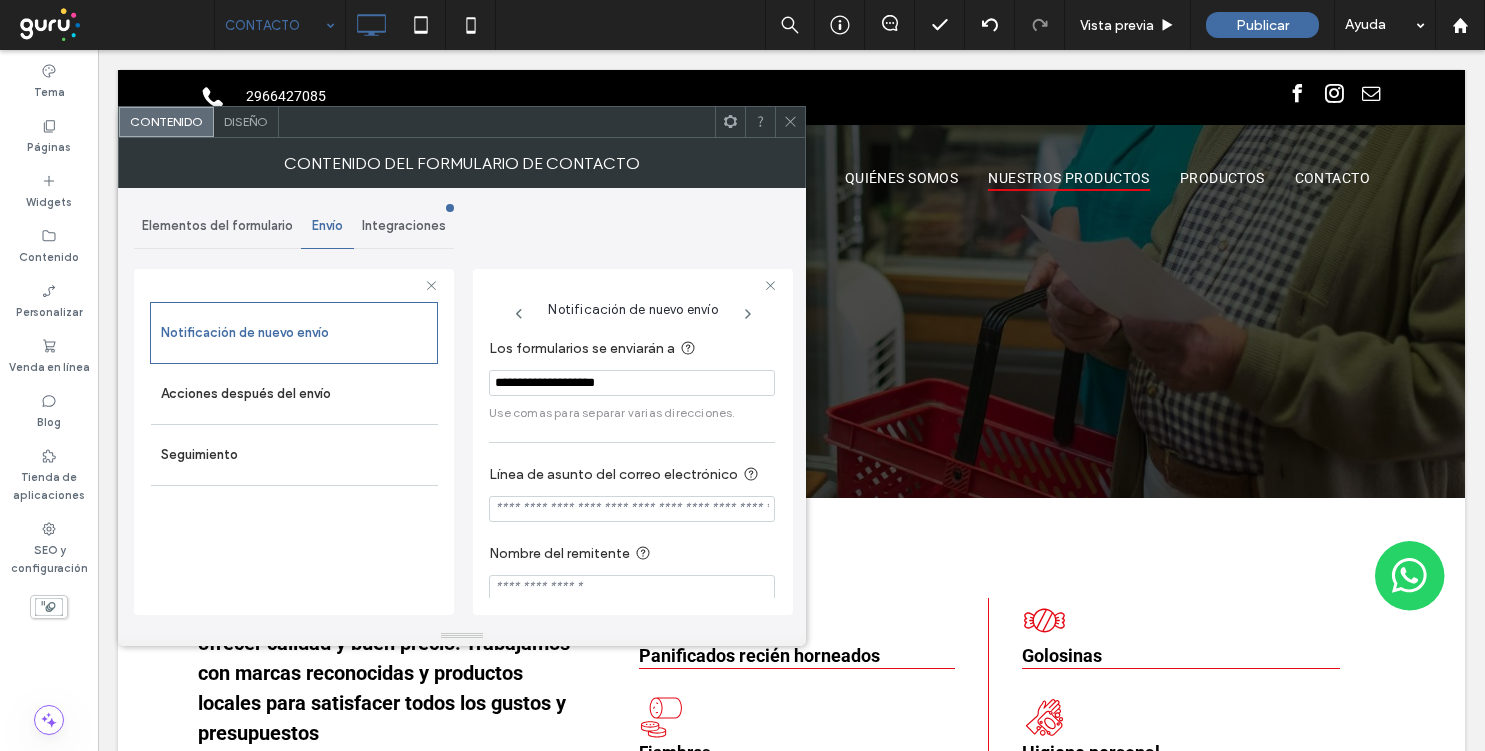 click on "**********" at bounding box center [632, 383] 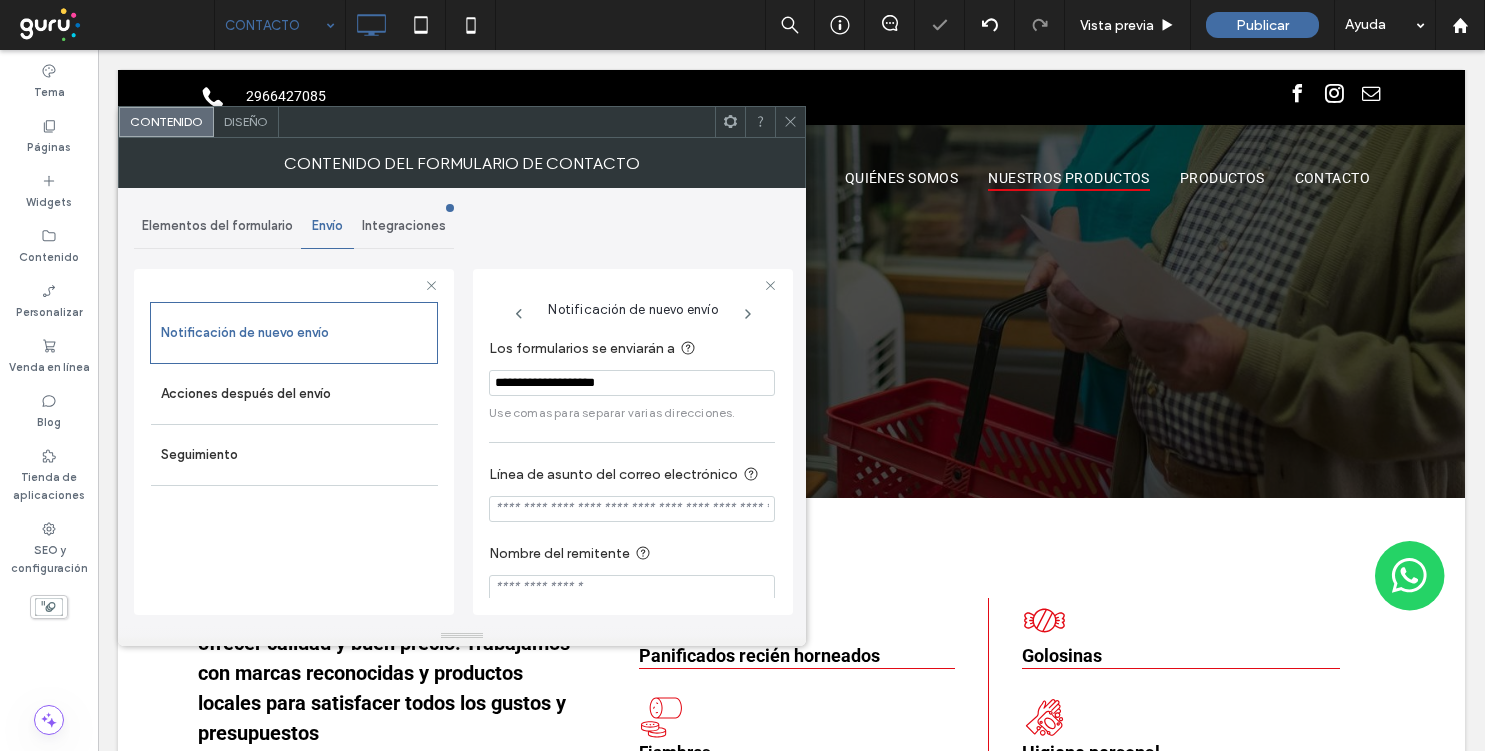 click on "Diseño" at bounding box center [246, 121] 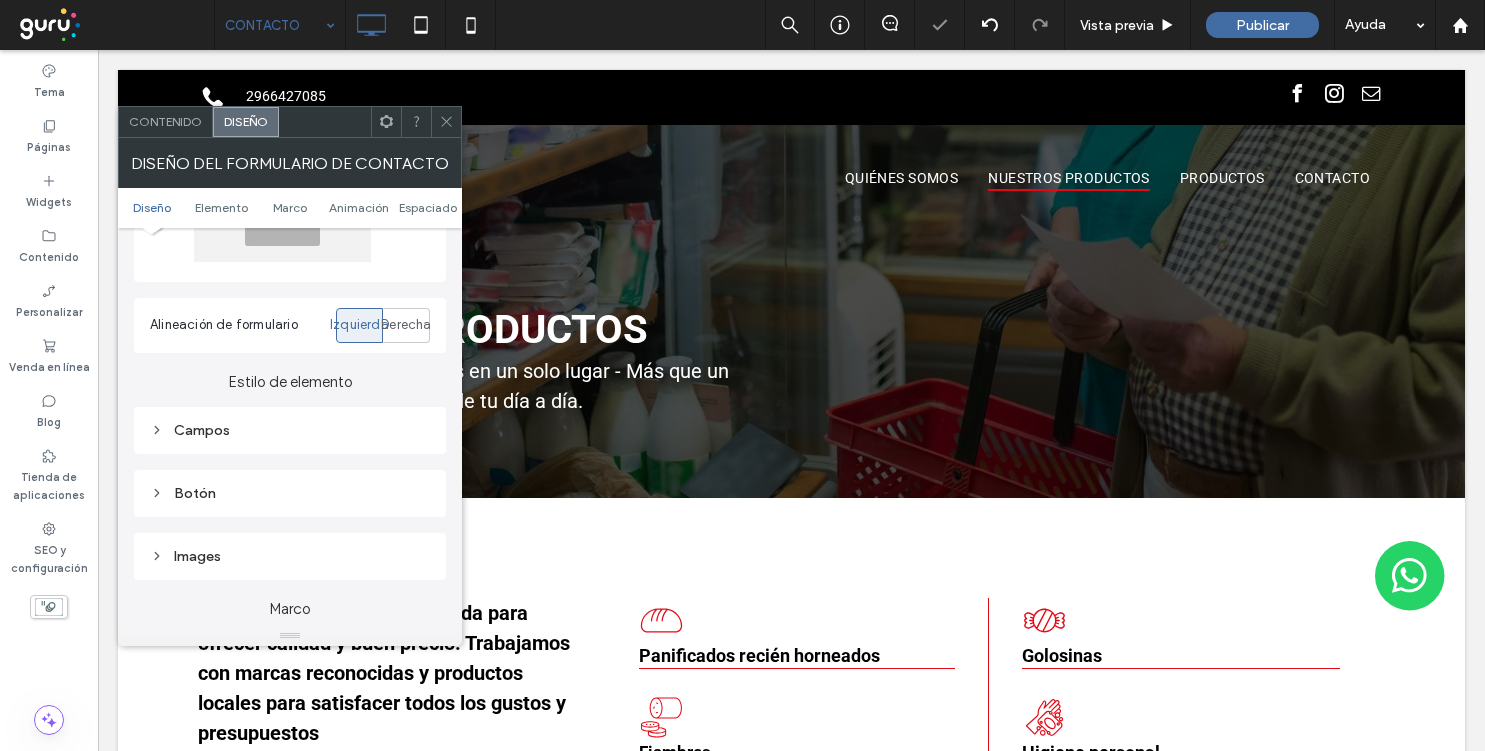 scroll, scrollTop: 237, scrollLeft: 0, axis: vertical 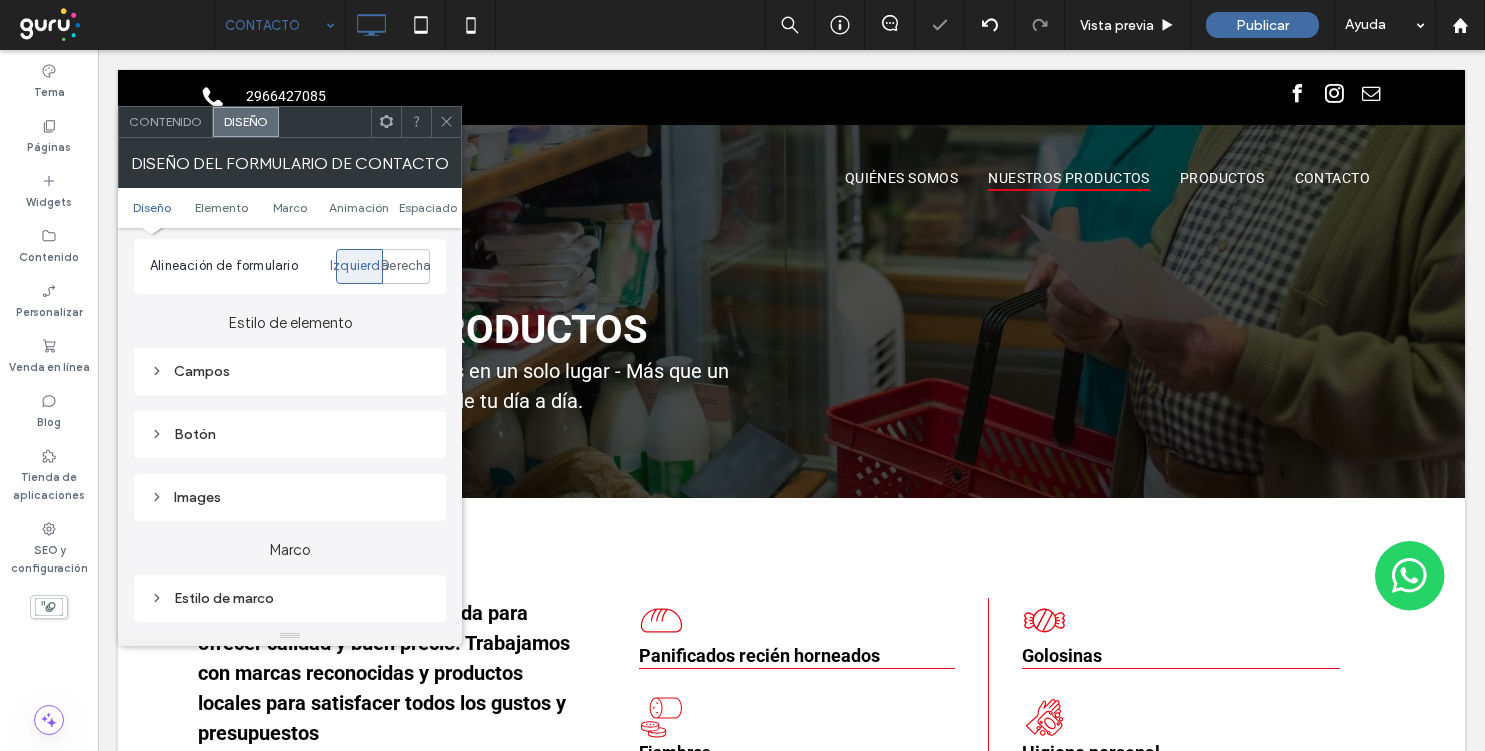 click on "Botón" at bounding box center (290, 434) 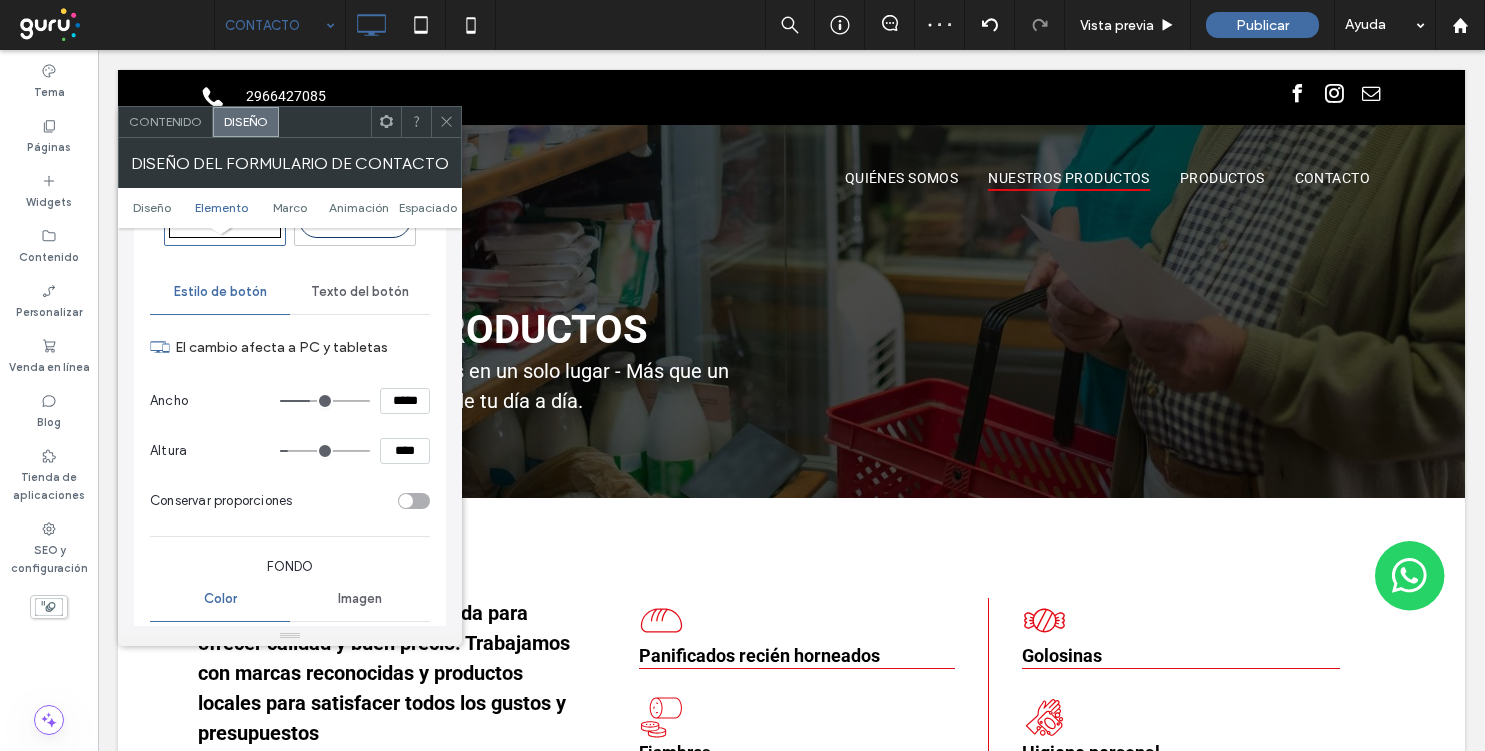 scroll, scrollTop: 528, scrollLeft: 0, axis: vertical 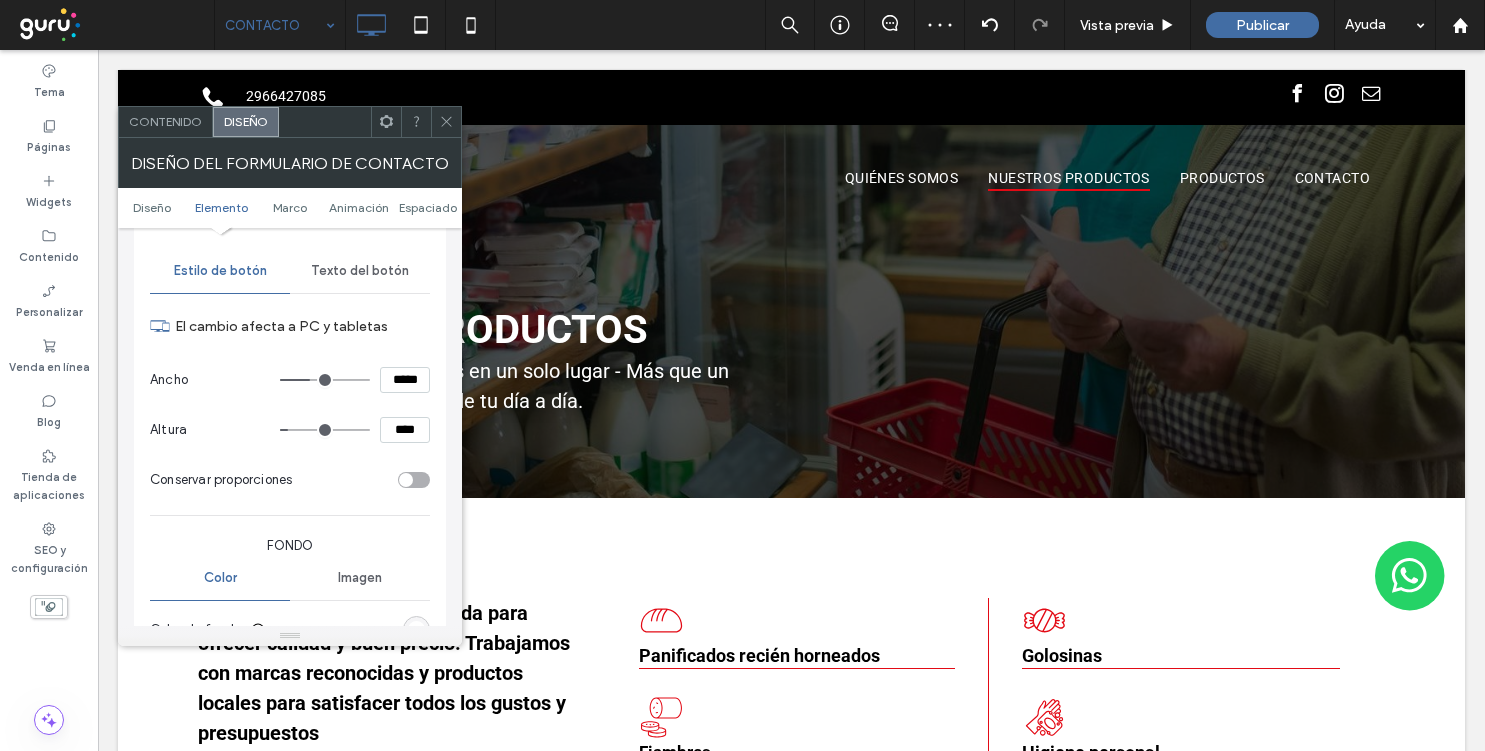 click on "Texto del botón" at bounding box center [360, 271] 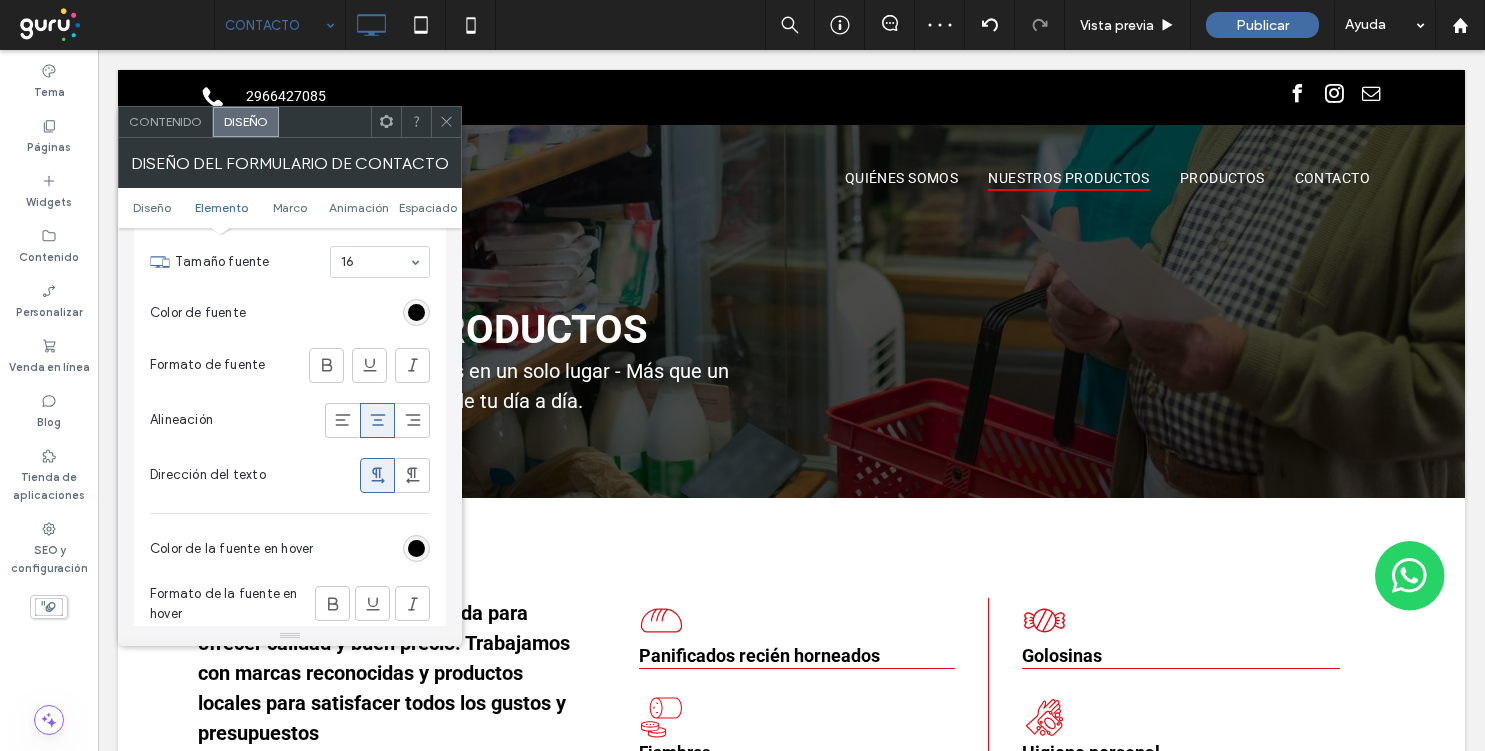 scroll, scrollTop: 728, scrollLeft: 0, axis: vertical 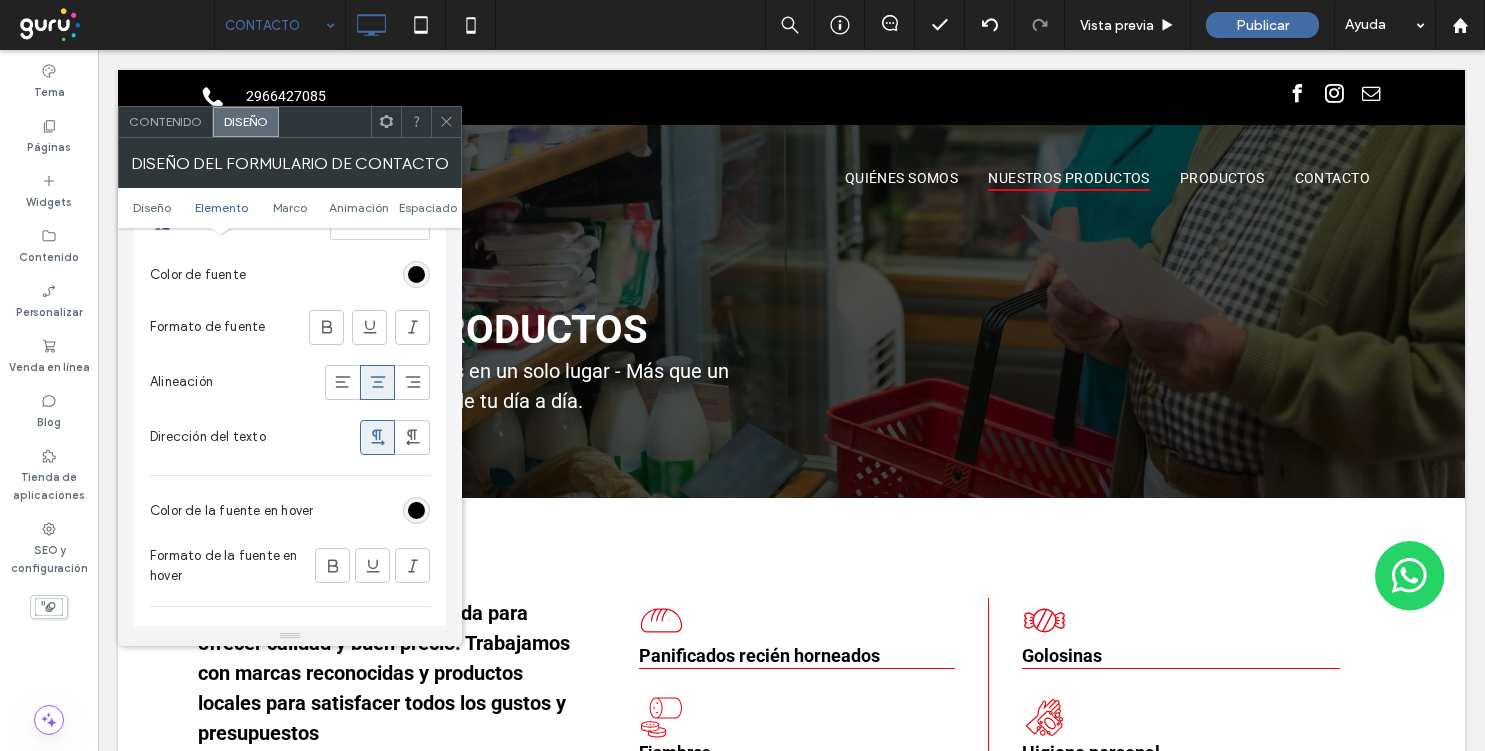 click at bounding box center (416, 510) 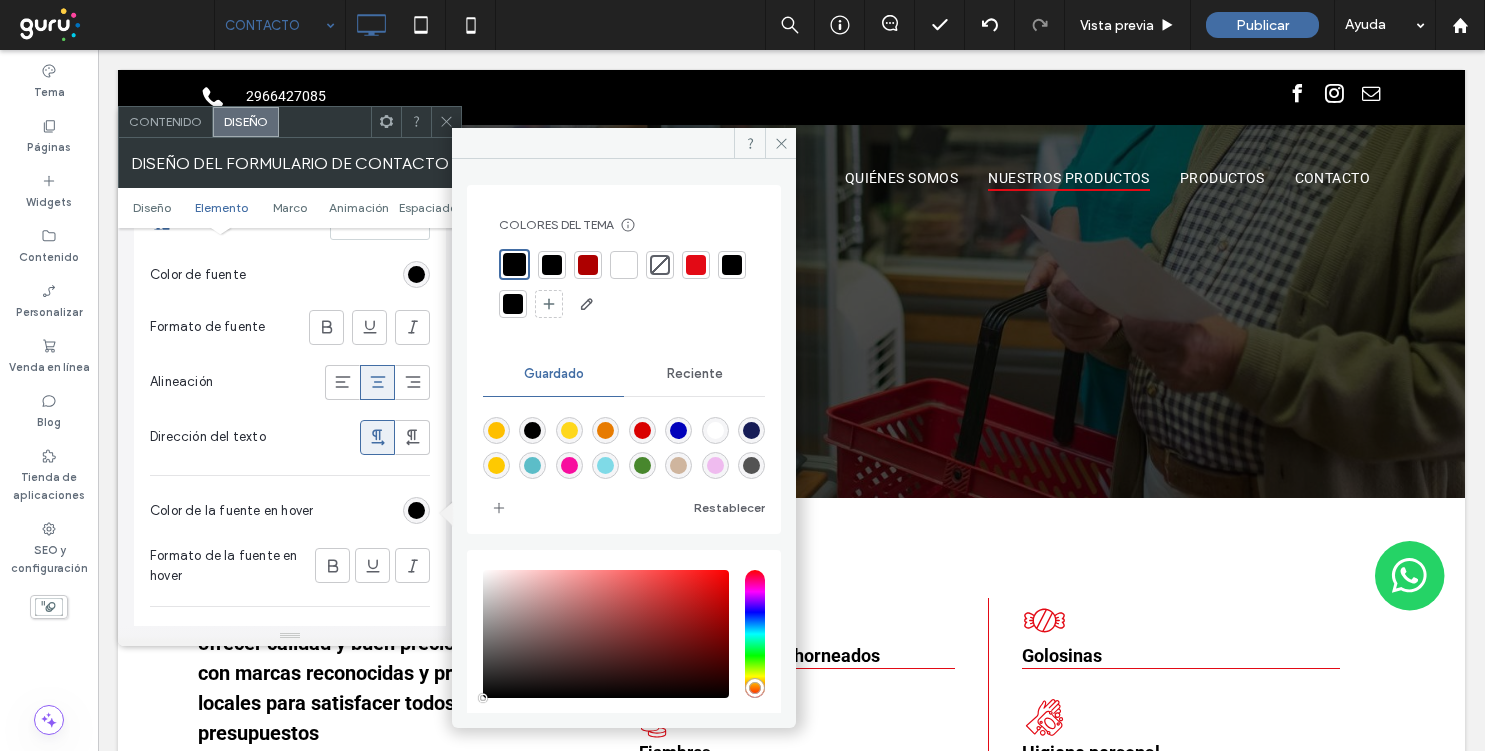 click at bounding box center (624, 265) 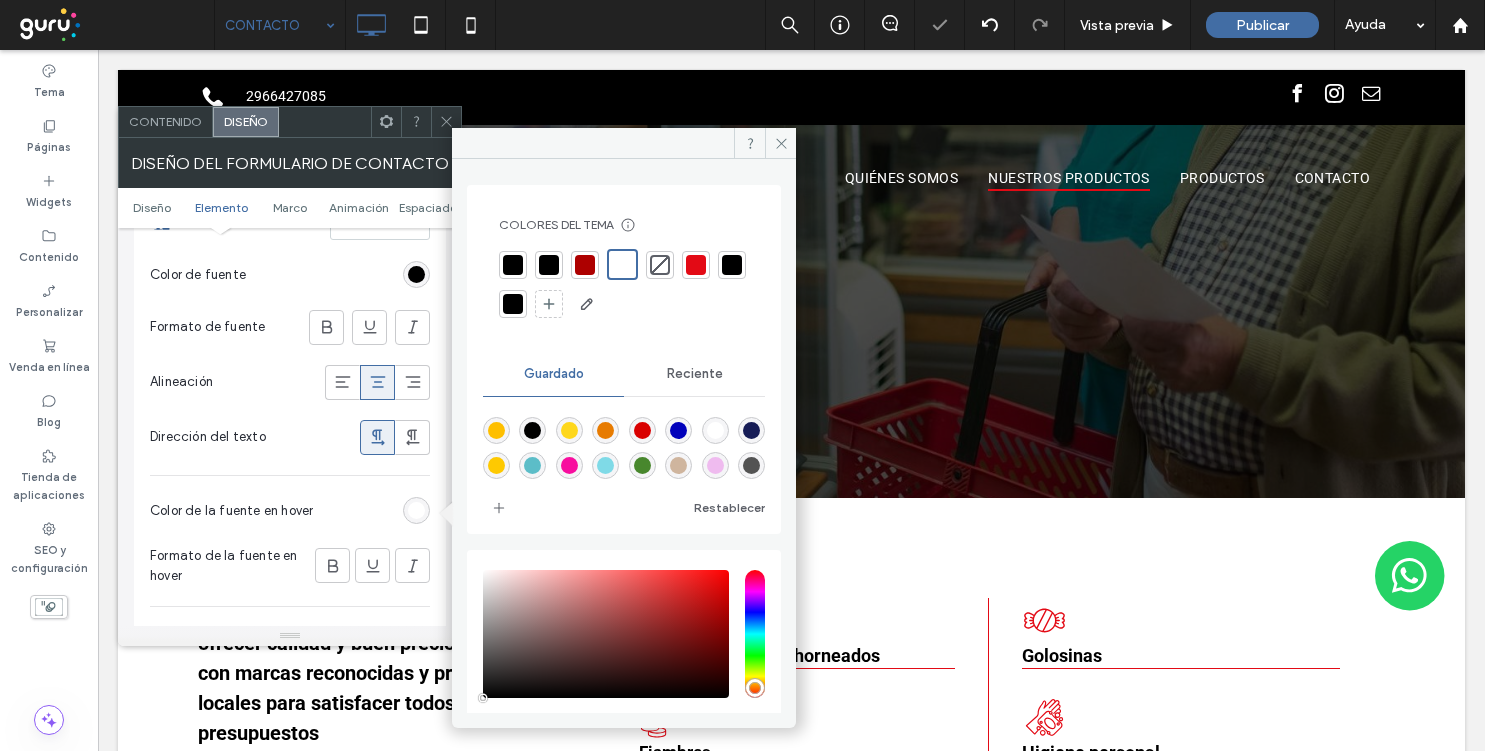 click 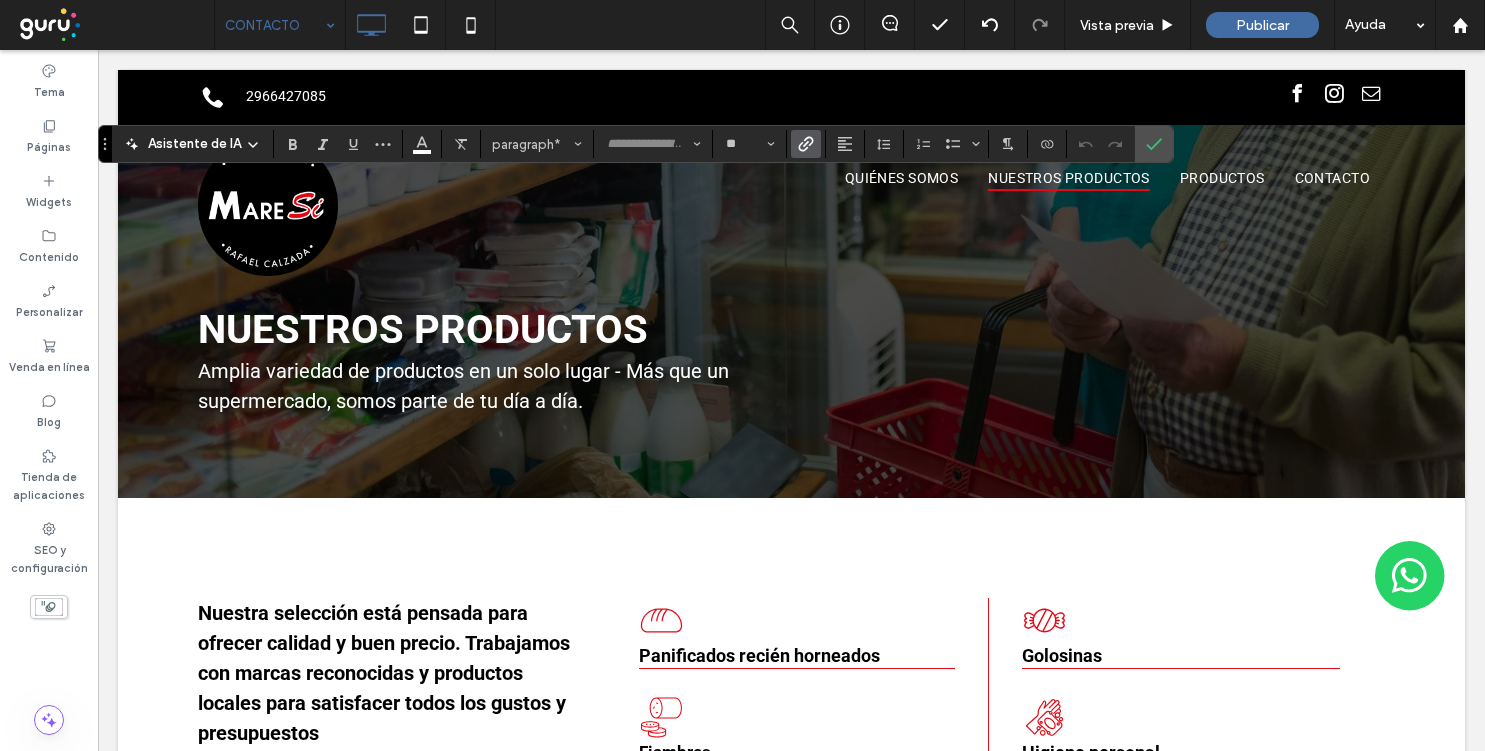 type on "******" 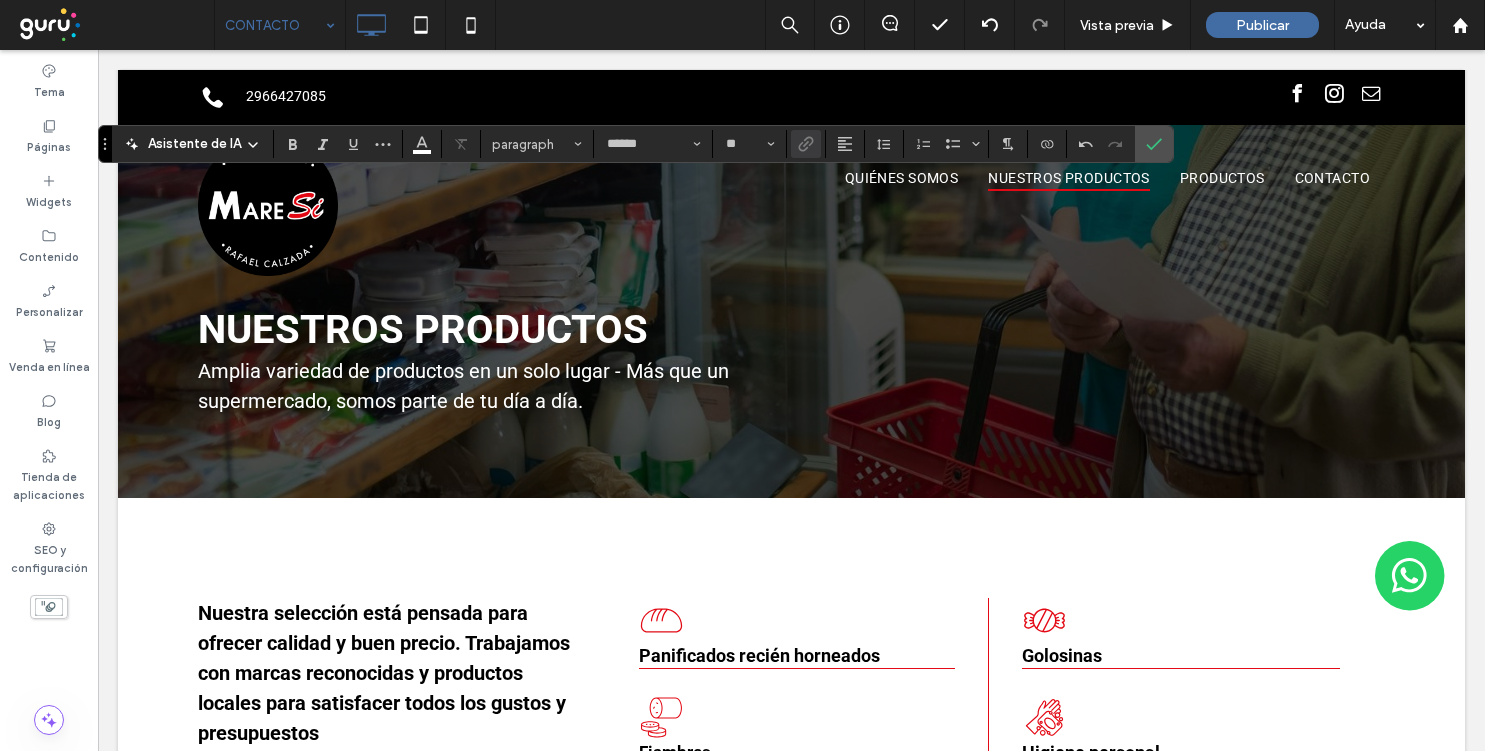 type 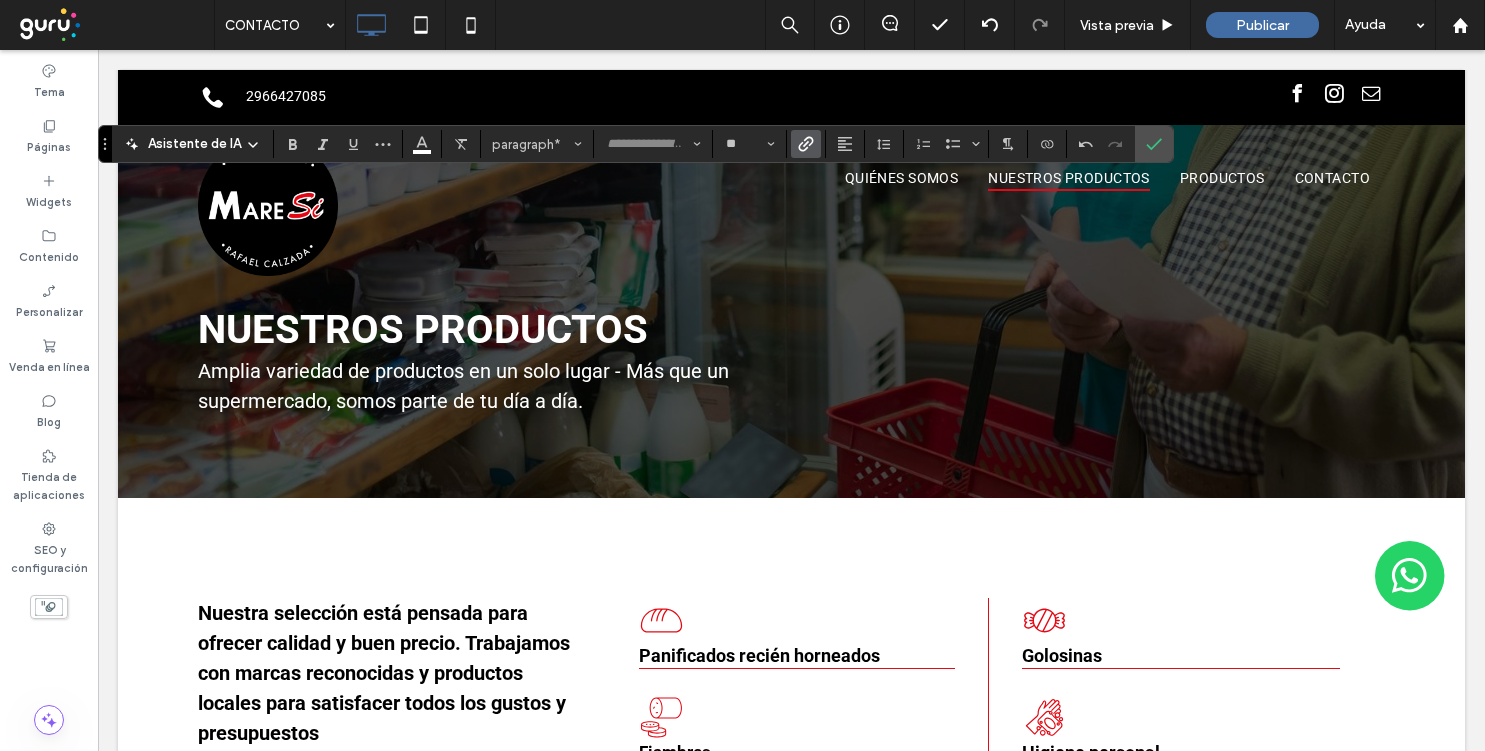 click 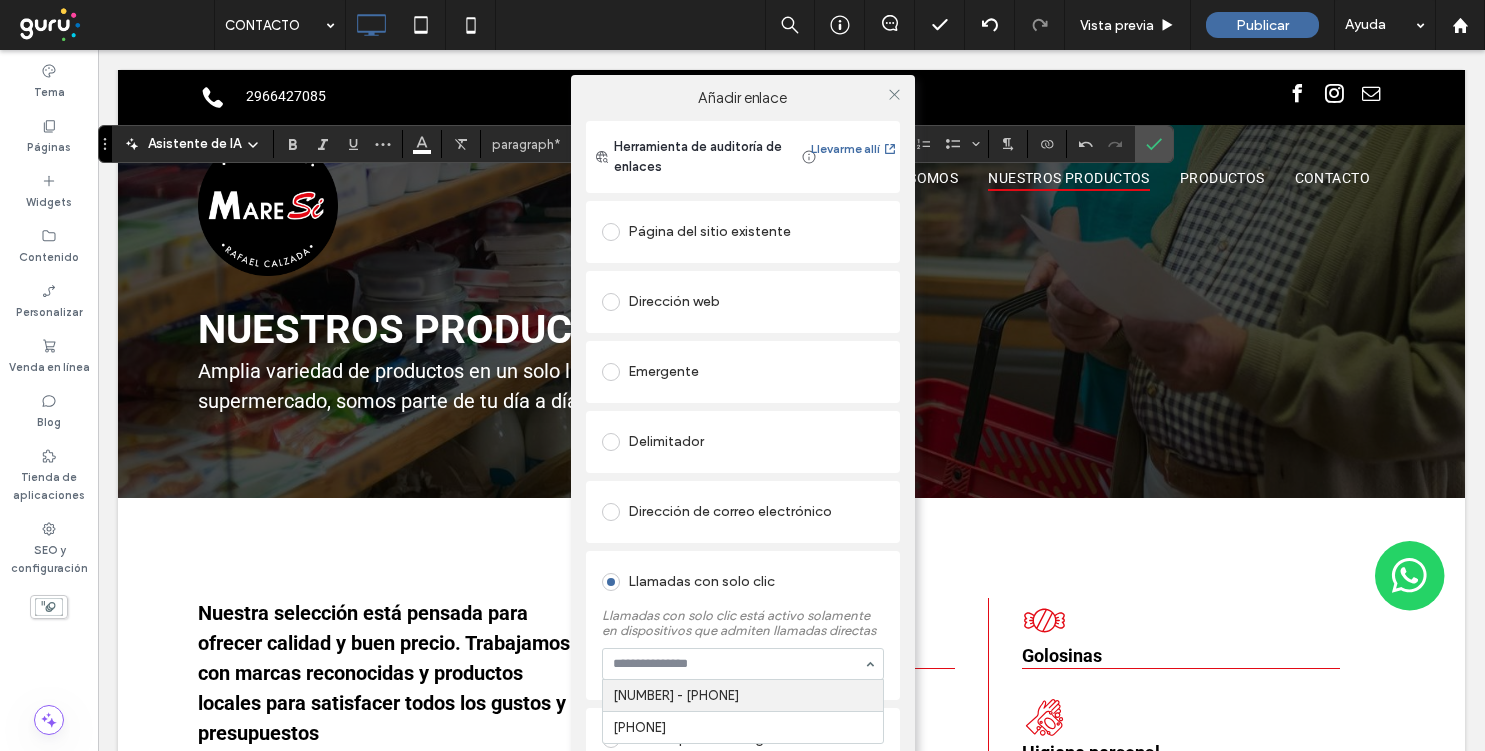 paste on "**********" 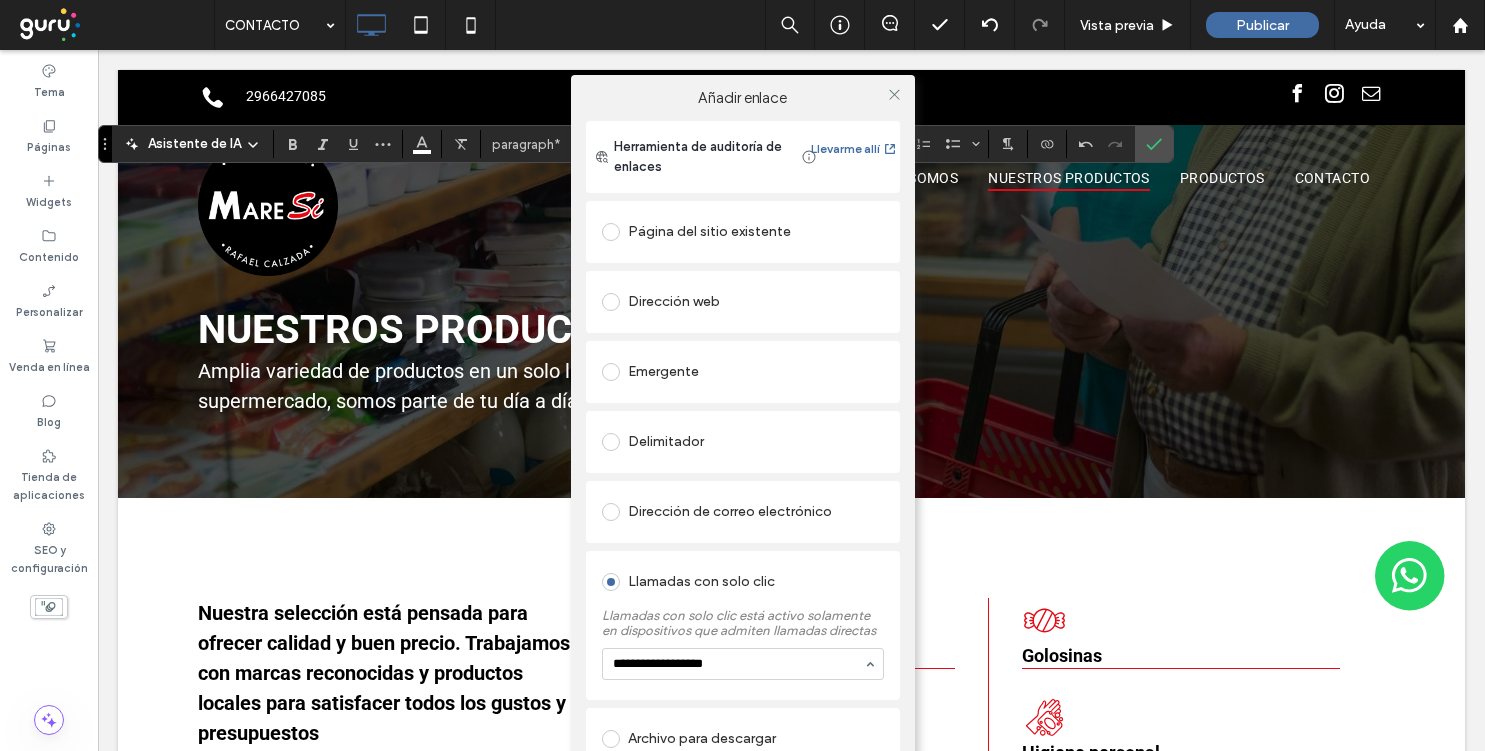 click on "**********" at bounding box center [738, 664] 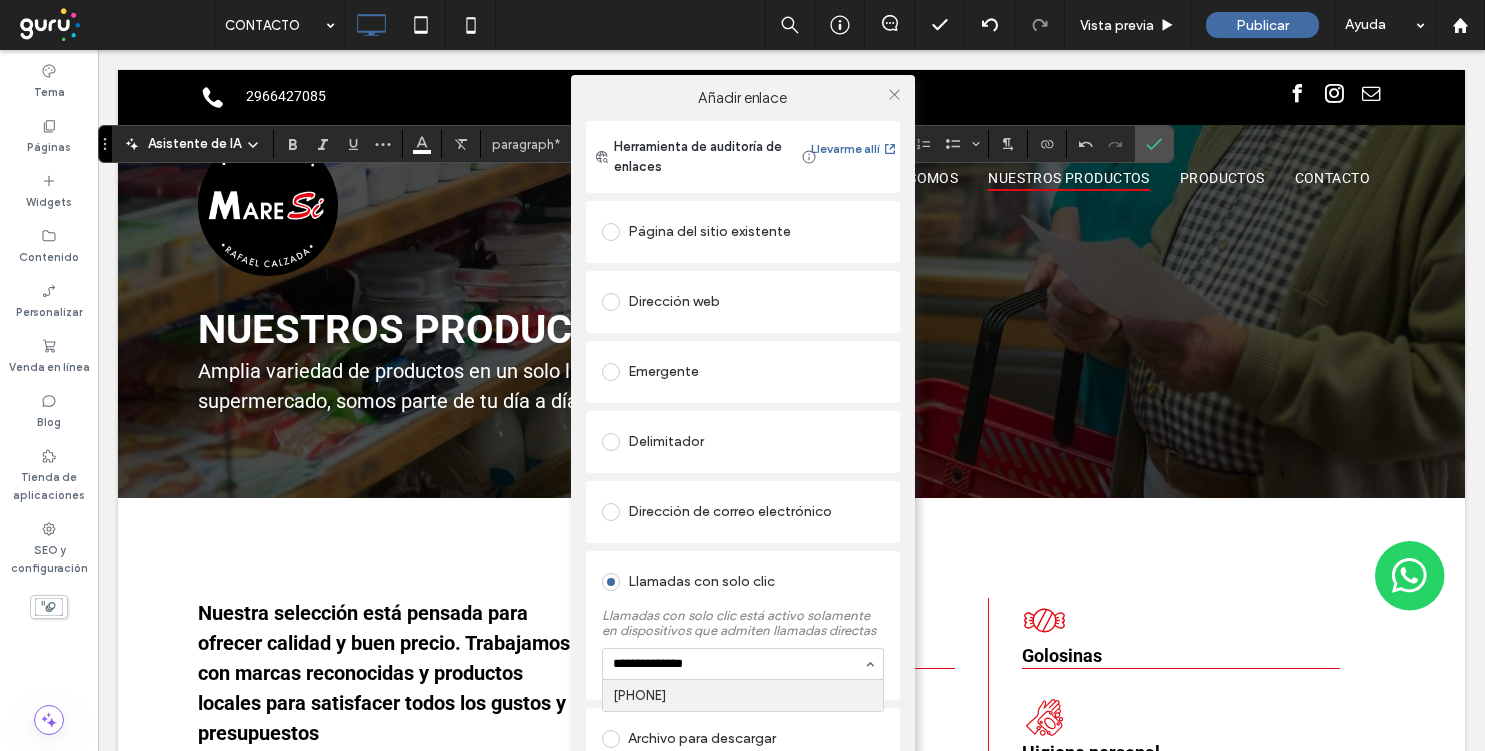 type on "**********" 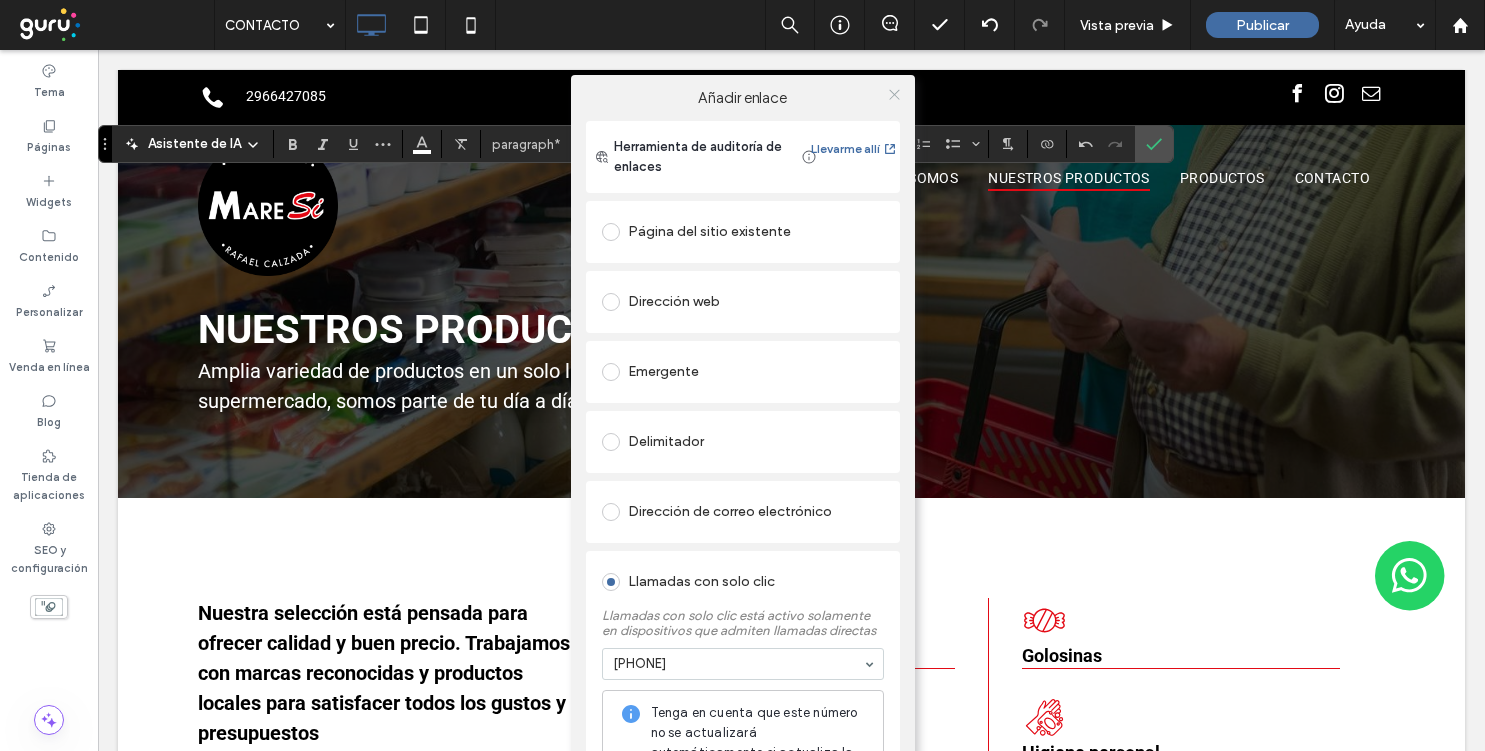 click 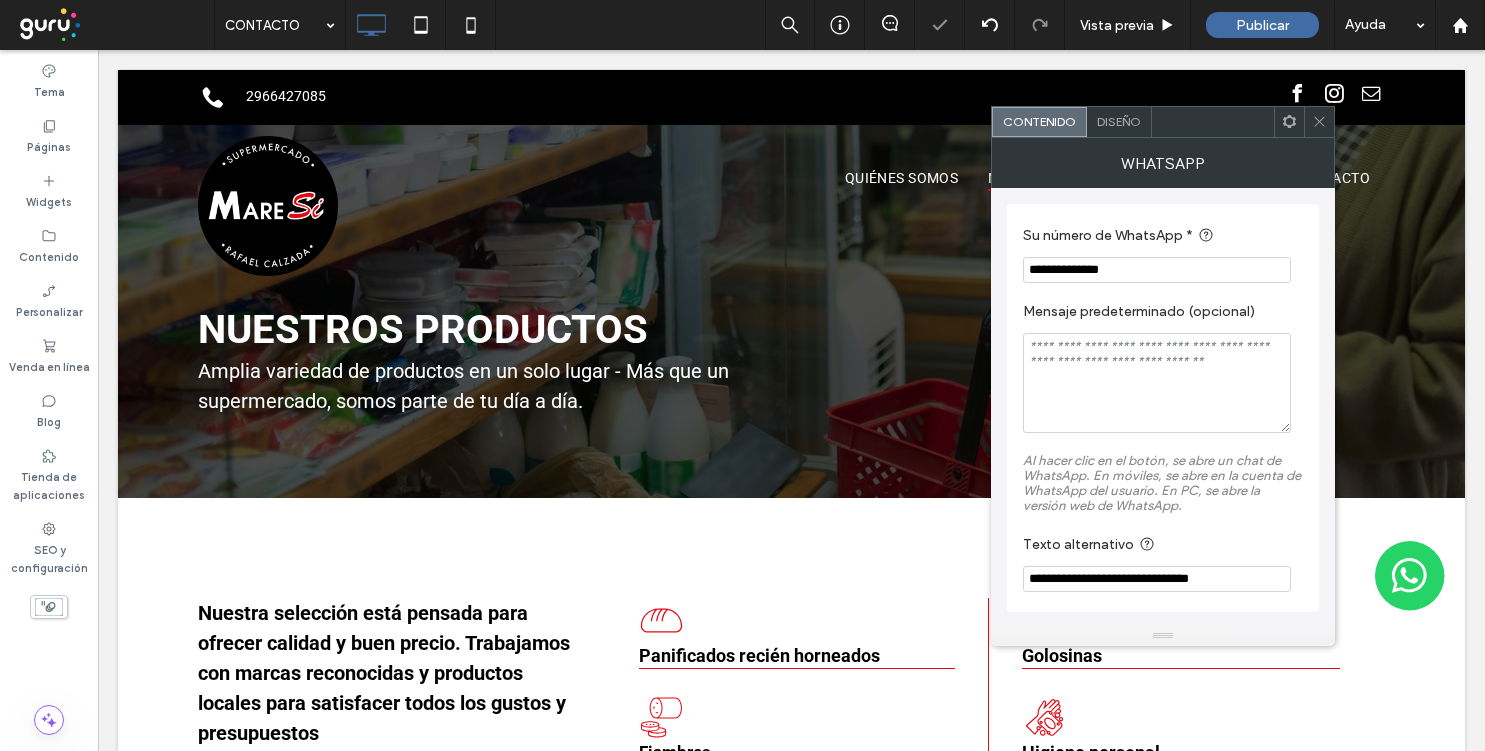 click on "**********" at bounding box center (1157, 270) 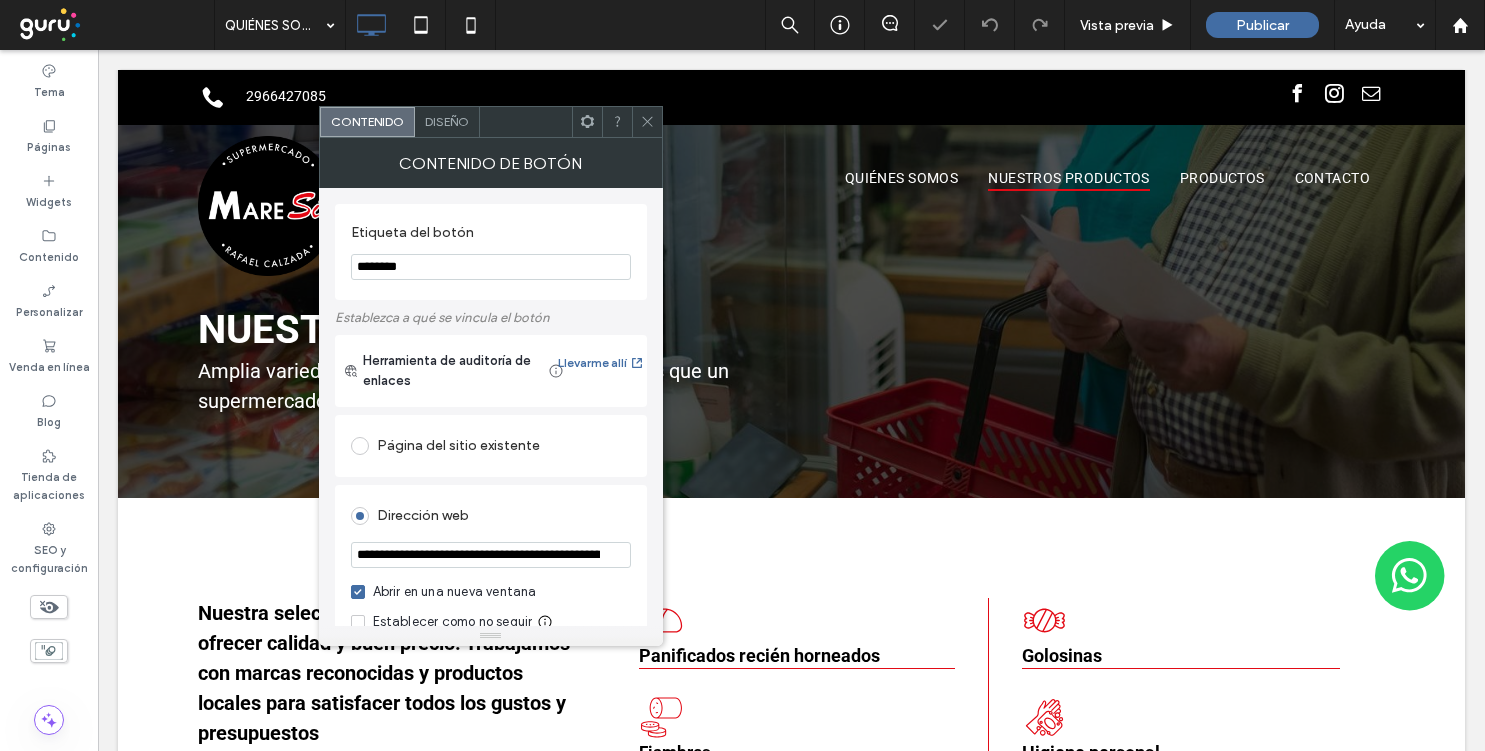 scroll, scrollTop: 0, scrollLeft: 416, axis: horizontal 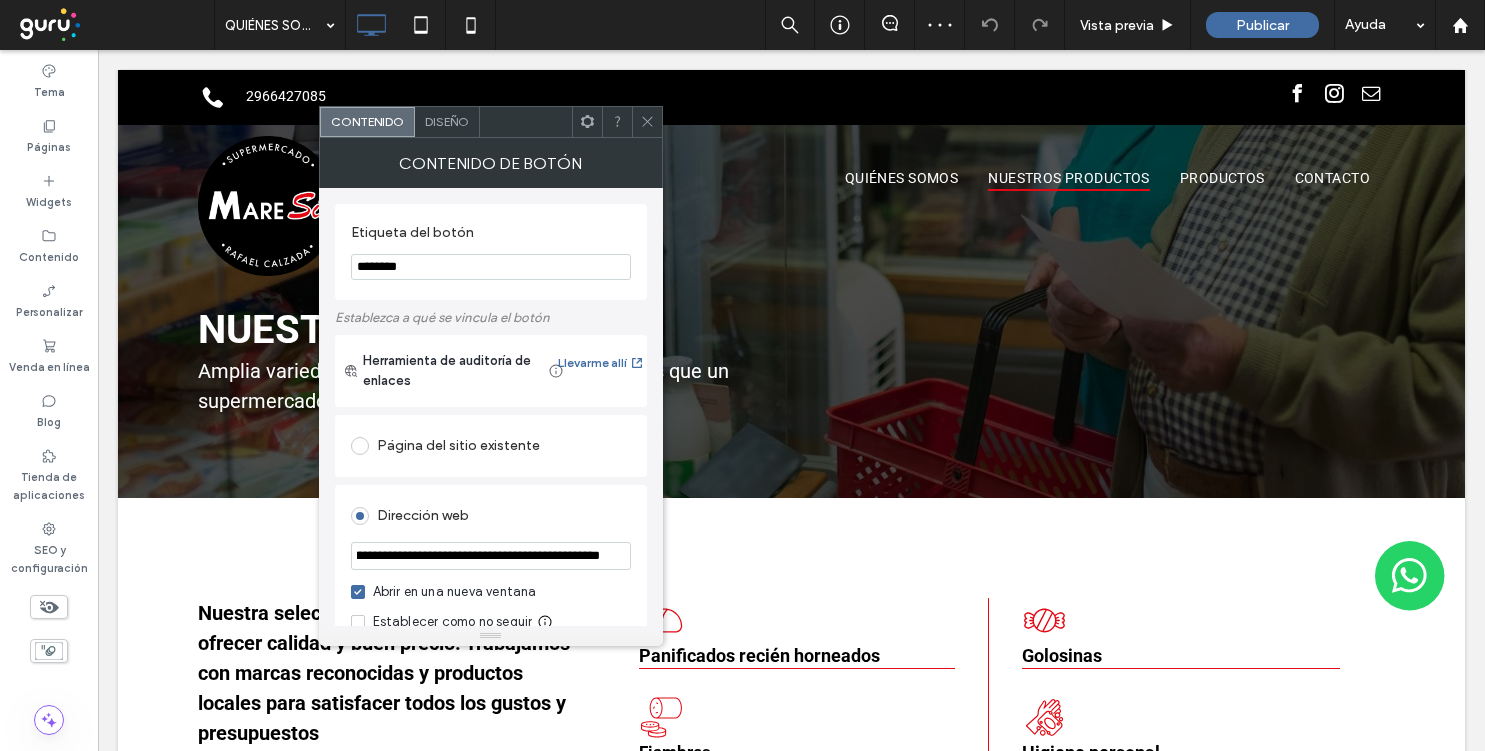 paste 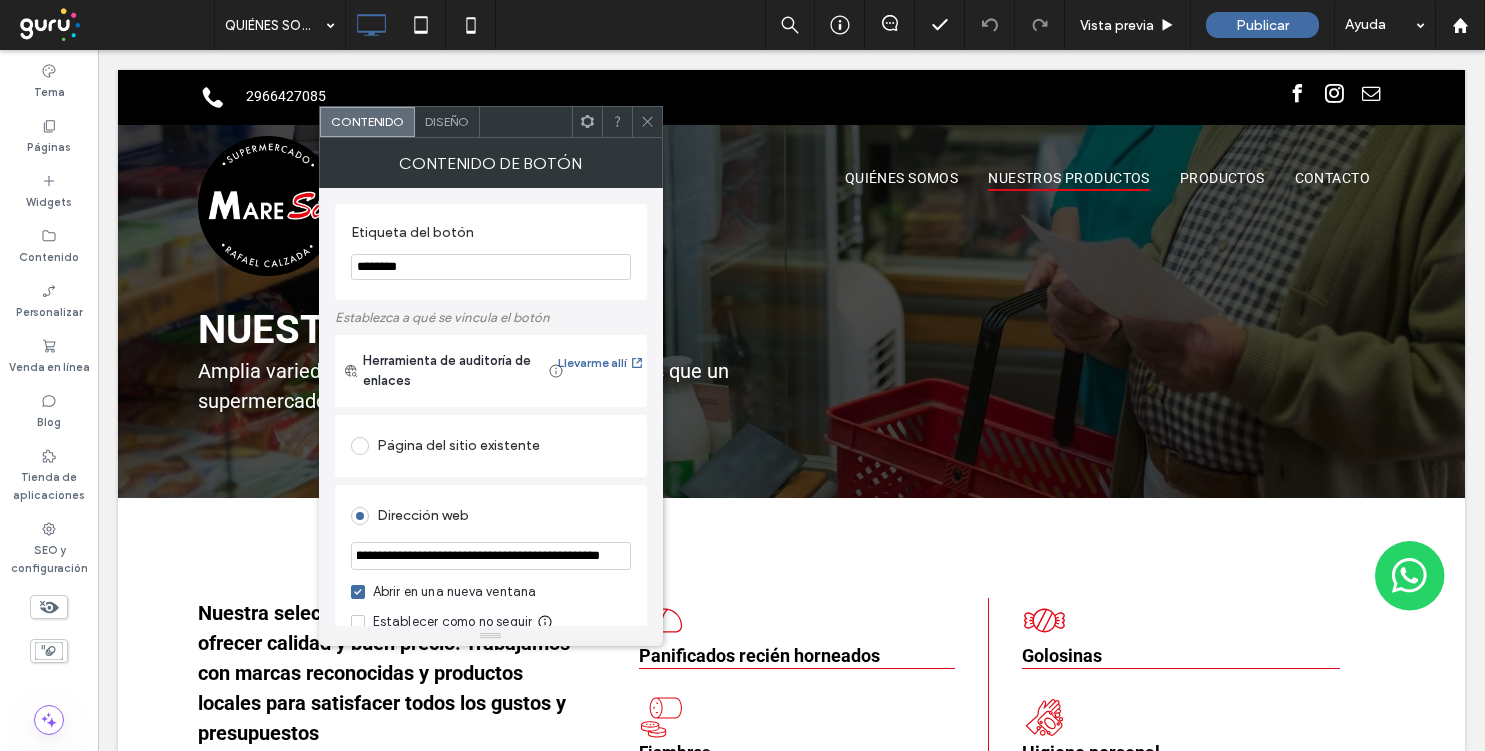type on "**********" 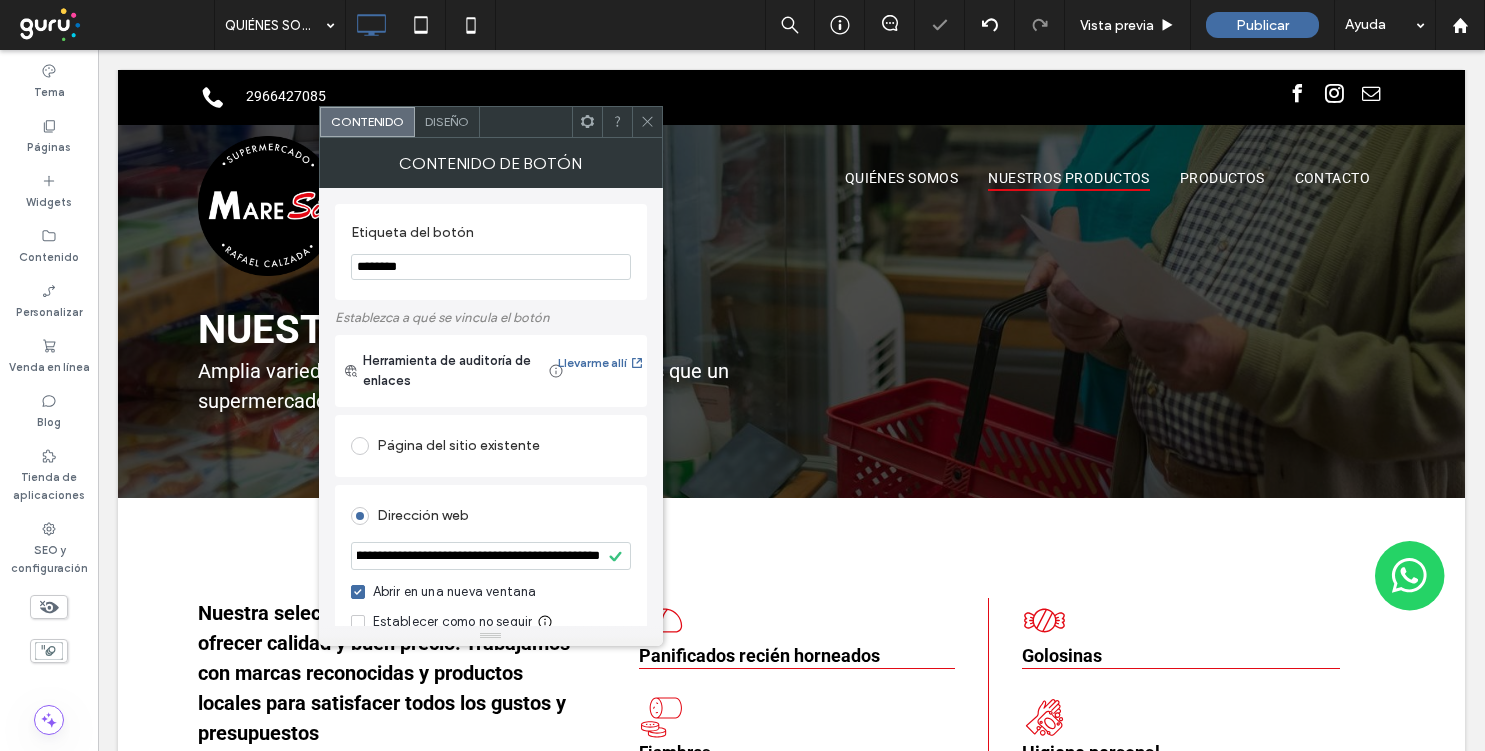 click on "Diseño" at bounding box center (447, 122) 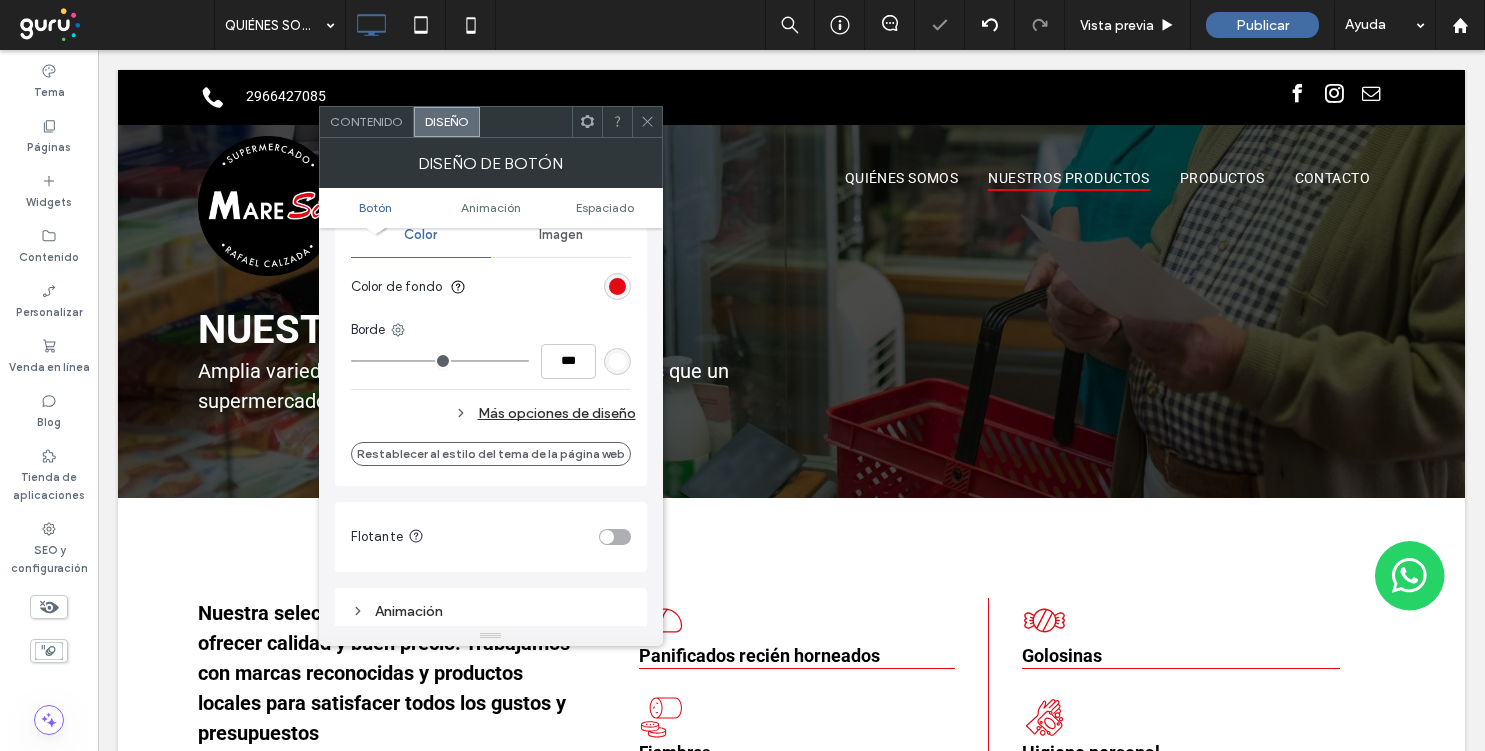 click on "Más opciones de diseño" at bounding box center (493, 413) 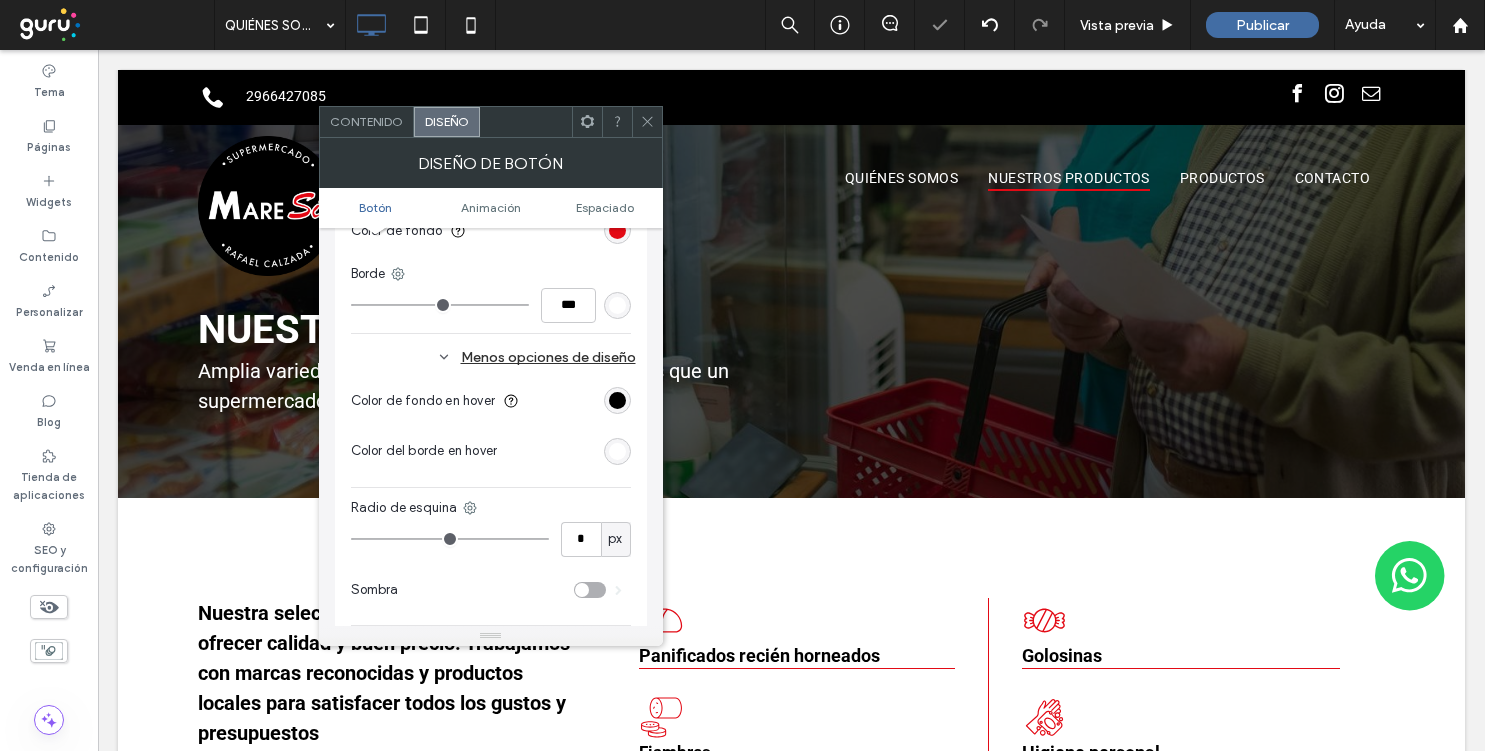 scroll, scrollTop: 597, scrollLeft: 0, axis: vertical 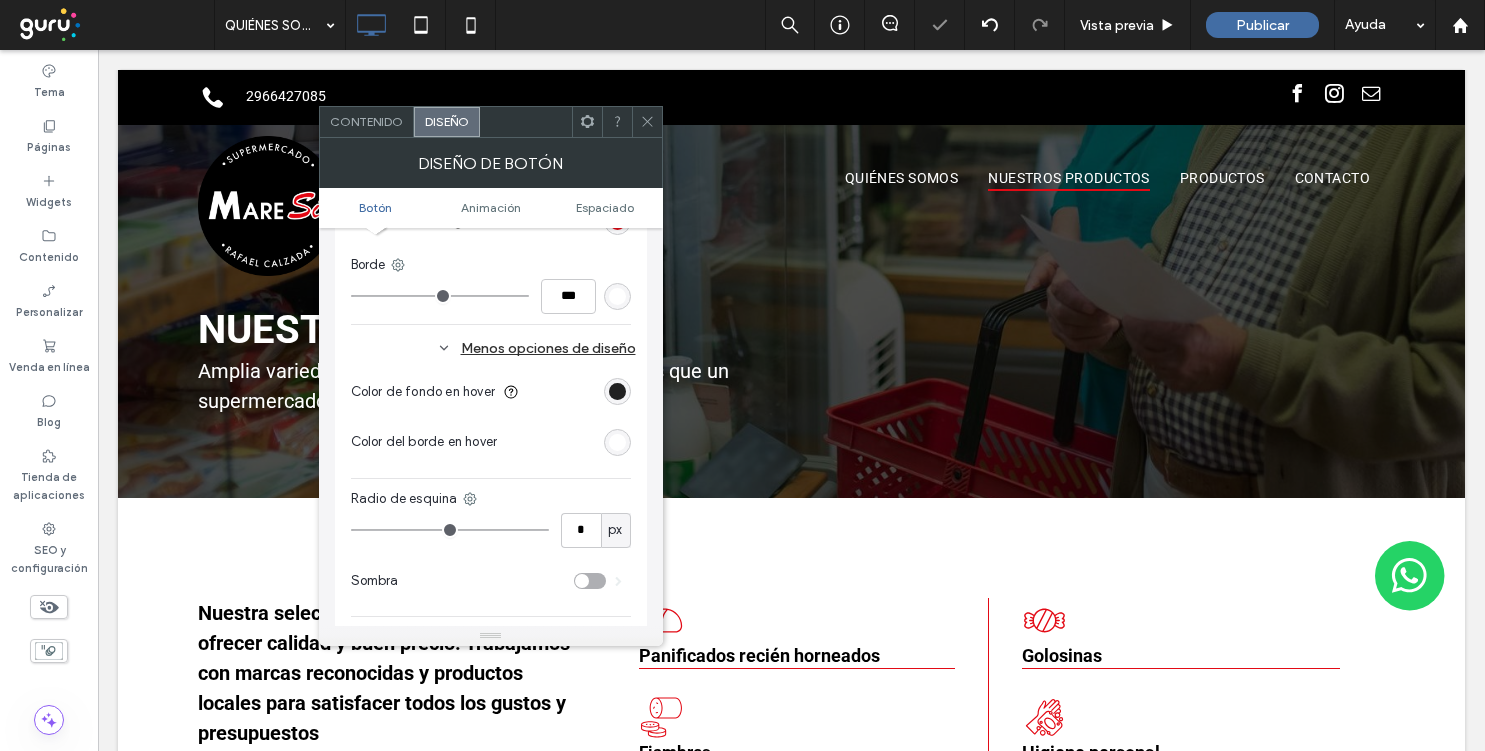 click at bounding box center (617, 391) 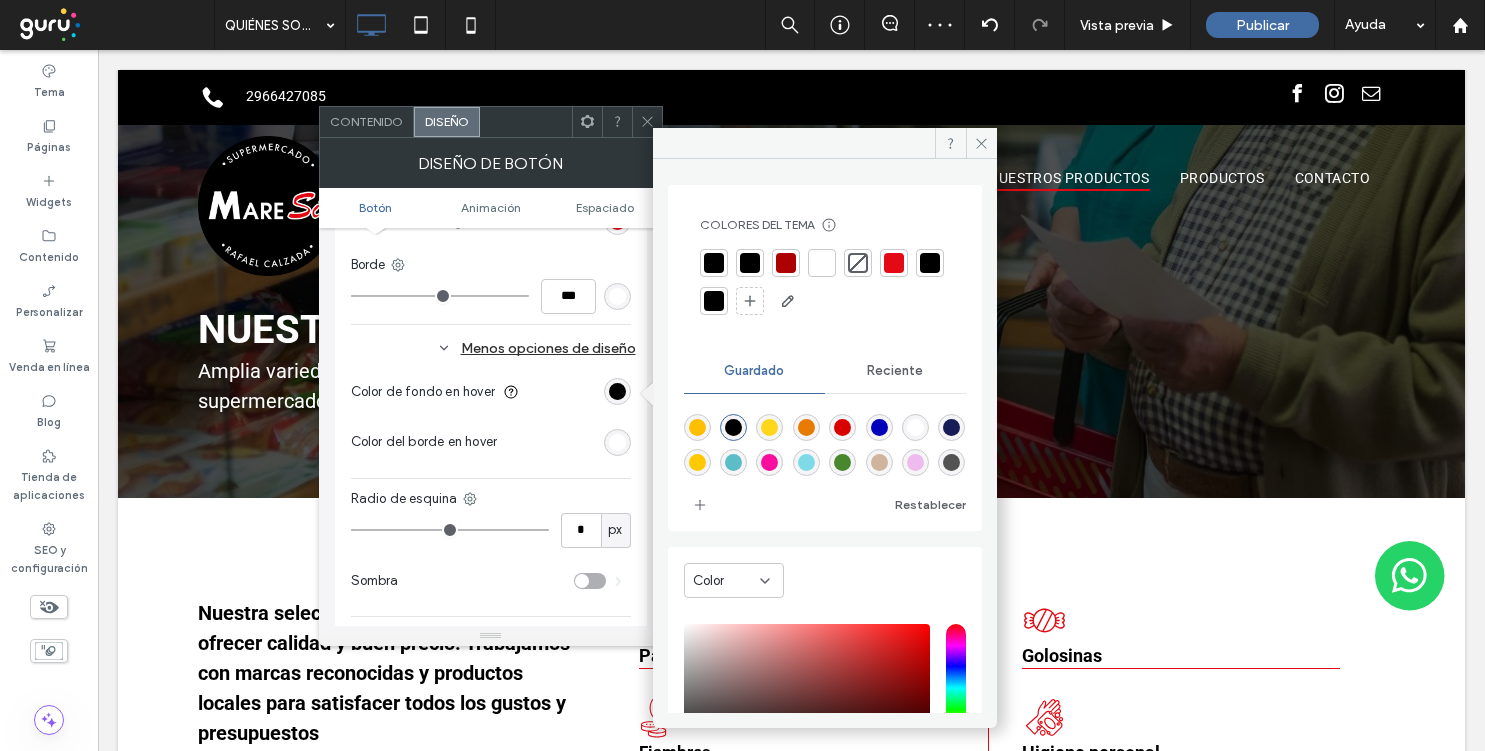 click at bounding box center (822, 263) 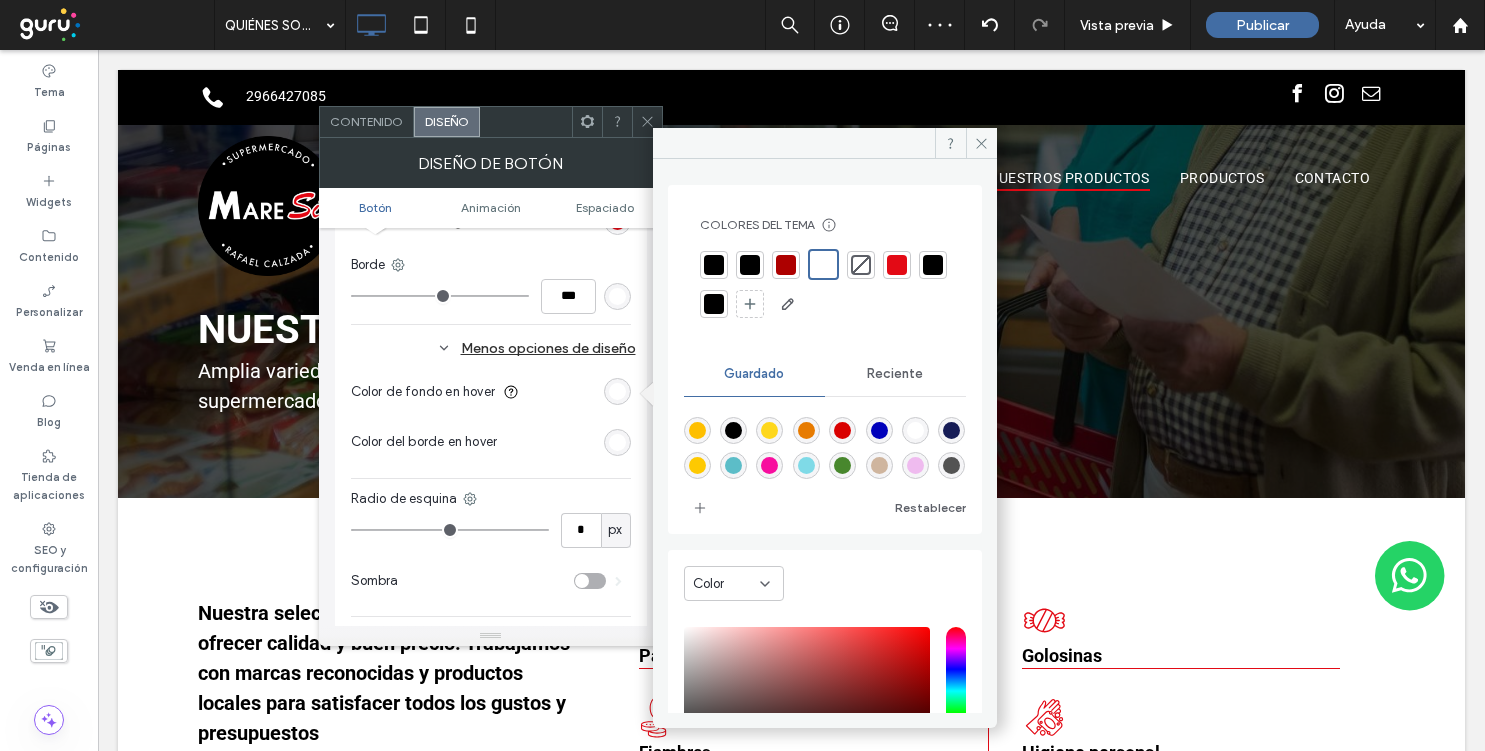 click at bounding box center (567, 442) 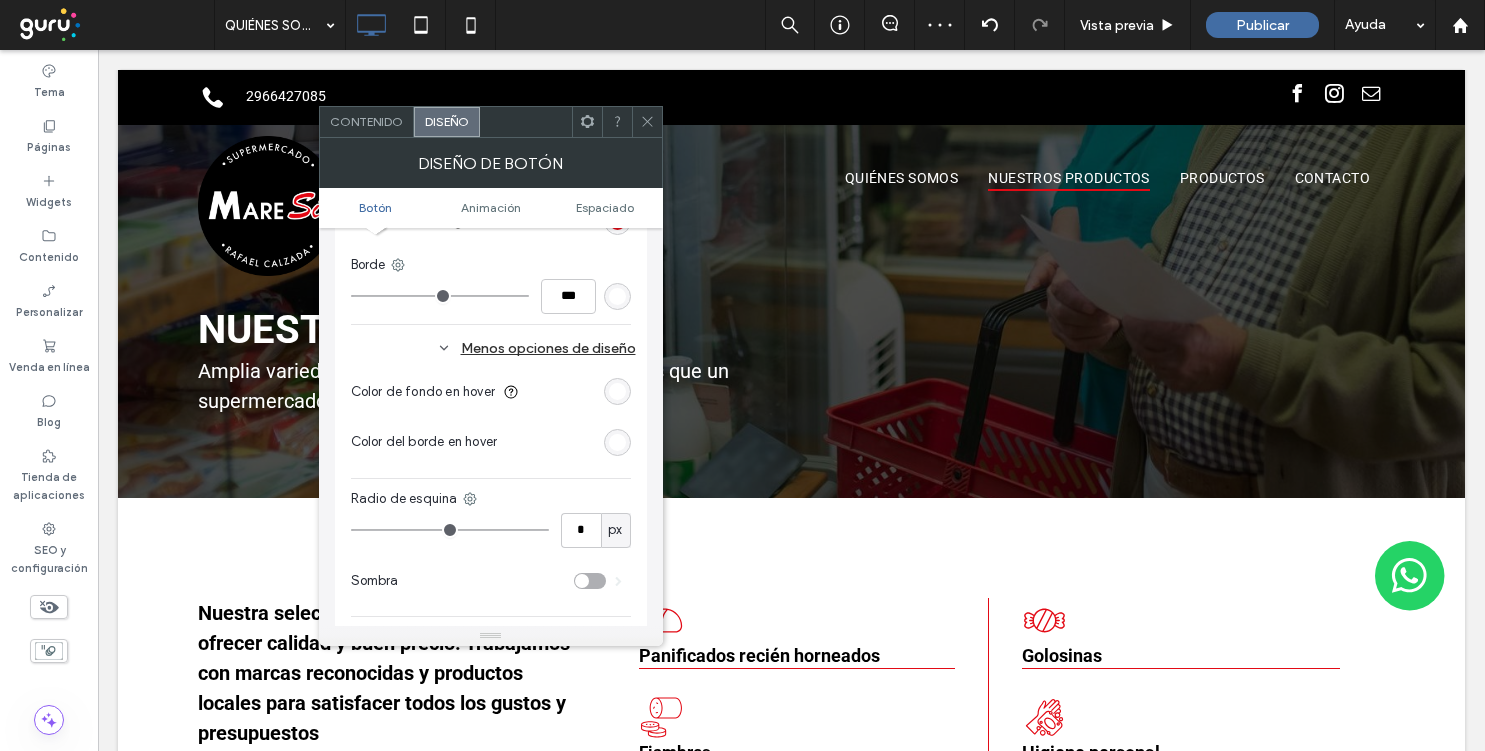 click 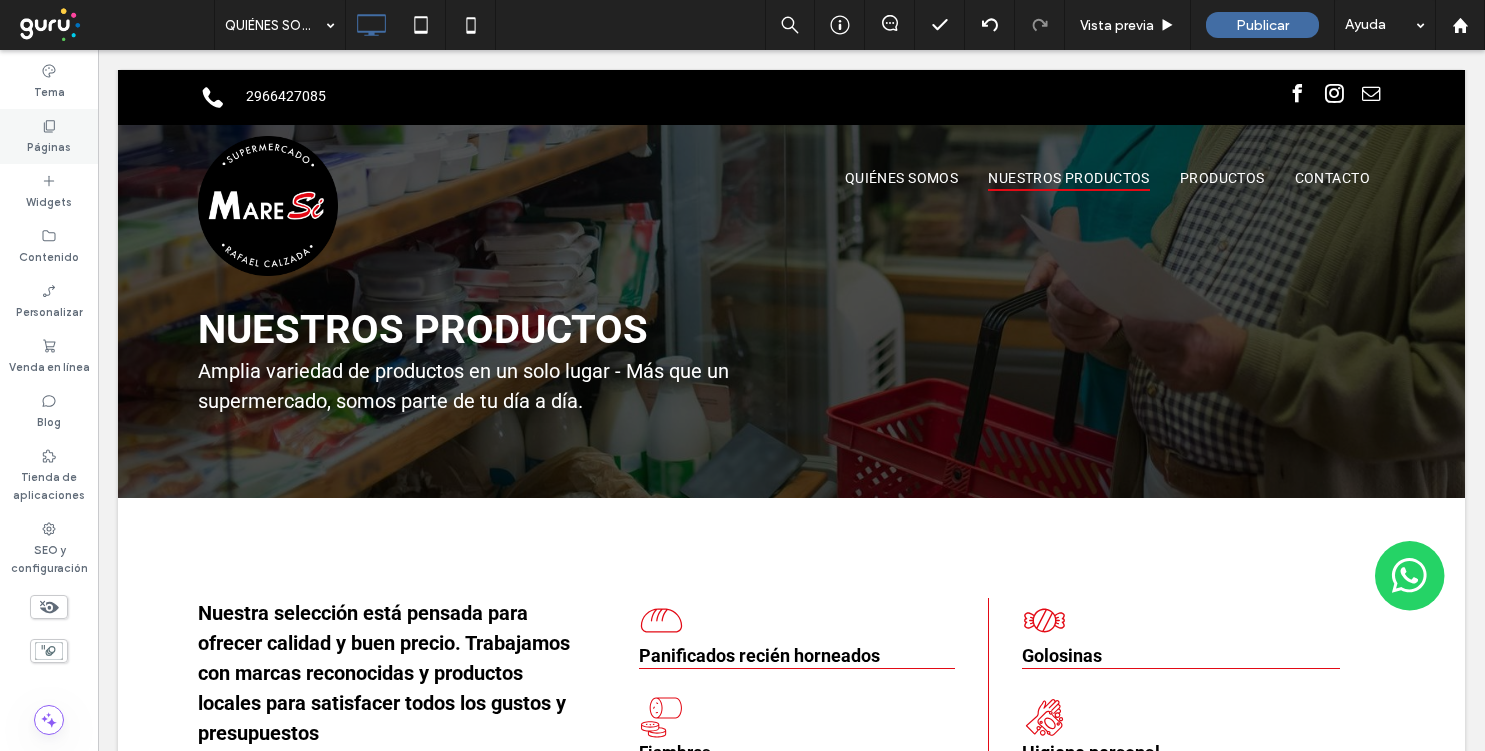 click on "Páginas" at bounding box center [49, 145] 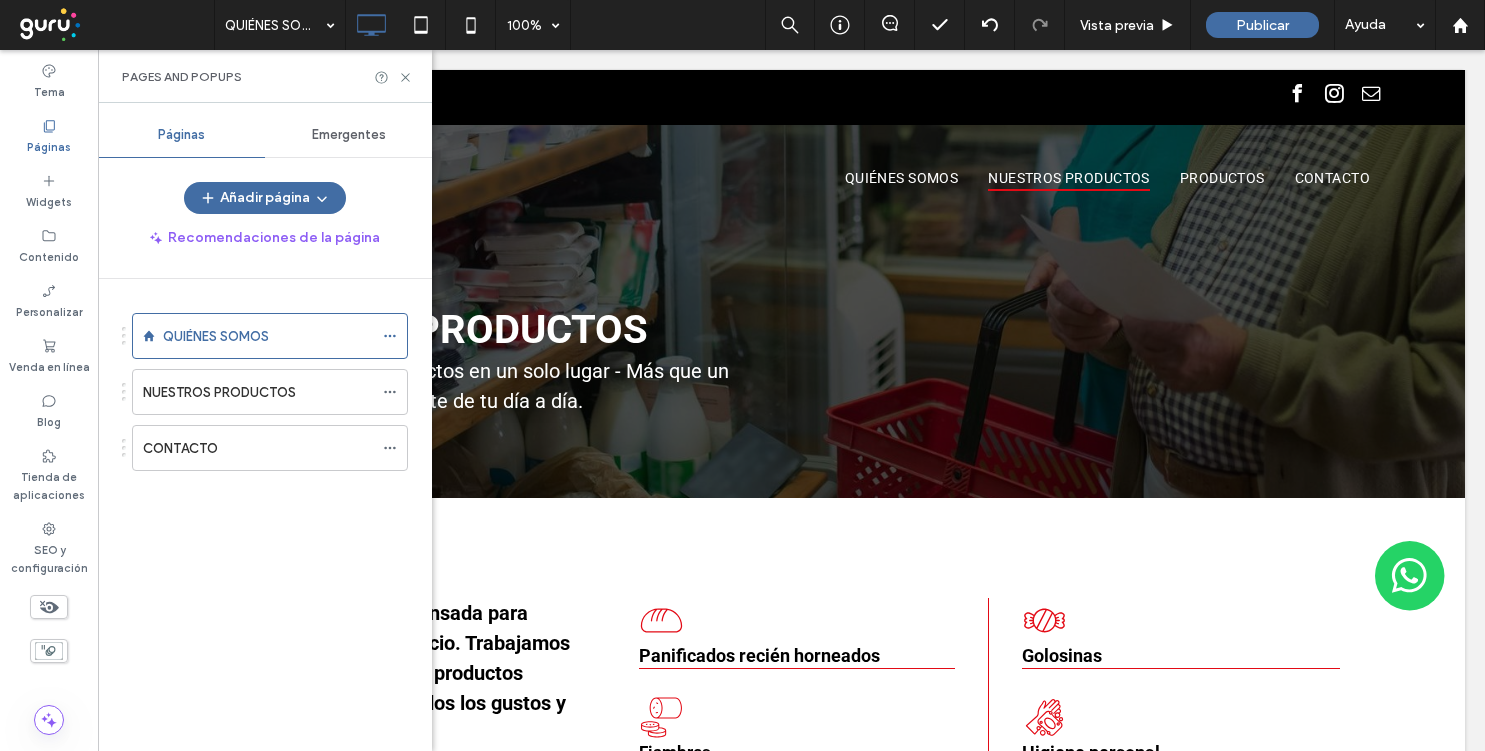 click on "Emergentes" at bounding box center [349, 135] 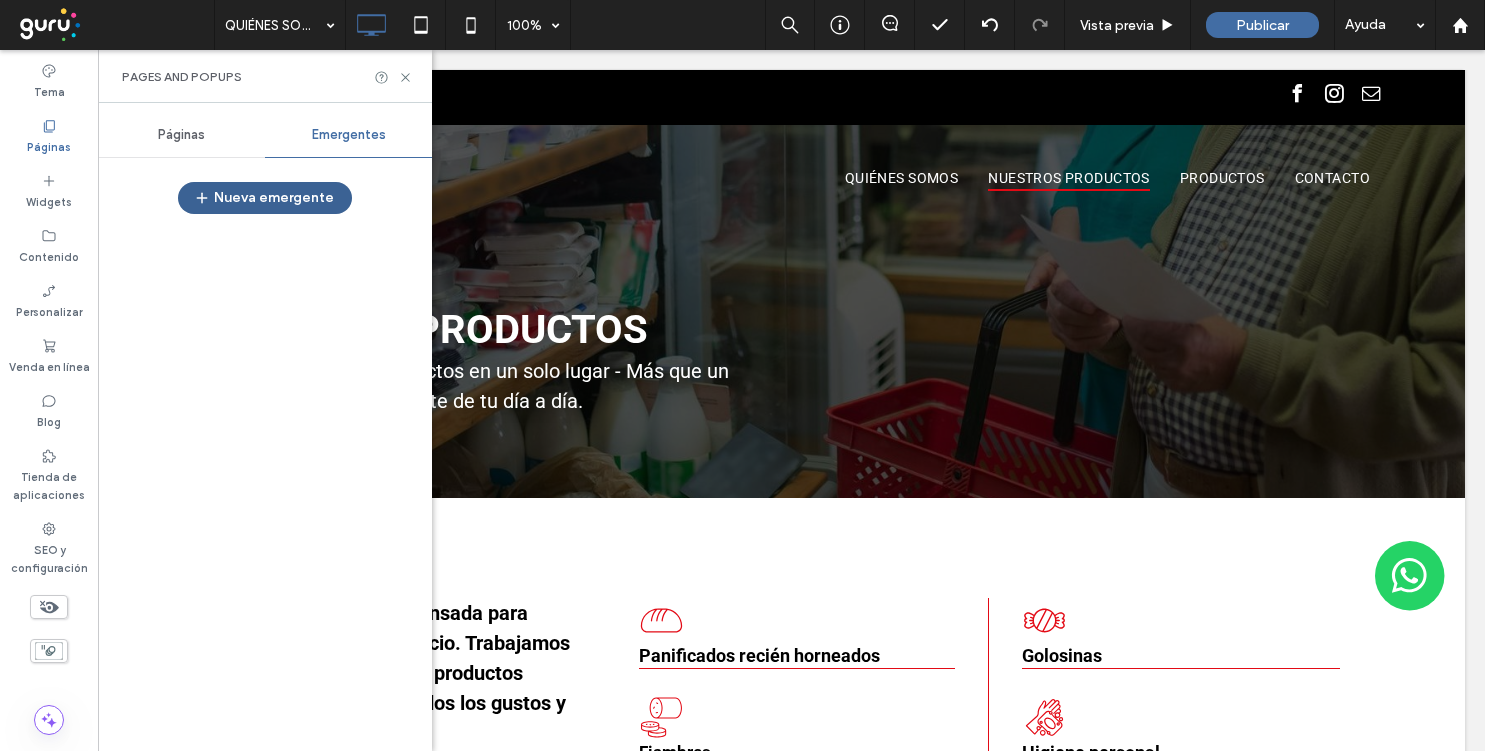 click on "Nueva emergente" at bounding box center [265, 198] 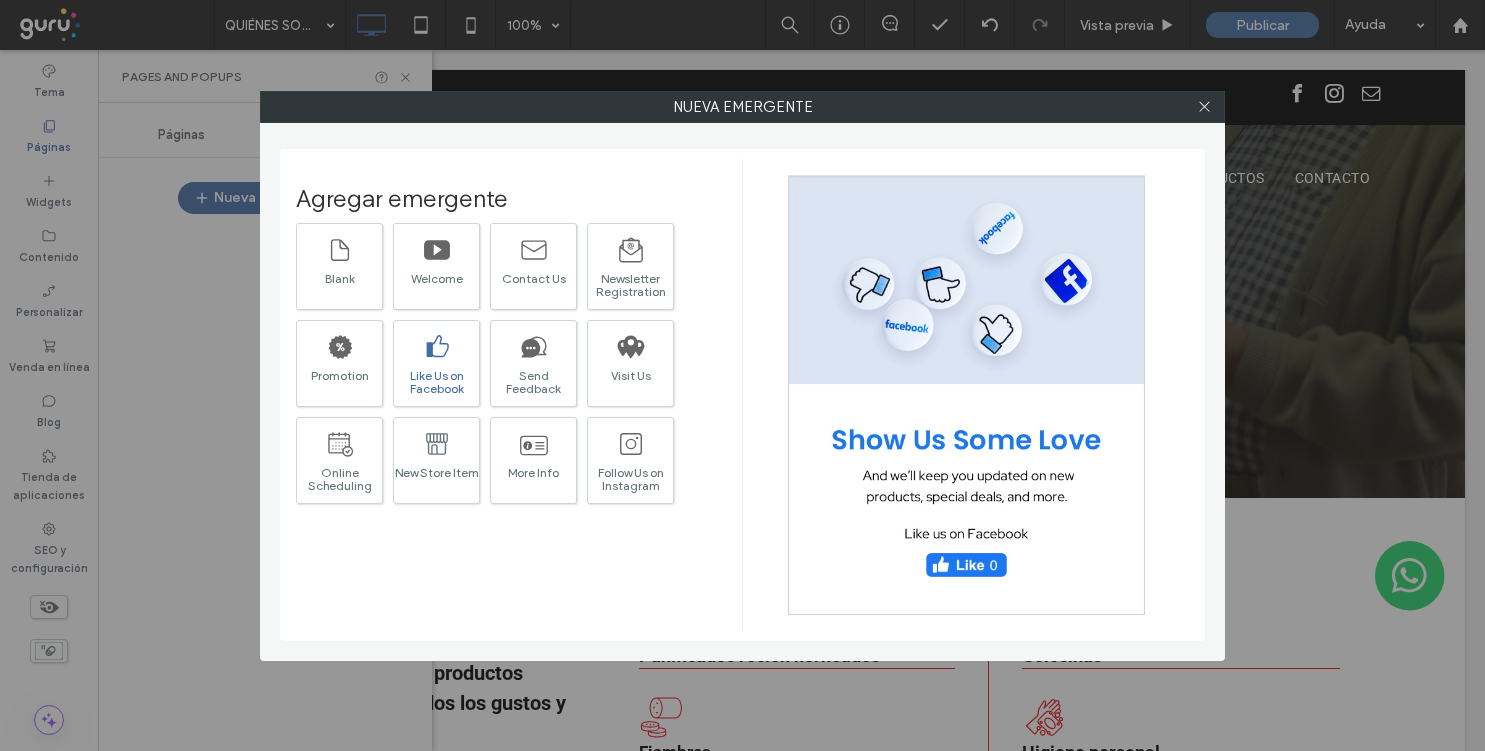 click on "Like Us on Facebook" at bounding box center [436, 363] 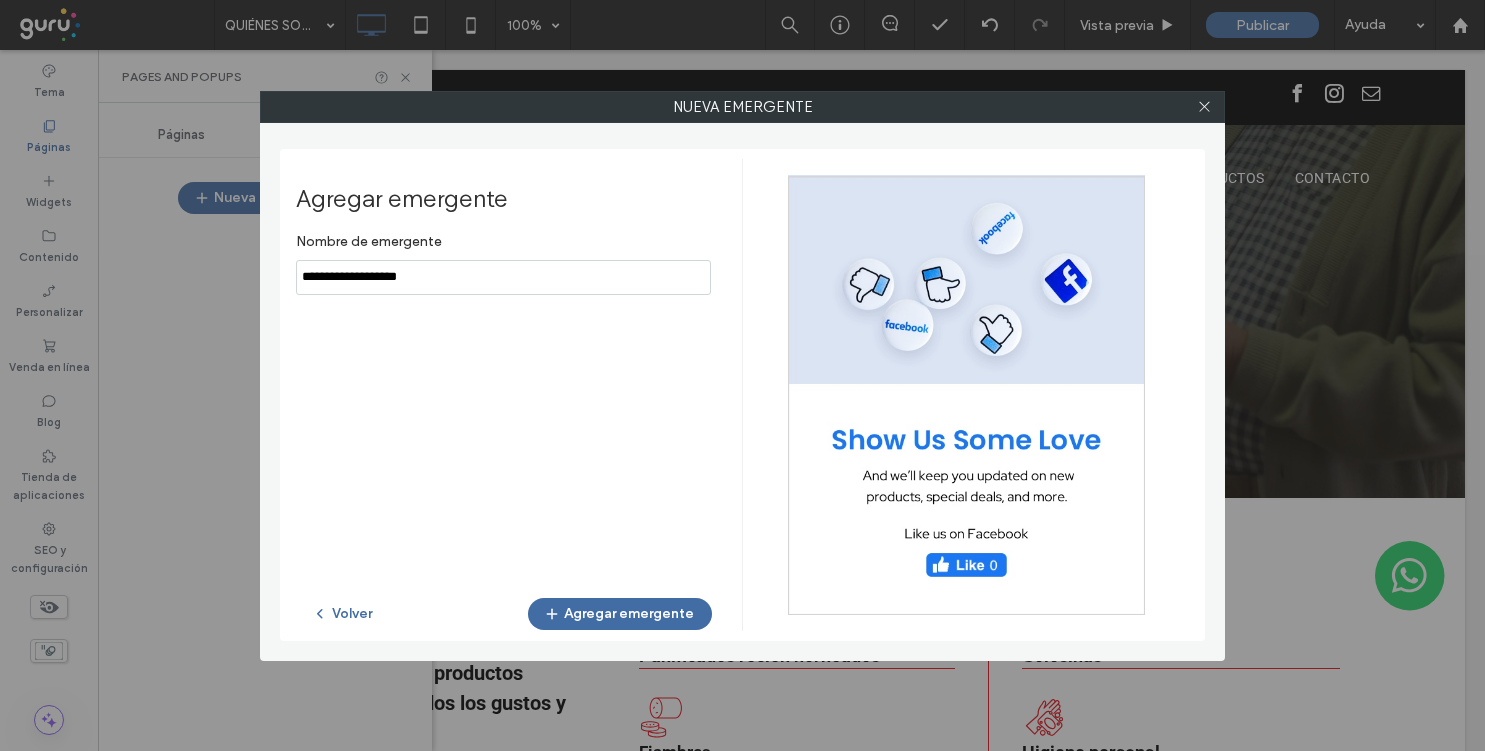 click at bounding box center (503, 277) 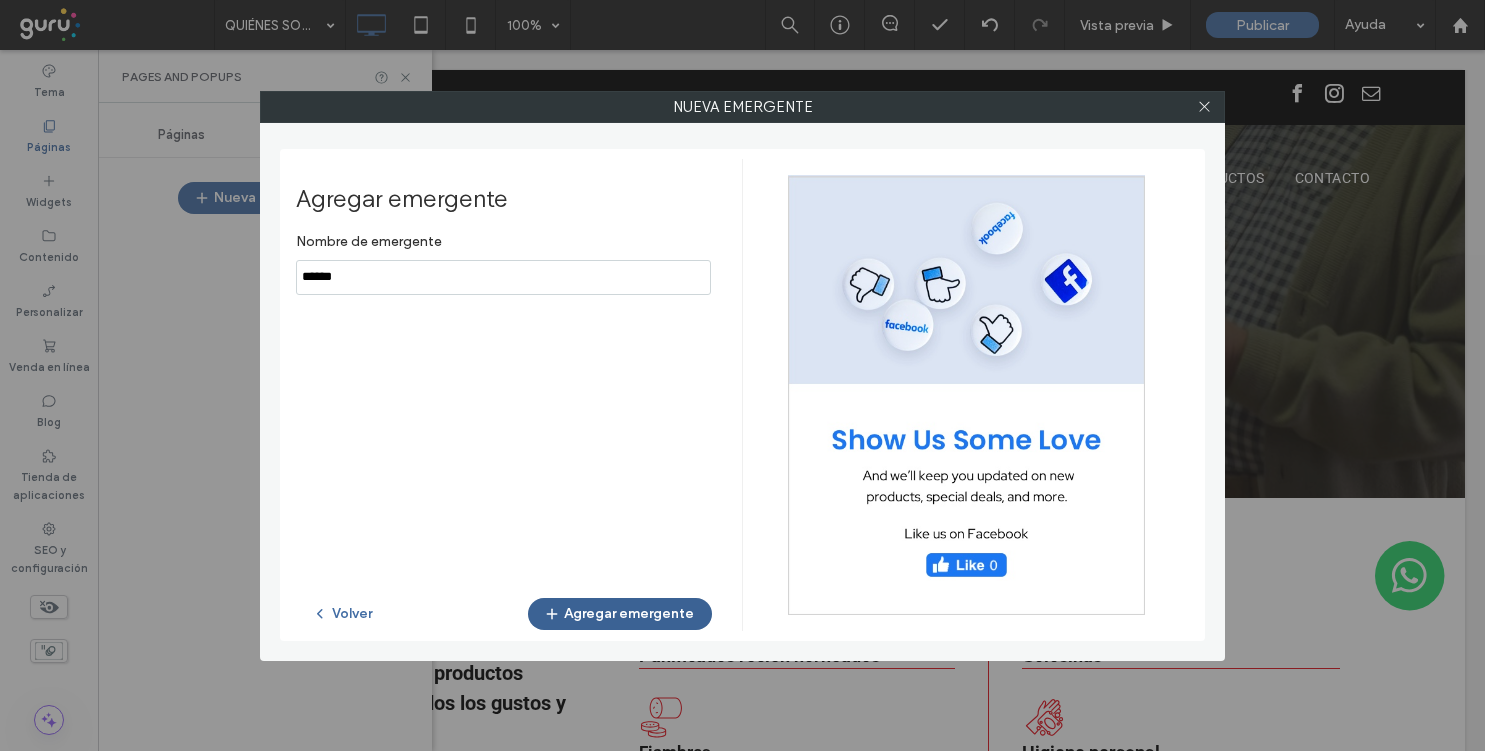 type on "******" 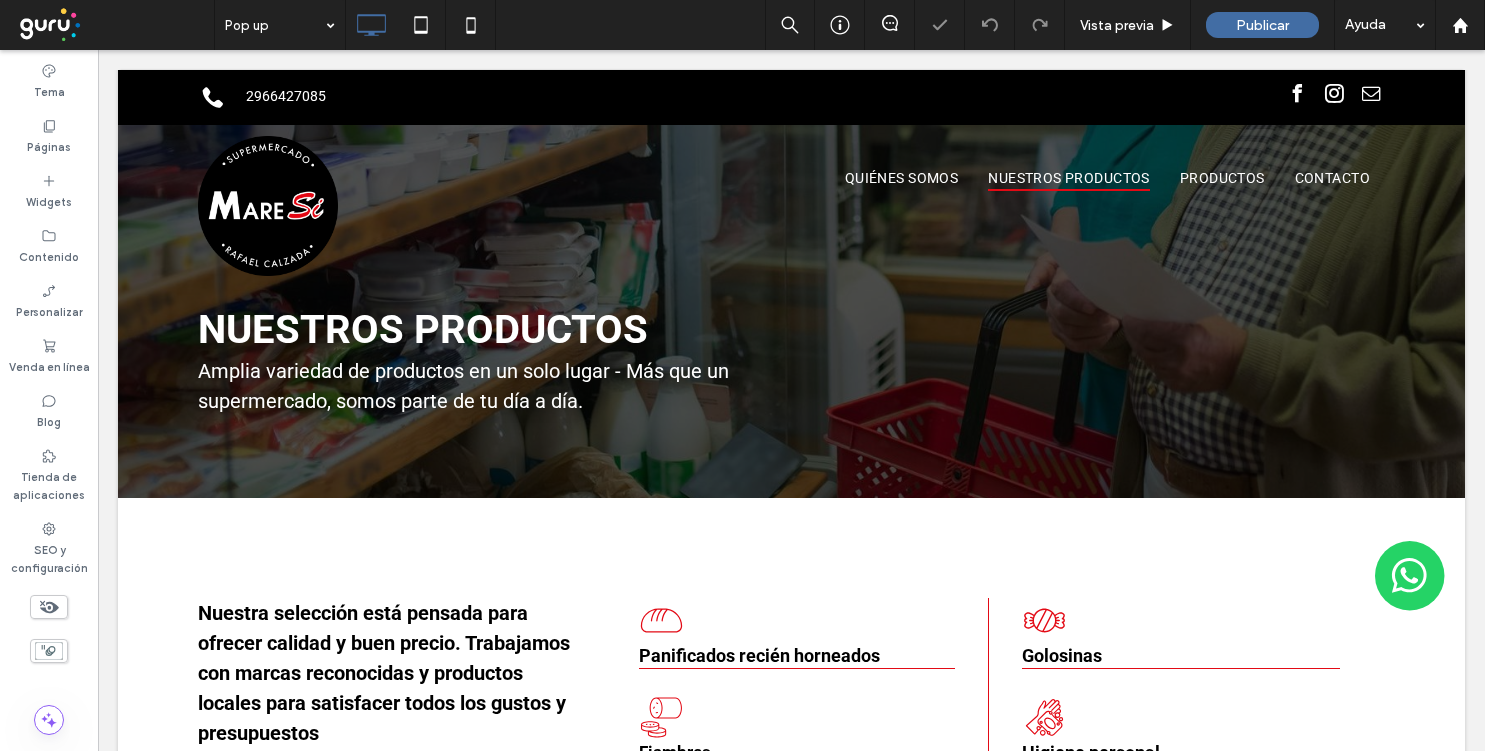 type on "******" 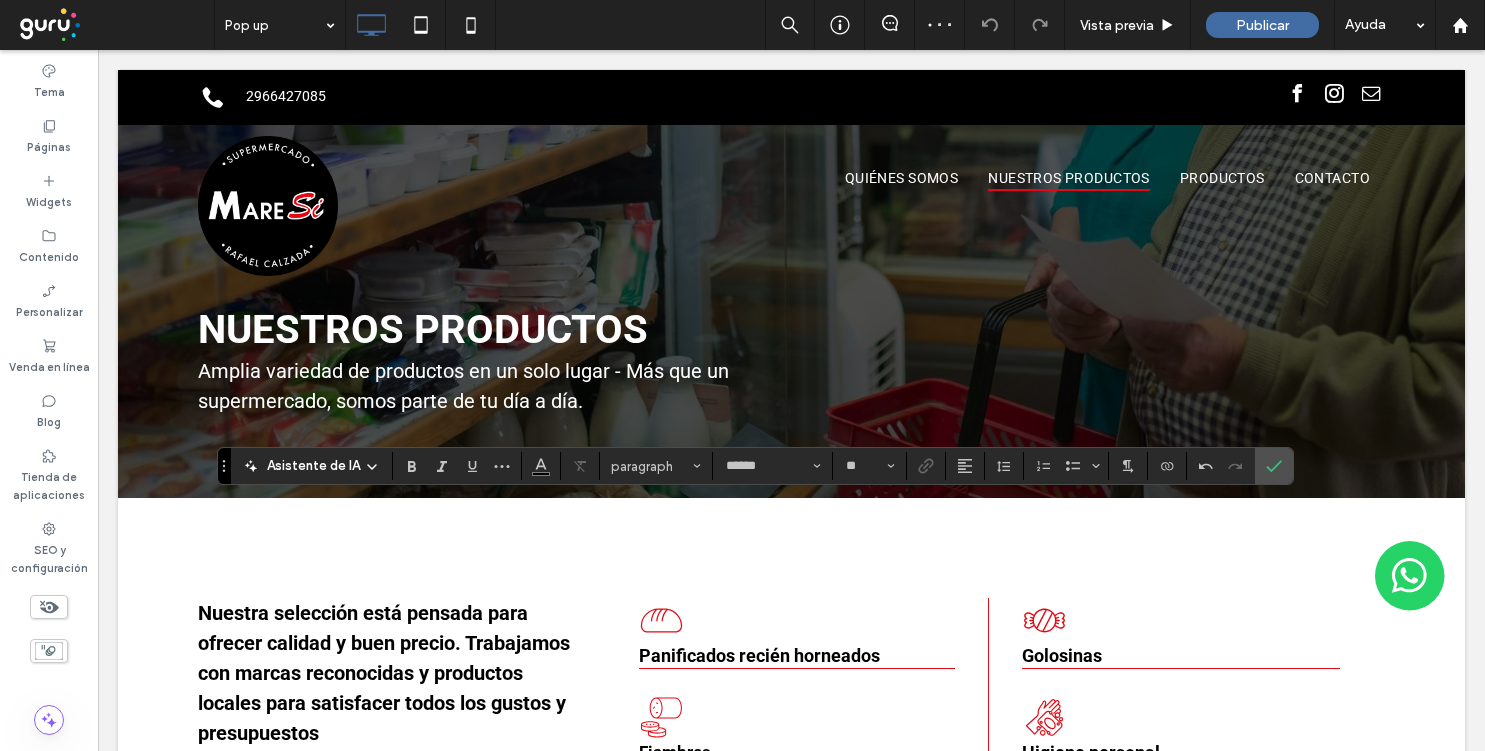 type on "**" 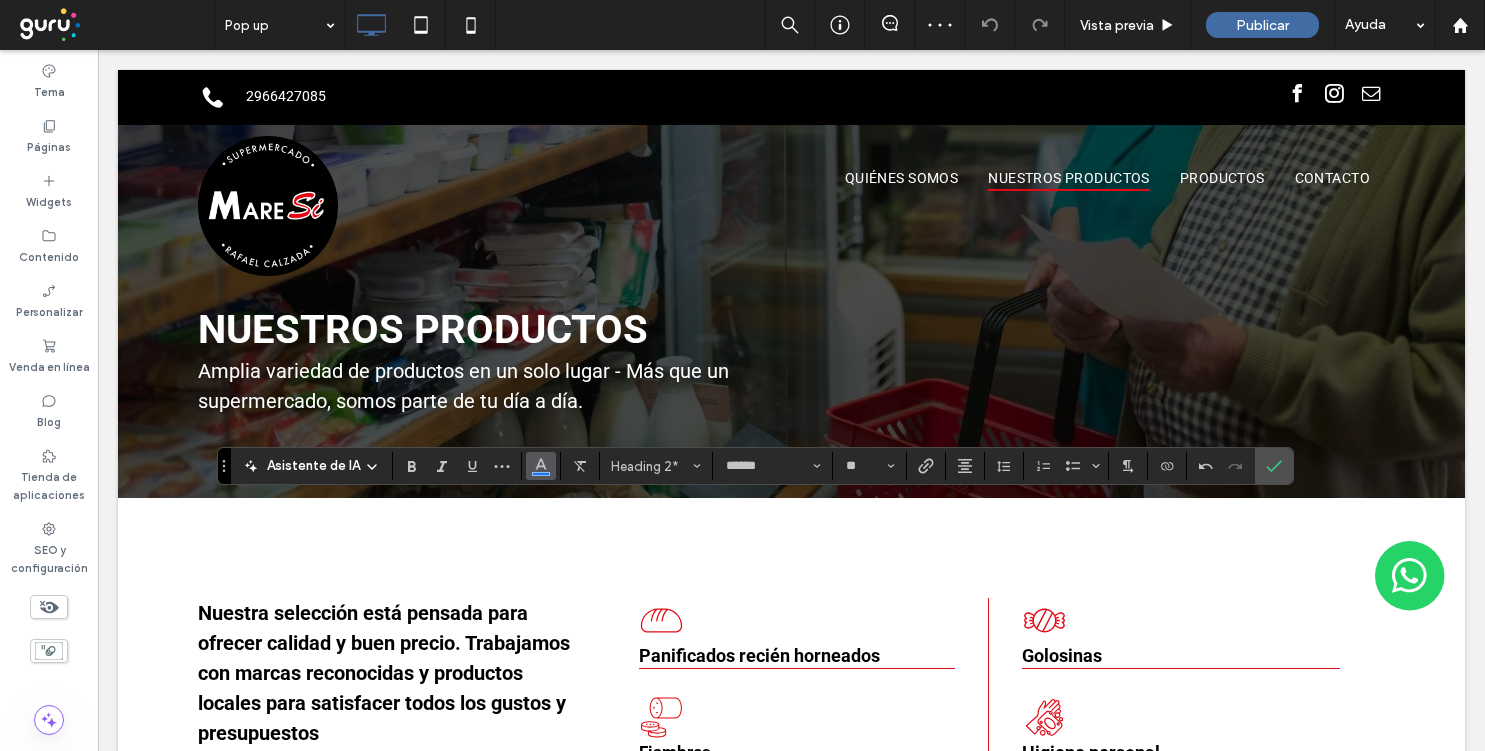 click at bounding box center [541, 466] 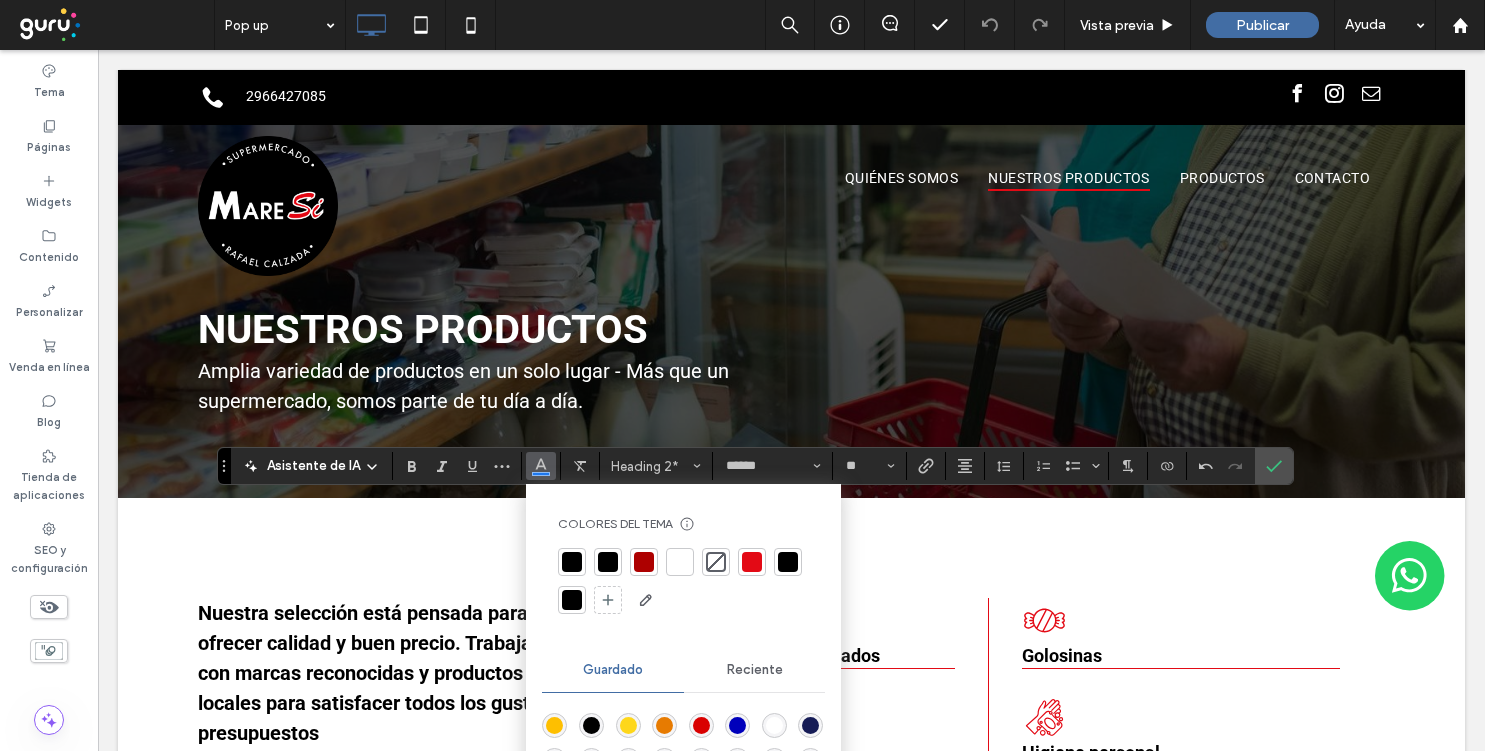 click on "Colores del tema Ahorre tiempo con los colores del tema Cree una paleta de colores para agregar o cambiar instantáneamente los colores de los elementos de la página web conectados.    Leer más" at bounding box center (683, 566) 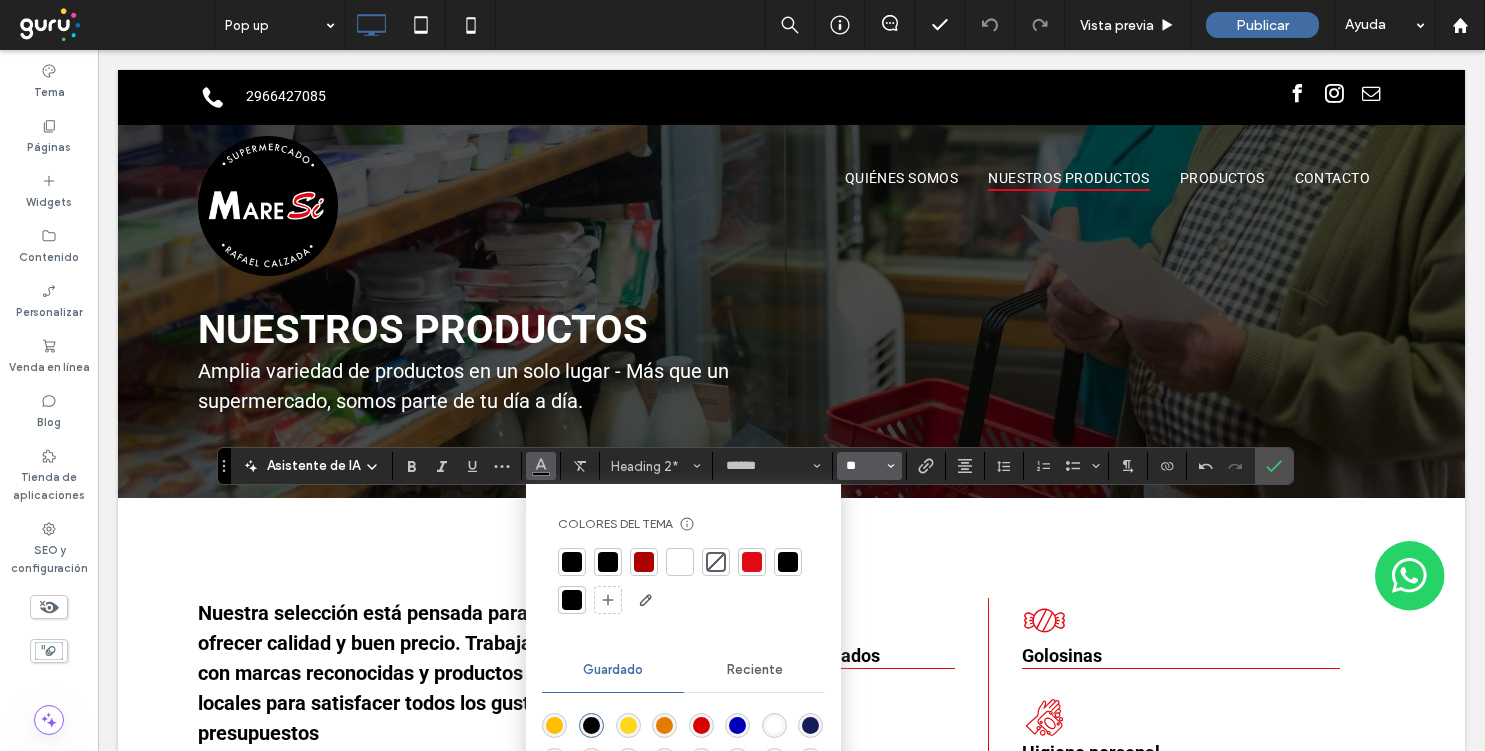 click on "**" at bounding box center (863, 466) 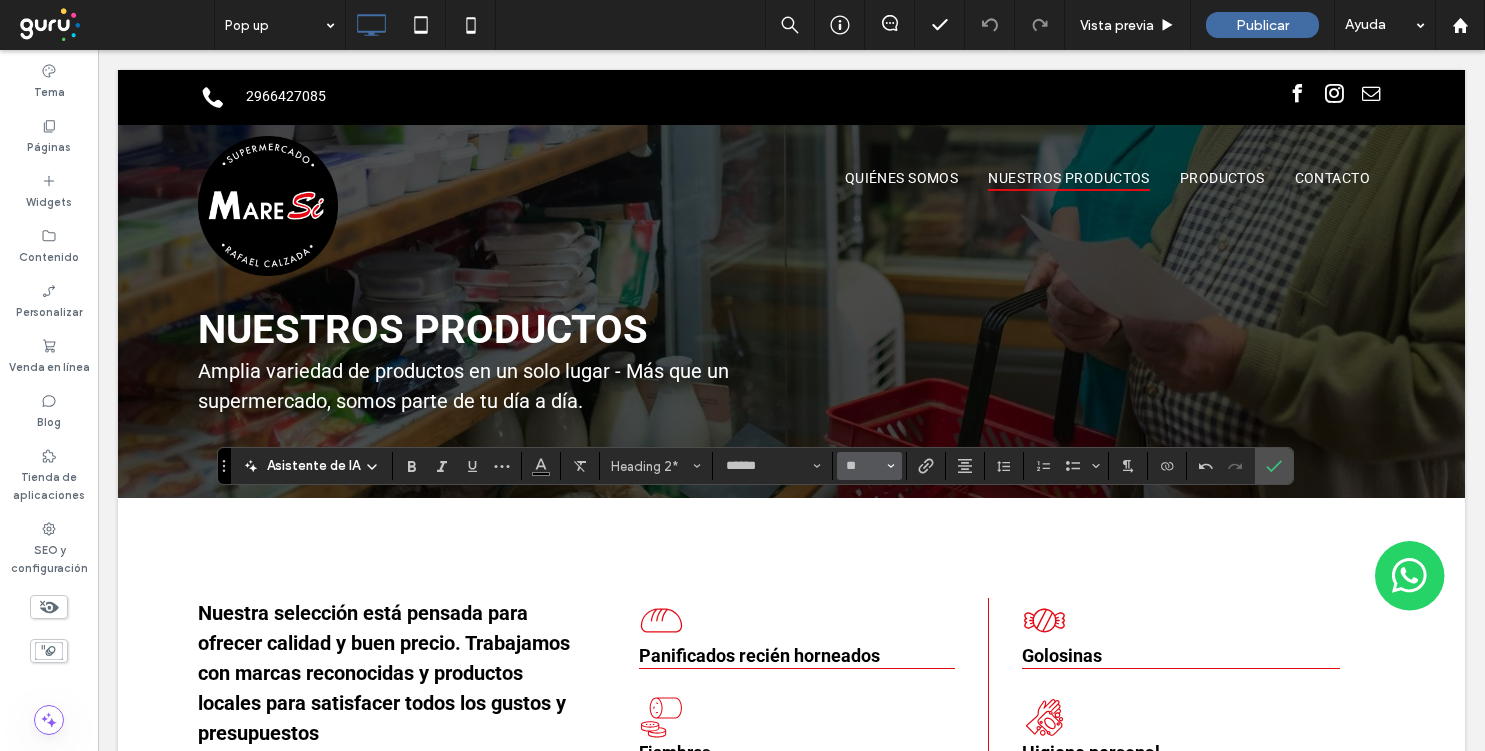 type on "**" 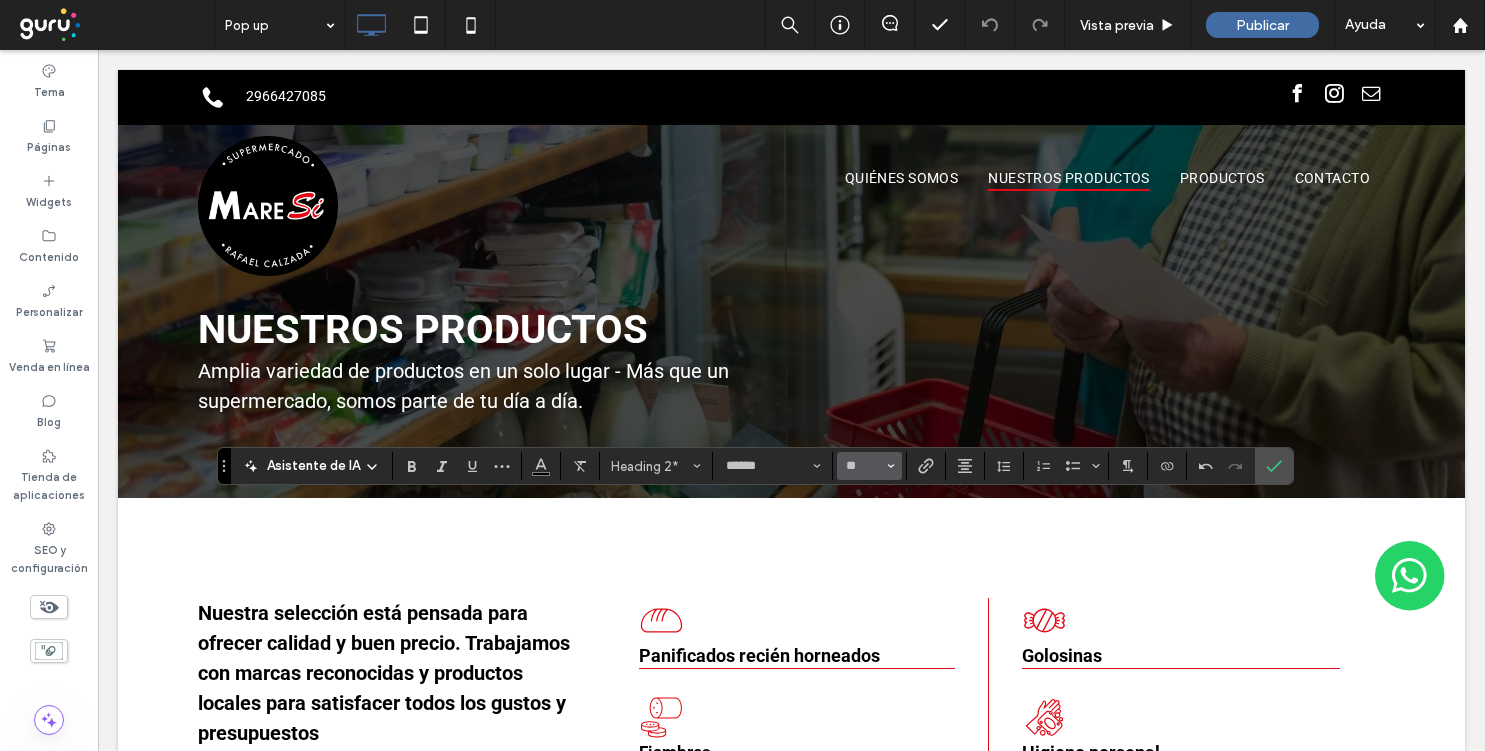 click on "**" at bounding box center [869, 466] 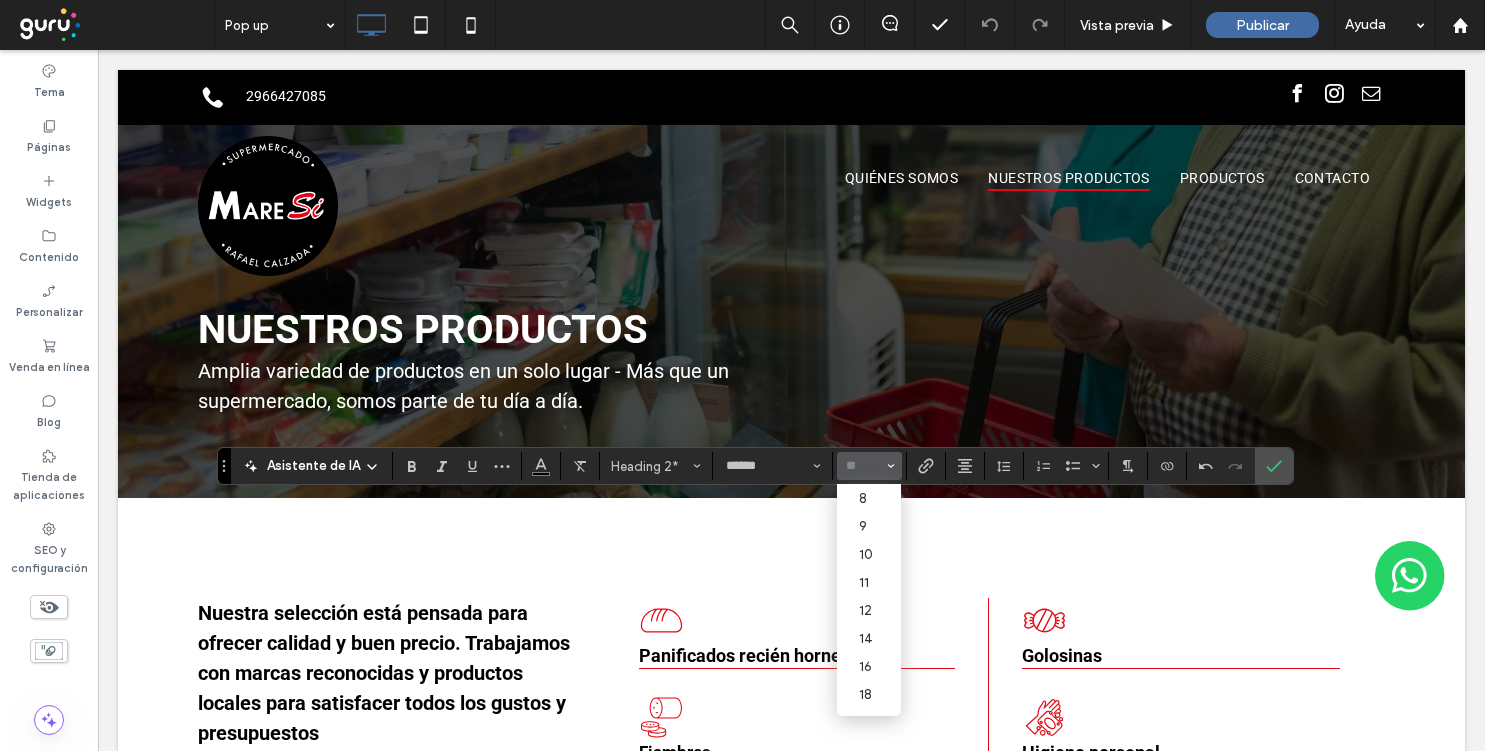 click at bounding box center (863, 466) 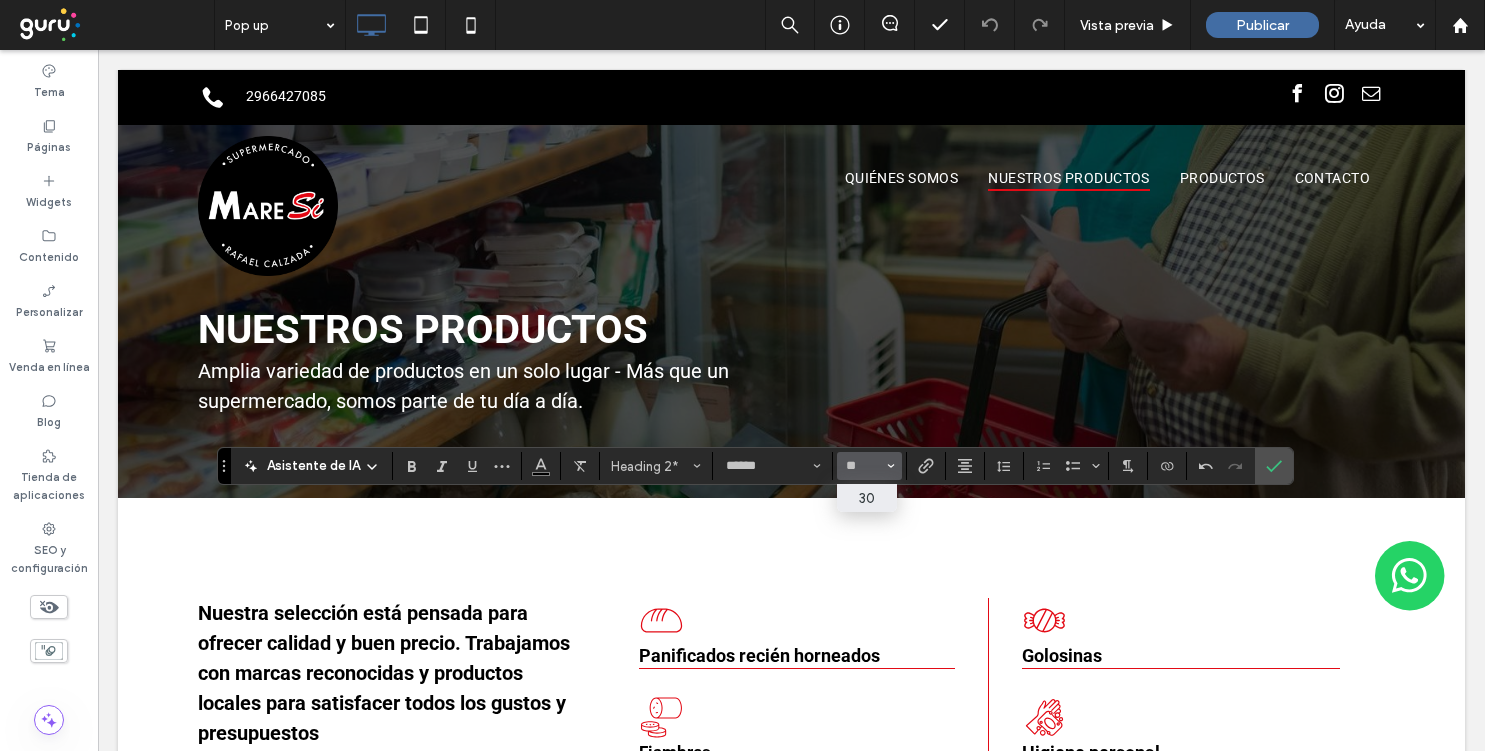 type on "**" 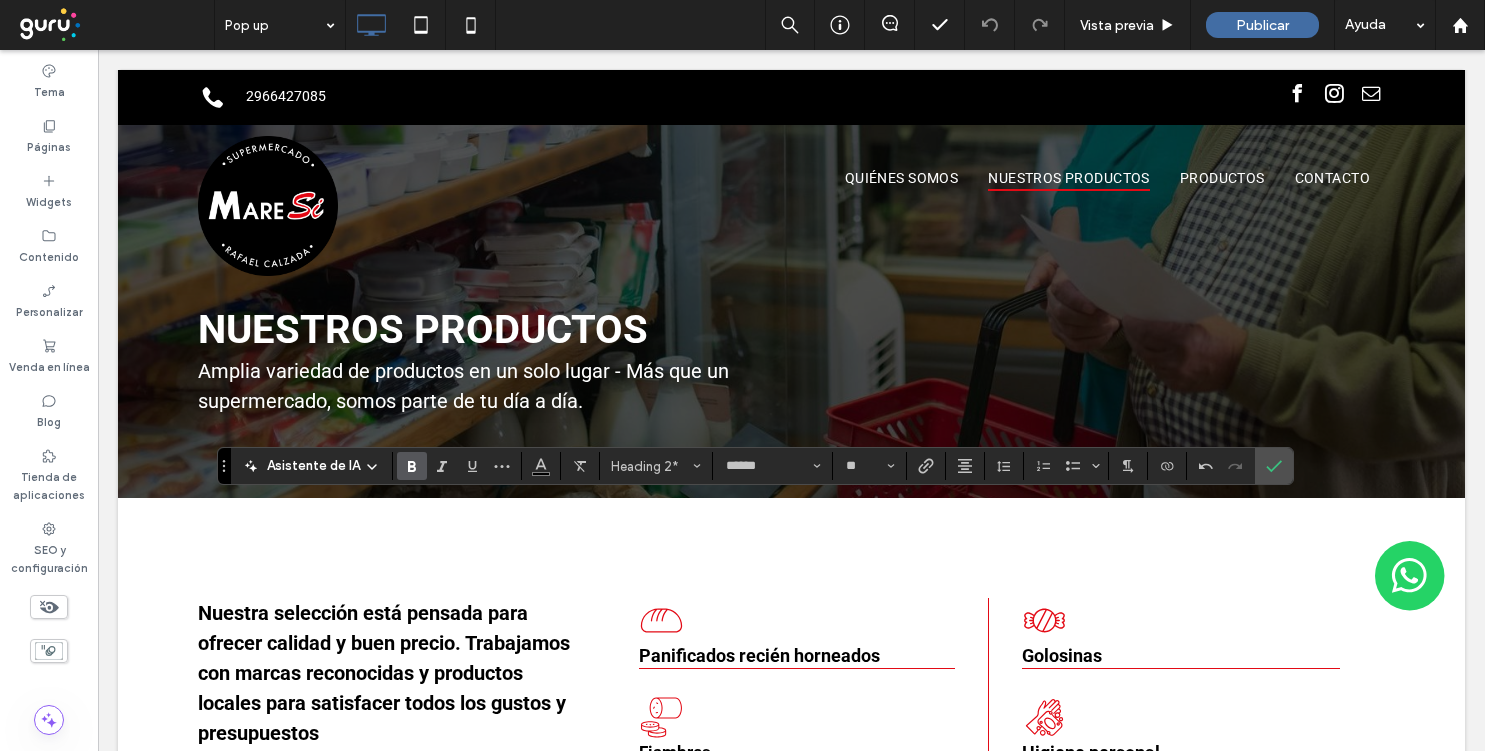 click at bounding box center [412, 466] 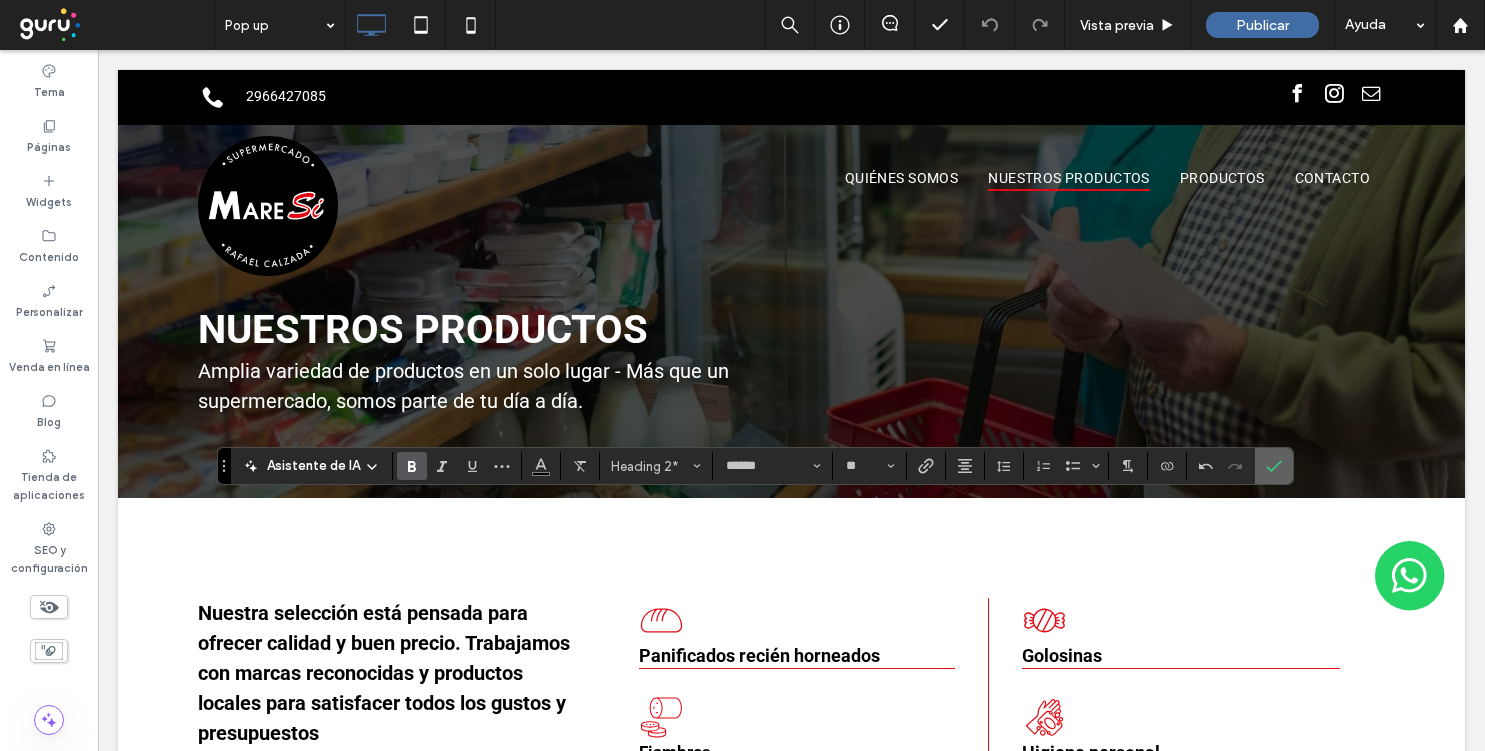 click 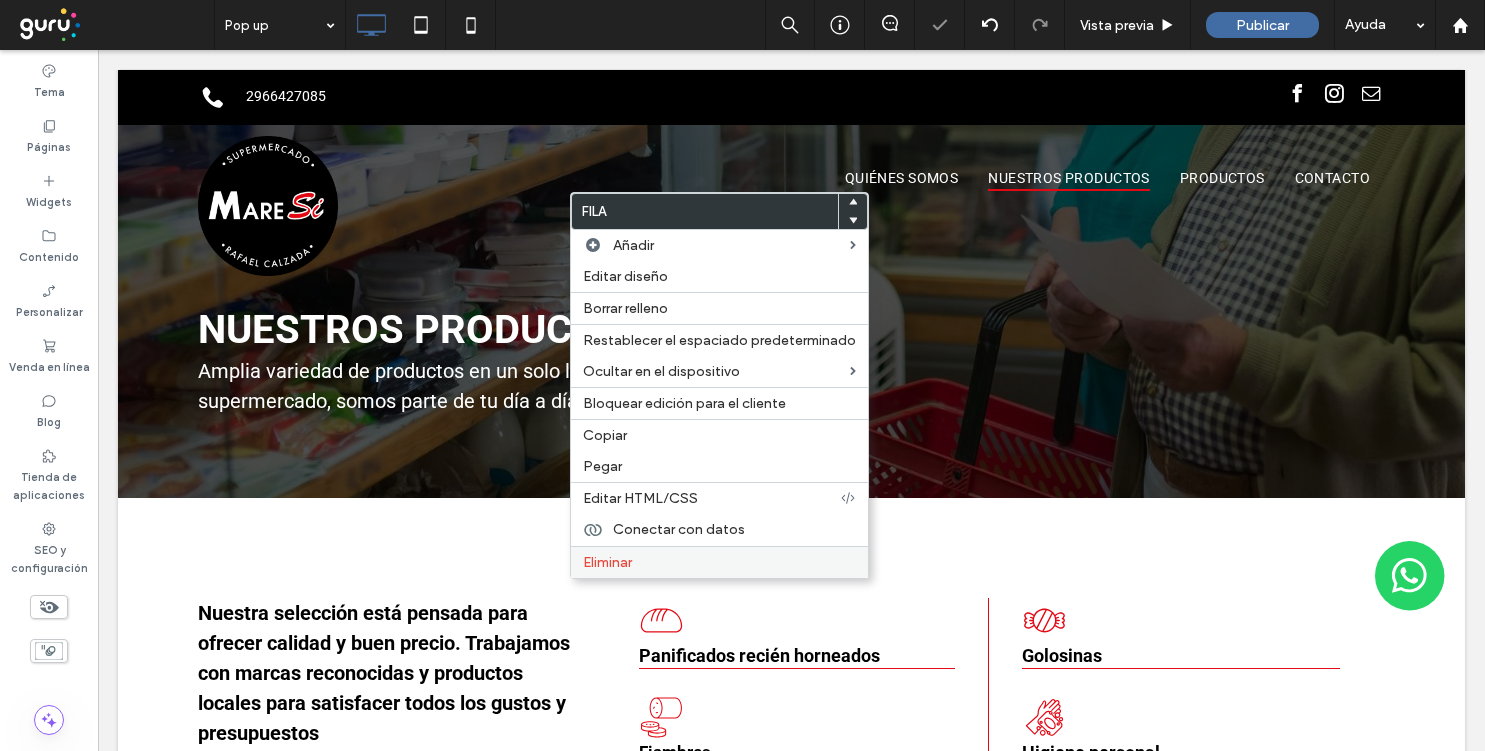 click on "Eliminar" at bounding box center (607, 562) 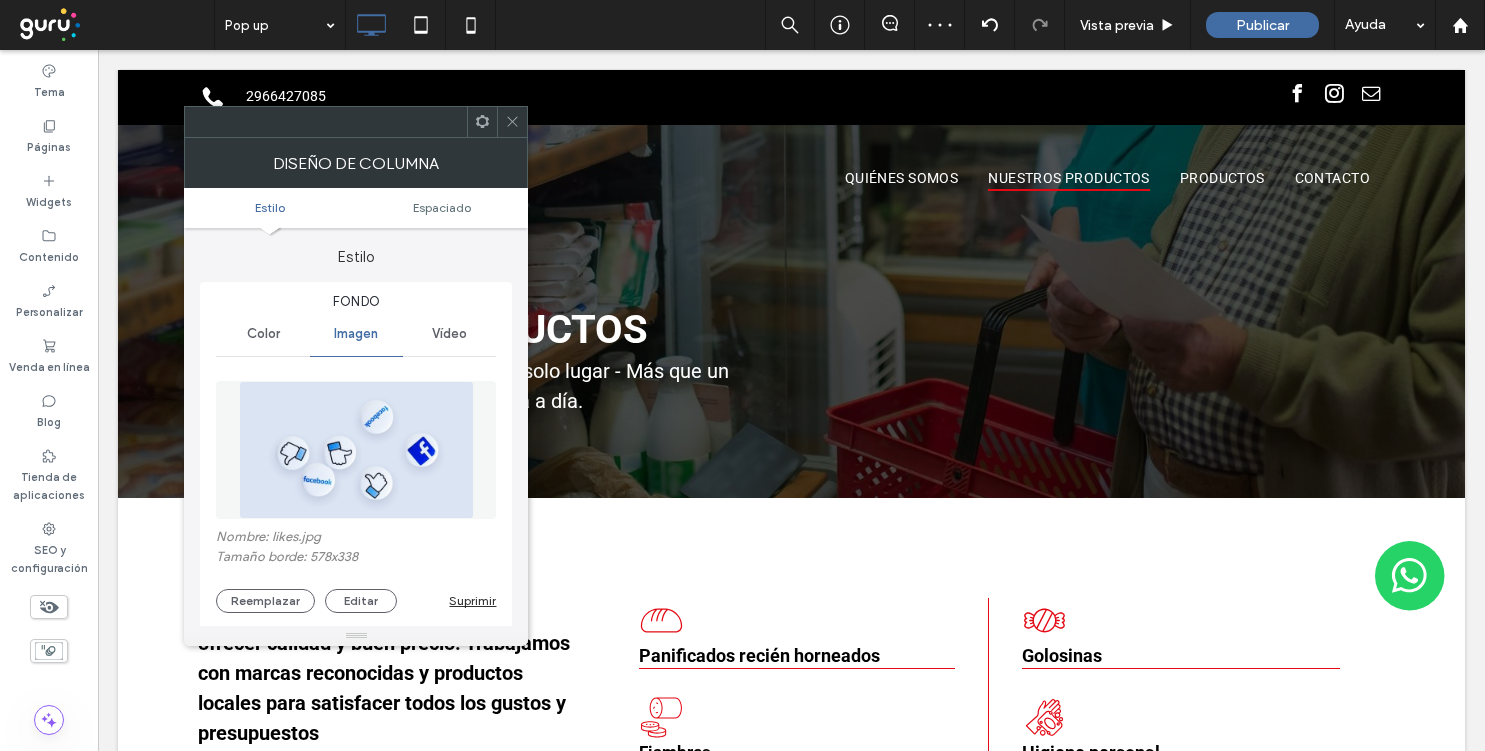 click at bounding box center [356, 450] 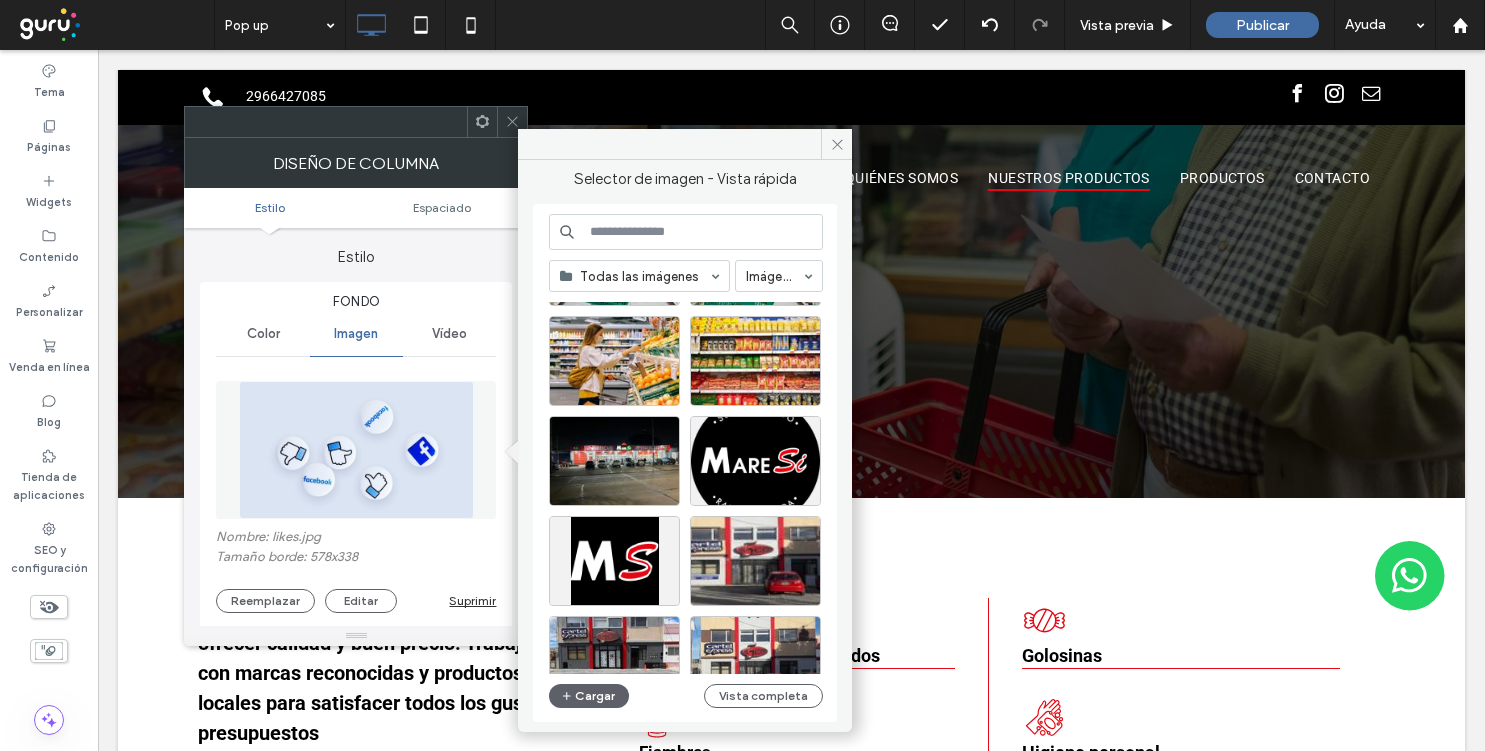 scroll, scrollTop: 480, scrollLeft: 0, axis: vertical 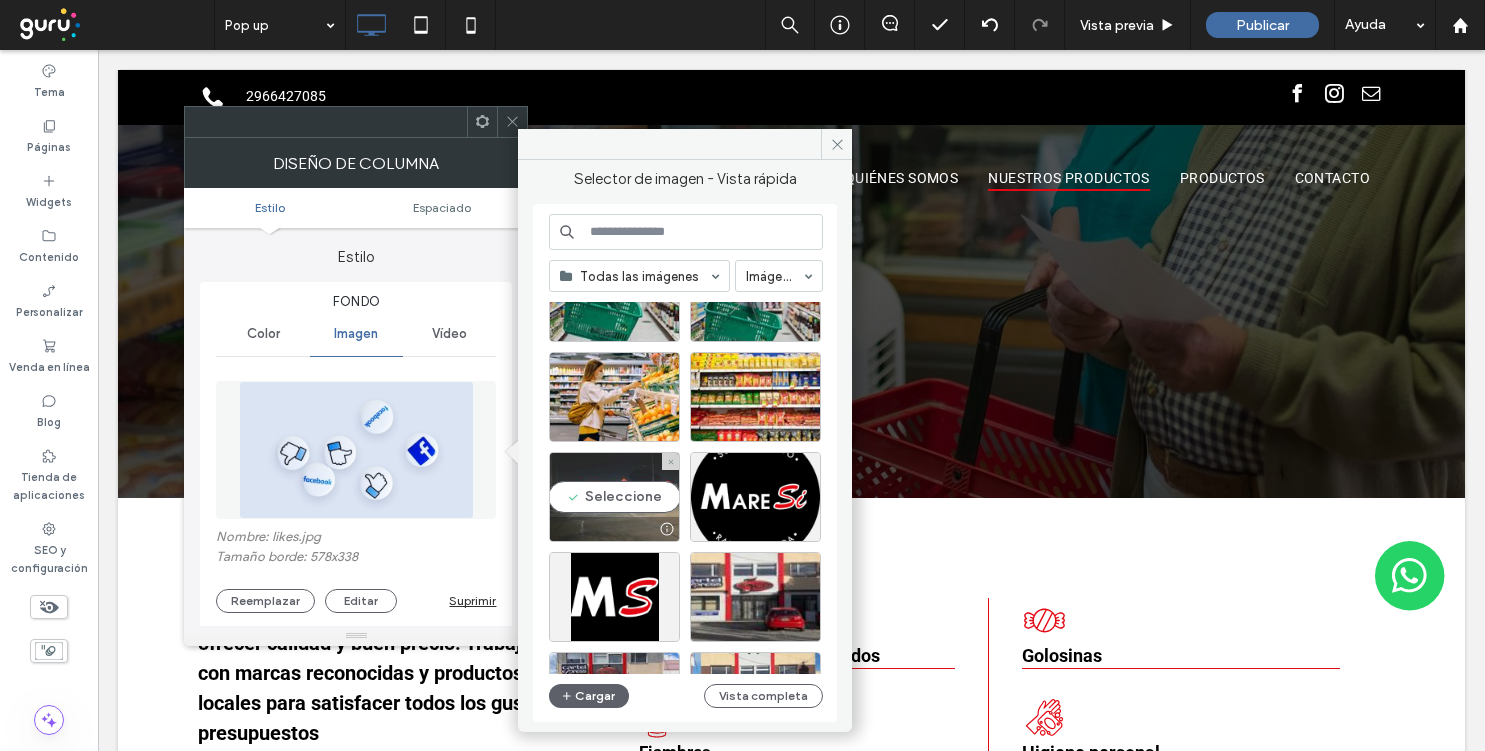 click on "Seleccione" at bounding box center [614, 497] 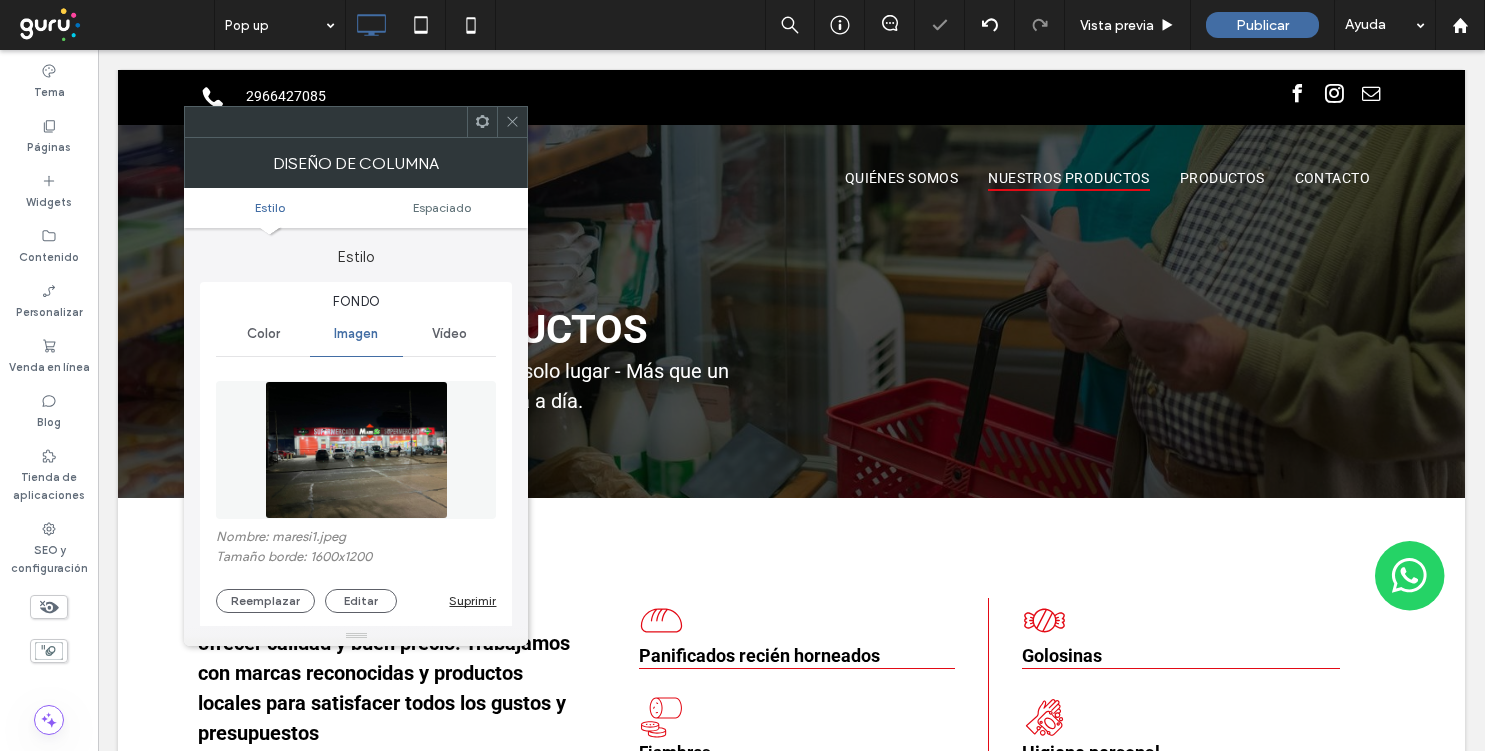 click 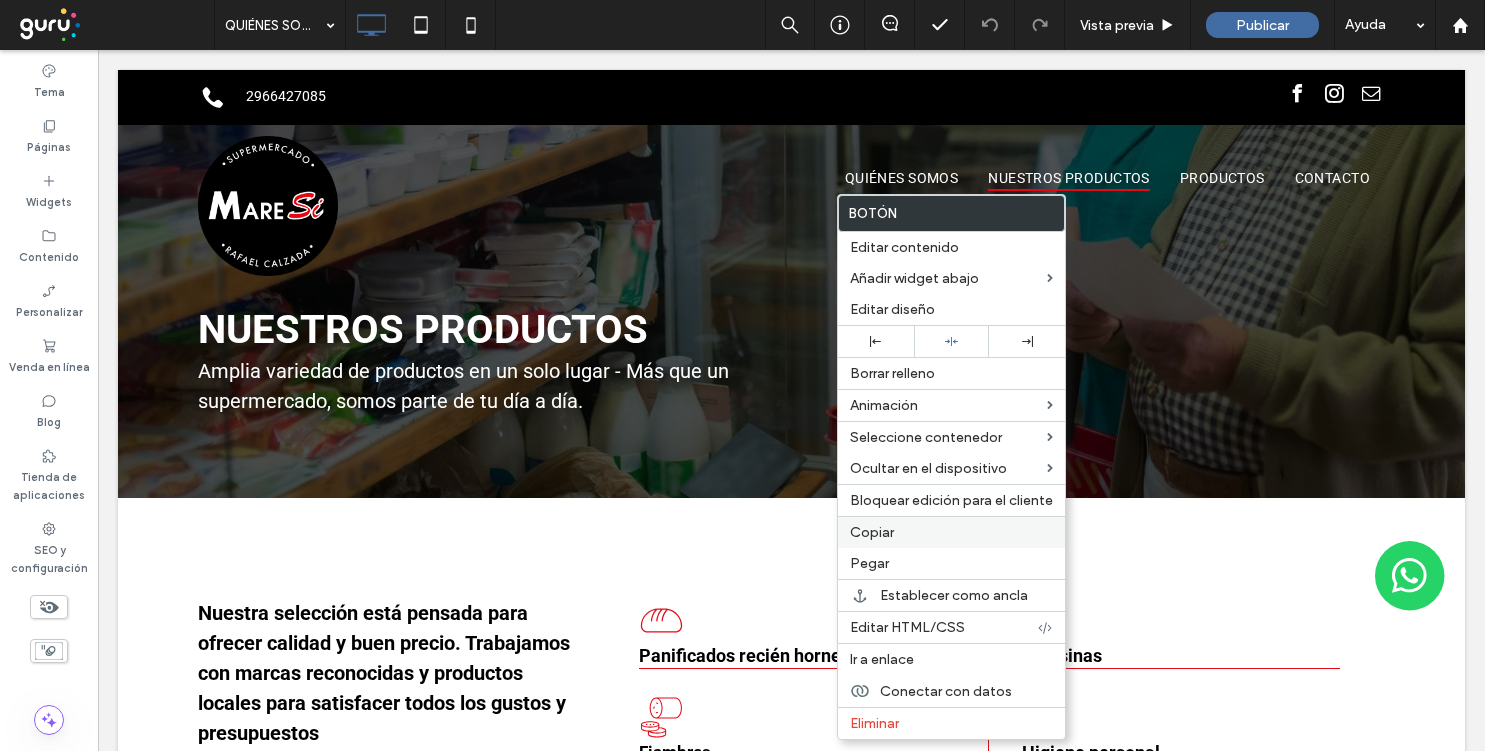 click on "Copiar" at bounding box center (951, 532) 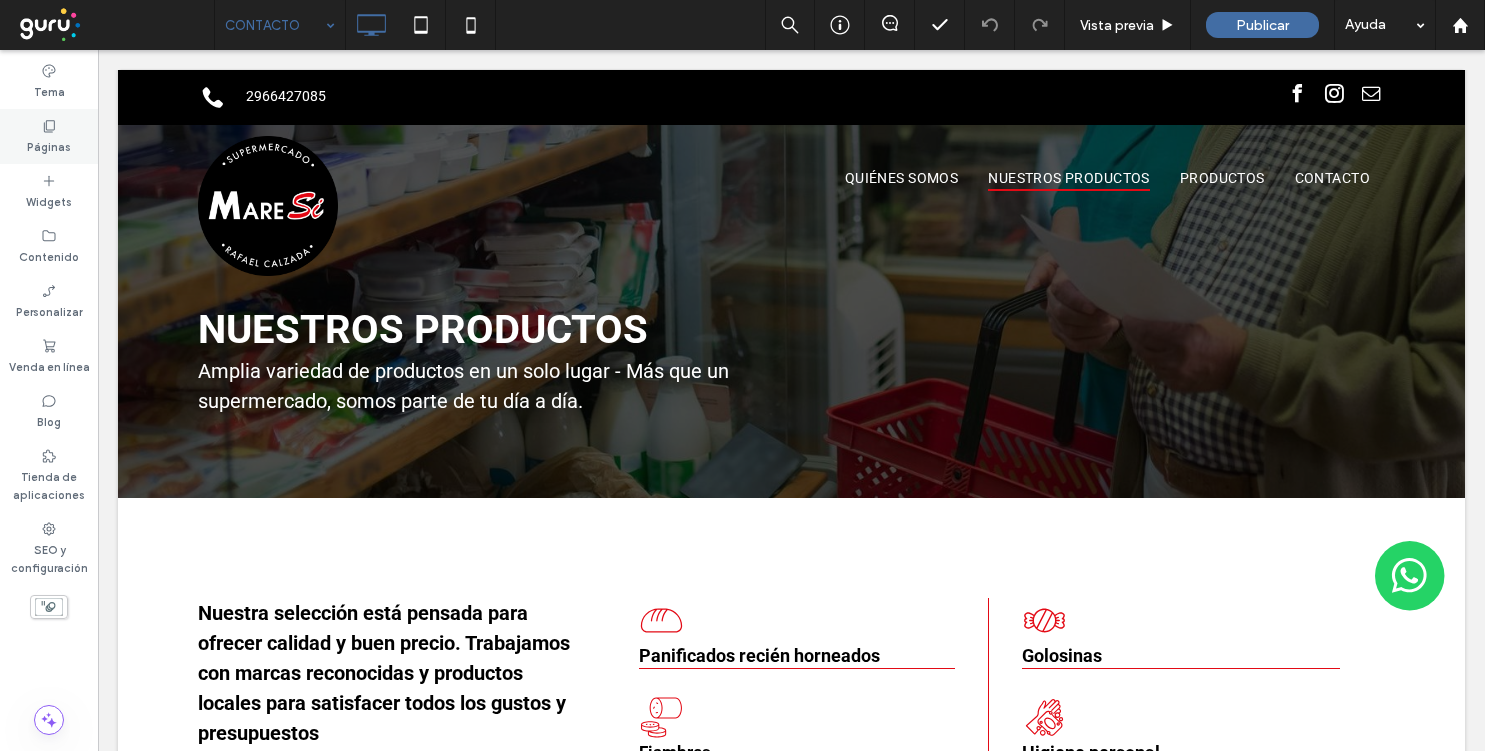 click on "Páginas" at bounding box center [49, 145] 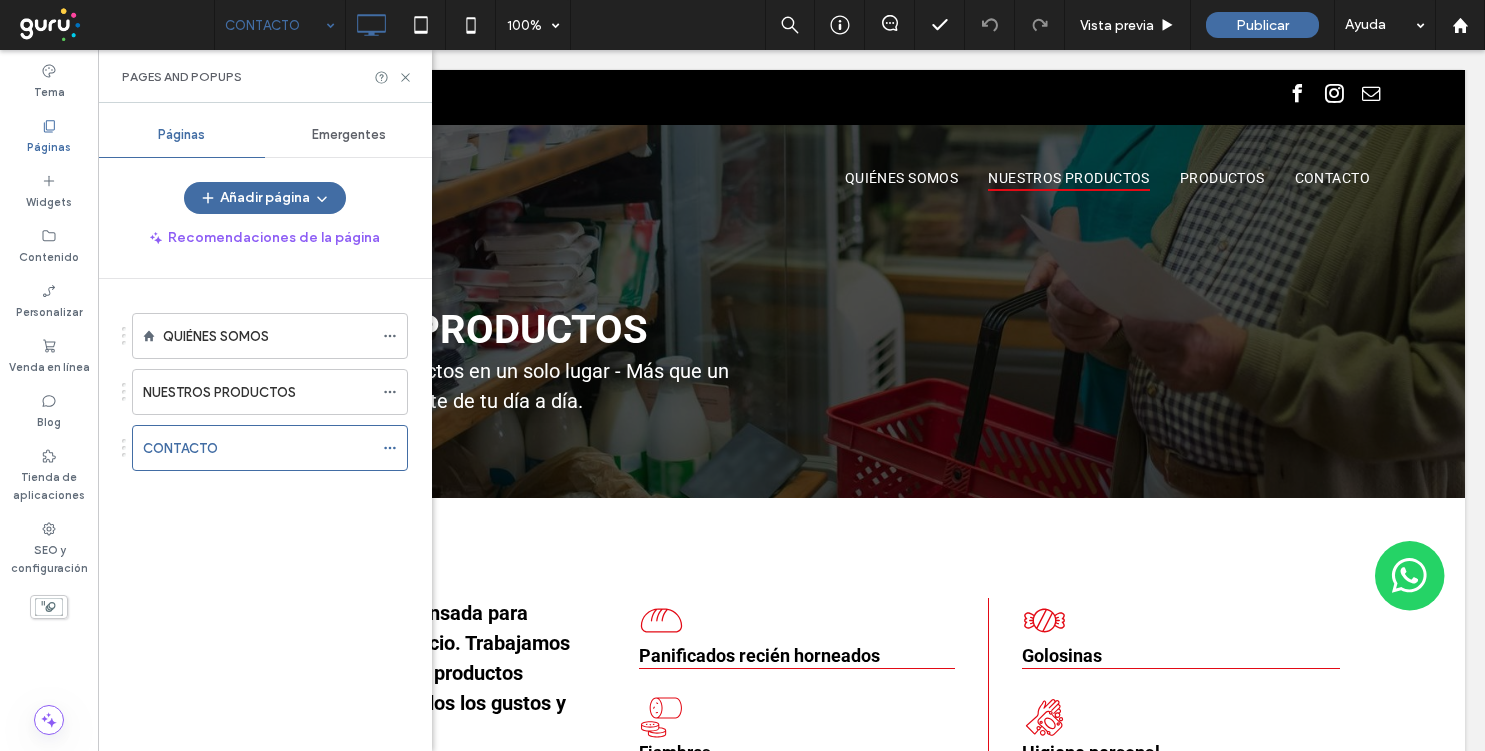 click on "Emergentes" at bounding box center [349, 135] 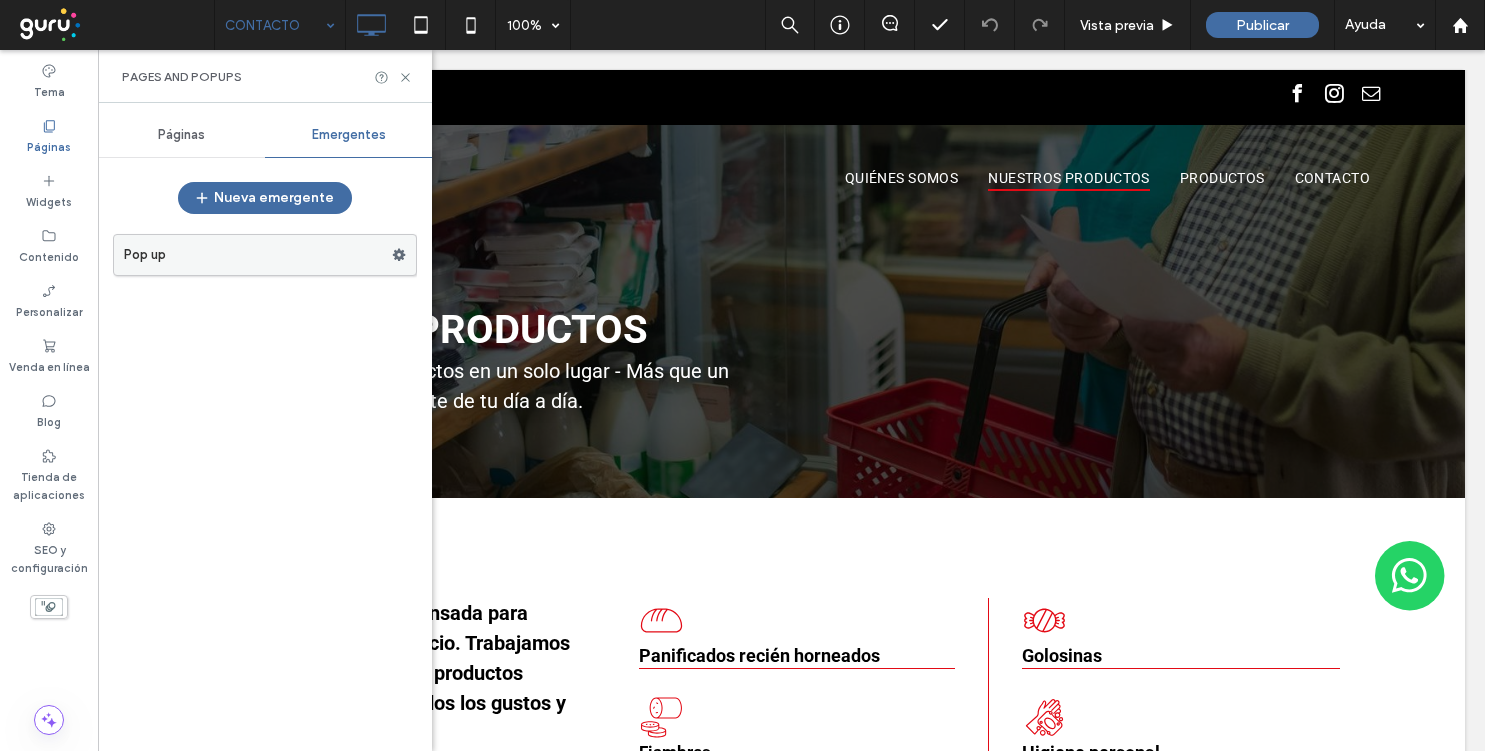 click on "Pop up" at bounding box center [258, 255] 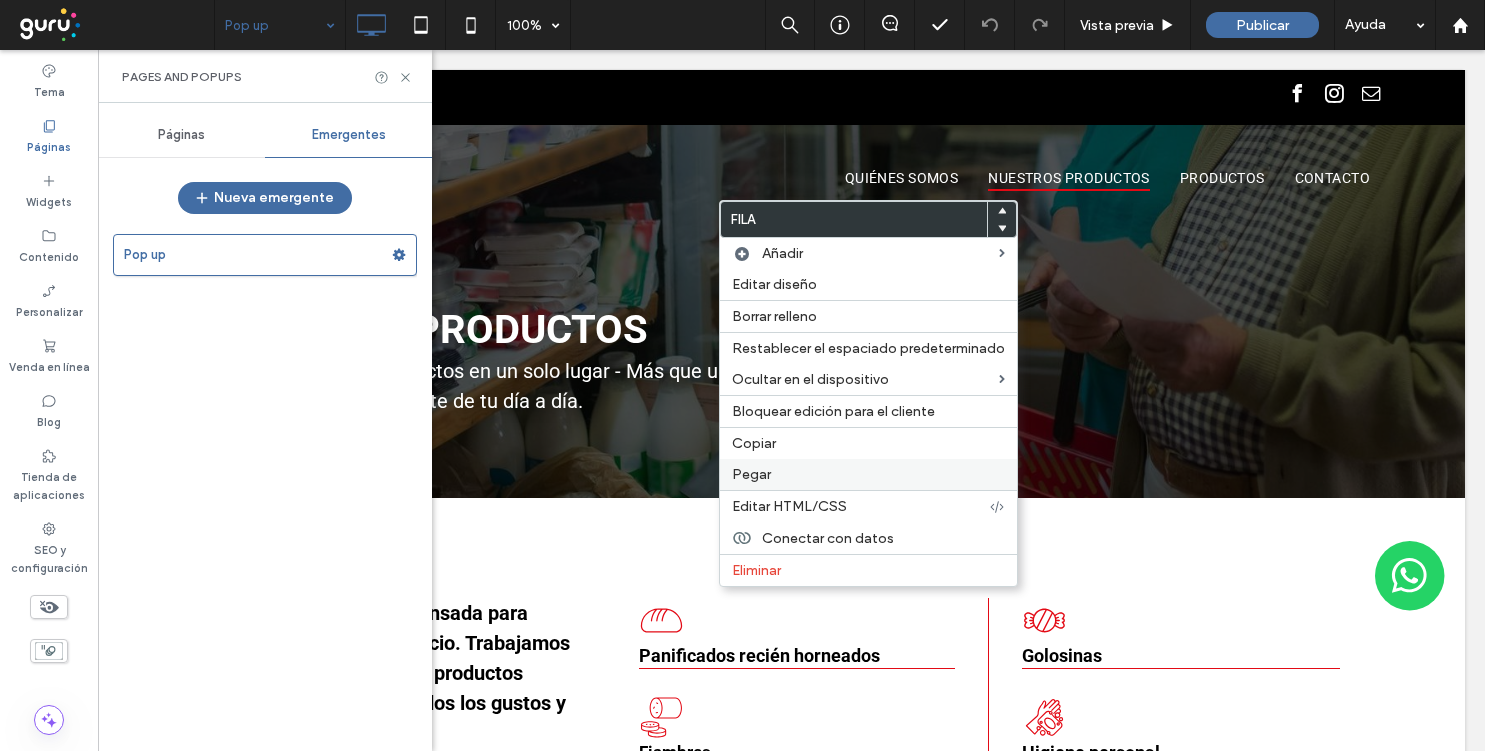click on "Pegar" at bounding box center [868, 474] 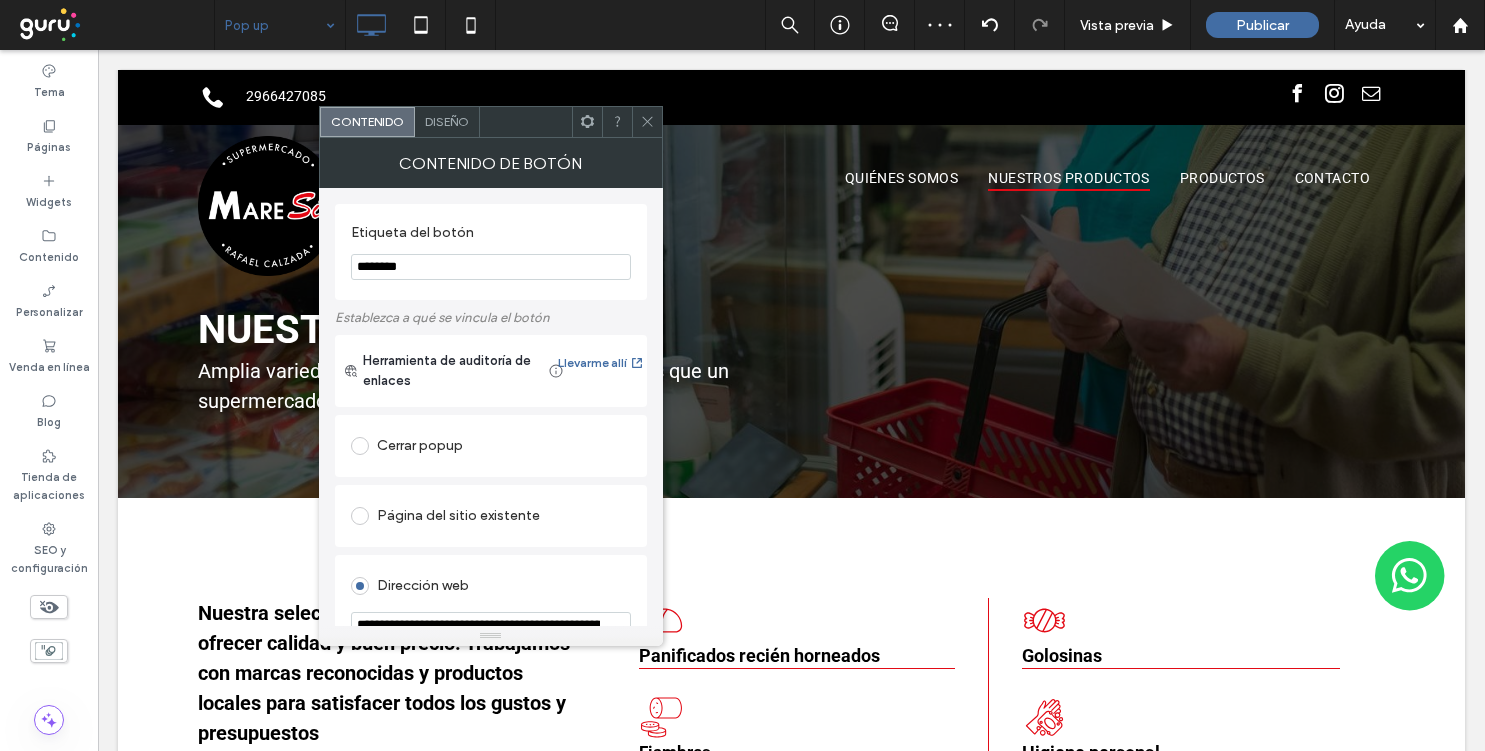 click on "Diseño" at bounding box center [447, 121] 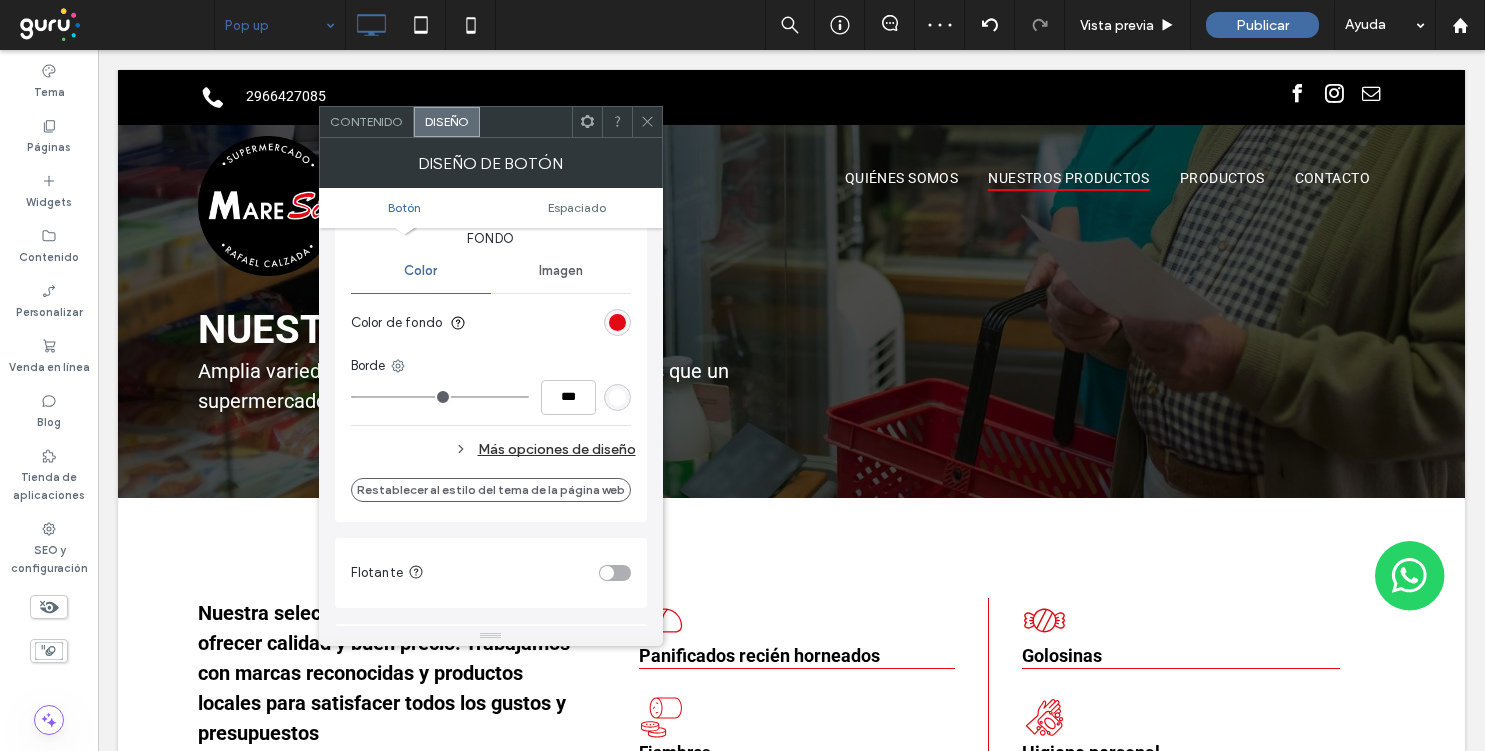 scroll, scrollTop: 499, scrollLeft: 0, axis: vertical 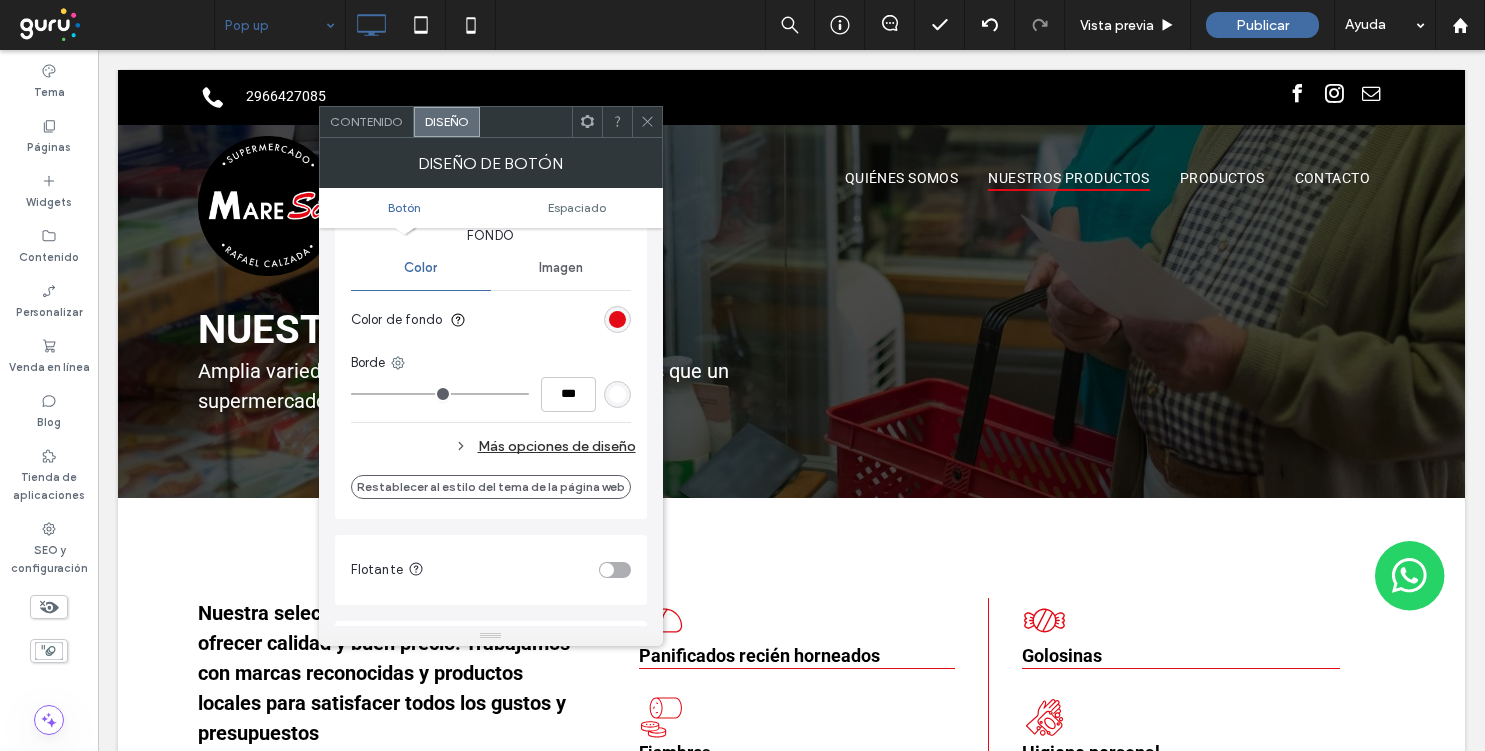 click on "Más opciones de diseño" at bounding box center [493, 446] 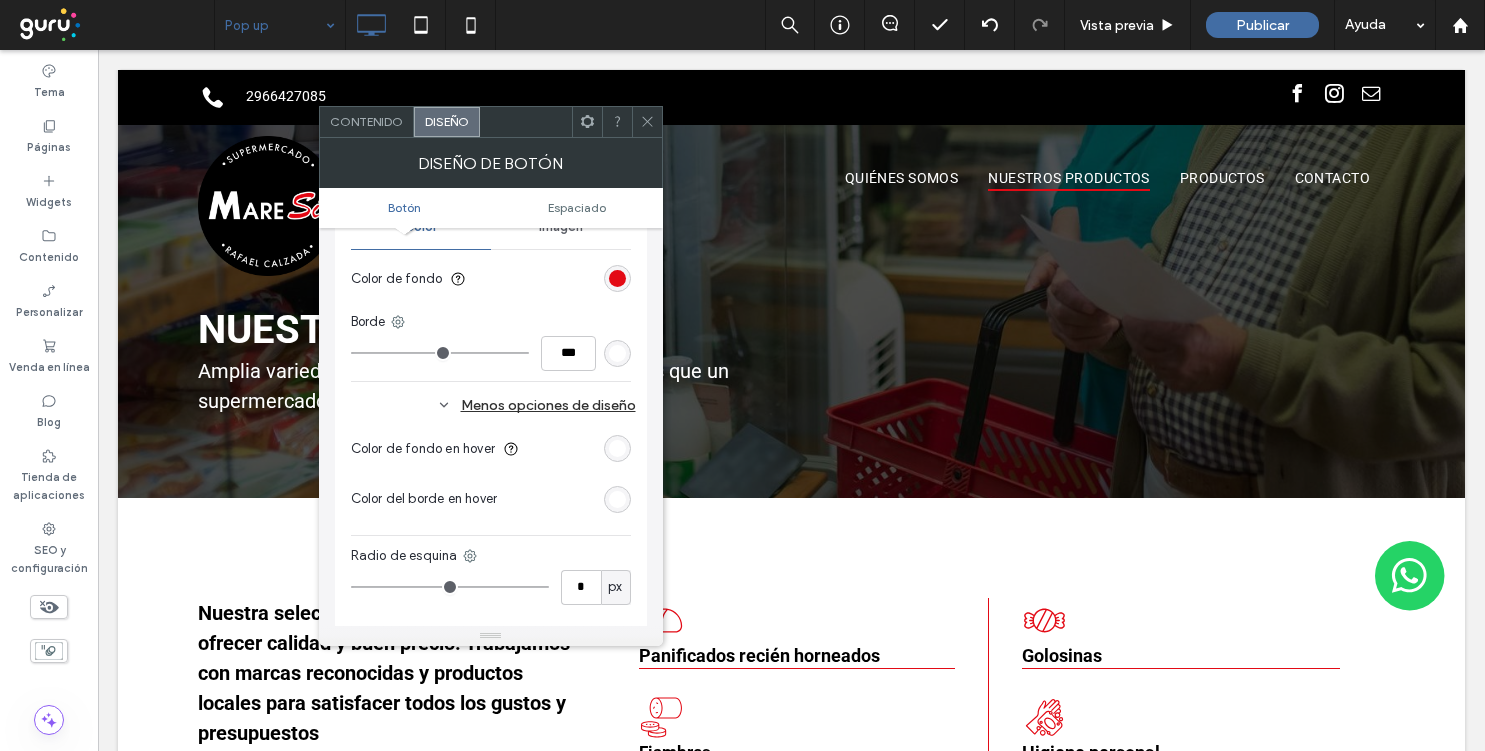 scroll, scrollTop: 546, scrollLeft: 0, axis: vertical 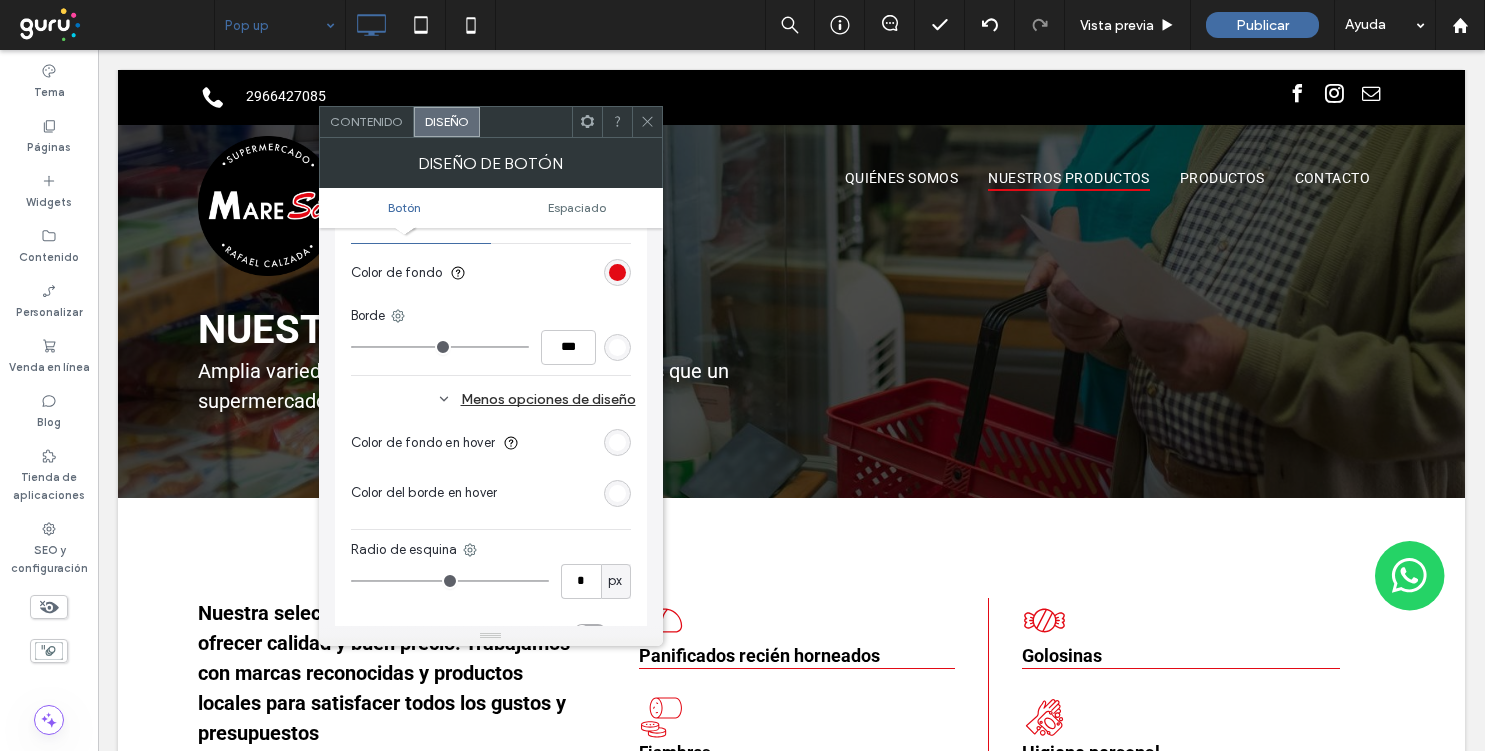 click at bounding box center (617, 442) 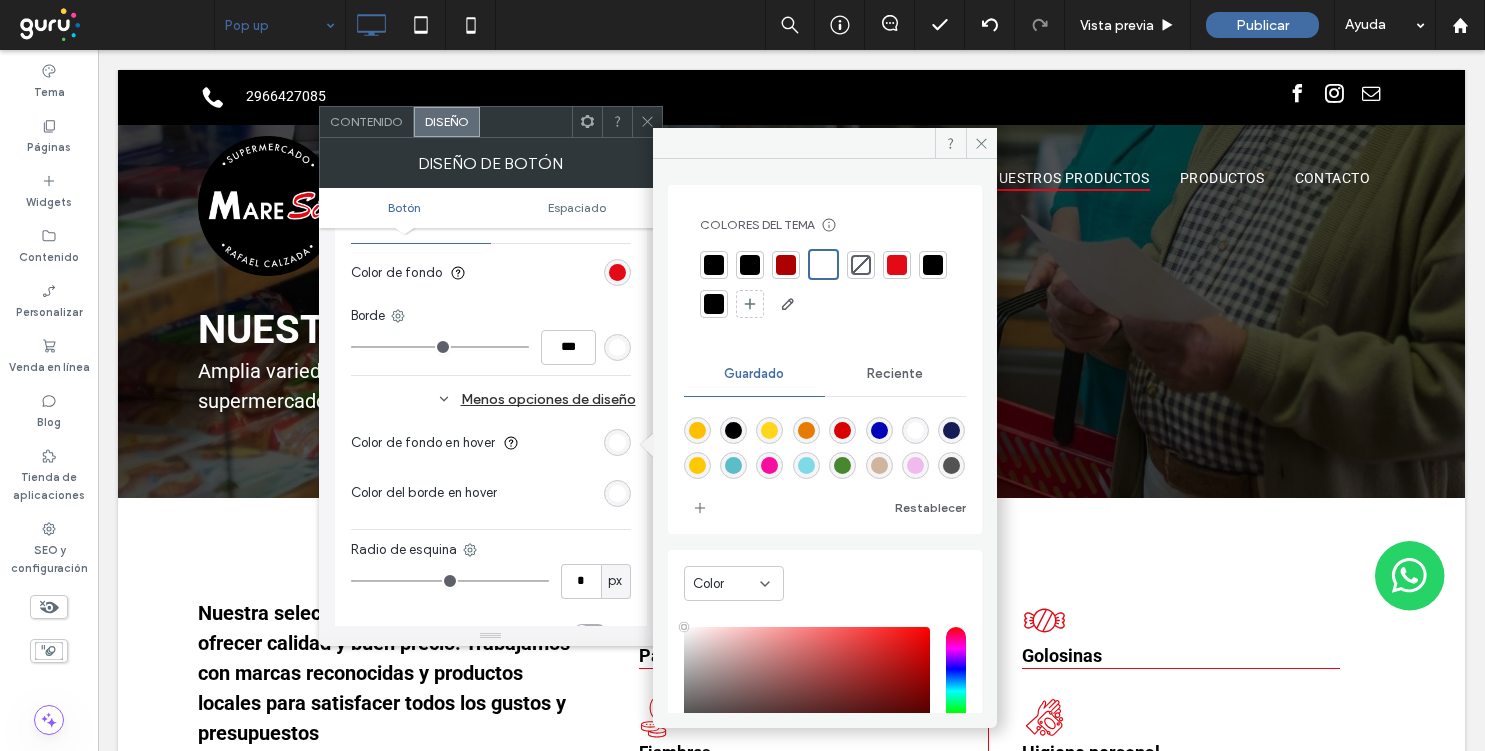 click at bounding box center (714, 265) 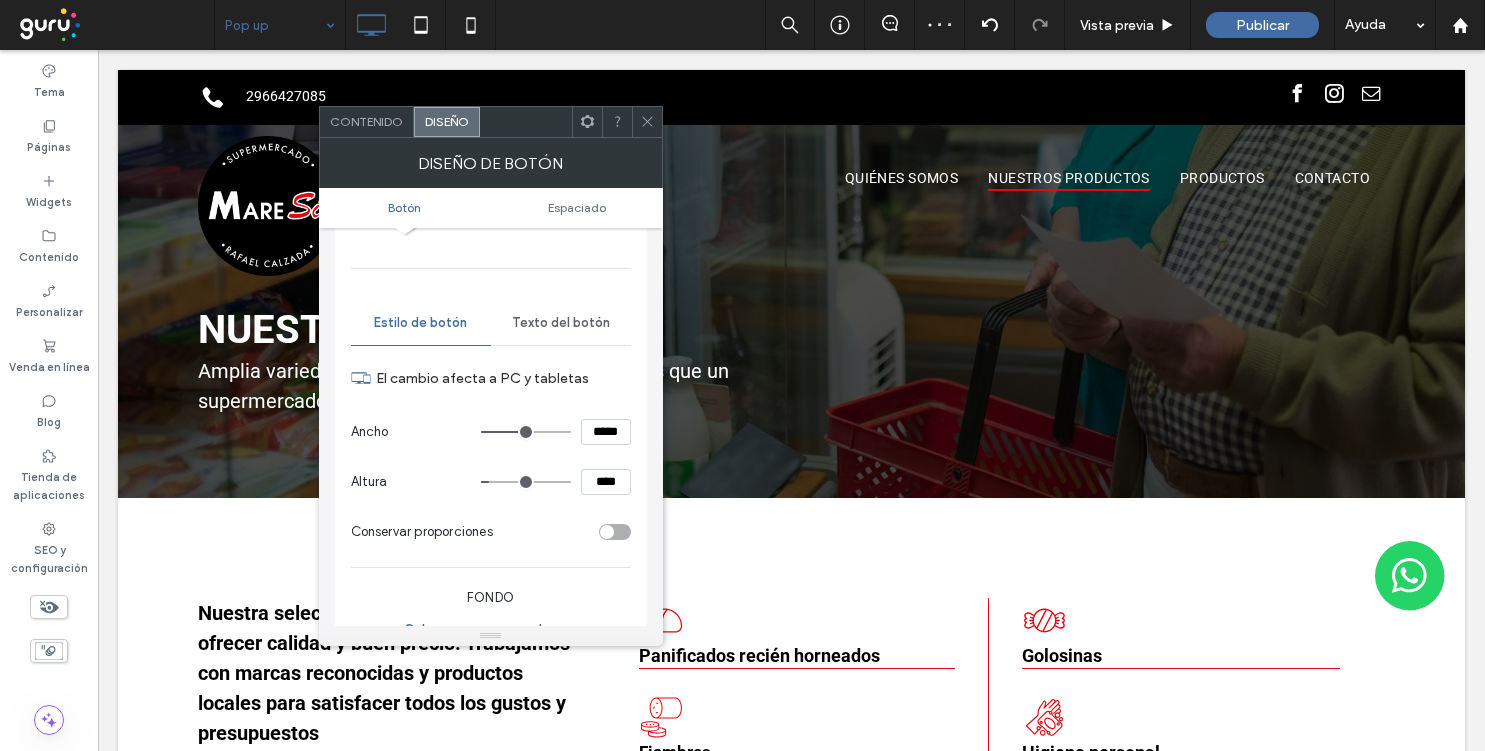 scroll, scrollTop: 127, scrollLeft: 0, axis: vertical 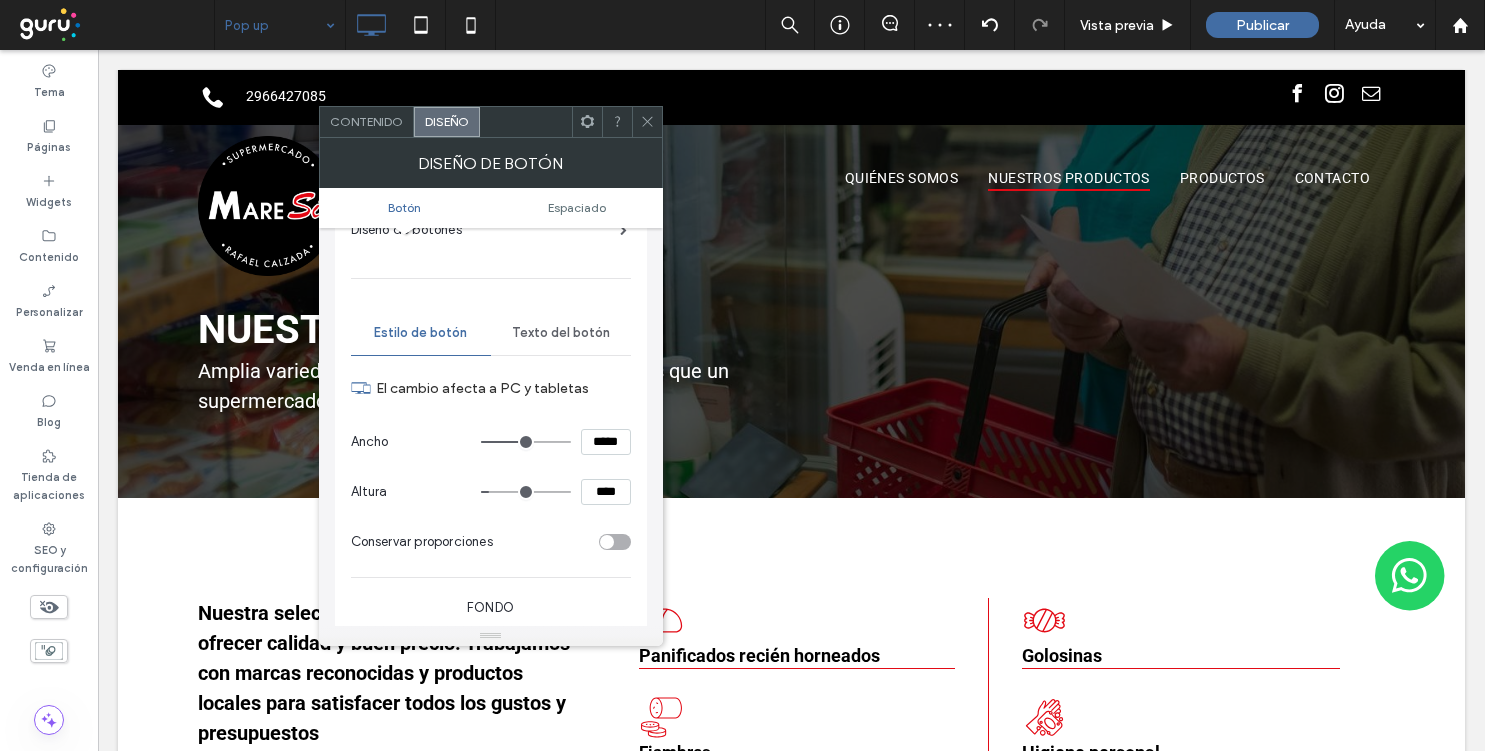 click on "Texto del botón" at bounding box center [561, 333] 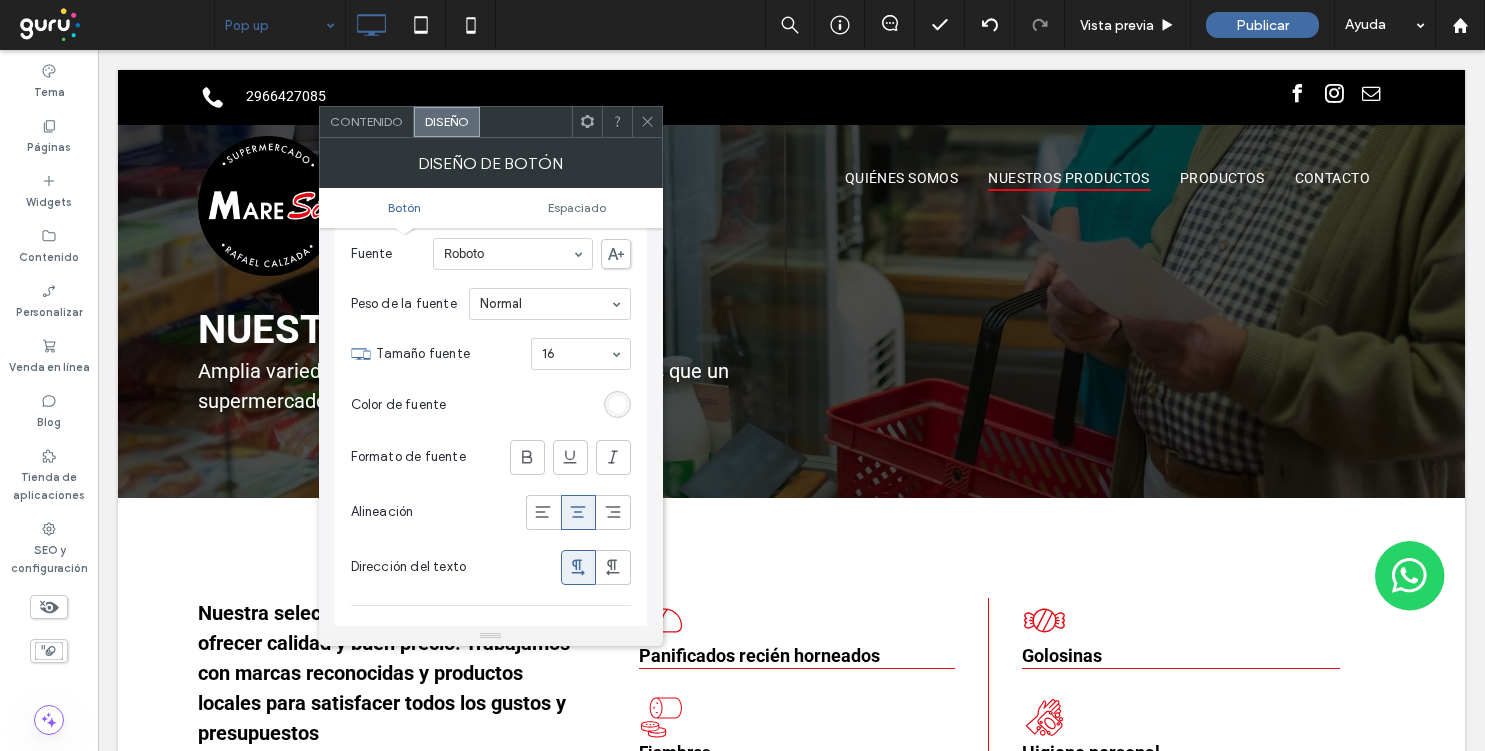 scroll, scrollTop: 285, scrollLeft: 0, axis: vertical 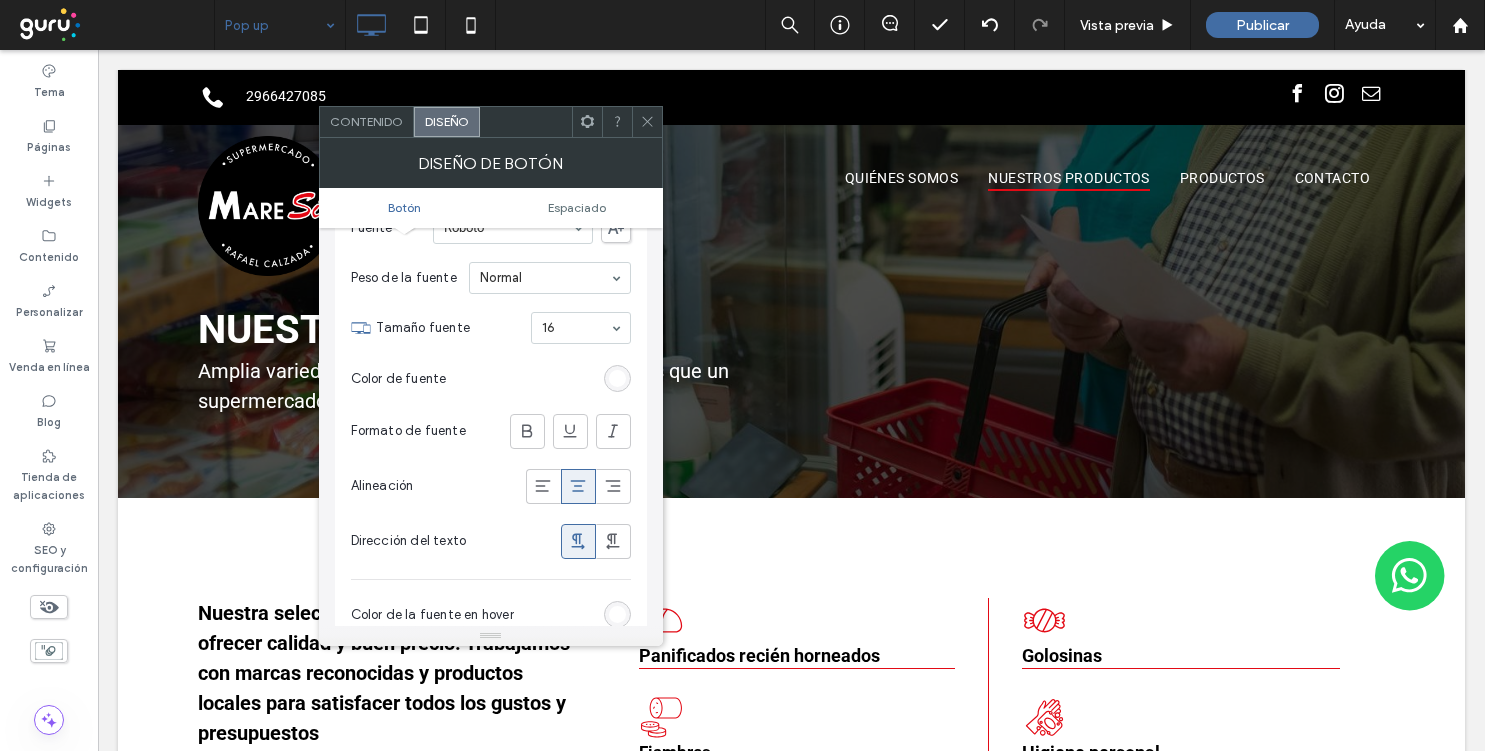 click at bounding box center (617, 614) 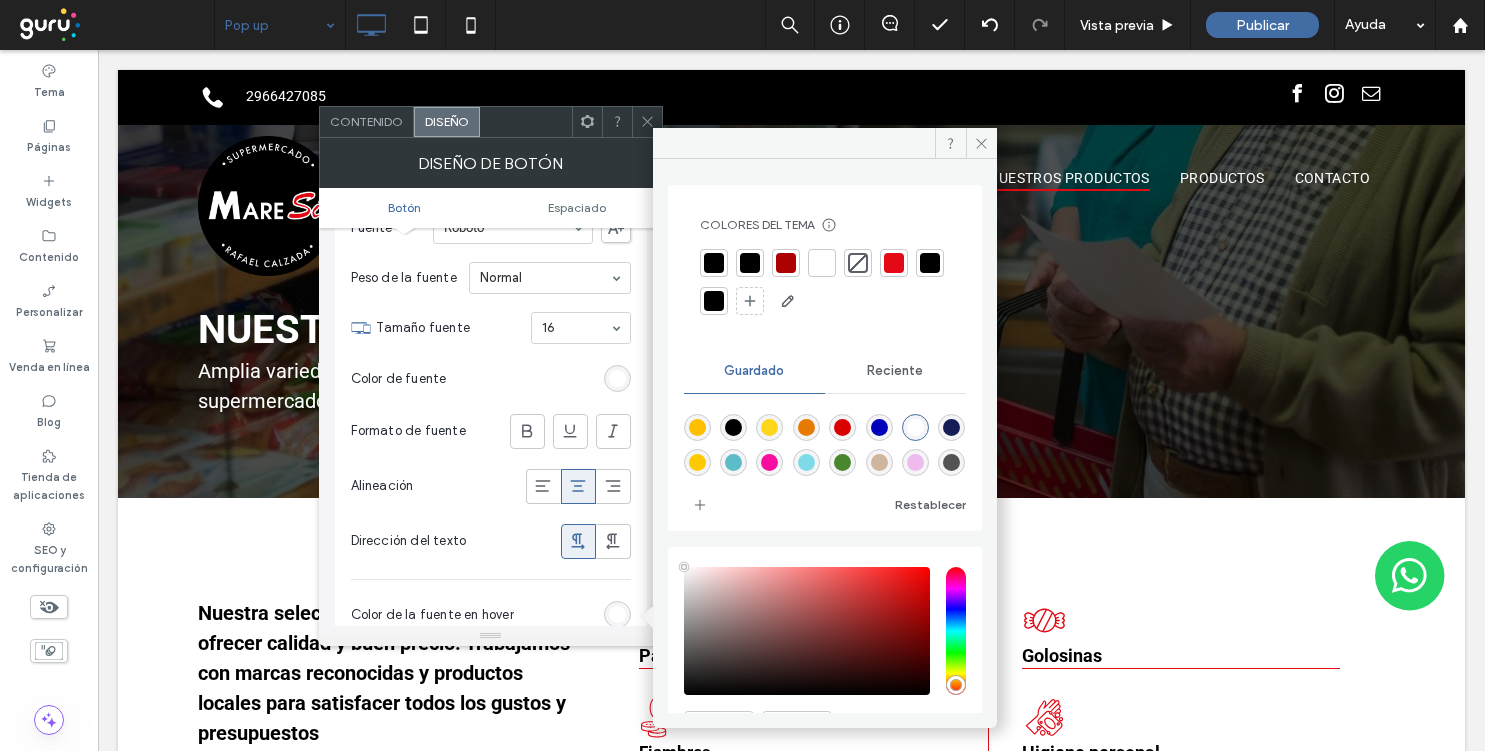 click at bounding box center (822, 263) 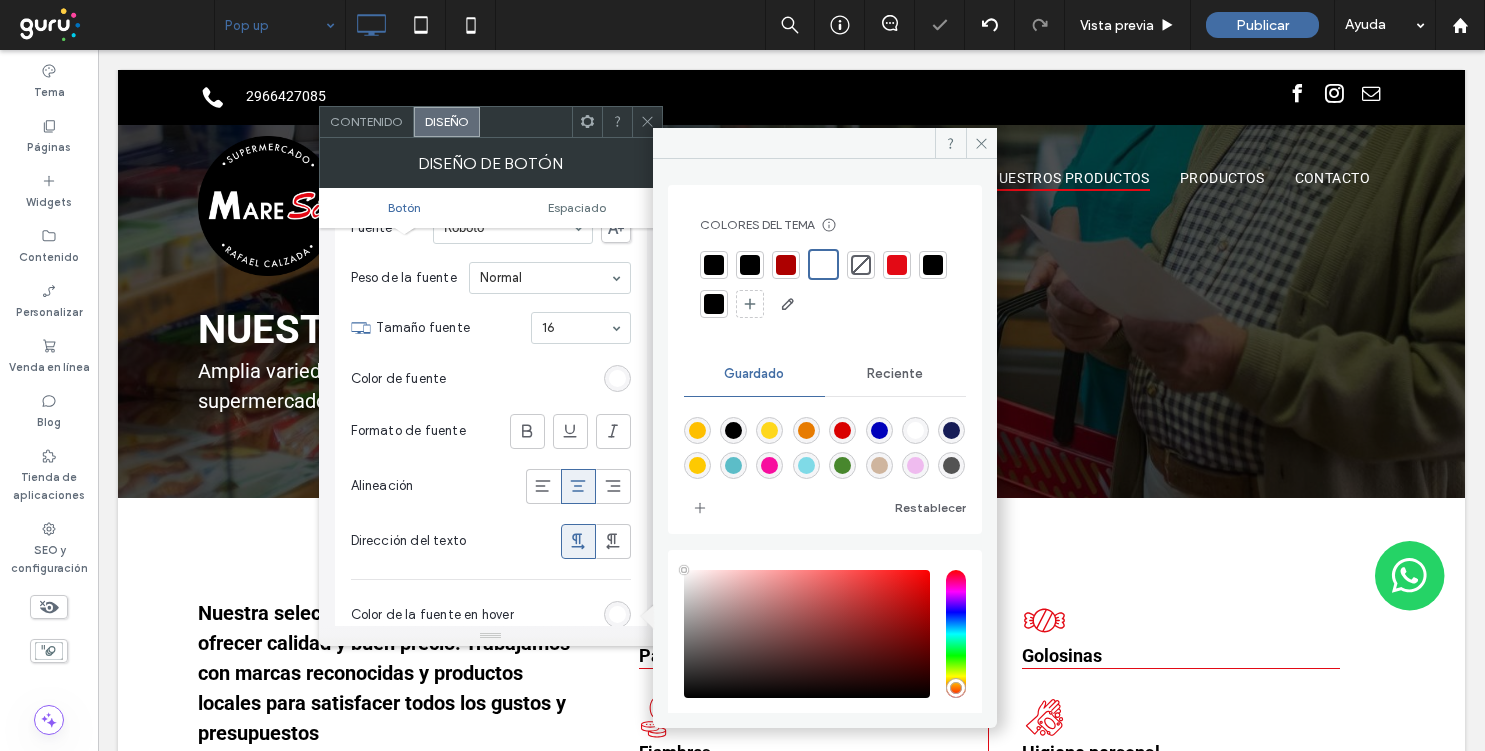 click 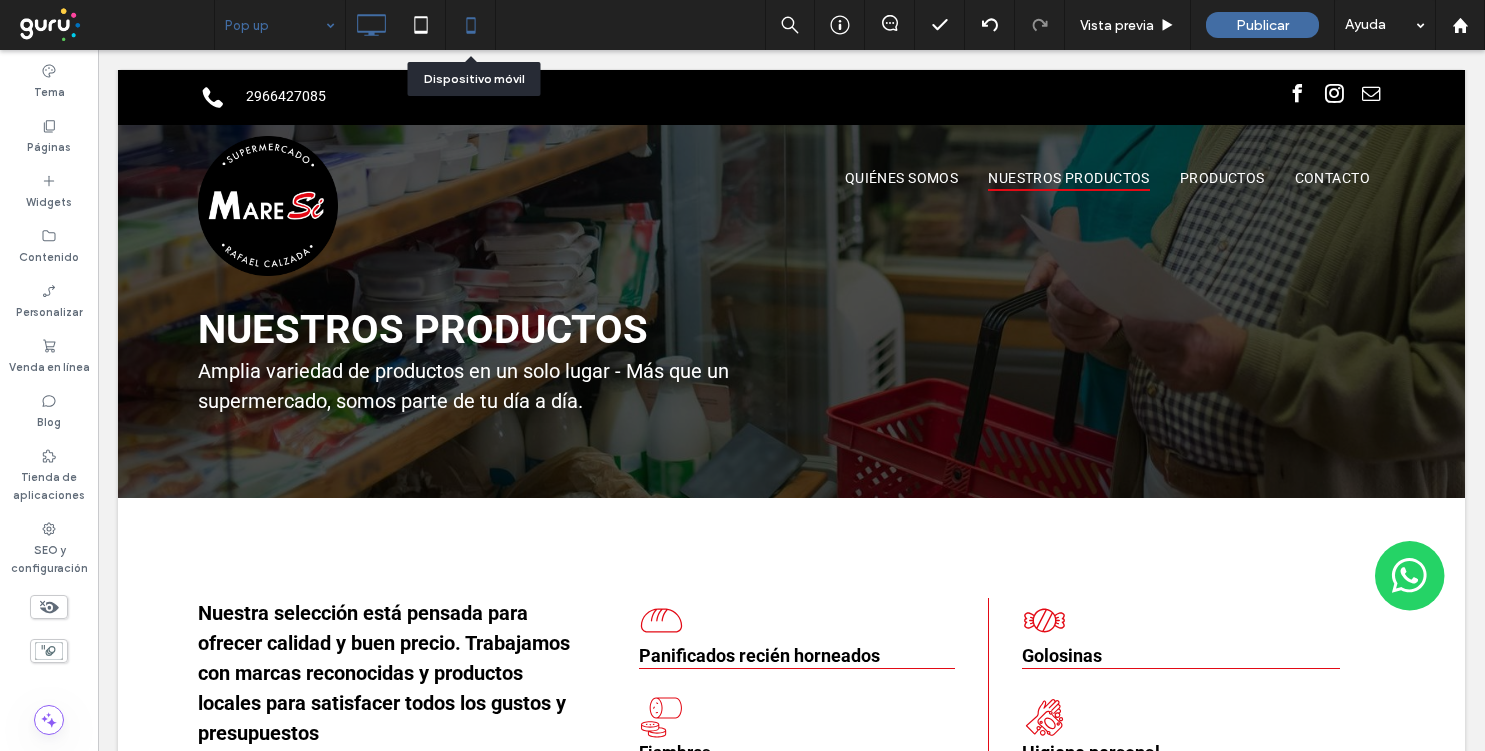 click 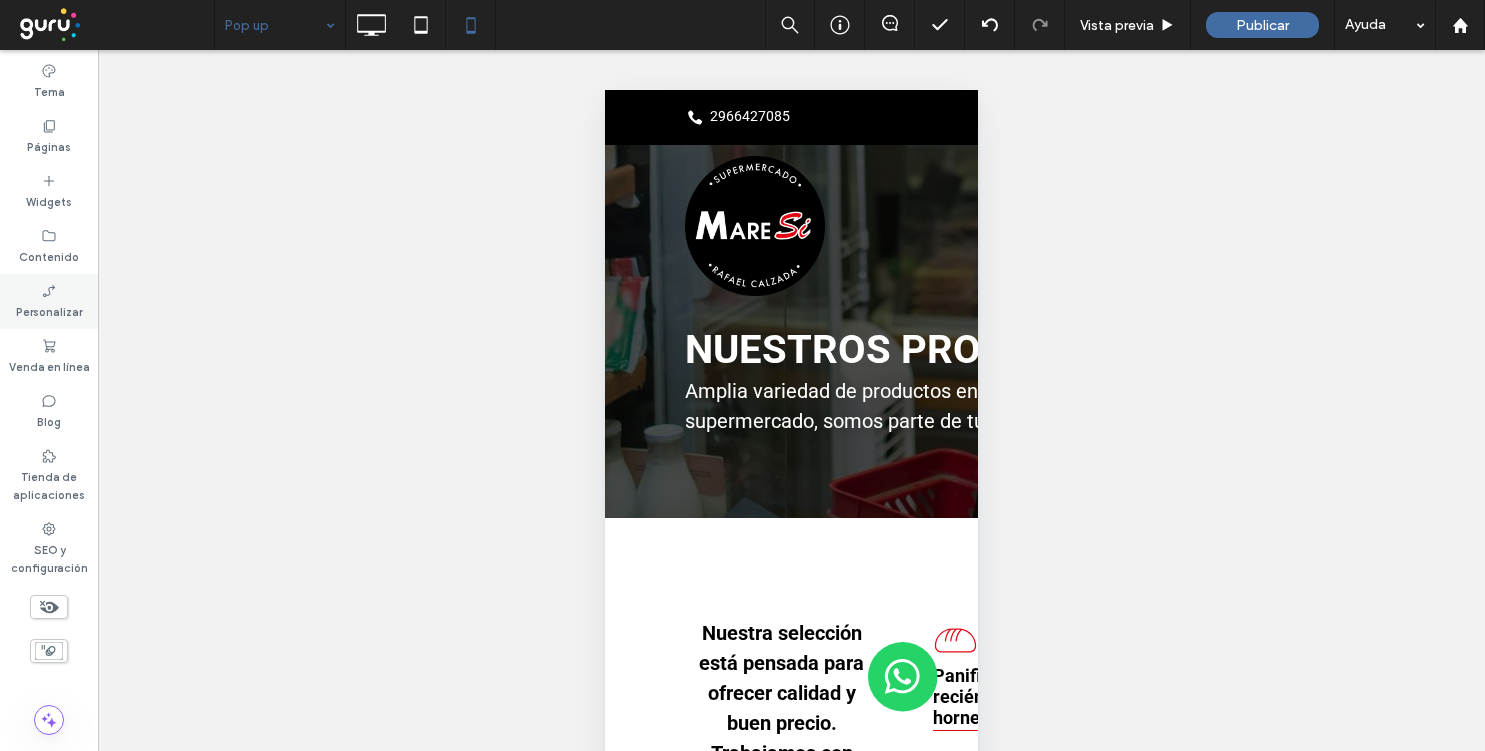click on "Personalizar" at bounding box center (49, 310) 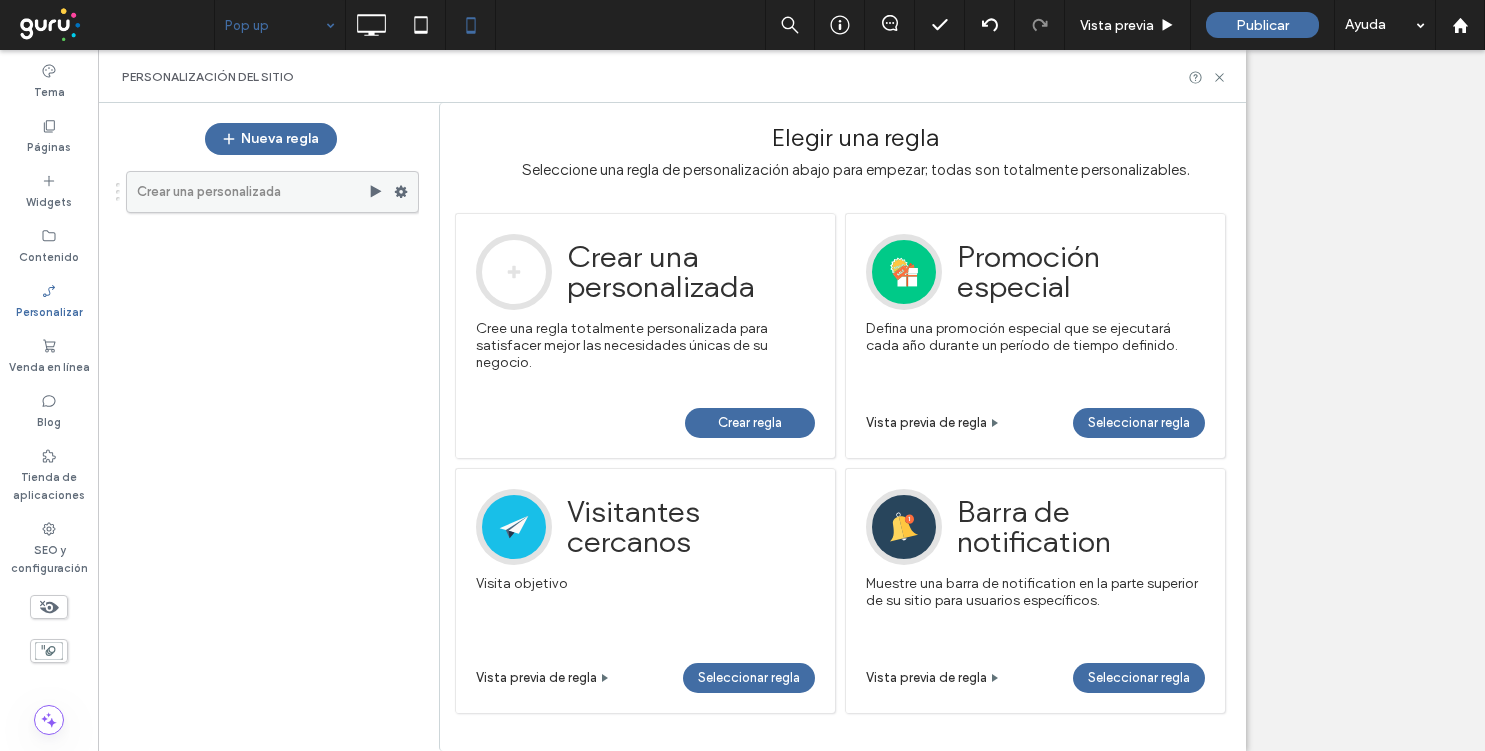 click 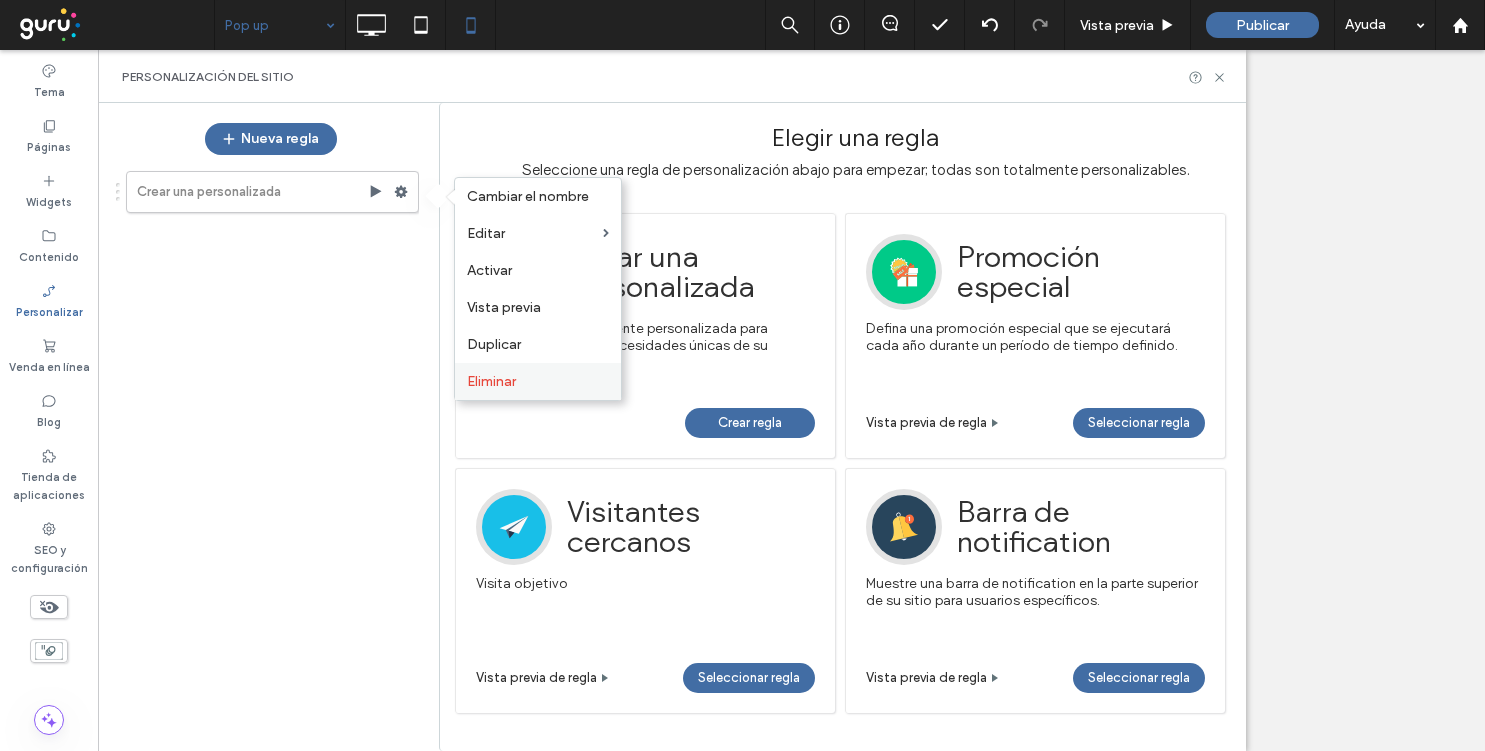 click on "Eliminar" at bounding box center (491, 381) 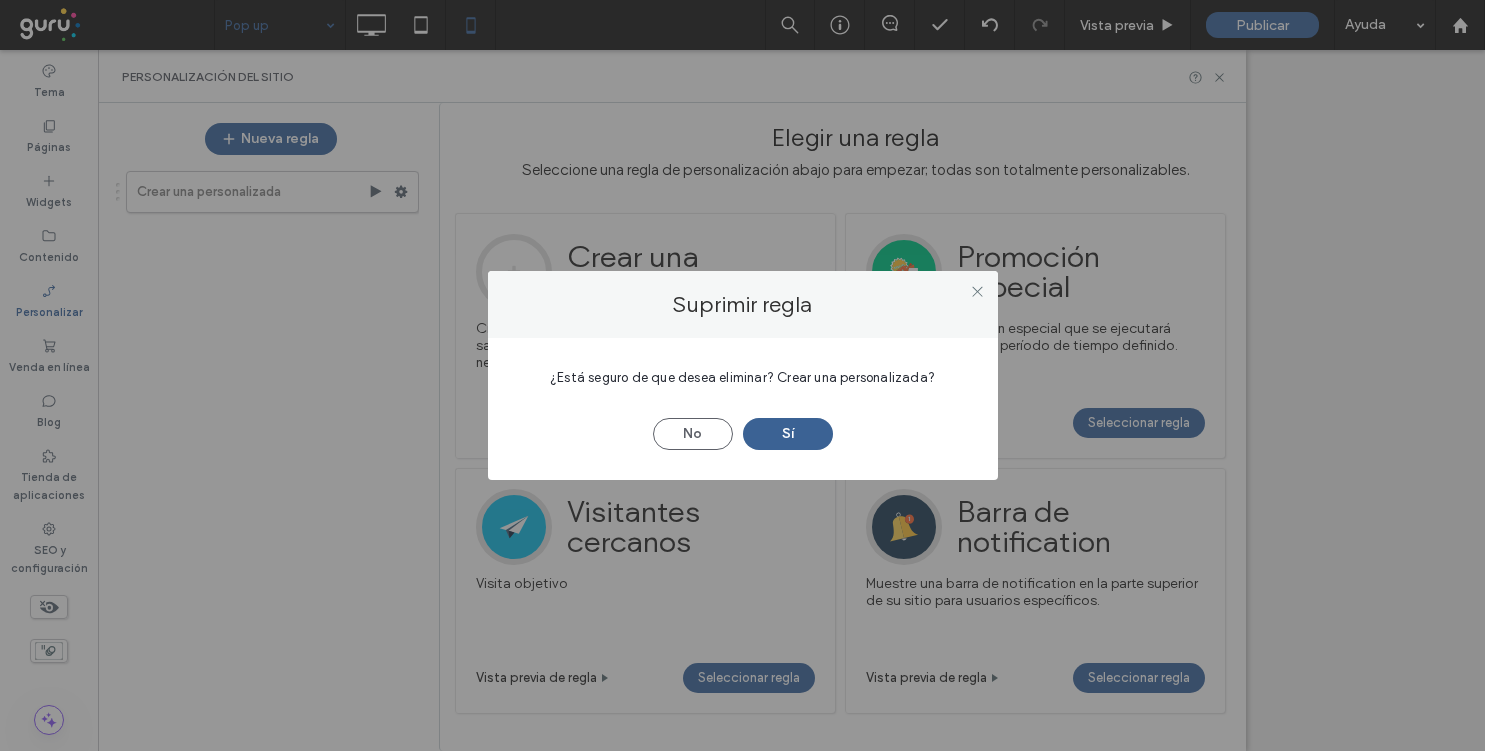 click on "Sí" at bounding box center [788, 434] 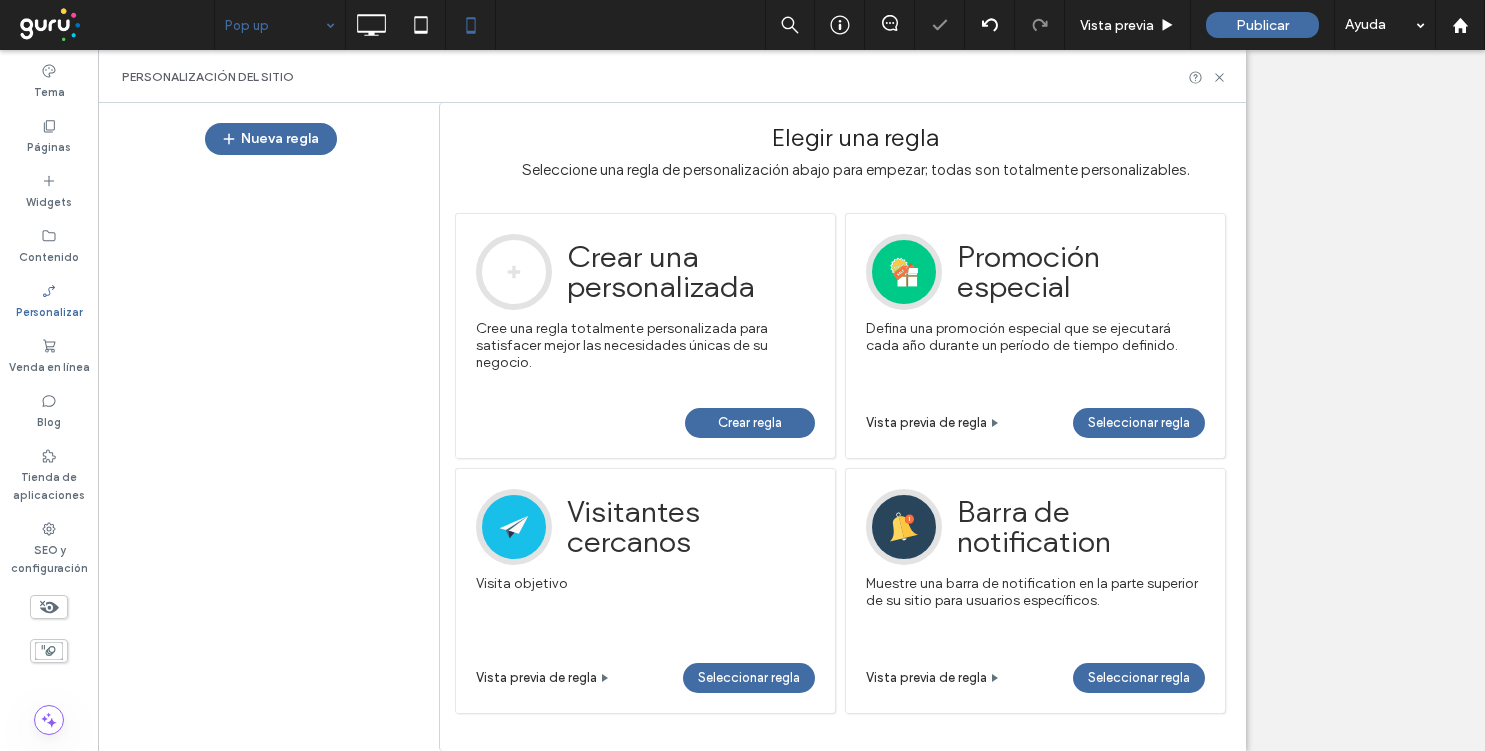 click on "Crear regla" at bounding box center [750, 423] 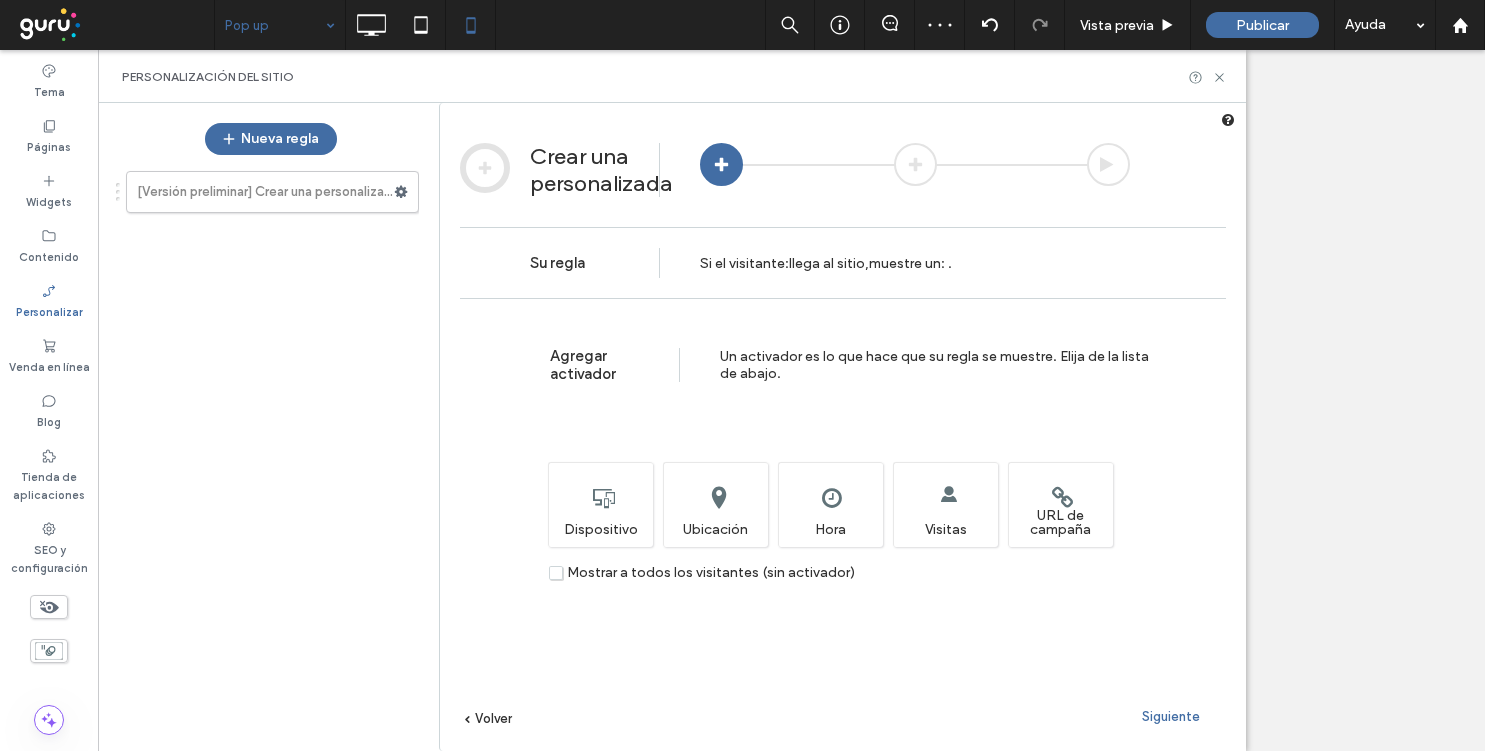 click on "Mostrar a todos los visitantes (sin activador)" at bounding box center [702, 572] 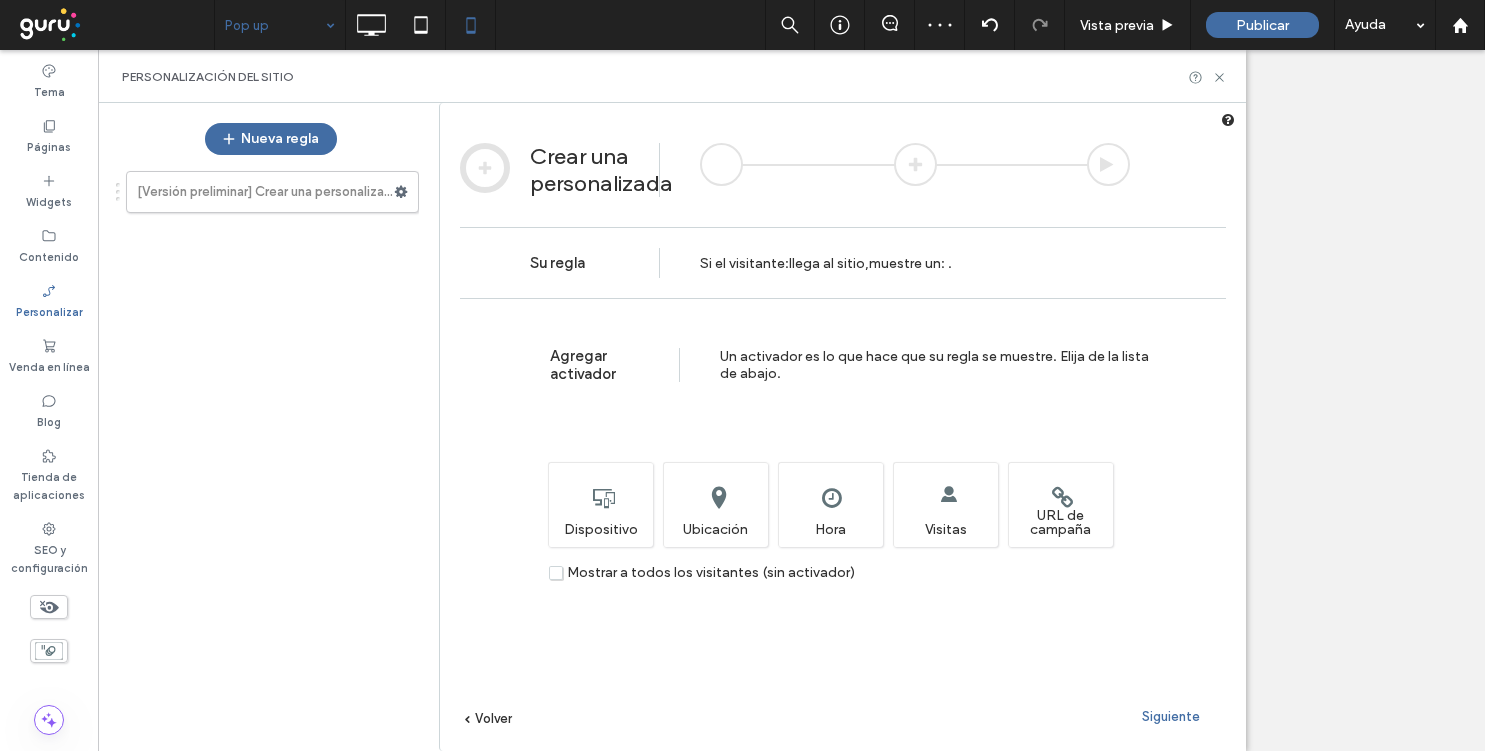 click on "Siguiente" at bounding box center [1171, 716] 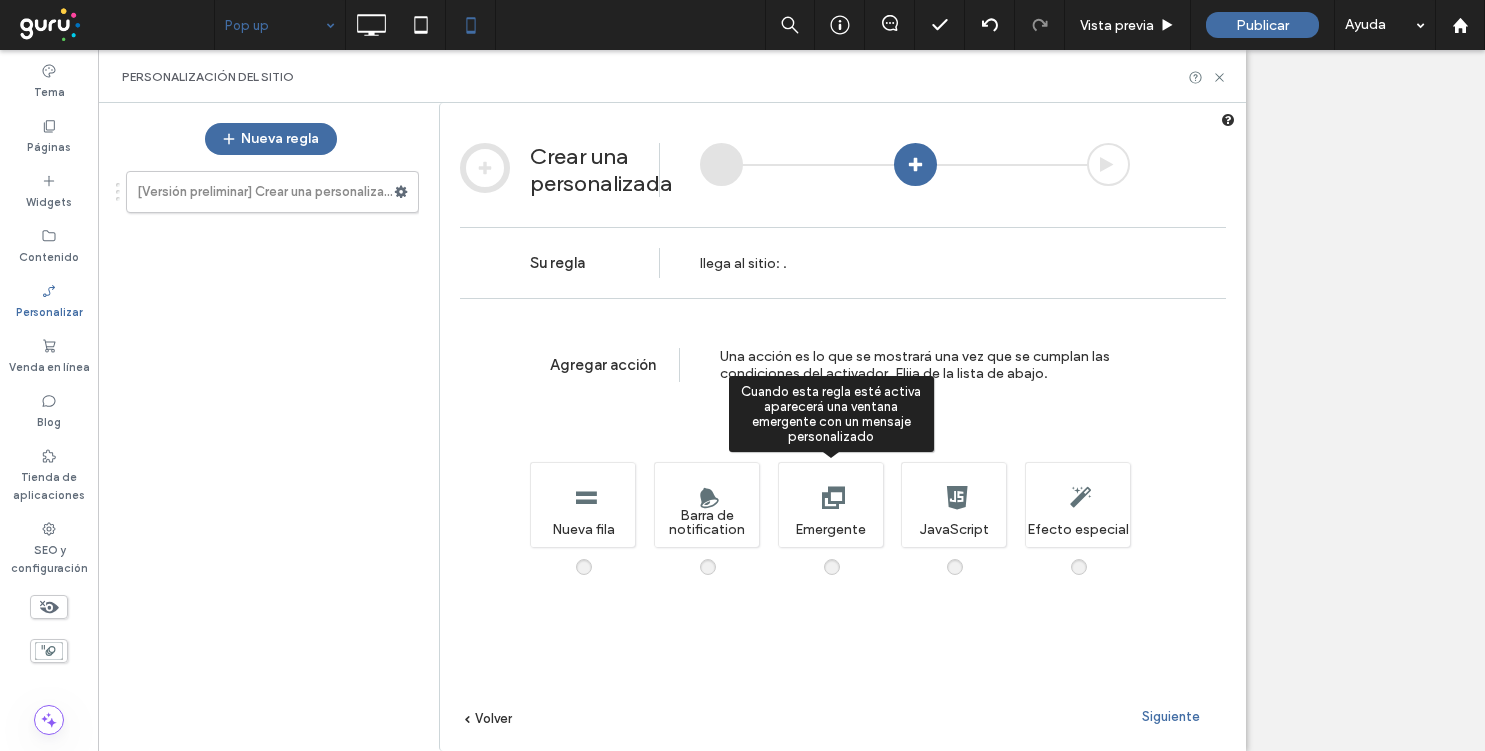 click at bounding box center (844, 557) 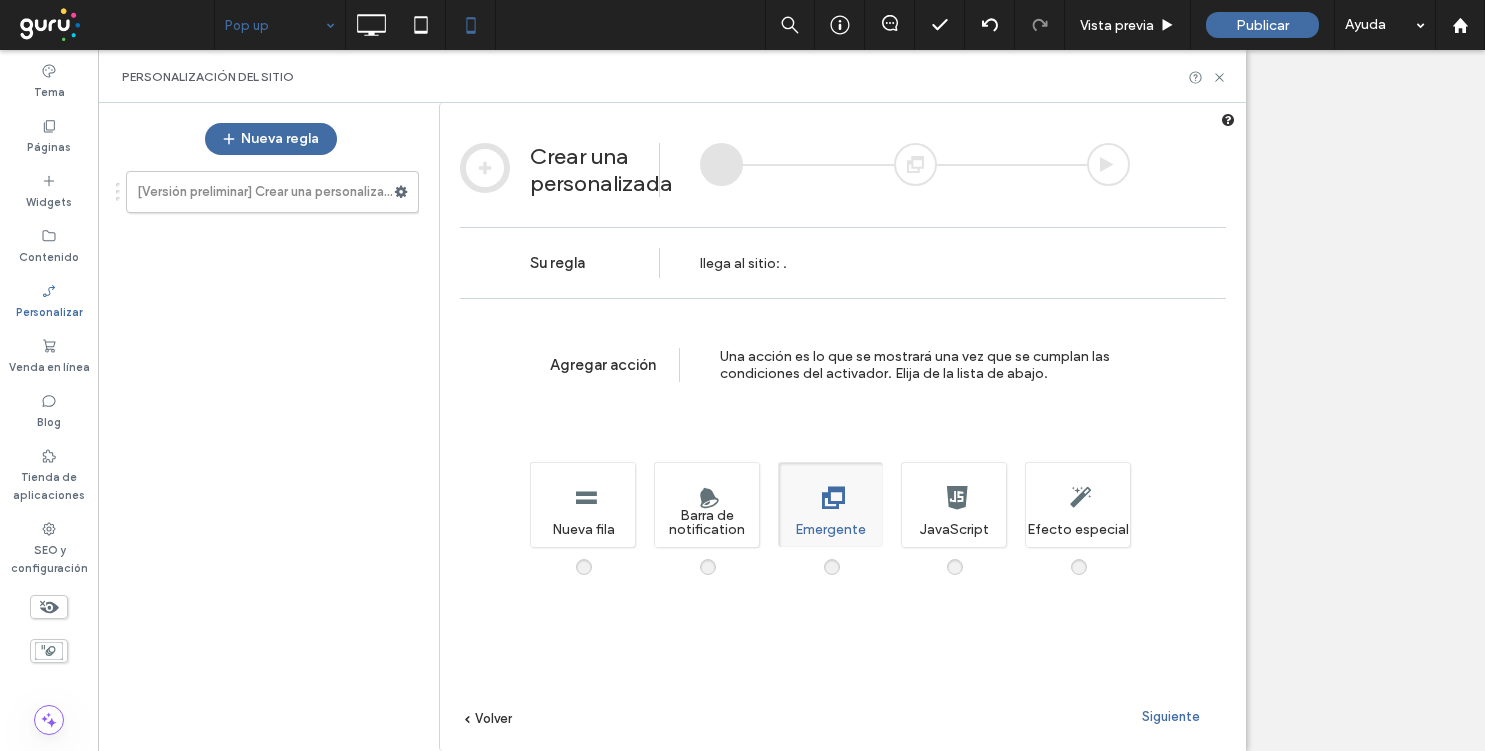 click on "Siguiente" at bounding box center (1171, 716) 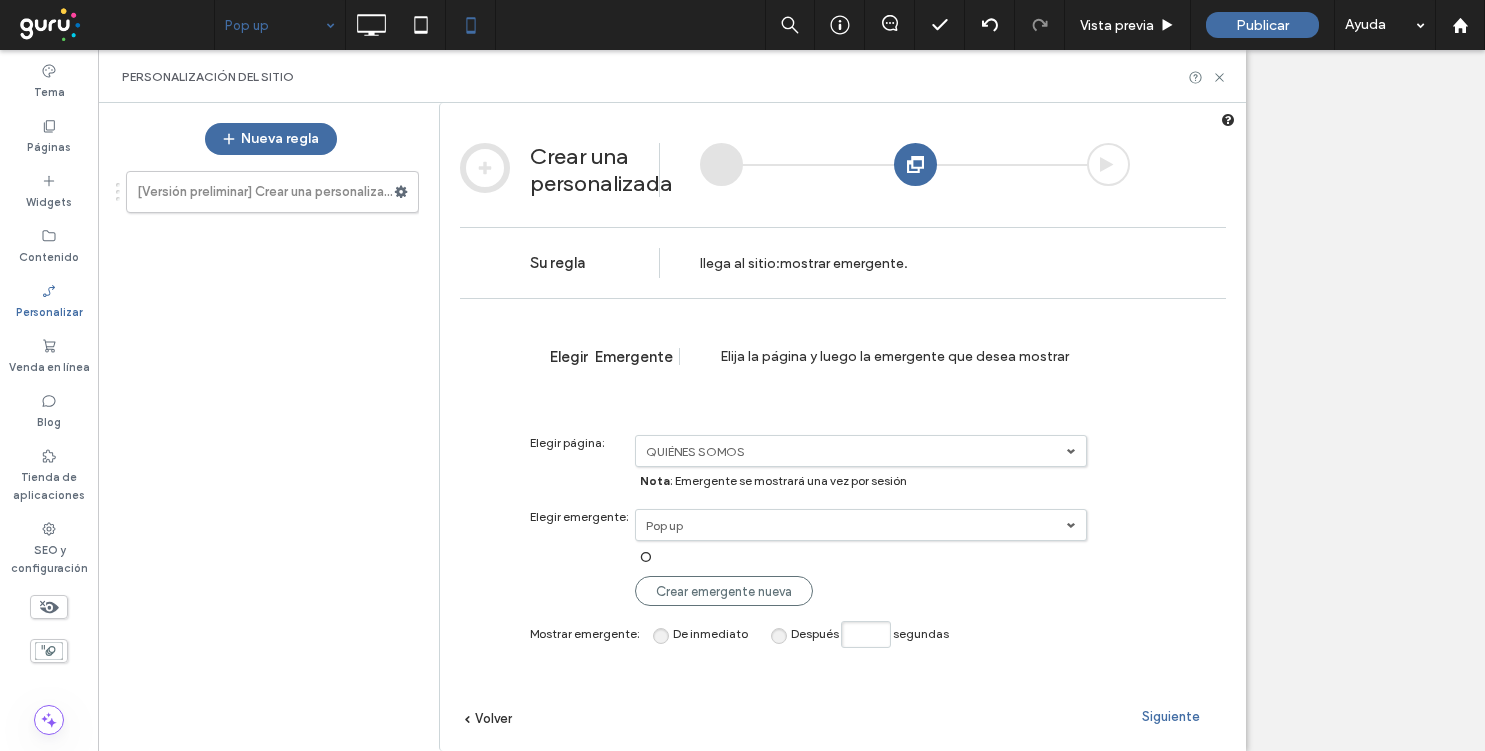 click on "Siguiente" at bounding box center (1171, 716) 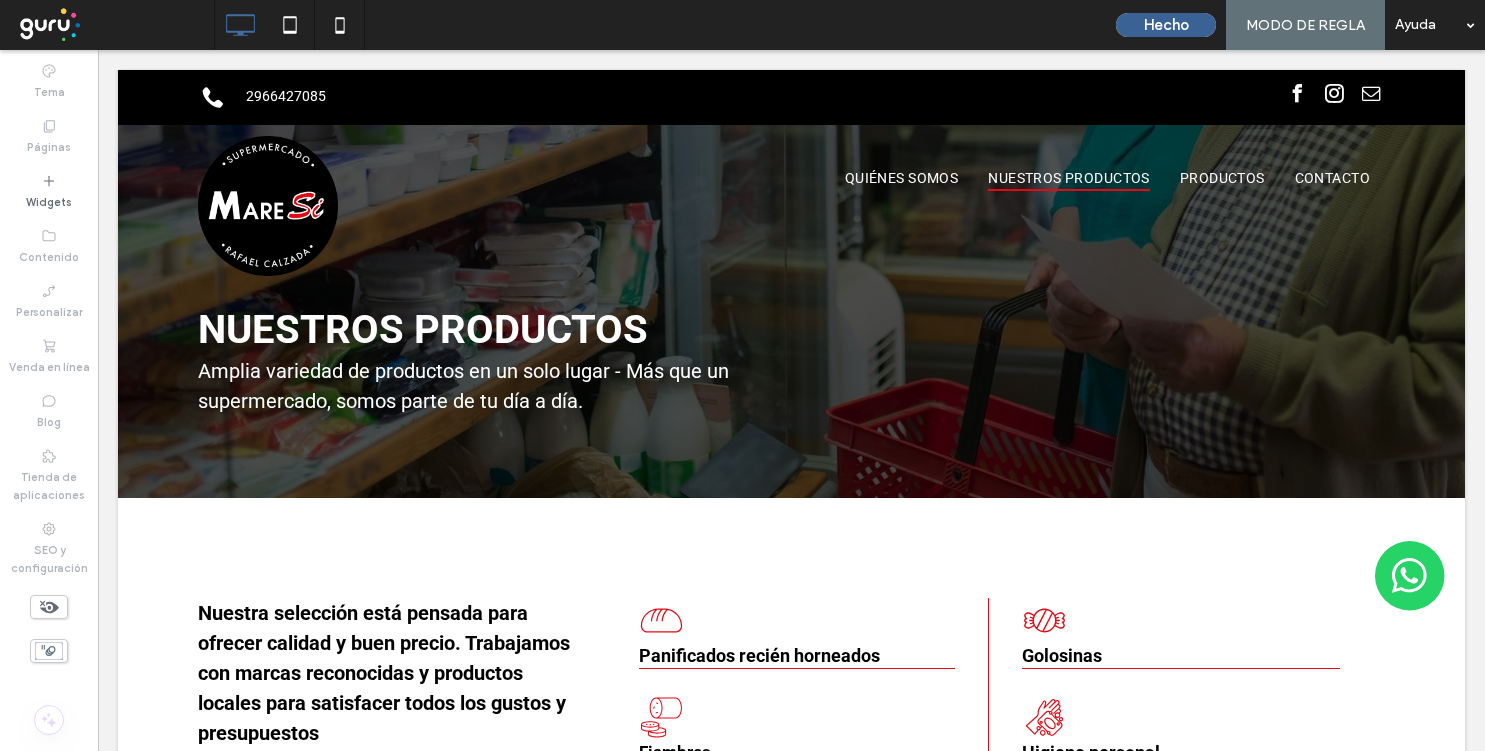 click on "Hecho" at bounding box center [1166, 25] 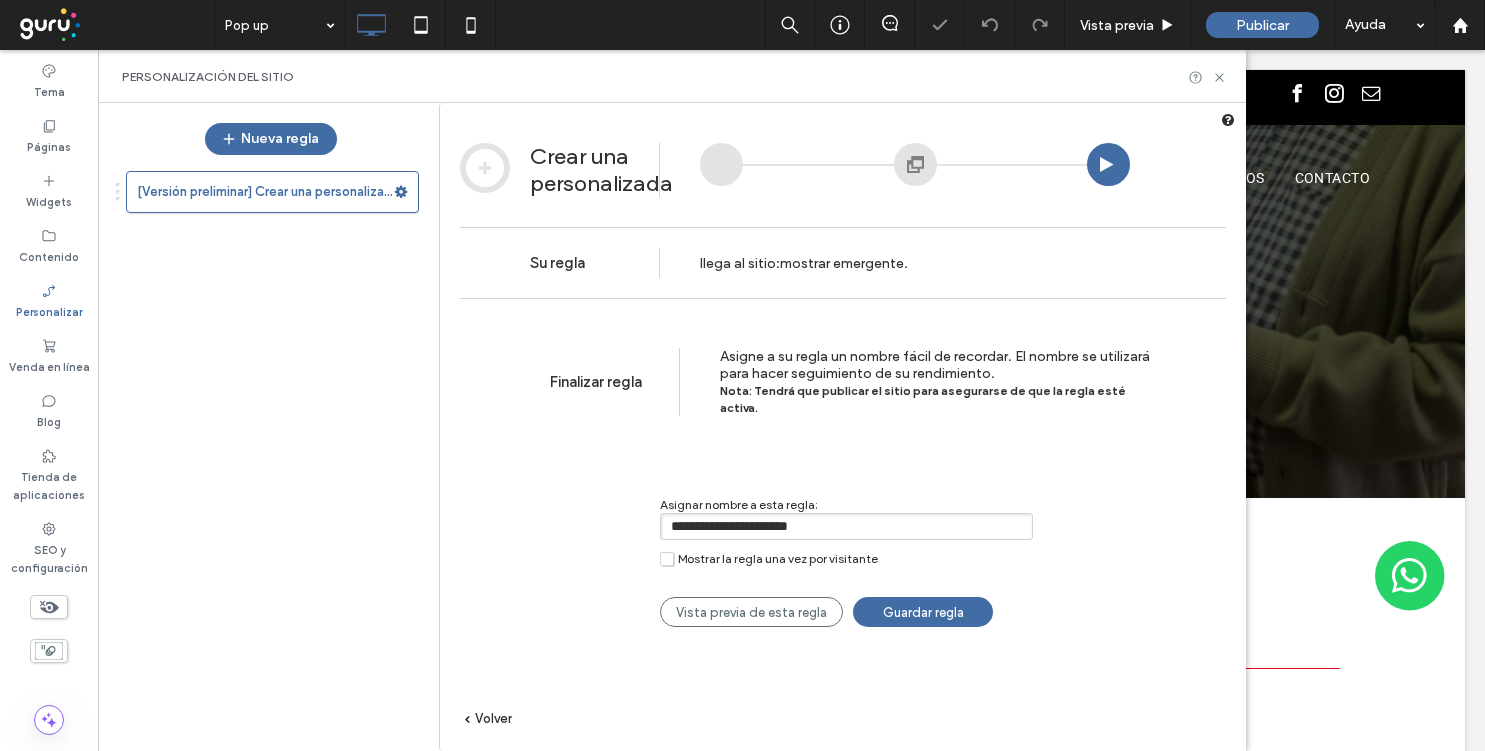 click on "Guardar regla" at bounding box center [923, 612] 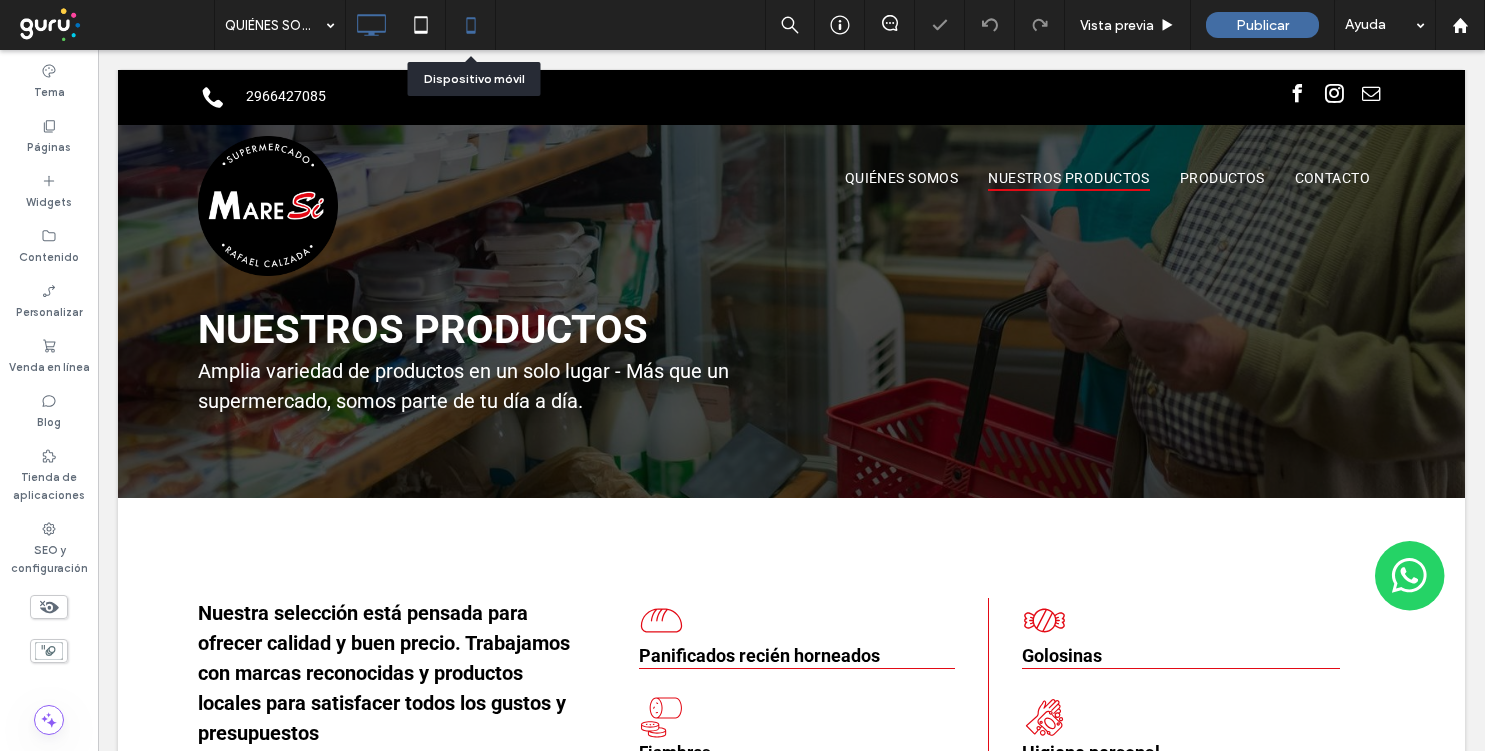 click 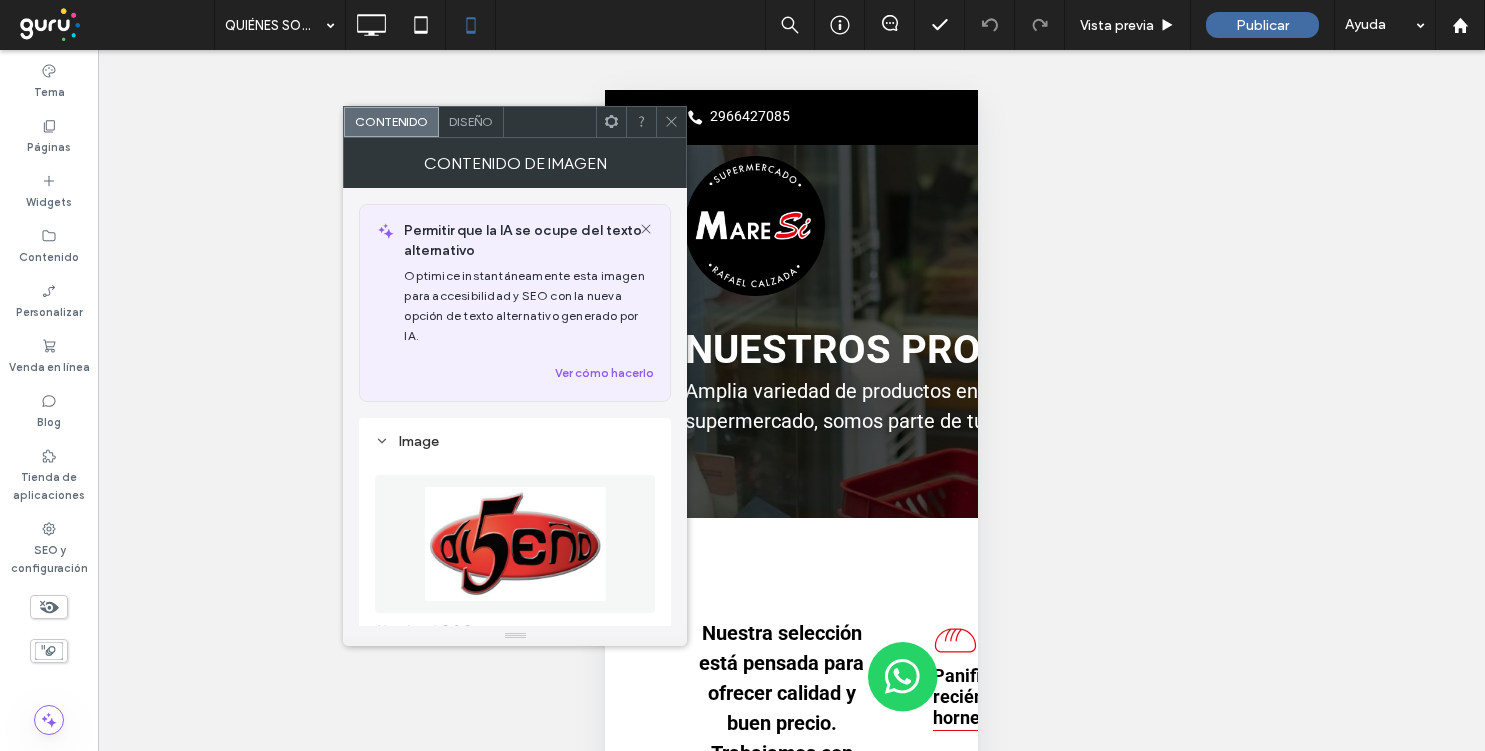 click at bounding box center (515, 544) 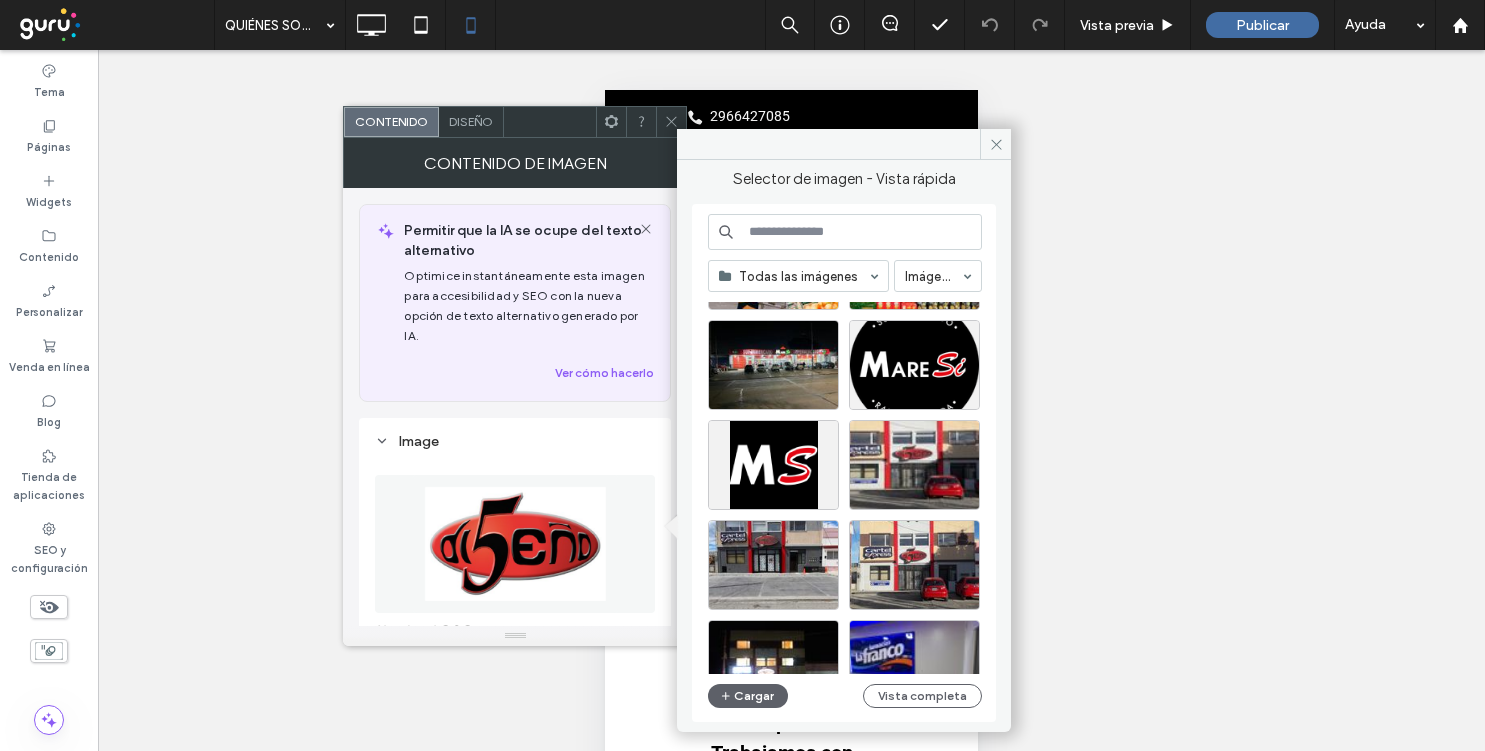 scroll, scrollTop: 609, scrollLeft: 0, axis: vertical 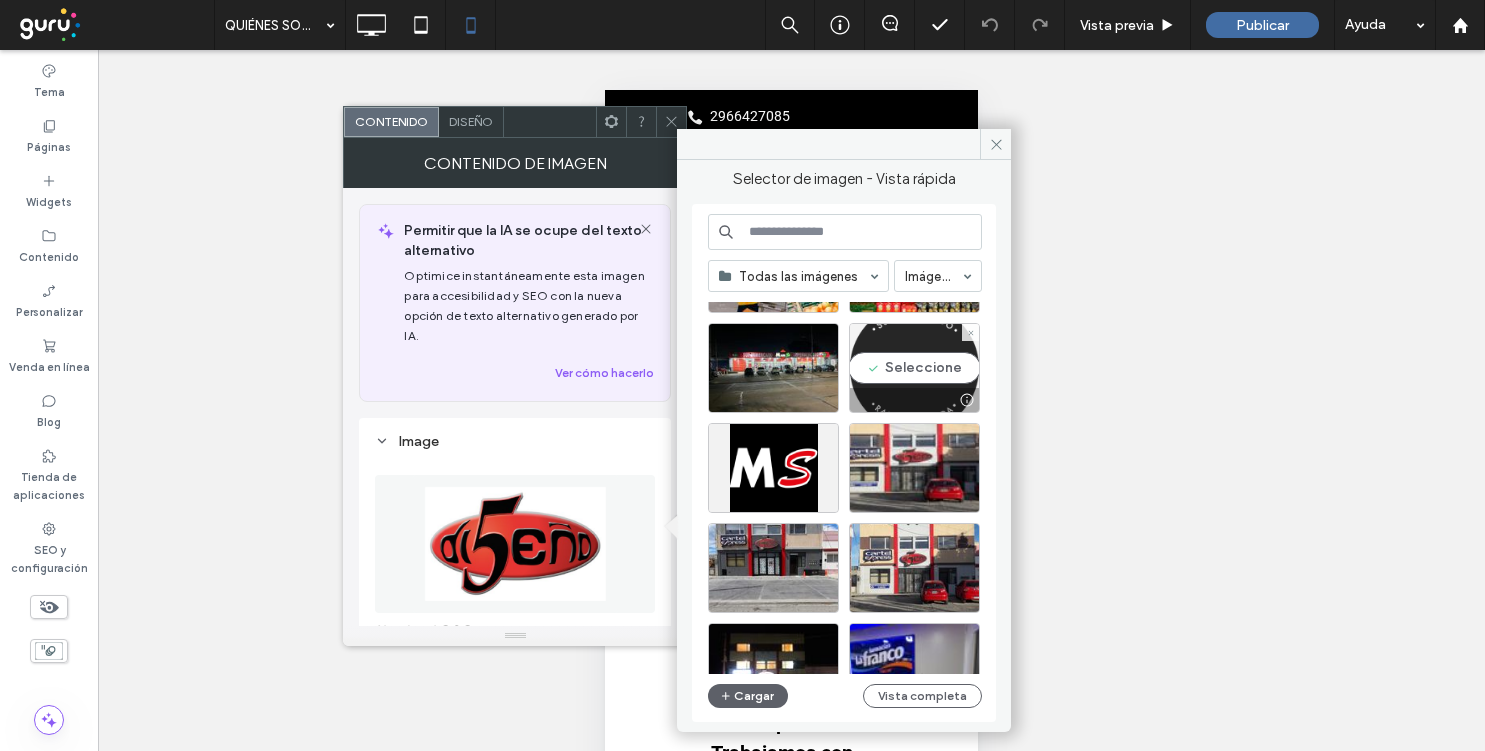 click on "Seleccione" at bounding box center (914, 368) 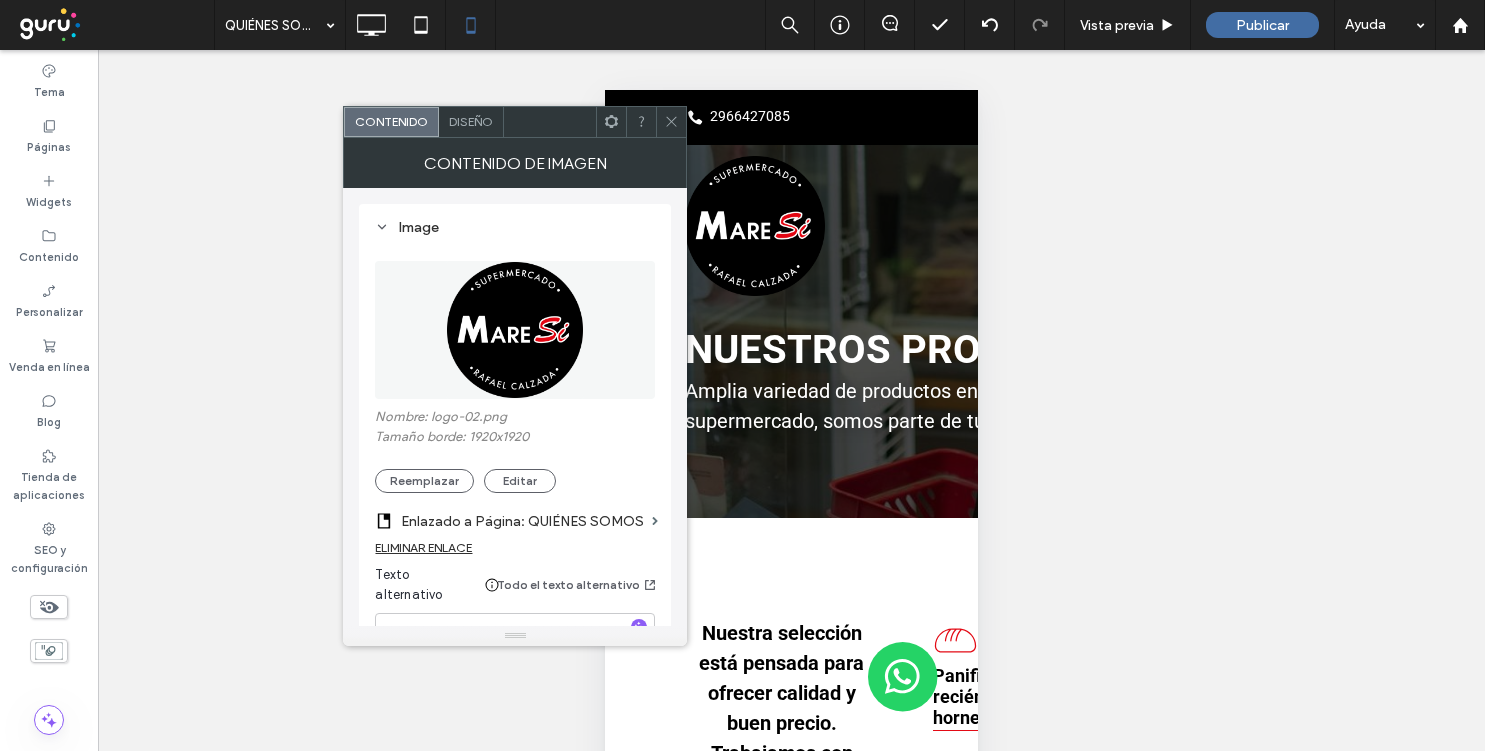 scroll, scrollTop: 303, scrollLeft: 0, axis: vertical 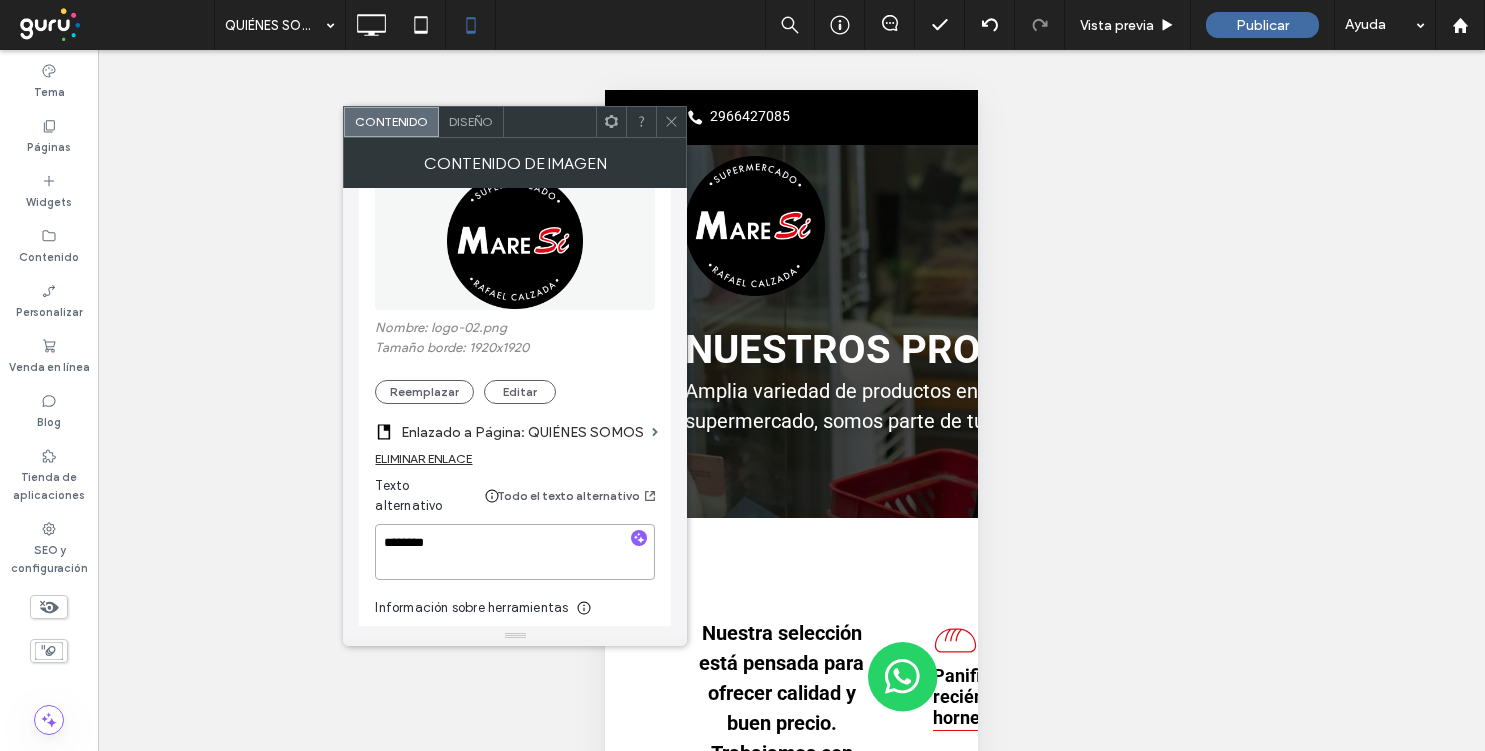 click on "********" at bounding box center (515, 552) 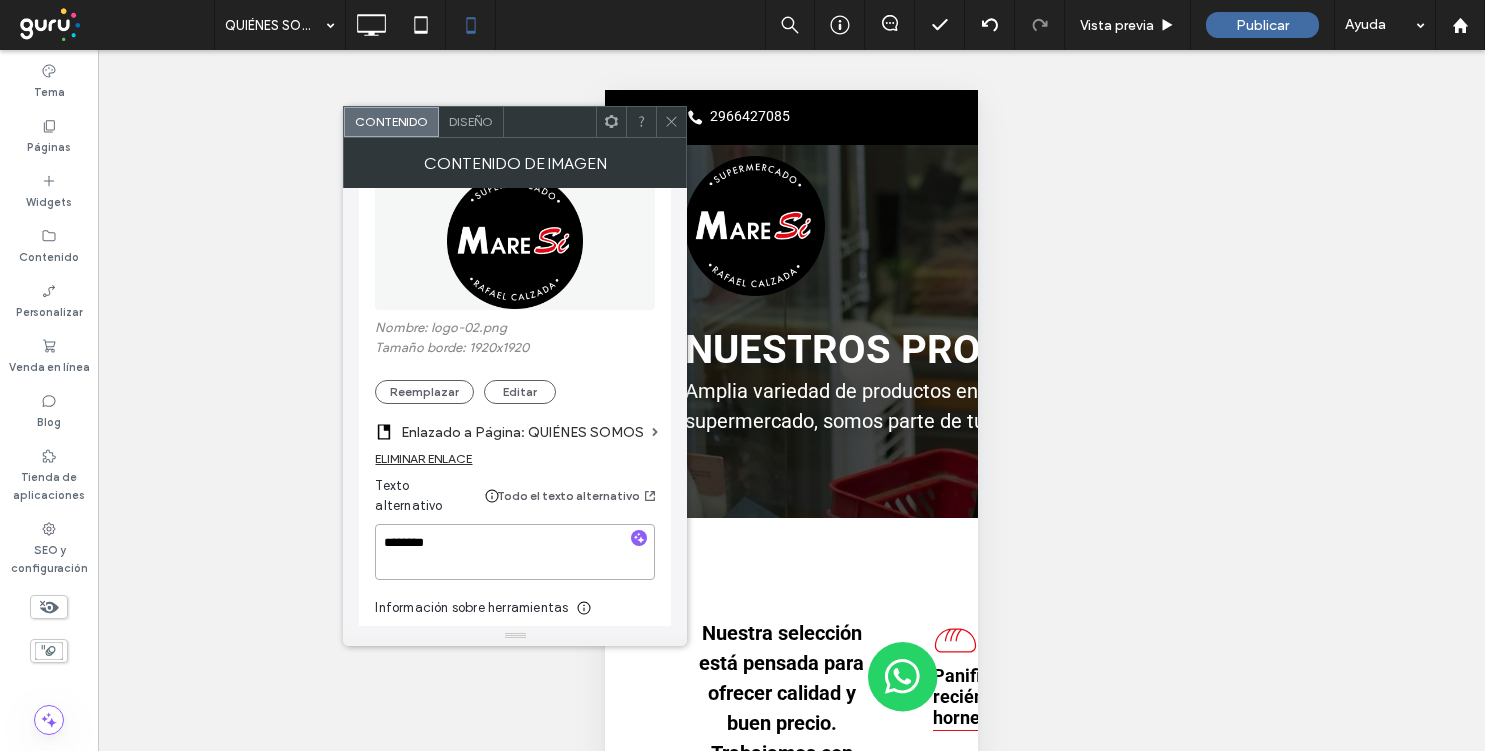 click on "********" at bounding box center [515, 552] 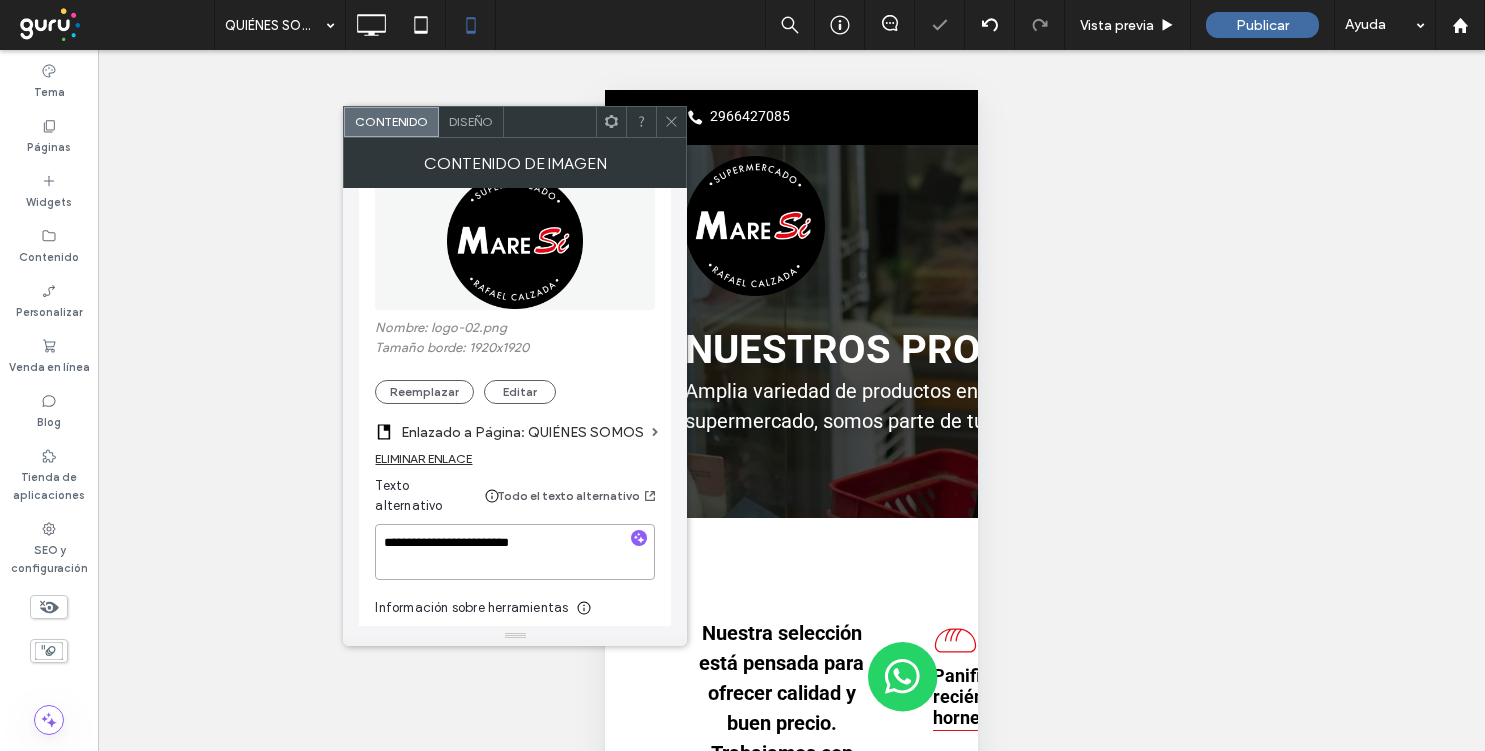 type on "**********" 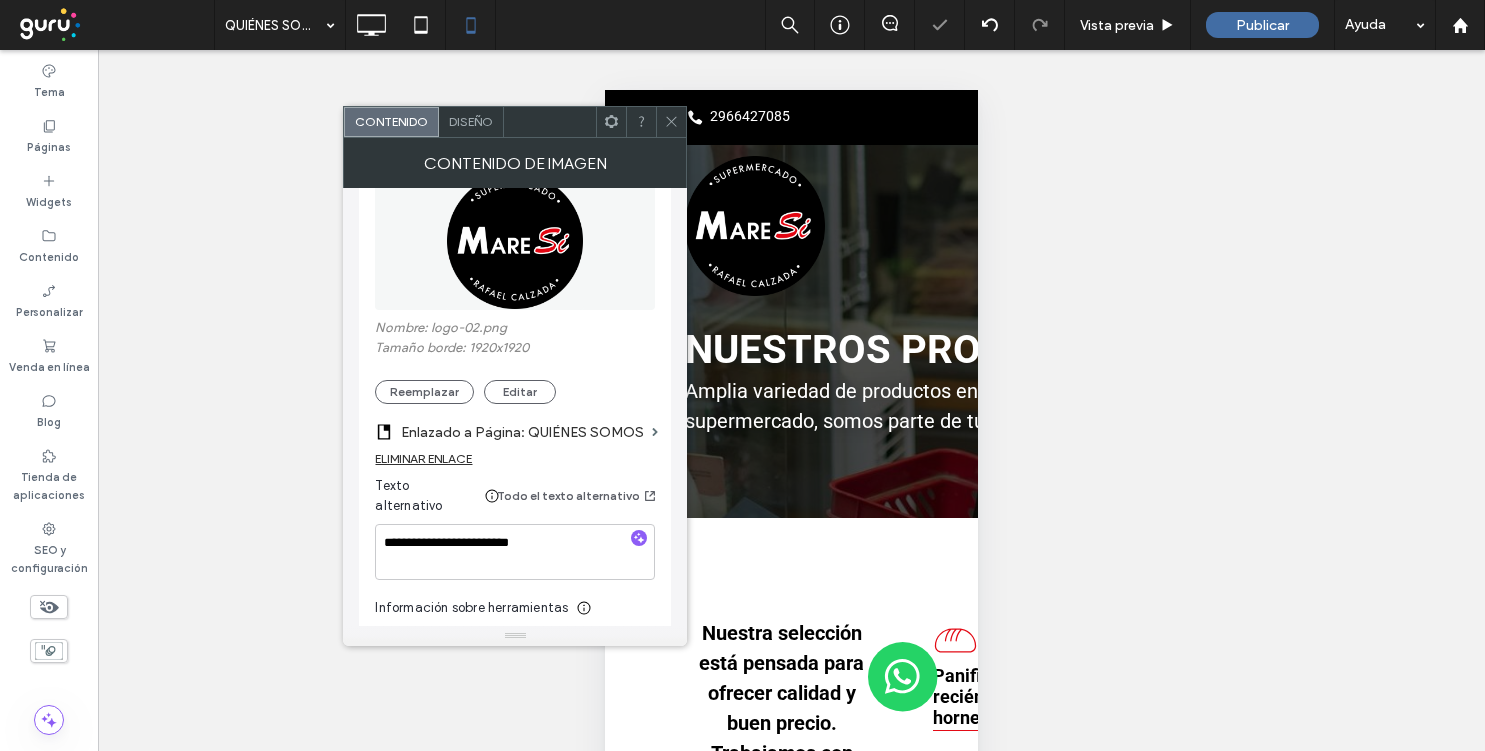 click on "Diseño" at bounding box center [471, 121] 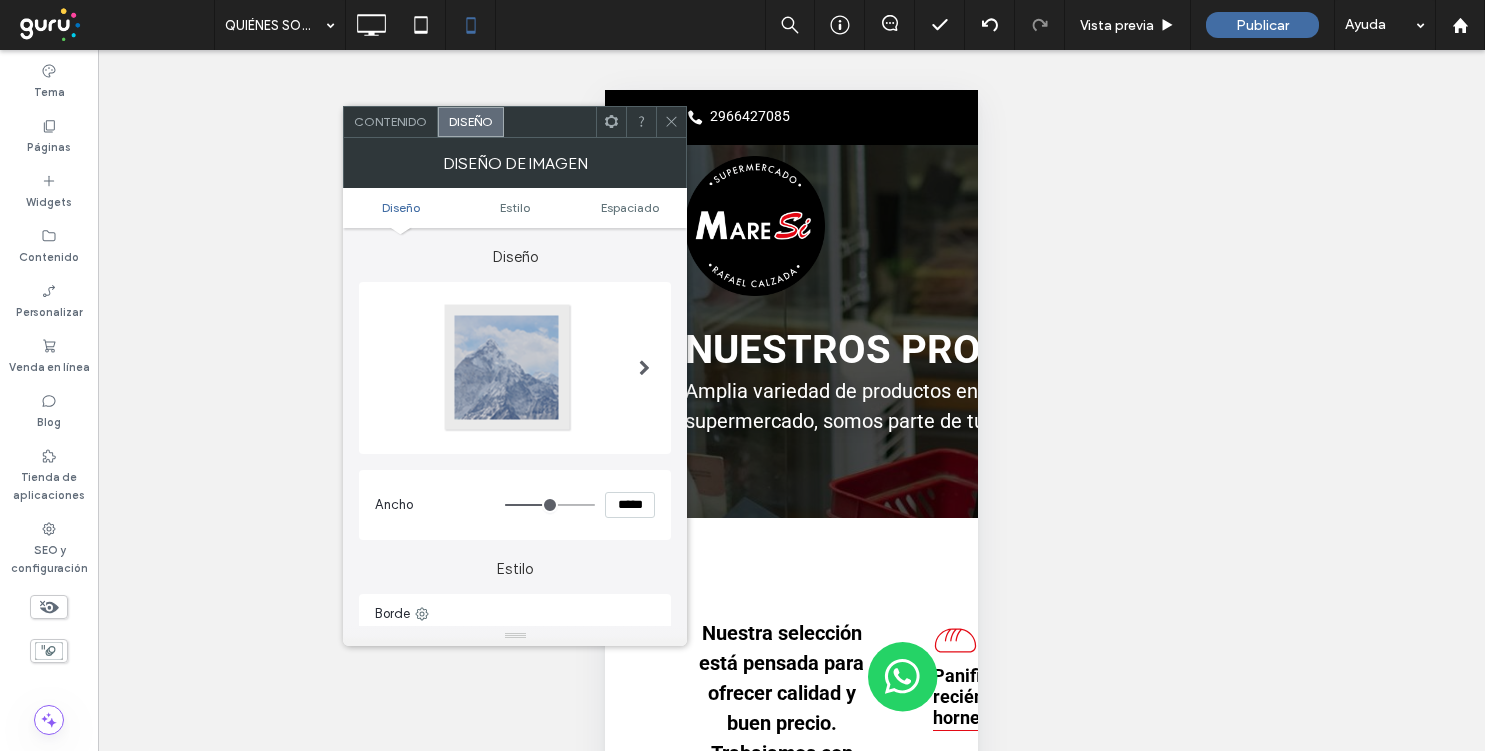 click on "Diseño Estilo Espaciado" at bounding box center [515, 208] 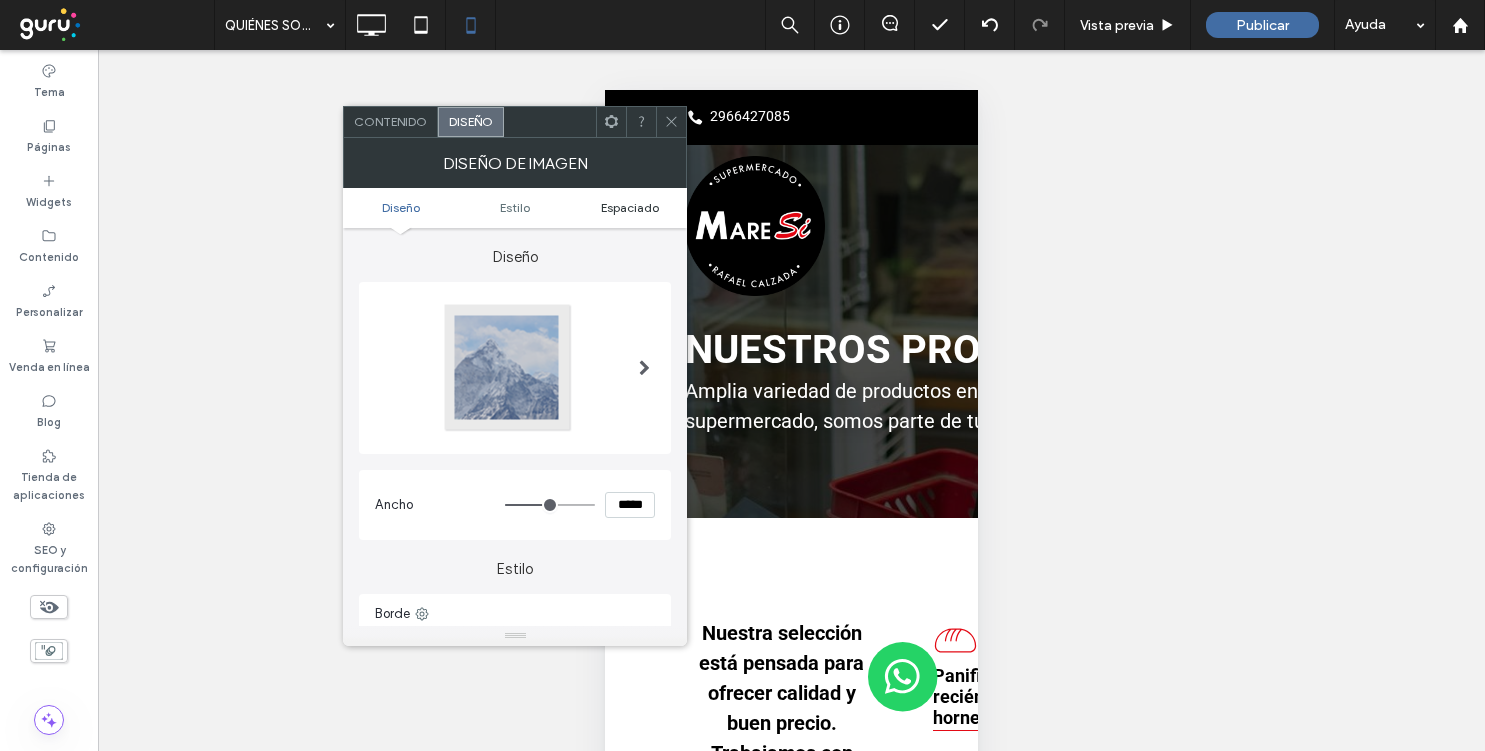 click on "Espaciado" at bounding box center [630, 207] 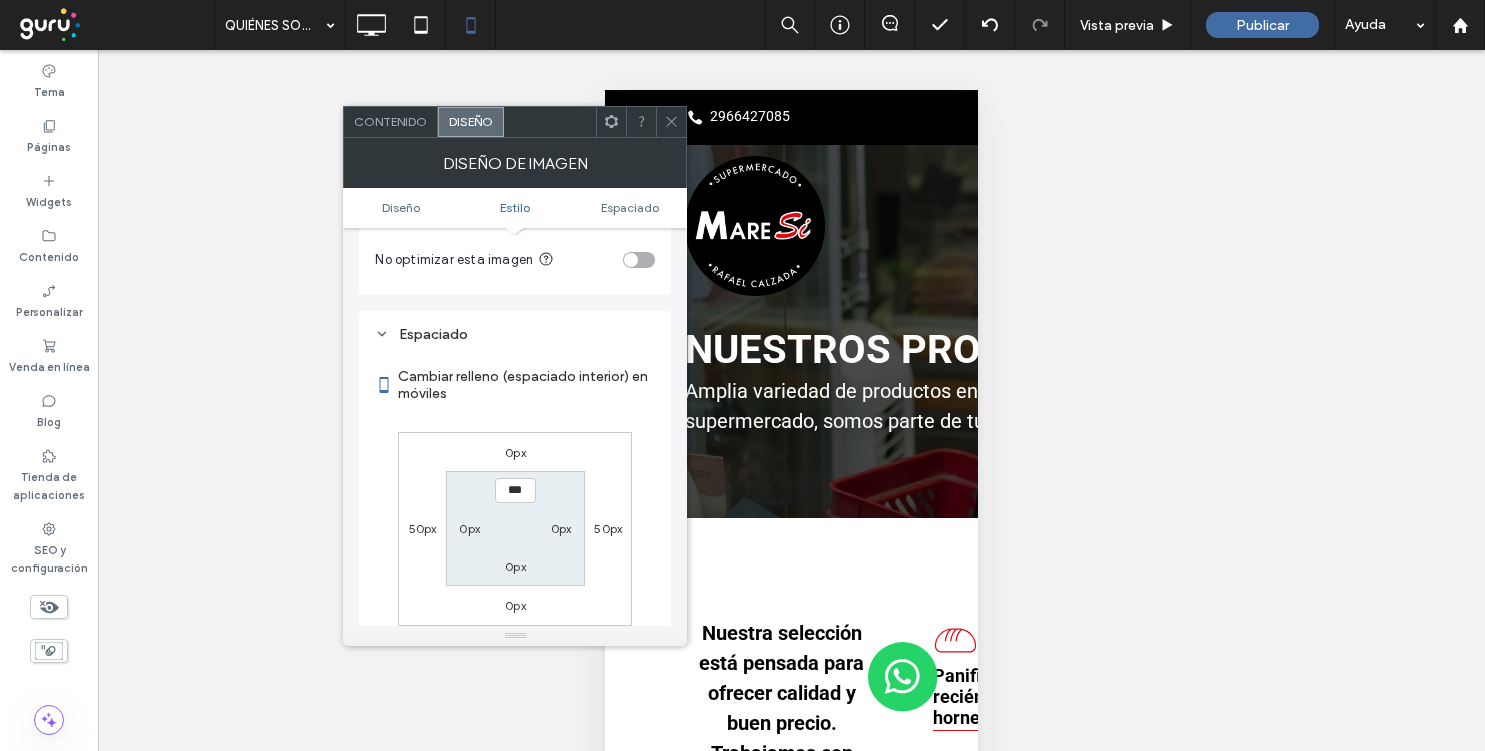 scroll, scrollTop: 629, scrollLeft: 0, axis: vertical 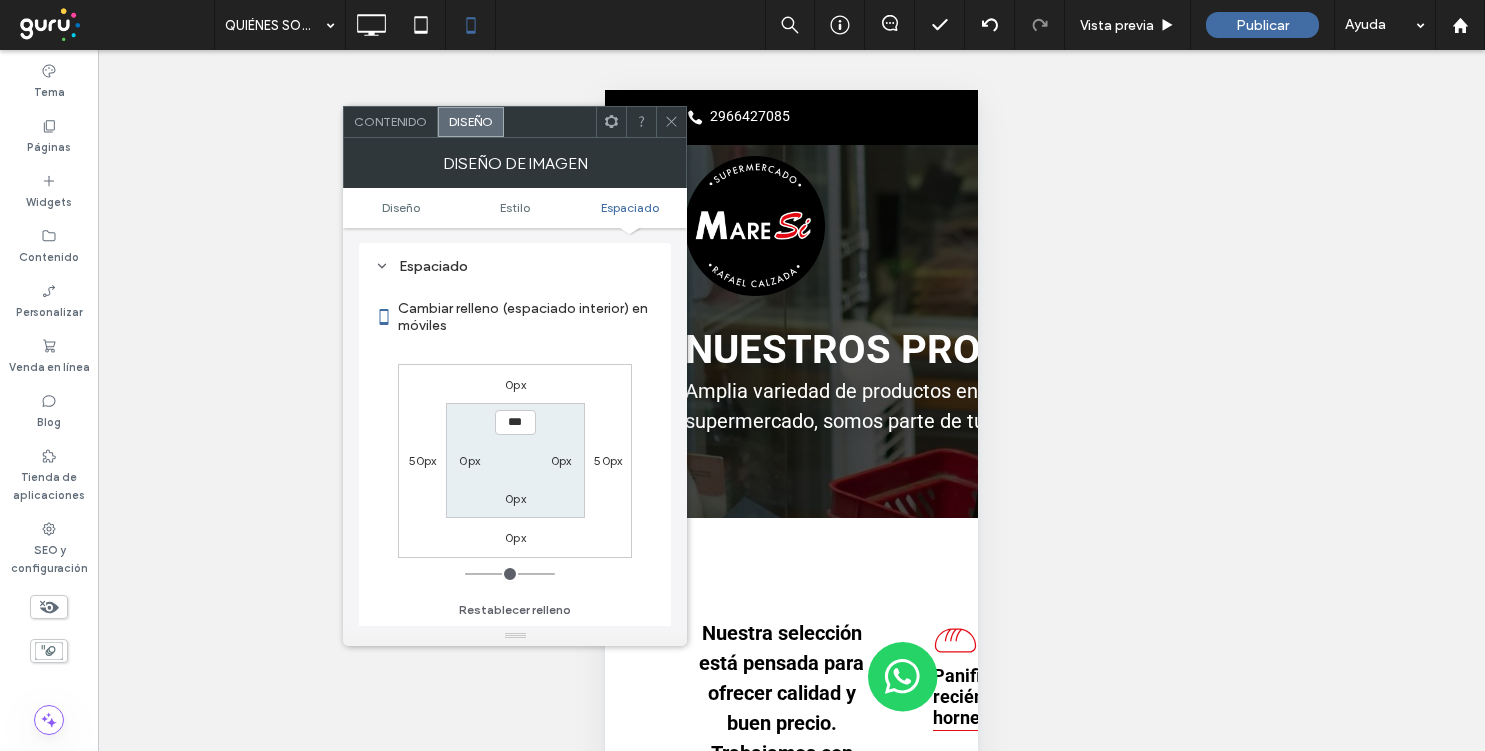 click on "0px" at bounding box center (515, 537) 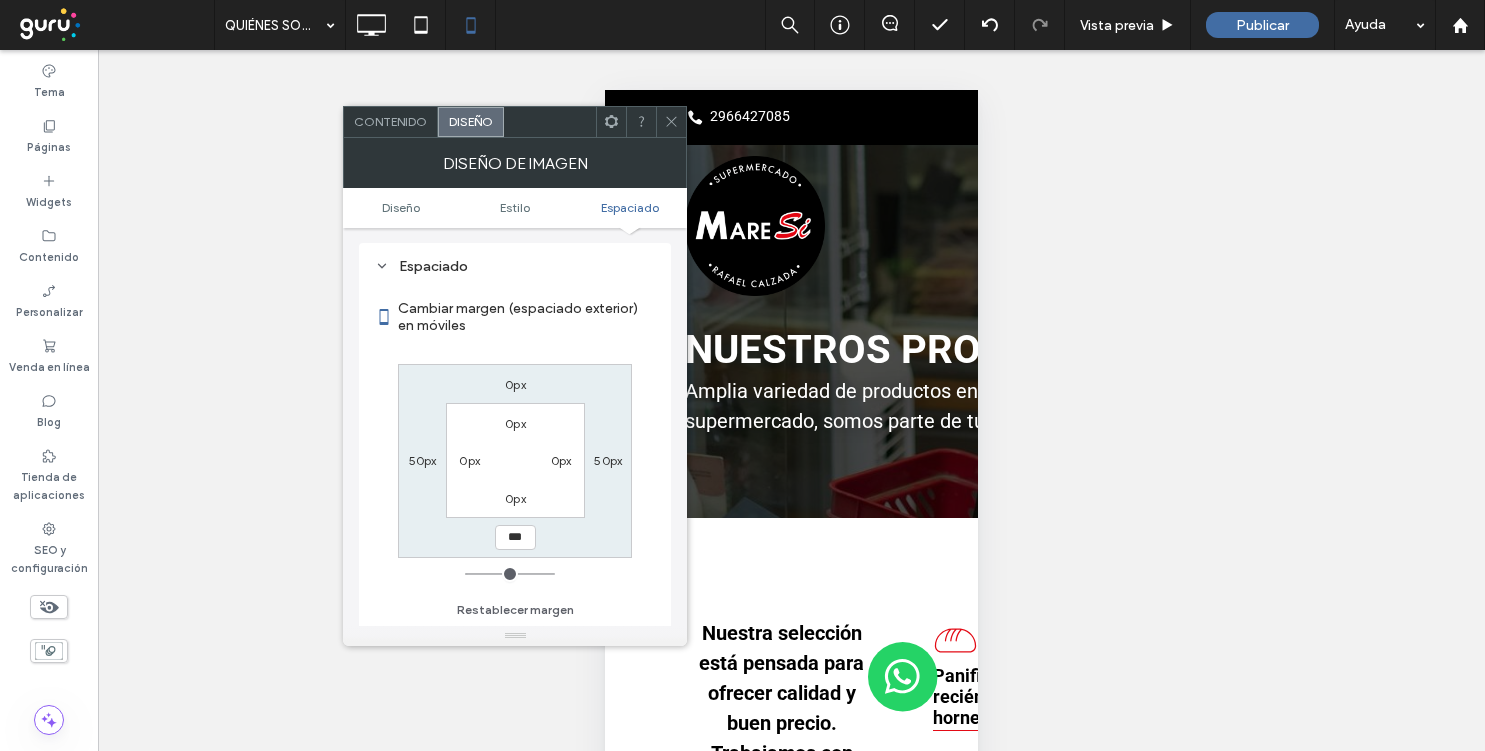 type on "***" 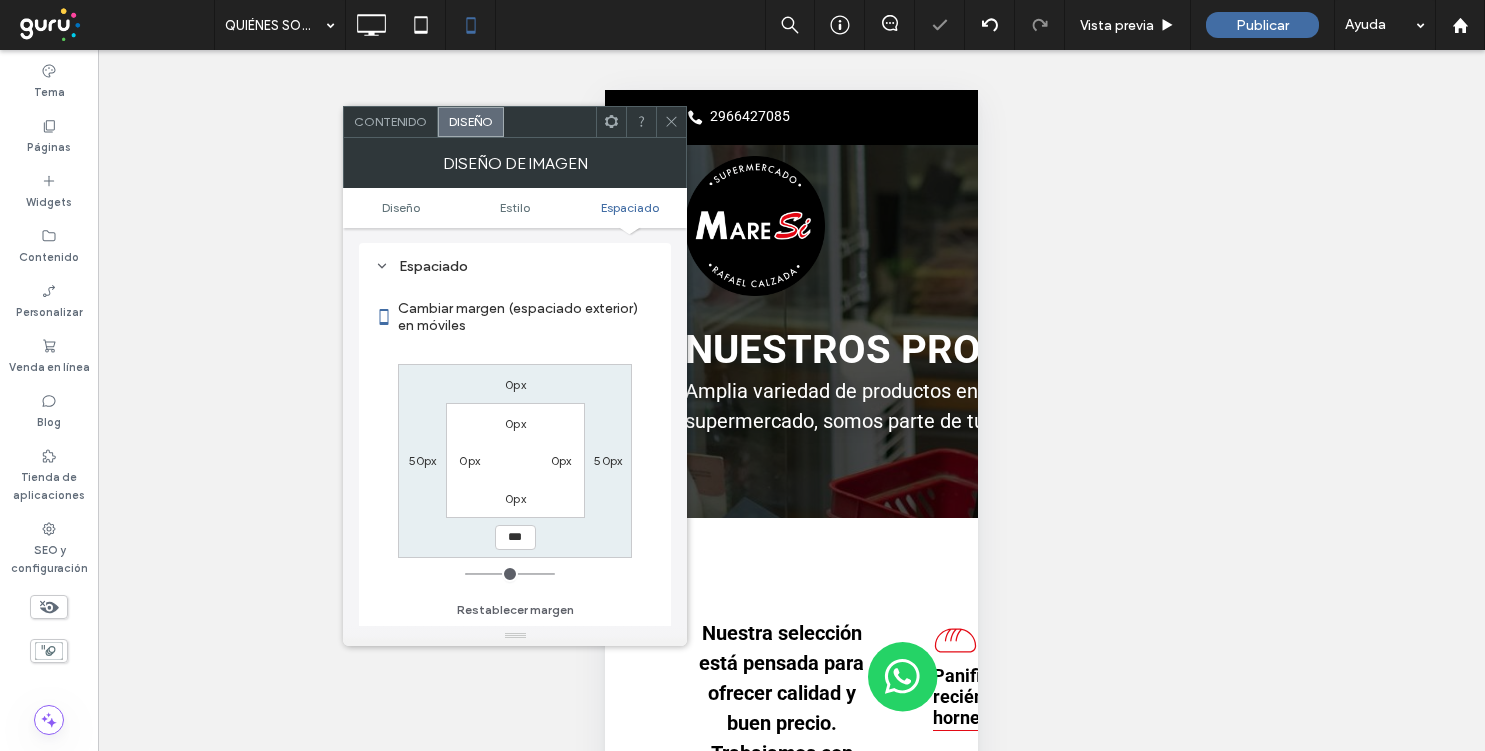 type on "*" 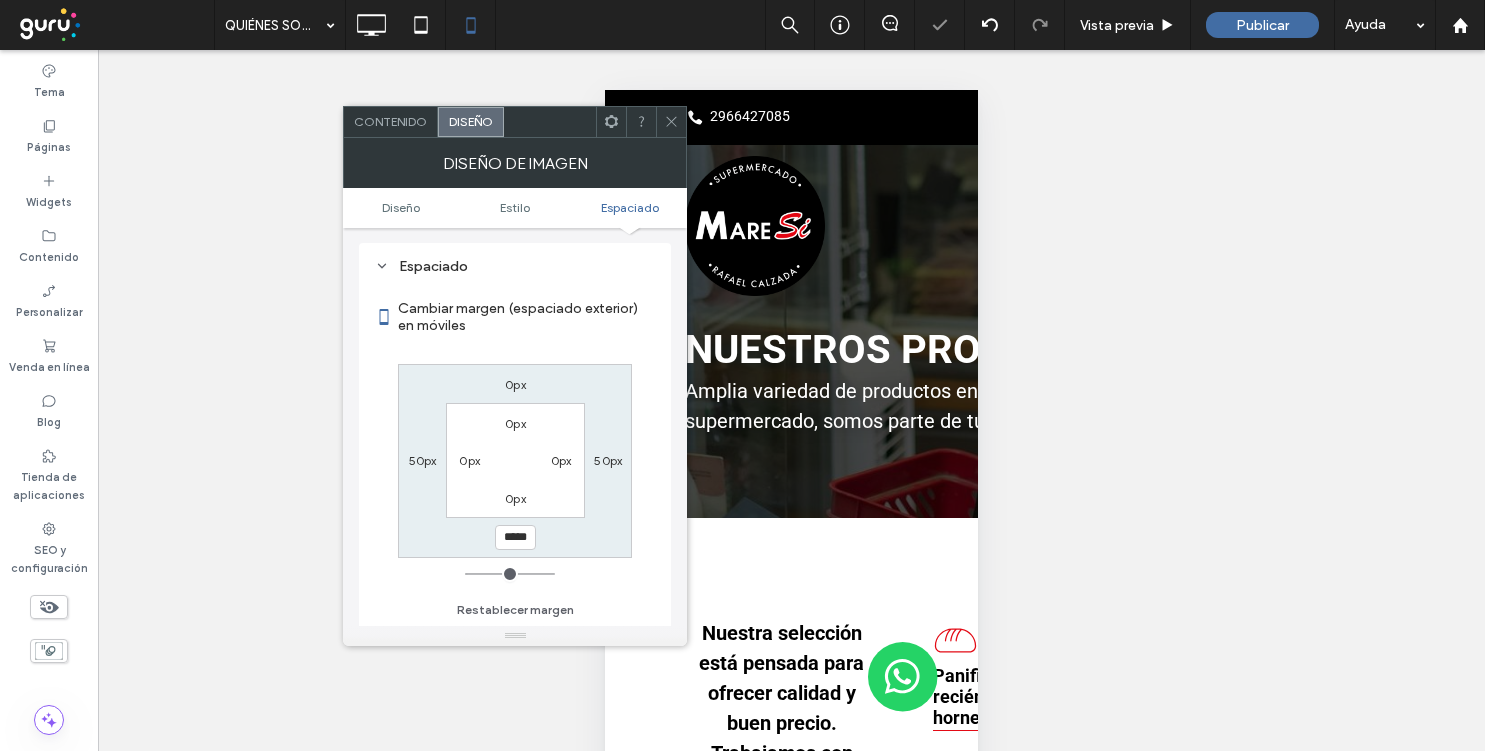 click on "0px" at bounding box center [515, 498] 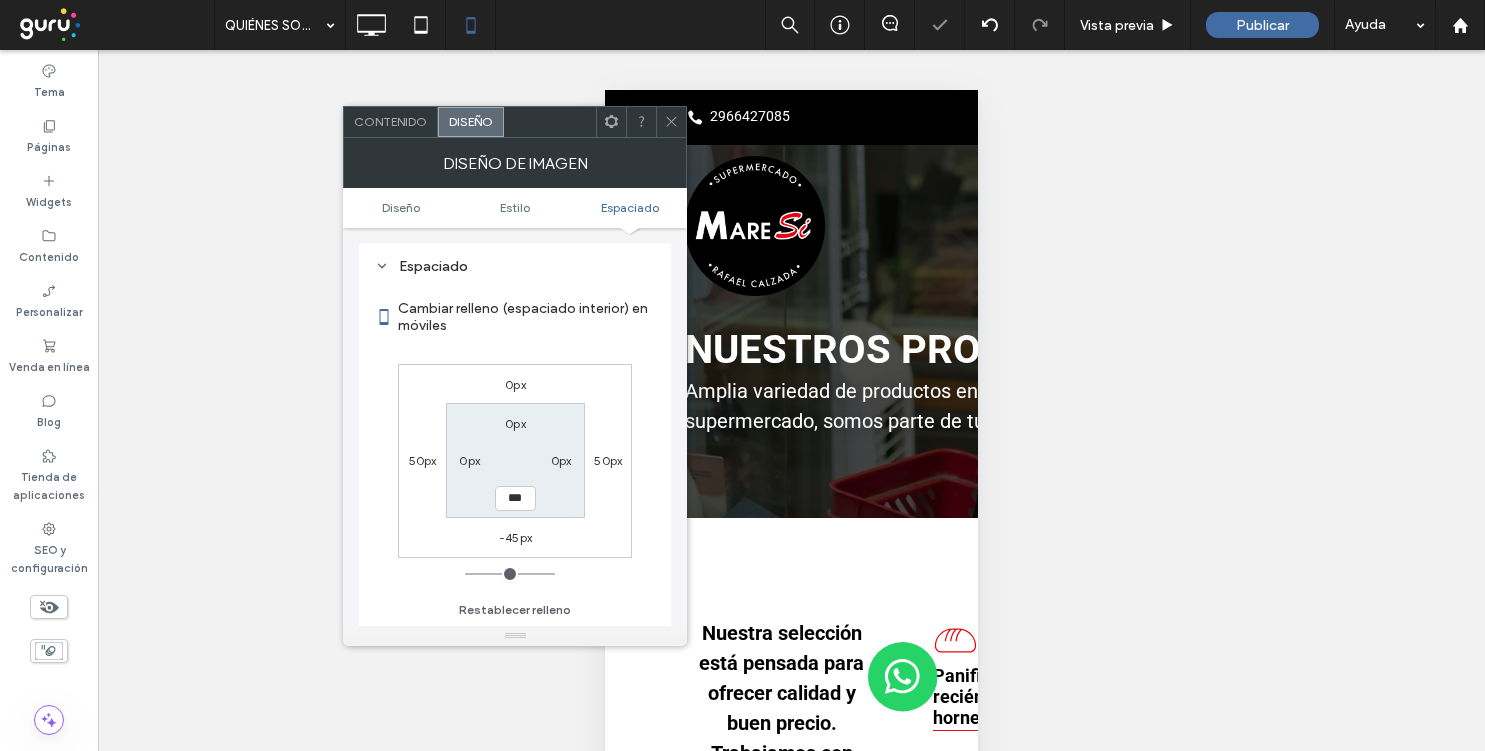 click 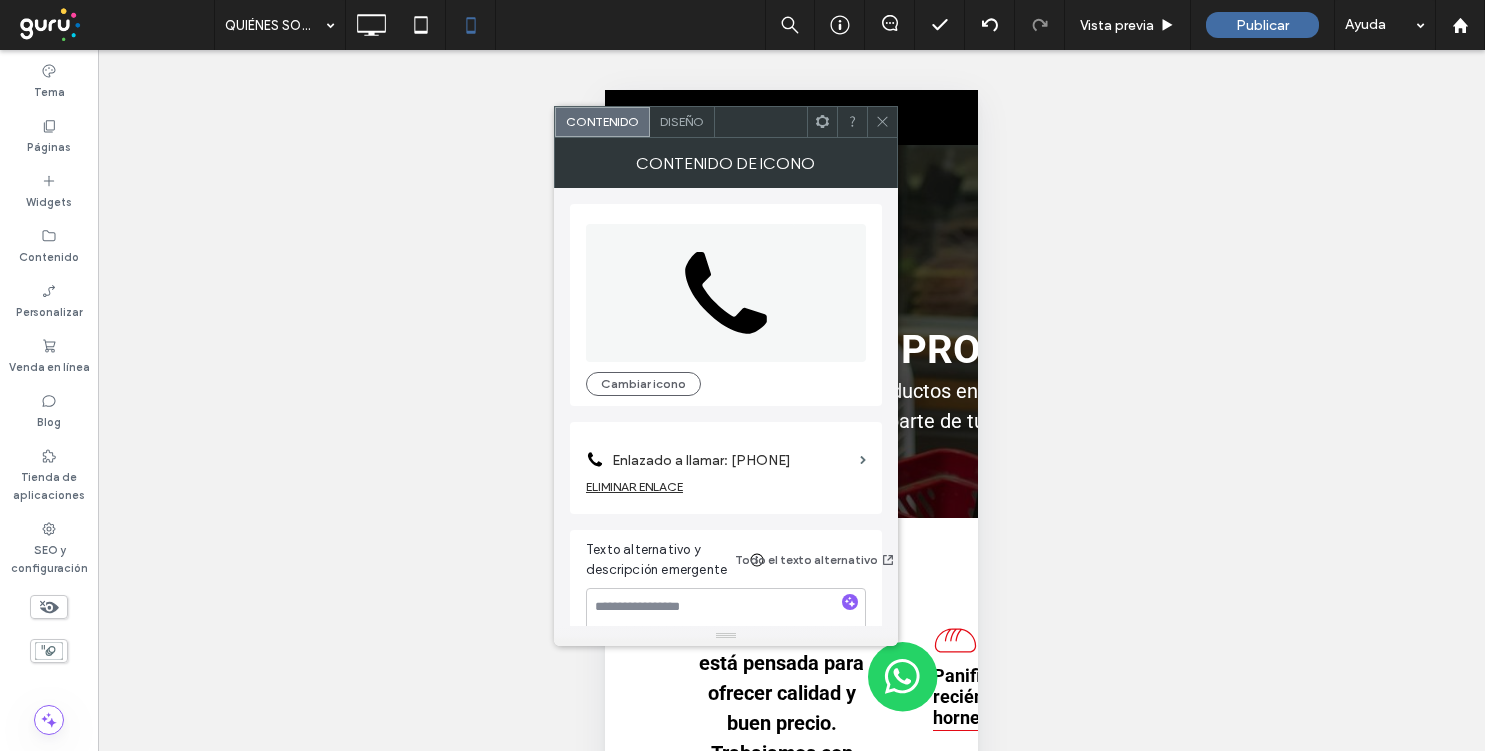 click on "Enlazado a llamar: +5492966427085" at bounding box center [732, 460] 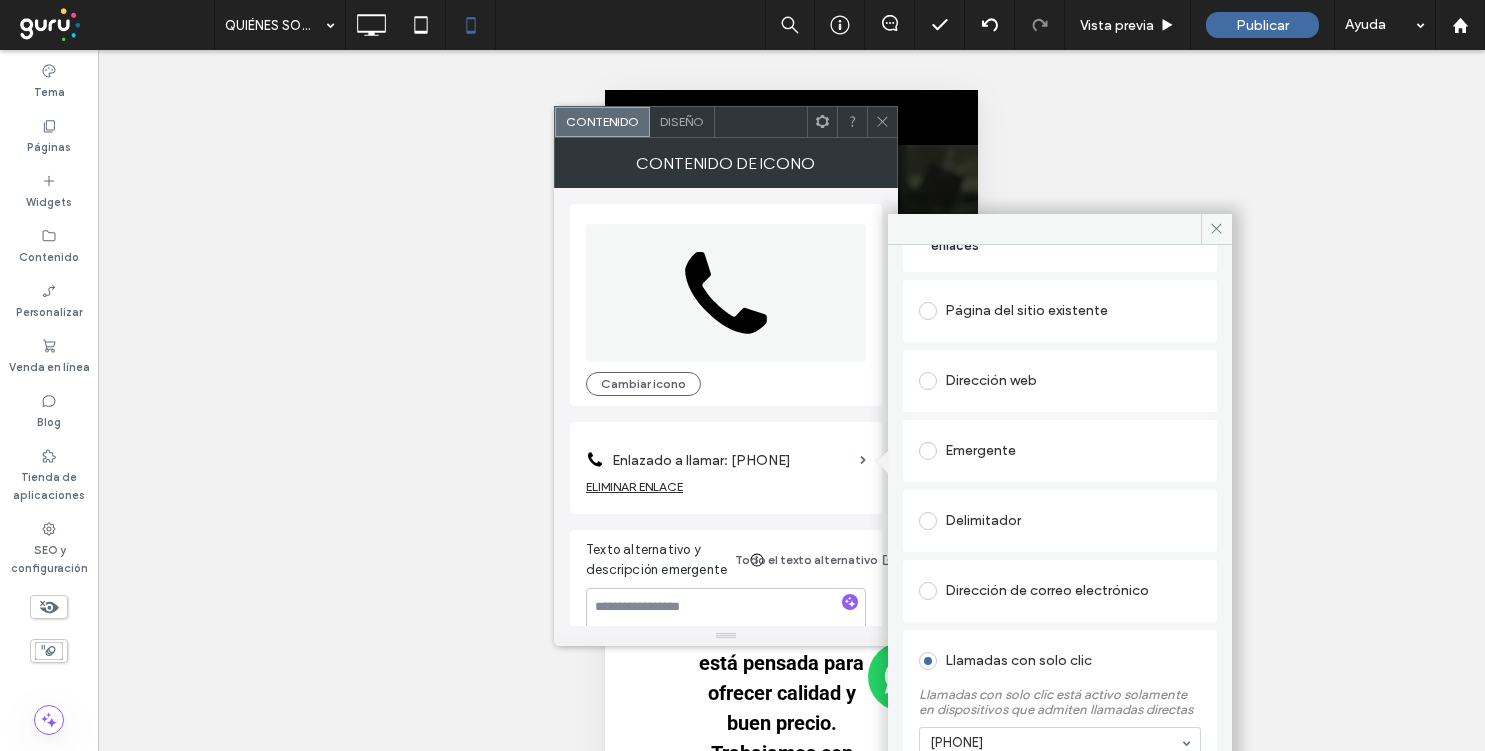 scroll, scrollTop: 189, scrollLeft: 0, axis: vertical 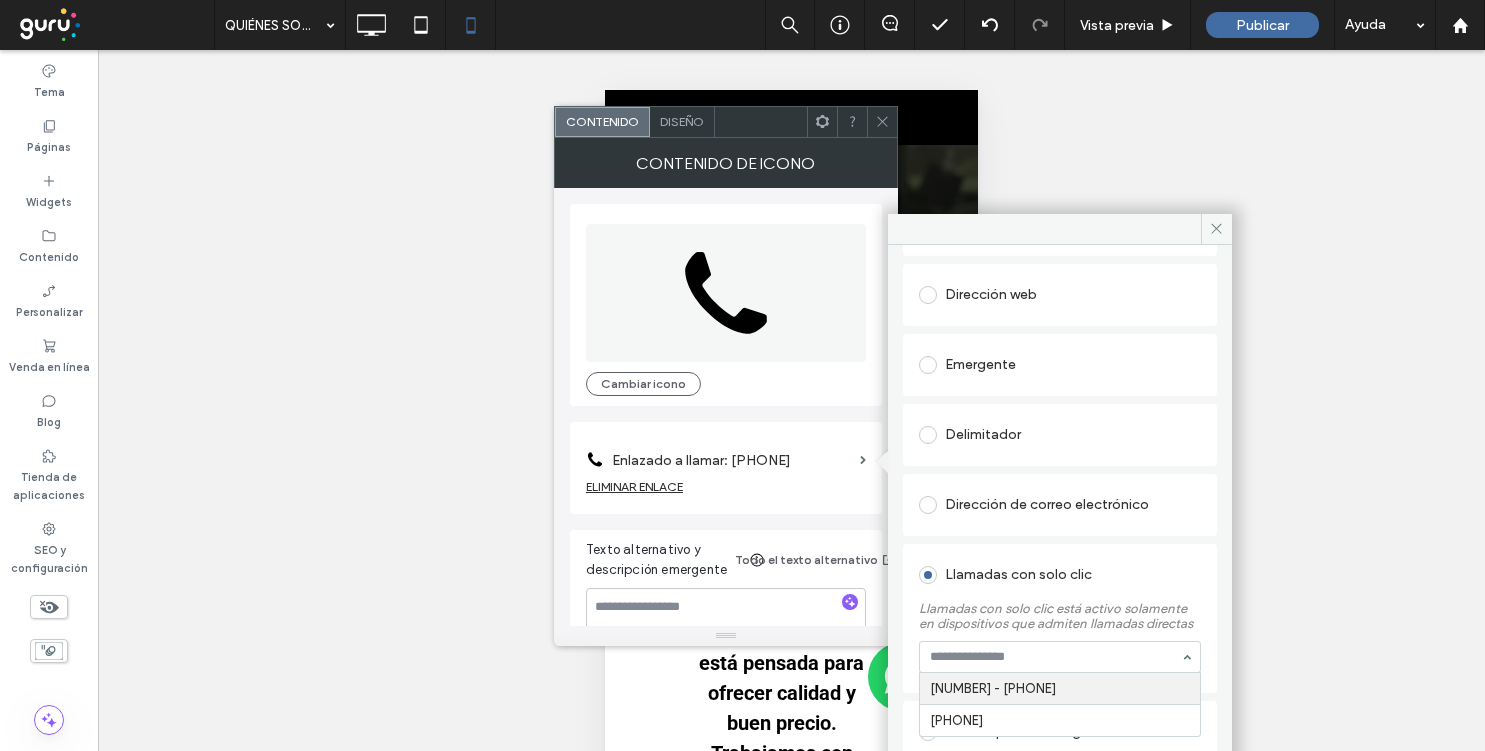 paste on "**********" 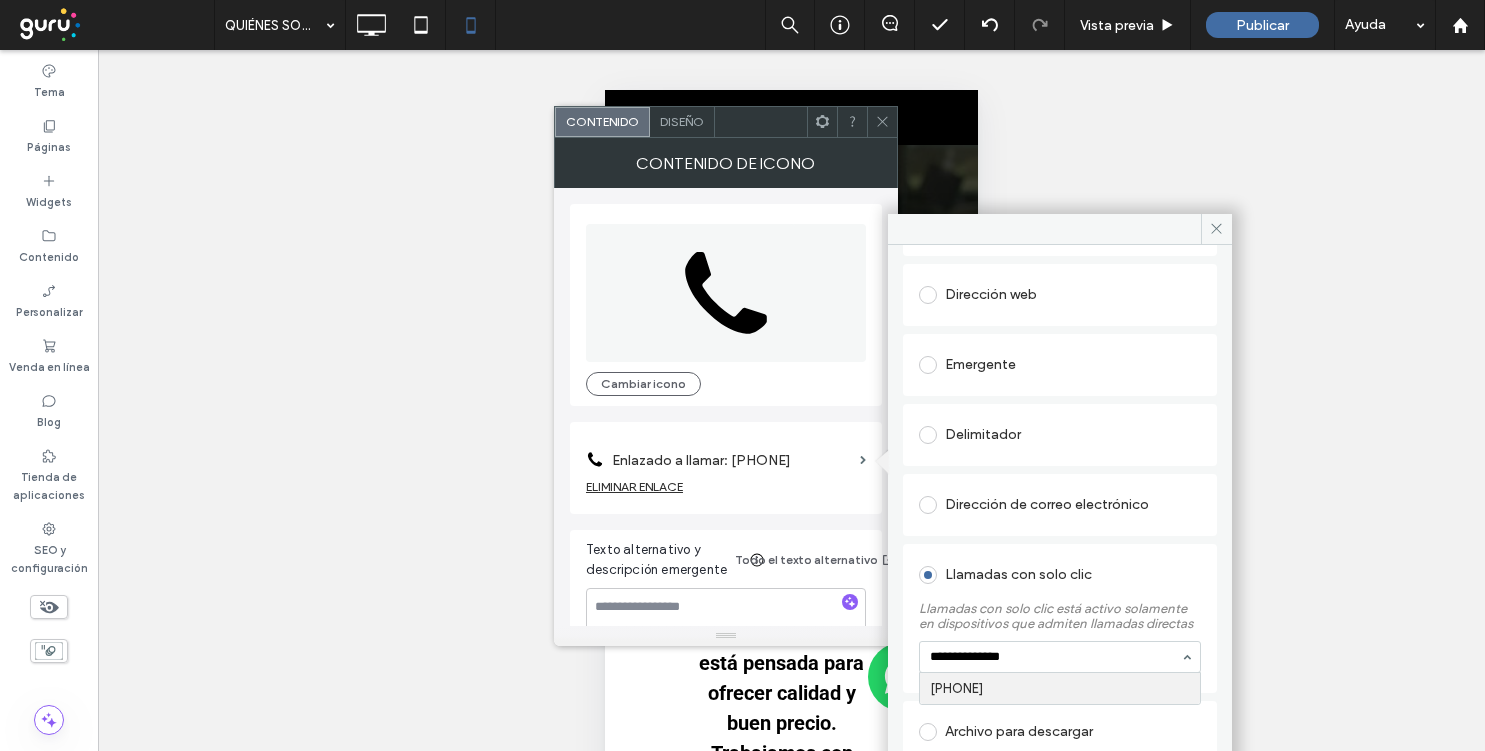 type 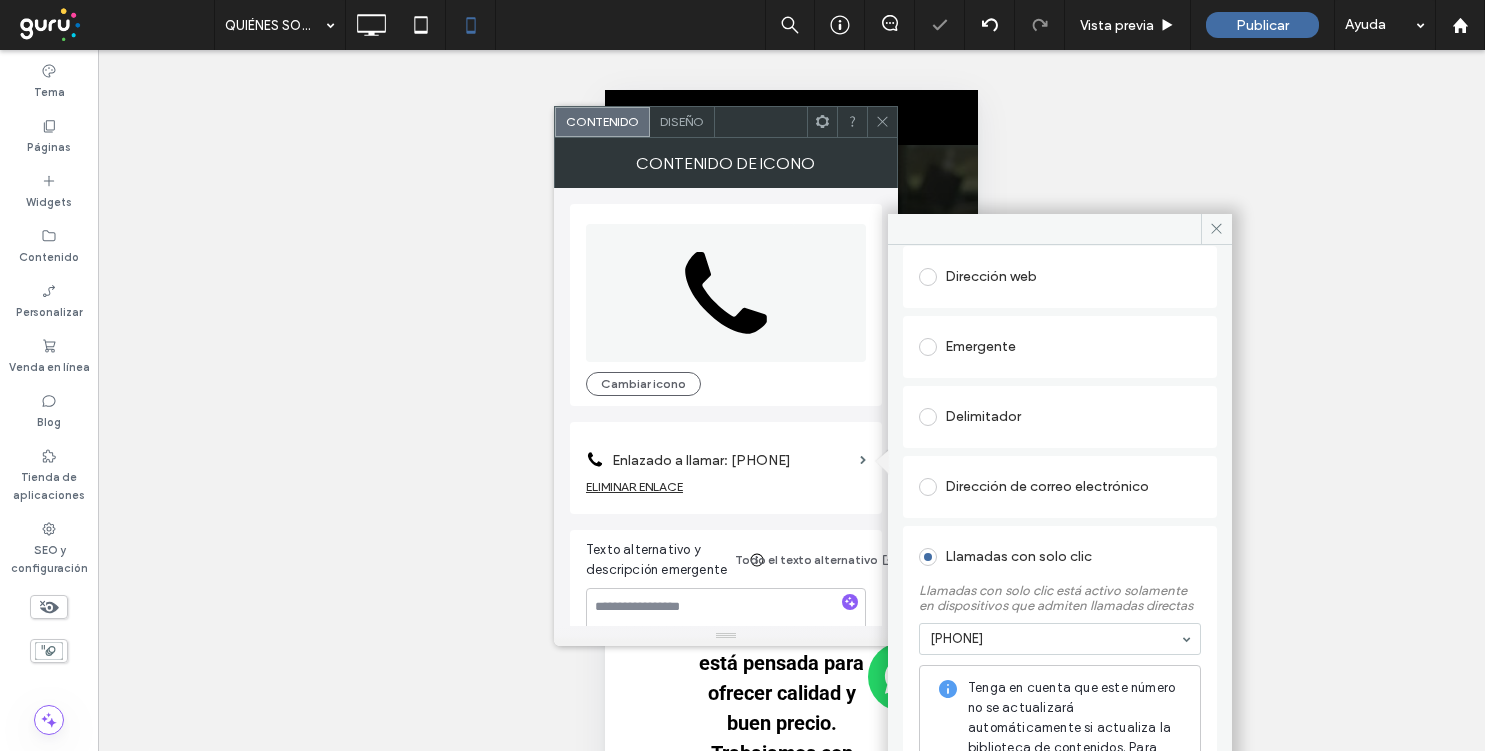 click 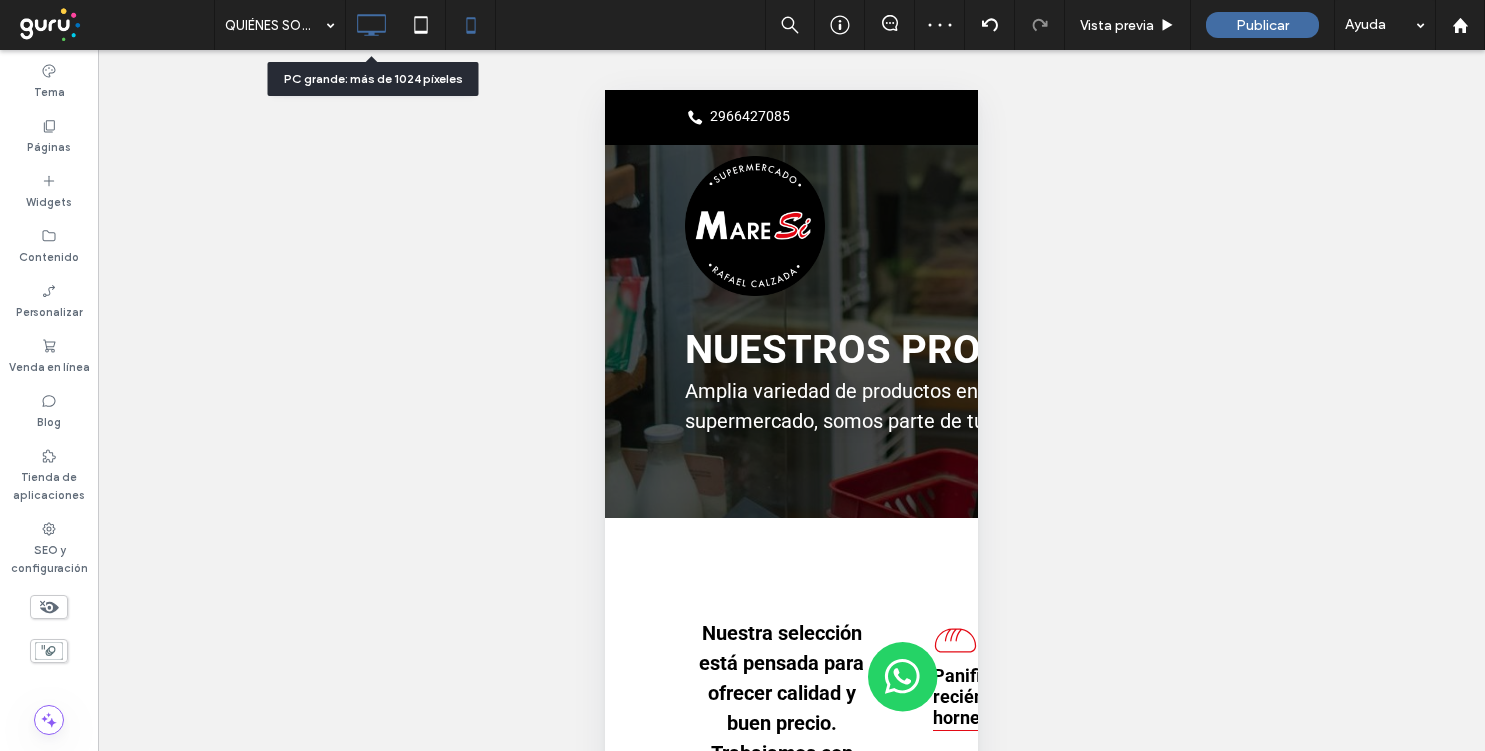 click 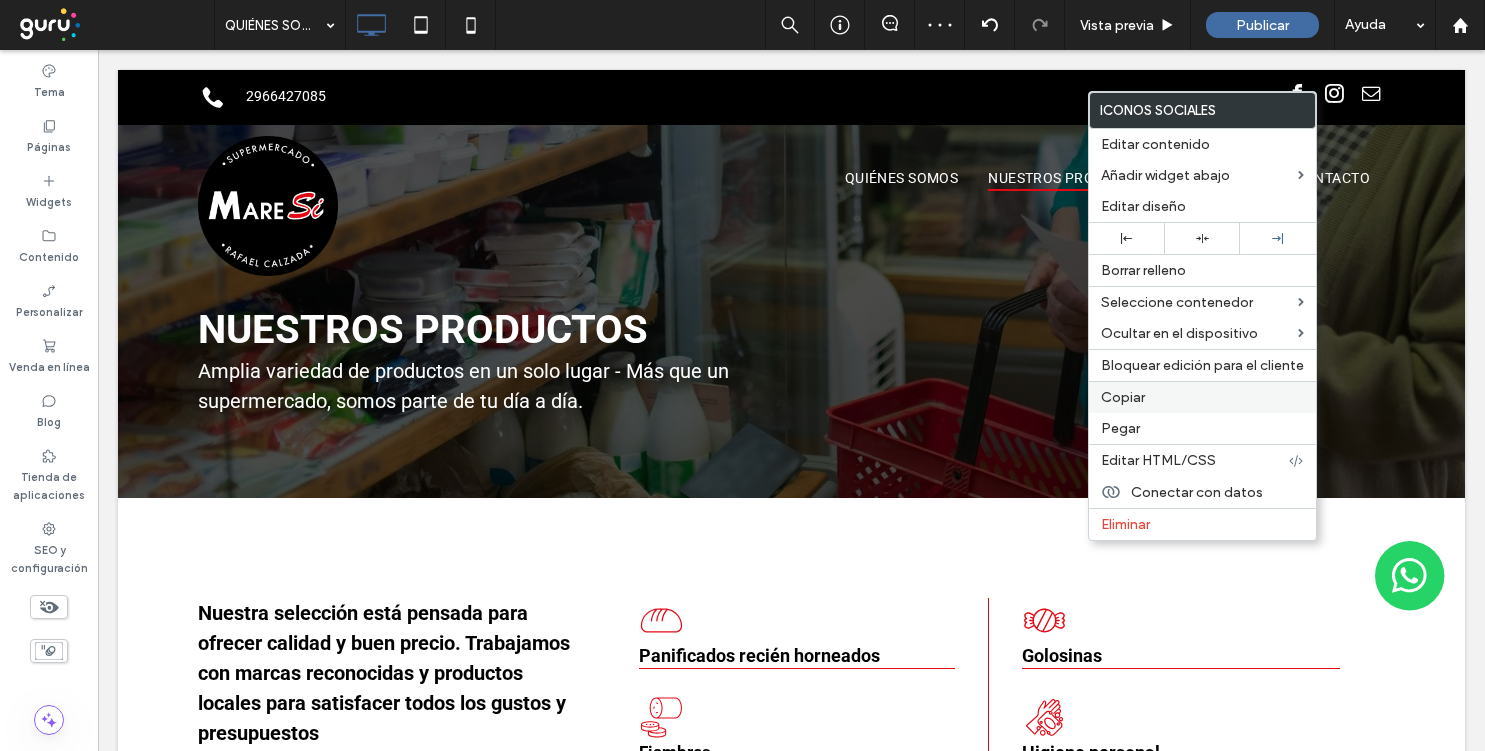 click on "Copiar" at bounding box center (1202, 397) 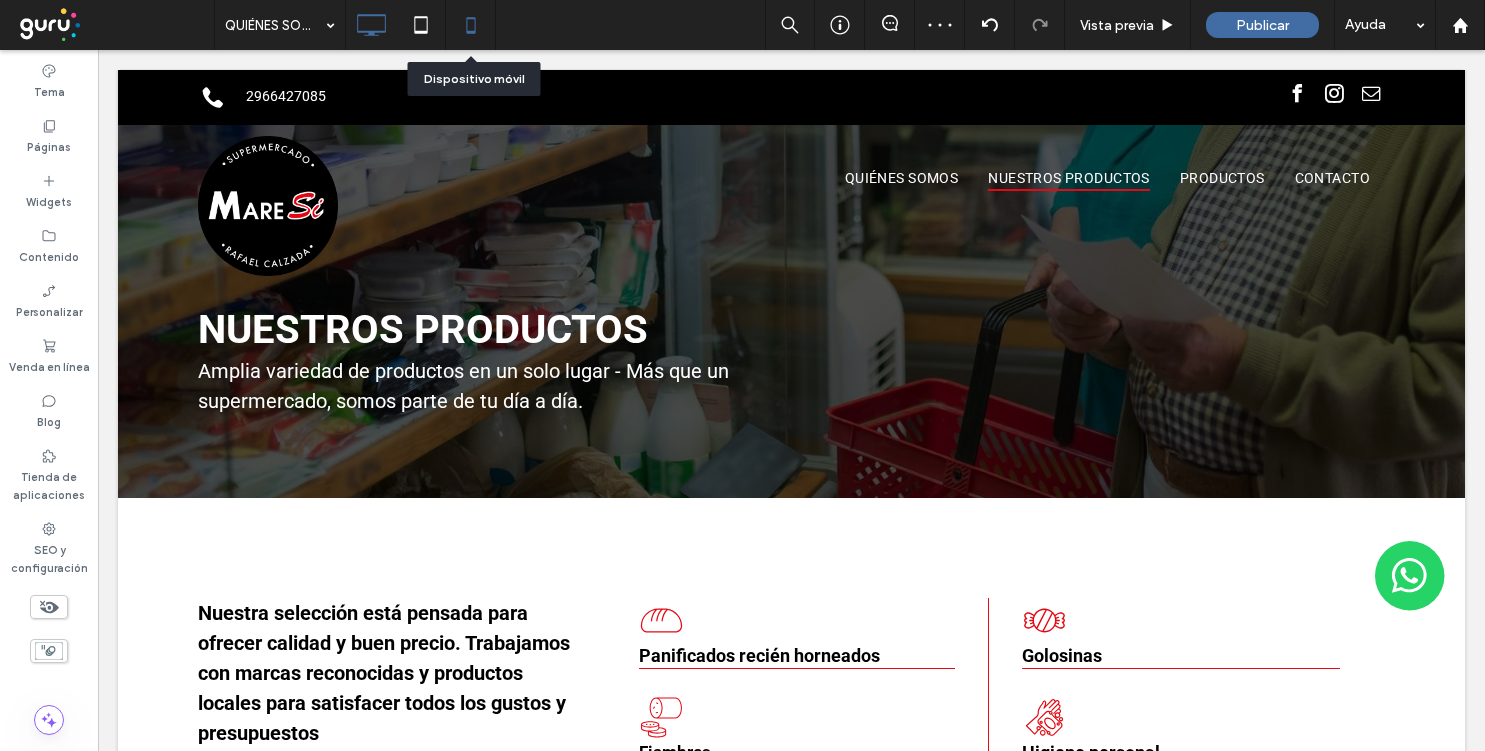 click at bounding box center [470, 25] 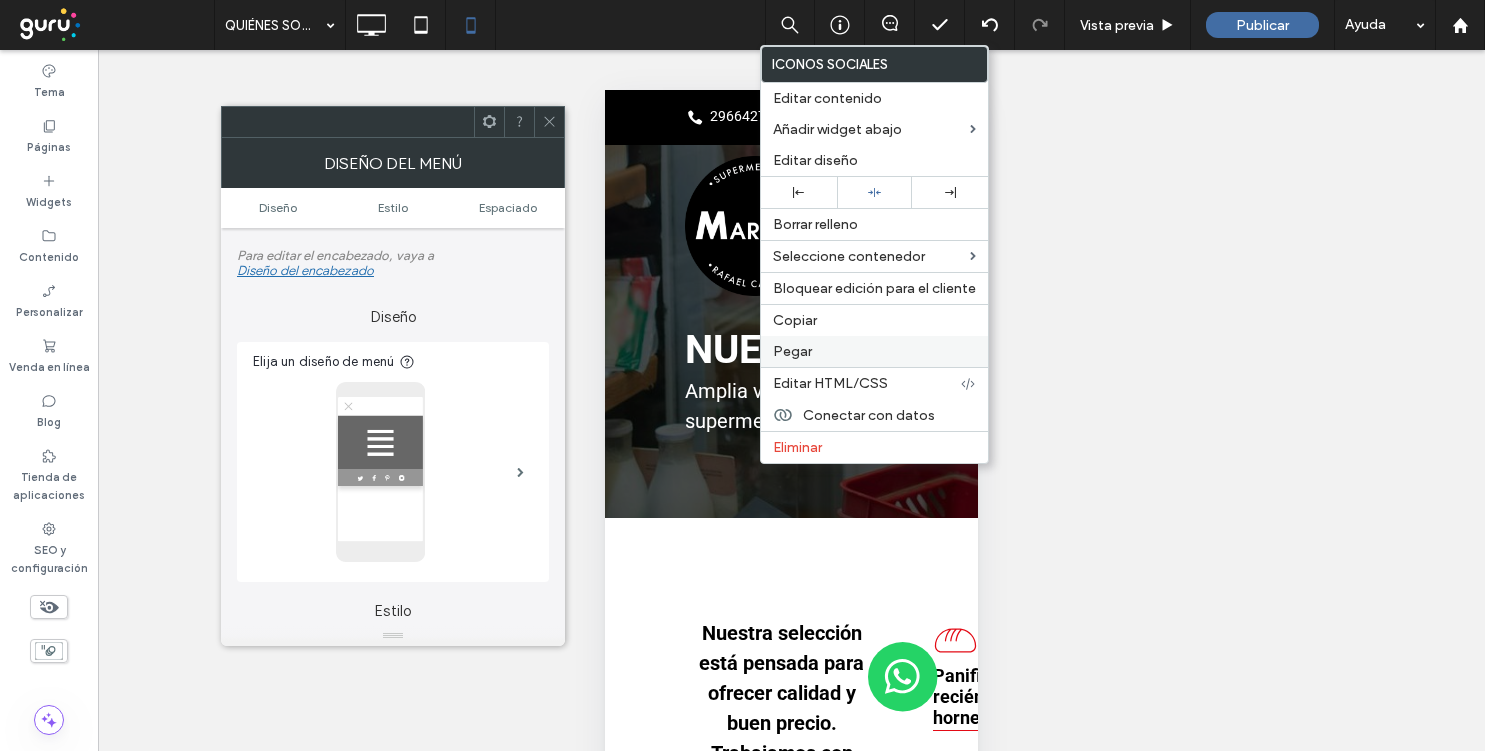 click on "Pegar" at bounding box center (874, 351) 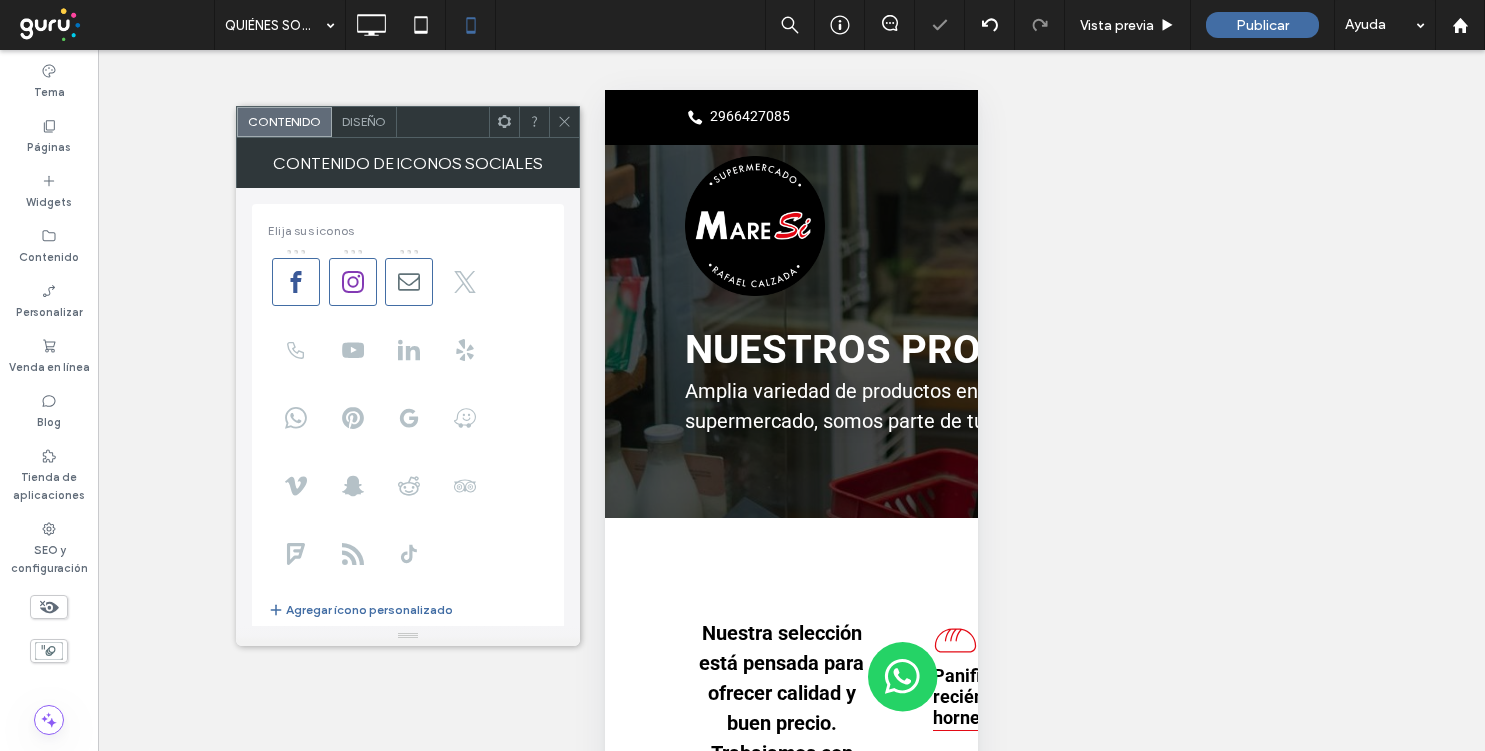 click on "Diseño" at bounding box center [364, 122] 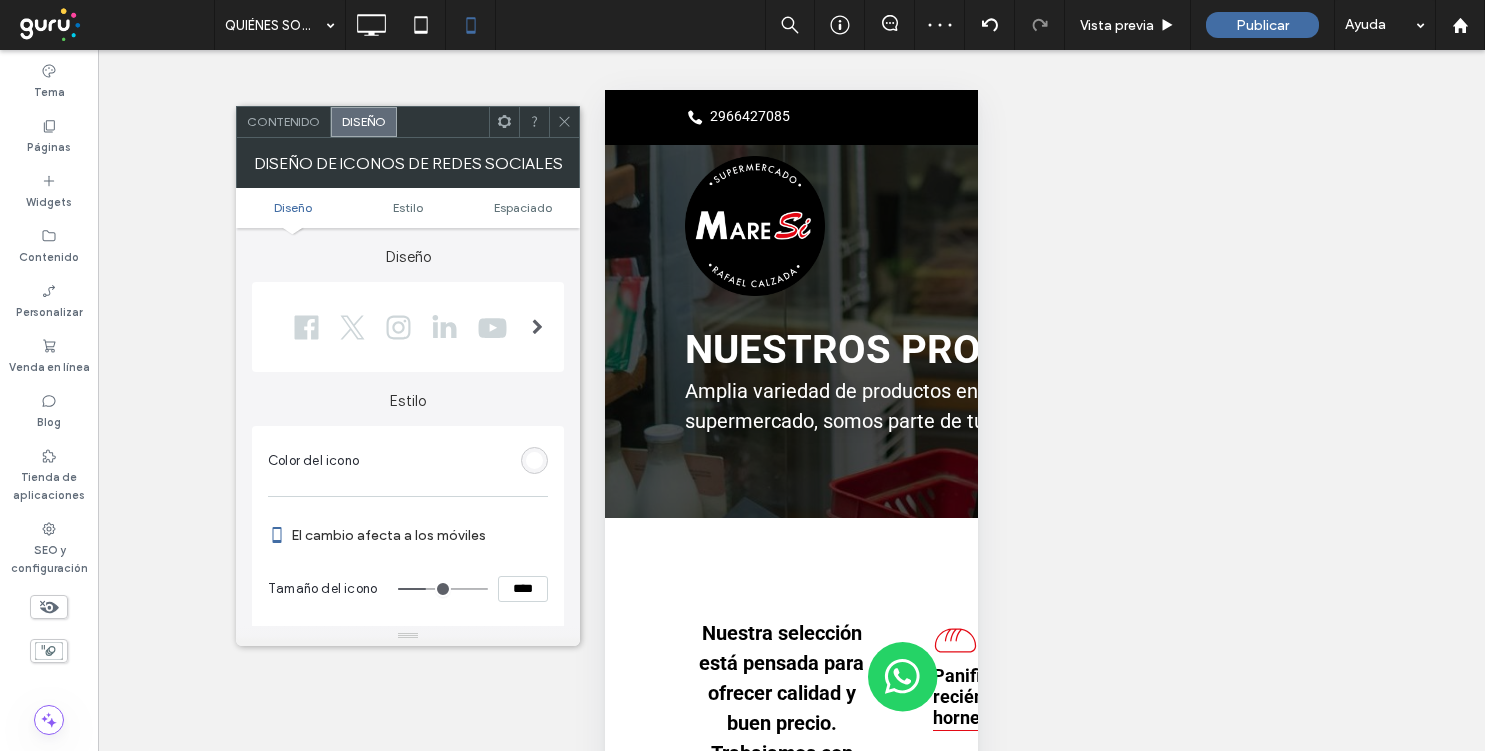 click at bounding box center [534, 460] 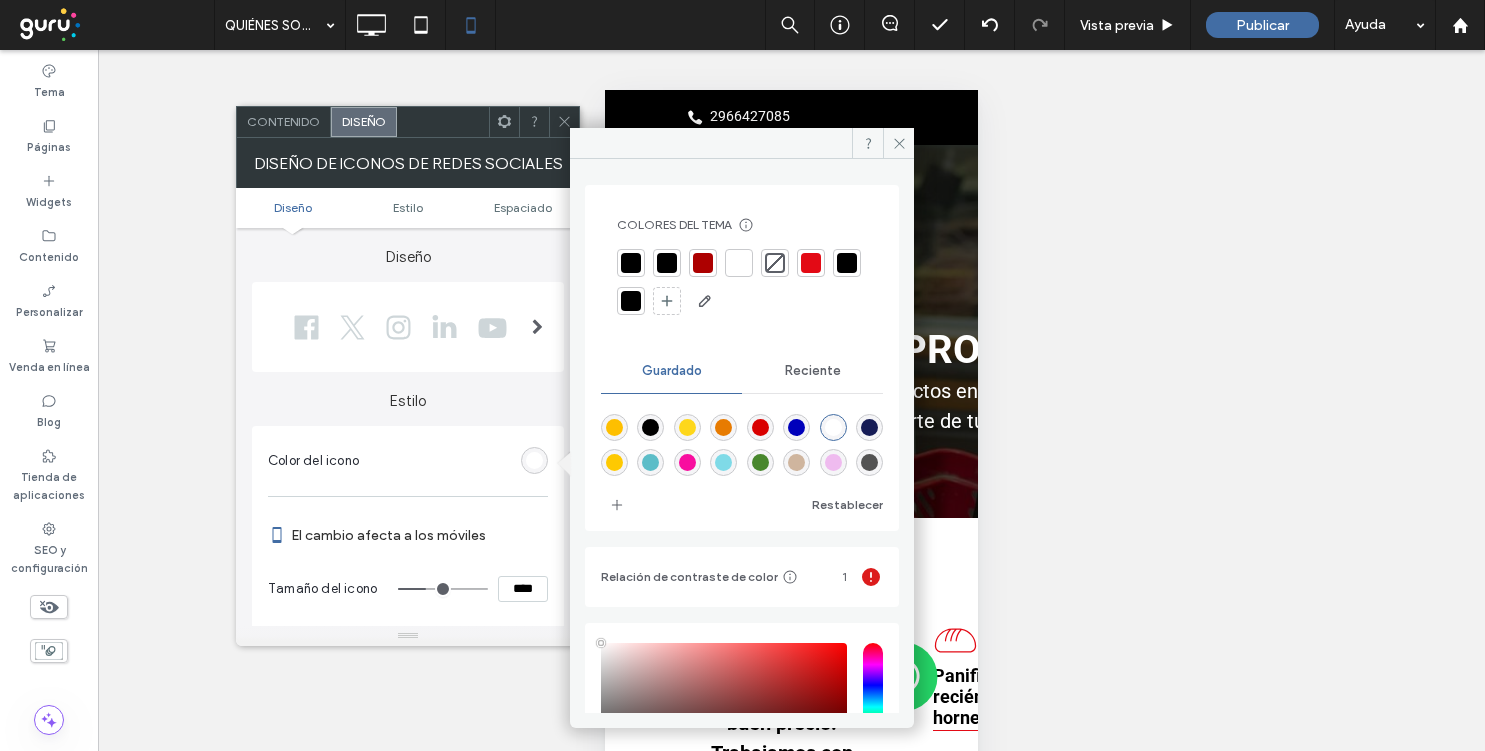 click at bounding box center [631, 263] 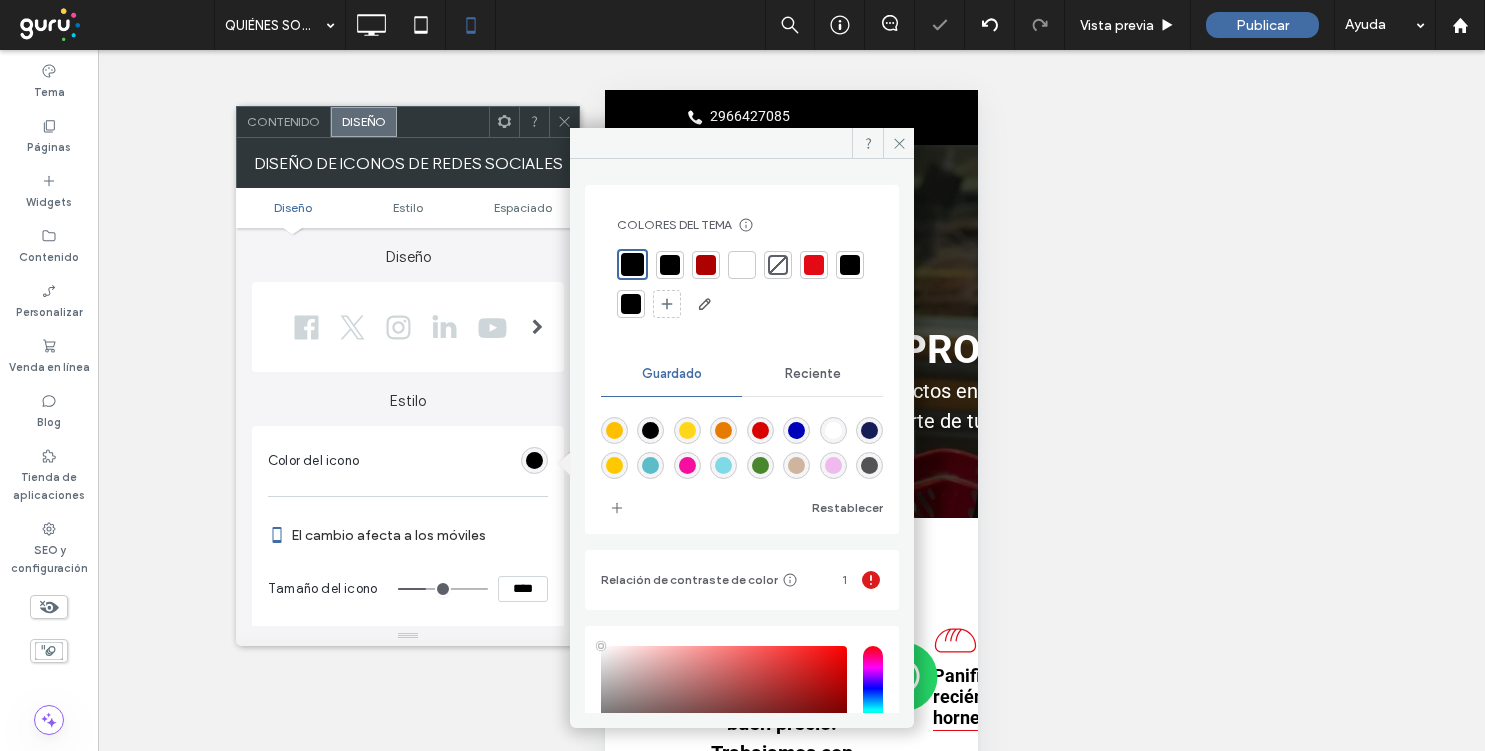 click 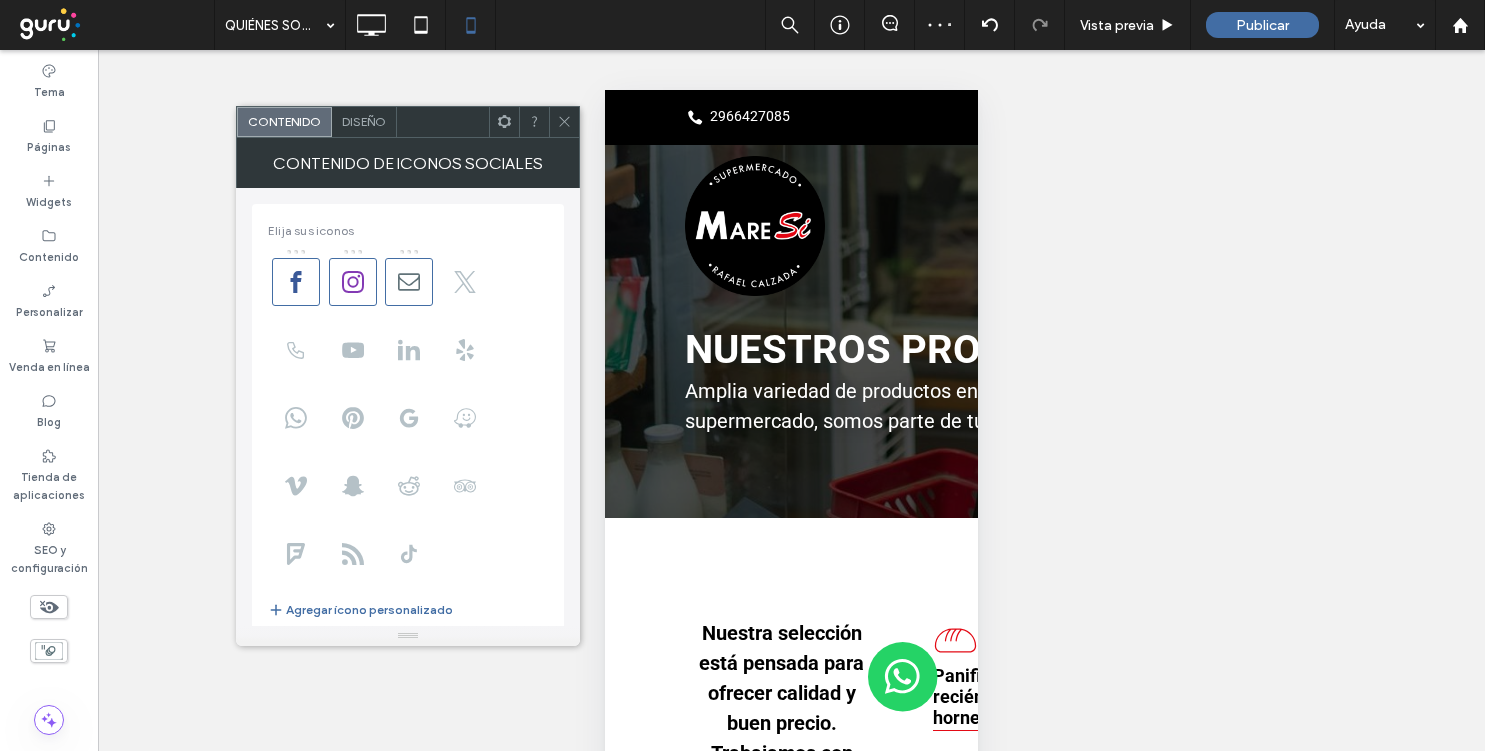 click on "Diseño" at bounding box center [364, 121] 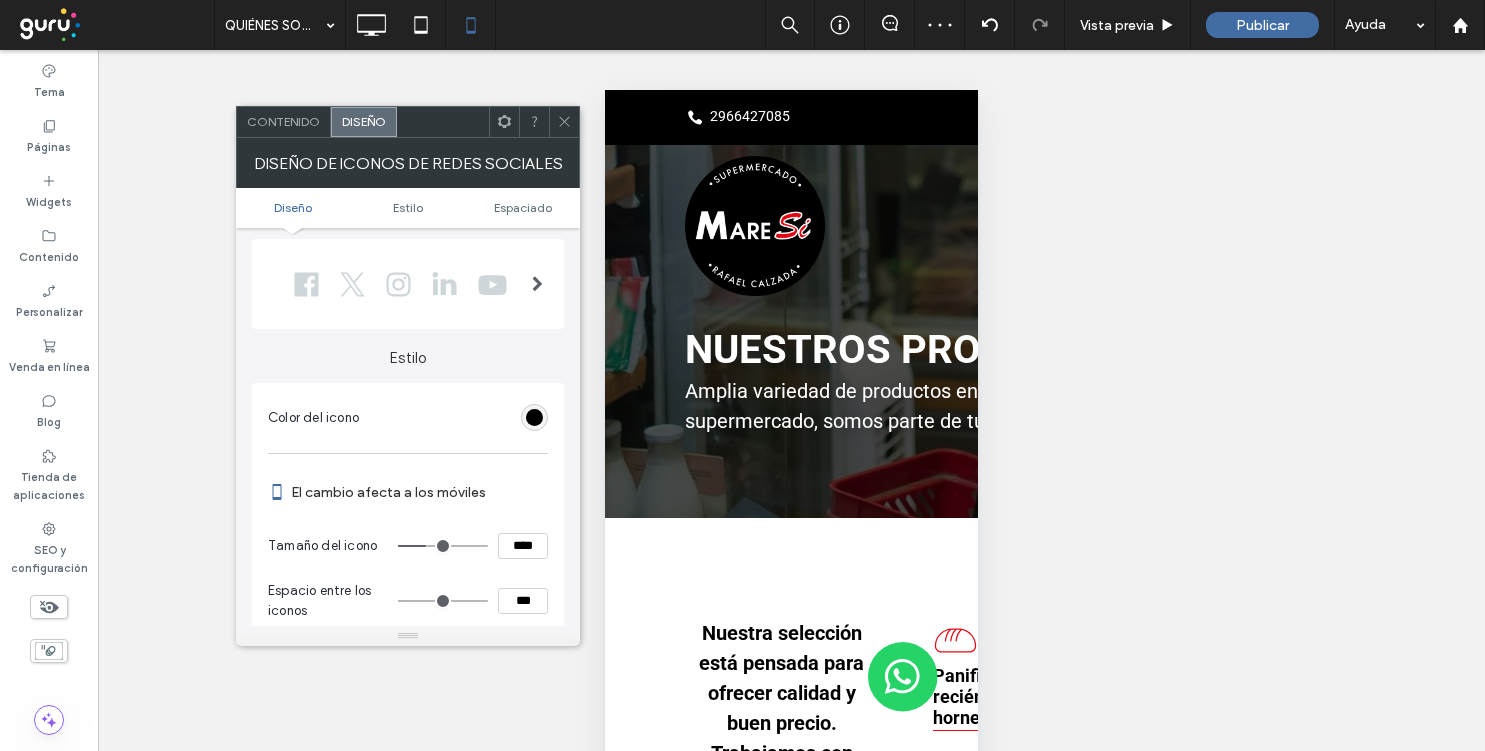 scroll, scrollTop: 49, scrollLeft: 0, axis: vertical 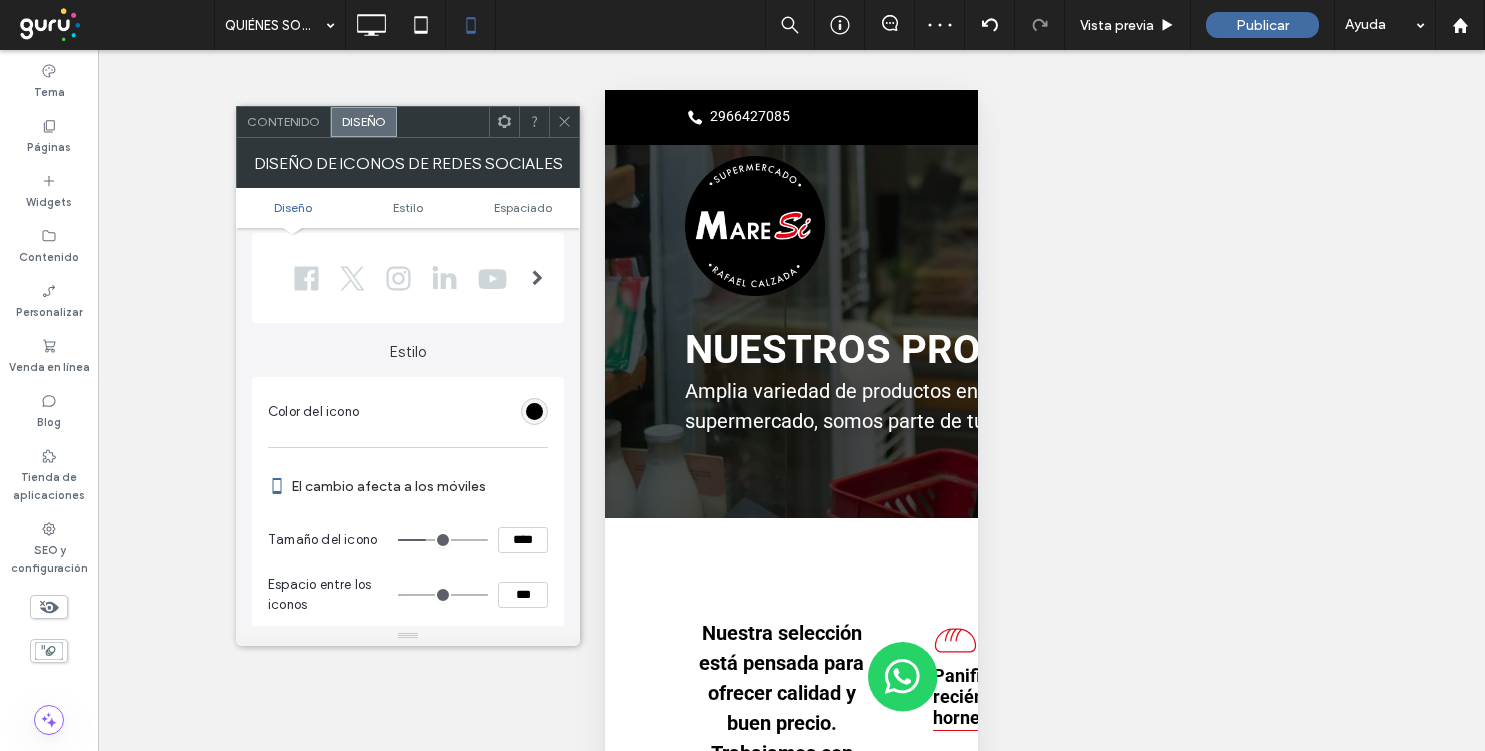 type on "**" 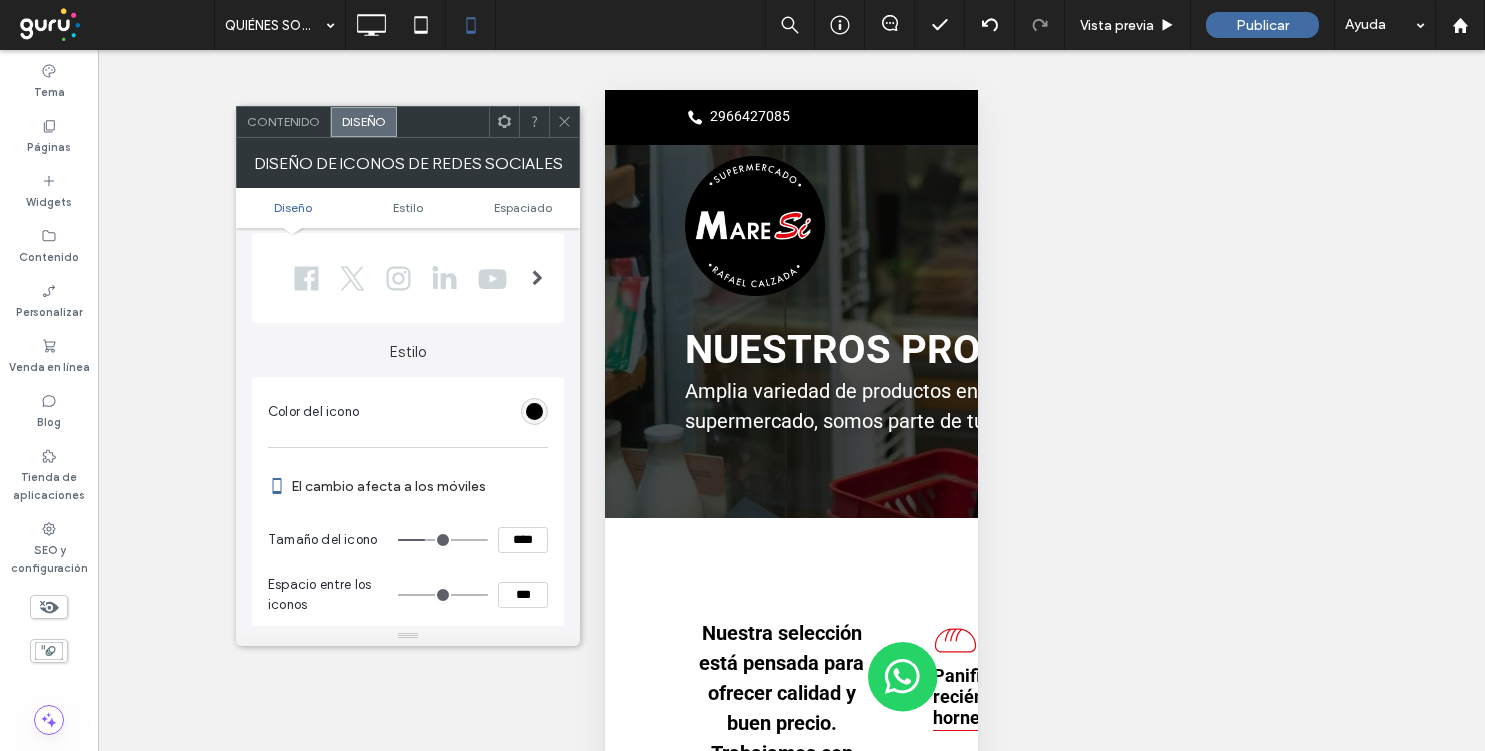 type on "**" 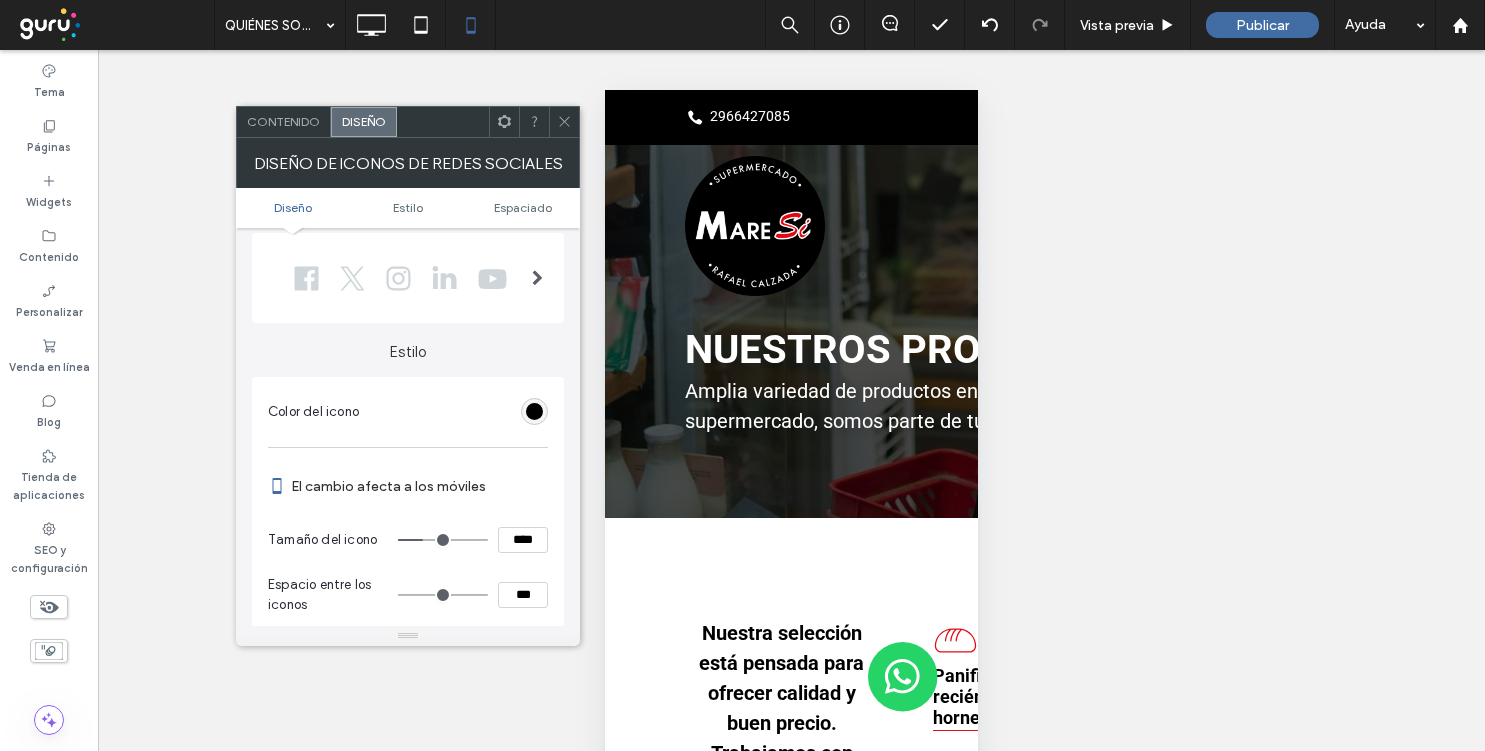 type on "**" 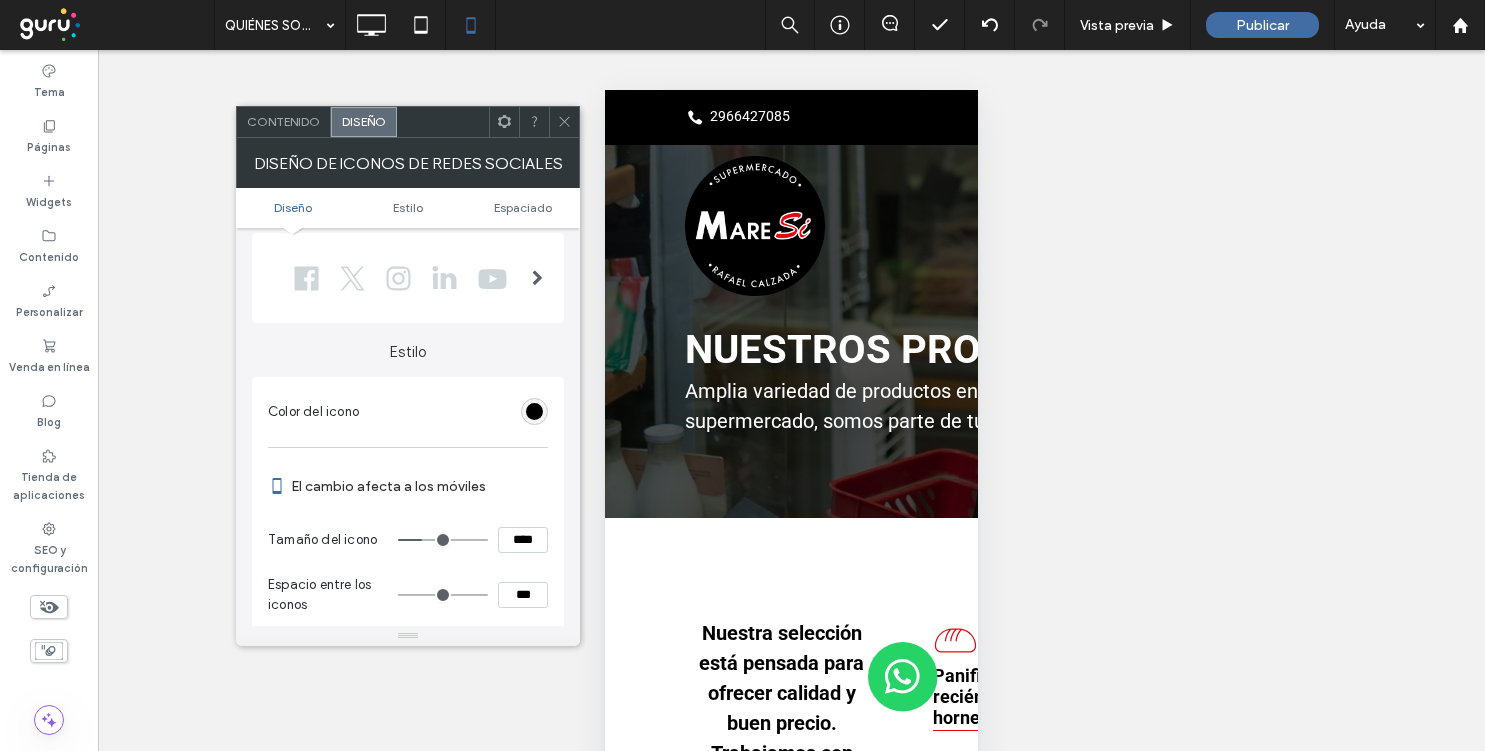 type on "**" 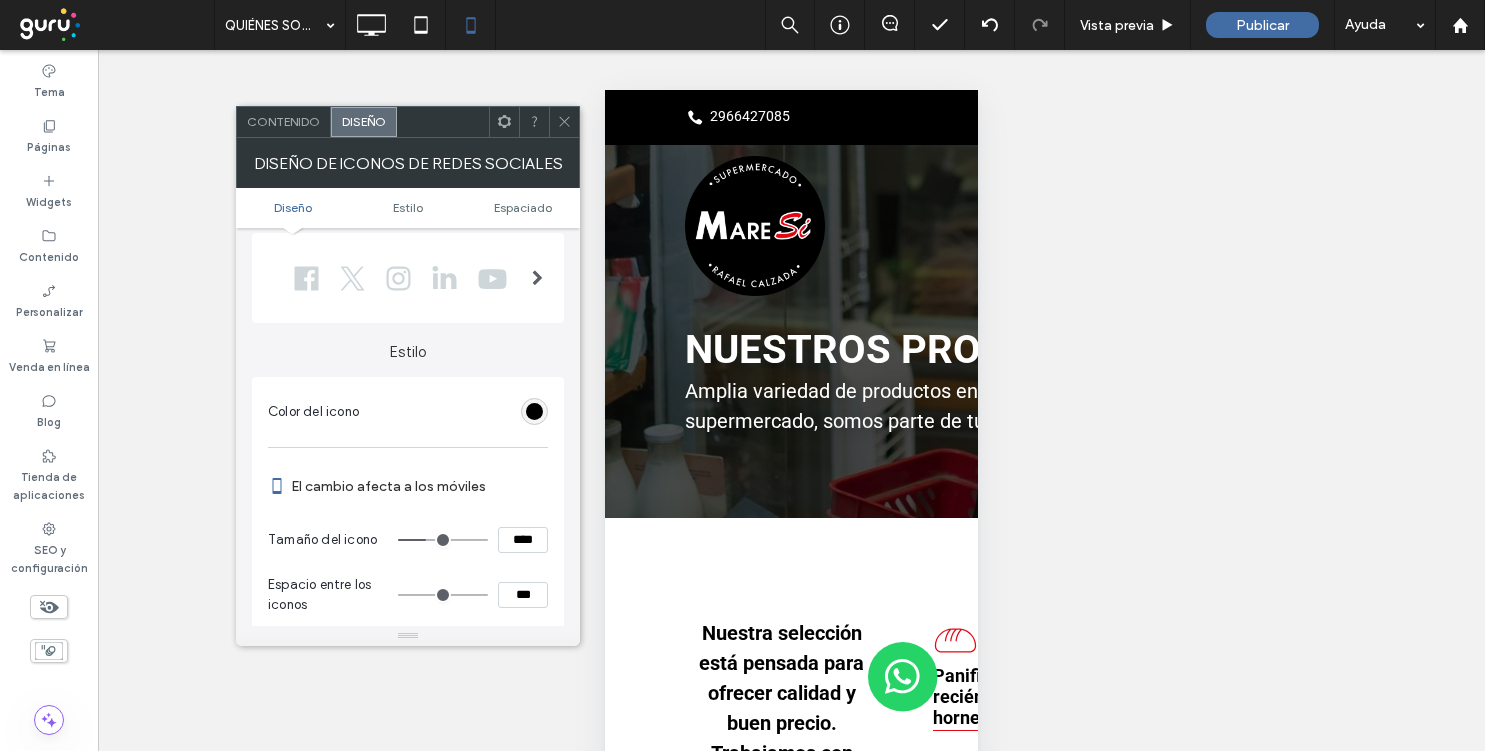 click at bounding box center (443, 540) 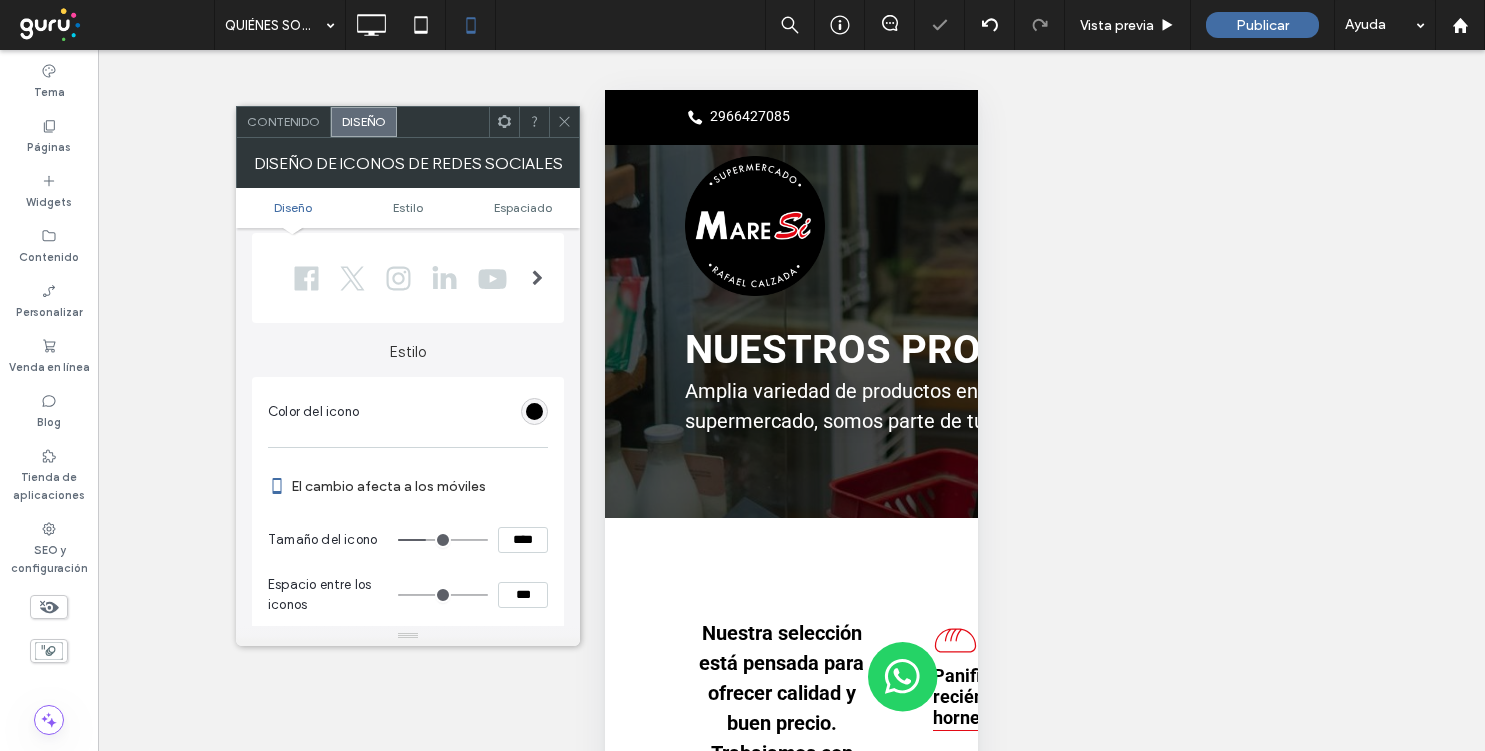 click at bounding box center (564, 122) 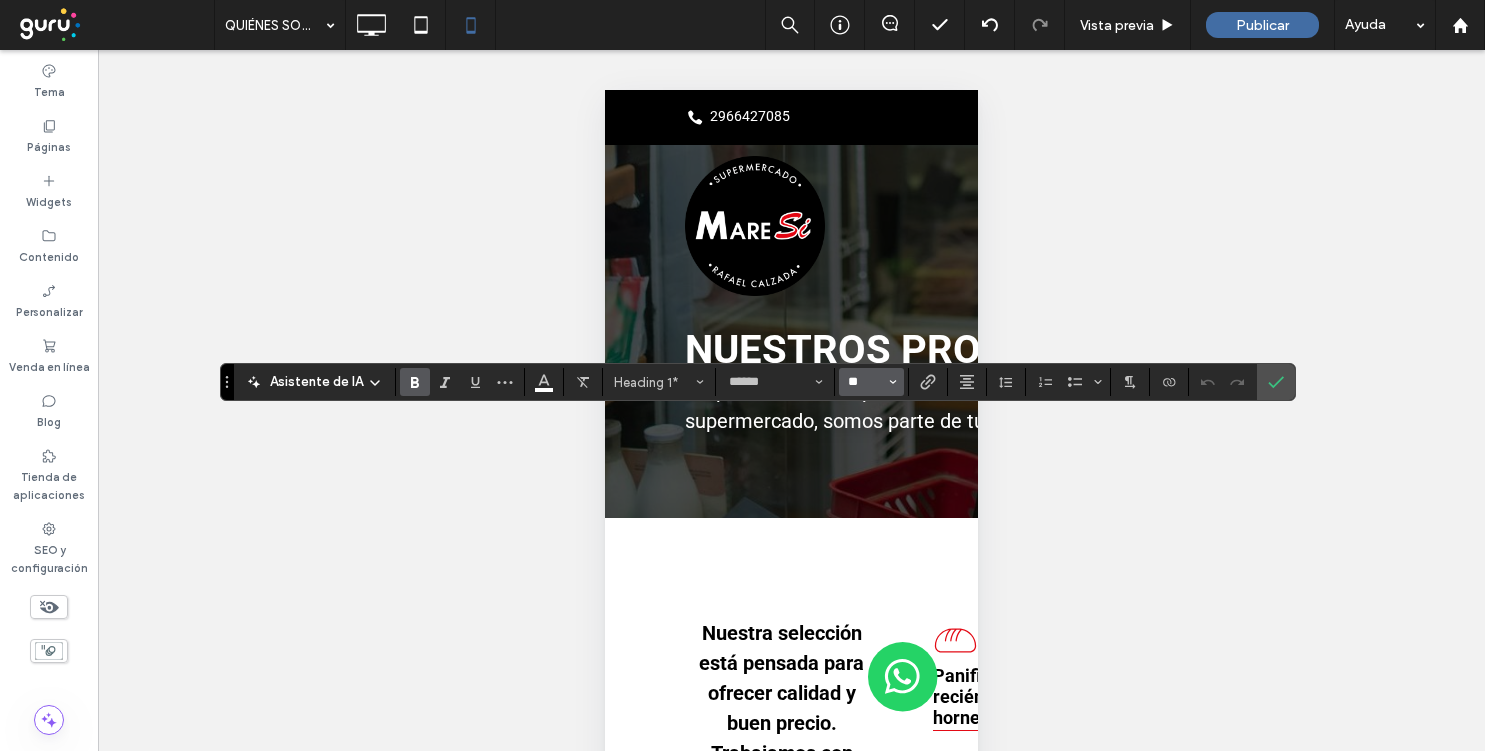 click on "**" at bounding box center [865, 382] 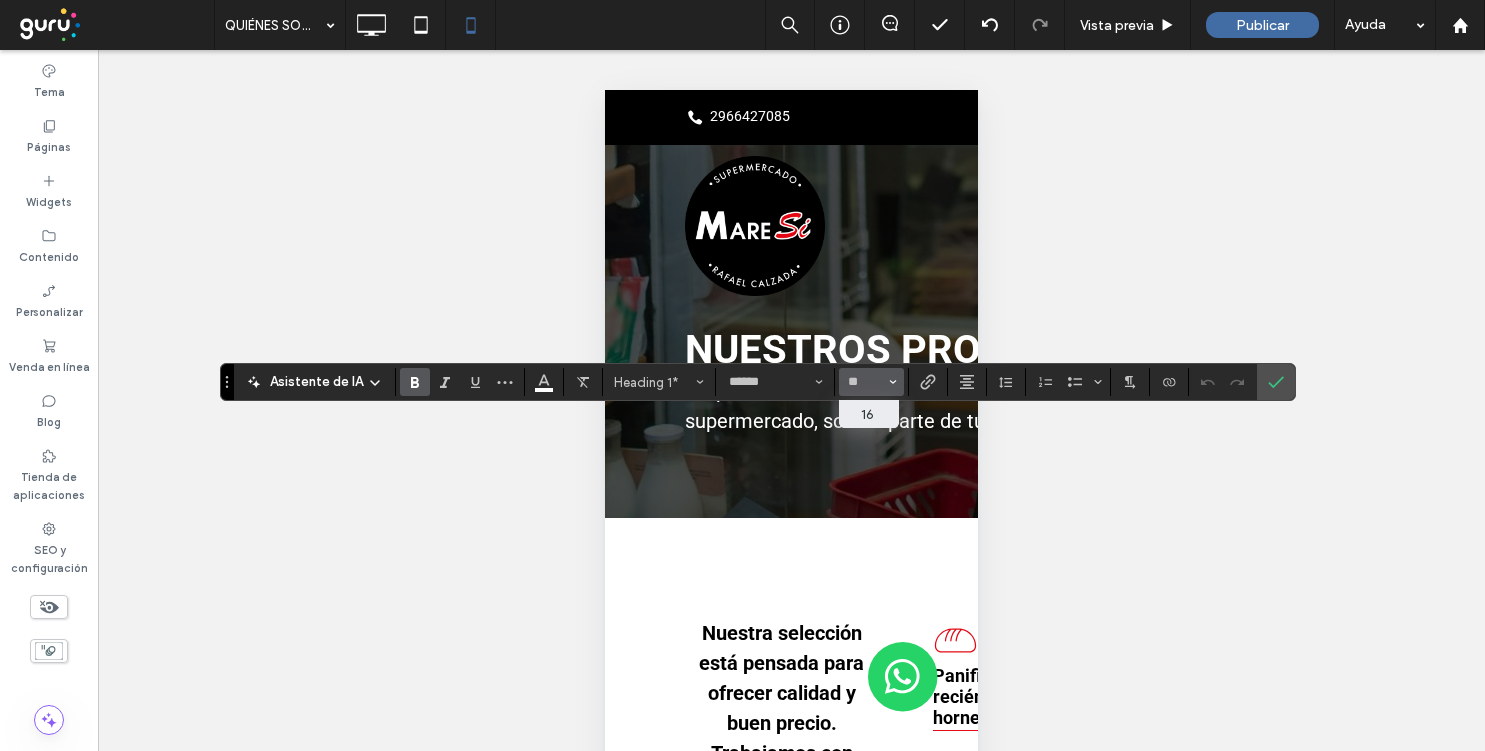 type on "**" 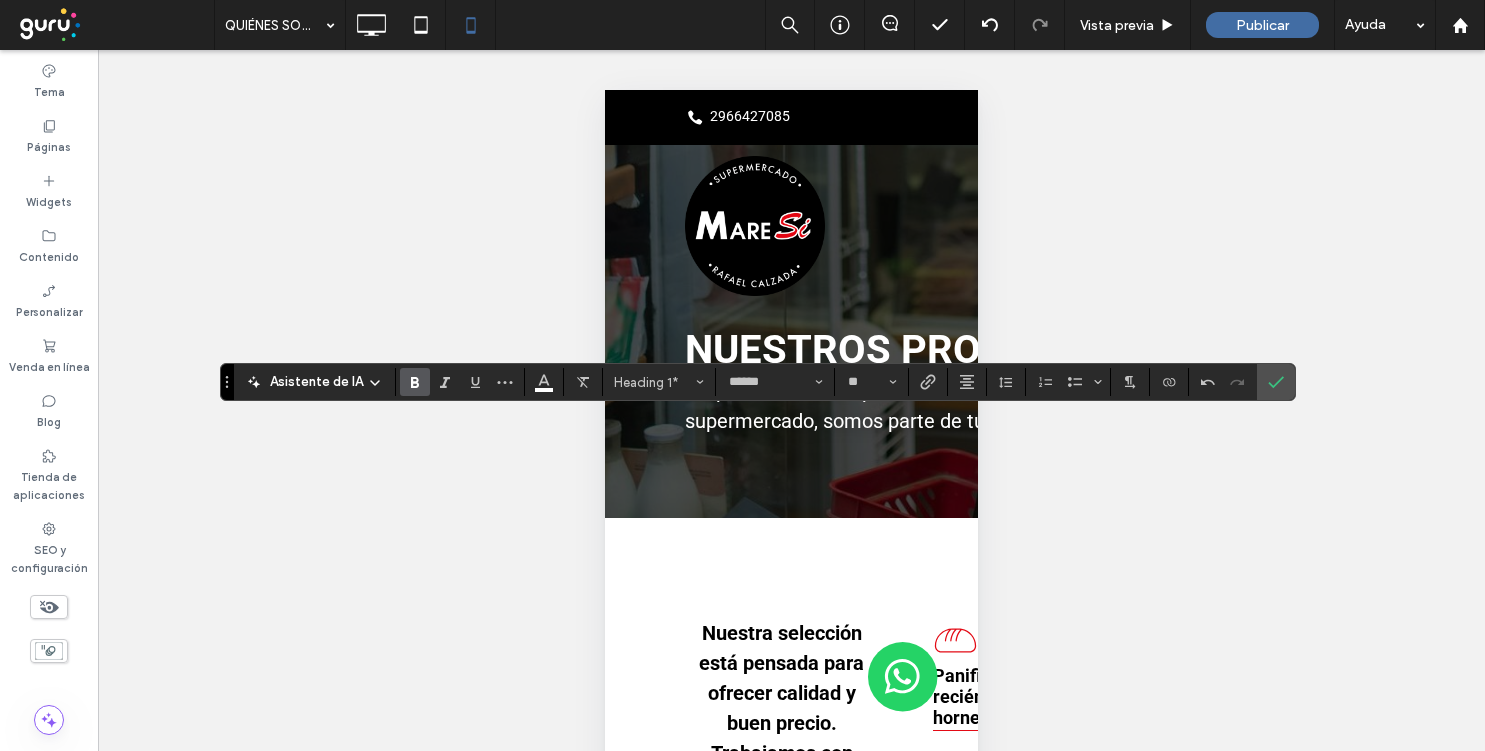 click 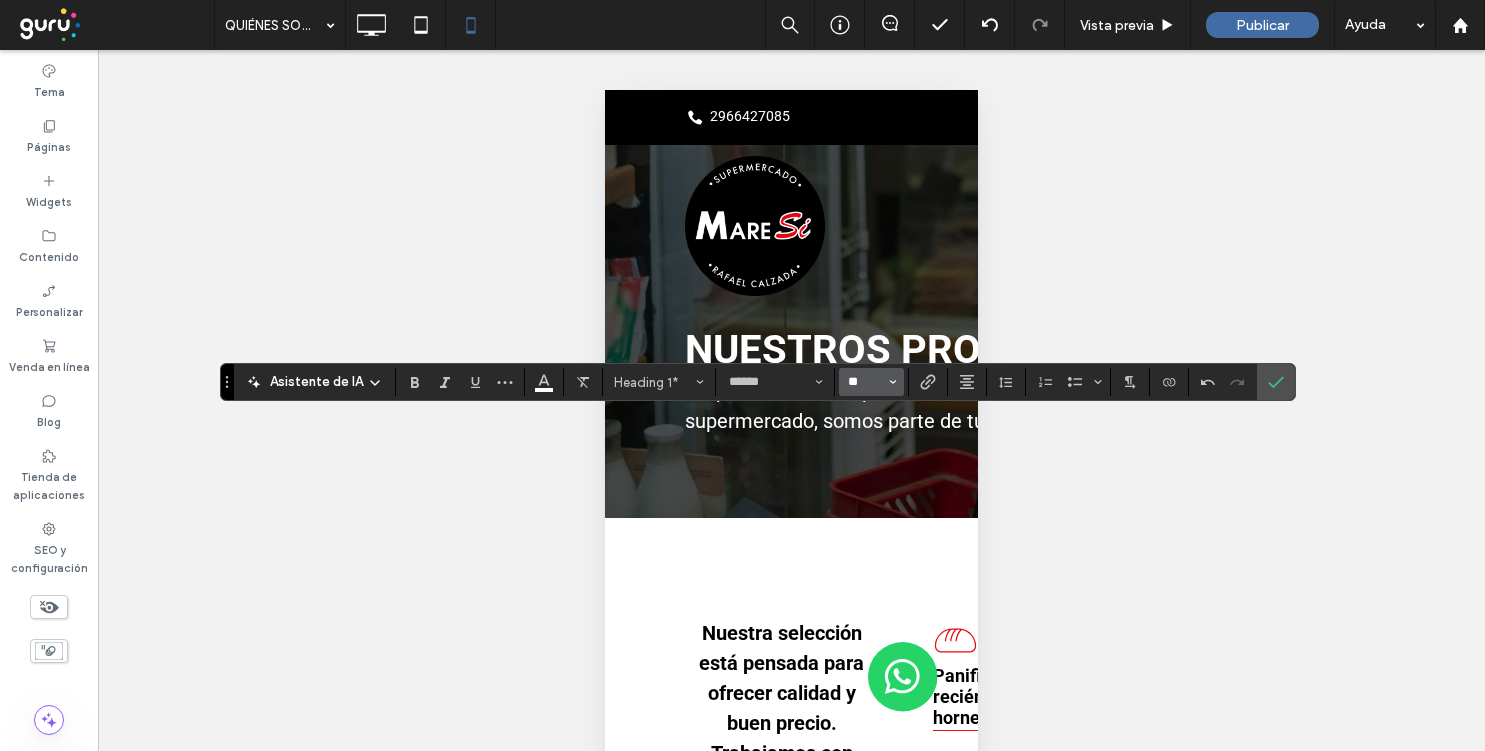 click on "**" at bounding box center (865, 382) 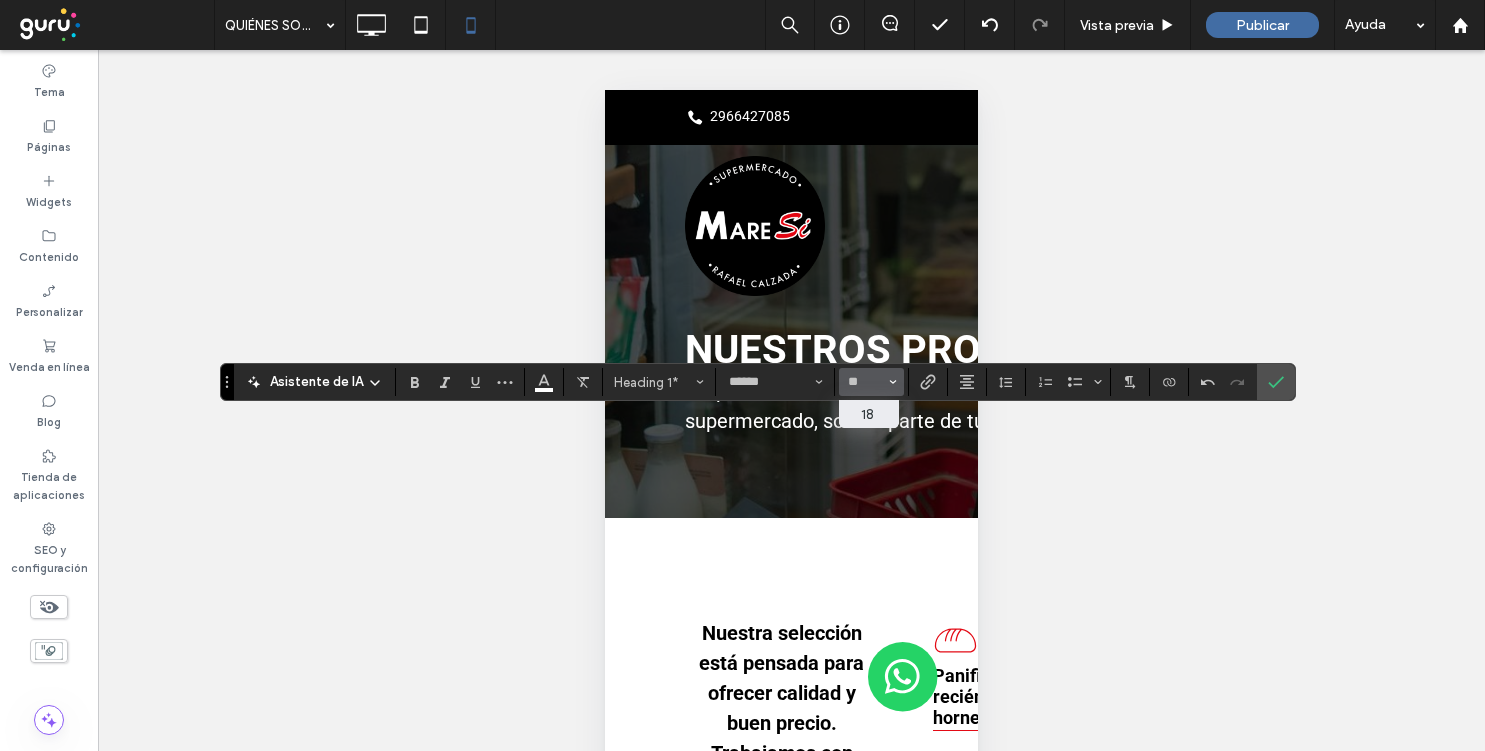 type on "**" 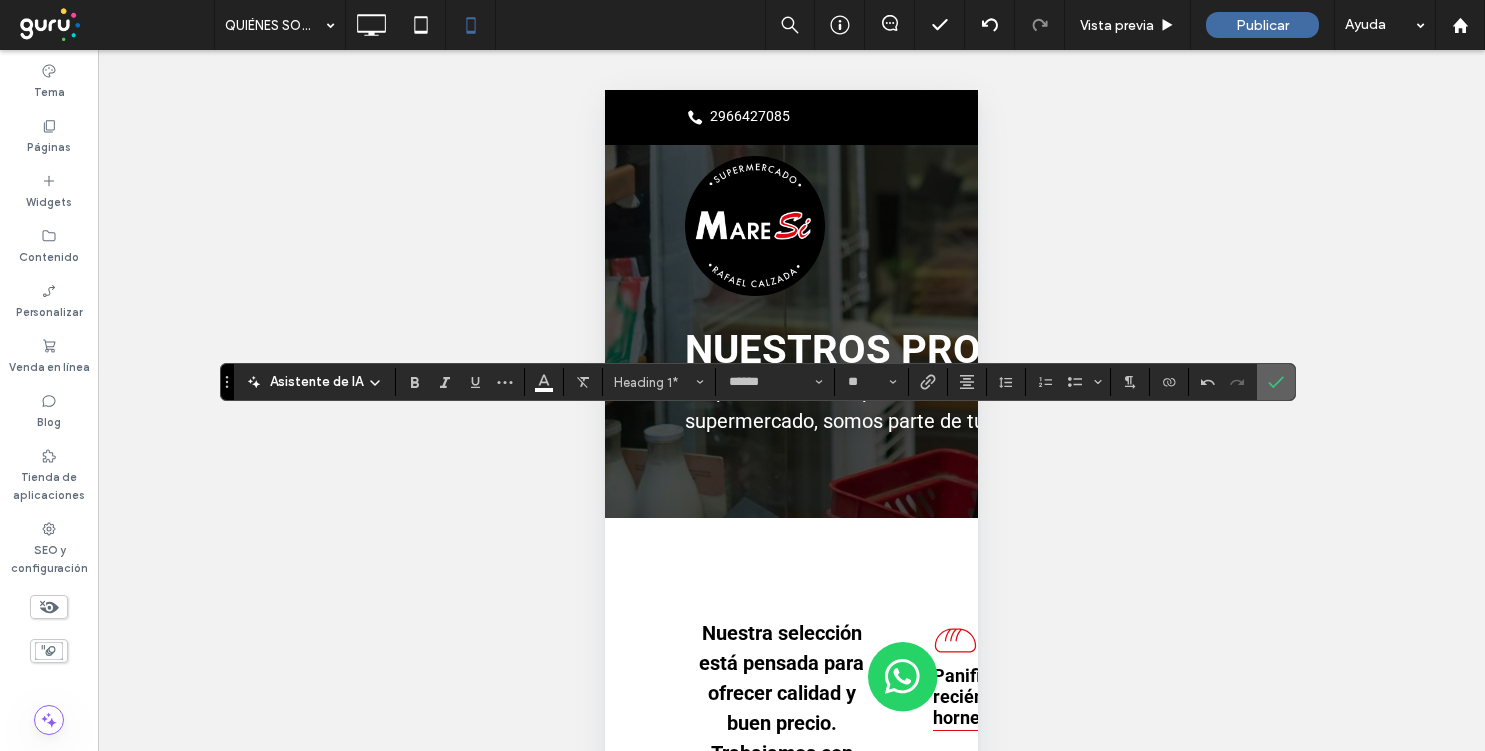 click 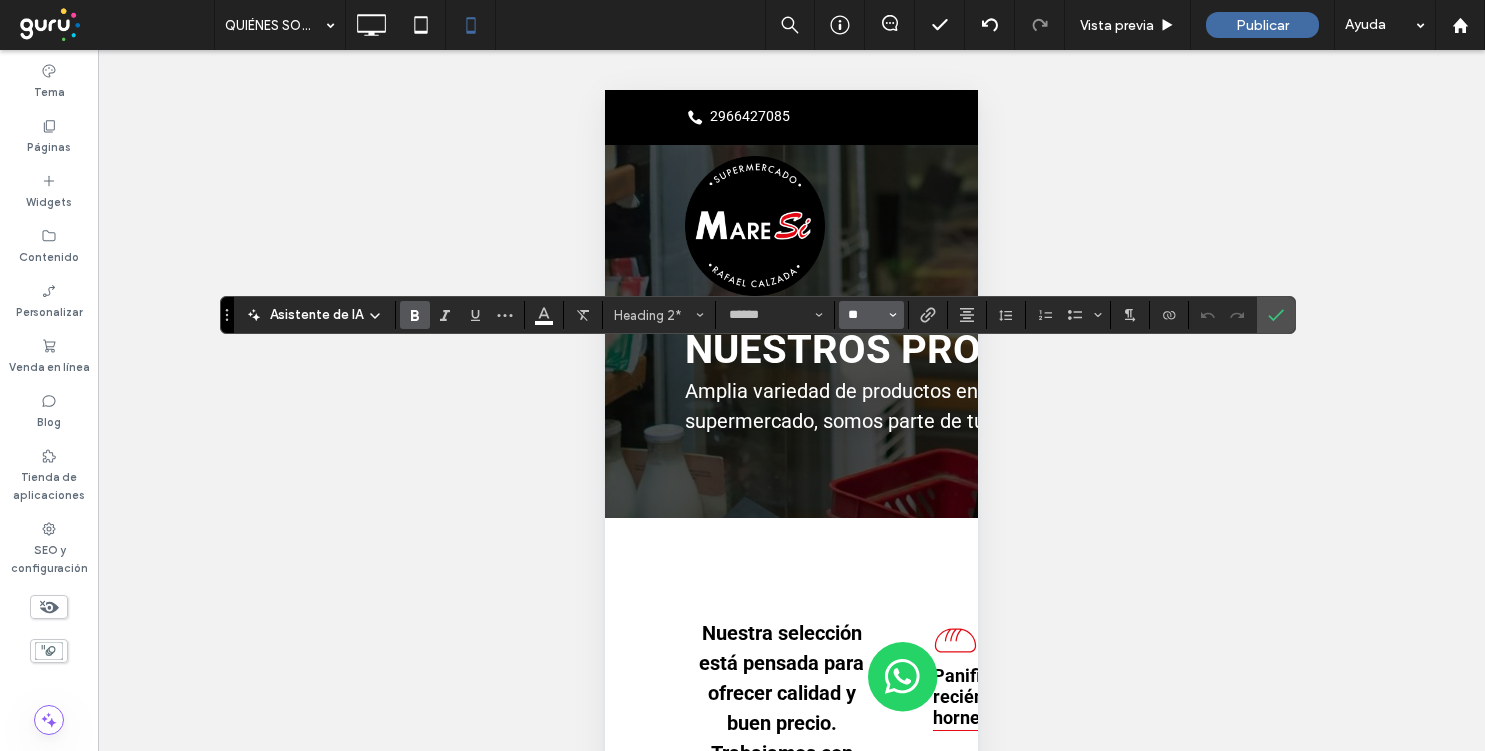 click on "**" at bounding box center (865, 315) 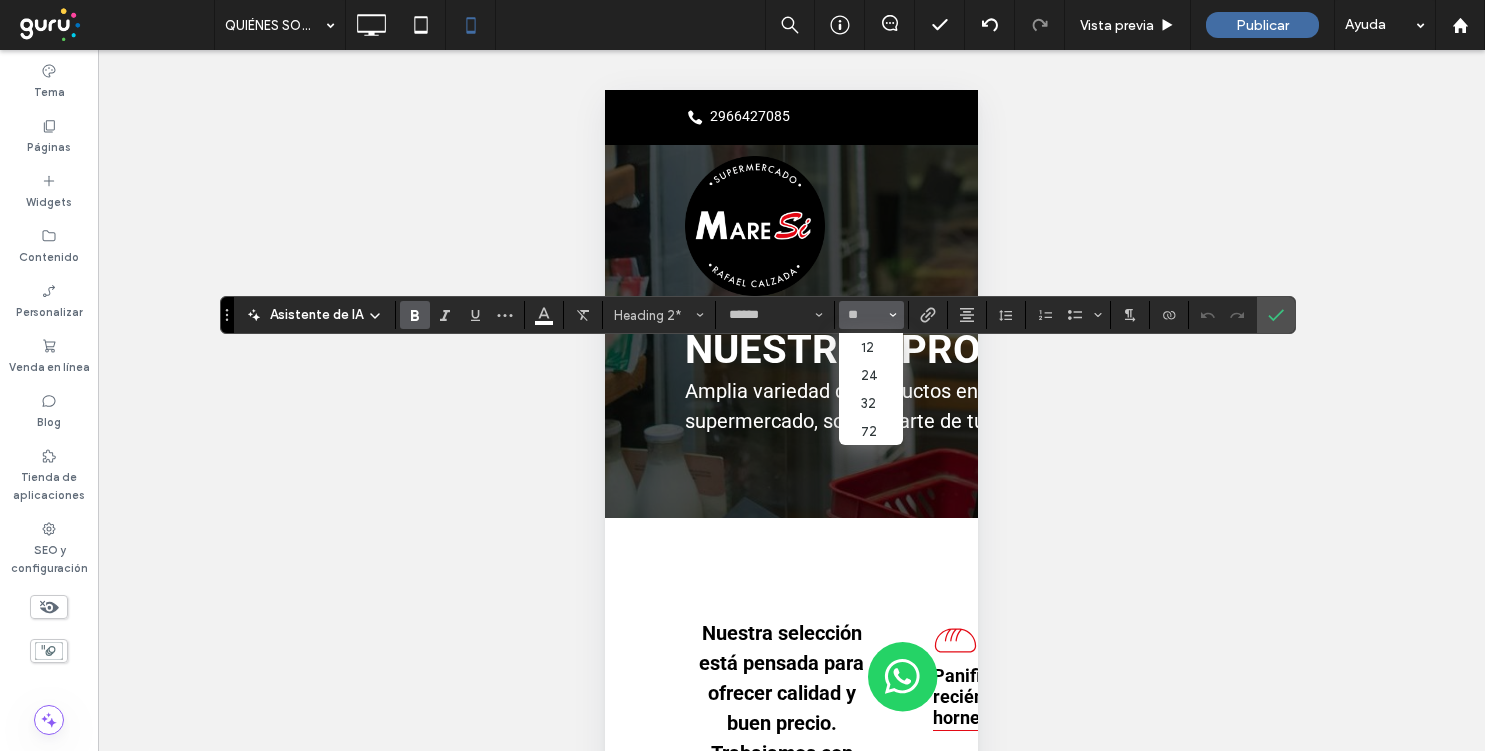 type on "**" 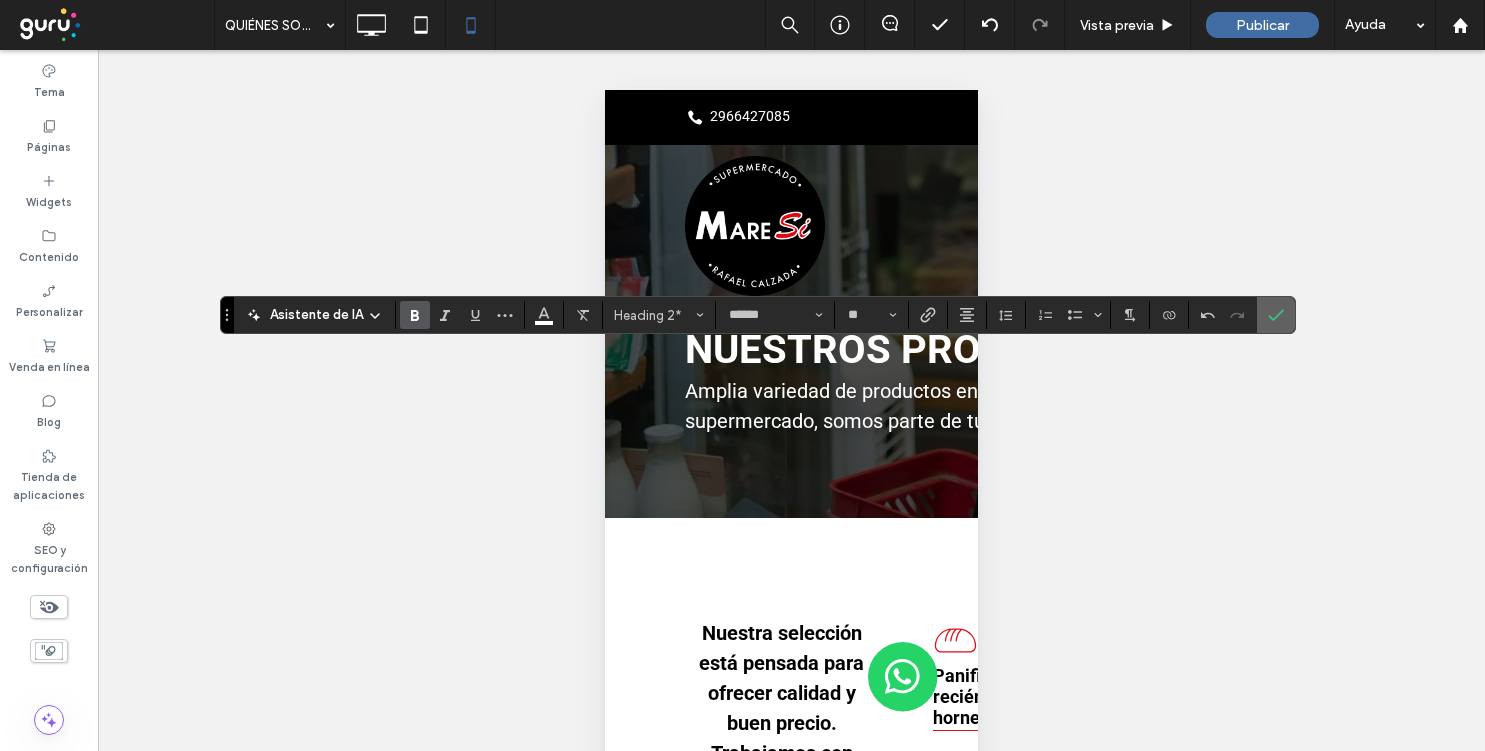 click at bounding box center (1272, 315) 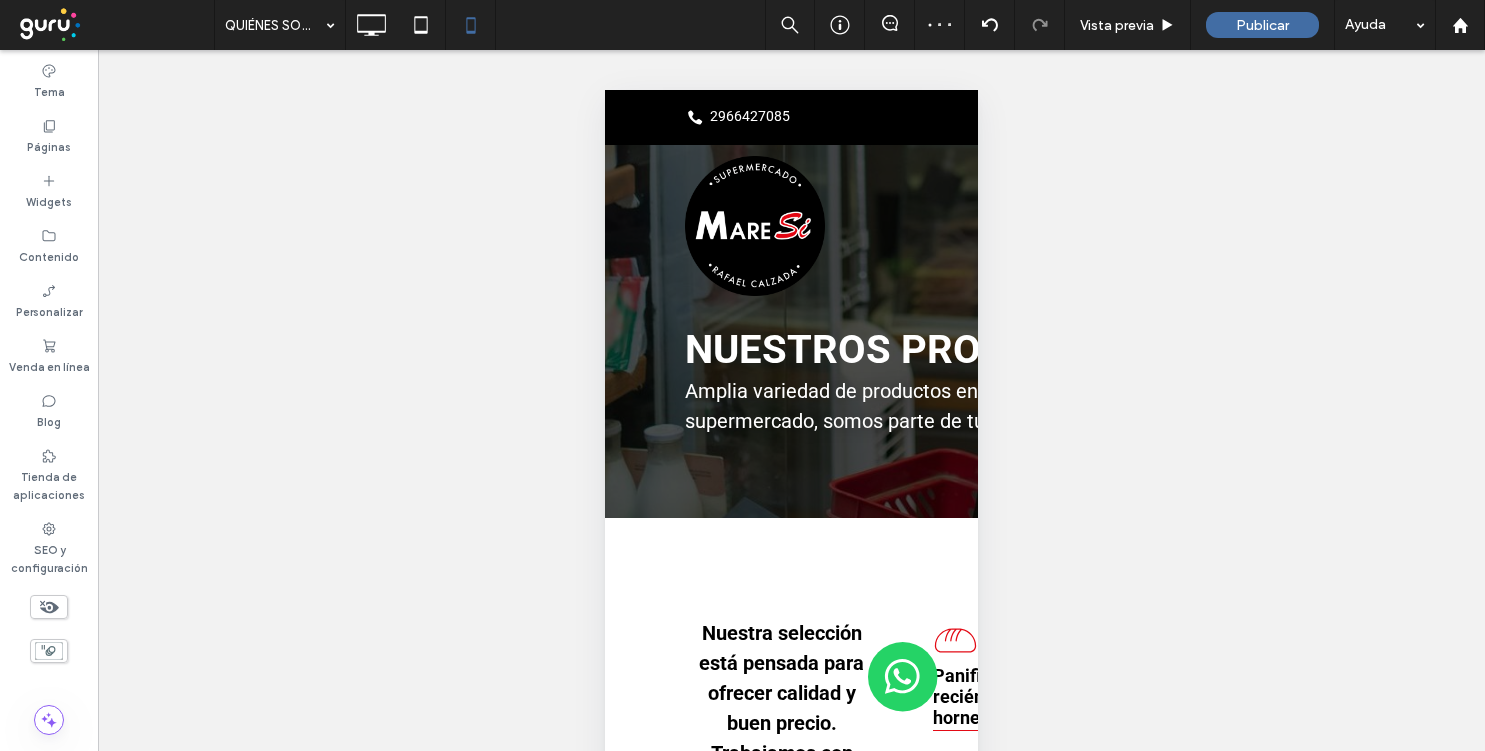 type on "******" 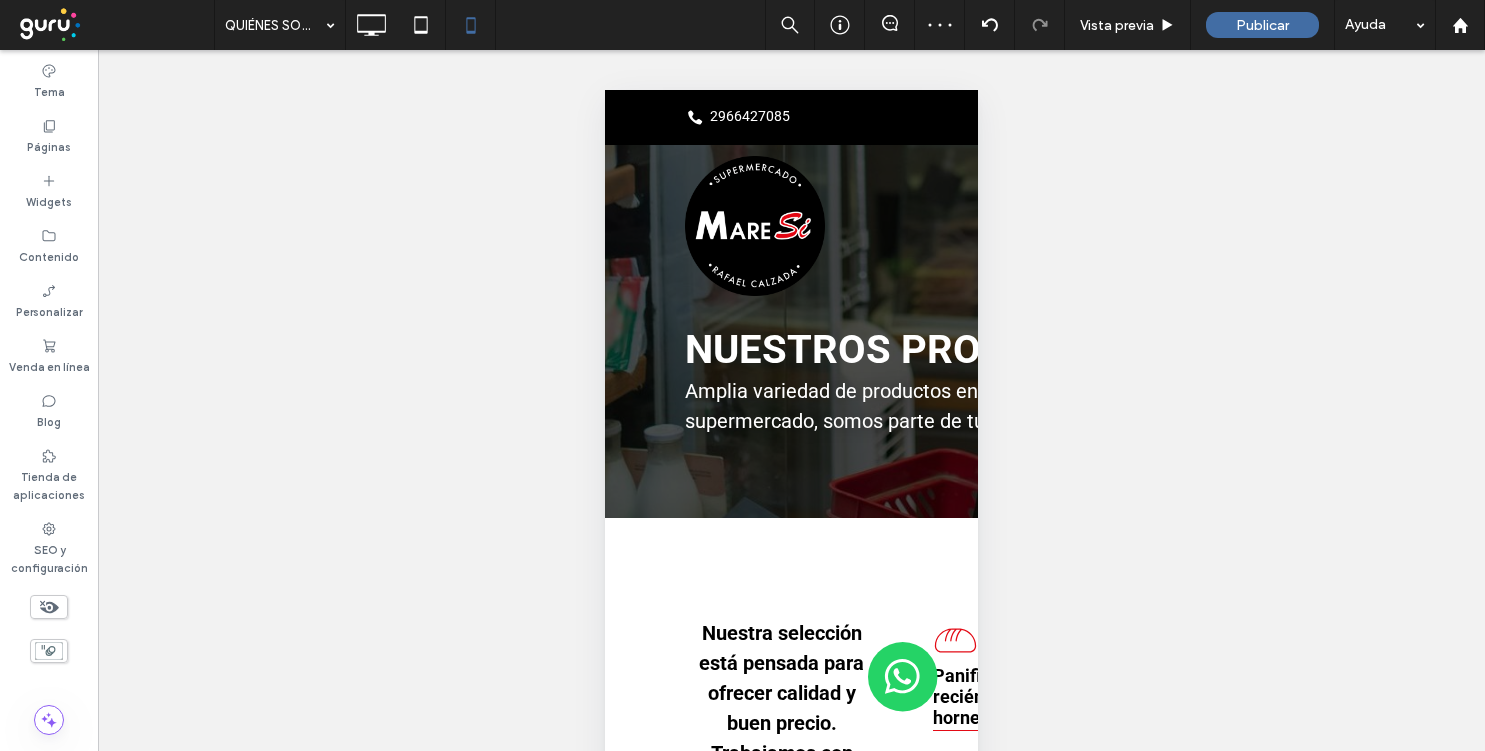 type on "**" 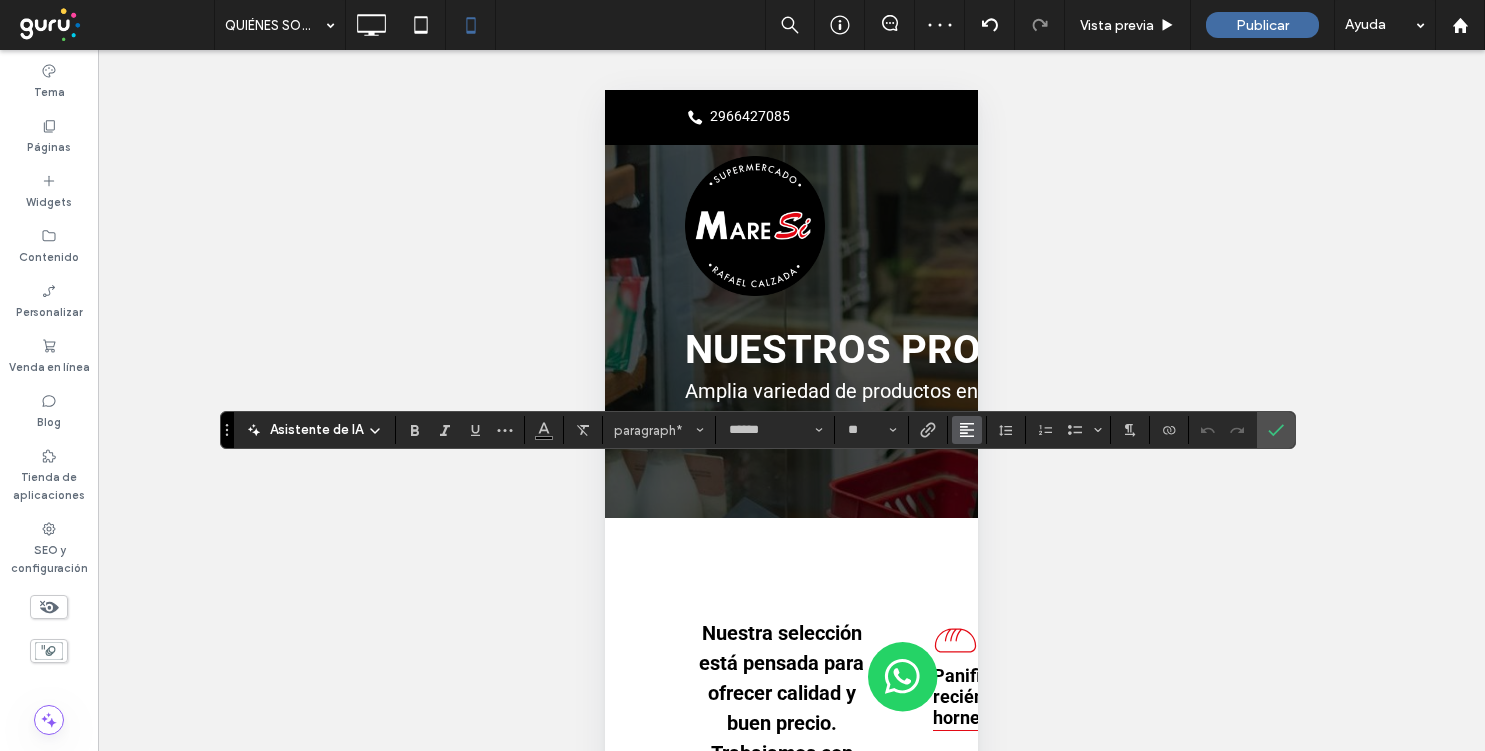 click 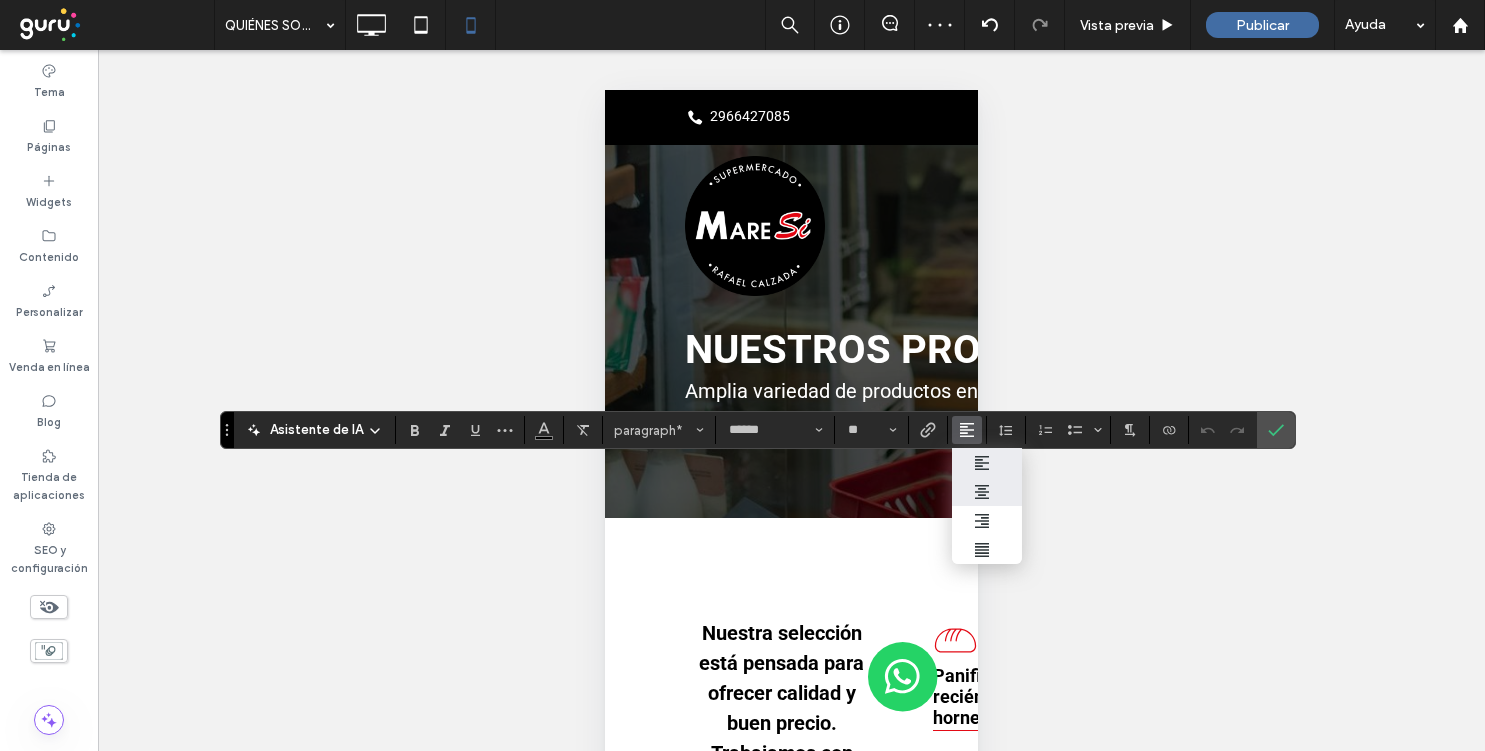 click at bounding box center (987, 491) 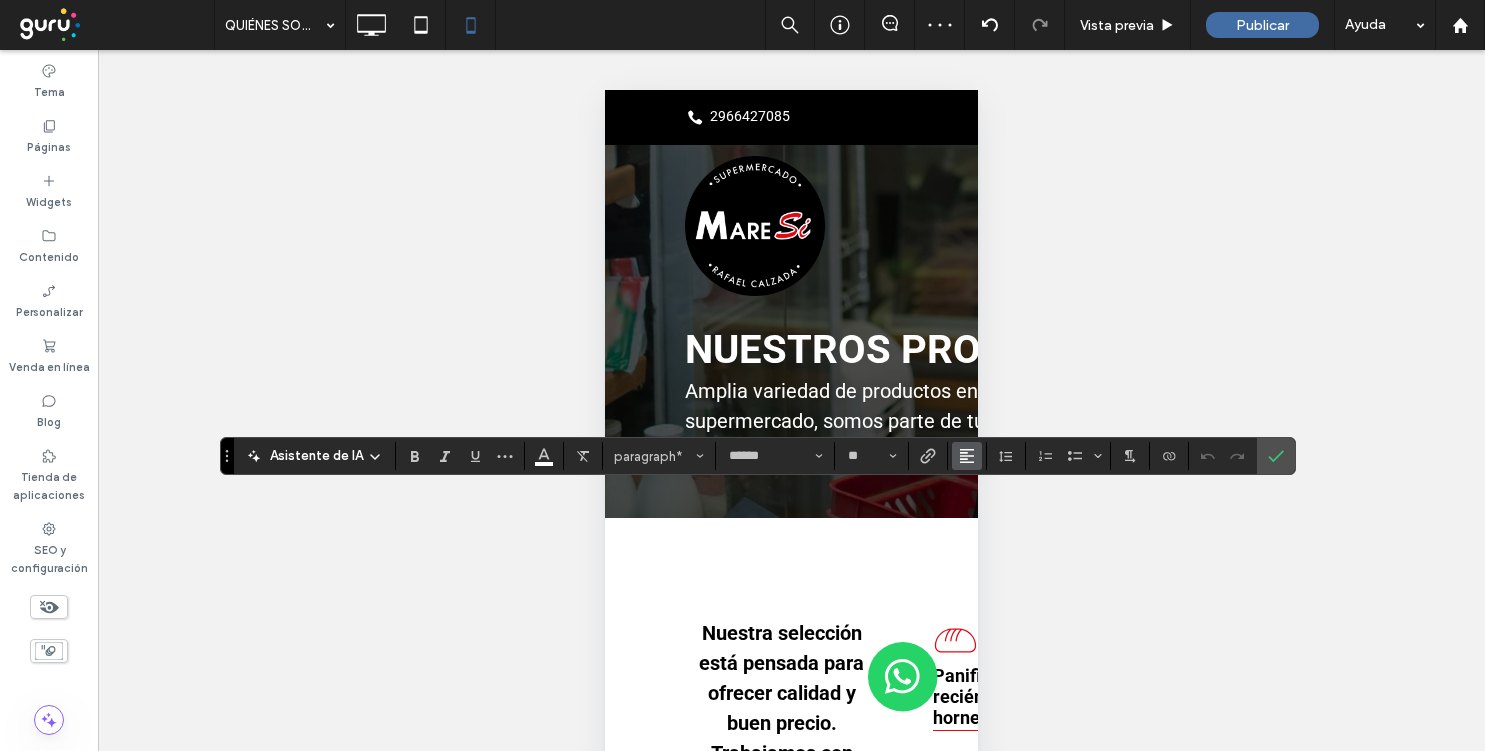 click 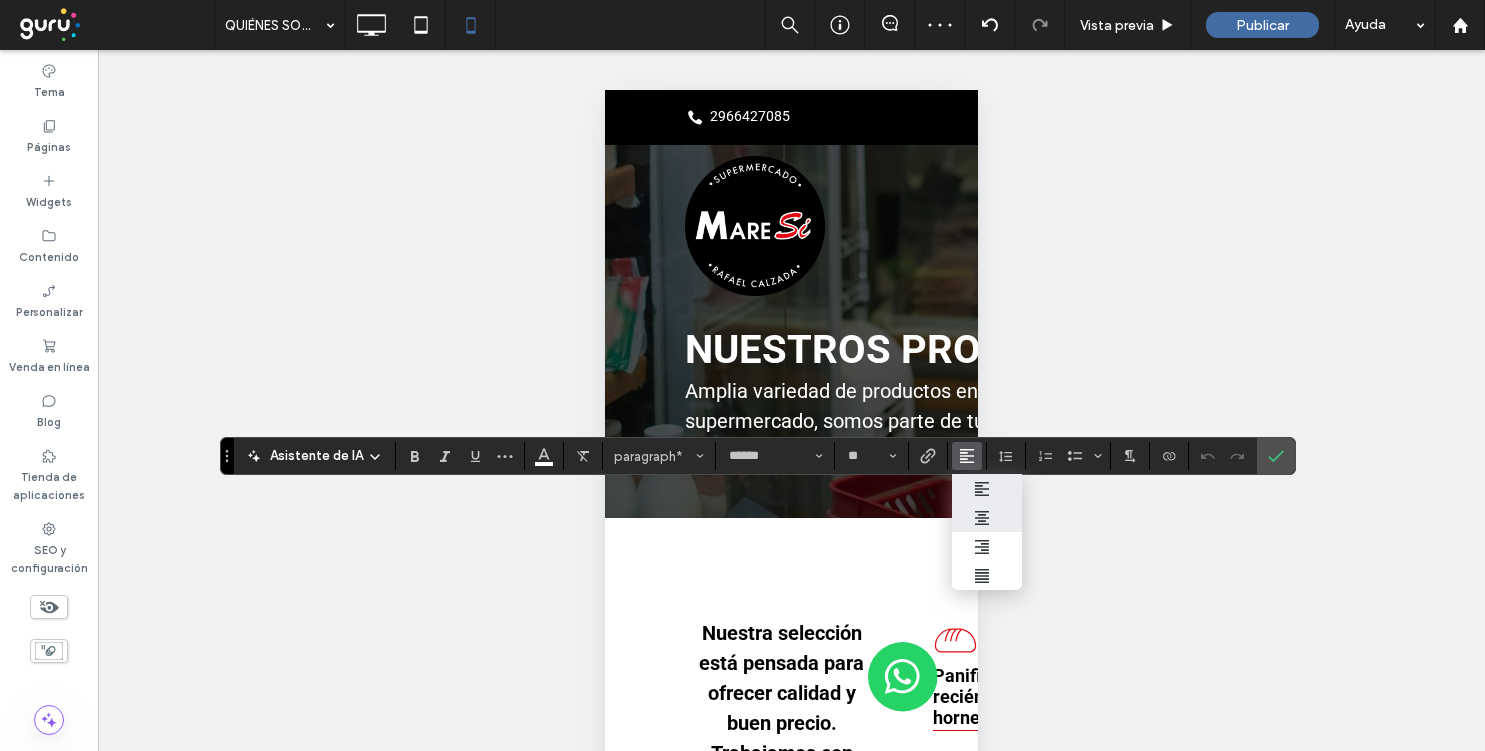 click at bounding box center (987, 517) 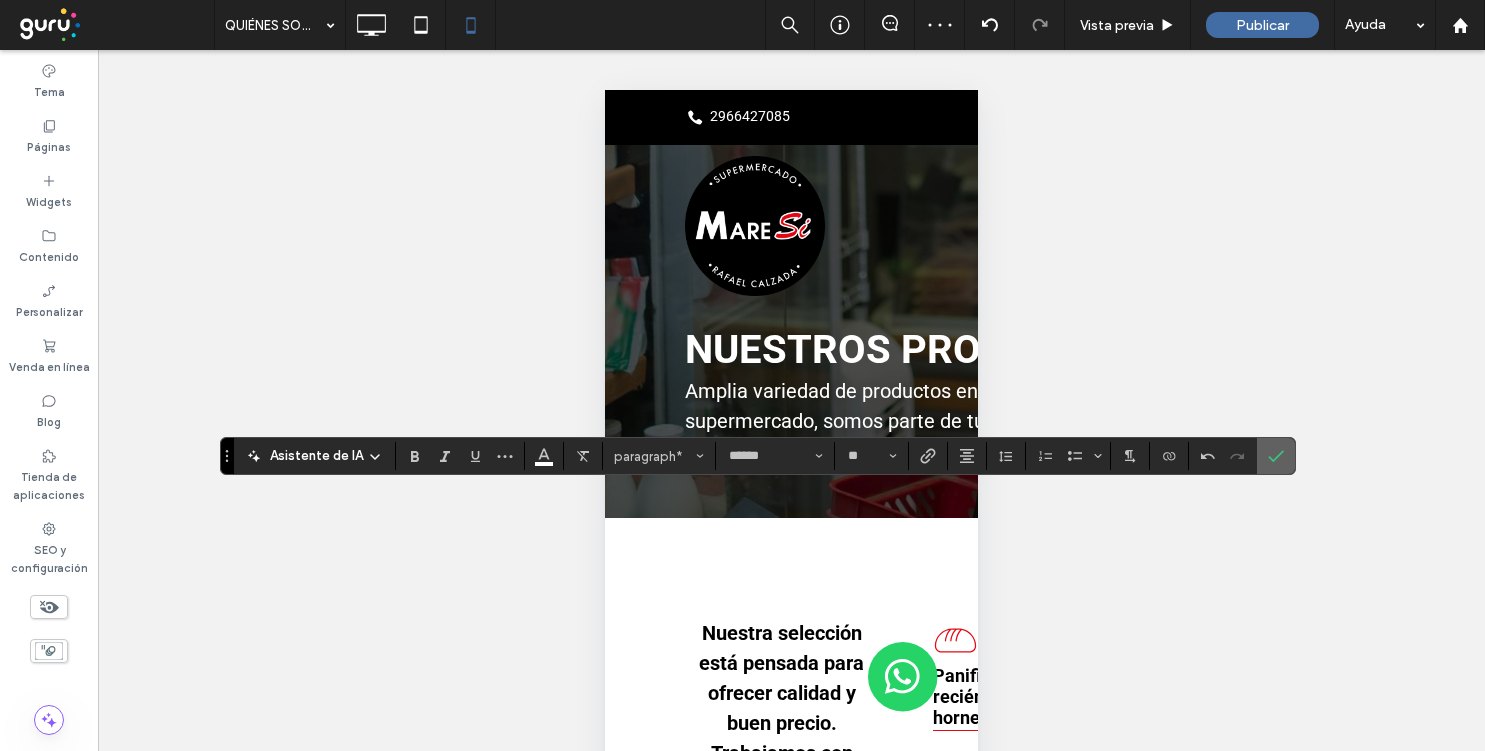 click 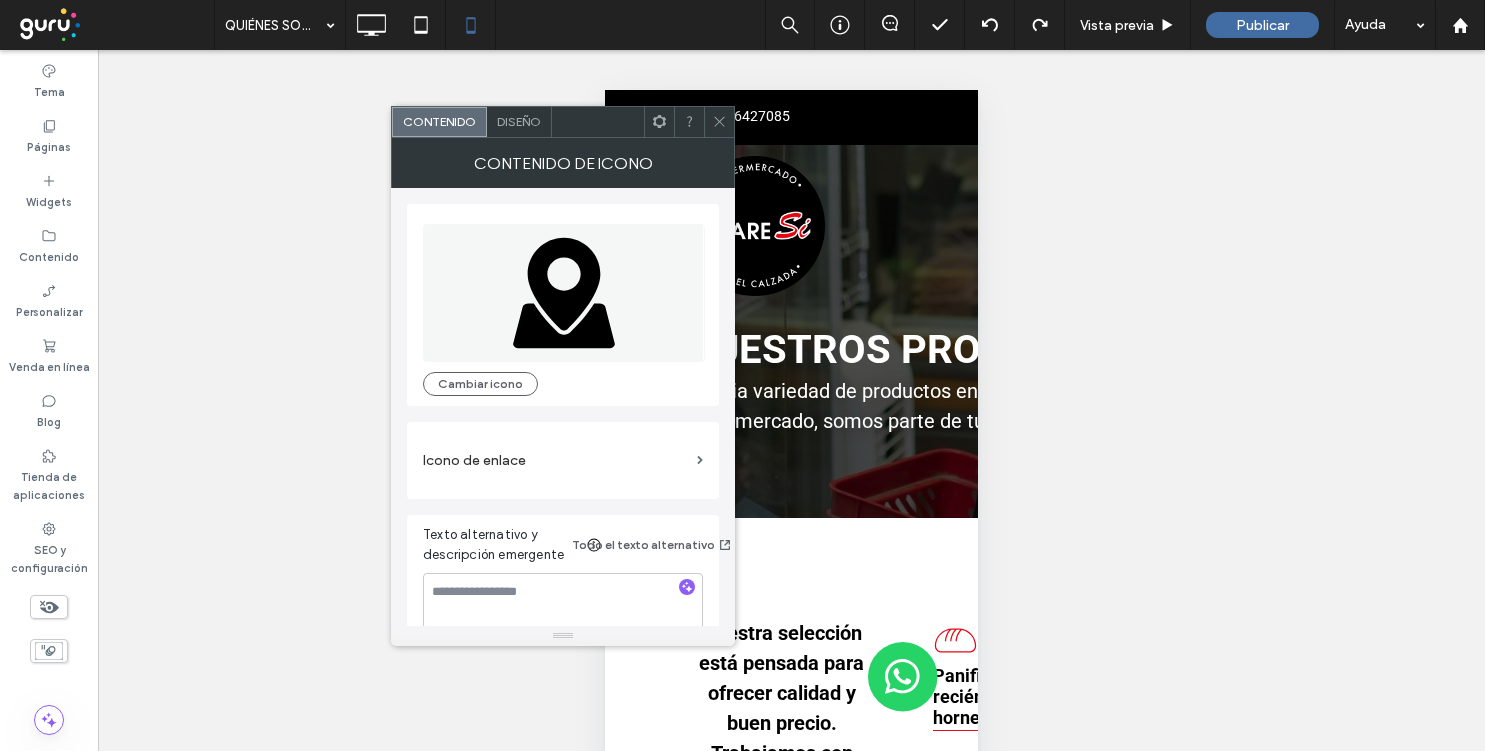 click on "Diseño" at bounding box center [519, 121] 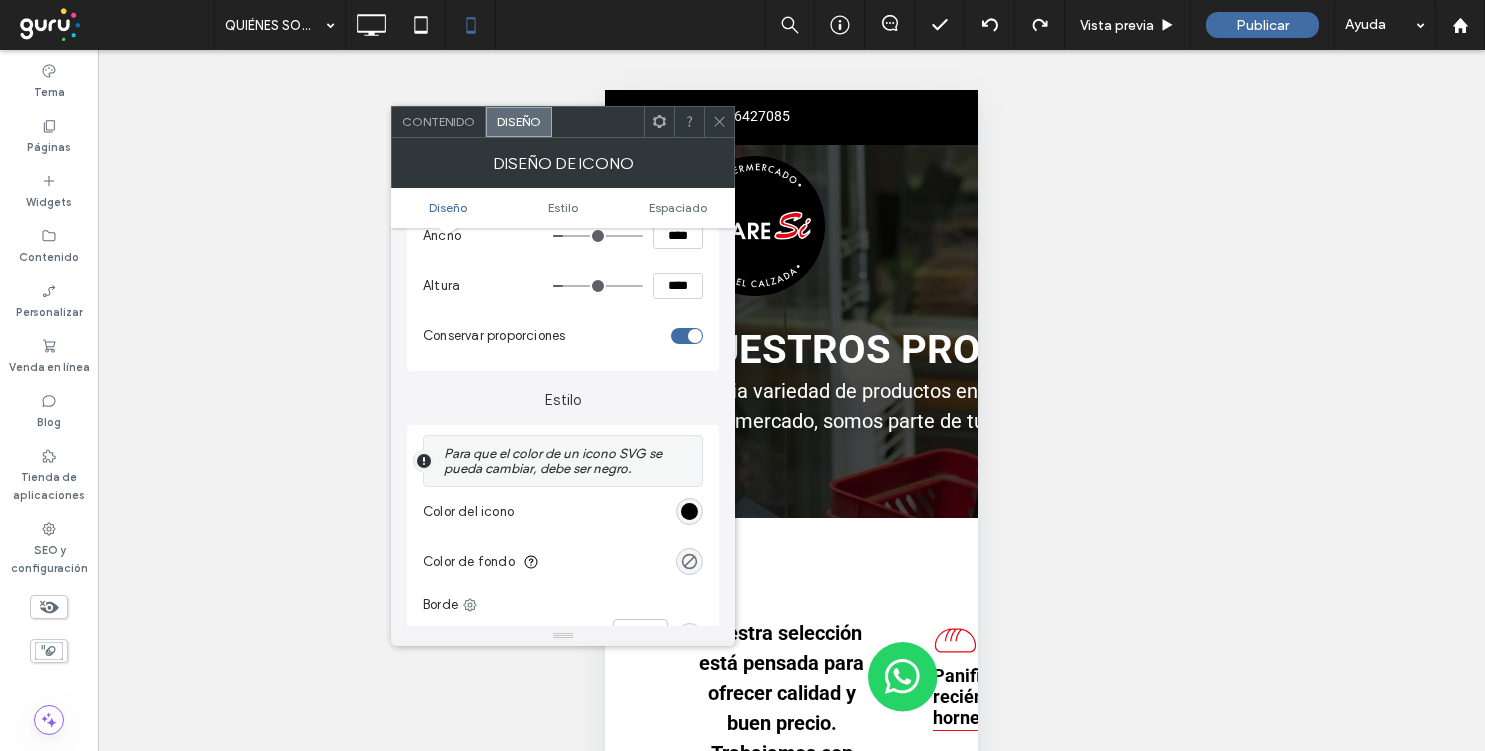 scroll, scrollTop: 418, scrollLeft: 0, axis: vertical 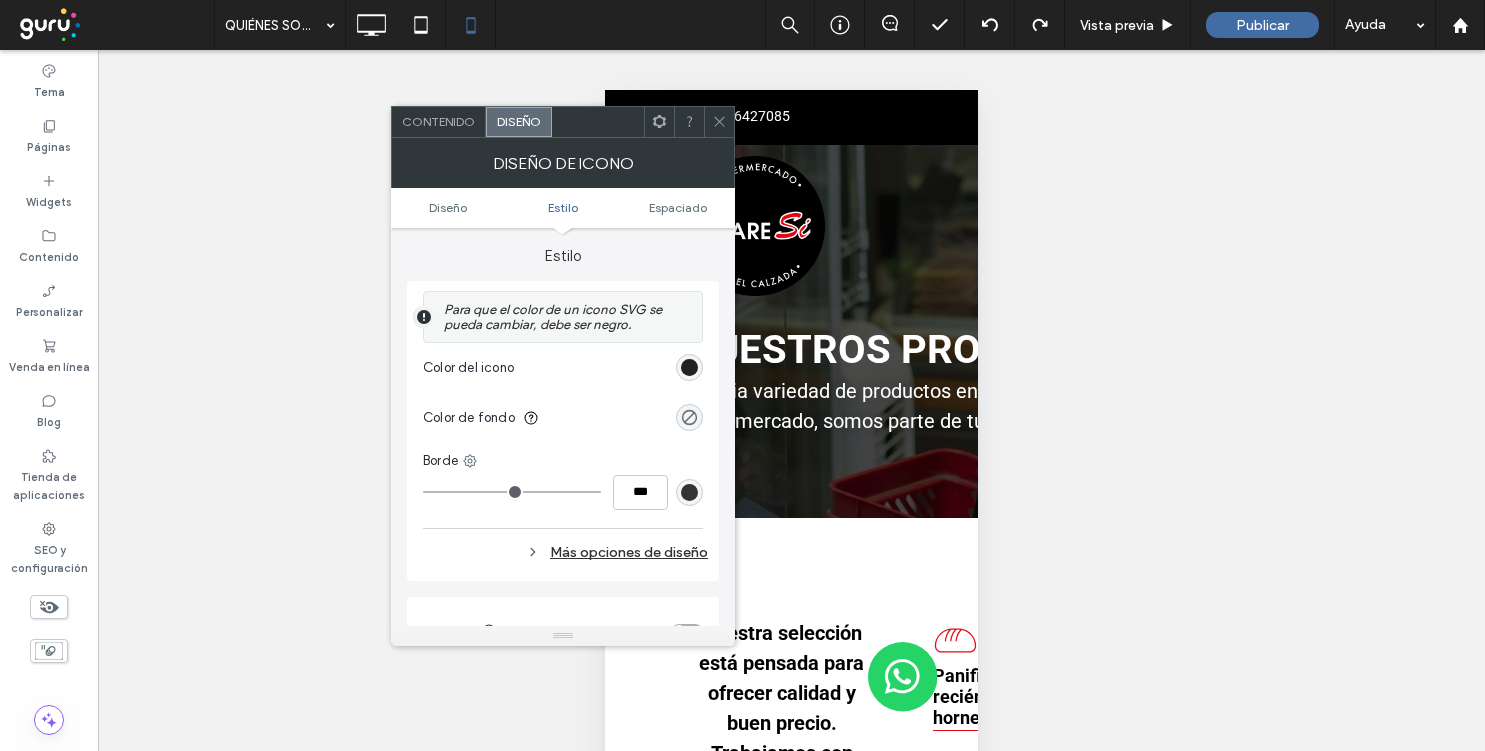 click at bounding box center (689, 367) 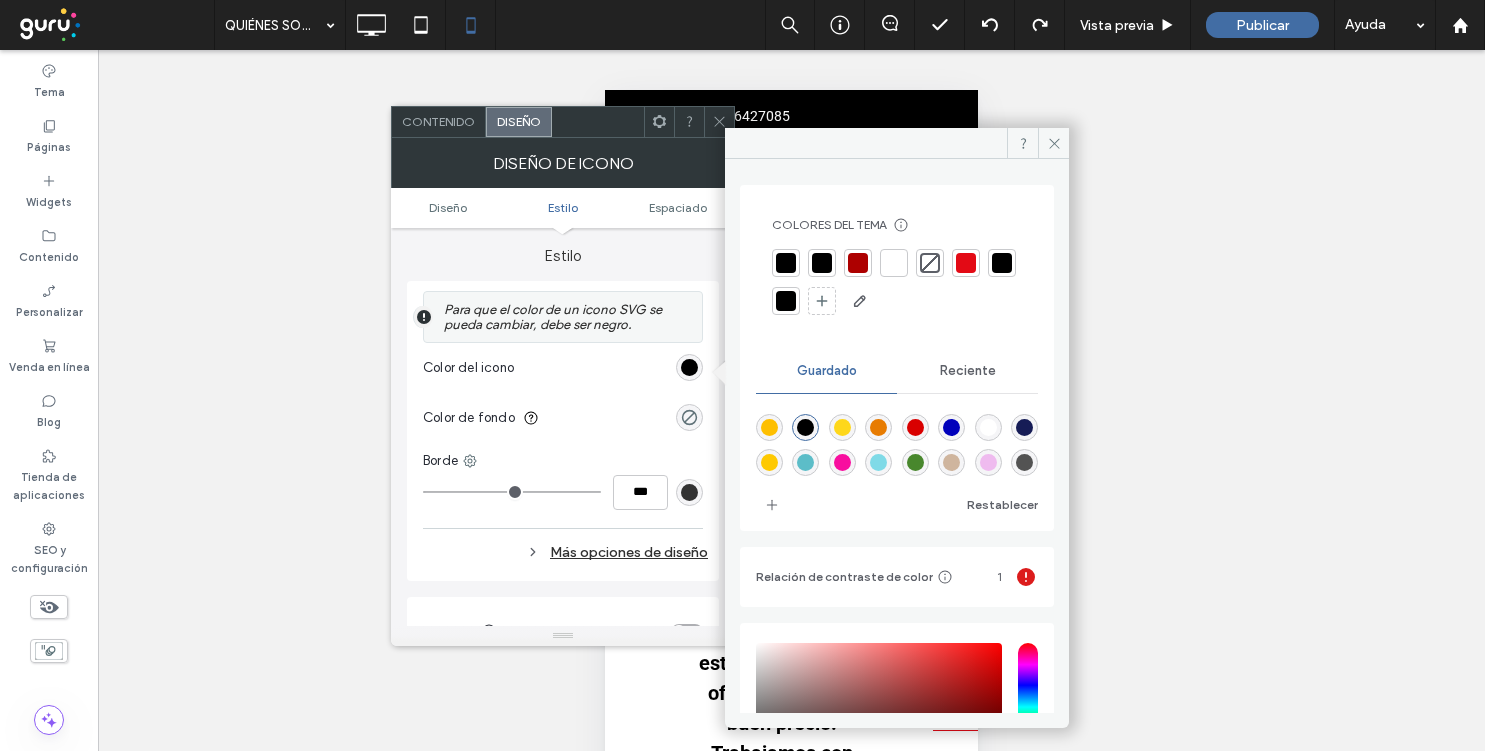 click at bounding box center (966, 263) 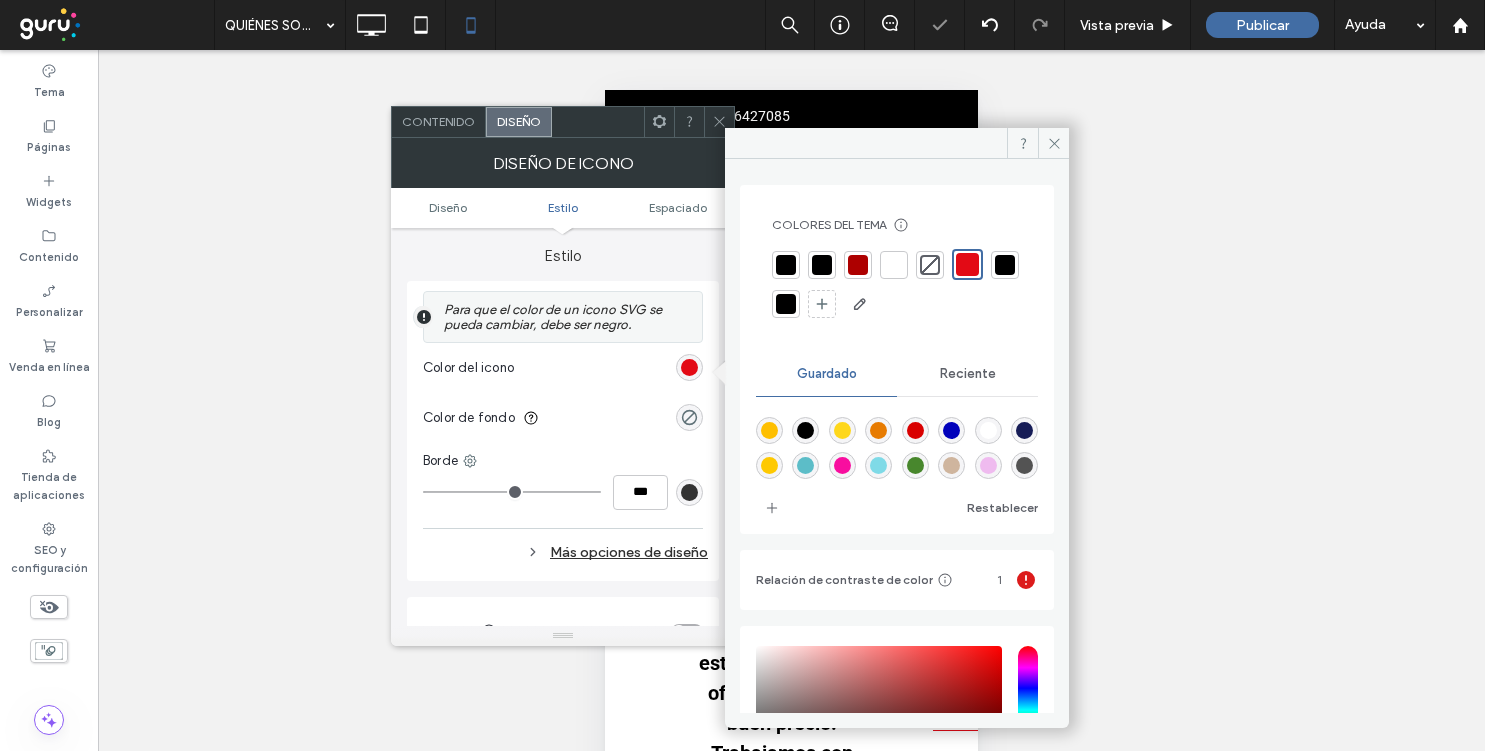 click 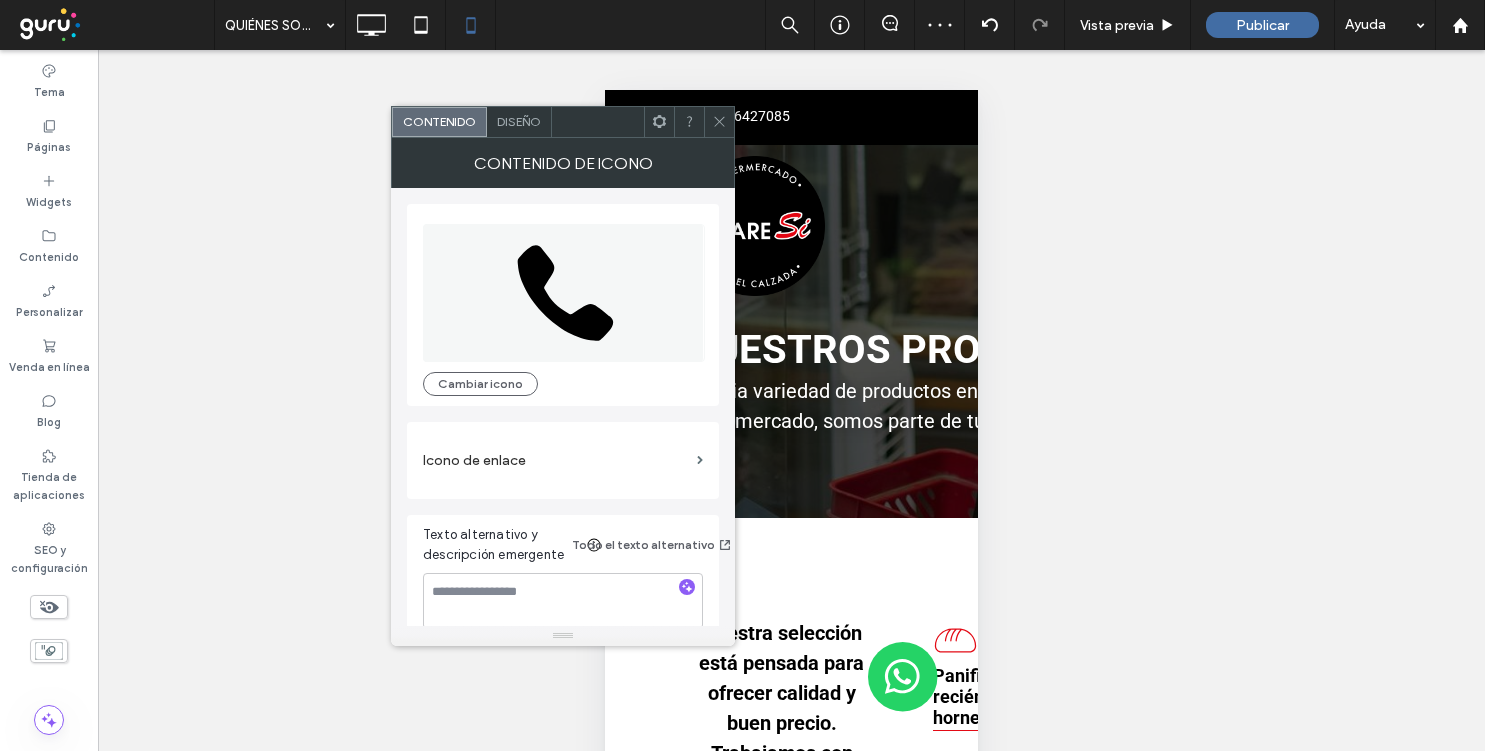 click on "Diseño" at bounding box center [519, 121] 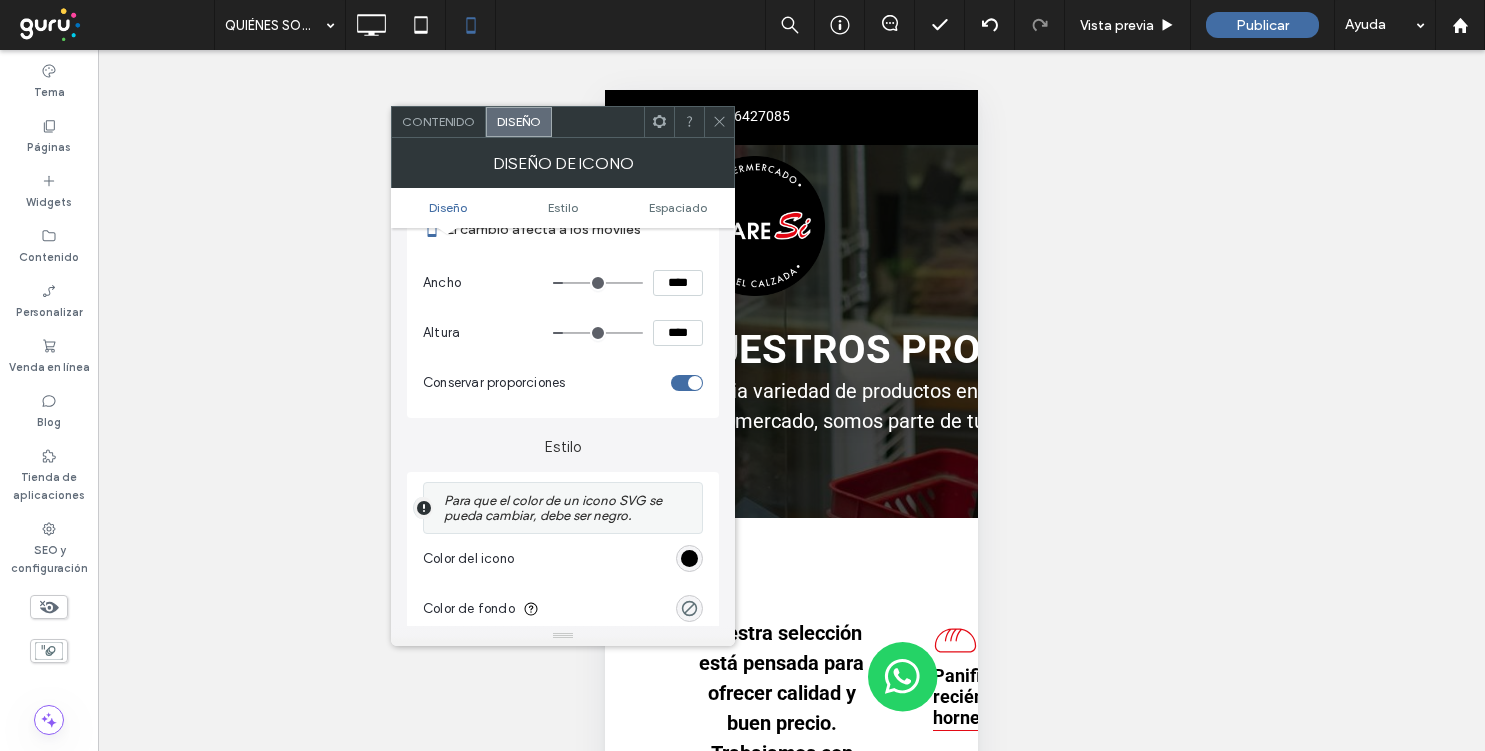 scroll, scrollTop: 482, scrollLeft: 0, axis: vertical 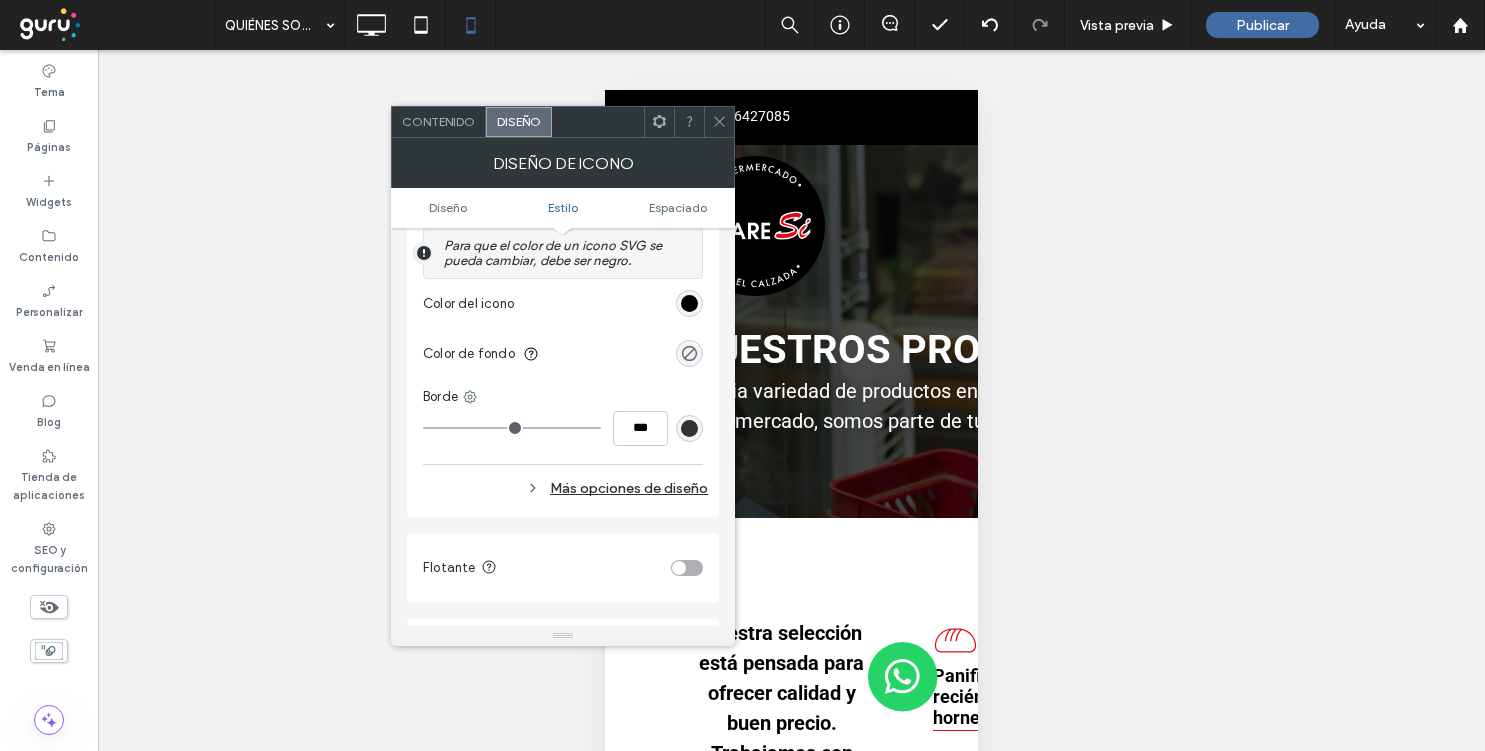 click at bounding box center (689, 303) 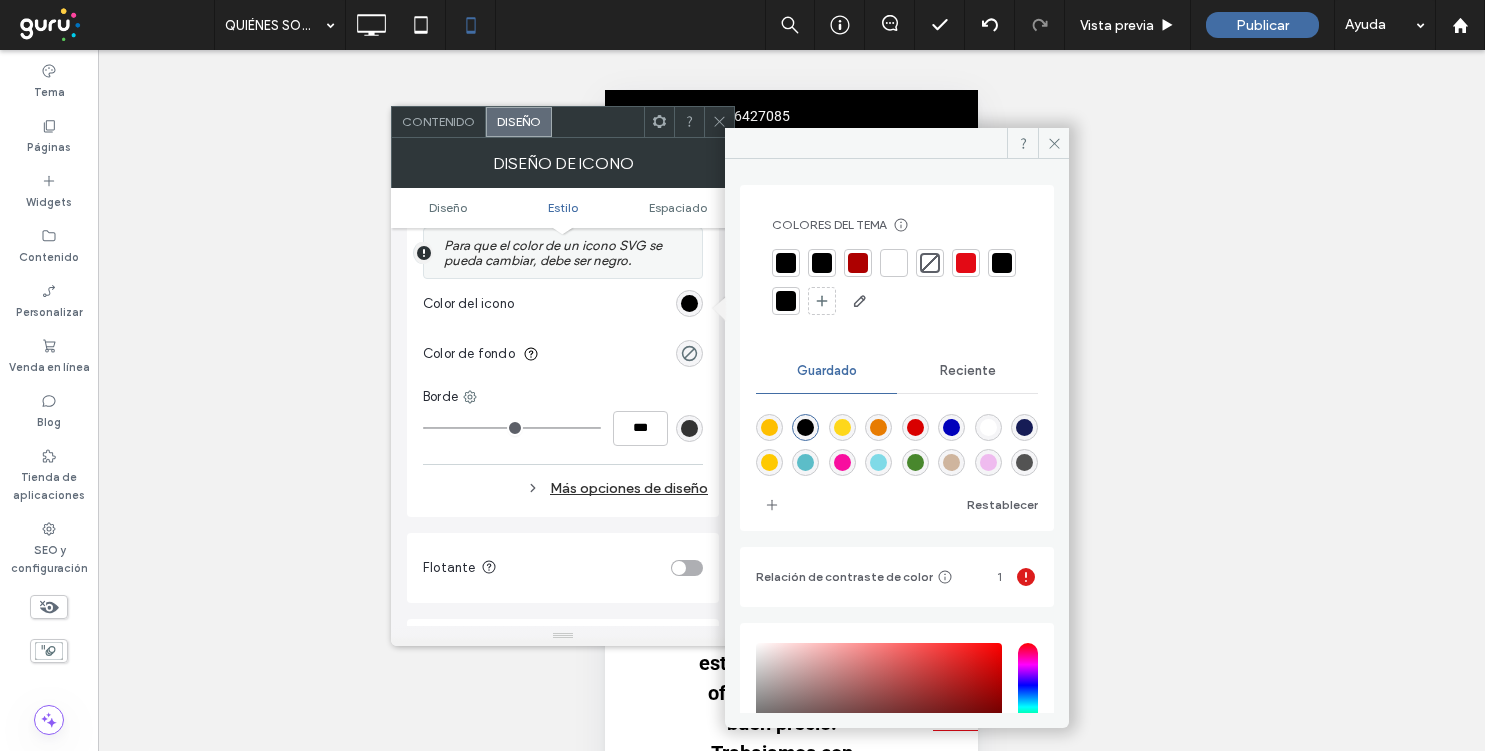 click at bounding box center [966, 263] 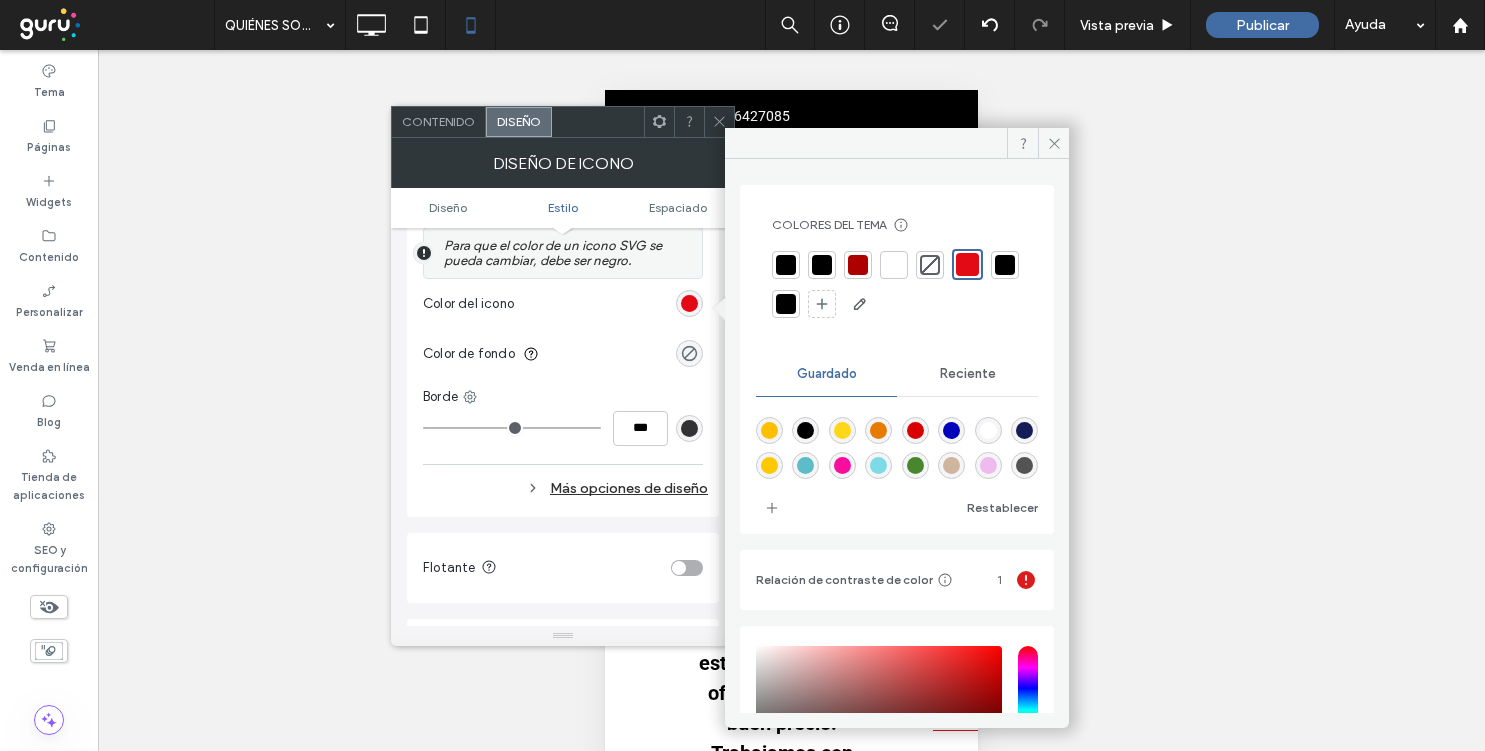 click 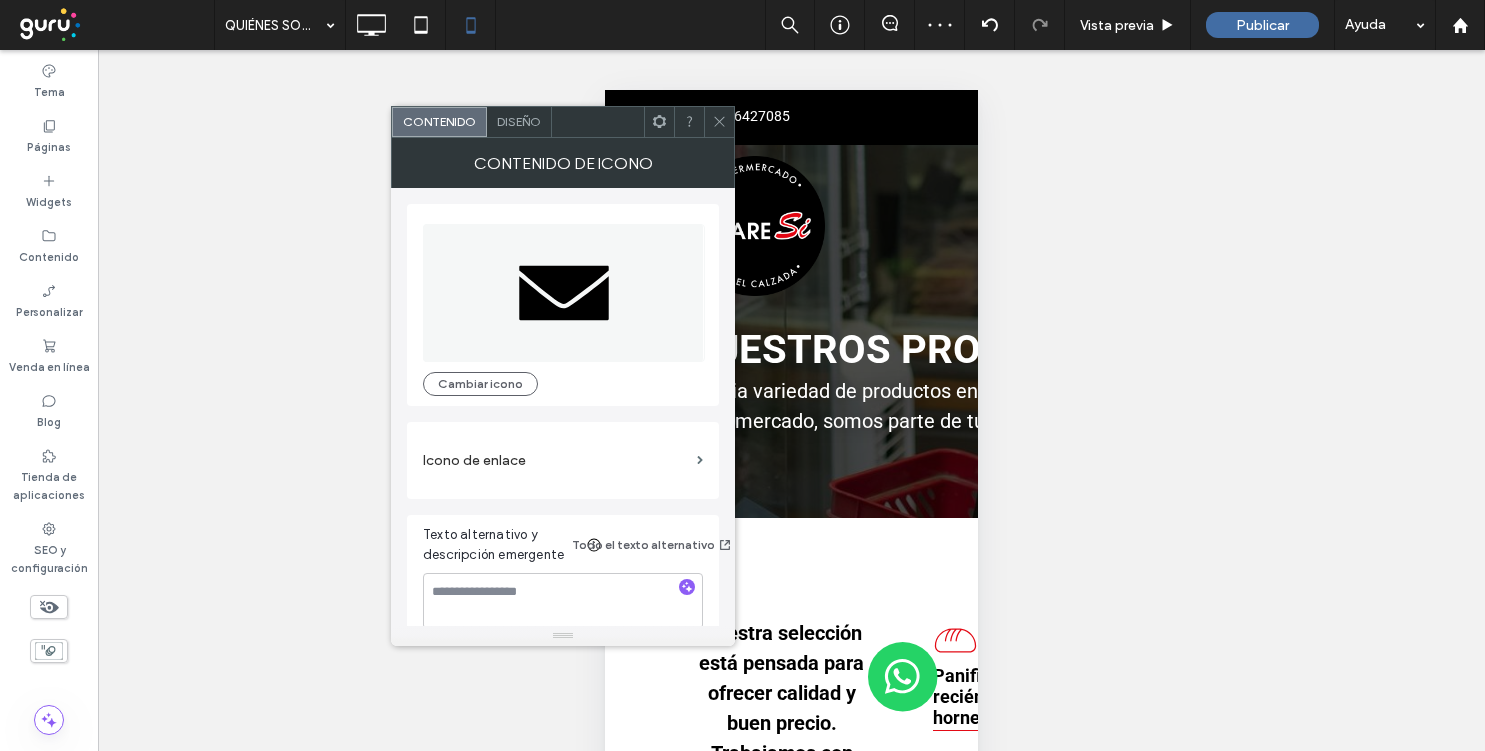 click on "Diseño" at bounding box center (519, 122) 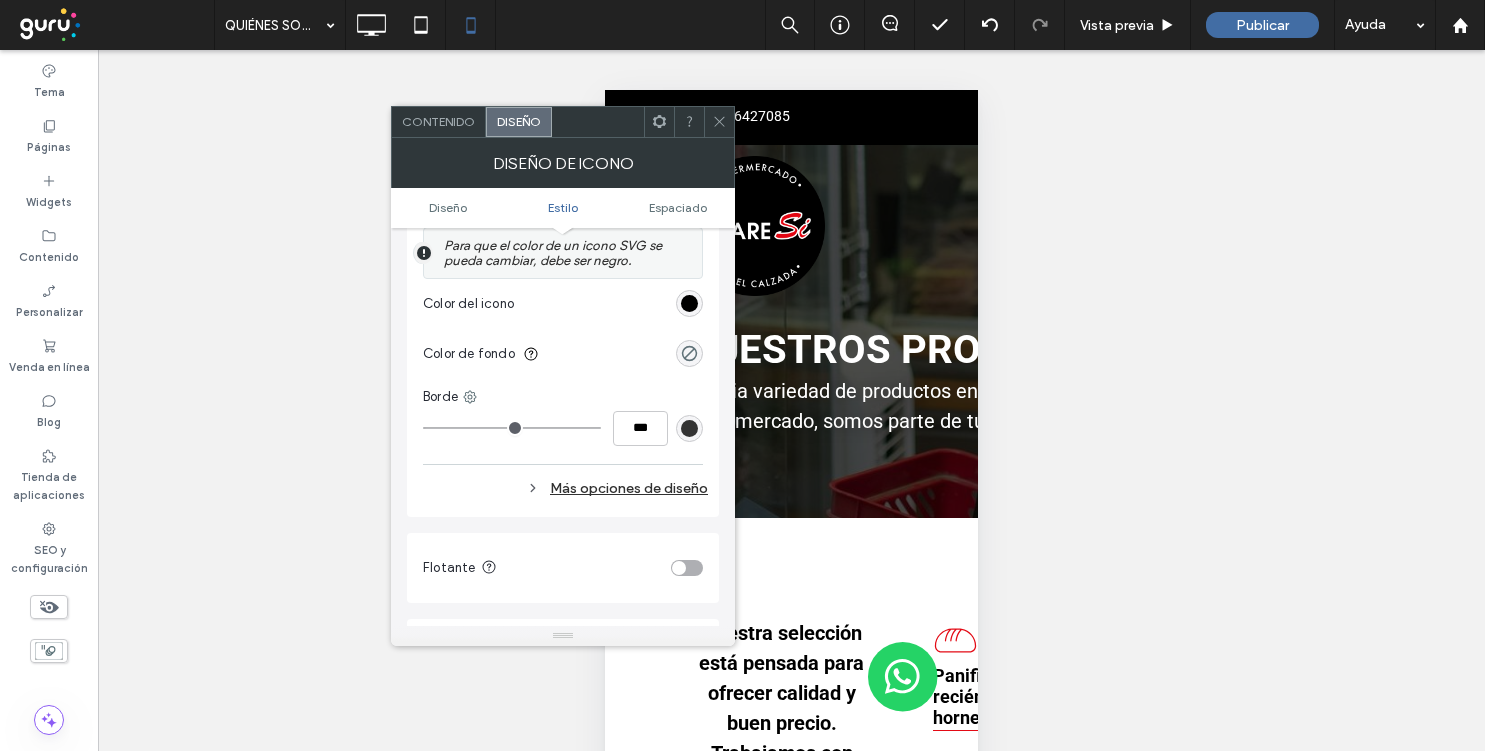 scroll, scrollTop: 515, scrollLeft: 0, axis: vertical 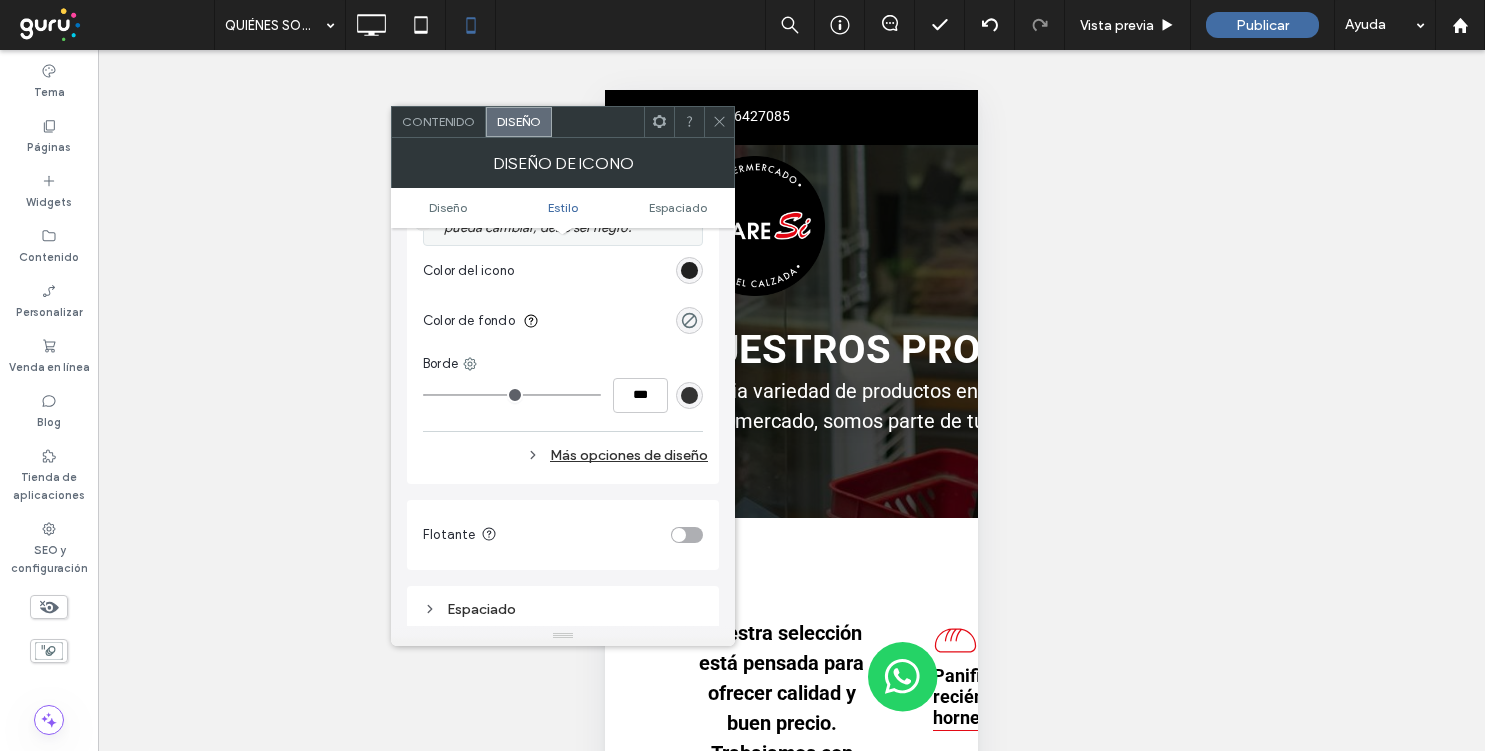 click at bounding box center (689, 270) 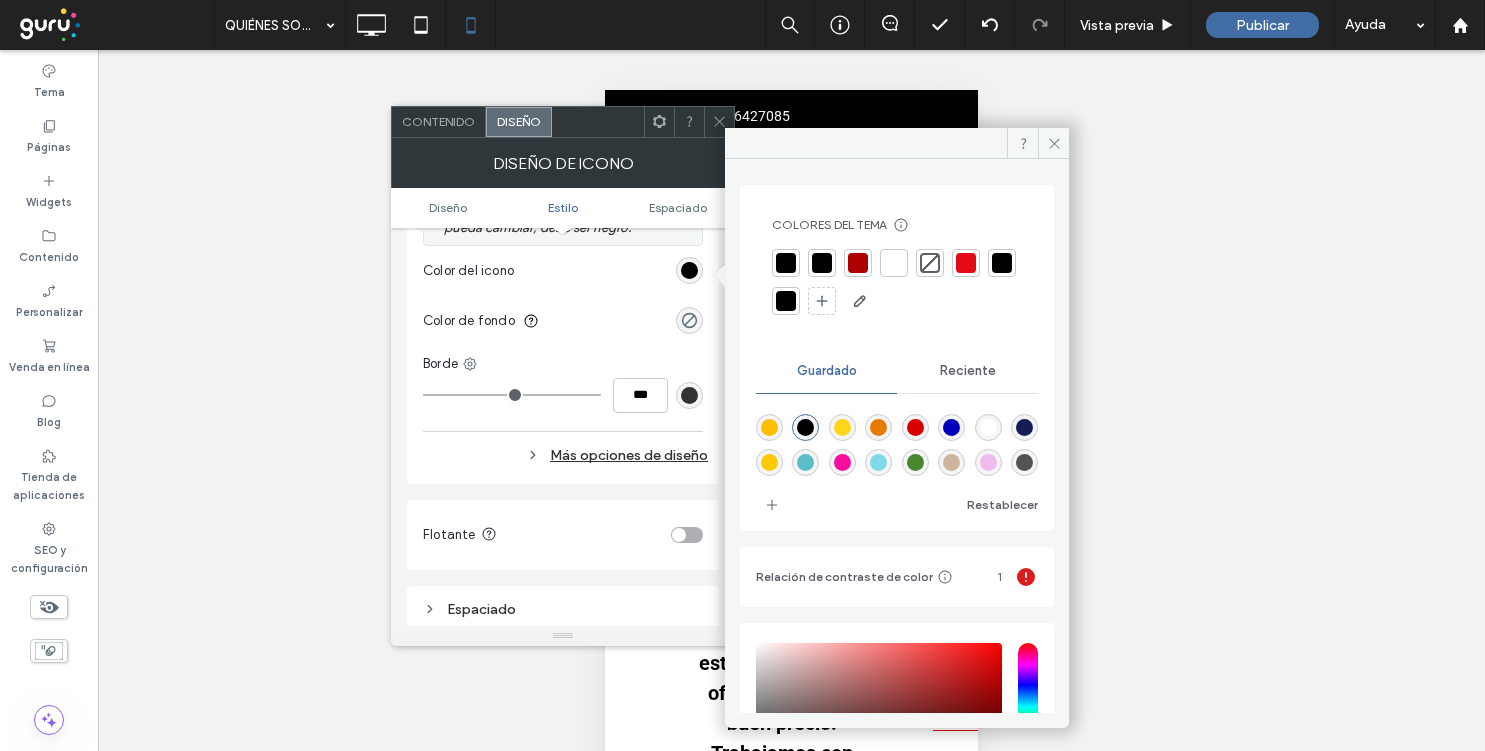 click at bounding box center (966, 263) 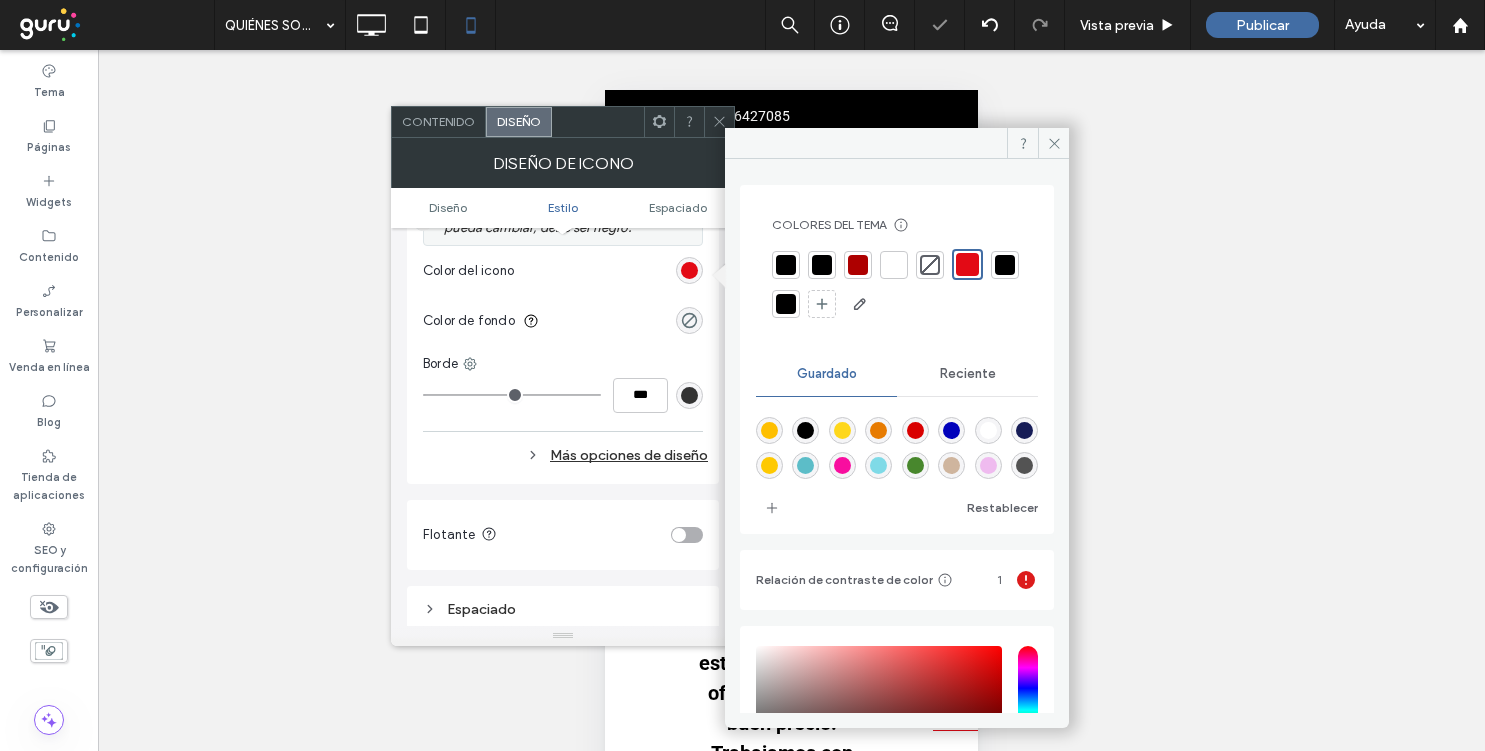 click at bounding box center (719, 122) 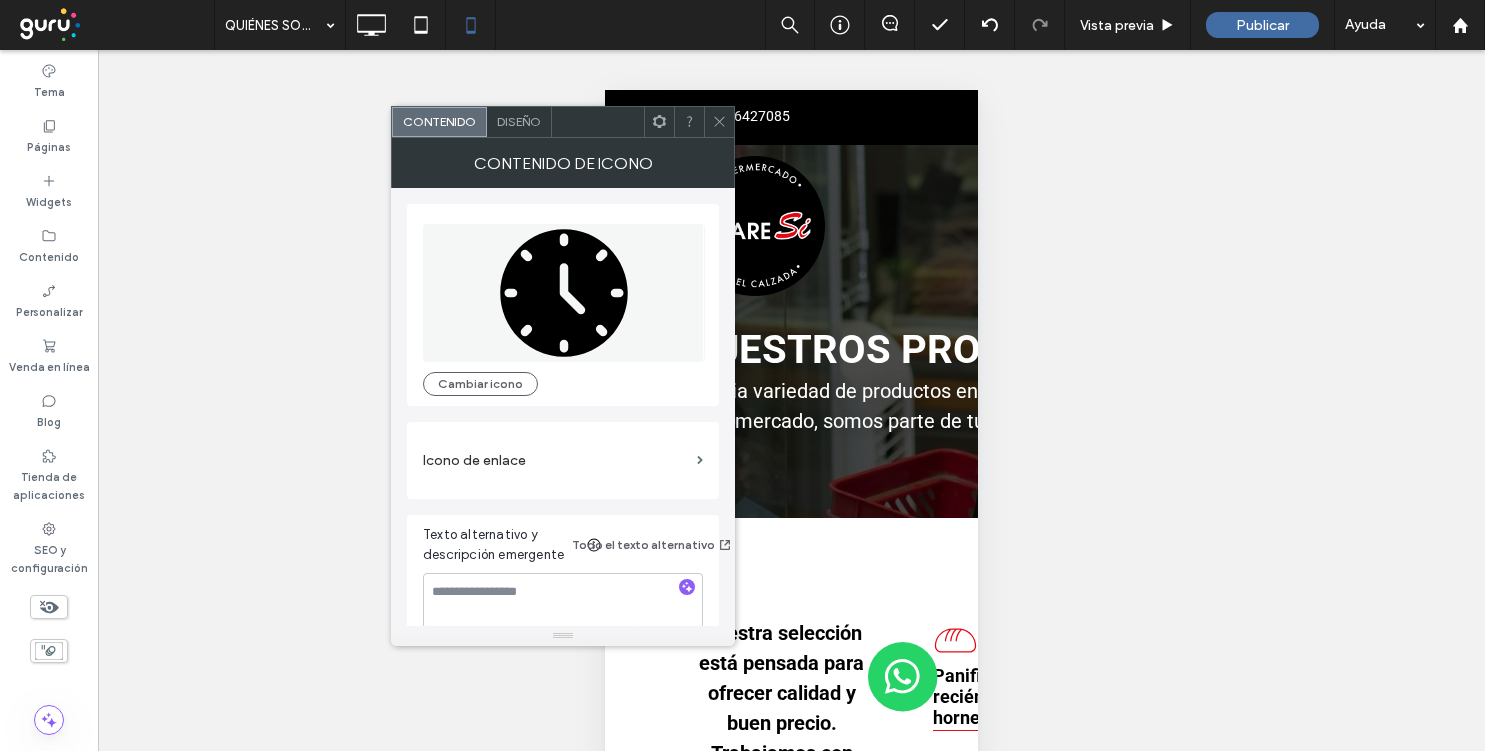 click on "Diseño" at bounding box center (519, 121) 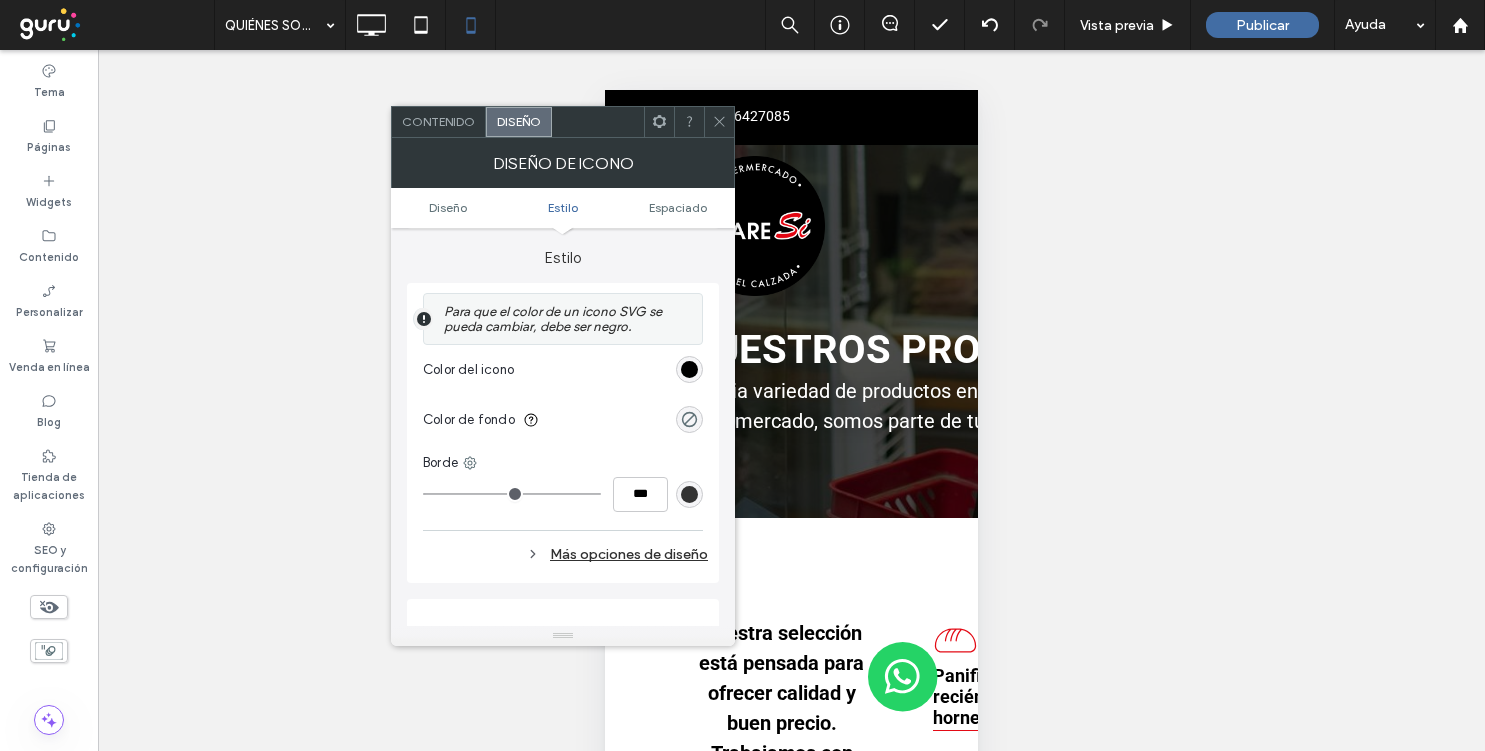 scroll, scrollTop: 520, scrollLeft: 0, axis: vertical 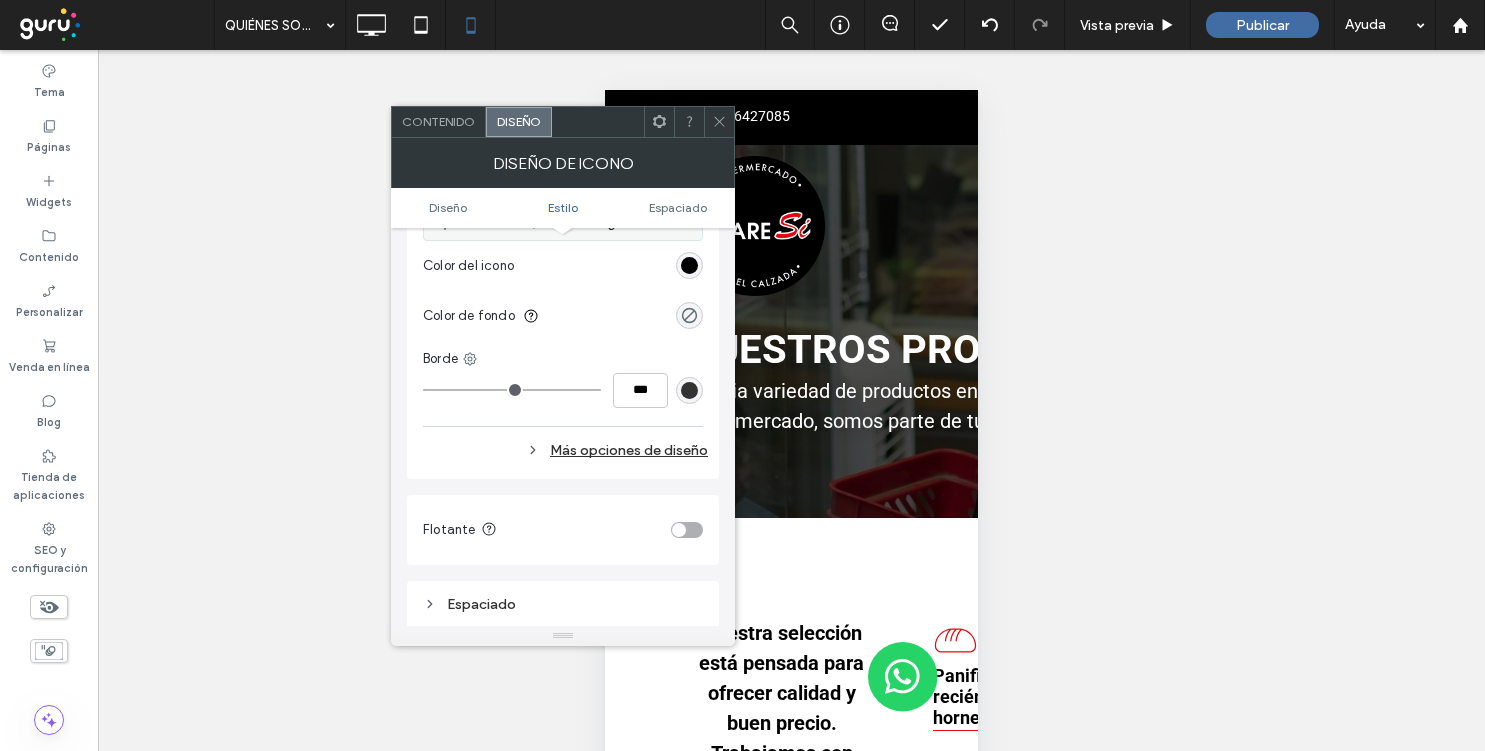 click at bounding box center (689, 265) 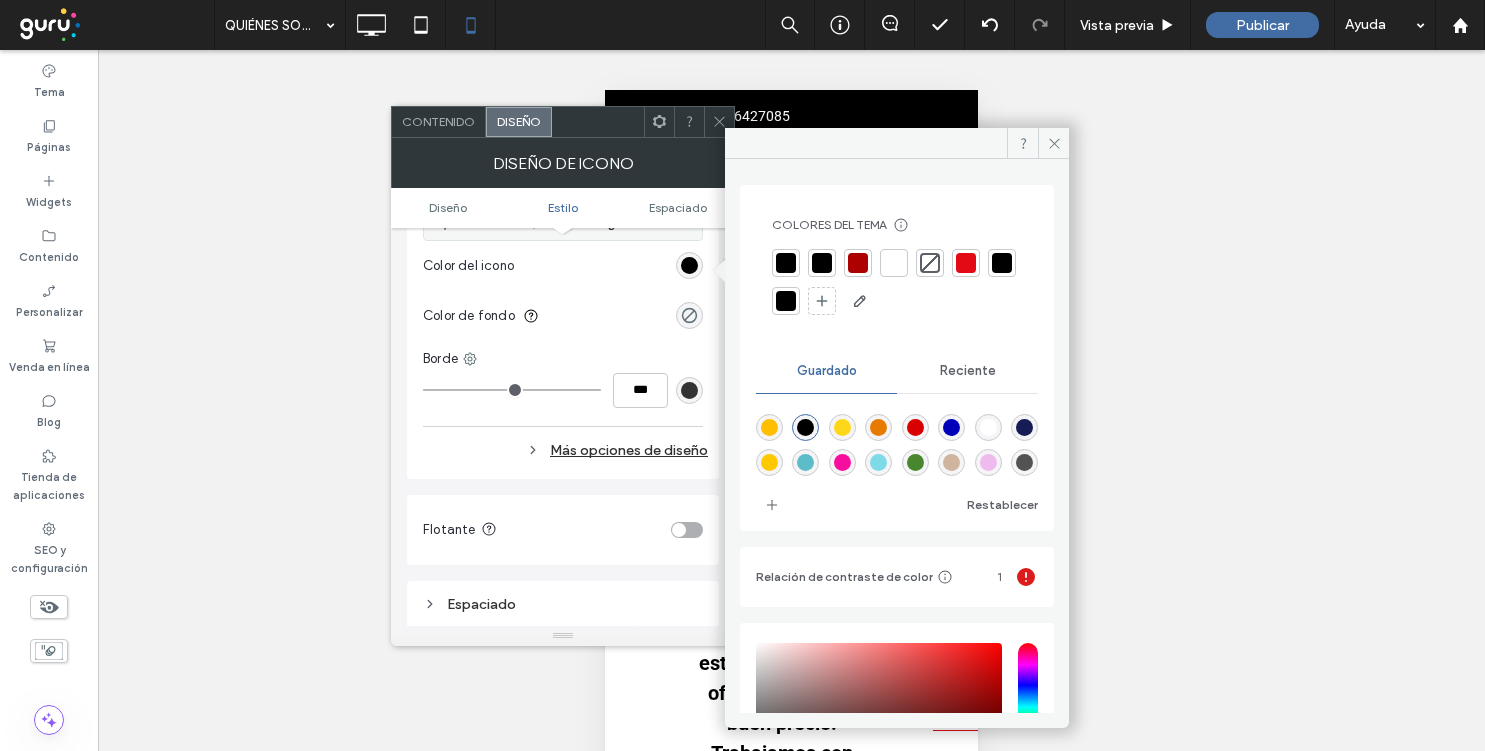 click at bounding box center (966, 263) 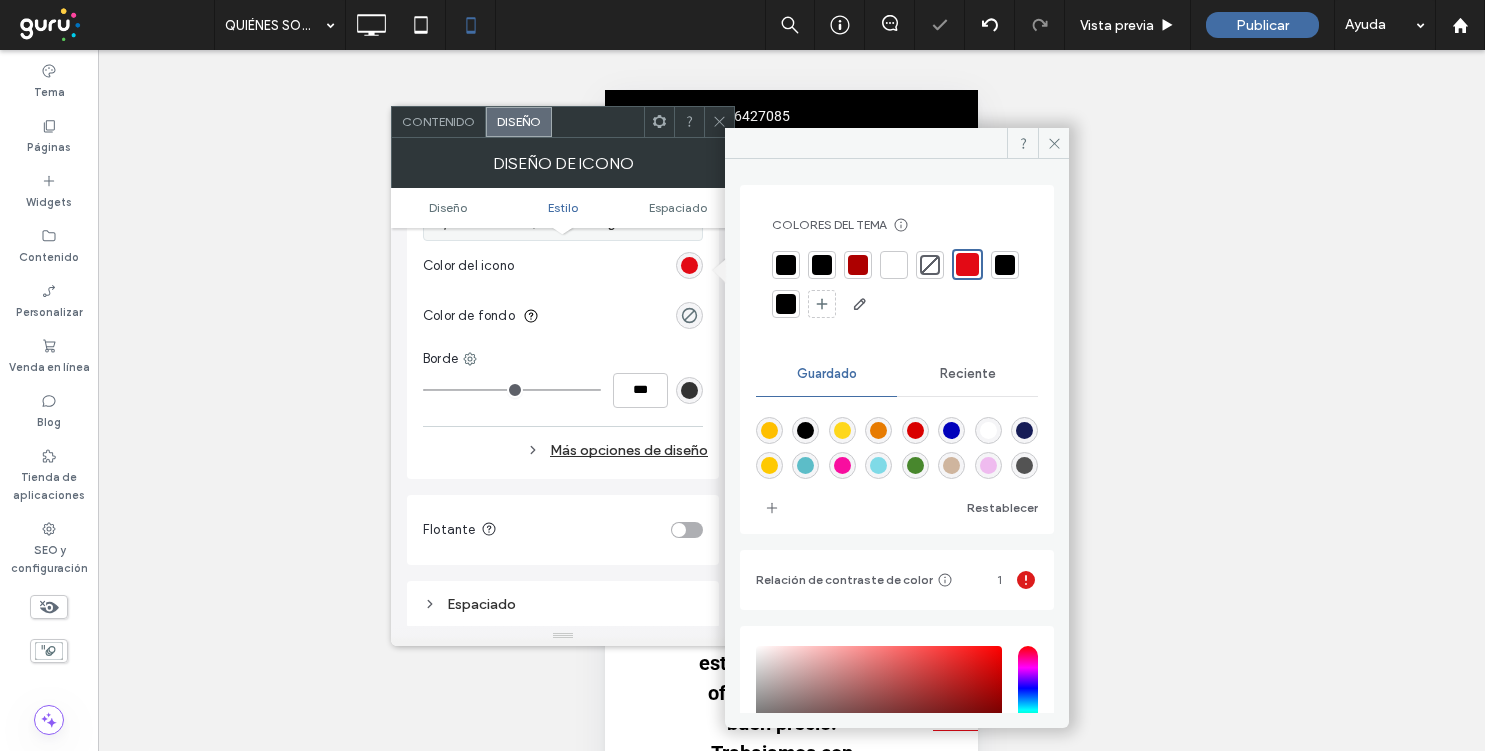 click 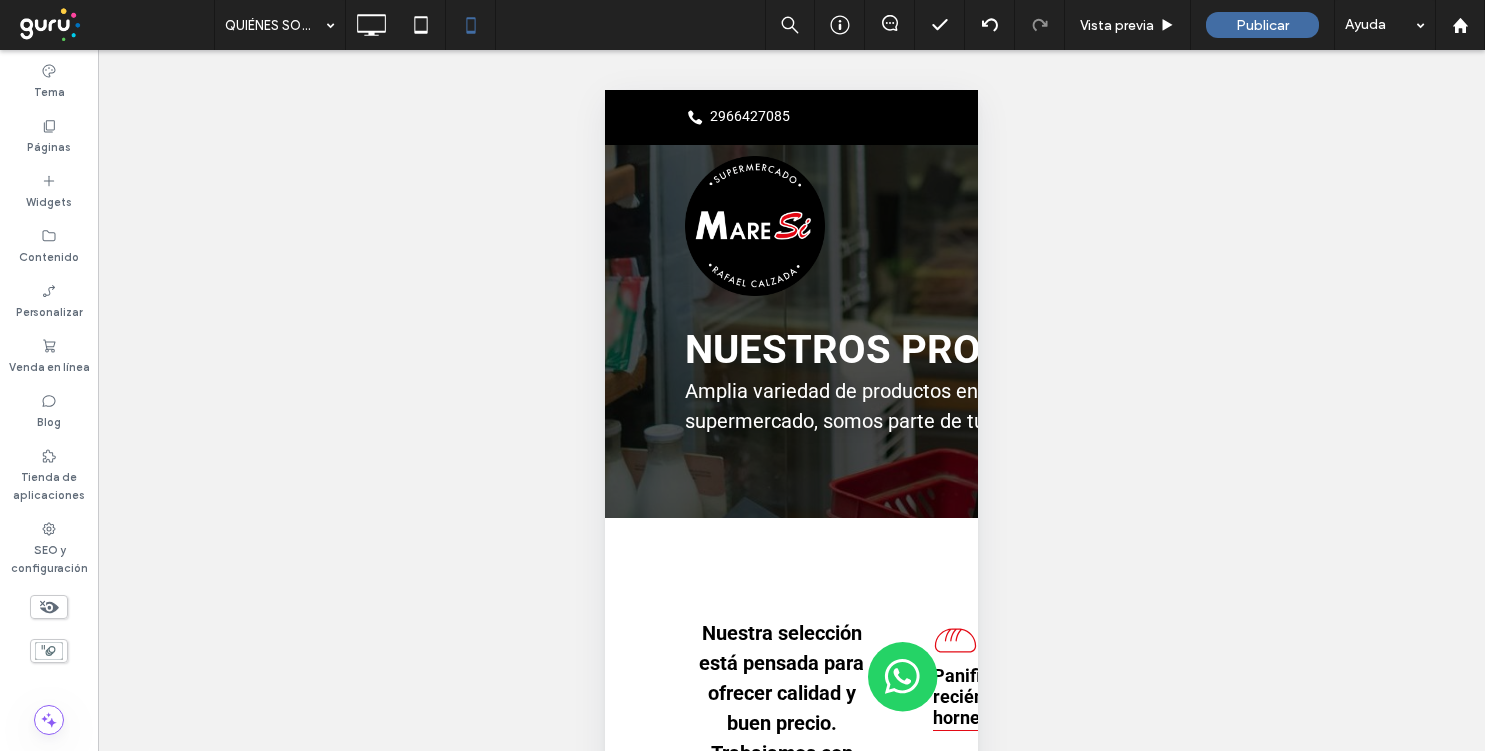 scroll, scrollTop: 76, scrollLeft: 0, axis: vertical 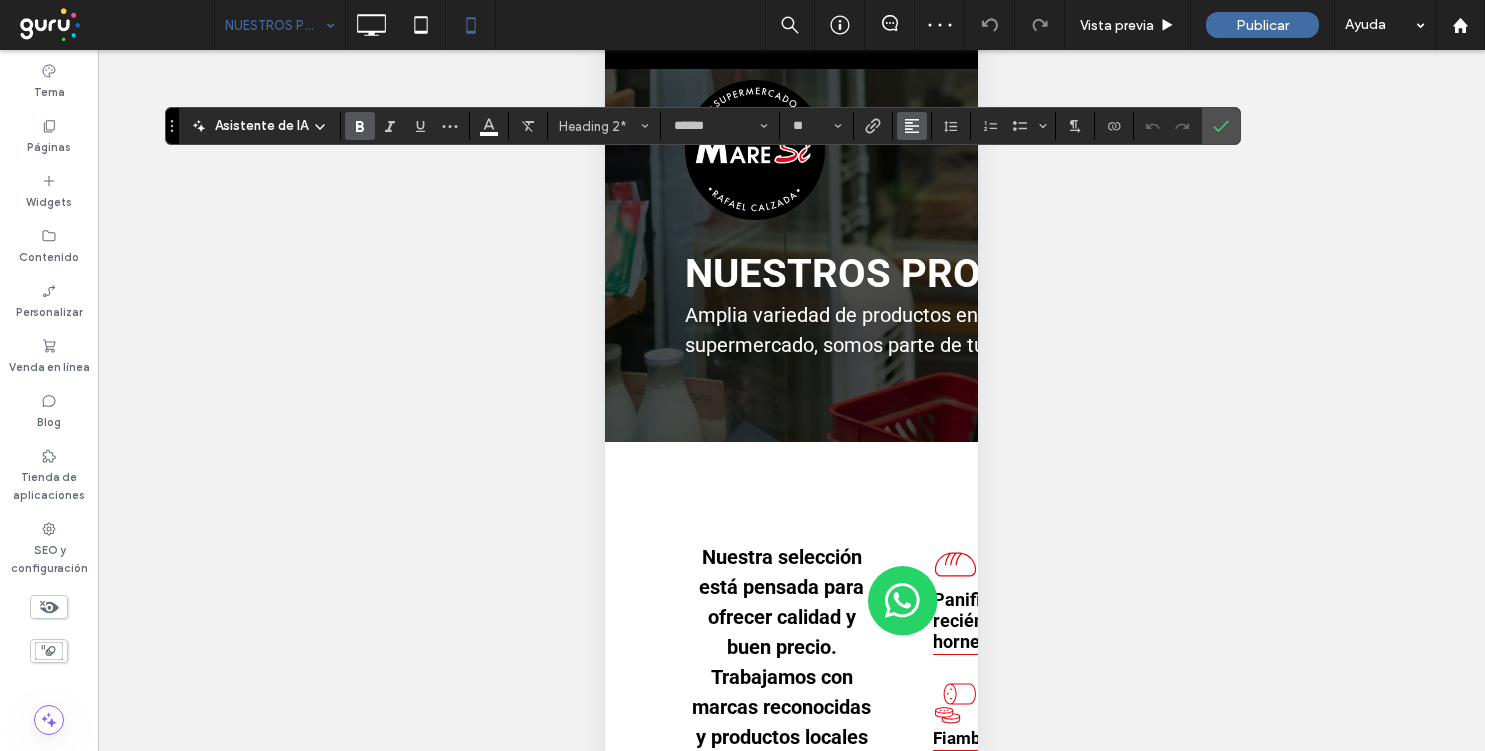 click 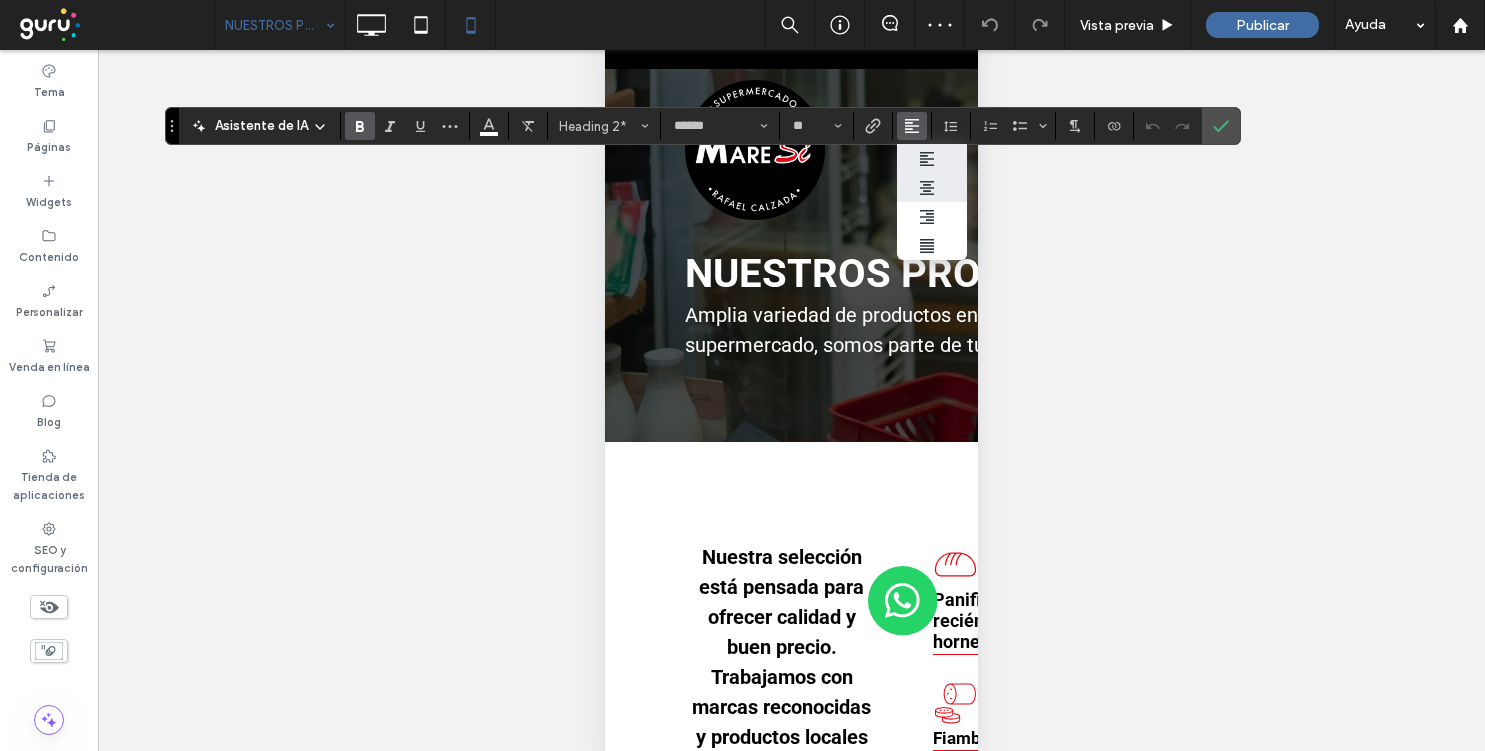 click at bounding box center [932, 188] 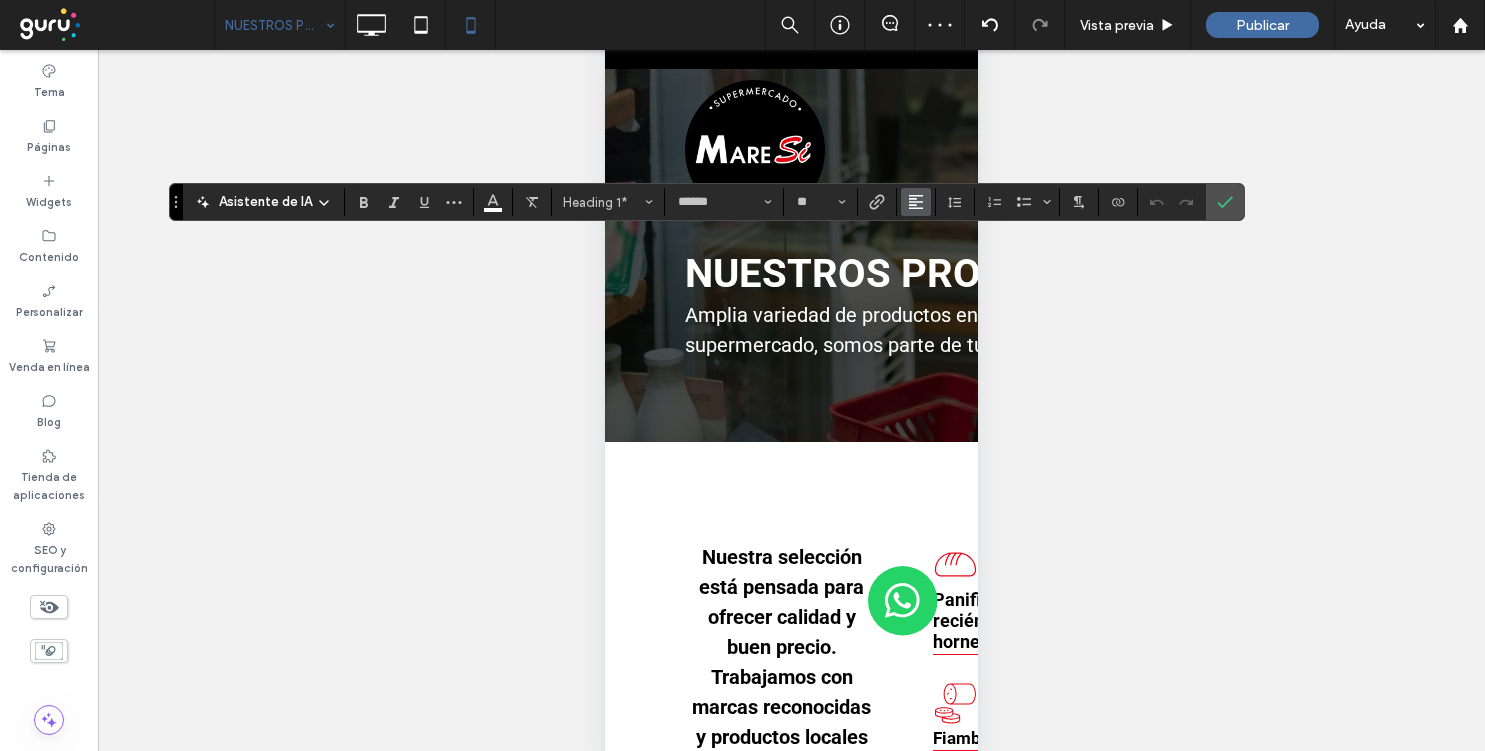 click at bounding box center (916, 202) 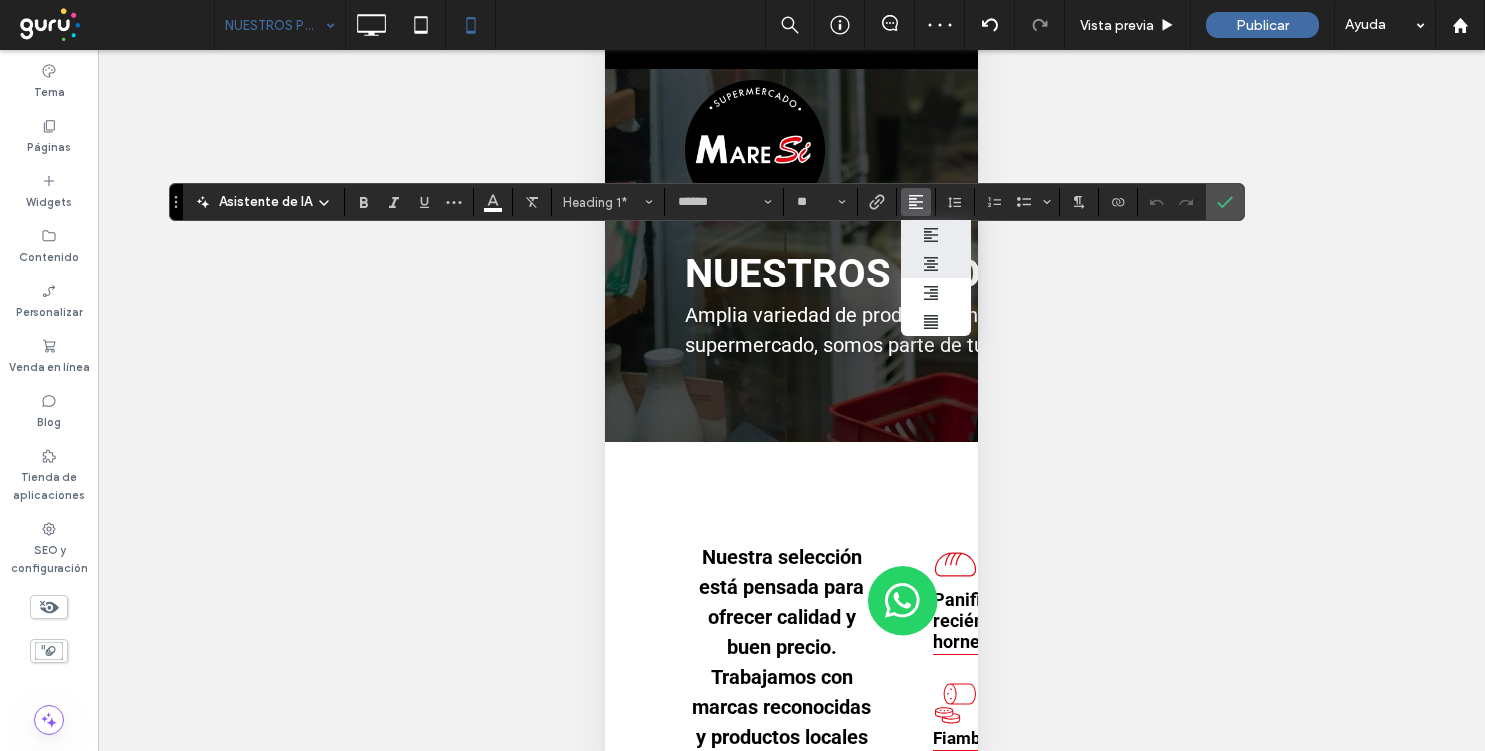 click at bounding box center (936, 264) 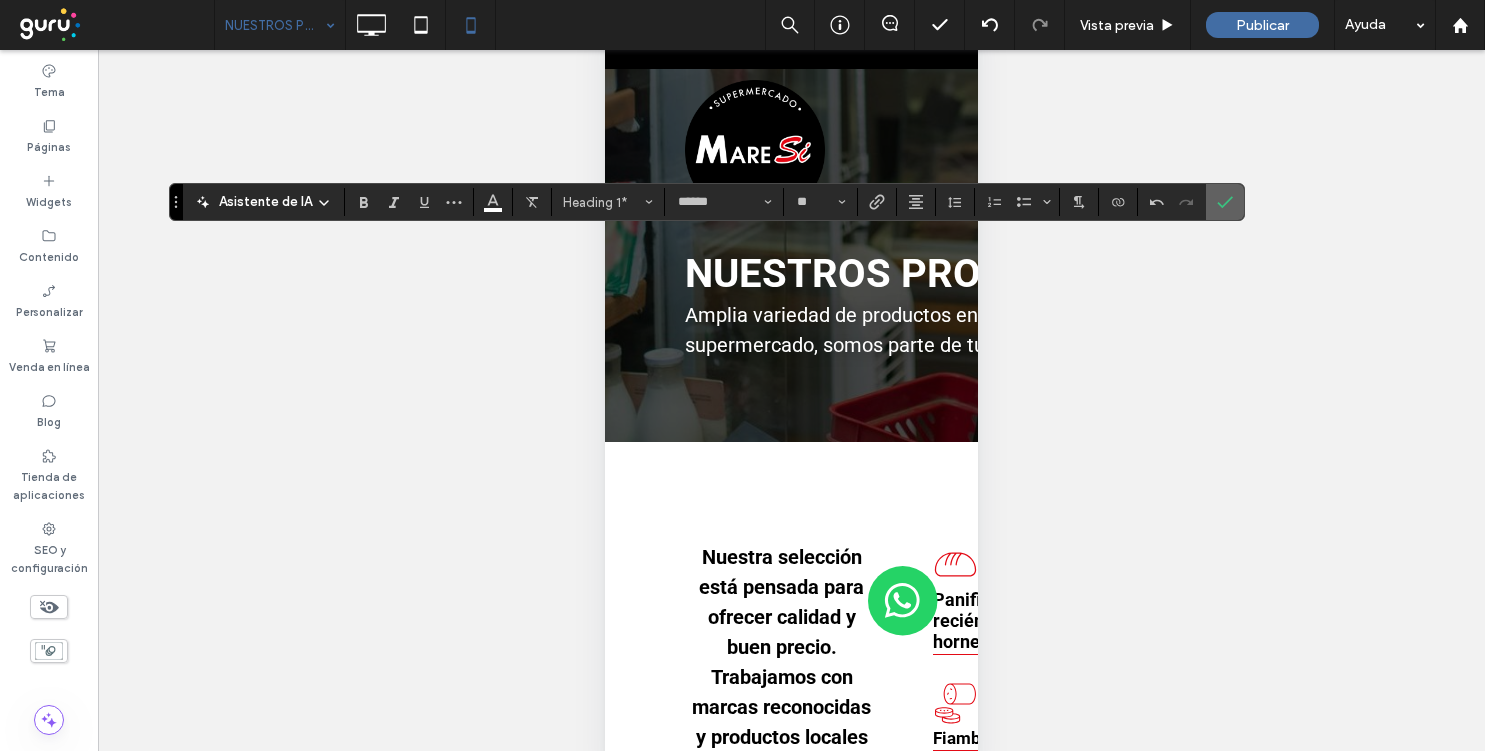 click 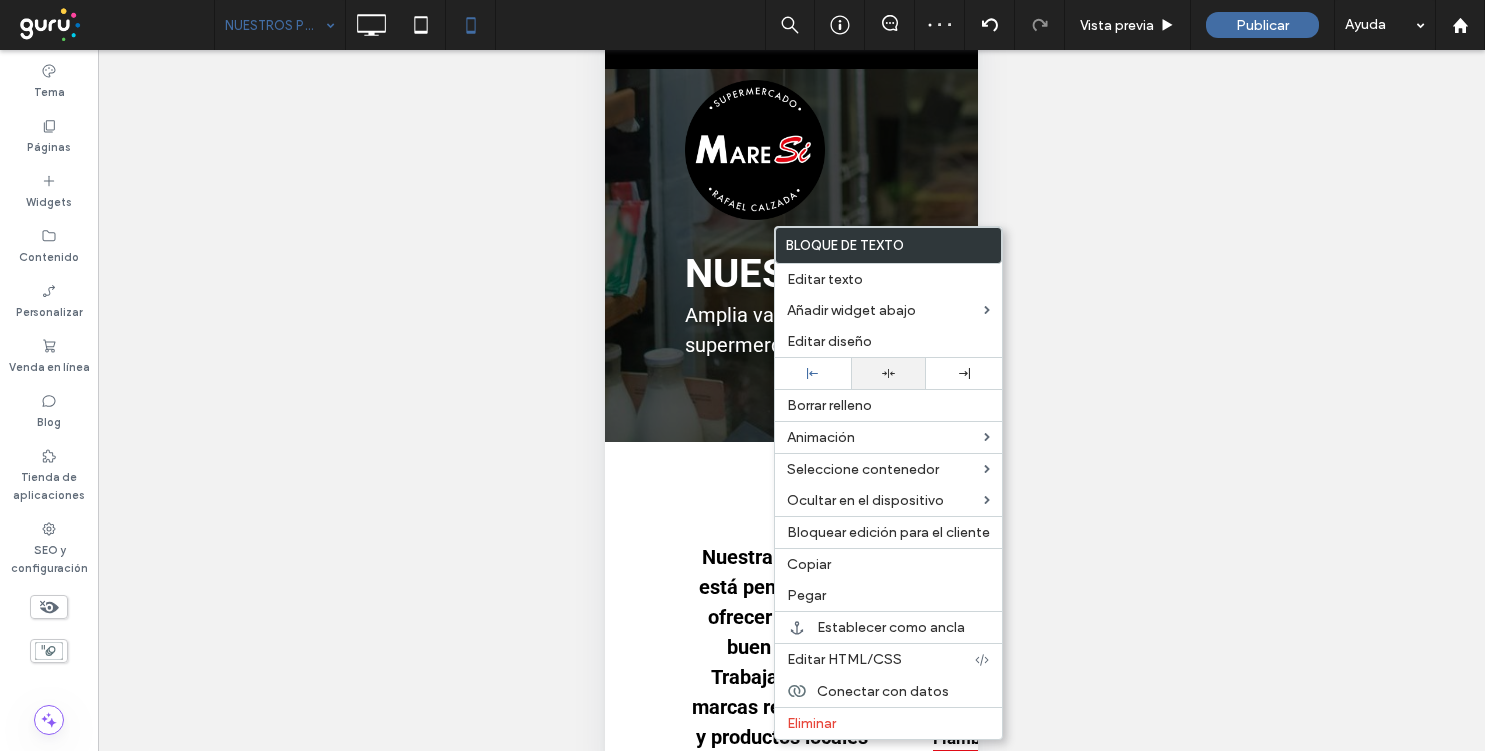click at bounding box center (889, 373) 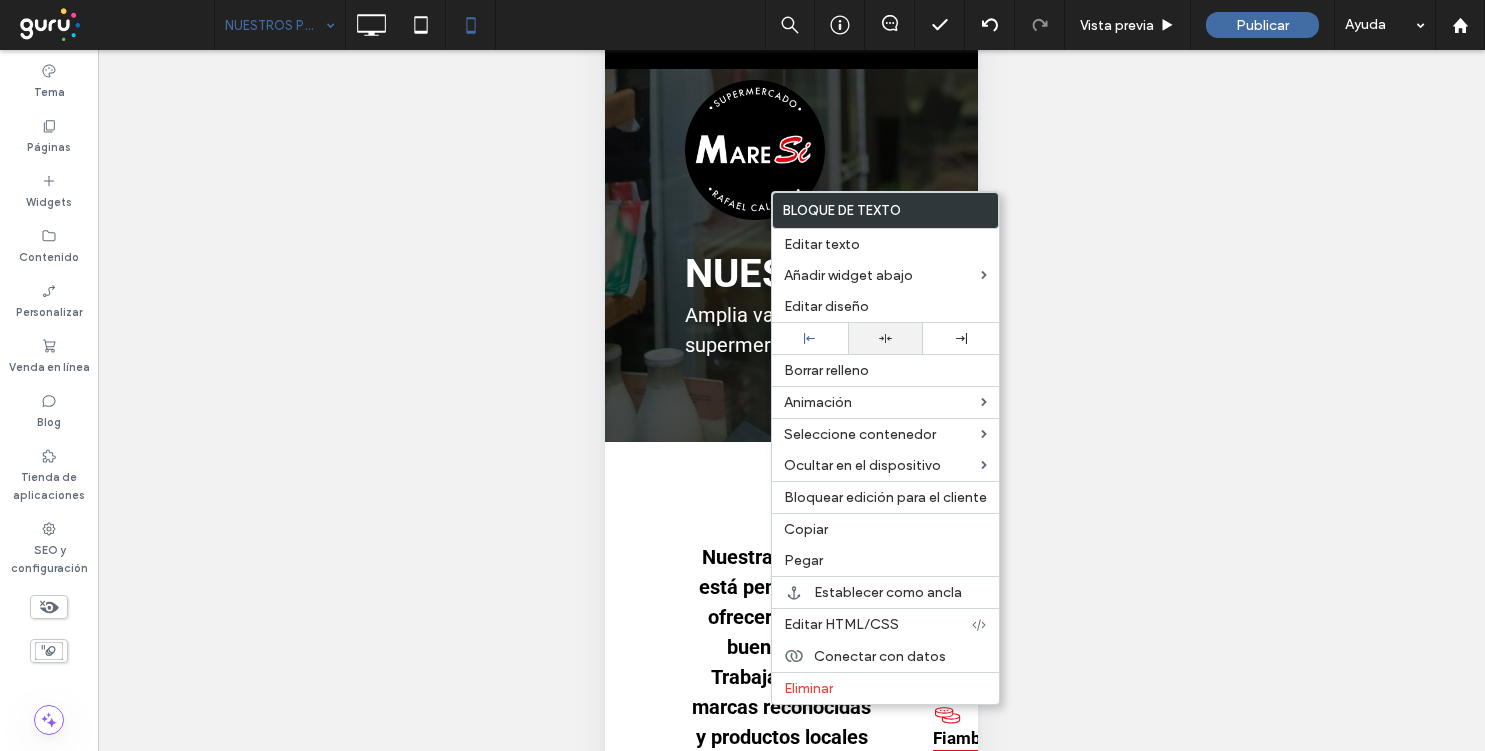 click at bounding box center (886, 338) 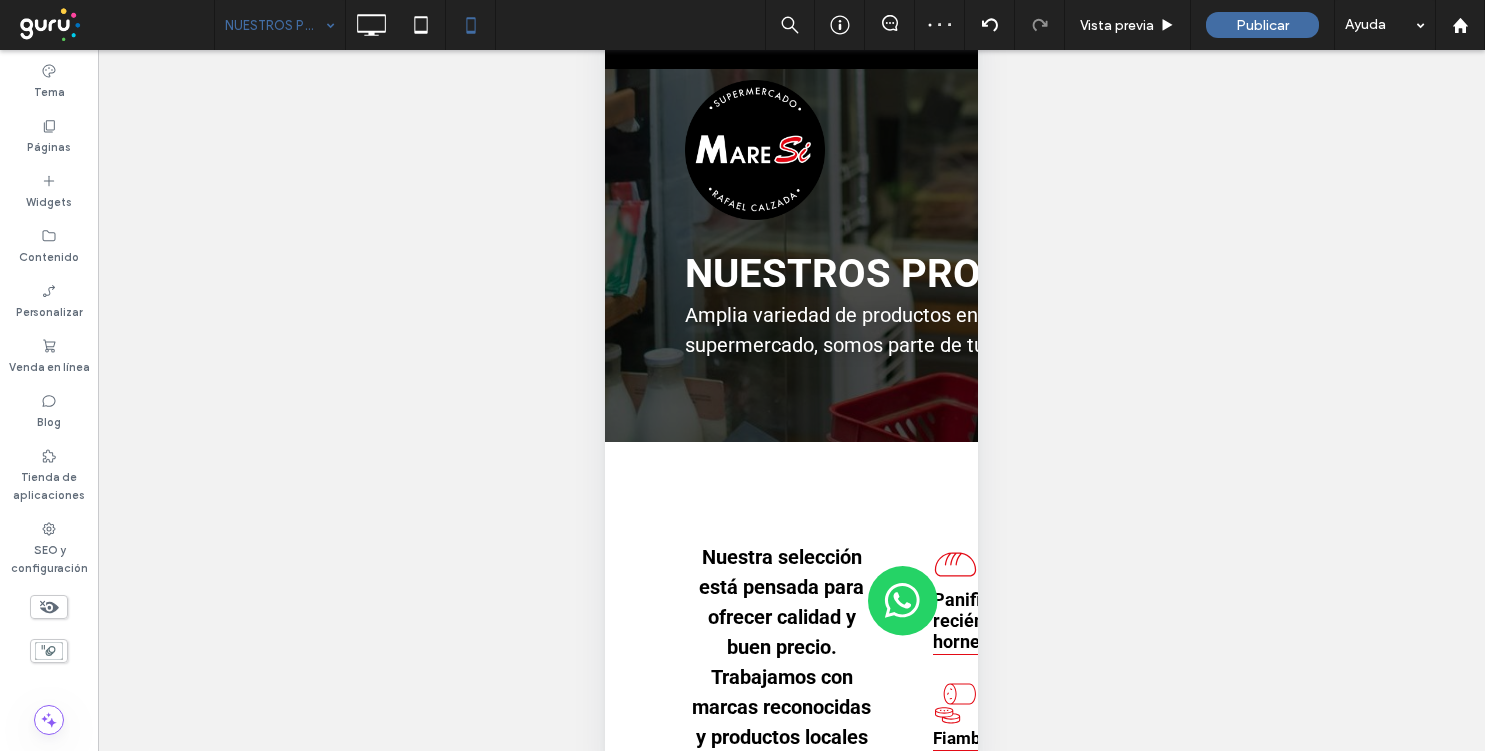 type on "******" 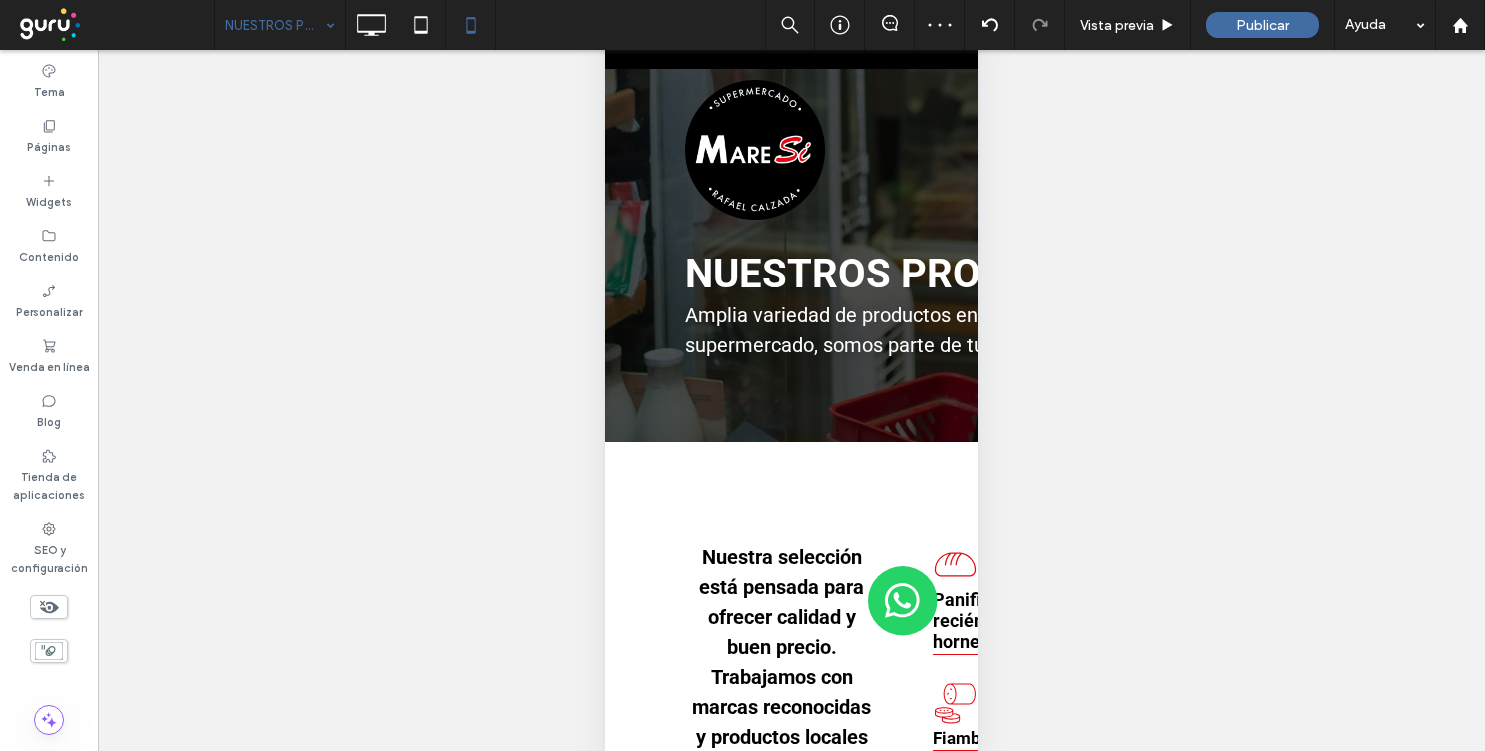 type on "**" 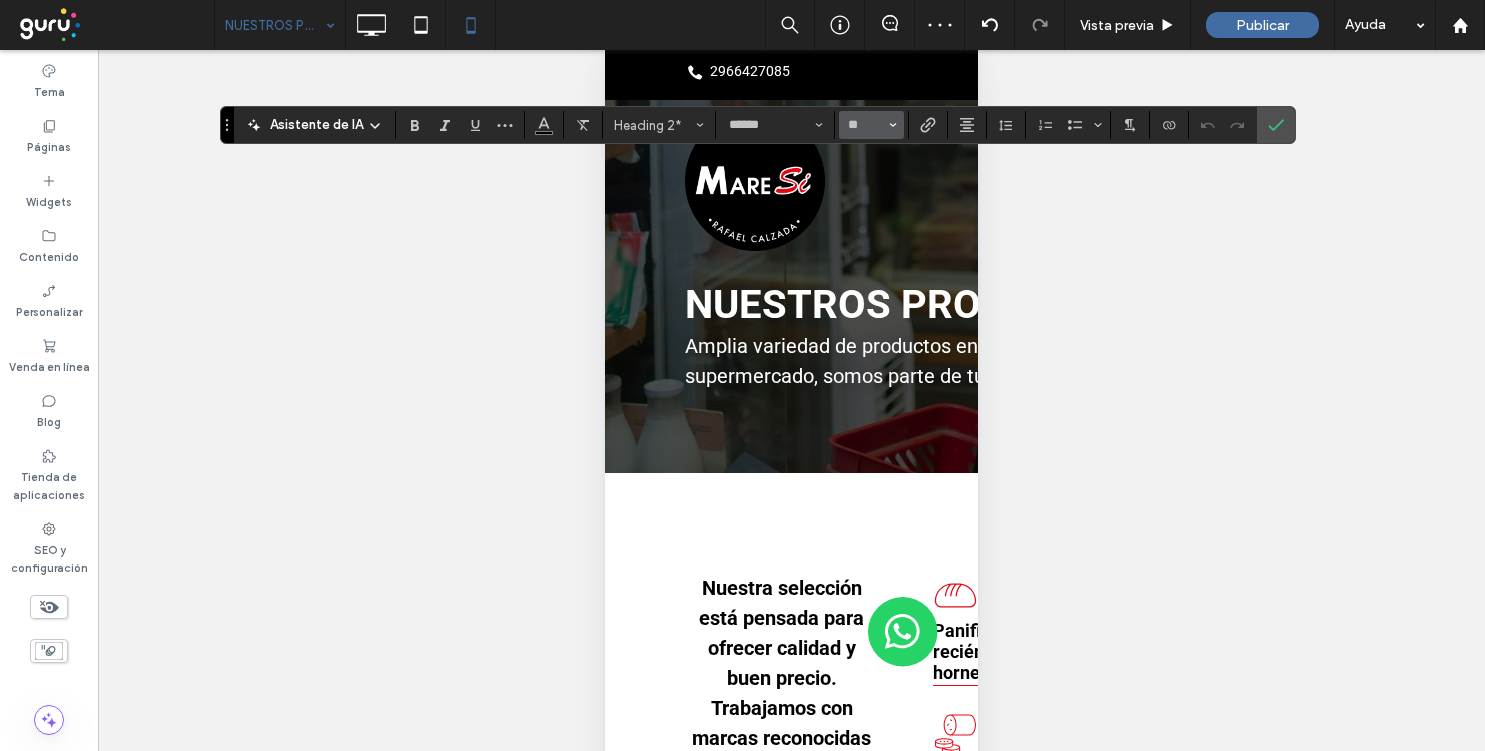click 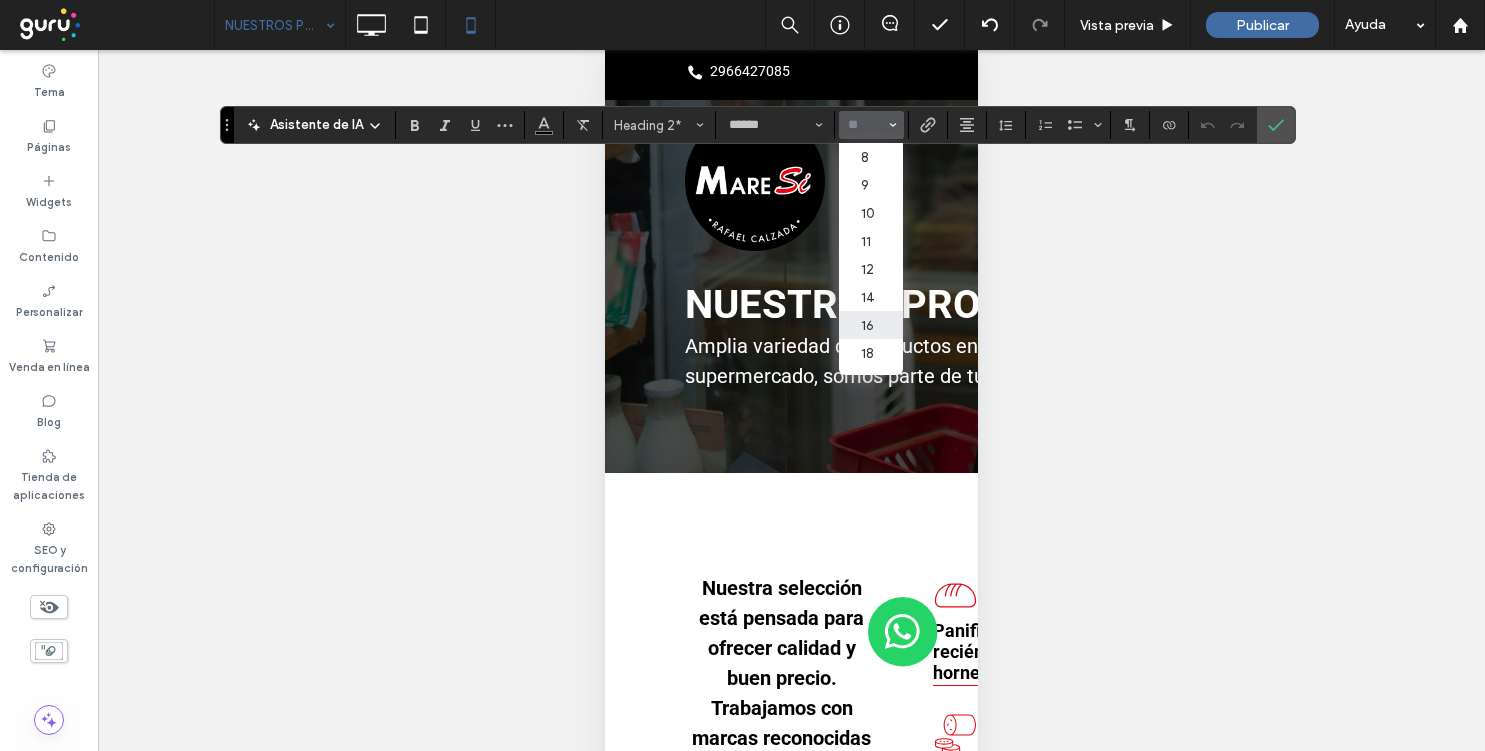 click on "16" at bounding box center (871, 325) 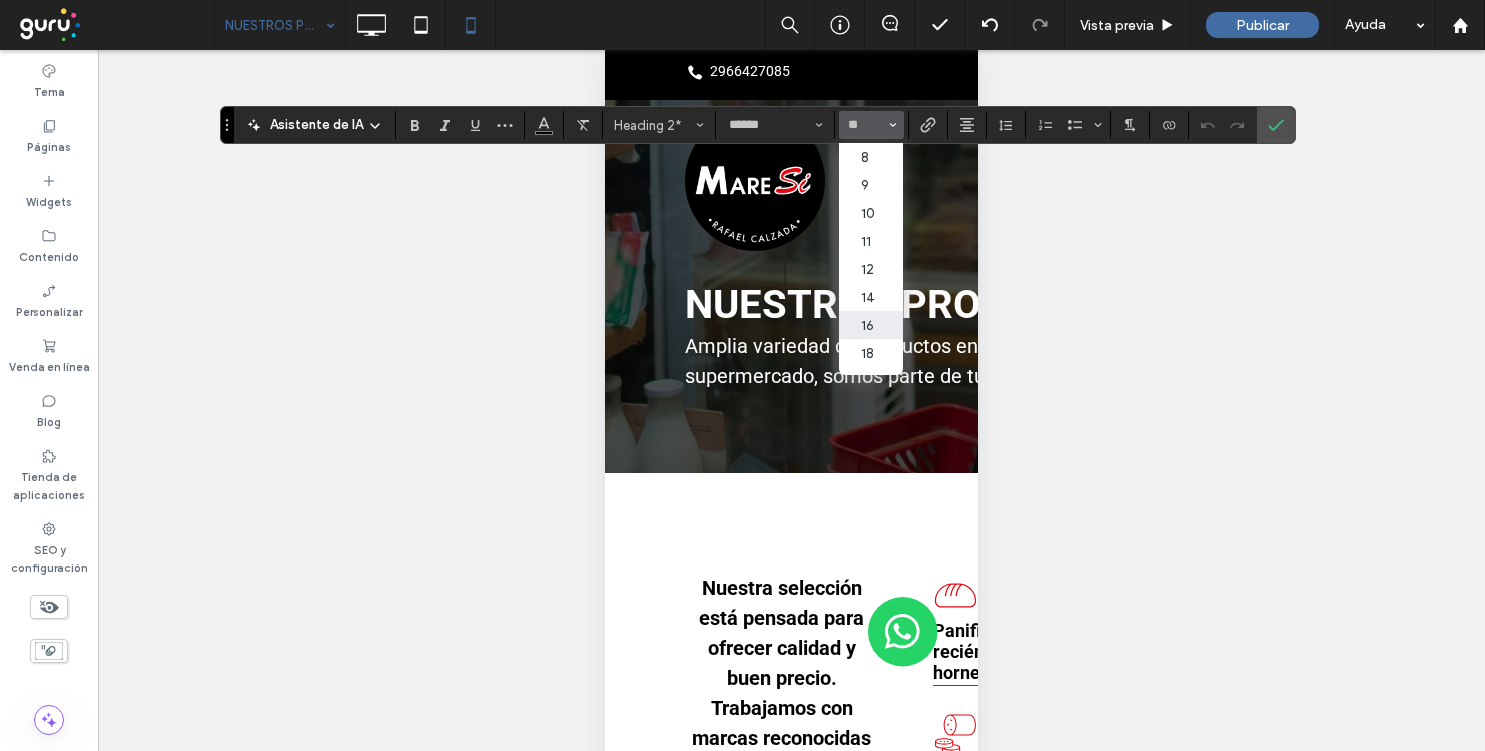type on "**" 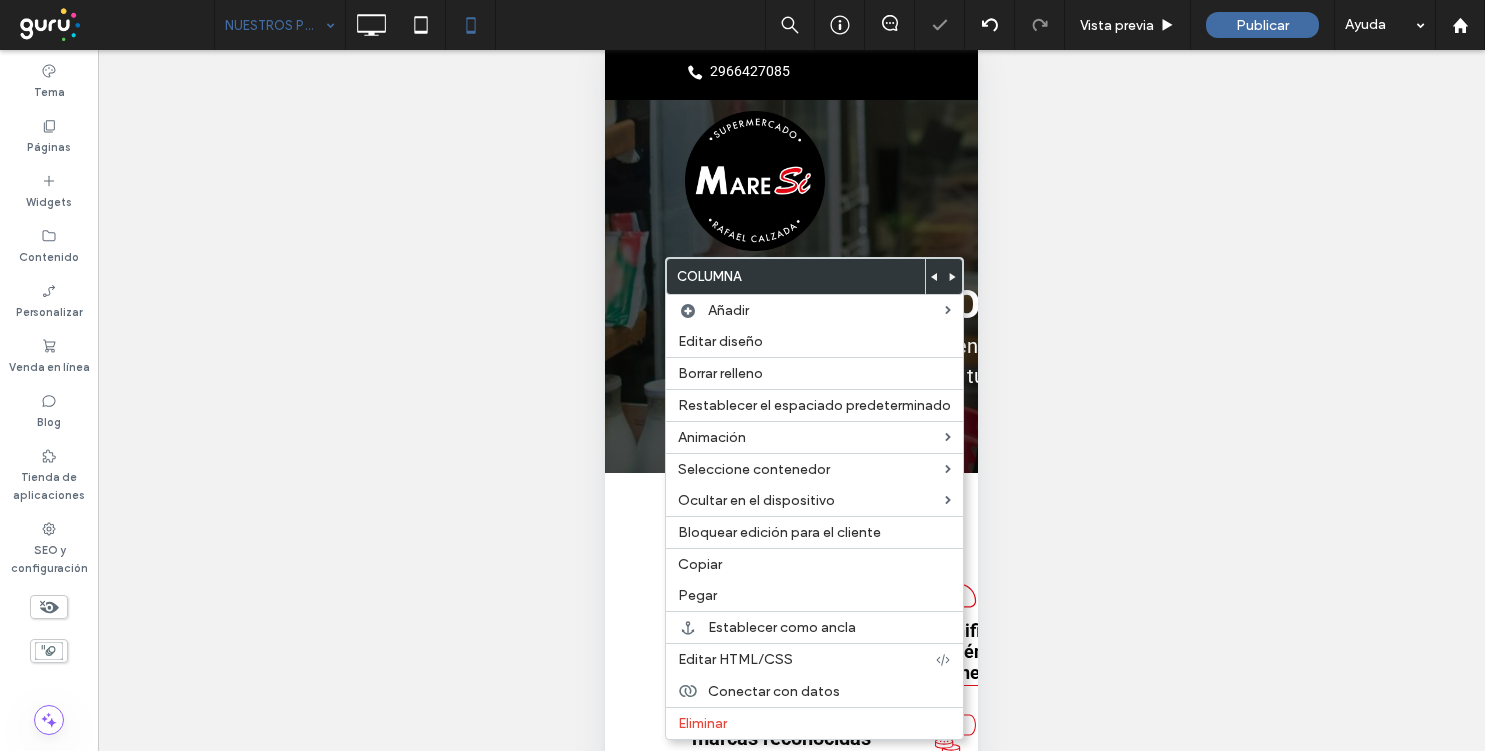 click on "Hacer visible?
Sí
Hacer visible?
Sí
Hacer visible?
Sí
Hacer visible?
Sí
Hacer visible?
Sí
Hacer visible?
Sí
Hacer visible?
Sí
Hacer visible?
Sí
Hacer visible?
Sí
Hacer visible?
Sí
Hacer visible?
Sí" at bounding box center (791, 425) 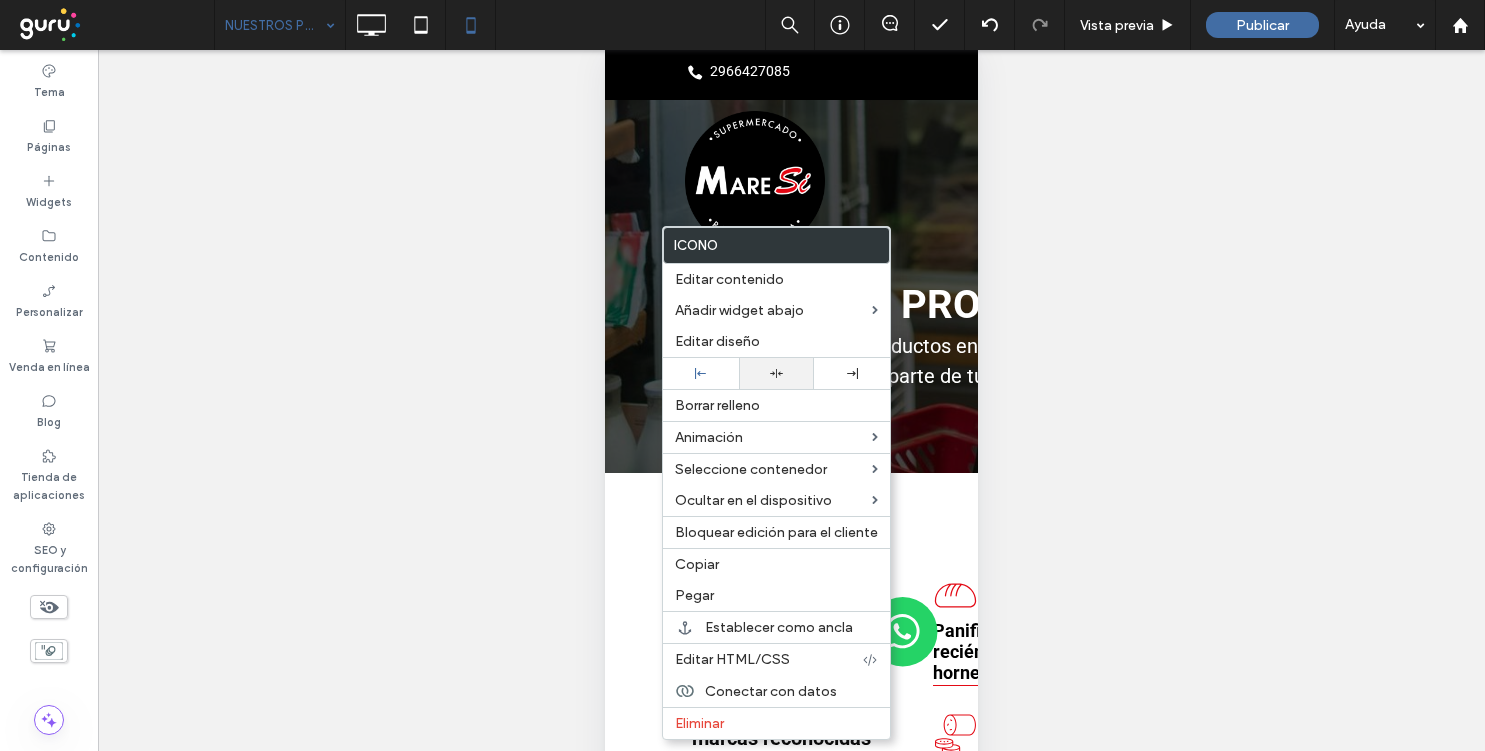 click at bounding box center (777, 373) 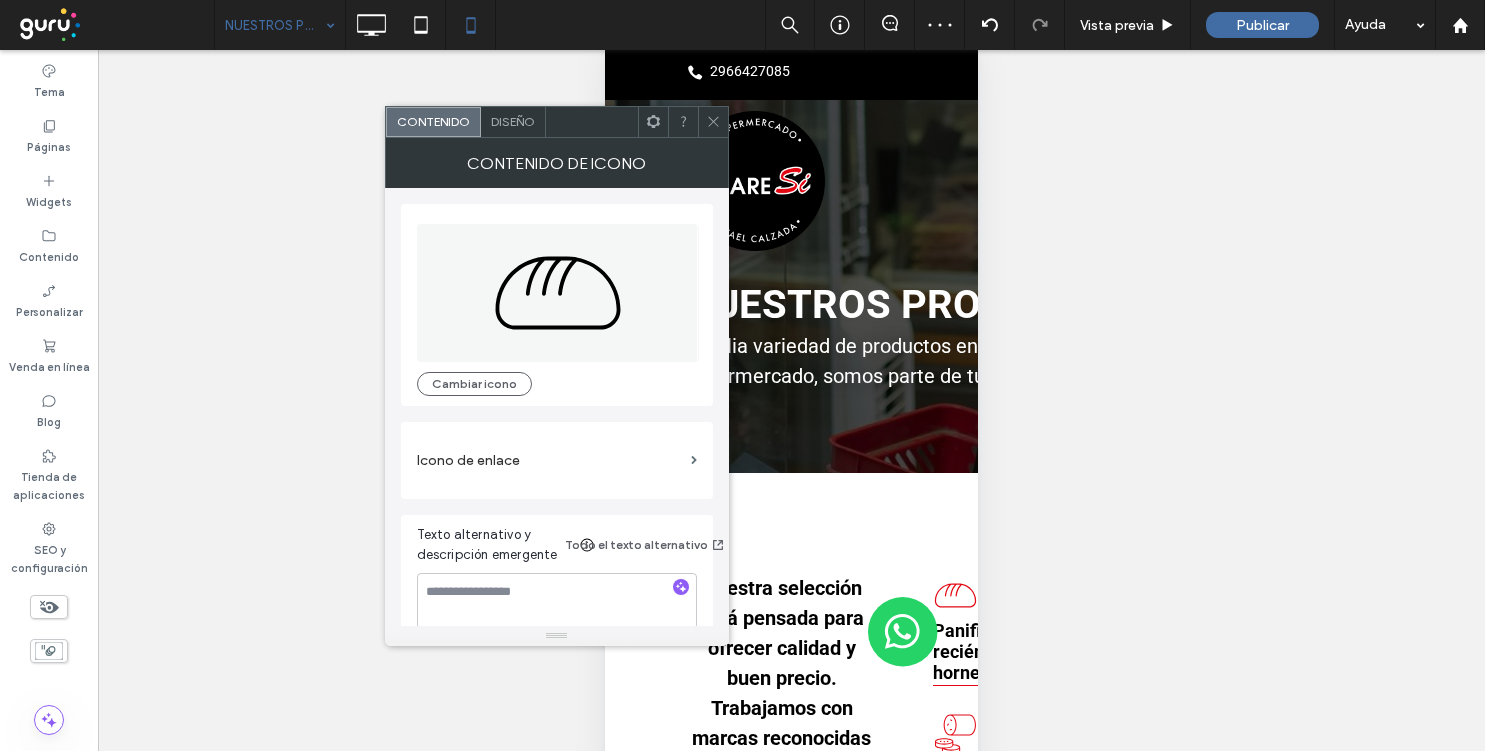 click on "Diseño" at bounding box center (513, 122) 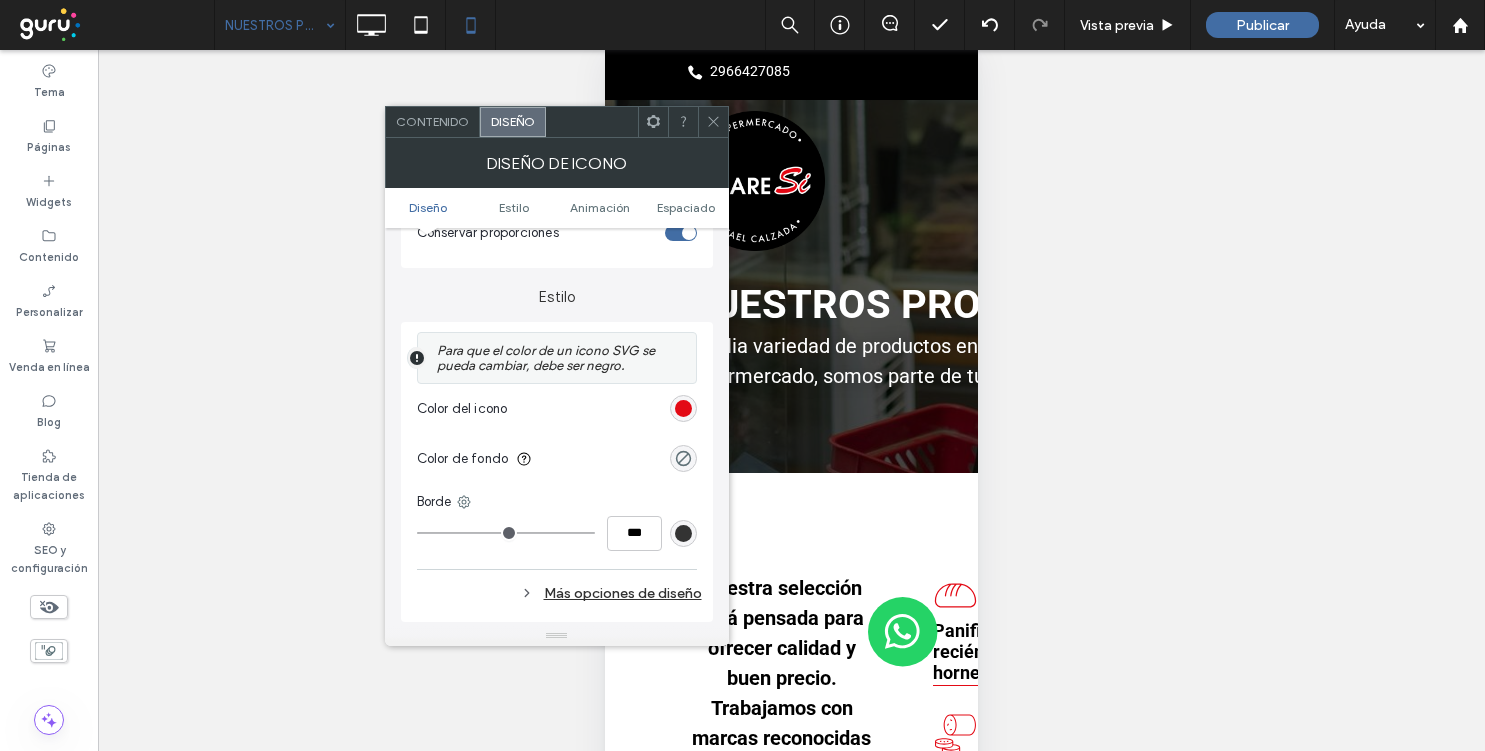 scroll, scrollTop: 432, scrollLeft: 0, axis: vertical 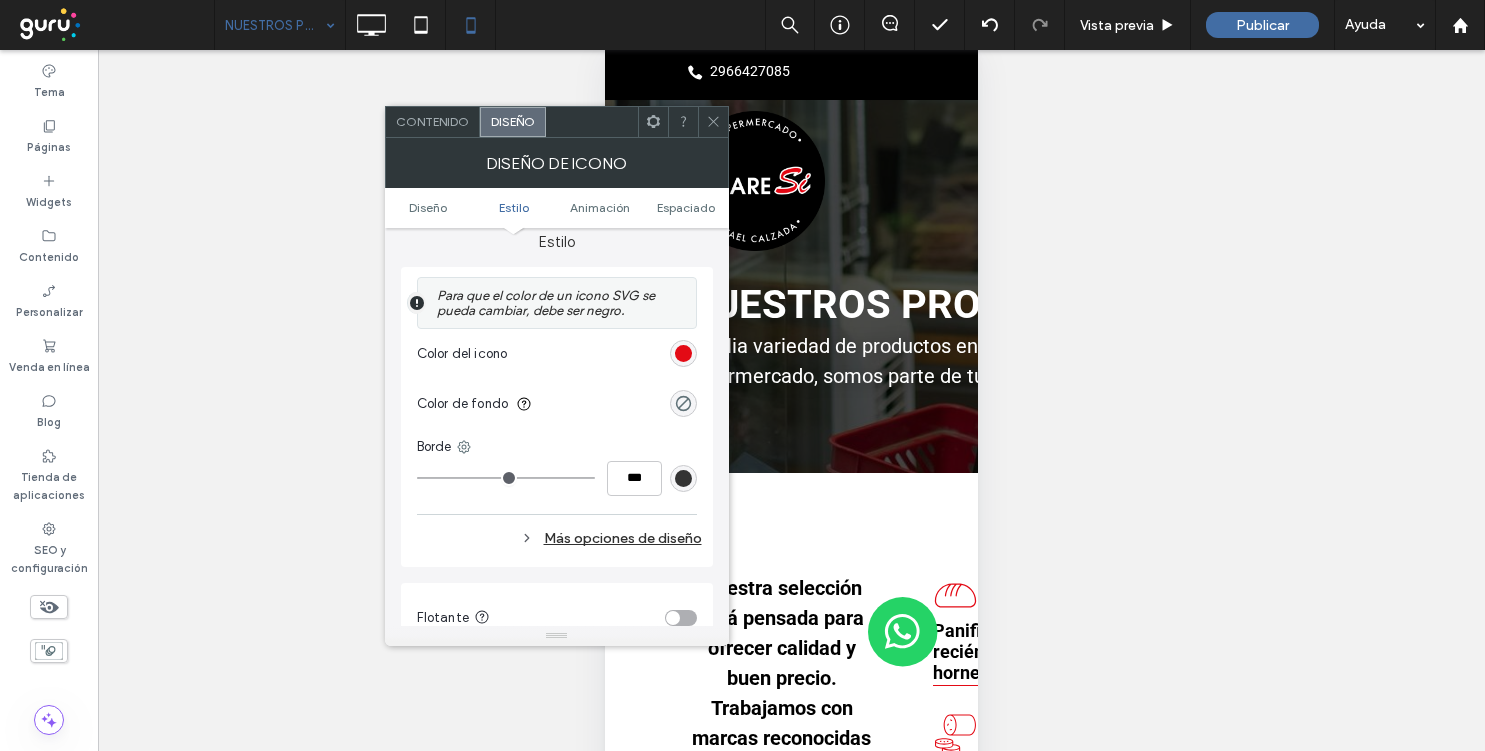 click on "Más opciones de diseño" at bounding box center (559, 538) 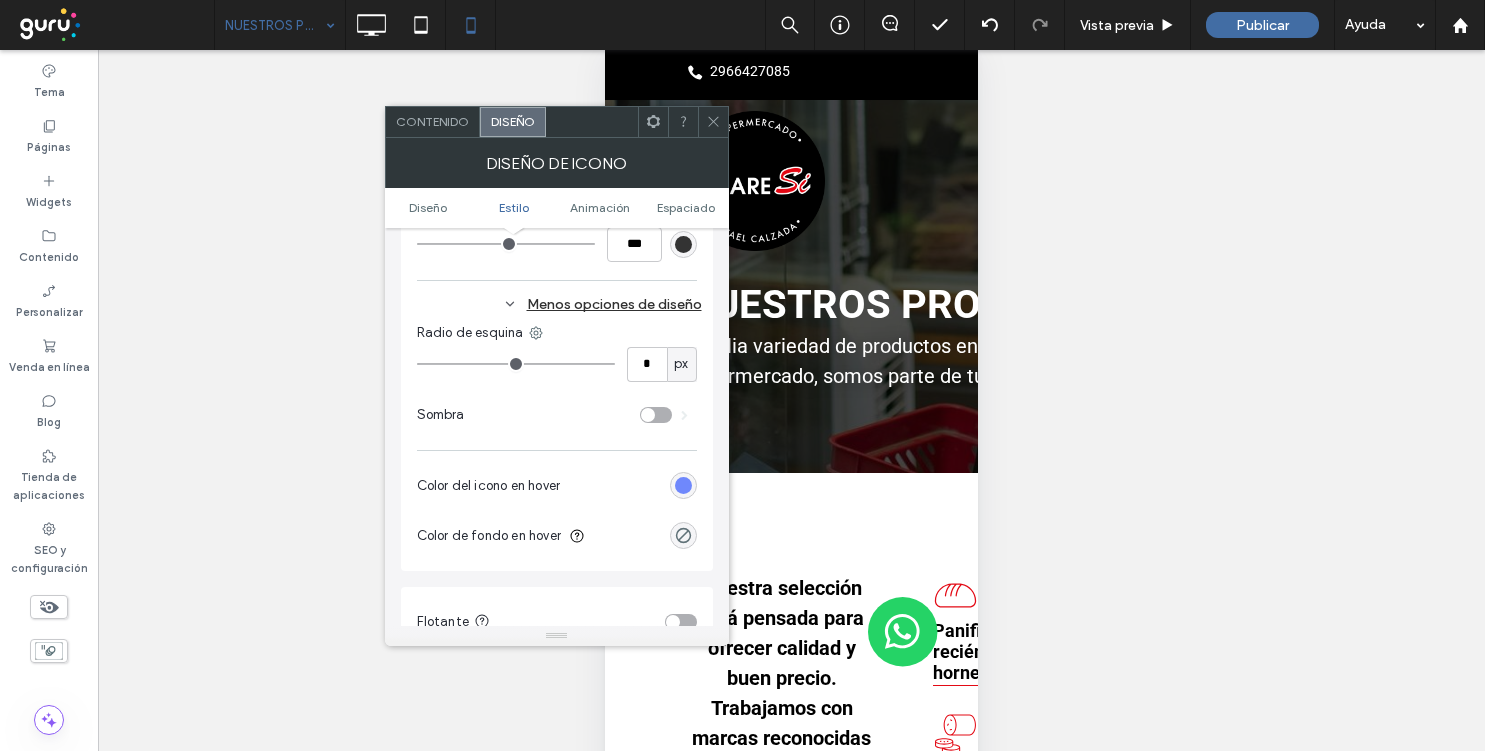 scroll, scrollTop: 678, scrollLeft: 0, axis: vertical 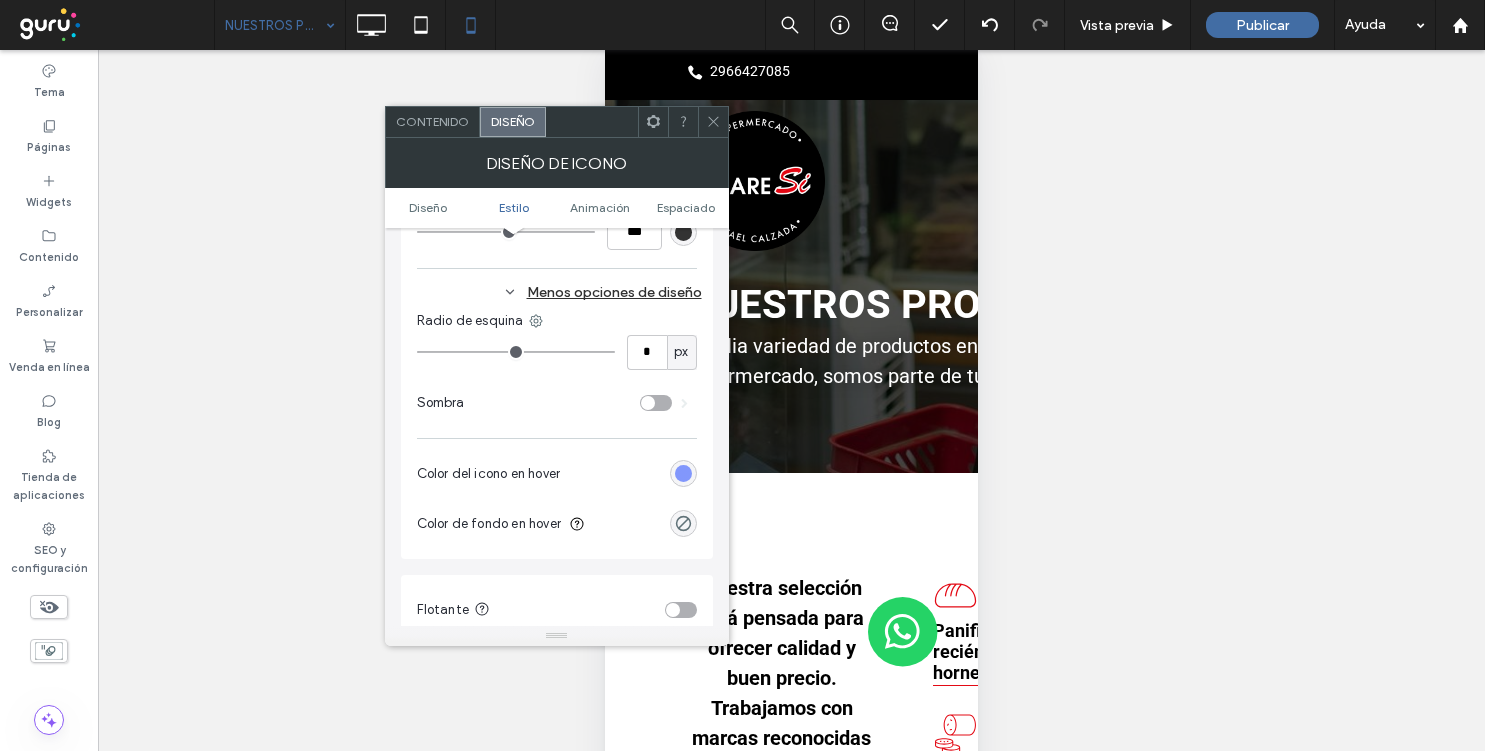 click at bounding box center [683, 473] 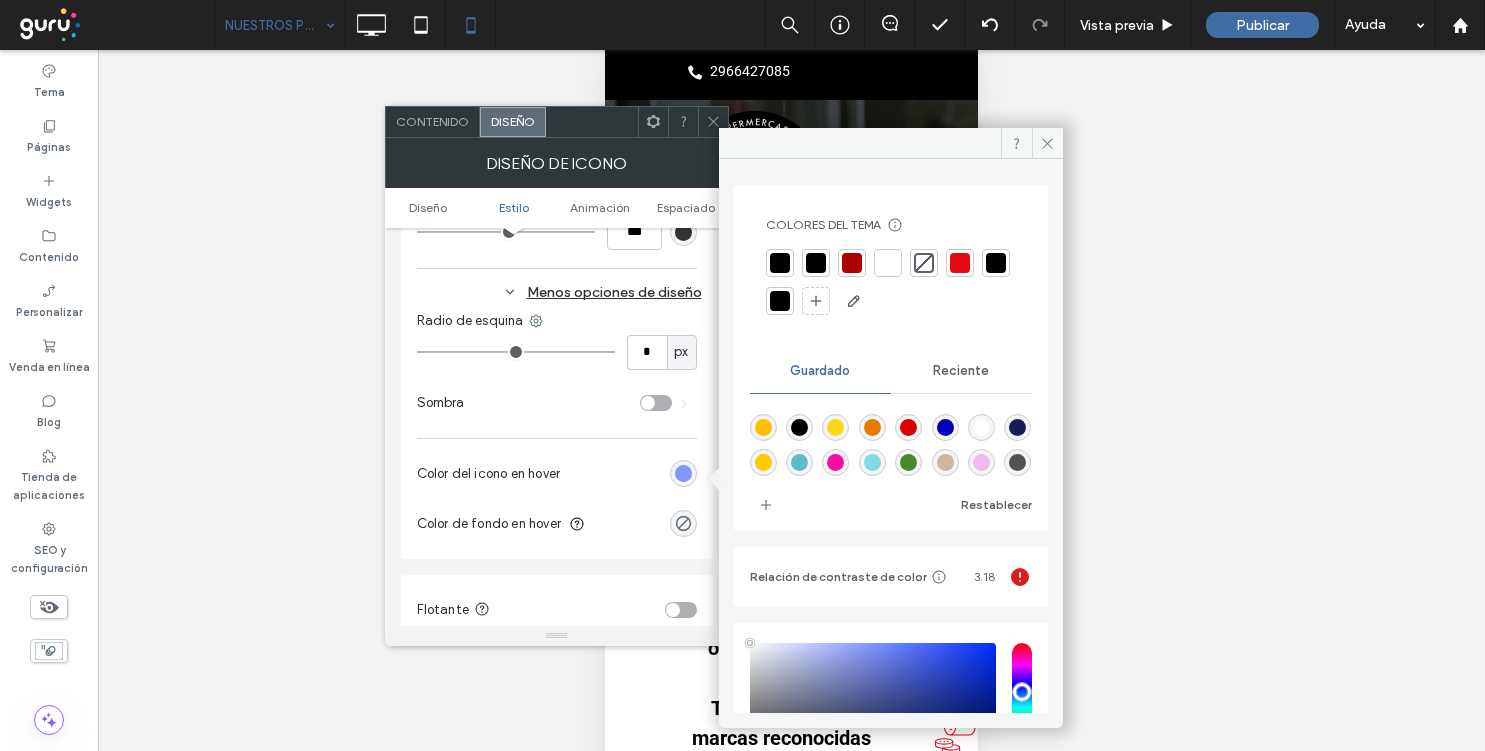 type on "****" 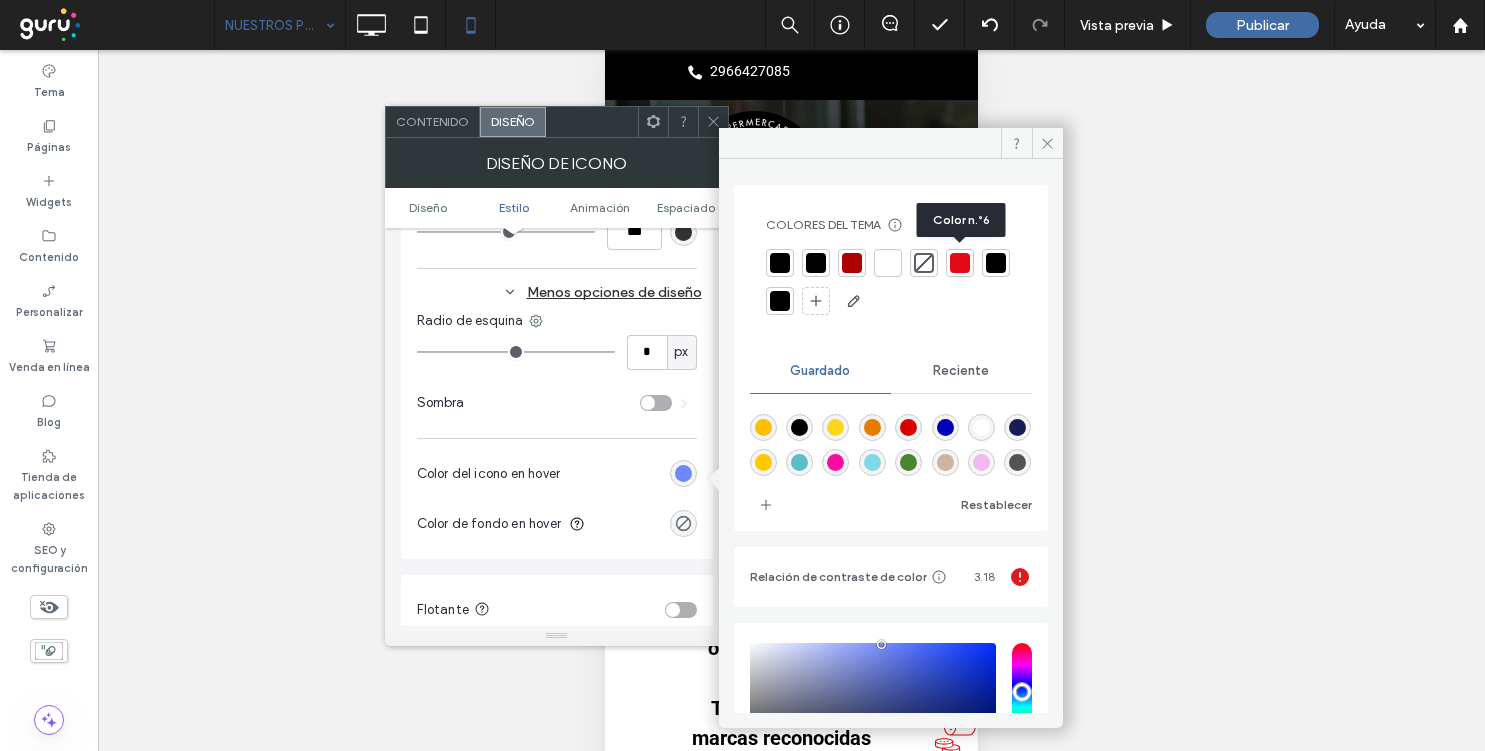 click at bounding box center [960, 263] 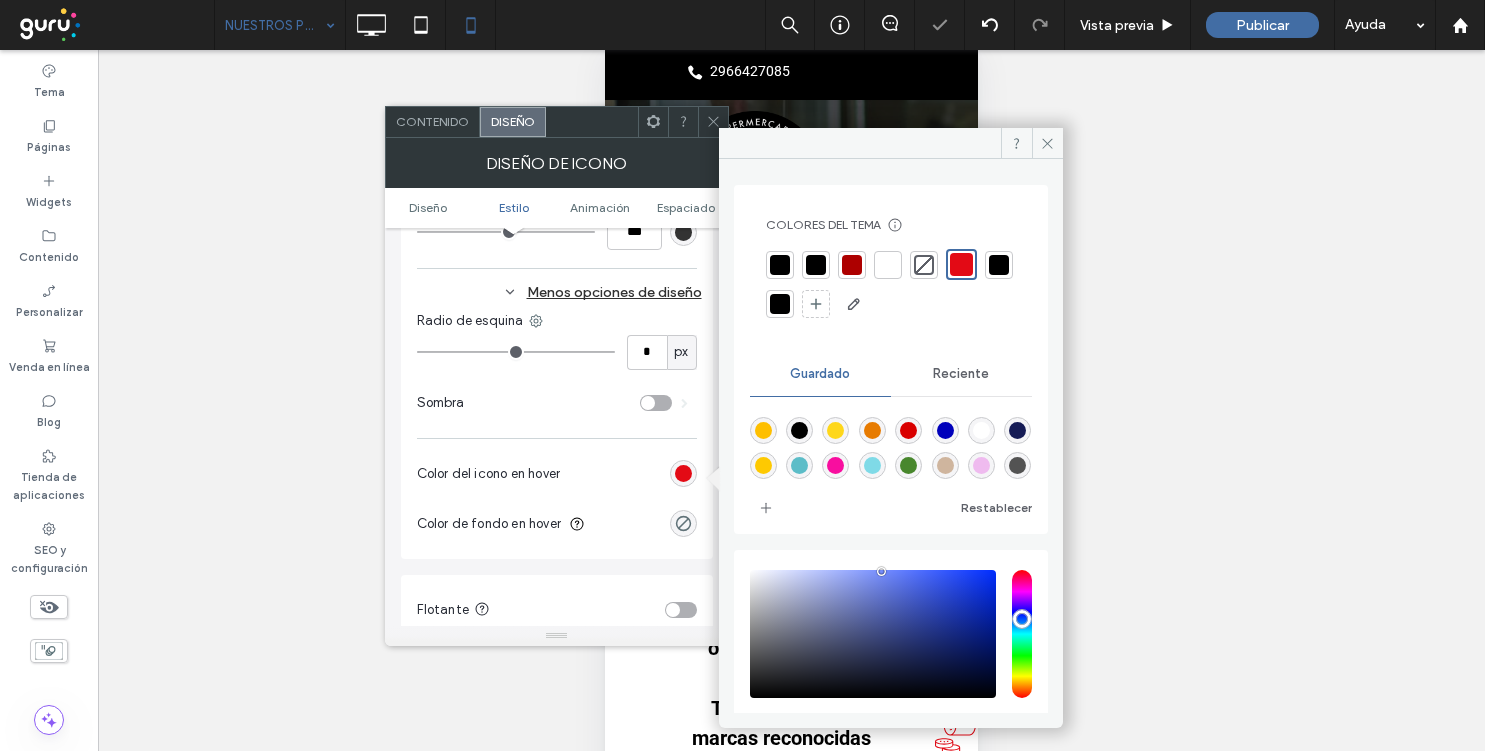 click at bounding box center (713, 122) 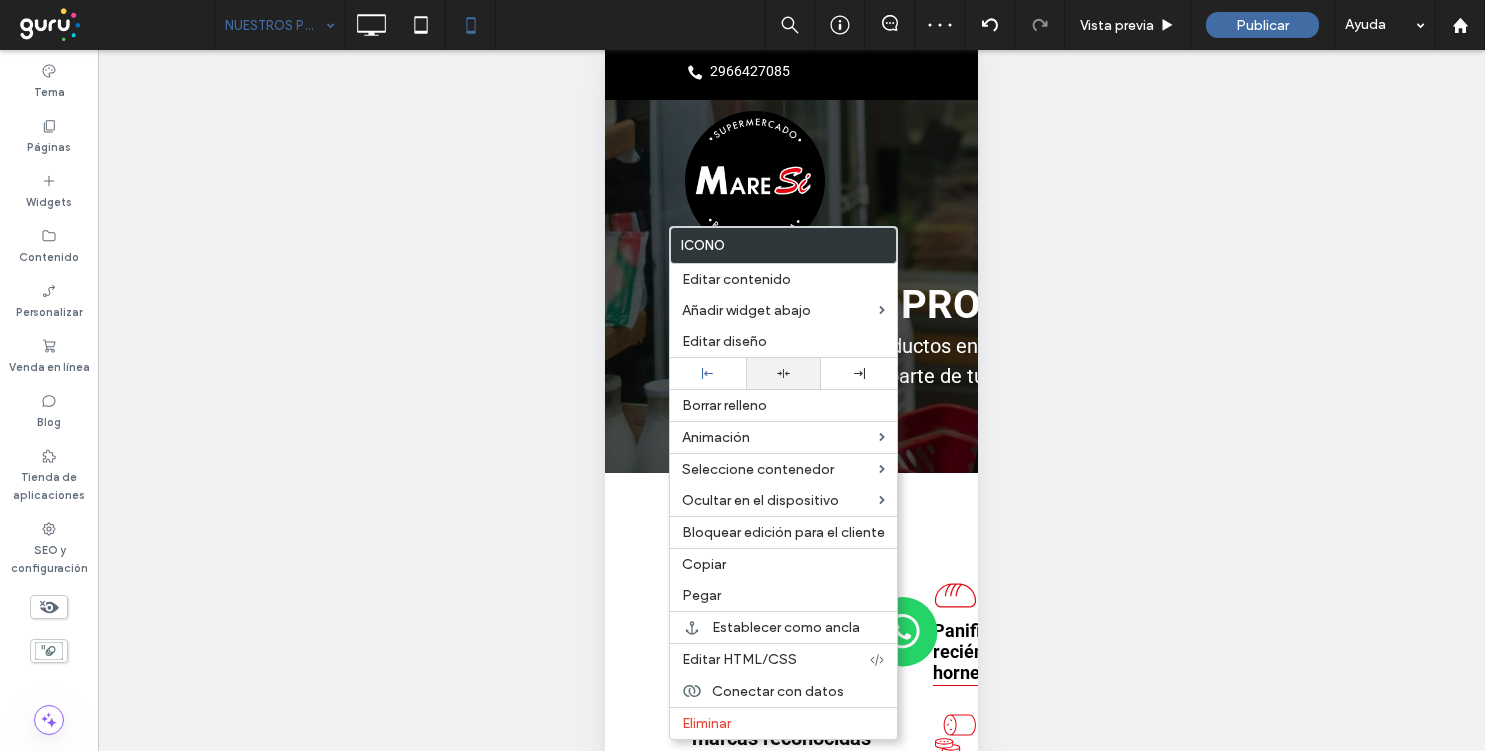 click 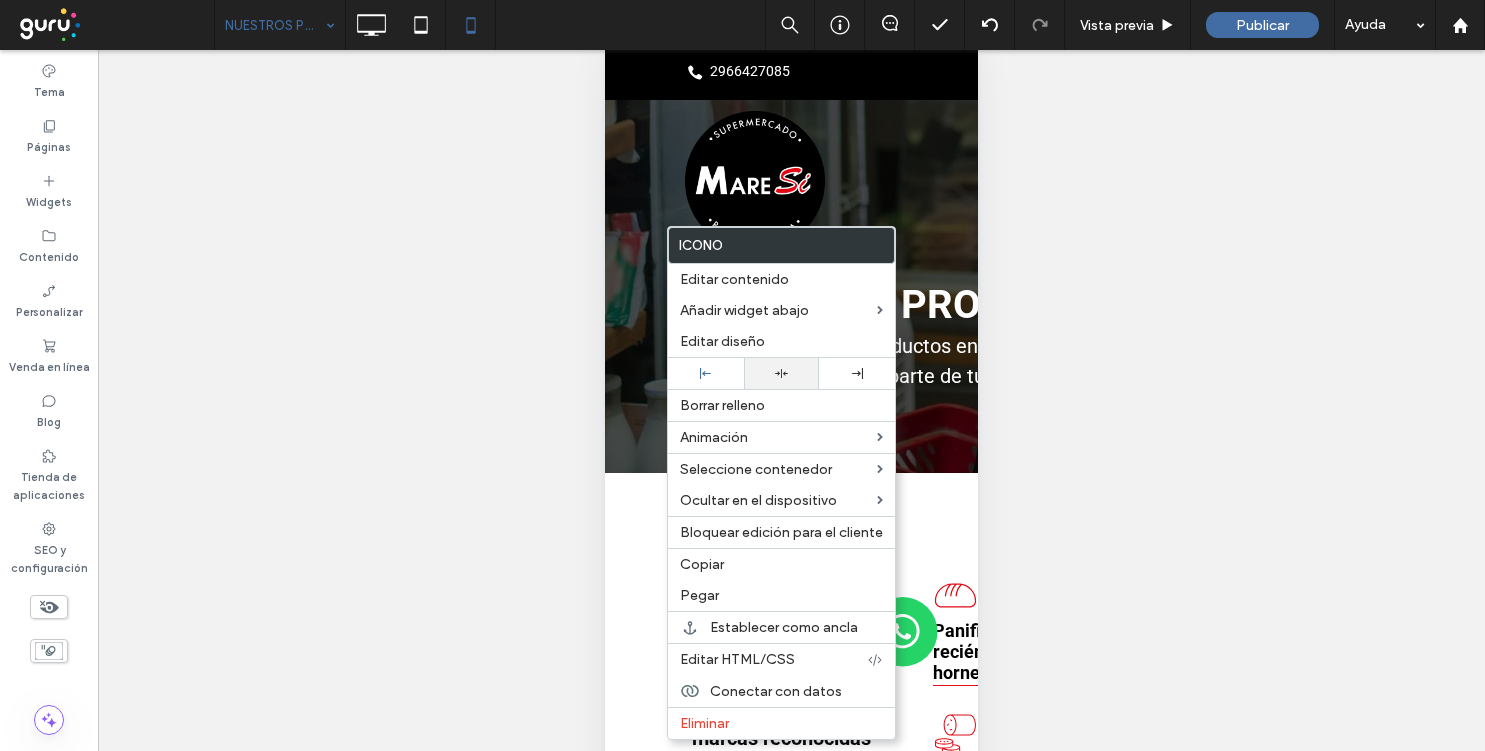 click at bounding box center (782, 373) 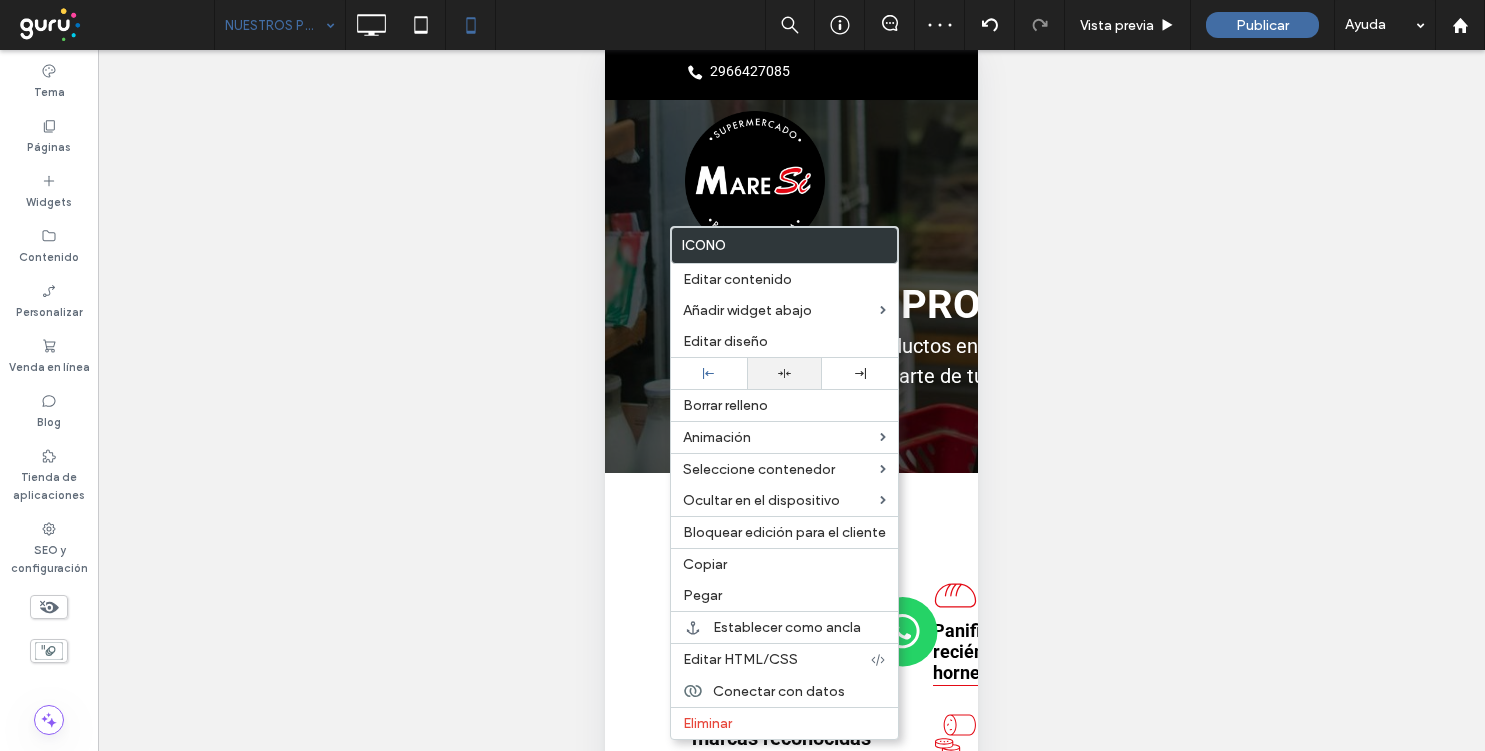 click 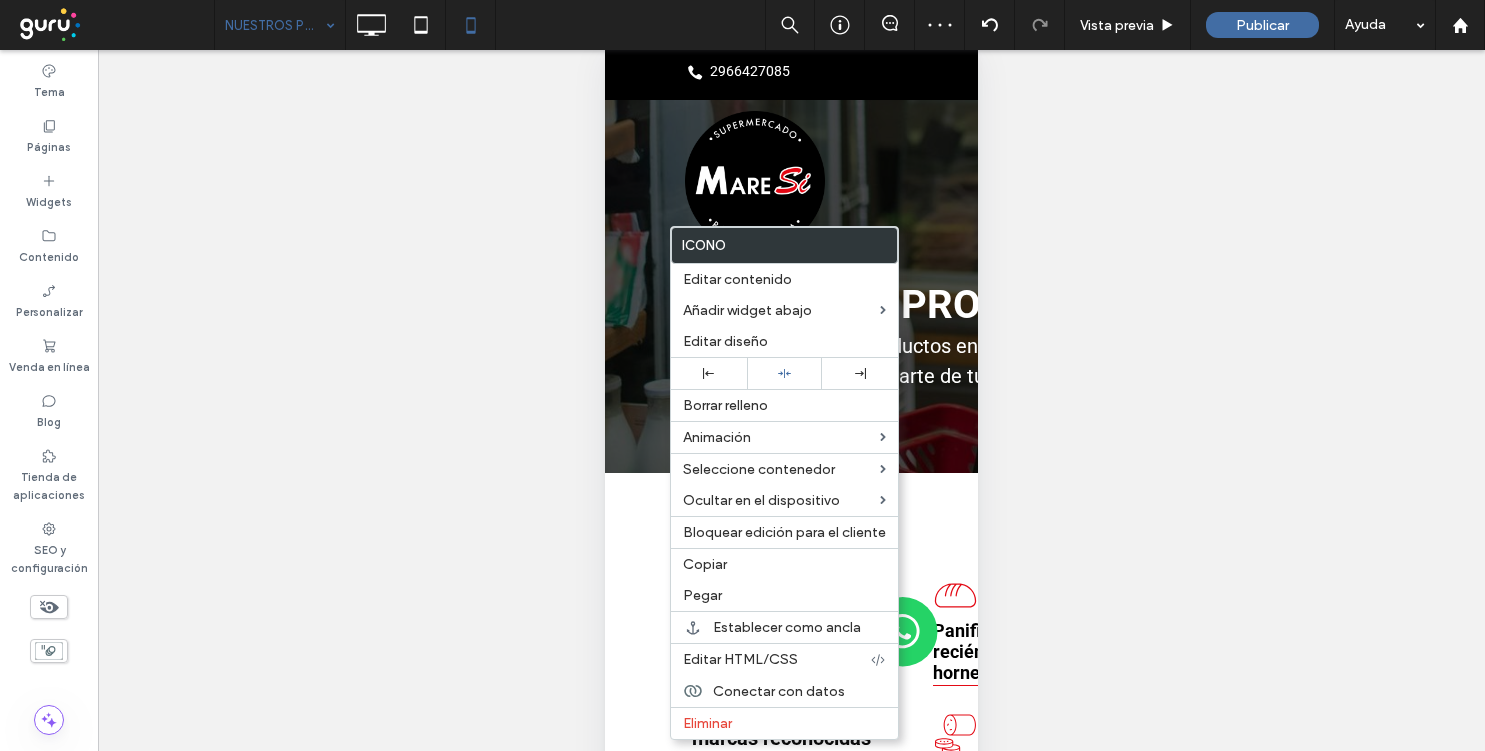 click on "Hacer visible?
Sí
Hacer visible?
Sí
Hacer visible?
Sí
Hacer visible?
Sí
Hacer visible?
Sí
Hacer visible?
Sí
Hacer visible?
Sí
Hacer visible?
Sí
Hacer visible?
Sí
Hacer visible?
Sí
Hacer visible?
Sí" at bounding box center (791, 425) 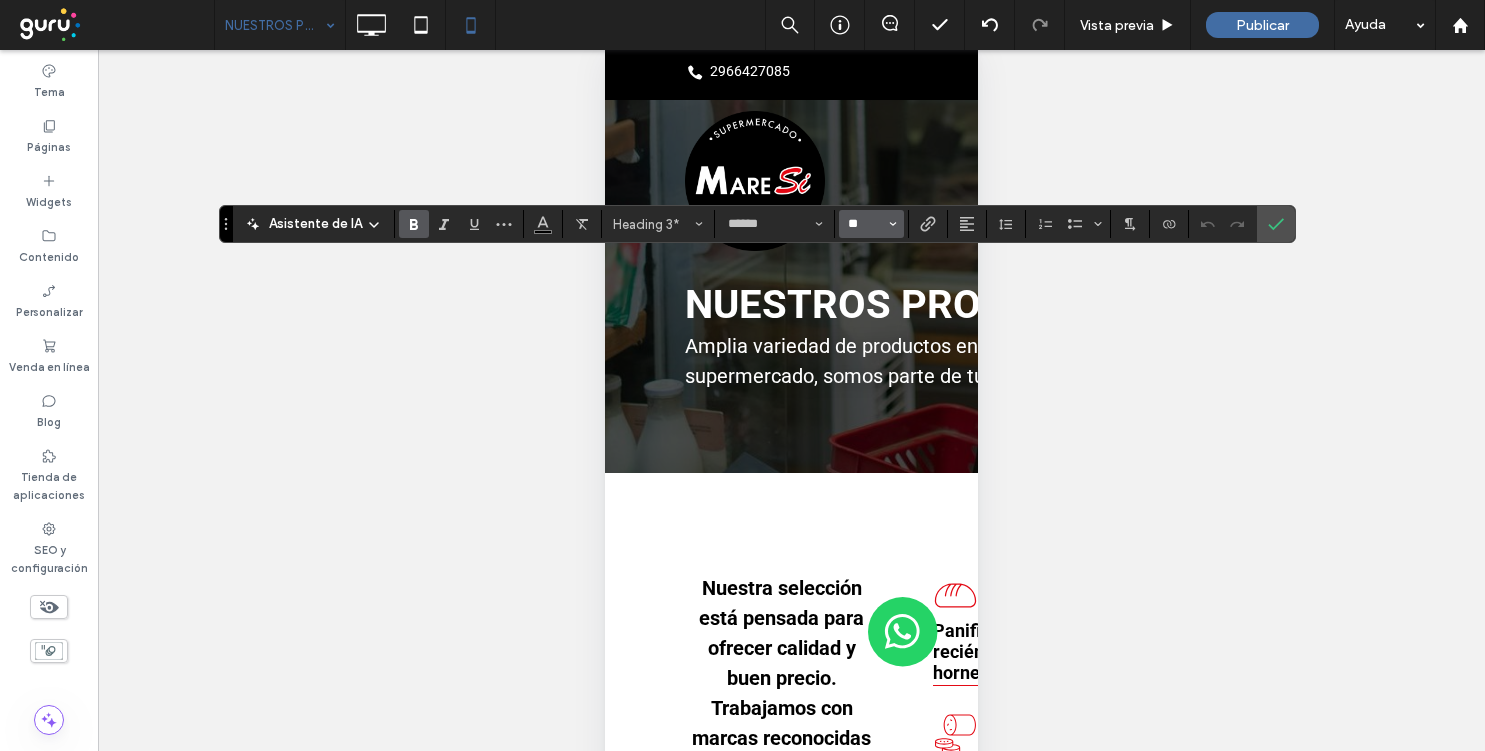 click on "**" at bounding box center [865, 224] 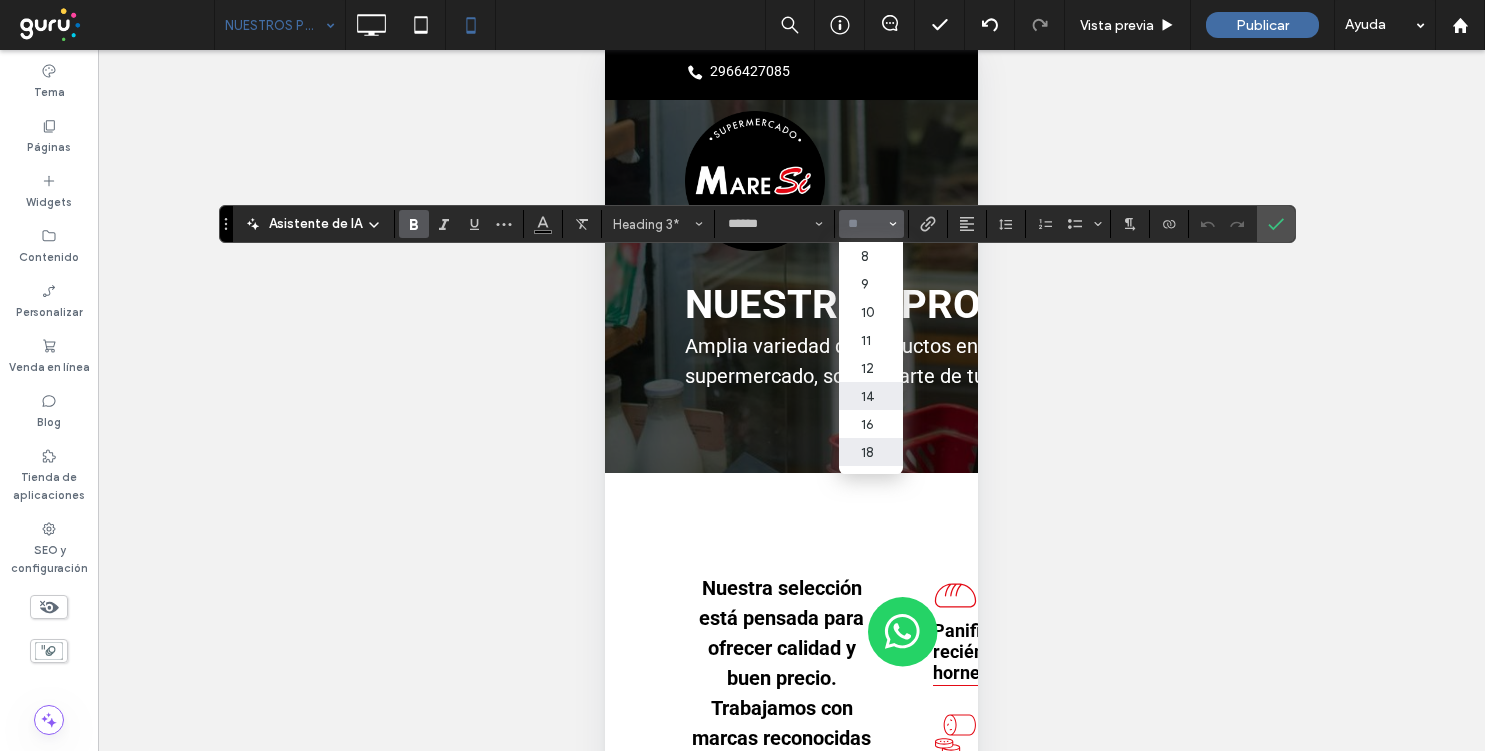 click on "18" at bounding box center [871, 452] 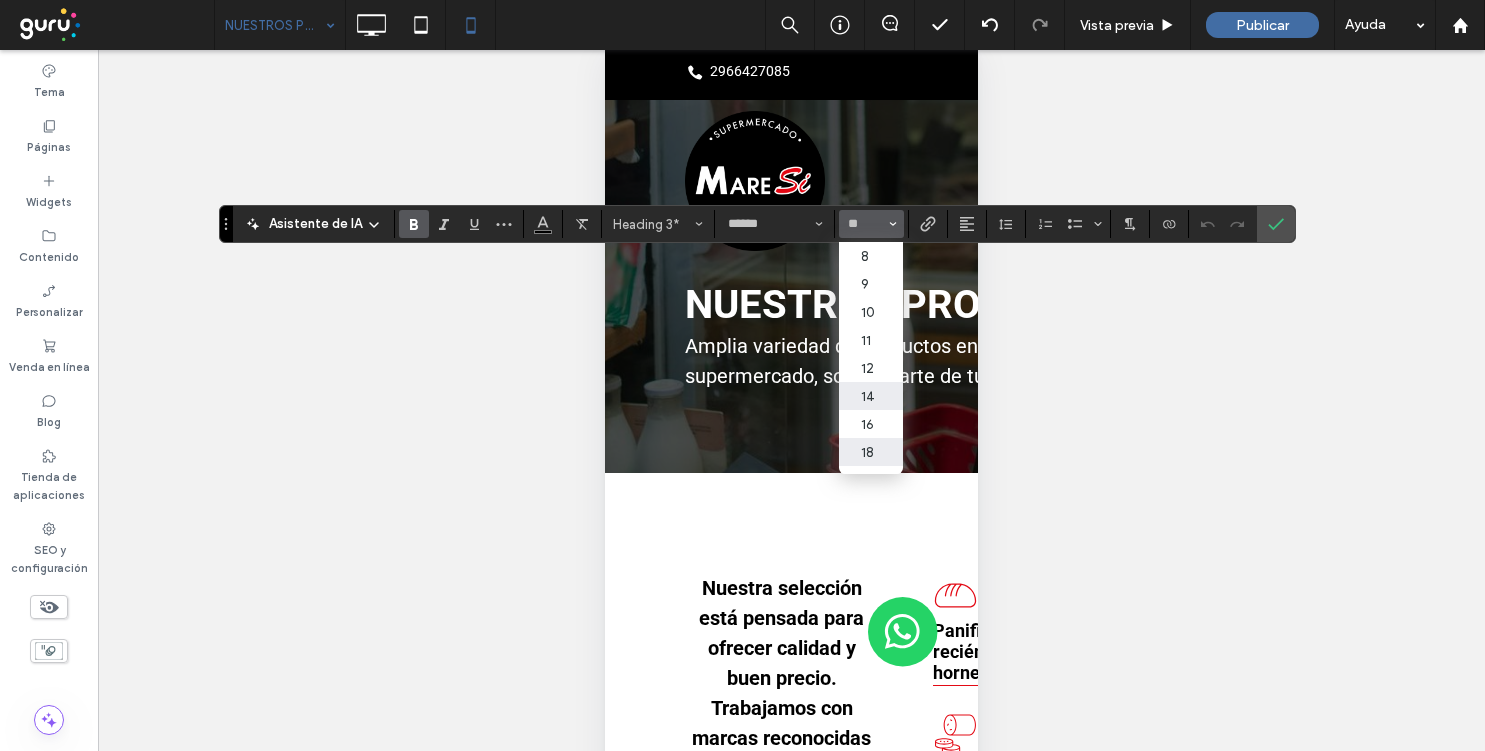 type on "**" 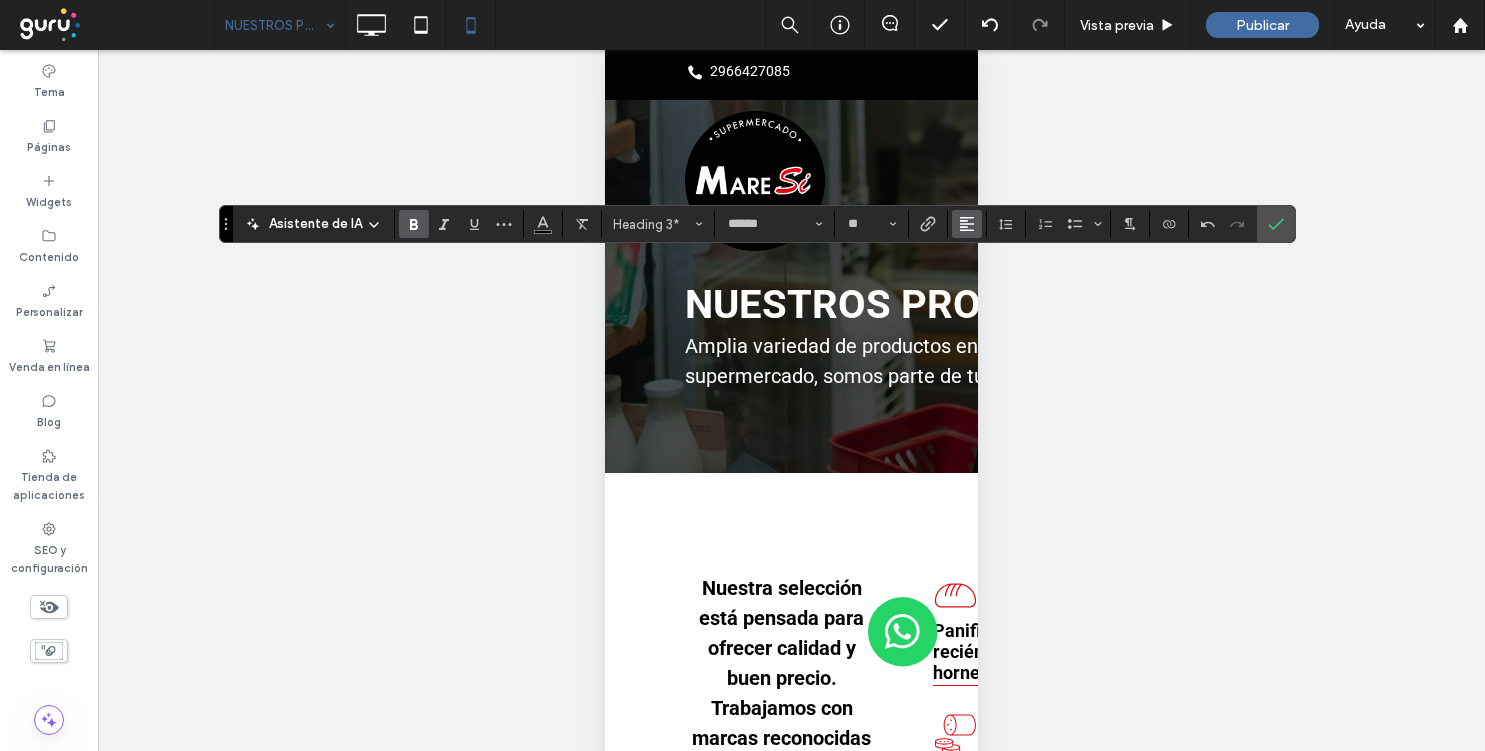 click 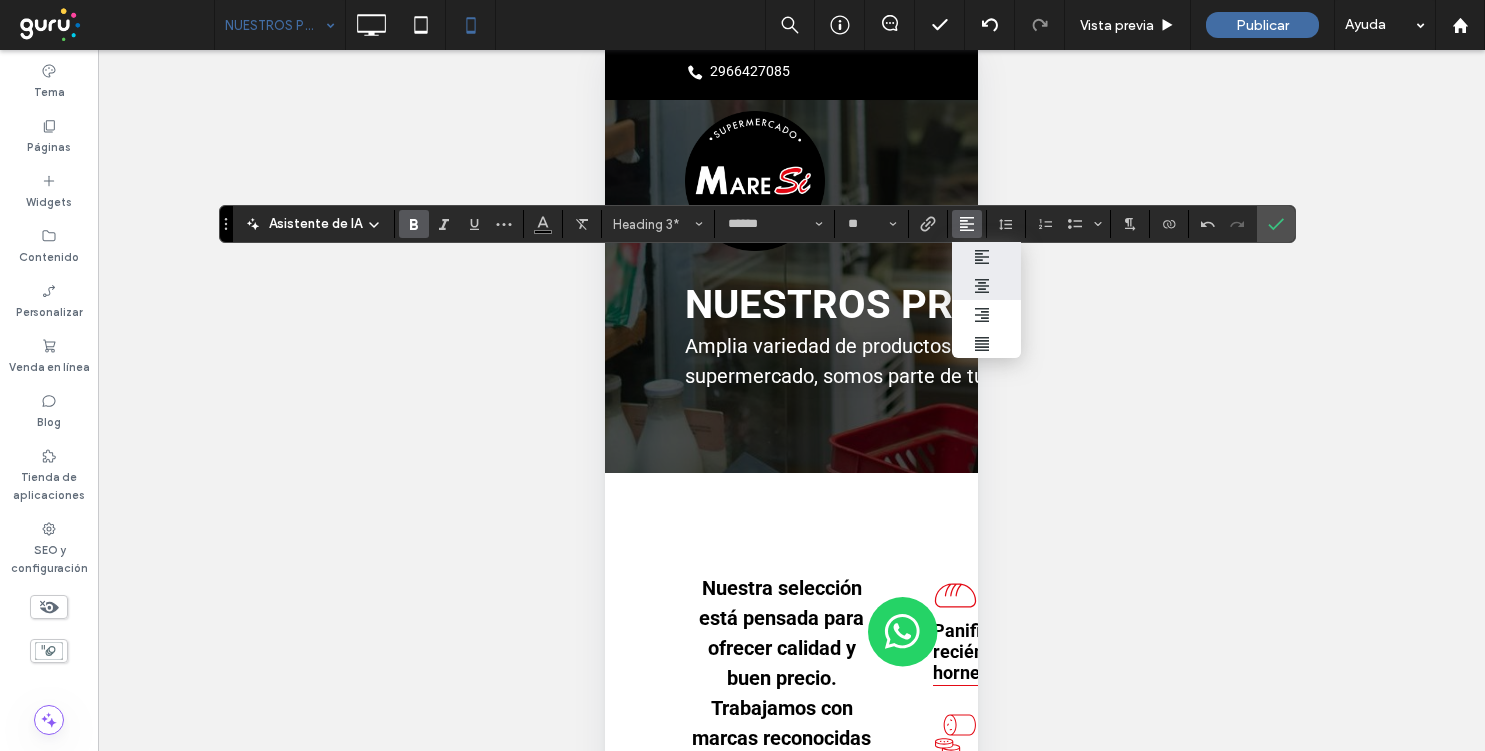 click 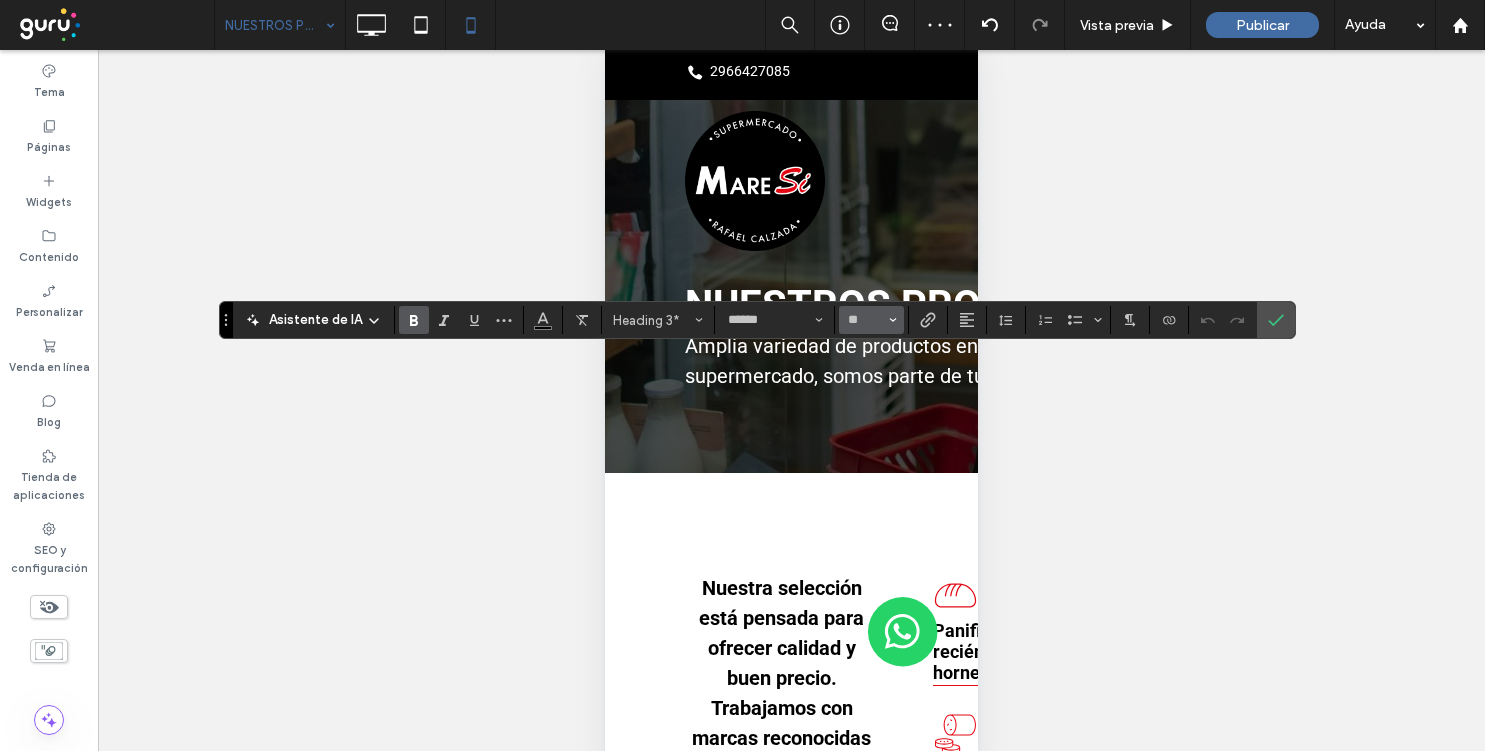 click on "**" at bounding box center [871, 320] 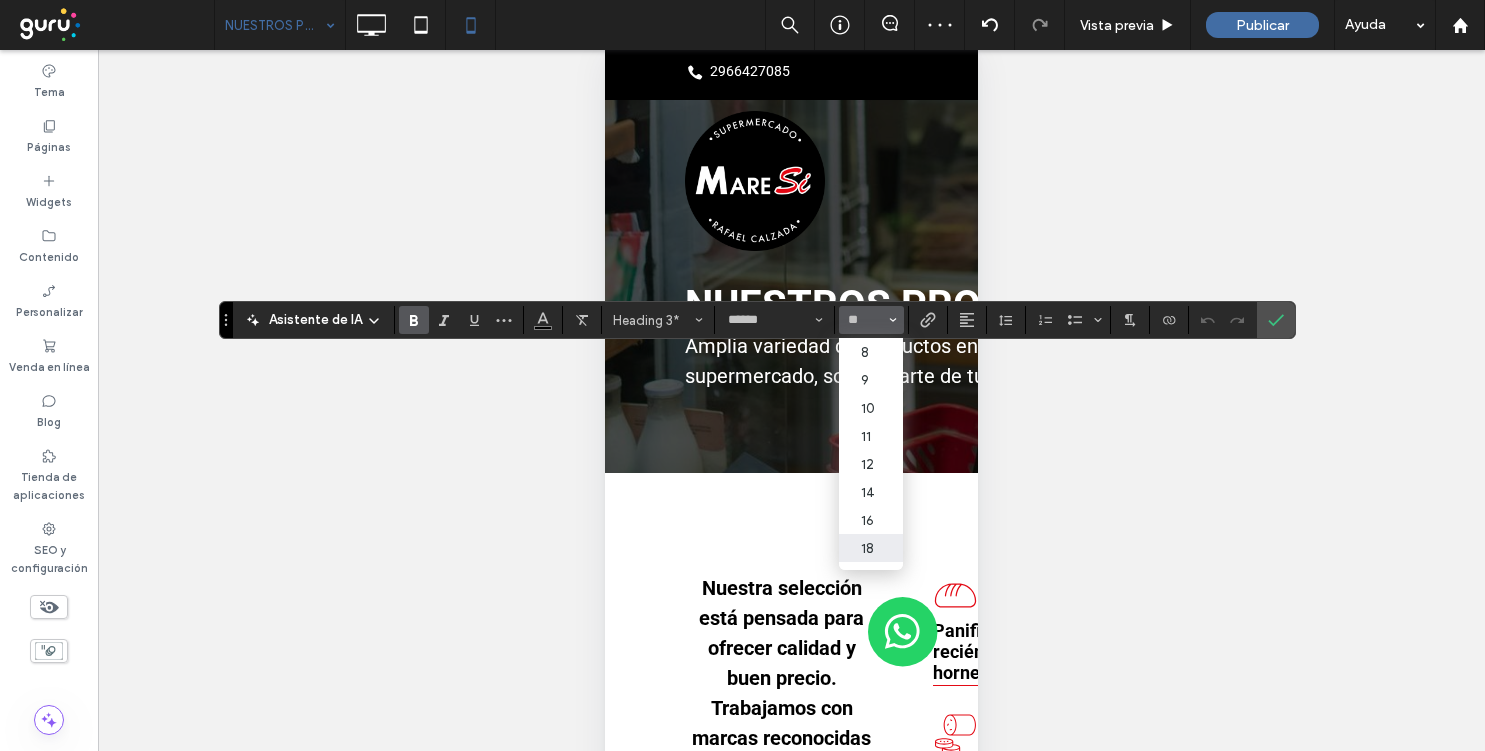 click on "18" at bounding box center (871, 548) 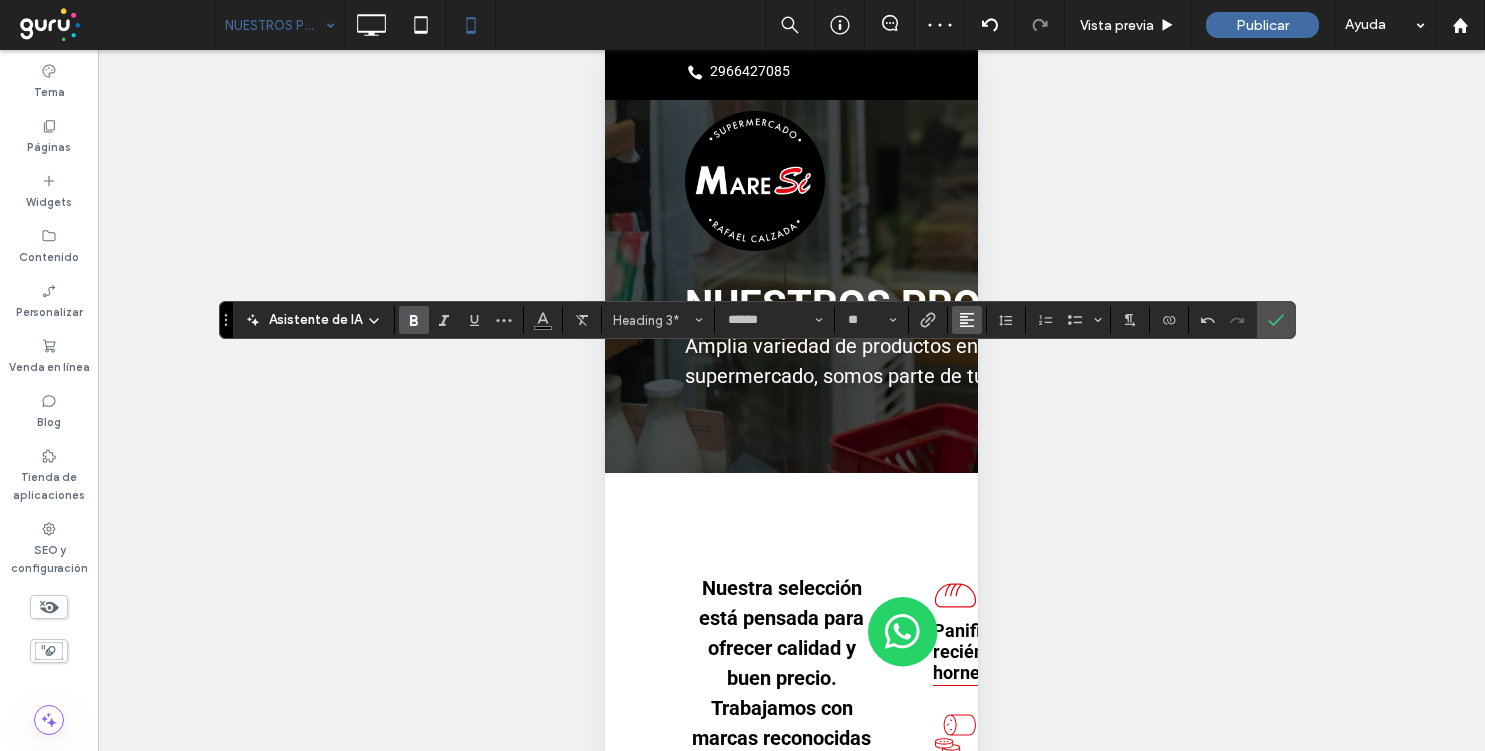 click 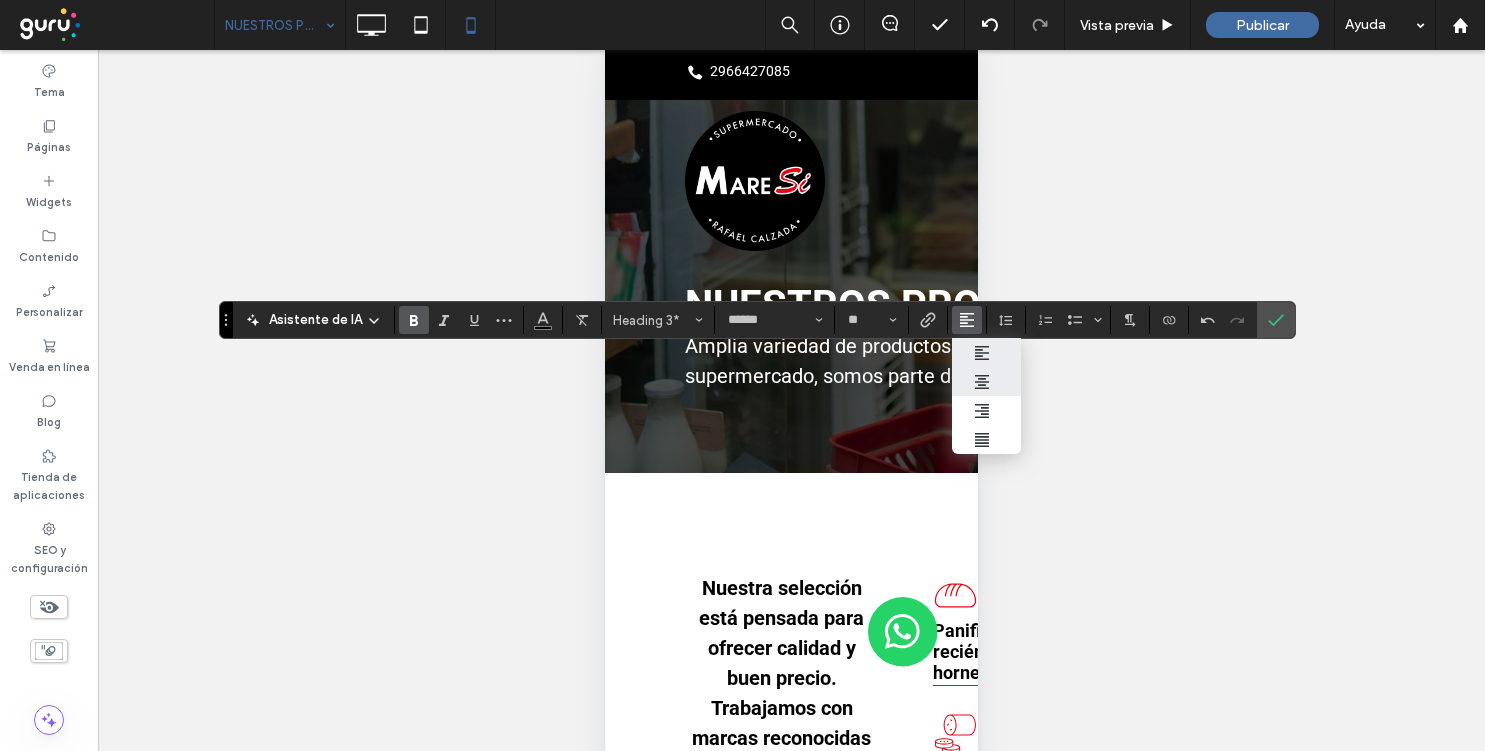 click 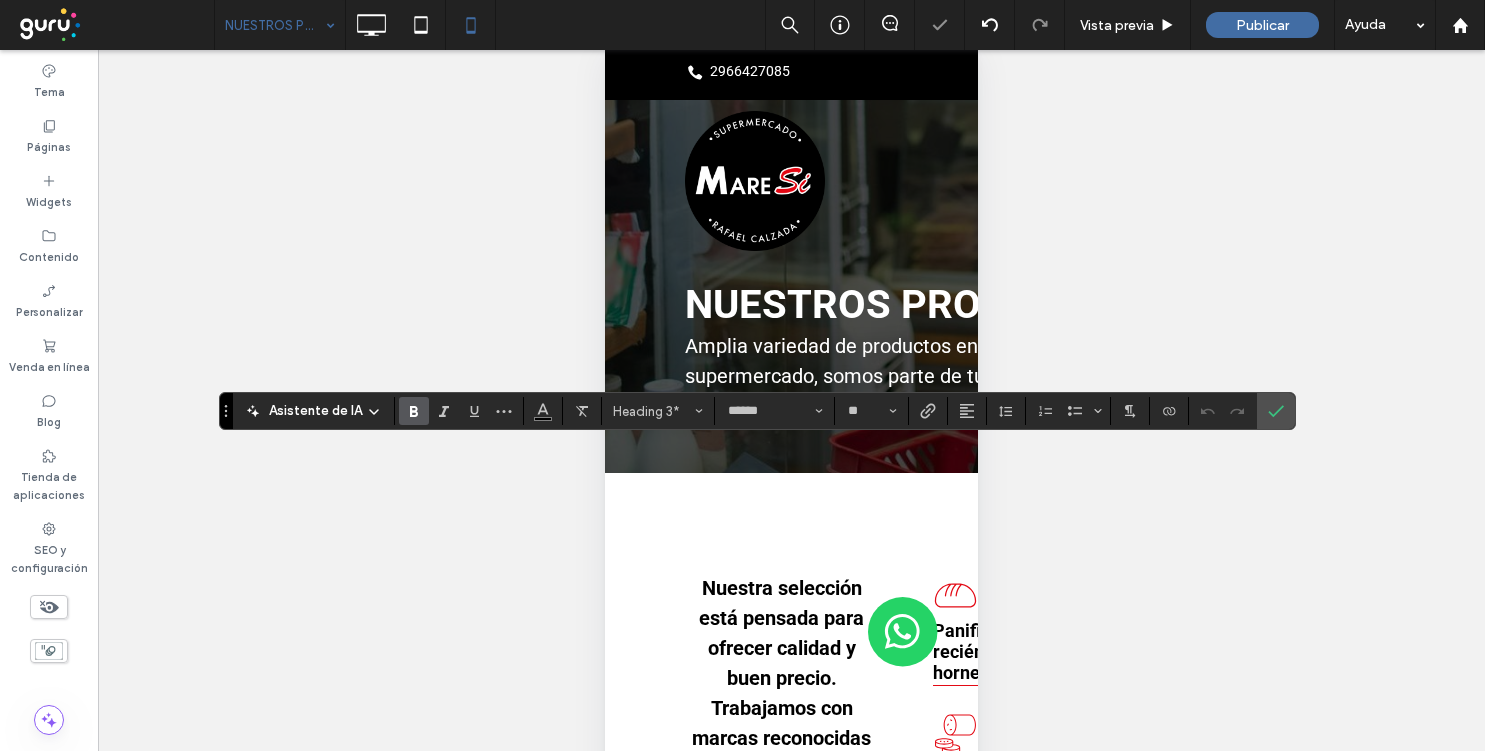 click at bounding box center [967, 411] 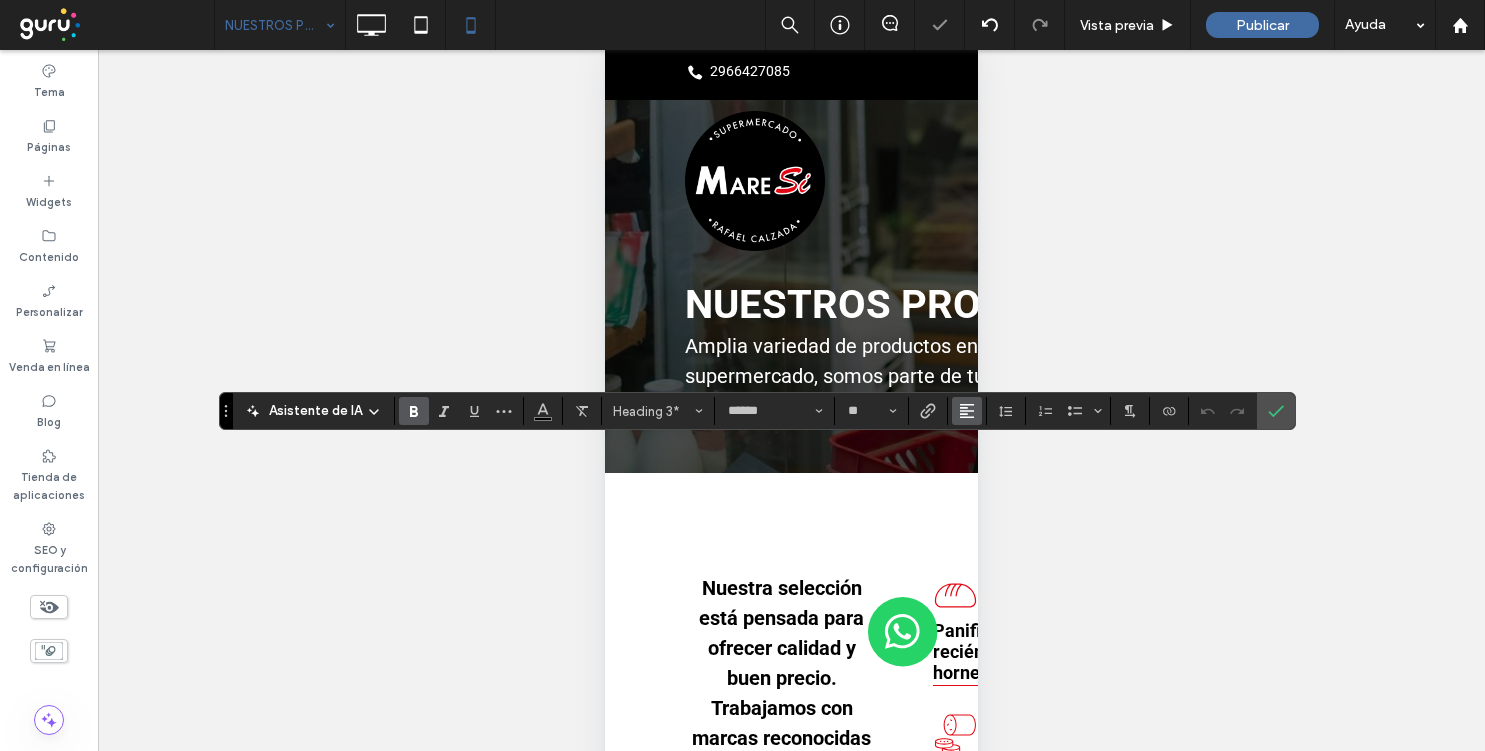 click 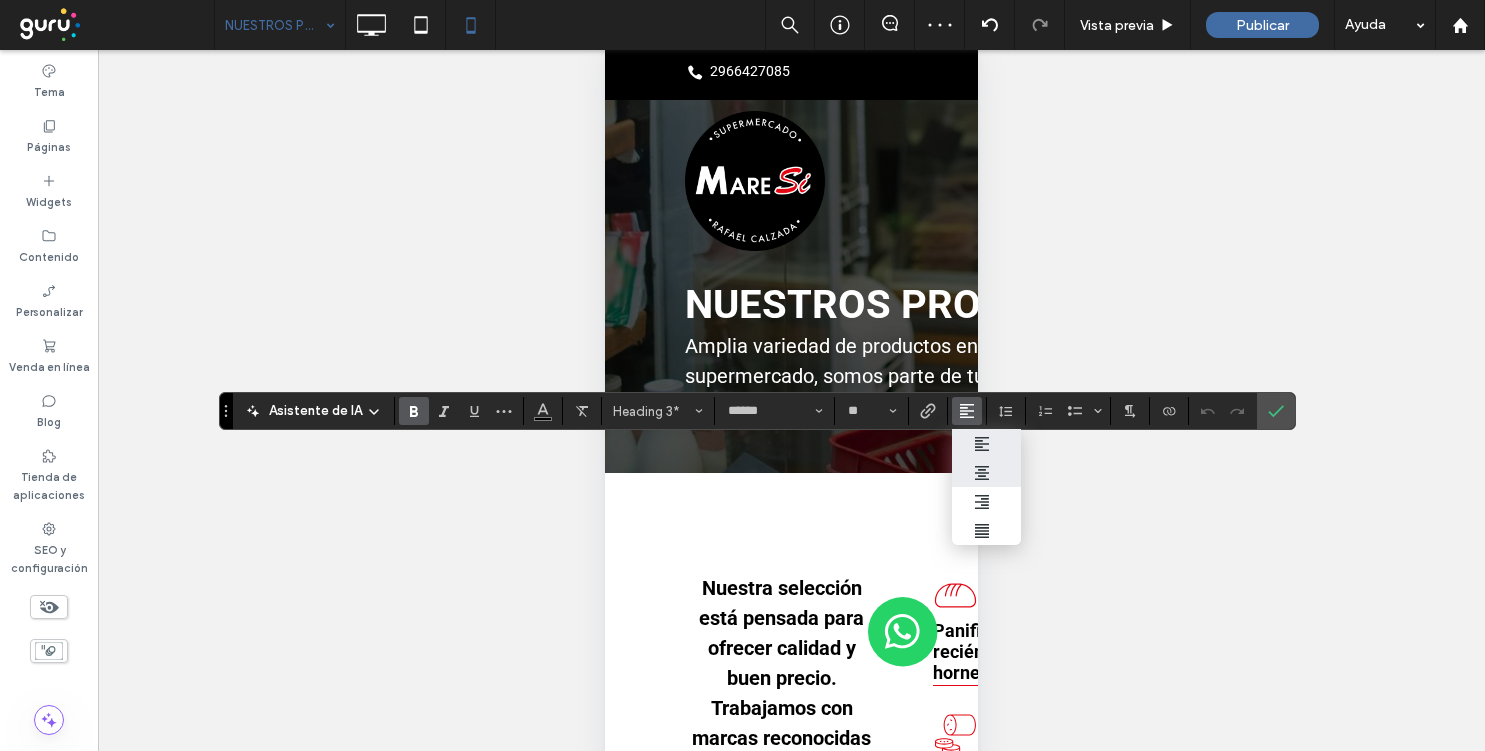 click 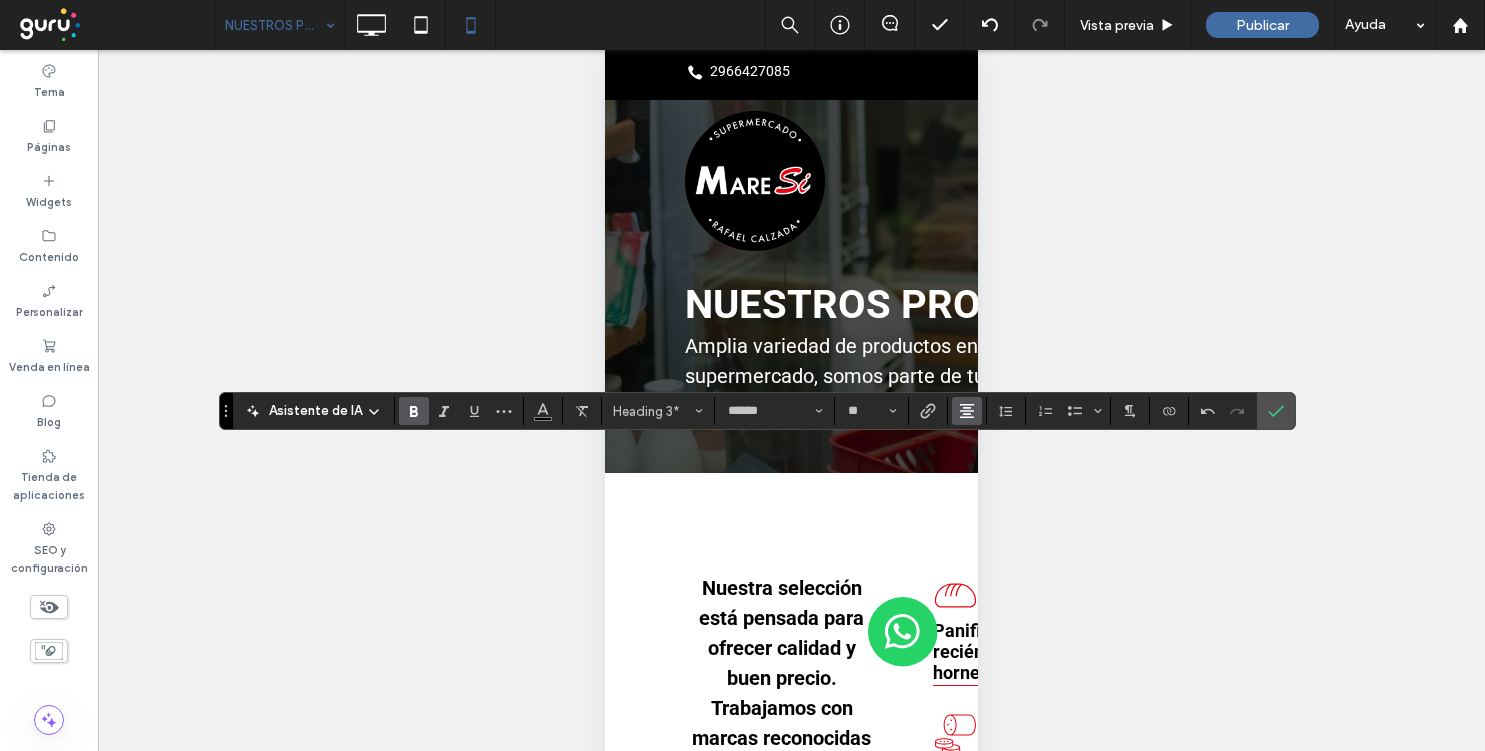 click 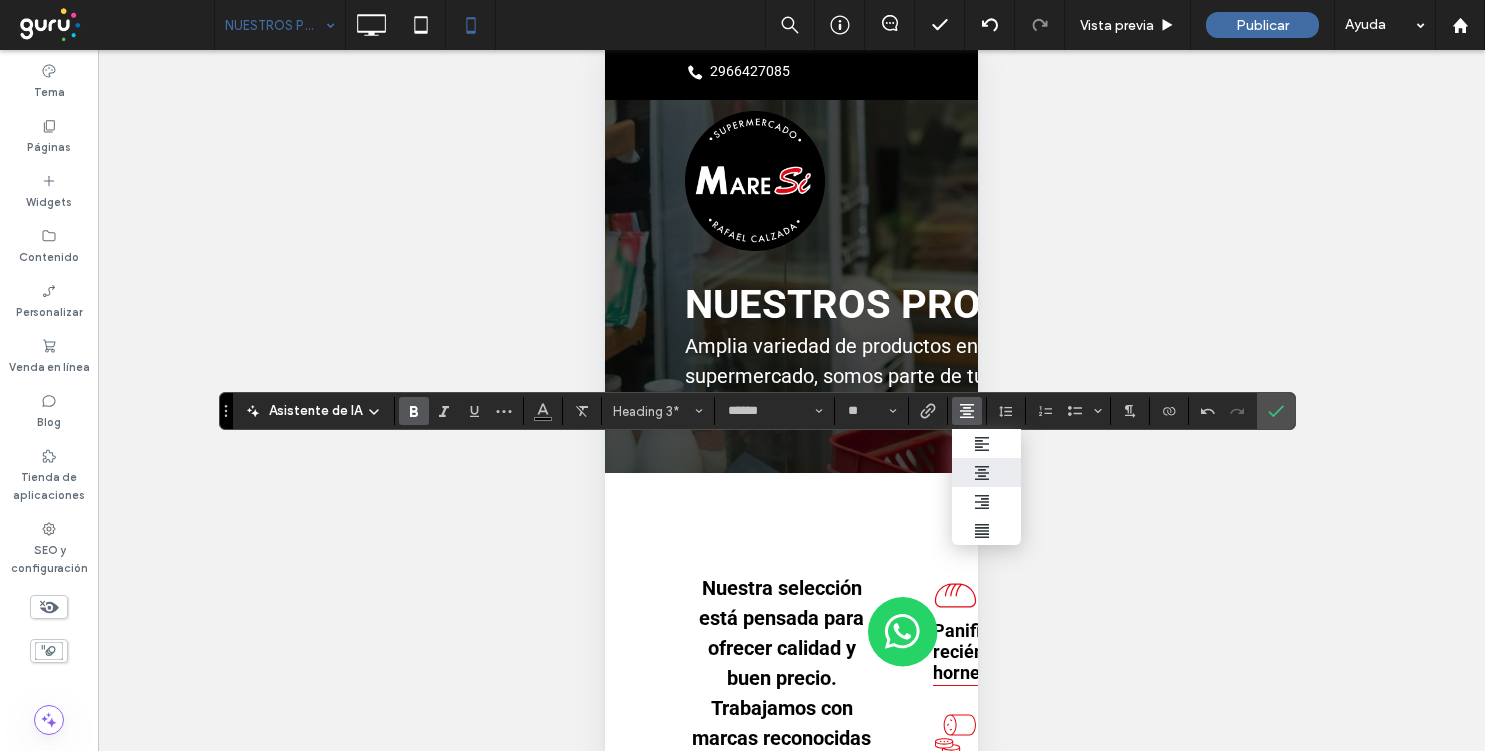 click 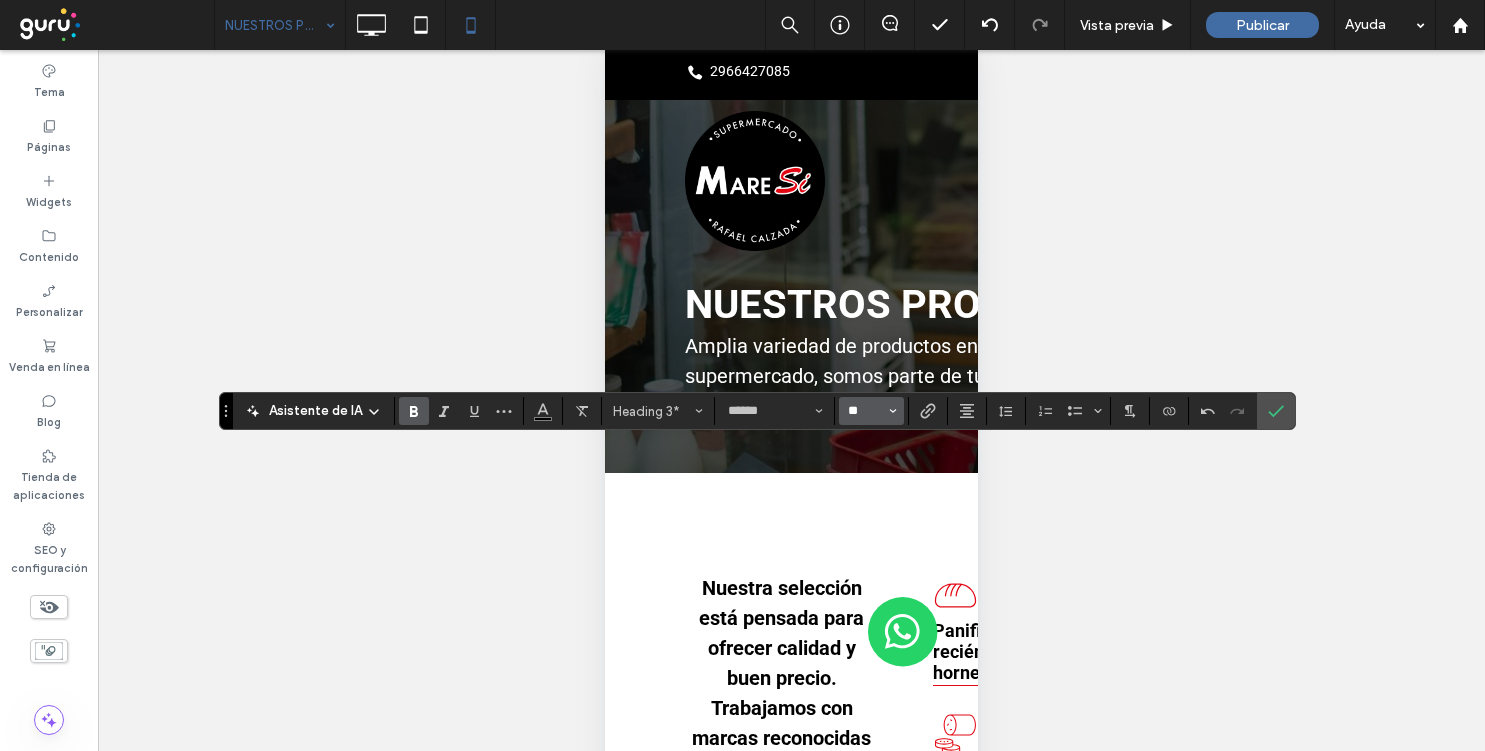 click on "**" at bounding box center [865, 411] 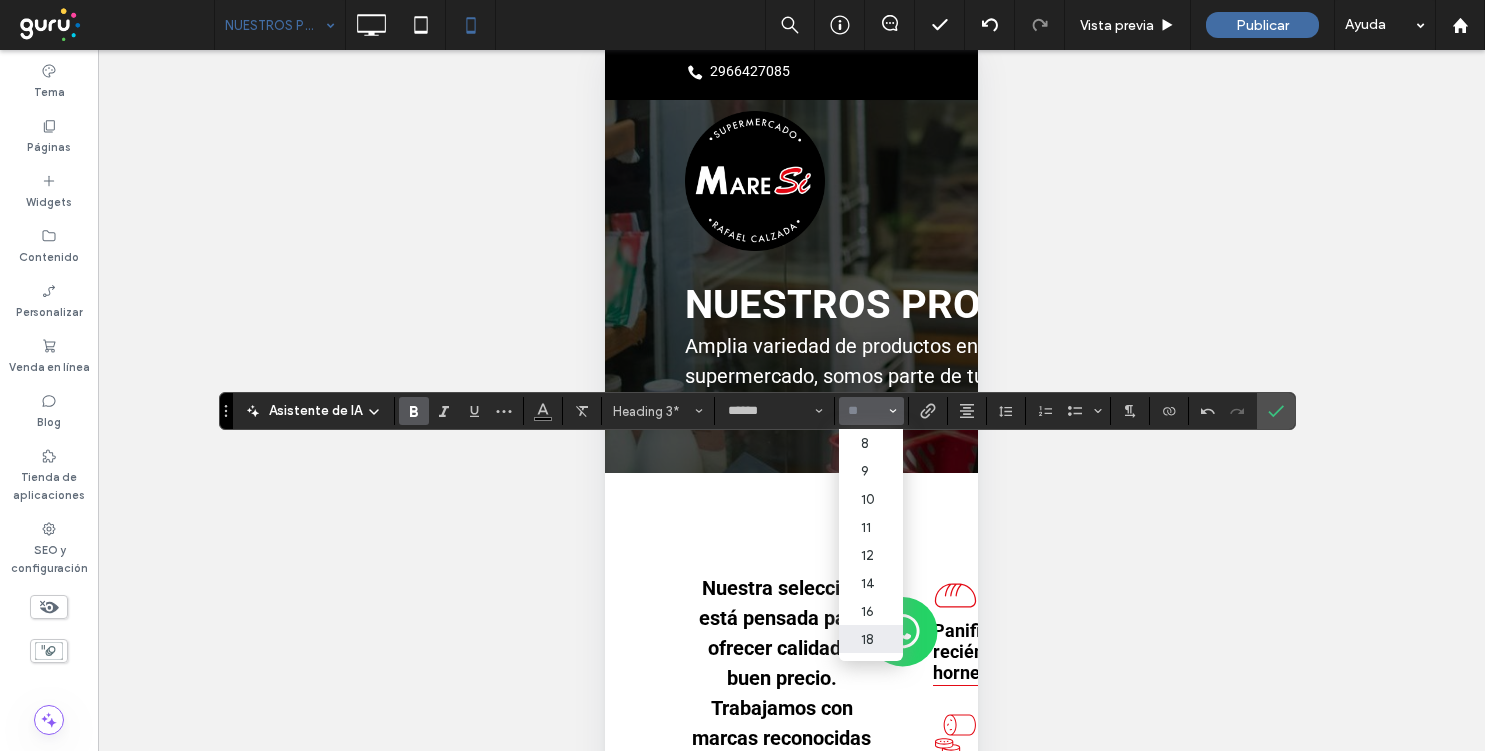 click on "18" at bounding box center [871, 639] 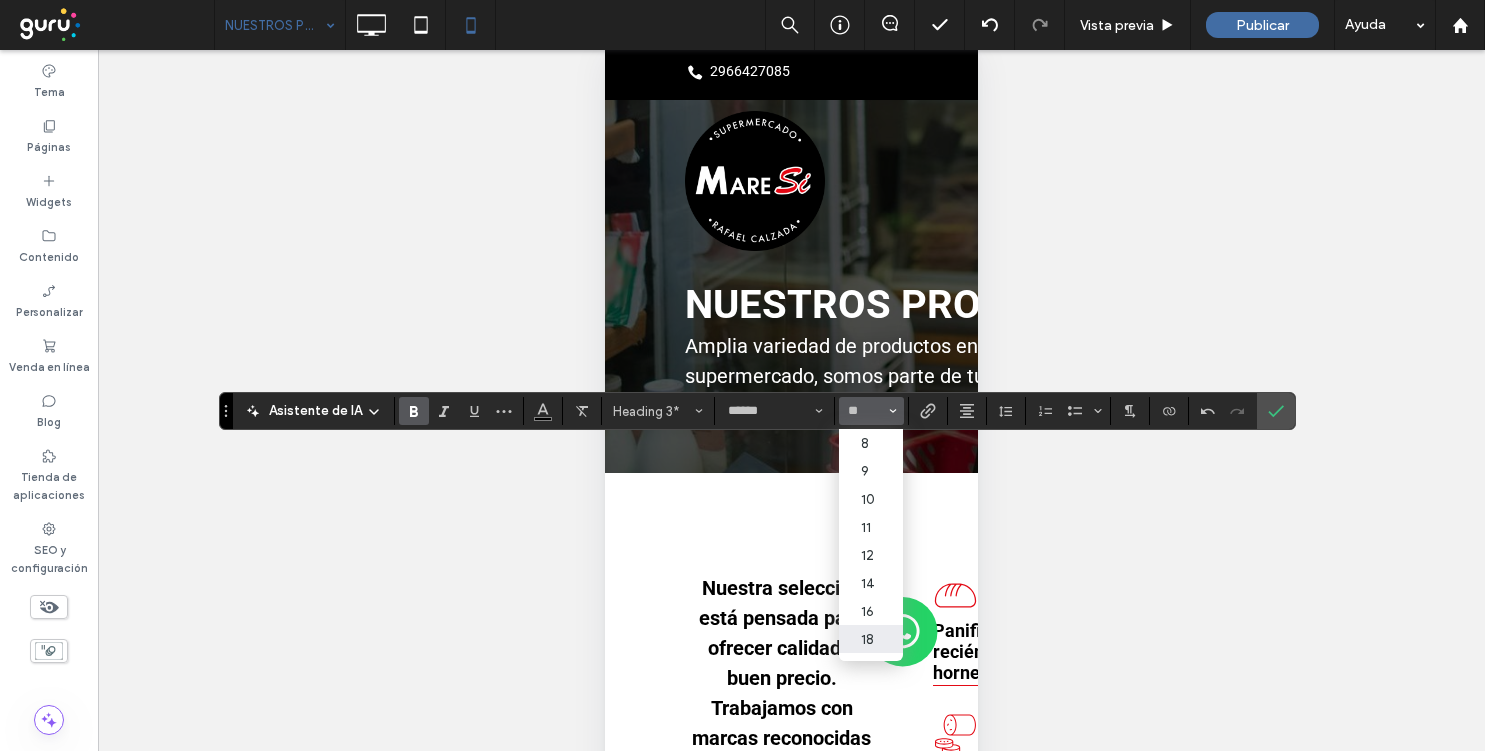 type on "**" 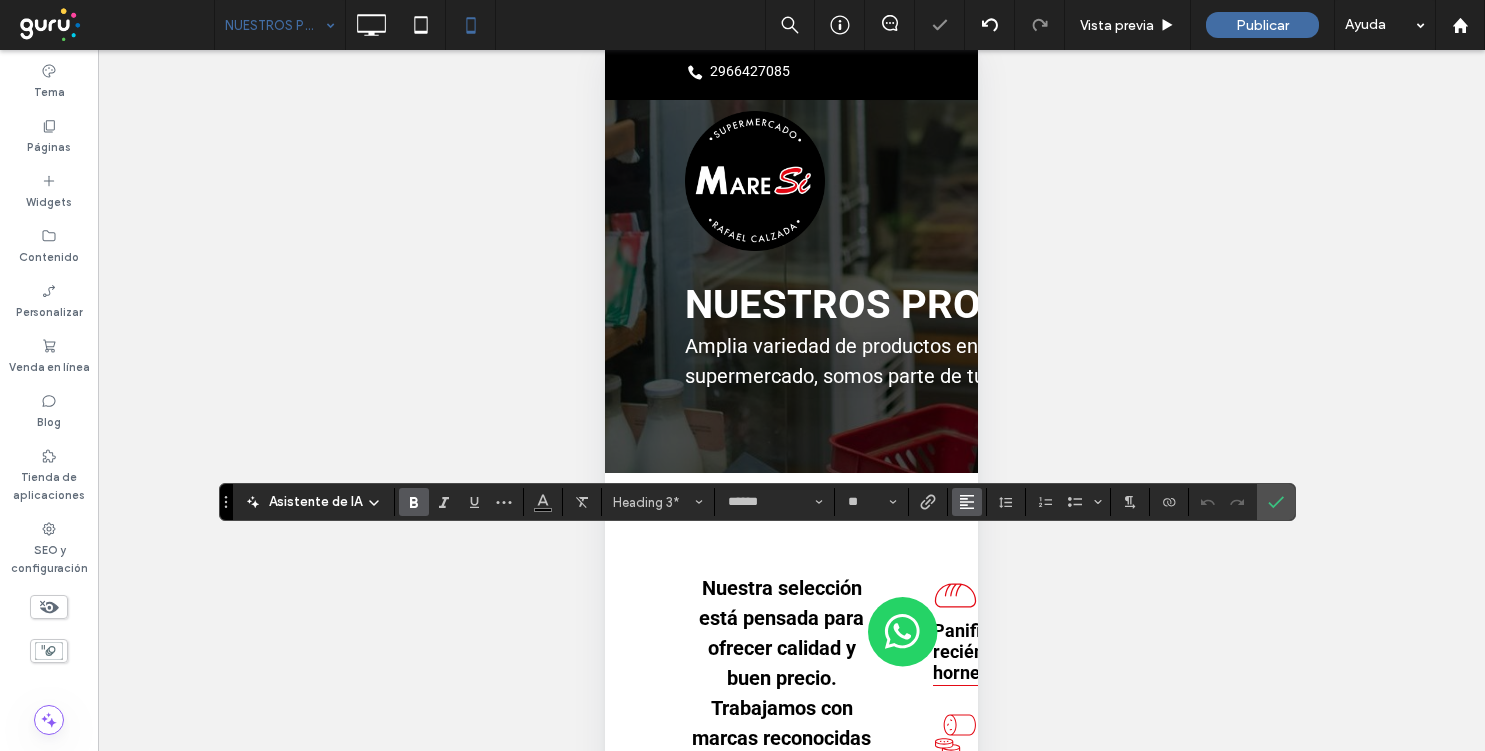 click at bounding box center [967, 502] 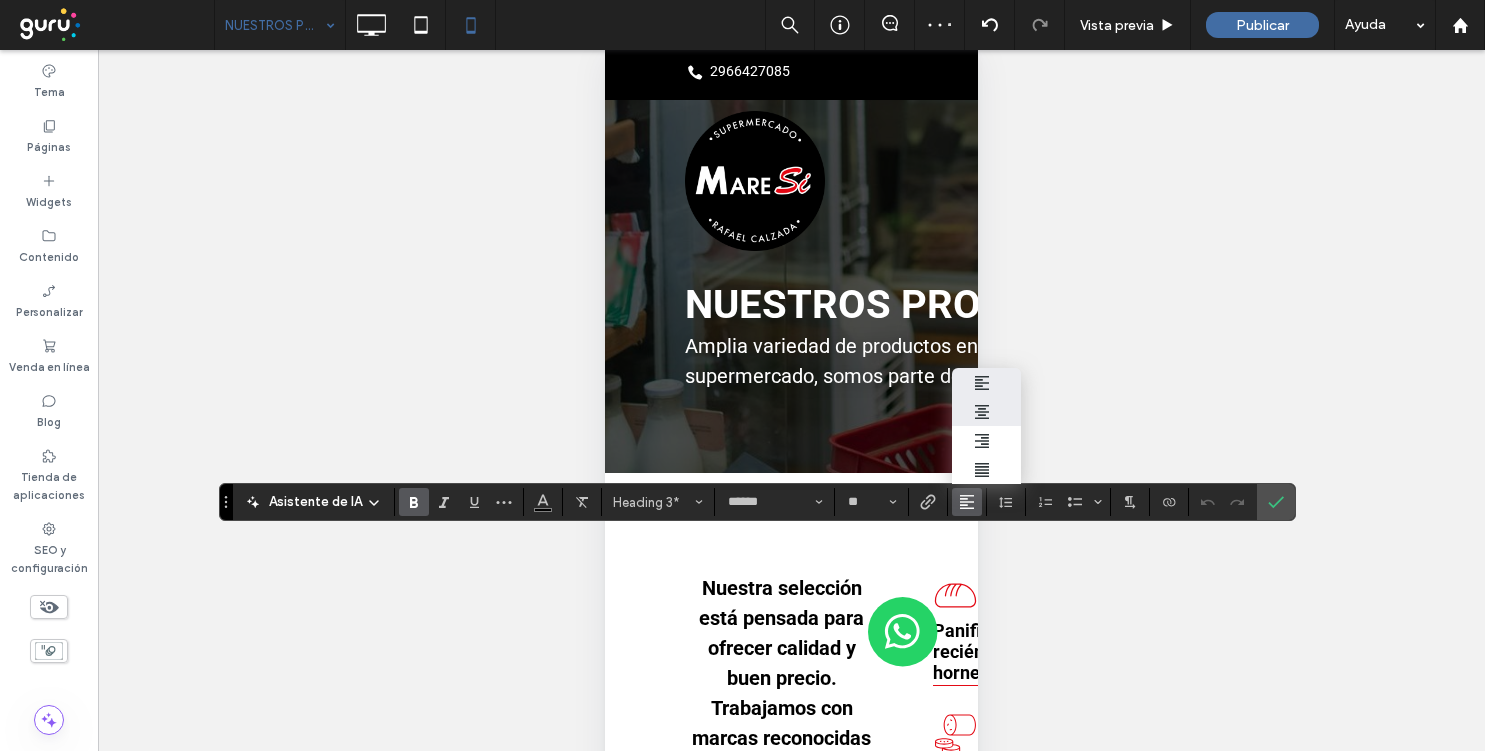 click at bounding box center (987, 412) 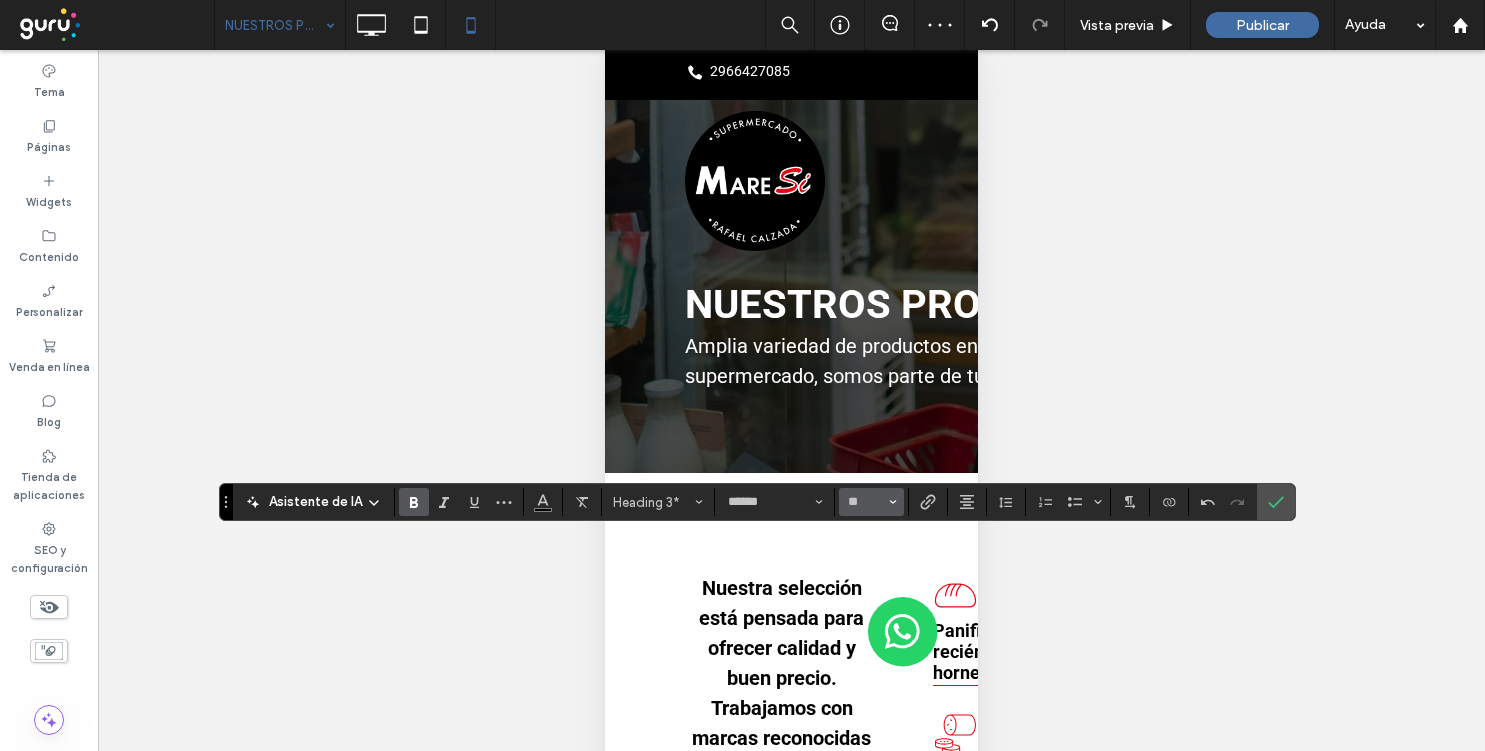 click 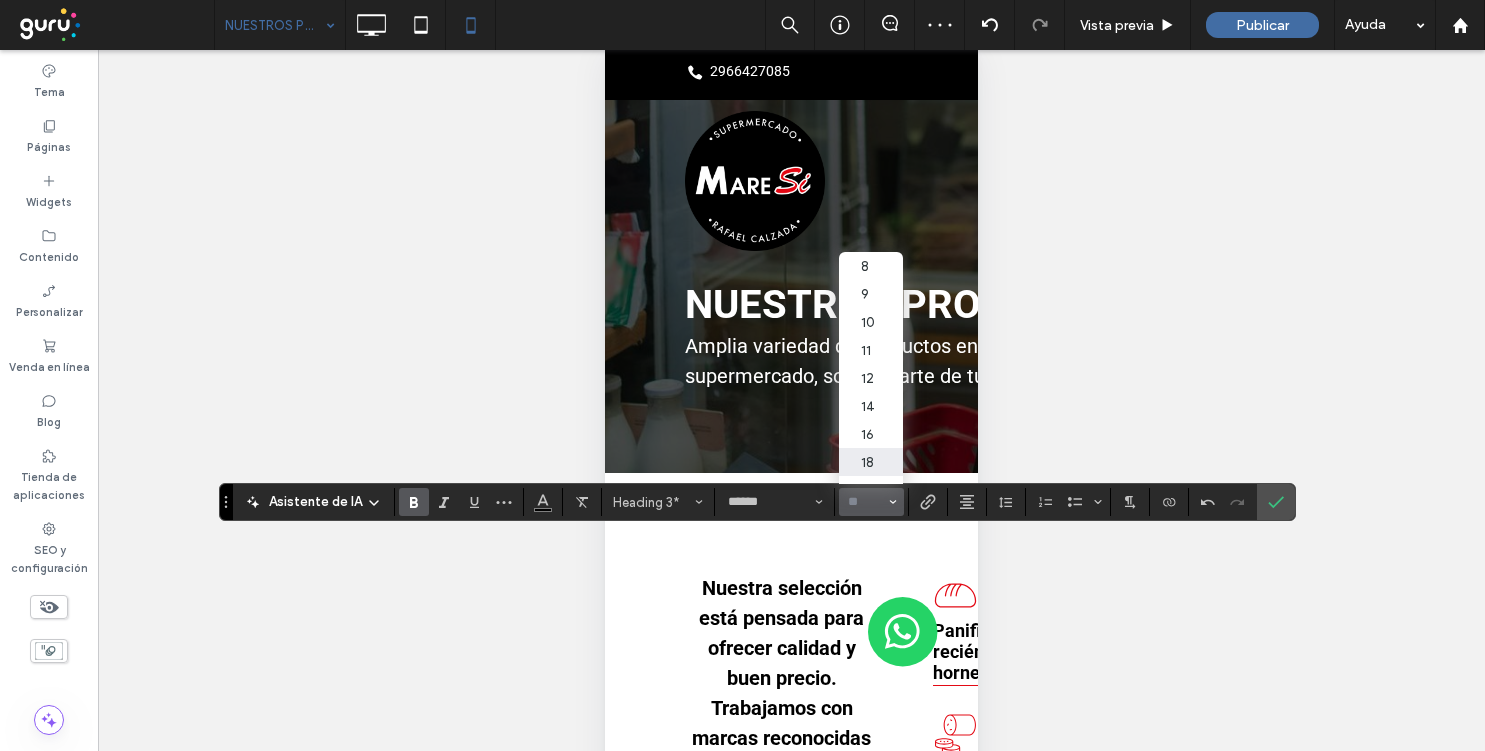 click on "18" at bounding box center (871, 462) 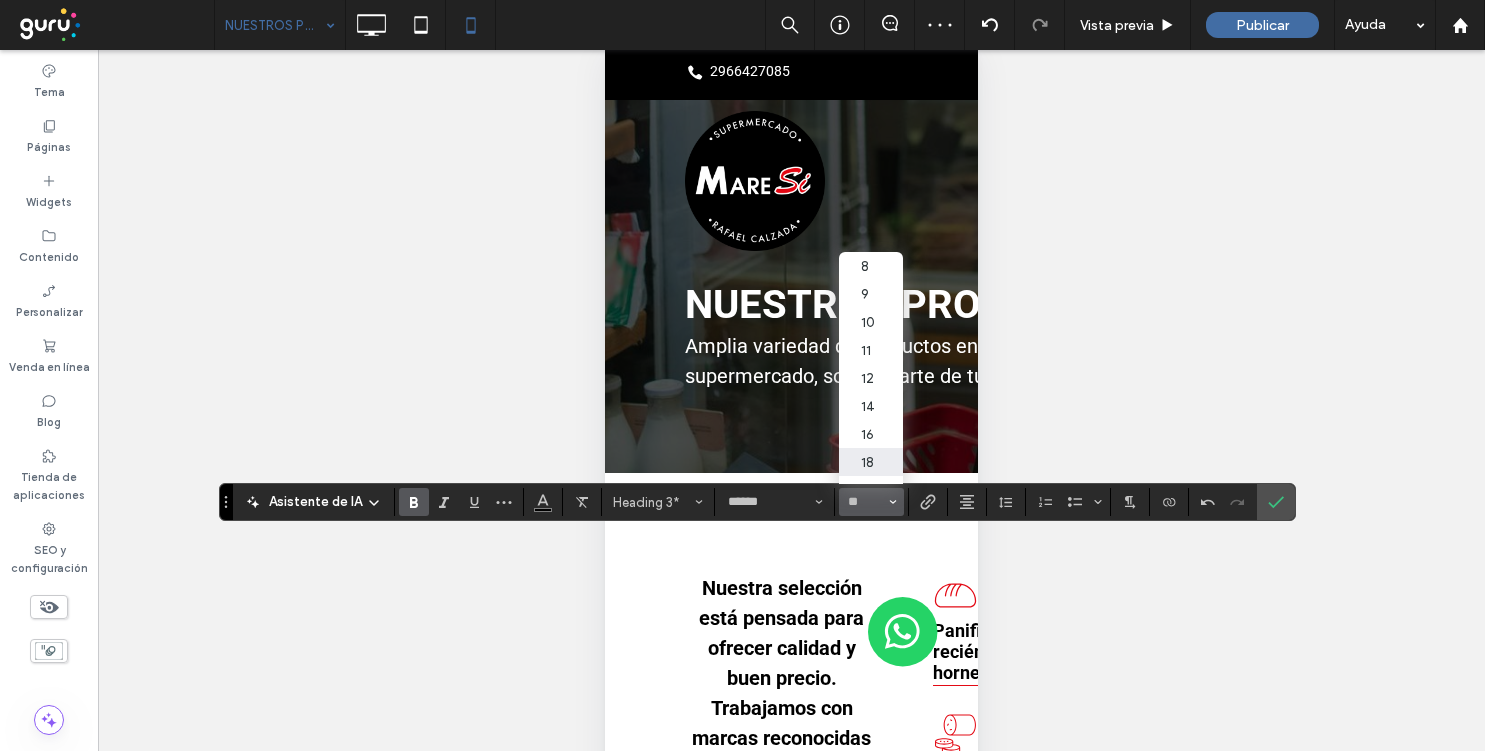 type on "**" 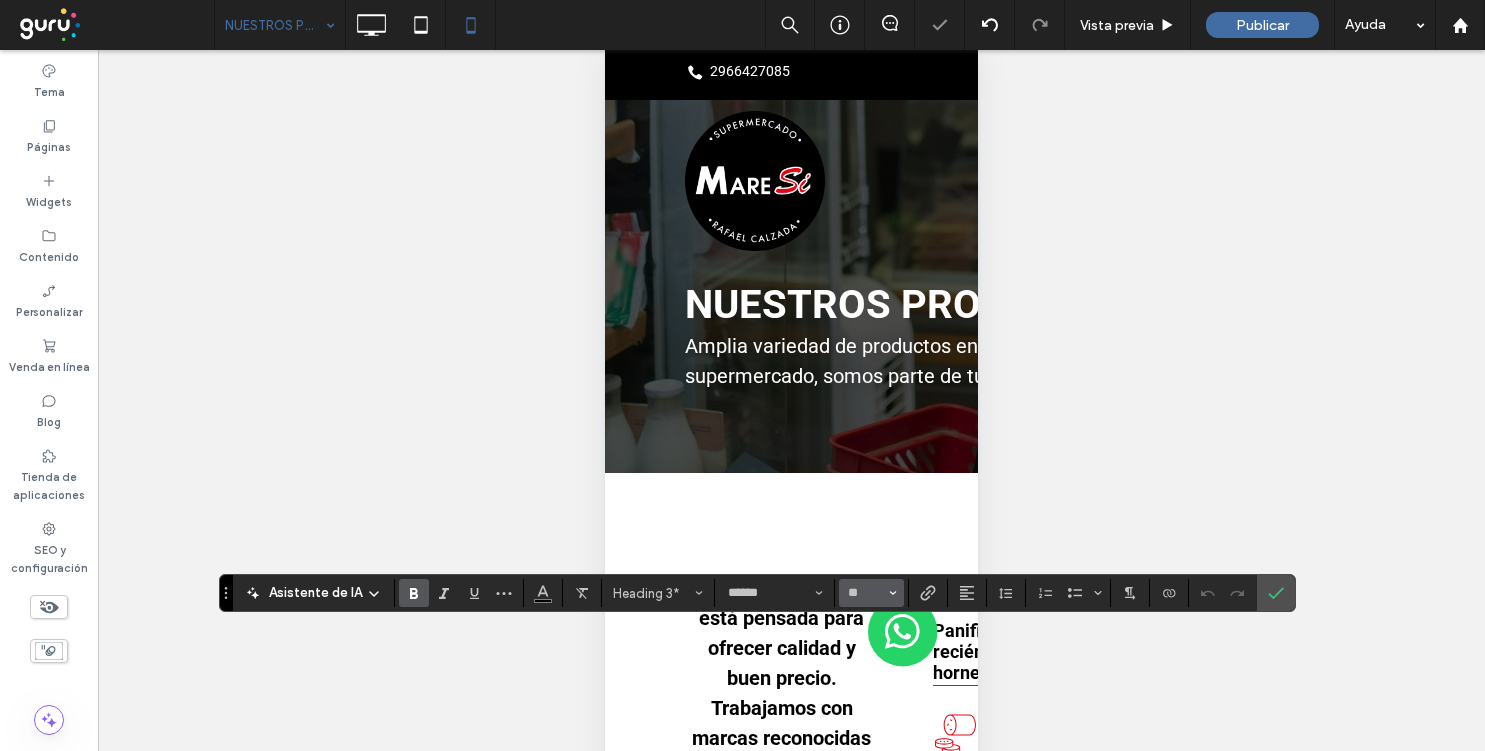 click on "**" at bounding box center [871, 593] 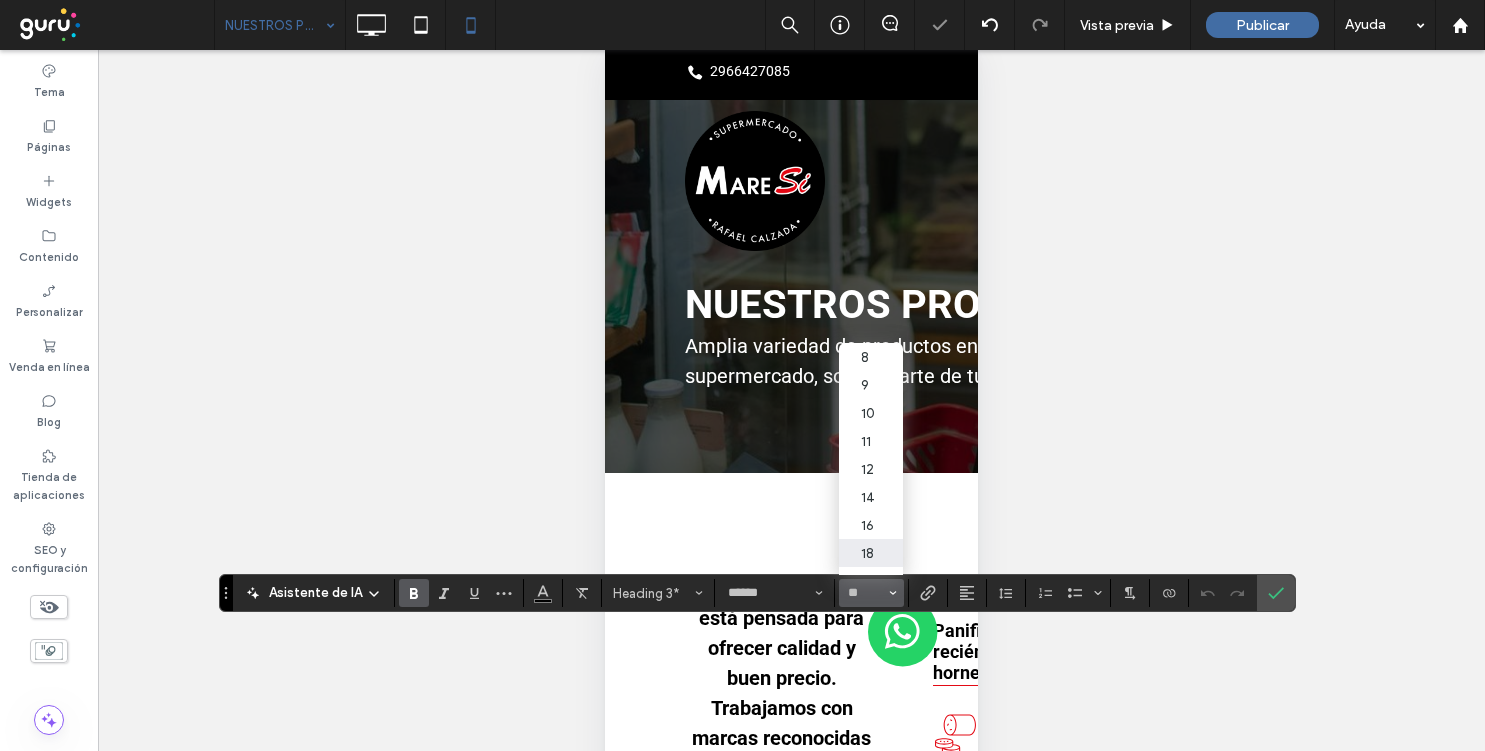 click on "18" at bounding box center [871, 553] 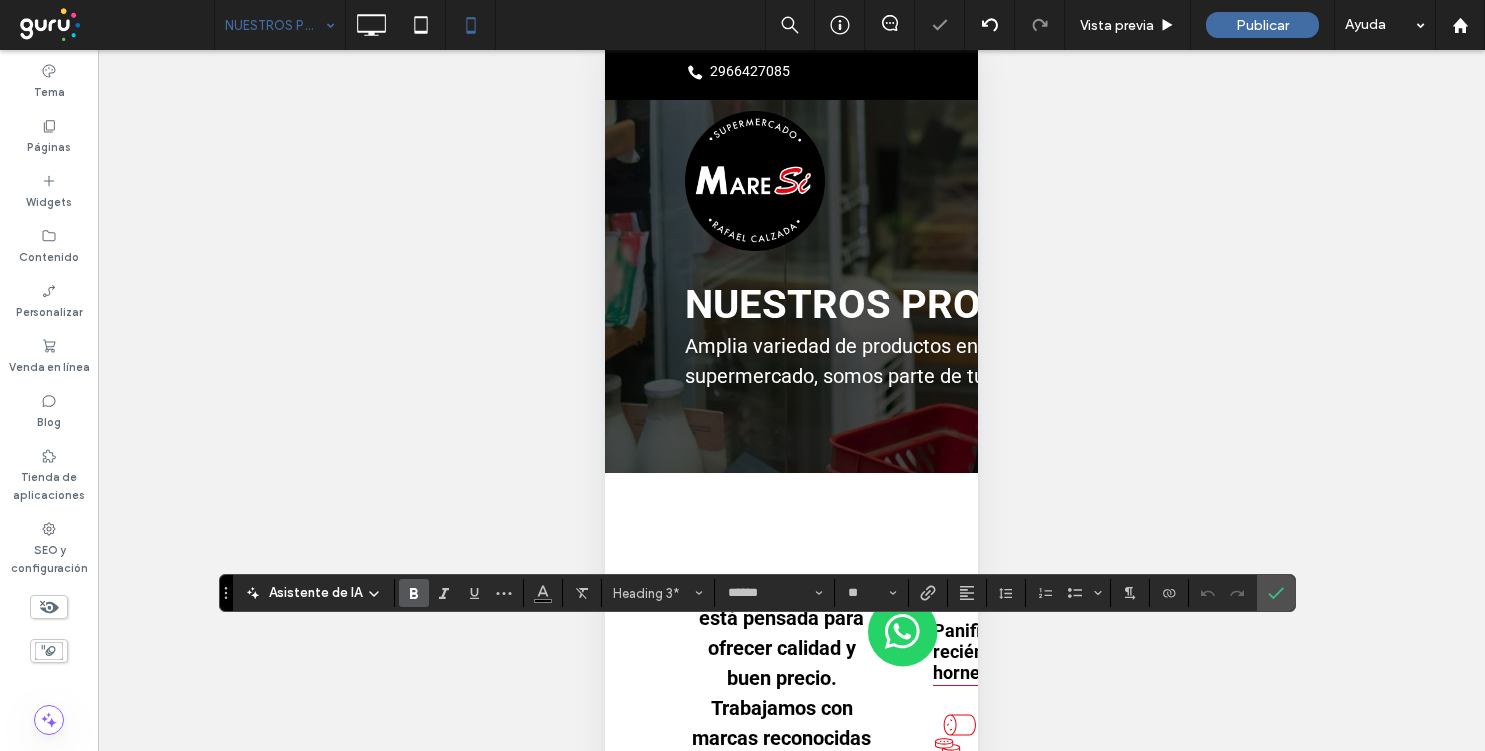 type on "**" 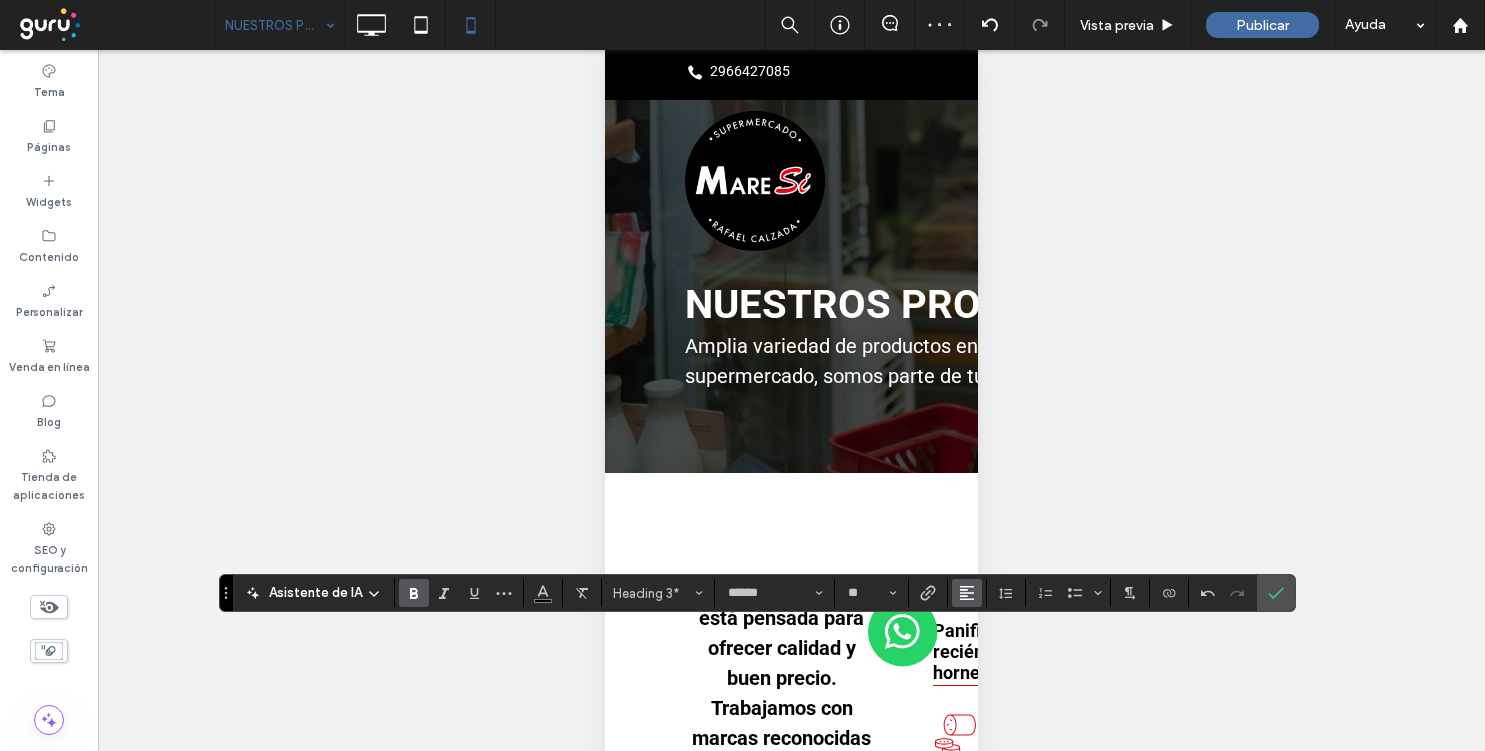 click 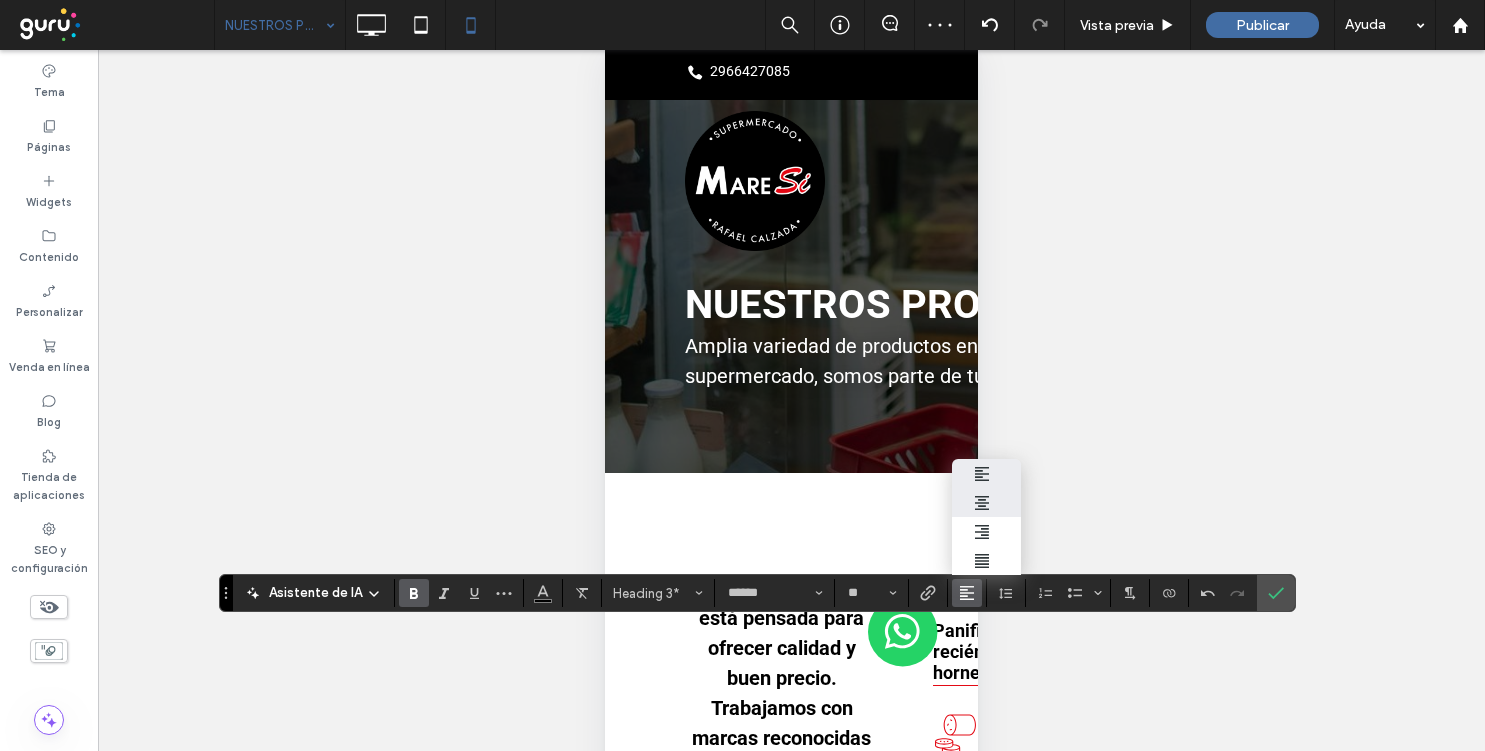 click 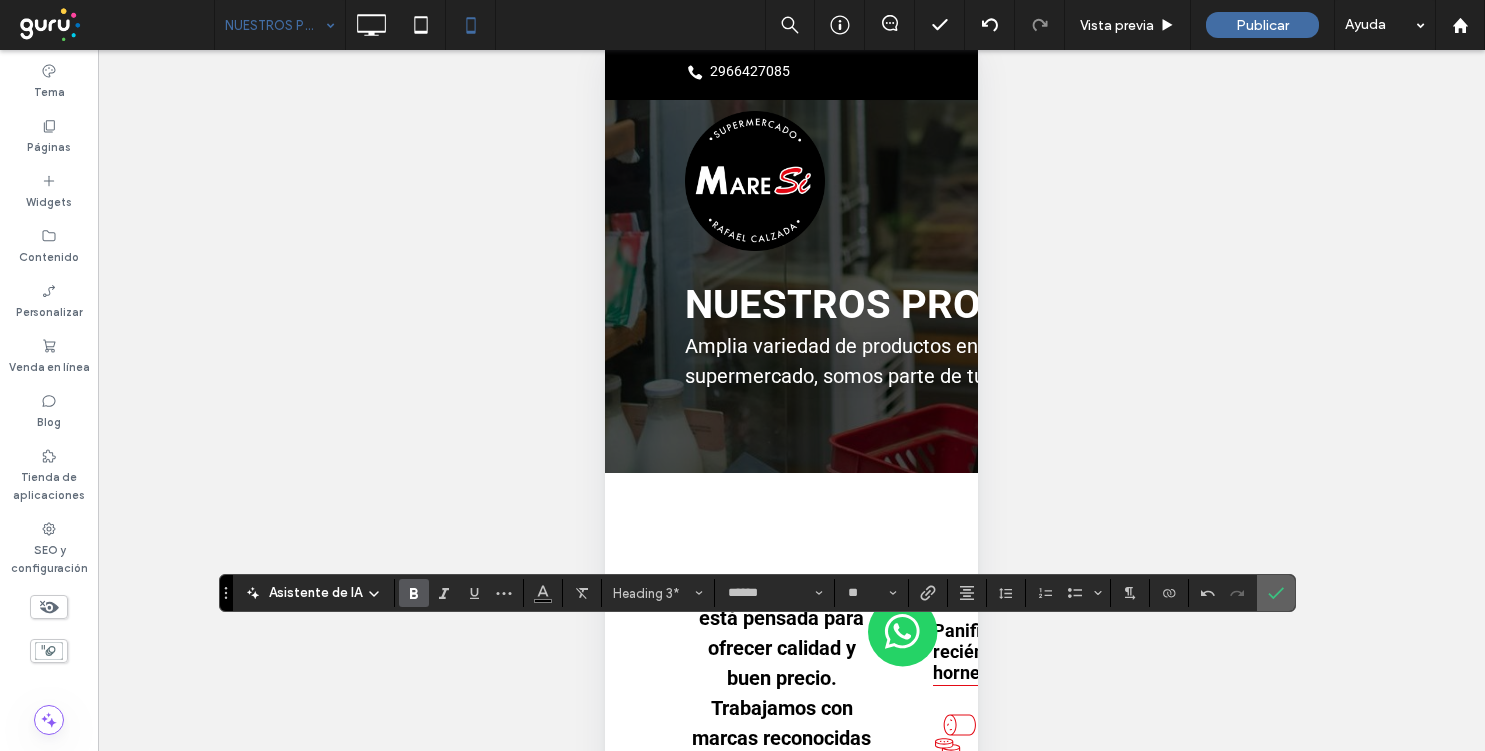 click 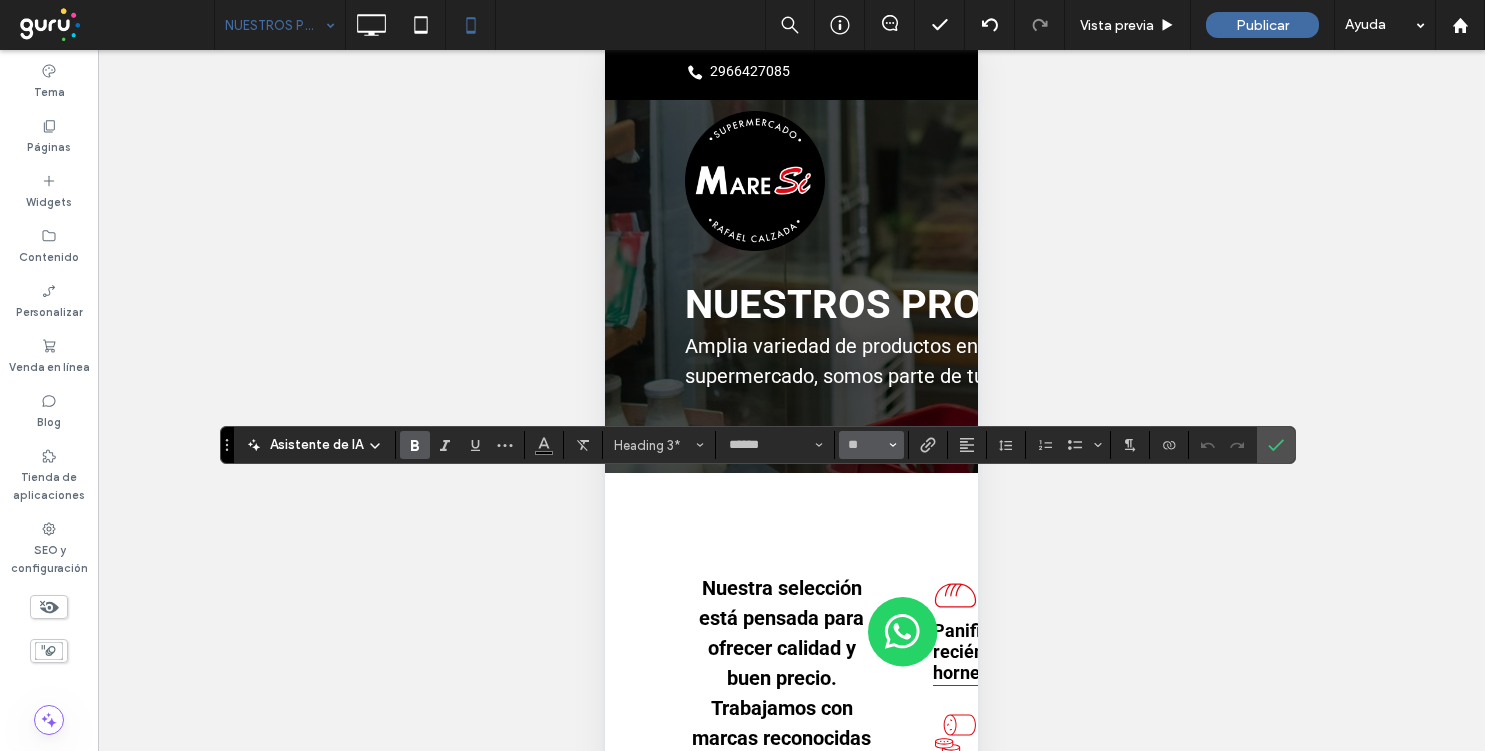 click at bounding box center [893, 445] 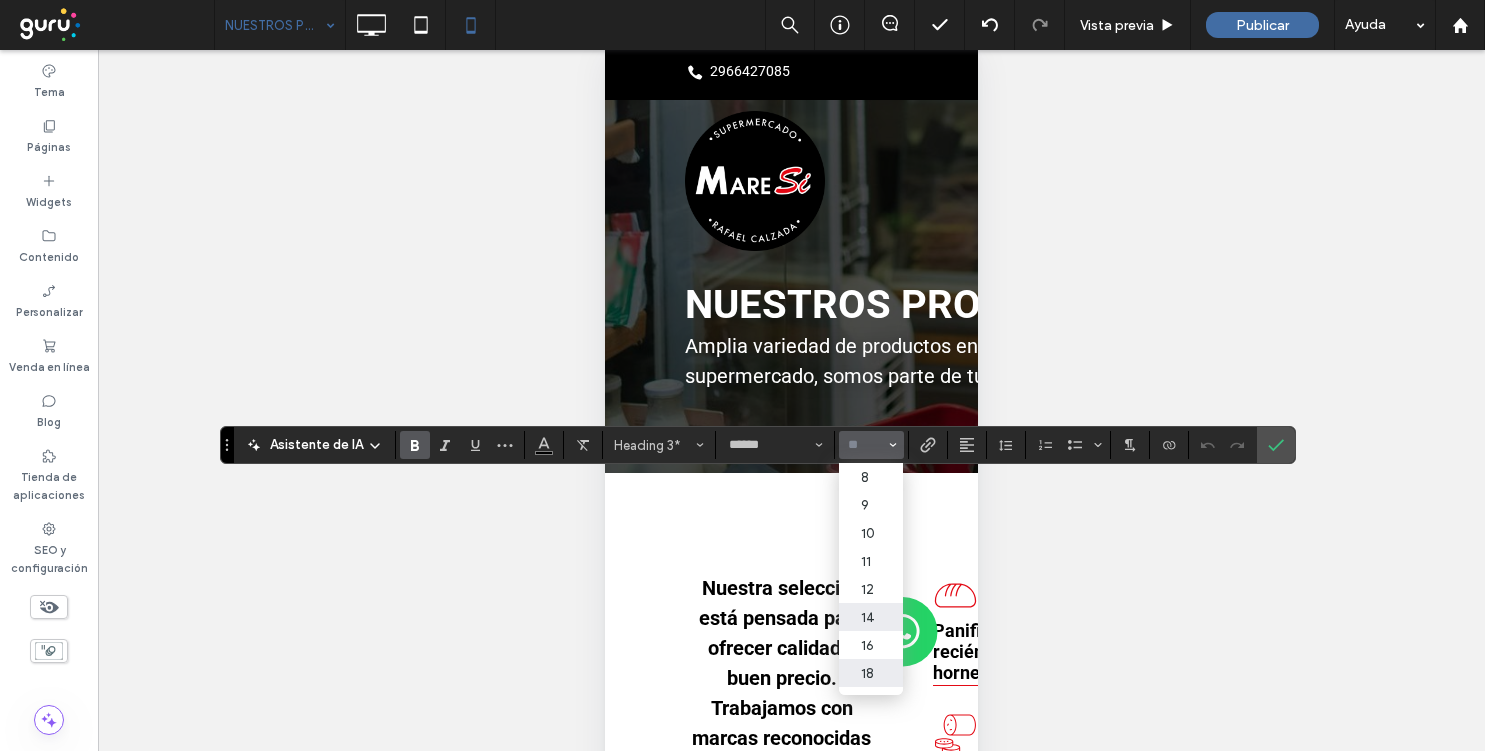 click on "18" at bounding box center (871, 673) 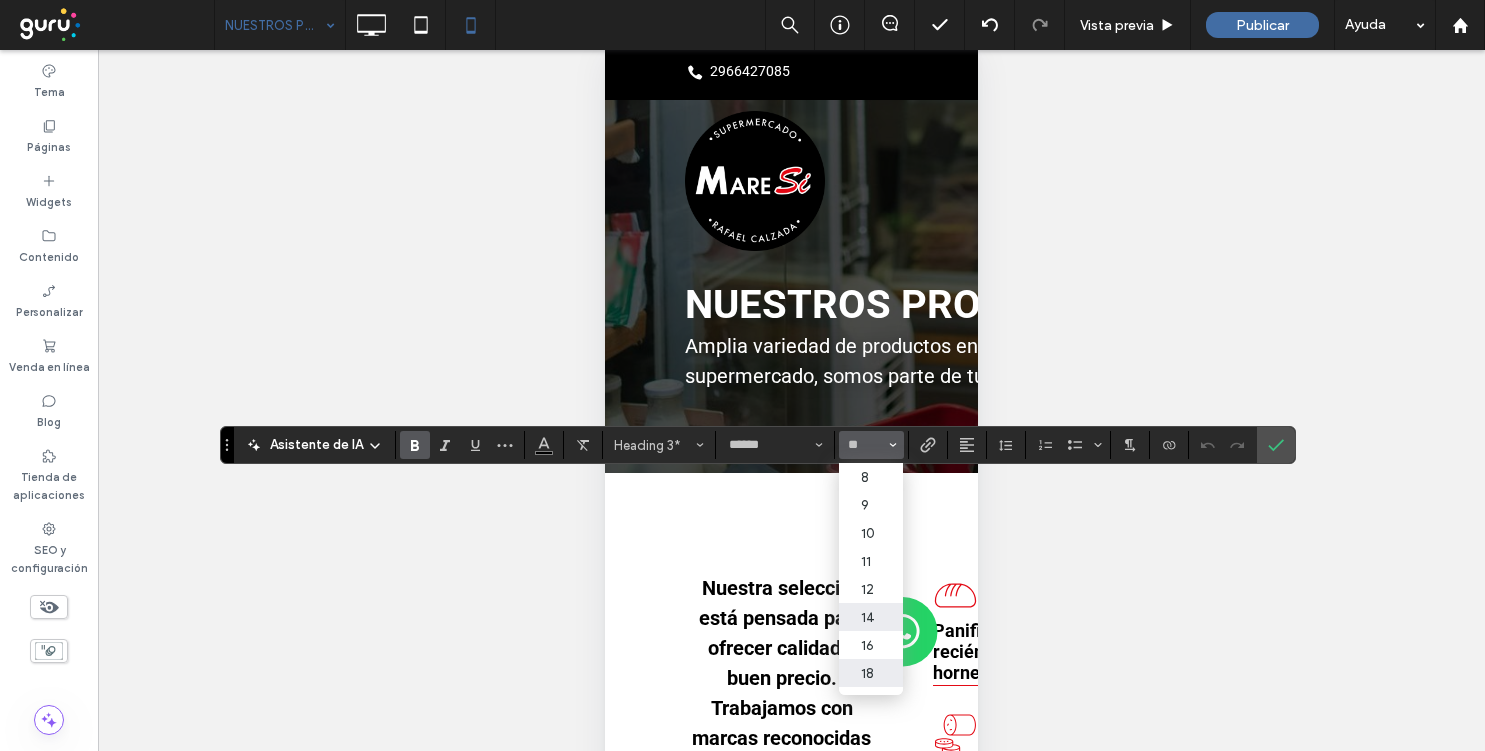 type on "**" 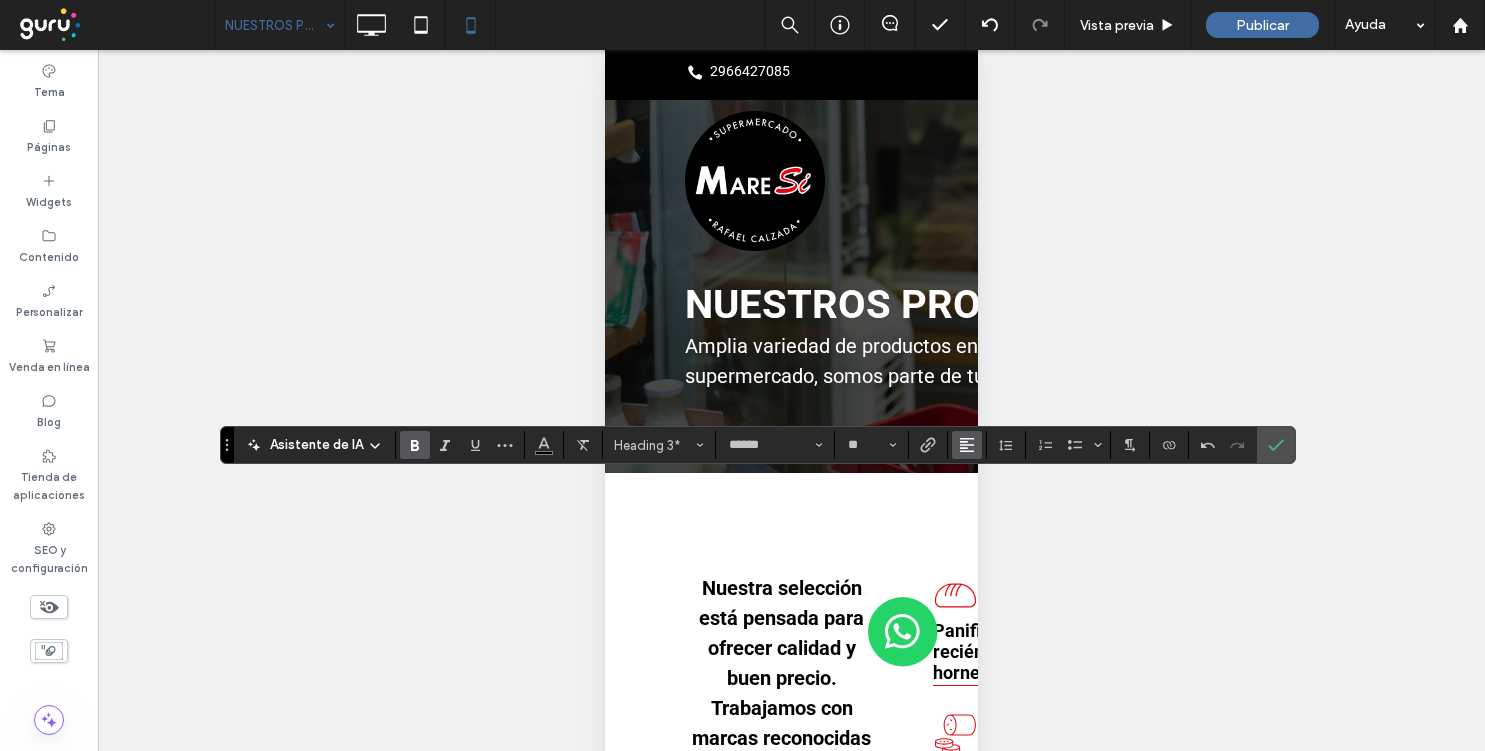 click 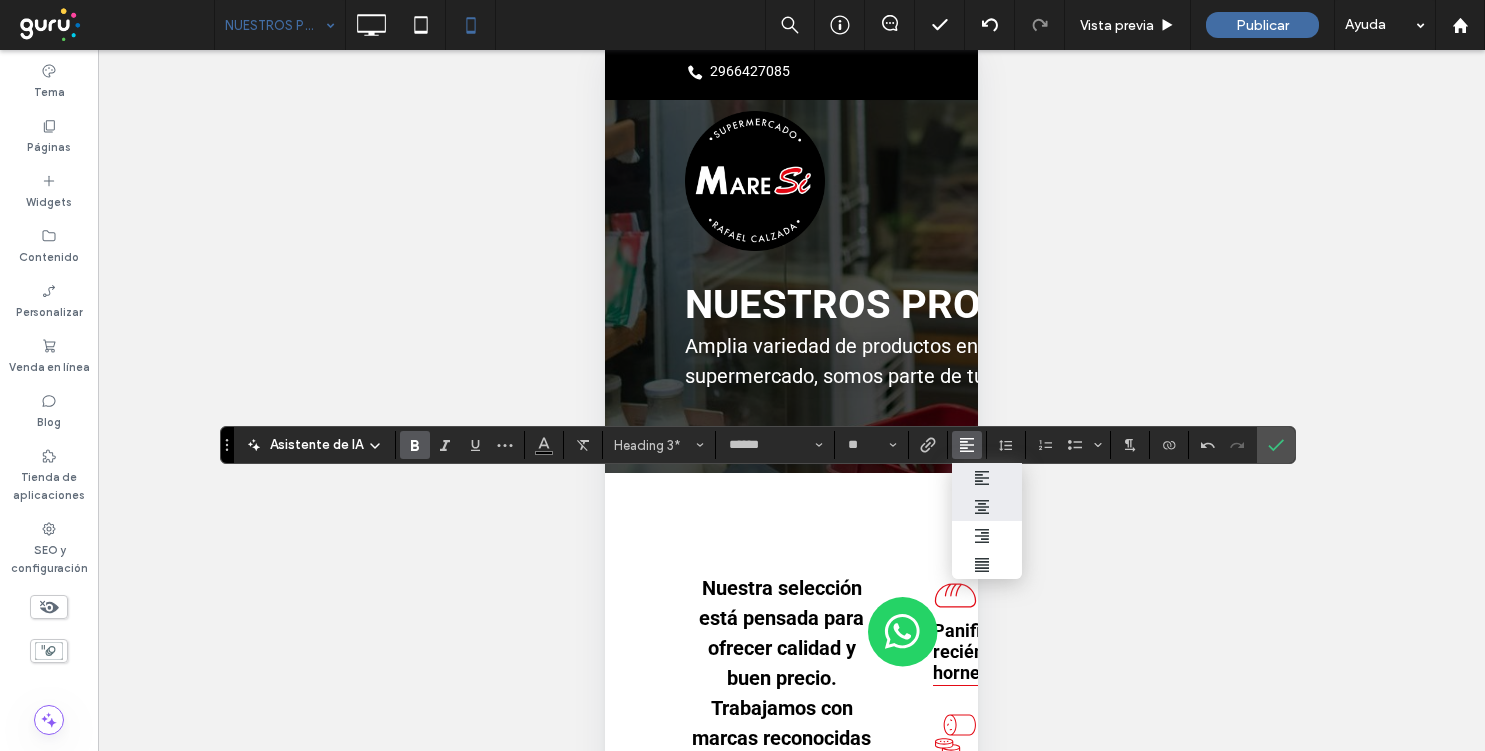 click 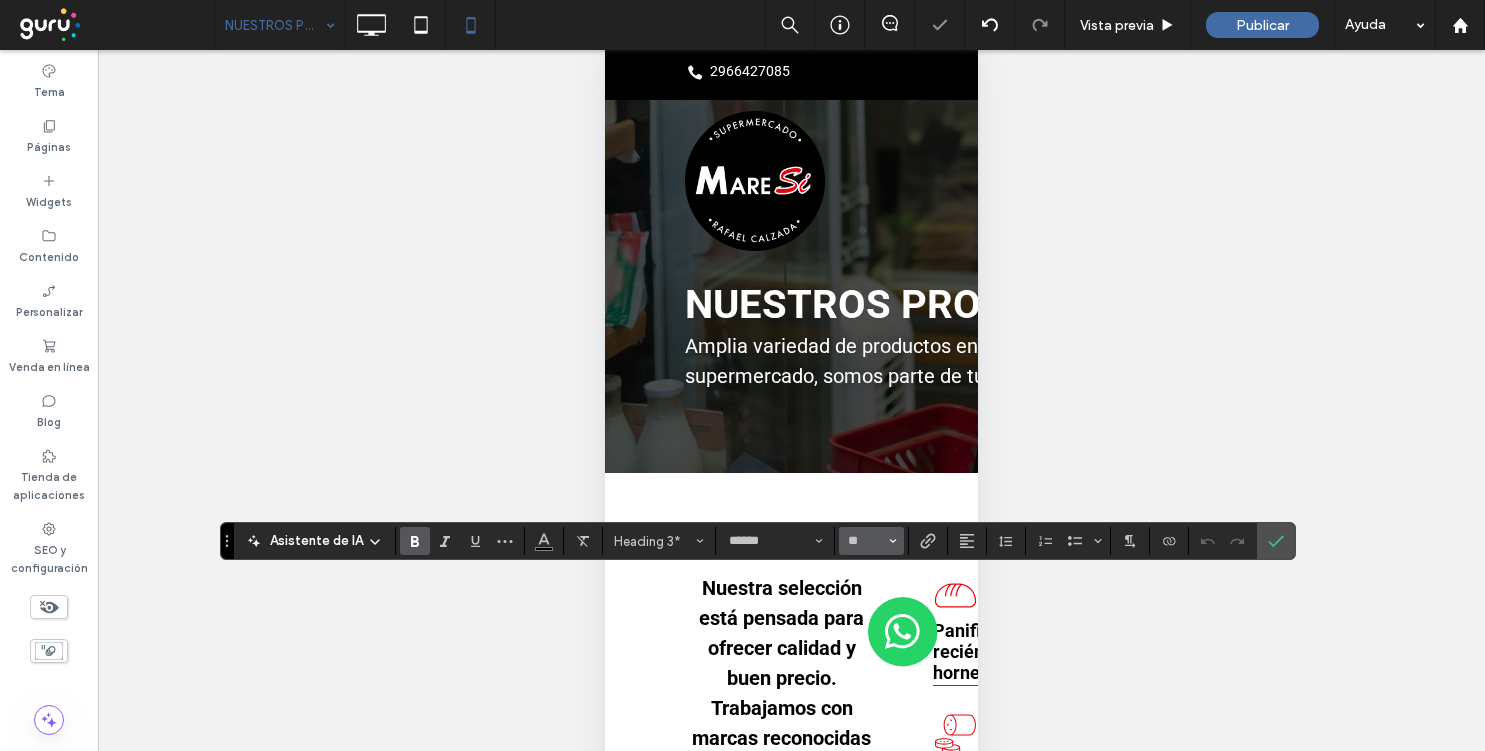 click 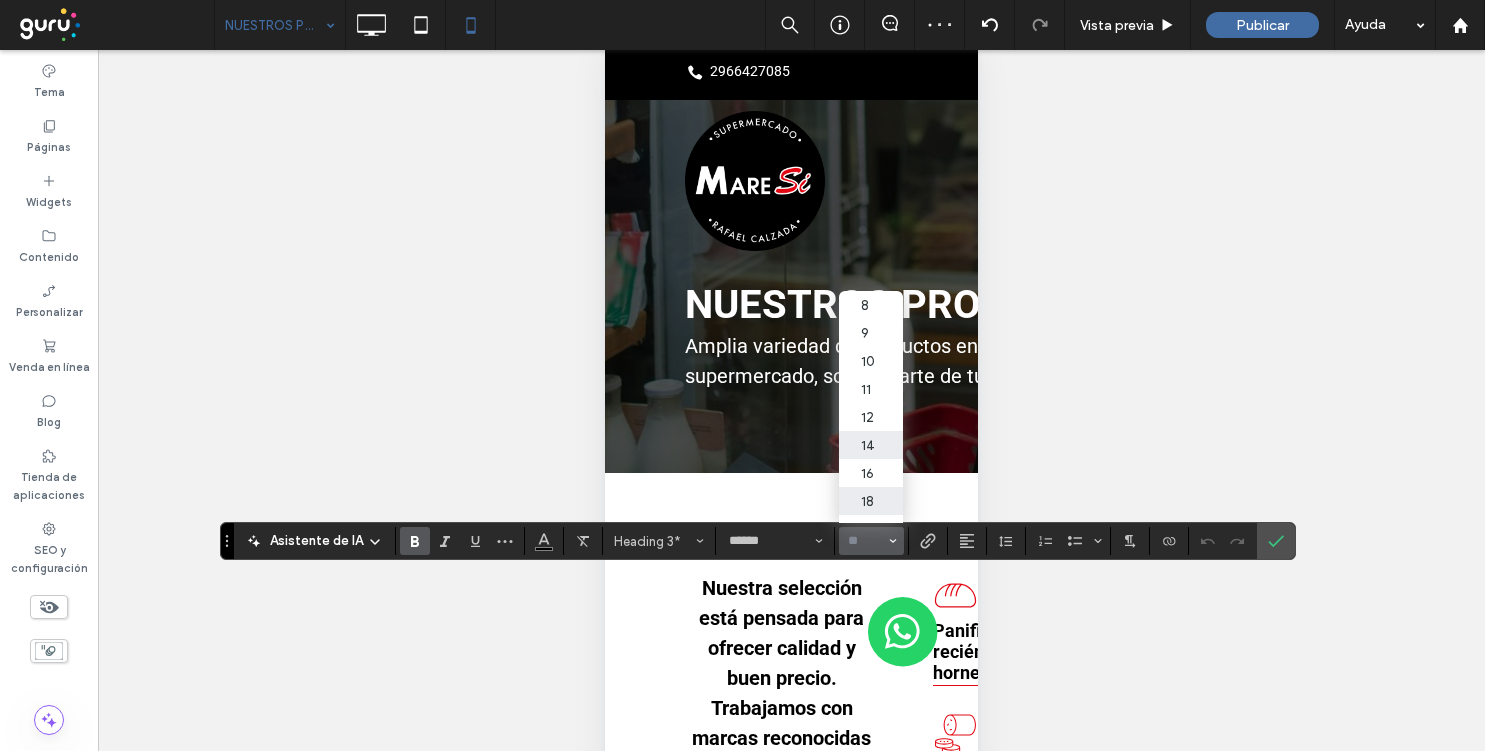 click on "18" at bounding box center [871, 501] 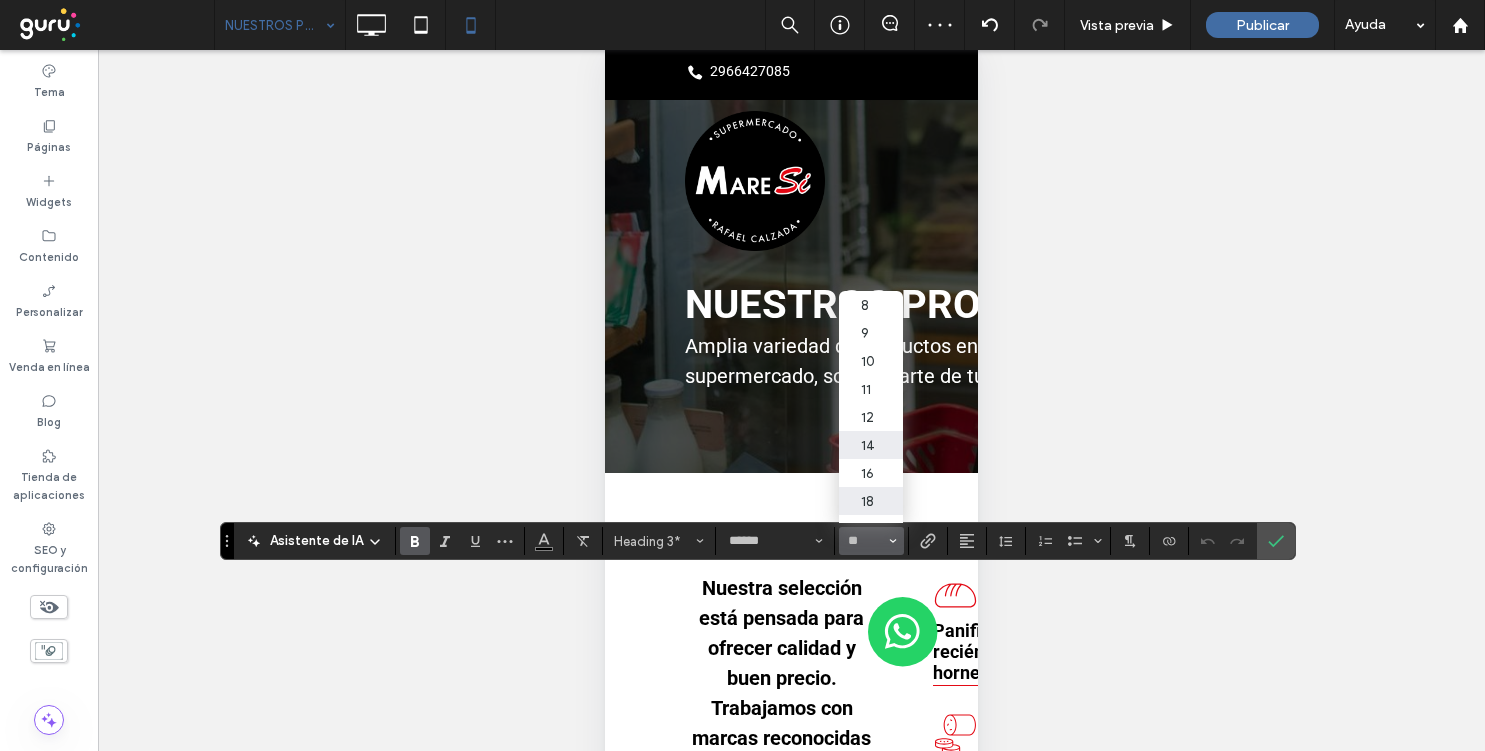 type on "**" 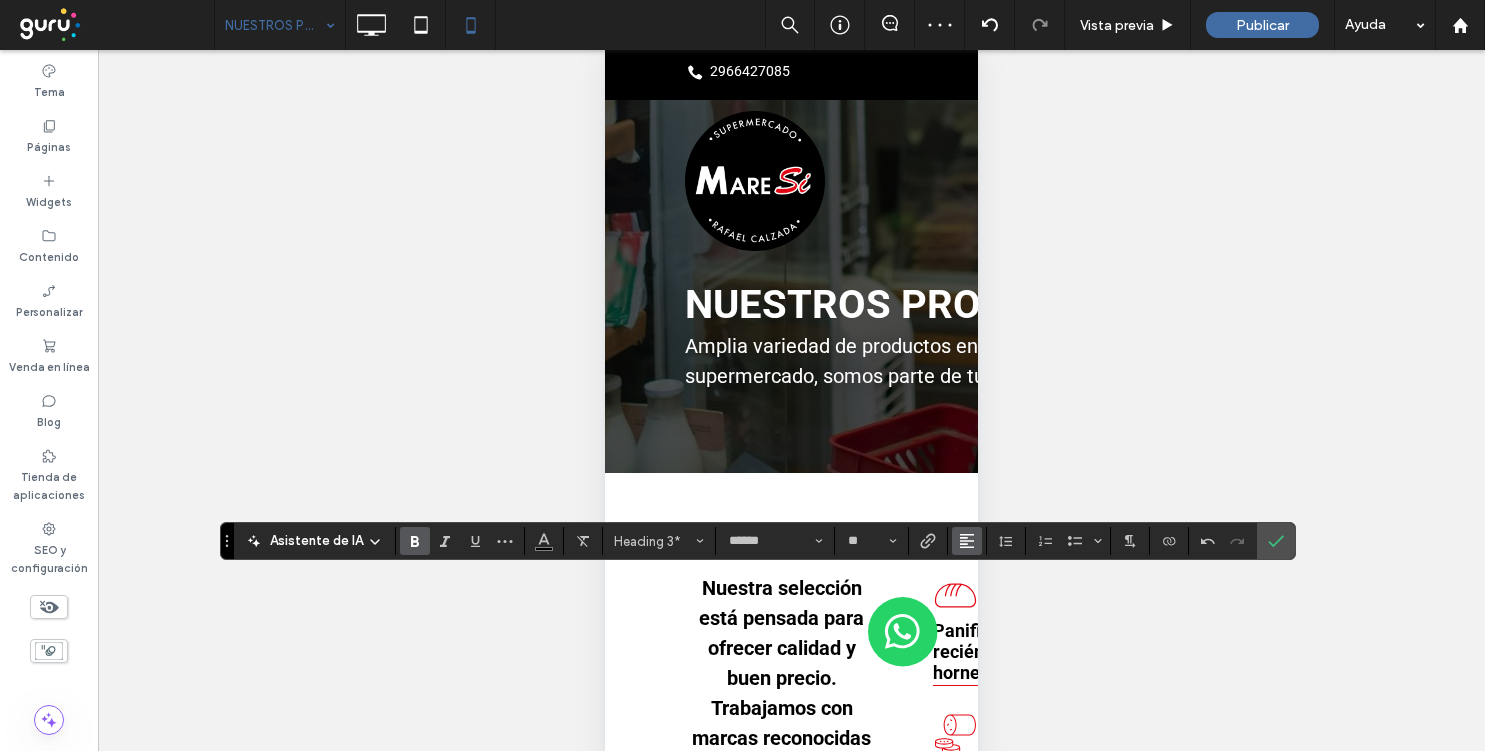 click at bounding box center [967, 541] 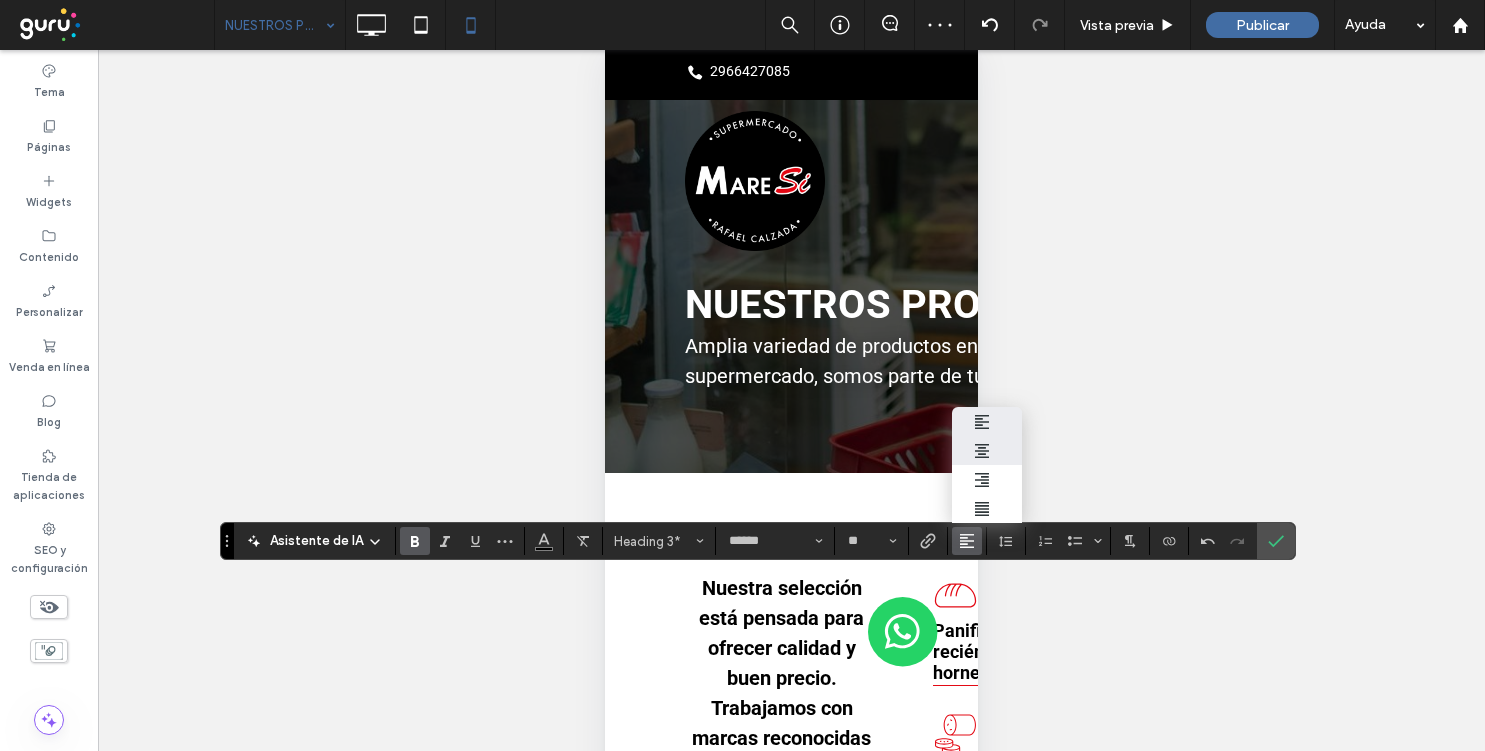 click at bounding box center (987, 450) 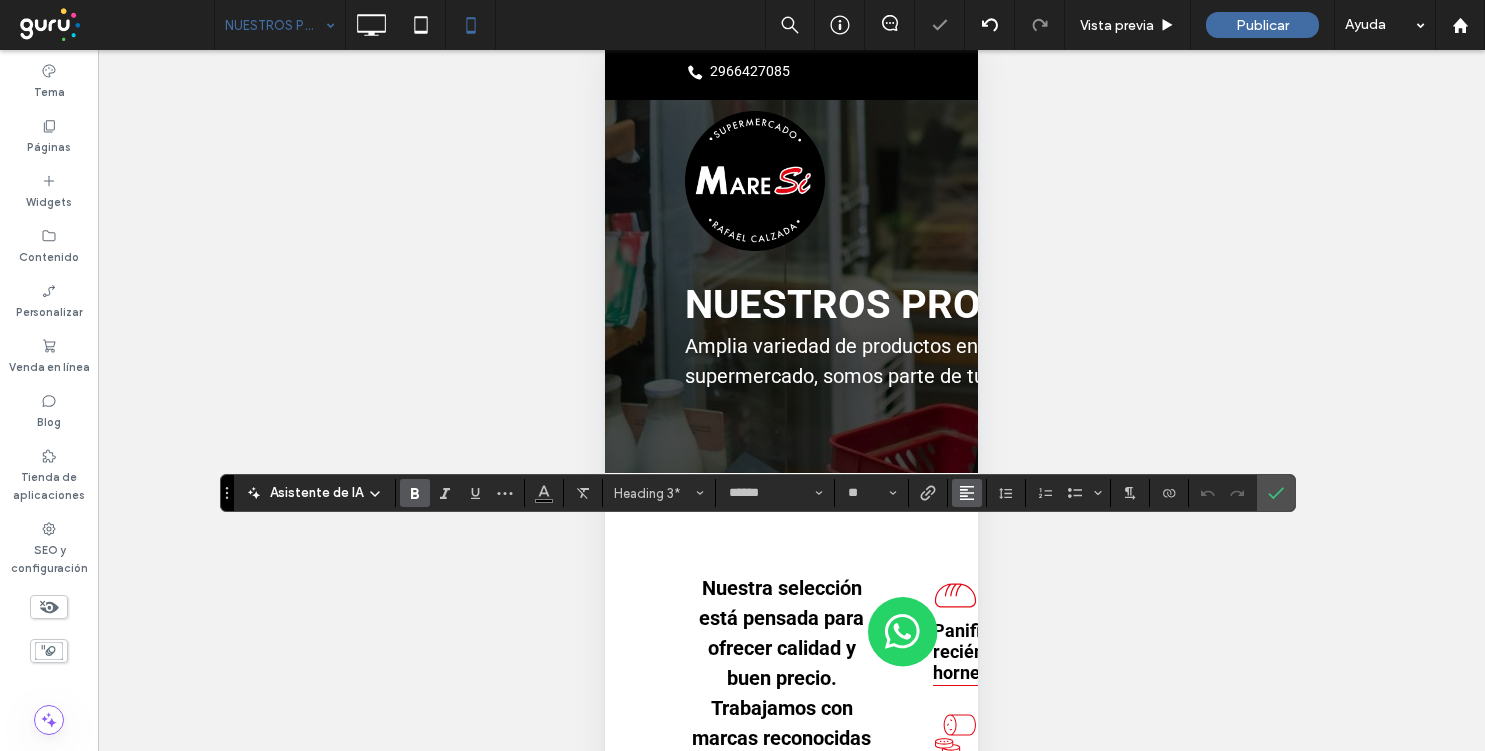 click 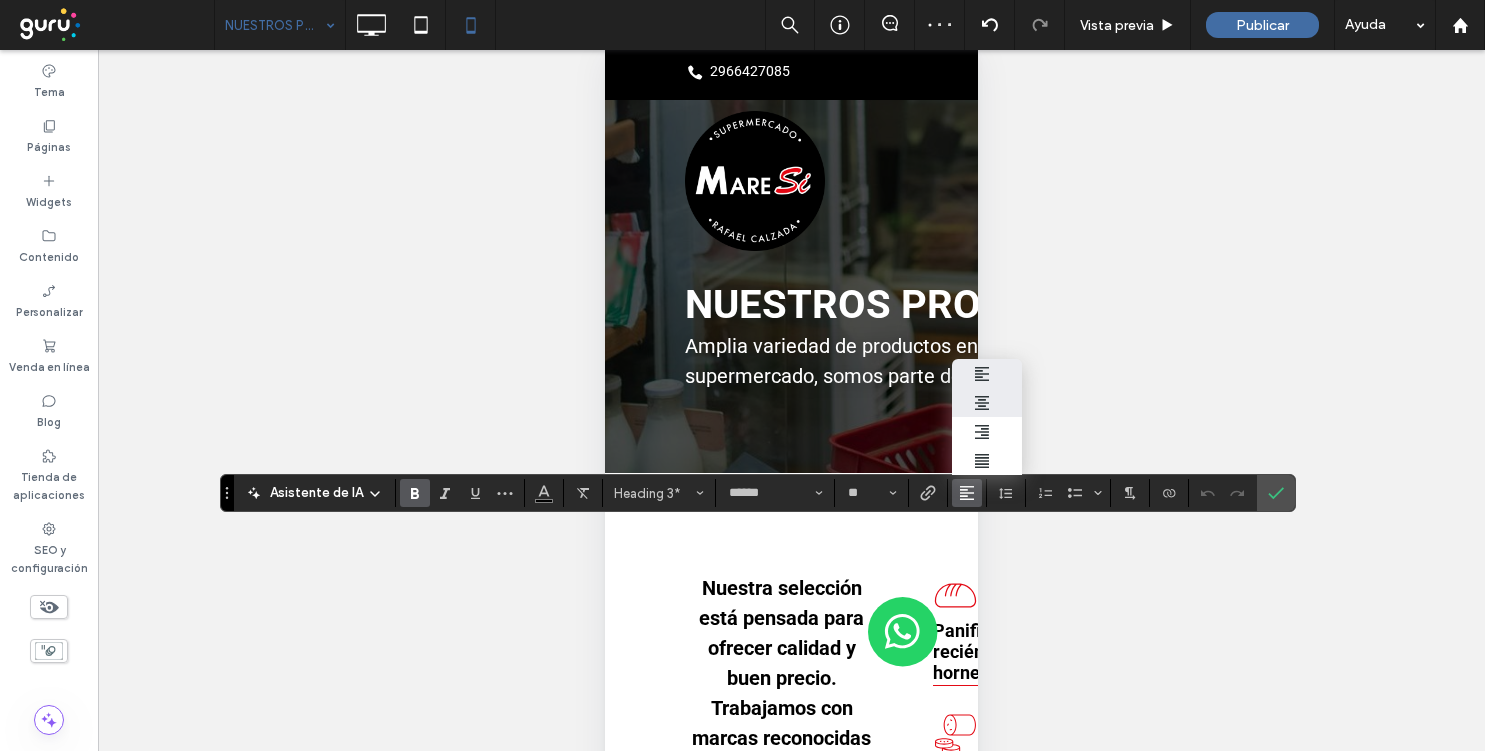 click at bounding box center (987, 402) 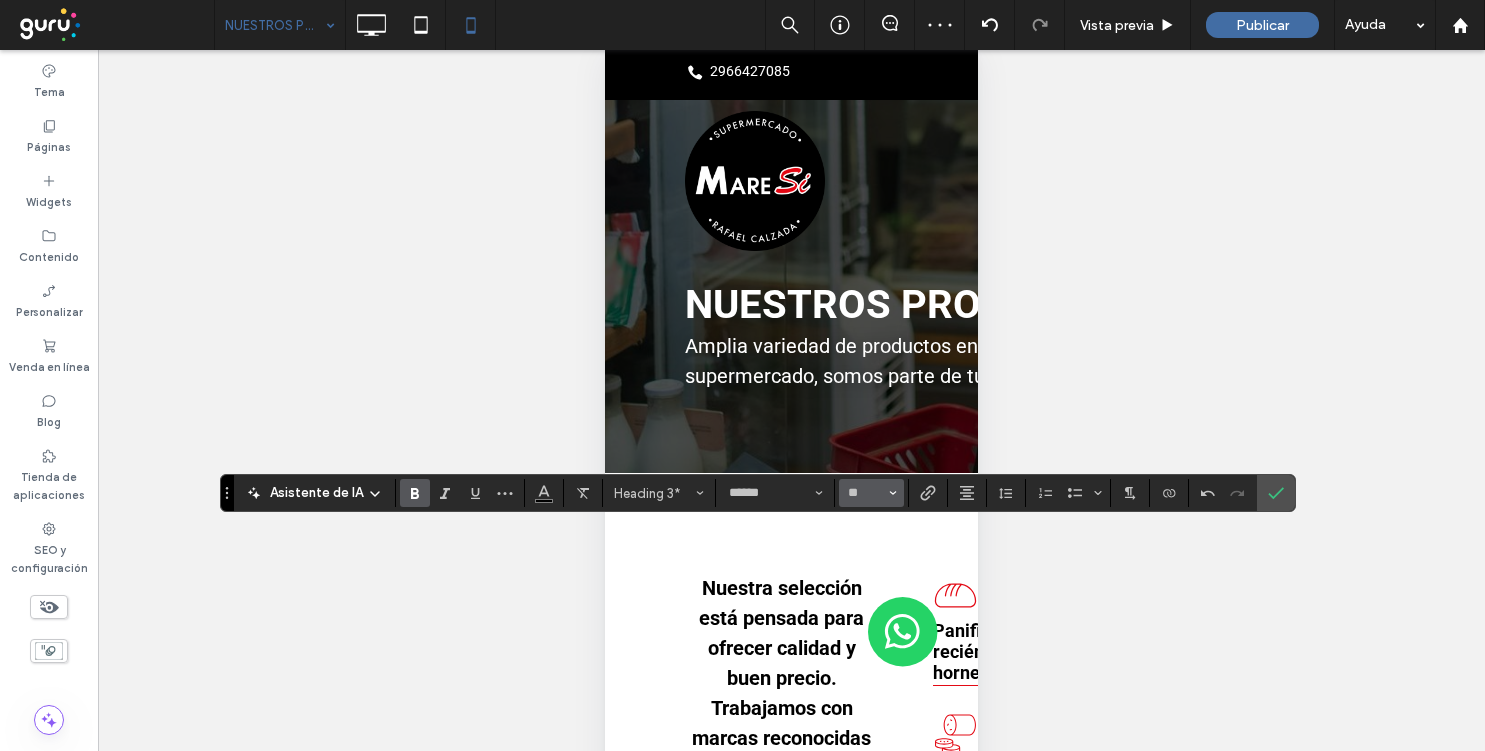 click on "**" at bounding box center (871, 493) 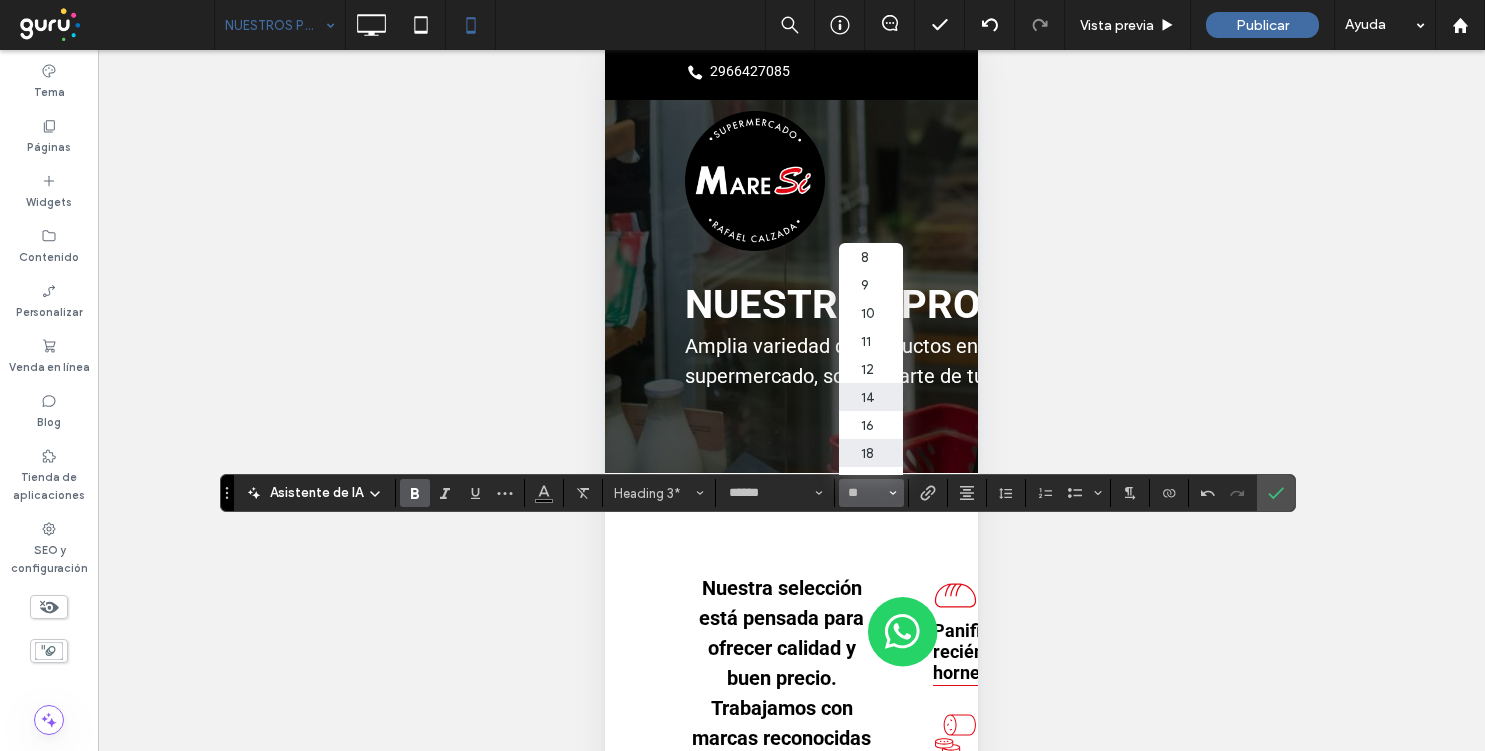 click on "18" at bounding box center (871, 453) 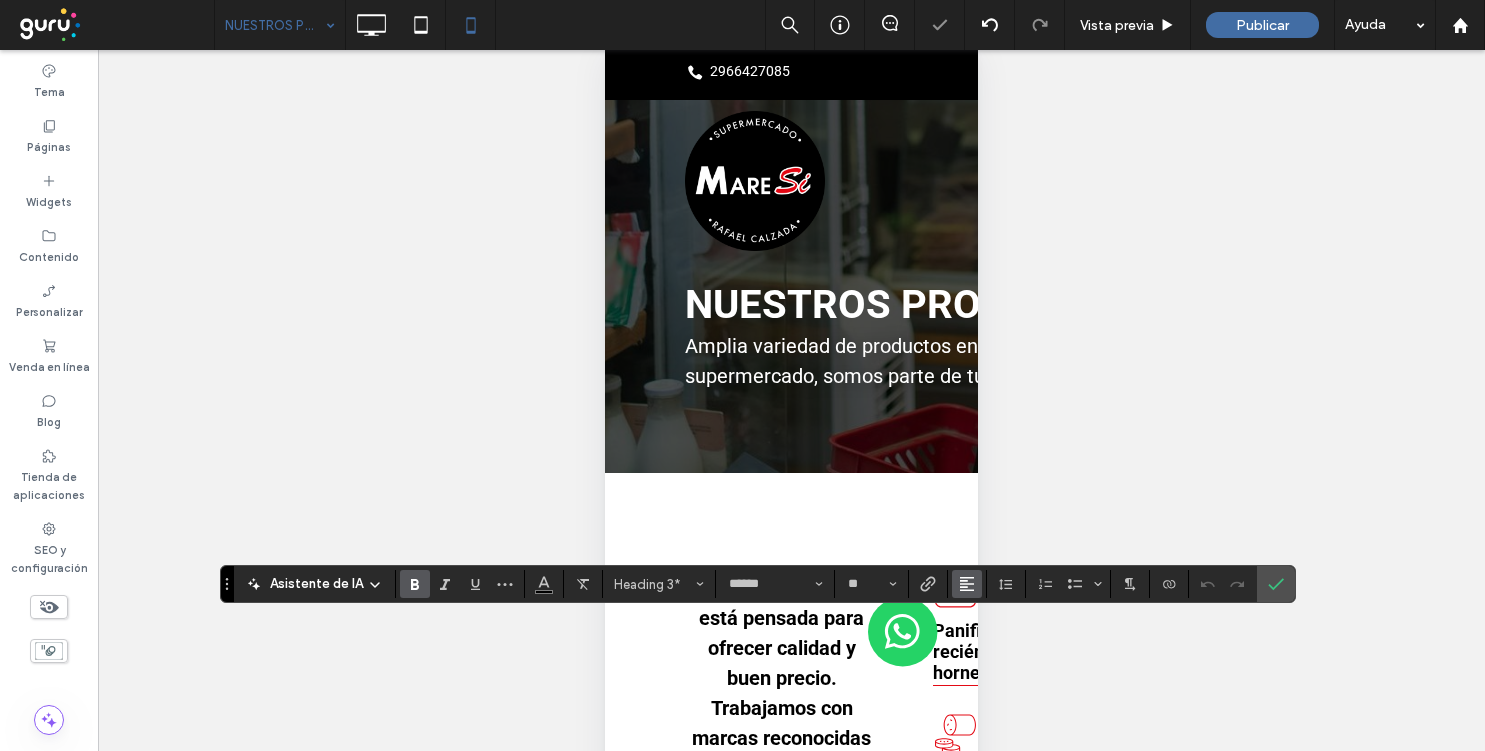click 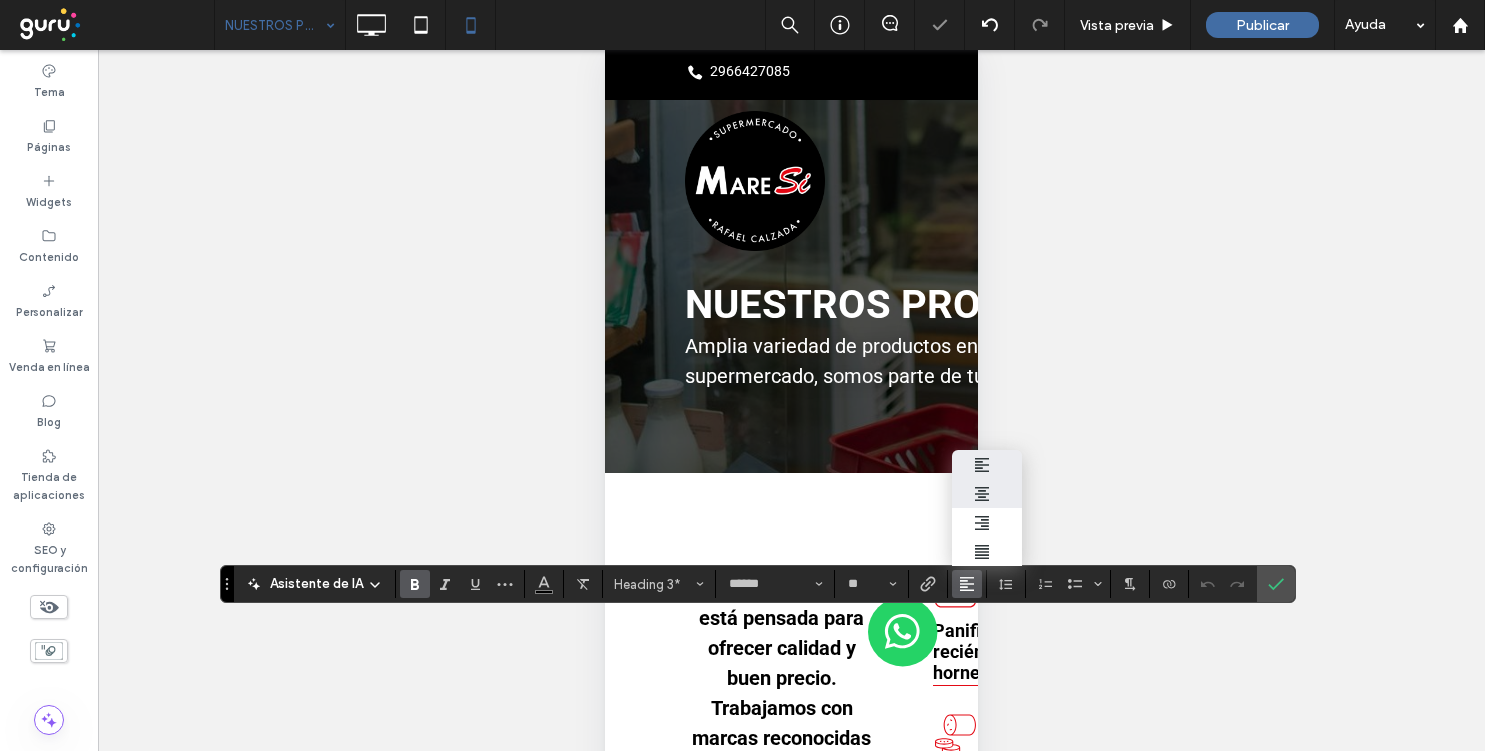 click 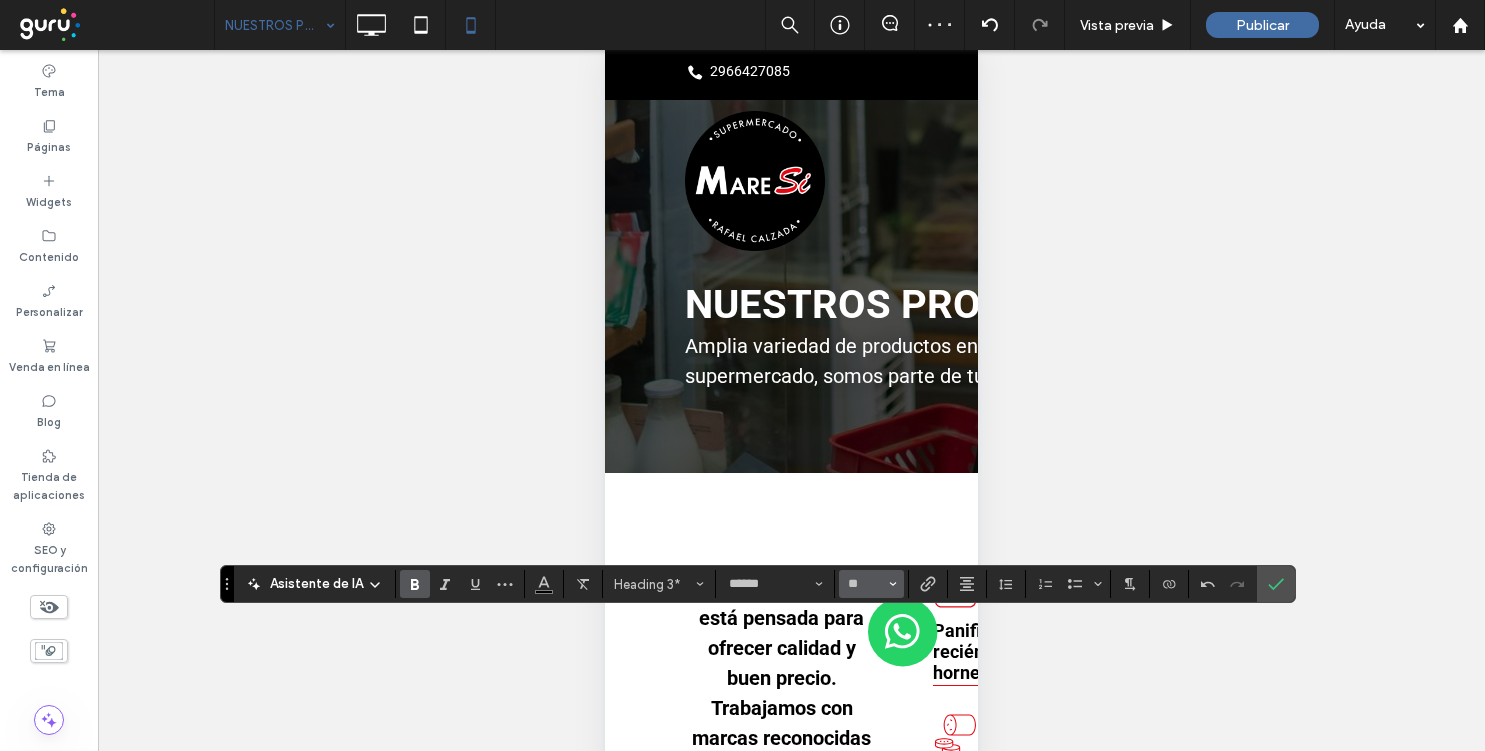 click on "**" at bounding box center (871, 584) 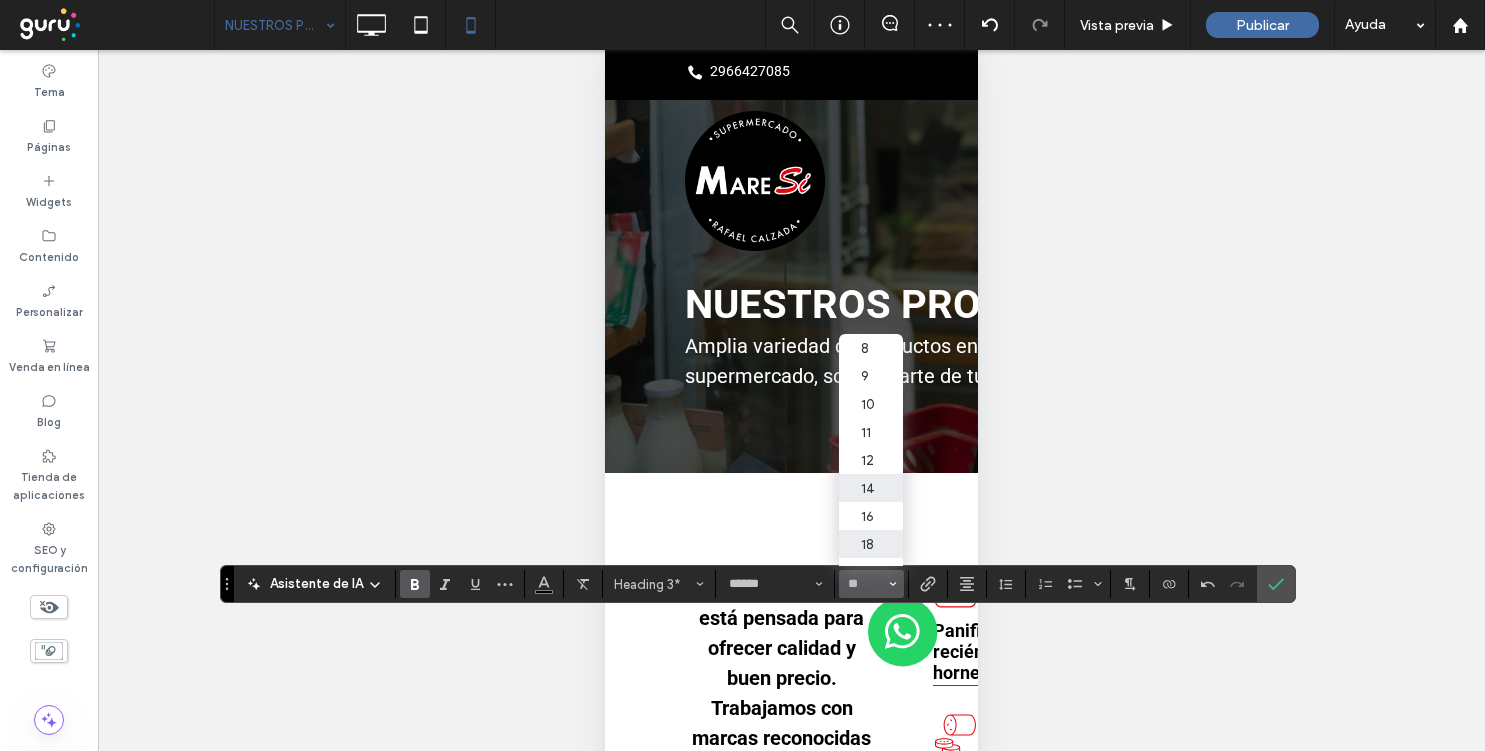 click on "18" at bounding box center (871, 544) 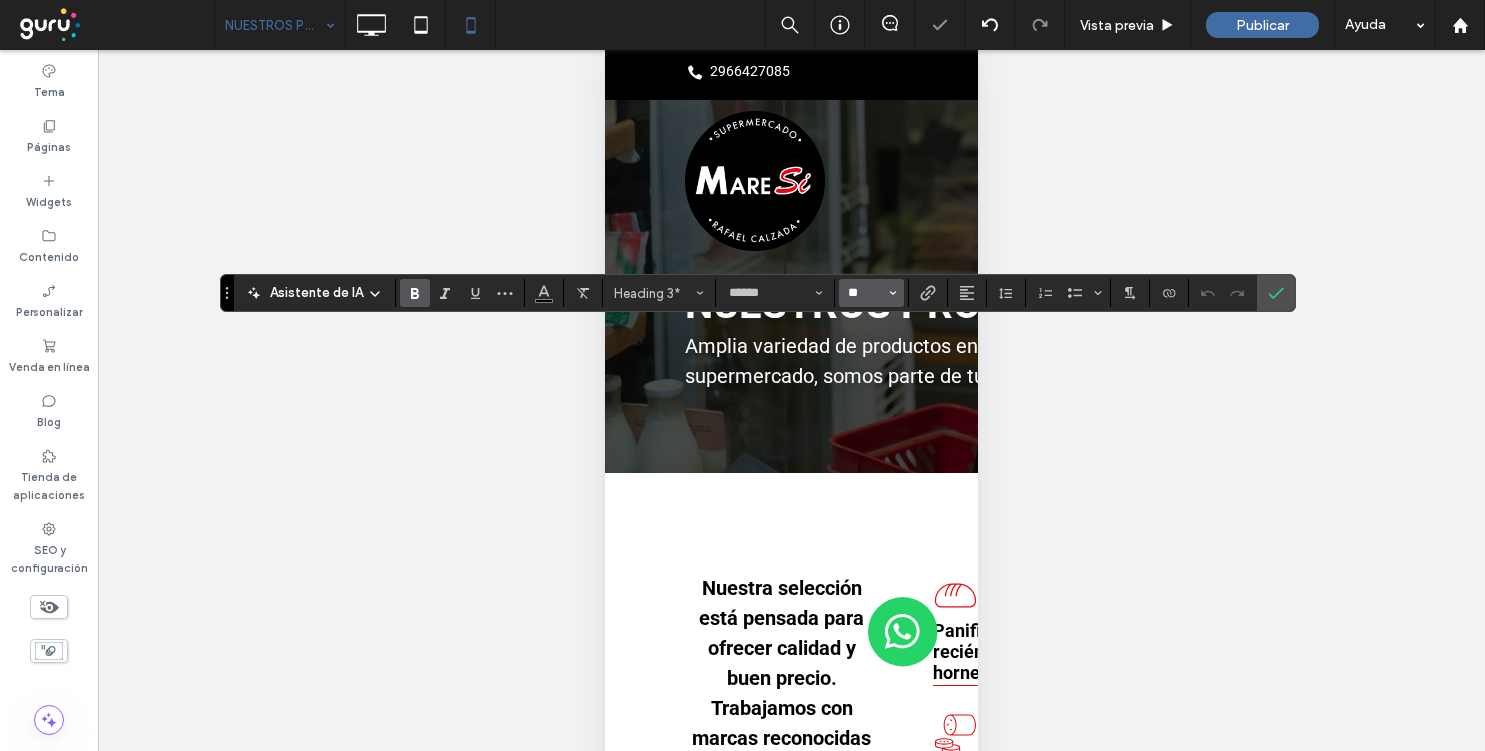 click on "**" at bounding box center [865, 293] 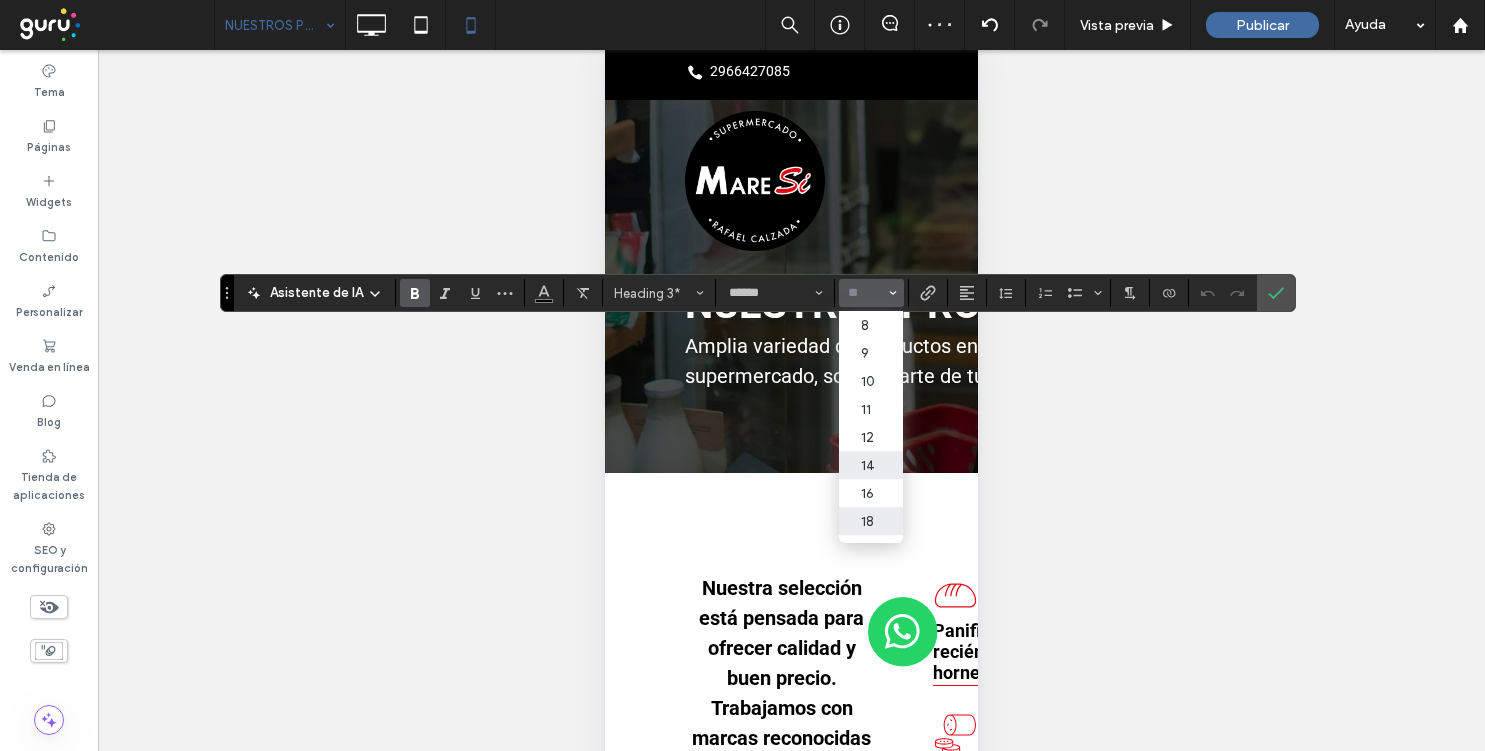 click on "18" at bounding box center [871, 521] 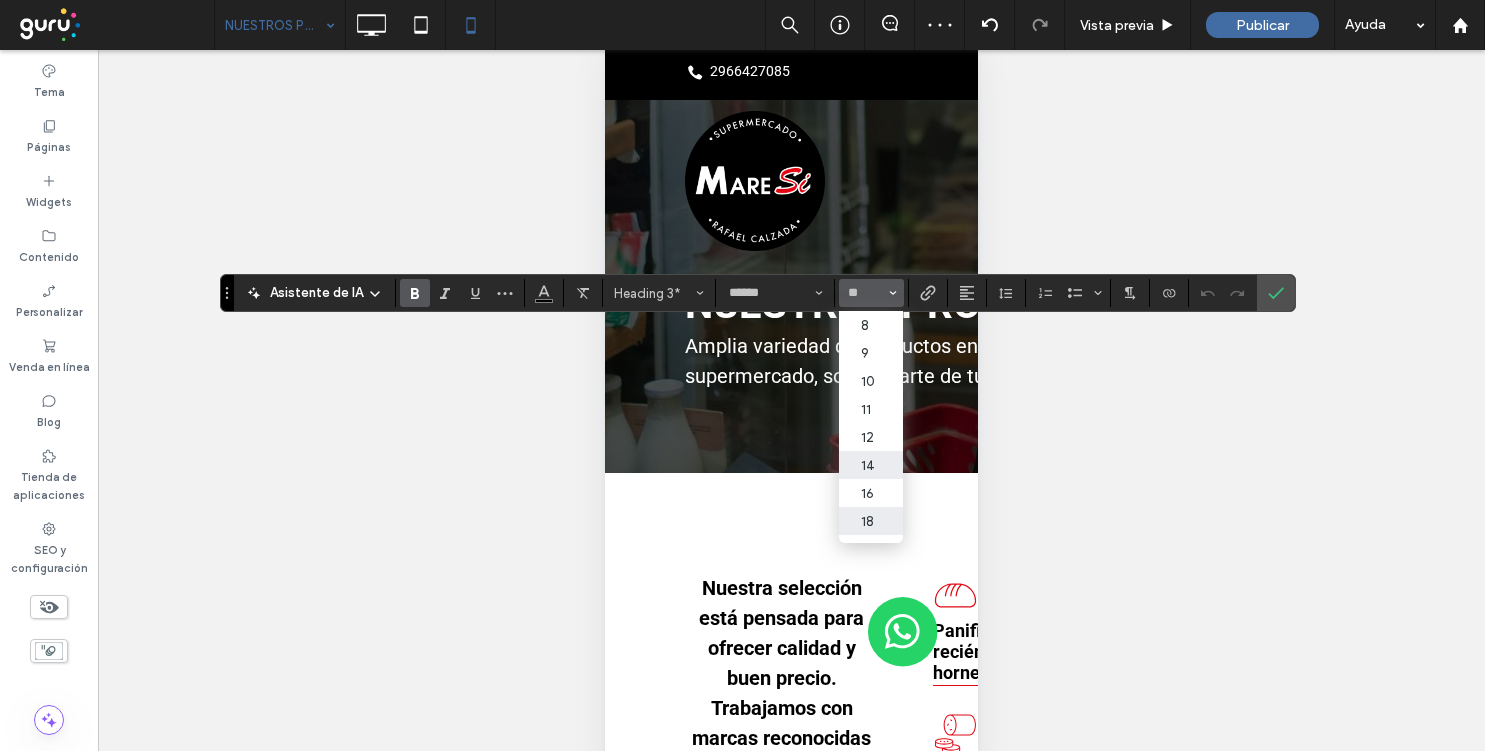 type on "**" 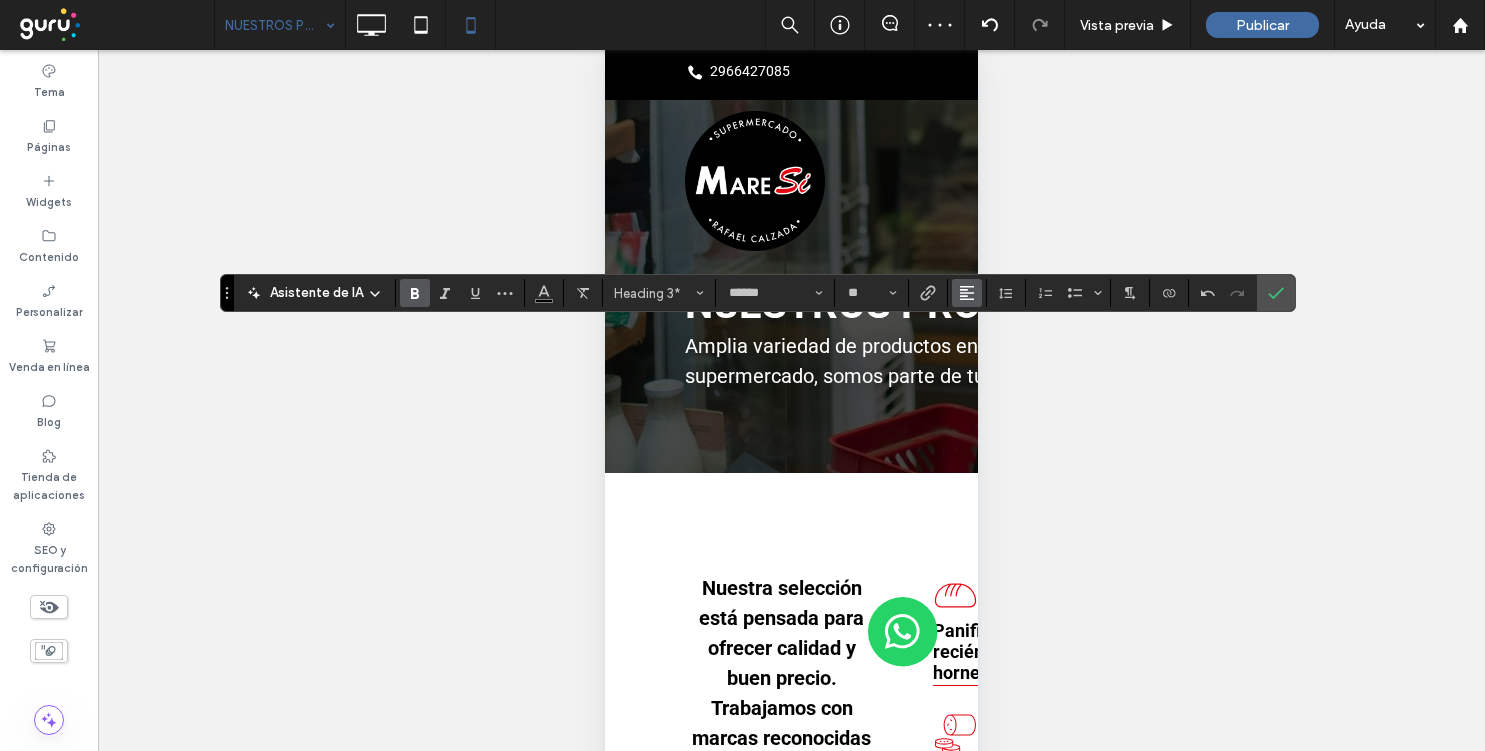 click at bounding box center [967, 293] 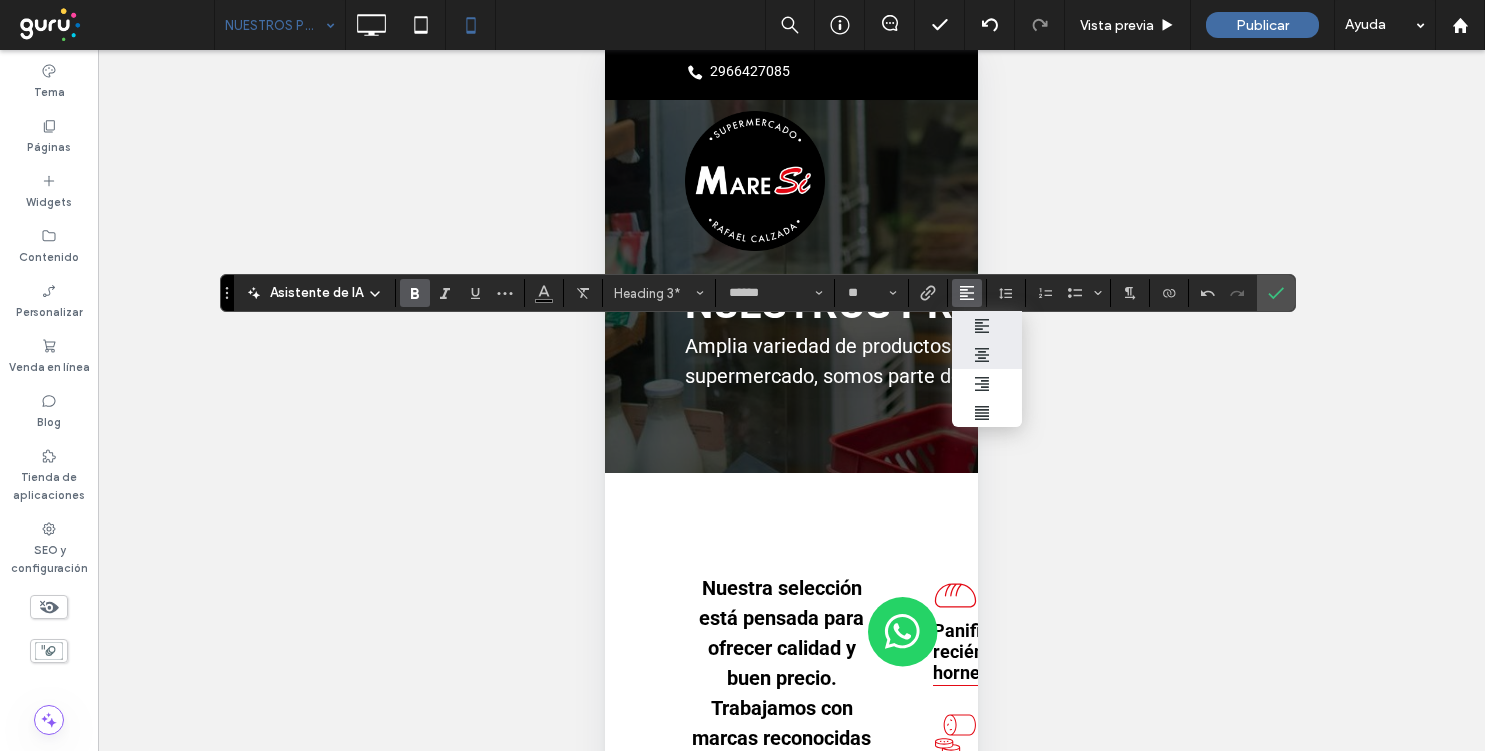 click at bounding box center (987, 354) 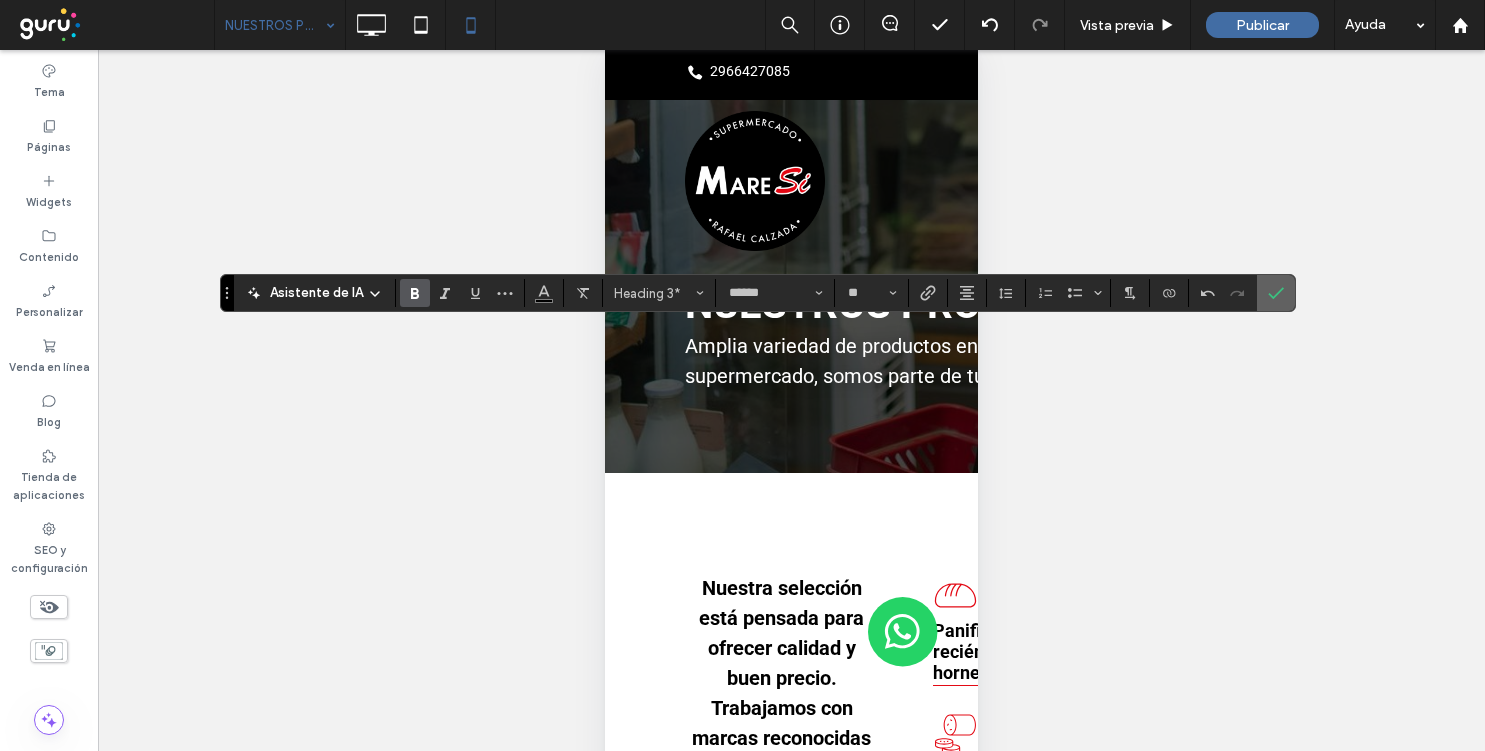 click 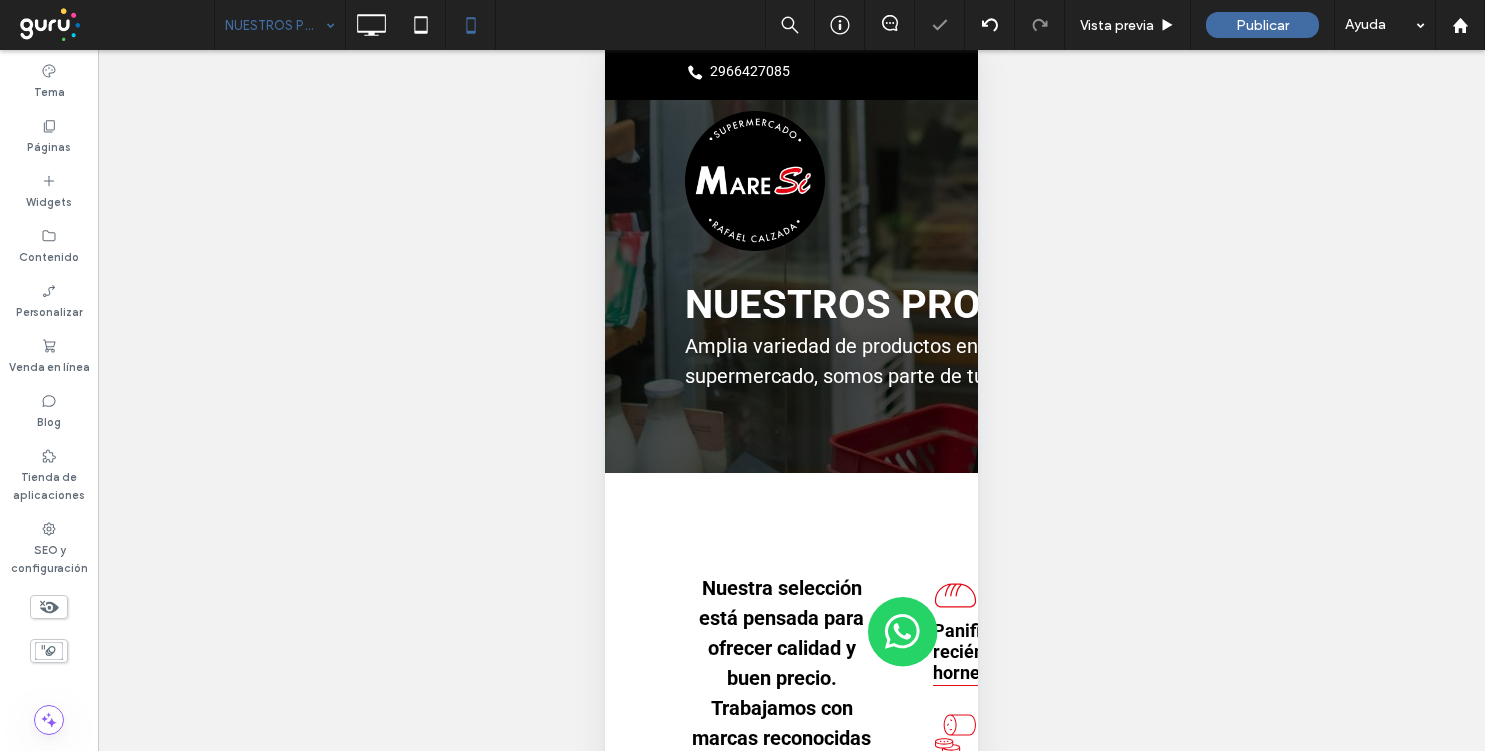 type on "******" 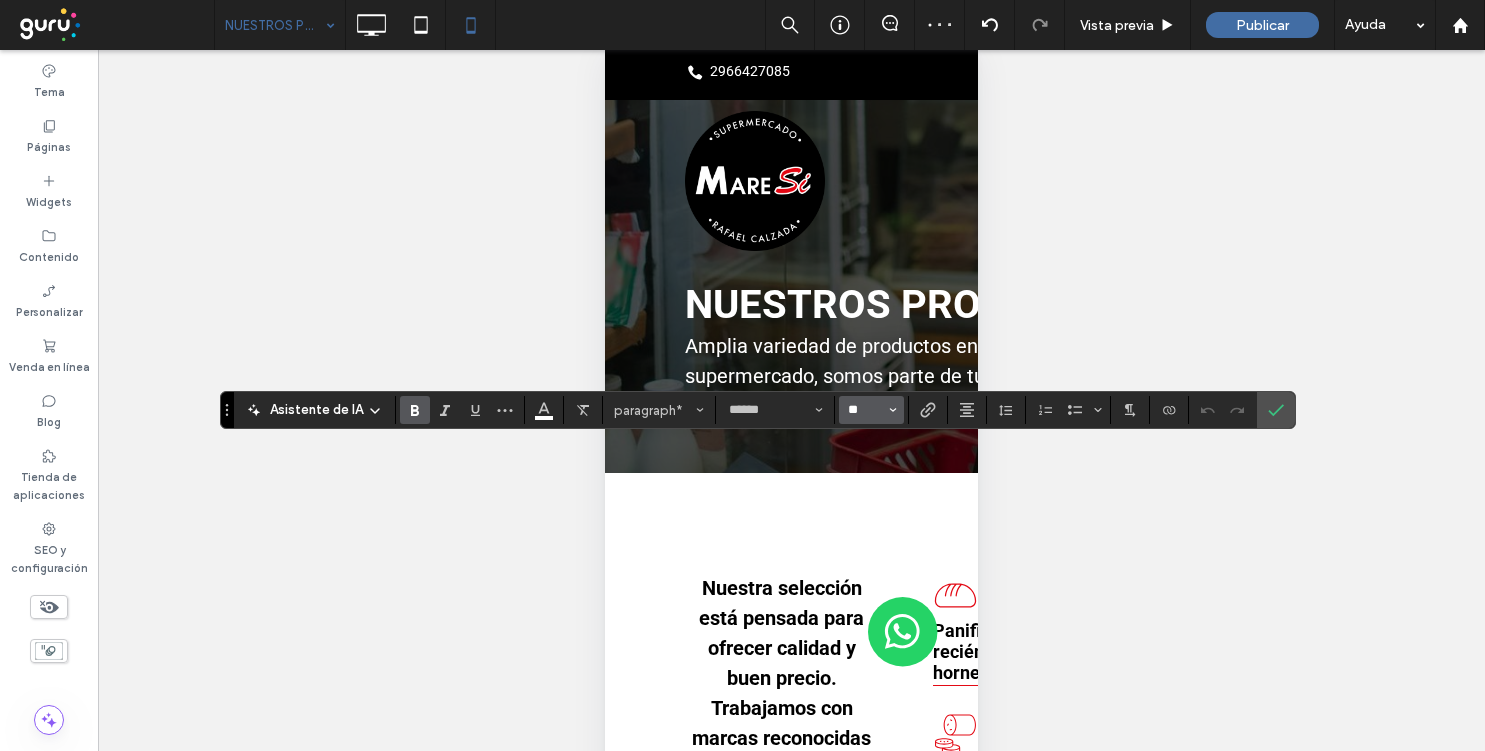 click on "**" at bounding box center (865, 410) 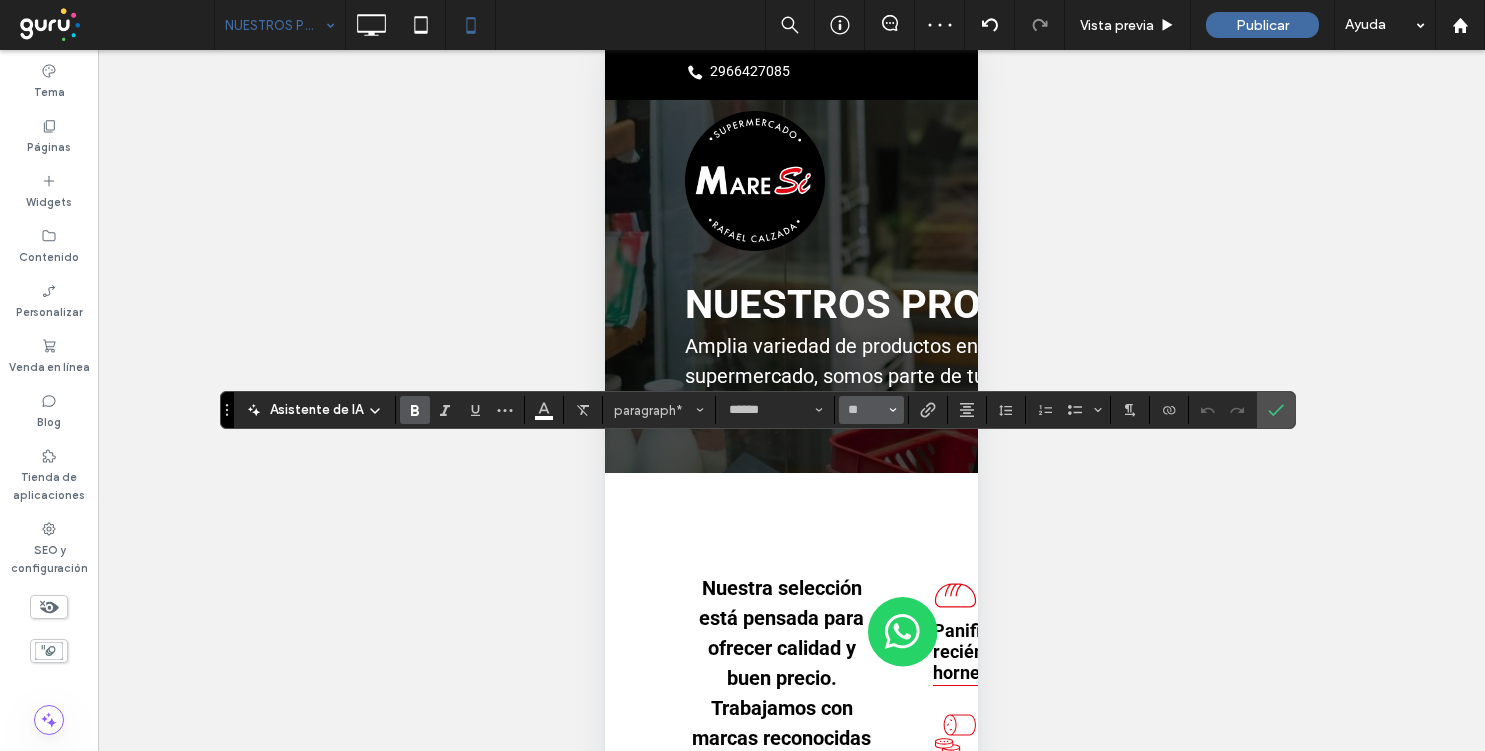 type on "**" 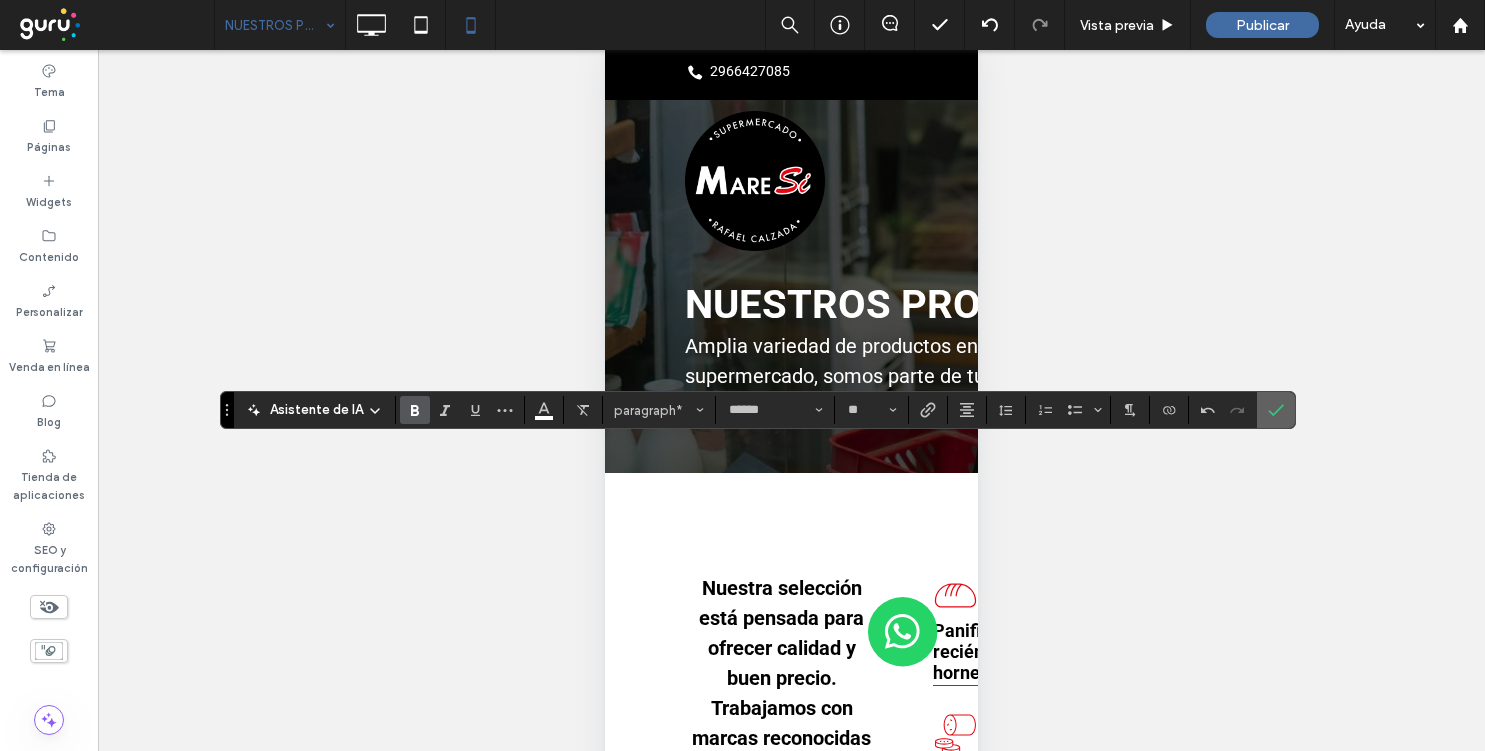 click at bounding box center (1276, 410) 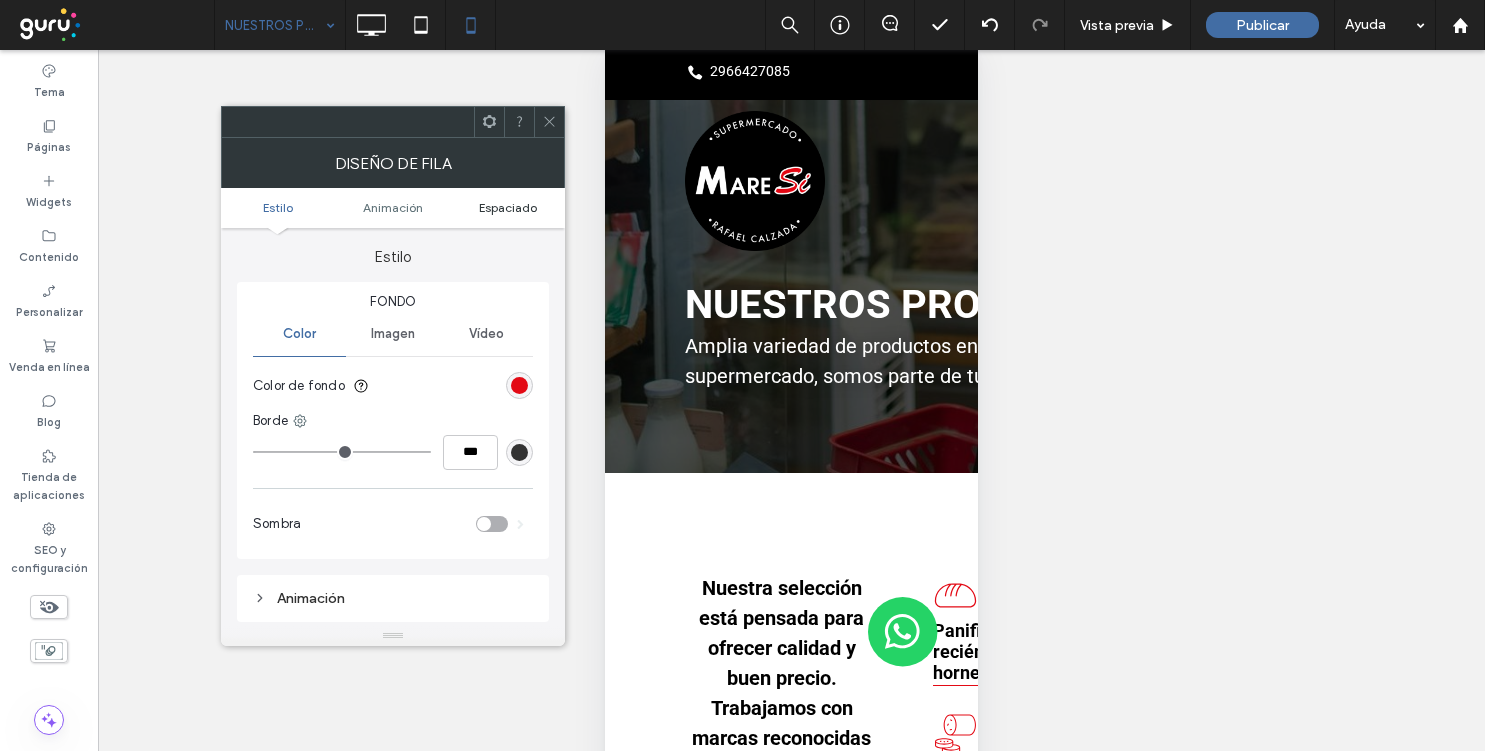 click on "Espaciado" at bounding box center (508, 207) 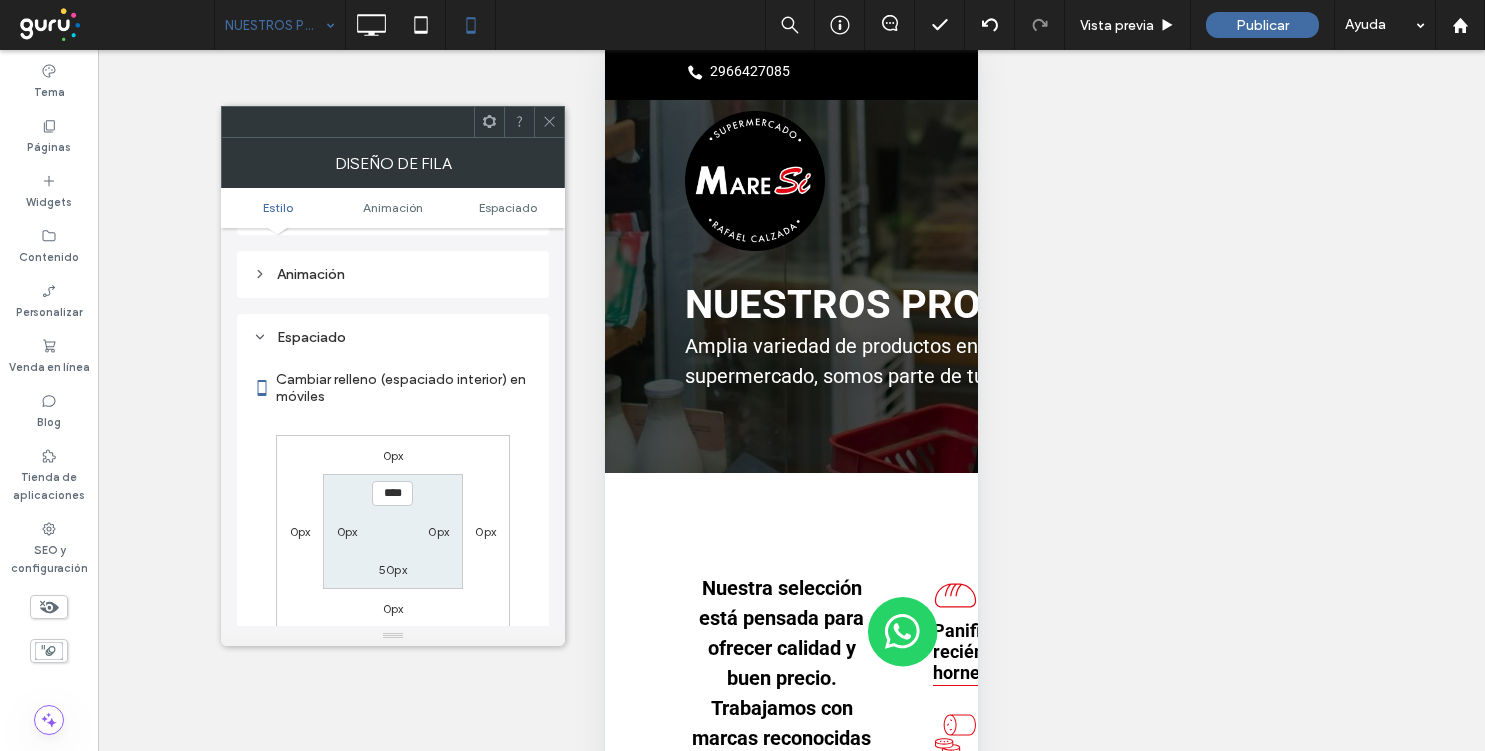 scroll, scrollTop: 395, scrollLeft: 0, axis: vertical 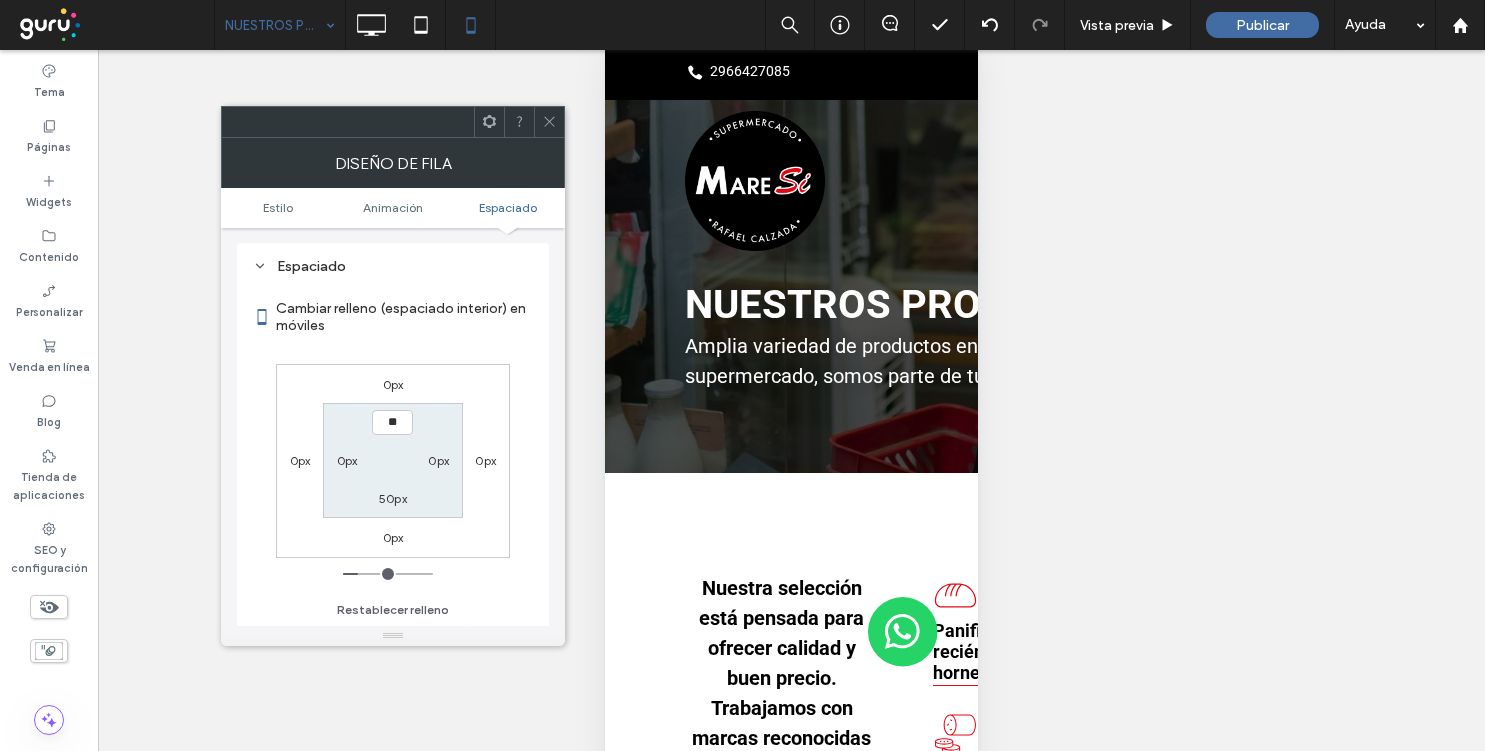 type on "****" 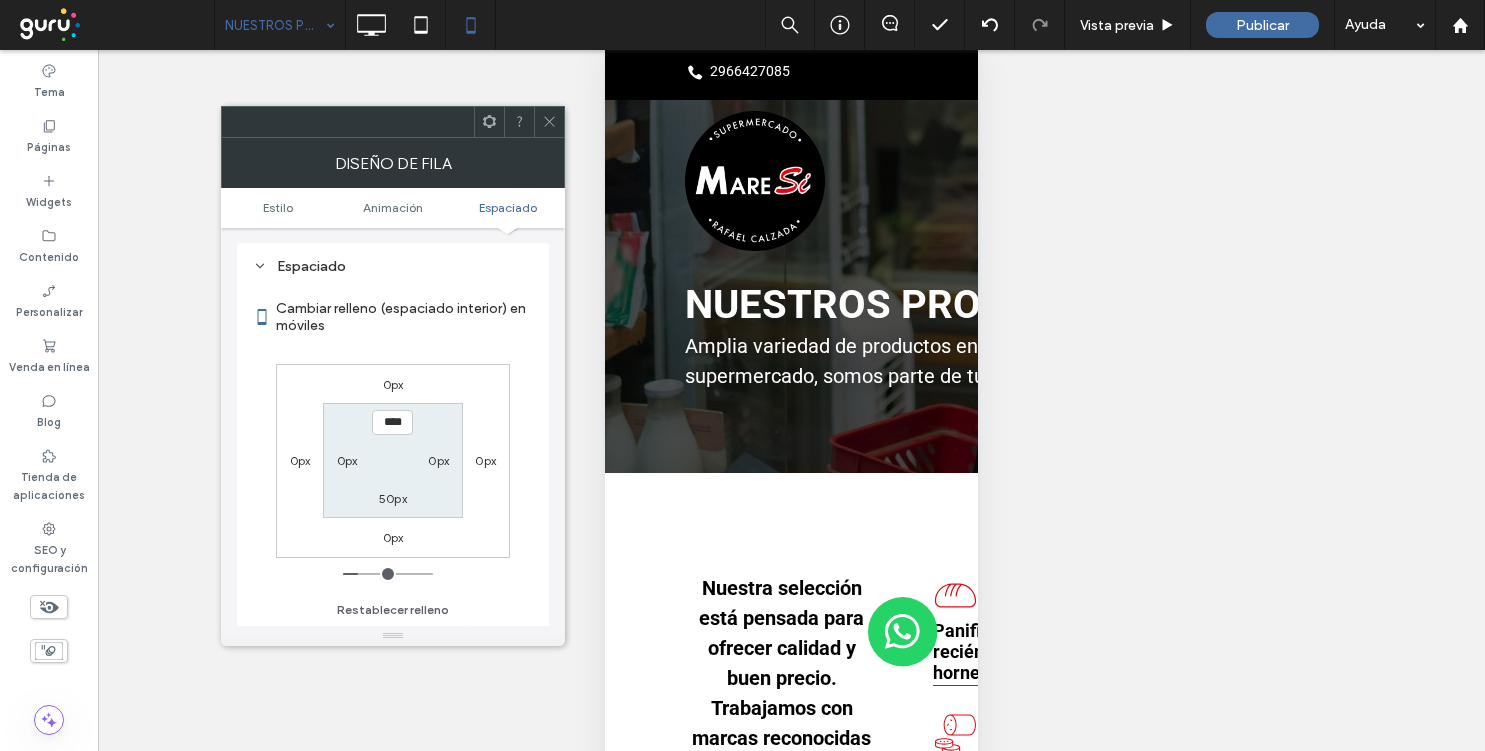 click on "50px" at bounding box center [393, 498] 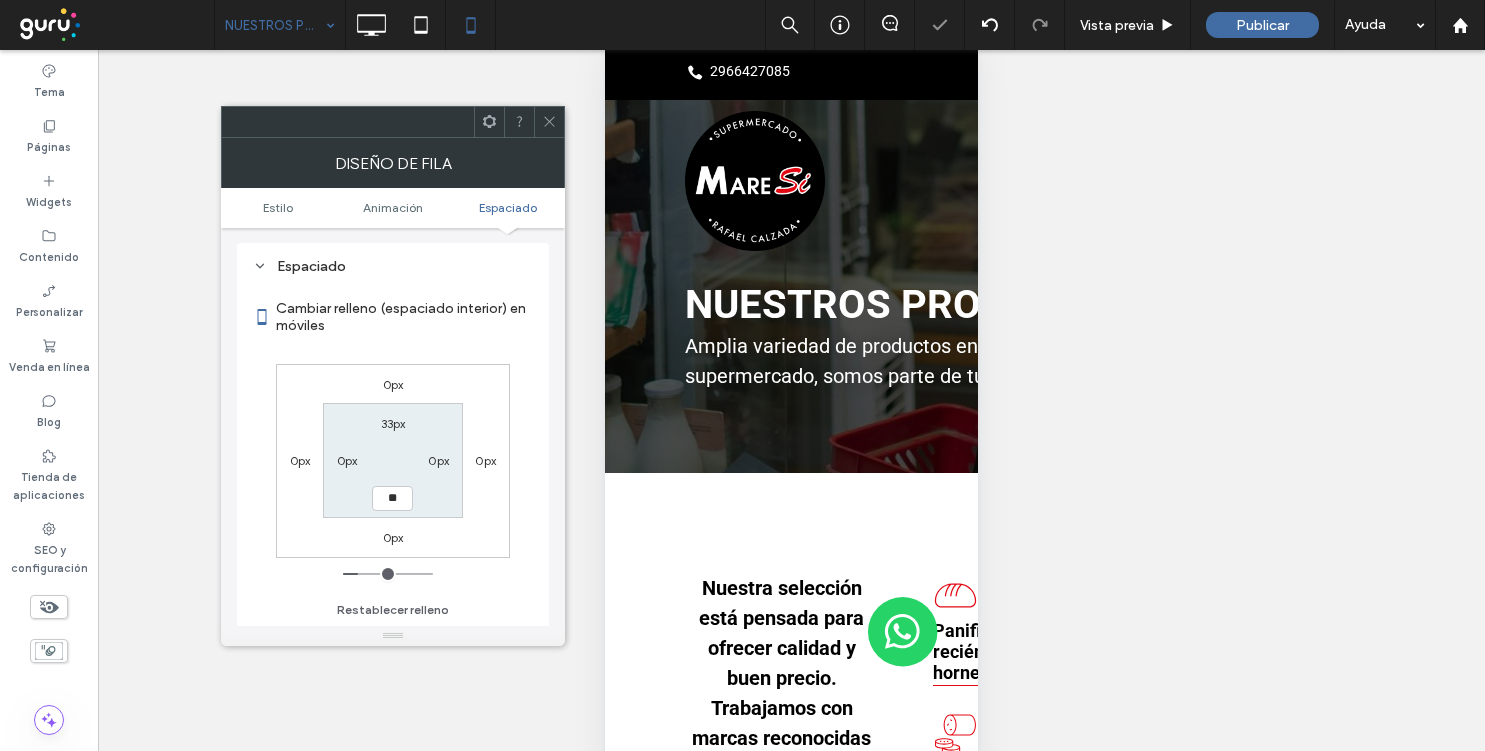 type on "**" 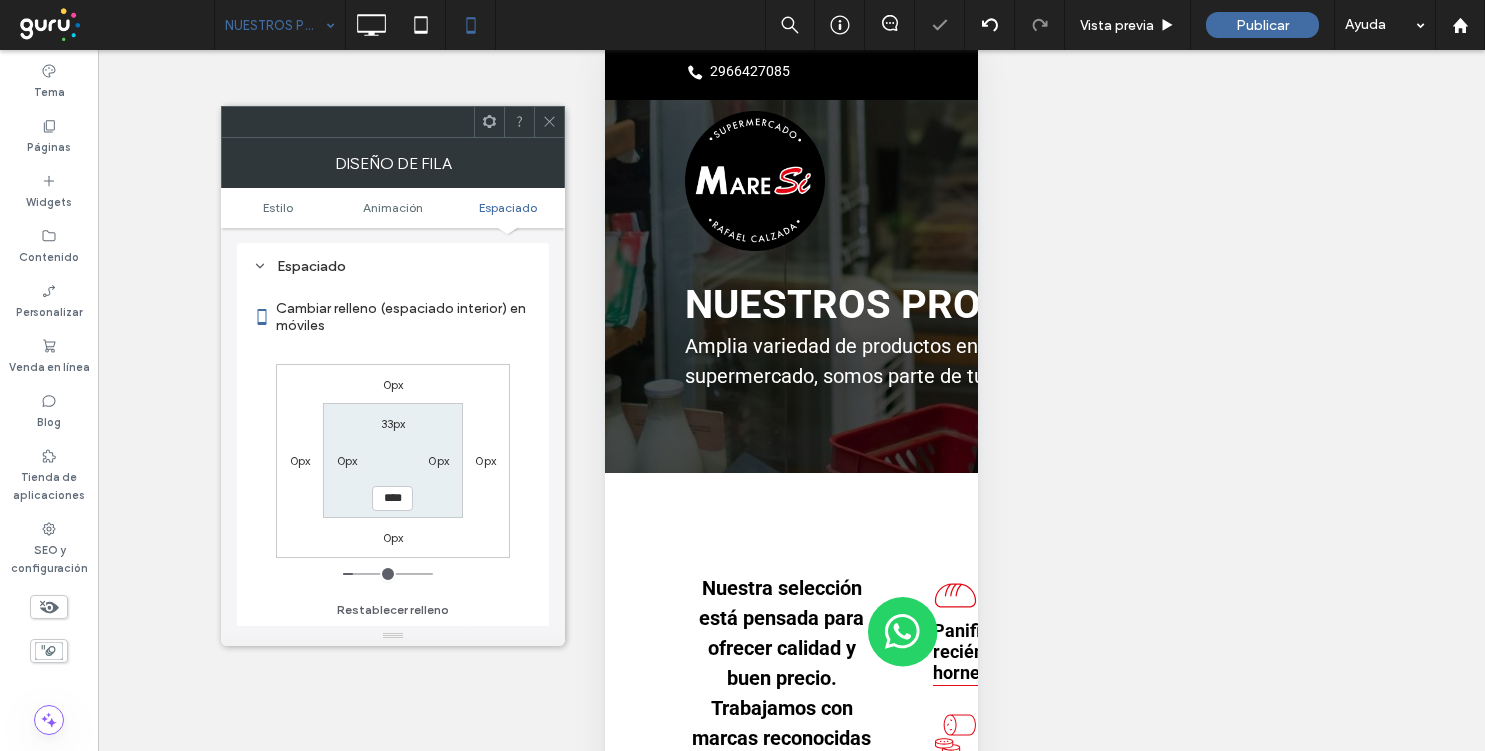 click 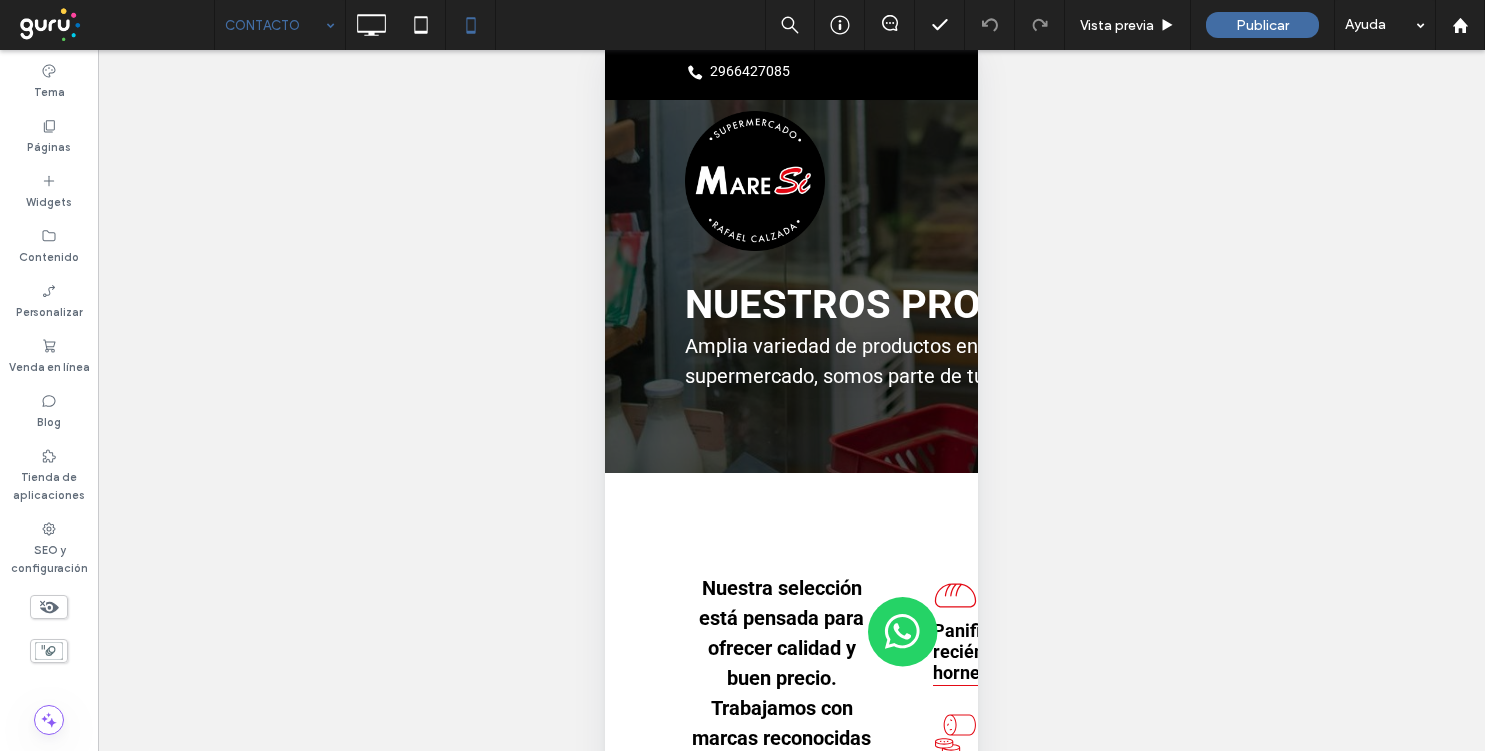 scroll, scrollTop: 76, scrollLeft: 0, axis: vertical 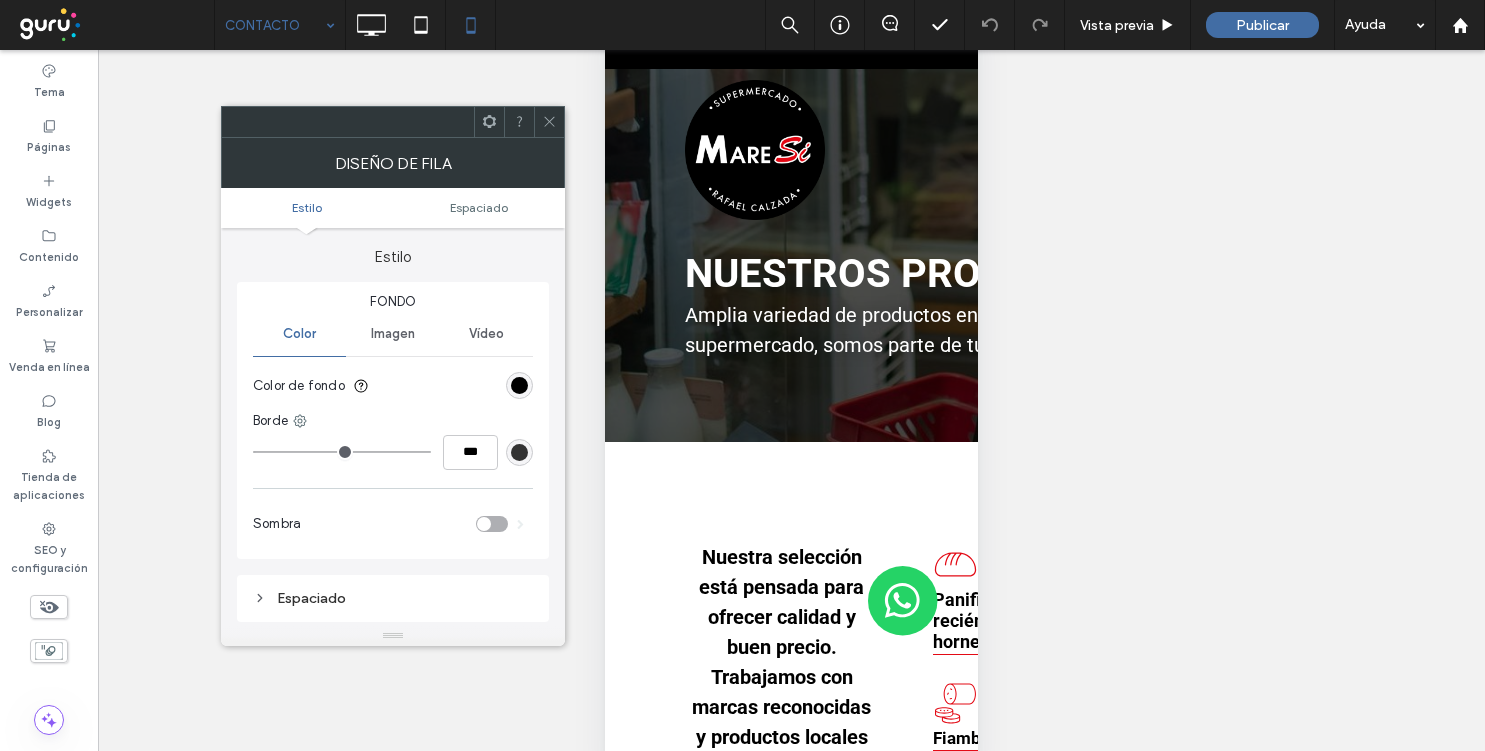 click on "Estilo Espaciado" at bounding box center (393, 208) 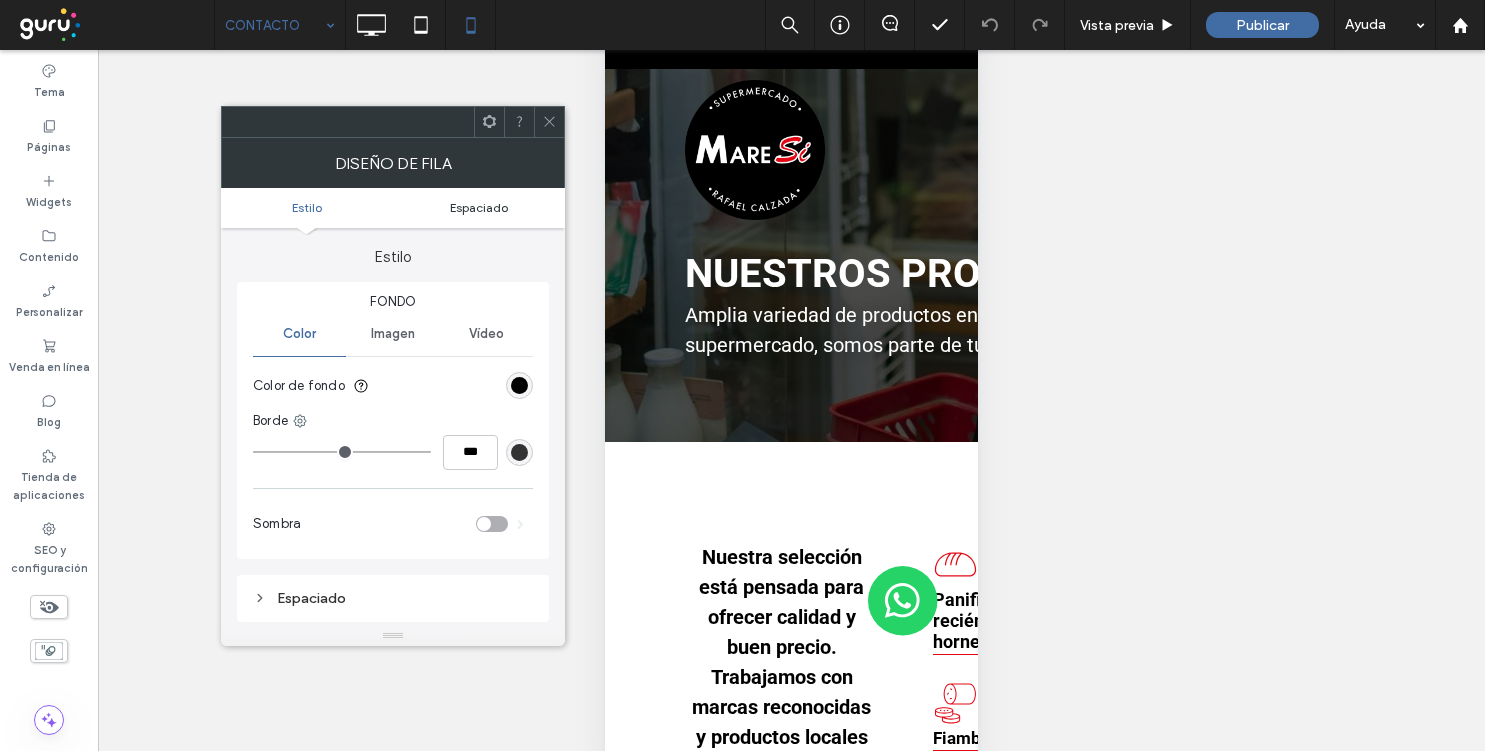 click on "Espaciado" at bounding box center [479, 207] 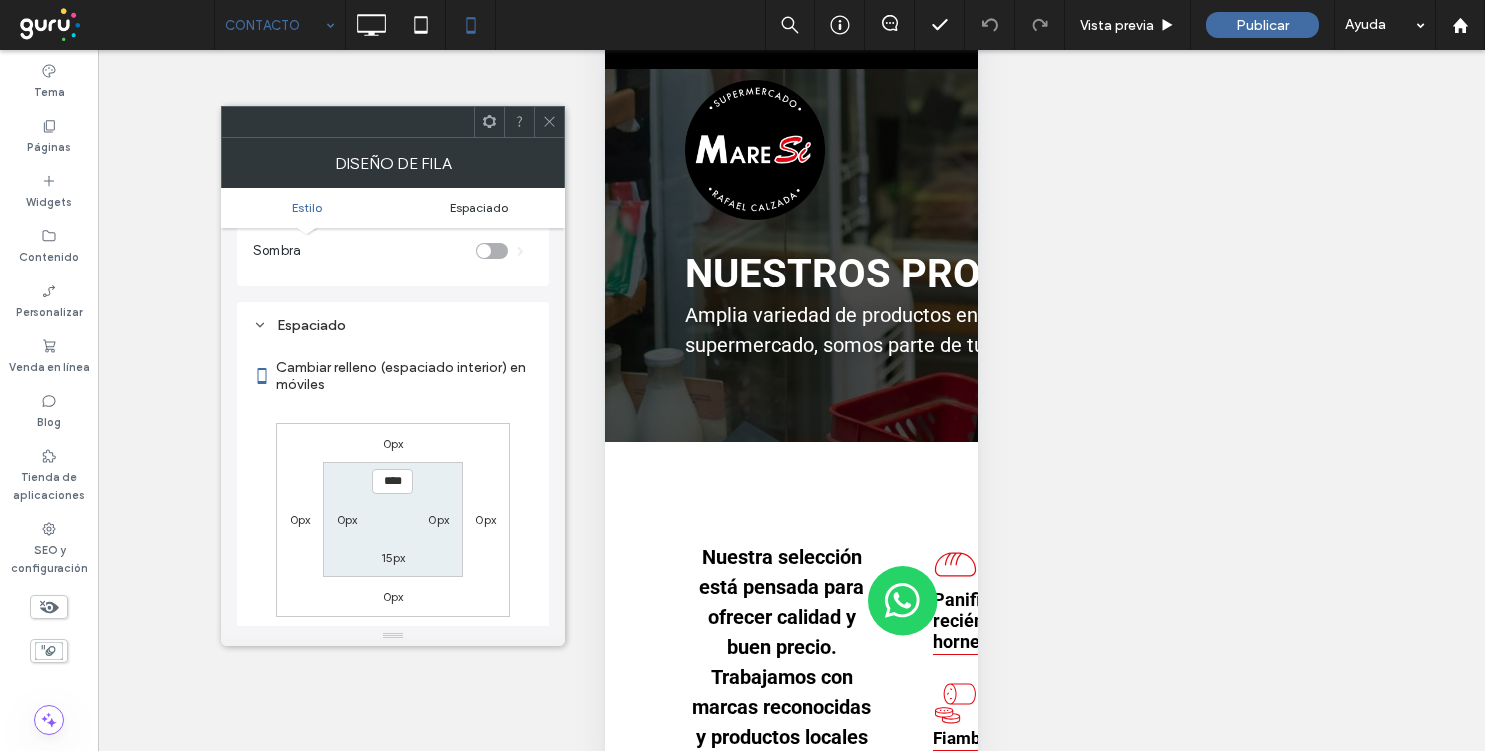scroll, scrollTop: 332, scrollLeft: 0, axis: vertical 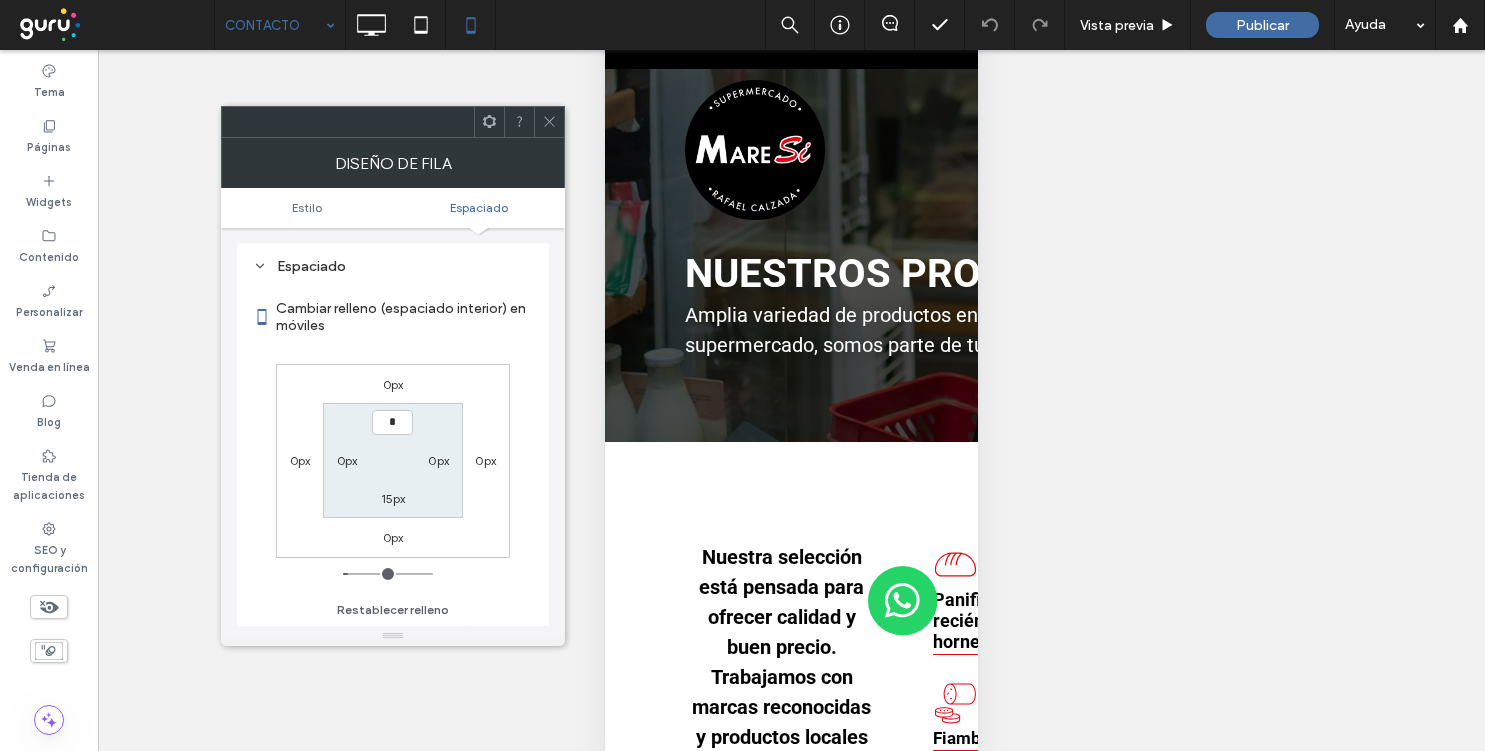 type on "***" 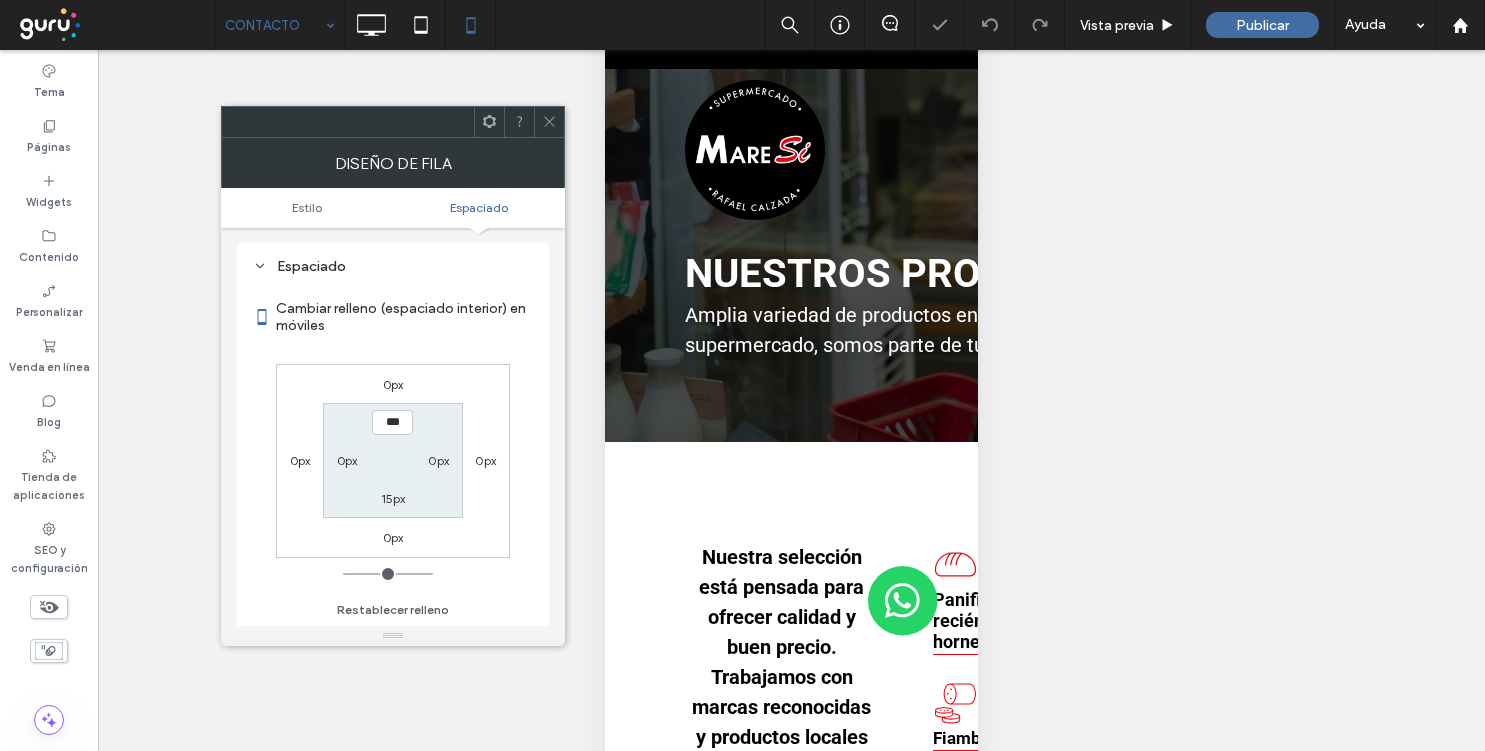 click on "15px" at bounding box center (393, 498) 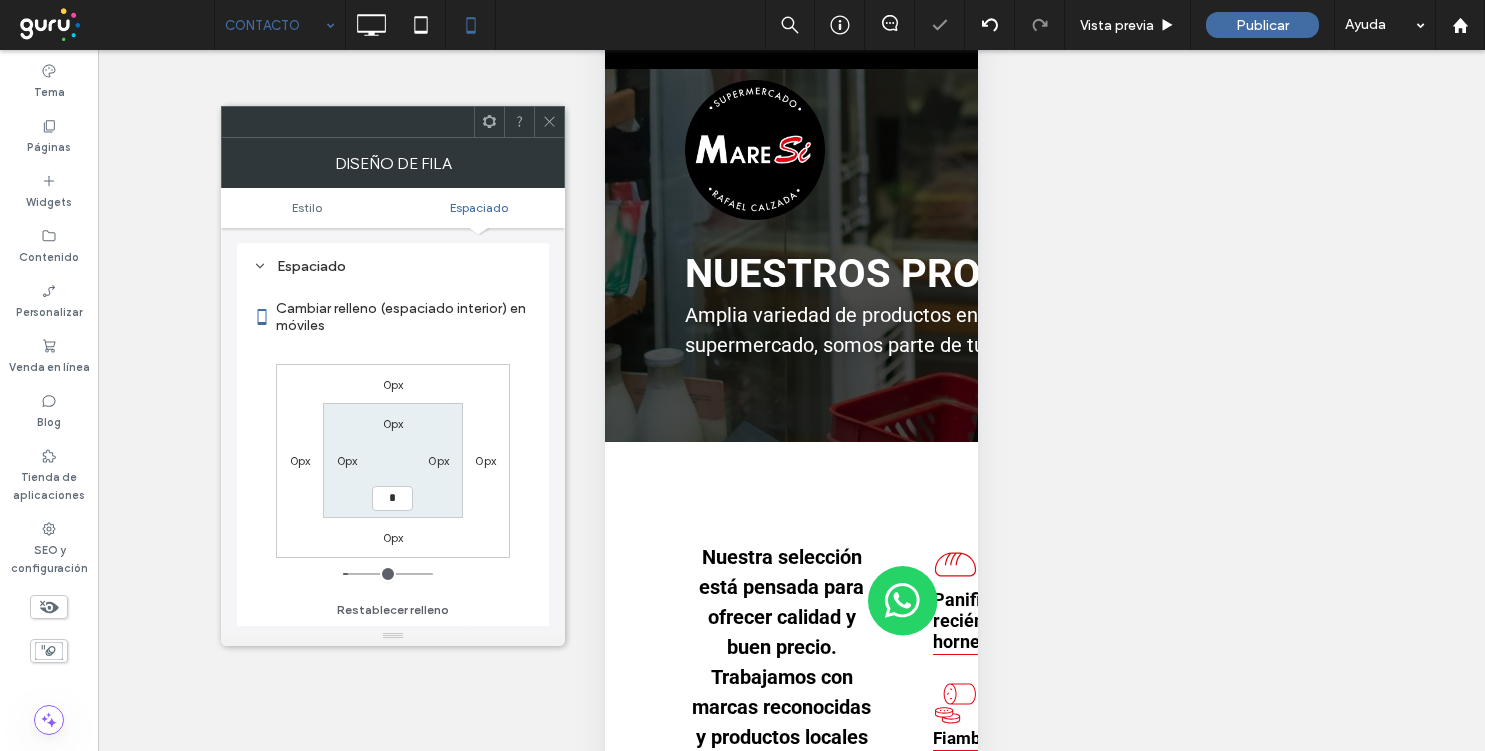 type on "*" 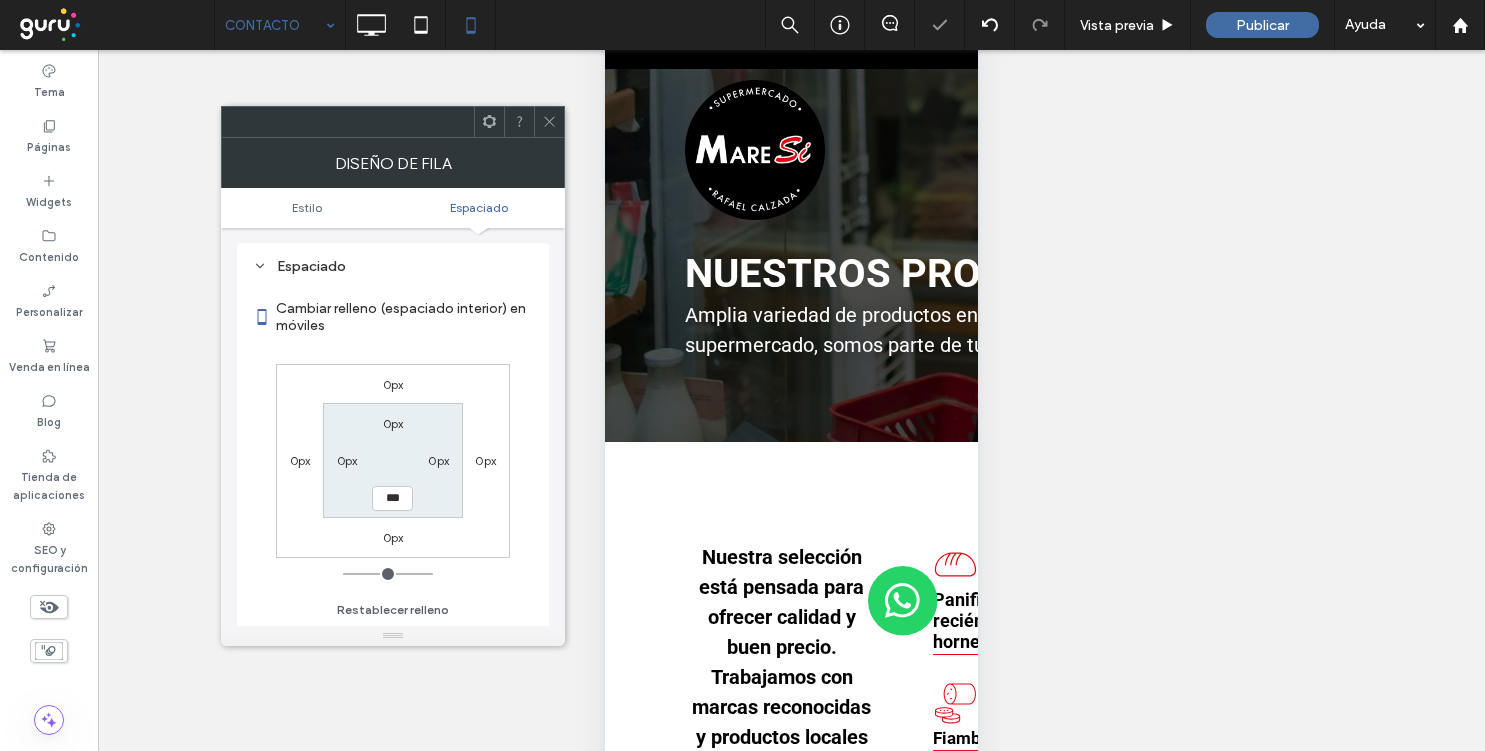 click on "0px" at bounding box center (393, 423) 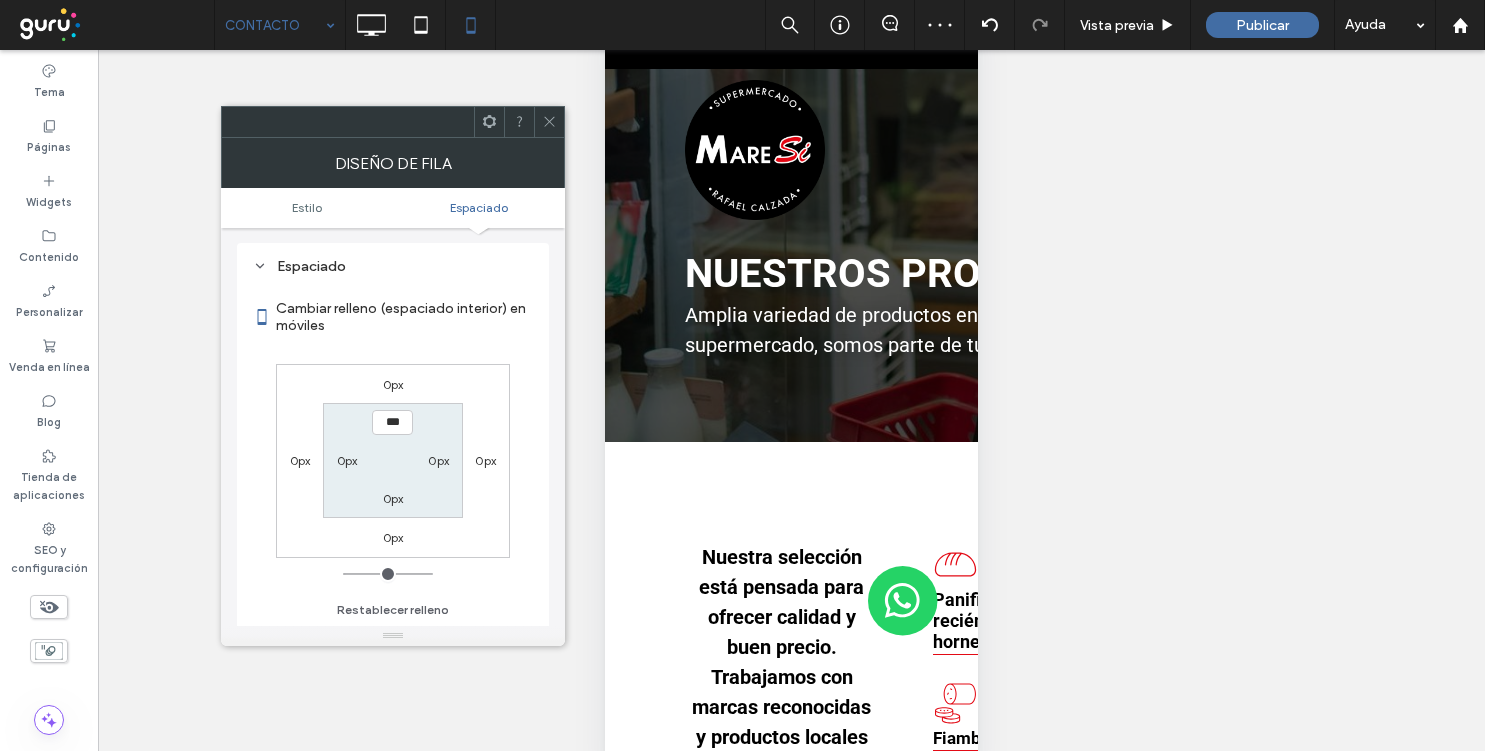 click at bounding box center (549, 122) 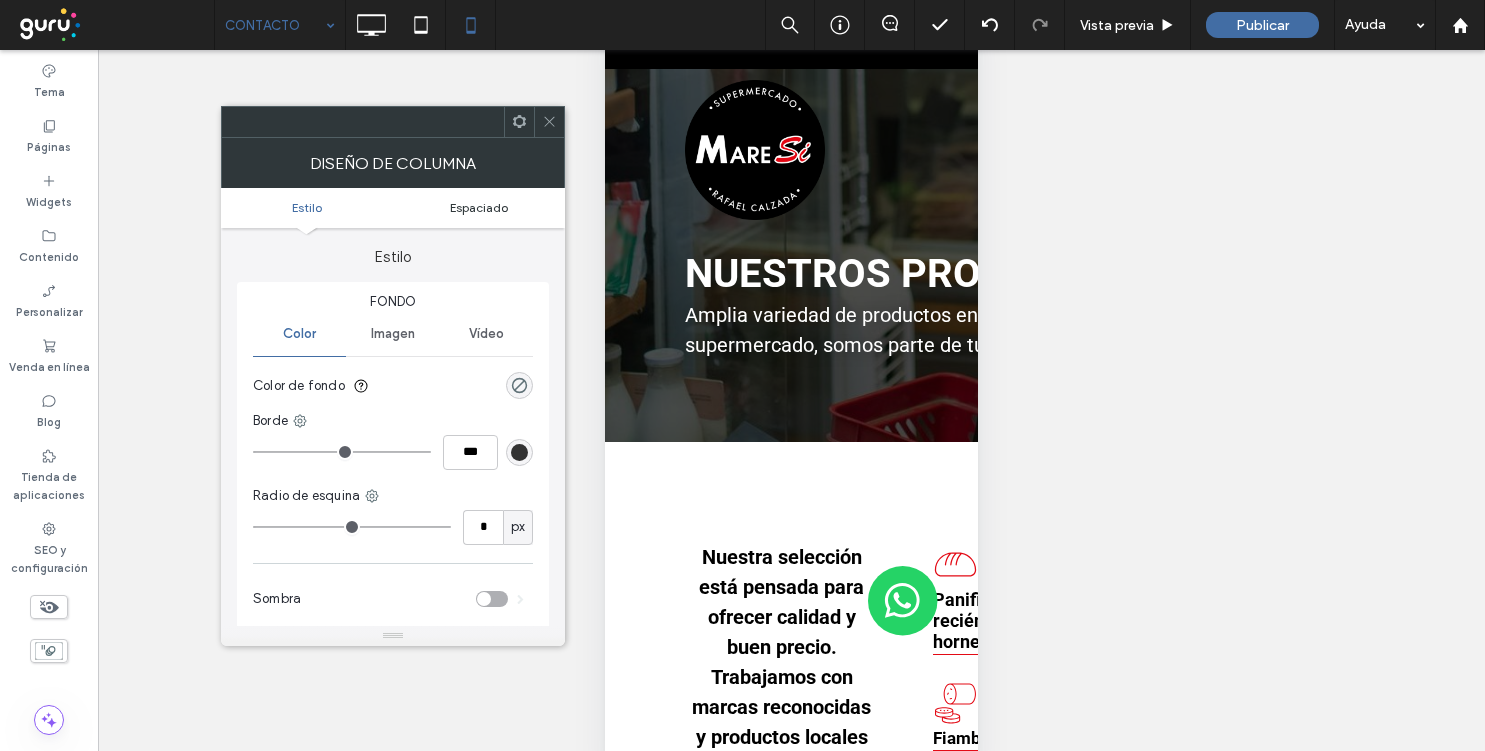 click on "Espaciado" at bounding box center [479, 207] 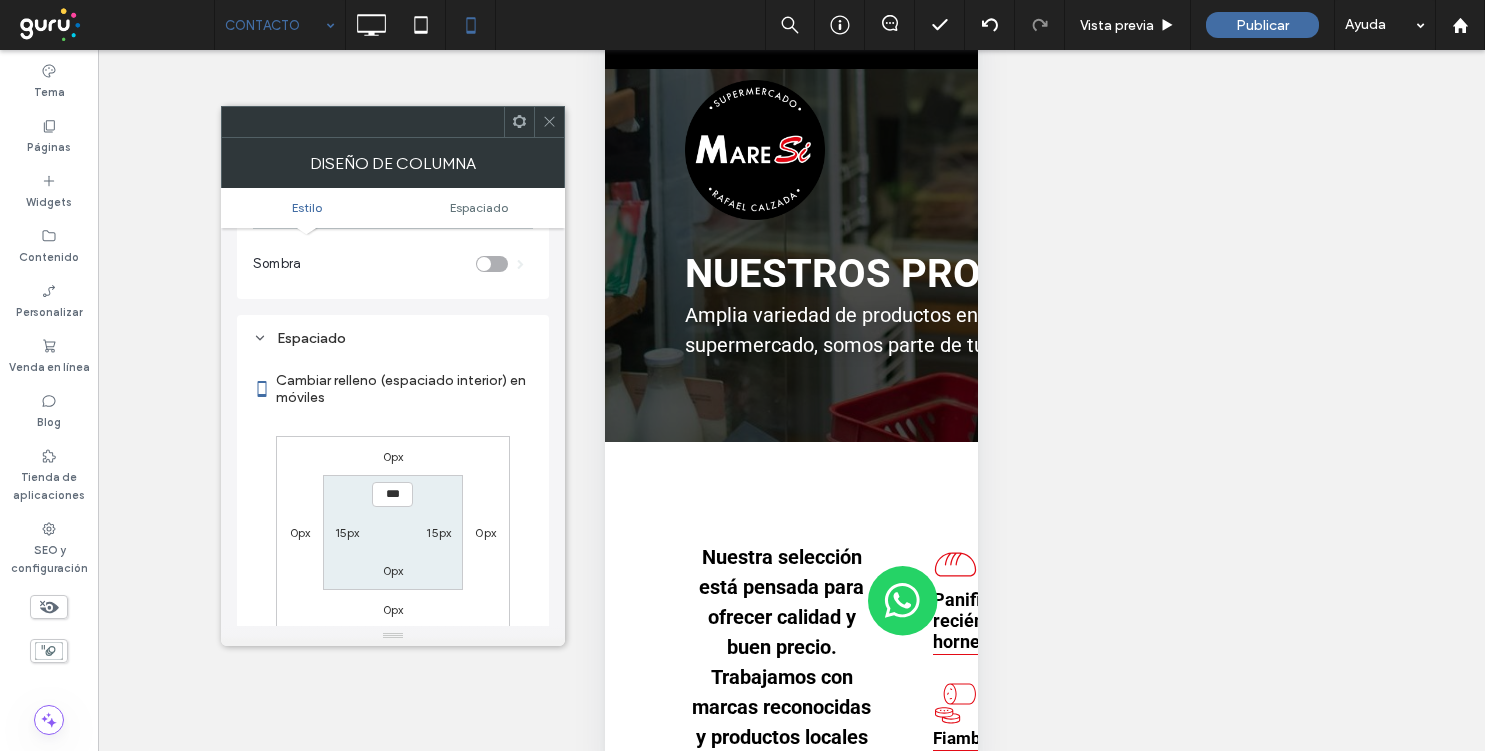 scroll, scrollTop: 407, scrollLeft: 0, axis: vertical 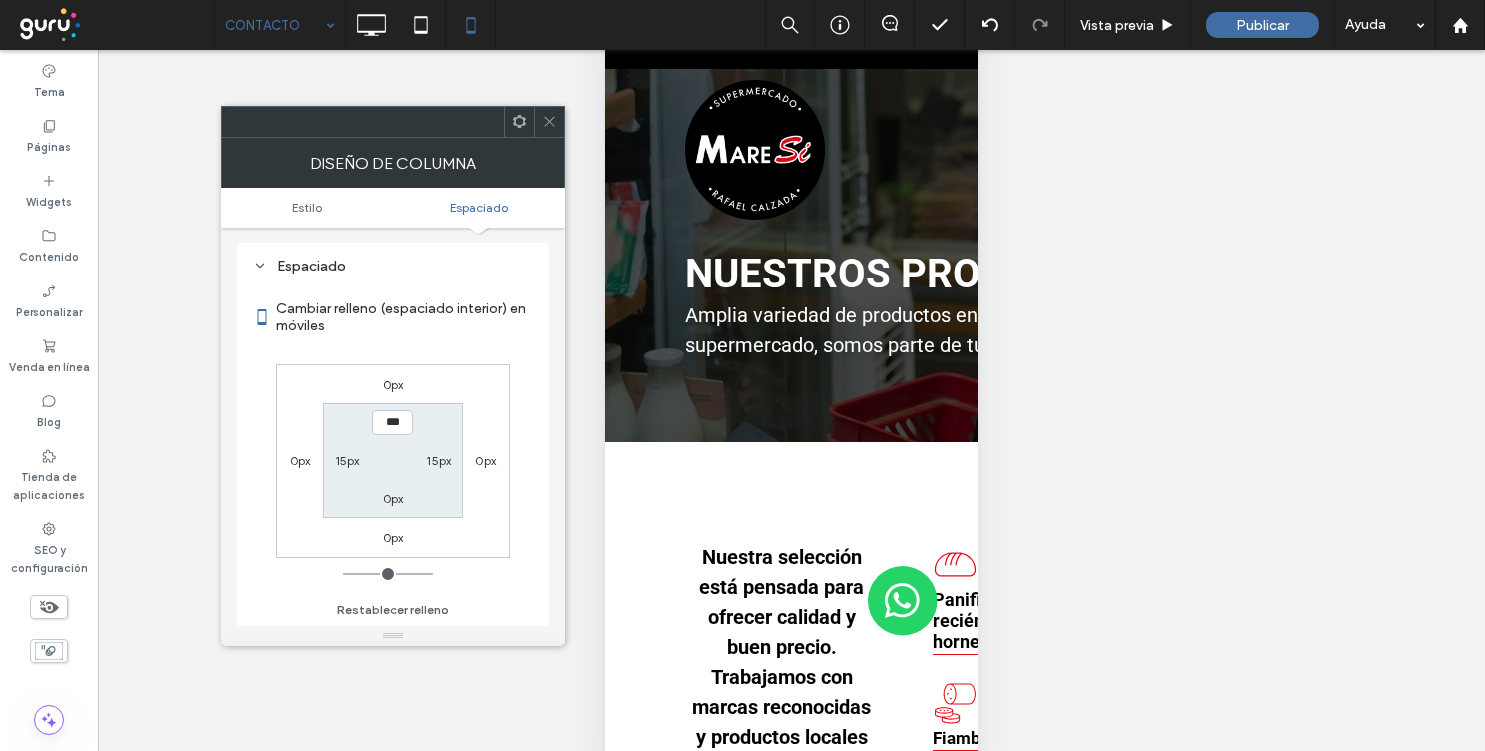 click on "15px" at bounding box center [438, 460] 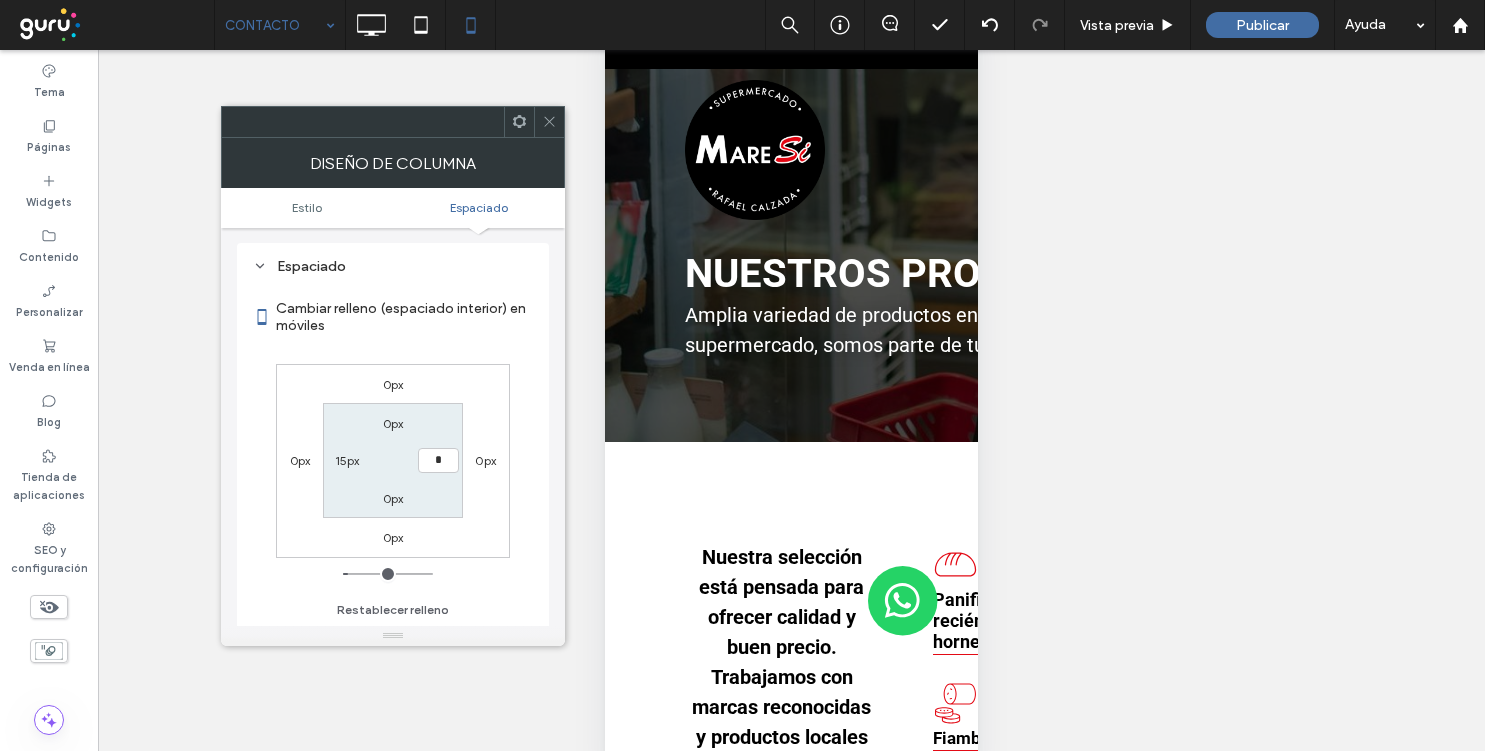 type on "*" 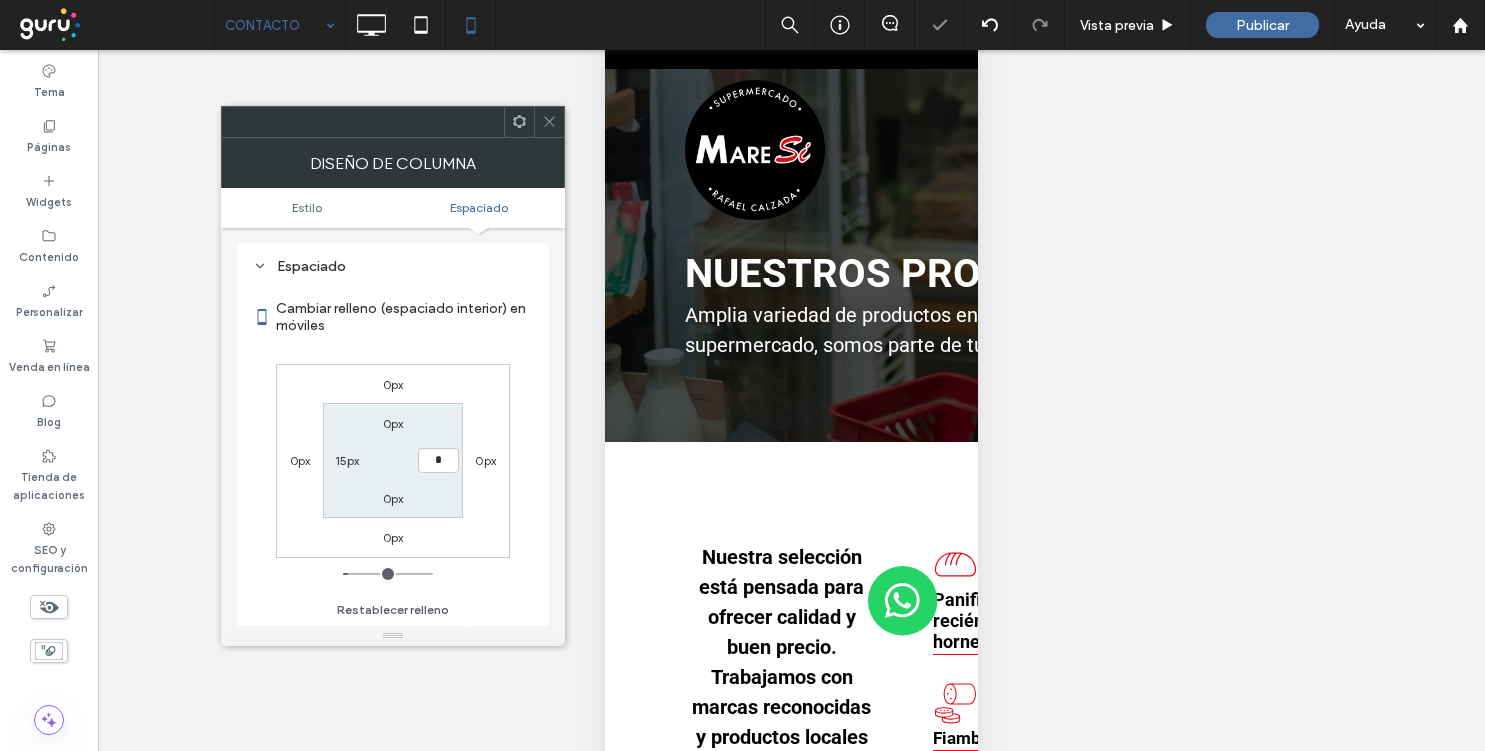 type on "*" 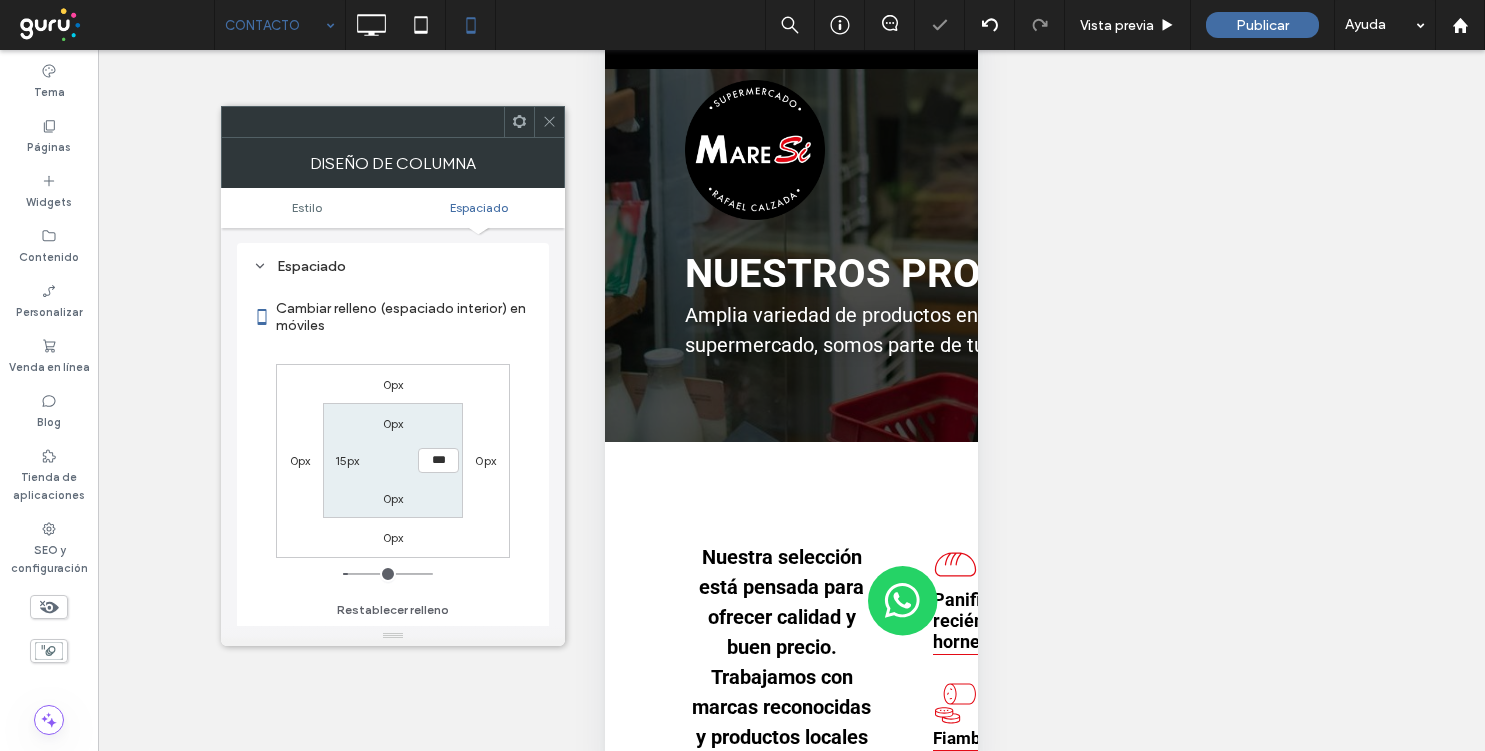 click on "15px" at bounding box center [347, 460] 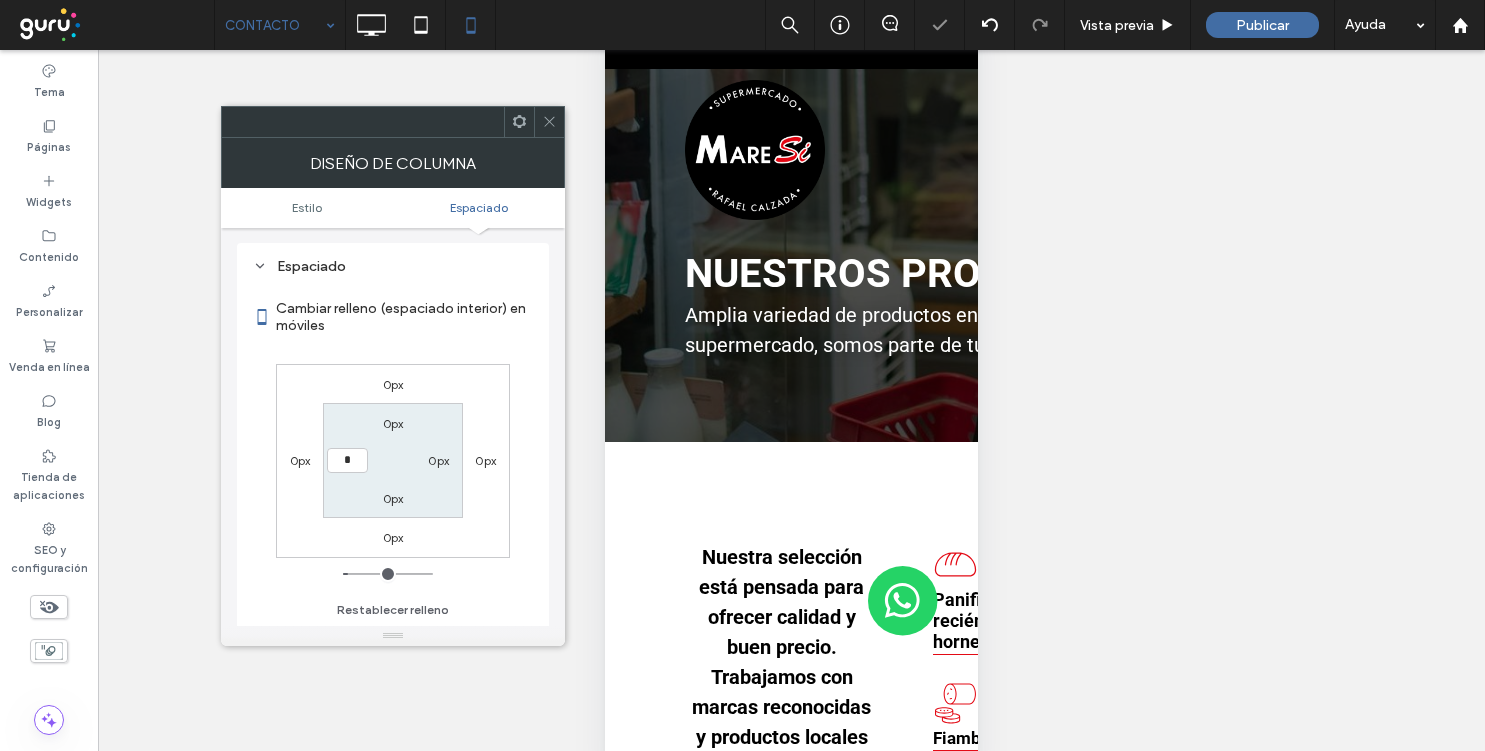 type on "*" 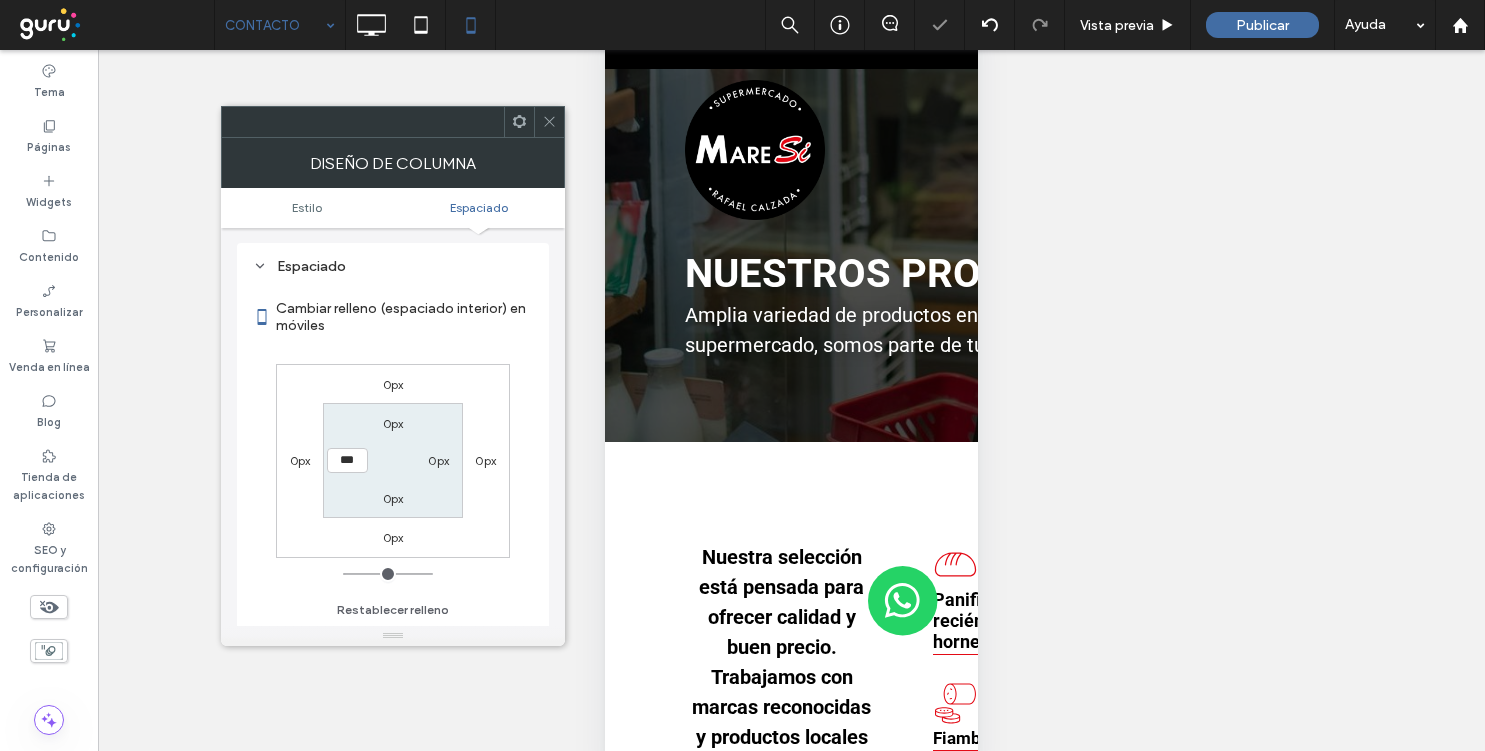 click on "0px" at bounding box center (393, 423) 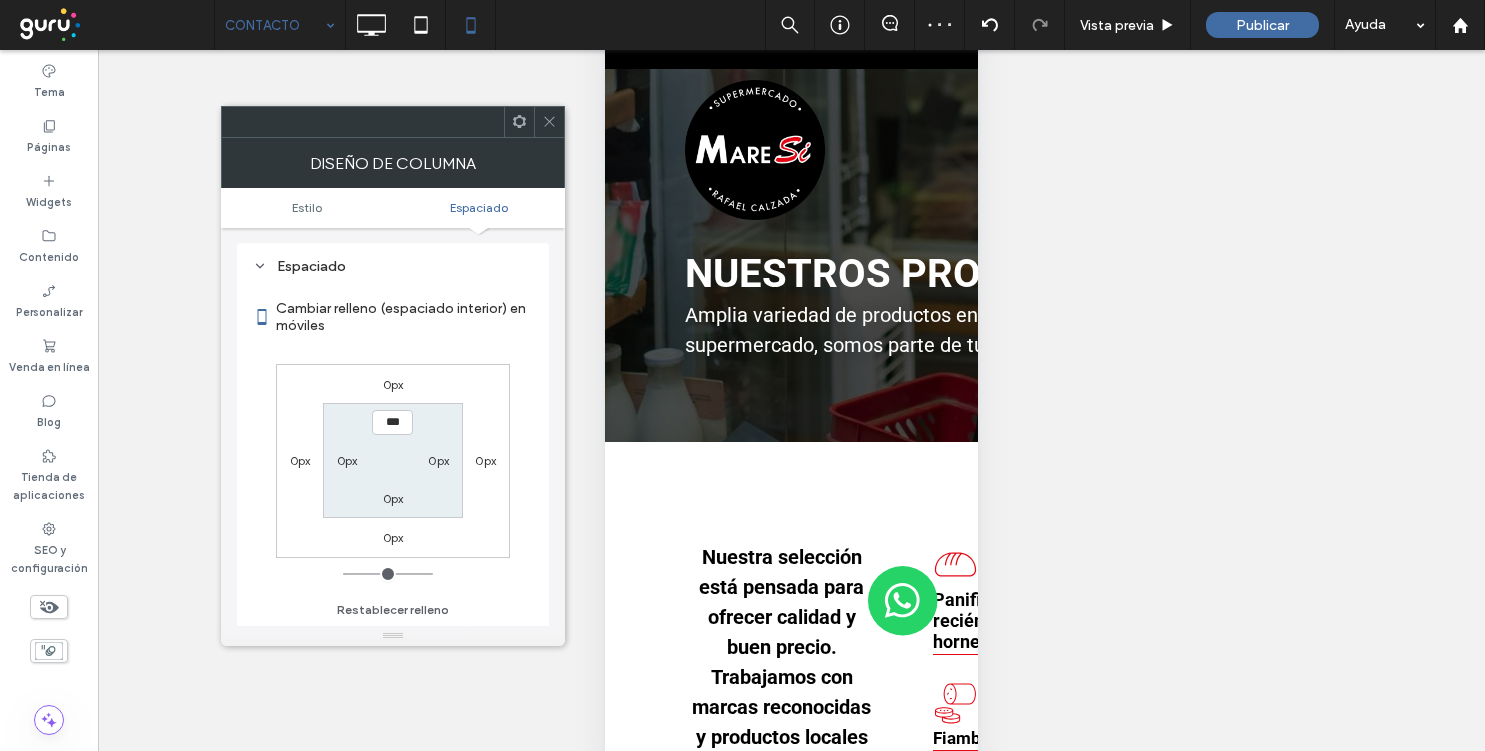 click 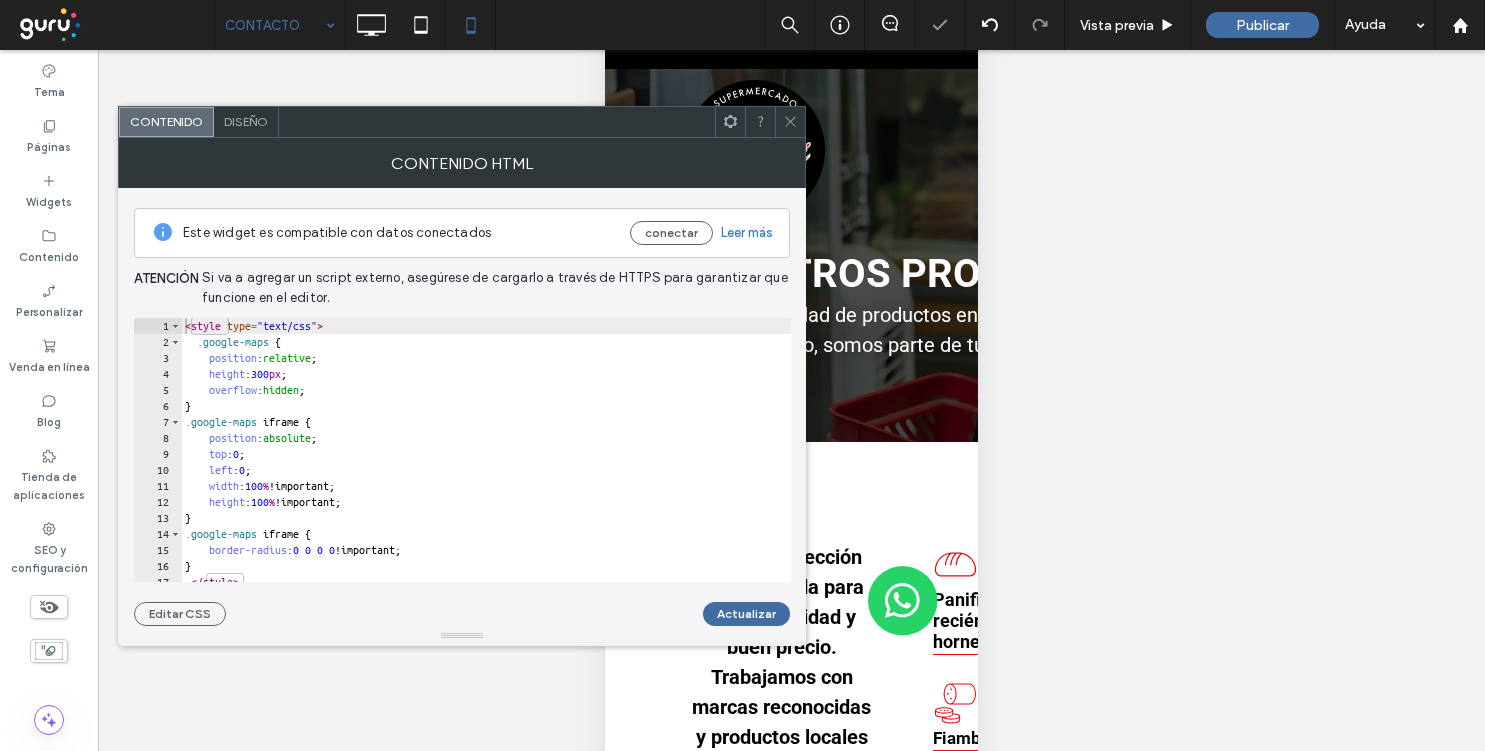 click on "Diseño" at bounding box center [246, 122] 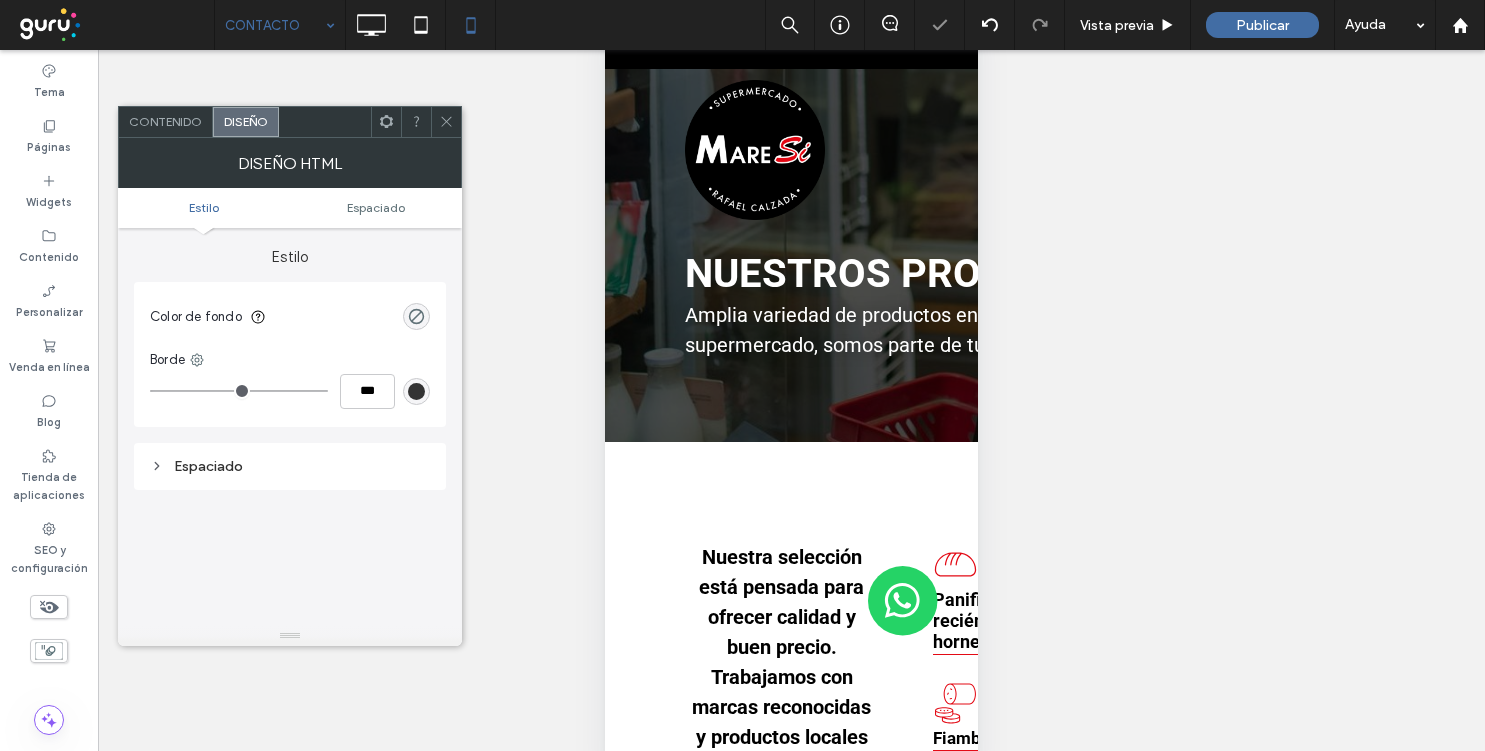click on "Estilo Espaciado" at bounding box center (290, 208) 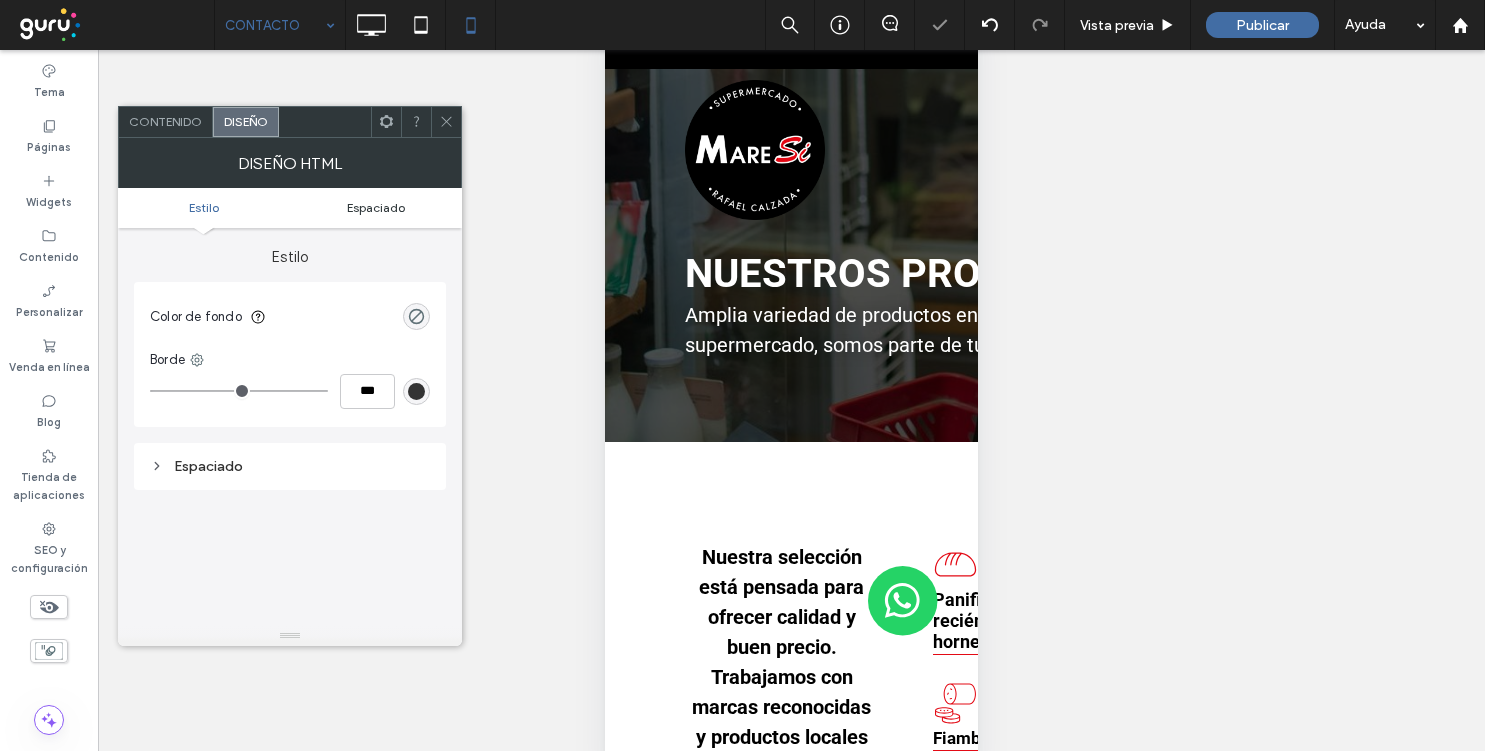 click on "Espaciado" at bounding box center (376, 207) 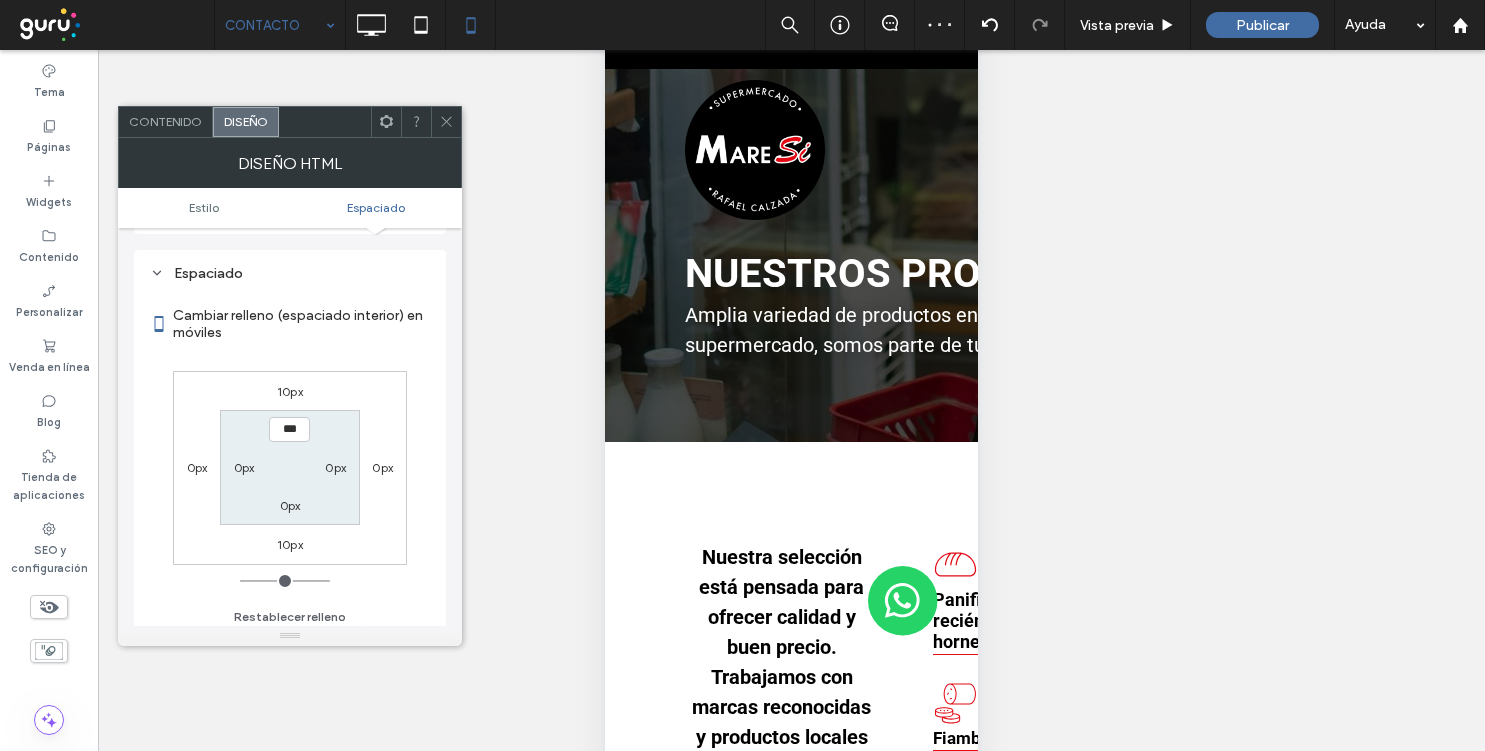scroll, scrollTop: 200, scrollLeft: 0, axis: vertical 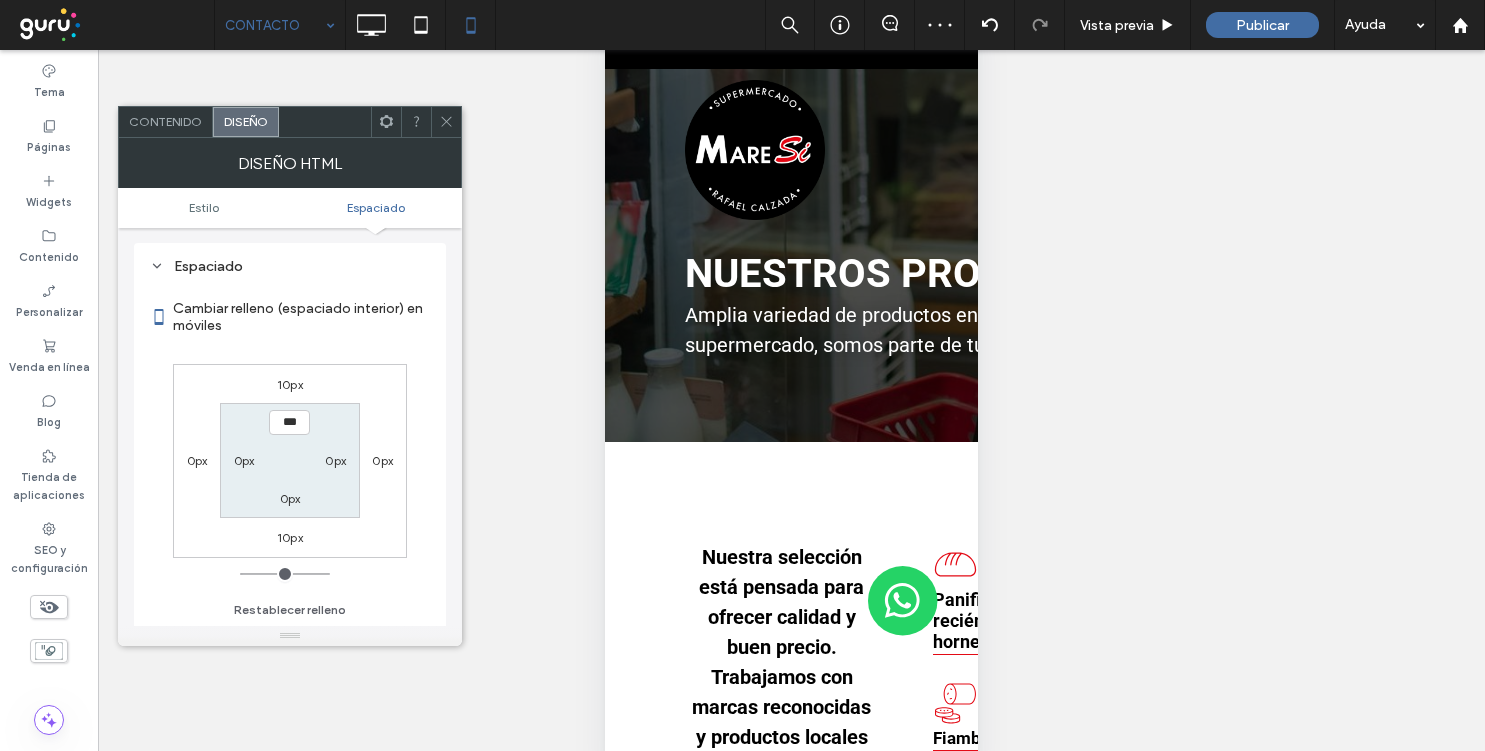 click on "10px" at bounding box center (290, 384) 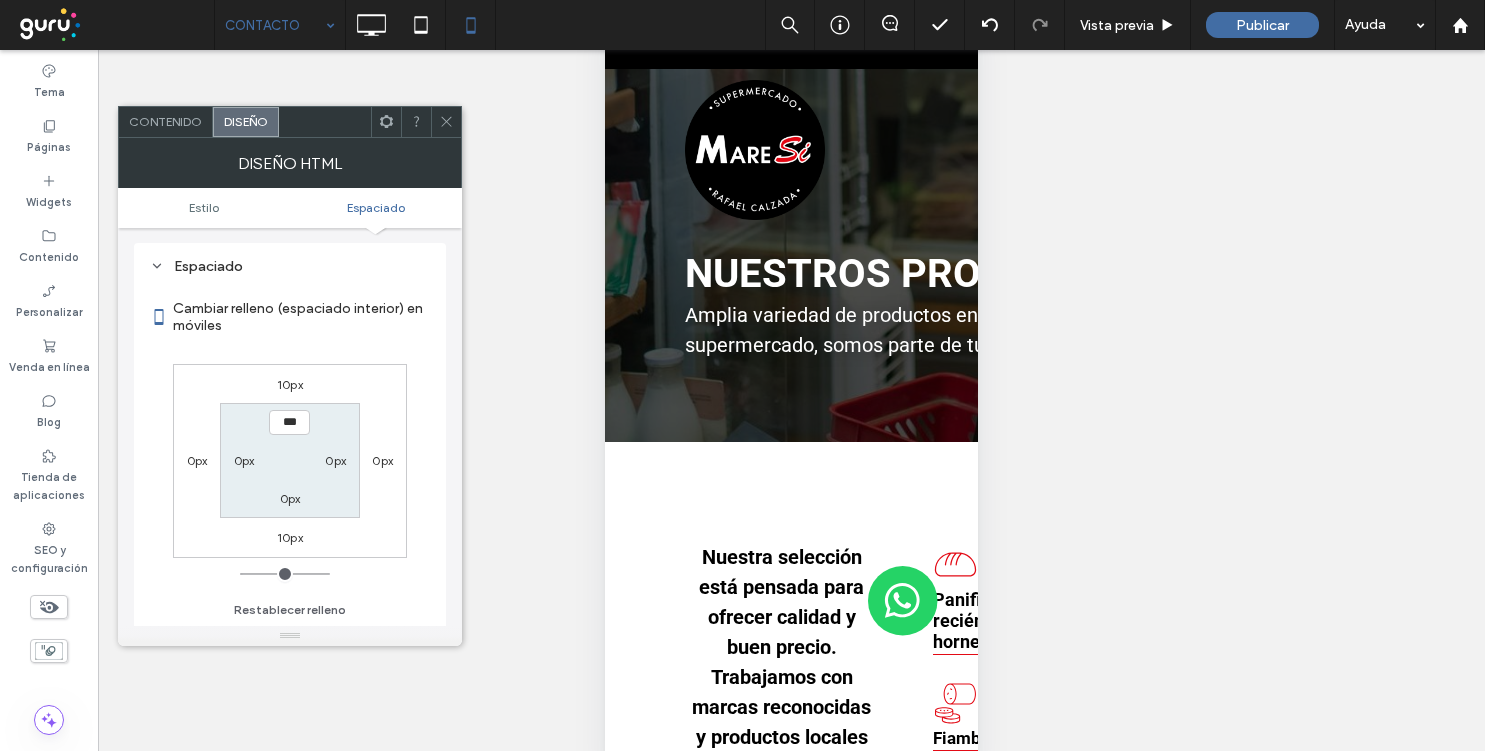 click on "10px" at bounding box center [290, 384] 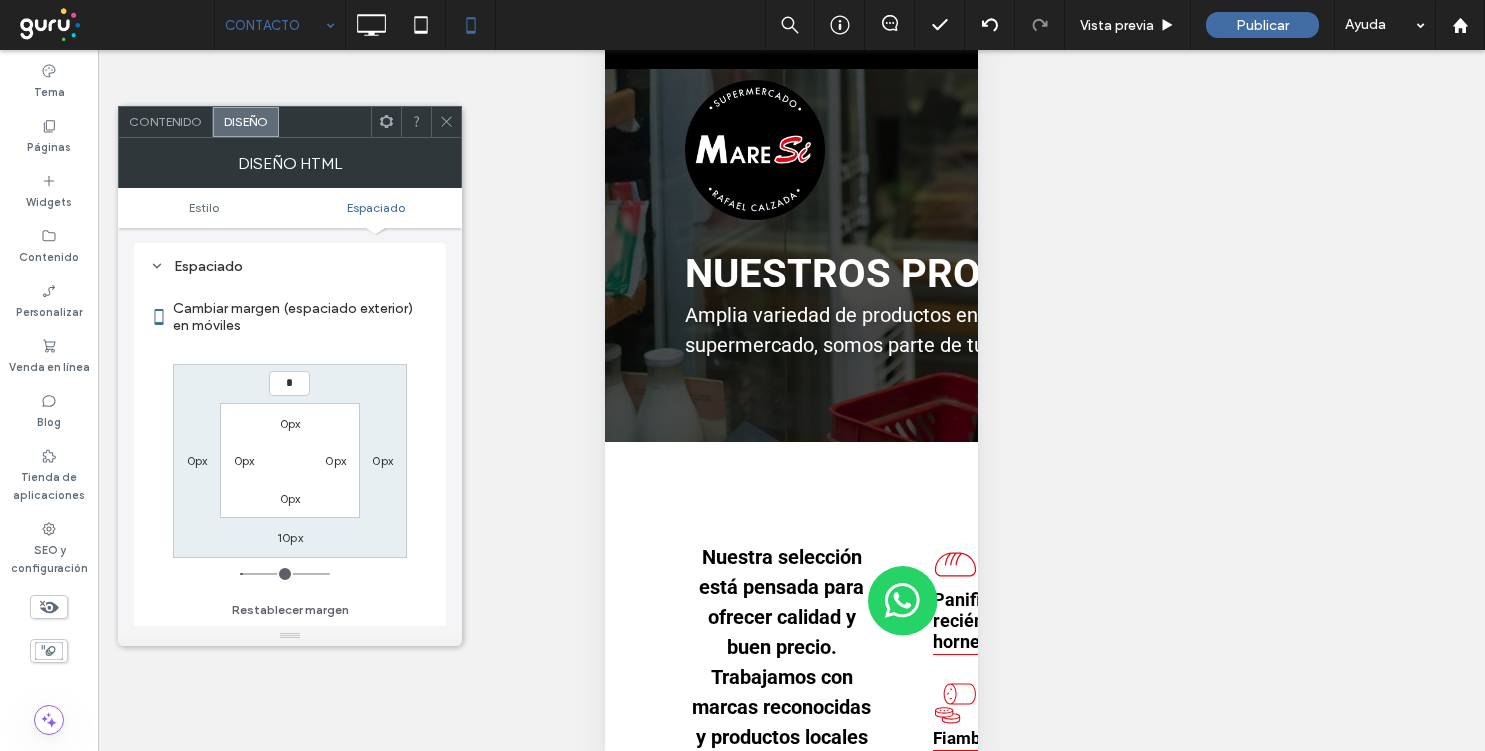 type on "*" 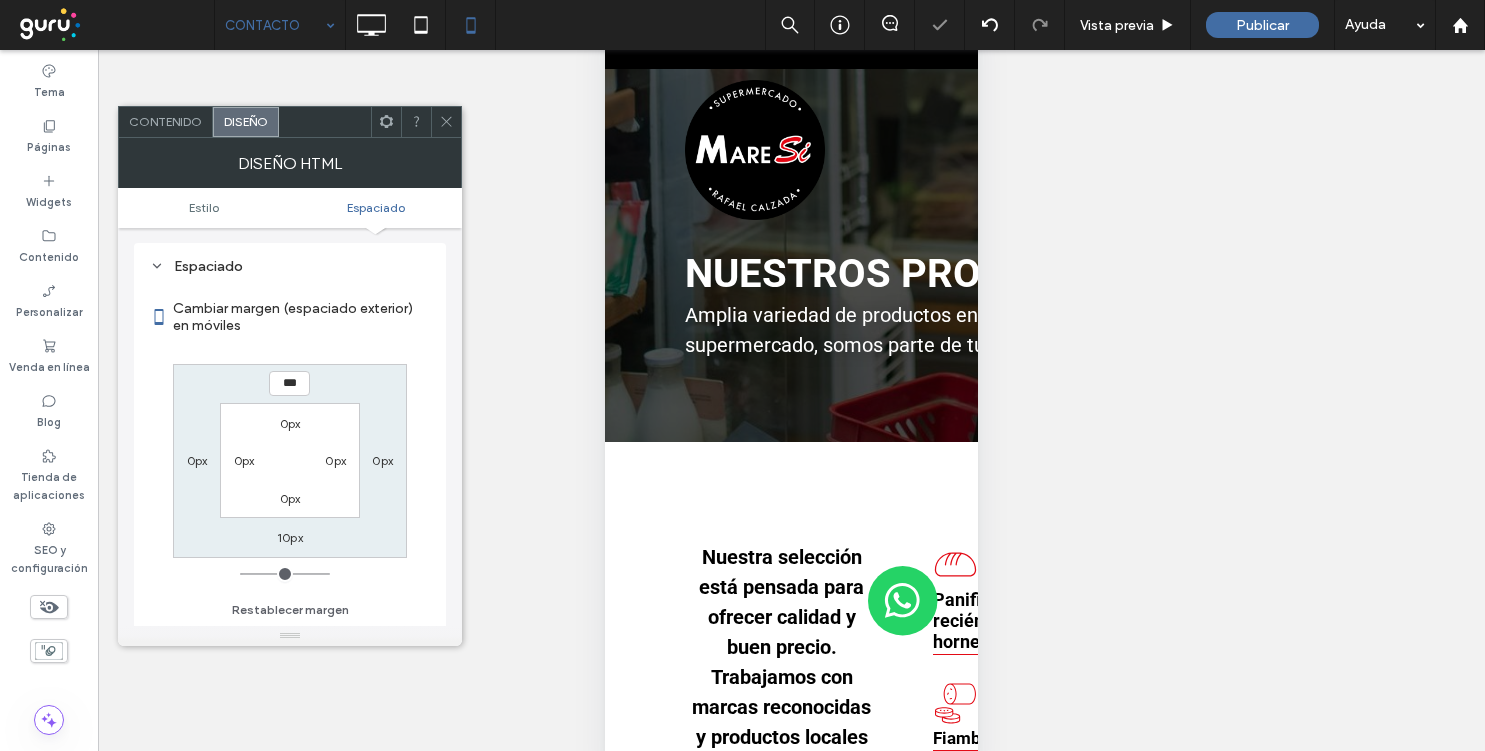 click on "10px" at bounding box center [290, 537] 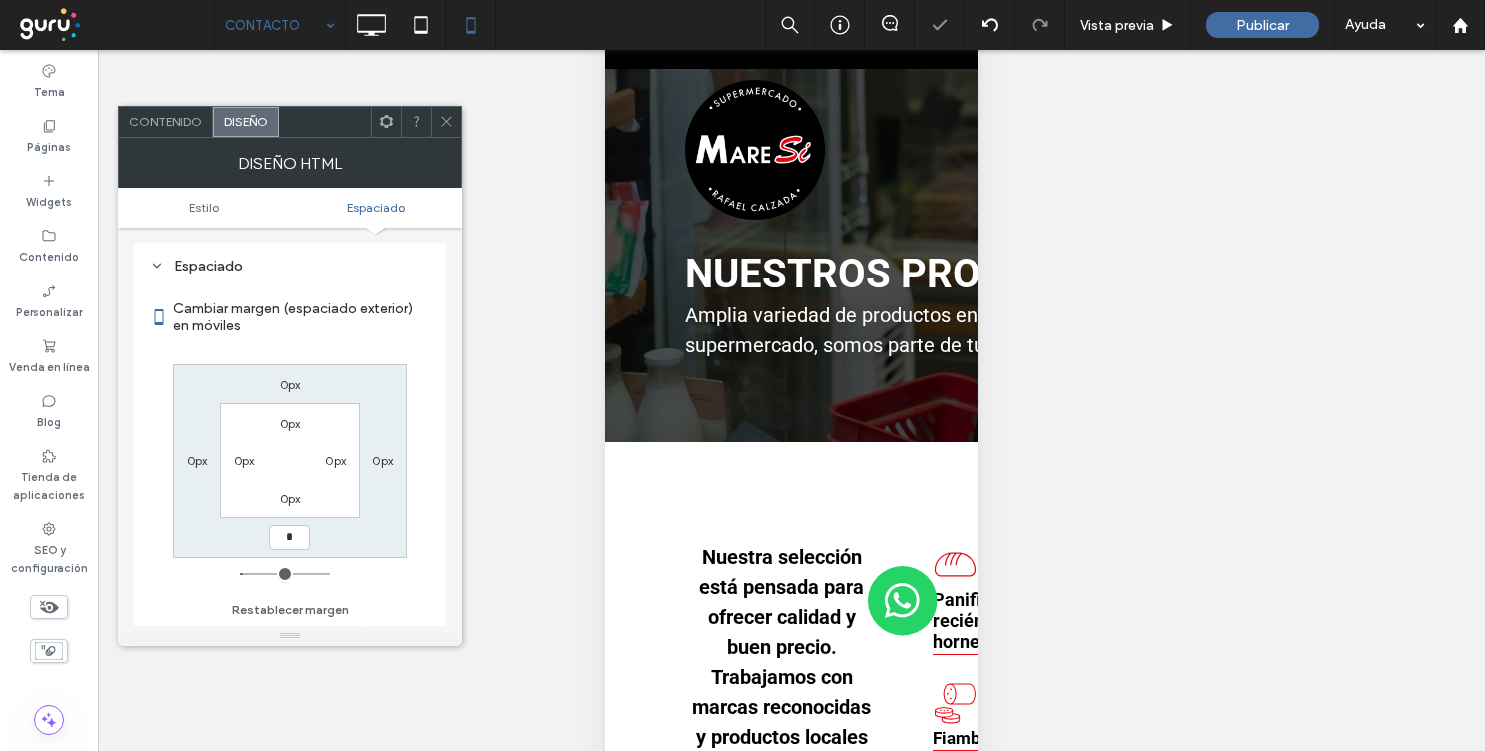 type on "*" 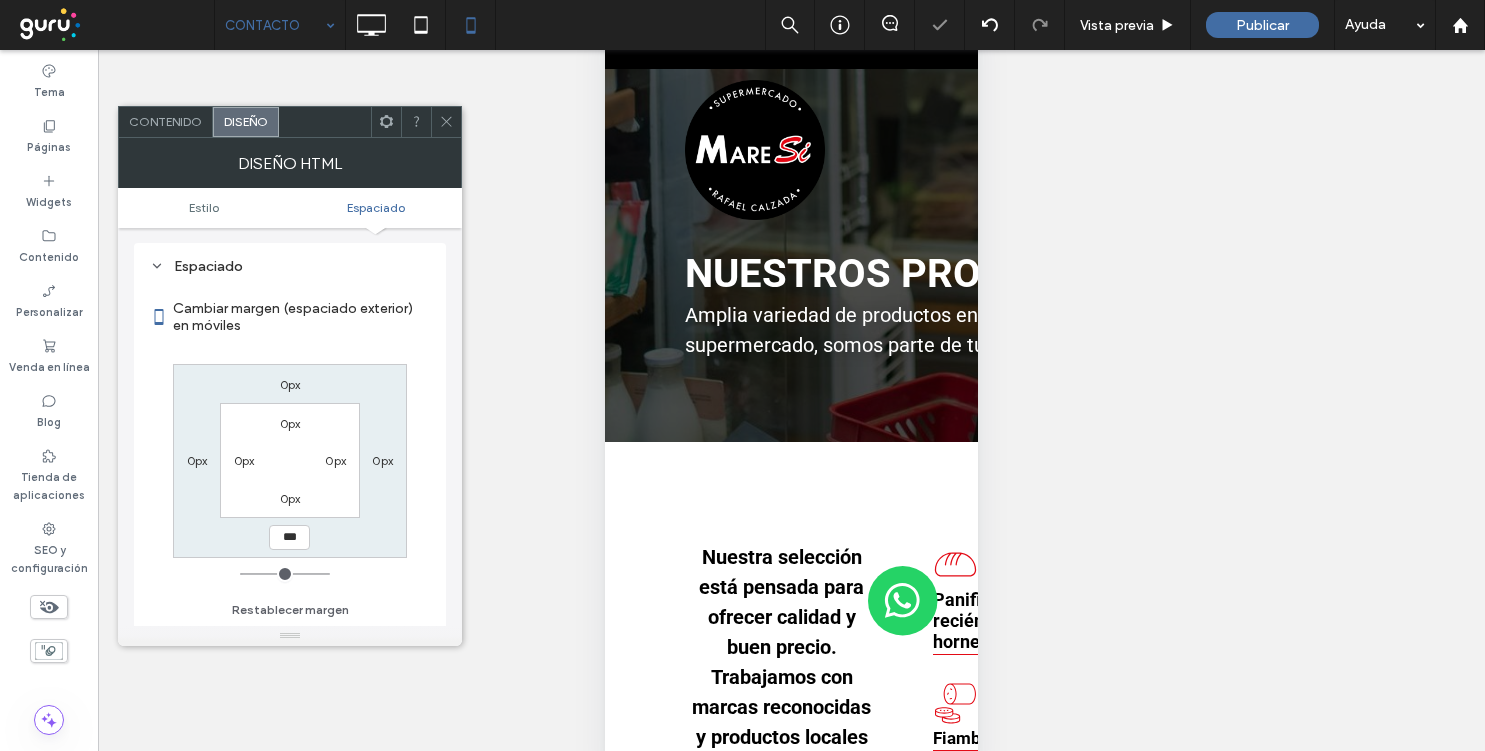 click on "0px" at bounding box center (290, 498) 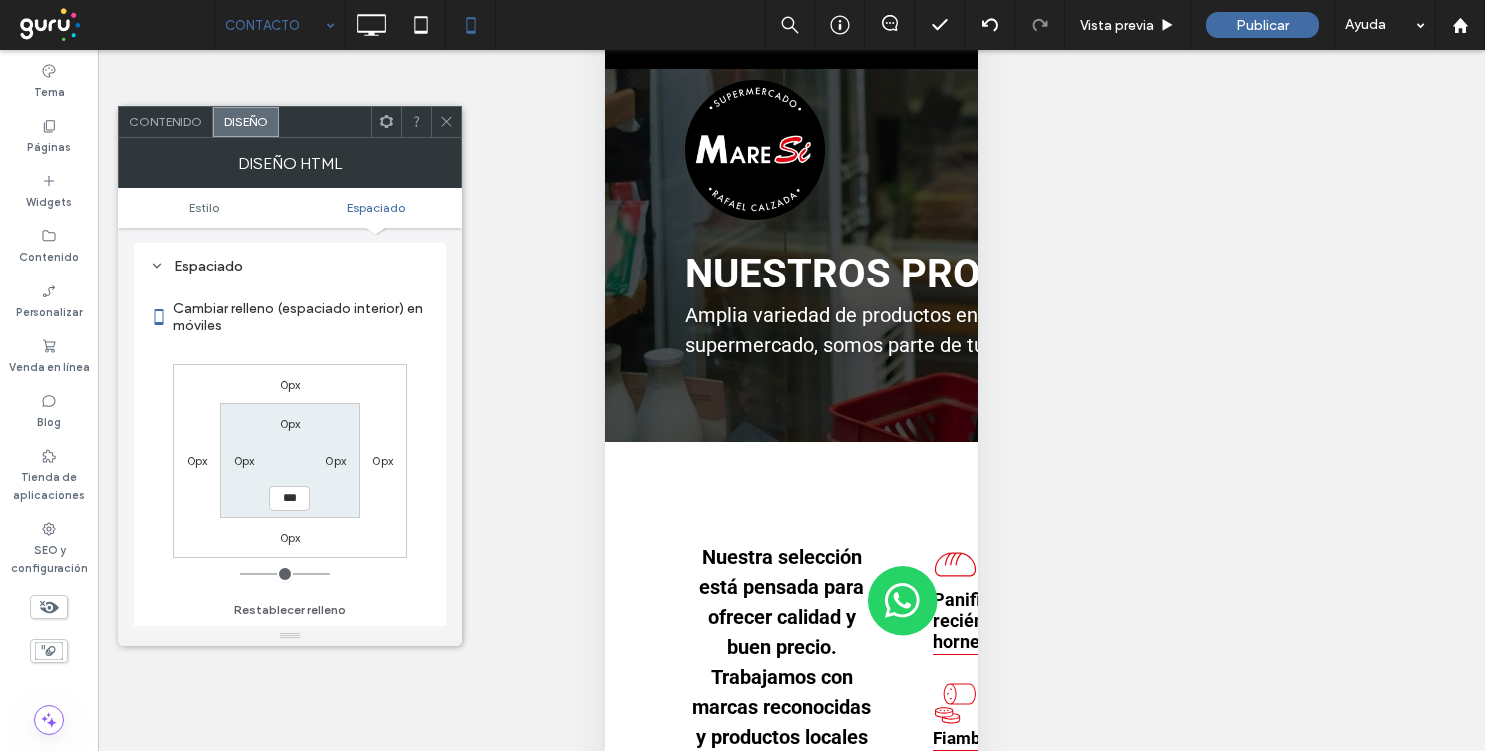 click 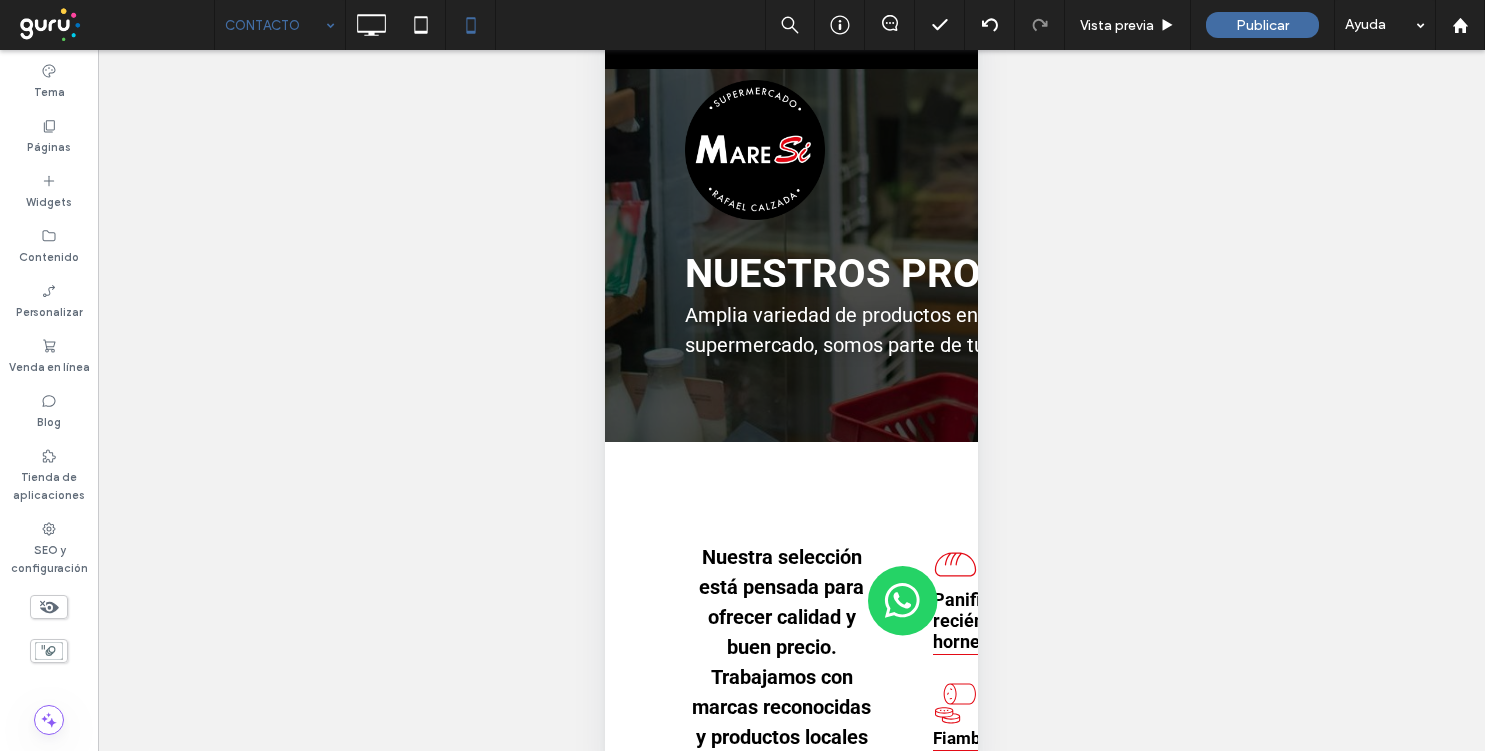 scroll, scrollTop: 0, scrollLeft: 0, axis: both 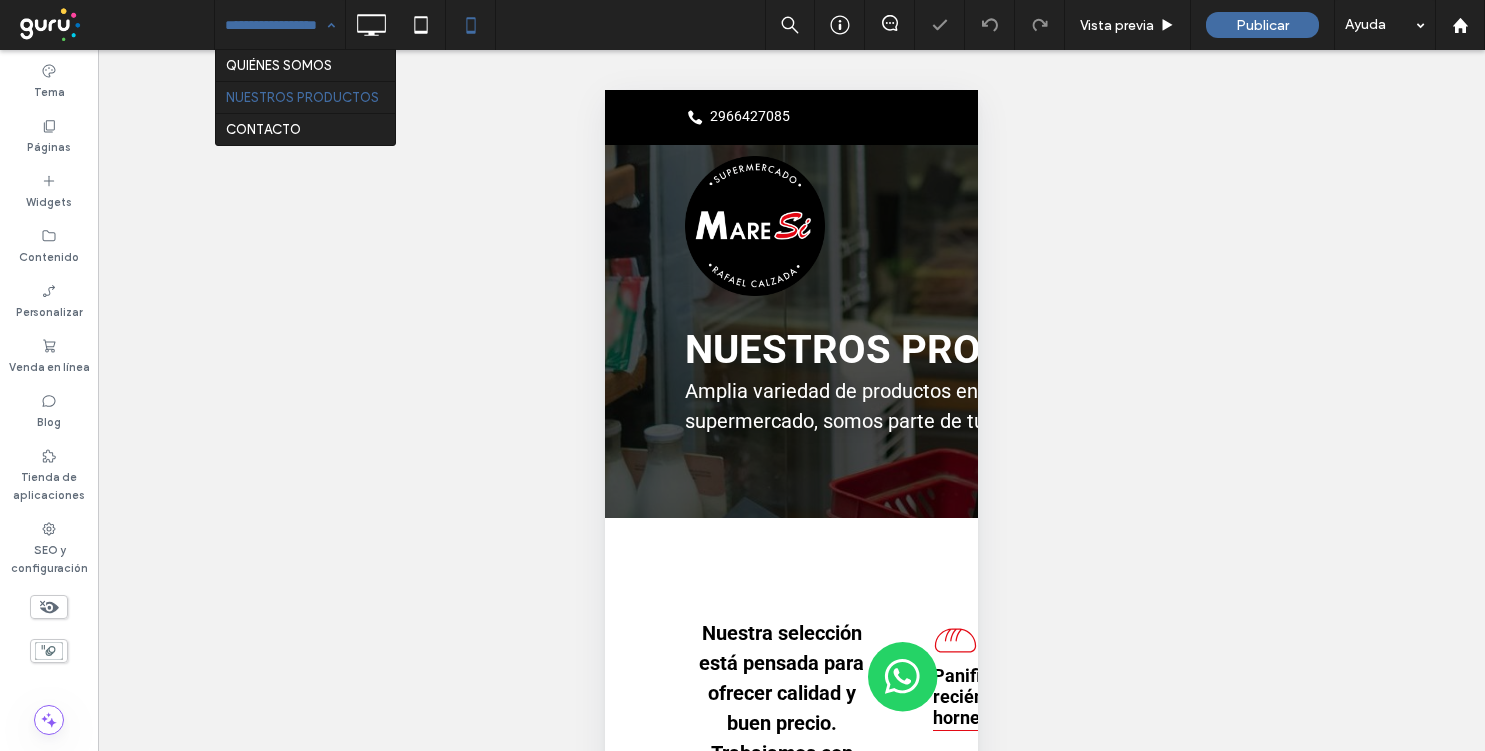 click at bounding box center [275, 25] 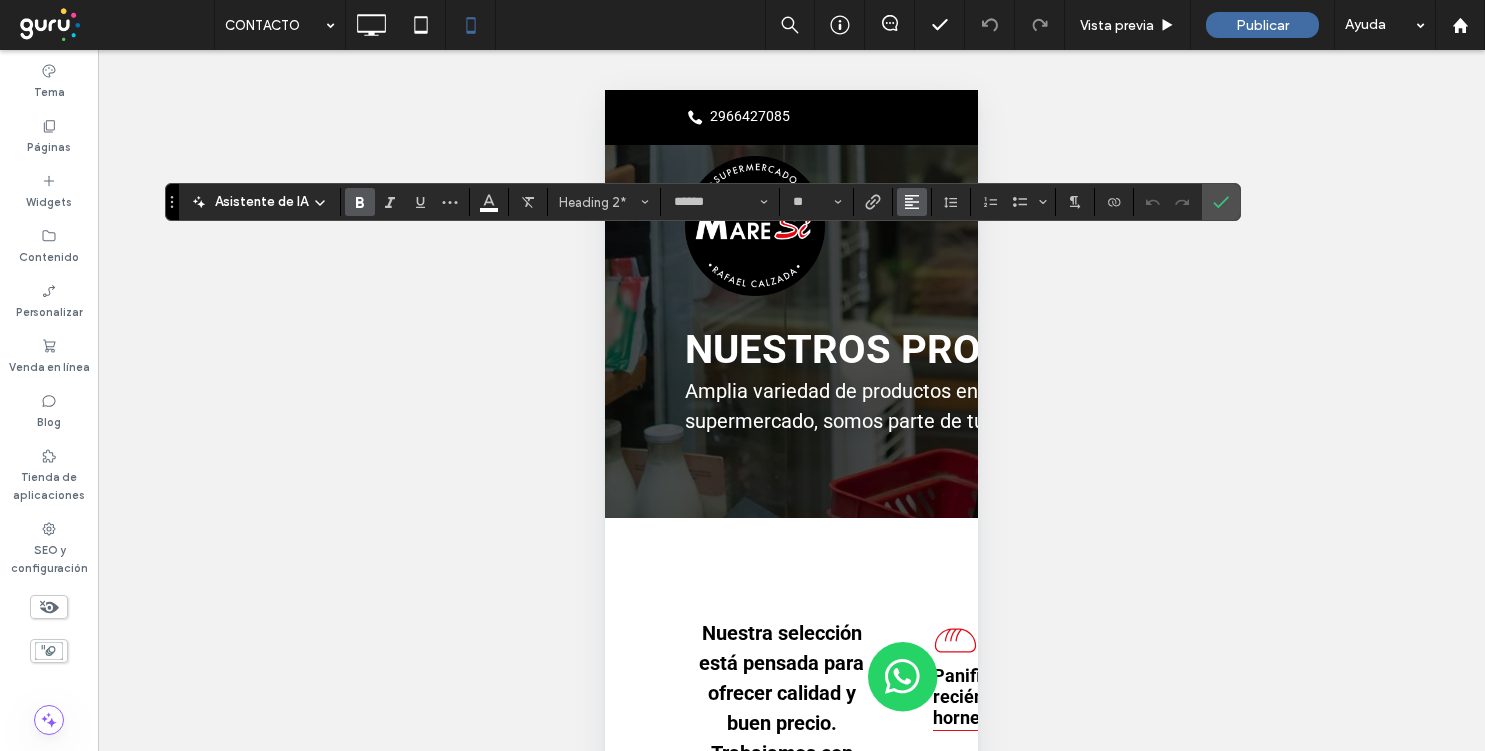 click at bounding box center (912, 202) 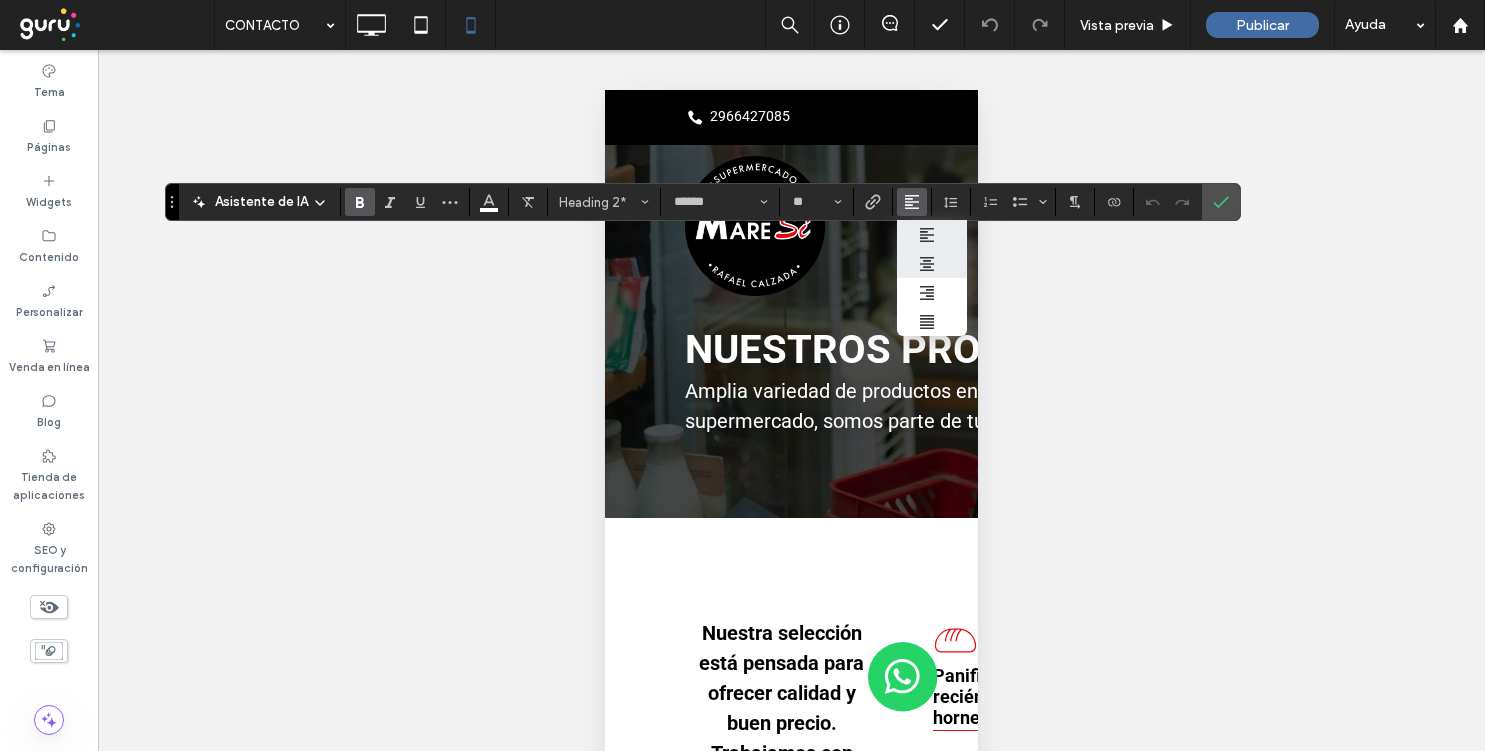 click at bounding box center [932, 264] 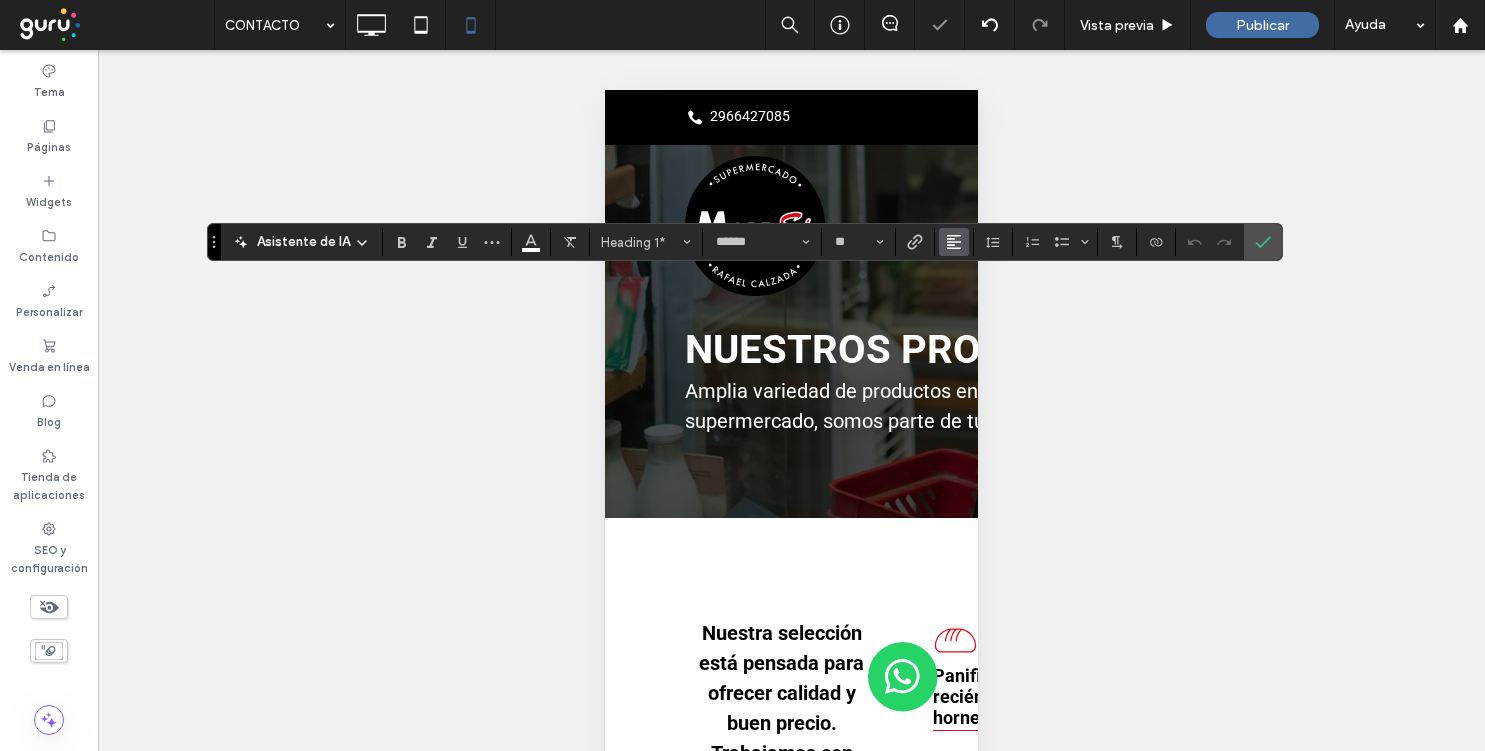 click 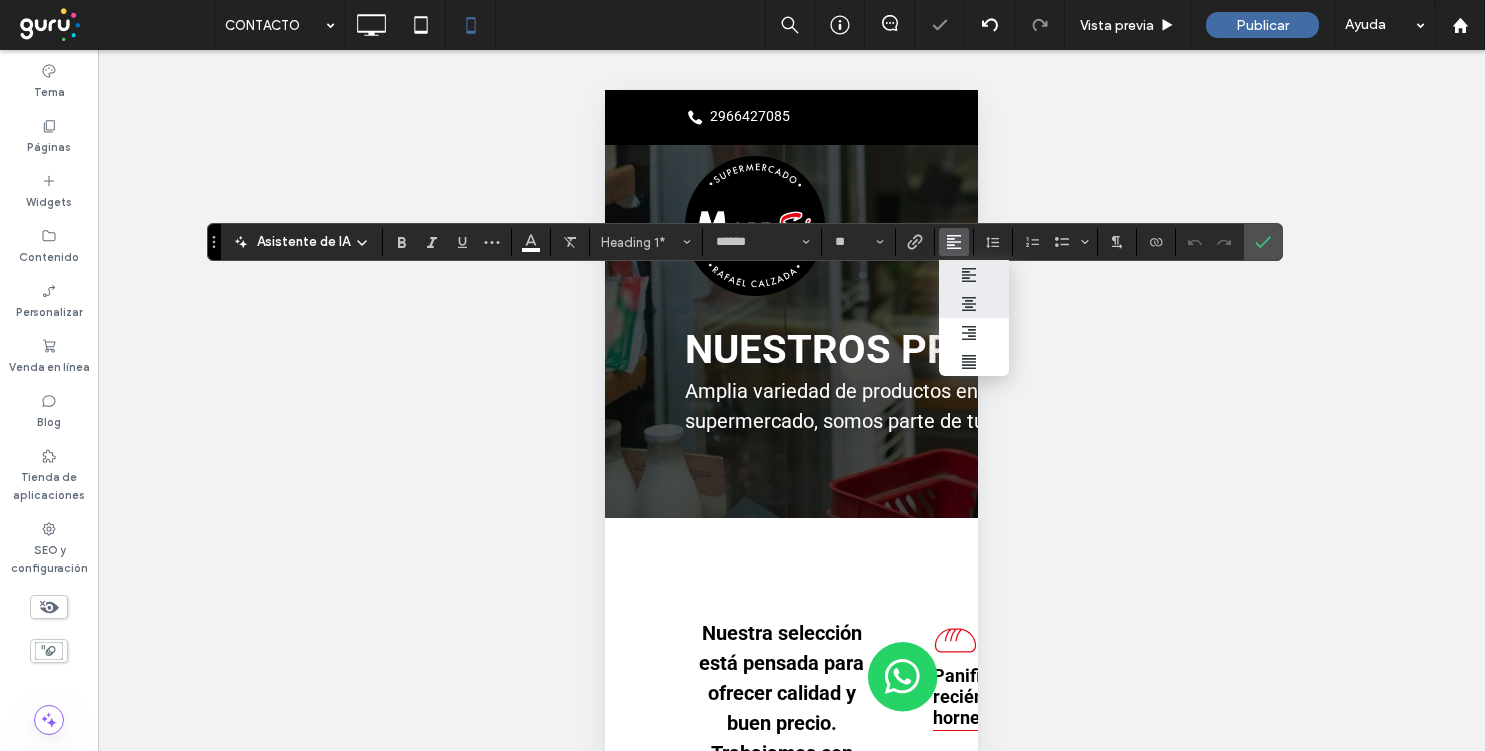 click 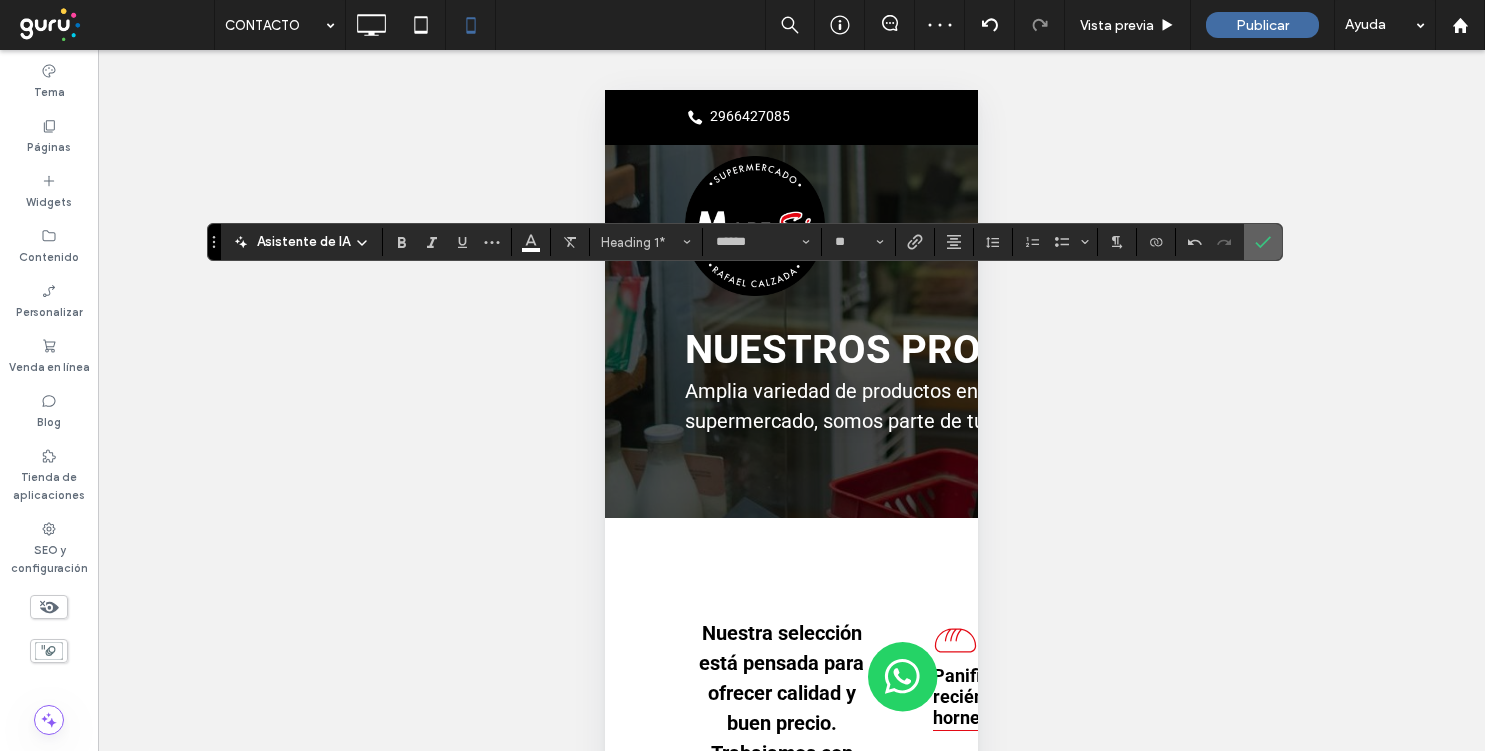 click 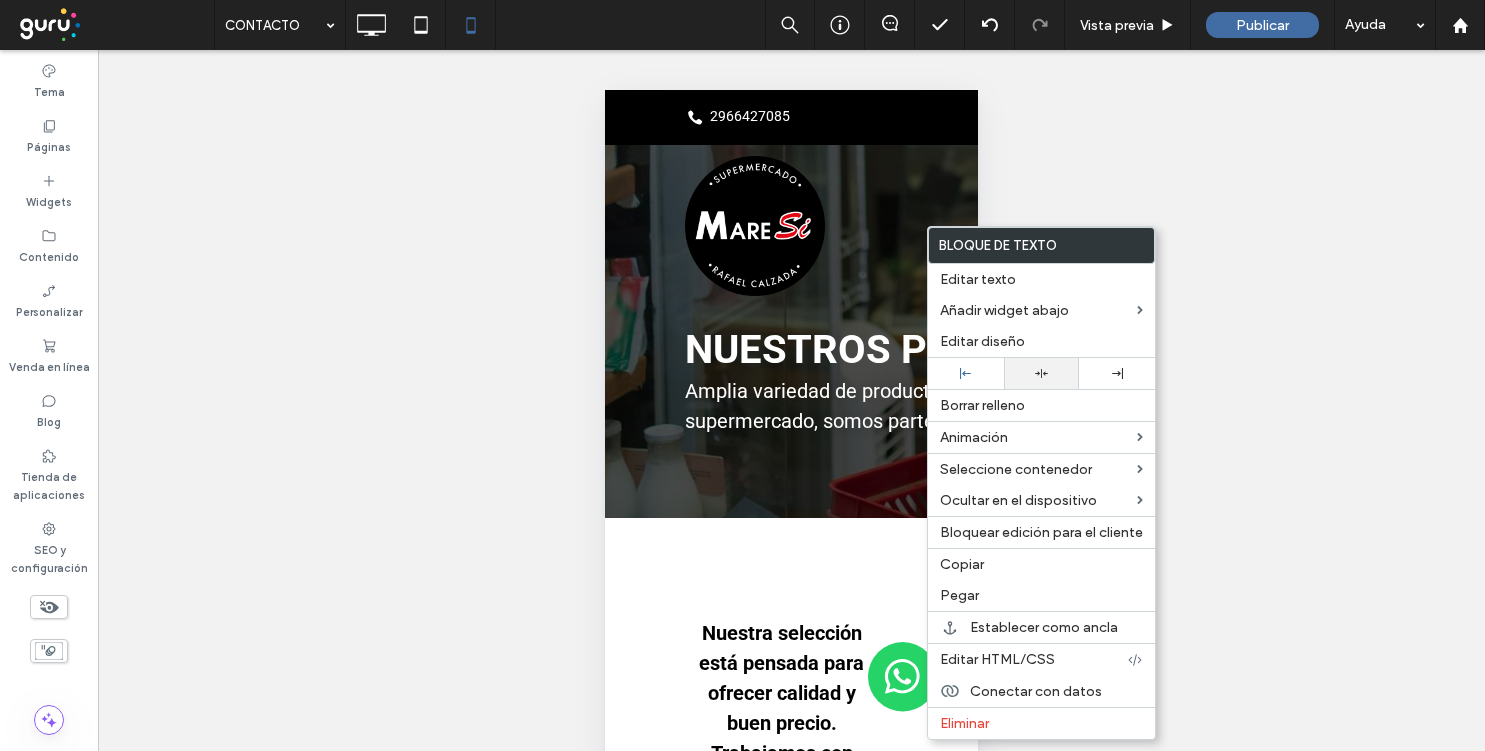 click at bounding box center (1042, 373) 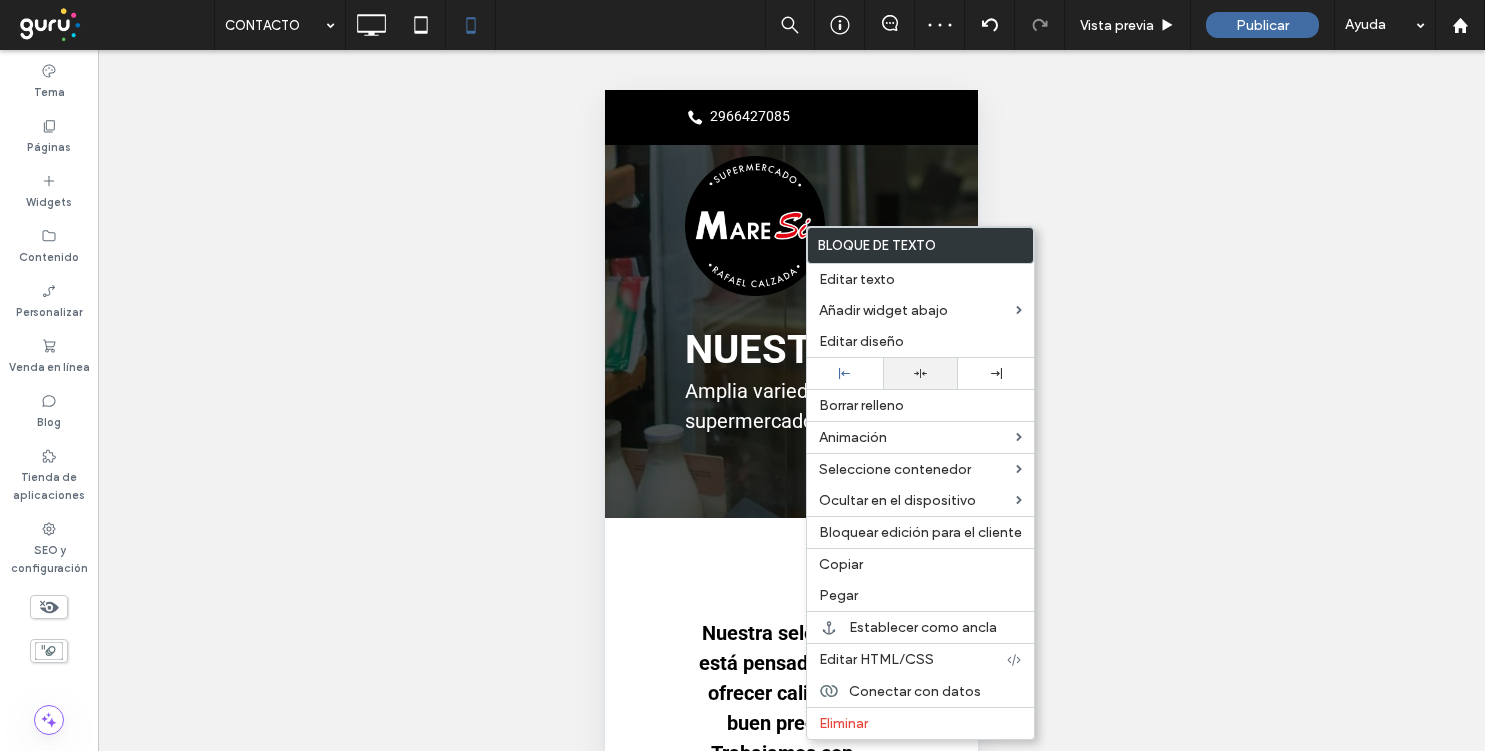 click at bounding box center (921, 373) 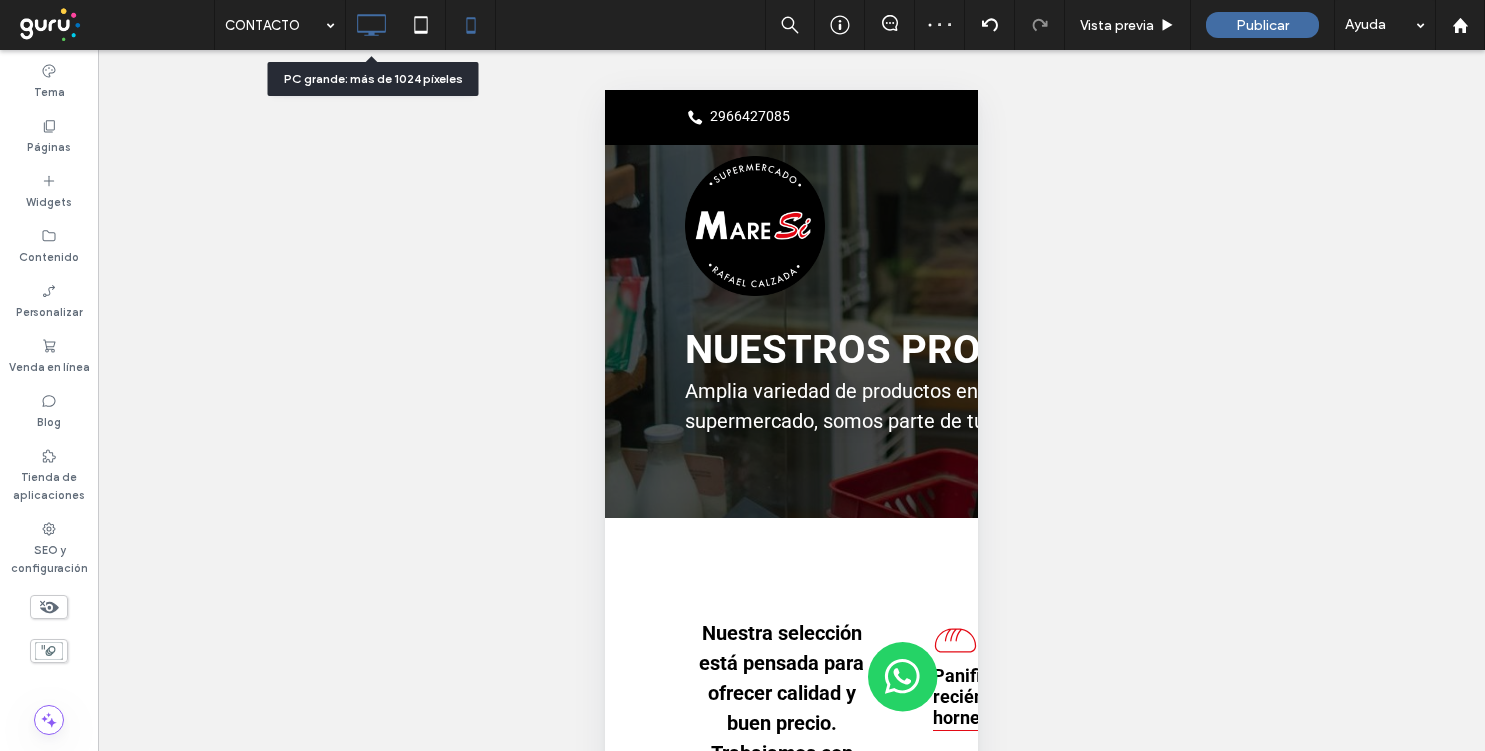 click at bounding box center [371, 25] 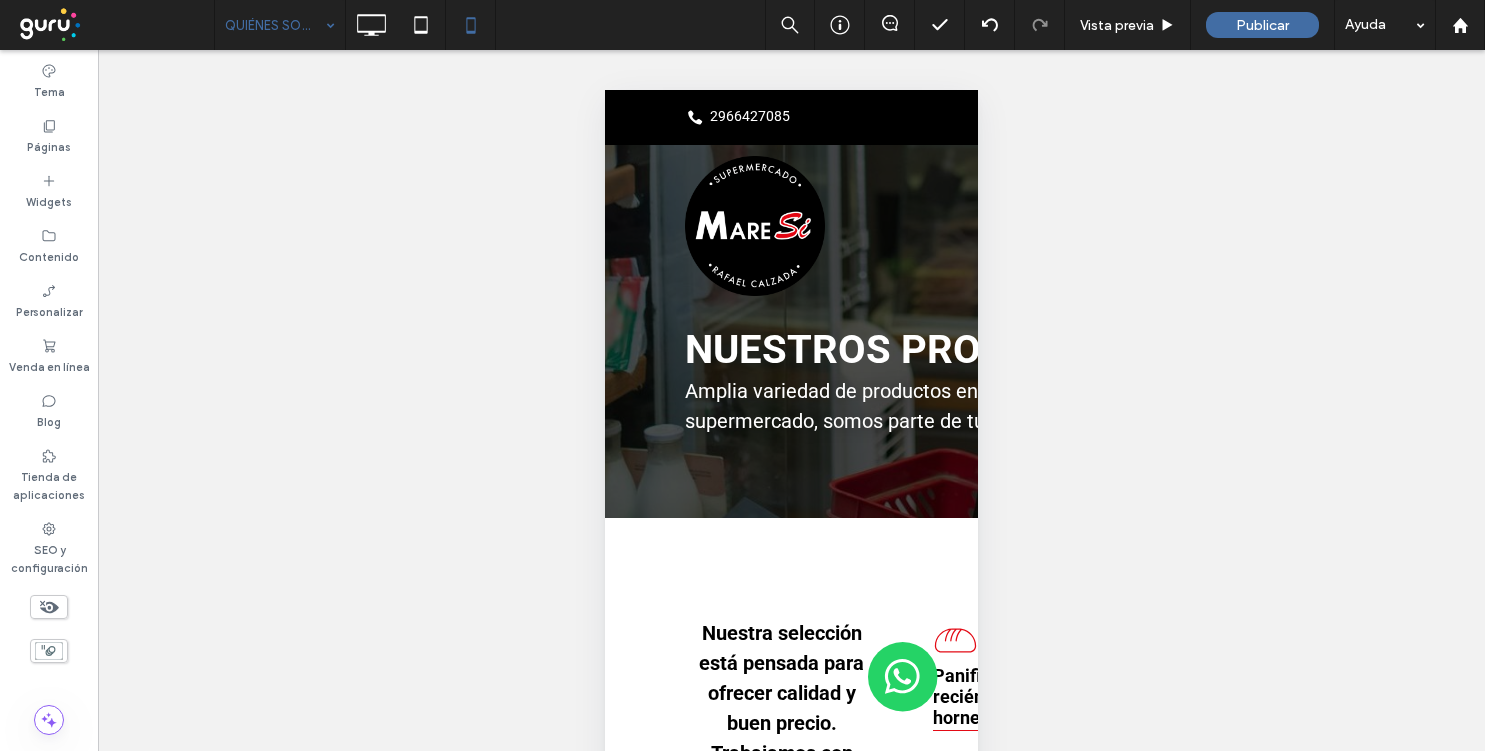 click at bounding box center (742, 375) 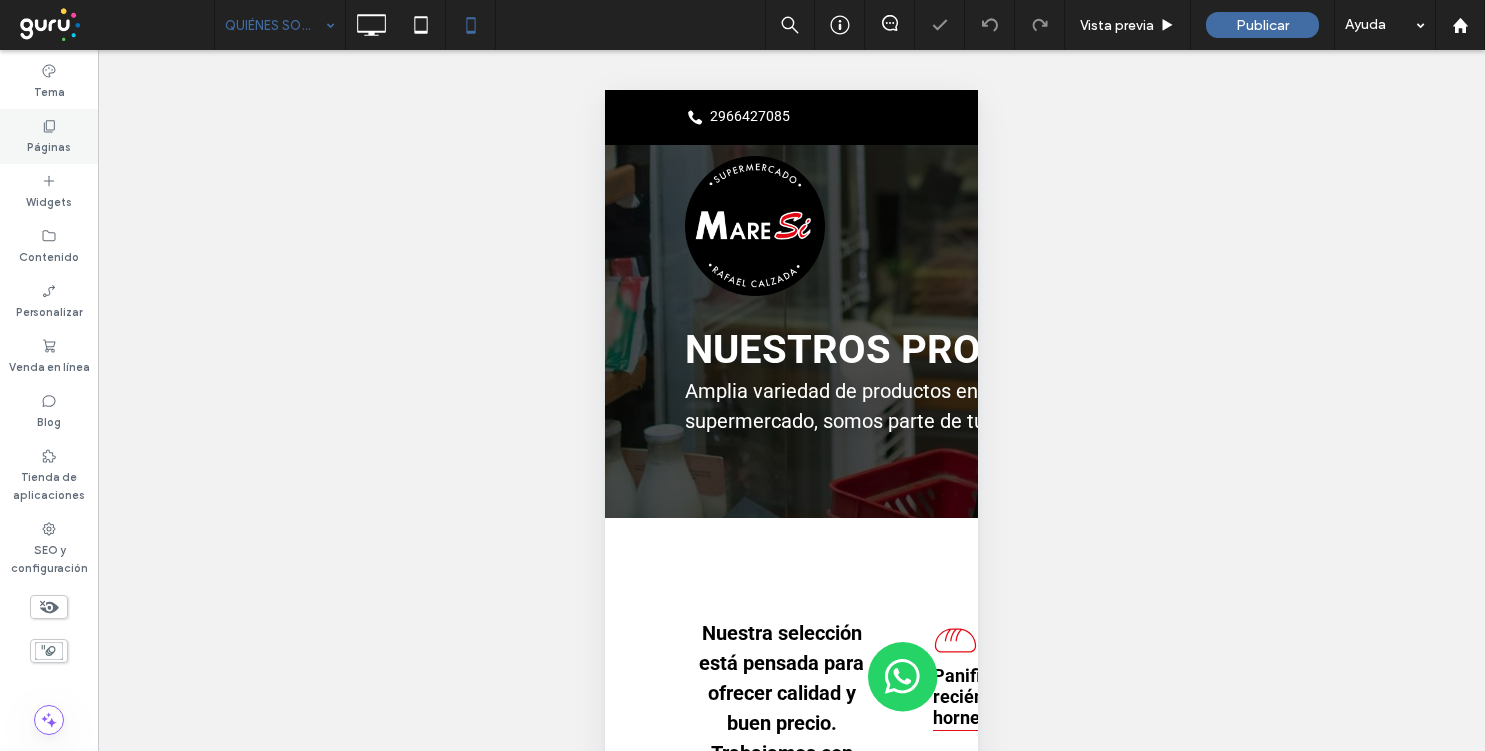 click 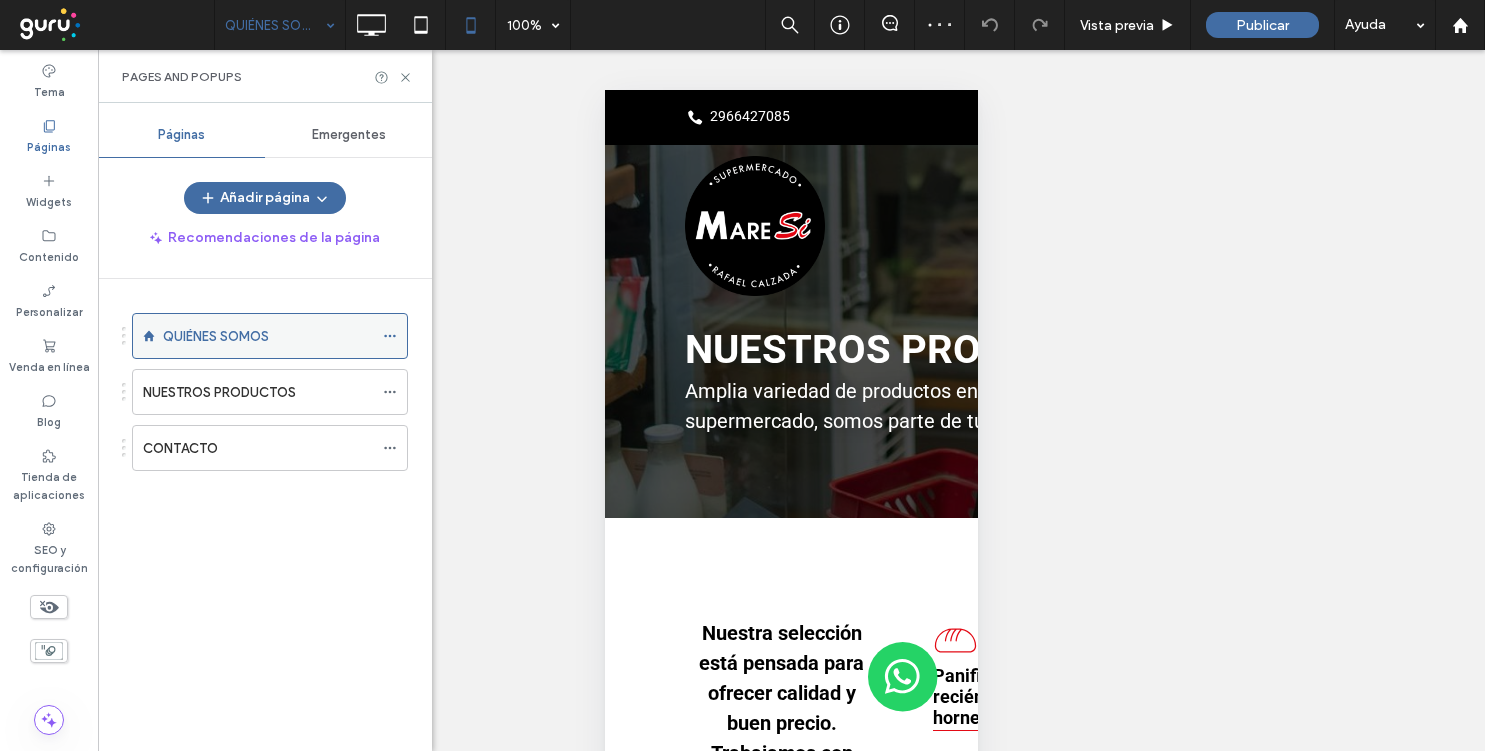 click on "QUIÉNES SOMOS" at bounding box center (270, 336) 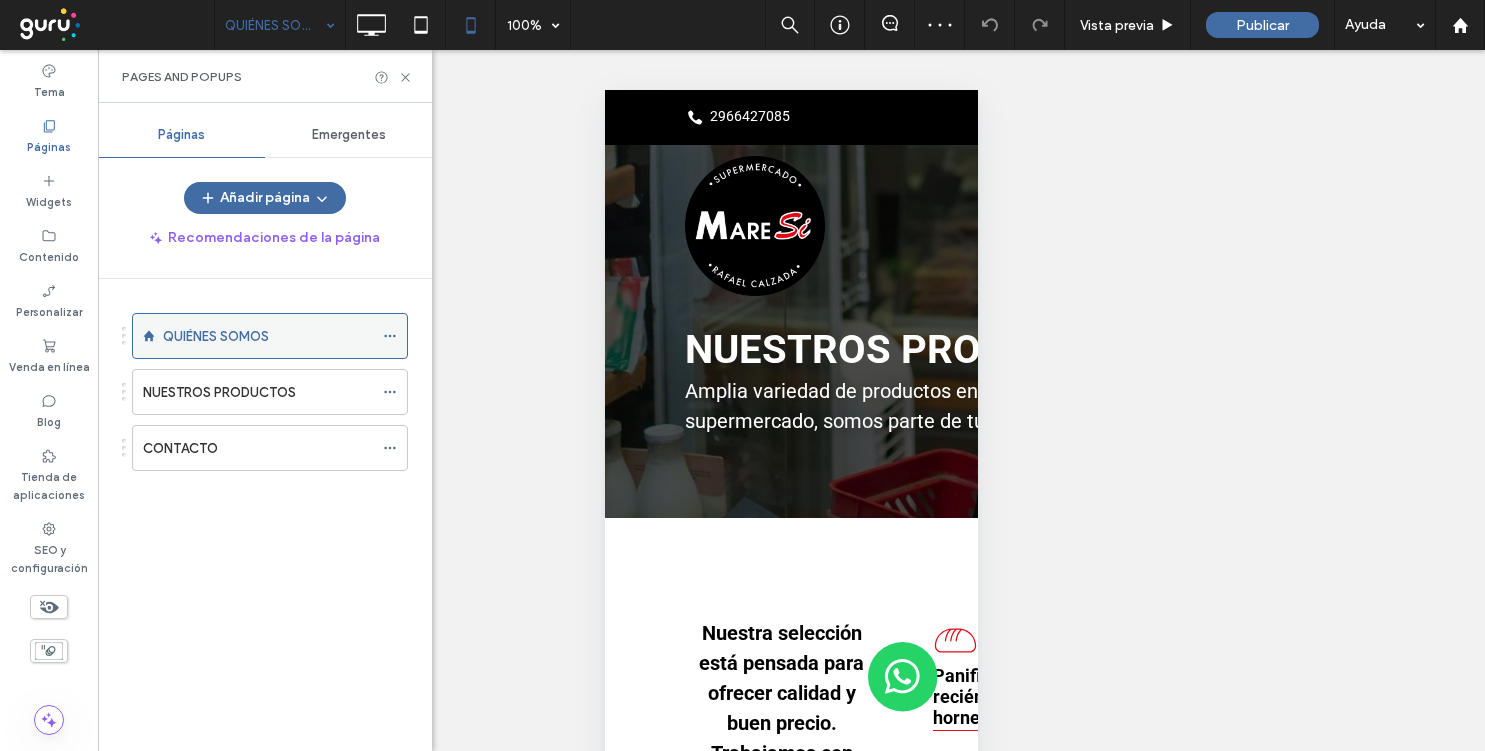 click 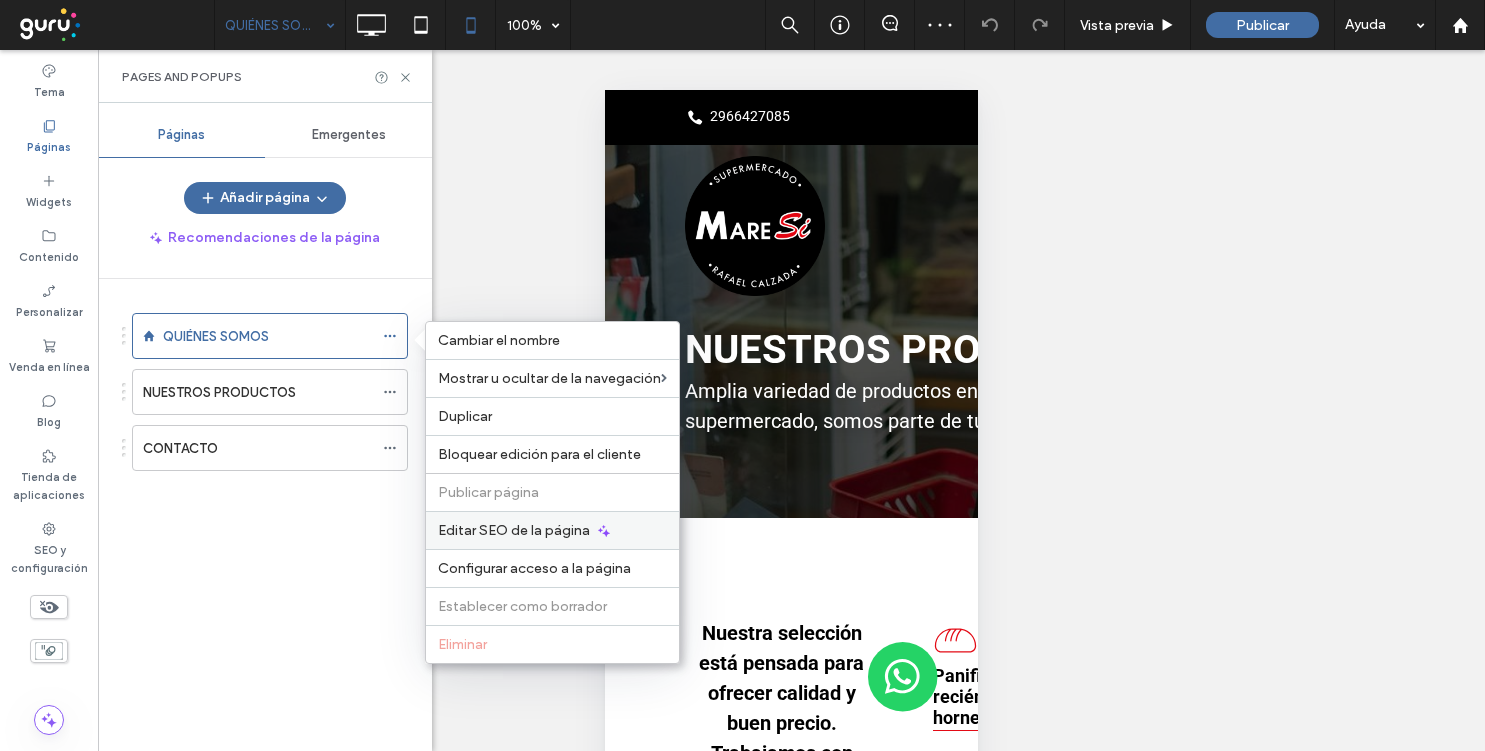 click on "Editar SEO de la página" at bounding box center [514, 530] 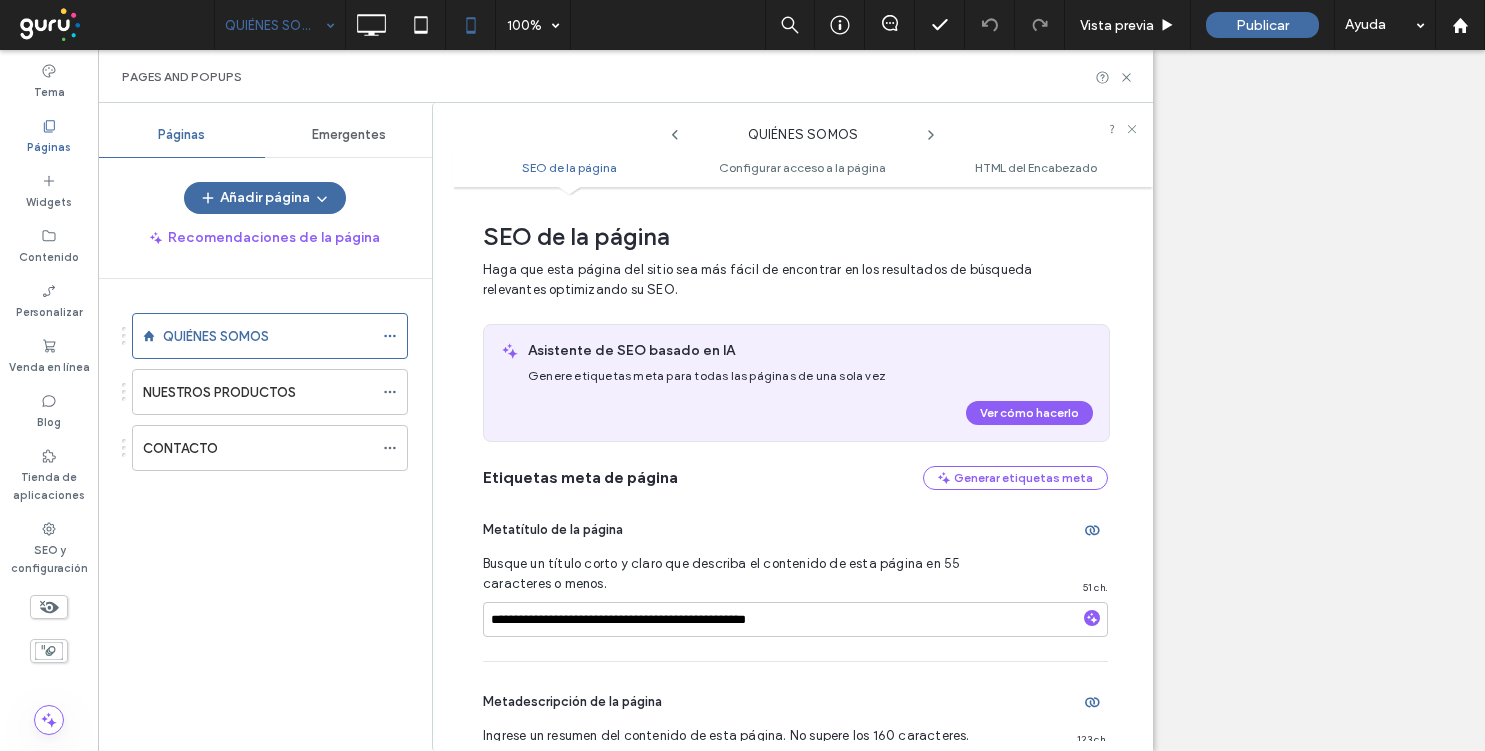 scroll, scrollTop: 10, scrollLeft: 0, axis: vertical 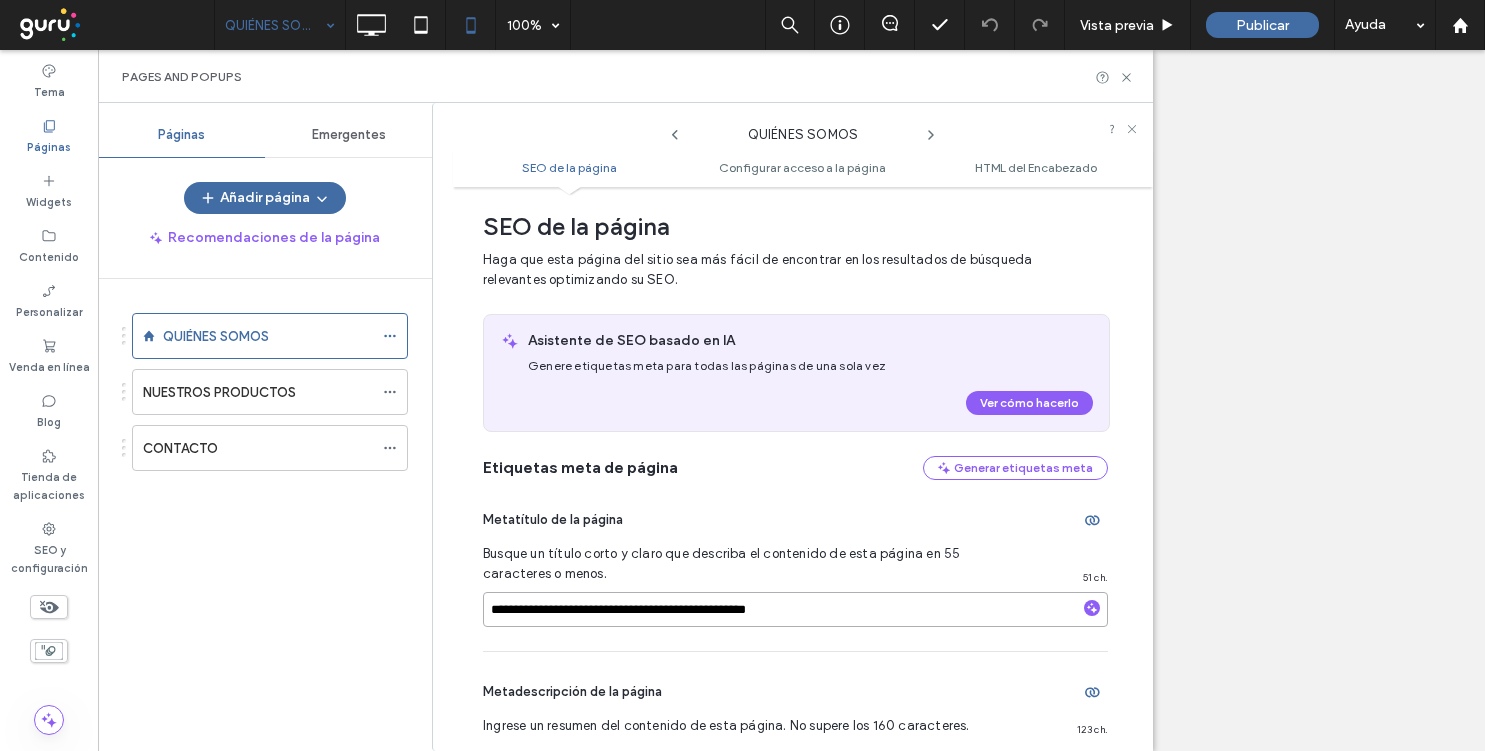 click on "**********" at bounding box center (795, 609) 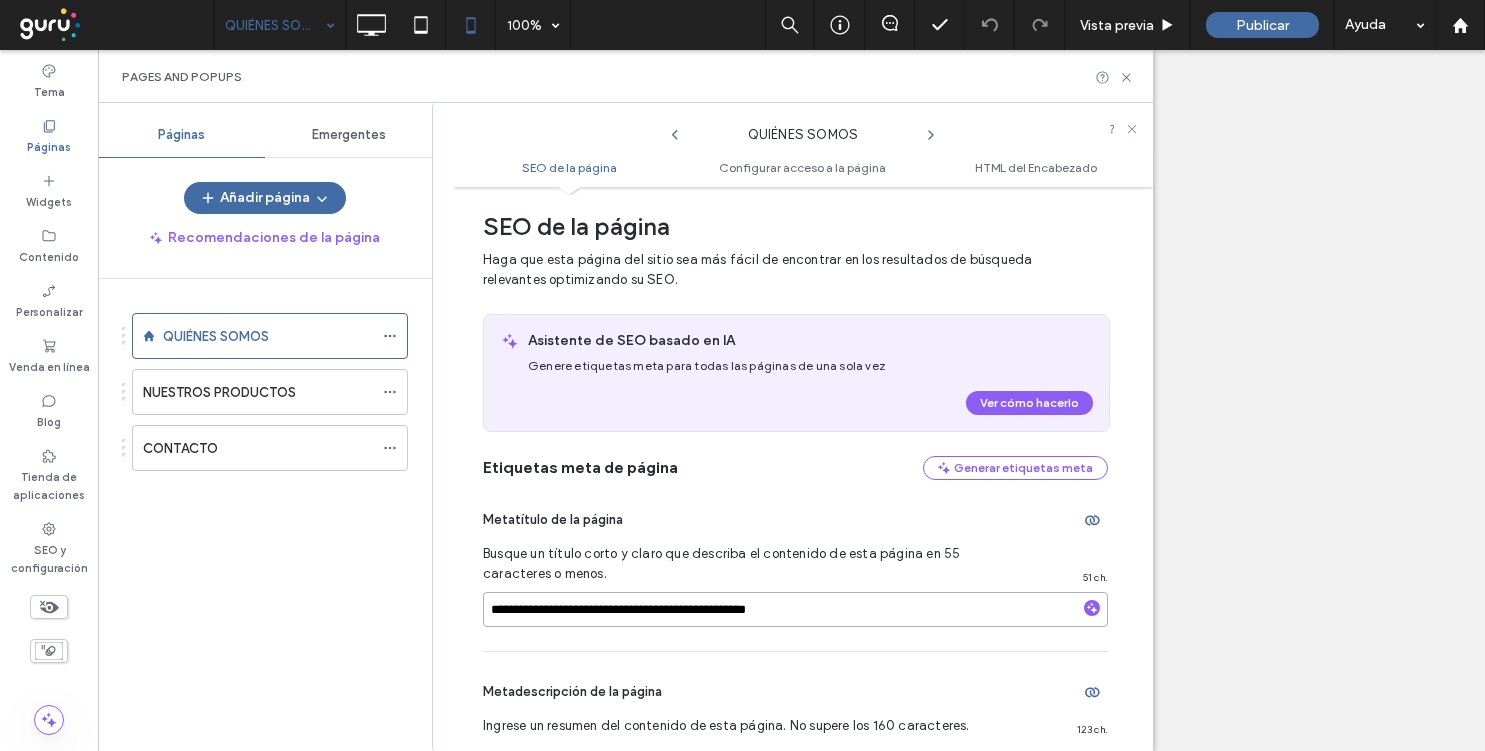 click on "**********" at bounding box center [795, 609] 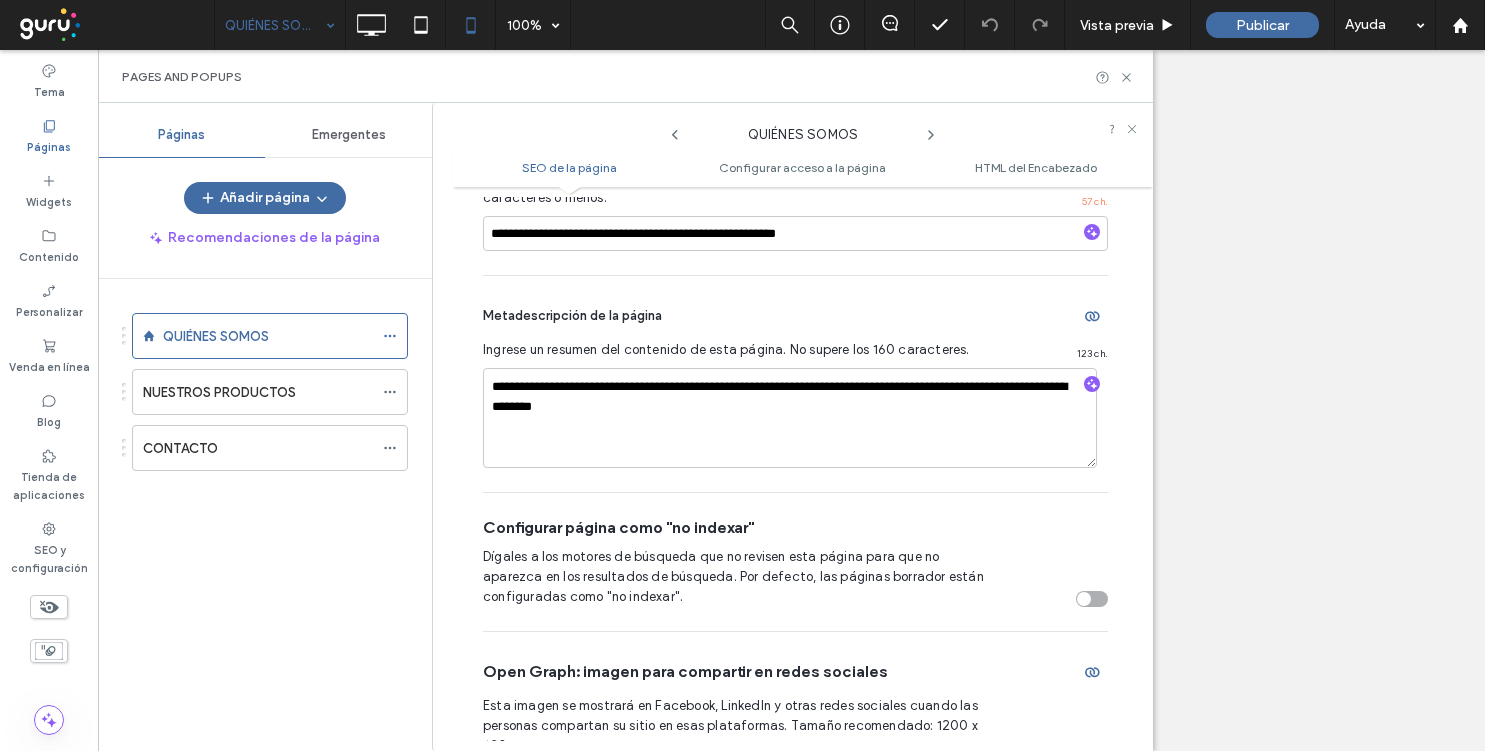 scroll, scrollTop: 394, scrollLeft: 0, axis: vertical 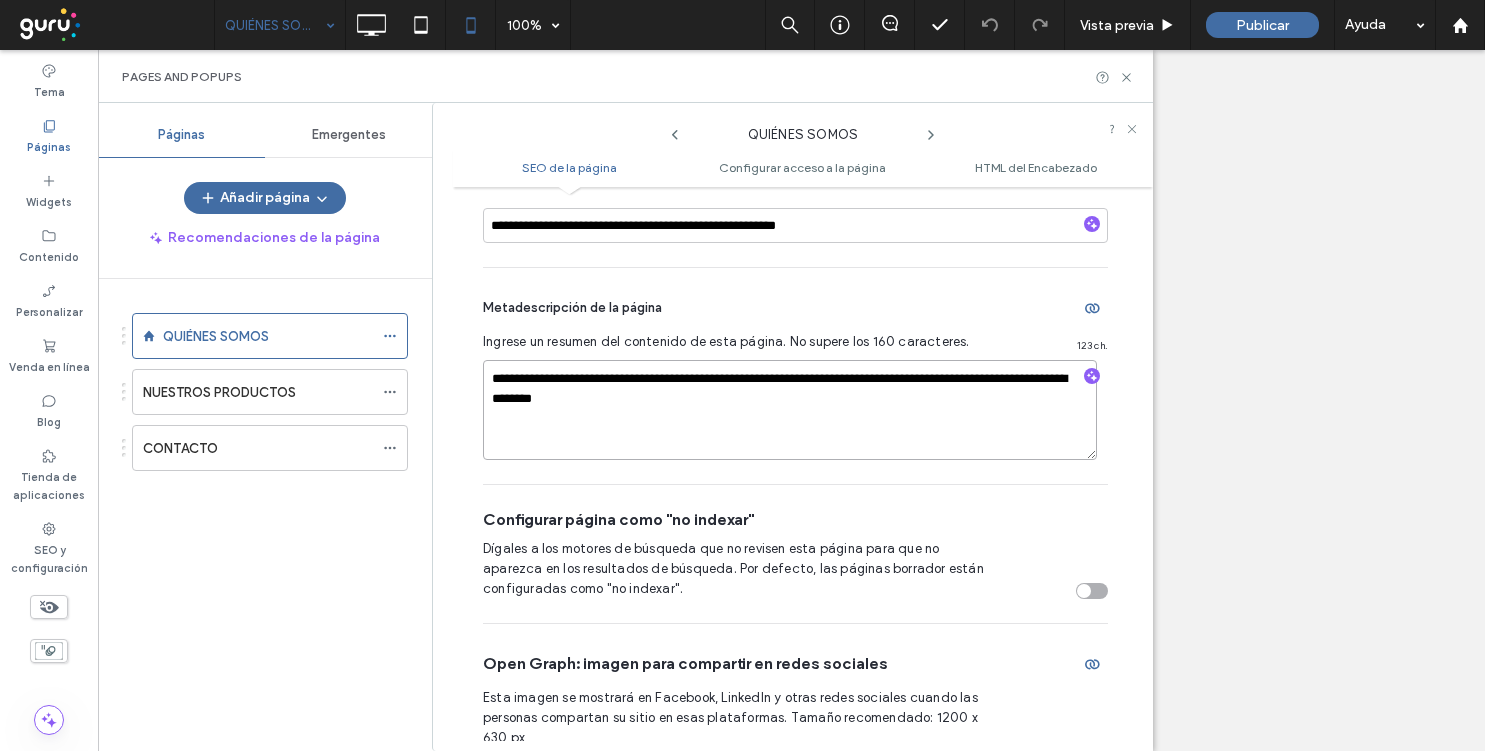 click on "**********" at bounding box center (790, 410) 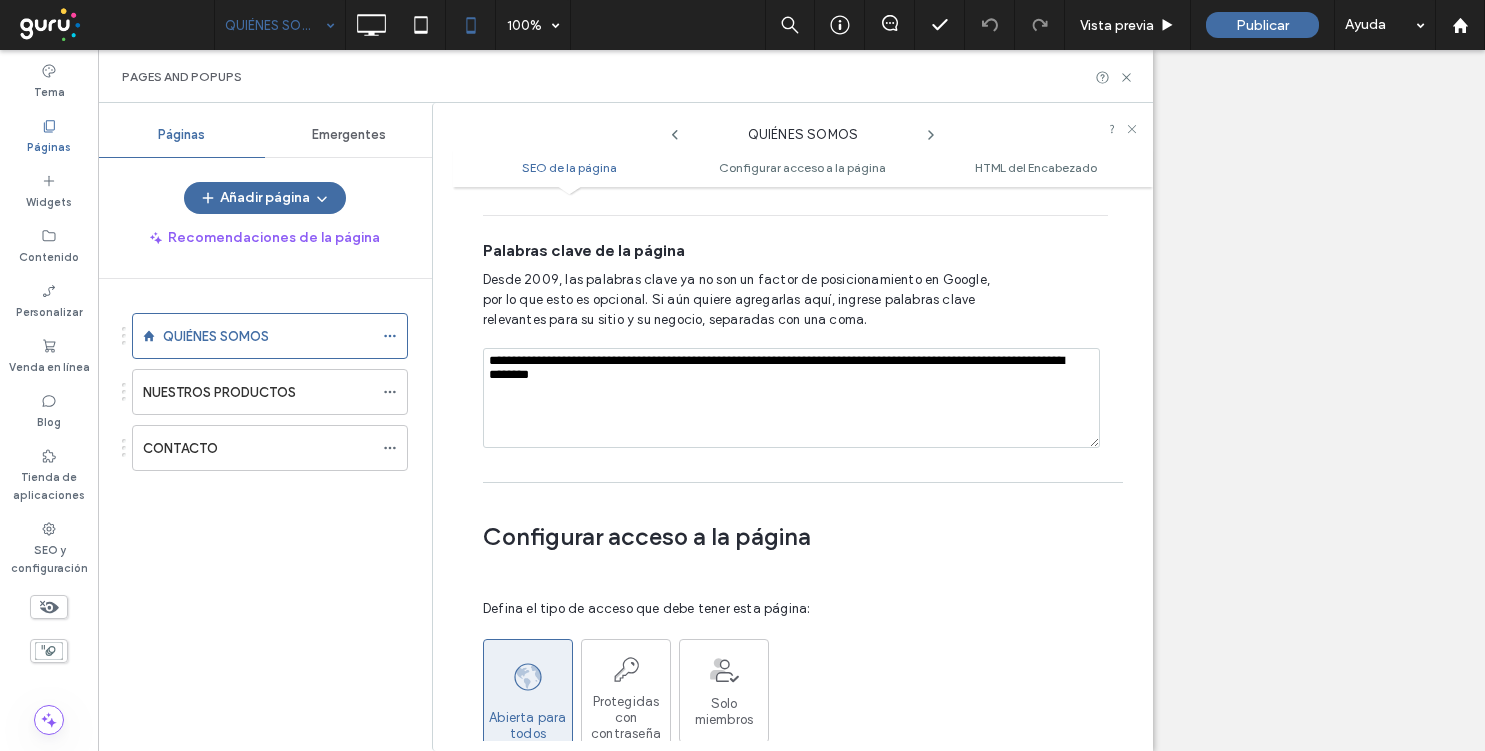 scroll, scrollTop: 1270, scrollLeft: 0, axis: vertical 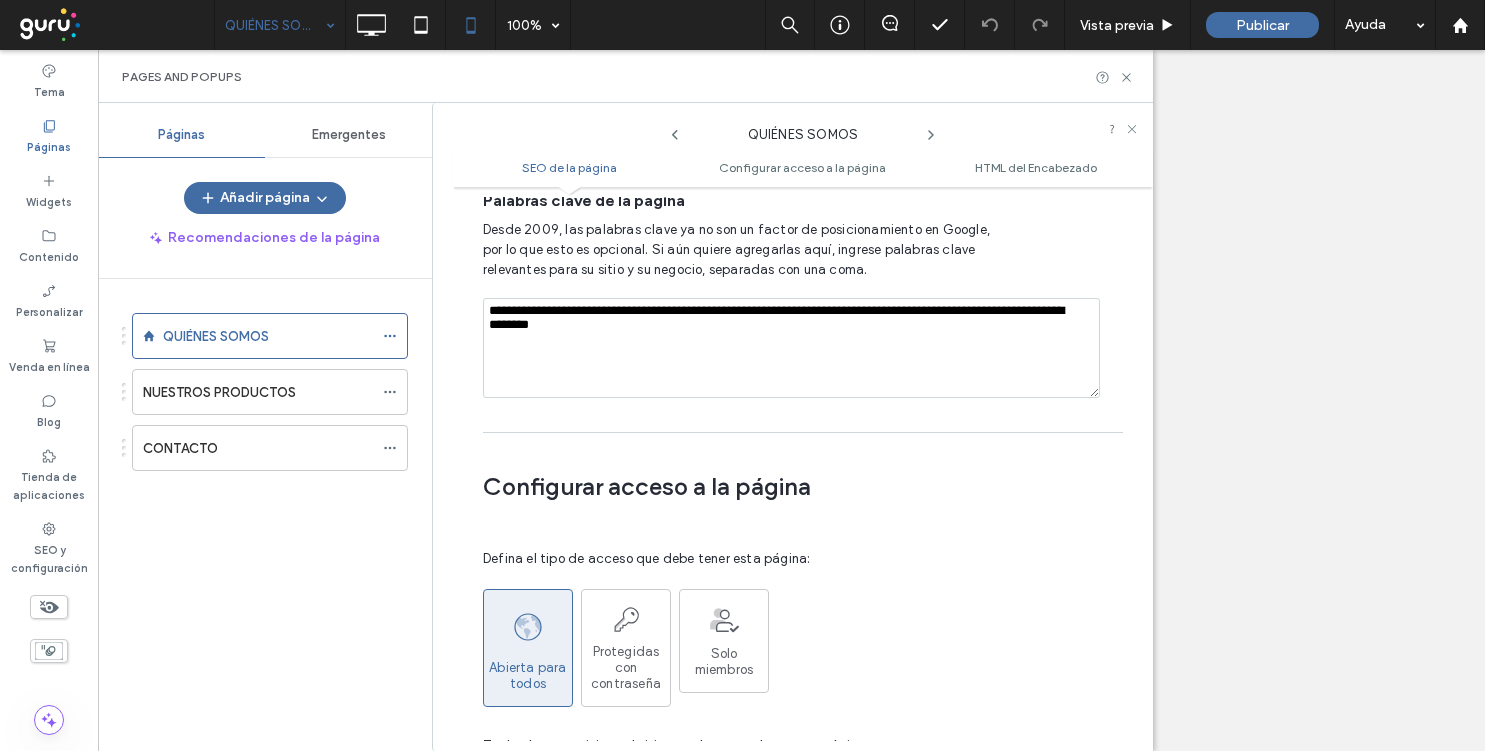 click on "**********" at bounding box center (791, 348) 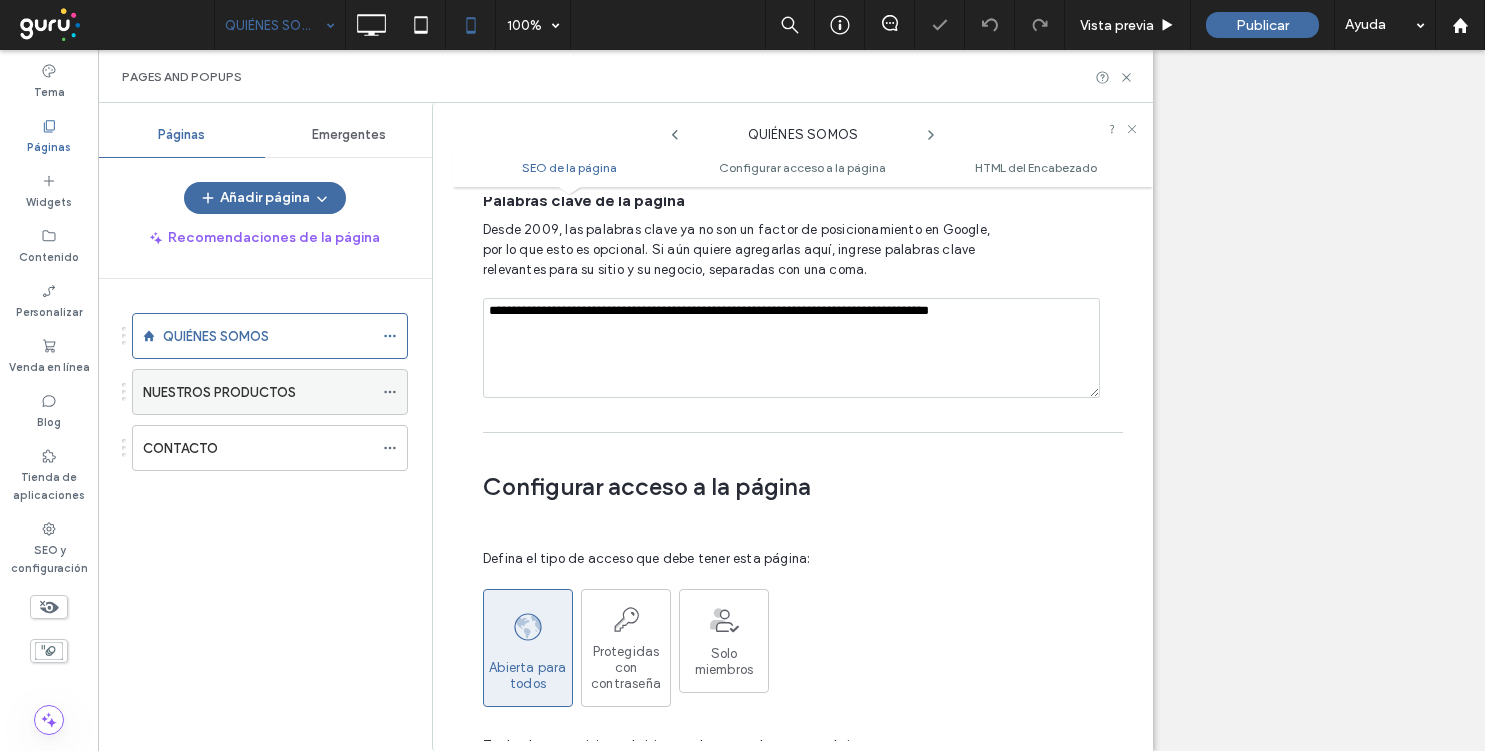 click 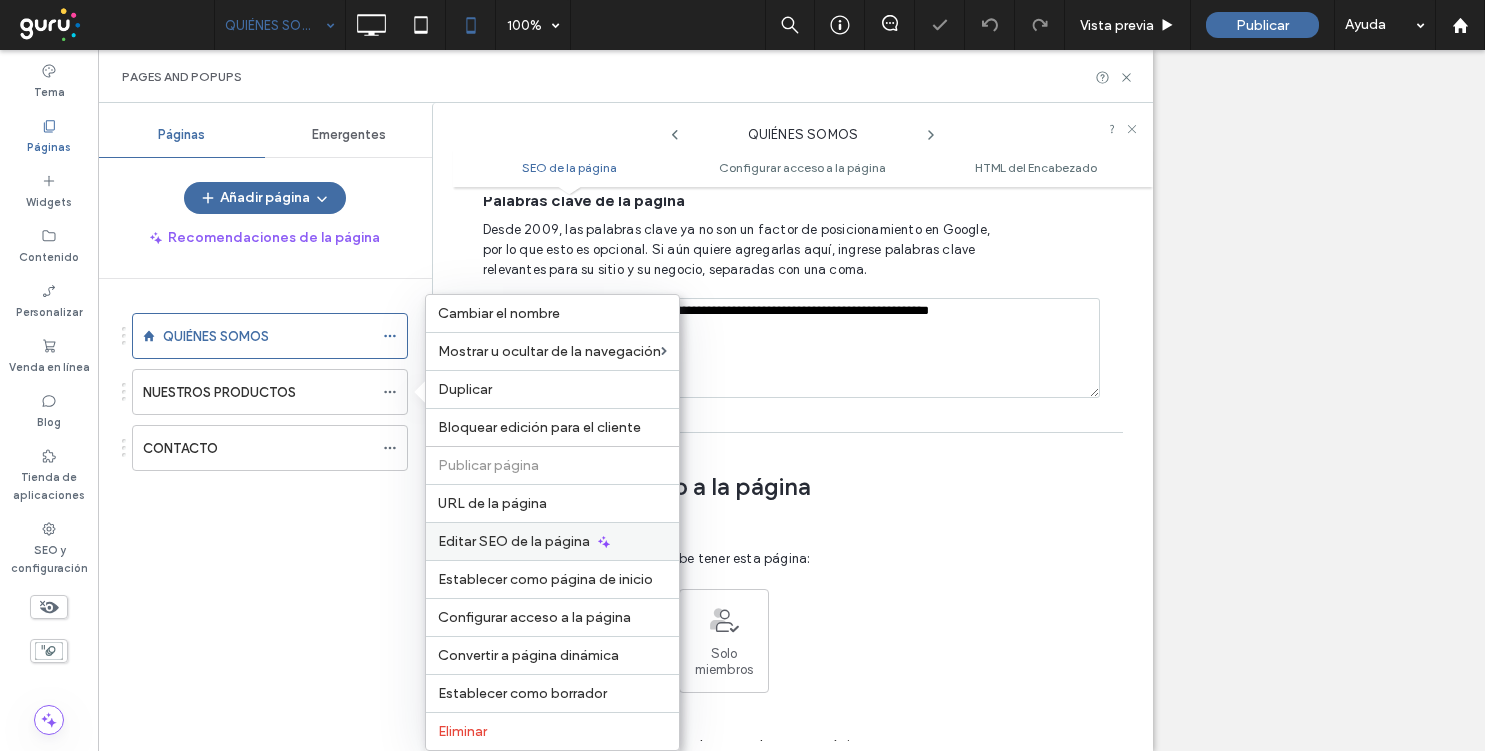 click on "Editar SEO de la página" at bounding box center (514, 541) 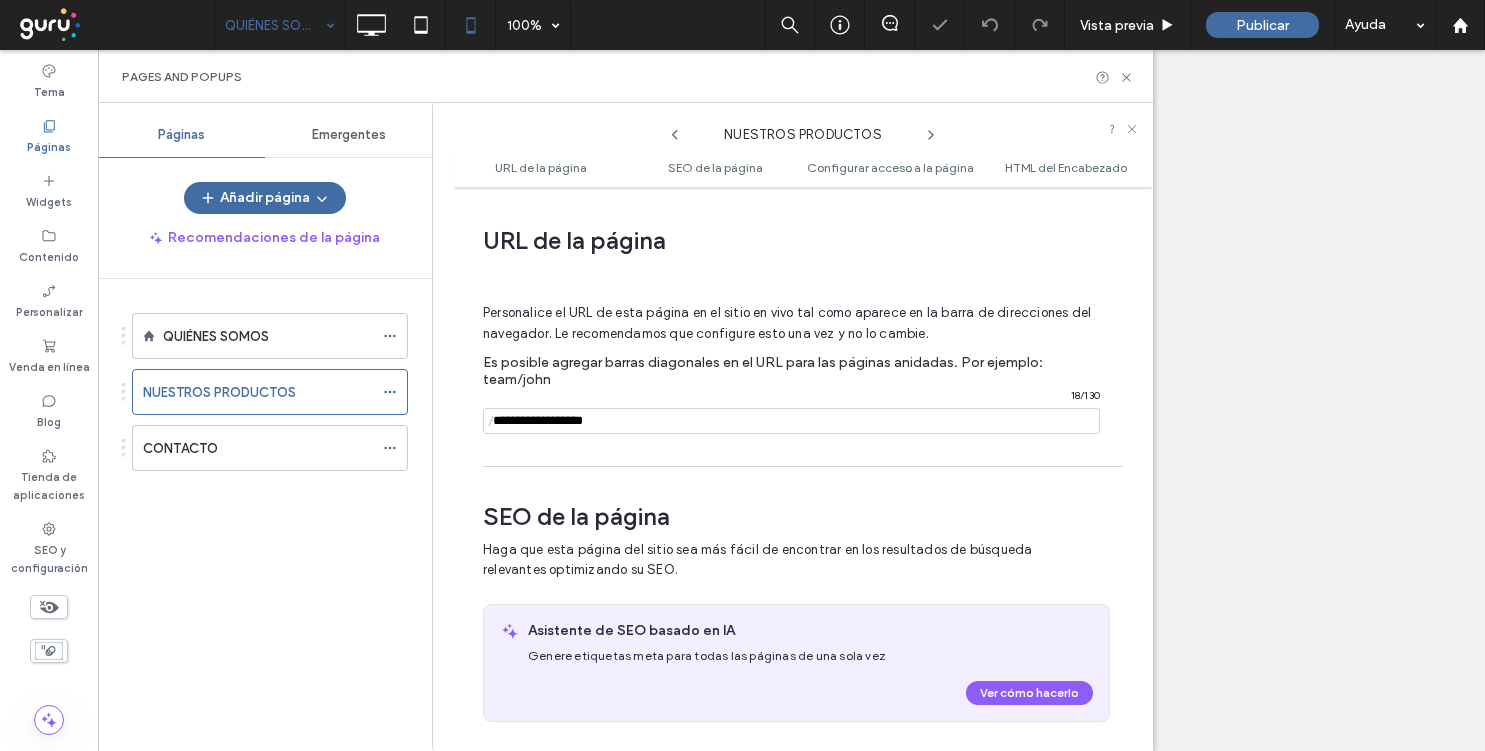 scroll, scrollTop: 292, scrollLeft: 0, axis: vertical 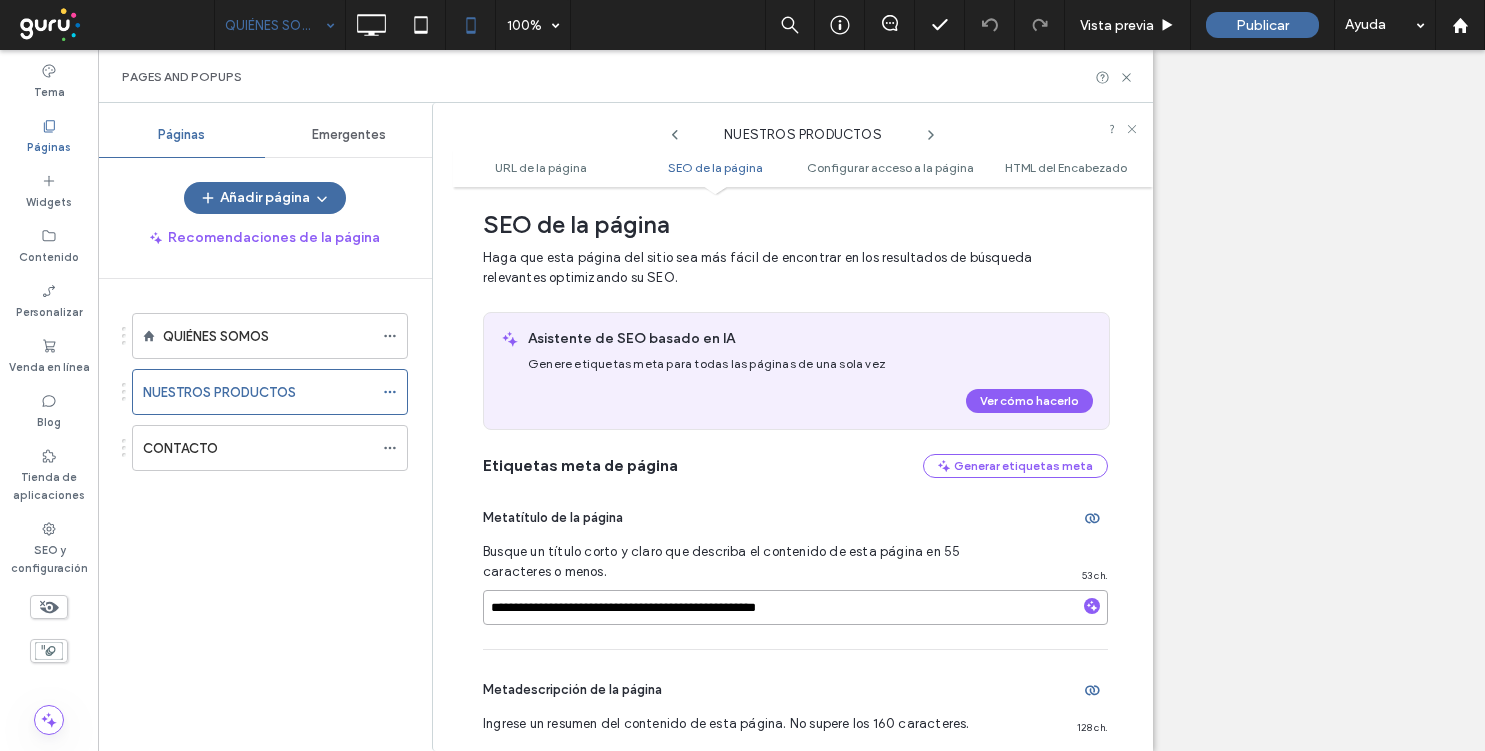 click on "**********" at bounding box center [795, 607] 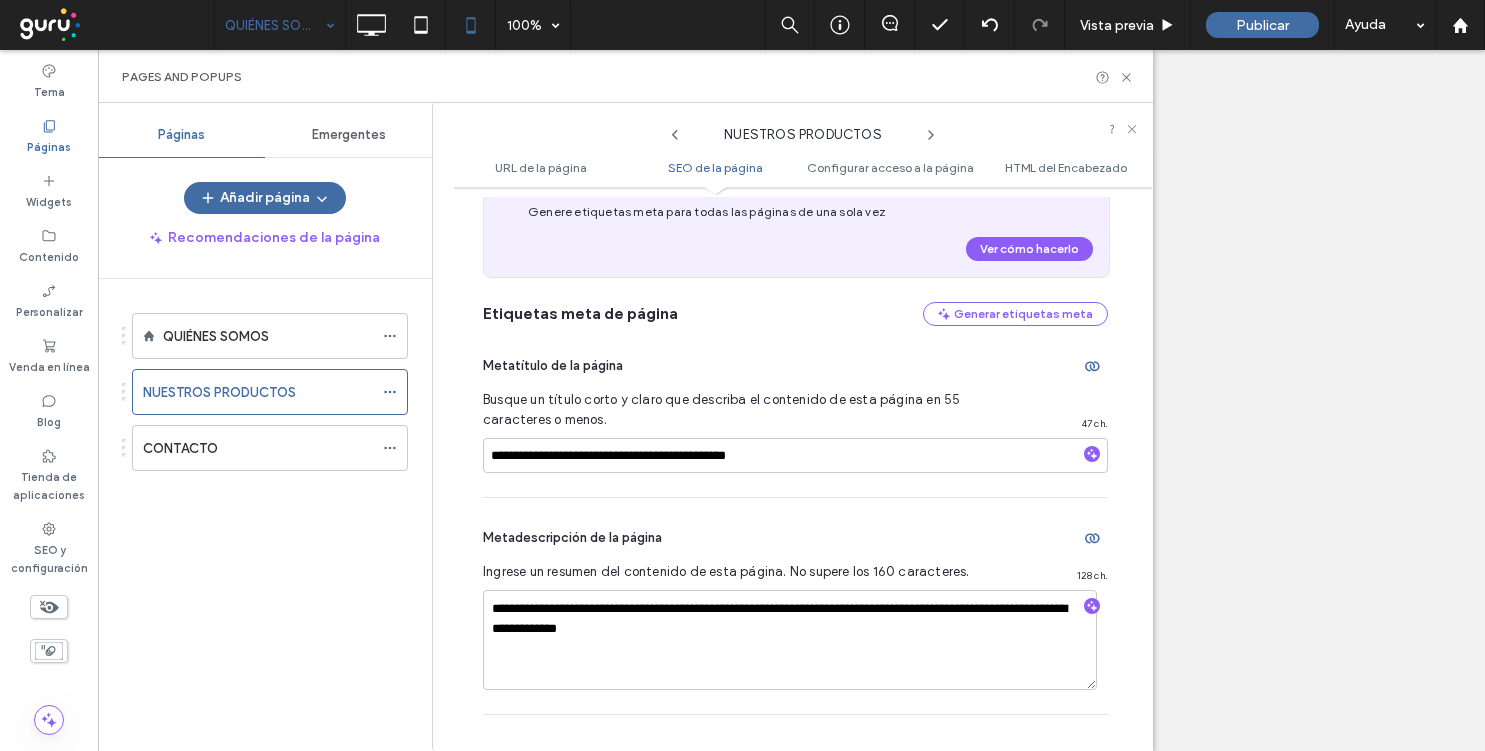 scroll, scrollTop: 473, scrollLeft: 0, axis: vertical 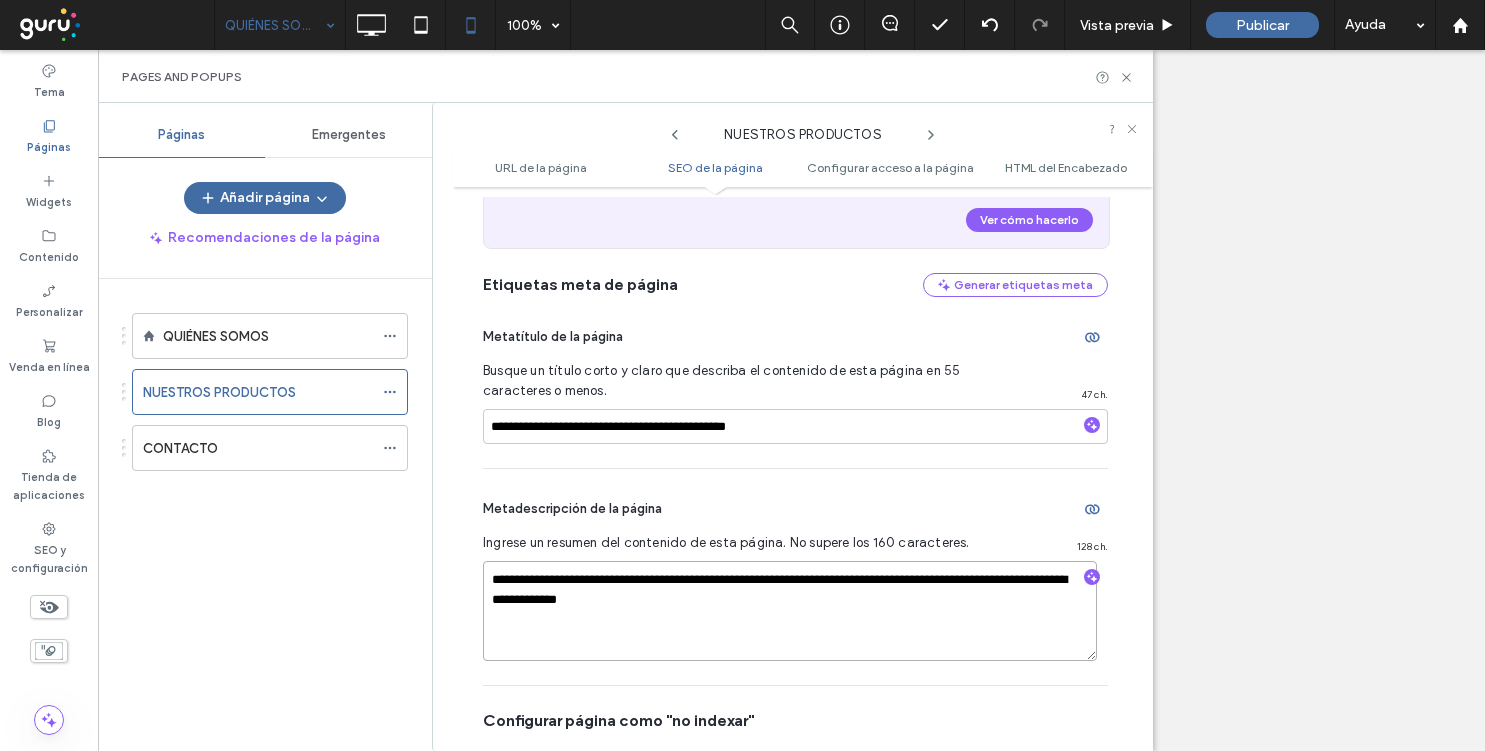 click on "**********" at bounding box center (790, 611) 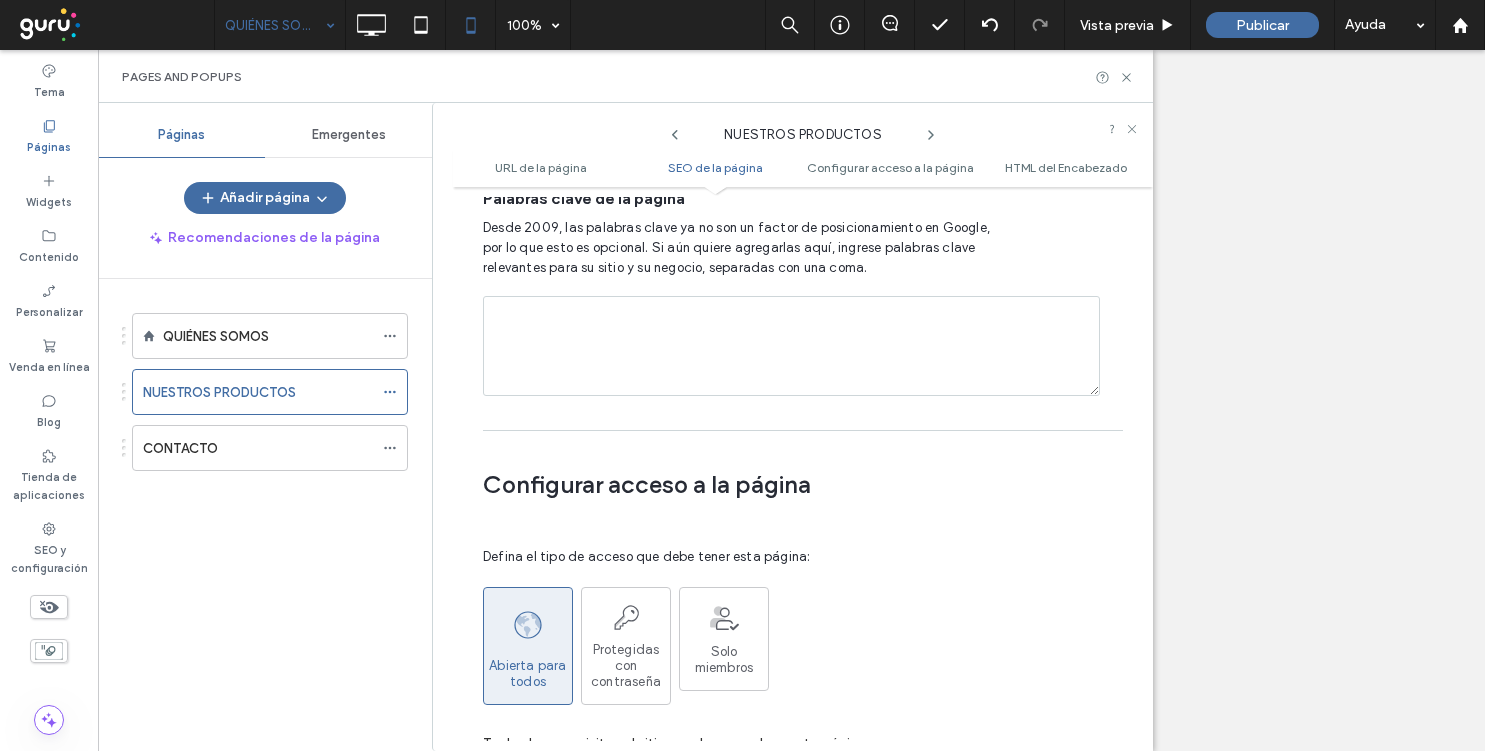 scroll, scrollTop: 1500, scrollLeft: 0, axis: vertical 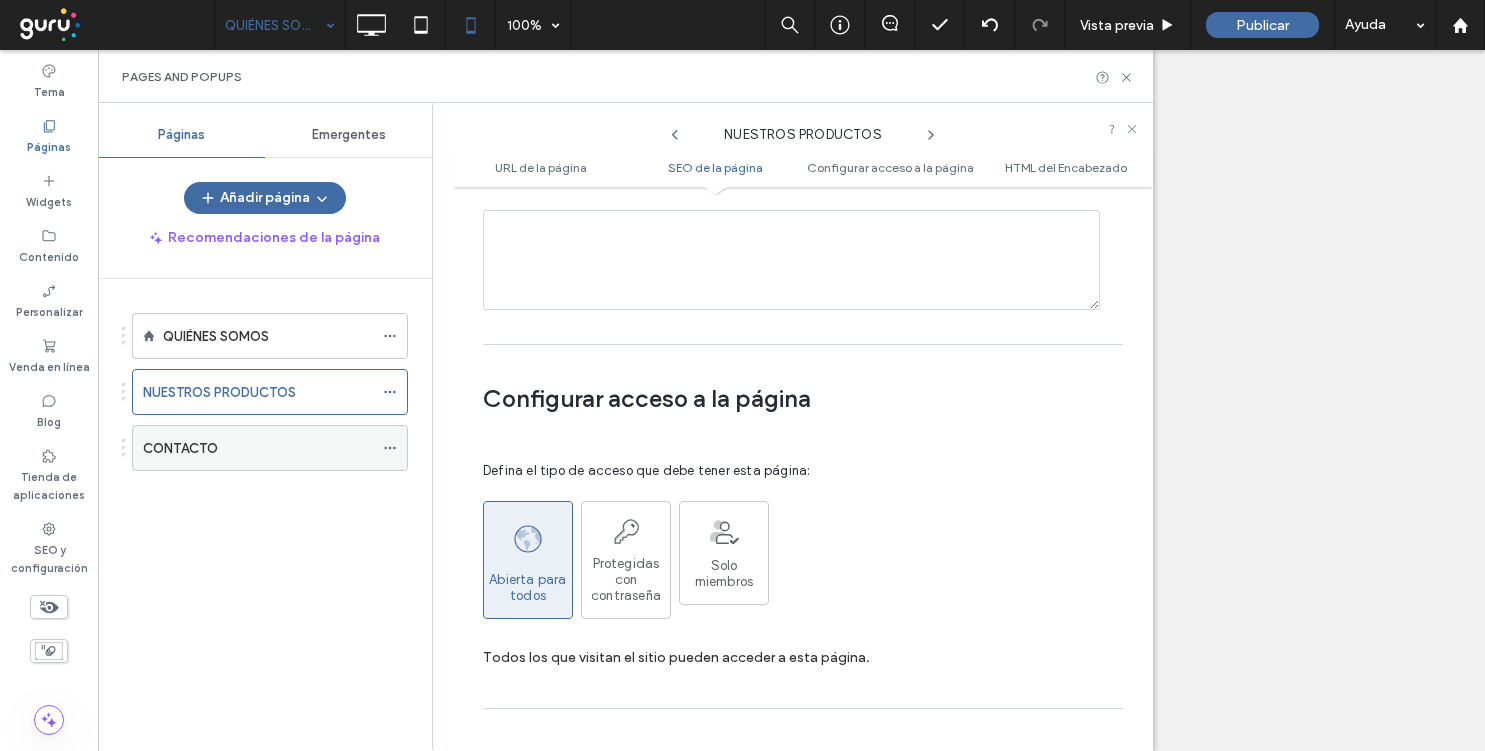 click 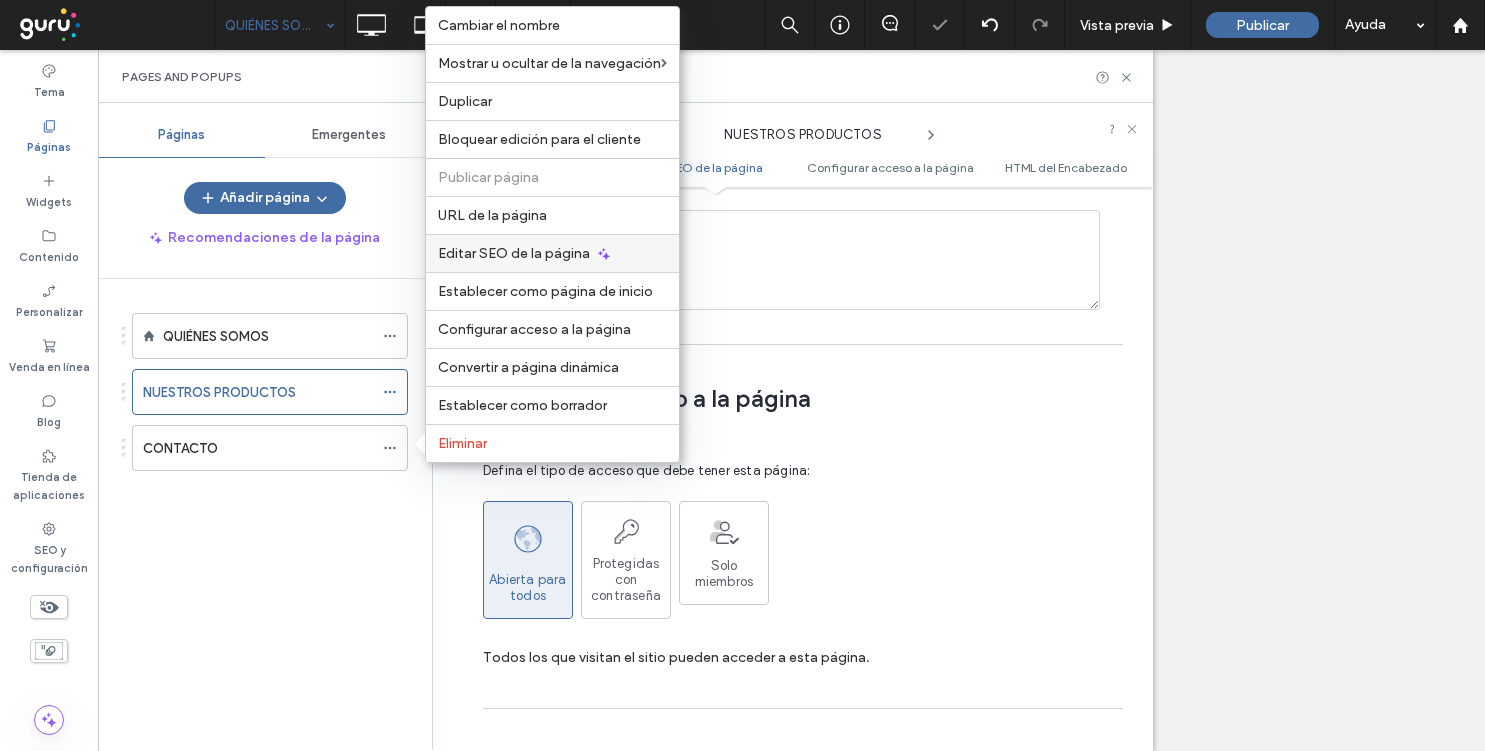 click on "Editar SEO de la página" at bounding box center [514, 253] 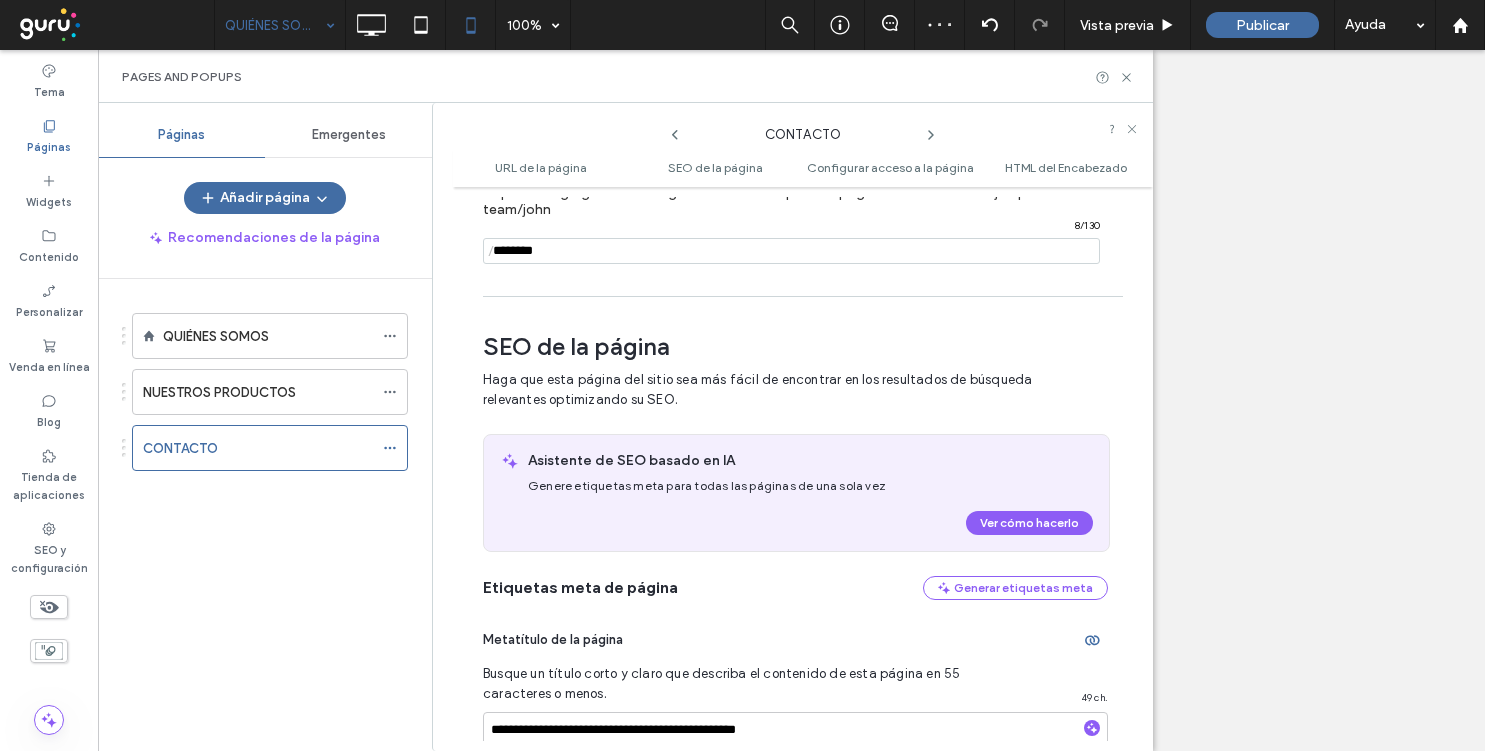 scroll, scrollTop: 292, scrollLeft: 0, axis: vertical 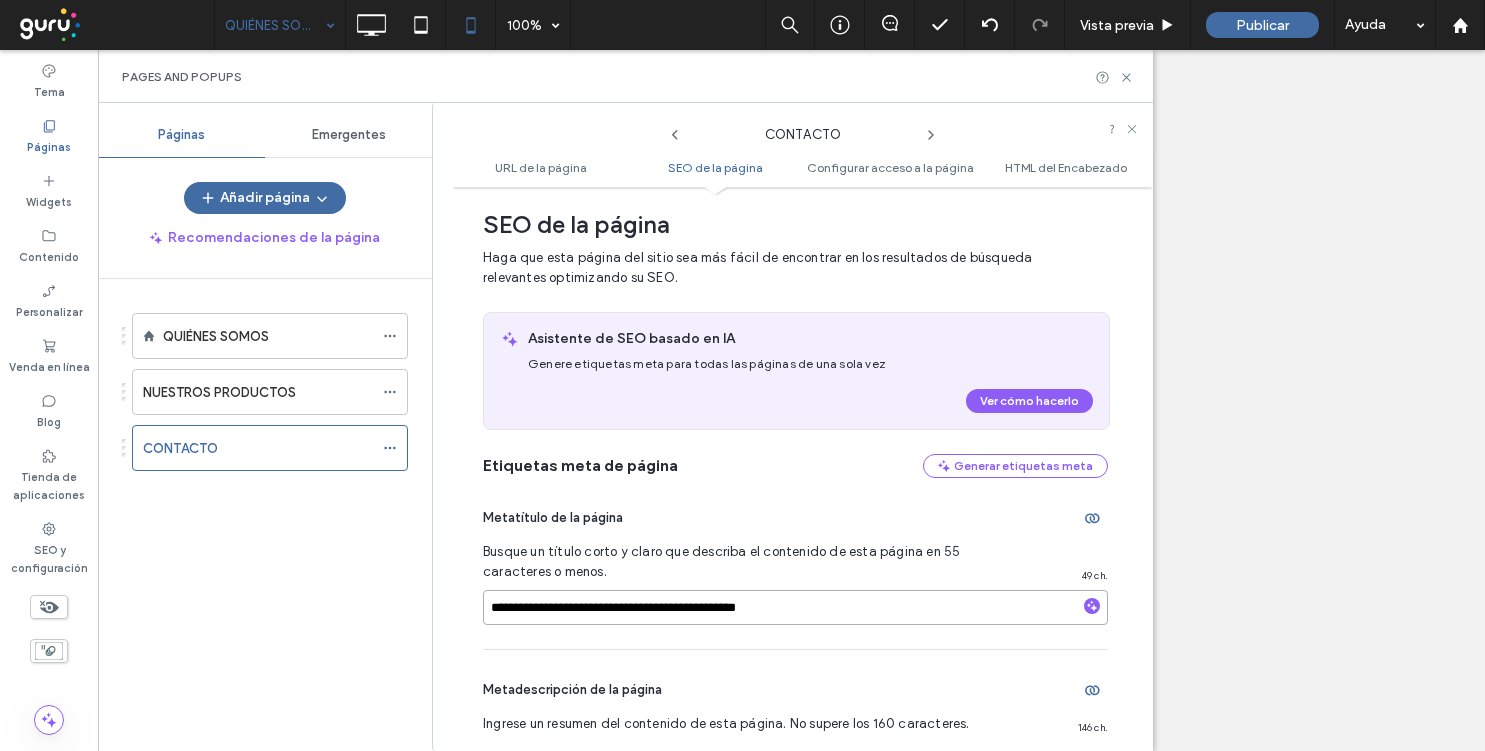 click on "**********" at bounding box center [795, 607] 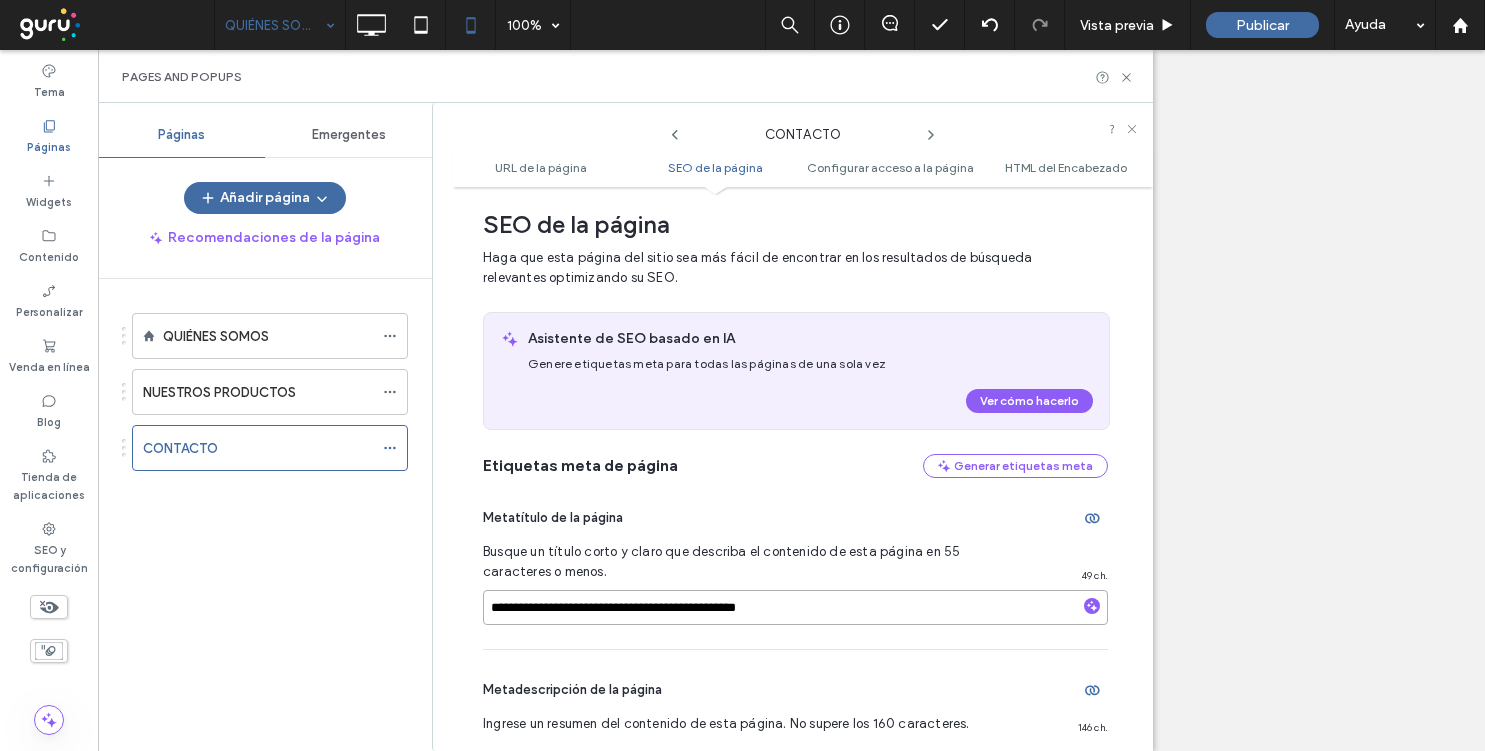 click on "**********" at bounding box center [795, 607] 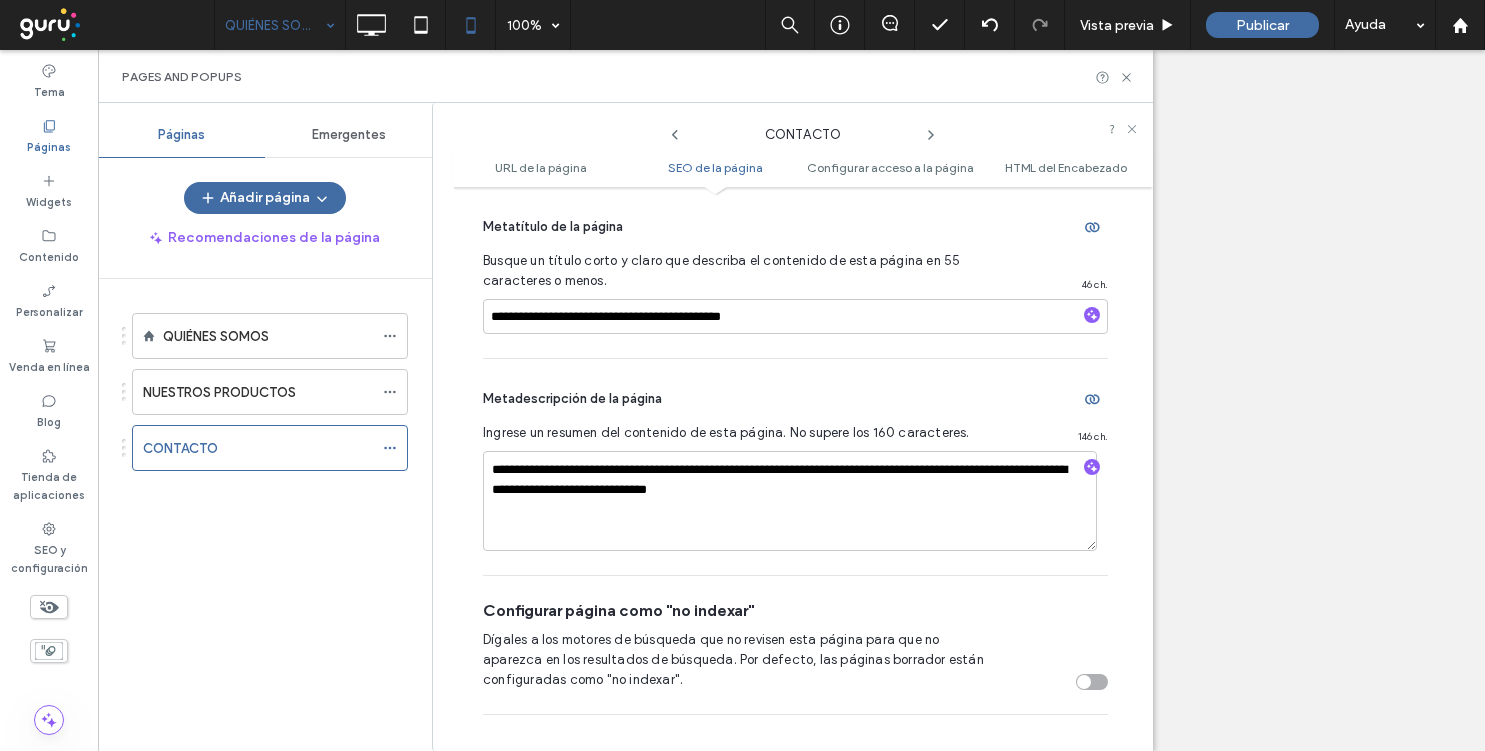 scroll, scrollTop: 599, scrollLeft: 0, axis: vertical 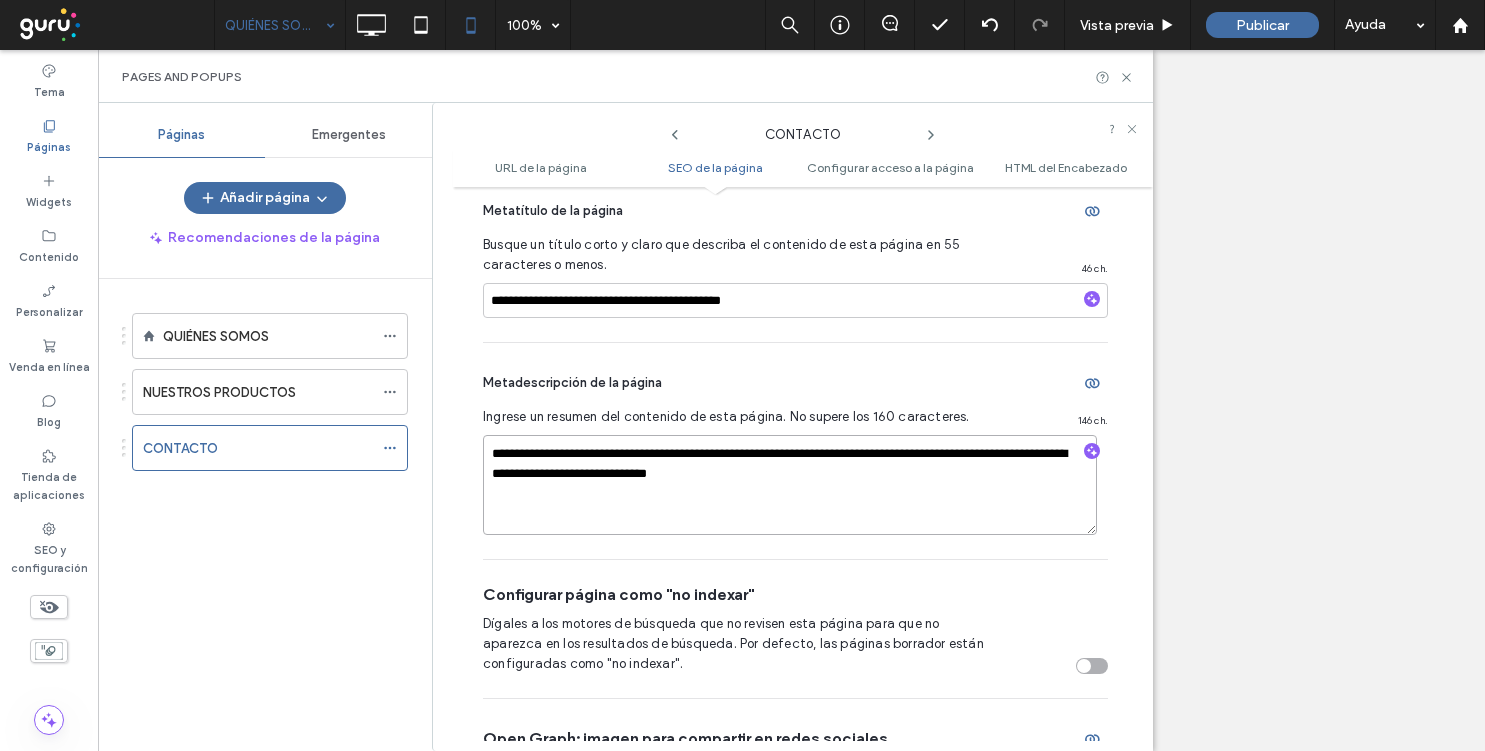 click on "**********" at bounding box center [790, 485] 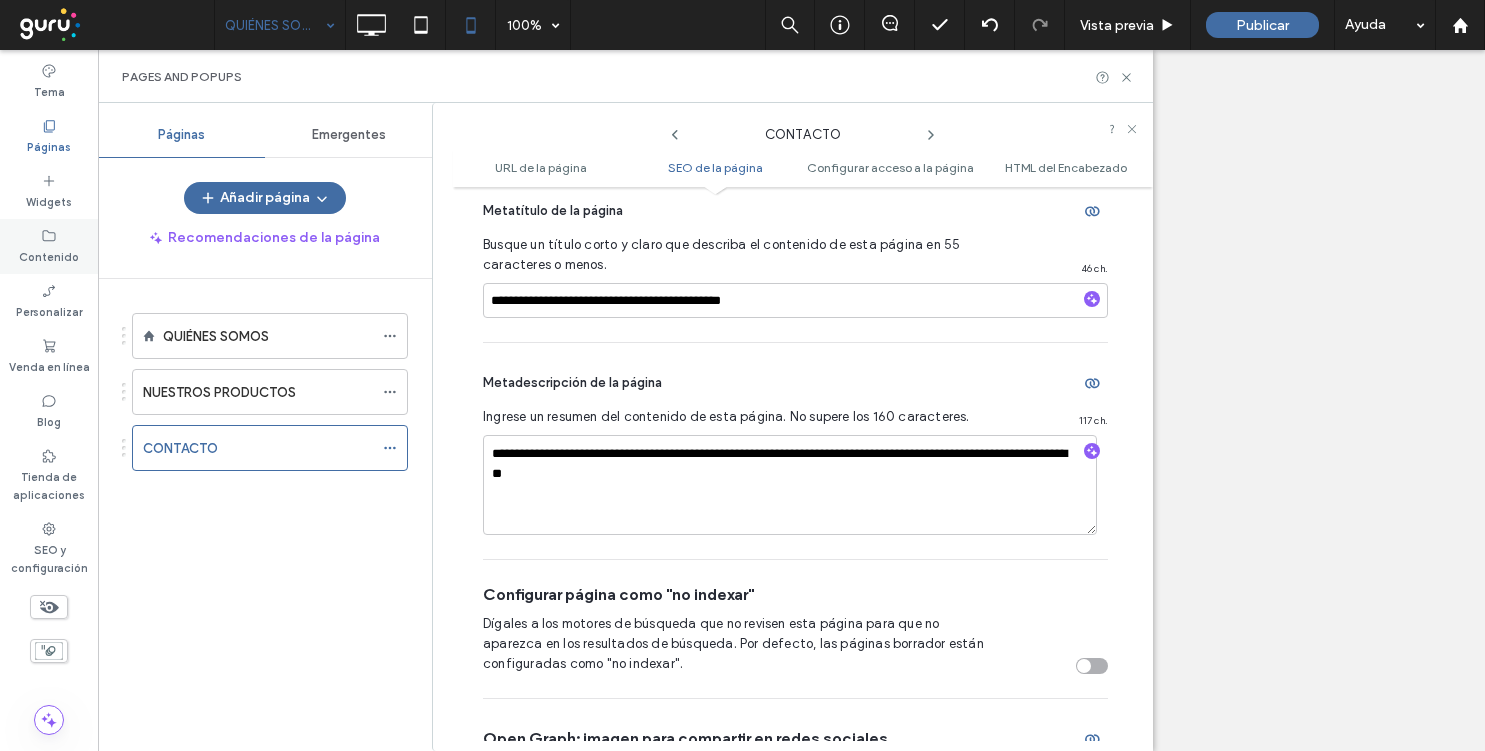 click on "Contenido" at bounding box center (49, 255) 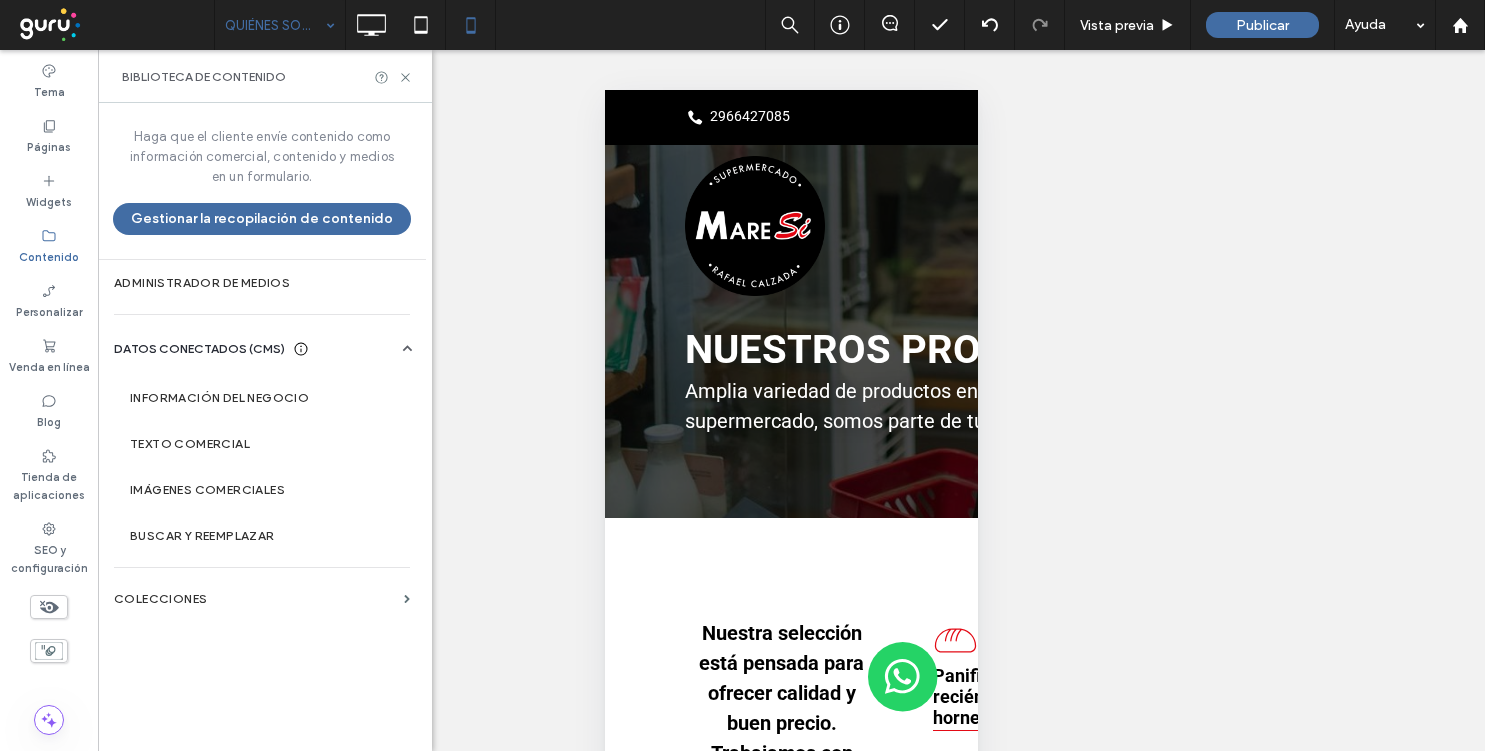 click on "DATOS CONECTADOS (CMS)" at bounding box center (199, 349) 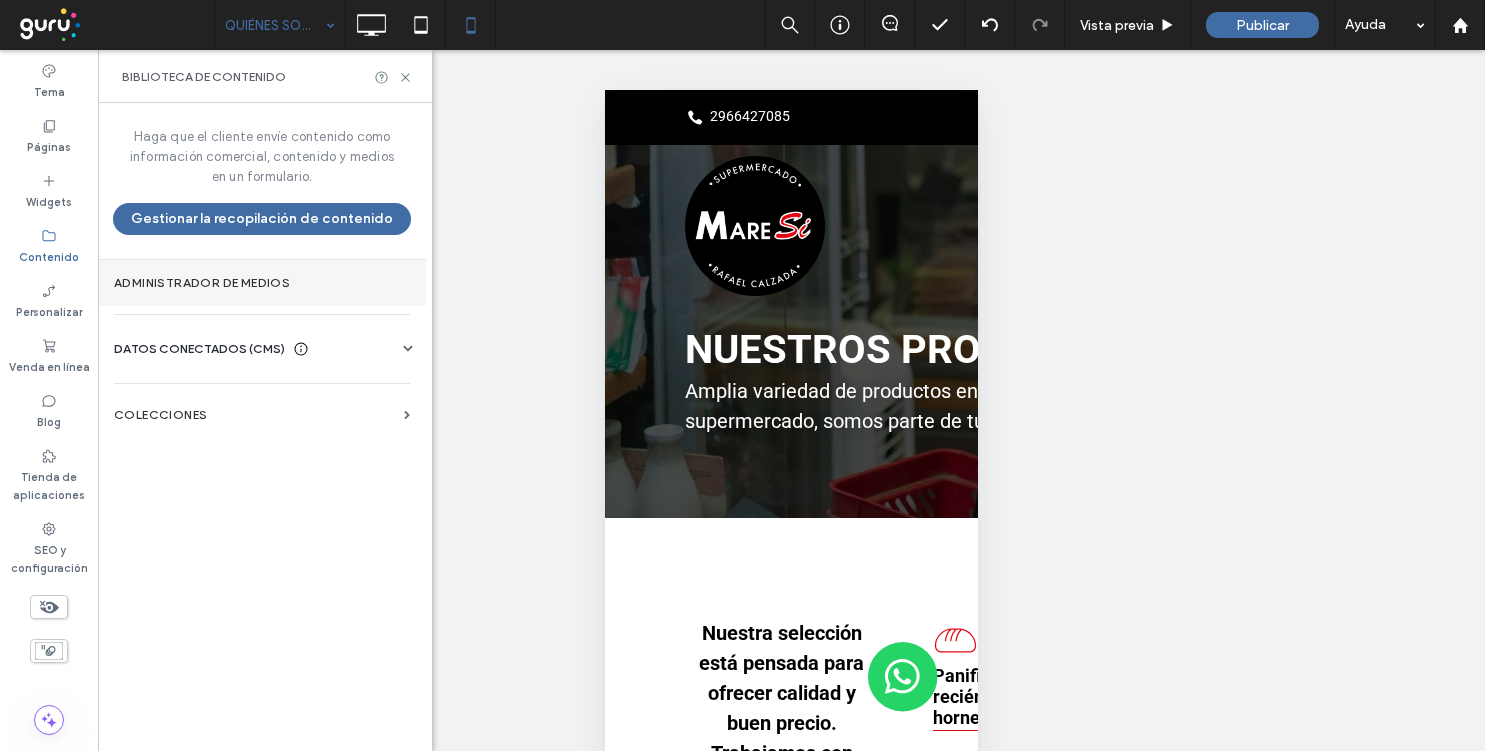 click on "Administrador de medios" at bounding box center [262, 283] 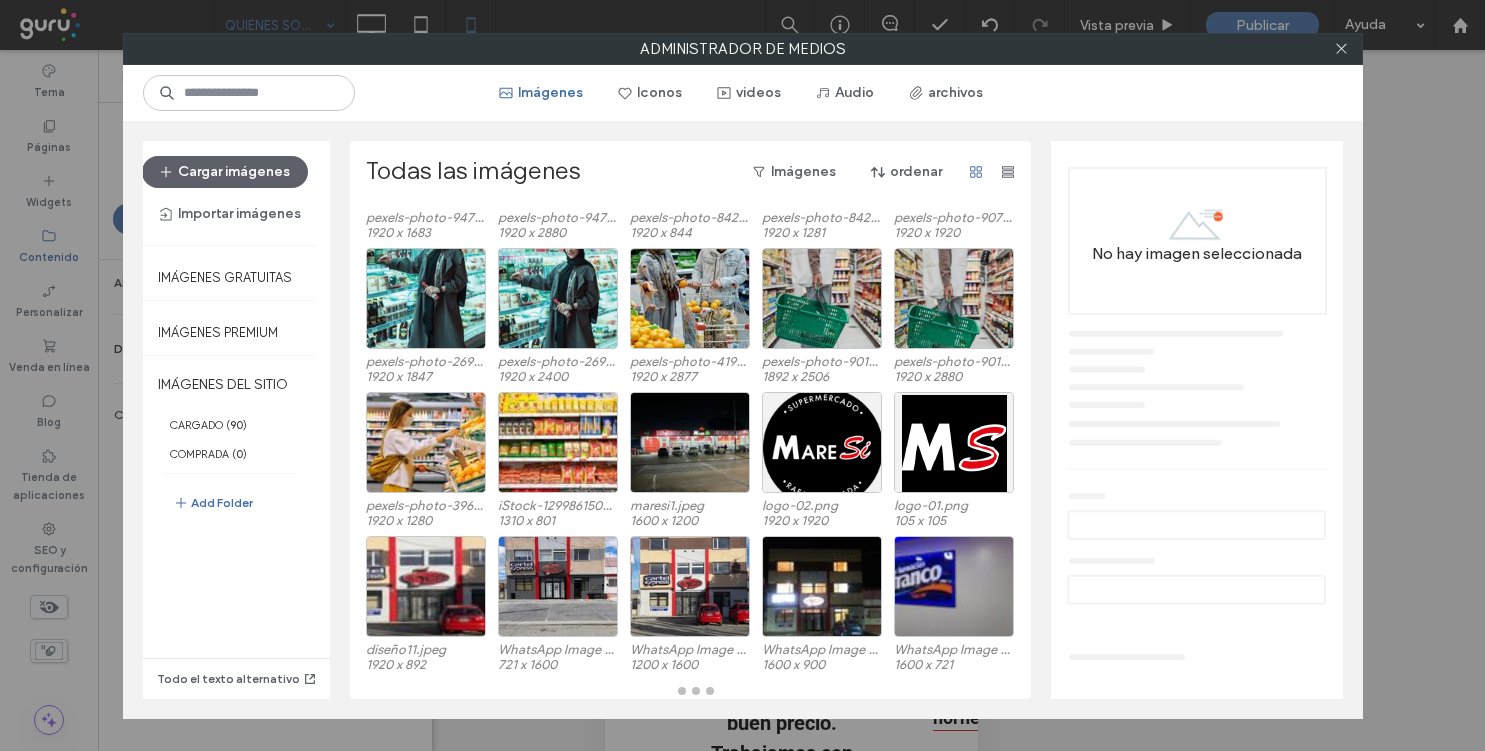 scroll, scrollTop: 142, scrollLeft: 0, axis: vertical 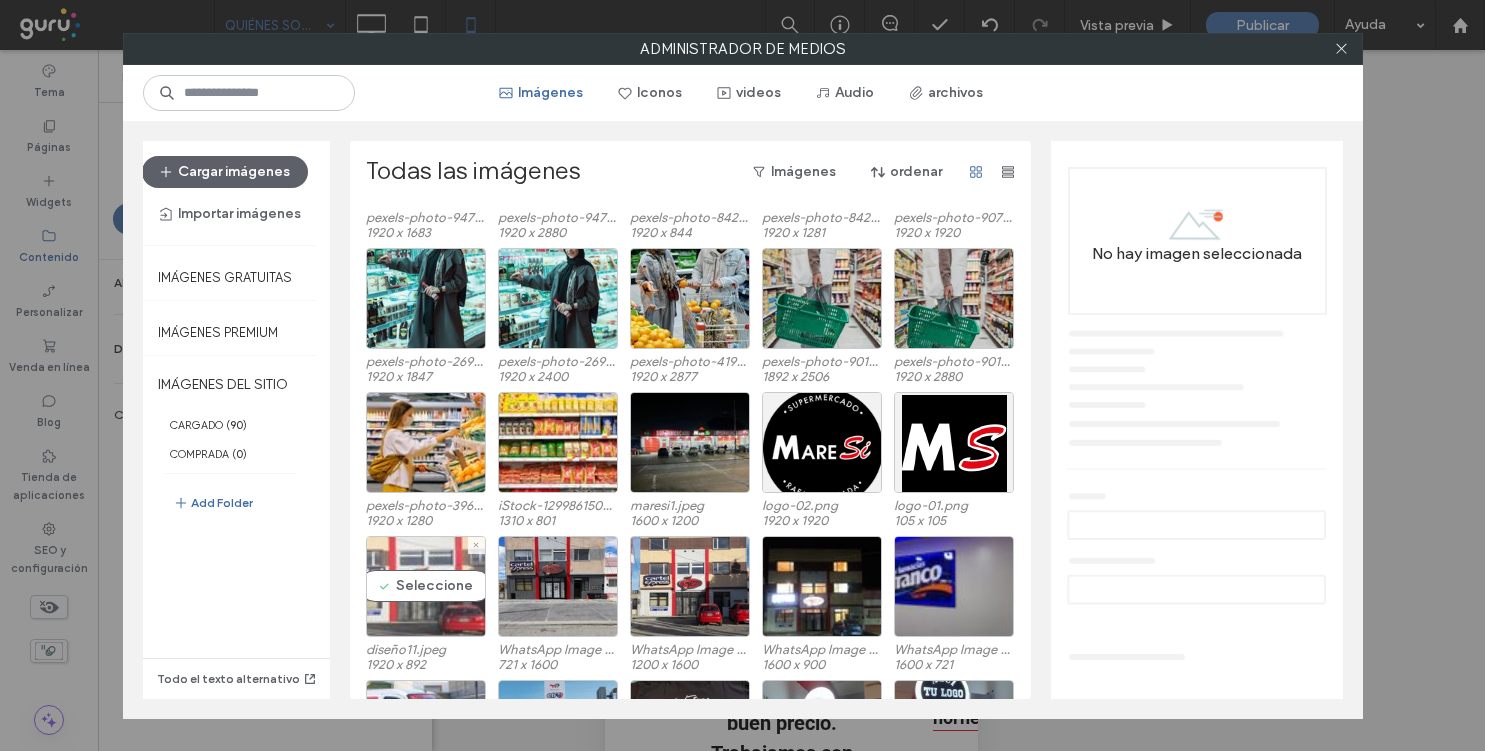 click on "Seleccione" at bounding box center (426, 586) 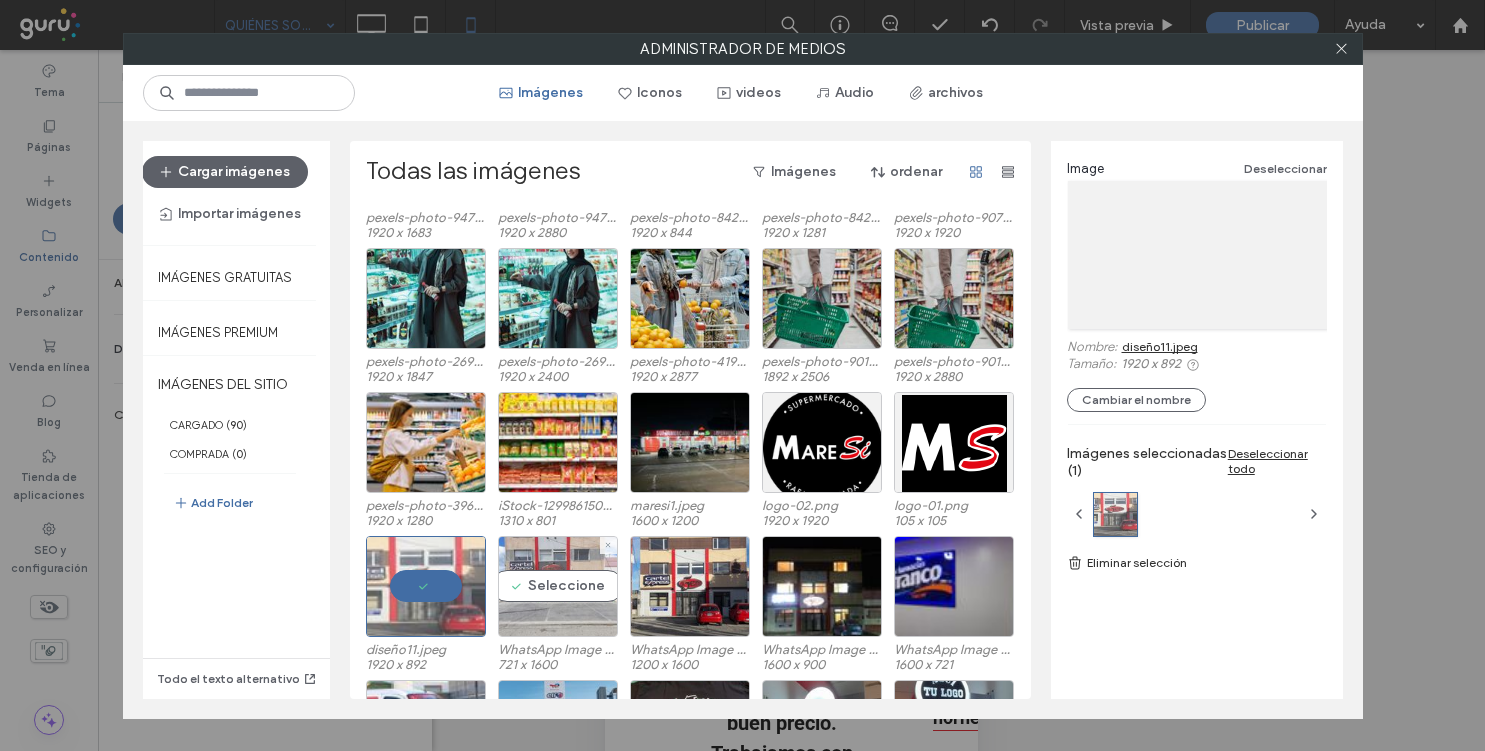 click on "Seleccione" at bounding box center (558, 586) 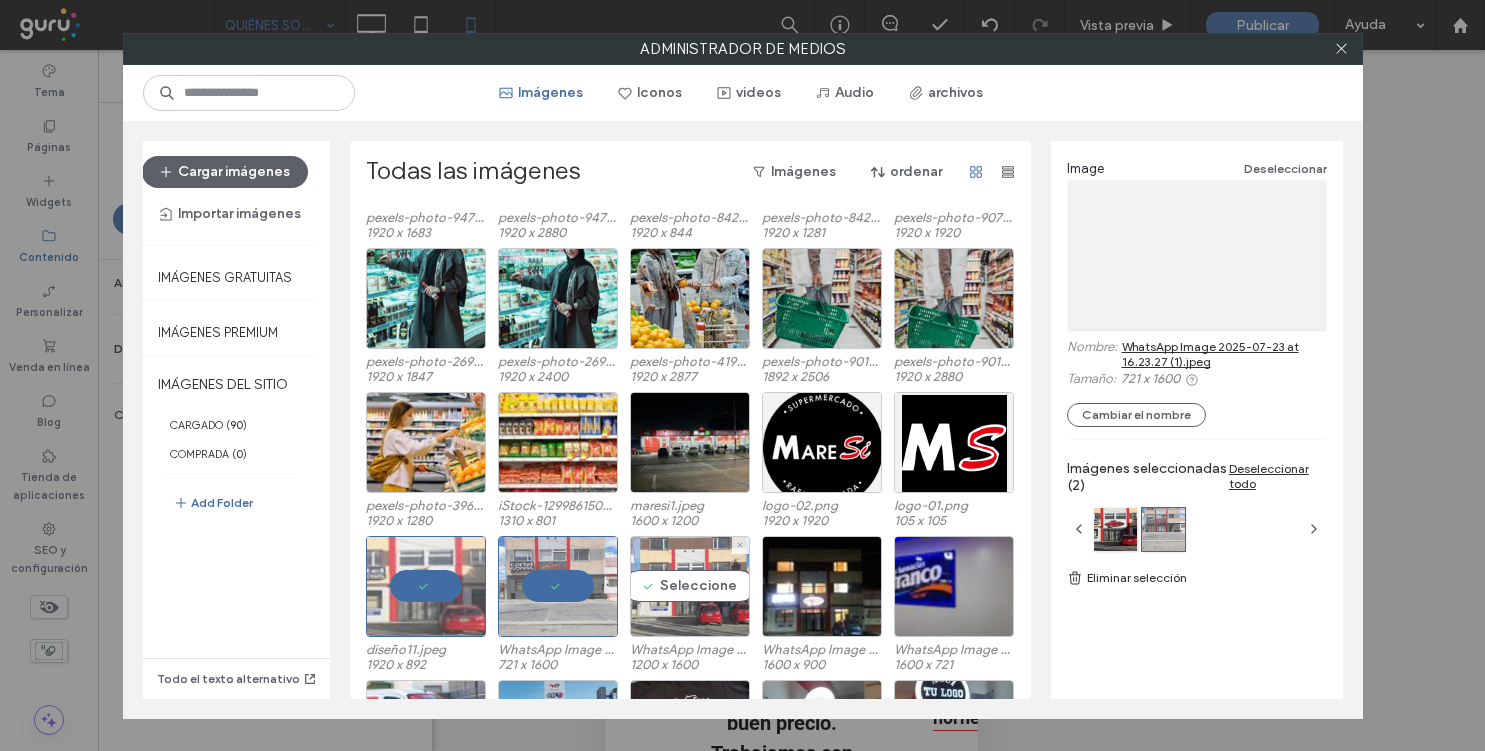 click on "Seleccione" at bounding box center [690, 586] 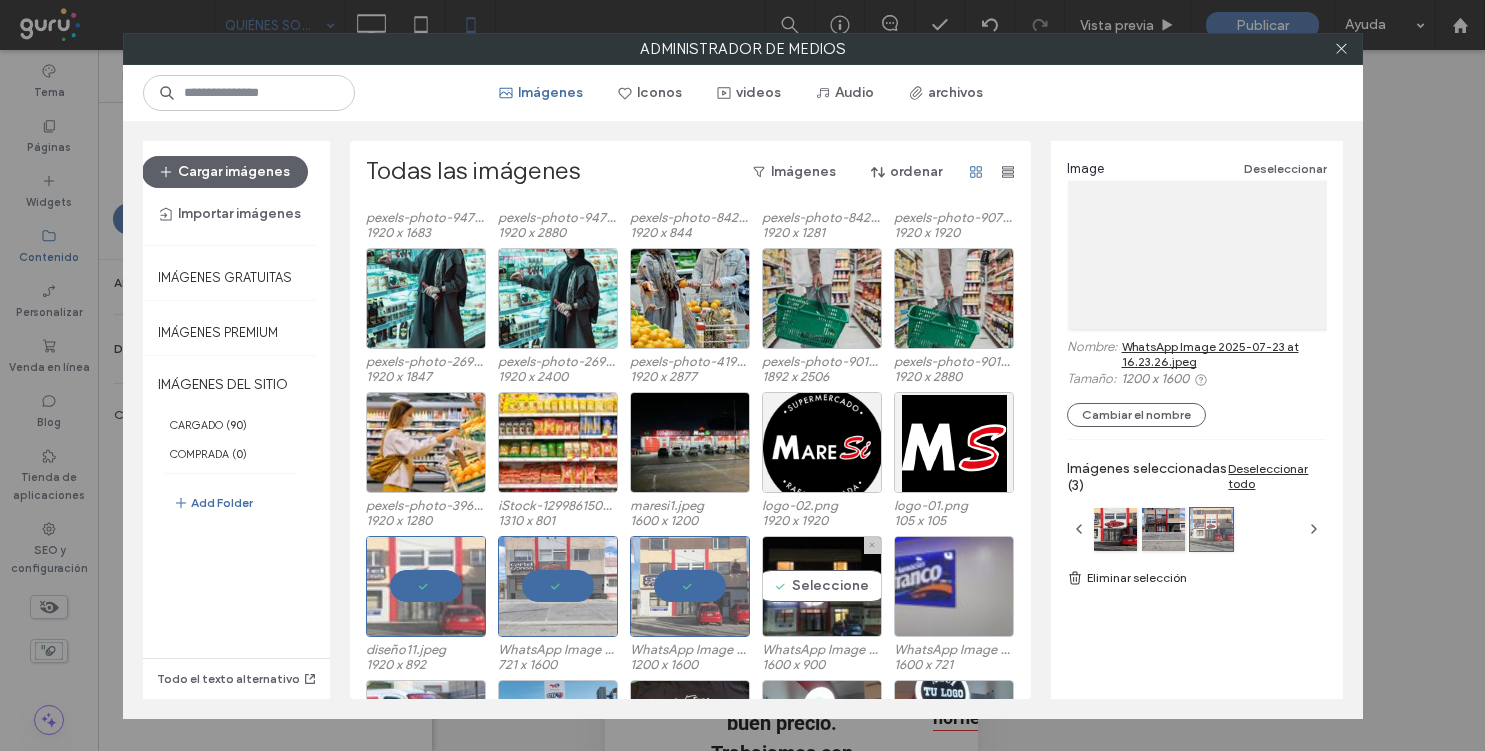 click at bounding box center [954, 586] 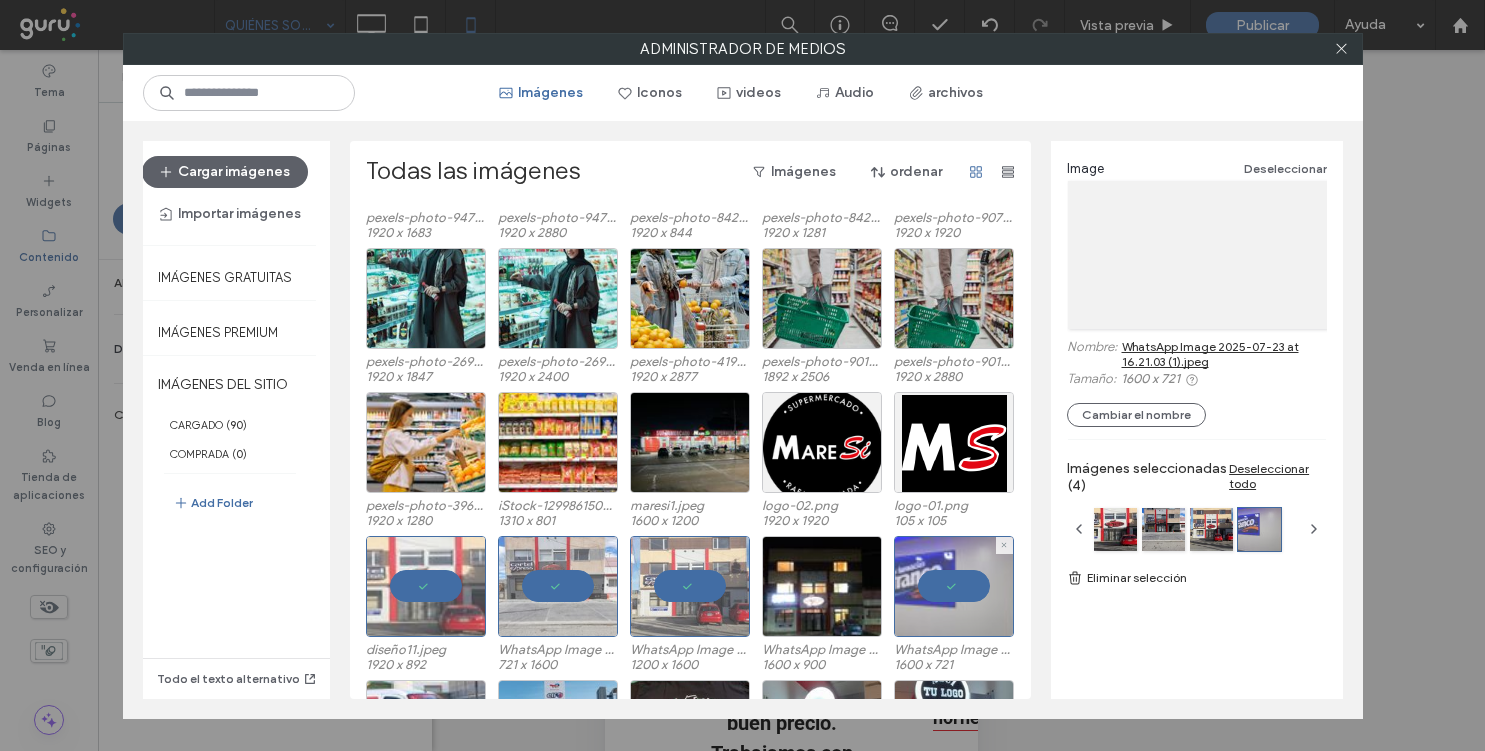 click at bounding box center (954, 586) 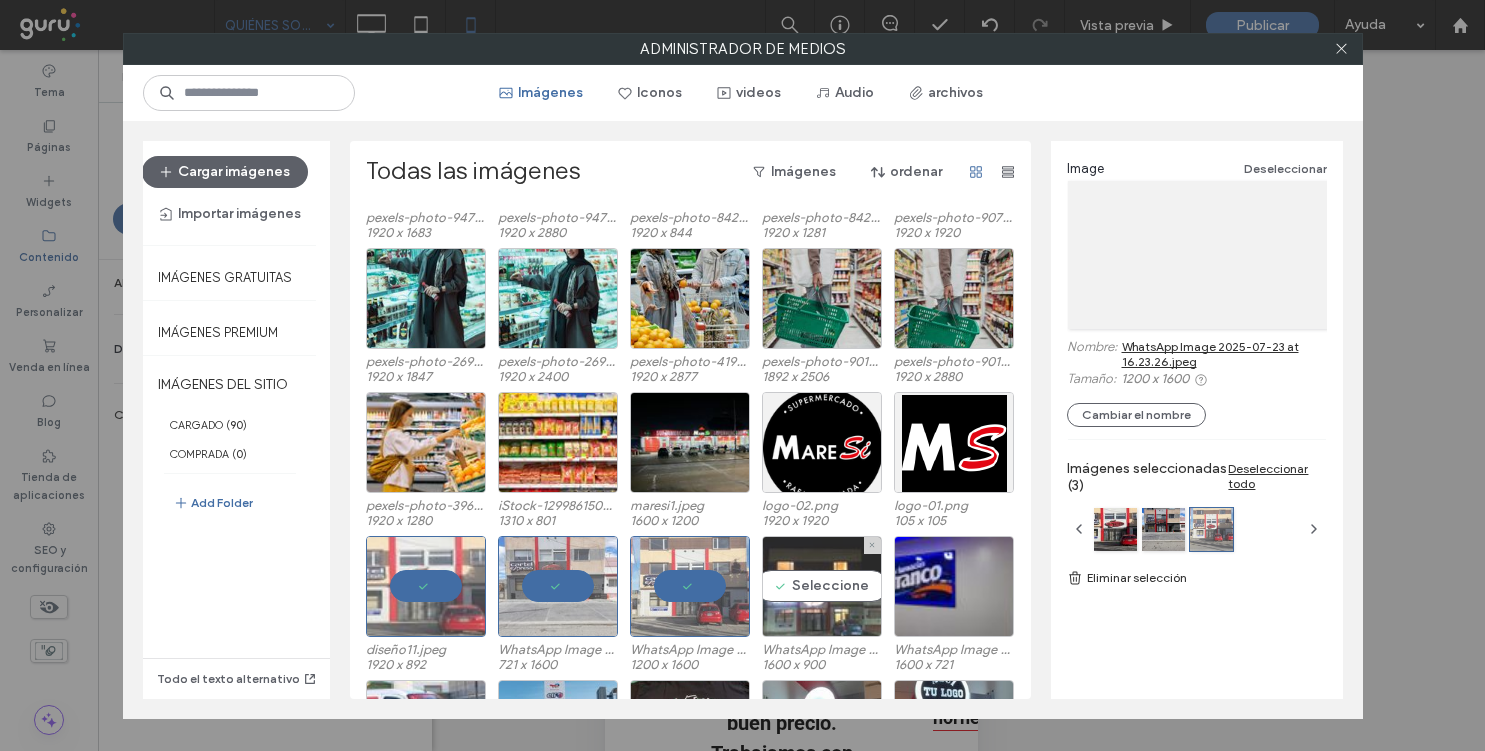 click on "Seleccione" at bounding box center (822, 586) 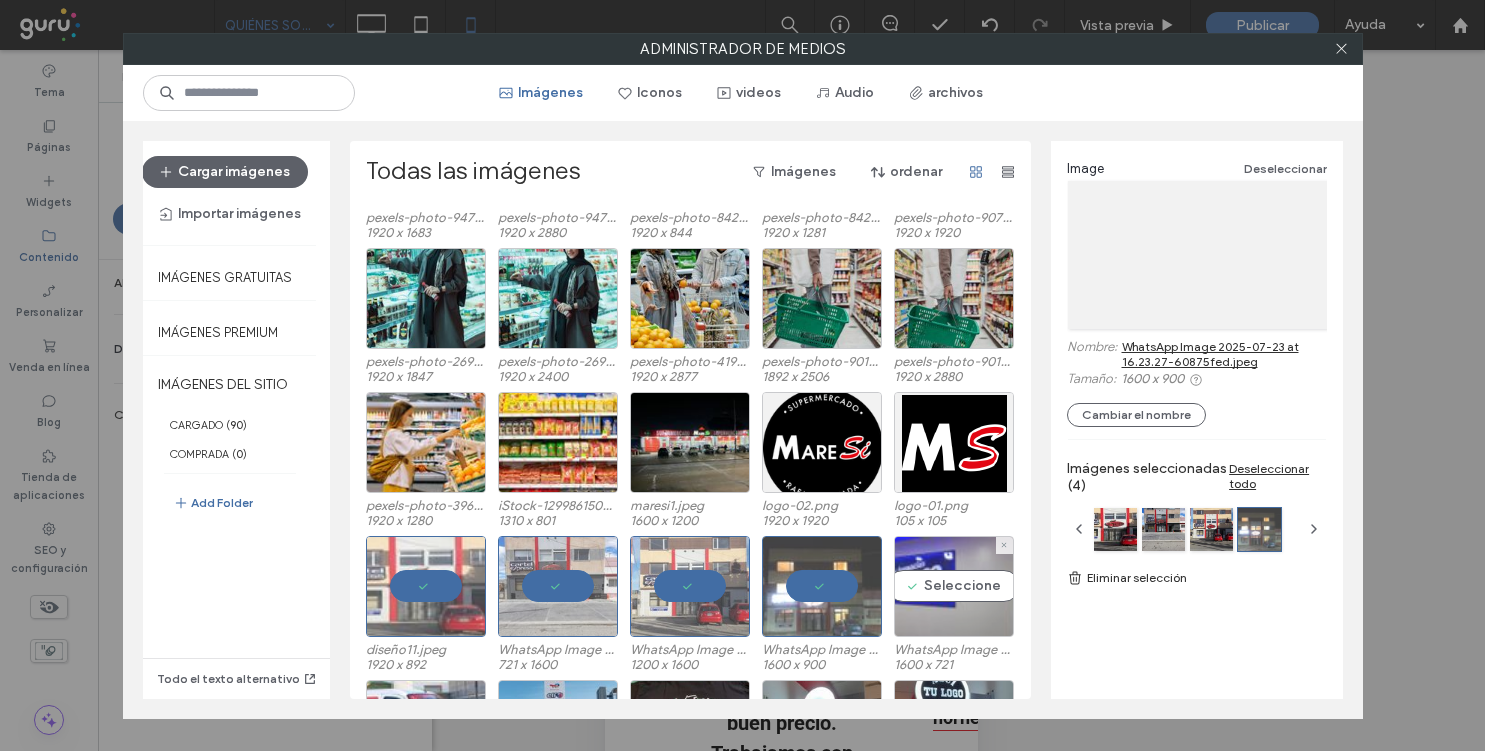 click on "Seleccione" at bounding box center [954, 586] 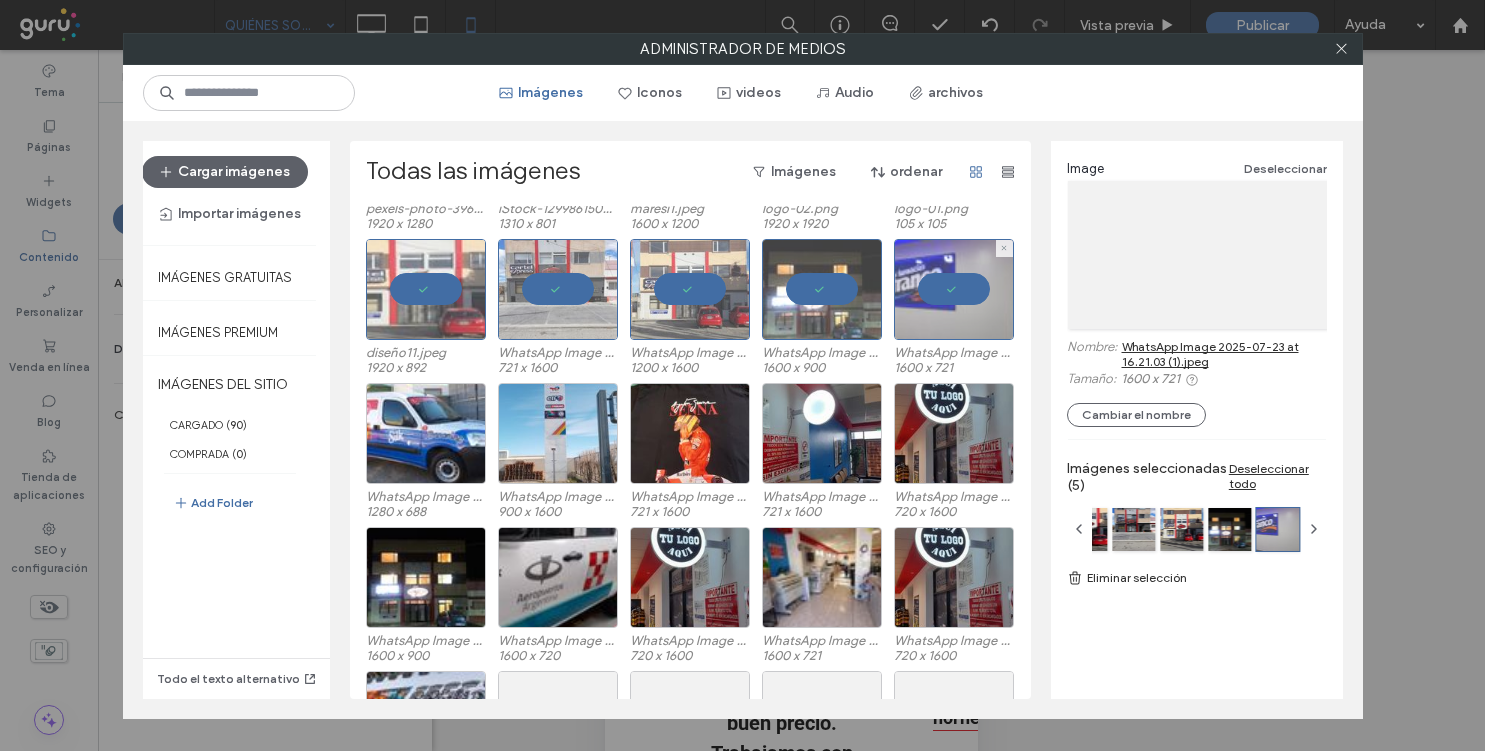 scroll, scrollTop: 454, scrollLeft: 0, axis: vertical 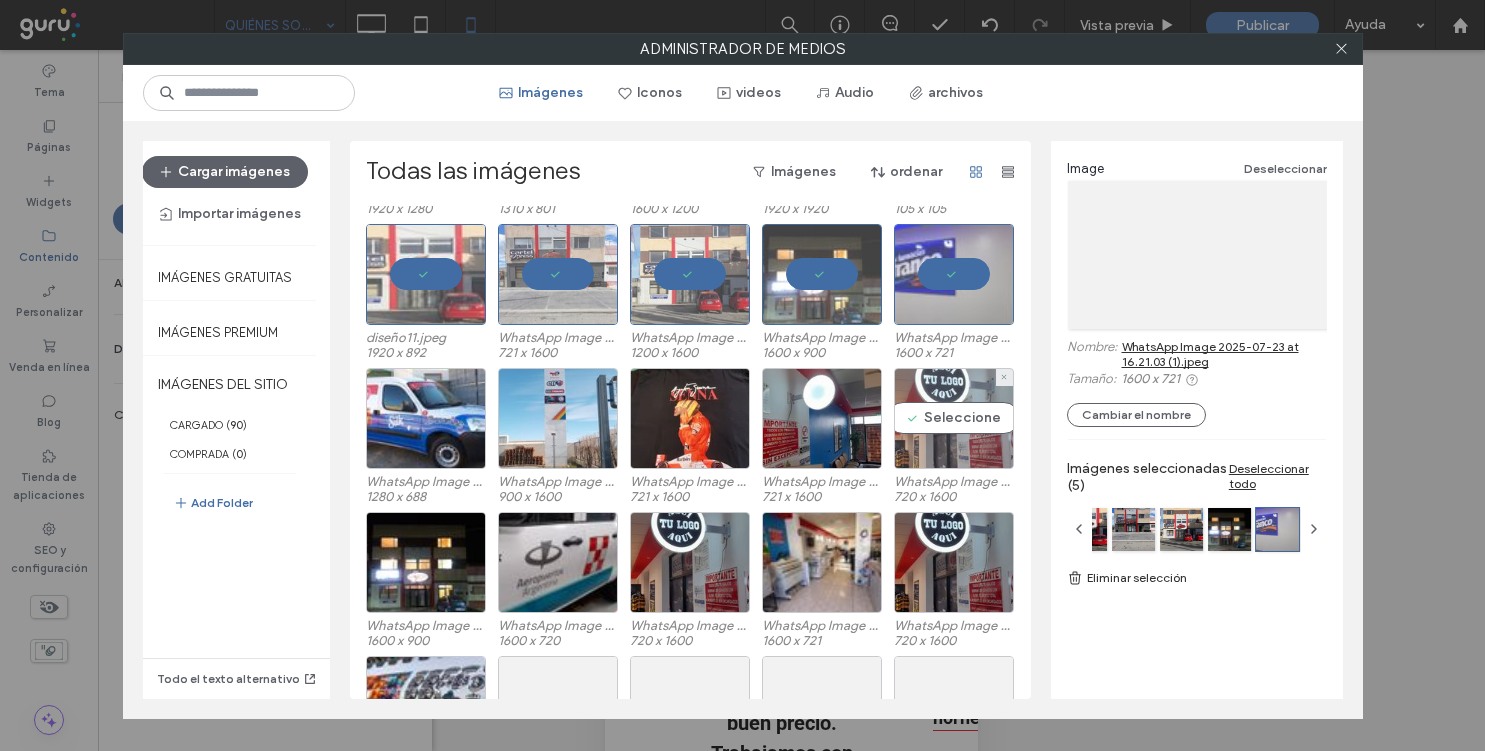 click on "Seleccione" at bounding box center [954, 418] 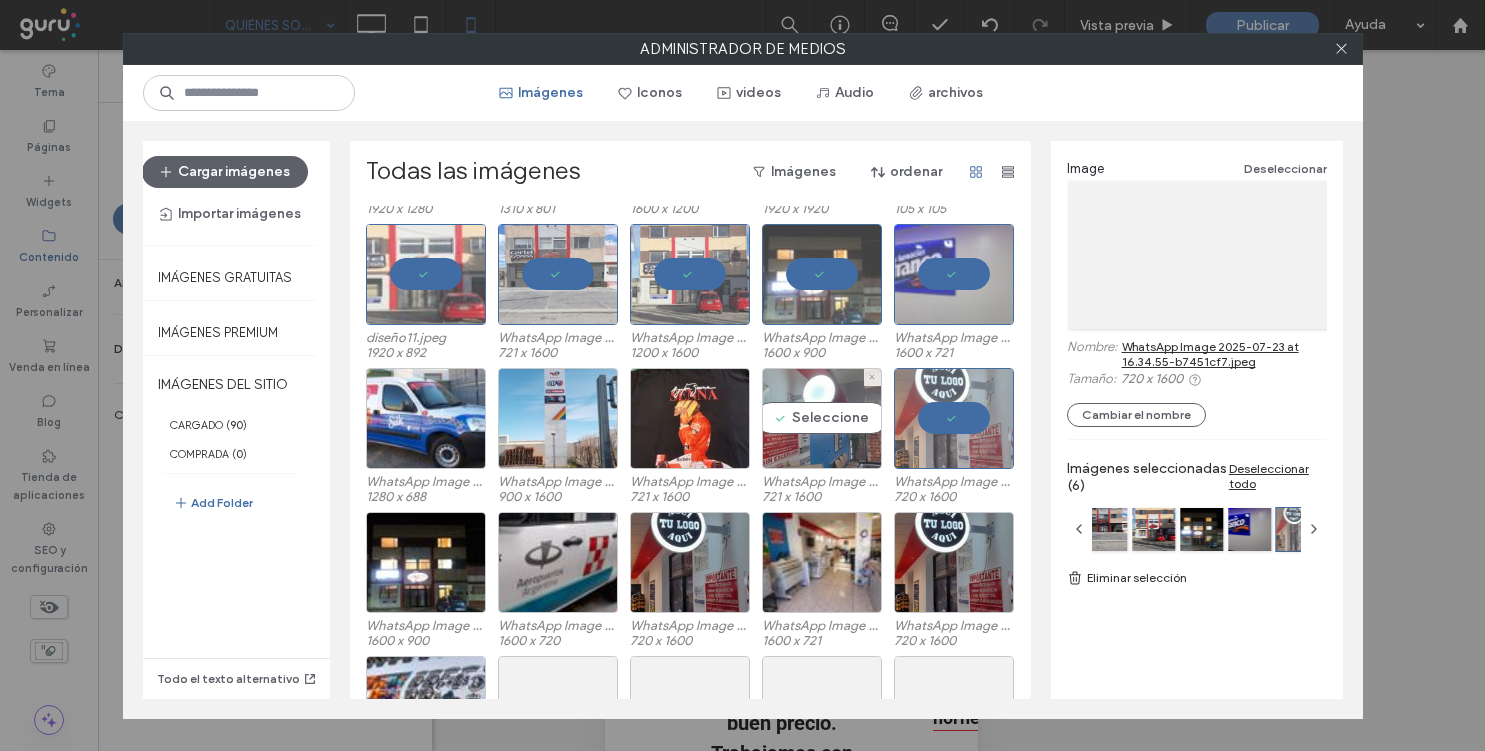 click on "Seleccione" at bounding box center [822, 418] 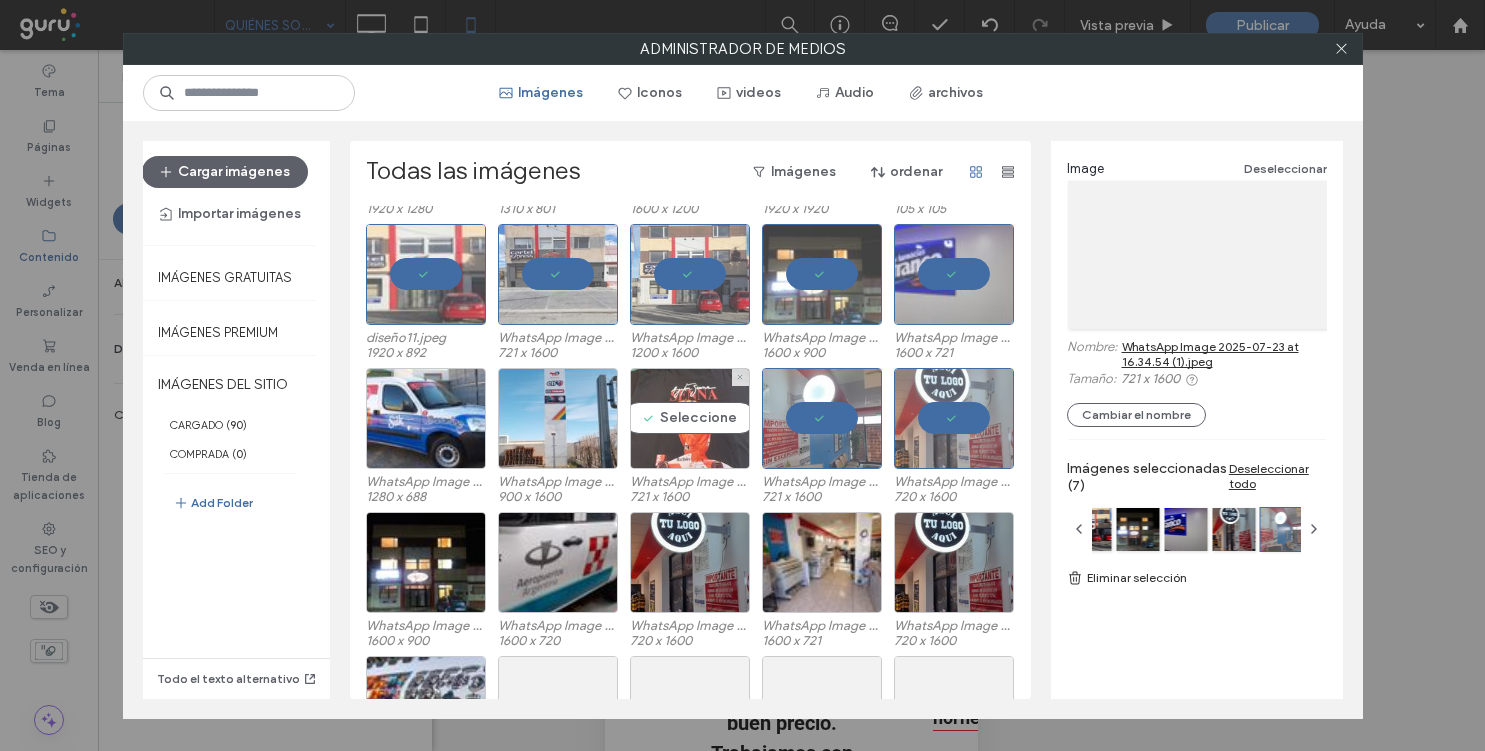 click on "Seleccione" at bounding box center (690, 418) 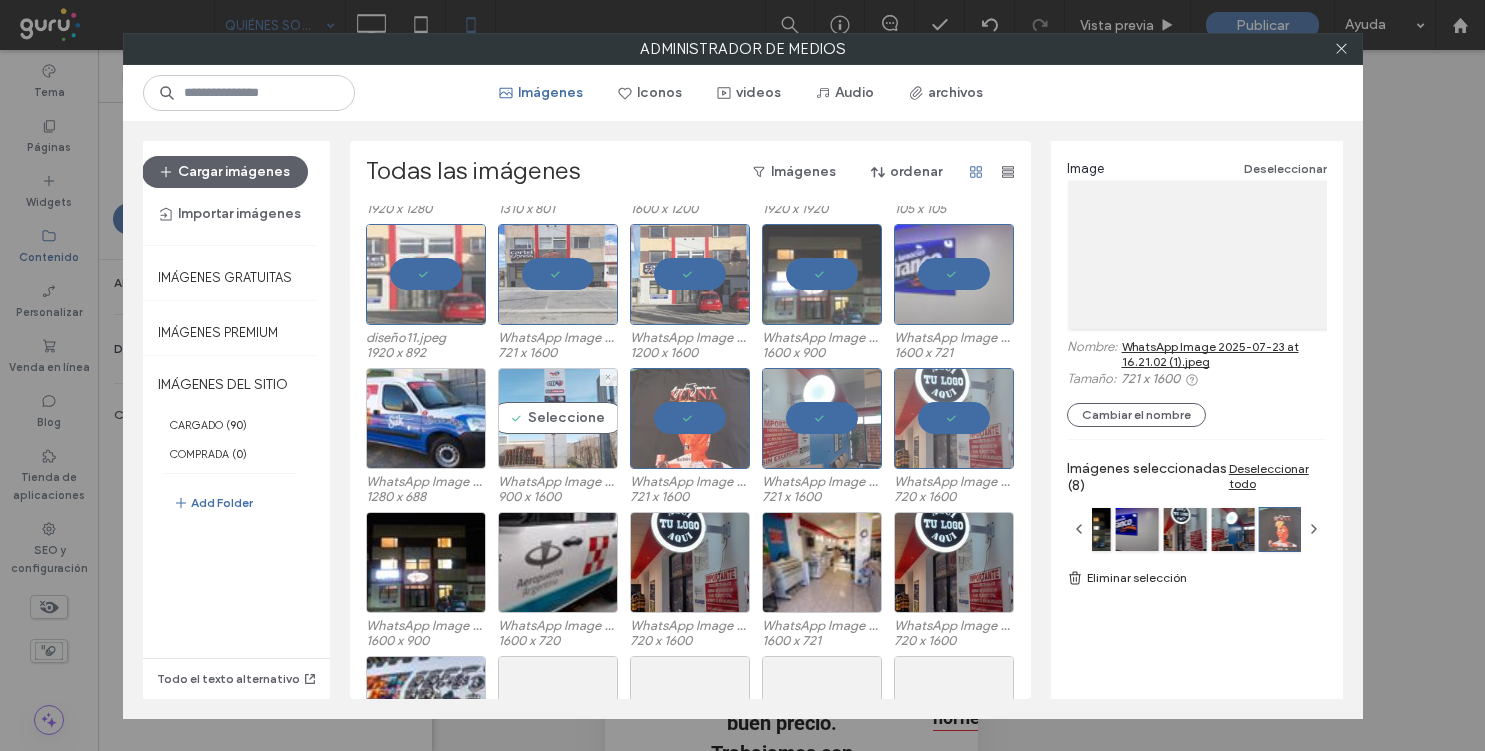 click on "Seleccione" at bounding box center [558, 418] 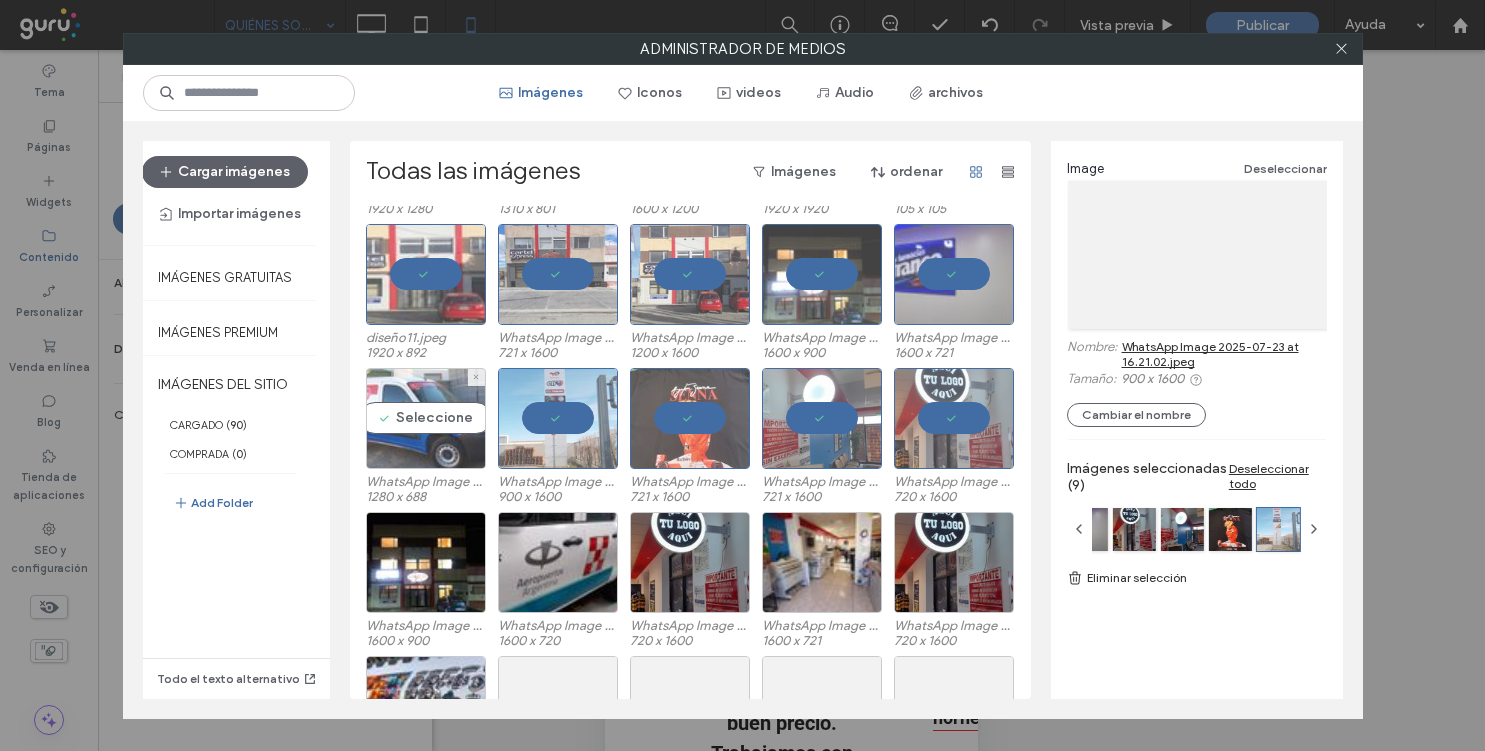 click on "Seleccione" at bounding box center (426, 418) 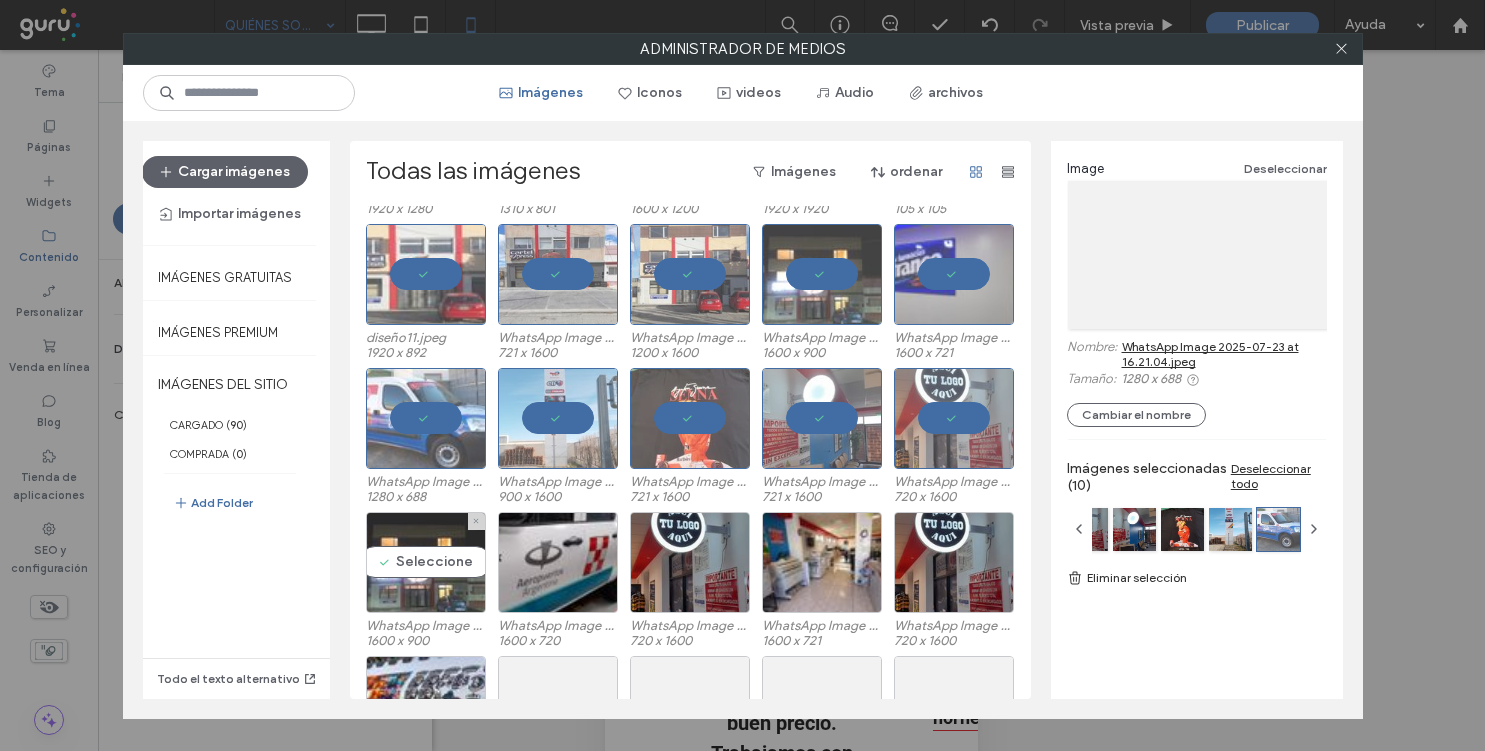 click on "Seleccione" at bounding box center [426, 562] 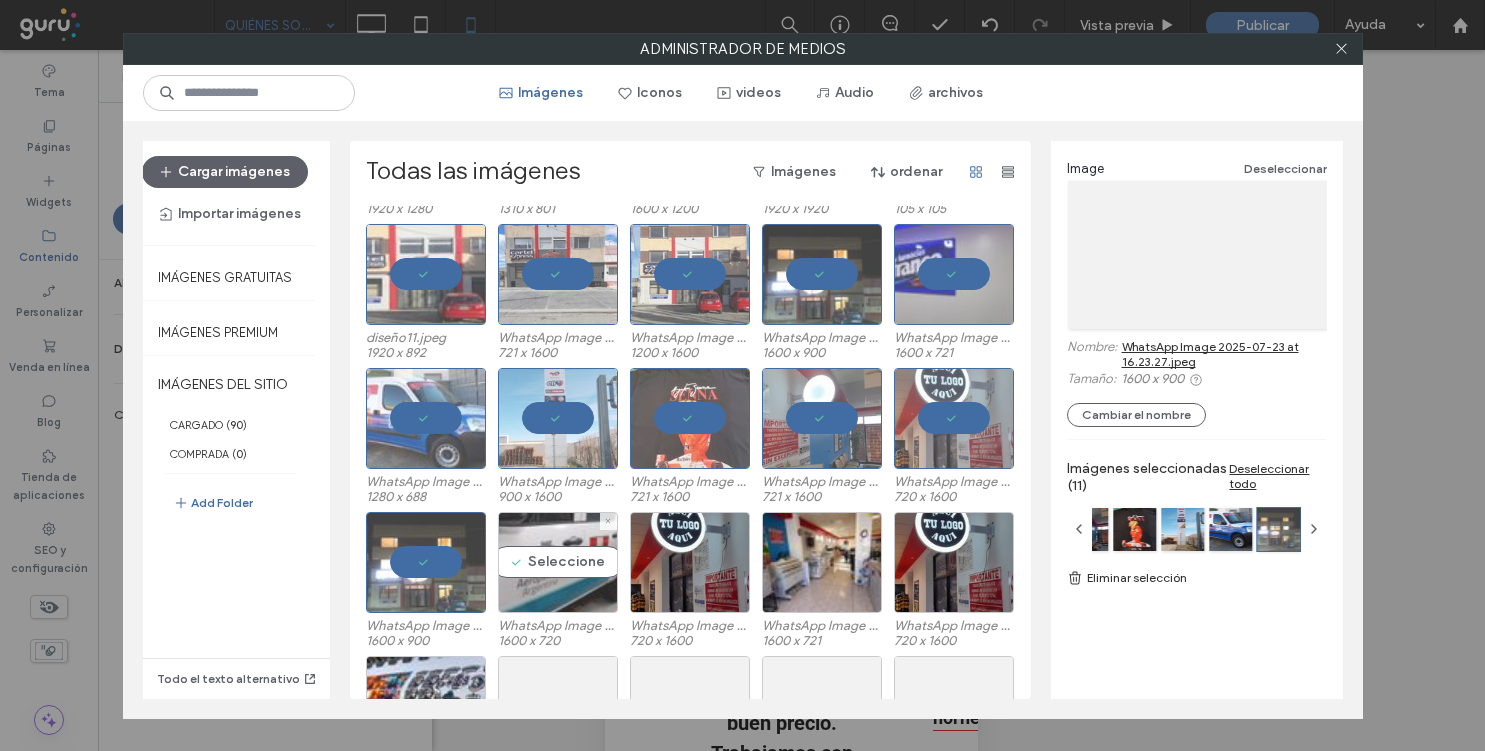 click on "Seleccione" at bounding box center [558, 562] 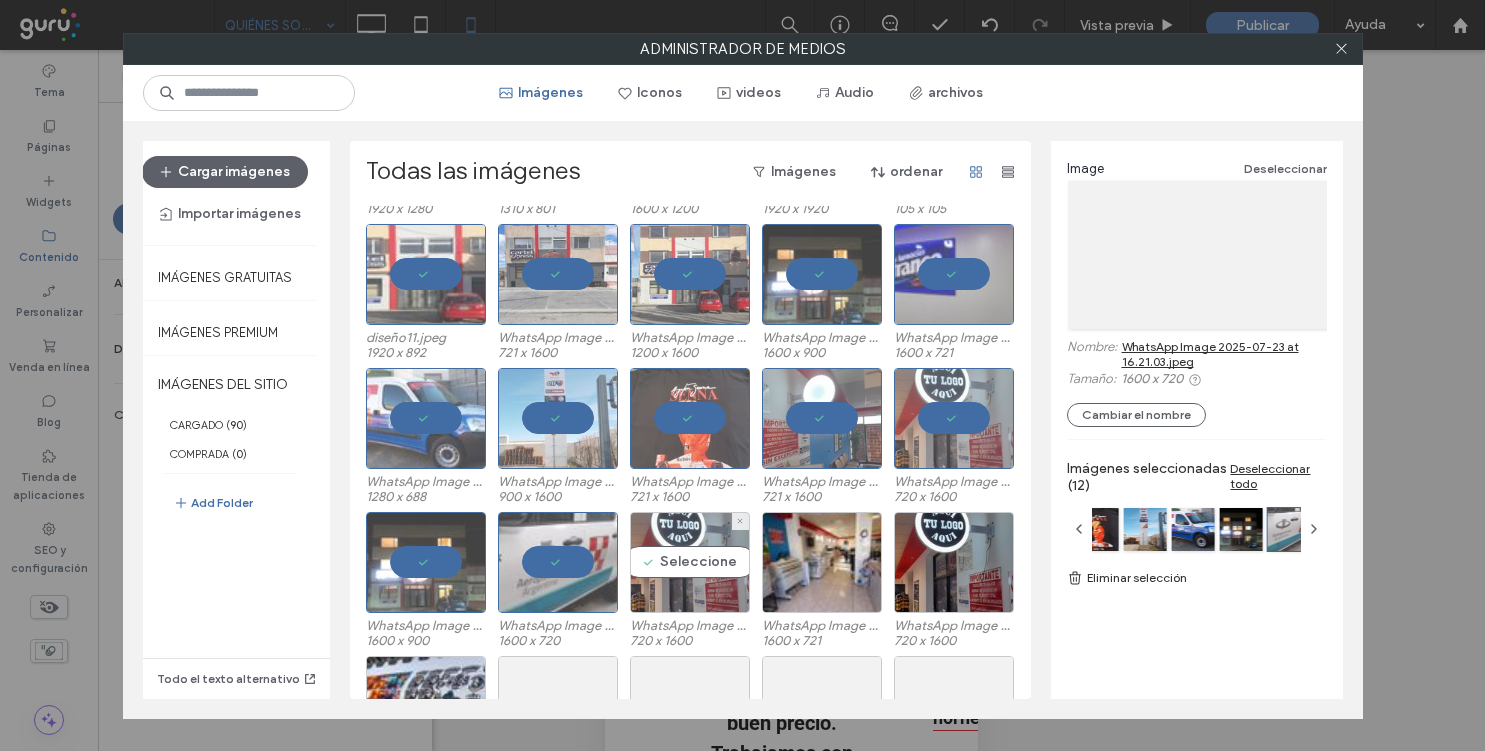 click on "Seleccione" at bounding box center (690, 562) 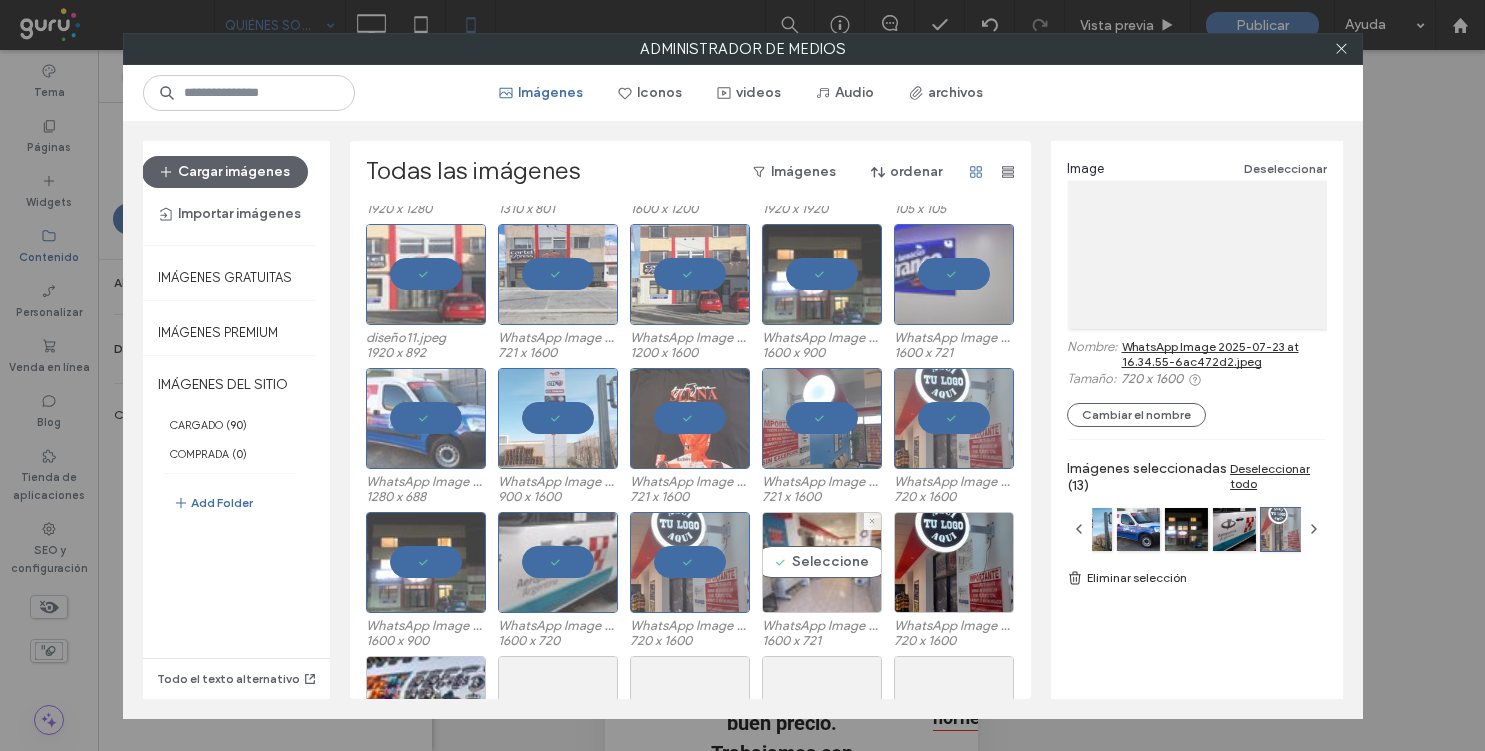click on "Seleccione" at bounding box center [822, 562] 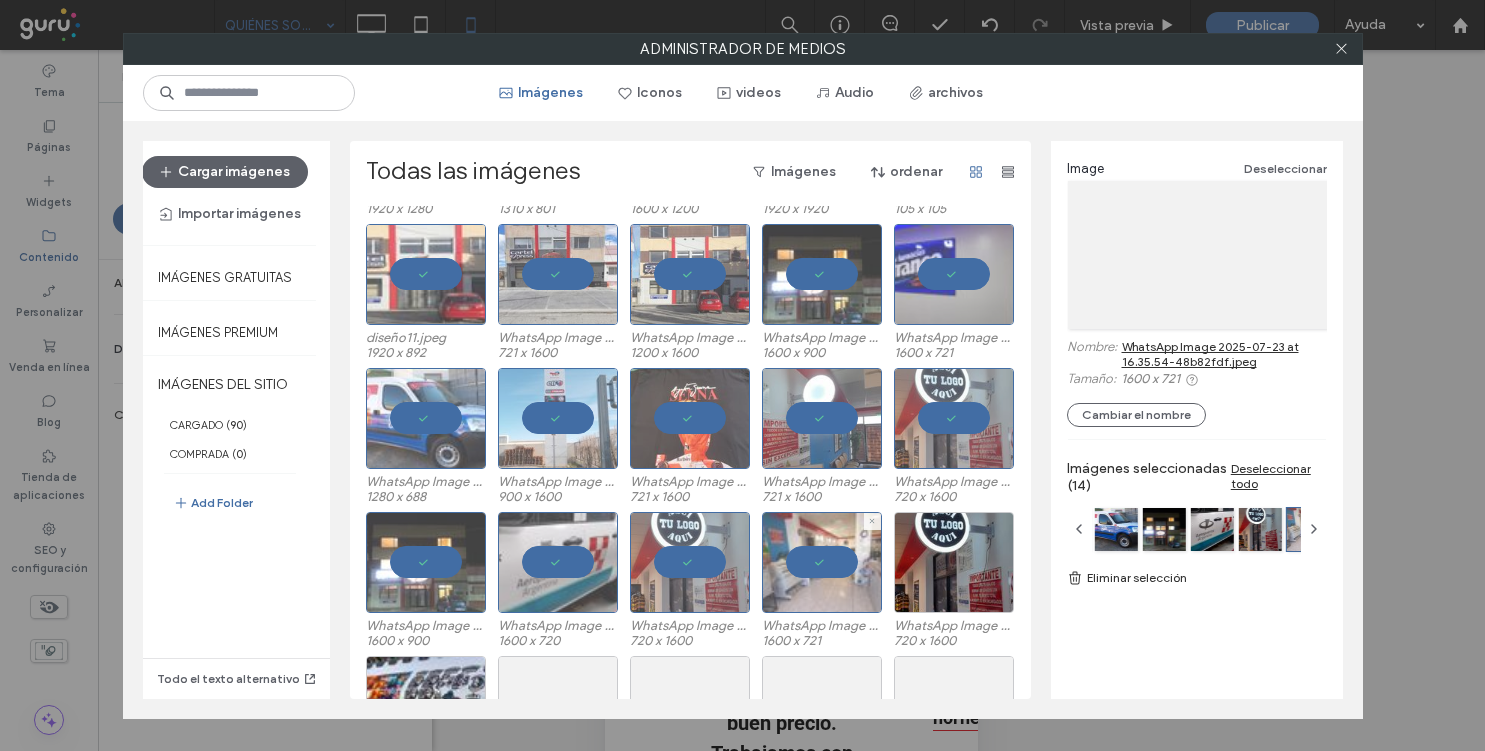 click on "WhatsApp Image 2025-07-23 at 16.23.27.jpeg 1600 x 900 WhatsApp Image 2025-07-23 at 16.21.03.jpeg 1600 x 720 WhatsApp Image 2025-07-23 at 16.34.55-6ac472d2.jpeg 720 x 1600 WhatsApp Image 2025-07-23 at 16.35.54-48b82fdf.jpeg 1600 x 721 WhatsApp Image 2025-07-23 at 16.34.55.jpeg 720 x 1600" at bounding box center (696, 584) 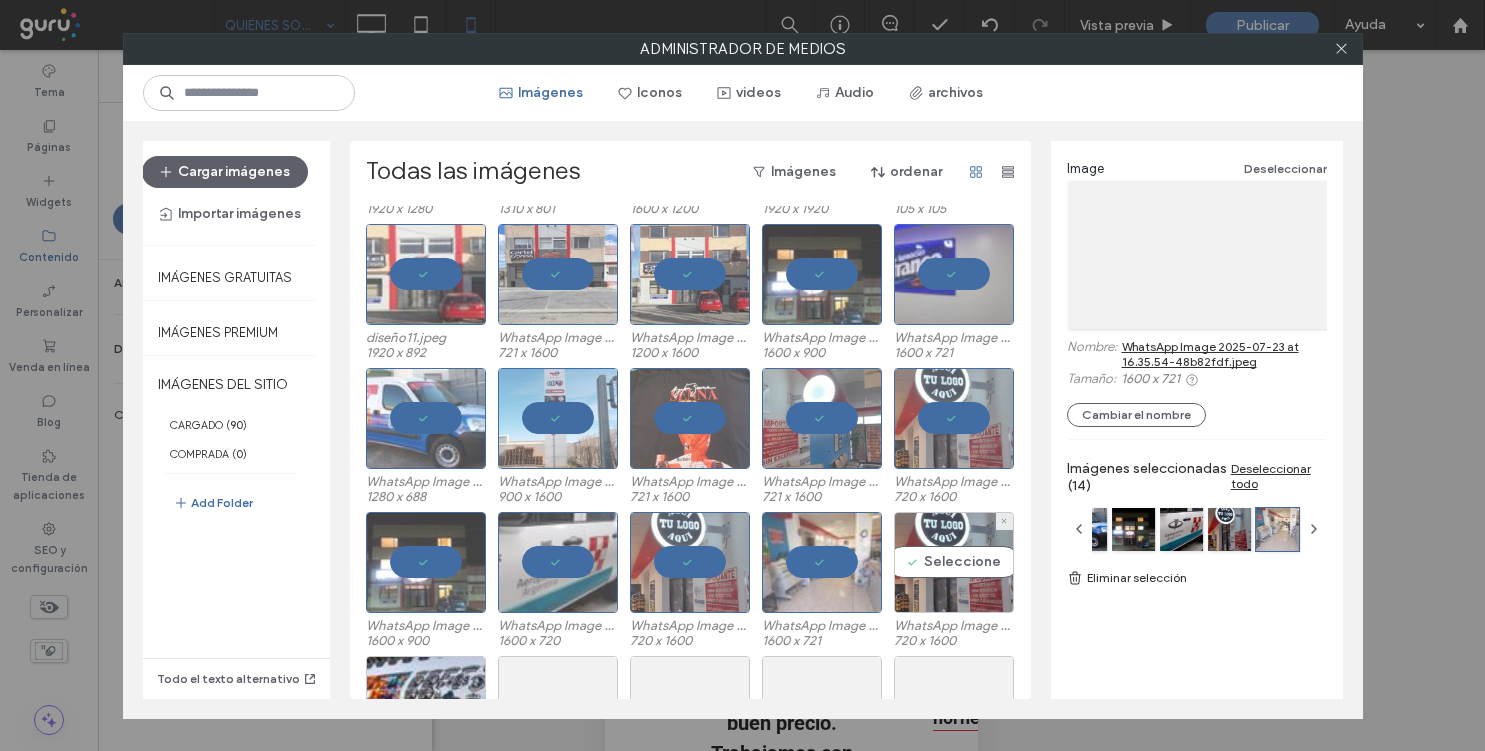 click on "Seleccione" at bounding box center (954, 562) 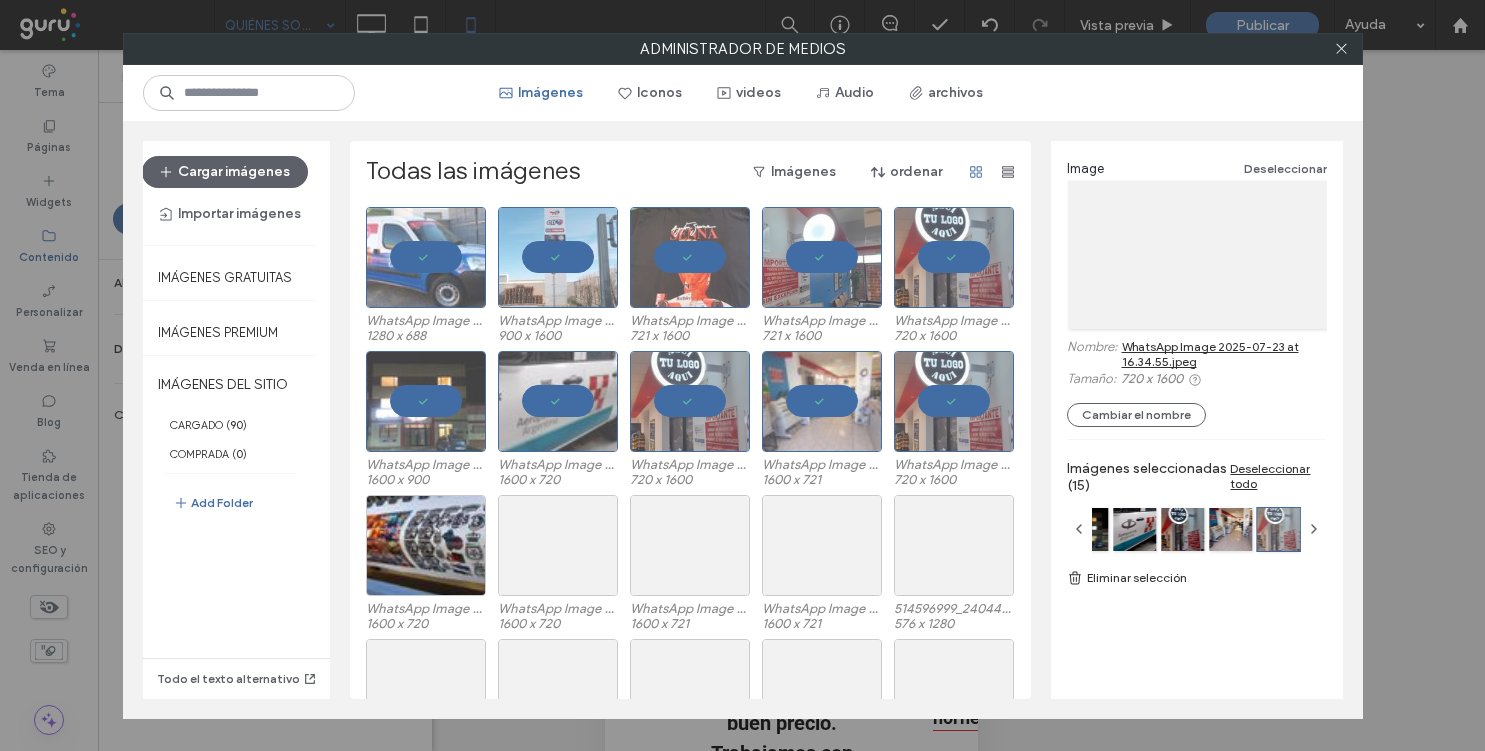 scroll, scrollTop: 751, scrollLeft: 0, axis: vertical 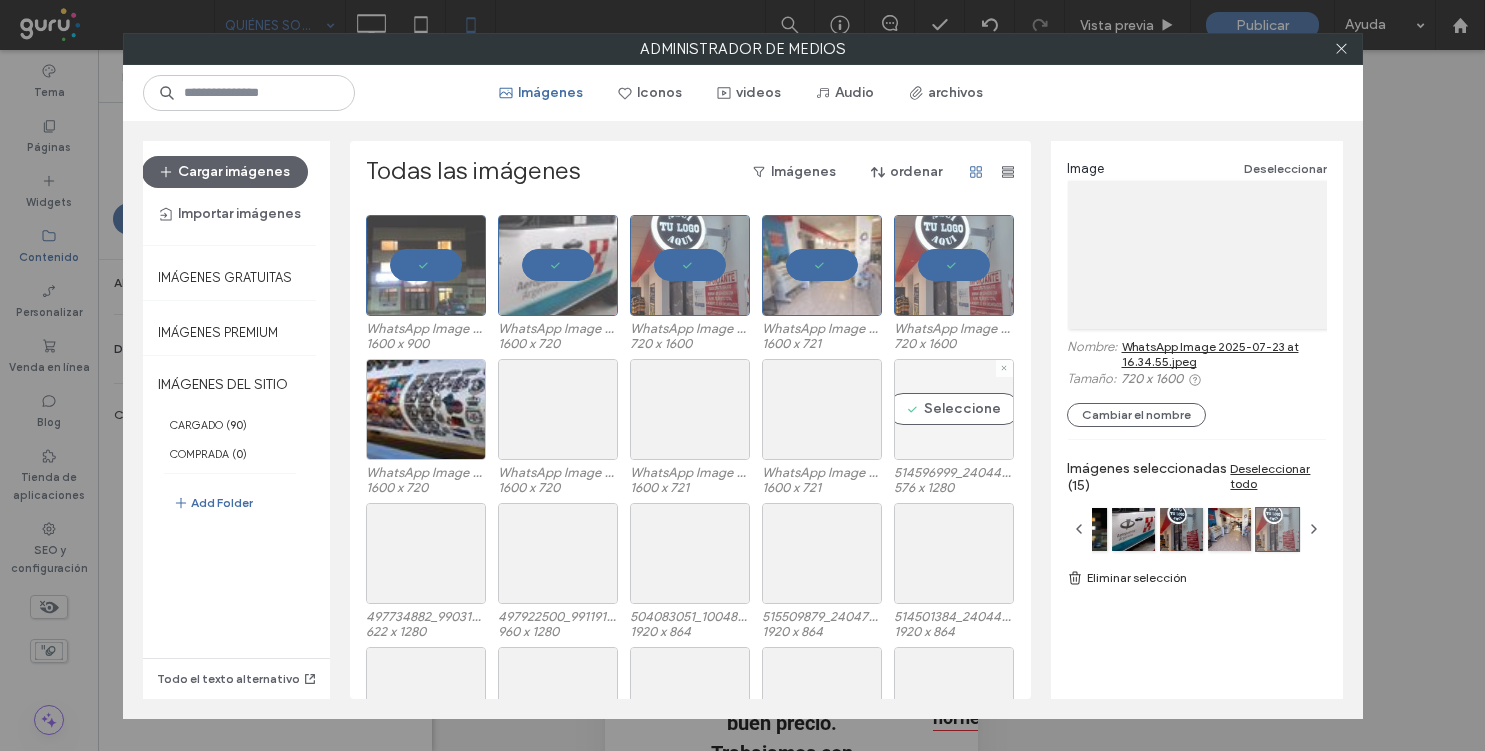 click on "Seleccione" at bounding box center (954, 409) 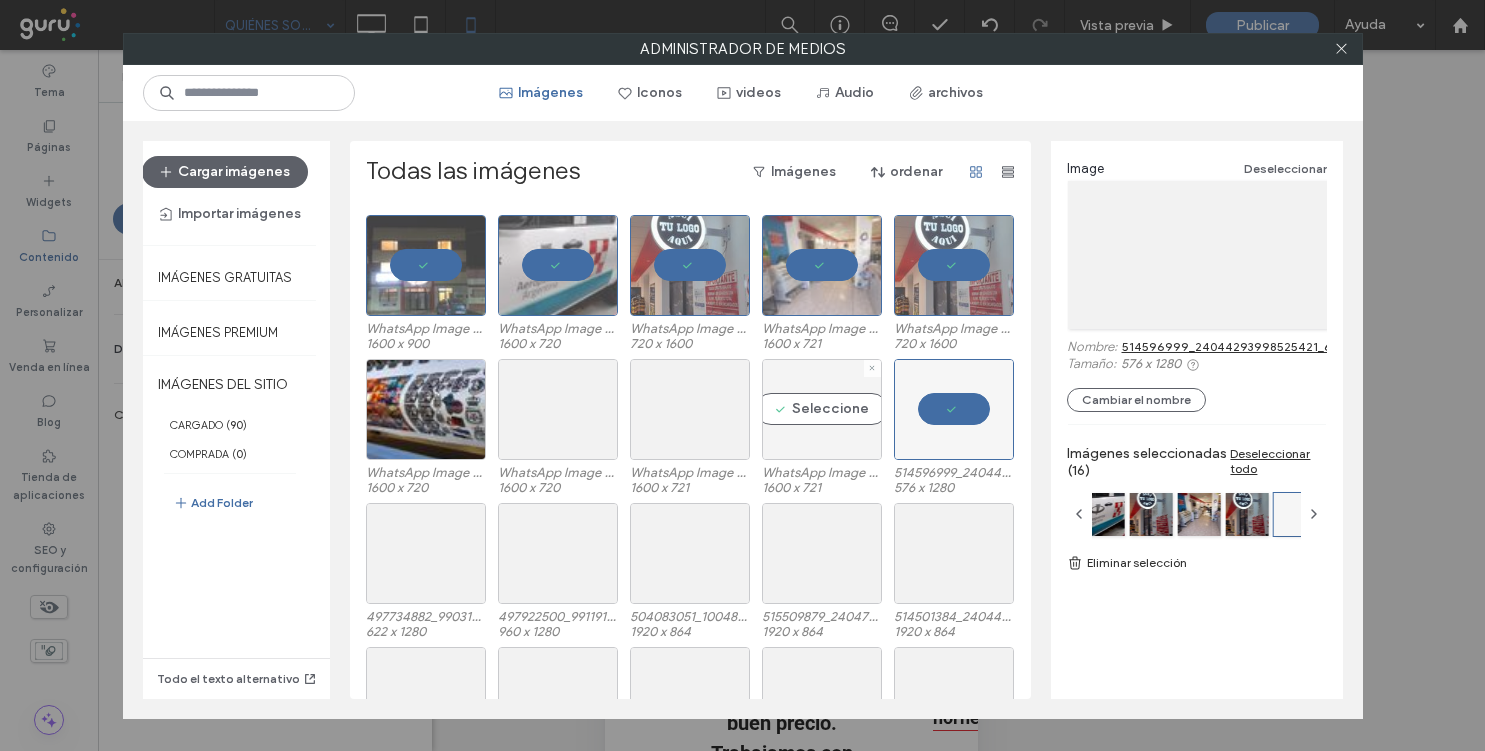 click on "Seleccione" at bounding box center [822, 409] 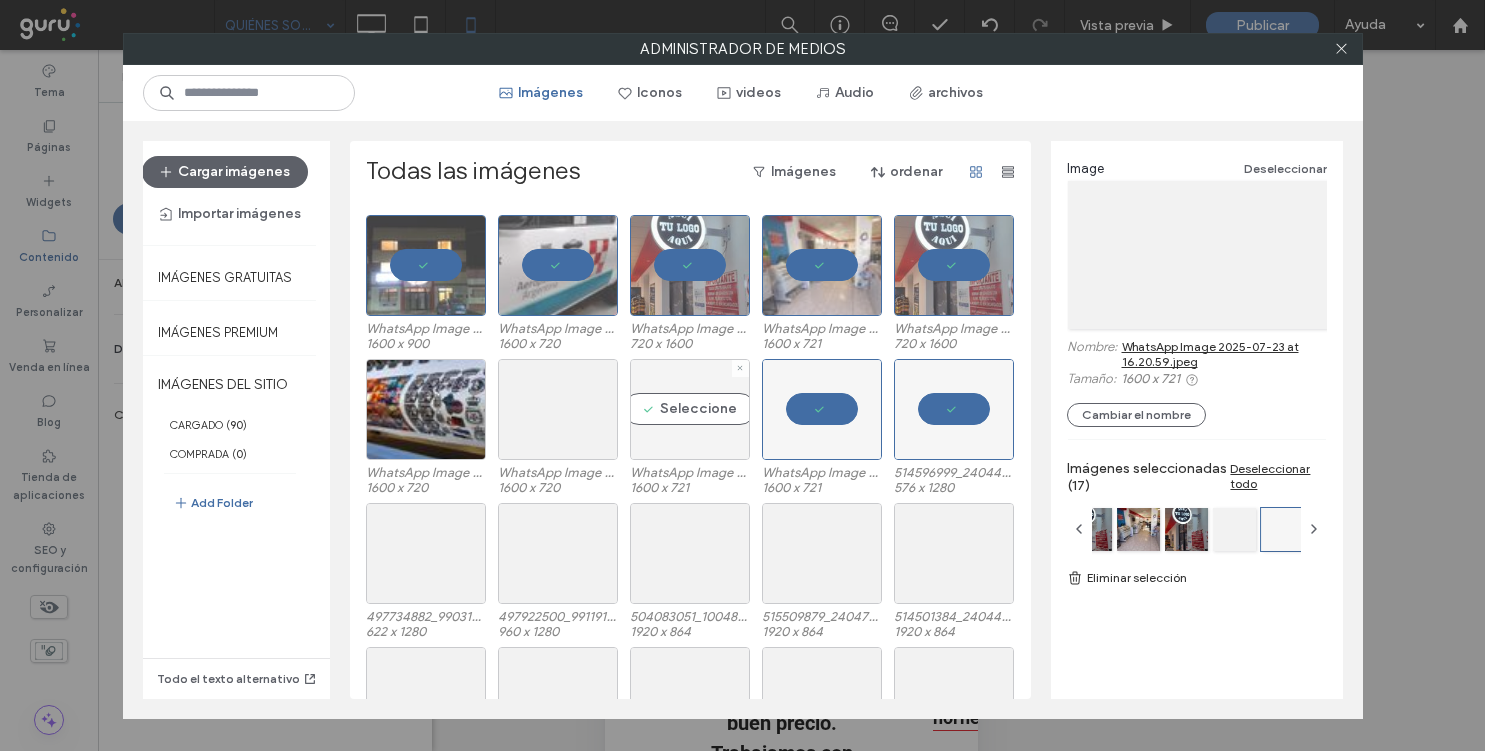 click on "Seleccione" at bounding box center [690, 409] 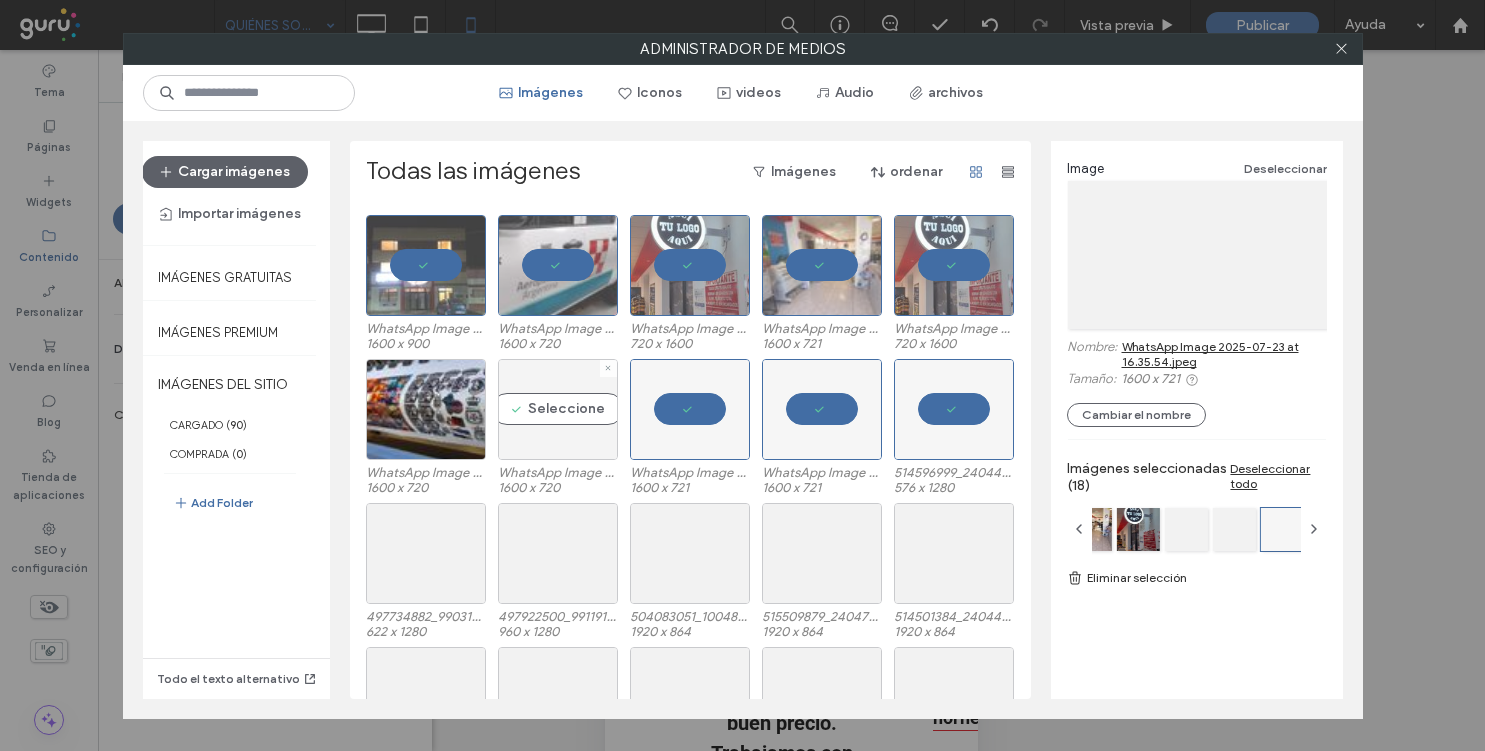 click on "Seleccione" at bounding box center (558, 409) 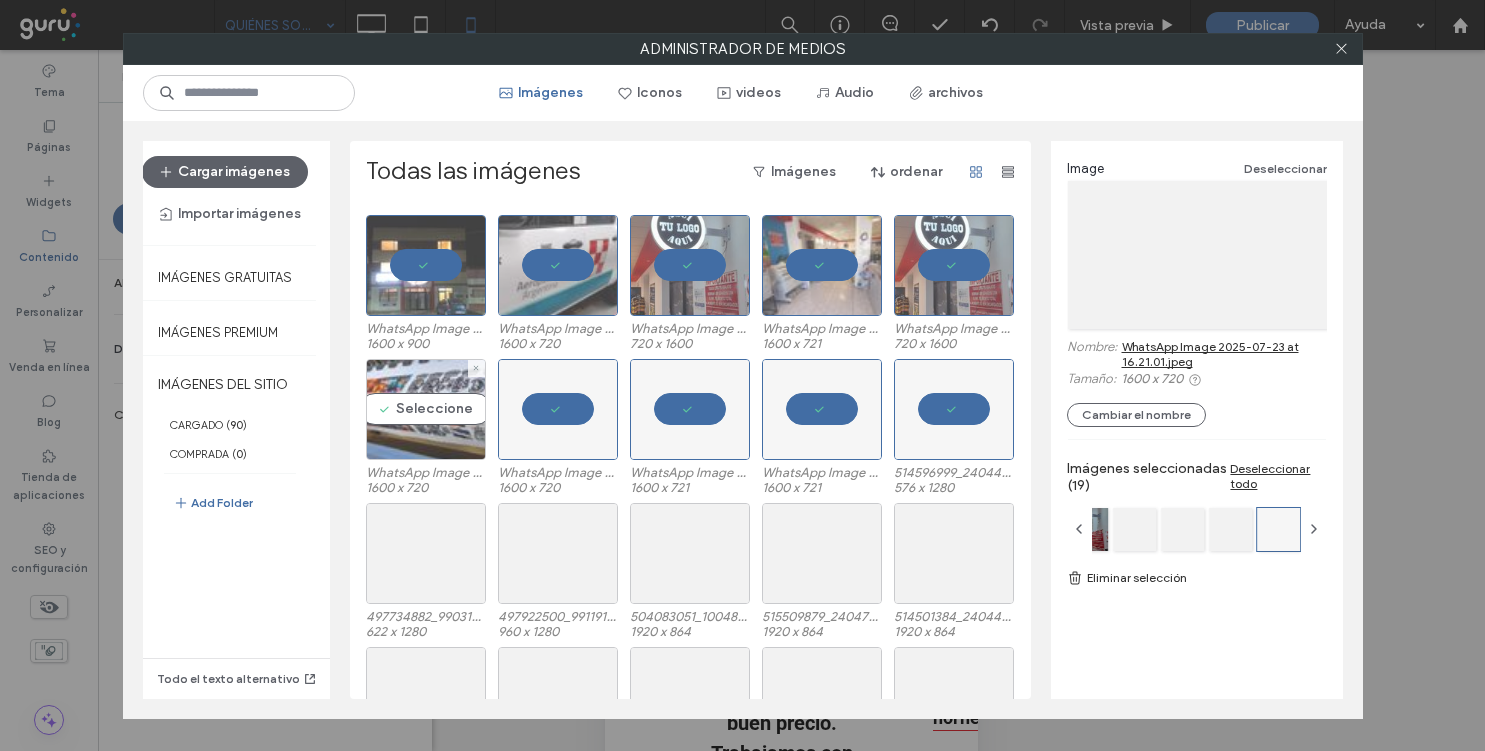 click on "Seleccione" at bounding box center (426, 409) 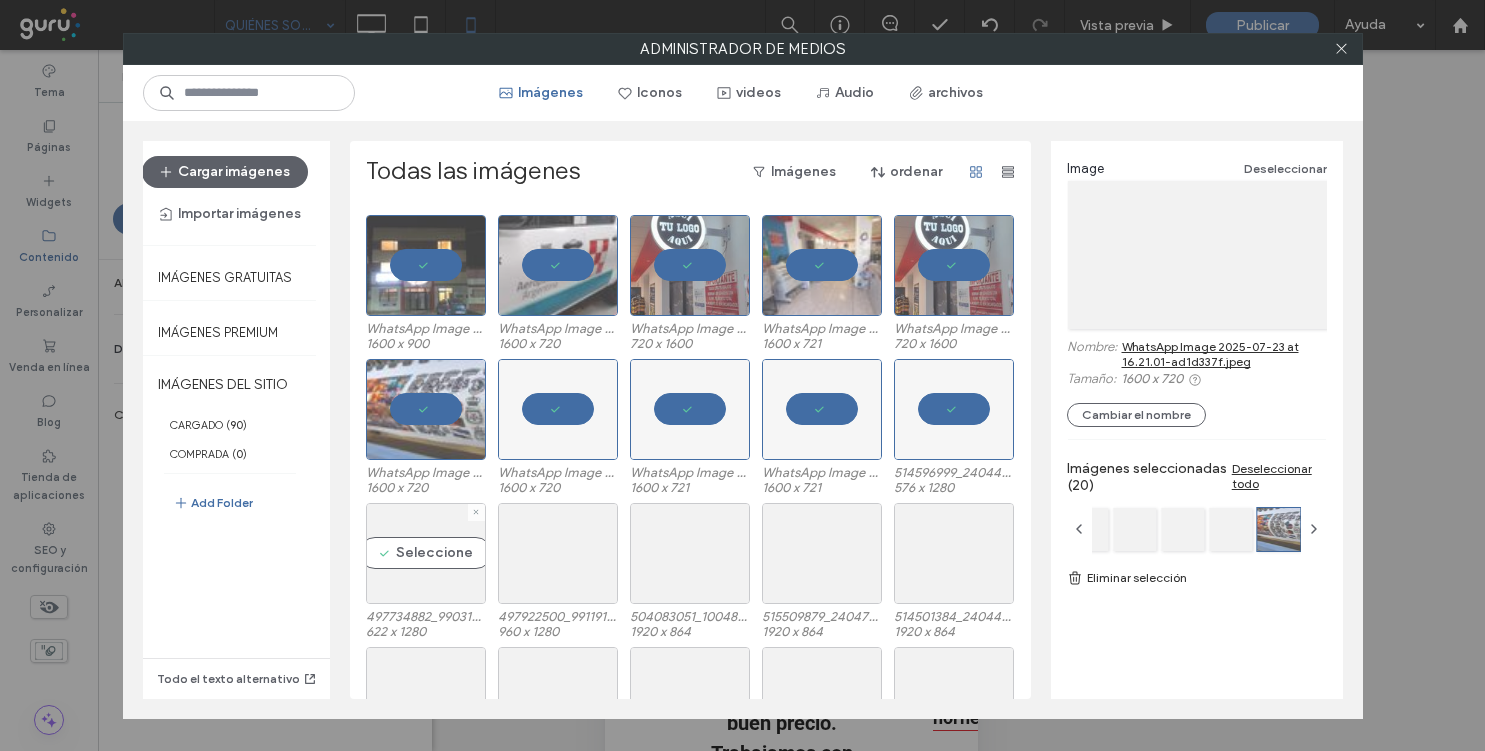 click on "622 x 1280" at bounding box center (426, 631) 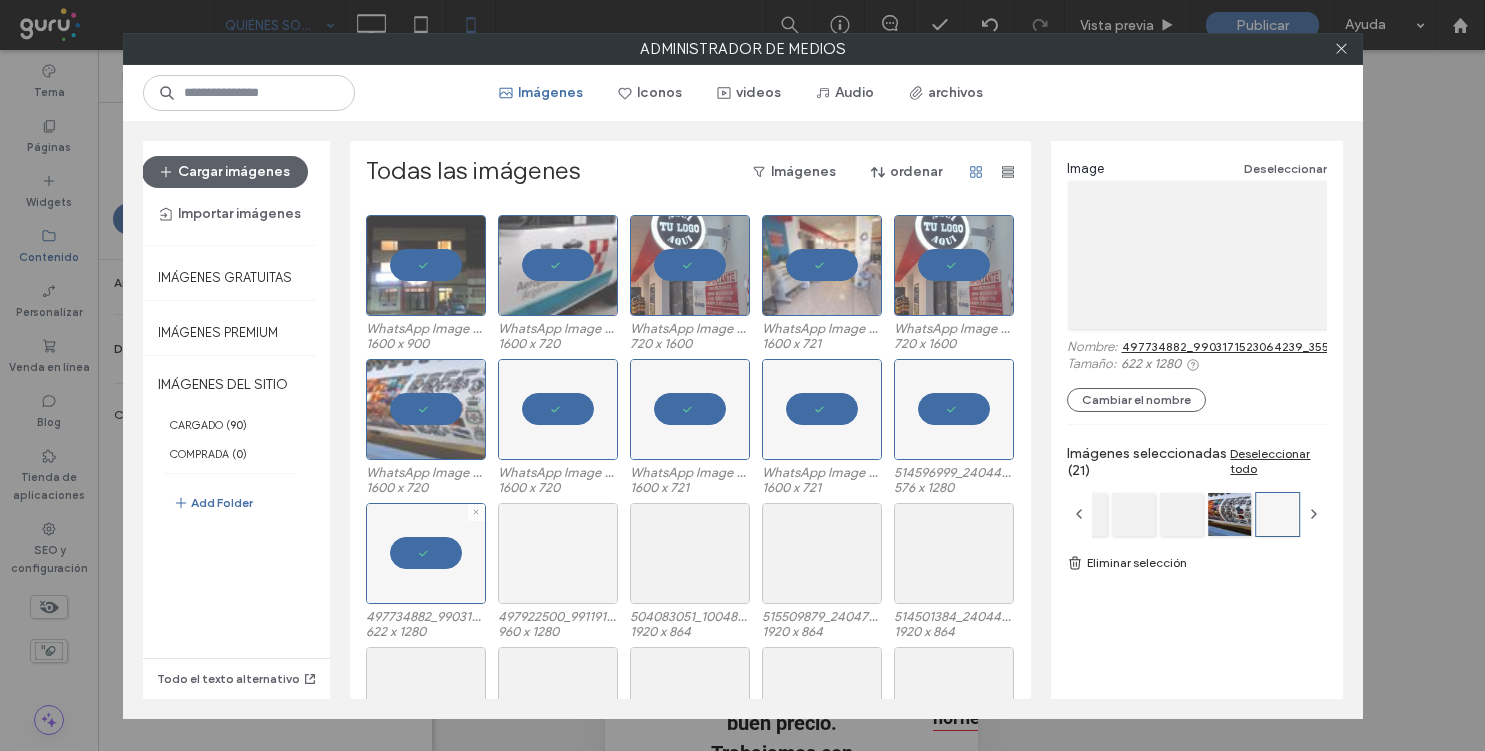 click at bounding box center (558, 553) 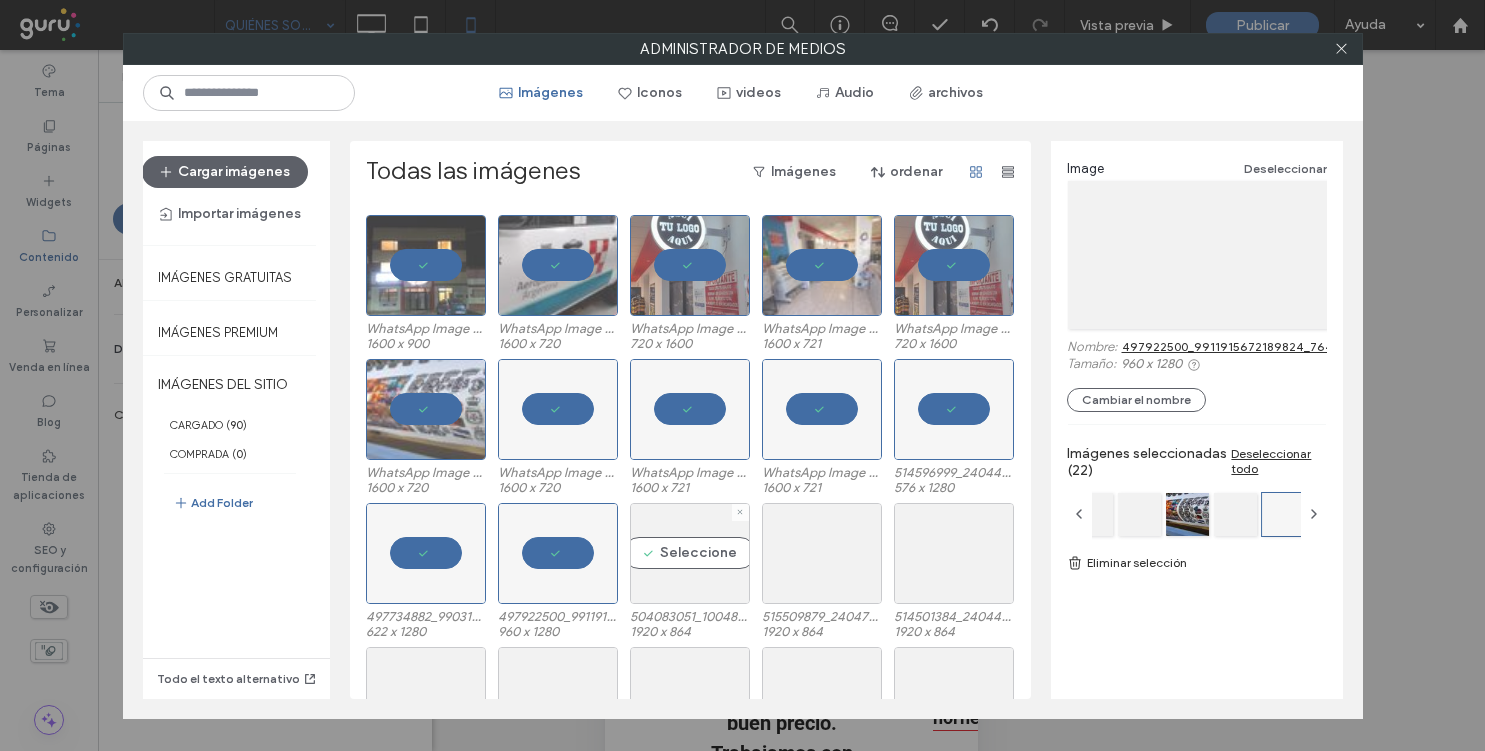 click on "497734882_9903171523064239_3552164633352059602_n.jpg 622 x 1280 497922500_9911915672189824_7649866788996991568_n.jpg 960 x 1280 Seleccione 504083051_10048492558532134_6762634818086557212_n.jpg 1920 x 864 515509879_24047474144874073_8343467071075776758_n.jpg 1920 x 864 514501384_24044307438524077_7214302773287500117_n.jpg 1920 x 864" at bounding box center [696, 575] 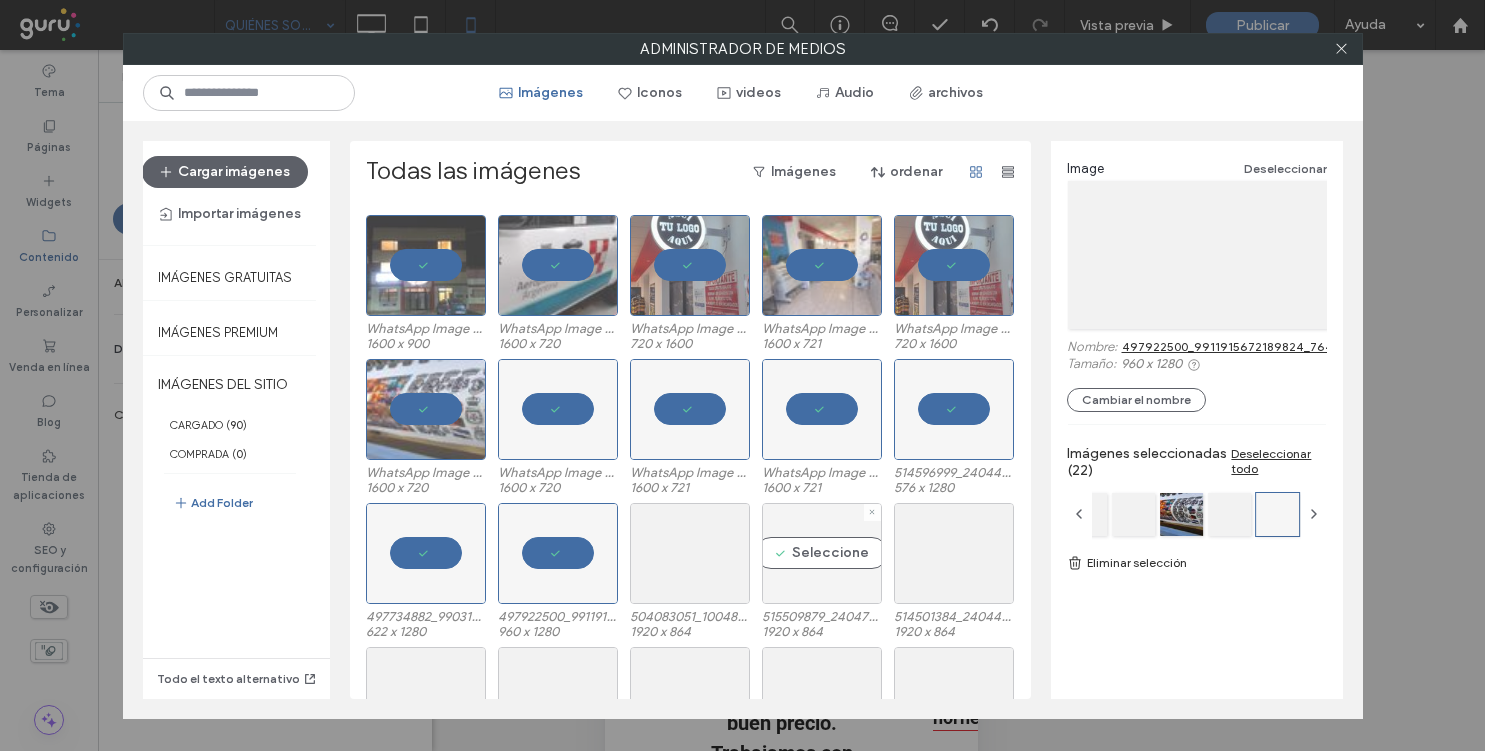 click on "Seleccione" at bounding box center (822, 553) 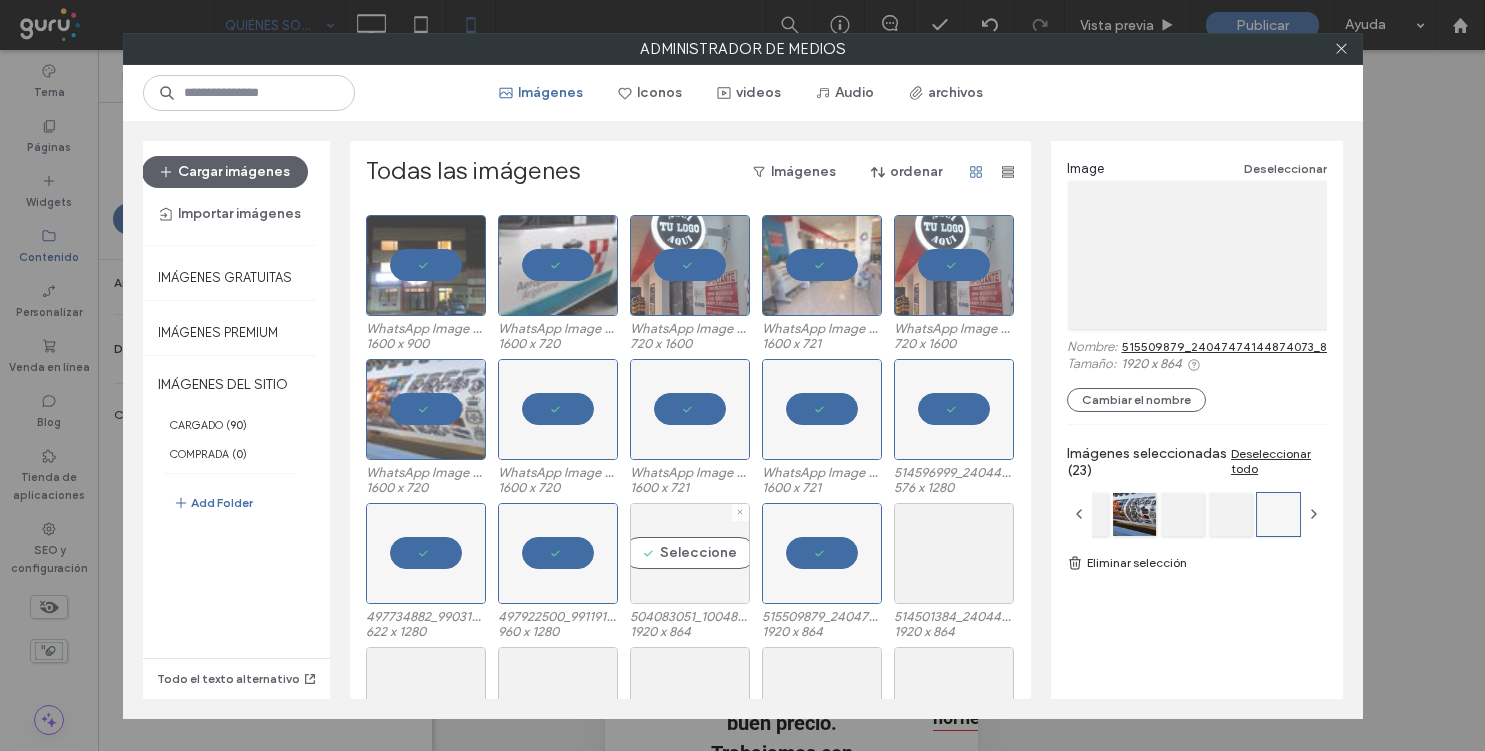 click on "Seleccione" at bounding box center (690, 553) 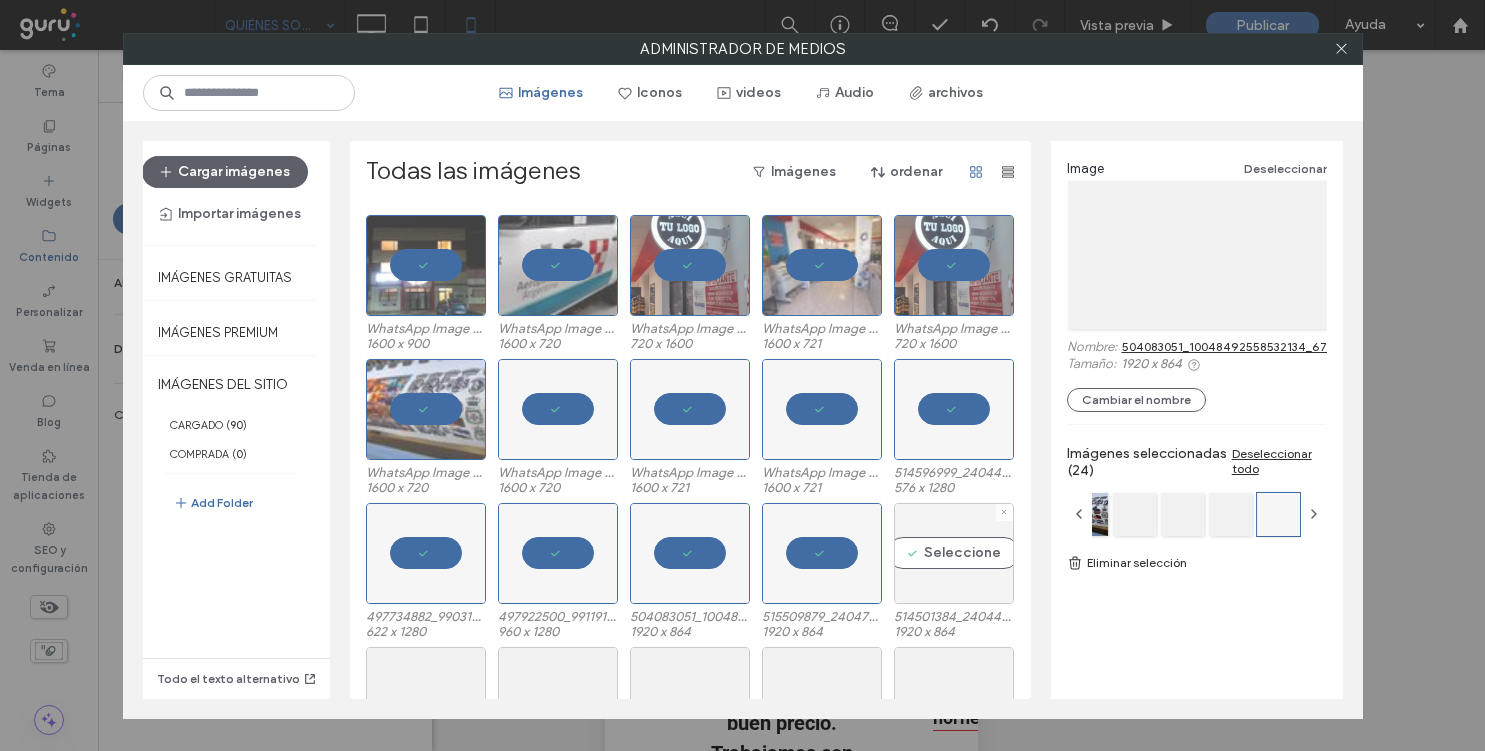 click on "Seleccione" at bounding box center (954, 553) 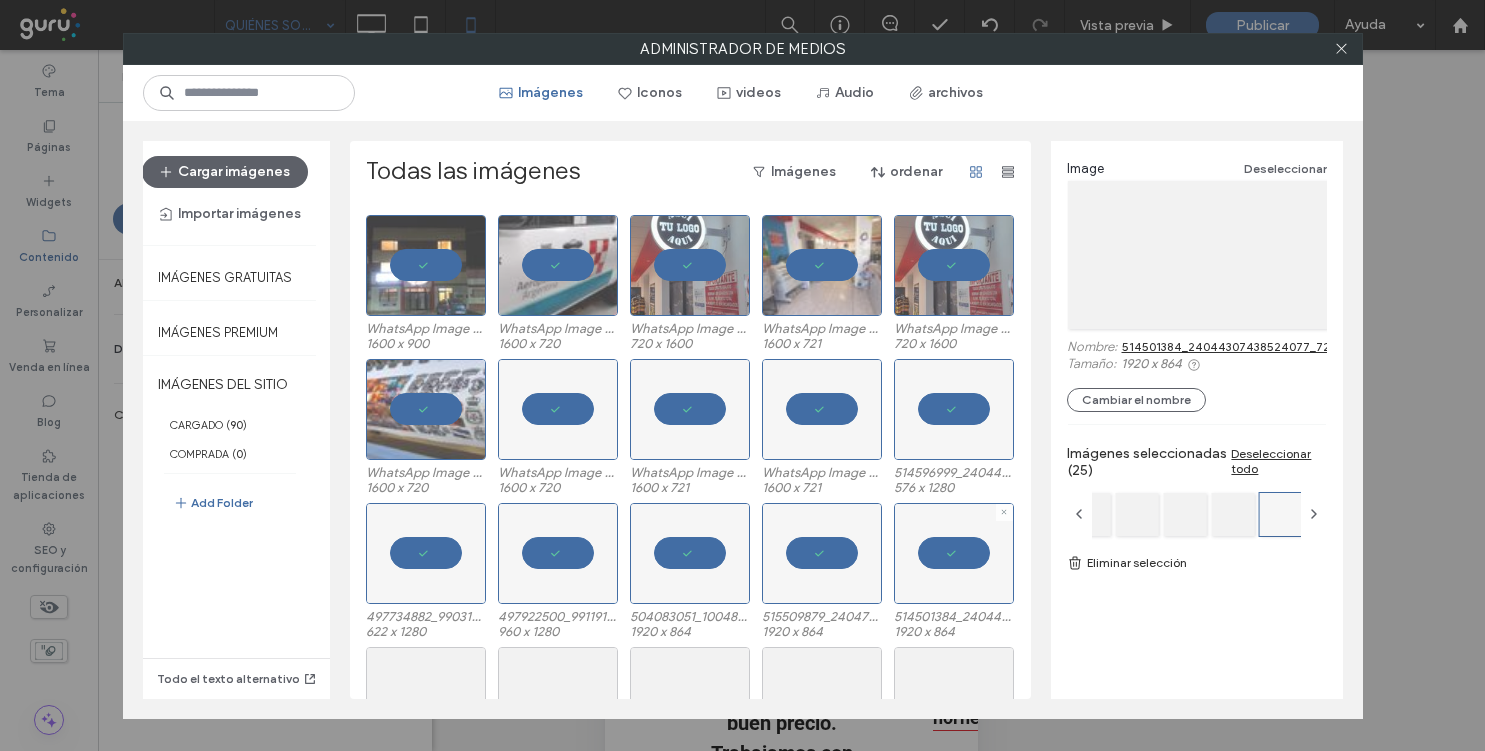 scroll, scrollTop: 862, scrollLeft: 0, axis: vertical 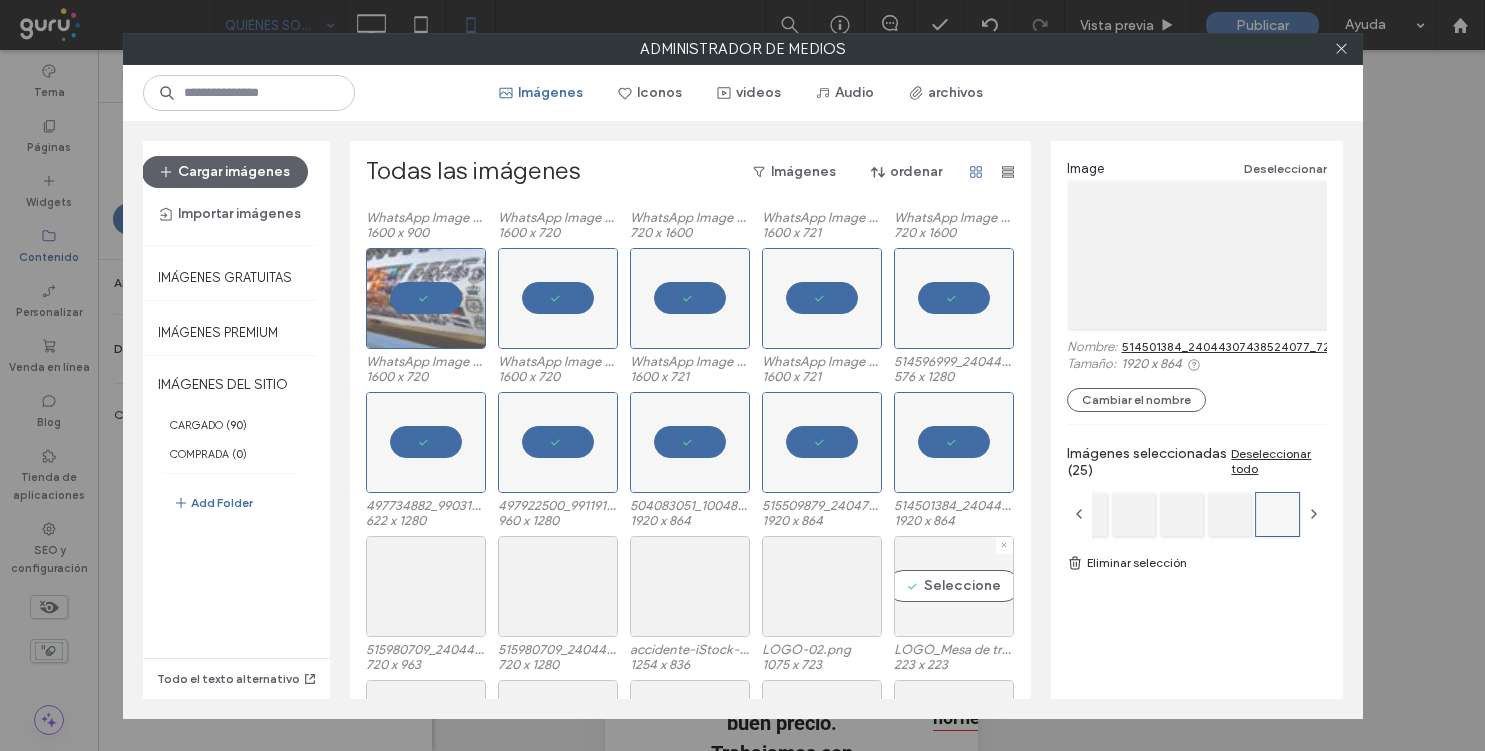 click on "Seleccione" at bounding box center (954, 586) 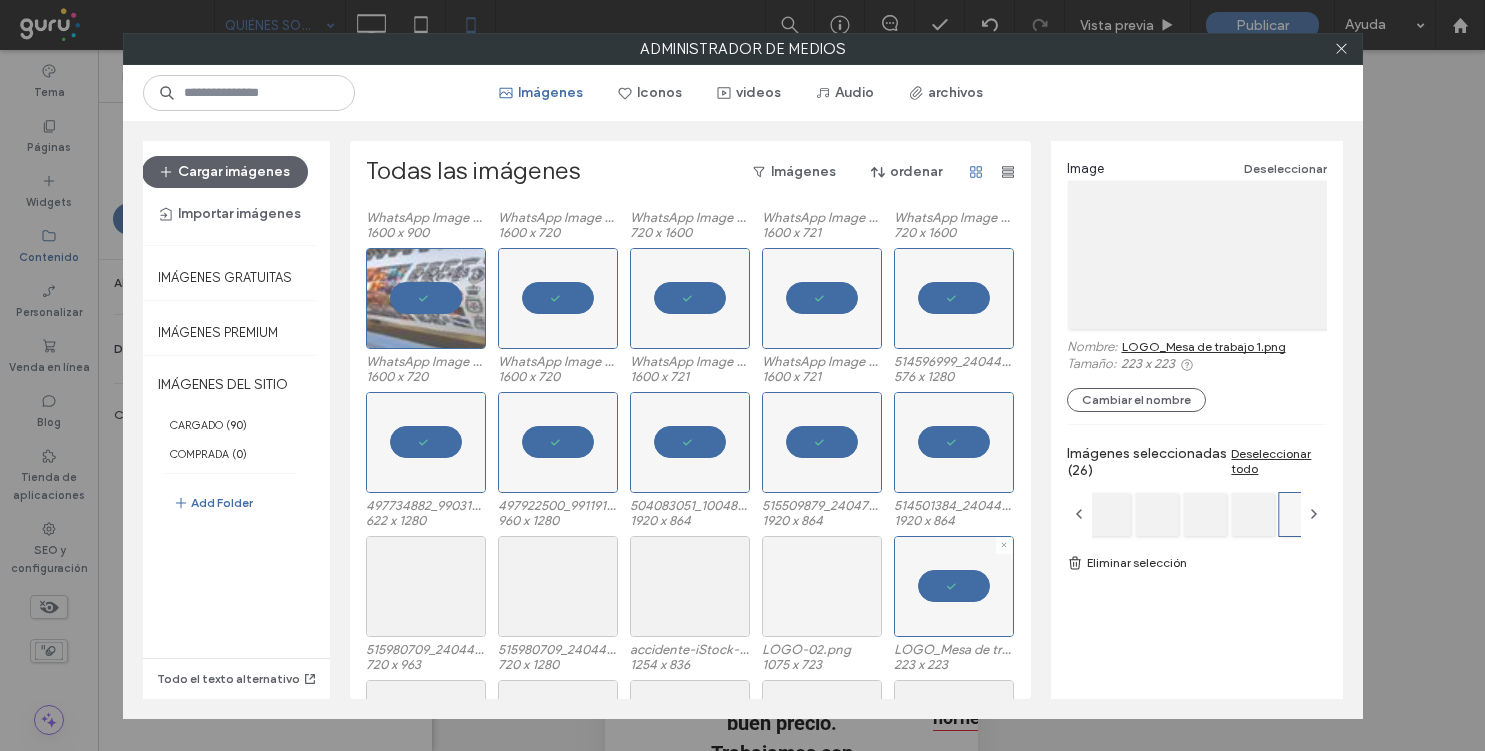 click at bounding box center [822, 586] 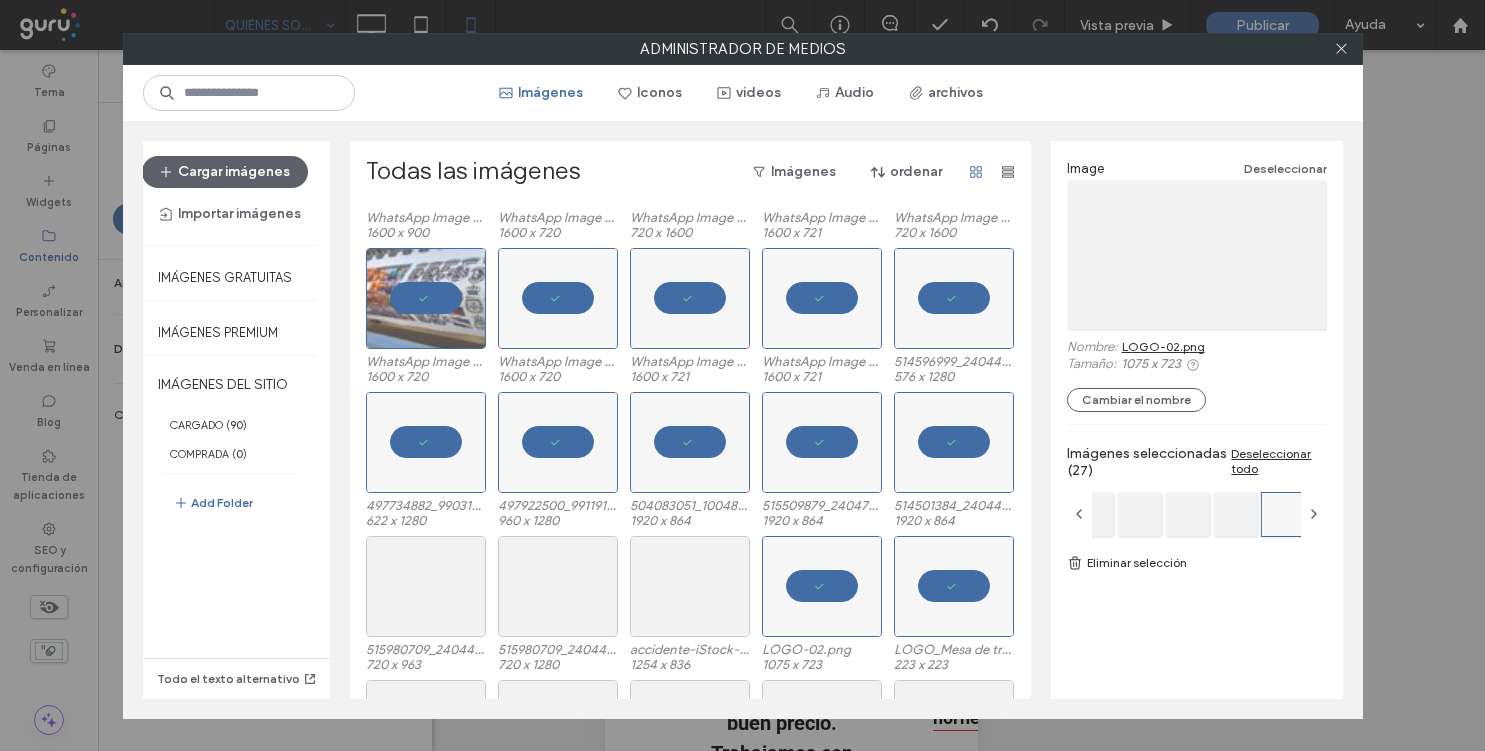 click at bounding box center (690, 586) 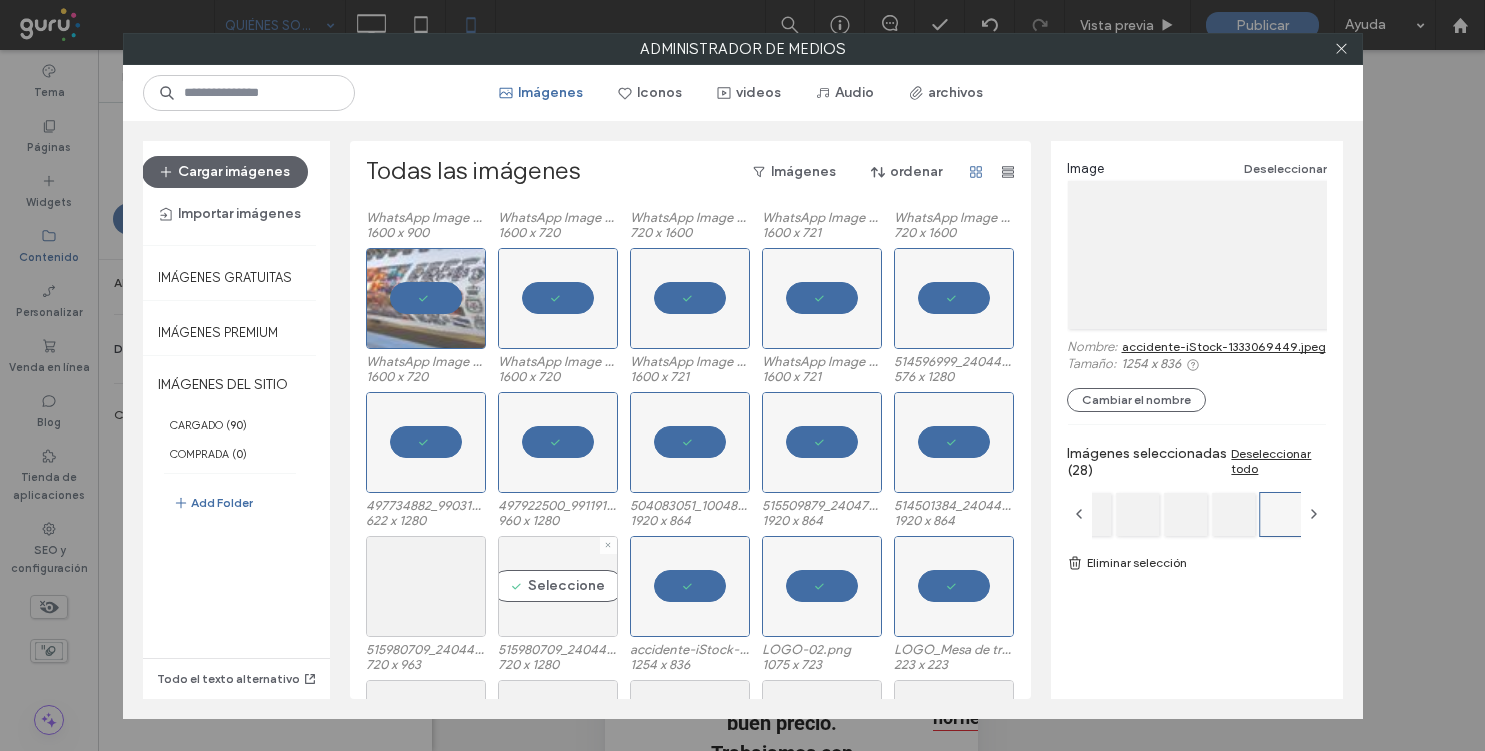 click on "Seleccione" at bounding box center [558, 586] 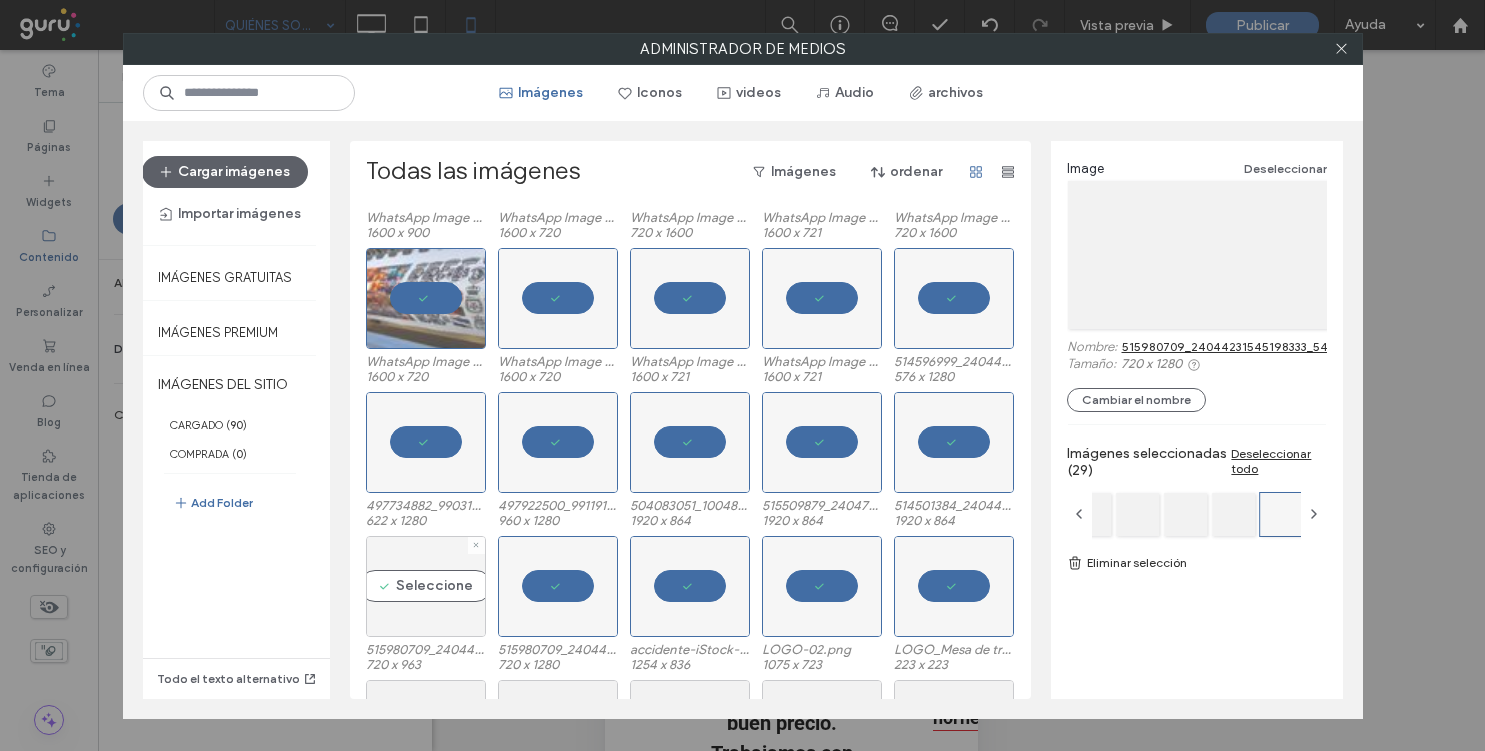 click on "Seleccione" at bounding box center [426, 586] 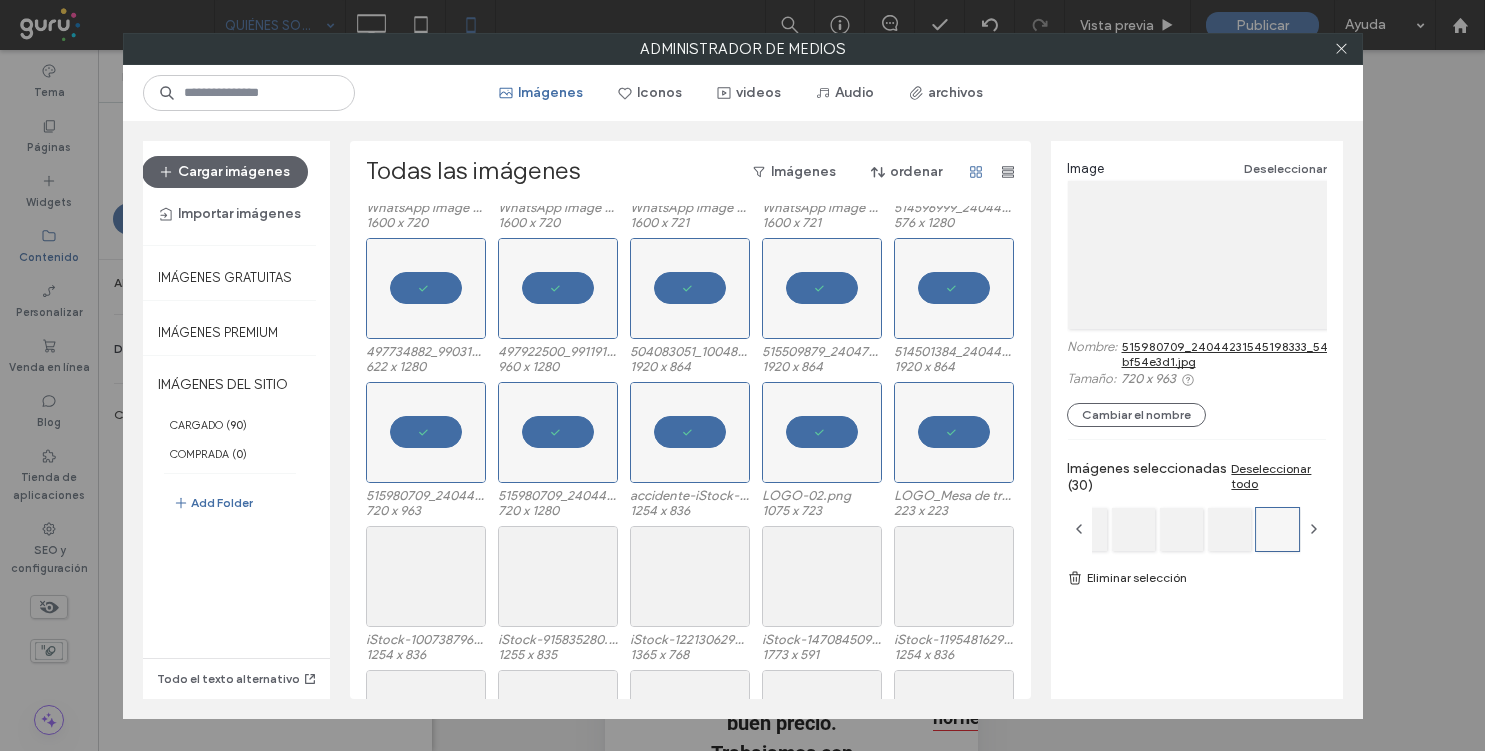 scroll, scrollTop: 1156, scrollLeft: 0, axis: vertical 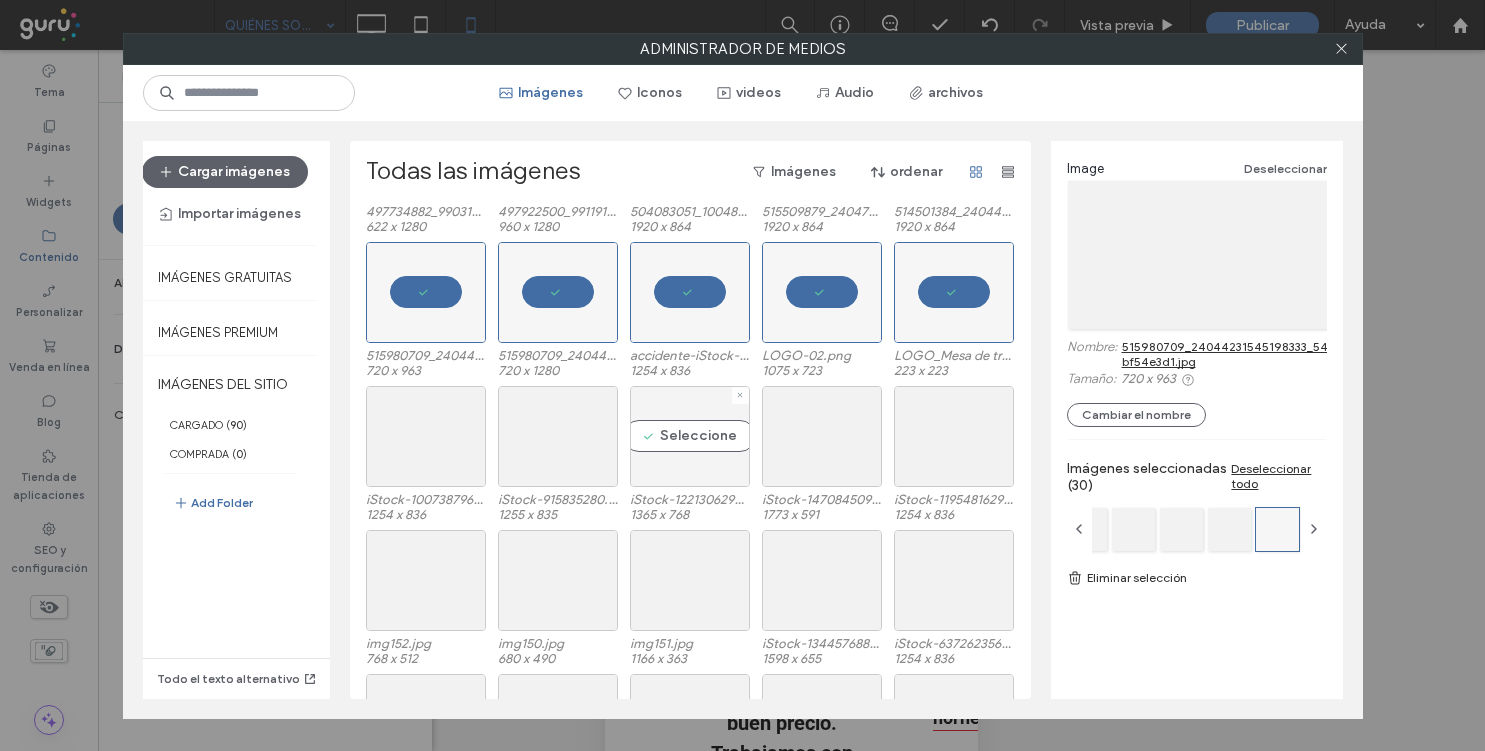 click on "Seleccione" at bounding box center (690, 436) 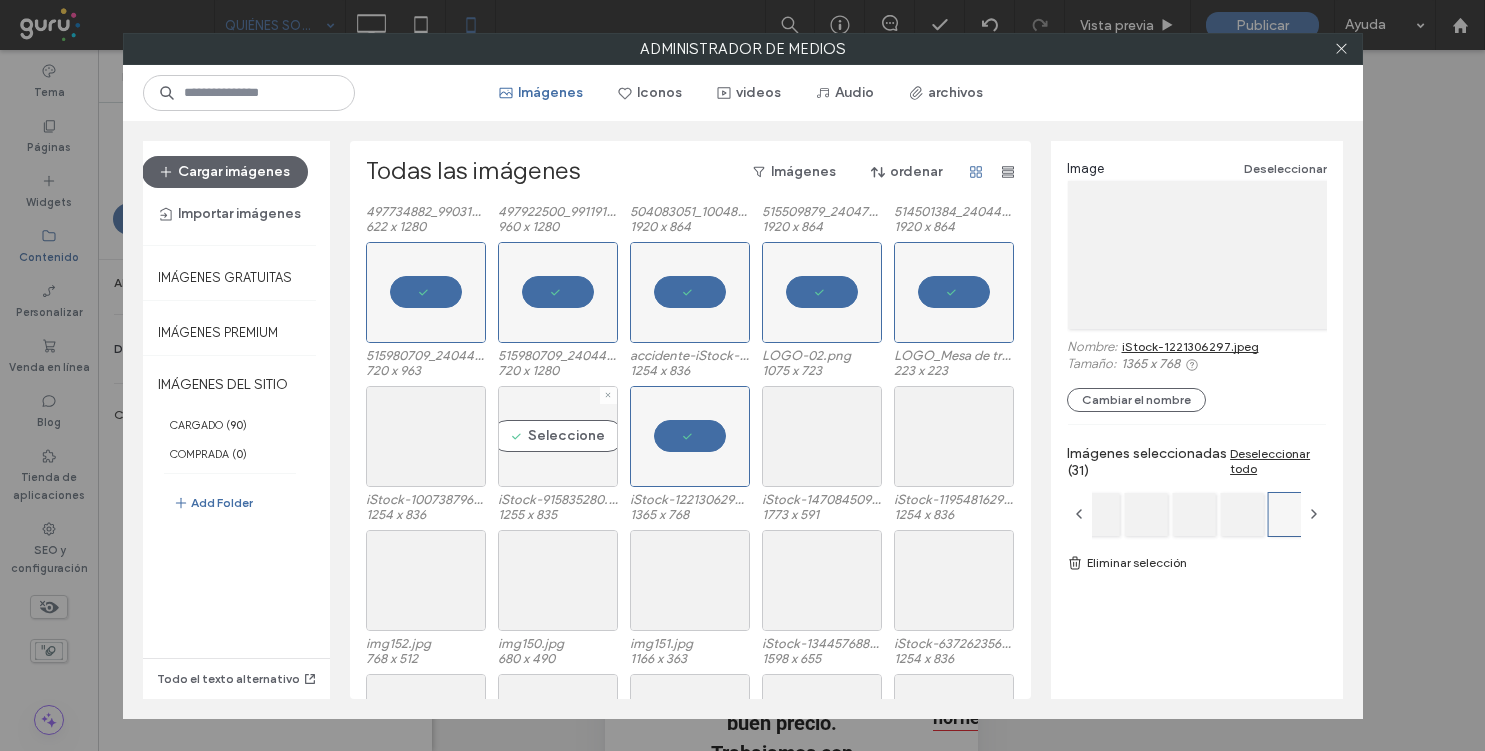 click on "Seleccione" at bounding box center [558, 436] 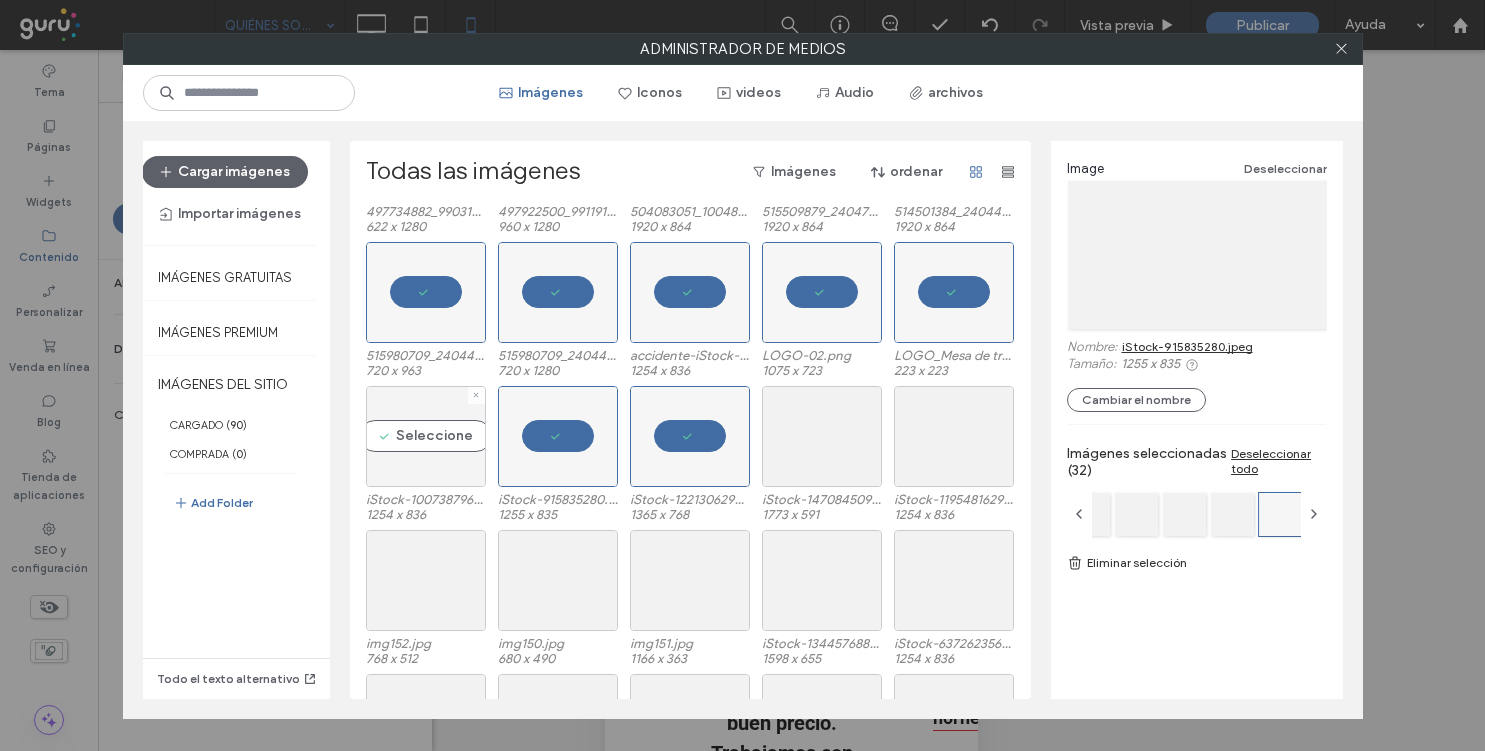 click on "Seleccione" at bounding box center (426, 436) 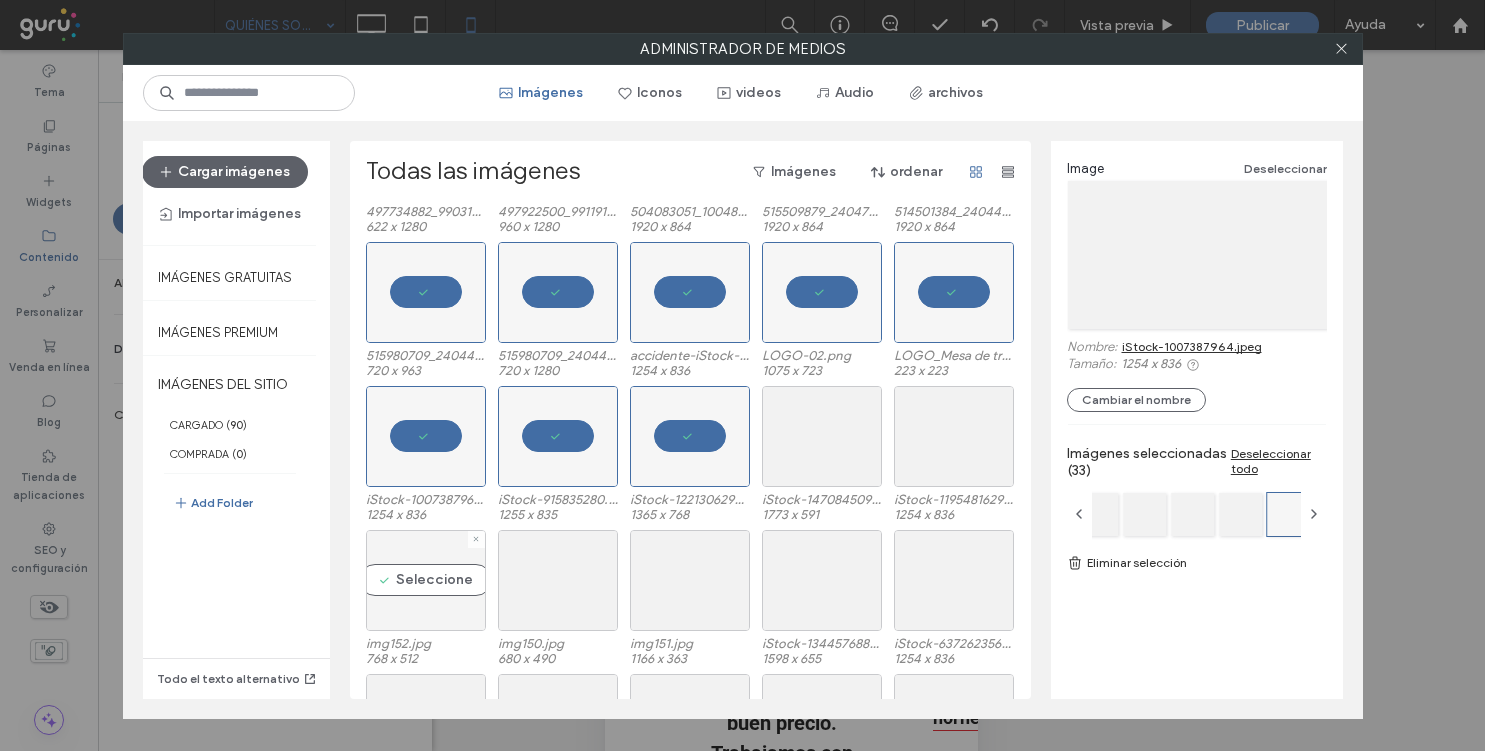 click on "Seleccione" at bounding box center [426, 580] 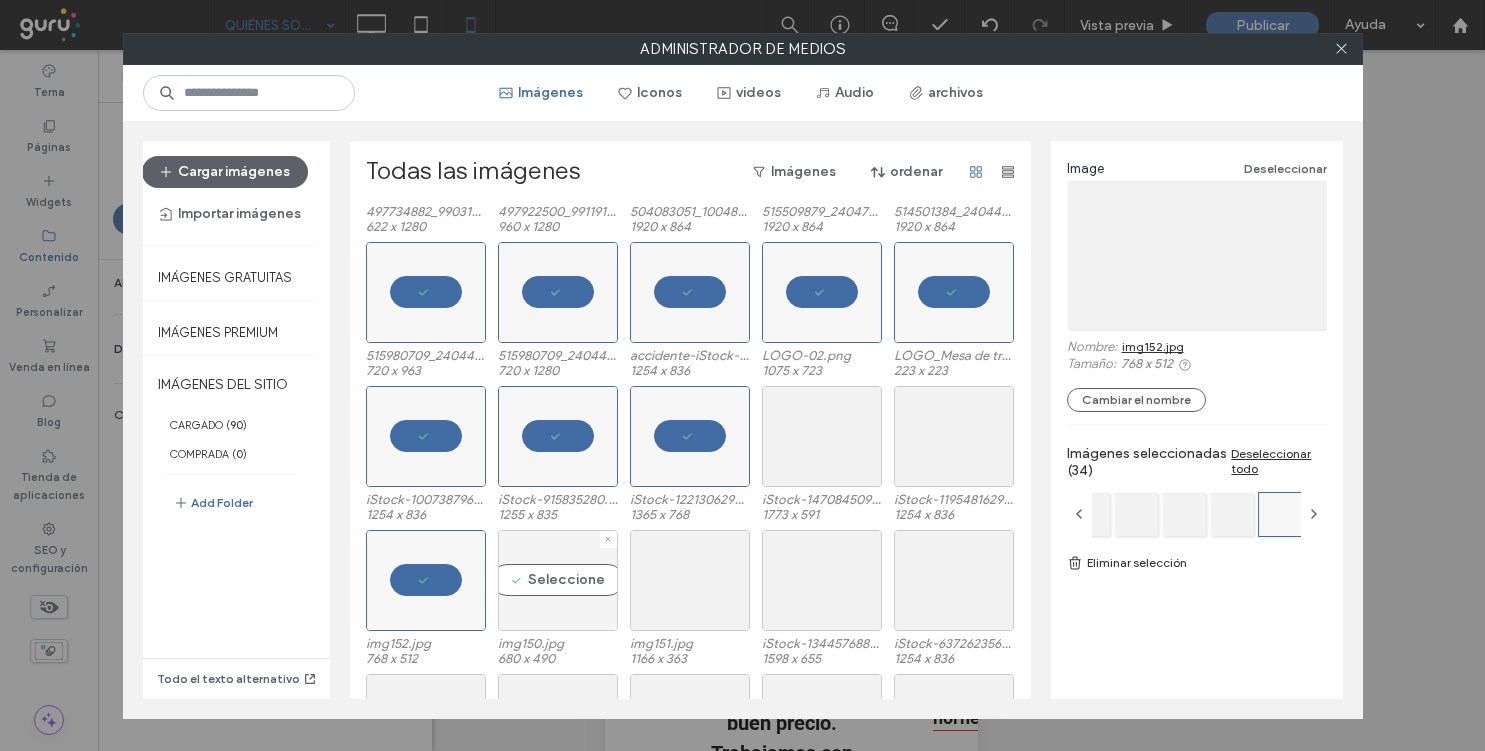 click on "Seleccione" at bounding box center (558, 580) 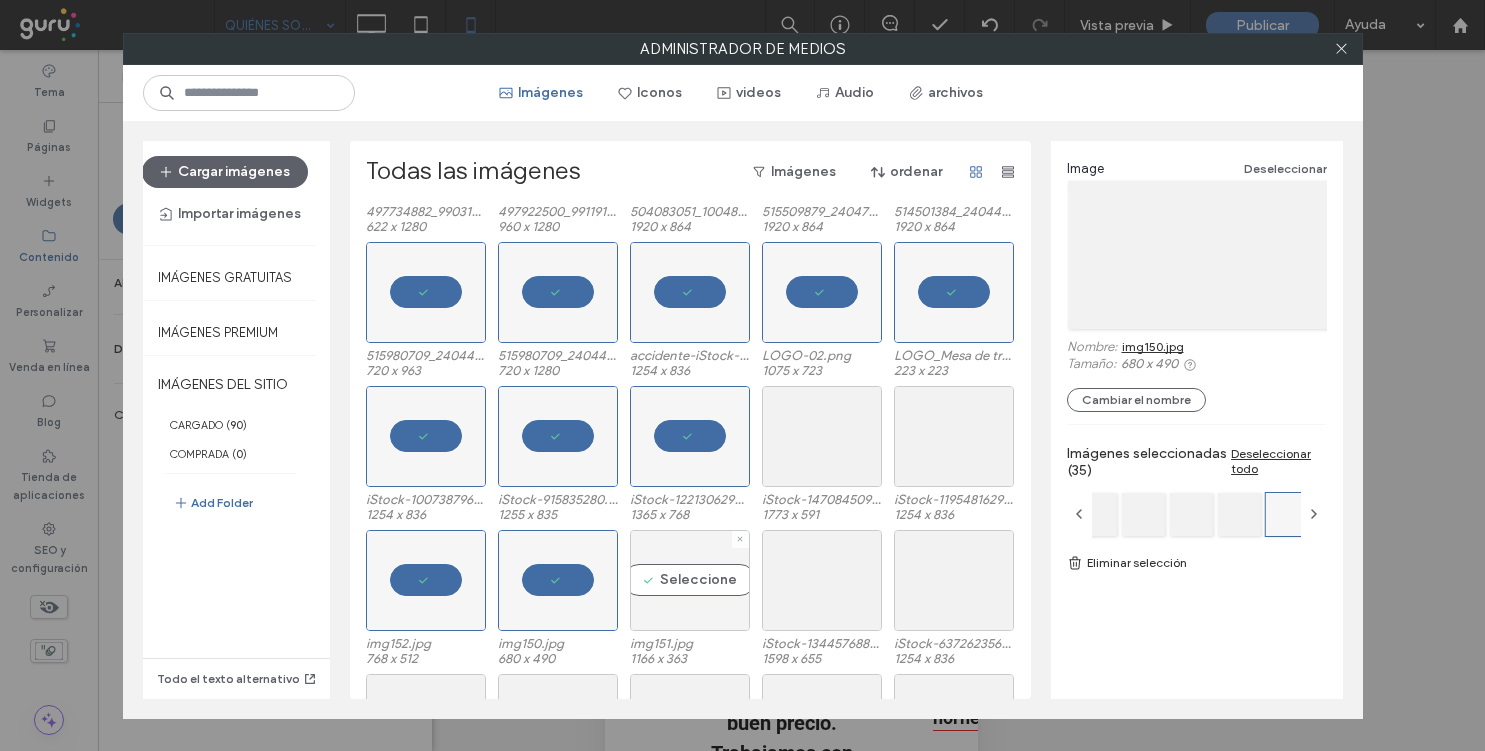 click on "Seleccione" at bounding box center (690, 580) 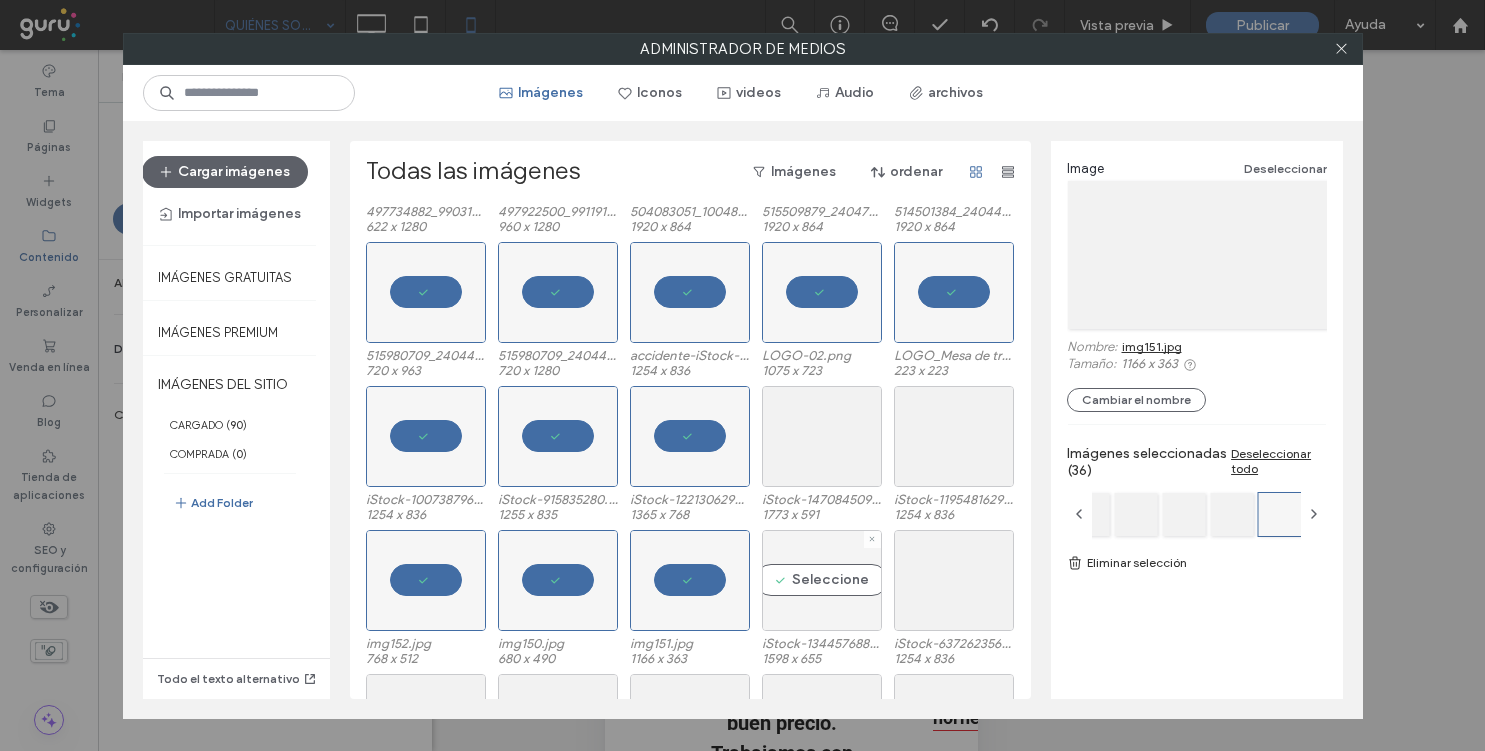 click on "Seleccione" at bounding box center [822, 580] 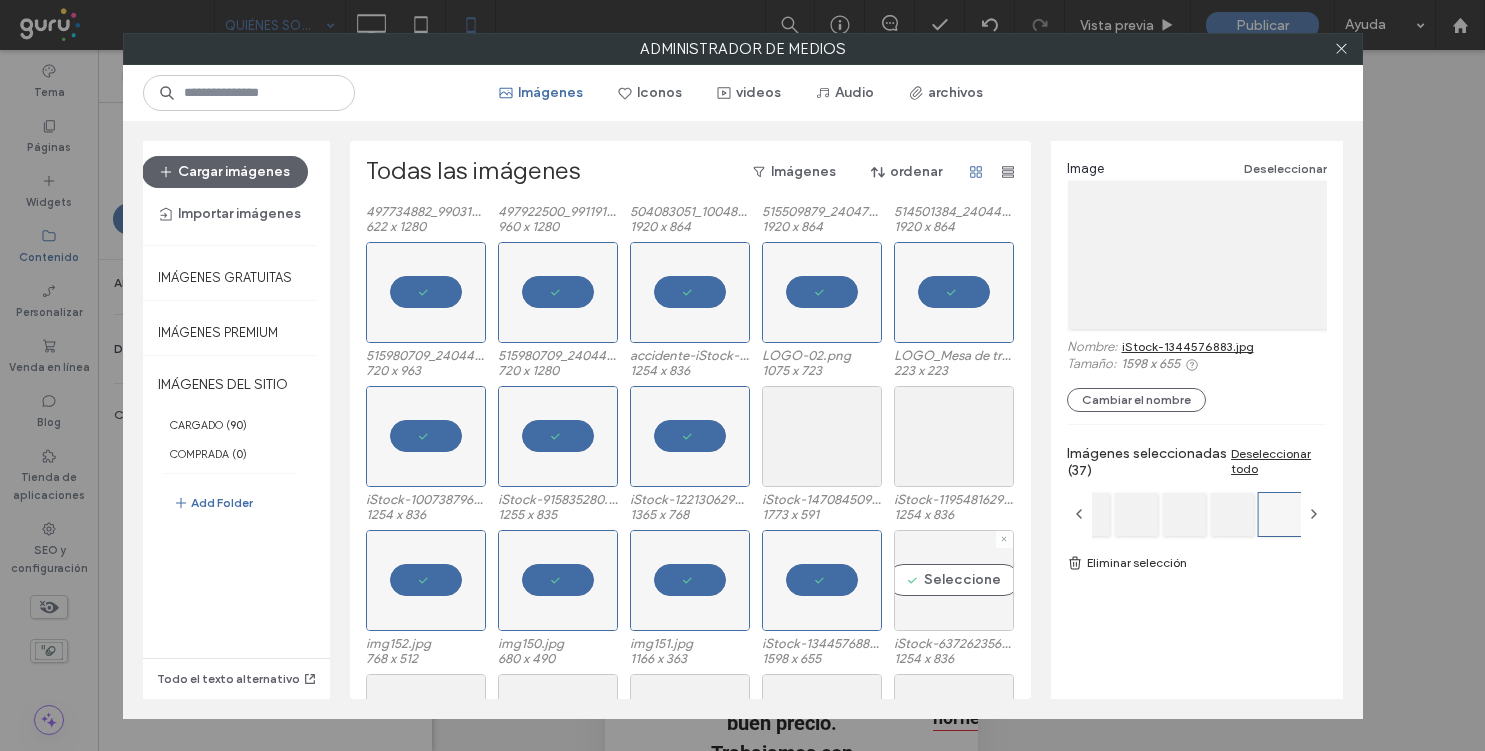 click on "Seleccione" at bounding box center (954, 580) 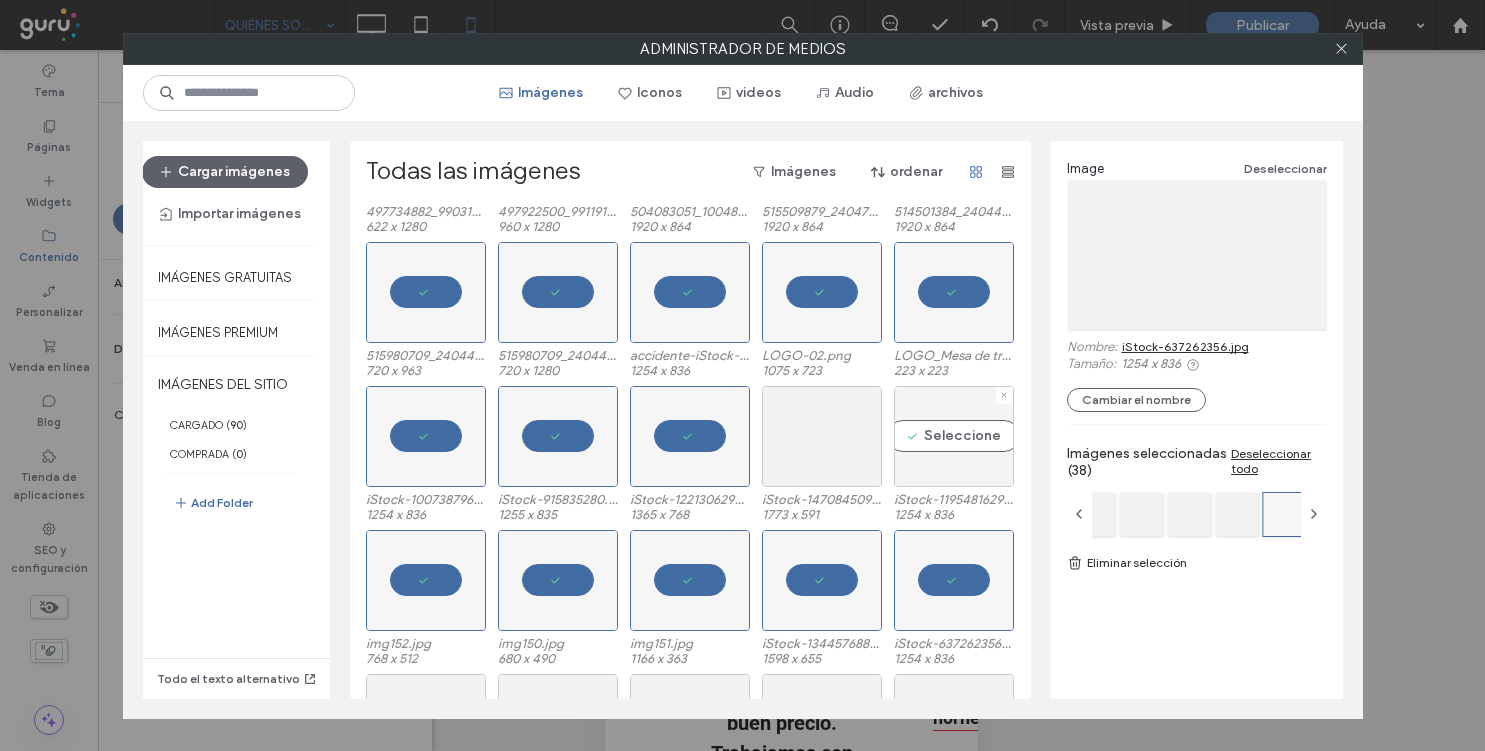 click on "Seleccione" at bounding box center [954, 436] 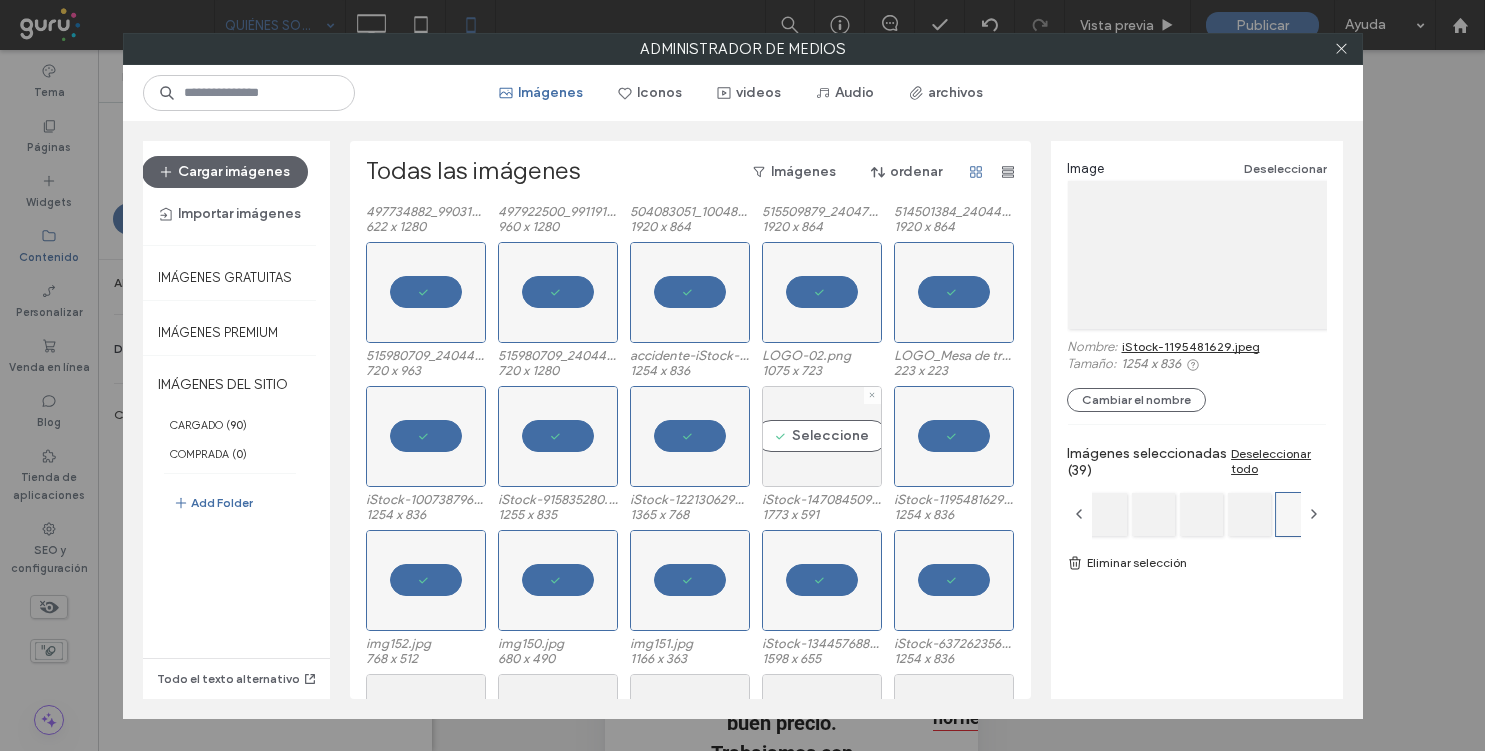 click on "Seleccione" at bounding box center [822, 436] 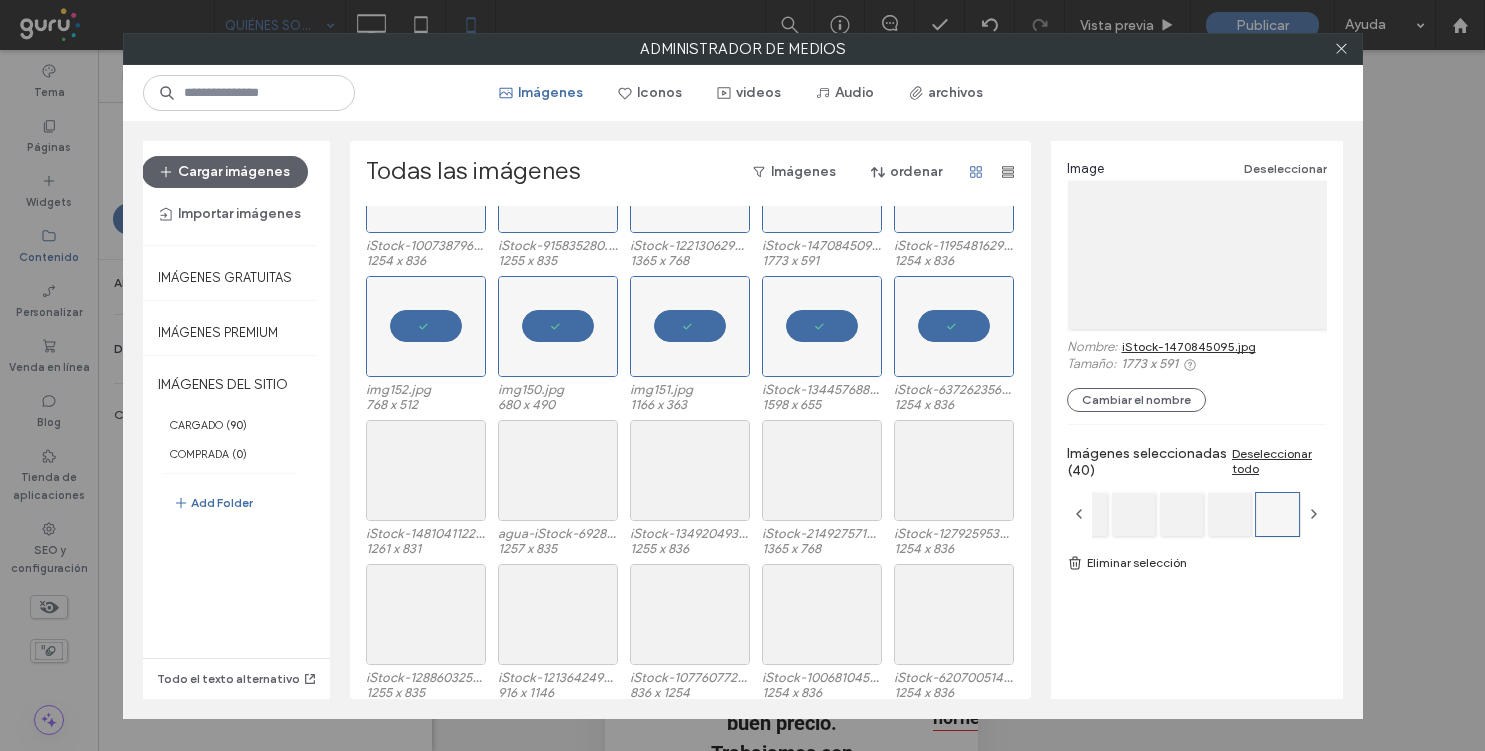 scroll, scrollTop: 1438, scrollLeft: 0, axis: vertical 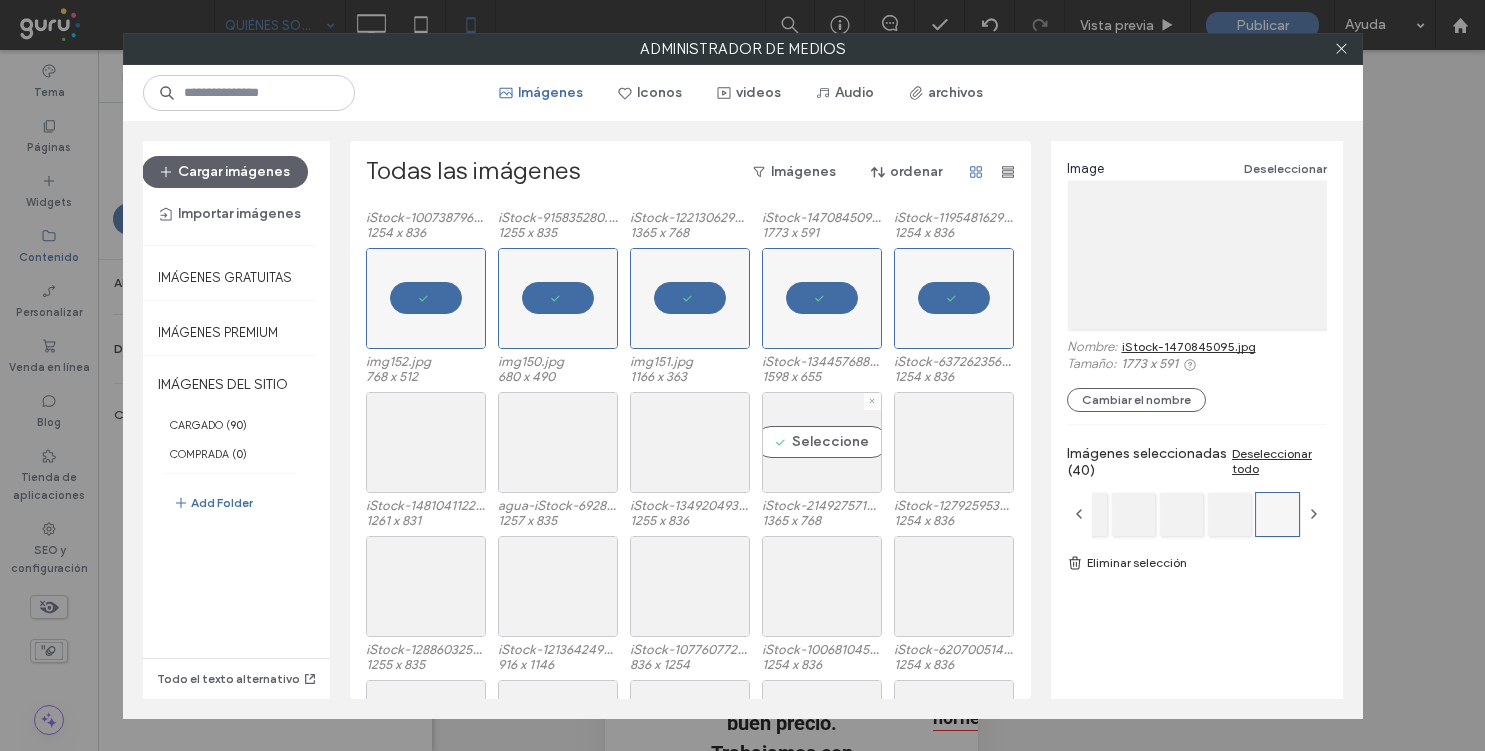 click on "Seleccione" at bounding box center (822, 442) 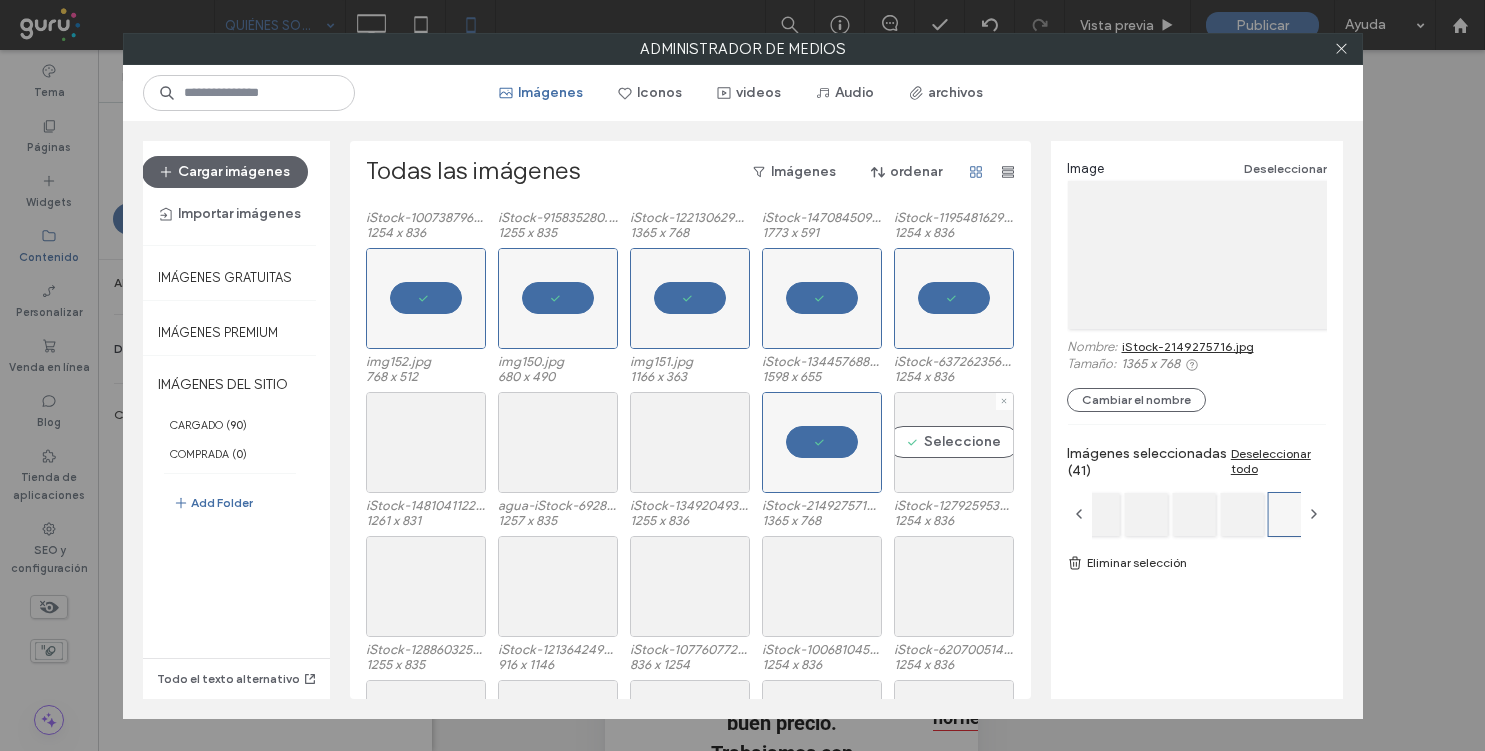 click on "Seleccione" at bounding box center (954, 442) 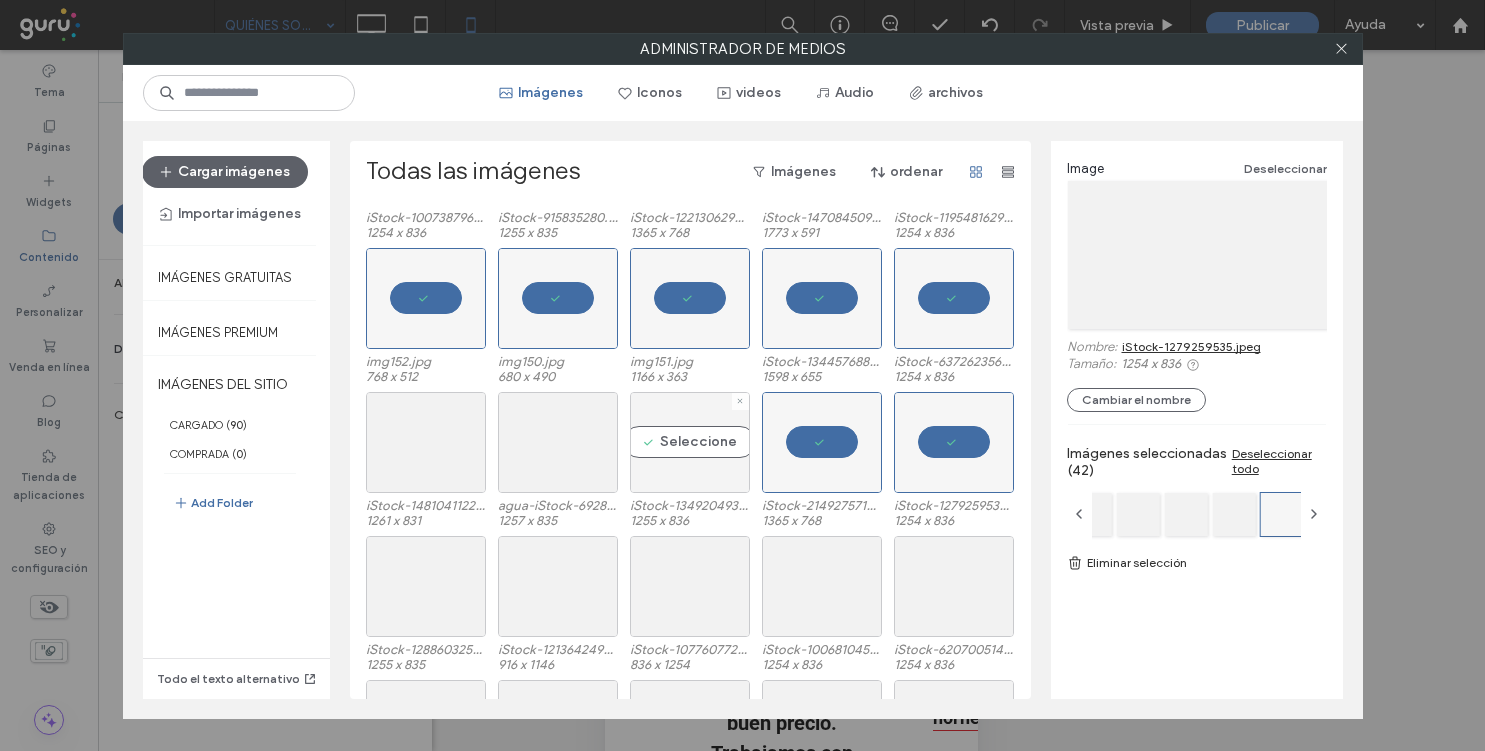 click on "Seleccione" at bounding box center (690, 442) 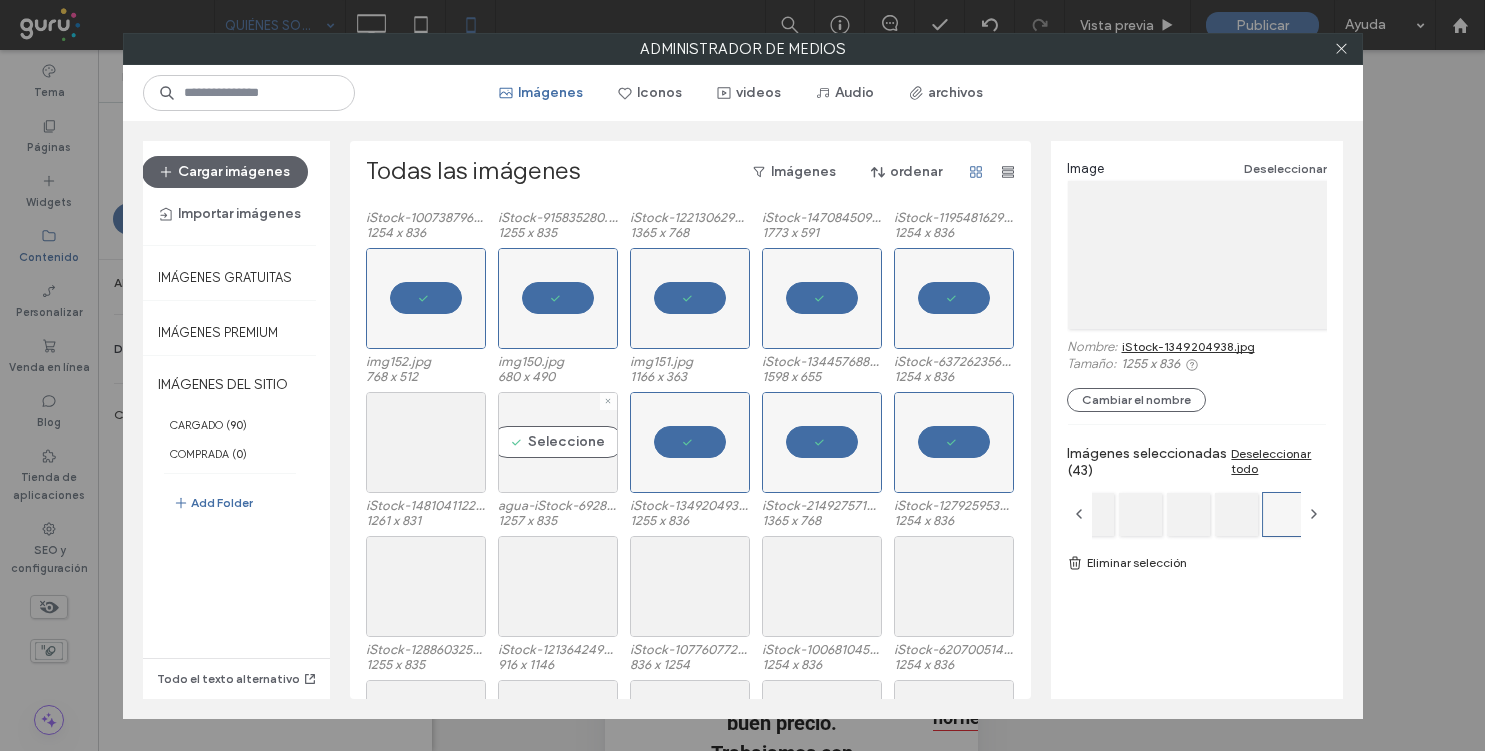 click on "Seleccione" at bounding box center (558, 442) 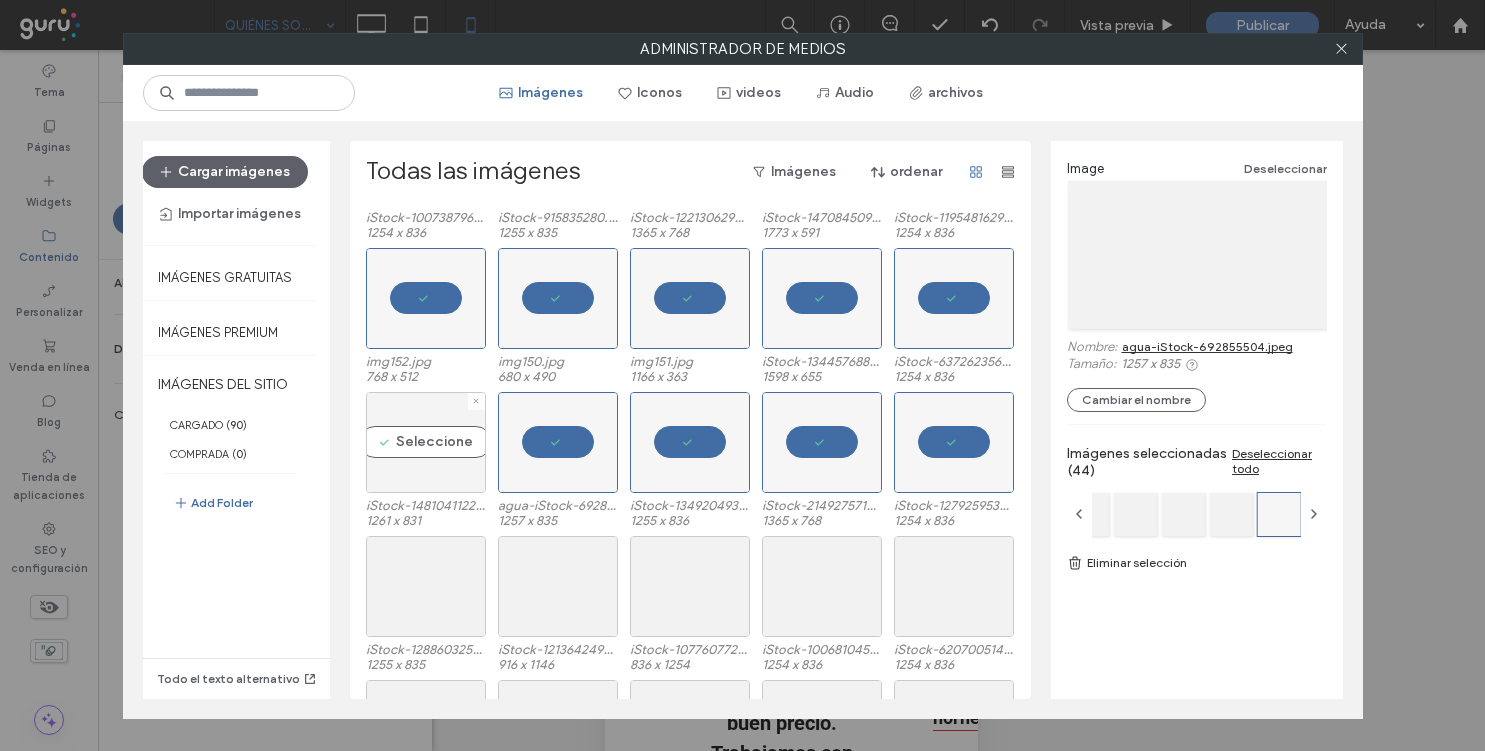 click on "Seleccione" at bounding box center [426, 442] 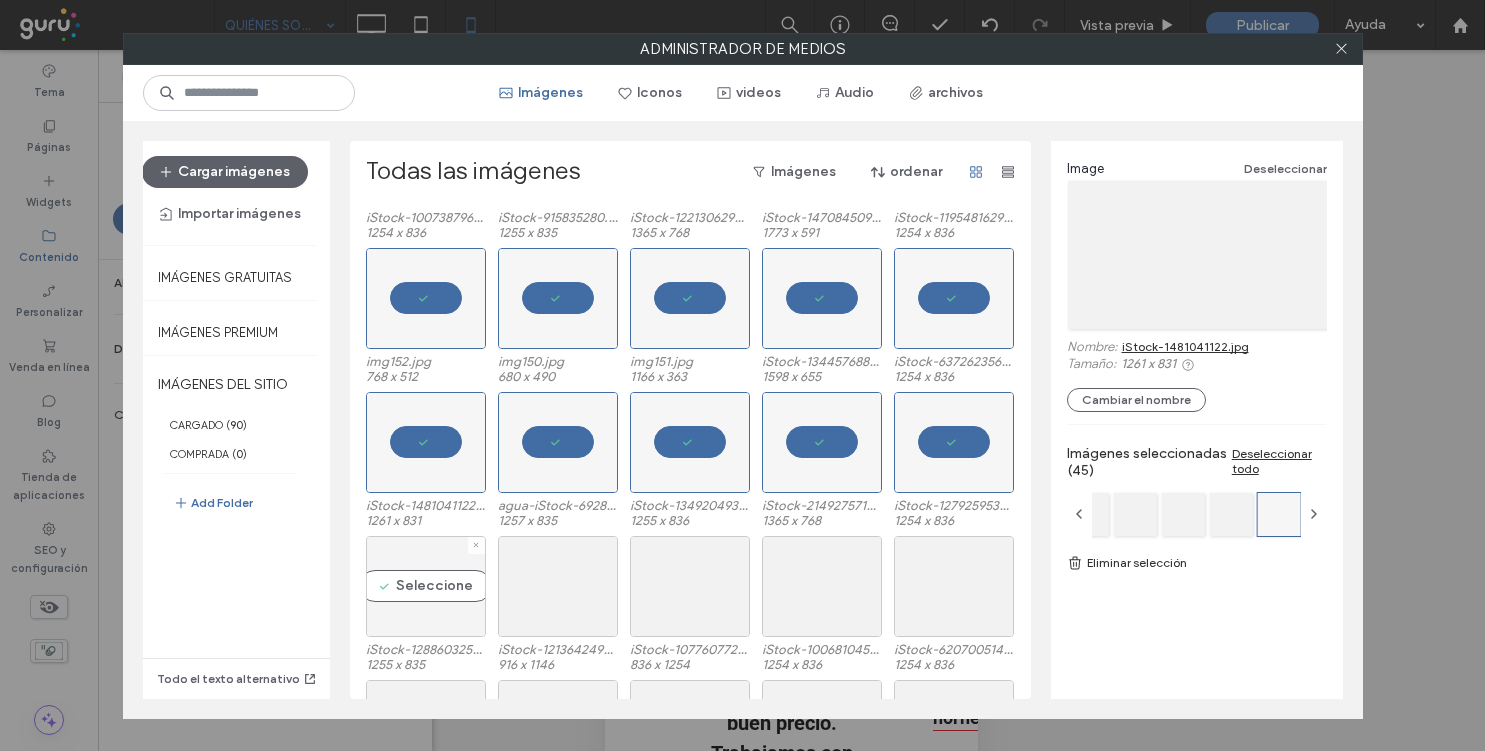 click on "Seleccione" at bounding box center [426, 586] 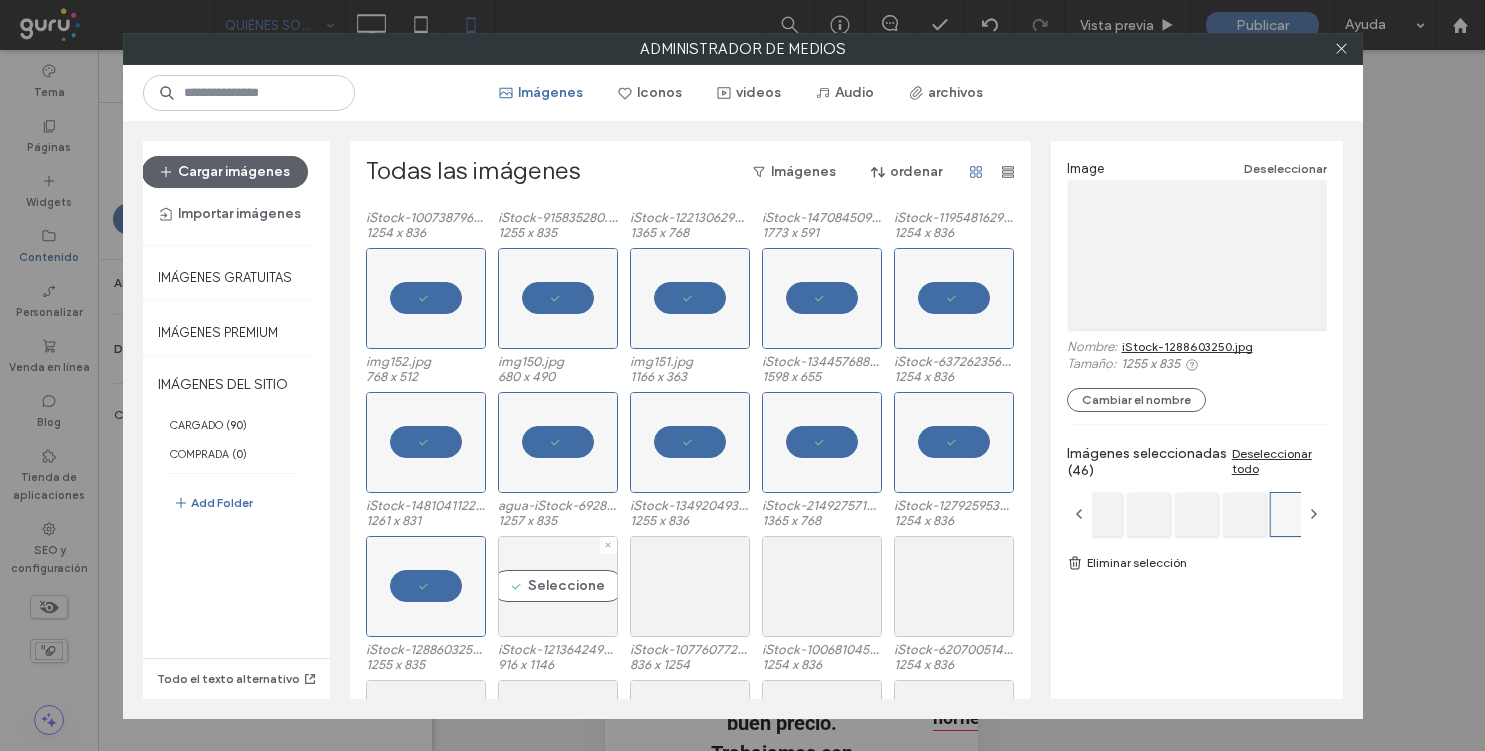 click on "Seleccione" at bounding box center [558, 586] 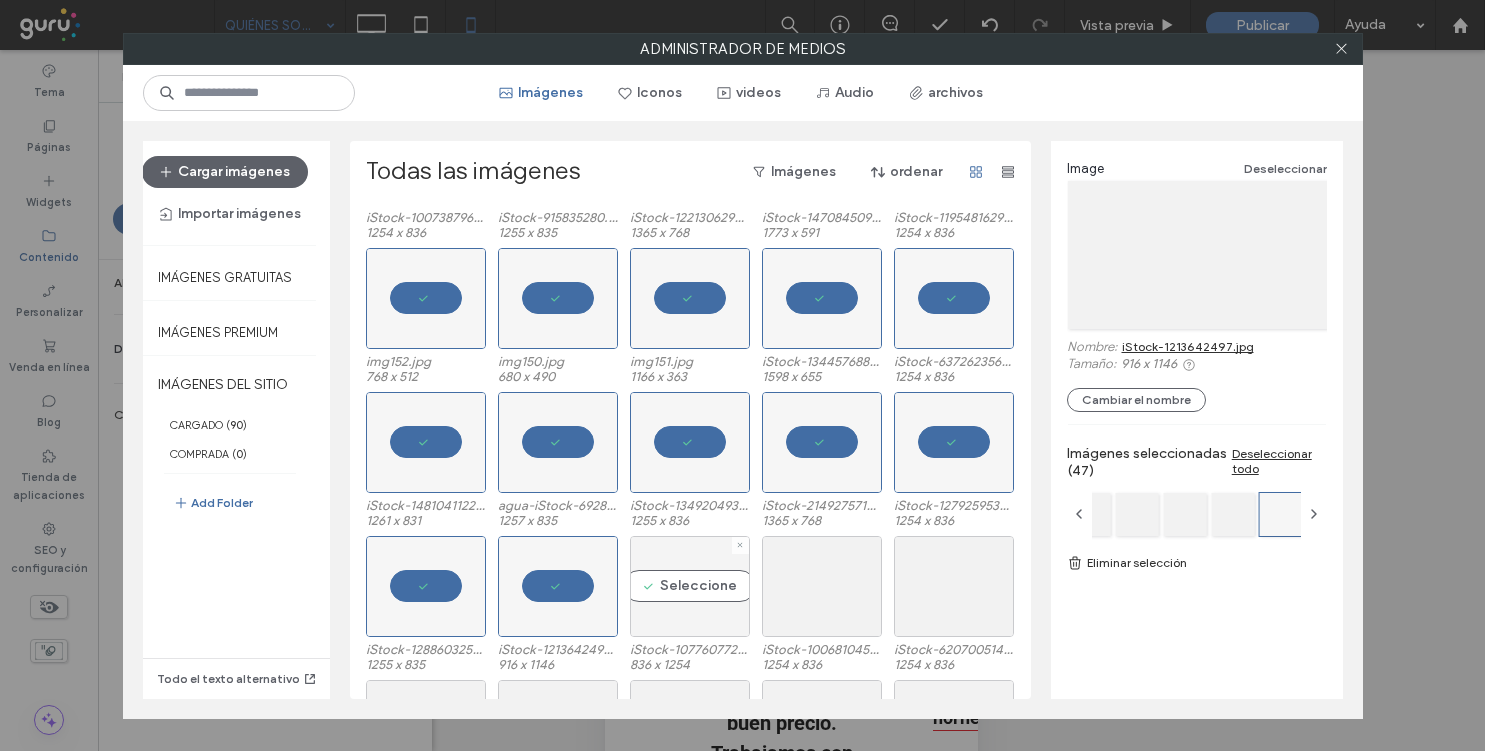 click on "Seleccione" at bounding box center [690, 586] 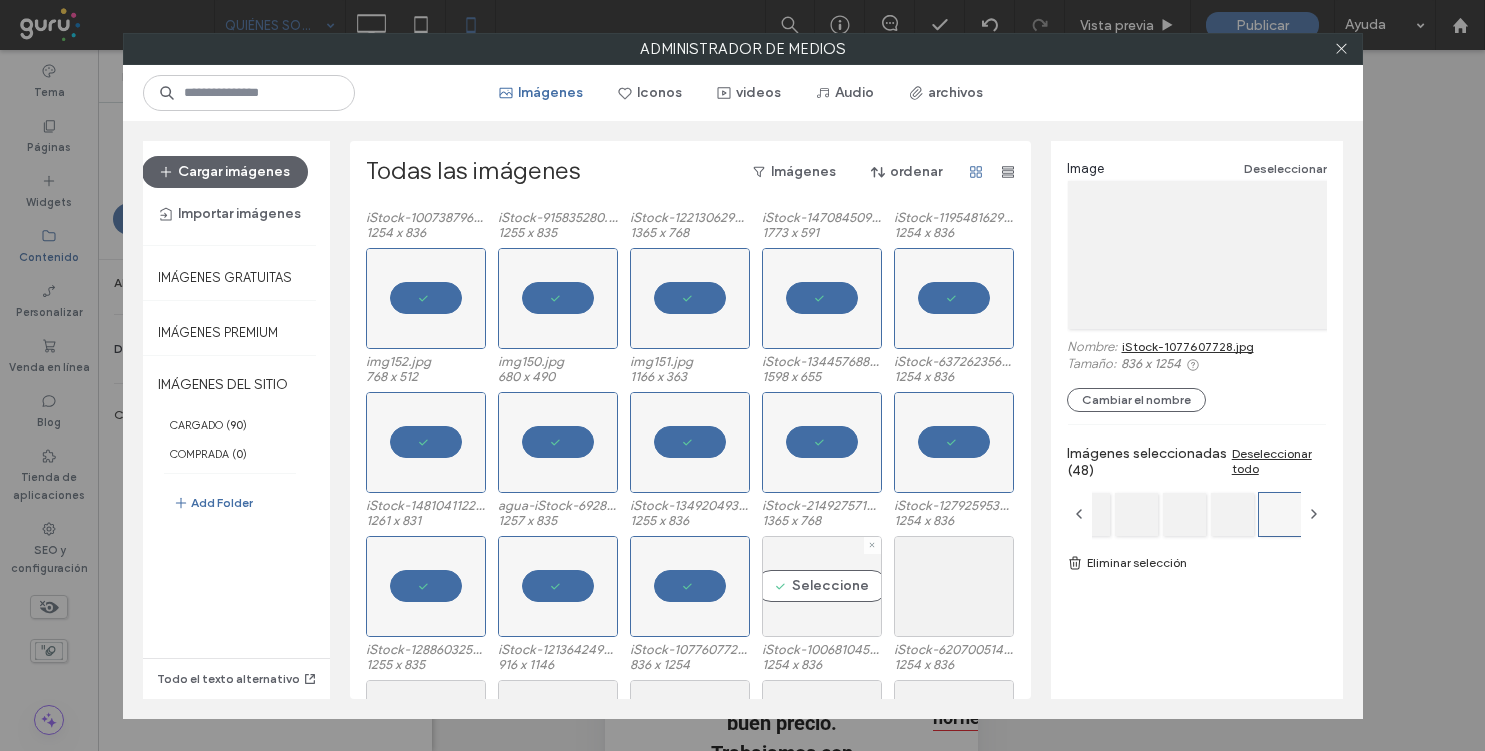 click on "Seleccione" at bounding box center [822, 586] 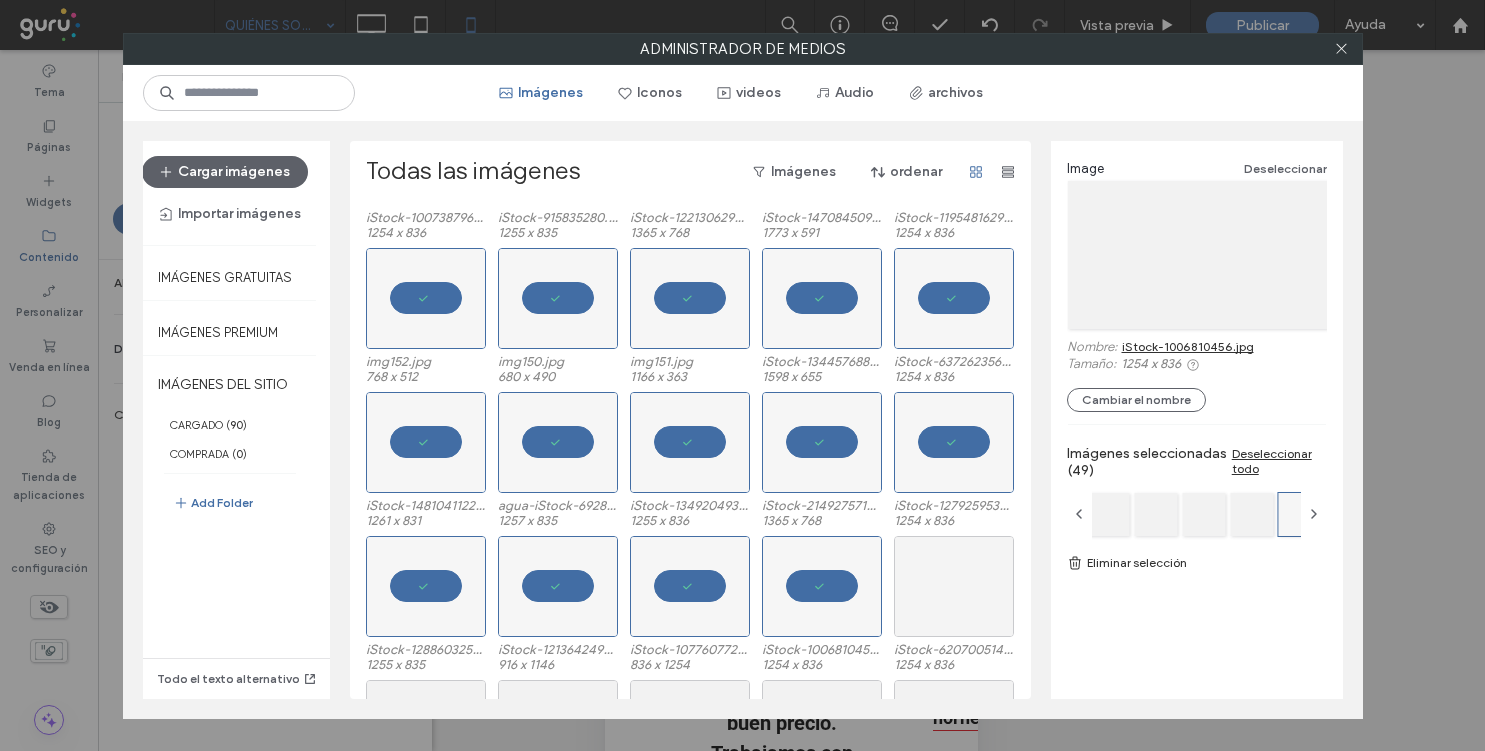 click at bounding box center (954, 586) 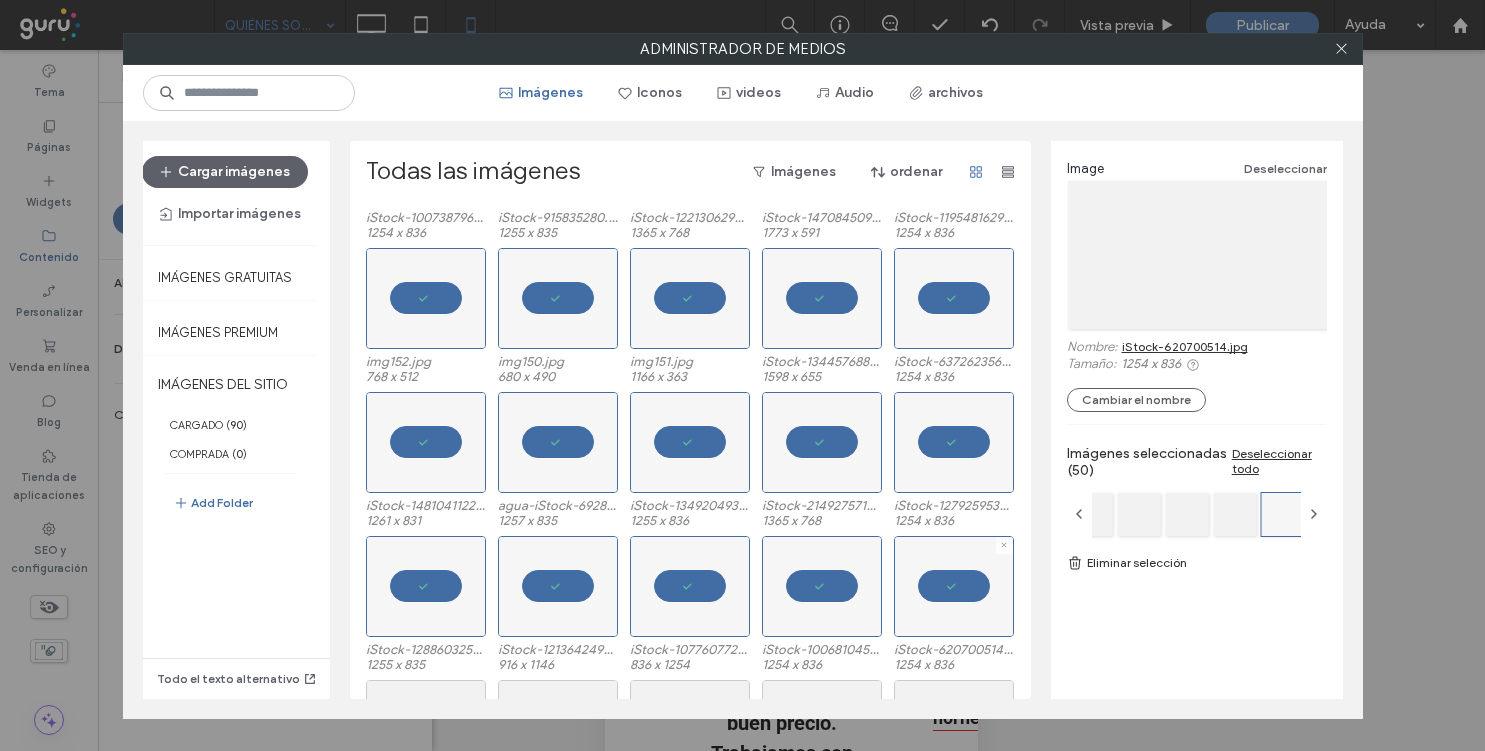 scroll, scrollTop: 1582, scrollLeft: 0, axis: vertical 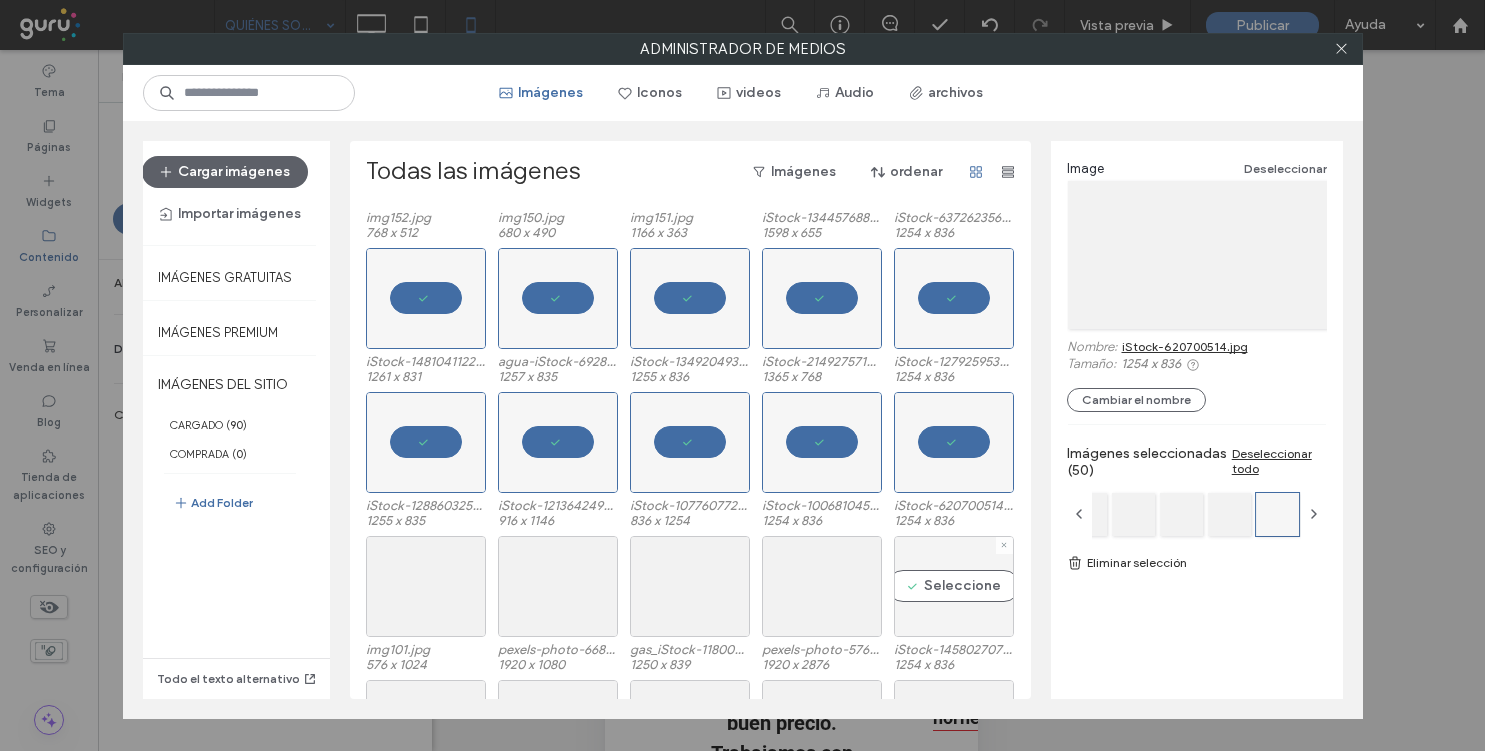 click on "Seleccione" at bounding box center [954, 586] 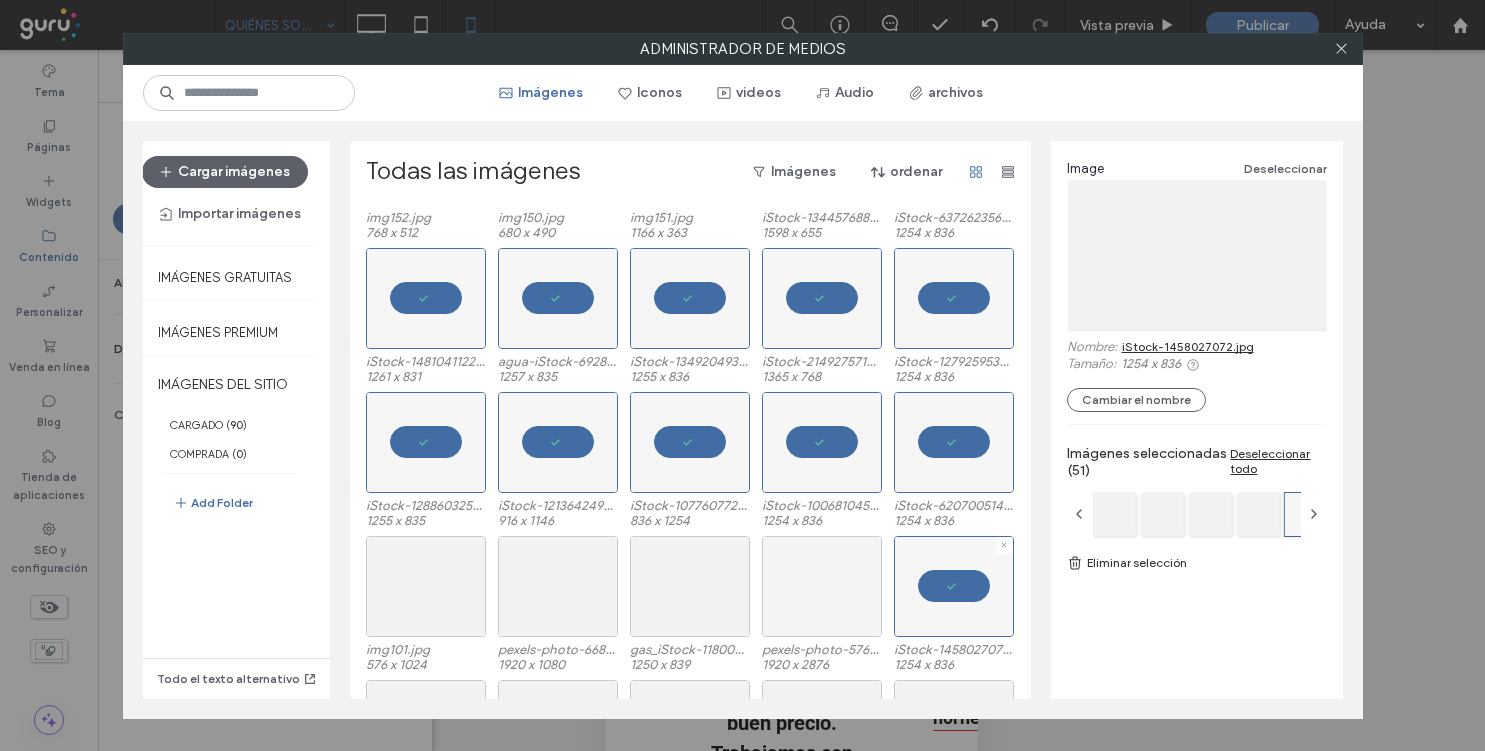click at bounding box center (822, 586) 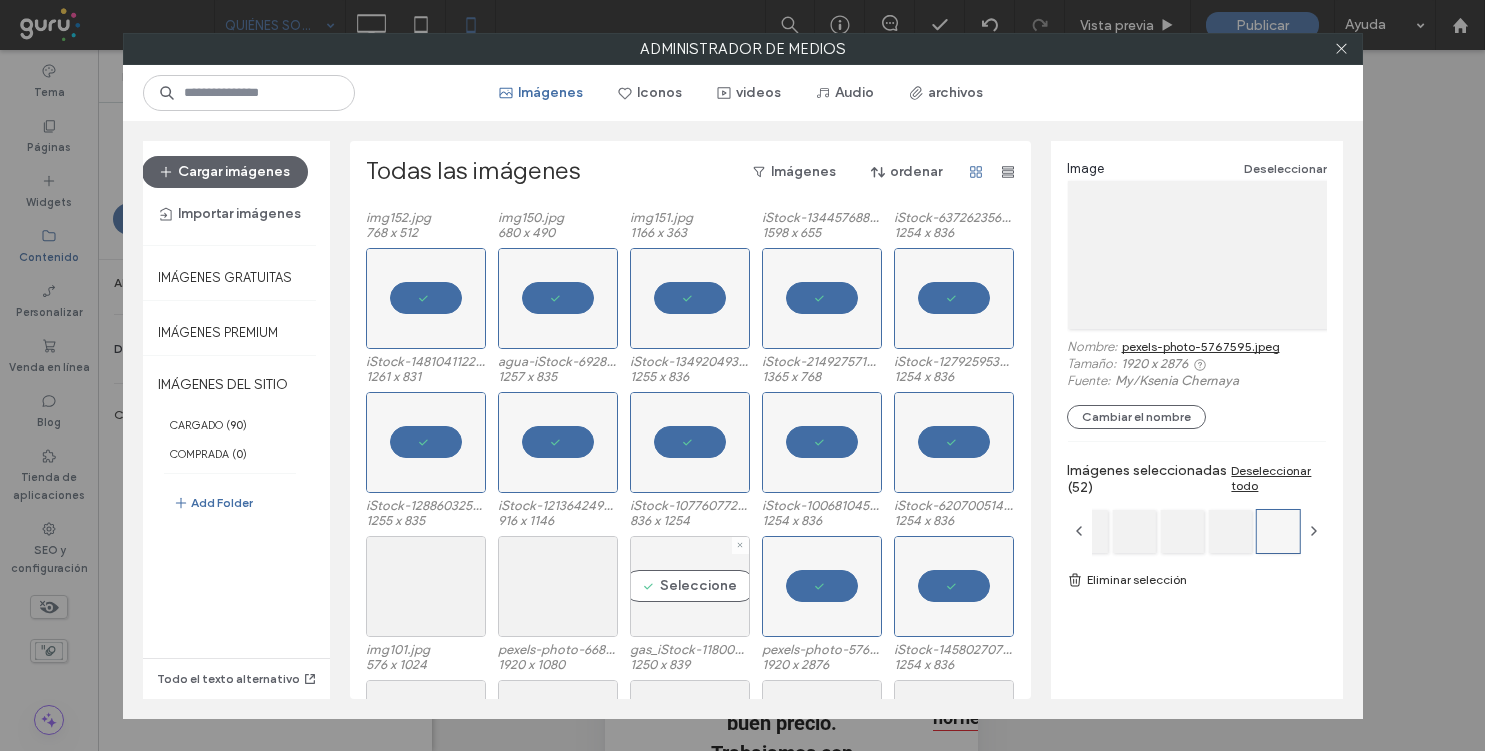 click on "Seleccione" at bounding box center [690, 586] 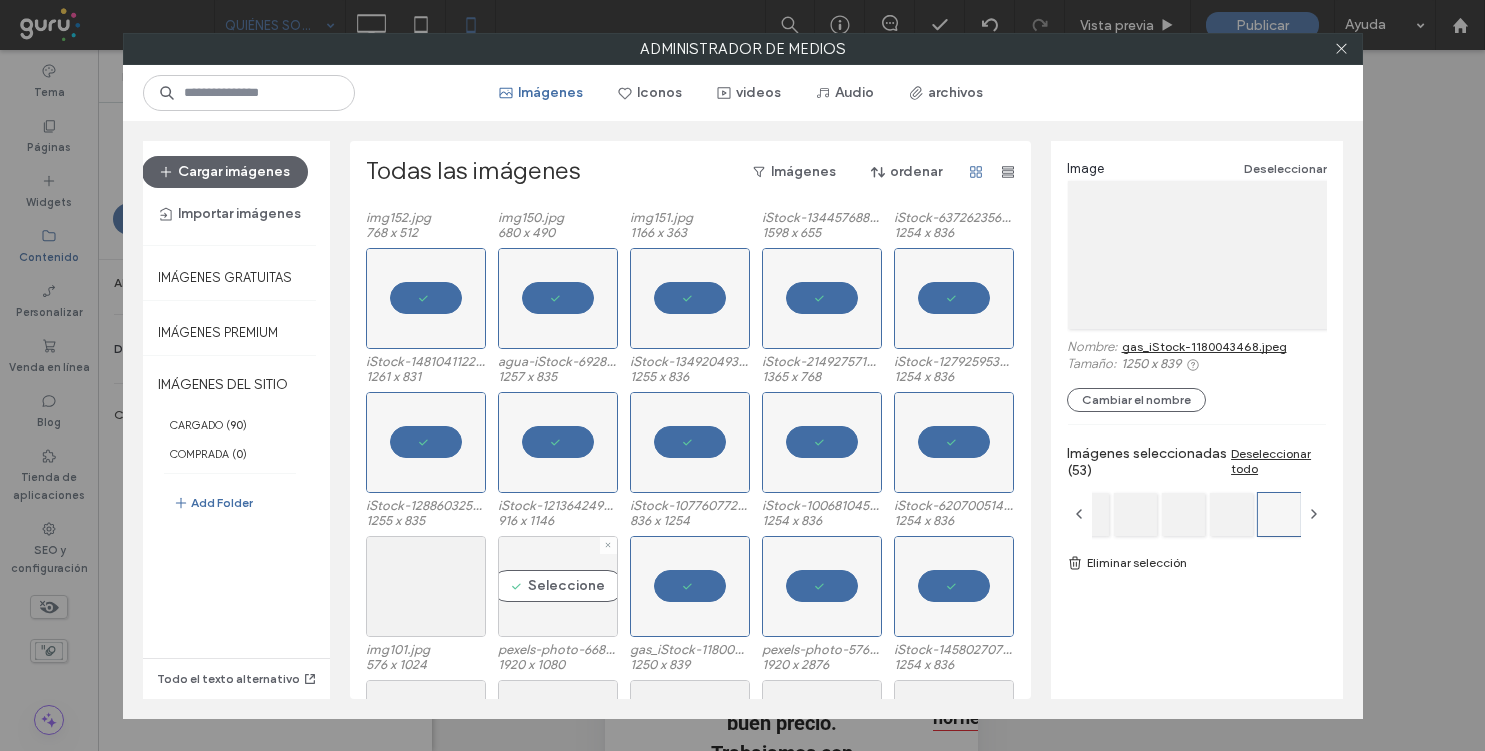 click on "Seleccione" at bounding box center (558, 586) 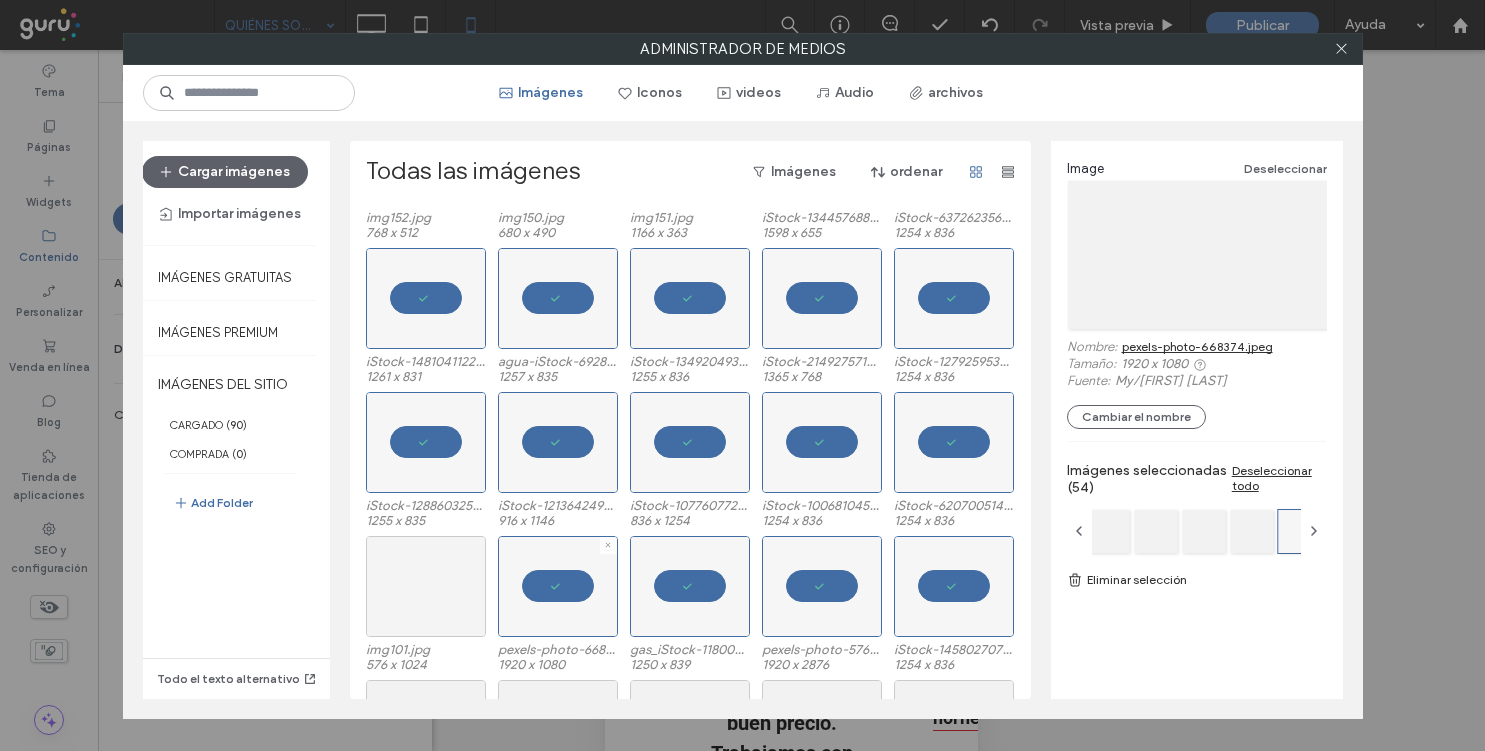 click at bounding box center [426, 586] 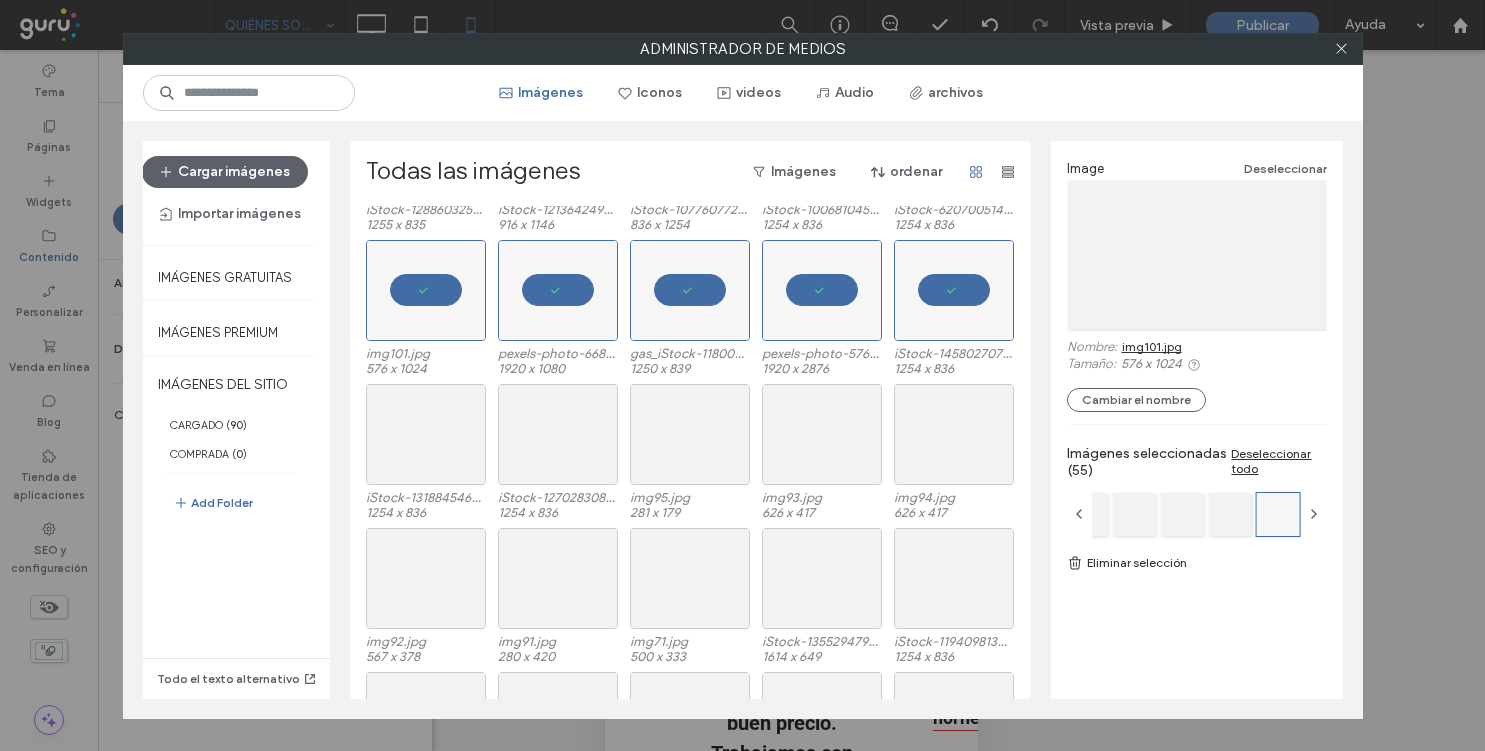 scroll, scrollTop: 1905, scrollLeft: 0, axis: vertical 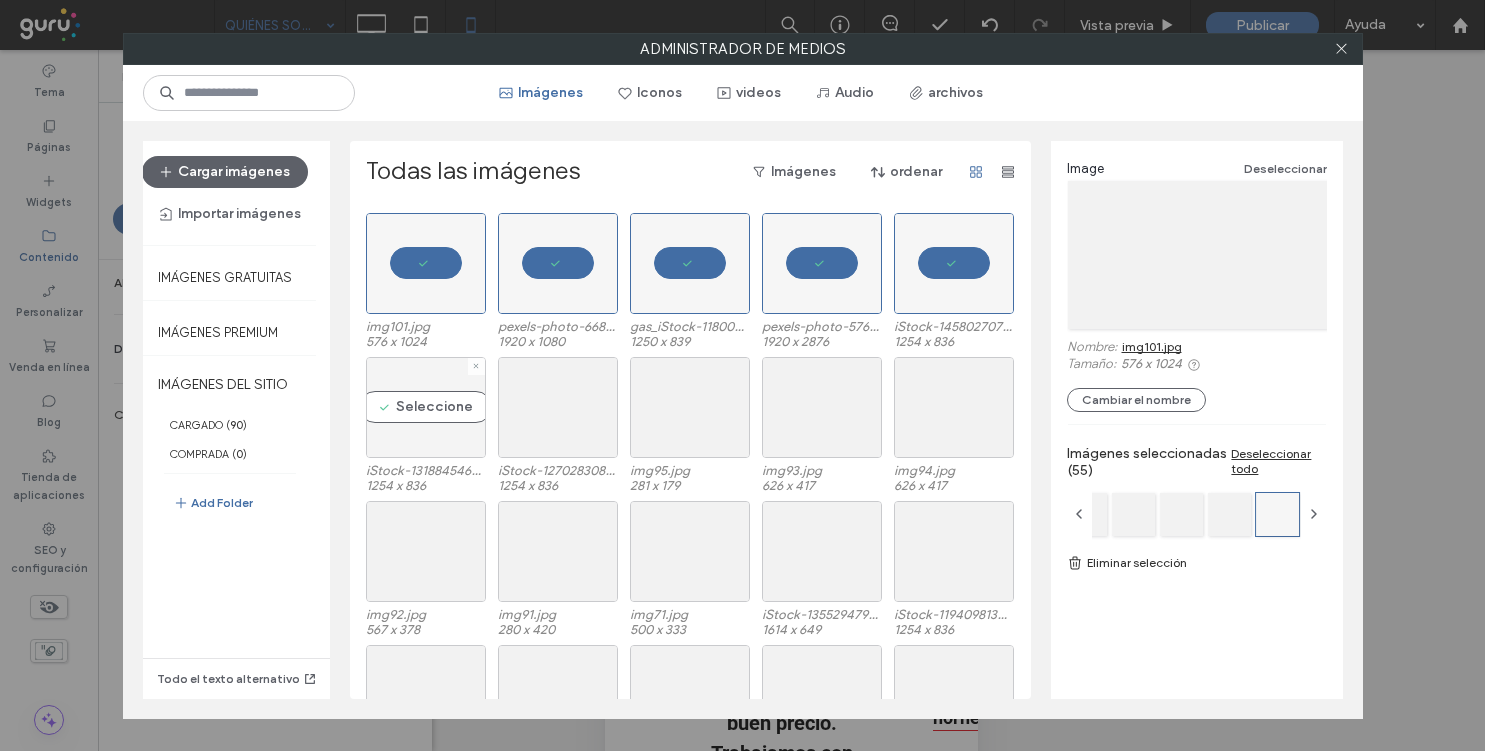 click on "Seleccione" at bounding box center (426, 407) 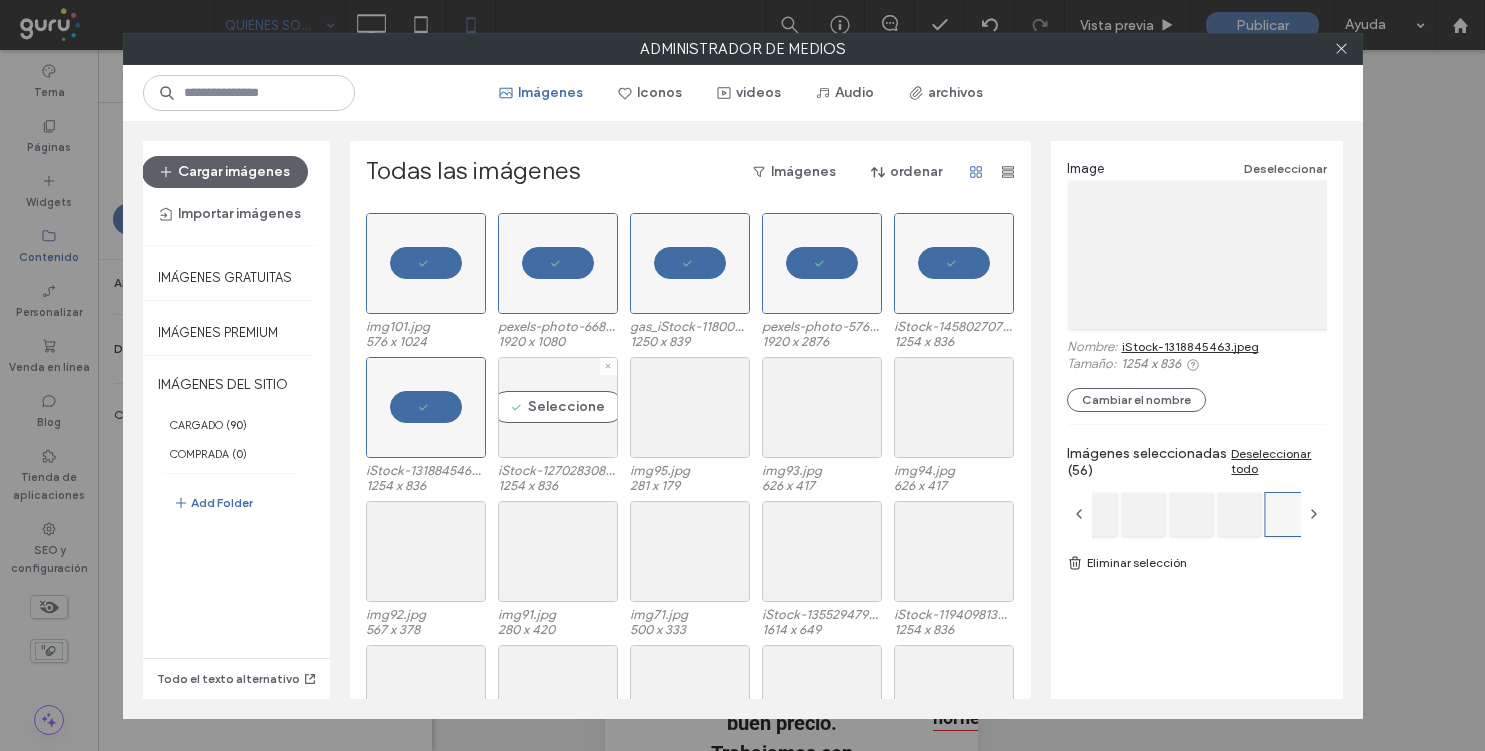 click on "Seleccione" at bounding box center (558, 407) 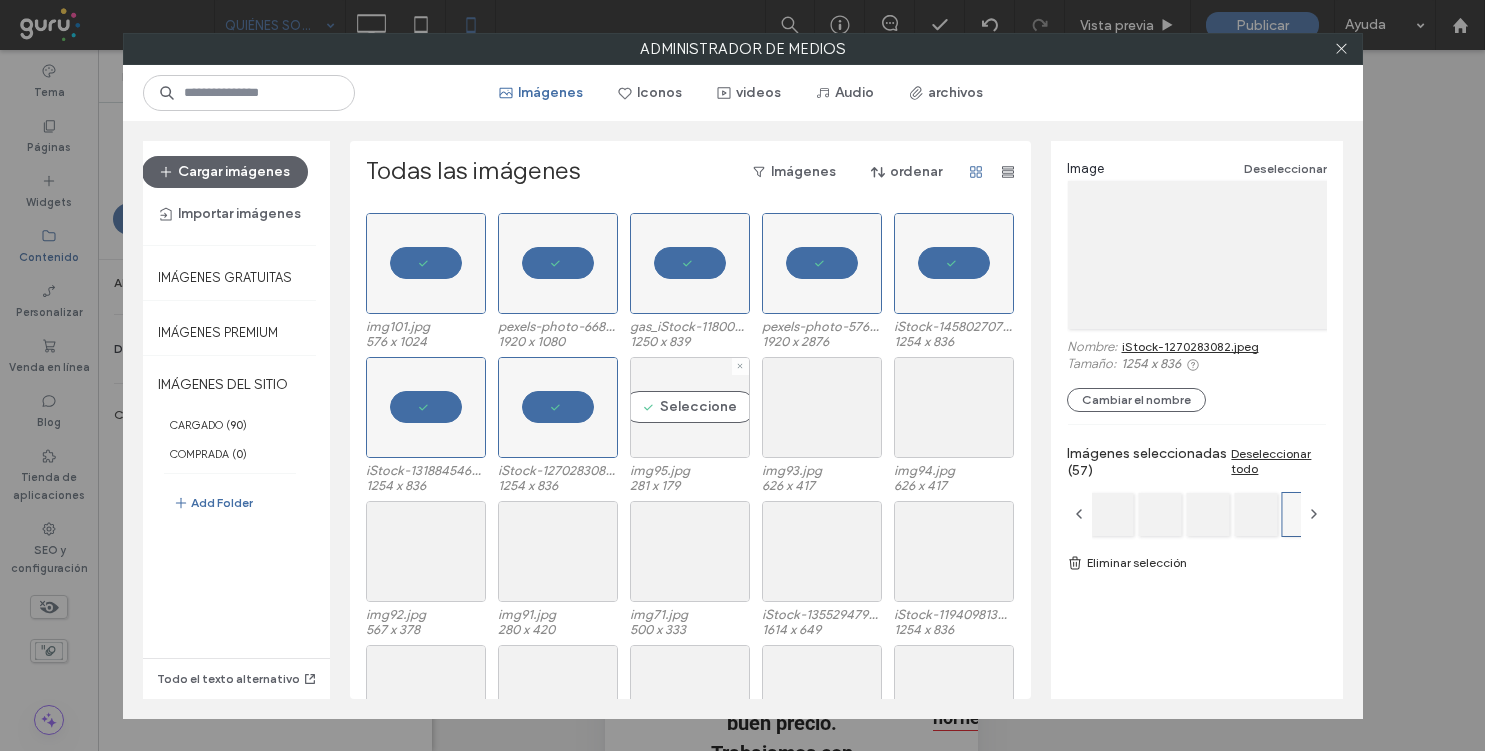 click on "Seleccione" at bounding box center (690, 407) 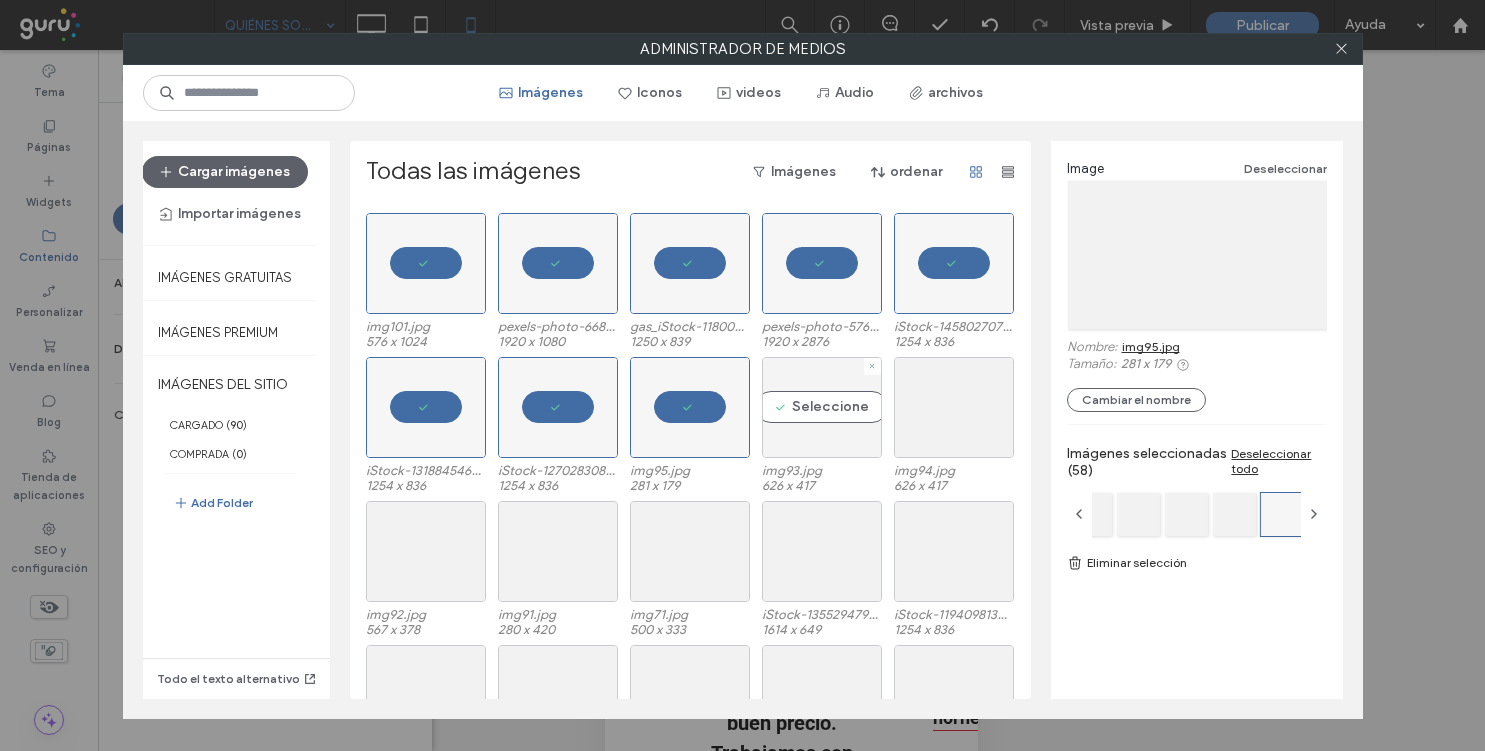 click on "Seleccione" at bounding box center (822, 407) 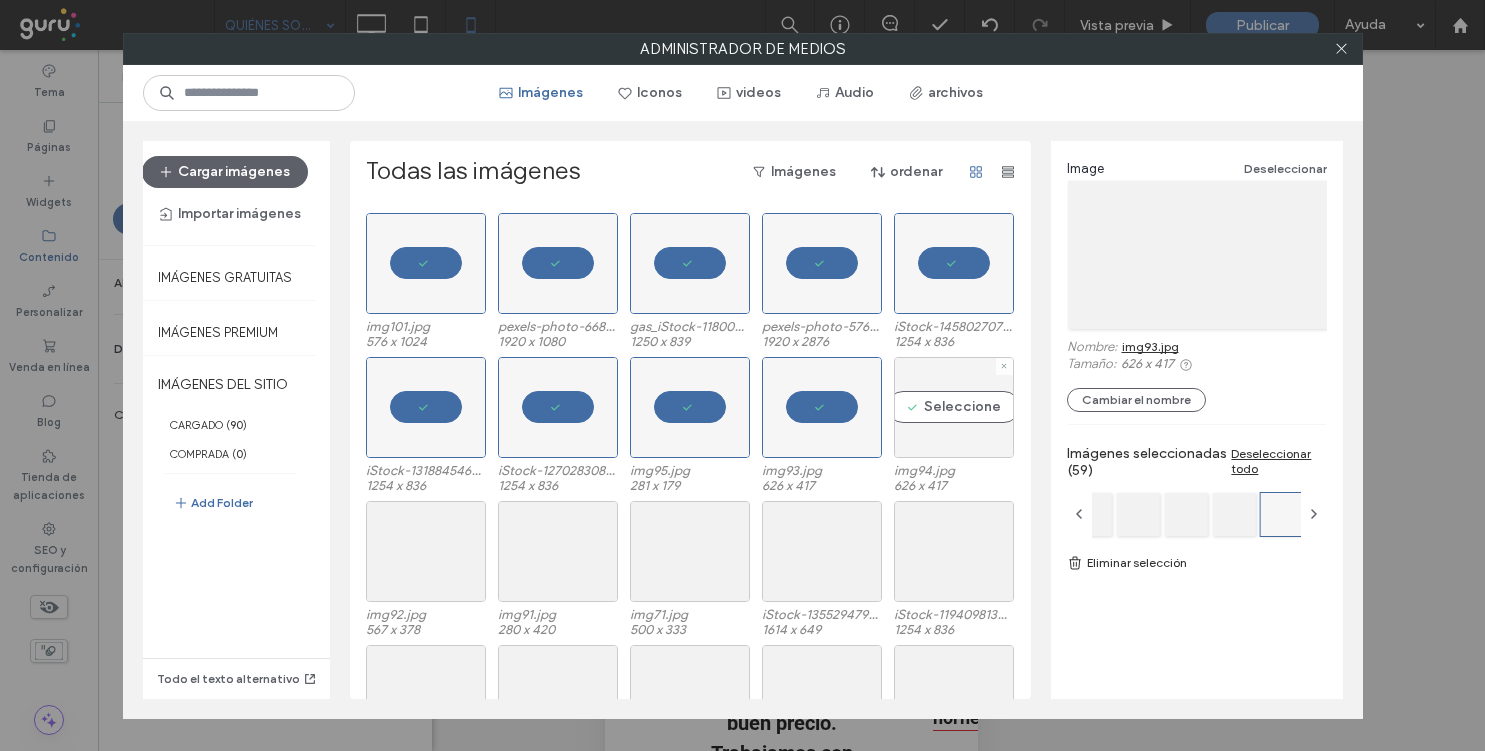 click on "Seleccione" at bounding box center (954, 407) 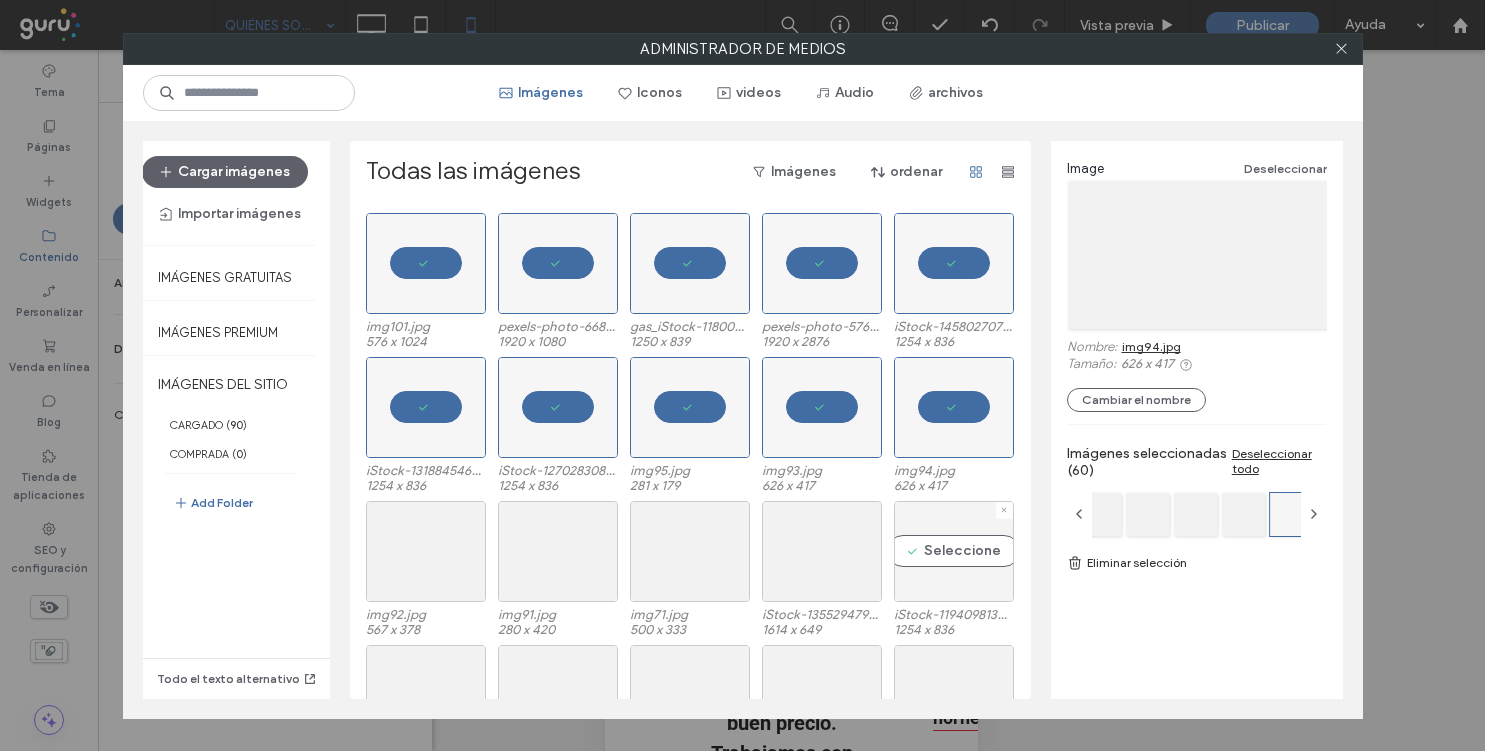 click on "Seleccione" at bounding box center (954, 551) 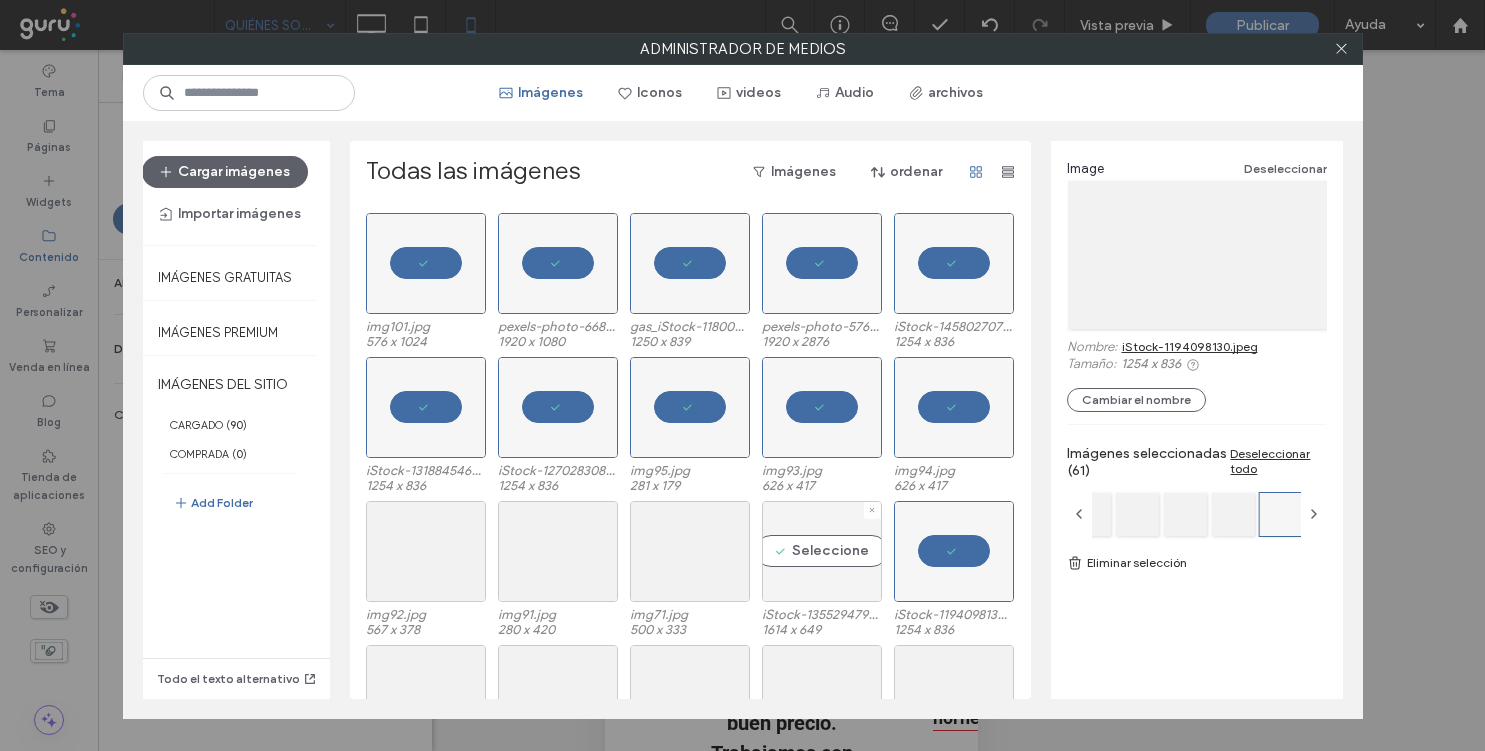 click on "Seleccione" at bounding box center [822, 551] 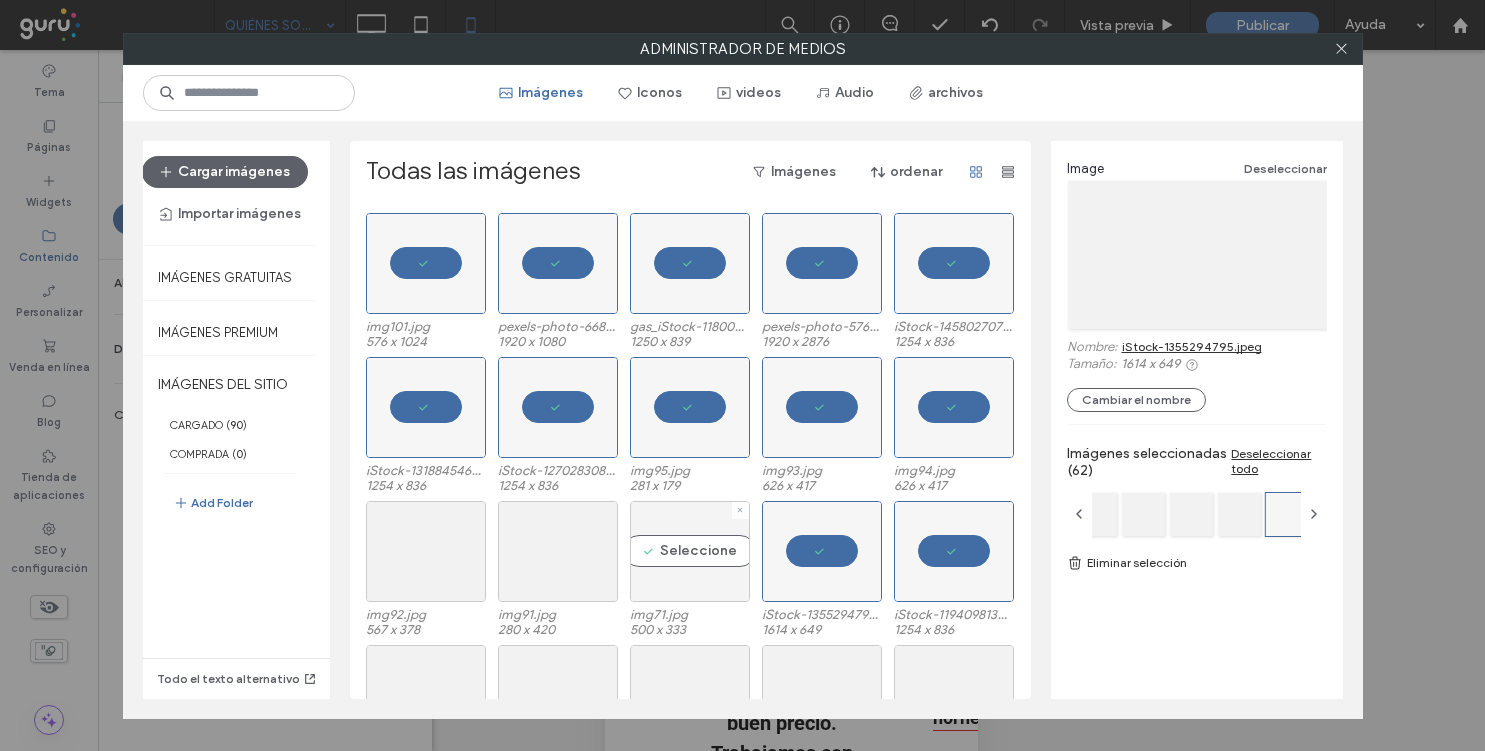 click on "Seleccione" at bounding box center (690, 551) 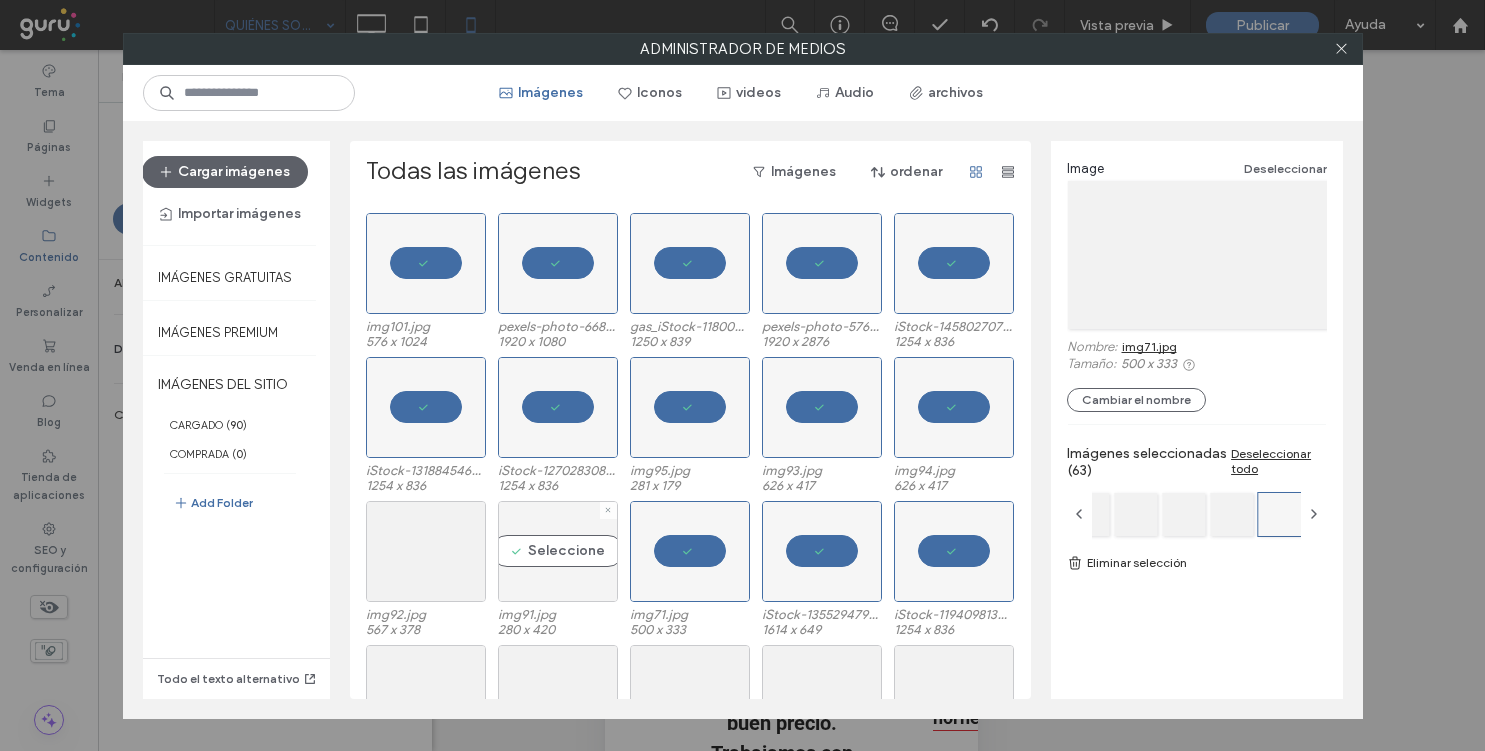 click on "Seleccione" at bounding box center (558, 551) 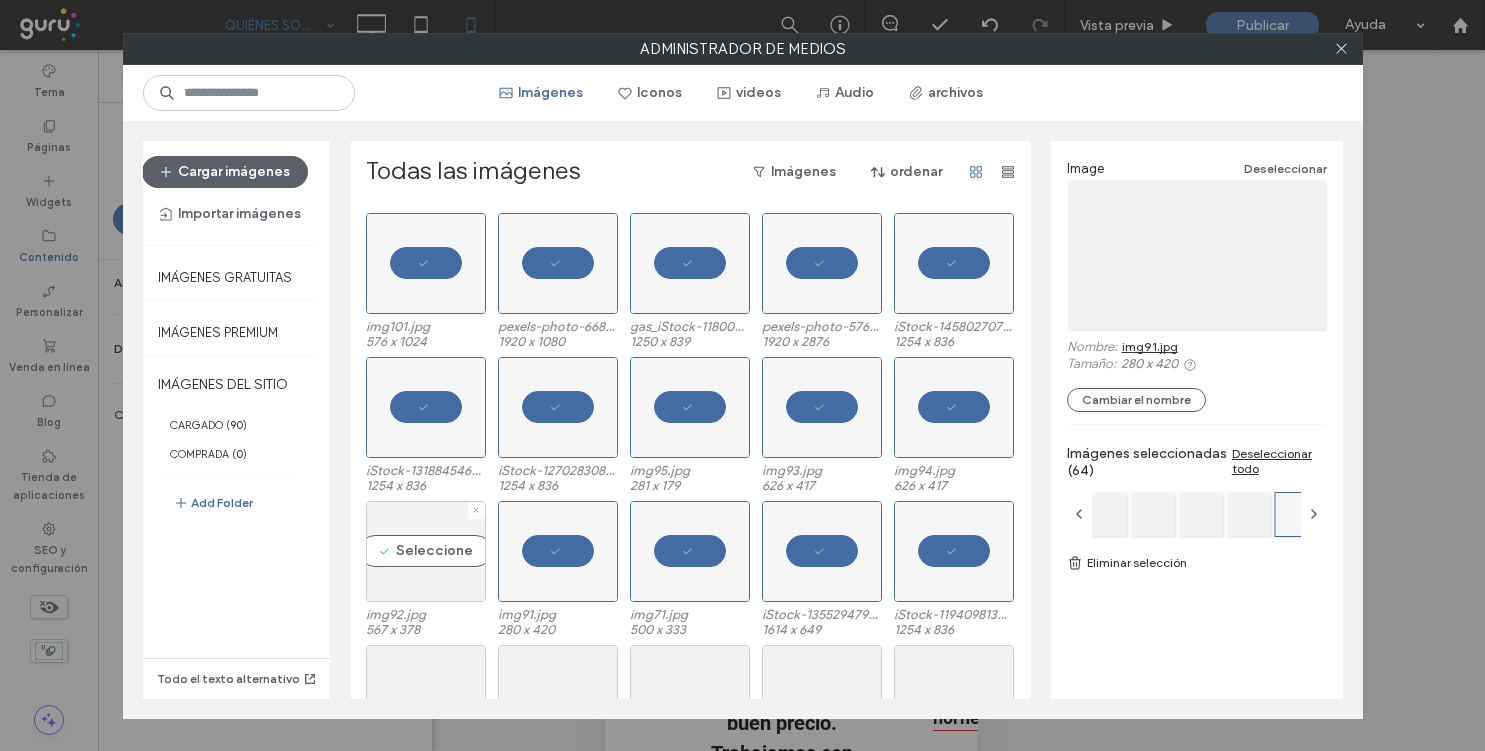 click on "Seleccione" at bounding box center [426, 551] 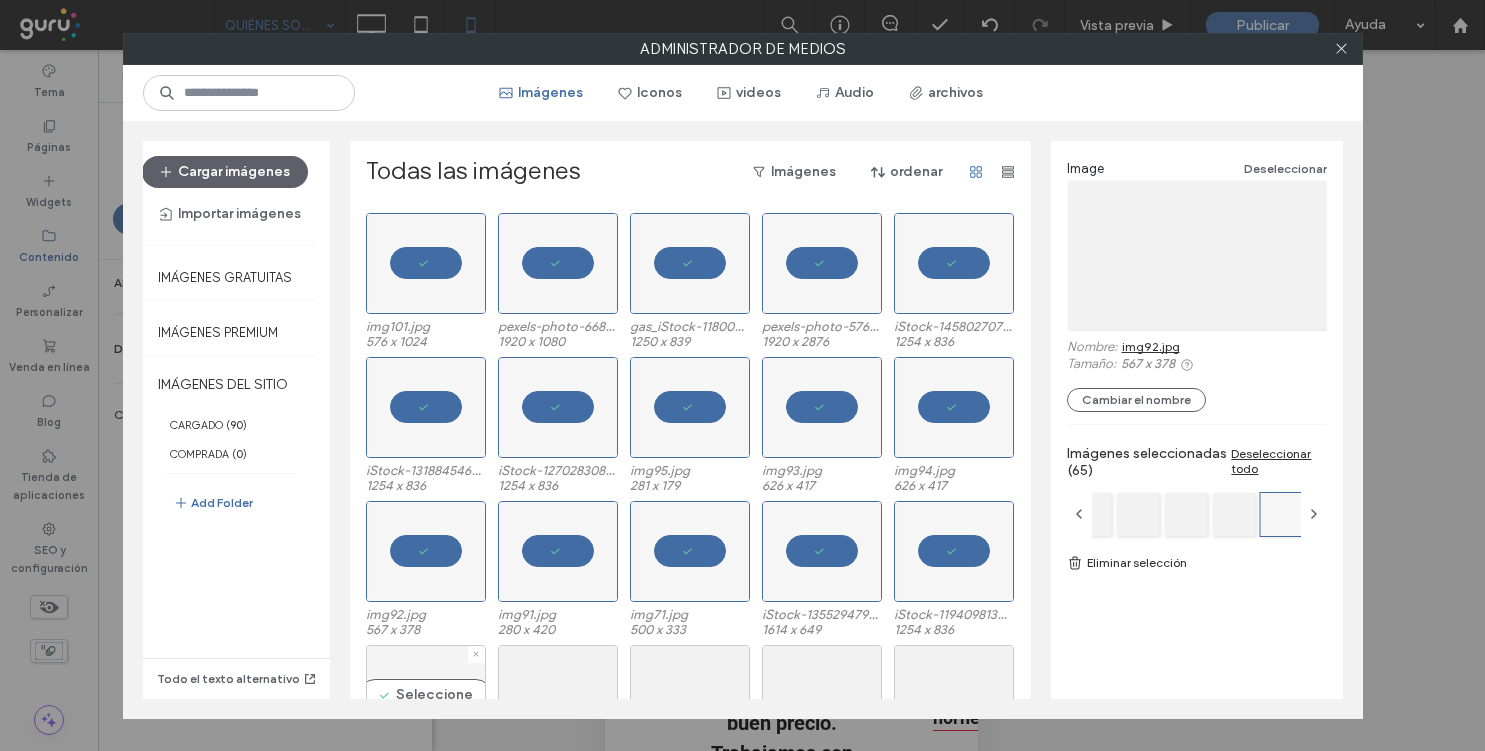 click on "Seleccione" at bounding box center (426, 695) 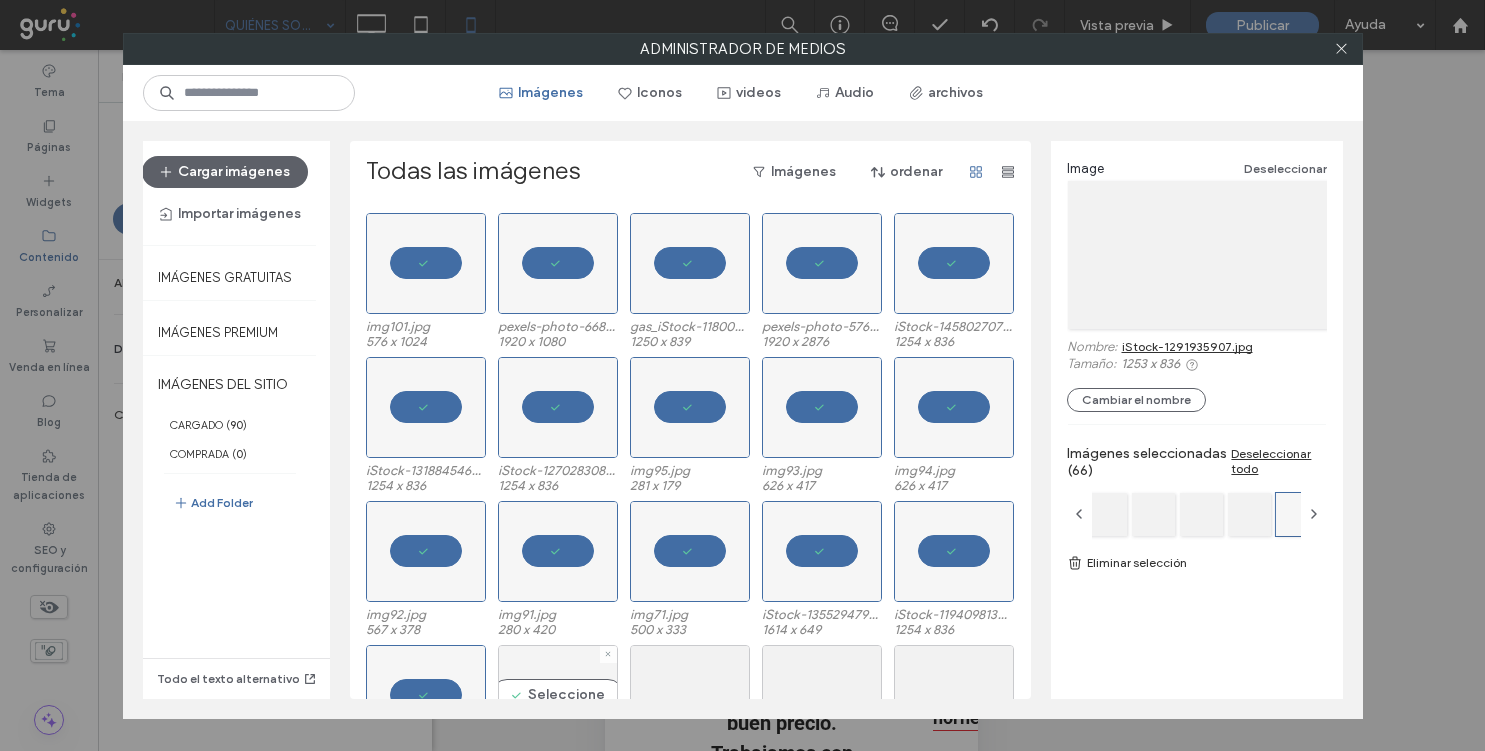 click on "Seleccione" at bounding box center [558, 695] 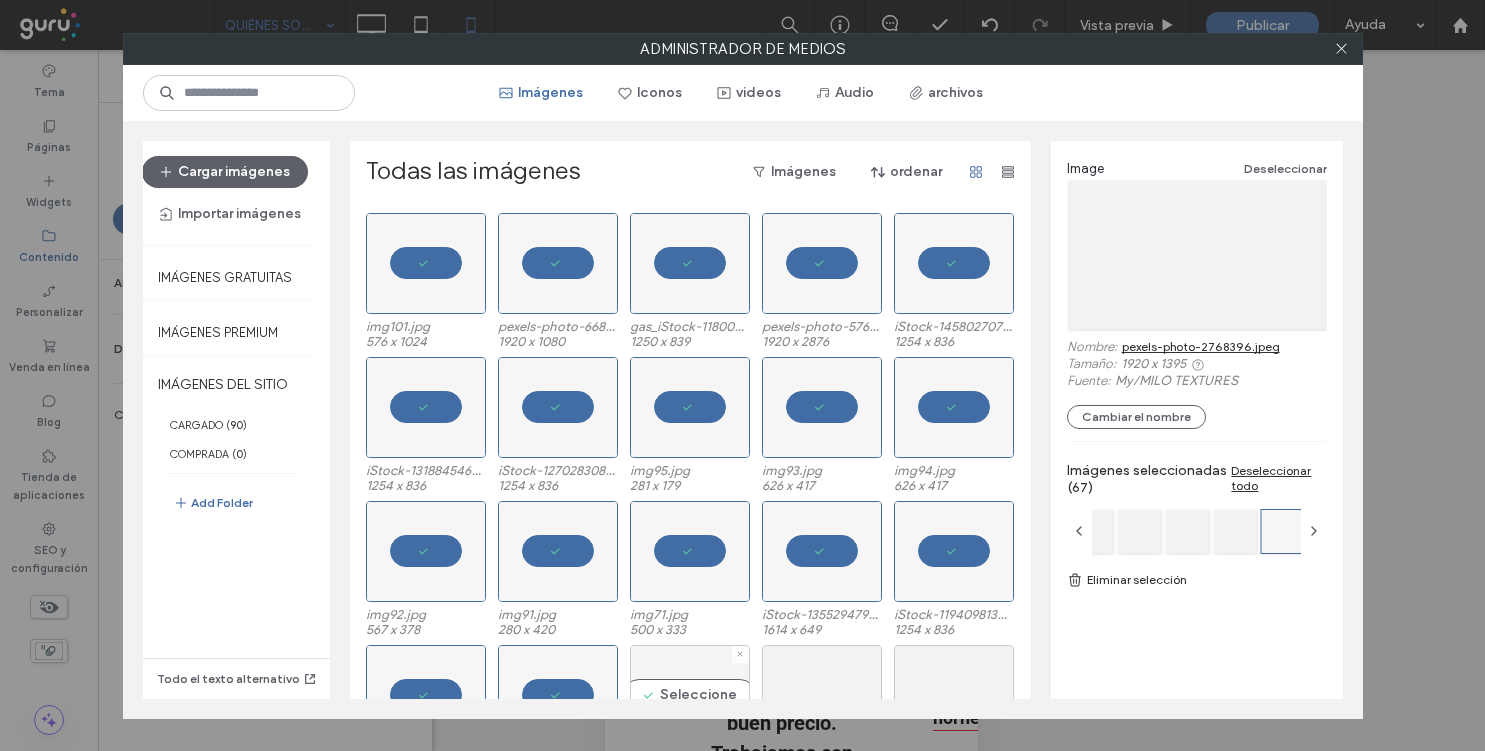click on "Seleccione" at bounding box center (690, 695) 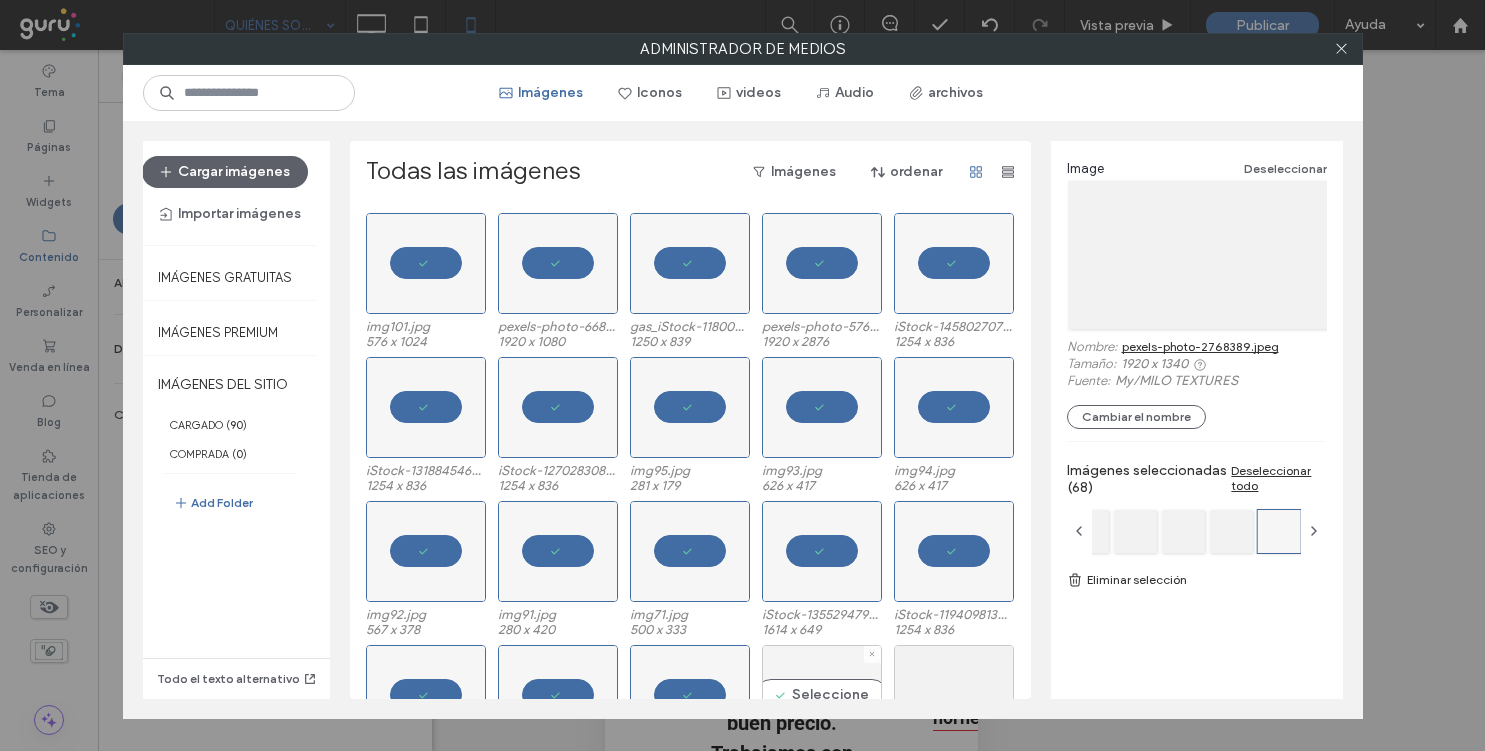 click on "Seleccione" at bounding box center [822, 695] 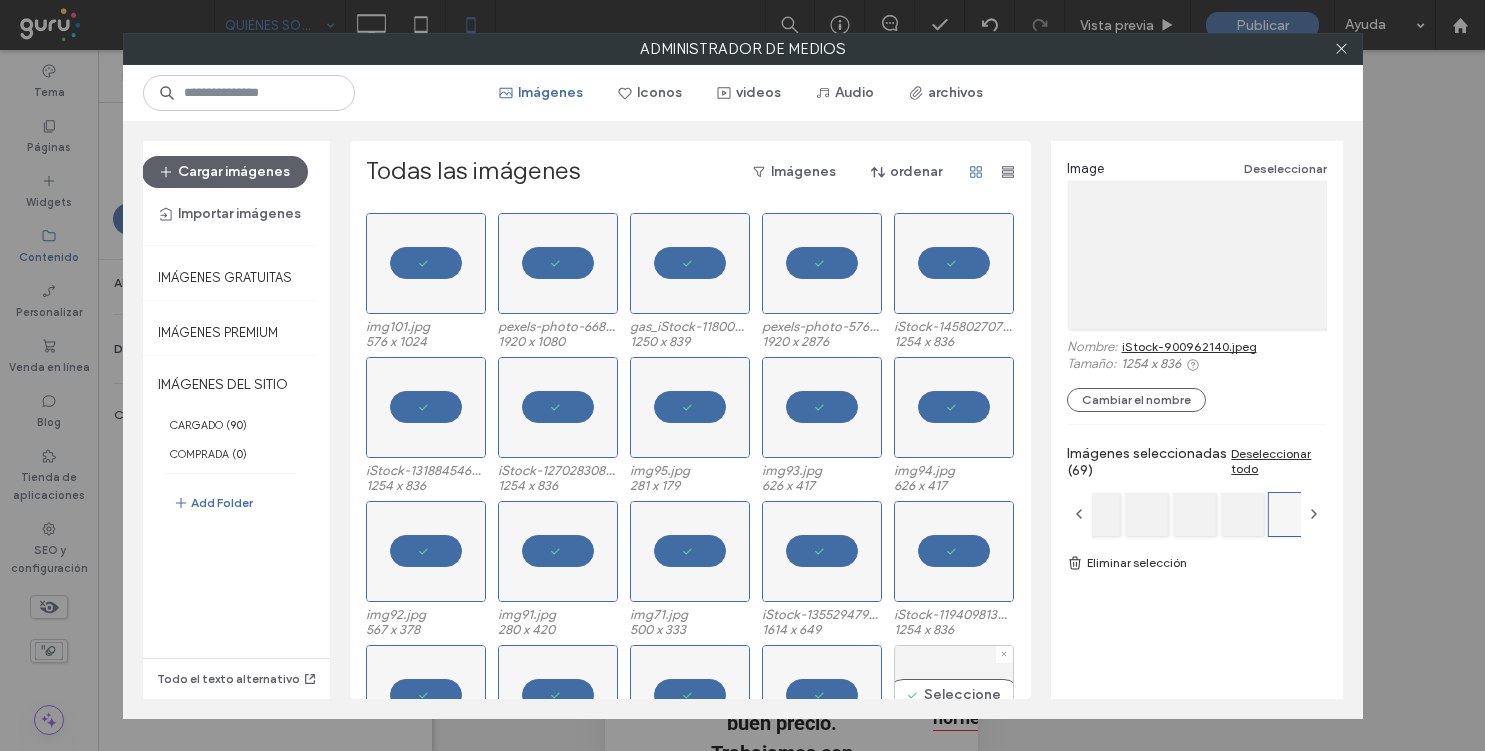 click on "Seleccione" at bounding box center (954, 695) 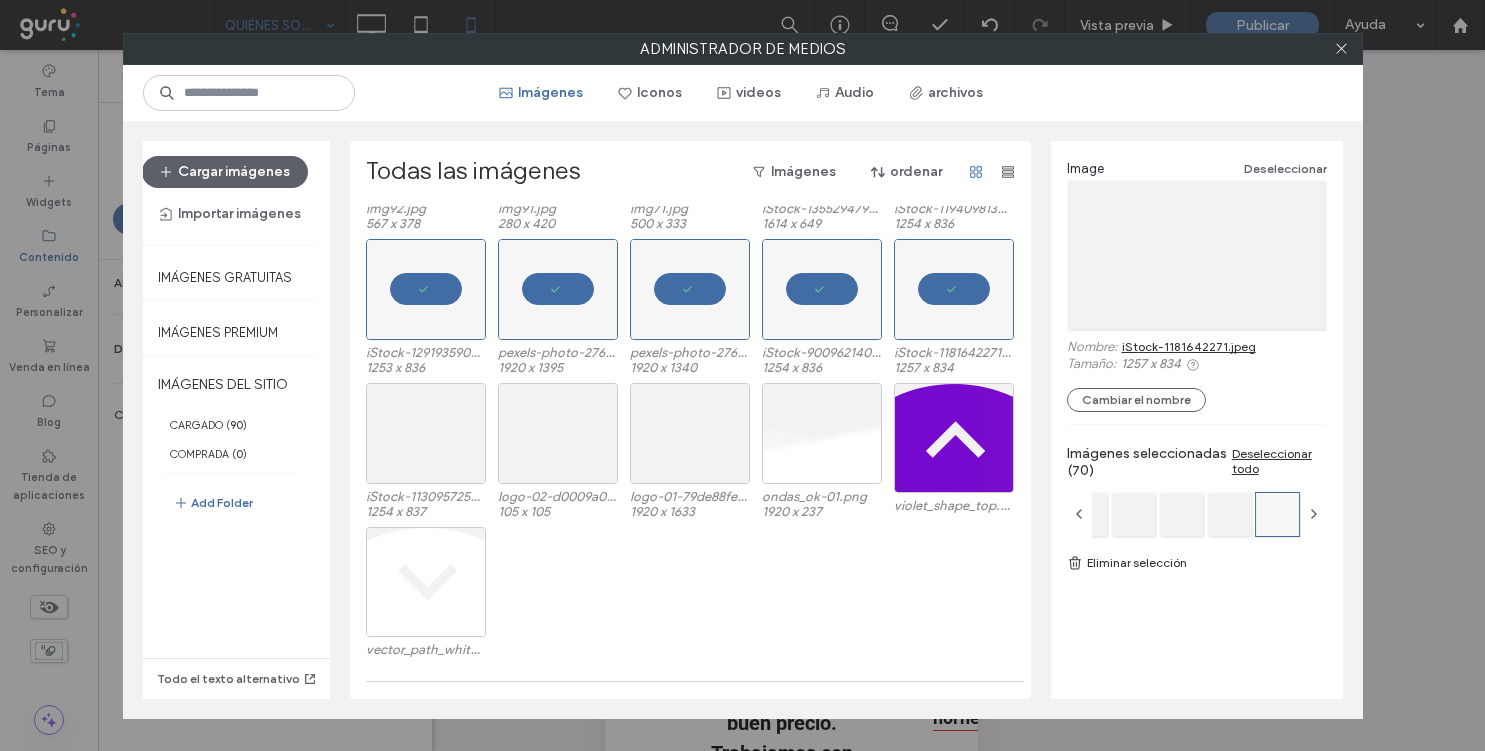 scroll, scrollTop: 2371, scrollLeft: 0, axis: vertical 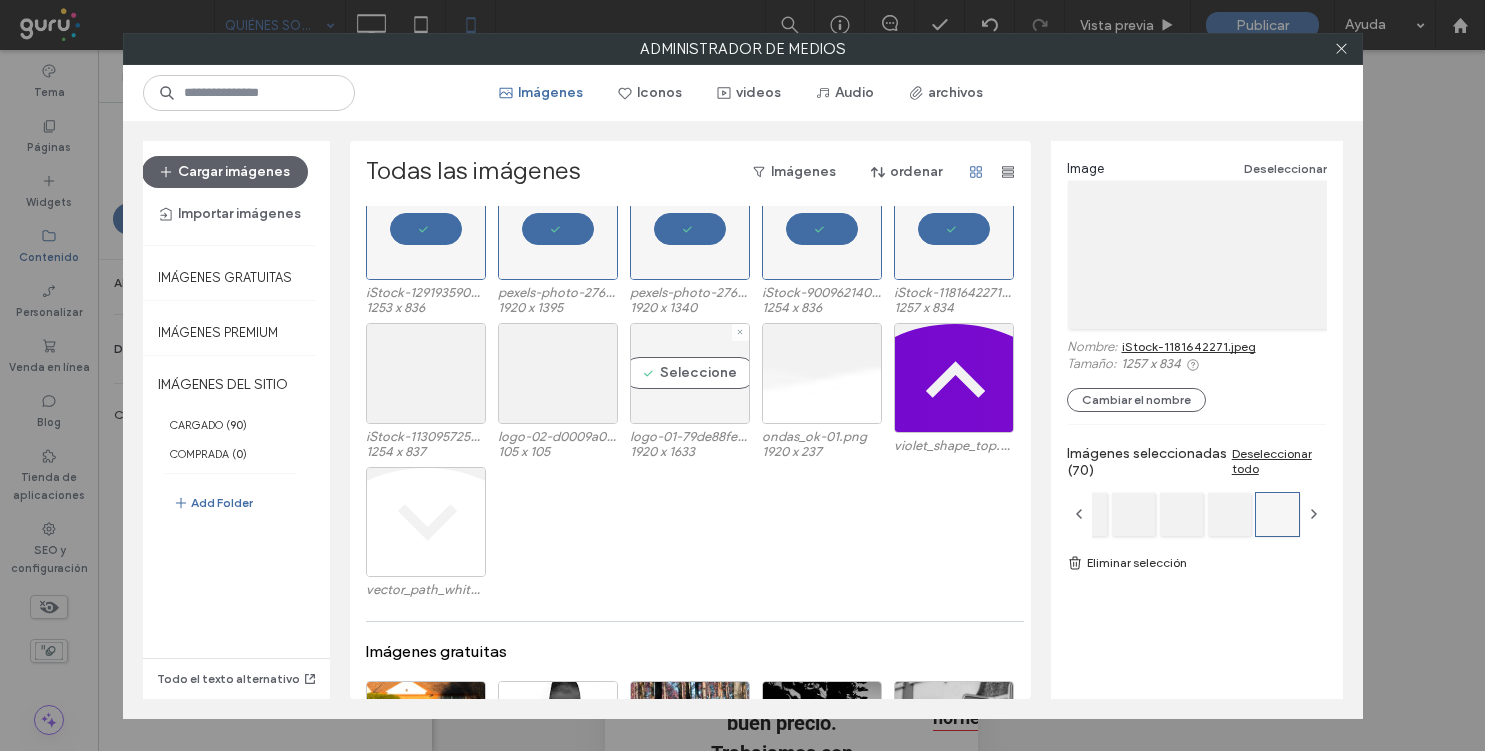 click on "Seleccione" at bounding box center (690, 373) 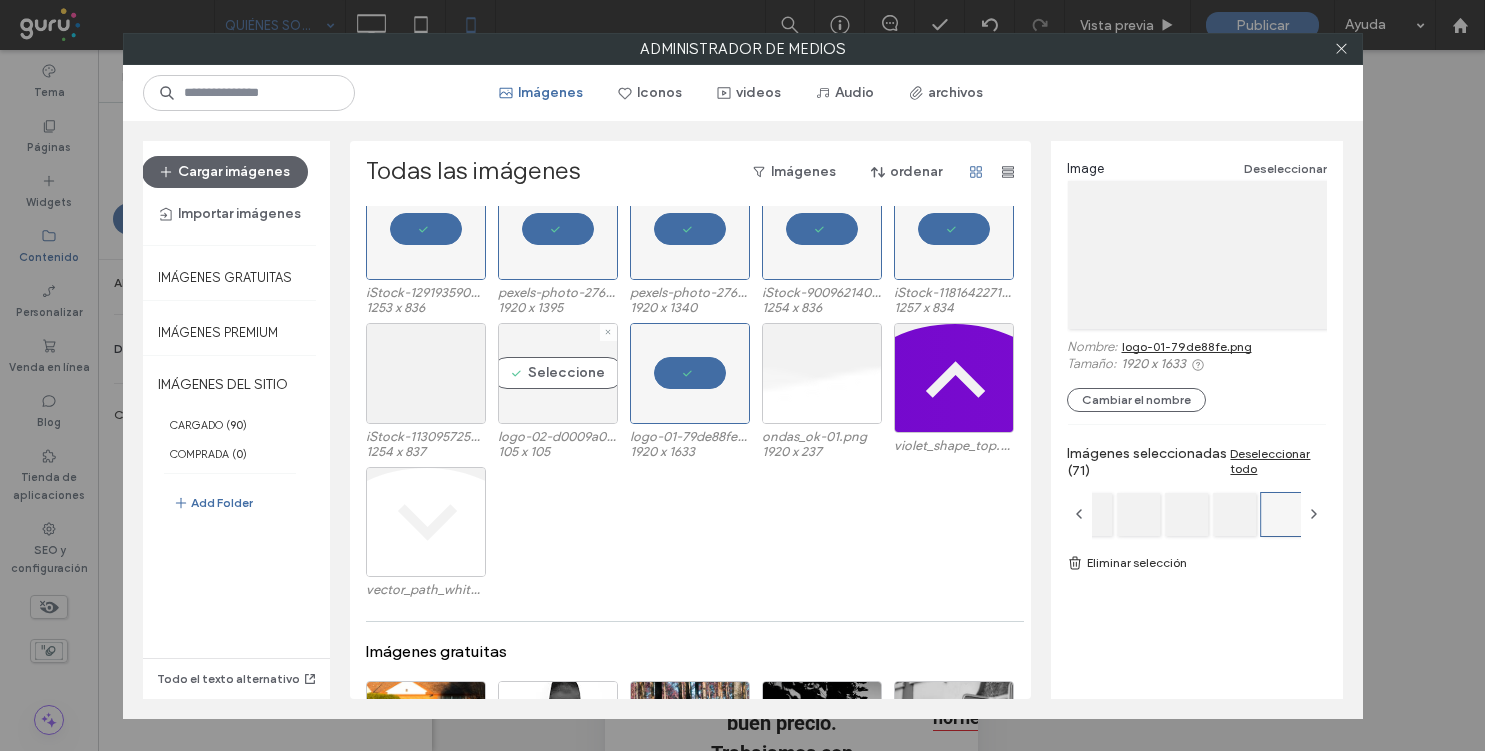 click on "Seleccione" at bounding box center (558, 373) 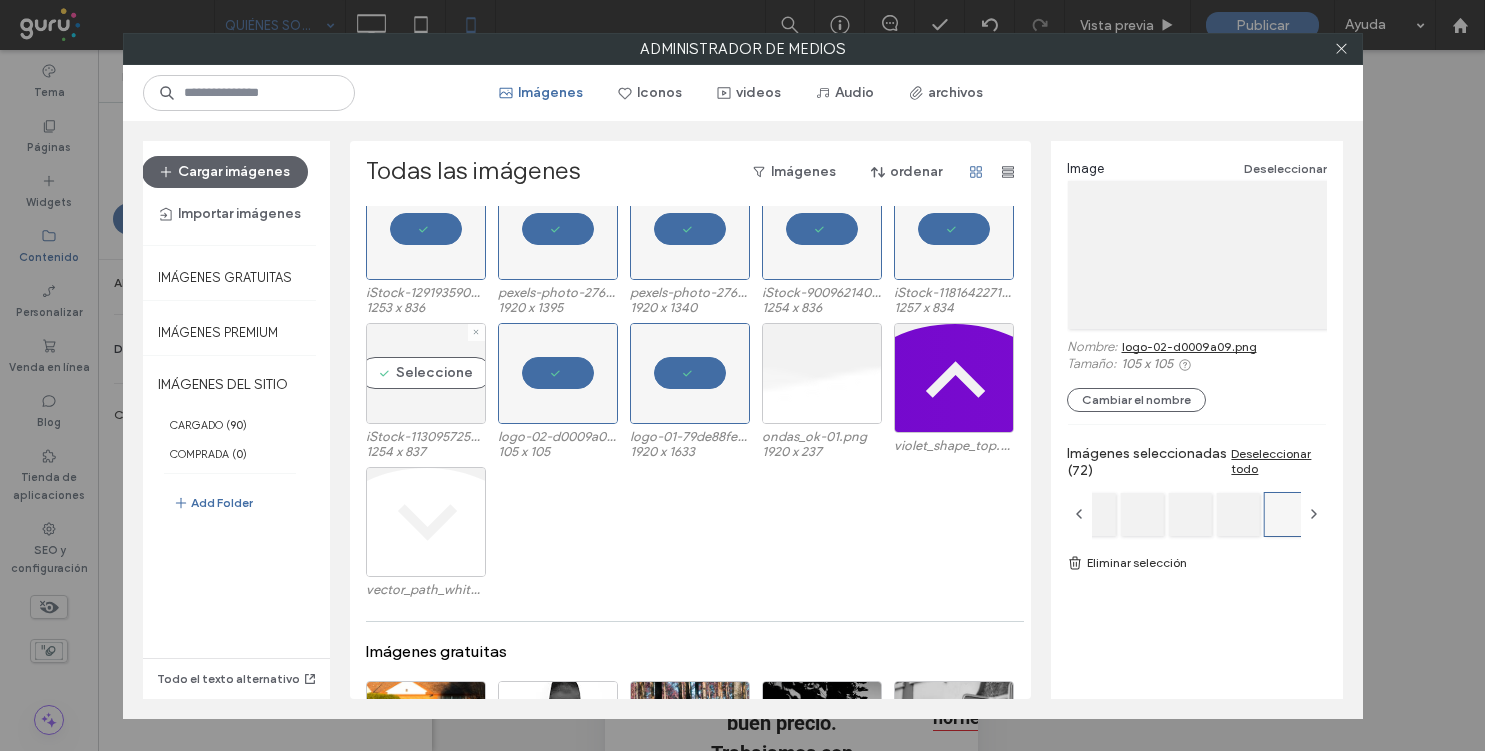 click on "Seleccione" at bounding box center [426, 373] 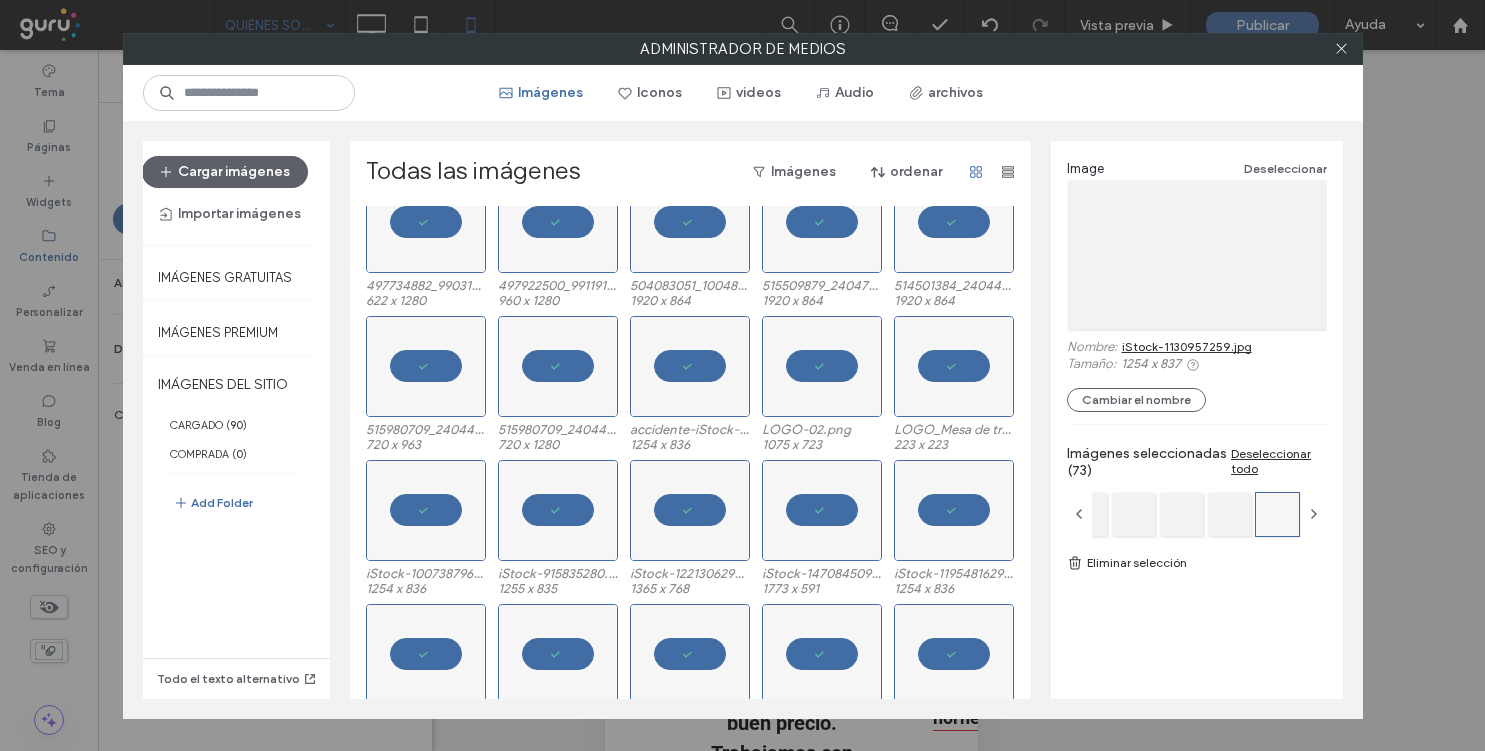 scroll, scrollTop: 1109, scrollLeft: 0, axis: vertical 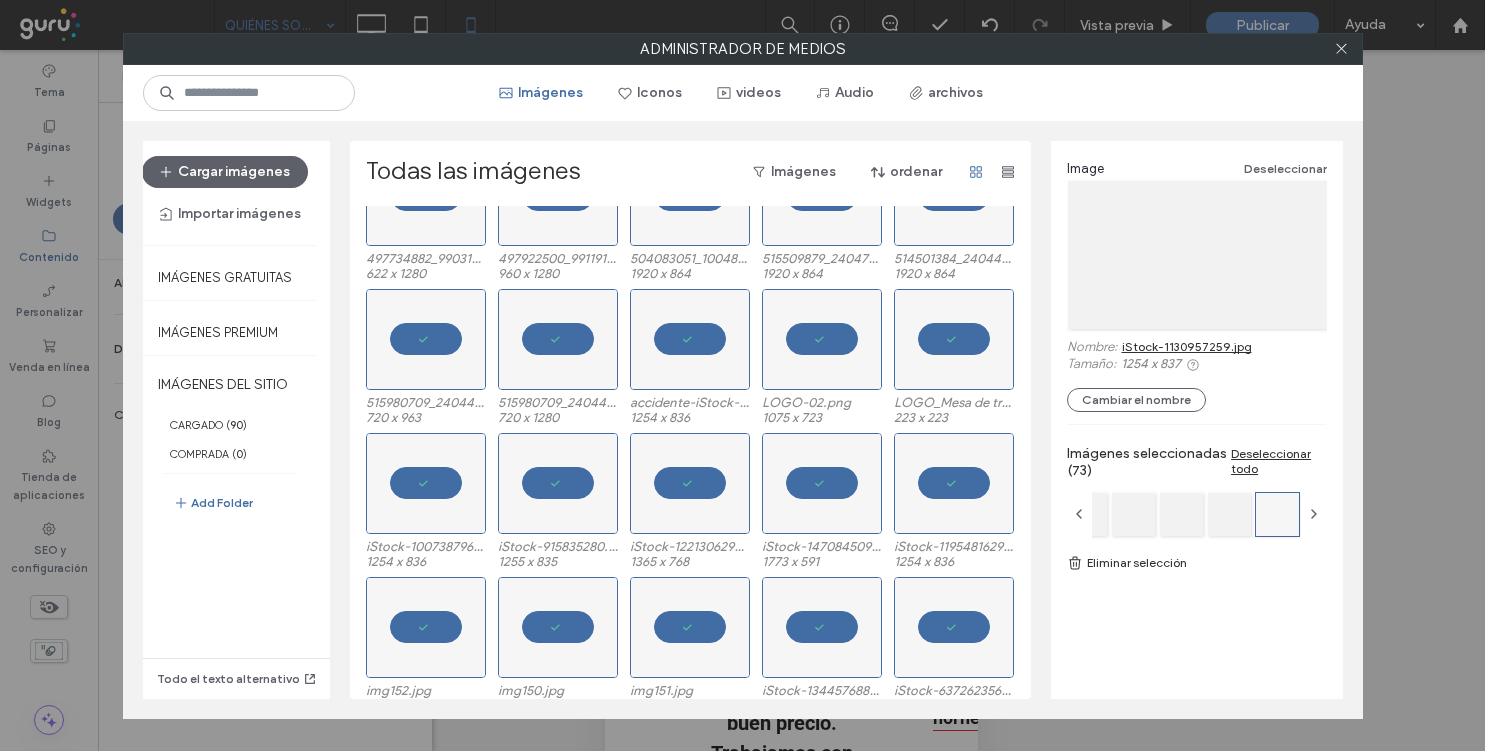 click on "Eliminar selección" at bounding box center [1197, 563] 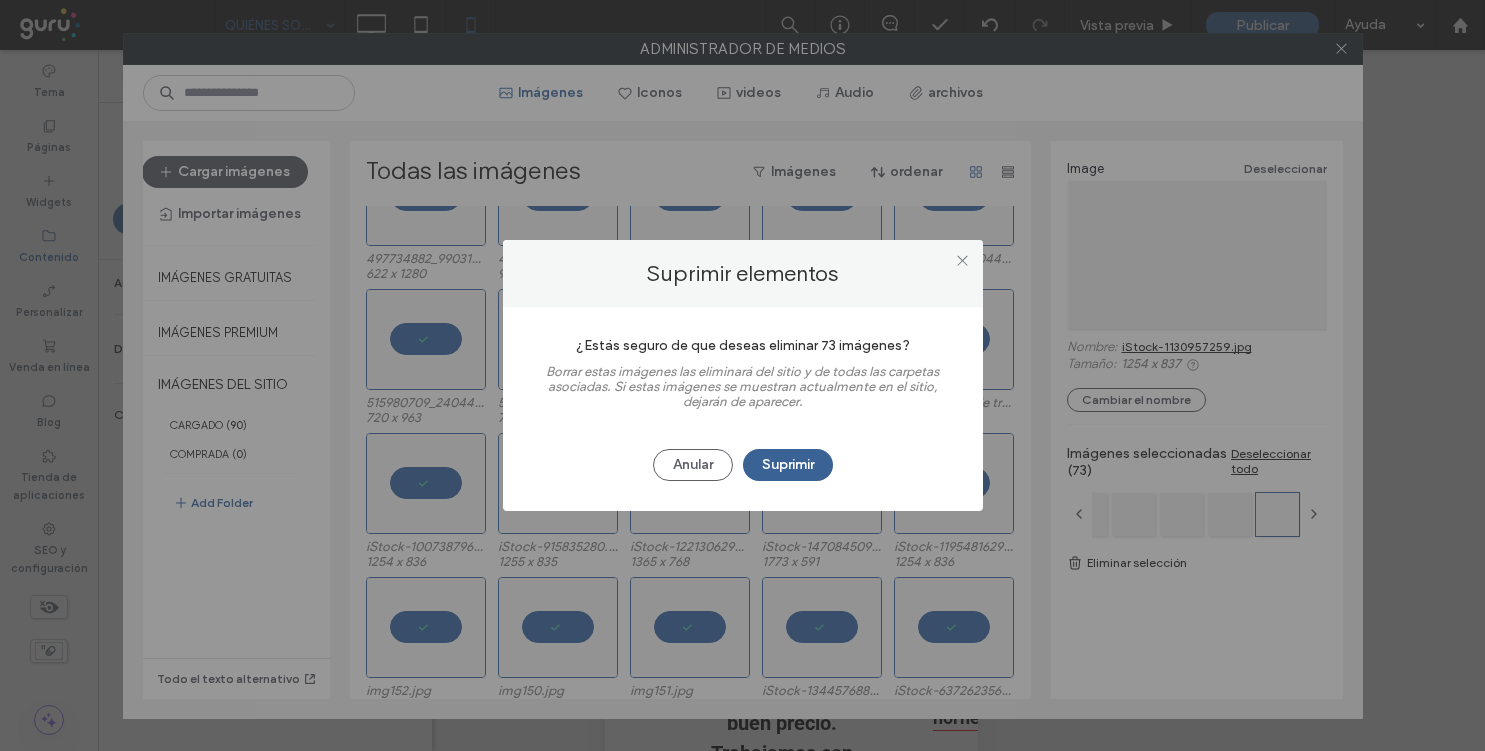 click on "Suprimir" at bounding box center [788, 465] 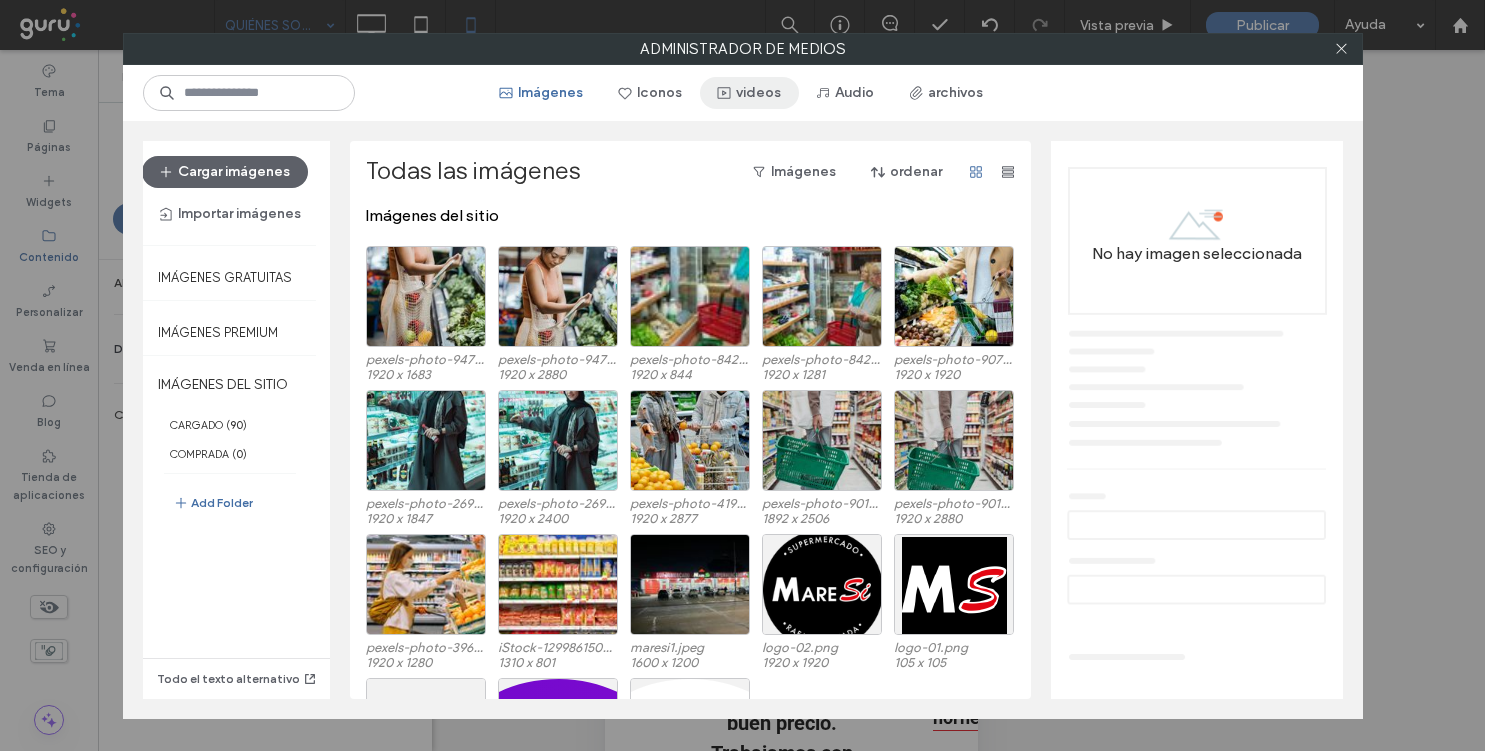 click on "videos" at bounding box center [749, 93] 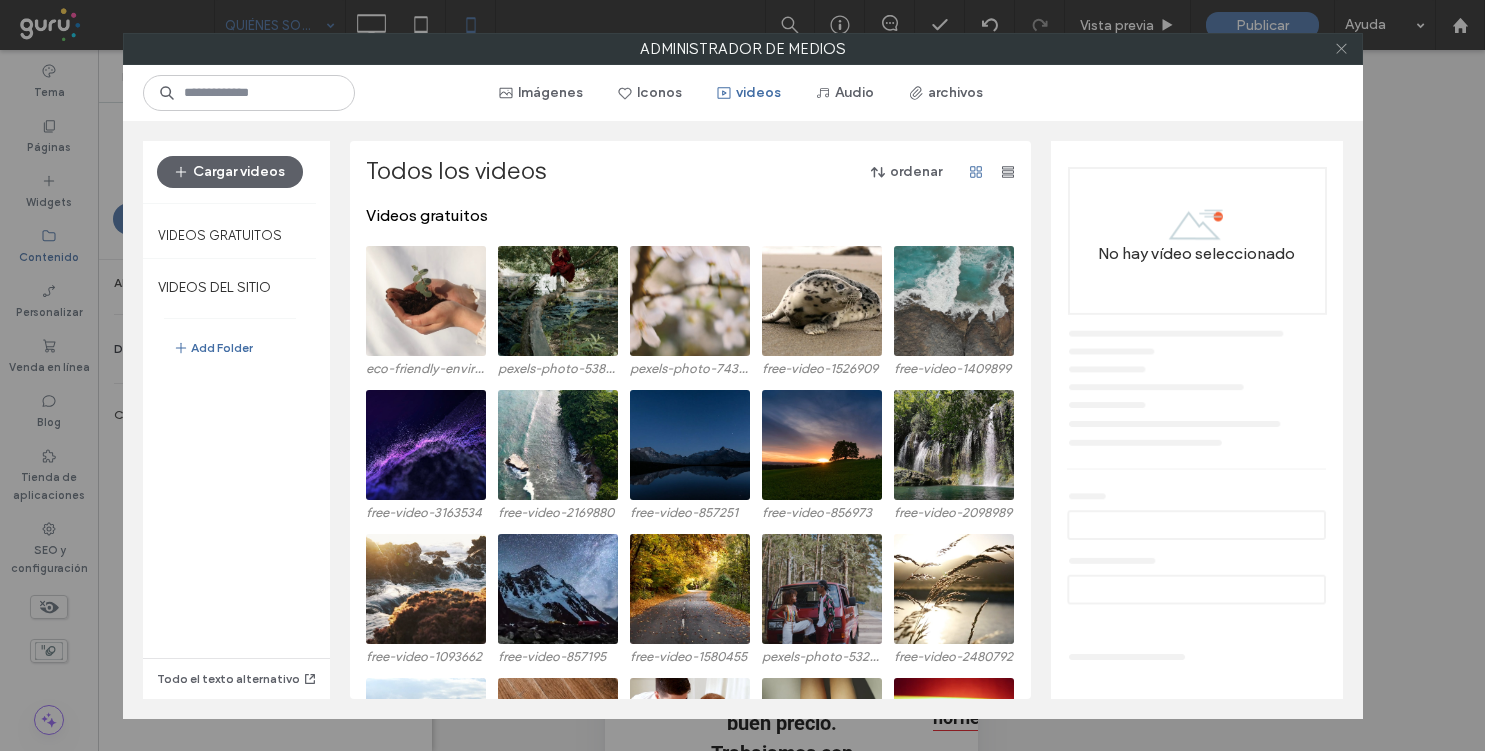 click 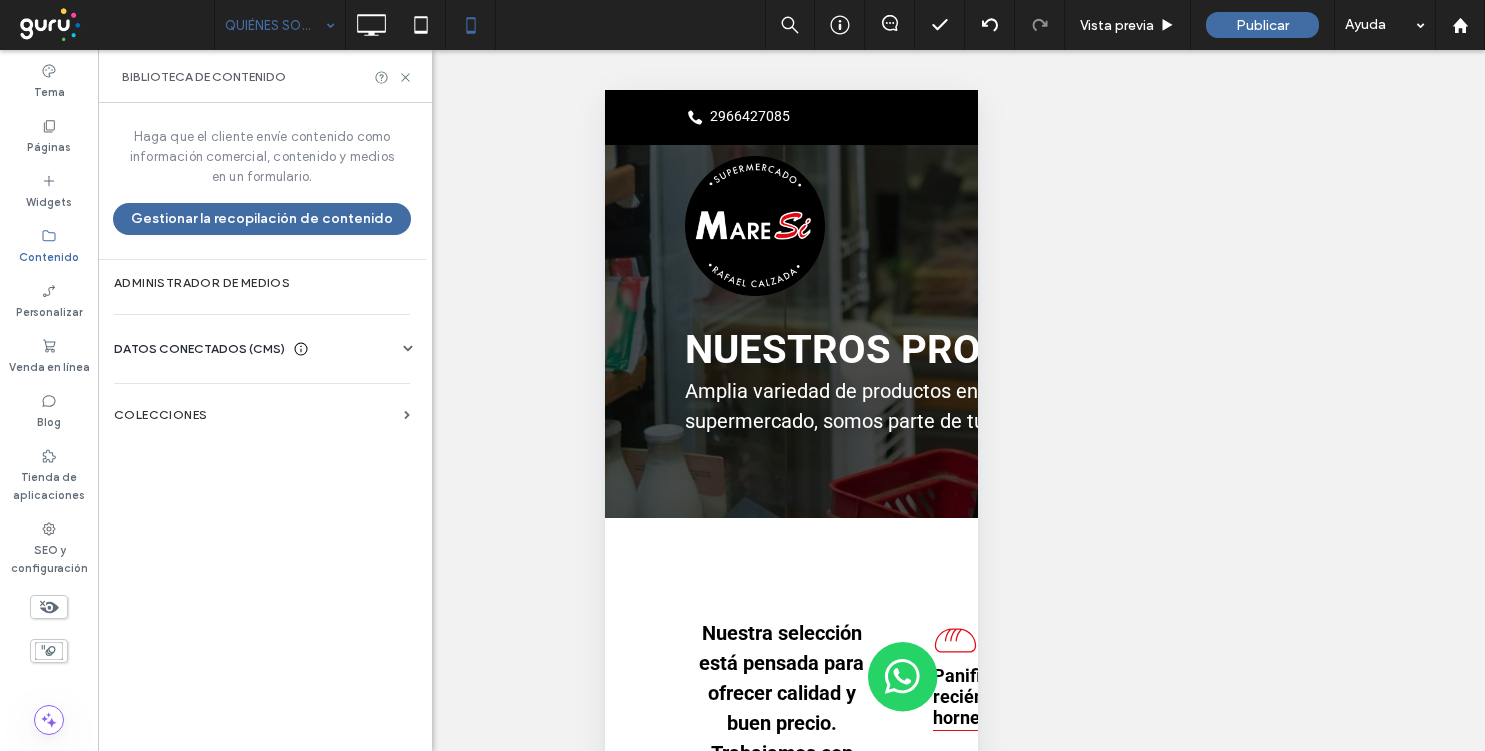 click 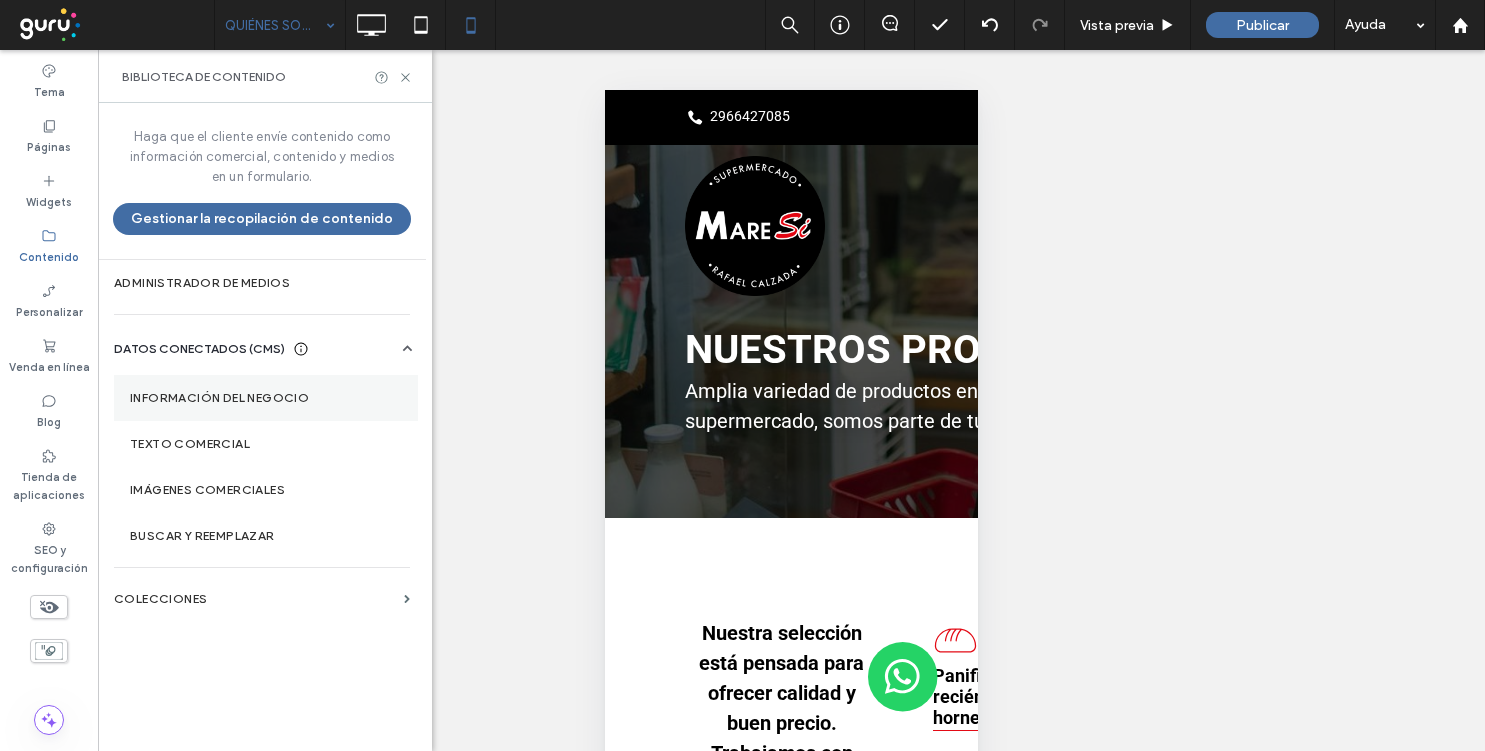 click on "Información del negocio" at bounding box center [266, 398] 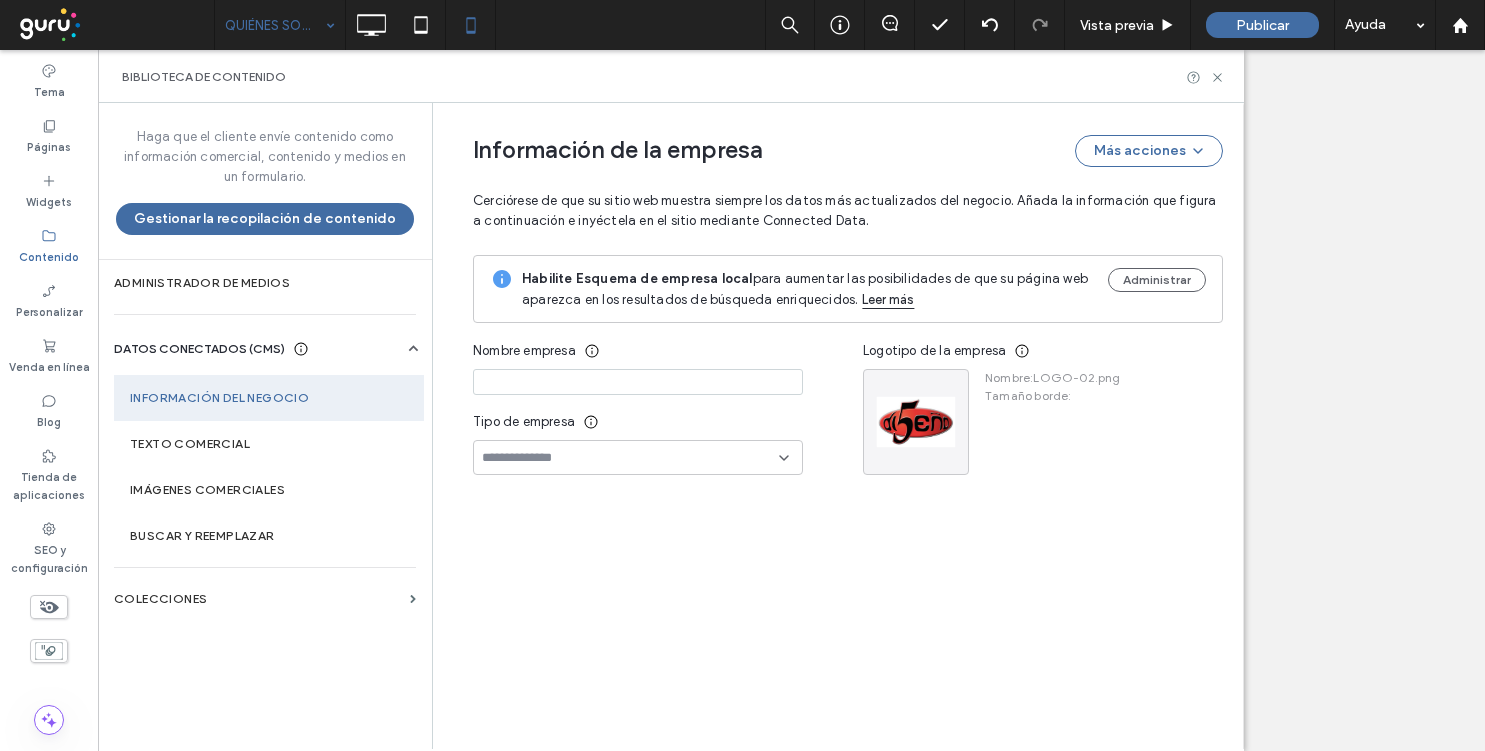 type on "********" 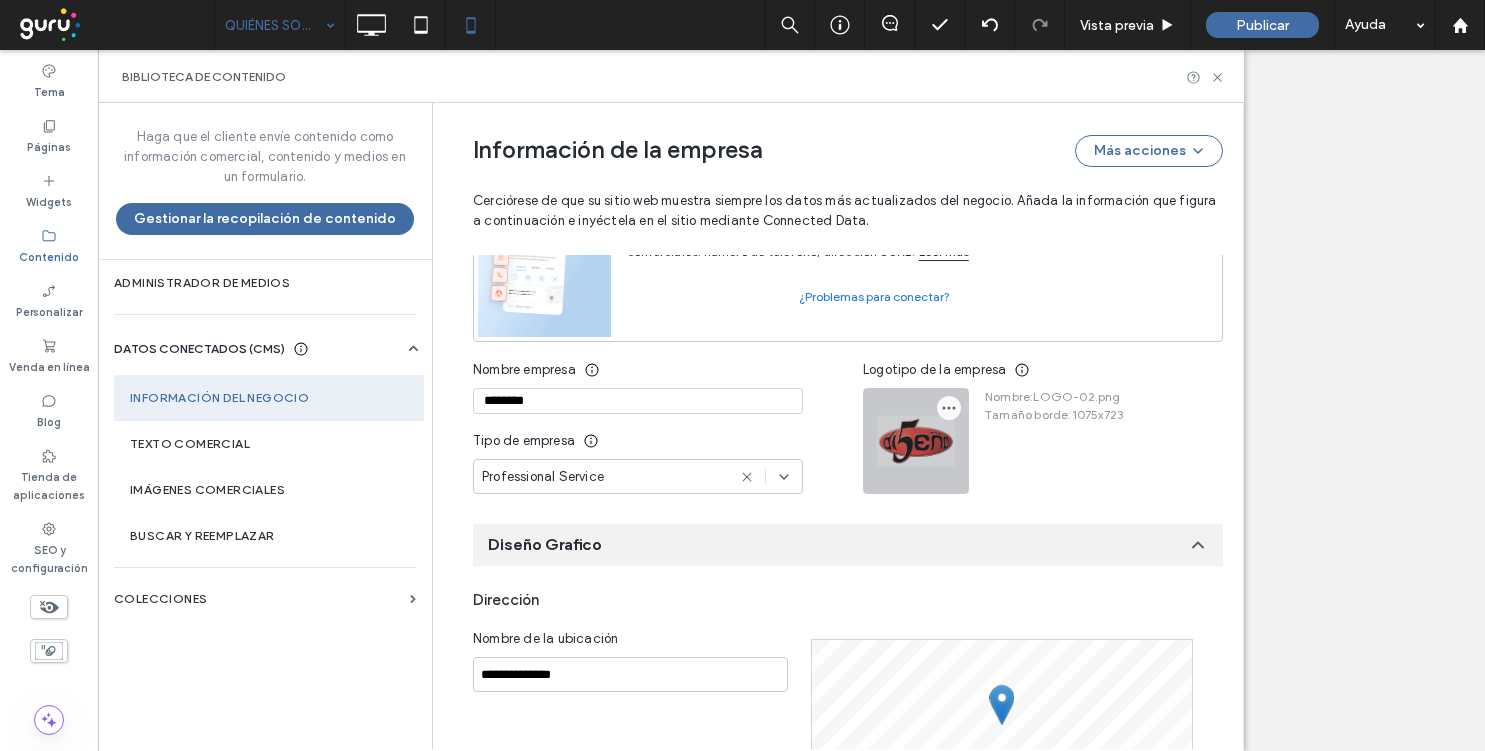 scroll, scrollTop: 207, scrollLeft: 0, axis: vertical 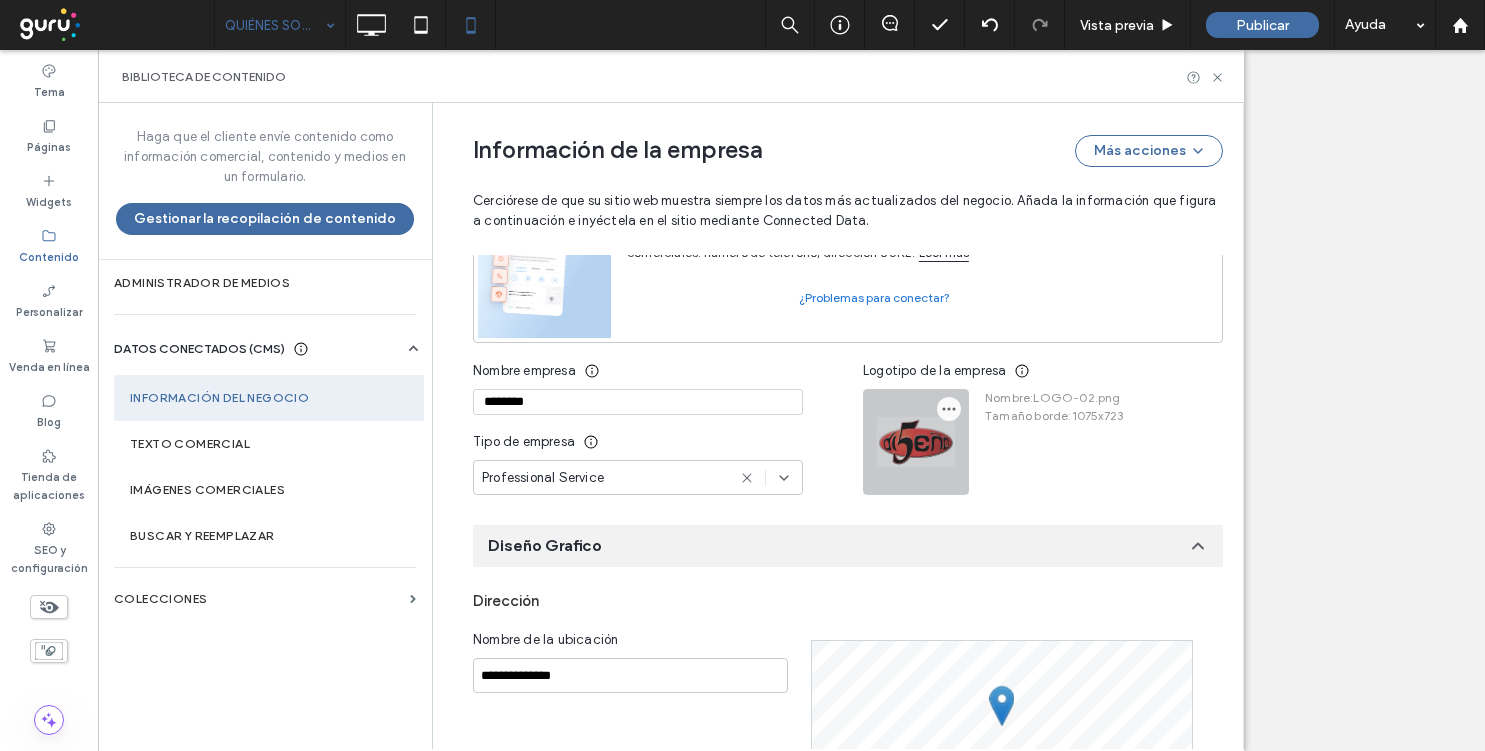 click 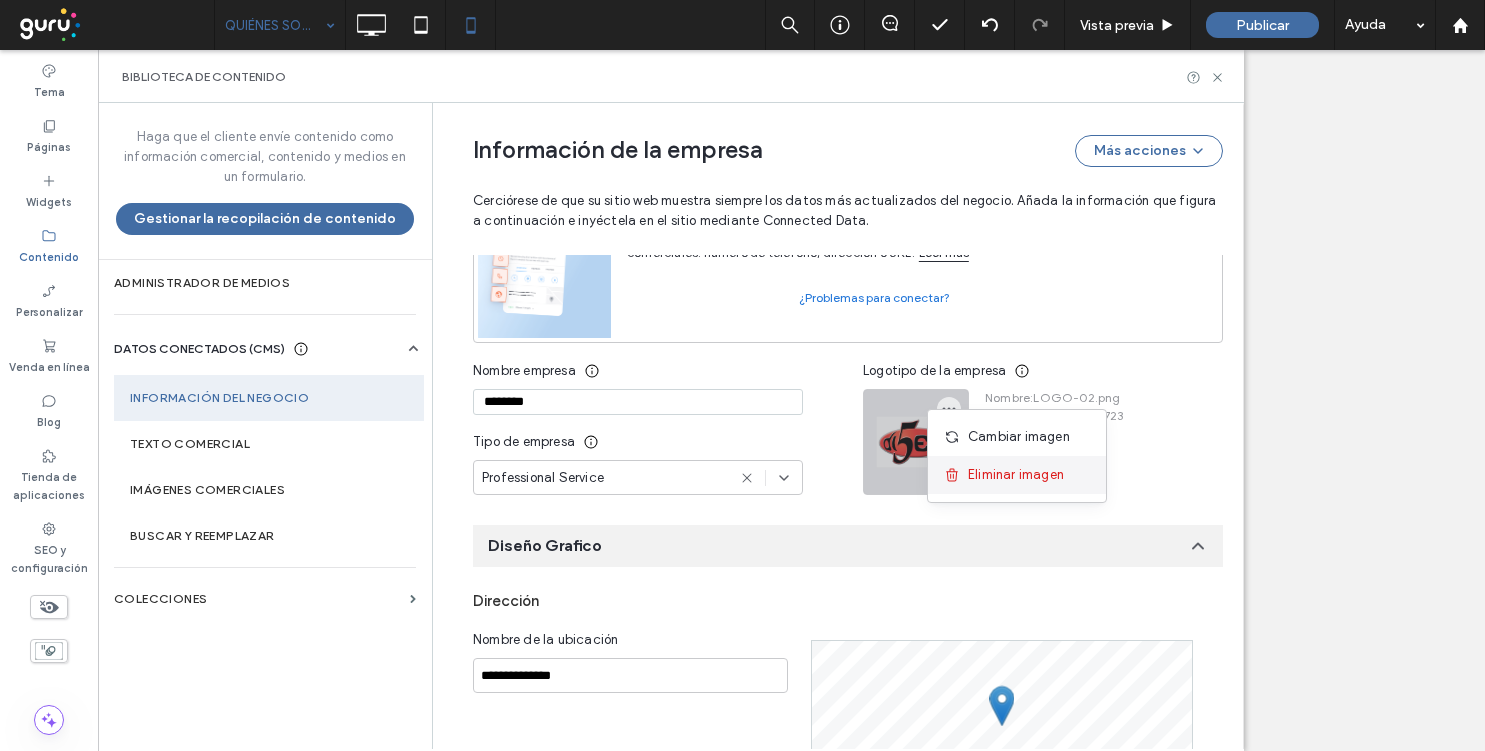 click on "Eliminar imagen" at bounding box center [1016, 475] 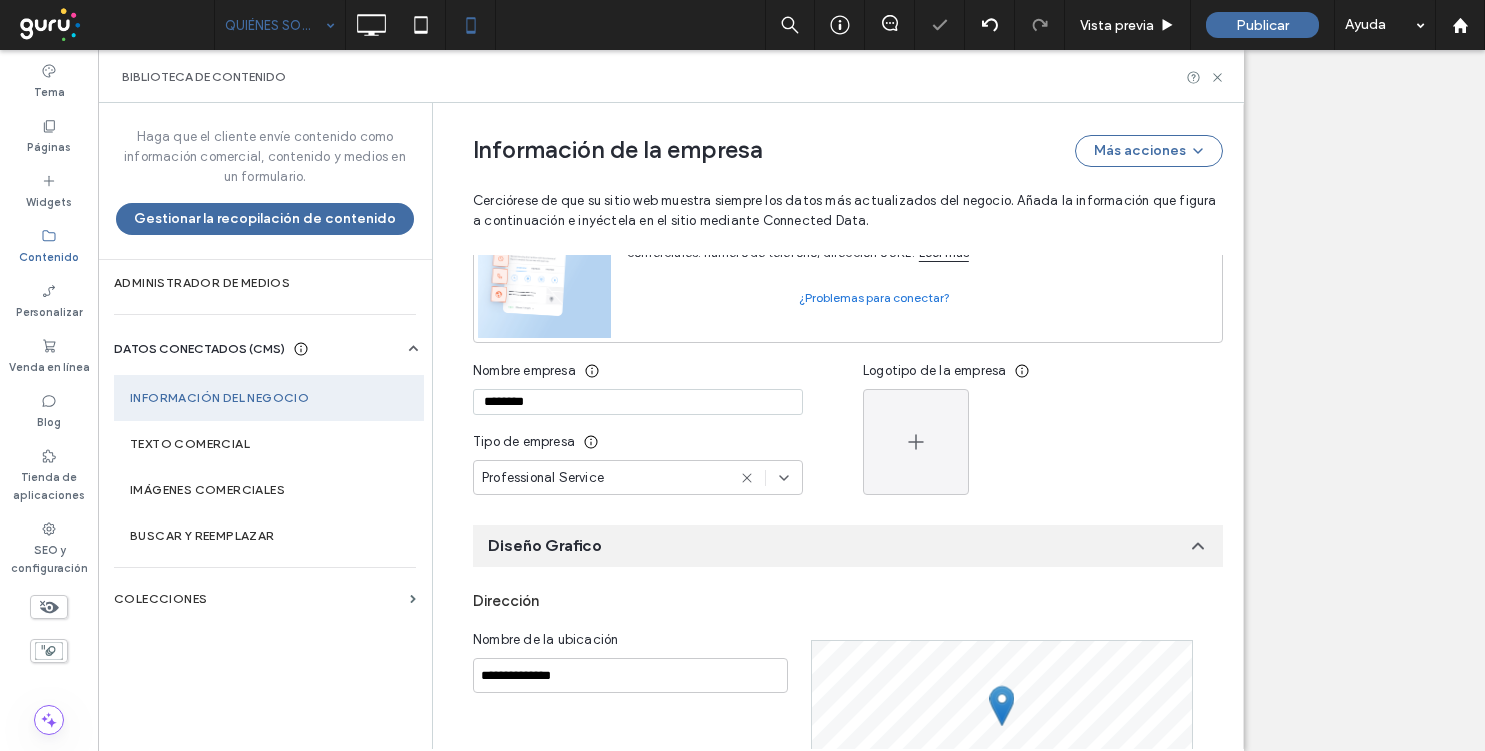 click on "********" at bounding box center (638, 402) 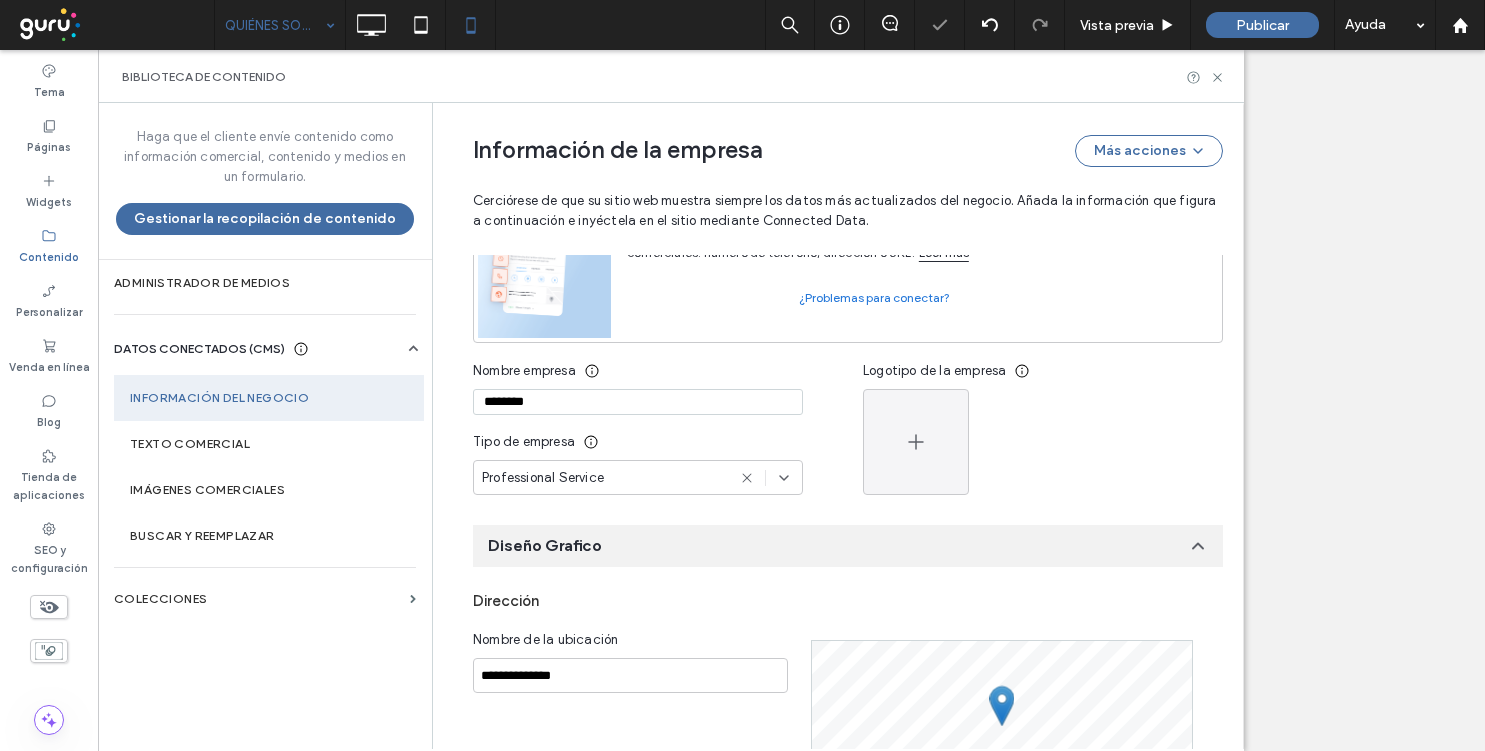 click on "********" at bounding box center [638, 402] 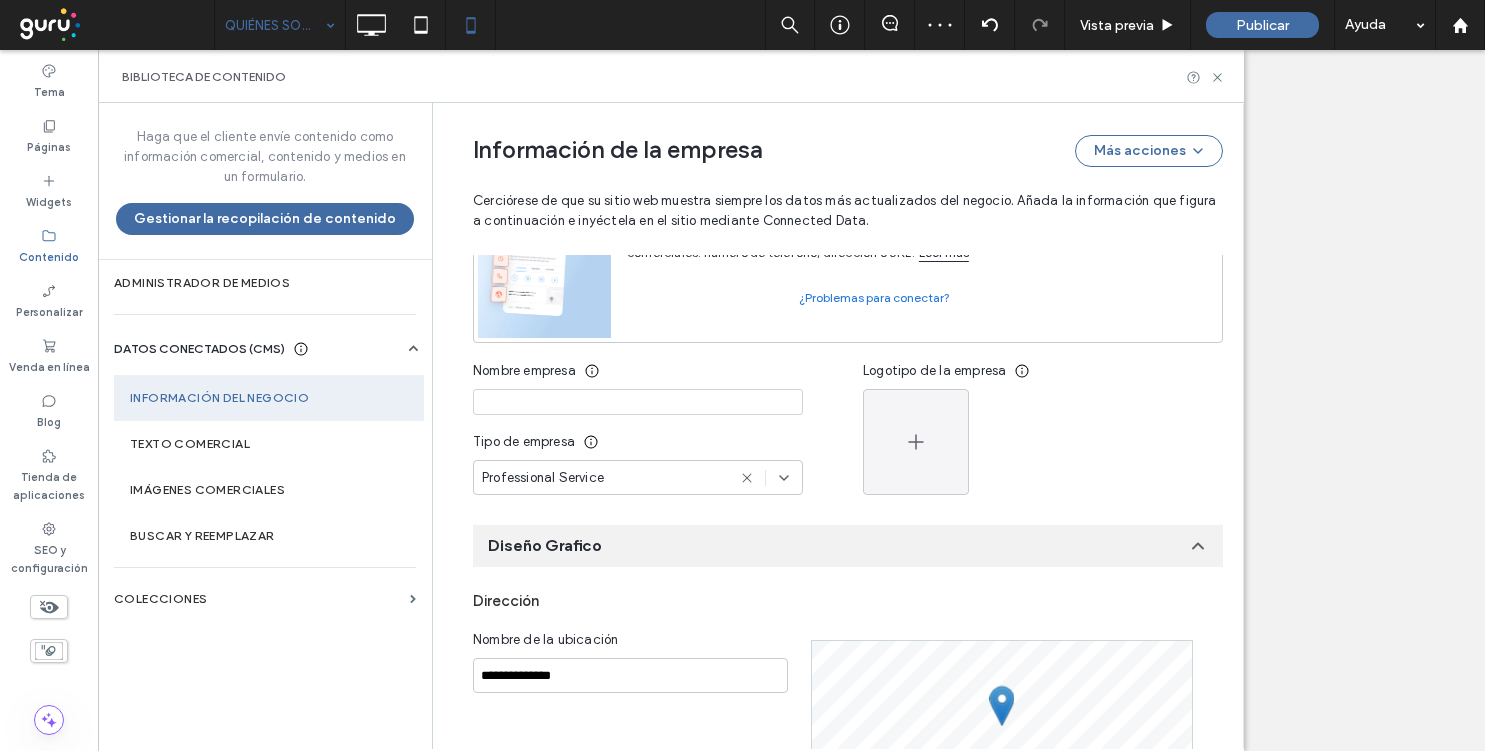 type 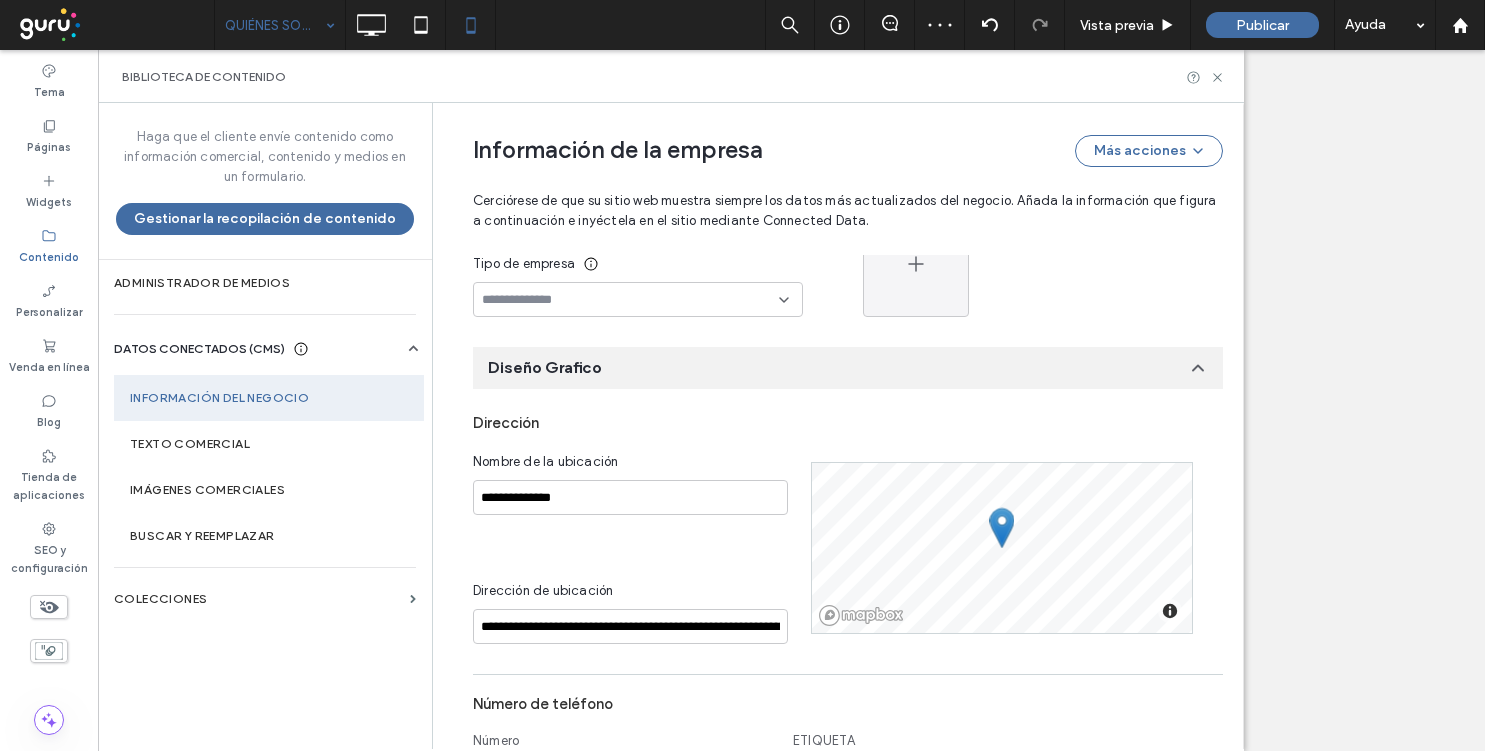 scroll, scrollTop: 421, scrollLeft: 0, axis: vertical 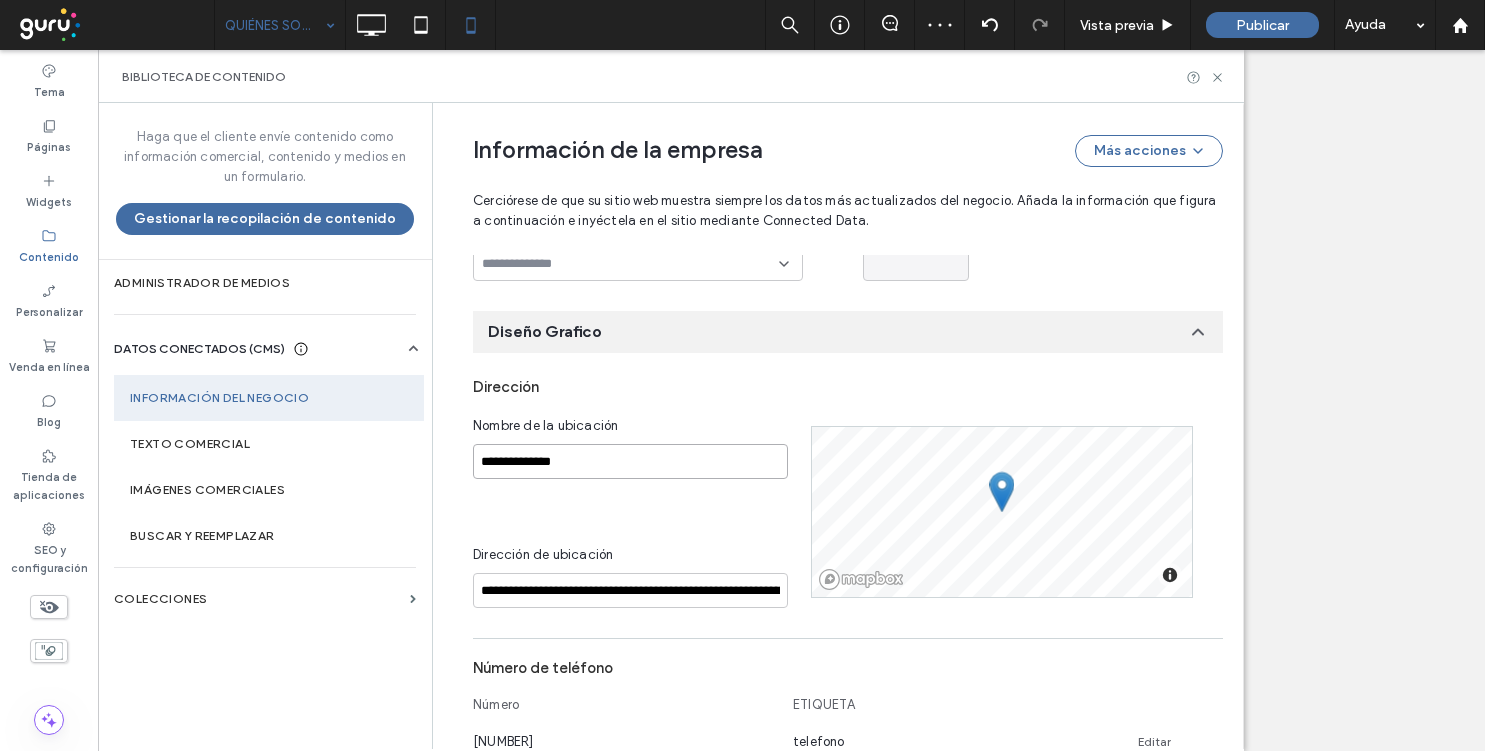 click on "**********" at bounding box center [630, 461] 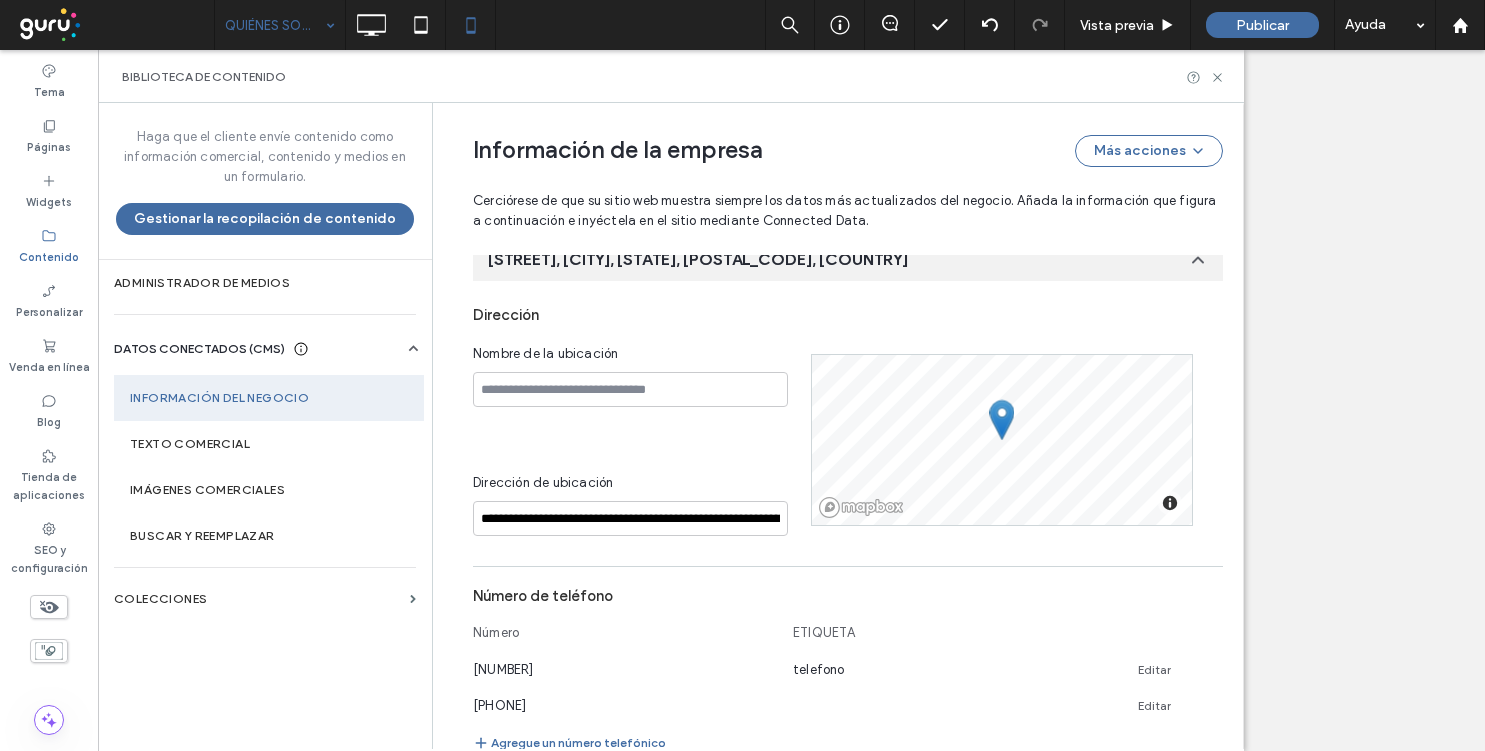 scroll, scrollTop: 500, scrollLeft: 0, axis: vertical 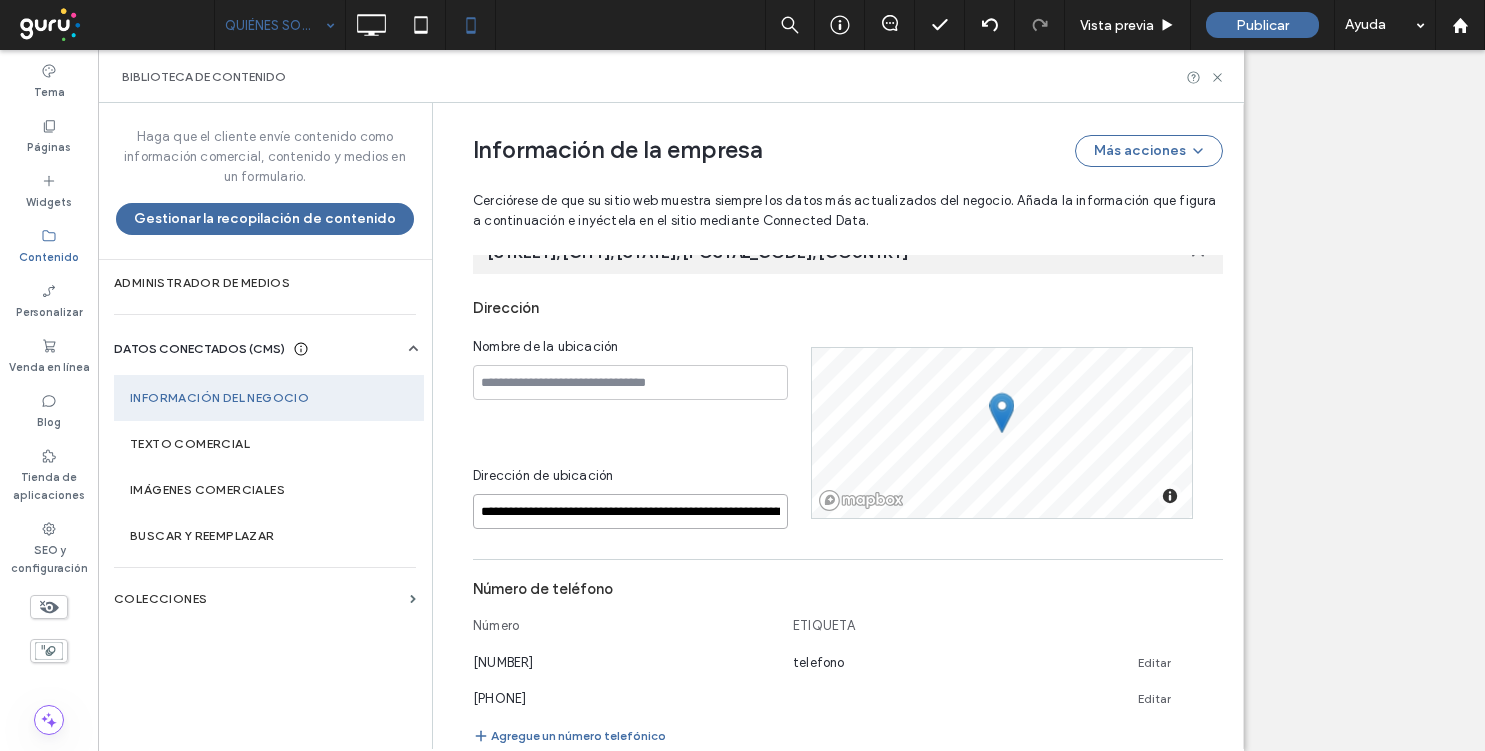 click on "**********" at bounding box center (630, 511) 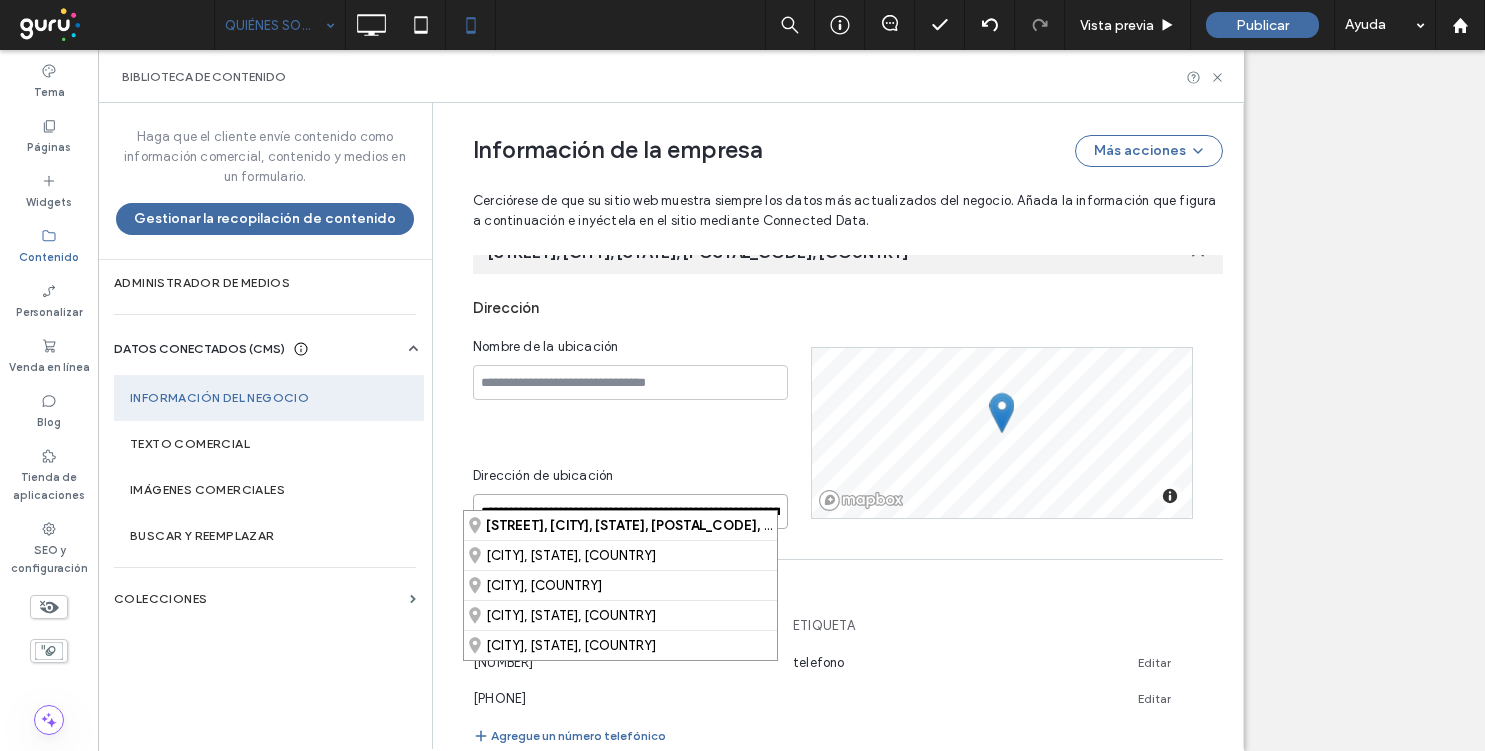 click on "**********" at bounding box center [630, 511] 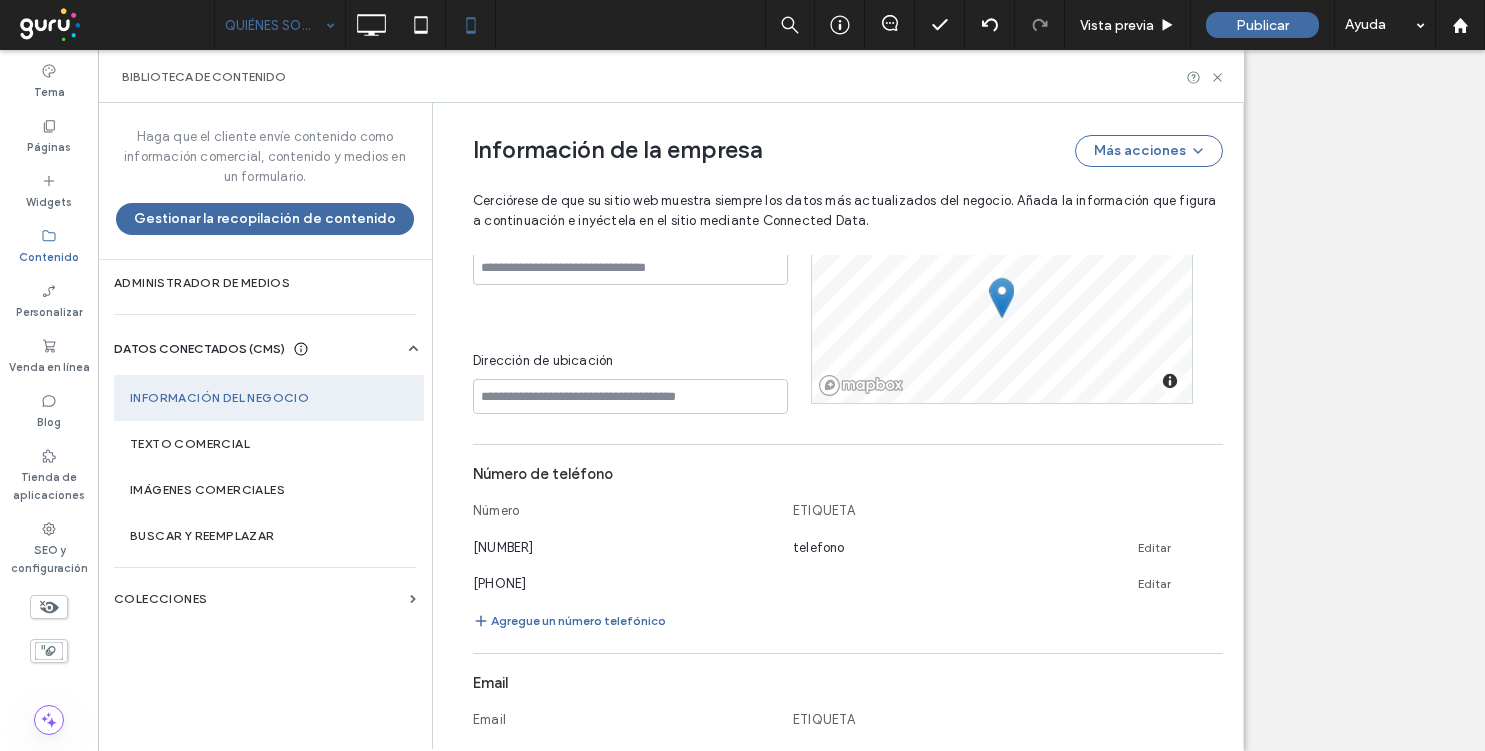 scroll, scrollTop: 754, scrollLeft: 0, axis: vertical 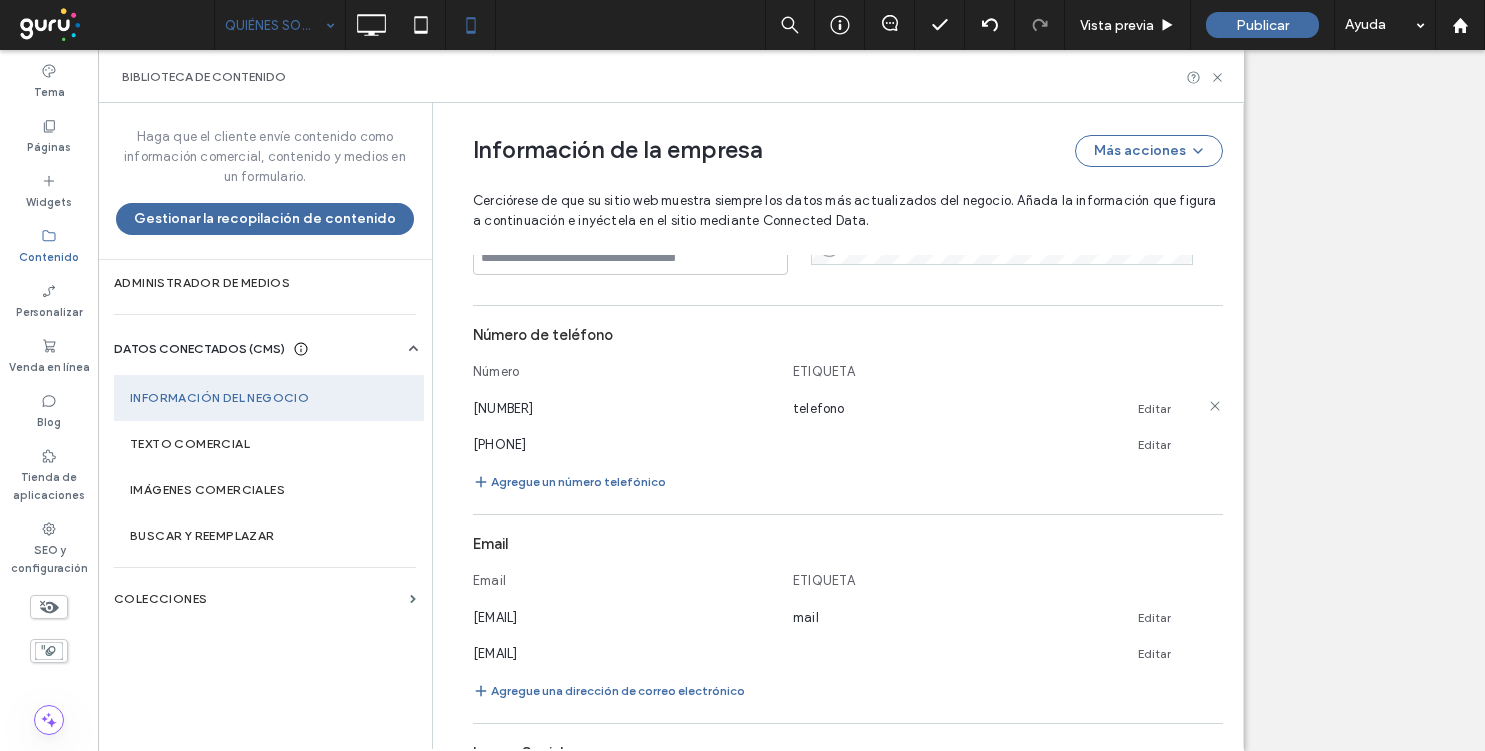 click 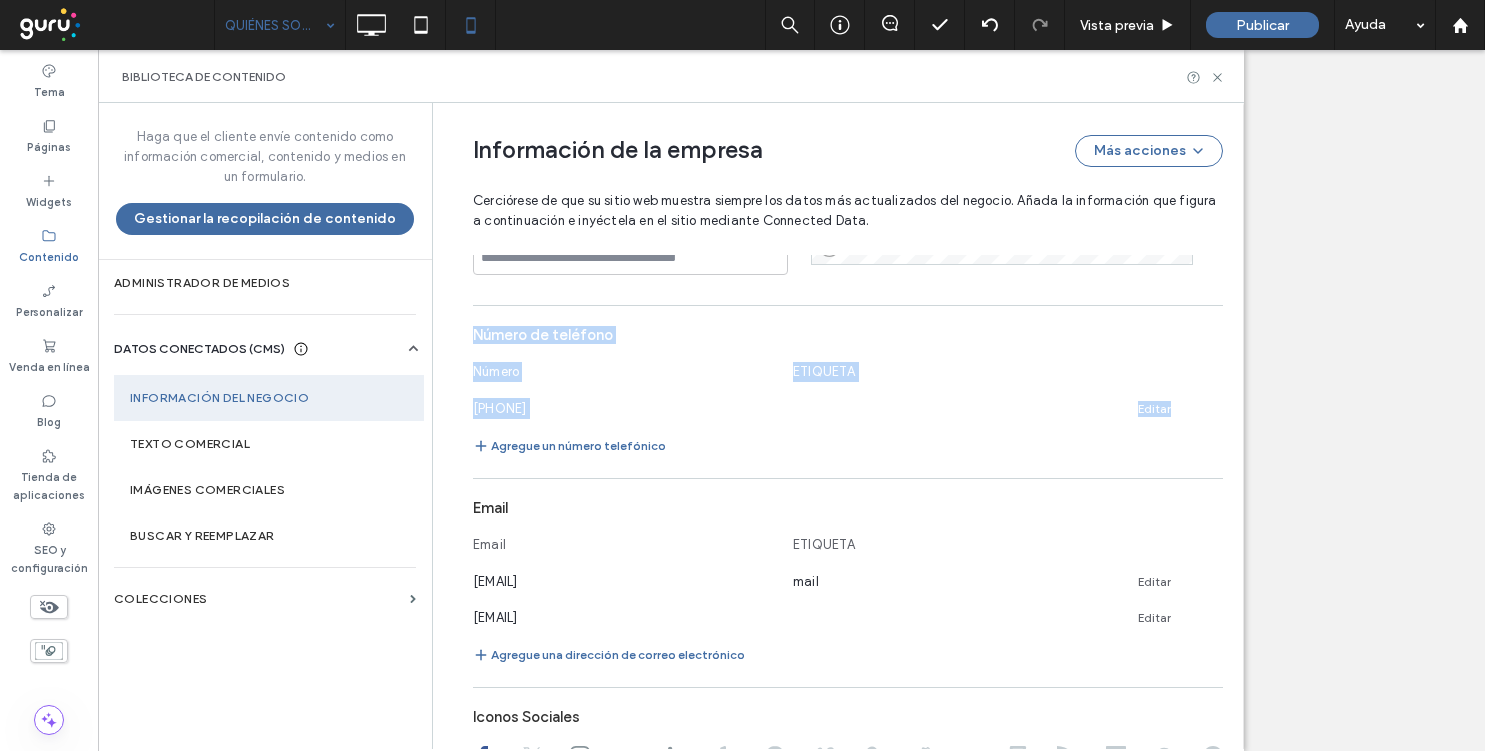 click 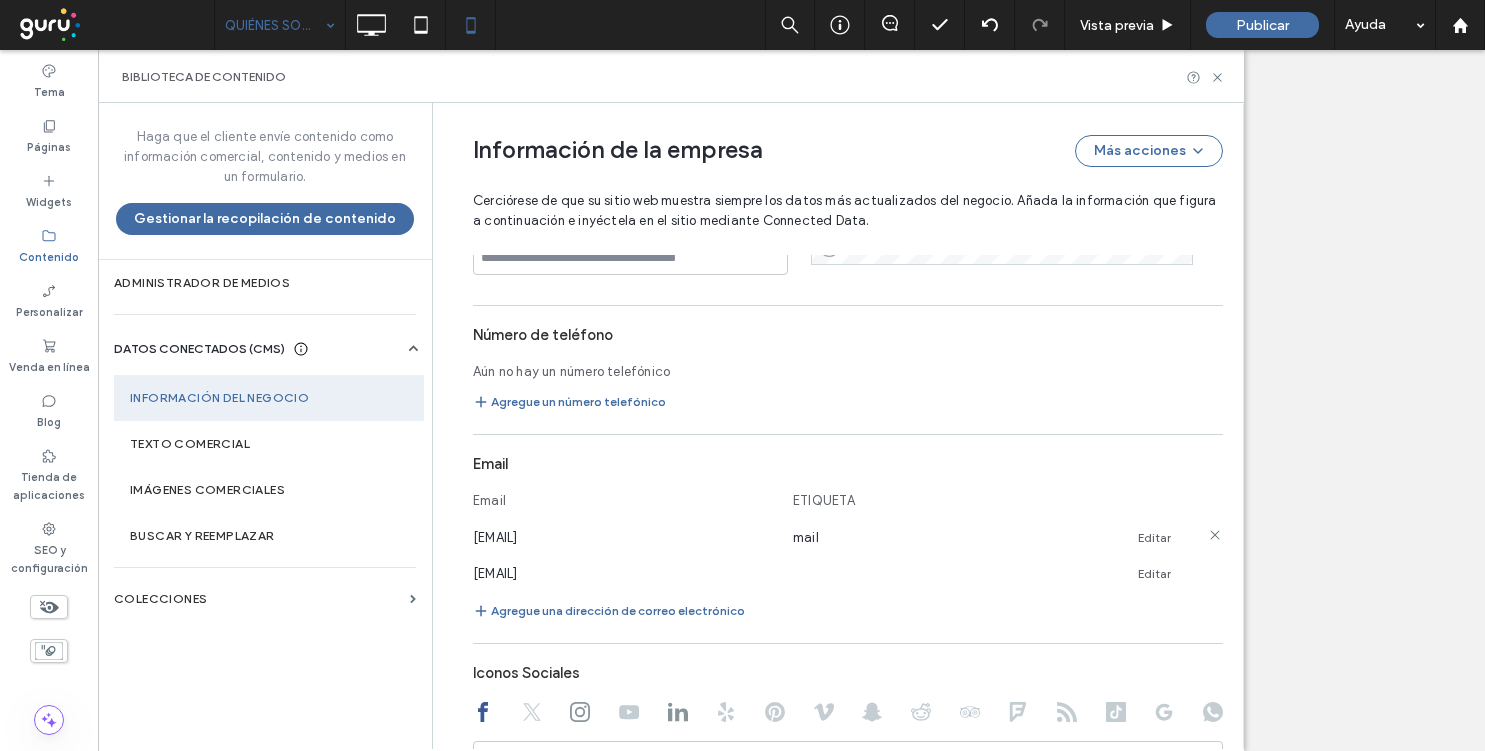 click 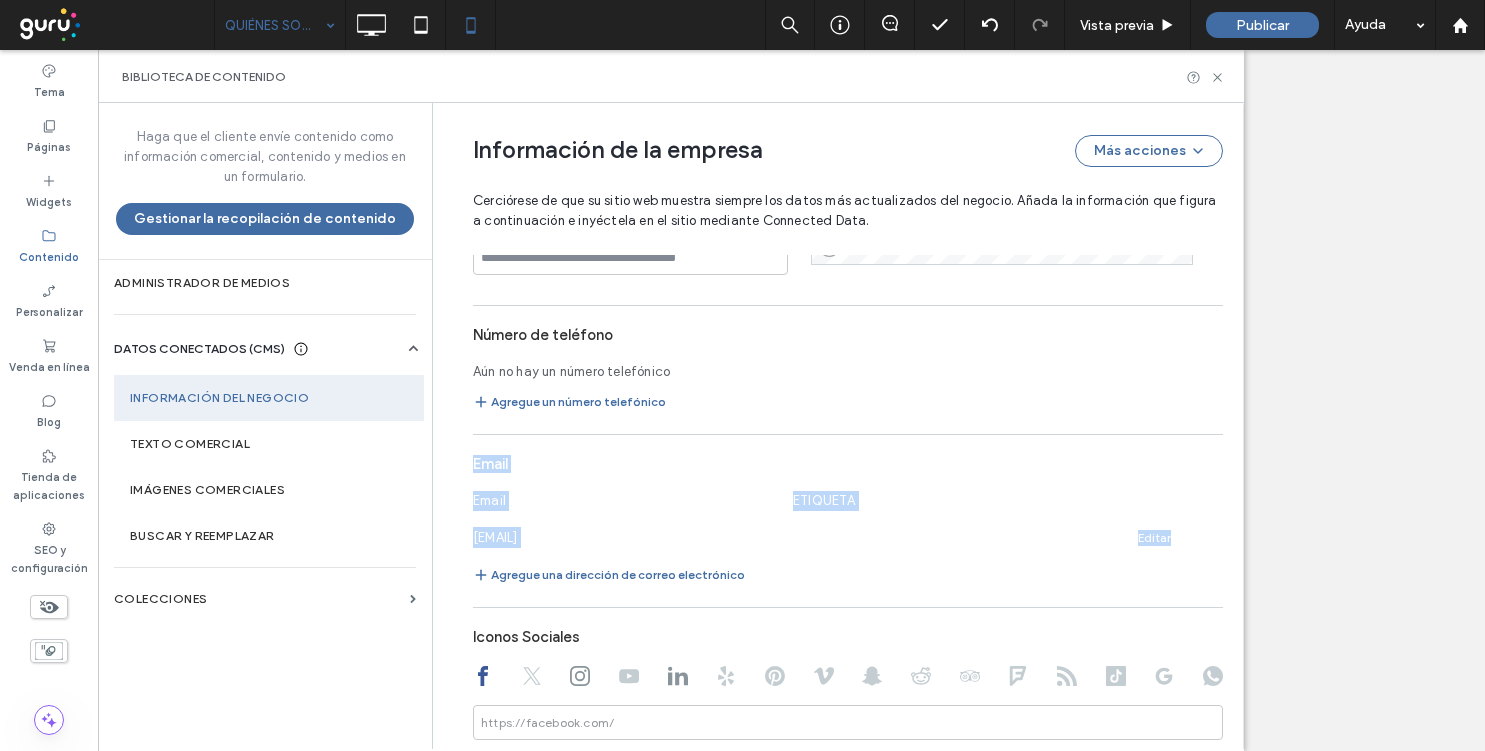 click 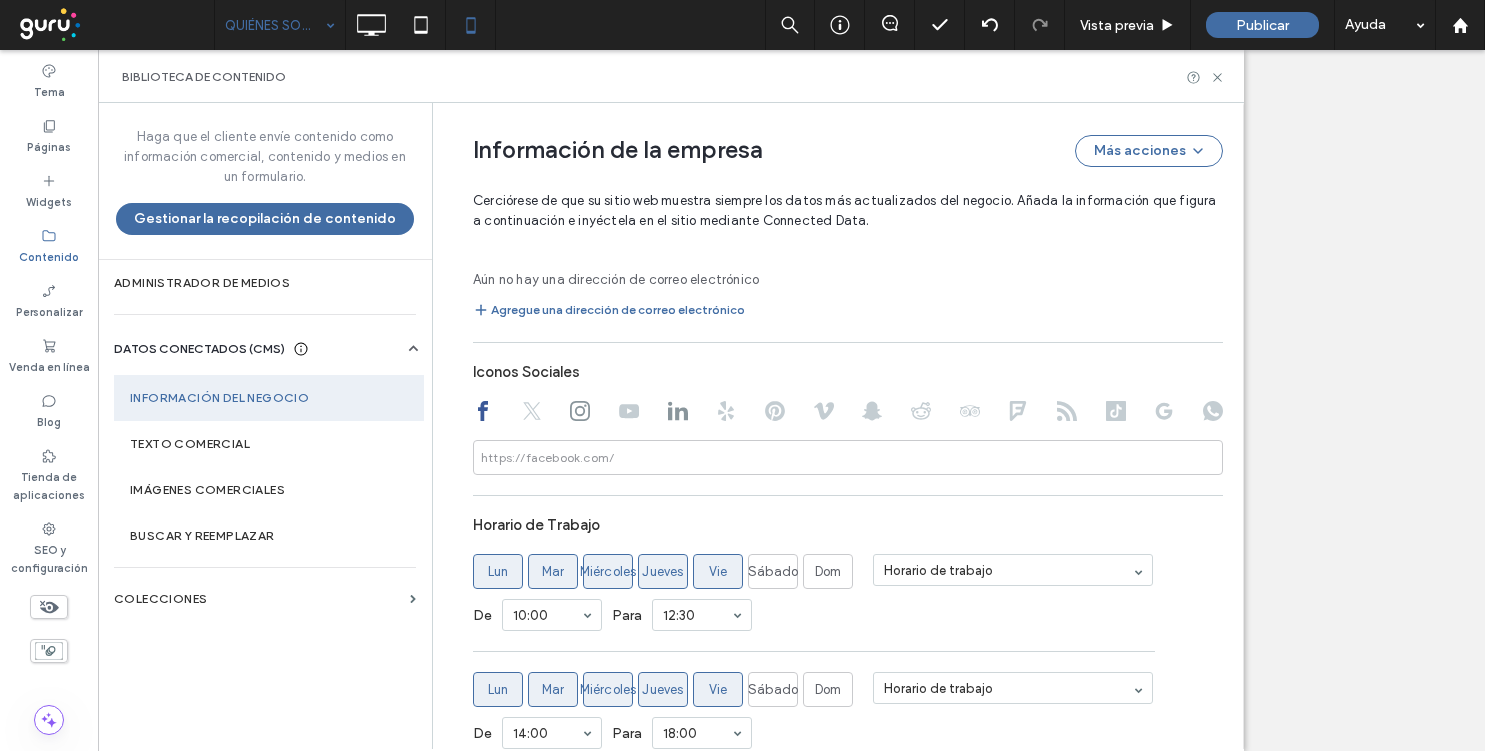 scroll, scrollTop: 990, scrollLeft: 0, axis: vertical 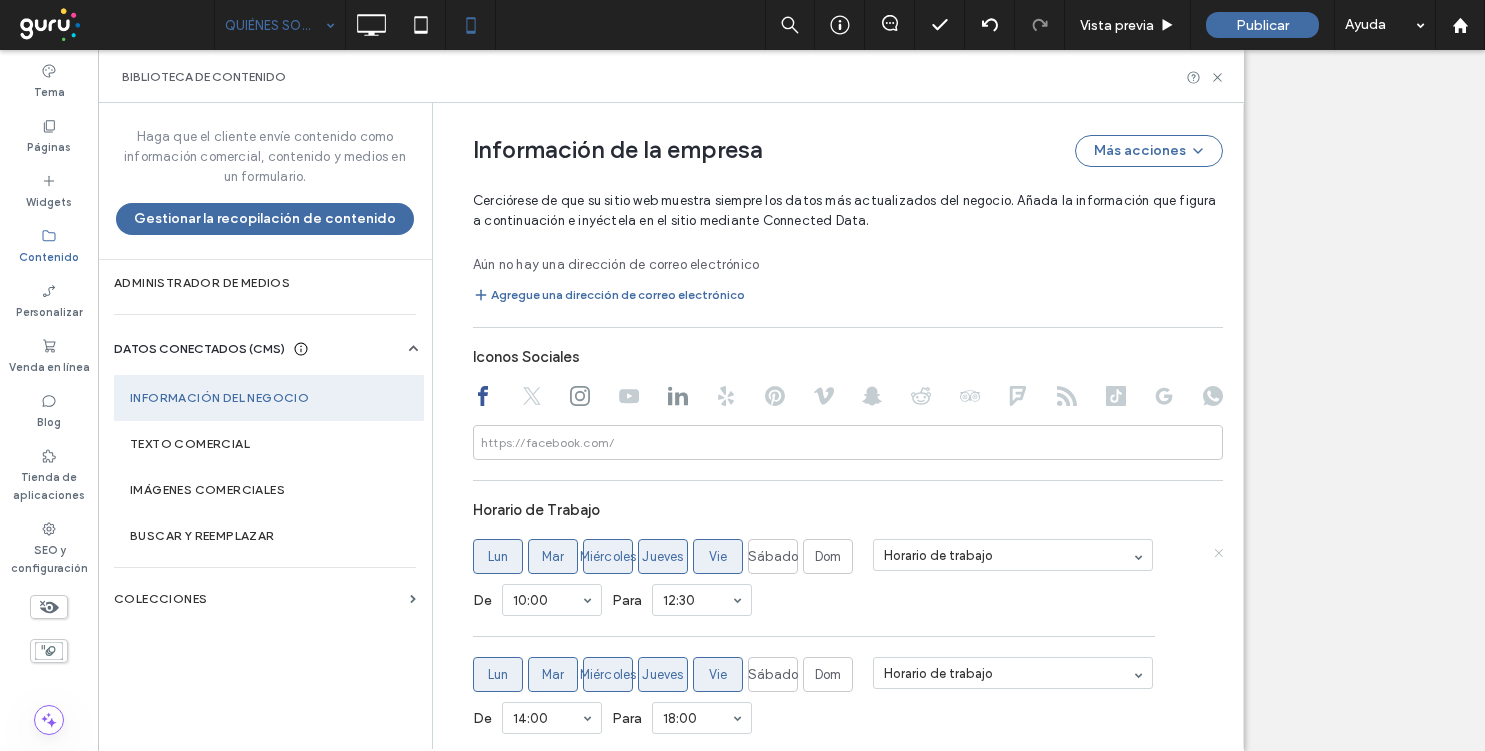 click 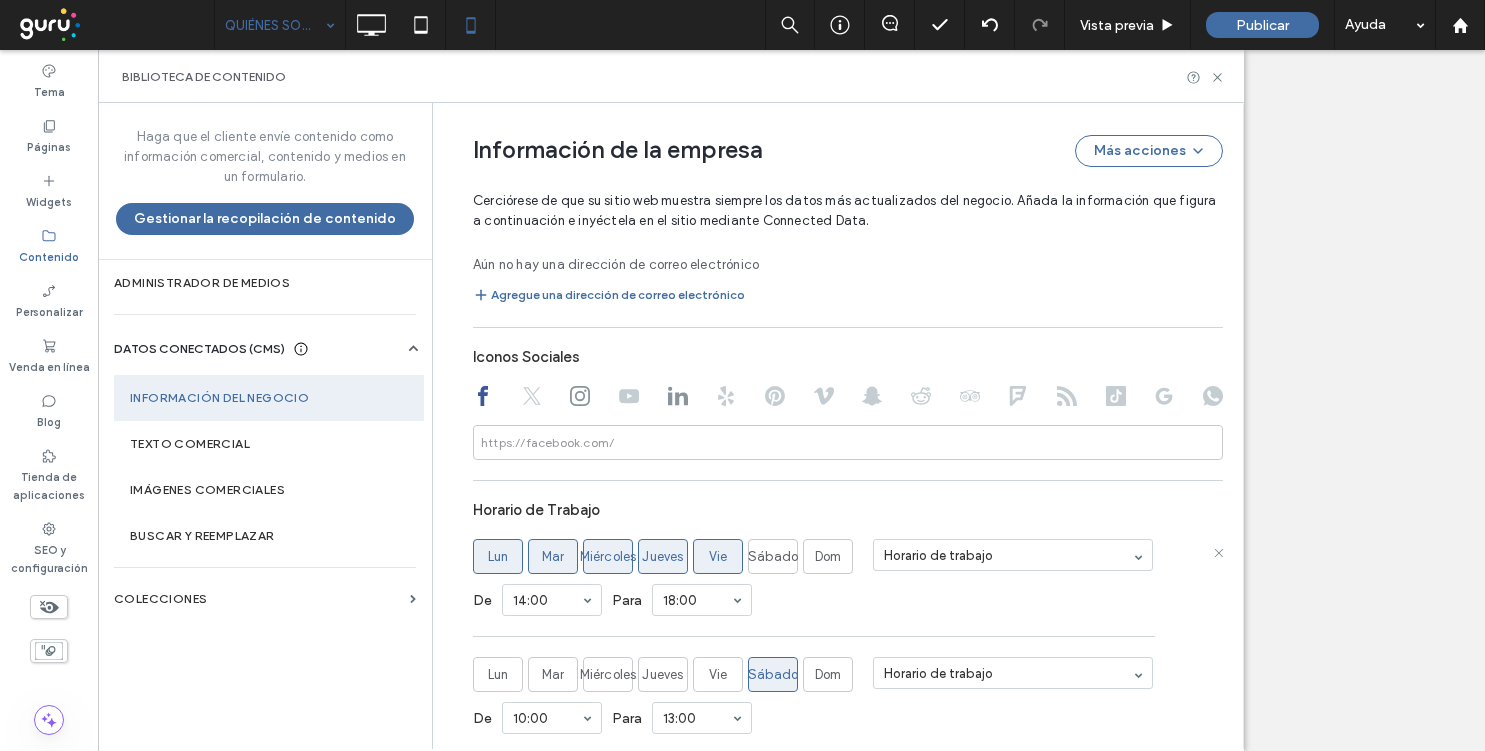 click on "Lun Mar Miércoles Jueves Vie Sábado Dom Horario de trabajo" at bounding box center [848, 556] 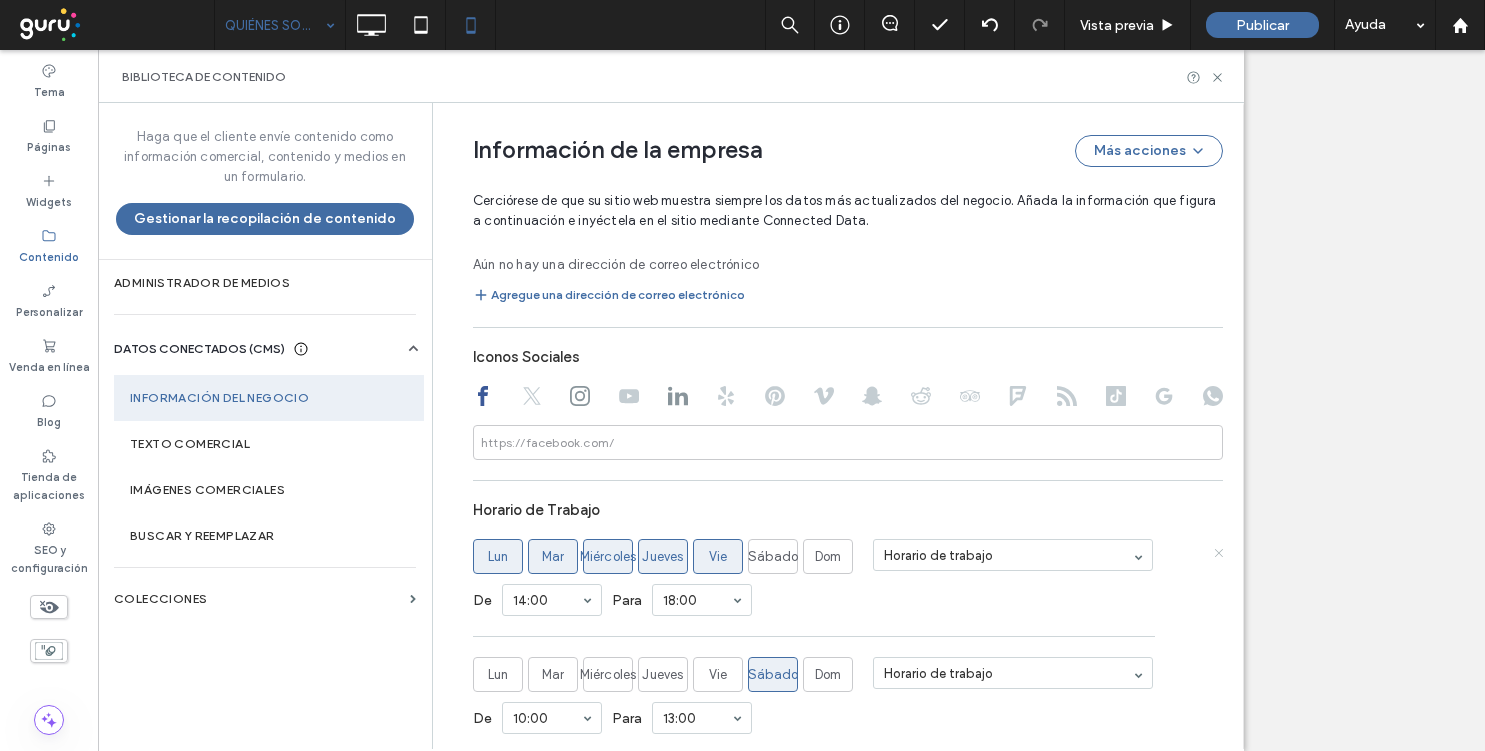 click 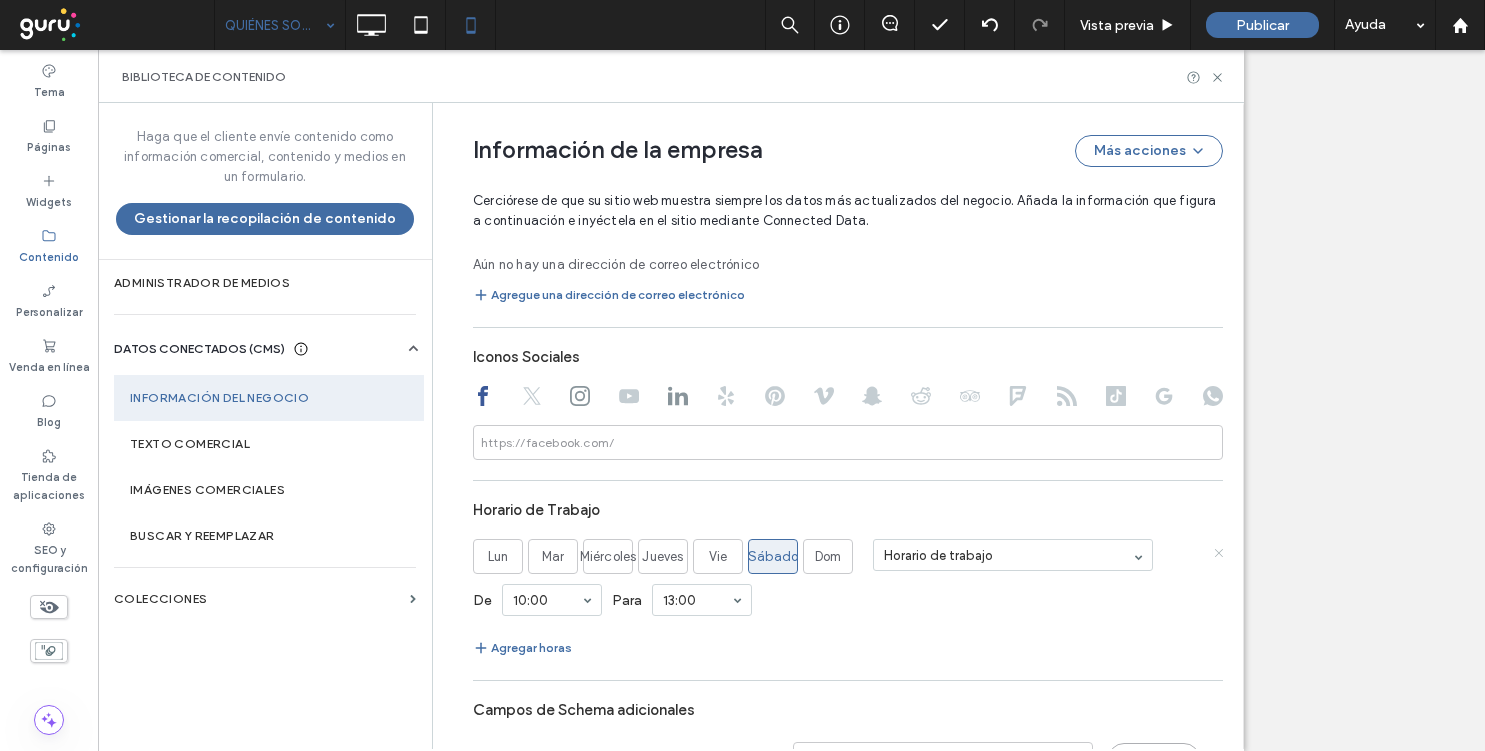click 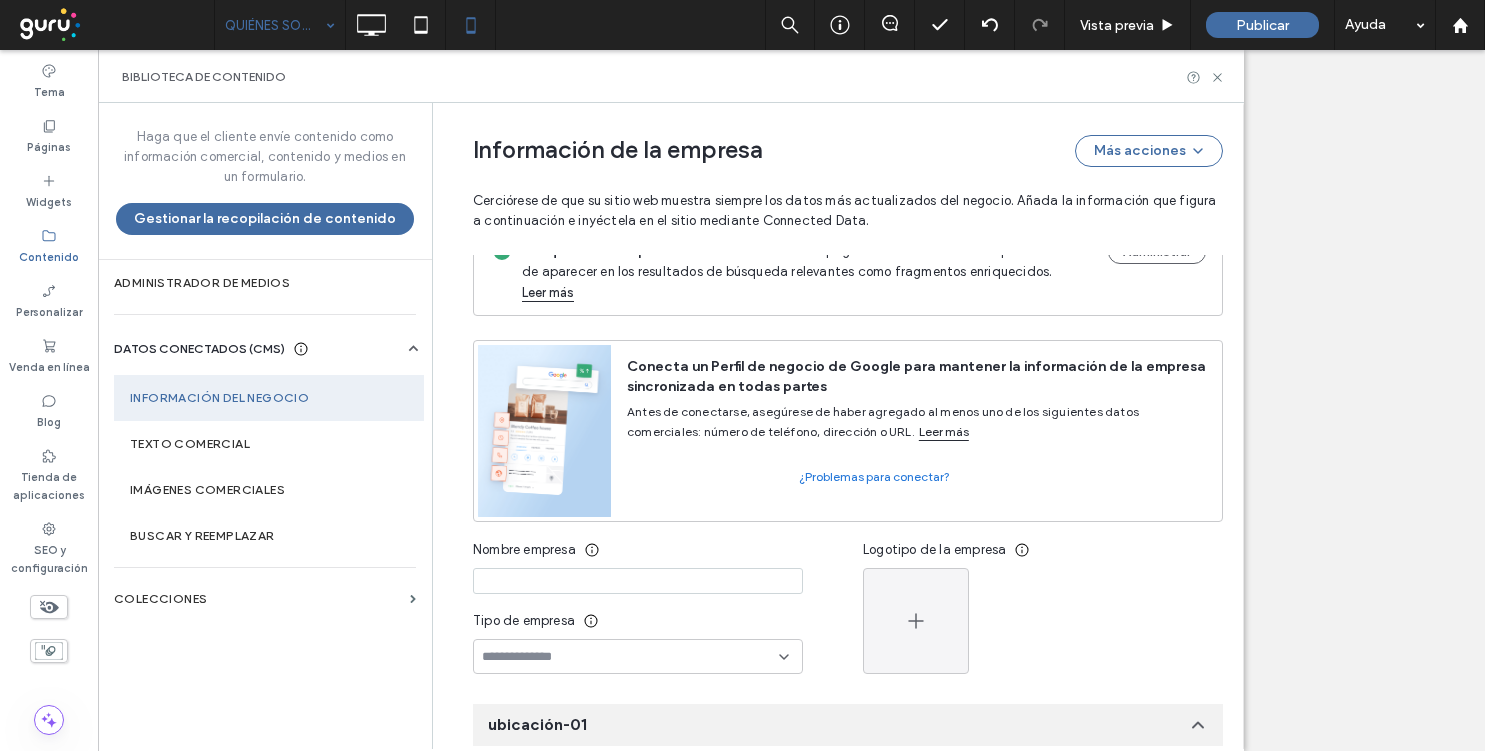 scroll, scrollTop: 0, scrollLeft: 0, axis: both 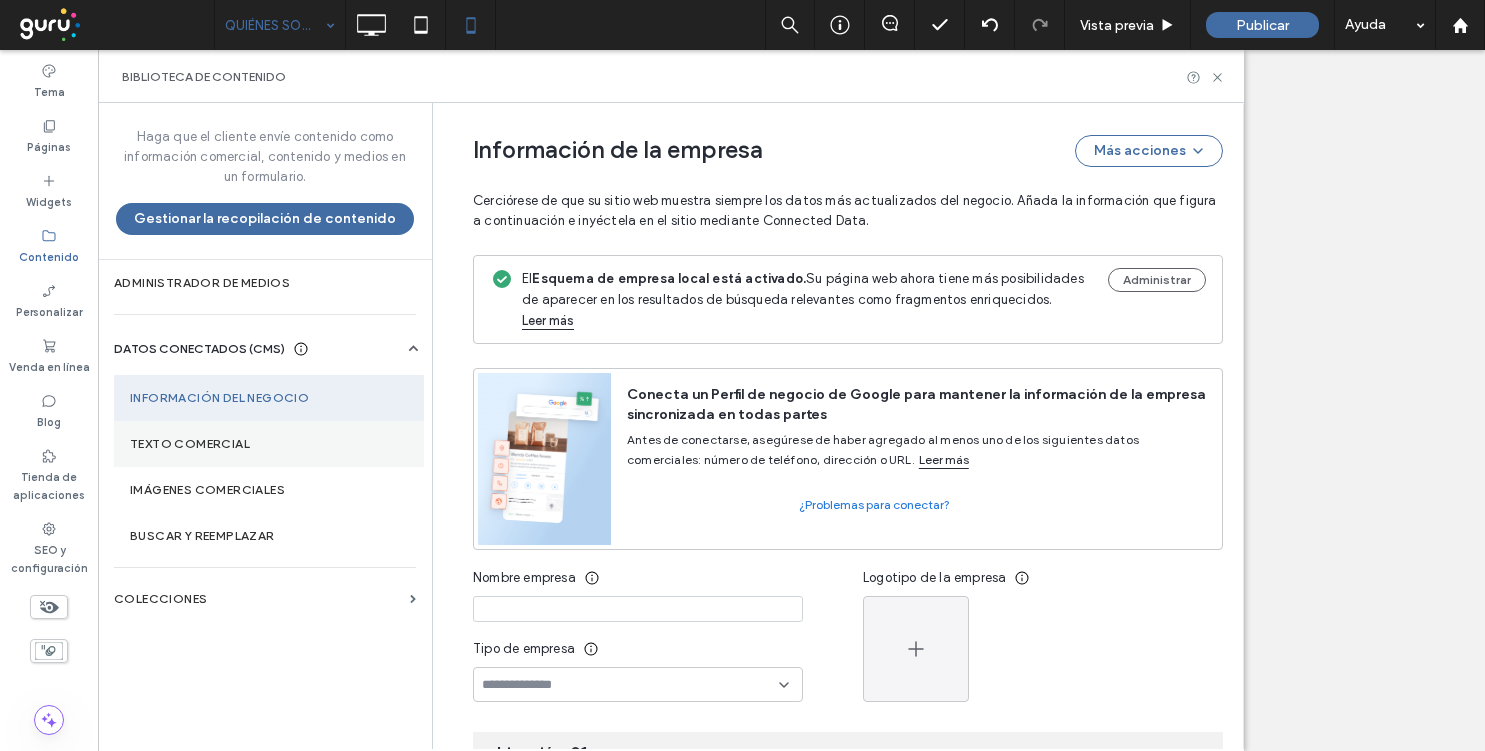 click on "Texto comercial" at bounding box center [269, 444] 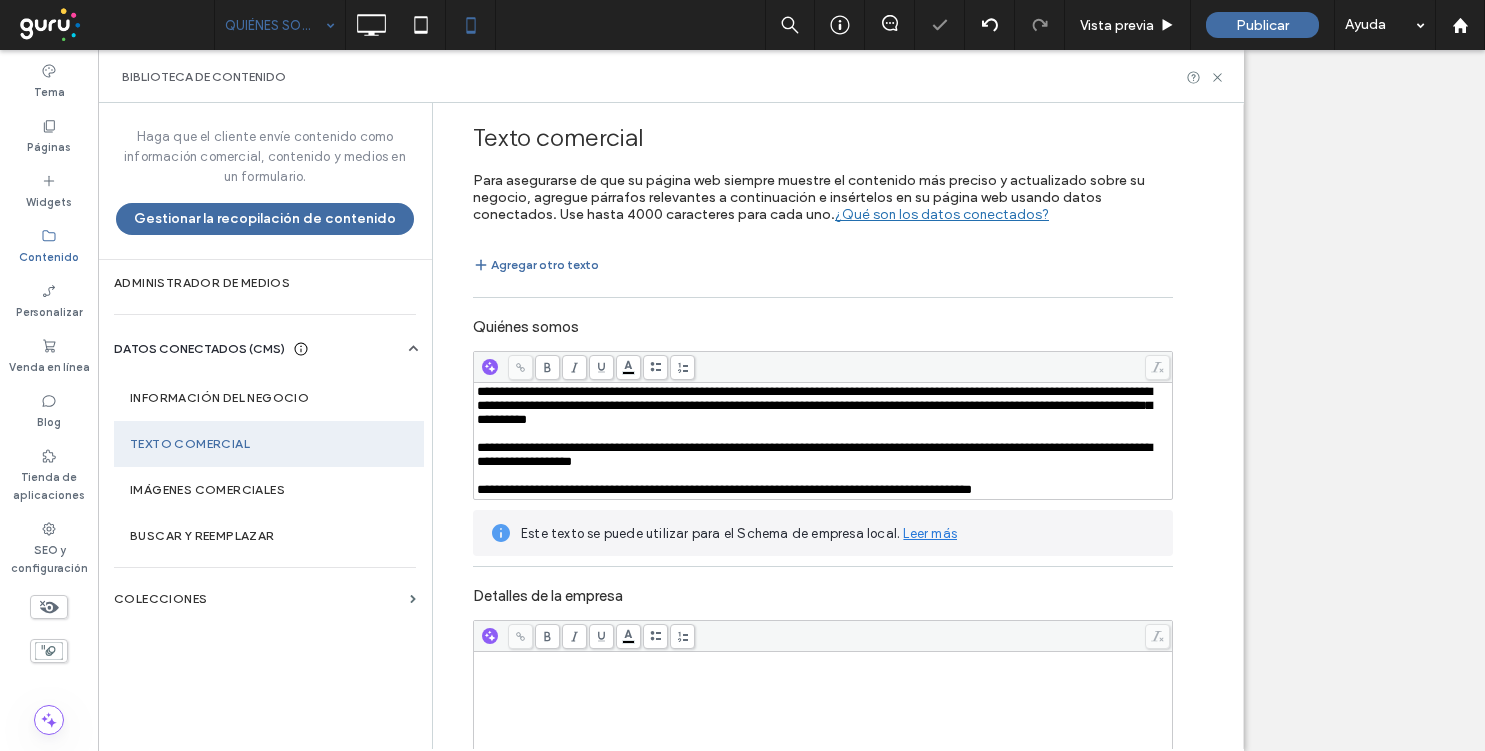 click on "**********" at bounding box center [823, 406] 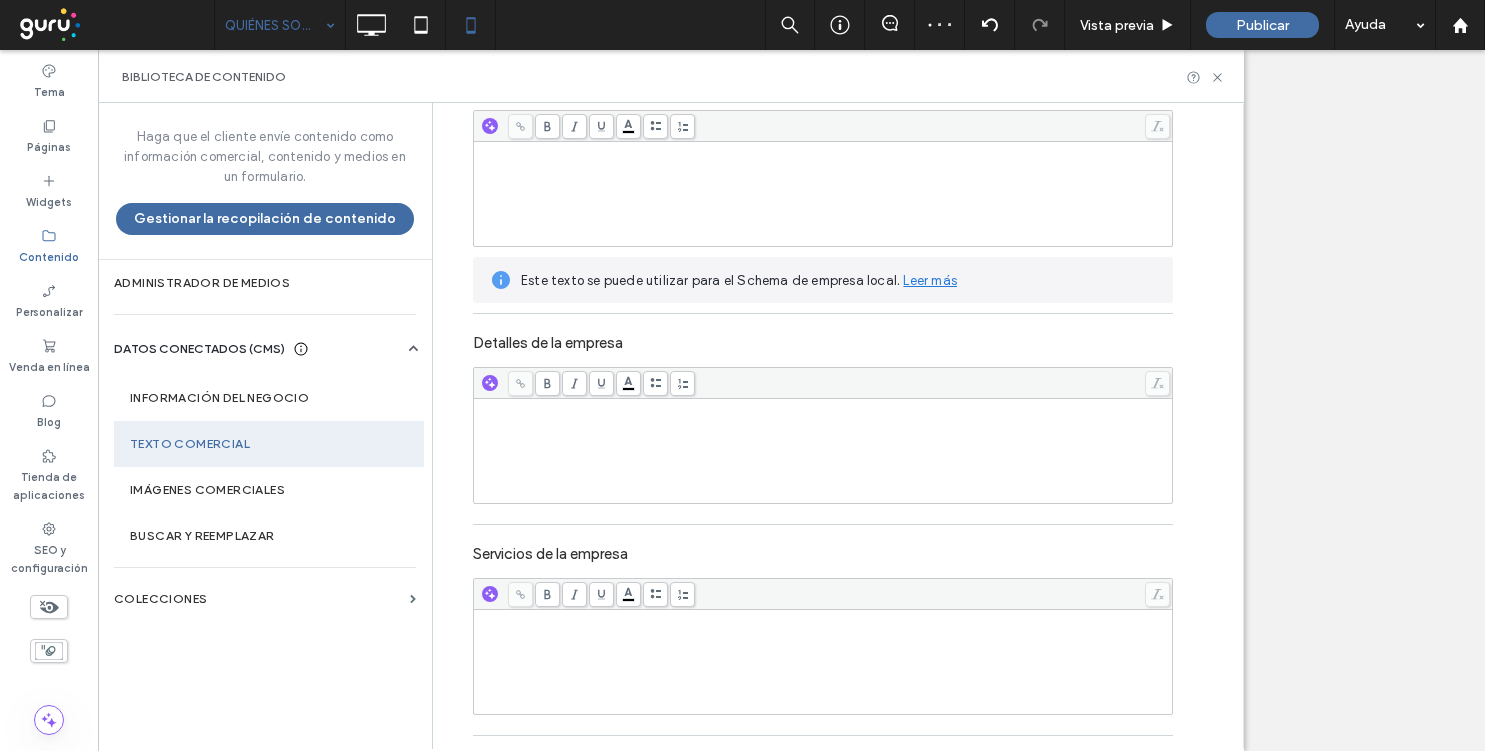 scroll, scrollTop: 291, scrollLeft: 0, axis: vertical 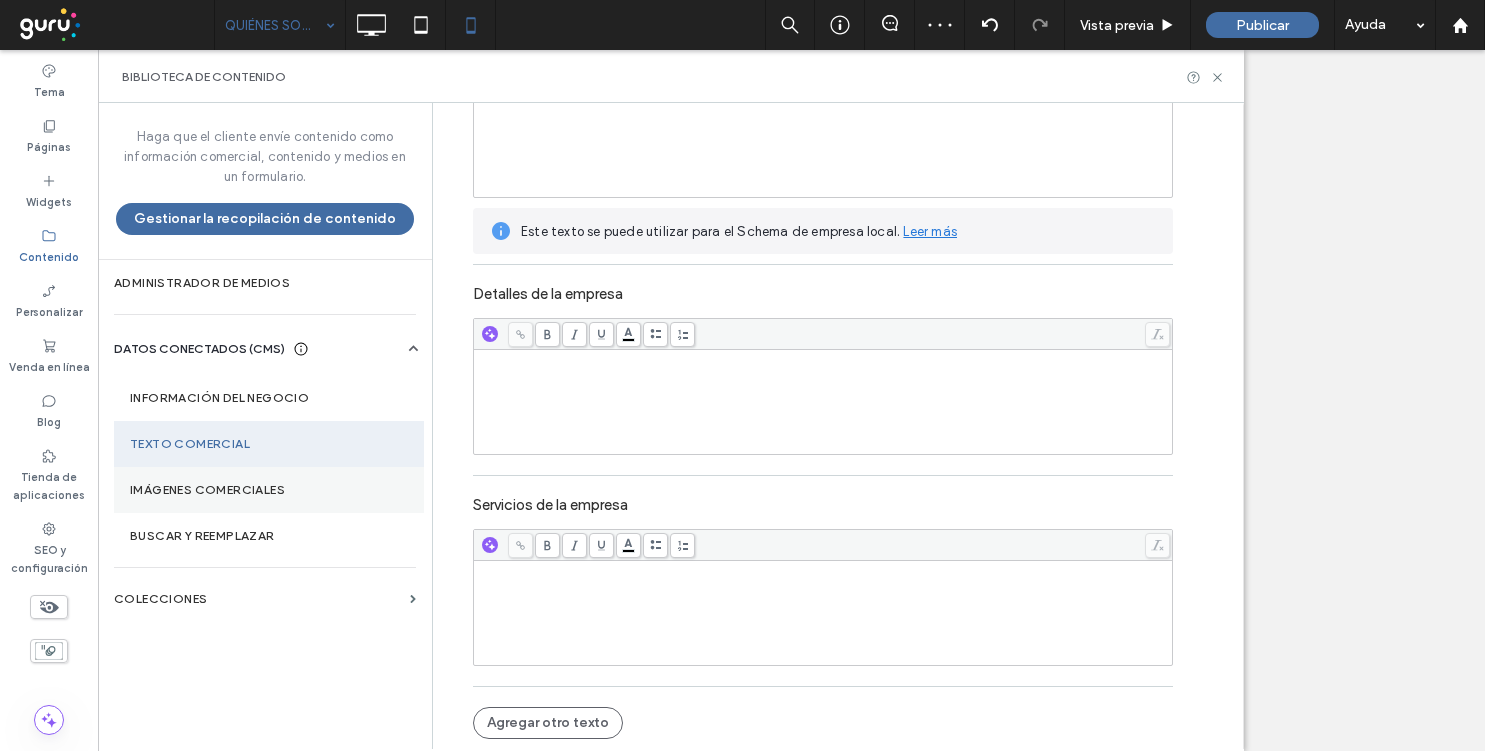 click on "Imágenes comerciales" at bounding box center [269, 490] 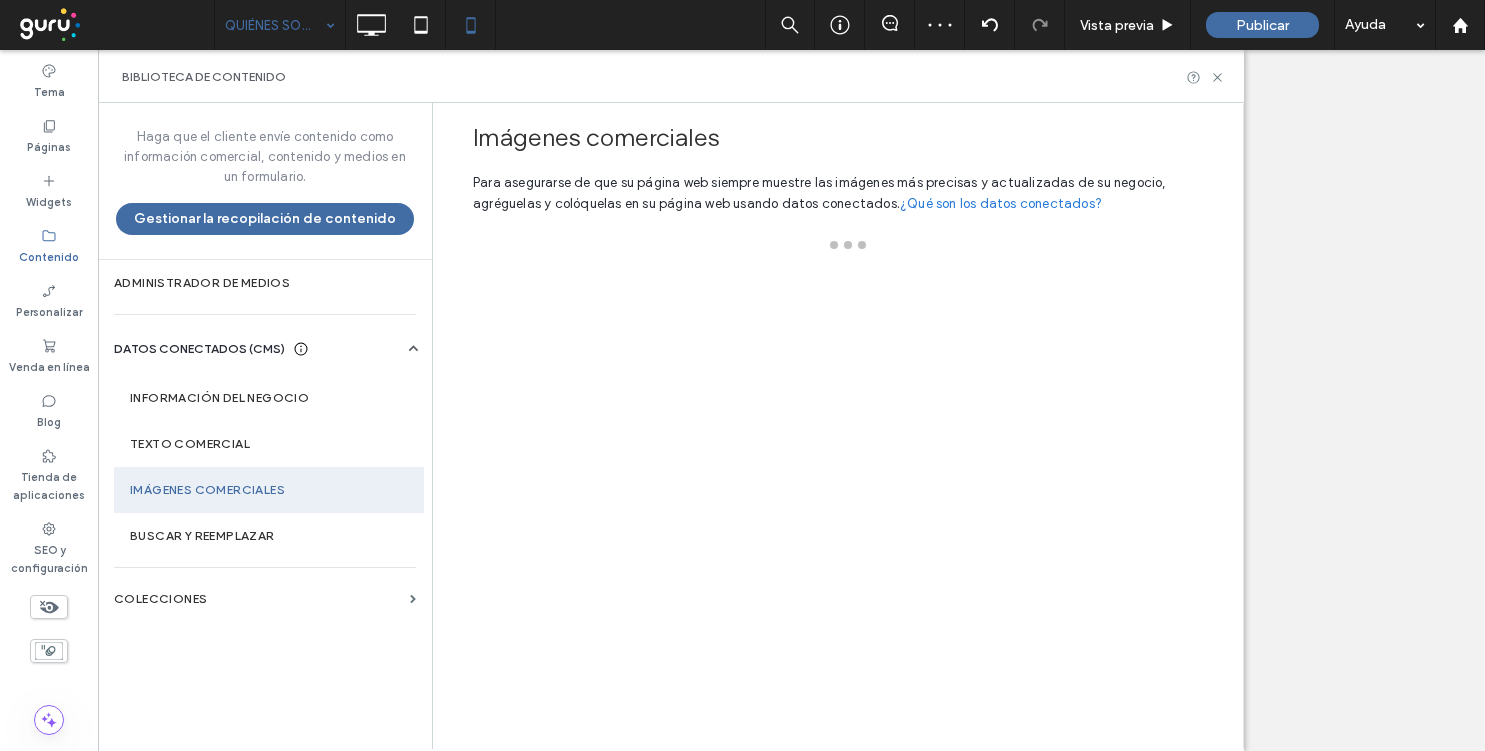 scroll, scrollTop: 0, scrollLeft: 0, axis: both 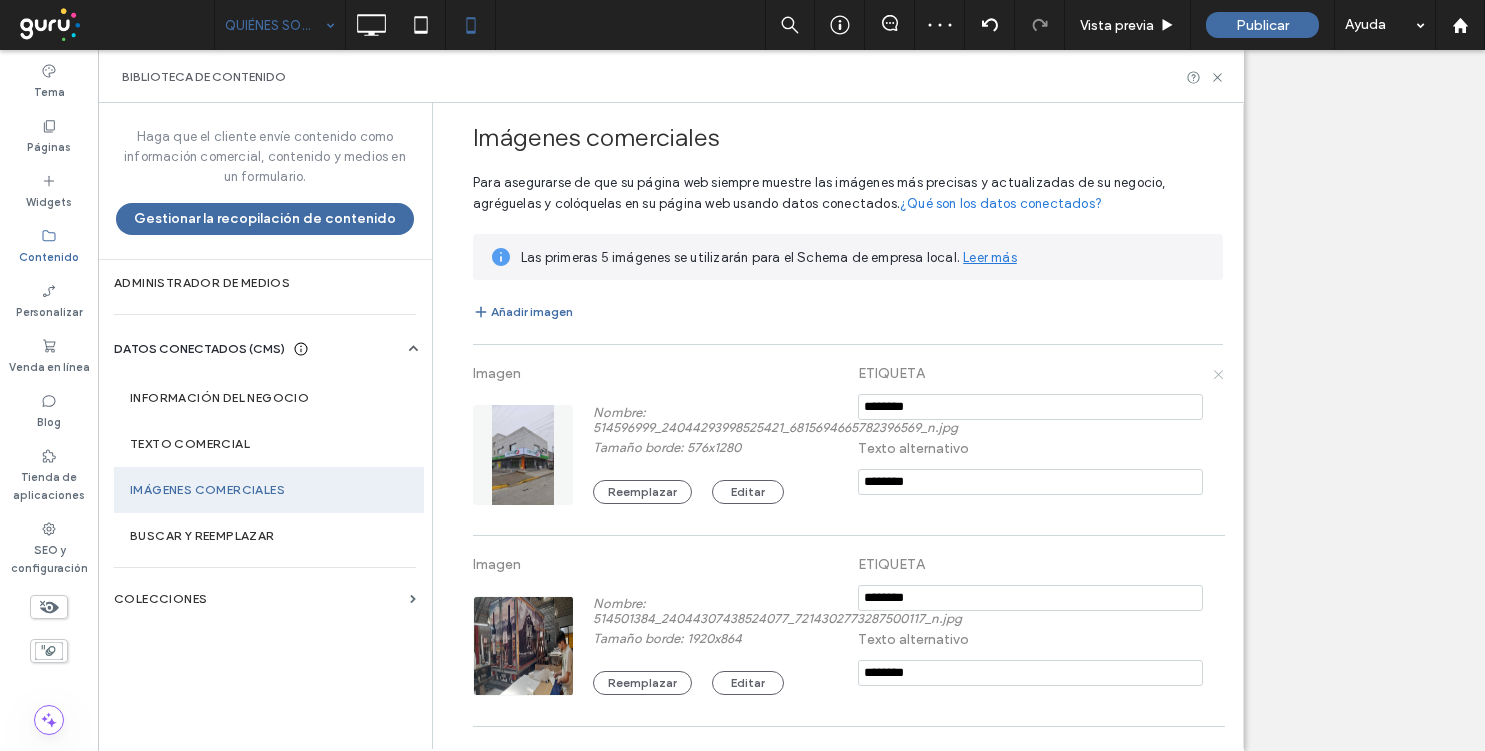 click 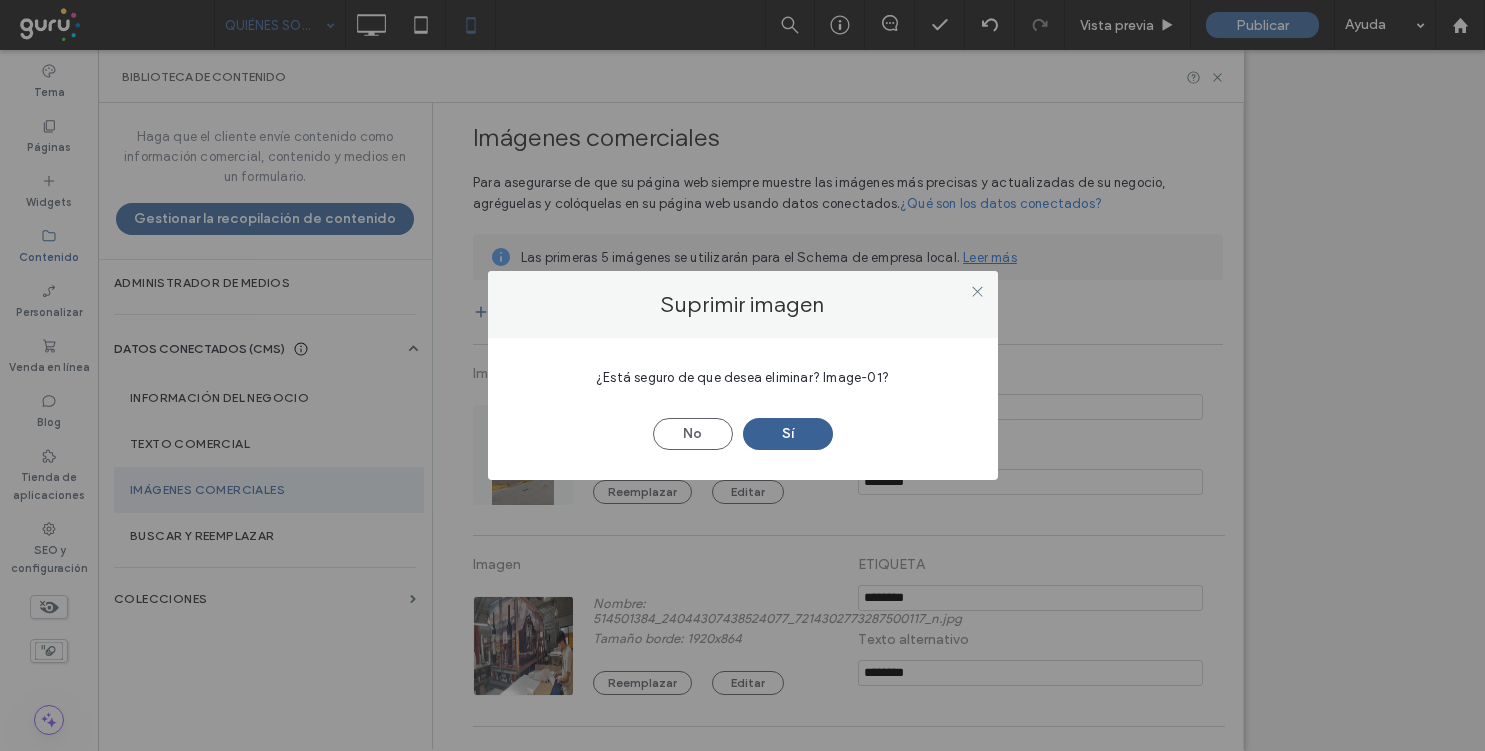 click on "Sí" at bounding box center [788, 434] 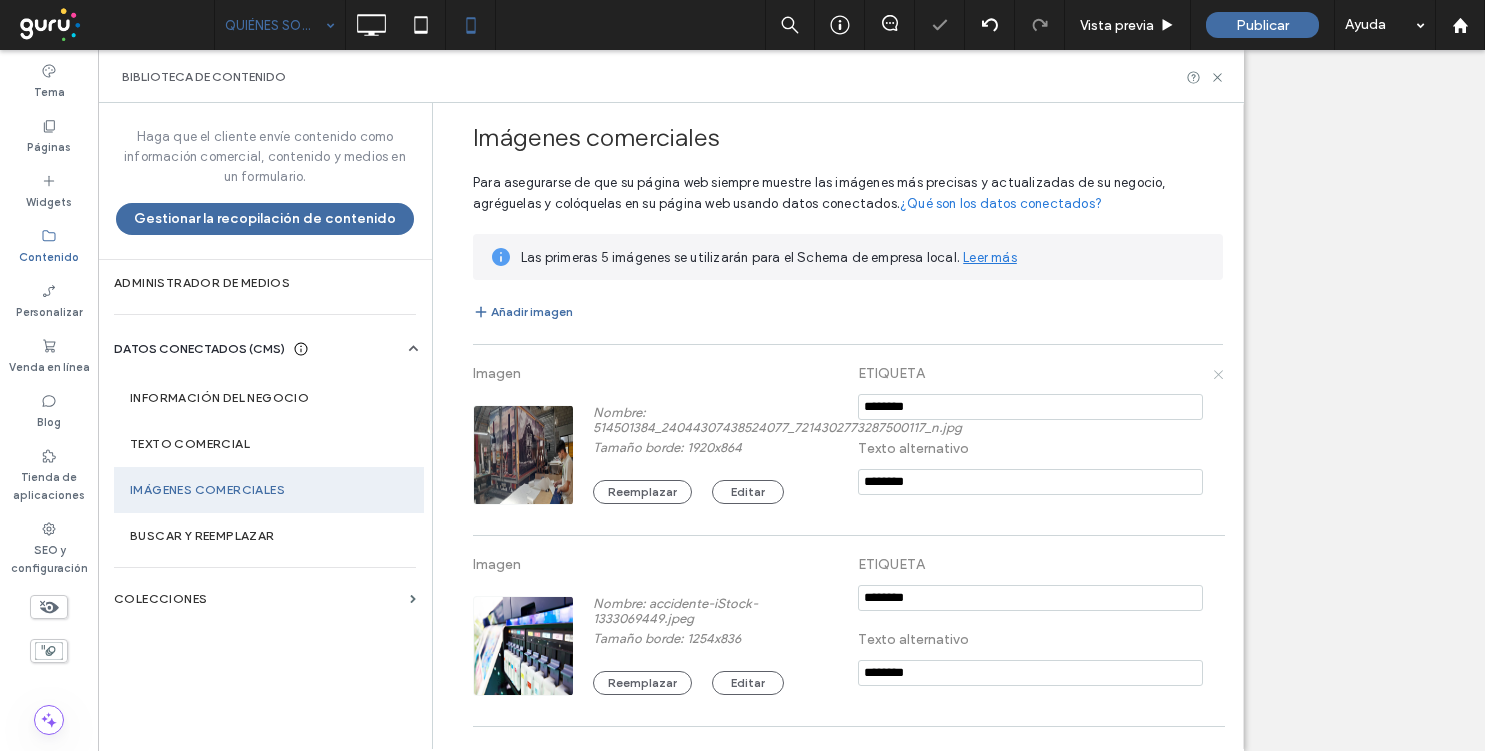 click 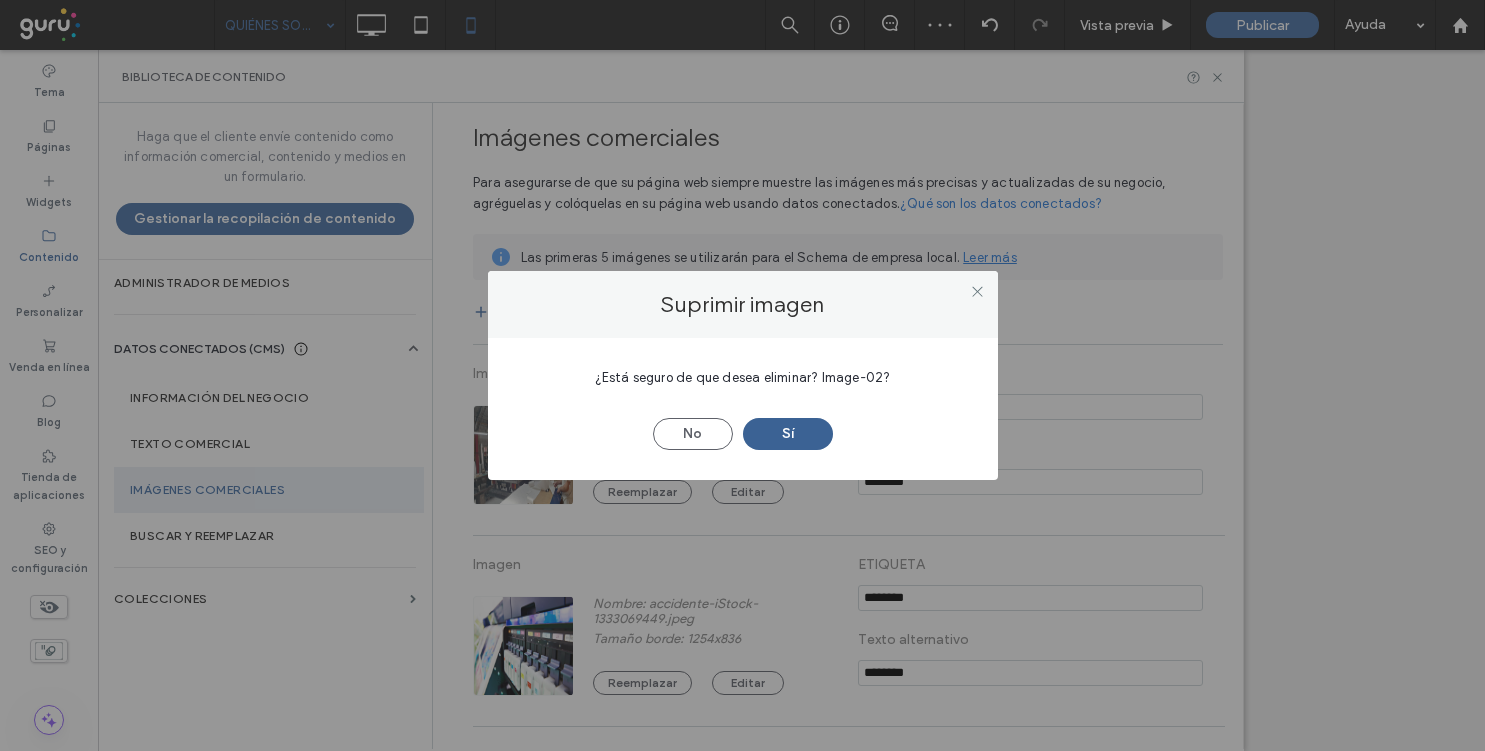 click on "Sí" at bounding box center (788, 434) 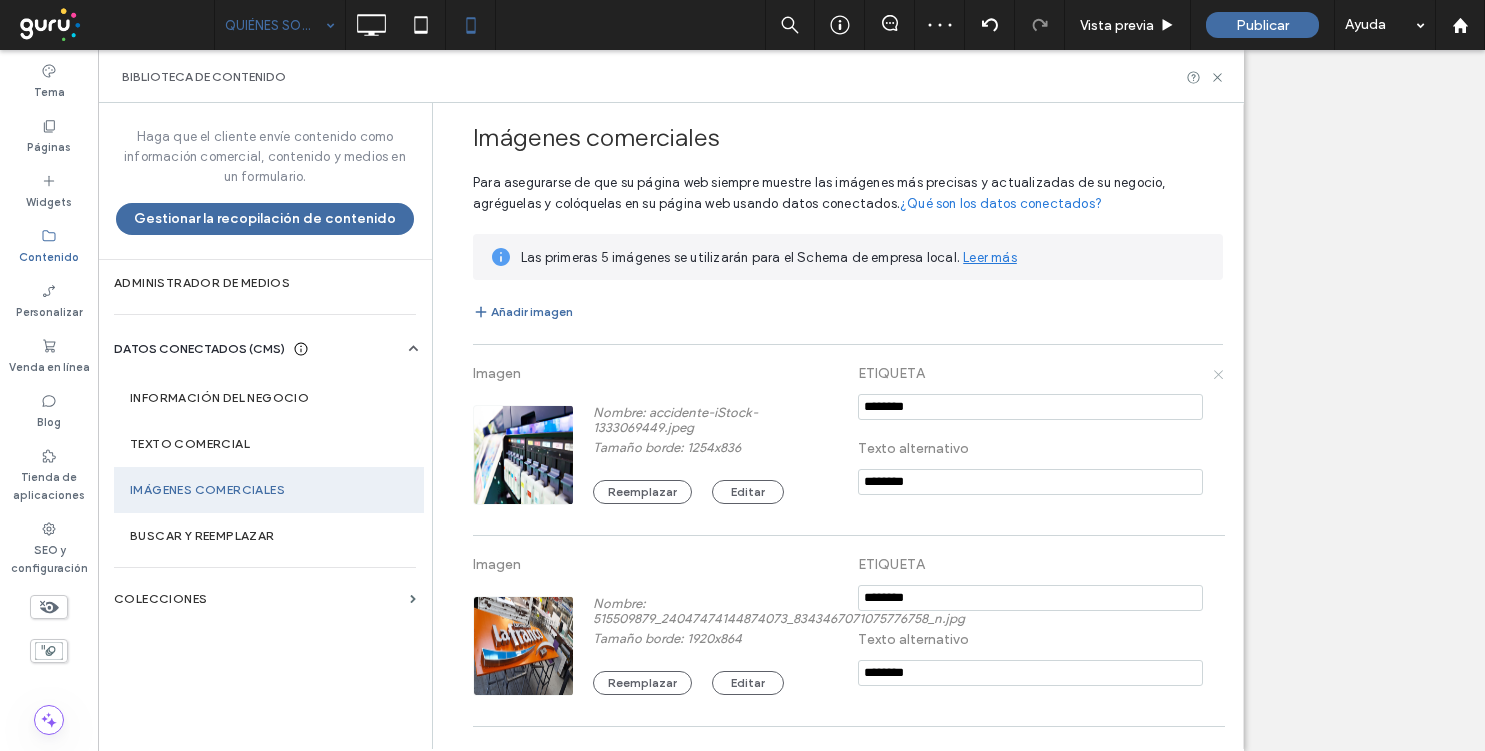click 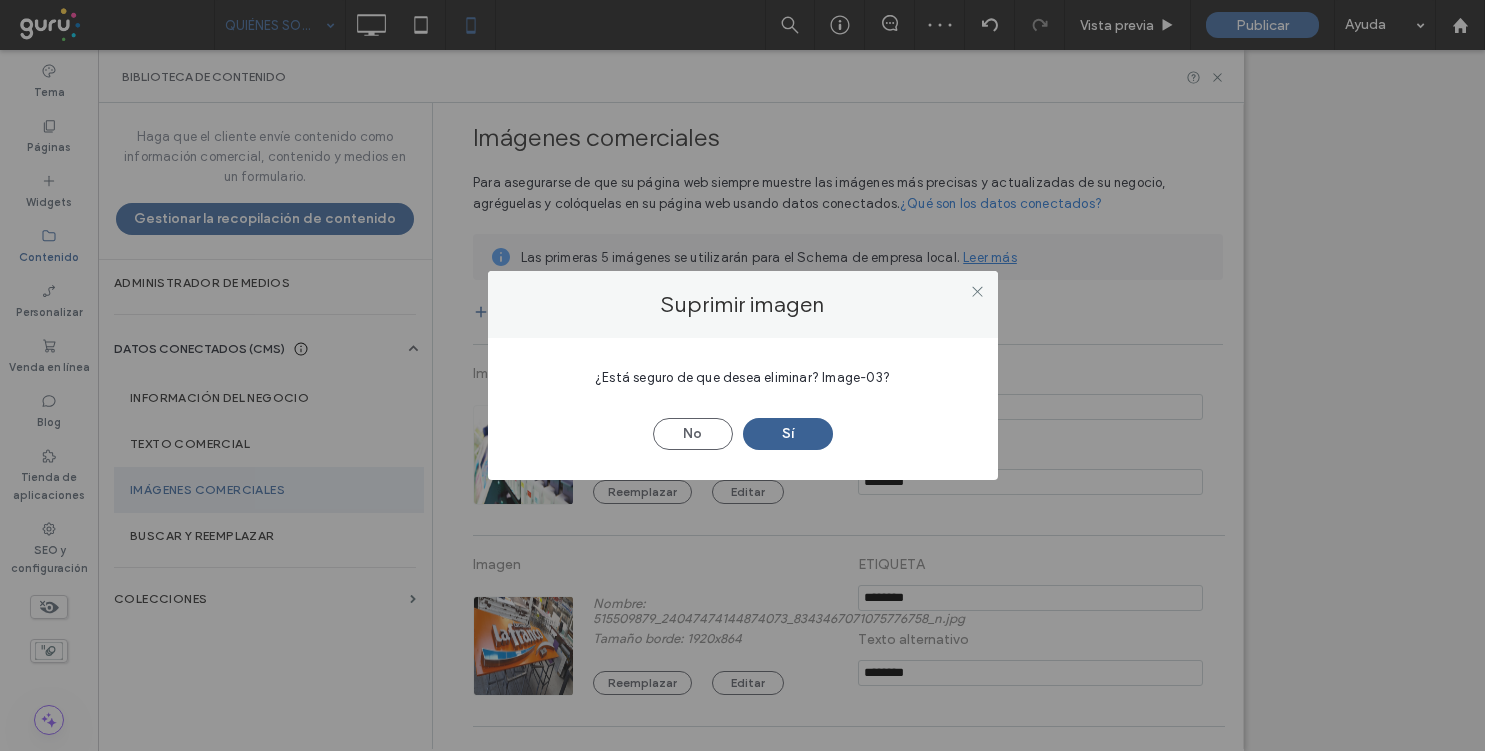 click on "Sí" at bounding box center [788, 434] 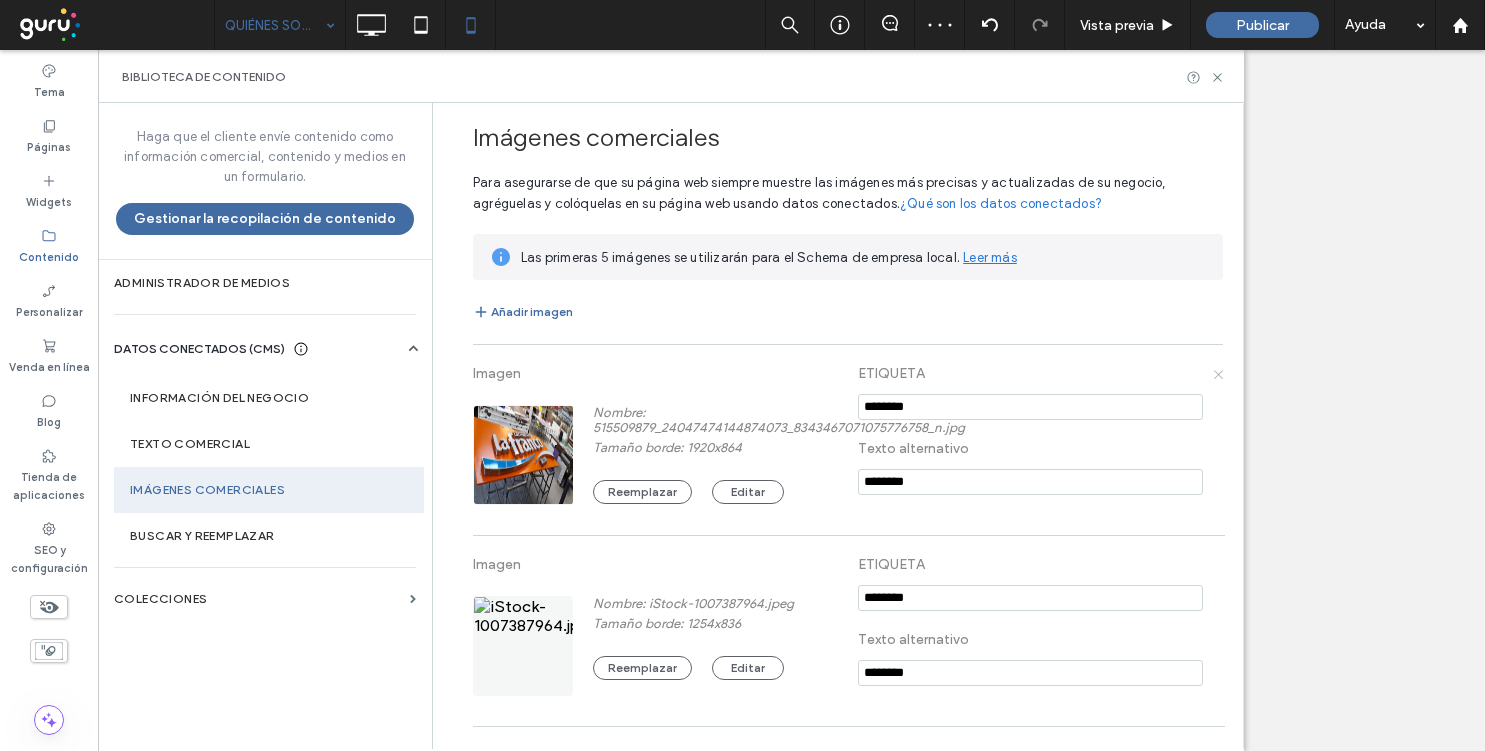 click 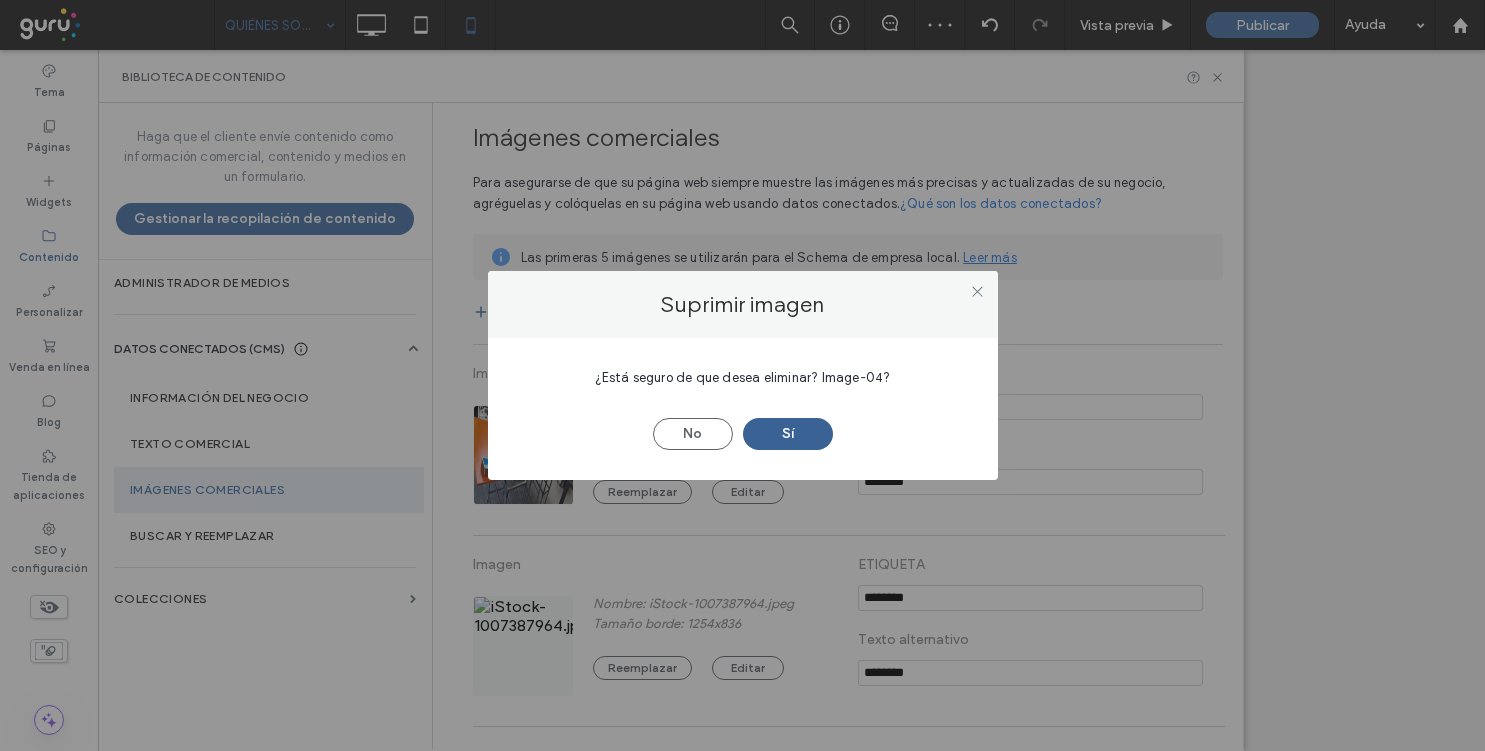 click on "Sí" at bounding box center [788, 434] 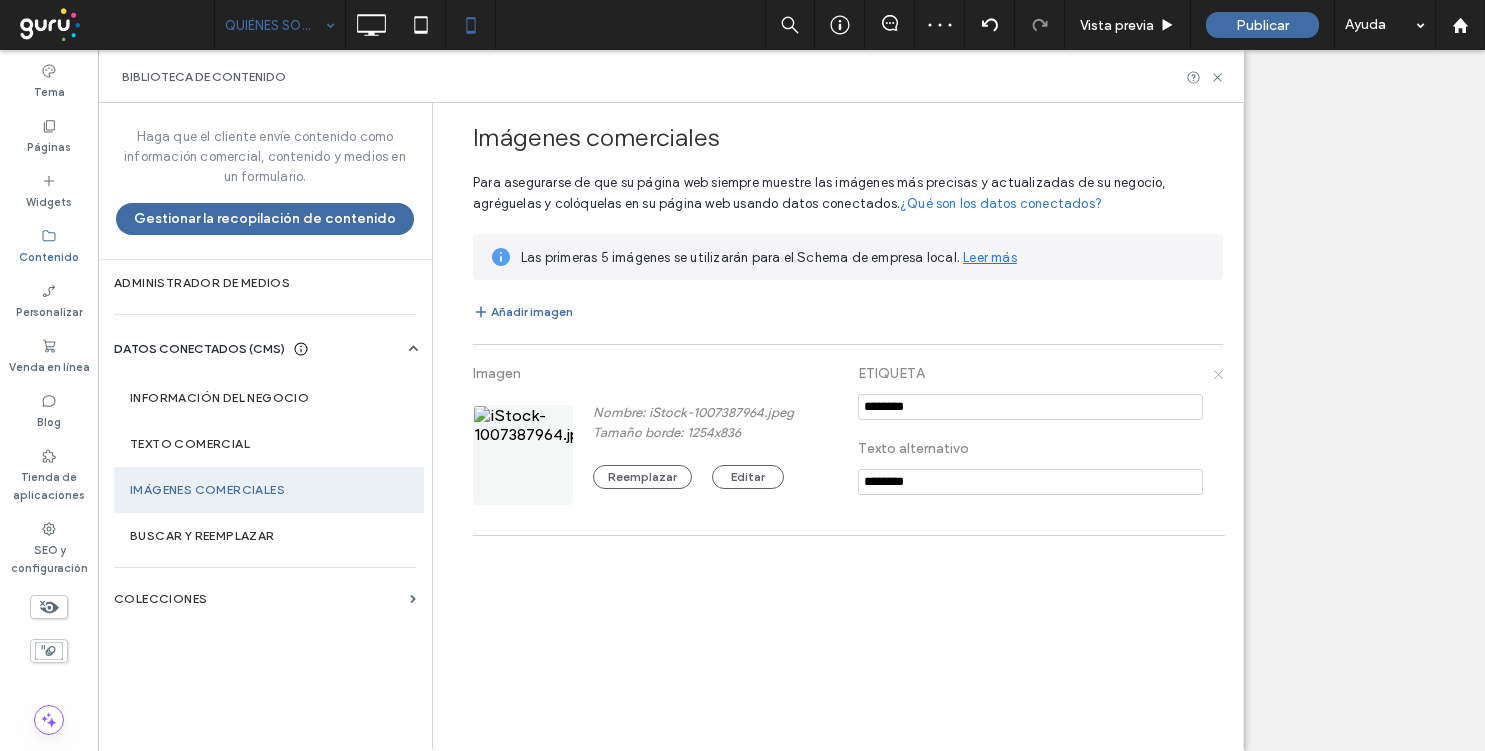 click 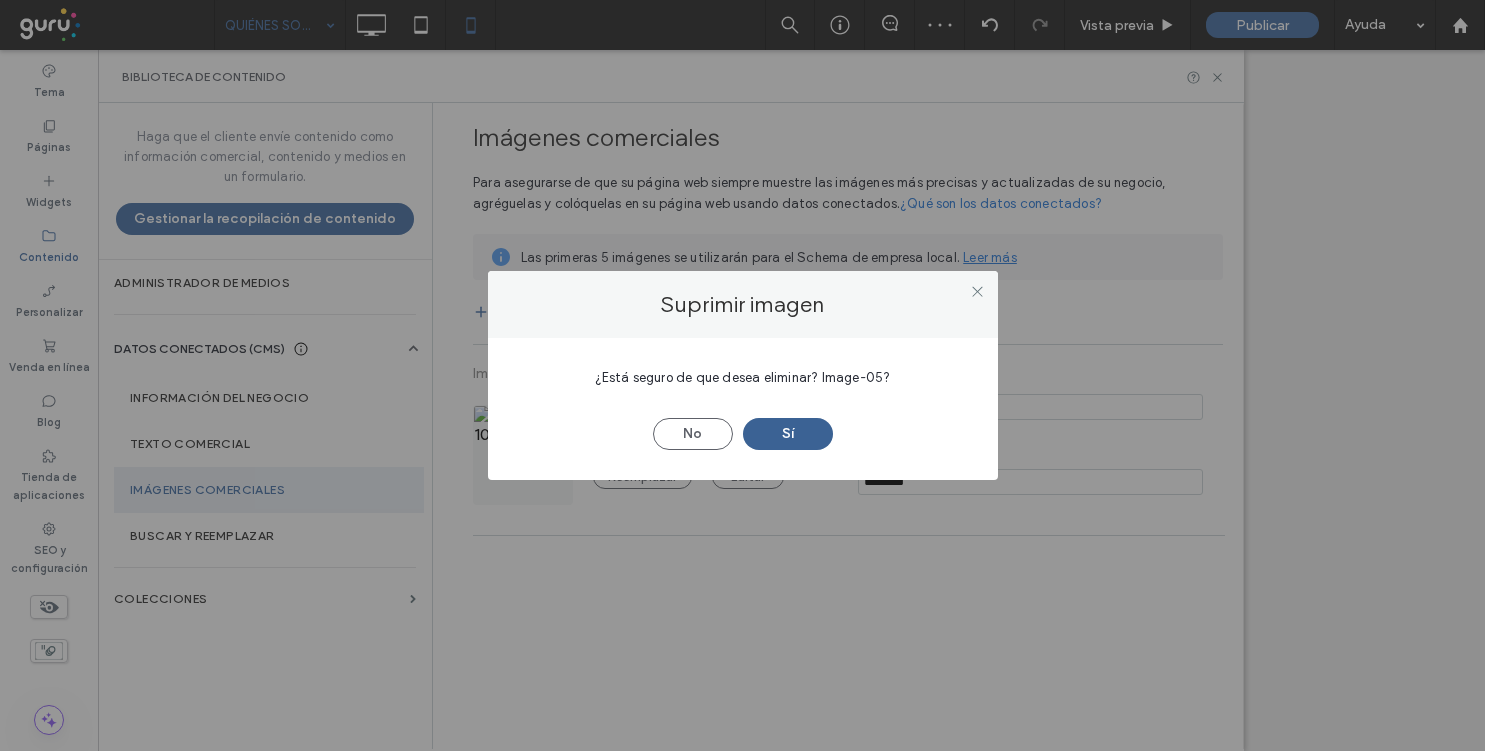 click on "Sí" at bounding box center (788, 434) 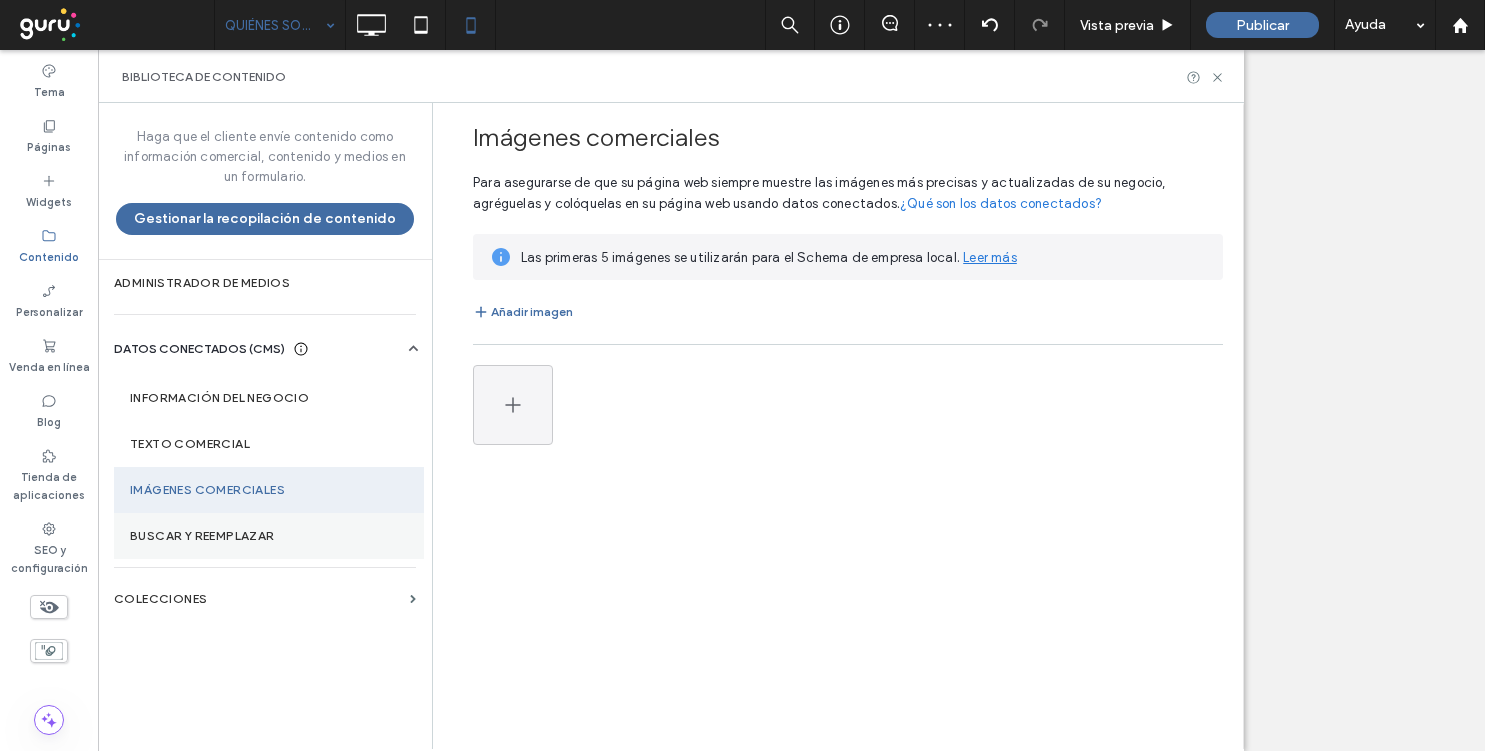 click on "Buscar y reemplazar" at bounding box center (269, 536) 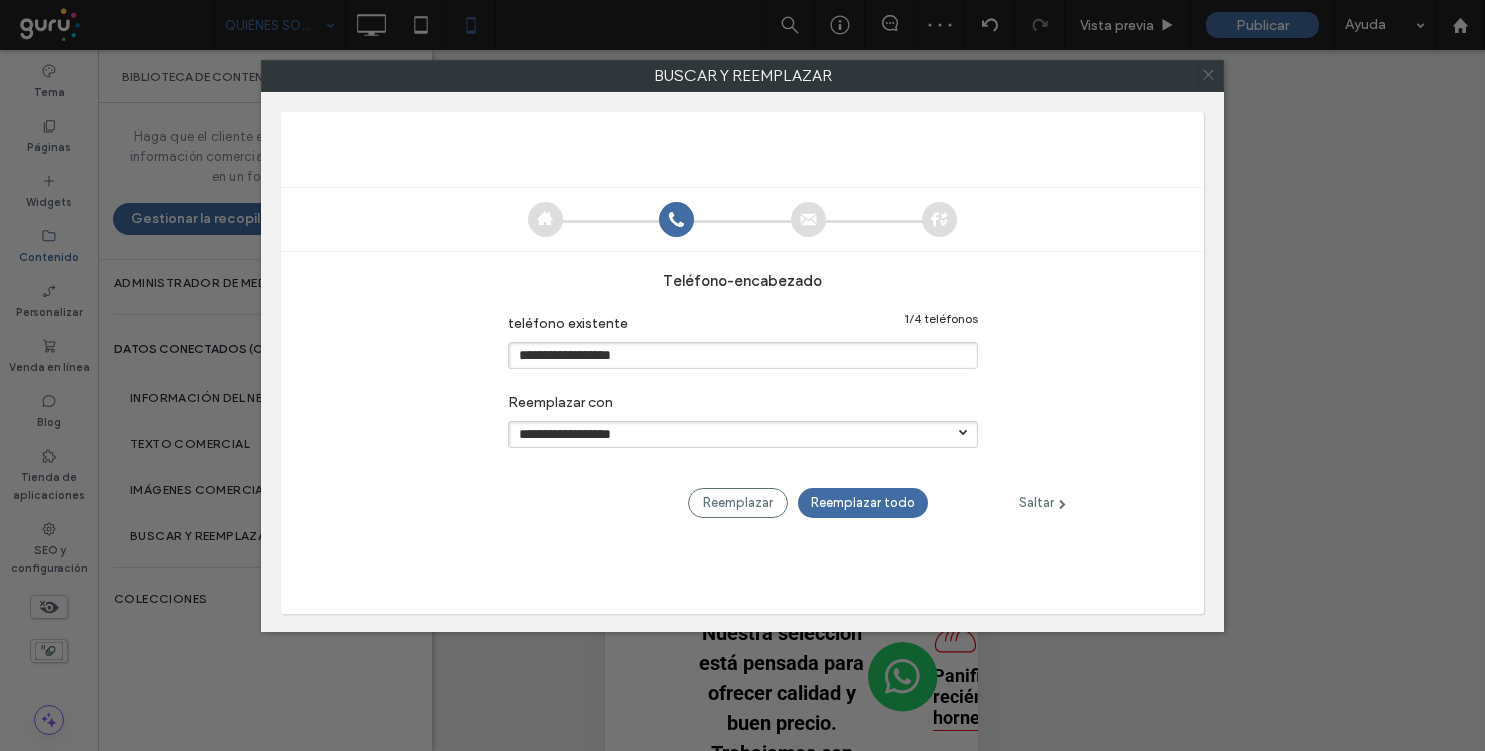 click 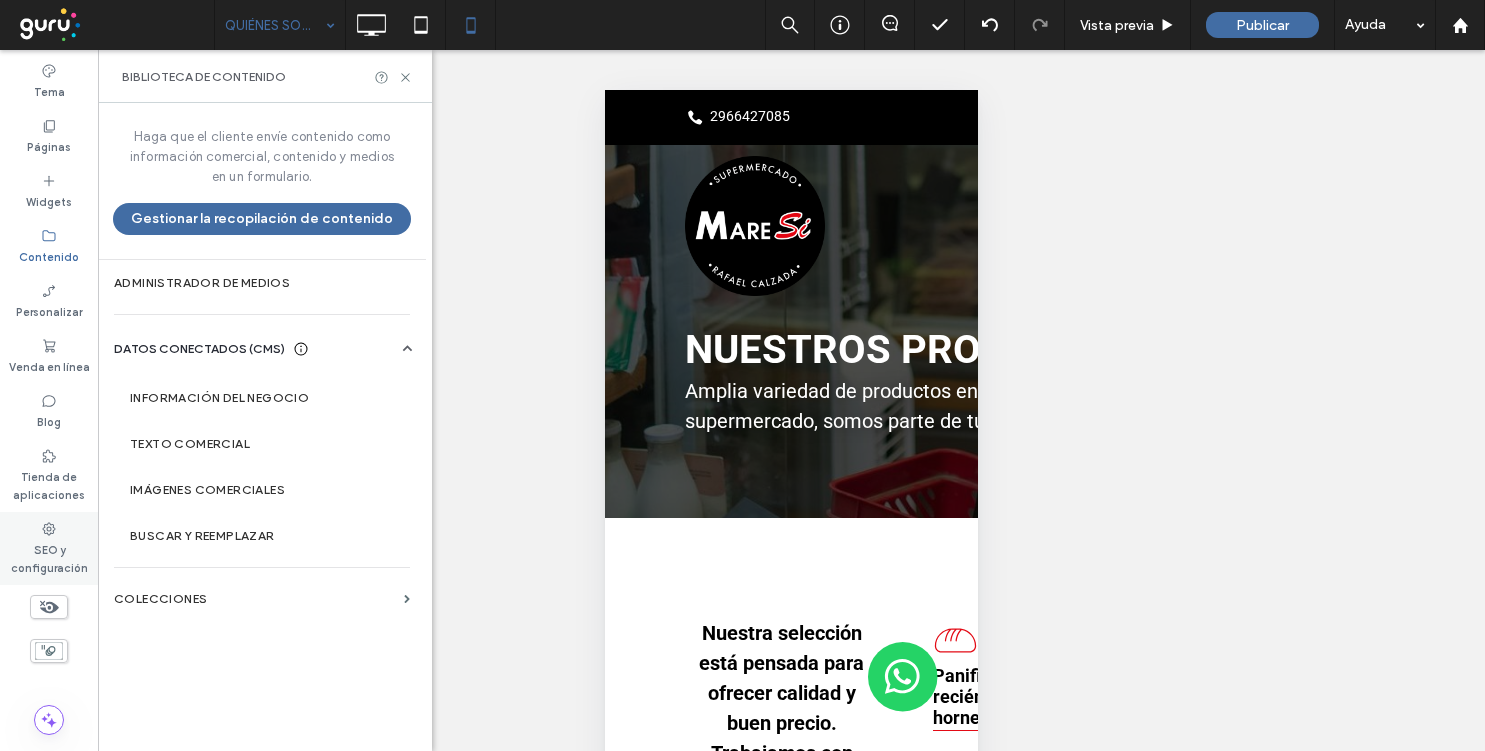 click on "SEO y configuración" at bounding box center [49, 557] 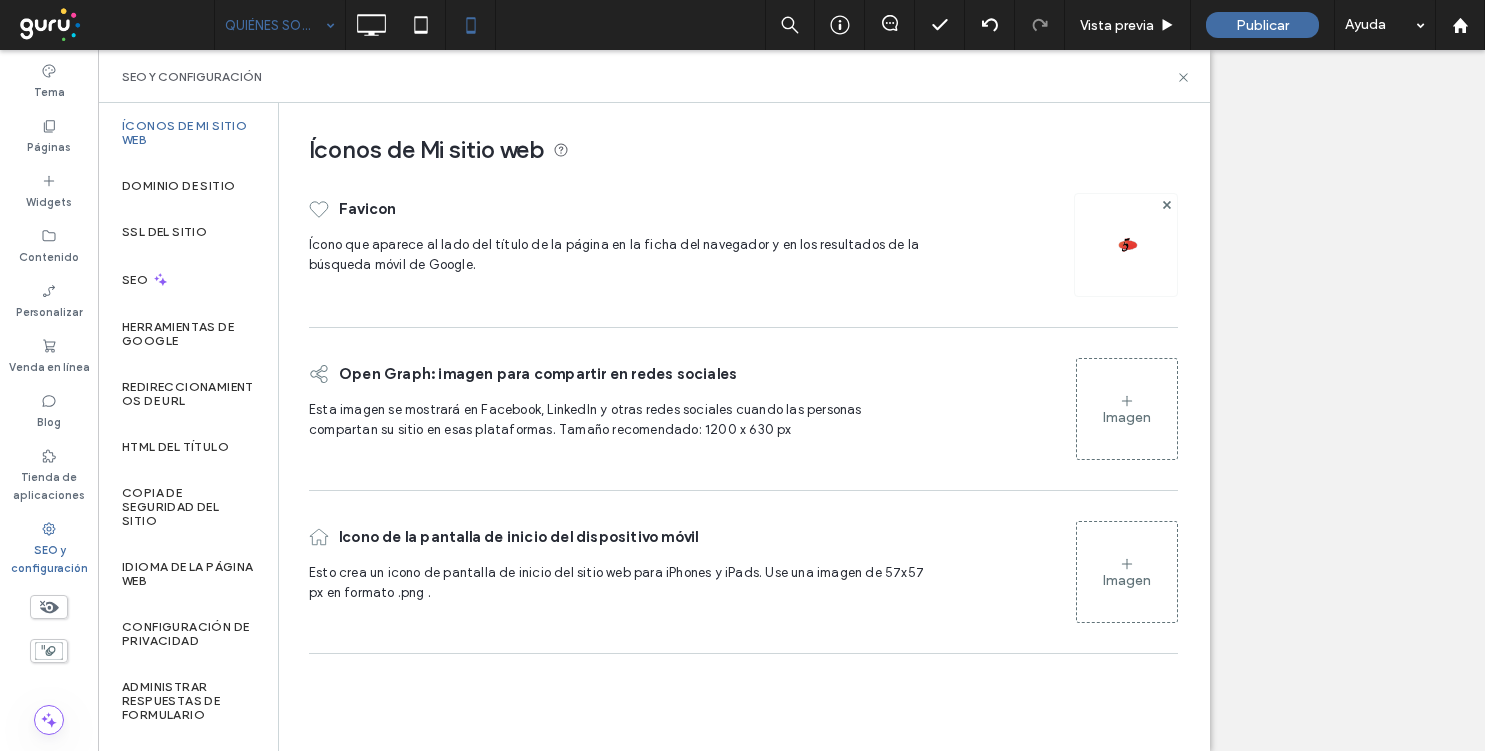 click at bounding box center [1126, 245] 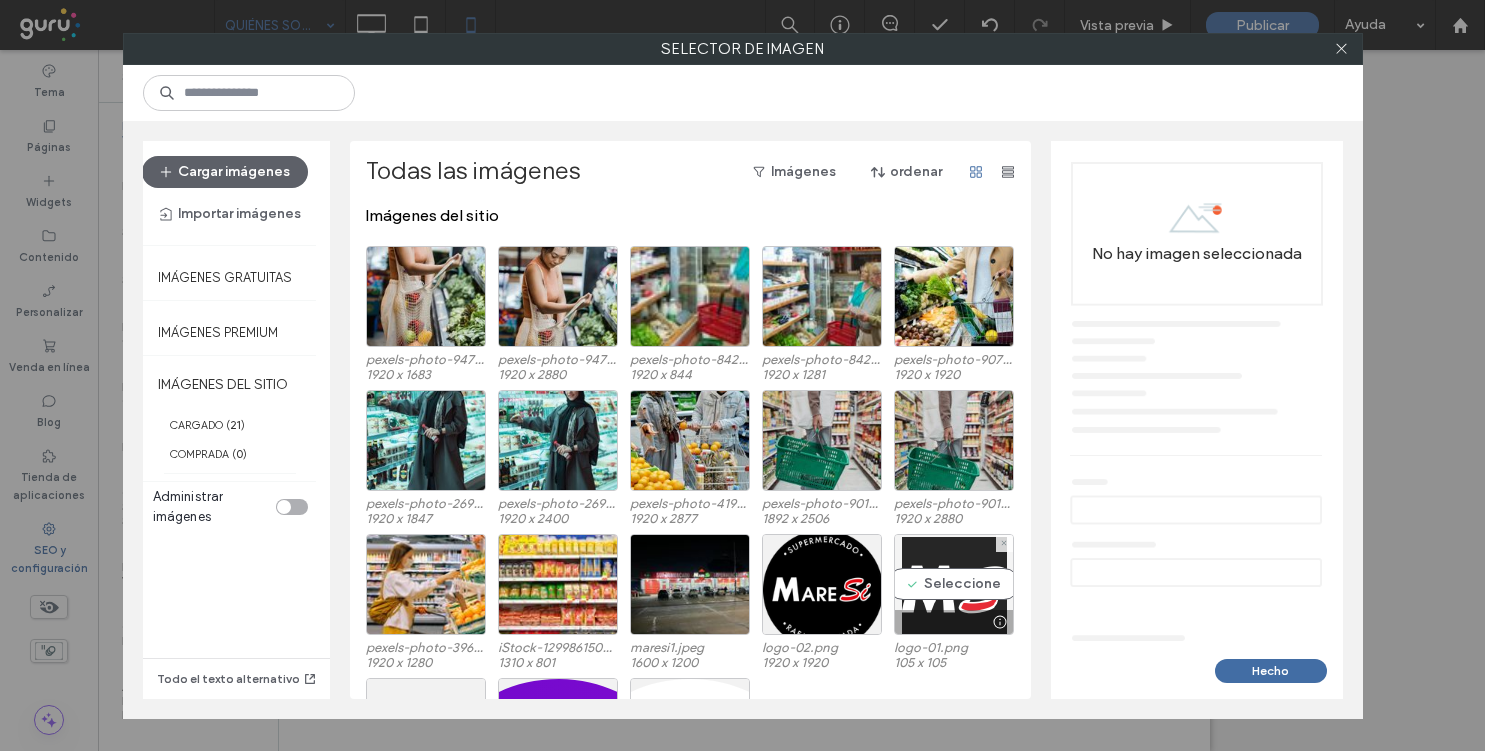 click on "Seleccione" at bounding box center [954, 584] 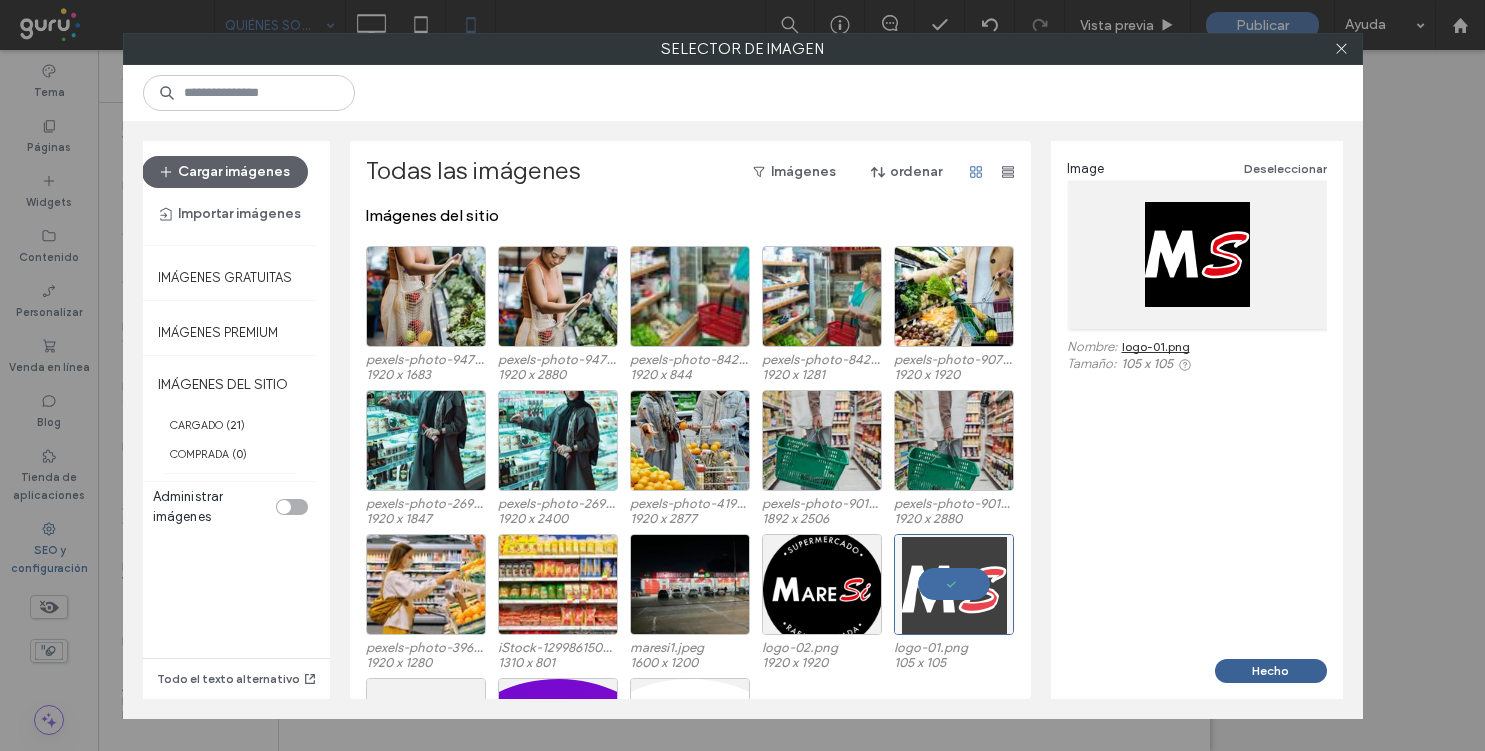click on "Hecho" at bounding box center [1271, 671] 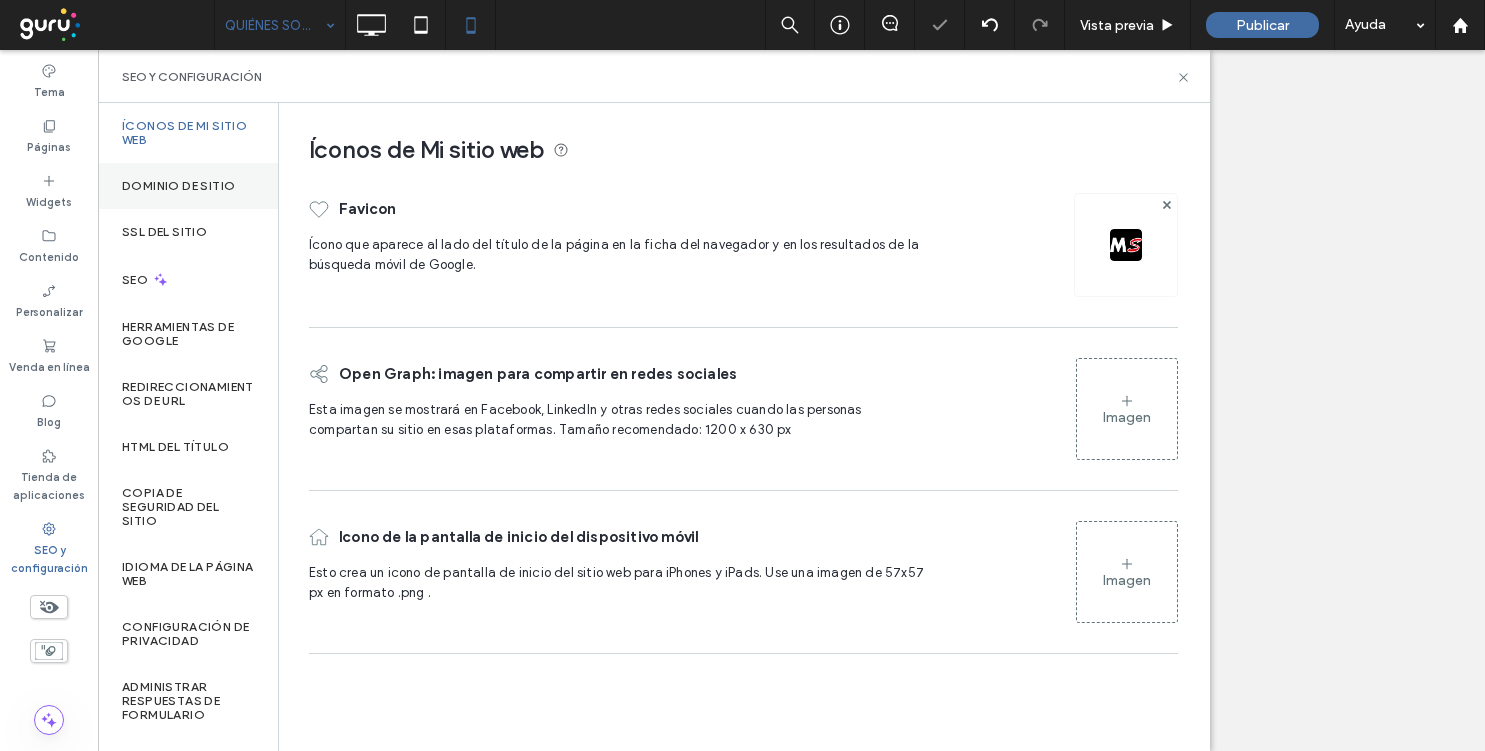 click on "Dominio de sitio" at bounding box center [178, 186] 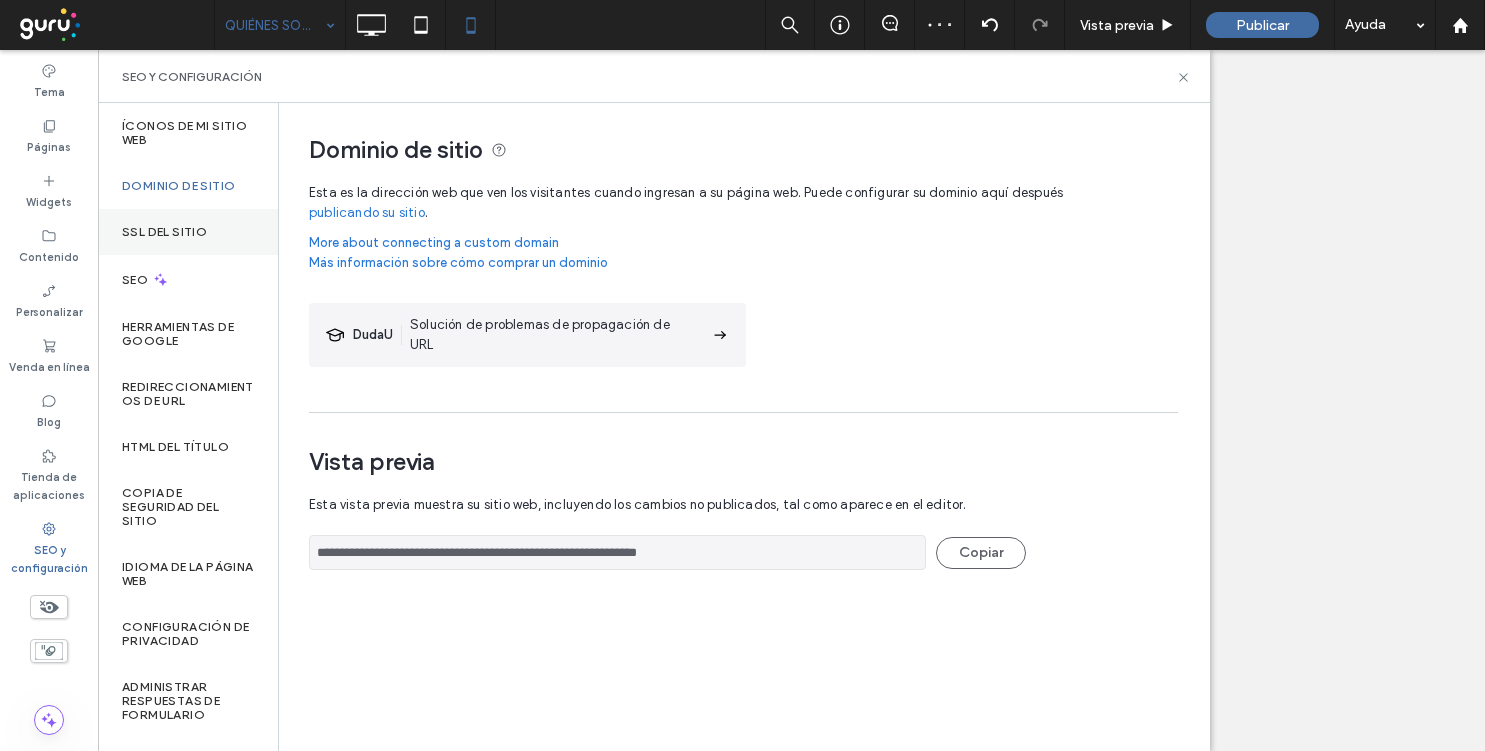 click on "SSL del sitio" at bounding box center (188, 232) 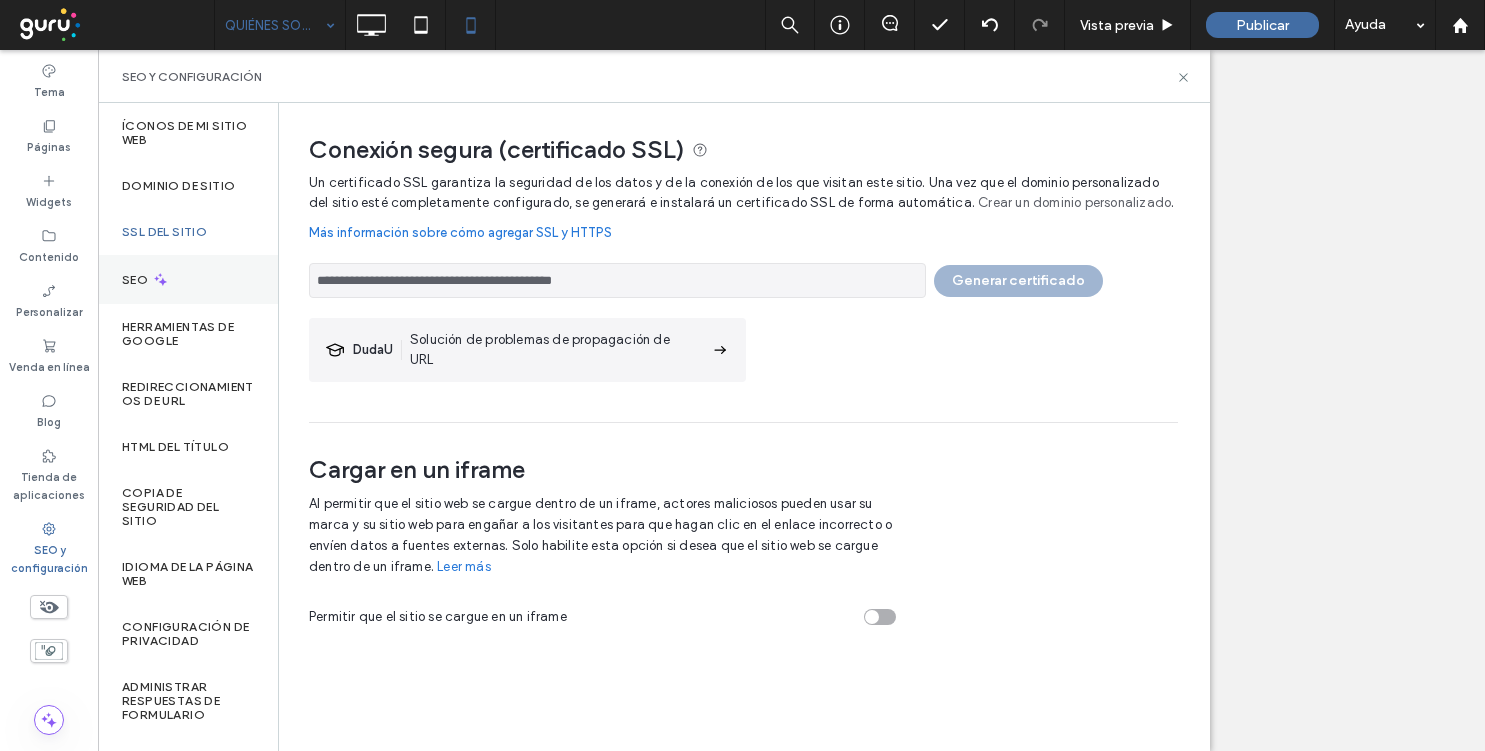 click on "SEO" at bounding box center [188, 279] 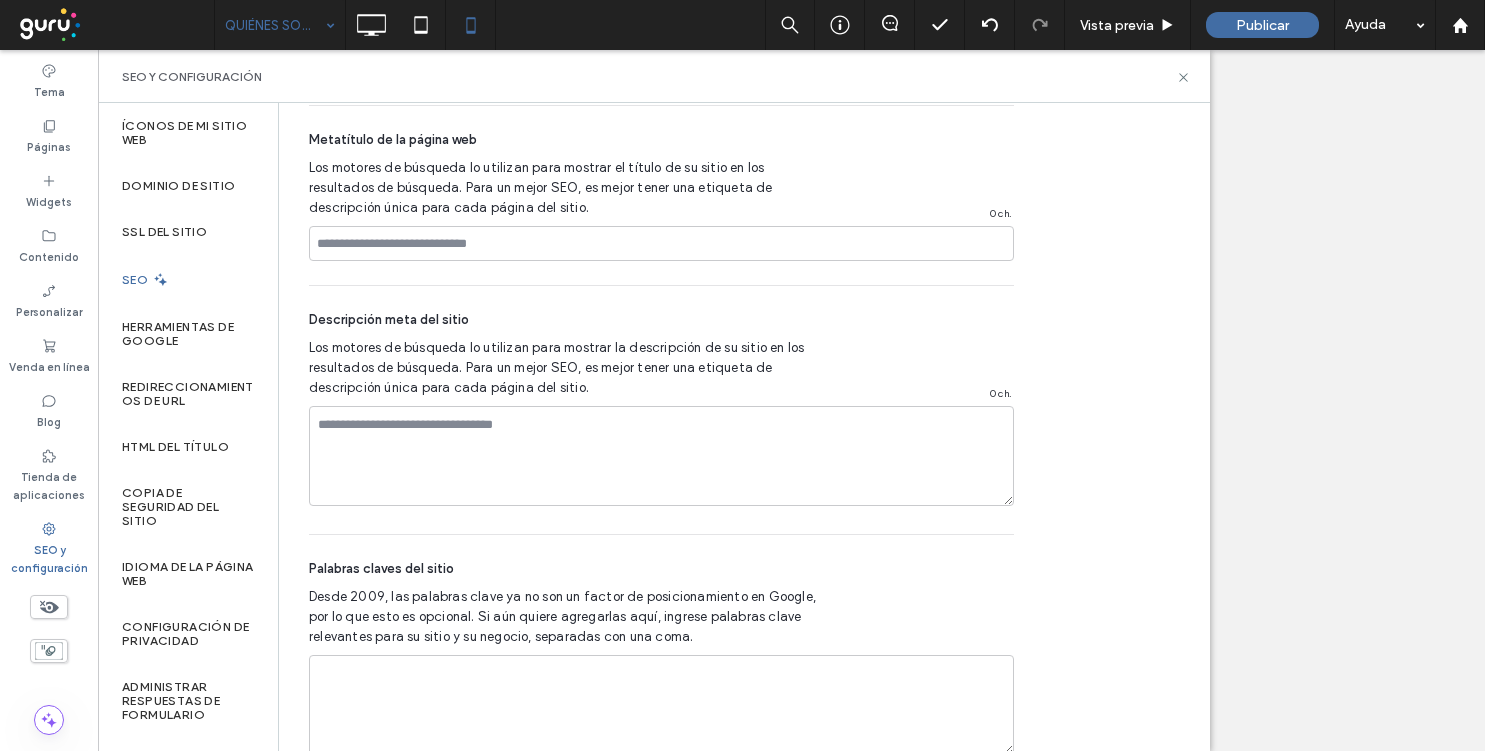 scroll, scrollTop: 1406, scrollLeft: 0, axis: vertical 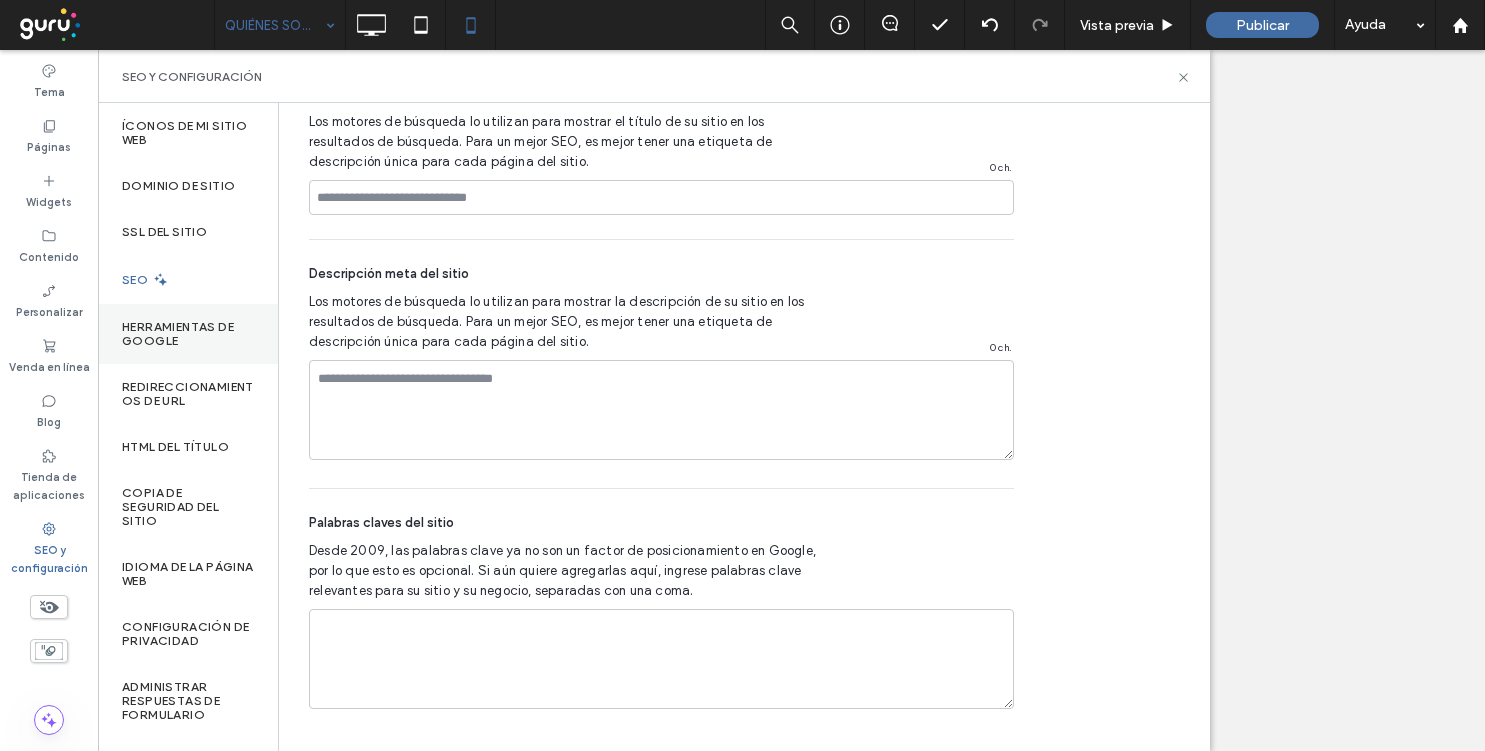 click on "Herramientas de Google" at bounding box center (188, 334) 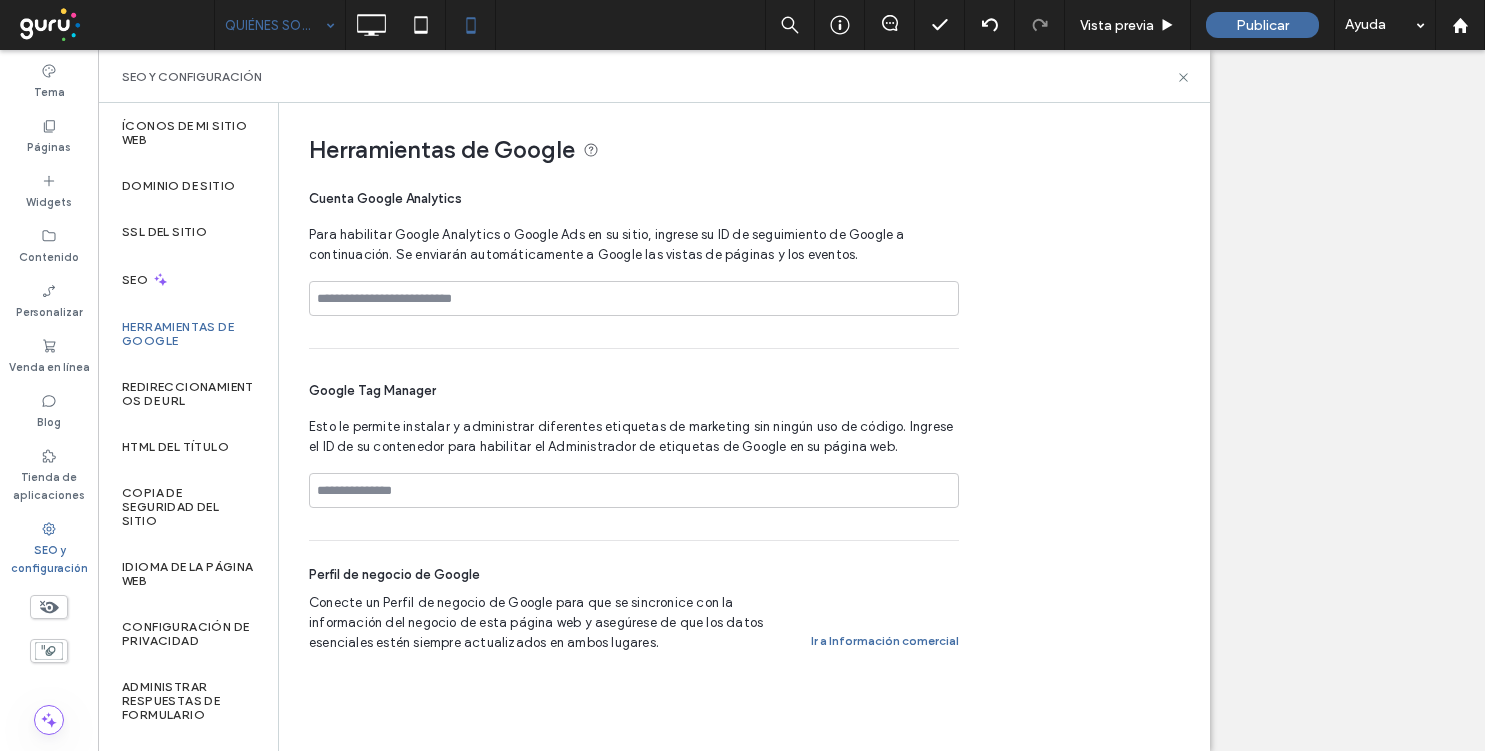 click on "Herramientas de Google" at bounding box center [188, 334] 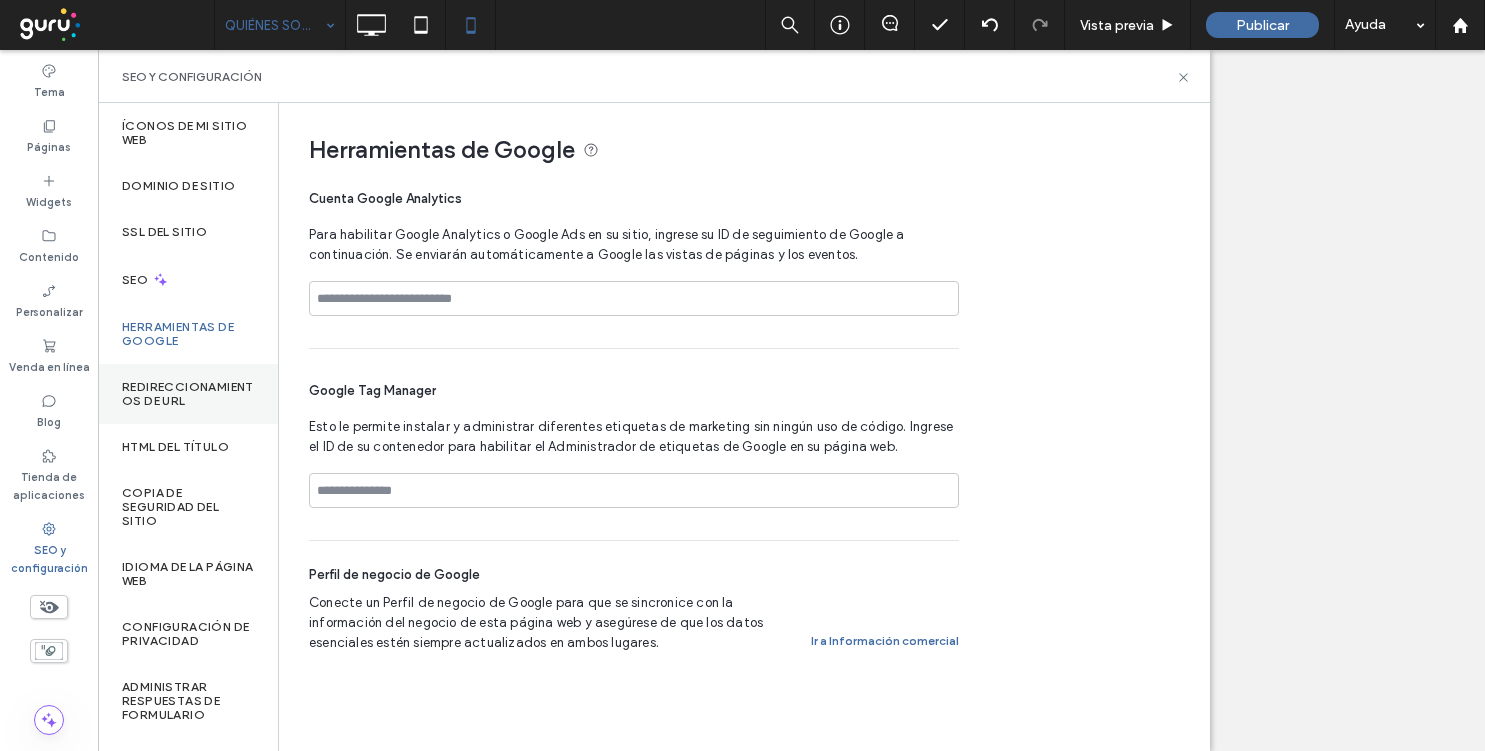 click on "Redireccionamientos de URL" at bounding box center [188, 394] 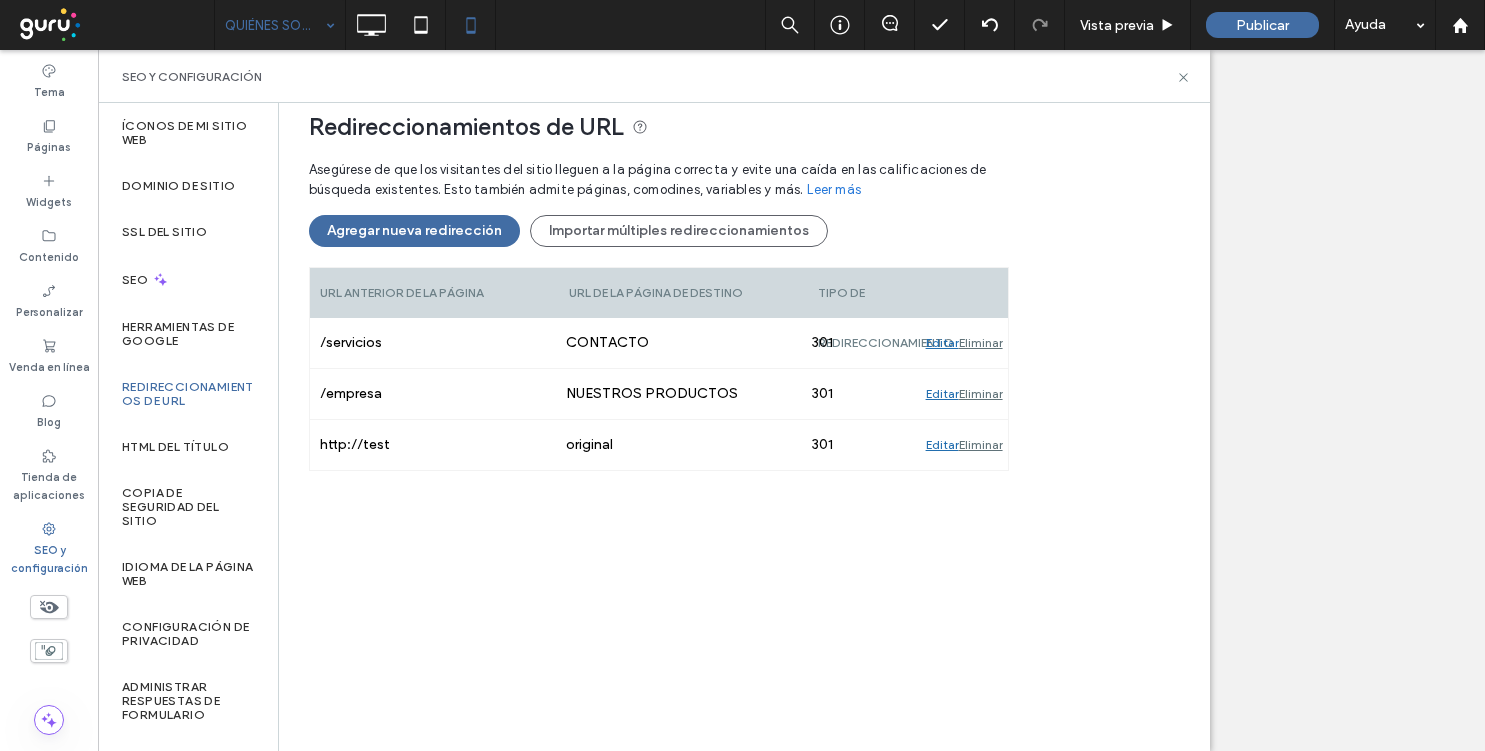scroll, scrollTop: 197, scrollLeft: 0, axis: vertical 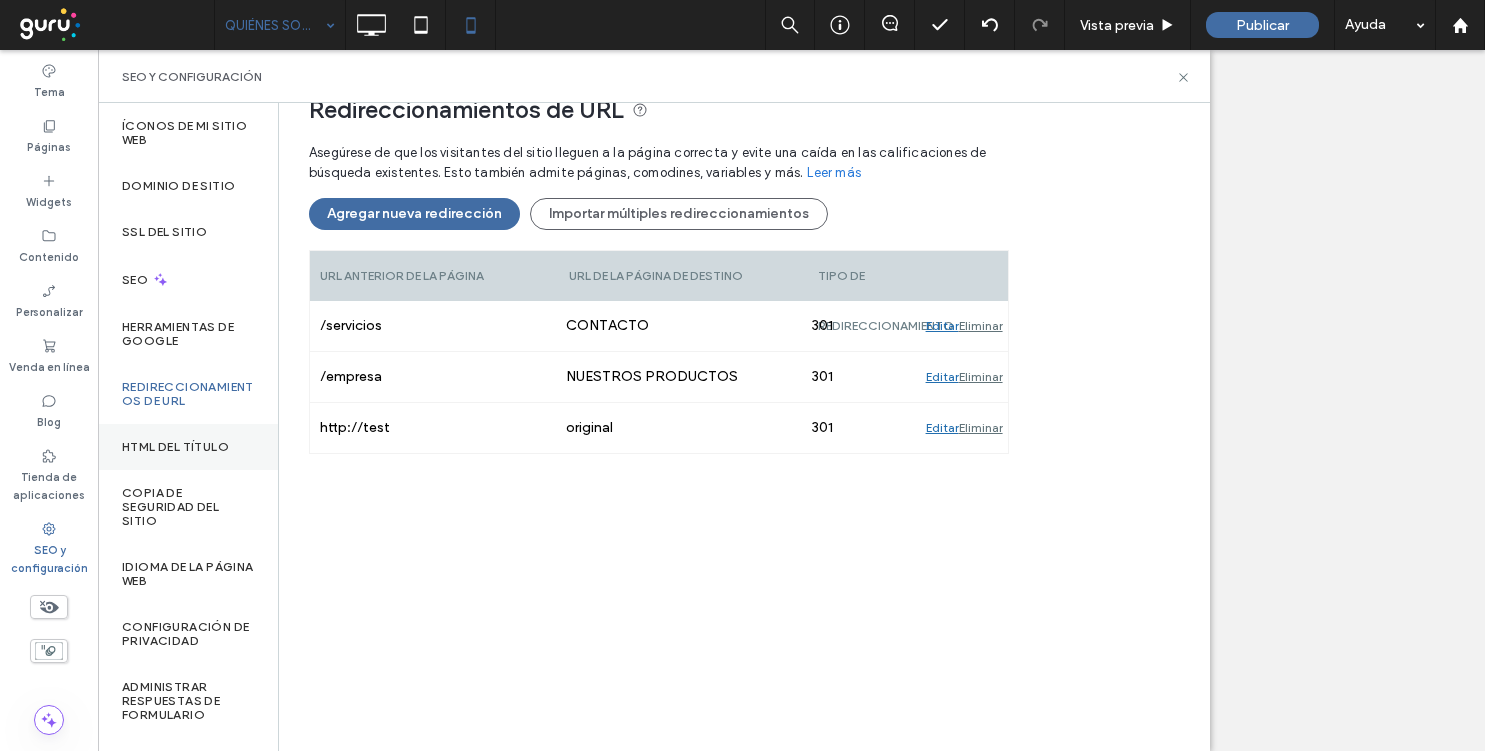 click on "HTML del título" at bounding box center [175, 447] 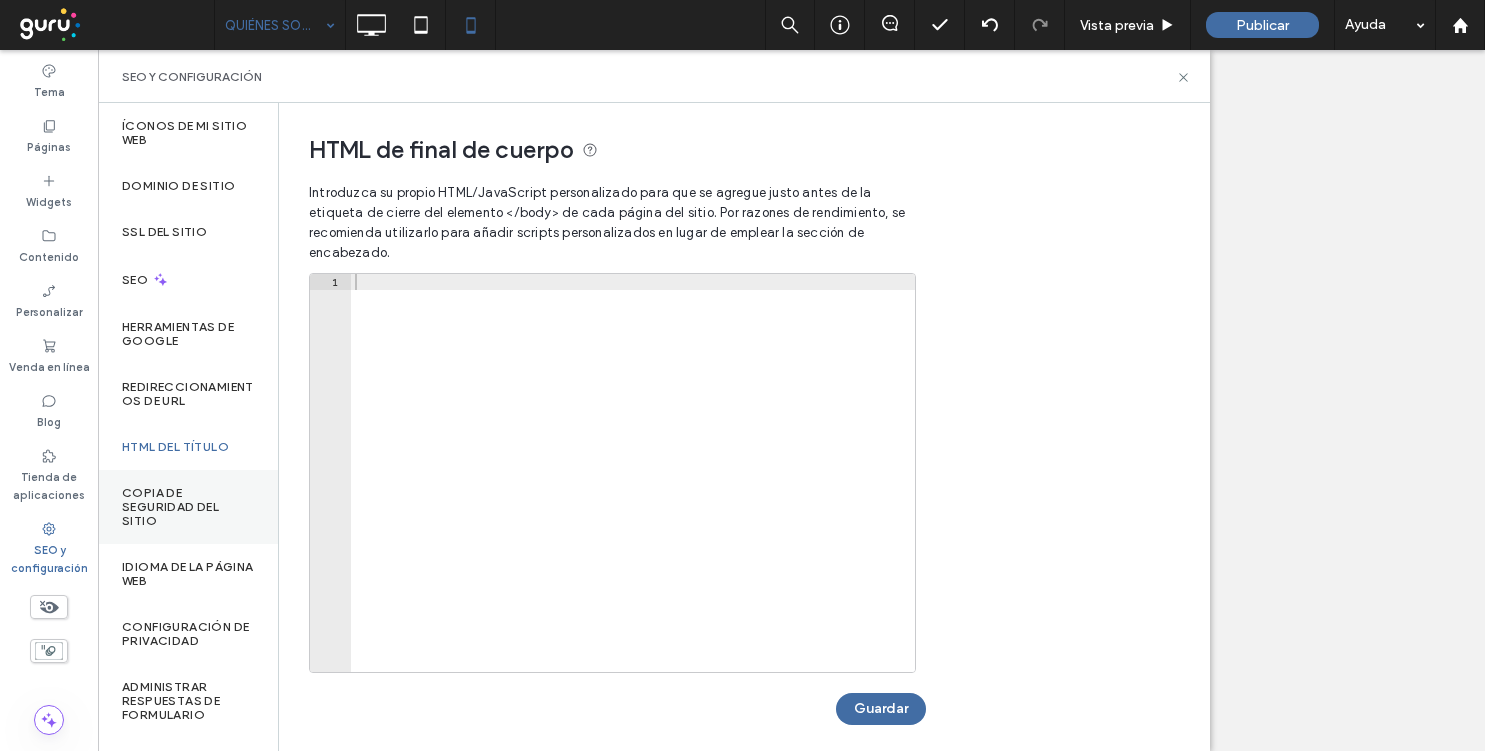 click on "Copia de seguridad del sitio" at bounding box center [188, 507] 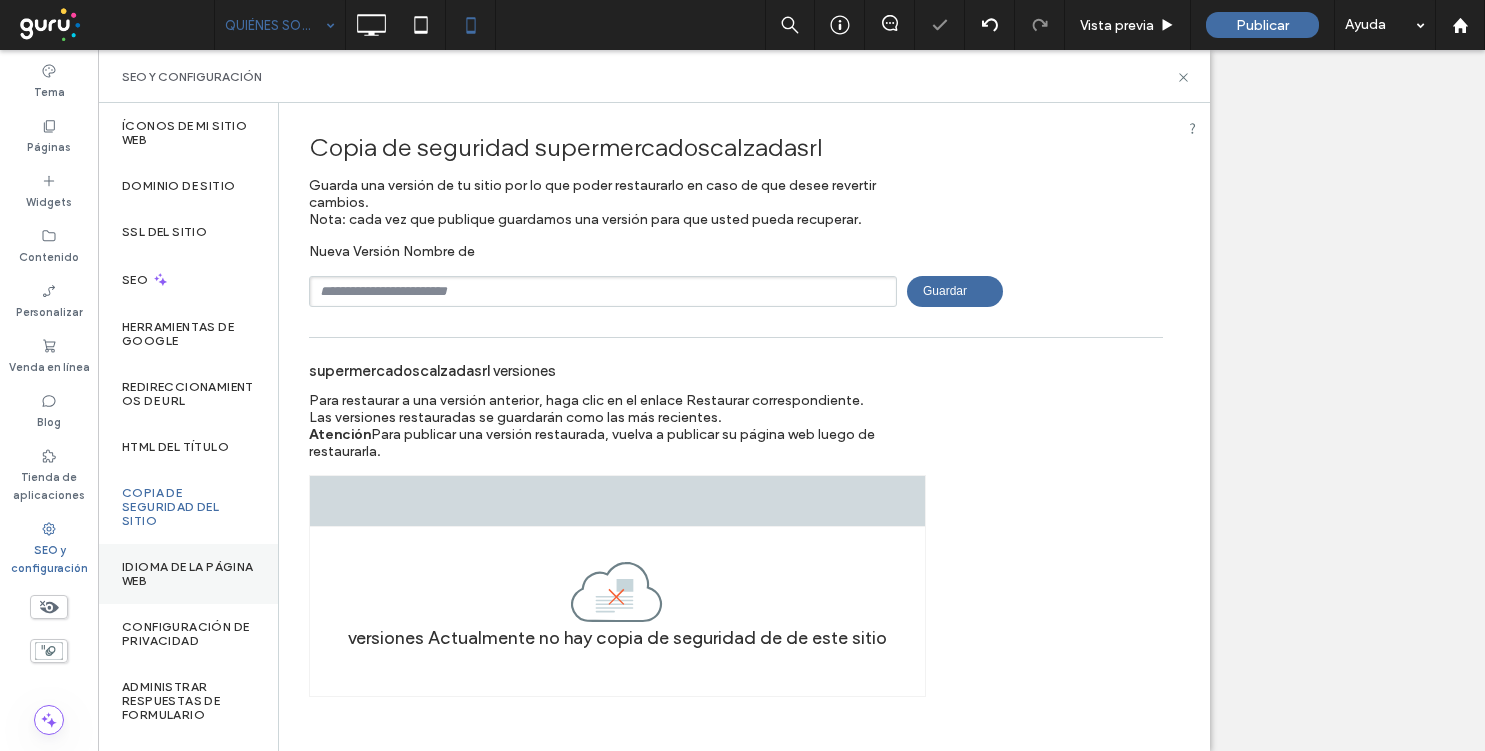 click on "Idioma de la página web" at bounding box center (188, 574) 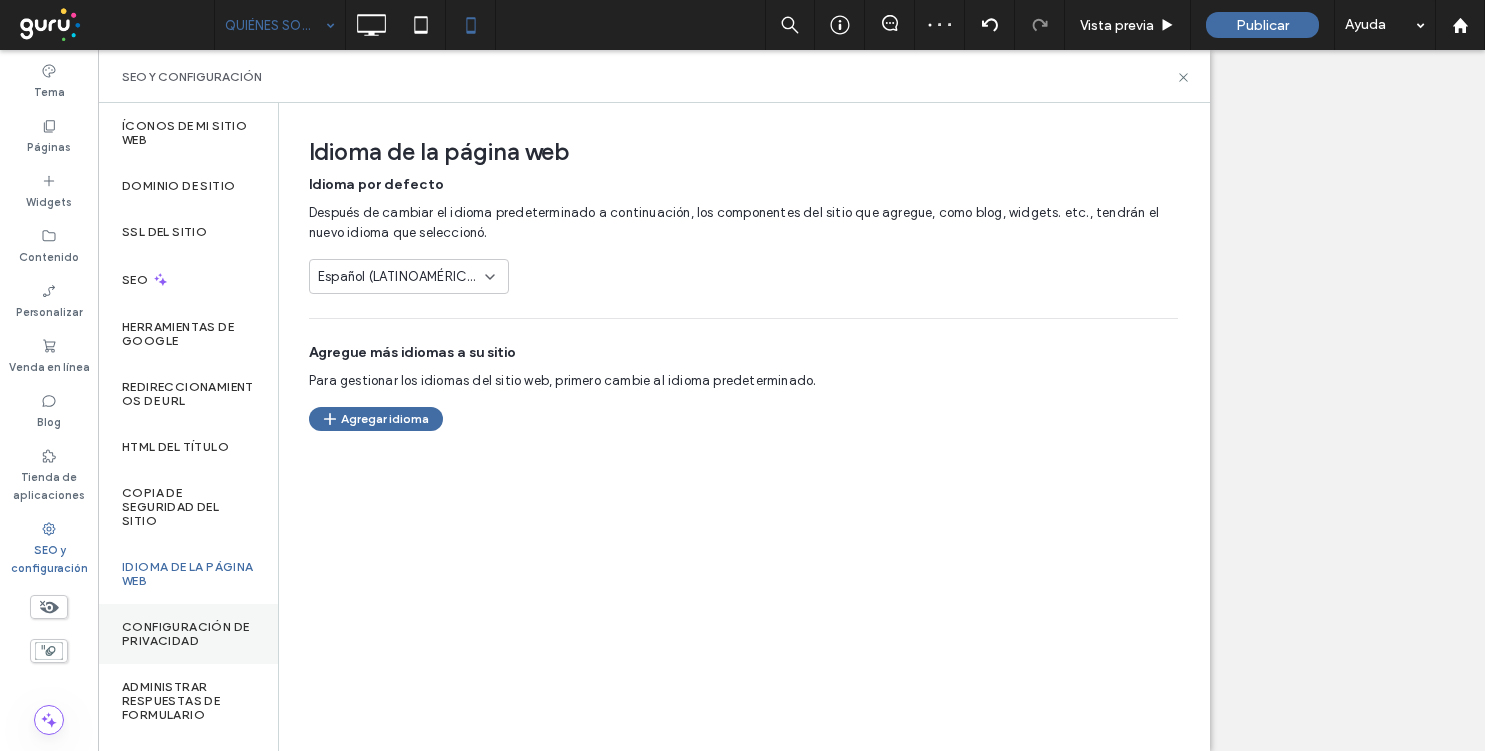 click on "Configuración de privacidad" at bounding box center (188, 634) 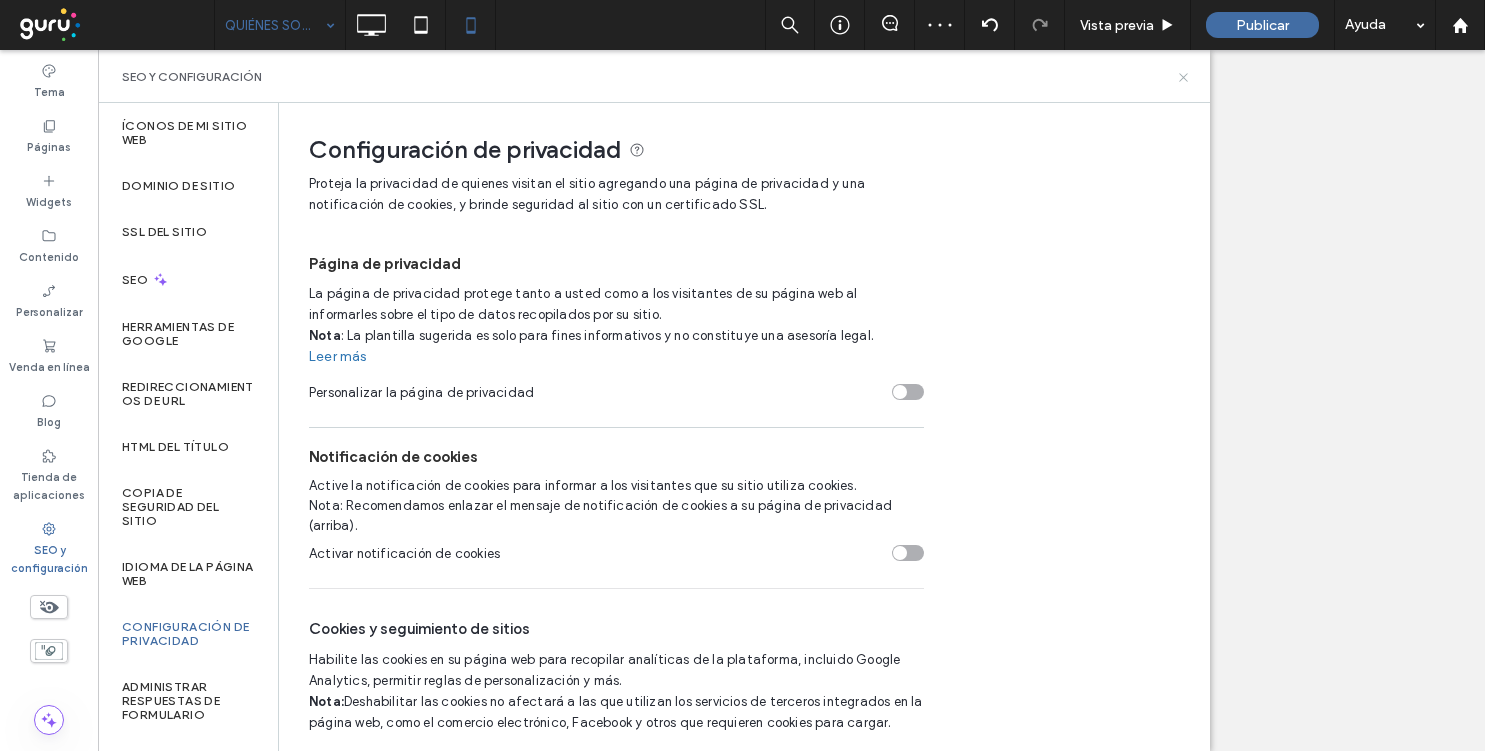 click 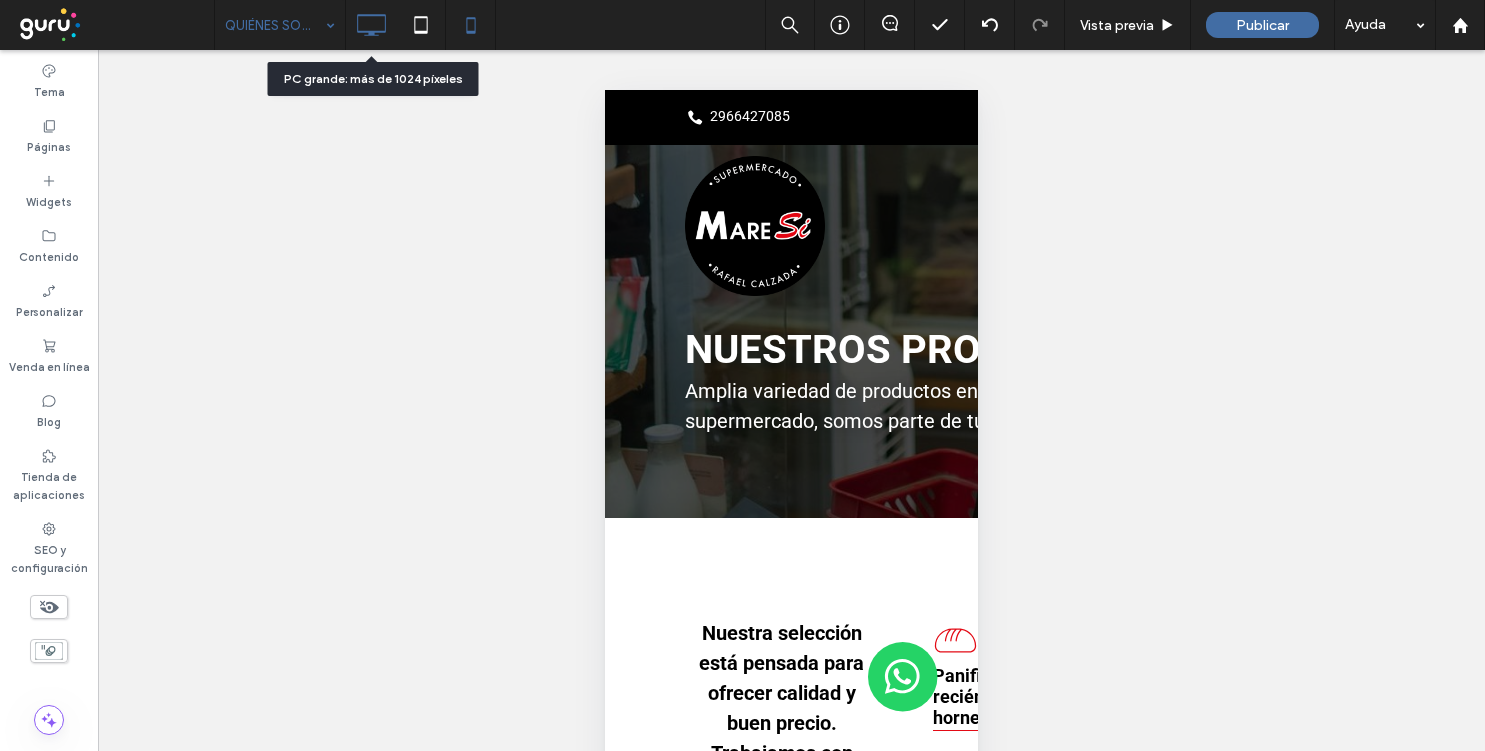 click 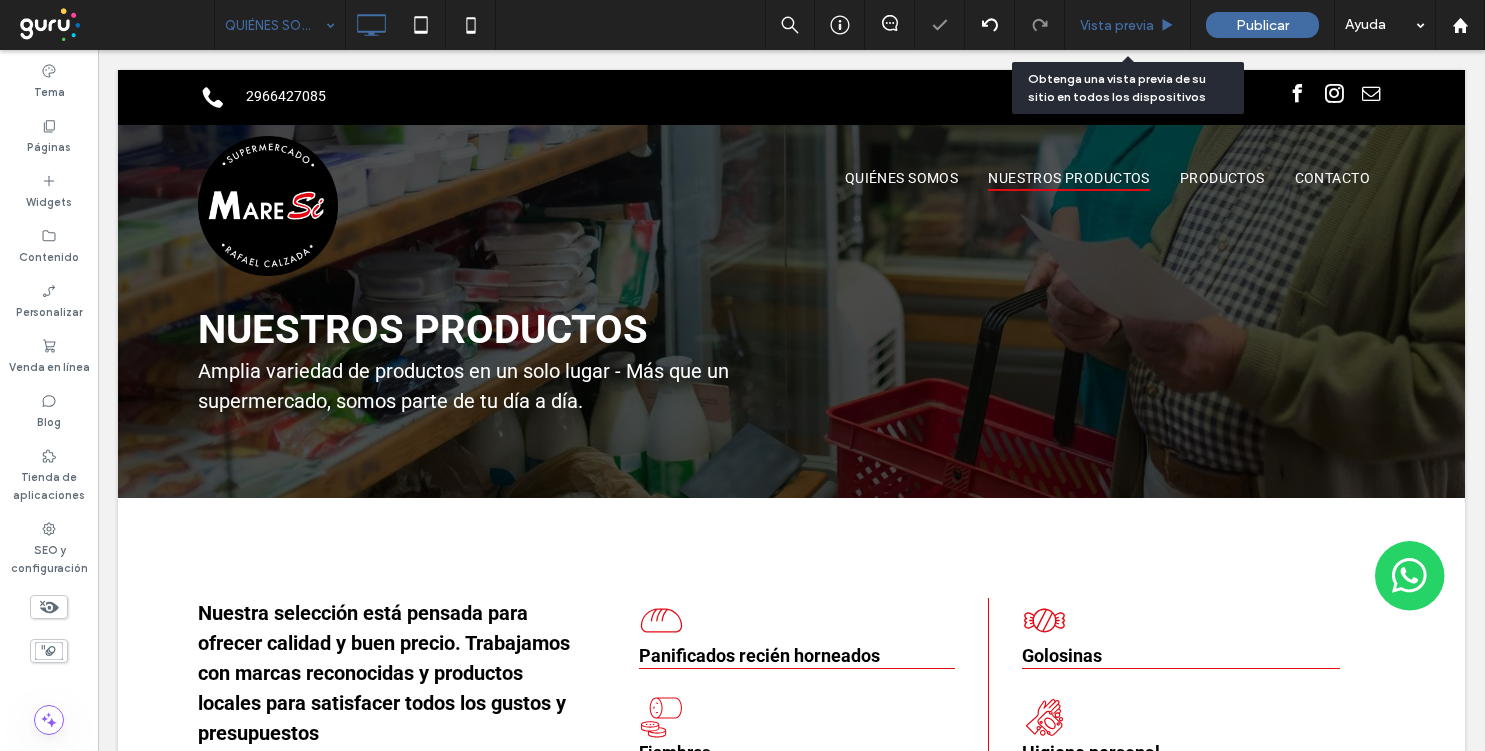 click on "Vista previa" at bounding box center [1128, 25] 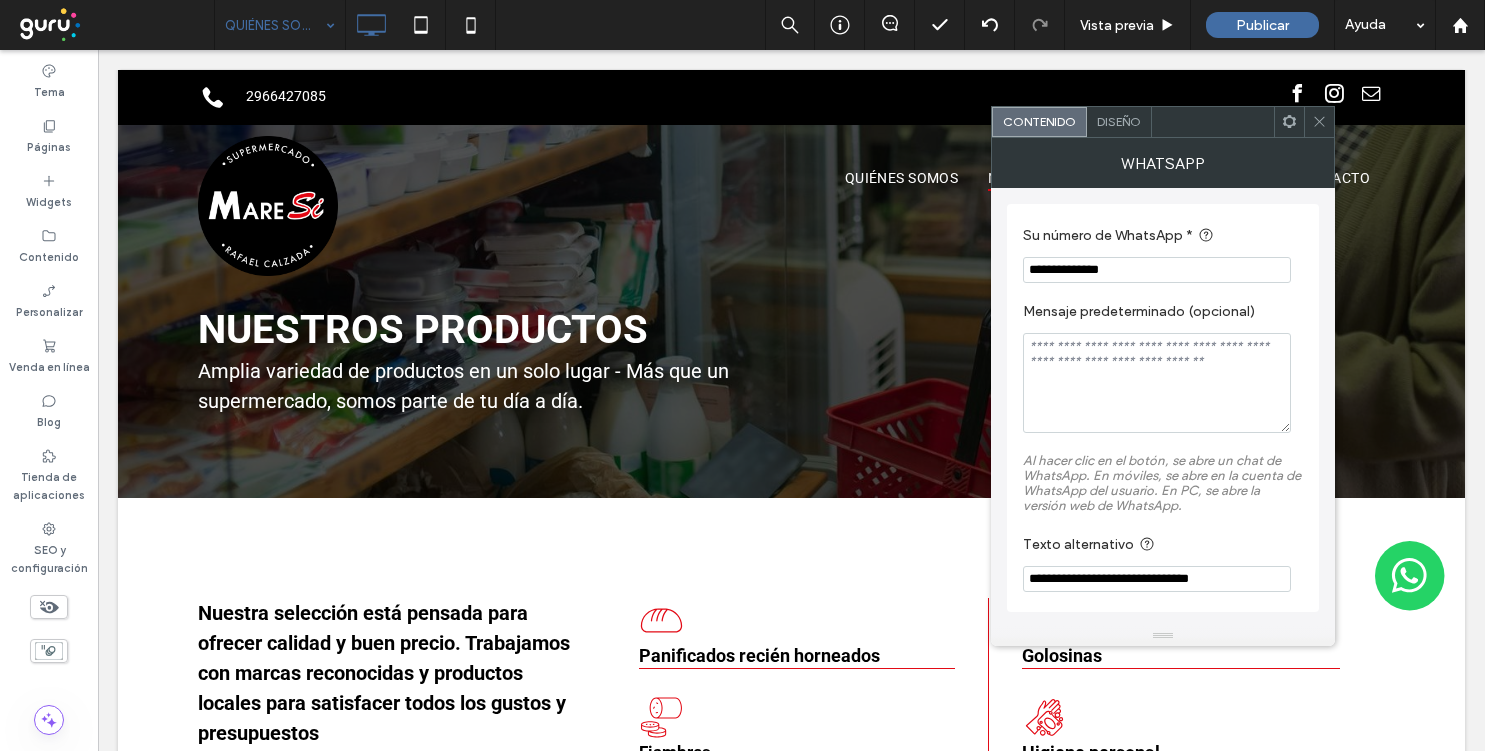 click 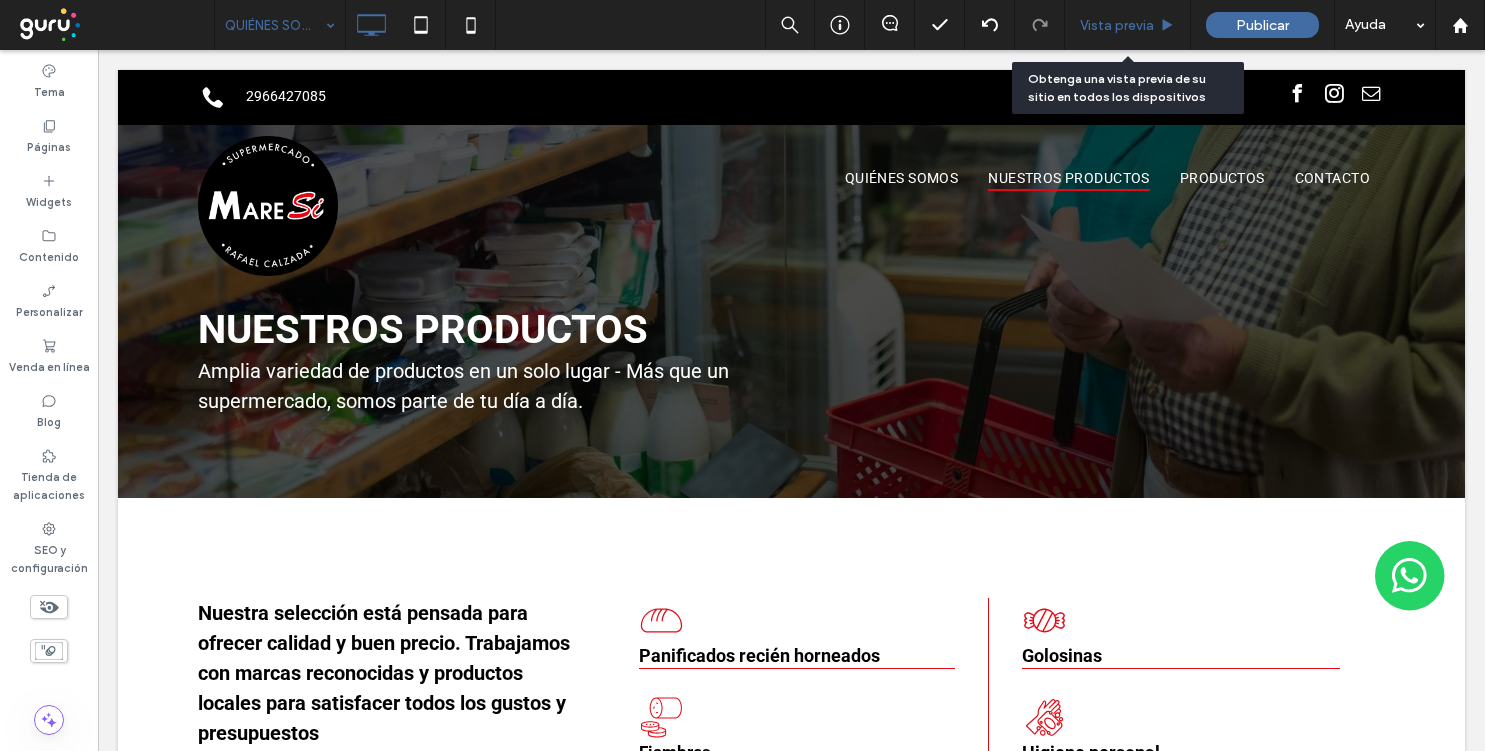 click on "Vista previa" at bounding box center [1117, 25] 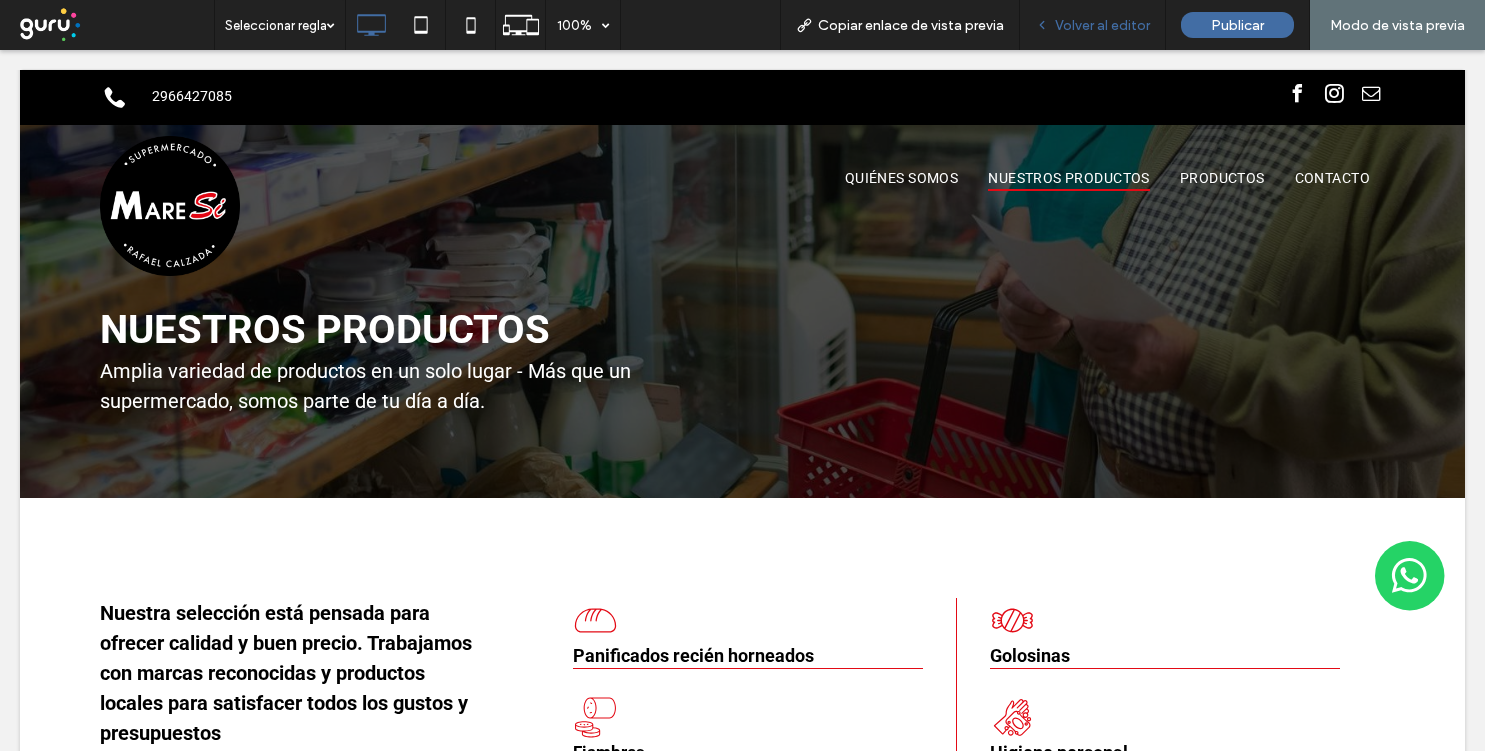 click on "Volver al editor" at bounding box center (1092, 25) 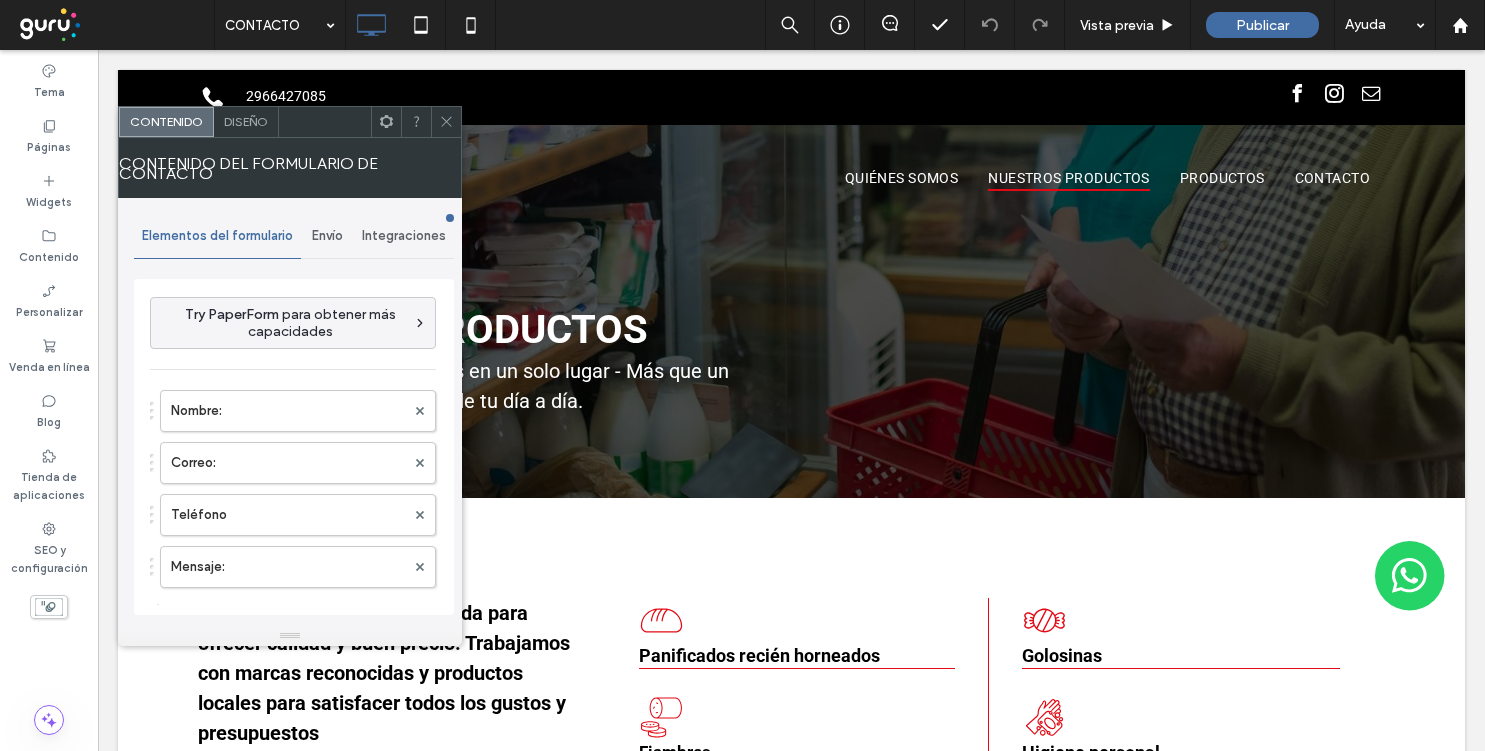 click on "Envío" at bounding box center [327, 236] 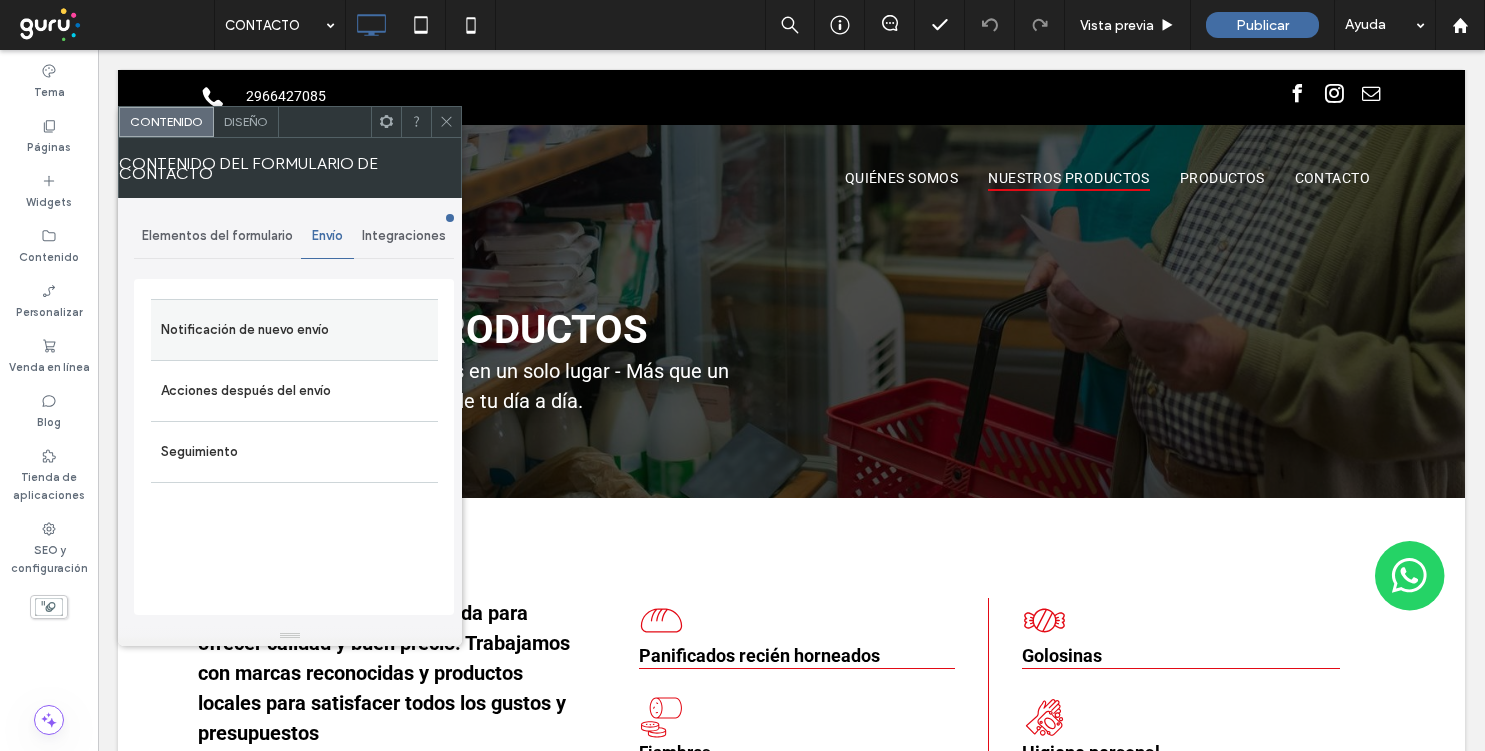 click on "Notificación de nuevo envío" at bounding box center [294, 330] 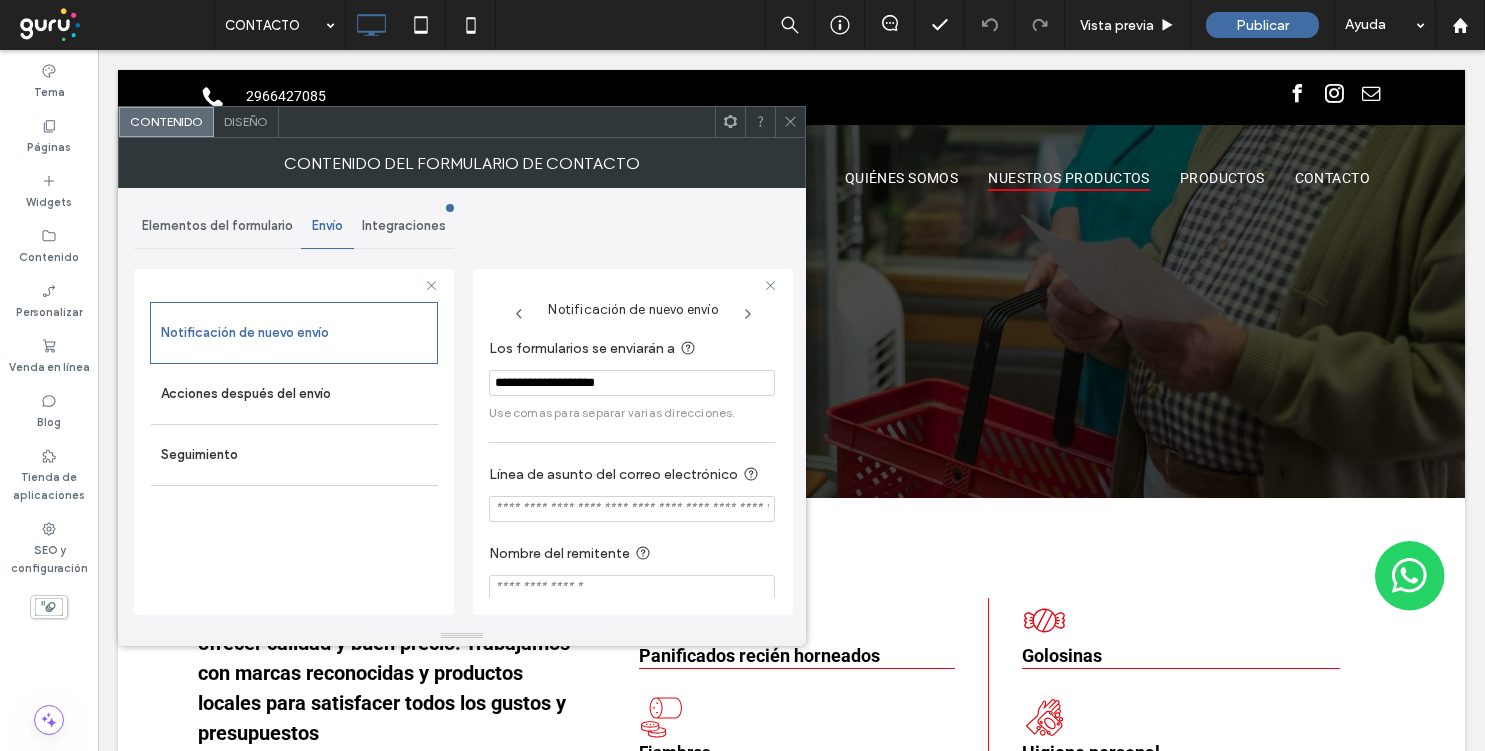 click on "**********" at bounding box center (632, 383) 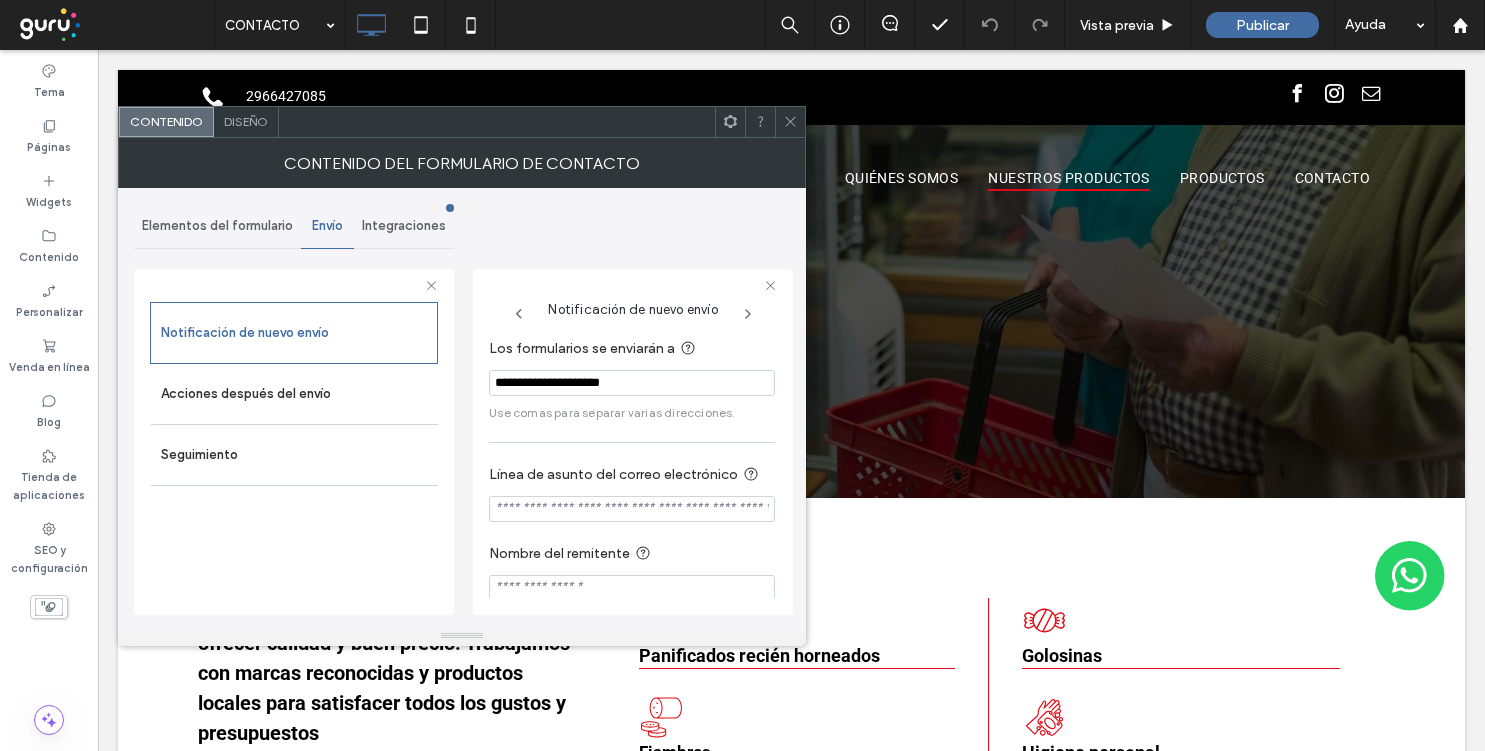 type on "**********" 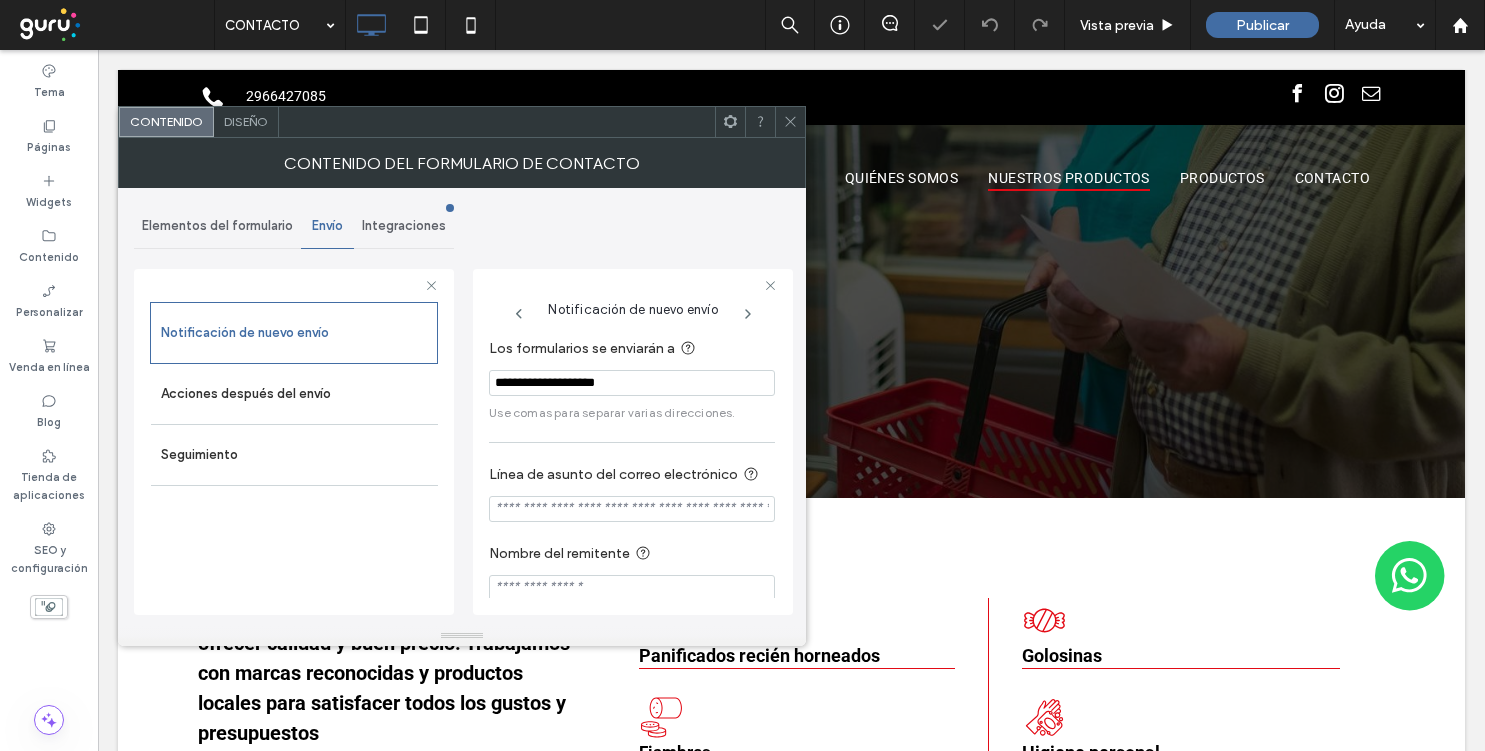 click 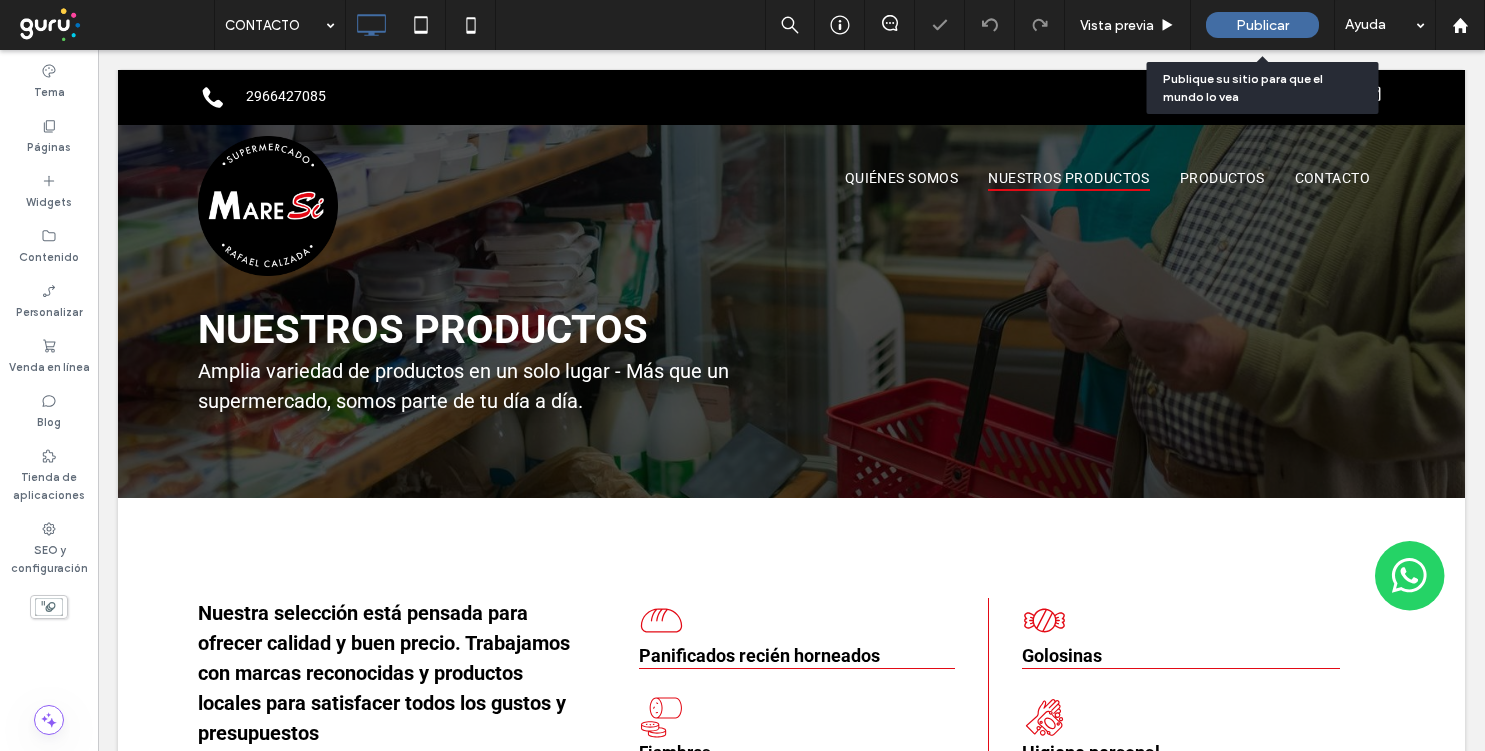 click on "Publicar" at bounding box center [1262, 25] 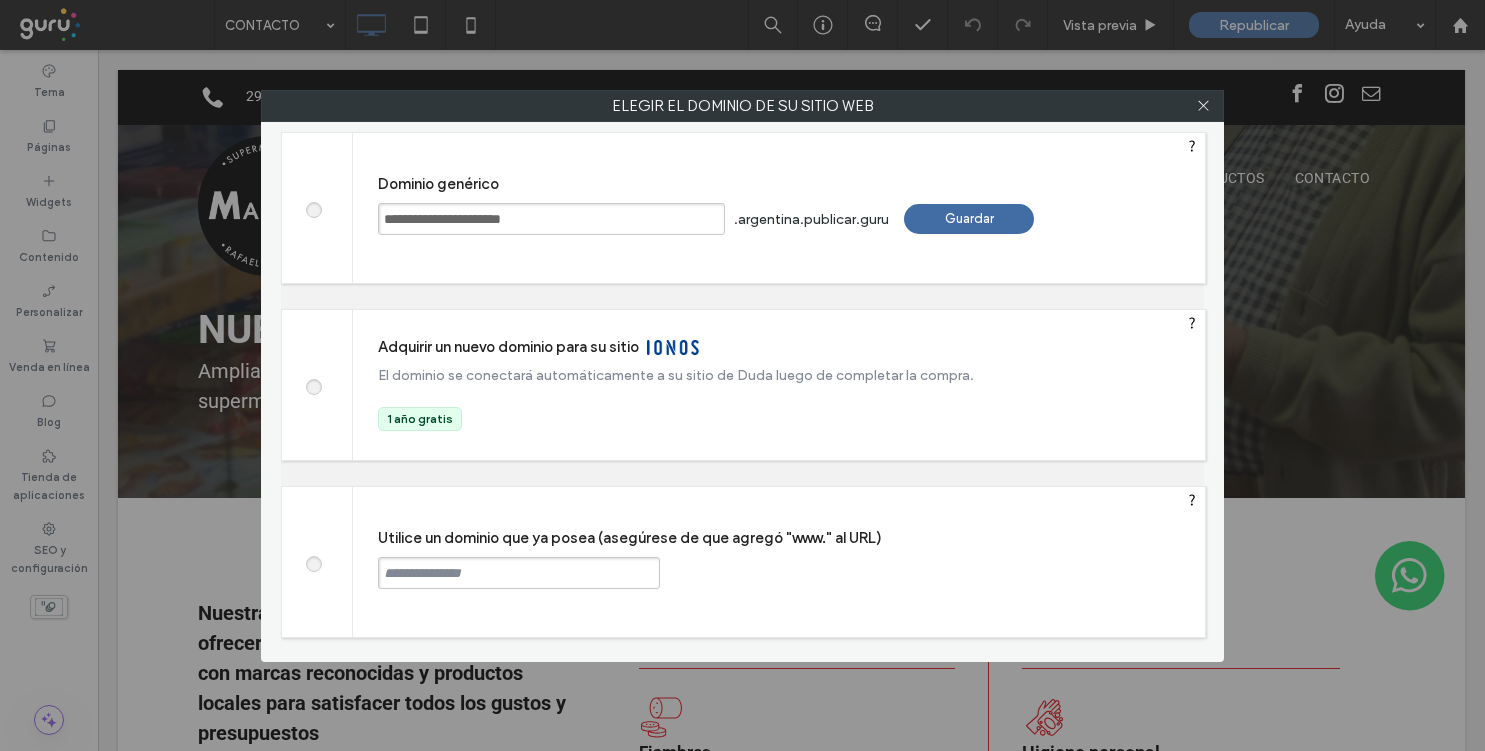 click on "Guardar" at bounding box center [969, 219] 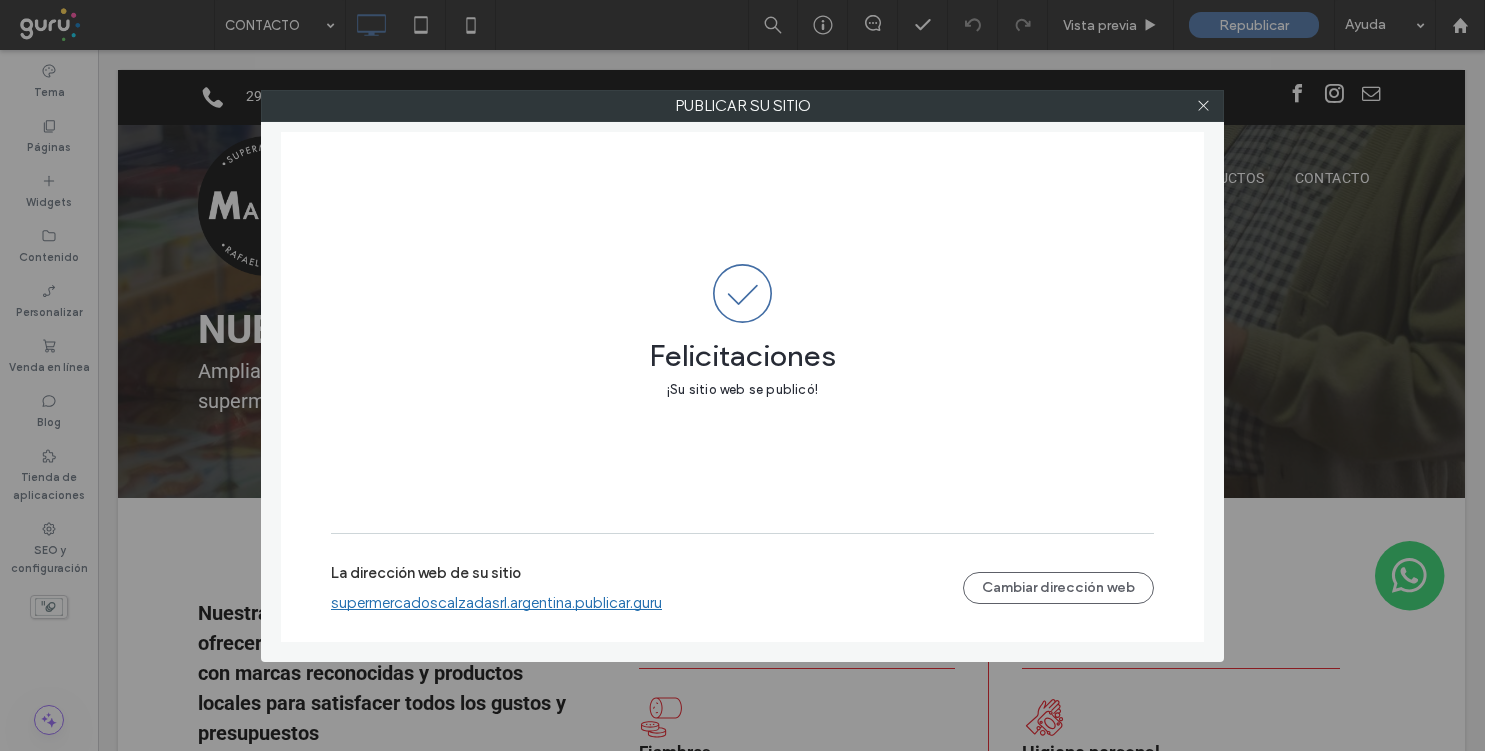 click on "supermercadoscalzadasrl.argentina.publicar.guru" at bounding box center [496, 603] 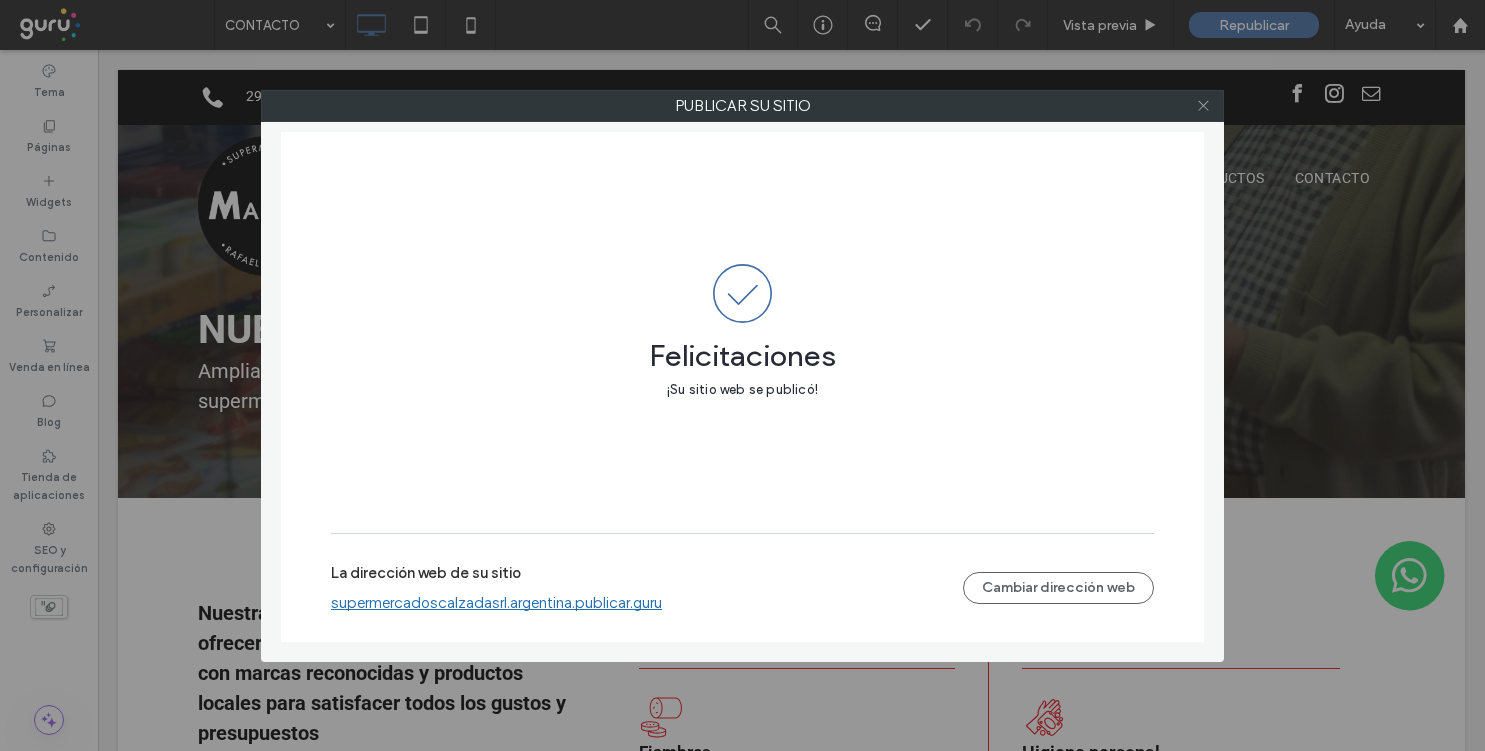 click 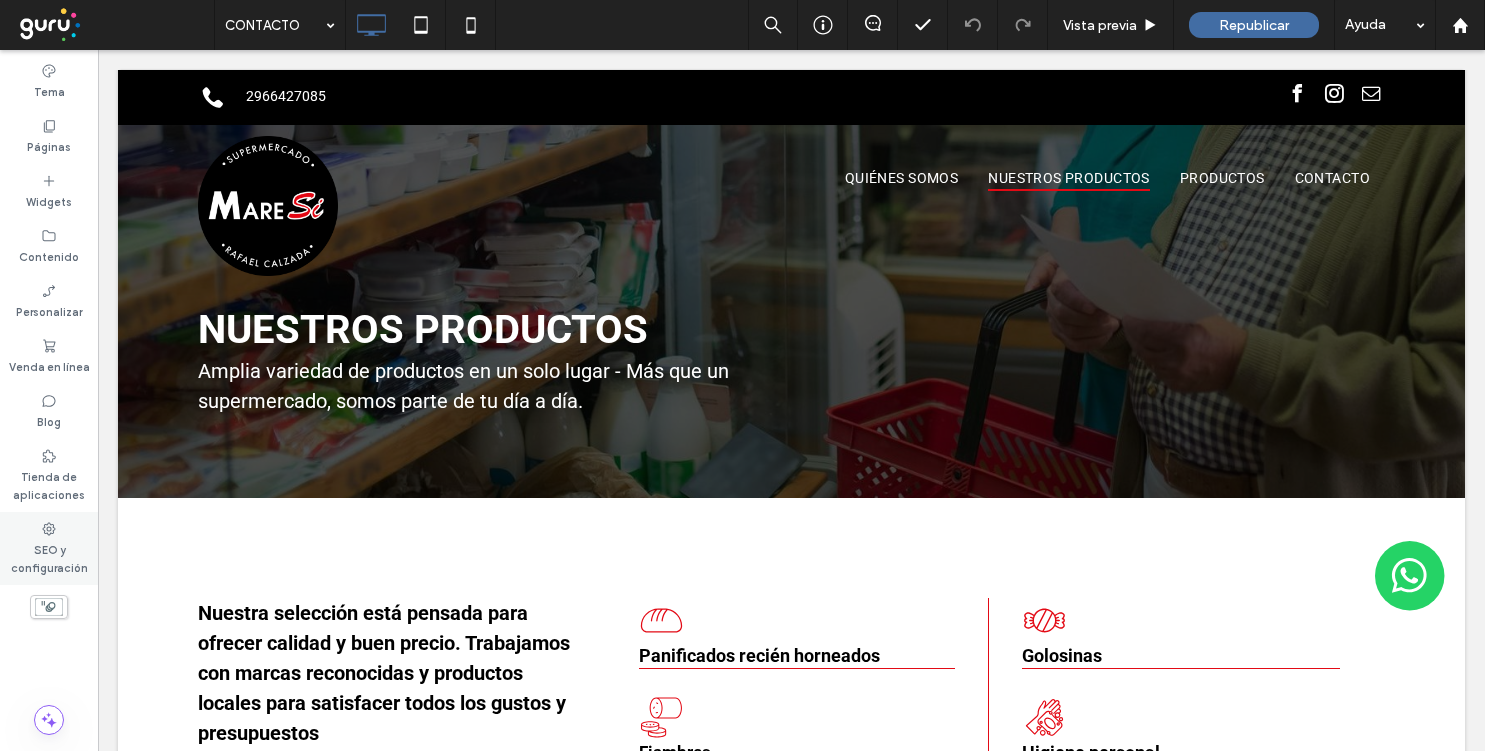 click on "SEO y configuración" at bounding box center (49, 557) 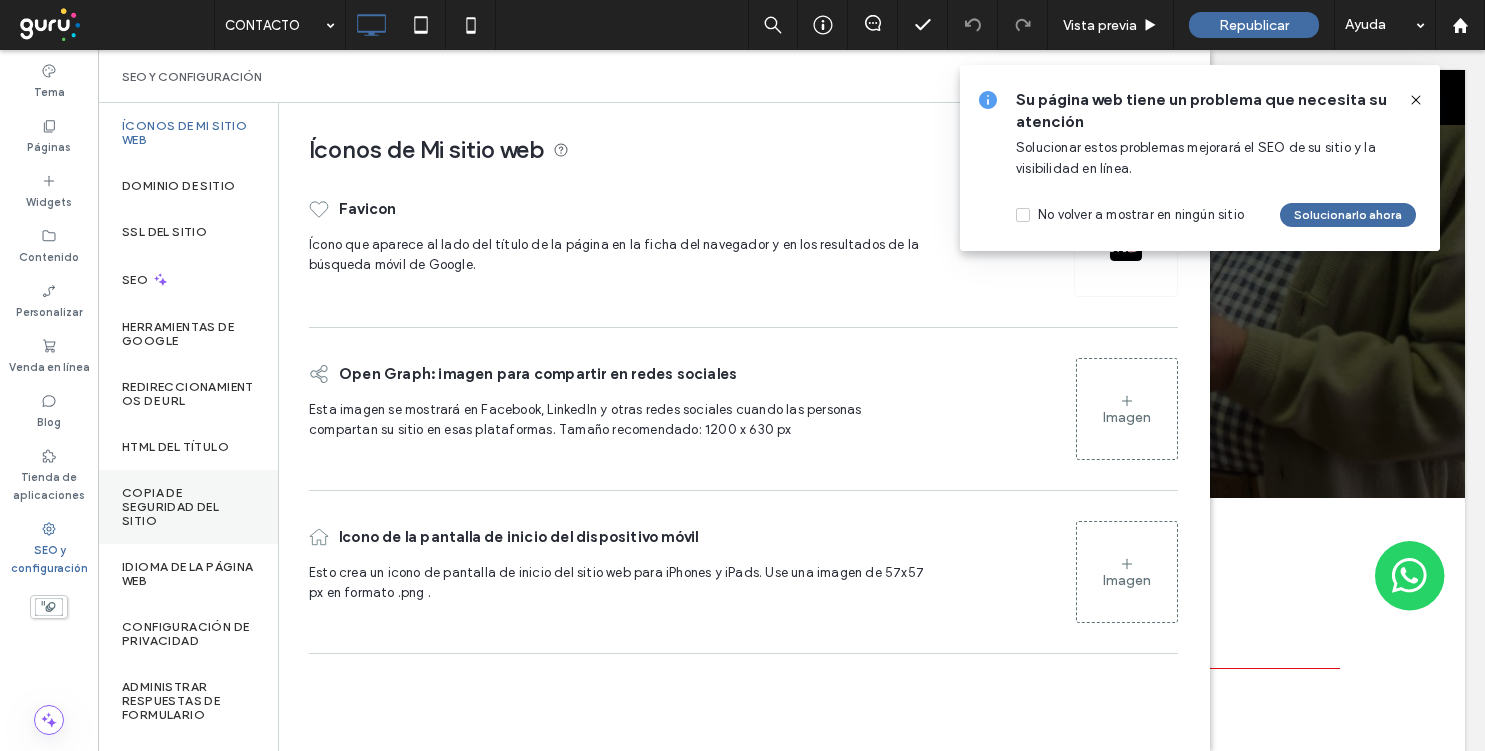 click on "Copia de seguridad del sitio" at bounding box center [188, 507] 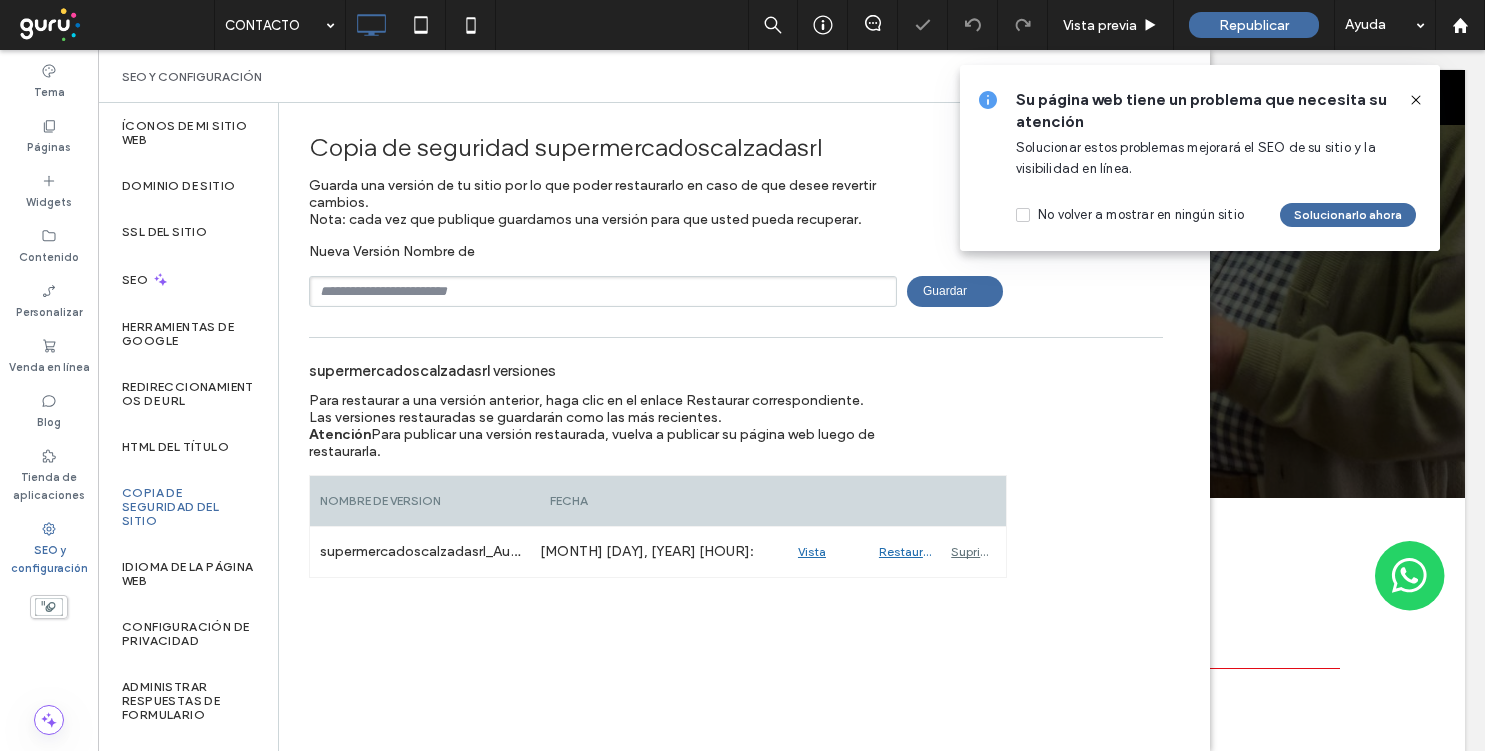 click at bounding box center (603, 291) 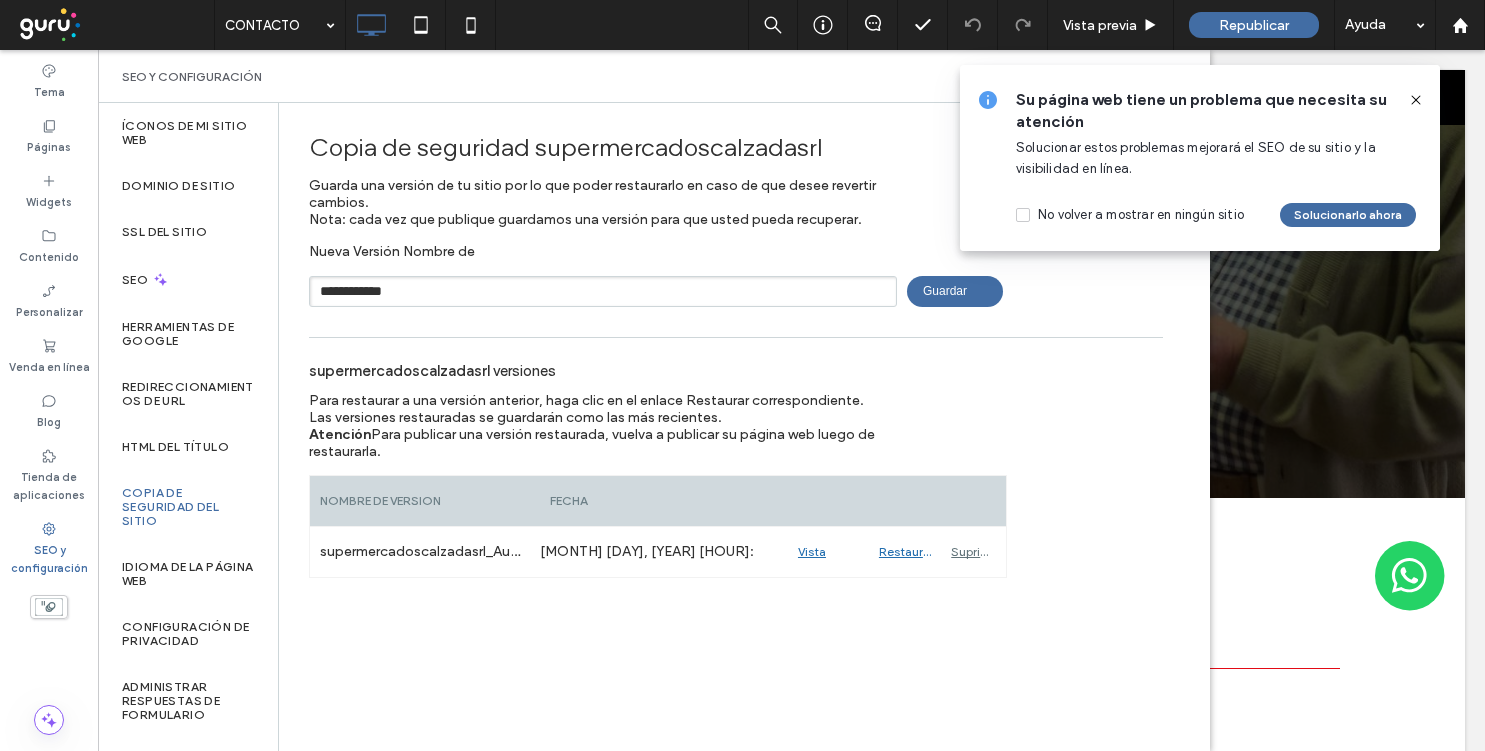 type on "**********" 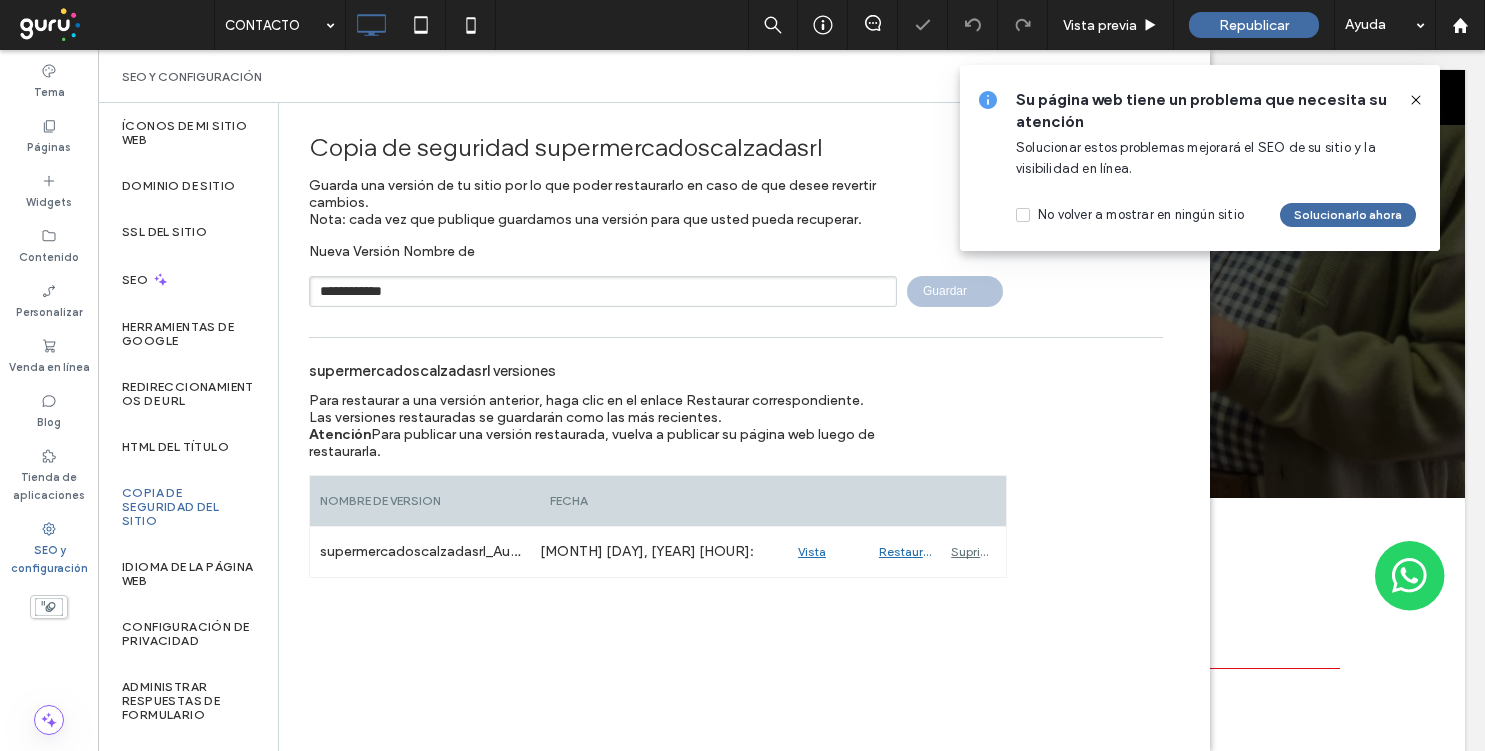 type 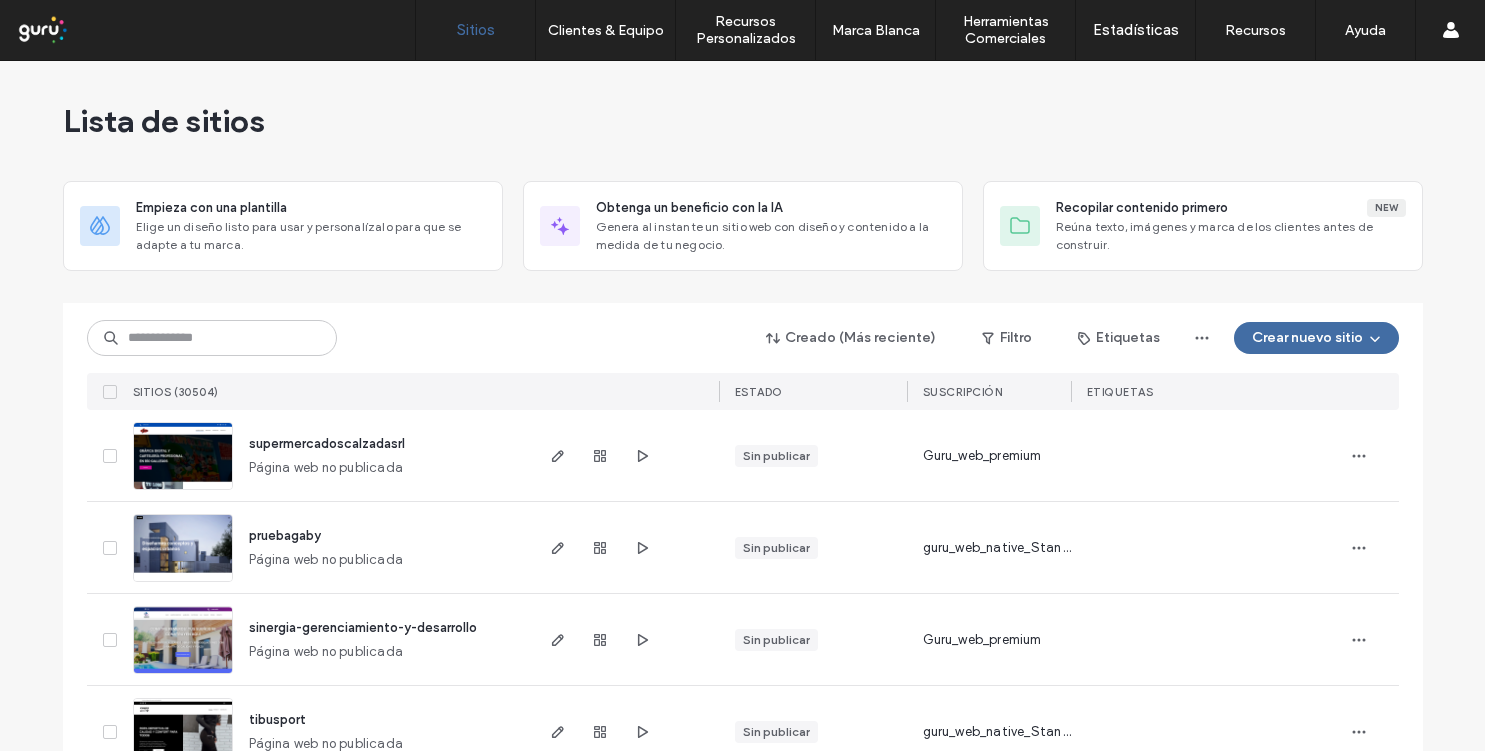scroll, scrollTop: 0, scrollLeft: 0, axis: both 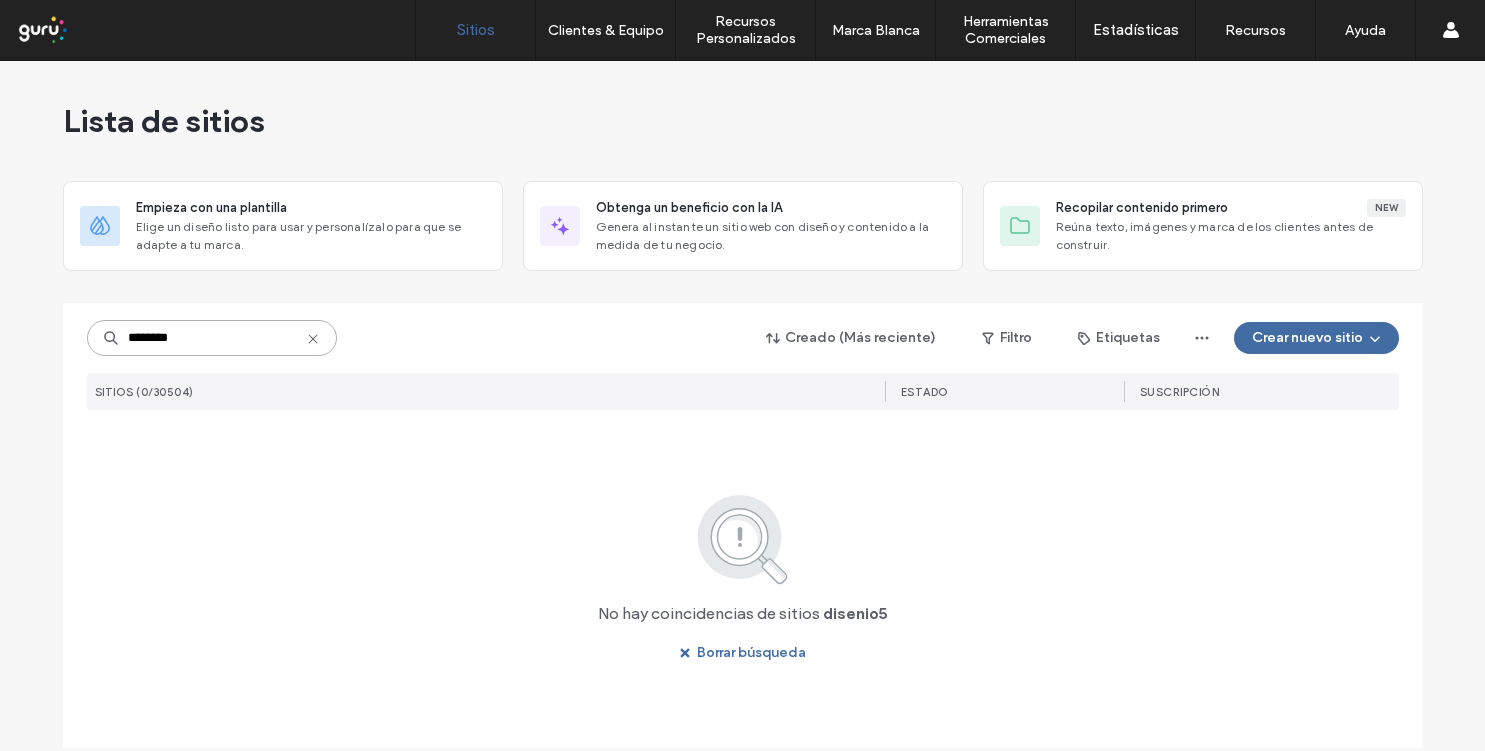 click on "********" at bounding box center [212, 338] 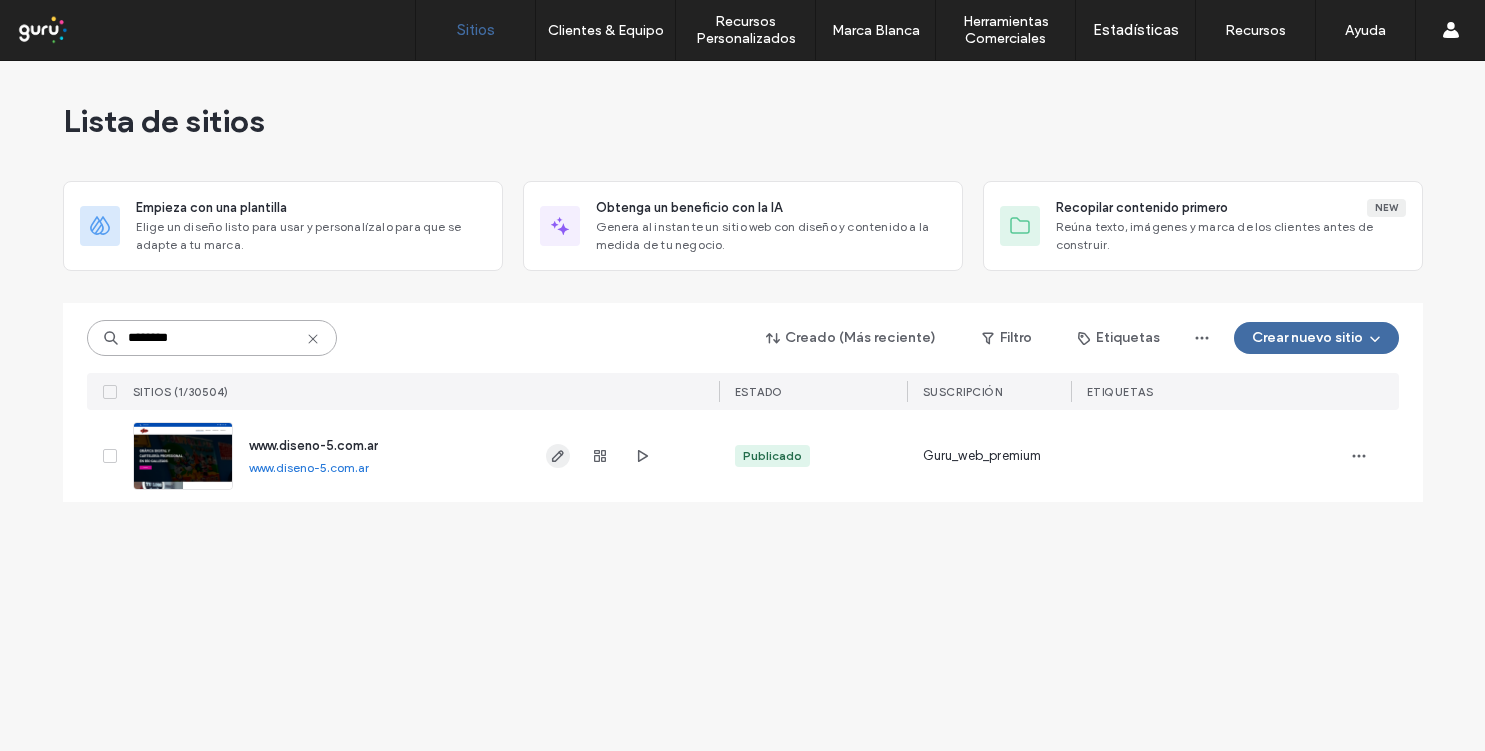 type on "********" 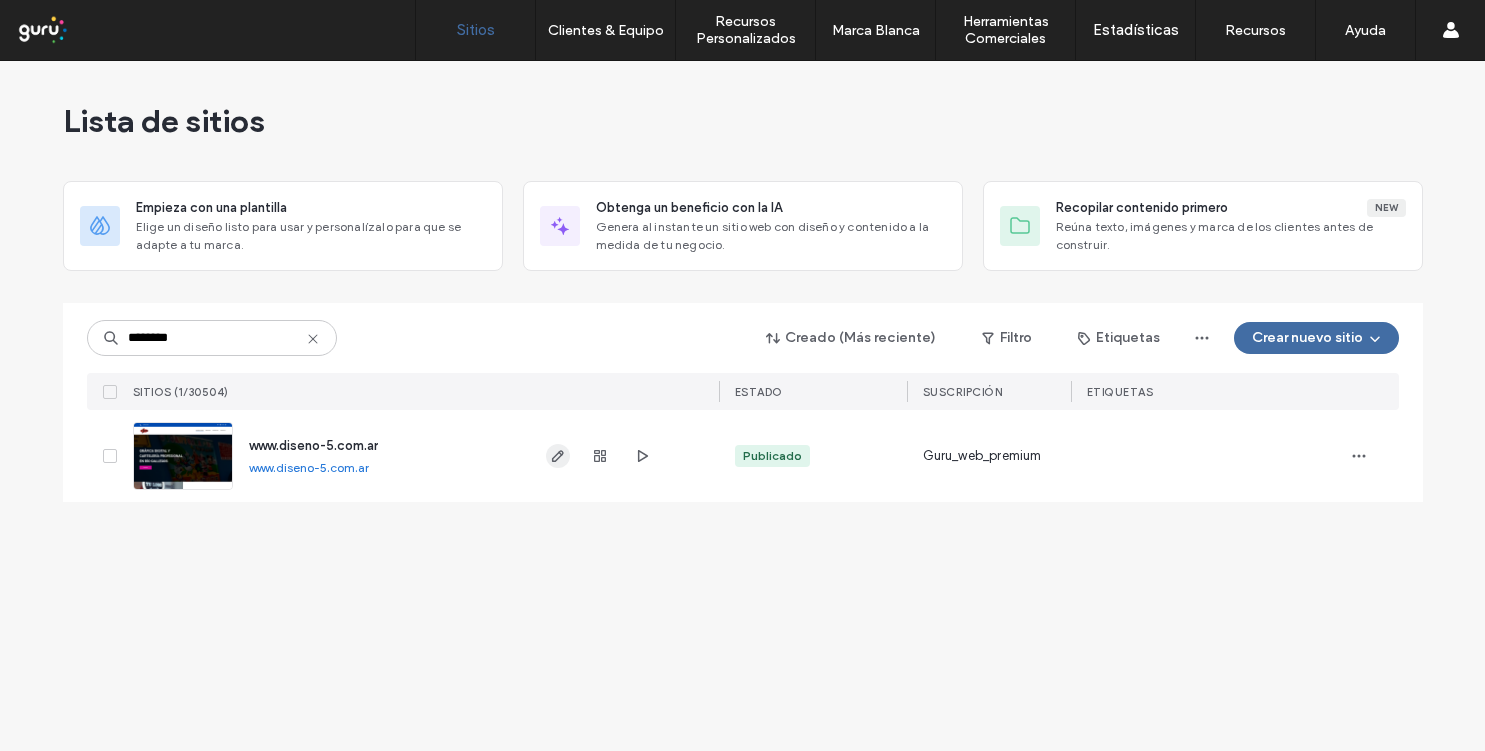 click 